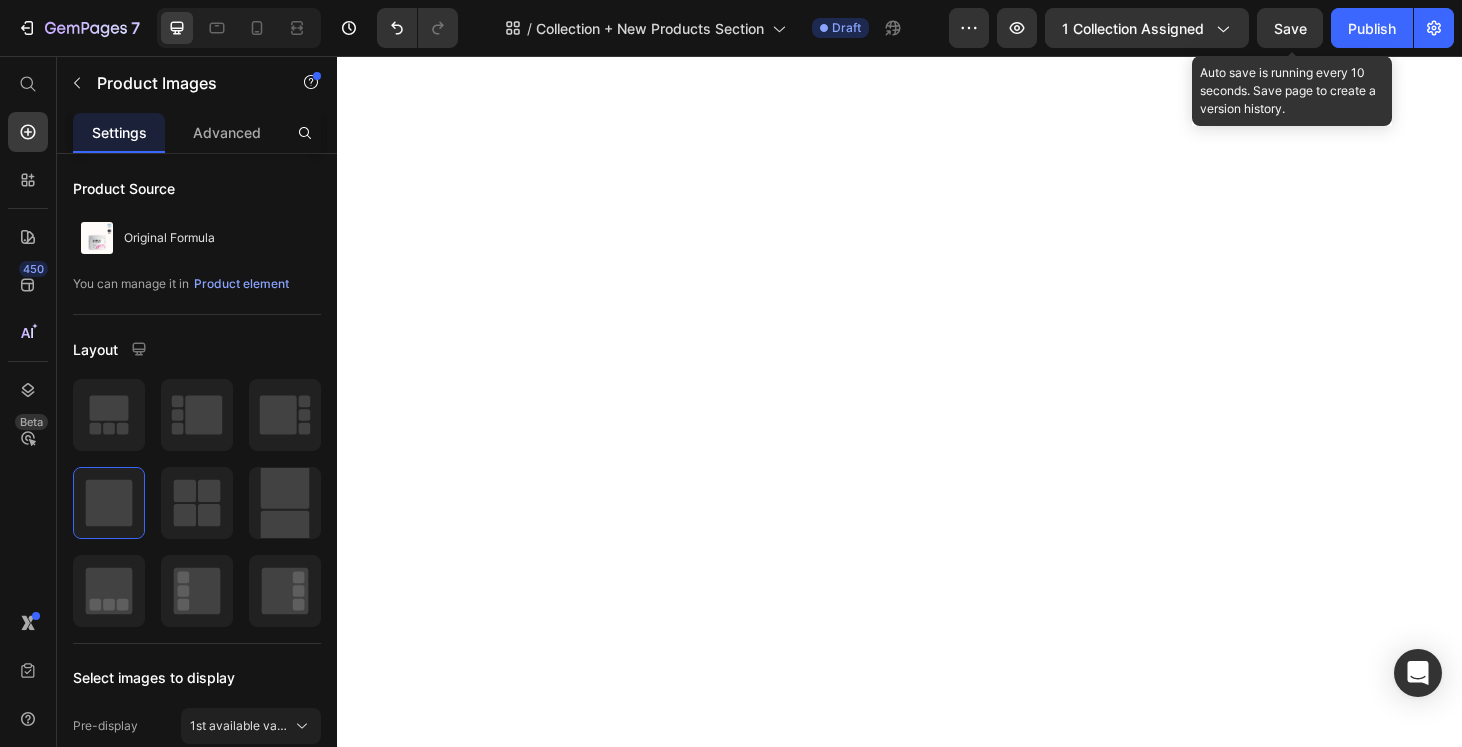 scroll, scrollTop: 0, scrollLeft: 0, axis: both 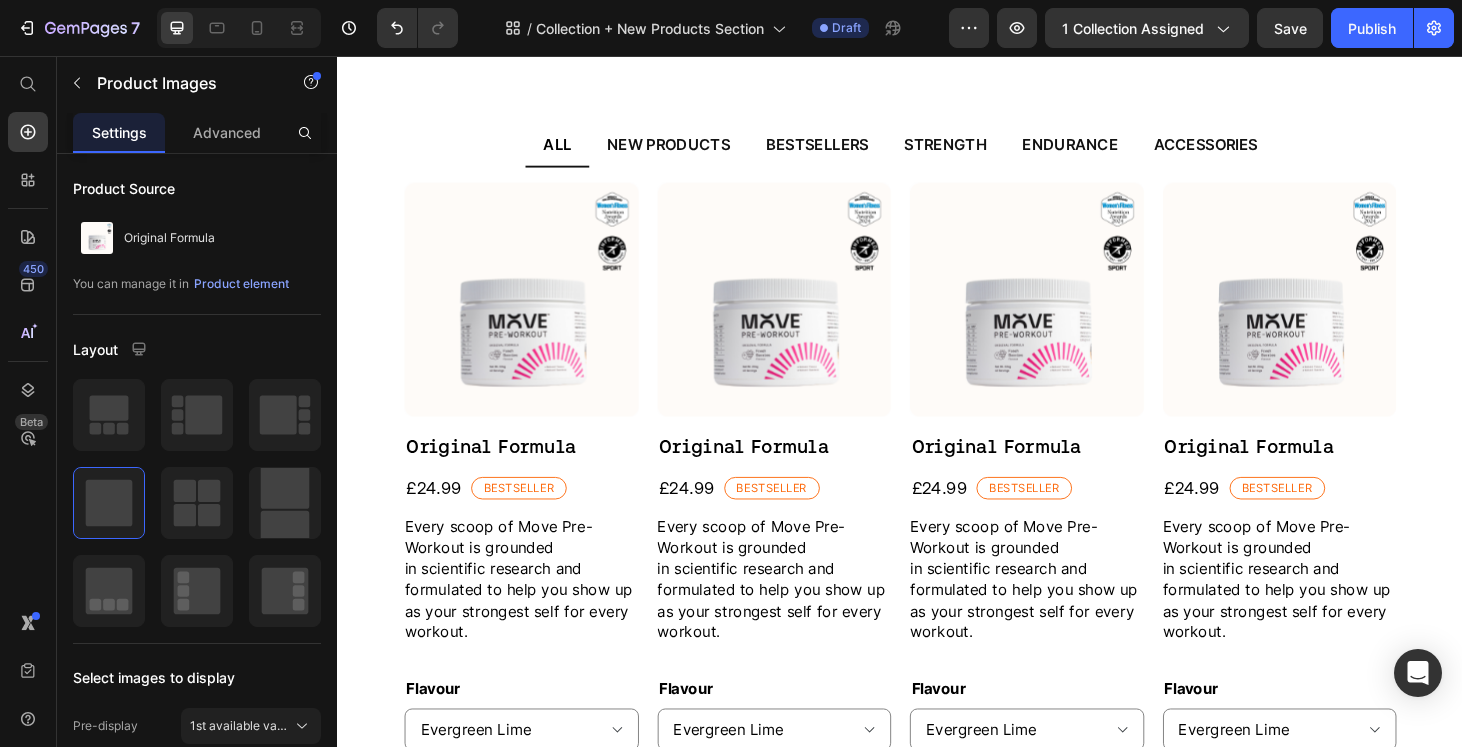 click at bounding box center [803, 316] 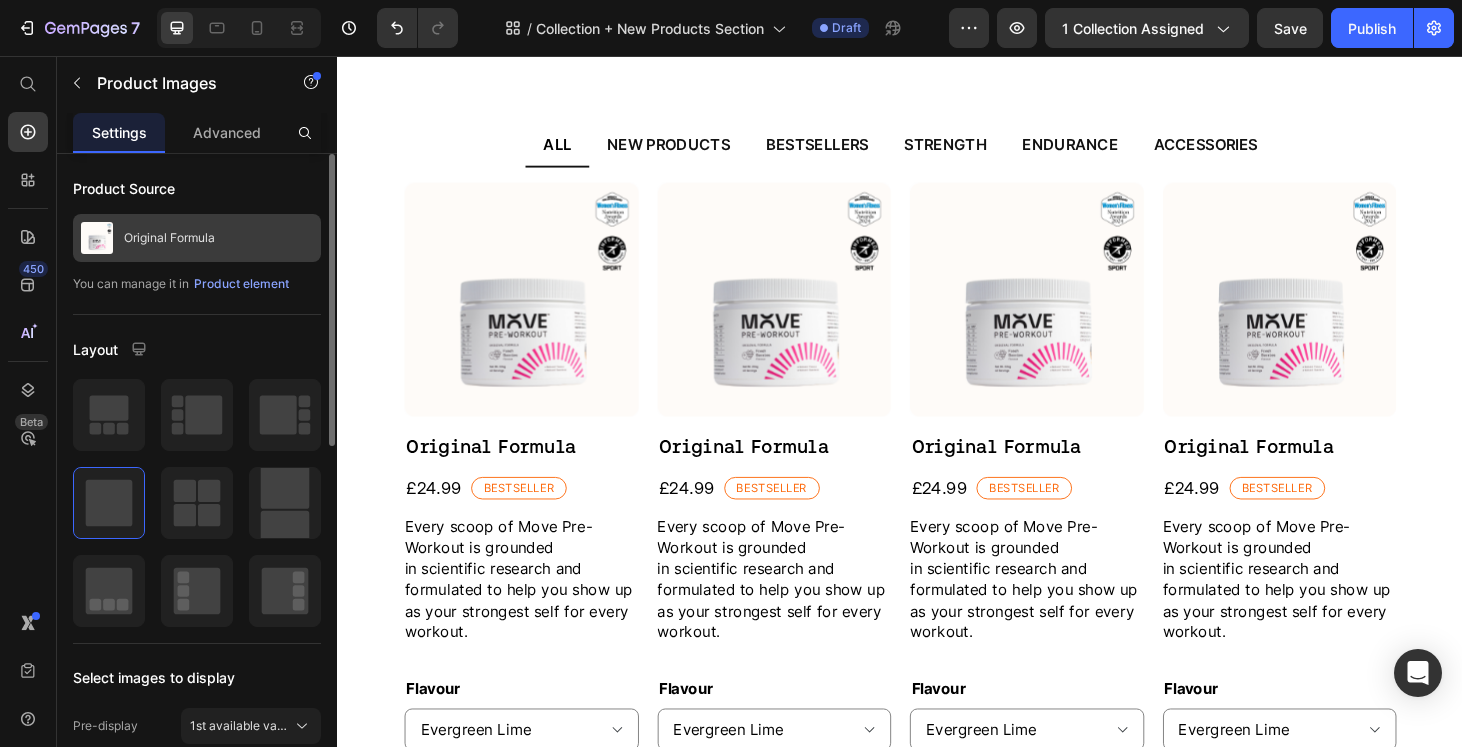 click on "Original Formula" at bounding box center (197, 238) 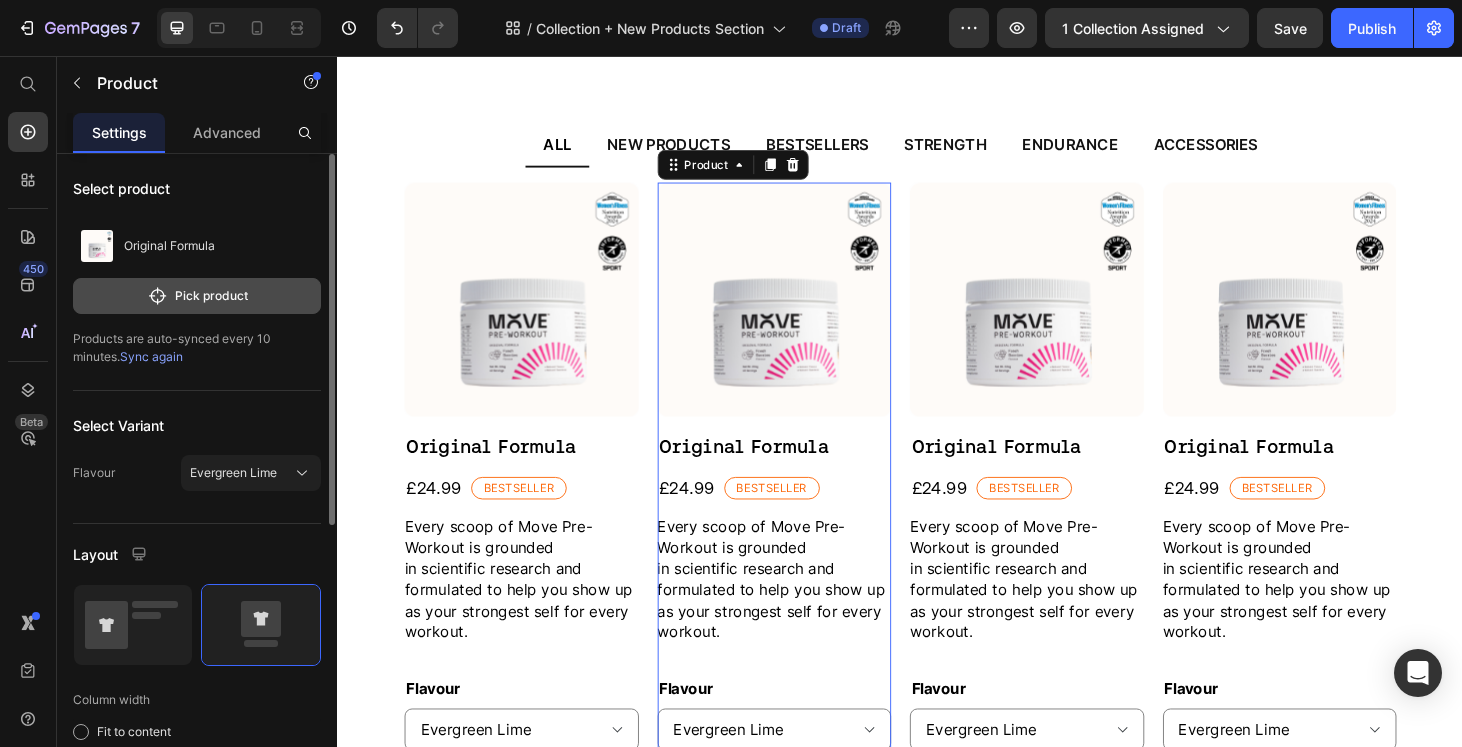 click on "Pick product" at bounding box center [197, 296] 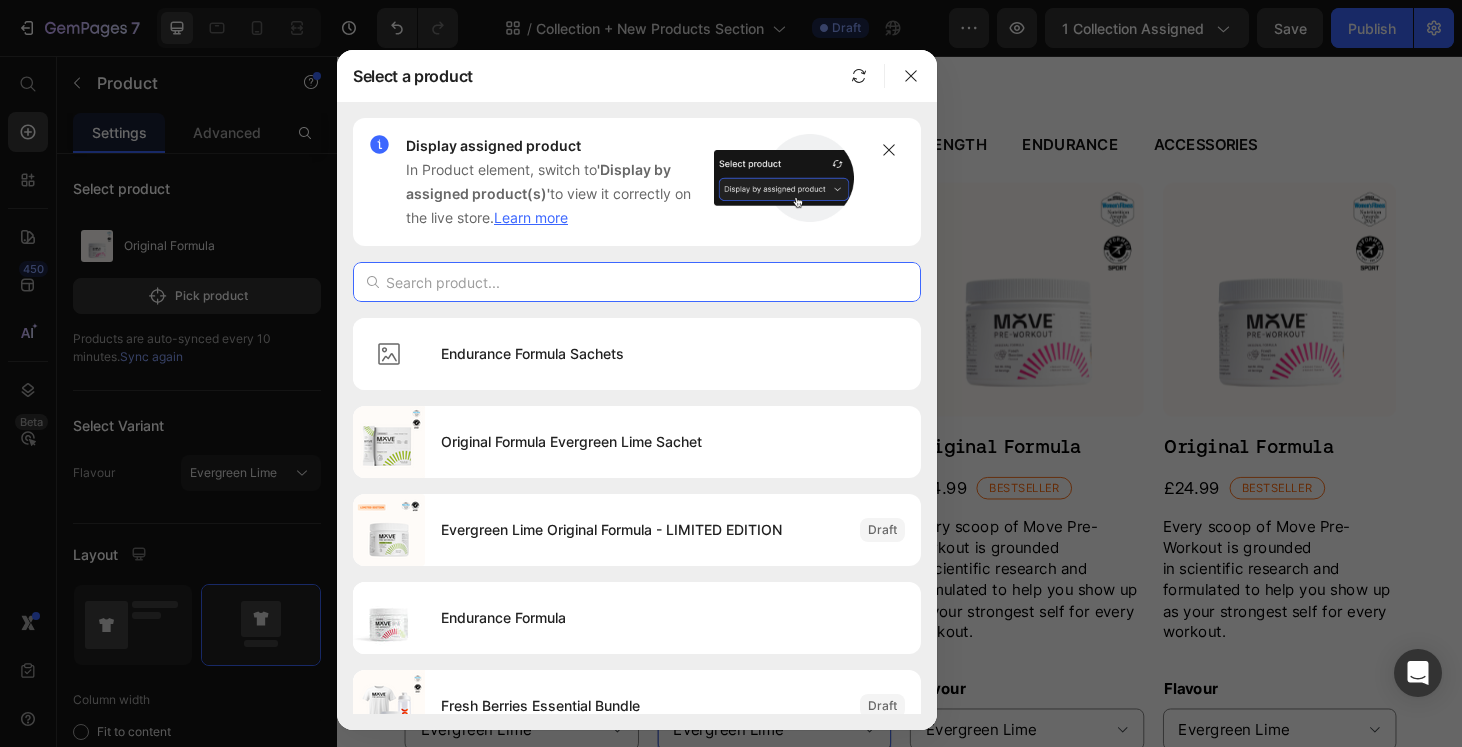 click at bounding box center [637, 282] 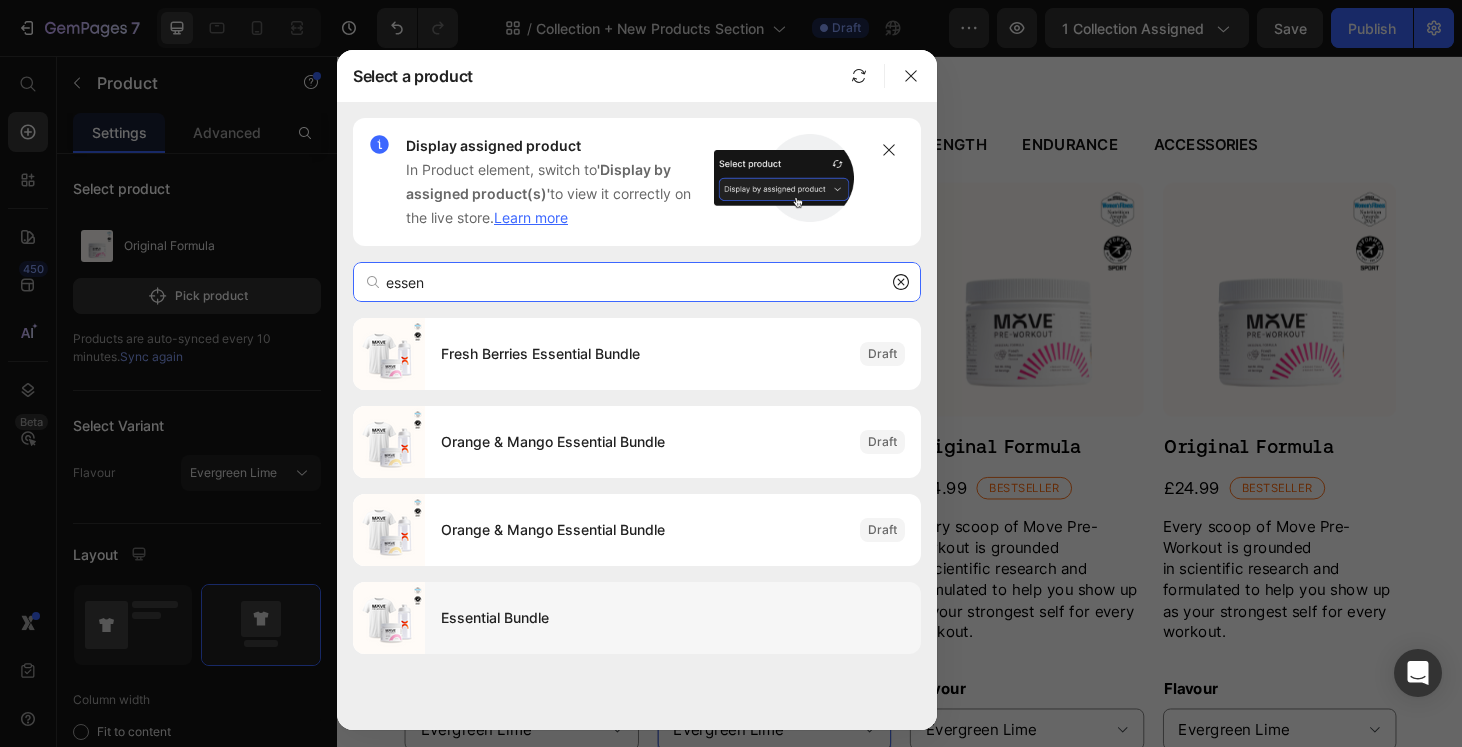type on "essen" 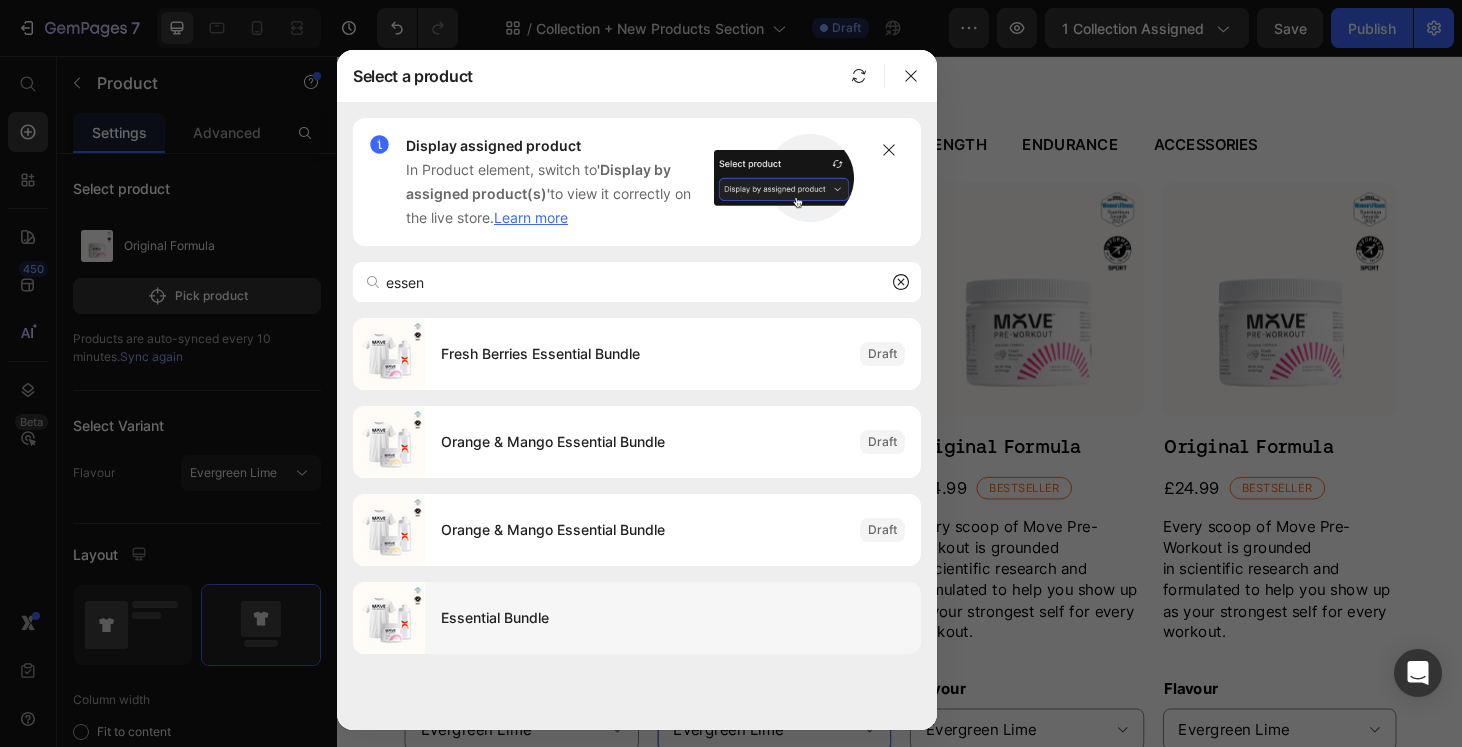 click on "Essential Bundle" at bounding box center [673, 618] 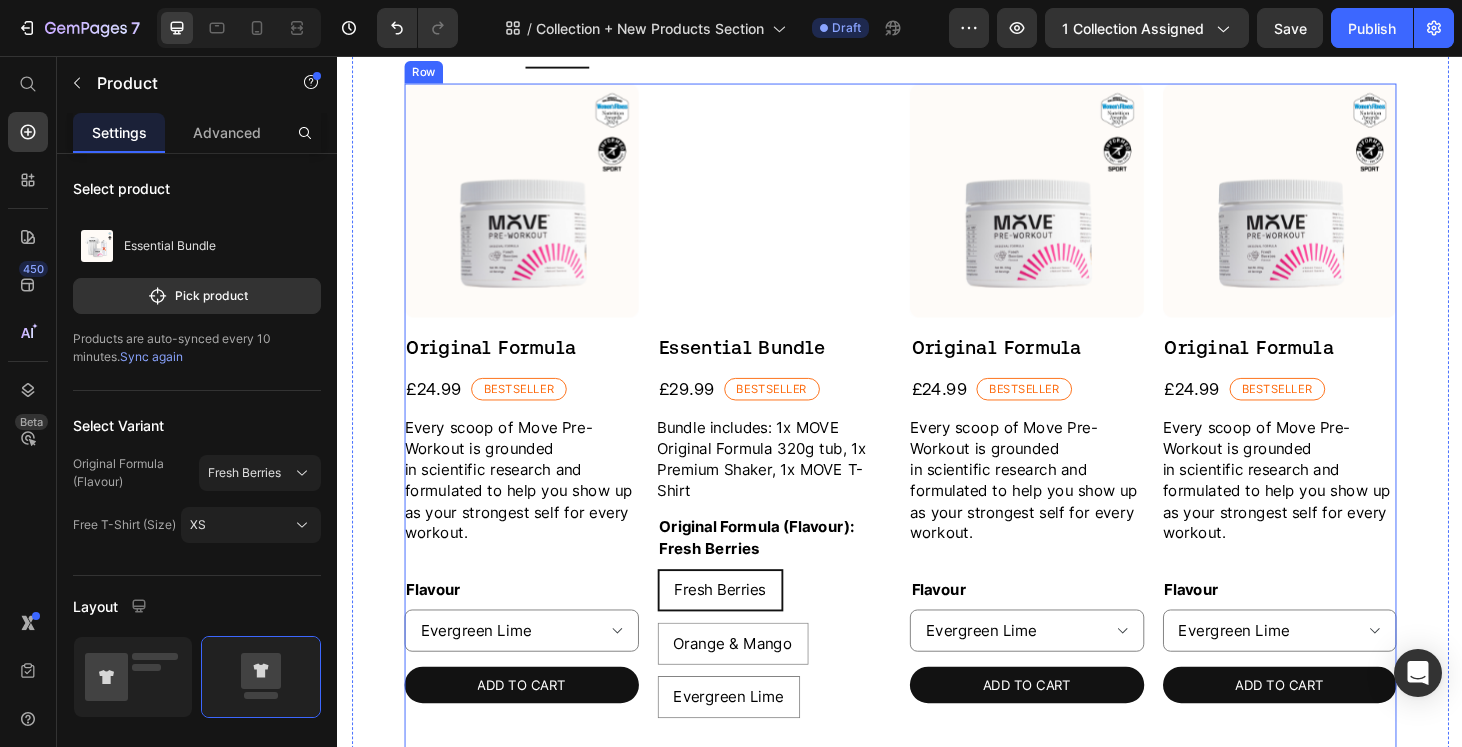 scroll, scrollTop: 632, scrollLeft: 0, axis: vertical 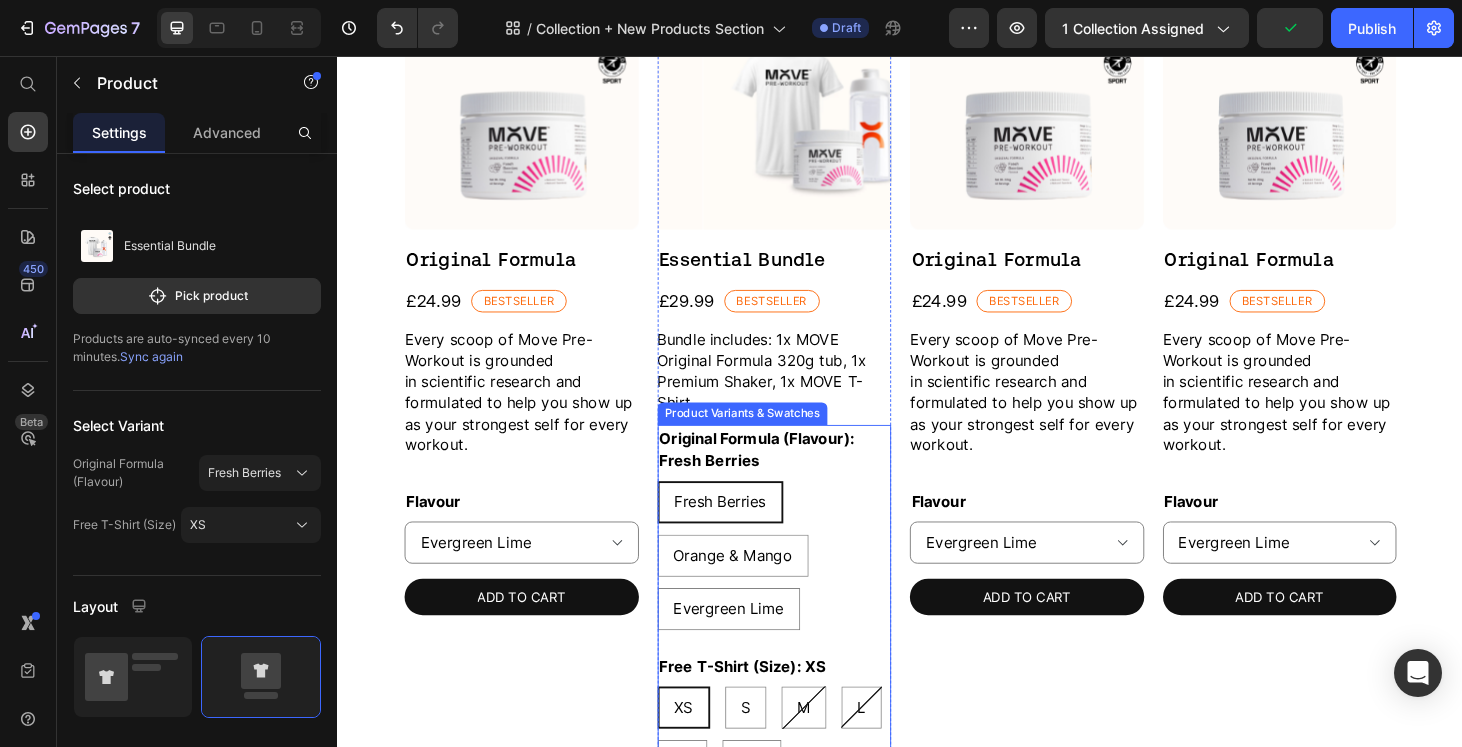 click on "Original Formula (Flavour): Fresh Berries" at bounding box center [803, 475] 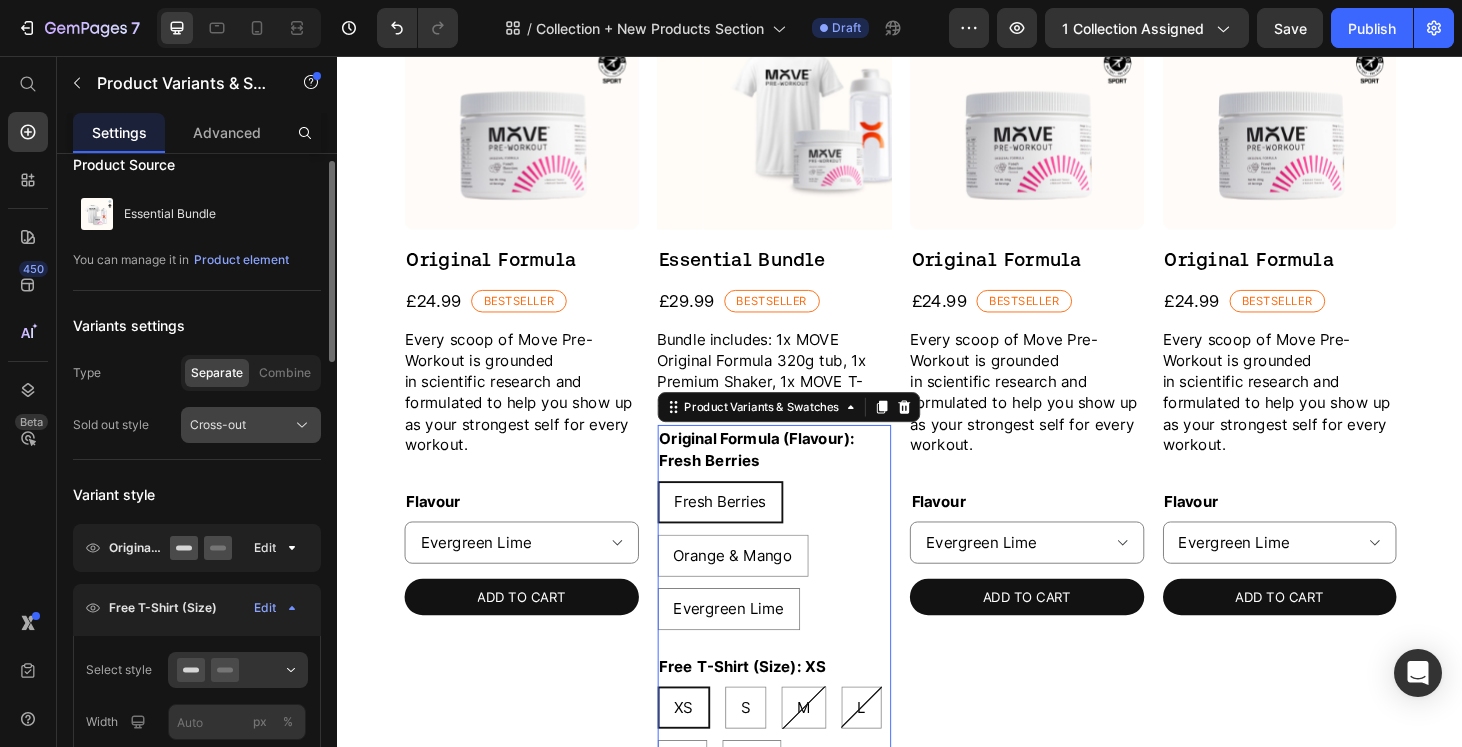 scroll, scrollTop: 53, scrollLeft: 0, axis: vertical 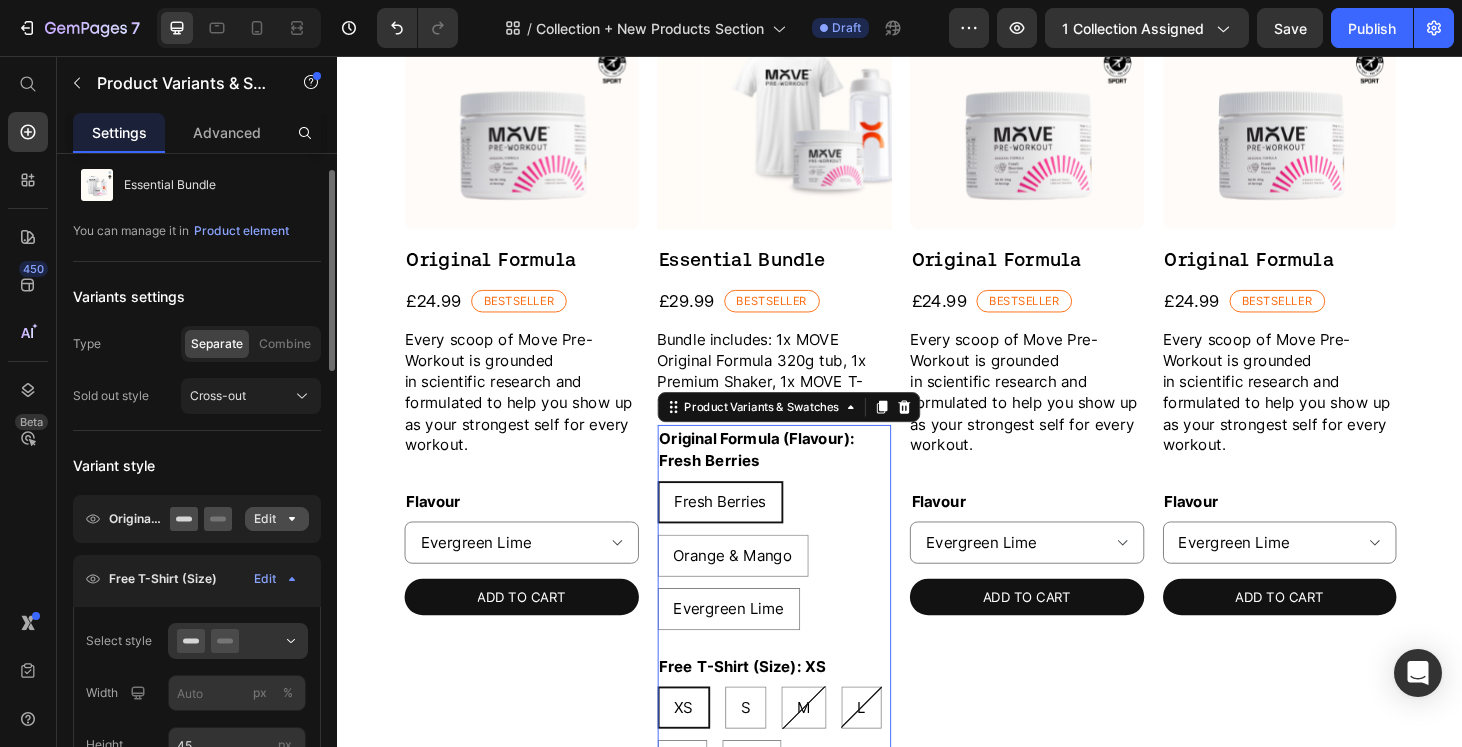click on "Edit" 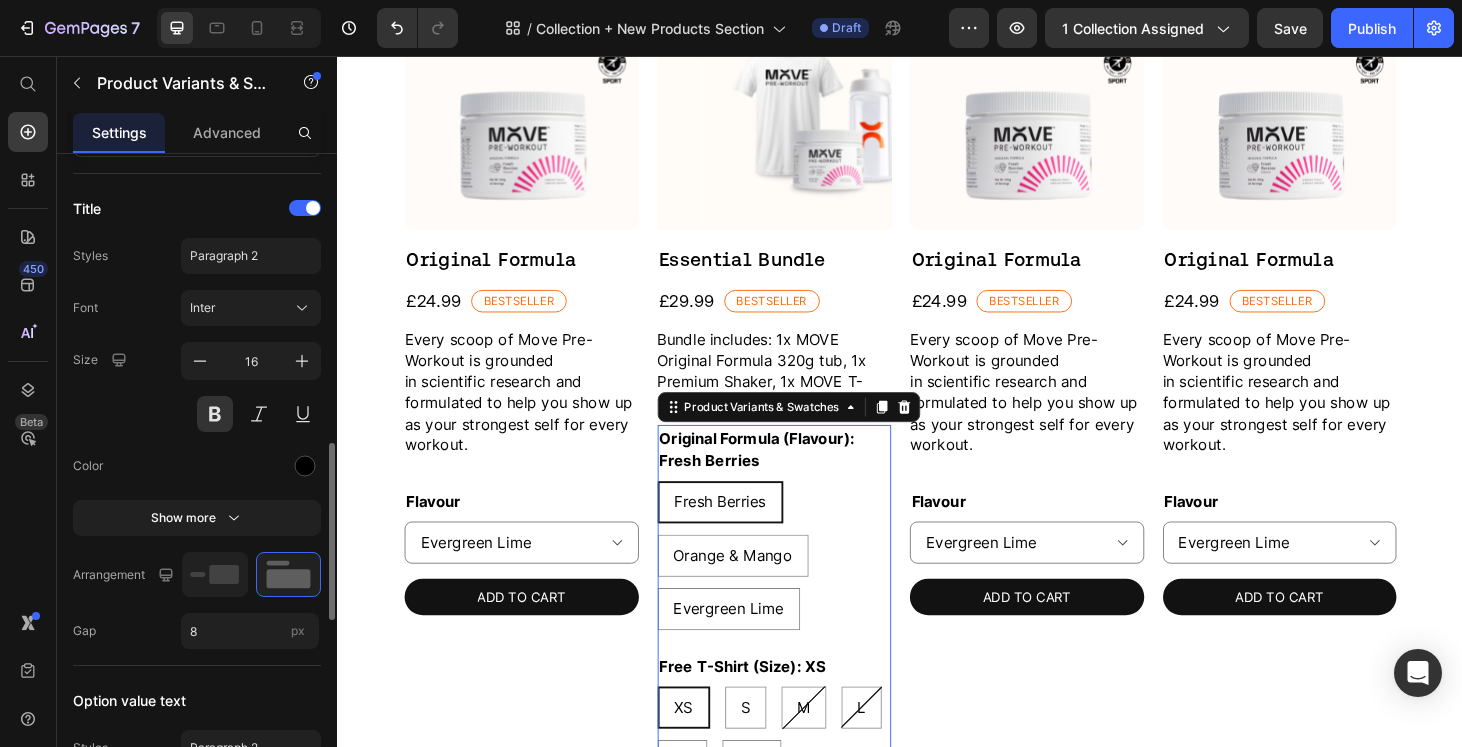 scroll, scrollTop: 1731, scrollLeft: 0, axis: vertical 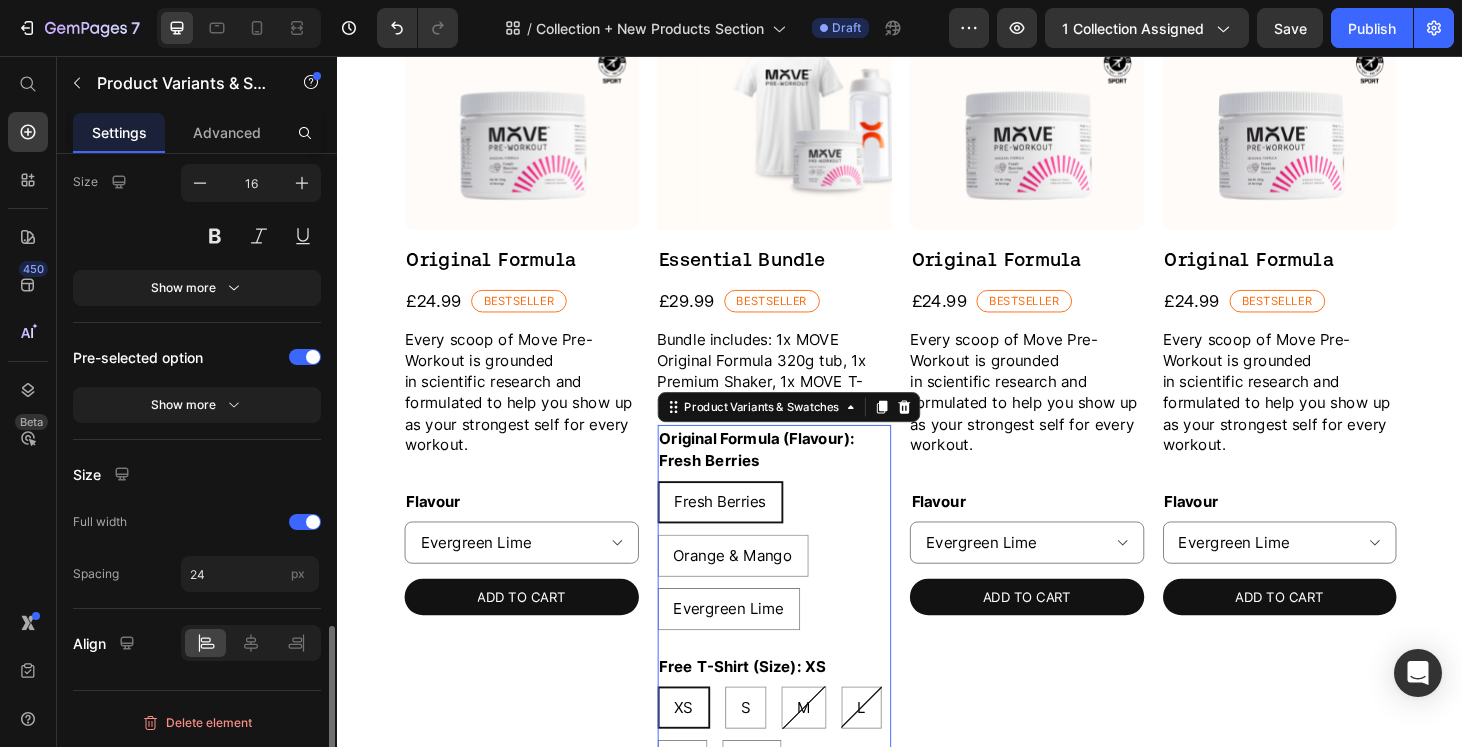 click on "Show more" at bounding box center (197, 405) 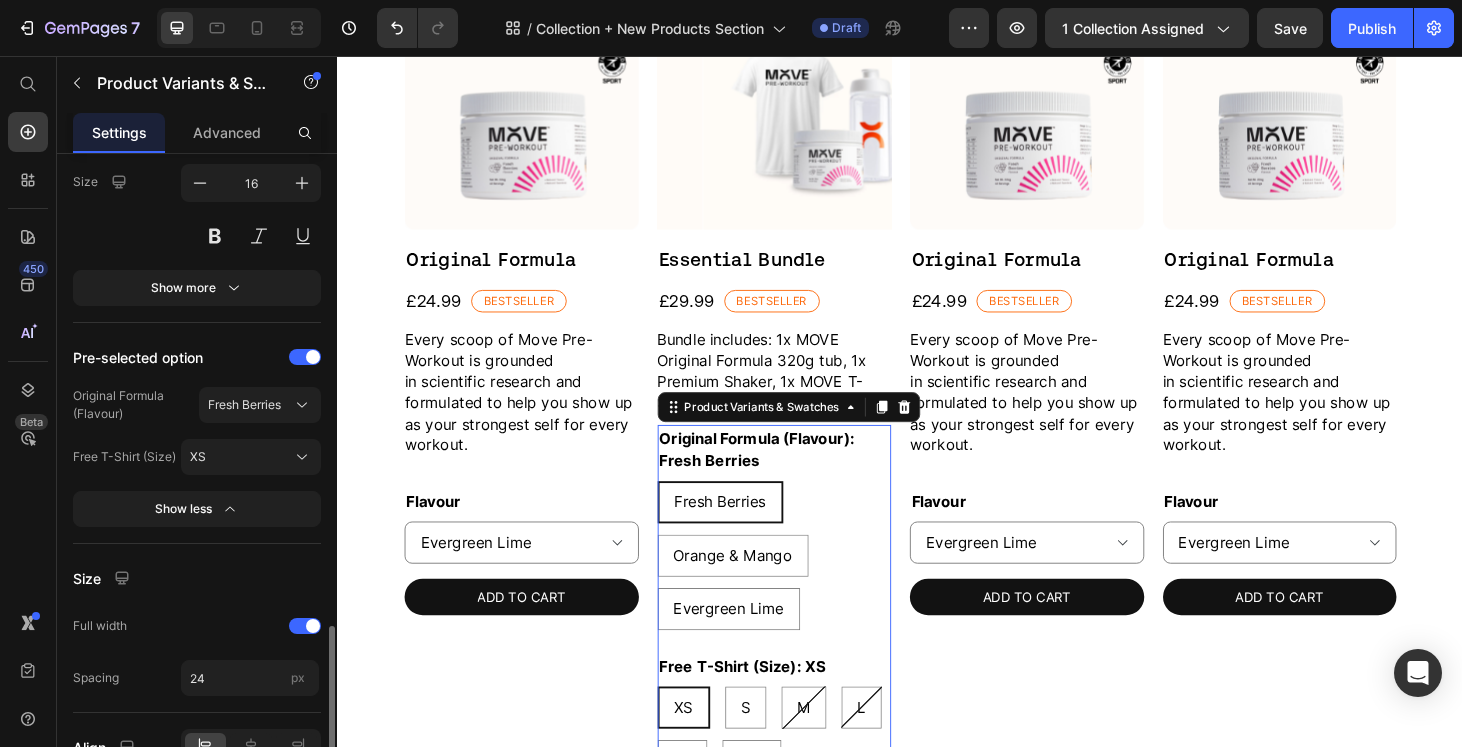 click on "Fresh Berries" at bounding box center [244, 405] 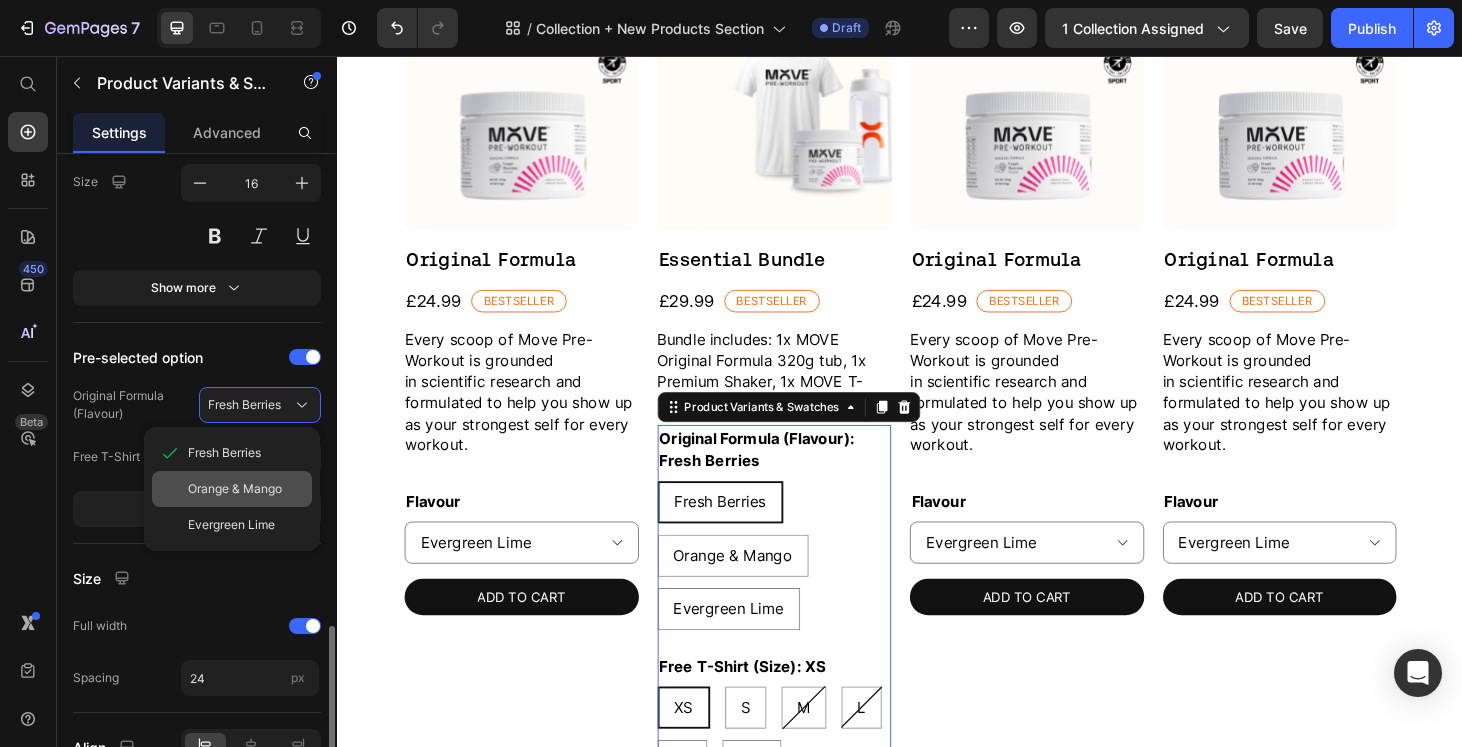 click on "Orange & Mango" at bounding box center (235, 489) 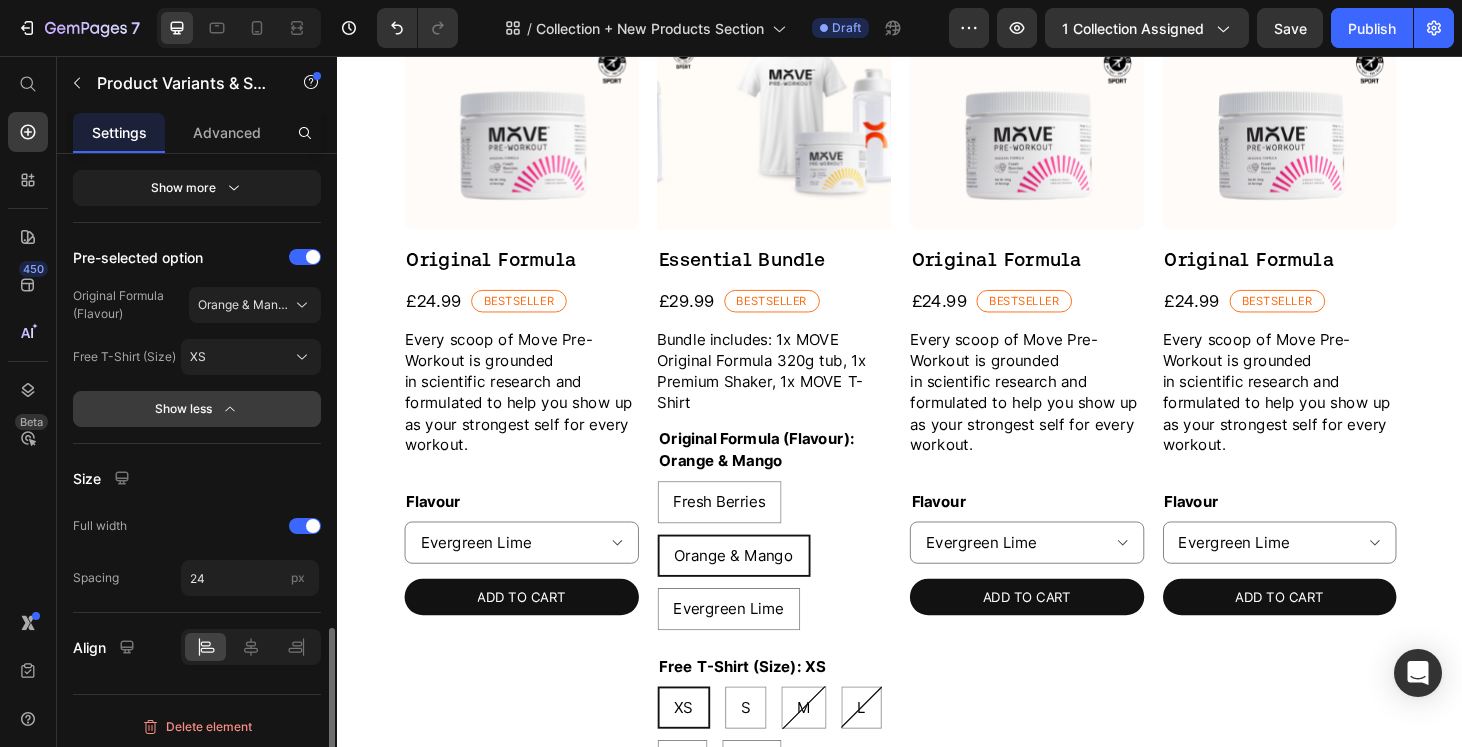 scroll, scrollTop: 1788, scrollLeft: 0, axis: vertical 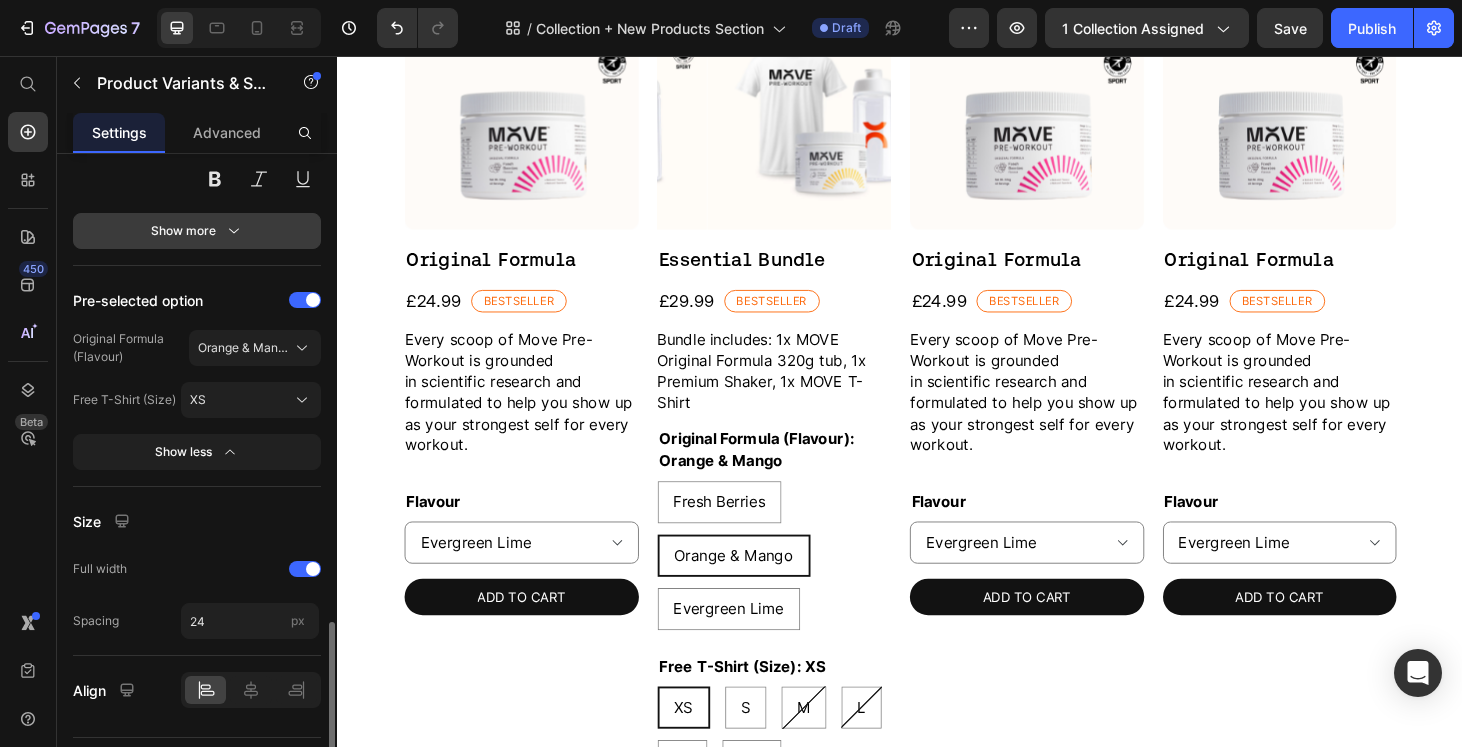 click 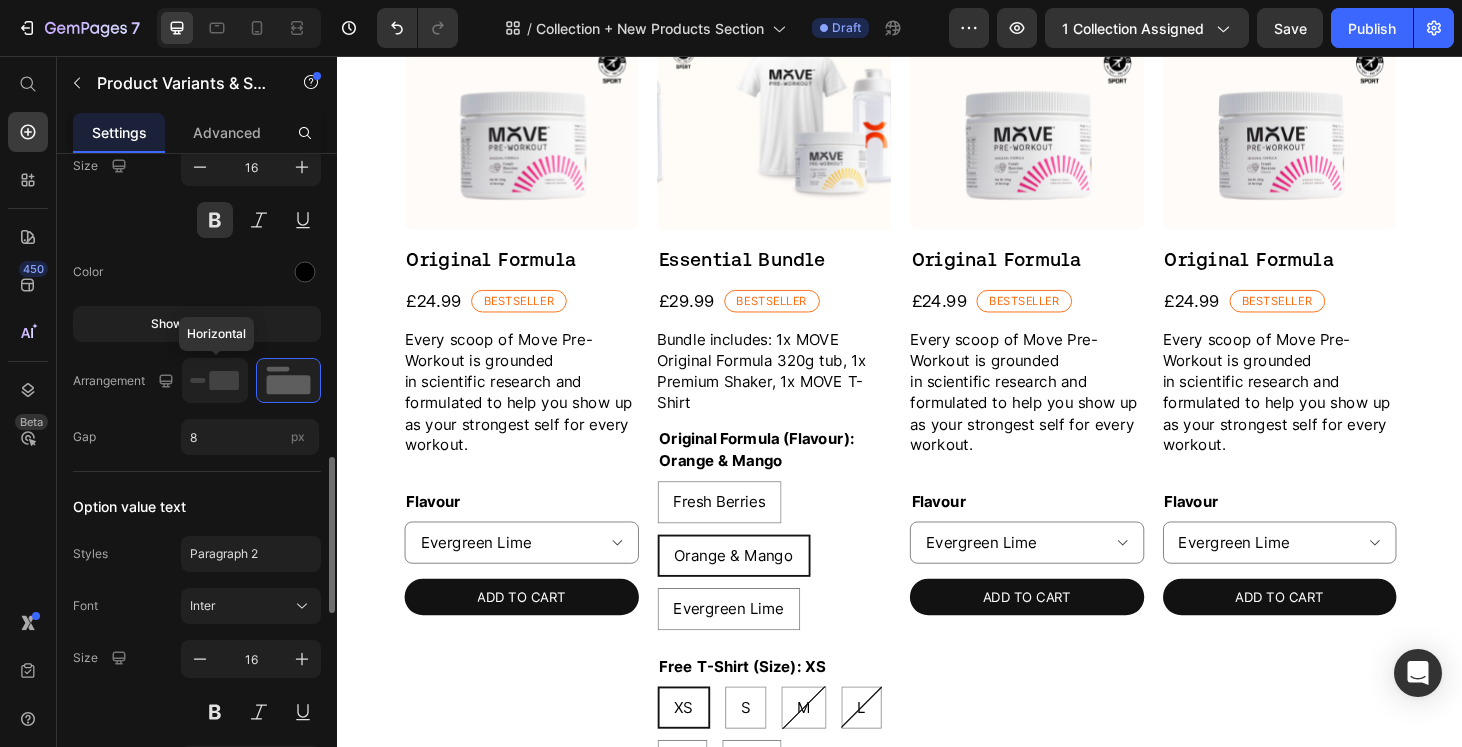 scroll, scrollTop: 1251, scrollLeft: 0, axis: vertical 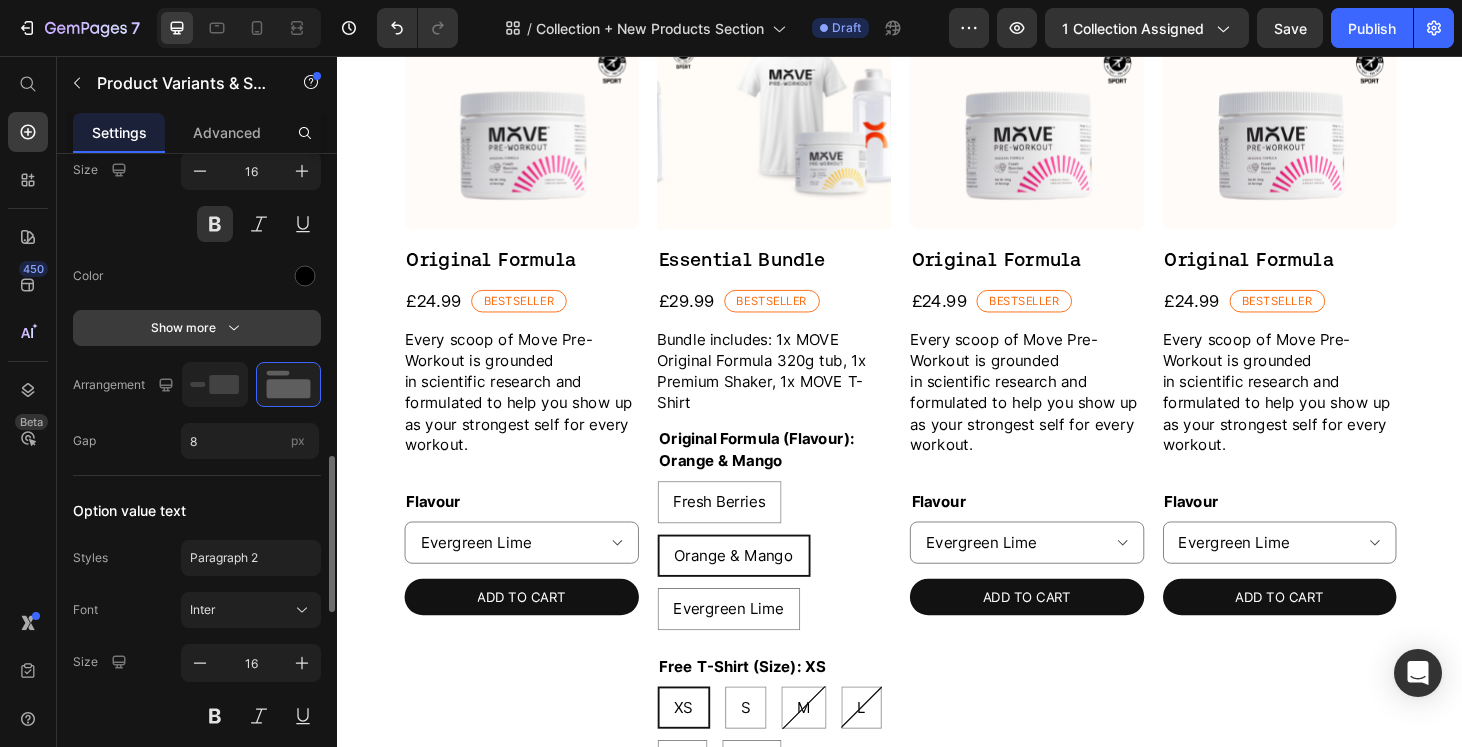 click on "Show more" at bounding box center [197, 328] 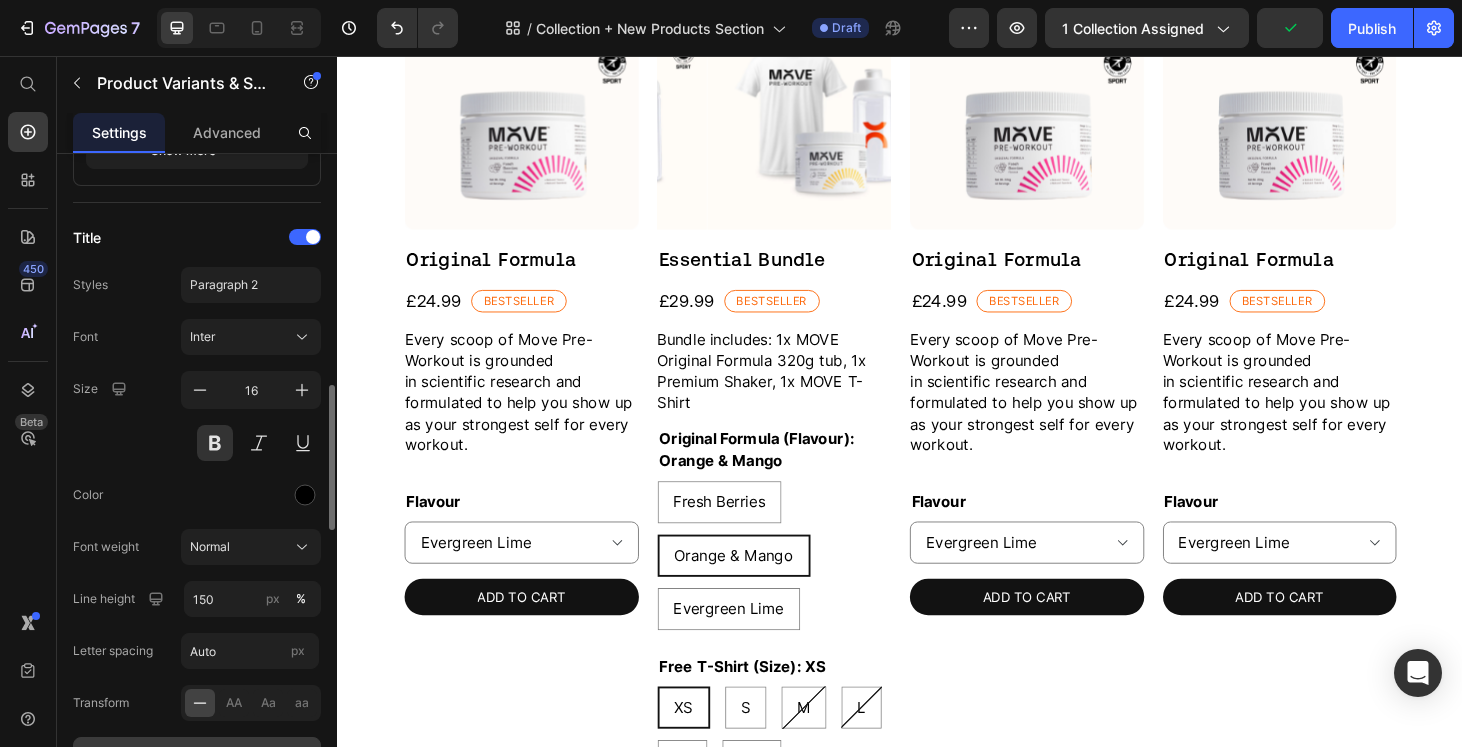 scroll, scrollTop: 783, scrollLeft: 0, axis: vertical 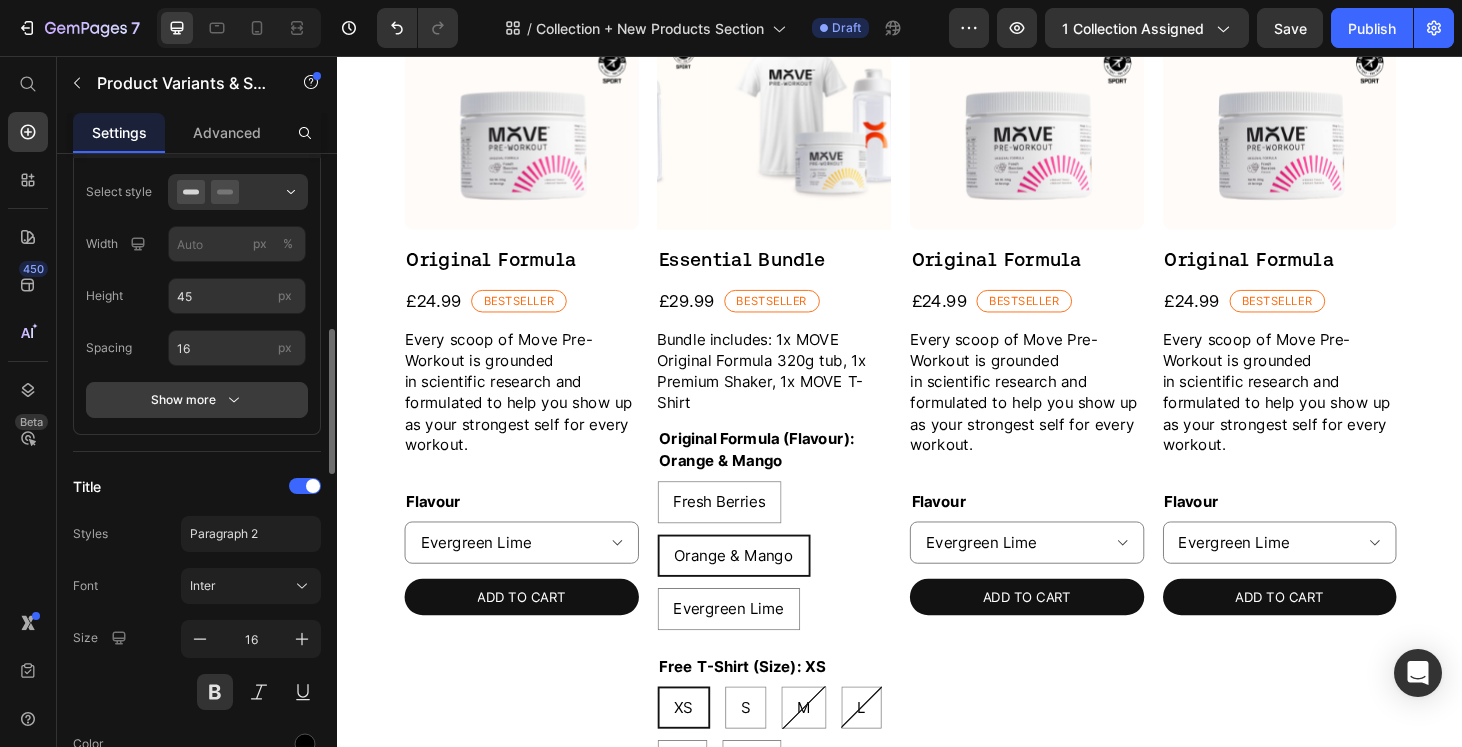 click on "Show more" at bounding box center (197, 400) 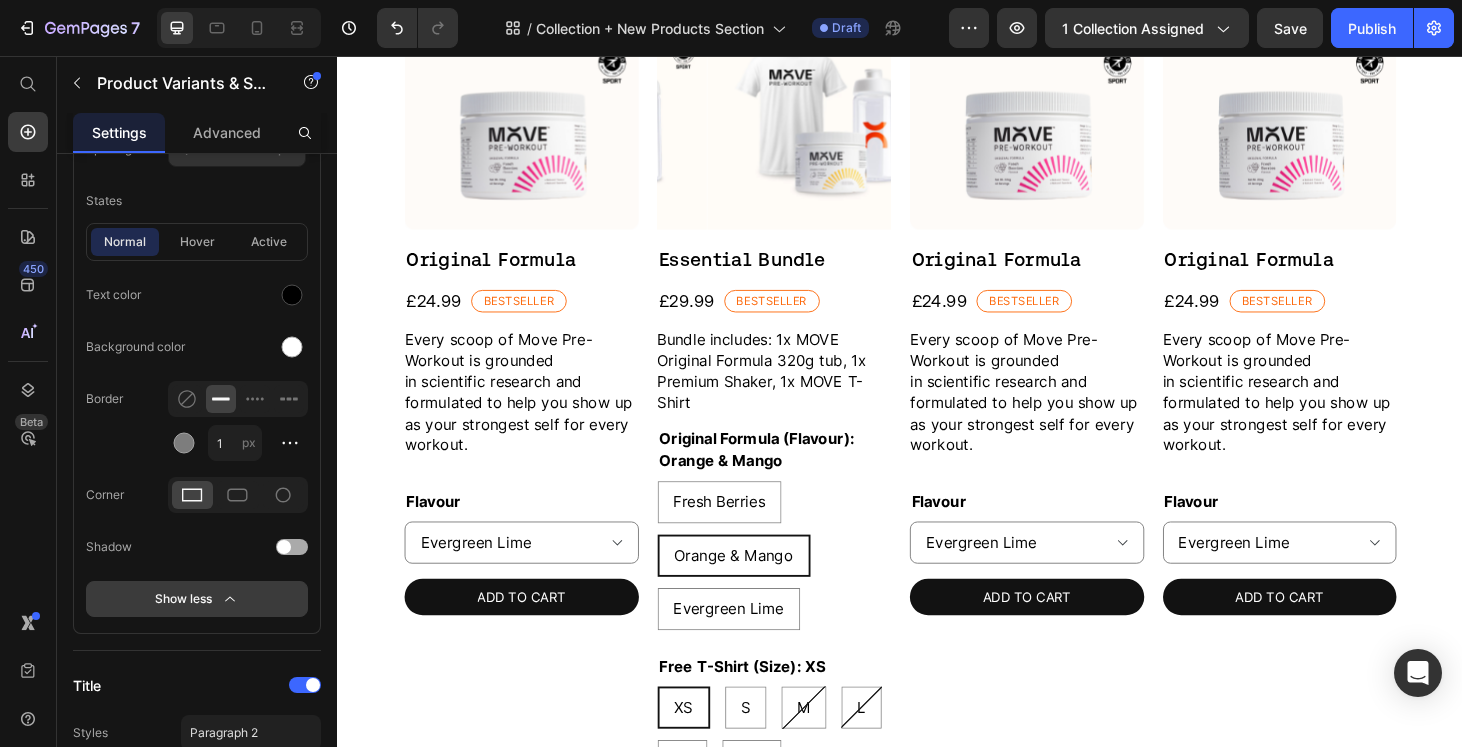 scroll, scrollTop: 0, scrollLeft: 0, axis: both 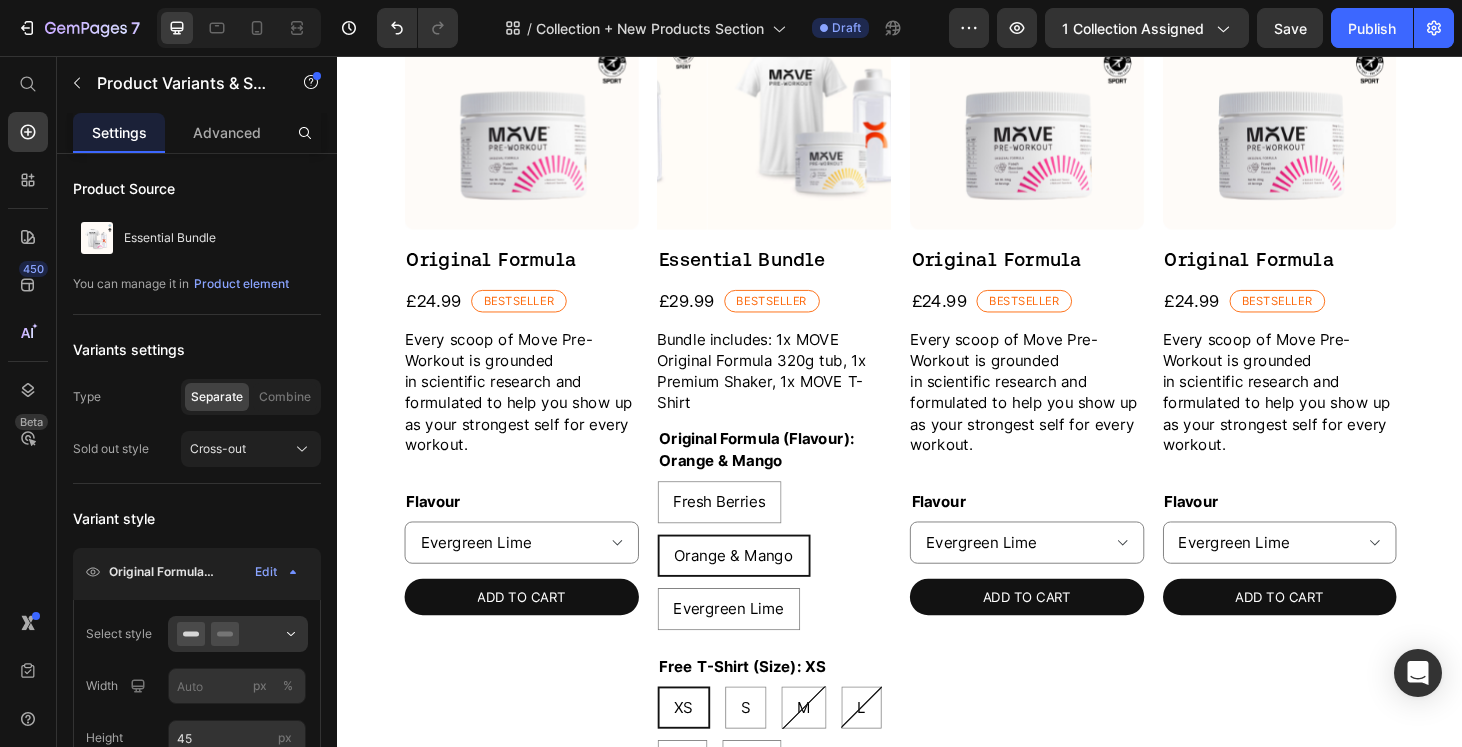 click on "Original Formula (Flavour): Orange & Mango" at bounding box center (803, 475) 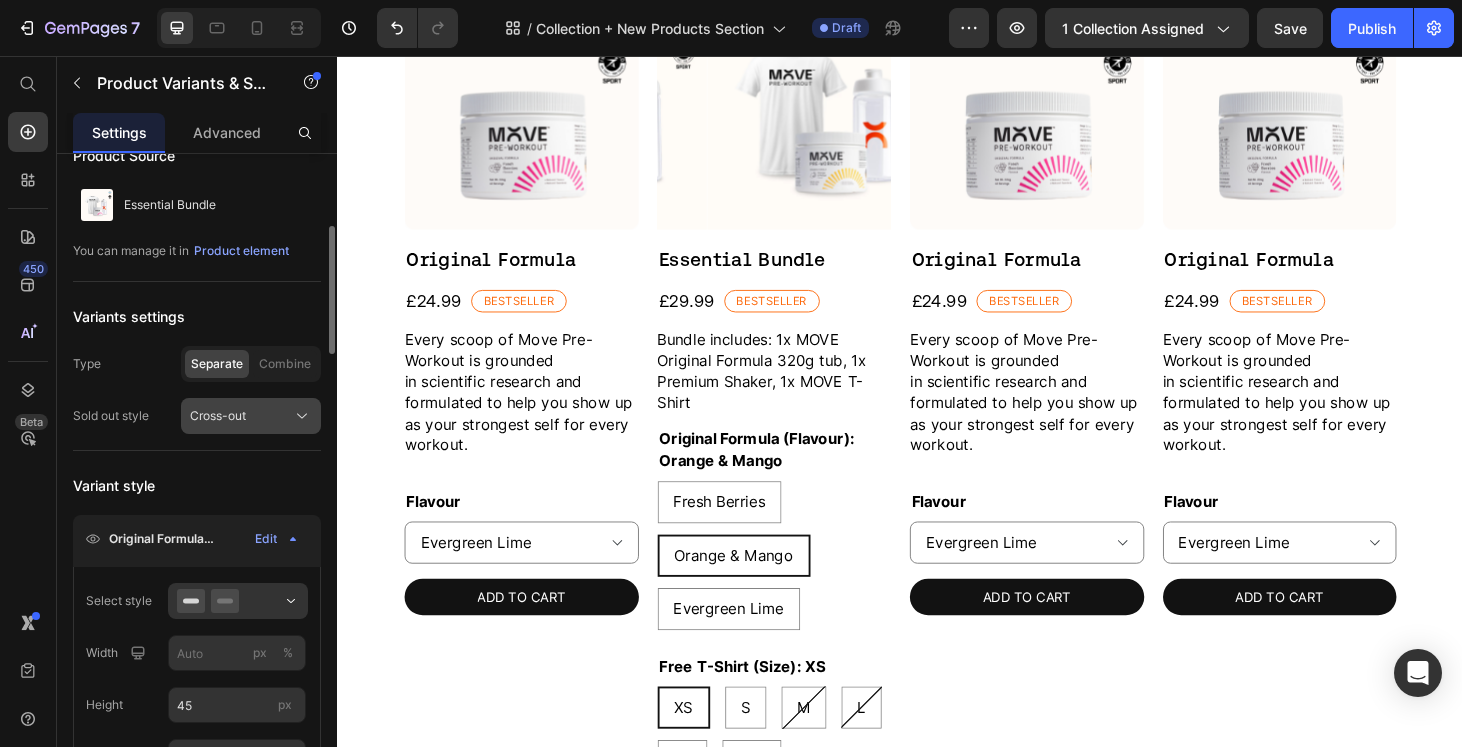 scroll, scrollTop: 88, scrollLeft: 0, axis: vertical 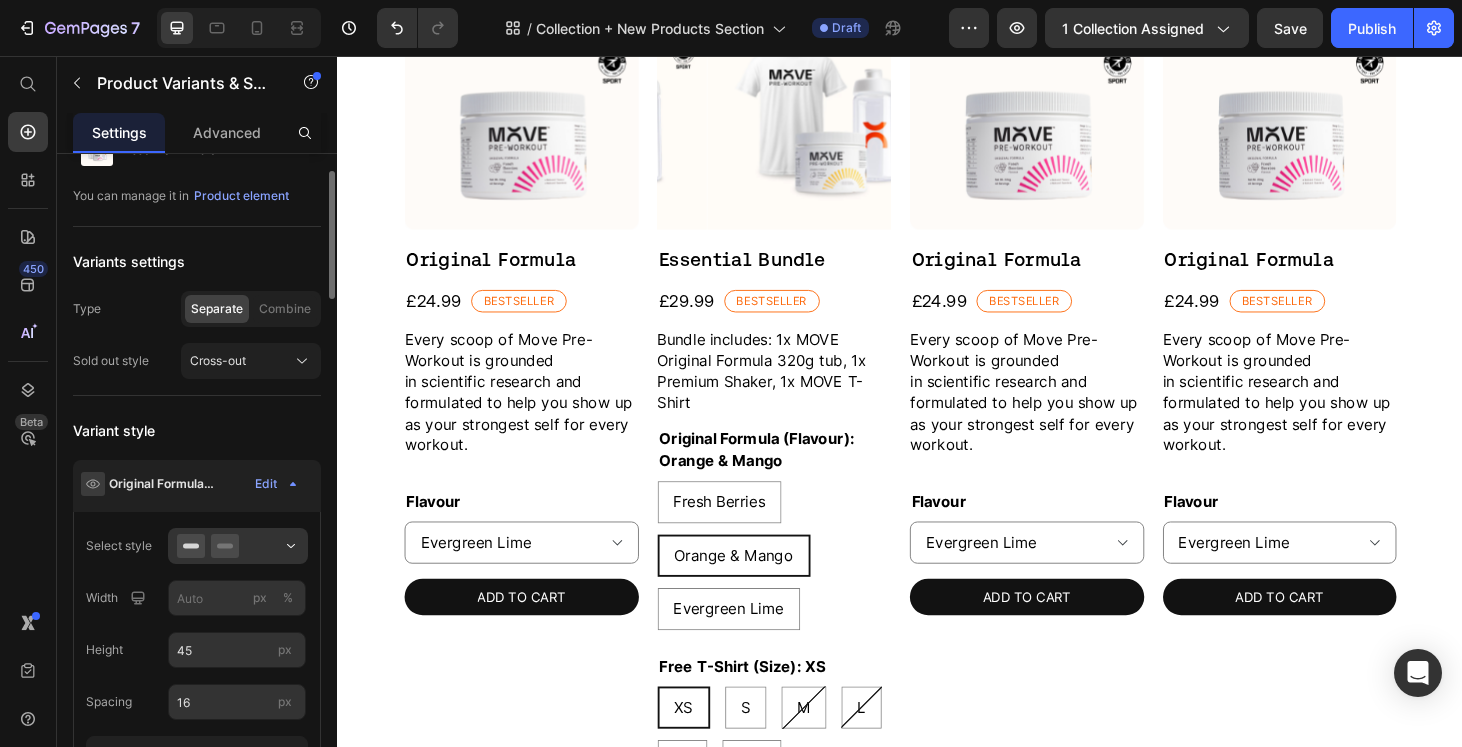 click 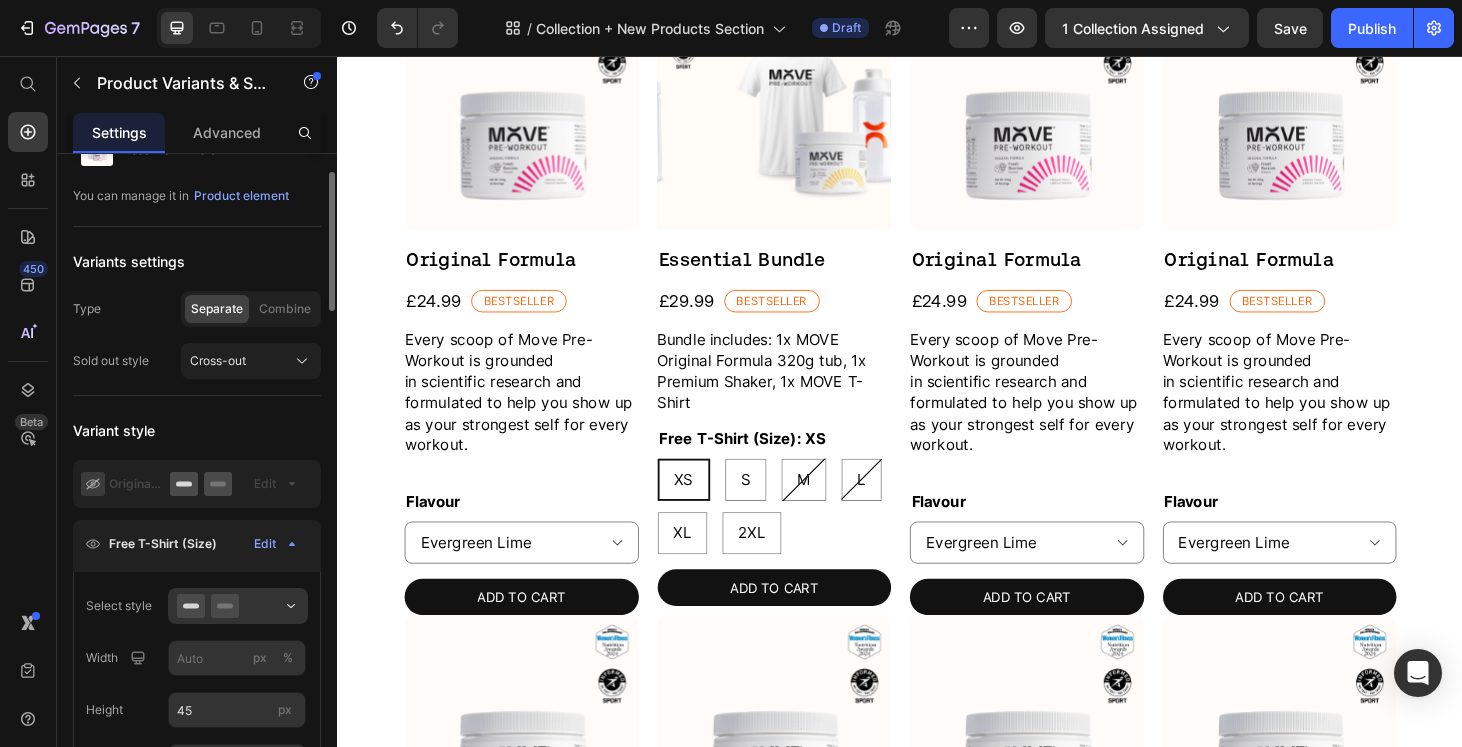 click on "Free T-Shirt (Size): XS" at bounding box center (768, 463) 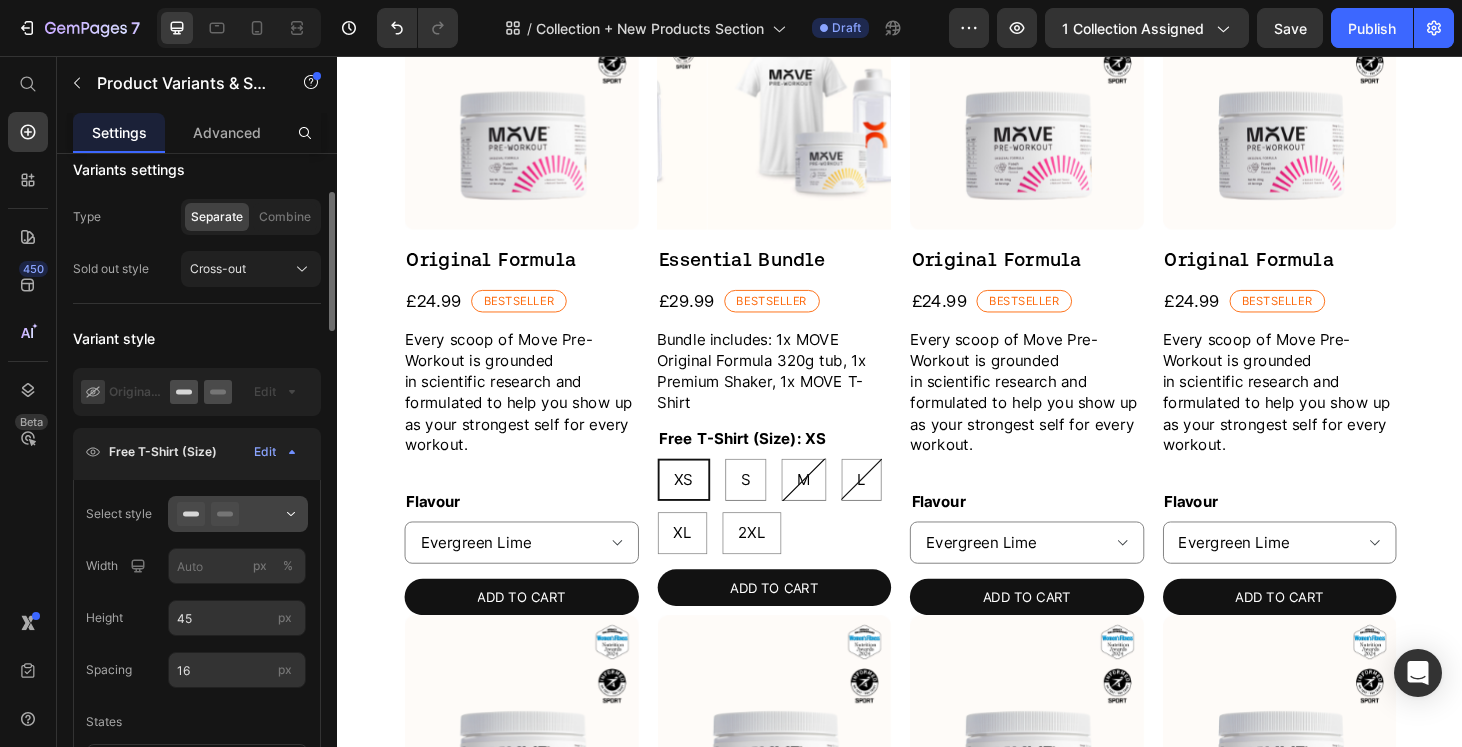 click at bounding box center [238, 514] 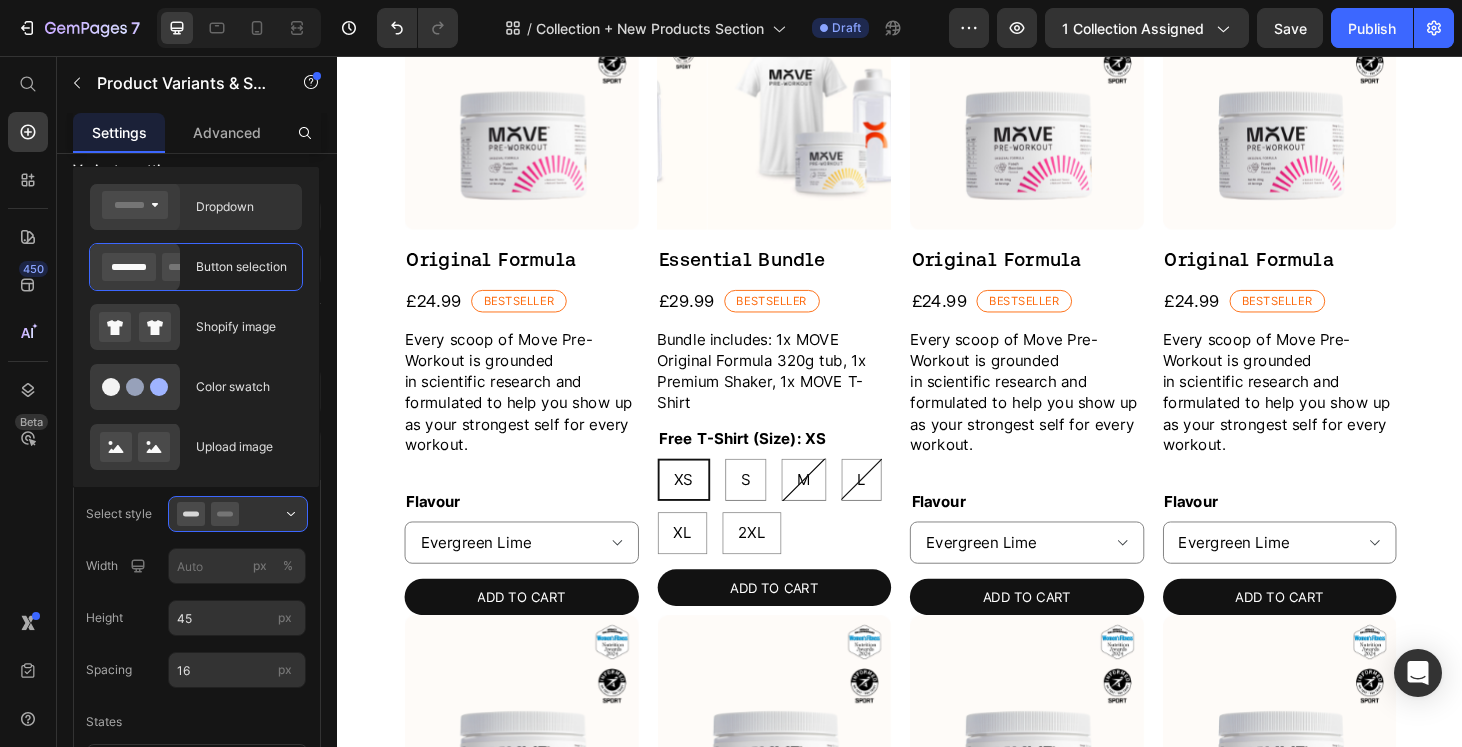click on "Dropdown" 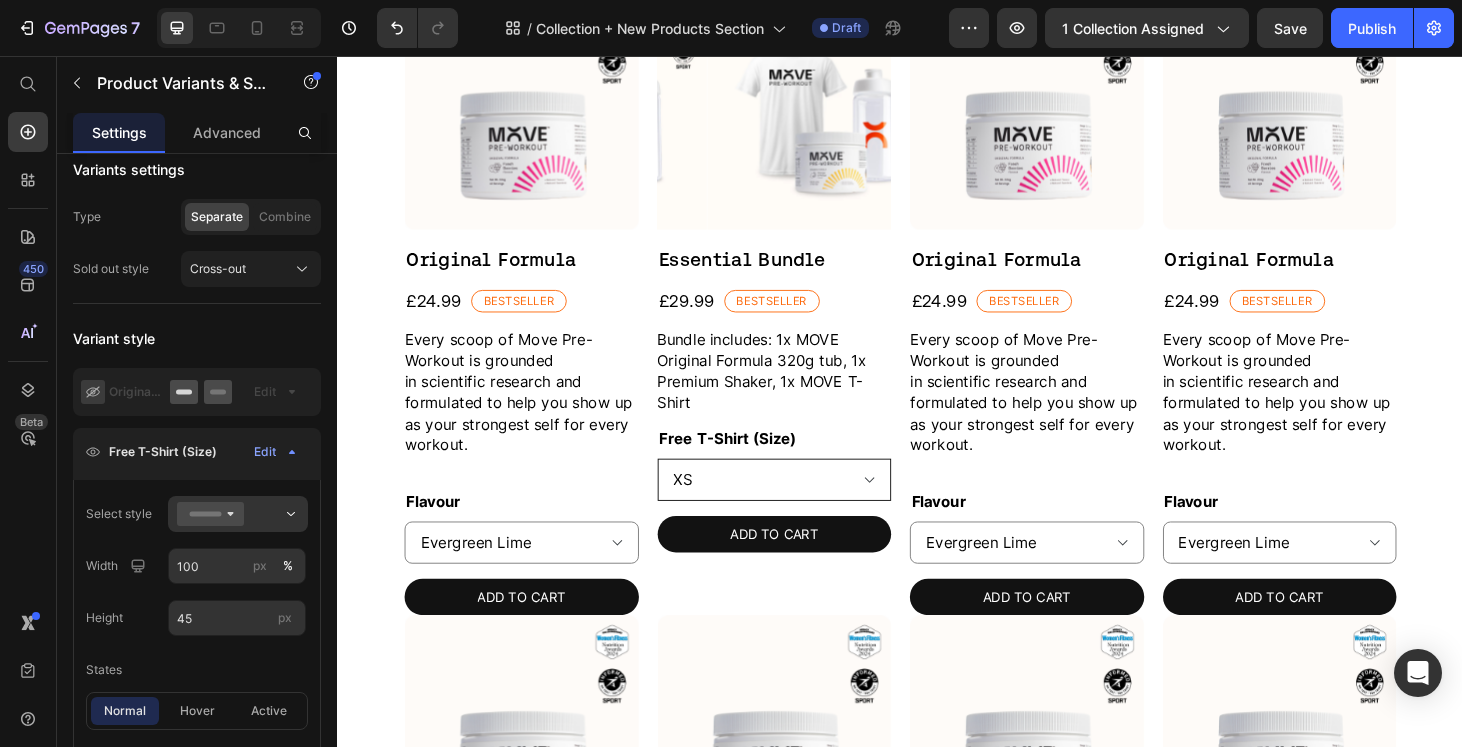 click on "XS S M L XL 2XL" at bounding box center [803, 507] 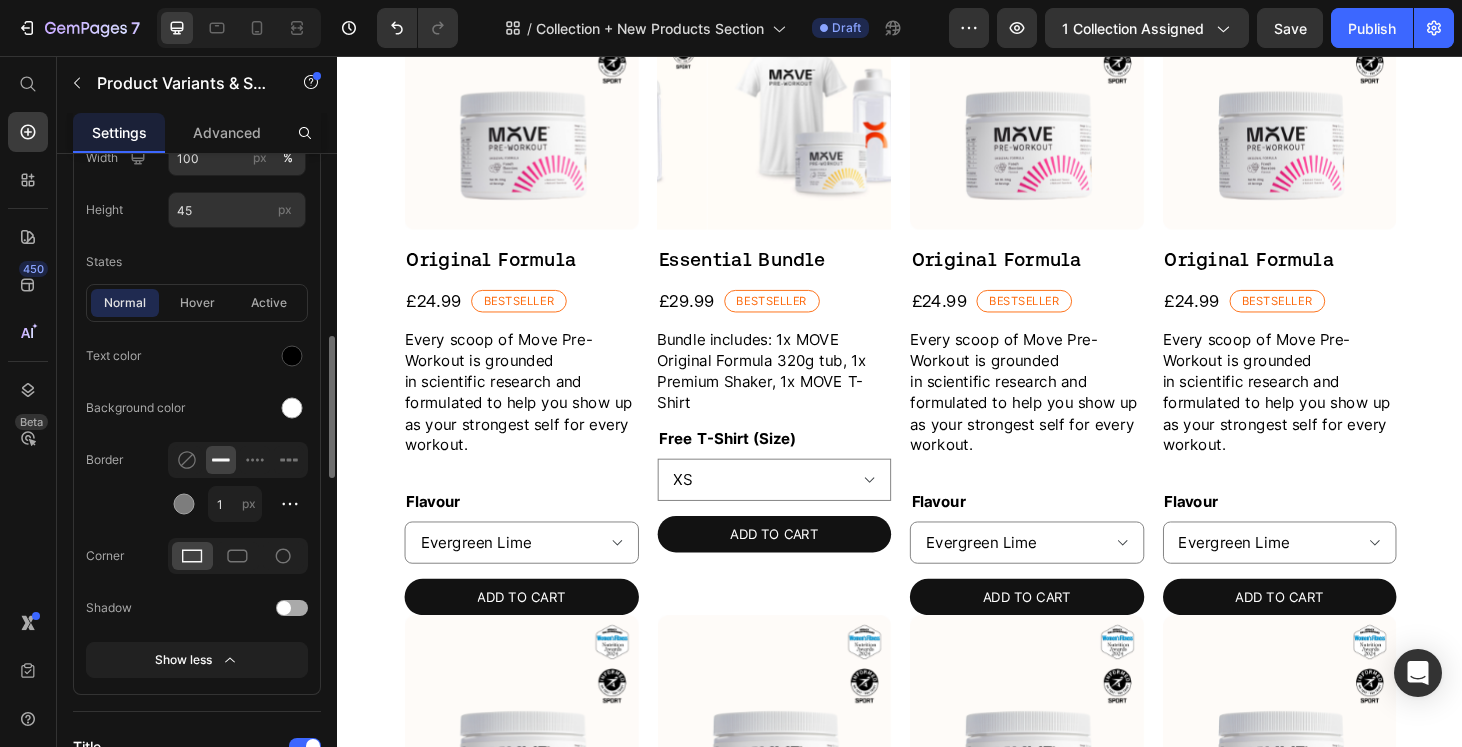 scroll, scrollTop: 632, scrollLeft: 0, axis: vertical 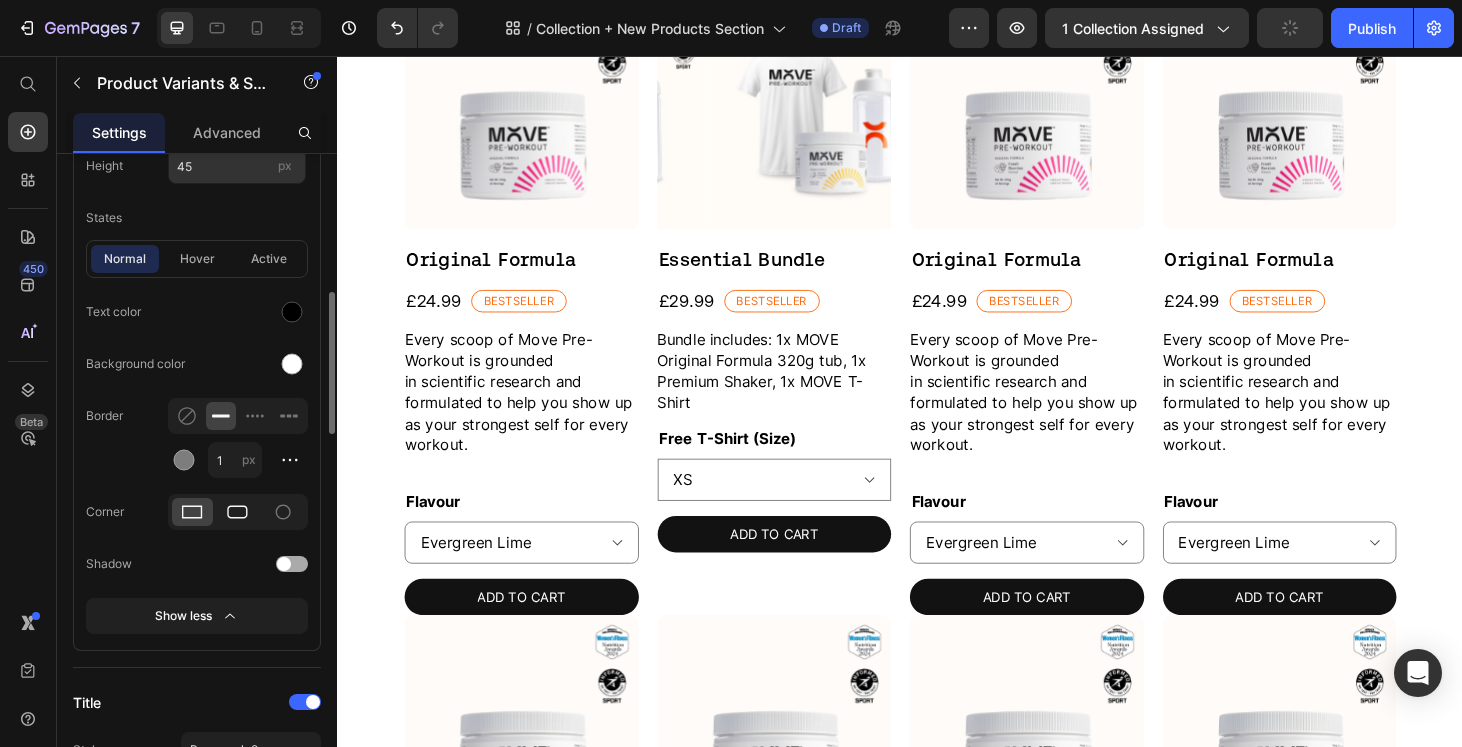 click 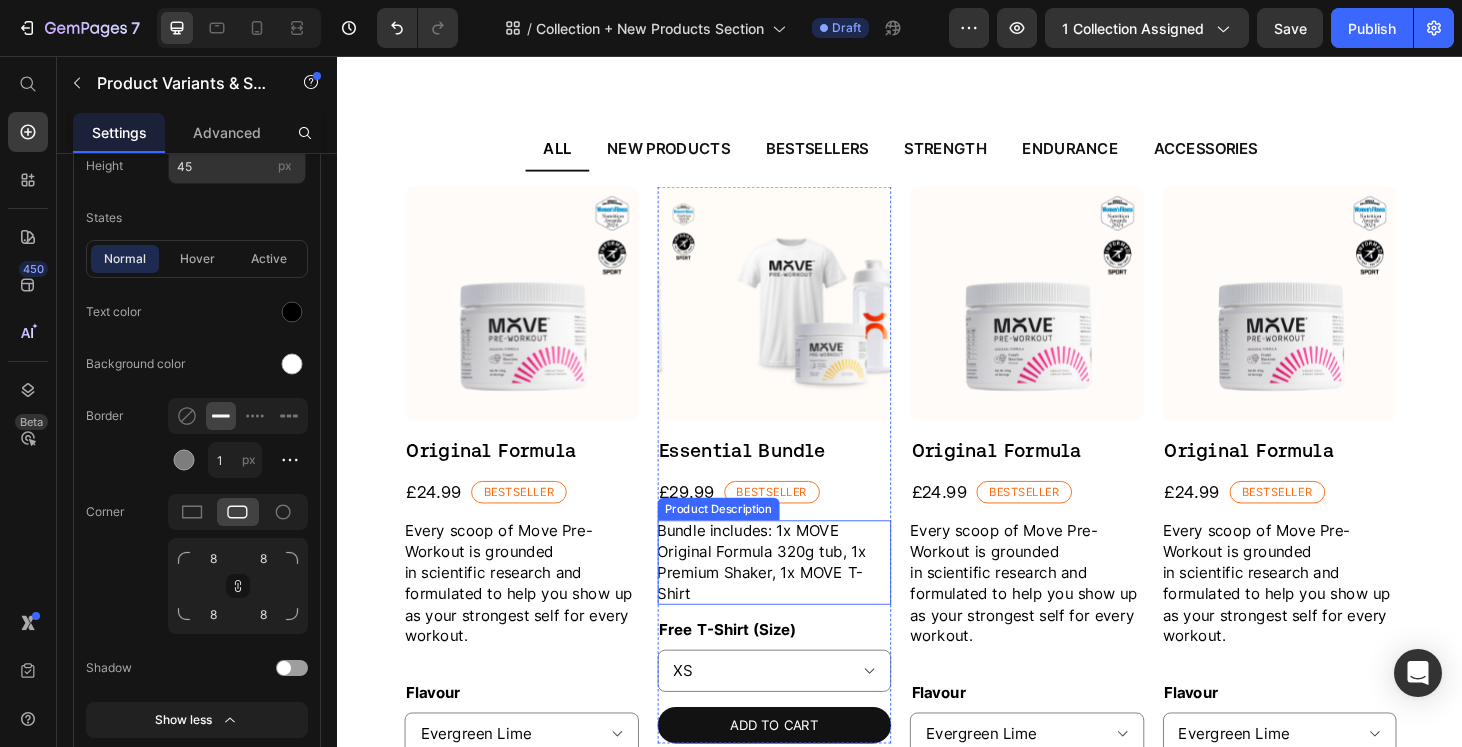 scroll, scrollTop: 409, scrollLeft: 0, axis: vertical 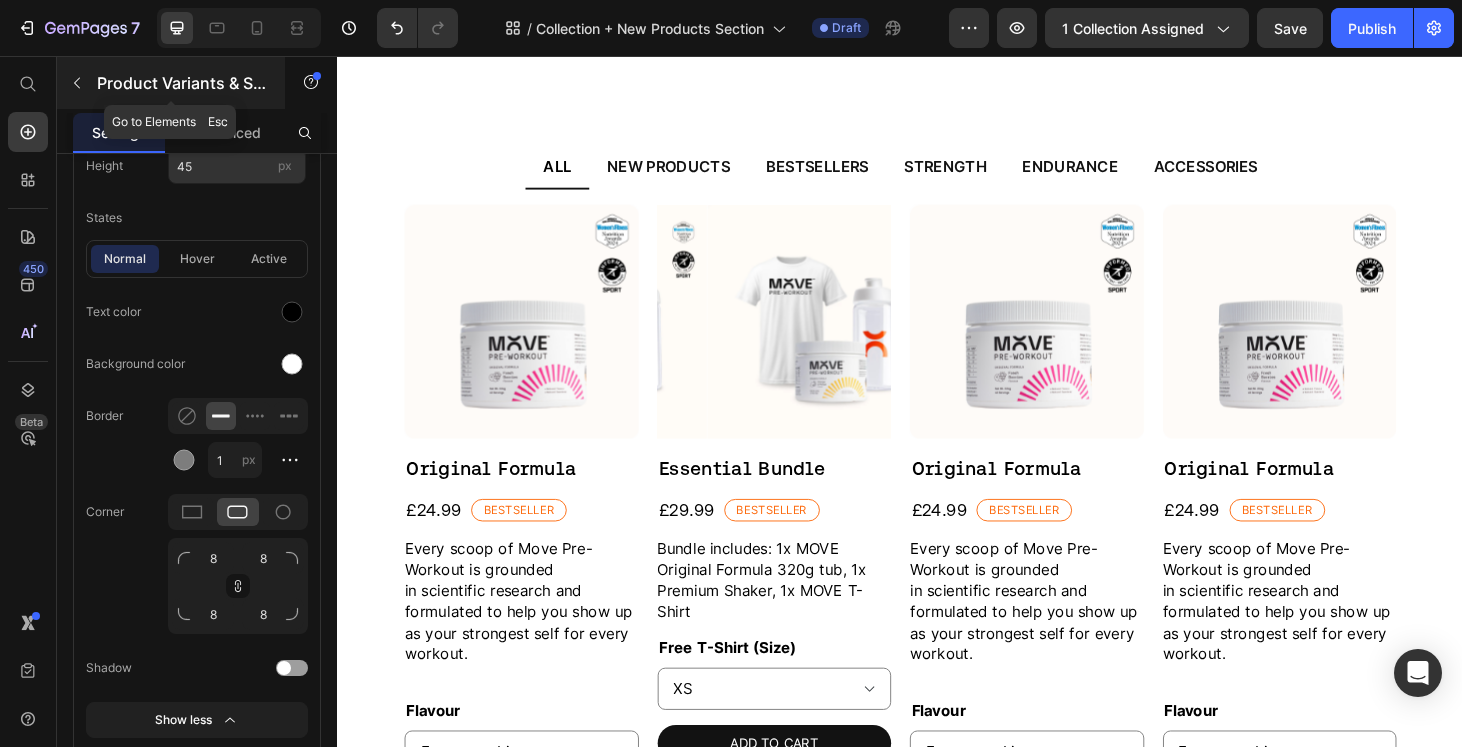 click 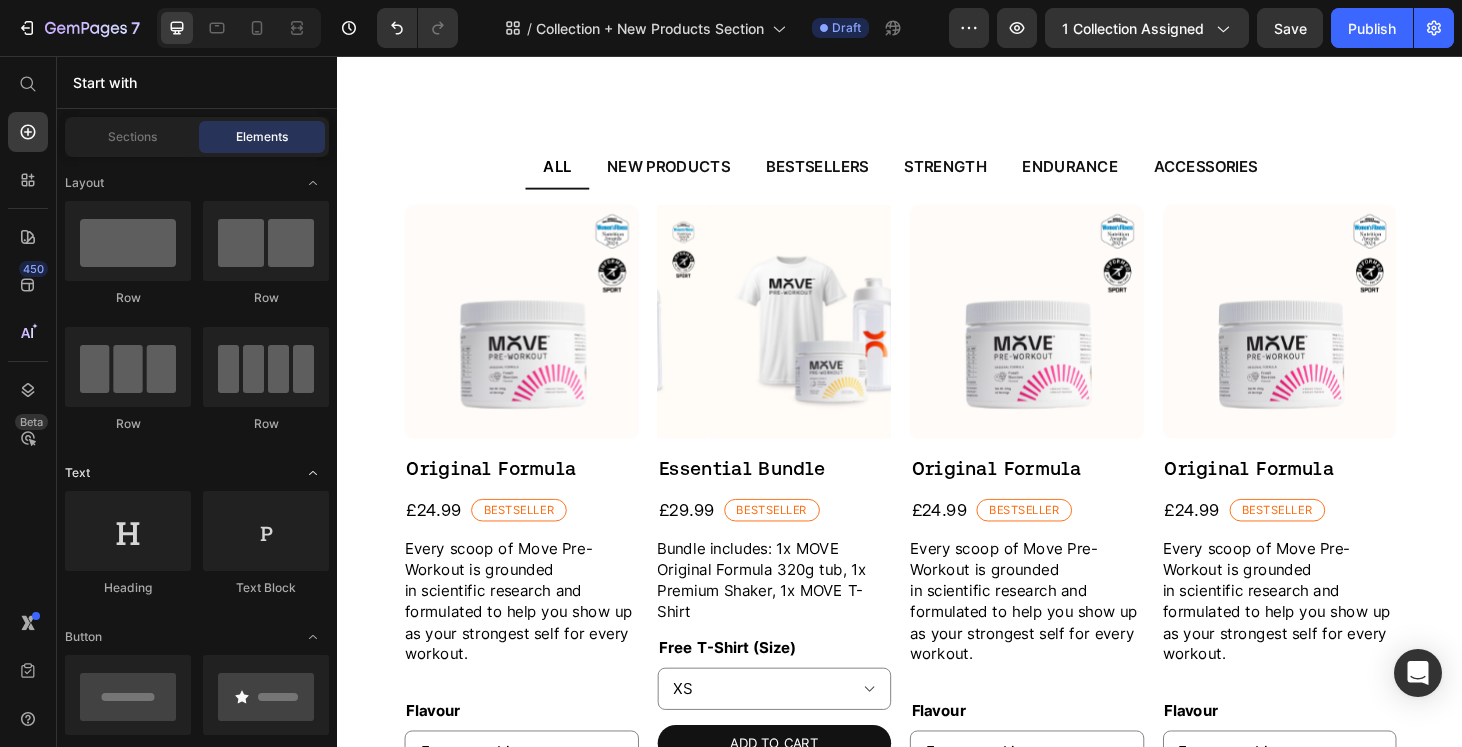 scroll, scrollTop: 0, scrollLeft: 0, axis: both 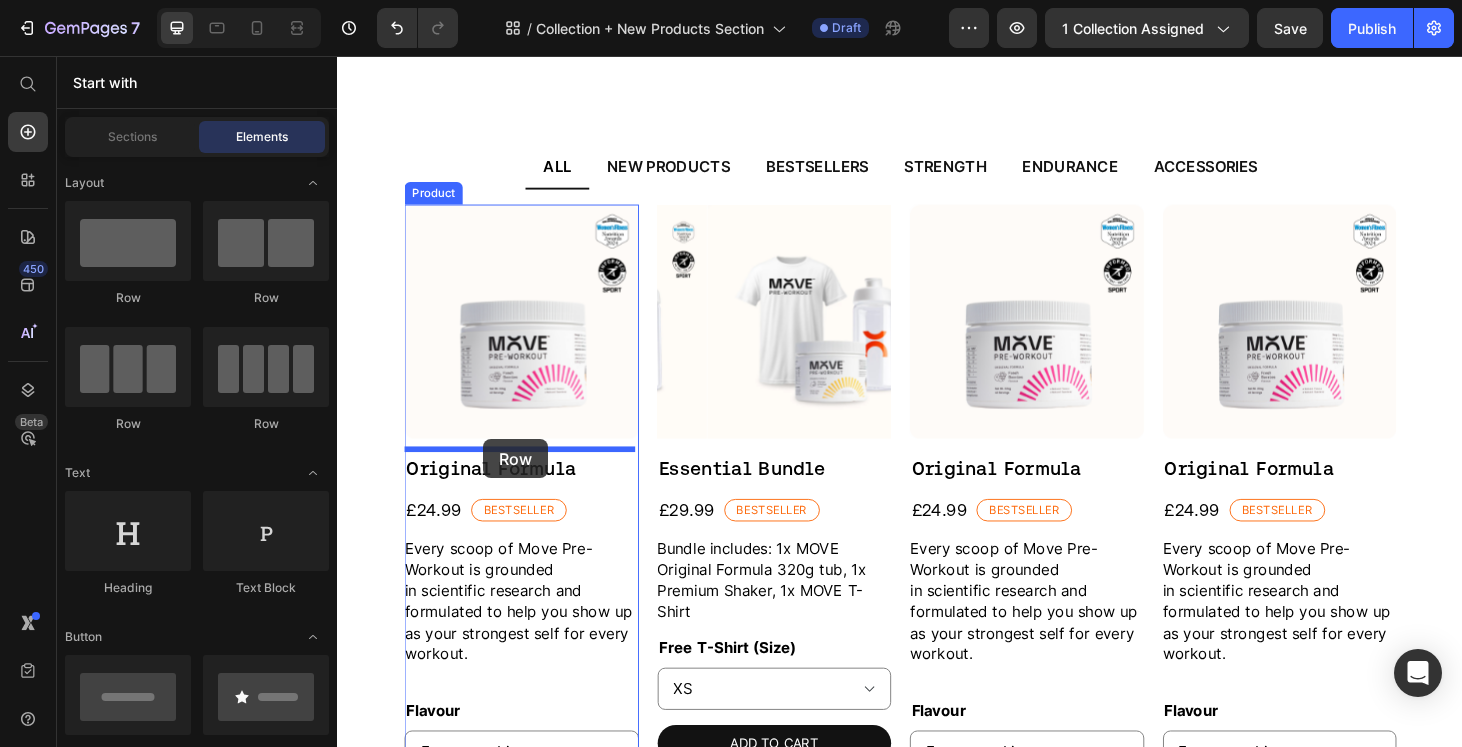 drag, startPoint x: 596, startPoint y: 305, endPoint x: 493, endPoint y: 465, distance: 190.28662 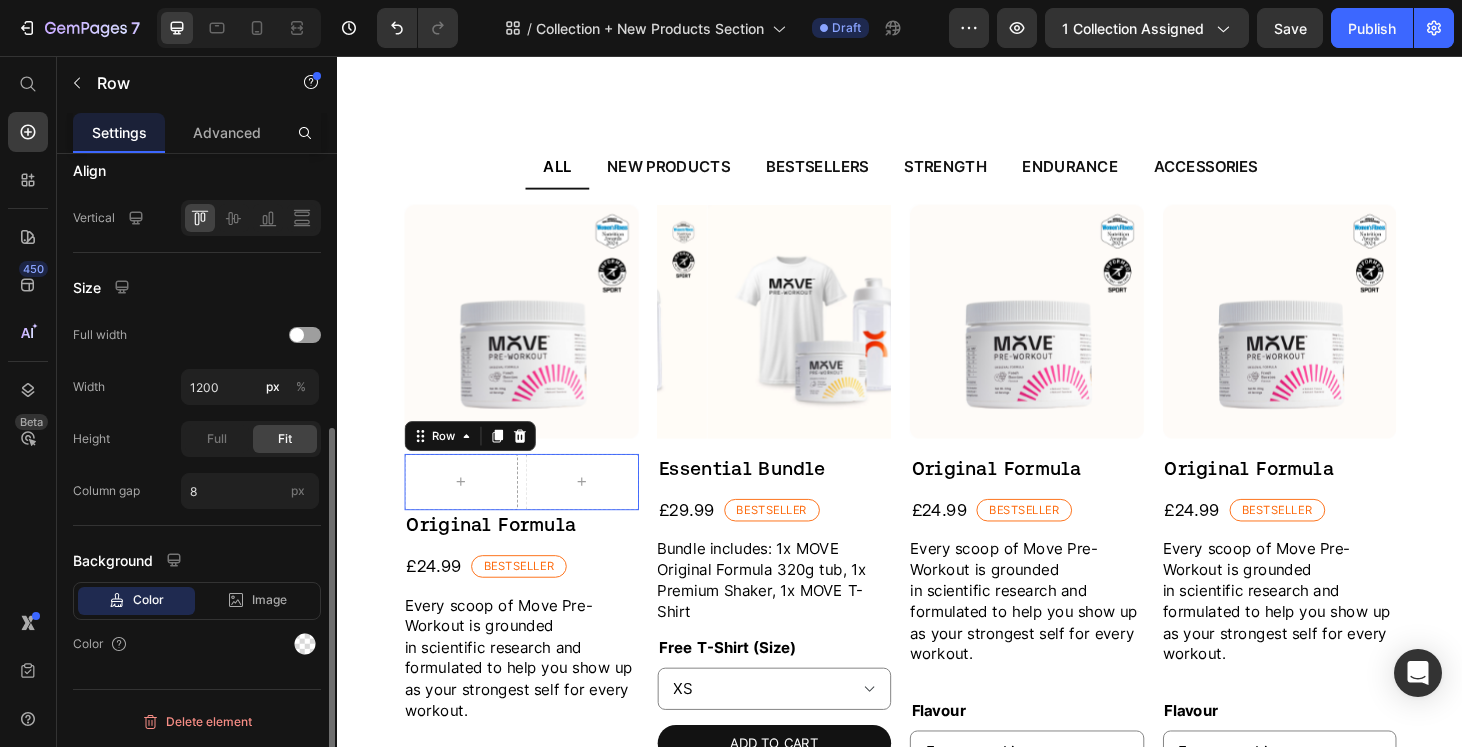 scroll, scrollTop: 0, scrollLeft: 0, axis: both 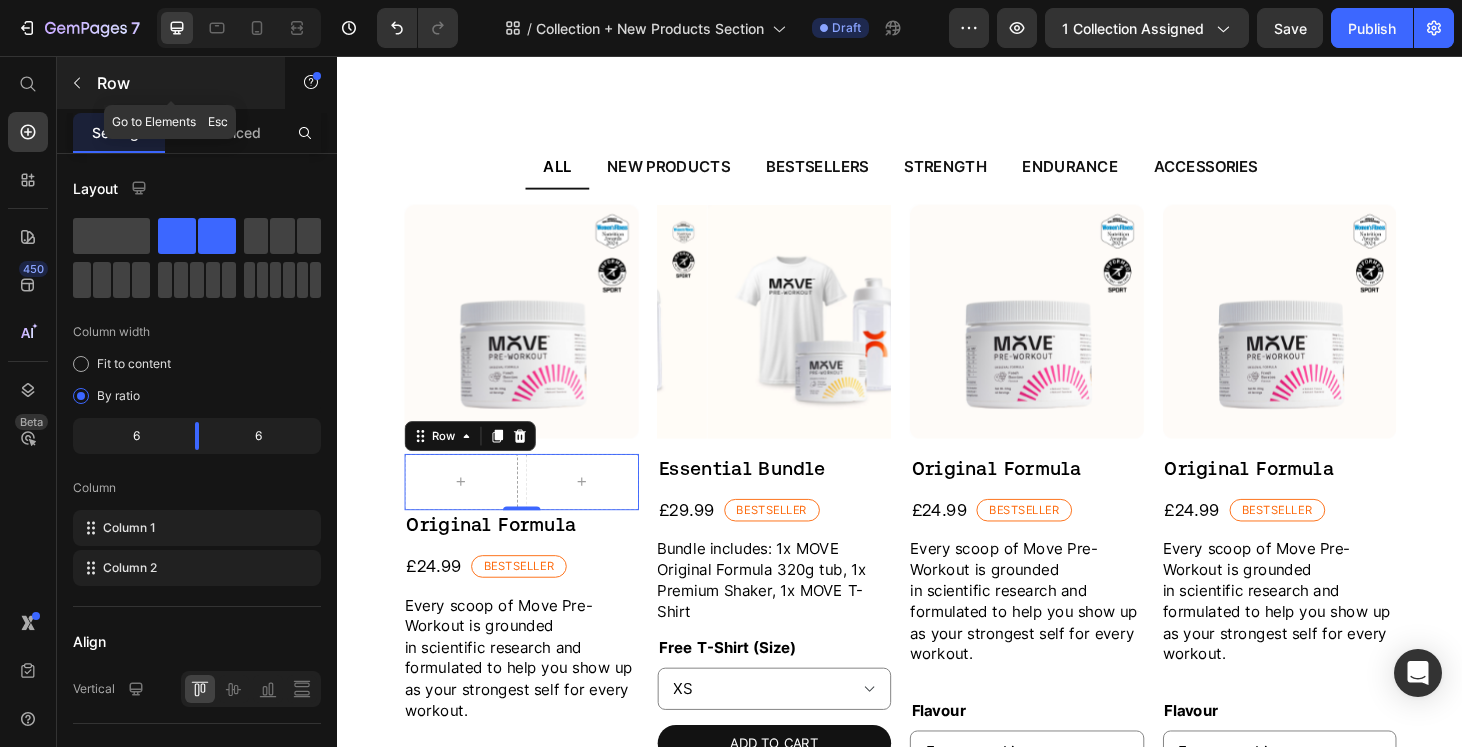 click 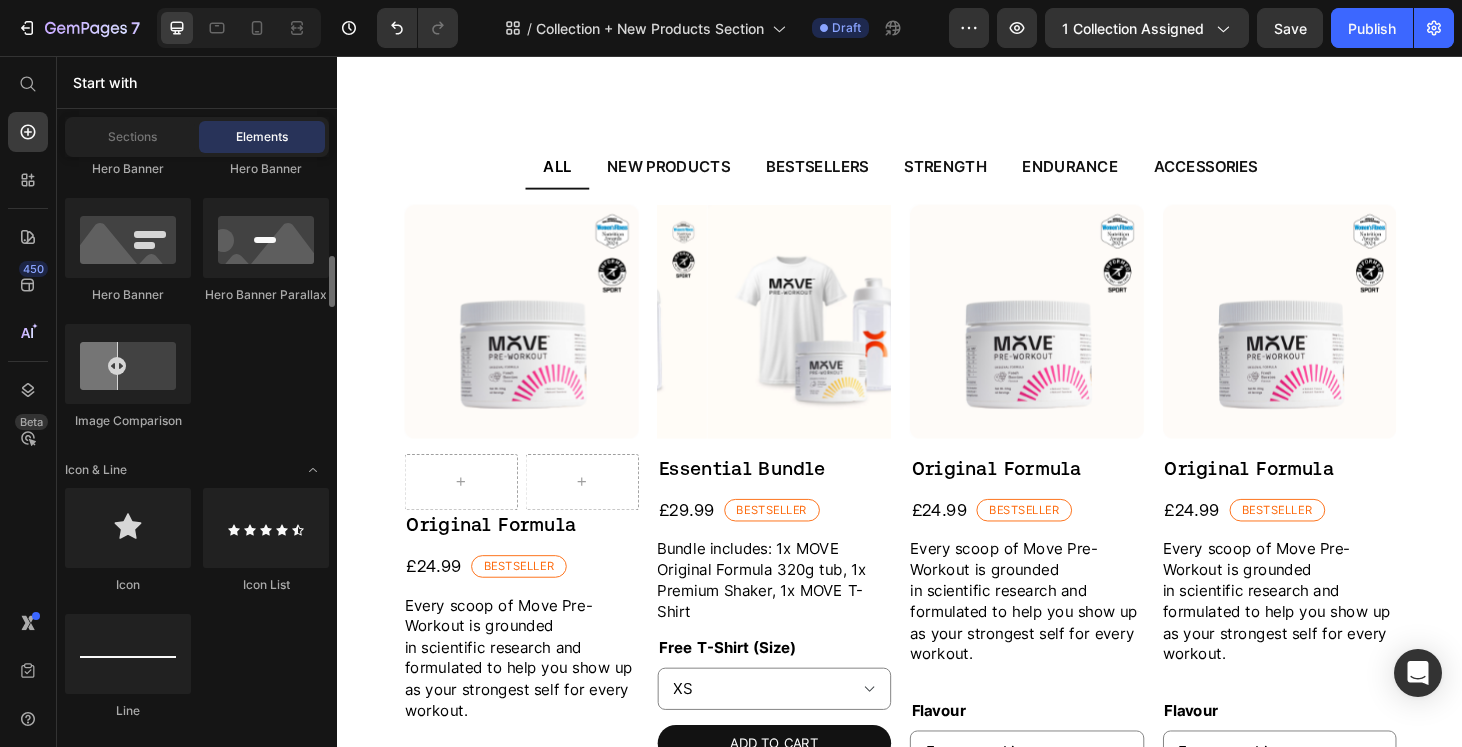 scroll, scrollTop: 1154, scrollLeft: 0, axis: vertical 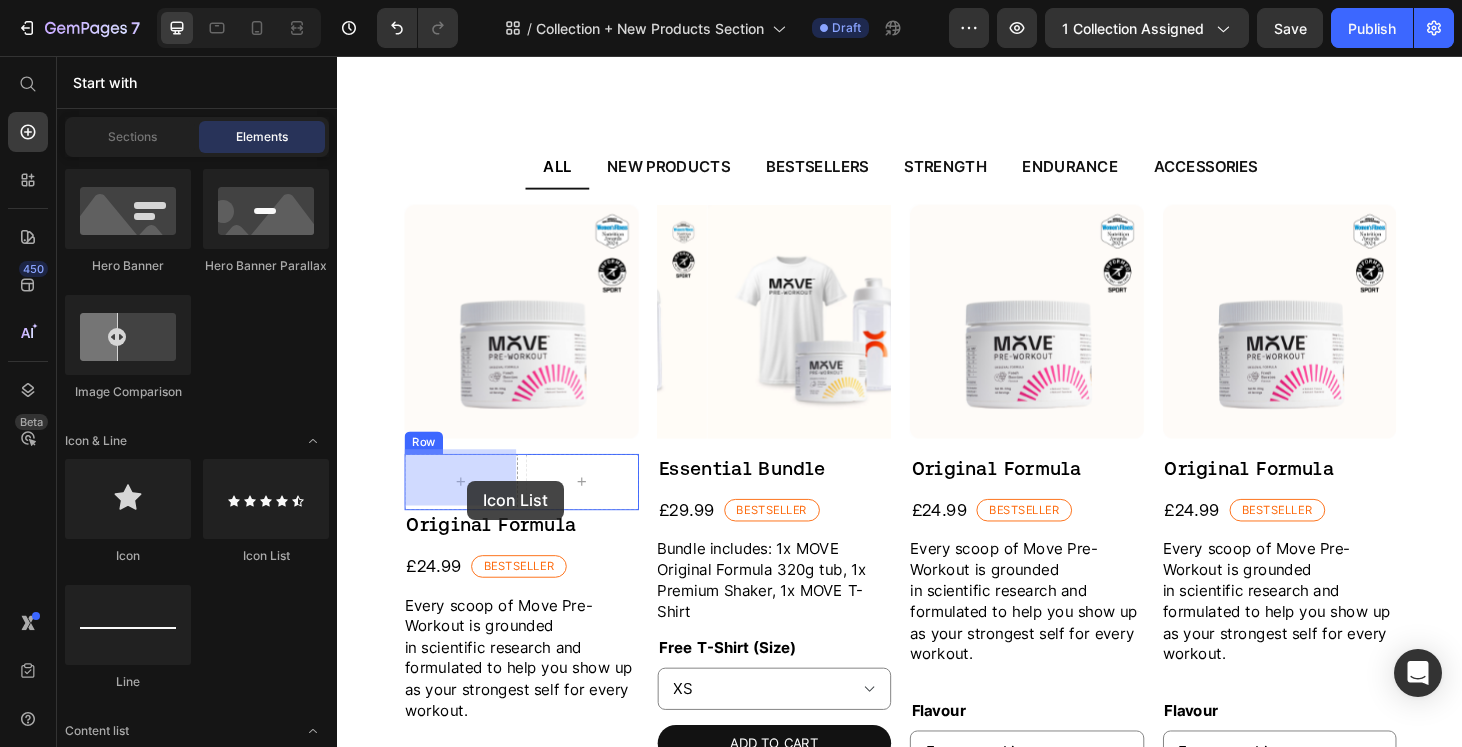 drag, startPoint x: 600, startPoint y: 575, endPoint x: 476, endPoint y: 509, distance: 140.47064 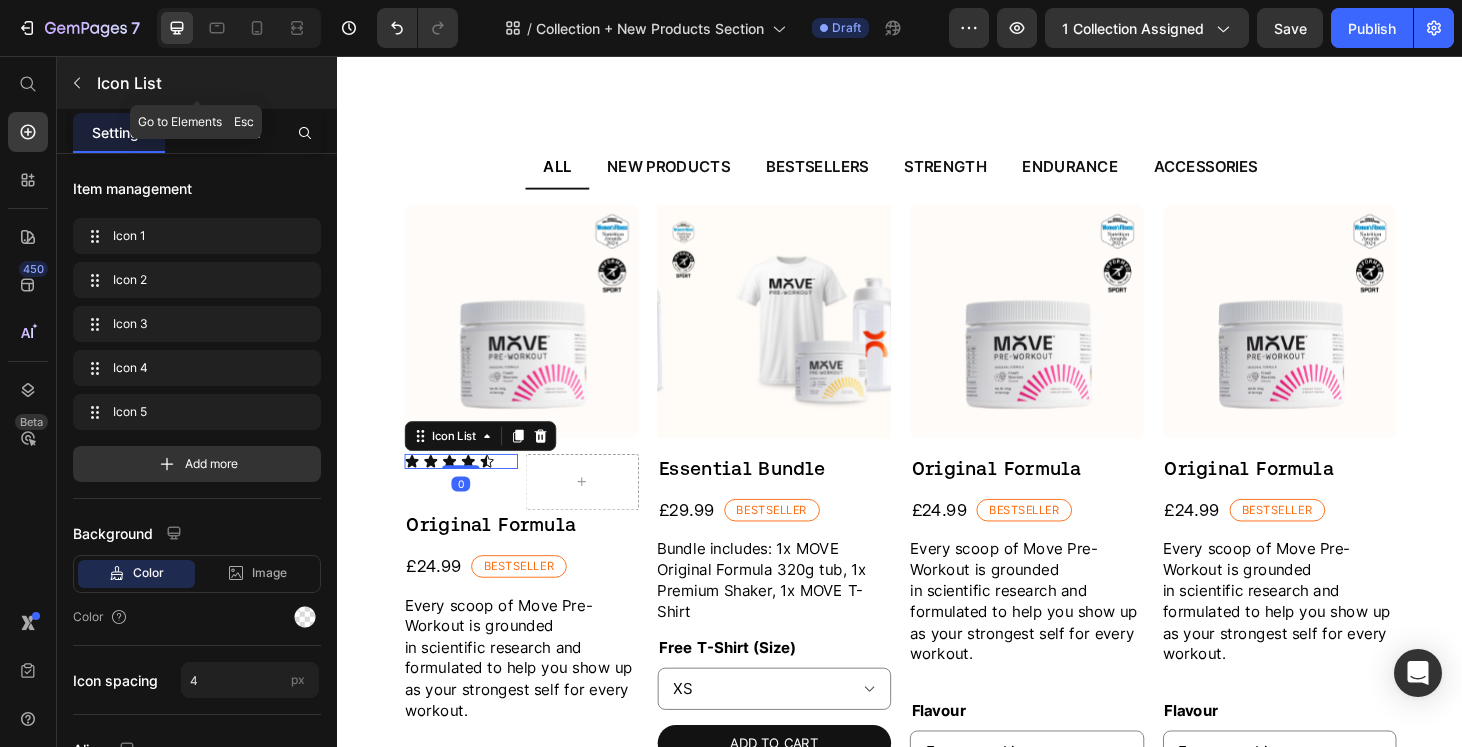 click 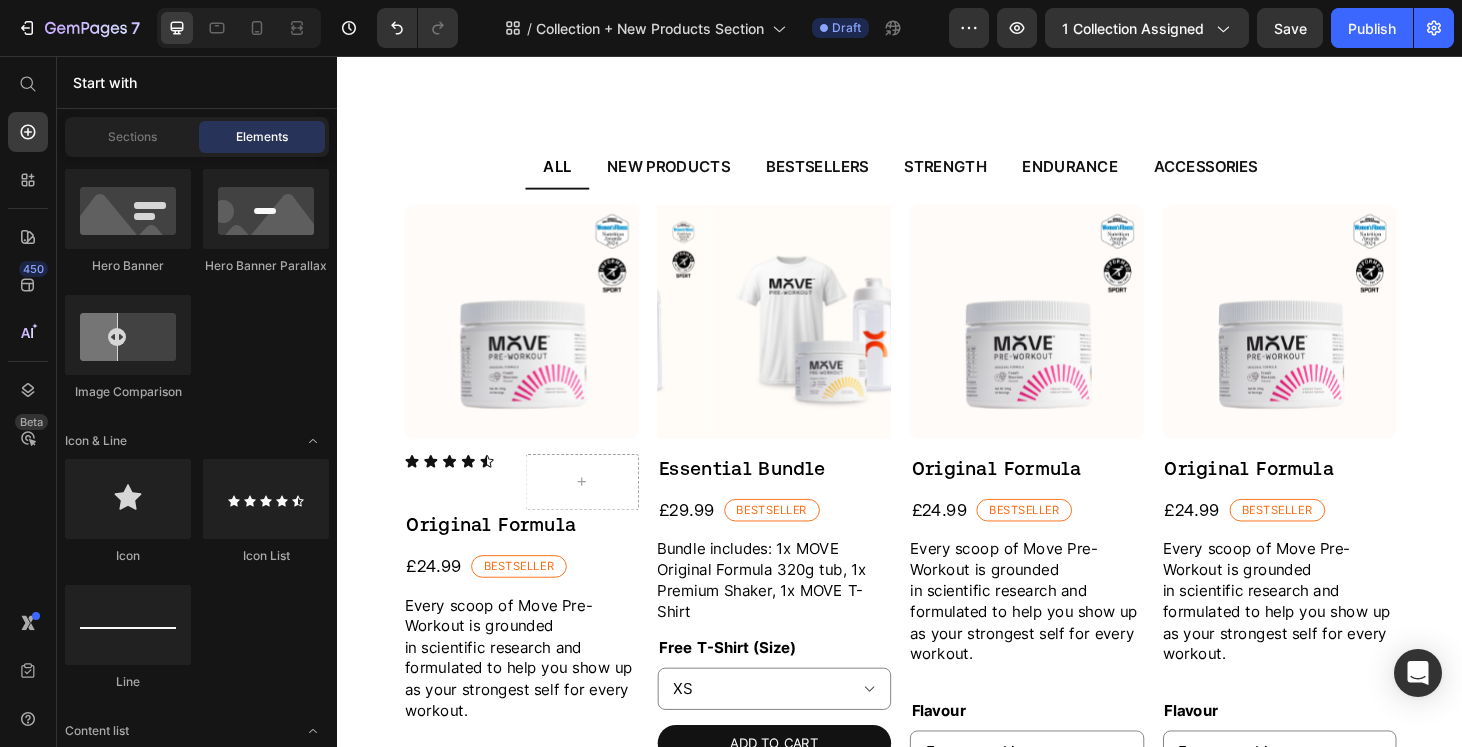 scroll, scrollTop: 0, scrollLeft: 0, axis: both 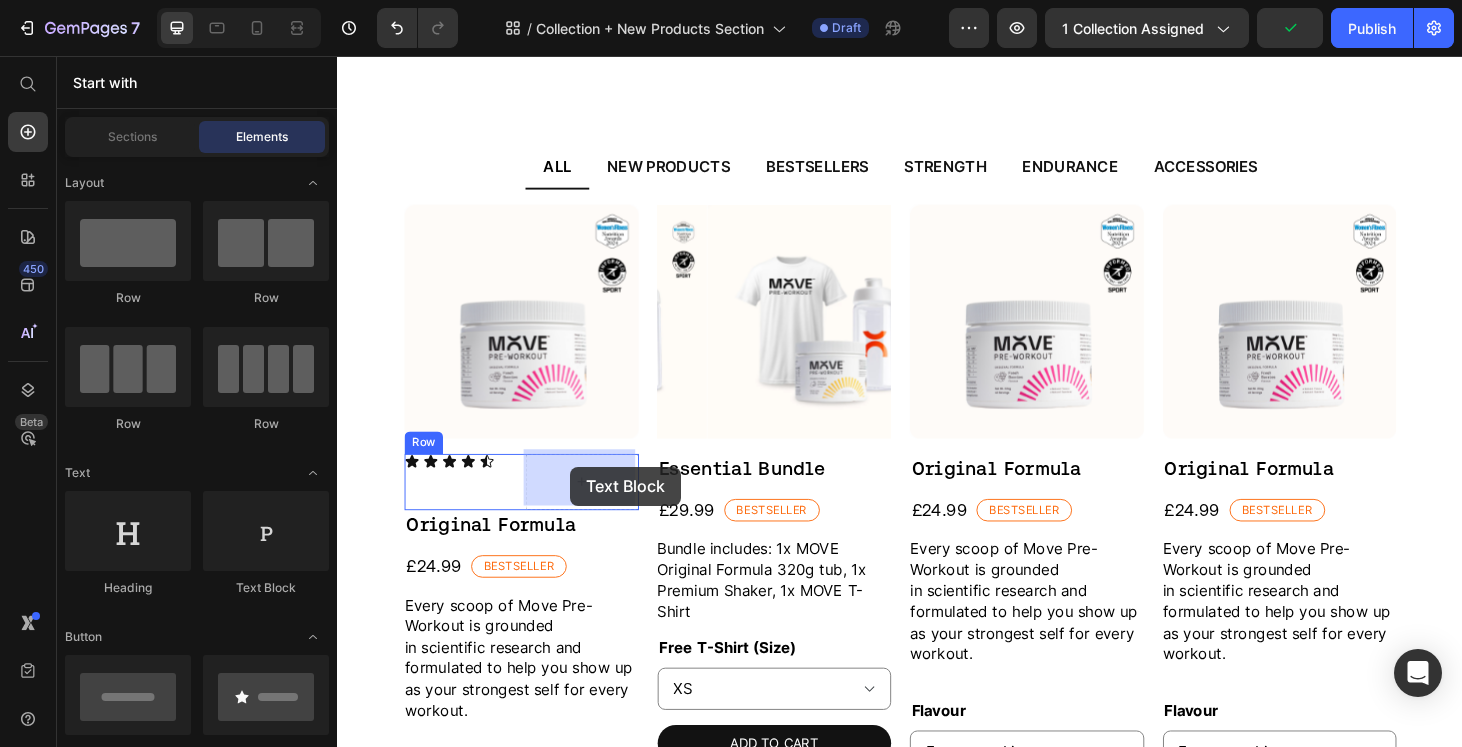 drag, startPoint x: 604, startPoint y: 601, endPoint x: 586, endPoint y: 494, distance: 108.503456 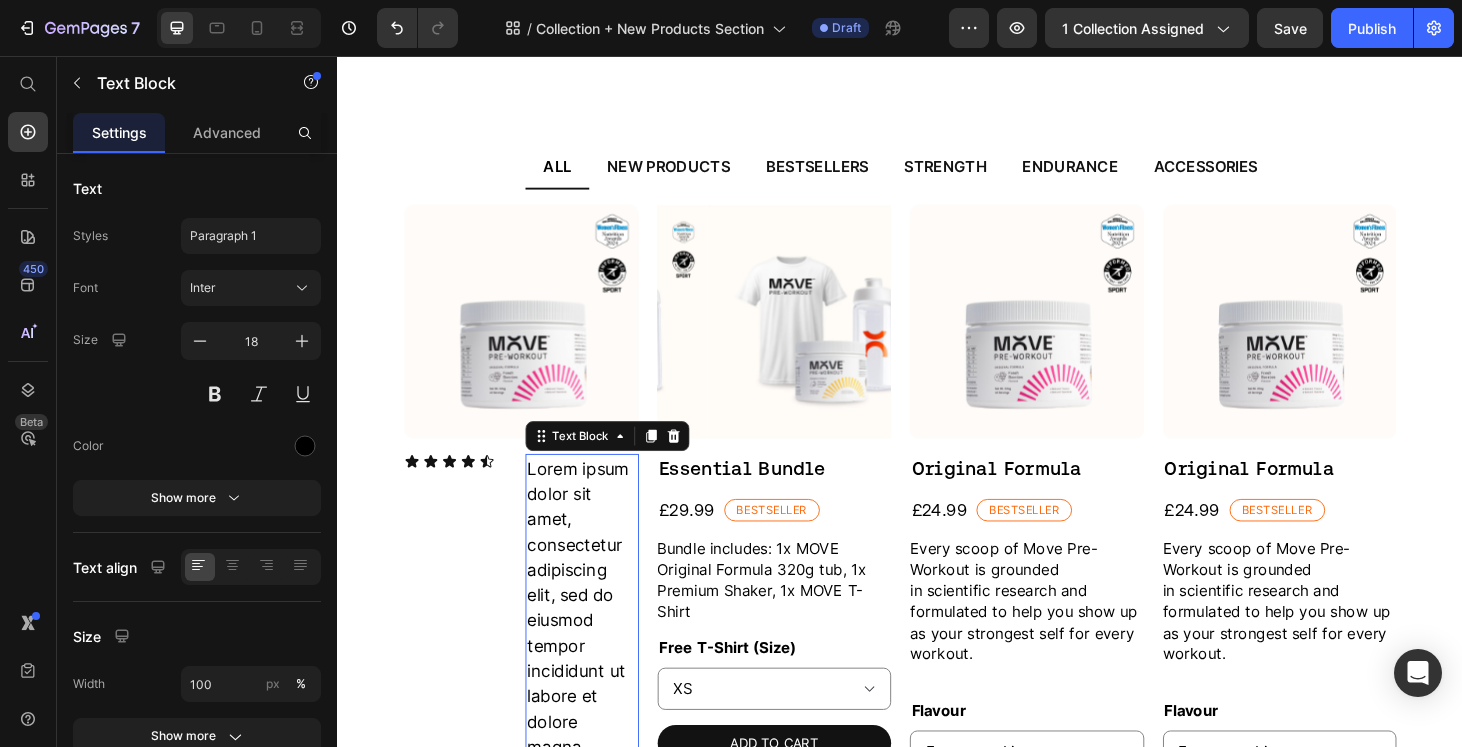 click on "Lorem ipsum dolor sit amet, consectetur adipiscing elit, sed do eiusmod tempor incididunt ut labore et dolore magna aliqua. Ut enim ad minim veniam, quis nostrud exercitation ullamco laboris nisi ut aliquip ex ea commodo consequat." at bounding box center (597, 792) 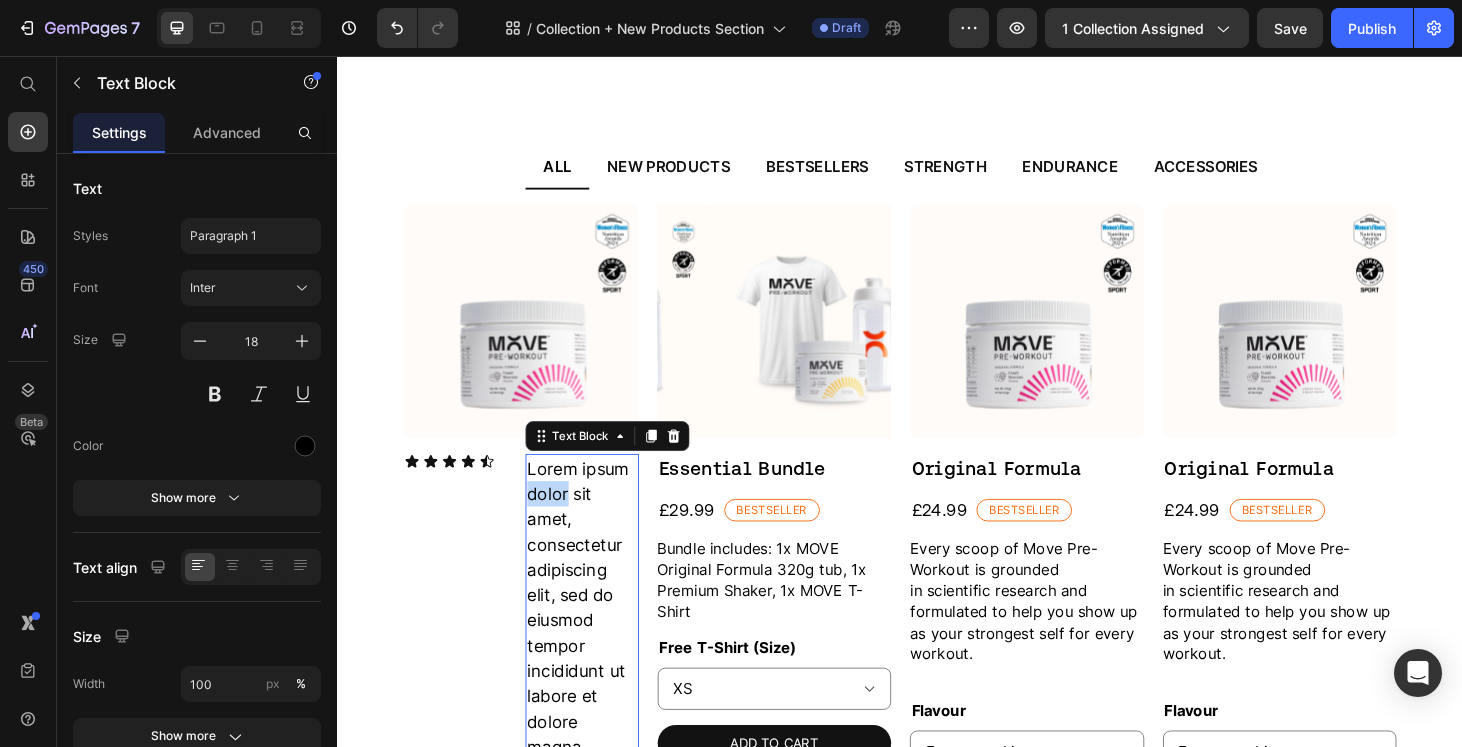 click on "Lorem ipsum dolor sit amet, consectetur adipiscing elit, sed do eiusmod tempor incididunt ut labore et dolore magna aliqua. Ut enim ad minim veniam, quis nostrud exercitation ullamco laboris nisi ut aliquip ex ea commodo consequat." at bounding box center [597, 792] 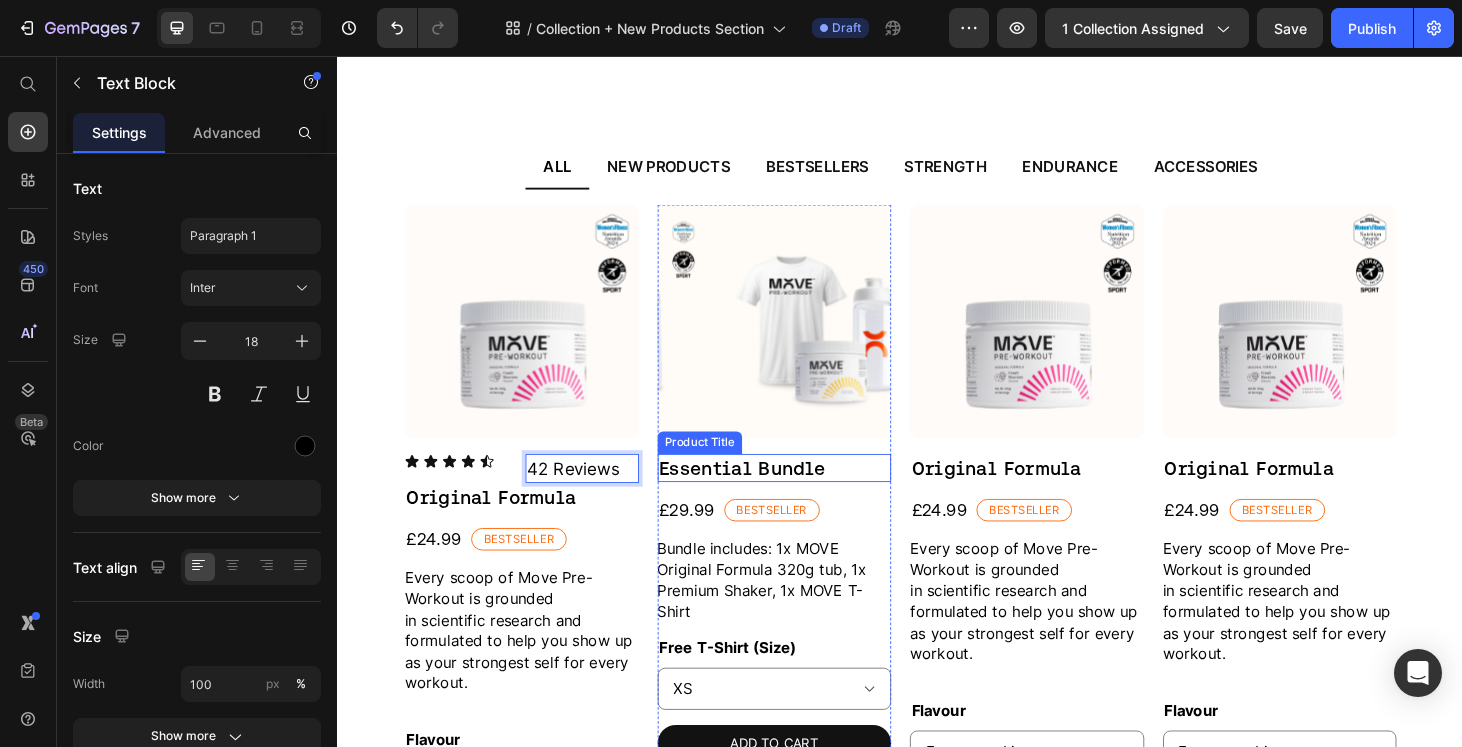 click on "Essential Bundle" at bounding box center (803, 495) 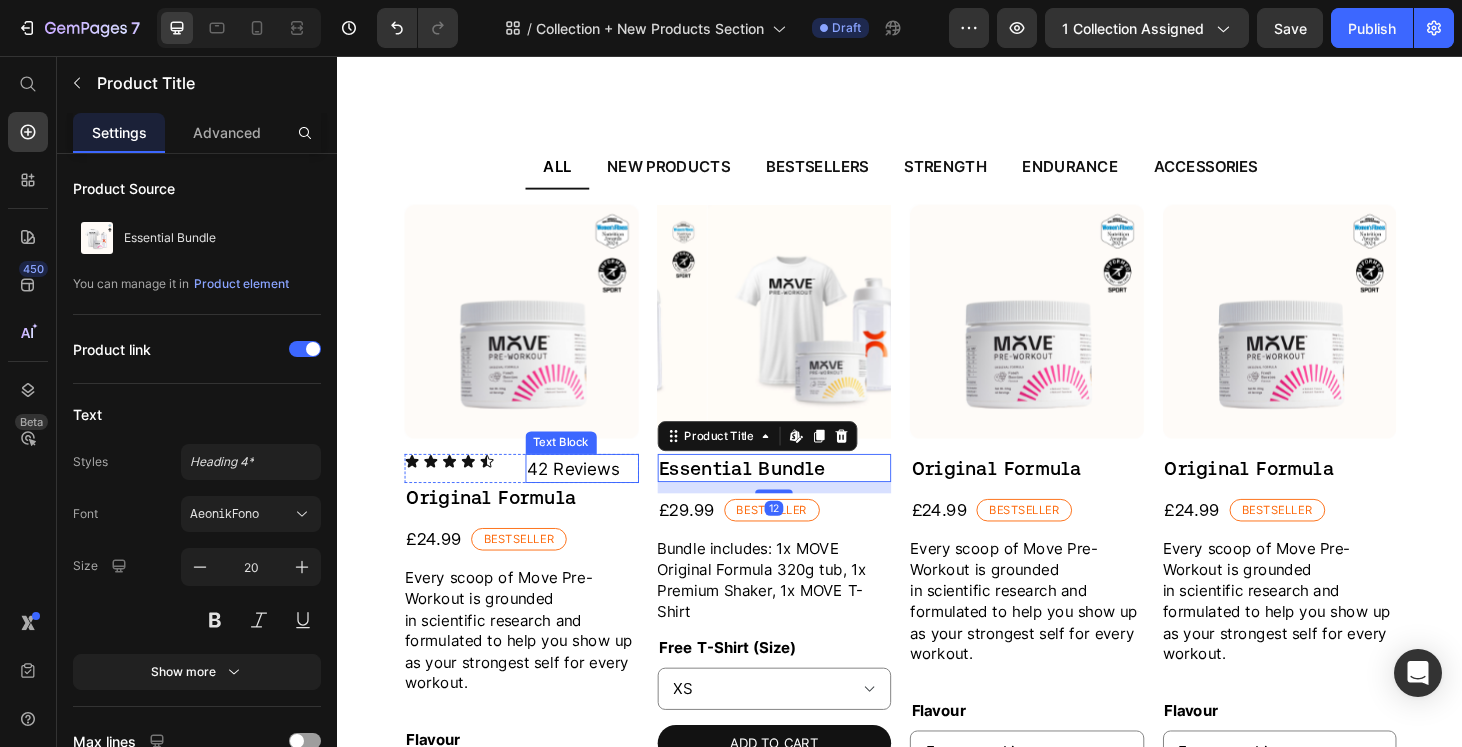 click on "42 Reviews" at bounding box center [597, 495] 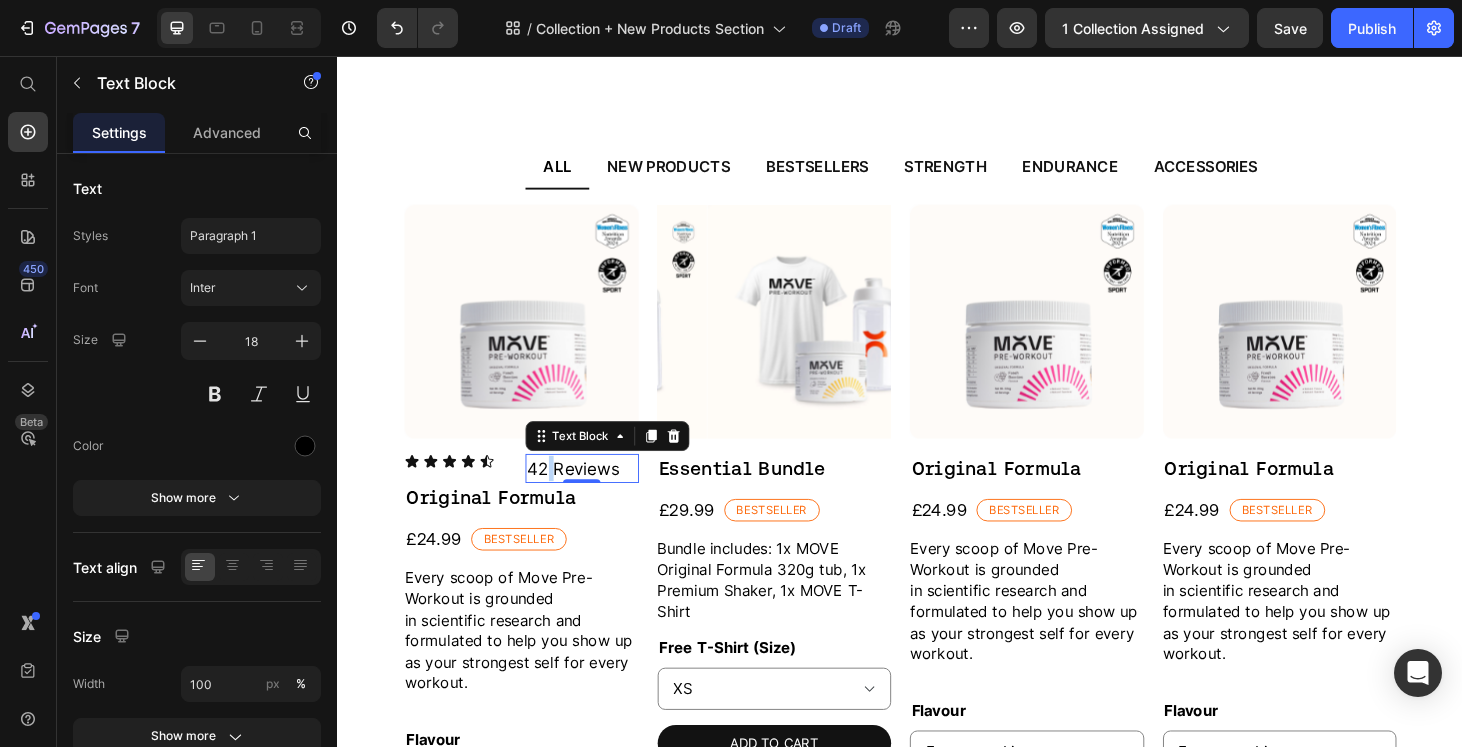 click on "42 Reviews" at bounding box center (597, 495) 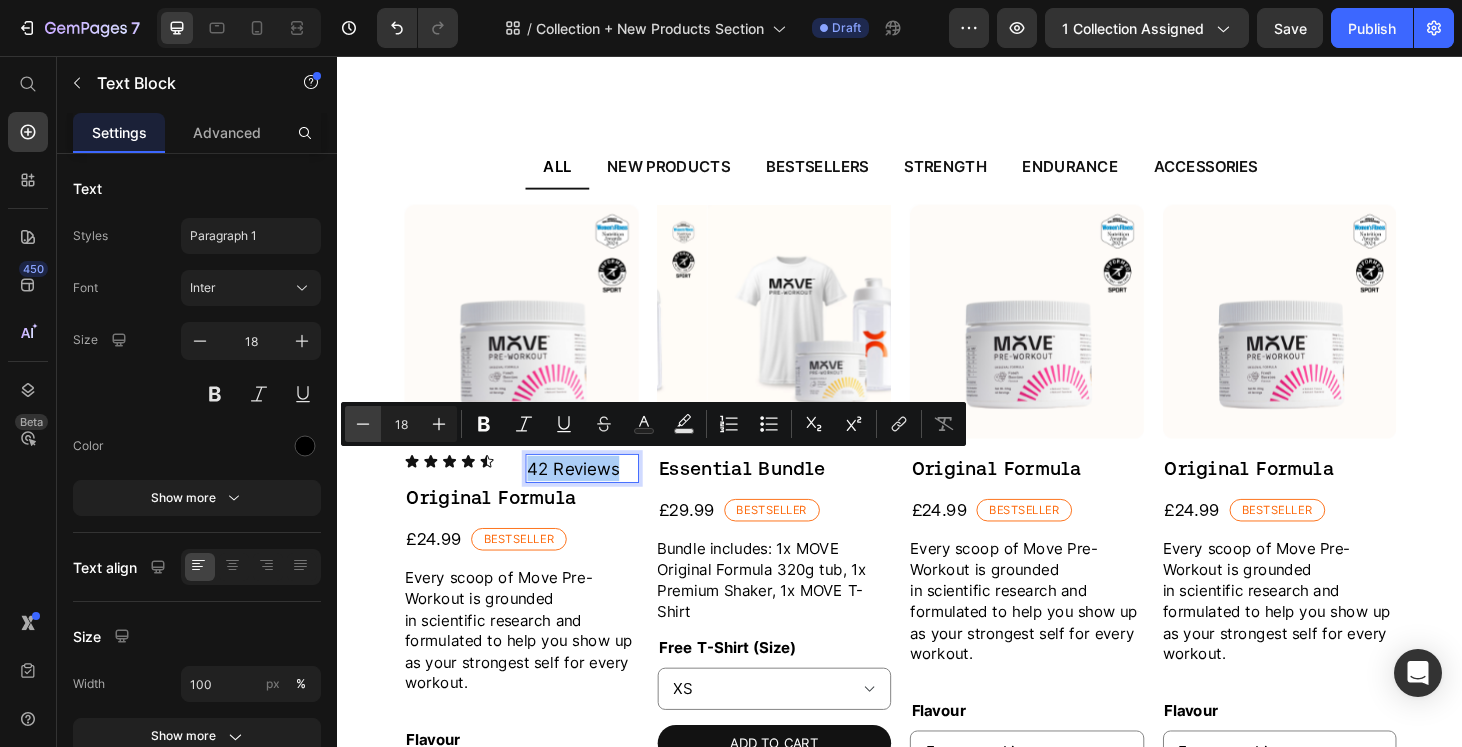 click 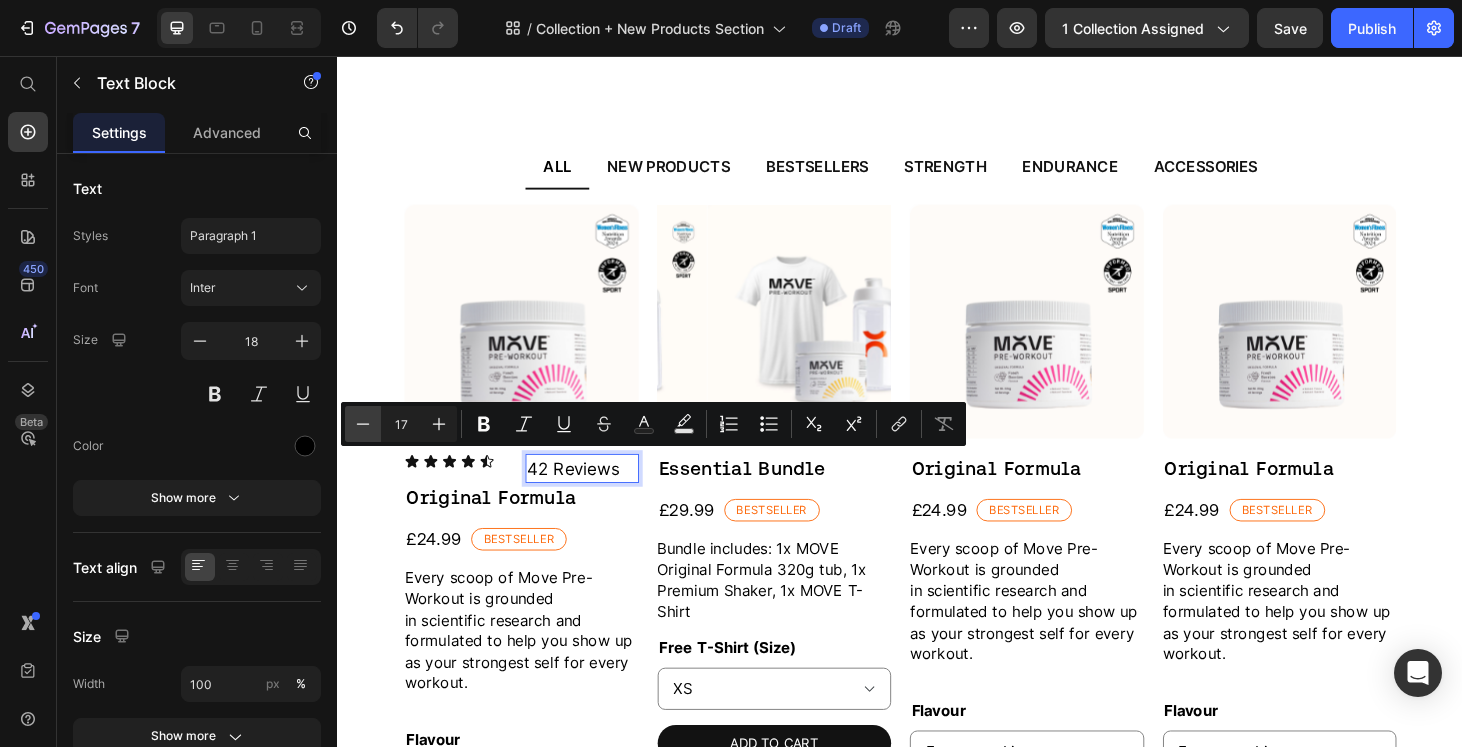 click 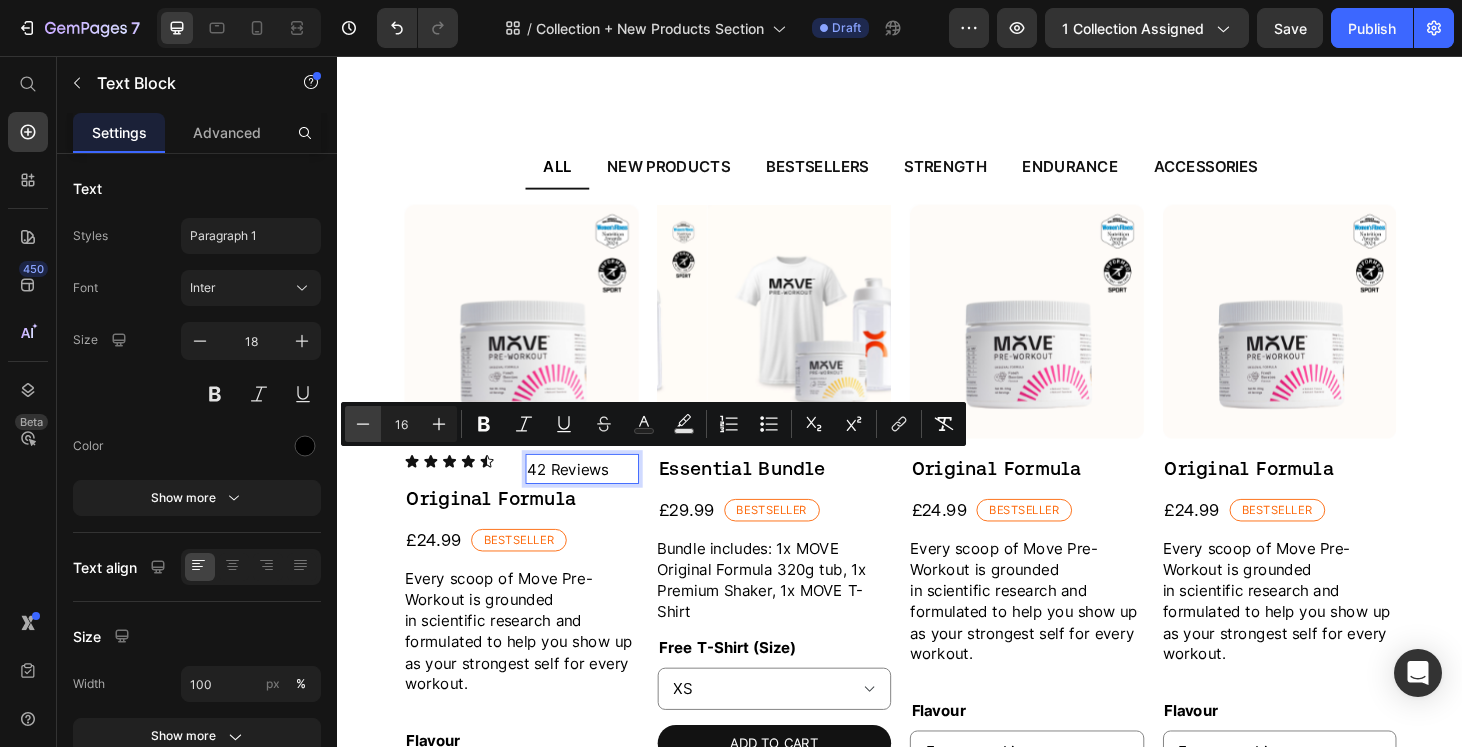 click 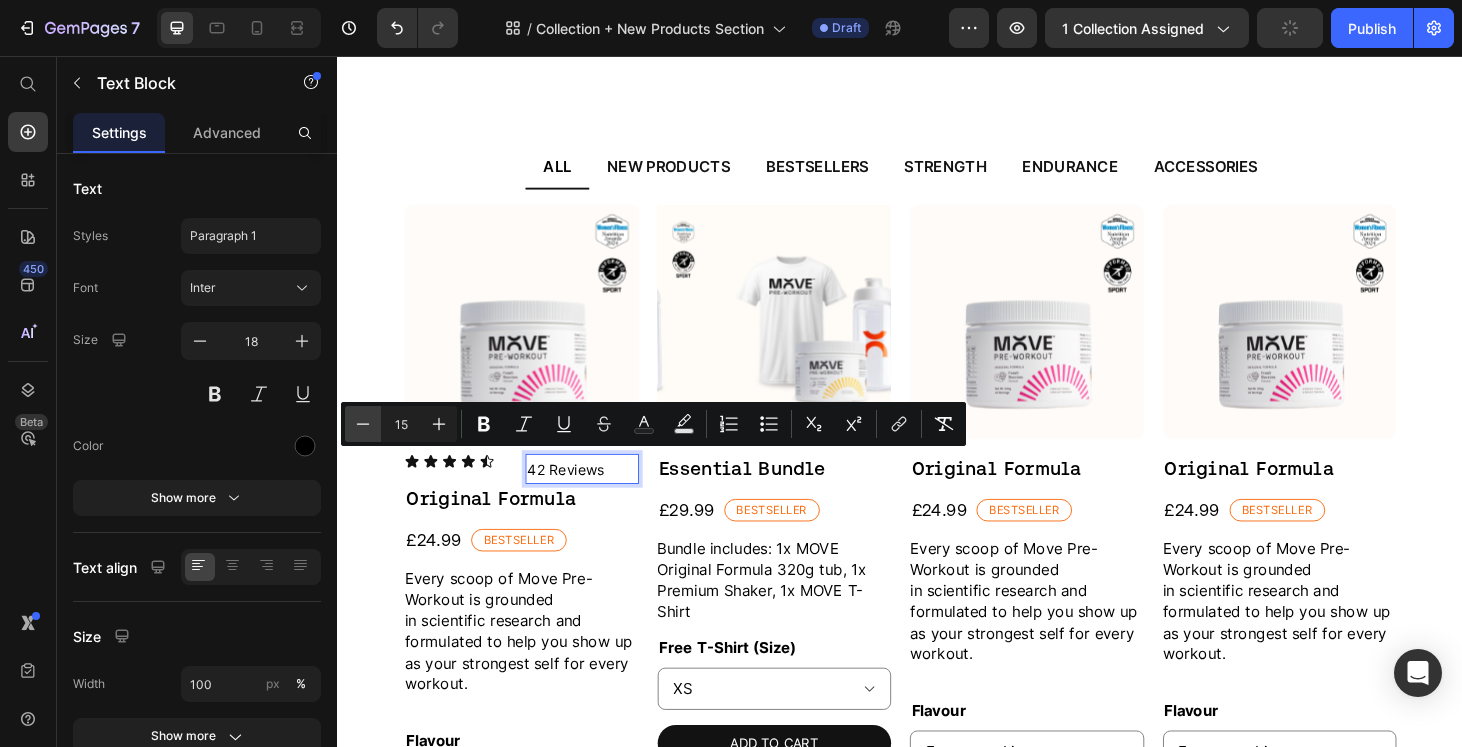 click 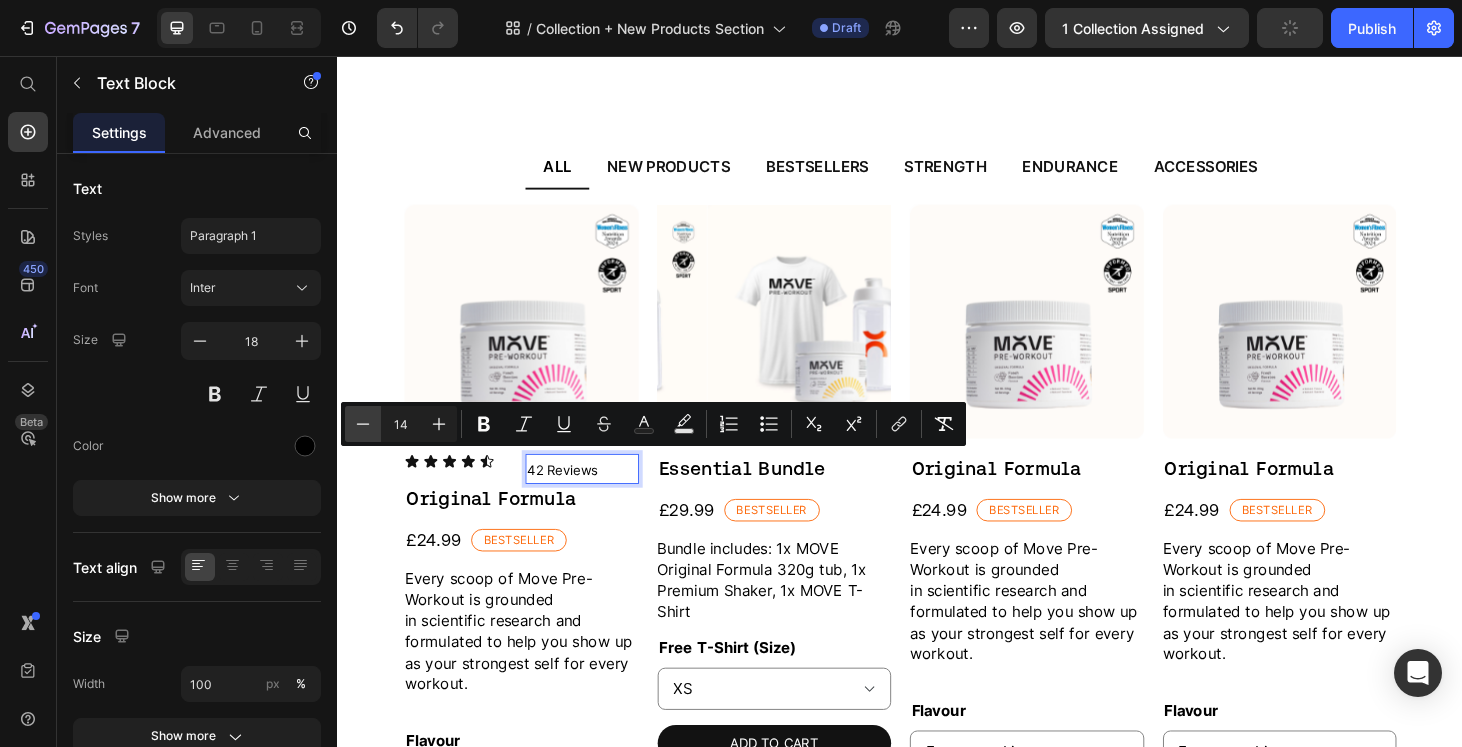 click 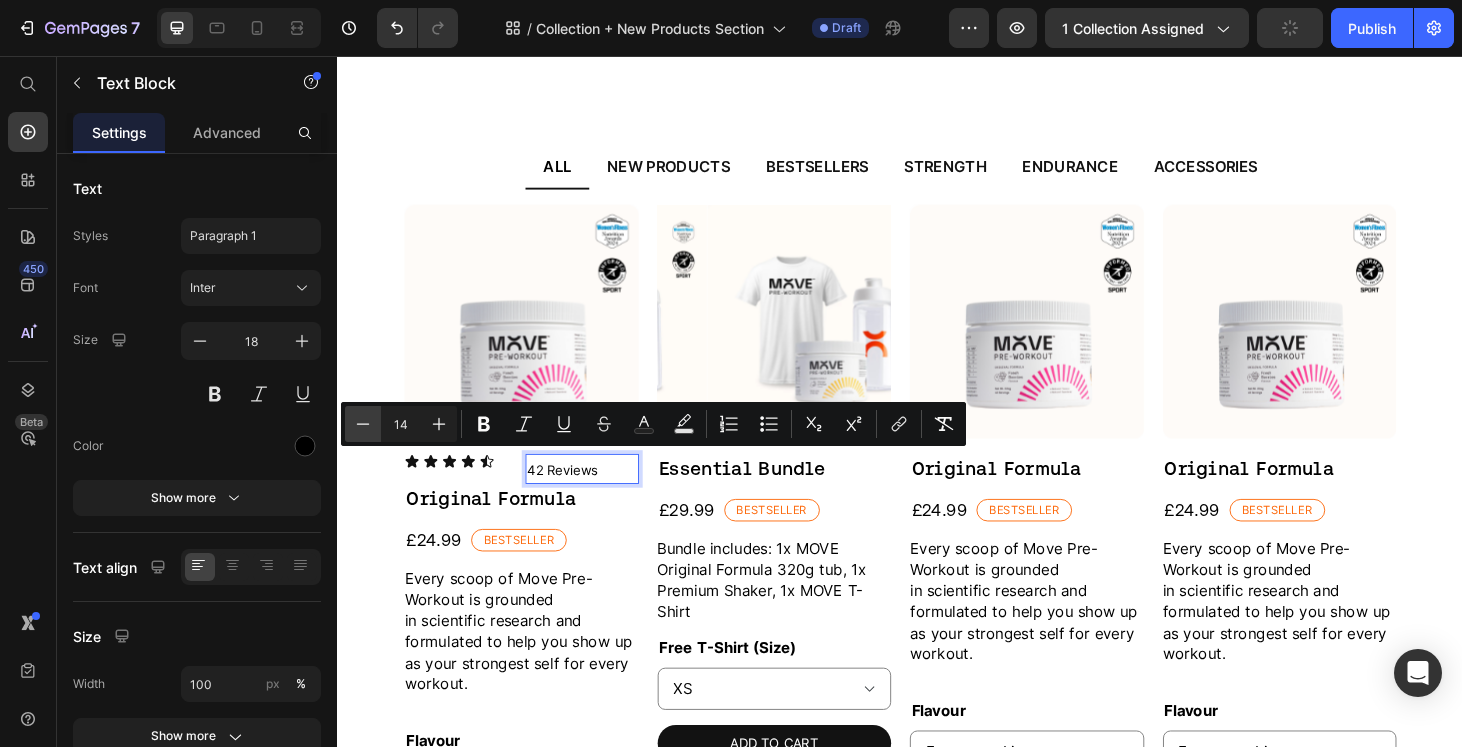 type on "13" 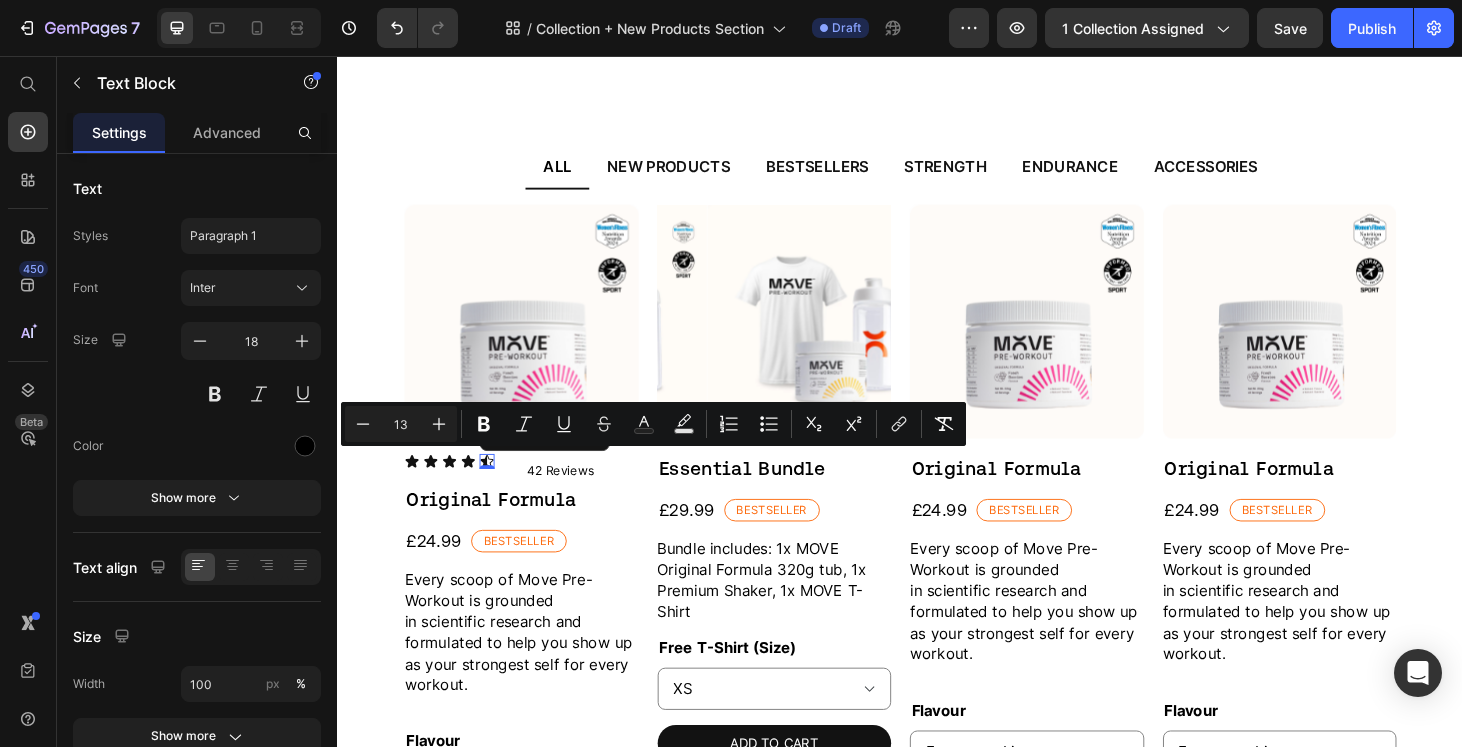 click on "Icon   0" at bounding box center [496, 488] 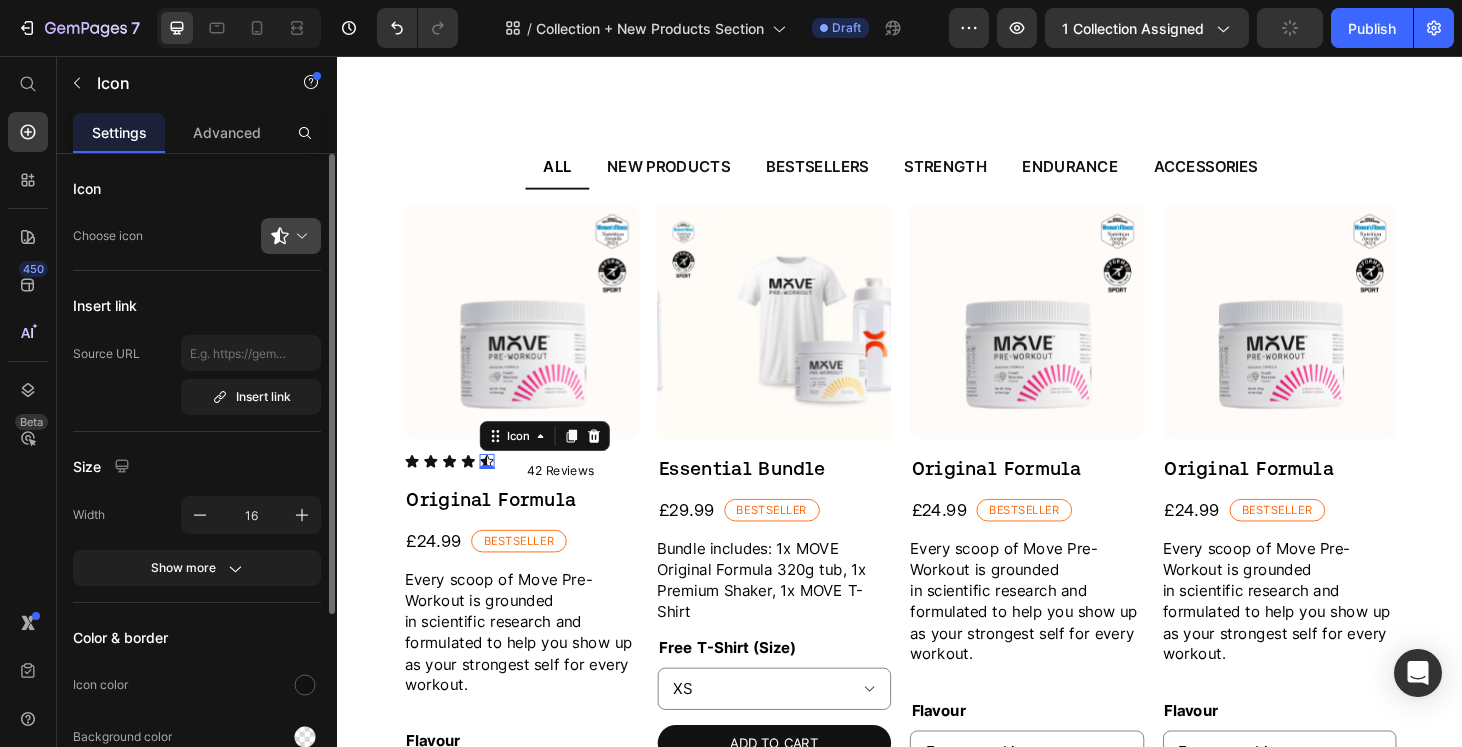 click at bounding box center (299, 236) 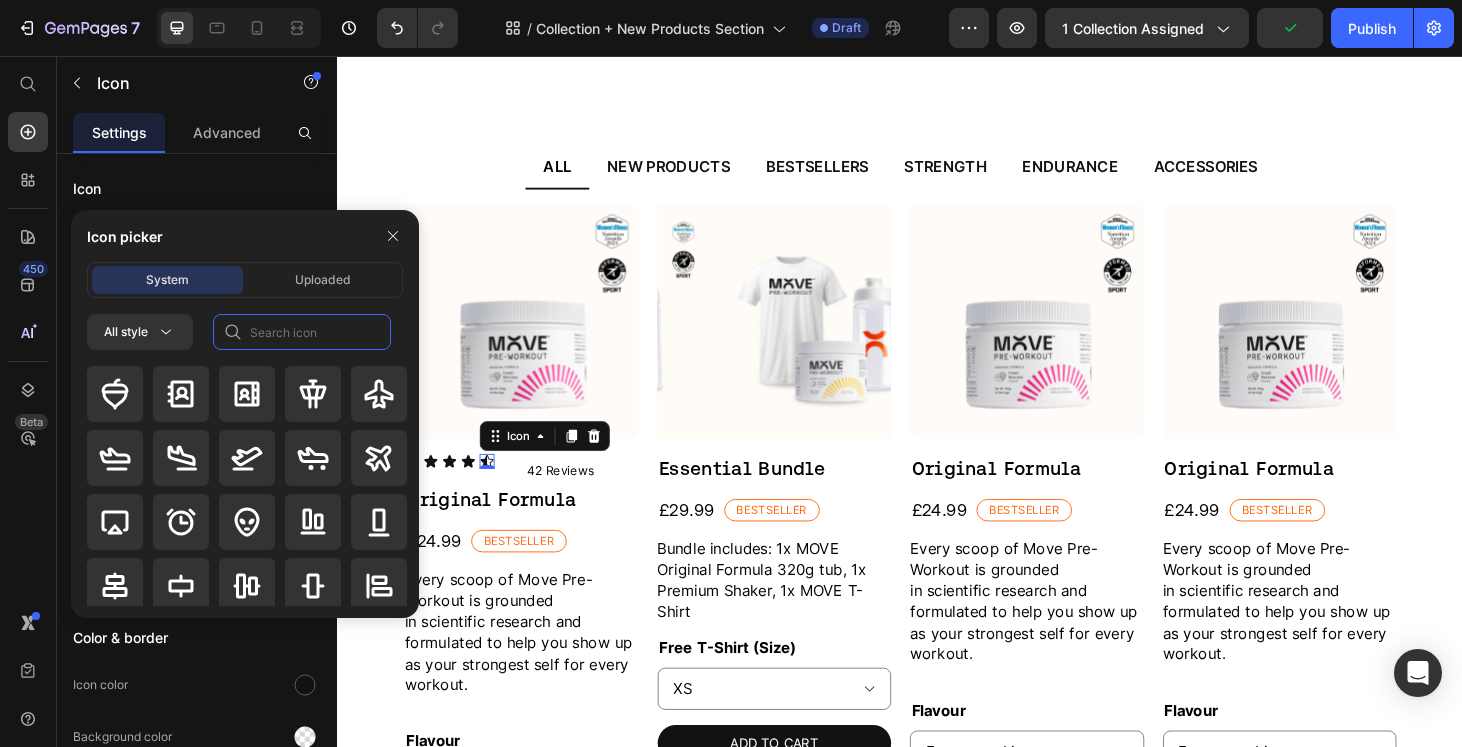 click 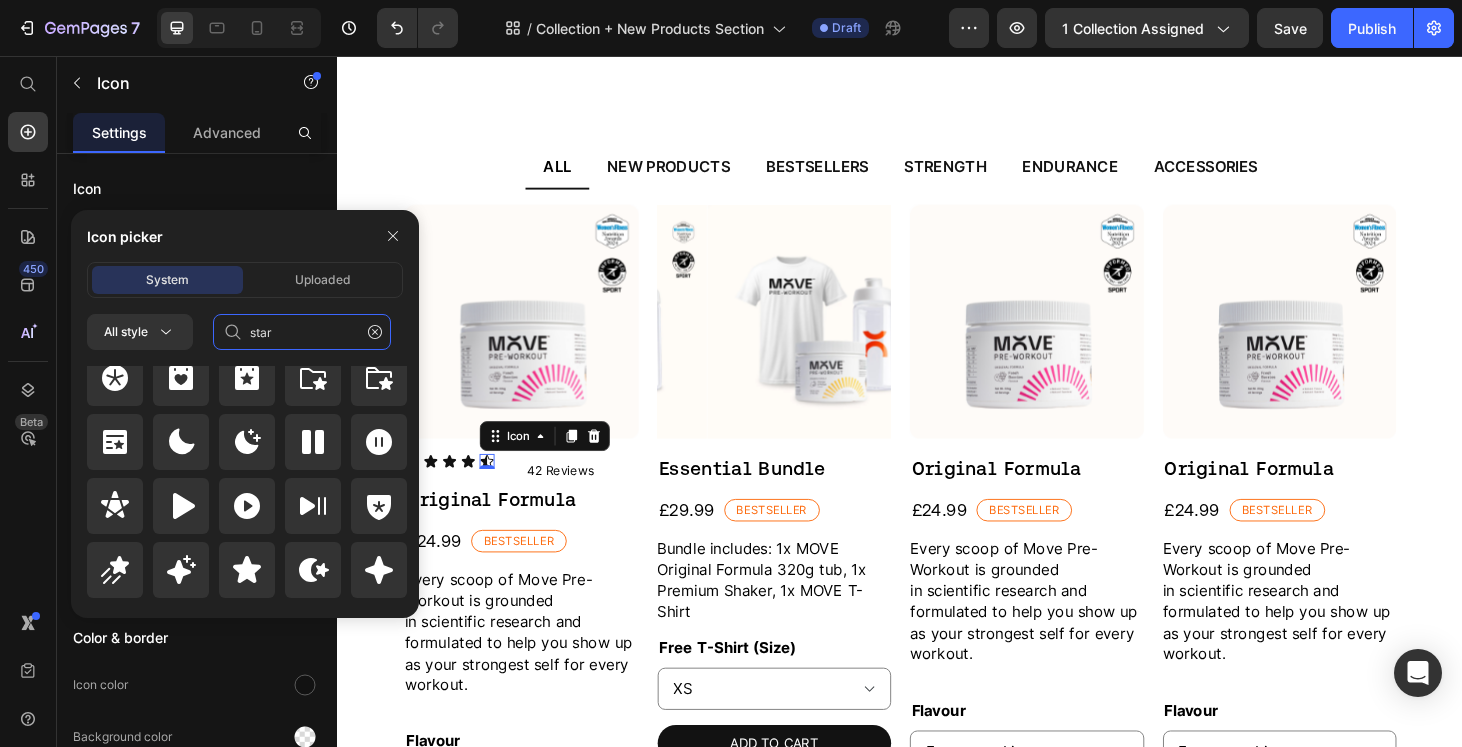 scroll, scrollTop: 872, scrollLeft: 0, axis: vertical 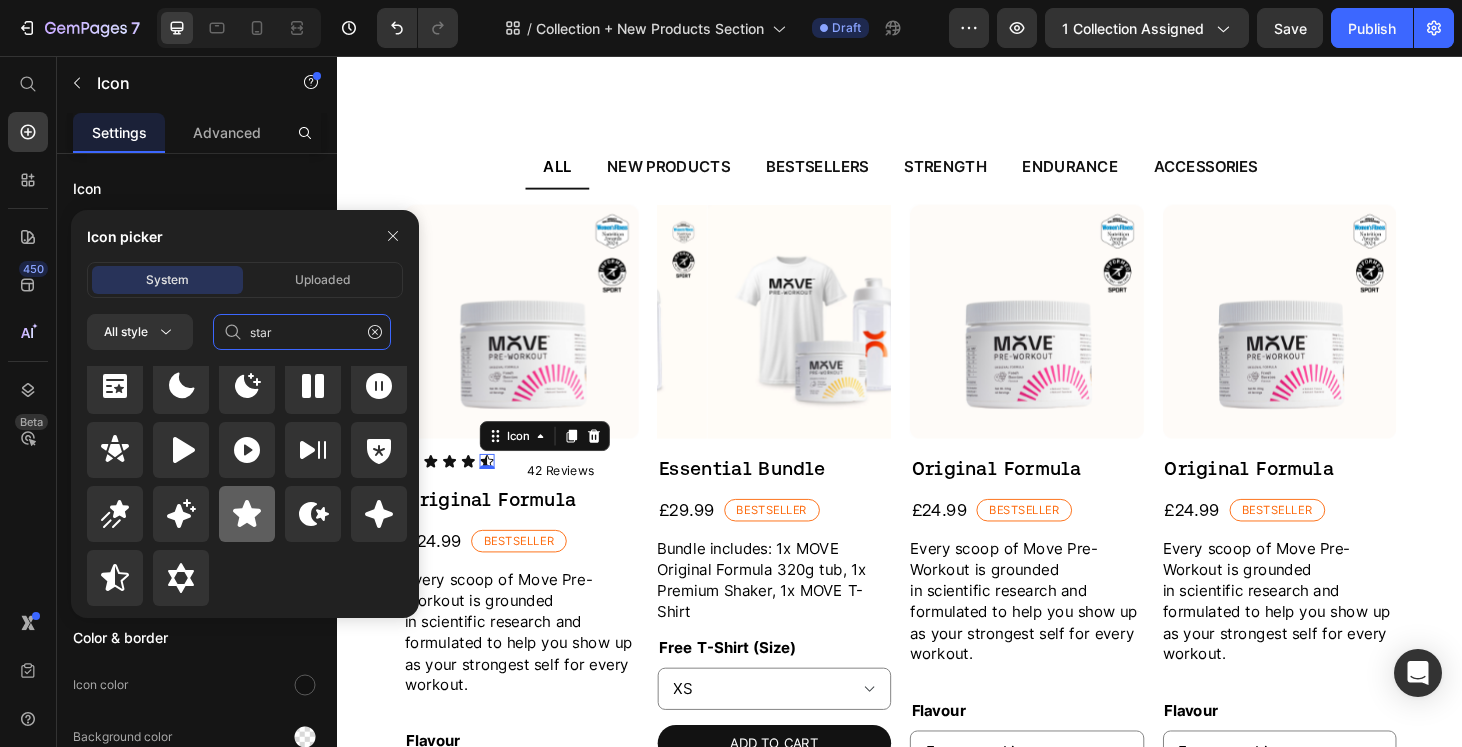 type on "star" 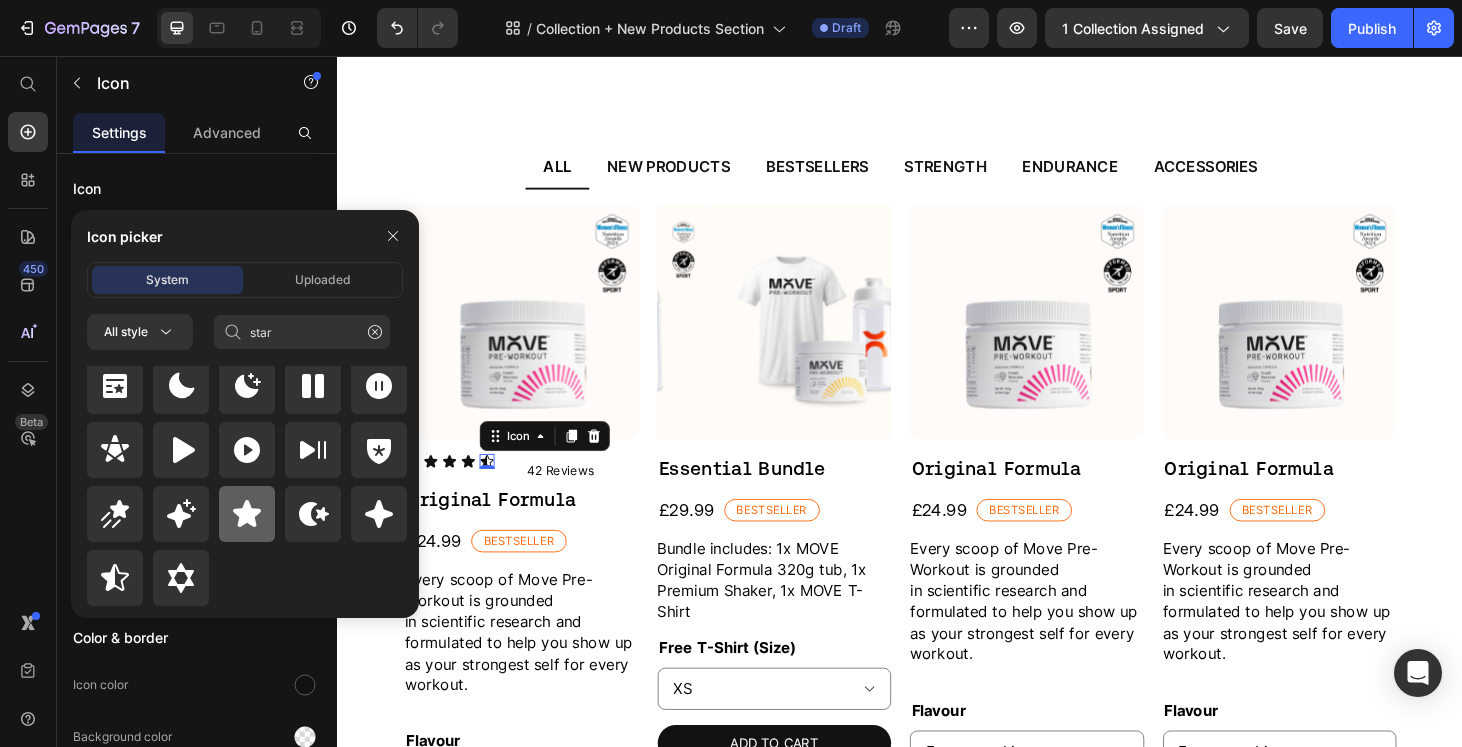 click 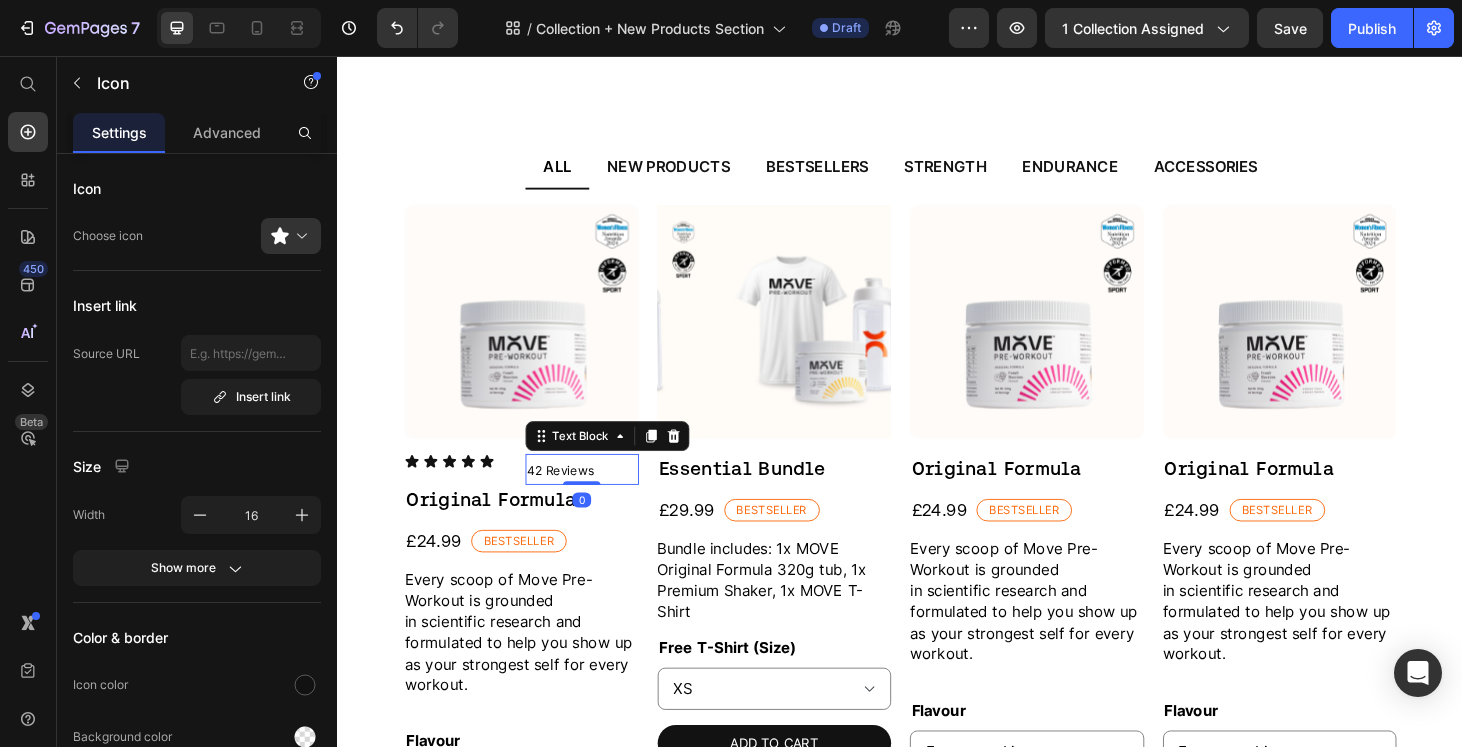 click on "42 Reviews" at bounding box center (597, 496) 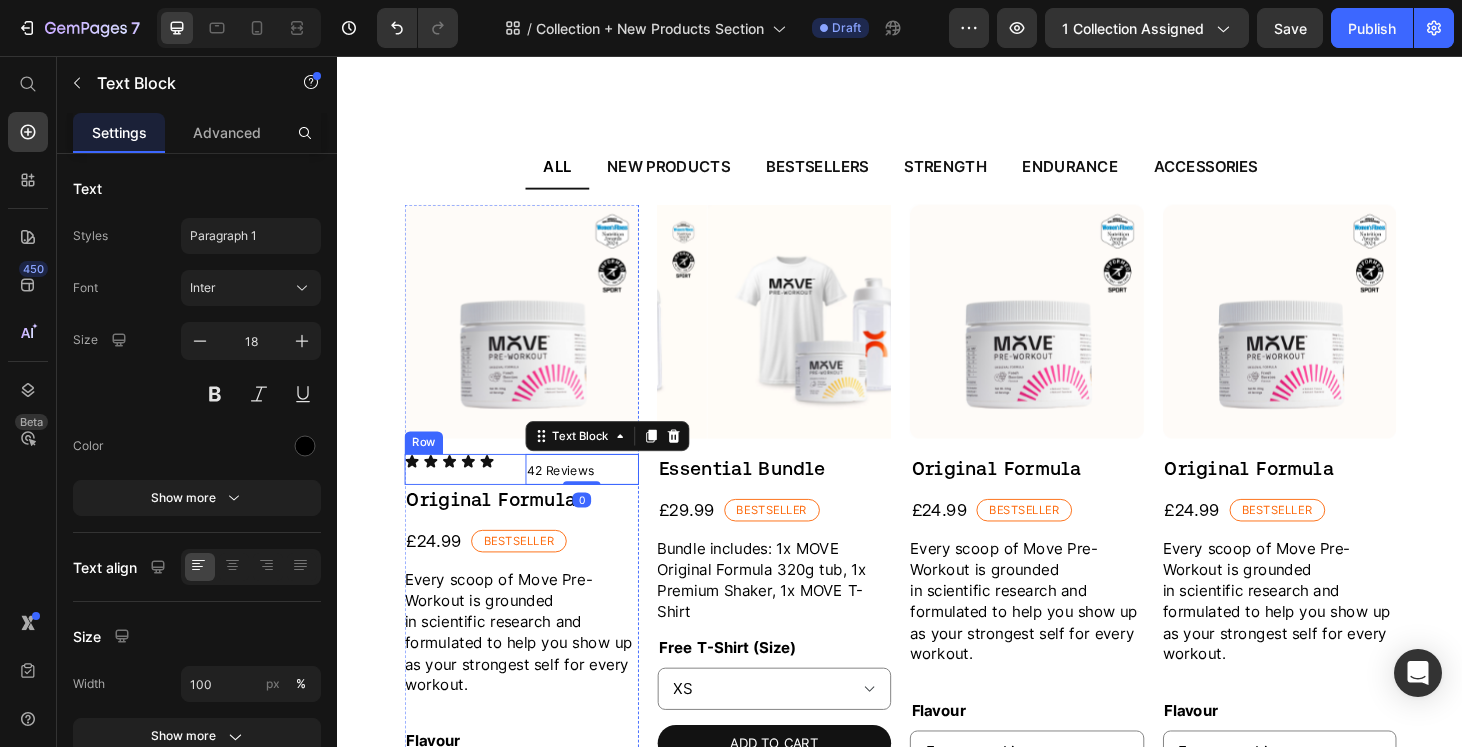click on "Icon Icon Icon Icon
Icon Icon List" at bounding box center [468, 496] 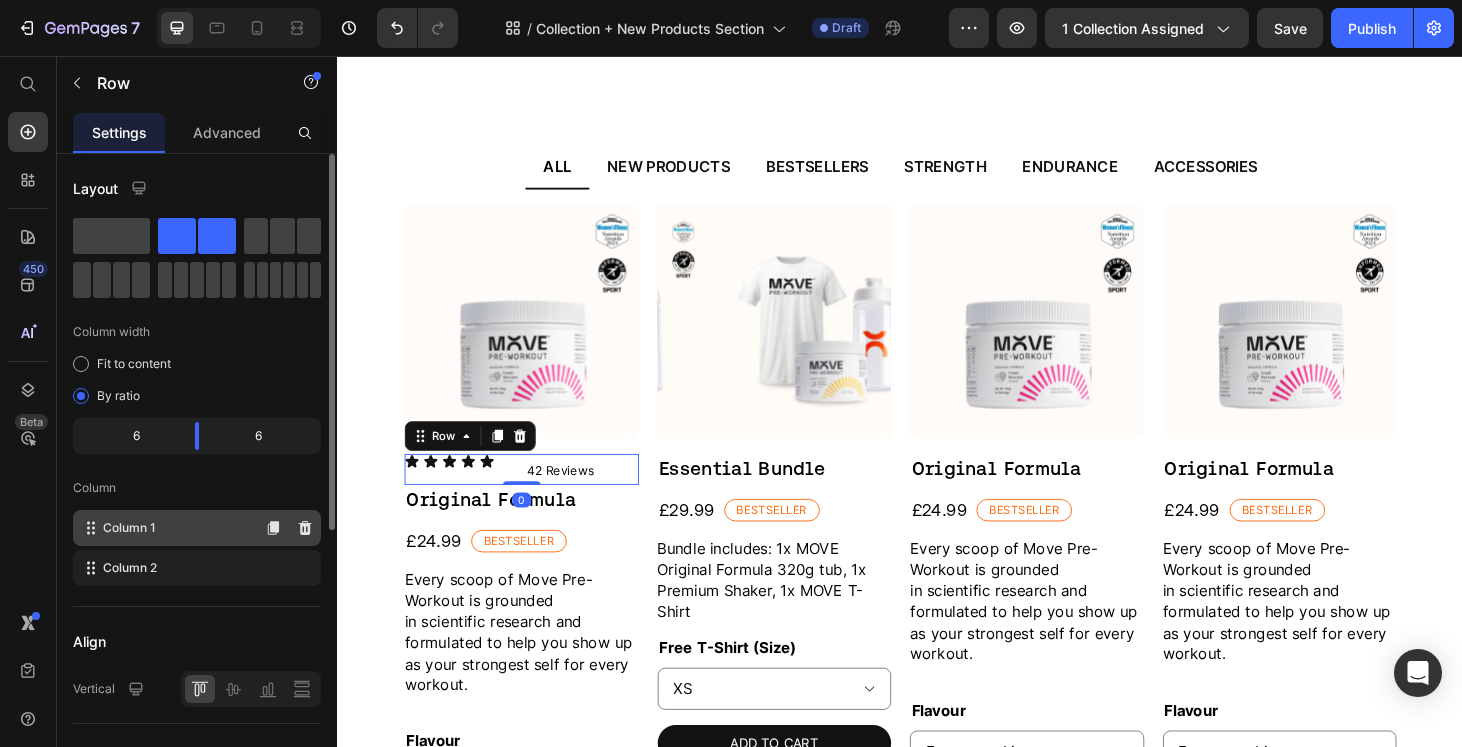 scroll, scrollTop: 471, scrollLeft: 0, axis: vertical 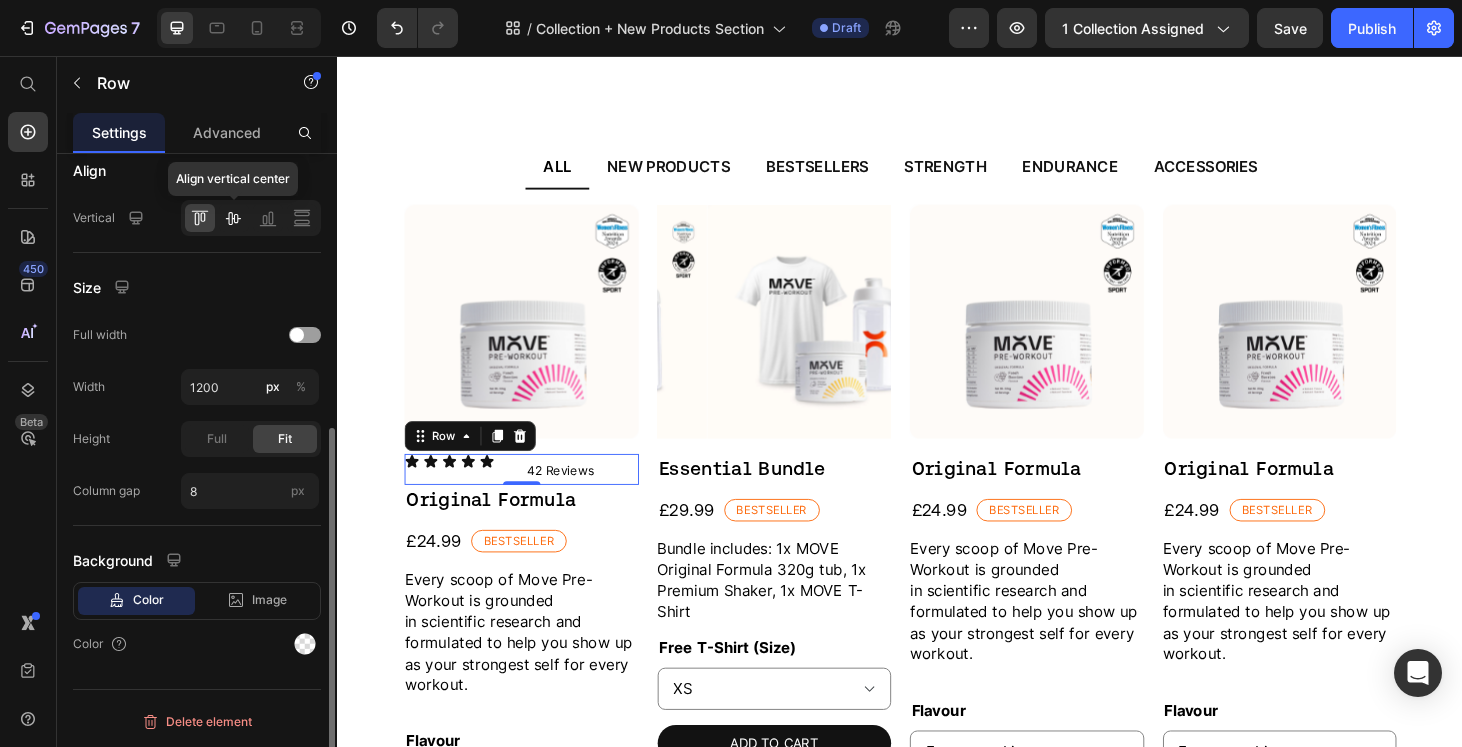 click 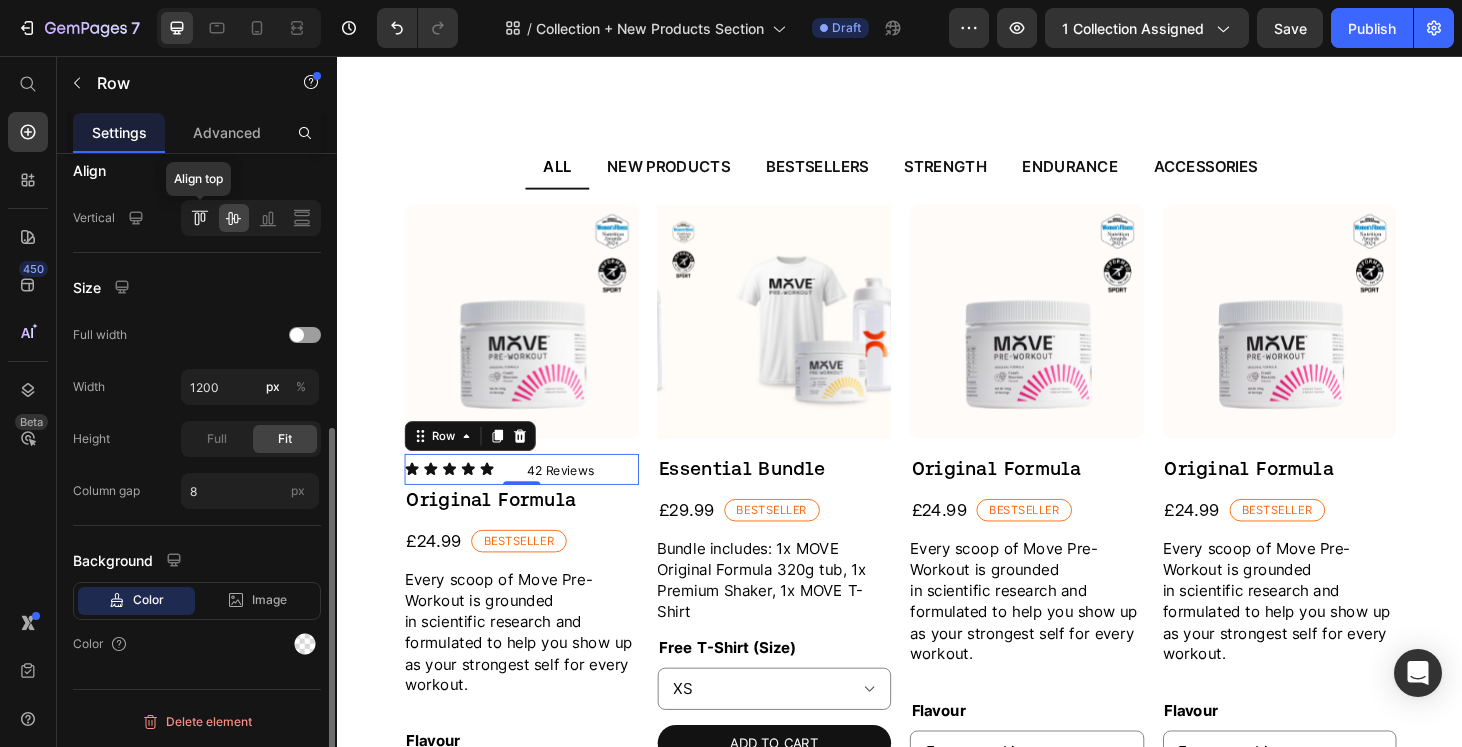 scroll, scrollTop: 0, scrollLeft: 0, axis: both 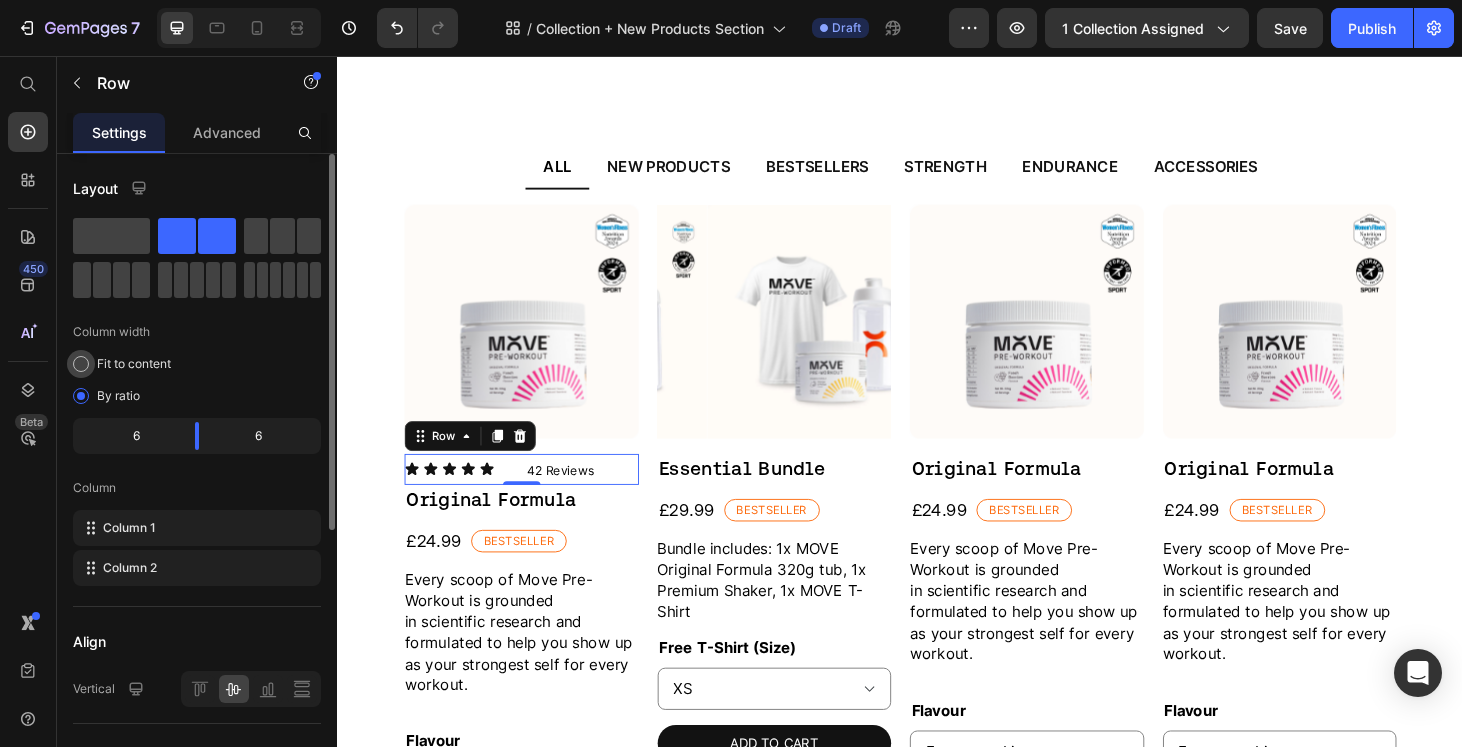 click on "Fit to content" at bounding box center (134, 364) 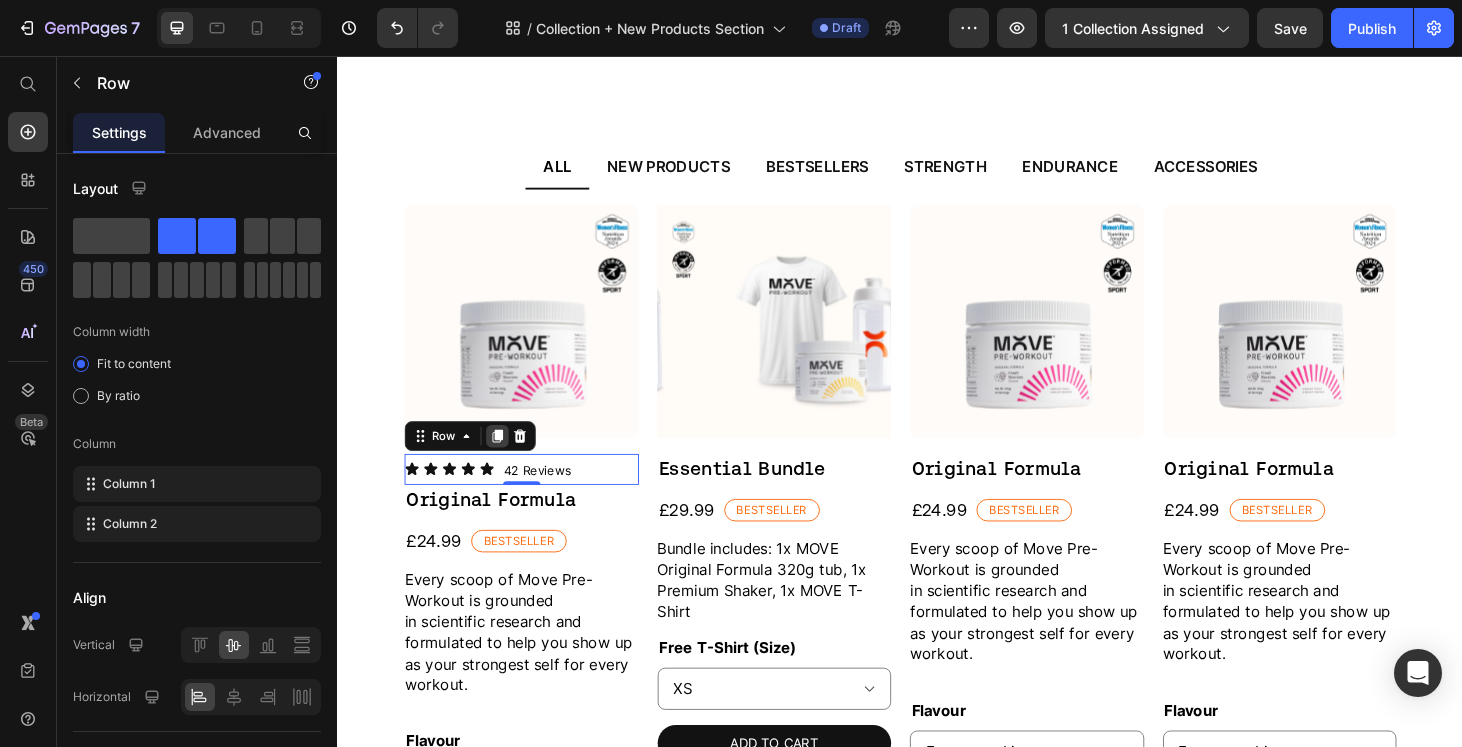 click 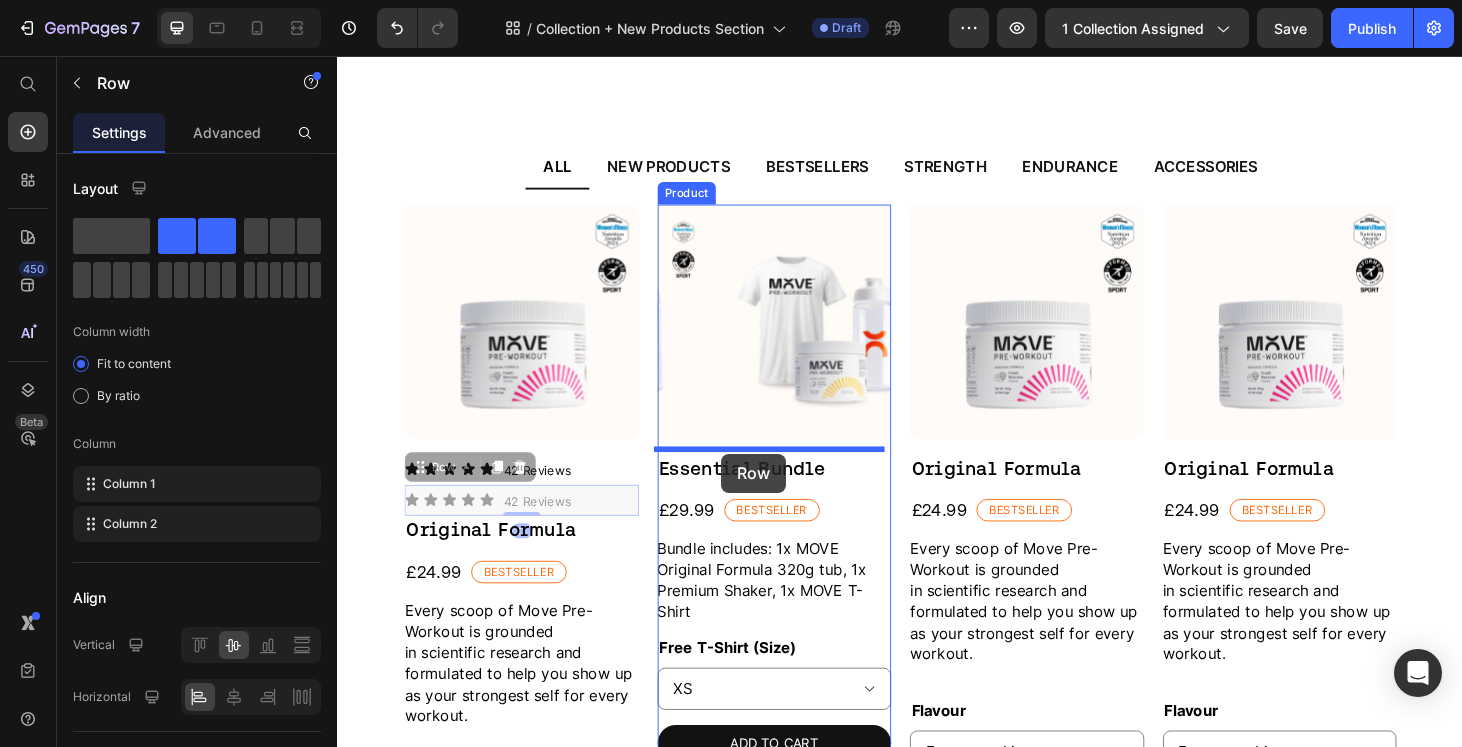 drag, startPoint x: 425, startPoint y: 490, endPoint x: 747, endPoint y: 480, distance: 322.15524 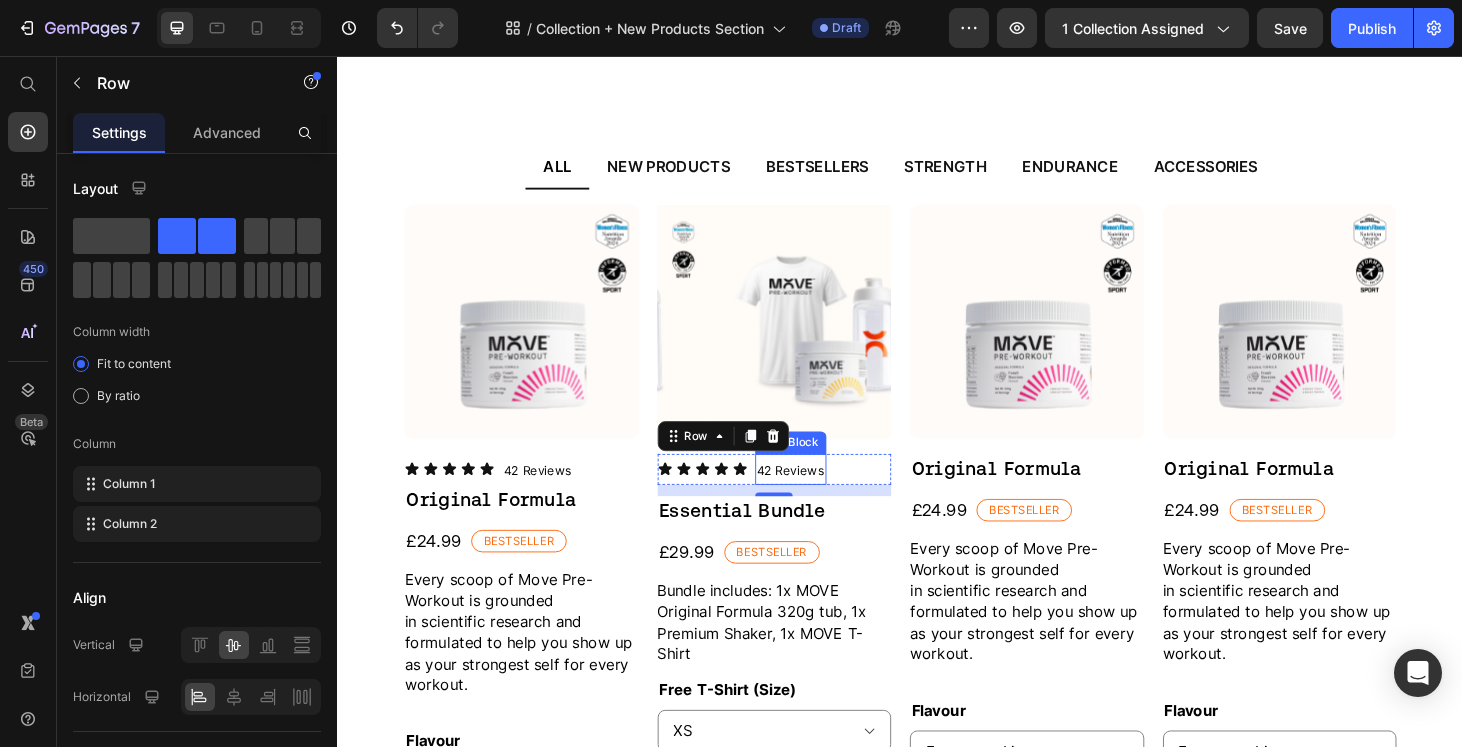 click on "42 Reviews" at bounding box center (820, 497) 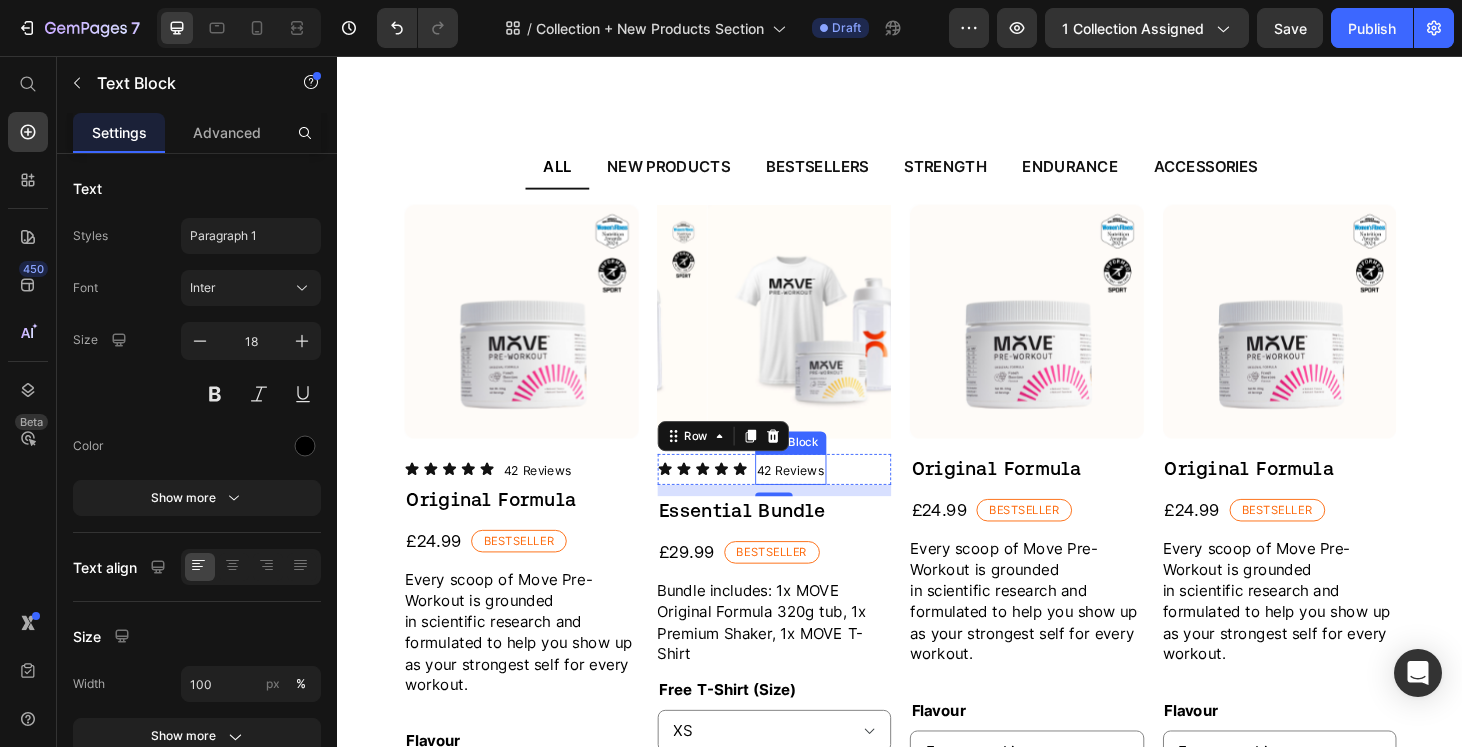 click on "42 Reviews" at bounding box center [820, 497] 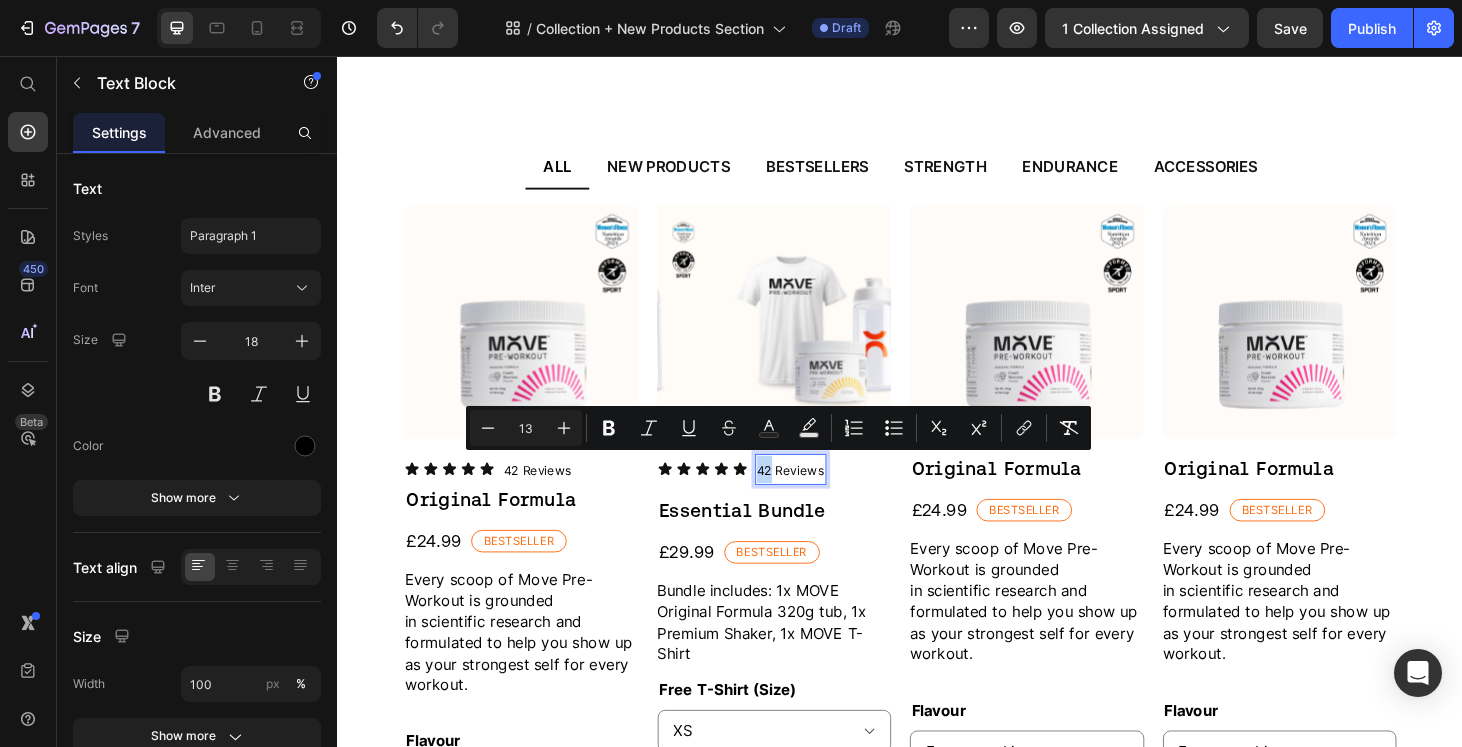 click on "42 Reviews" at bounding box center (820, 497) 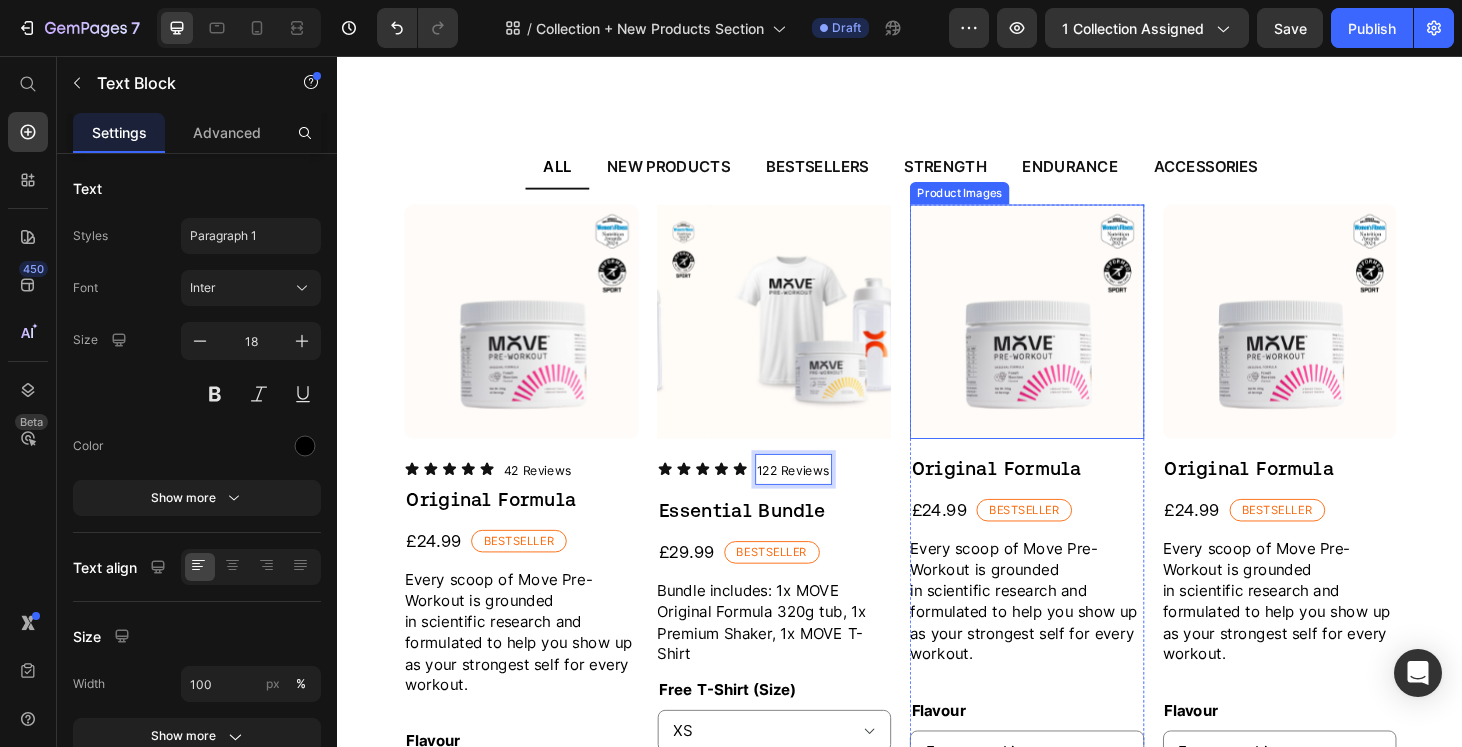 click at bounding box center (1072, 339) 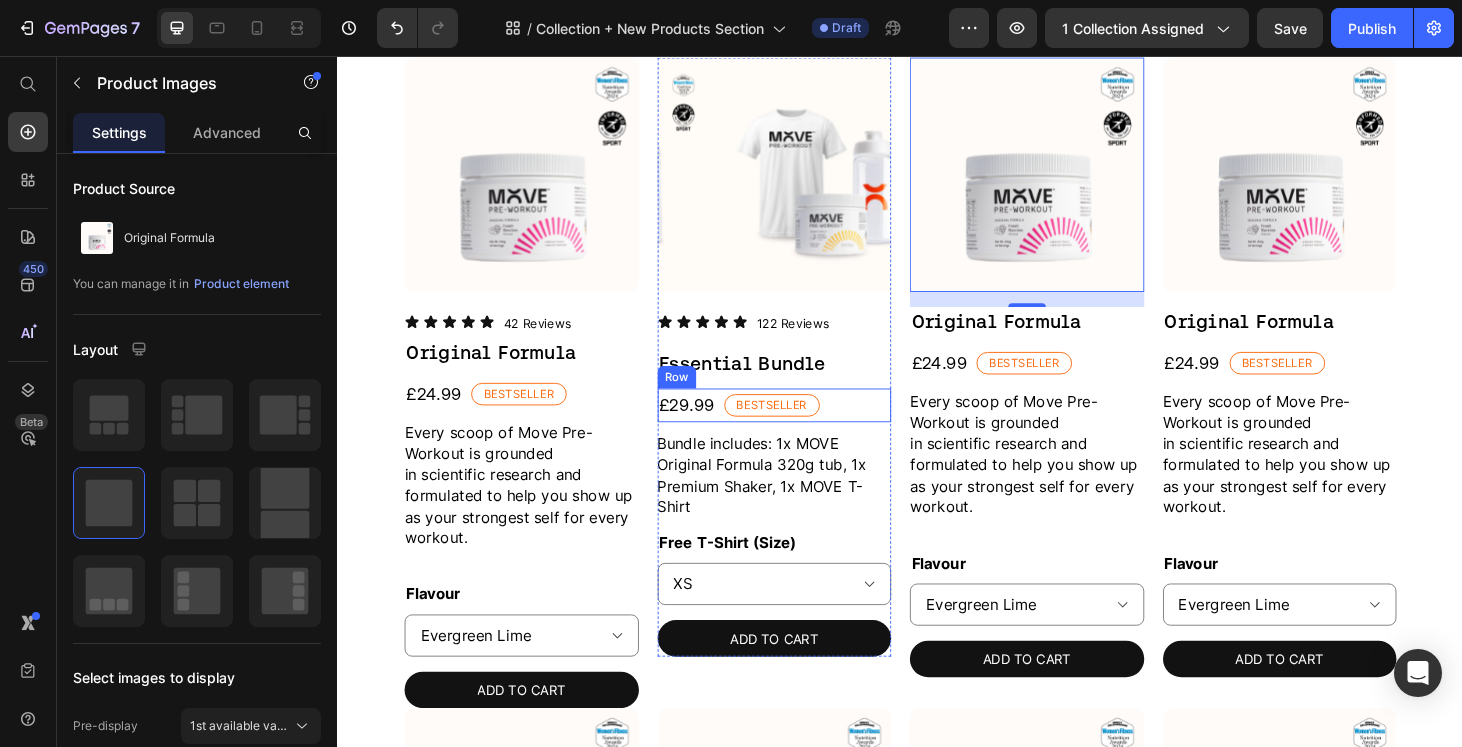 scroll, scrollTop: 566, scrollLeft: 0, axis: vertical 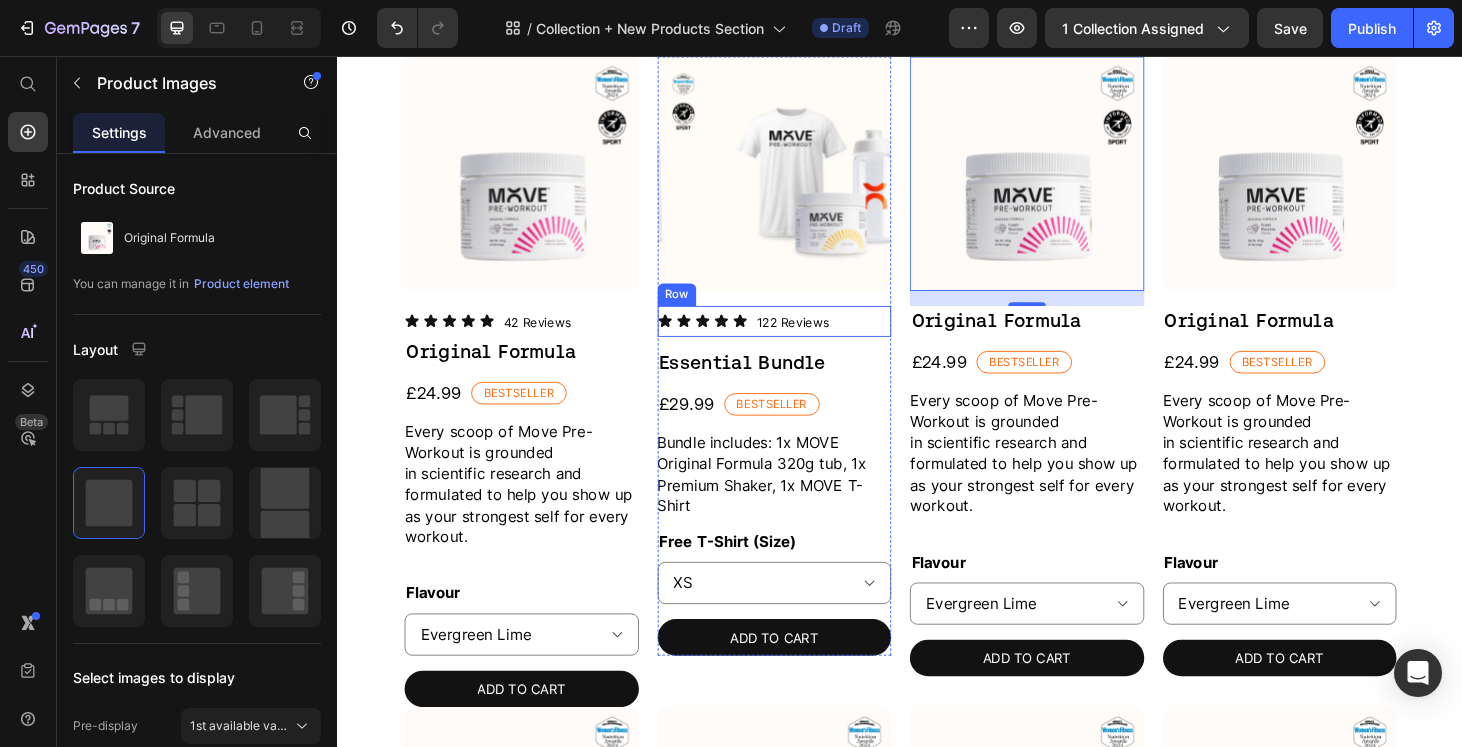 click on "Icon Icon Icon Icon
Icon Icon List 122 Reviews Text Block Row" at bounding box center [803, 339] 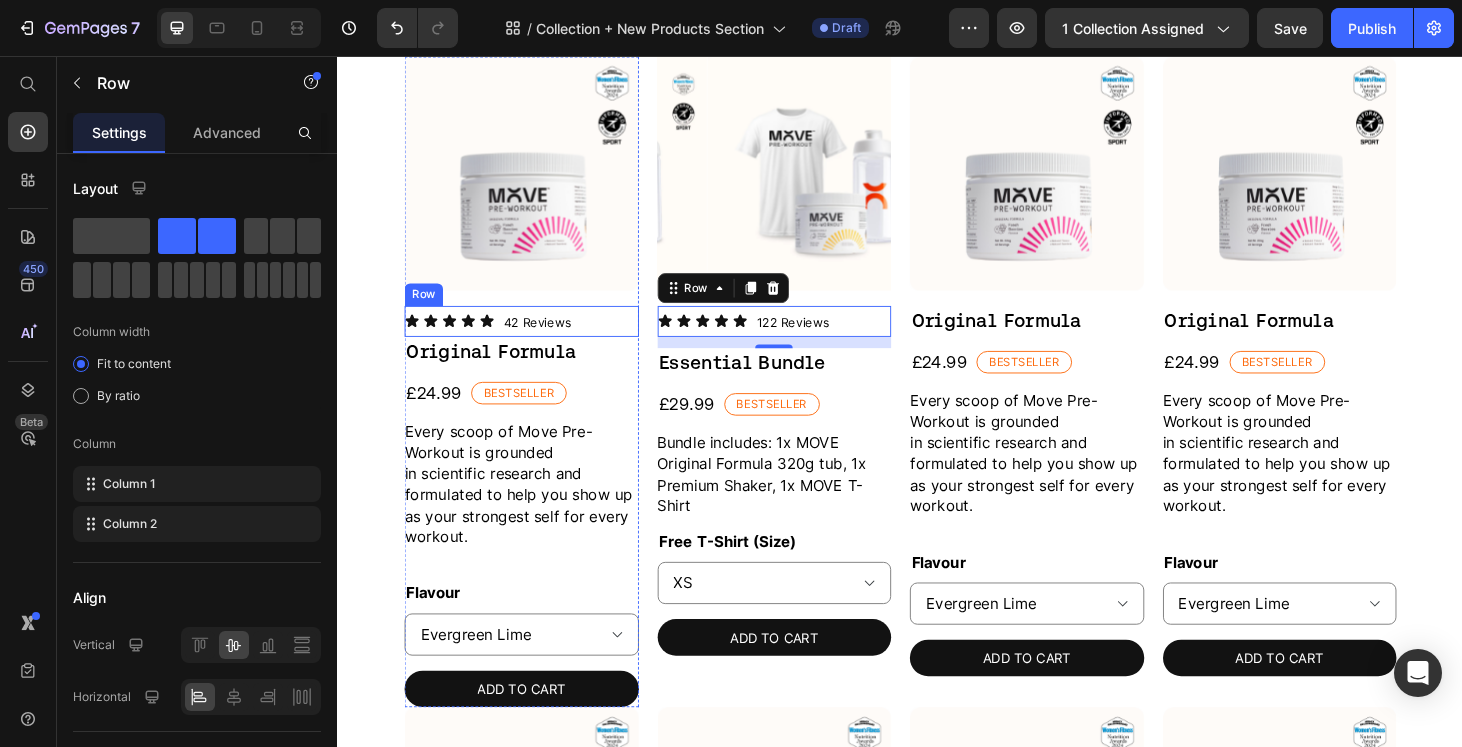 click on "Icon Icon Icon Icon
Icon Icon List 42 Reviews Text Block Row" at bounding box center [533, 339] 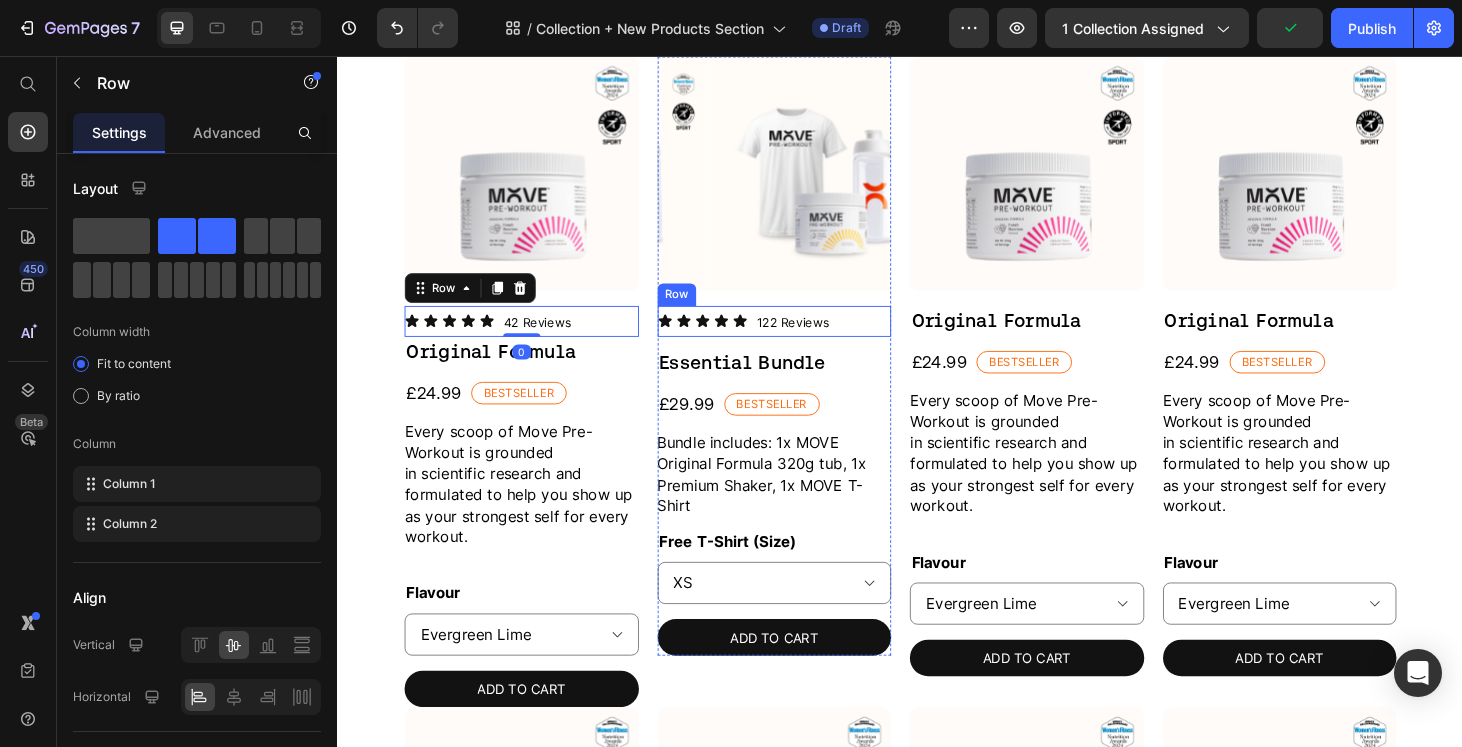 click on "Icon Icon Icon Icon
Icon Icon List 122 Reviews Text Block Row" at bounding box center (803, 339) 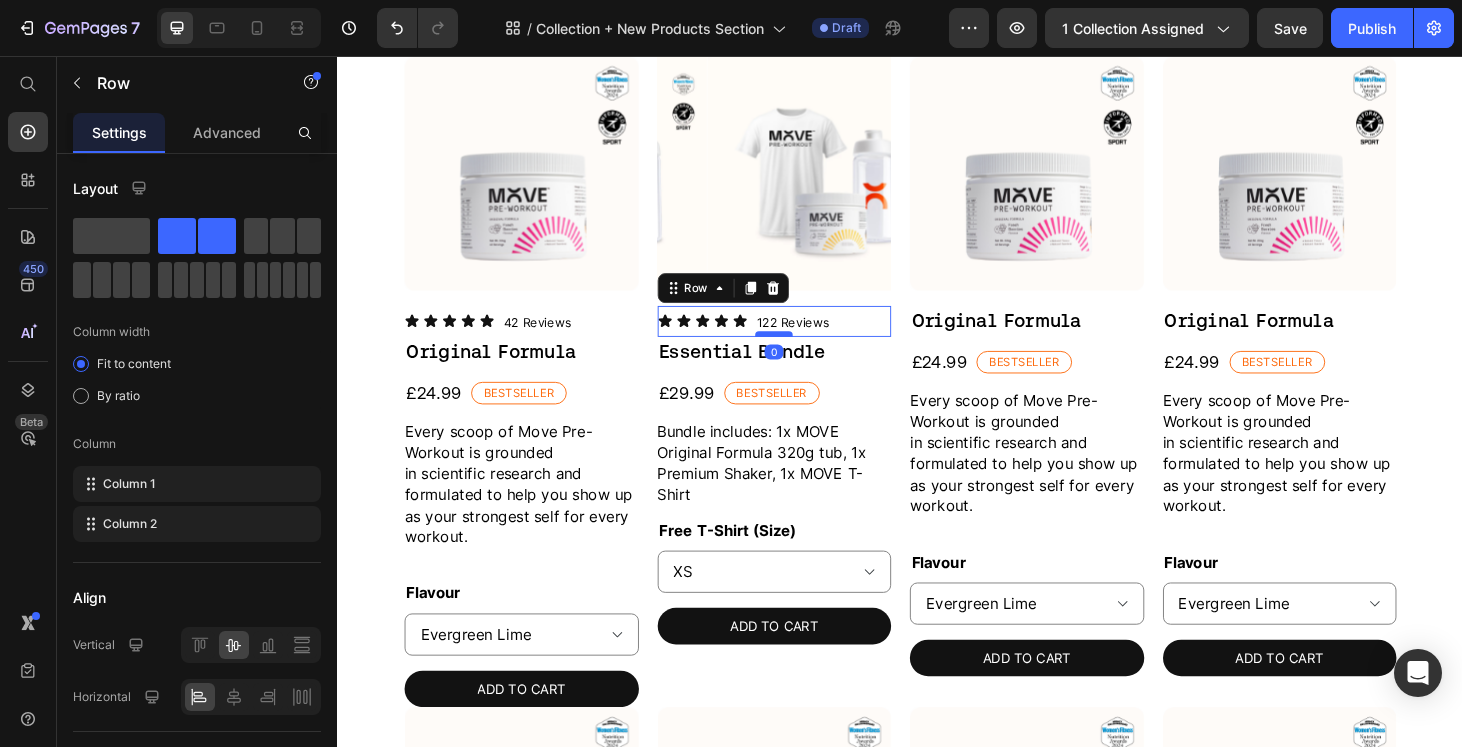 drag, startPoint x: 805, startPoint y: 358, endPoint x: 806, endPoint y: 344, distance: 14.035668 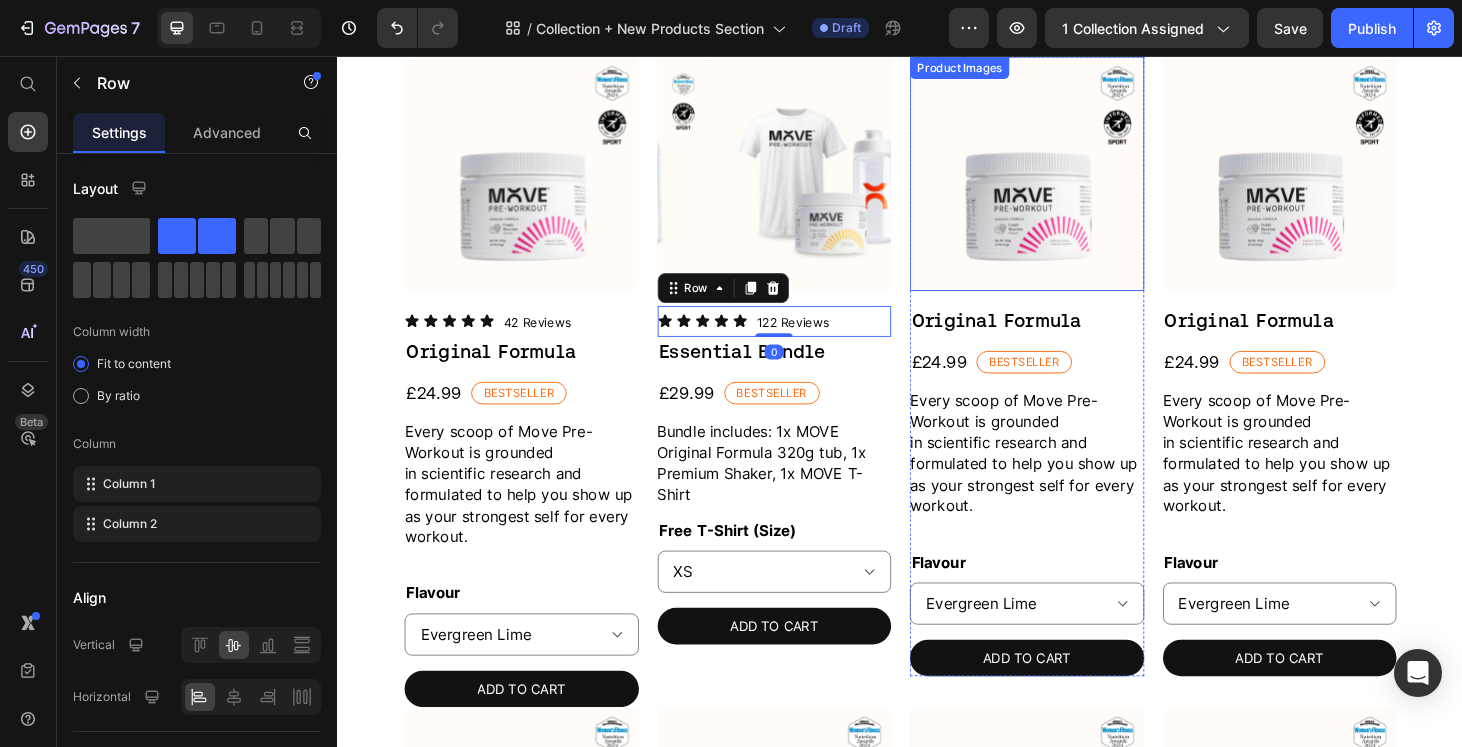 click at bounding box center [1072, 182] 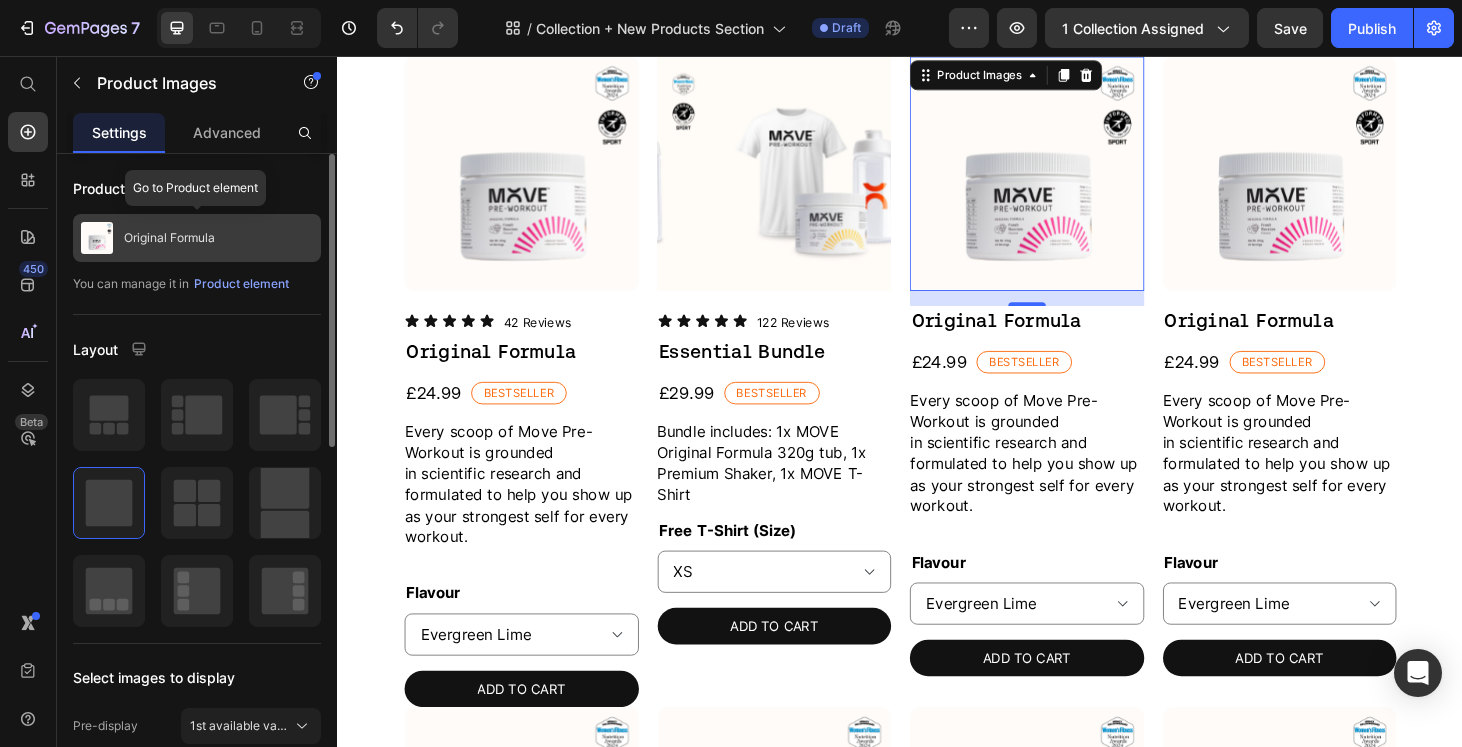 click on "Original Formula" at bounding box center [169, 238] 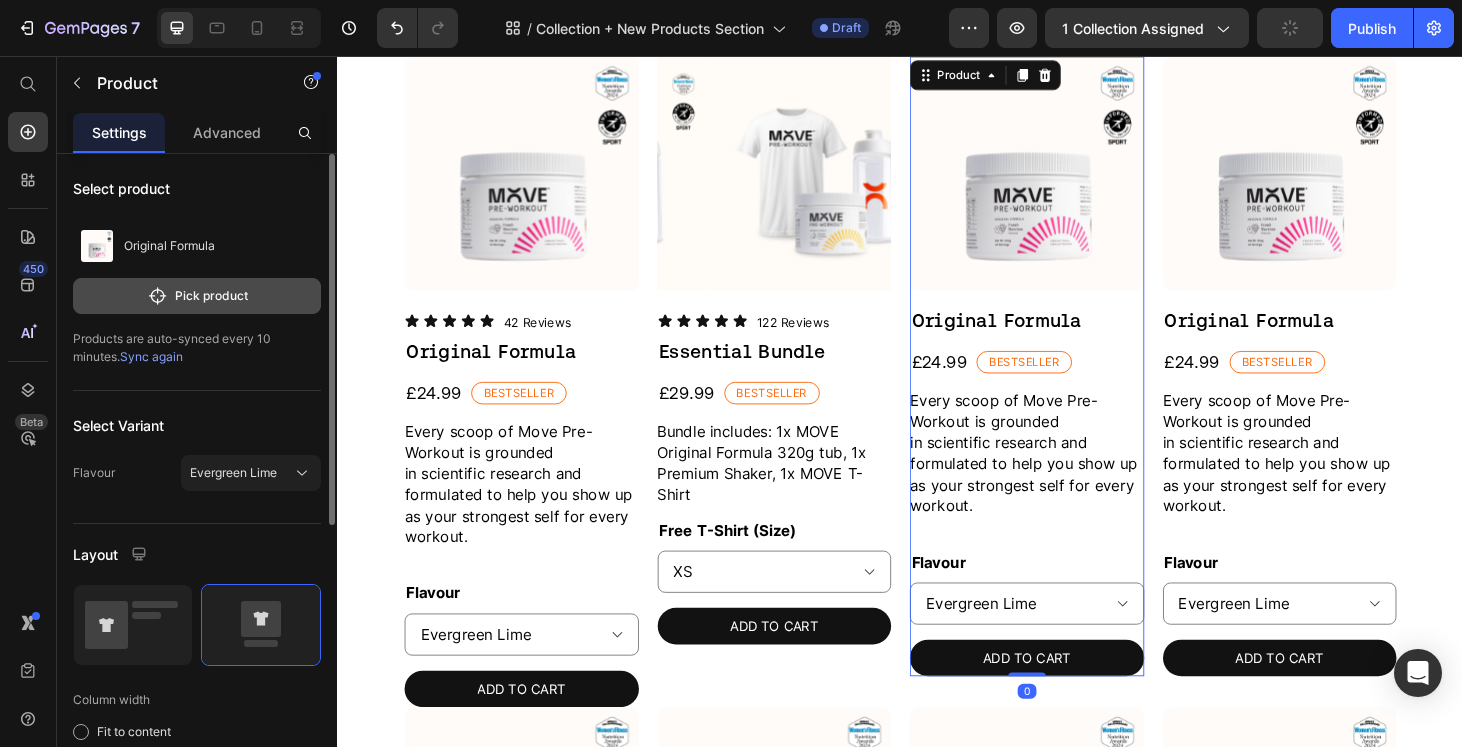 click on "Pick product" at bounding box center [197, 296] 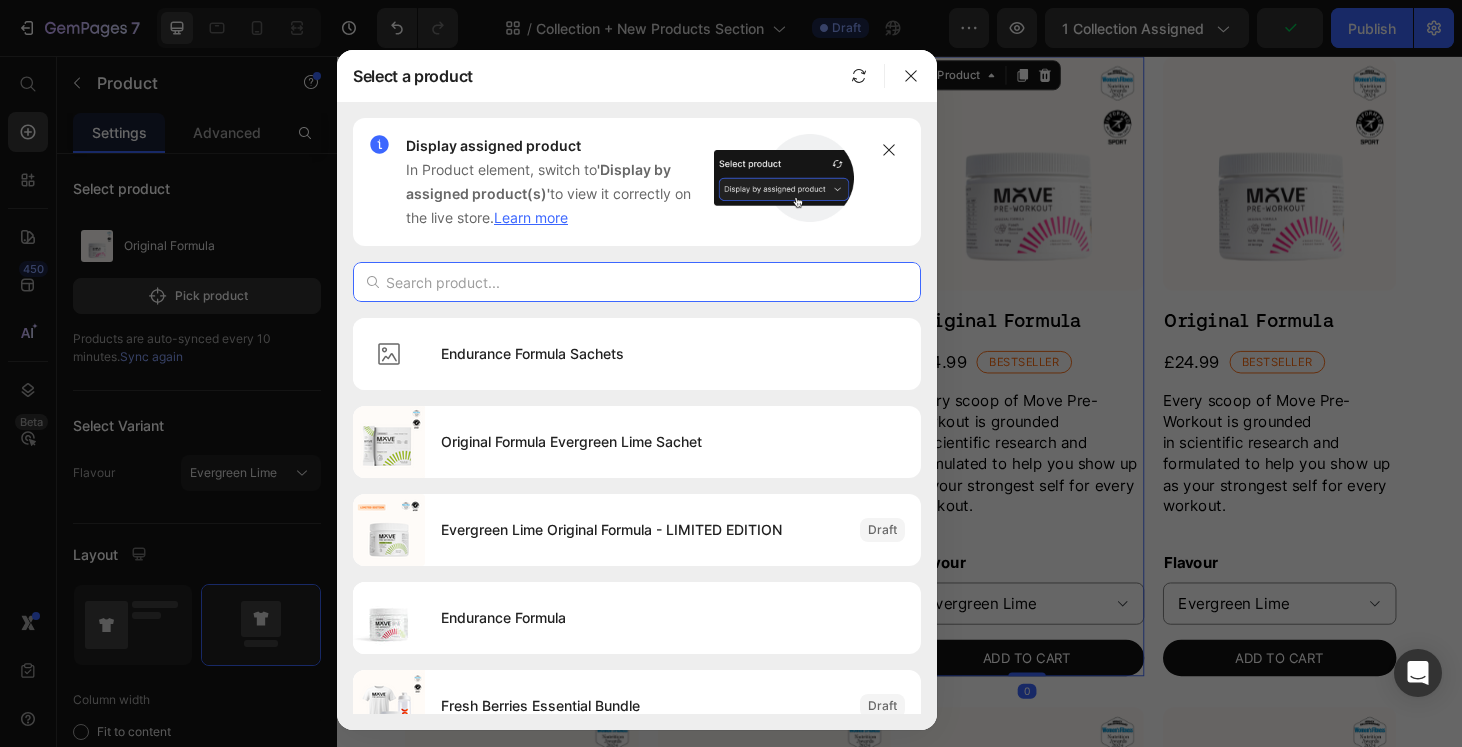 click at bounding box center (637, 282) 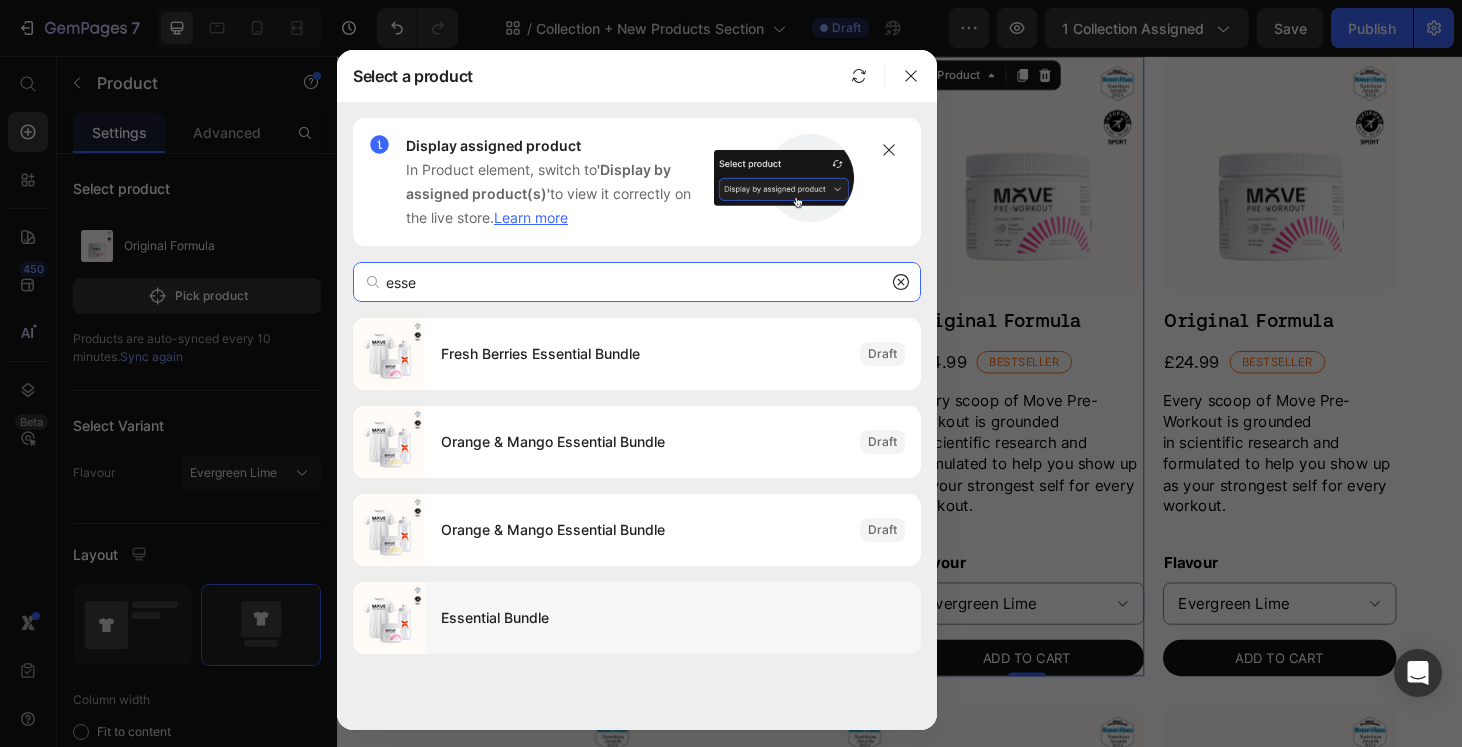 type on "esse" 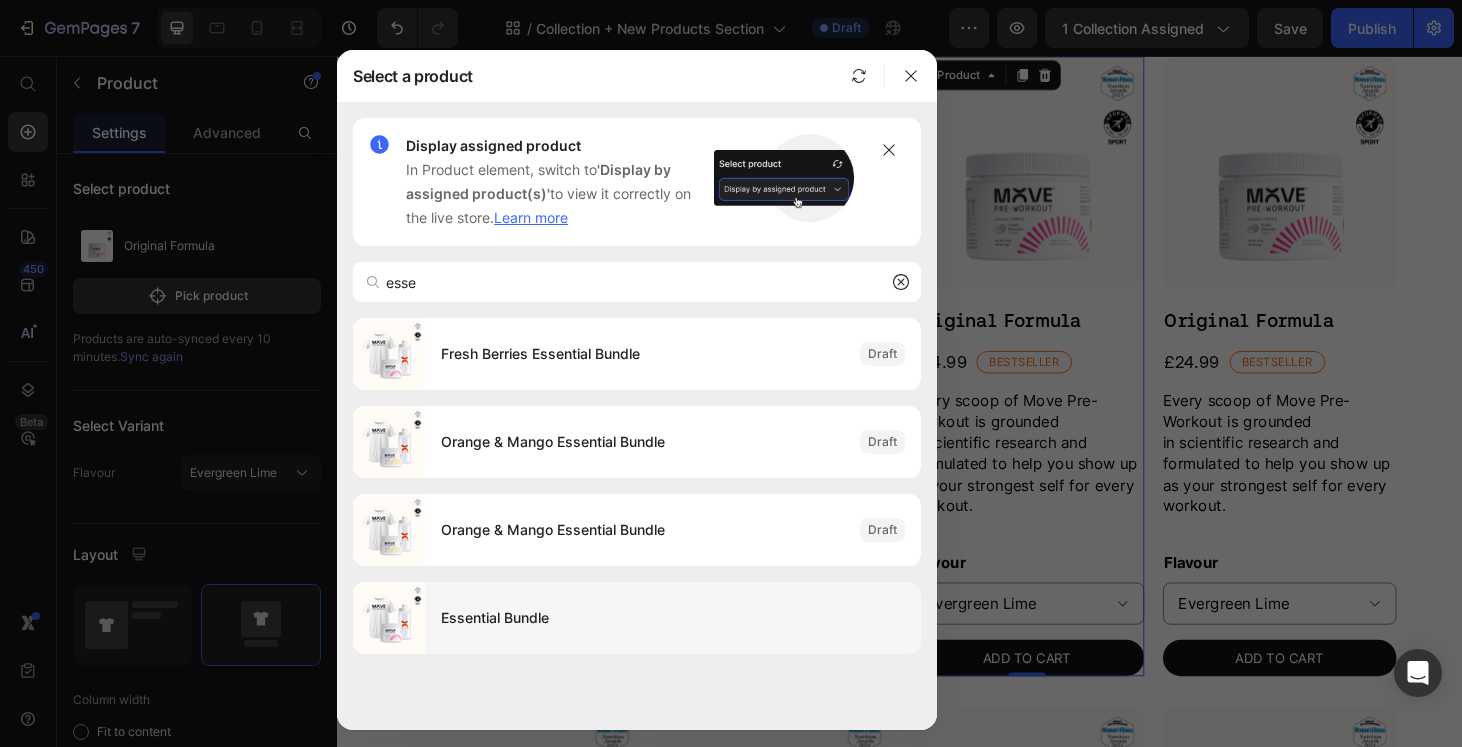 click on "Essential Bundle" at bounding box center [673, 618] 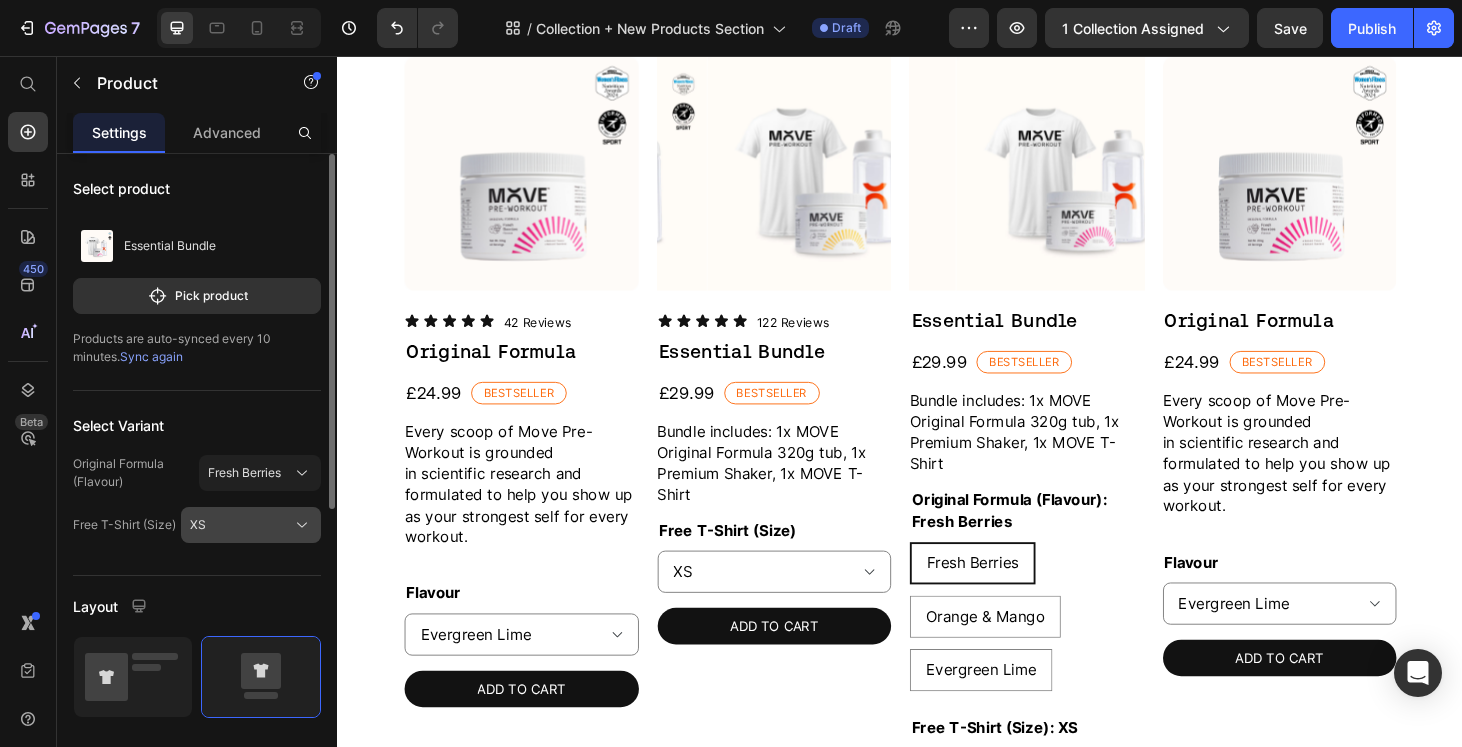 scroll, scrollTop: 29, scrollLeft: 0, axis: vertical 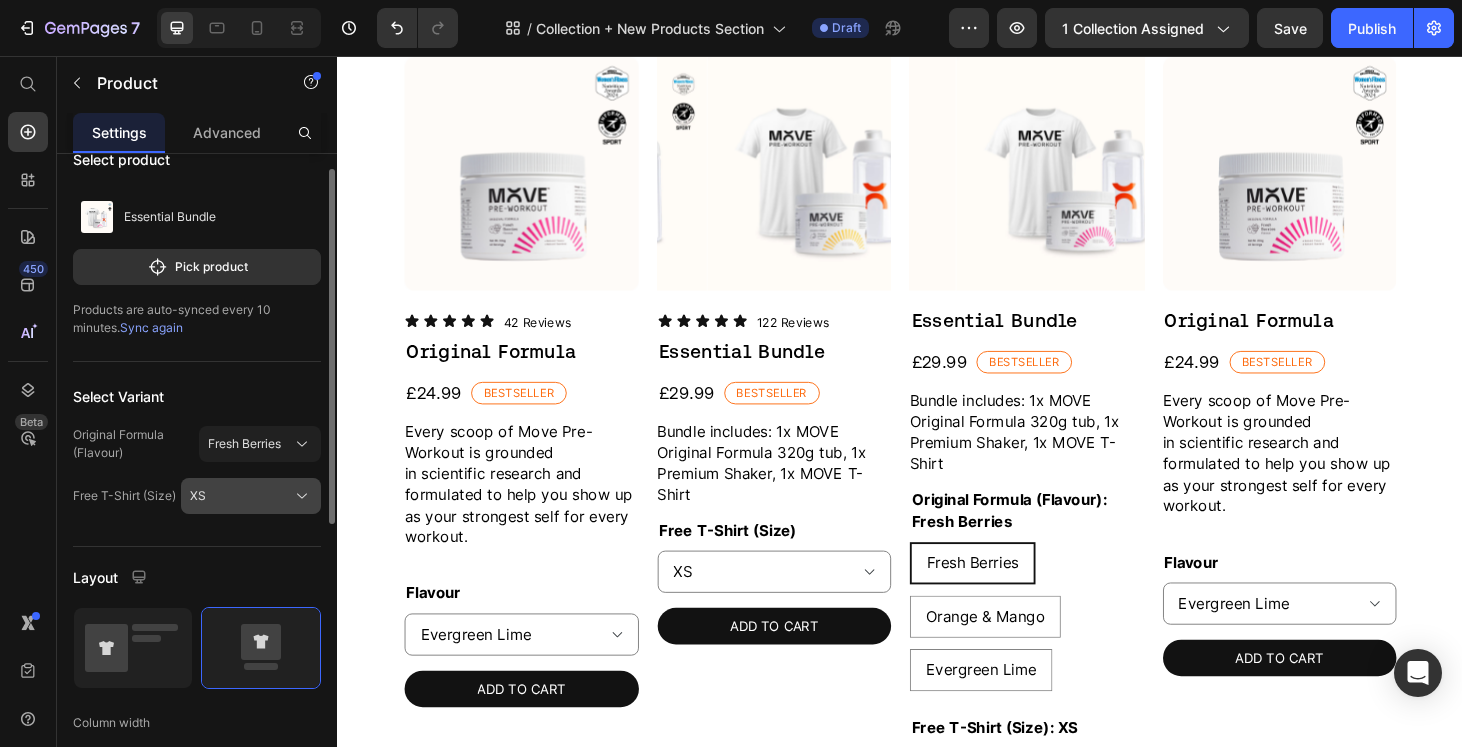 click on "XS" 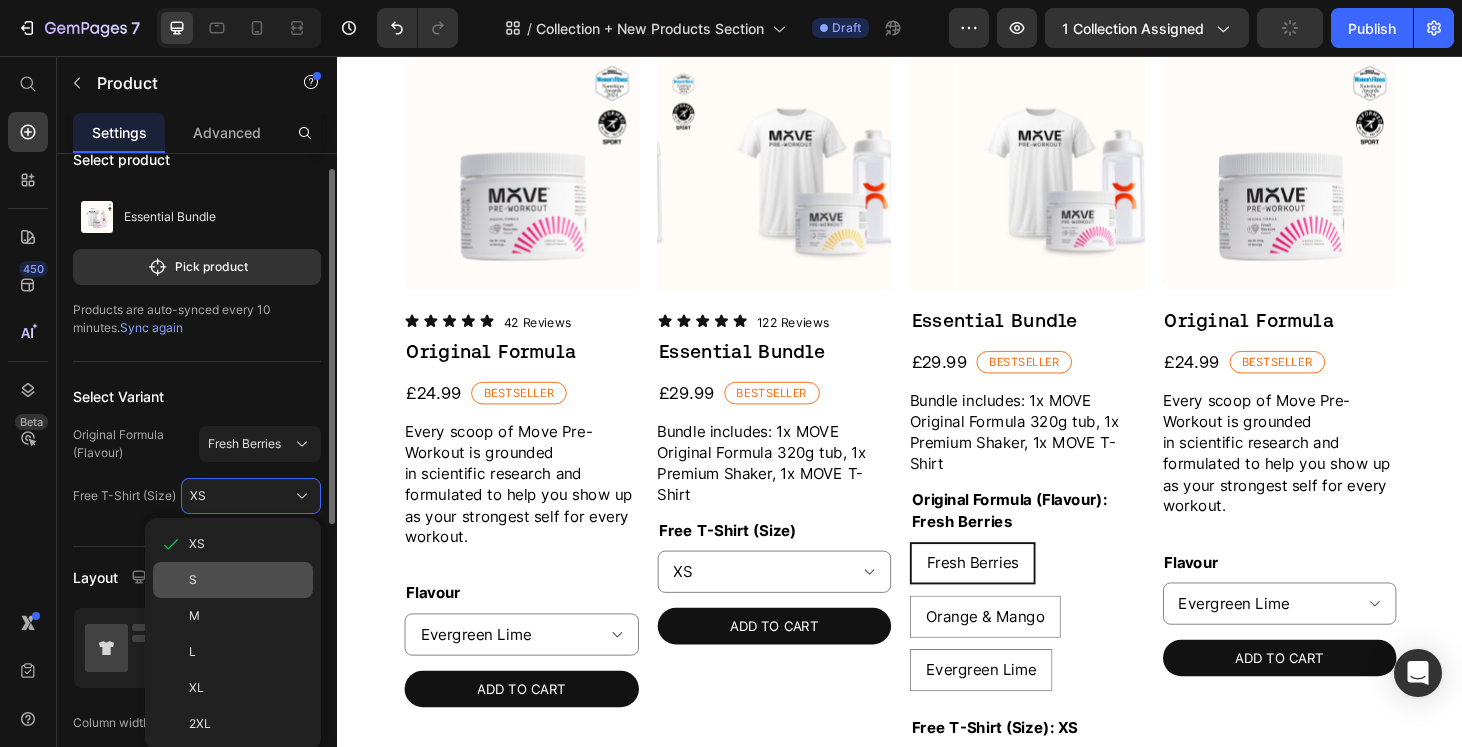 click on "S" at bounding box center (247, 580) 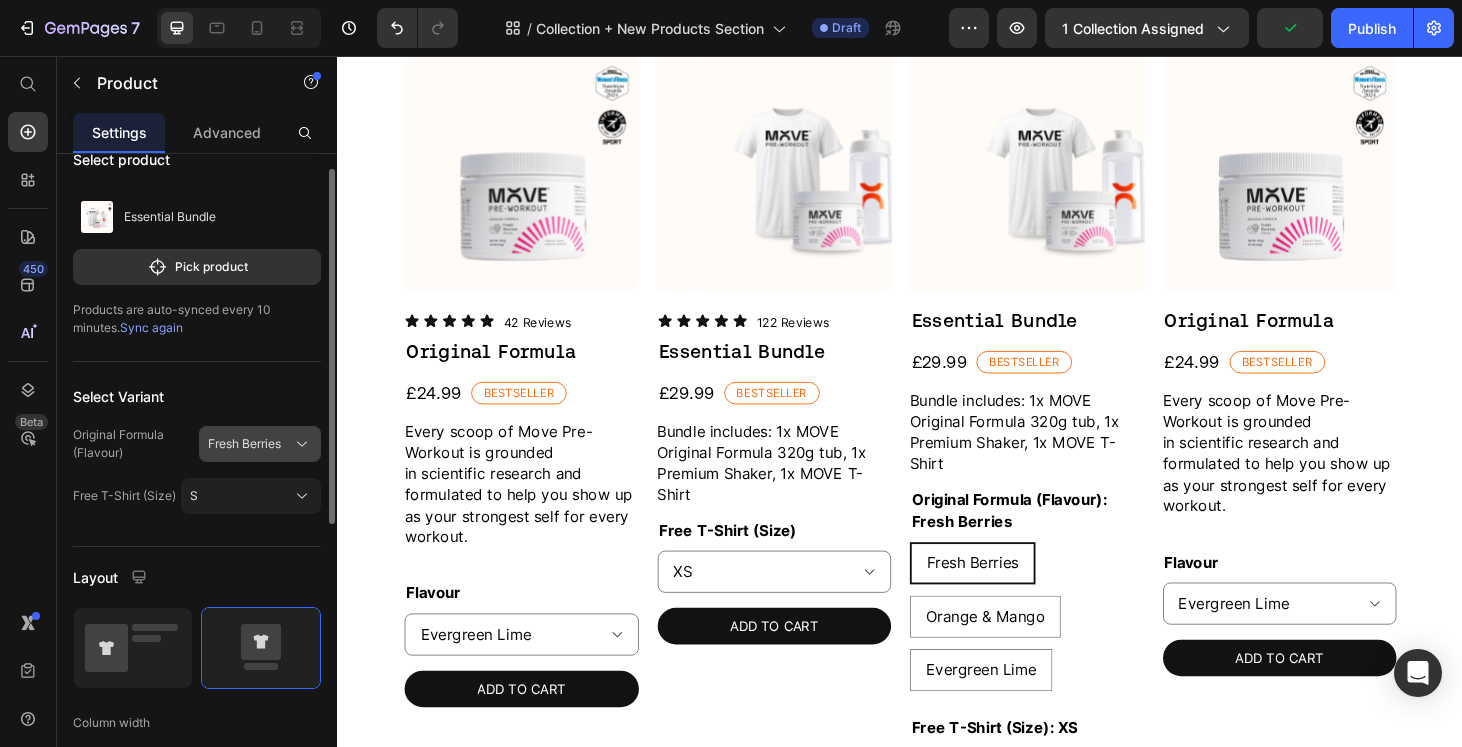 click on "Fresh Berries" at bounding box center (244, 444) 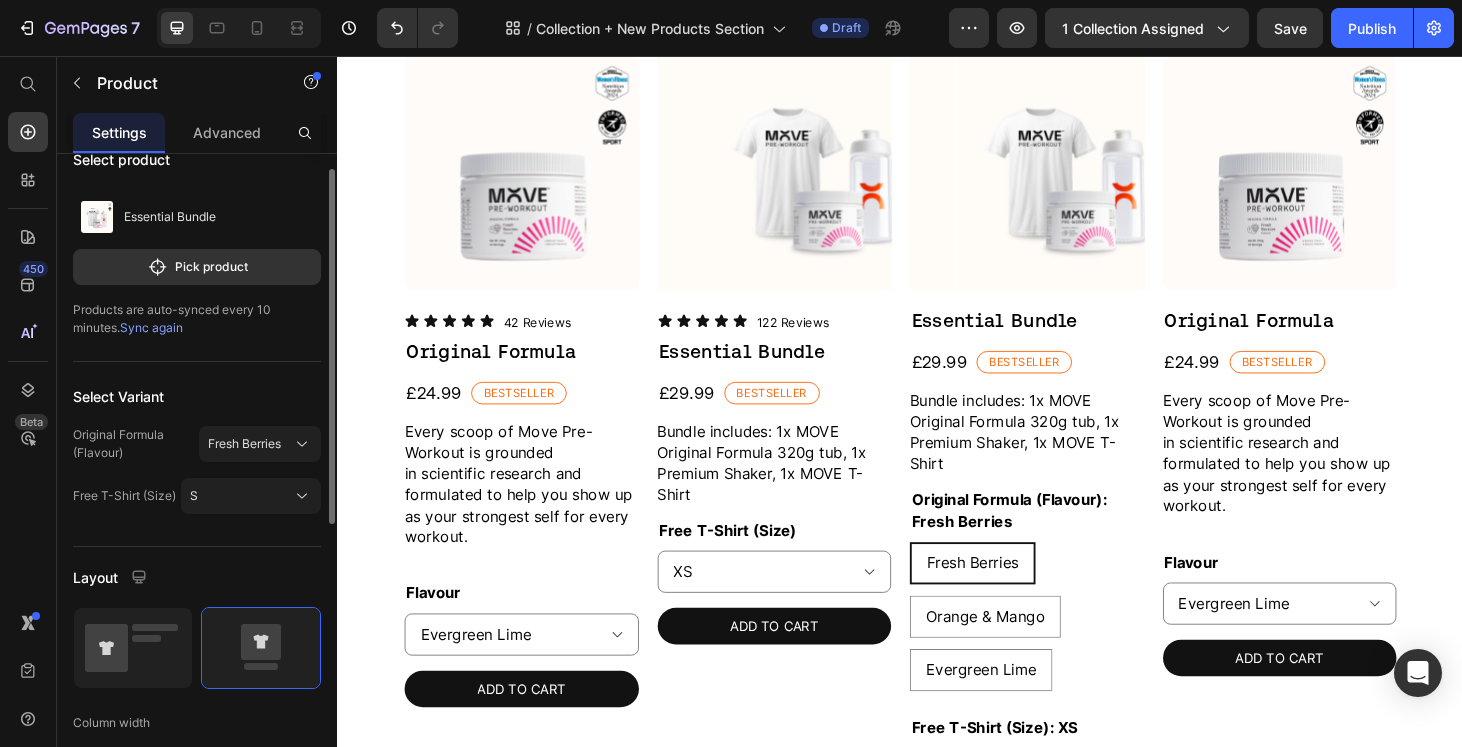 click on "Select Variant" at bounding box center (197, 396) 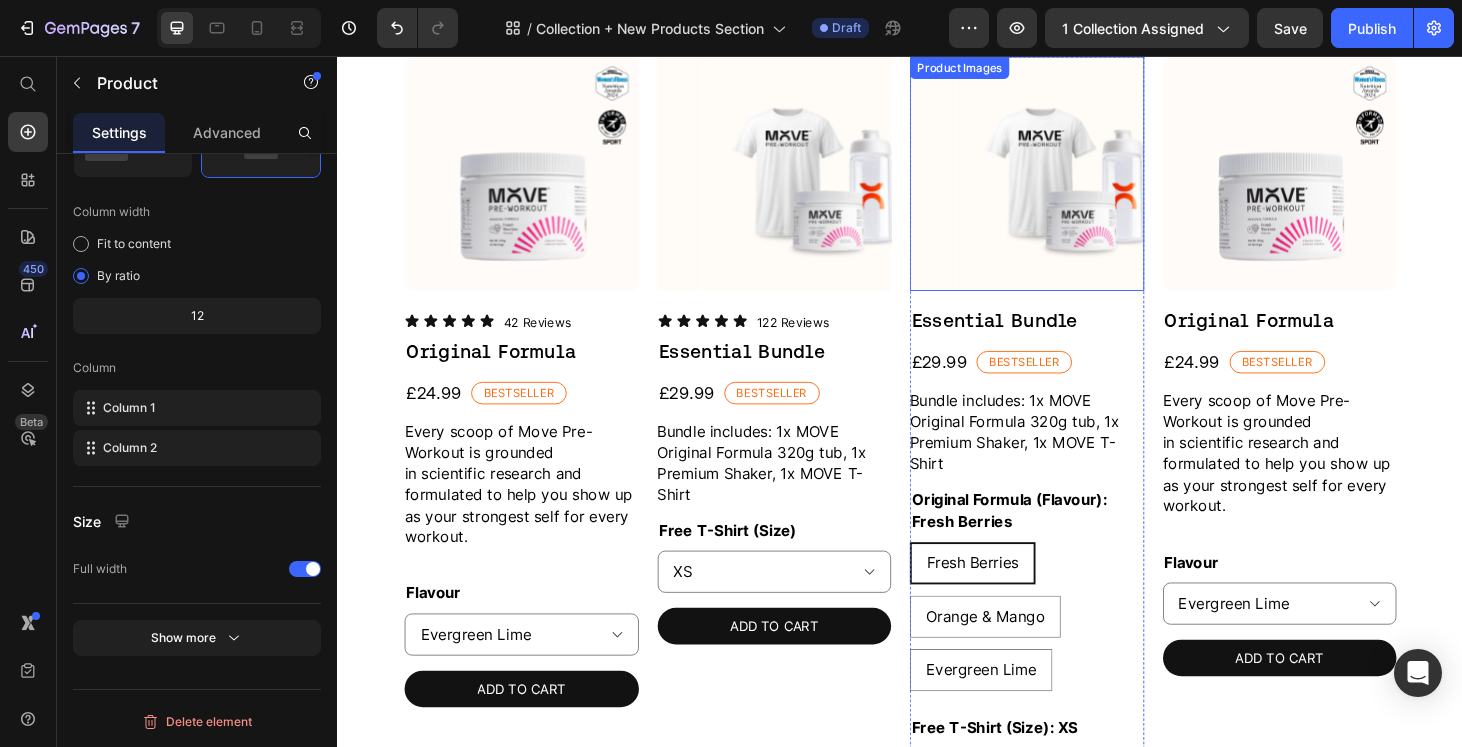 click at bounding box center (1121, 182) 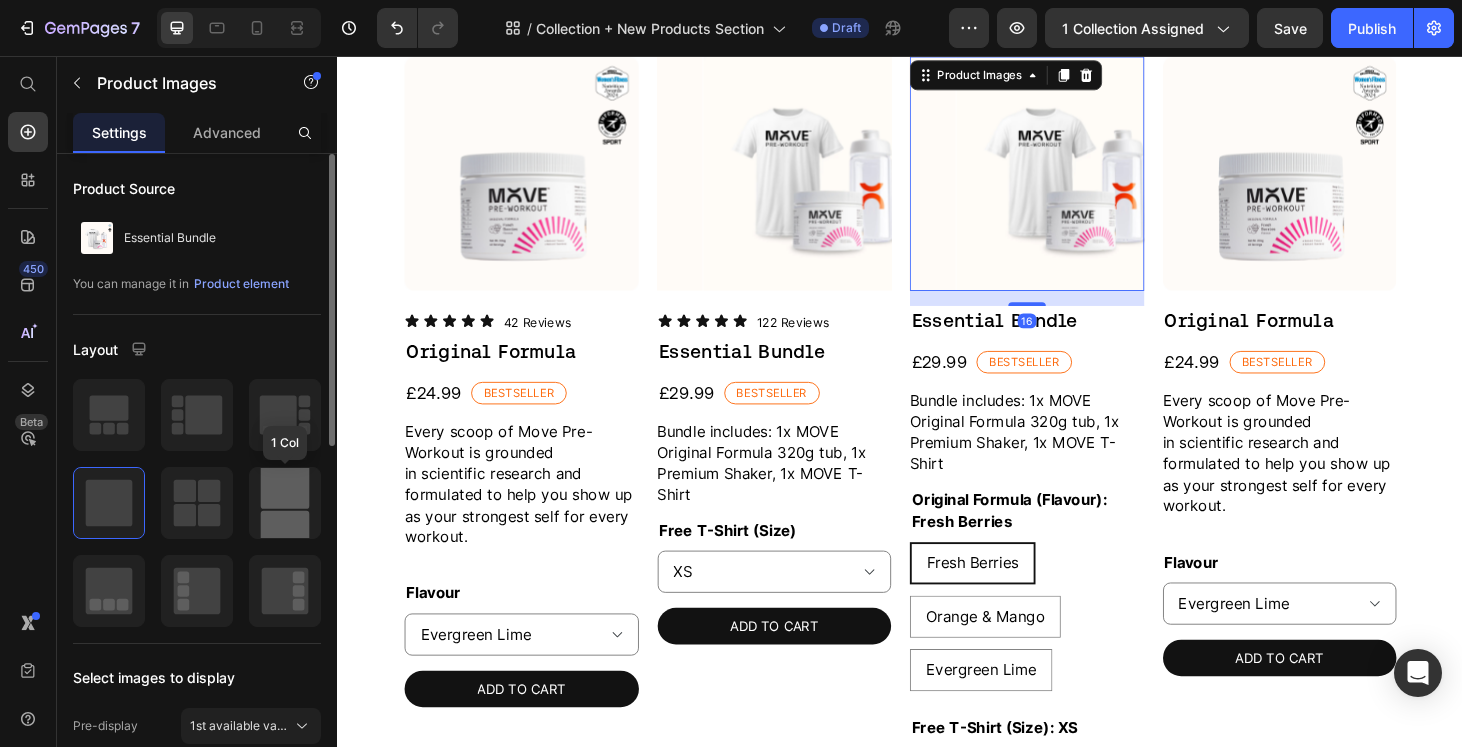 scroll, scrollTop: 794, scrollLeft: 0, axis: vertical 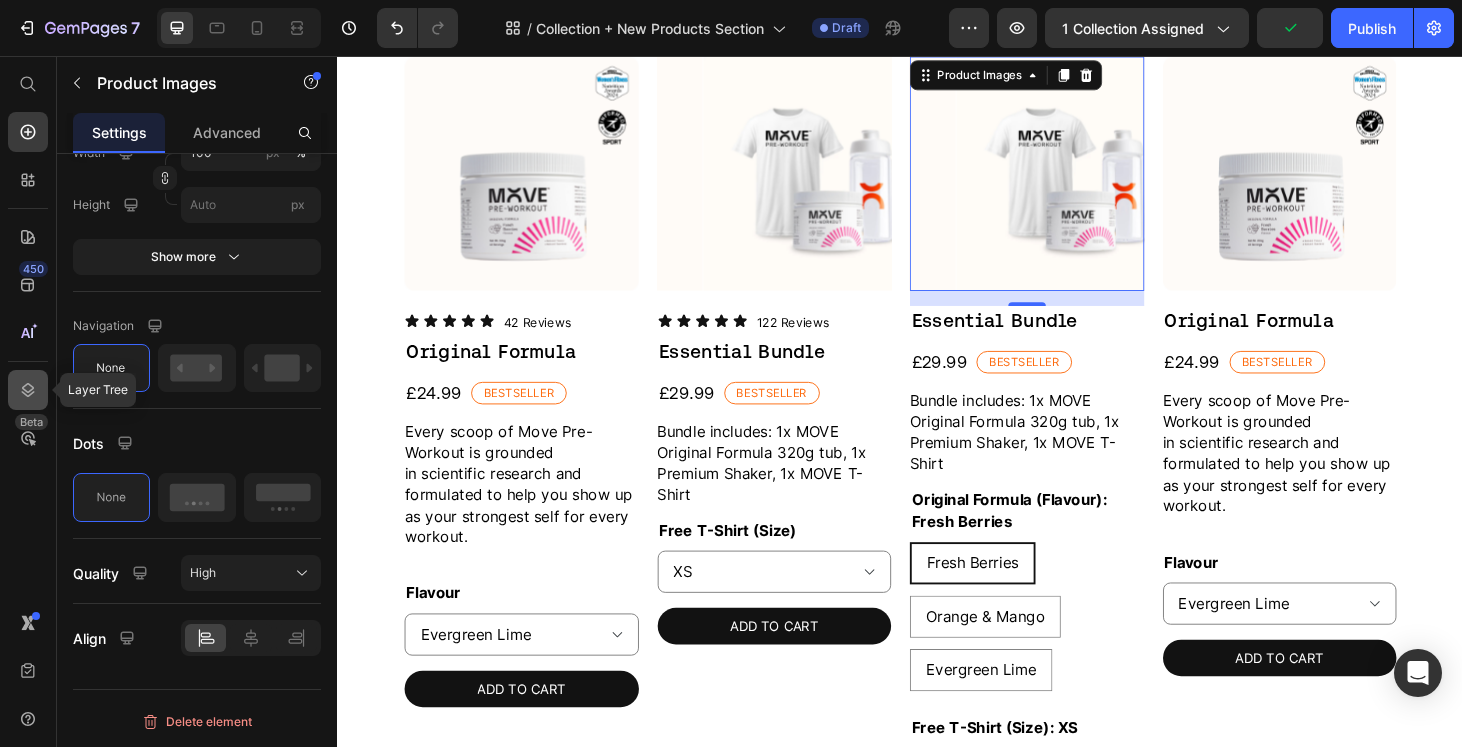 click 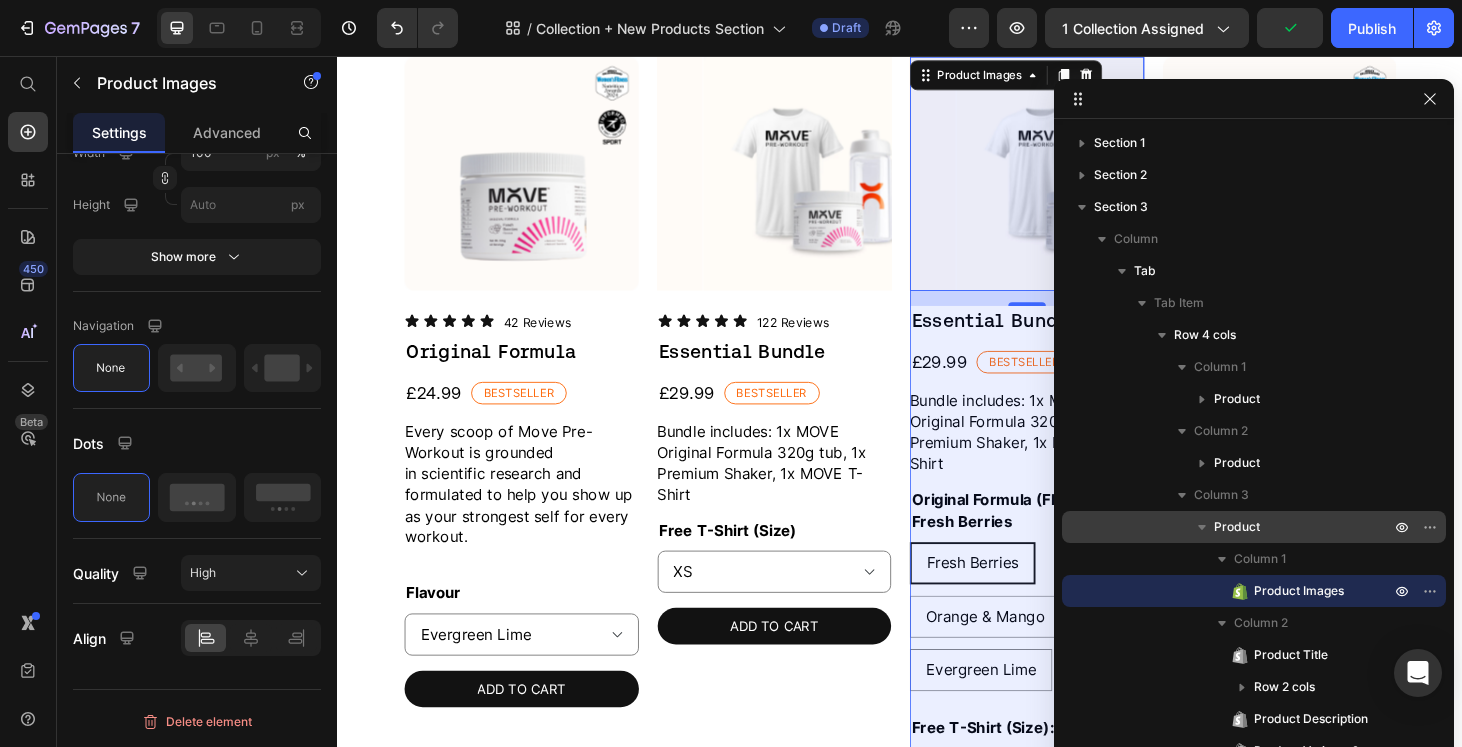 click on "Product" at bounding box center (1304, 527) 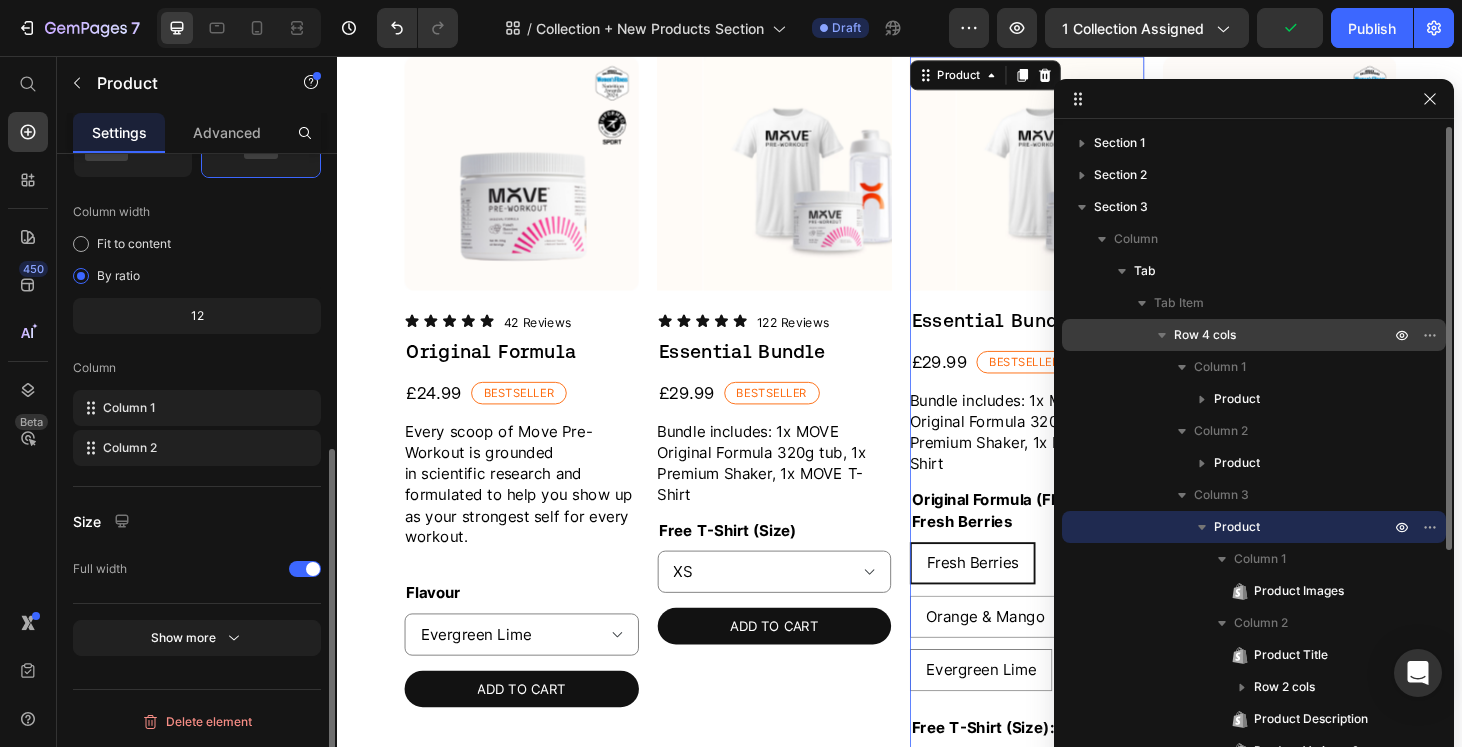scroll, scrollTop: 0, scrollLeft: 0, axis: both 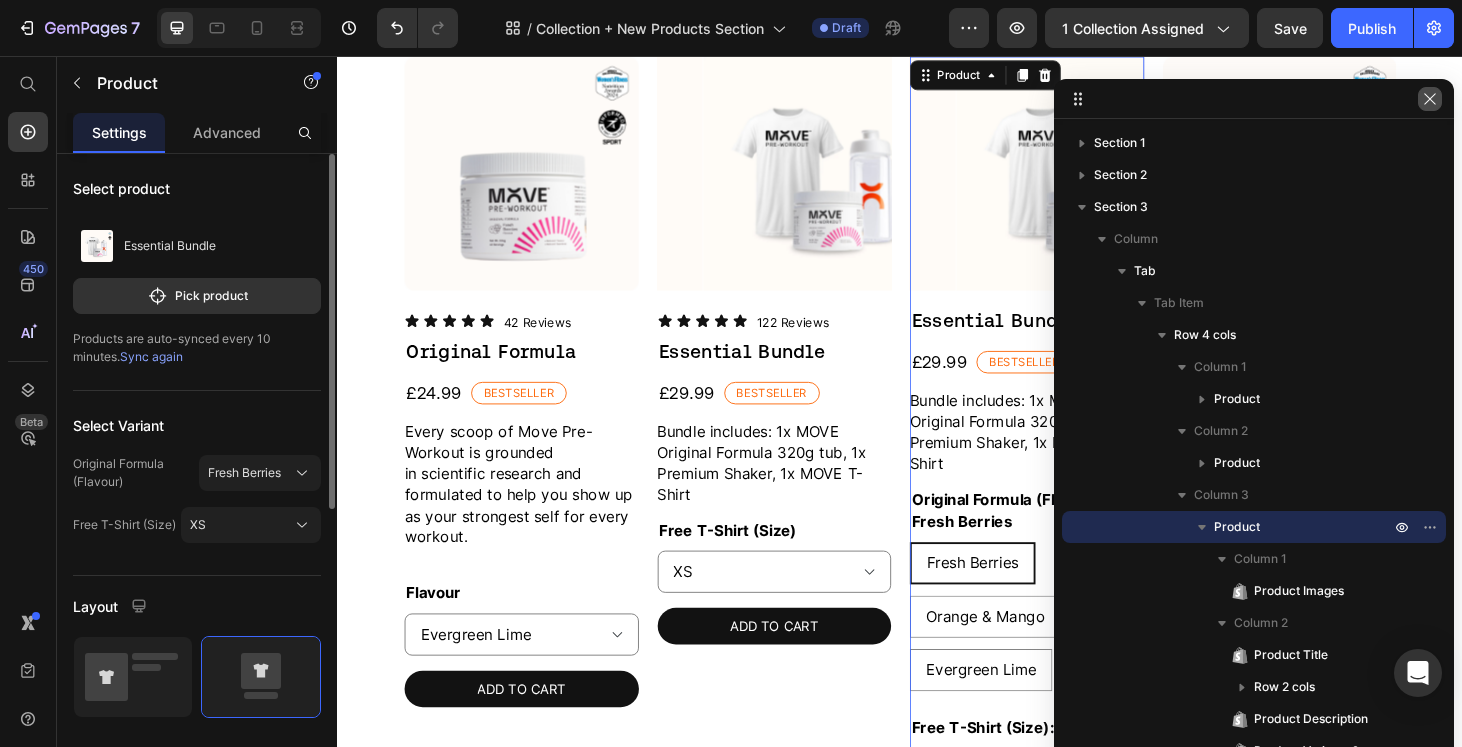 click 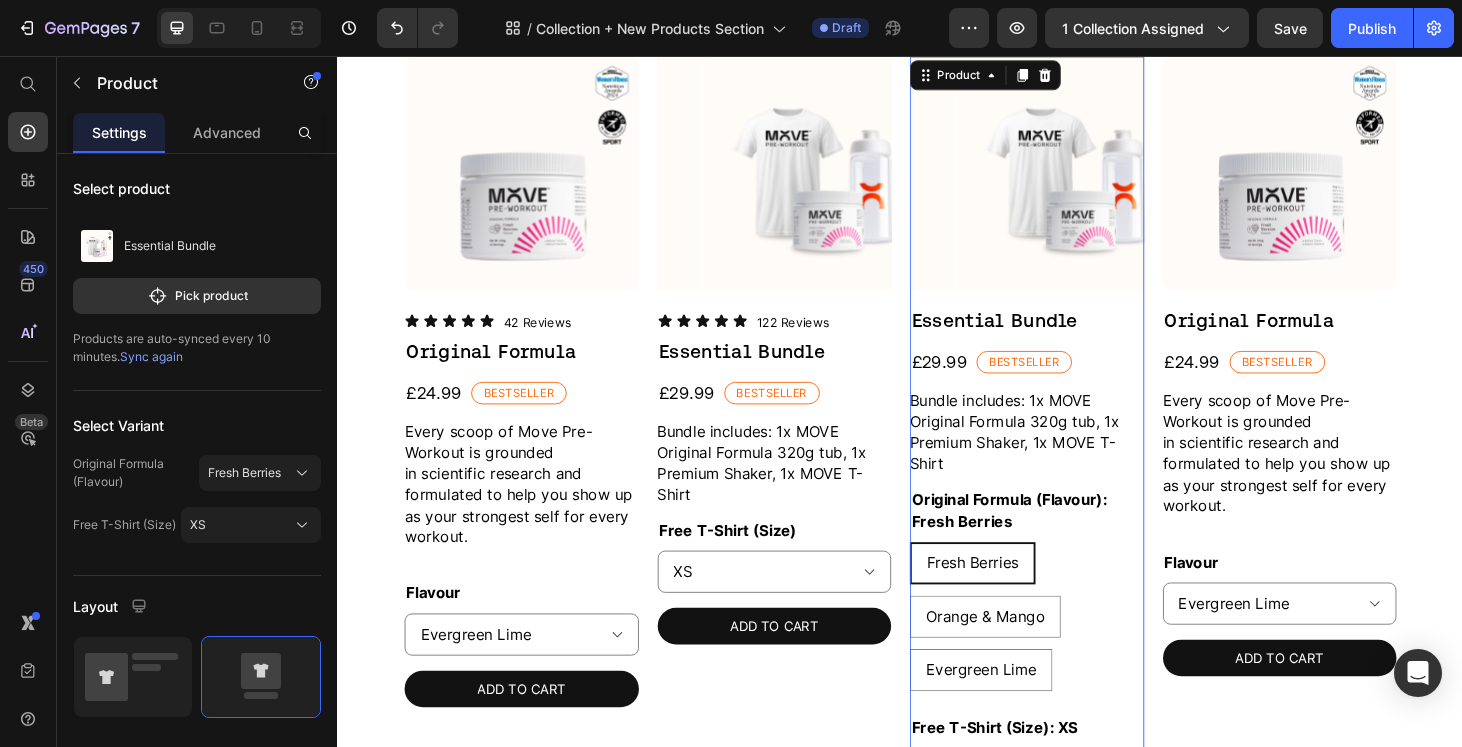scroll, scrollTop: 540, scrollLeft: 0, axis: vertical 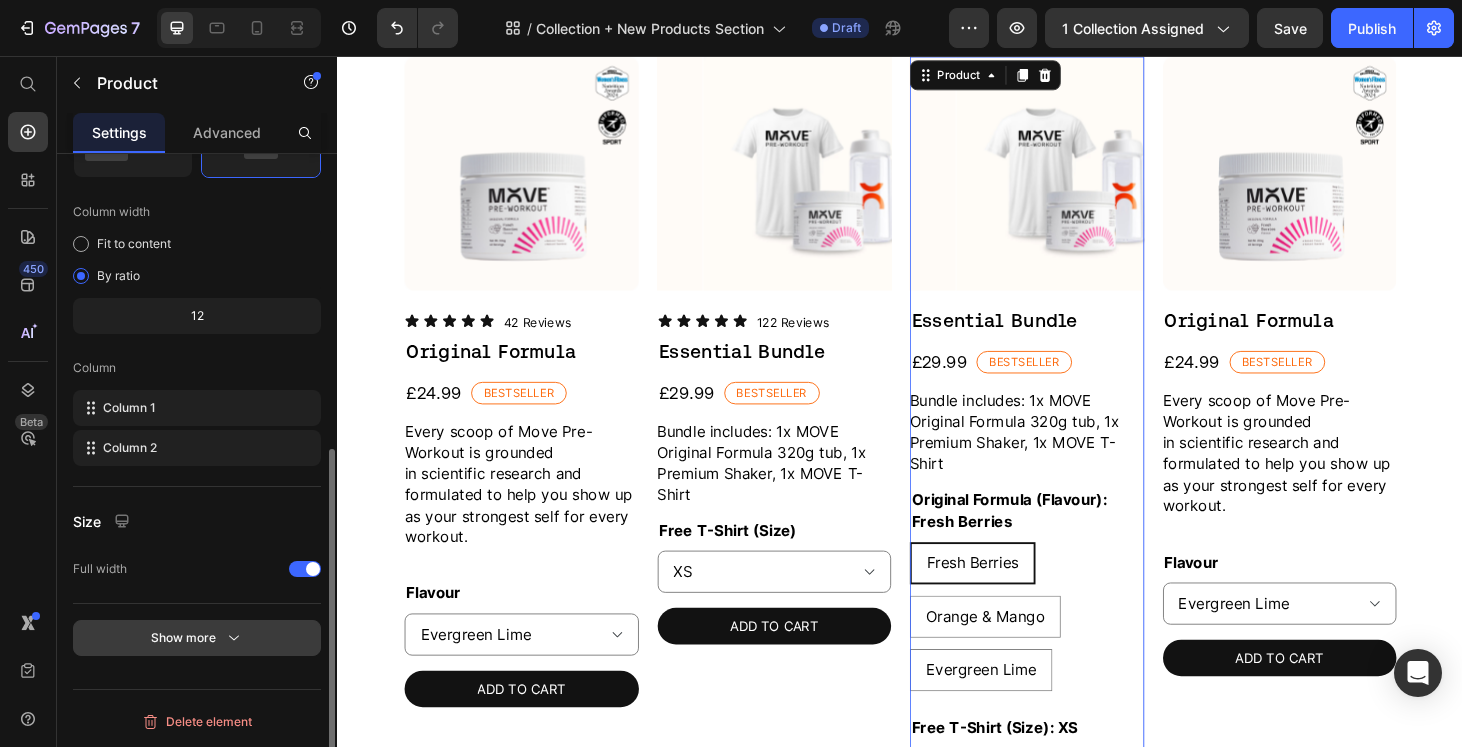 click on "Show more" at bounding box center (197, 638) 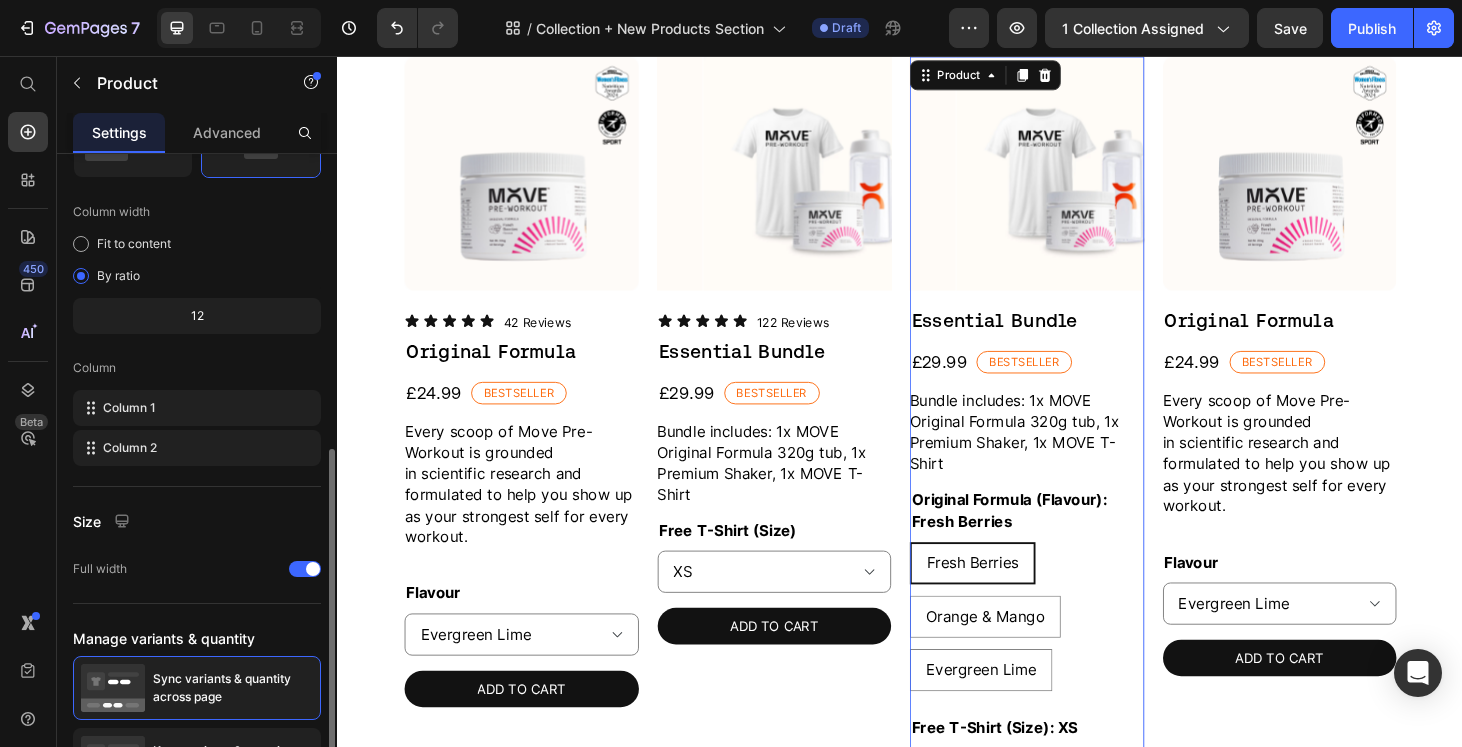scroll, scrollTop: 724, scrollLeft: 0, axis: vertical 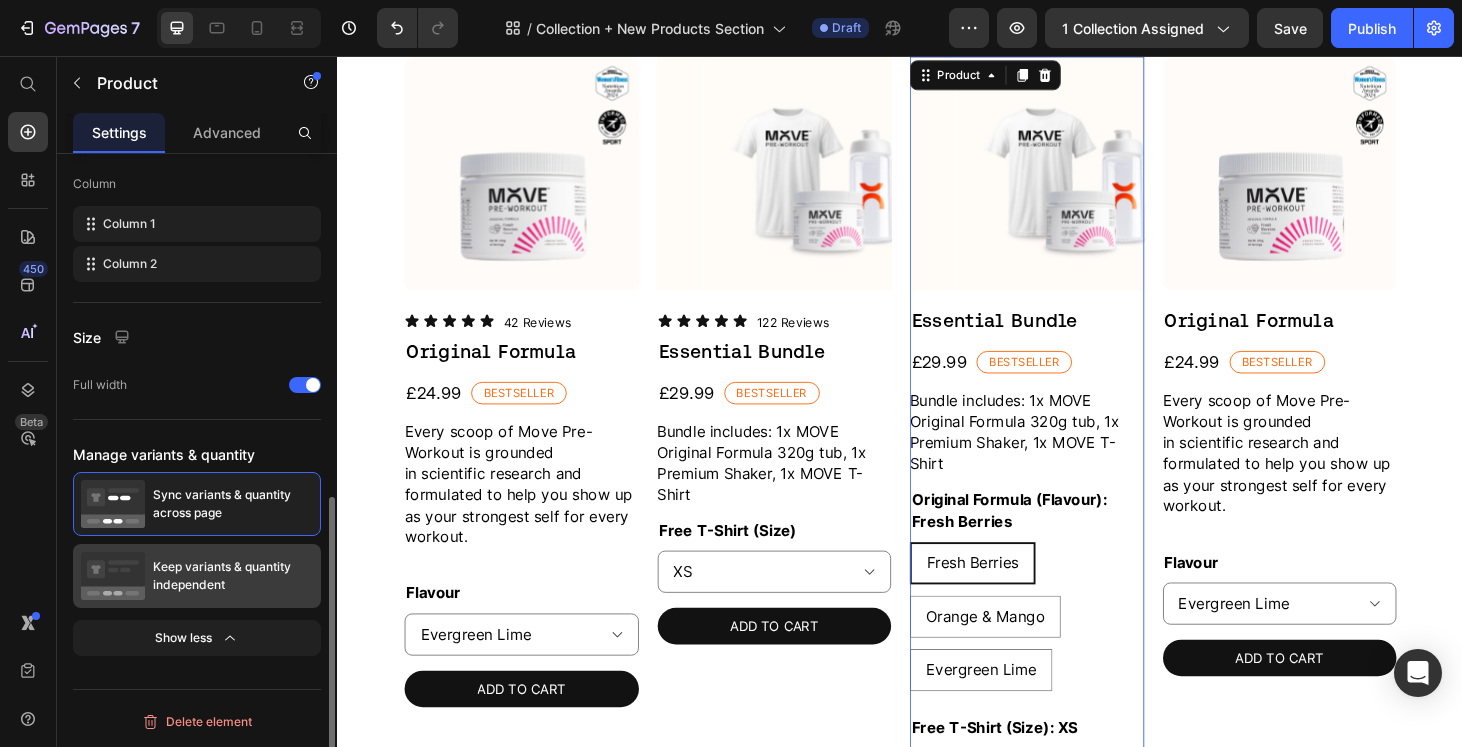click on "Keep variants & quantity independent" at bounding box center [233, 576] 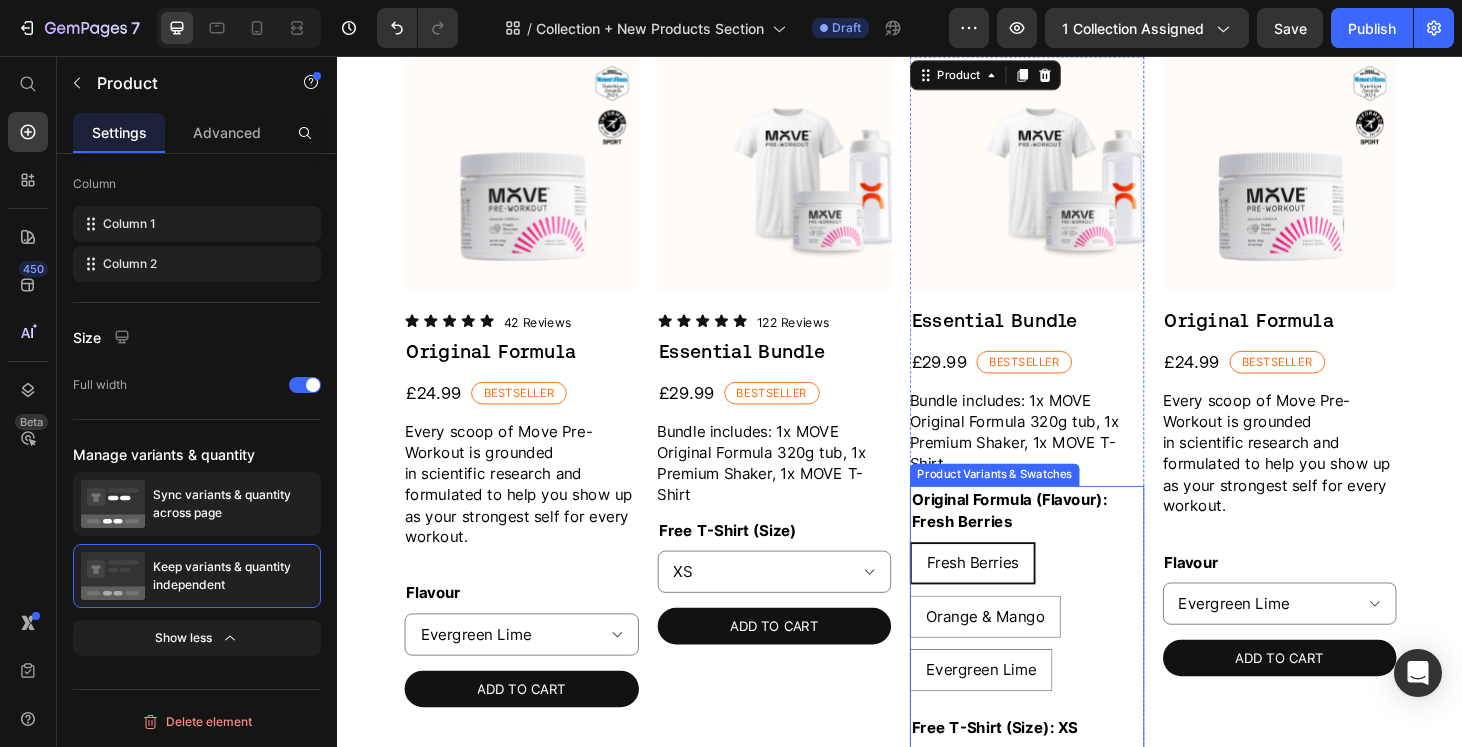 click on "Fresh Berries Fresh Berries Fresh Berries Orange & Mango Orange & Mango Orange & Mango Evergreen Lime Evergreen Lime Evergreen Lime" at bounding box center [1072, 654] 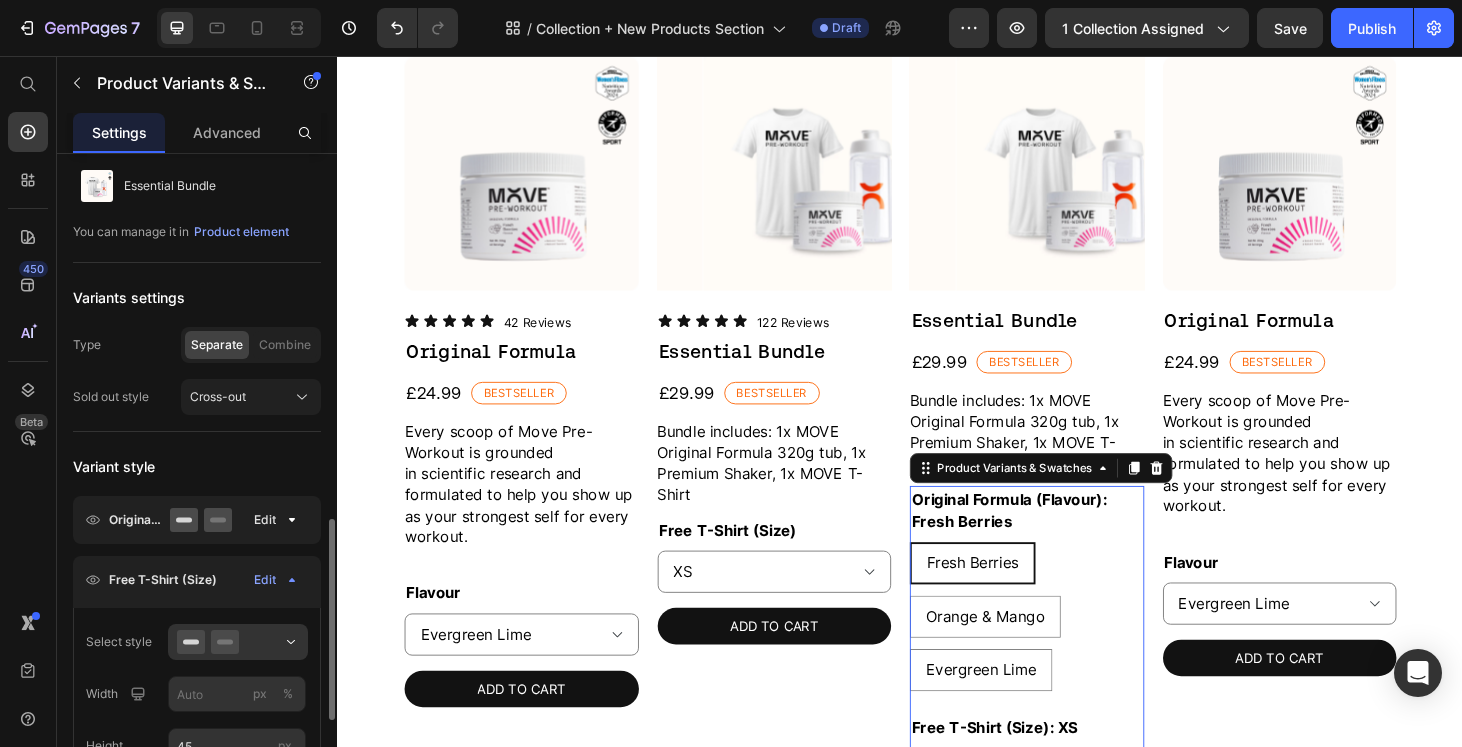 scroll, scrollTop: 1450, scrollLeft: 0, axis: vertical 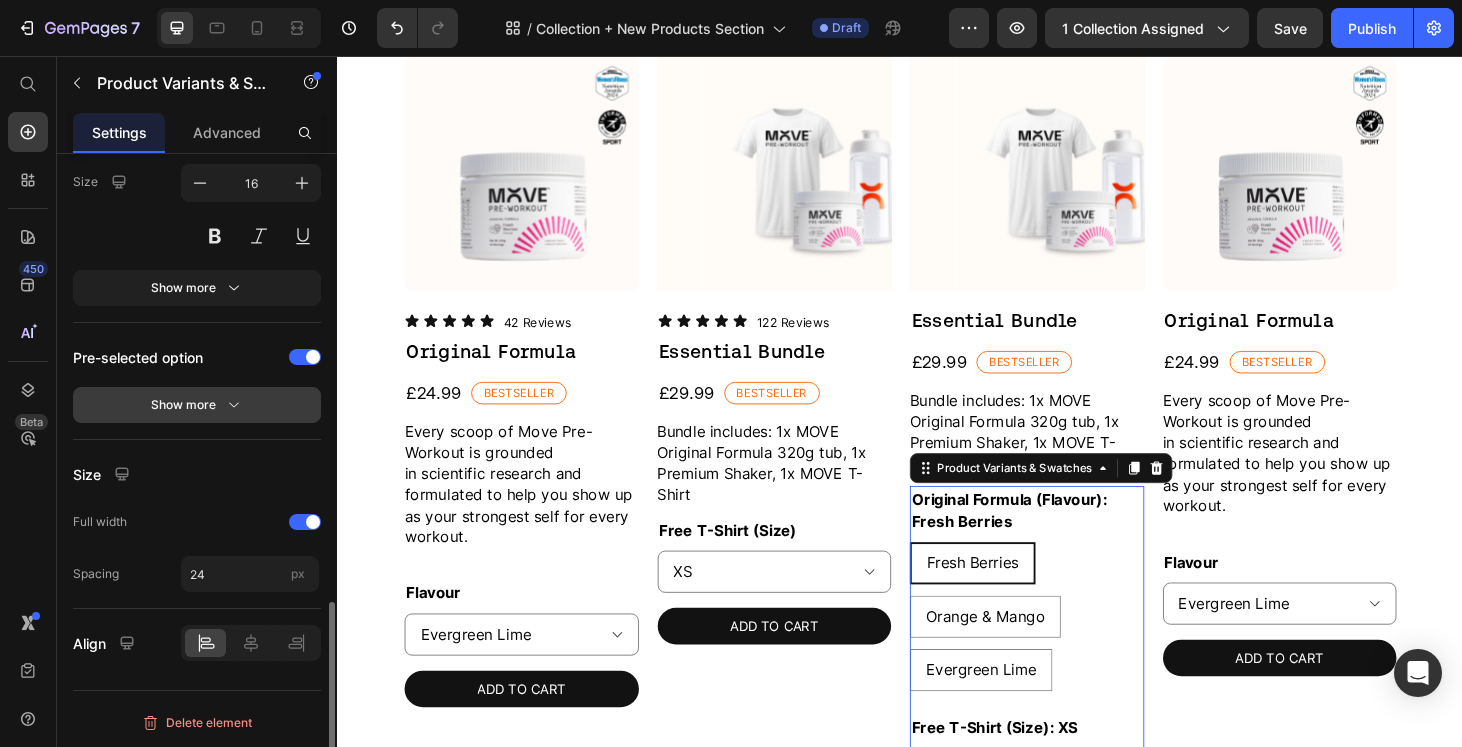 click on "Show more" 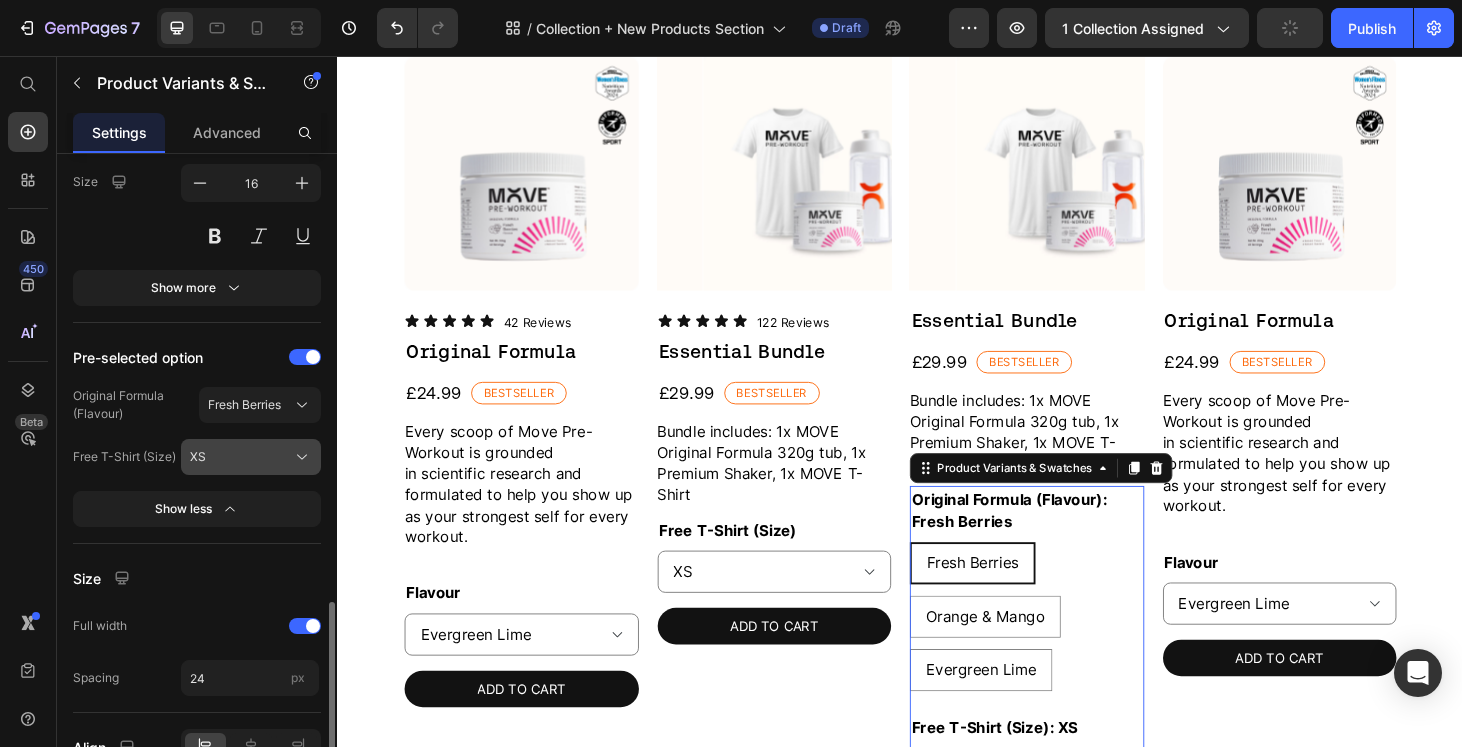 click on "XS" 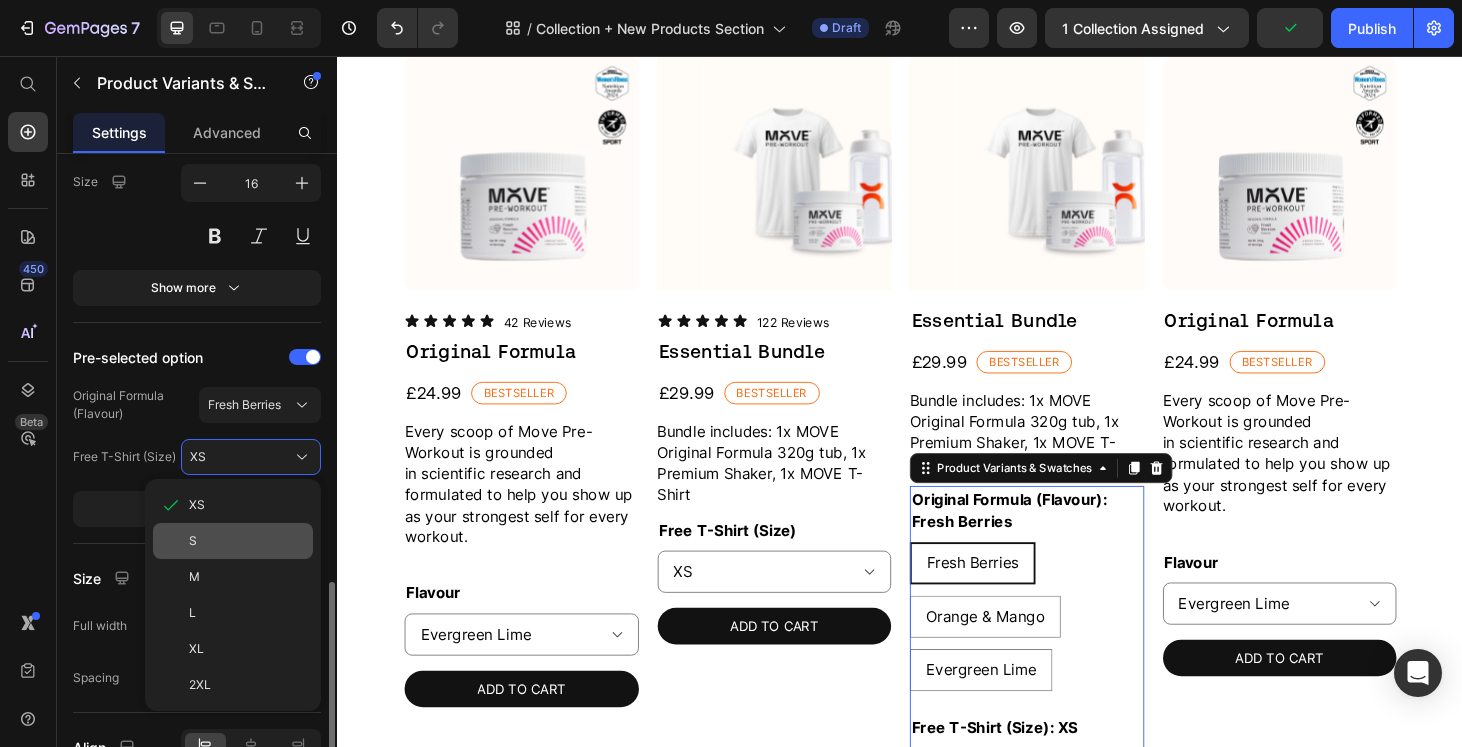 click on "S" at bounding box center (247, 541) 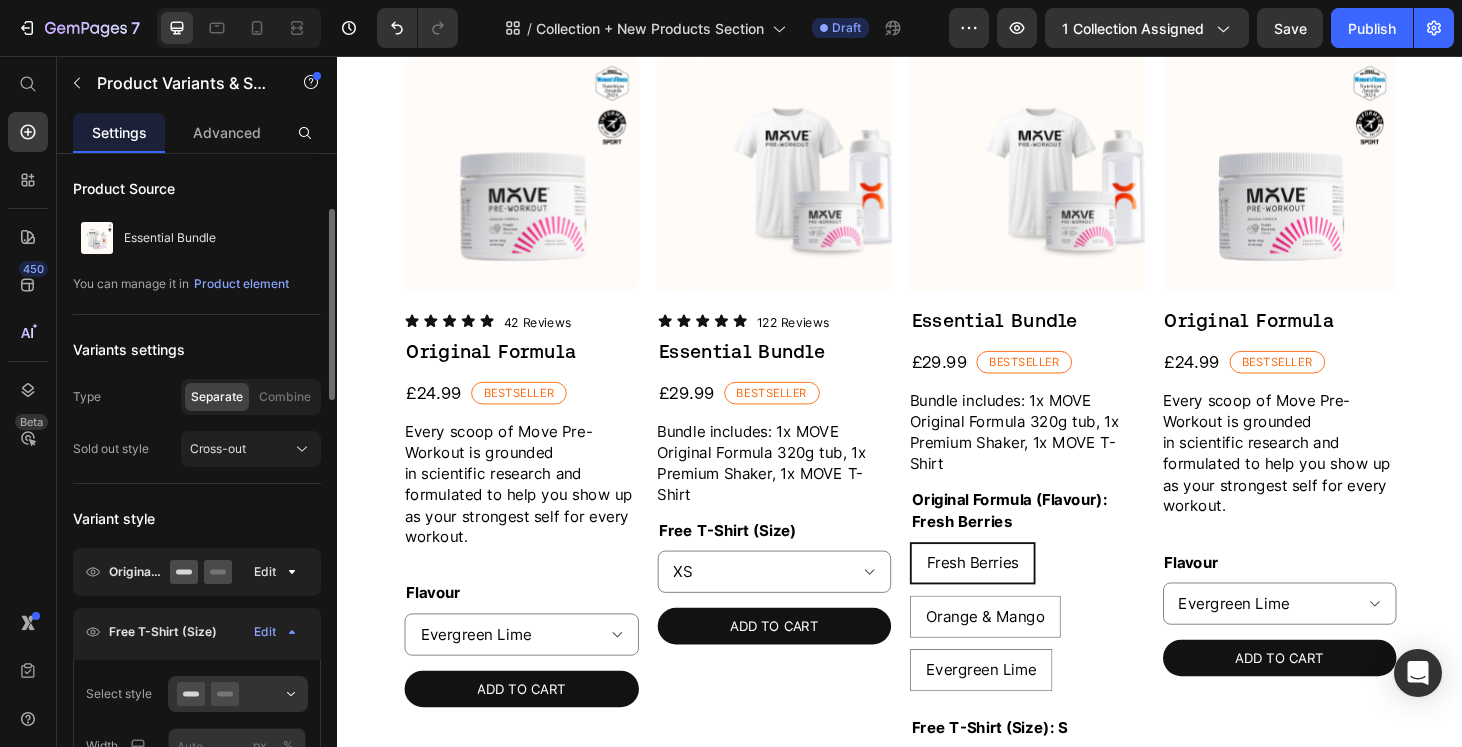 scroll, scrollTop: 43, scrollLeft: 0, axis: vertical 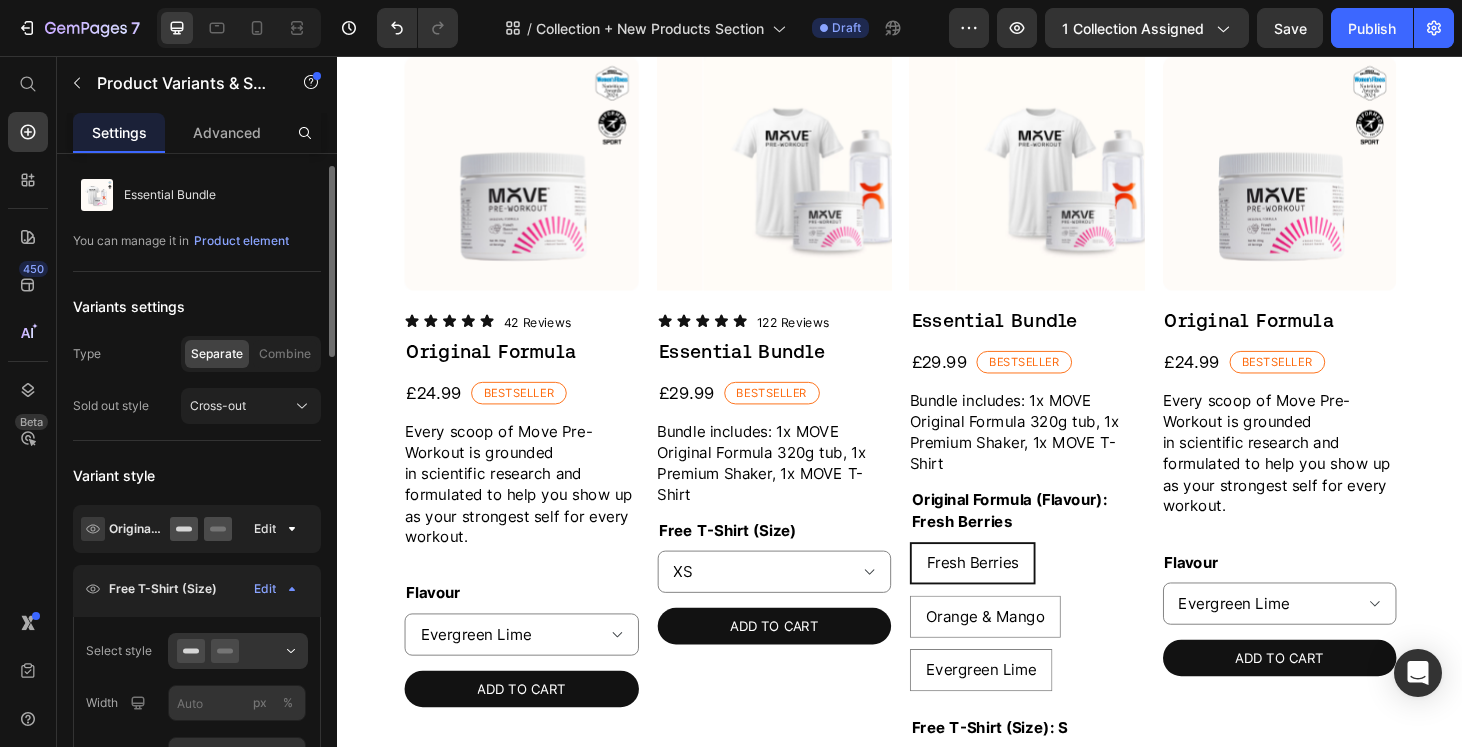 click 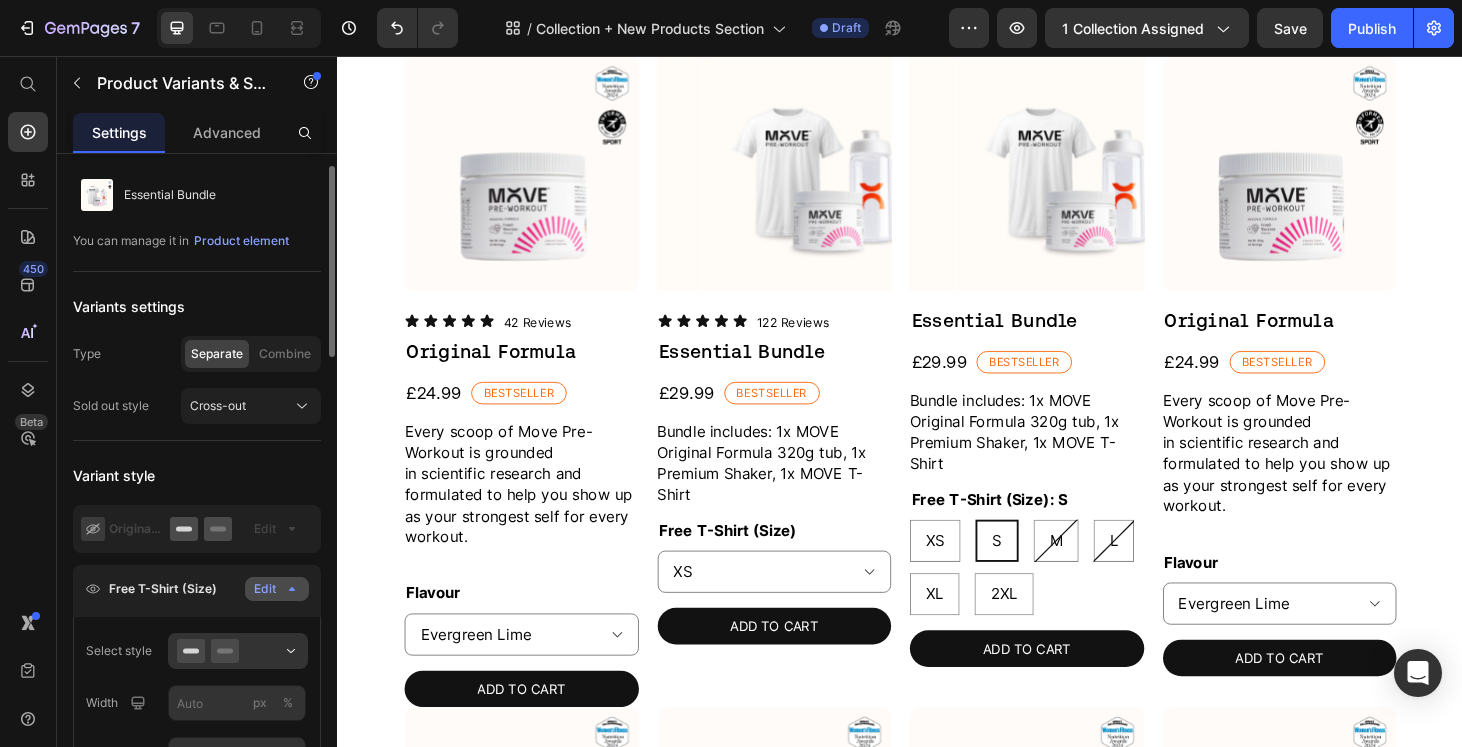 click on "Edit" 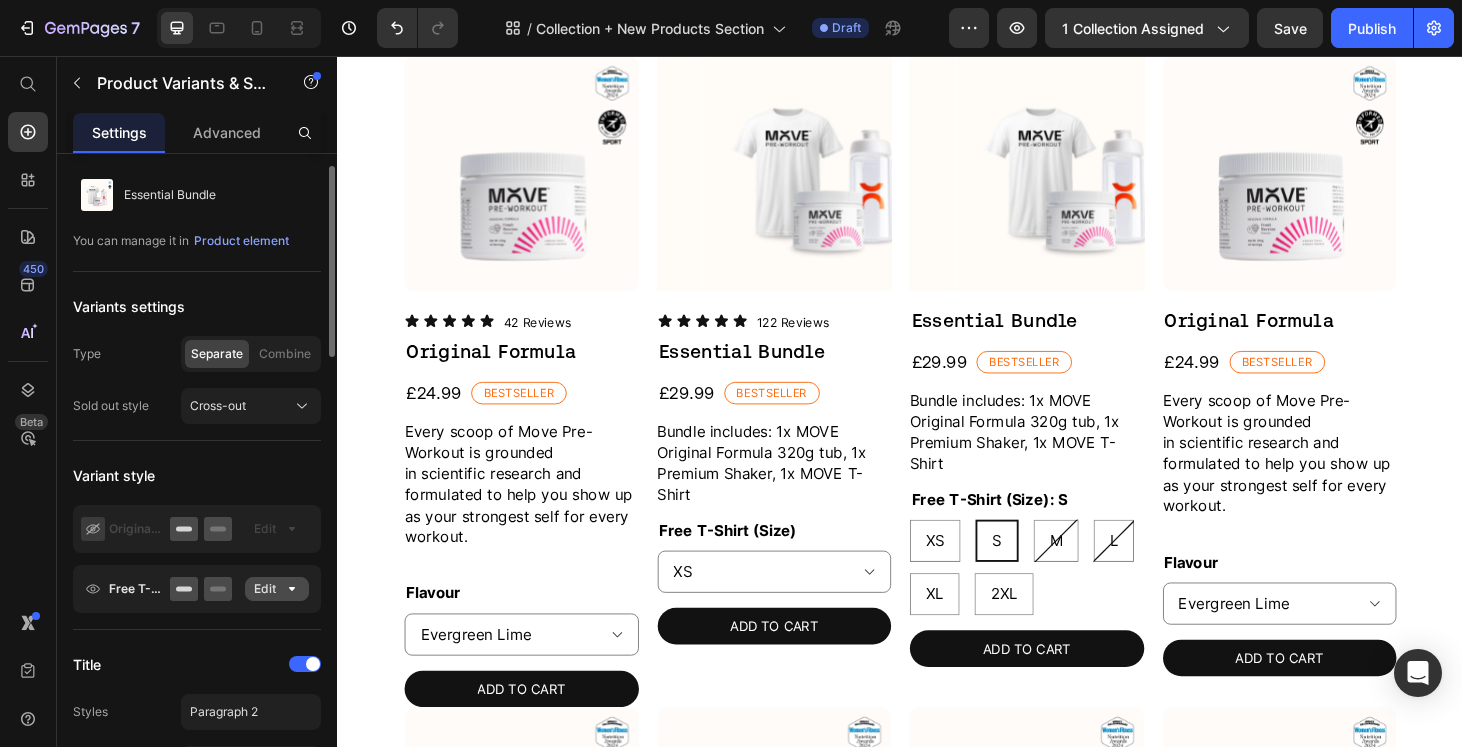 click on "Edit" 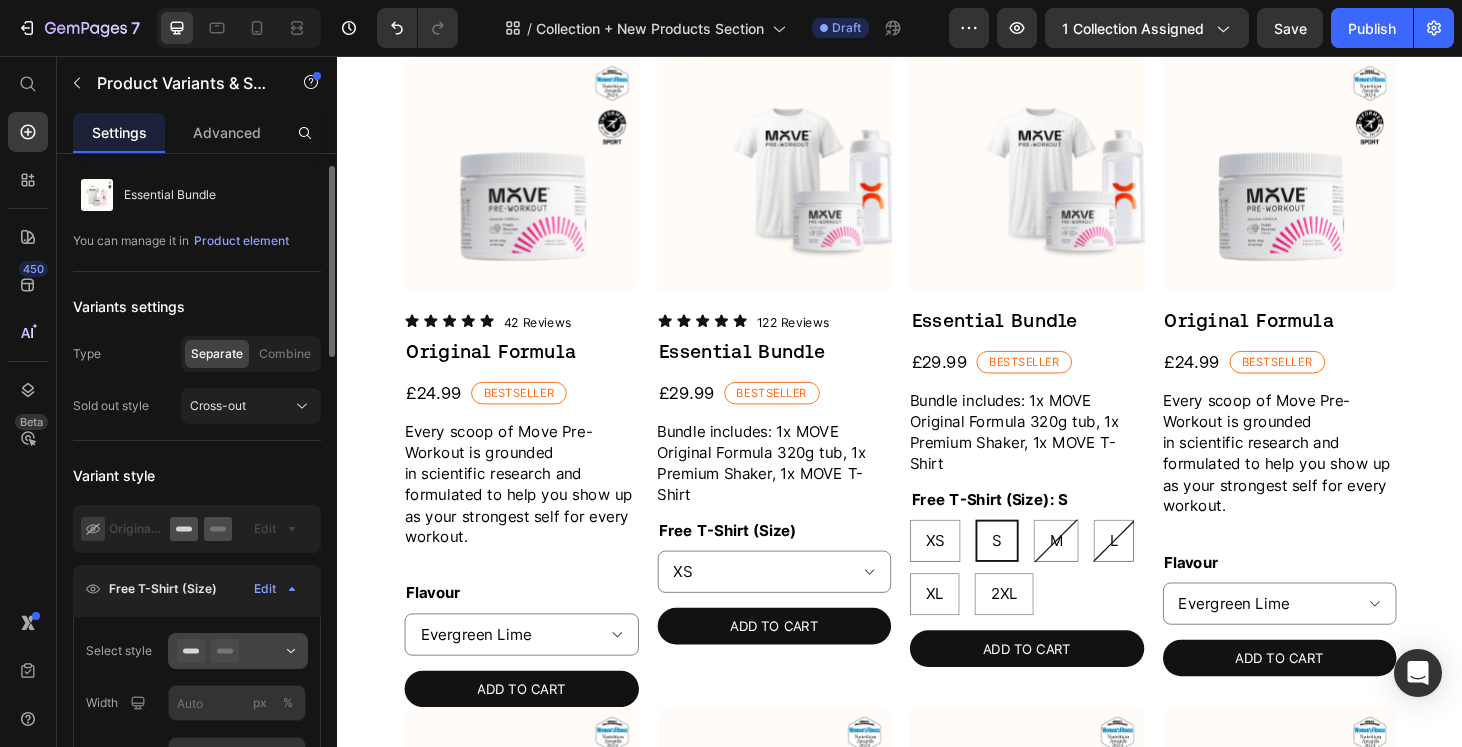 click at bounding box center (238, 651) 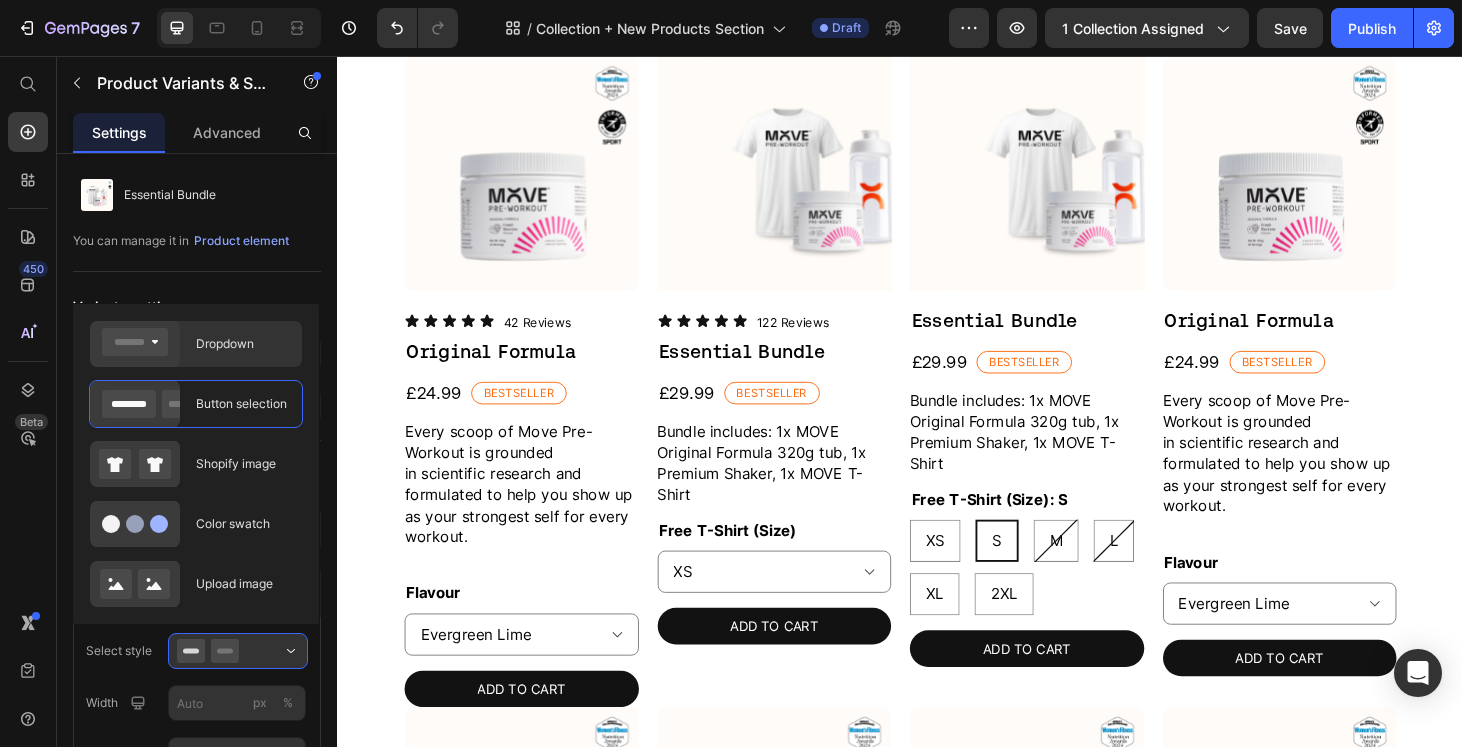 click on "Dropdown" at bounding box center (243, 344) 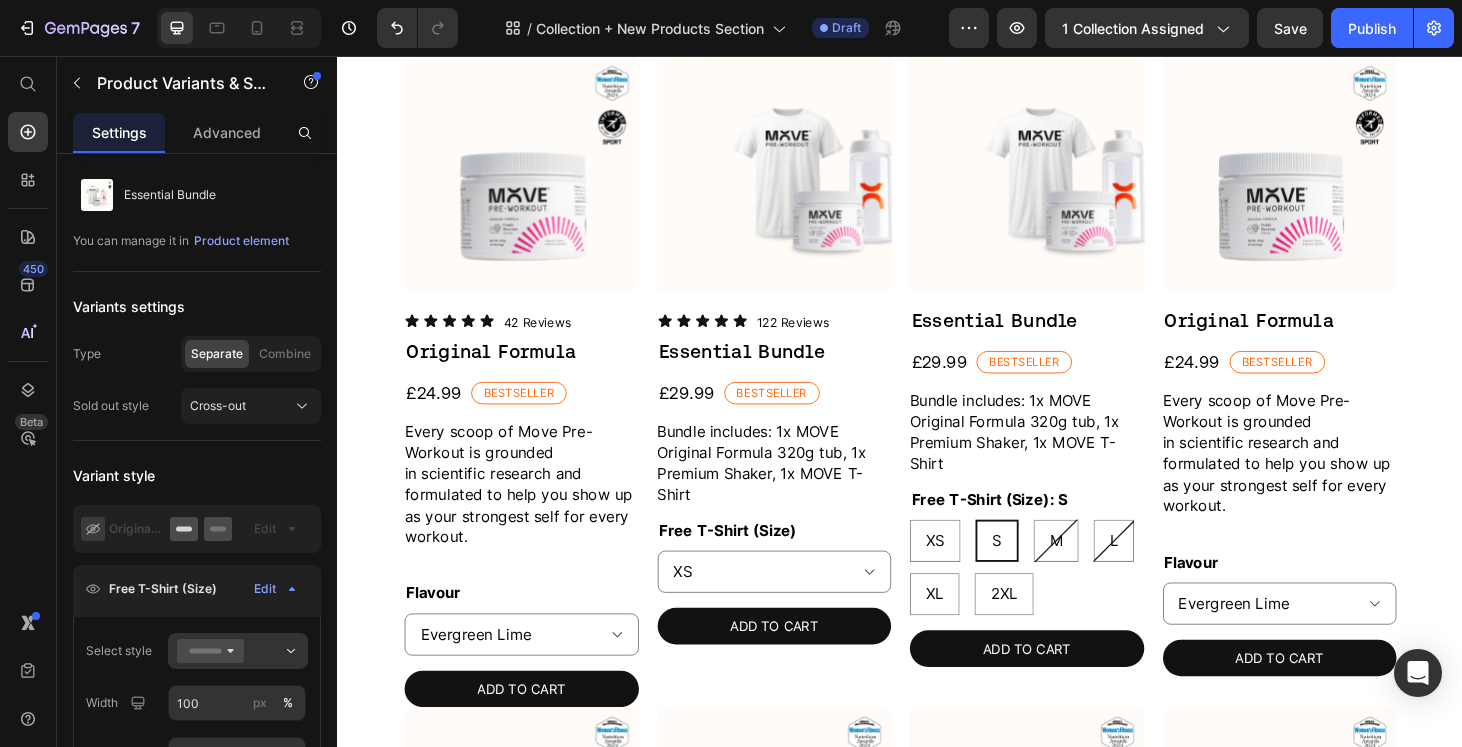 select on "S" 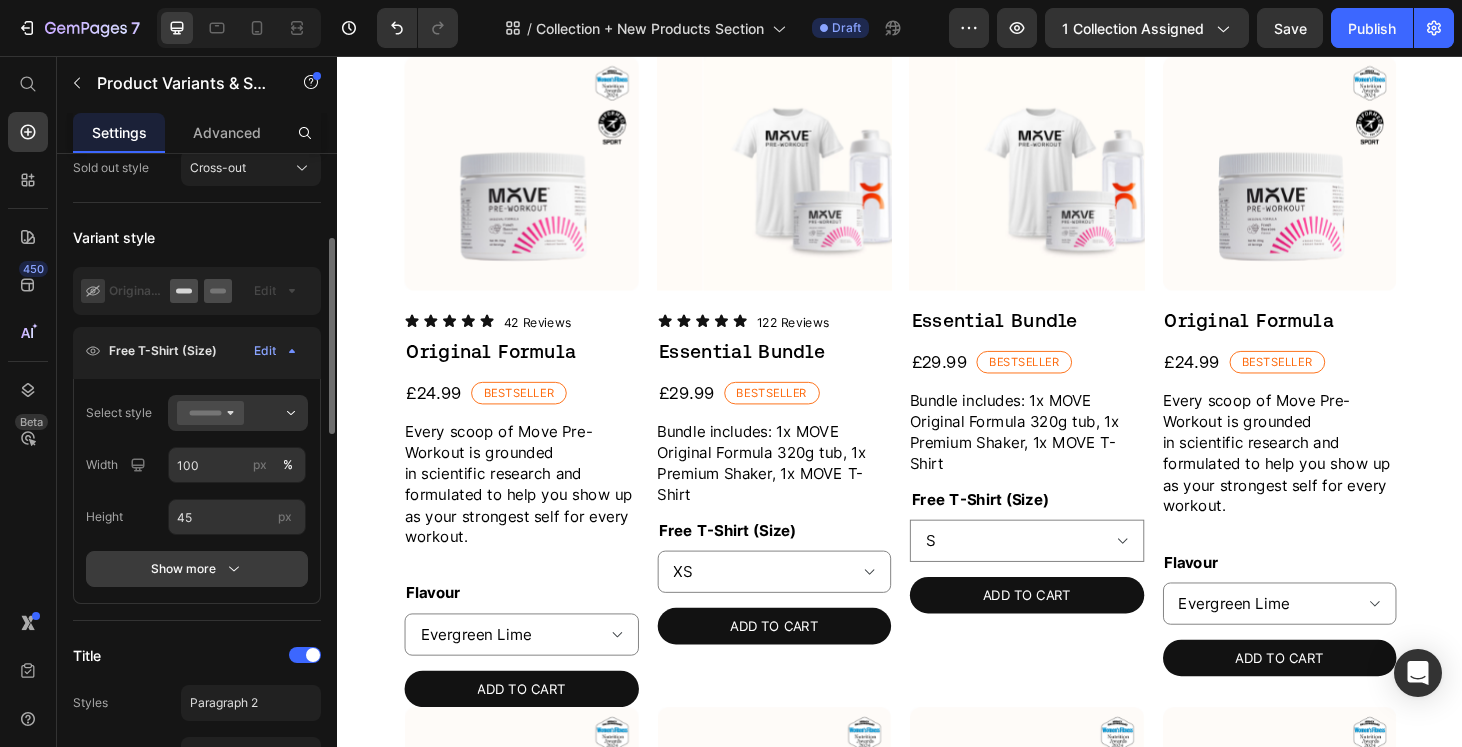 click on "Show more" at bounding box center [197, 569] 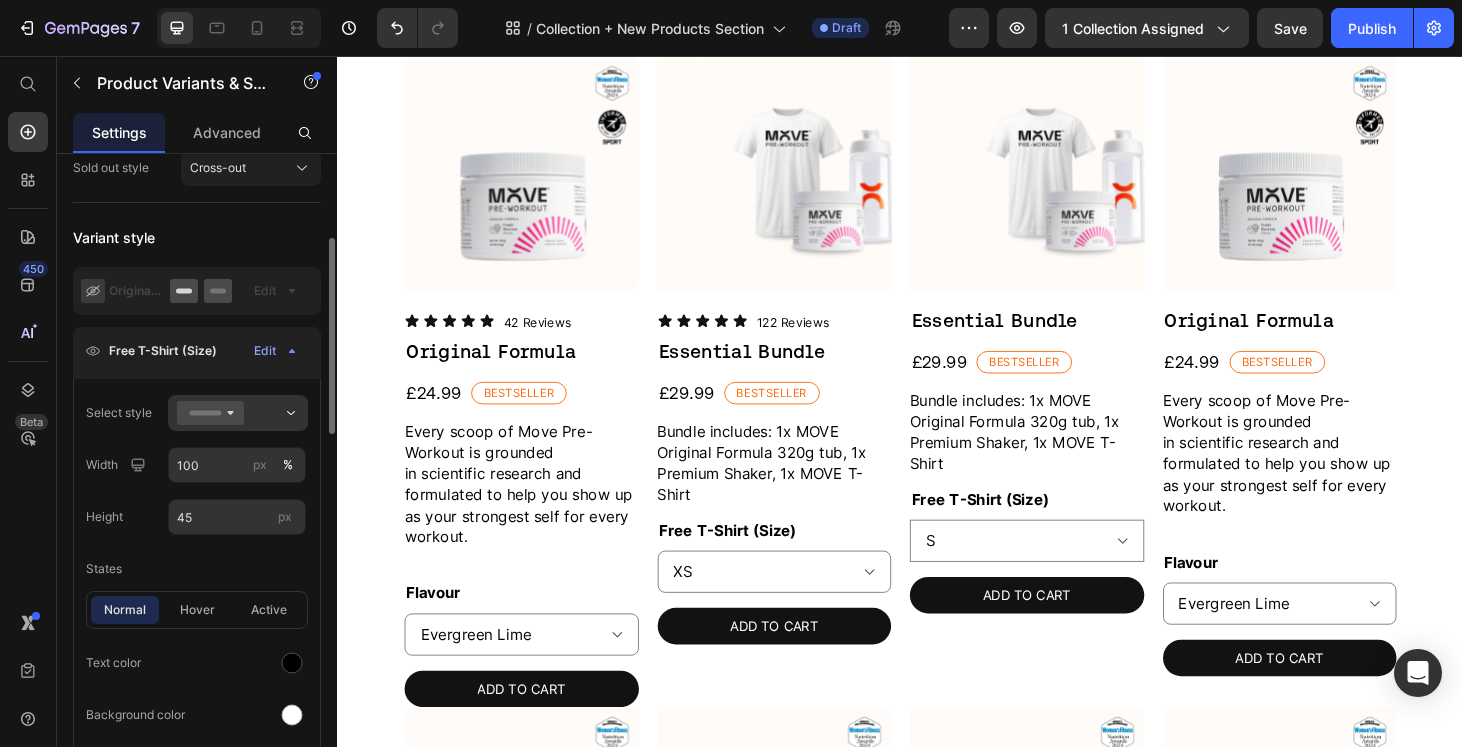 scroll, scrollTop: 691, scrollLeft: 0, axis: vertical 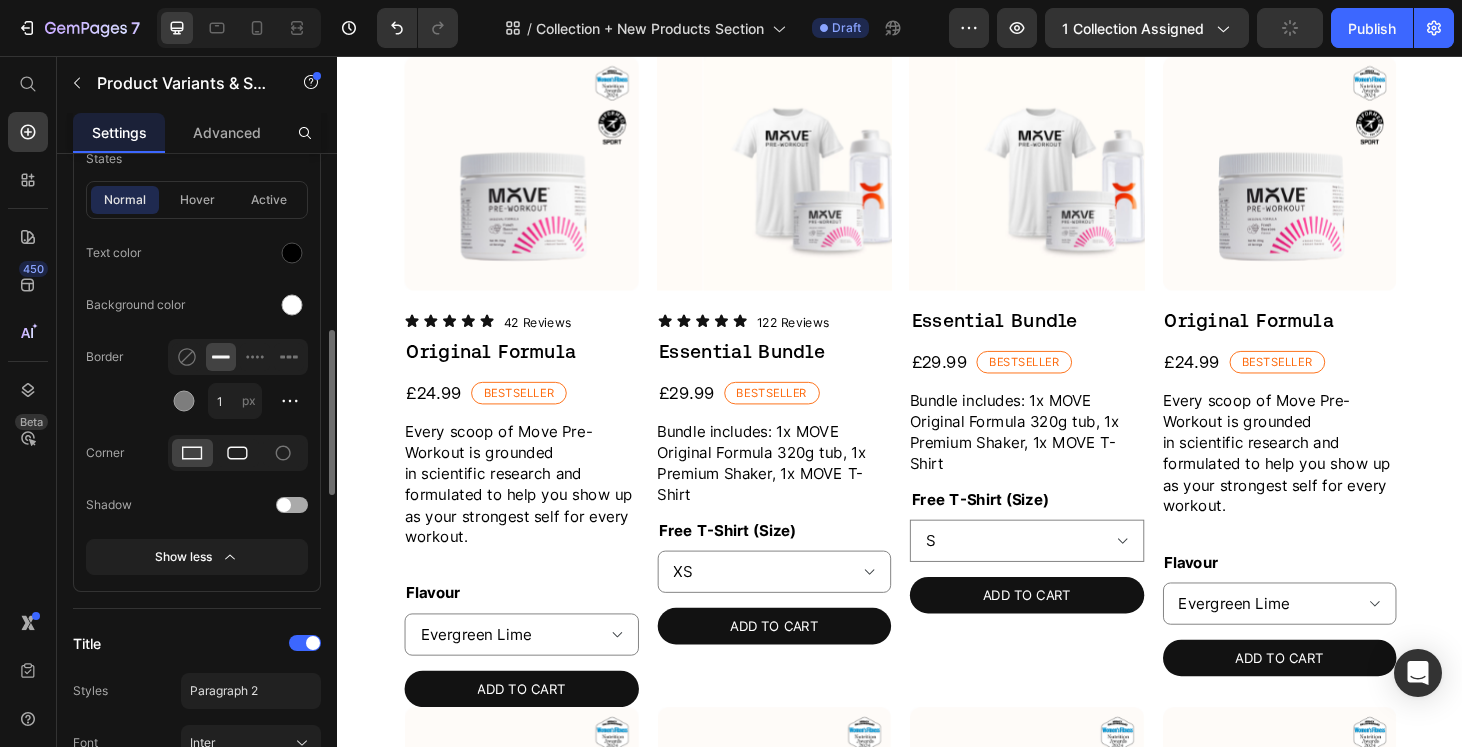 click 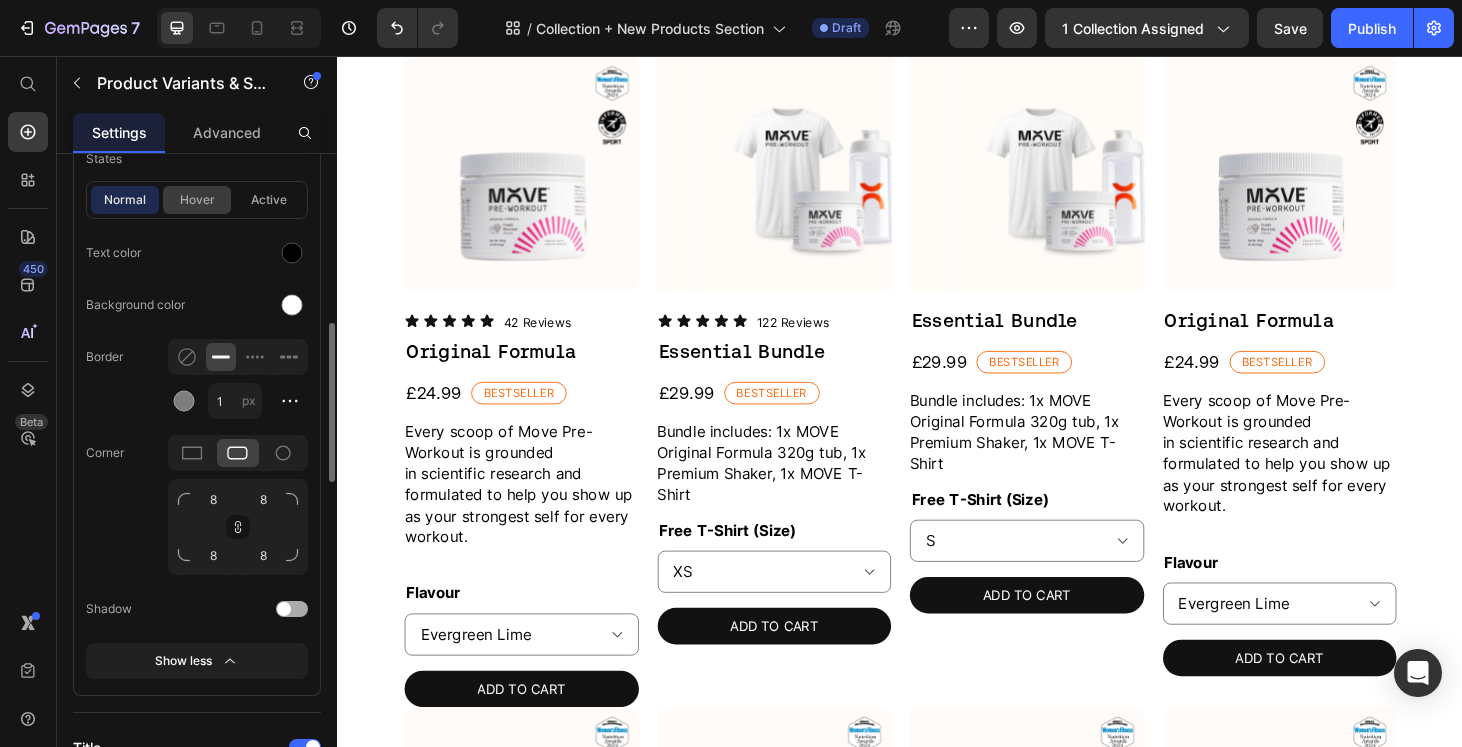 click on "hover" at bounding box center [197, 200] 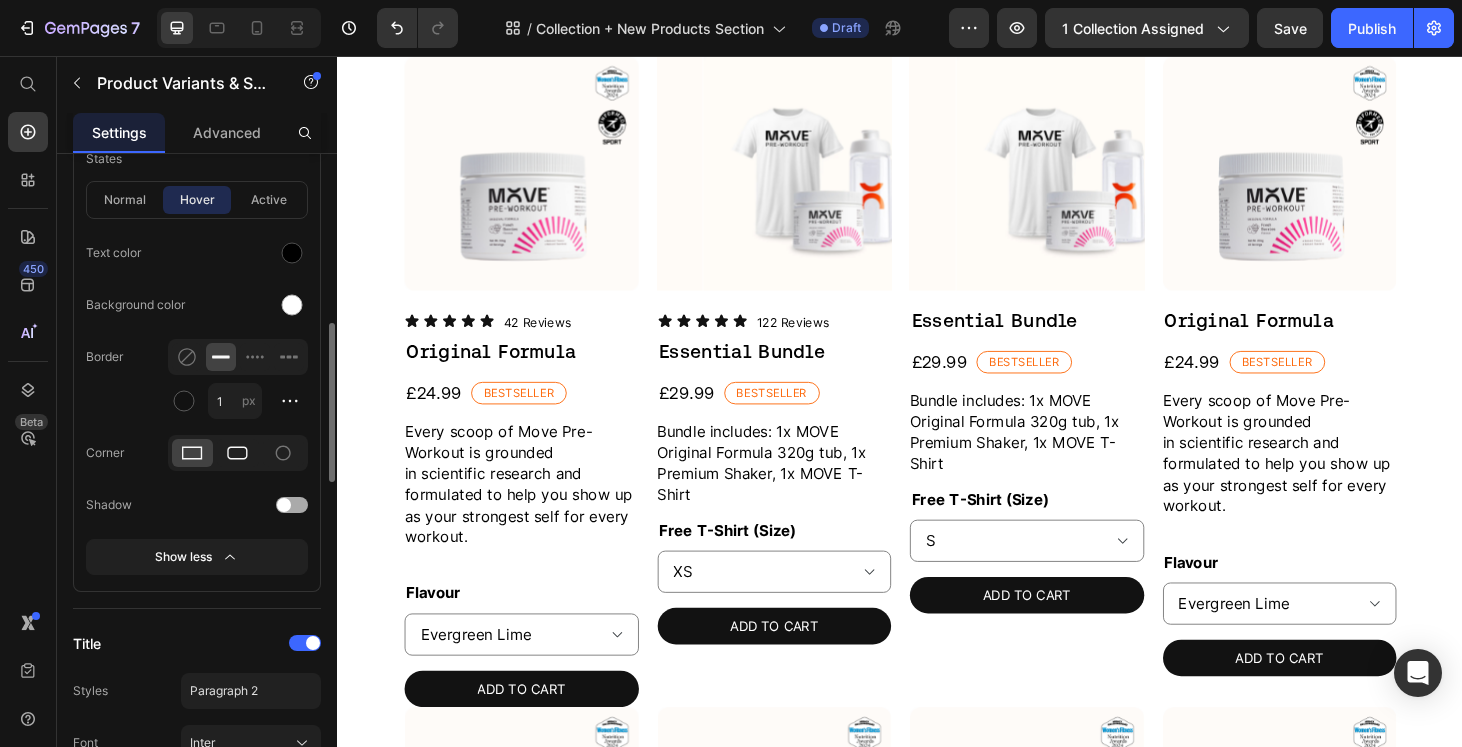 click 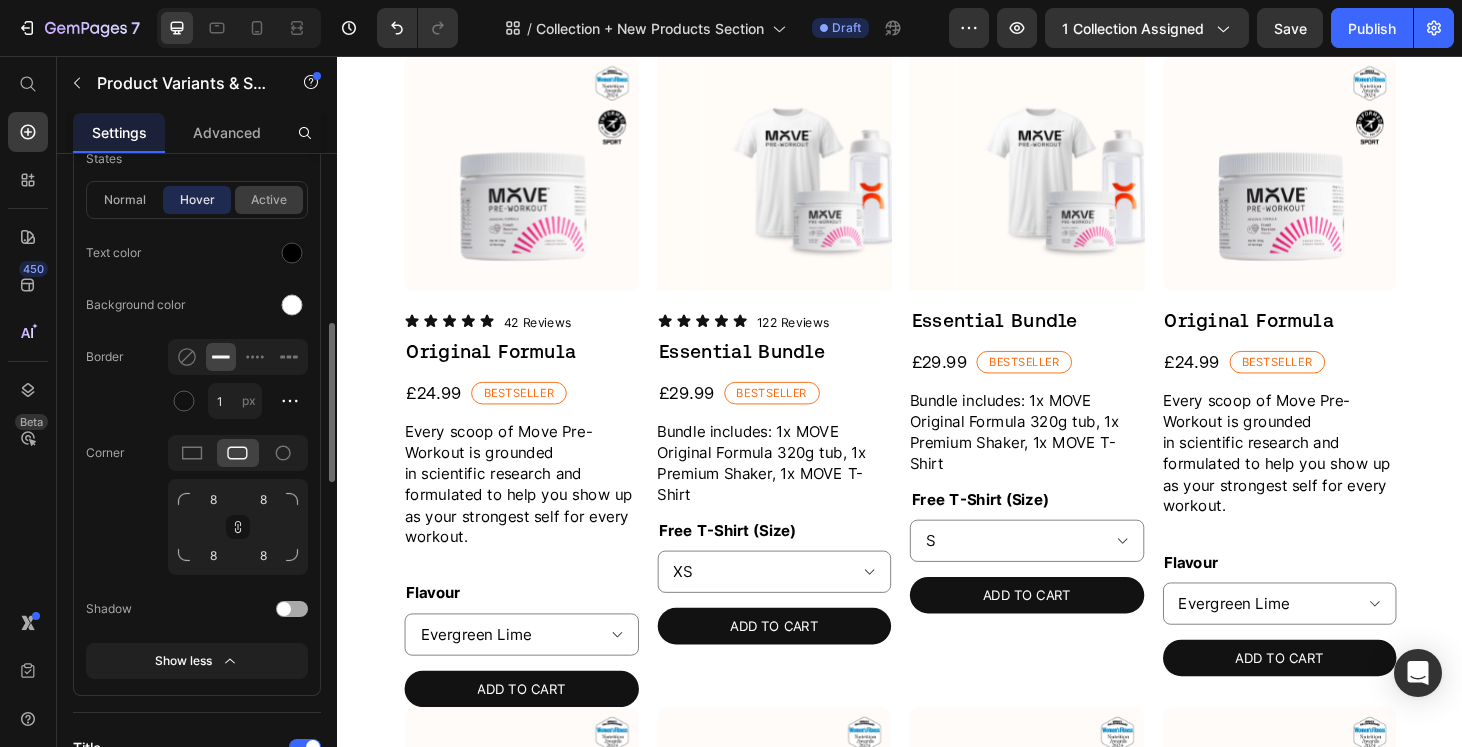 click on "active" at bounding box center (269, 200) 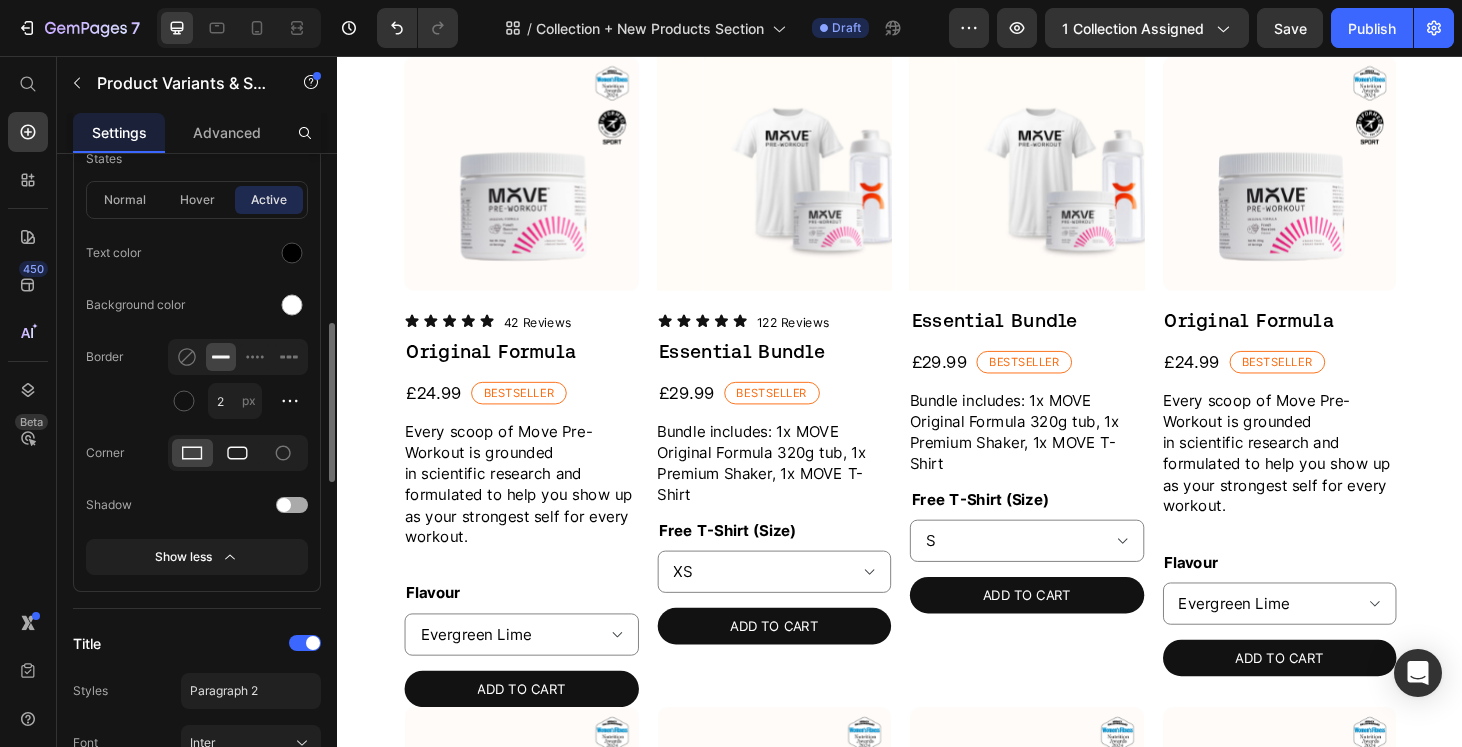 click 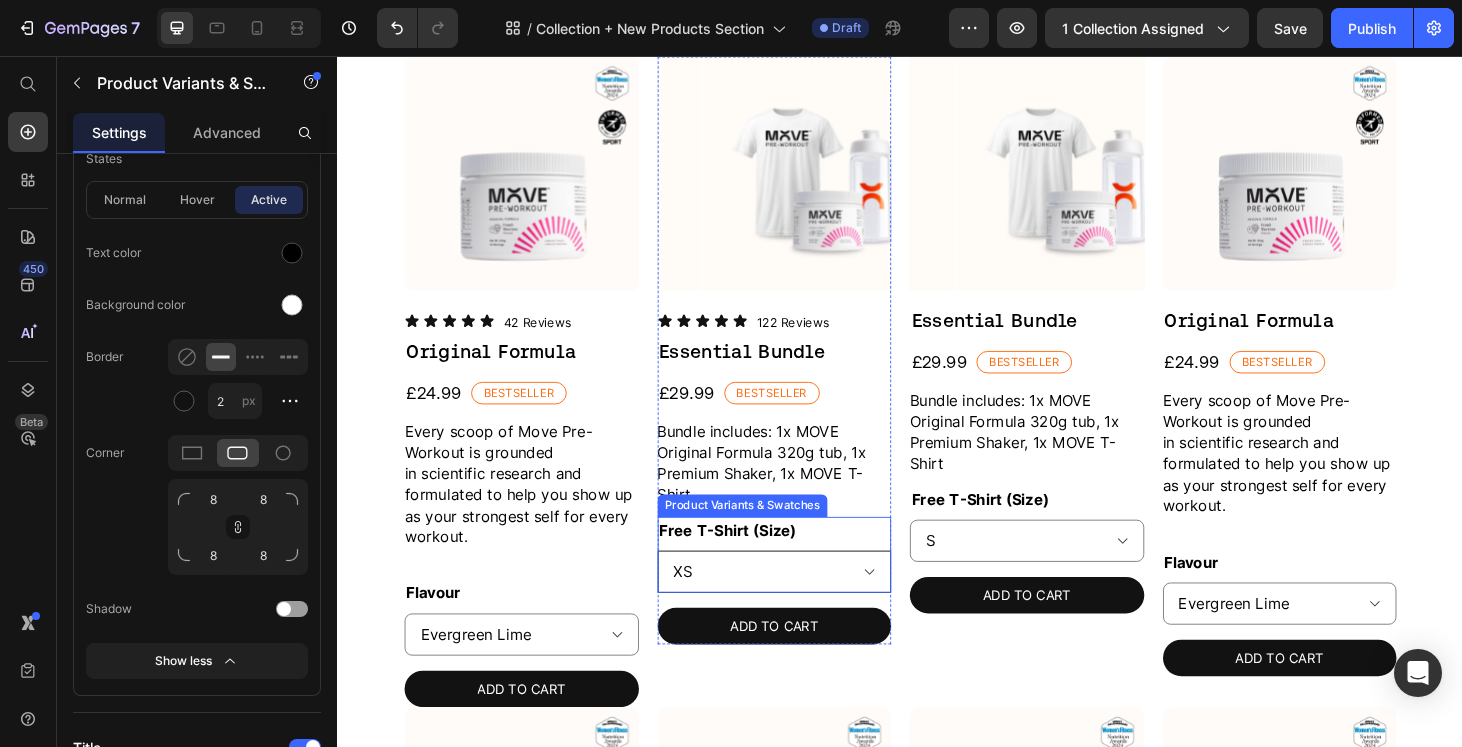click on "XS S M L XL 2XL" at bounding box center (803, 606) 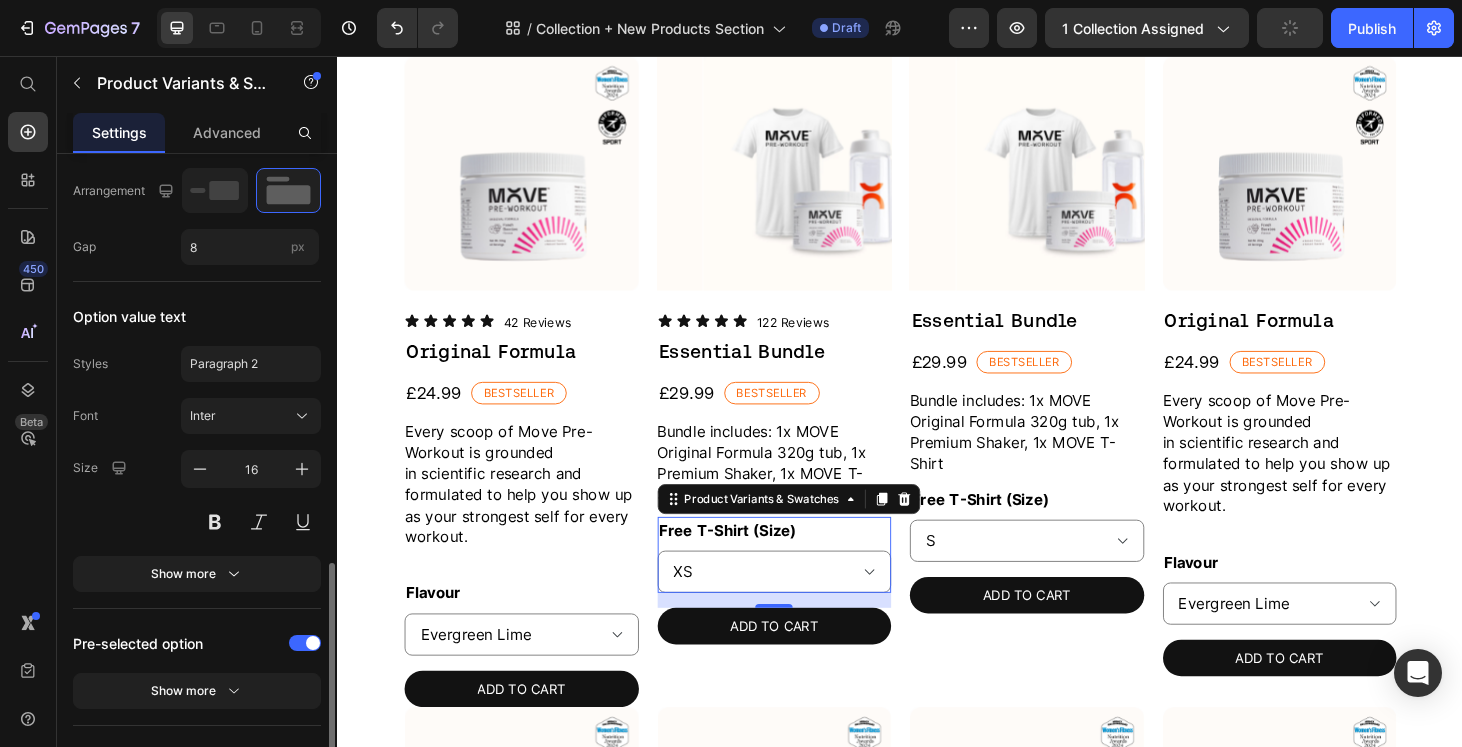scroll, scrollTop: 1297, scrollLeft: 0, axis: vertical 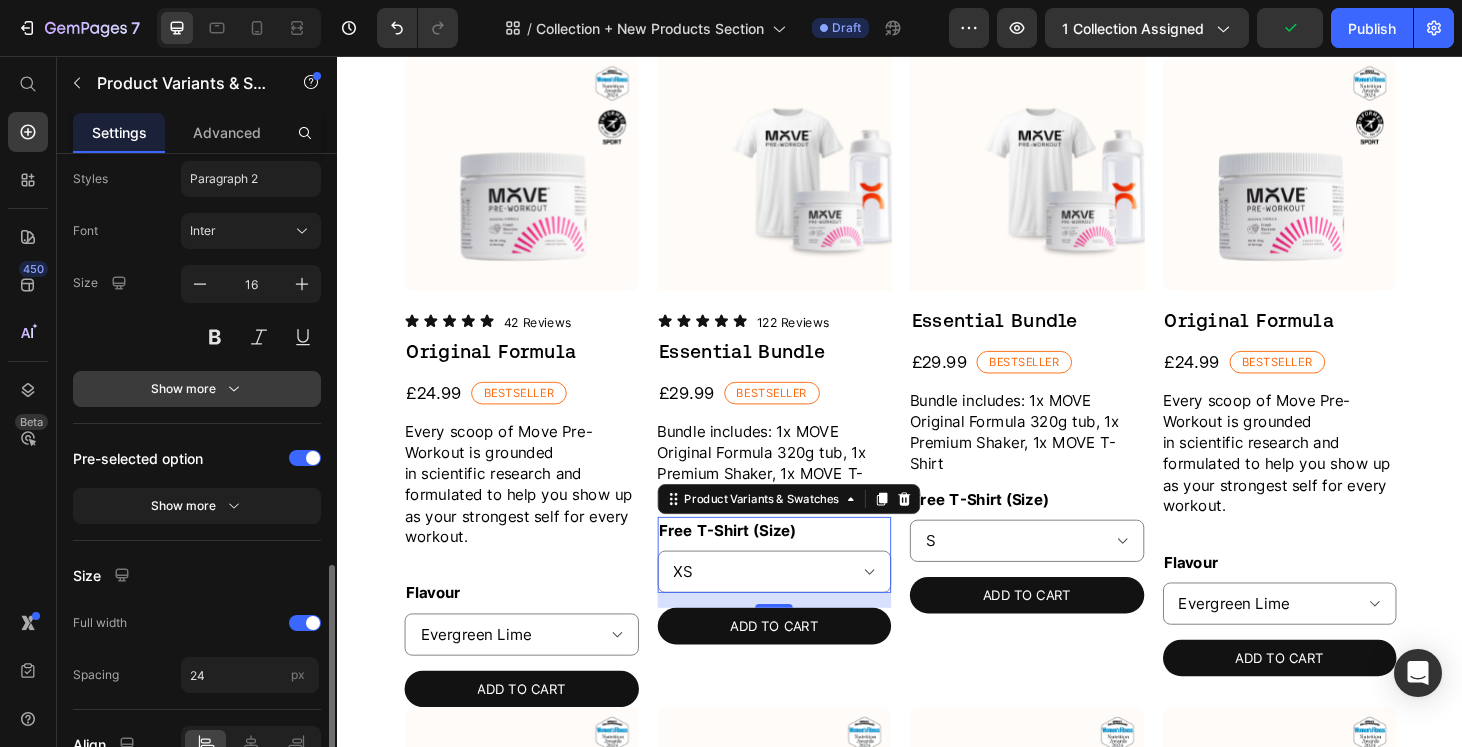 click on "Show more" at bounding box center [197, 389] 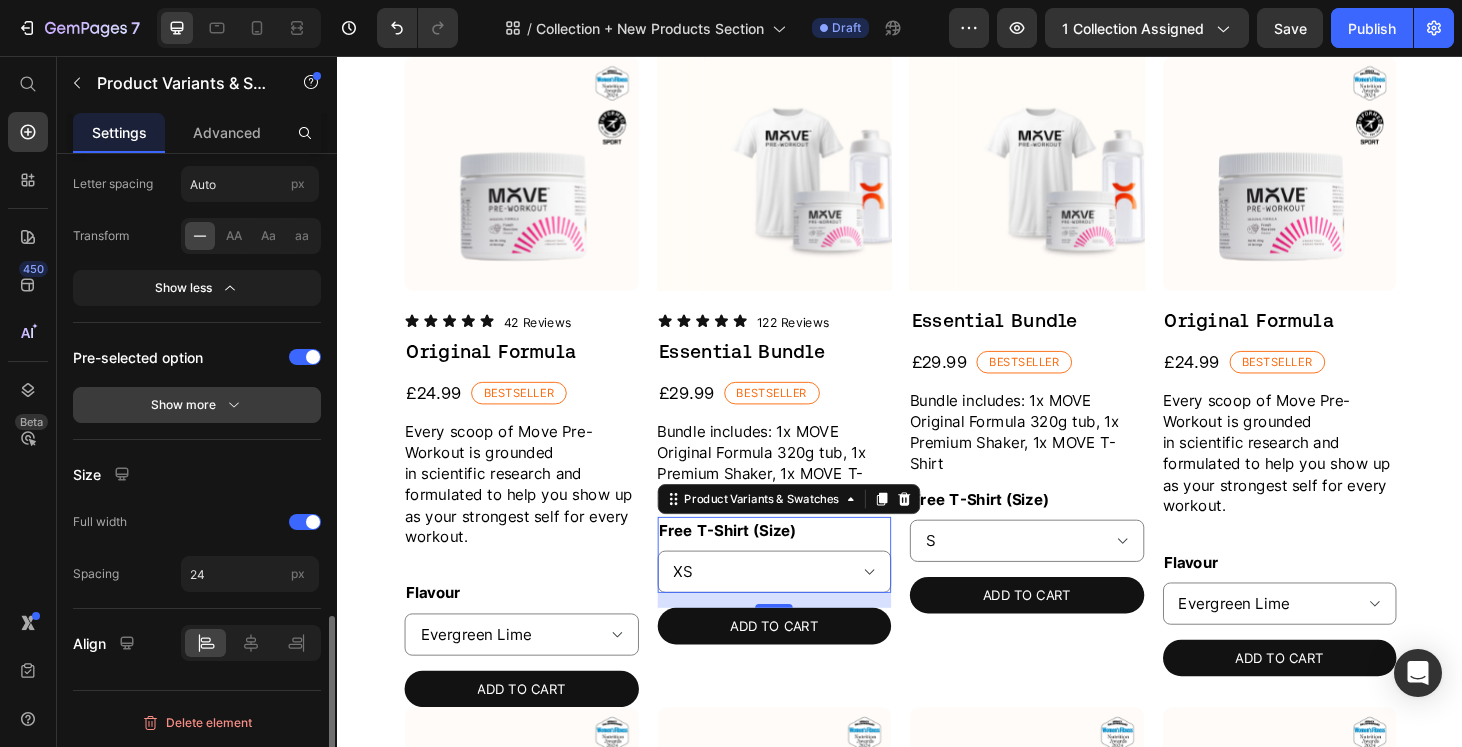 scroll, scrollTop: 343, scrollLeft: 0, axis: vertical 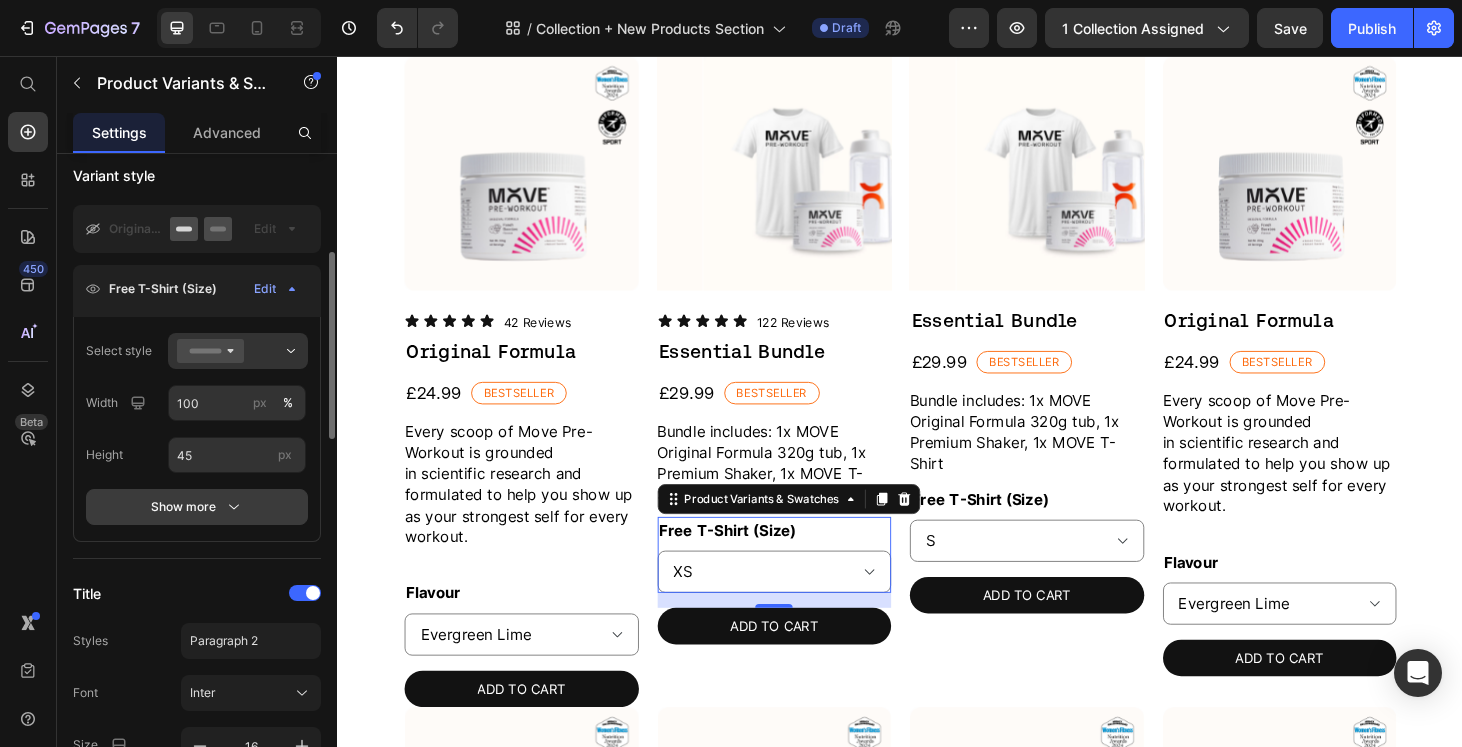 click 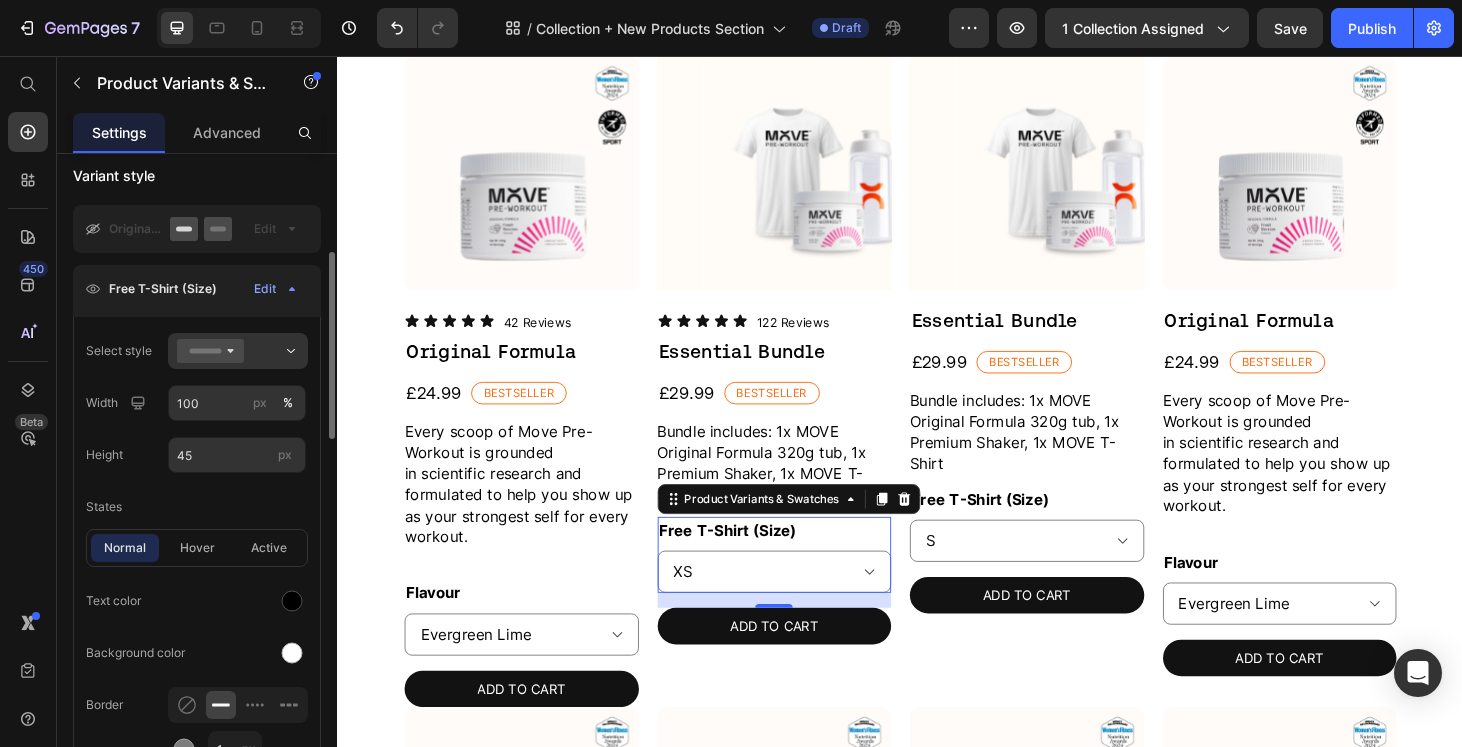 scroll, scrollTop: 547, scrollLeft: 0, axis: vertical 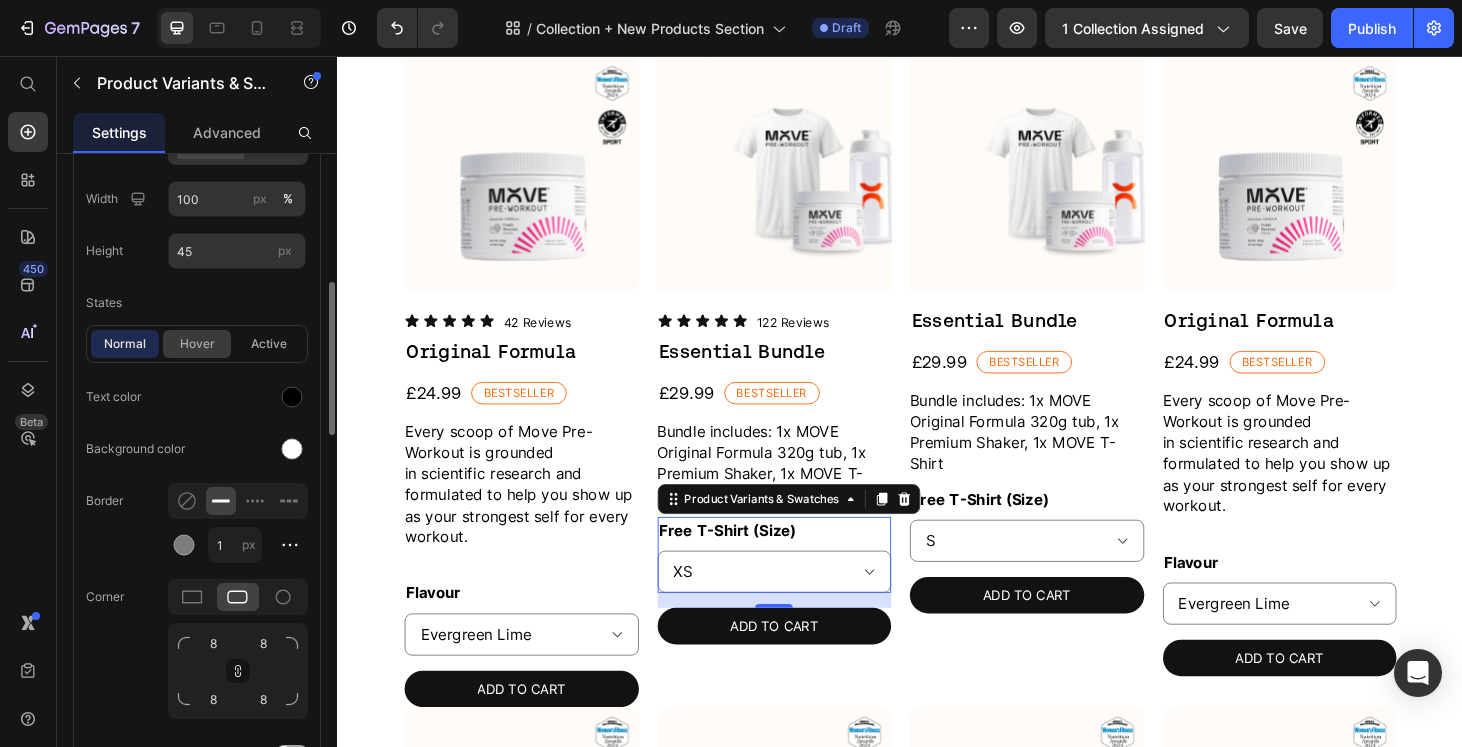 click on "hover" at bounding box center (197, 344) 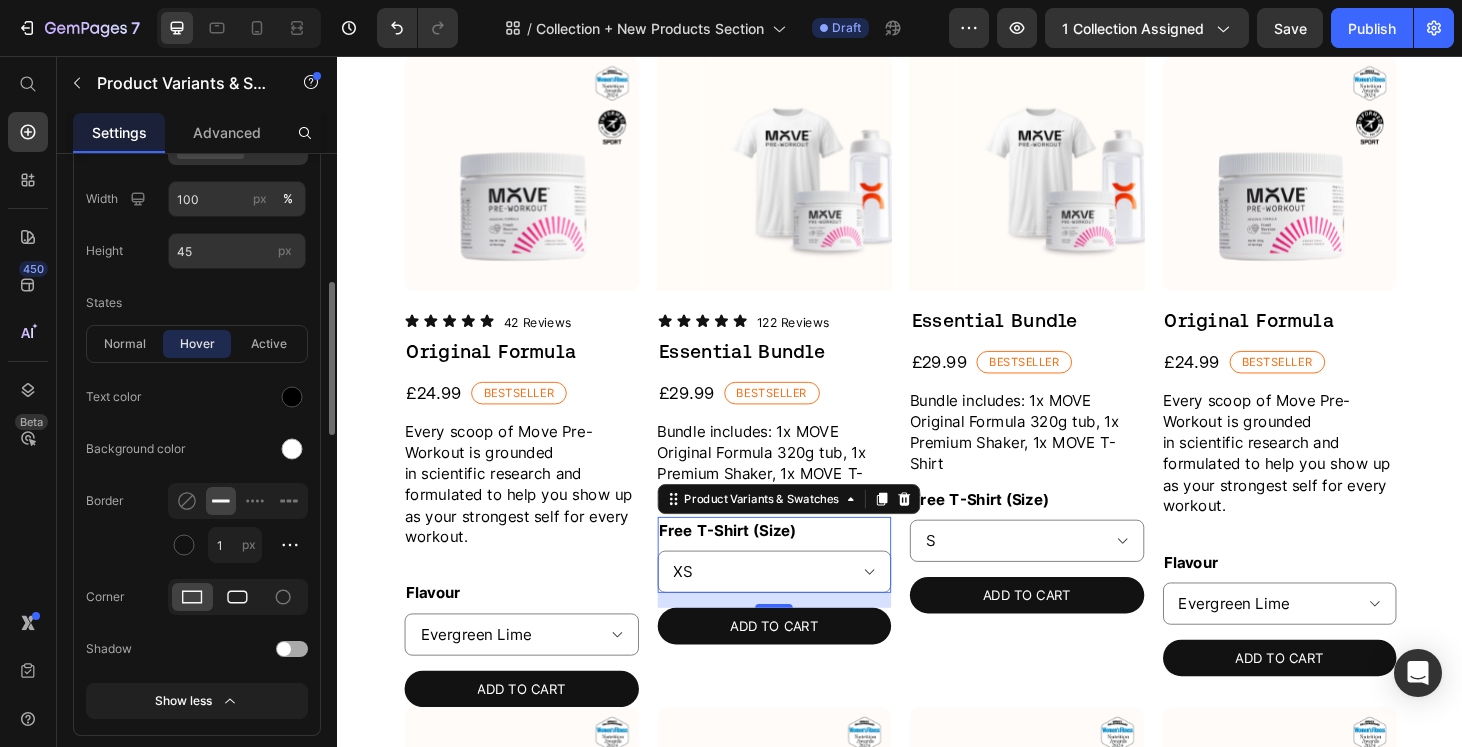 click 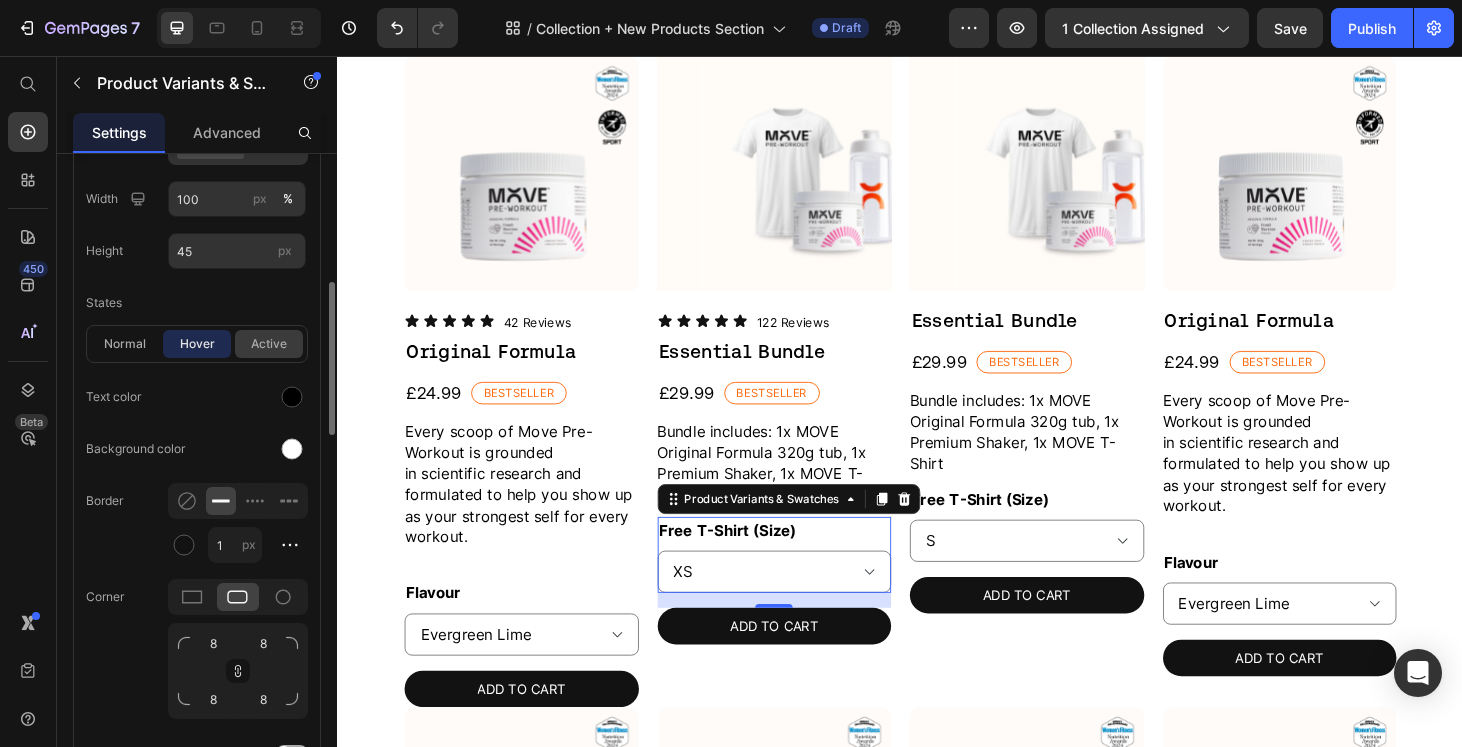 click on "active" at bounding box center (269, 344) 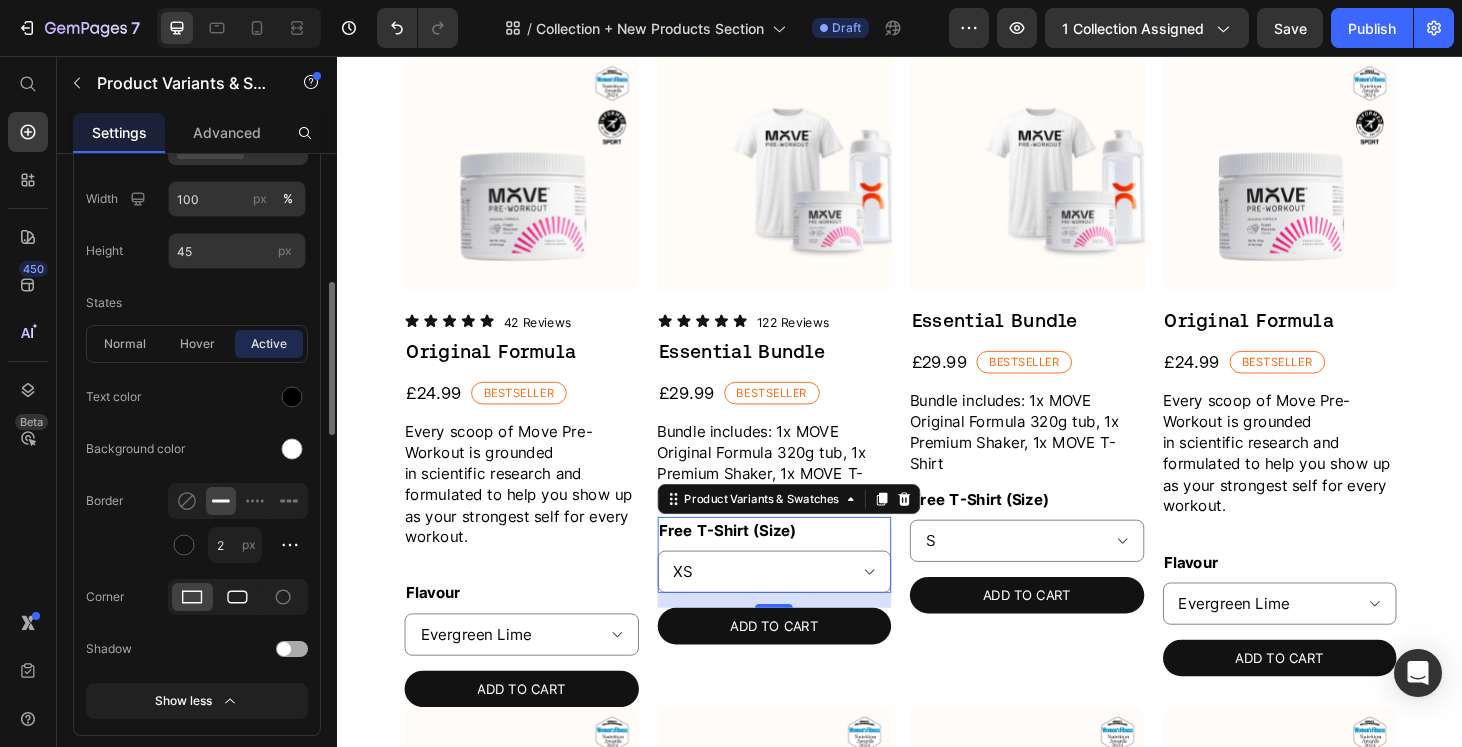 click 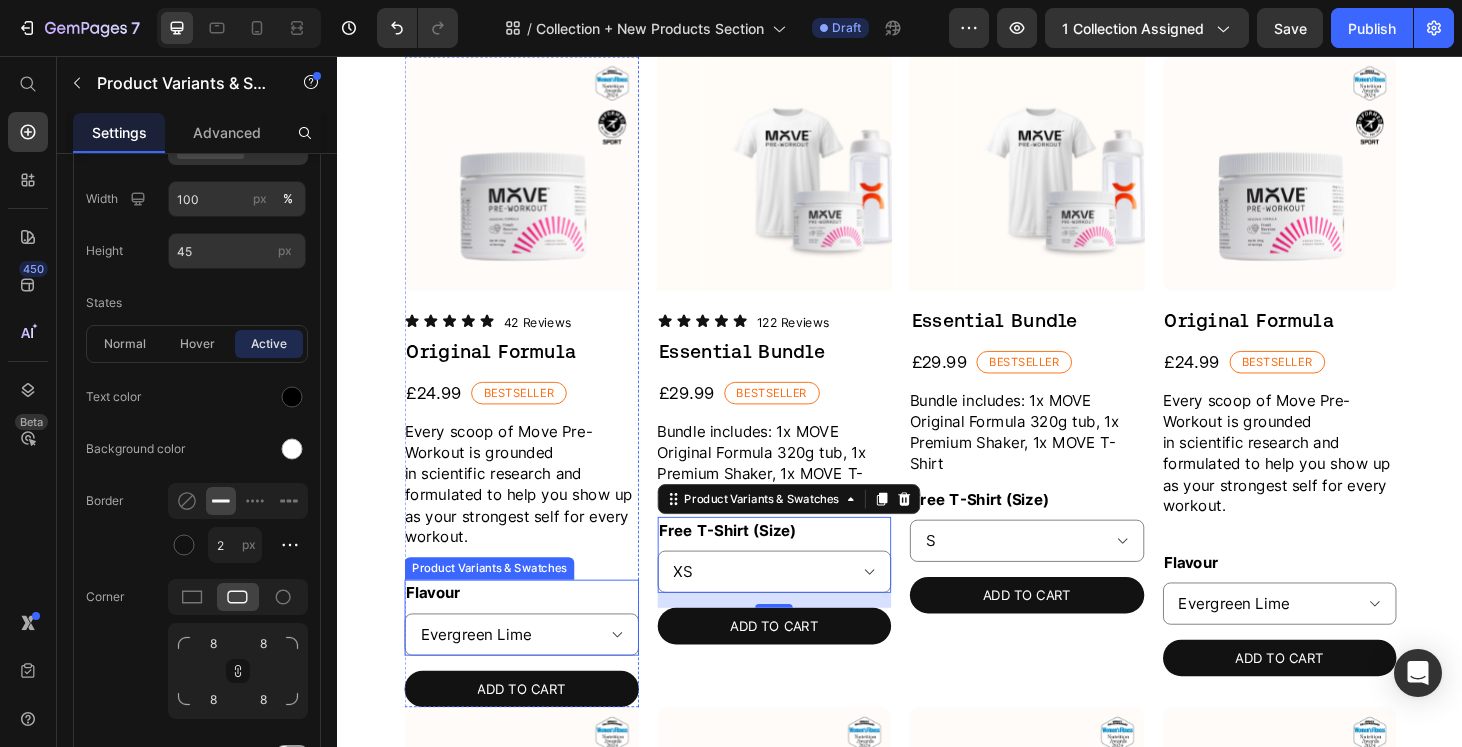 click on "Flavour Evergreen Lime Fresh Berries Orange & Mango" at bounding box center [533, 655] 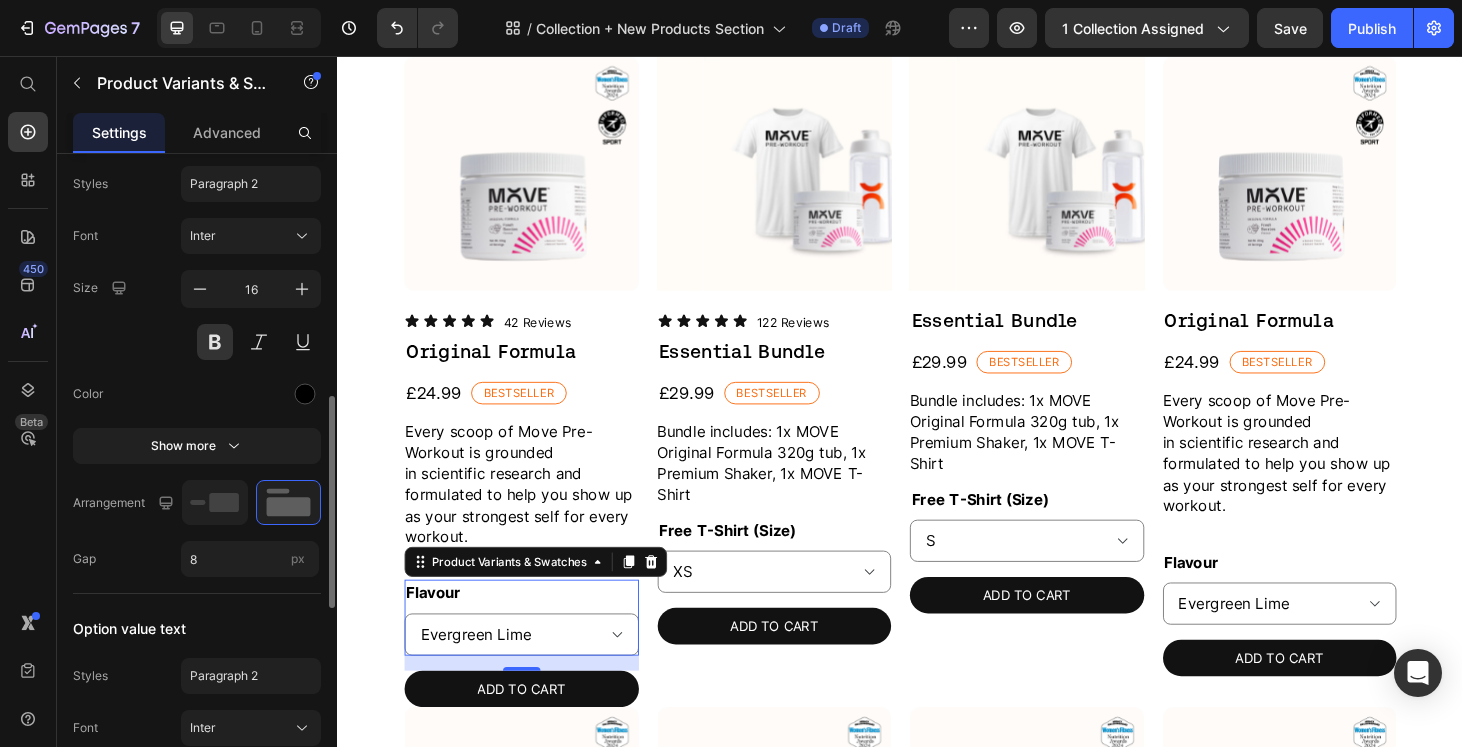 scroll, scrollTop: 187, scrollLeft: 0, axis: vertical 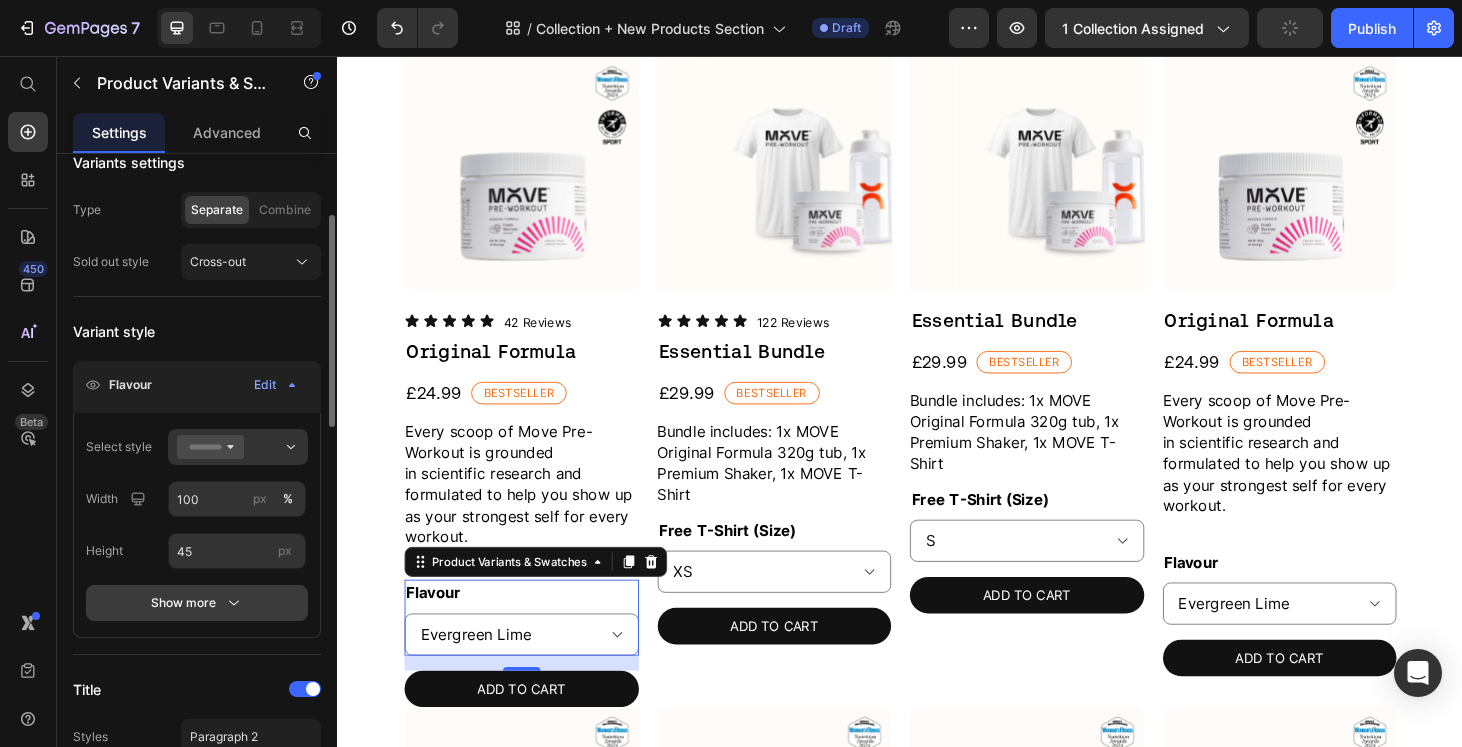 click on "Show more" at bounding box center (197, 603) 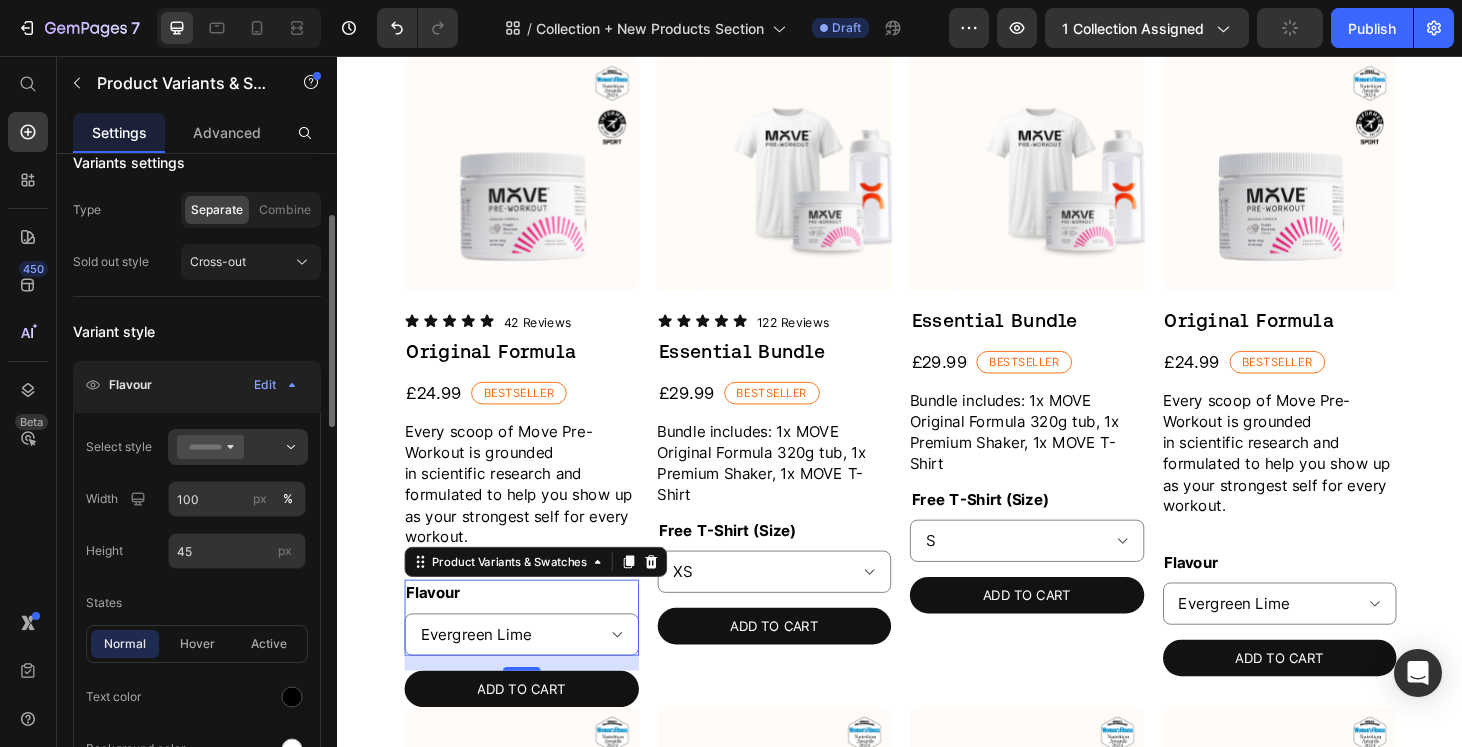 scroll, scrollTop: 372, scrollLeft: 0, axis: vertical 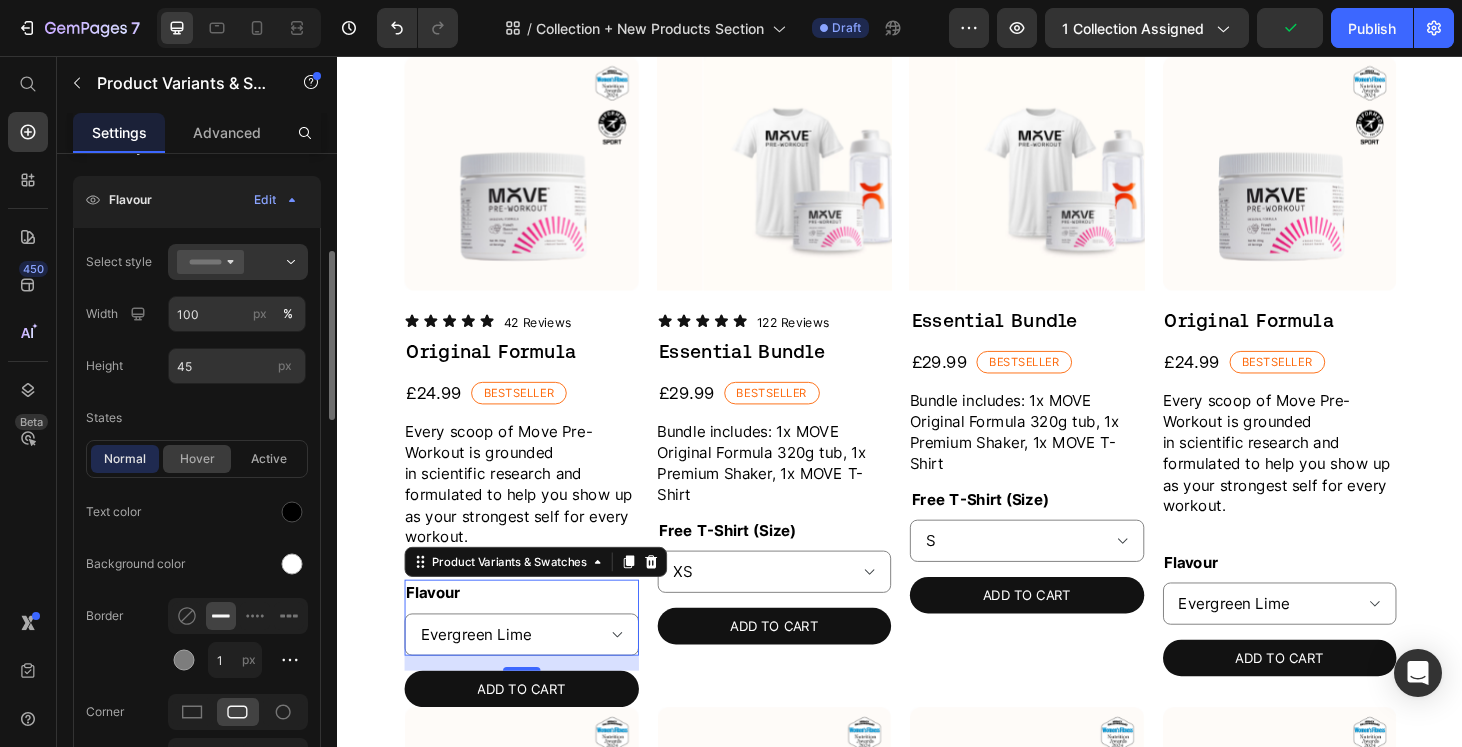 click on "hover" at bounding box center [197, 459] 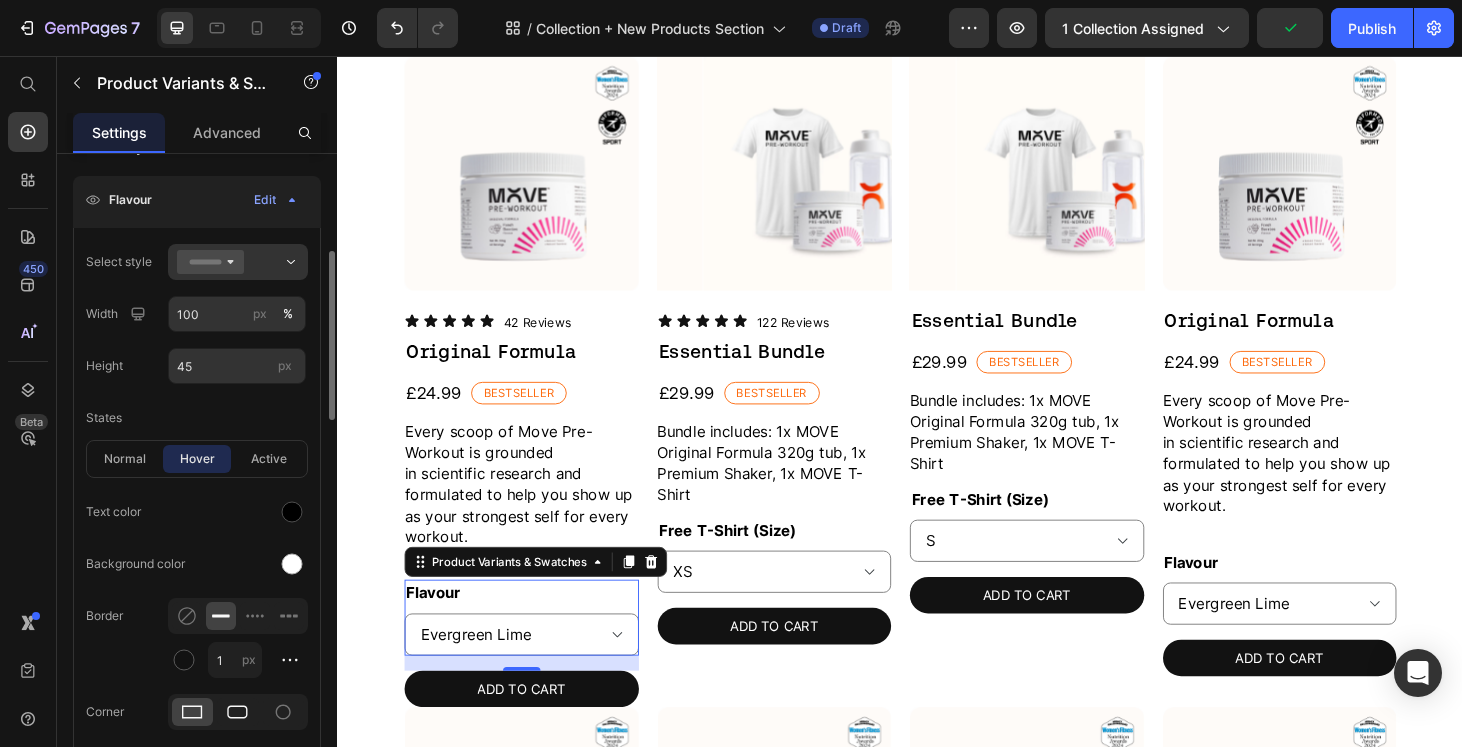 click 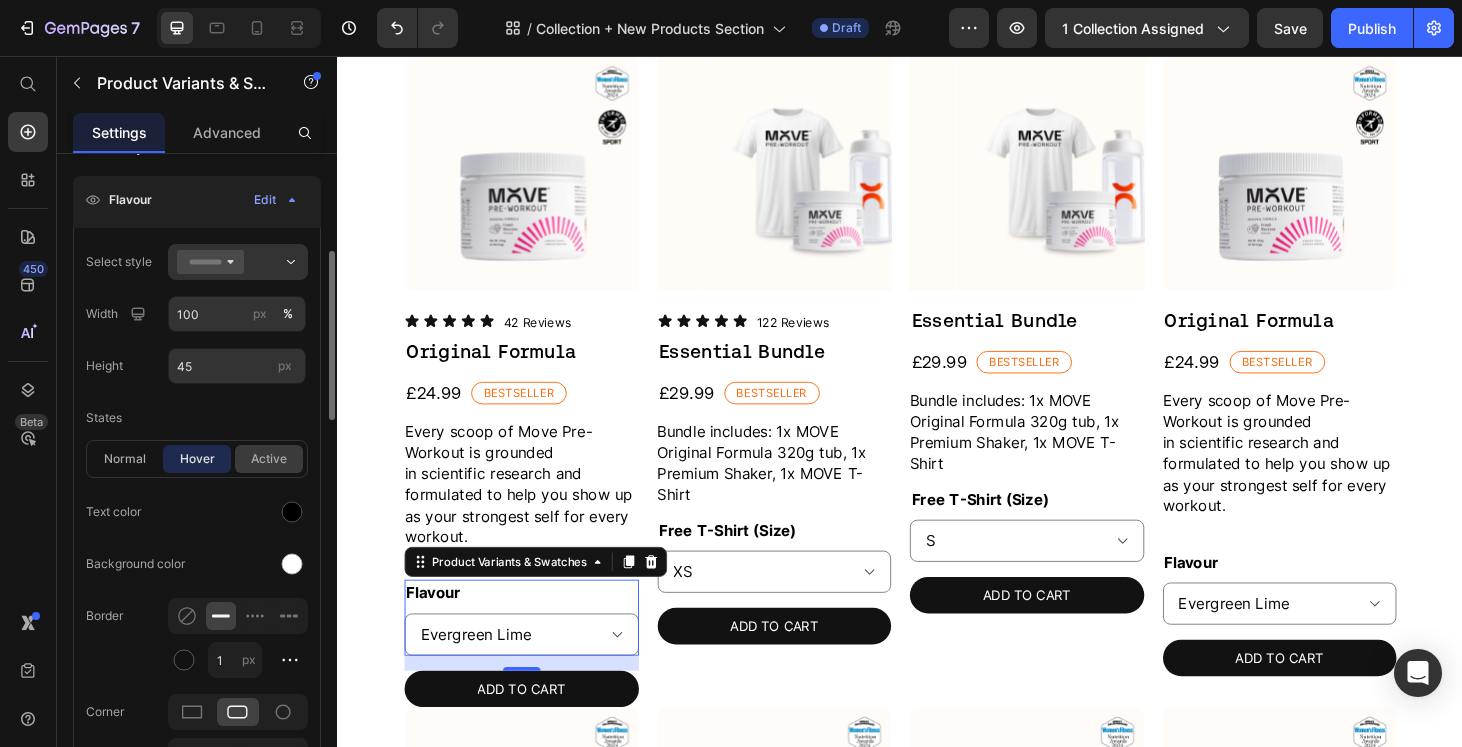 click on "active" at bounding box center (269, 459) 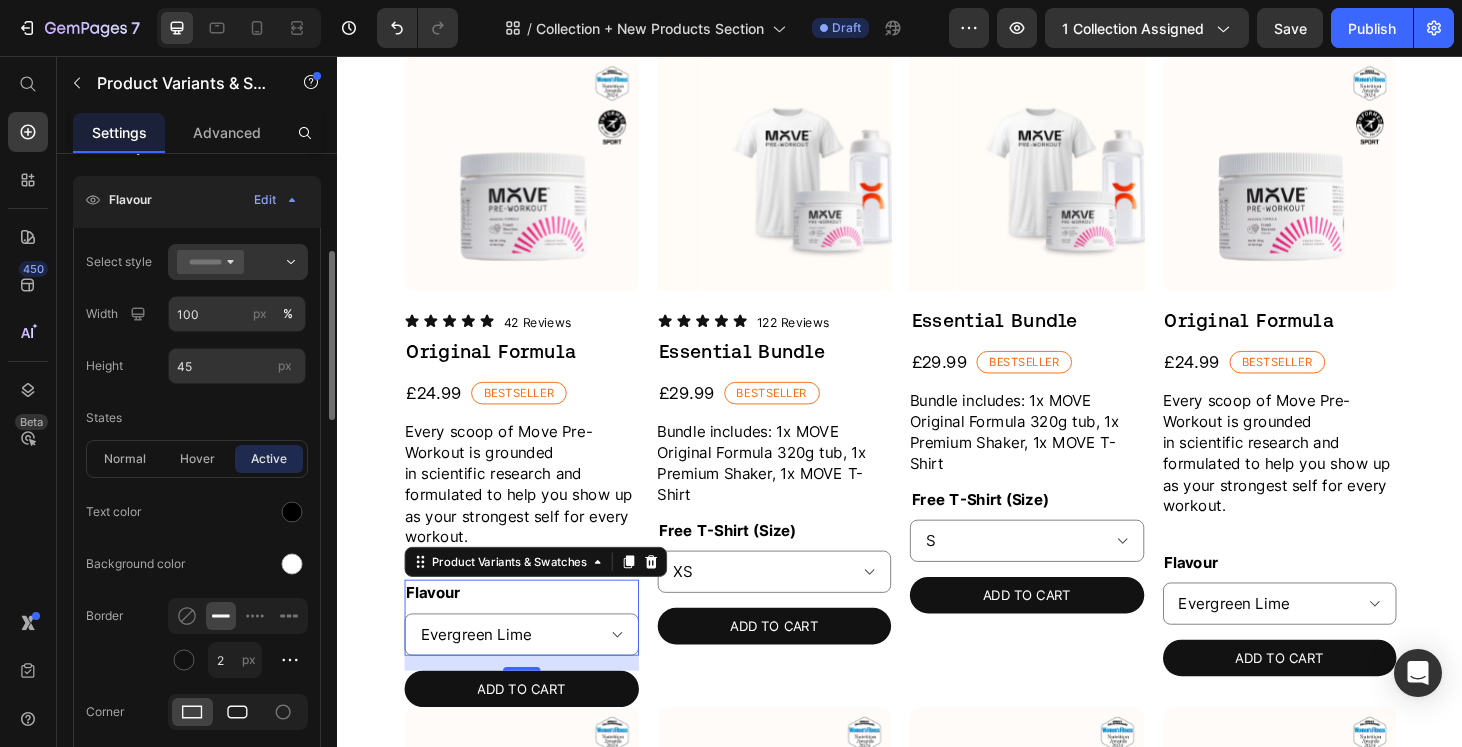 click 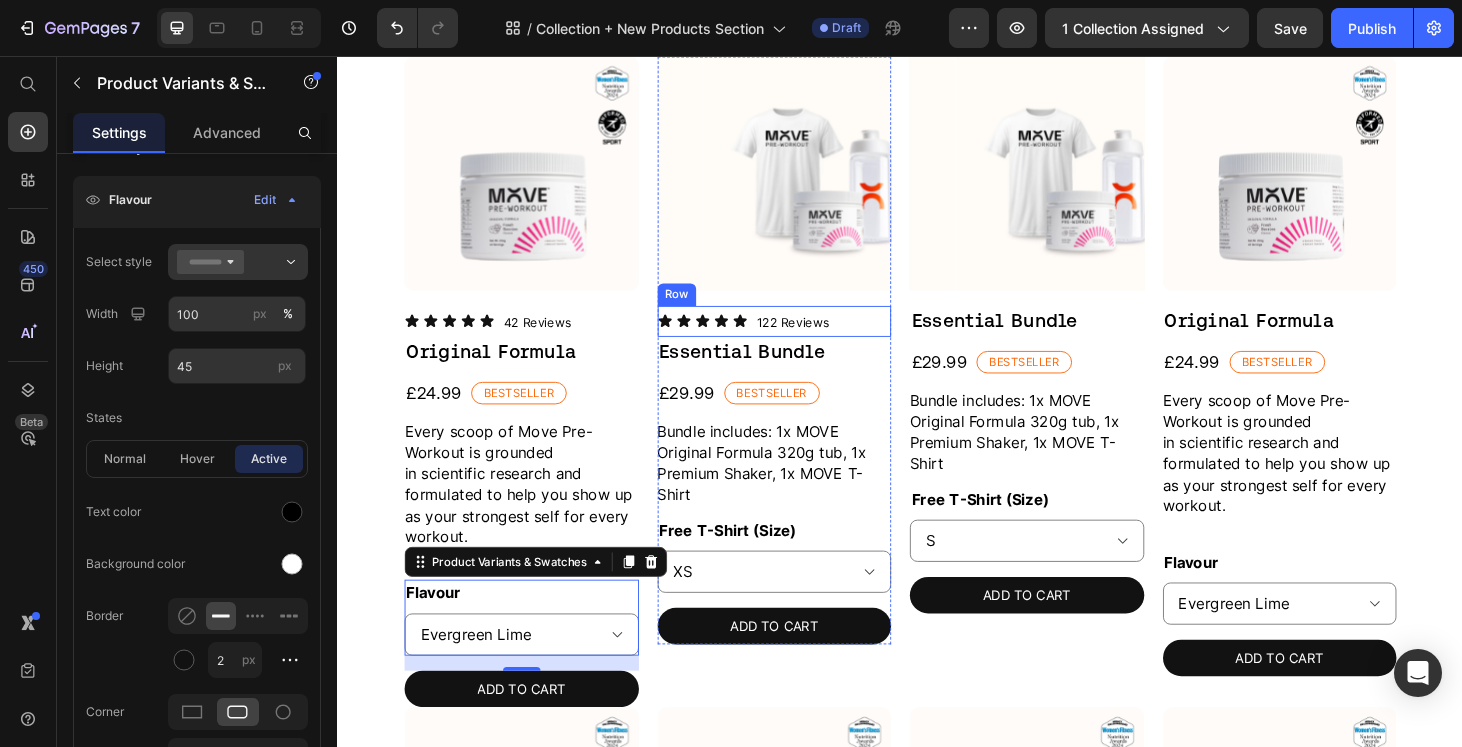 click on "Icon Icon Icon Icon
Icon Icon List 122 Reviews Text Block Row" at bounding box center [803, 339] 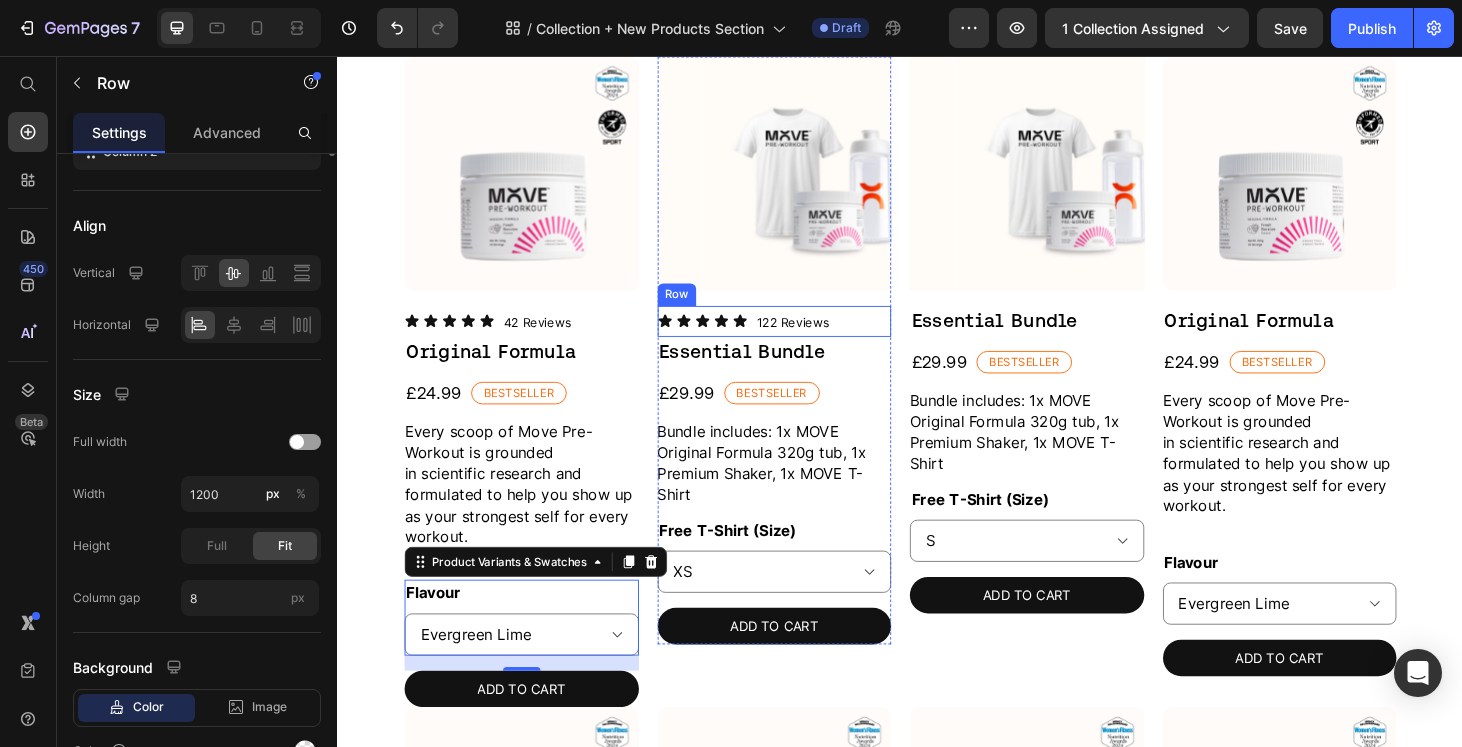 scroll, scrollTop: 0, scrollLeft: 0, axis: both 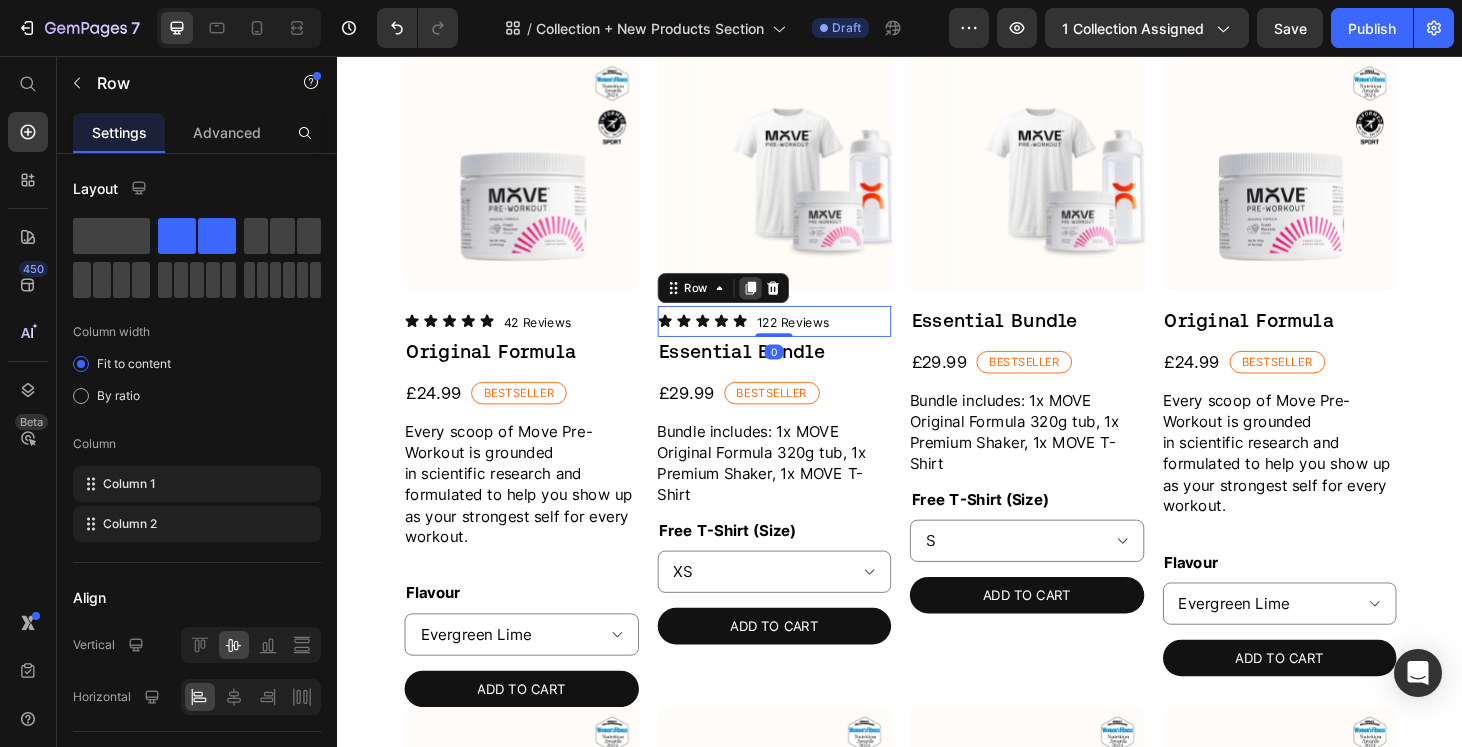click 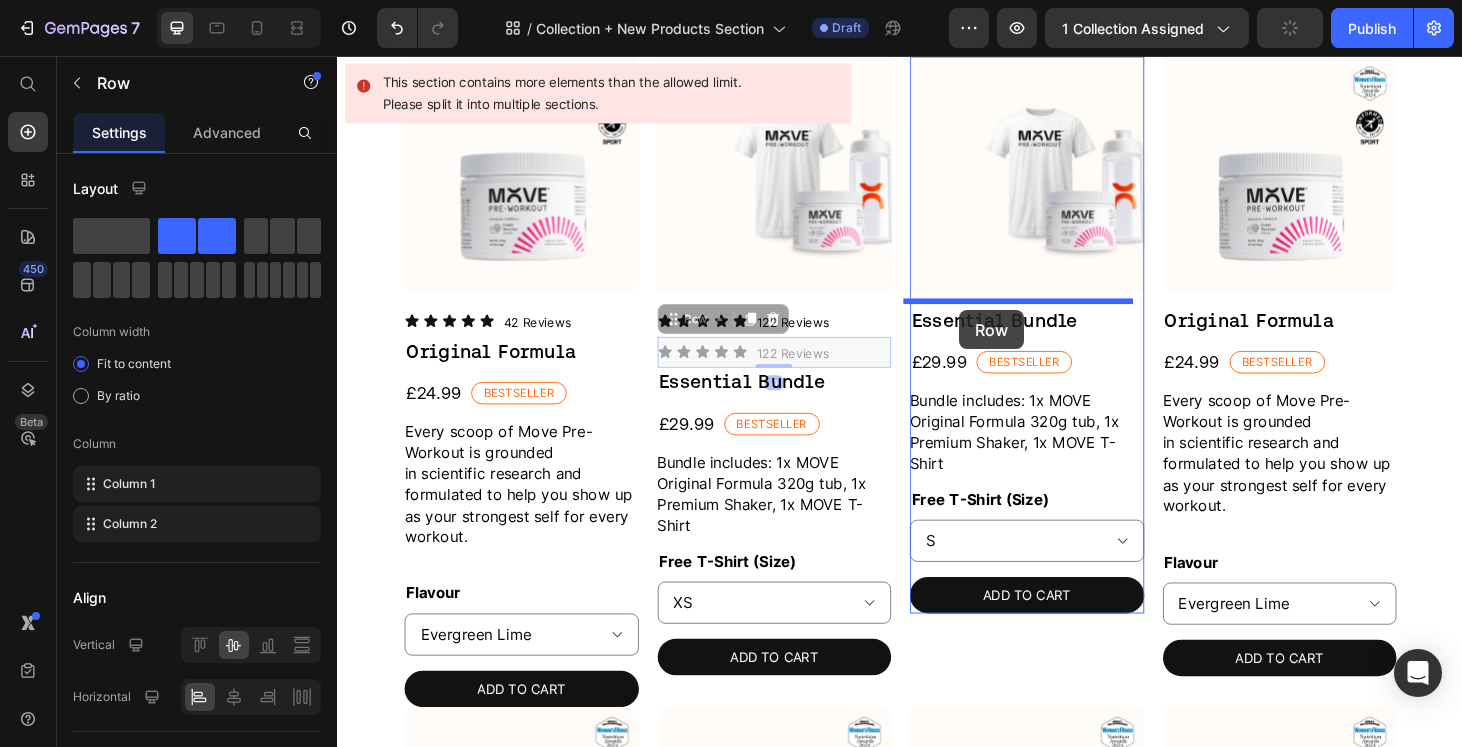 drag, startPoint x: 684, startPoint y: 338, endPoint x: 1000, endPoint y: 327, distance: 316.1914 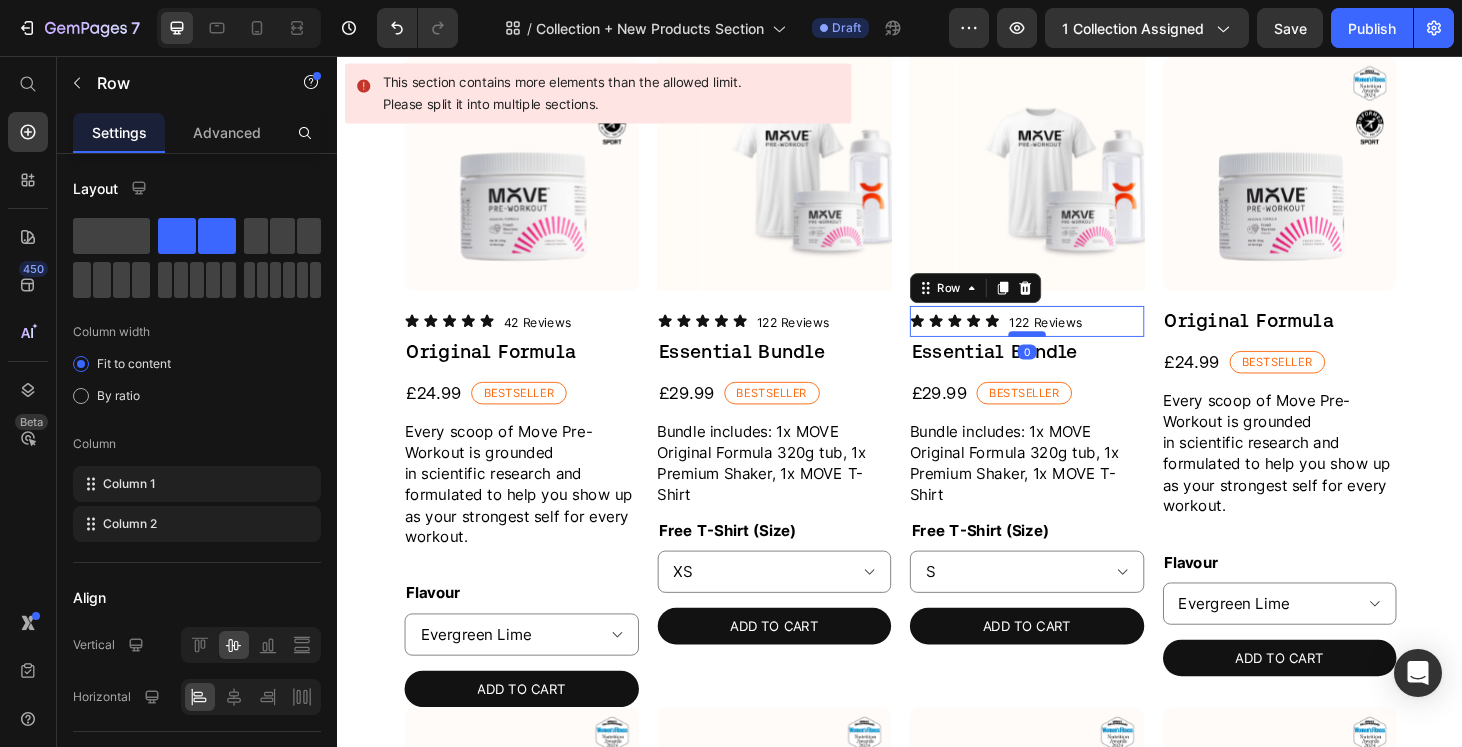 drag, startPoint x: 1060, startPoint y: 361, endPoint x: 1059, endPoint y: 347, distance: 14.035668 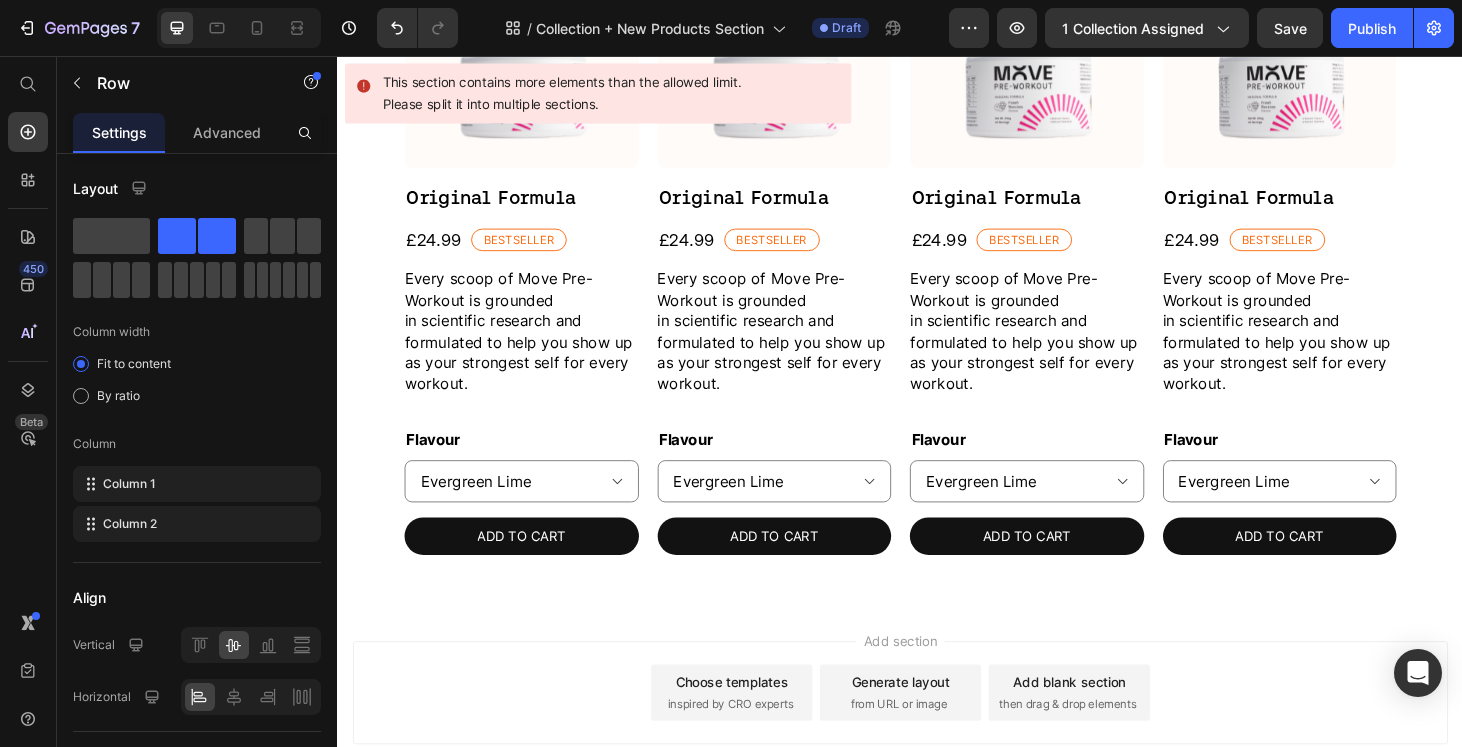 scroll, scrollTop: 1151, scrollLeft: 0, axis: vertical 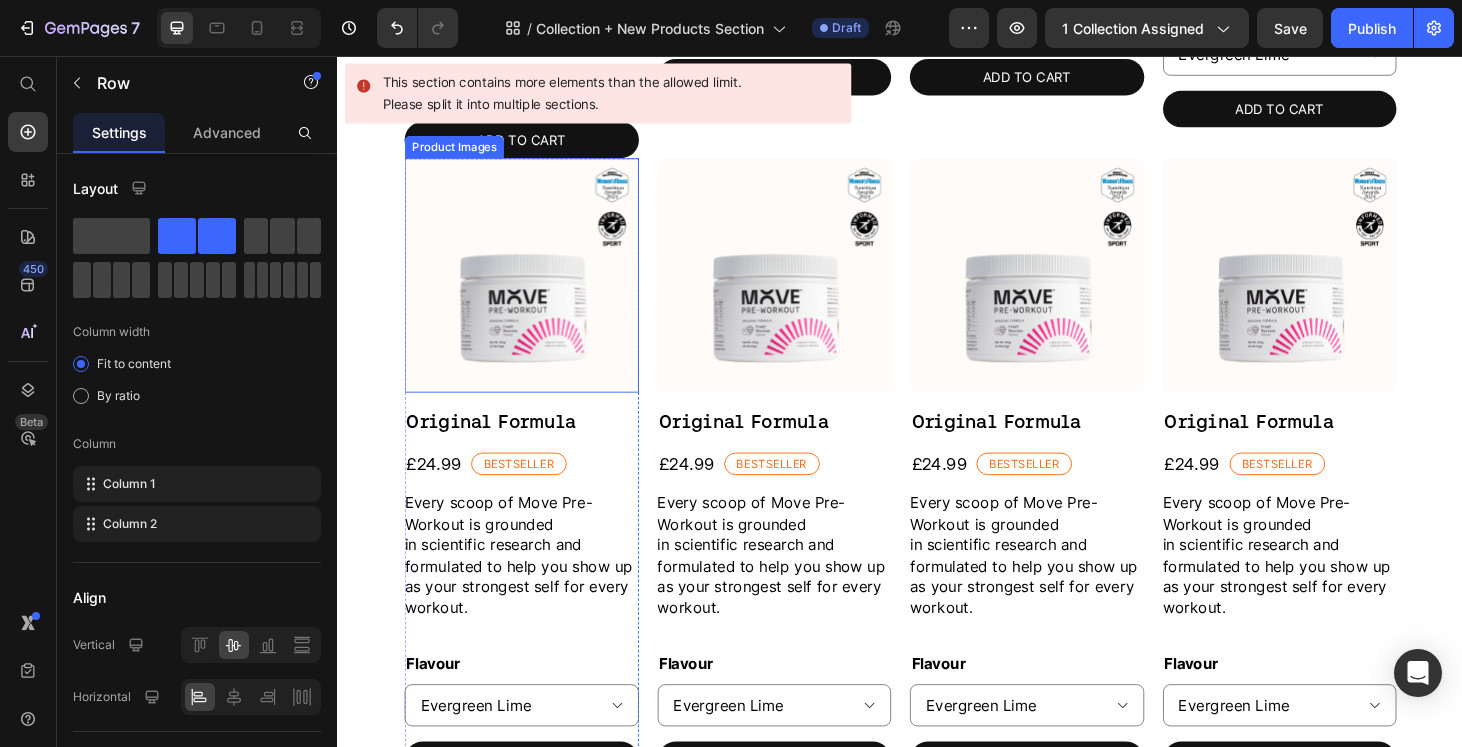 click at bounding box center (533, 290) 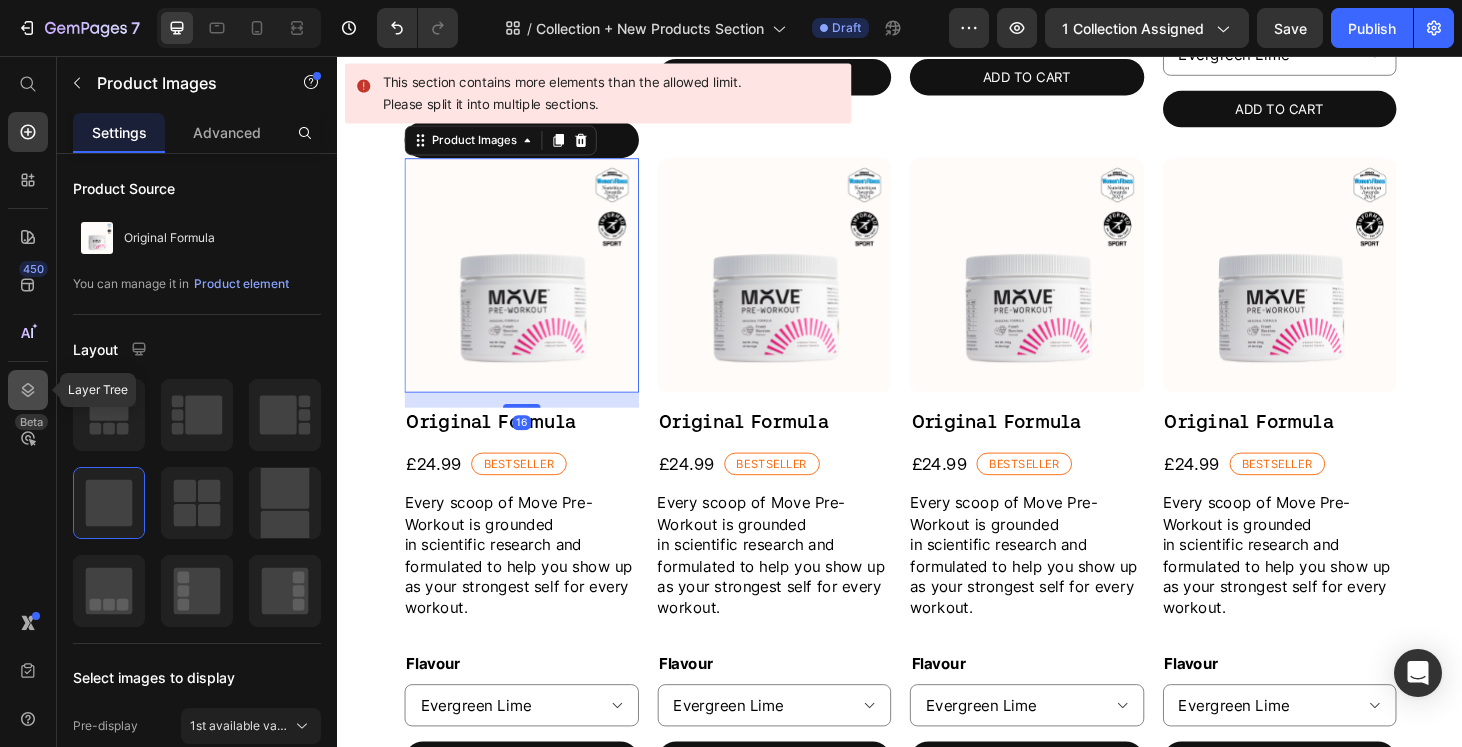 click 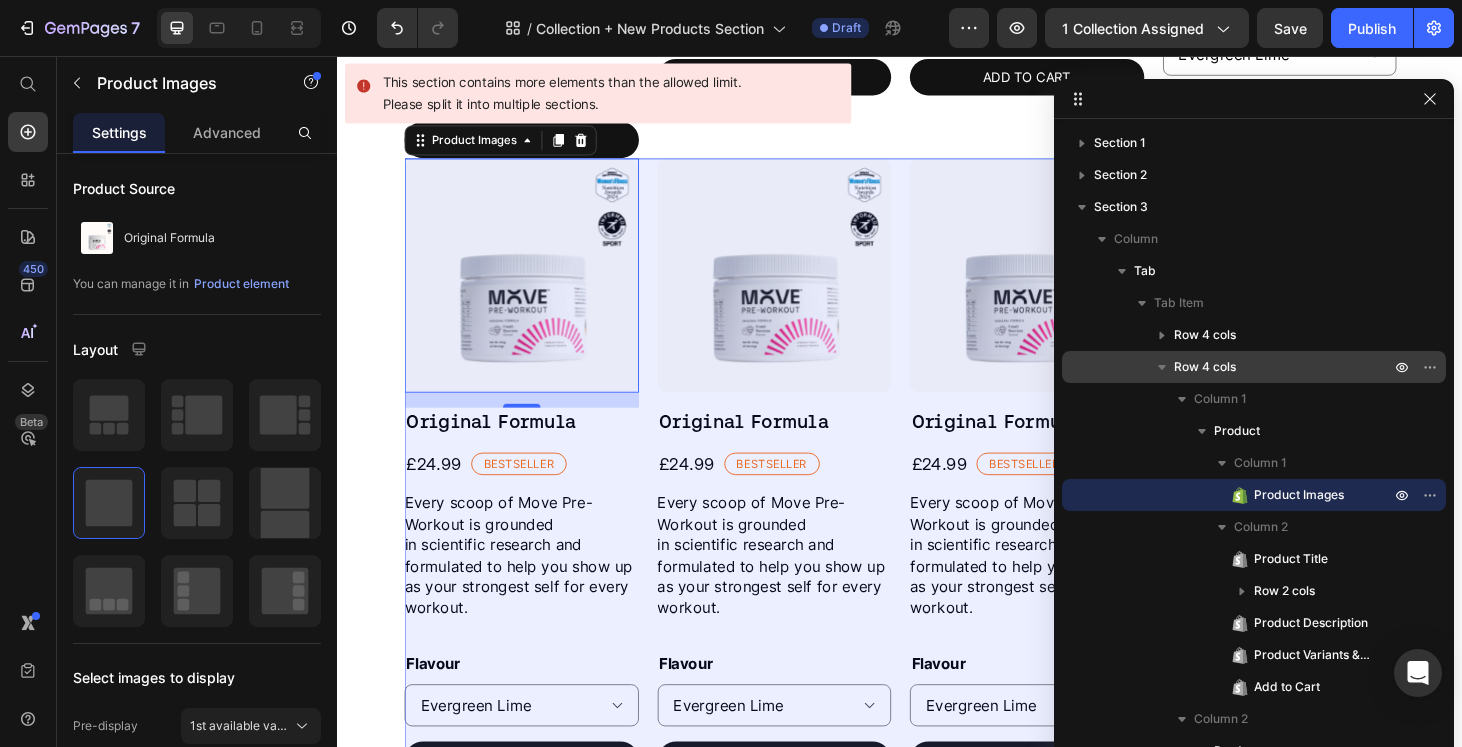 click on "Row 4 cols" at bounding box center (1284, 367) 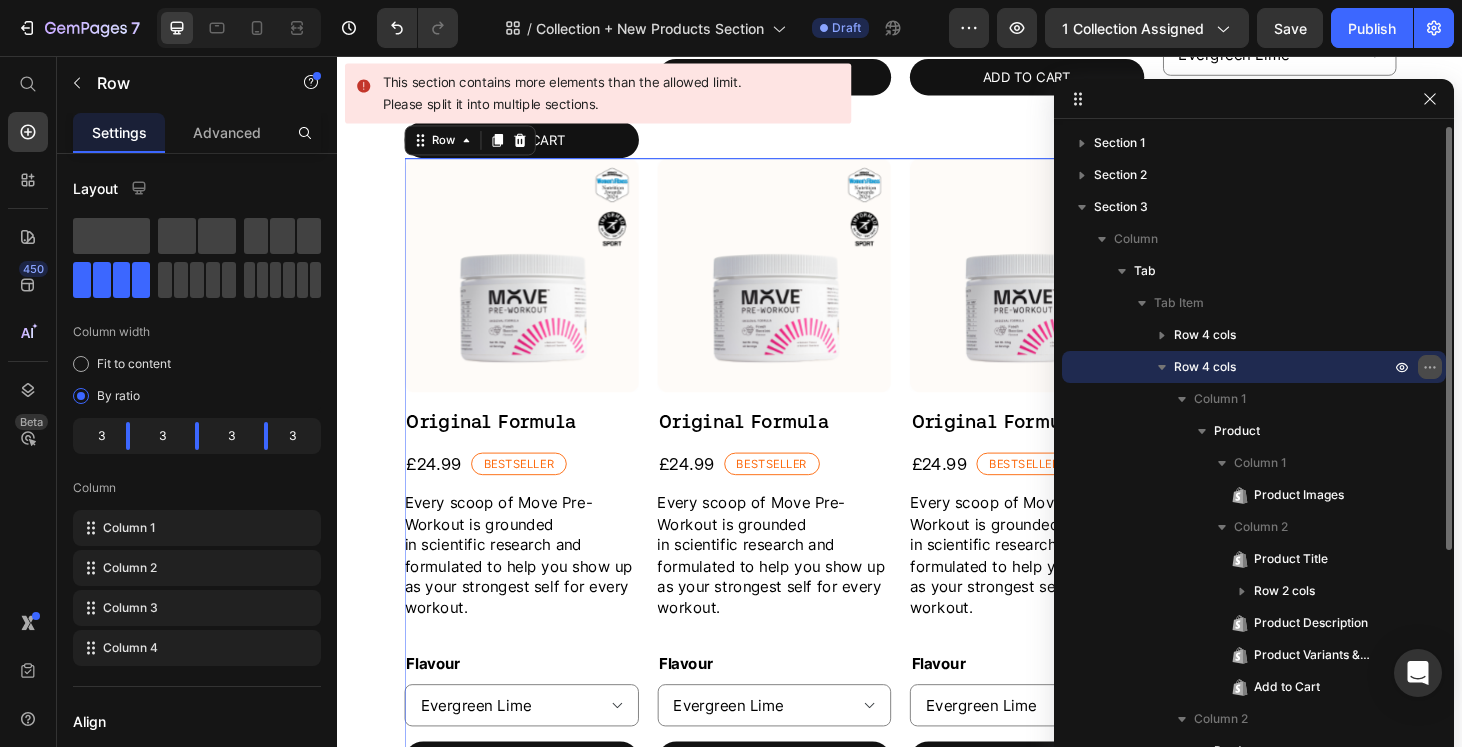 click 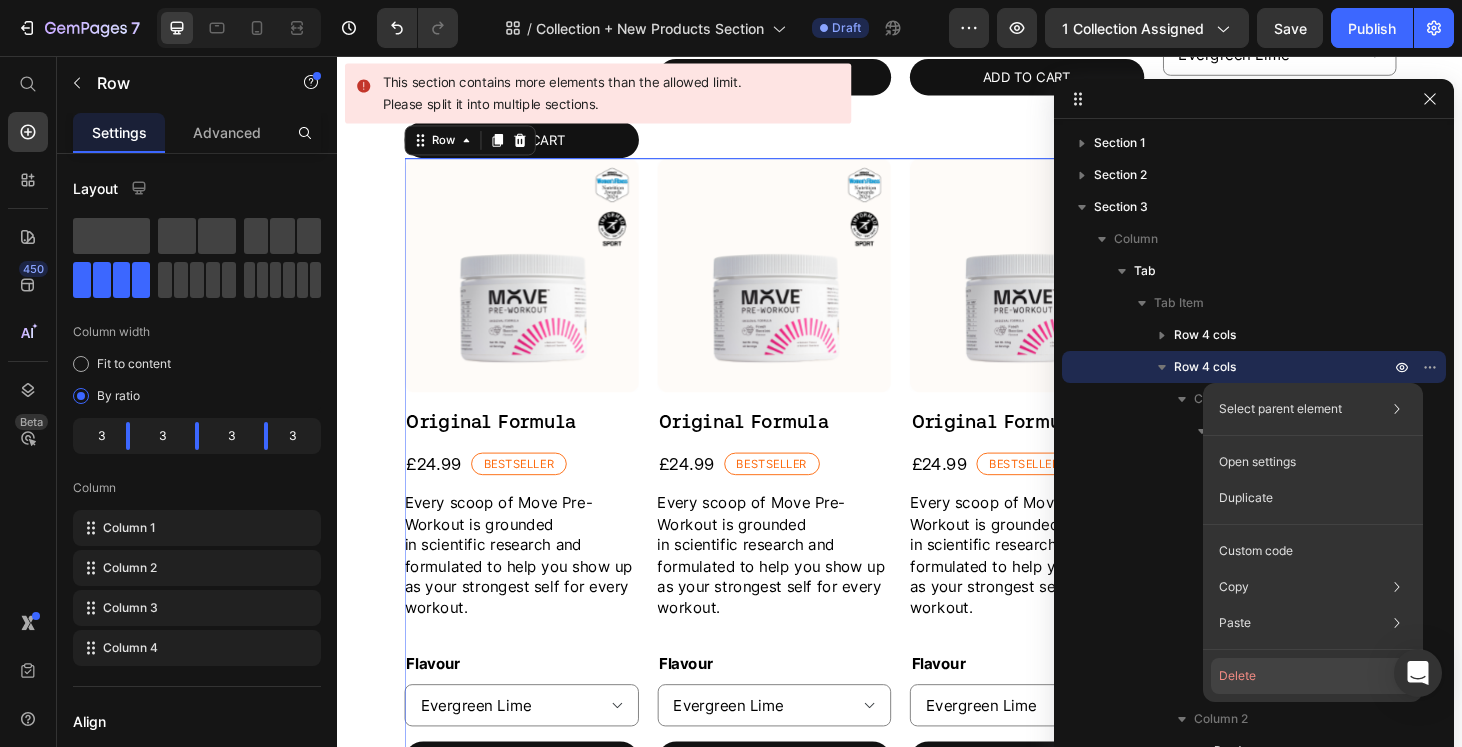 click on "Delete" 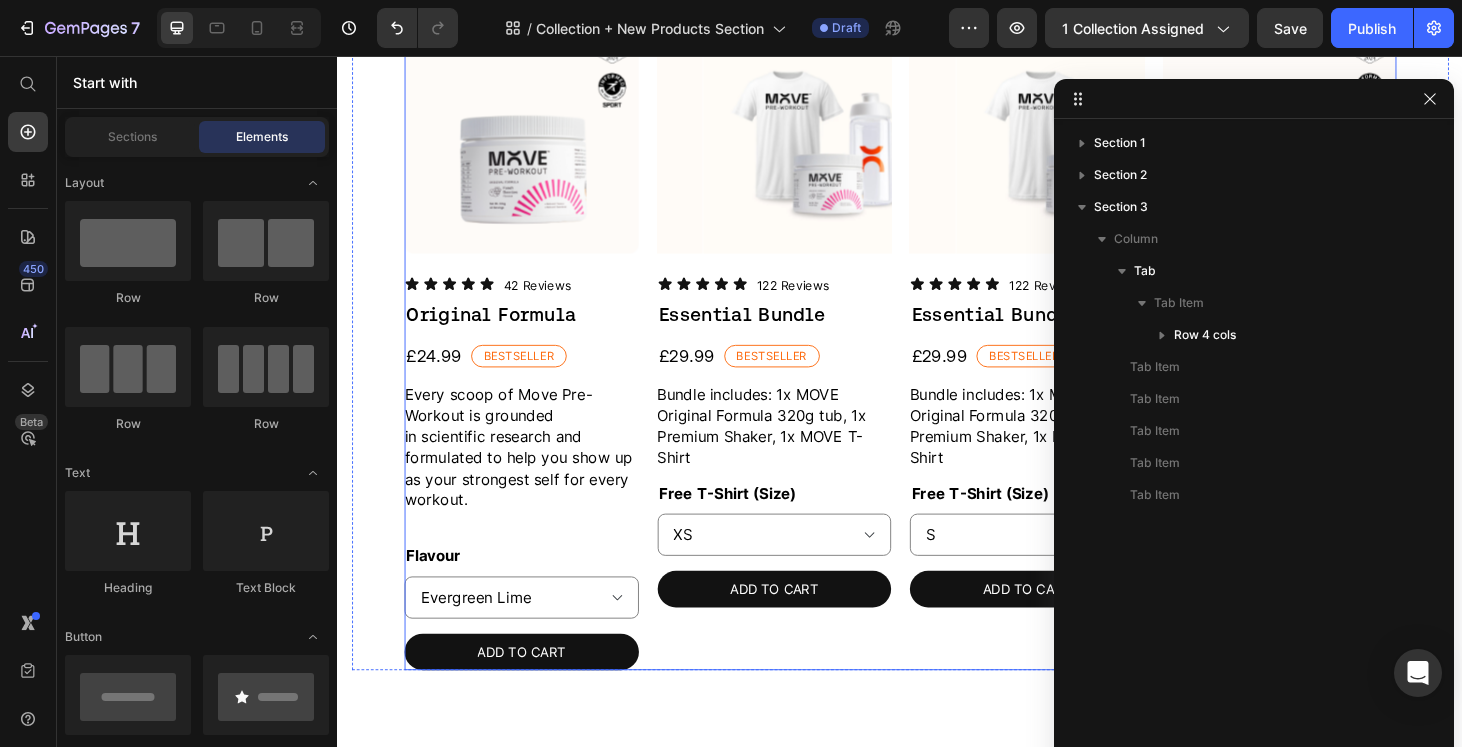 scroll, scrollTop: 579, scrollLeft: 0, axis: vertical 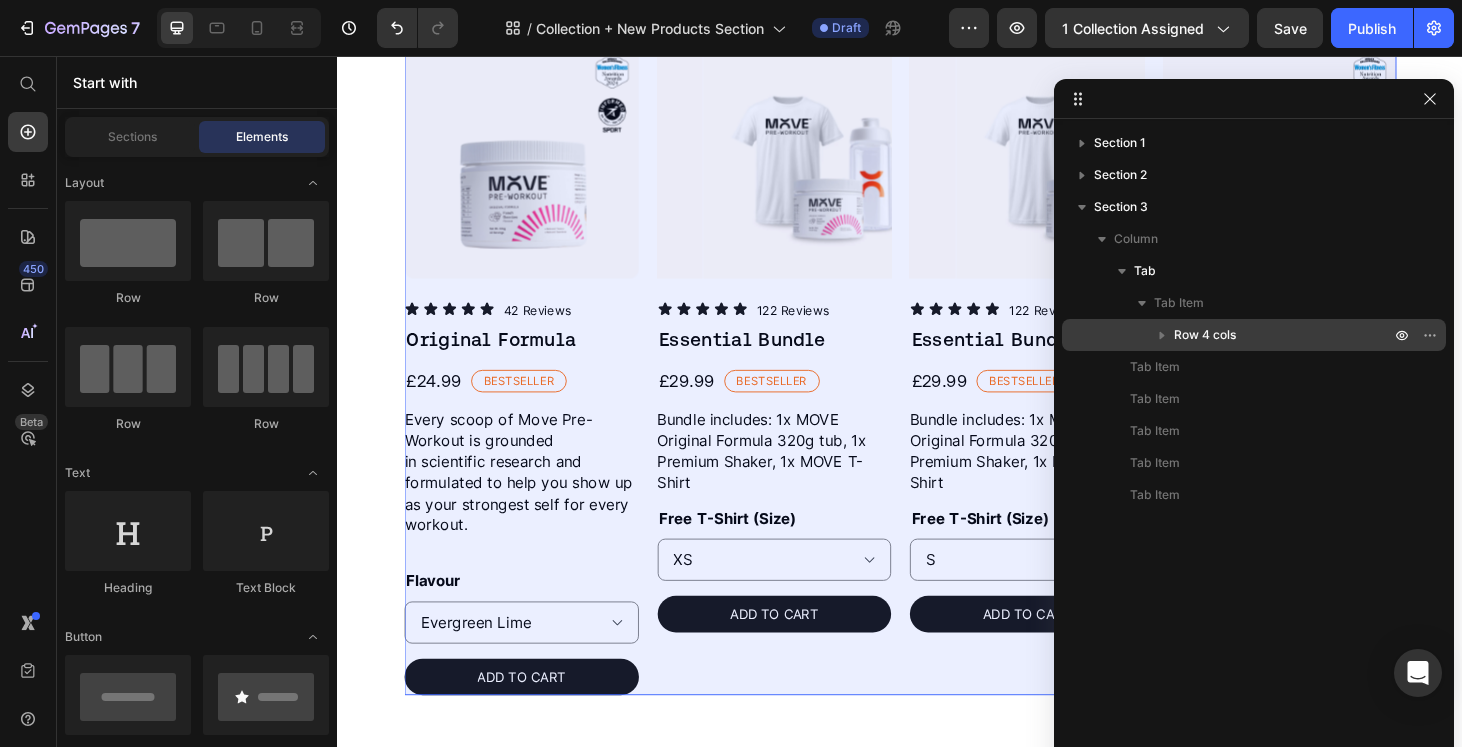 click on "Row 4 cols" at bounding box center (1205, 335) 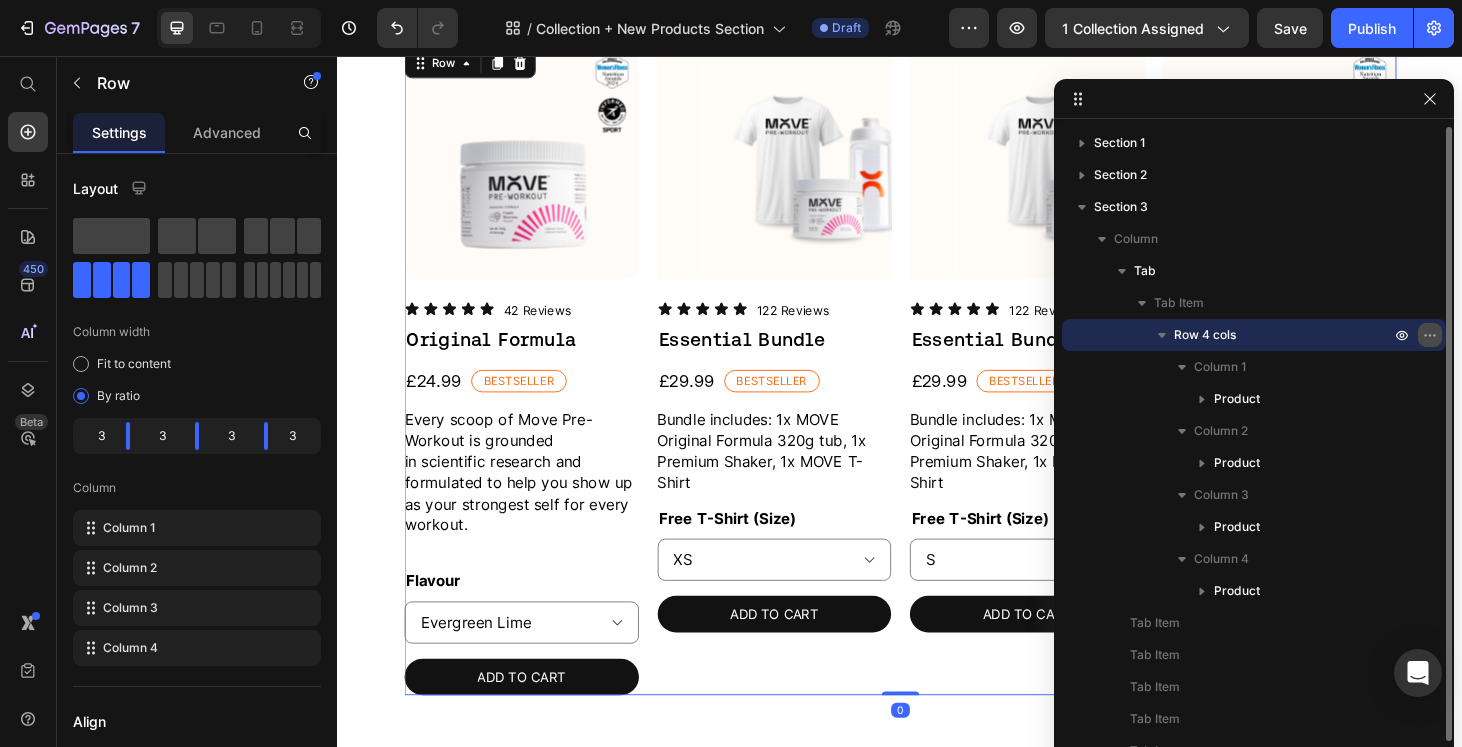click 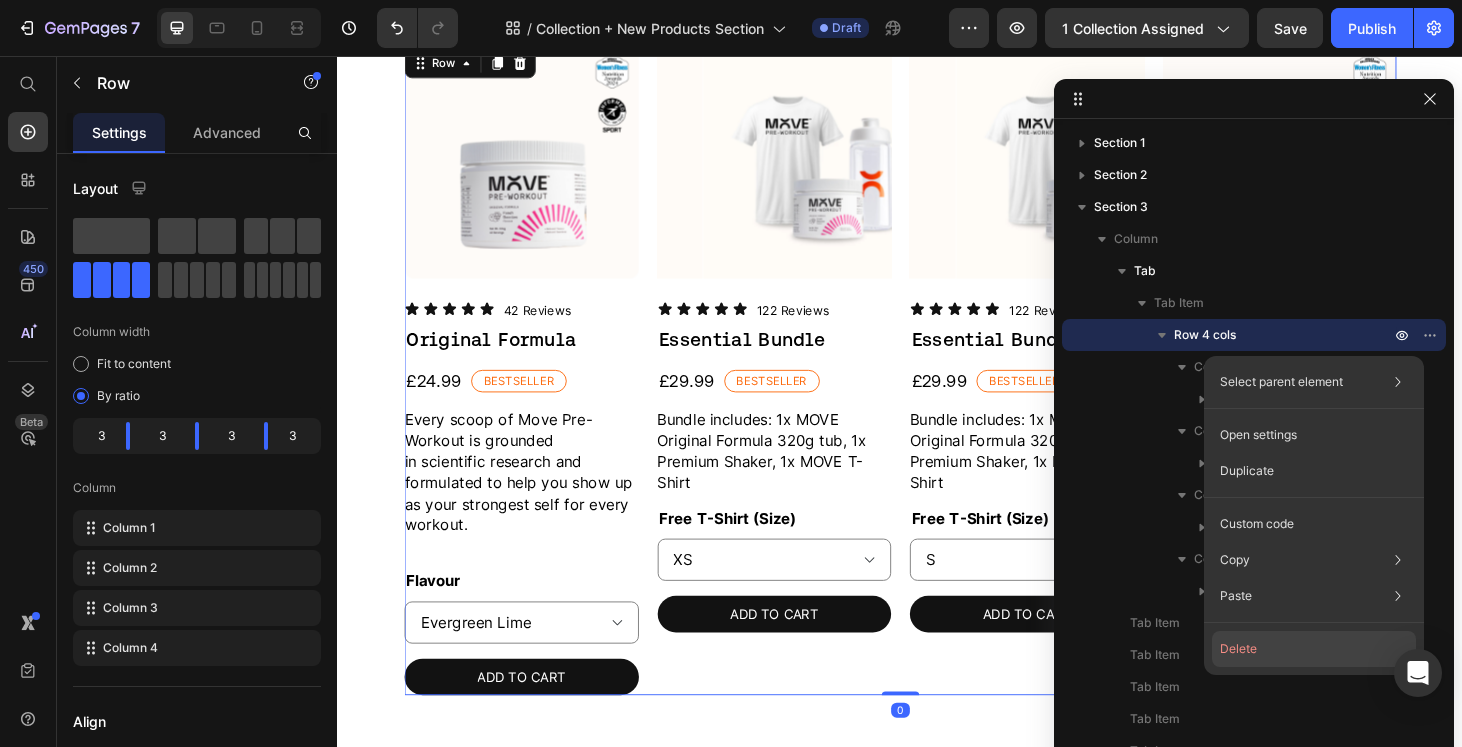 click on "Delete" 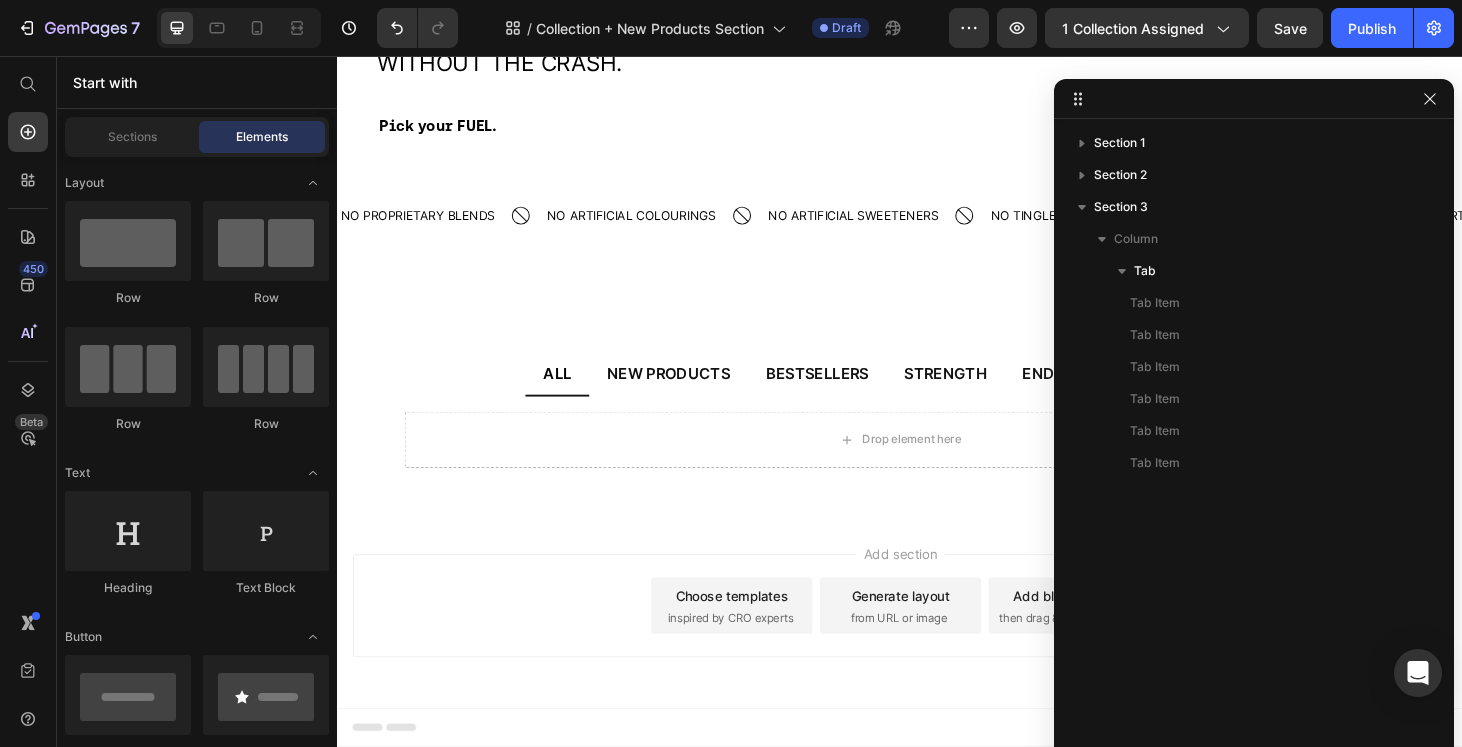 scroll, scrollTop: 187, scrollLeft: 0, axis: vertical 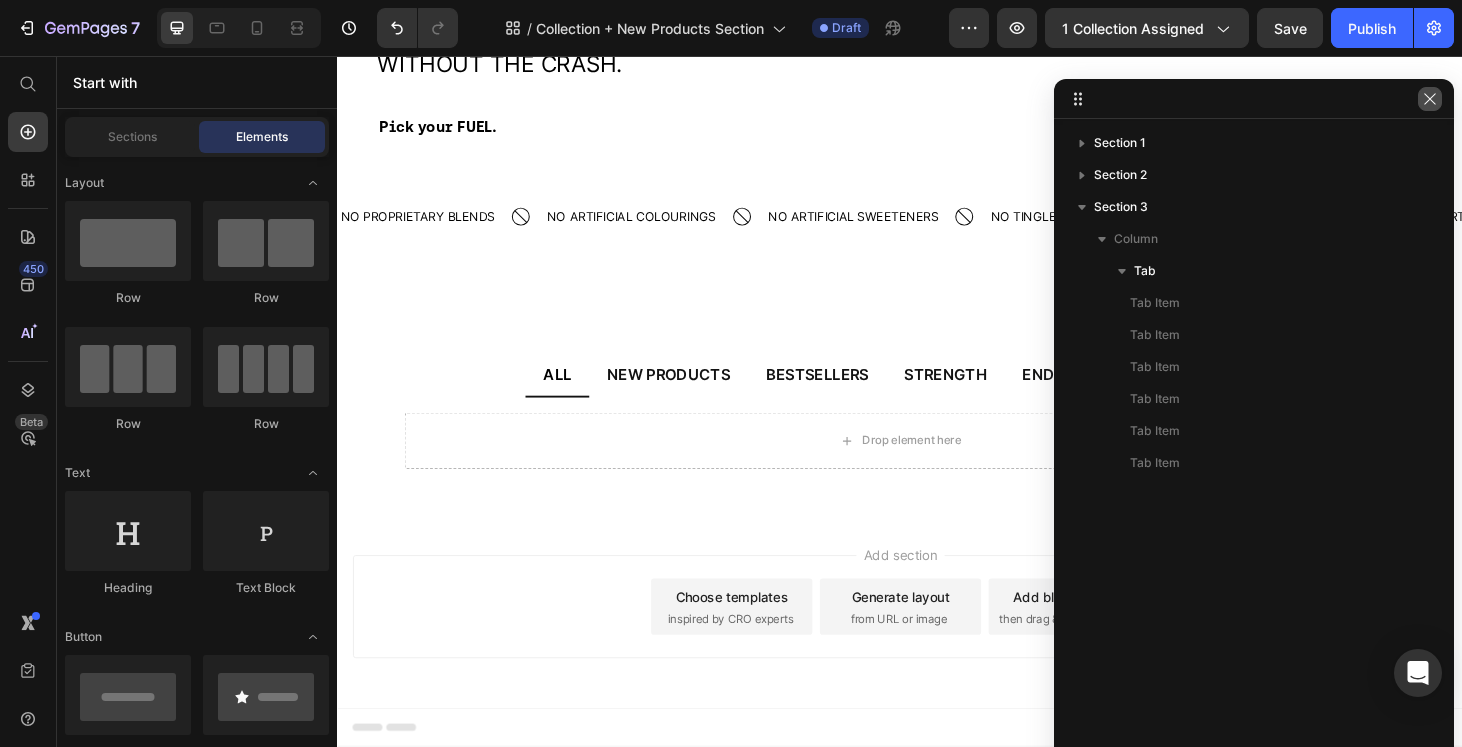 click 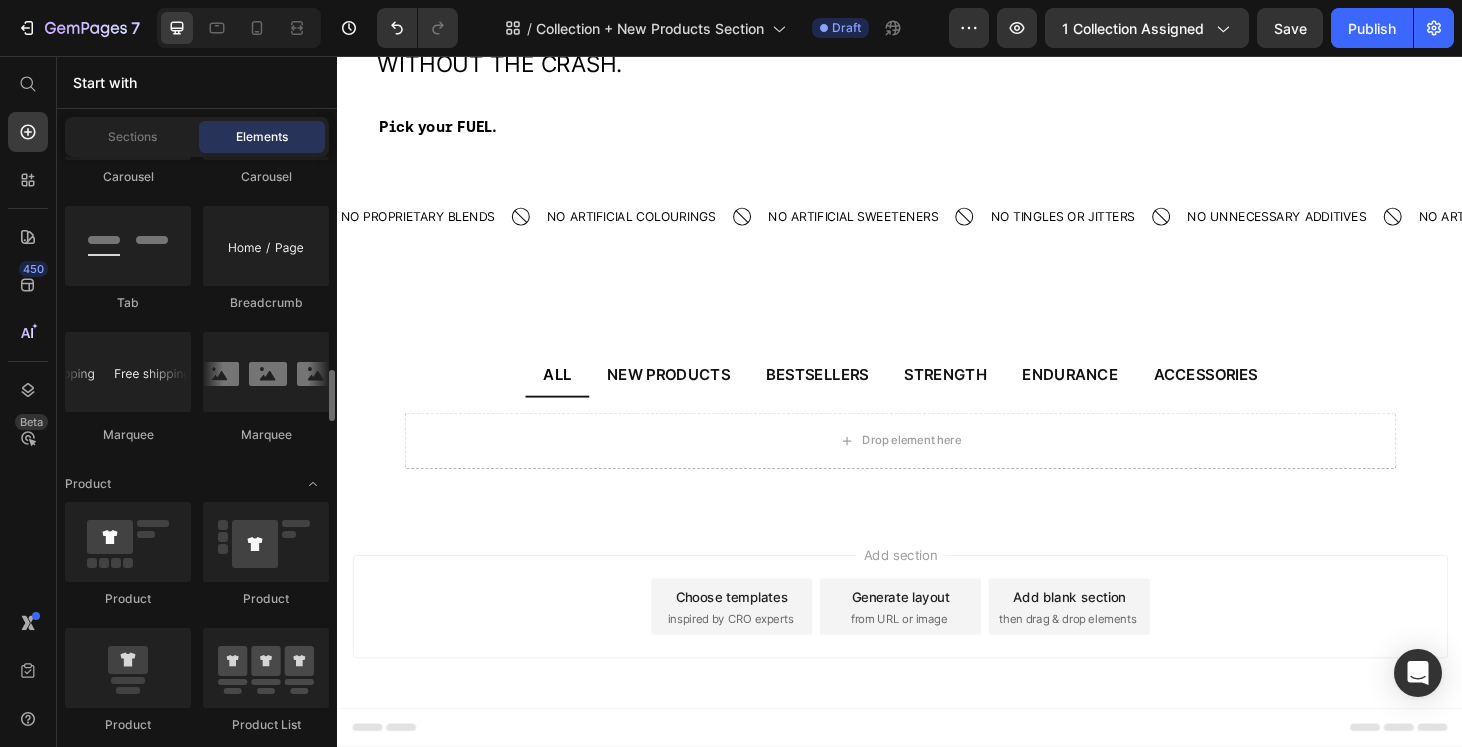 scroll, scrollTop: 2409, scrollLeft: 0, axis: vertical 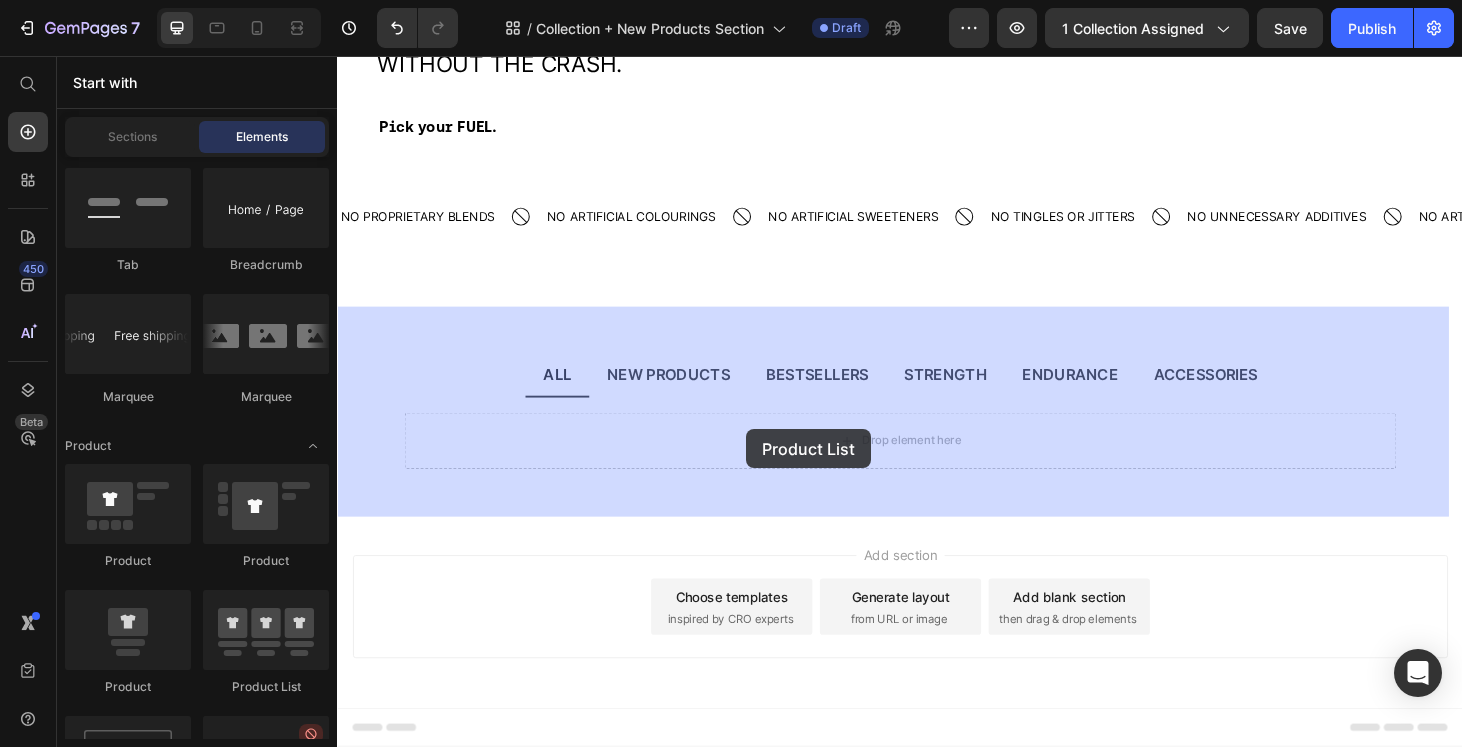drag, startPoint x: 591, startPoint y: 677, endPoint x: 773, endPoint y: 454, distance: 287.84198 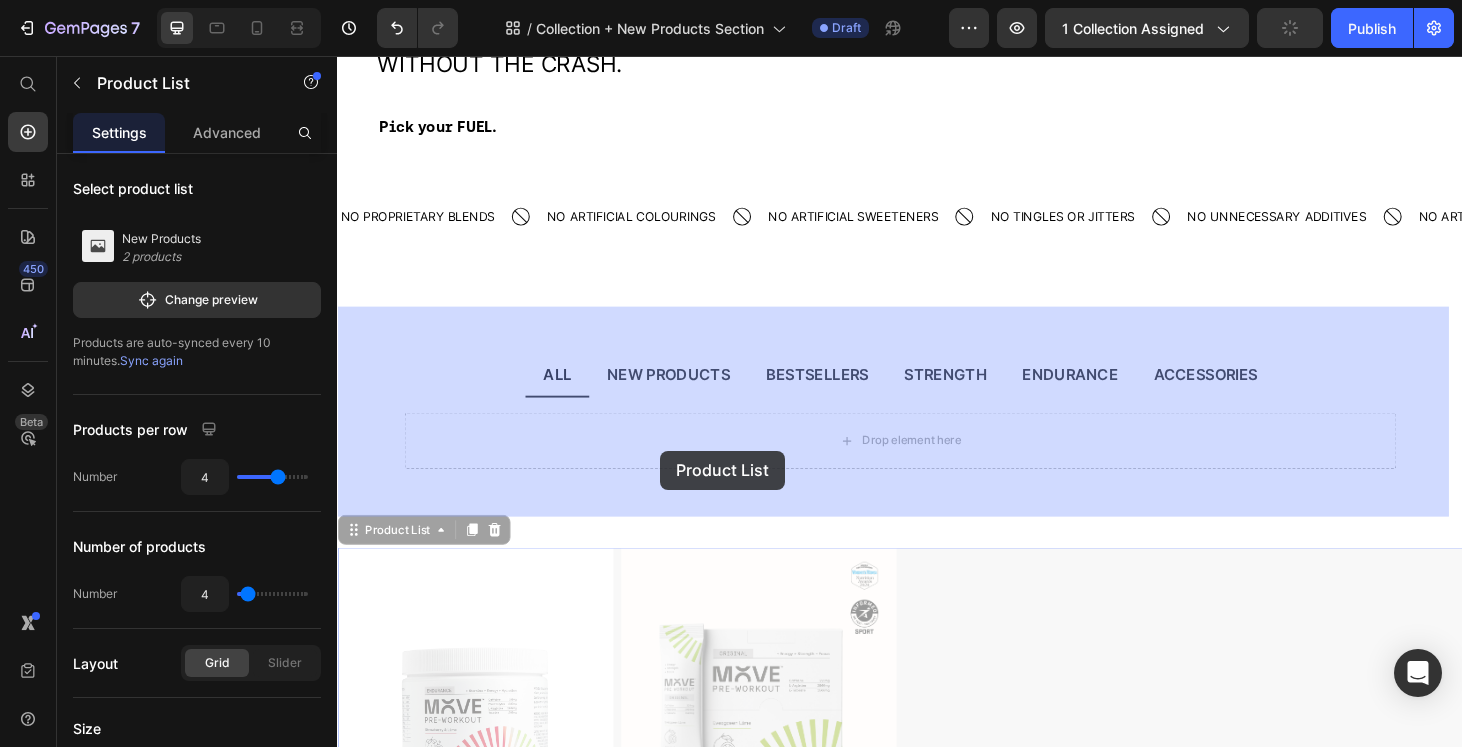 drag, startPoint x: 372, startPoint y: 562, endPoint x: 683, endPoint y: 477, distance: 322.4066 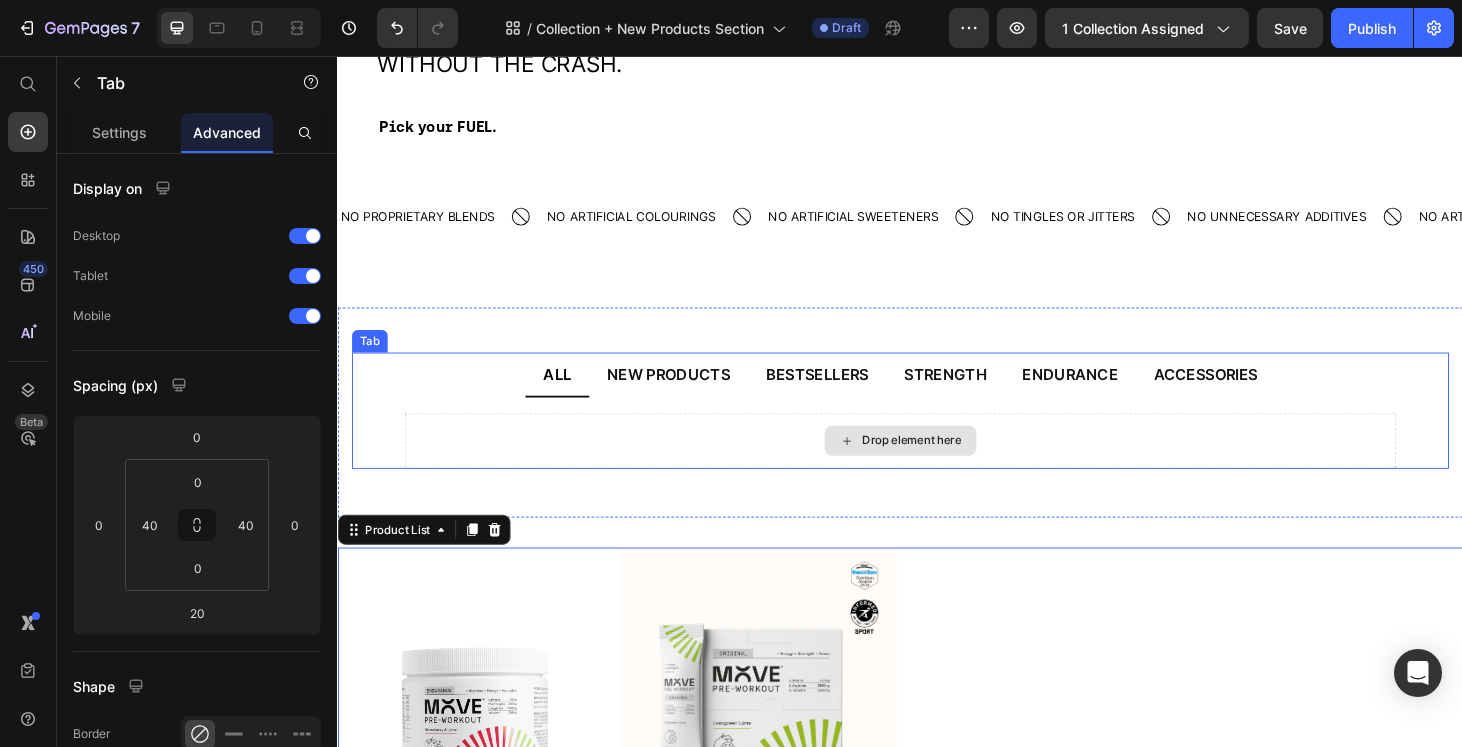 click on "Drop element here" at bounding box center (937, 466) 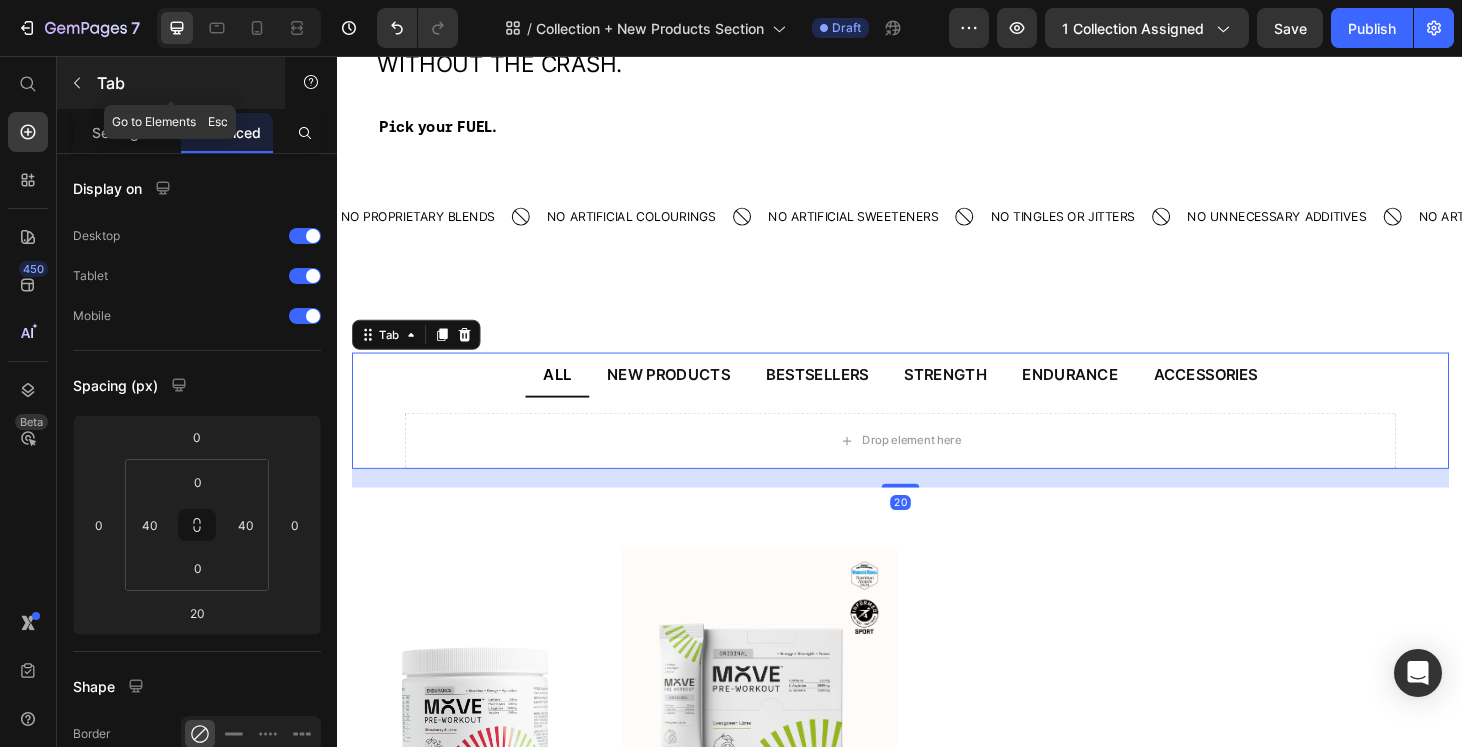 click 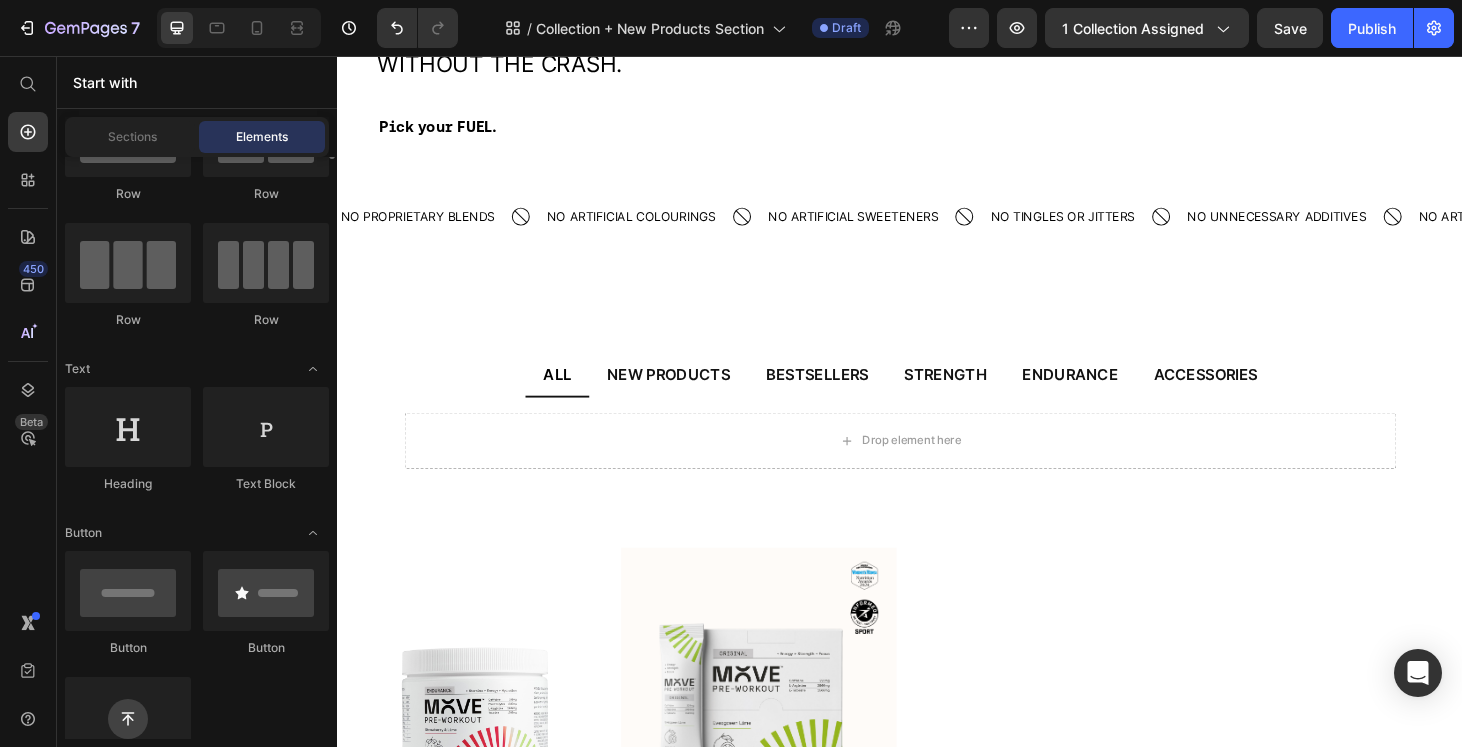 scroll, scrollTop: 0, scrollLeft: 0, axis: both 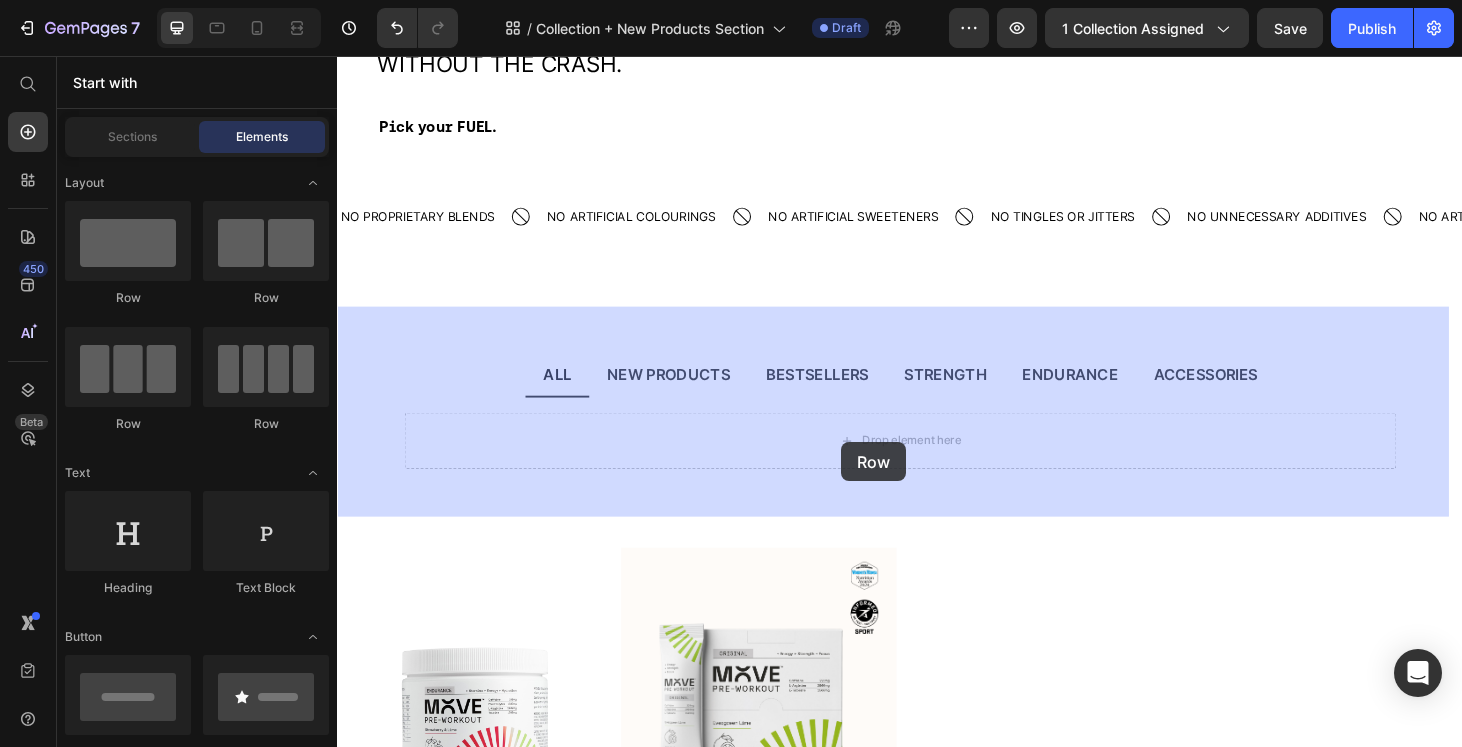 drag, startPoint x: 463, startPoint y: 437, endPoint x: 875, endPoint y: 468, distance: 413.1646 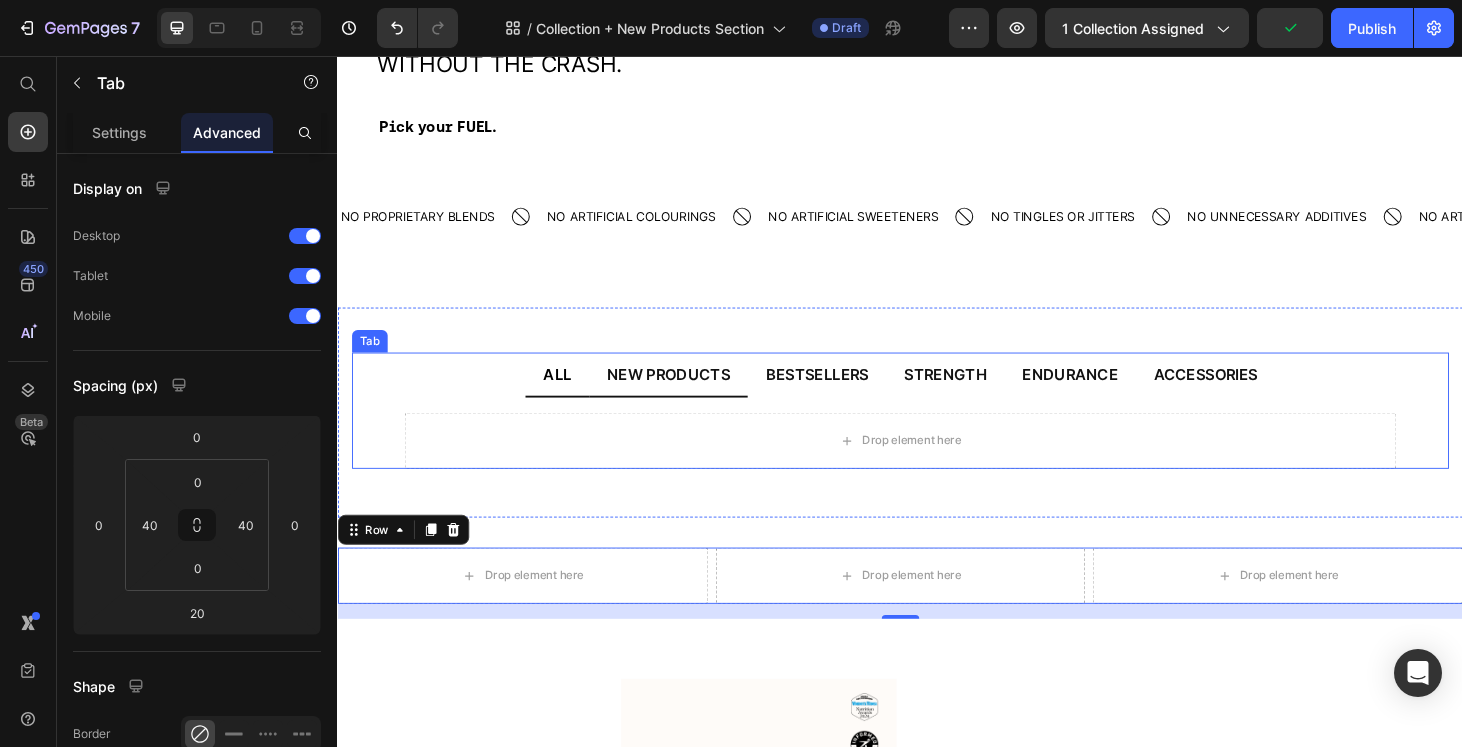 click on "New Products" at bounding box center (689, 395) 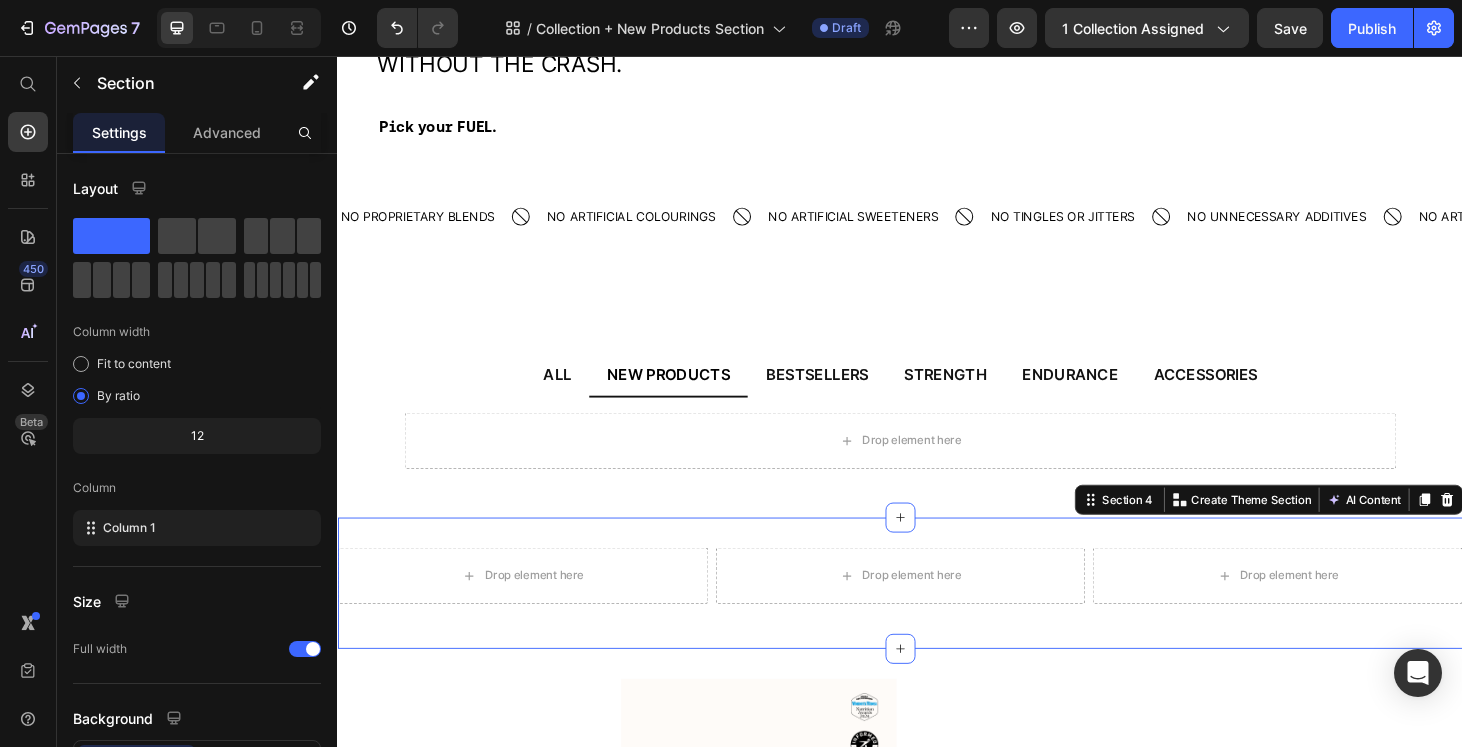 click on "Drop element here
Drop element here
Drop element here Row Section 4   Create Theme Section AI Content Write with GemAI What would you like to describe here? Tone and Voice Persuasive Product Getting products... Show more Generate" at bounding box center [937, 618] 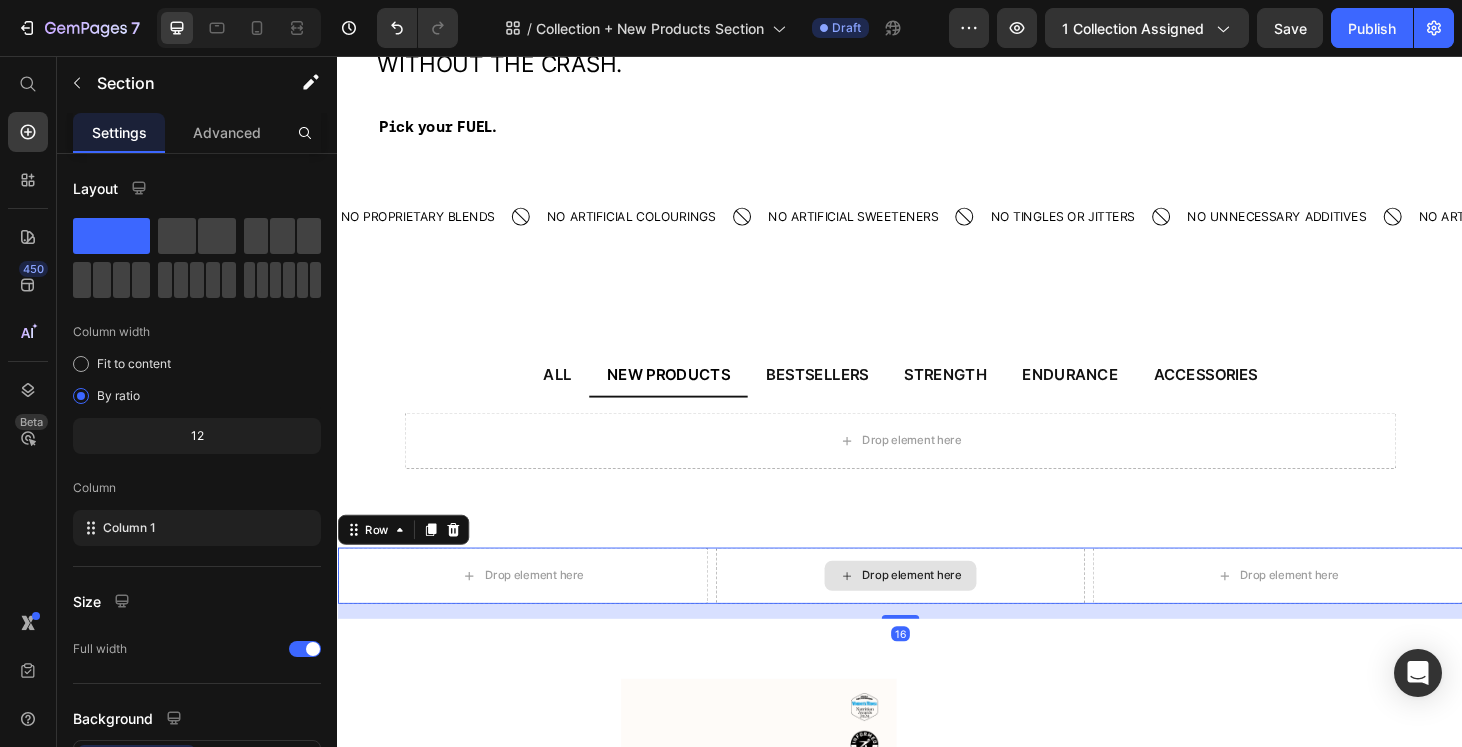 click on "Drop element here" at bounding box center (937, 610) 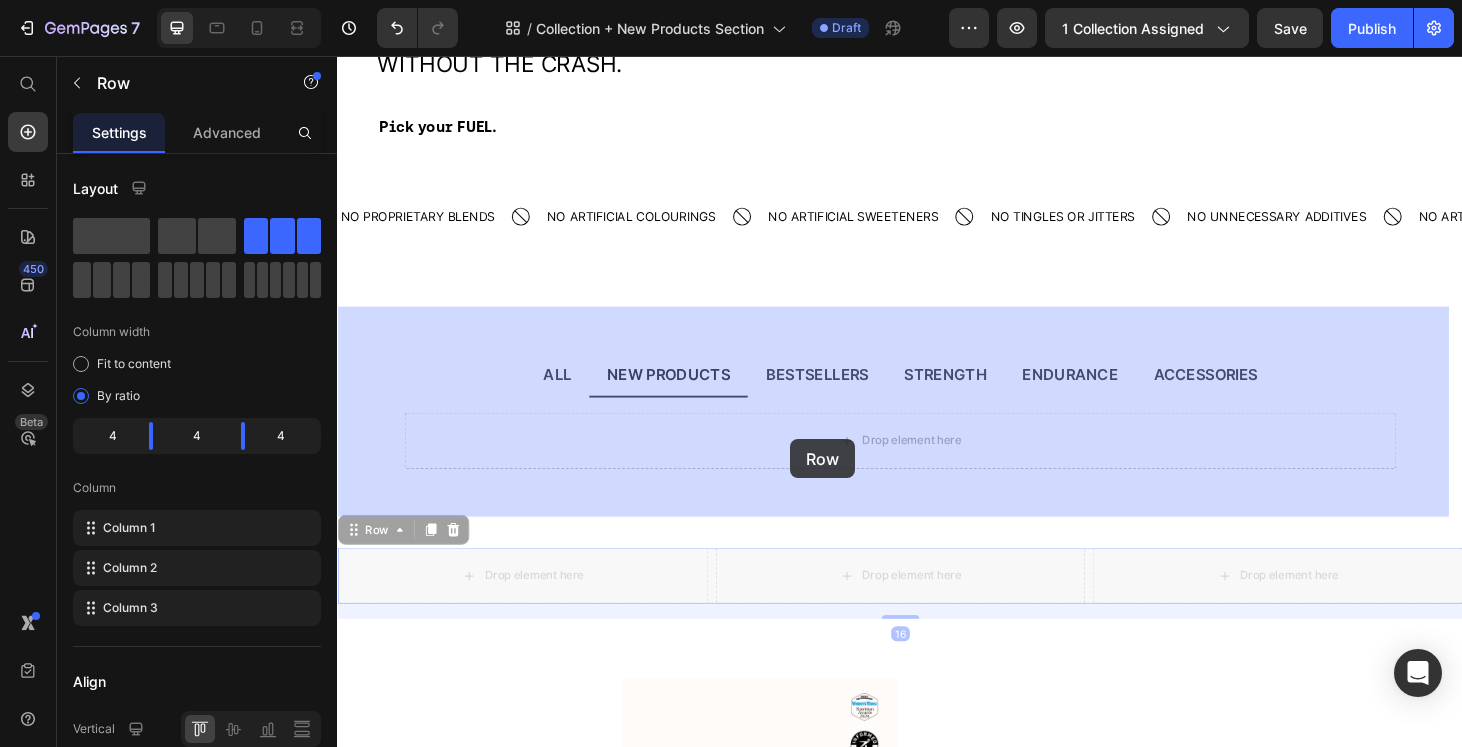 drag, startPoint x: 358, startPoint y: 563, endPoint x: 820, endPoint y: 465, distance: 472.27957 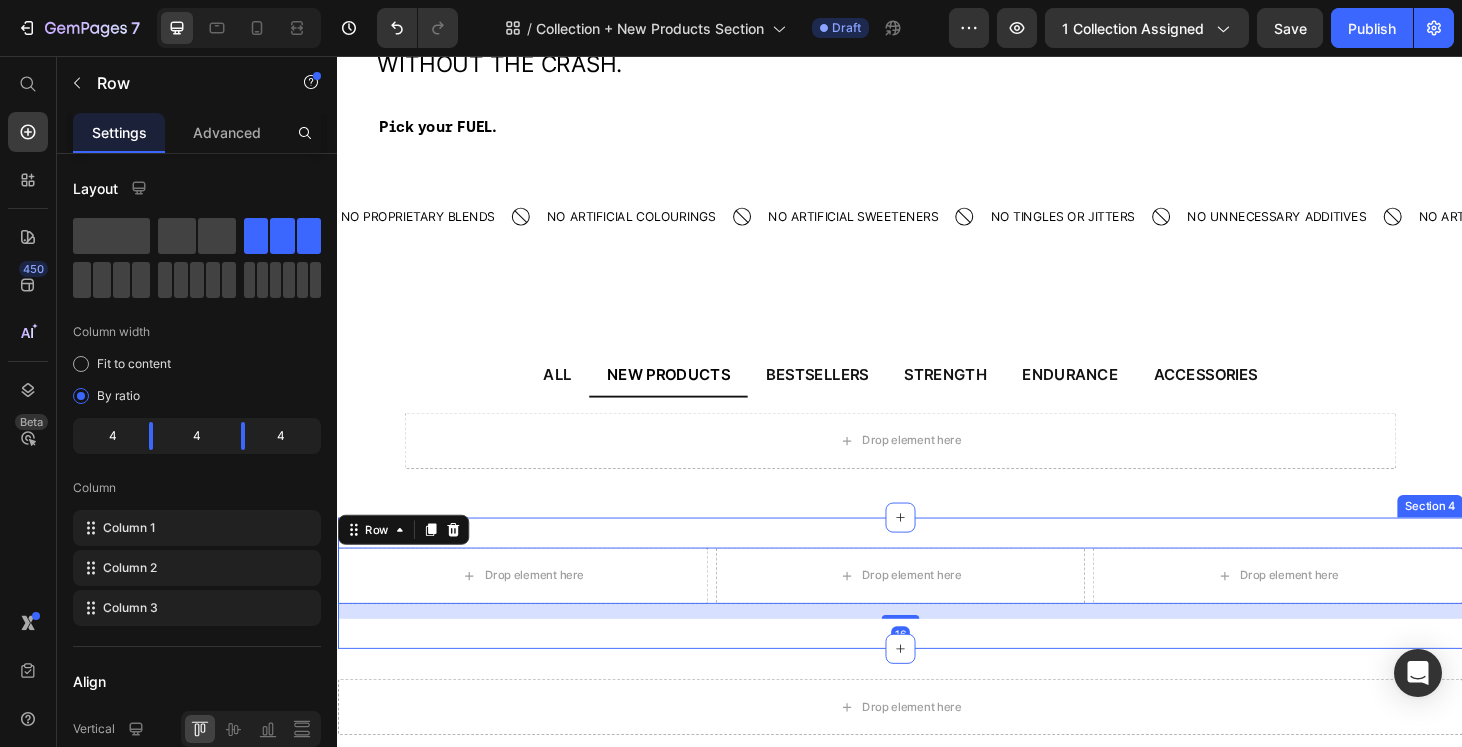 click on "Drop element here
Drop element here
Drop element here Row   16 Section 4" at bounding box center [937, 618] 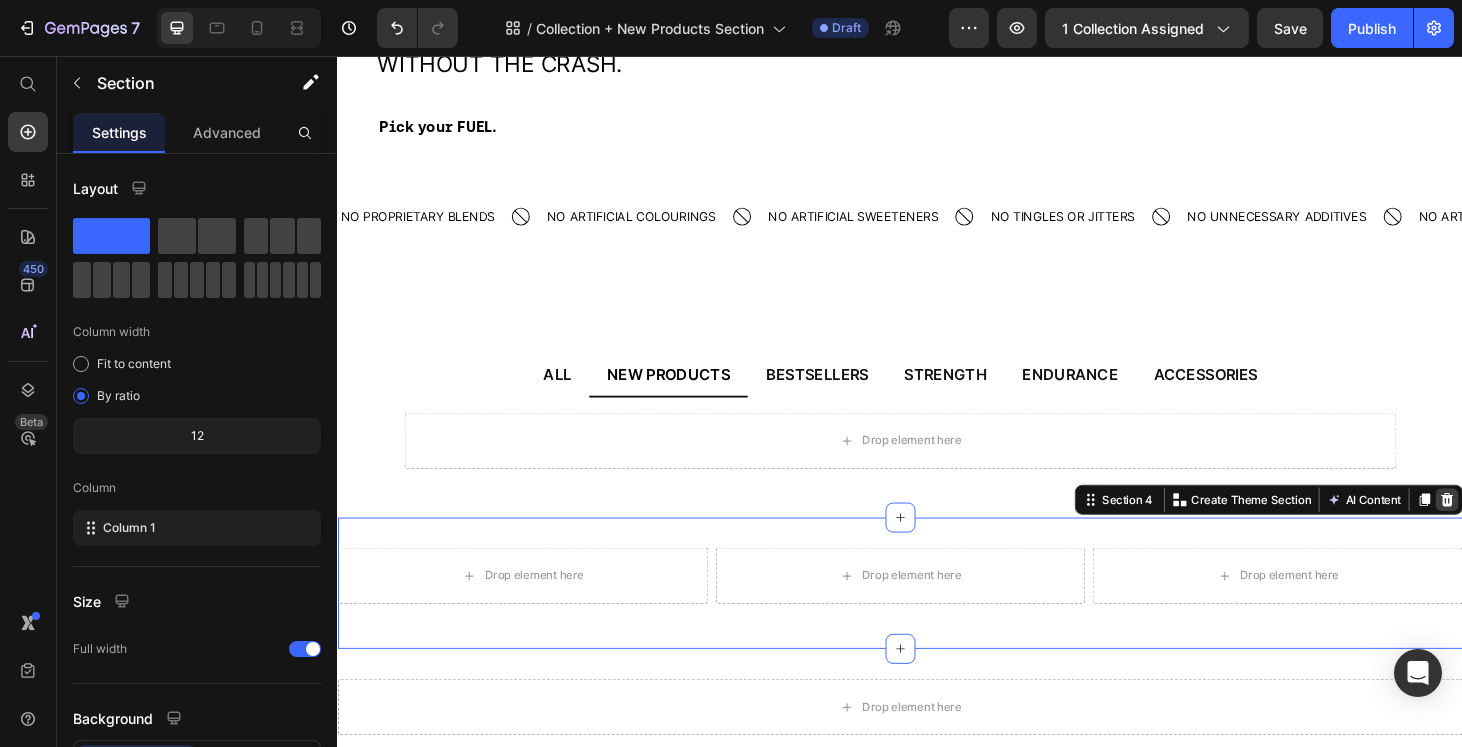 click 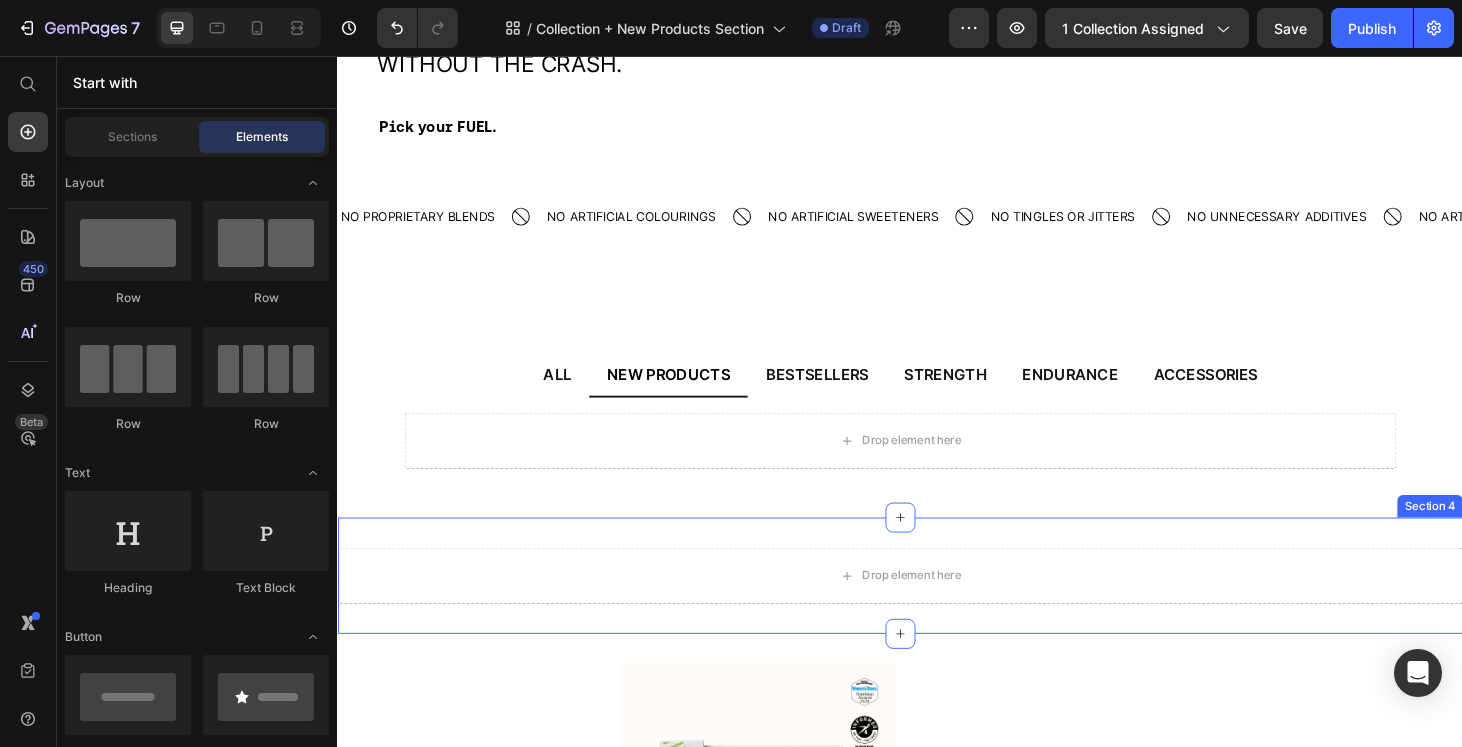 click on "Drop element here Section 4" at bounding box center [937, 610] 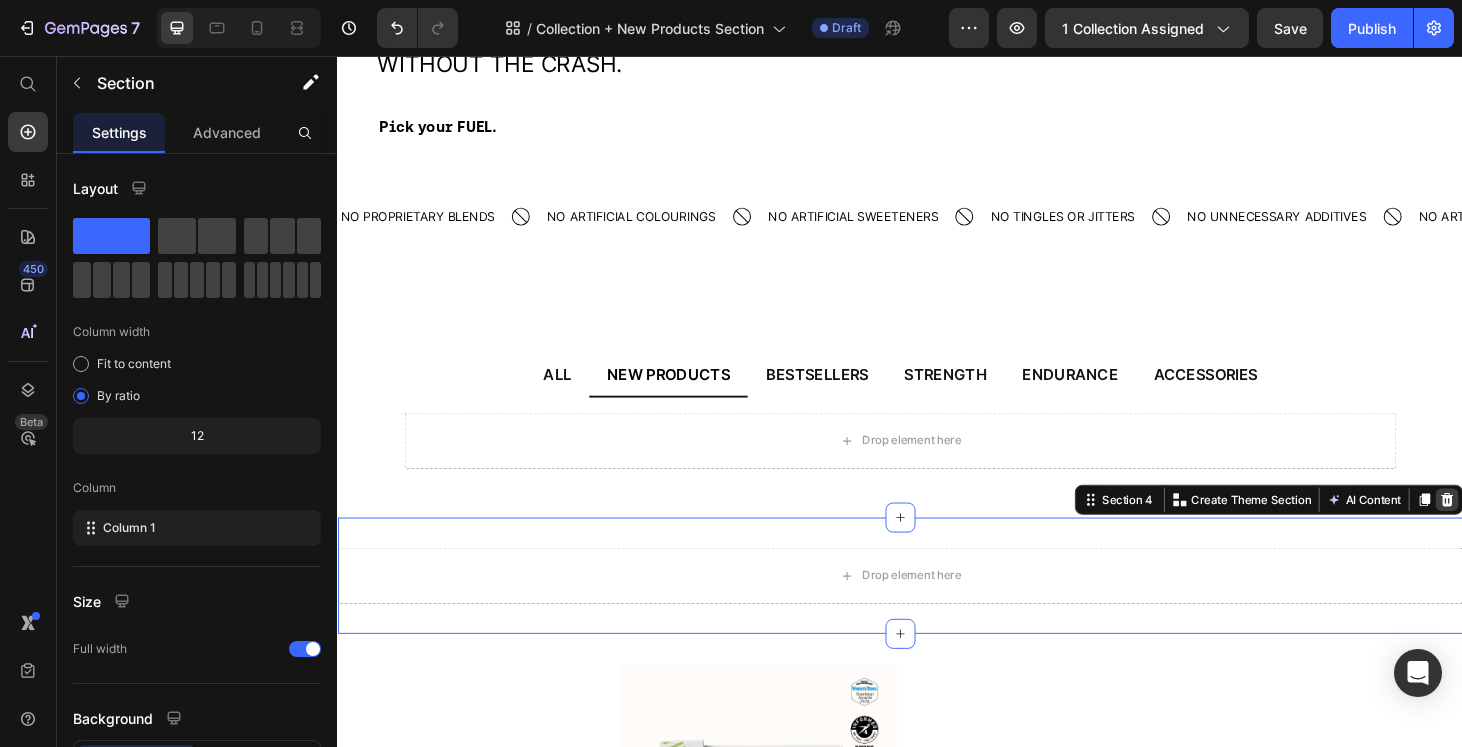 click 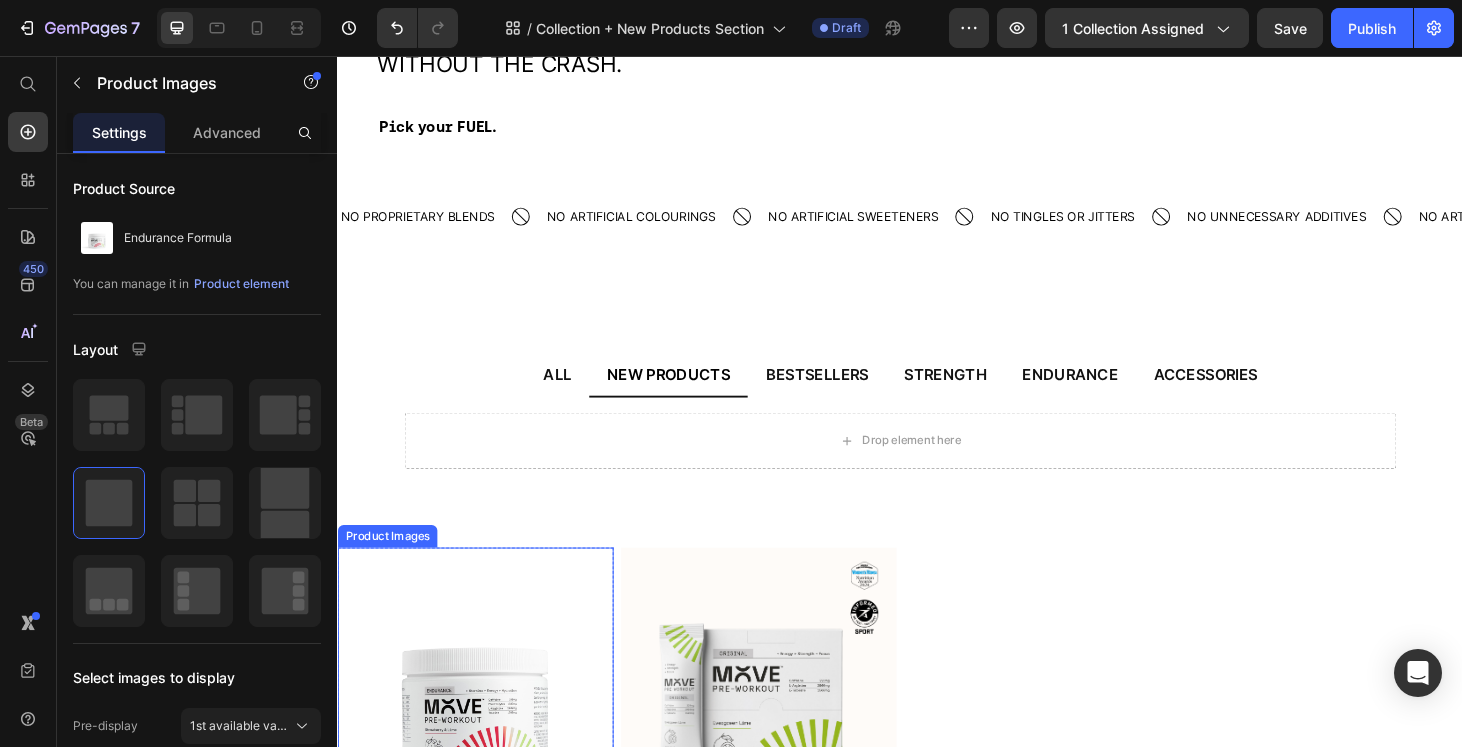 click at bounding box center [484, 727] 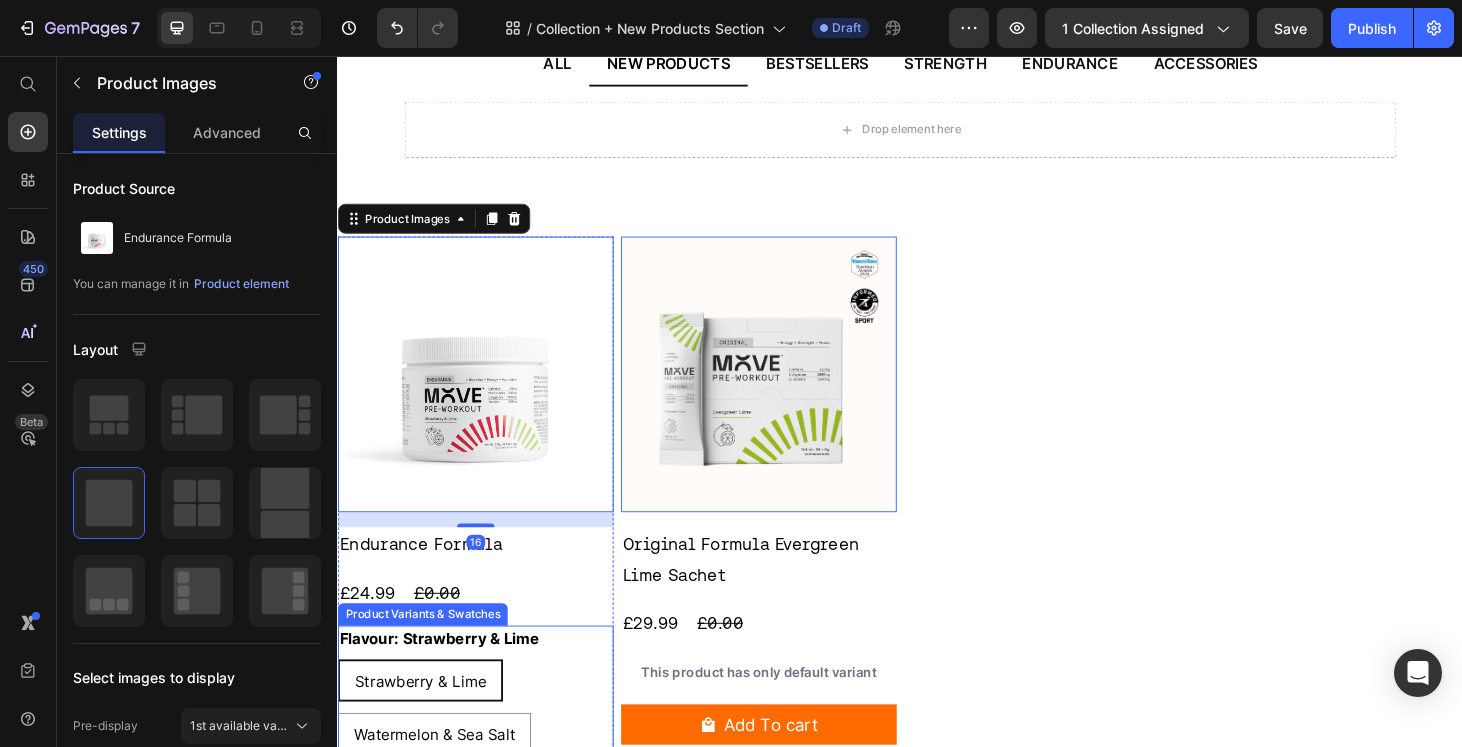 scroll, scrollTop: 404, scrollLeft: 0, axis: vertical 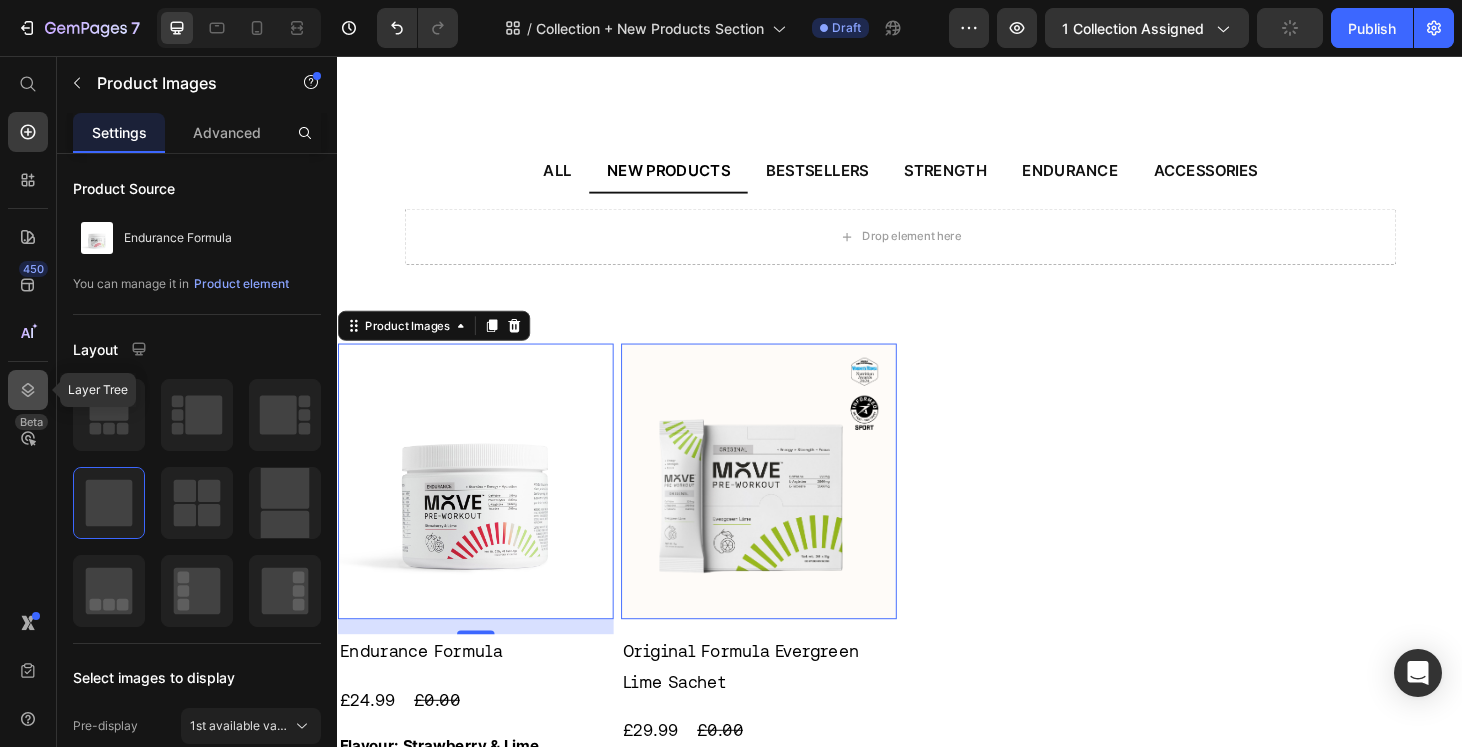 click 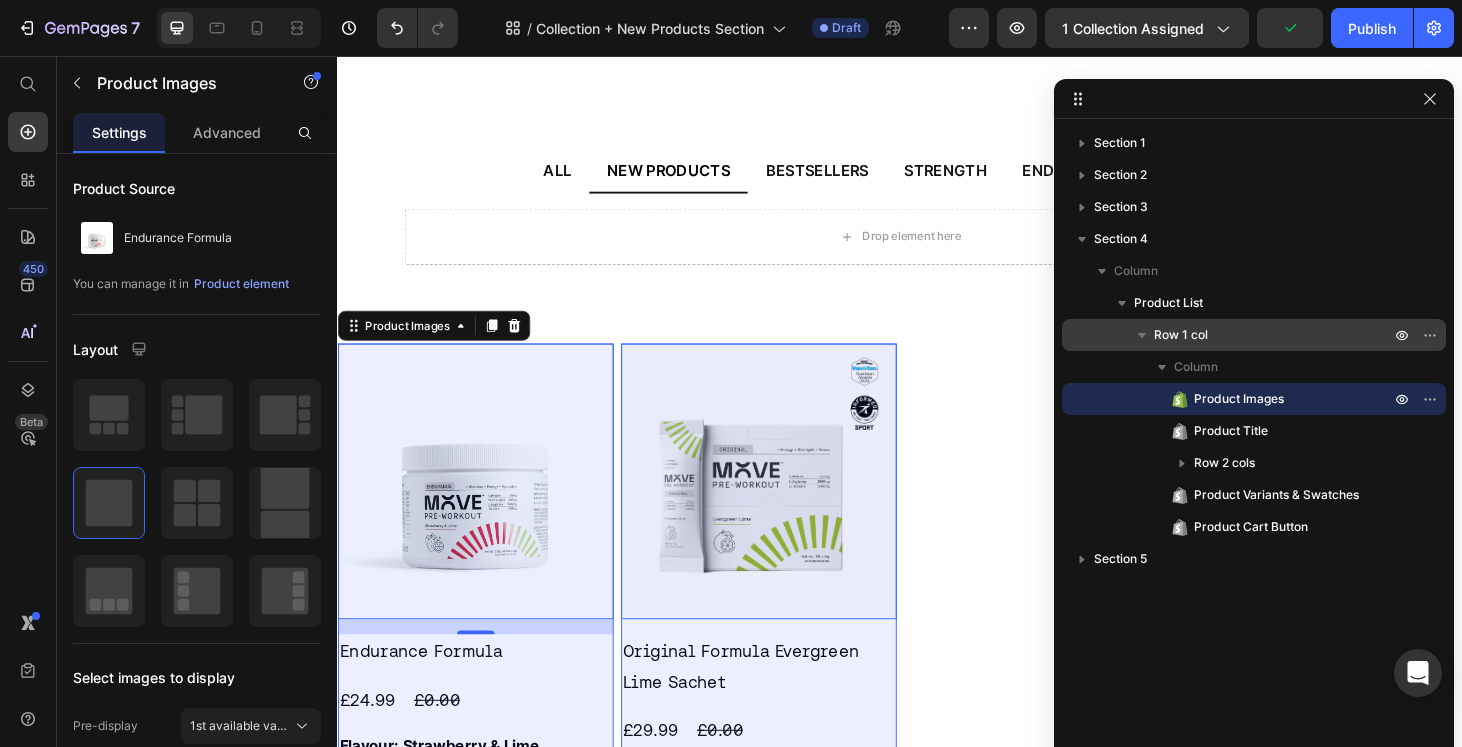 click on "Row 1 col" at bounding box center (1181, 335) 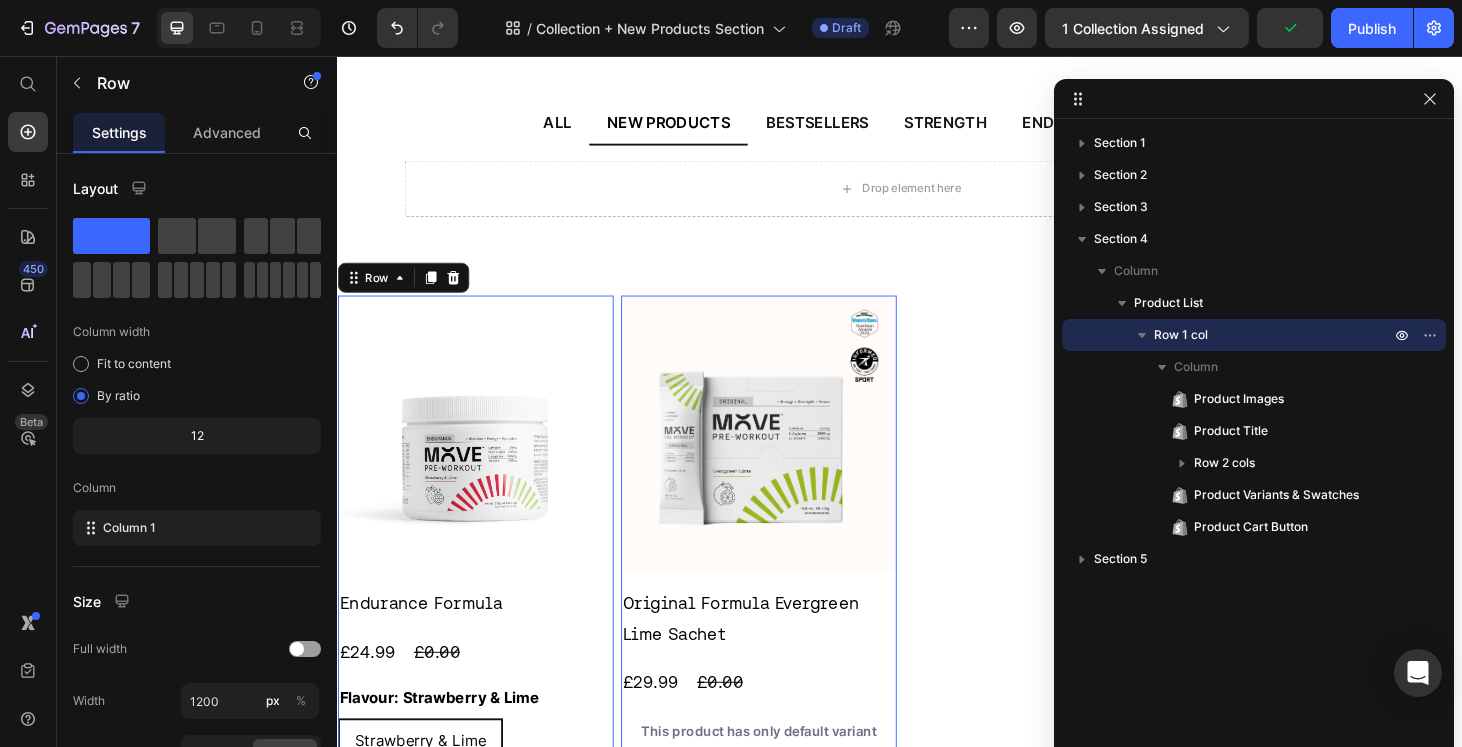 scroll, scrollTop: 640, scrollLeft: 0, axis: vertical 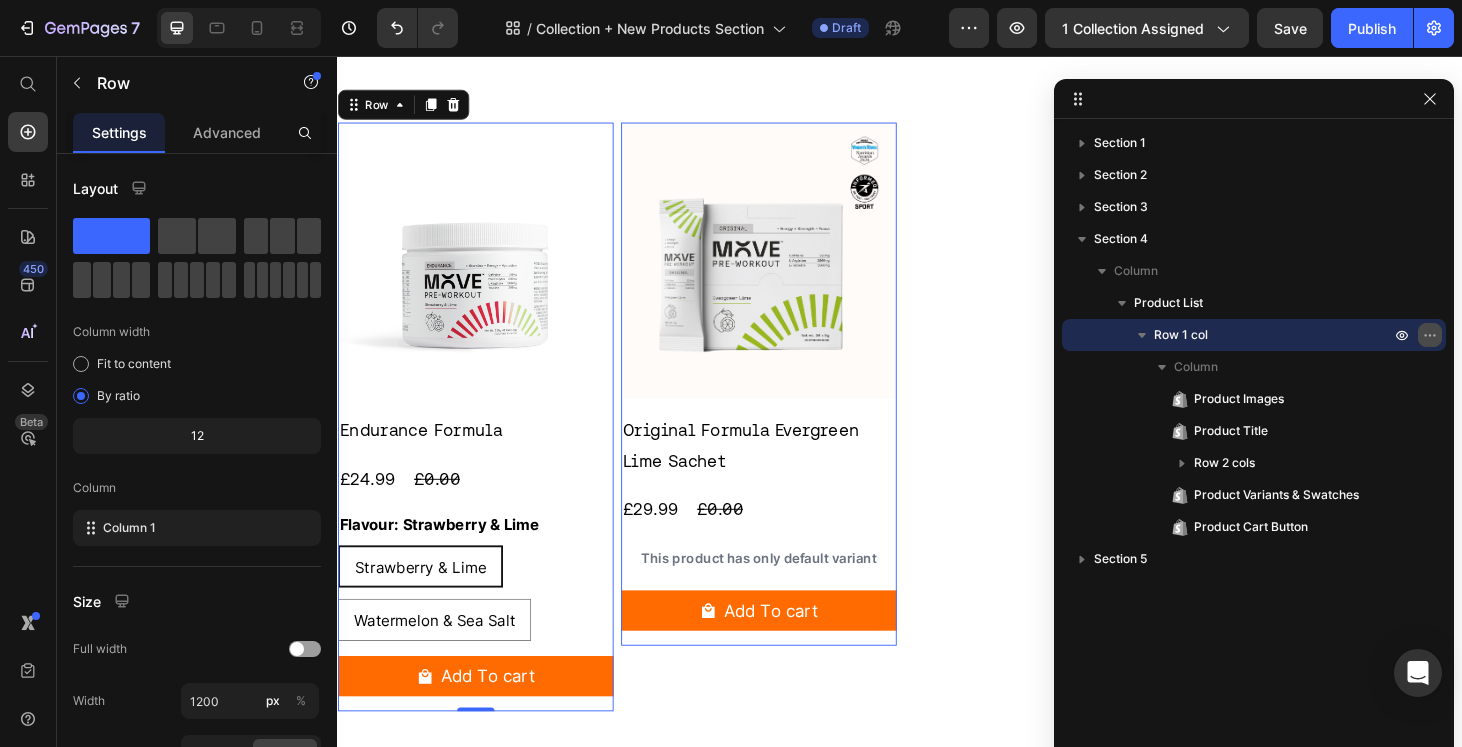 click 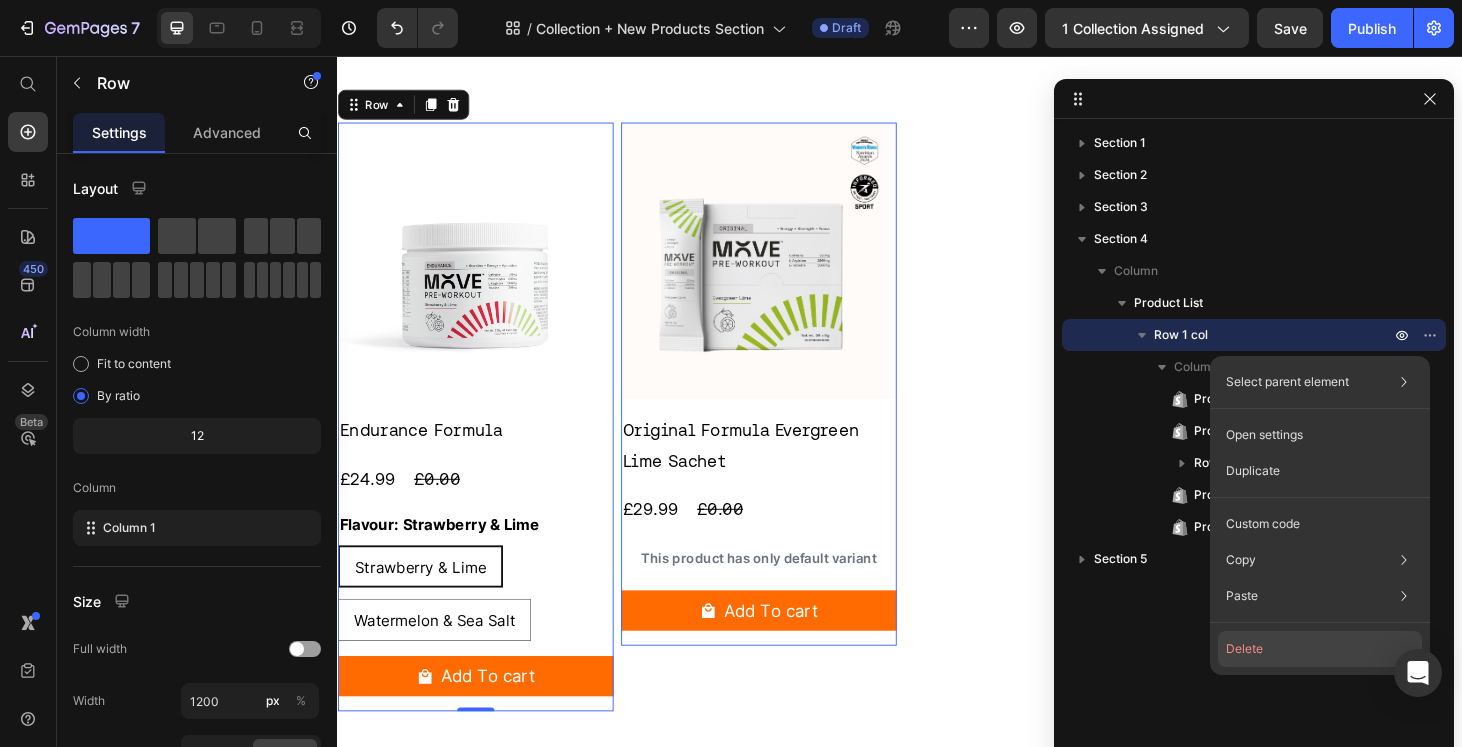 click on "Delete" 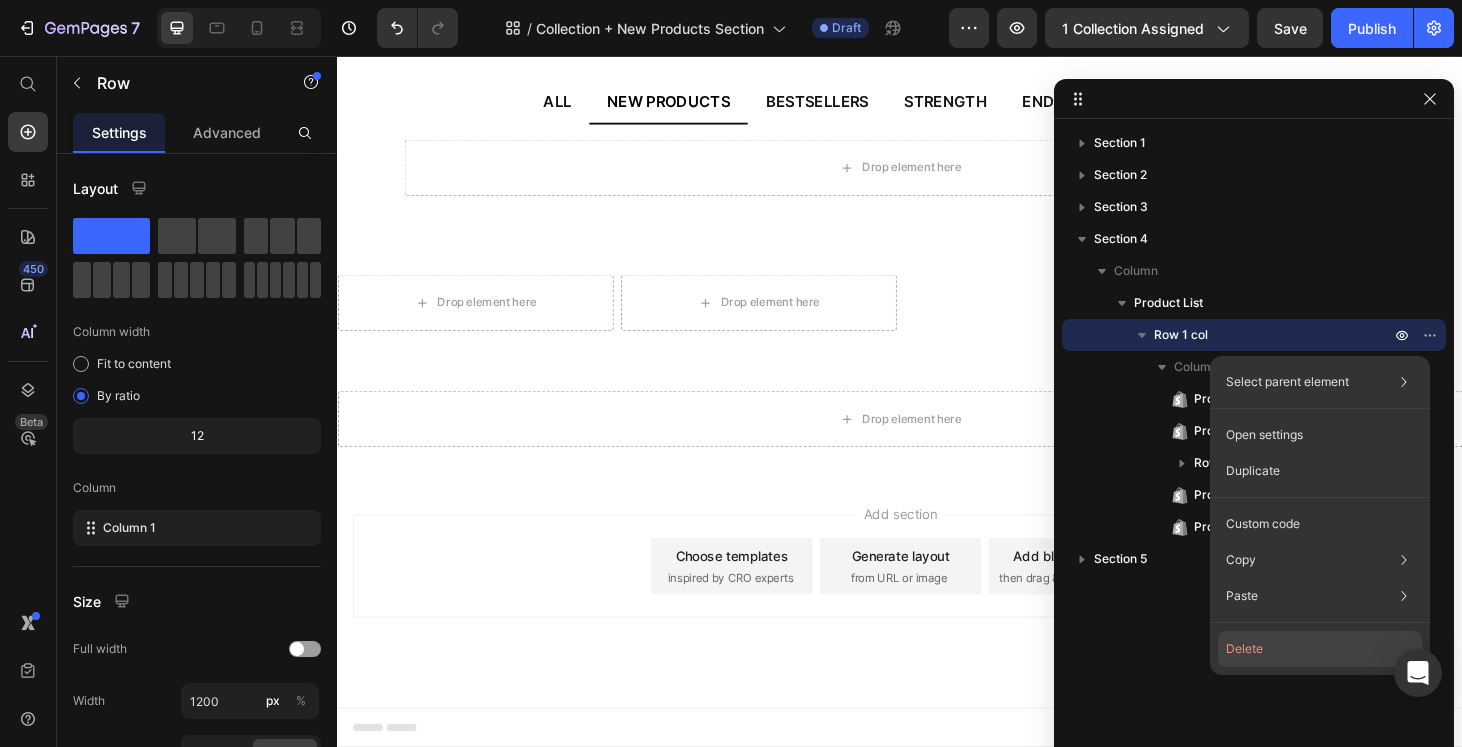 scroll, scrollTop: 477, scrollLeft: 0, axis: vertical 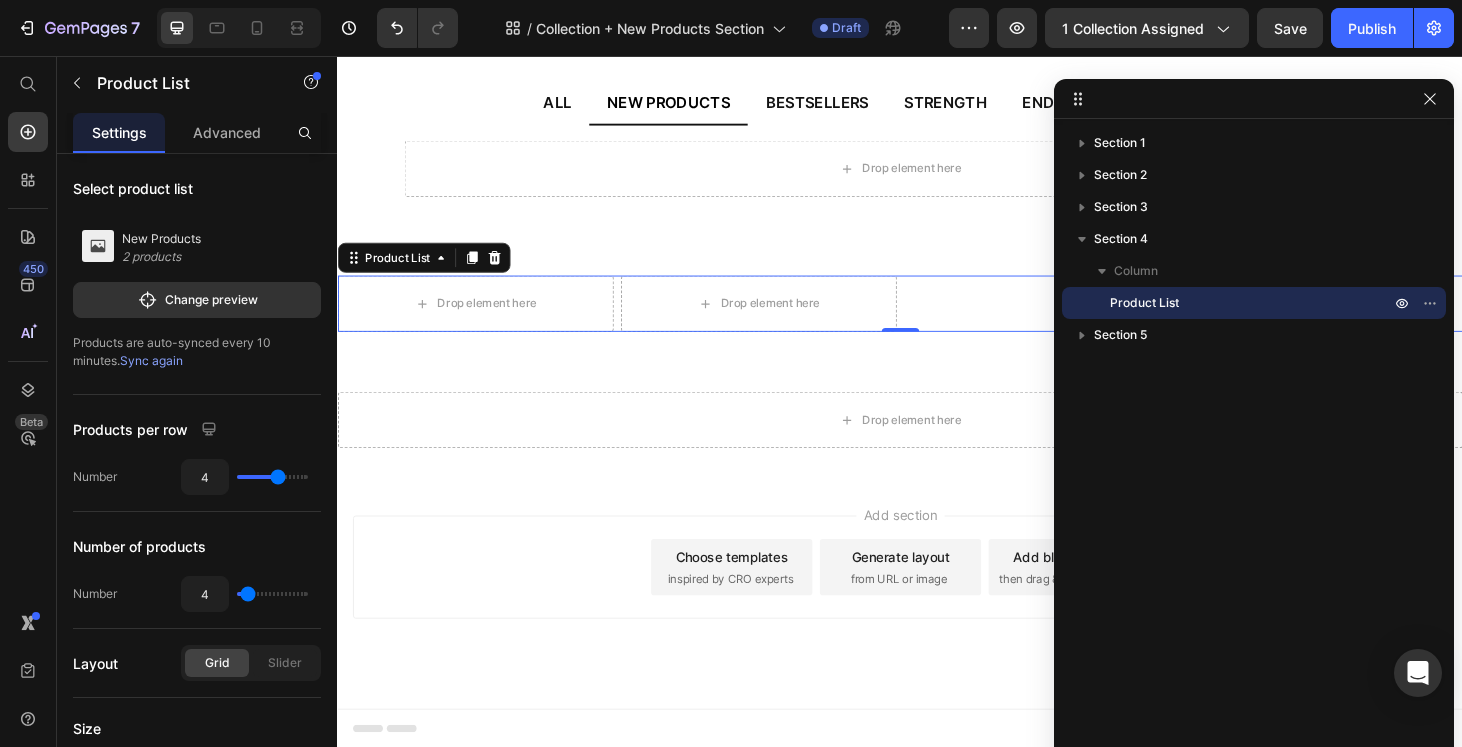 click on "Drop element here
Drop element here" at bounding box center (937, 320) 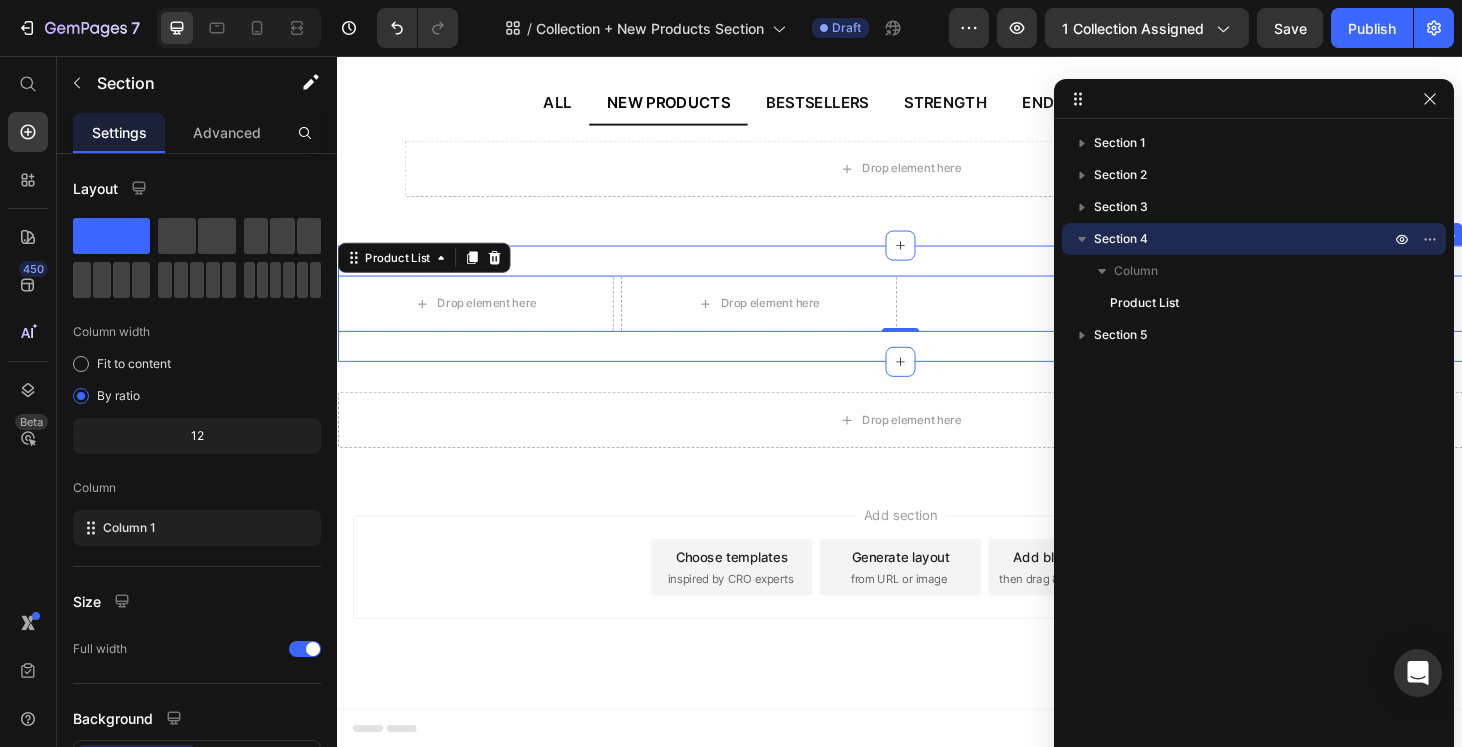 click on "Drop element here
Drop element here Product List   0 Section 4" at bounding box center [937, 320] 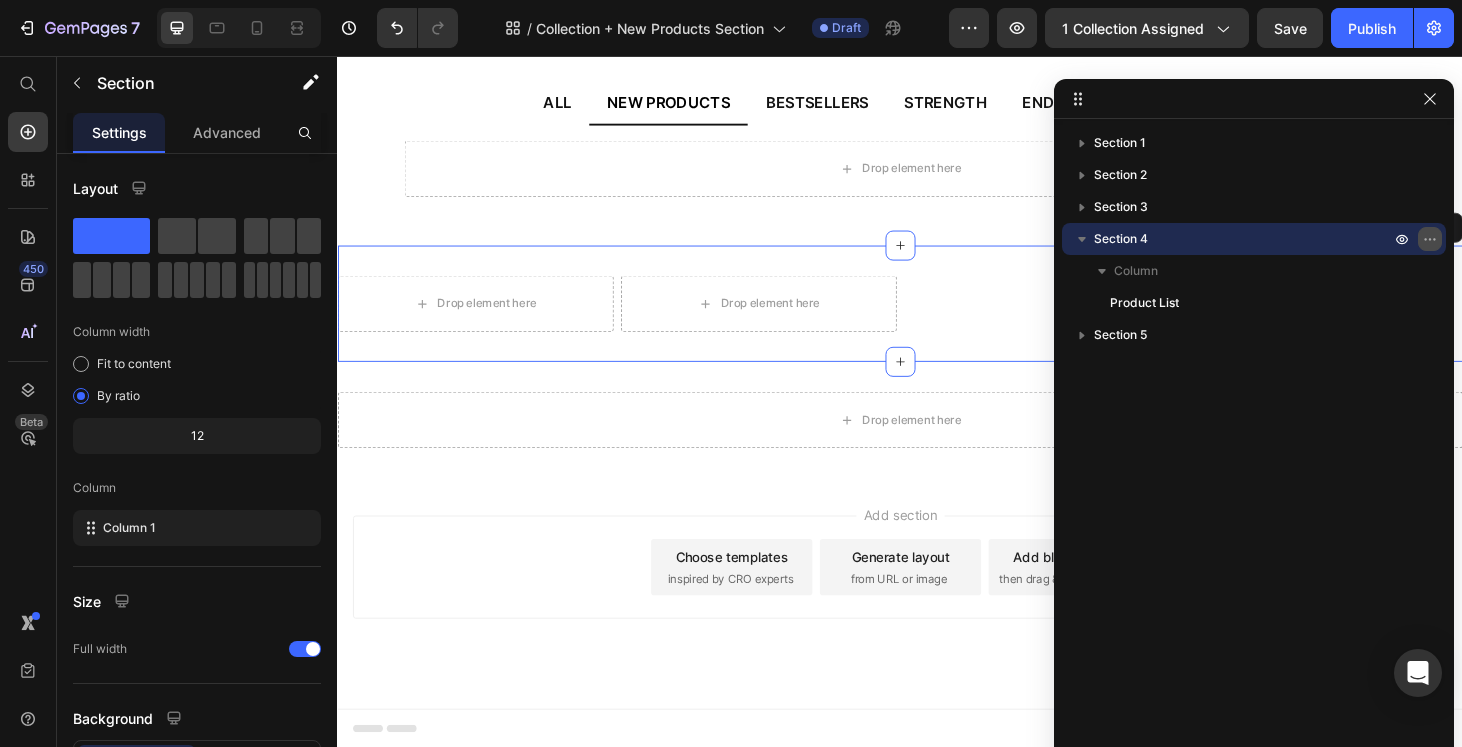 click at bounding box center [1430, 239] 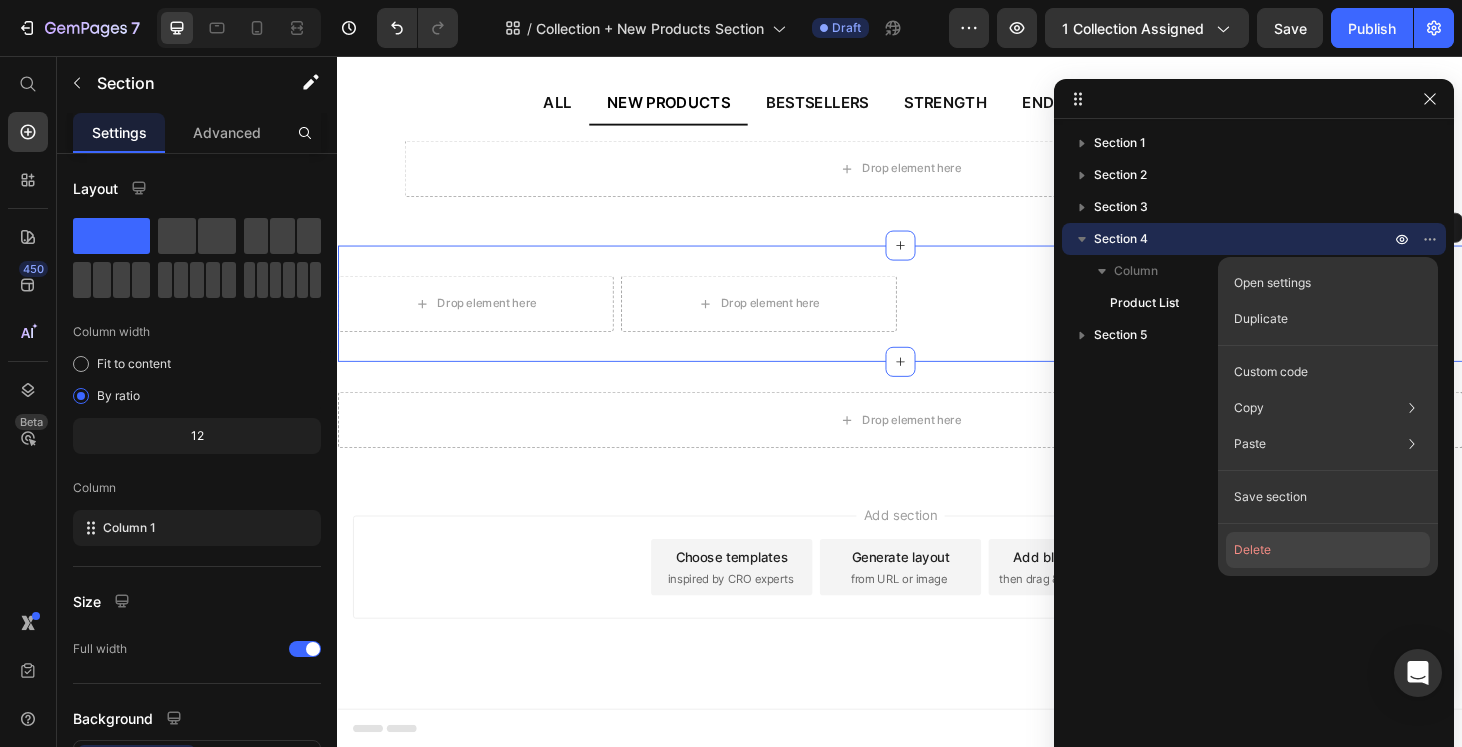 click on "Delete" 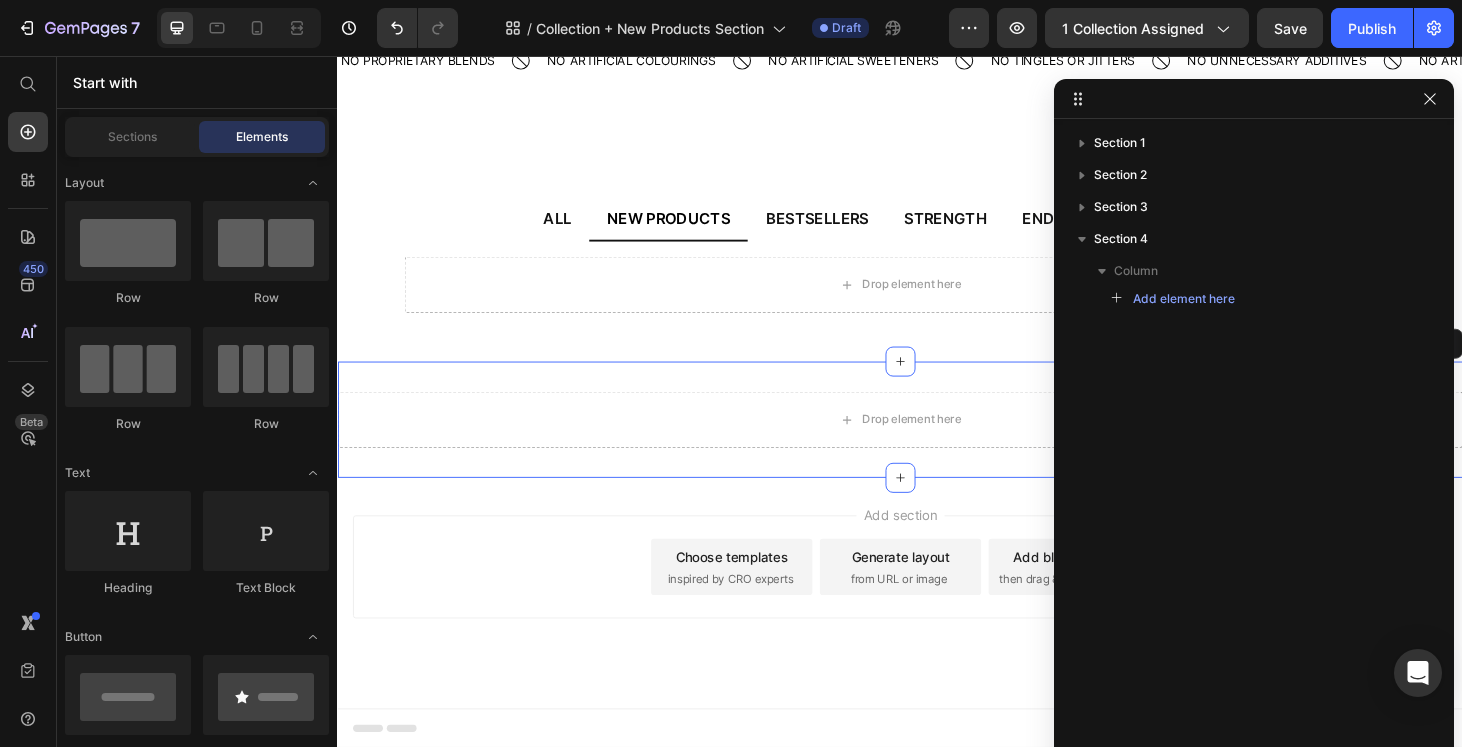 click on "Drop element here Section 4   Create Theme Section AI Content Write with GemAI What would you like to describe here? Tone and Voice Persuasive Product Endurance Formula Sachets Show more Generate" at bounding box center [937, 444] 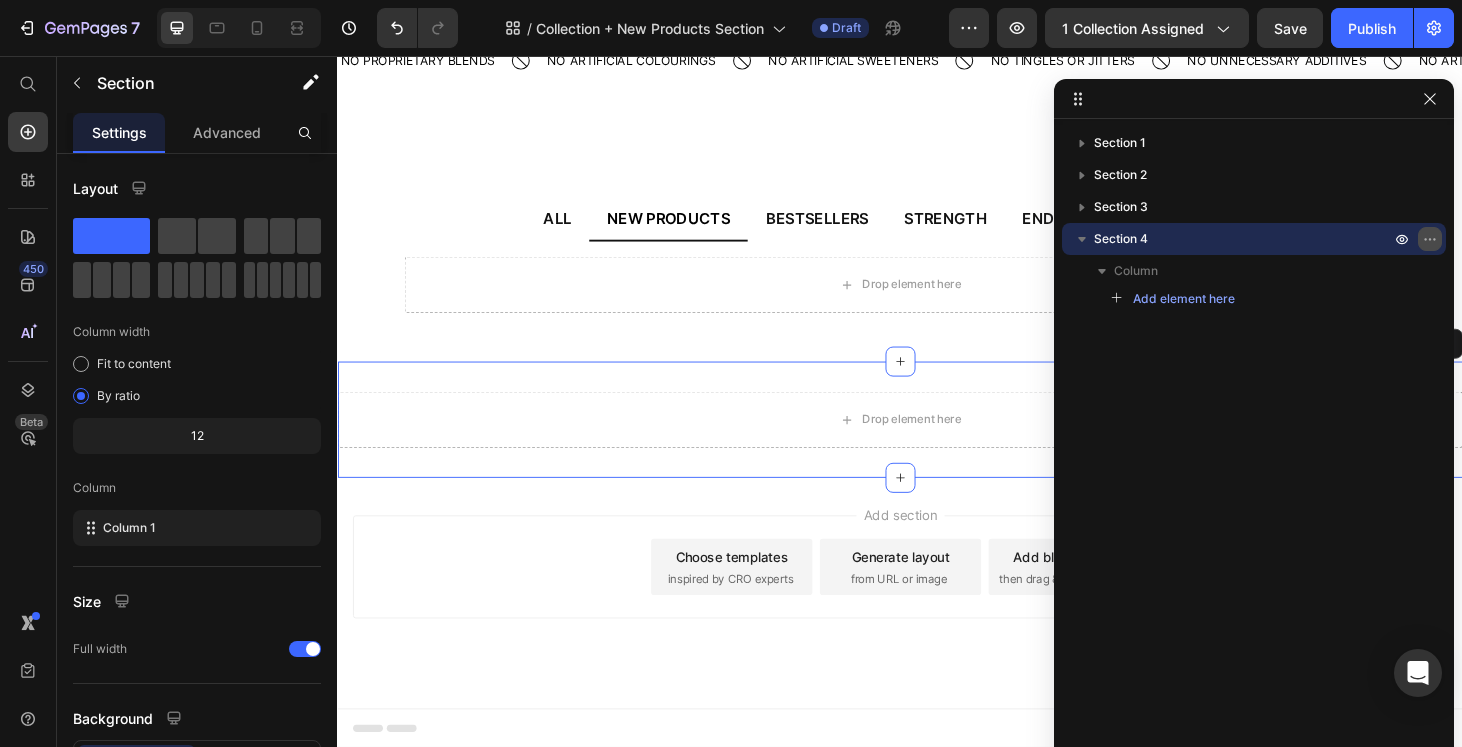 click 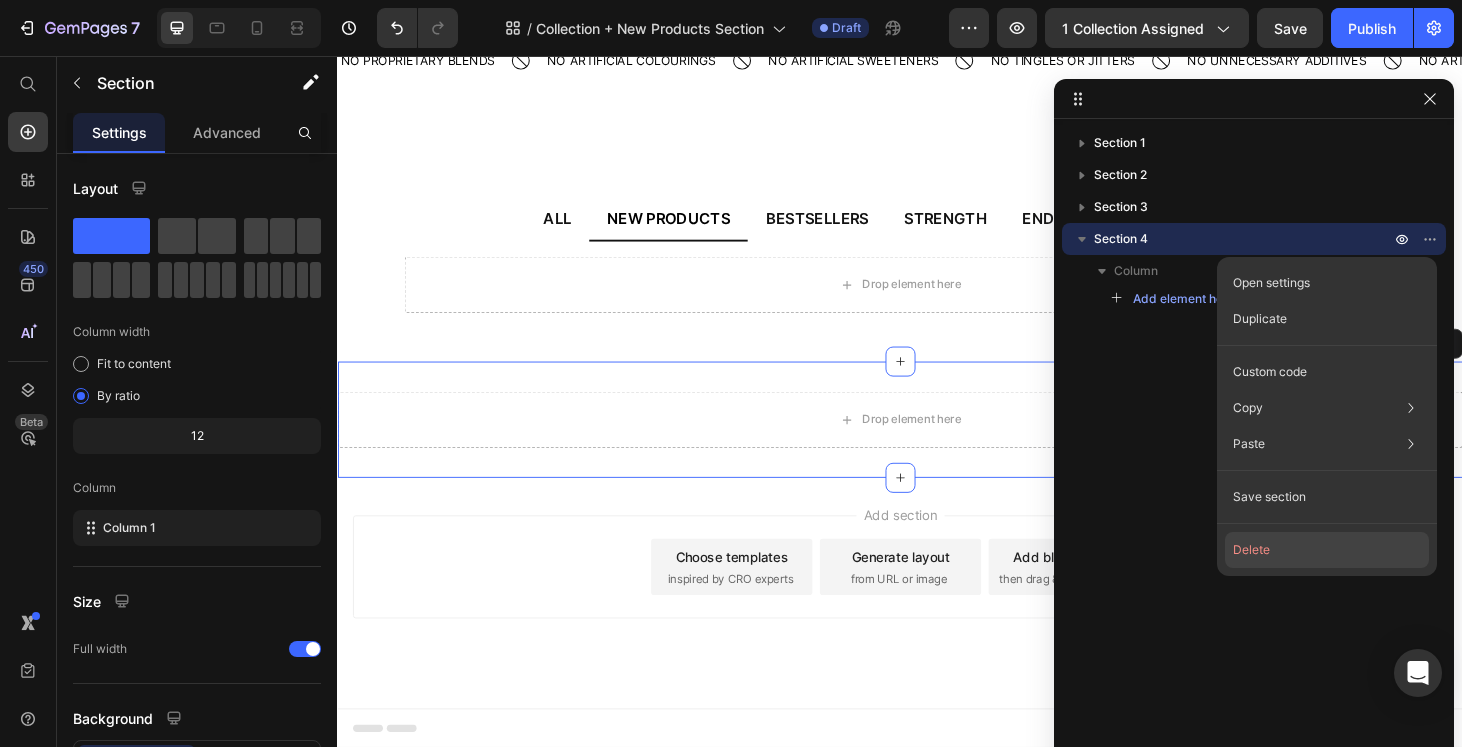 click on "Delete" 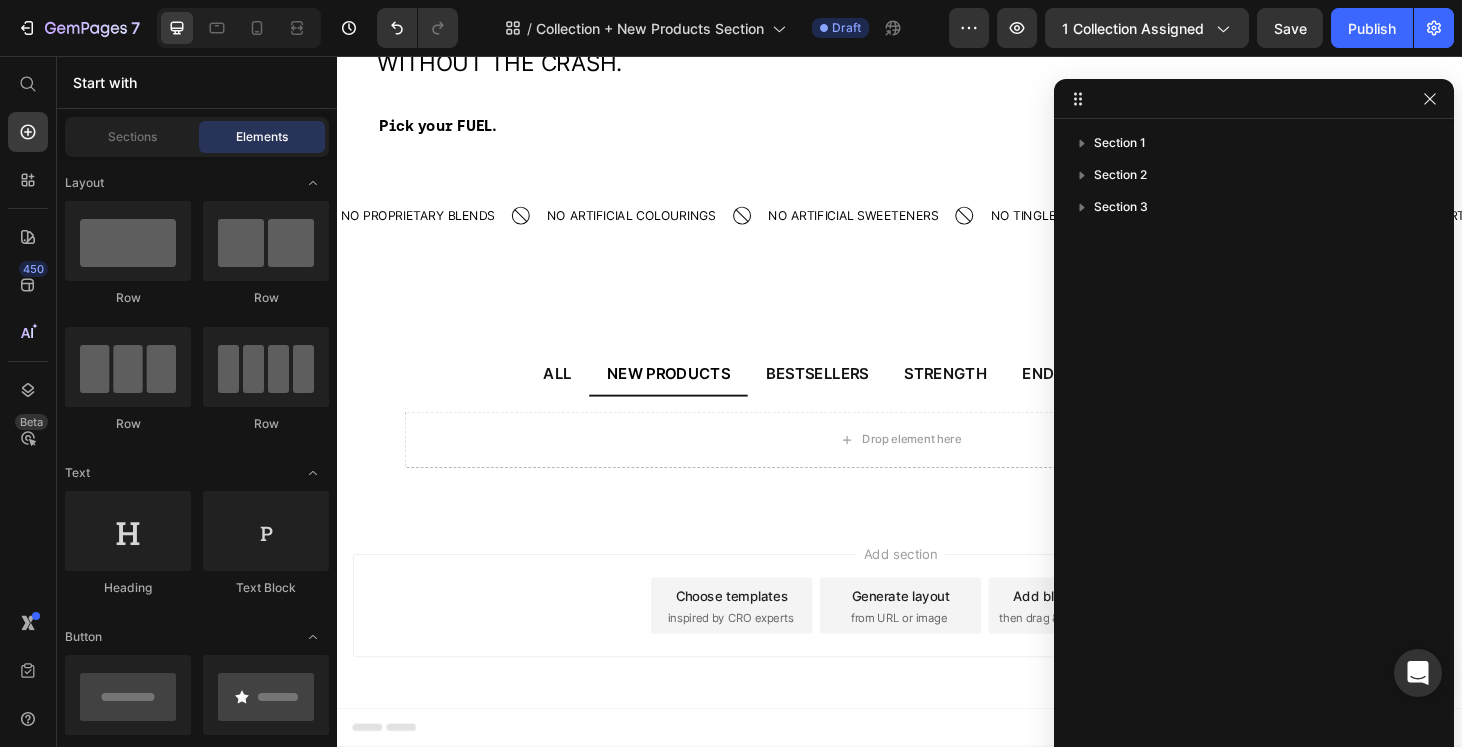 scroll, scrollTop: 187, scrollLeft: 0, axis: vertical 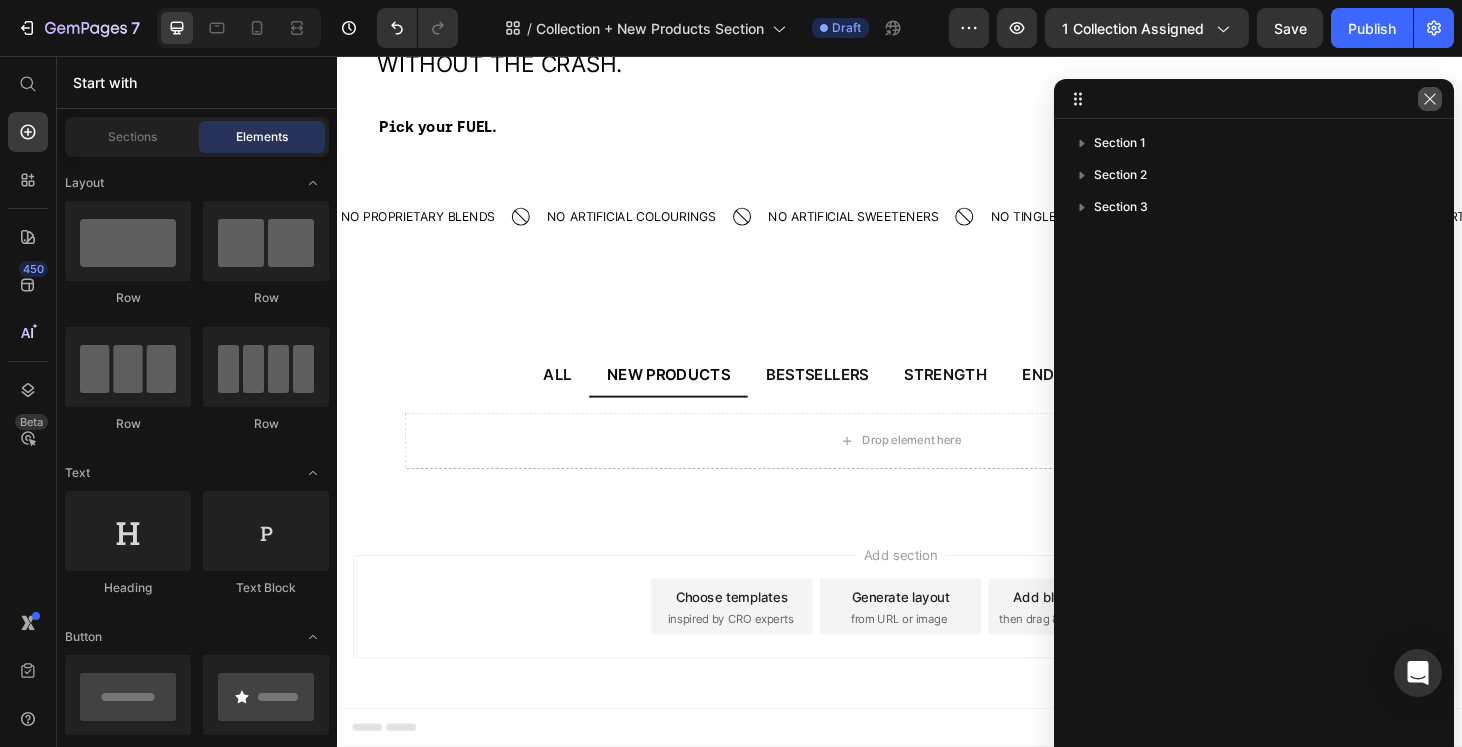 click 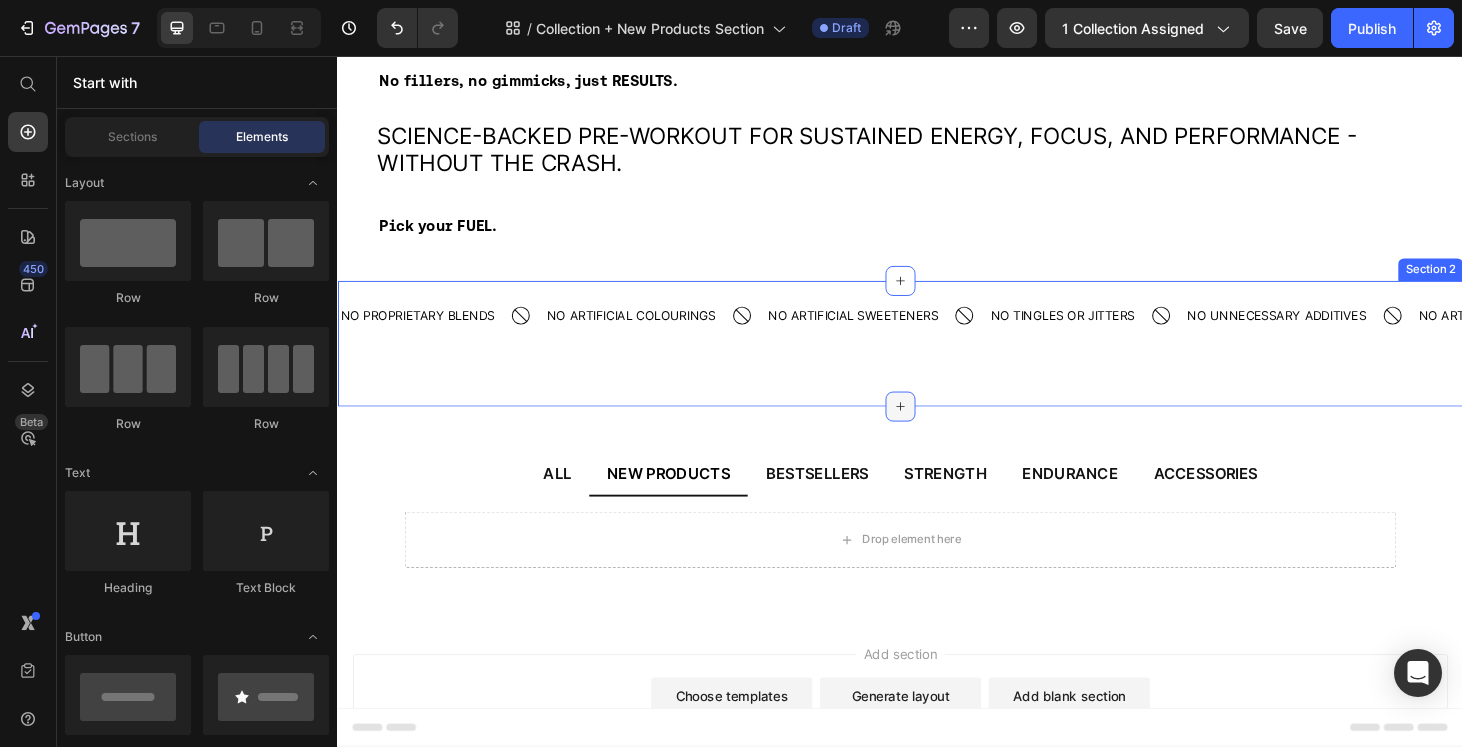 scroll, scrollTop: 0, scrollLeft: 0, axis: both 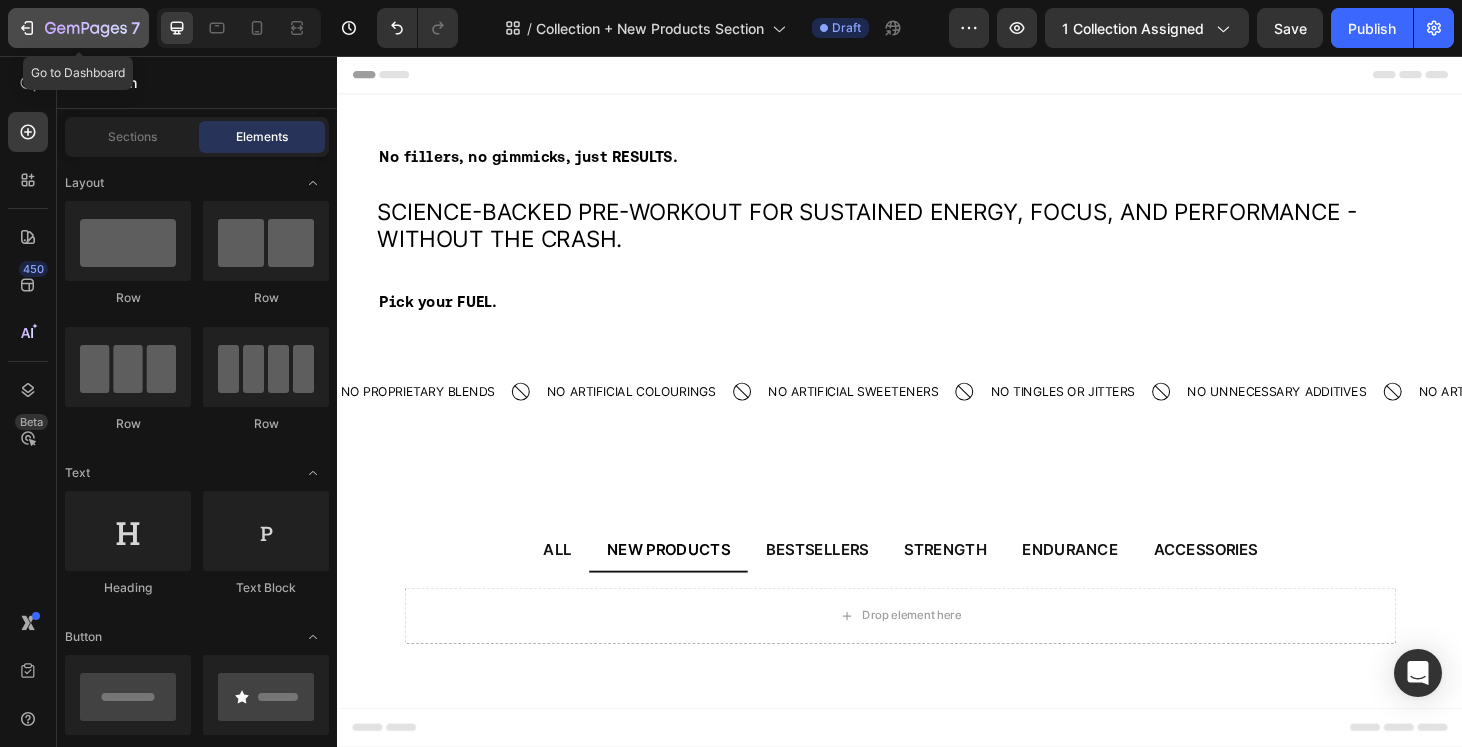 click 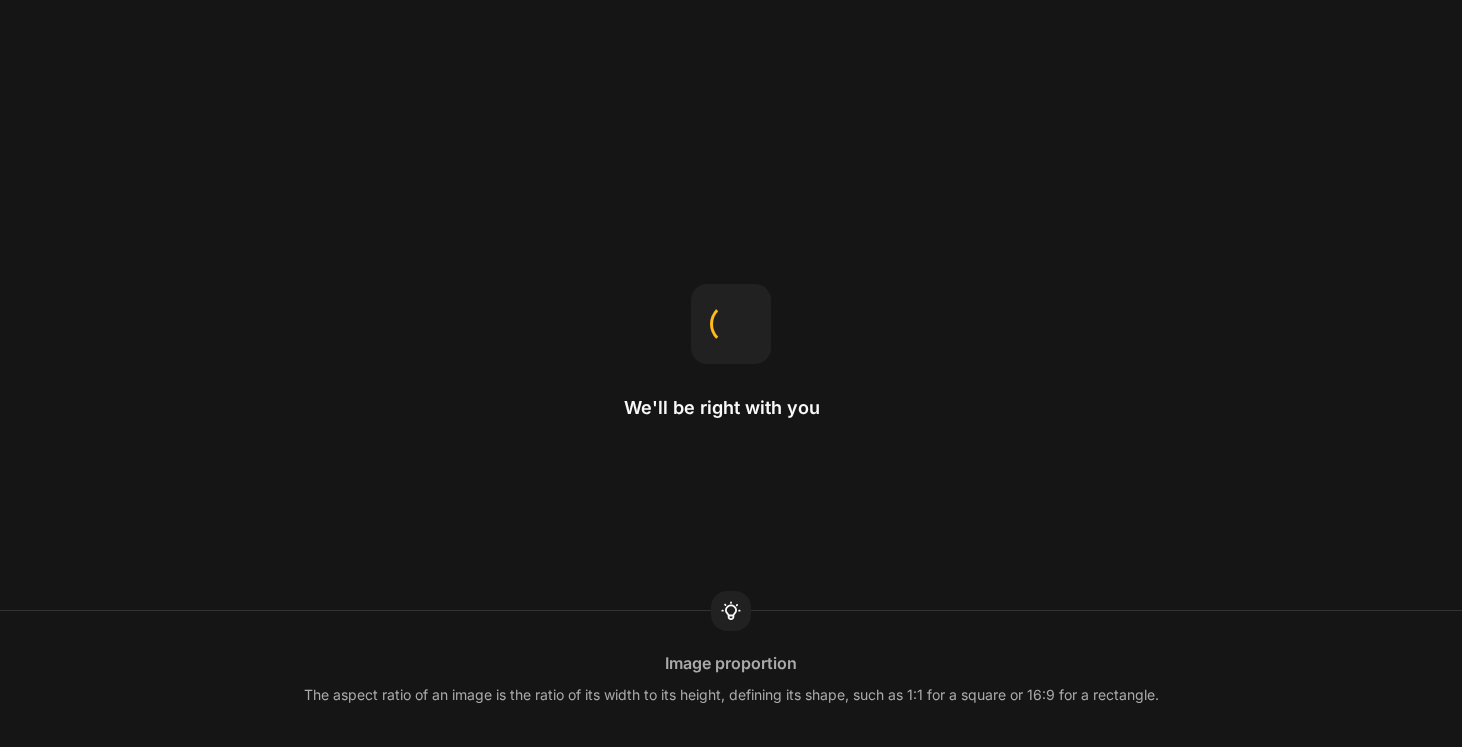 scroll, scrollTop: 0, scrollLeft: 0, axis: both 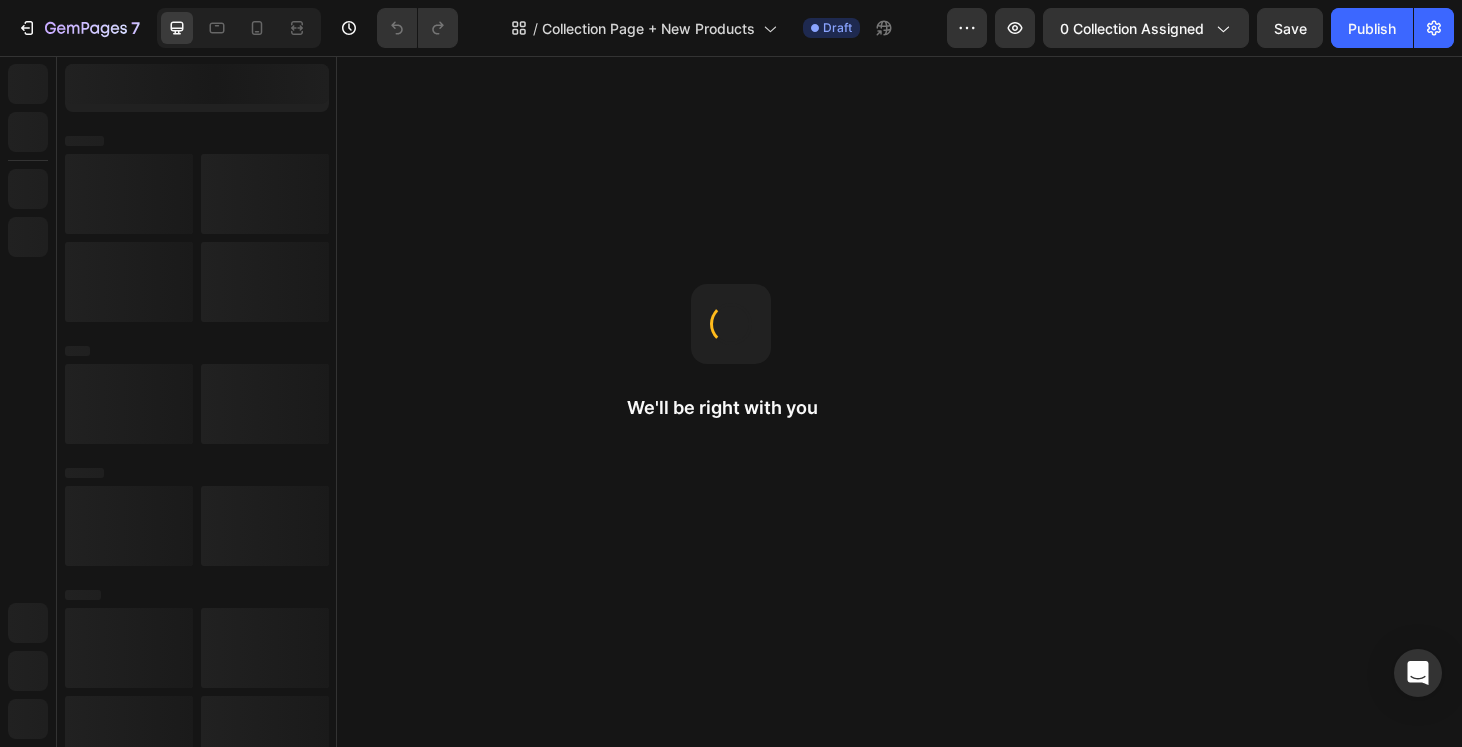 select on "Fresh Berries" 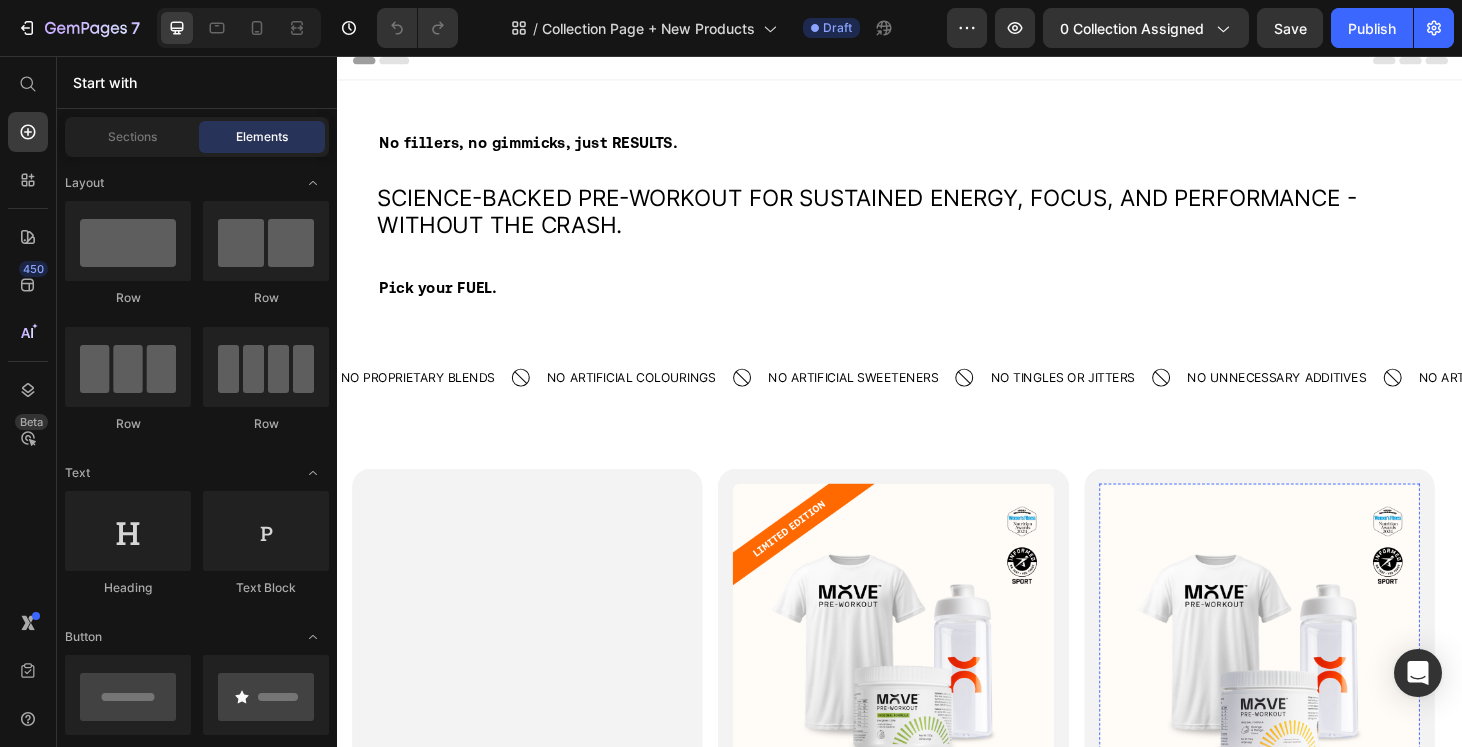 scroll, scrollTop: 0, scrollLeft: 0, axis: both 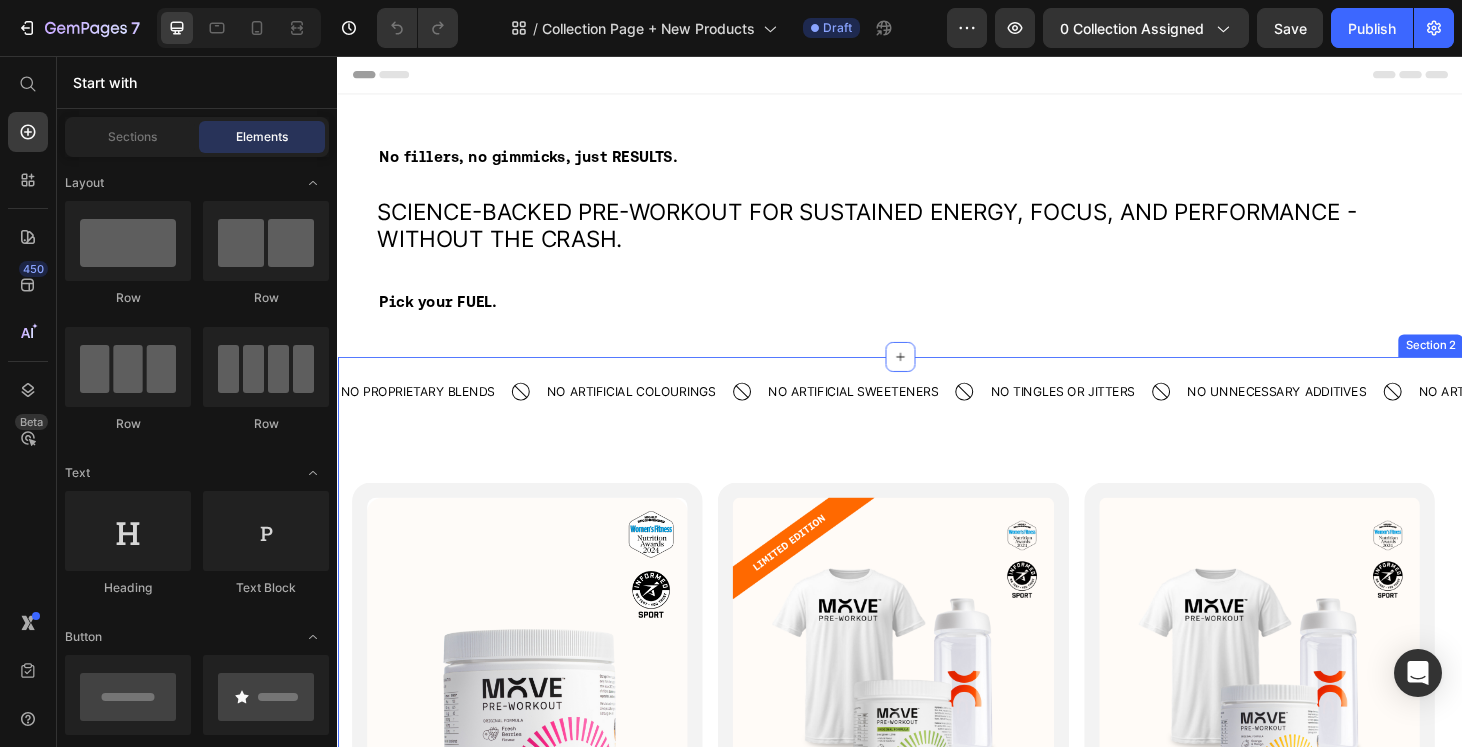 click on "NO PROPRIETARY BLENDS Text
NO ARTIFICIAL COLOURINGS Text Block
NO ARTIFICIAL SWEETENERS Text
NO TINGLES OR JITTERS Text
NO UNNECESSARY ADDITIVES Text
NO ARTIFICIAL FLAVOURINGS Text Block
NO PROPRIETARY BLENDS Text
NO ARTIFICIAL COLOURINGS Text Block
NO ARTIFICIAL SWEETENERS Text
NO TINGLES OR JITTERS Text
NO UNNECESSARY ADDITIVES Text
NO ARTIFICIAL FLAVOURINGS Text Block
Marquee" at bounding box center [937, 444] 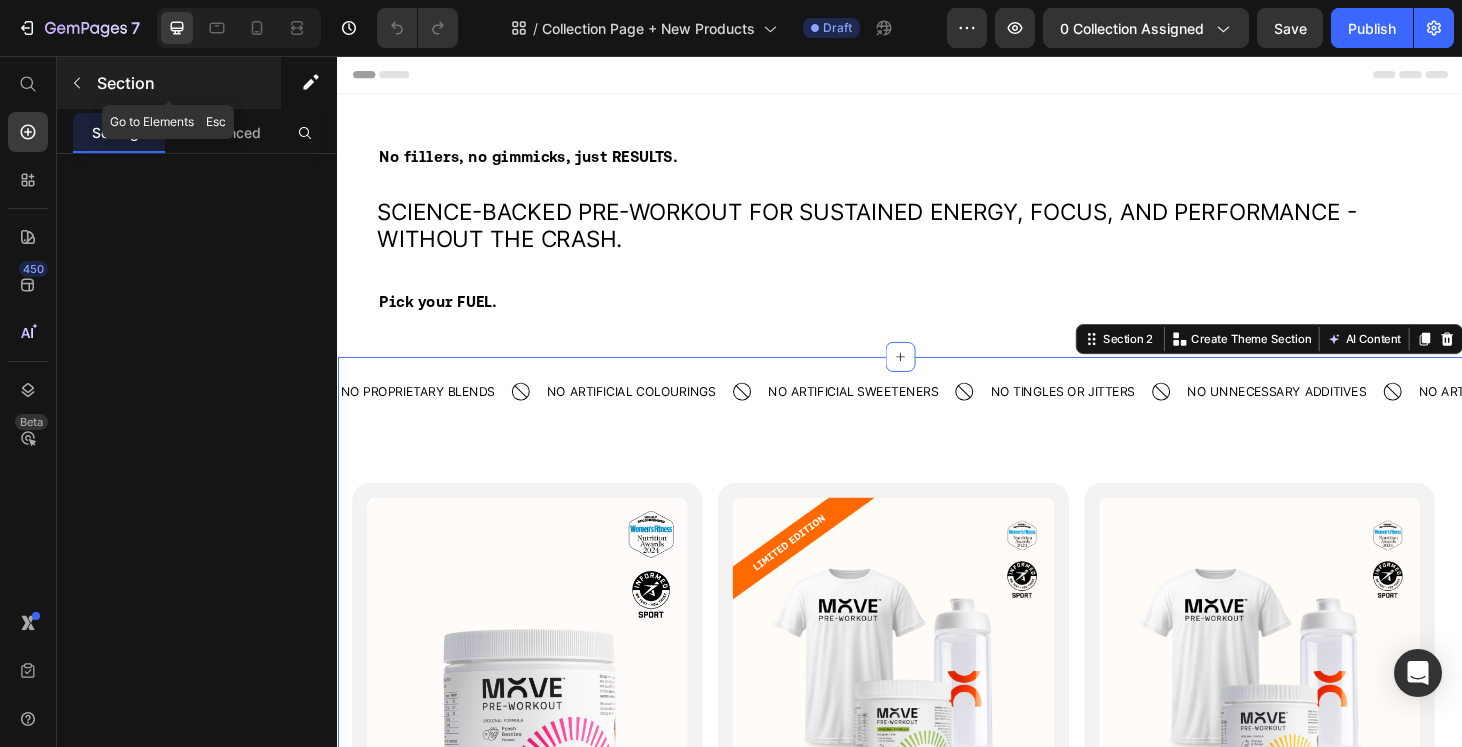click at bounding box center (77, 83) 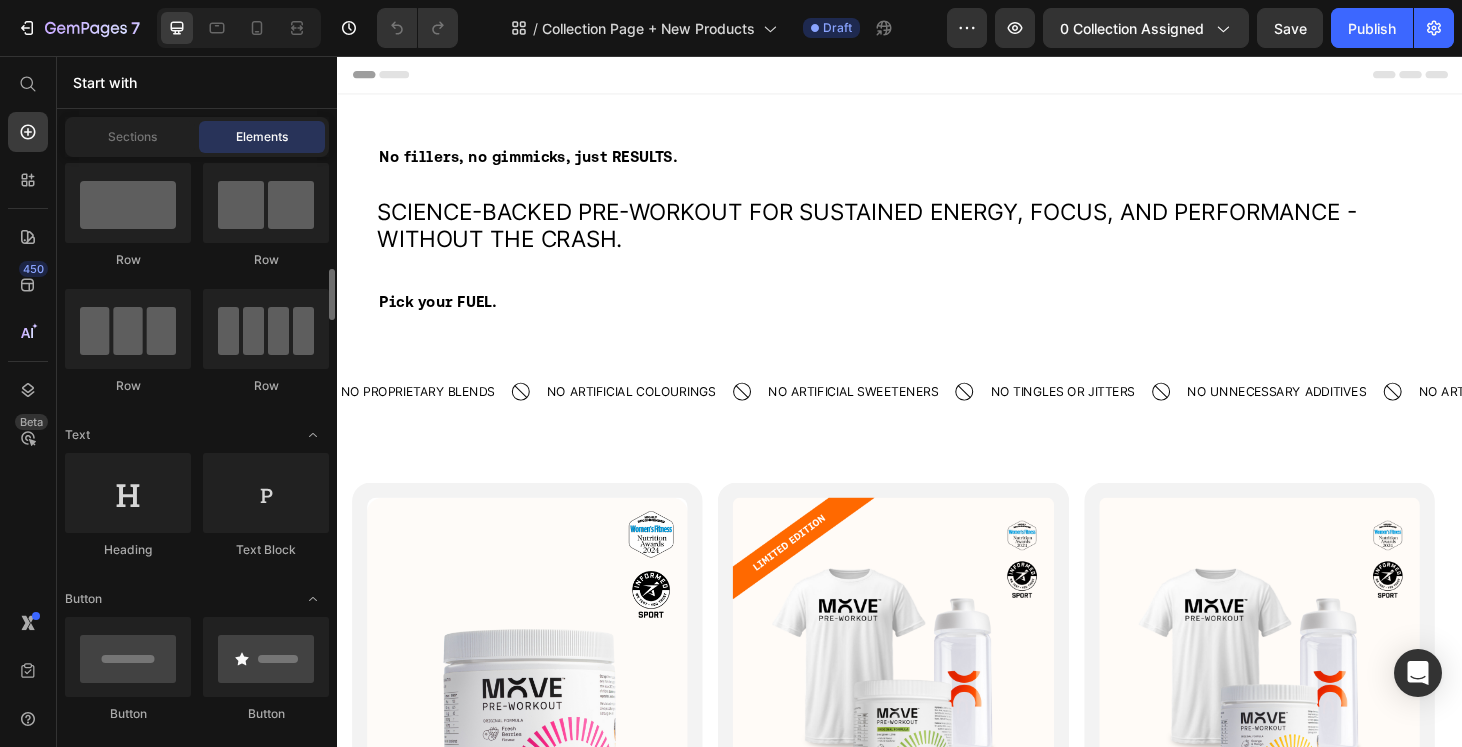 scroll, scrollTop: 138, scrollLeft: 0, axis: vertical 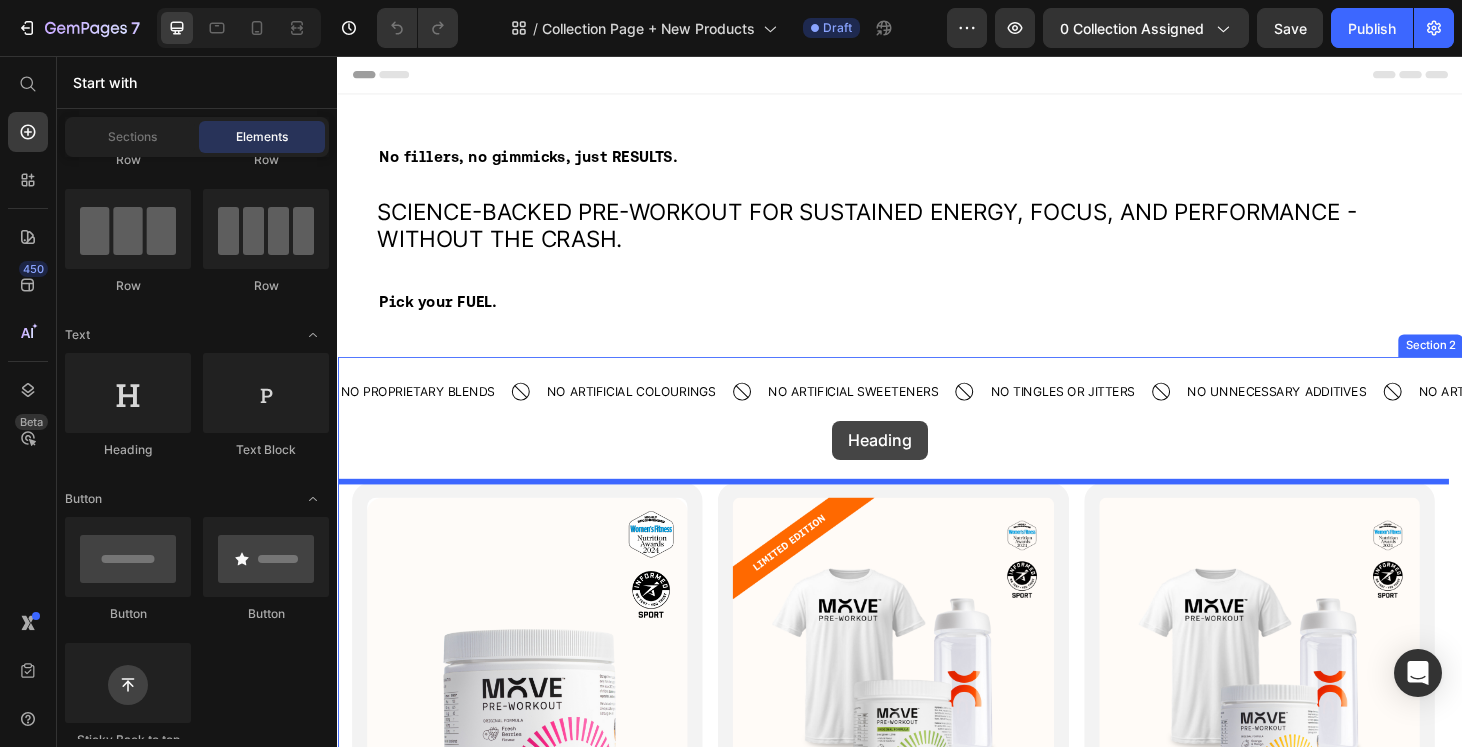 drag, startPoint x: 525, startPoint y: 473, endPoint x: 865, endPoint y: 445, distance: 341.151 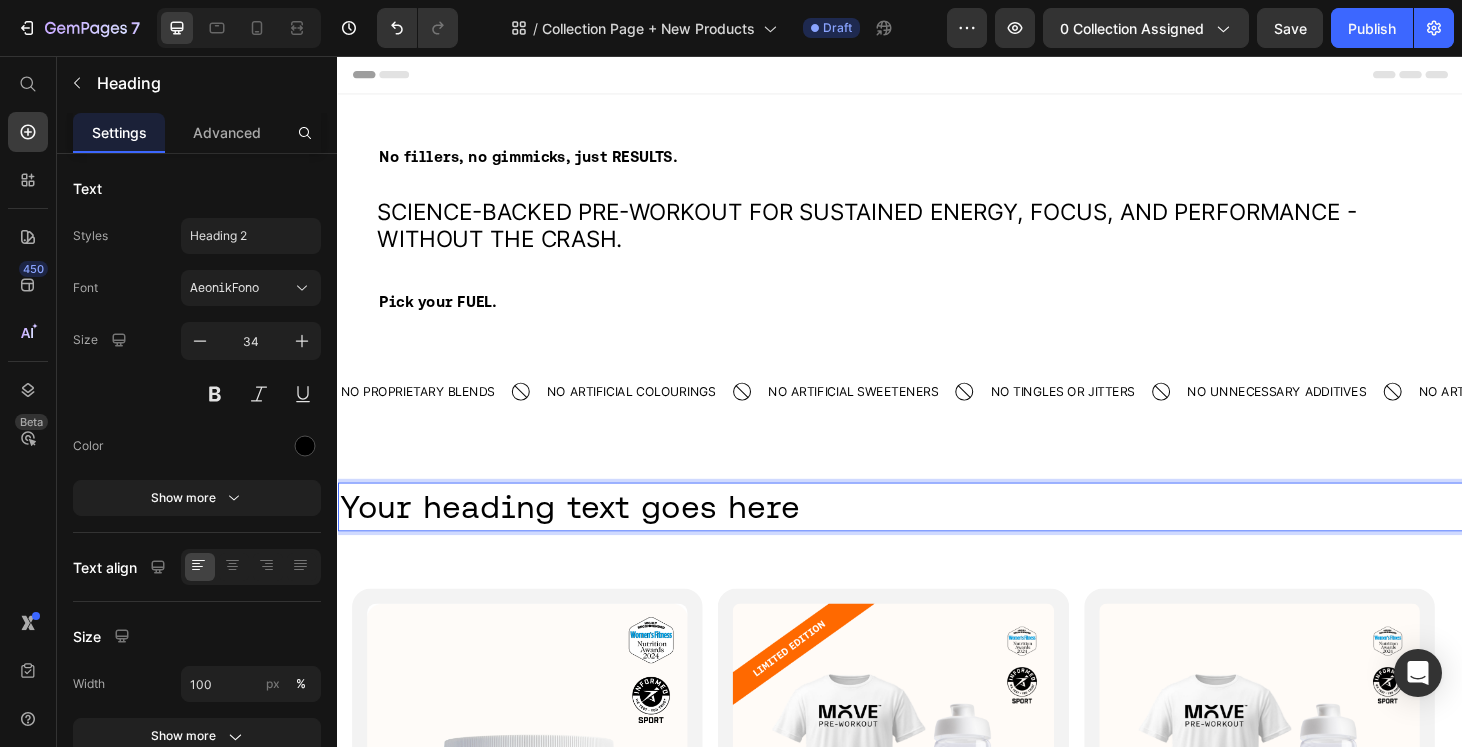 click on "Your heading text goes here" at bounding box center (937, 537) 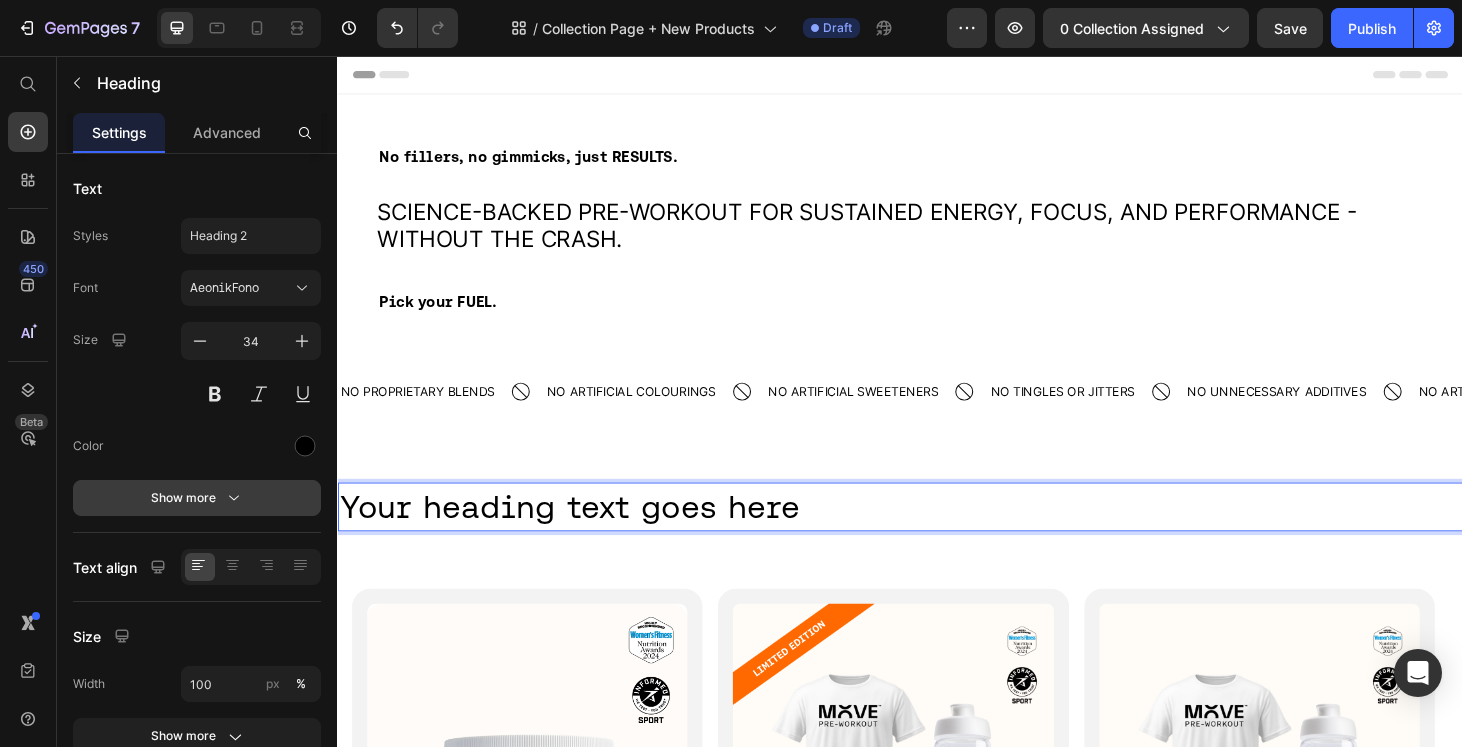 click on "Show more" at bounding box center (197, 498) 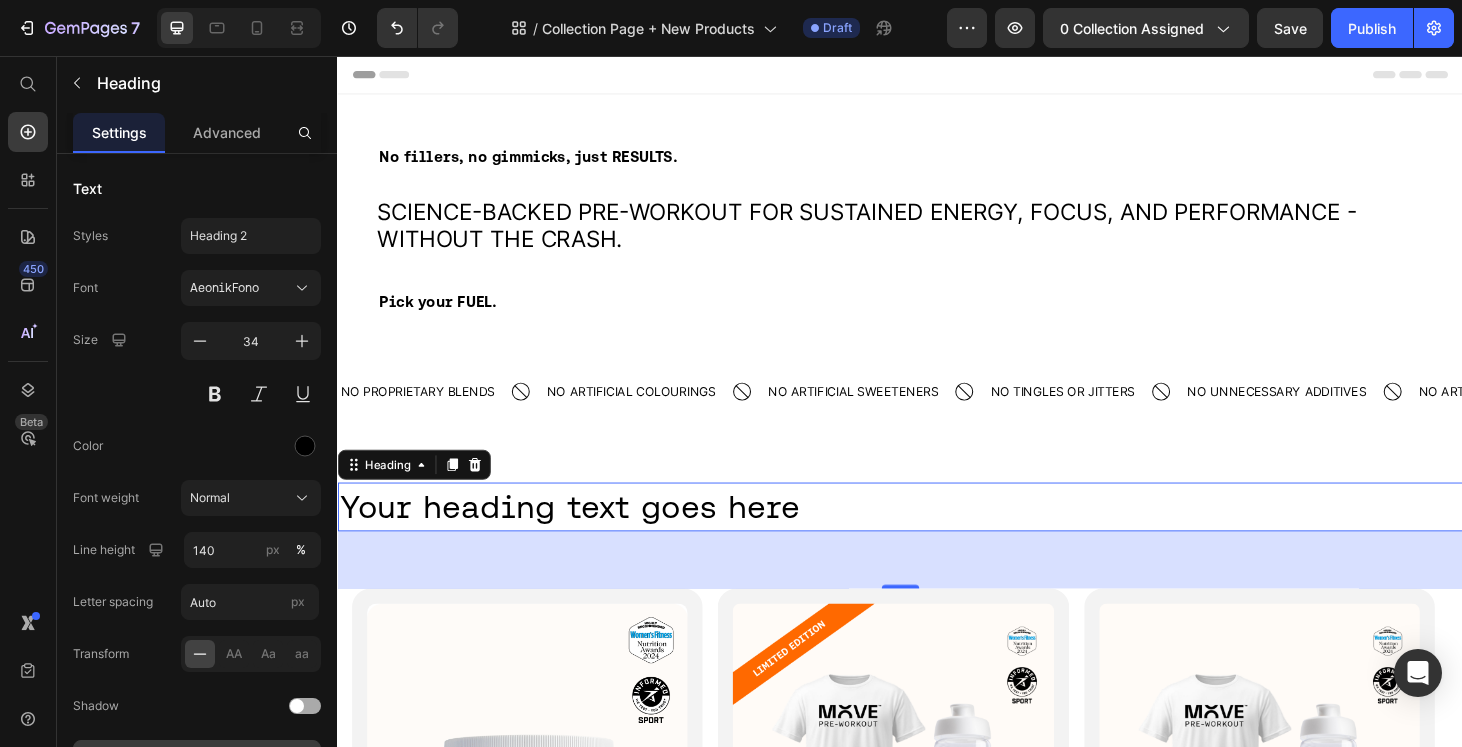click on "Normal" at bounding box center (210, 498) 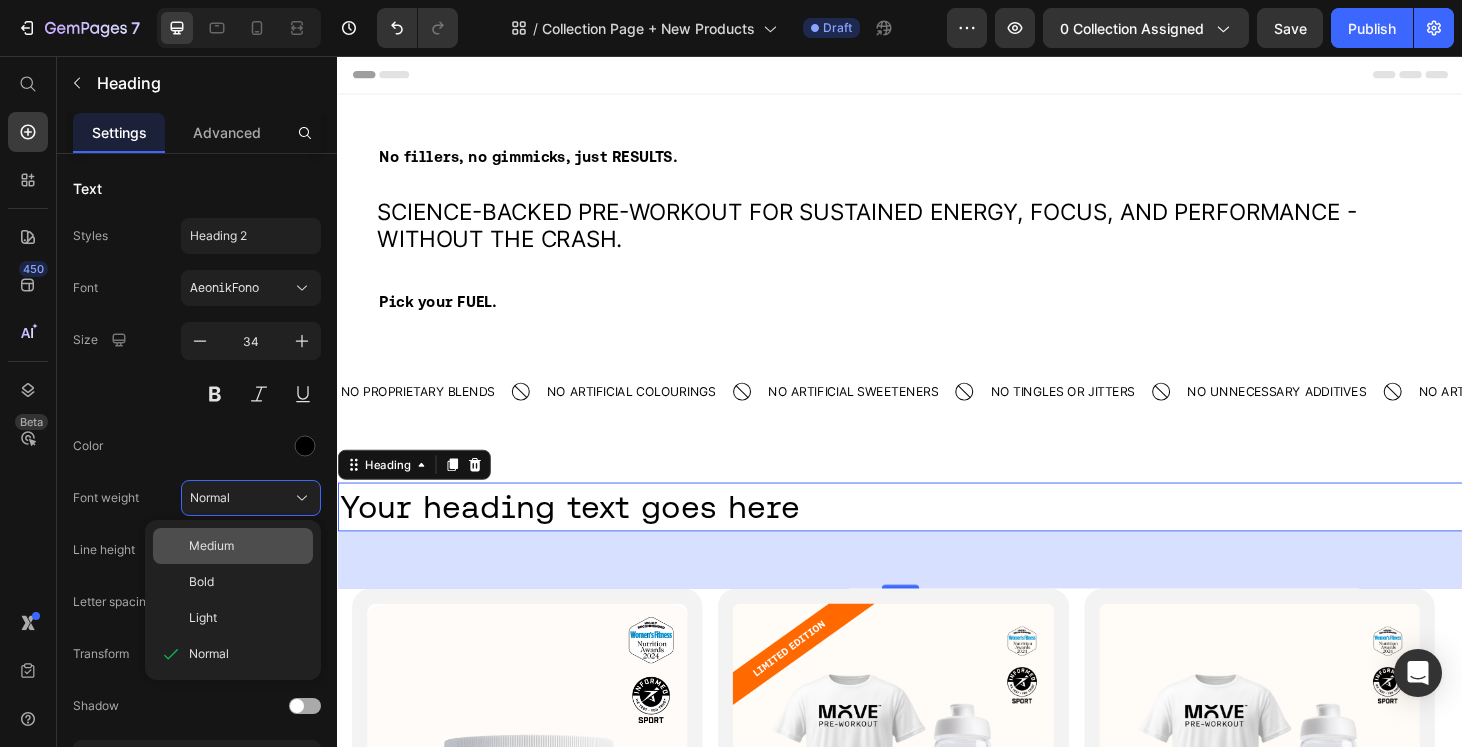 click on "Medium" at bounding box center (211, 546) 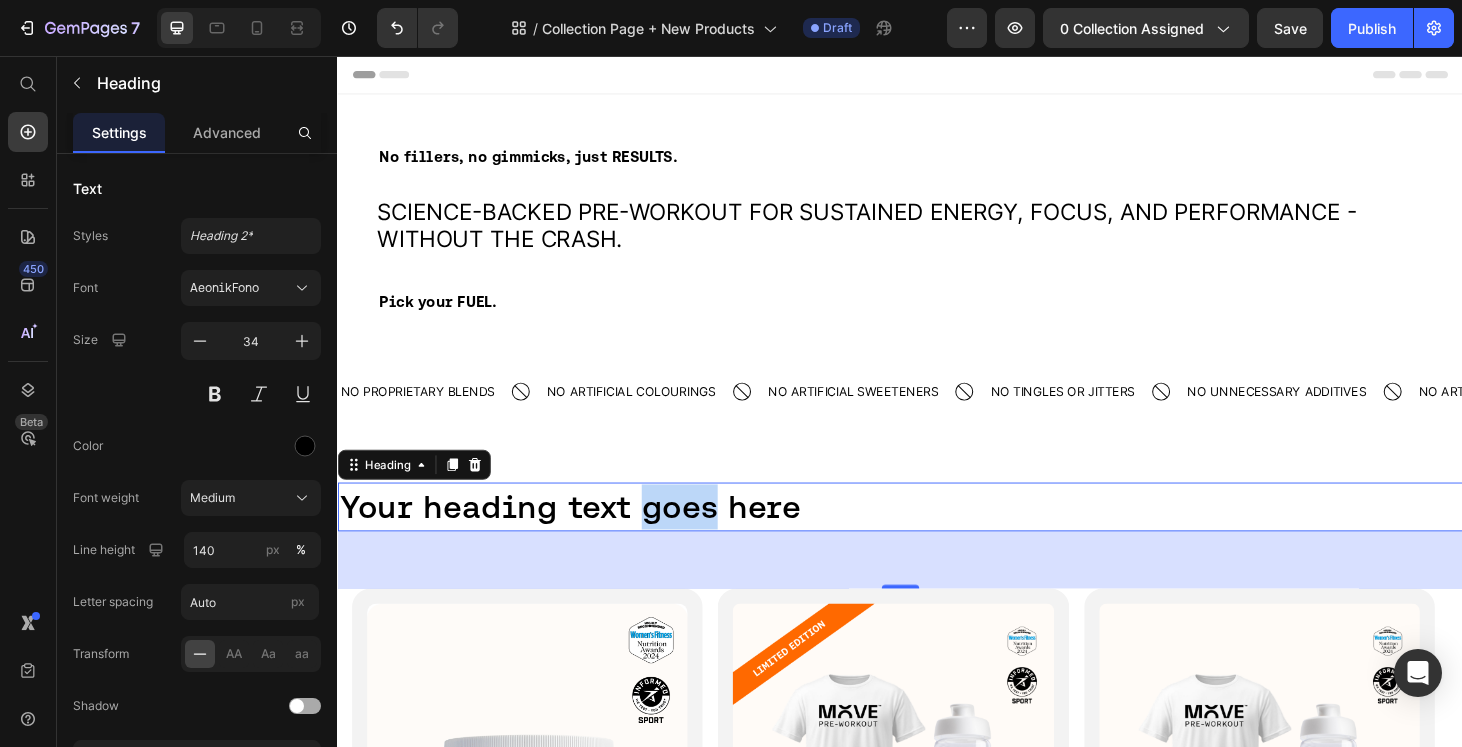 click on "Your heading text goes here" at bounding box center (937, 537) 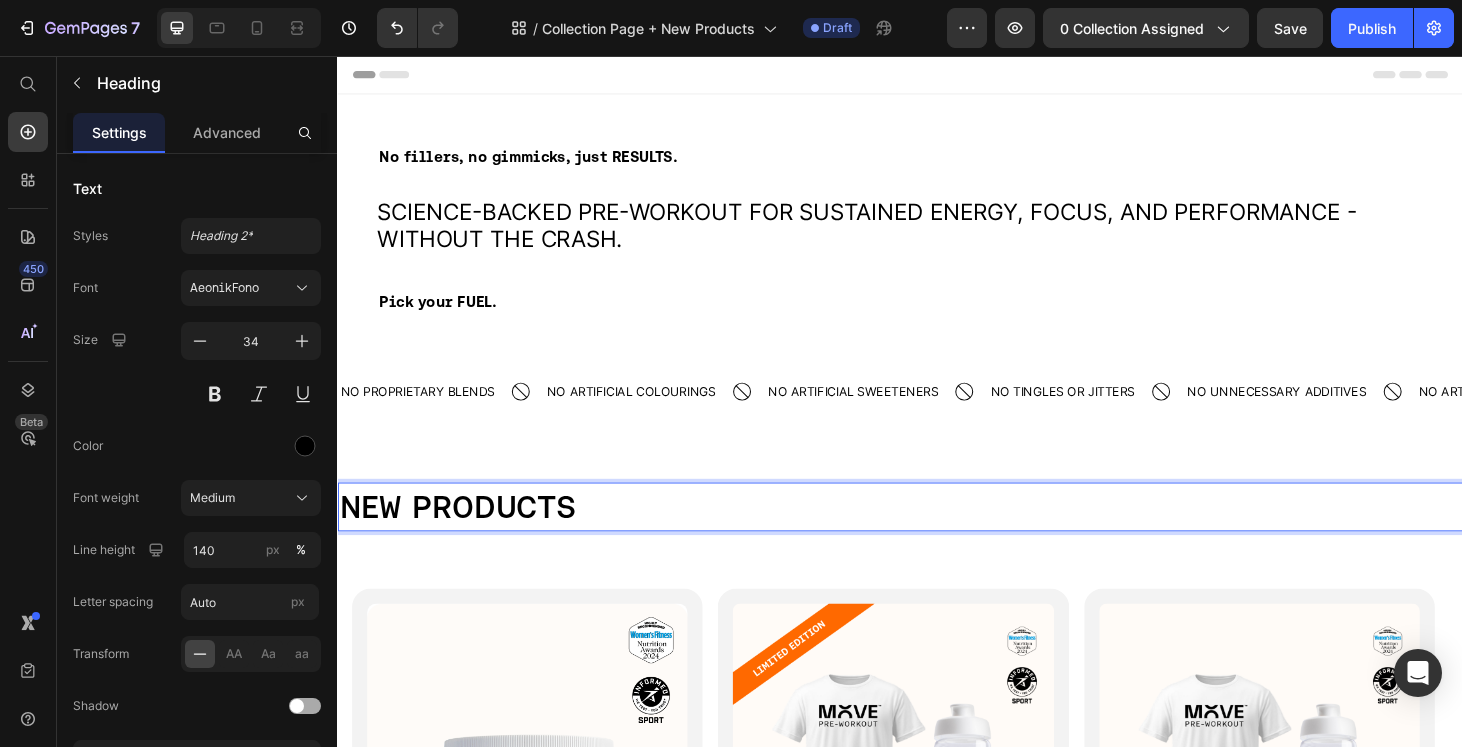 click at bounding box center (251, 446) 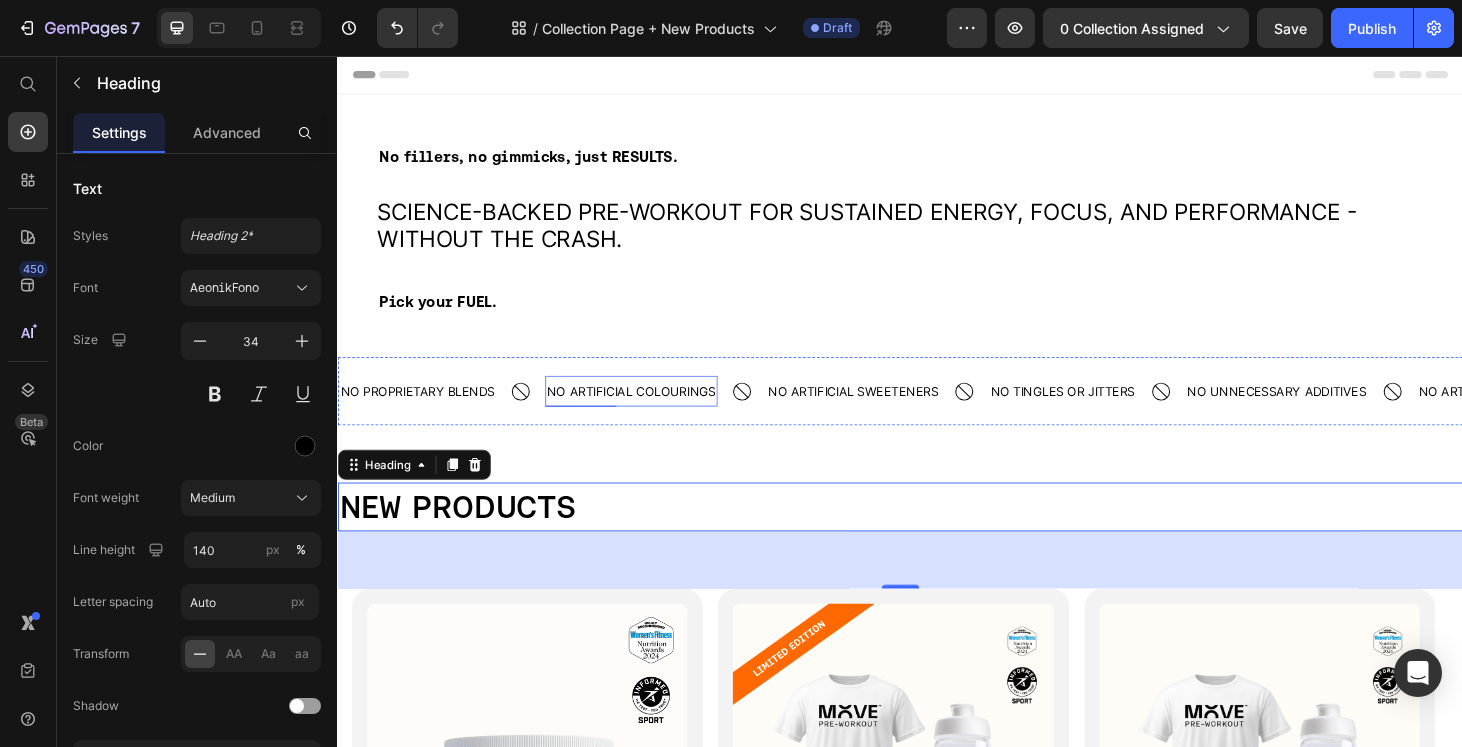 click on "NO ARTIFICIAL COLOURINGS" at bounding box center (650, 414) 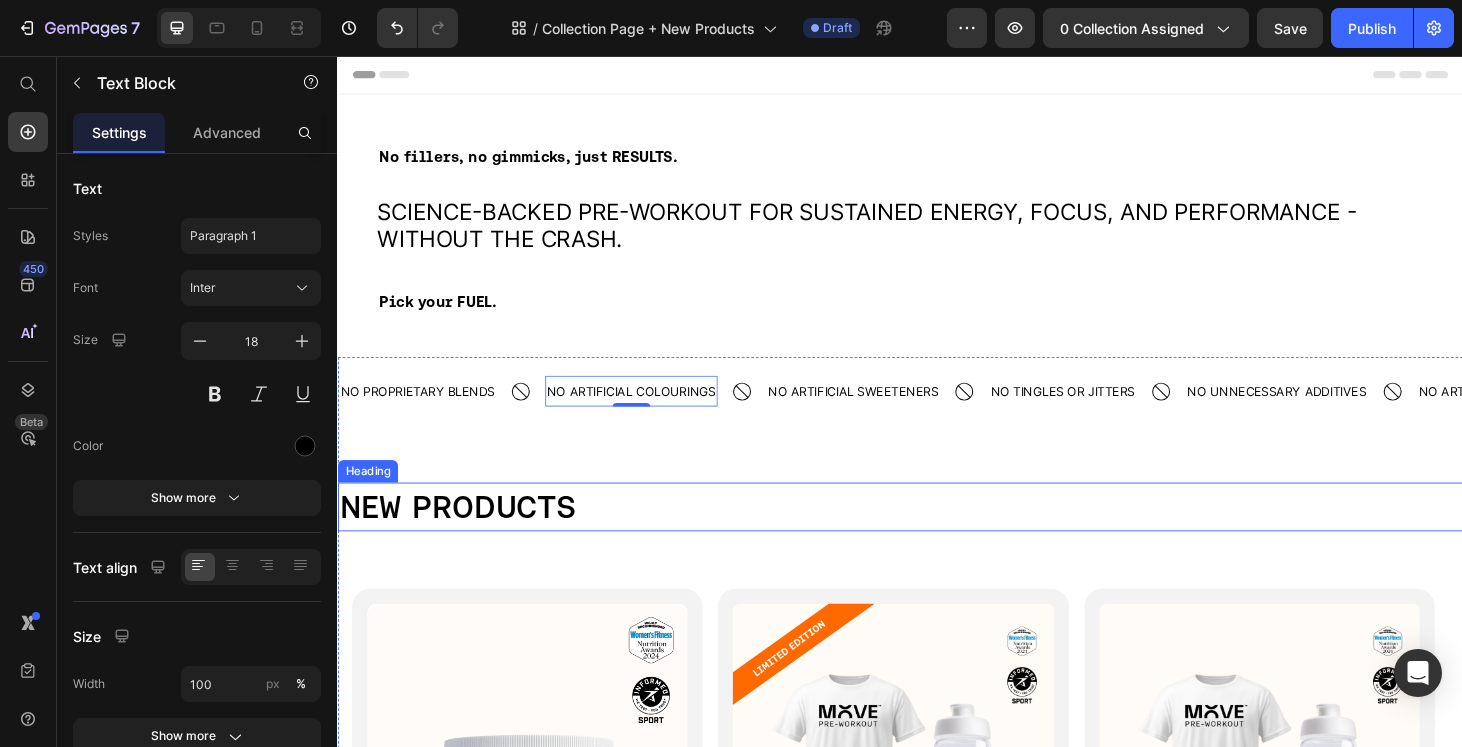 click on "NEW PRODUCTS" at bounding box center (937, 537) 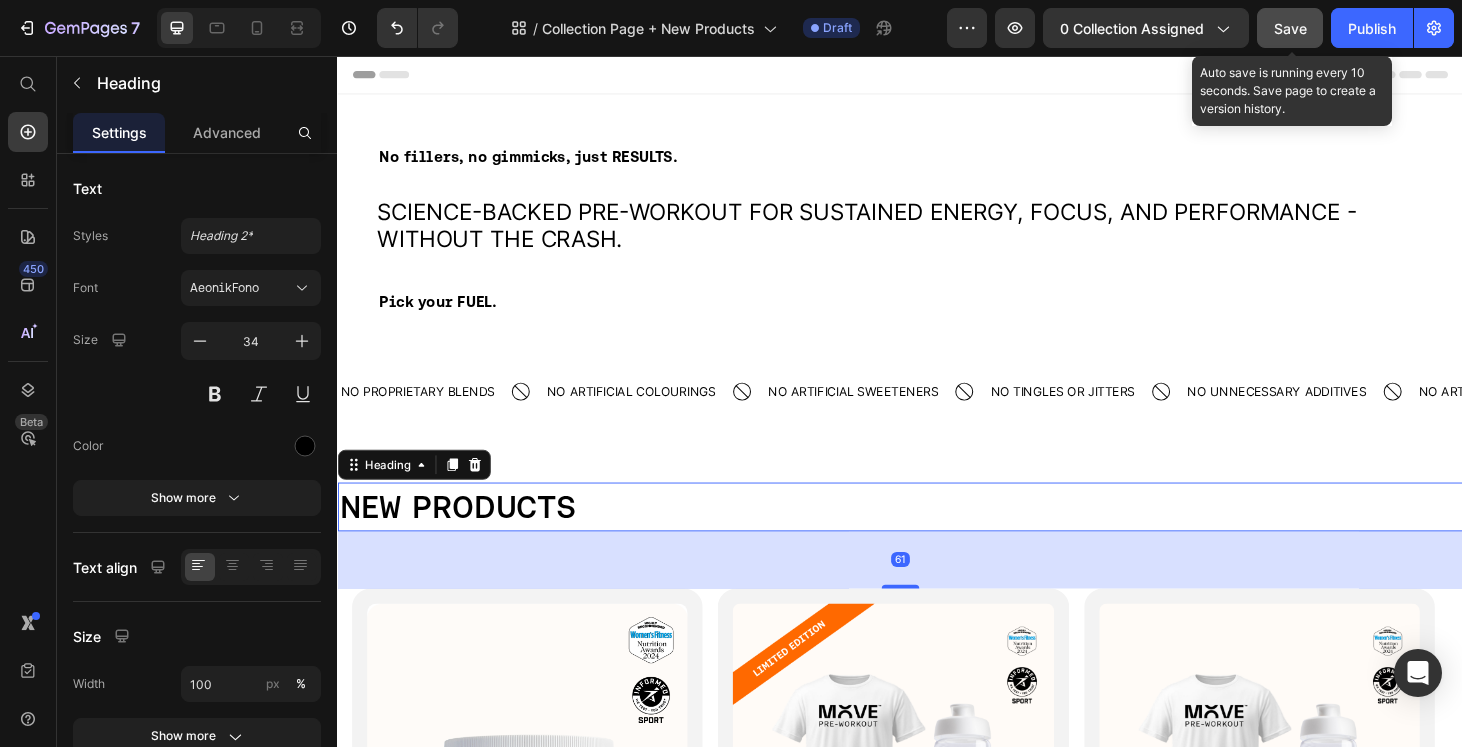 click on "Save" at bounding box center (1290, 28) 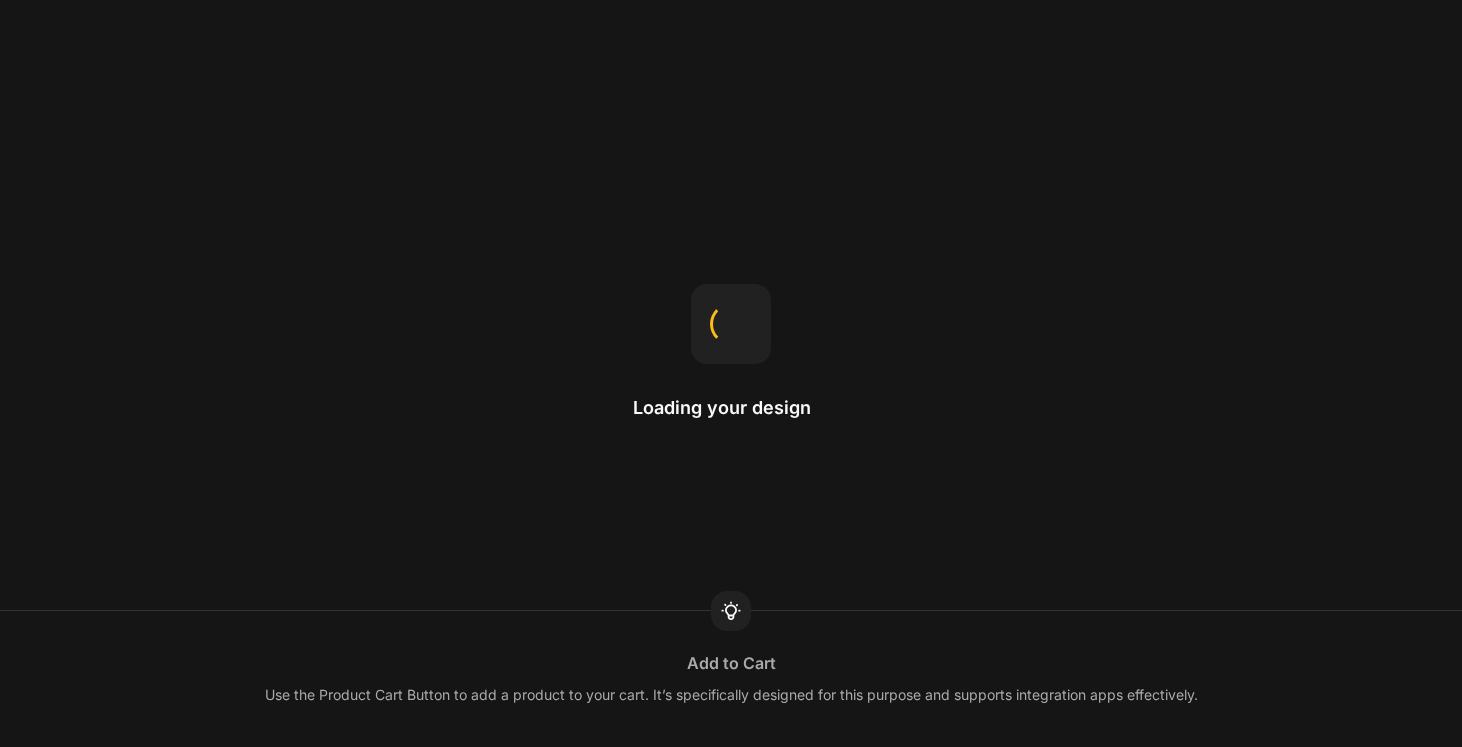 scroll, scrollTop: 0, scrollLeft: 0, axis: both 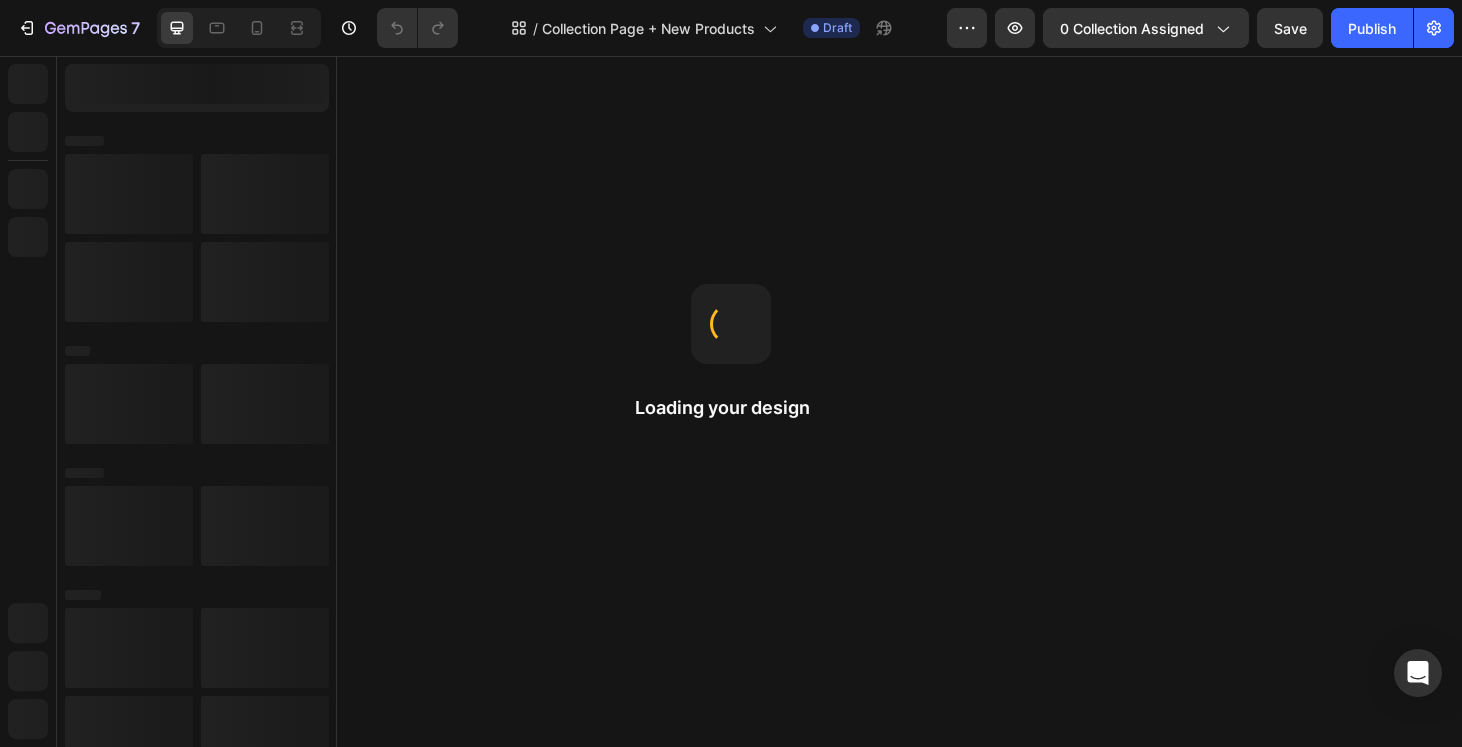 select on "Fresh Berries" 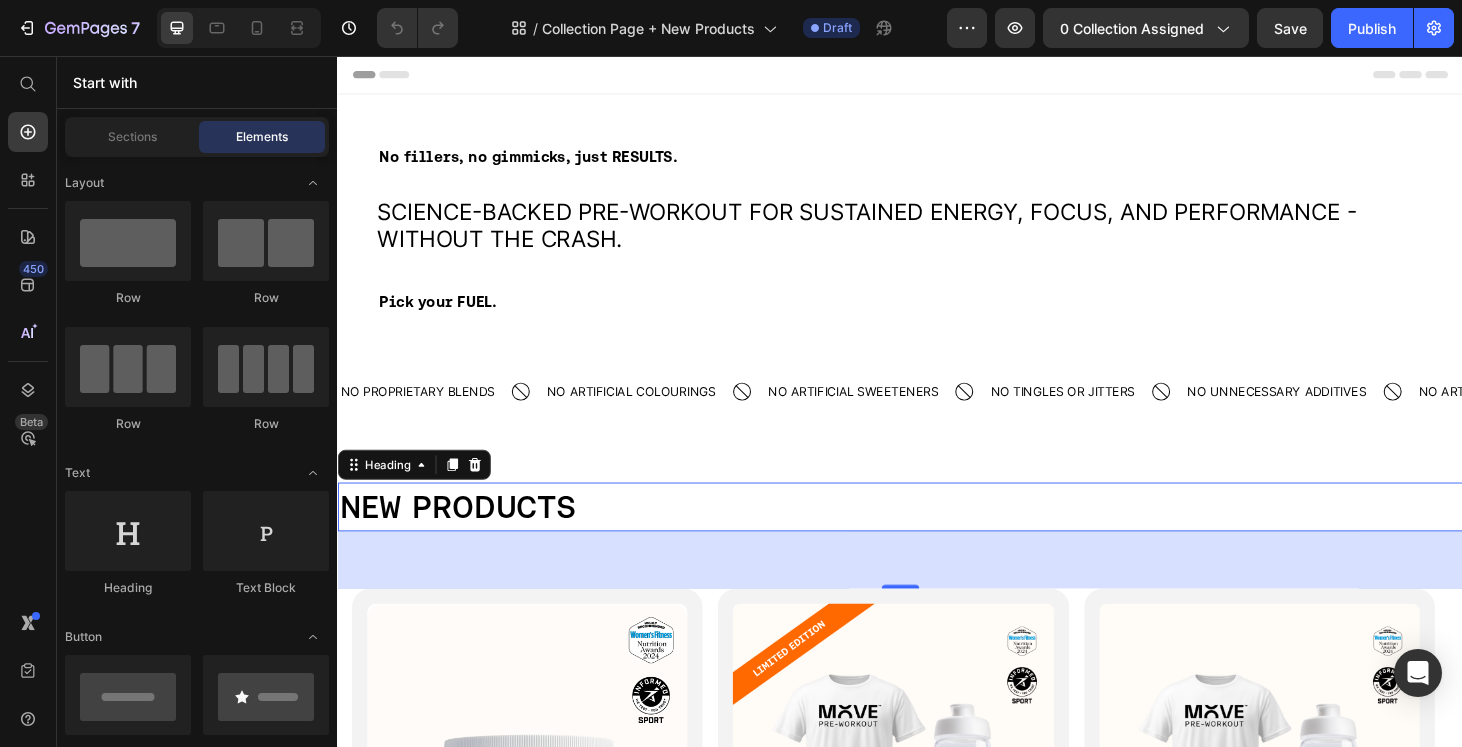 click on "NEW PRODUCTS" at bounding box center [937, 537] 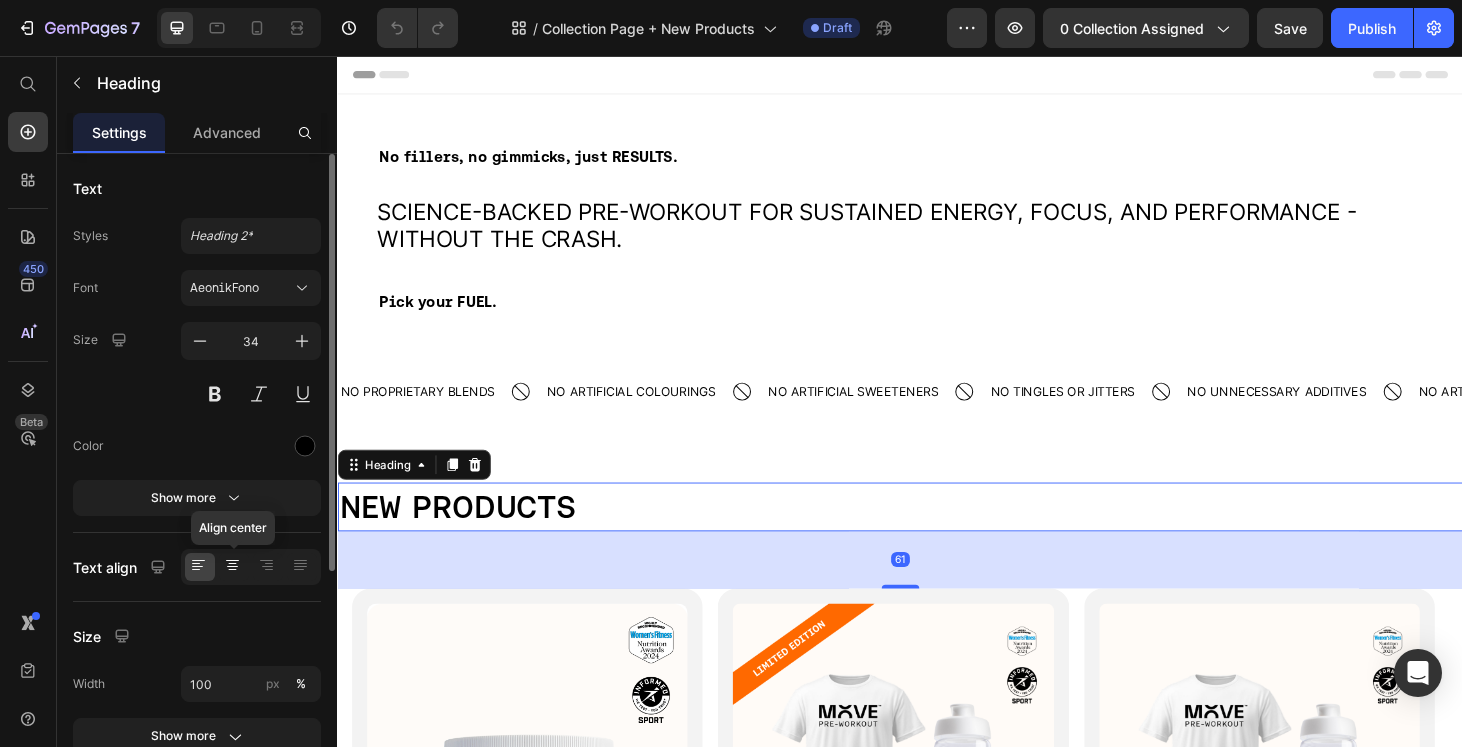 click 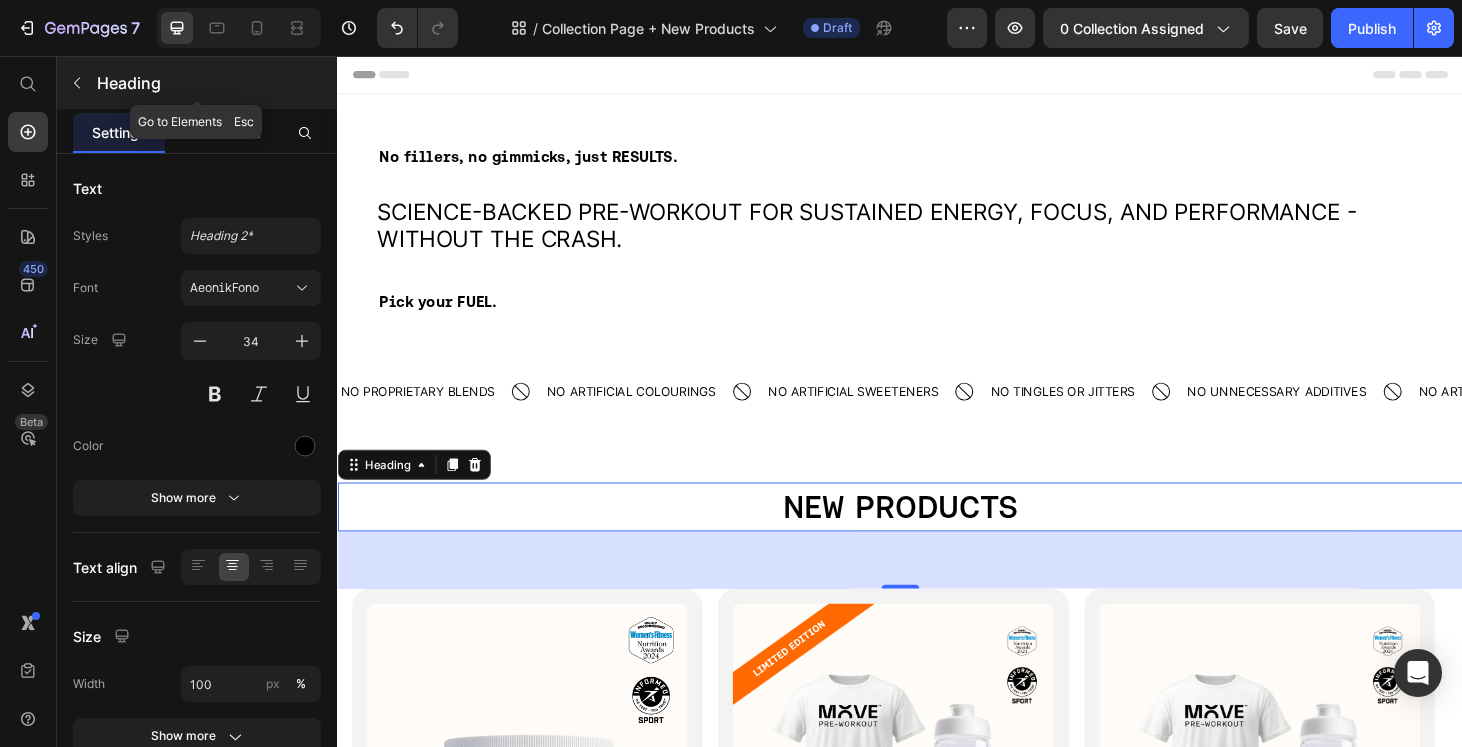 click at bounding box center (77, 83) 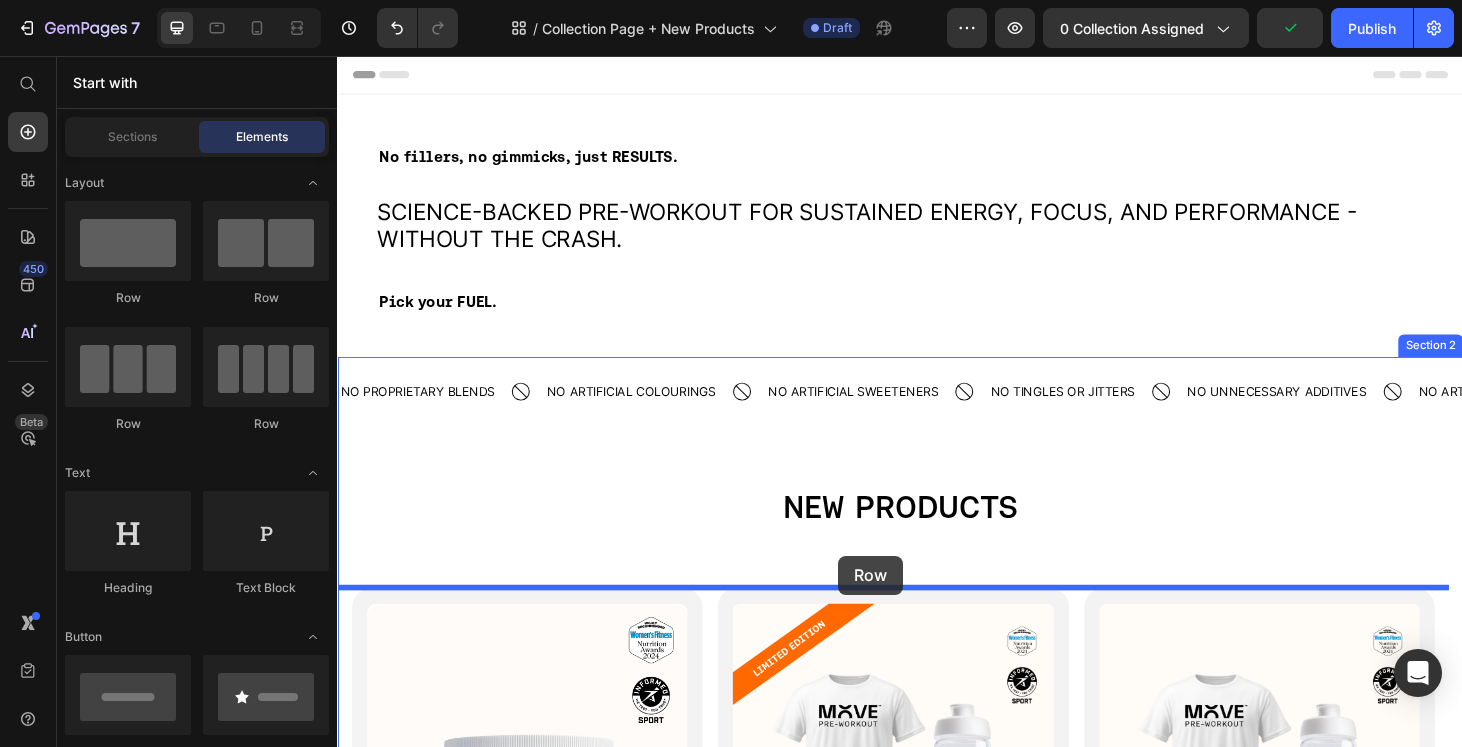 drag, startPoint x: 579, startPoint y: 292, endPoint x: 871, endPoint y: 589, distance: 416.50092 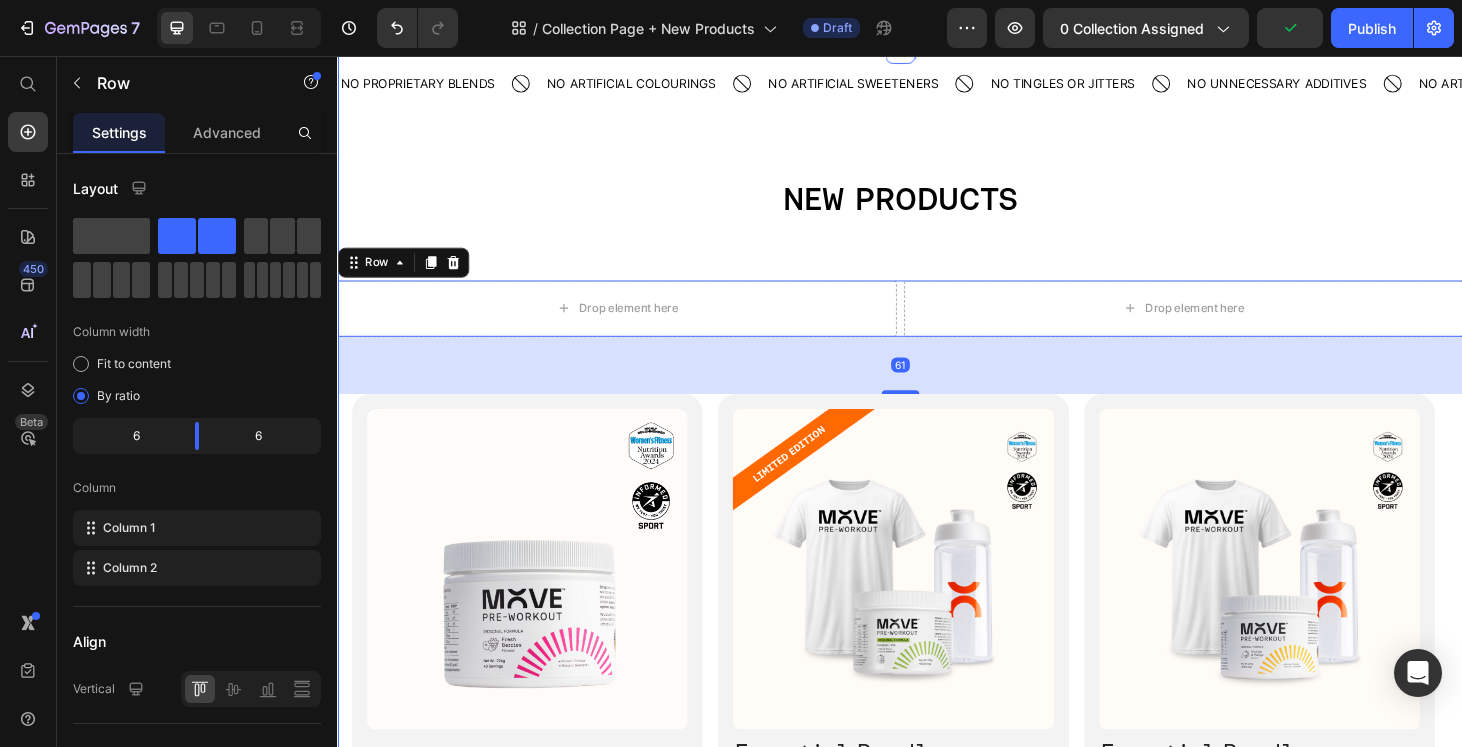 scroll, scrollTop: 377, scrollLeft: 0, axis: vertical 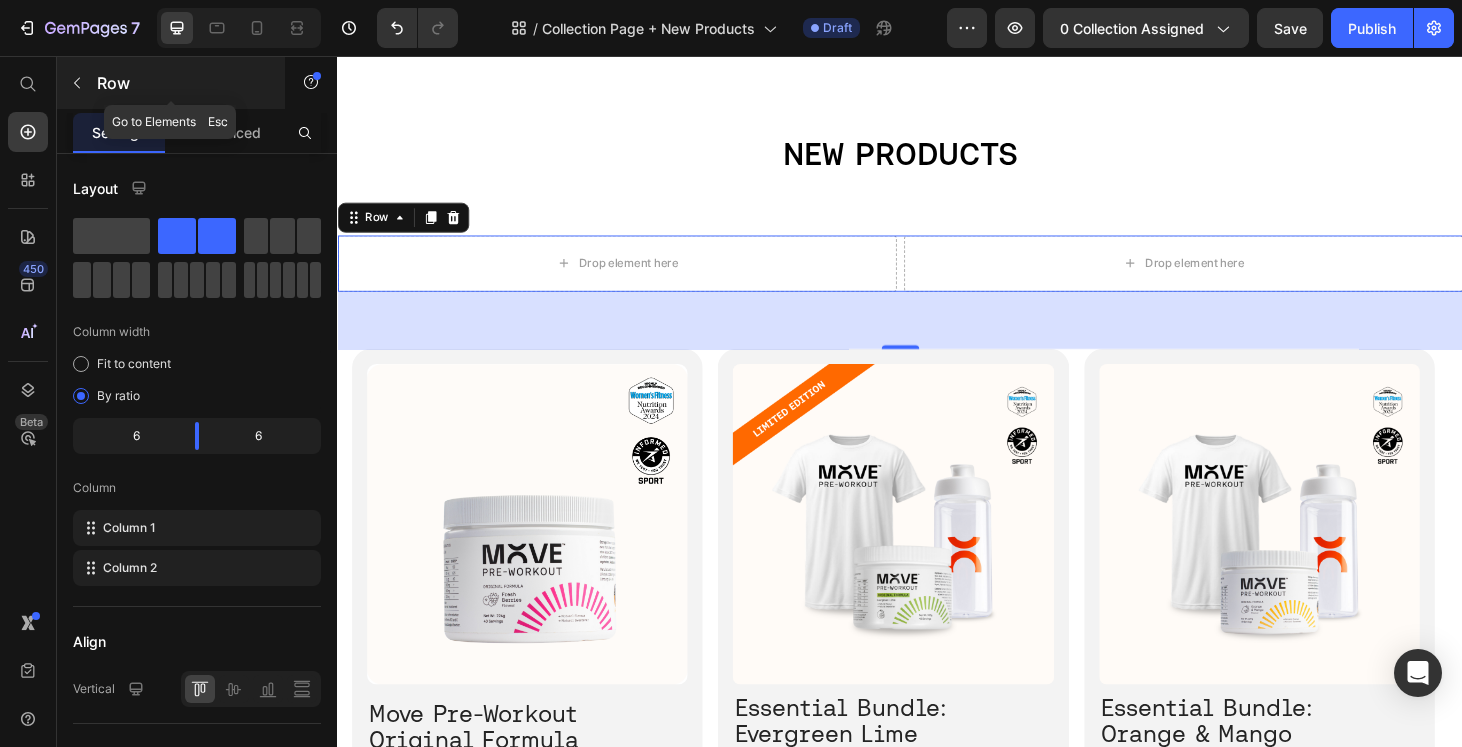 click 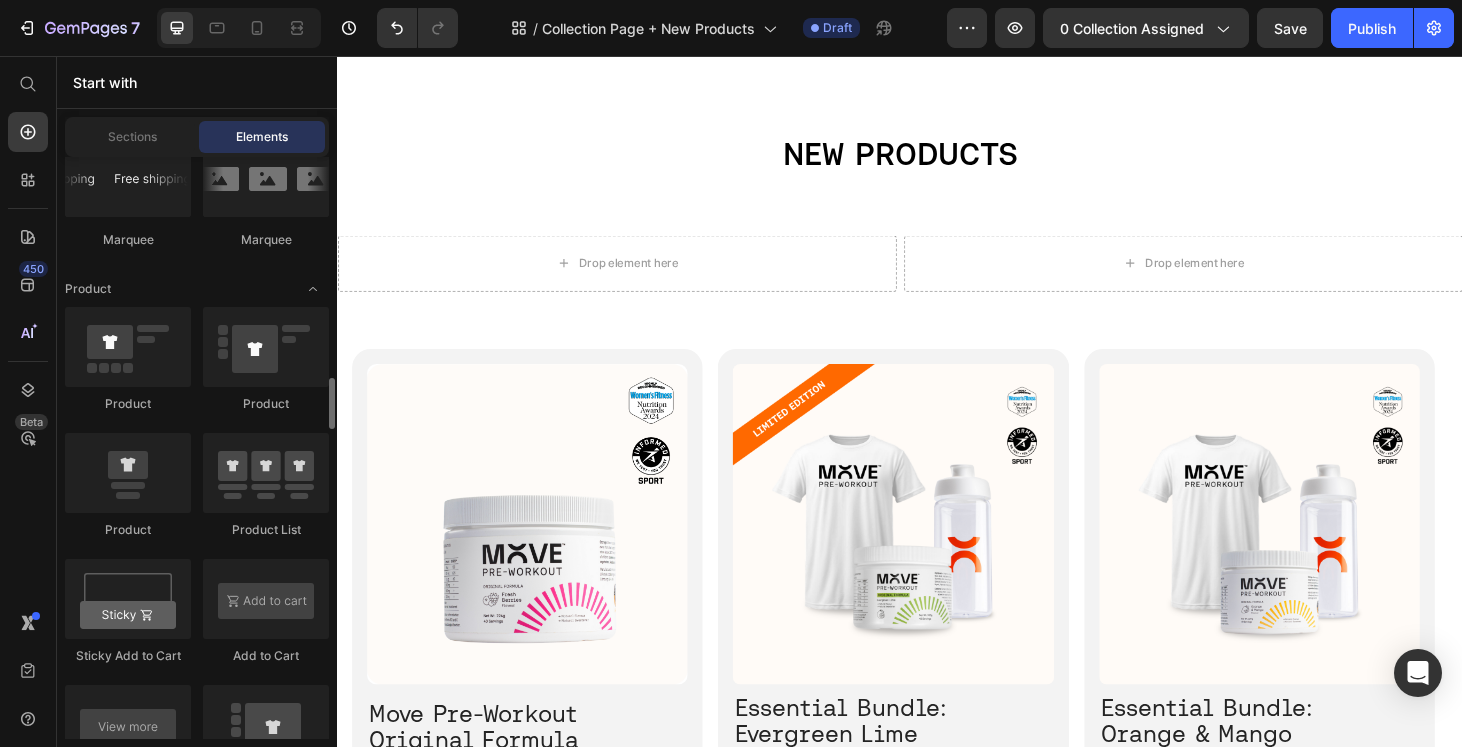 scroll, scrollTop: 2562, scrollLeft: 0, axis: vertical 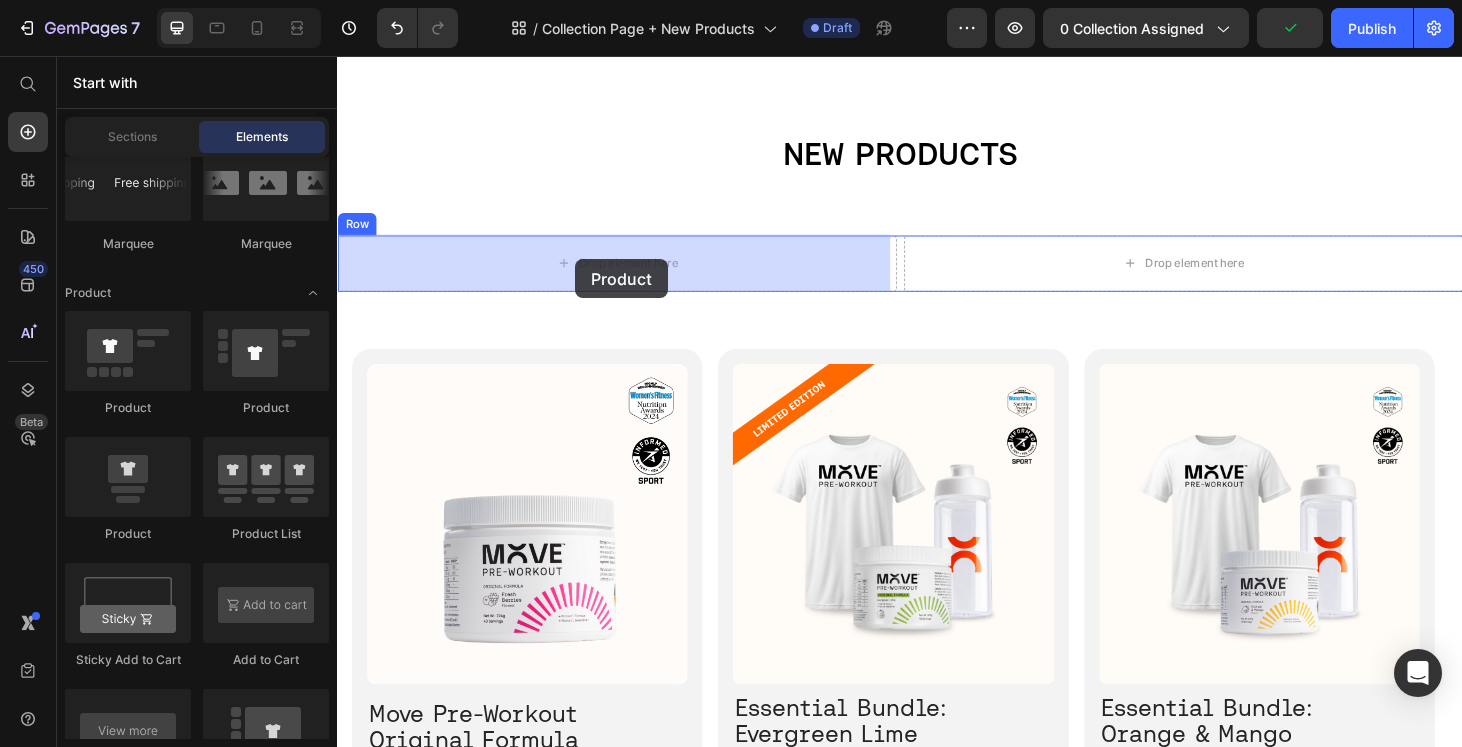 drag, startPoint x: 583, startPoint y: 414, endPoint x: 591, endPoint y: 273, distance: 141.22676 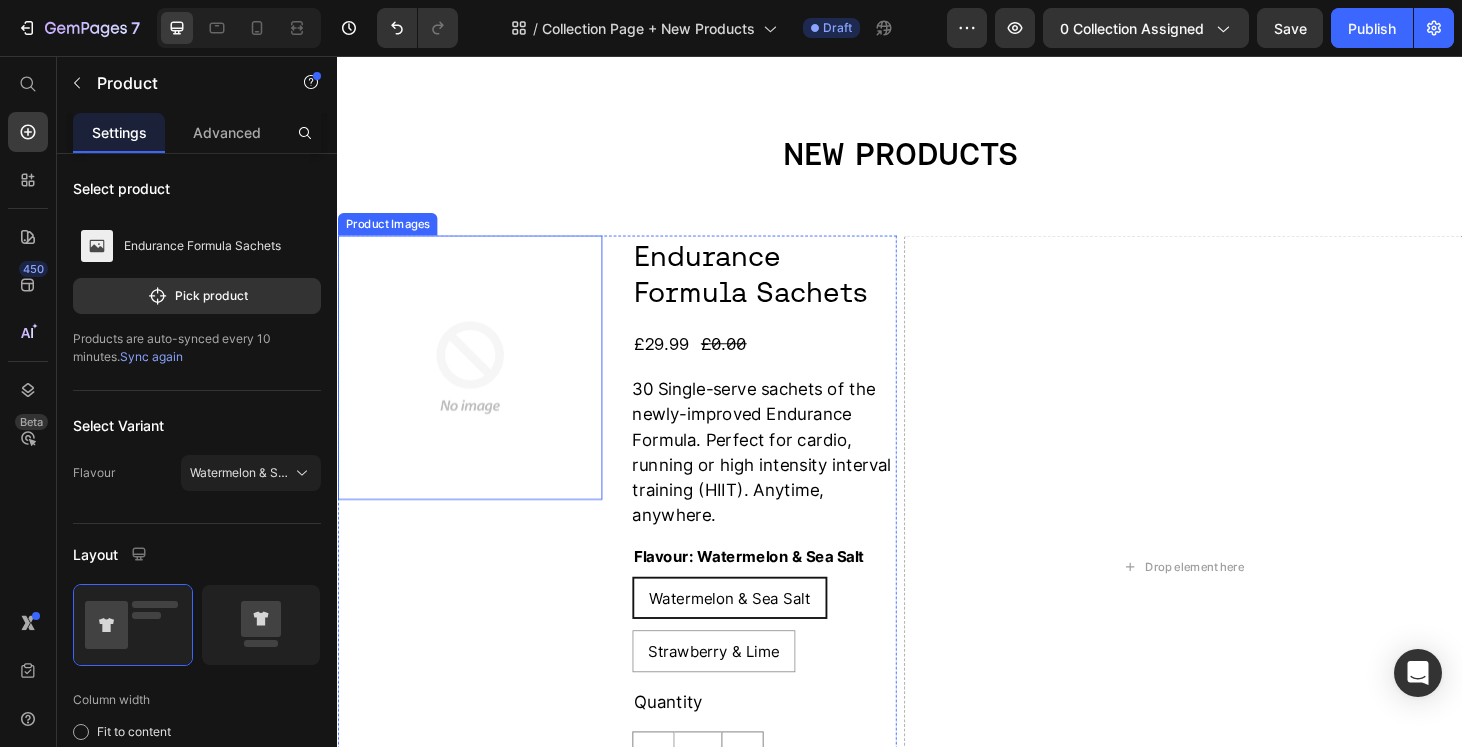 click at bounding box center [478, 388] 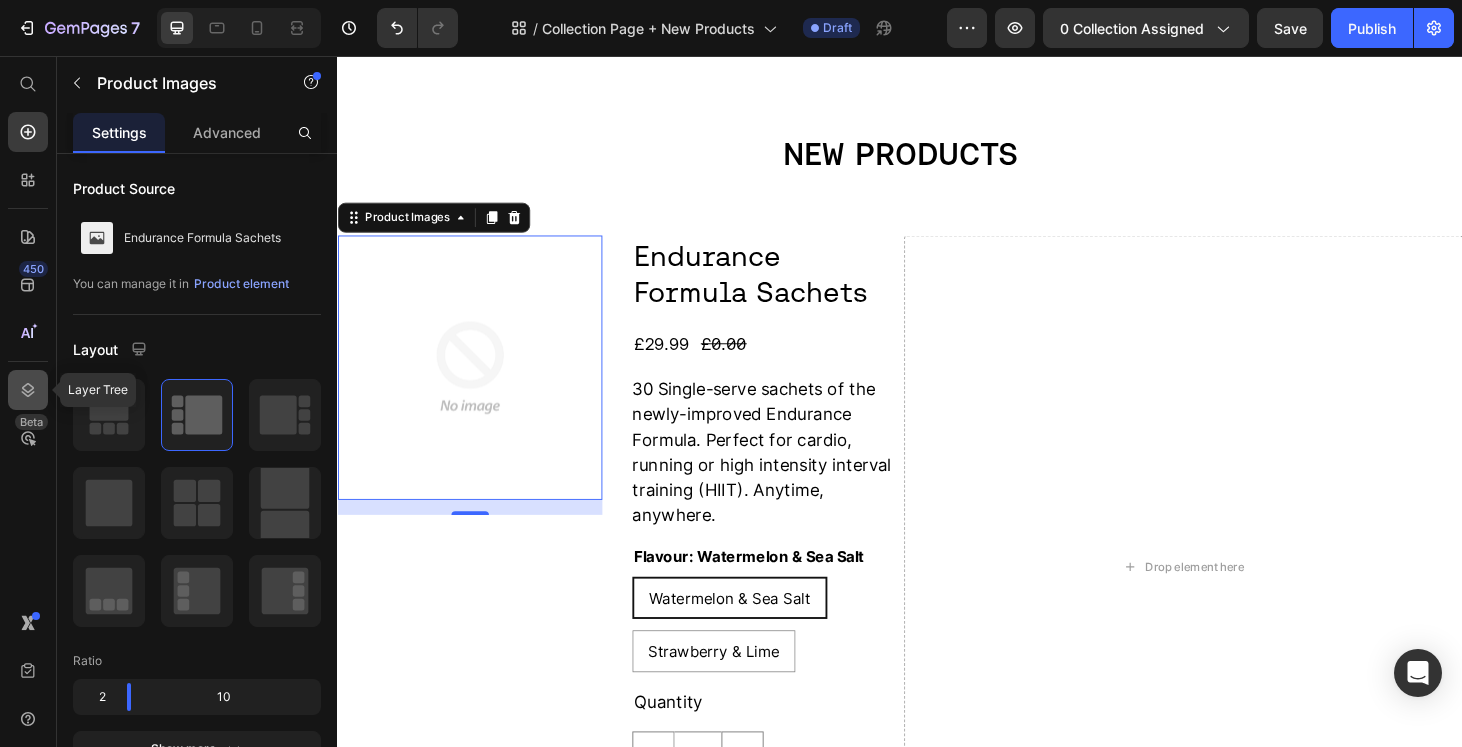 click 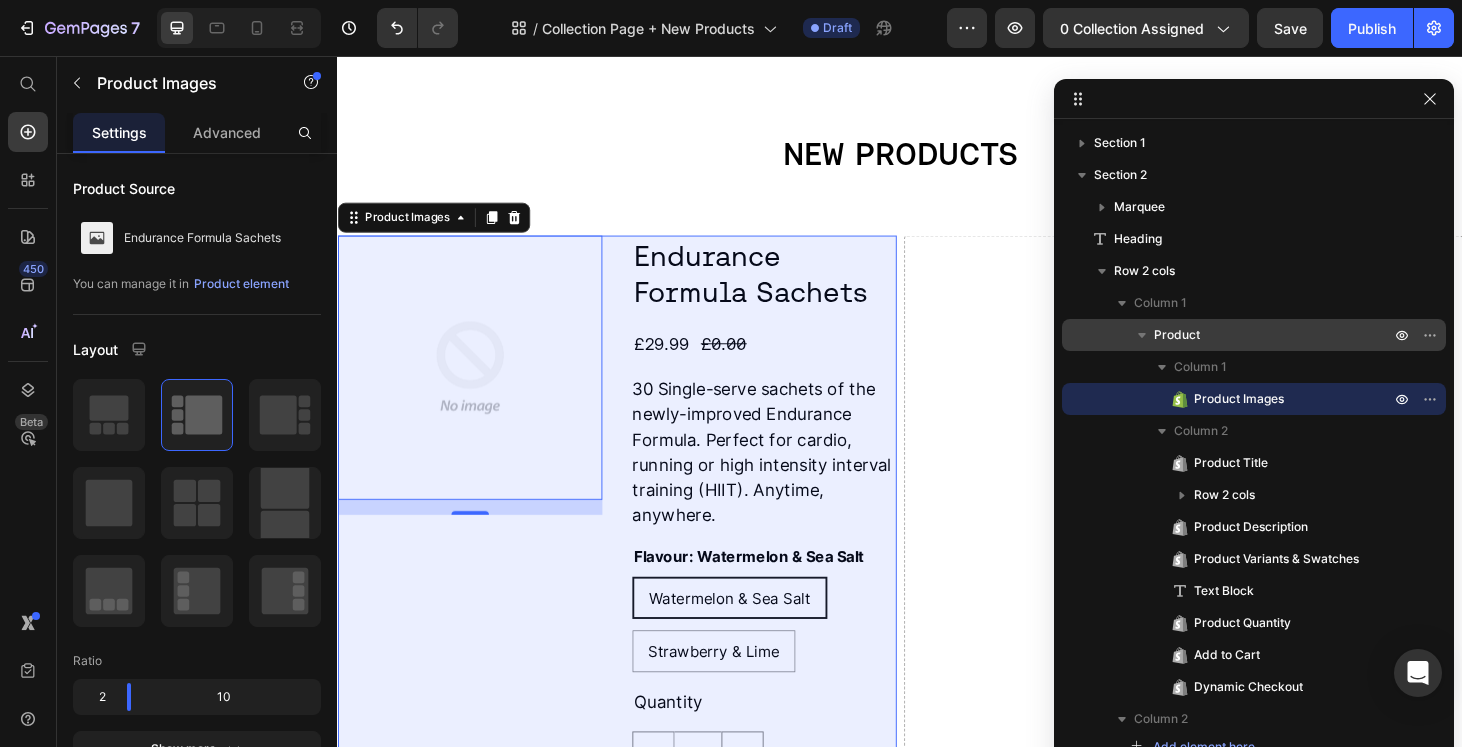 click on "Product" at bounding box center (1254, 335) 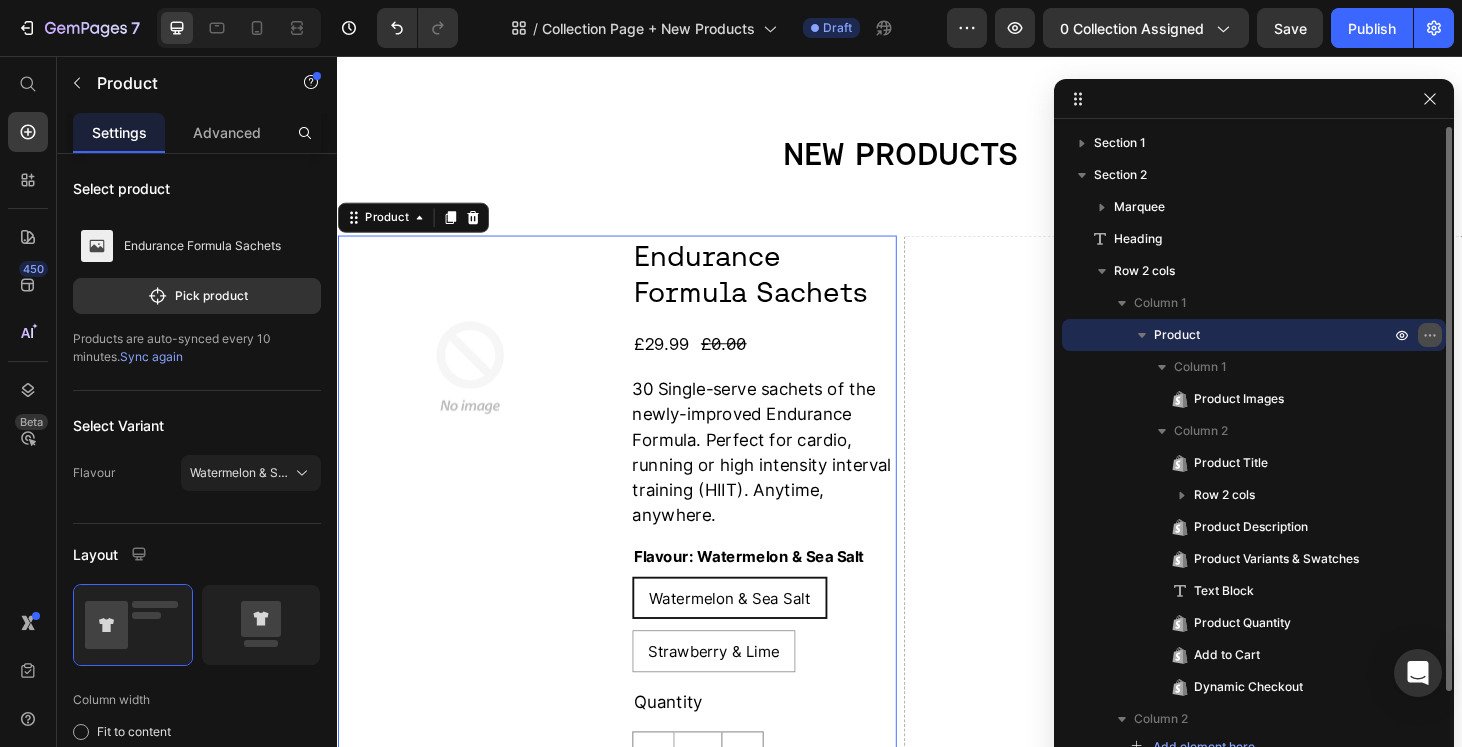 click 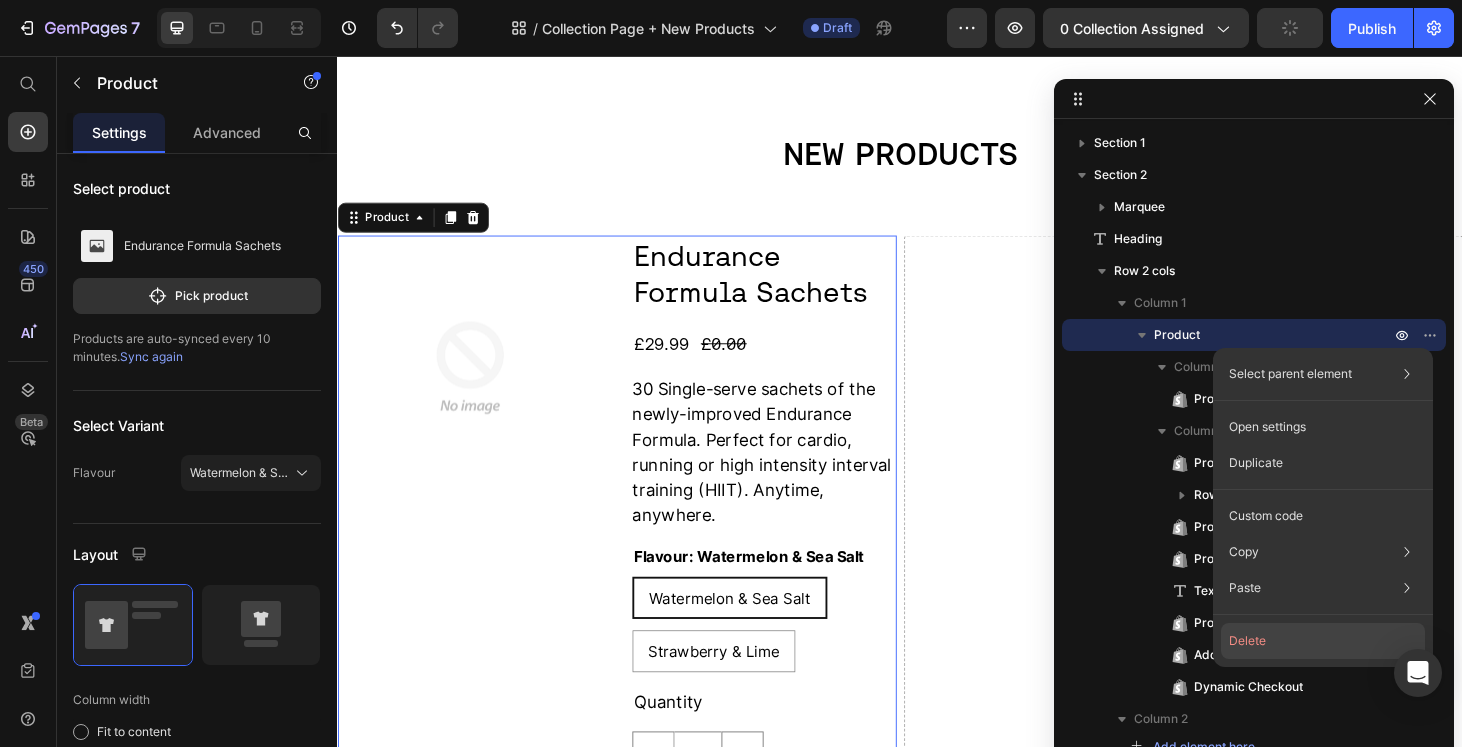 click on "Delete" 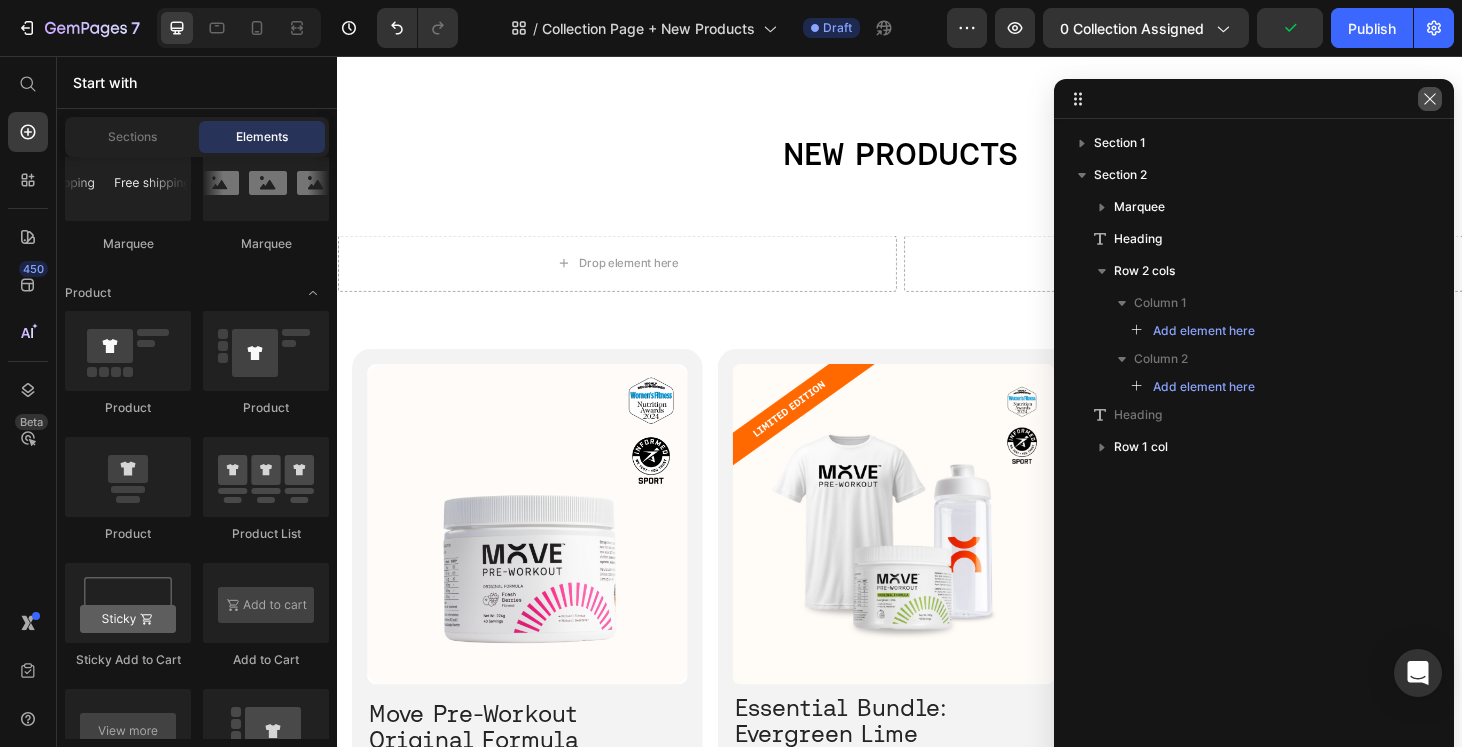 click 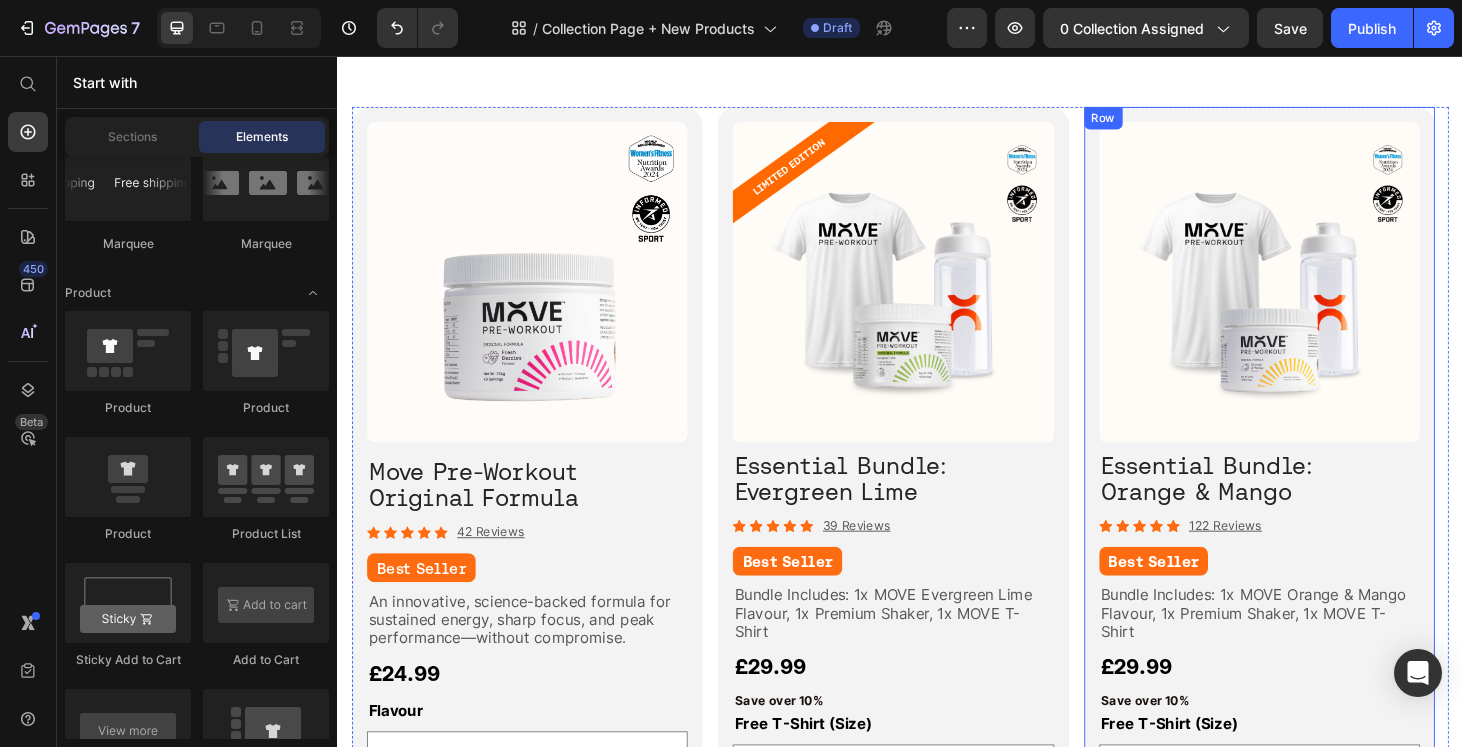 scroll, scrollTop: 82, scrollLeft: 0, axis: vertical 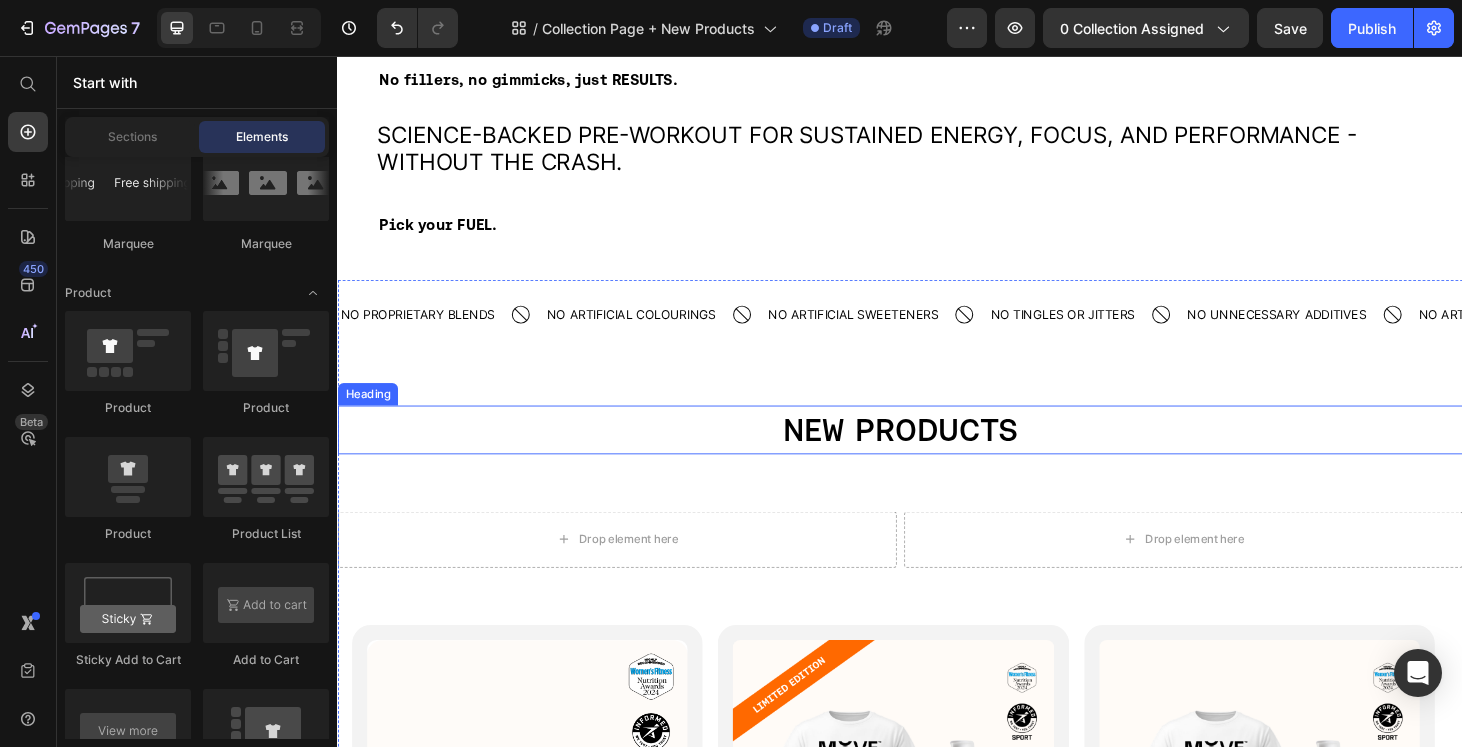 click on "NEW PRODUCTS" at bounding box center (937, 455) 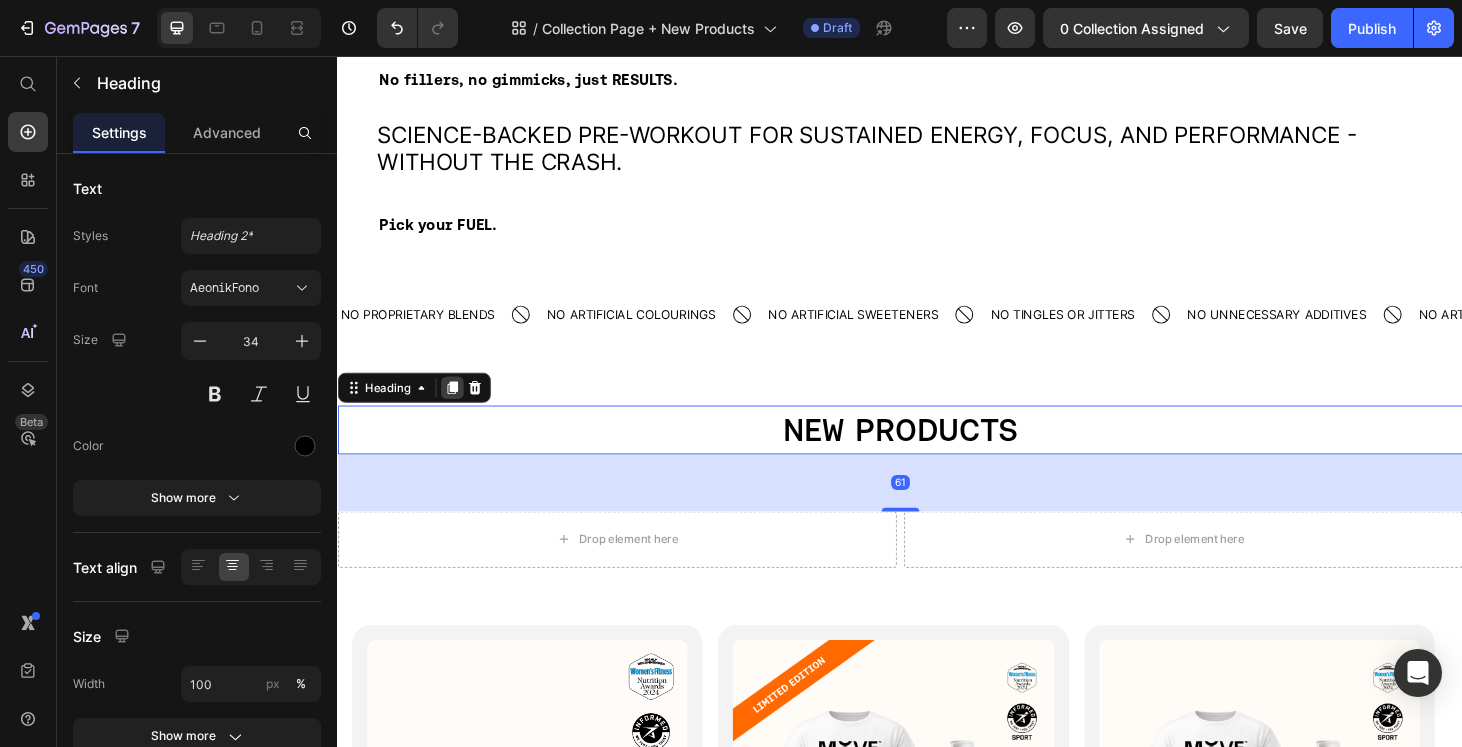 click 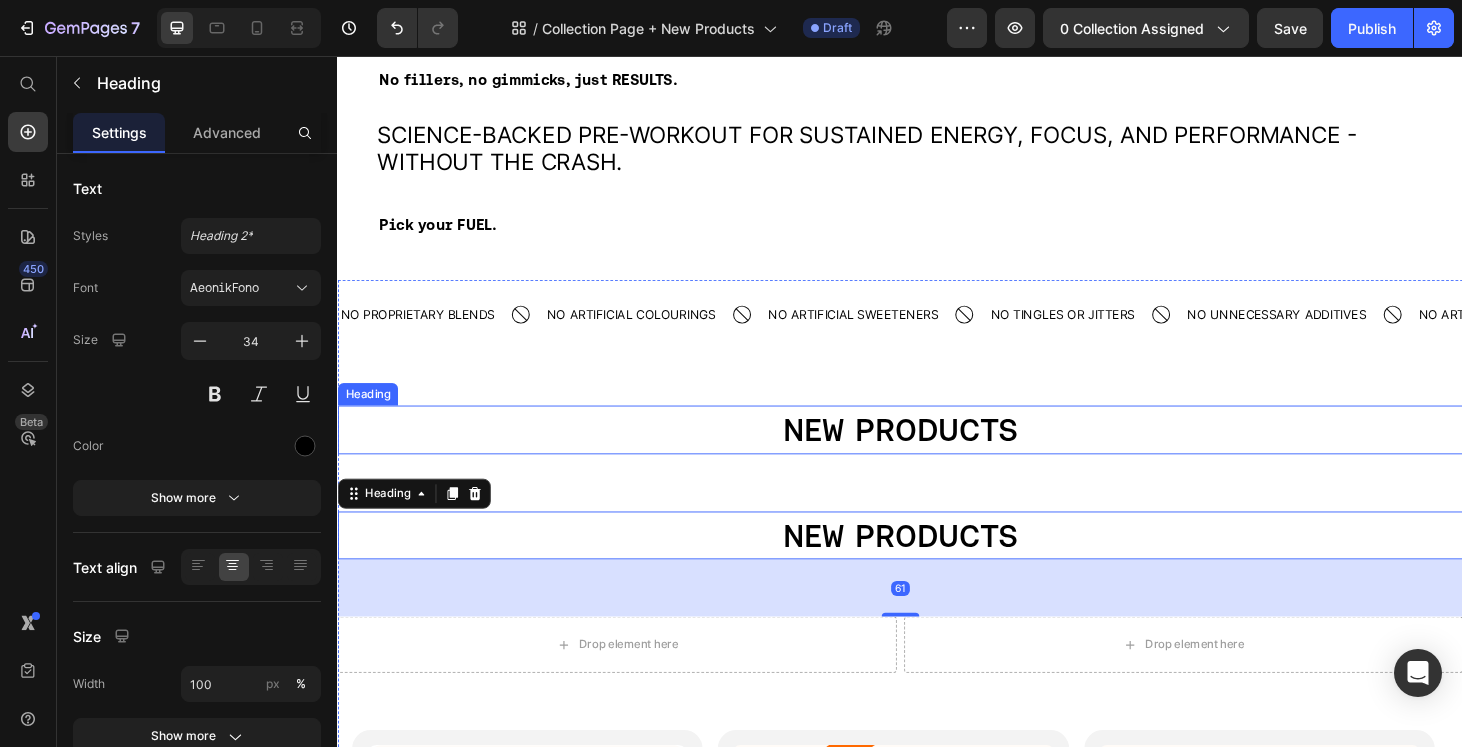 scroll, scrollTop: 130, scrollLeft: 0, axis: vertical 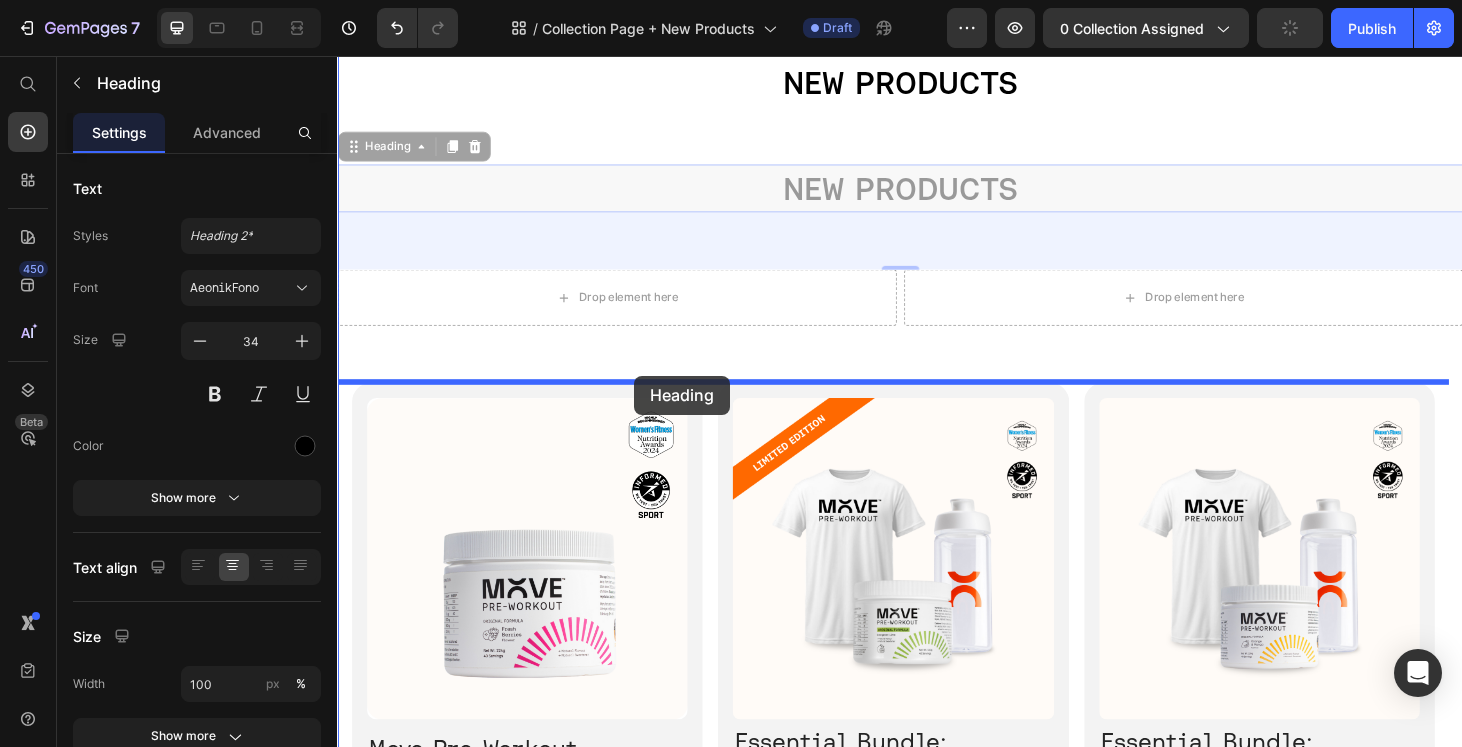 drag, startPoint x: 348, startPoint y: 477, endPoint x: 654, endPoint y: 397, distance: 316.28467 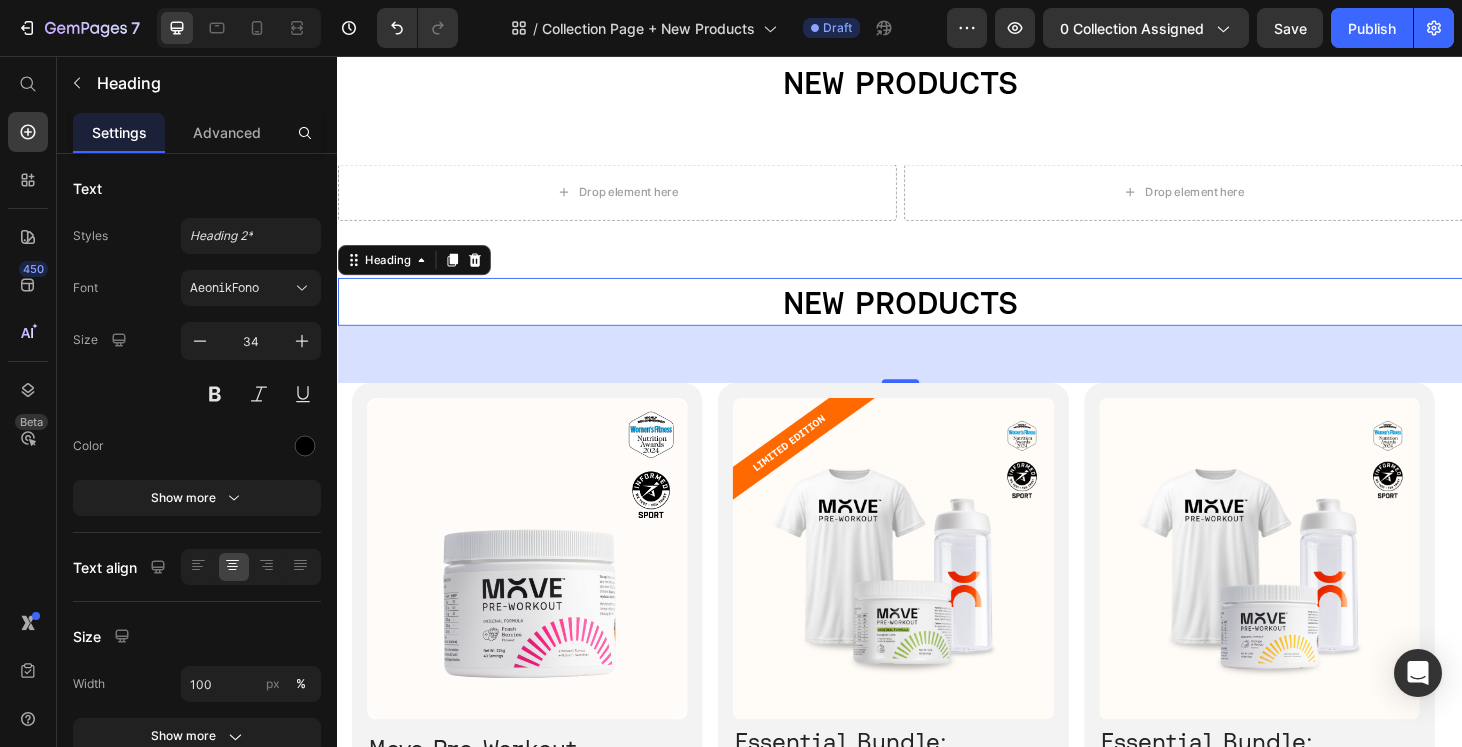 click on "NEW PRODUCTS" at bounding box center [937, 319] 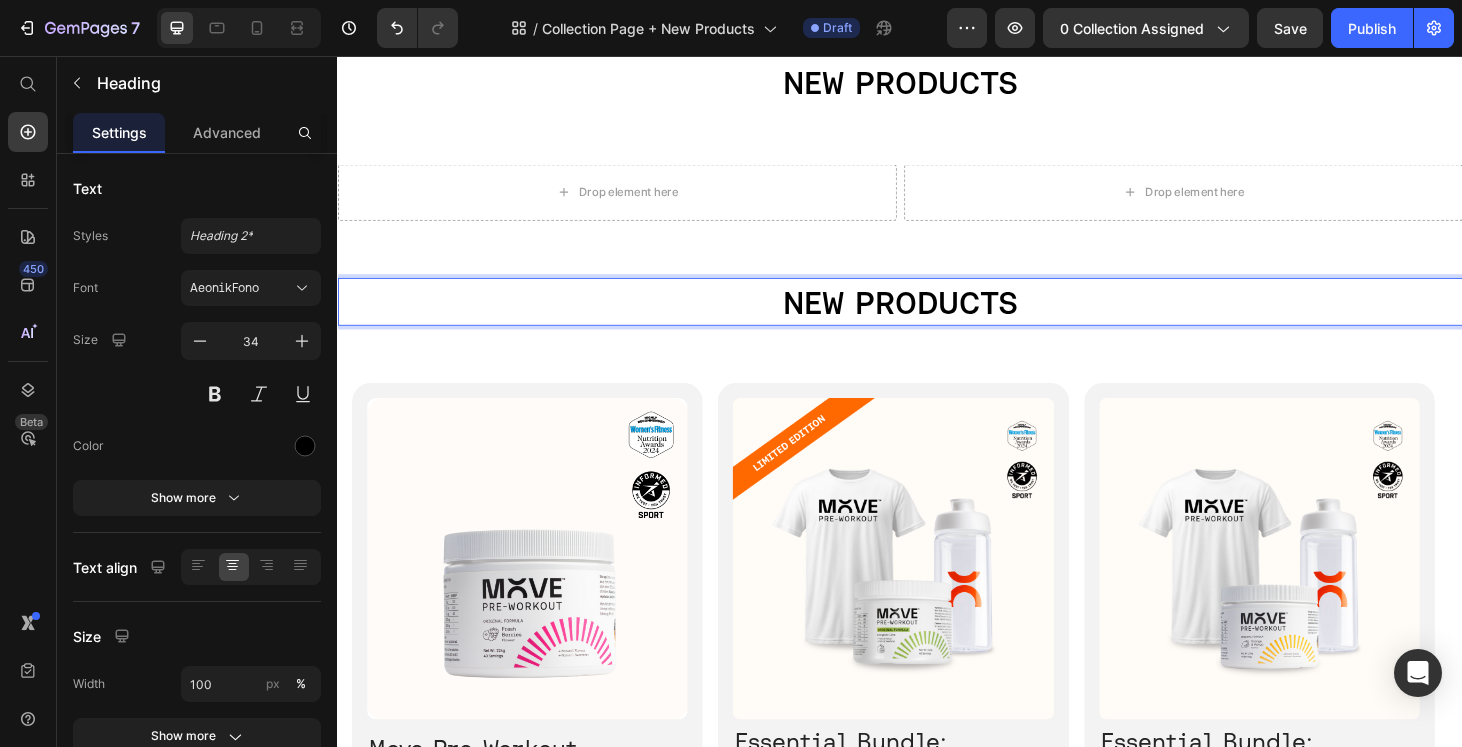 click on "NEW PRODUCTS" at bounding box center (937, 319) 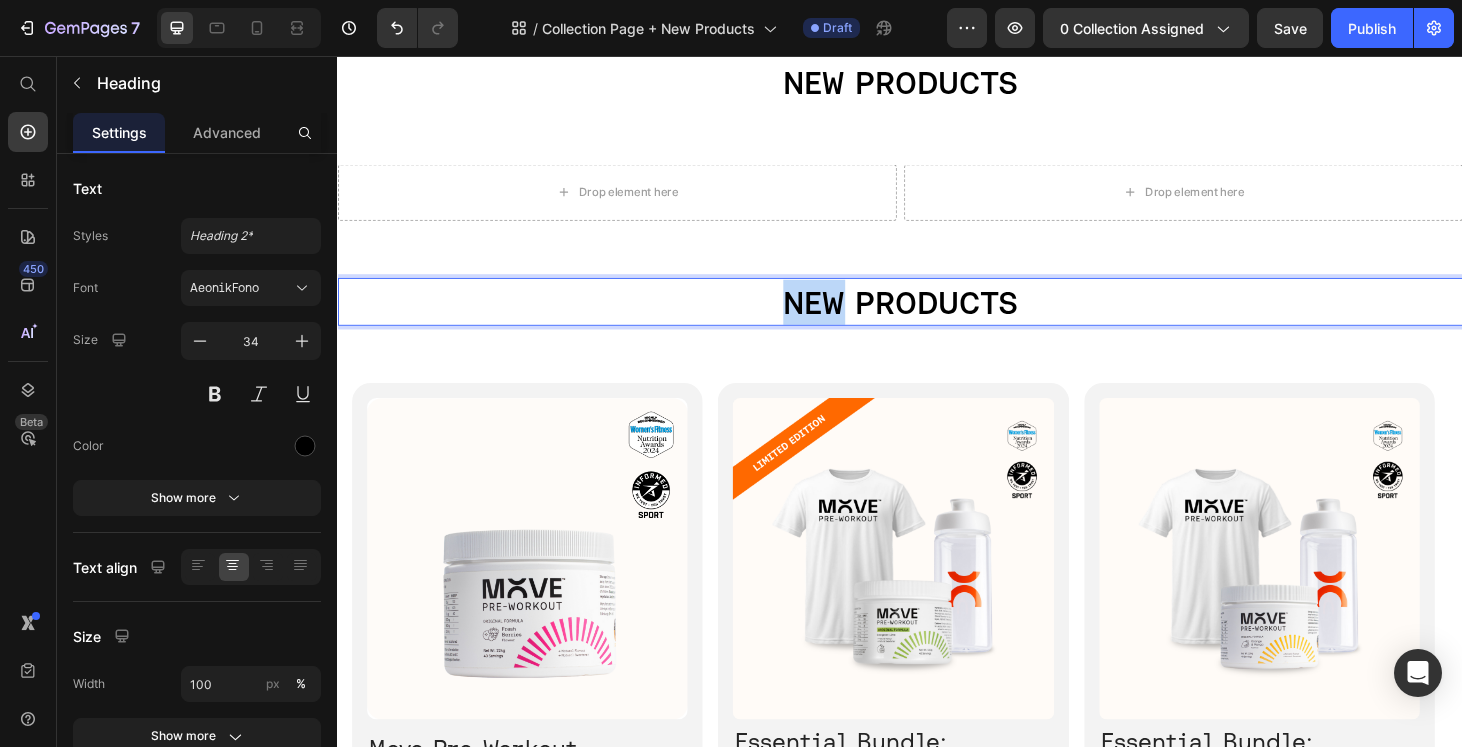 click on "NEW PRODUCTS" at bounding box center (937, 319) 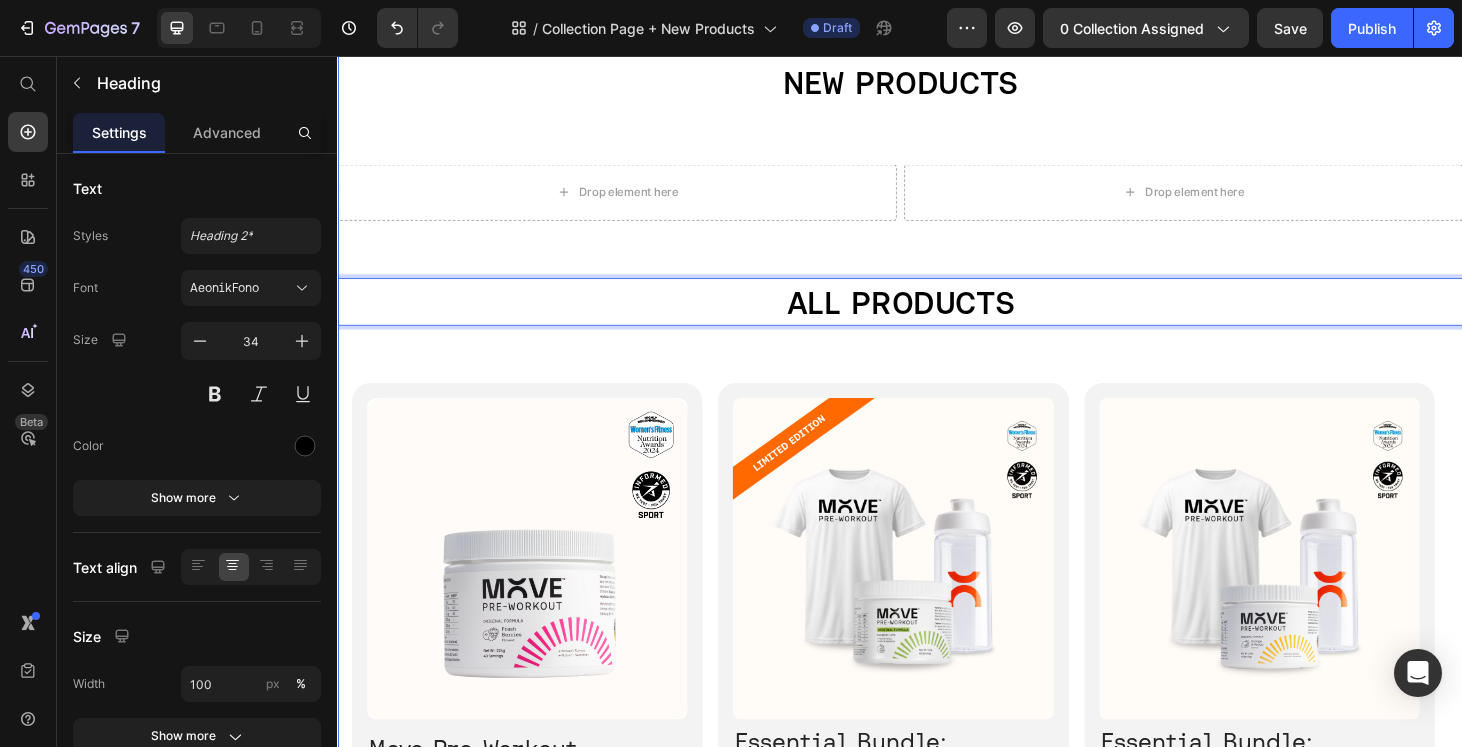 click on "NO PROPRIETARY BLENDS Text
NO ARTIFICIAL COLOURINGS Text Block
NO ARTIFICIAL SWEETENERS Text
NO TINGLES OR JITTERS Text
NO UNNECESSARY ADDITIVES Text
NO ARTIFICIAL FLAVOURINGS Text Block
NO PROPRIETARY BLENDS Text
NO ARTIFICIAL COLOURINGS Text Block
NO ARTIFICIAL SWEETENERS Text
NO TINGLES OR JITTERS Text
NO UNNECESSARY ADDITIVES Text
NO ARTIFICIAL FLAVOURINGS Text Block
Marquee NEW PRODUCTS Heading
Drop element here
Drop element here Row ALL PRODUCTS Heading   61 PICK YOUR FUEL Heading
Product Images Move Pre-Workout Original Formula Heading Icon Icon Icon Icon Icon Icon List 42 Reviews Text Block Row Best Seller Heading An innovative, science-backed formula for sustained energy, sharp focus, and peak performance—without compromise." at bounding box center (937, 1054) 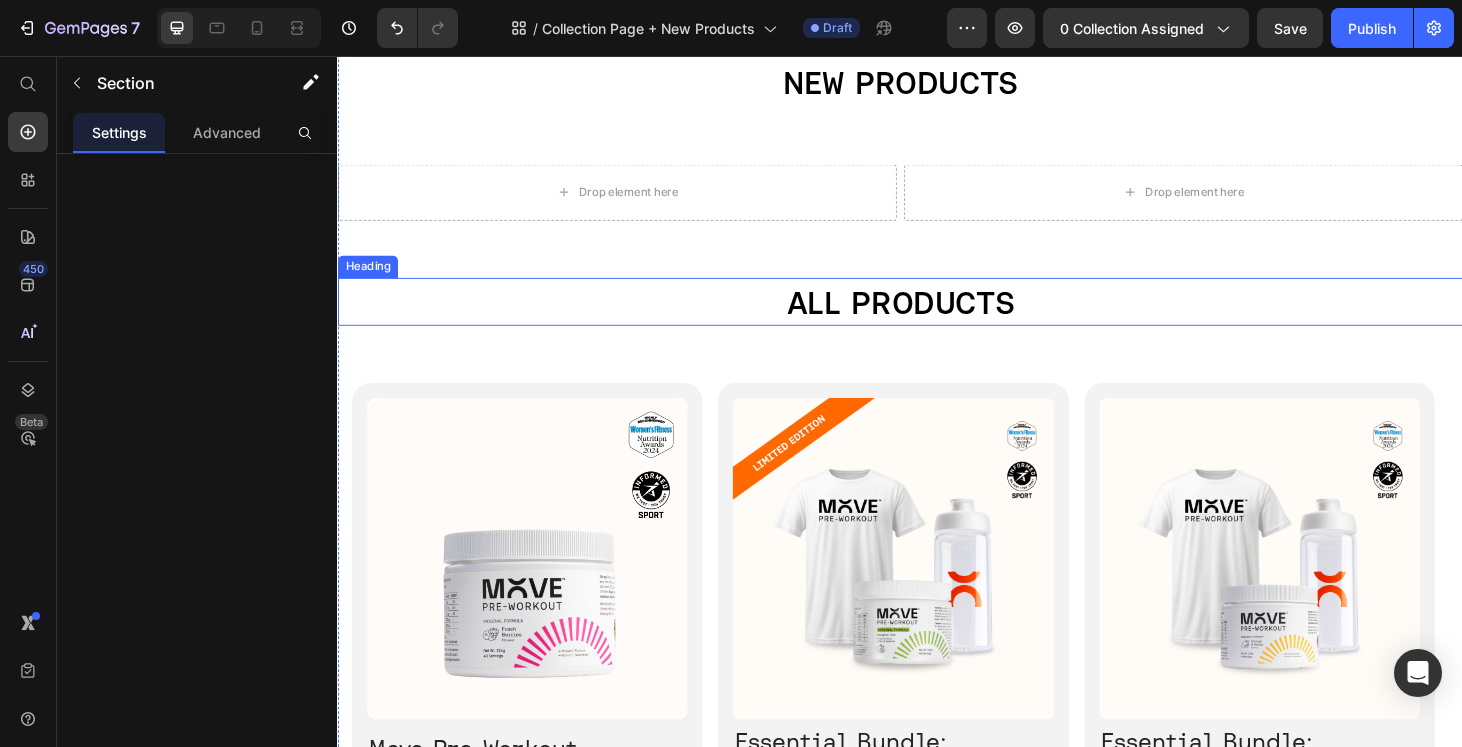 click on "ALL PRODUCTS" at bounding box center [937, 319] 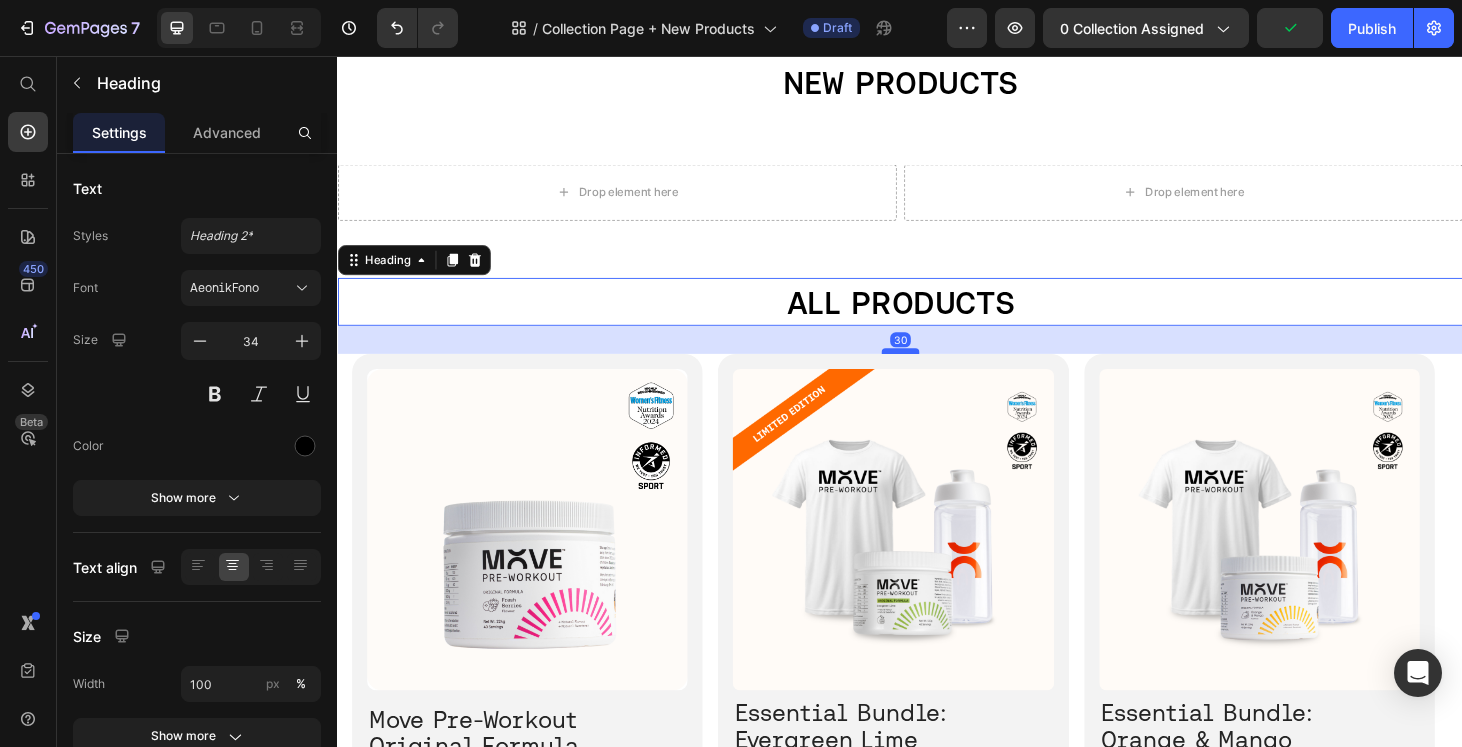 drag, startPoint x: 938, startPoint y: 403, endPoint x: 941, endPoint y: 372, distance: 31.144823 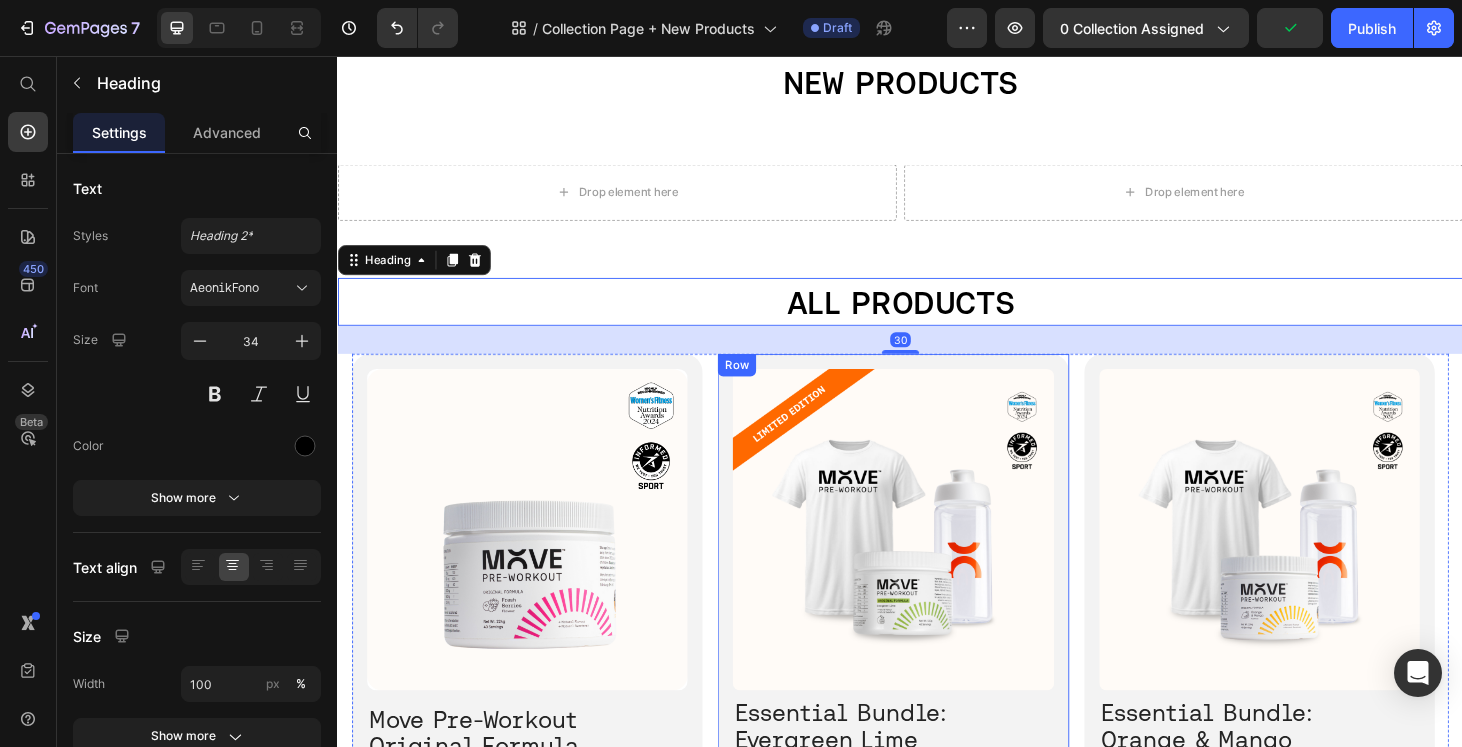 scroll, scrollTop: 404, scrollLeft: 0, axis: vertical 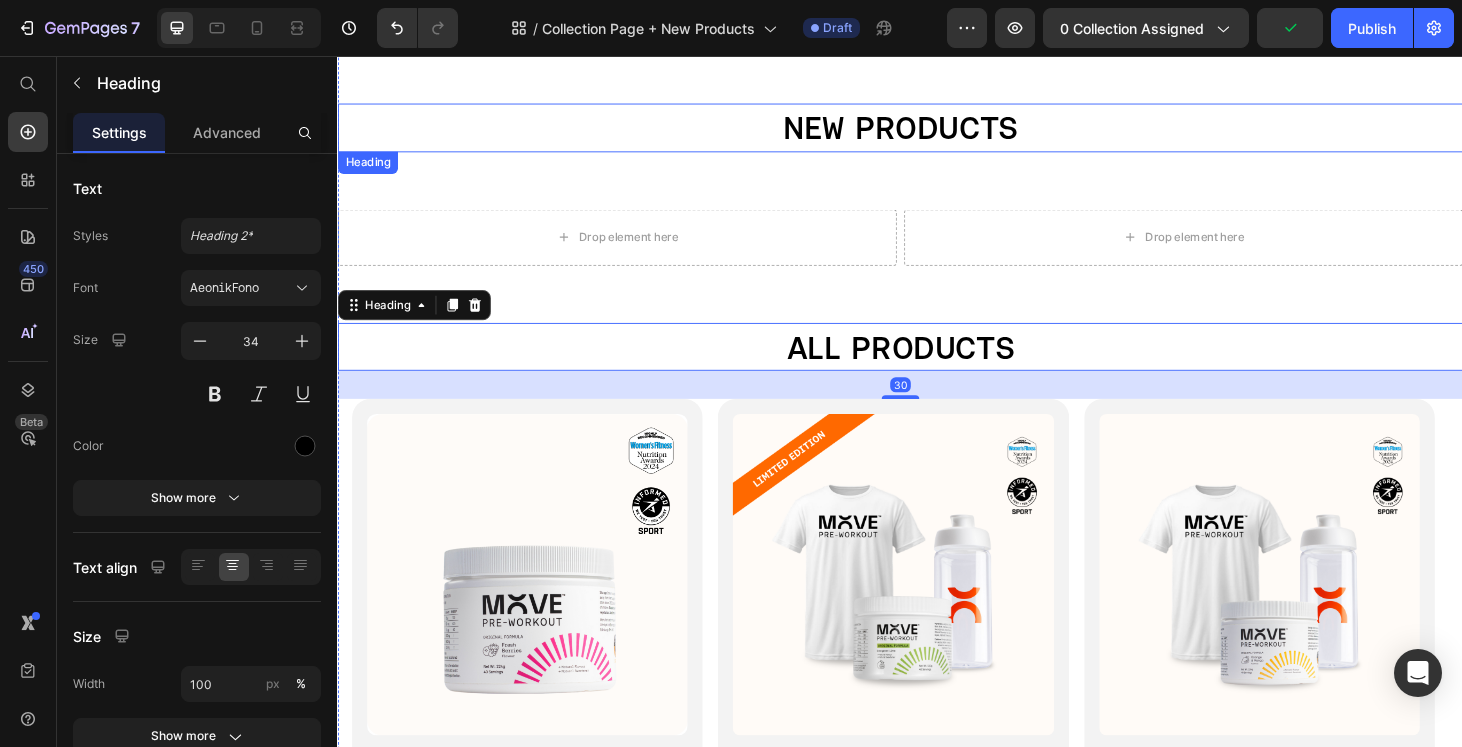 click on "NEW PRODUCTS" at bounding box center [937, 133] 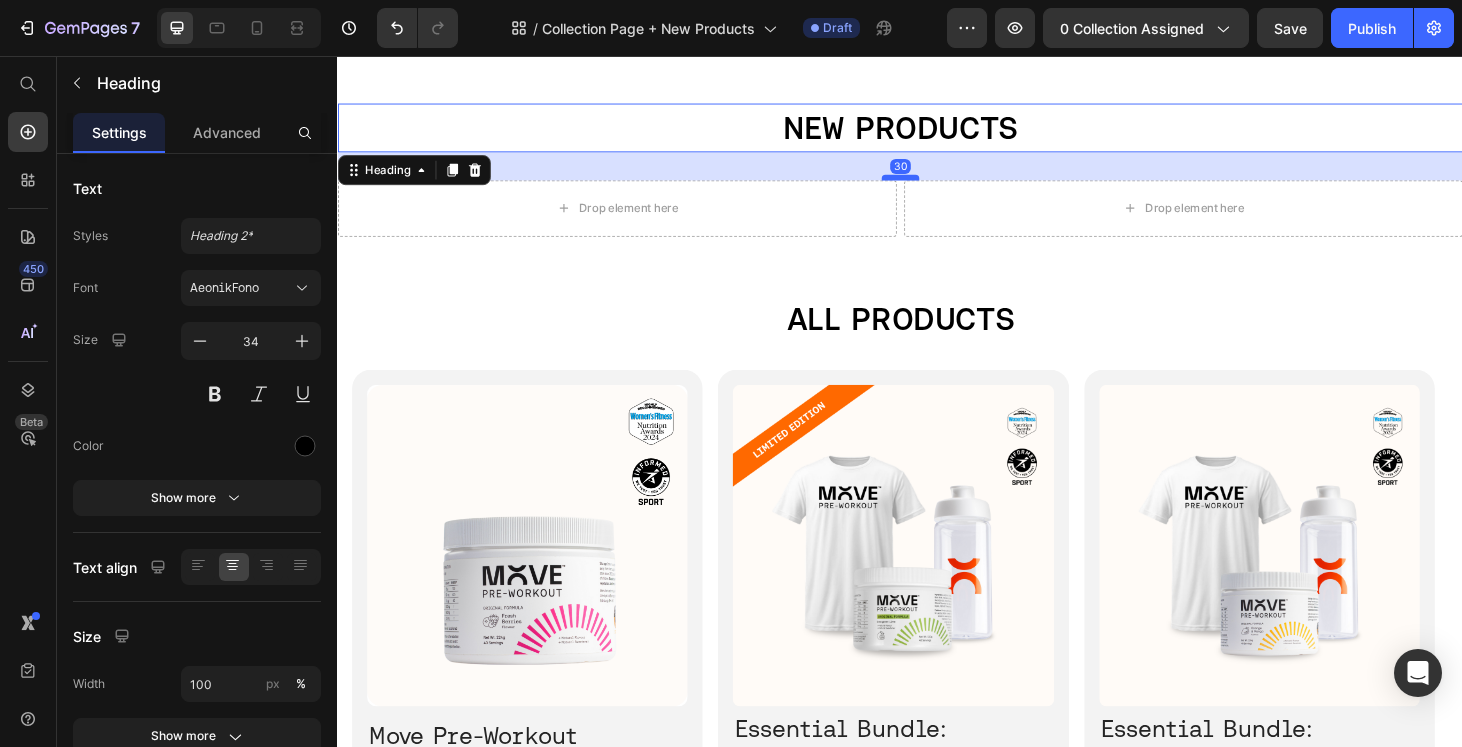 drag, startPoint x: 932, startPoint y: 215, endPoint x: 932, endPoint y: 184, distance: 31 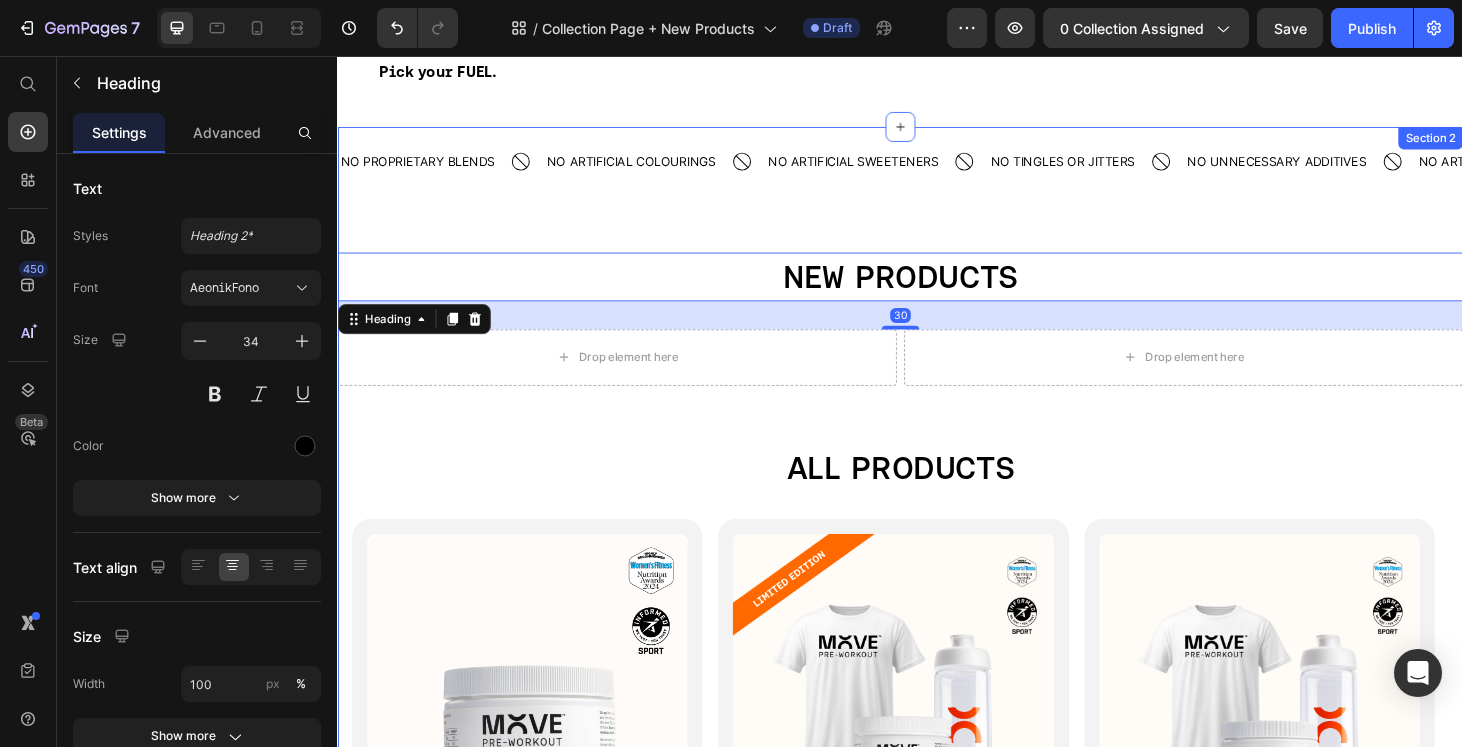 scroll, scrollTop: 154, scrollLeft: 0, axis: vertical 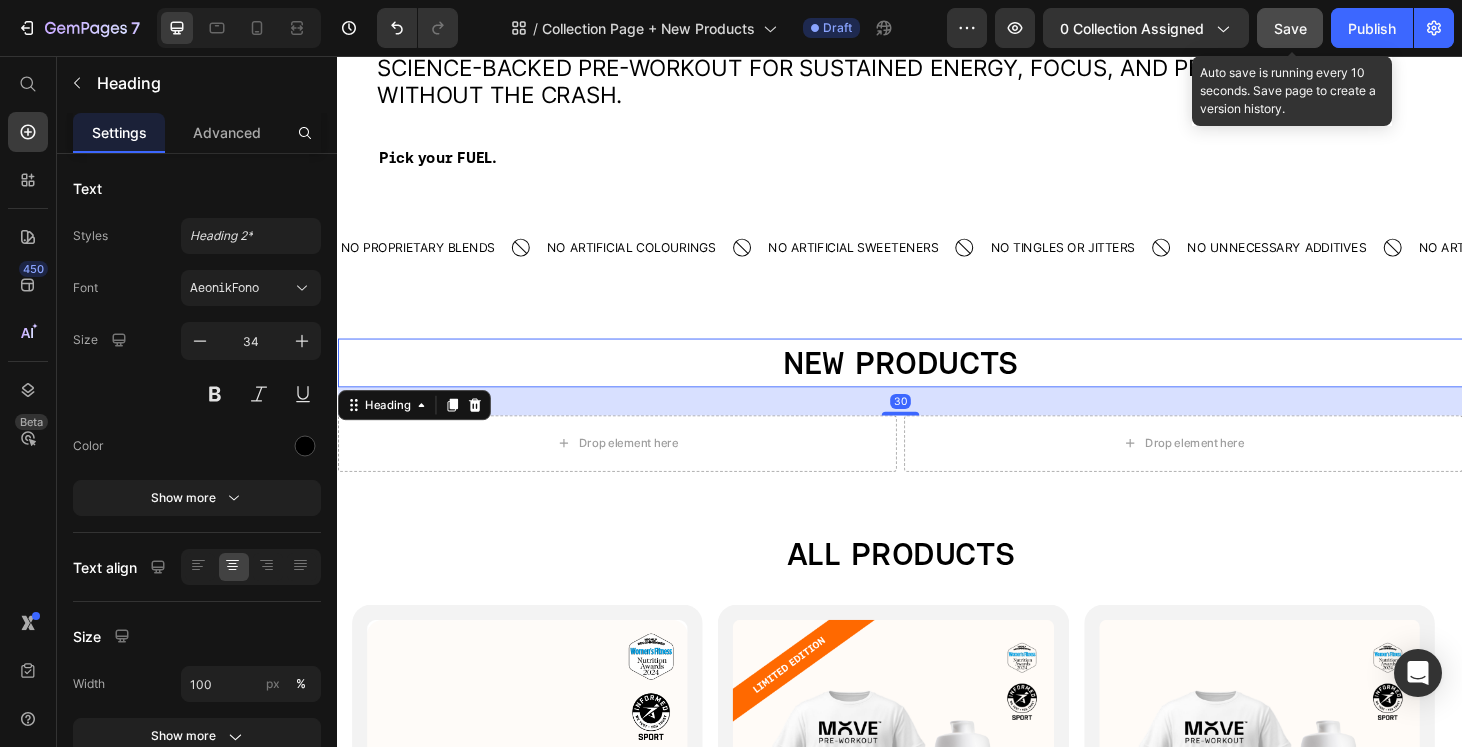 click on "Save" at bounding box center [1290, 28] 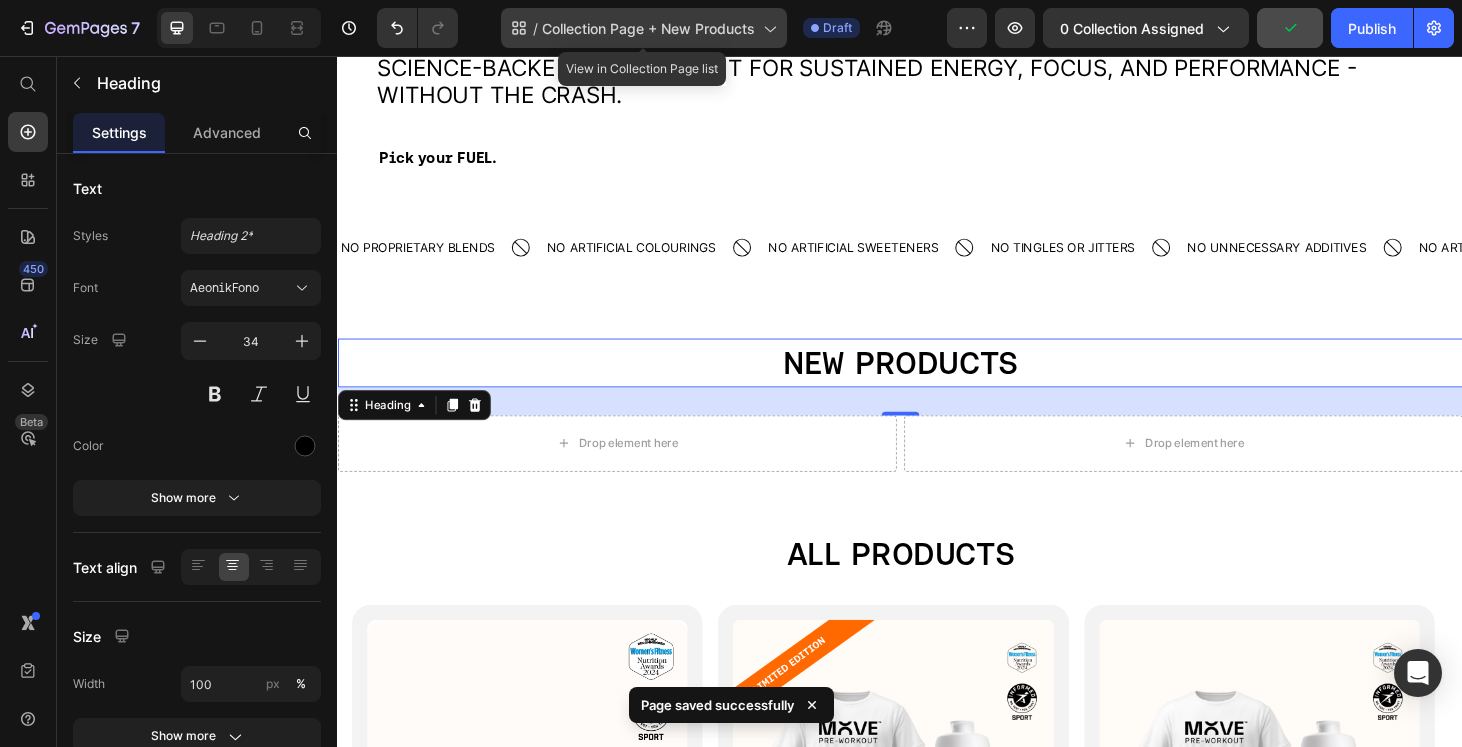 click on "Collection Page + New Products" at bounding box center (648, 28) 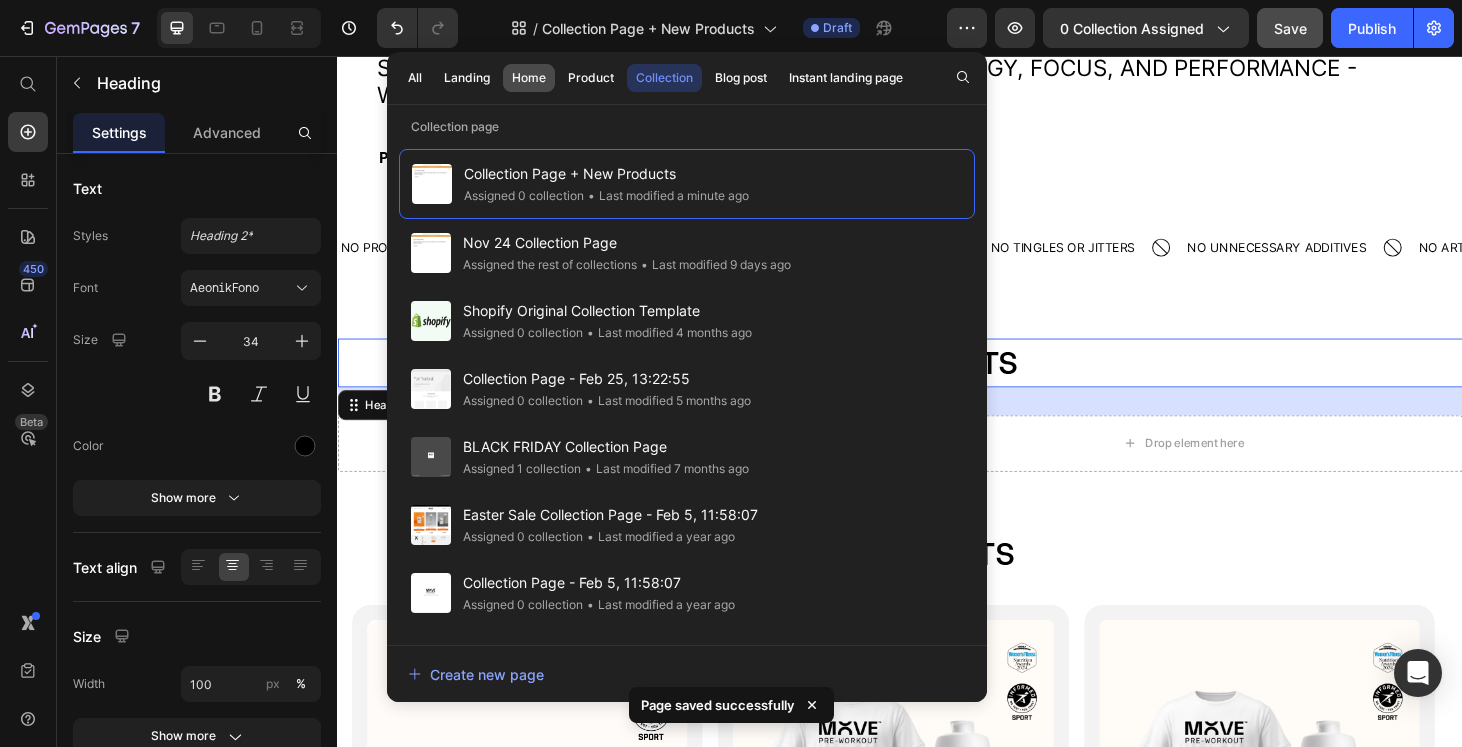 click on "Home" at bounding box center (529, 78) 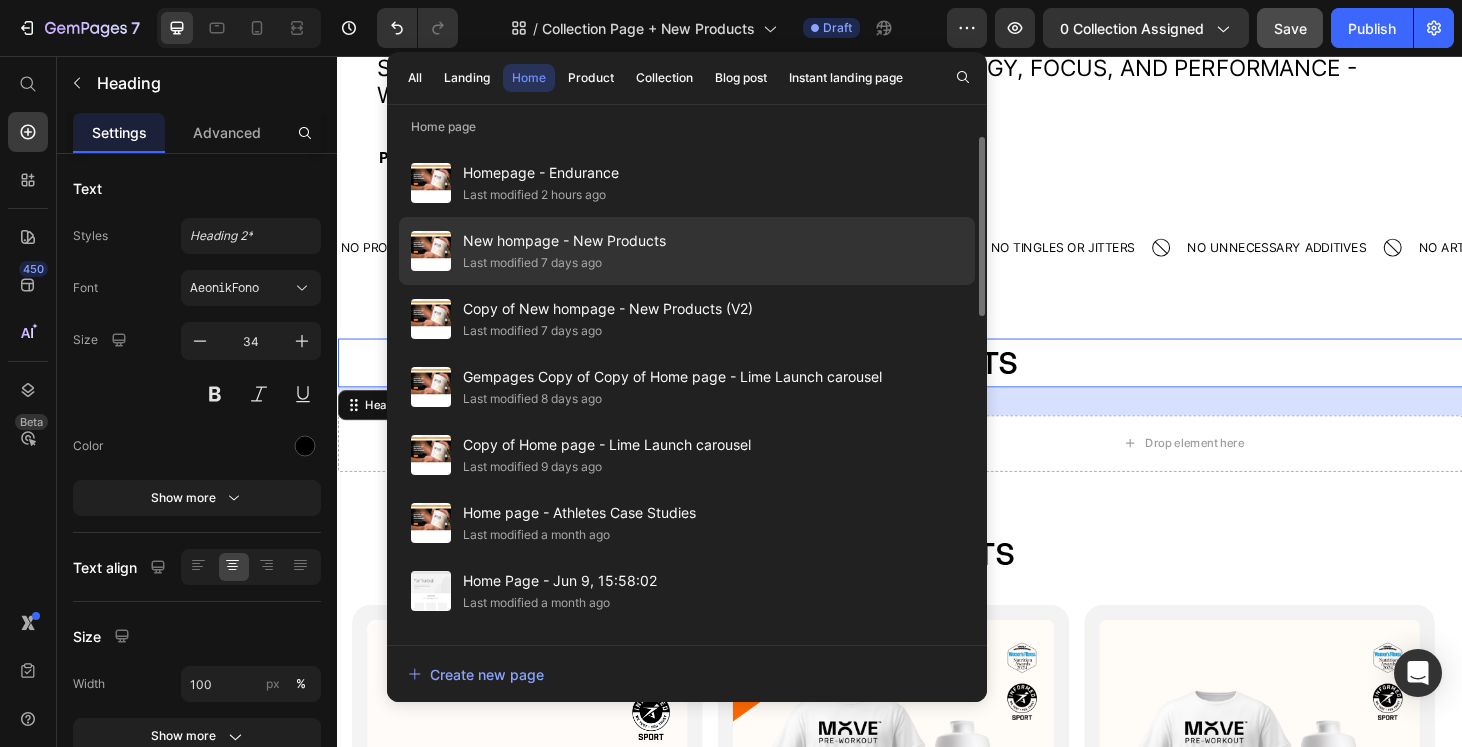 click on "New hompage - New Products" at bounding box center [564, 241] 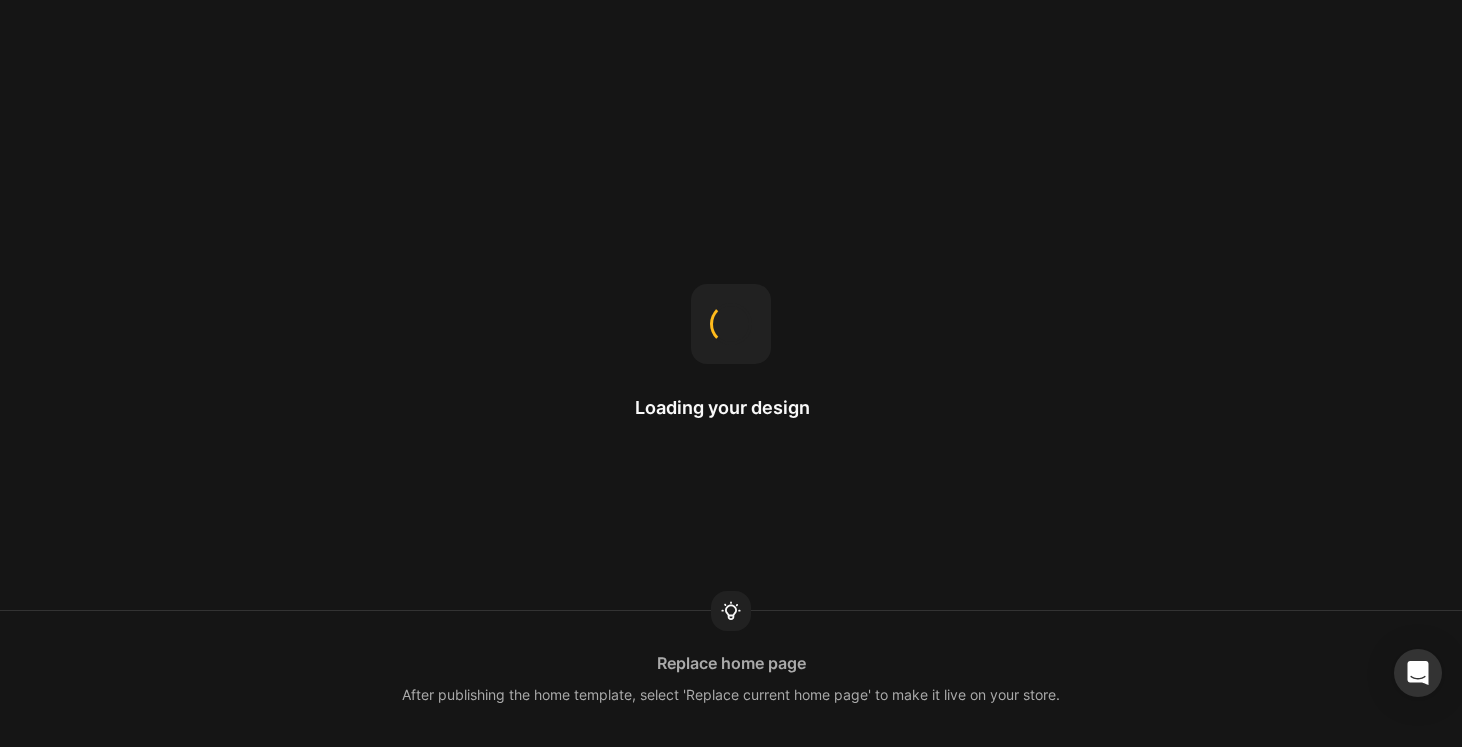 scroll, scrollTop: 0, scrollLeft: 0, axis: both 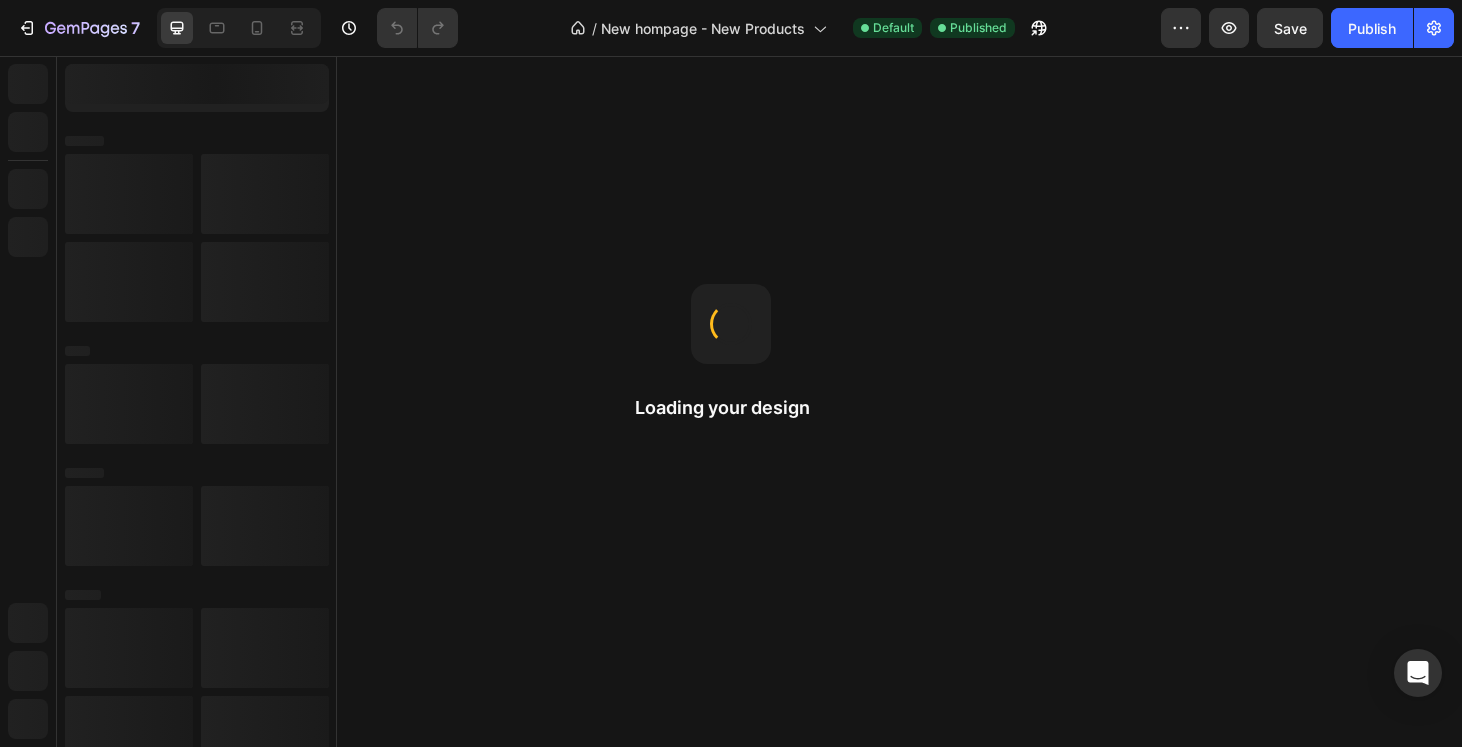 select on "S" 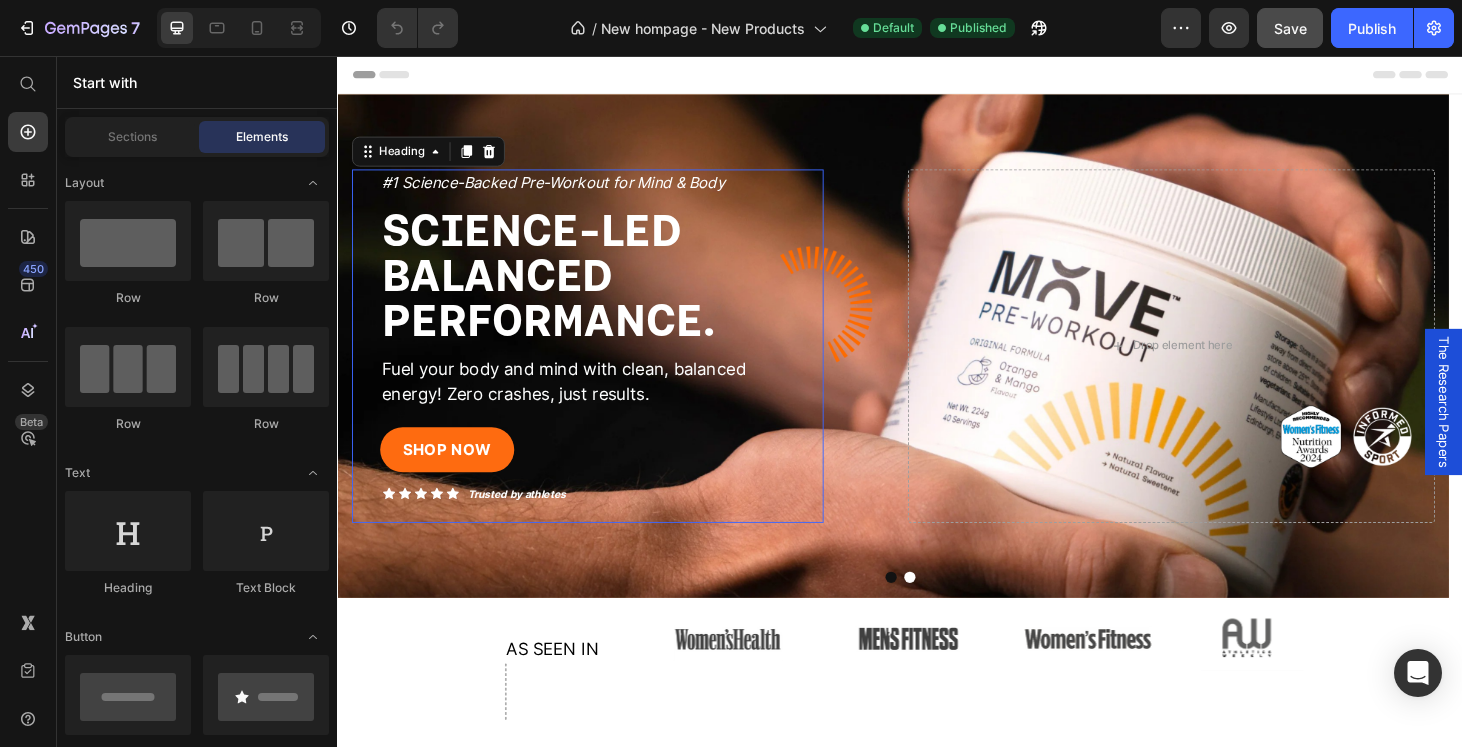 click on "SCIENCE-LED BALANCED PERFORMANCE." at bounding box center (562, 289) 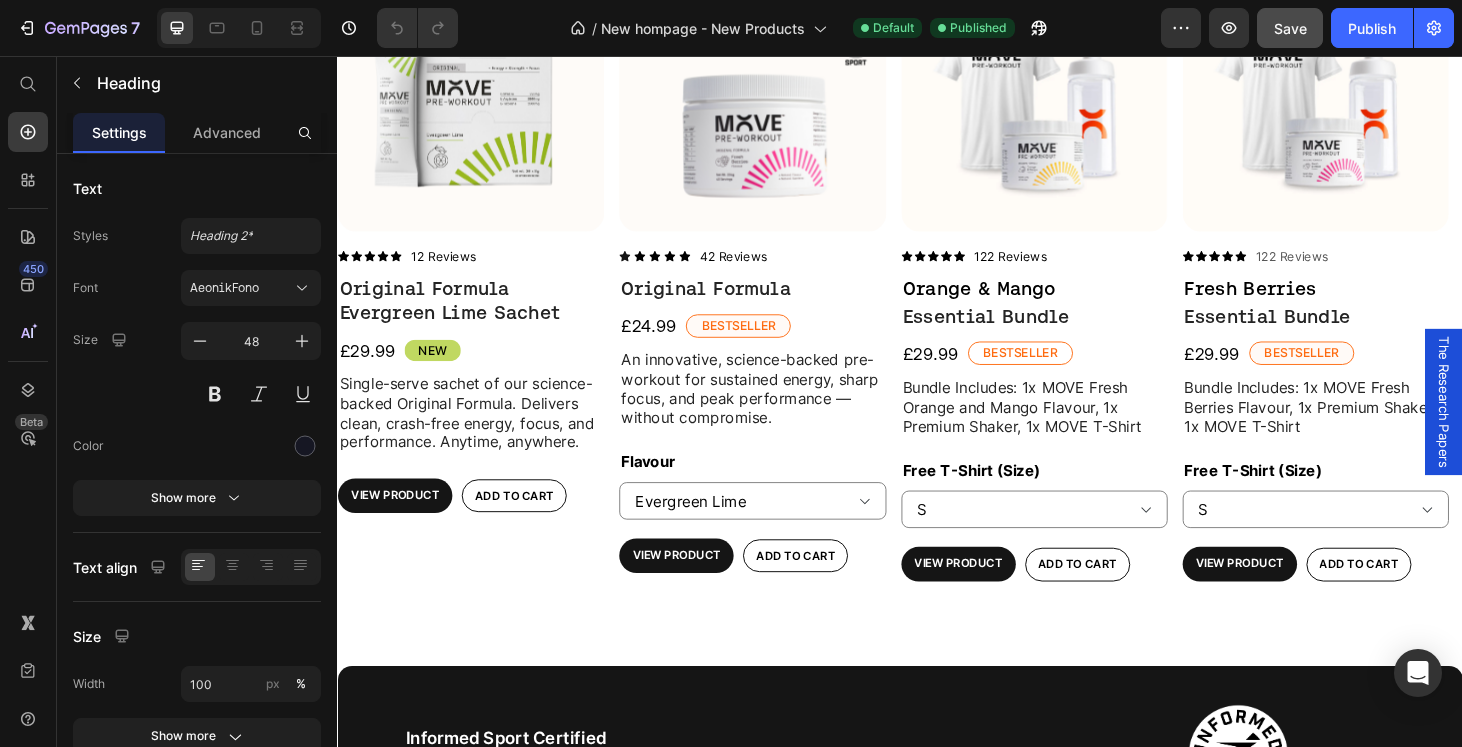 scroll, scrollTop: 702, scrollLeft: 0, axis: vertical 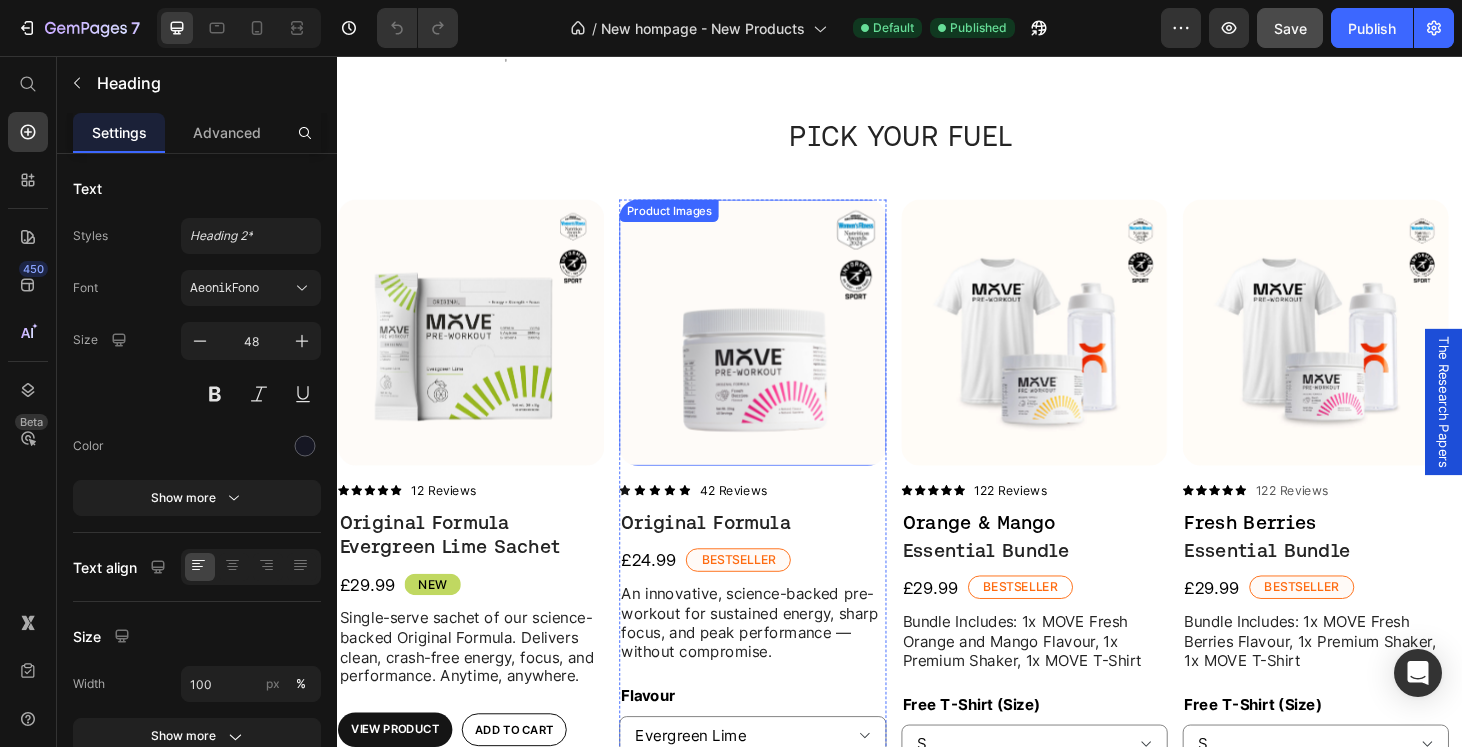 click at bounding box center (779, 351) 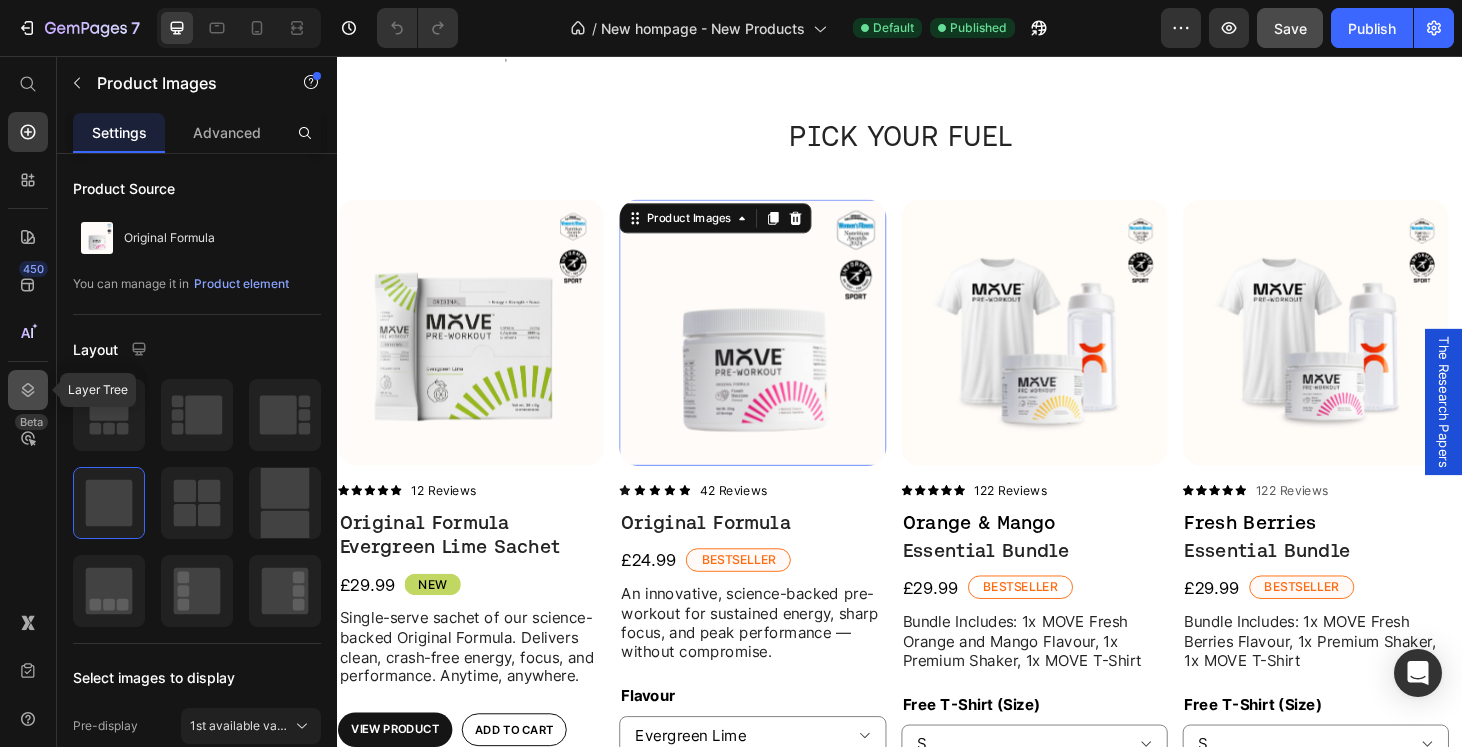 click 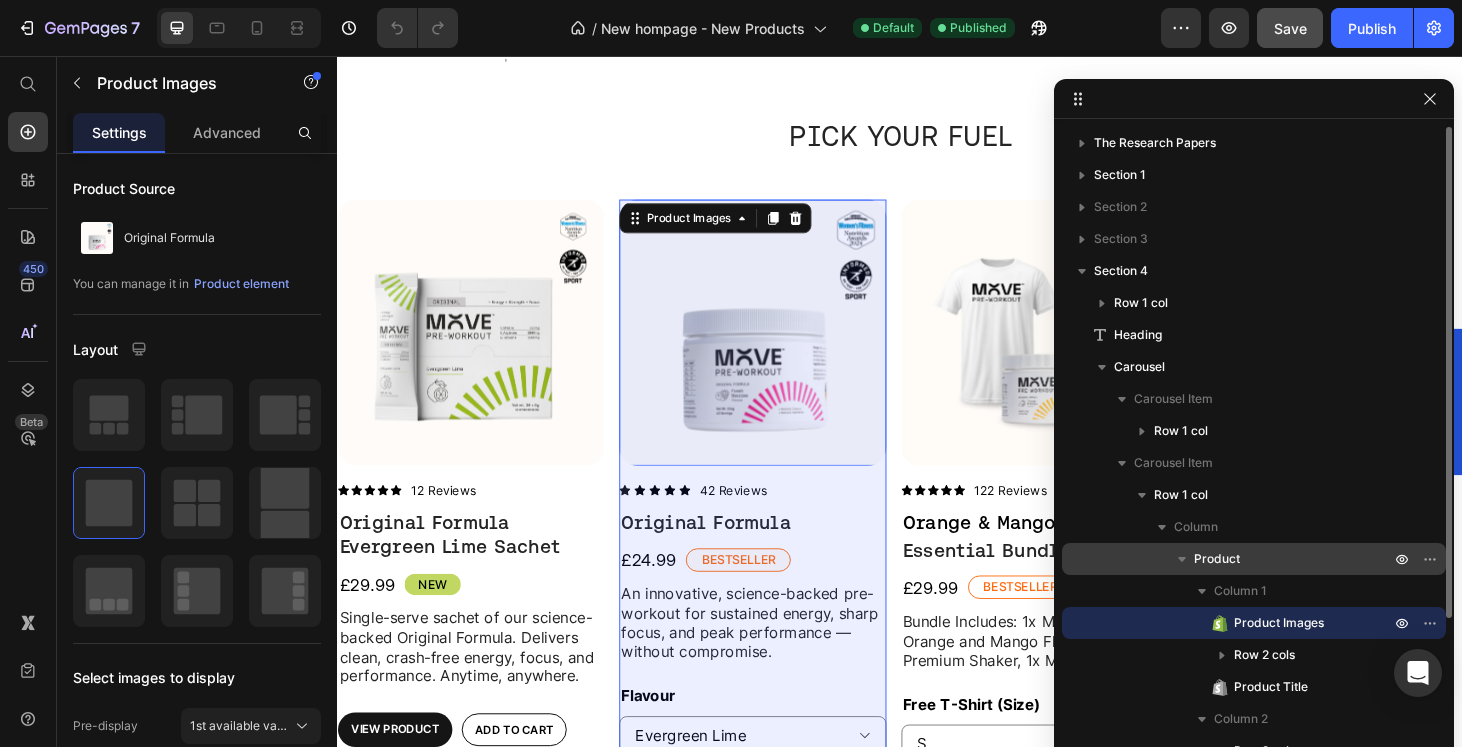 click on "Product" at bounding box center (1217, 559) 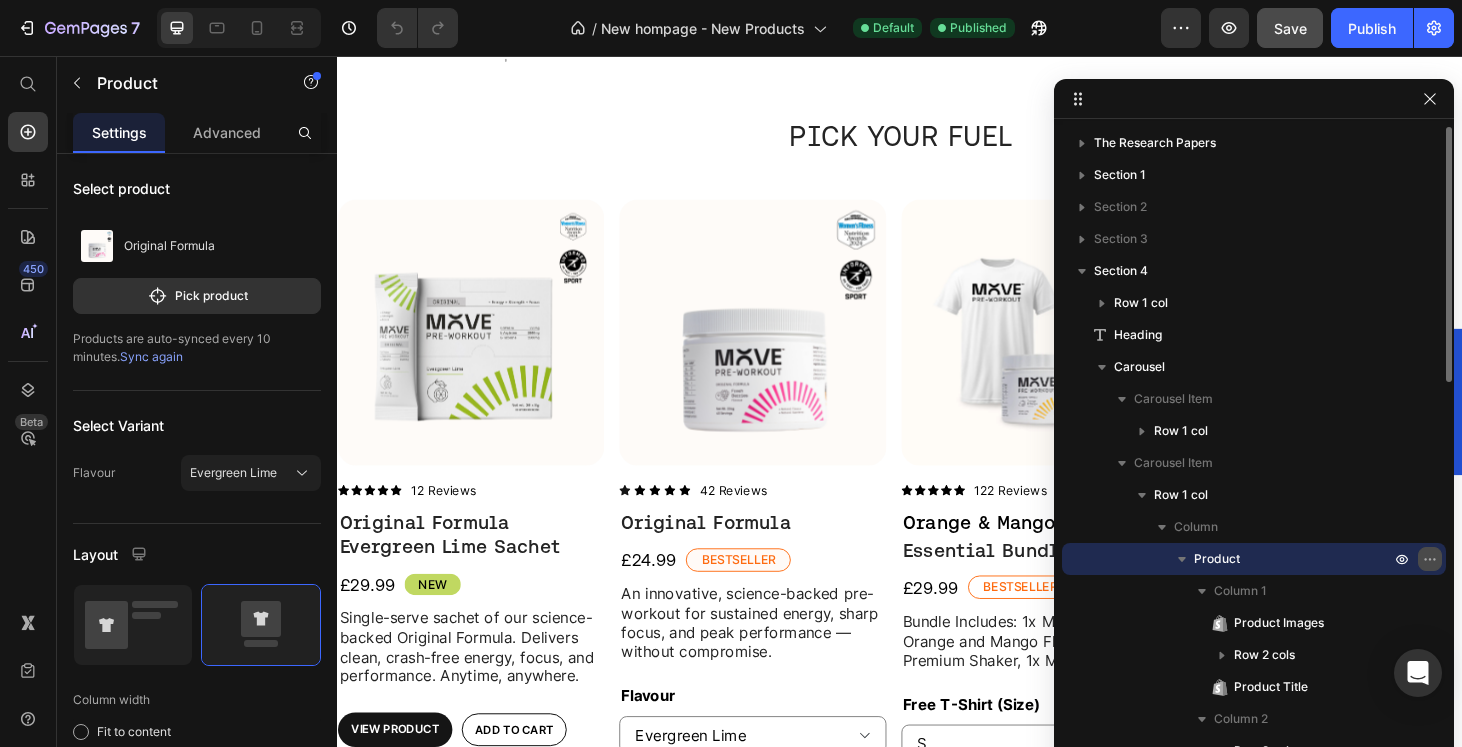 click 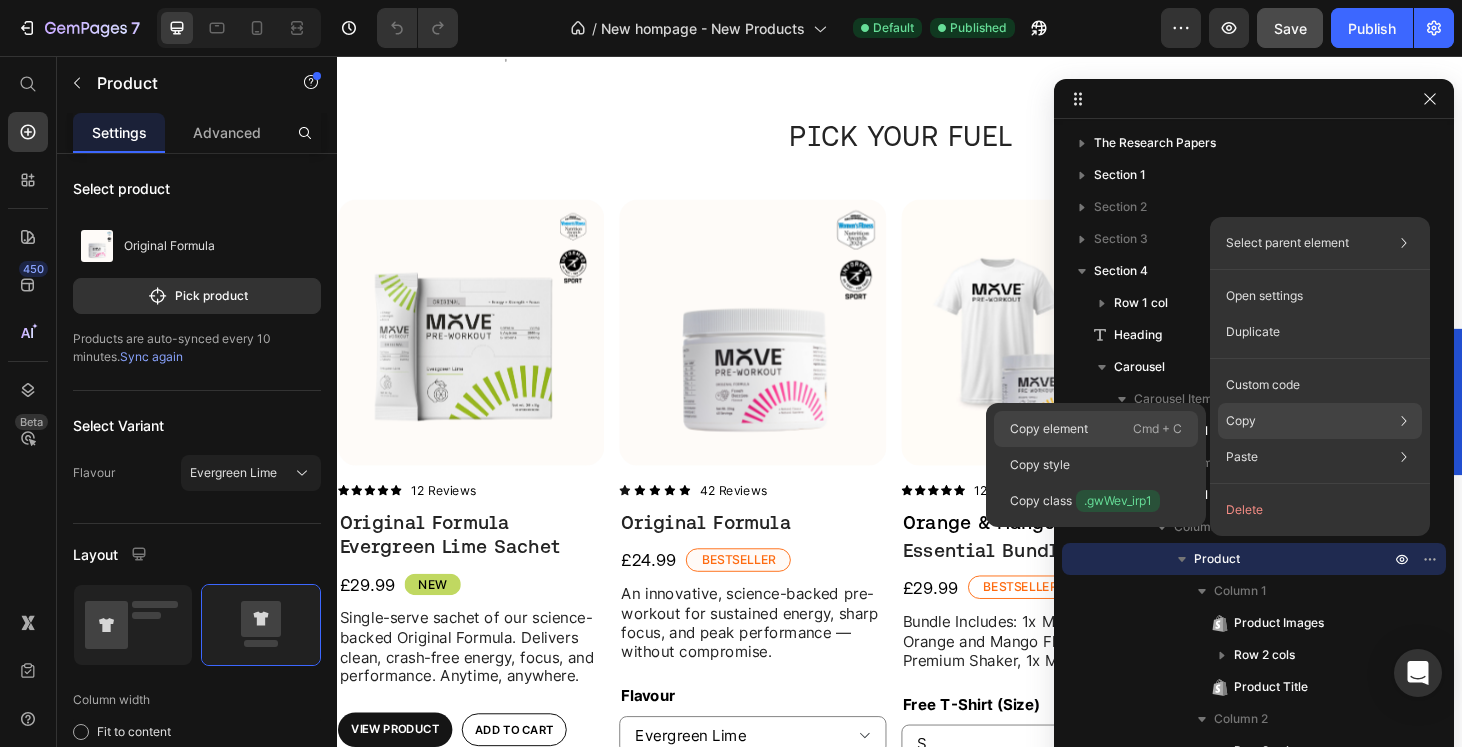 click on "Copy element" at bounding box center [1049, 429] 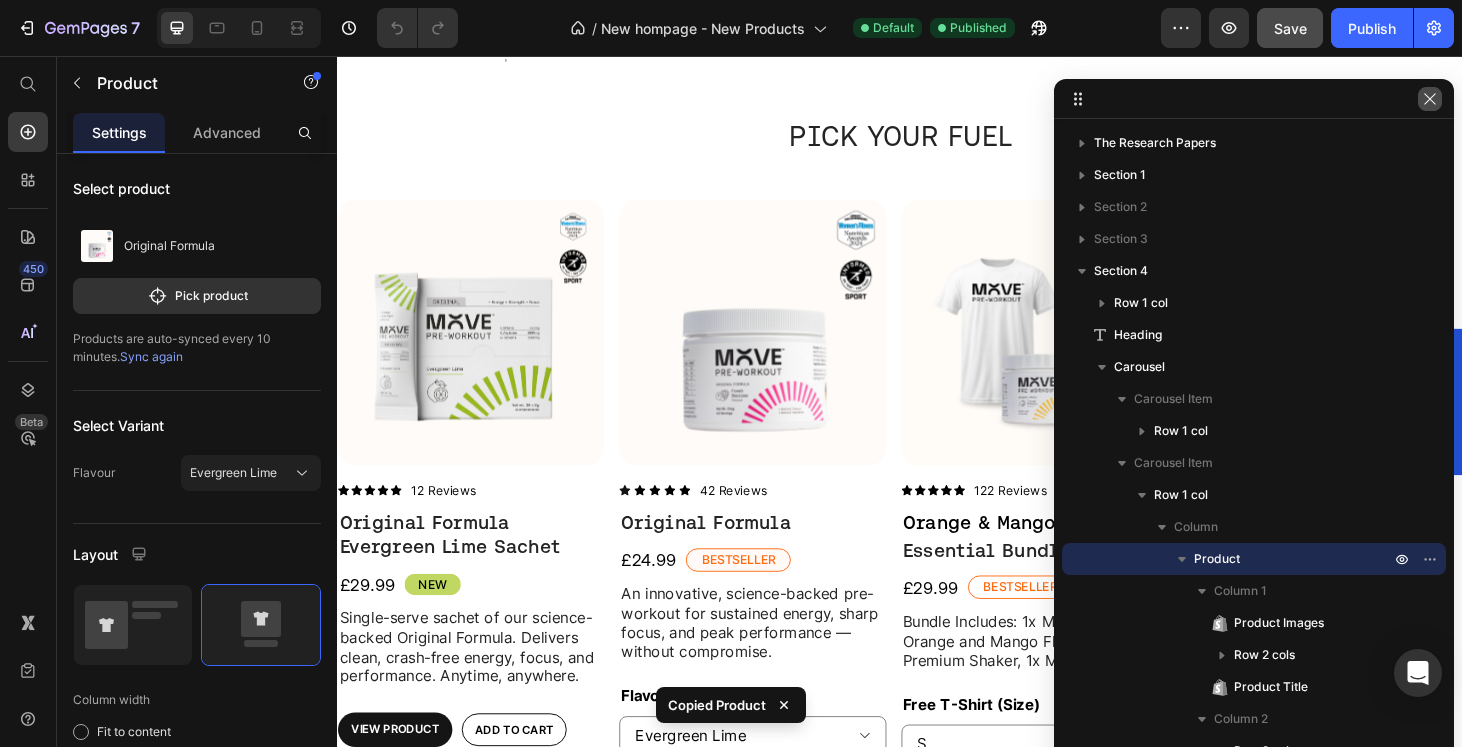 click 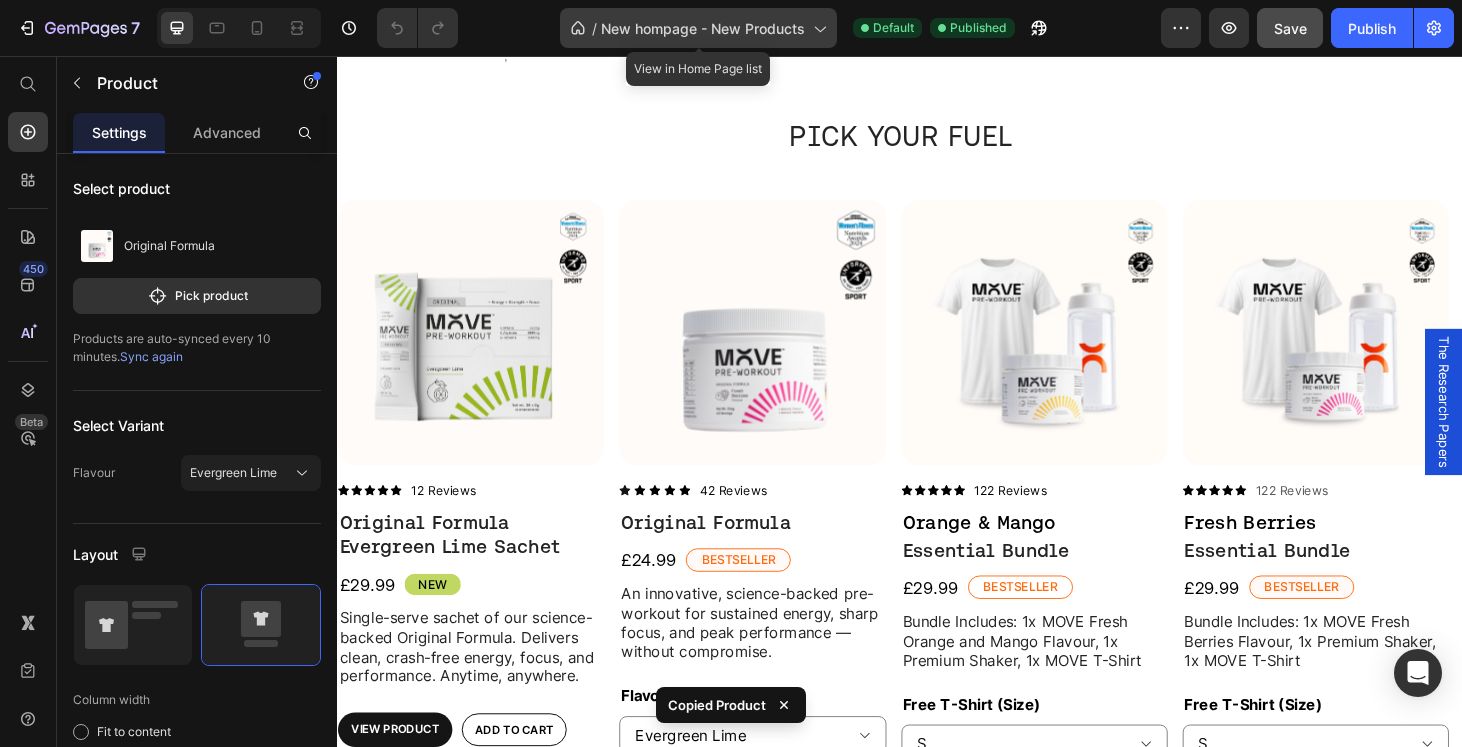 click on "New hompage - New Products" at bounding box center [703, 28] 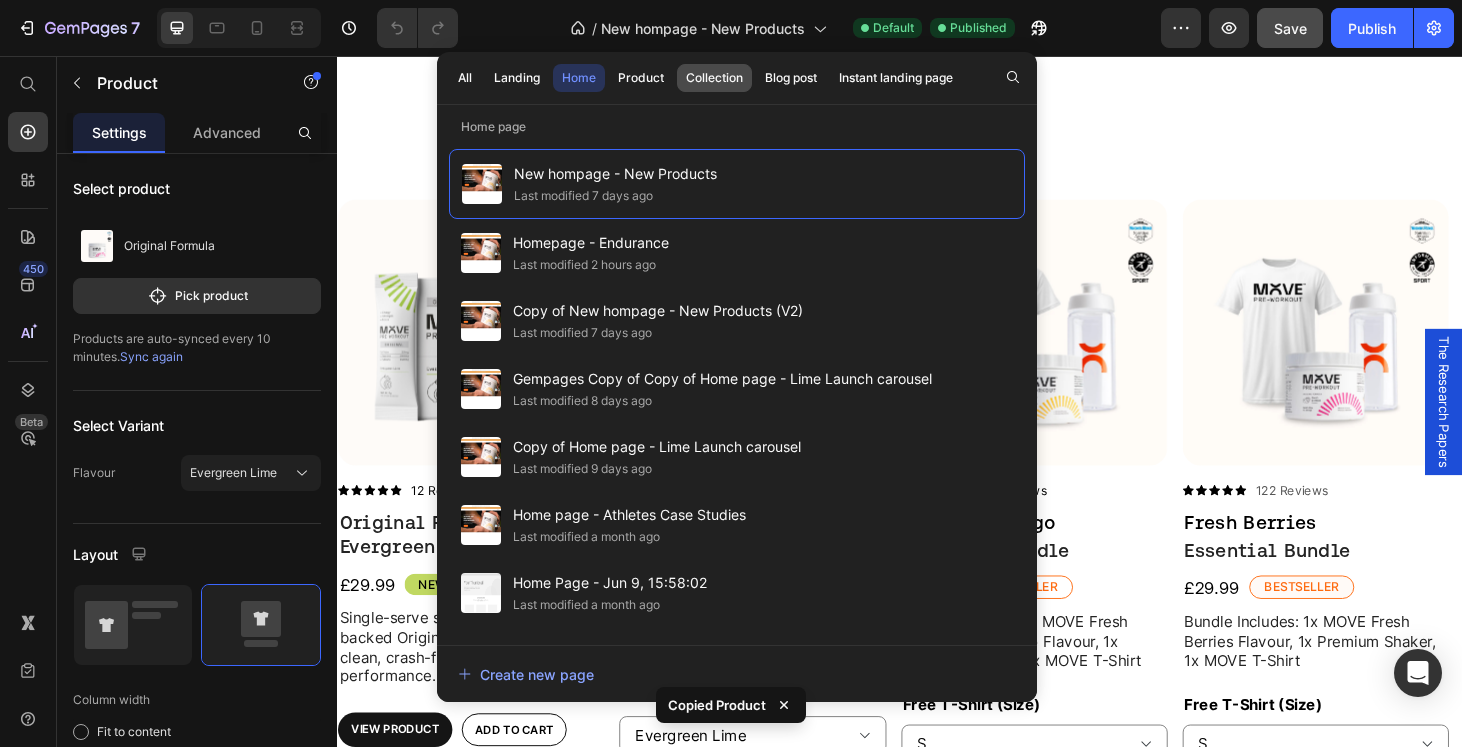 click on "All Landing Home Product Collection Blog post Instant landing page" at bounding box center [705, 78] 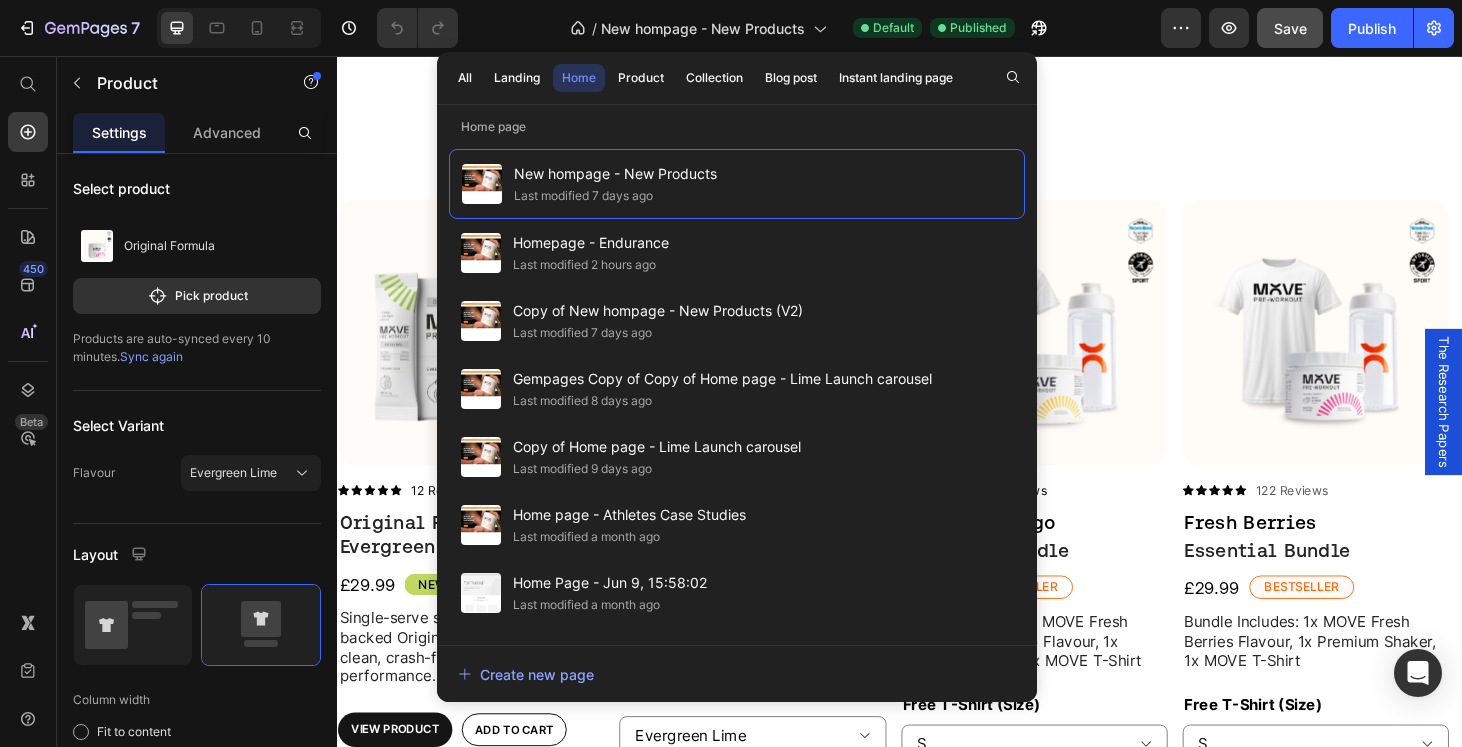 click on "All Landing Home Product Collection Blog post Instant landing page" at bounding box center [705, 78] 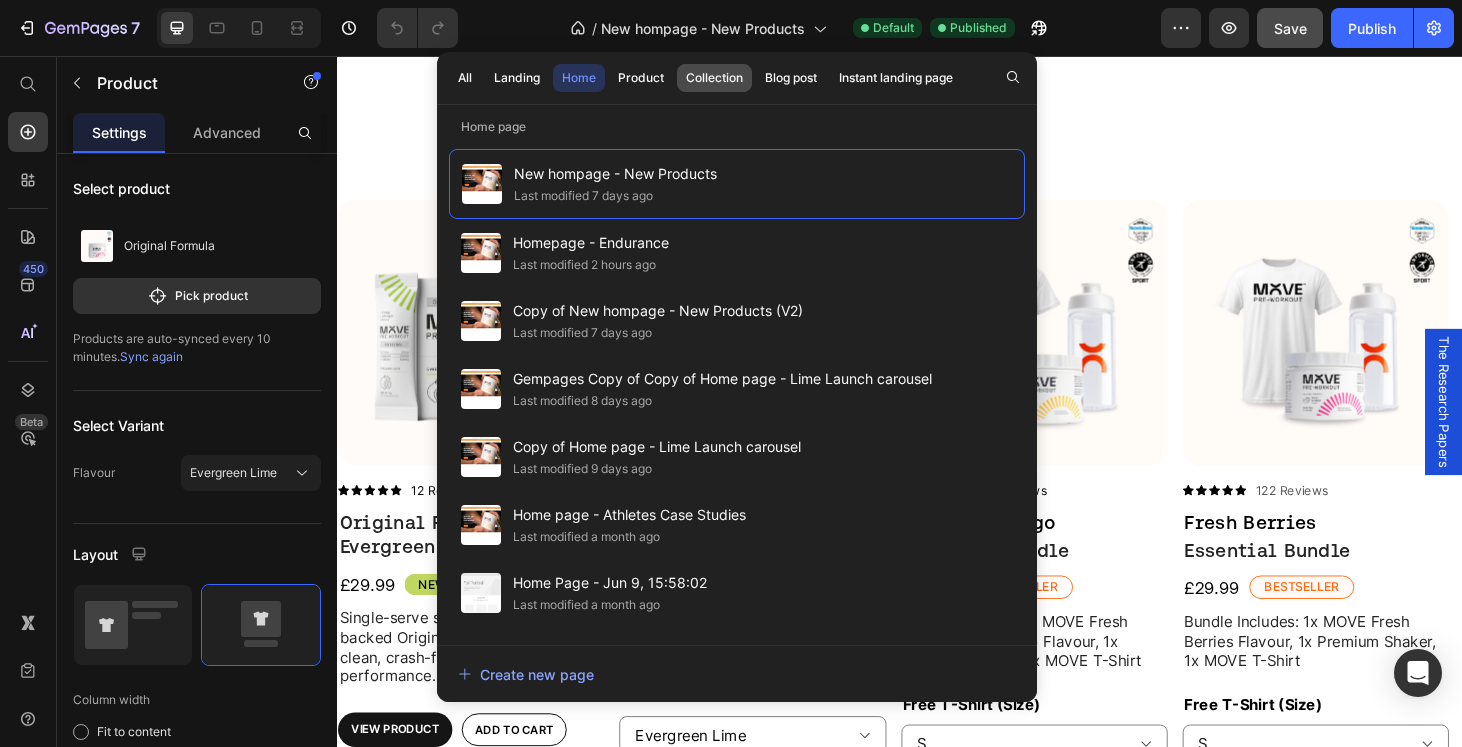 click on "Collection" at bounding box center (714, 78) 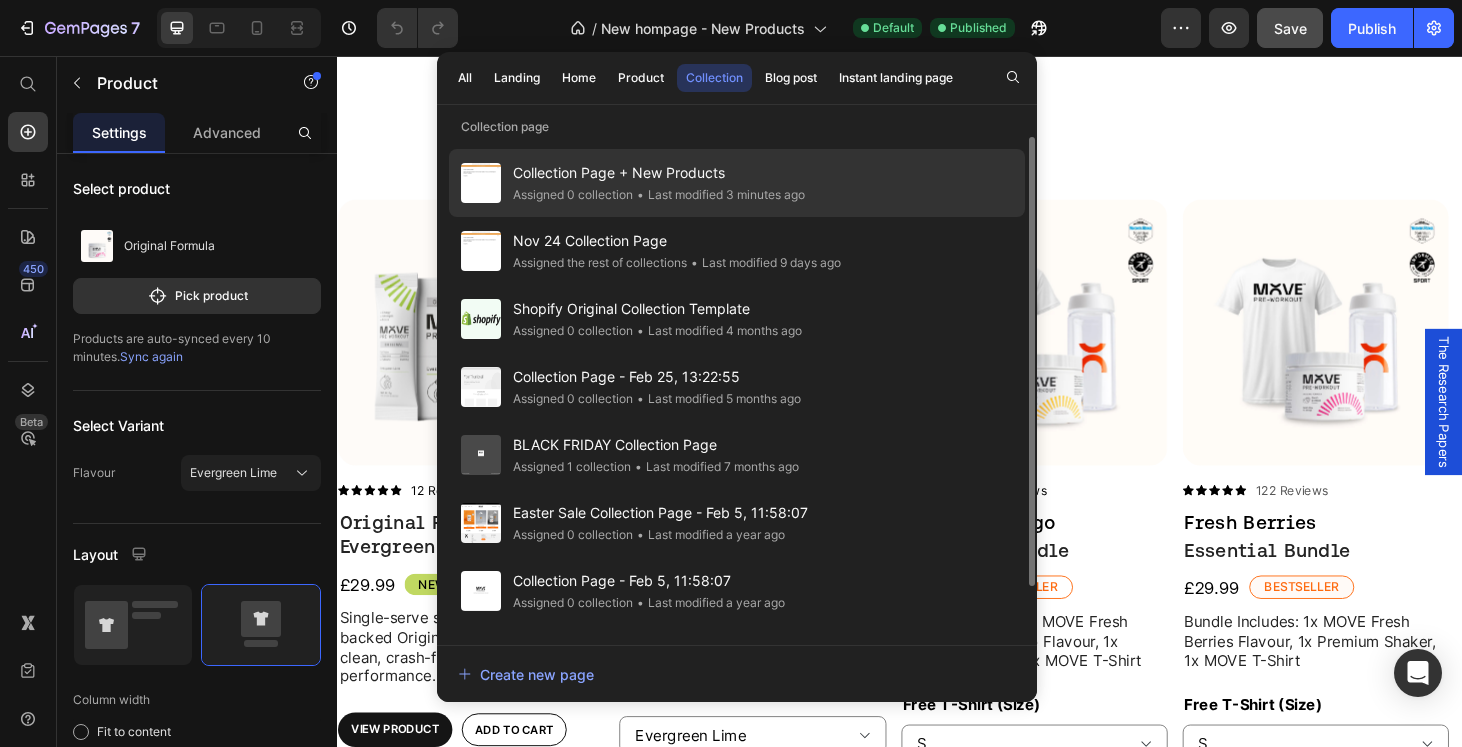 click on "• Last modified 3 minutes ago" 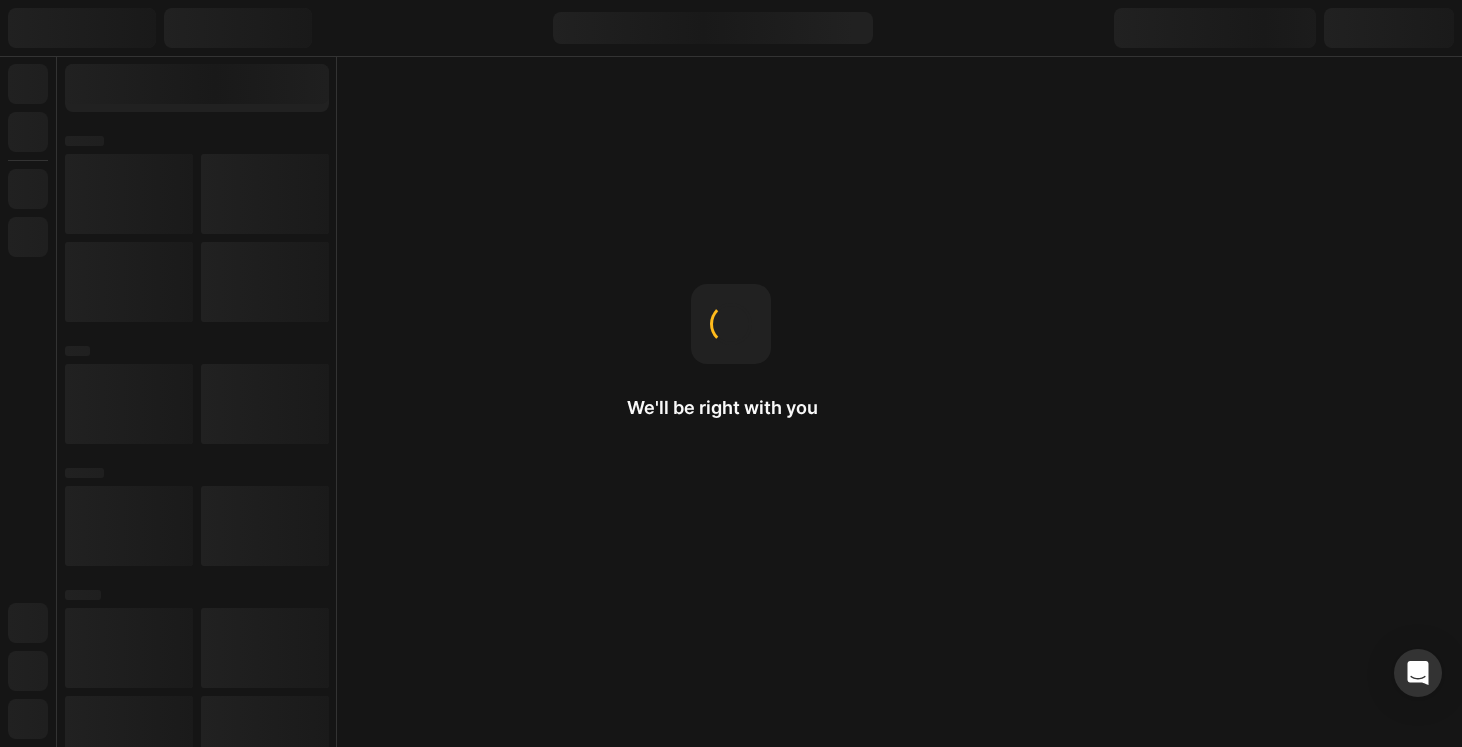 scroll, scrollTop: 0, scrollLeft: 0, axis: both 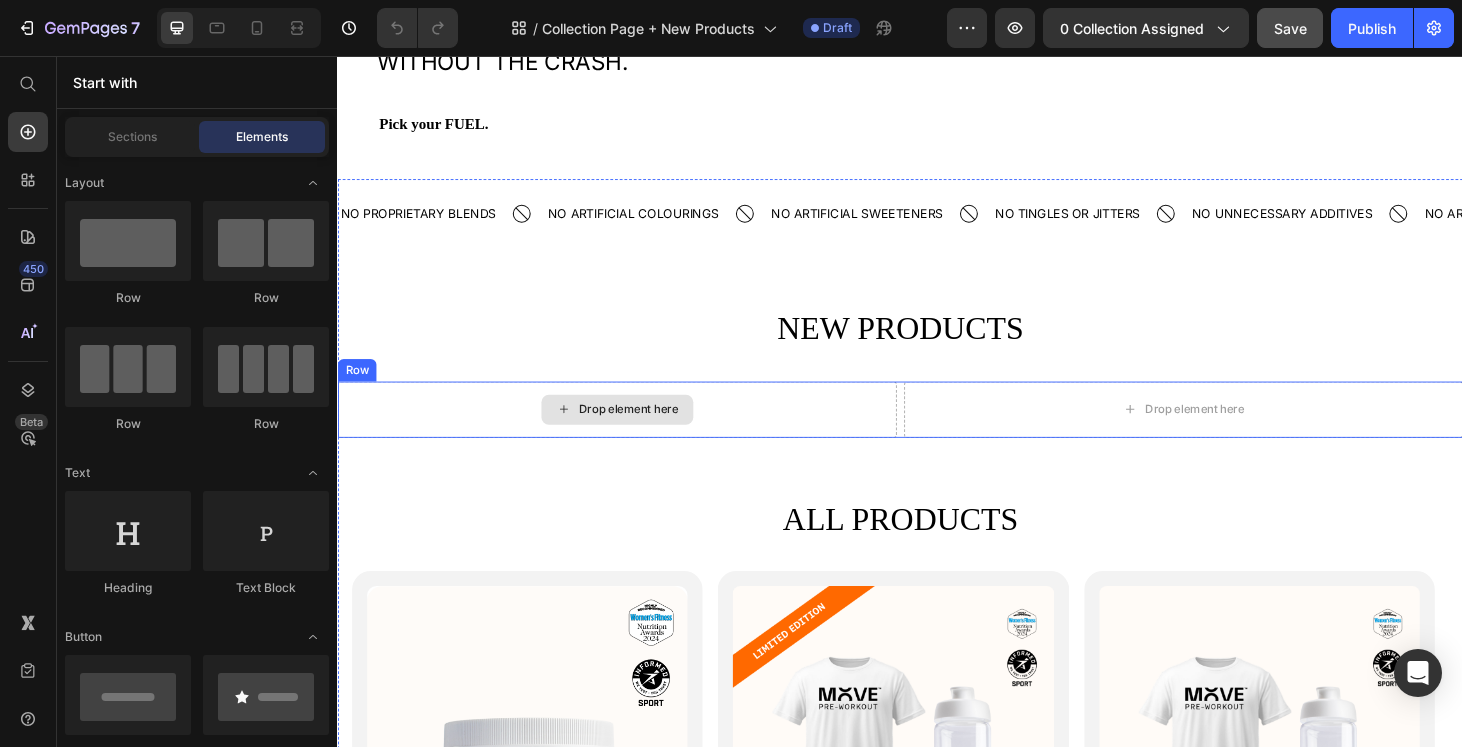 click on "Drop element here" at bounding box center [647, 433] 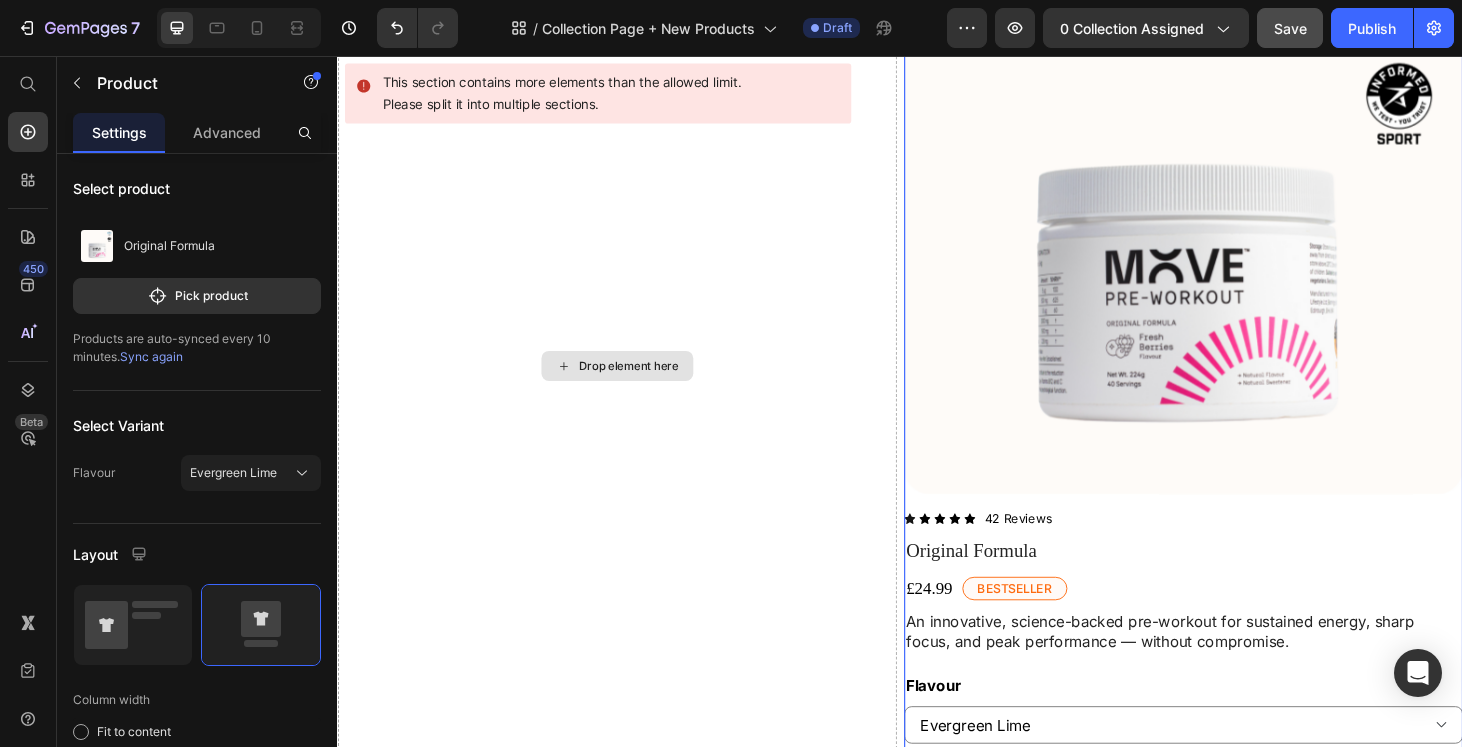 scroll, scrollTop: 616, scrollLeft: 0, axis: vertical 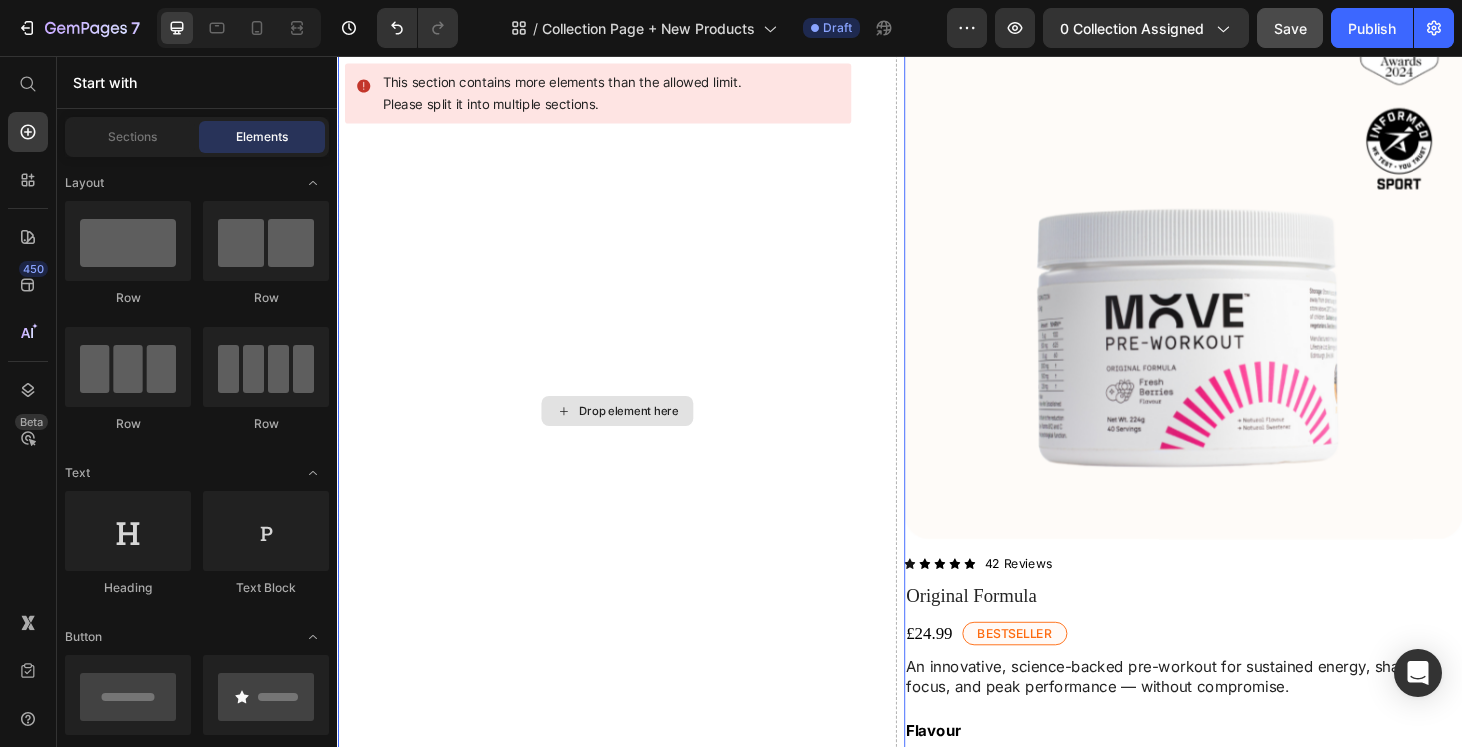 click on "Drop element here" at bounding box center [647, 434] 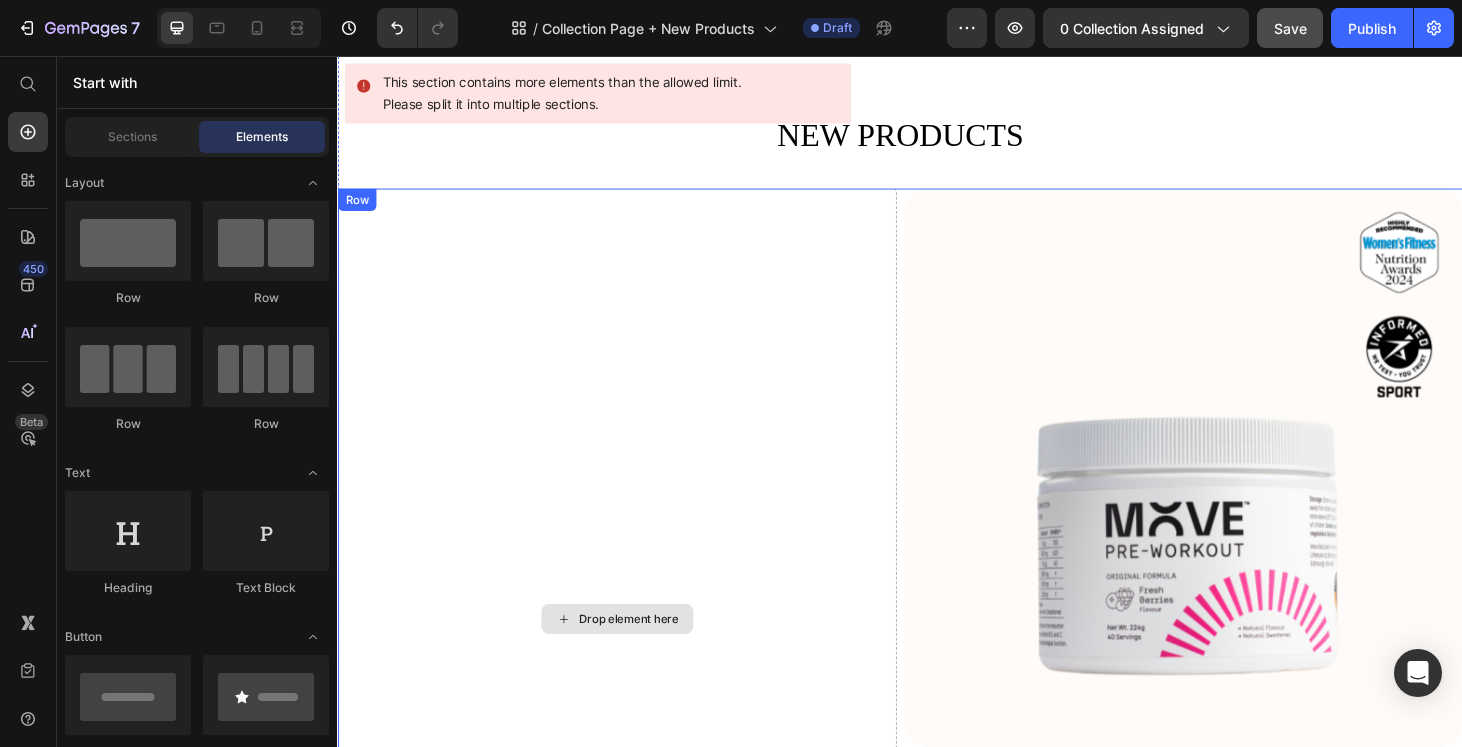 scroll, scrollTop: 393, scrollLeft: 0, axis: vertical 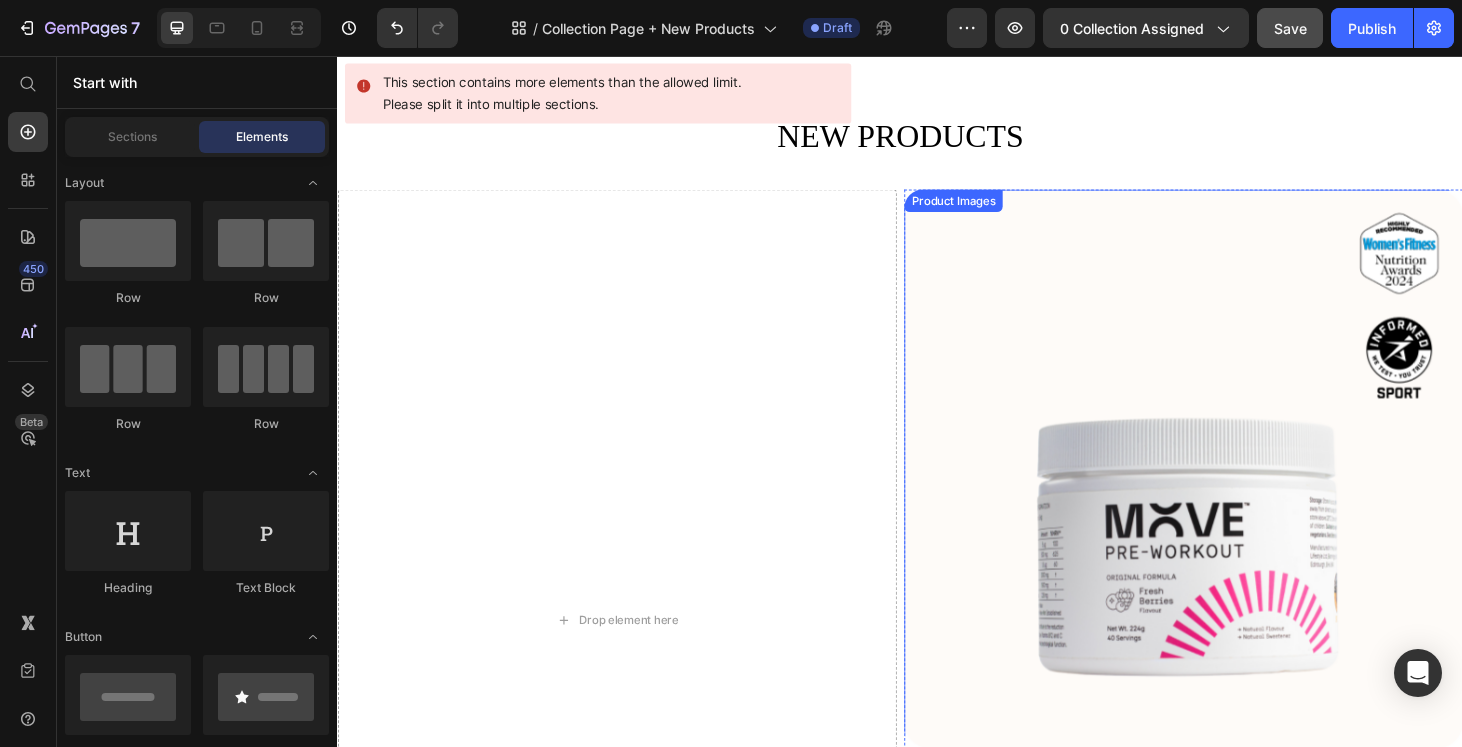 click on "Product Images" at bounding box center [1239, 496] 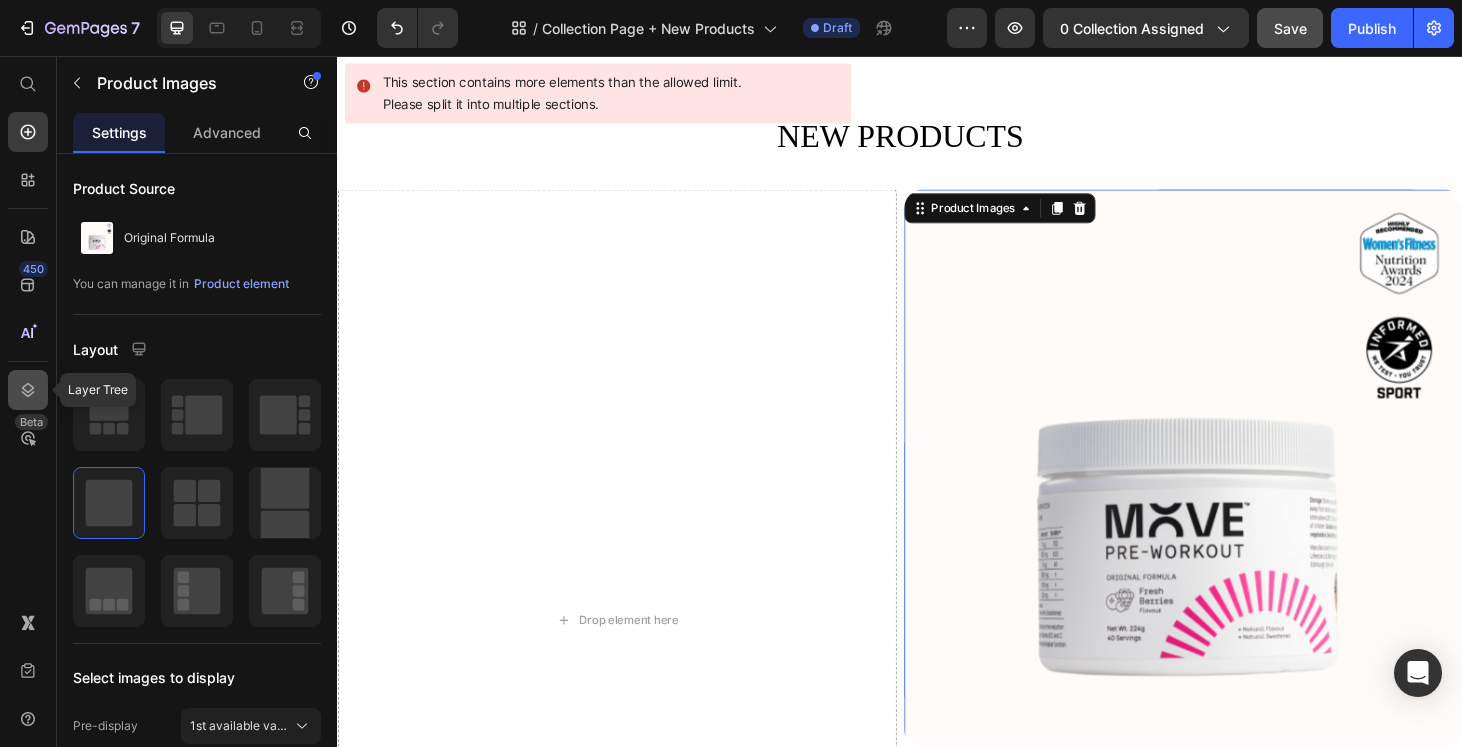 click 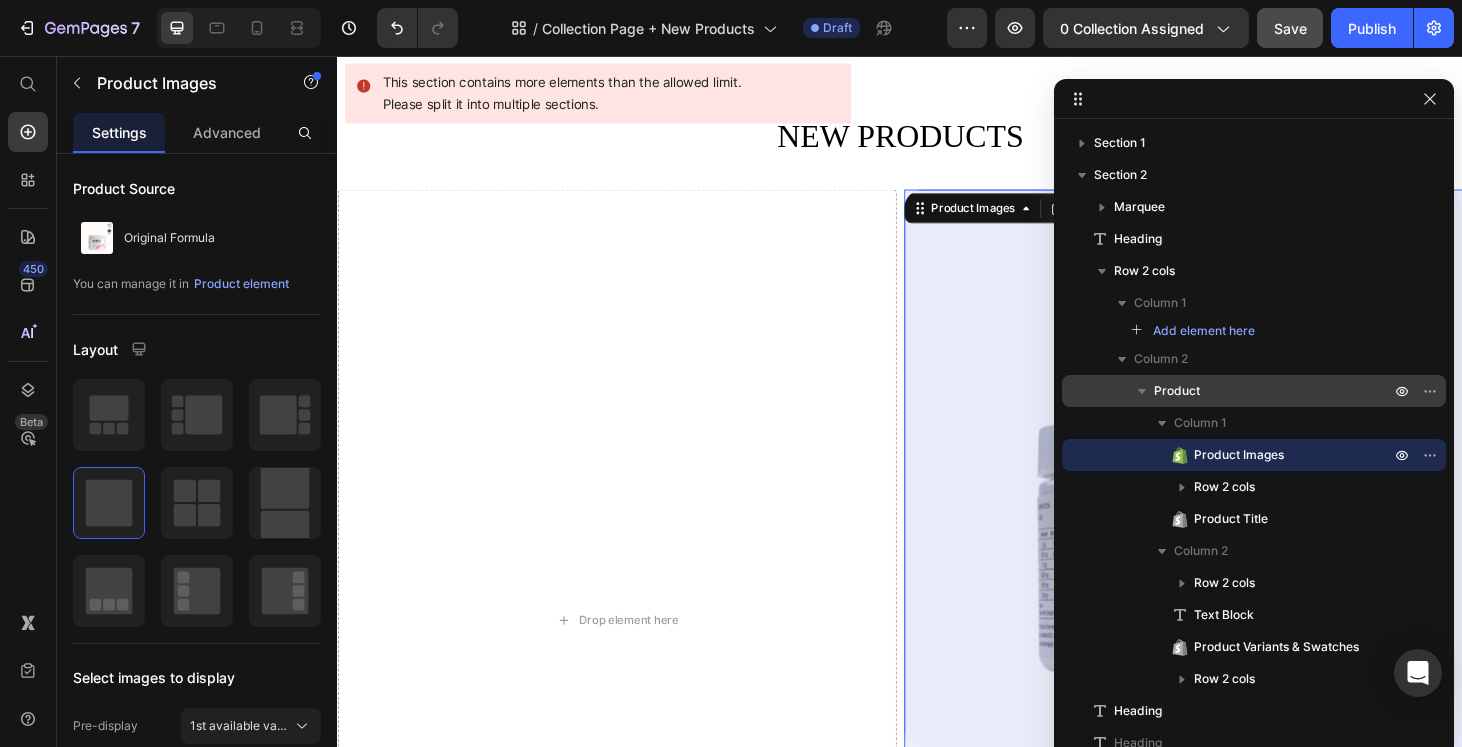 click on "Product" at bounding box center [1177, 391] 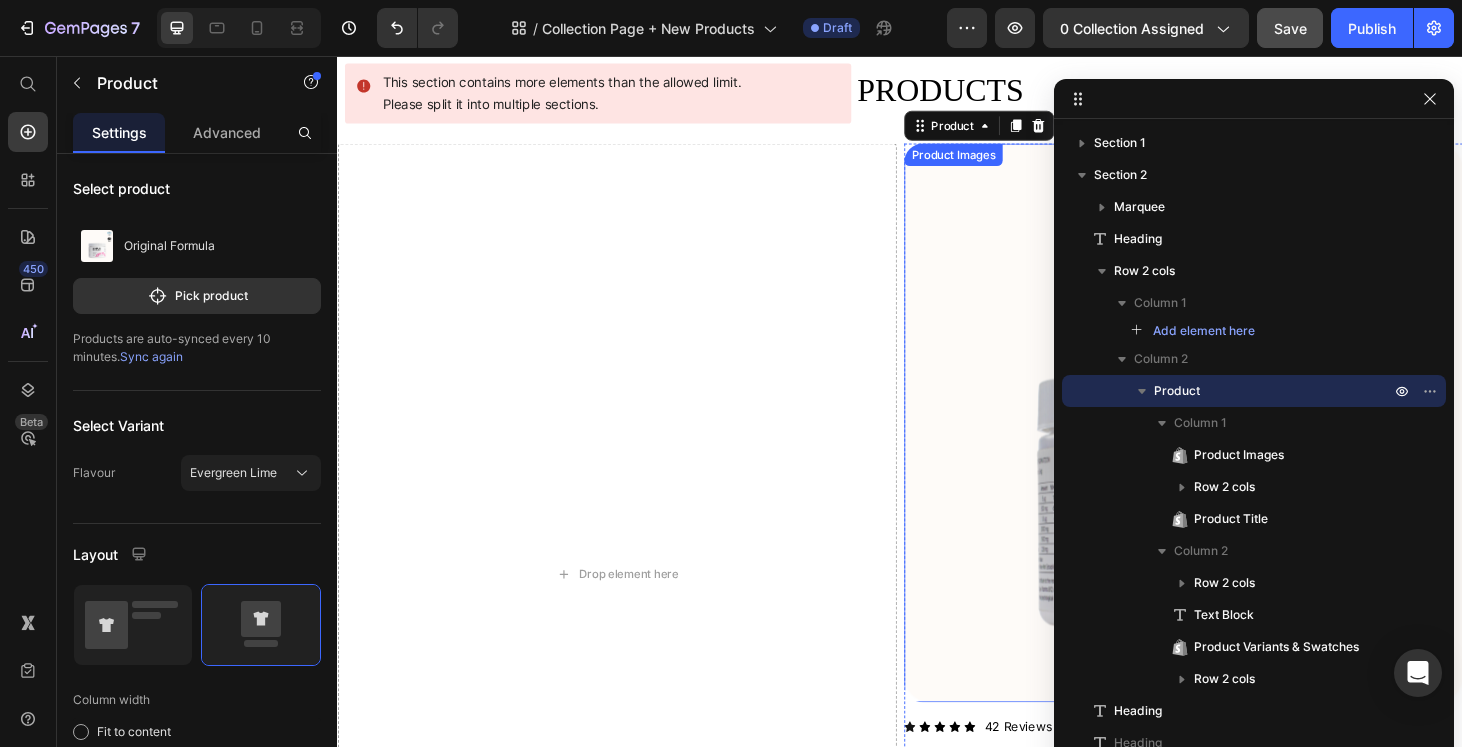 scroll, scrollTop: 411, scrollLeft: 0, axis: vertical 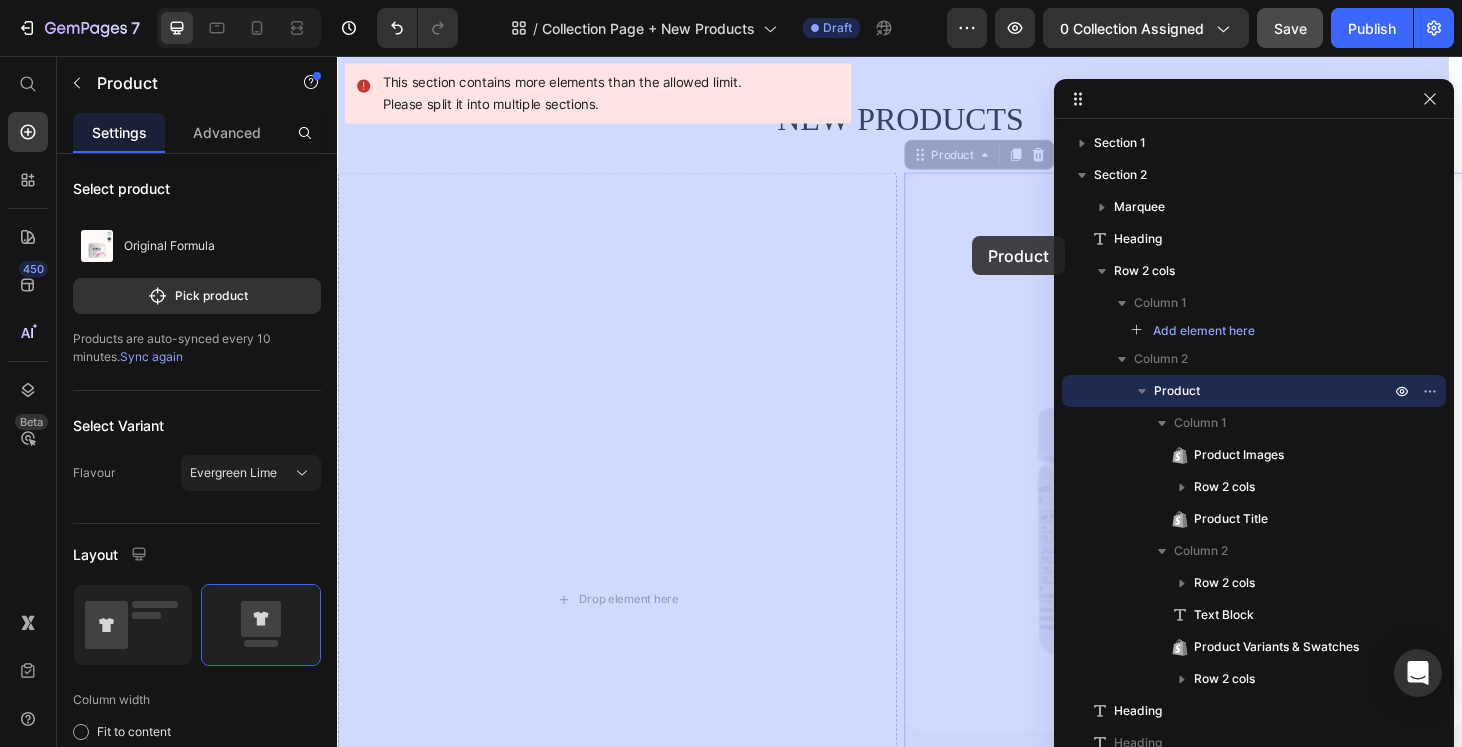 drag, startPoint x: 950, startPoint y: 157, endPoint x: 1014, endPoint y: 248, distance: 111.25197 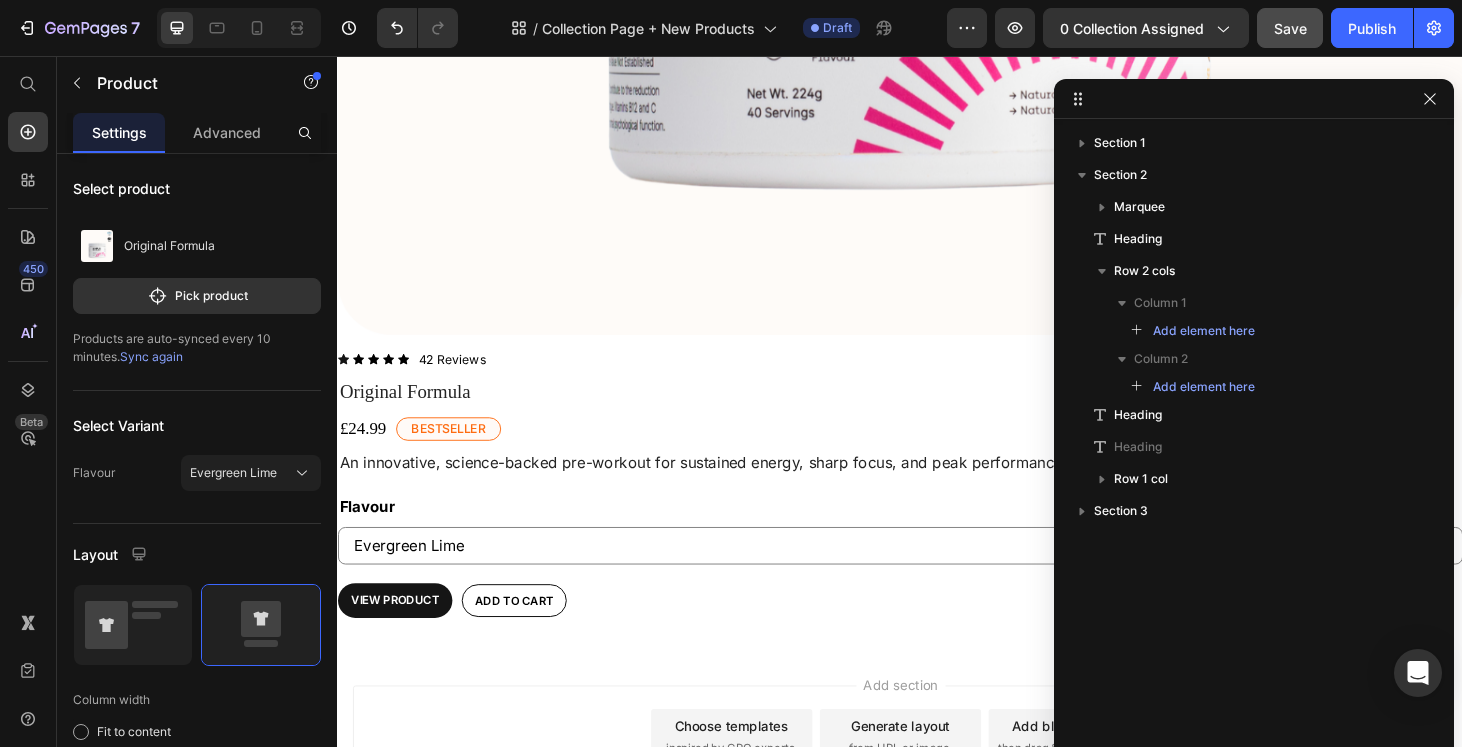 scroll, scrollTop: 3553, scrollLeft: 0, axis: vertical 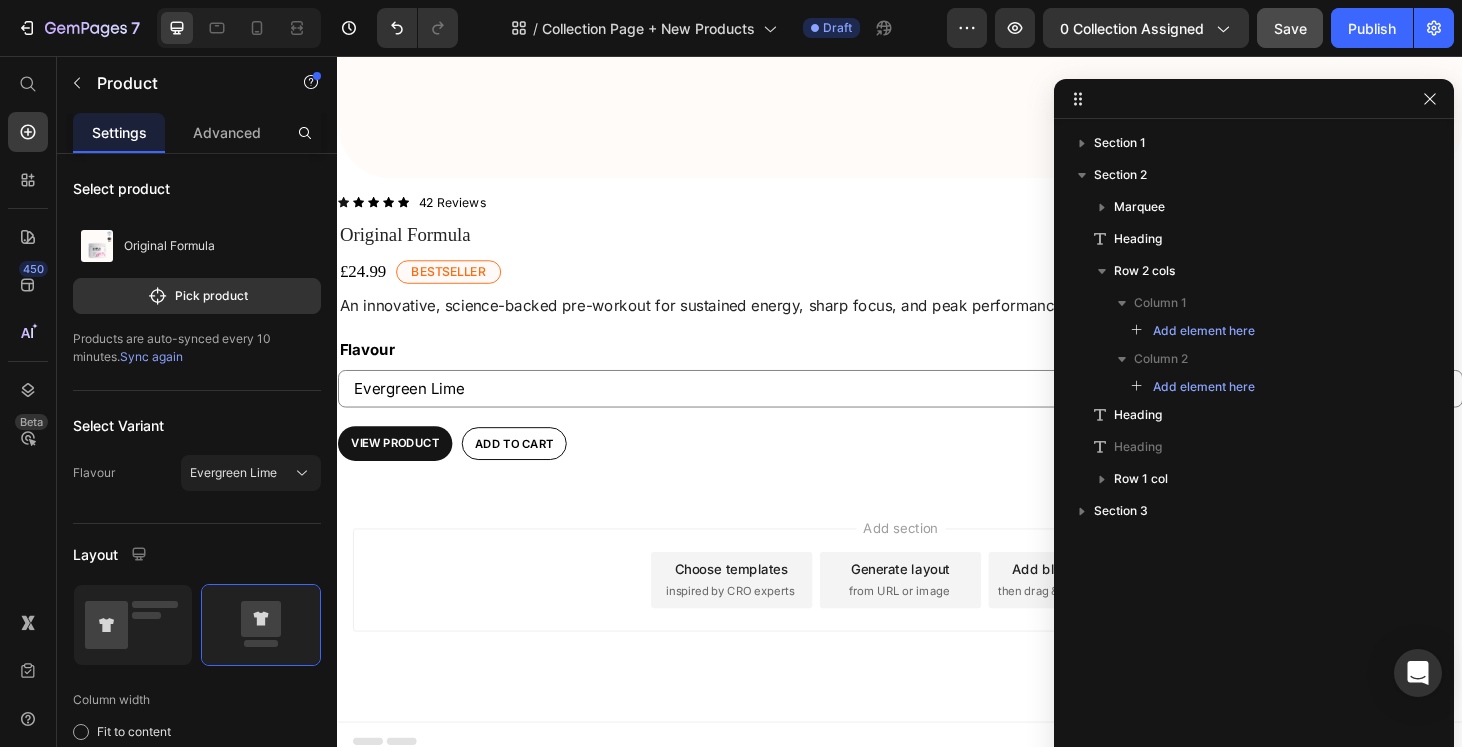 select on "Fresh Berries" 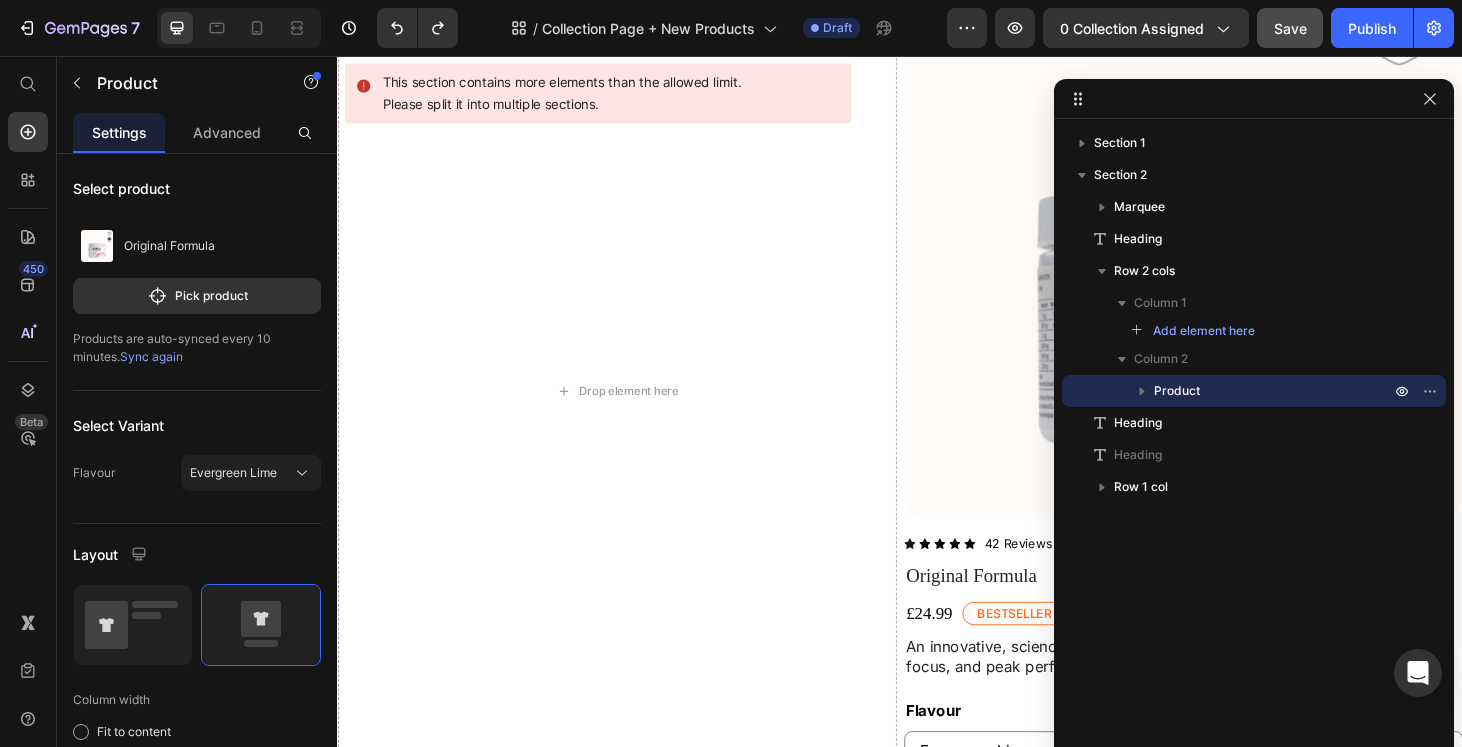 scroll, scrollTop: 551, scrollLeft: 0, axis: vertical 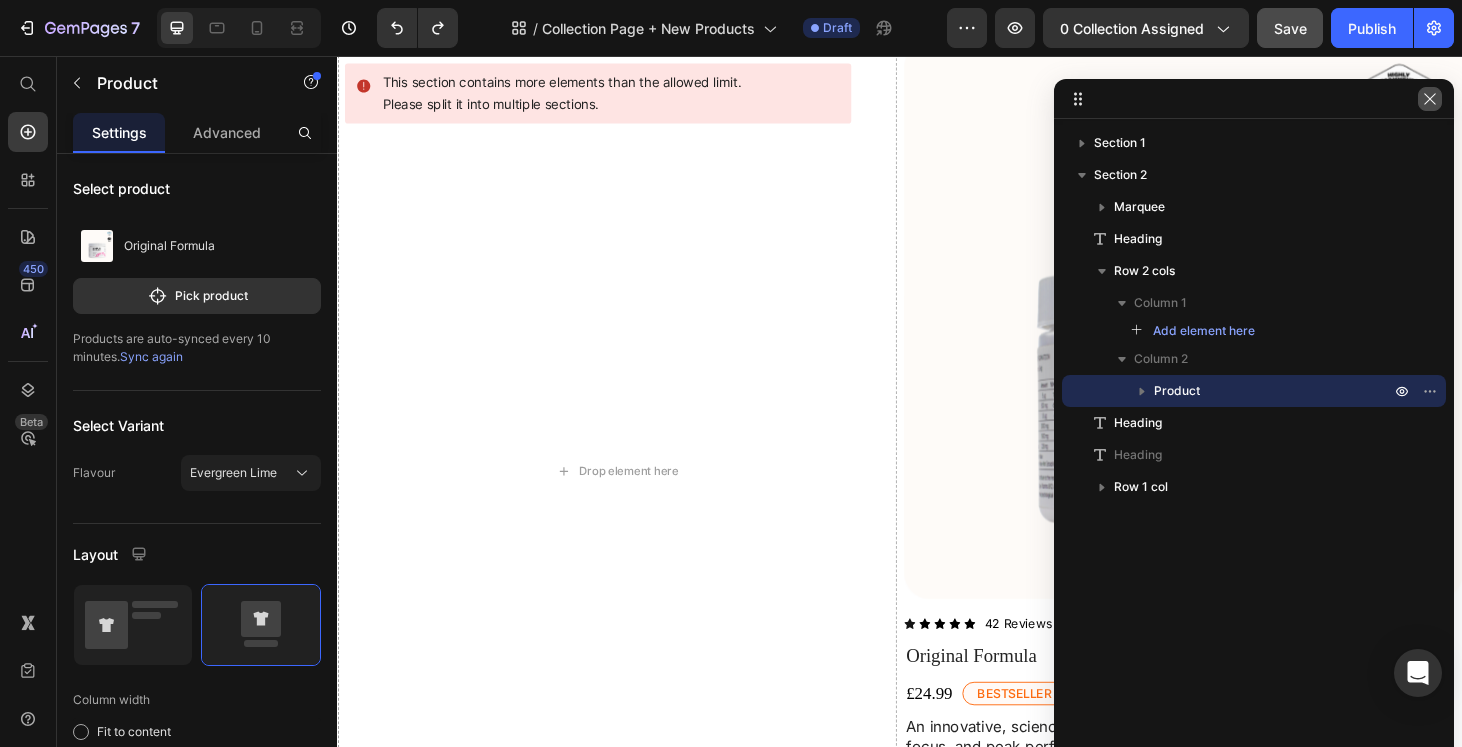 click 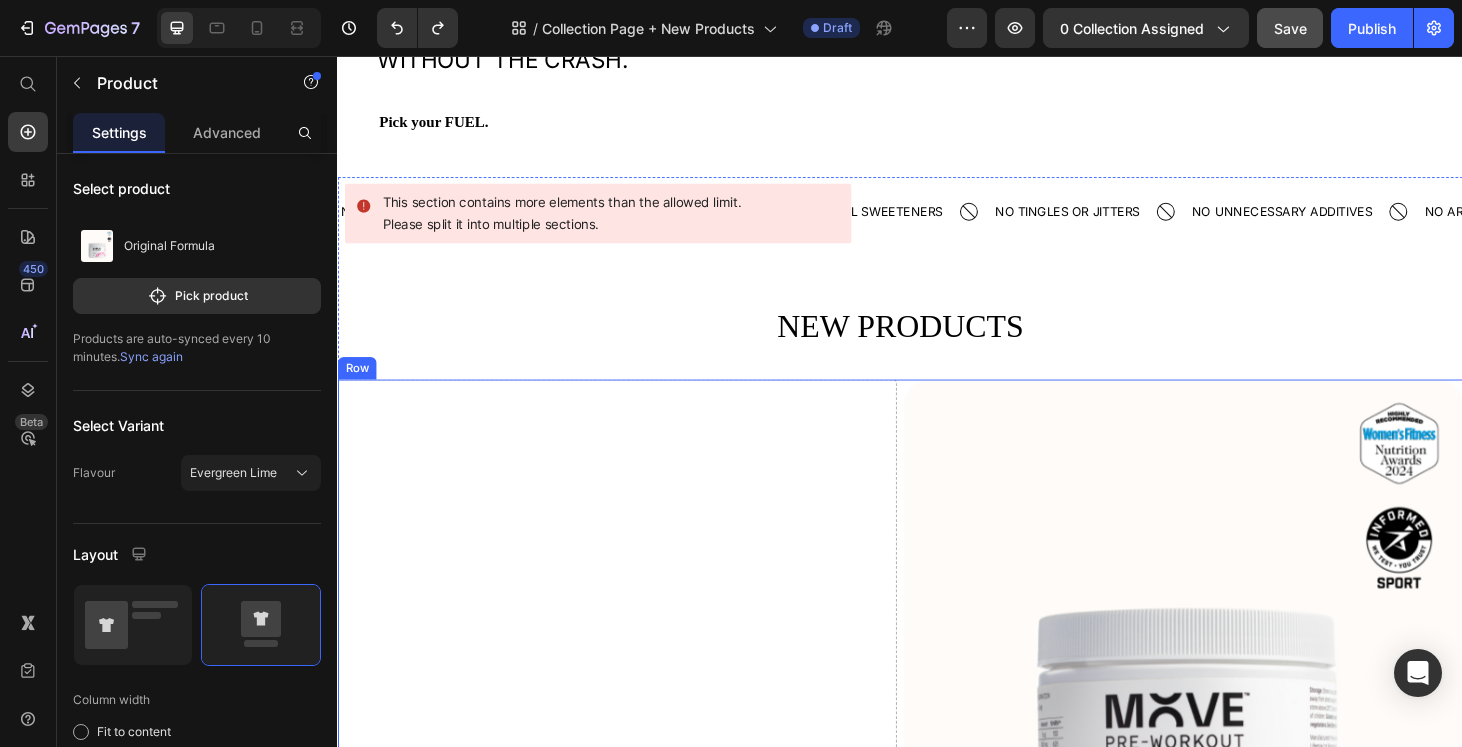 scroll, scrollTop: 394, scrollLeft: 0, axis: vertical 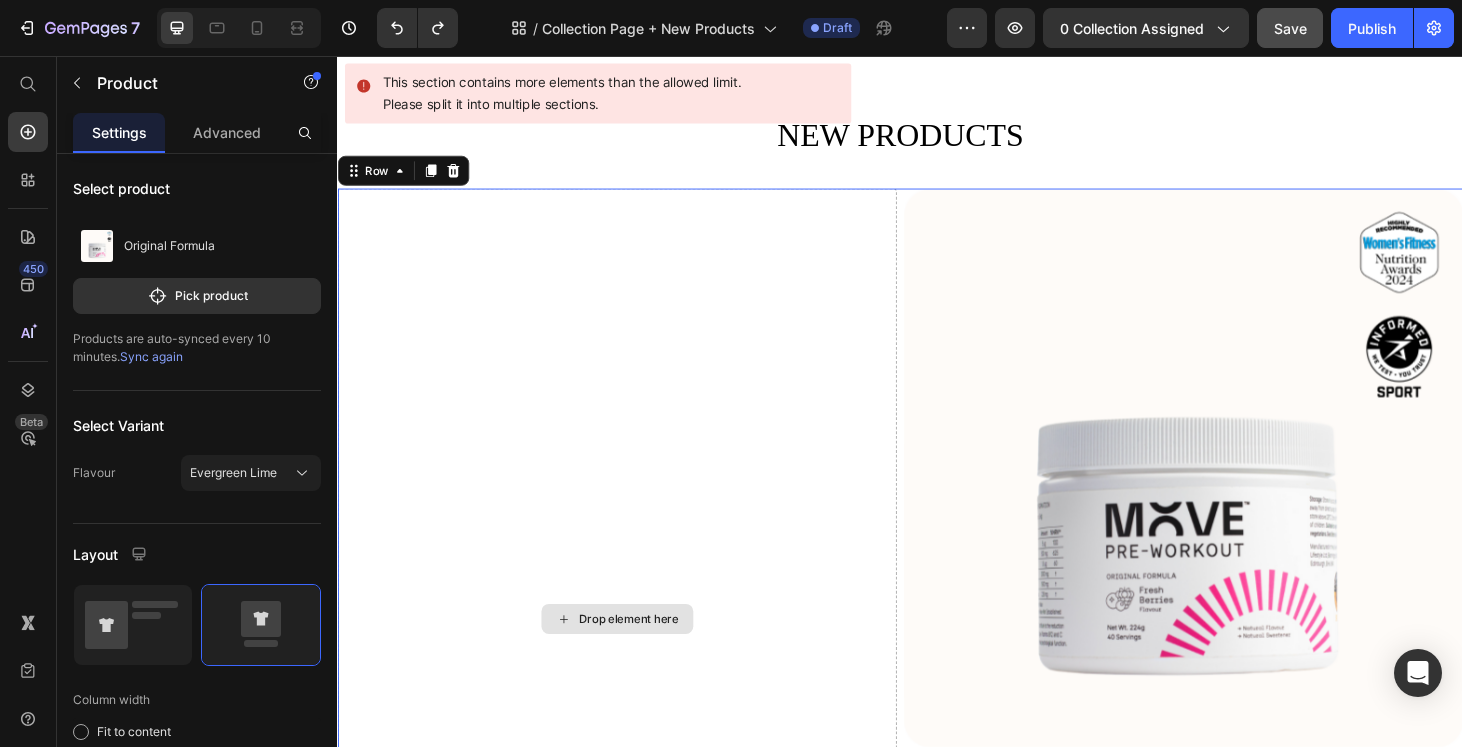 click on "Drop element here" at bounding box center (635, 656) 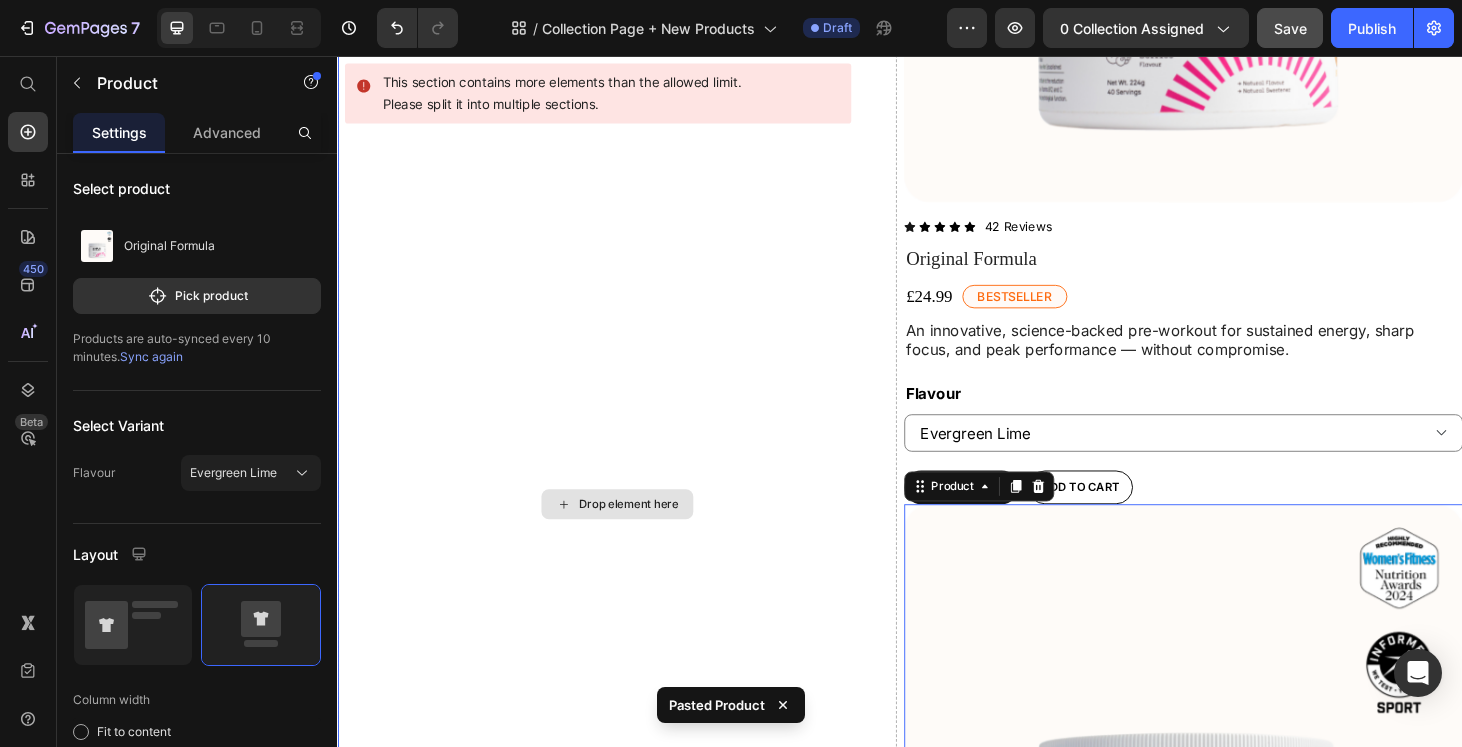 scroll, scrollTop: 948, scrollLeft: 0, axis: vertical 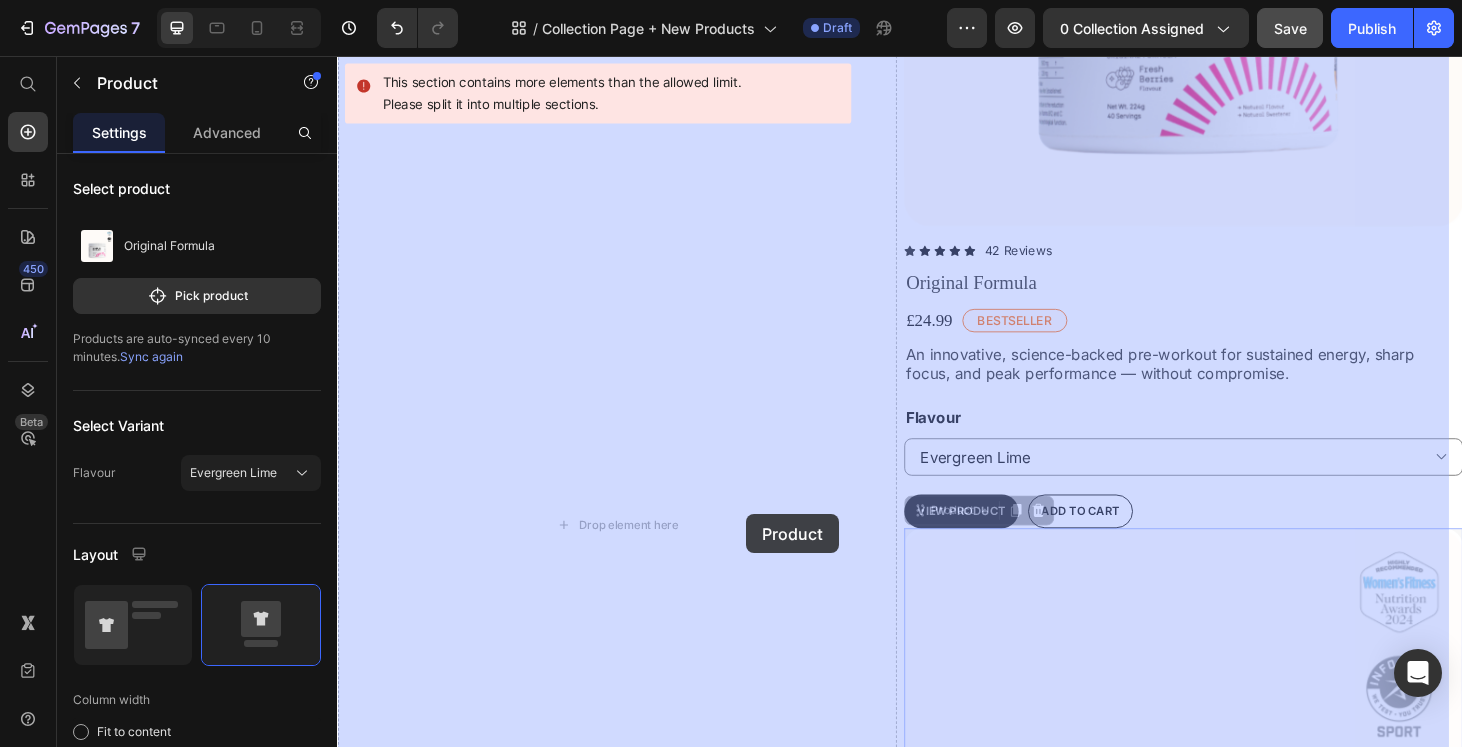 drag, startPoint x: 952, startPoint y: 535, endPoint x: 768, endPoint y: 545, distance: 184.27155 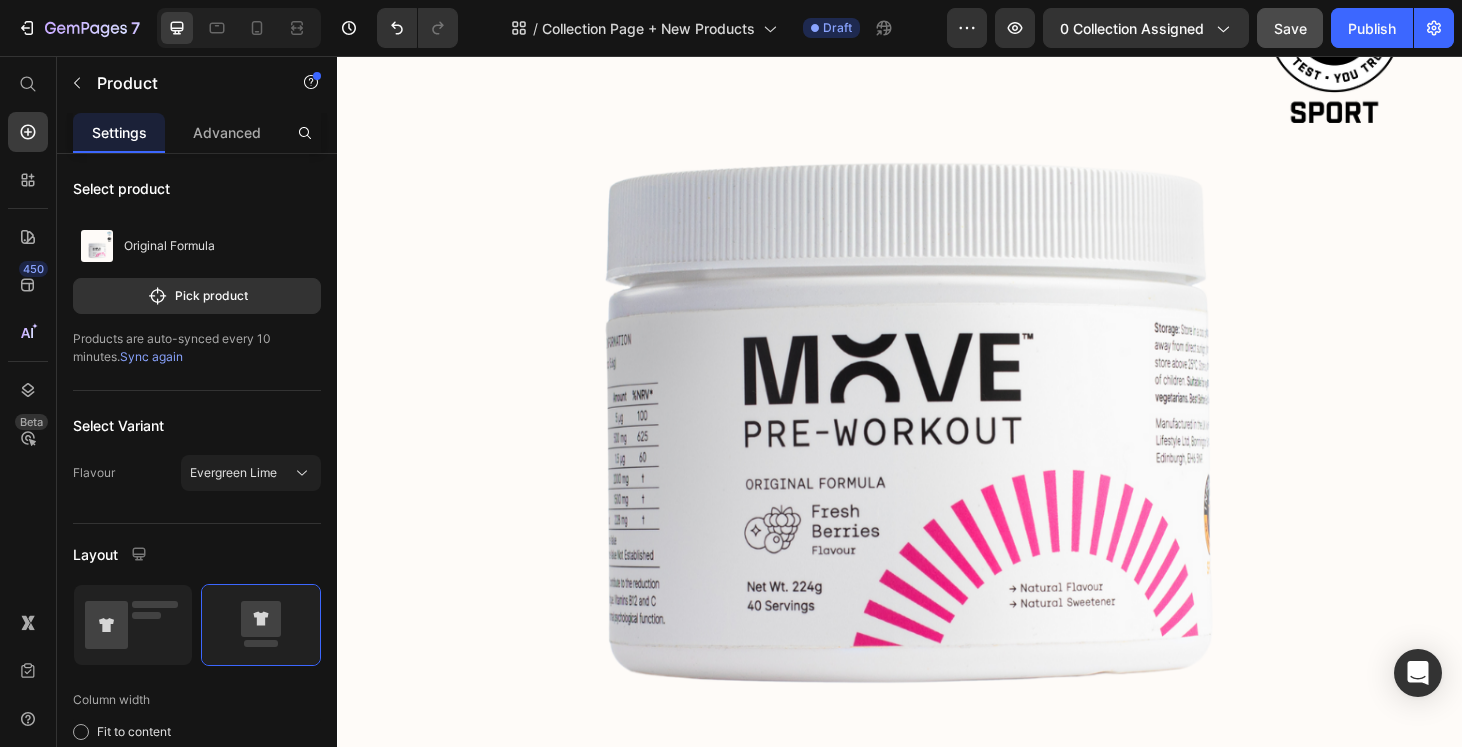 scroll, scrollTop: 3874, scrollLeft: 0, axis: vertical 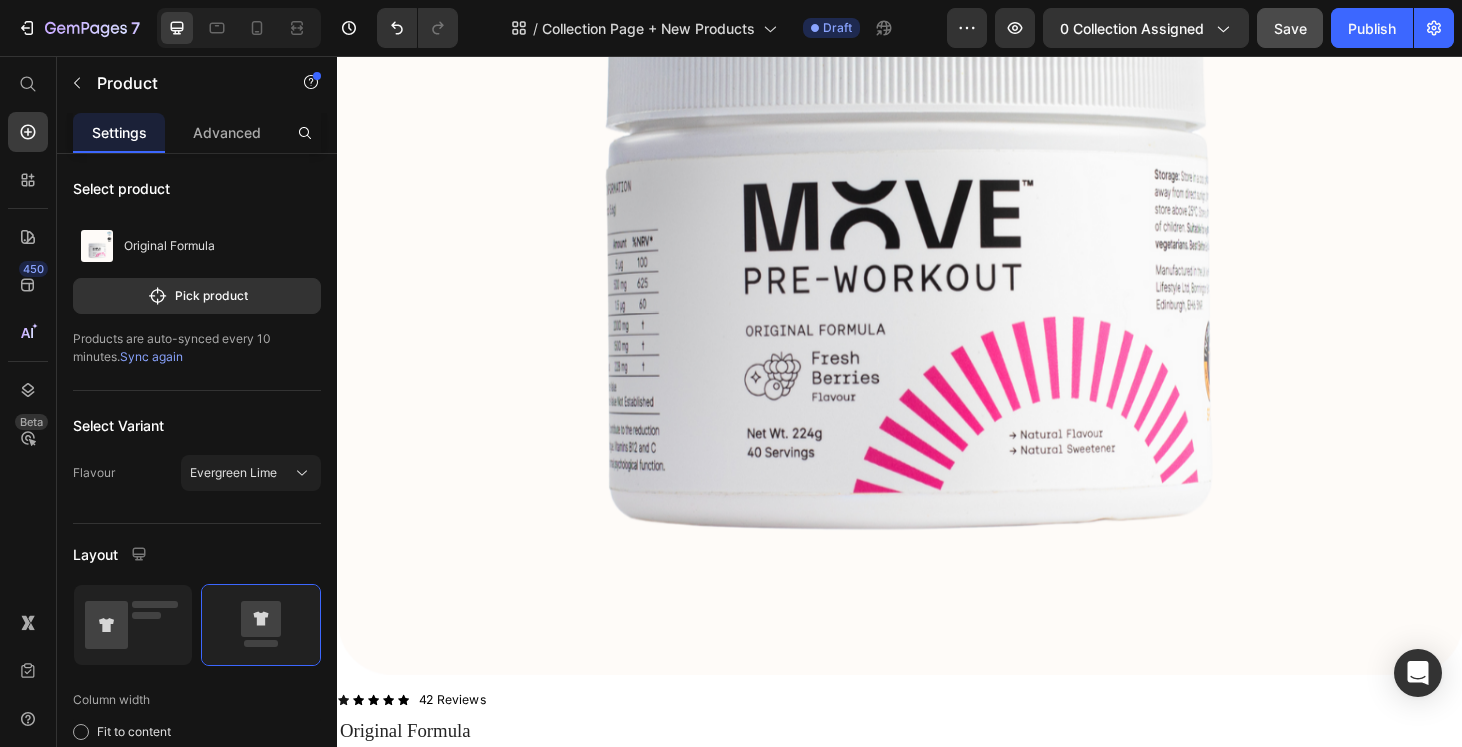 select on "Fresh Berries" 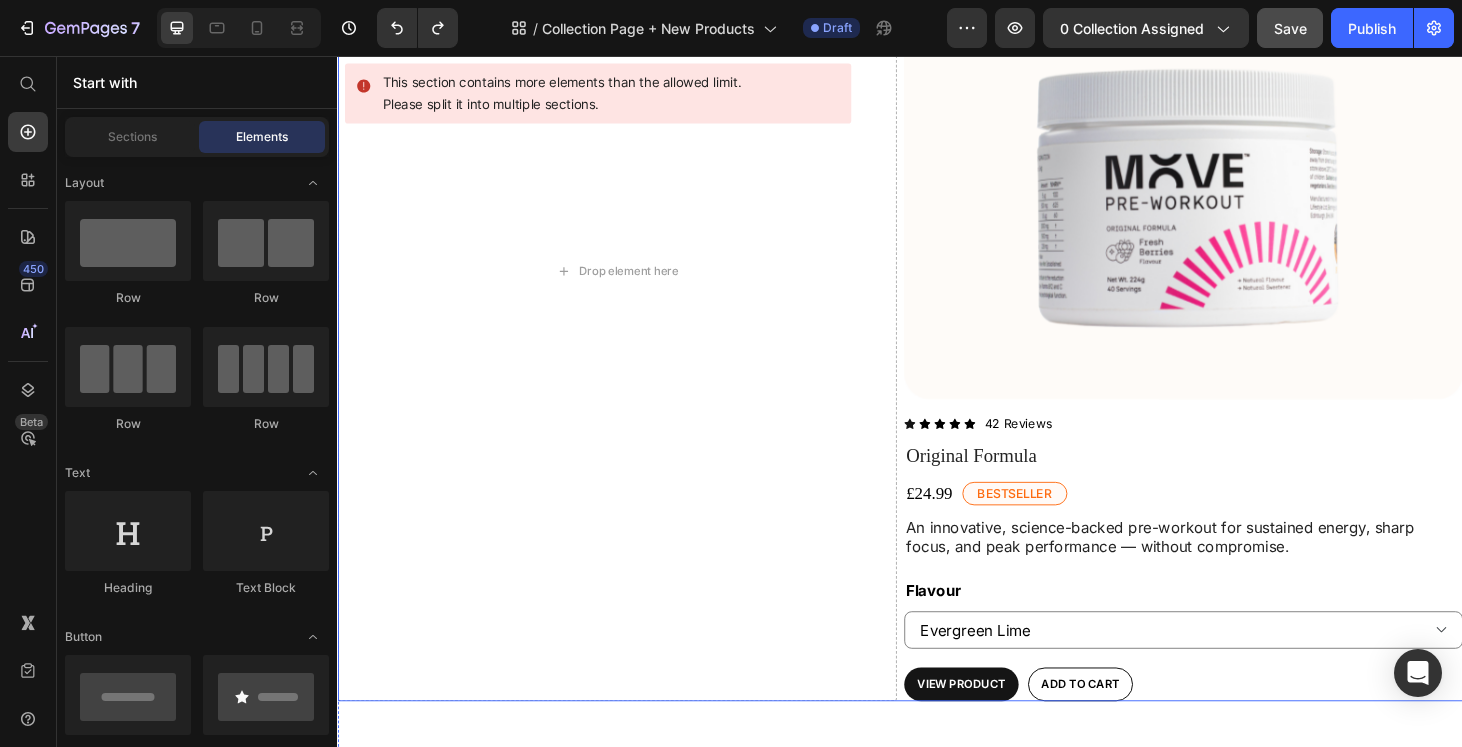 scroll, scrollTop: 596, scrollLeft: 0, axis: vertical 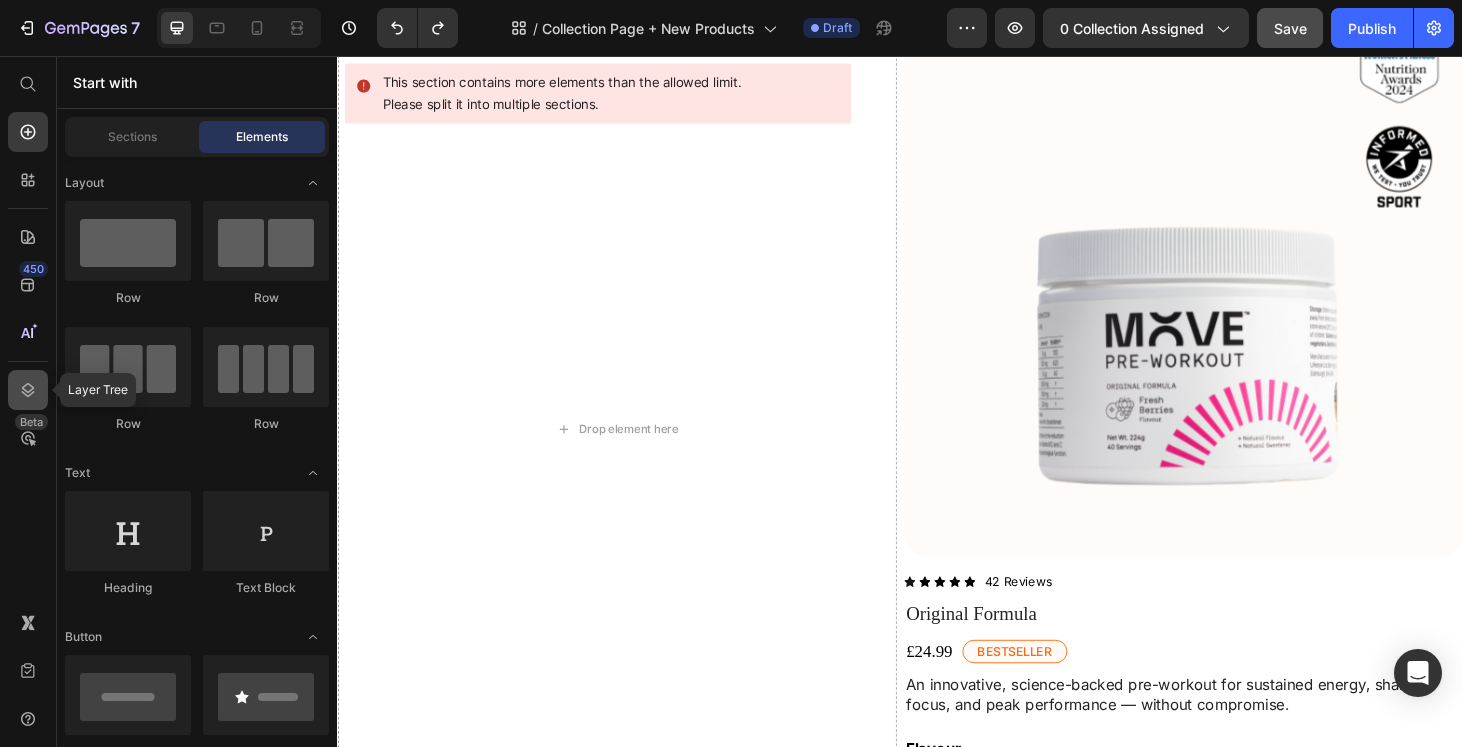 click 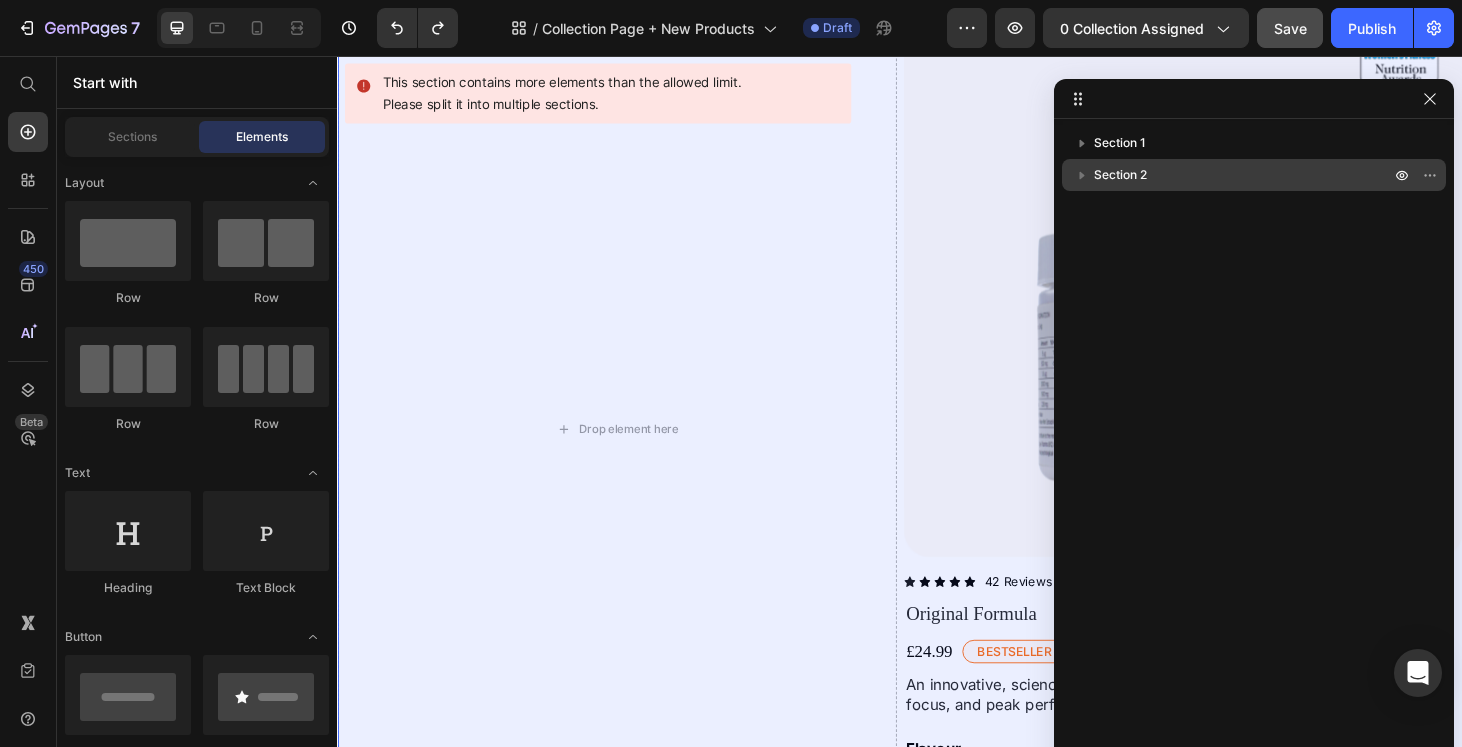 click 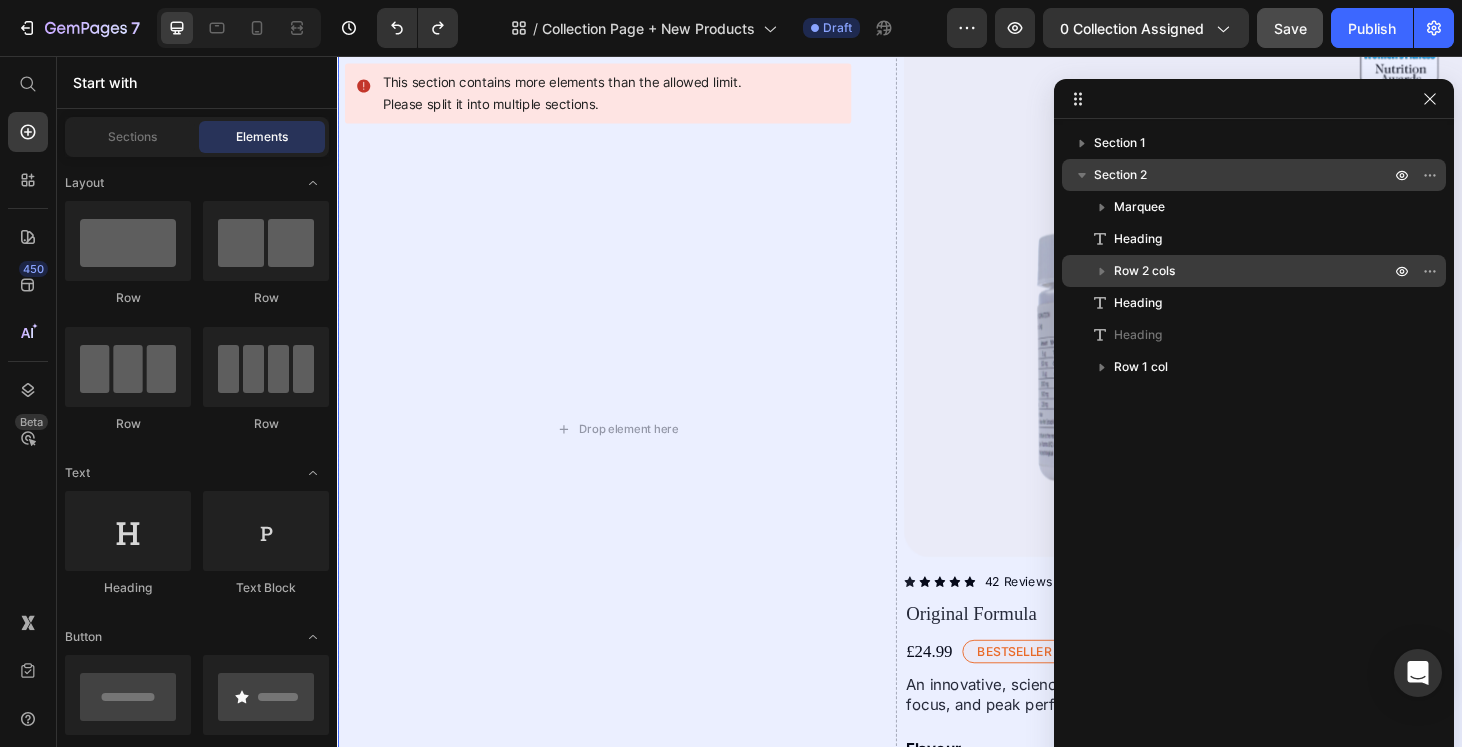 click on "Row 2 cols" at bounding box center [1144, 271] 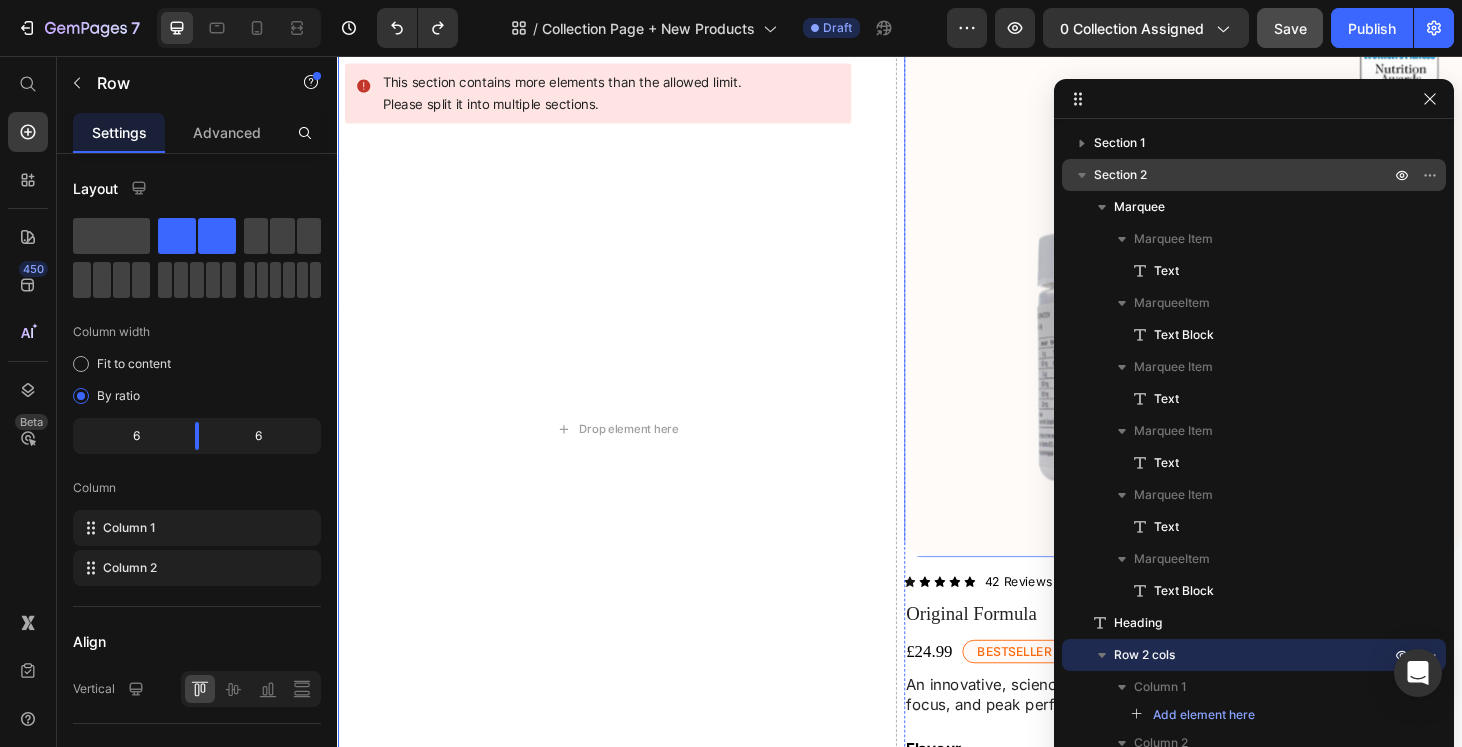 click at bounding box center (1239, 293) 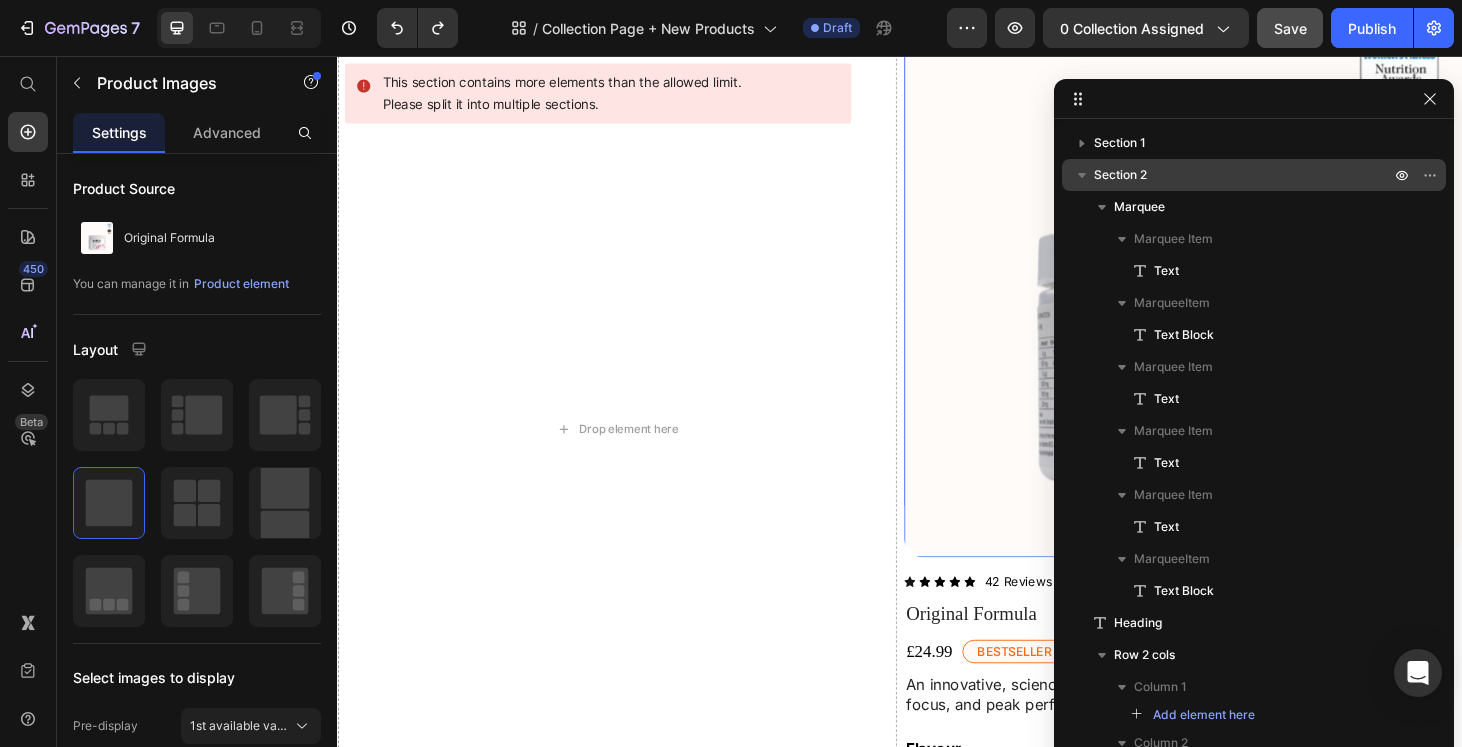 scroll, scrollTop: 463, scrollLeft: 0, axis: vertical 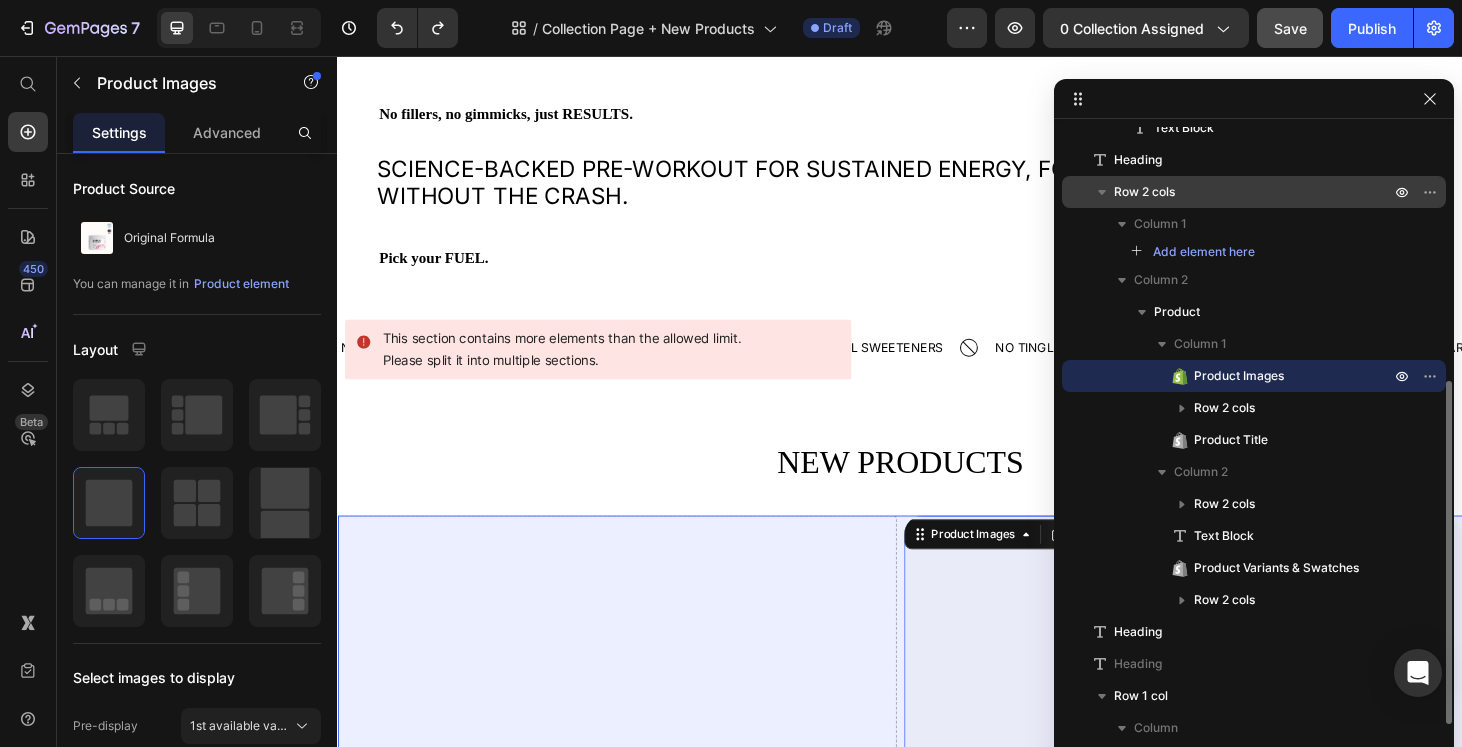 click on "Row 2 cols" at bounding box center [1254, 192] 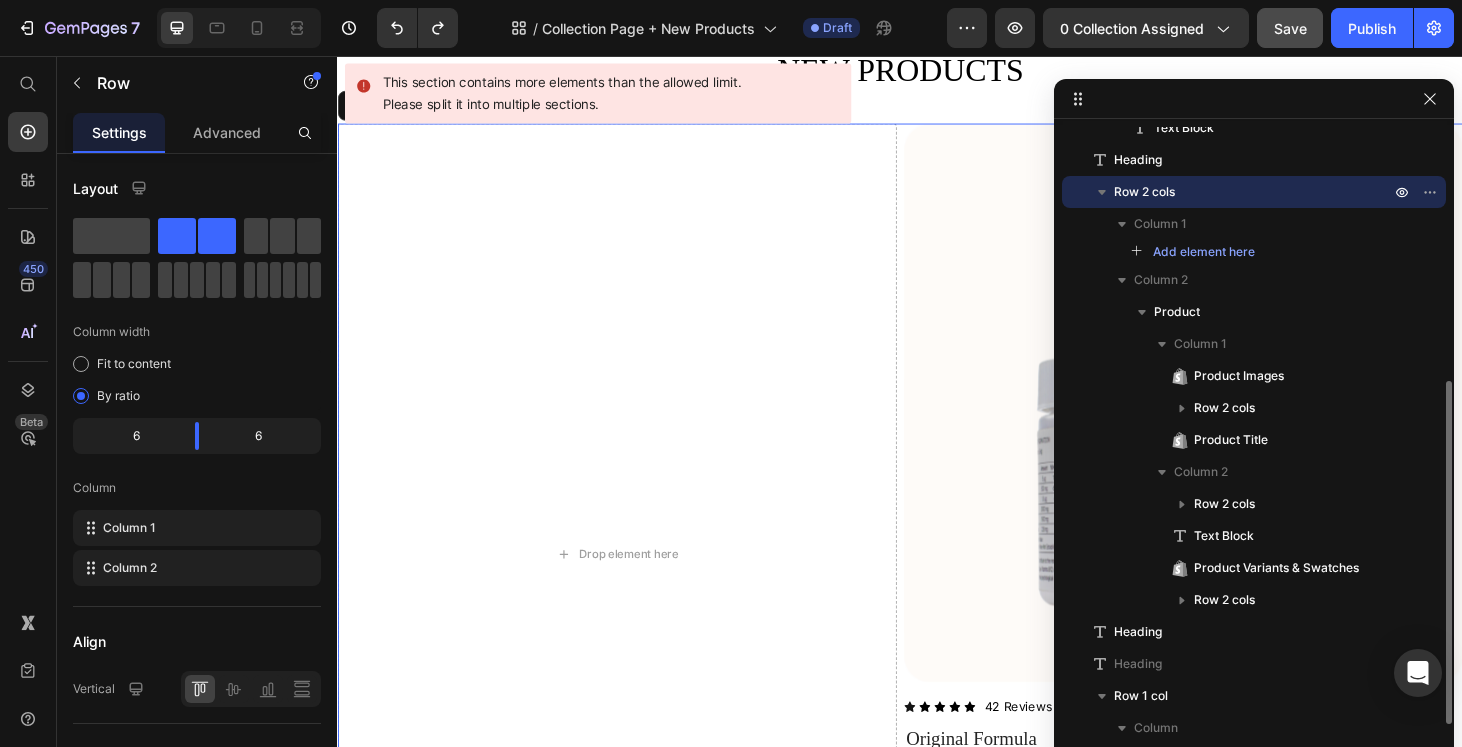 scroll, scrollTop: 464, scrollLeft: 0, axis: vertical 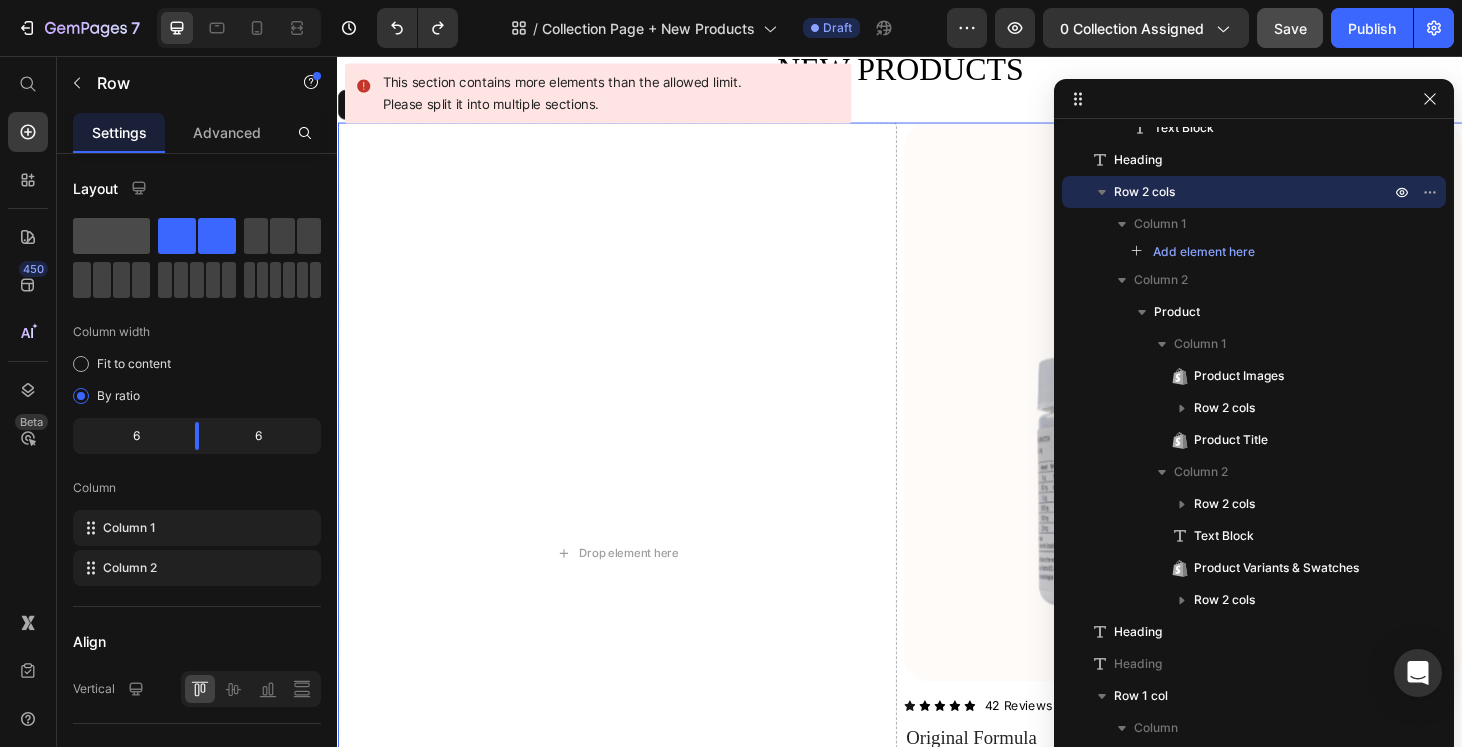 click 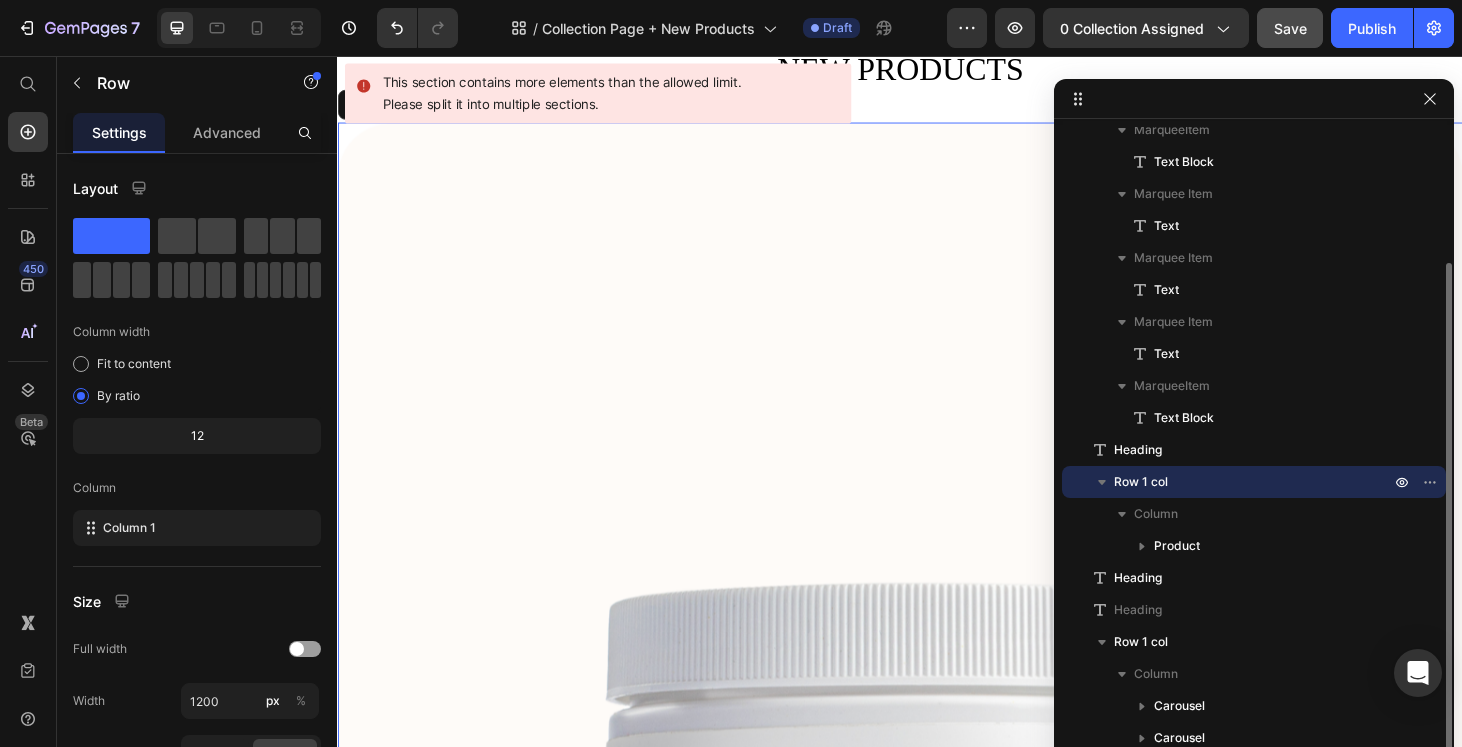 scroll, scrollTop: 173, scrollLeft: 0, axis: vertical 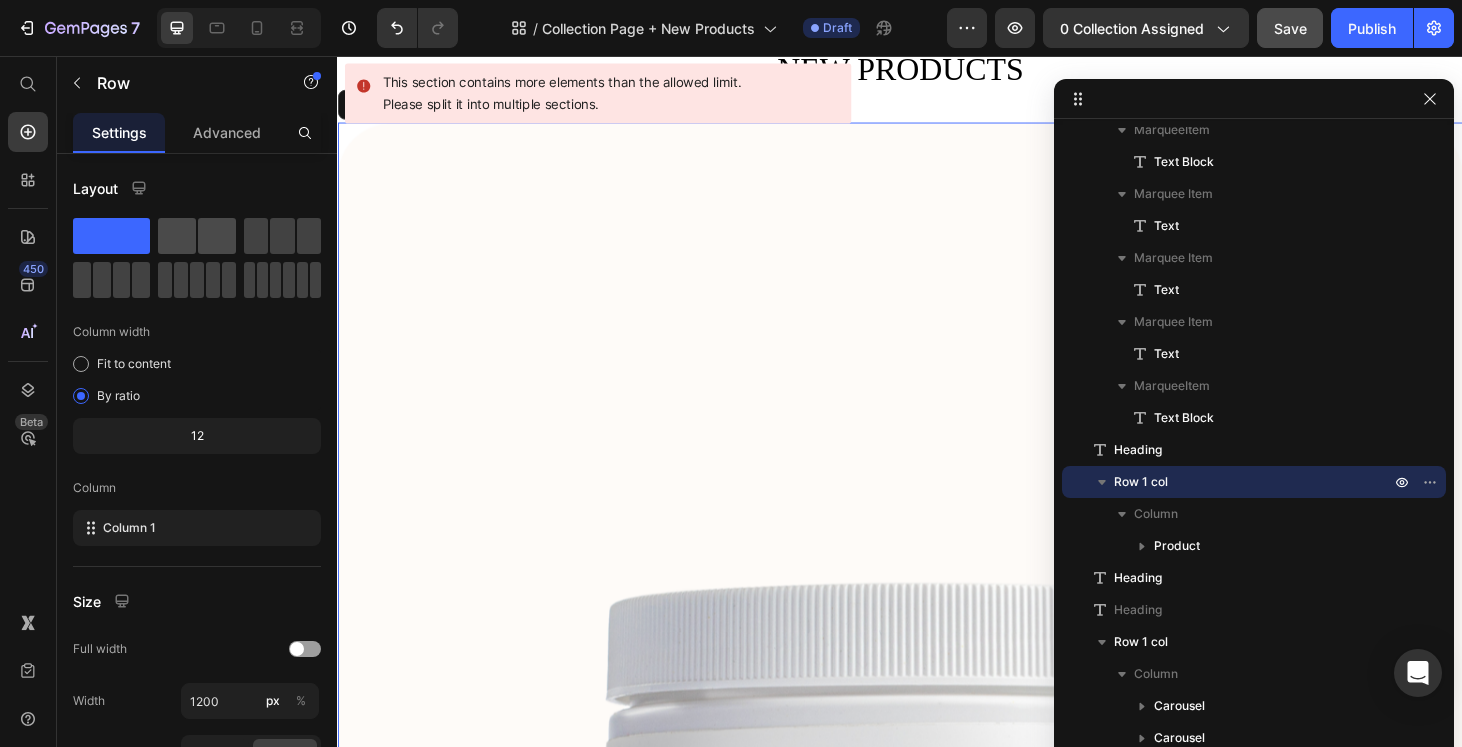 click 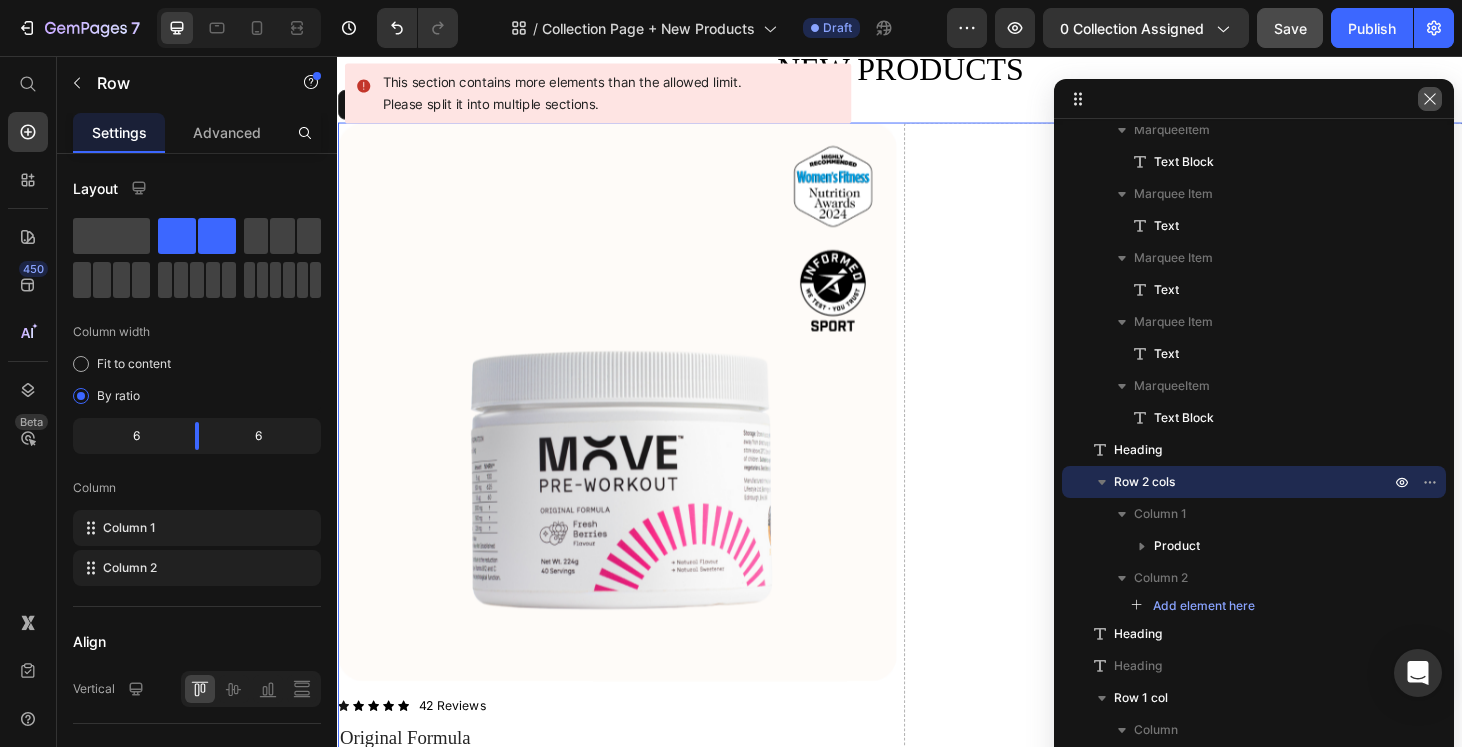 click 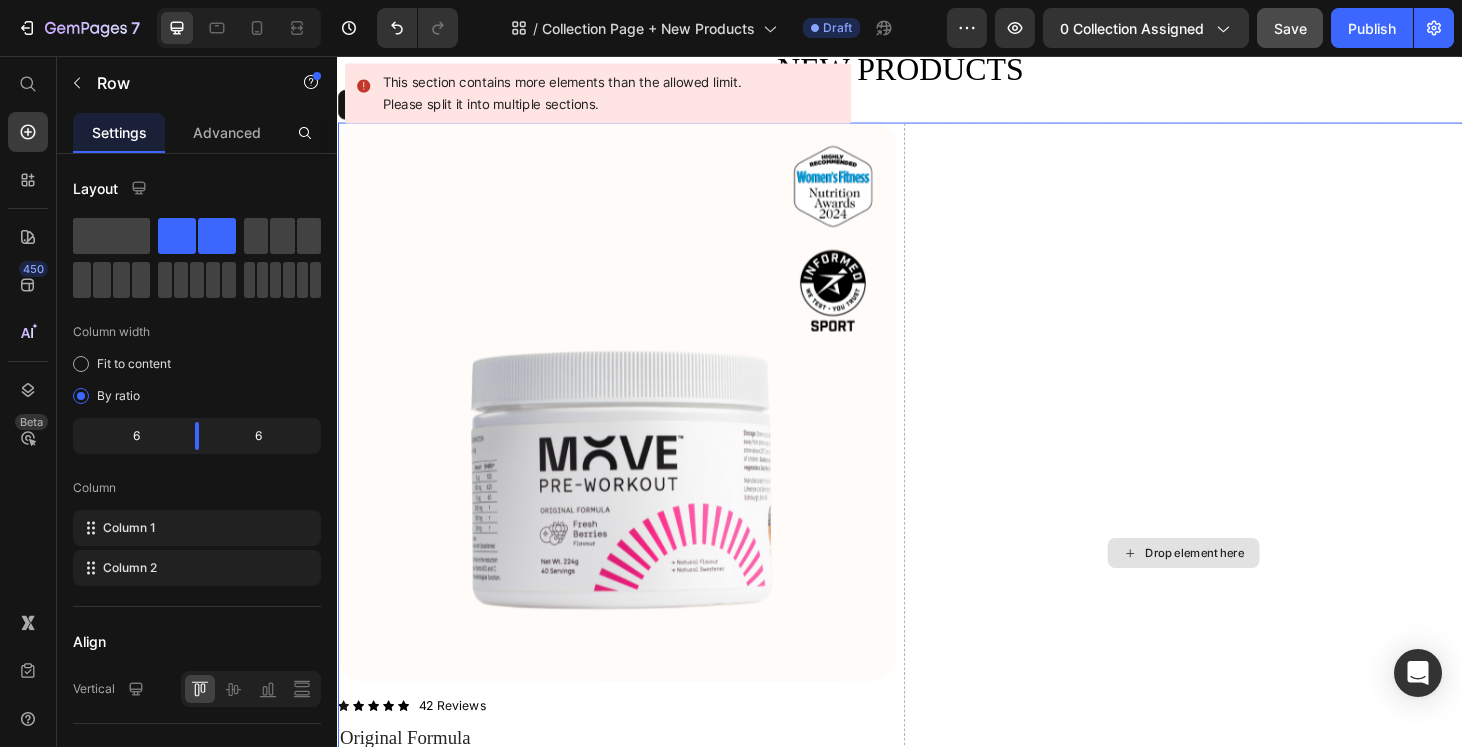 click on "Drop element here" at bounding box center (1239, 586) 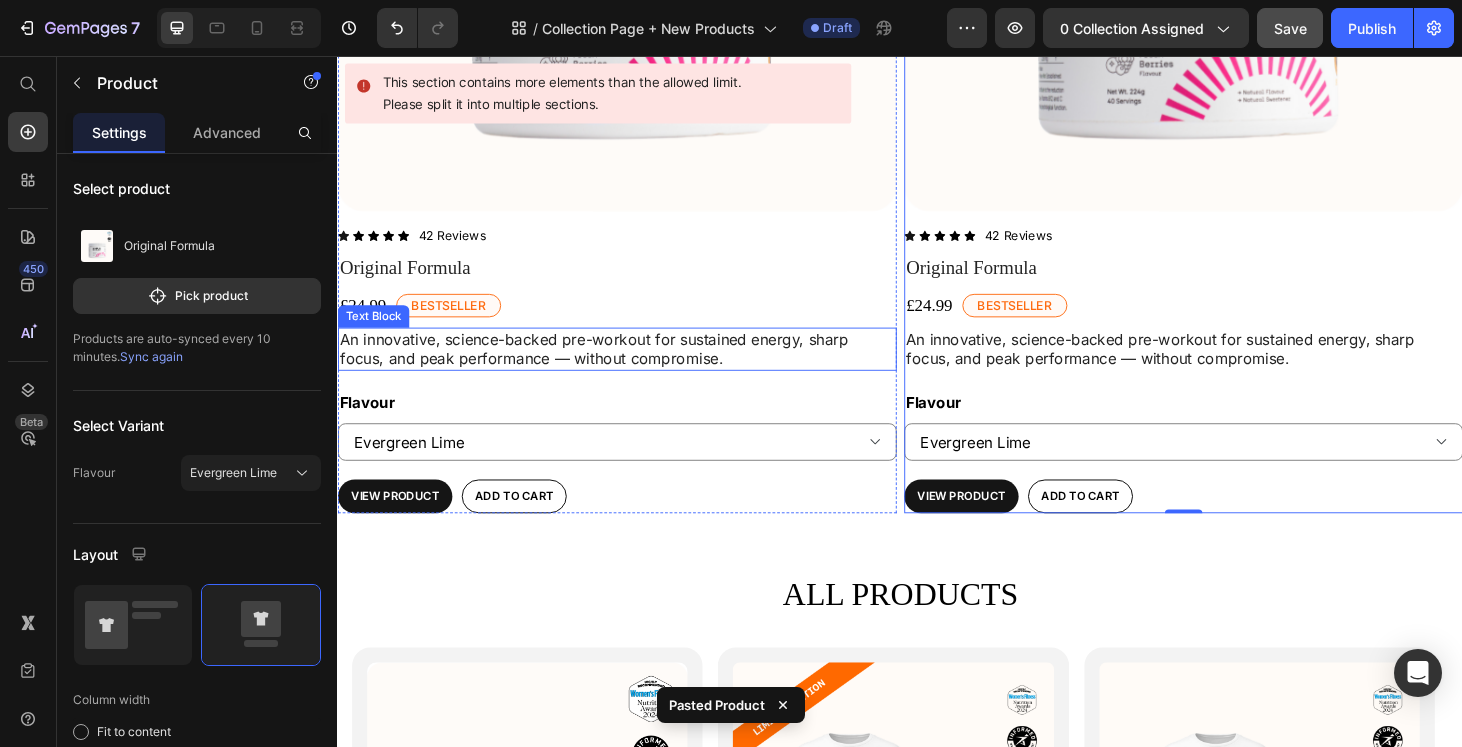 scroll, scrollTop: 968, scrollLeft: 0, axis: vertical 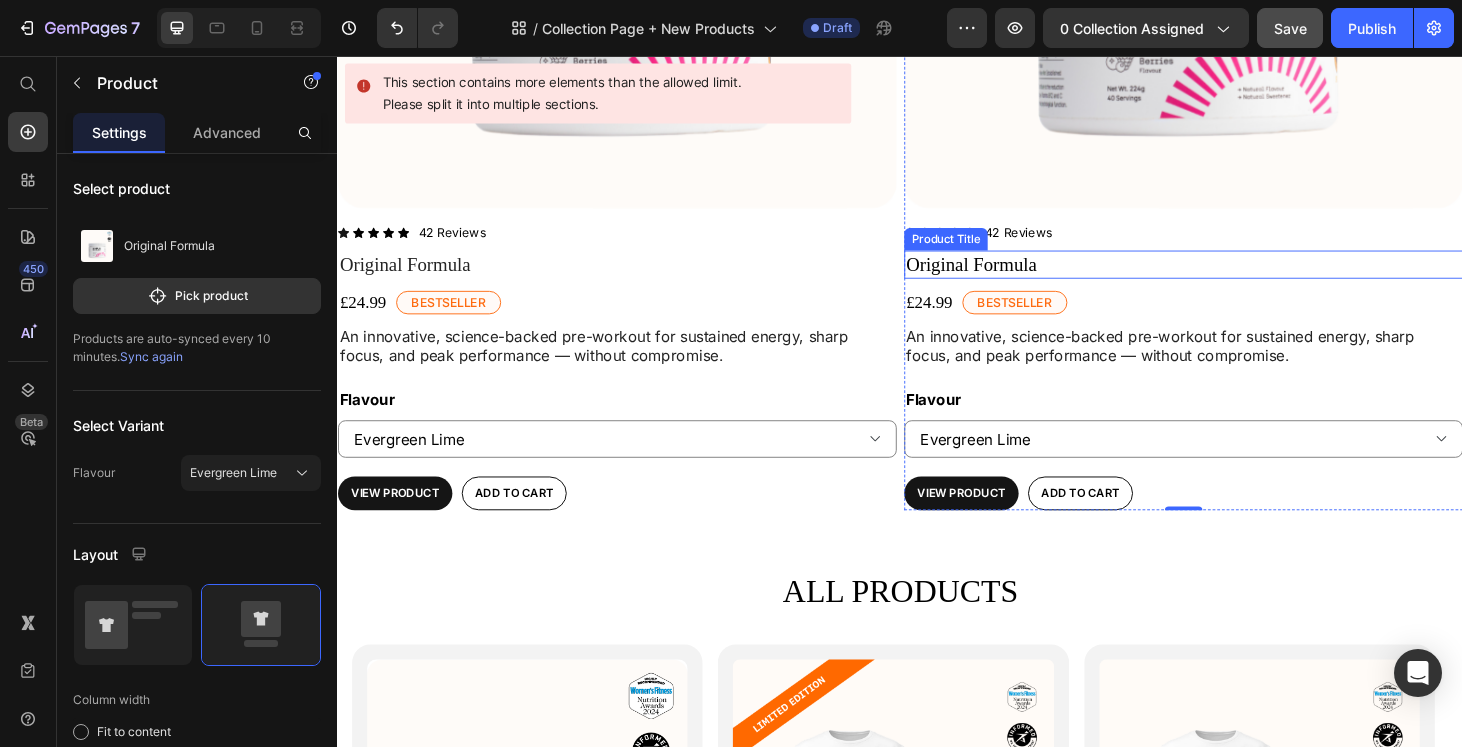click on "Original Formula" at bounding box center (1239, 278) 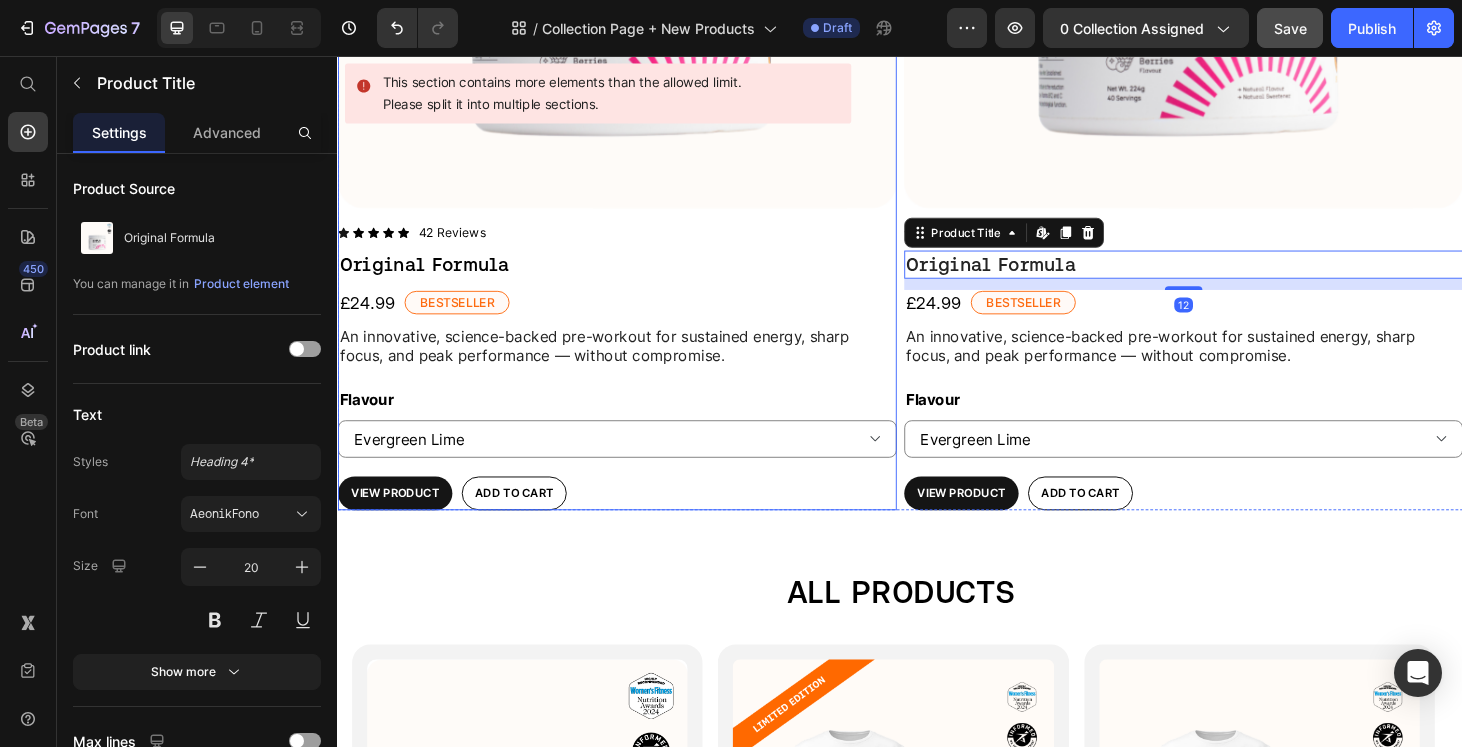 click on "Original Formula" at bounding box center (635, 278) 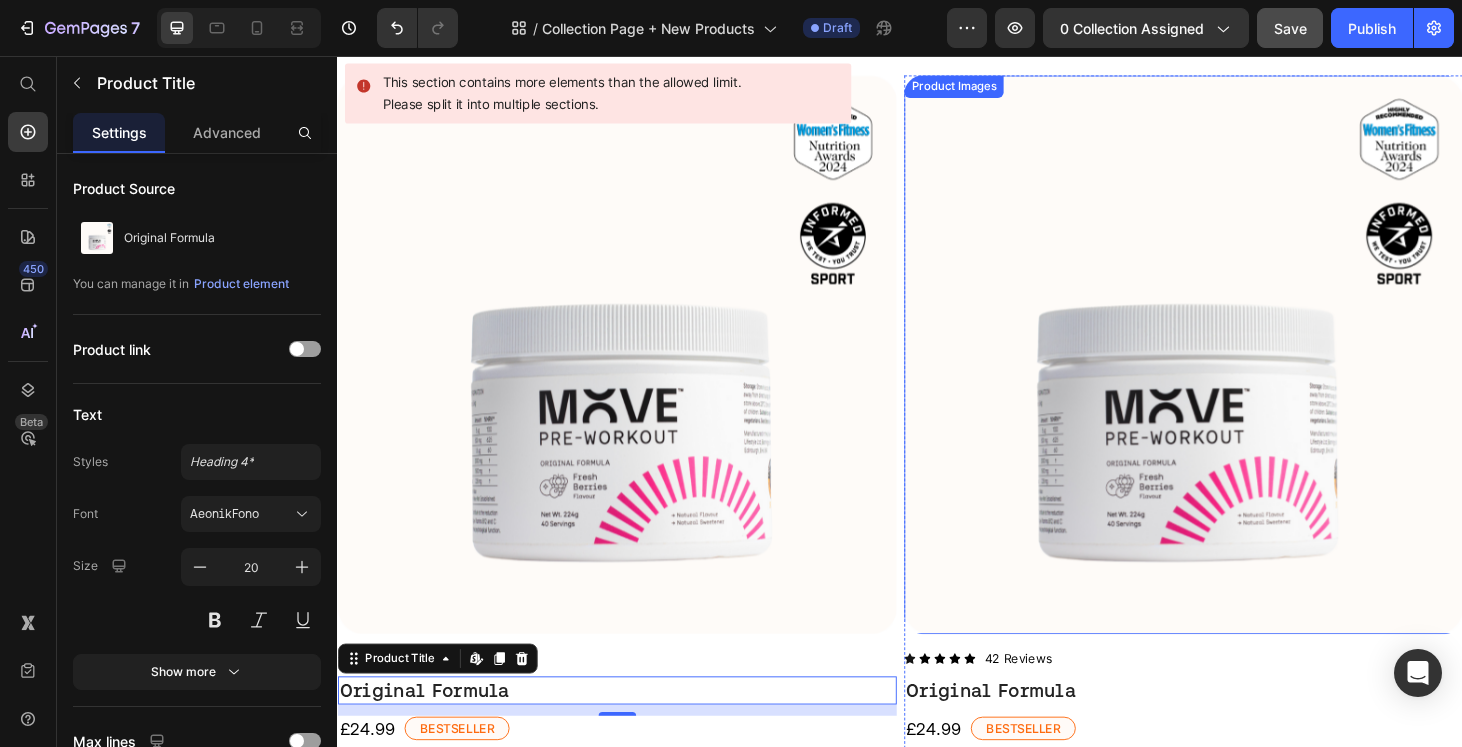 scroll, scrollTop: 410, scrollLeft: 0, axis: vertical 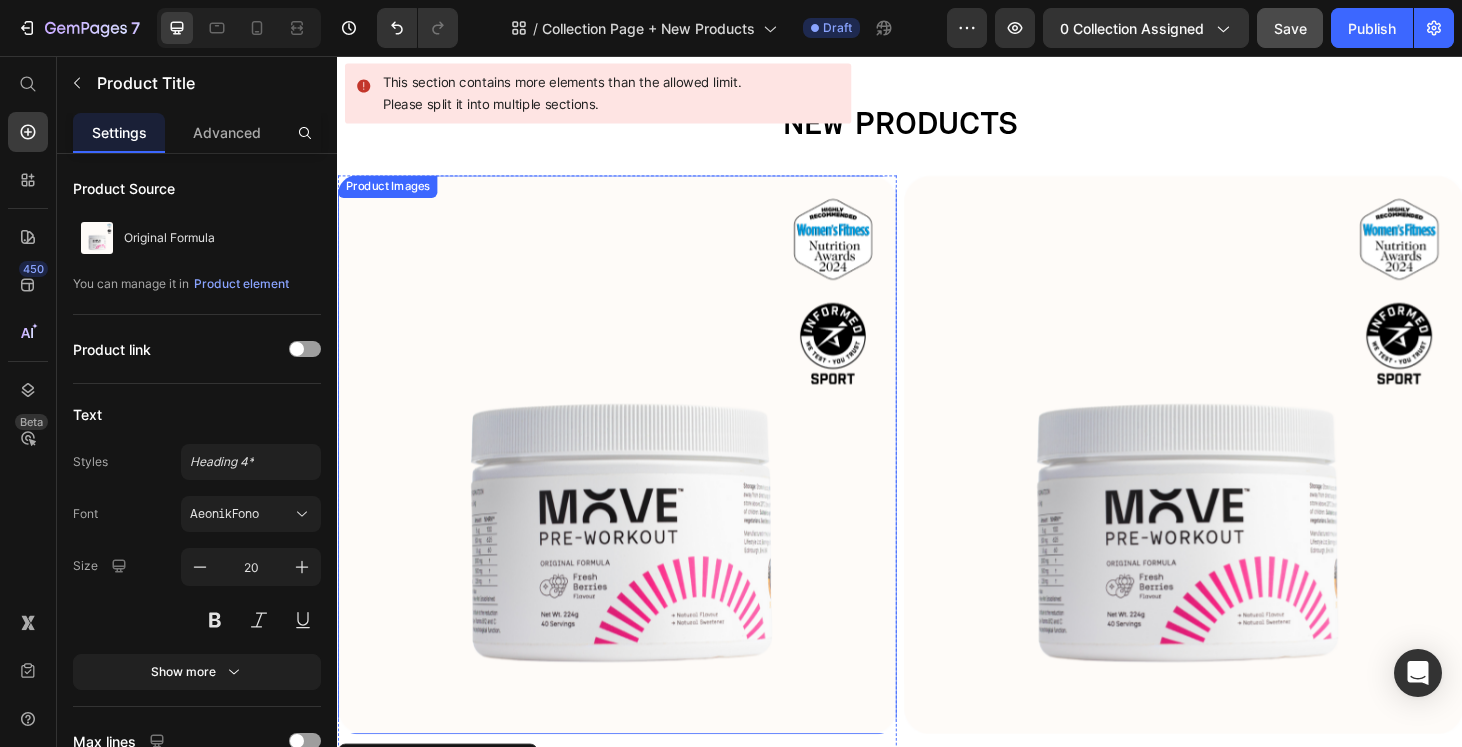 click at bounding box center (635, 481) 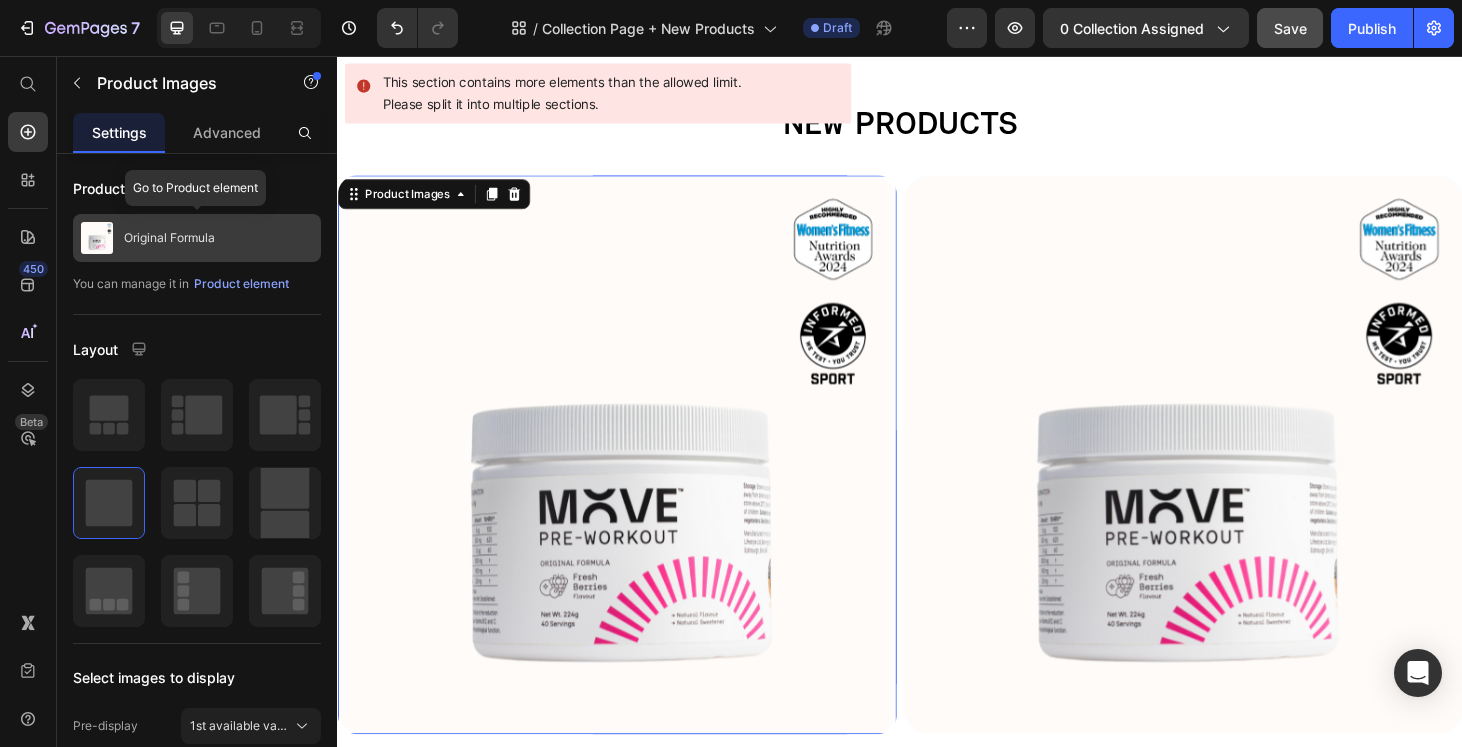click on "Original Formula" at bounding box center (169, 238) 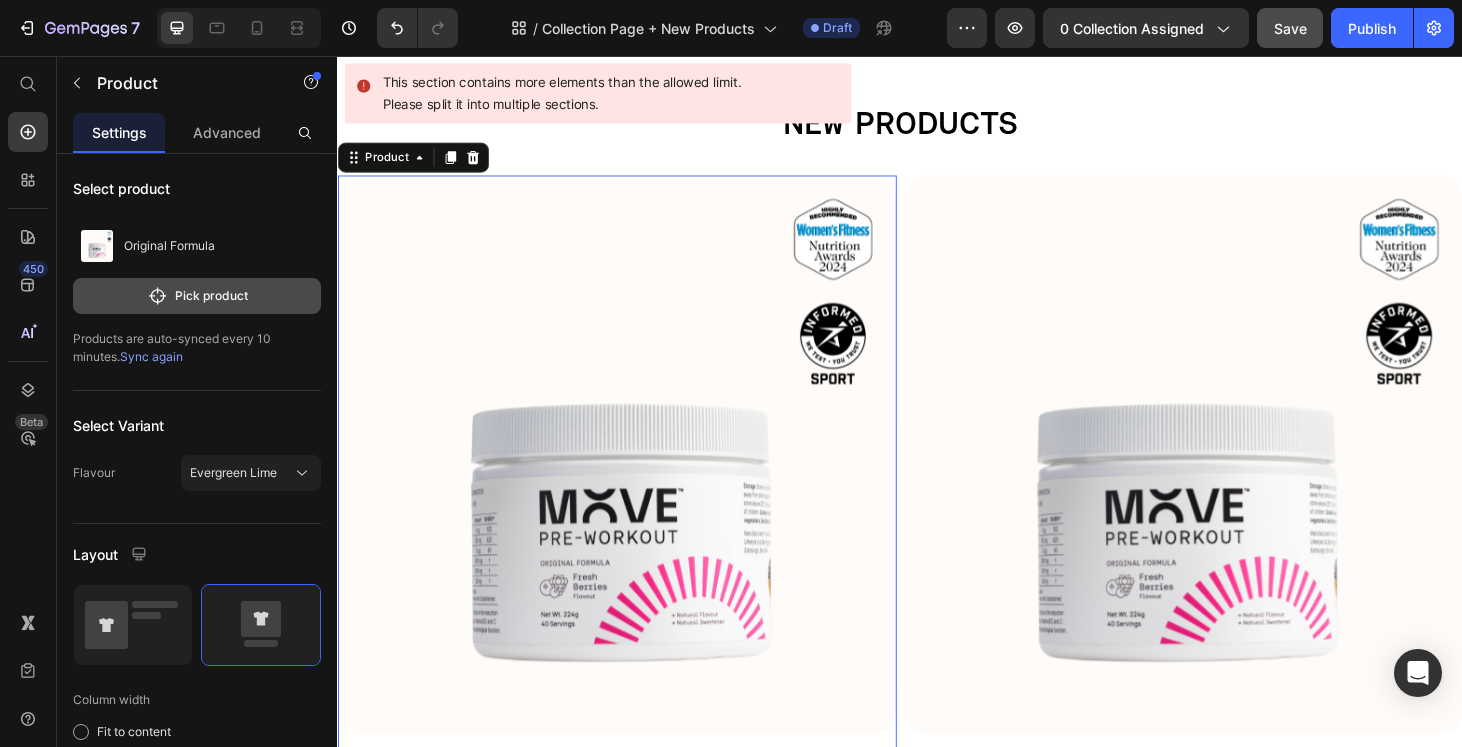 click on "Pick product" at bounding box center (197, 296) 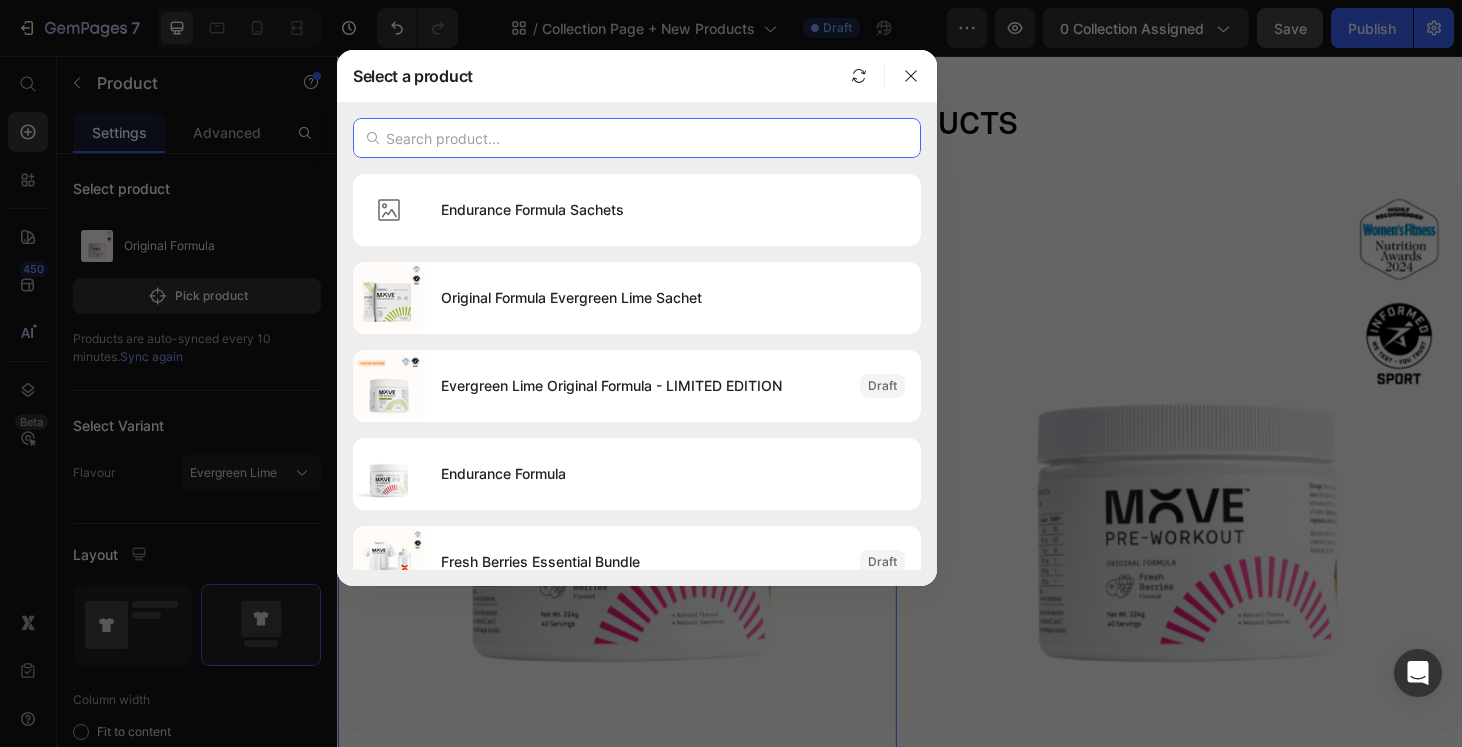 click at bounding box center [637, 138] 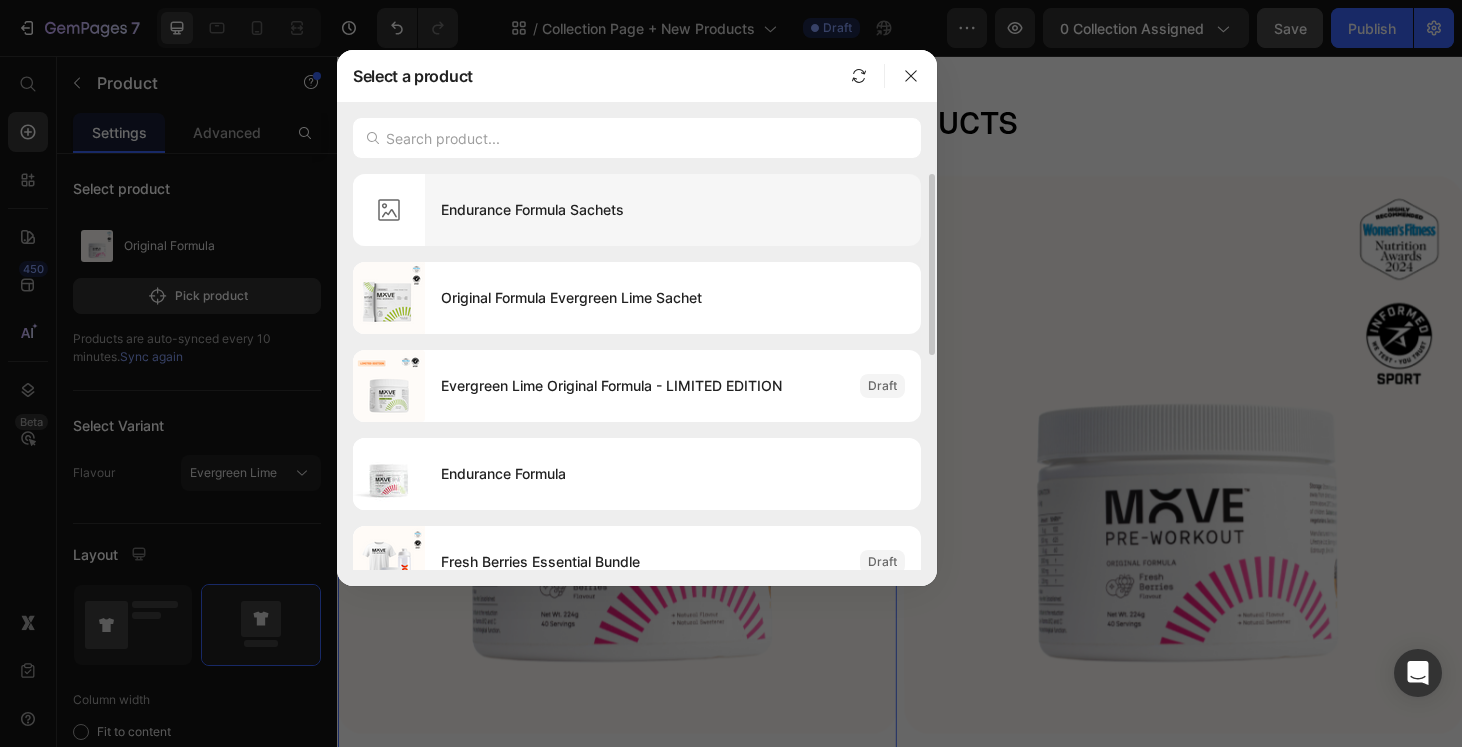 click on "Endurance Formula Sachets" at bounding box center (673, 210) 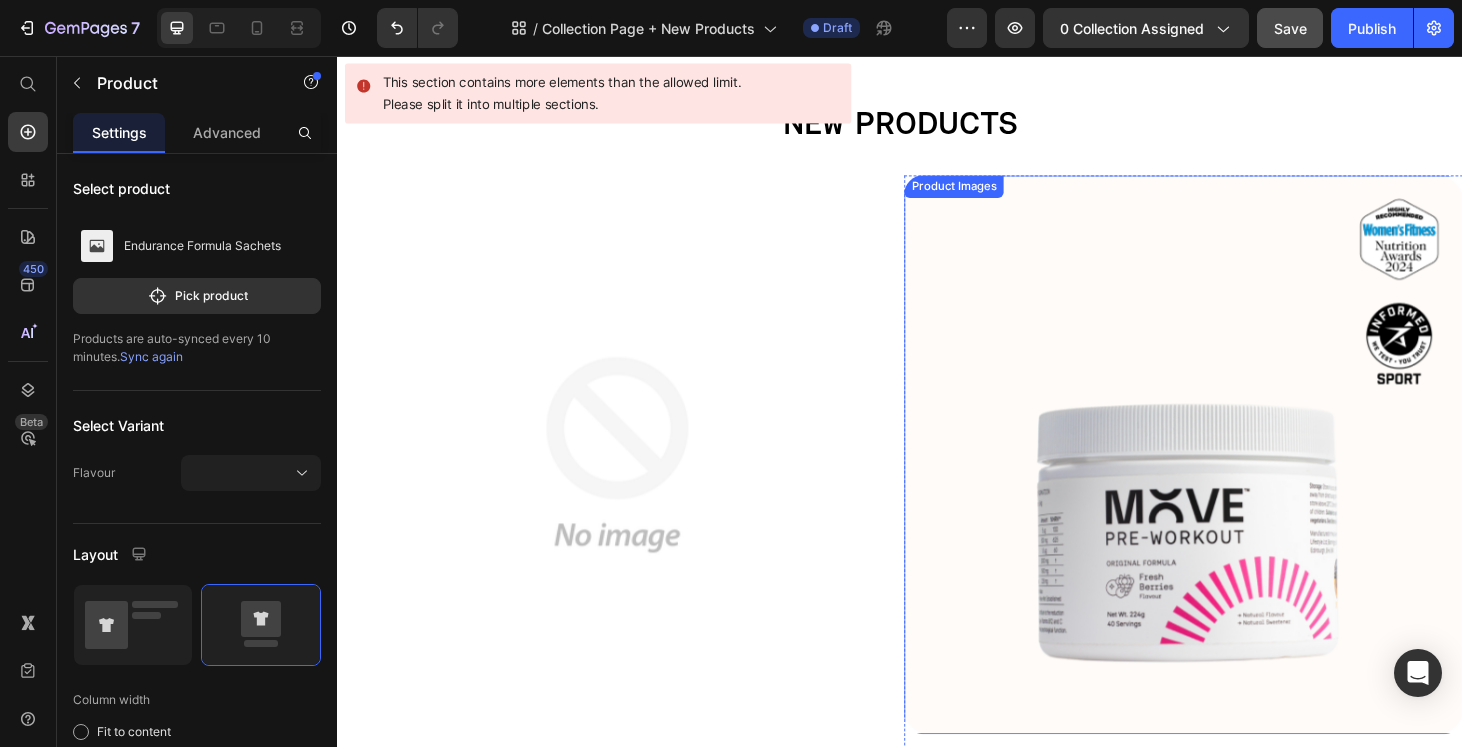 click at bounding box center [1239, 481] 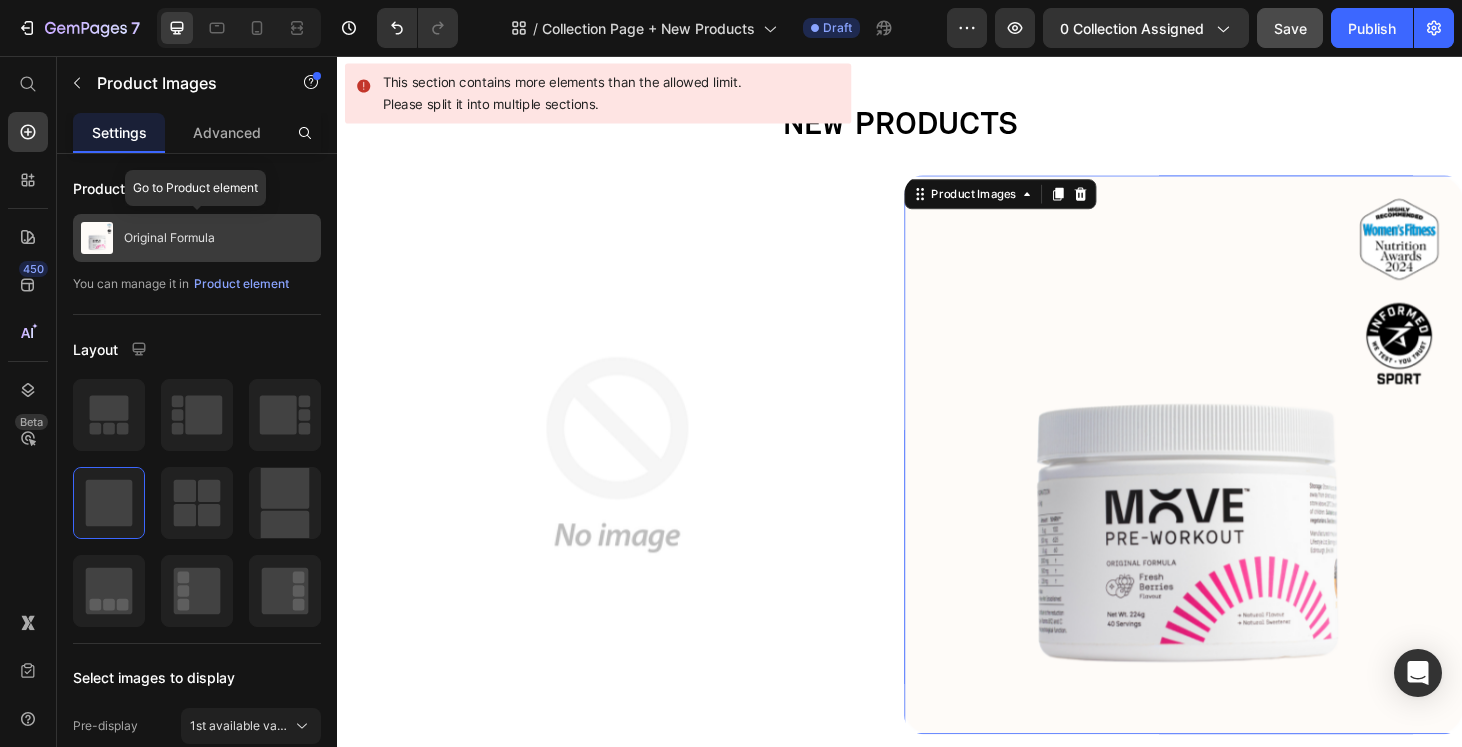 click on "Original Formula" 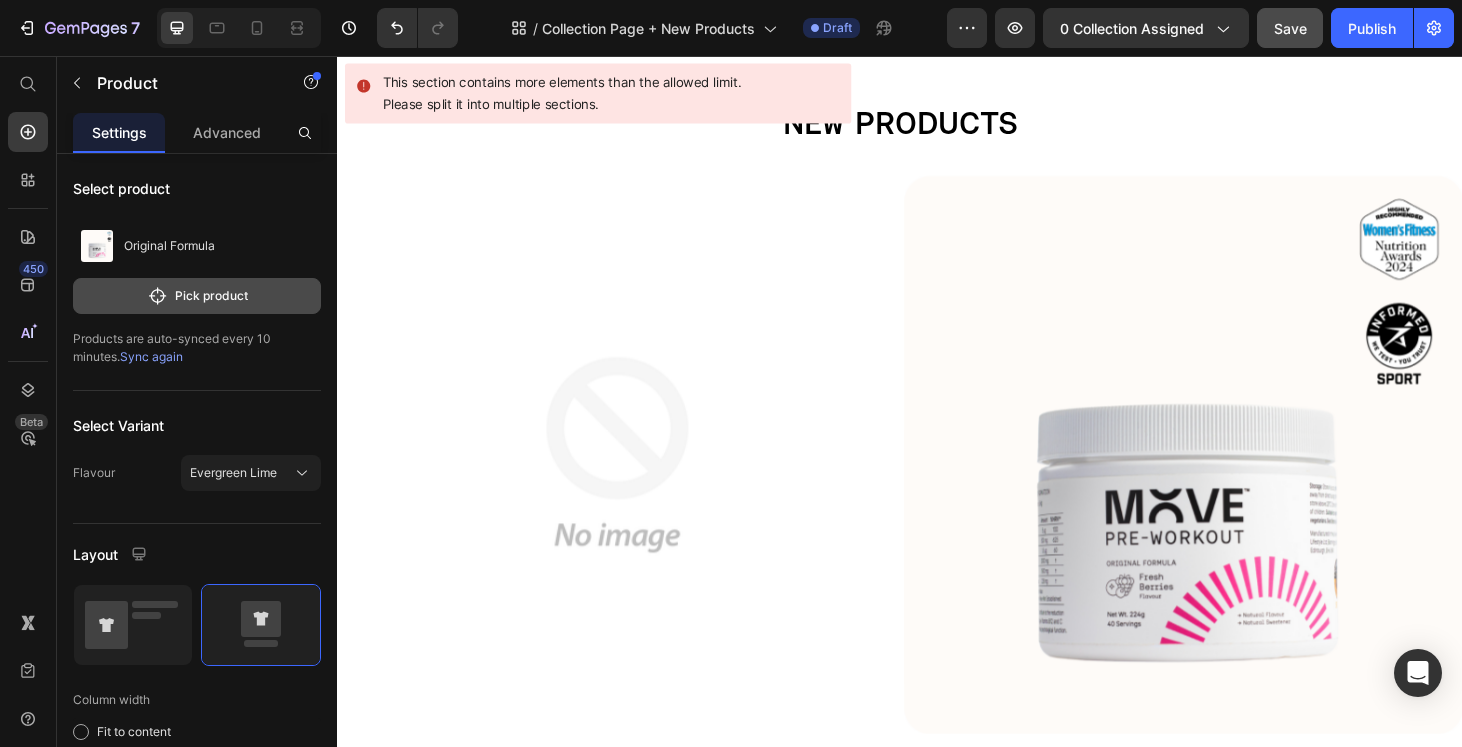 click on "Pick product" at bounding box center (197, 296) 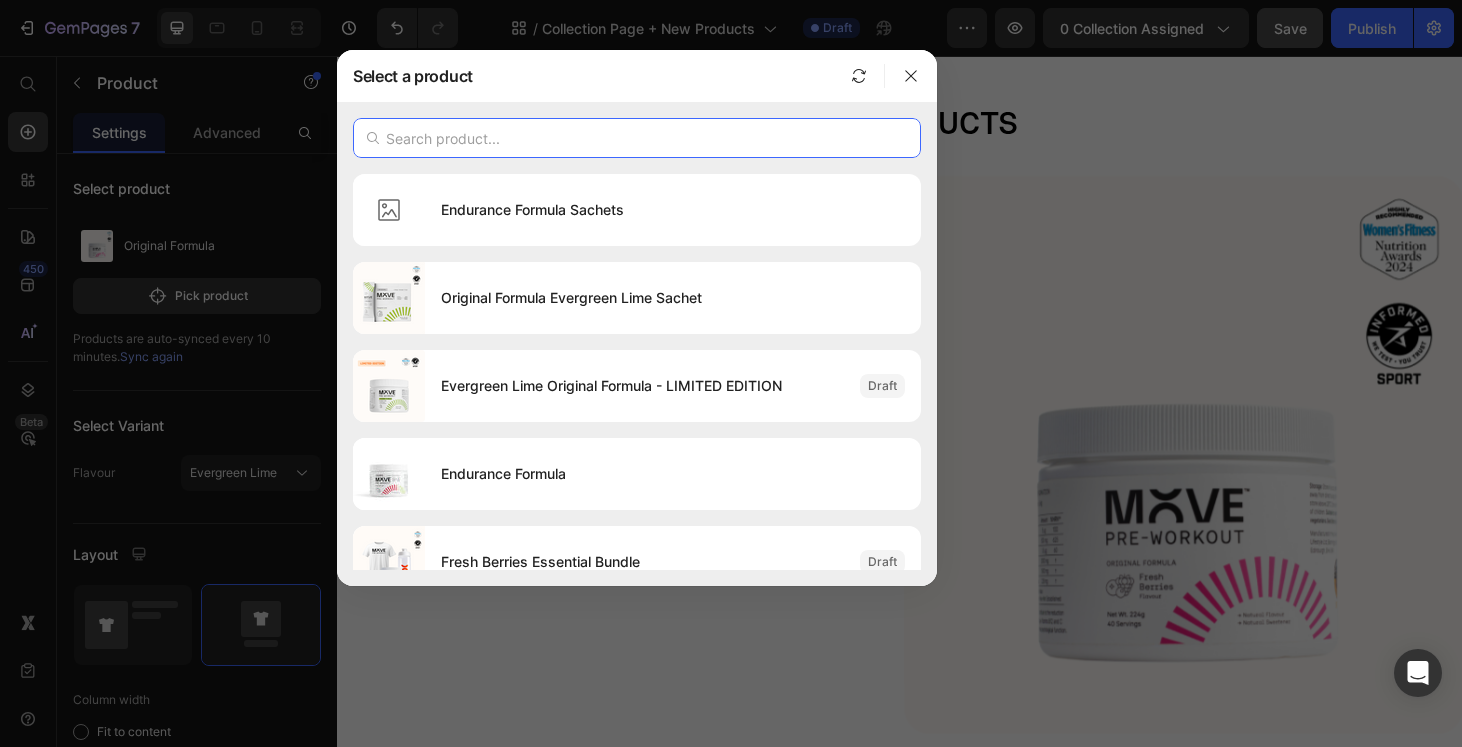 click at bounding box center [637, 138] 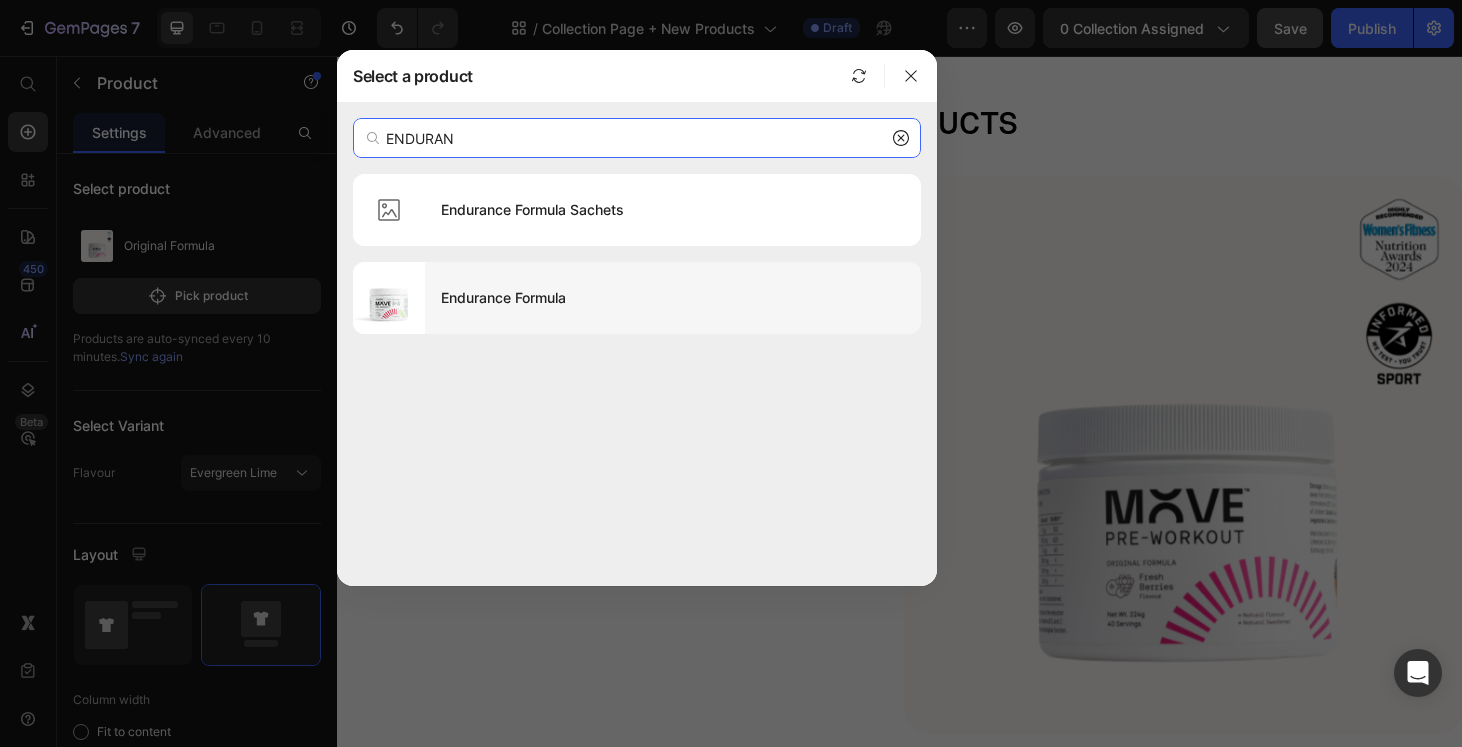 type on "ENDURAN" 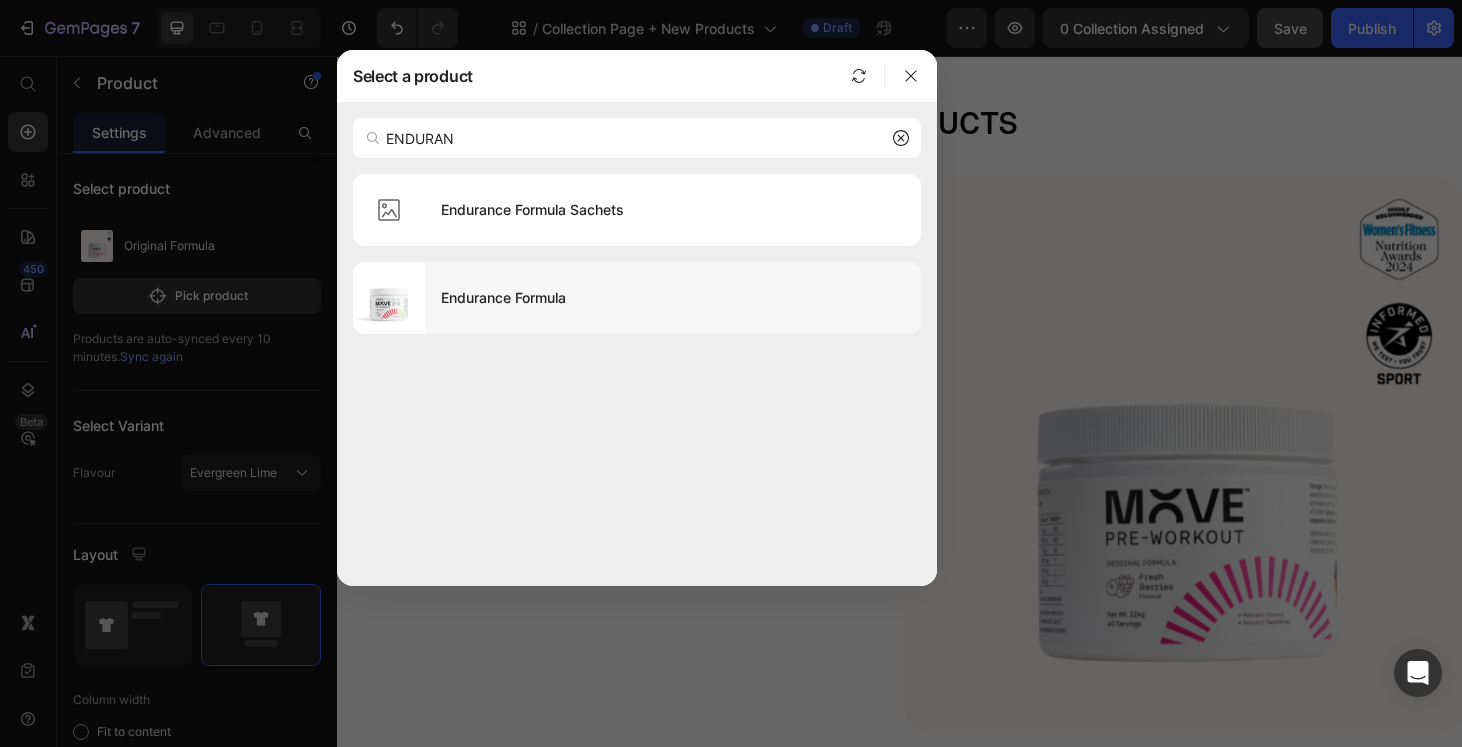 click on "Endurance Formula" at bounding box center (673, 298) 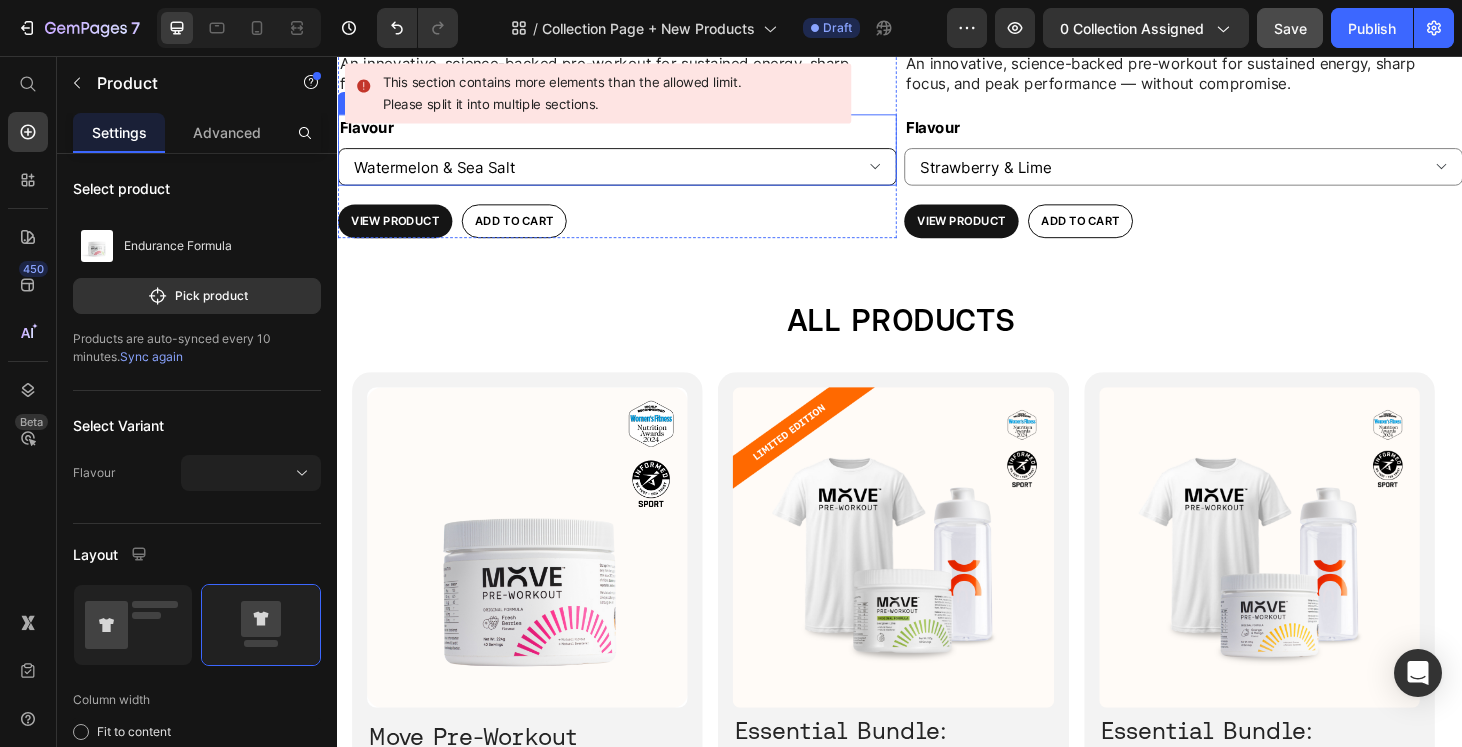 scroll, scrollTop: 1111, scrollLeft: 0, axis: vertical 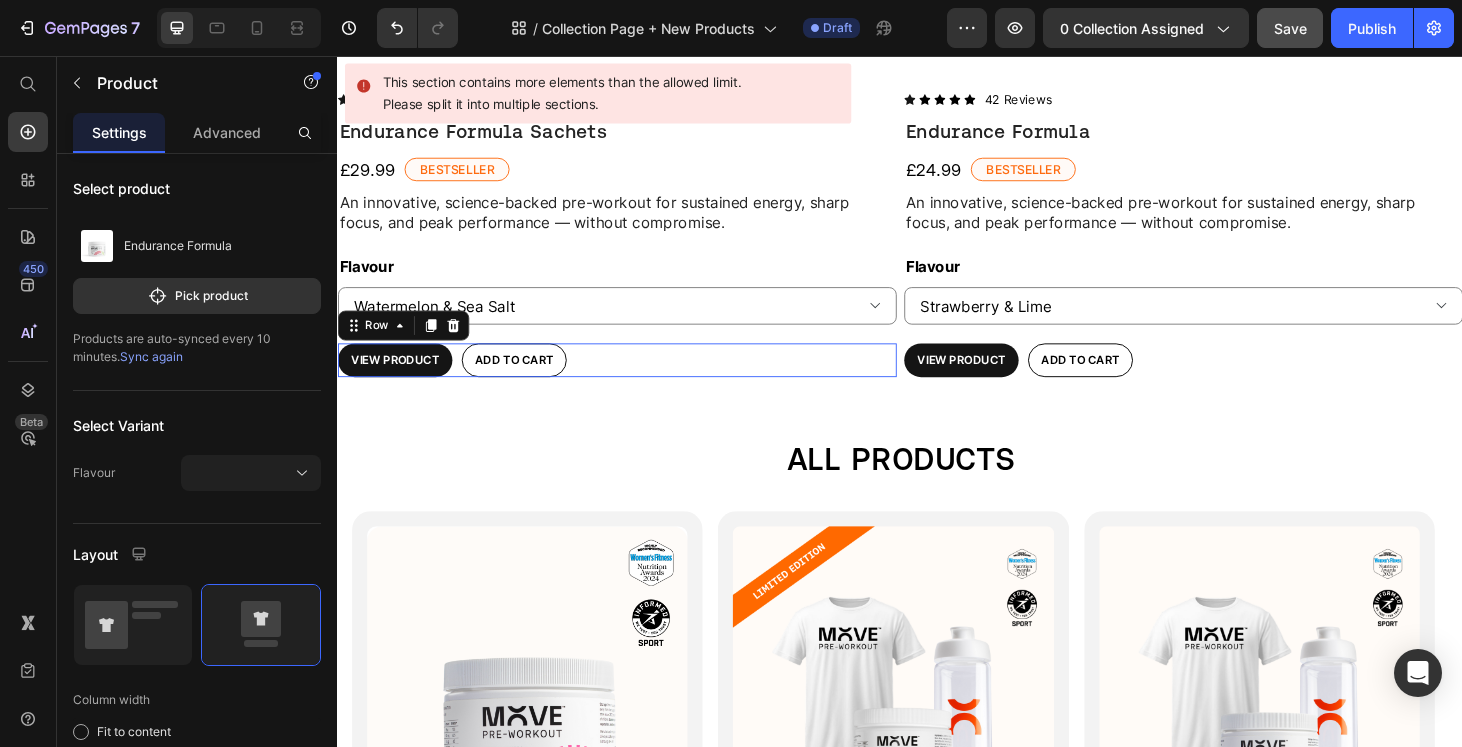 click on "View Product Product View More Add to cart Add to Cart Row   0" at bounding box center [635, 381] 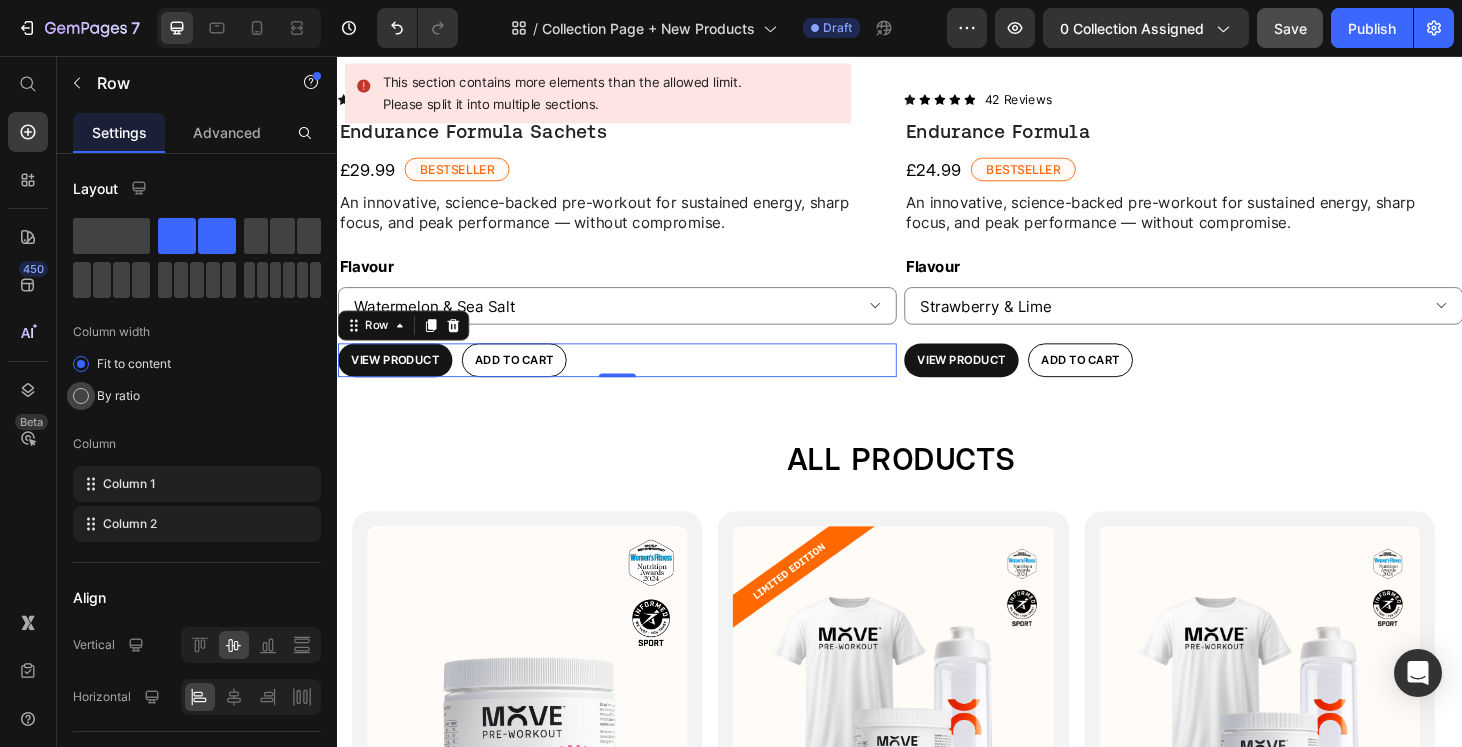 click on "By ratio" at bounding box center (118, 396) 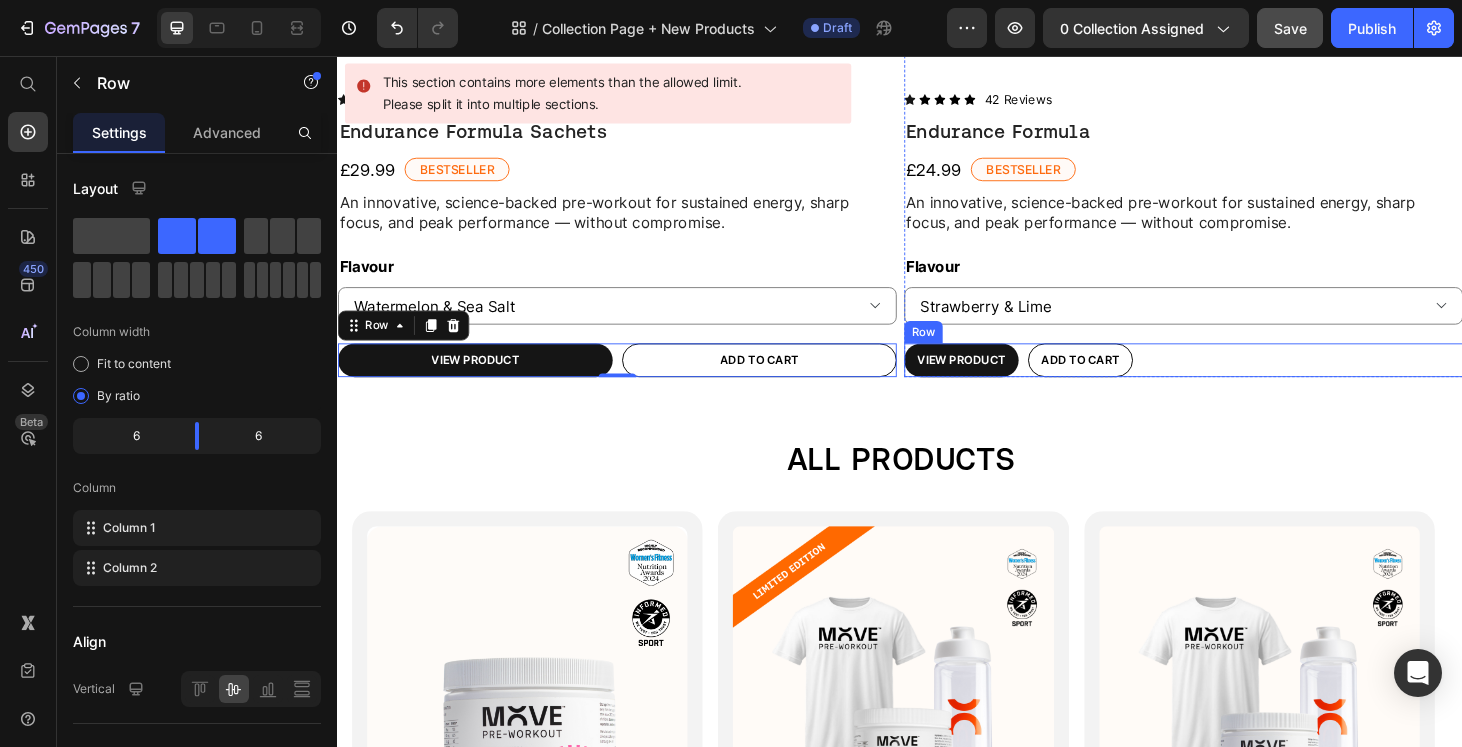 click on "View Product Product View More Add to cart Add to Cart Row" at bounding box center (1239, 381) 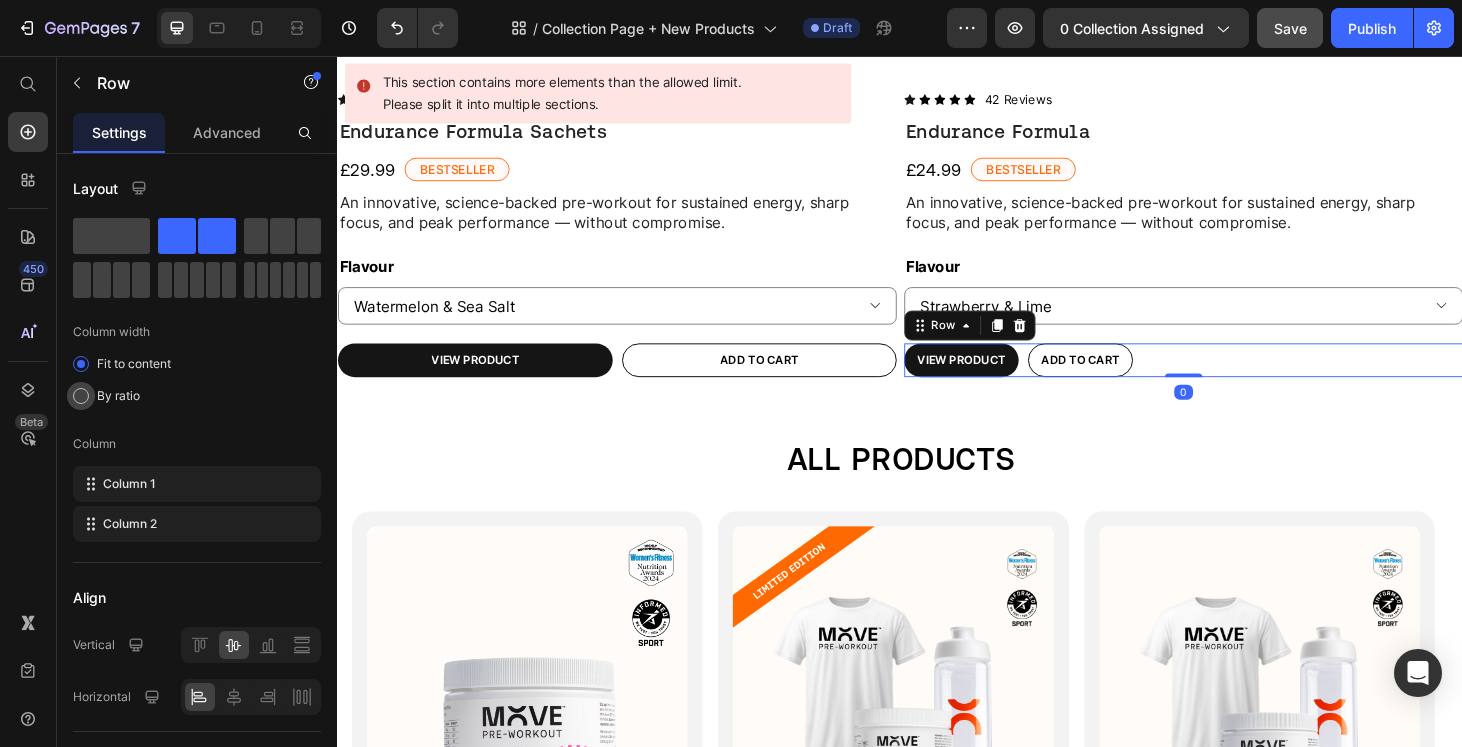 click on "By ratio" at bounding box center [118, 396] 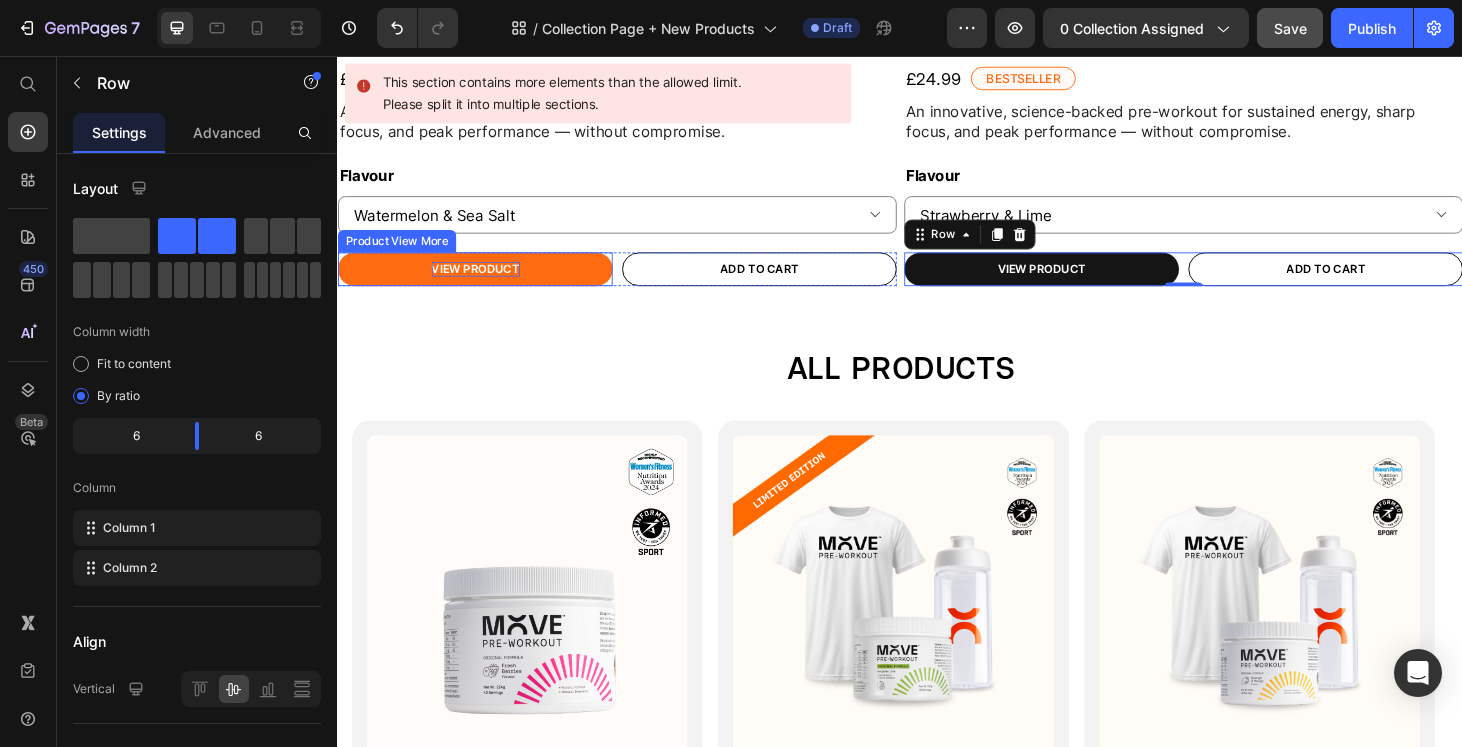 scroll, scrollTop: 1187, scrollLeft: 0, axis: vertical 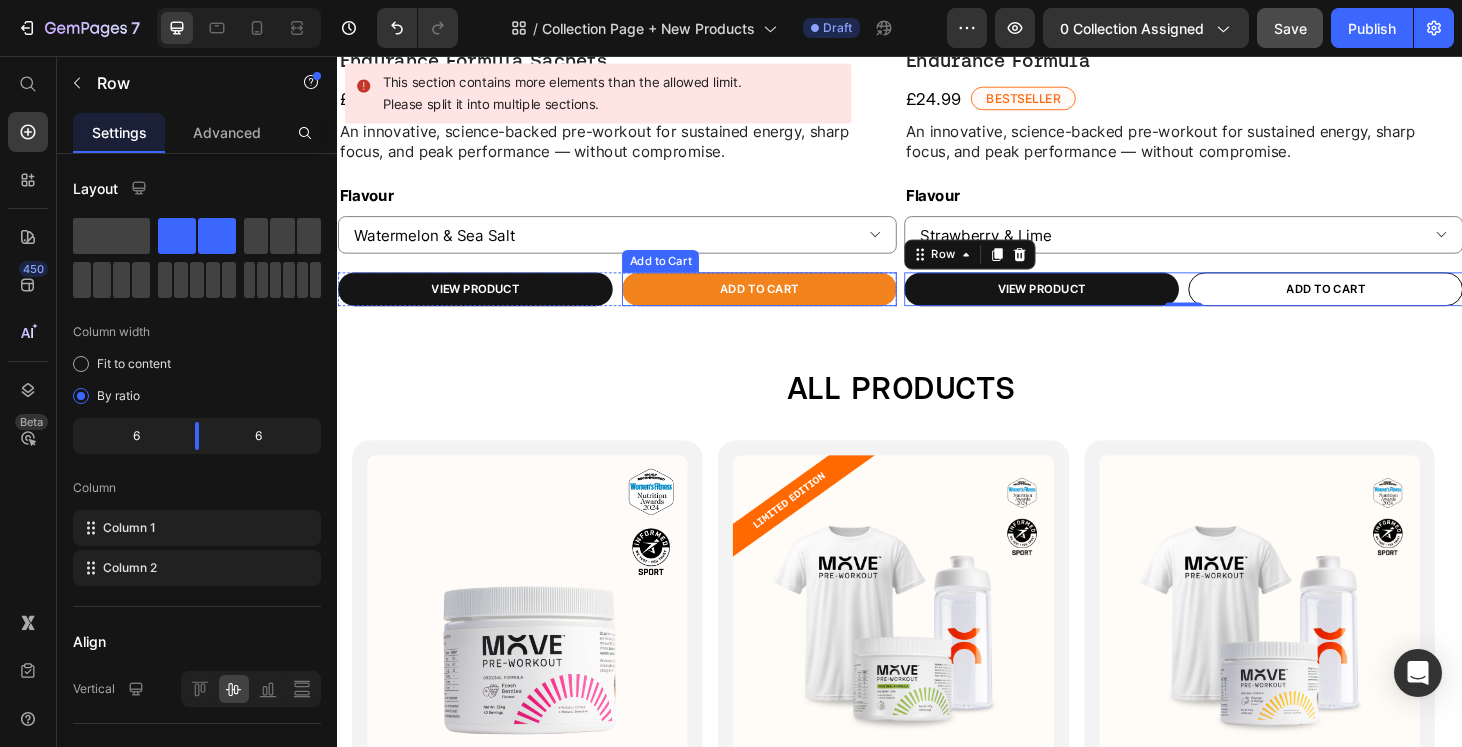 click on "Add to cart" at bounding box center (786, 305) 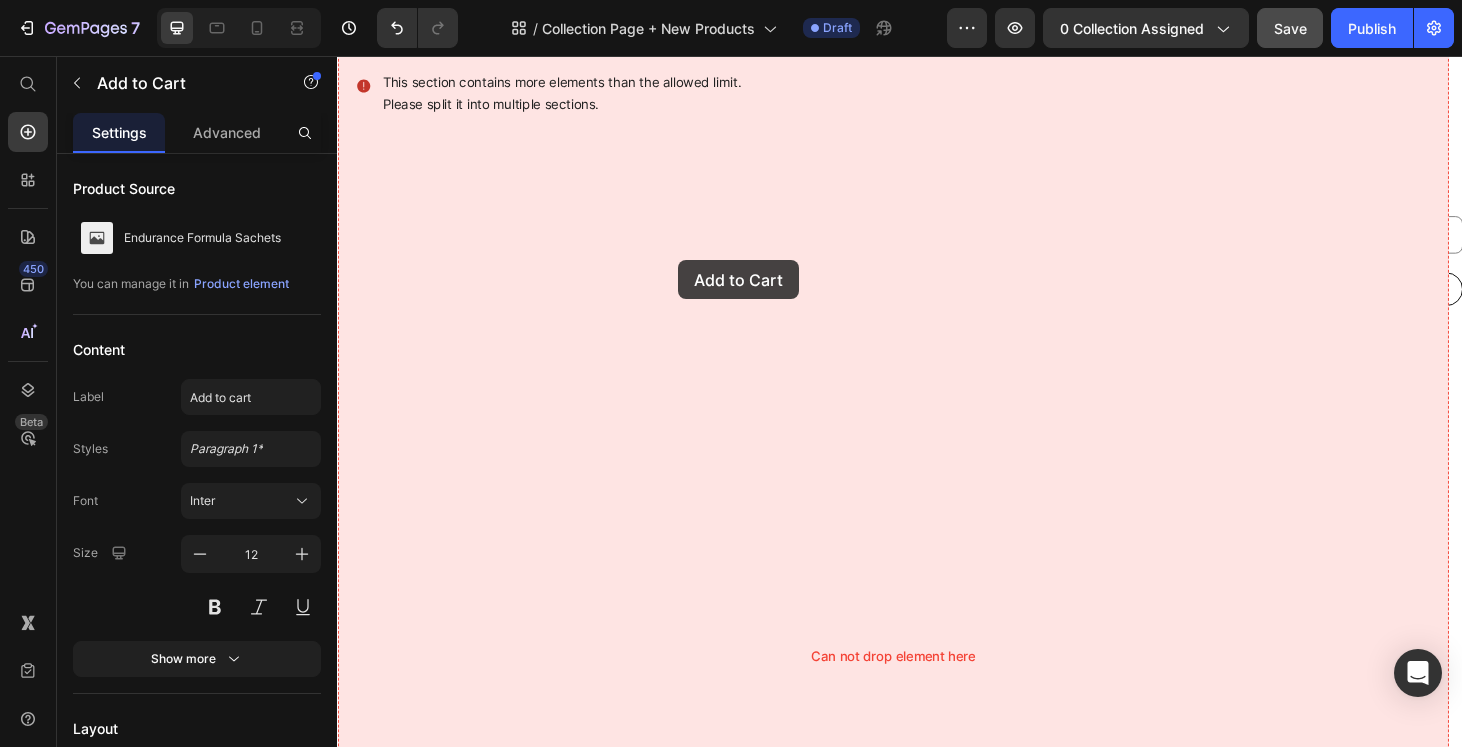 drag, startPoint x: 657, startPoint y: 262, endPoint x: 701, endPoint y: 274, distance: 45.607018 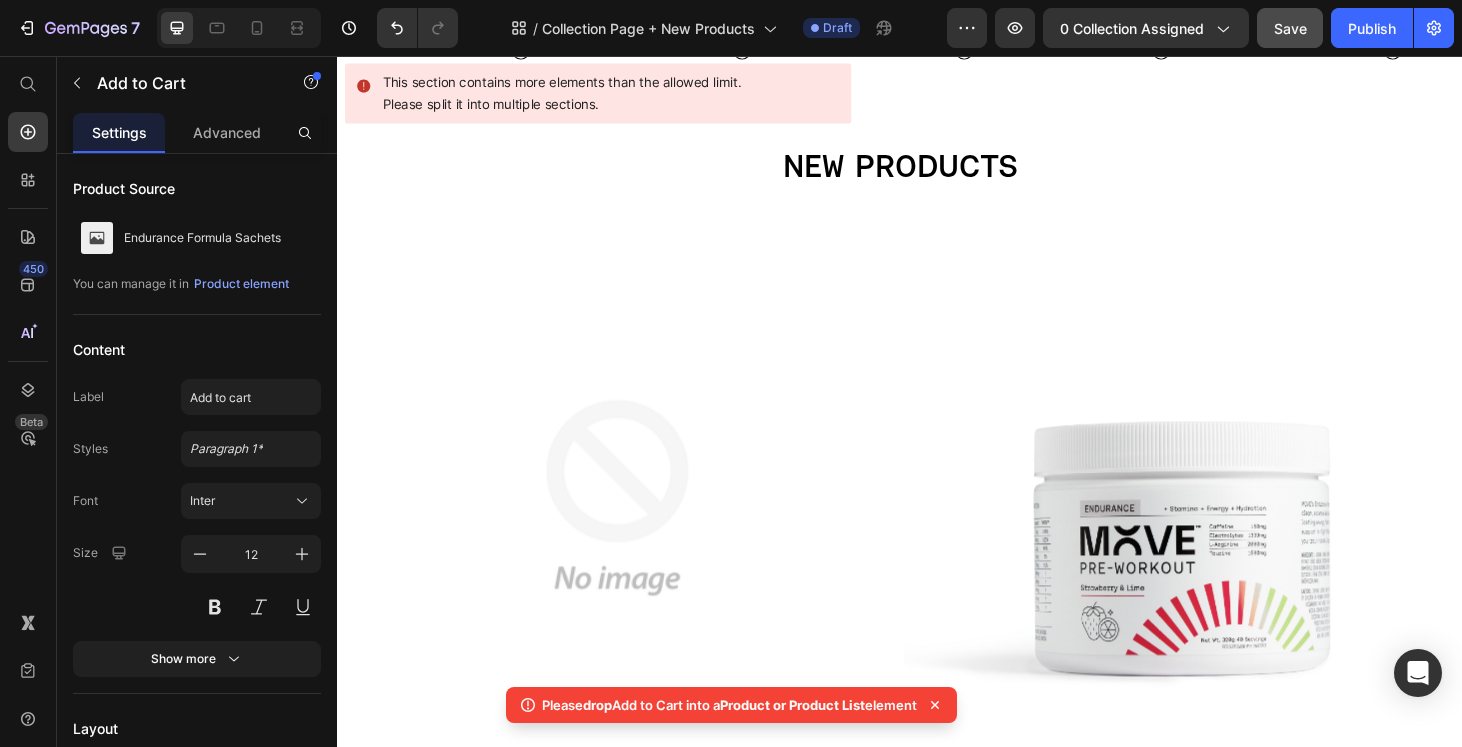 scroll, scrollTop: 0, scrollLeft: 0, axis: both 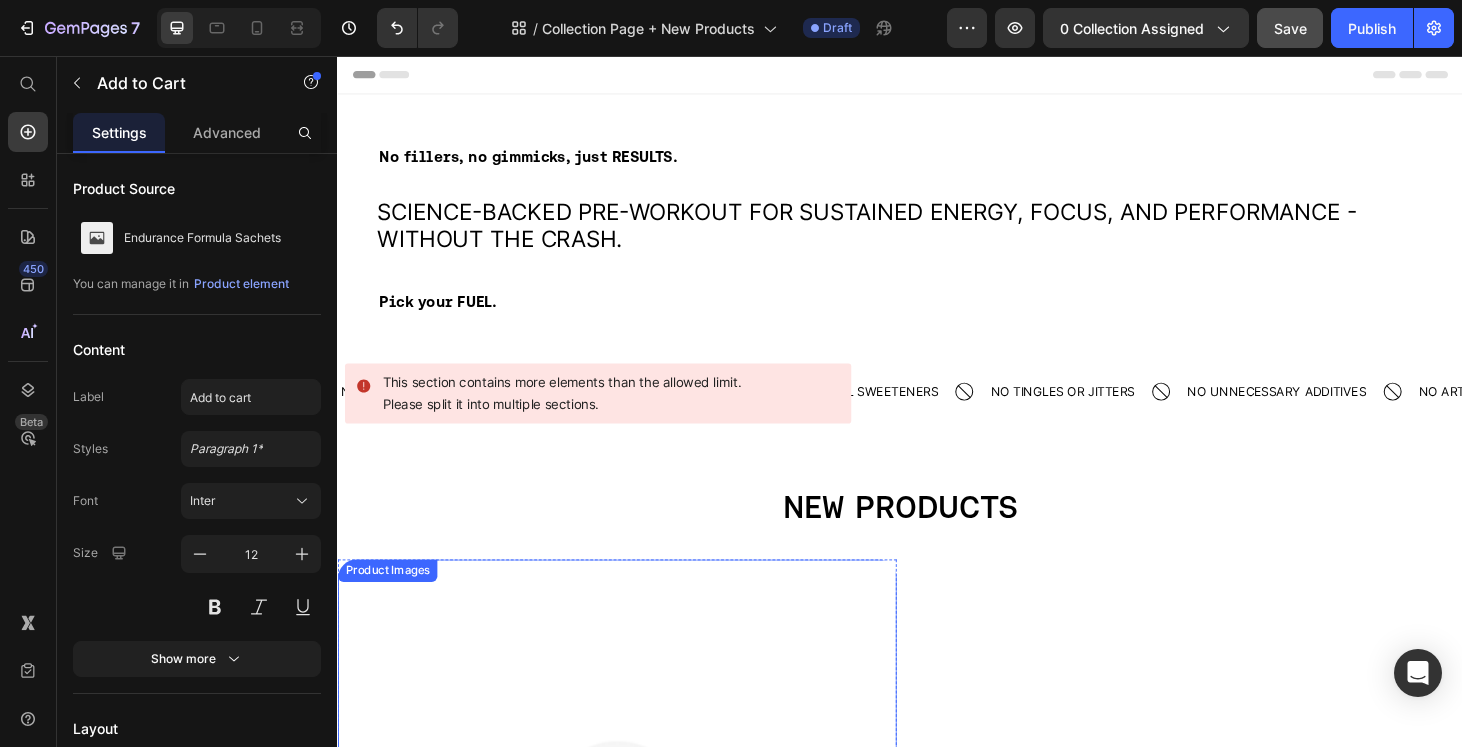 click on "Product Images" at bounding box center [635, 891] 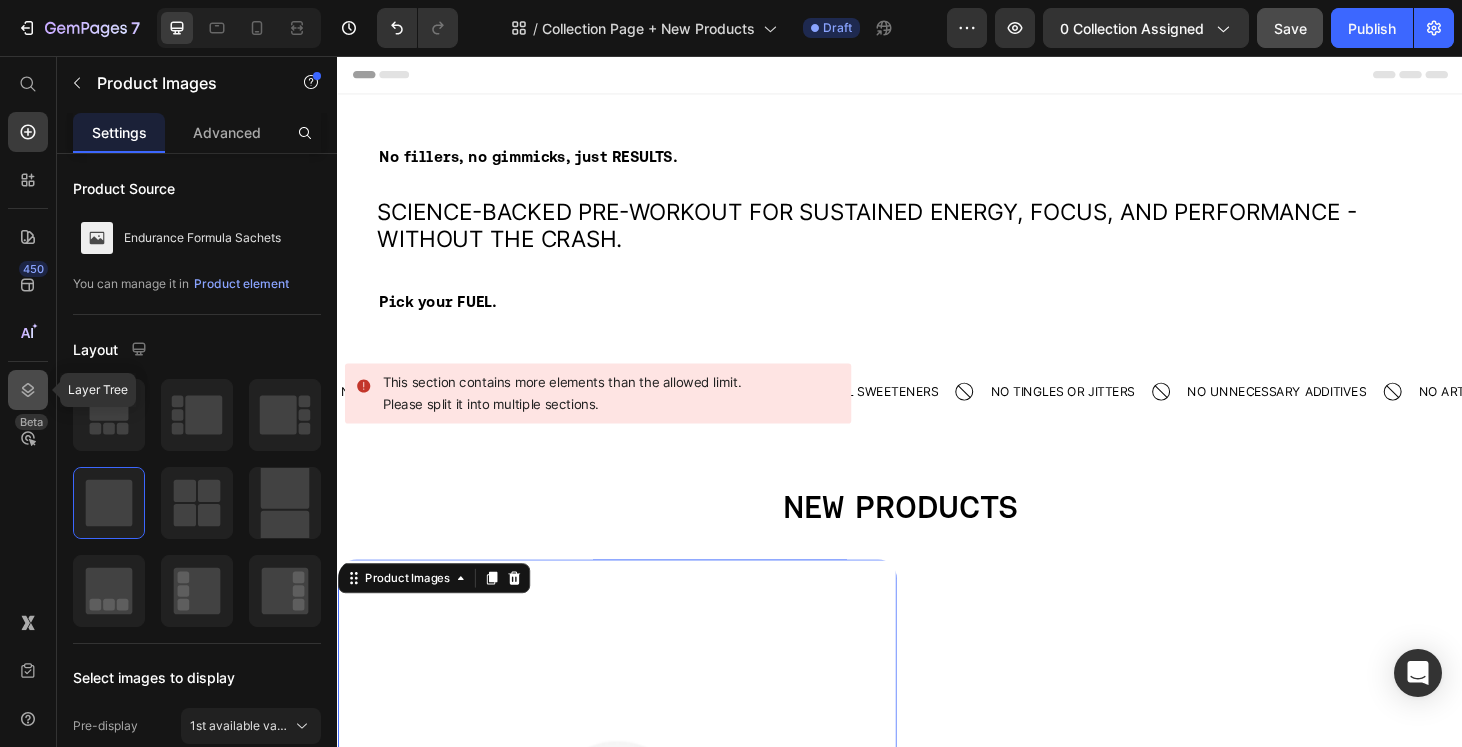 click 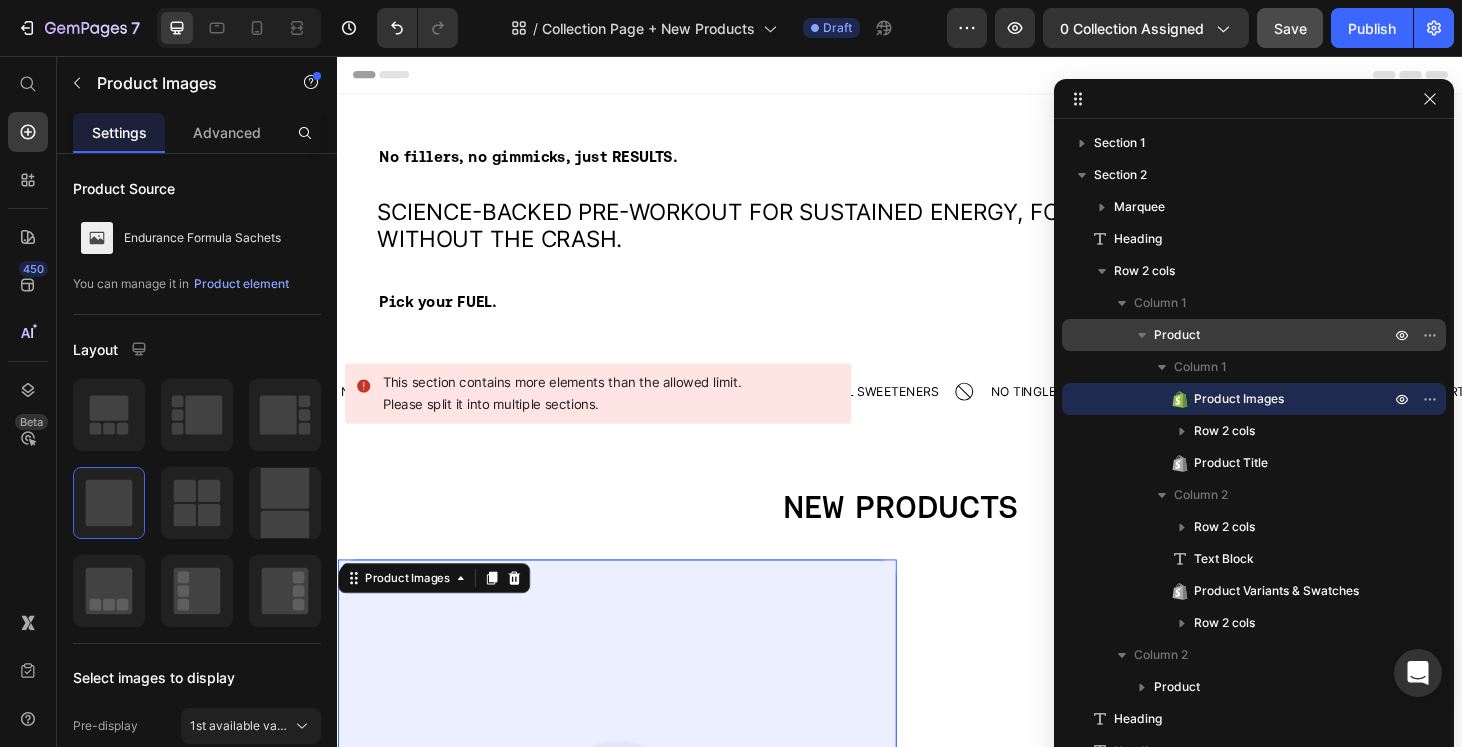 click on "Product" at bounding box center [1177, 335] 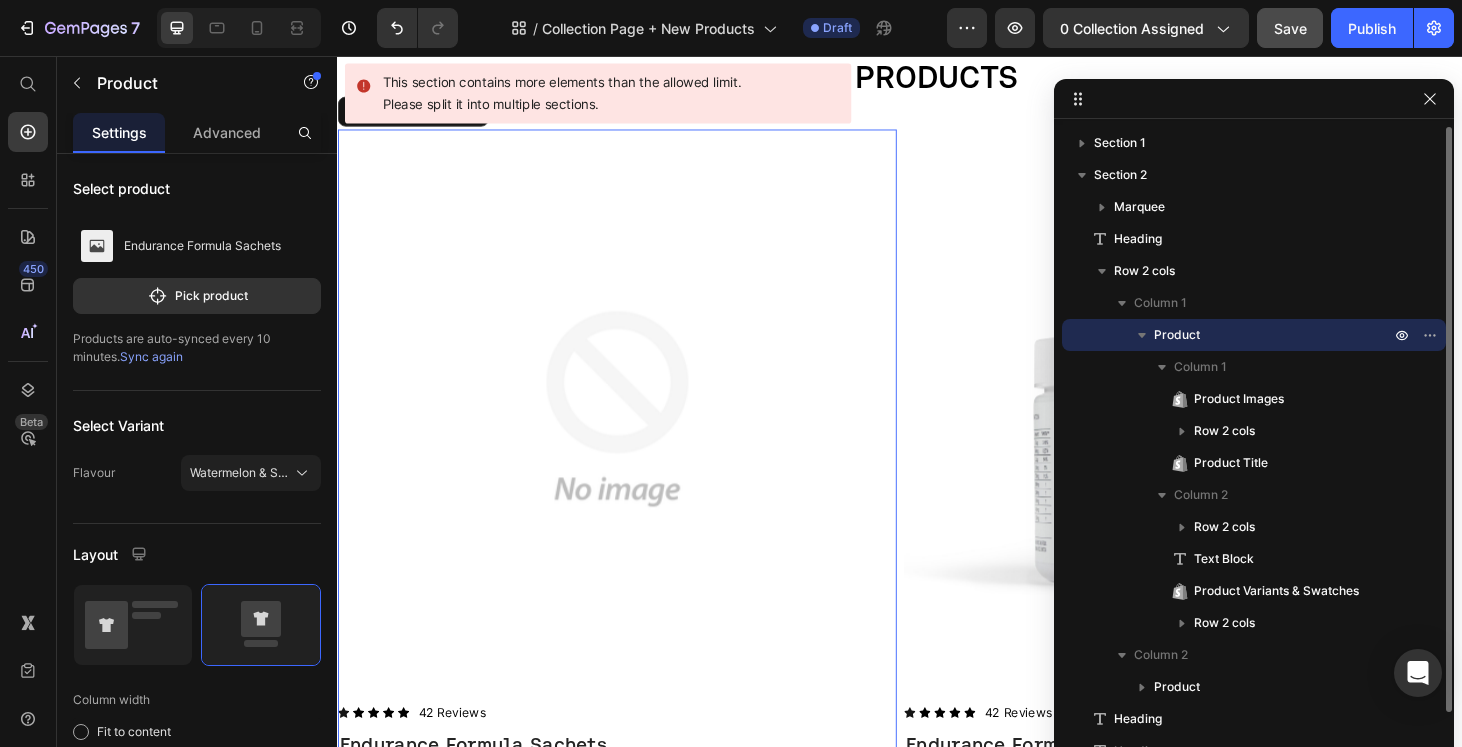 scroll, scrollTop: 466, scrollLeft: 0, axis: vertical 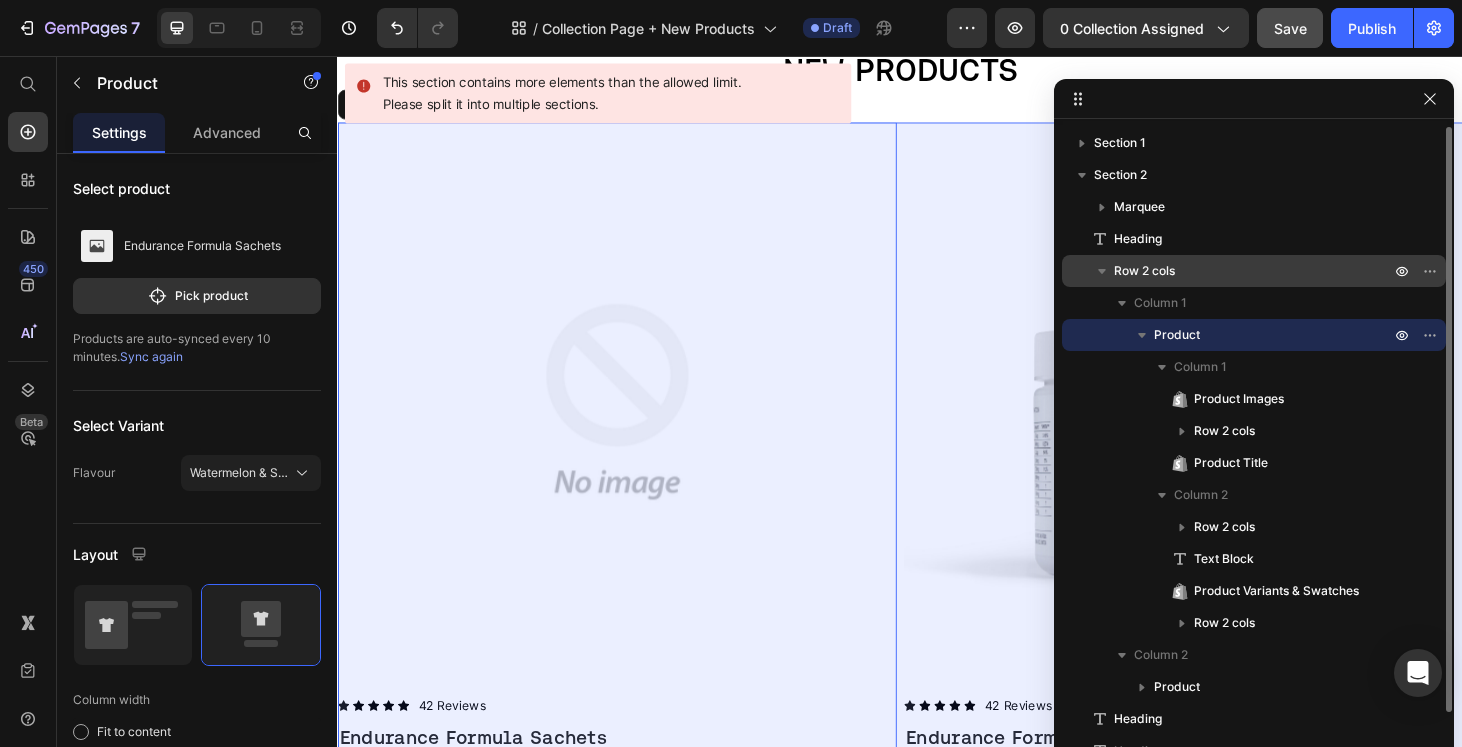 click on "Row 2 cols" at bounding box center (1144, 271) 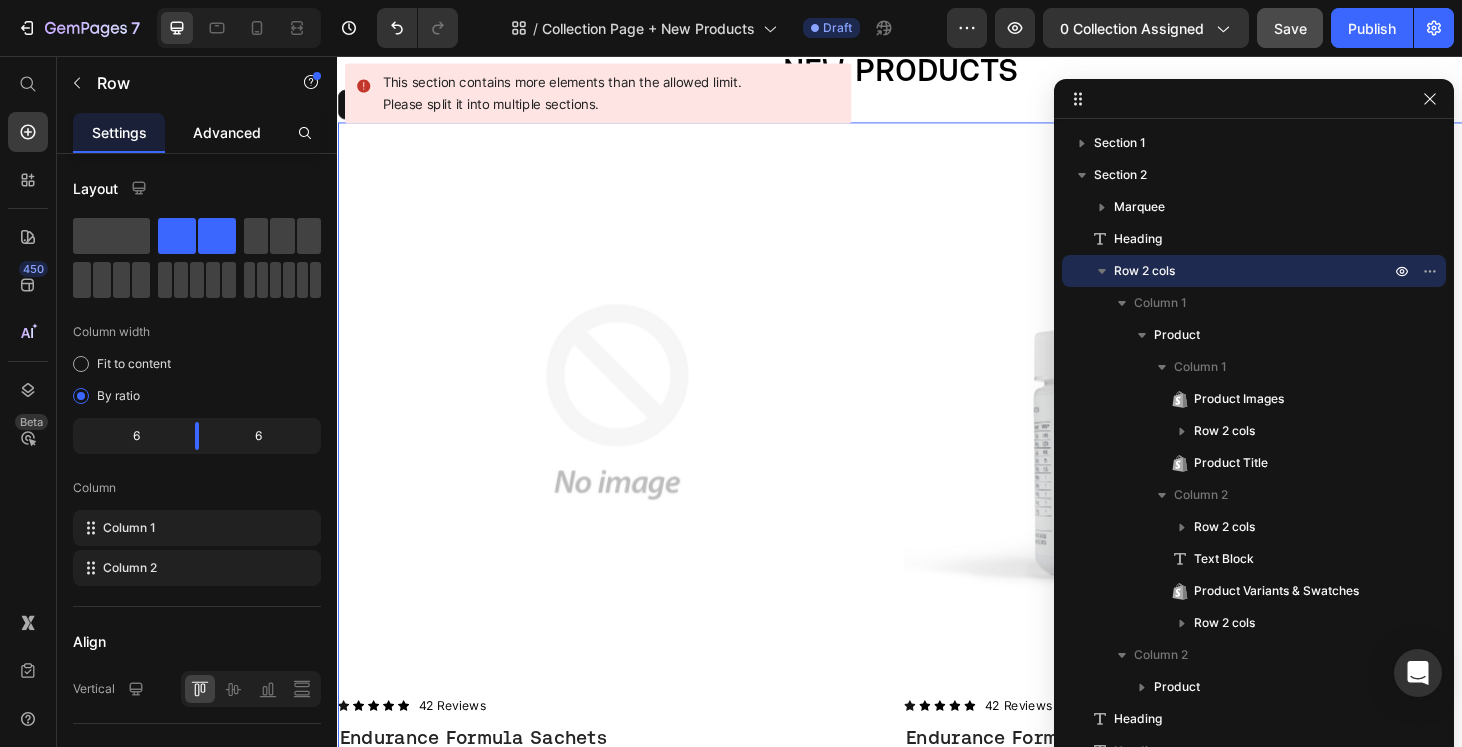 click on "Advanced" at bounding box center (227, 132) 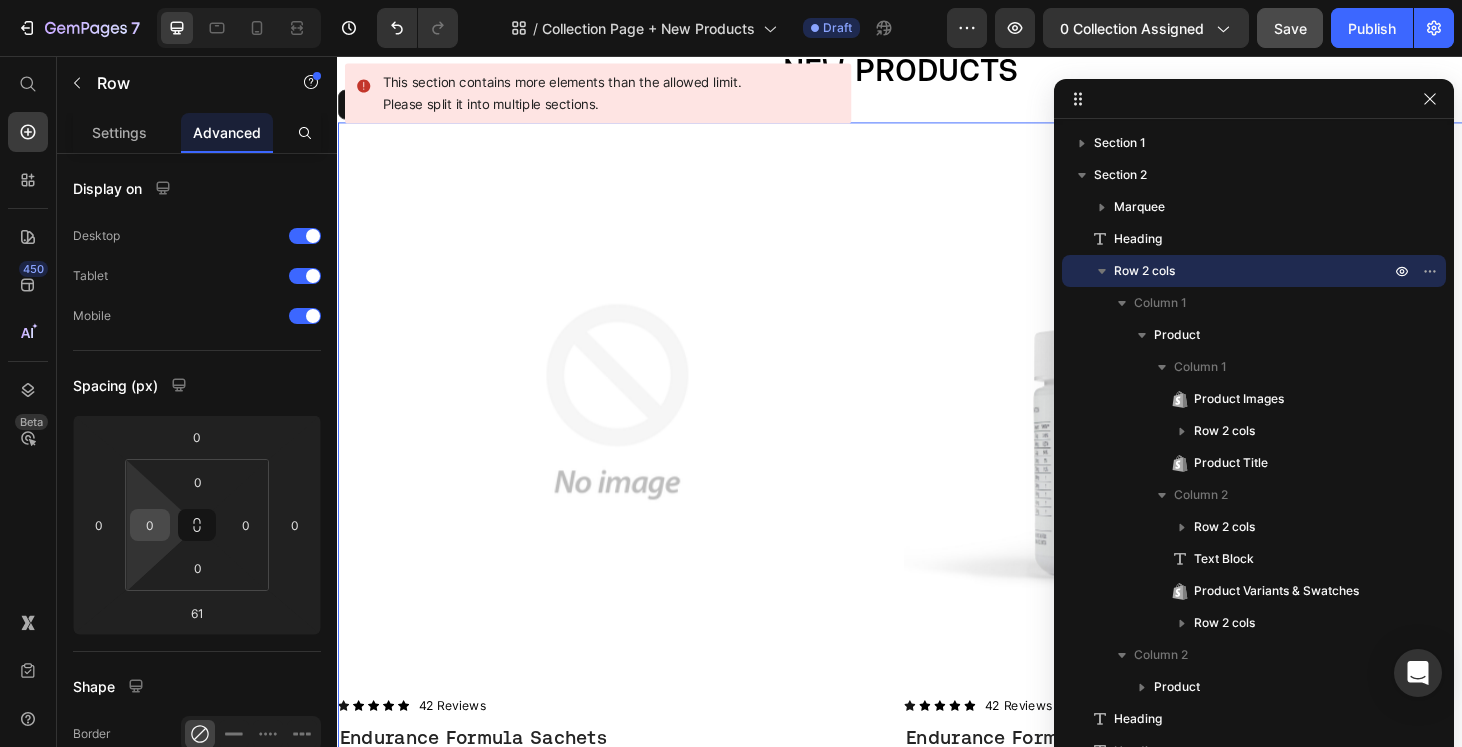 click on "0" at bounding box center [150, 525] 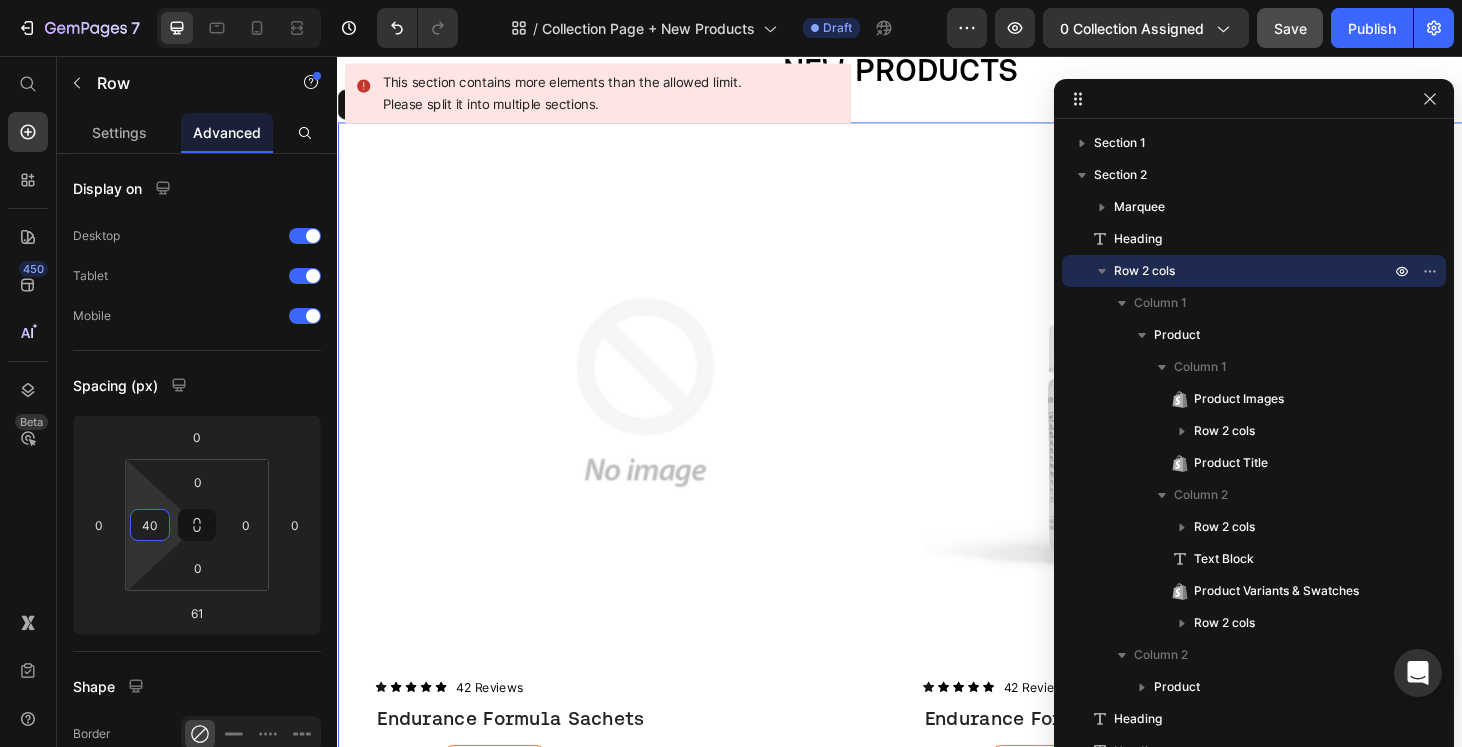 type on "40" 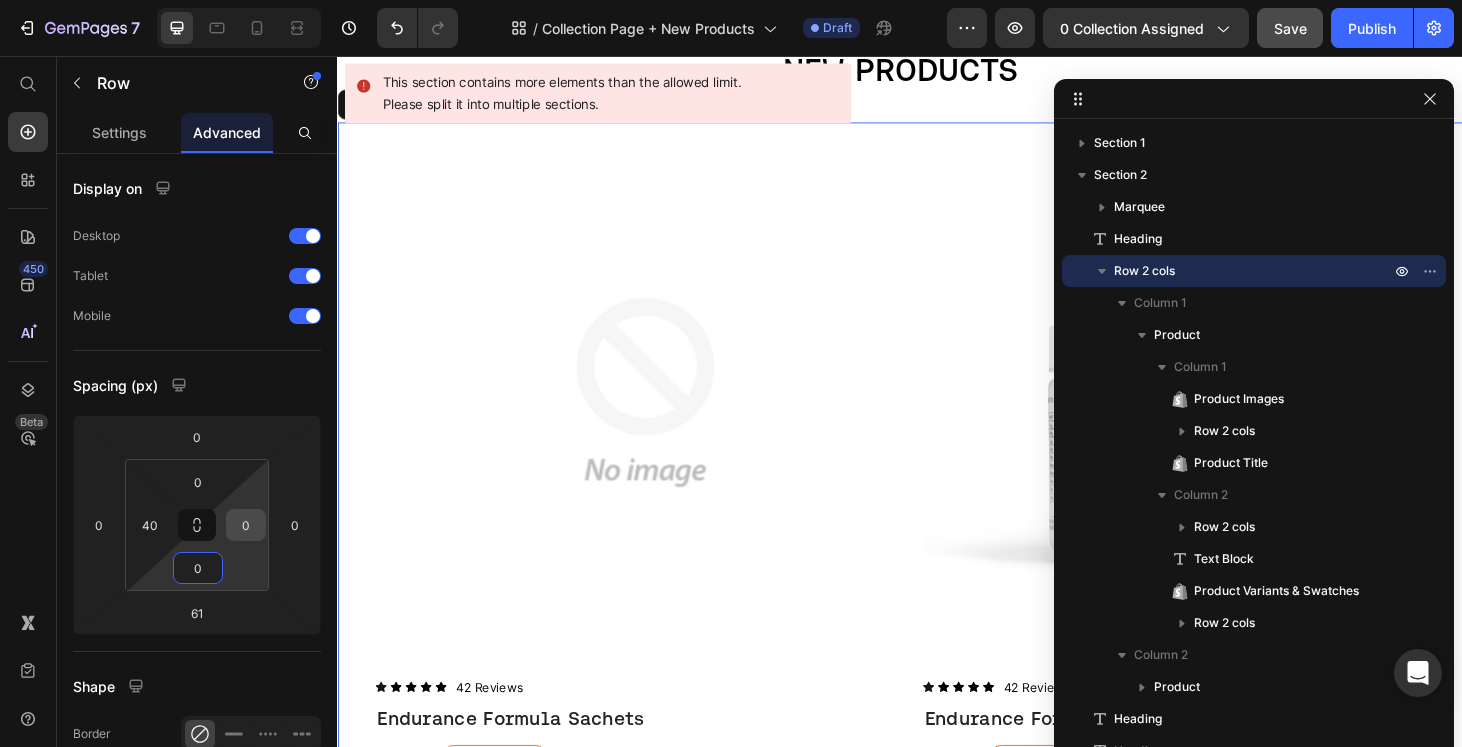 click on "0" at bounding box center (246, 525) 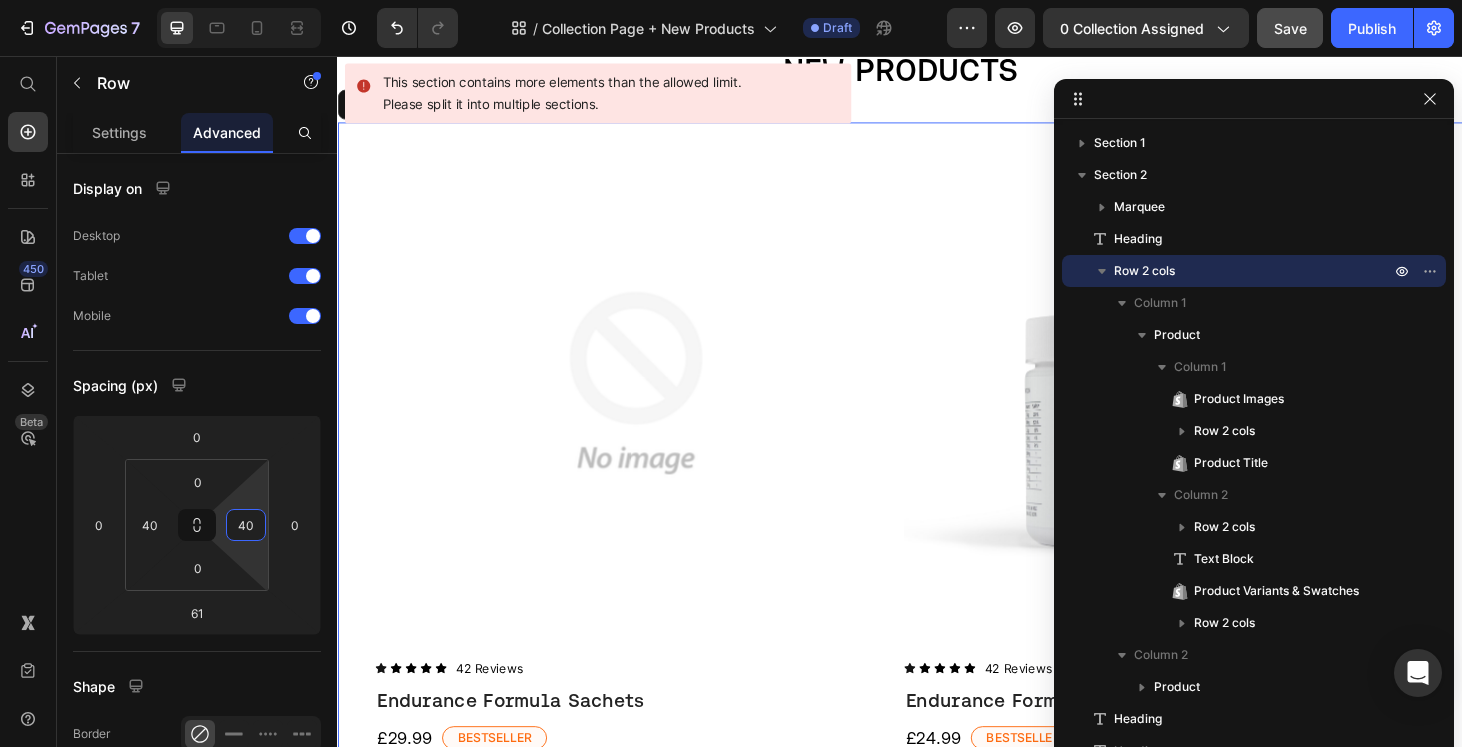 type on "40" 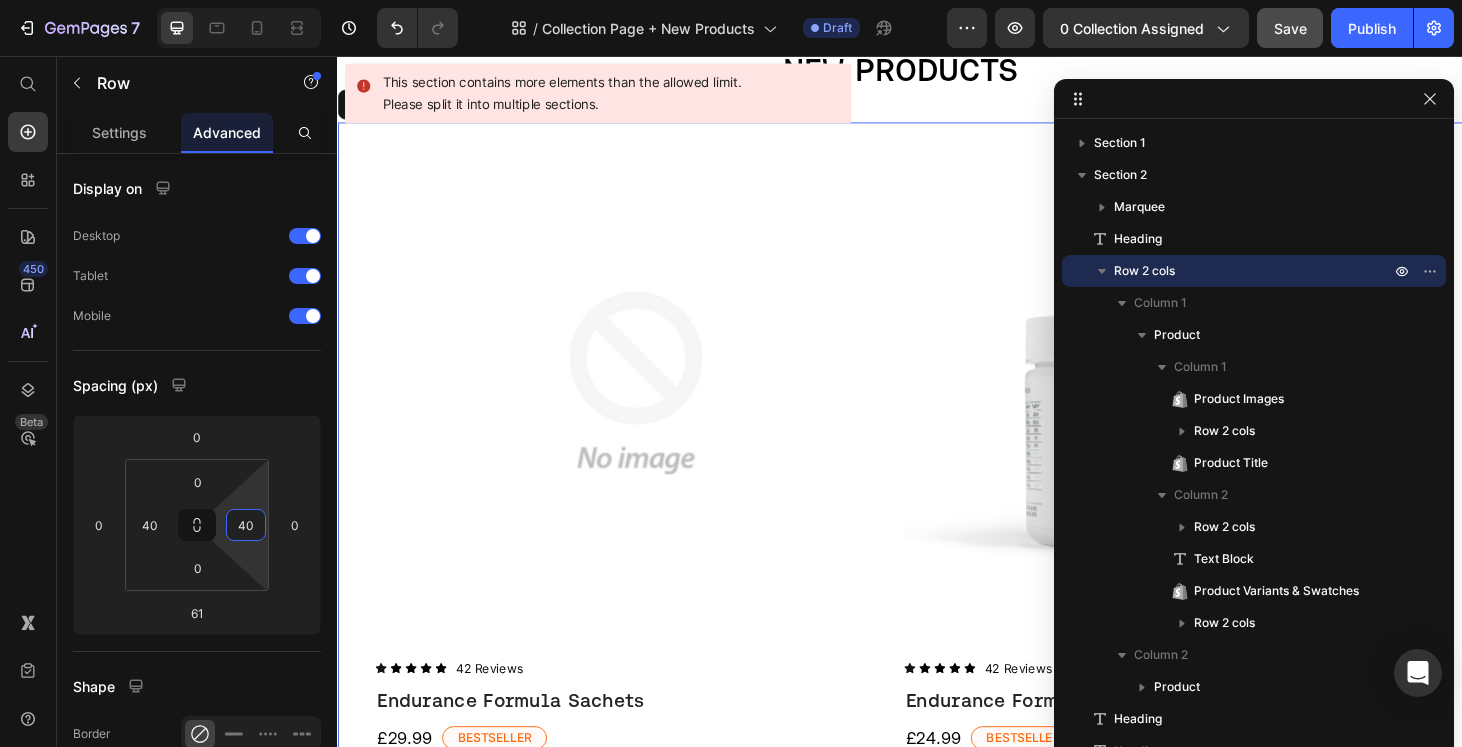 click on "Spacing (px)" at bounding box center [197, 385] 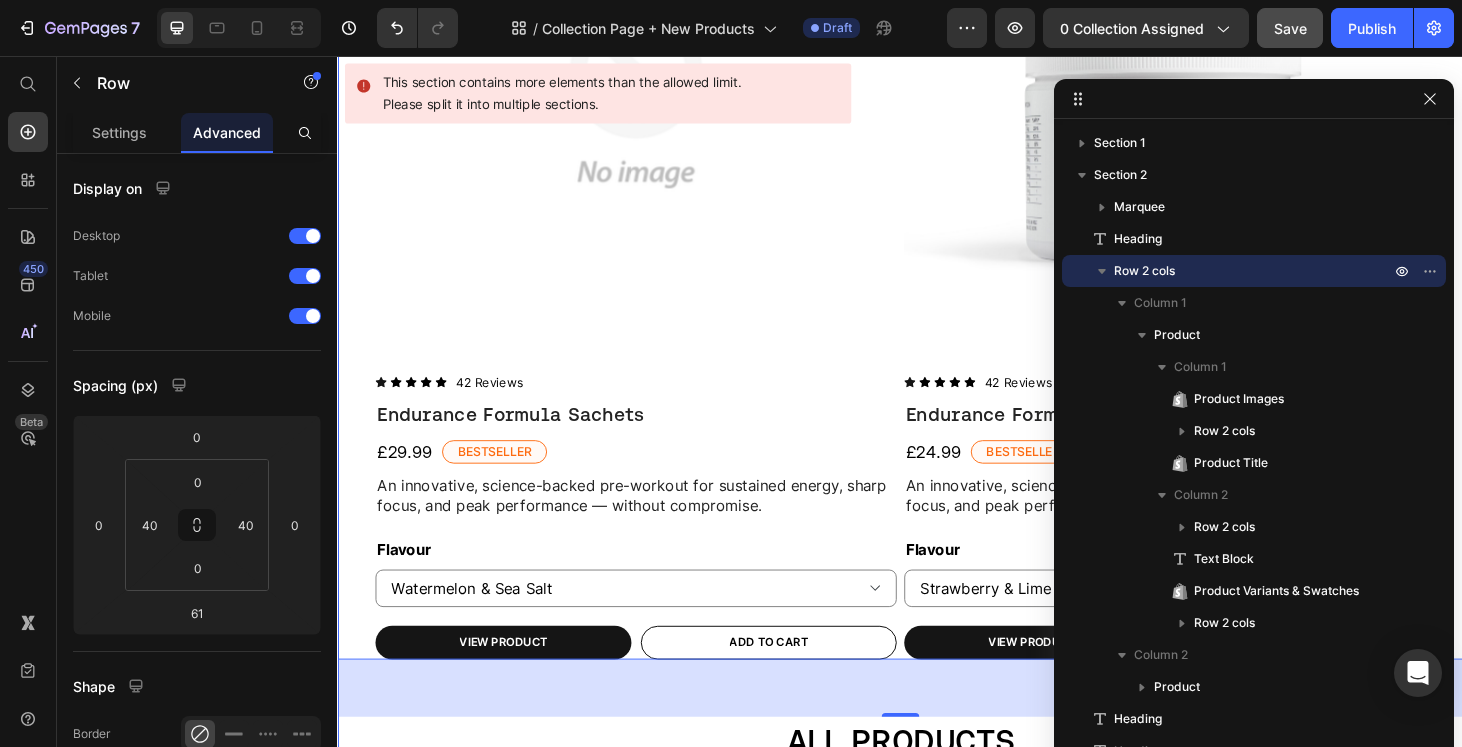 scroll, scrollTop: 747, scrollLeft: 0, axis: vertical 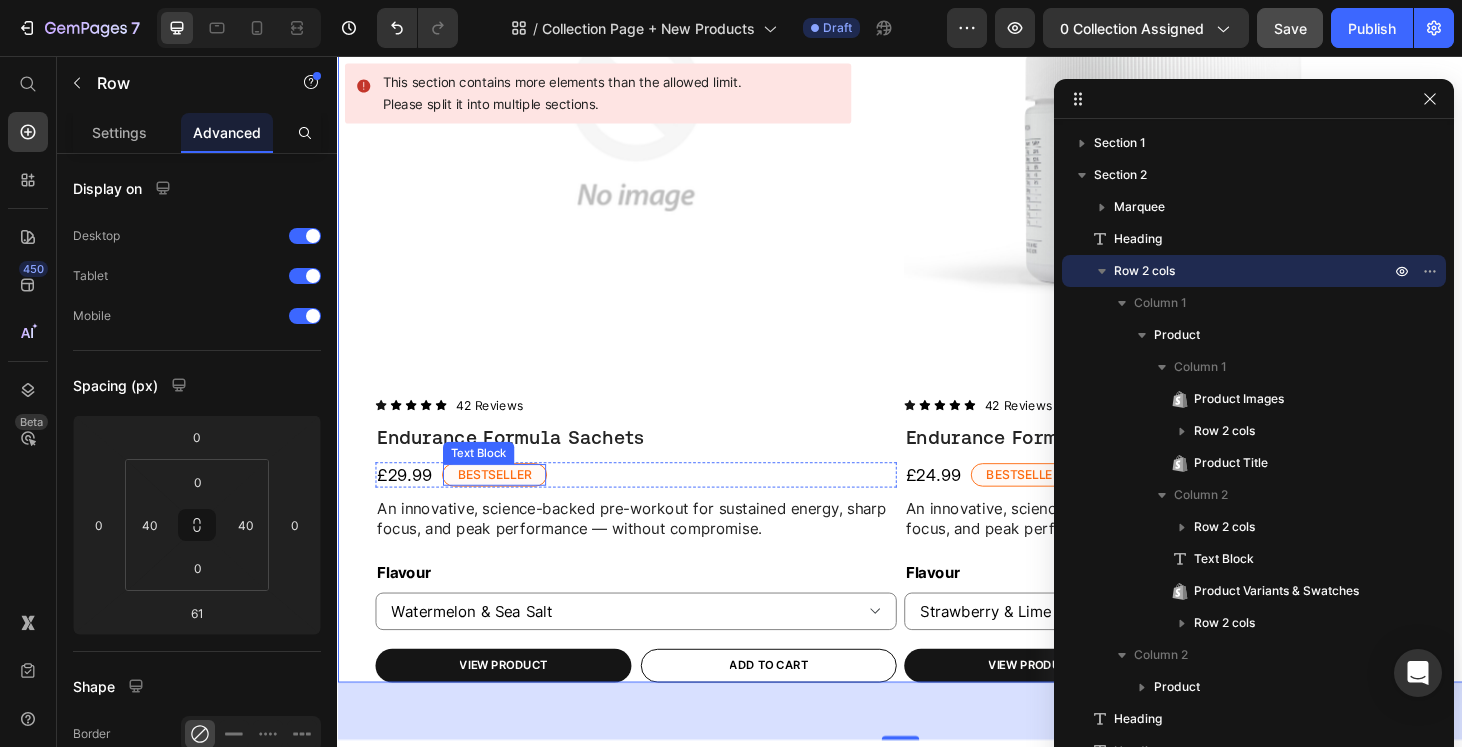 click on "Bestseller" at bounding box center (504, 503) 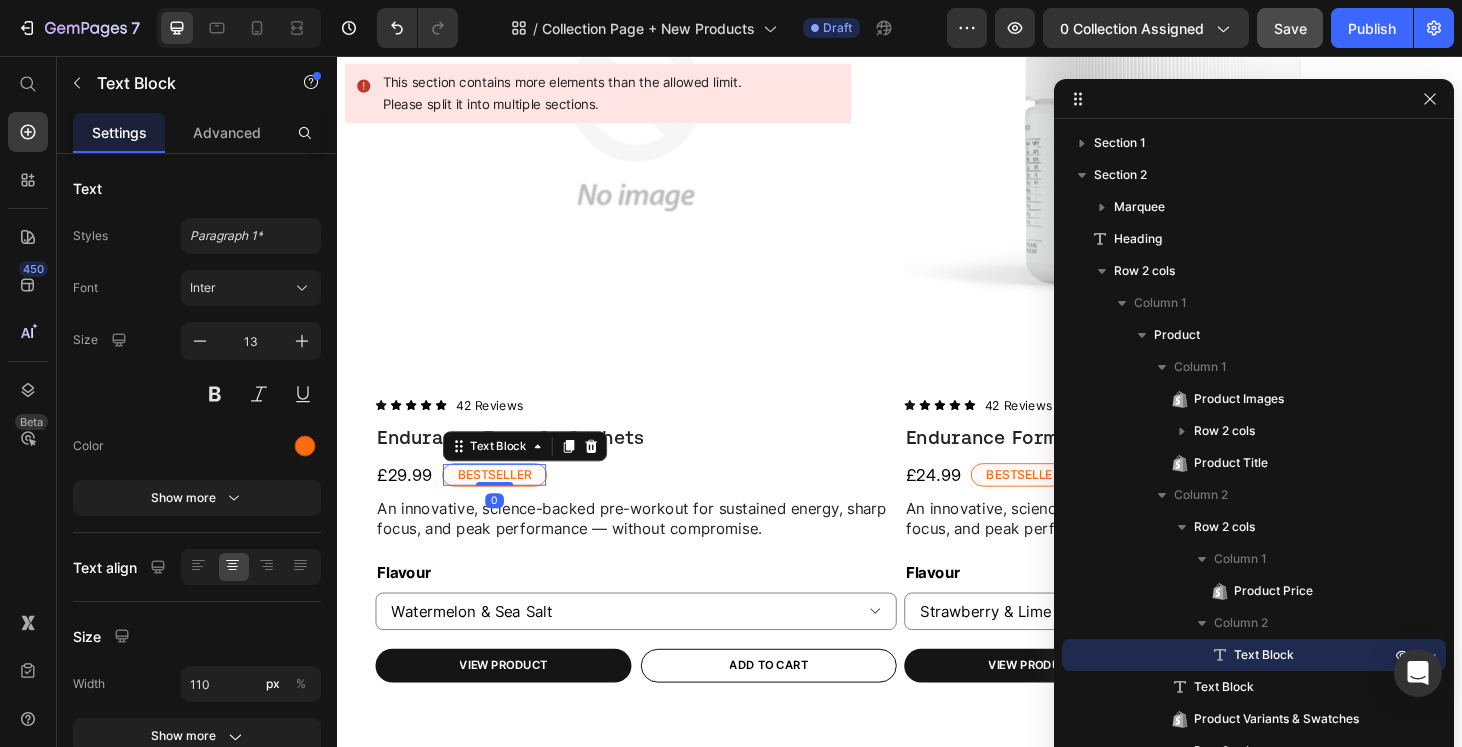 click on "Bestseller" at bounding box center [504, 503] 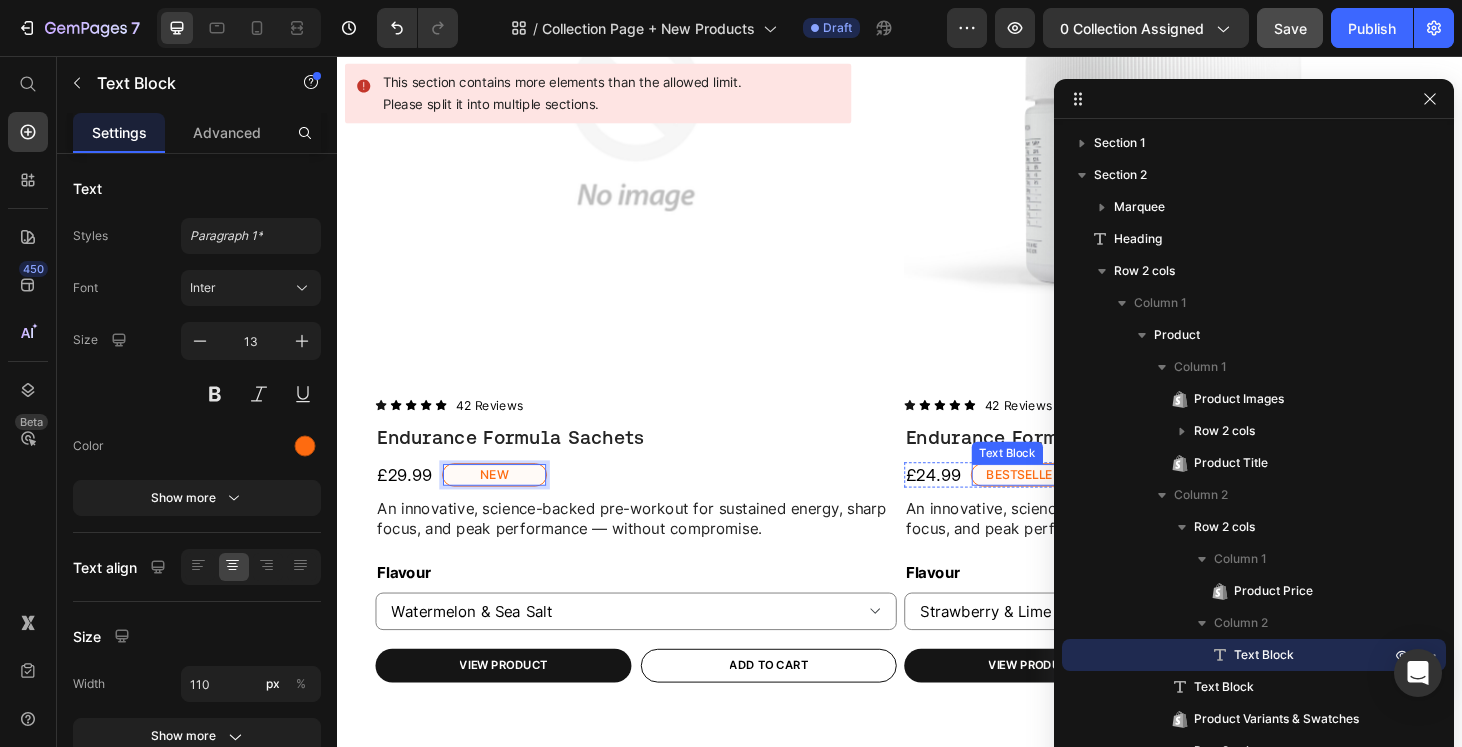 click on "Bestseller" at bounding box center [1068, 503] 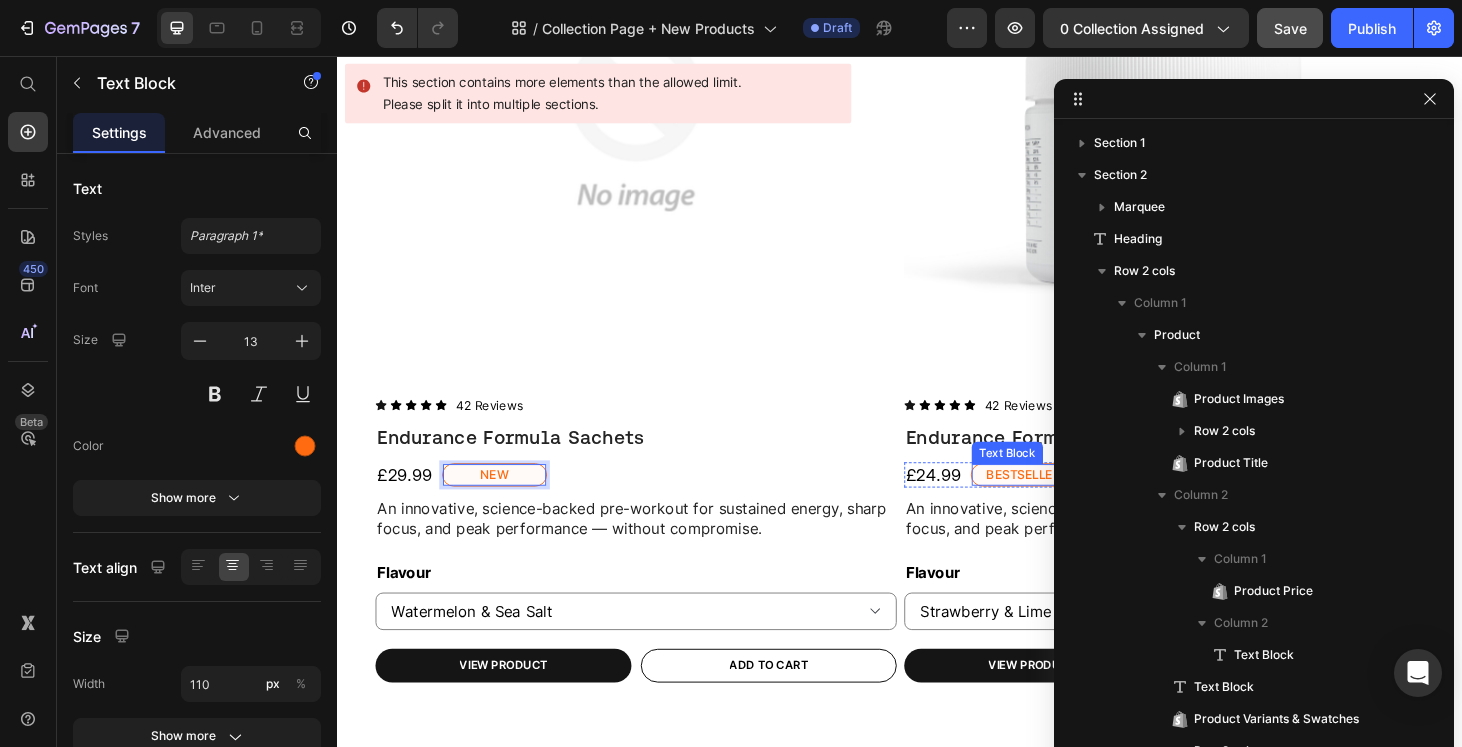 scroll, scrollTop: 589, scrollLeft: 0, axis: vertical 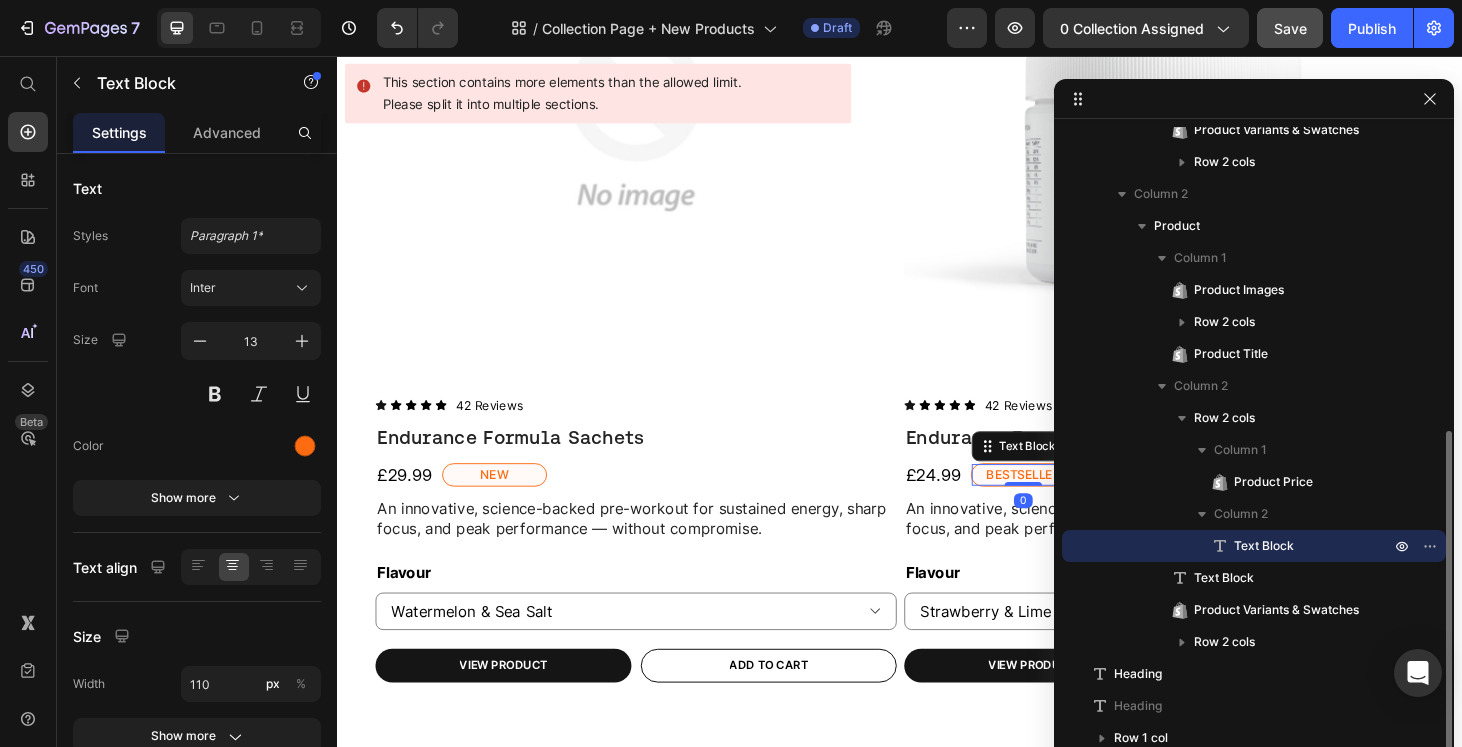 click on "Bestseller" at bounding box center [1068, 503] 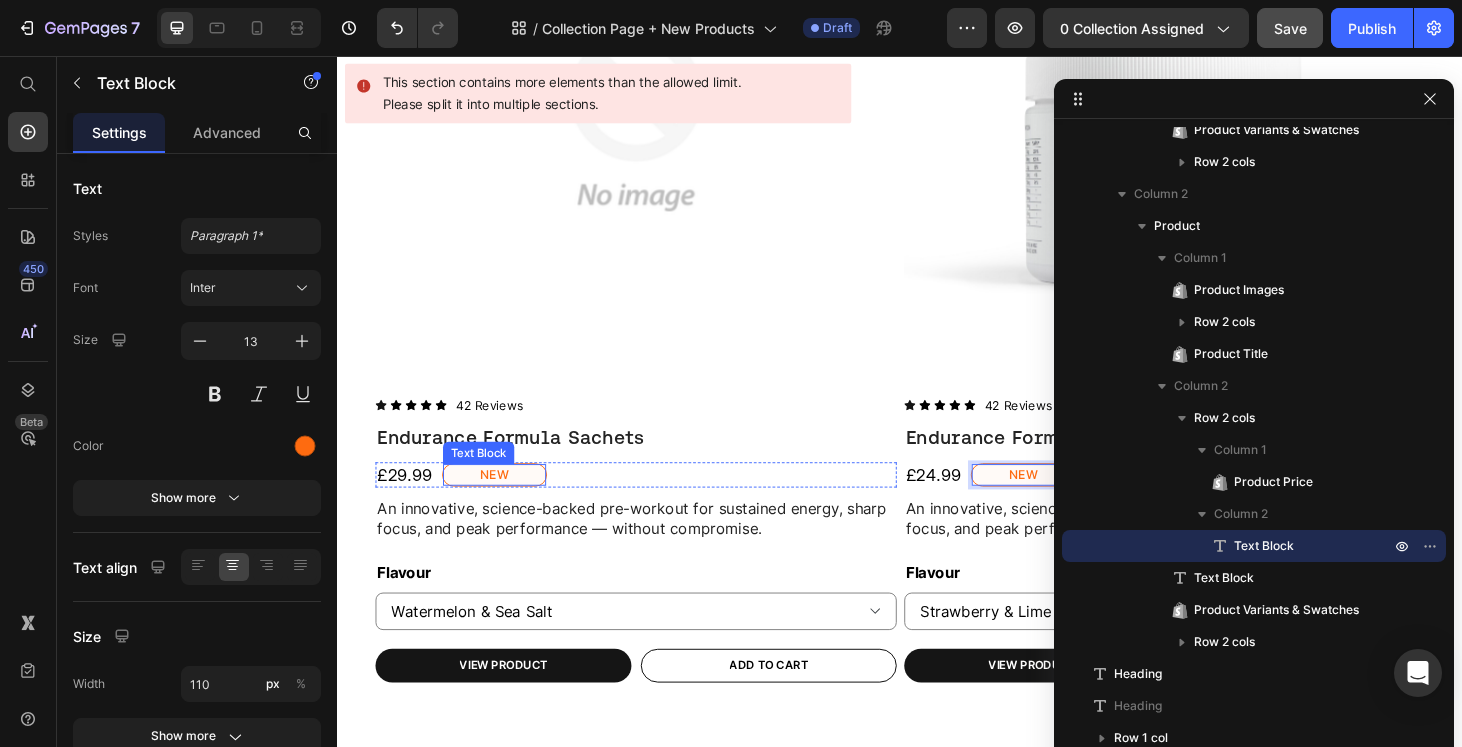 click on "NEW" at bounding box center (504, 503) 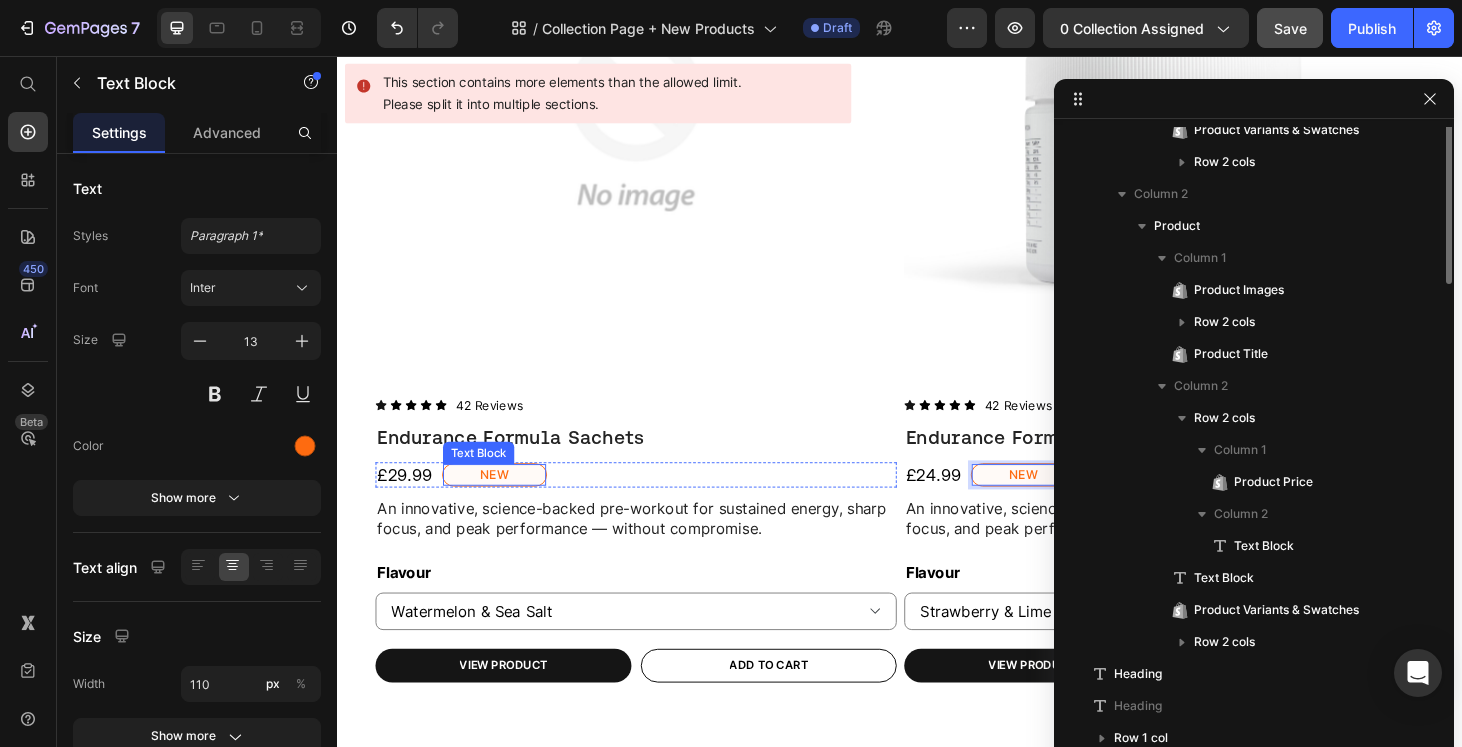 scroll, scrollTop: 279, scrollLeft: 0, axis: vertical 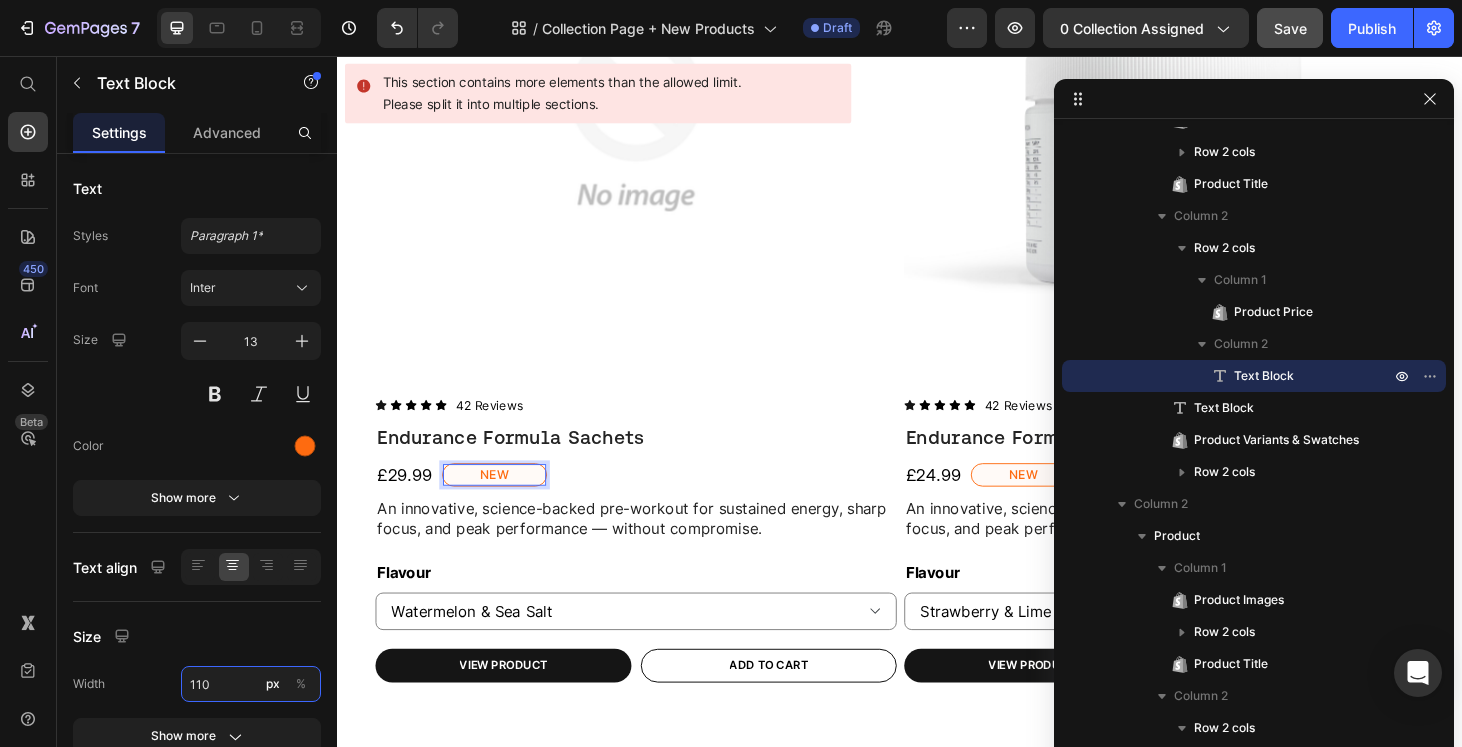 click on "110" at bounding box center (251, 684) 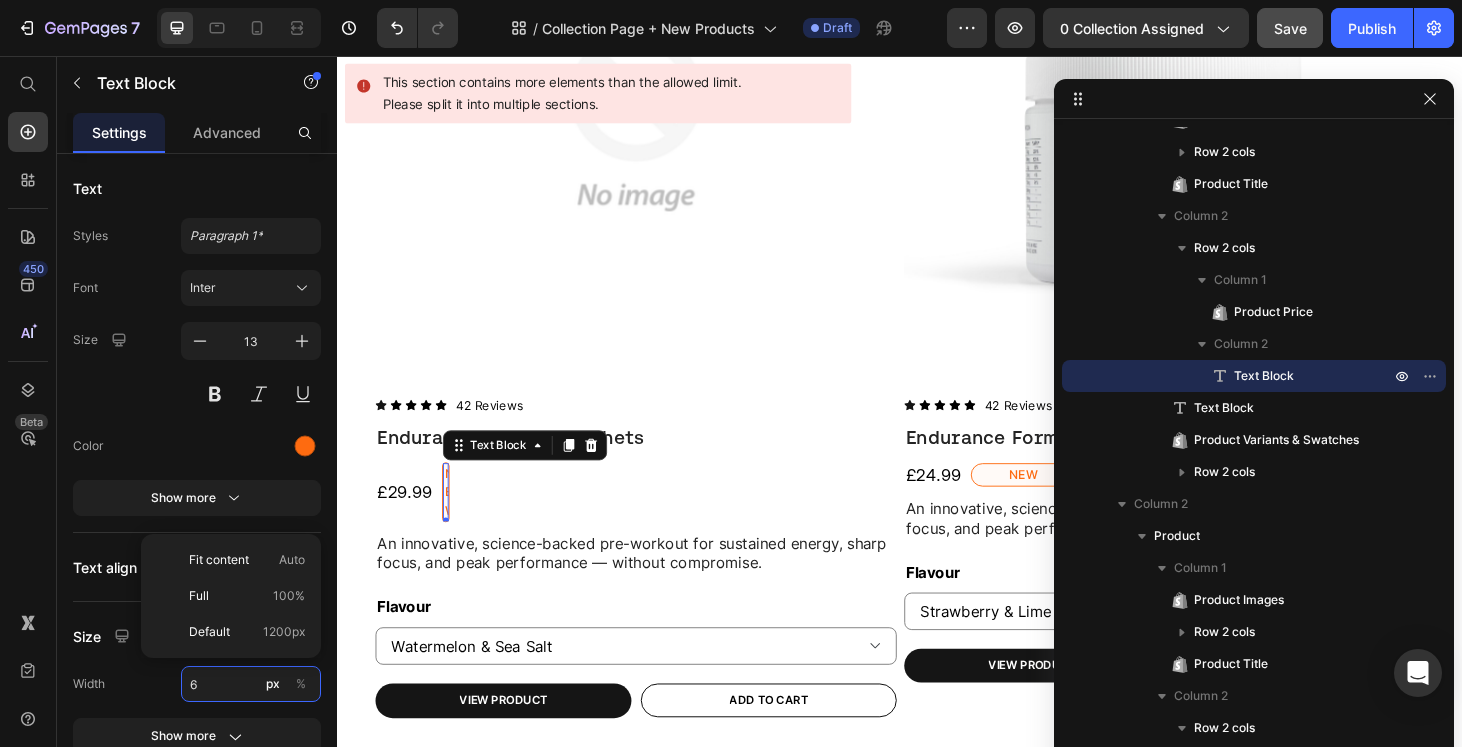 type on "60" 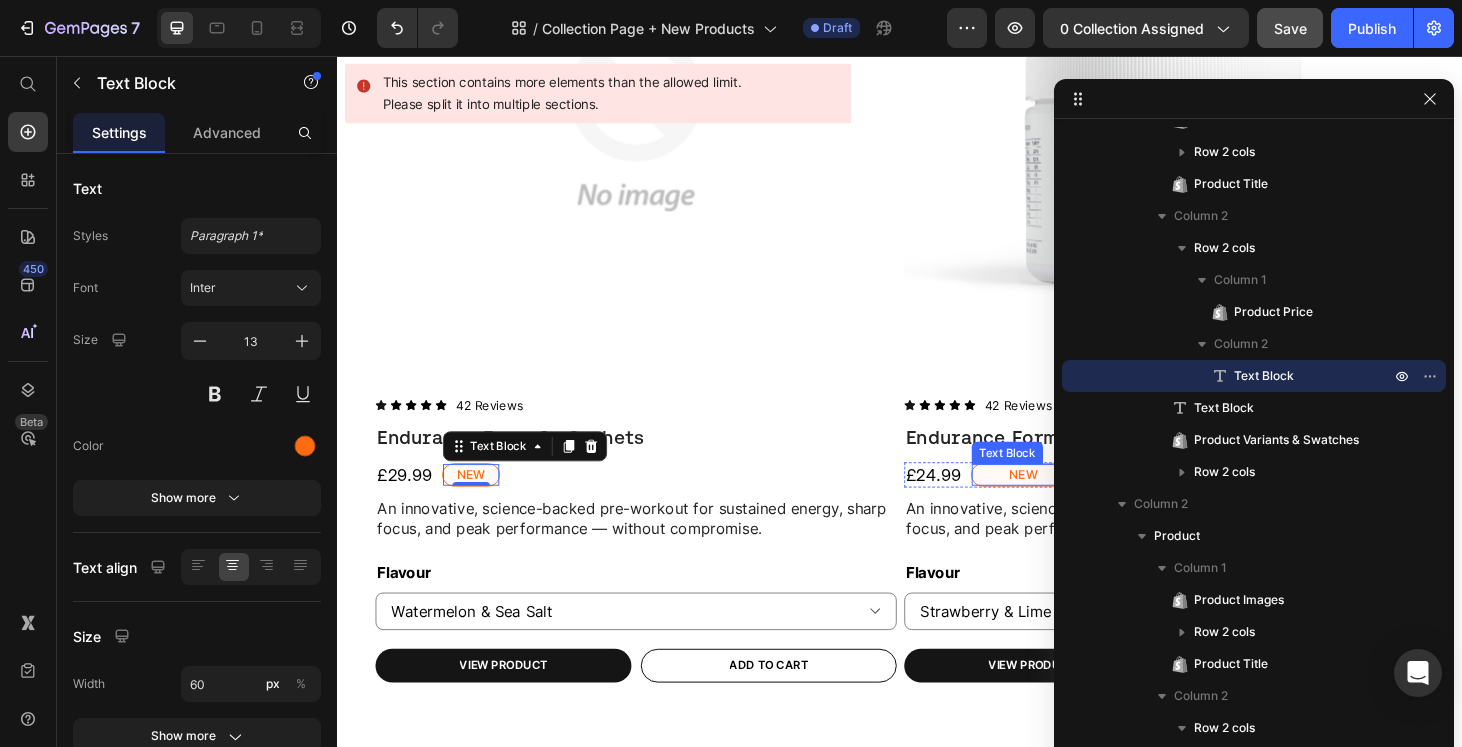 click on "NEW" at bounding box center [1068, 503] 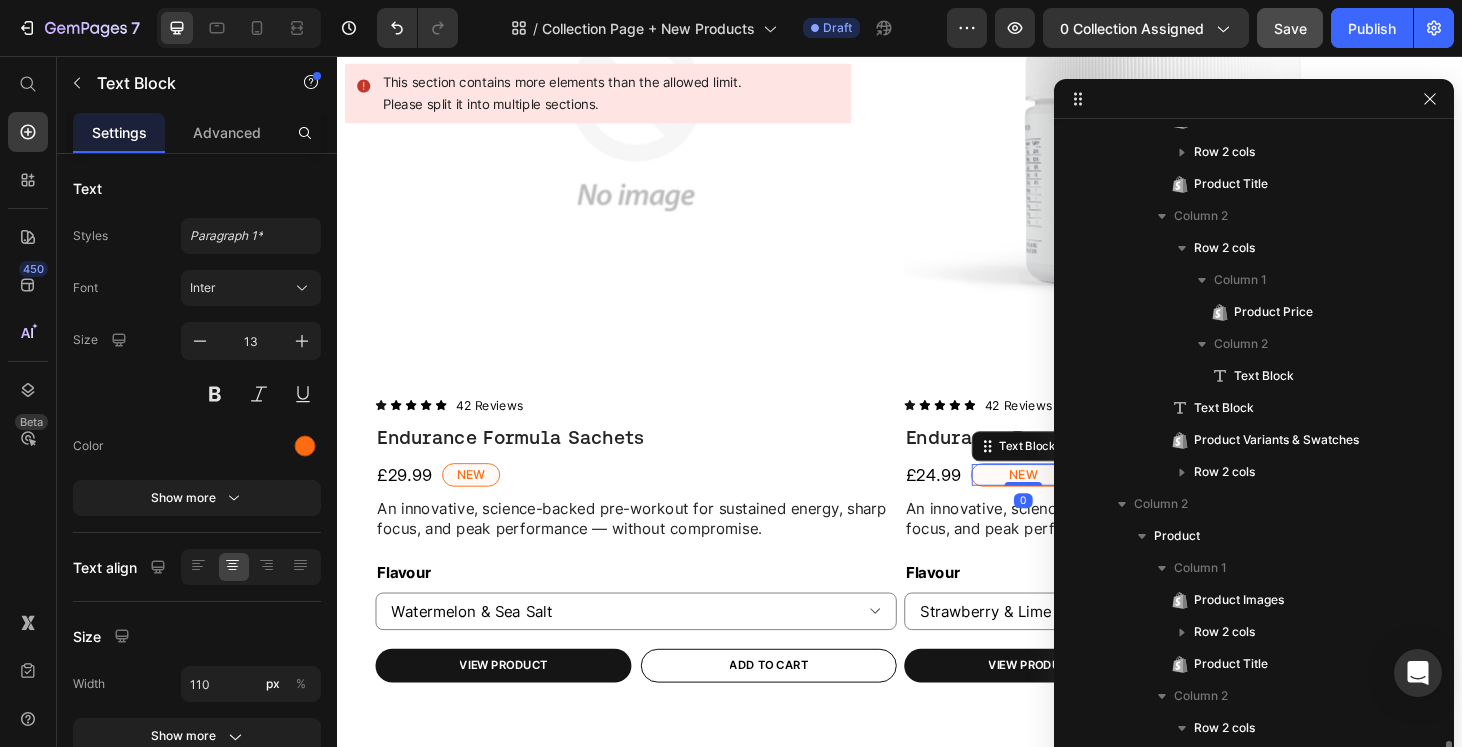 scroll, scrollTop: 589, scrollLeft: 0, axis: vertical 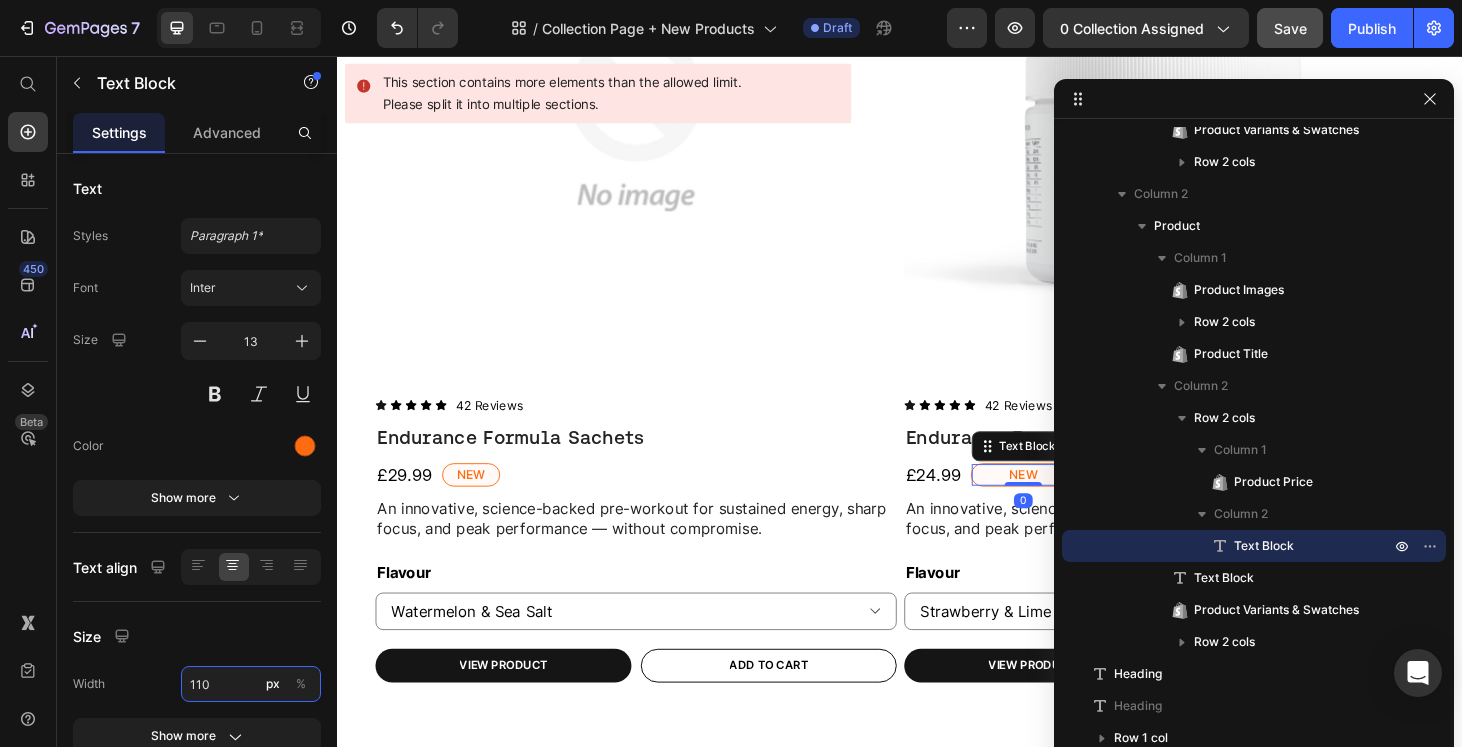 click on "110" at bounding box center (251, 684) 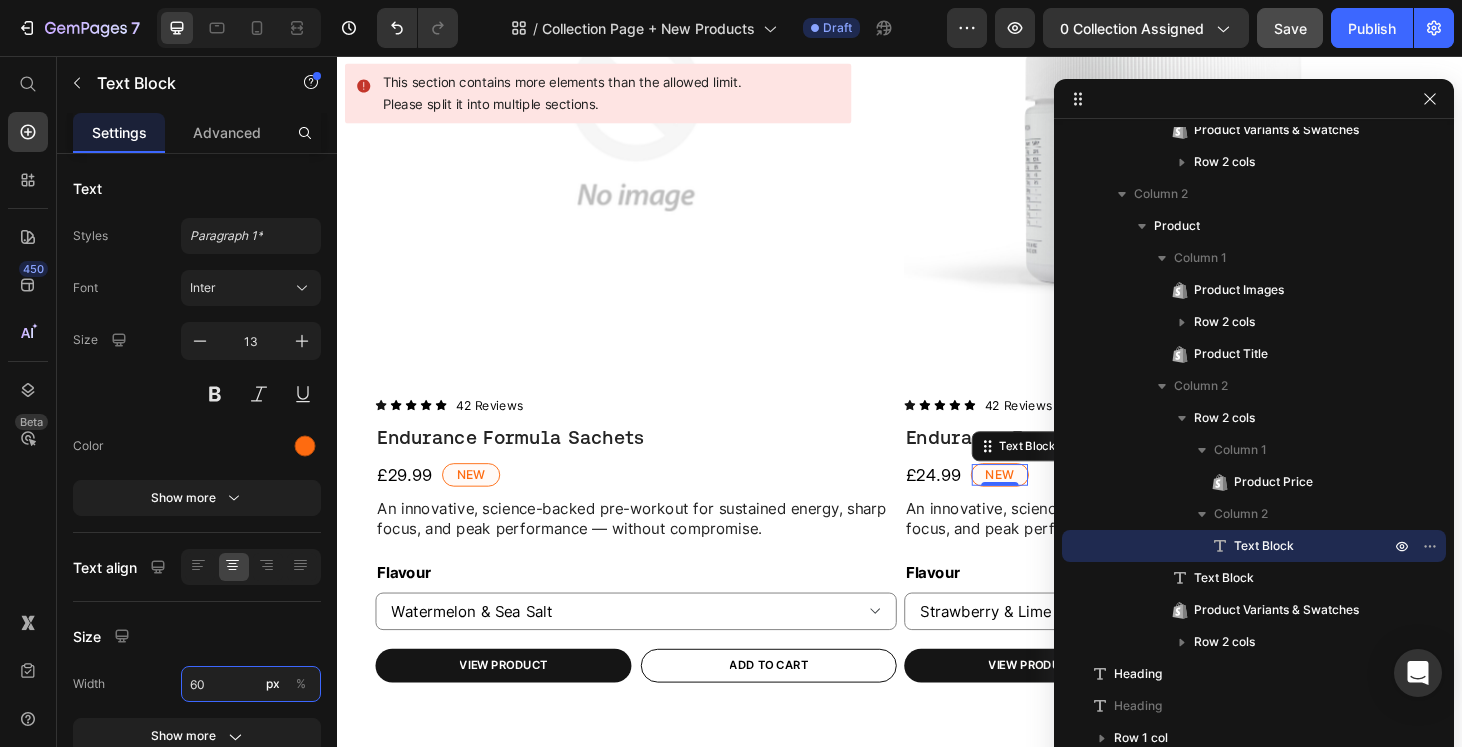 type on "60" 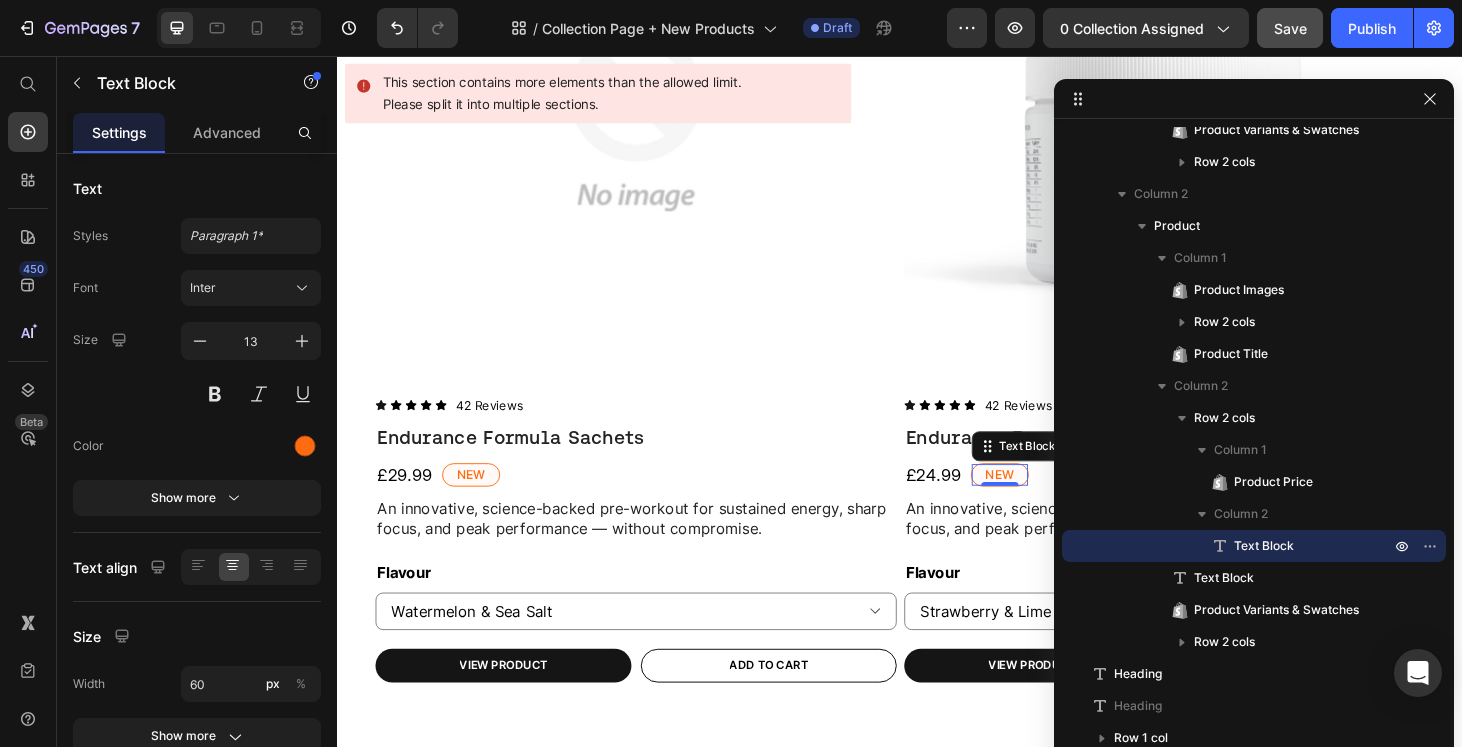 click on "Size" at bounding box center (197, 636) 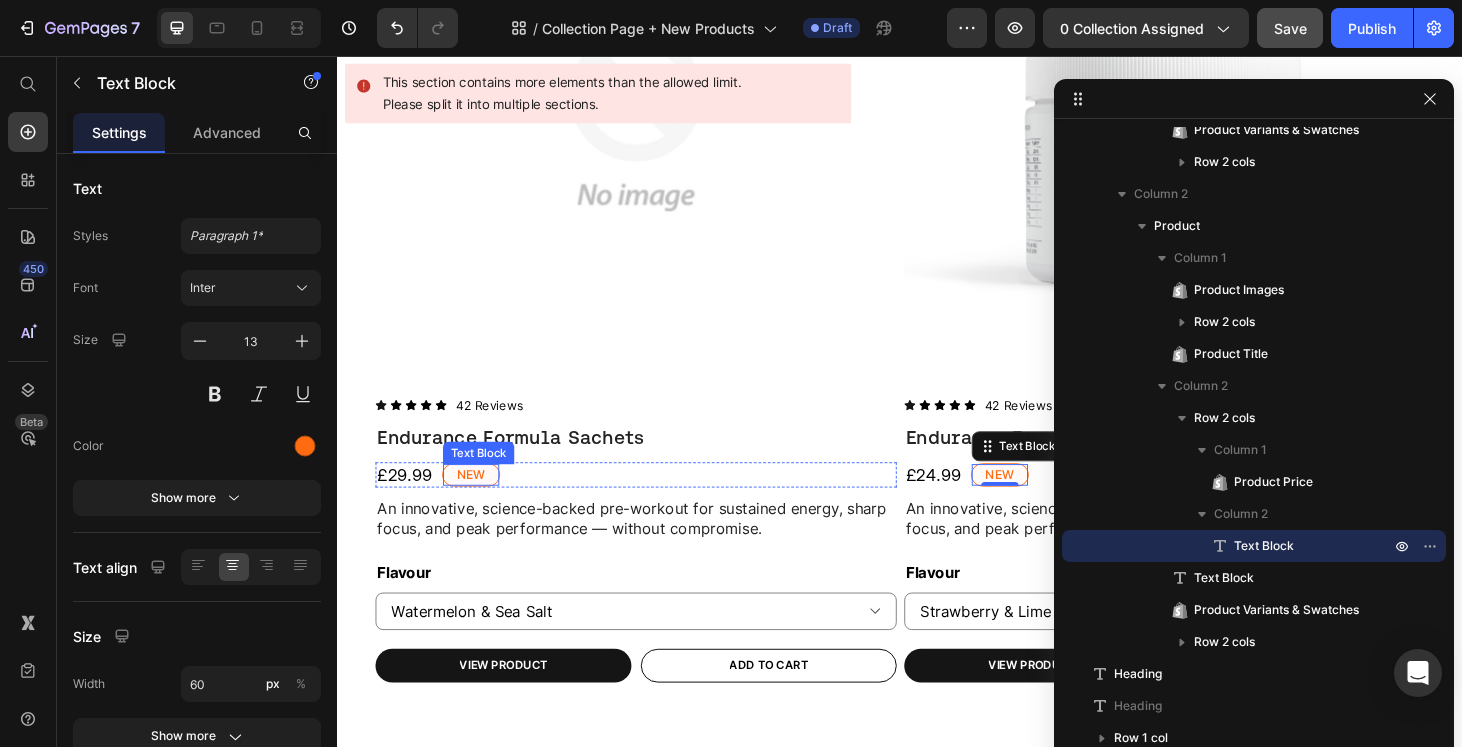 click on "NEW" at bounding box center [479, 503] 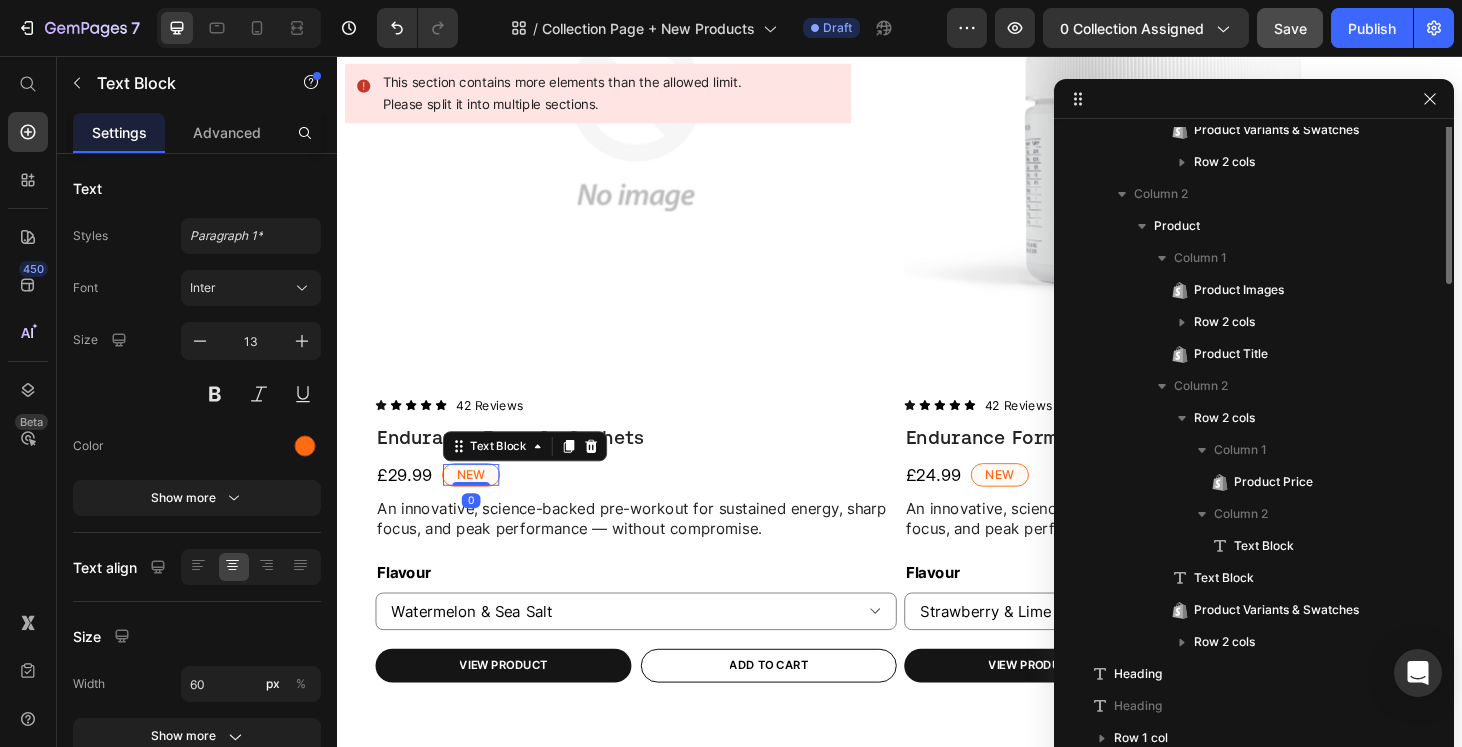 scroll, scrollTop: 279, scrollLeft: 0, axis: vertical 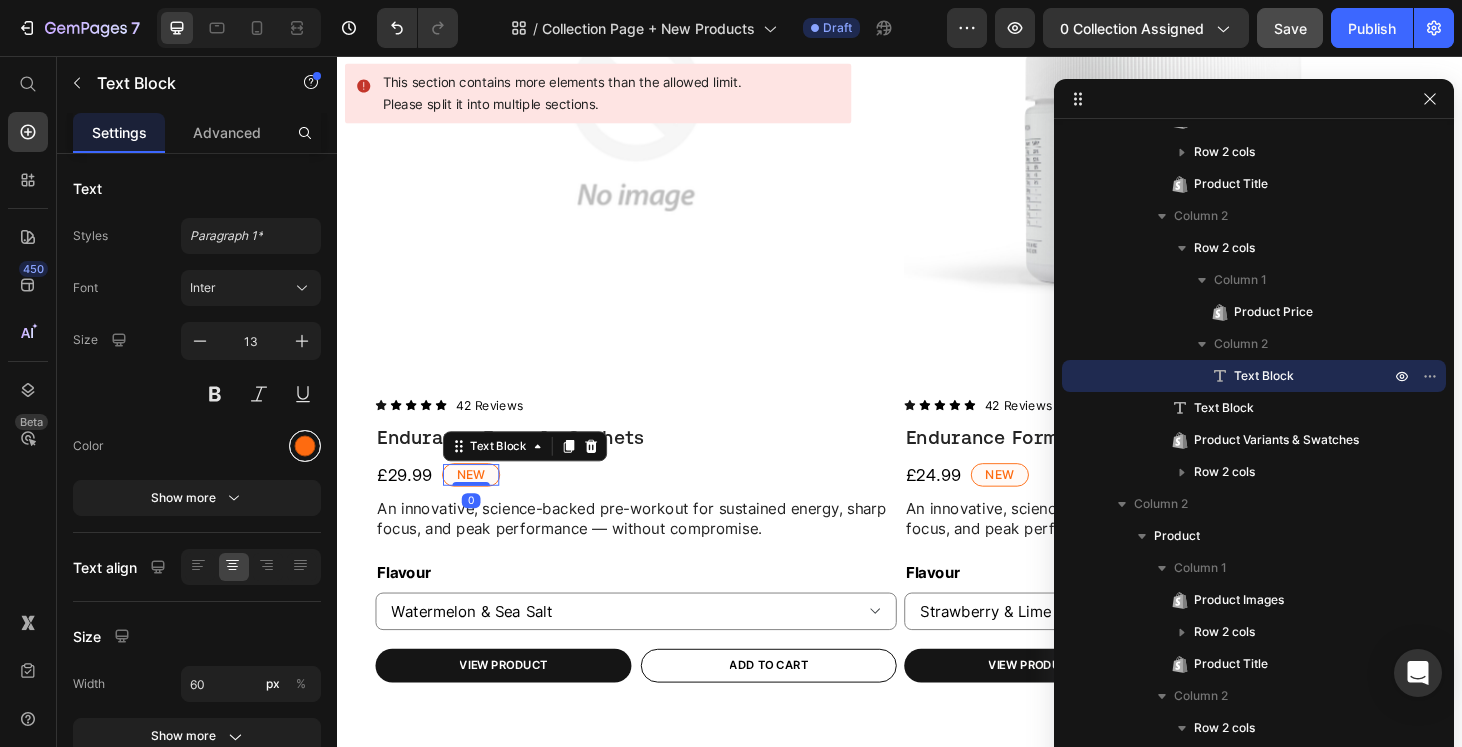 click at bounding box center (305, 446) 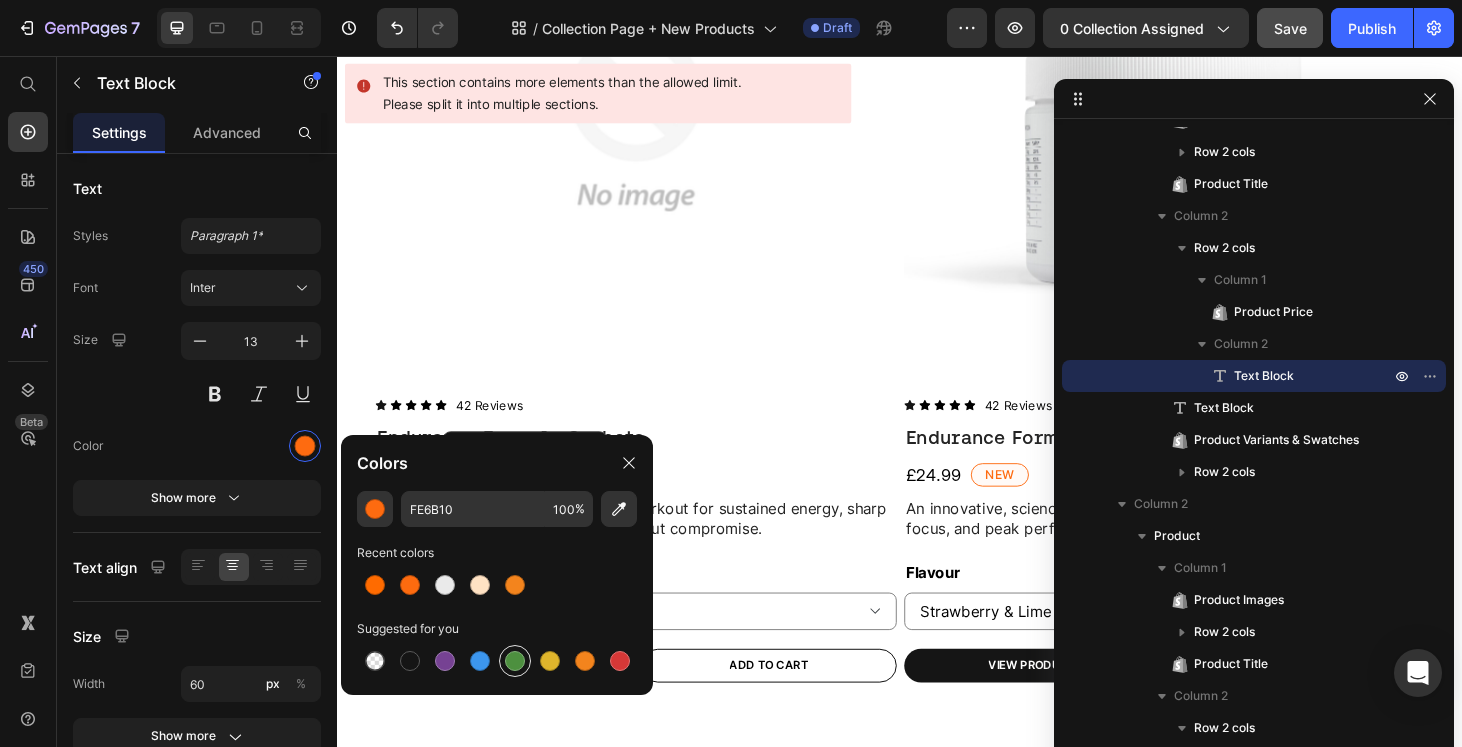 click at bounding box center [515, 661] 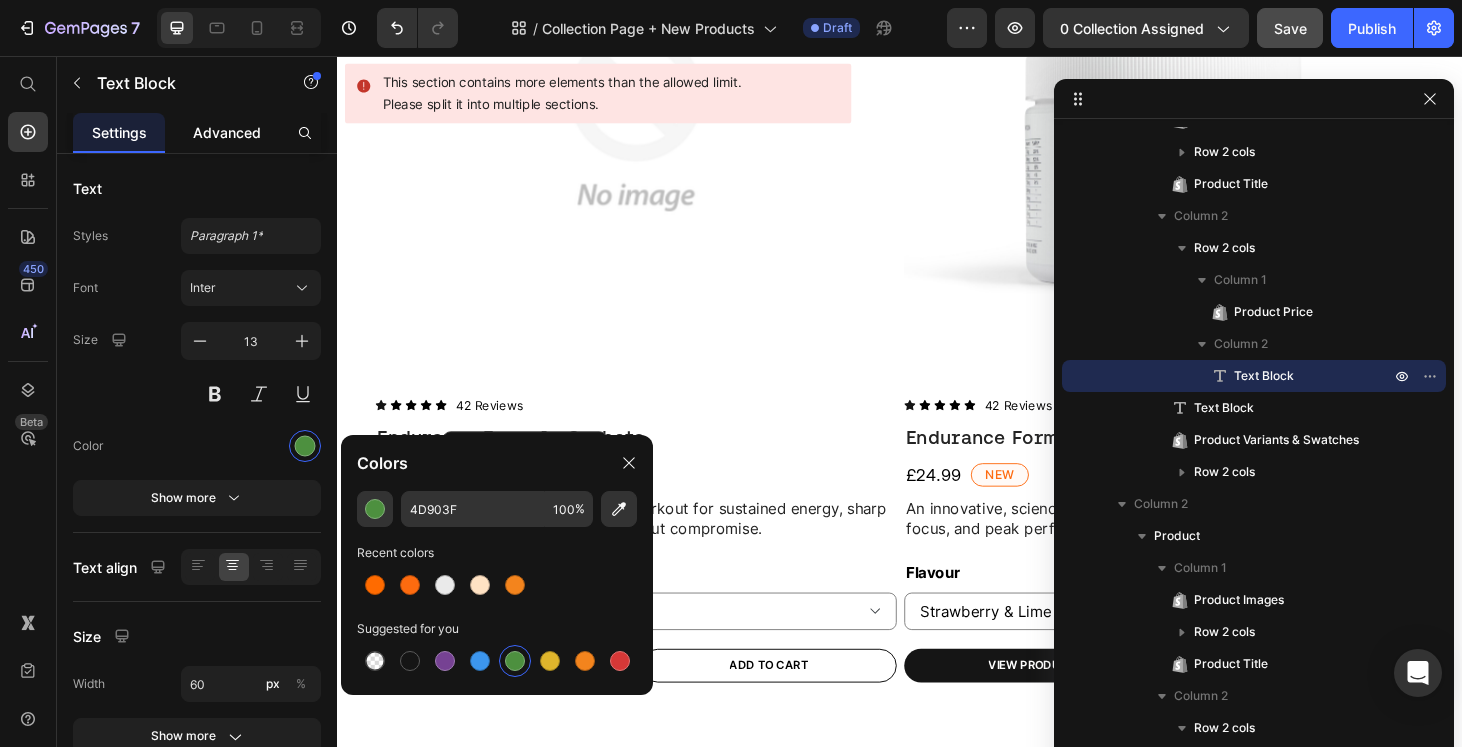 click on "Advanced" at bounding box center [227, 132] 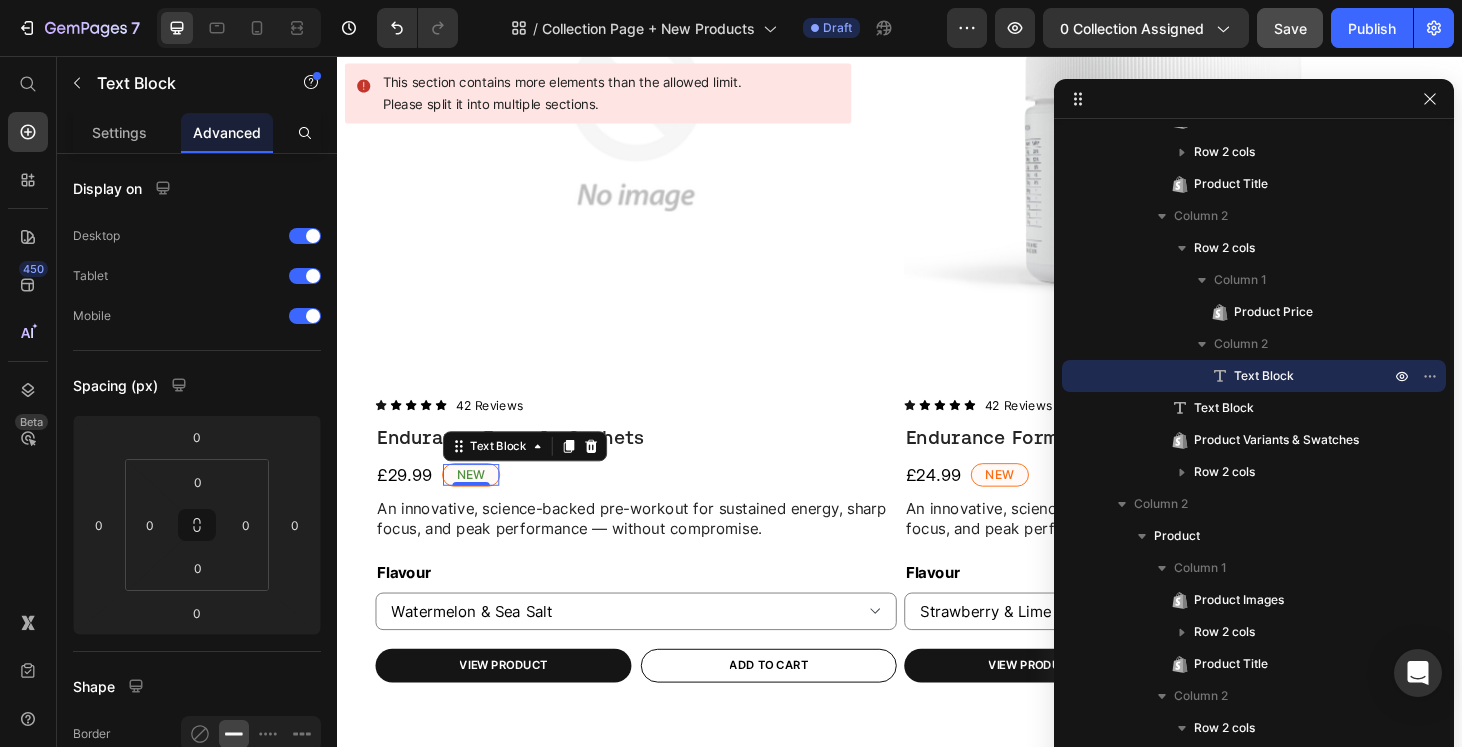 click on "Shape" at bounding box center (197, 686) 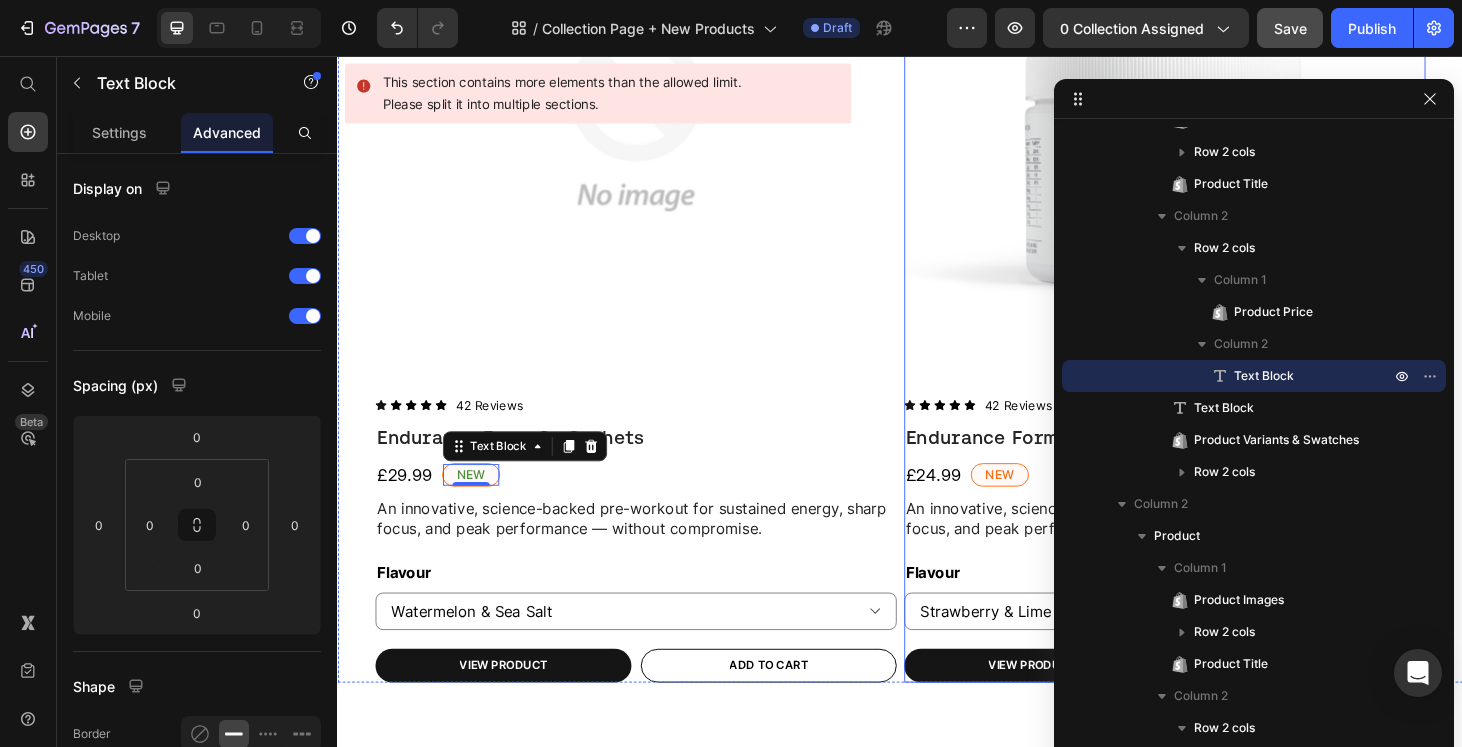click on "NEW" at bounding box center (1043, 503) 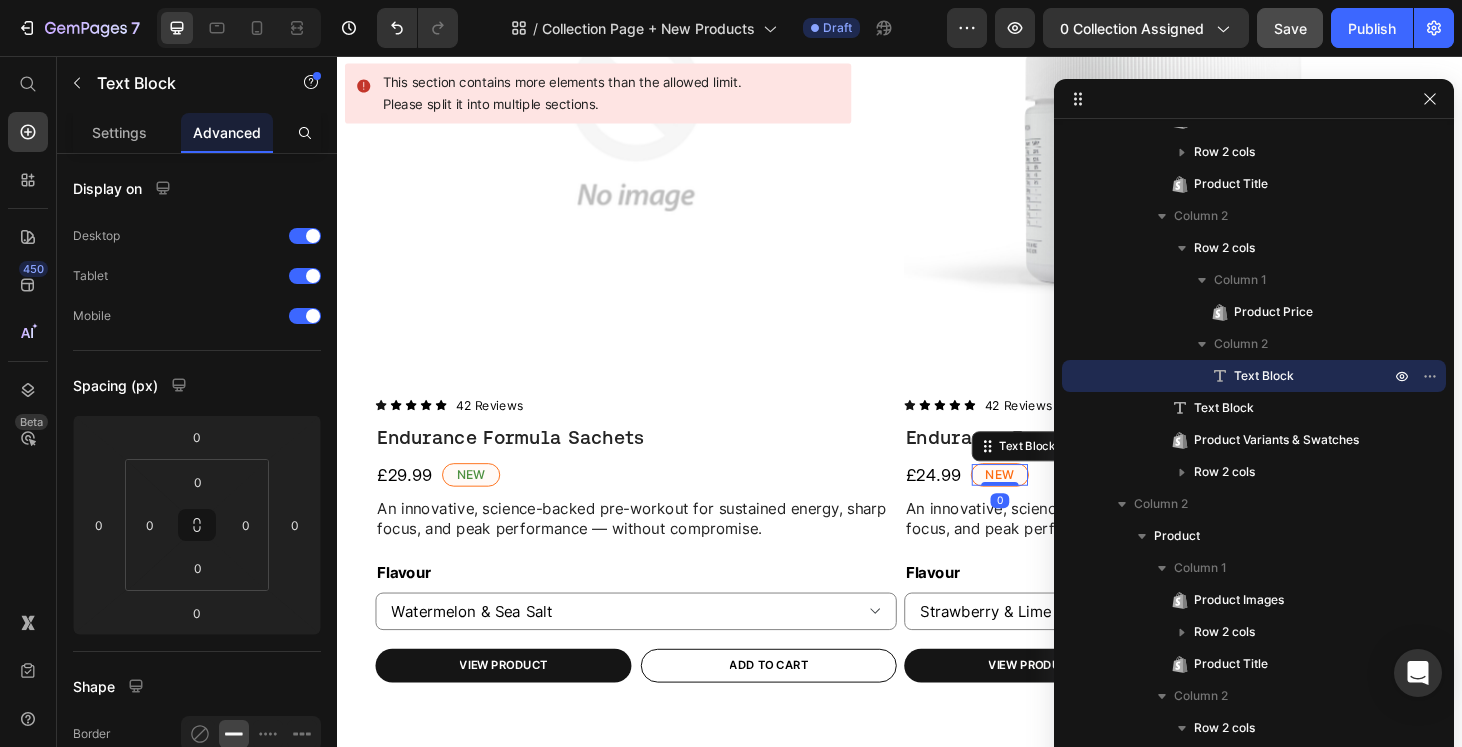 scroll, scrollTop: 589, scrollLeft: 0, axis: vertical 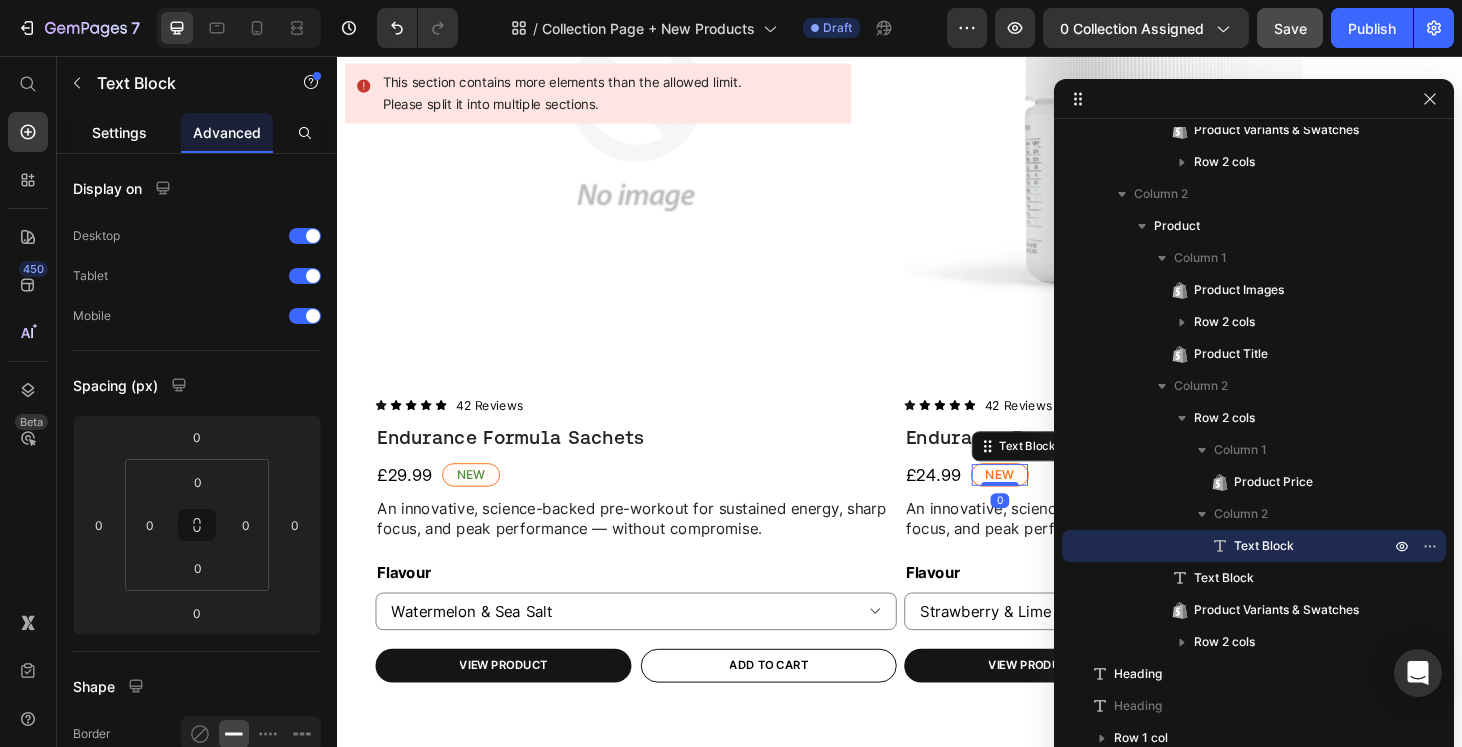 click on "Settings" at bounding box center (119, 132) 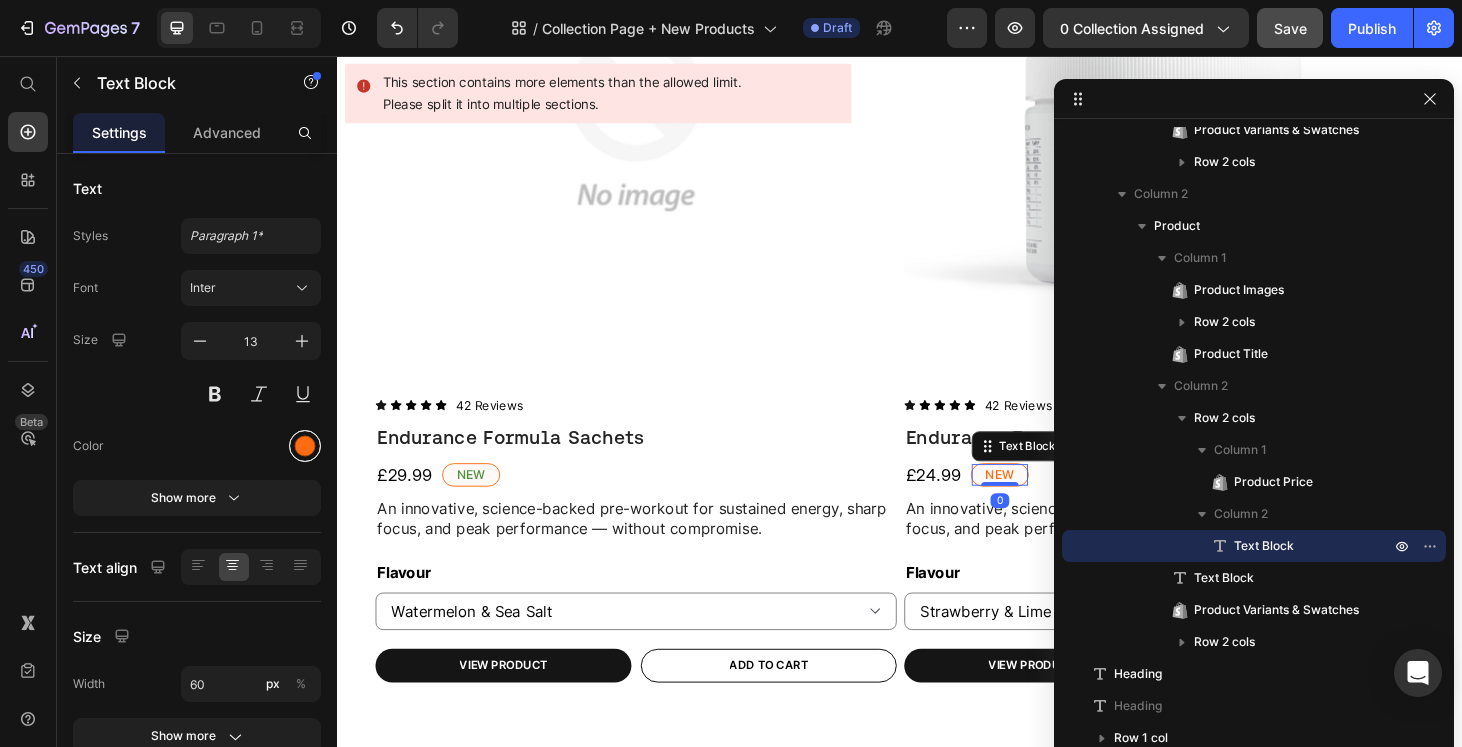 click at bounding box center [305, 446] 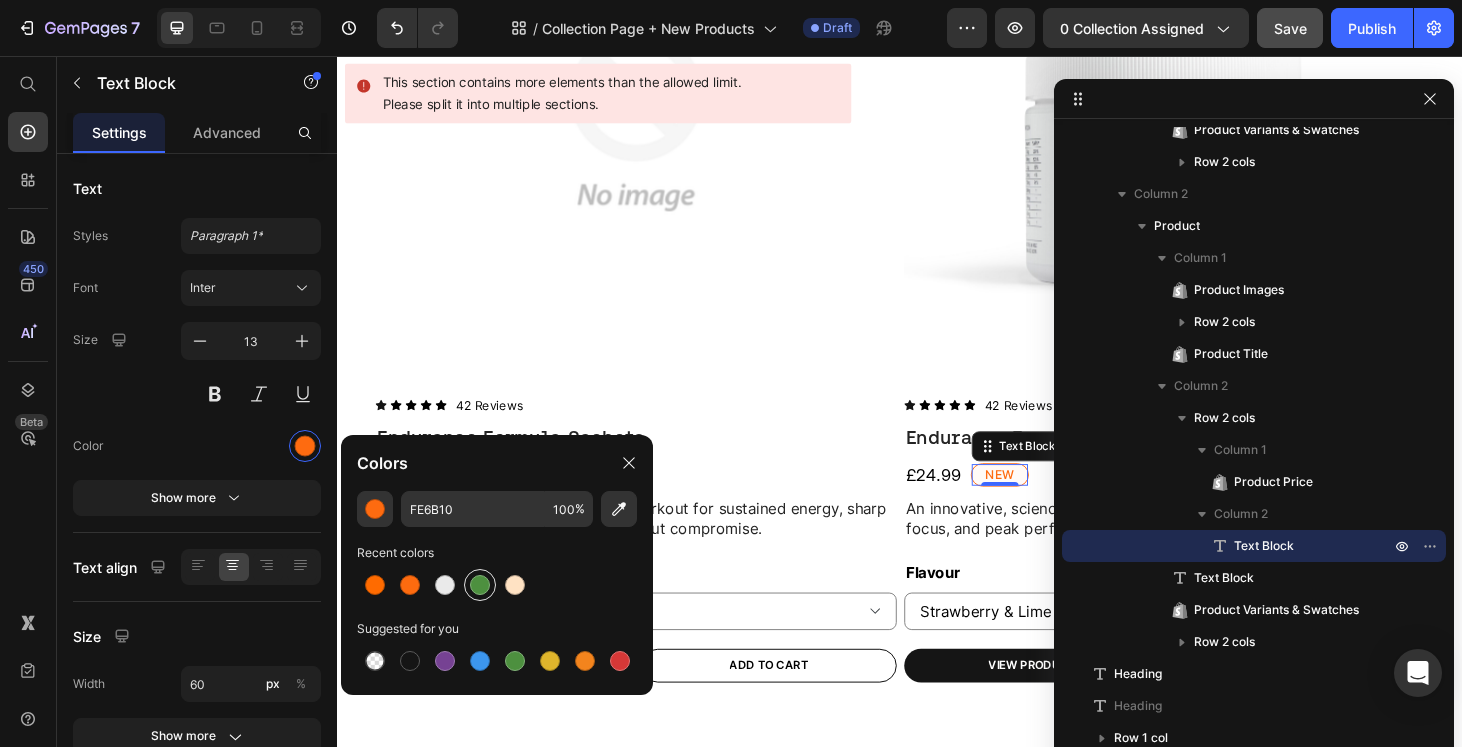 click at bounding box center [480, 585] 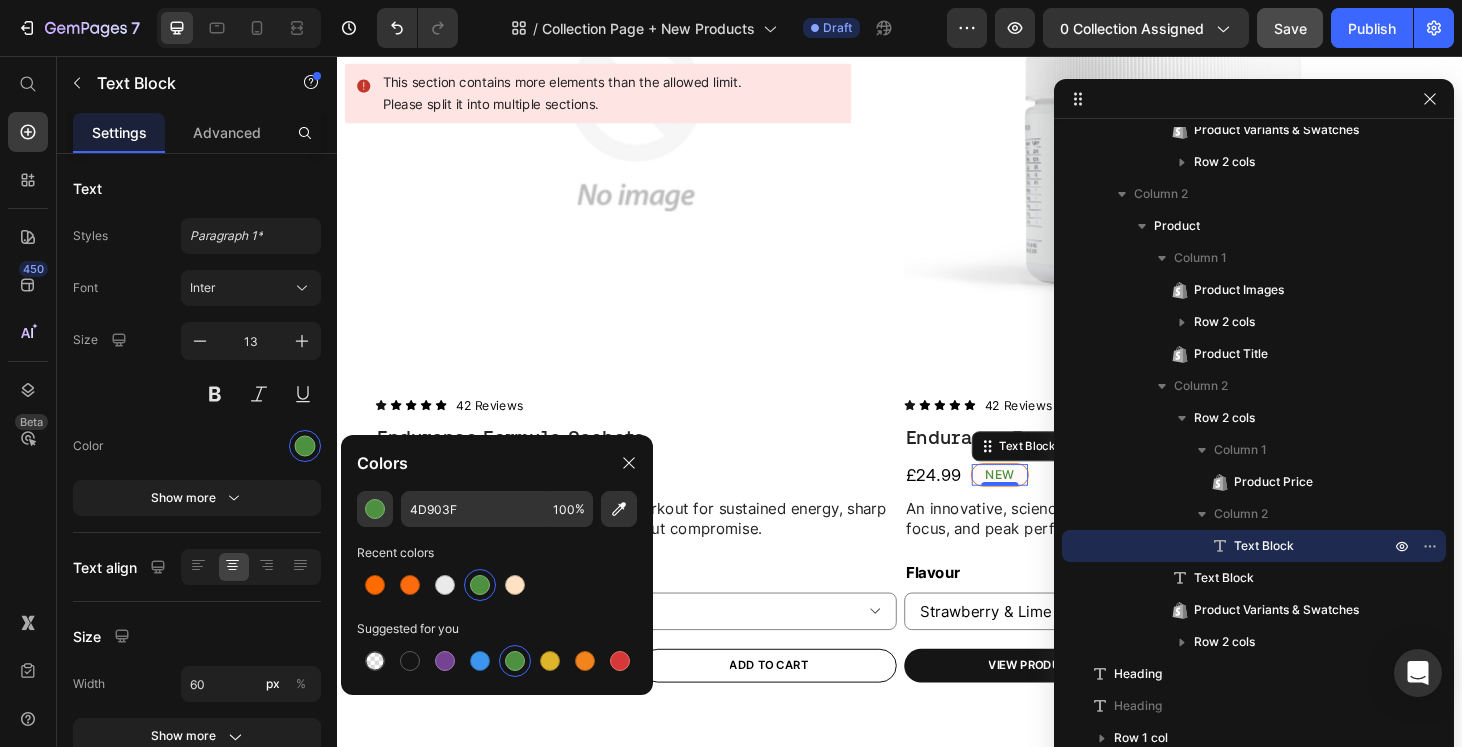 click on "Font Inter Size 13 Color Show more" at bounding box center (197, 393) 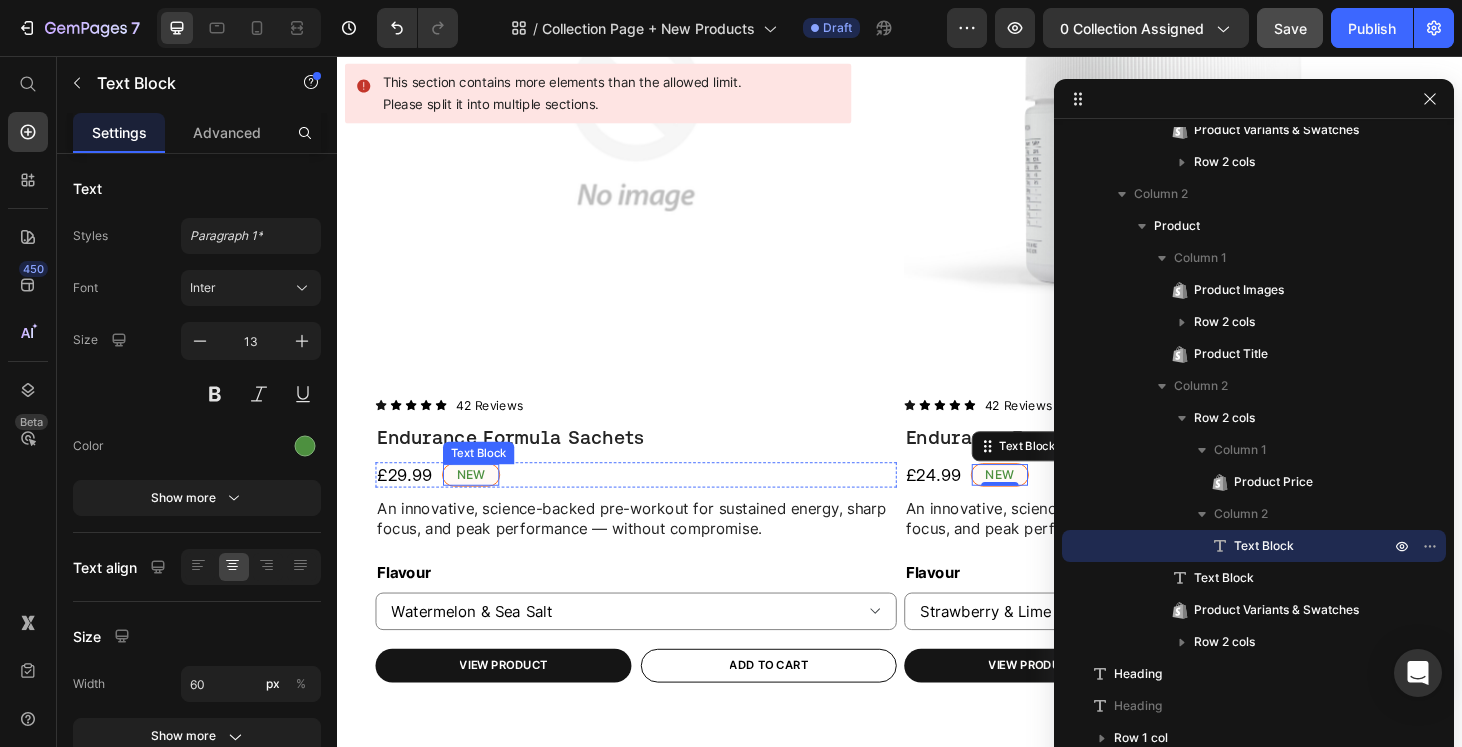 click on "NEW" at bounding box center (479, 503) 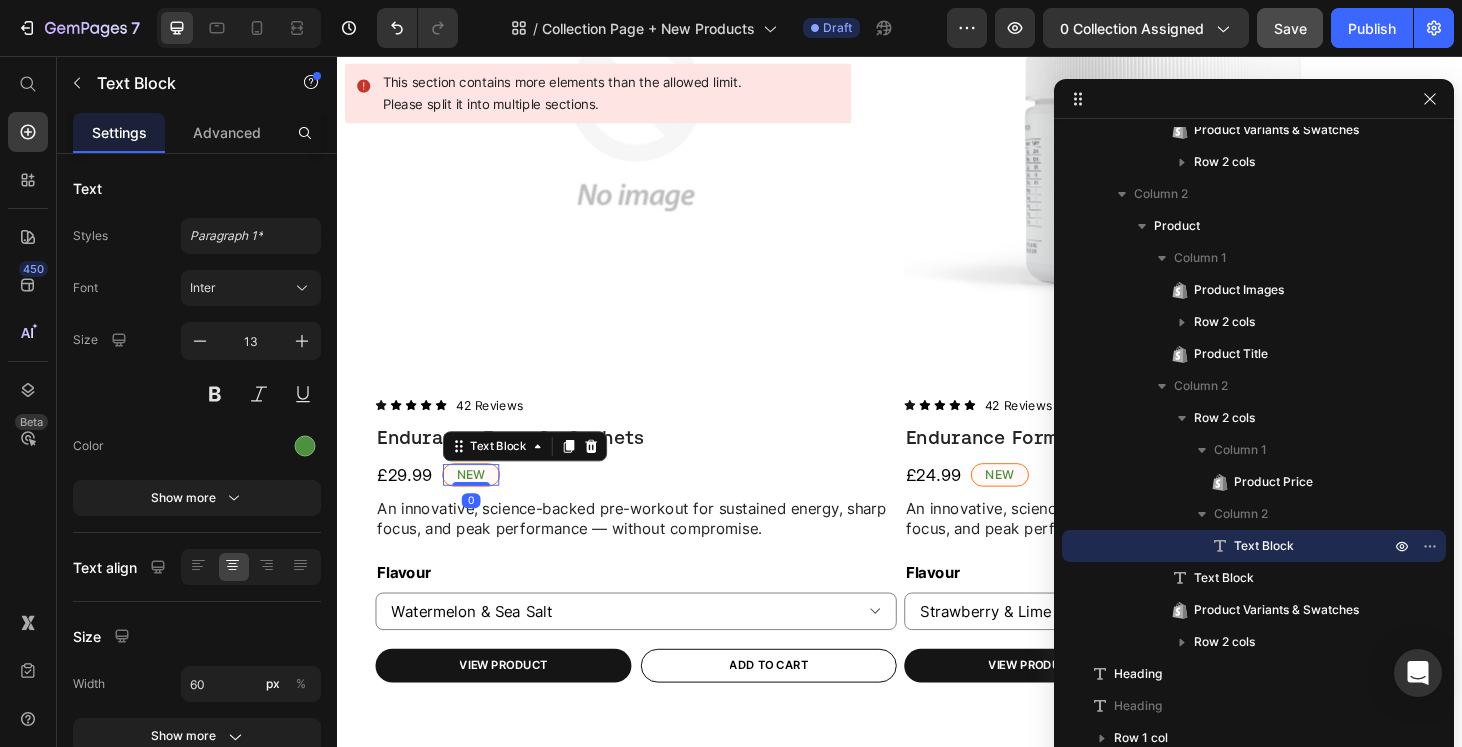 scroll, scrollTop: 279, scrollLeft: 0, axis: vertical 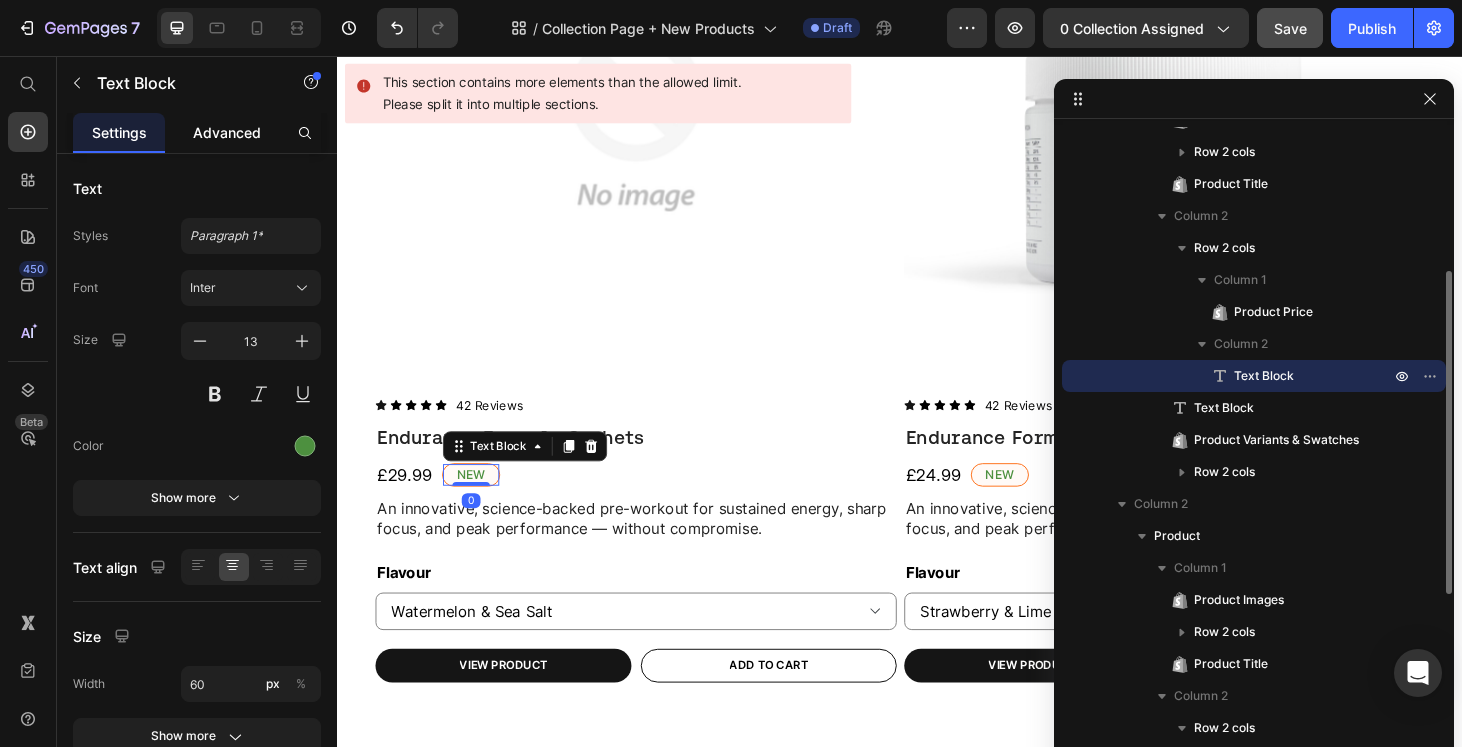 click on "Advanced" at bounding box center [227, 132] 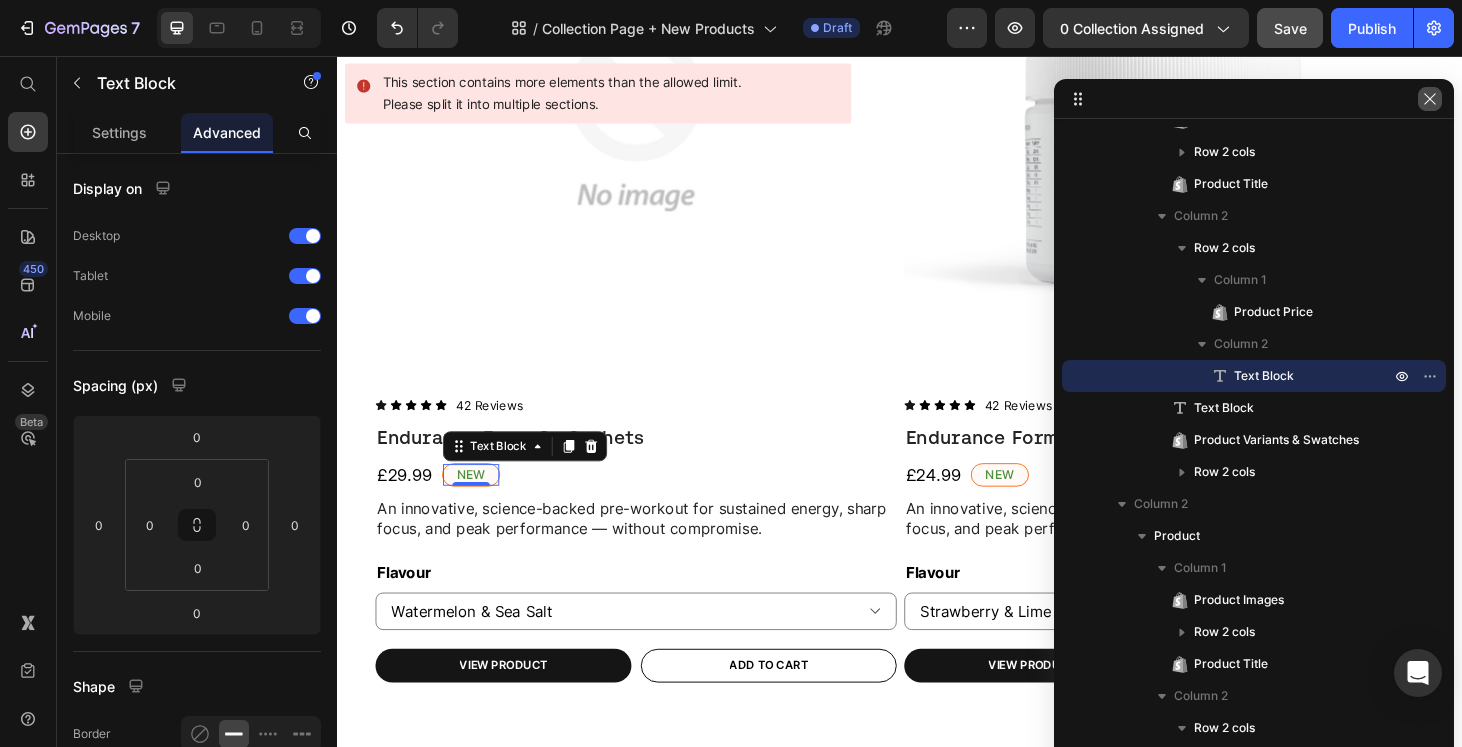click at bounding box center (1430, 99) 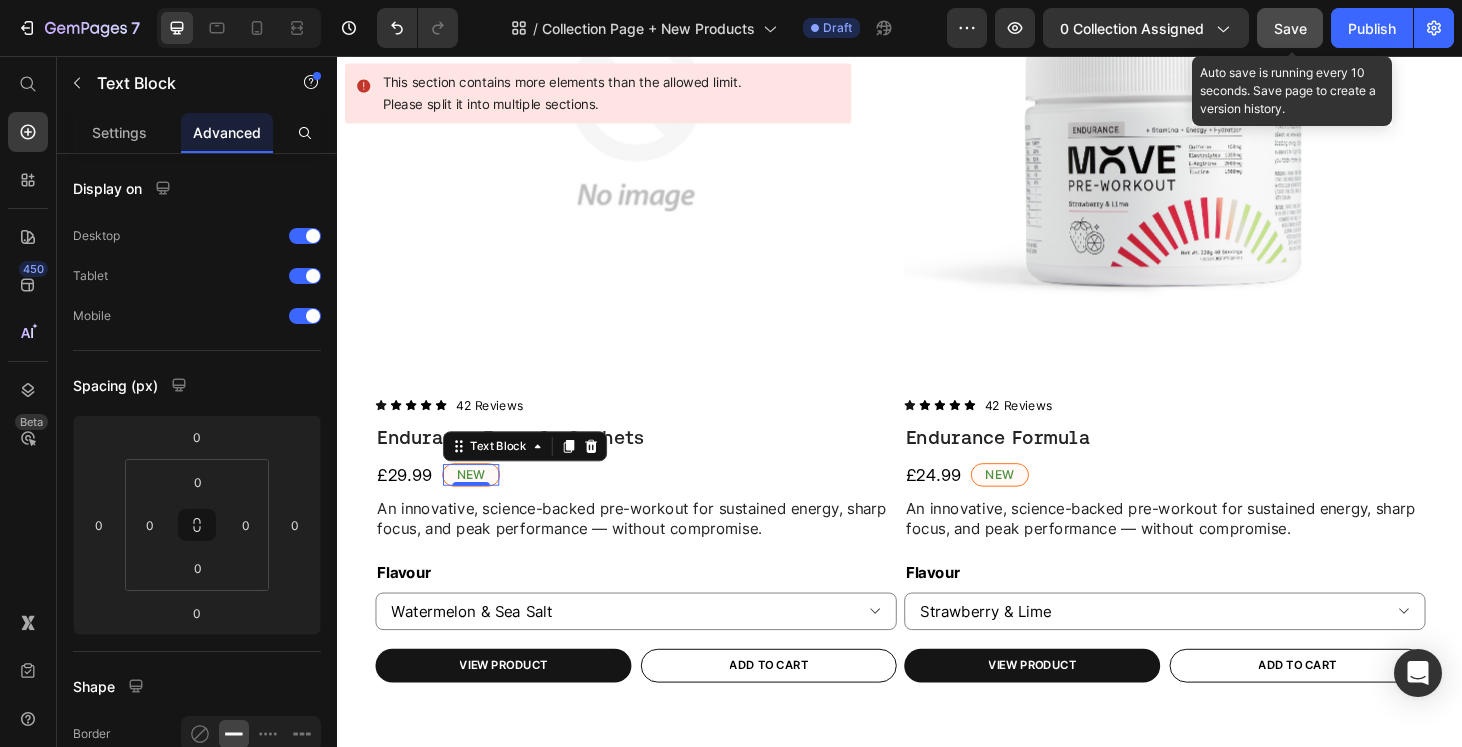 click on "Save" 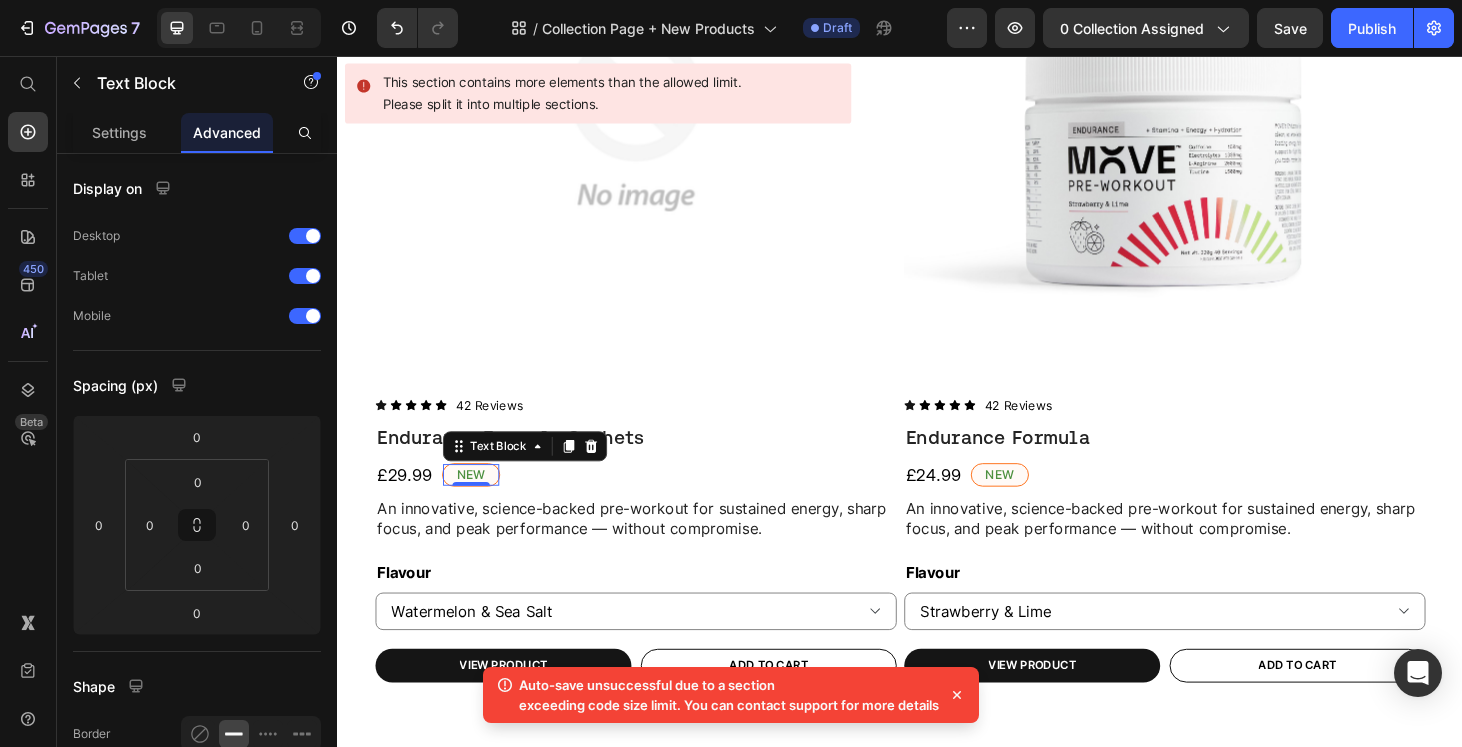 click 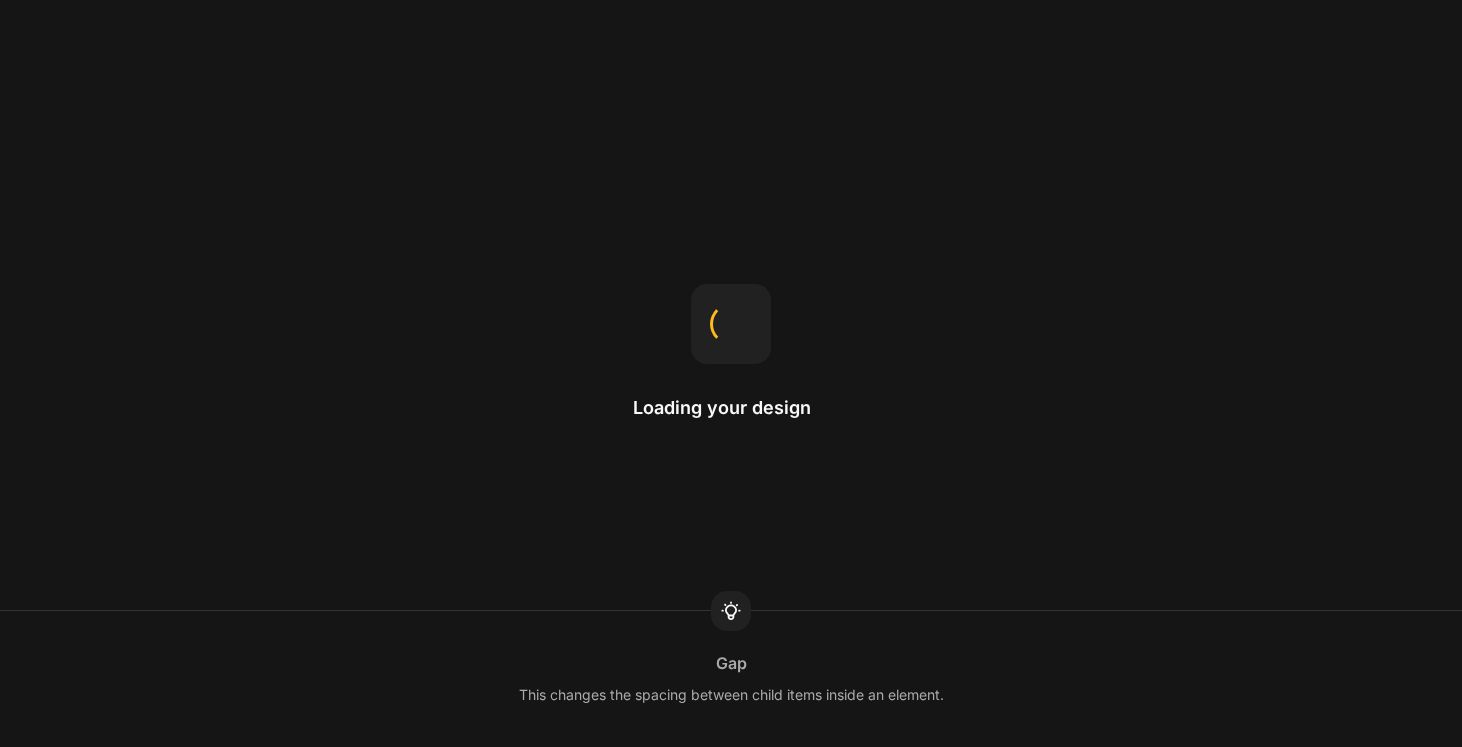 scroll, scrollTop: 0, scrollLeft: 0, axis: both 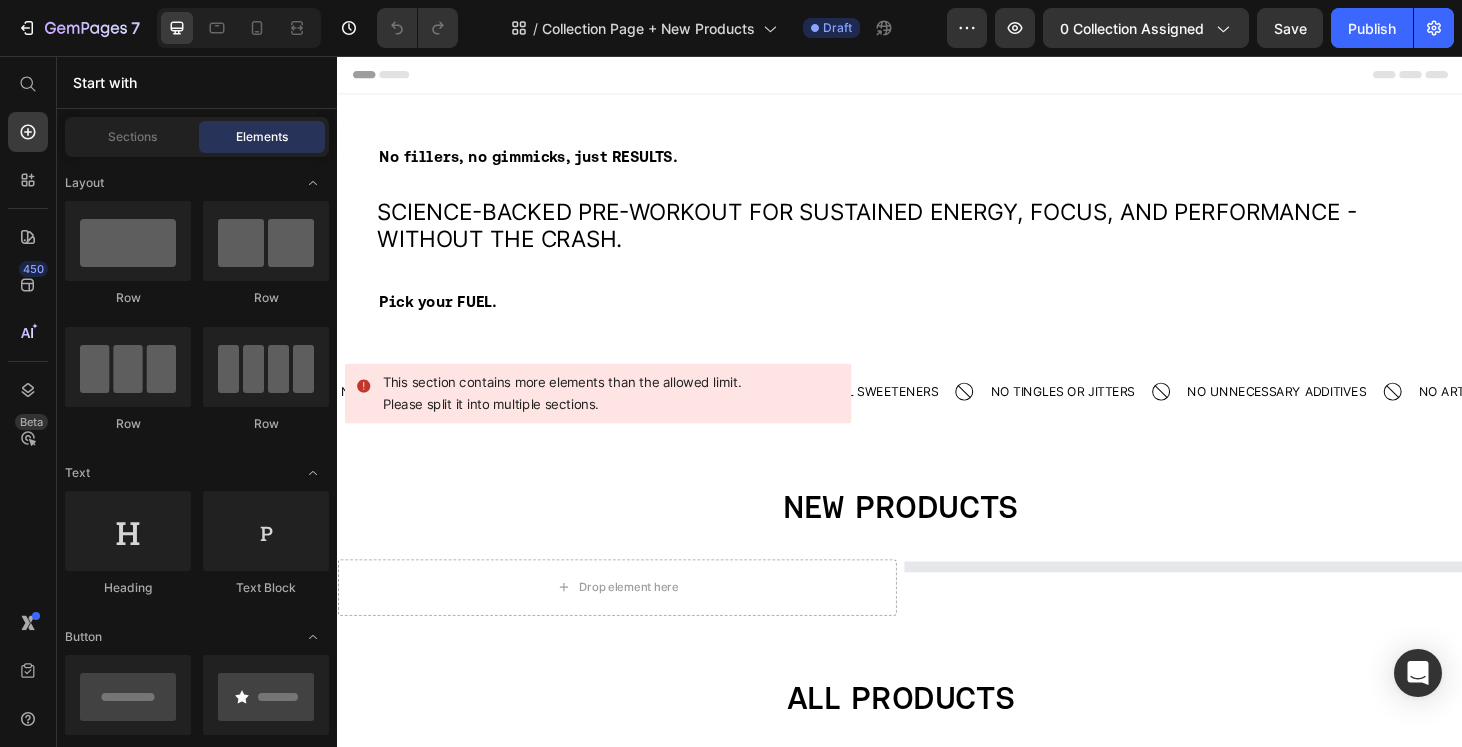 select on "Fresh Berries" 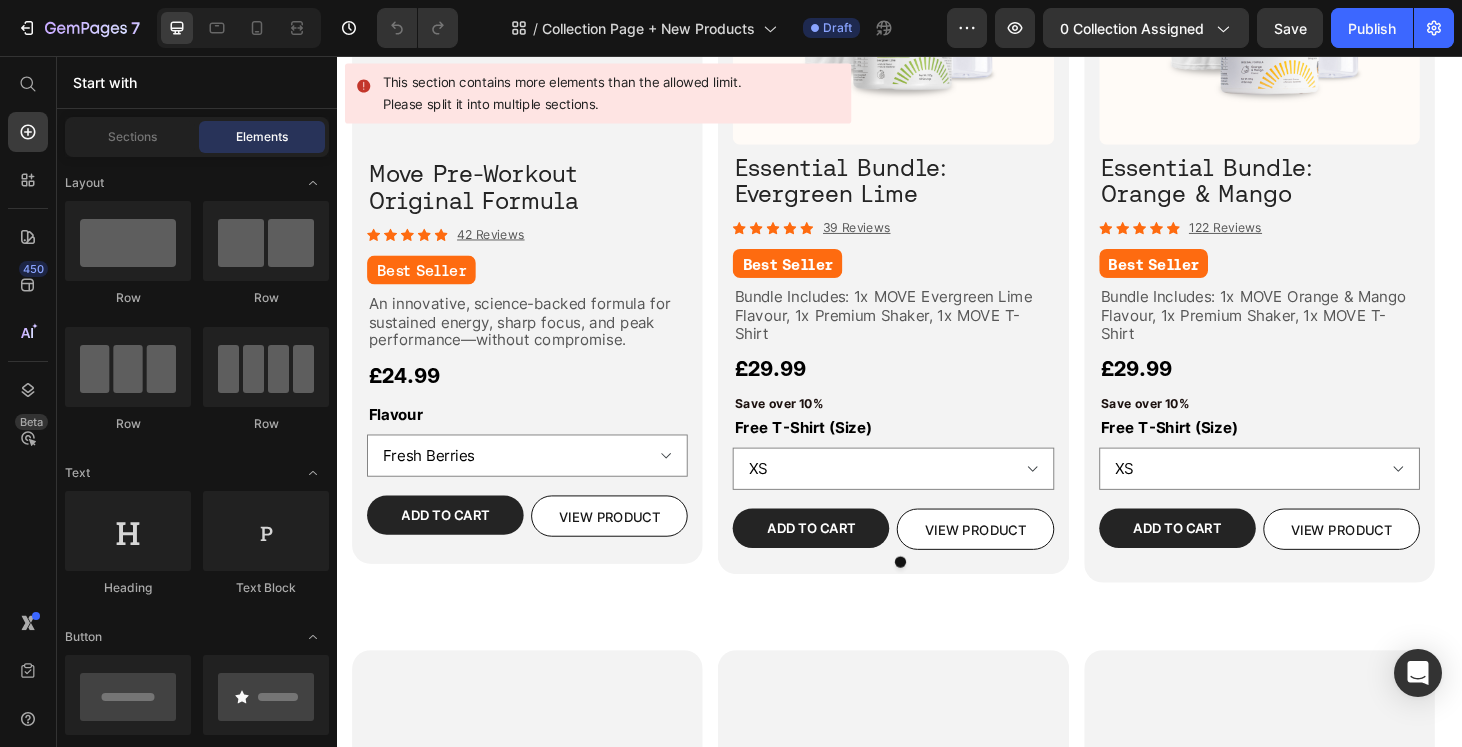scroll, scrollTop: 1858, scrollLeft: 0, axis: vertical 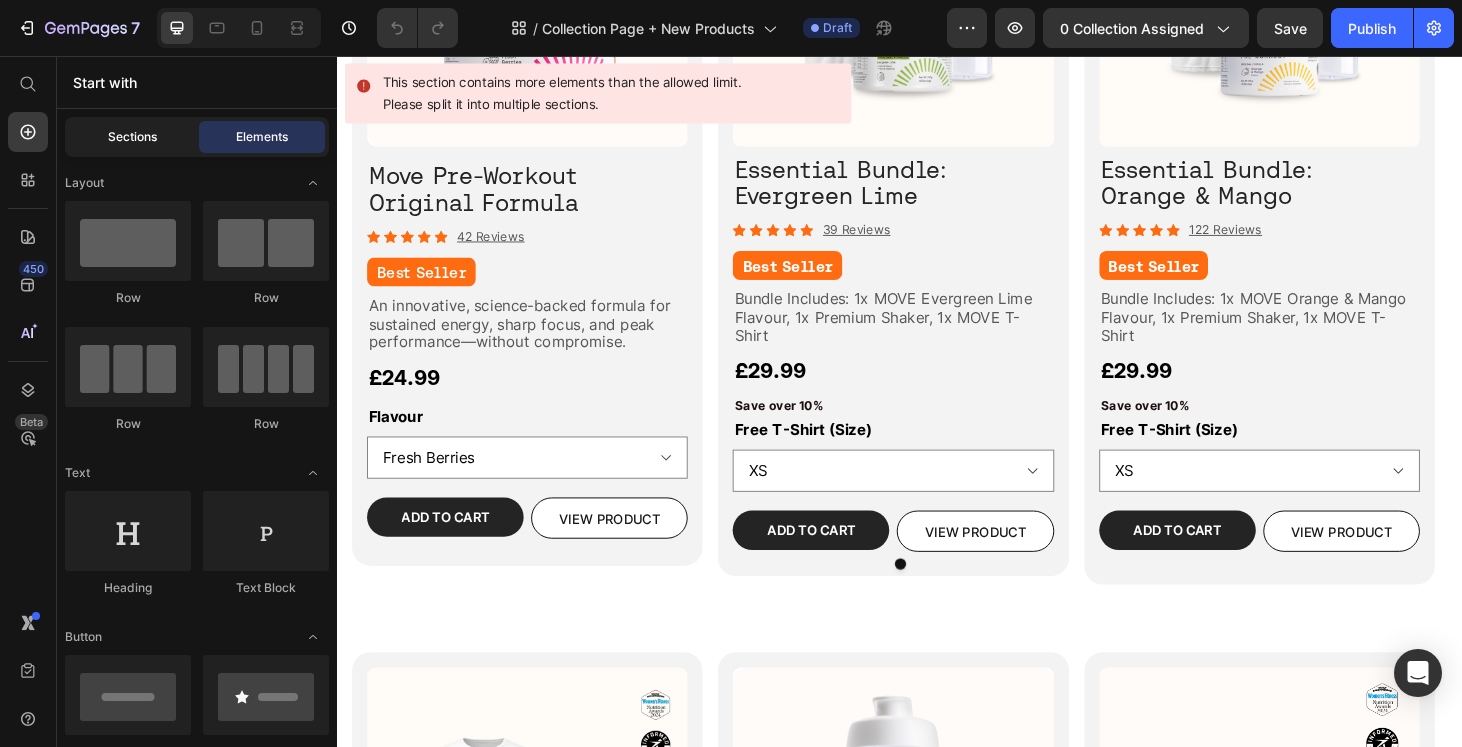 click on "Sections" 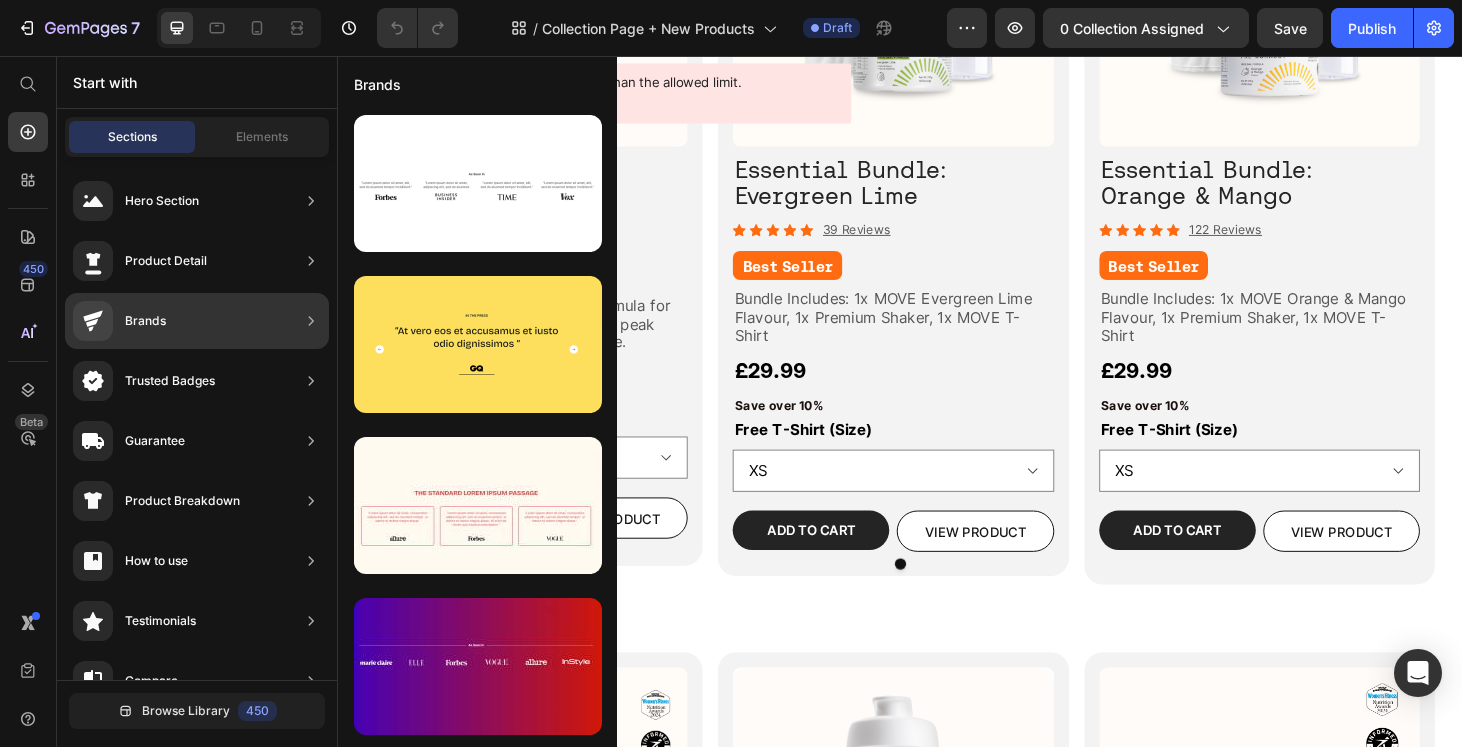 click on "Brands" 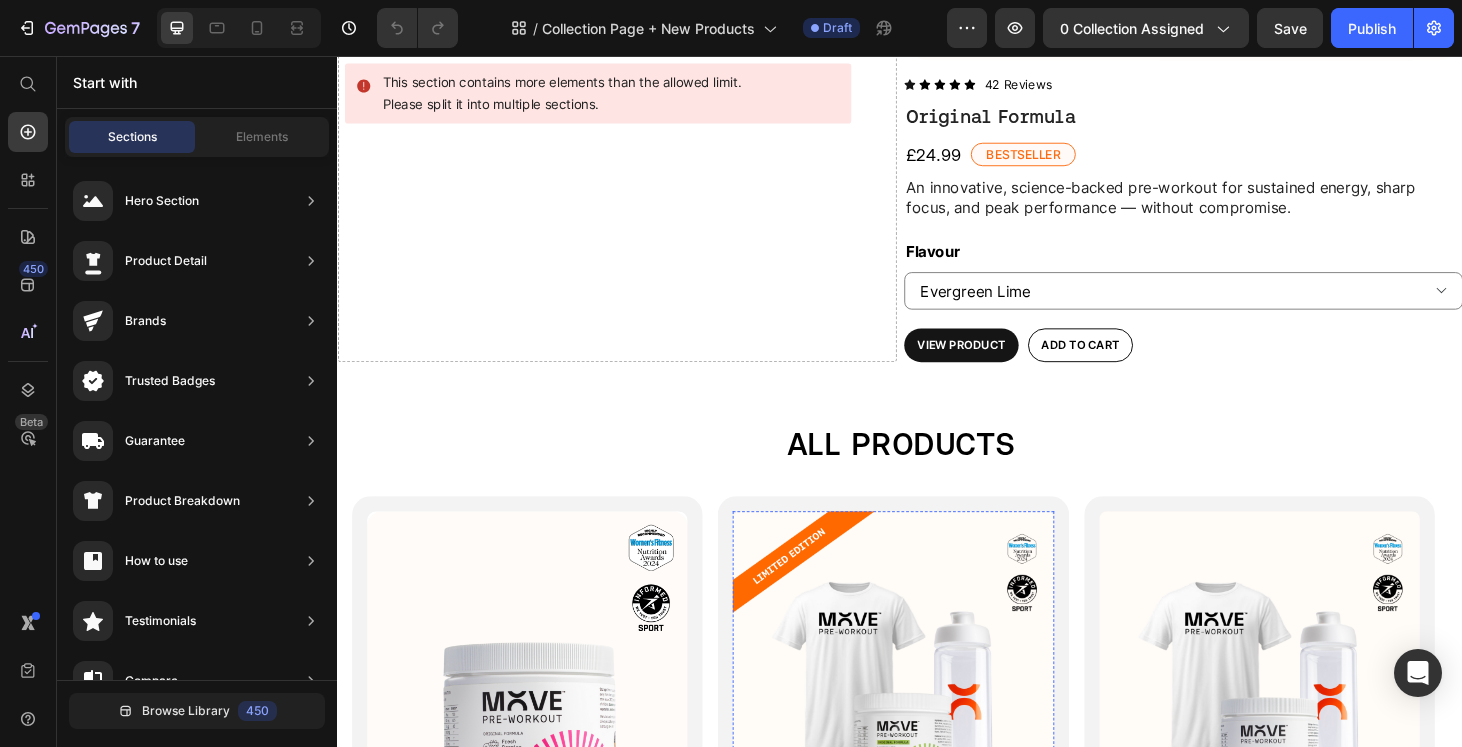 scroll, scrollTop: 1081, scrollLeft: 0, axis: vertical 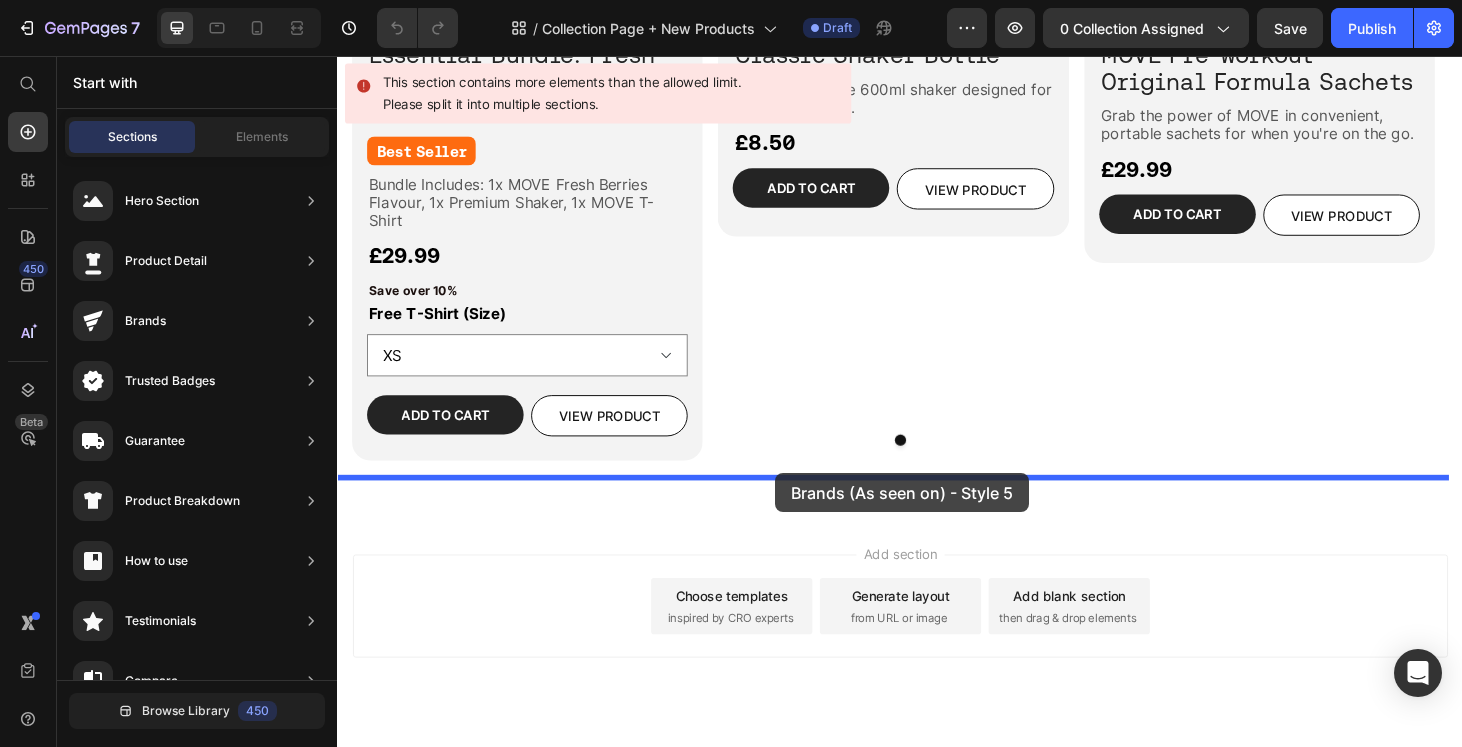 drag, startPoint x: 788, startPoint y: 243, endPoint x: 804, endPoint y: 501, distance: 258.49564 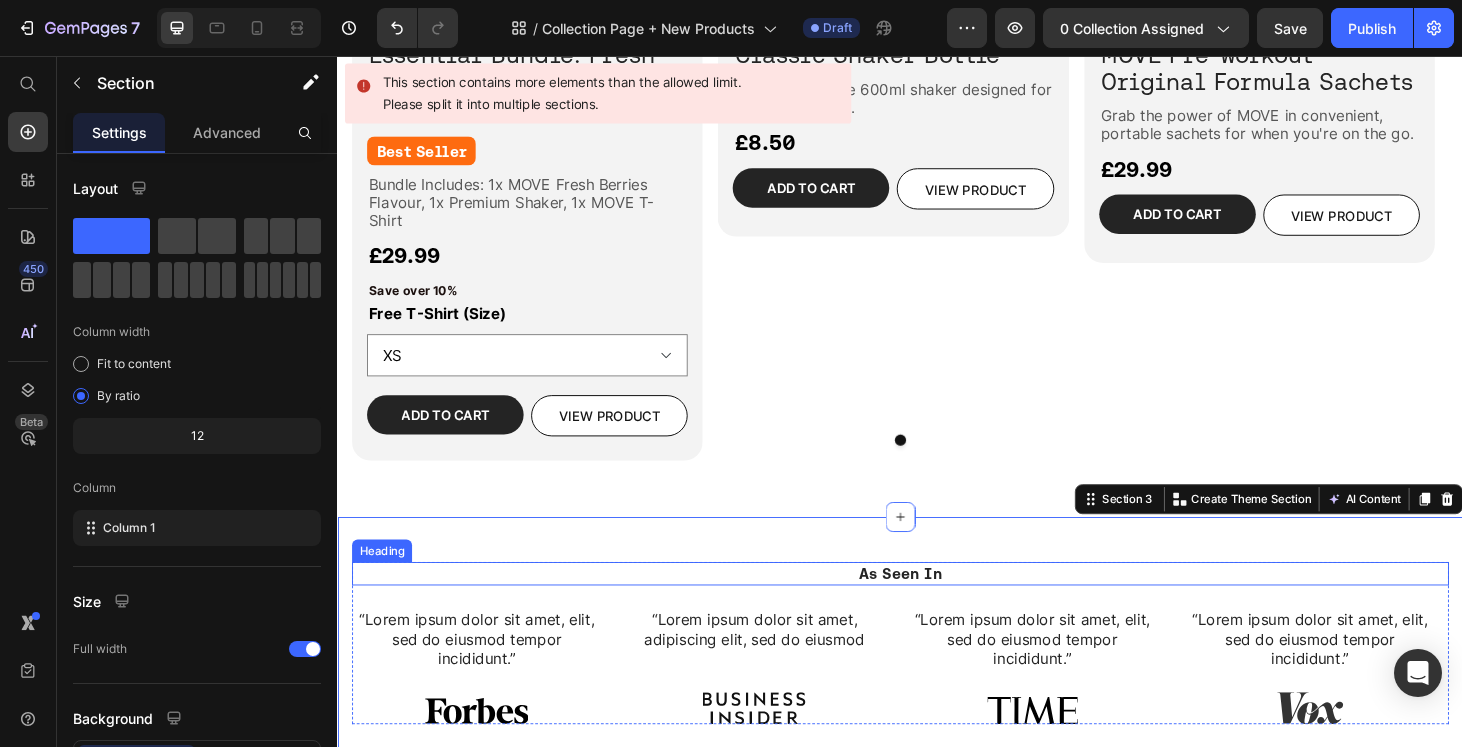click on "As Seen In" at bounding box center [937, 608] 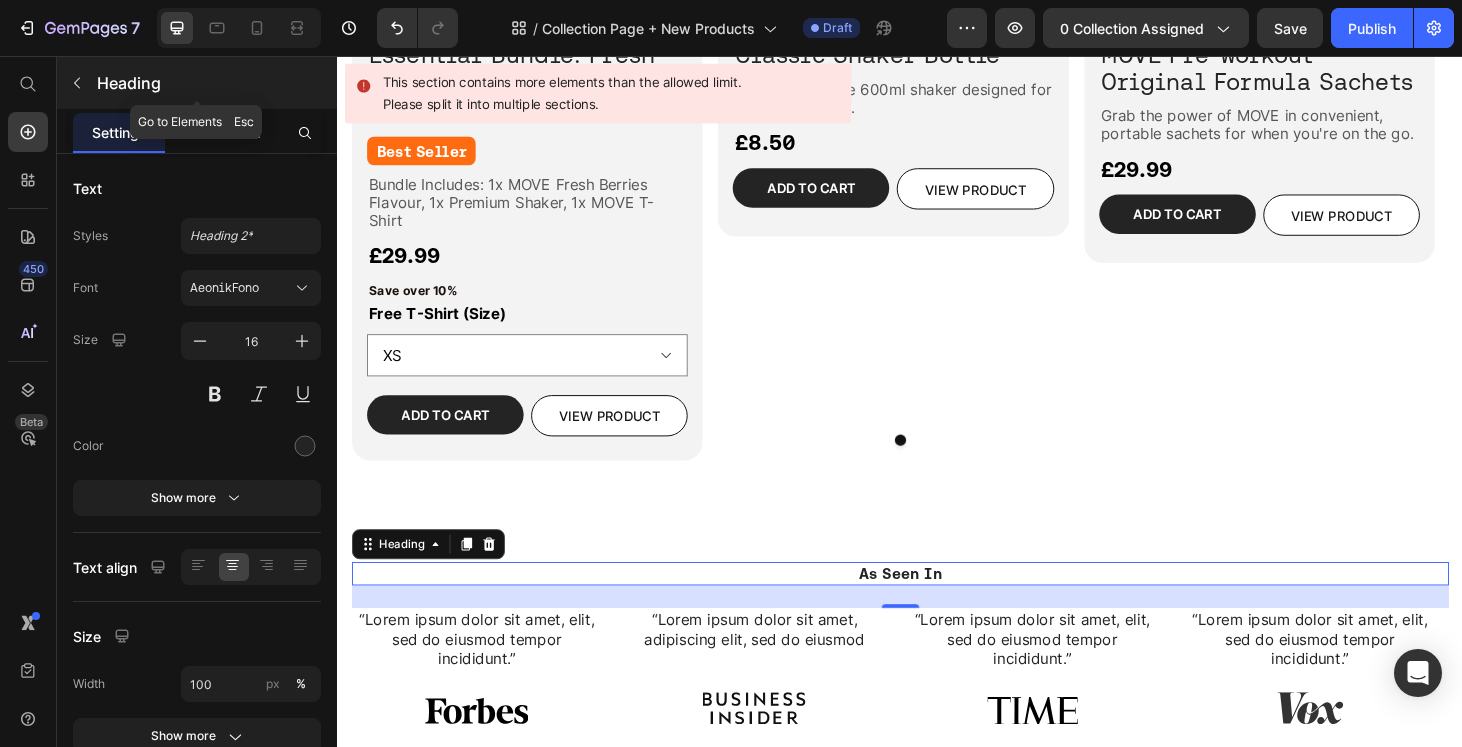 click 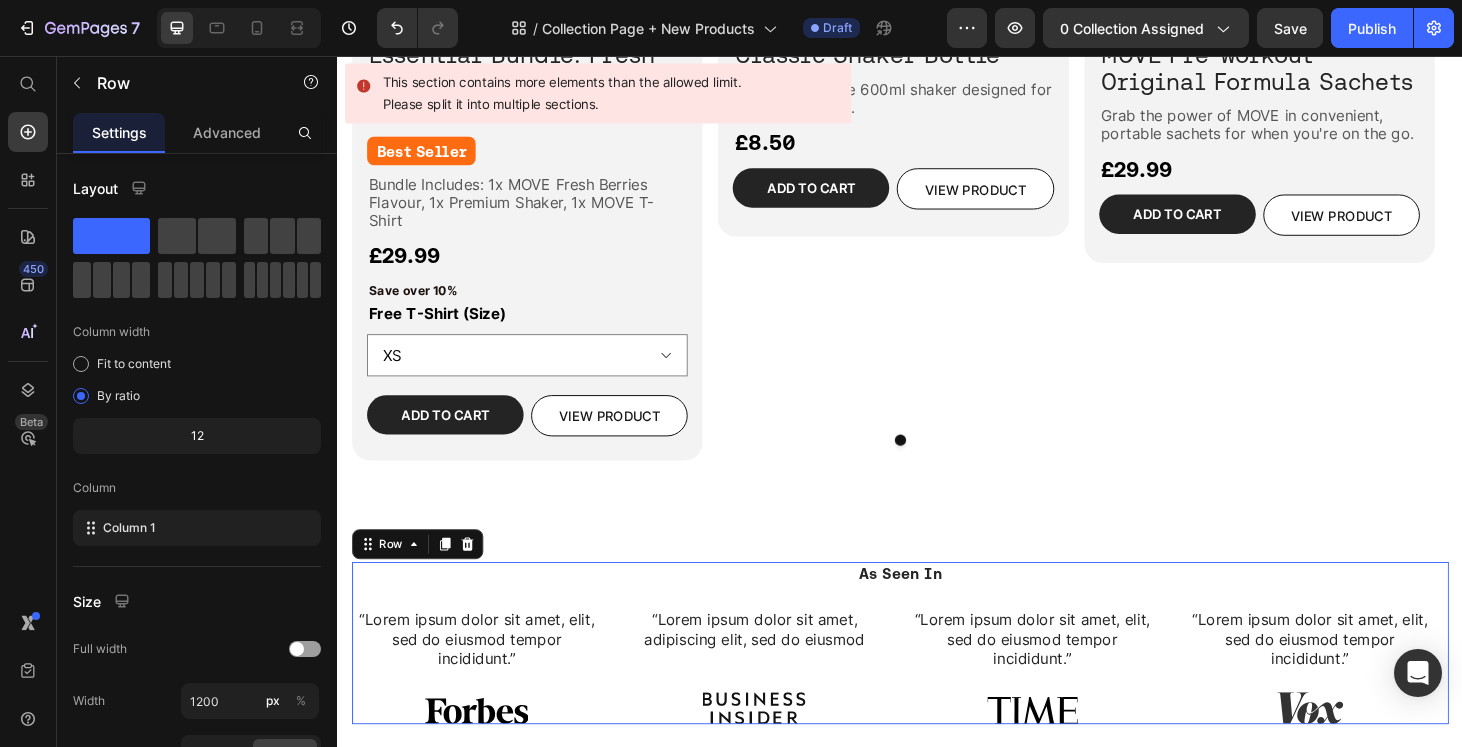 click on "As Seen In Heading “Lorem ipsum dolor sit amet, elit, sed do eiusmod tempor incididunt.” Text Block Image Hero Banner “Lorem ipsum dolor sit amet, adipiscing elit, sed do eiusmod Text Block Image Hero Banner “Lorem ipsum dolor sit amet, elit, sed do eiusmod tempor incididunt.” Text Block Image Hero Banner “Lorem ipsum dolor sit amet, elit, sed do eiusmod tempor incididunt.” Text Block Image Hero Banner Carousel" at bounding box center (937, 682) 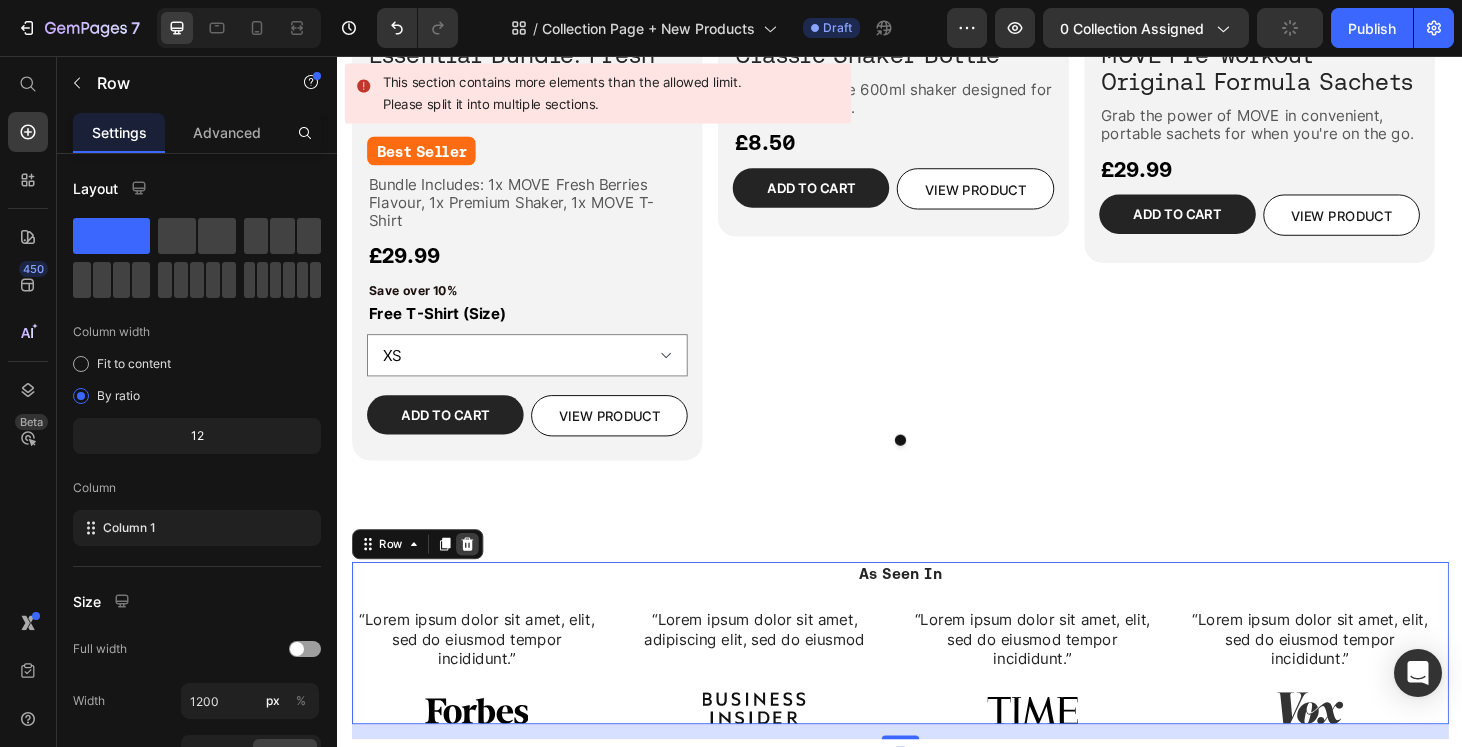 click at bounding box center (475, 577) 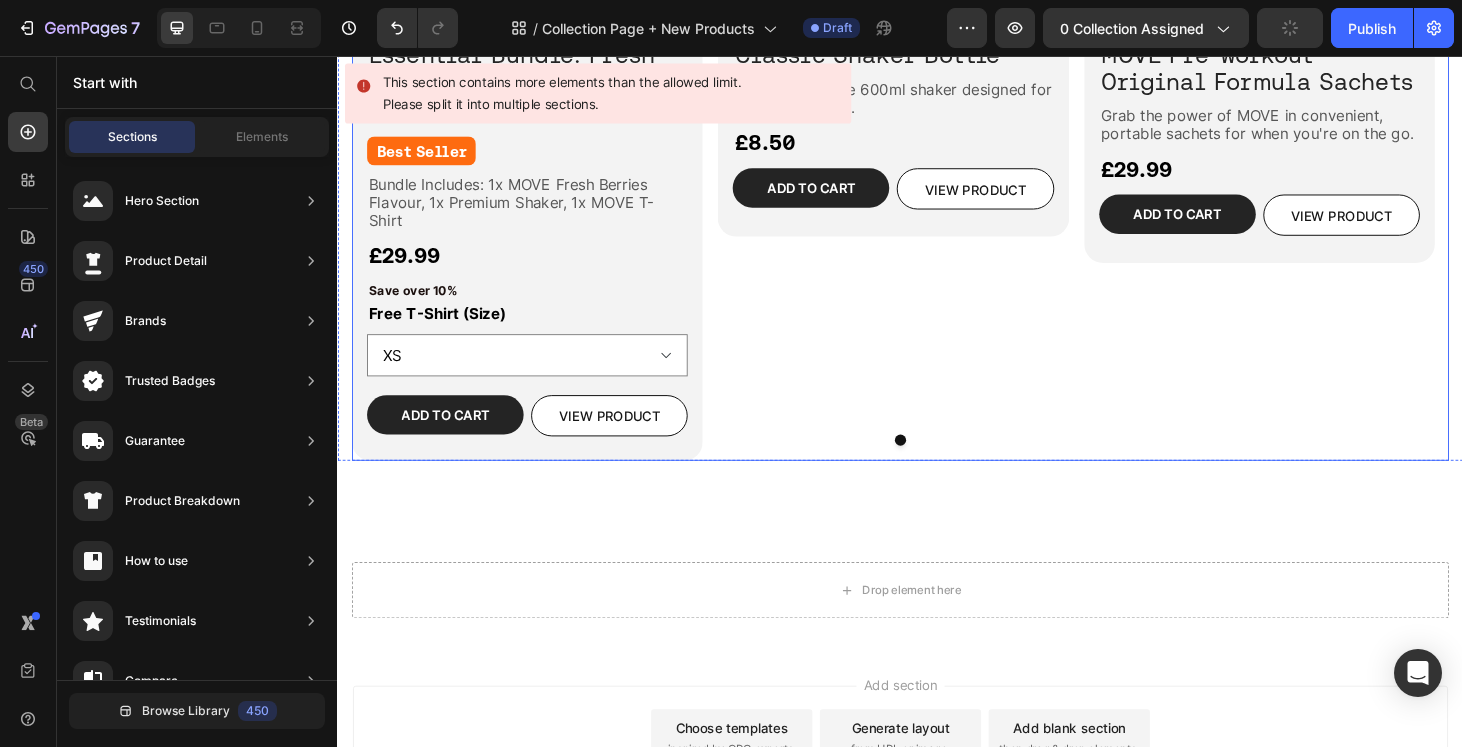 click on "Product Images Classic Shaker Bottle Heading A simple, reliable 600ml shaker designed for seamless mixing.  Text Block £8.50 Product Price Add to cart Add to Cart VIEW PRODUCT Button Row Product Row" at bounding box center (929, 77) 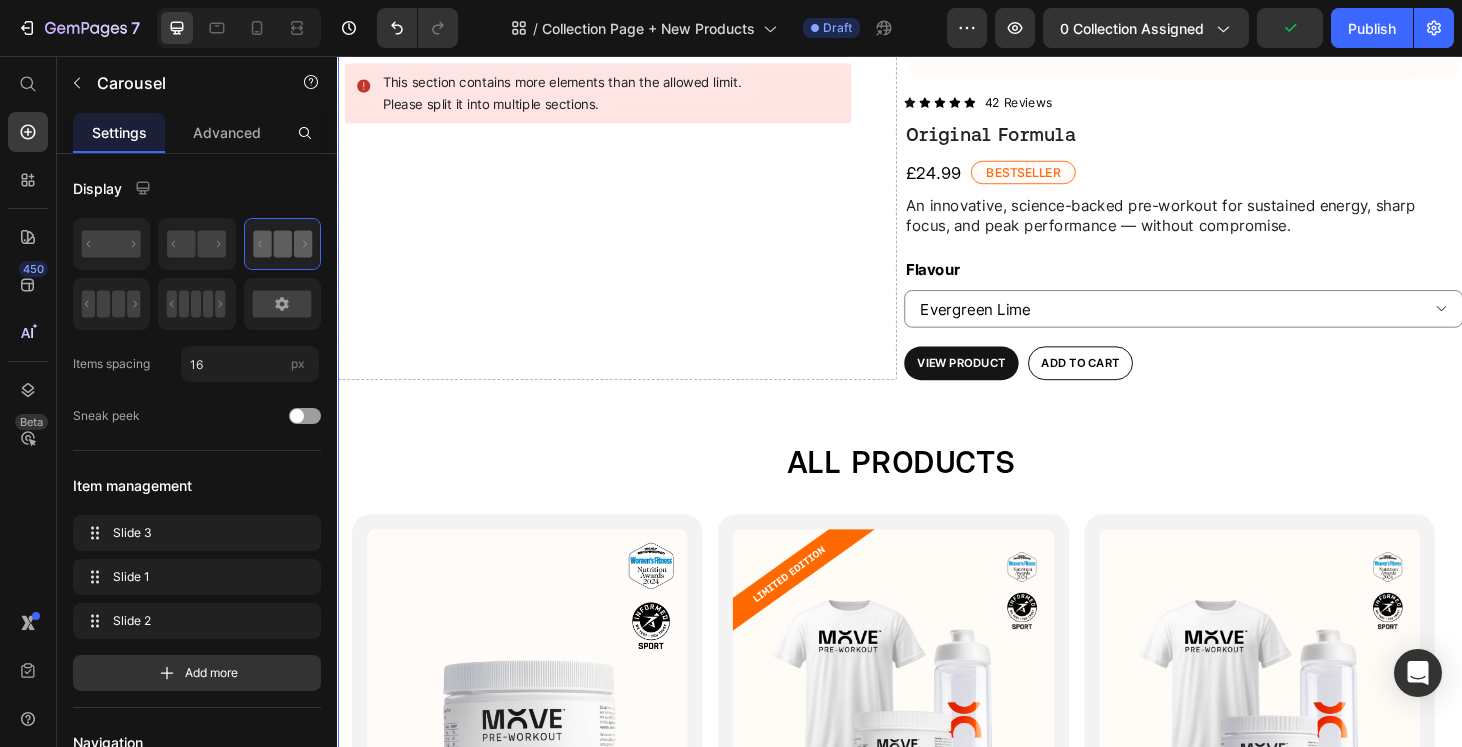 scroll, scrollTop: 1085, scrollLeft: 0, axis: vertical 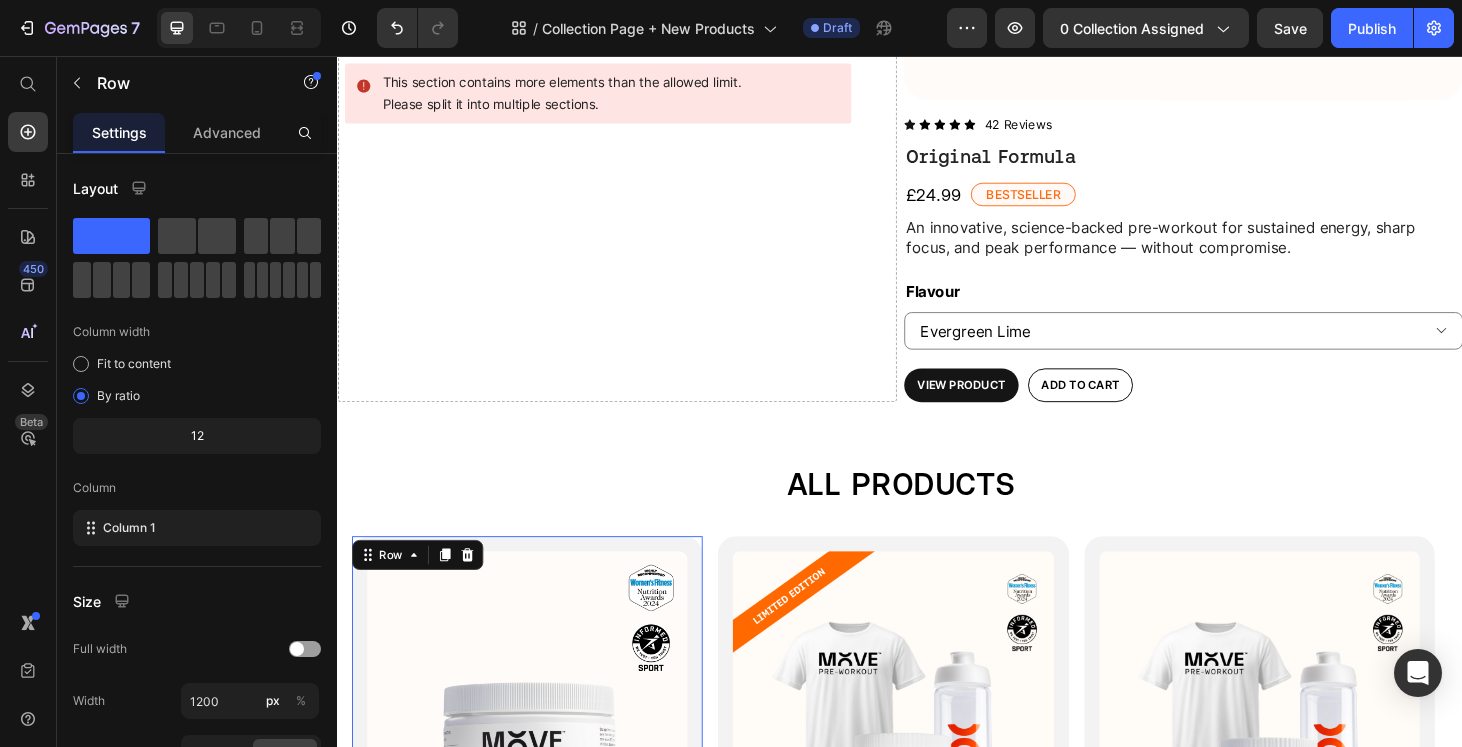 click on "Product Images Move Pre-Workout Original Formula Heading Icon Icon Icon Icon Icon Icon List 42 Reviews Text Block Row Best Seller Heading An innovative, science-backed formula for sustained energy, sharp focus, and peak performance—without compromise.  Text Block £24.99 Product Price Flavour Evergreen Lime Fresh Berries Orange & Mango Product Variants & Swatches Row Add to cart Add to Cart VIEW PRODUCT Button Row Product Row   0" at bounding box center (539, 970) 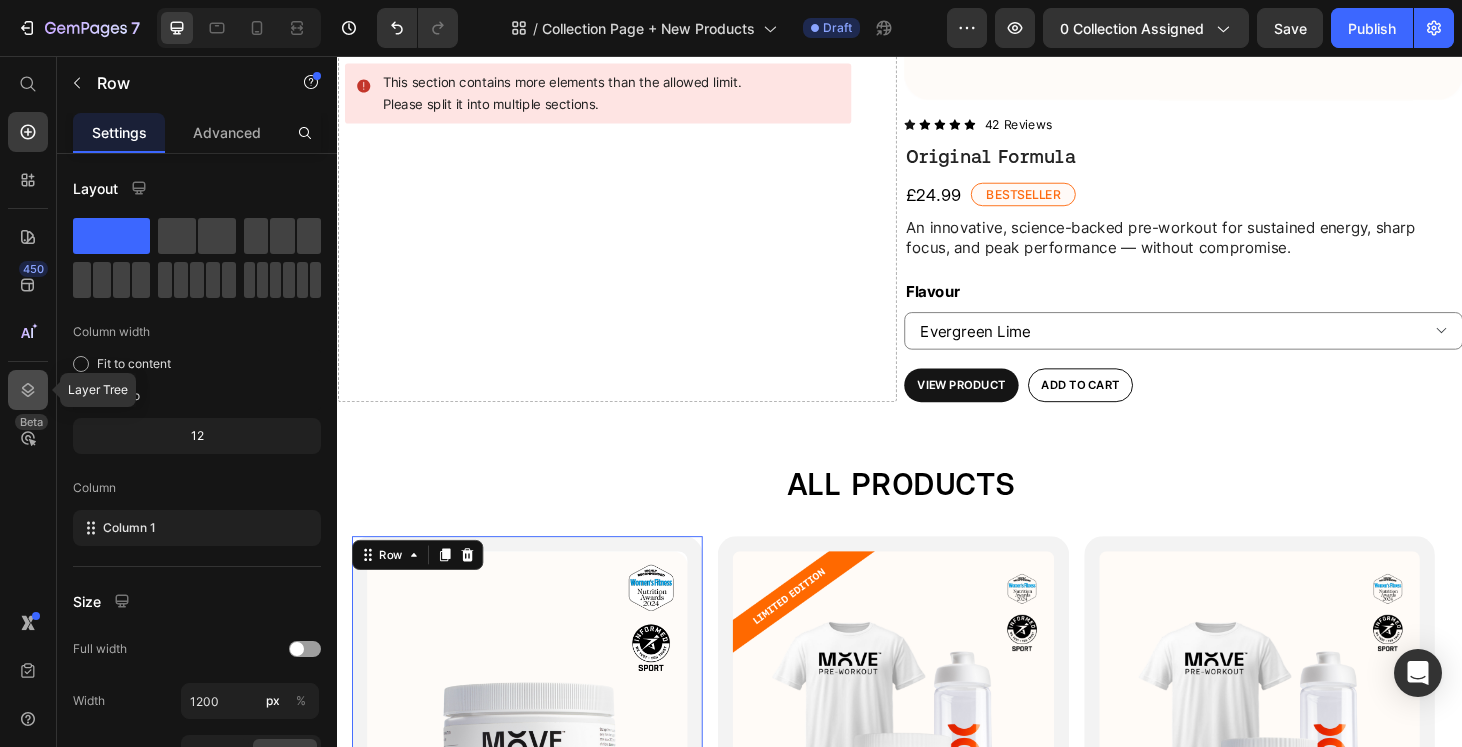 click 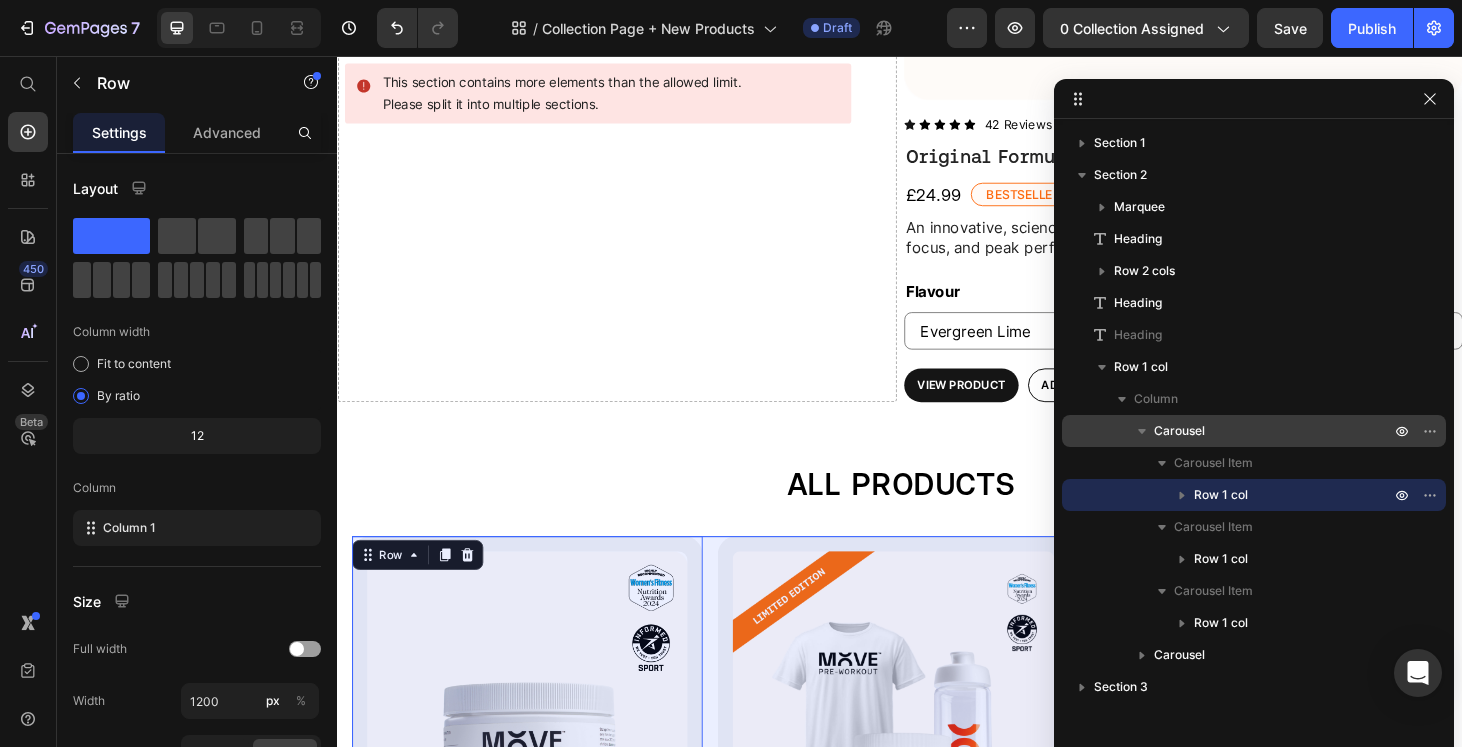 click on "Carousel" at bounding box center (1274, 431) 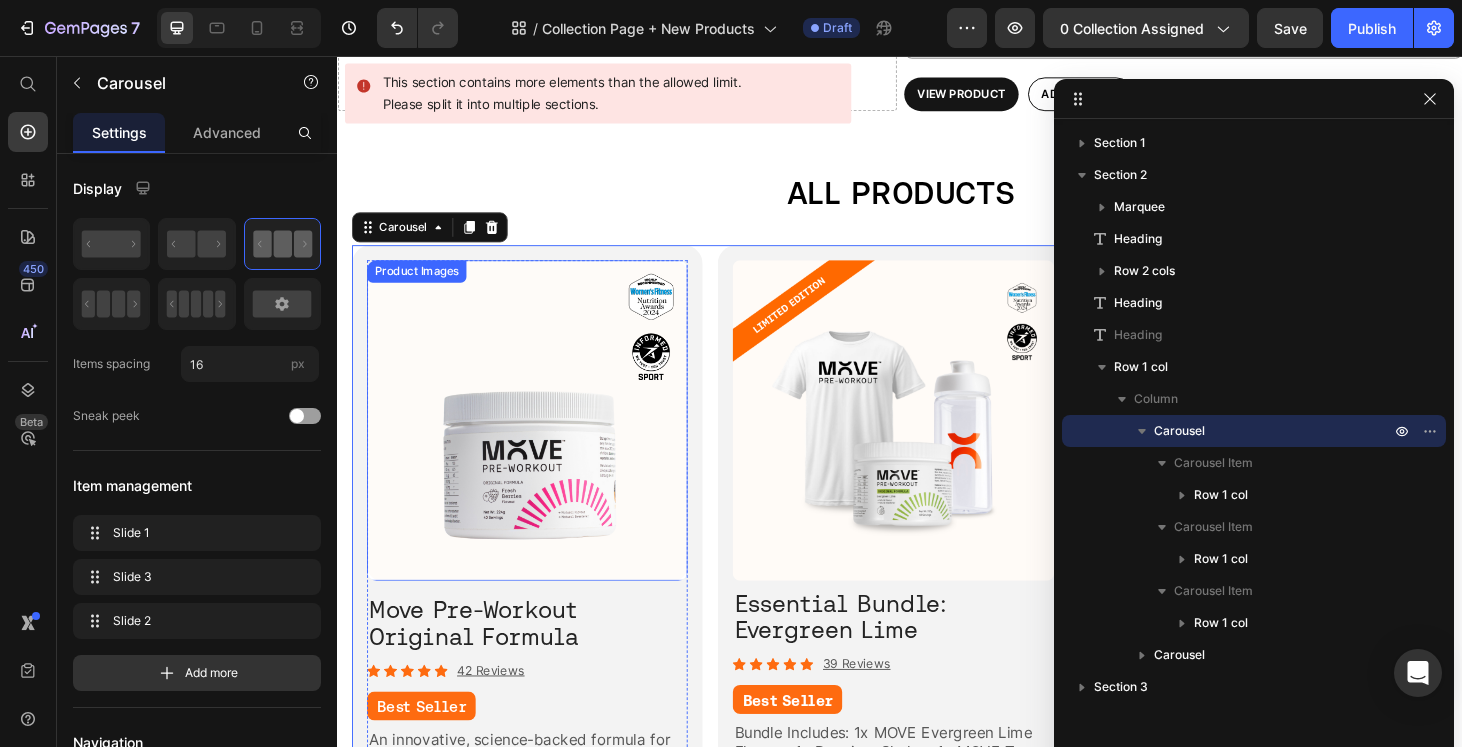 scroll, scrollTop: 1351, scrollLeft: 0, axis: vertical 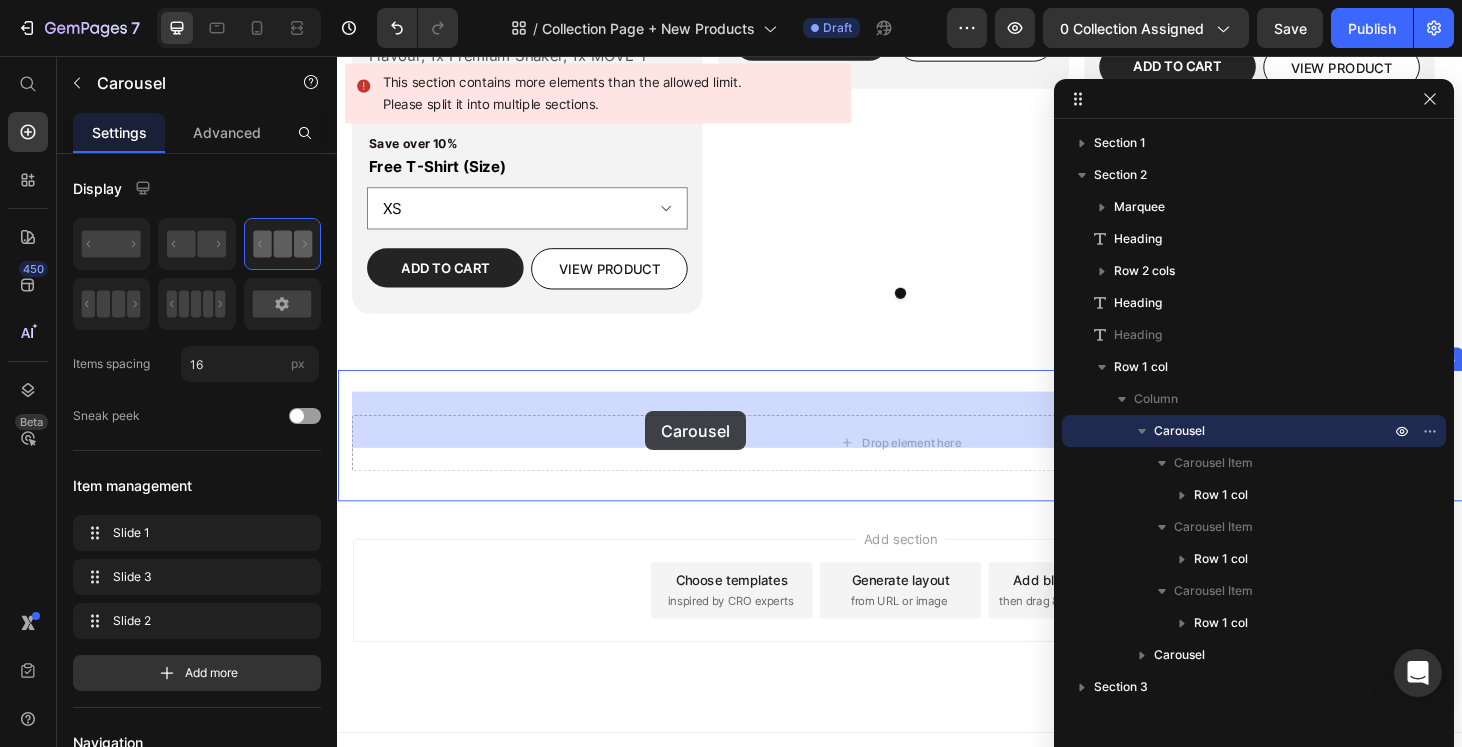 drag, startPoint x: 372, startPoint y: 283, endPoint x: 665, endPoint y: 435, distance: 330.0803 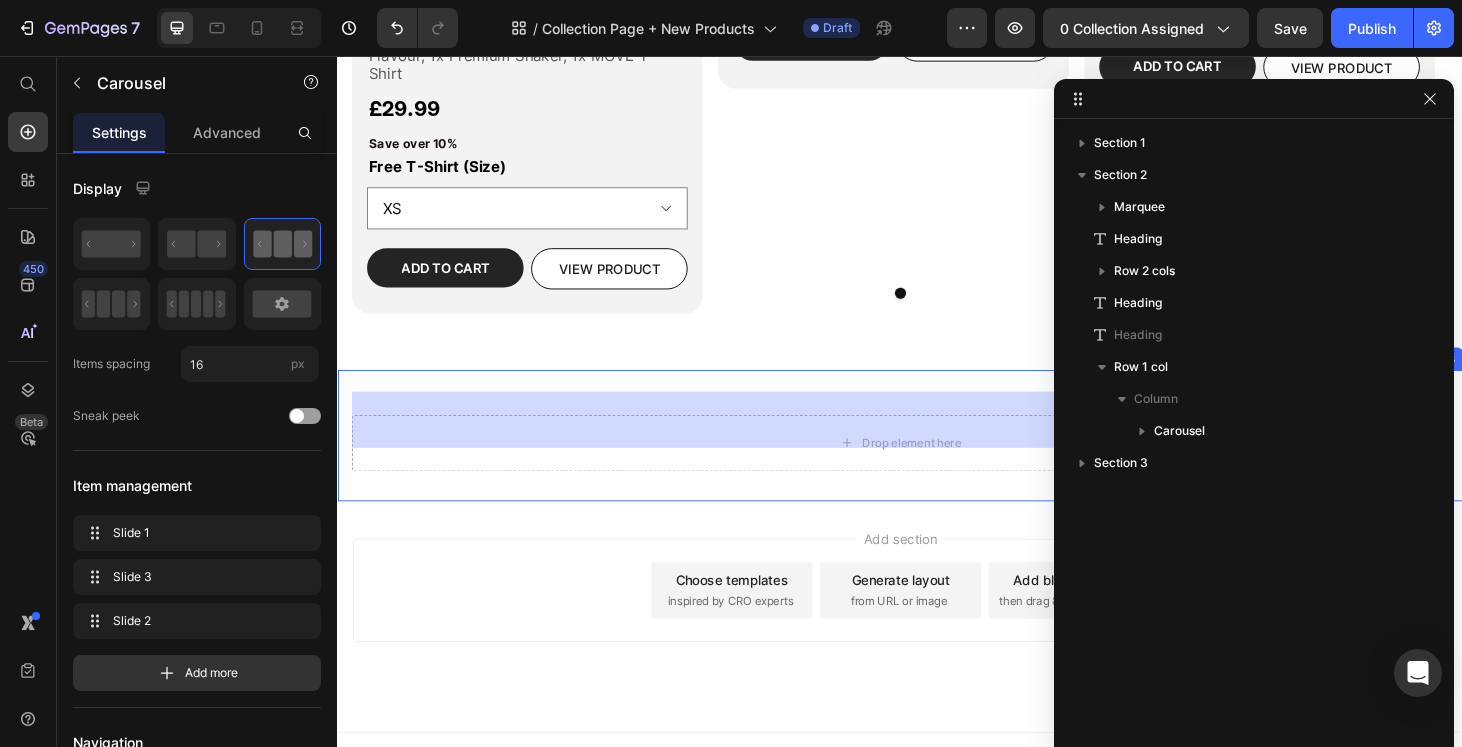 select on "Fresh Berries" 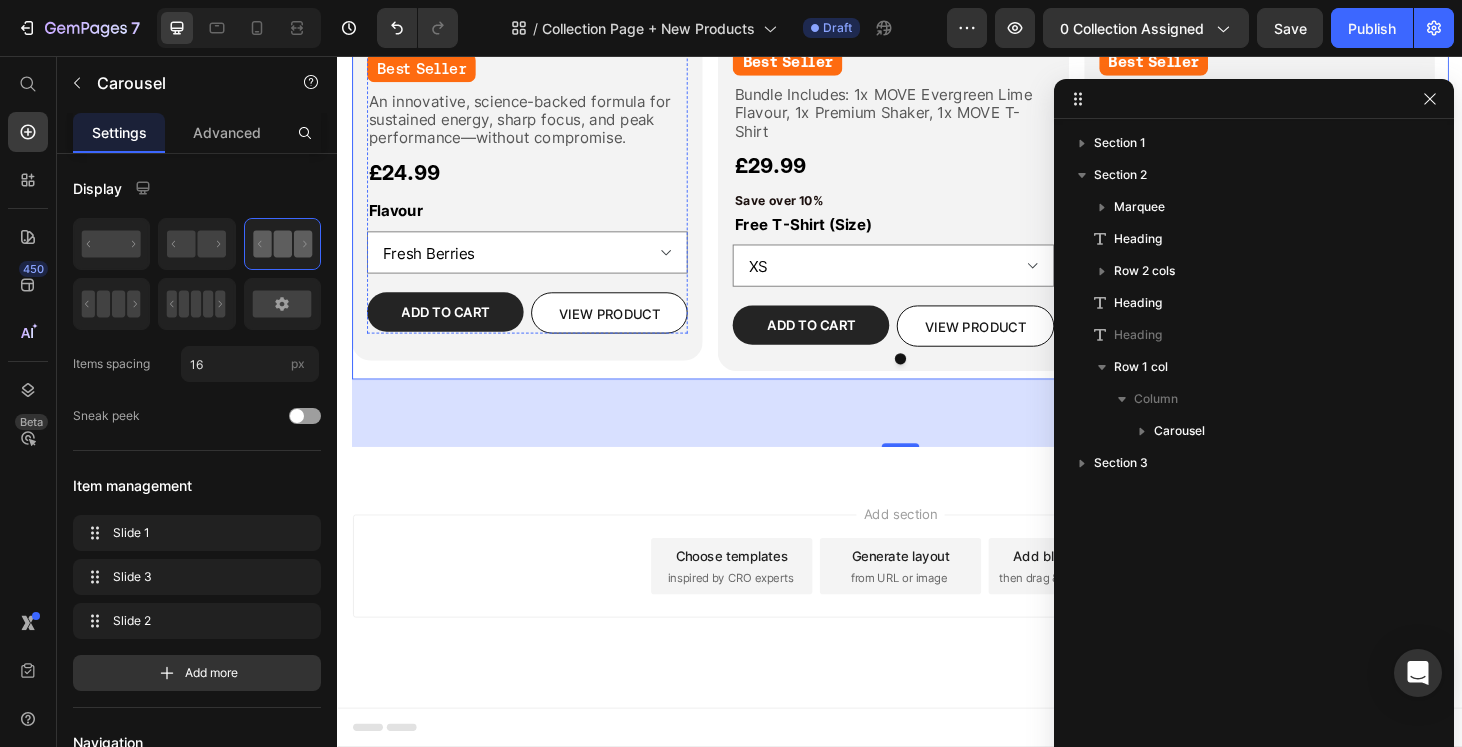 scroll, scrollTop: 2145, scrollLeft: 0, axis: vertical 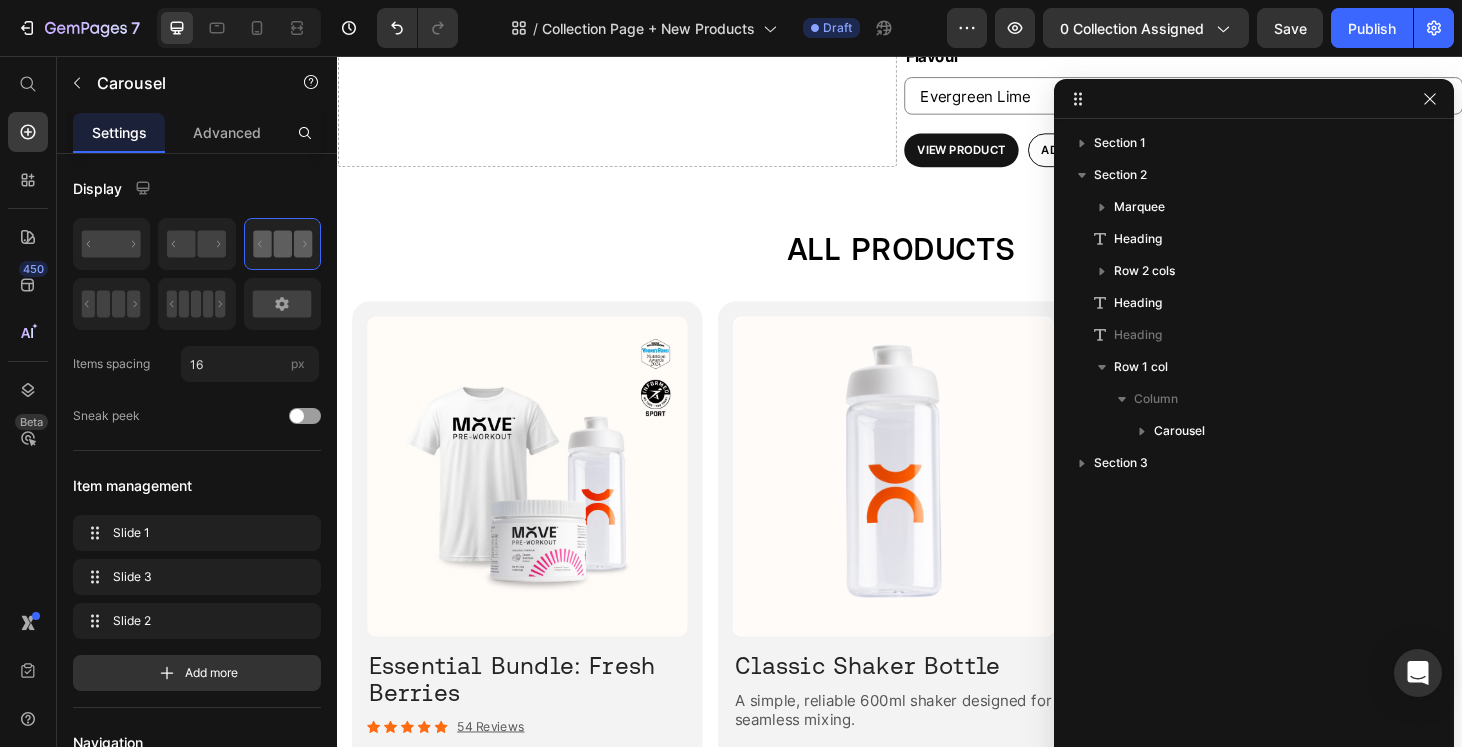 select on "Fresh Berries" 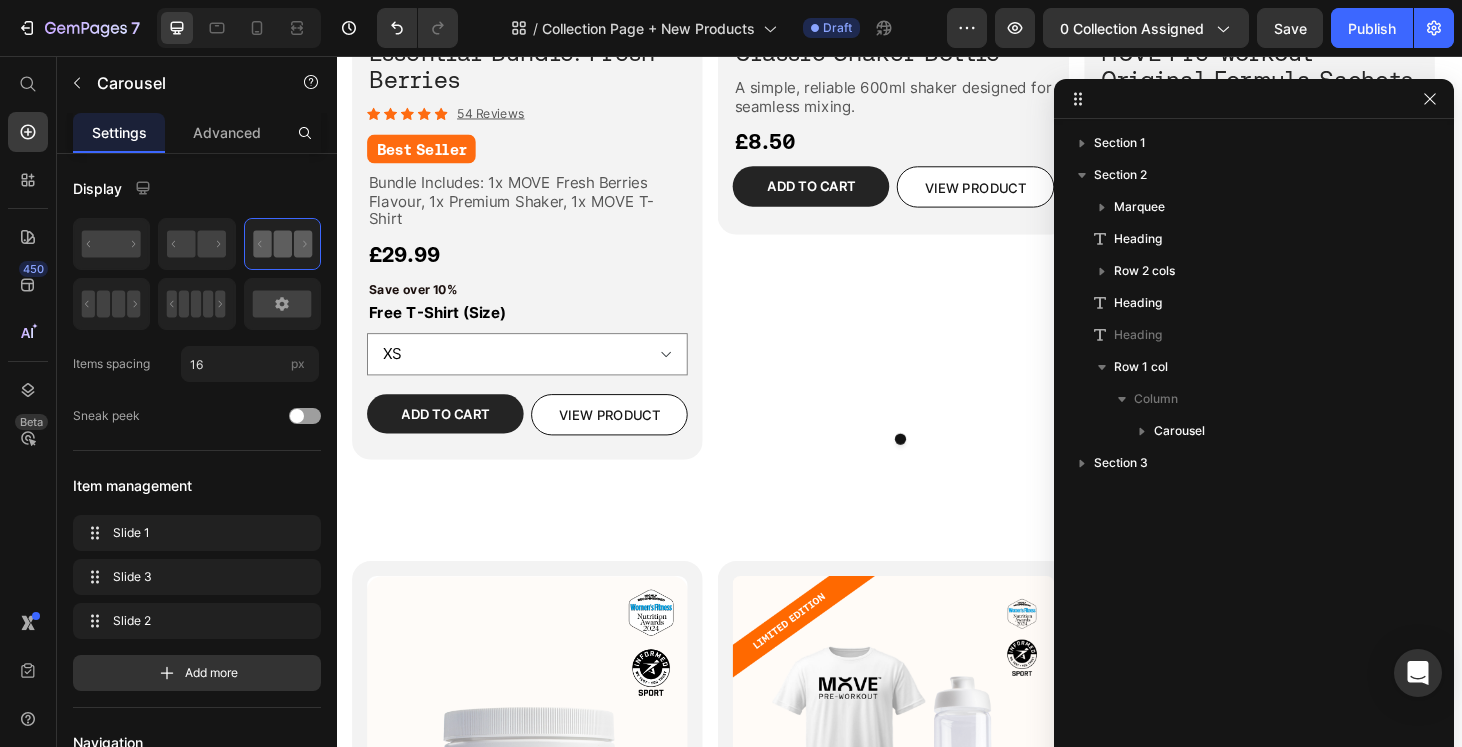 scroll, scrollTop: 1946, scrollLeft: 0, axis: vertical 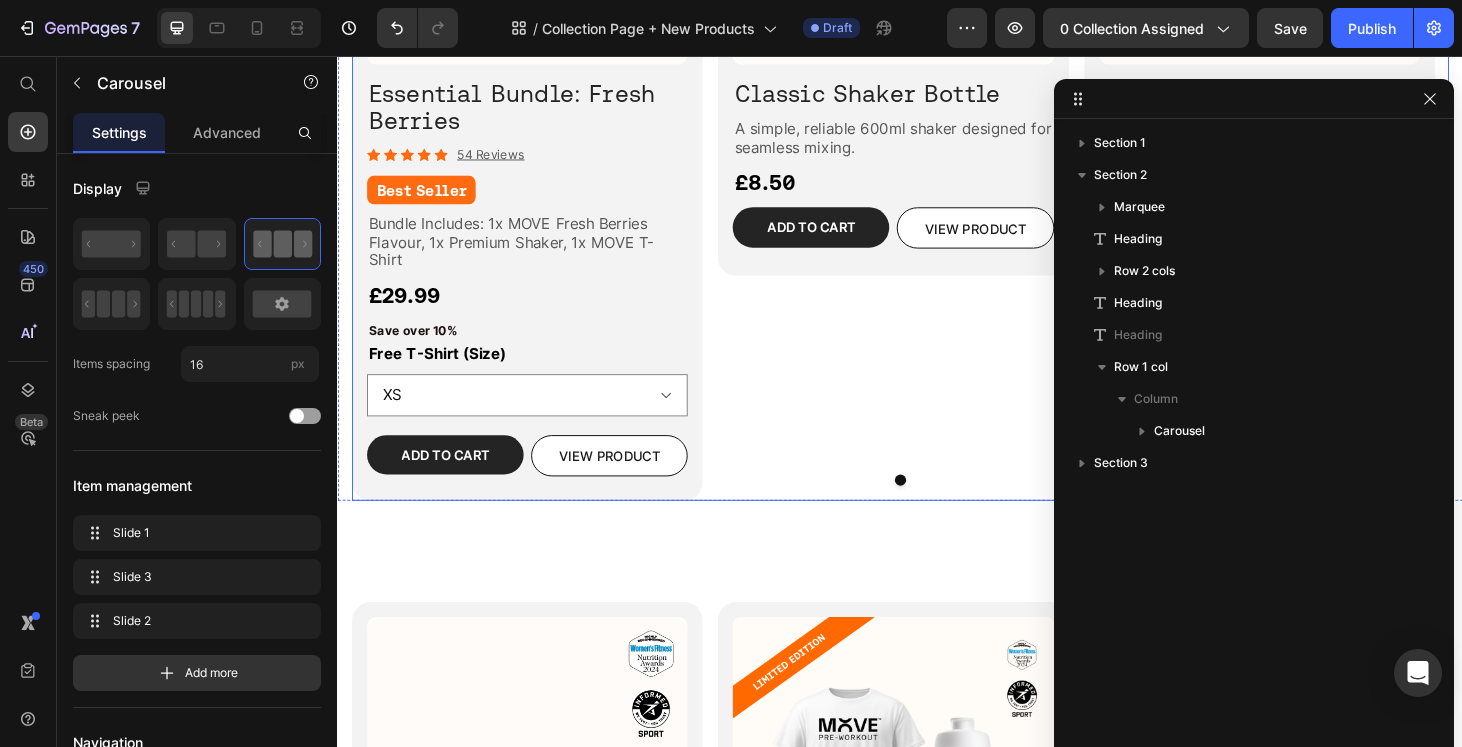 click on "Product Images Classic Shaker Bottle Heading A simple, reliable 600ml shaker designed for seamless mixing.  Text Block £8.50 Product Price Add to cart Add to Cart VIEW PRODUCT Button Row Product Row" at bounding box center [929, 118] 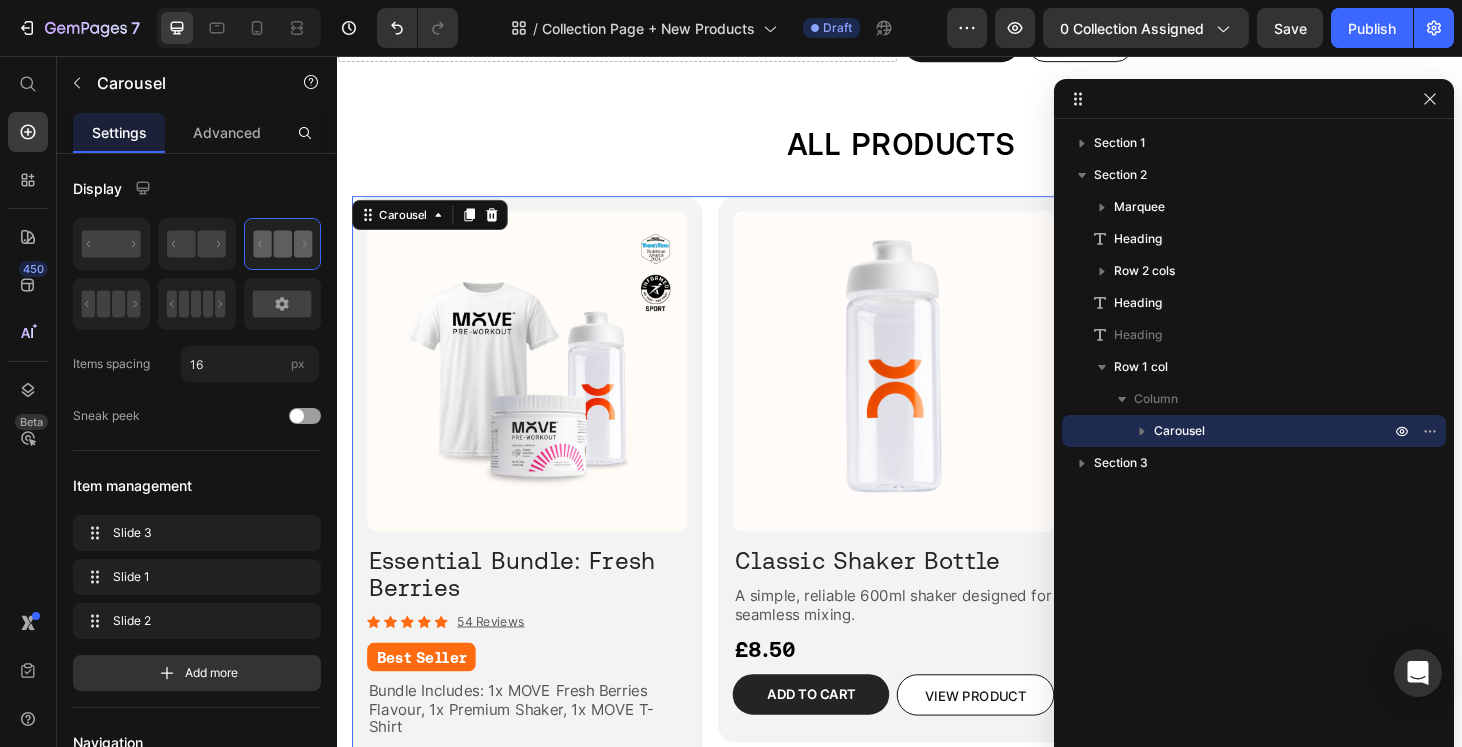 scroll, scrollTop: 1432, scrollLeft: 0, axis: vertical 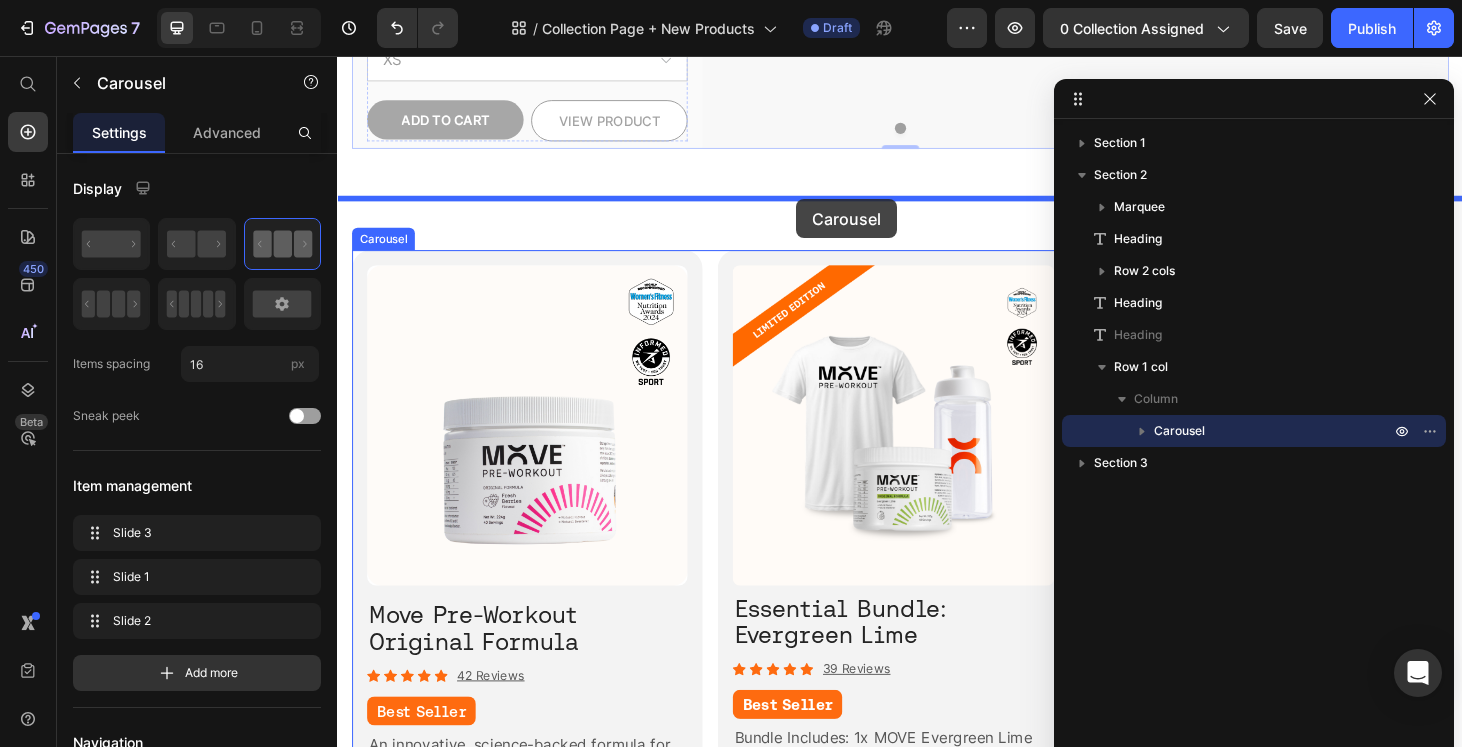 drag, startPoint x: 371, startPoint y: 237, endPoint x: 827, endPoint y: 210, distance: 456.79865 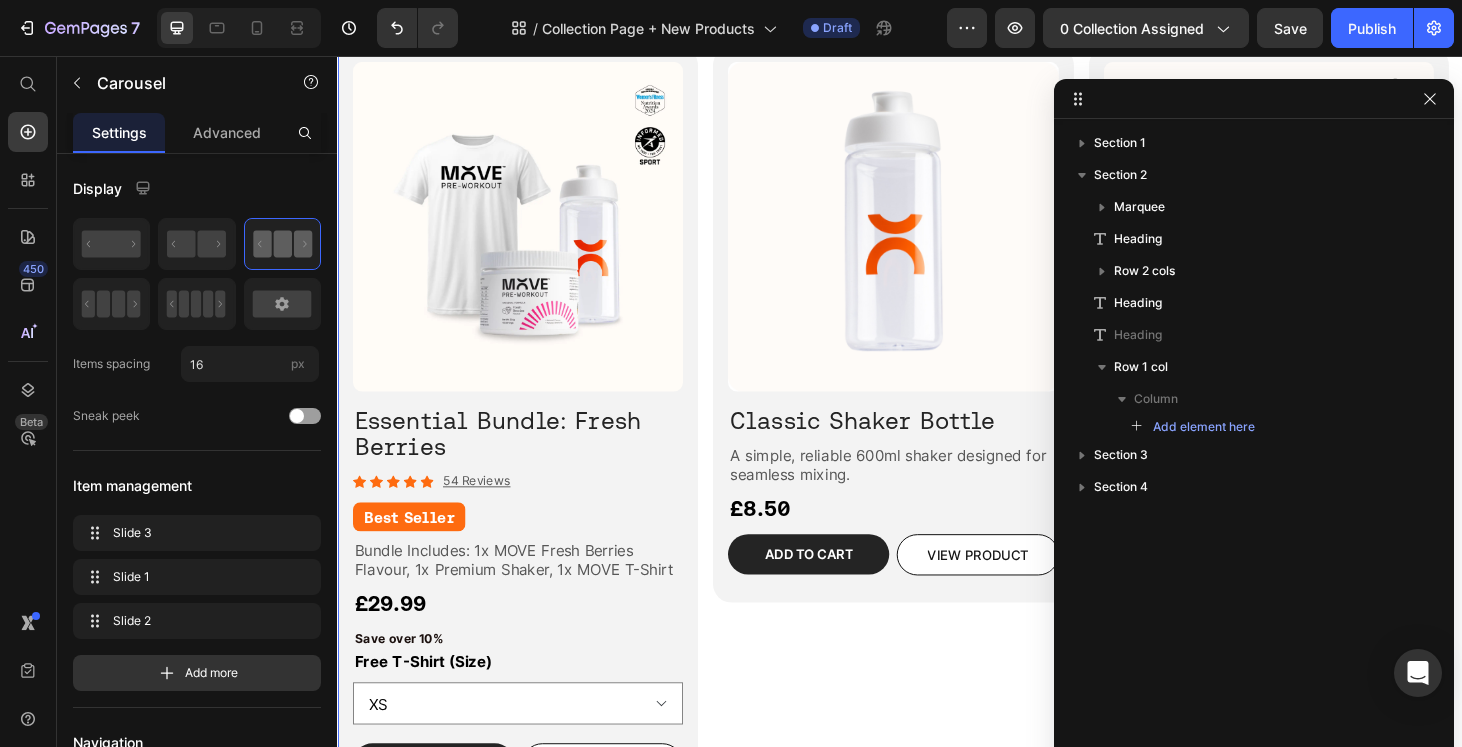 scroll, scrollTop: 1209, scrollLeft: 0, axis: vertical 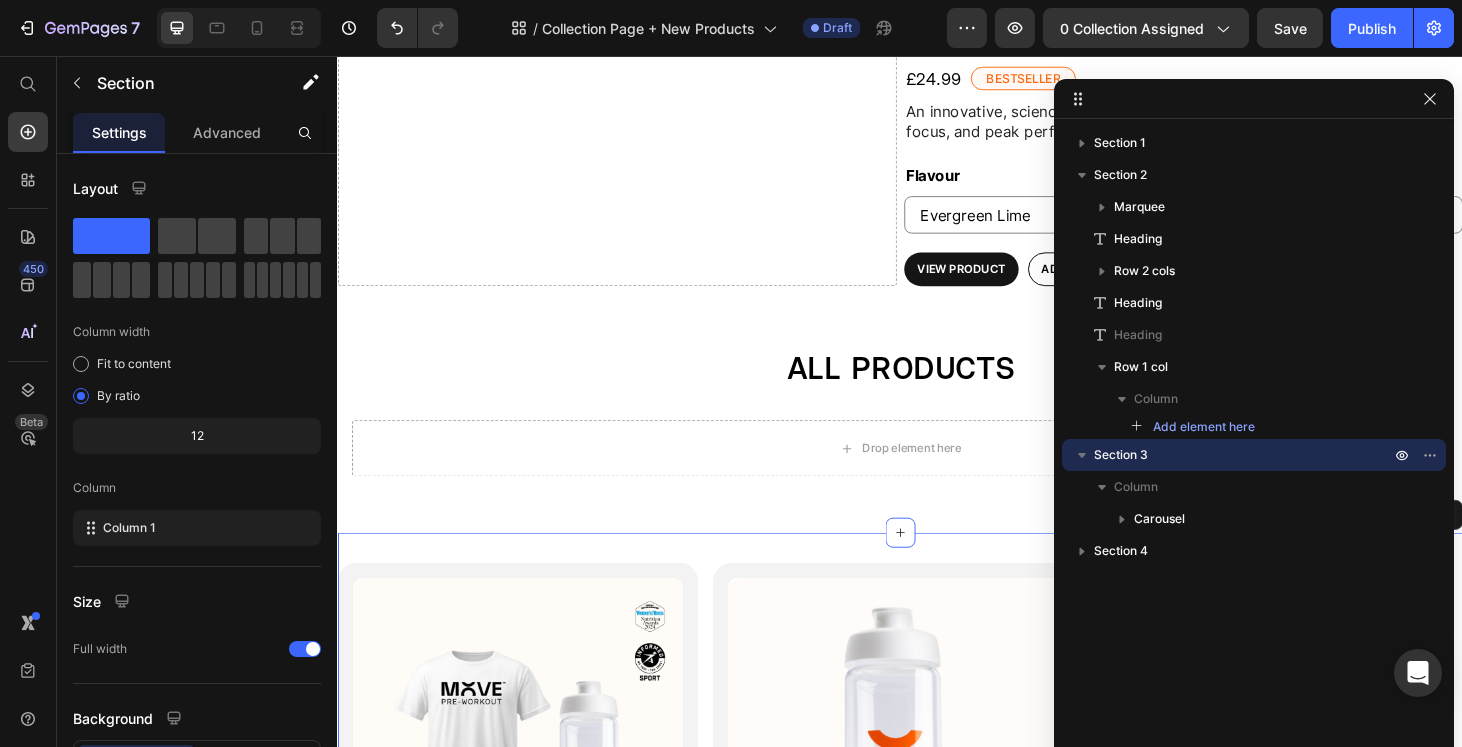 click on "Product Images Essential Bundle: Fresh Berries Heading Icon Icon Icon Icon Icon Icon List 54 Reviews Text Block Row Best Seller Heading Bundle Includes: 1x MOVE Fresh Berries Flavour, 1x Premium Shaker, 1x MOVE T-Shirt Text Block £29.99 Product Price Save over 10% Text Block Free T-Shirt (Size) XS S M L XL 2XL Product Variants & Swatches Row Add to cart Add to Cart VIEW PRODUCT Button Row Product Row Row Product Images Classic Shaker Bottle Heading A simple, reliable 600ml shaker designed for seamless mixing.  Text Block £8.50 Product Price Add to cart Add to Cart VIEW PRODUCT Button Row Product Row Product Images MOVE Pre-Workout Original Formula Sachets Heading Grab the power of MOVE in convenient, portable sachets for when you're on the go. Text Block £29.99 Product Price Add to cart Add to Cart VIEW PRODUCT Button Row Product Row
Carousel Section 3   Create Theme Section AI Content Write with GemAI Product" at bounding box center [937, 1002] 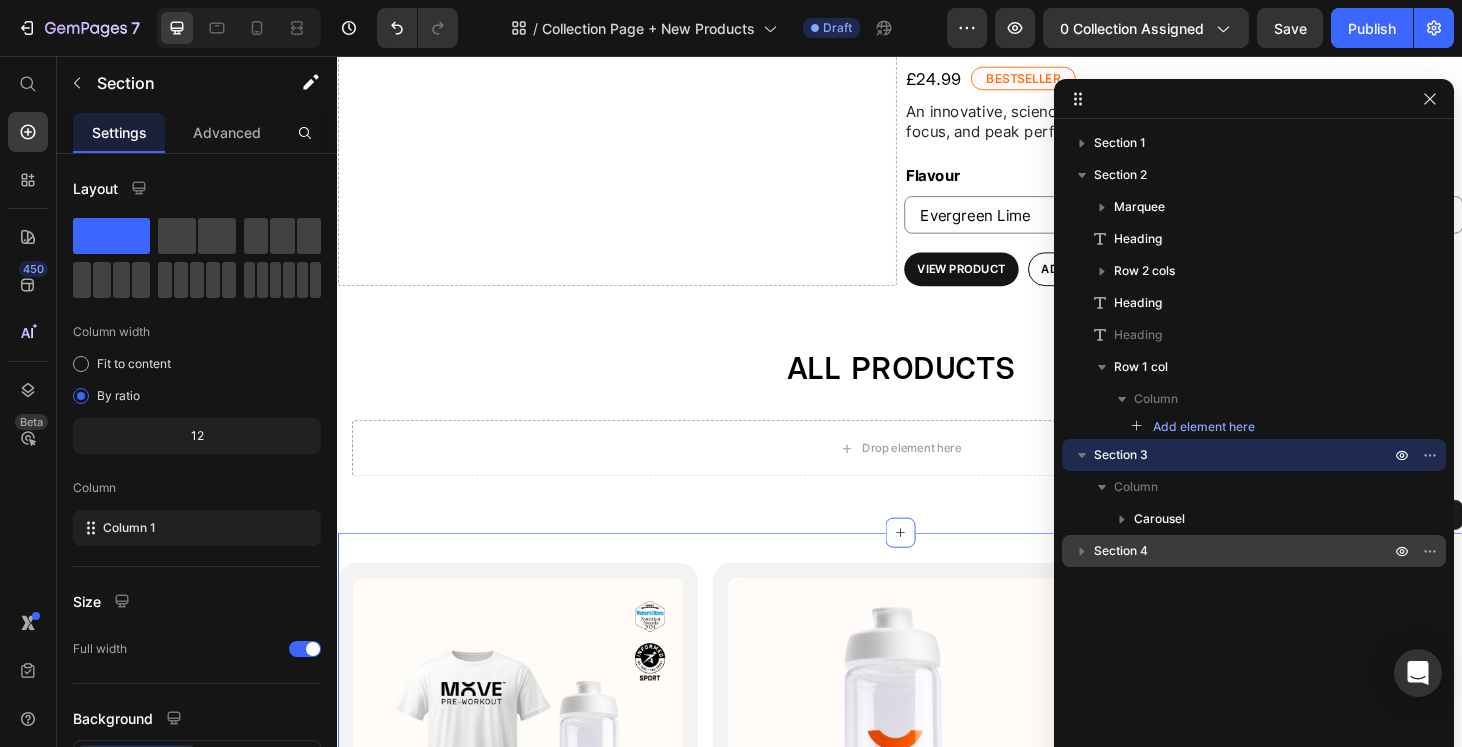 click 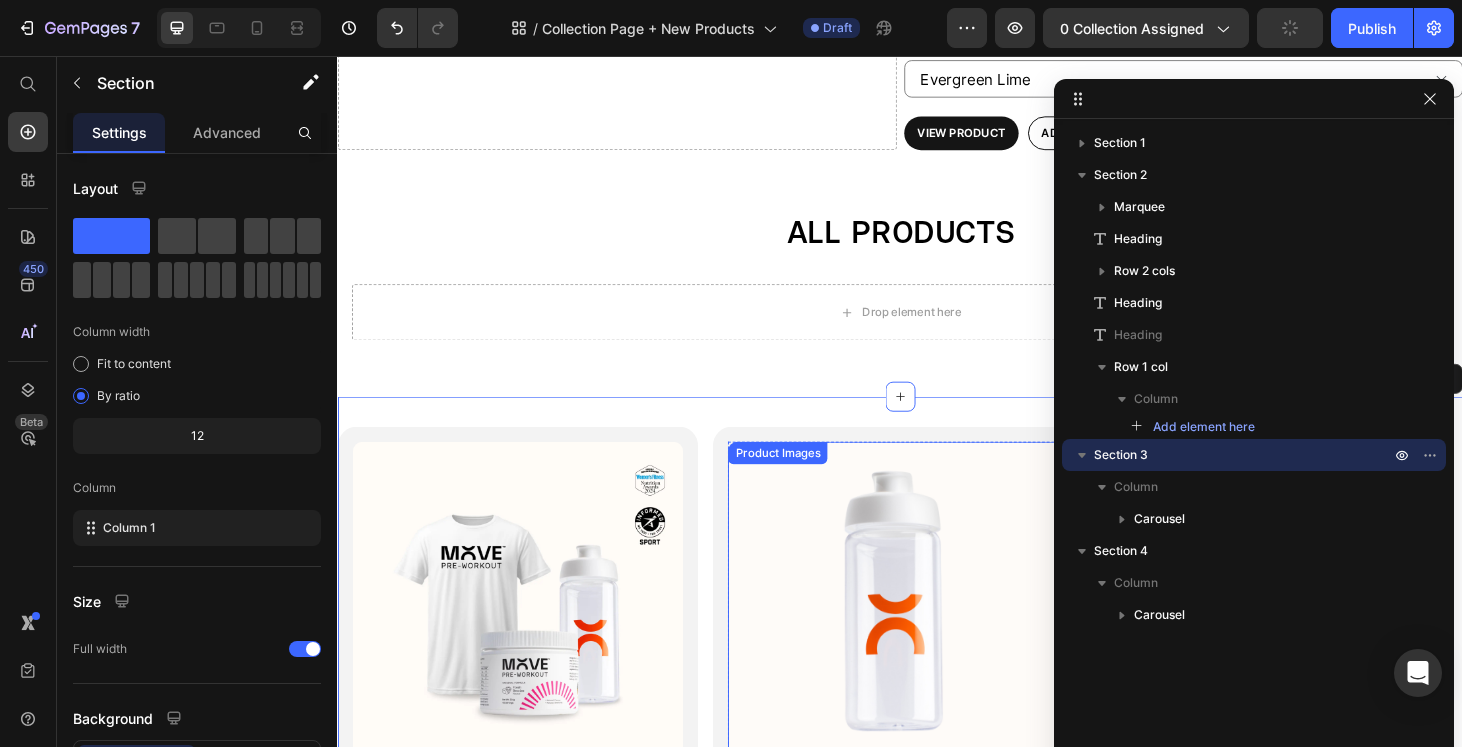 scroll, scrollTop: 1376, scrollLeft: 0, axis: vertical 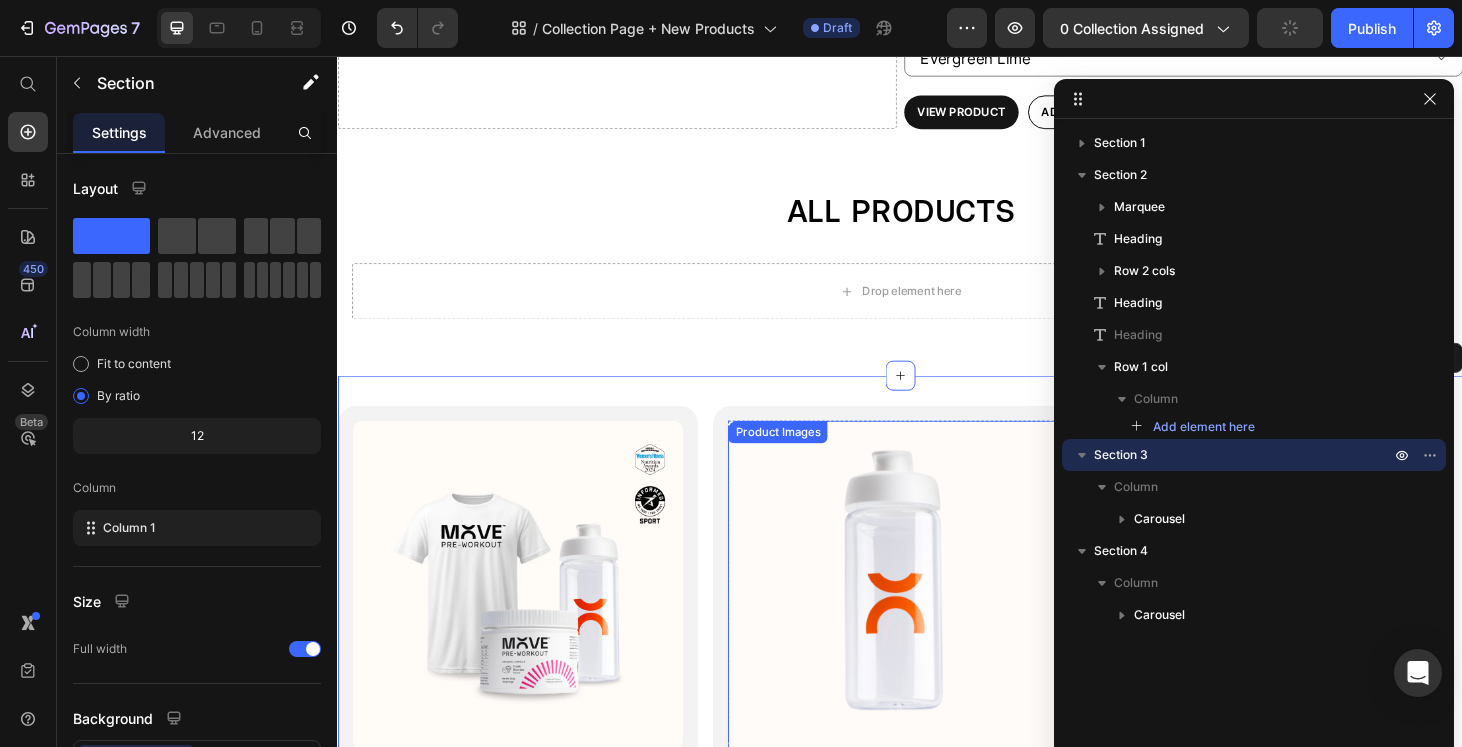select on "Fresh Berries" 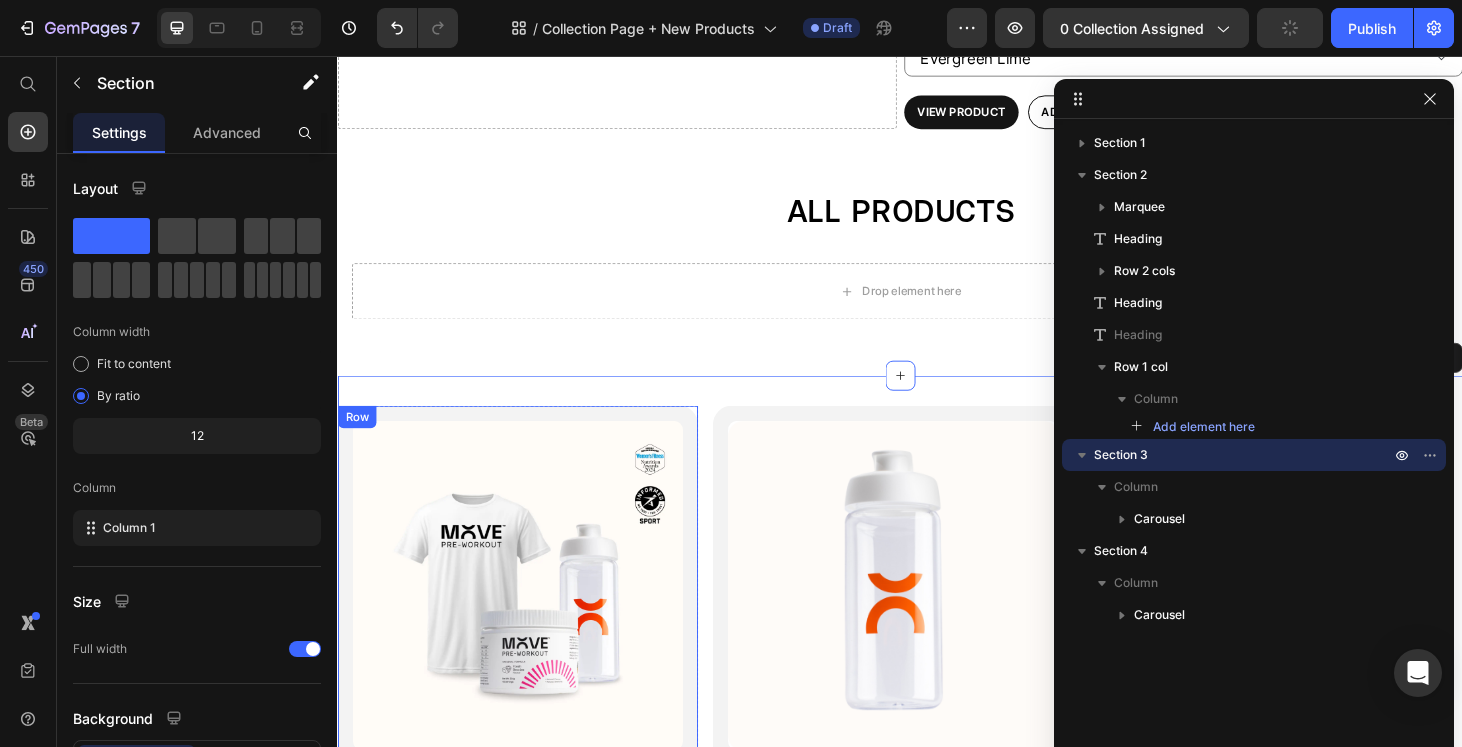 click on "Product Images Essential Bundle: Fresh Berries Heading Icon Icon Icon Icon Icon Icon List 54 Reviews Text Block Row Best Seller Heading Bundle Includes: 1x MOVE Fresh Berries Flavour, 1x Premium Shaker, 1x MOVE T-Shirt Text Block £29.99 Product Price Save over 10% Text Block Free T-Shirt (Size) XS S M L XL 2XL Product Variants & Swatches Row Add to cart Add to Cart VIEW PRODUCT Button Row Product Row" at bounding box center (529, 835) 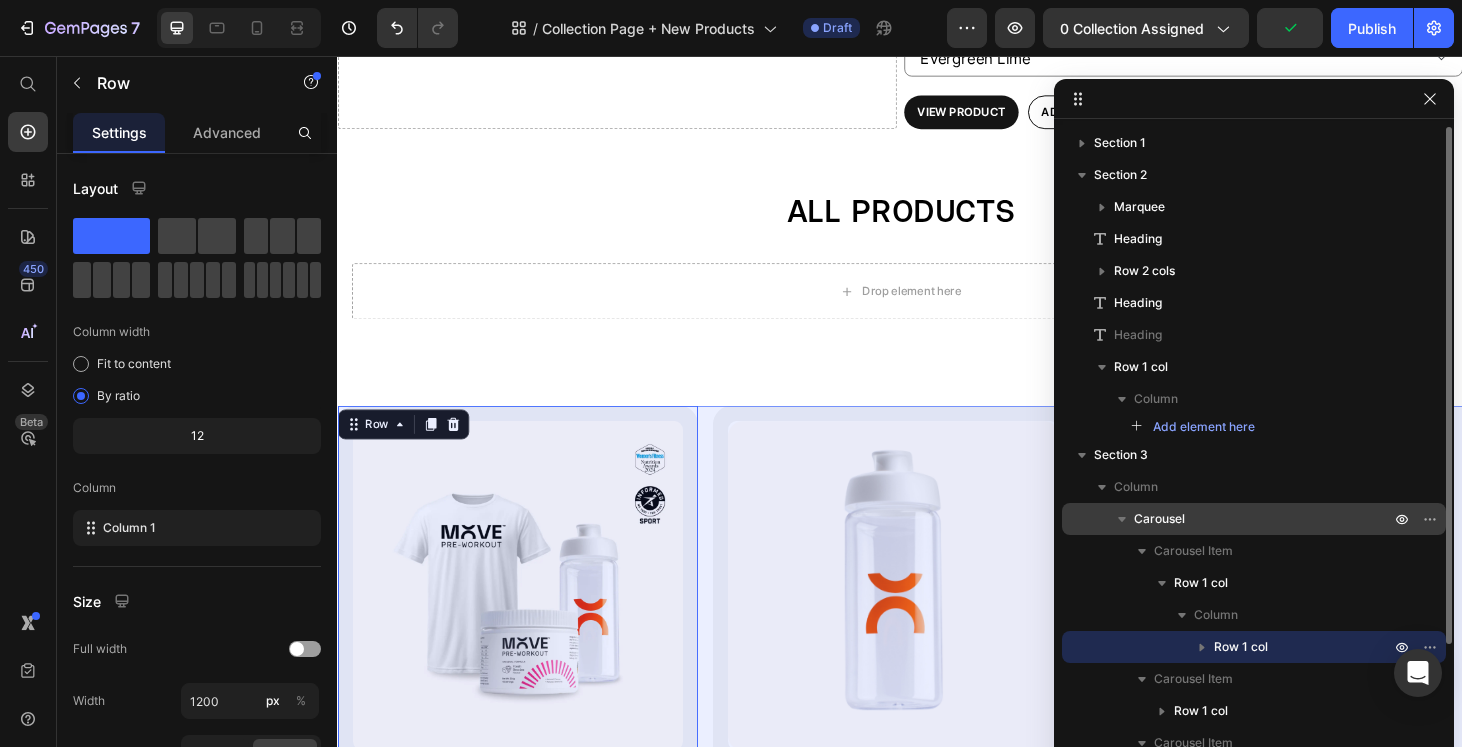 click on "Carousel" at bounding box center [1264, 519] 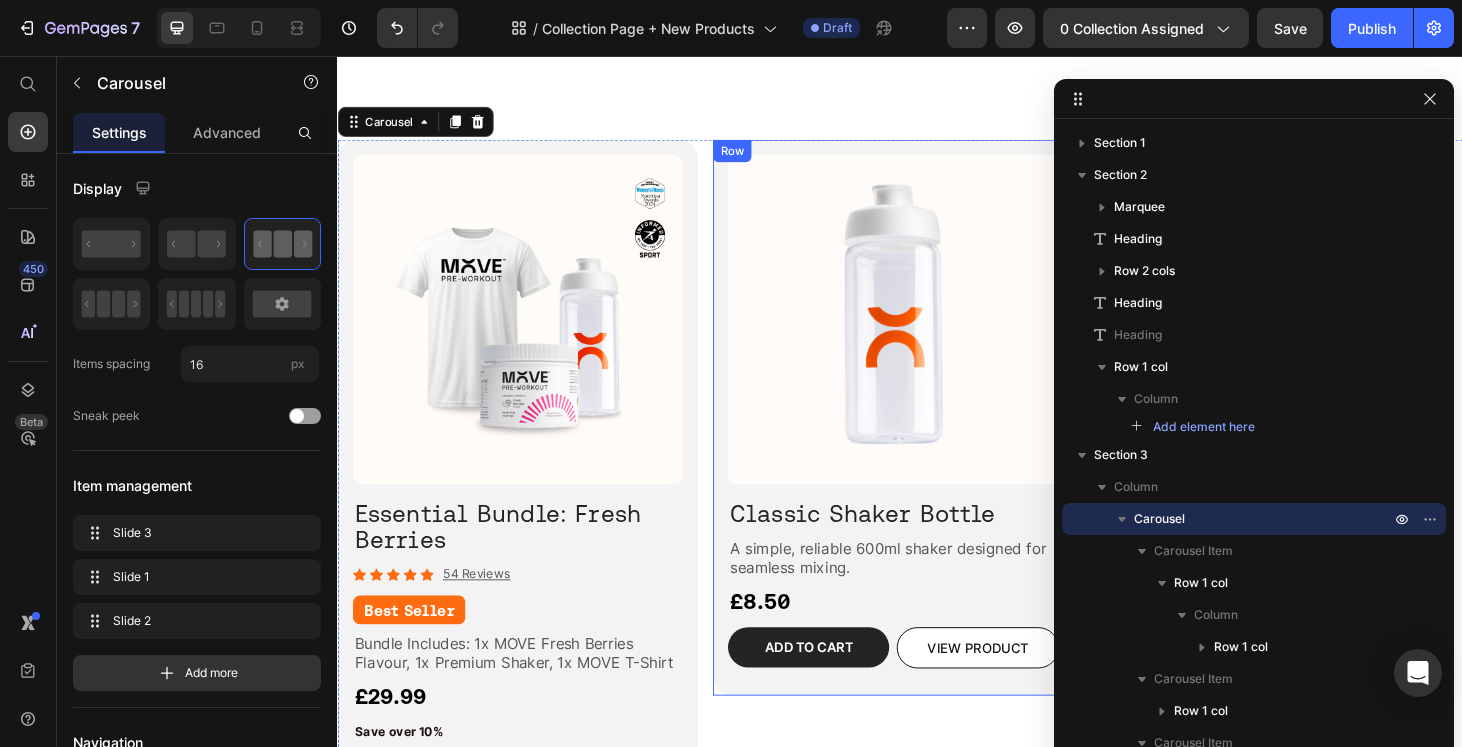 scroll, scrollTop: 1671, scrollLeft: 0, axis: vertical 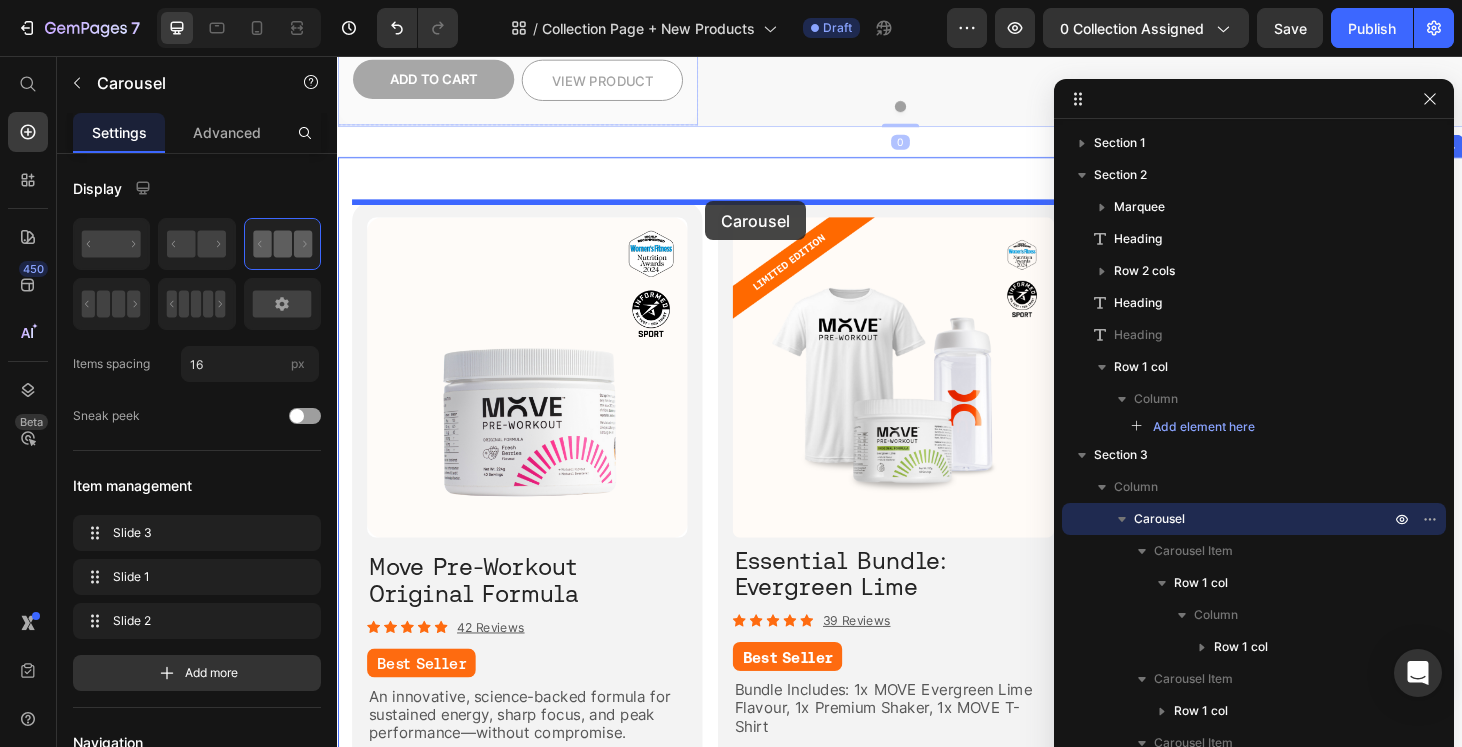 drag, startPoint x: 354, startPoint y: 106, endPoint x: 730, endPoint y: 211, distance: 390.3857 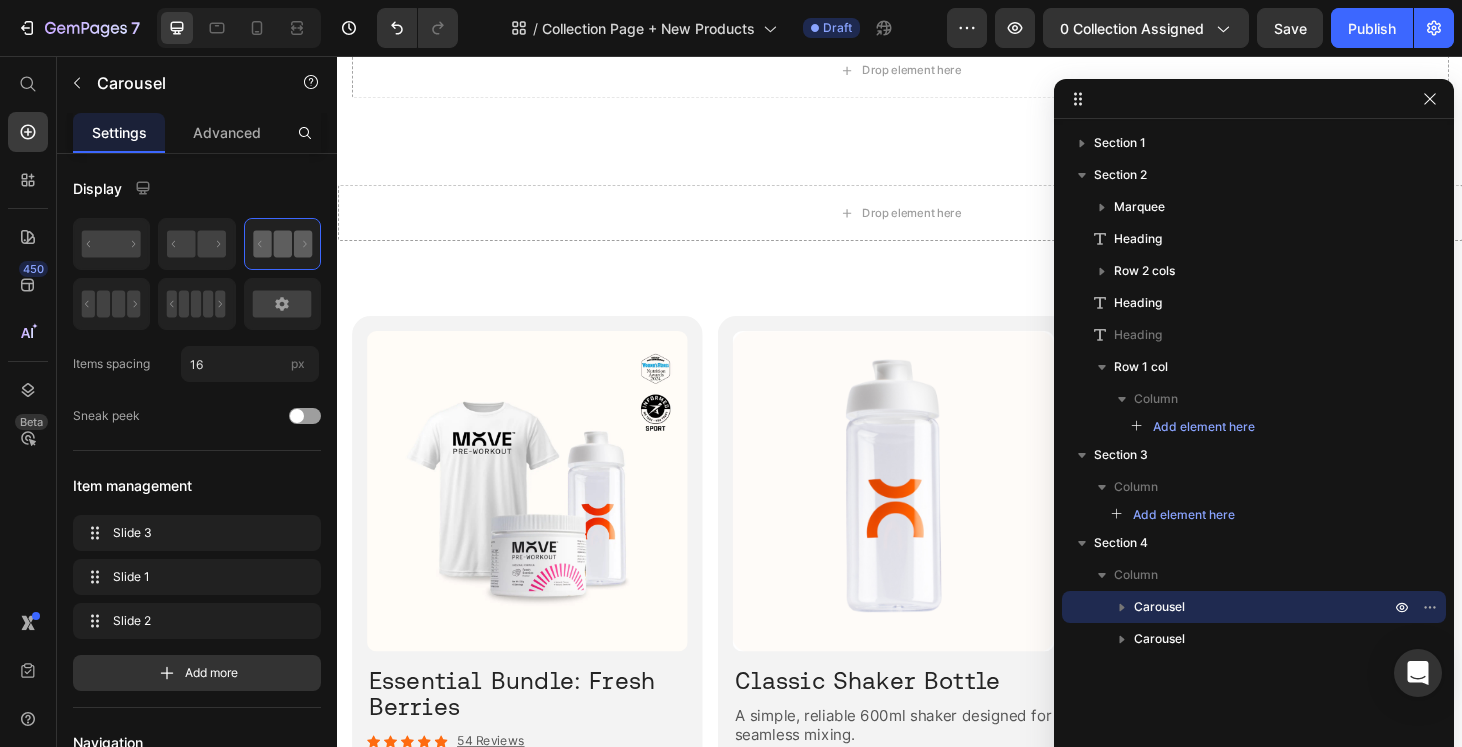 scroll, scrollTop: 1504, scrollLeft: 0, axis: vertical 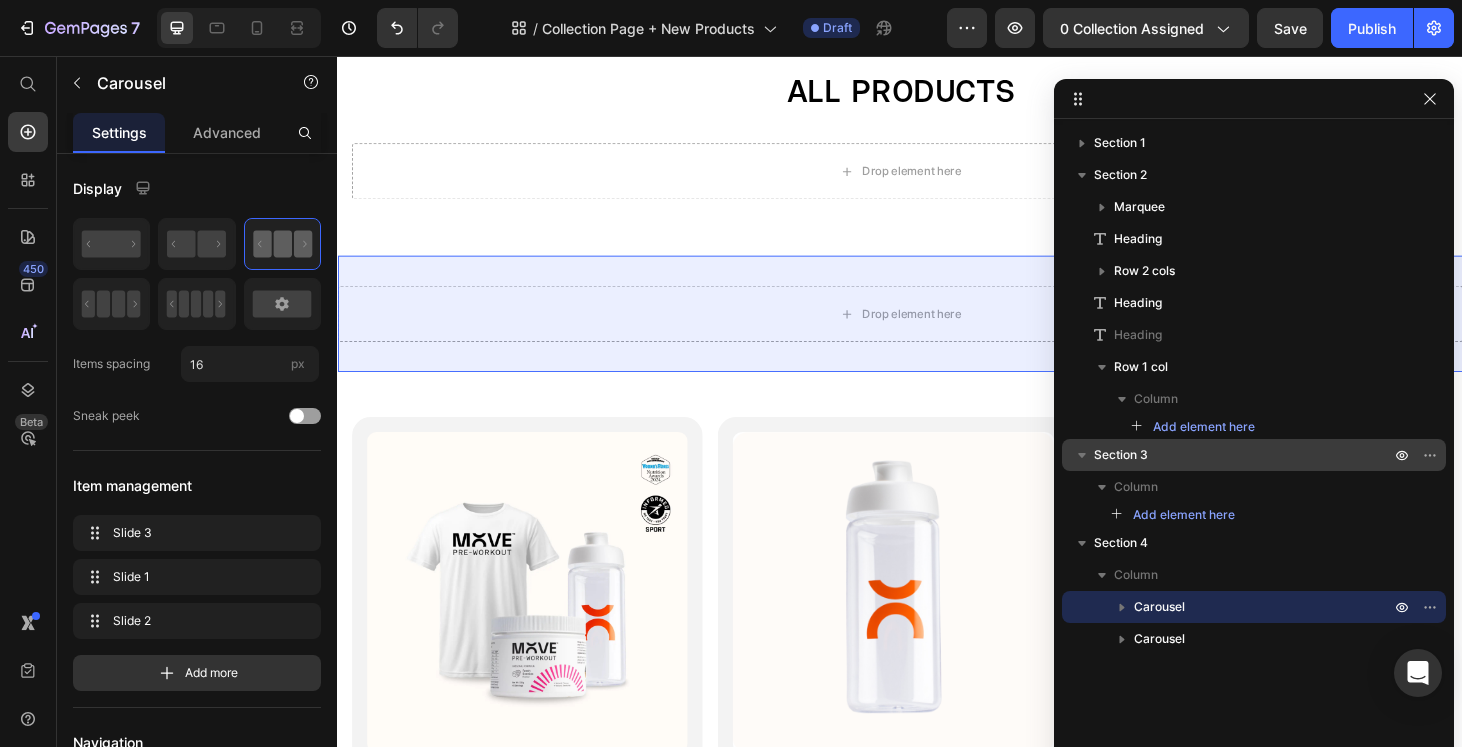 click on "Section 3" at bounding box center [1244, 455] 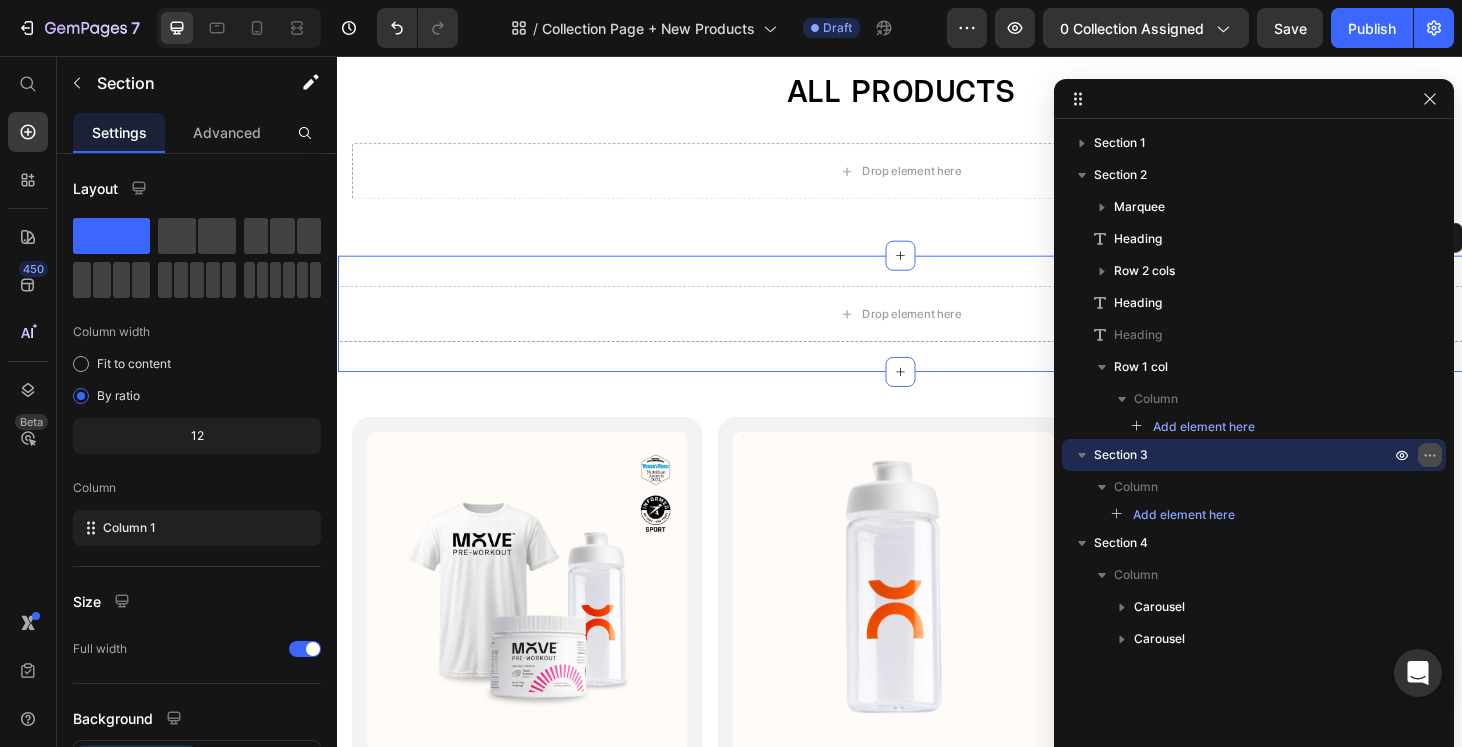 click 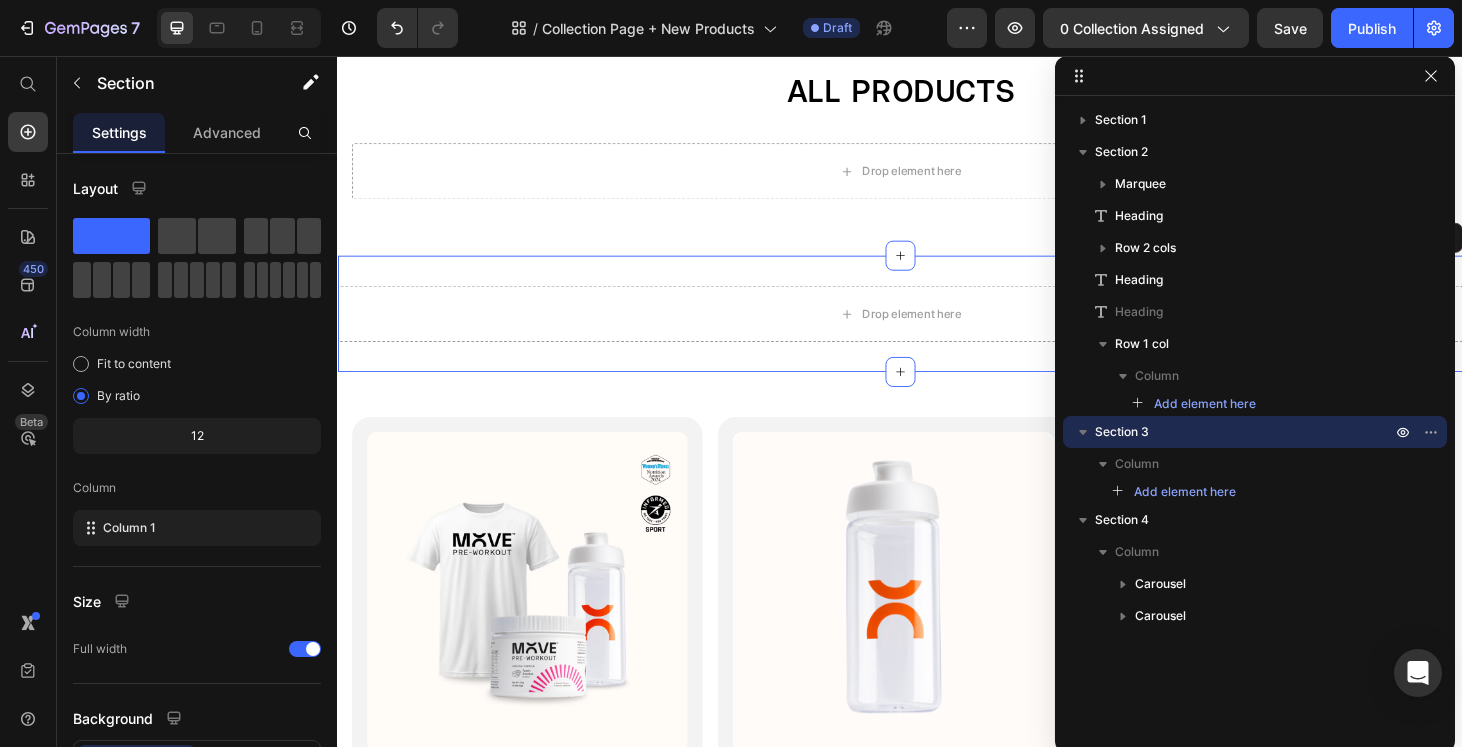 drag, startPoint x: 1318, startPoint y: 97, endPoint x: 1307, endPoint y: 18, distance: 79.762146 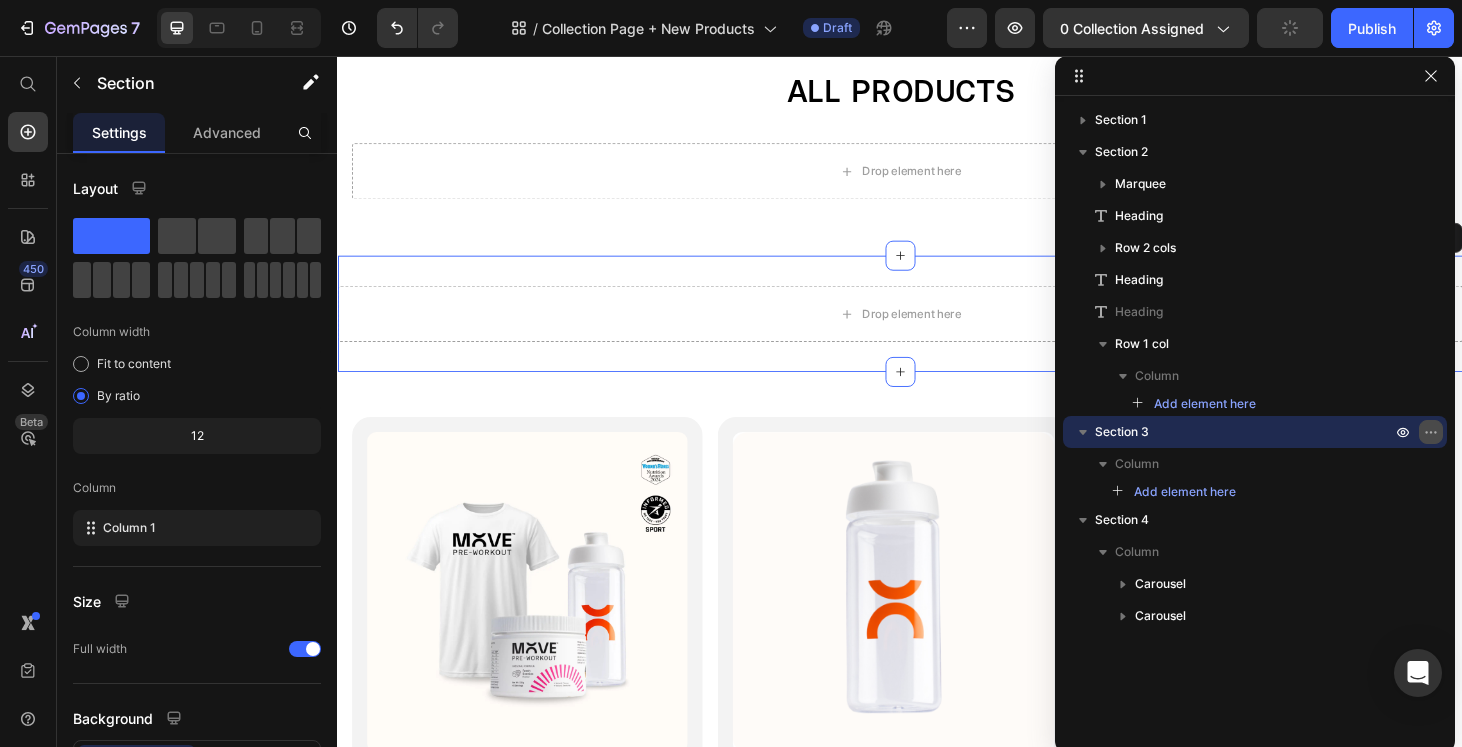click at bounding box center (1431, 432) 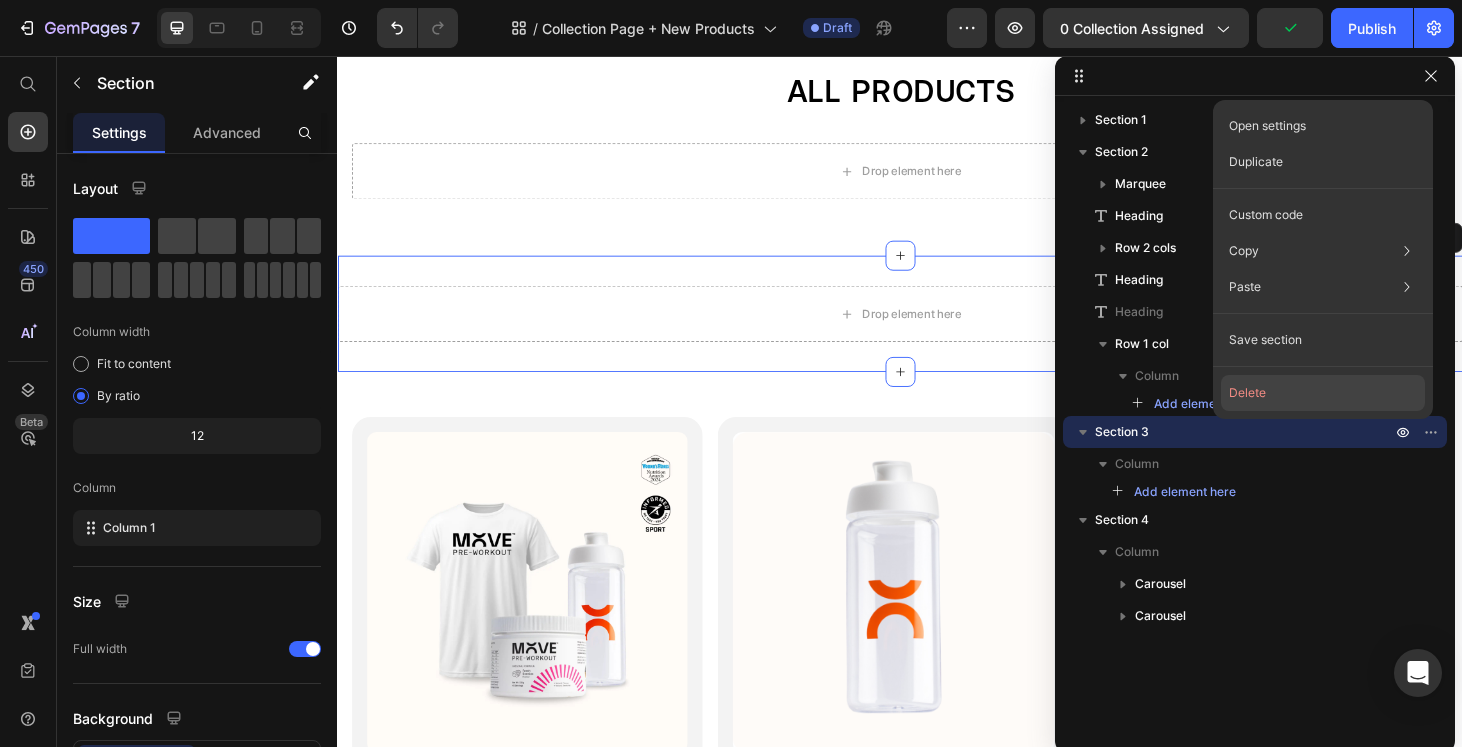 click on "Delete" 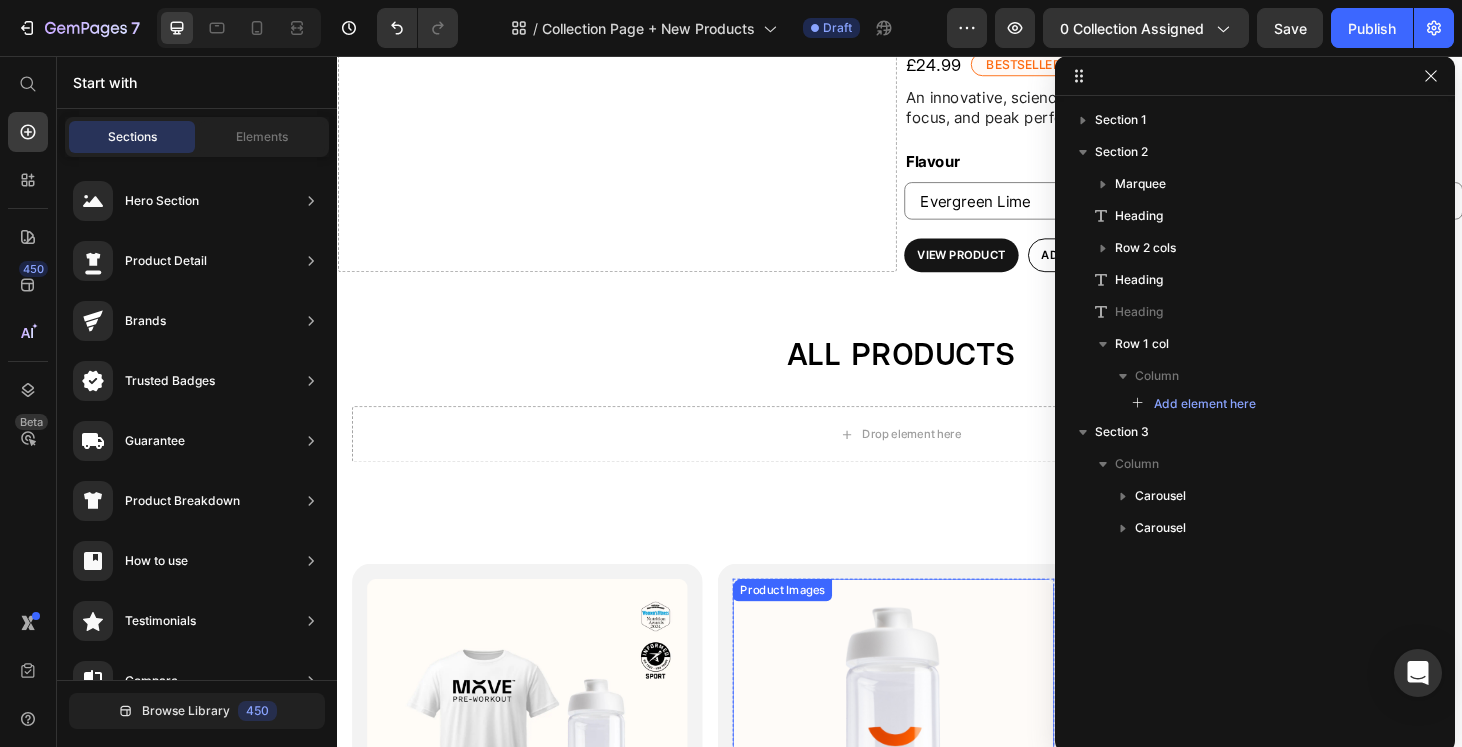 scroll, scrollTop: 1220, scrollLeft: 0, axis: vertical 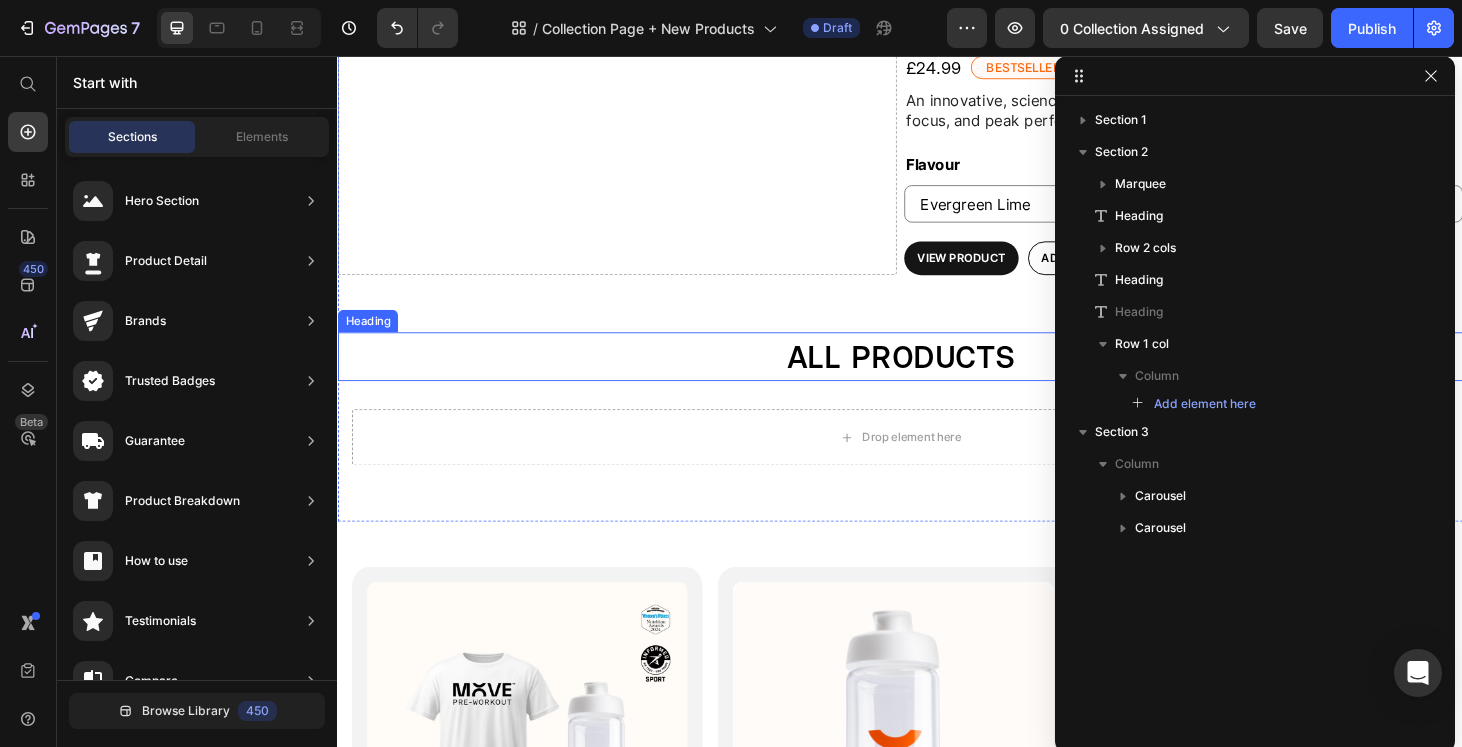 click on "ALL PRODUCTS" at bounding box center [937, 377] 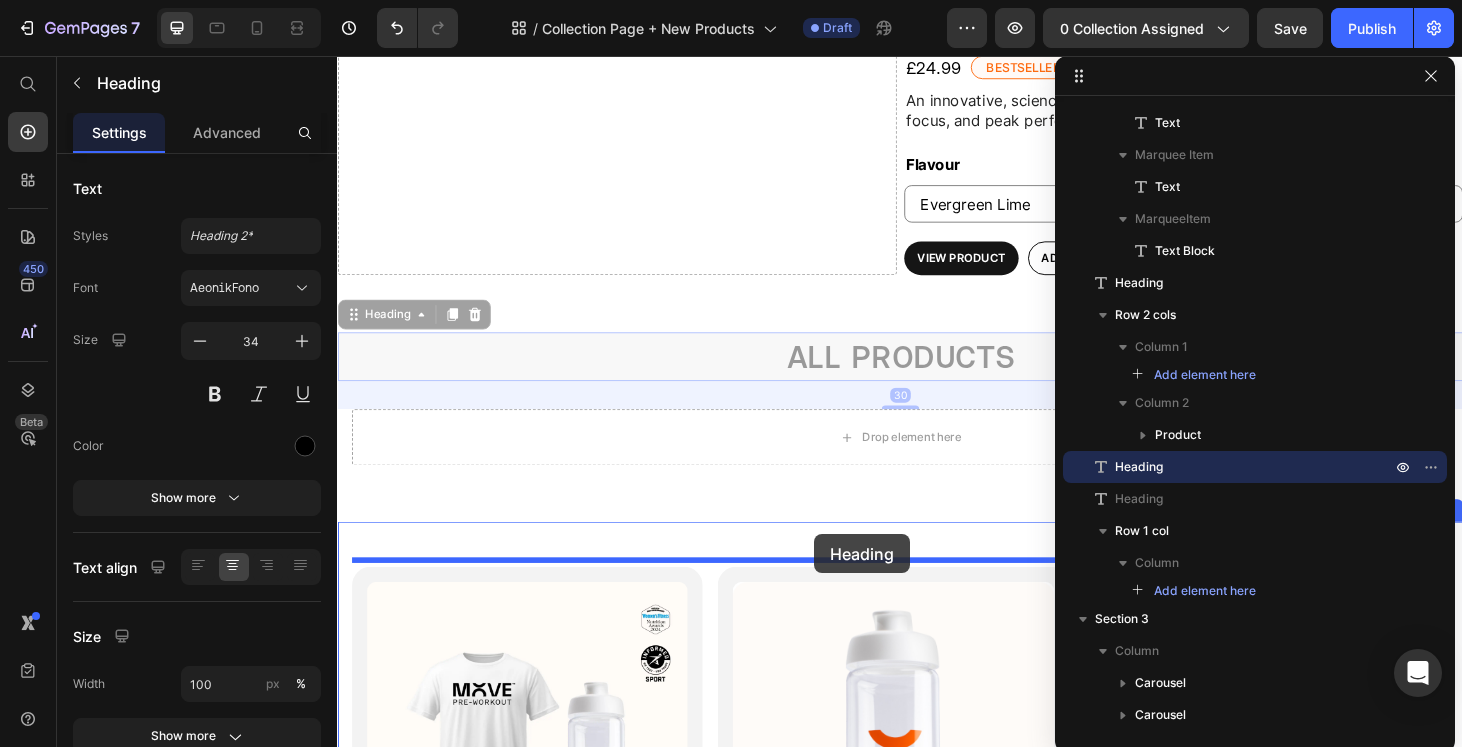 drag, startPoint x: 354, startPoint y: 328, endPoint x: 846, endPoint y: 566, distance: 546.5419 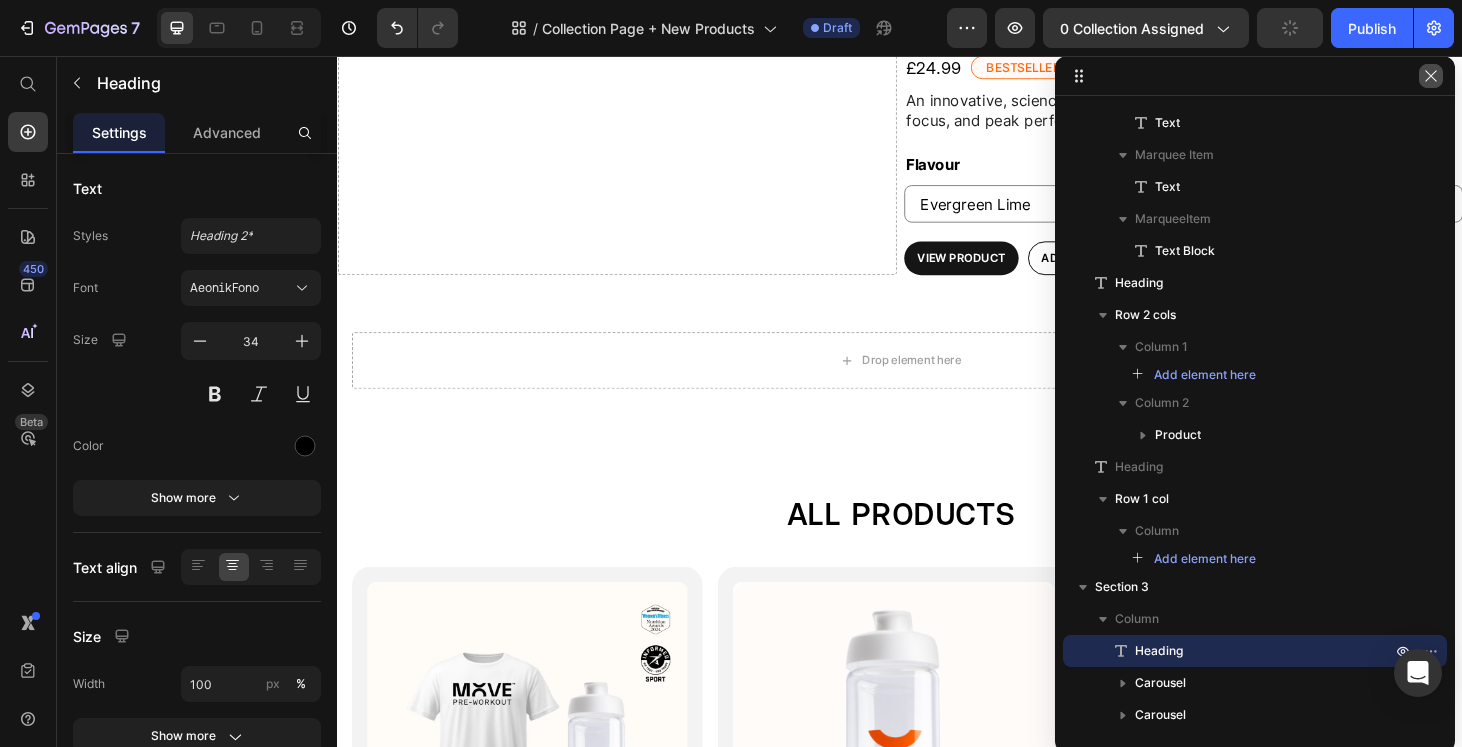 click 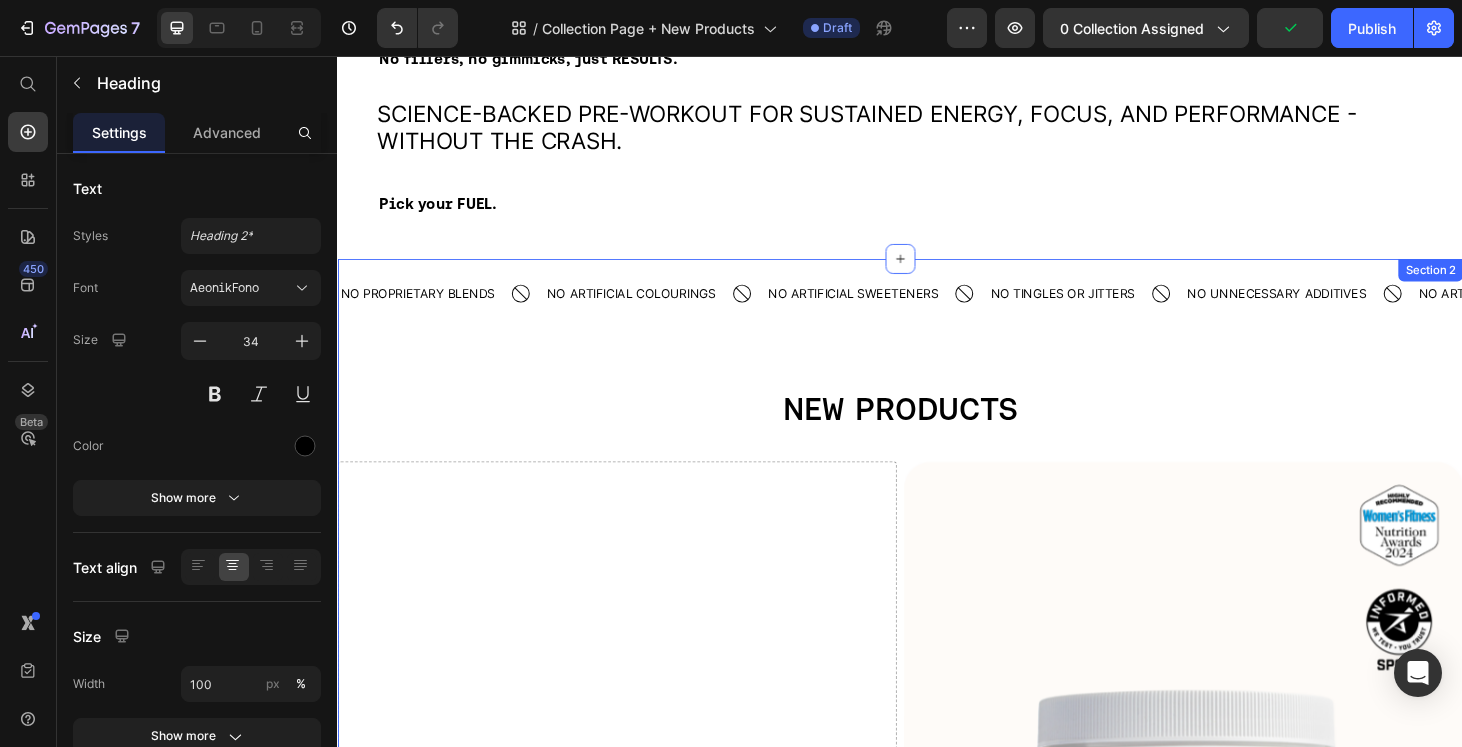scroll, scrollTop: 0, scrollLeft: 0, axis: both 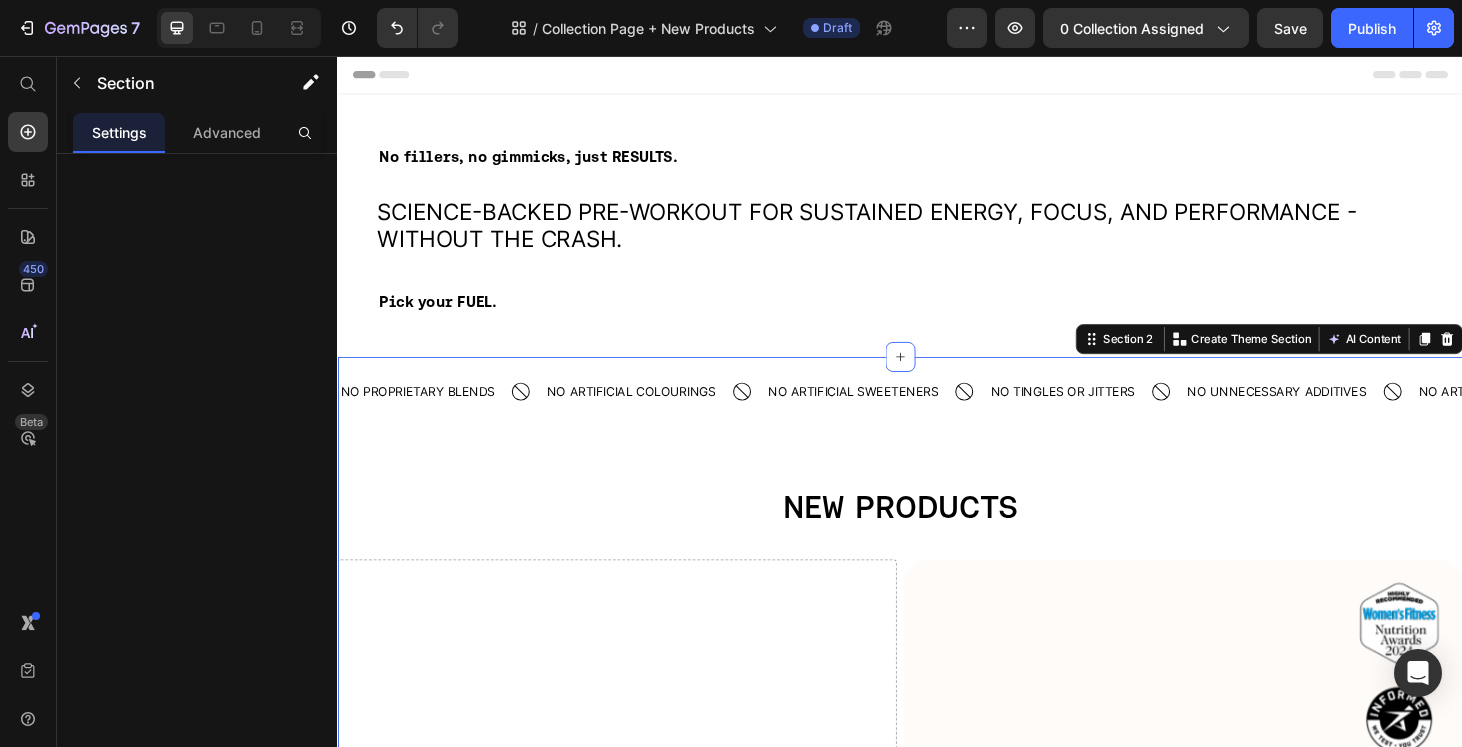 click on "NO PROPRIETARY BLENDS Text
NO ARTIFICIAL COLOURINGS Text Block
NO ARTIFICIAL SWEETENERS Text
NO TINGLES OR JITTERS Text
NO UNNECESSARY ADDITIVES Text
NO ARTIFICIAL FLAVOURINGS Text Block
NO PROPRIETARY BLENDS Text
NO ARTIFICIAL COLOURINGS Text Block
NO ARTIFICIAL SWEETENERS Text
NO TINGLES OR JITTERS Text
NO UNNECESSARY ADDITIVES Text
NO ARTIFICIAL FLAVOURINGS Text Block
Marquee" at bounding box center (937, 444) 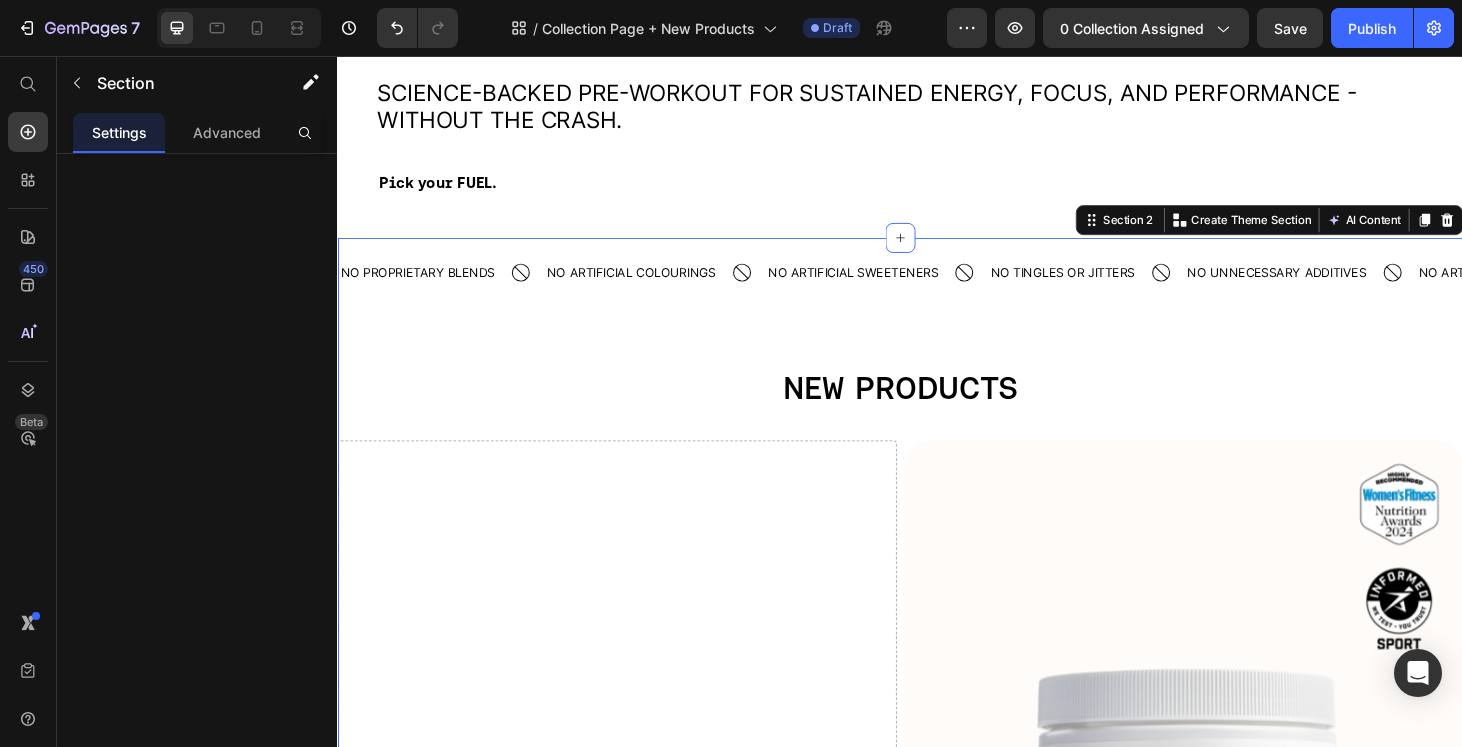 select on "Fresh Berries" 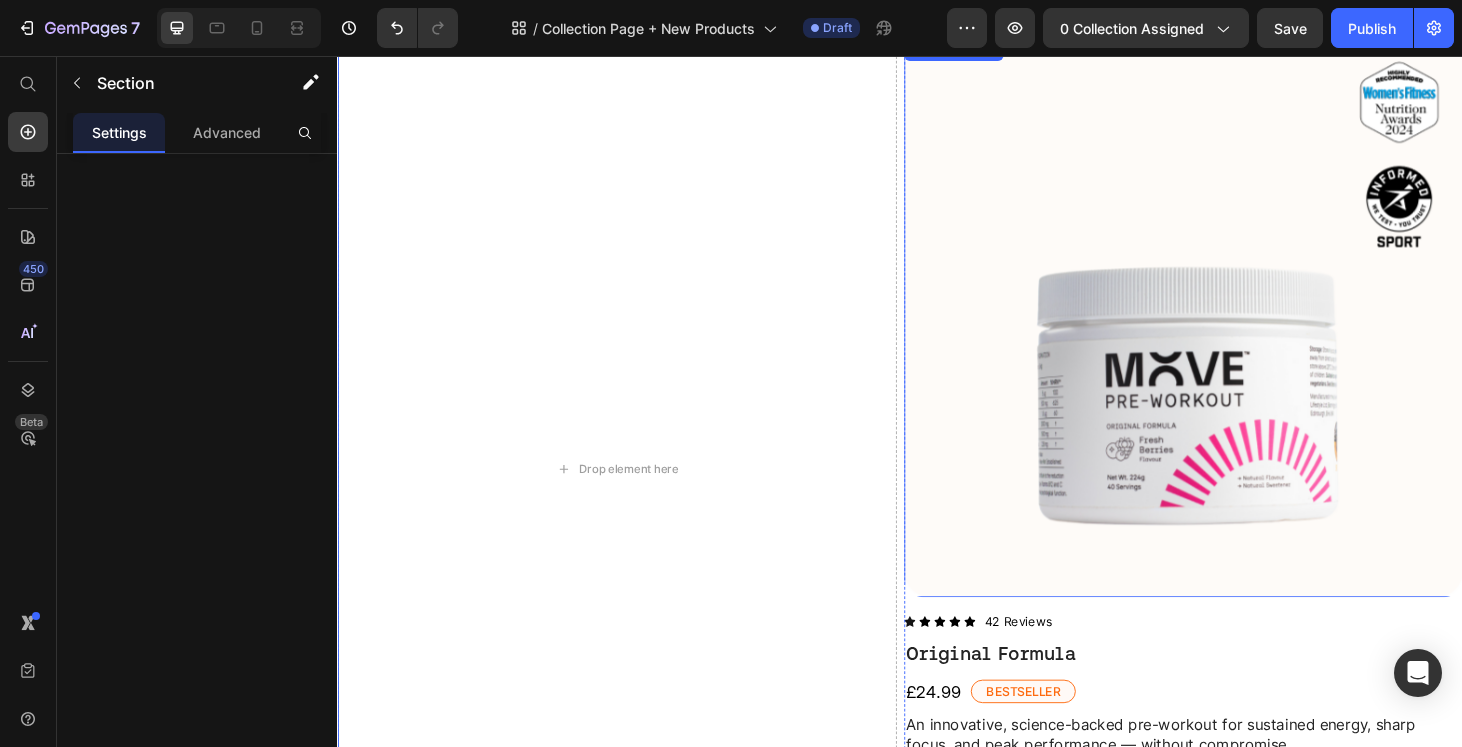 scroll, scrollTop: 337, scrollLeft: 0, axis: vertical 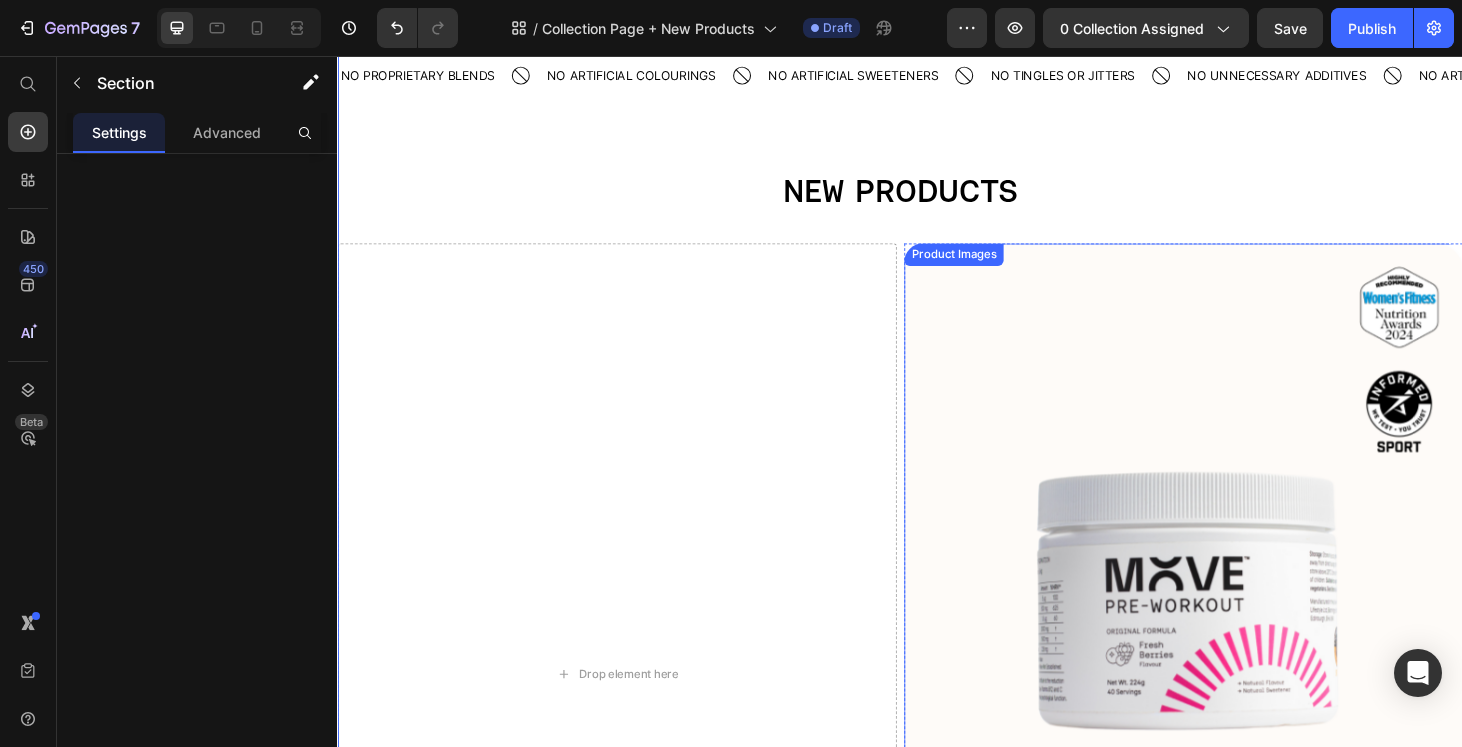 click at bounding box center [1239, 554] 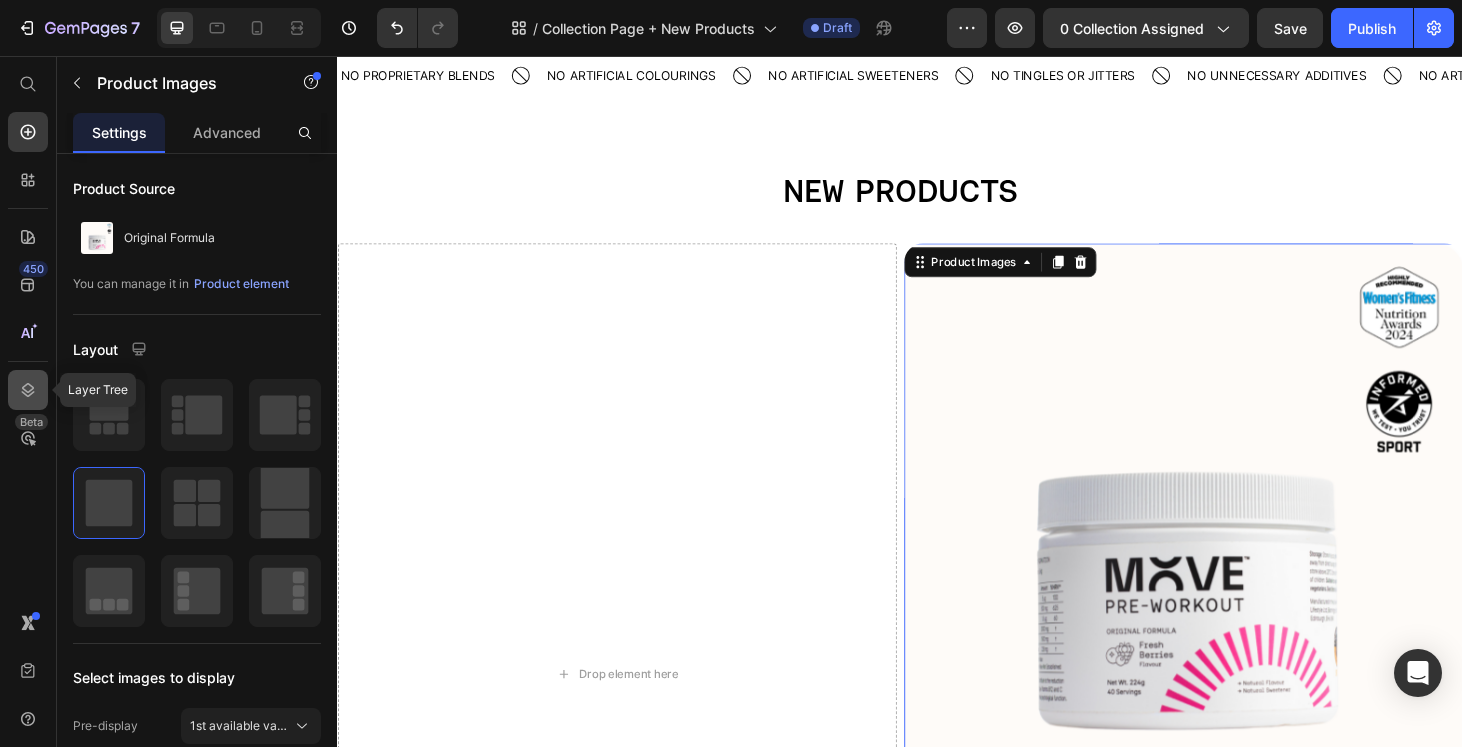 click 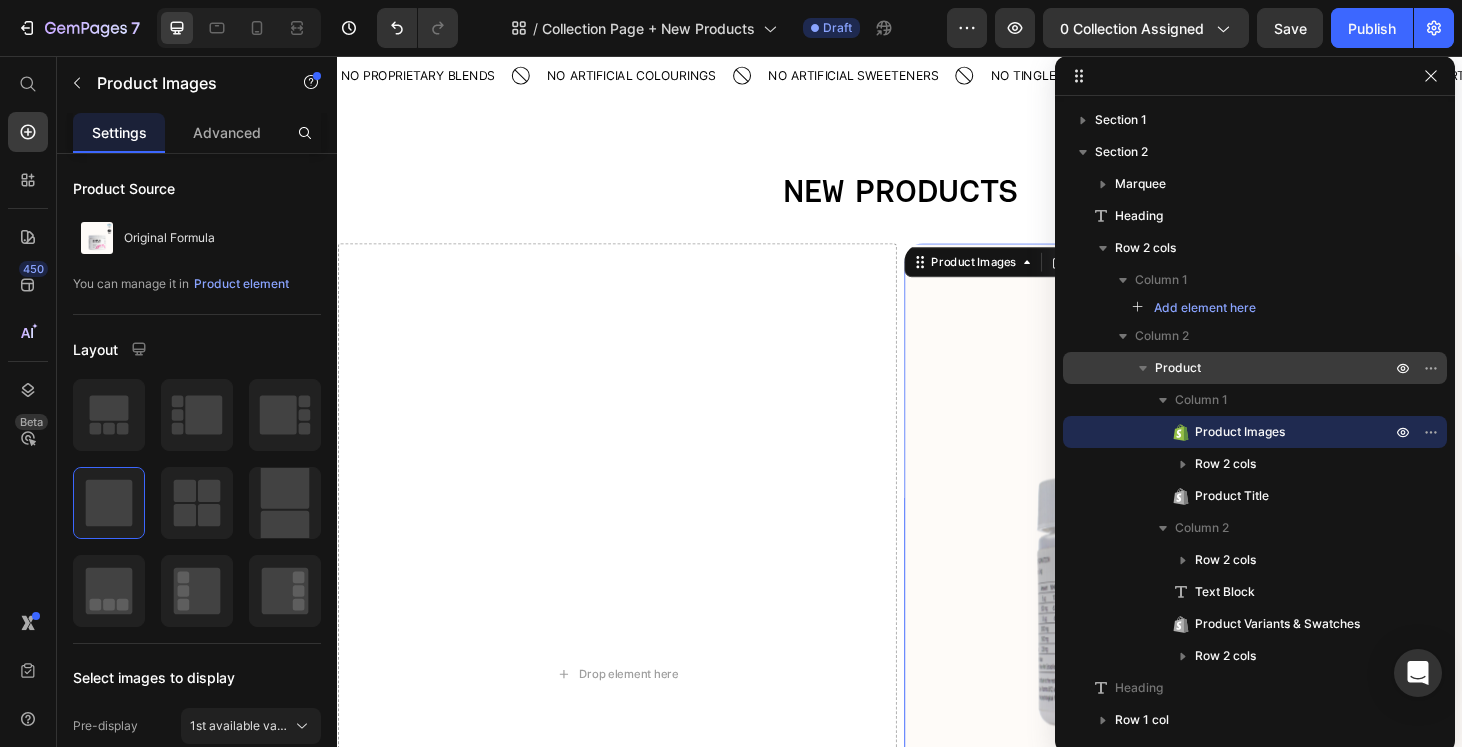 click on "Product" at bounding box center (1255, 368) 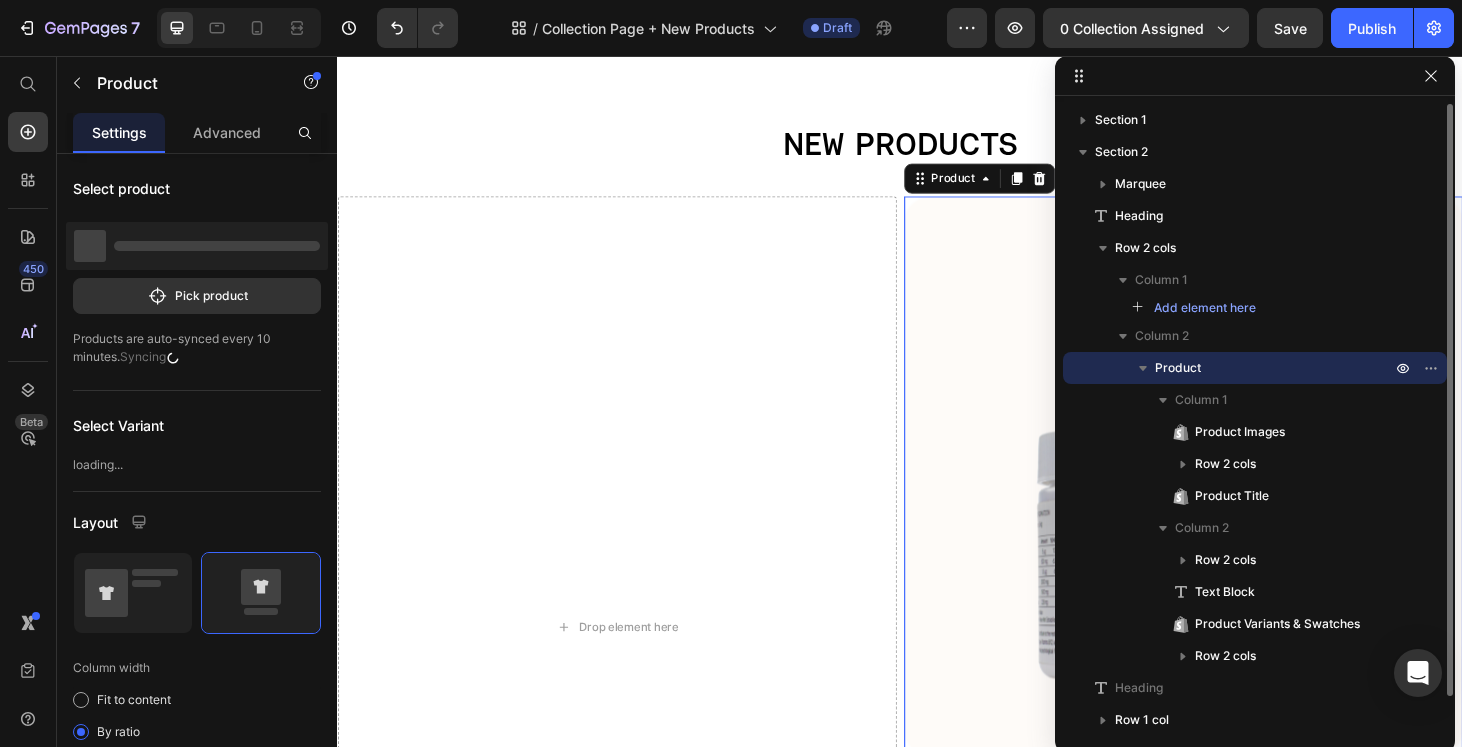 select on "Fresh Berries" 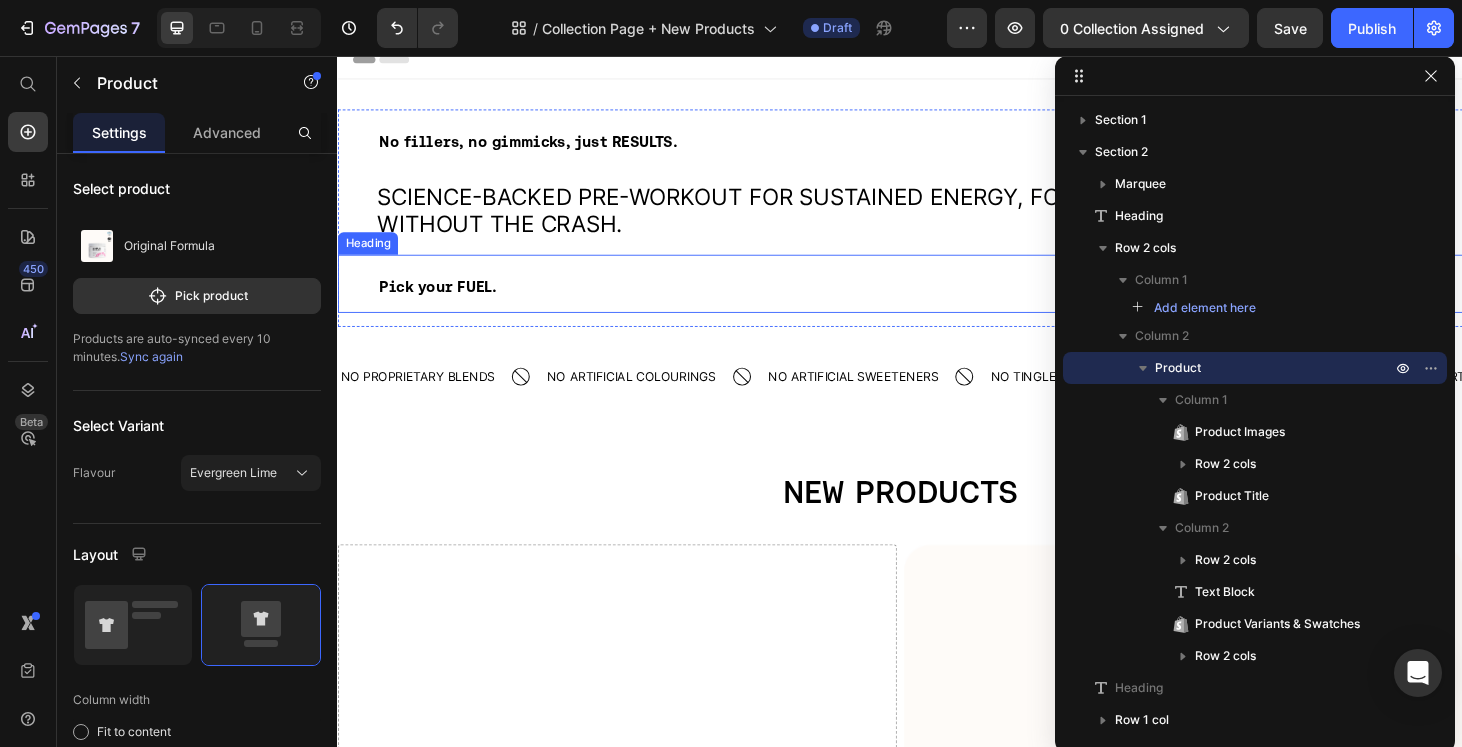 scroll, scrollTop: 2, scrollLeft: 0, axis: vertical 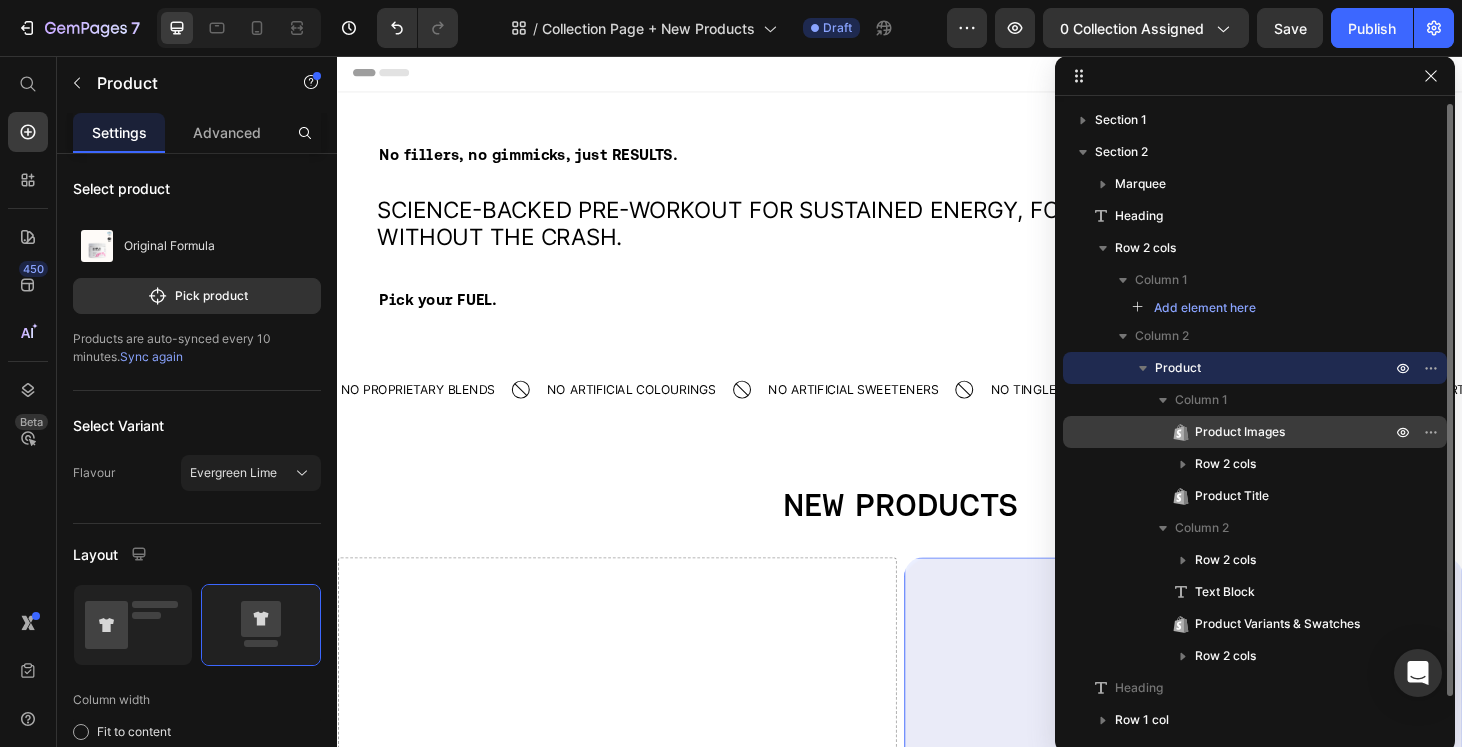 click on "Product Images" at bounding box center (1240, 432) 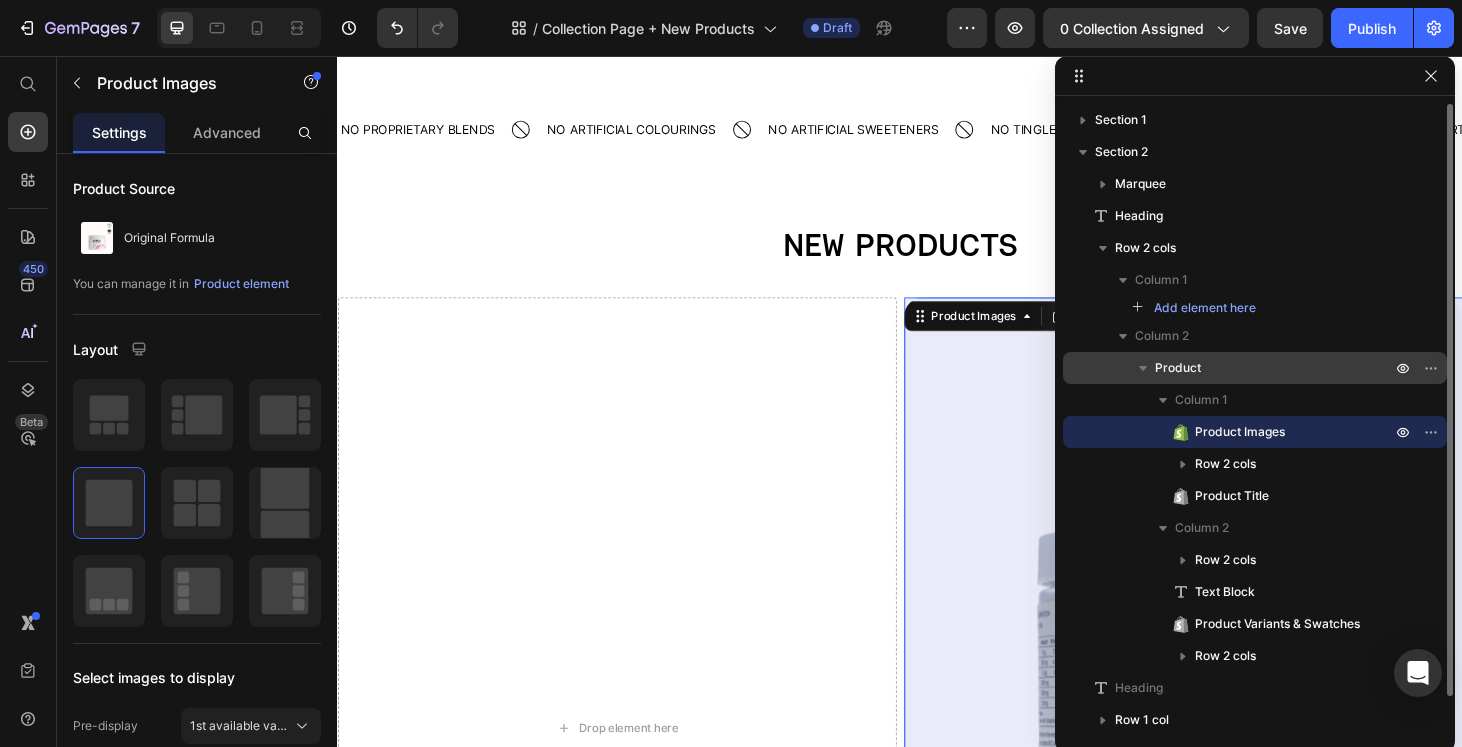click on "Product" at bounding box center [1178, 368] 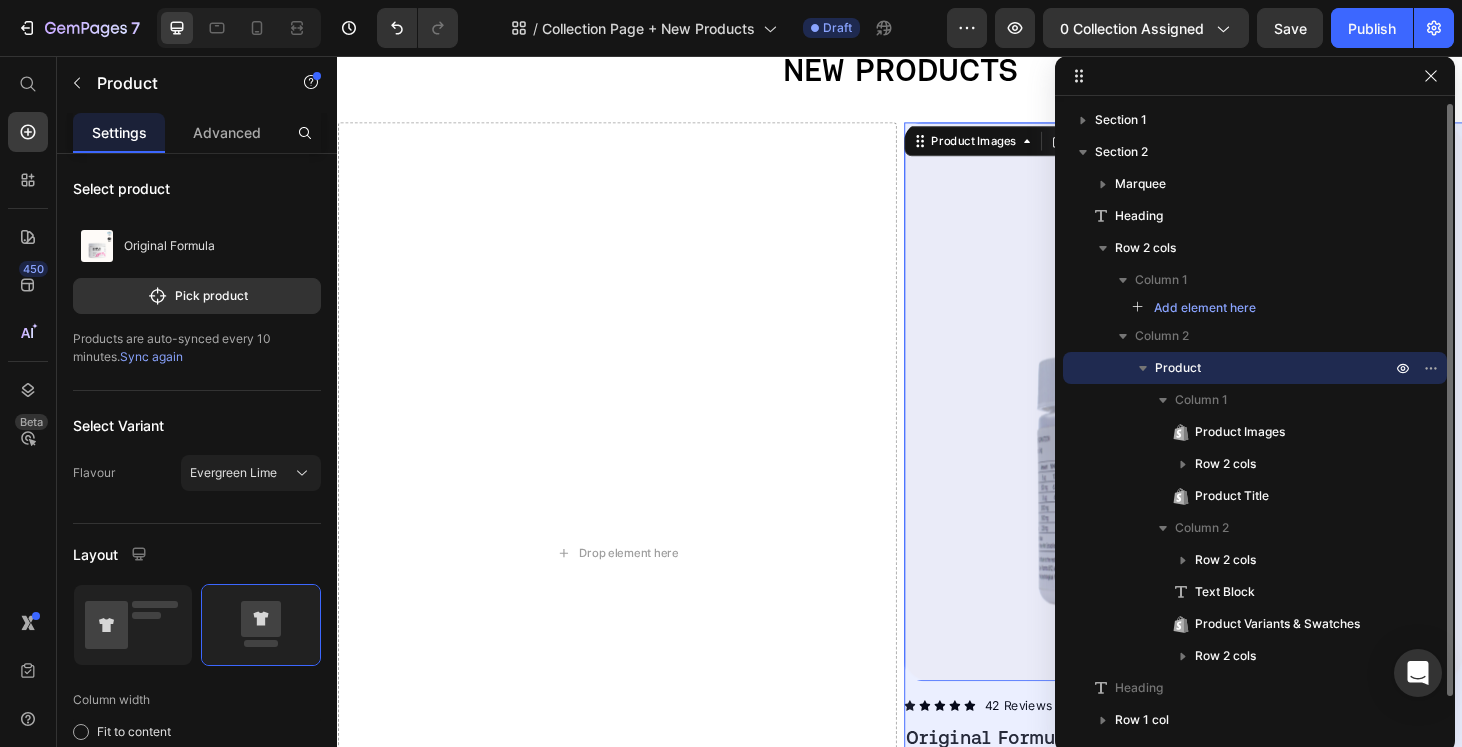 select on "Fresh Berries" 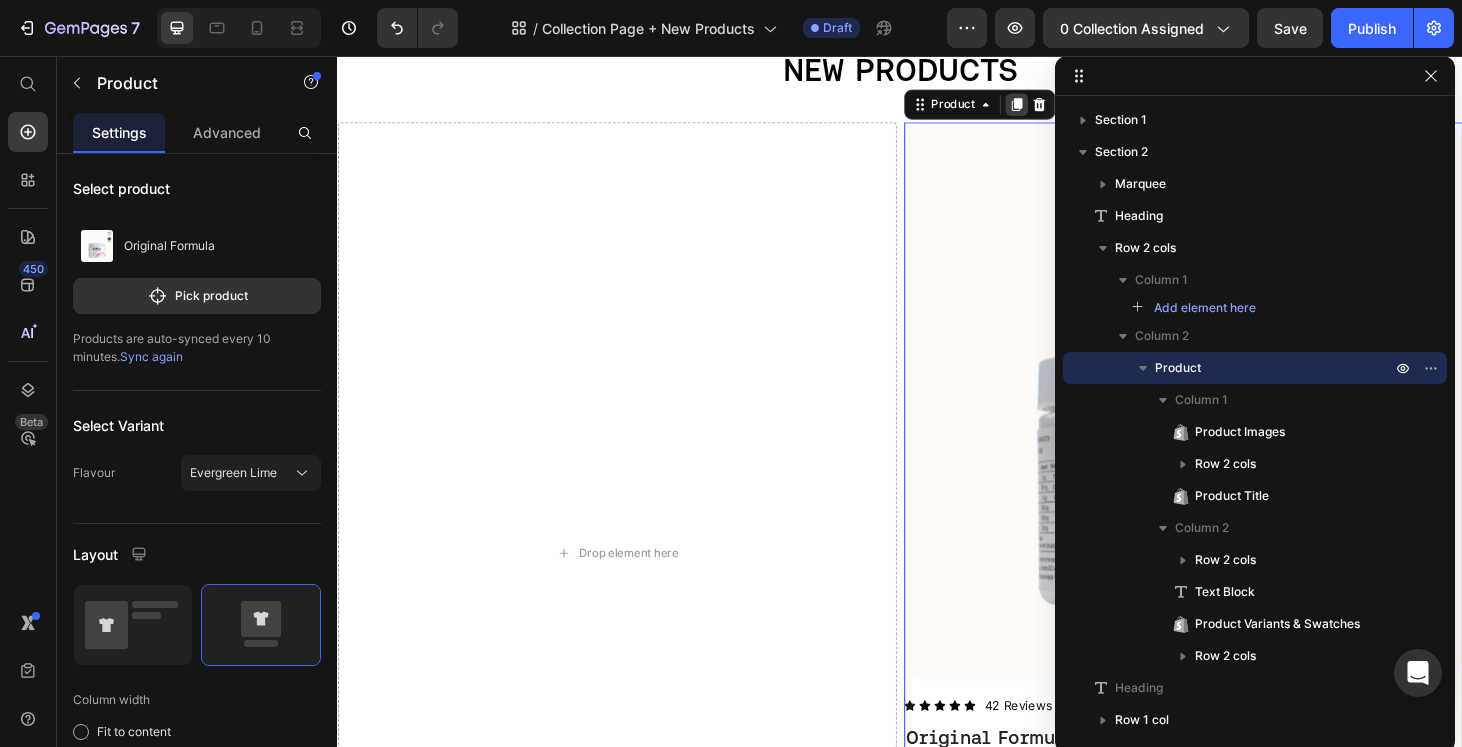 click 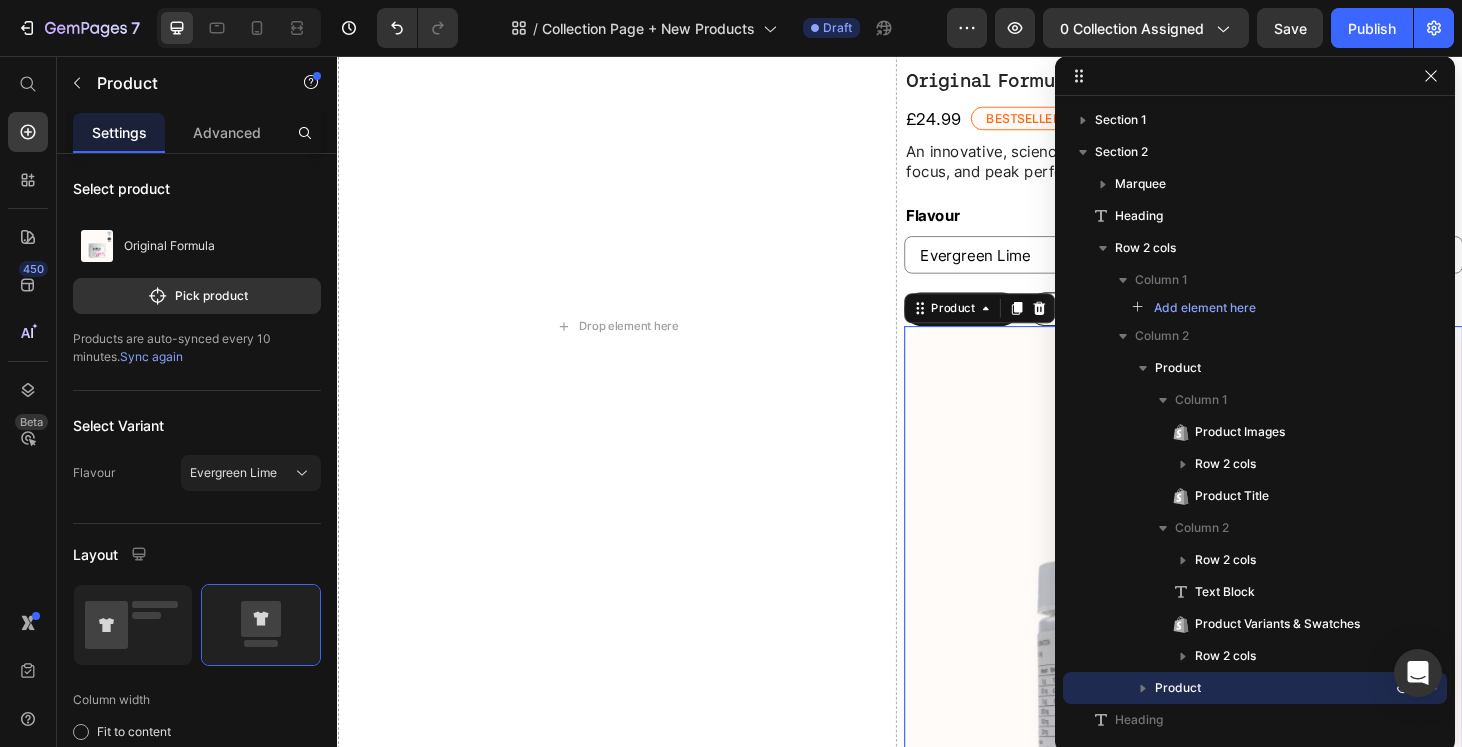 select on "Fresh Berries" 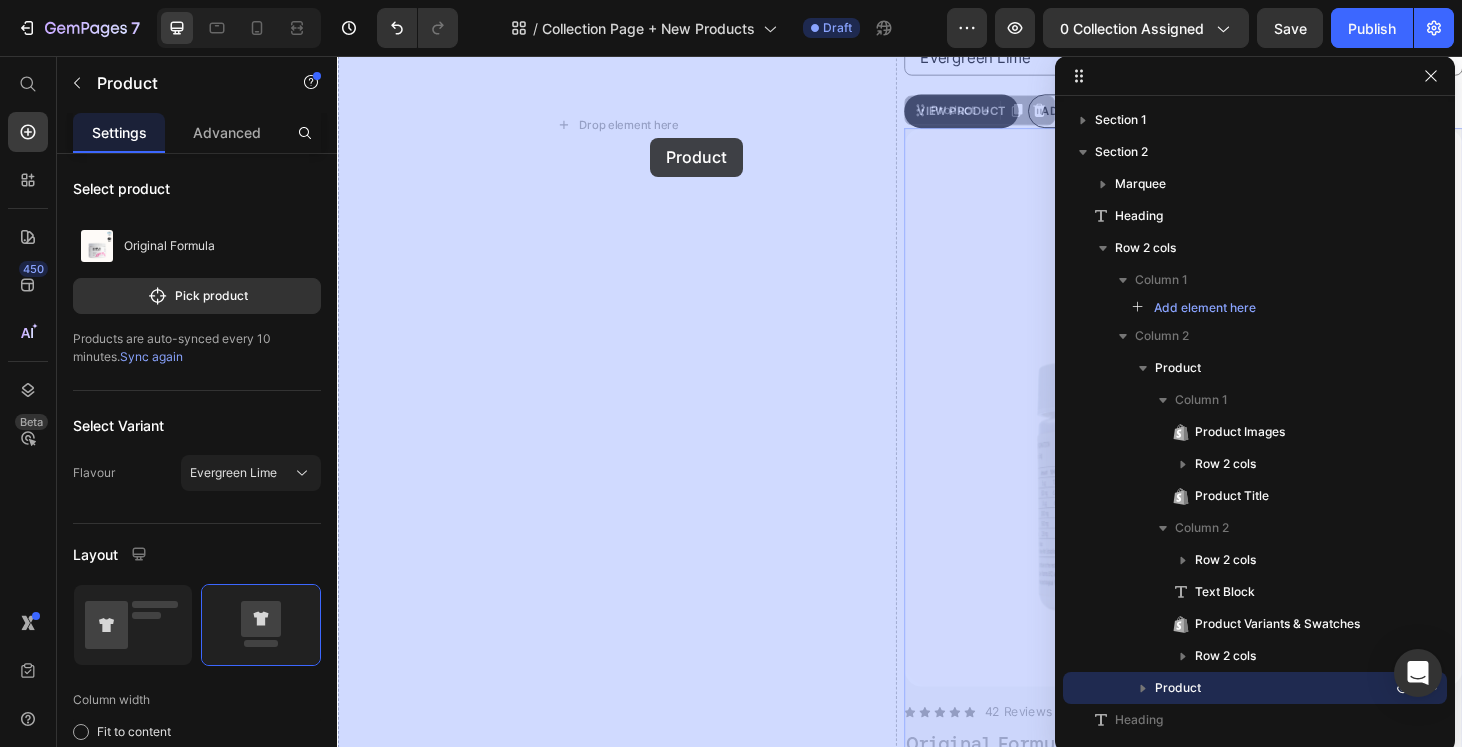 drag, startPoint x: 950, startPoint y: 113, endPoint x: 671, endPoint y: 143, distance: 280.60828 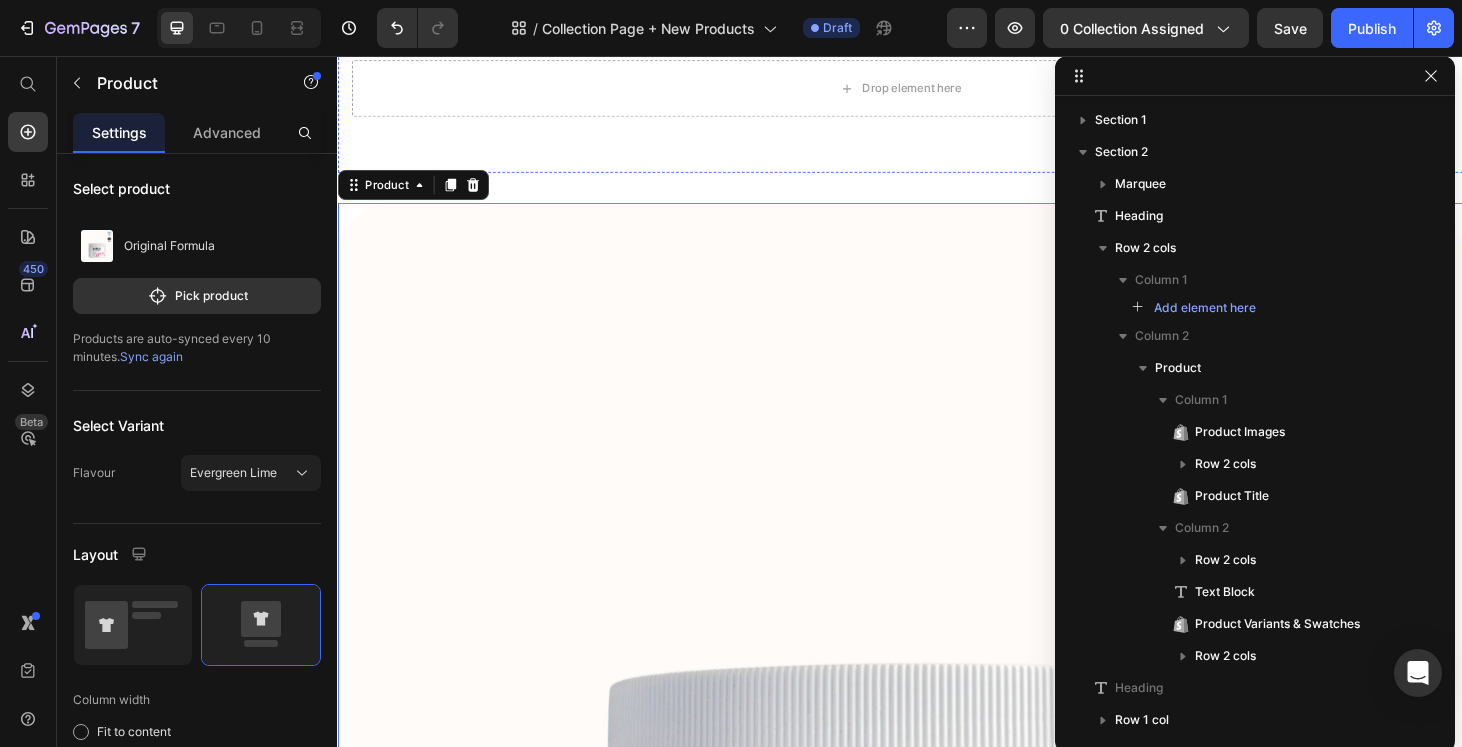 scroll, scrollTop: 1225, scrollLeft: 0, axis: vertical 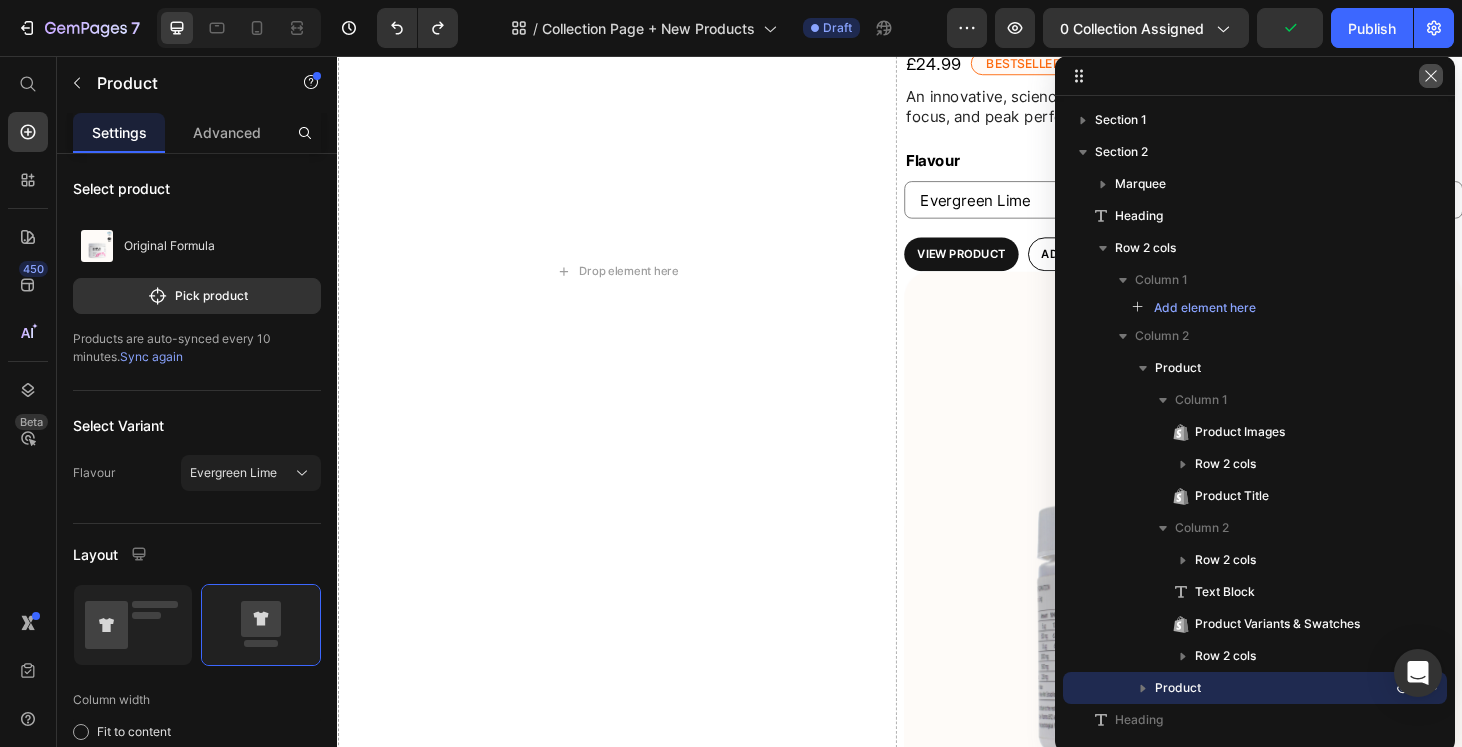 click 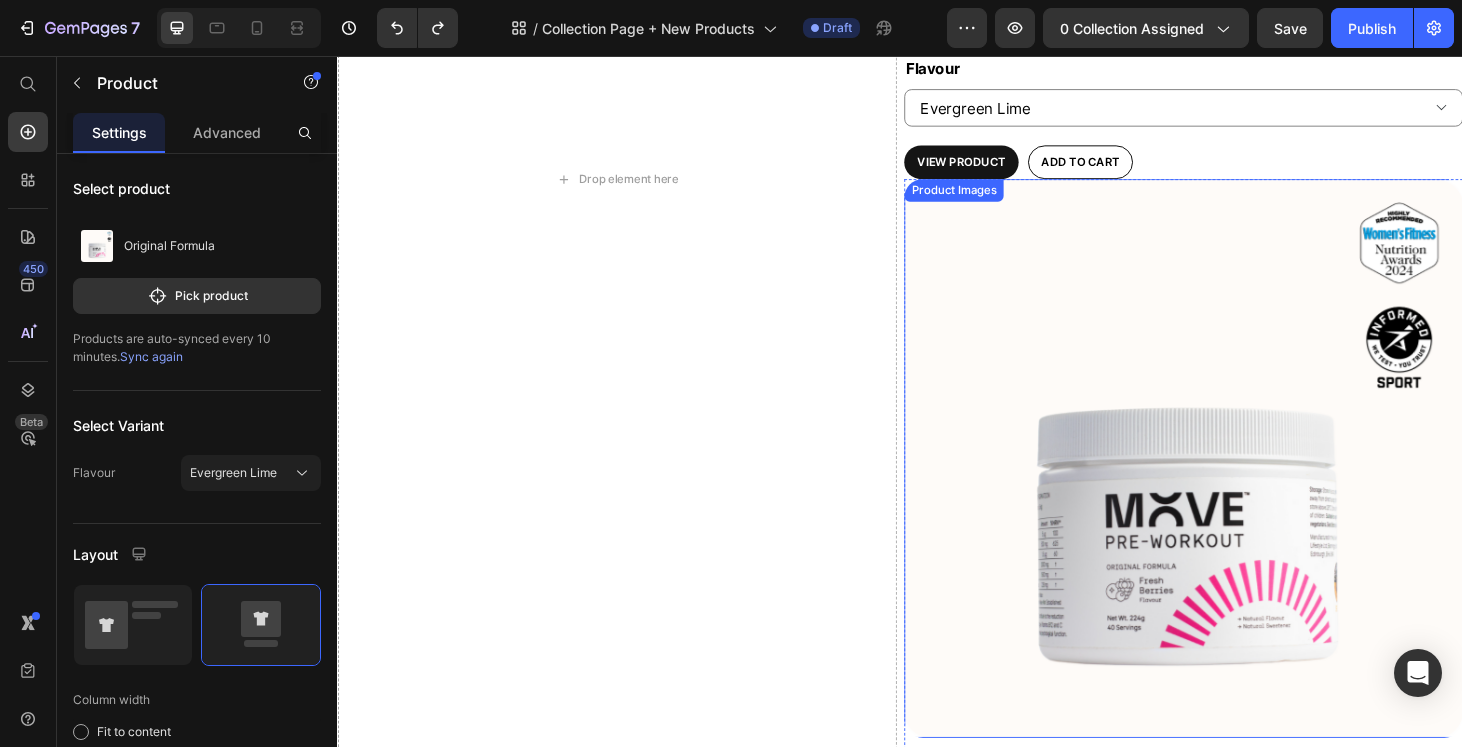 select on "Fresh Berries" 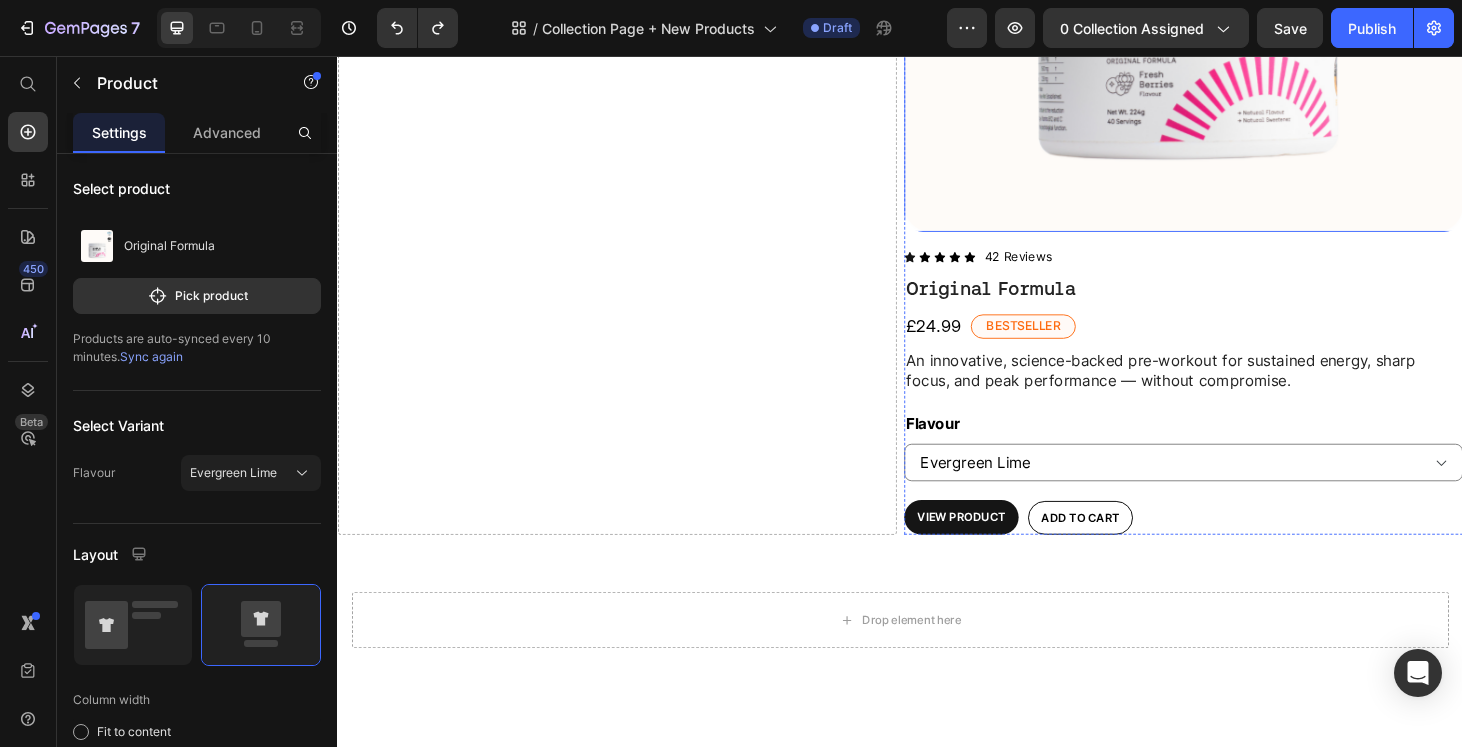 scroll, scrollTop: 1862, scrollLeft: 0, axis: vertical 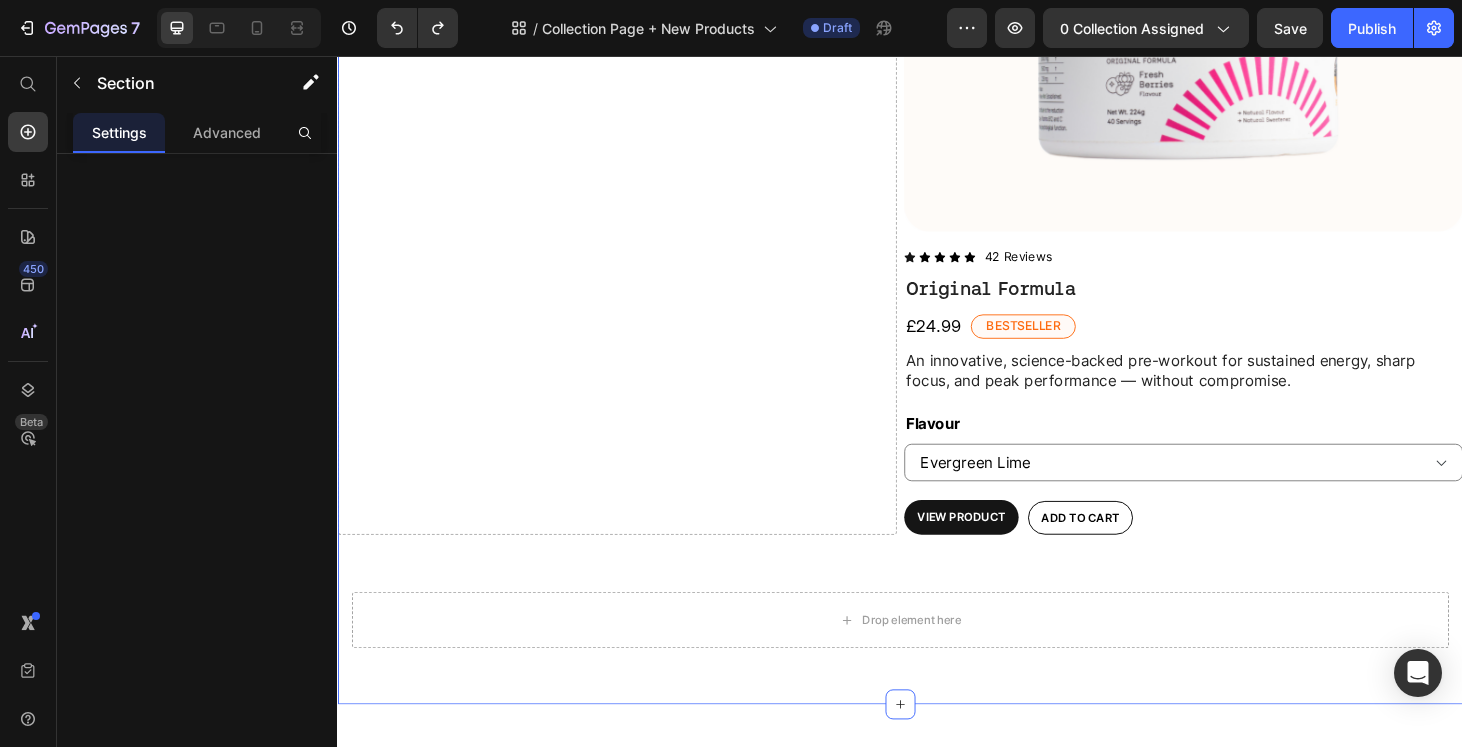 click on "NO PROPRIETARY BLENDS Text
NO ARTIFICIAL COLOURINGS Text Block
NO ARTIFICIAL SWEETENERS Text
NO TINGLES OR JITTERS Text
NO UNNECESSARY ADDITIVES Text
NO ARTIFICIAL FLAVOURINGS Text Block
NO PROPRIETARY BLENDS Text
NO ARTIFICIAL COLOURINGS Text Block
NO ARTIFICIAL SWEETENERS Text
NO TINGLES OR JITTERS Text
NO UNNECESSARY ADDITIVES Text
NO ARTIFICIAL FLAVOURINGS Text Block
Marquee NEW PRODUCTS Heading
Drop element here Product Images Icon Icon Icon Icon Icon Icon List 42 Reviews Text Block Row Original Formula Product Title £24.99 Product Price Bestseller Text Block Row An innovative, science-backed pre-workout for sustained energy, sharp focus, and peak performance — without compromise. Text Block Flavour Evergreen Lime Fresh Berries Orange & Mango Product Variants & Swatches View Product Add to cart" at bounding box center [937, -369] 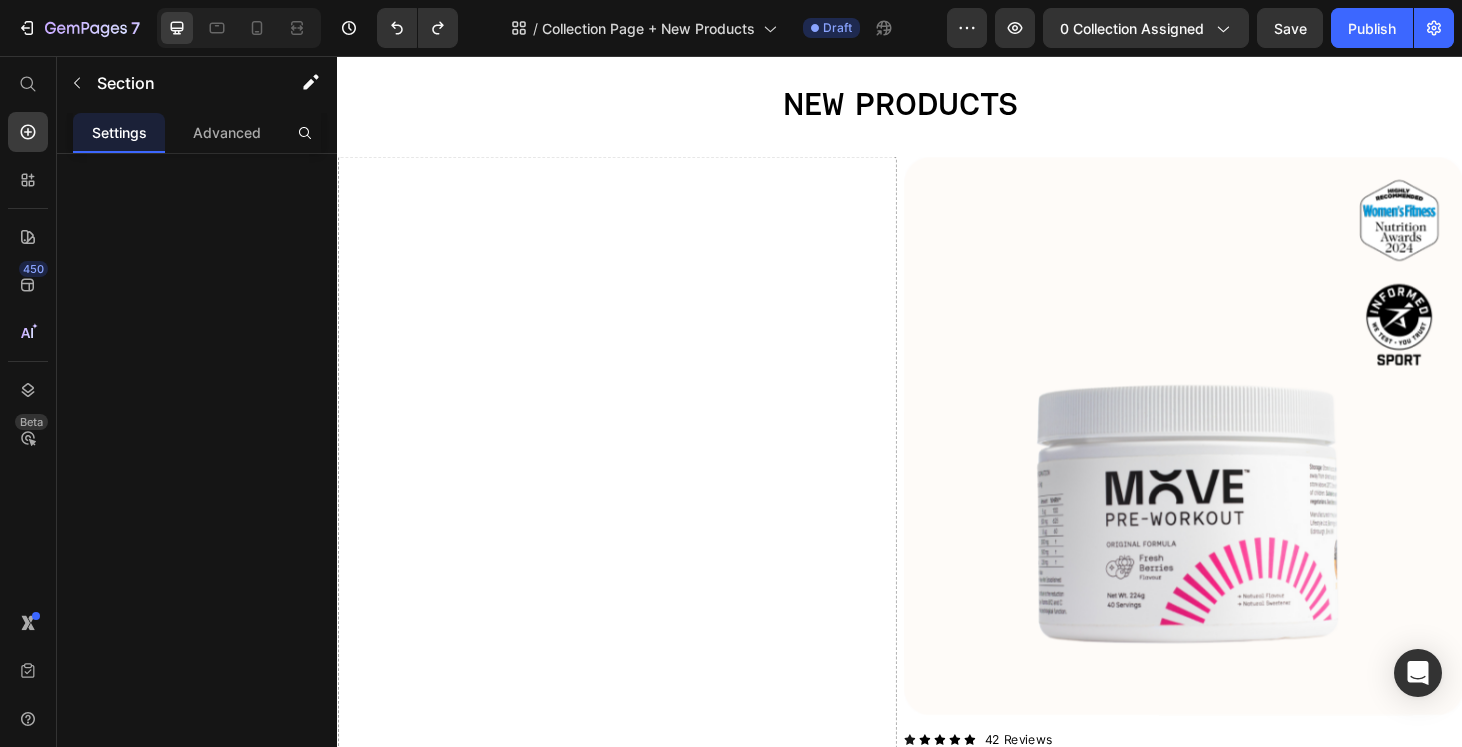 scroll, scrollTop: 277, scrollLeft: 0, axis: vertical 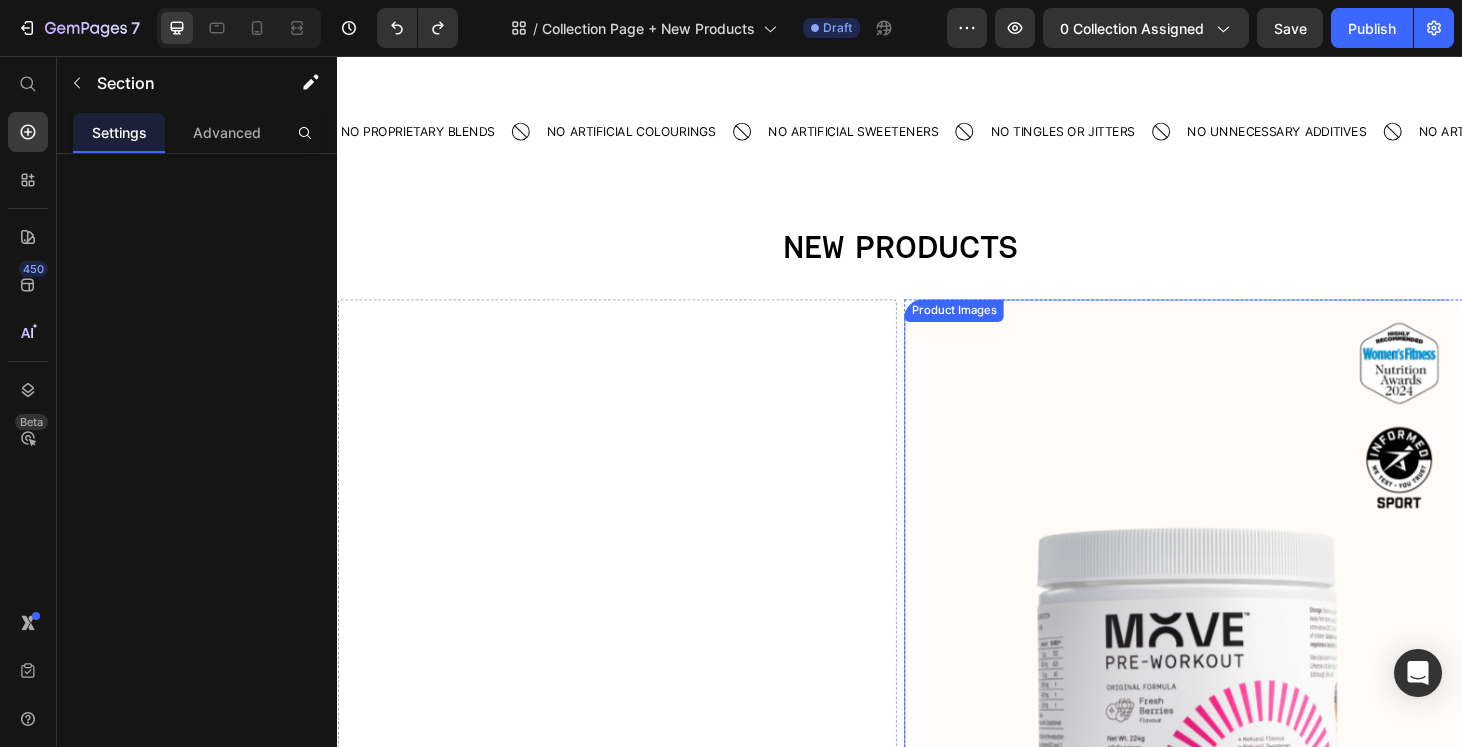 click on "Product Images" at bounding box center (994, 328) 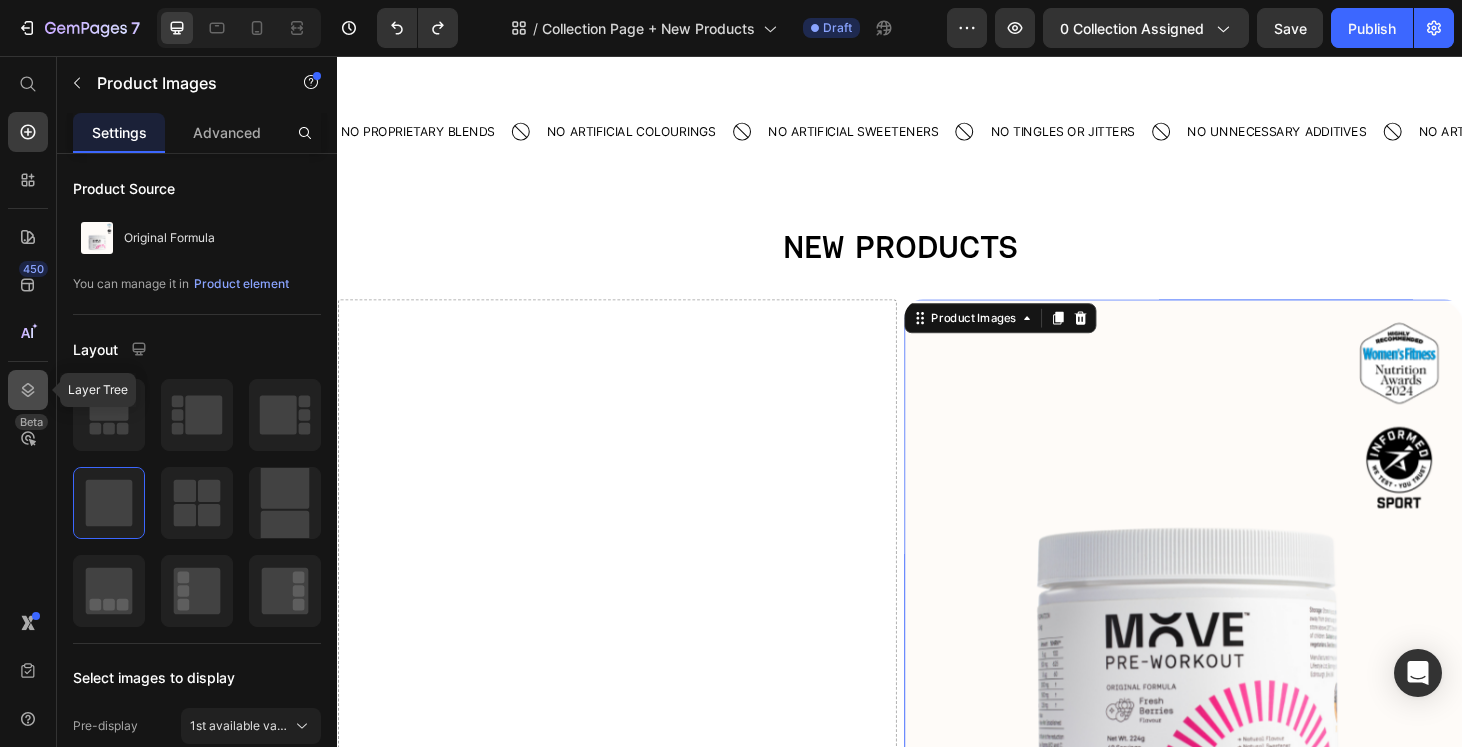 click 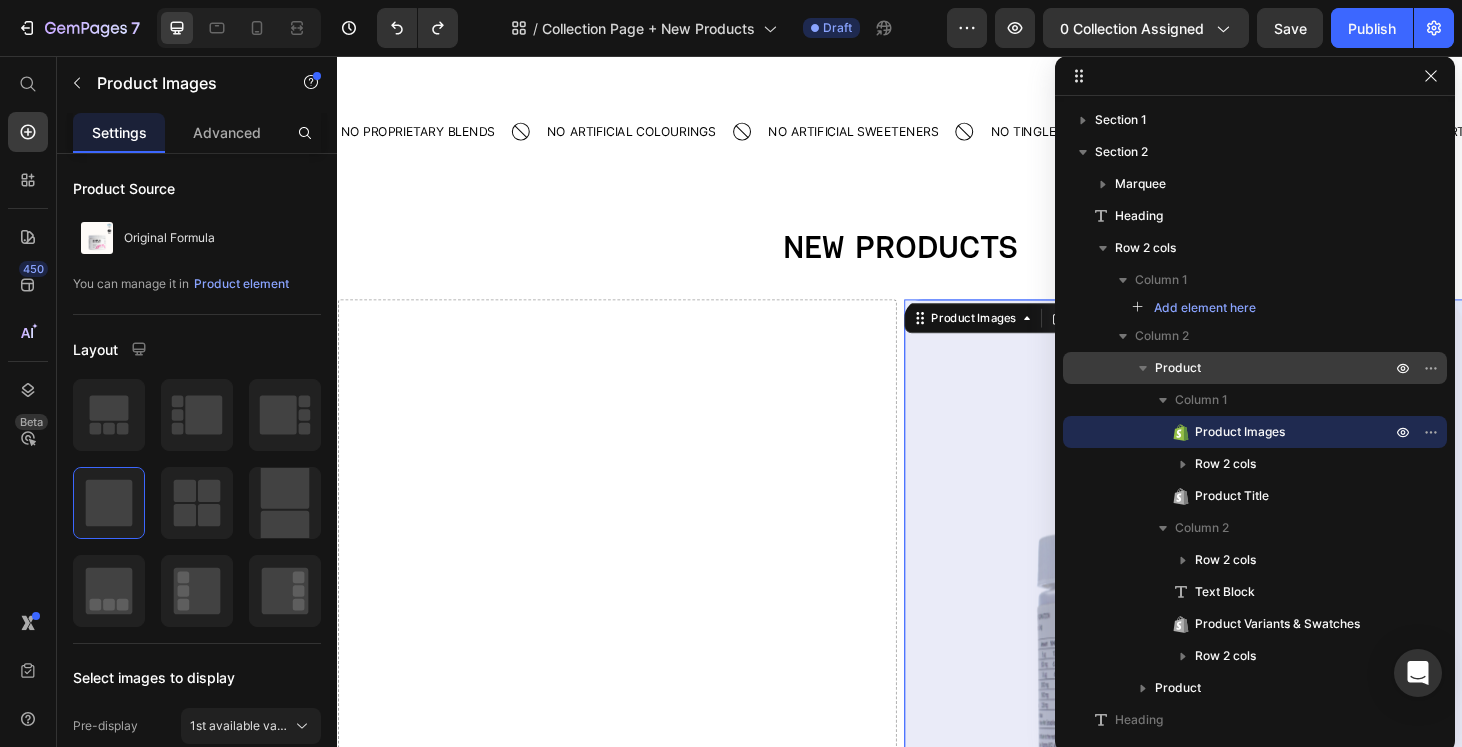 click on "Product" at bounding box center [1178, 368] 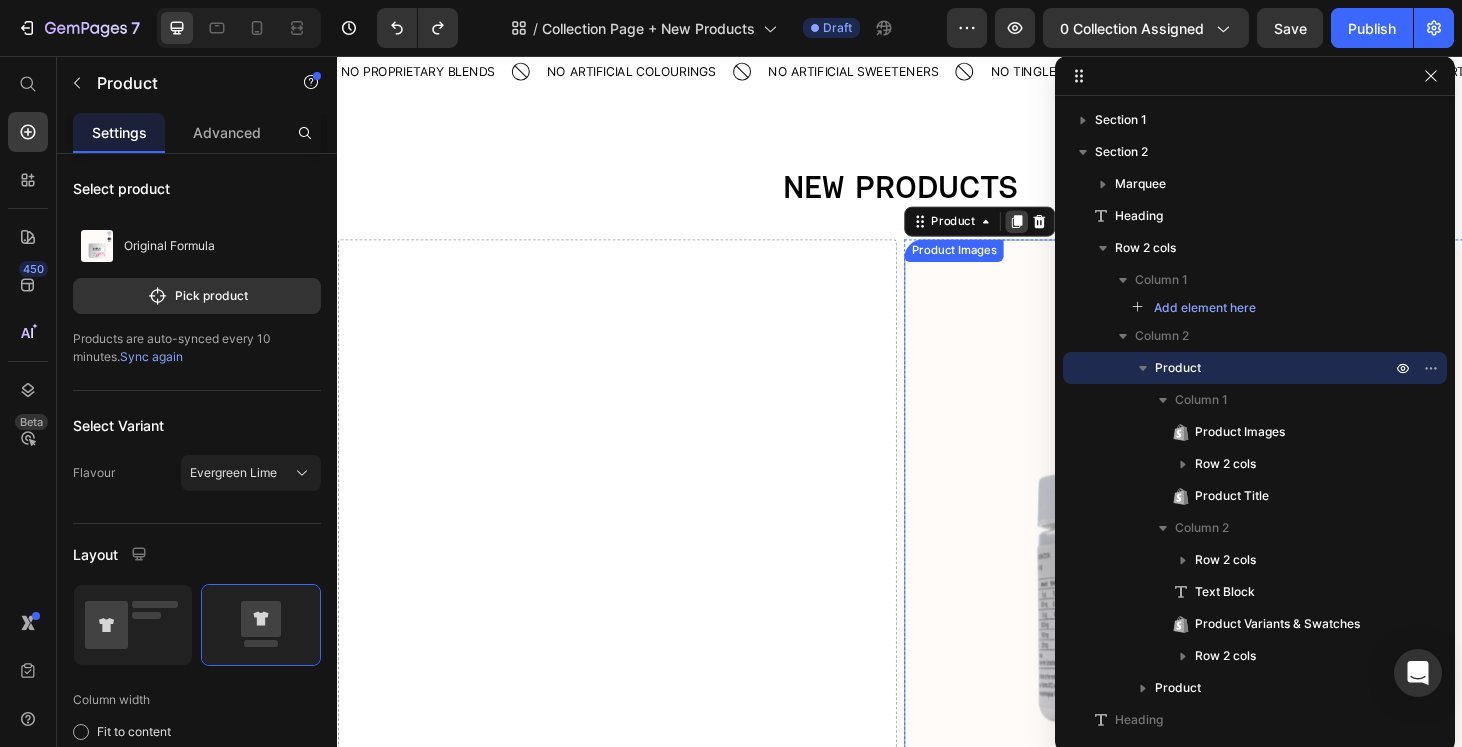 scroll, scrollTop: 216, scrollLeft: 0, axis: vertical 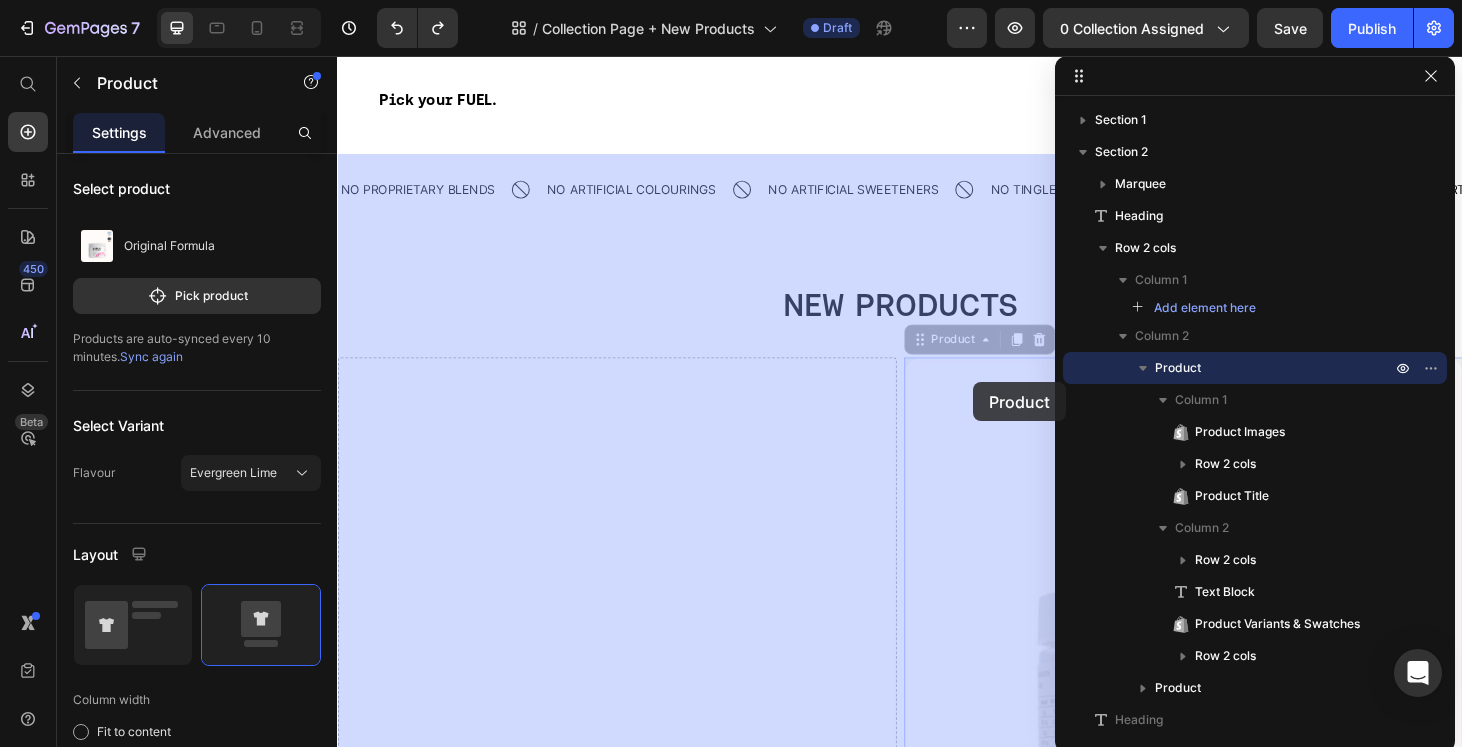 drag, startPoint x: 953, startPoint y: 359, endPoint x: 1015, endPoint y: 404, distance: 76.6094 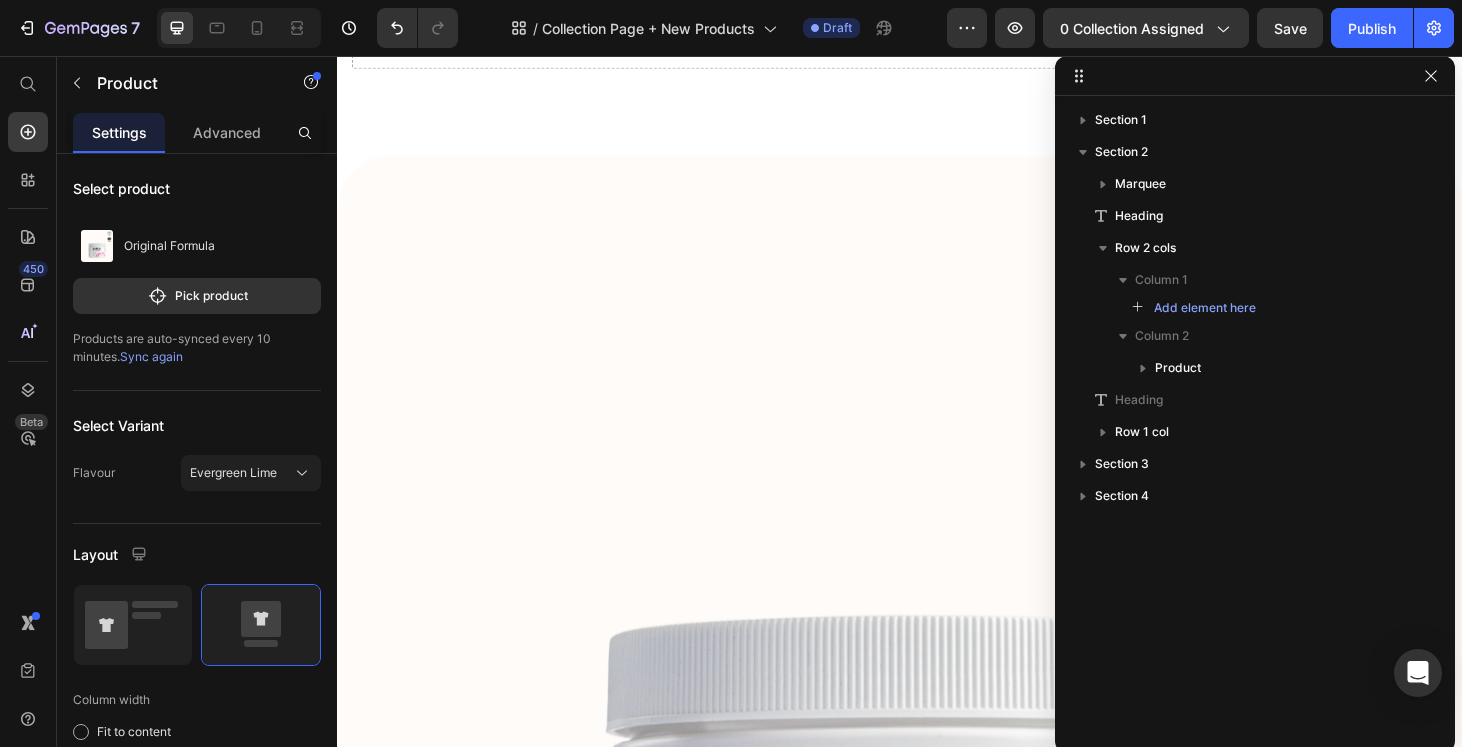 scroll, scrollTop: 1563, scrollLeft: 0, axis: vertical 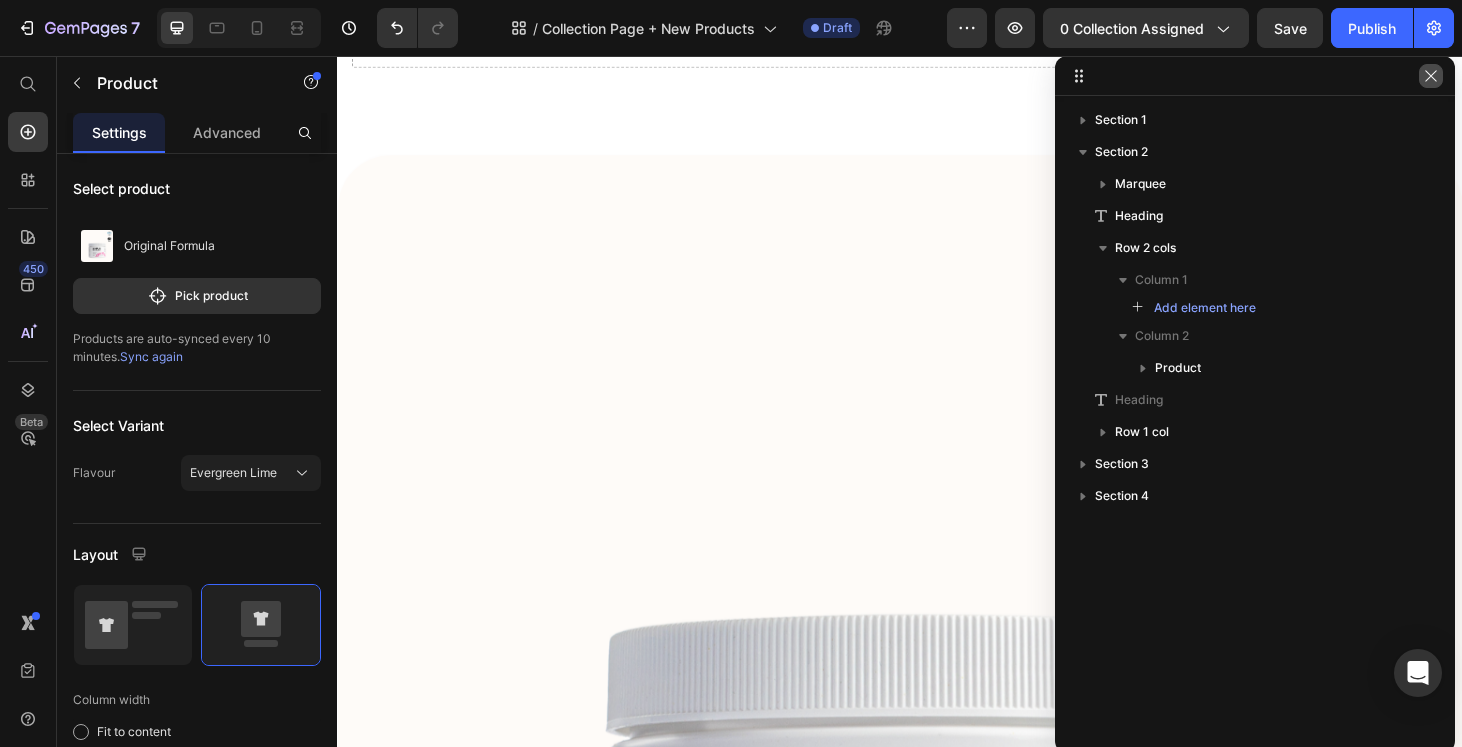 click 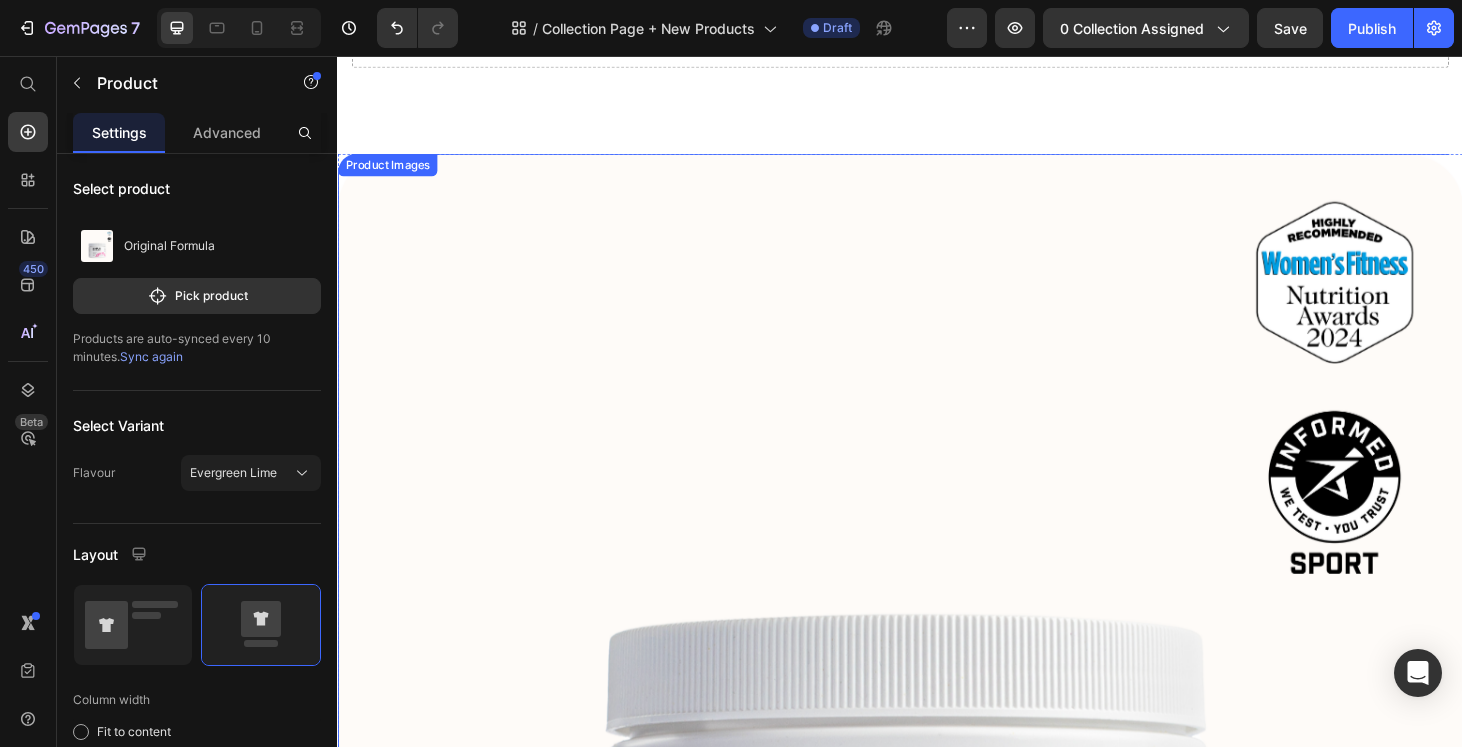 scroll, scrollTop: 2474, scrollLeft: 0, axis: vertical 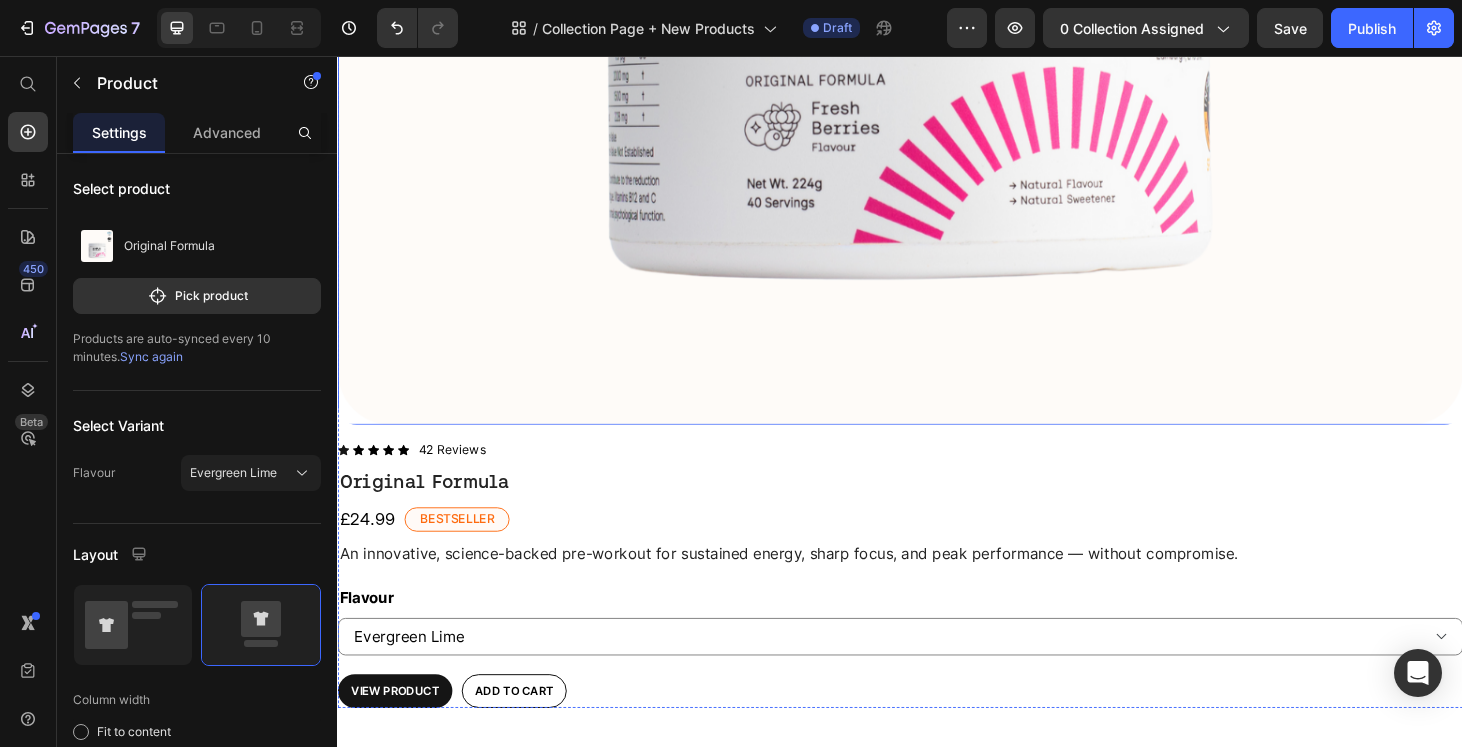 select on "Fresh Berries" 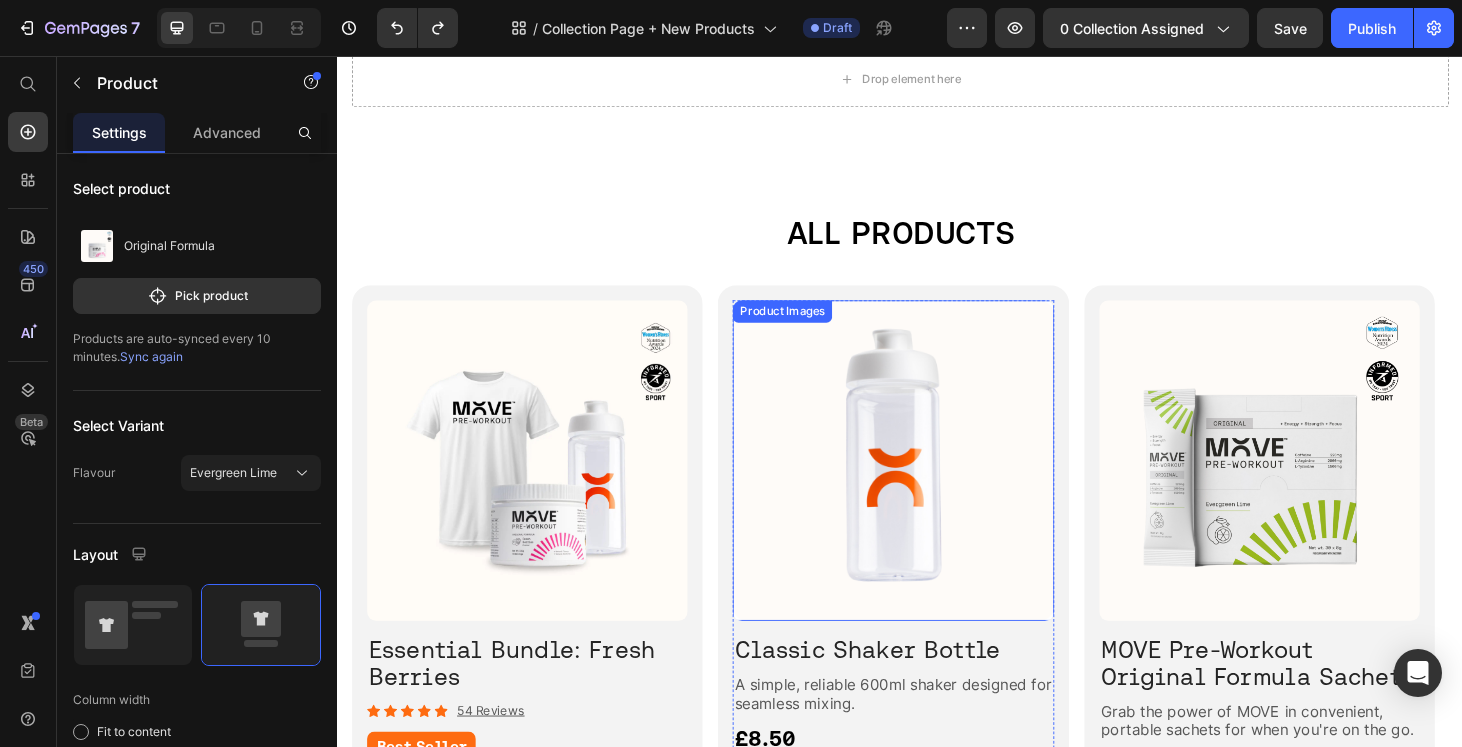 scroll, scrollTop: 2407, scrollLeft: 0, axis: vertical 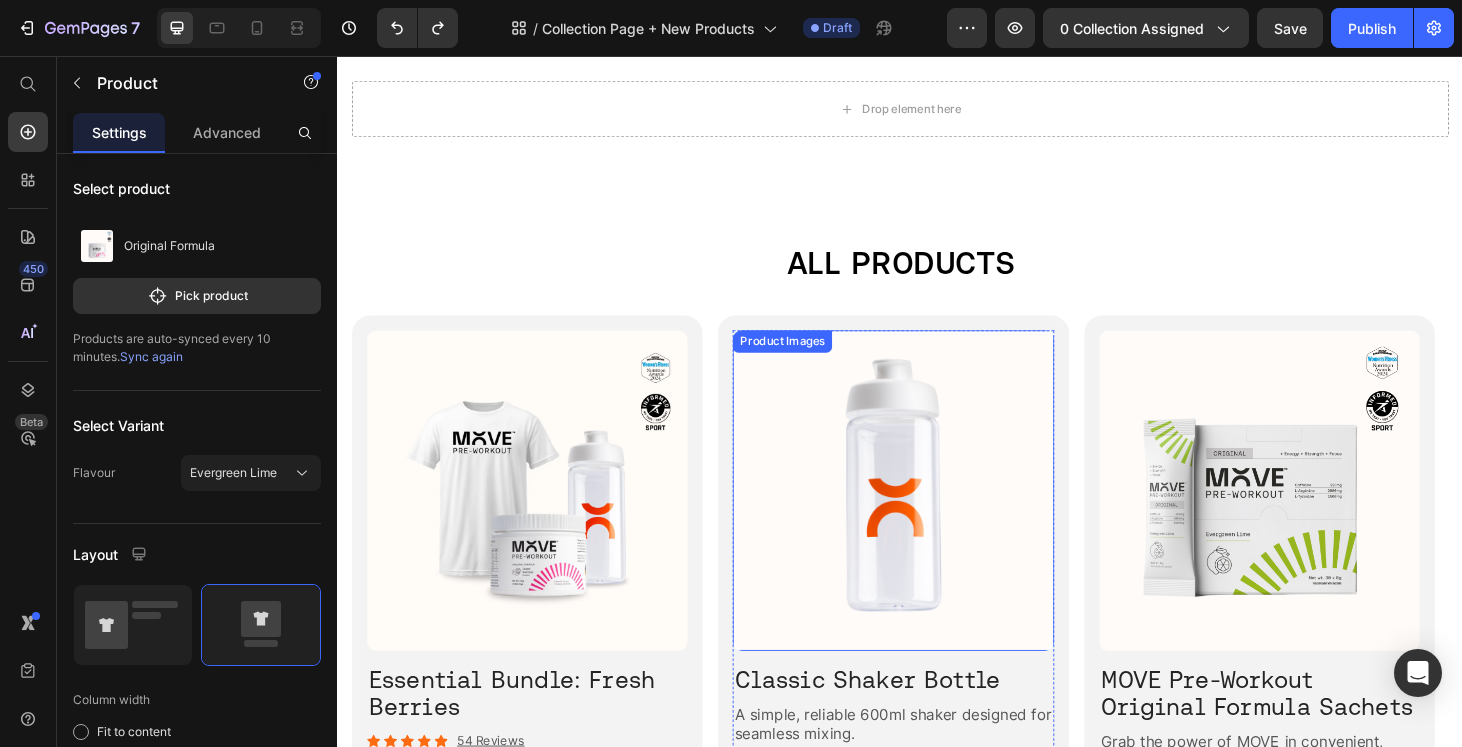 click at bounding box center (929, 520) 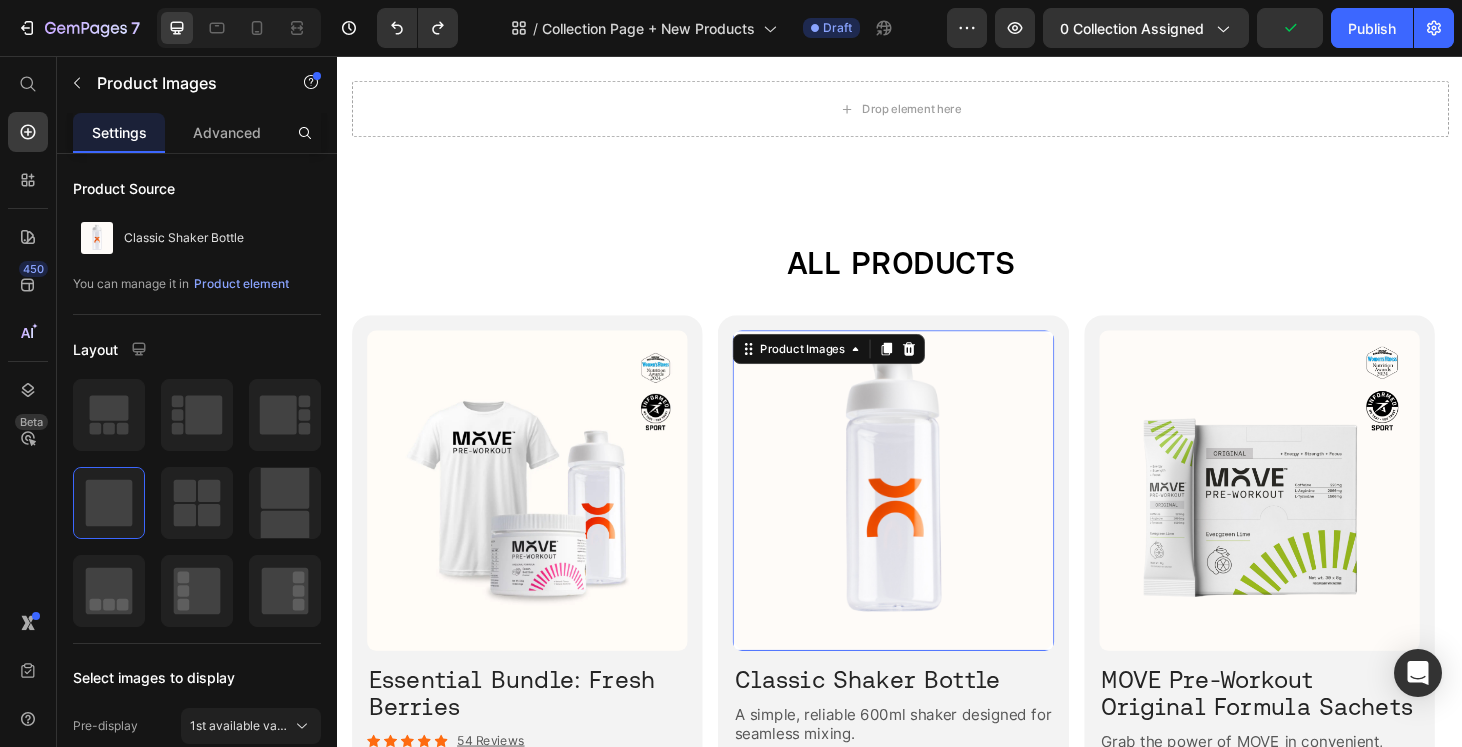 click on "450 Beta" at bounding box center [28, 401] 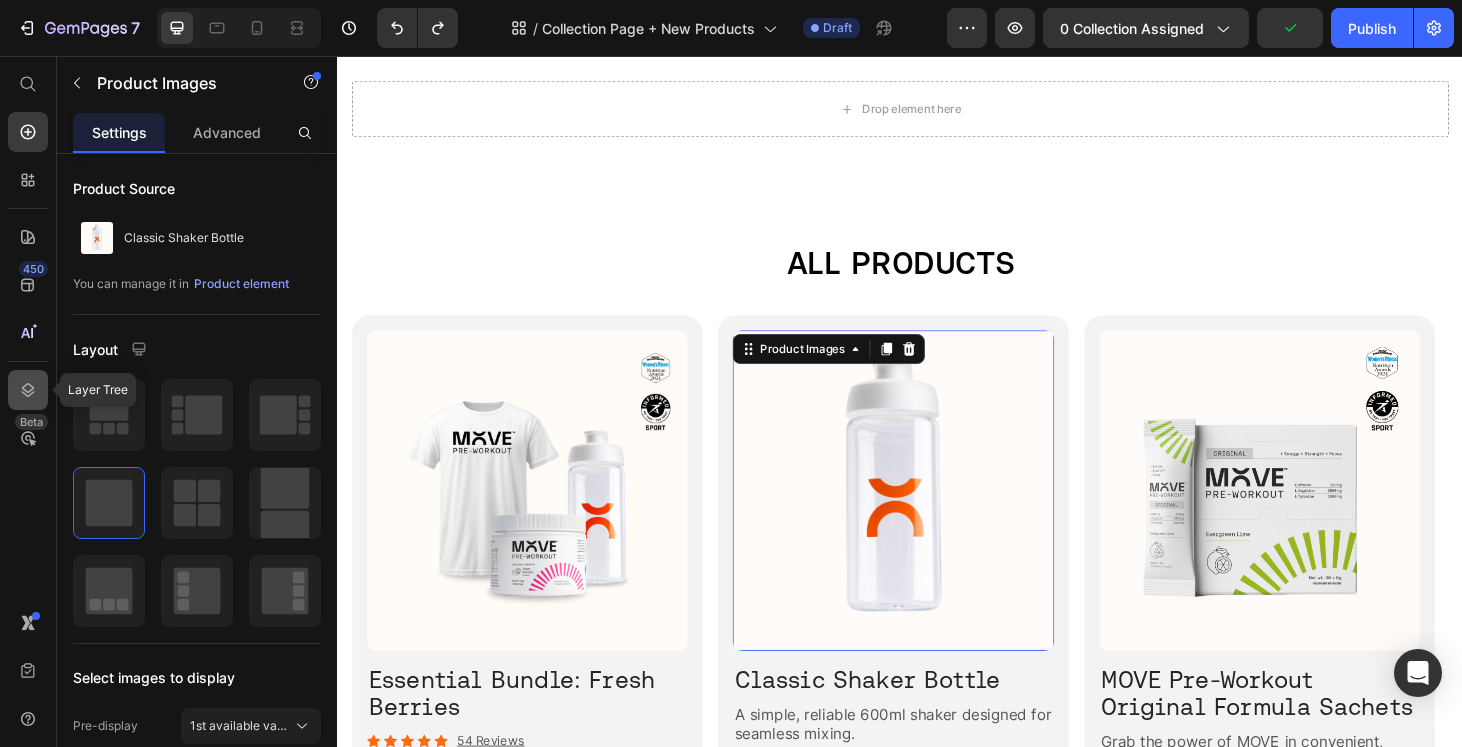 click 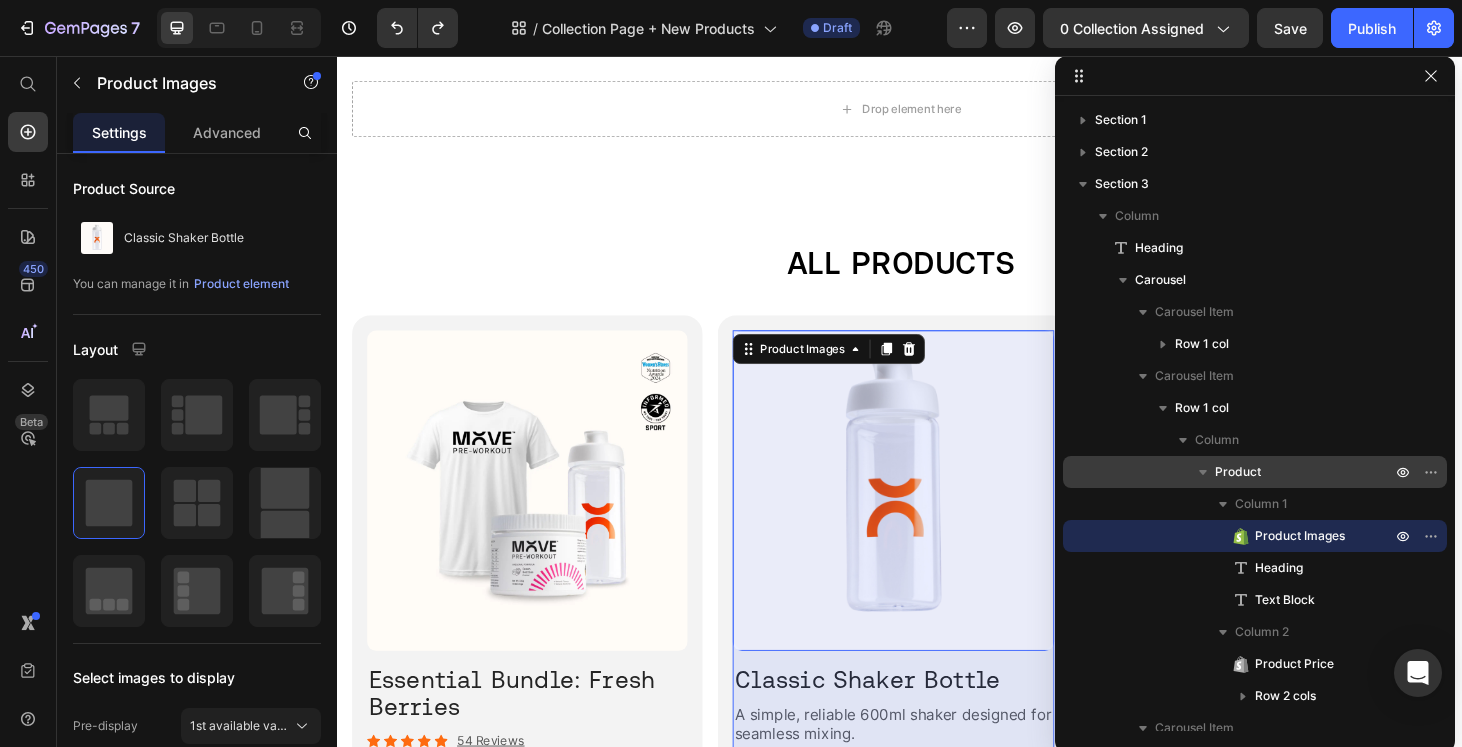 click on "Product" at bounding box center (1238, 472) 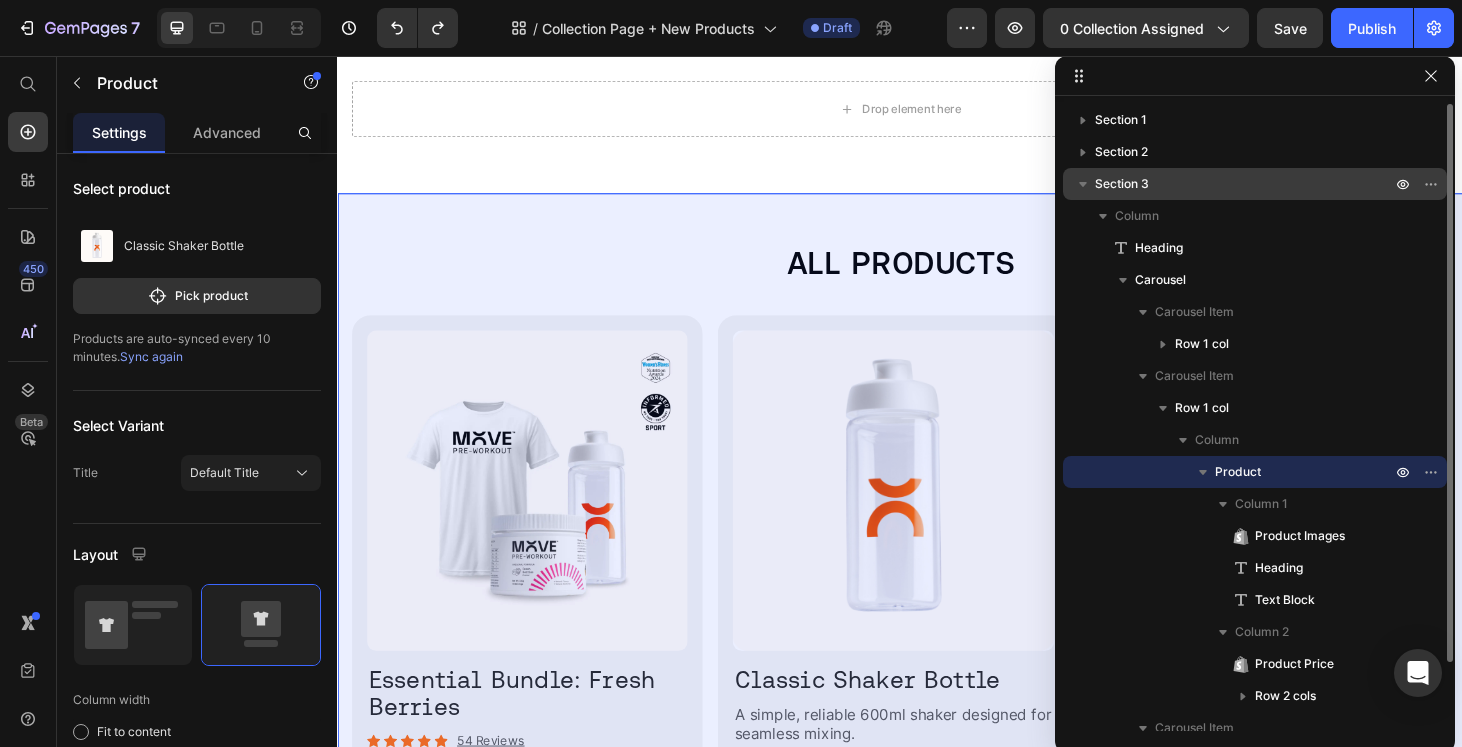 click 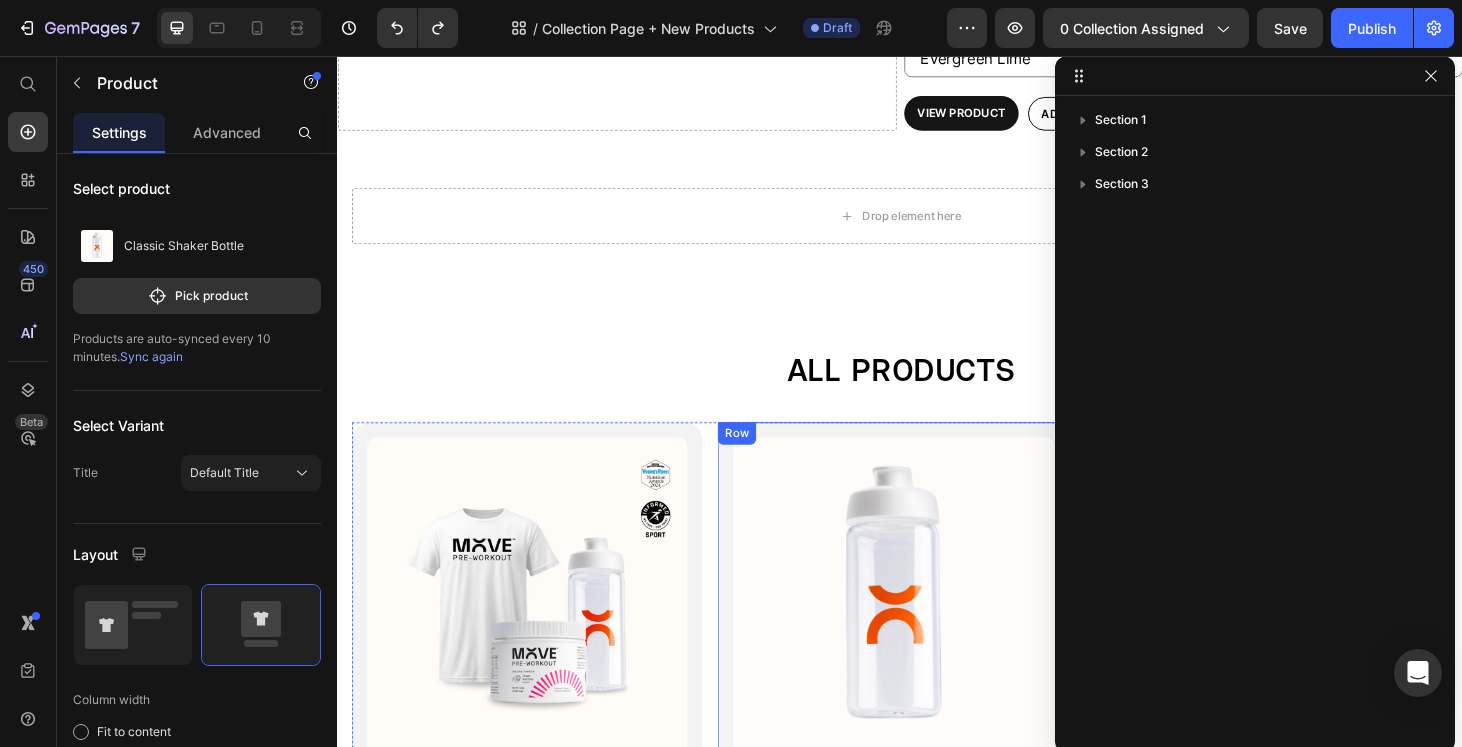 scroll, scrollTop: 2279, scrollLeft: 0, axis: vertical 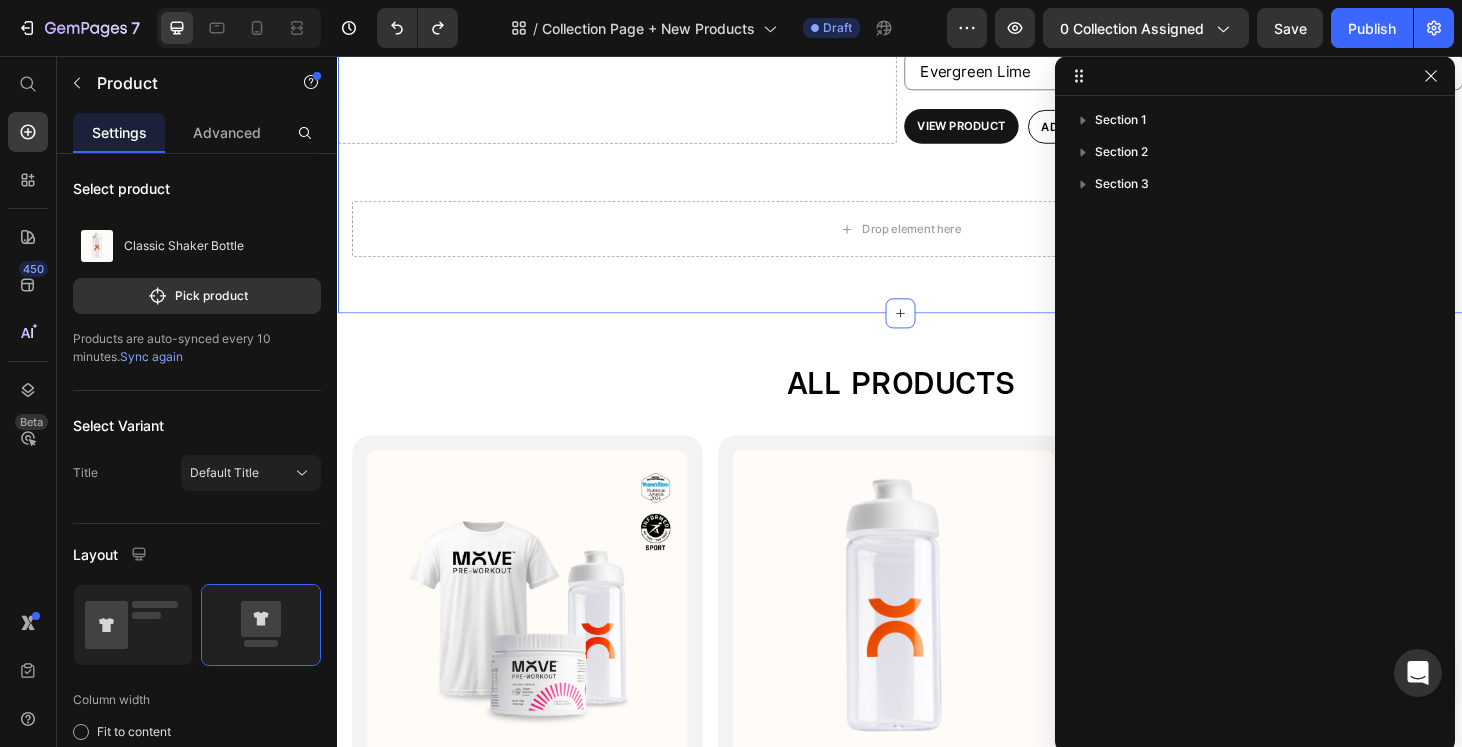 click on "NO PROPRIETARY BLENDS Text
NO ARTIFICIAL COLOURINGS Text Block
NO ARTIFICIAL SWEETENERS Text
NO TINGLES OR JITTERS Text
NO UNNECESSARY ADDITIVES Text
NO ARTIFICIAL FLAVOURINGS Text Block
NO PROPRIETARY BLENDS Text
NO ARTIFICIAL COLOURINGS Text Block
NO ARTIFICIAL SWEETENERS Text
NO TINGLES OR JITTERS Text
NO UNNECESSARY ADDITIVES Text
NO ARTIFICIAL FLAVOURINGS Text Block
Marquee NEW PRODUCTS Heading
Drop element here Product Images Icon Icon Icon Icon Icon Icon List 42 Reviews Text Block Row Original Formula Product Title £24.99 Product Price Bestseller Text Block Row An innovative, science-backed pre-workout for sustained energy, sharp focus, and peak performance — without compromise. Text Block Flavour Evergreen Lime Fresh Berries Orange & Mango Product Variants & Swatches View Product Add to cart" at bounding box center (937, -786) 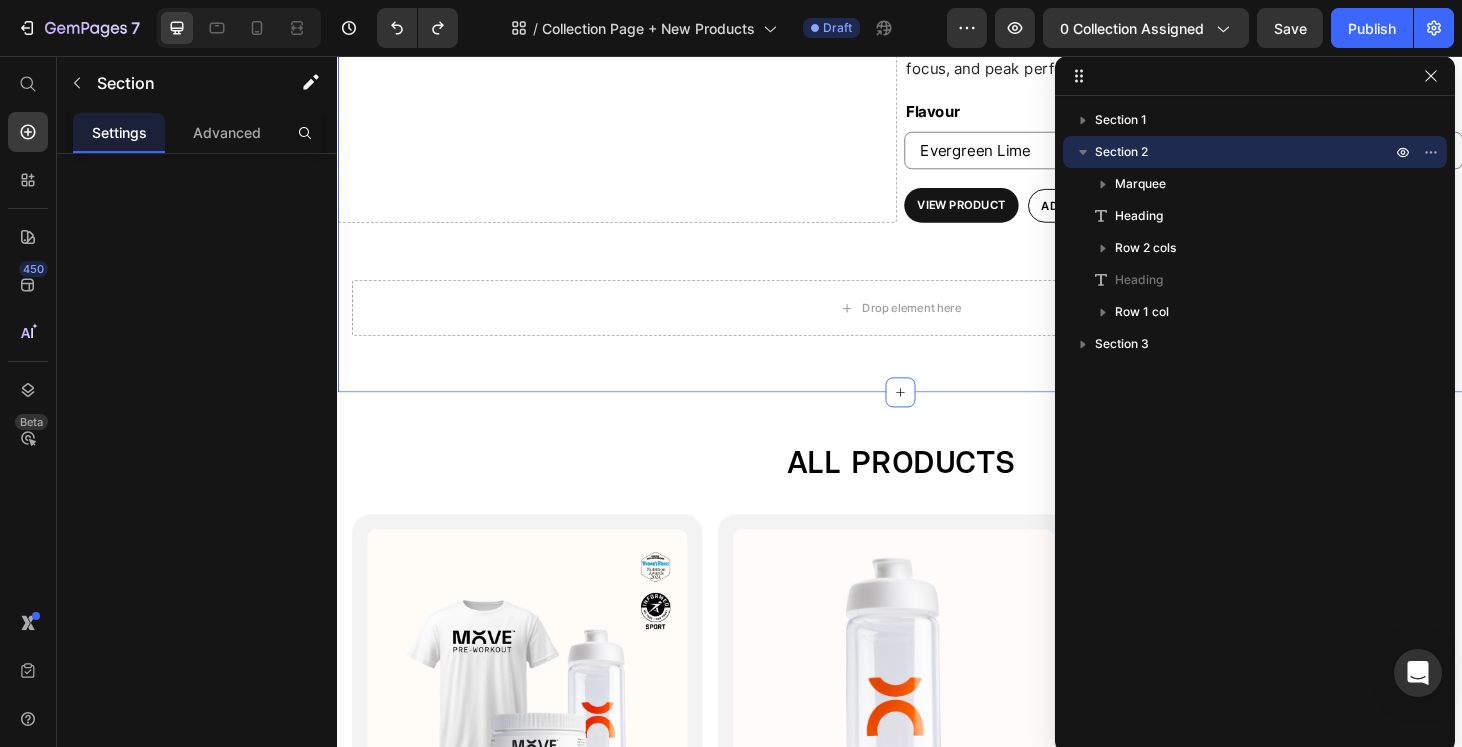 scroll, scrollTop: 2191, scrollLeft: 0, axis: vertical 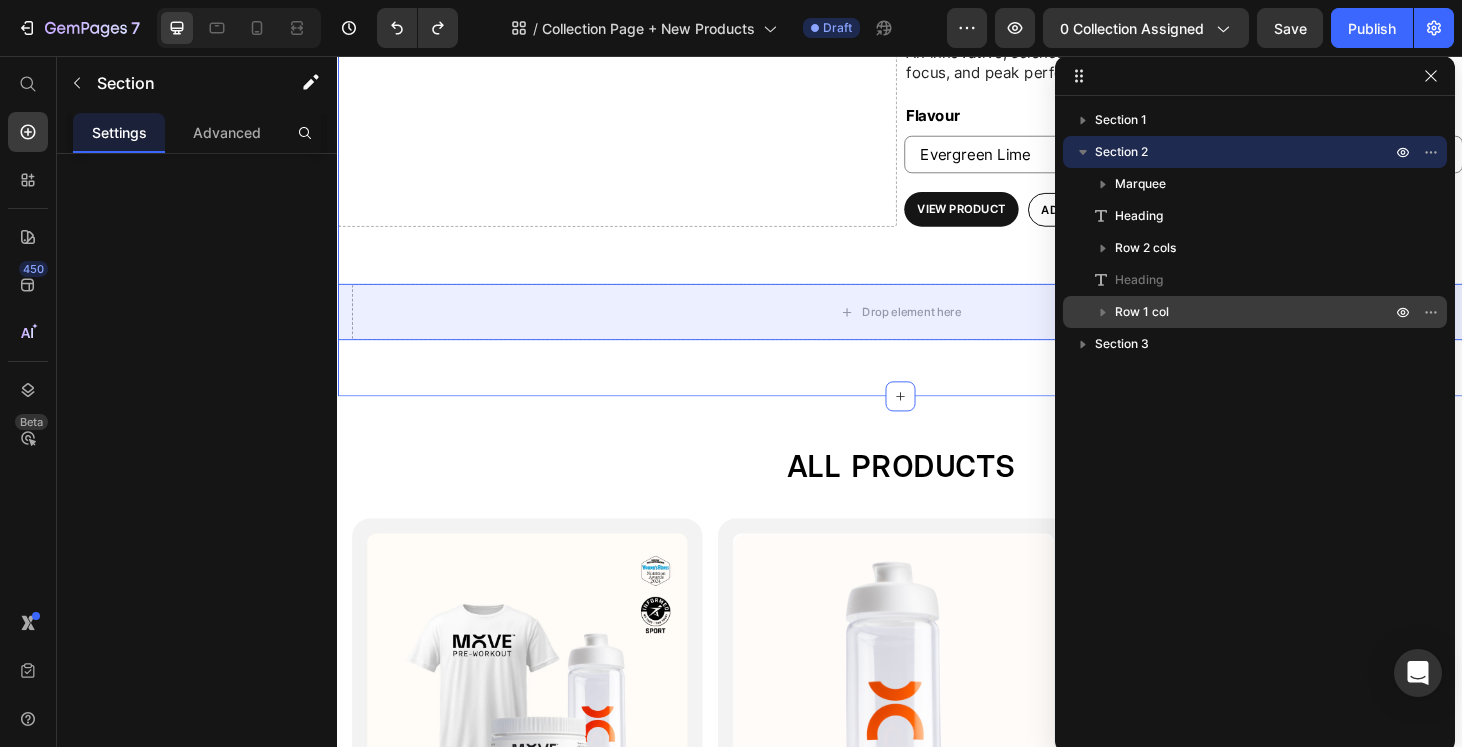 click on "Row 1 col" at bounding box center (1255, 312) 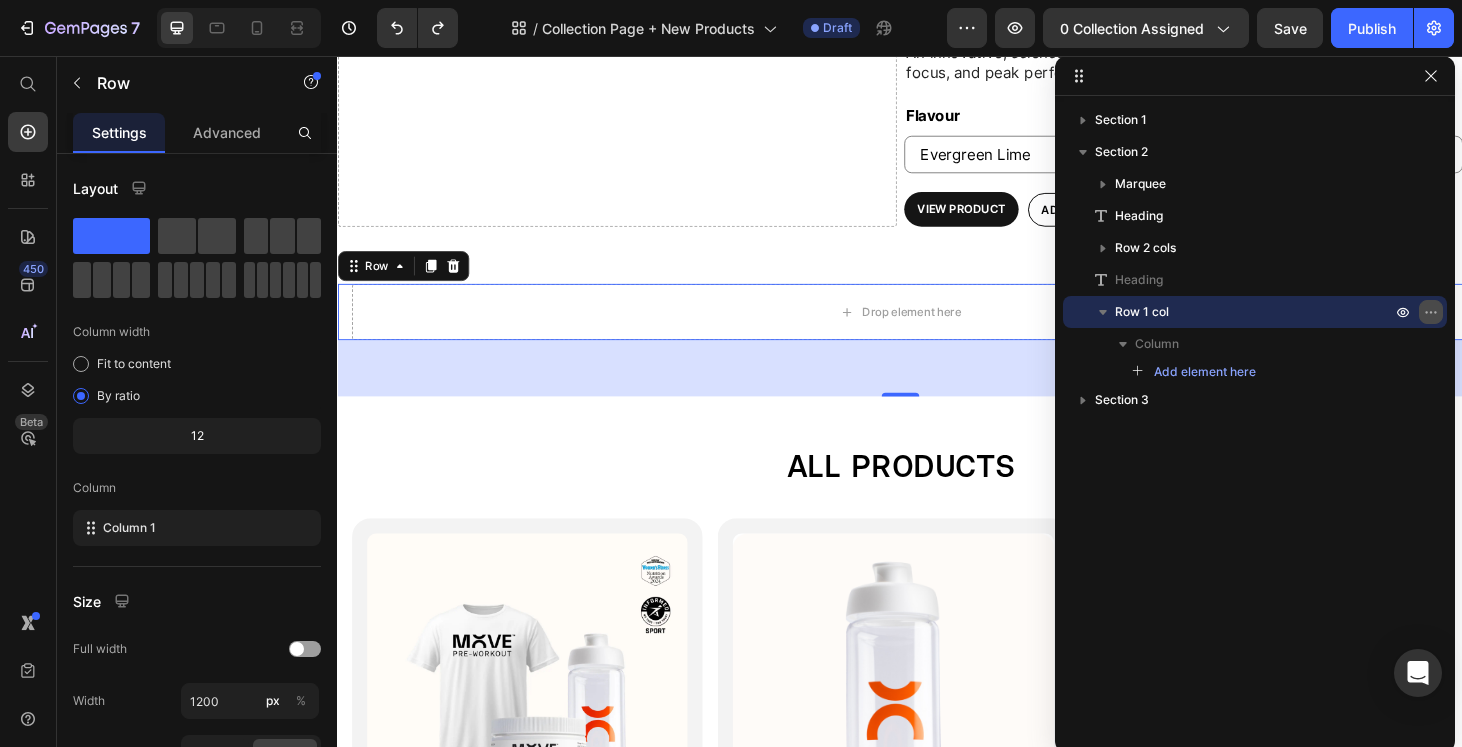 click 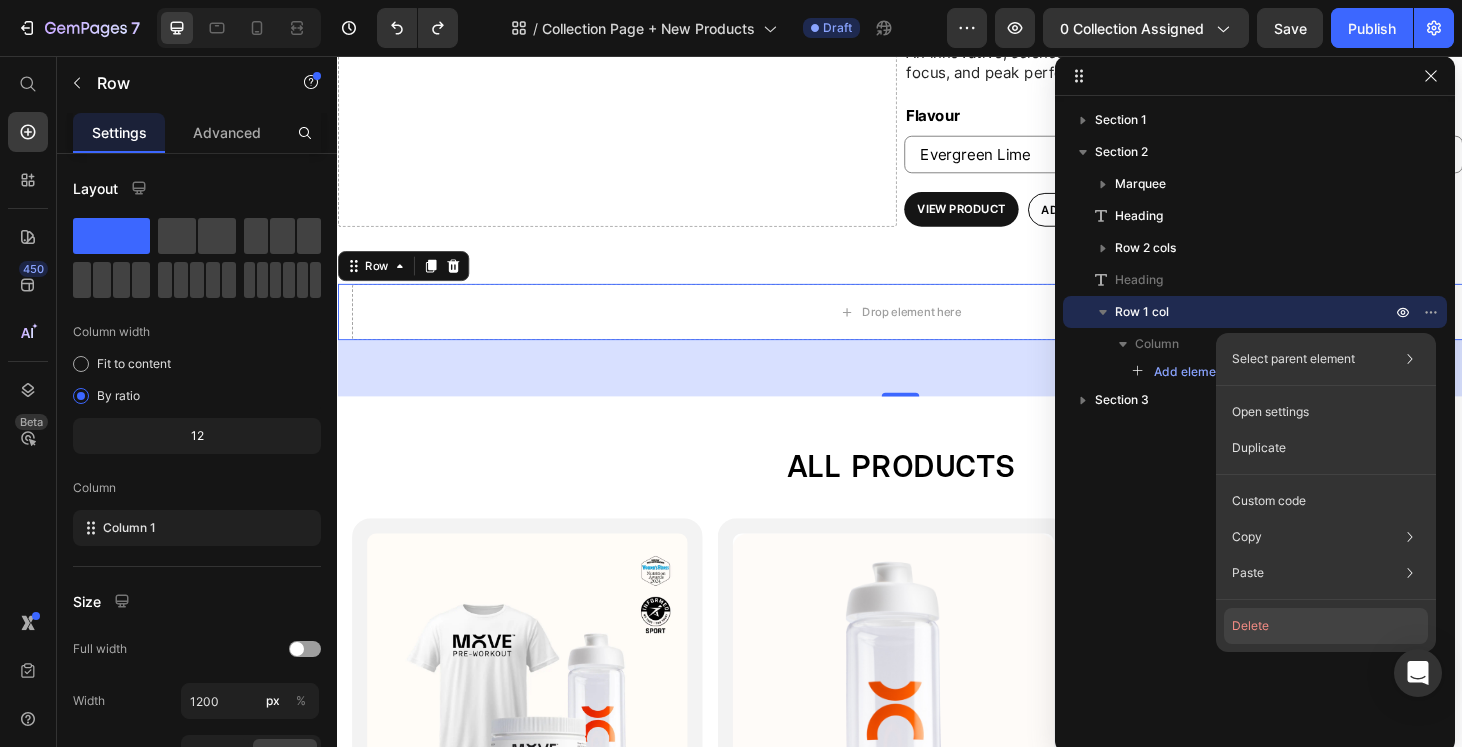 click on "Delete" 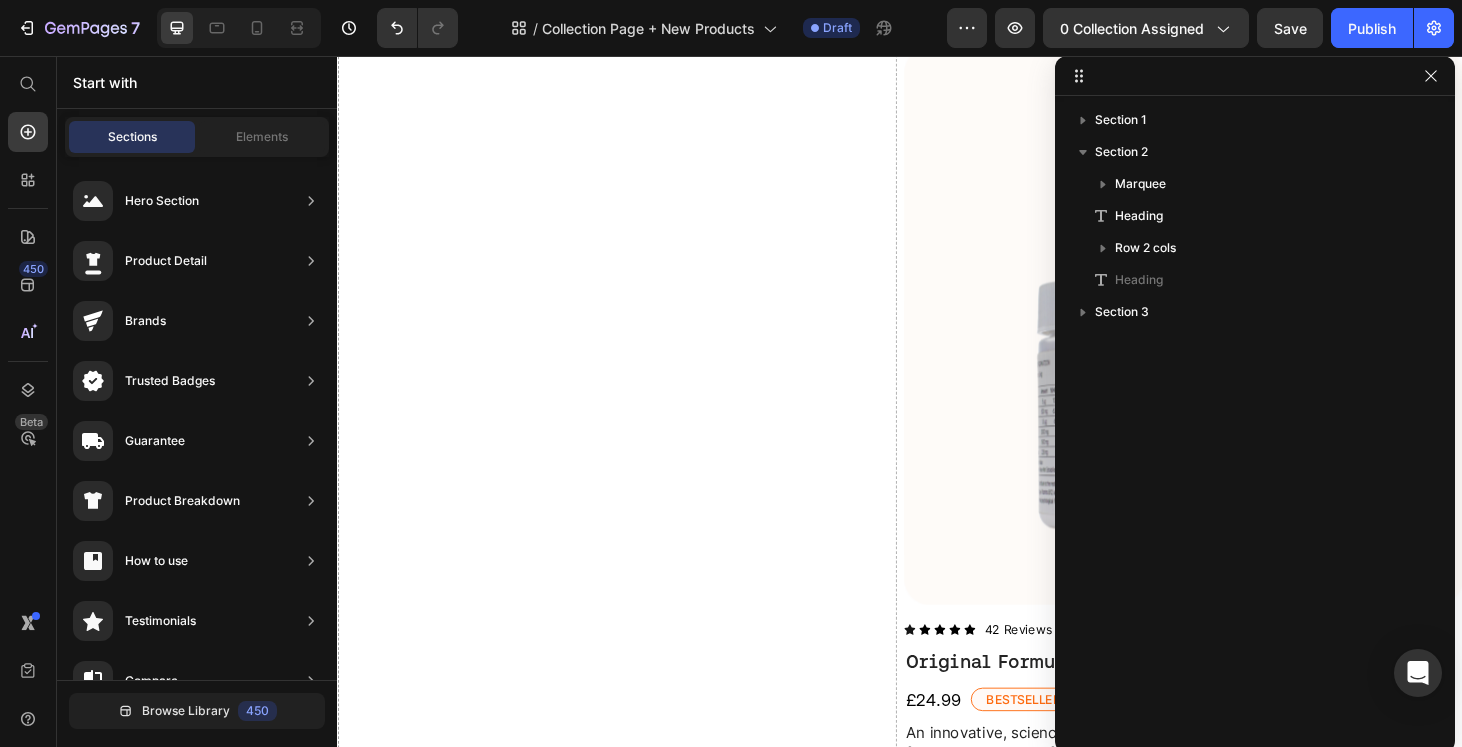 scroll, scrollTop: 538, scrollLeft: 0, axis: vertical 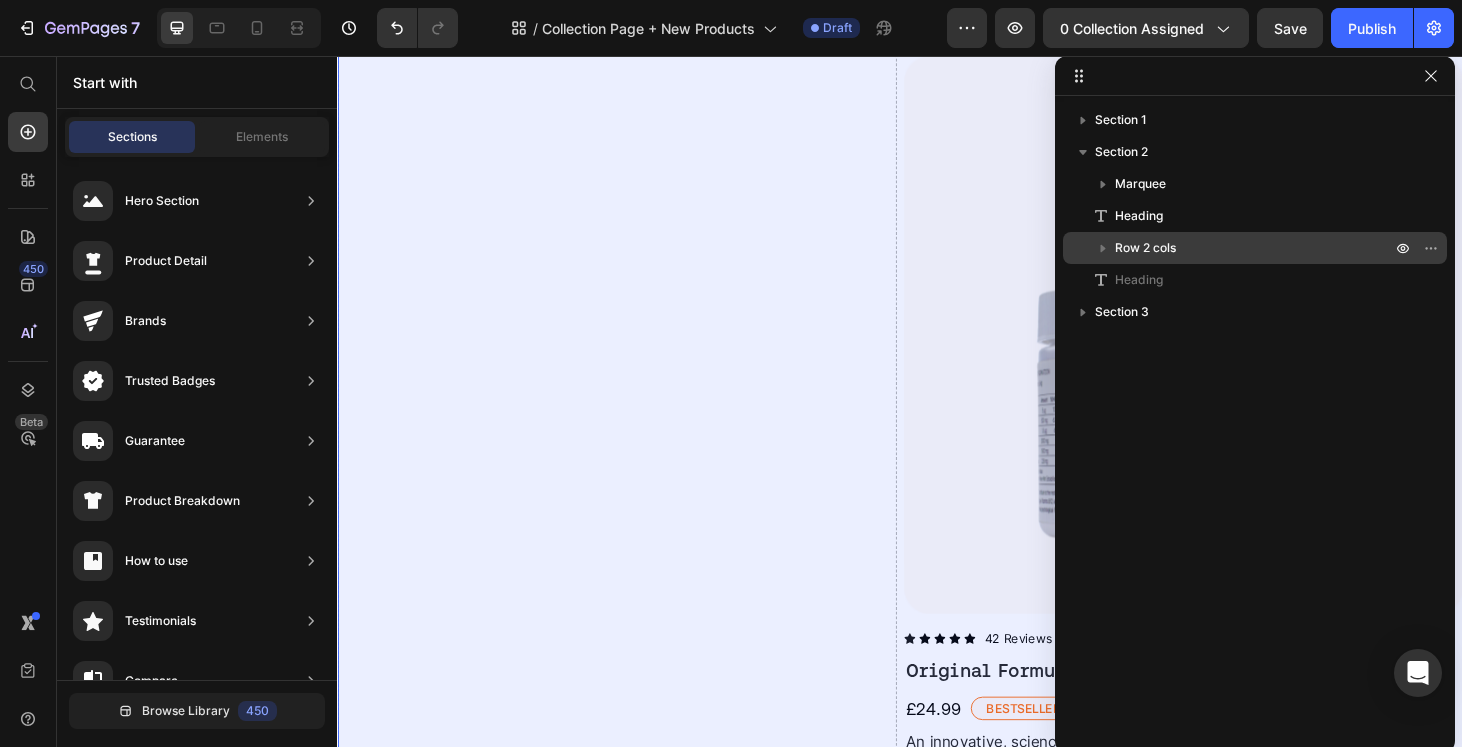 click on "Row 2 cols" at bounding box center [1145, 248] 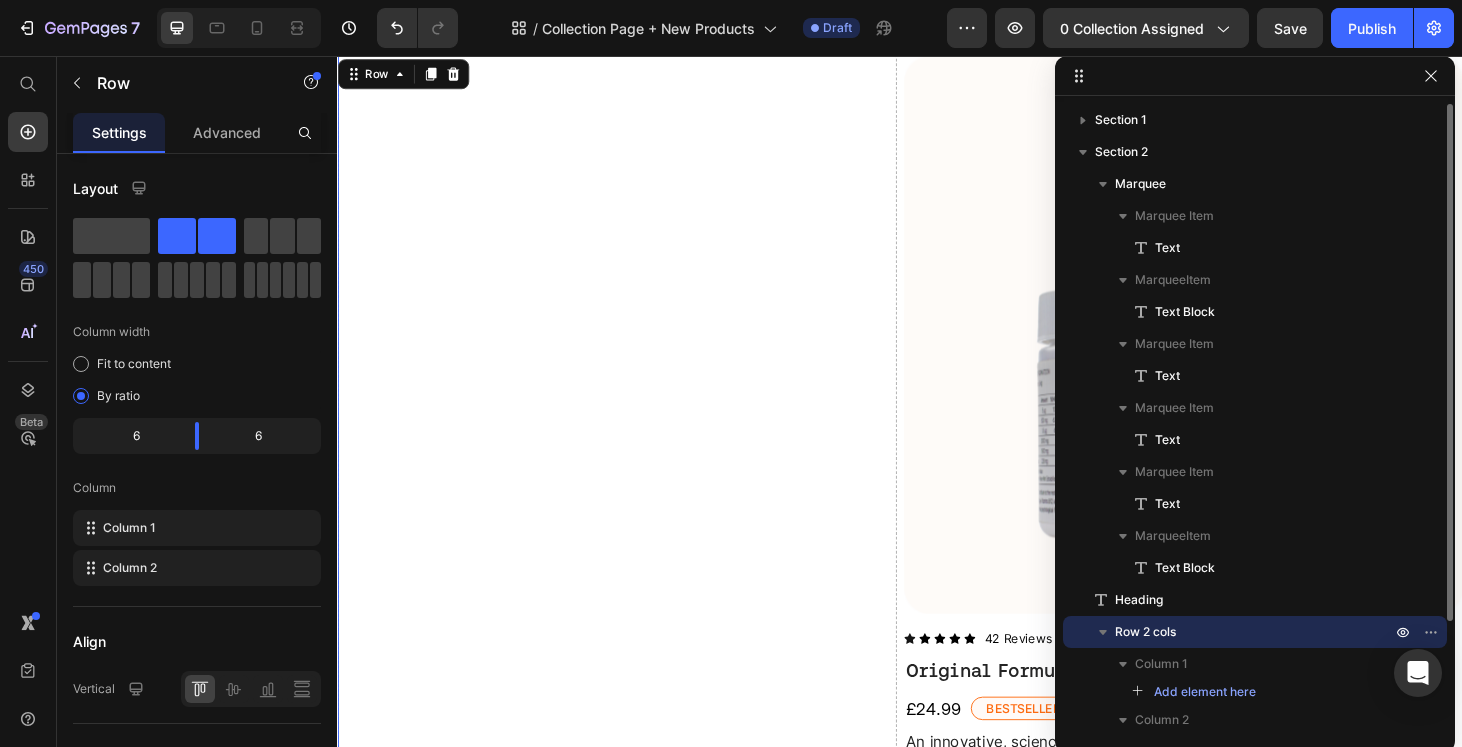 scroll, scrollTop: 466, scrollLeft: 0, axis: vertical 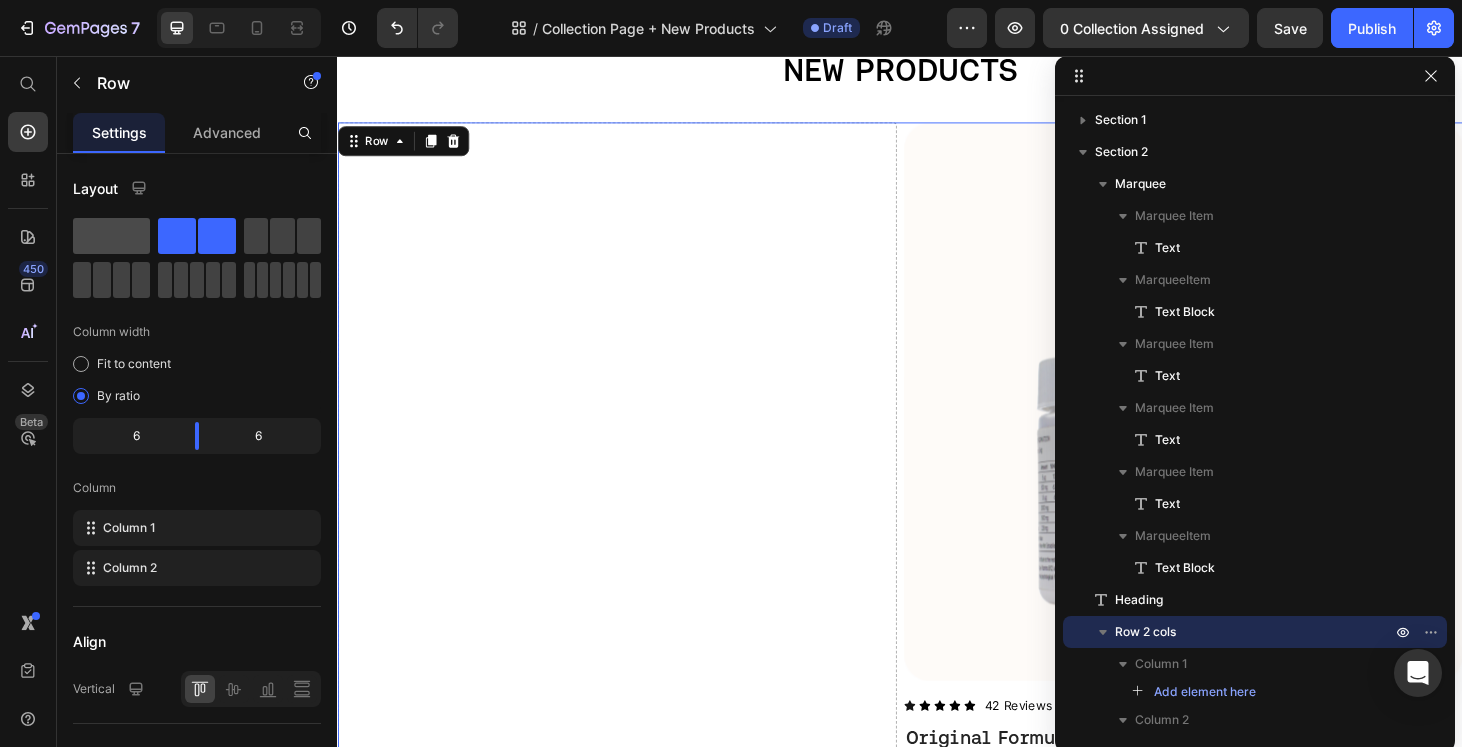 click 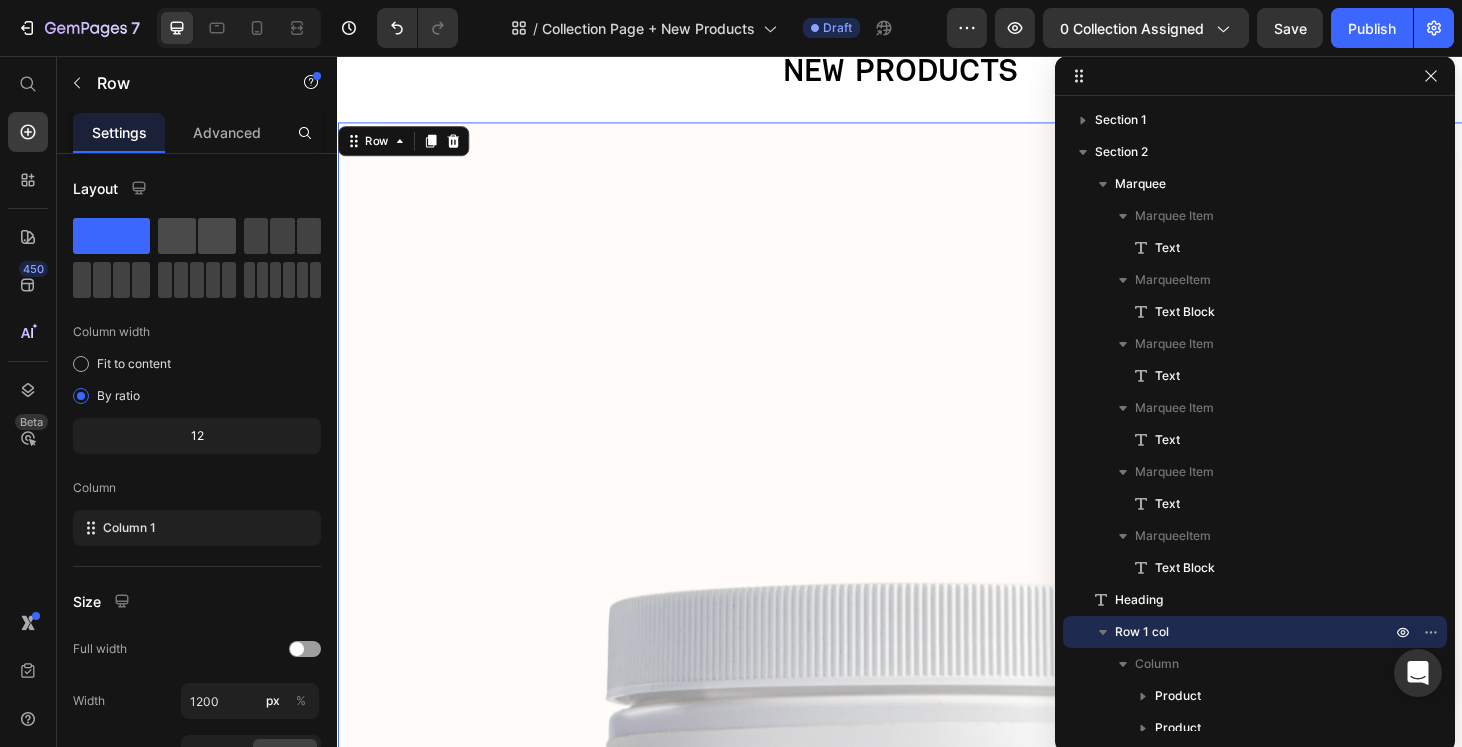 click 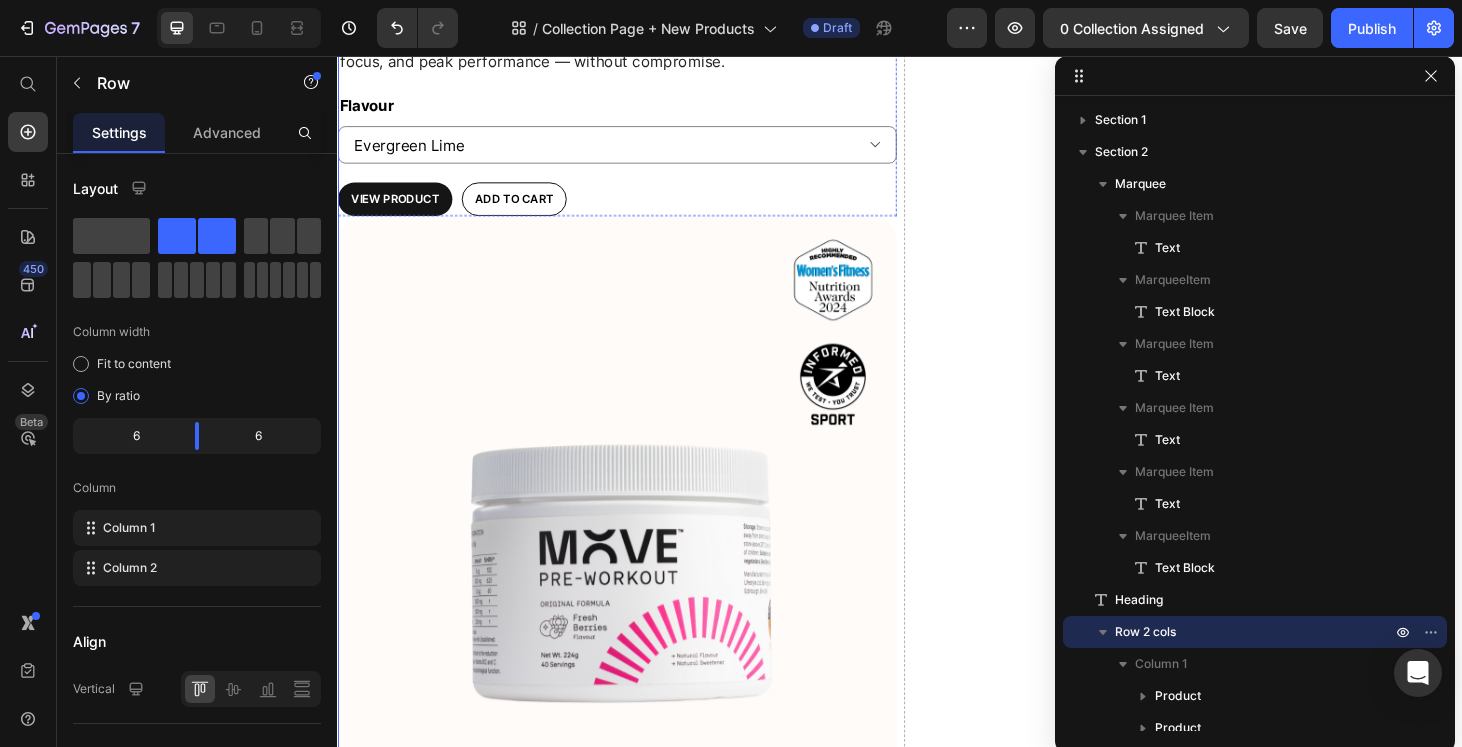 scroll, scrollTop: 1435, scrollLeft: 0, axis: vertical 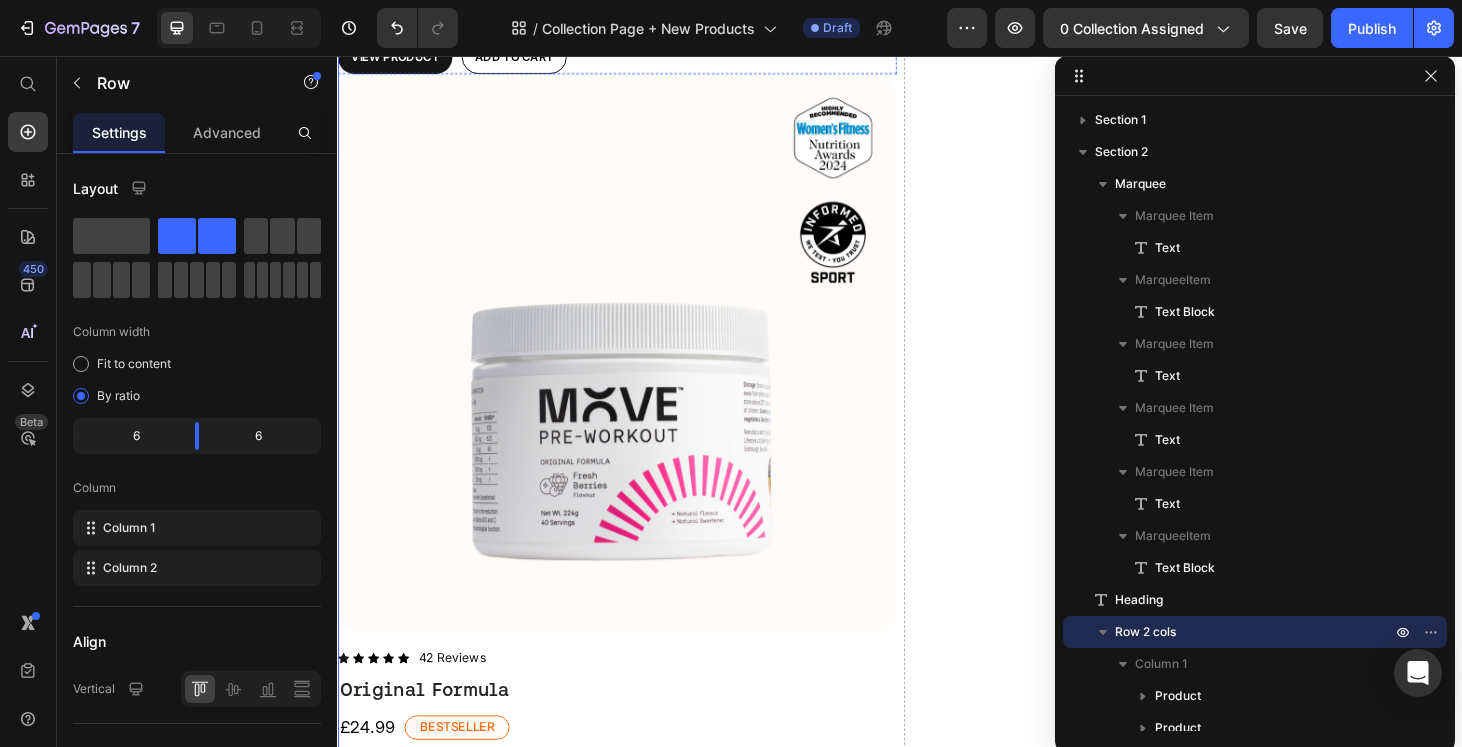 select on "Fresh Berries" 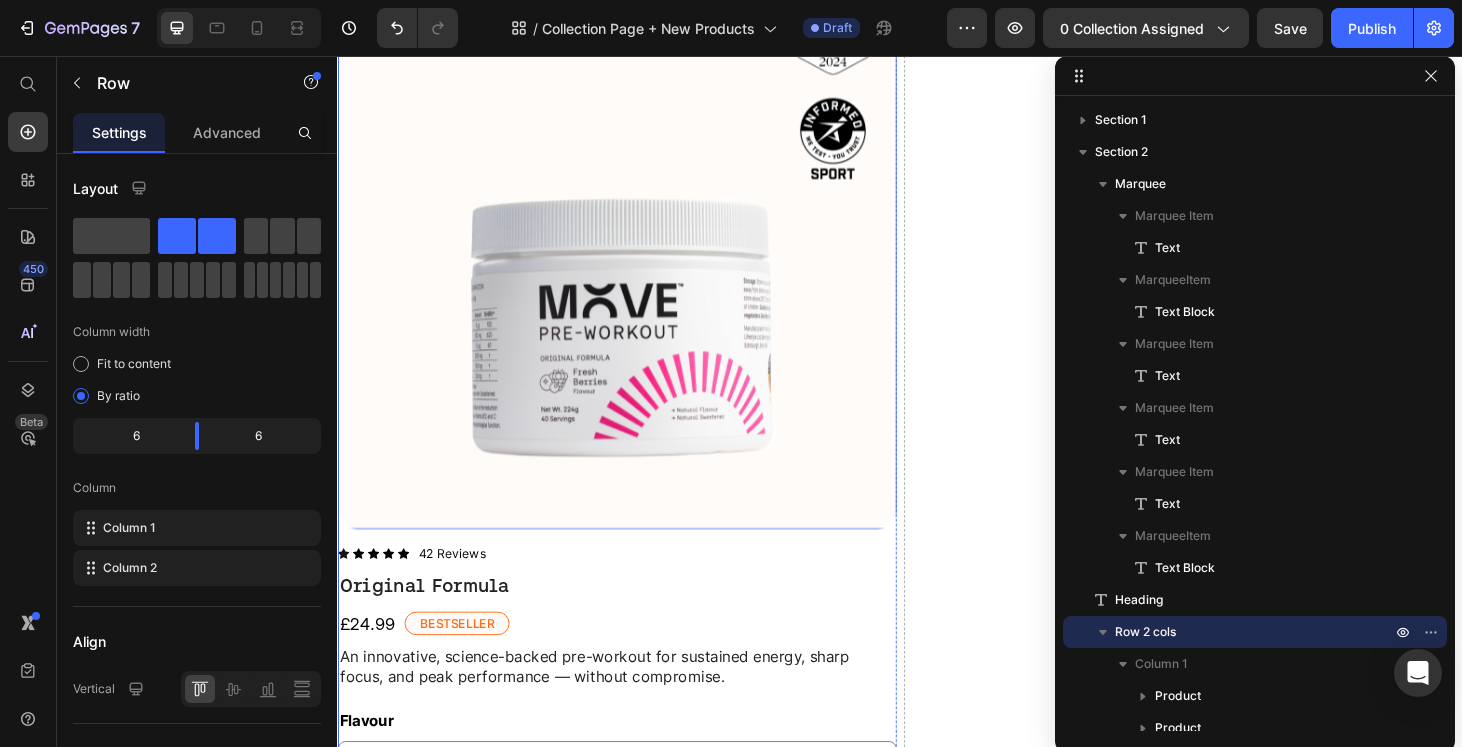 scroll, scrollTop: 447, scrollLeft: 0, axis: vertical 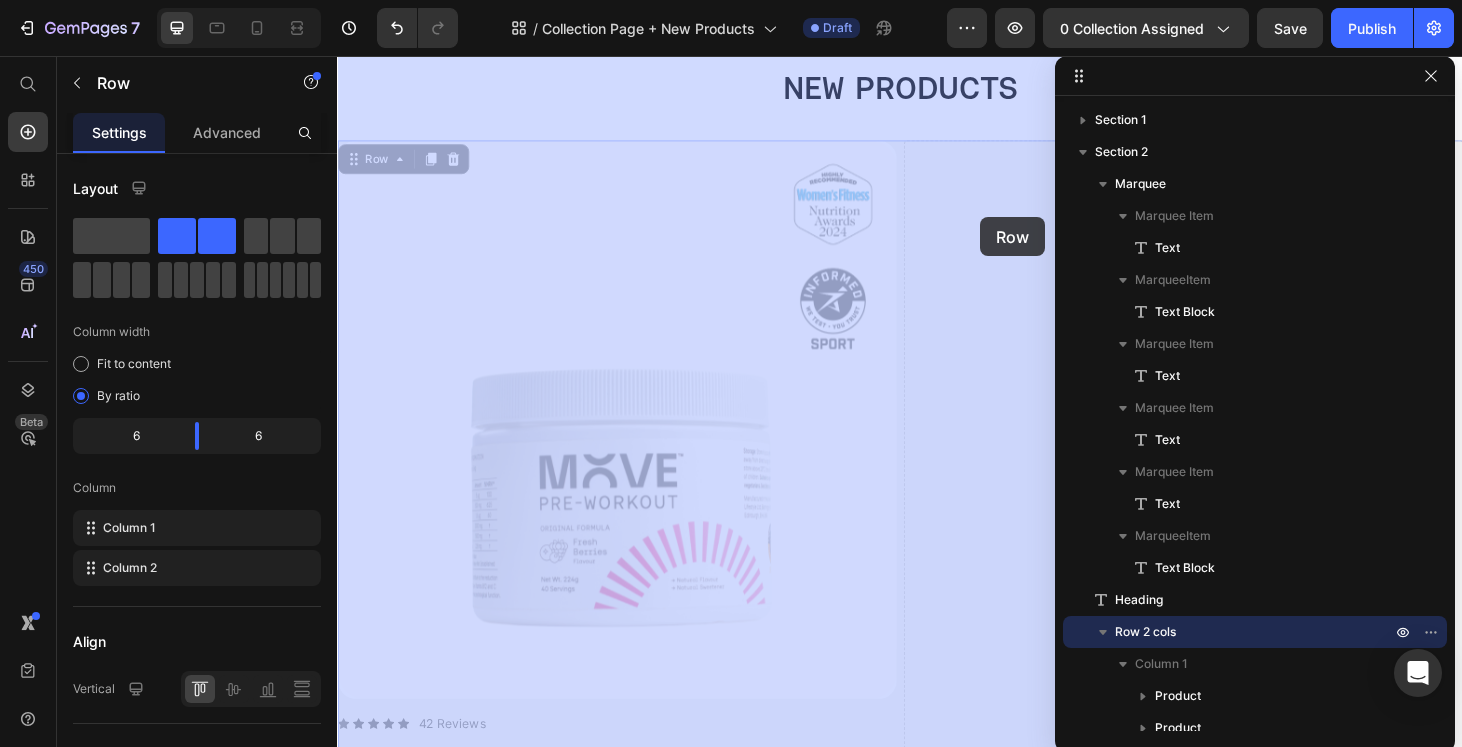 drag, startPoint x: 347, startPoint y: 165, endPoint x: 947, endPoint y: 212, distance: 601.838 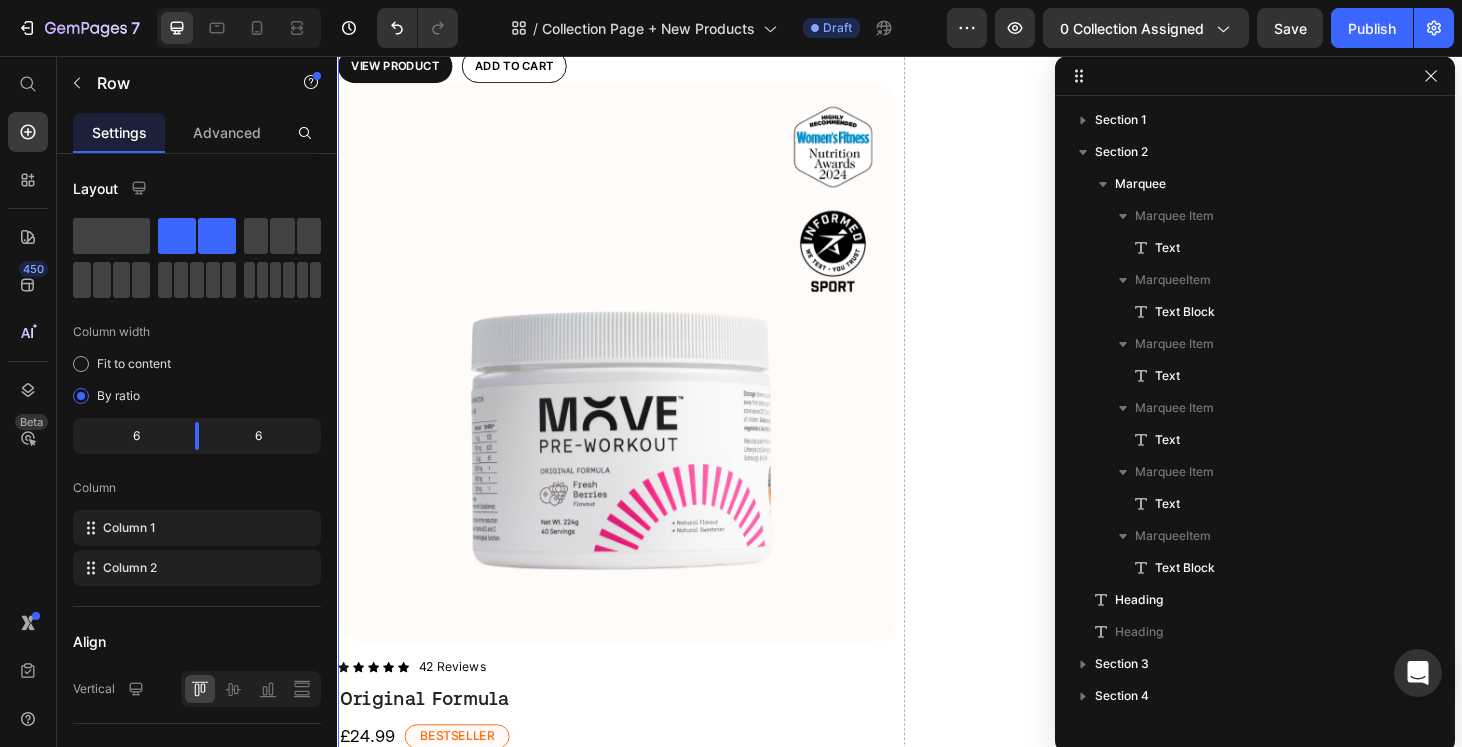 select on "Fresh Berries" 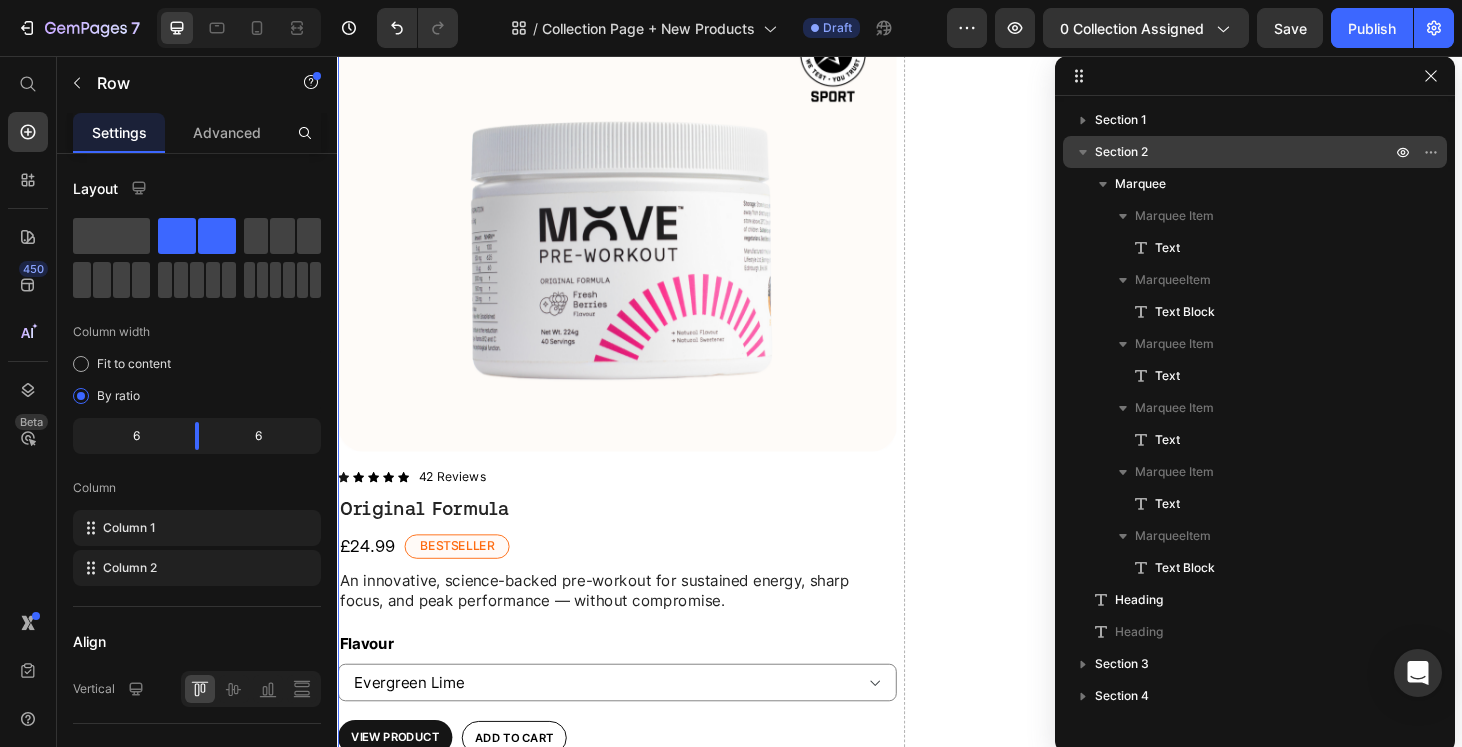 click 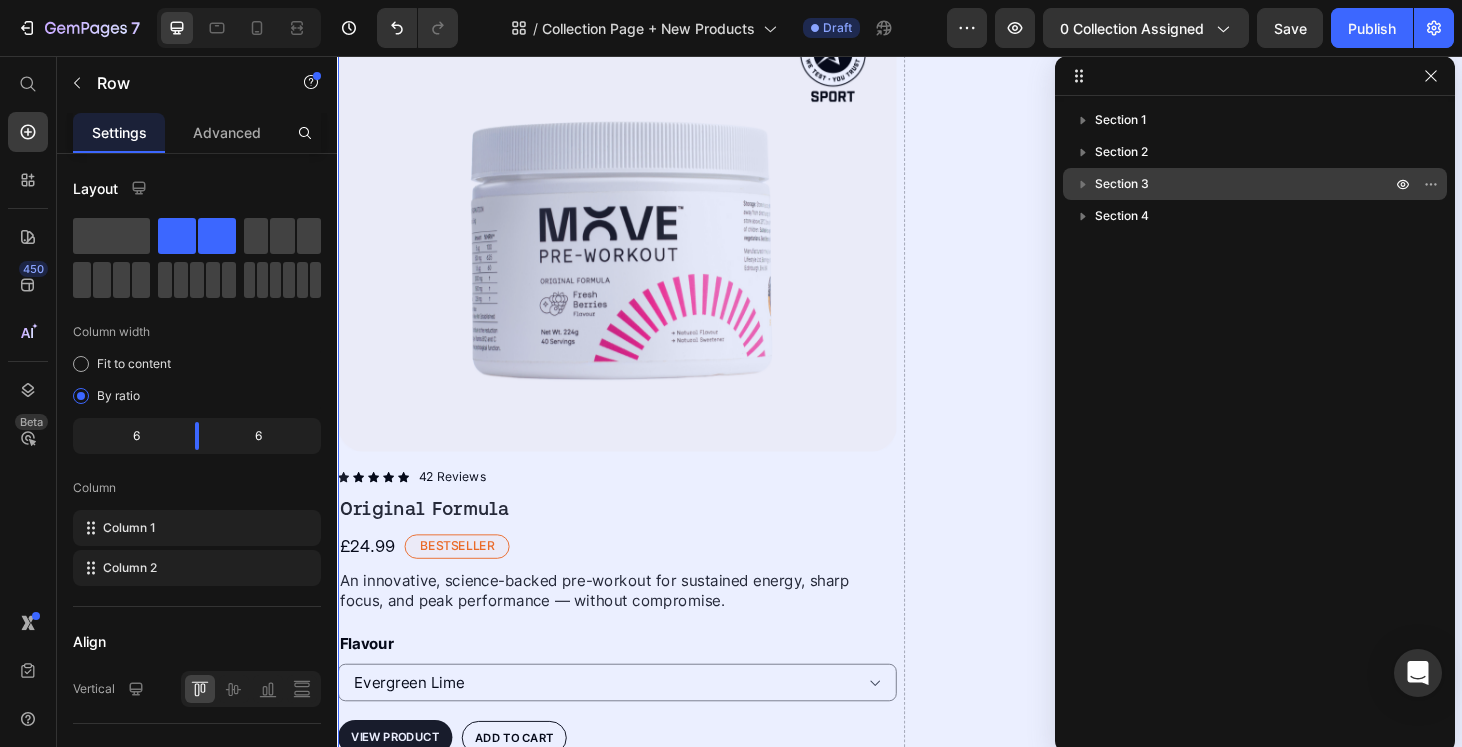 click 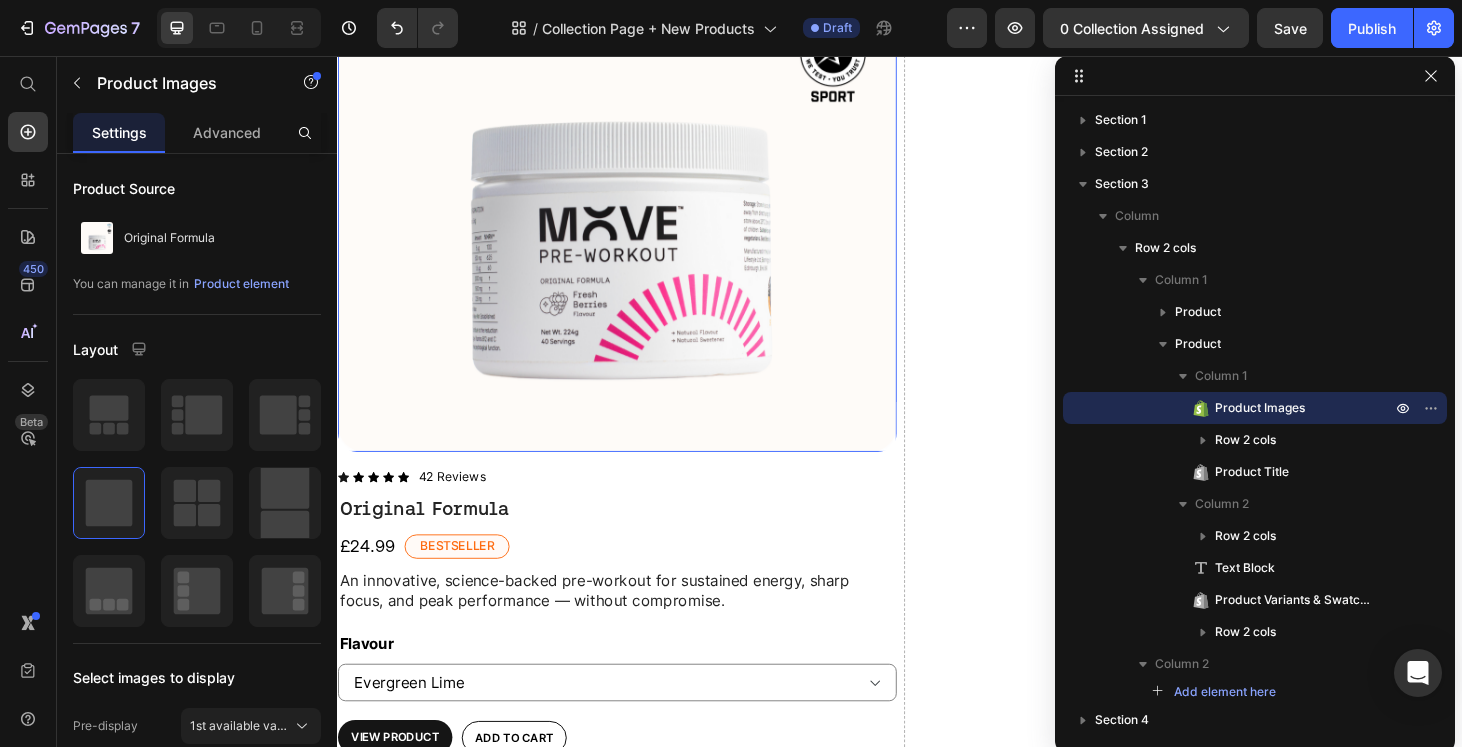 click at bounding box center (635, 180) 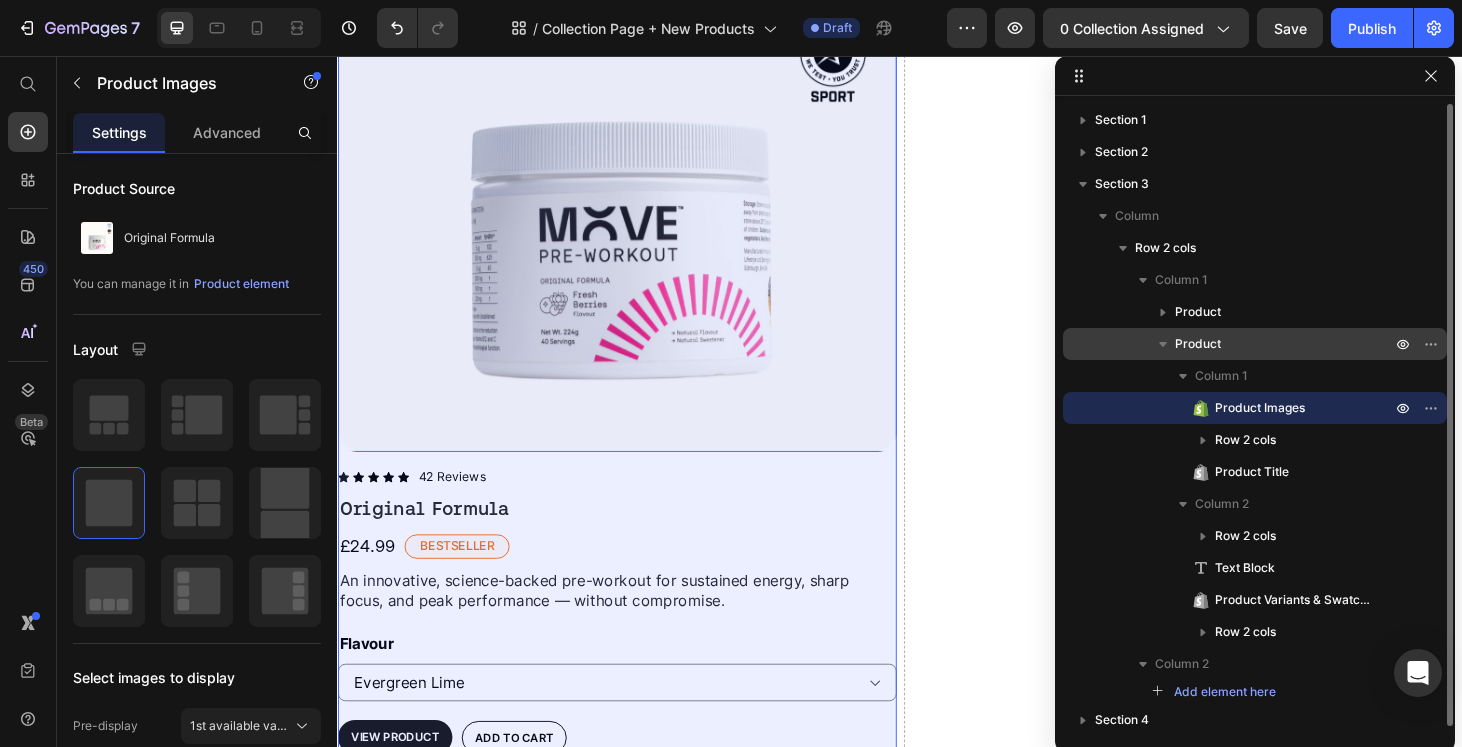 click on "Product" at bounding box center (1198, 344) 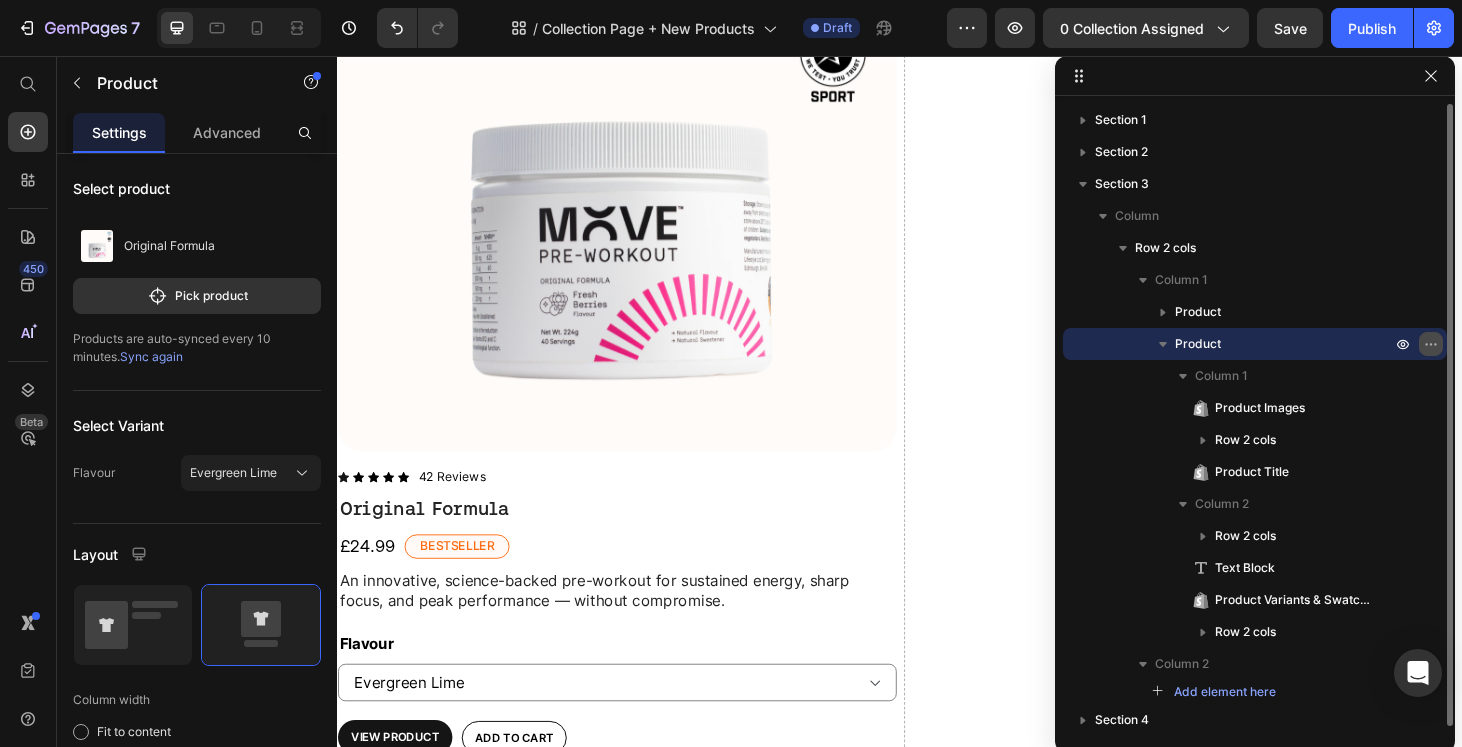 click 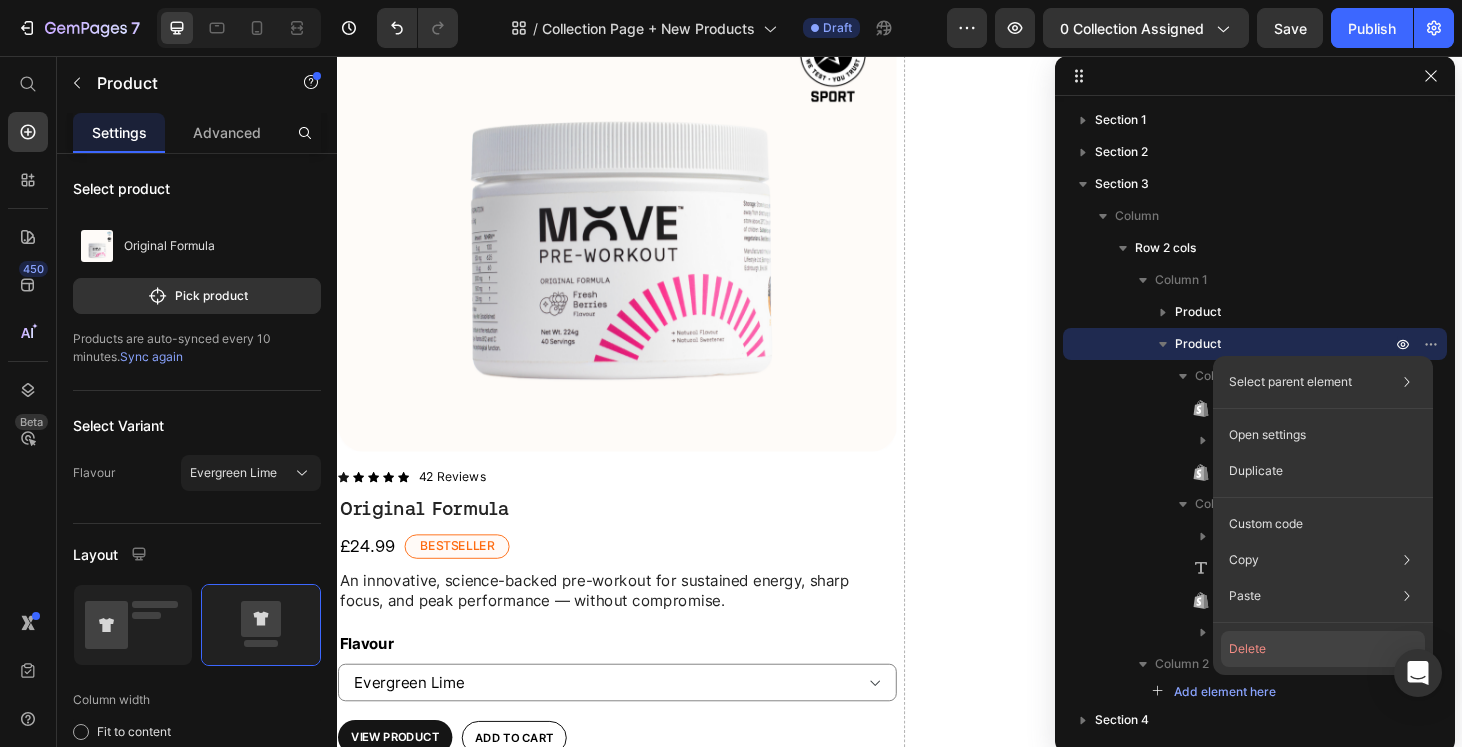 click on "Delete" 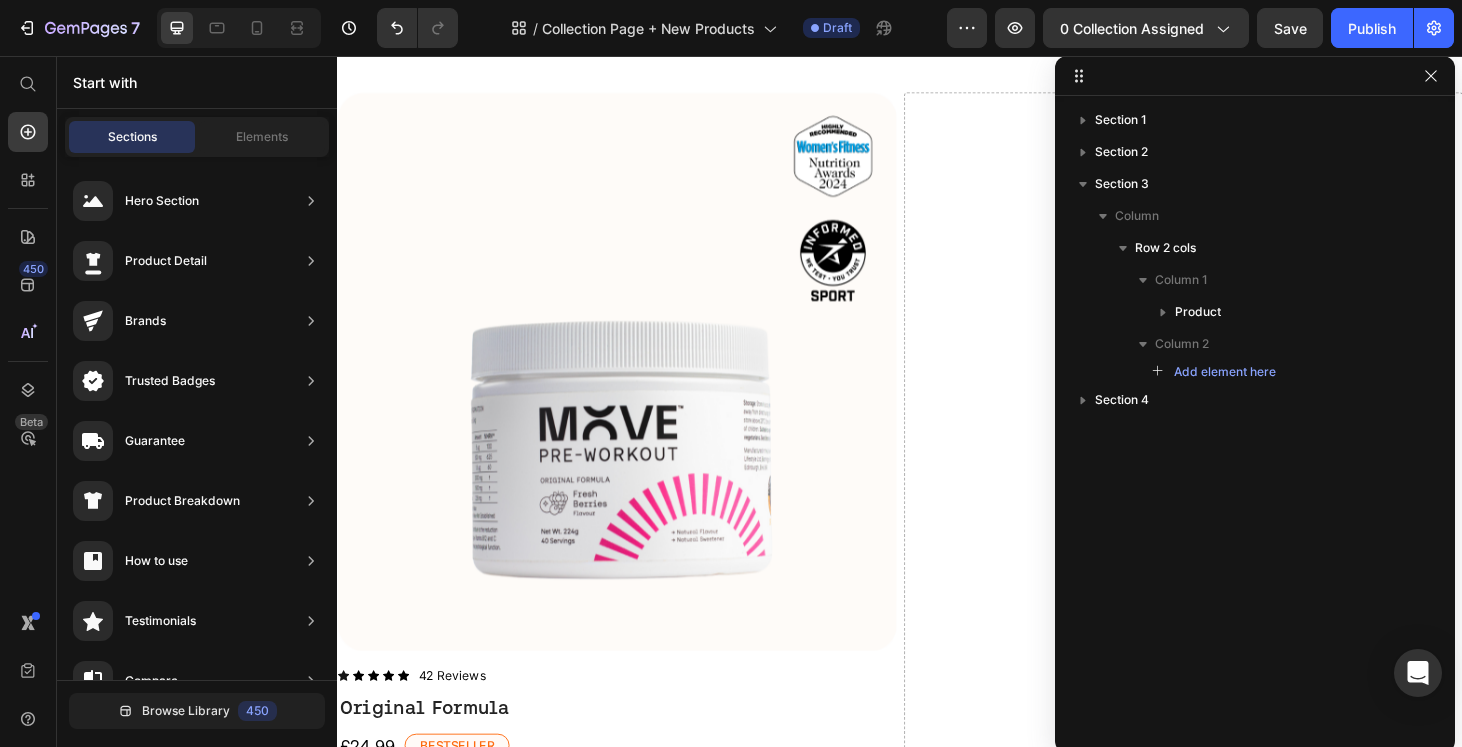 scroll, scrollTop: 504, scrollLeft: 0, axis: vertical 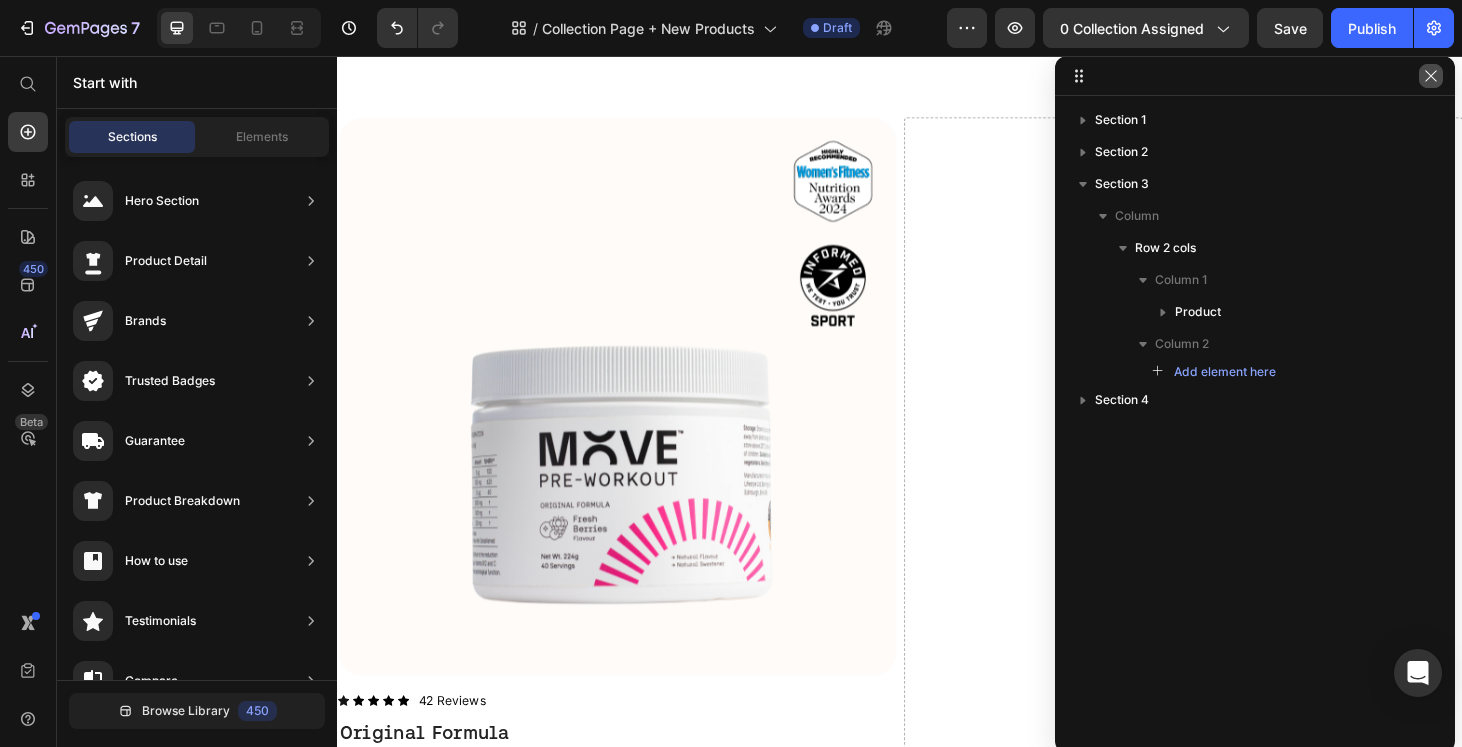 click 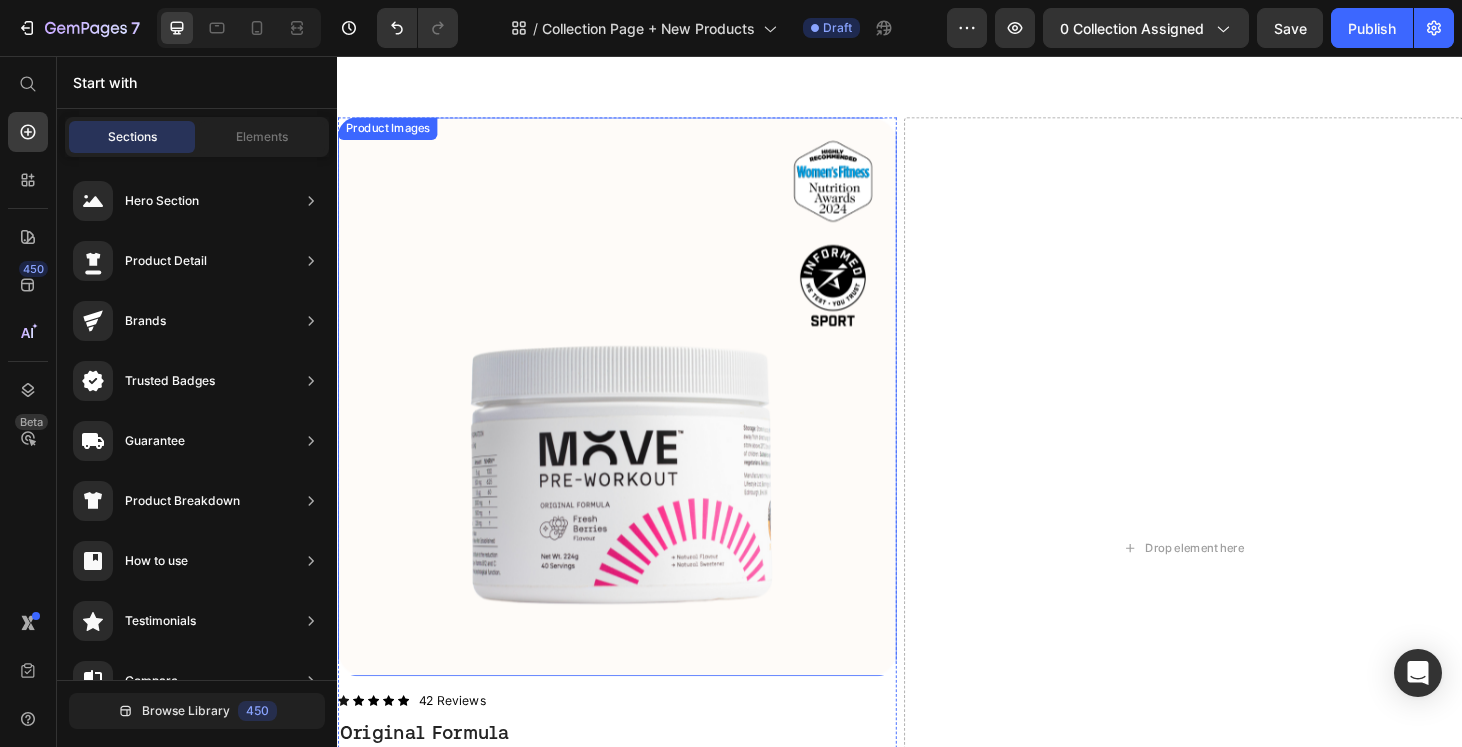 scroll, scrollTop: 457, scrollLeft: 0, axis: vertical 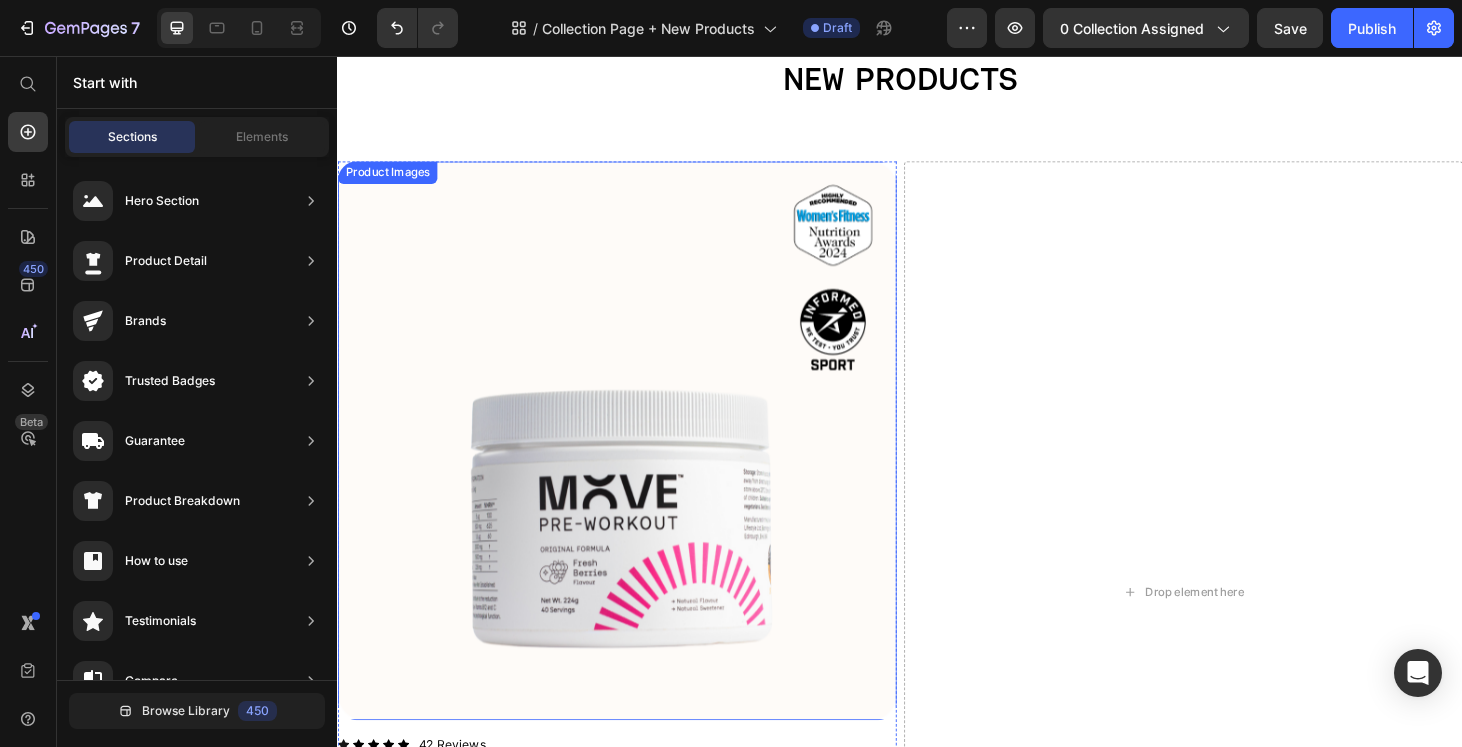 click at bounding box center [635, 466] 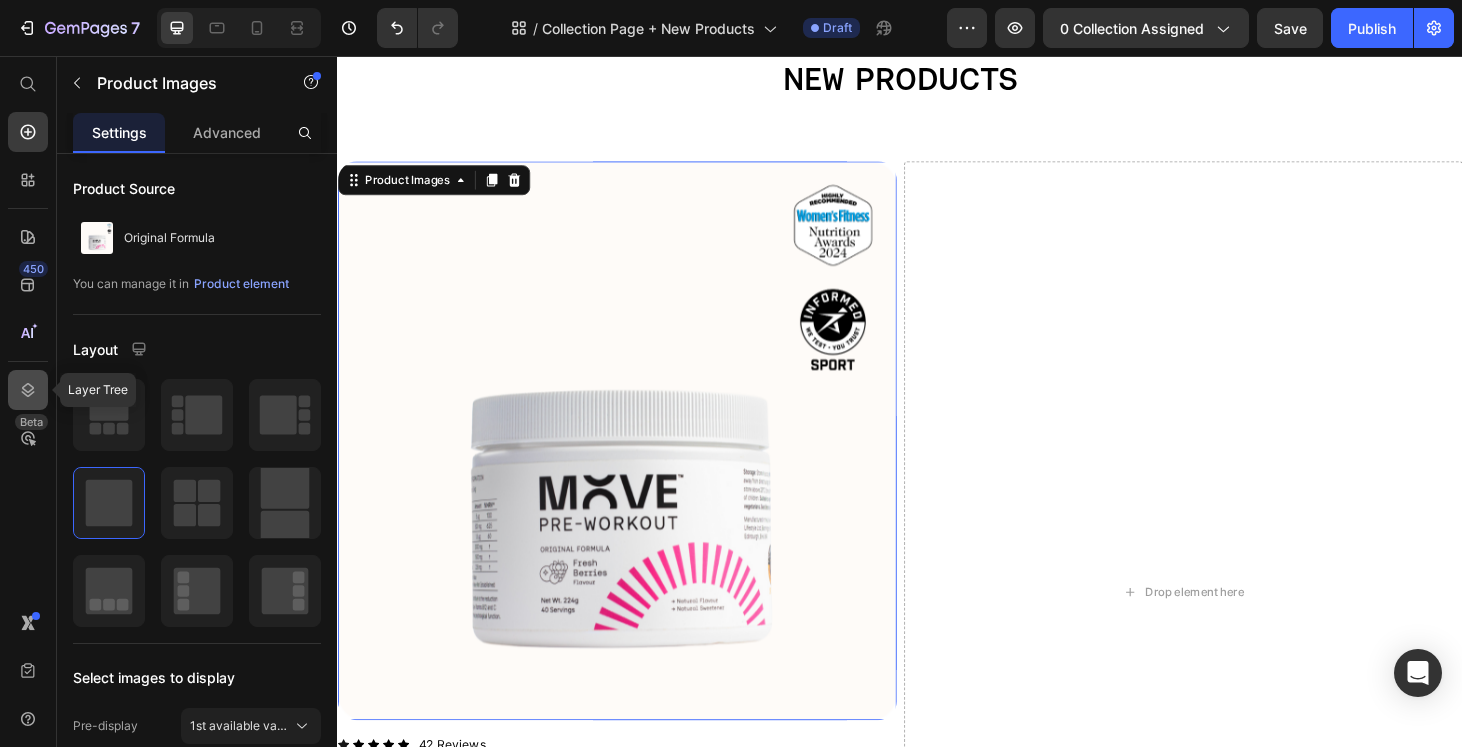 click 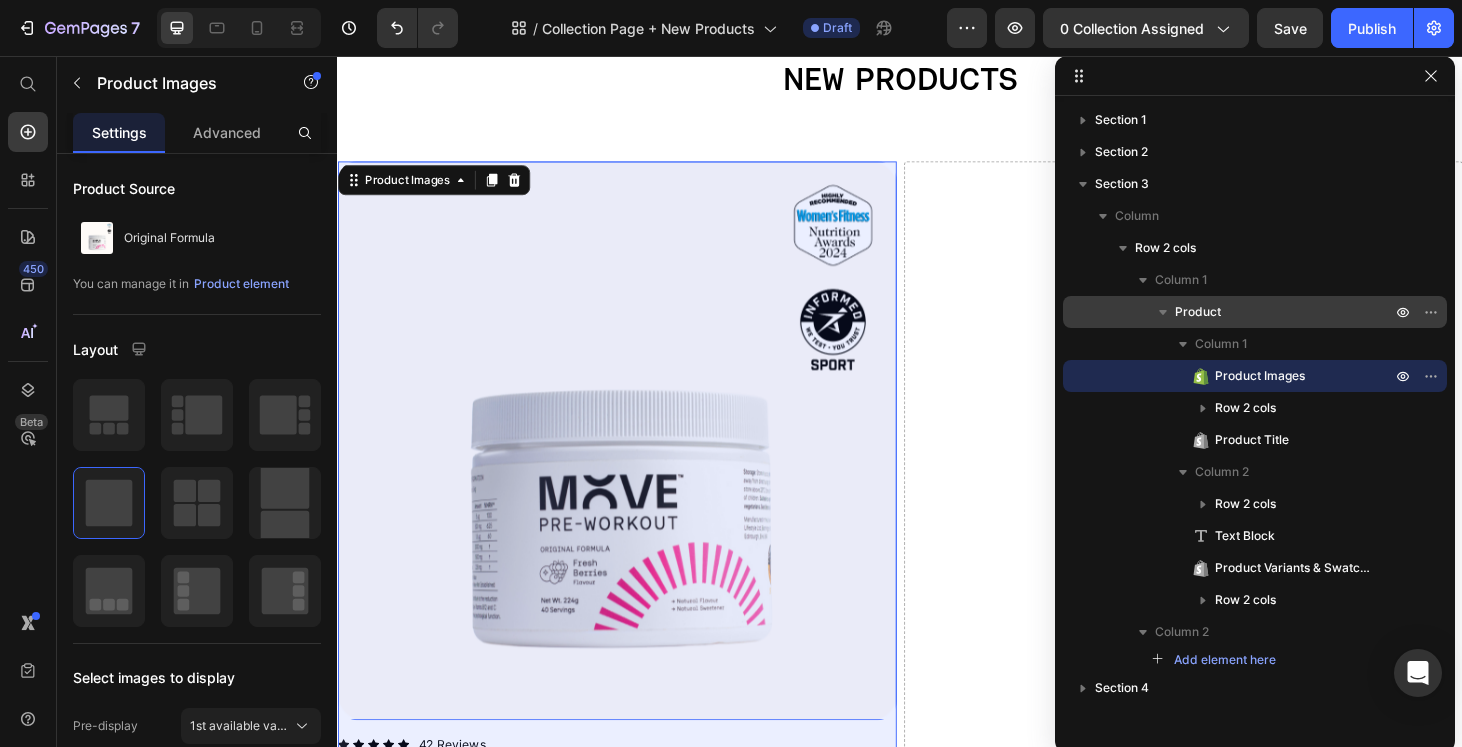 click on "Product" at bounding box center [1198, 312] 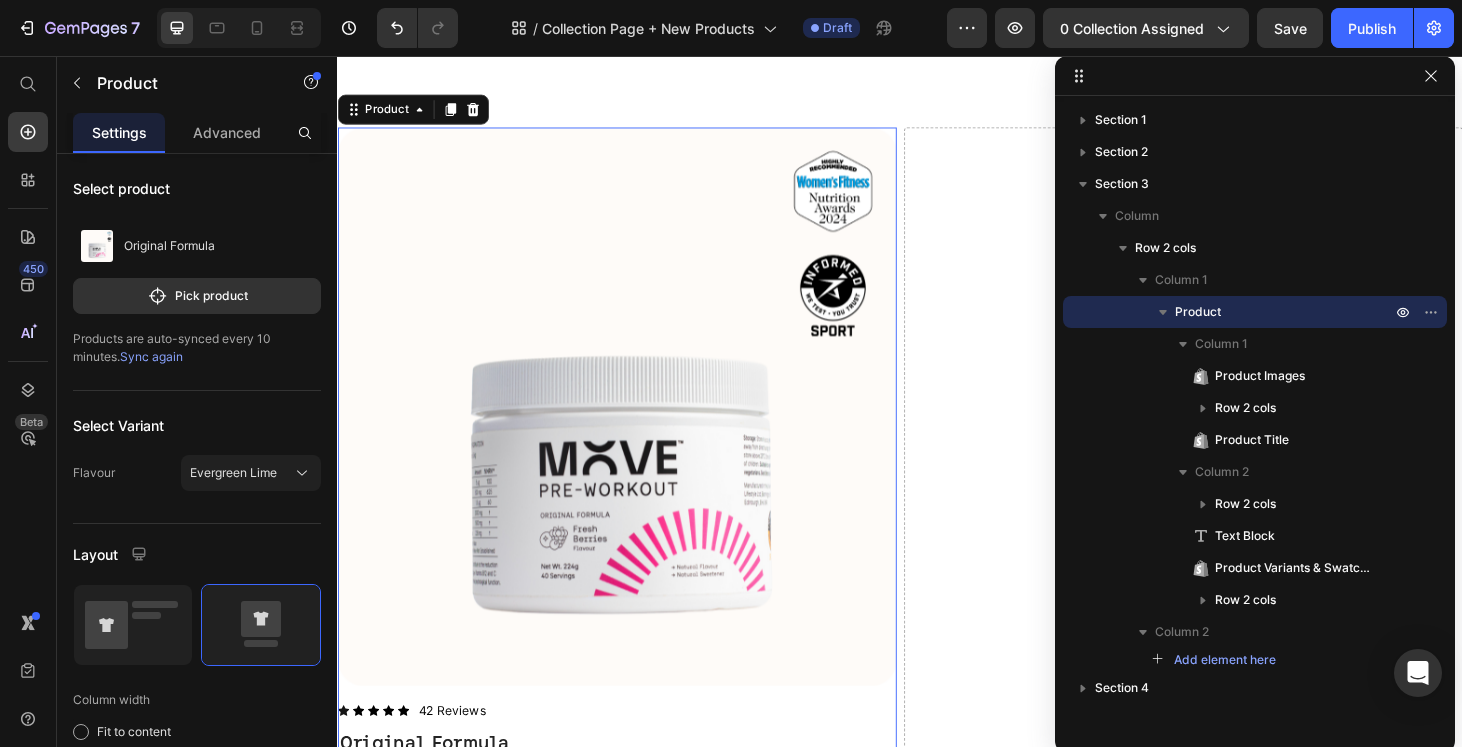 scroll, scrollTop: 498, scrollLeft: 0, axis: vertical 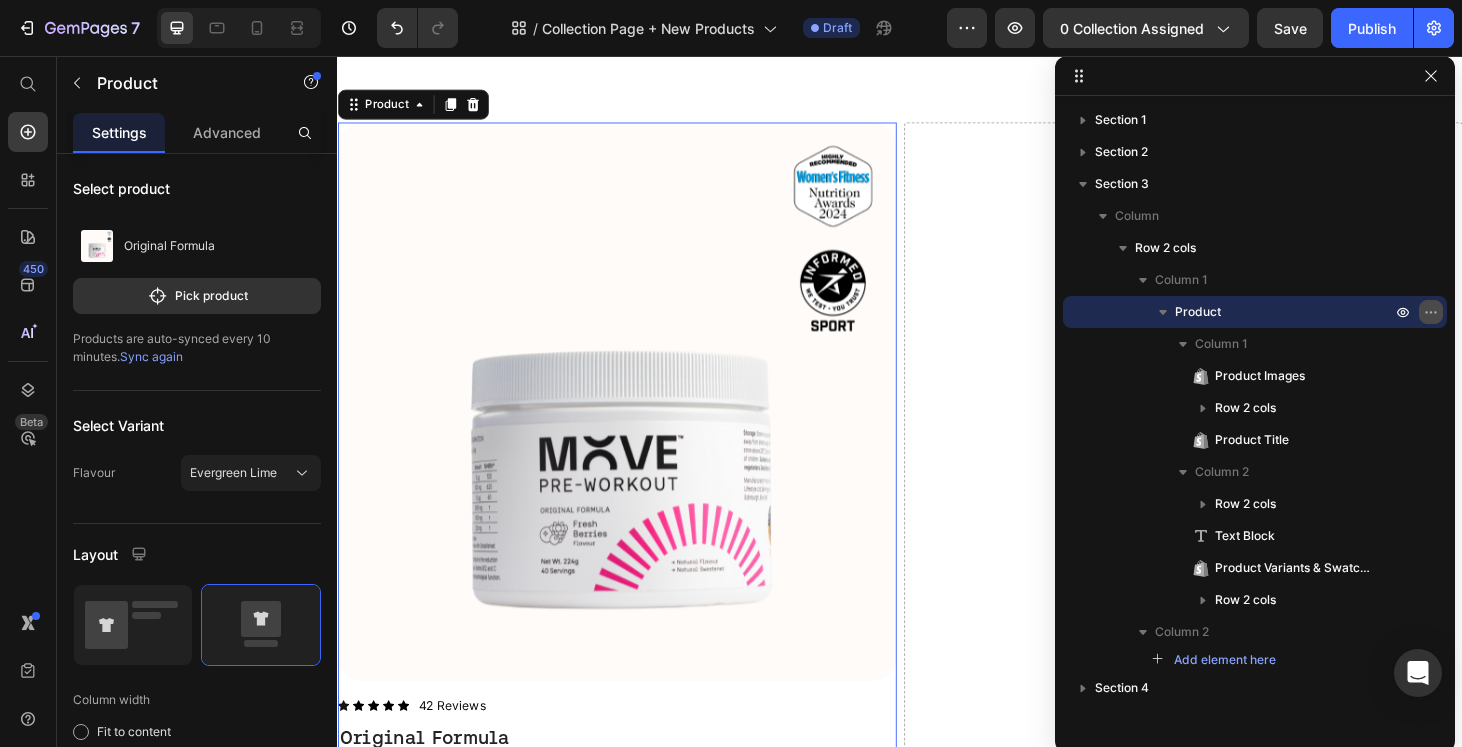 click at bounding box center (1431, 312) 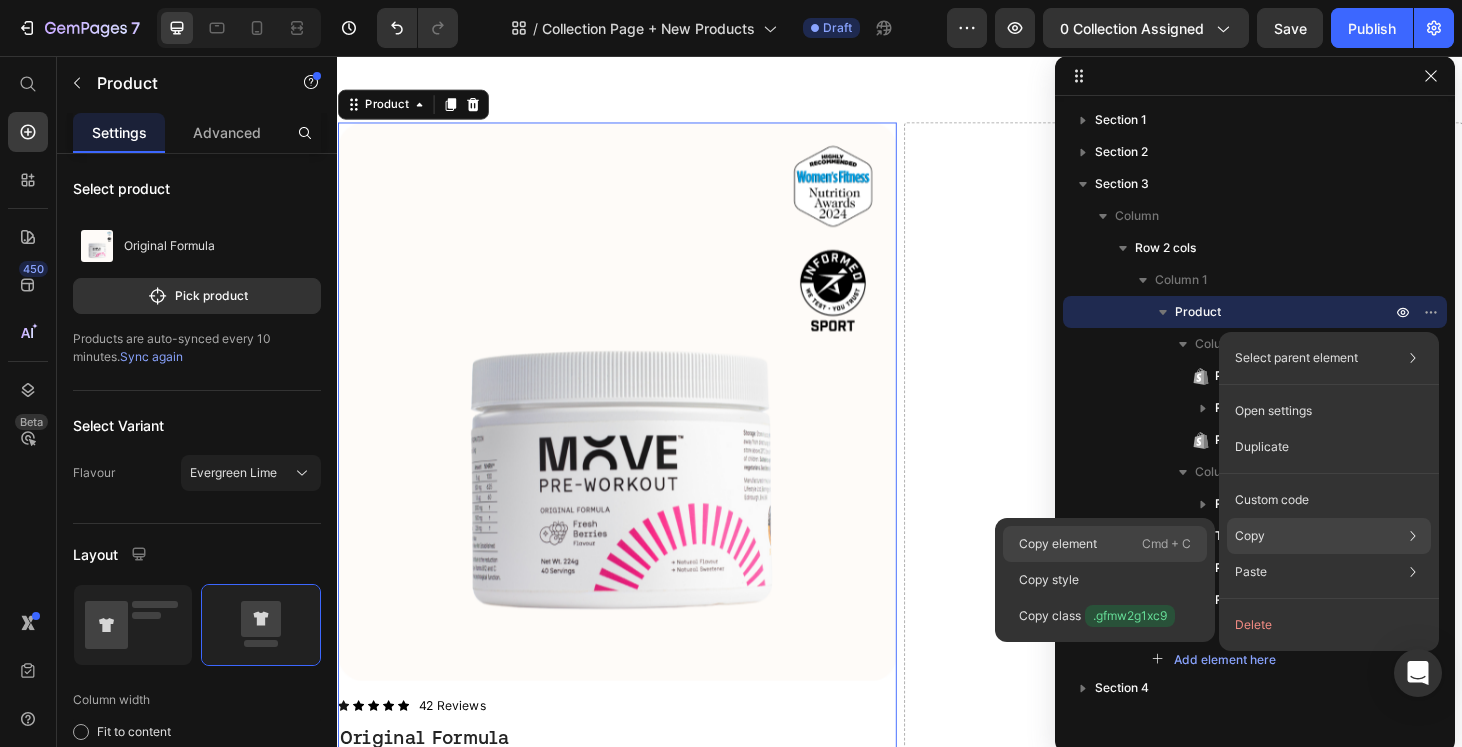 click on "Copy element  Cmd + C" 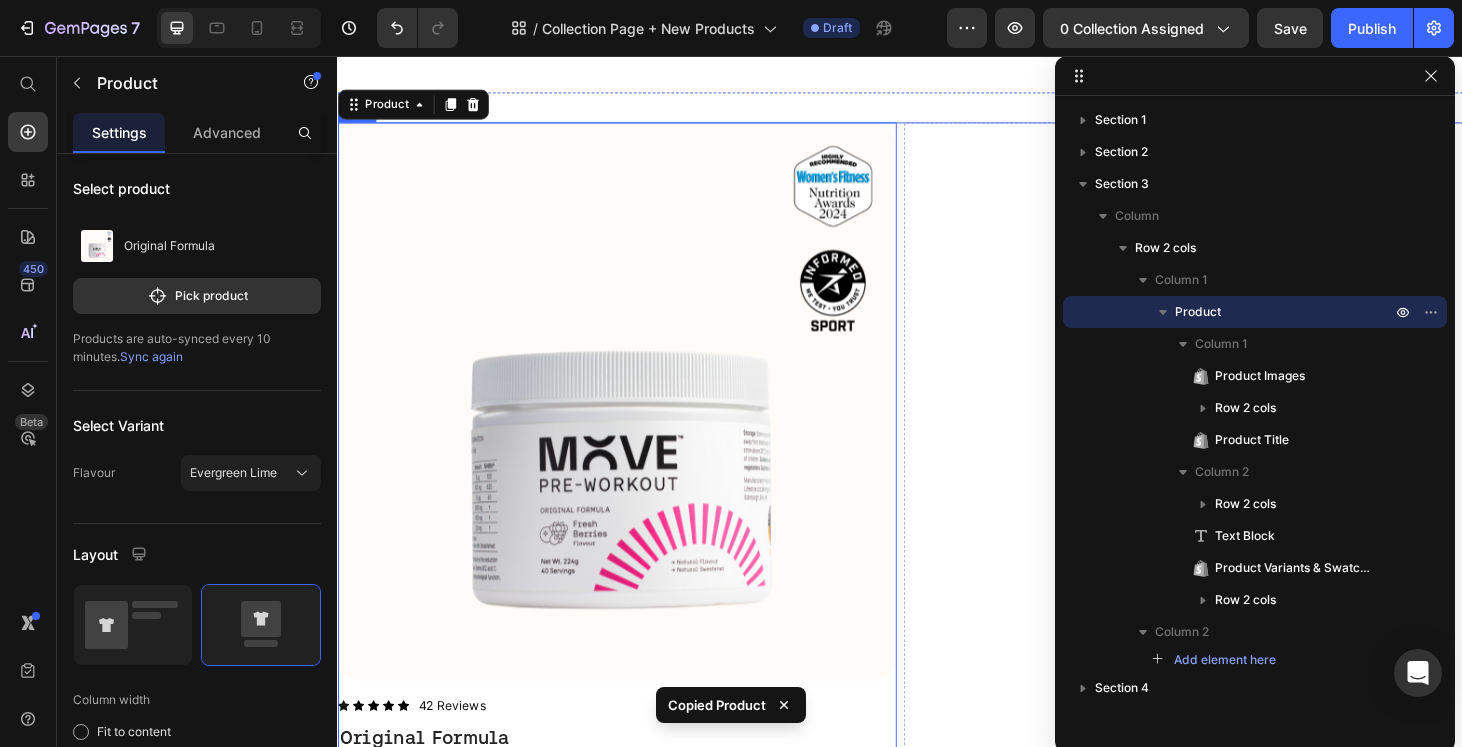 click on "Drop element here" at bounding box center [1239, 586] 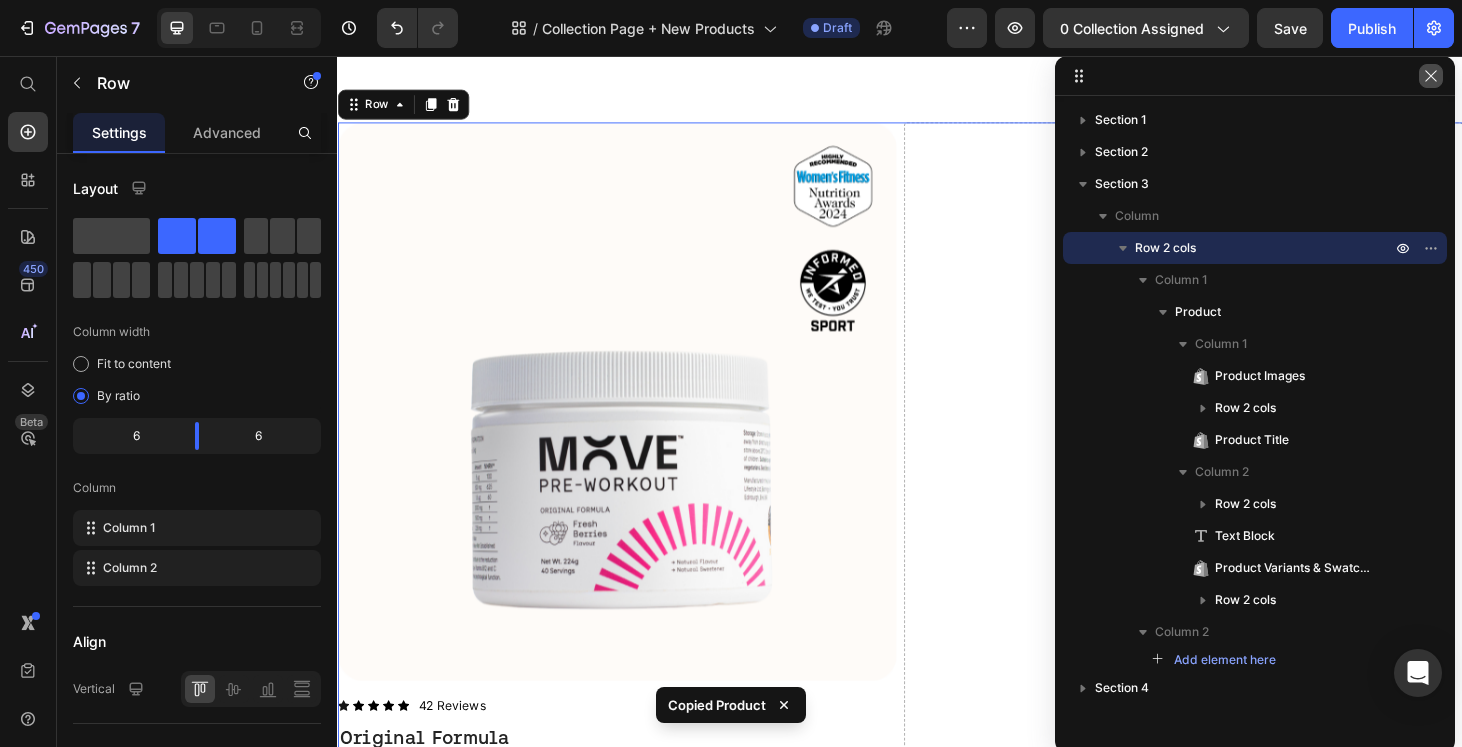 click 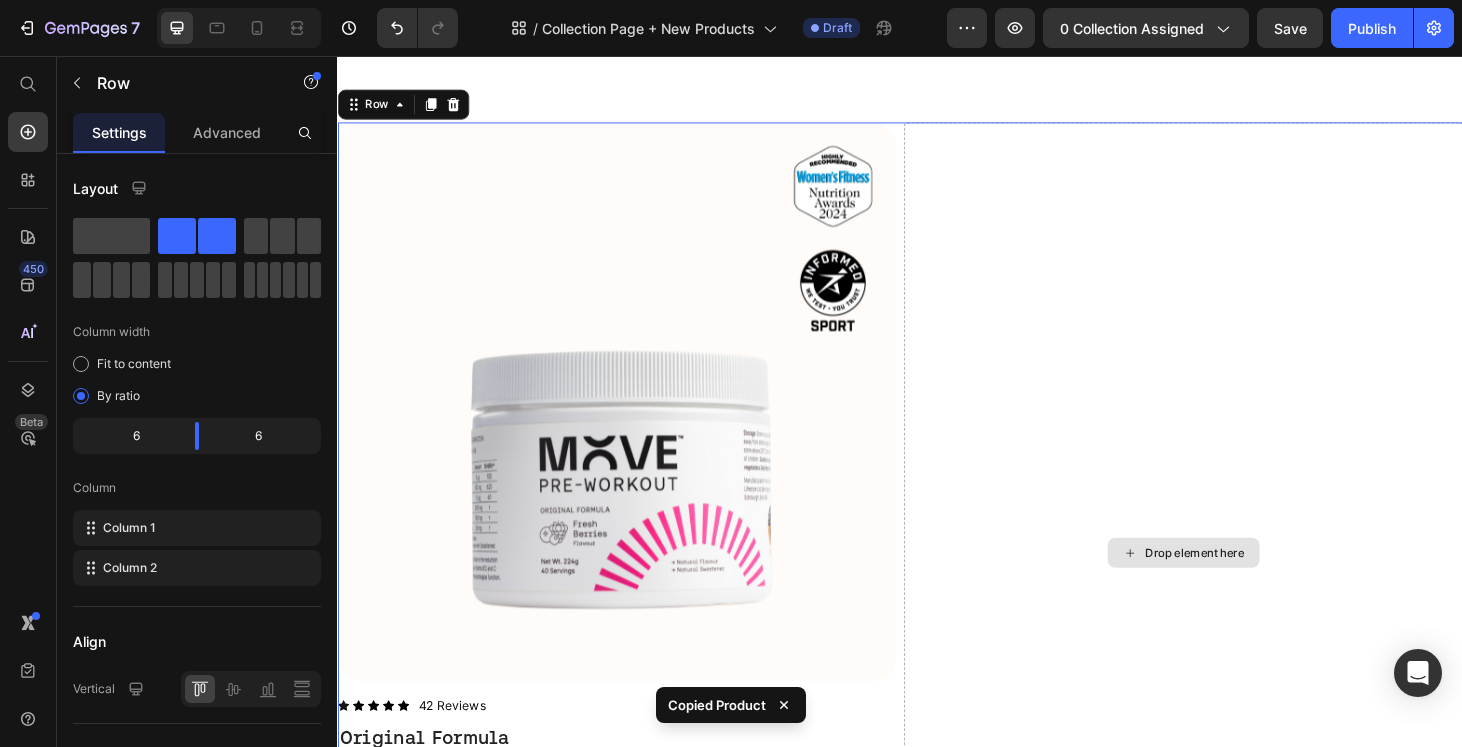 click on "Drop element here" at bounding box center (1239, 586) 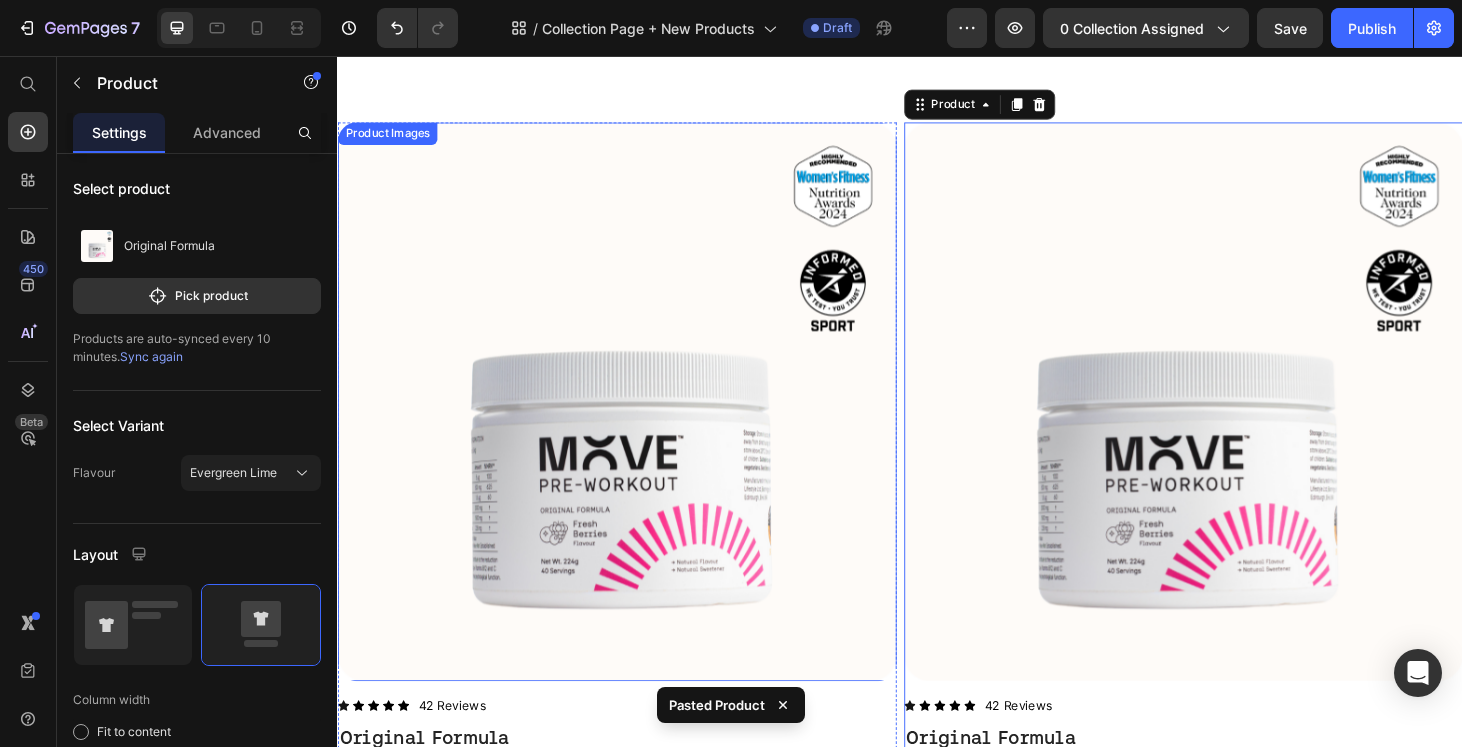 click at bounding box center (635, 425) 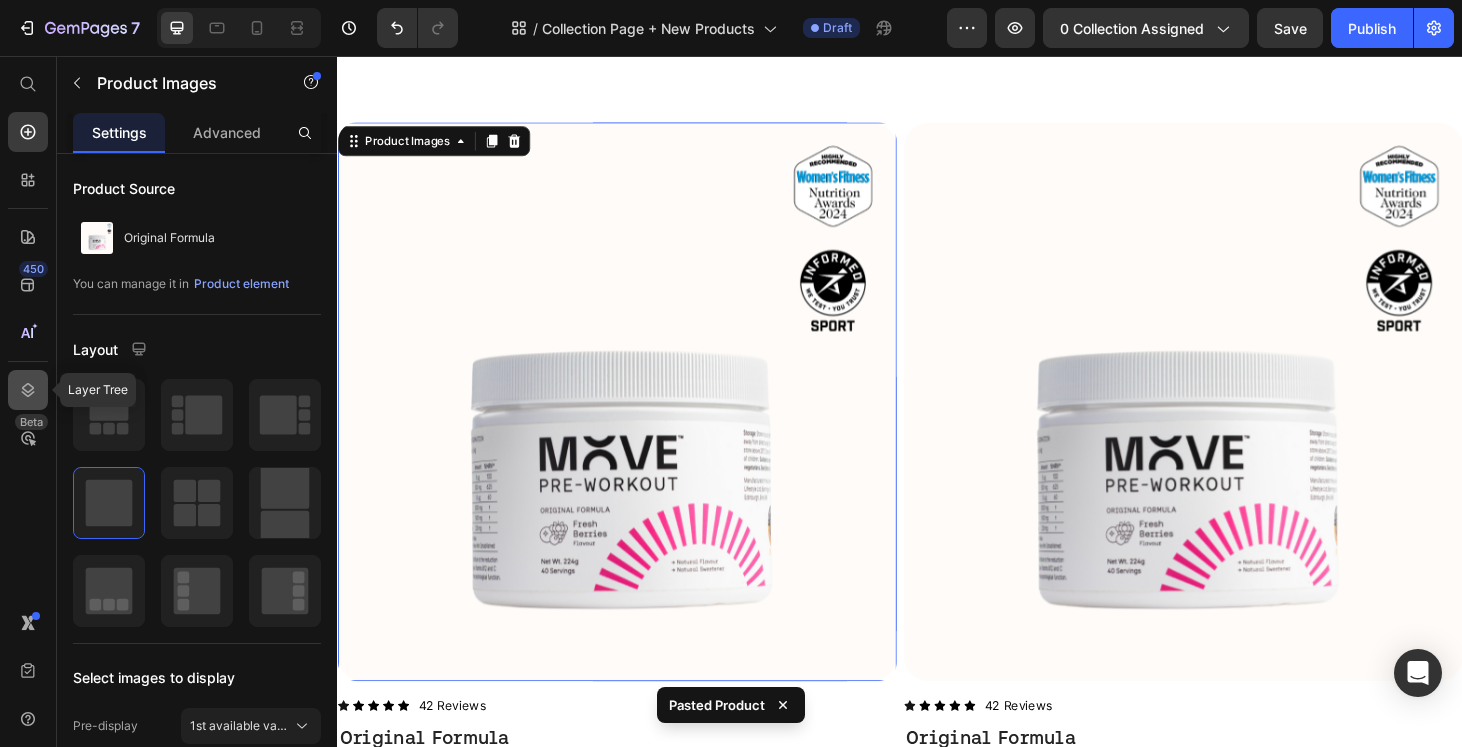 click 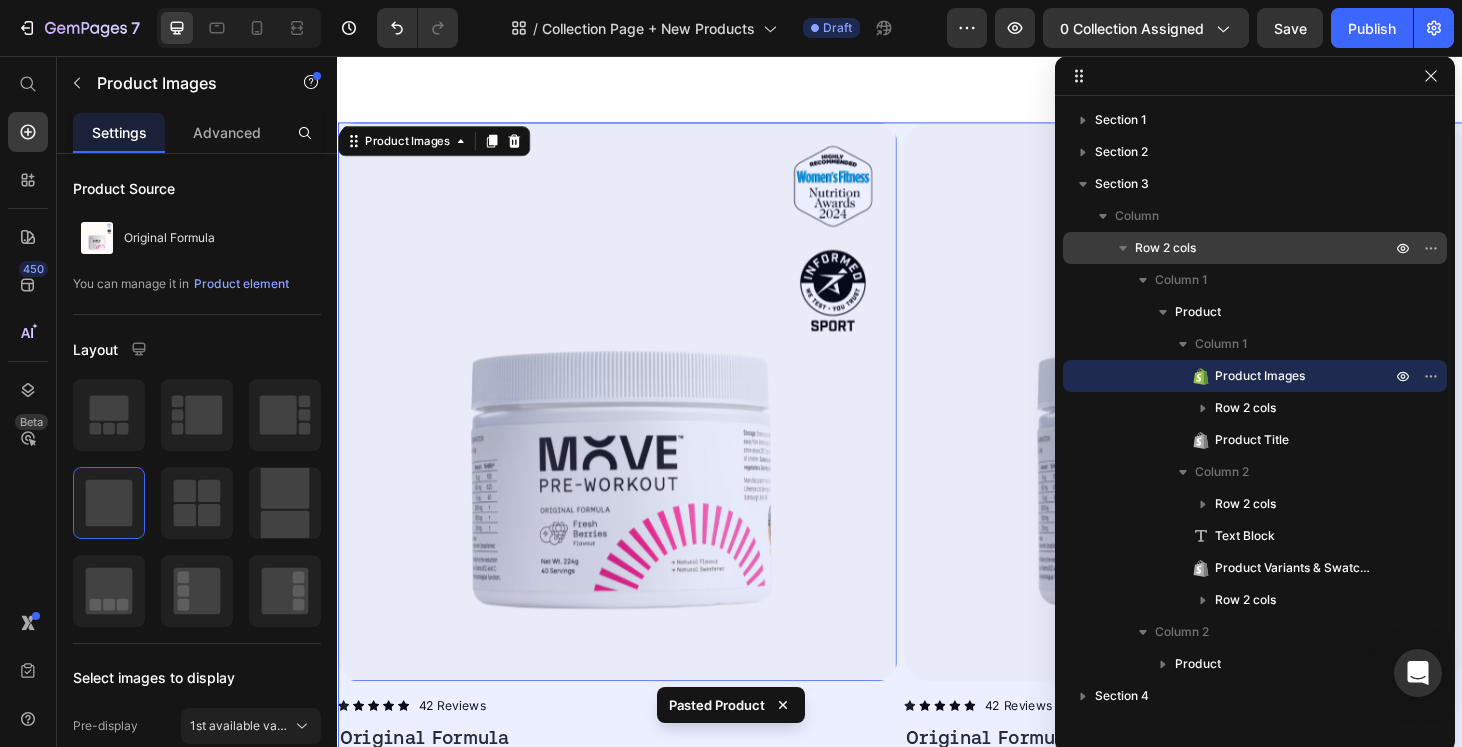 click on "Row 2 cols" at bounding box center (1165, 248) 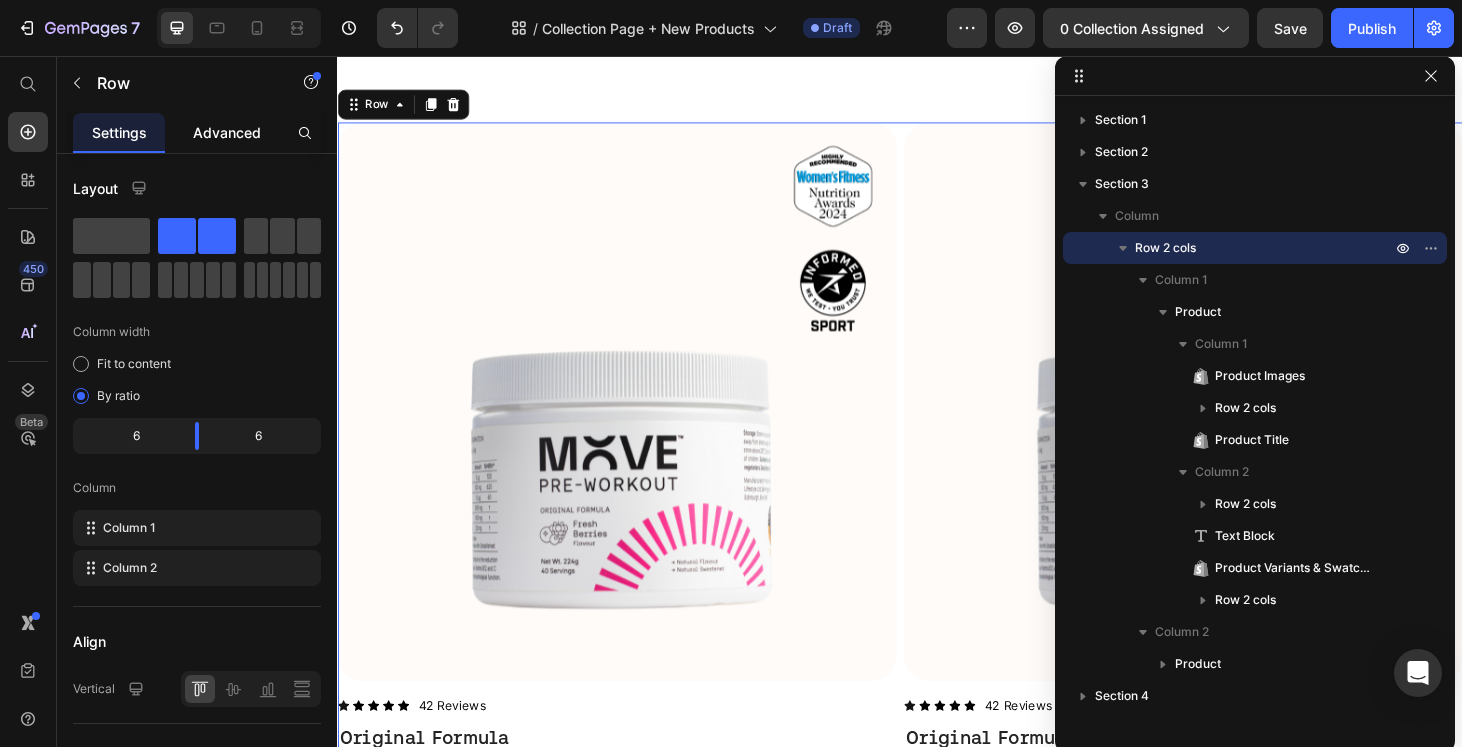 click on "Advanced" at bounding box center (227, 132) 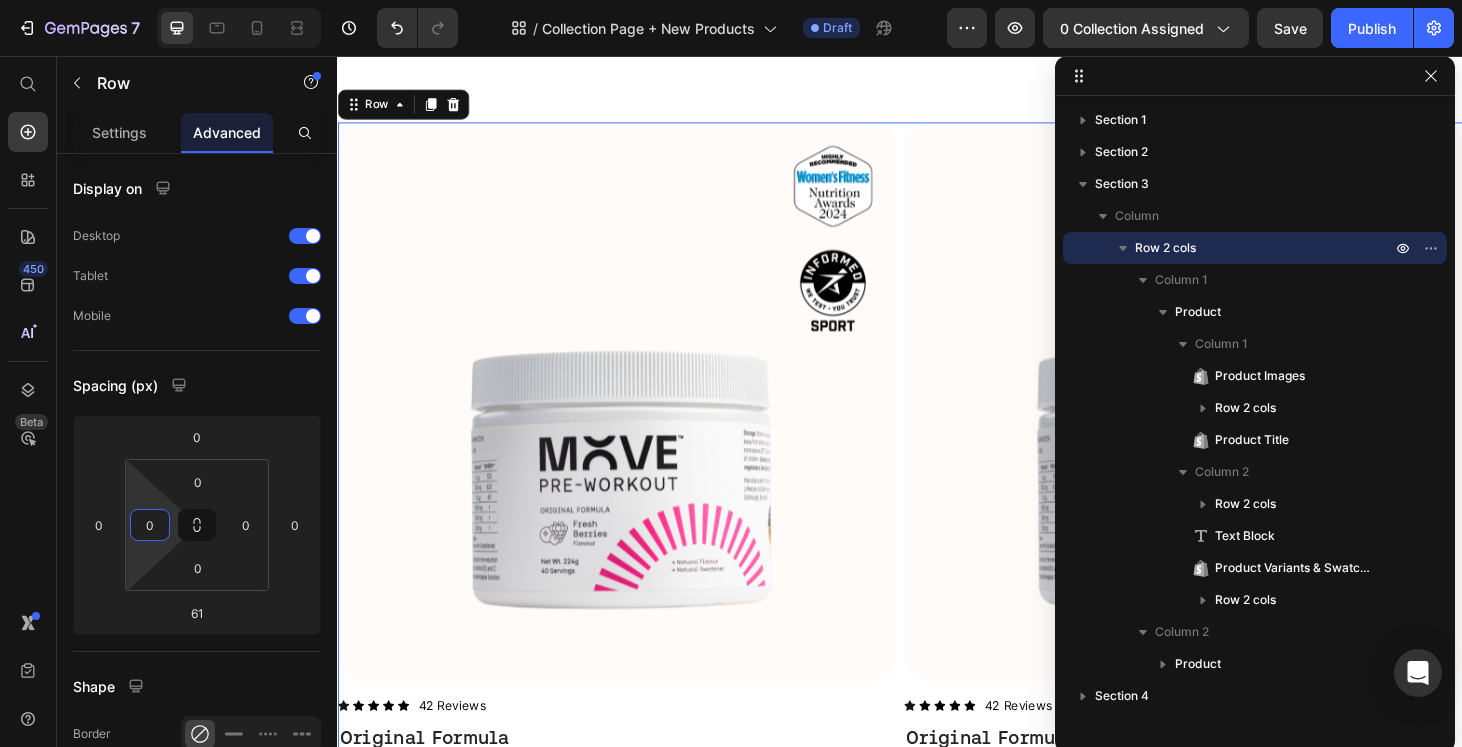 click on "0" at bounding box center [150, 525] 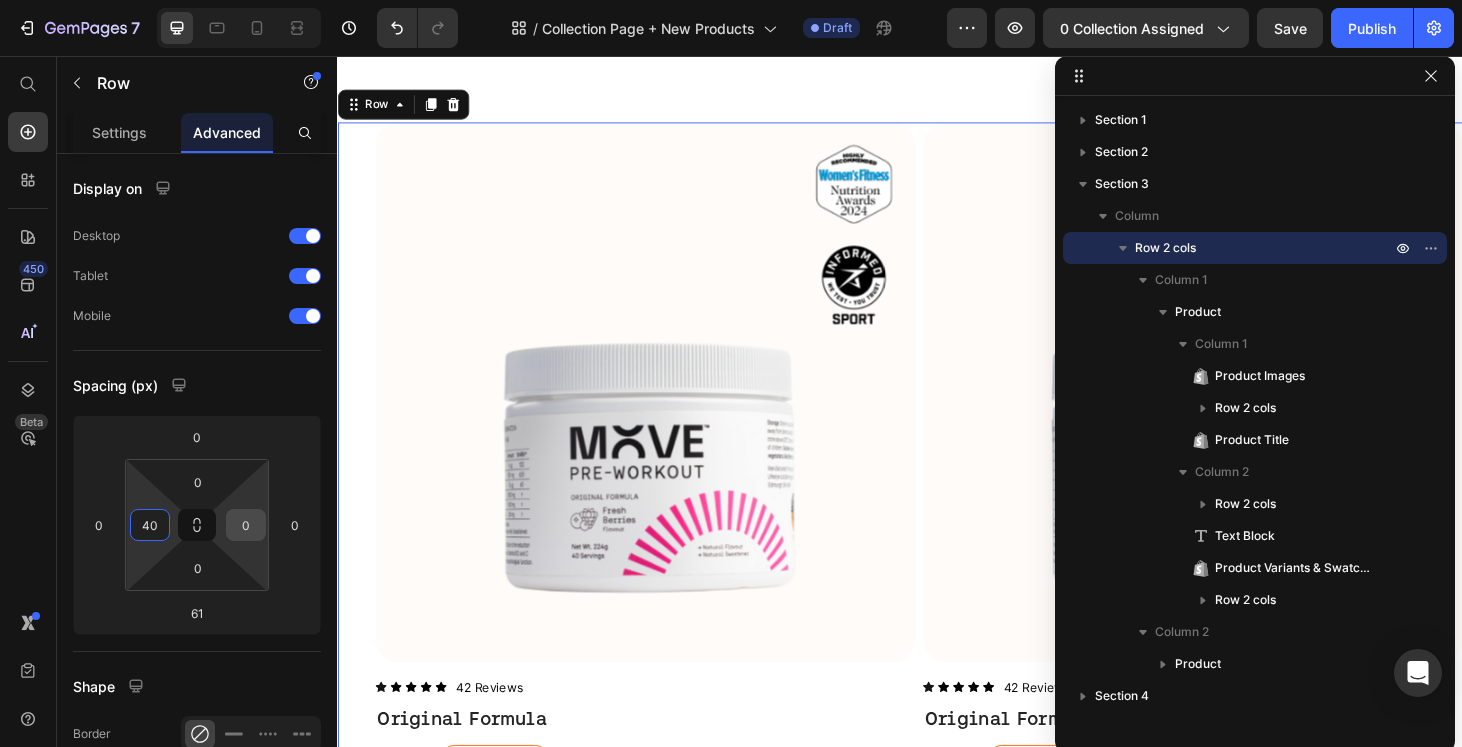 type on "40" 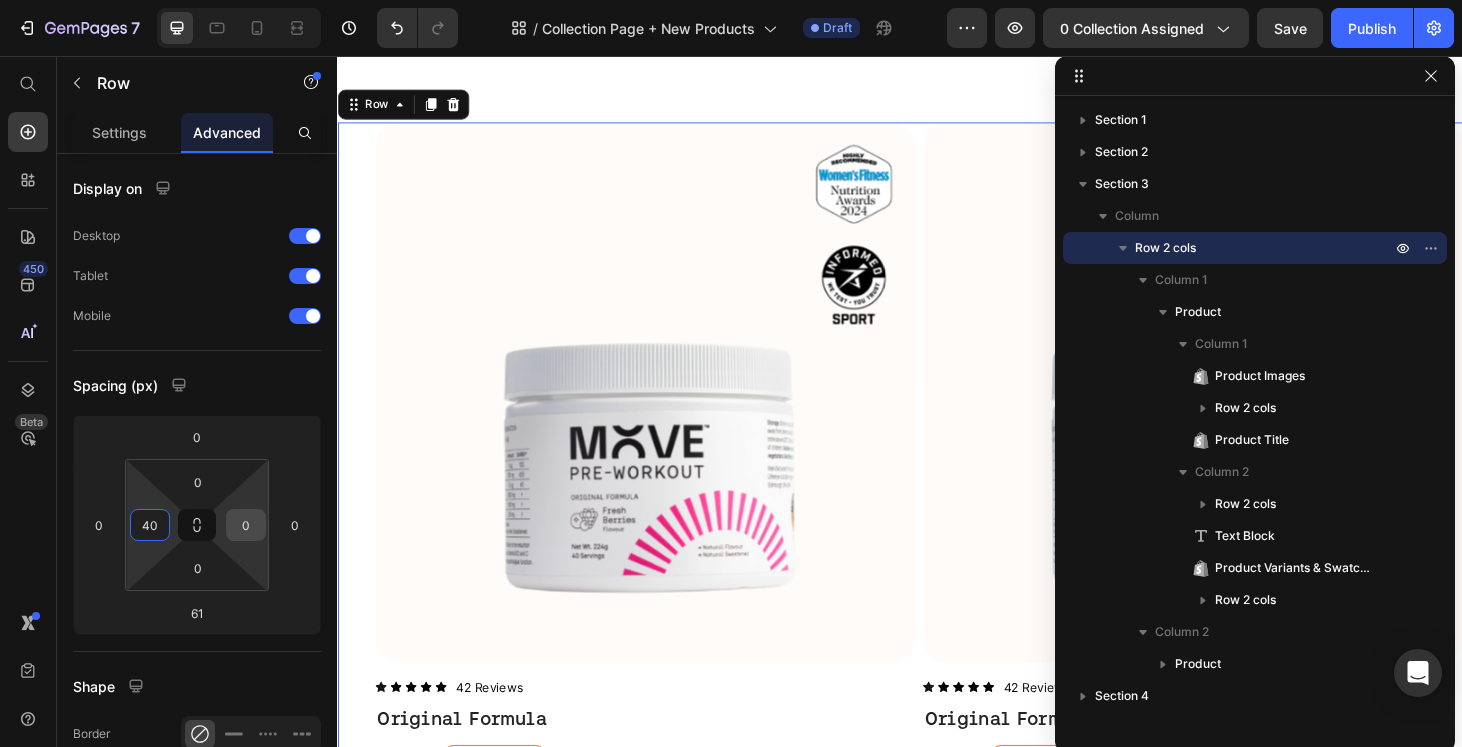 click on "0" at bounding box center [246, 525] 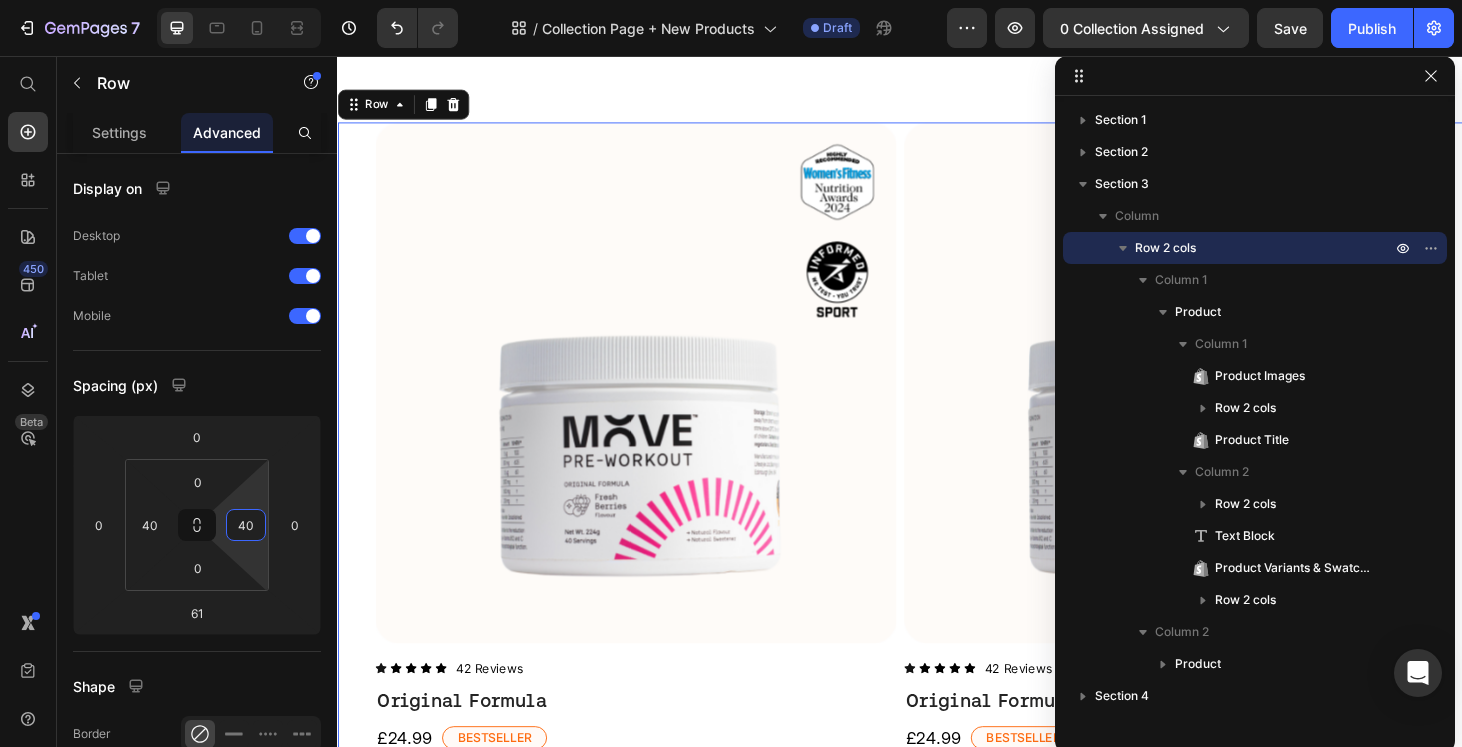 type on "40" 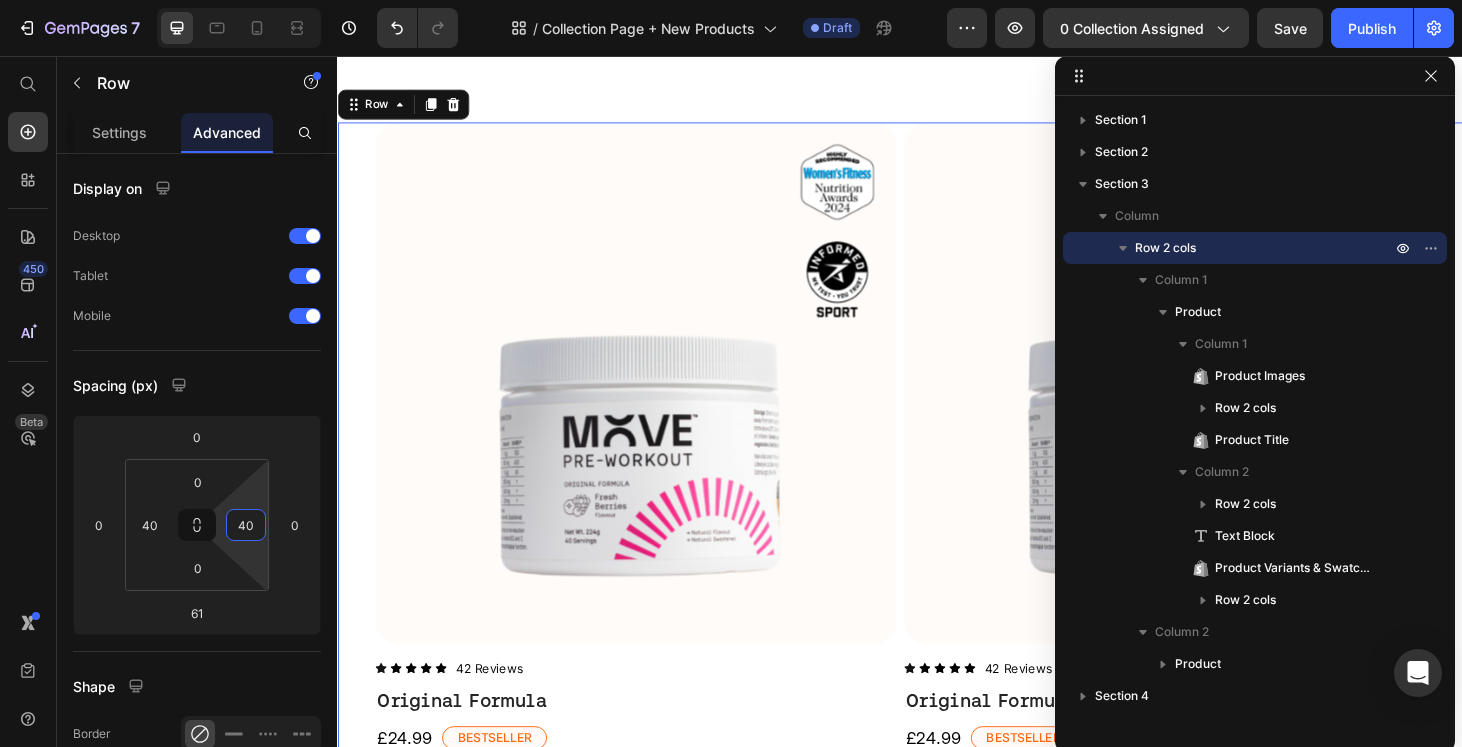 click on "Spacing (px)" at bounding box center [197, 385] 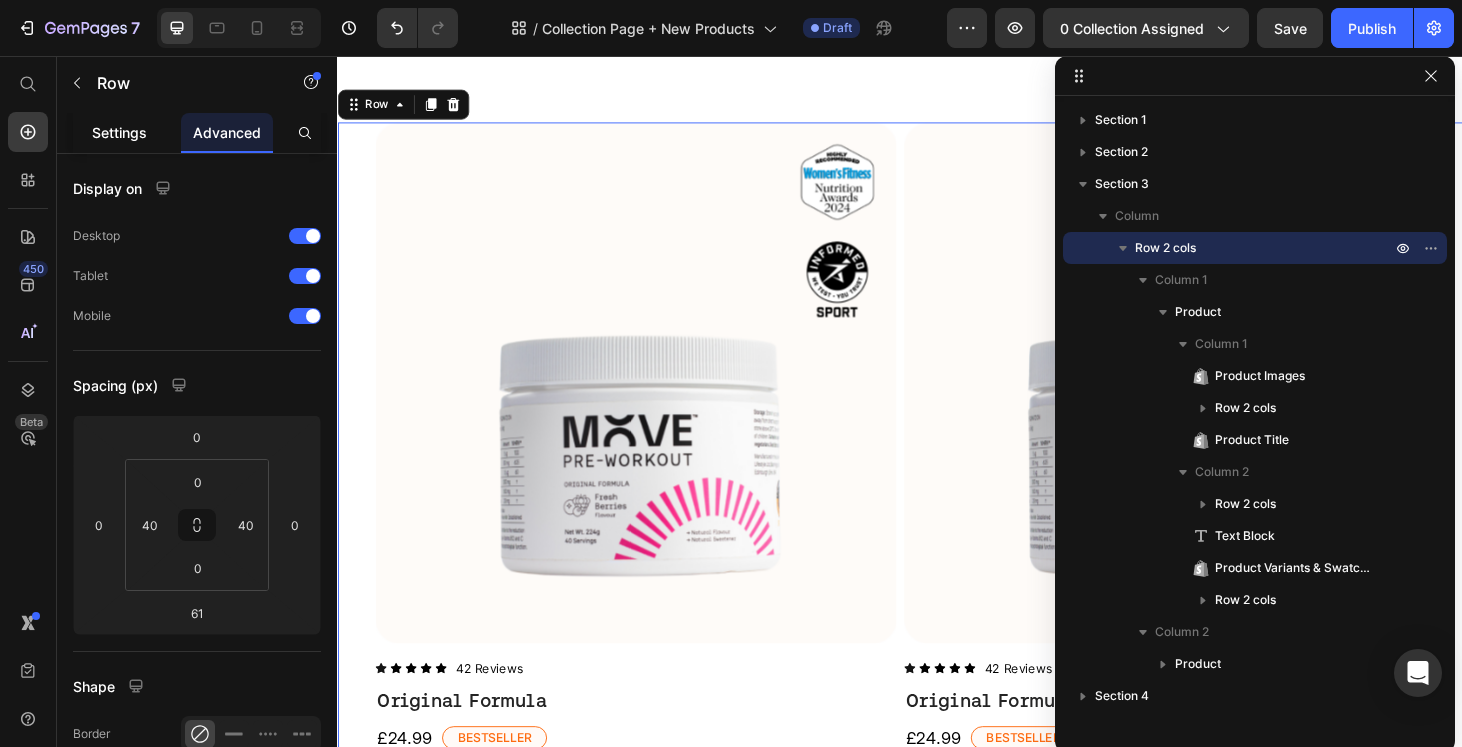 click on "Settings" at bounding box center [119, 132] 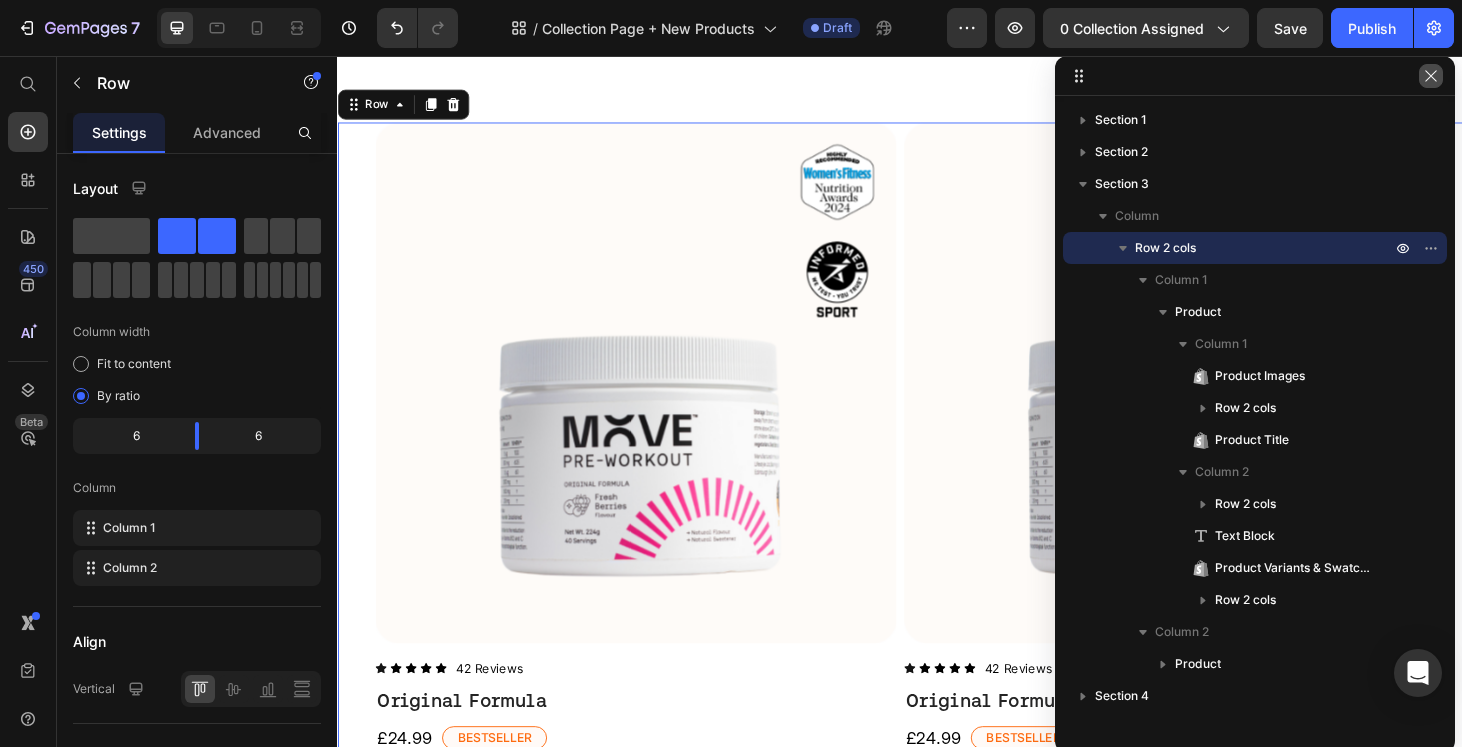 click 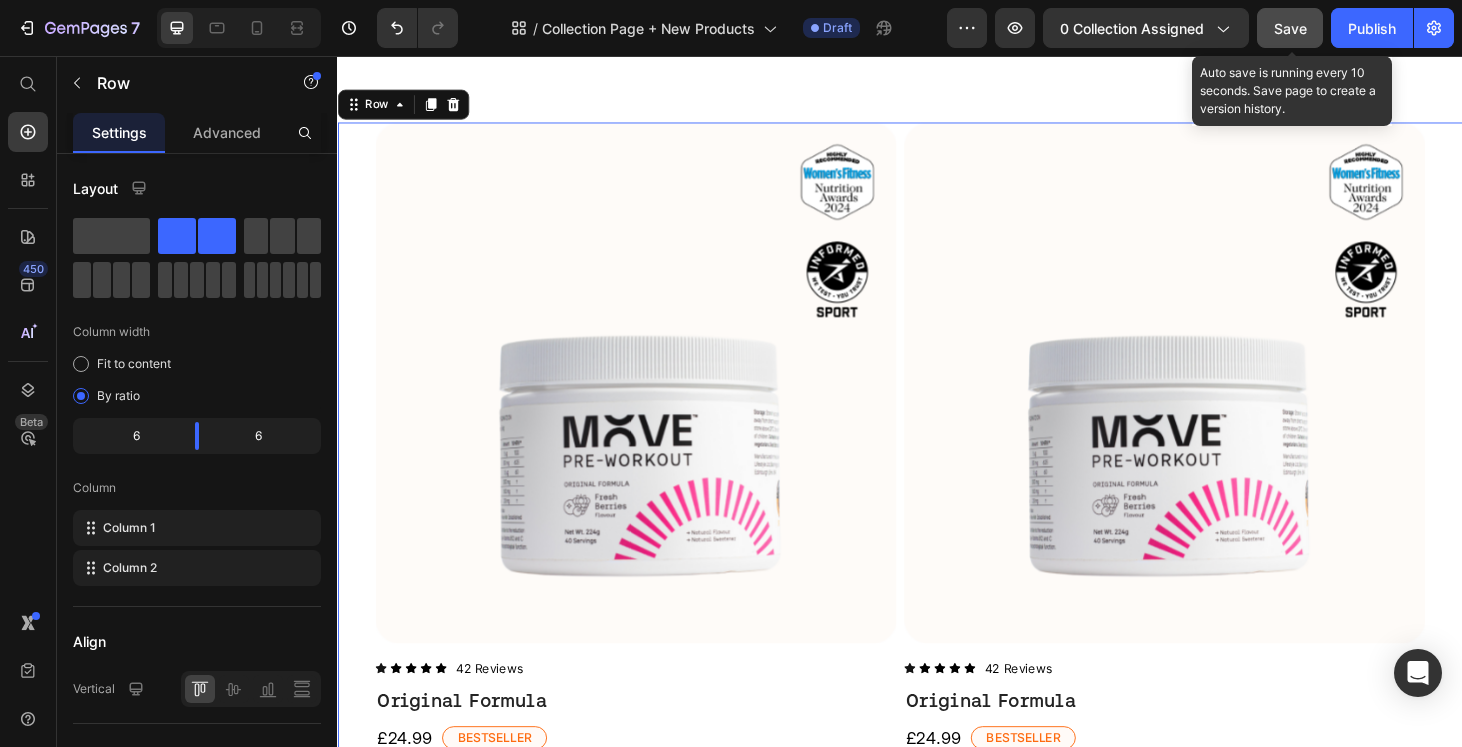 click on "Save" 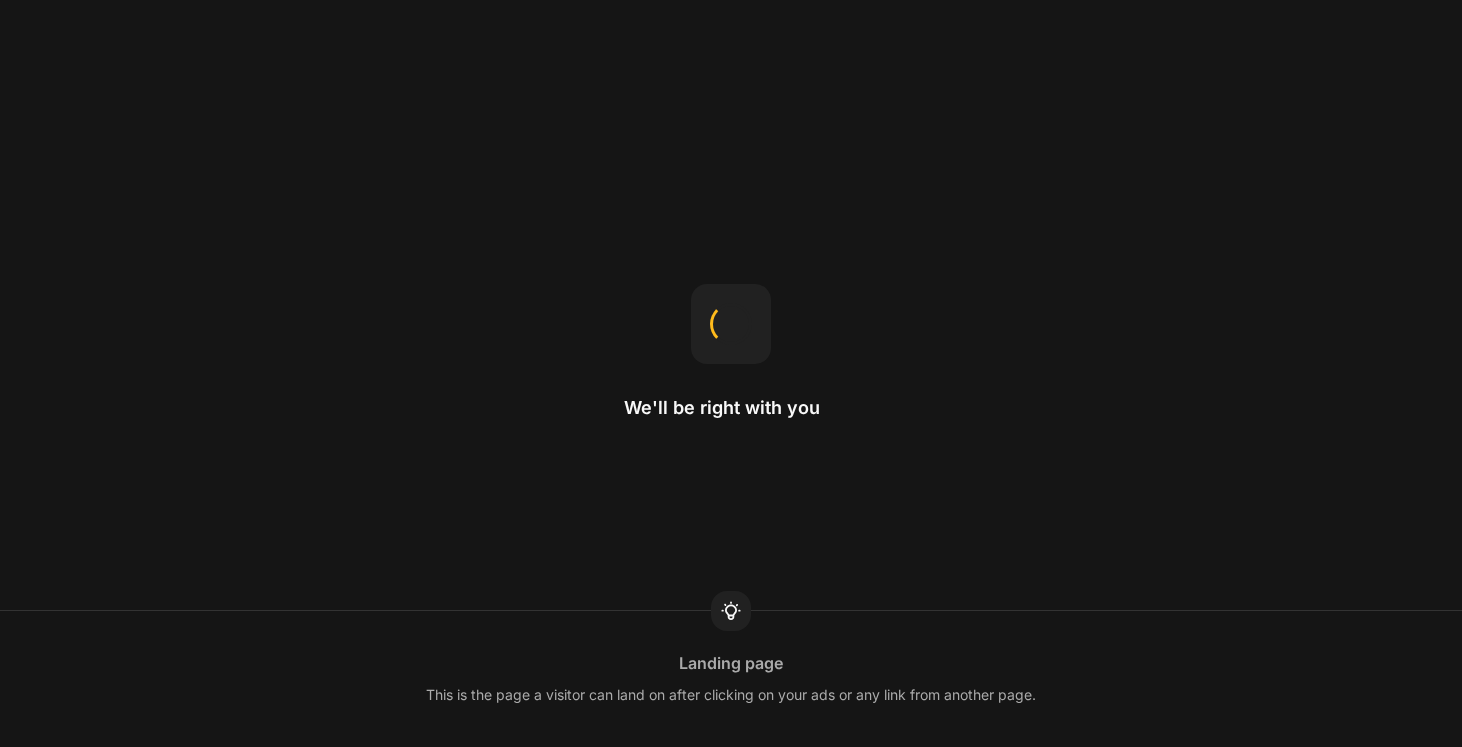 scroll, scrollTop: 0, scrollLeft: 0, axis: both 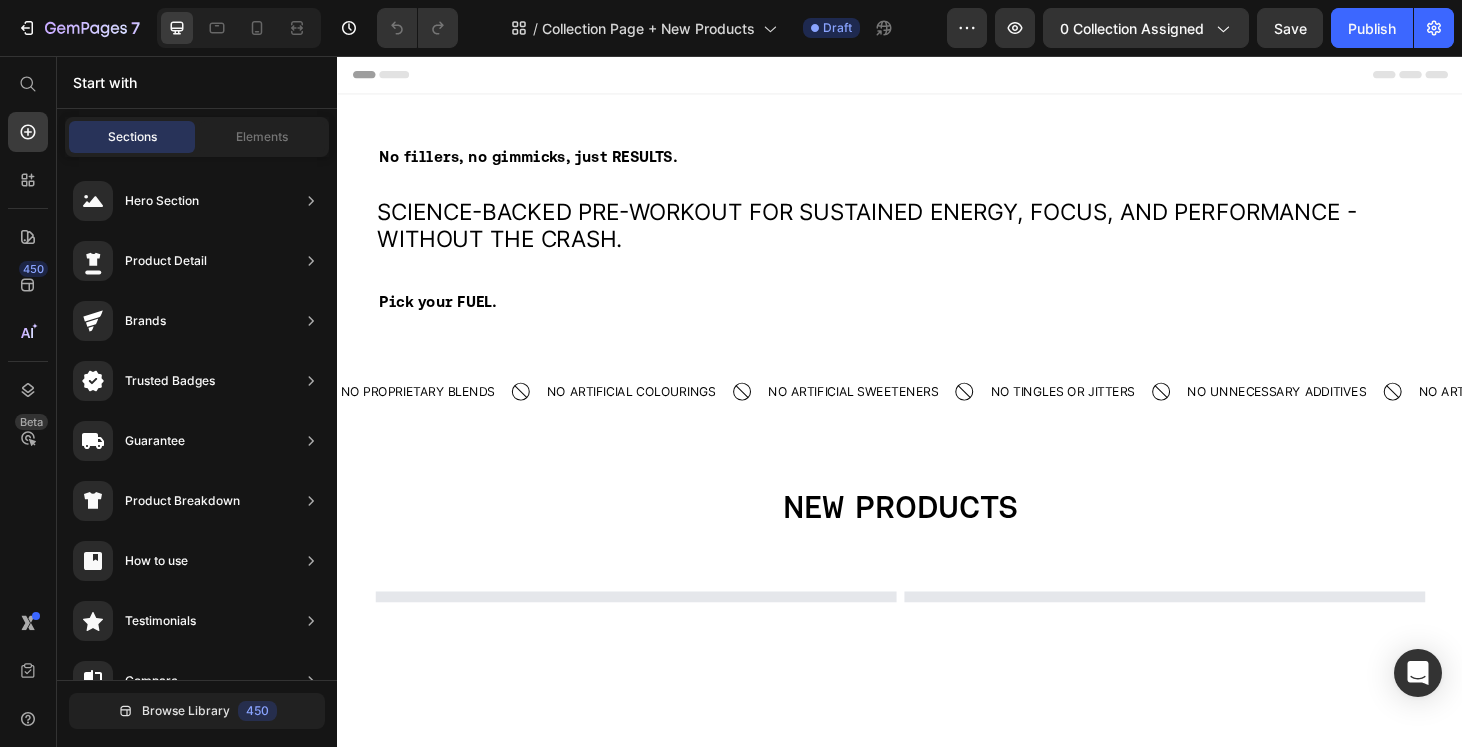 select on "Fresh Berries" 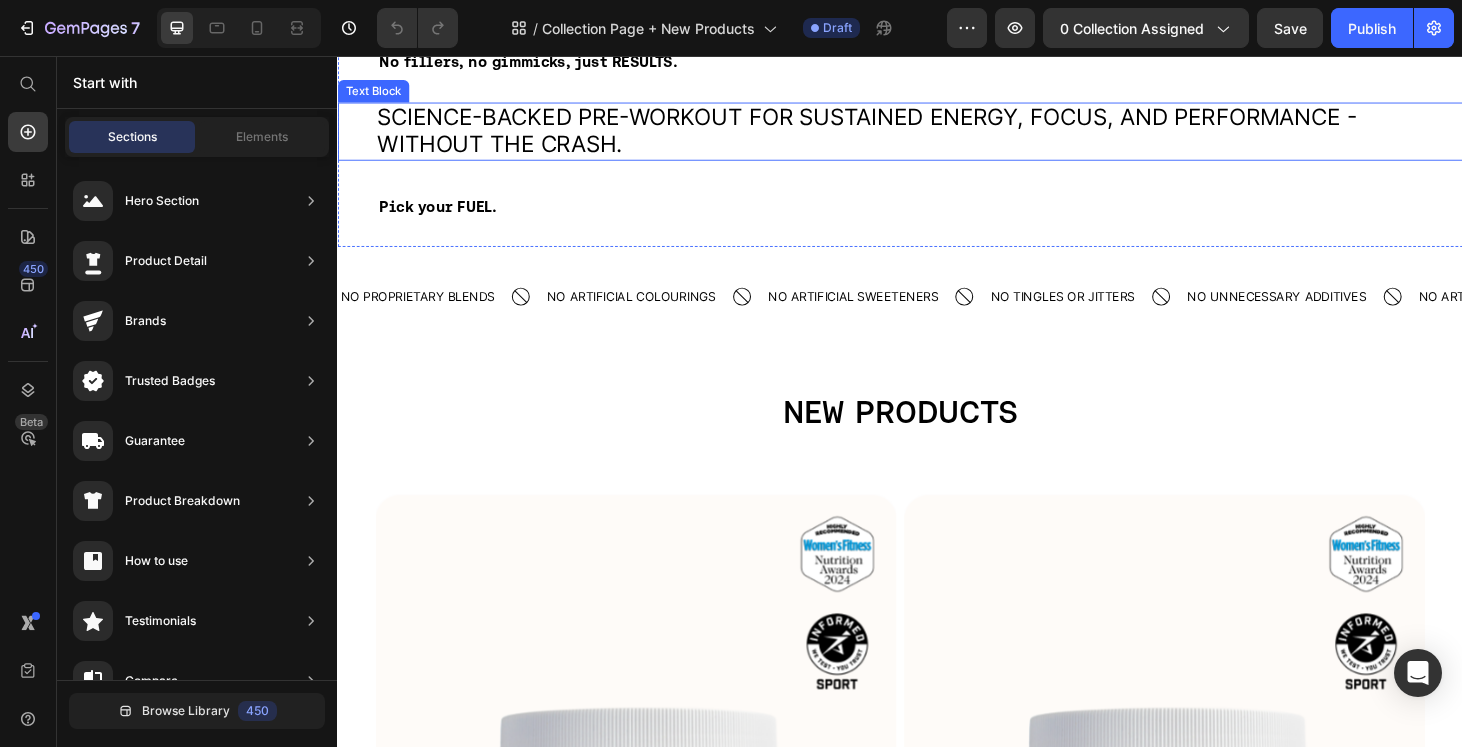 select on "Fresh Berries" 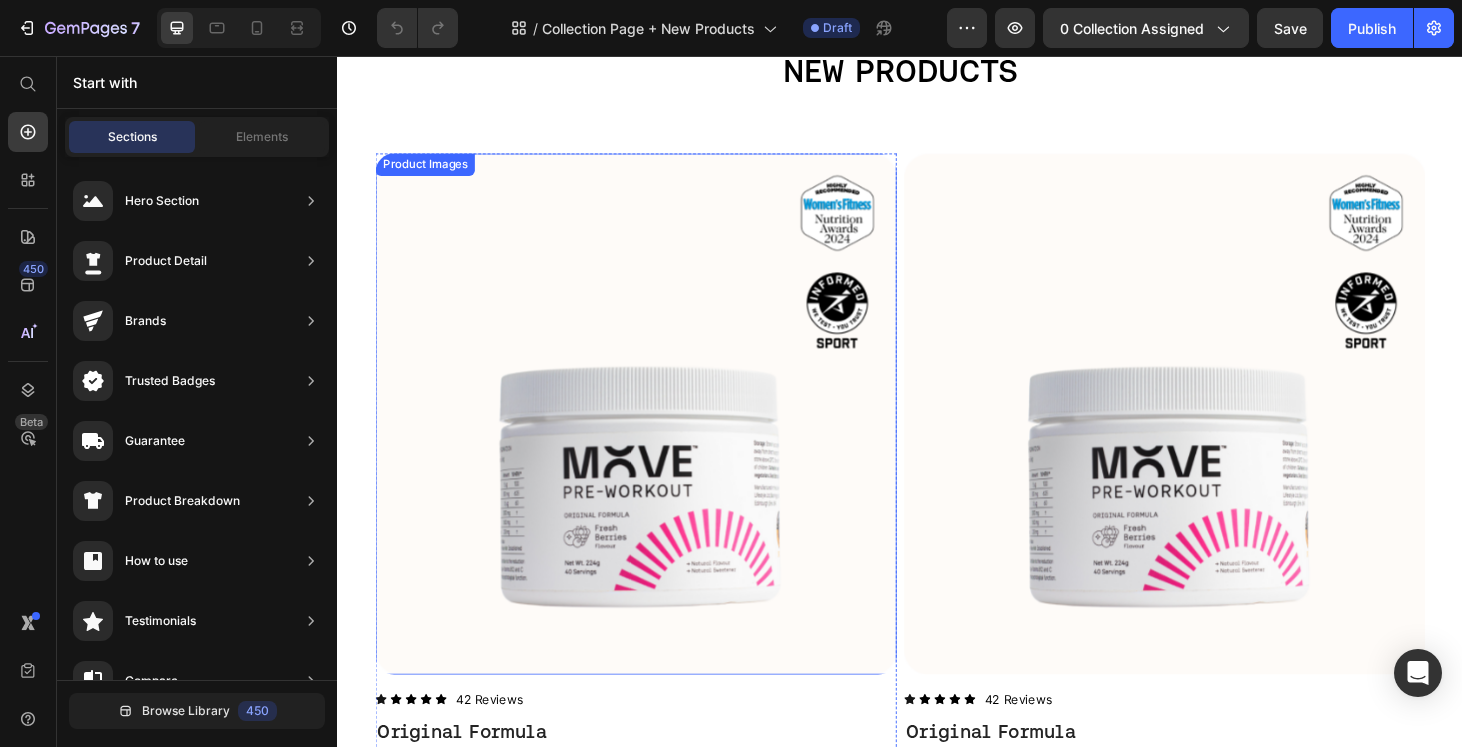 click at bounding box center (655, 438) 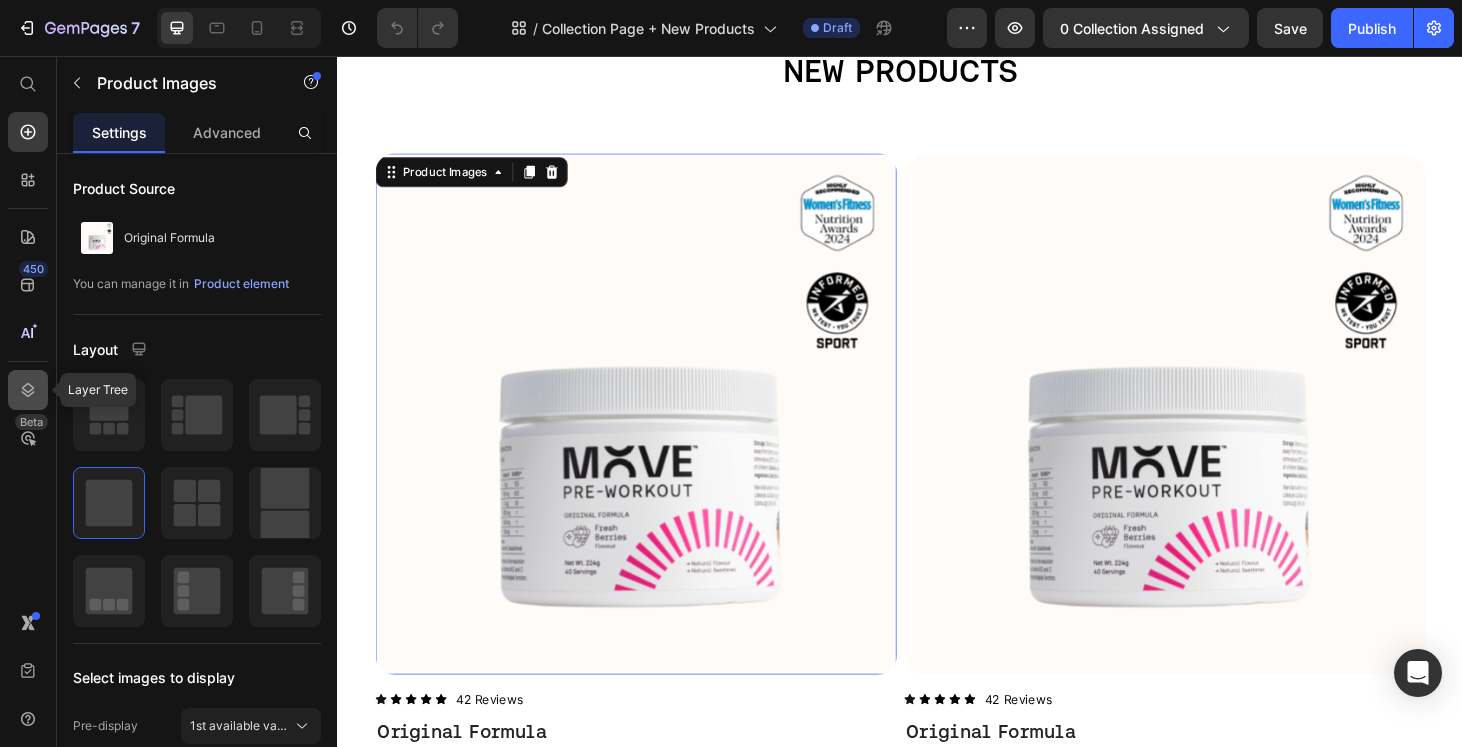 click 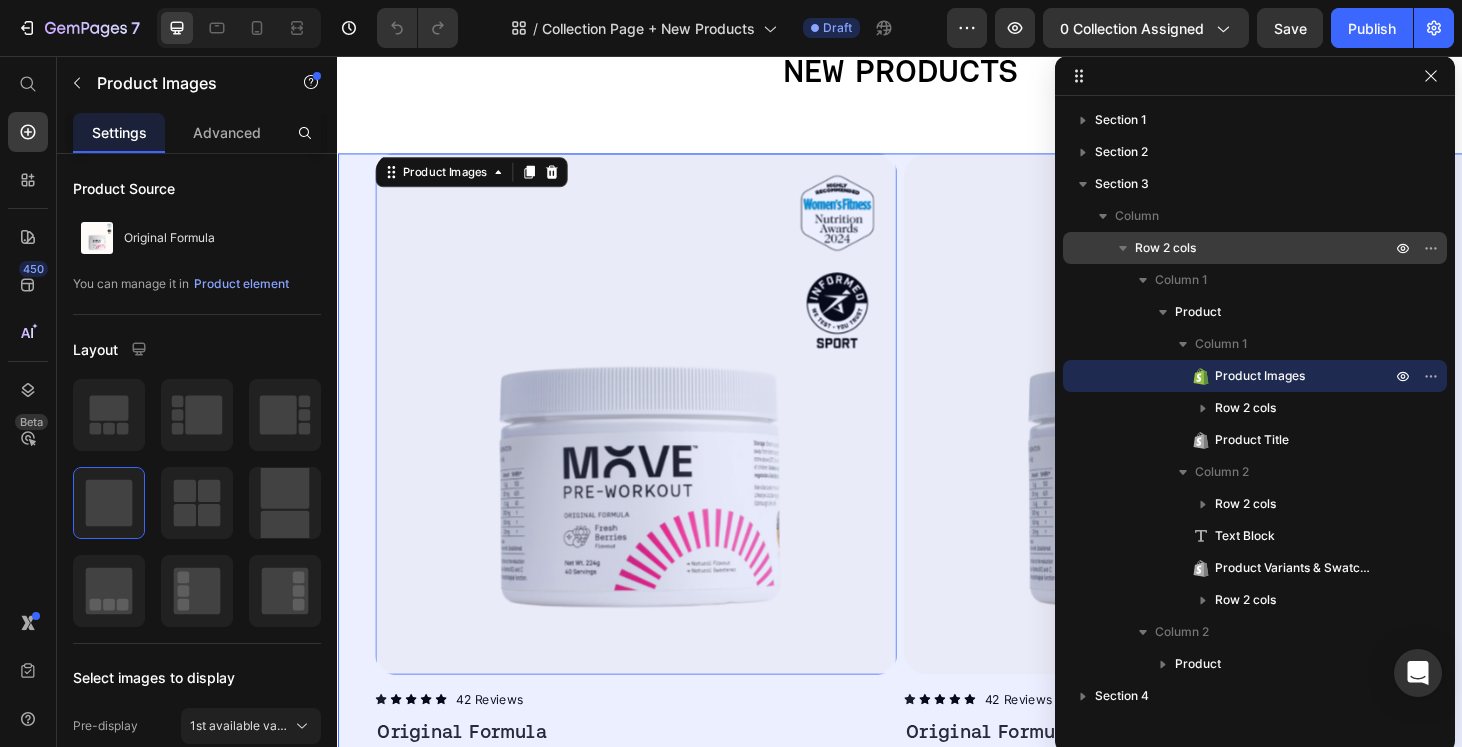 click on "Row 2 cols" at bounding box center [1265, 248] 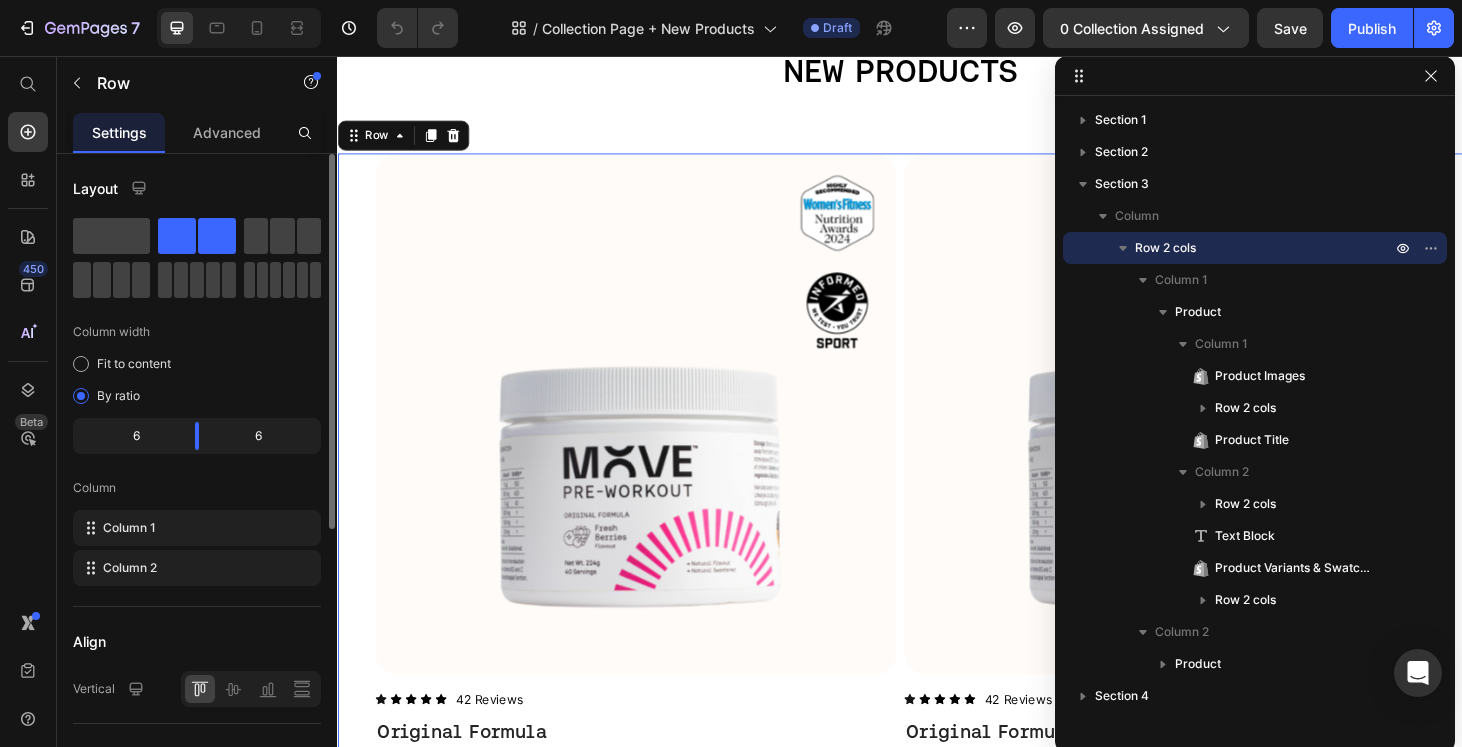 scroll, scrollTop: 462, scrollLeft: 0, axis: vertical 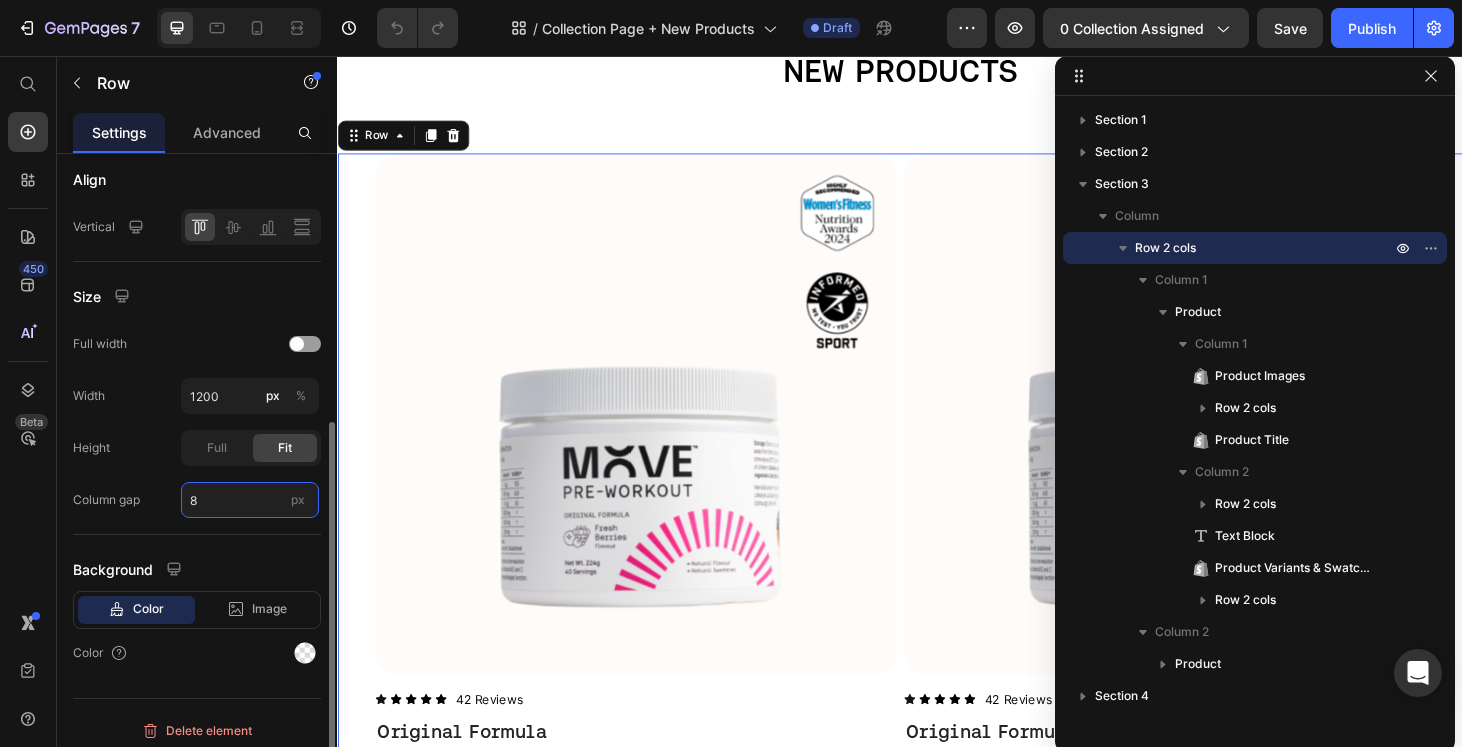 click on "8" at bounding box center (250, 500) 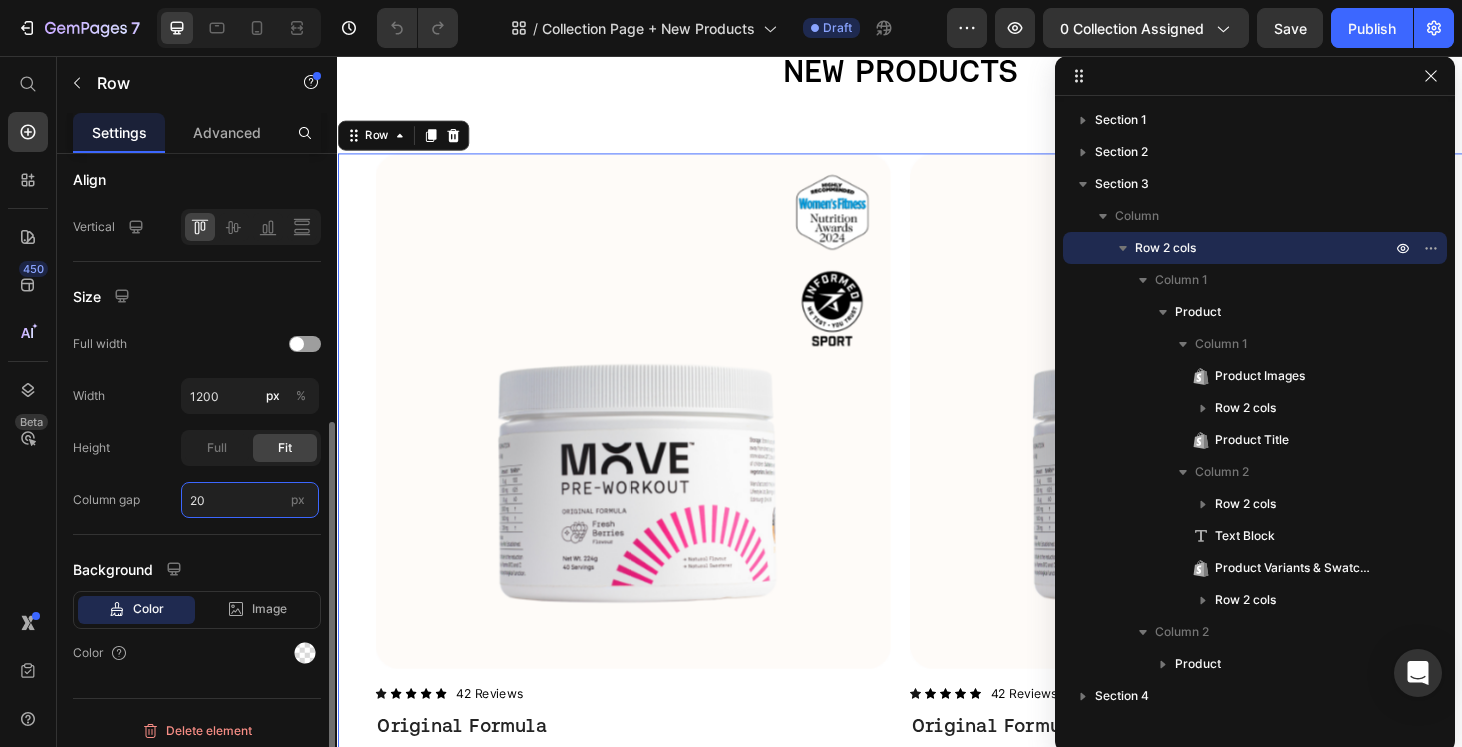 type on "20" 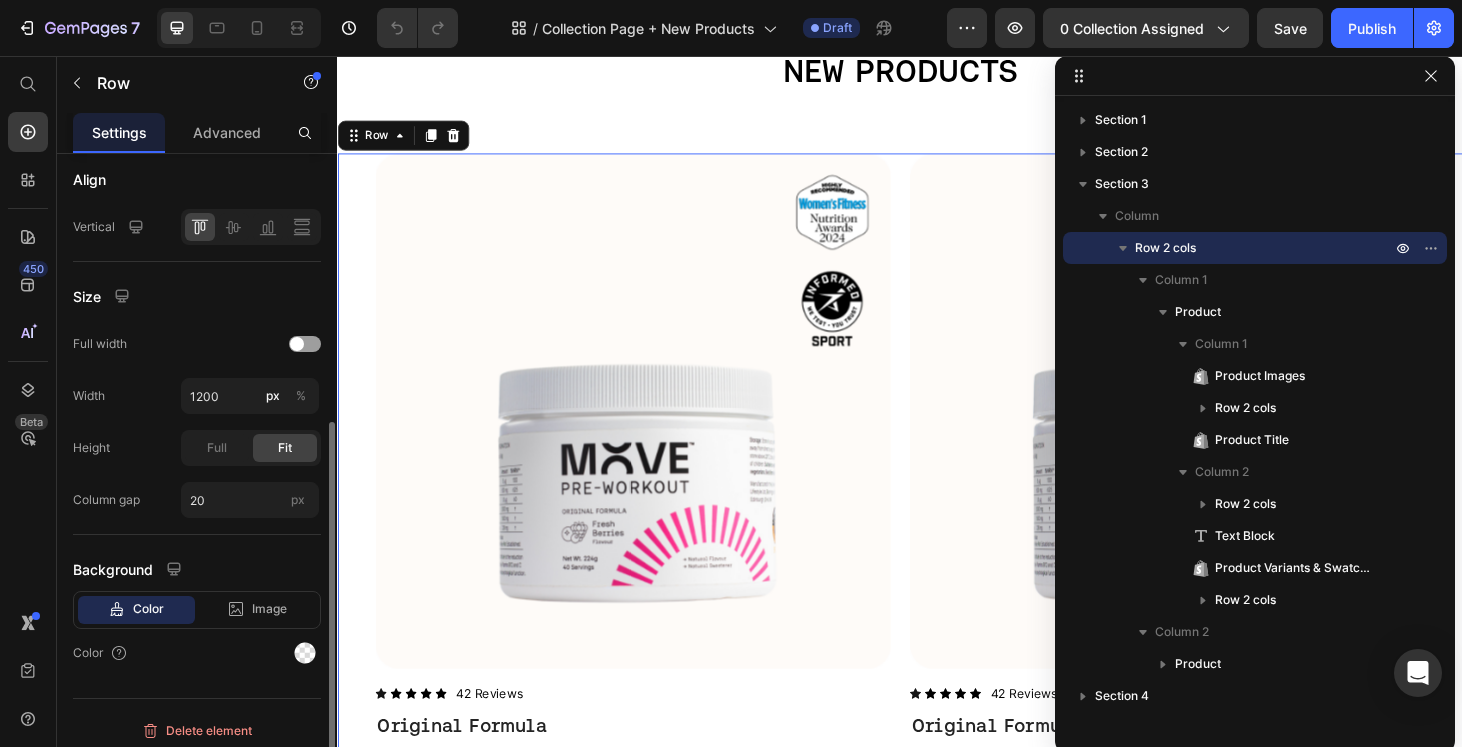 click on "Size" at bounding box center [197, 296] 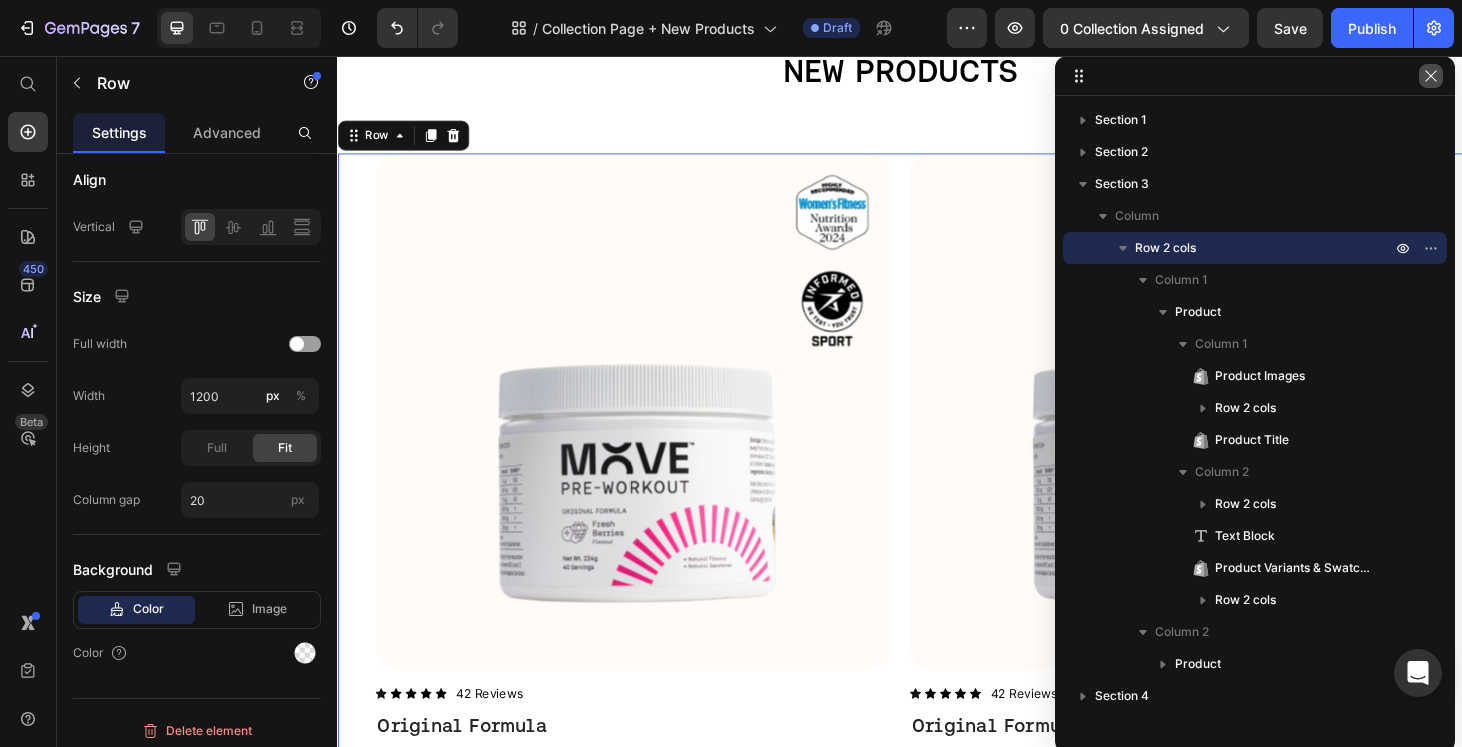 click 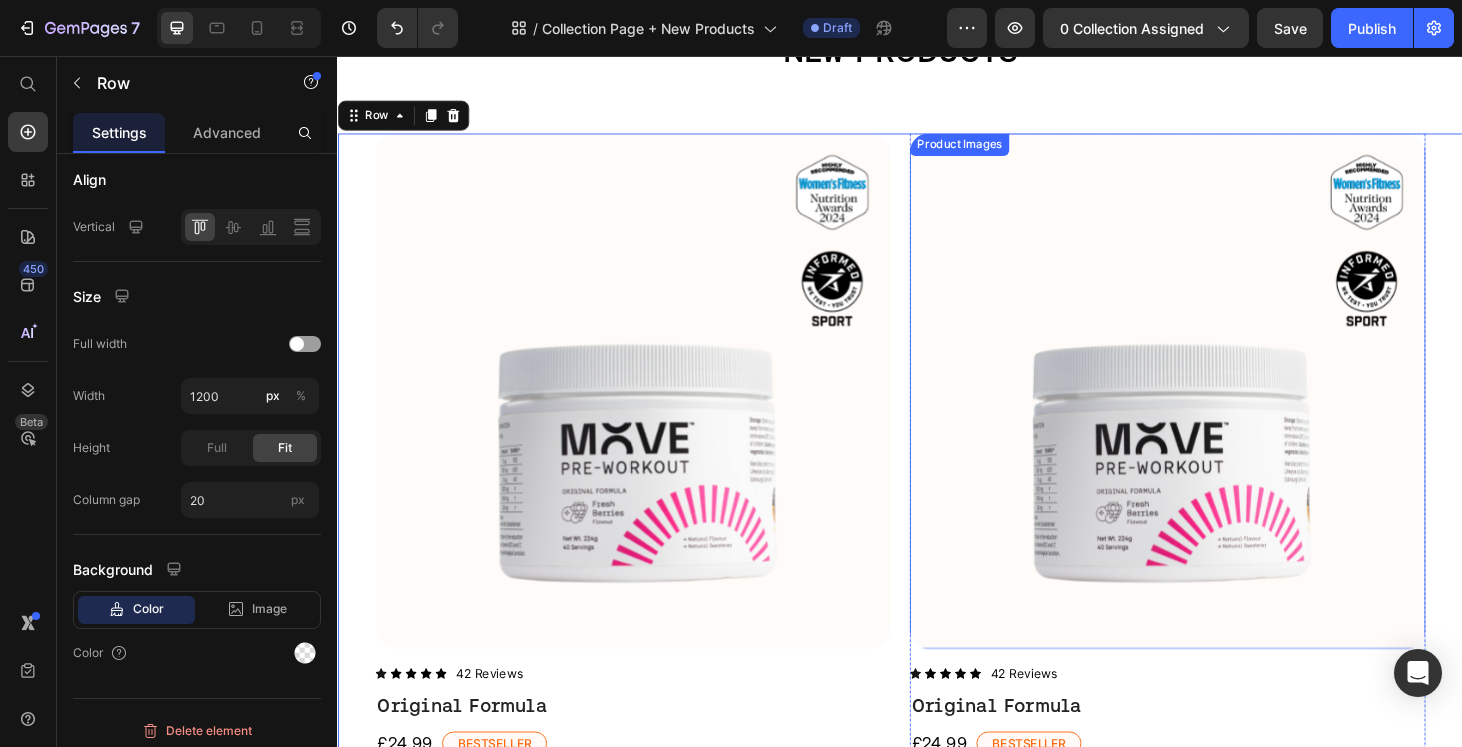 scroll, scrollTop: 415, scrollLeft: 0, axis: vertical 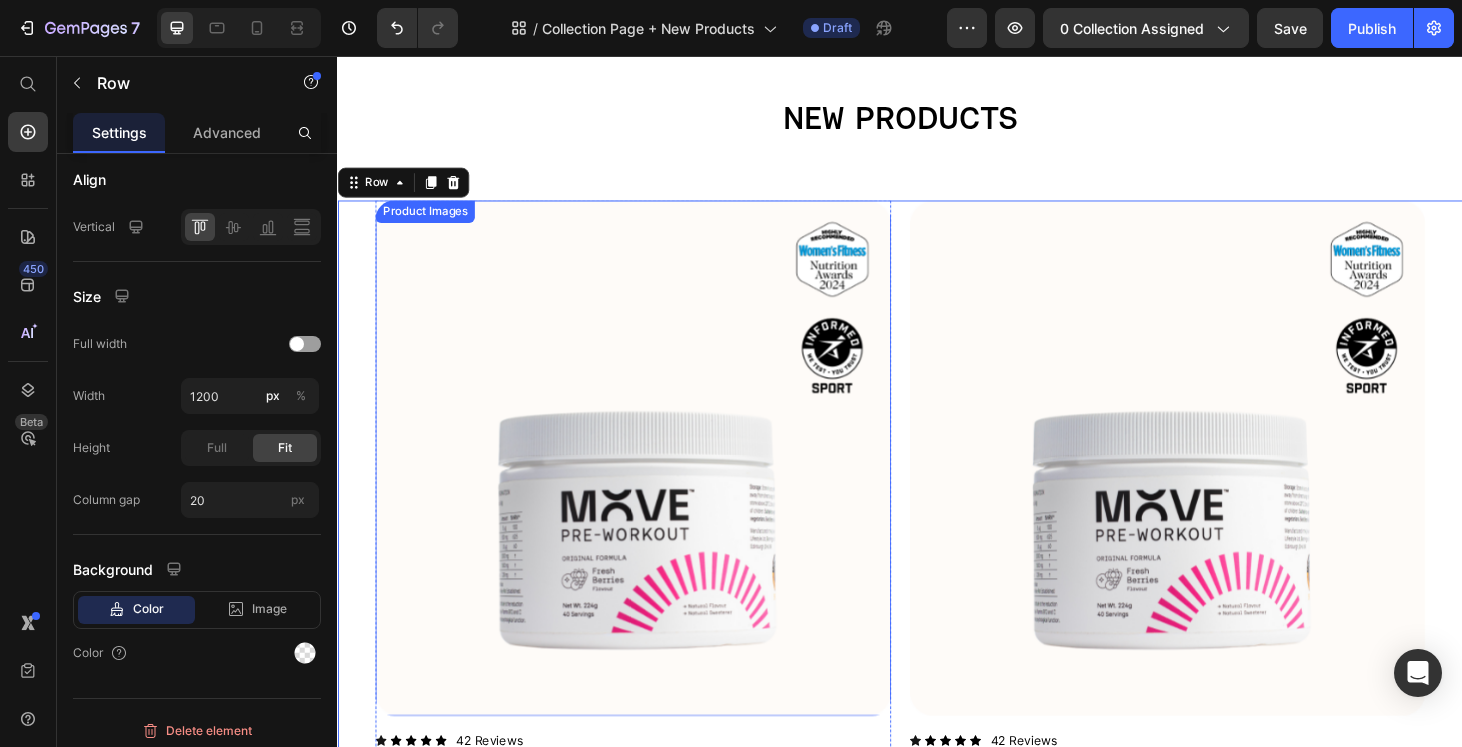 click at bounding box center [652, 485] 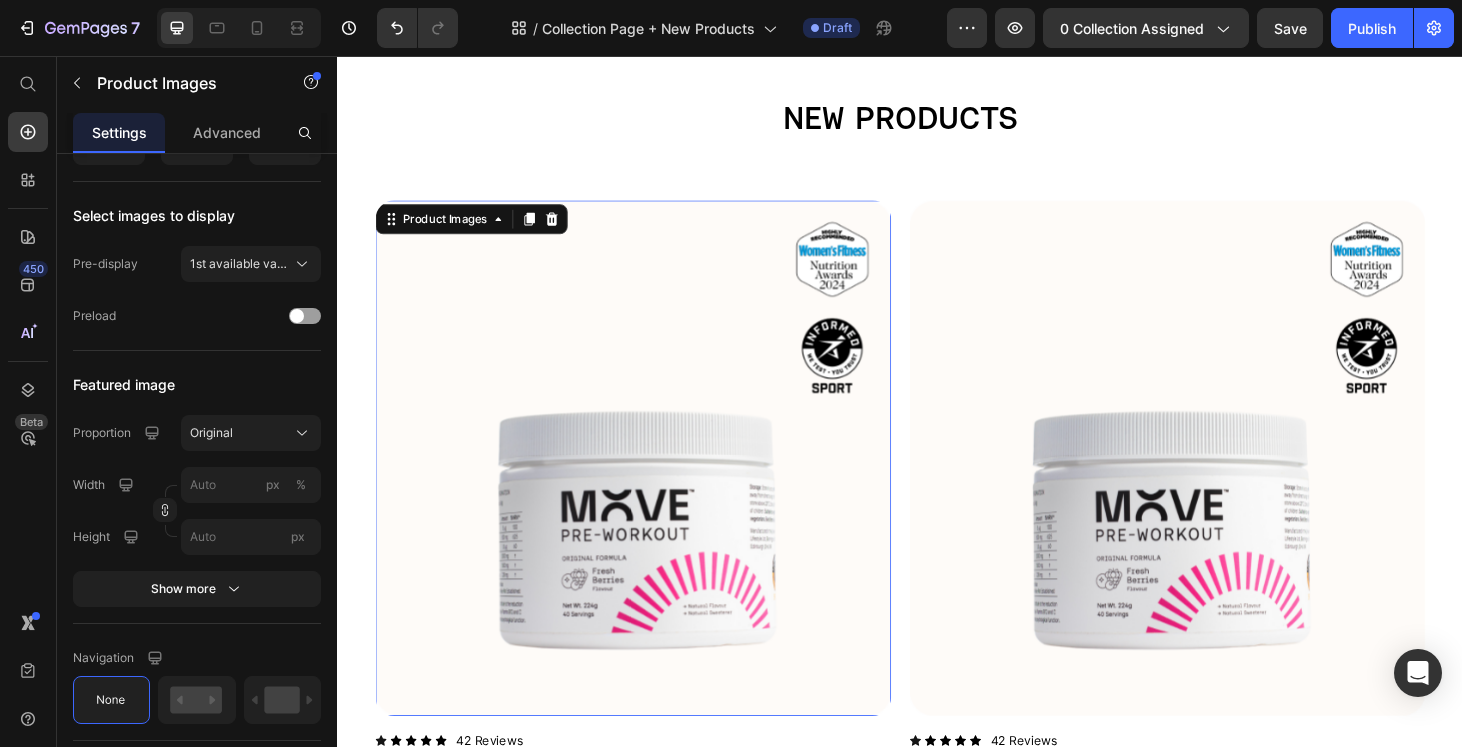 scroll, scrollTop: 0, scrollLeft: 0, axis: both 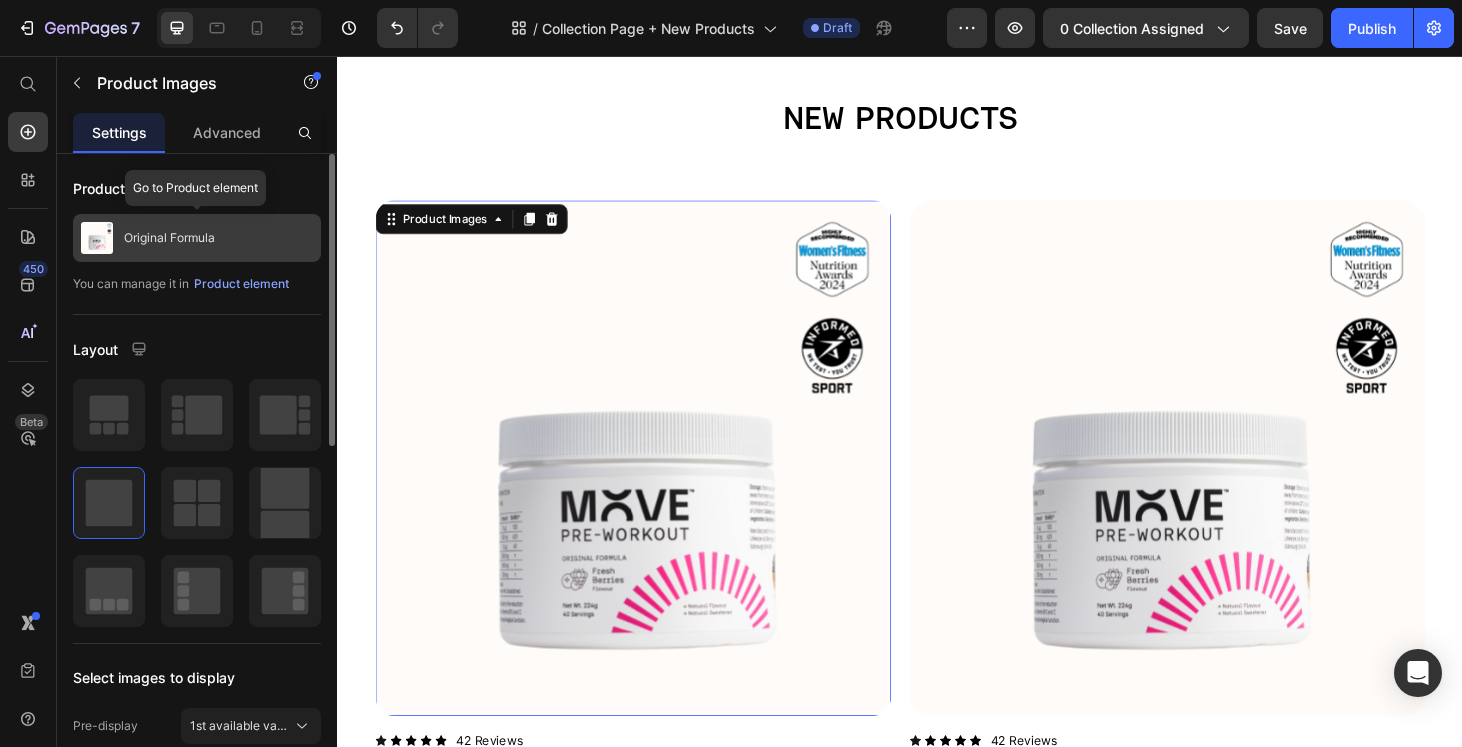 click on "Original Formula" at bounding box center (169, 238) 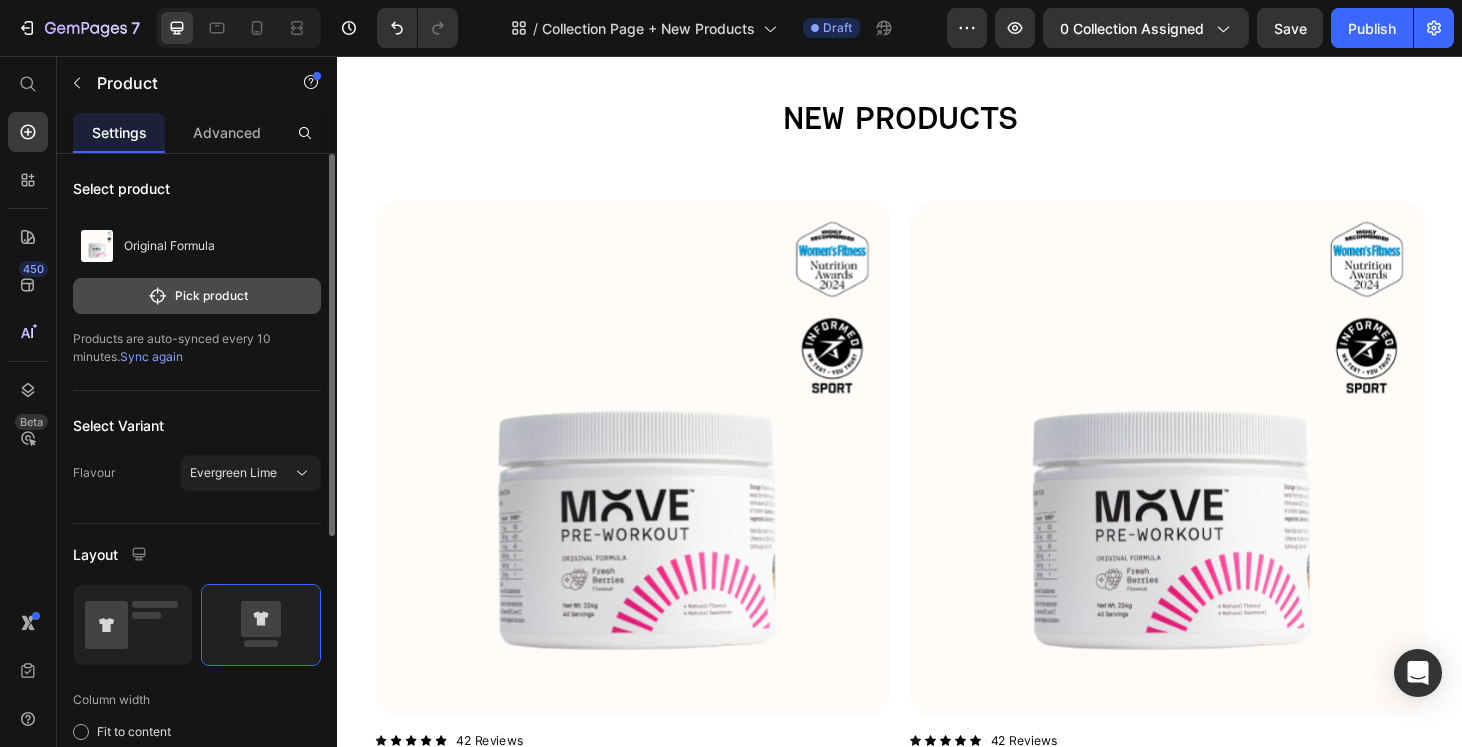 click on "Pick product" at bounding box center (197, 296) 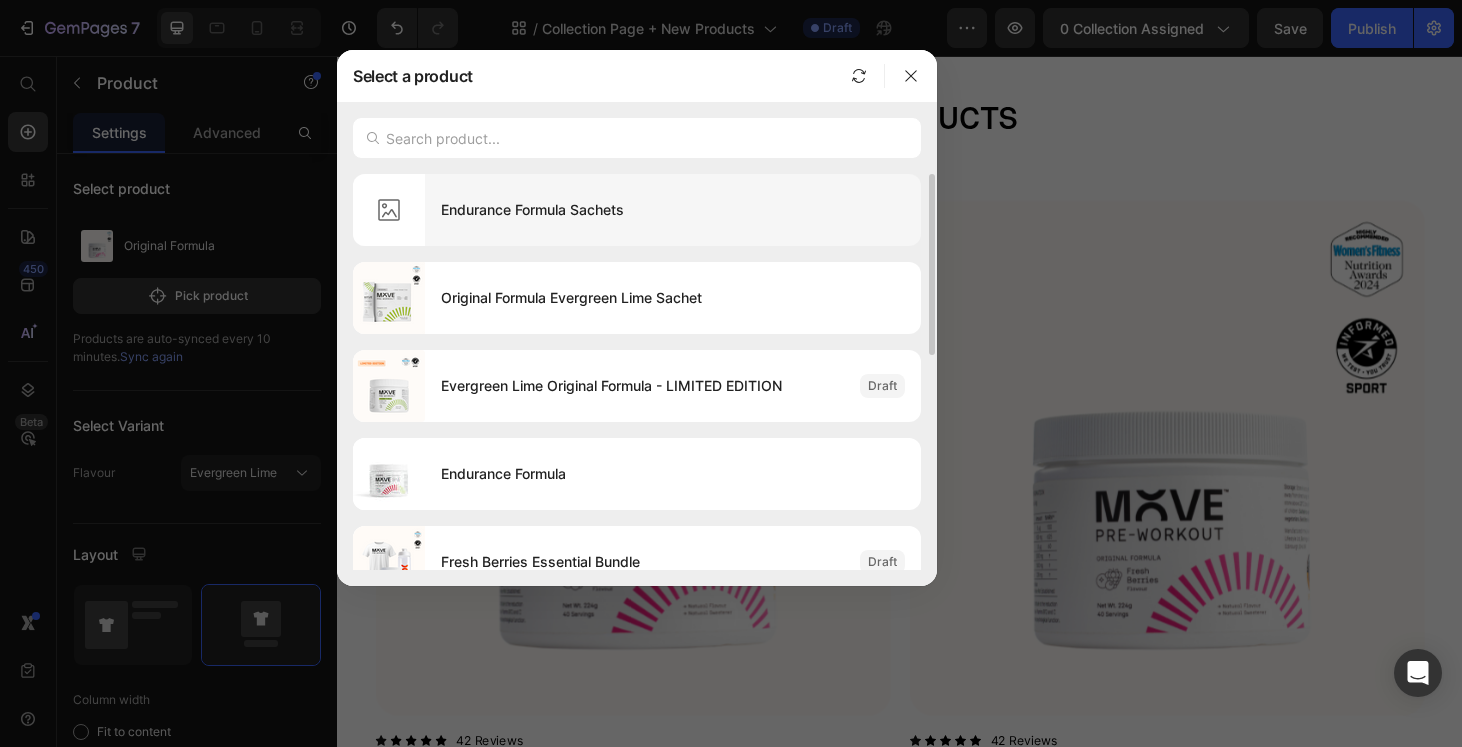 click on "Endurance Formula Sachets" at bounding box center [673, 210] 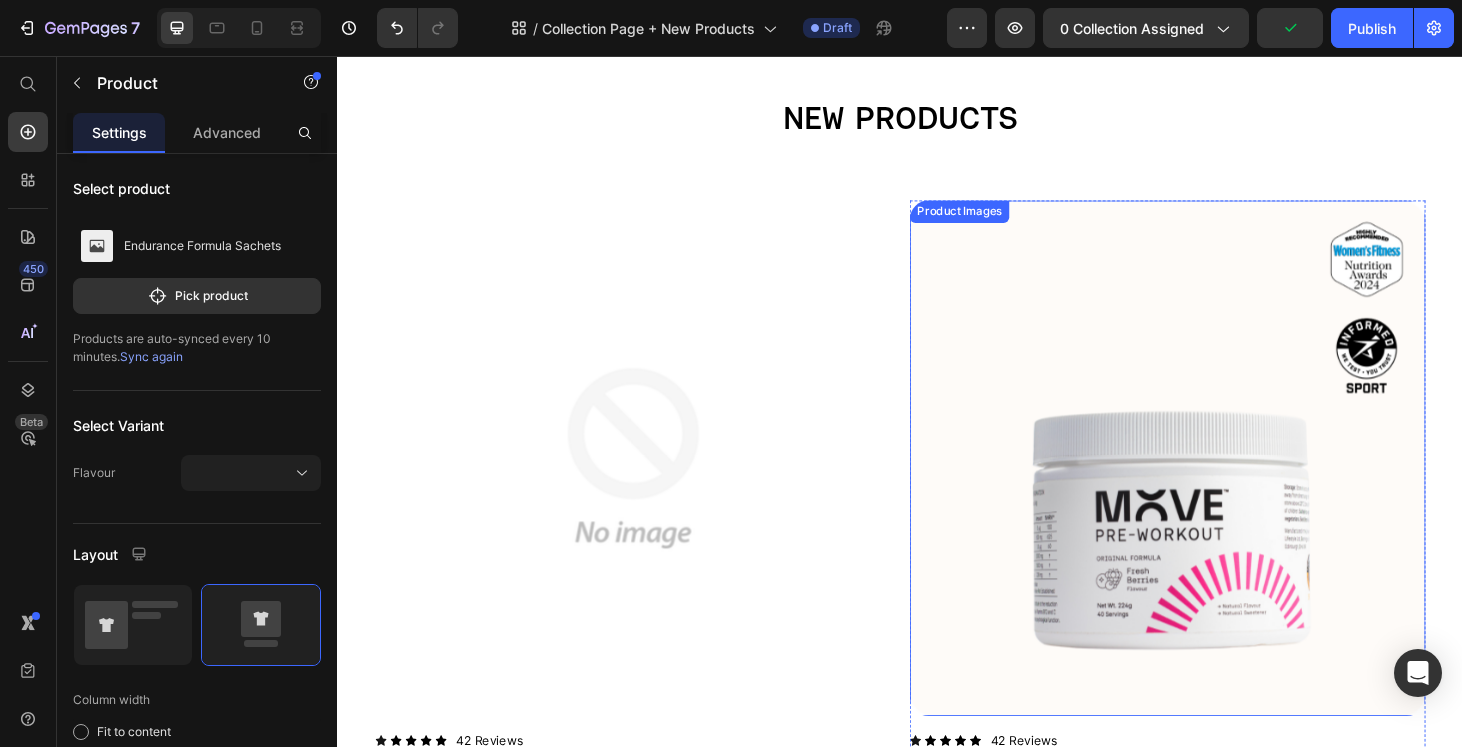 click at bounding box center [1222, 485] 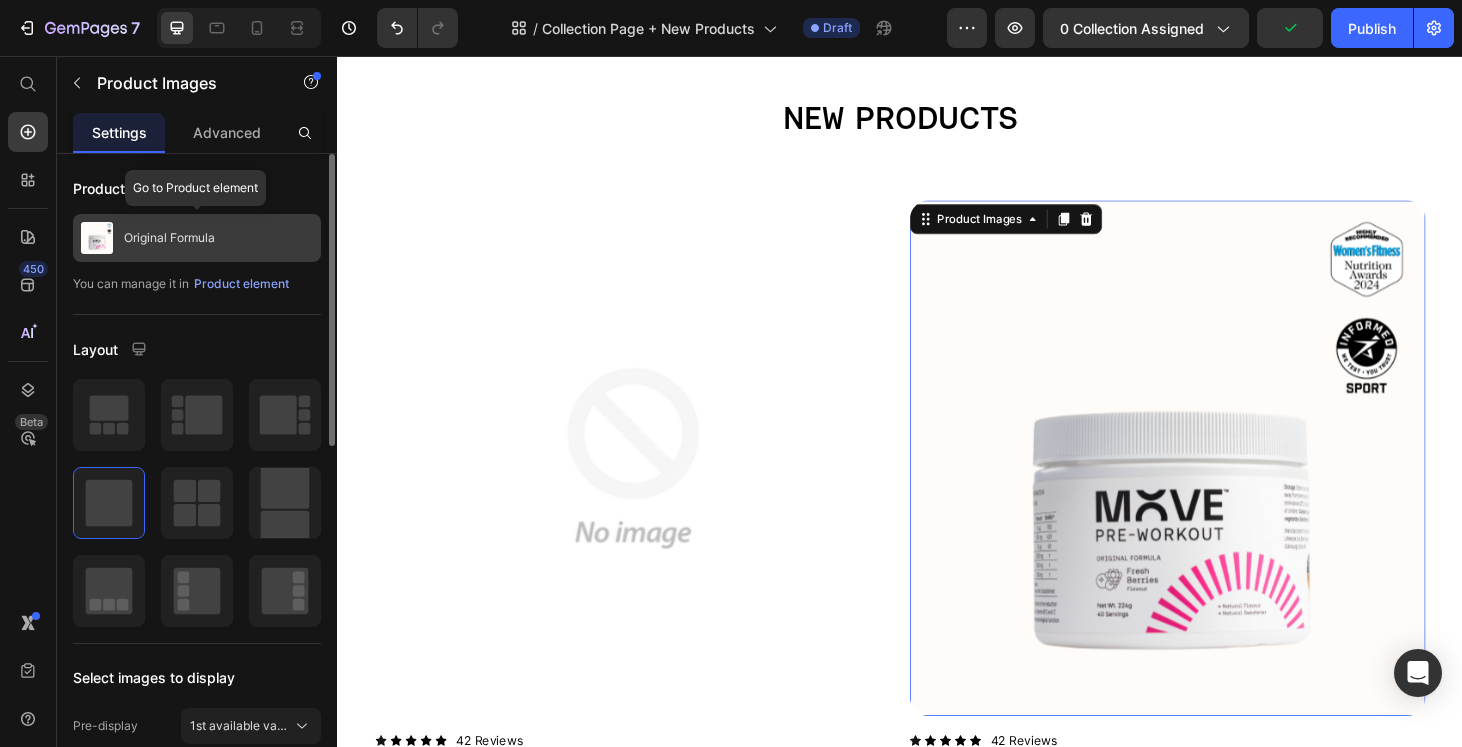 click on "Original Formula" at bounding box center (197, 238) 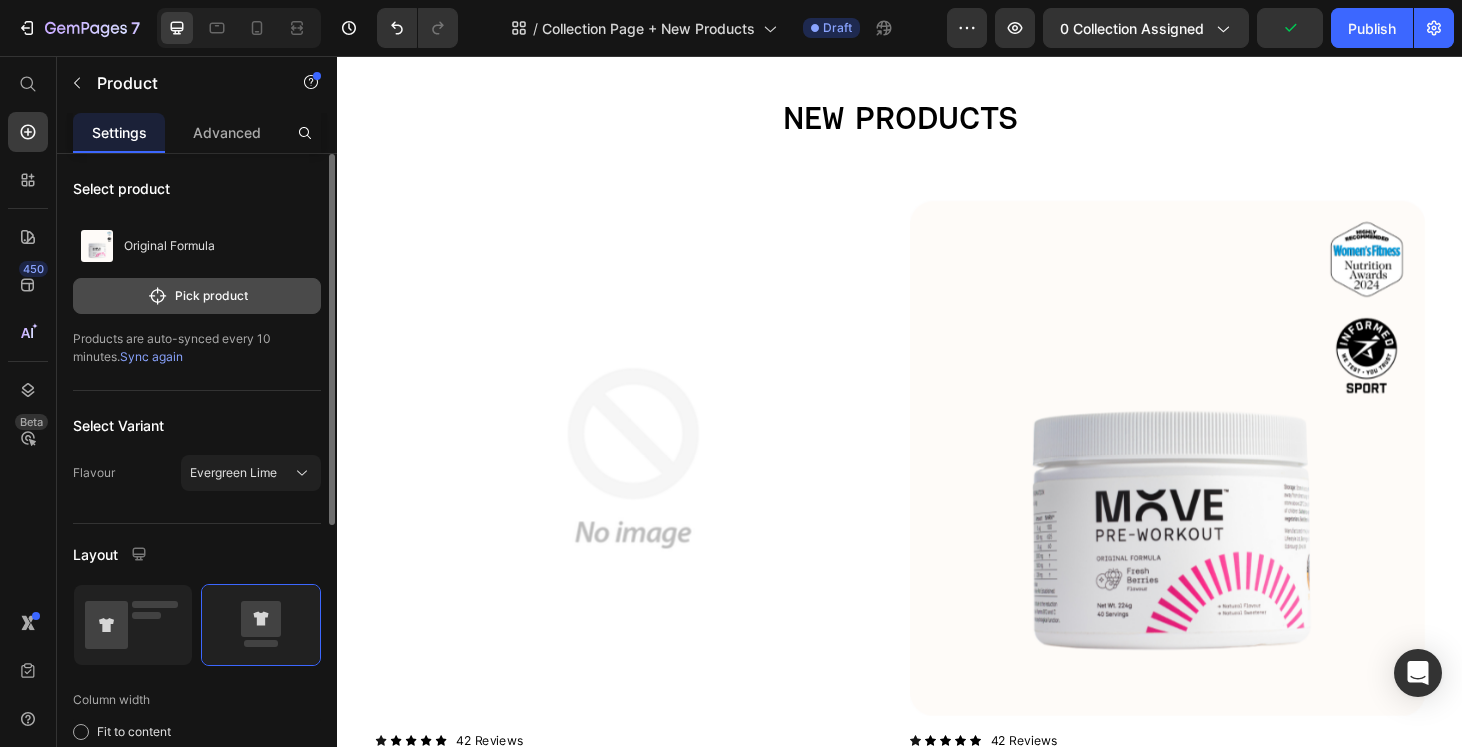 click on "Pick product" at bounding box center (197, 296) 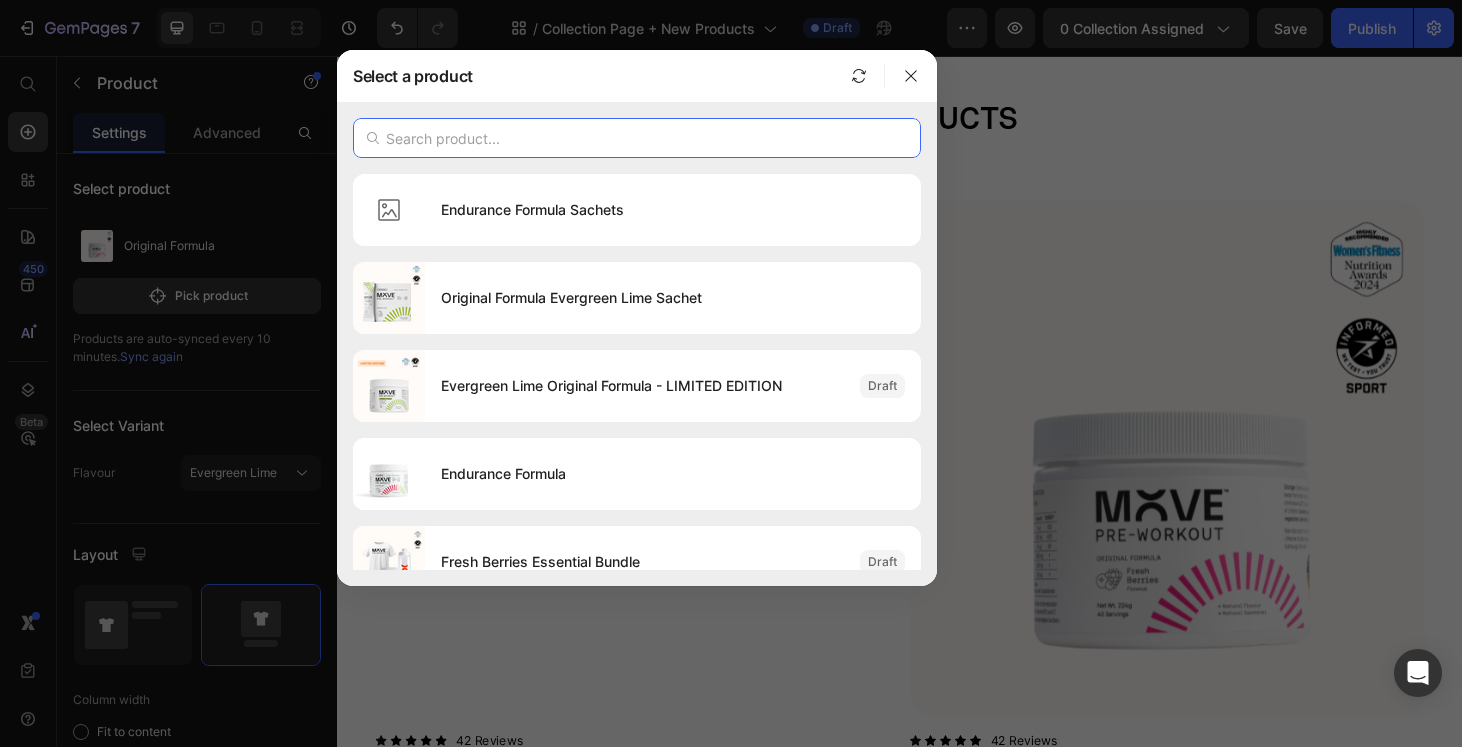 click at bounding box center [637, 138] 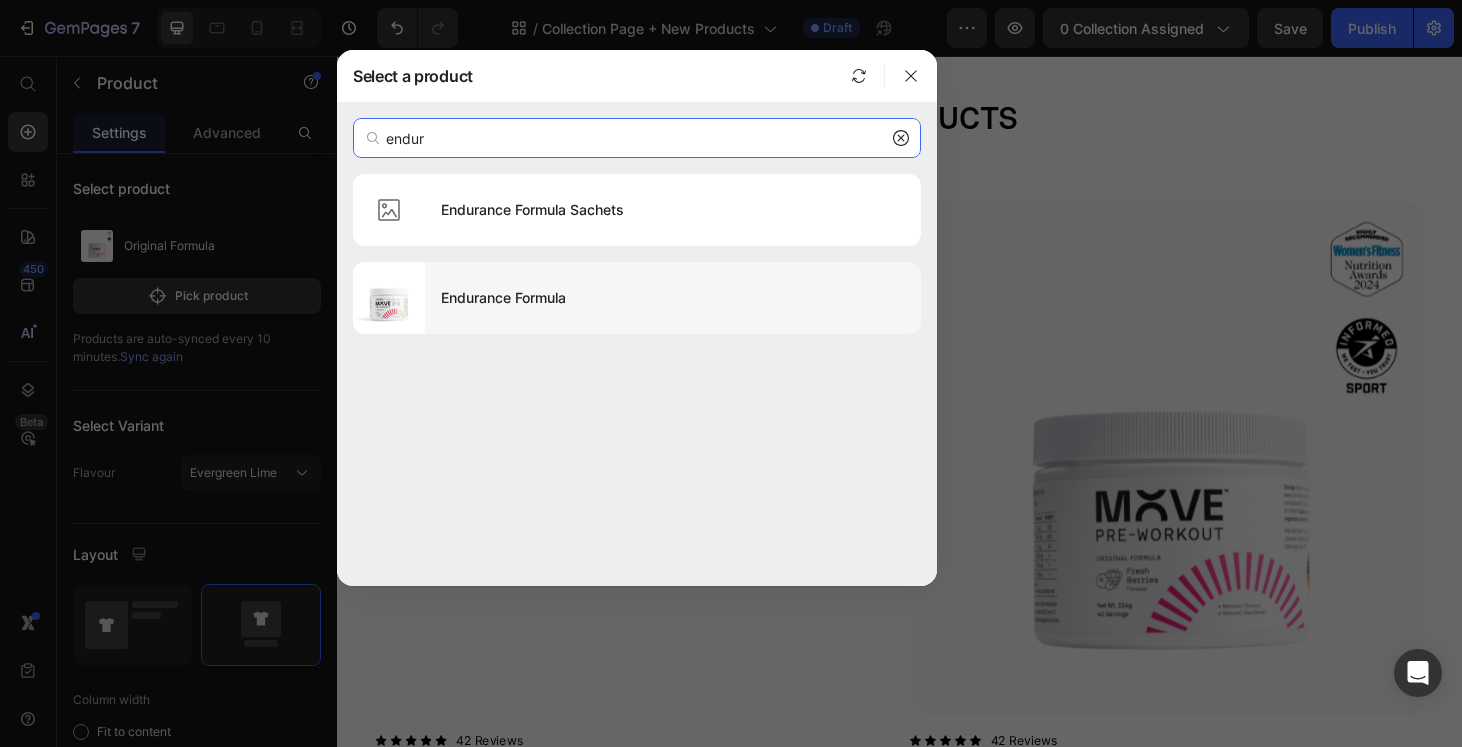 type on "endur" 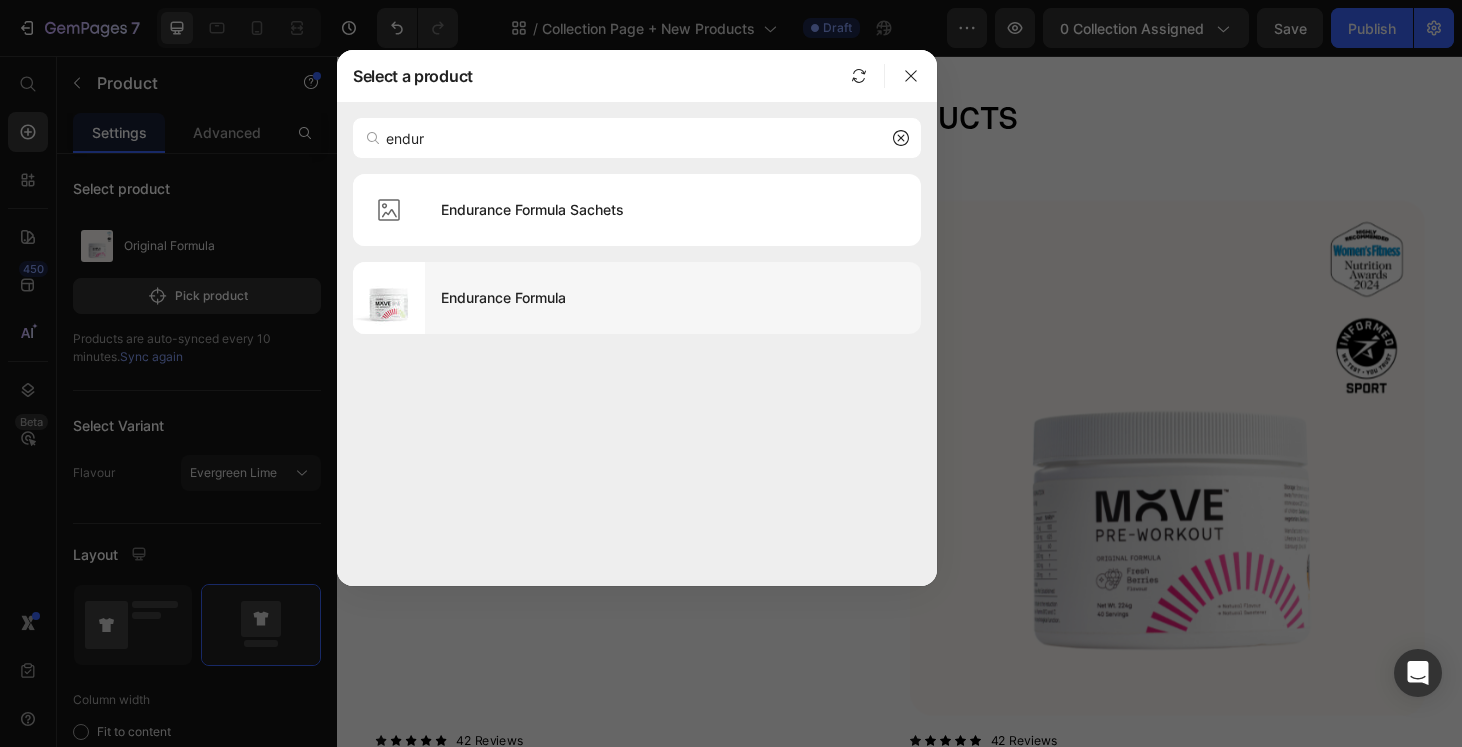 click on "Endurance Formula" at bounding box center [673, 298] 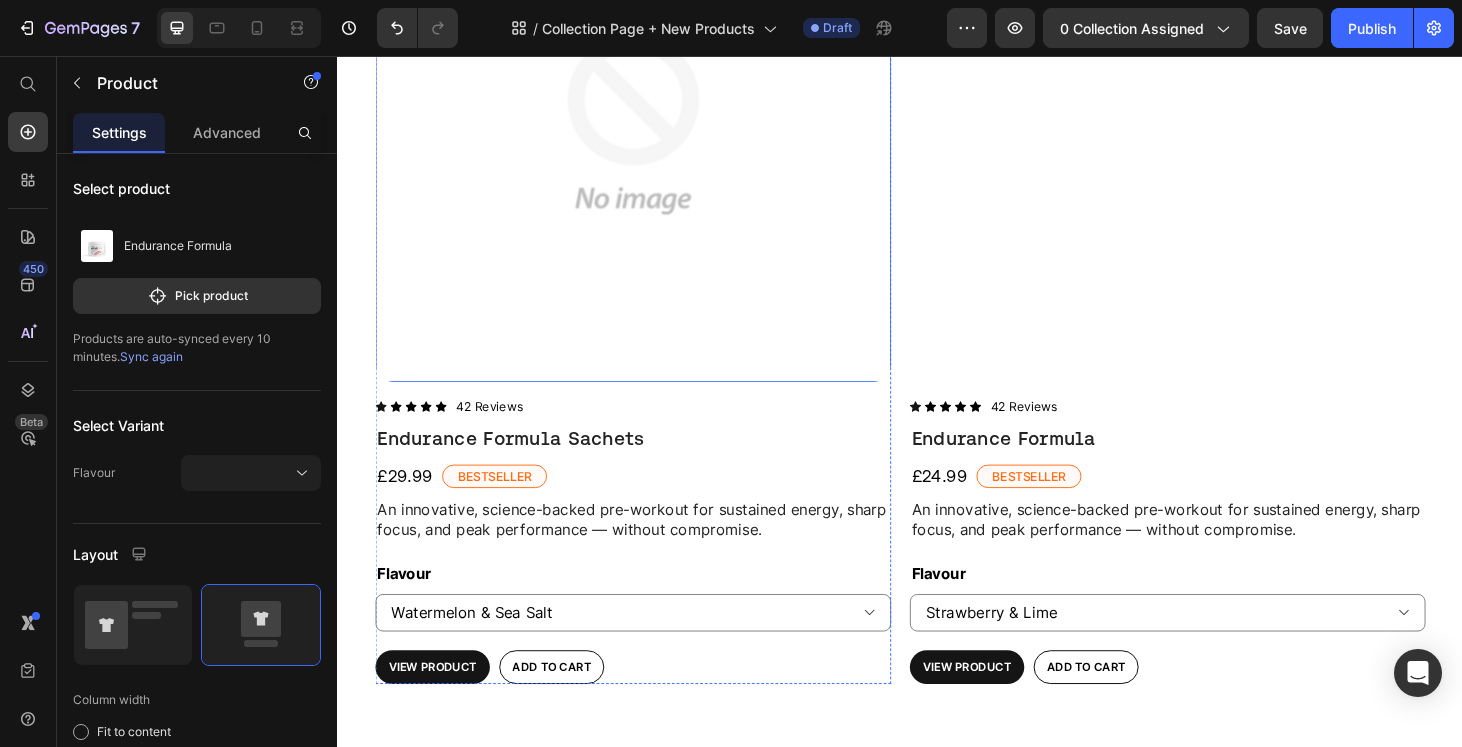 scroll, scrollTop: 851, scrollLeft: 0, axis: vertical 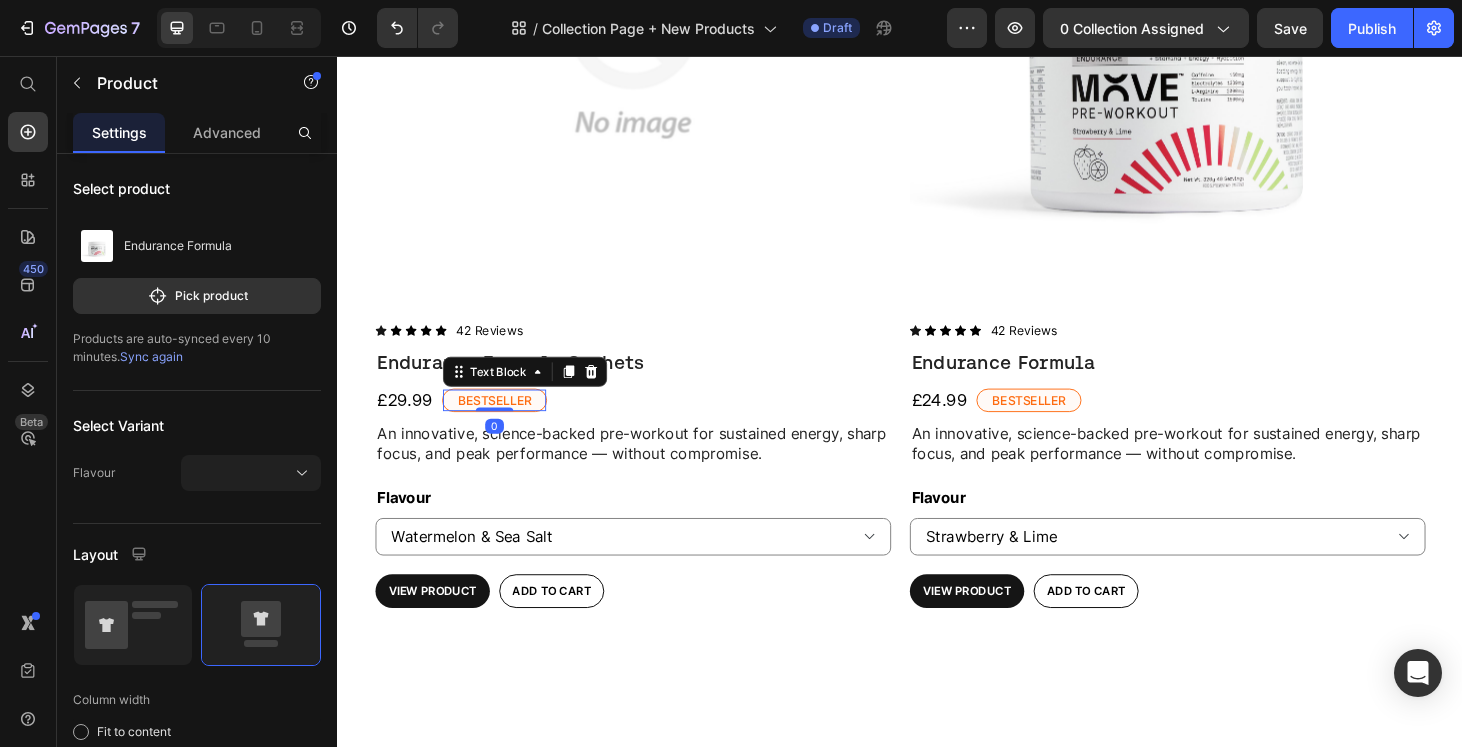 click on "Bestseller" at bounding box center [504, 424] 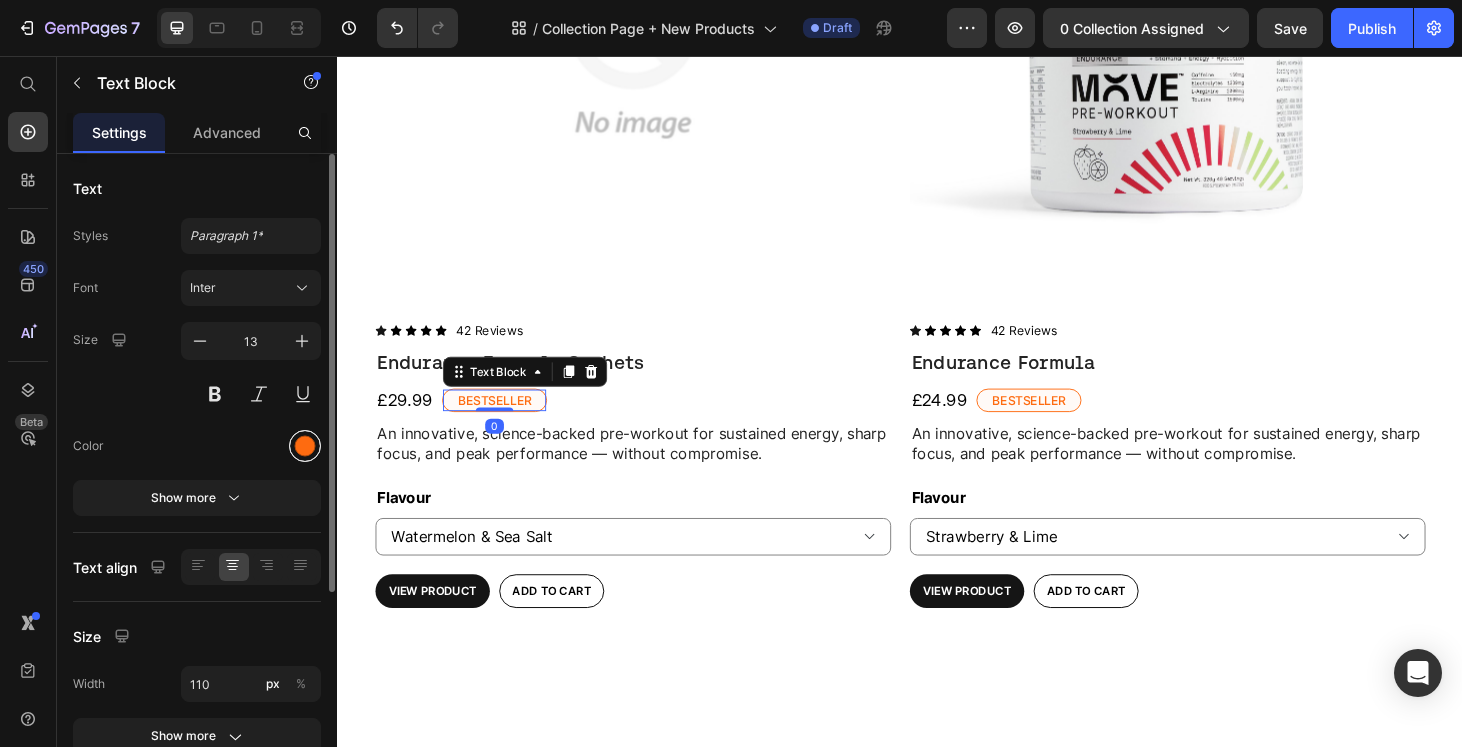 click at bounding box center (305, 446) 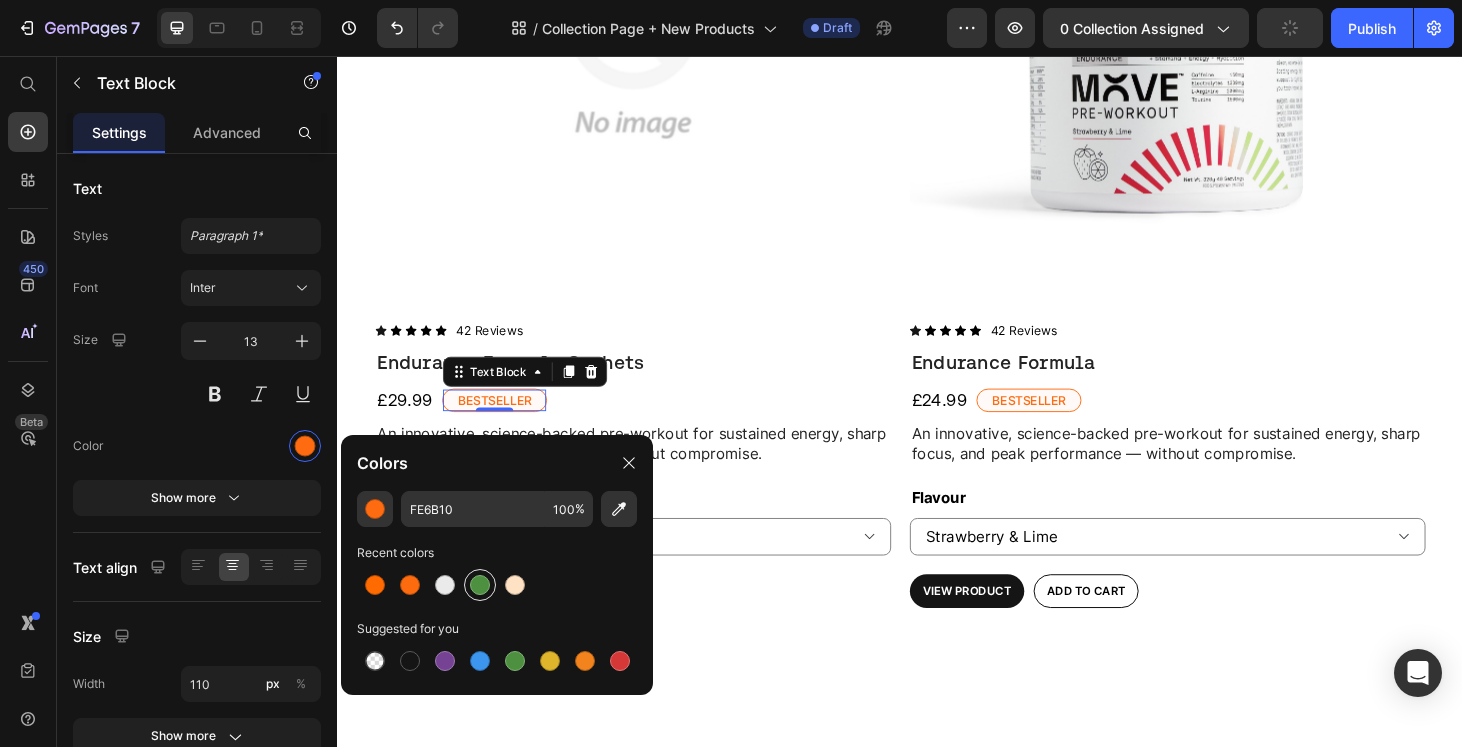 click at bounding box center (480, 585) 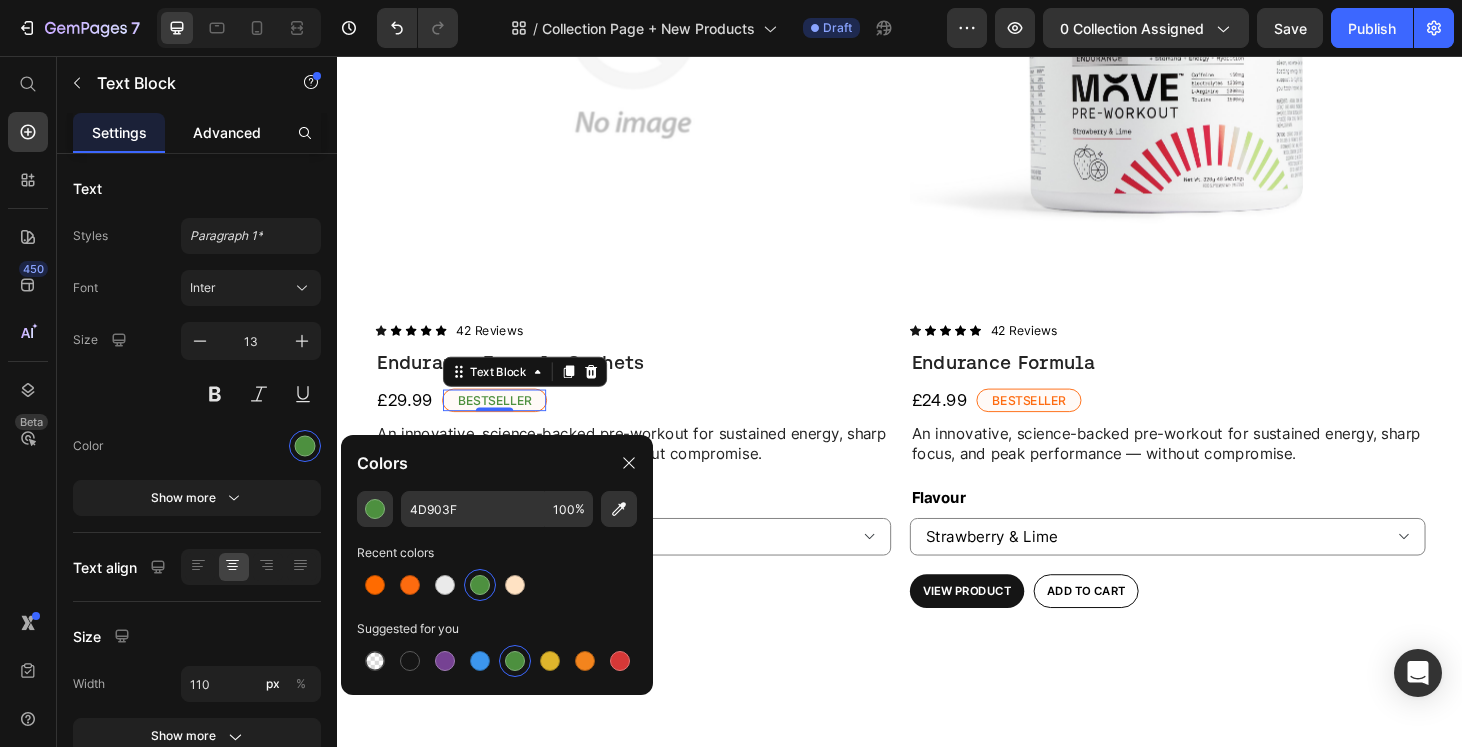 click on "Advanced" at bounding box center (227, 132) 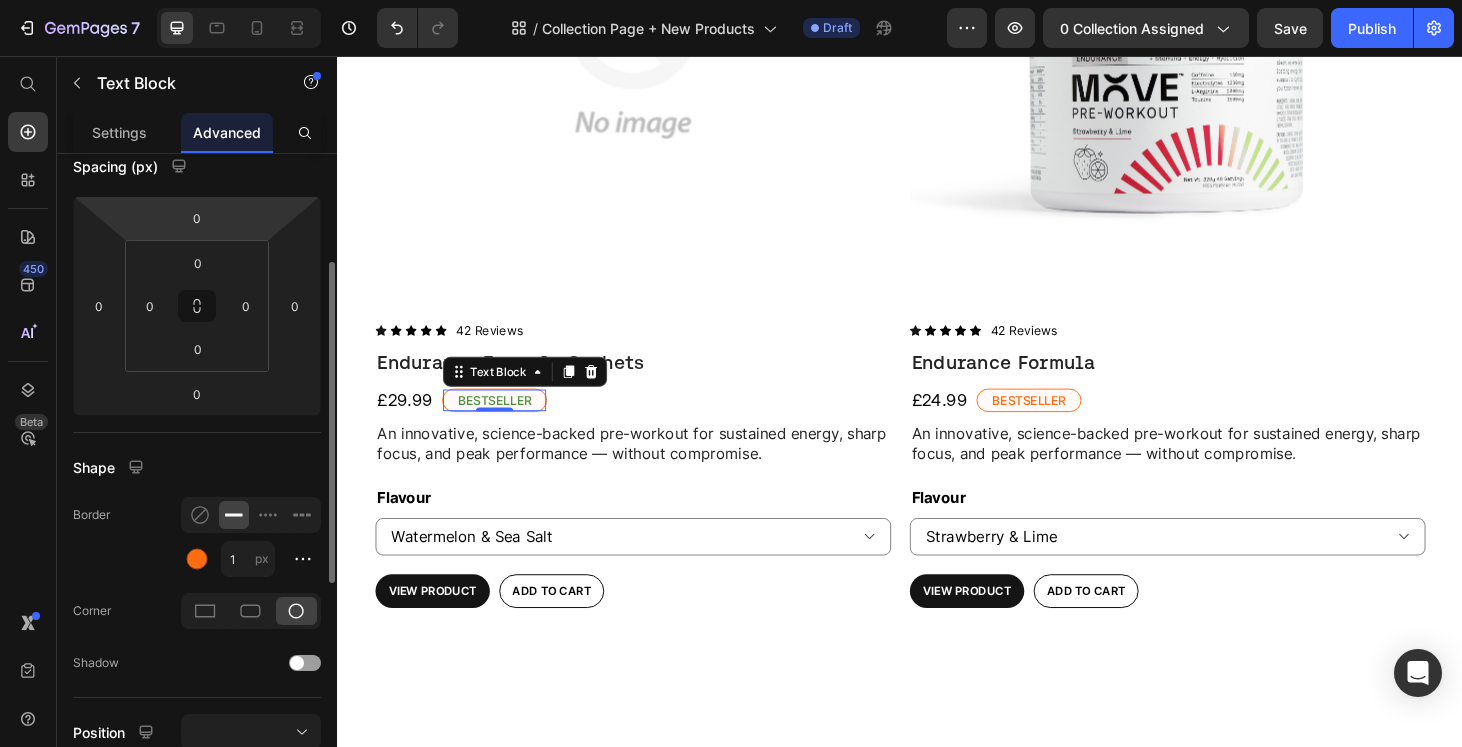 scroll, scrollTop: 223, scrollLeft: 0, axis: vertical 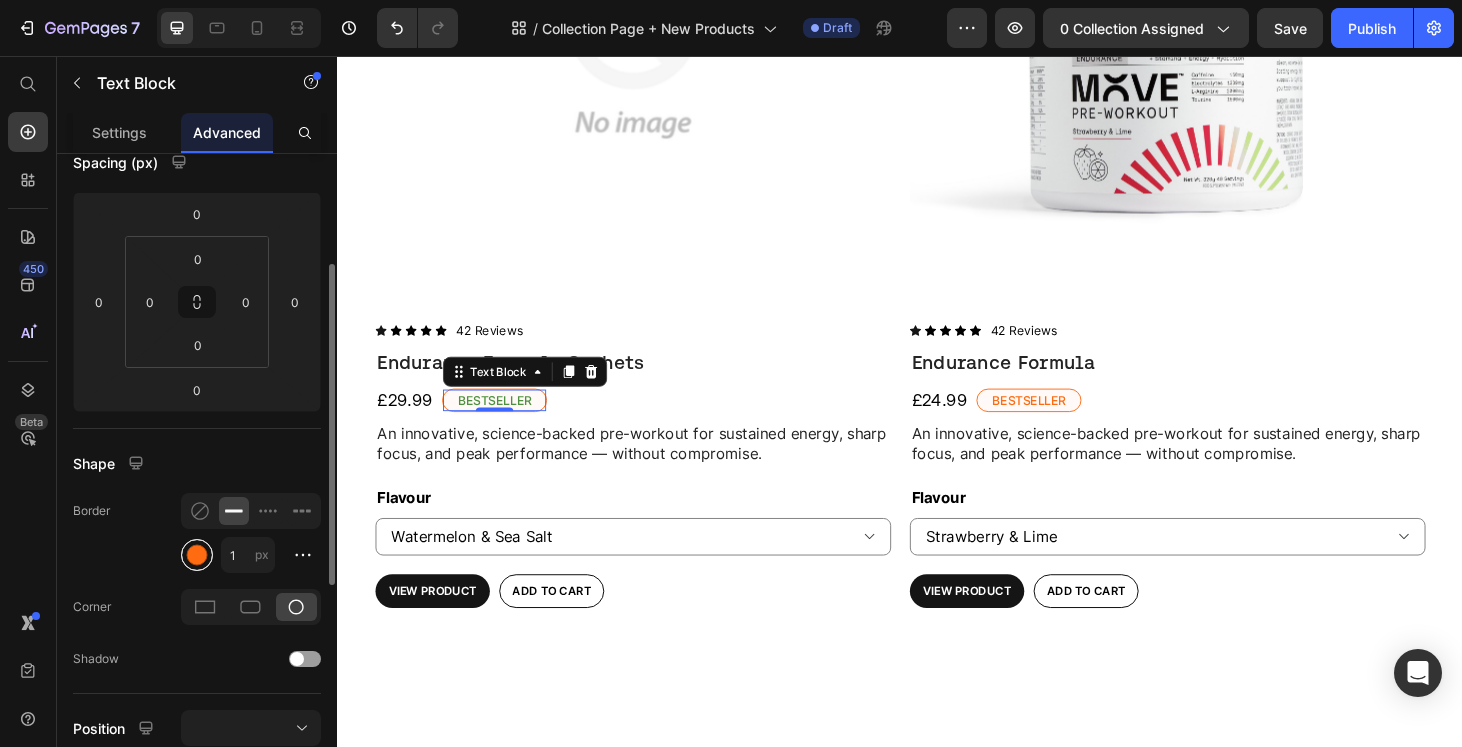 click at bounding box center (197, 555) 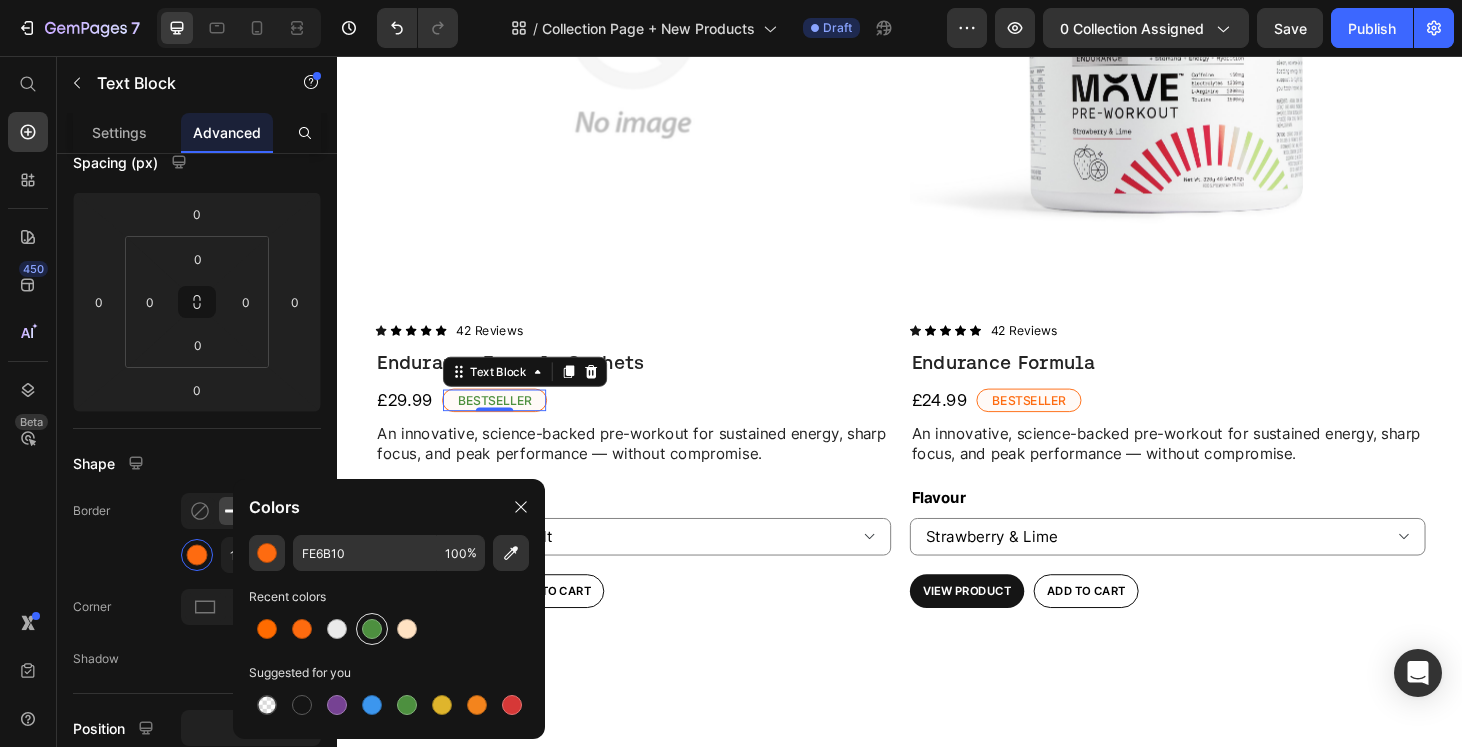 click at bounding box center (372, 629) 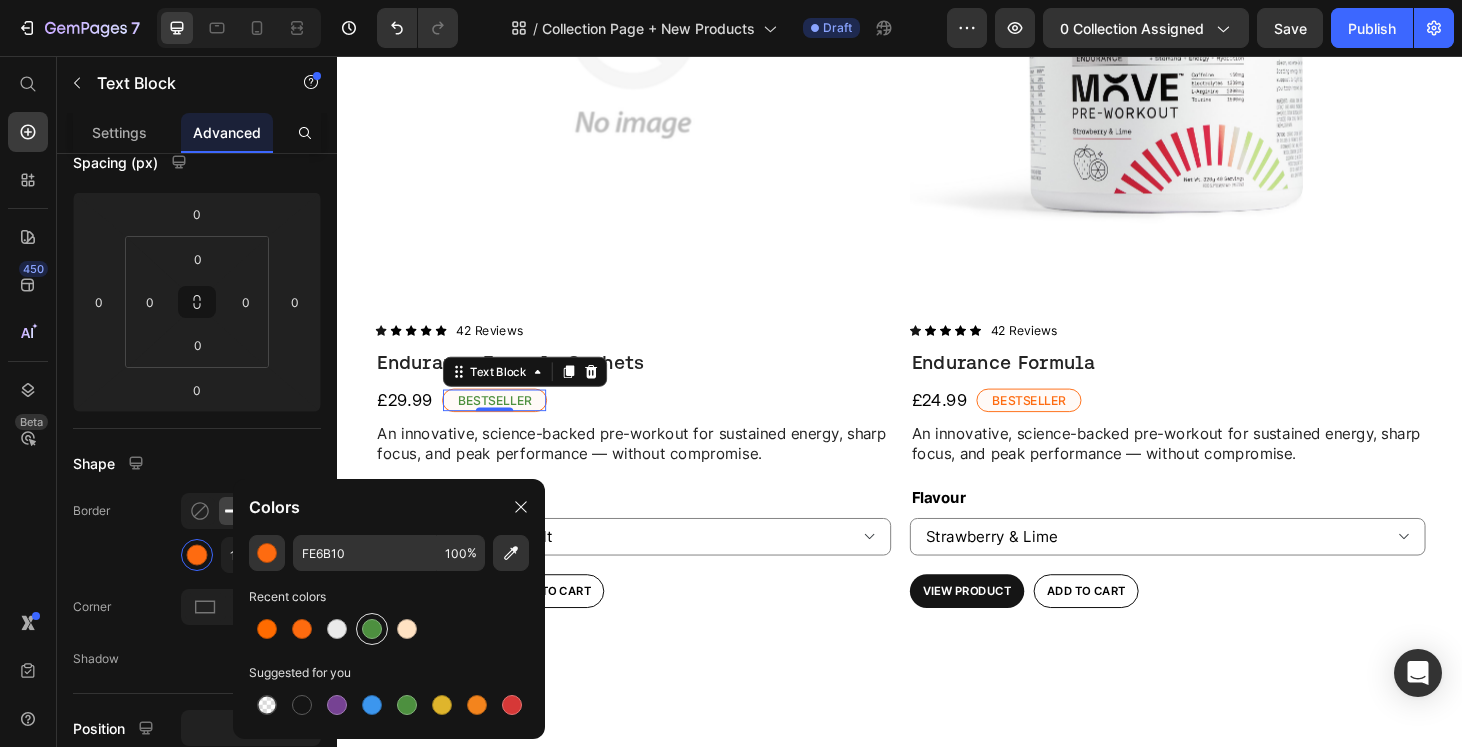 type on "4D903F" 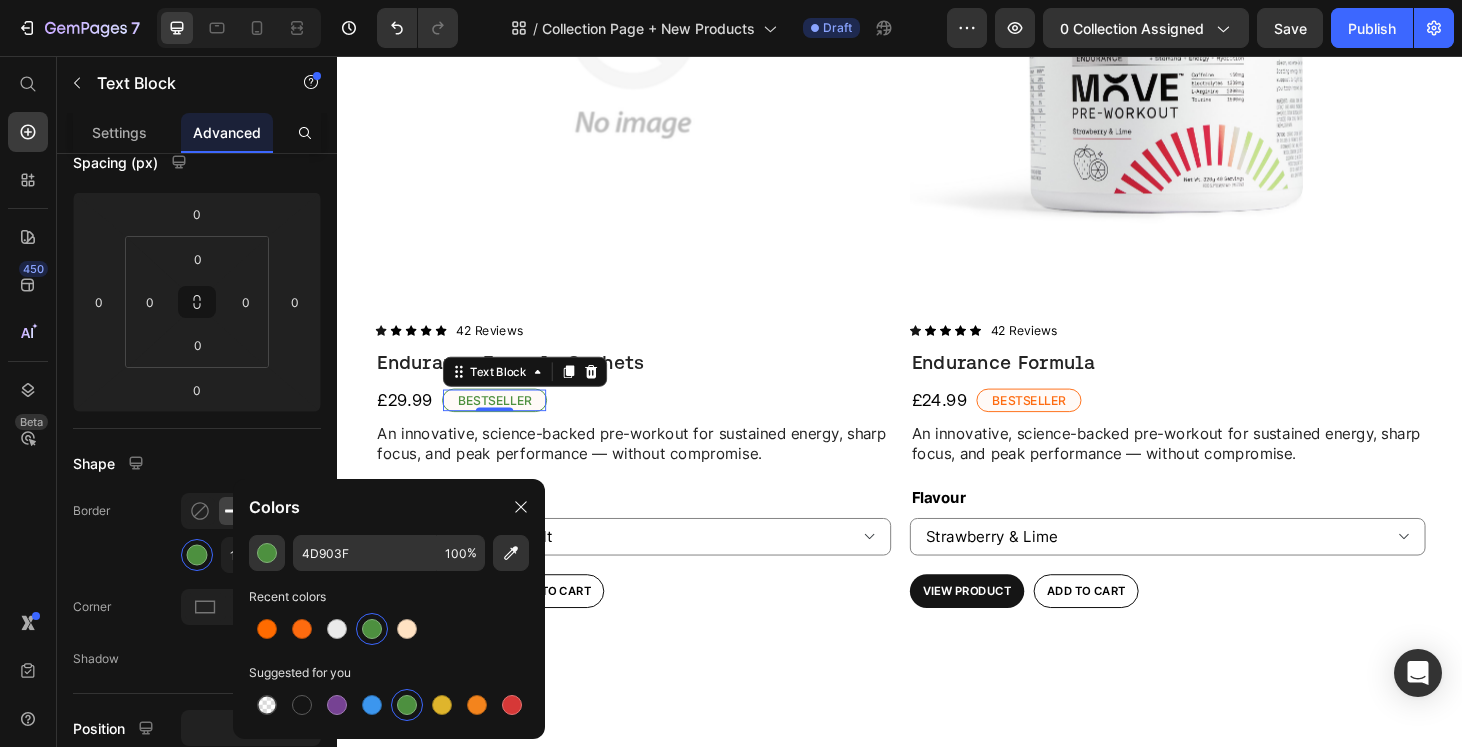 click on "Bestseller" at bounding box center [504, 424] 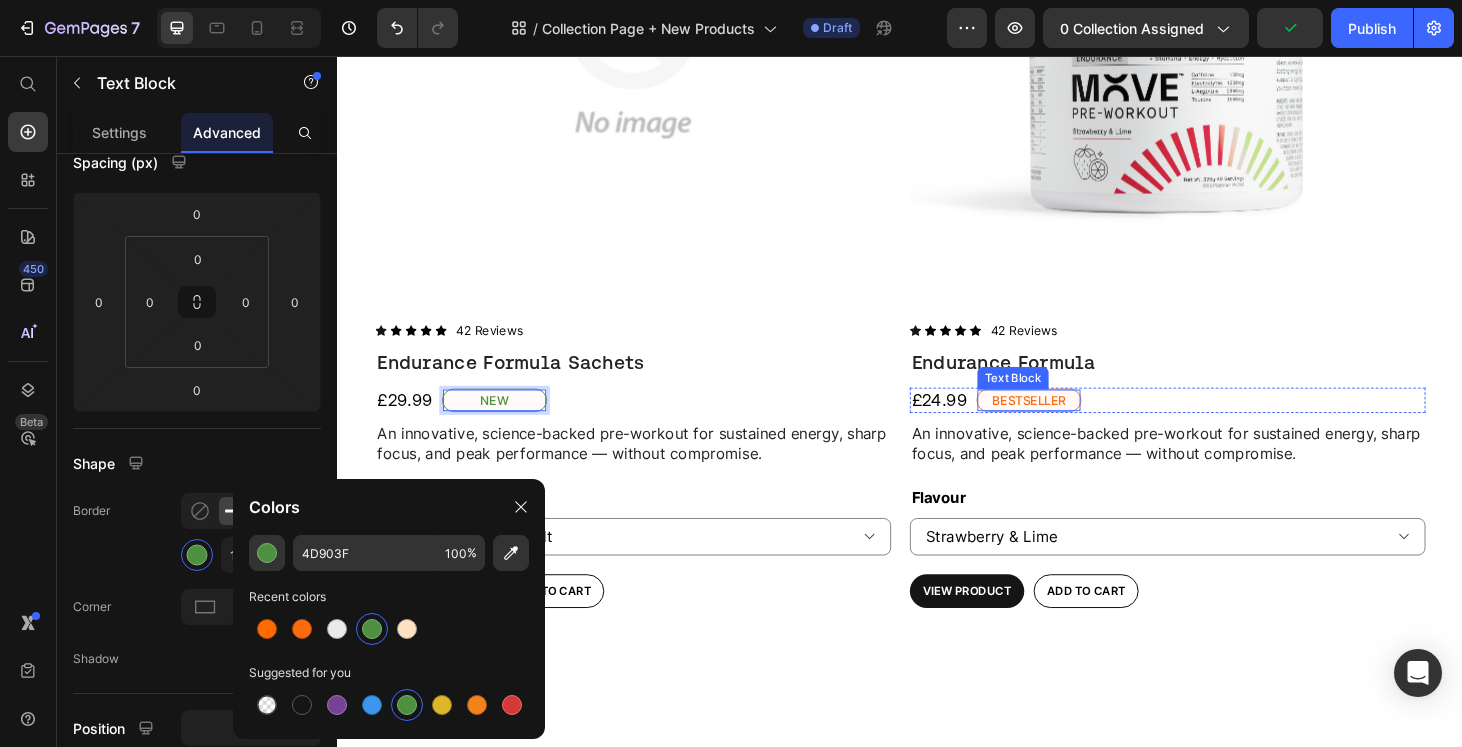 click on "Bestseller" at bounding box center (1074, 424) 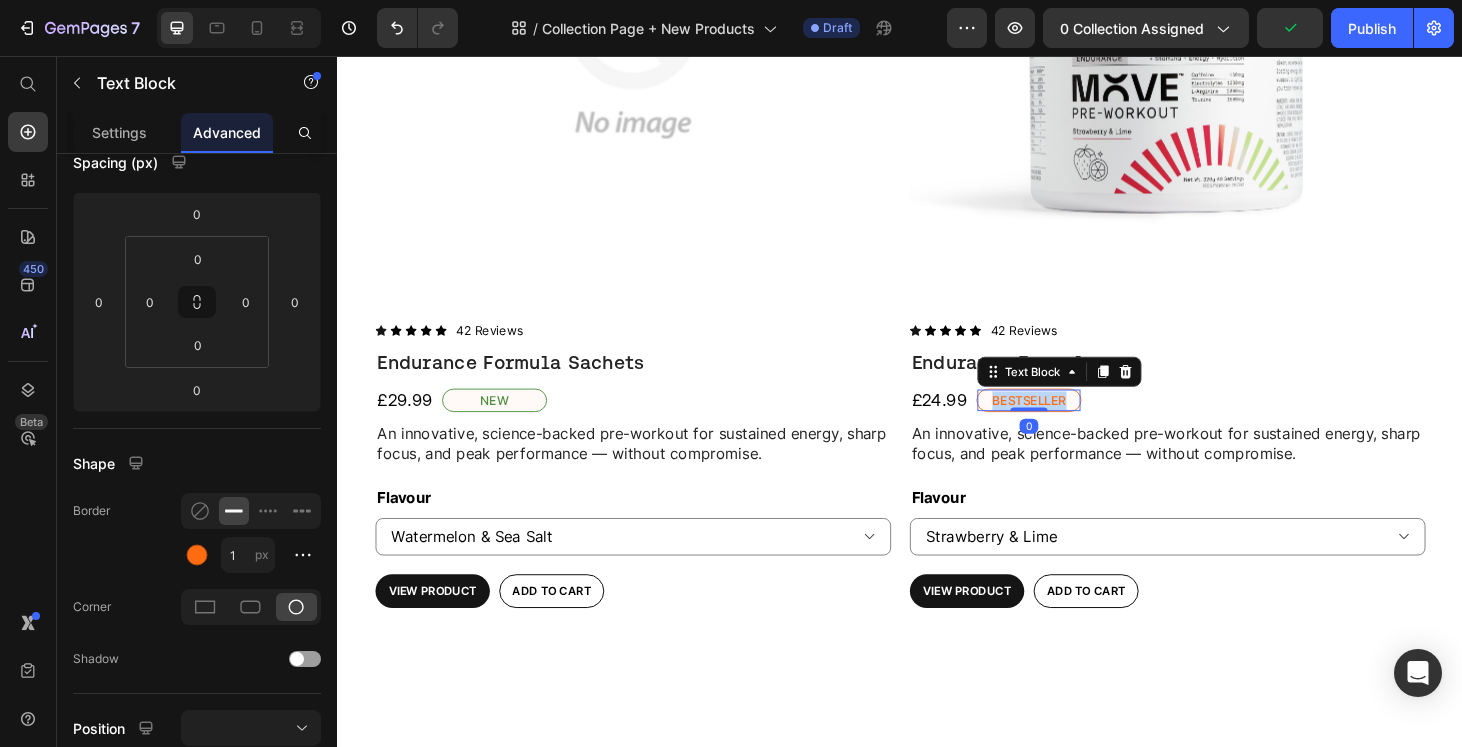 click on "Bestseller" at bounding box center (1074, 424) 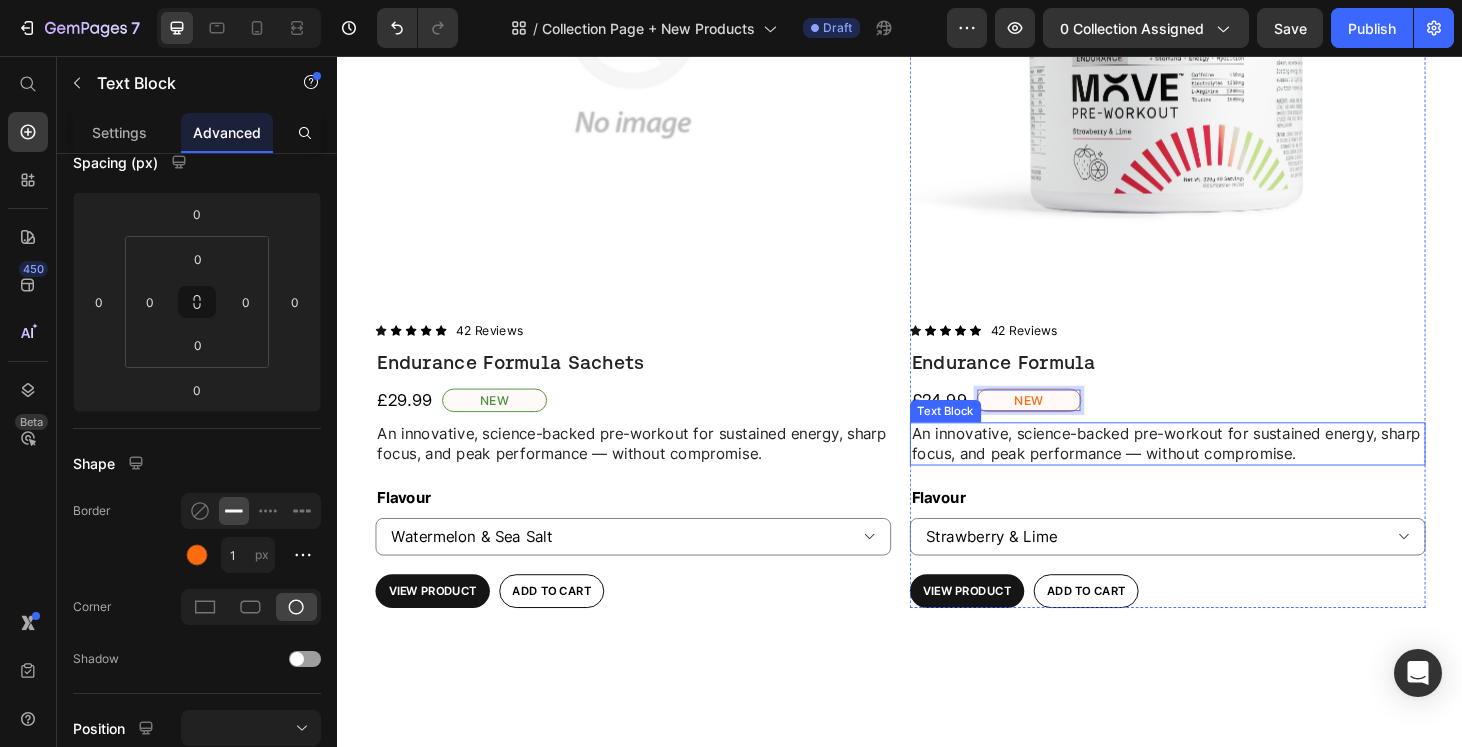 click on "An innovative, science-backed pre-workout for sustained energy, sharp focus, and peak performance — without compromise." at bounding box center (1222, 470) 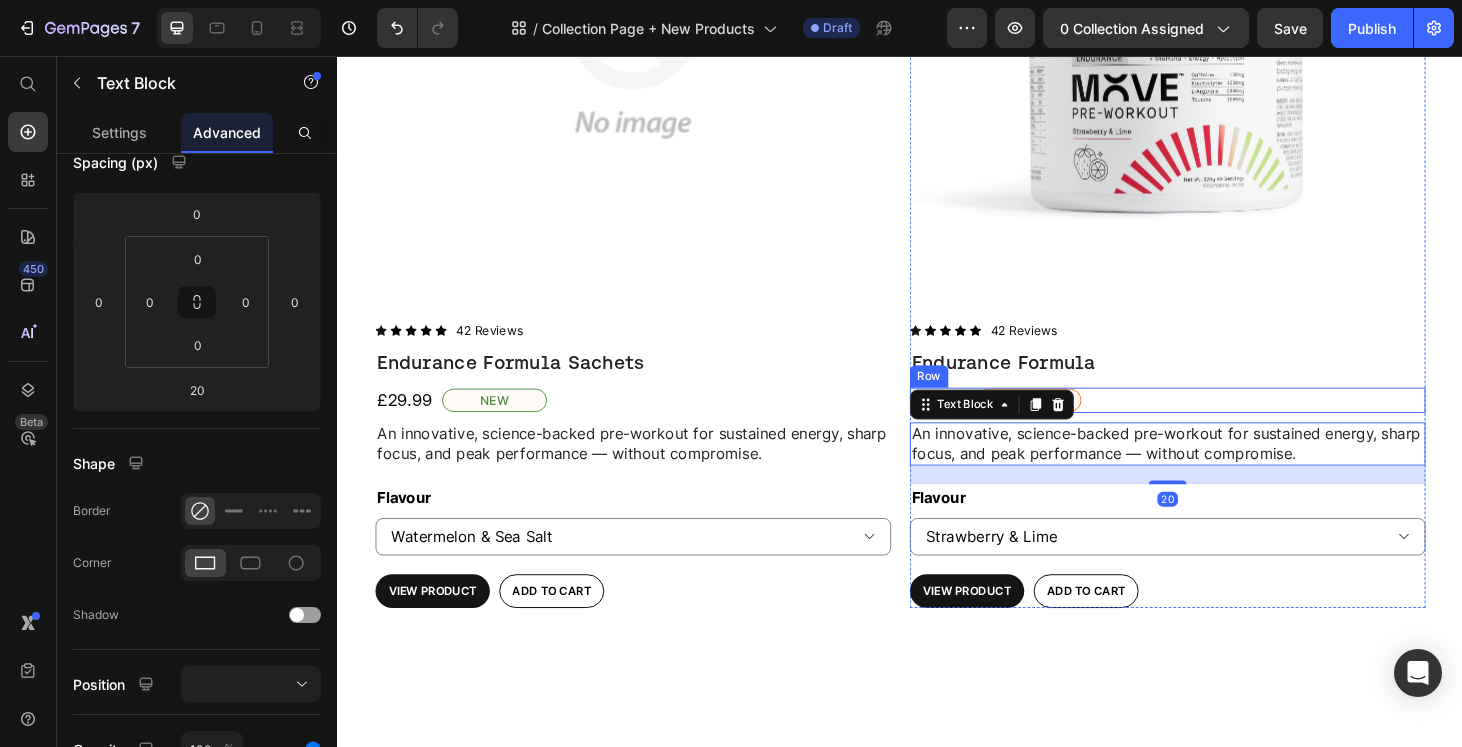 click on "£24.99 Product Price New Text Block Row" at bounding box center (1222, 423) 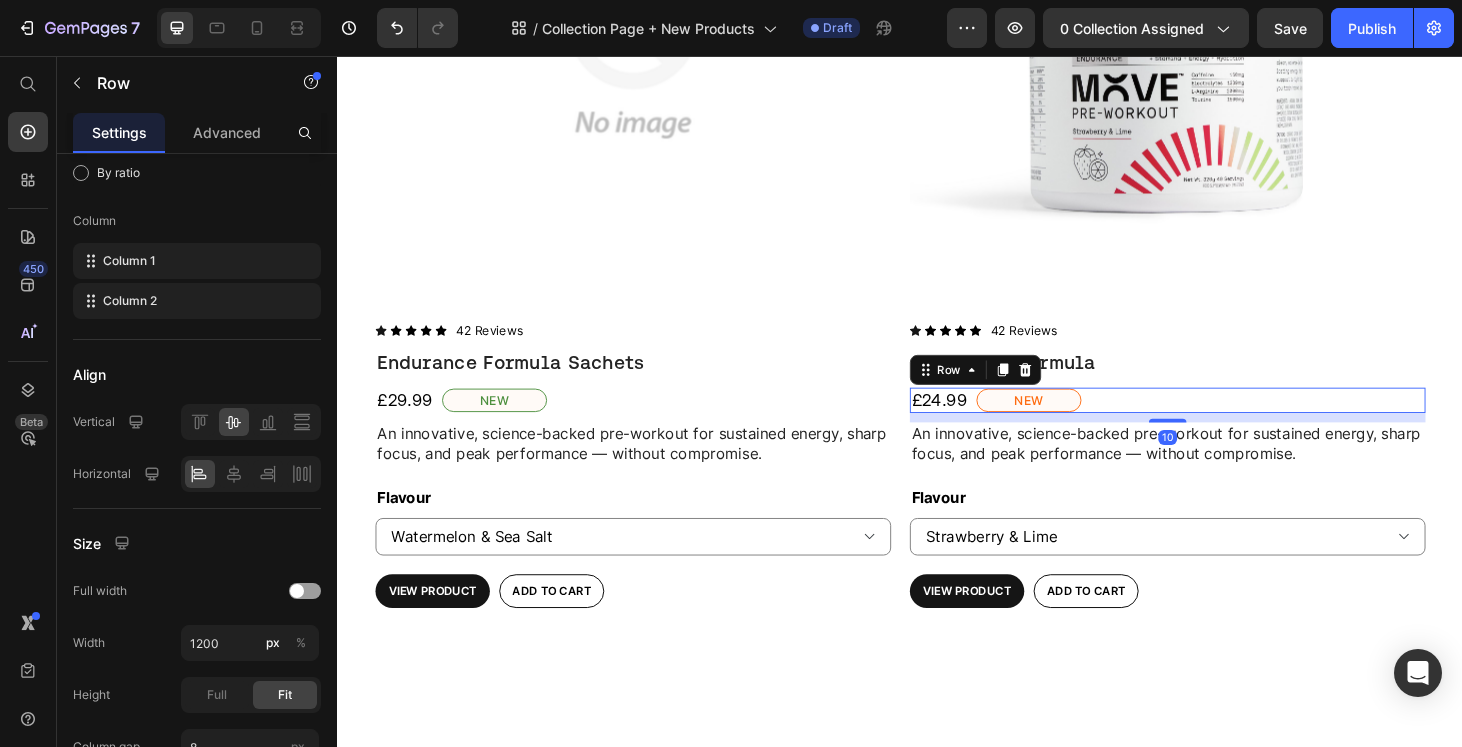 scroll, scrollTop: 0, scrollLeft: 0, axis: both 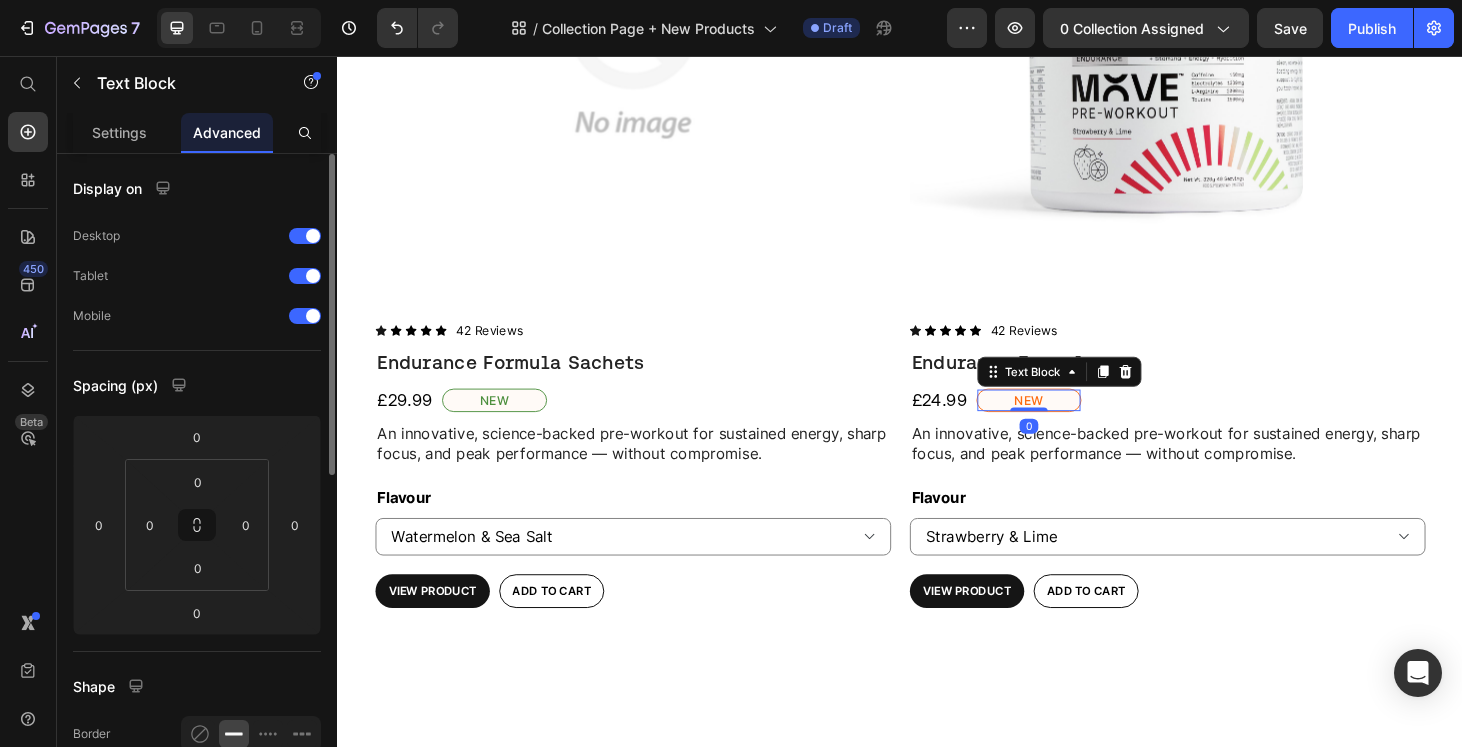 click on "New" at bounding box center (1074, 424) 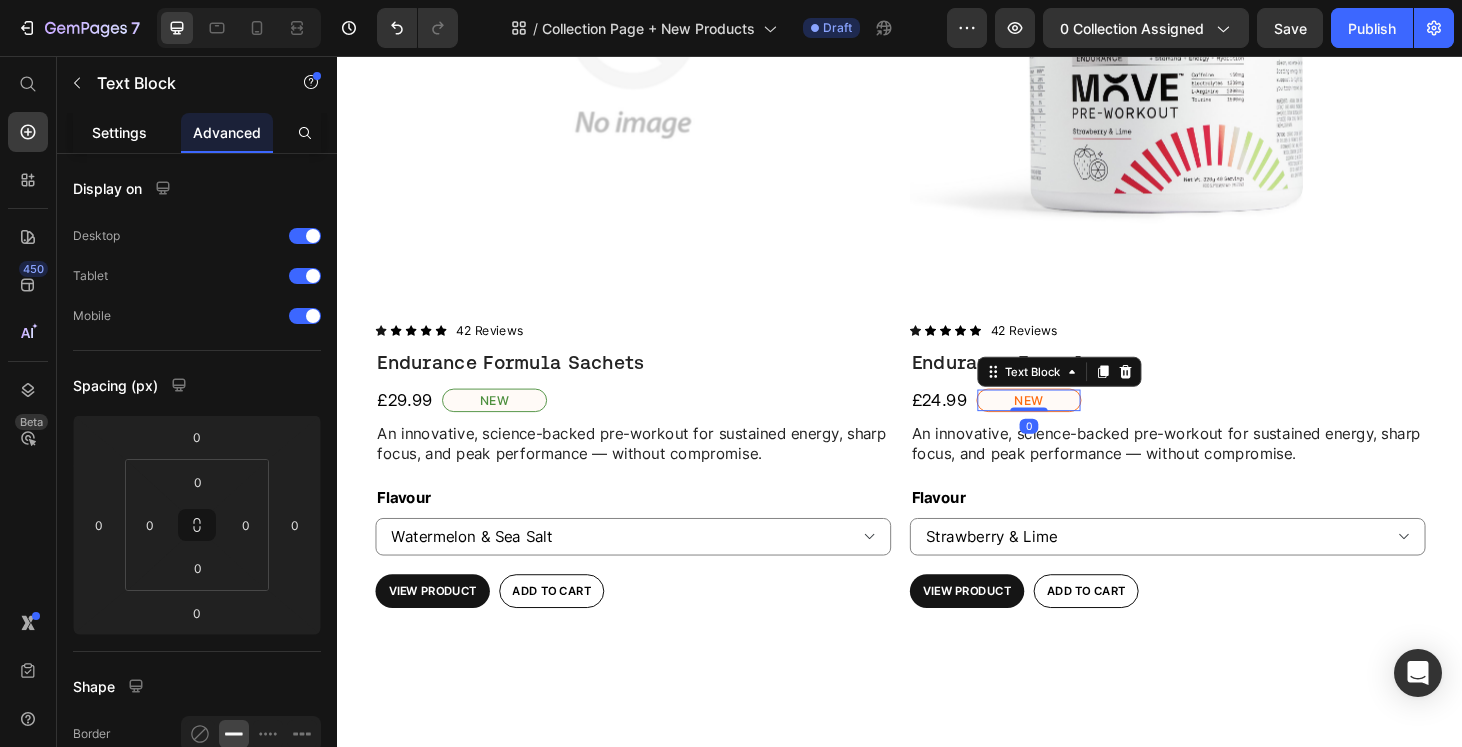 click on "Settings" at bounding box center (119, 132) 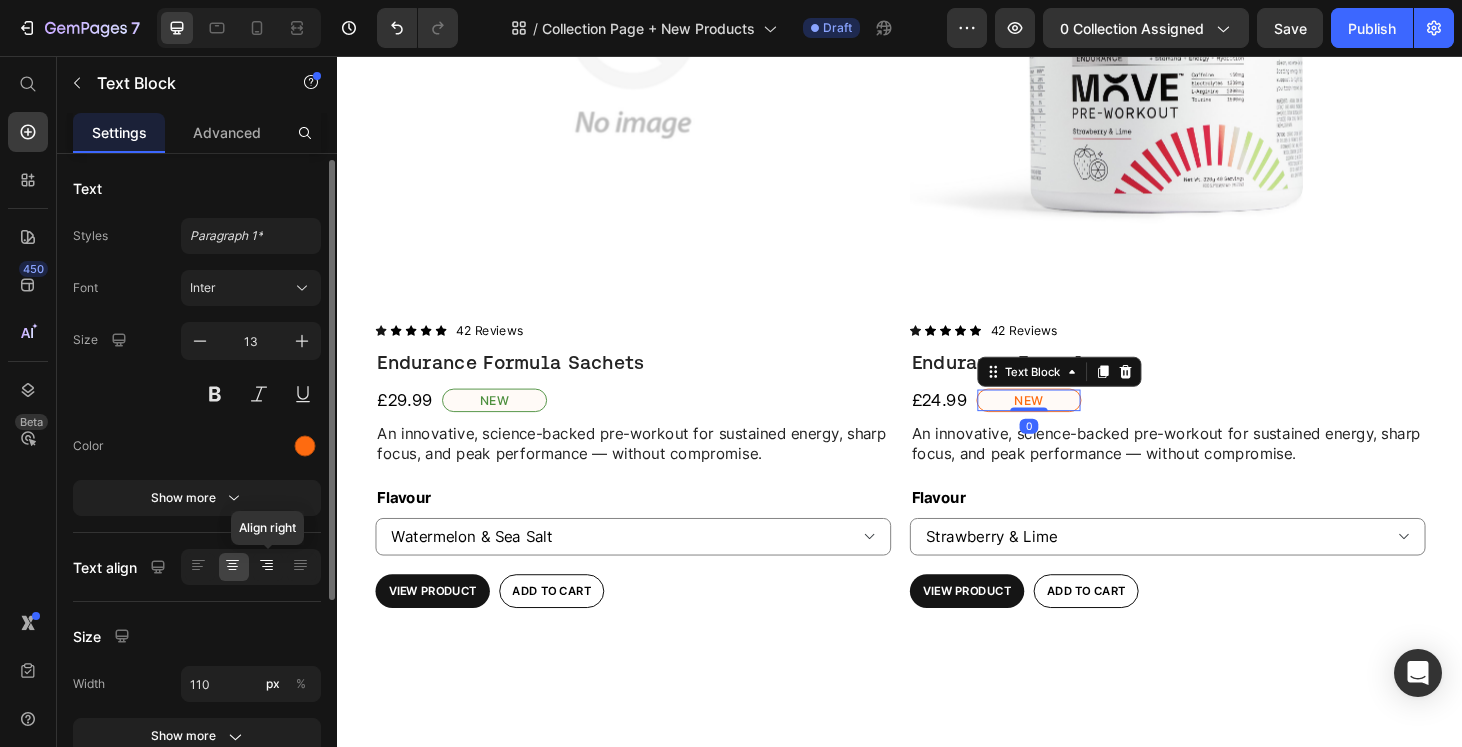 scroll, scrollTop: 310, scrollLeft: 0, axis: vertical 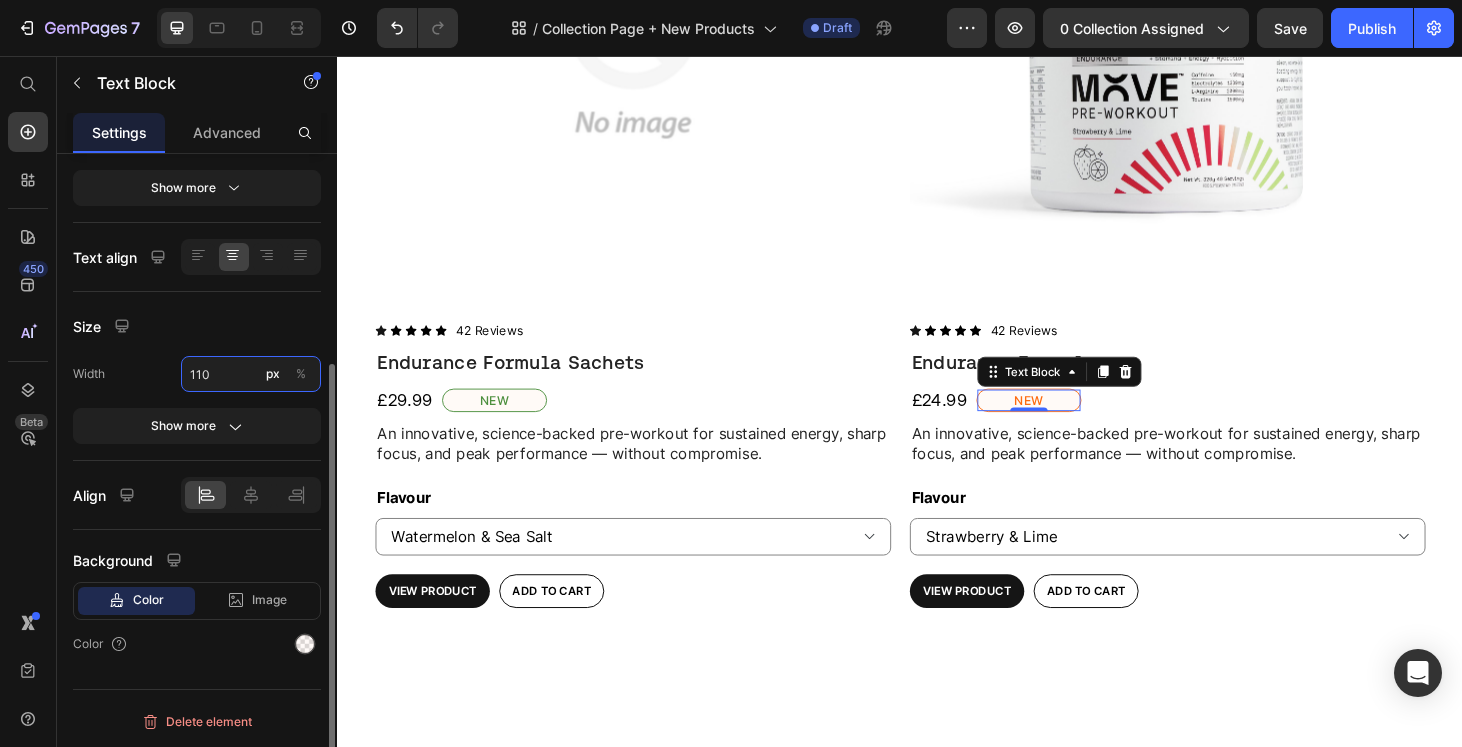 click on "110" at bounding box center (251, 374) 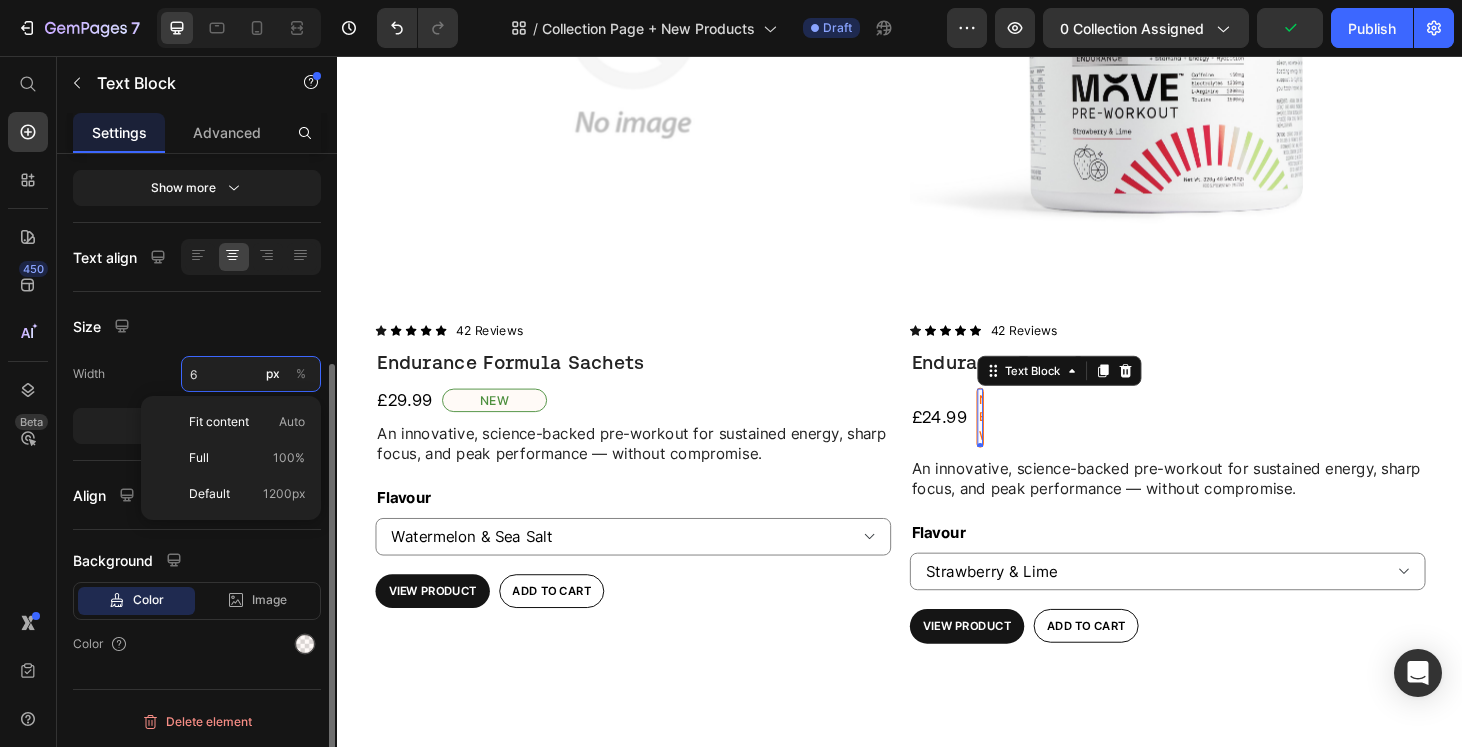 type on "60" 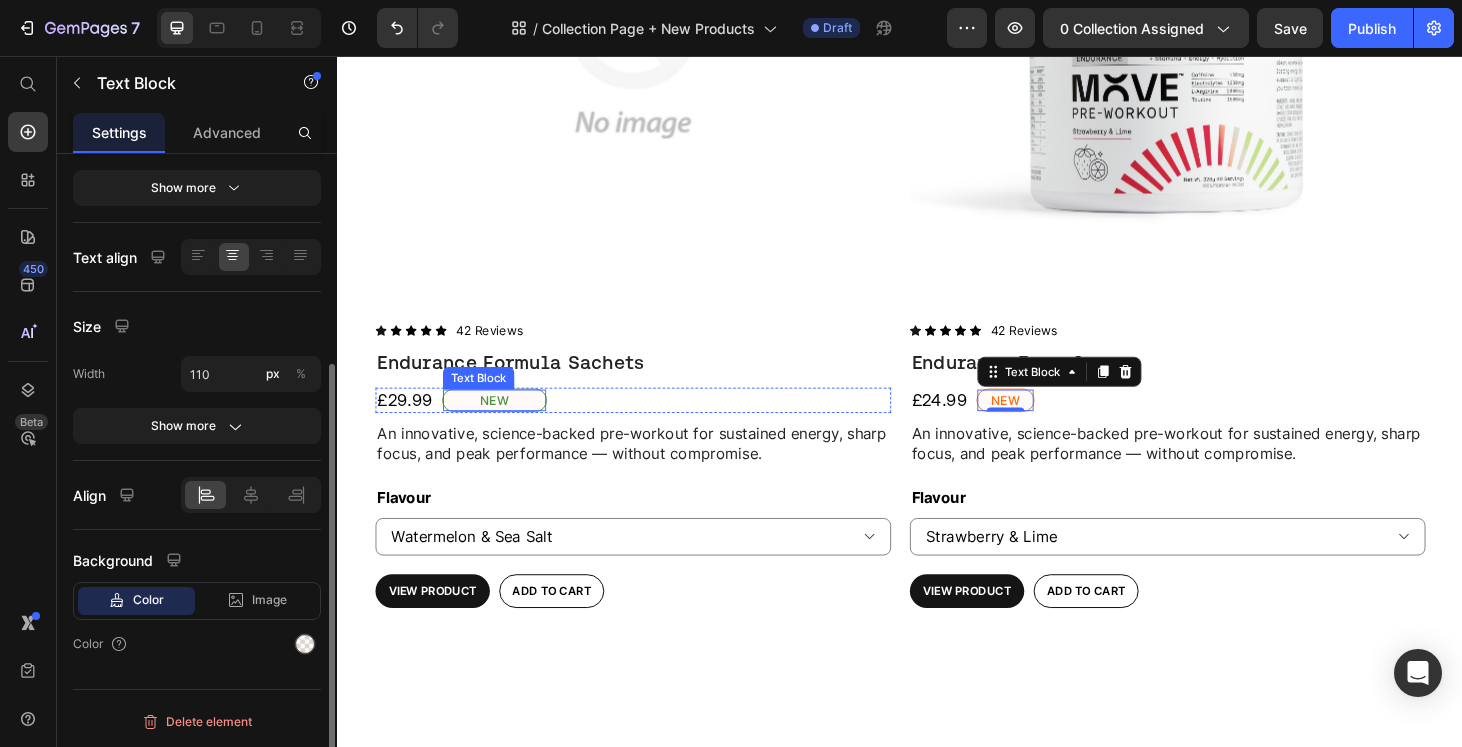click on "New" at bounding box center [504, 424] 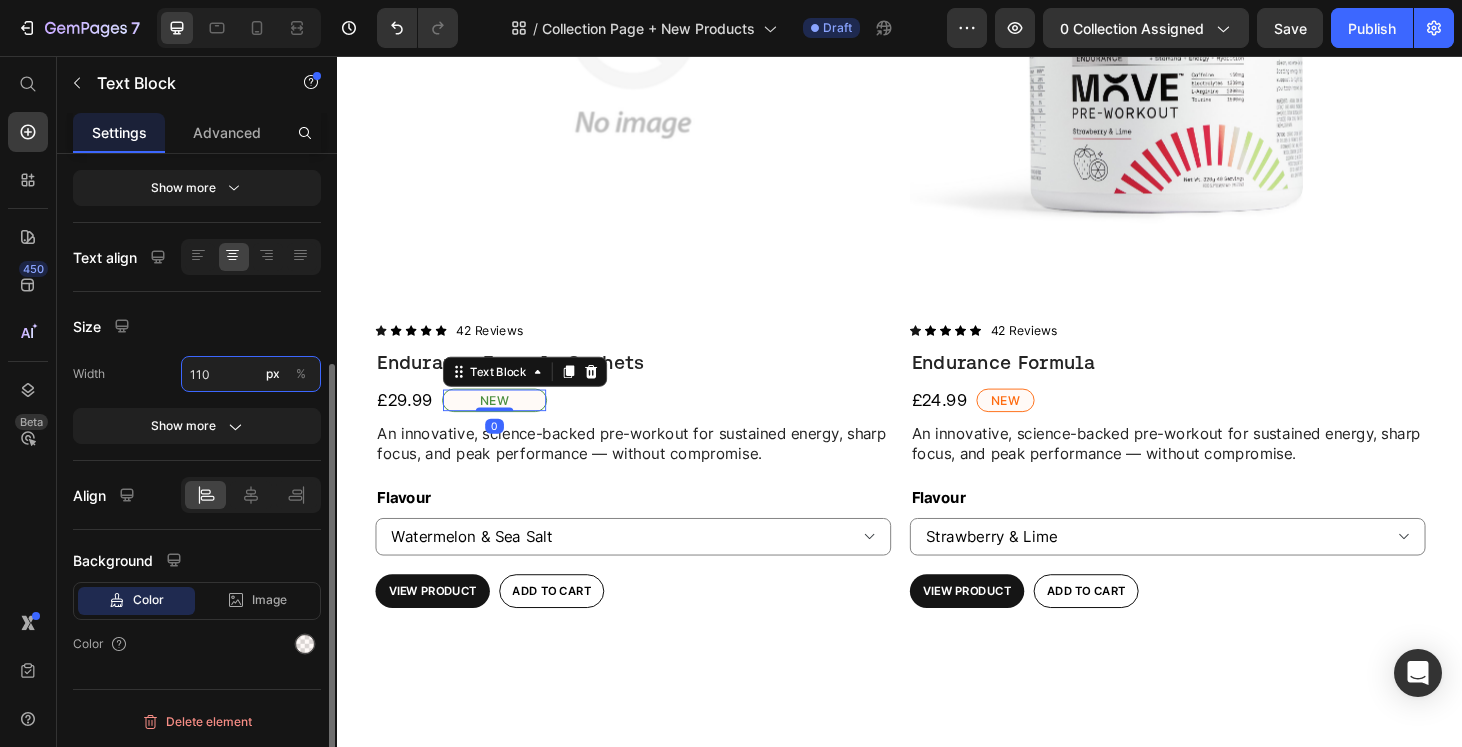 click on "110" at bounding box center (251, 374) 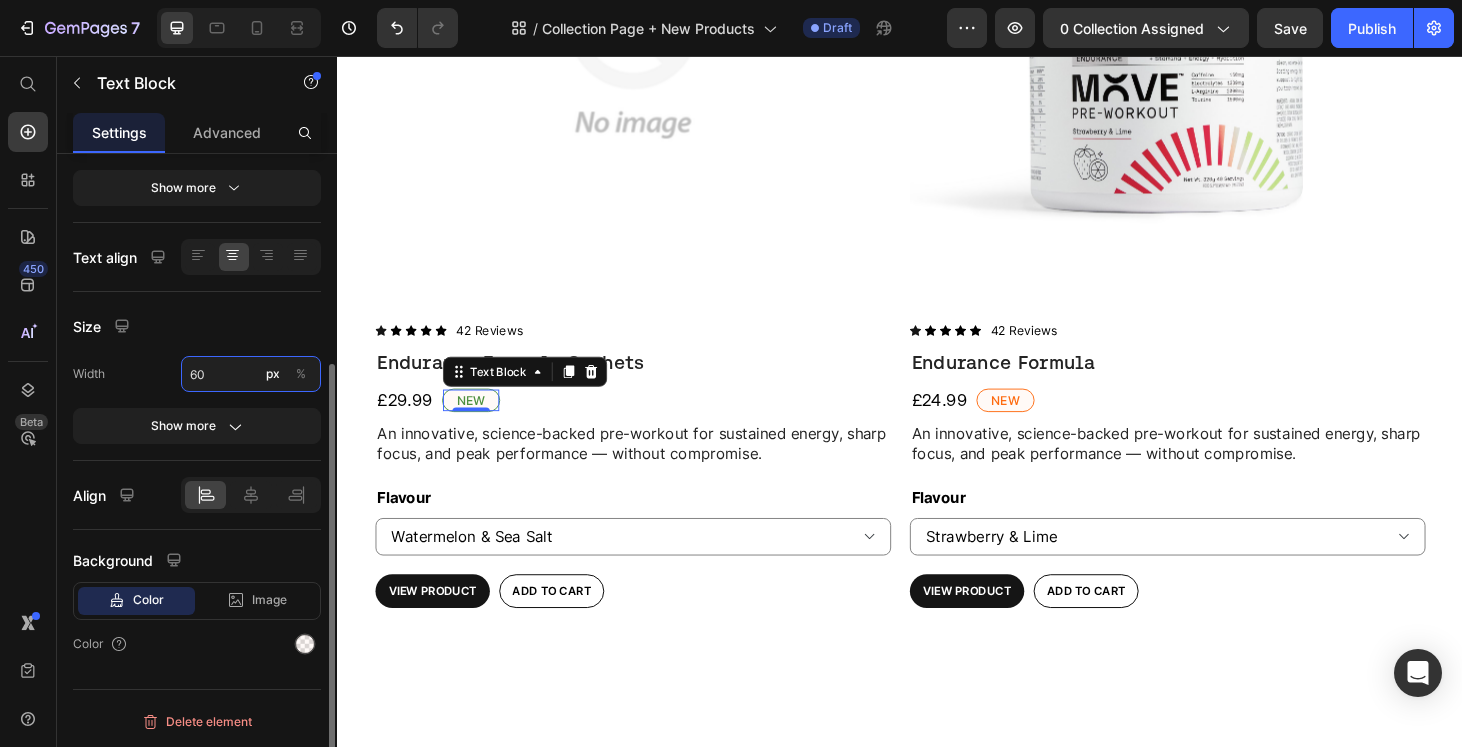 type on "60" 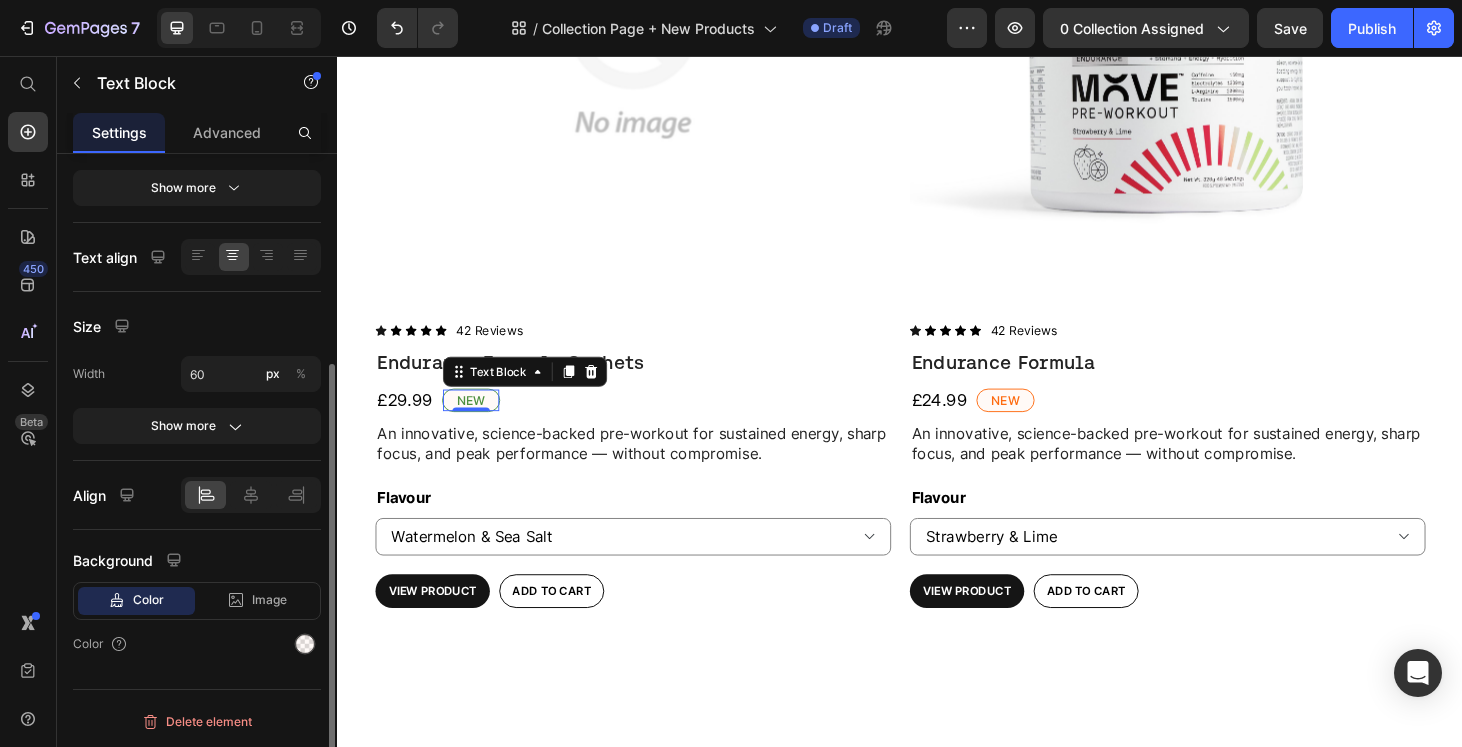 click on "Size" at bounding box center [197, 326] 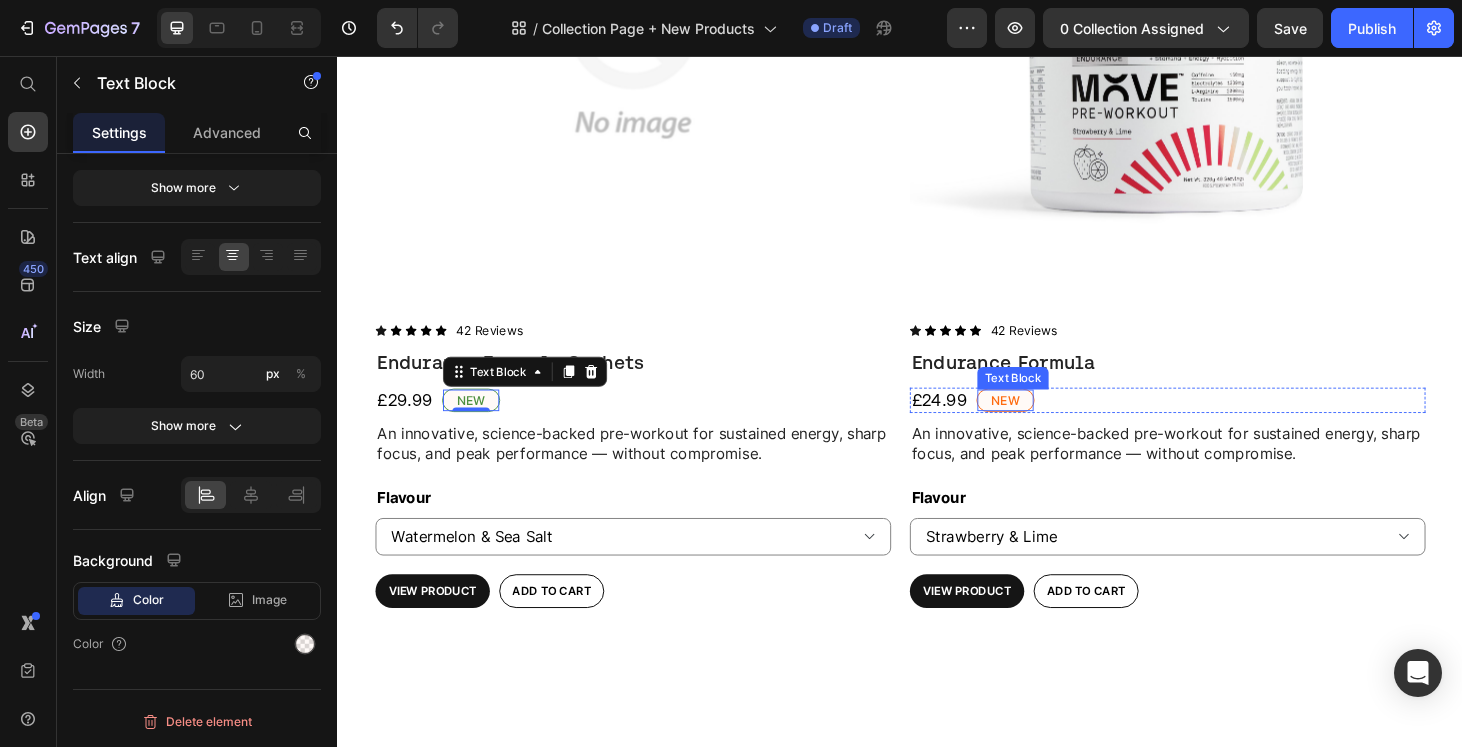 click on "New" at bounding box center (1049, 424) 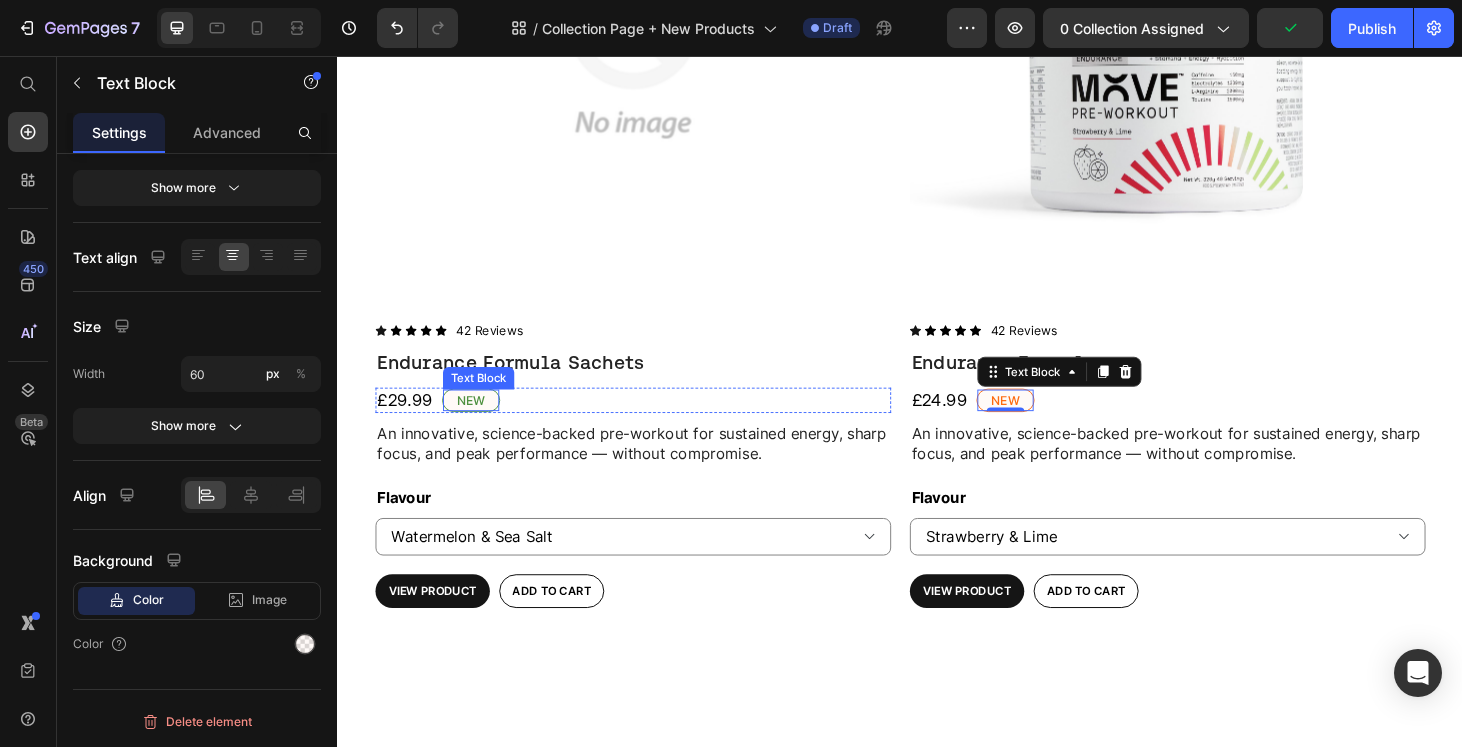 click on "New" at bounding box center (479, 424) 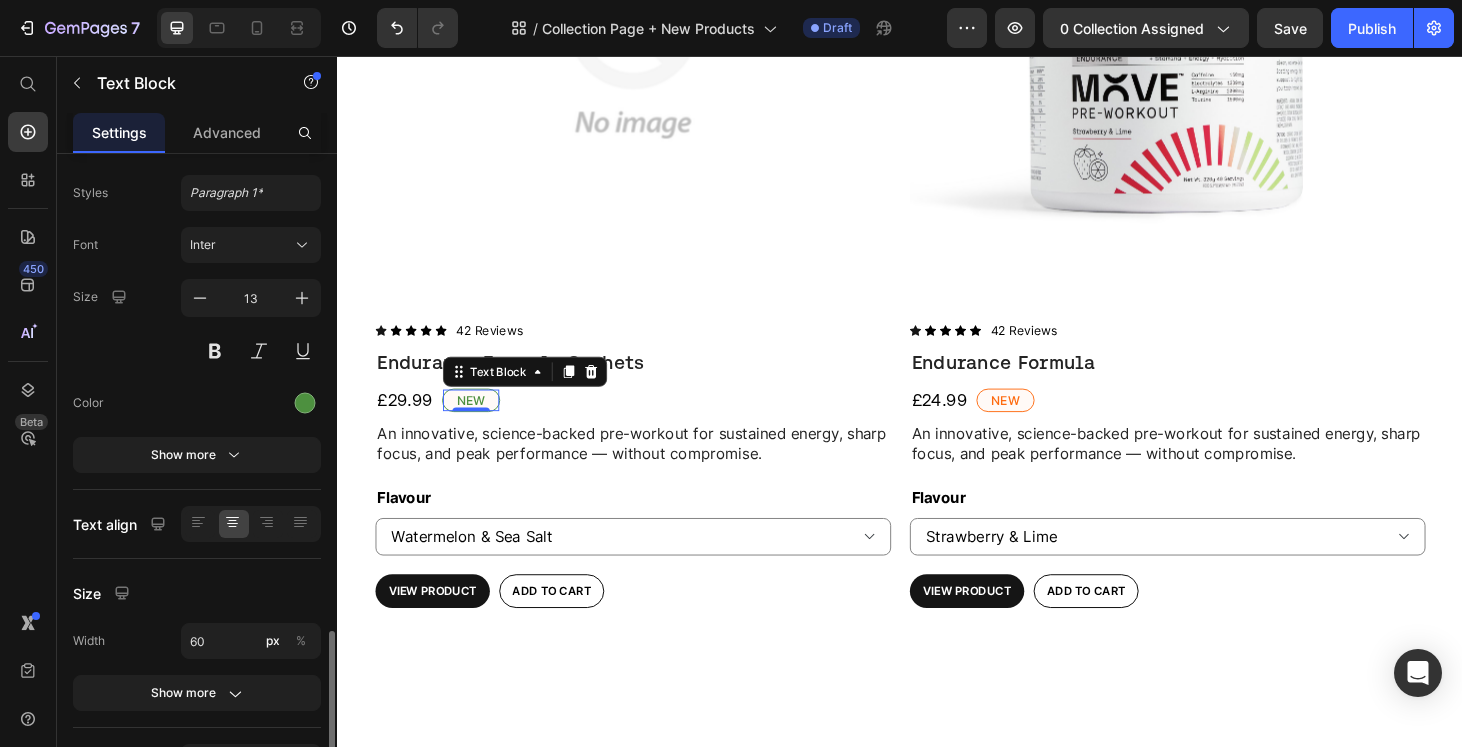 scroll, scrollTop: 310, scrollLeft: 0, axis: vertical 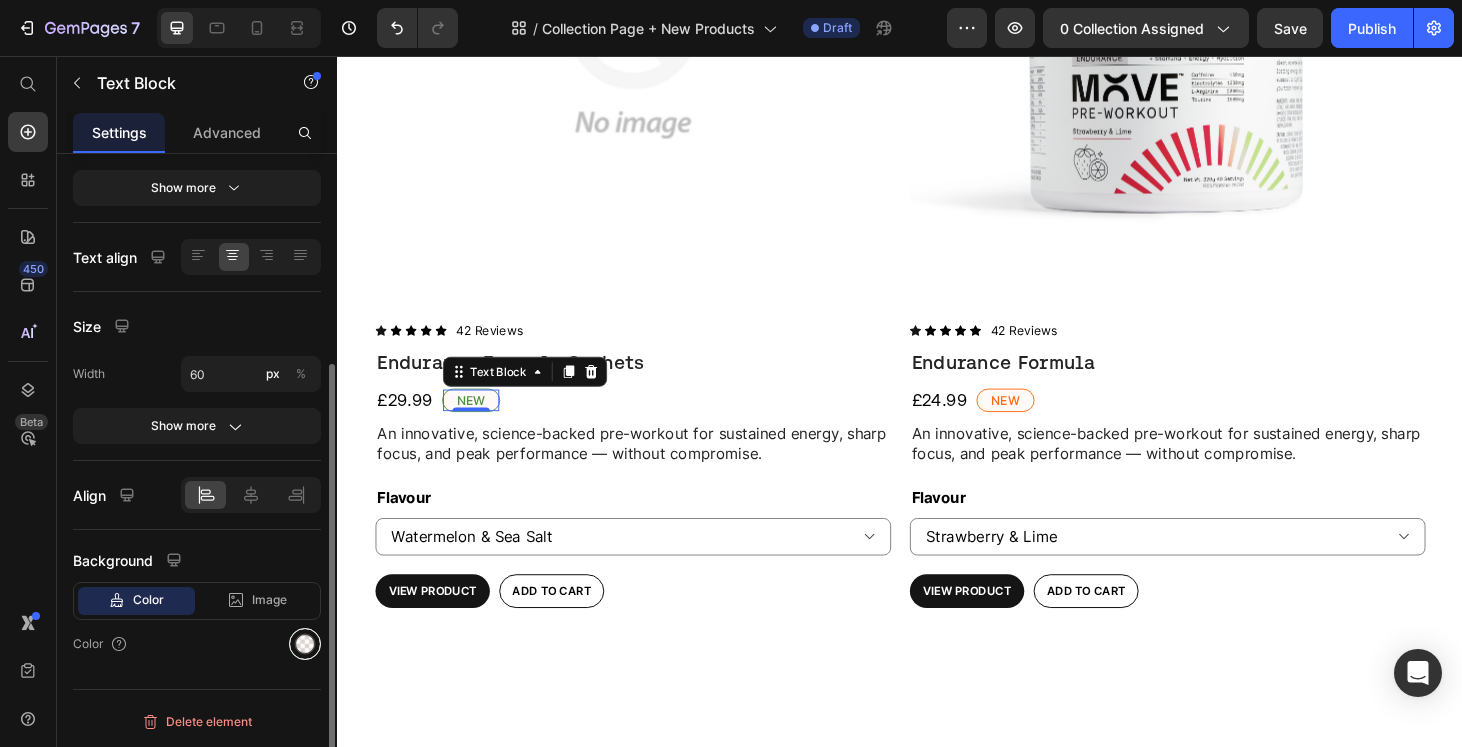 click at bounding box center (305, 644) 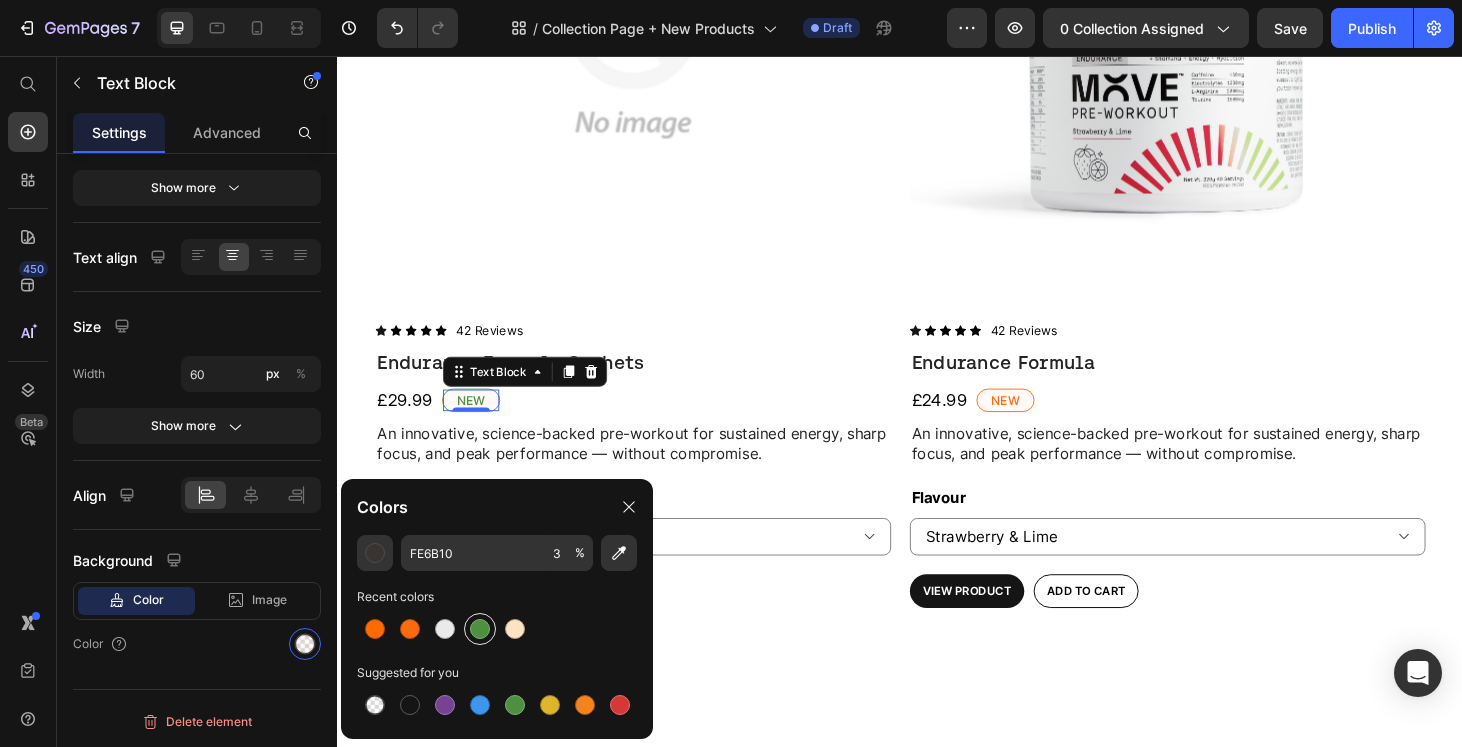 click at bounding box center [480, 629] 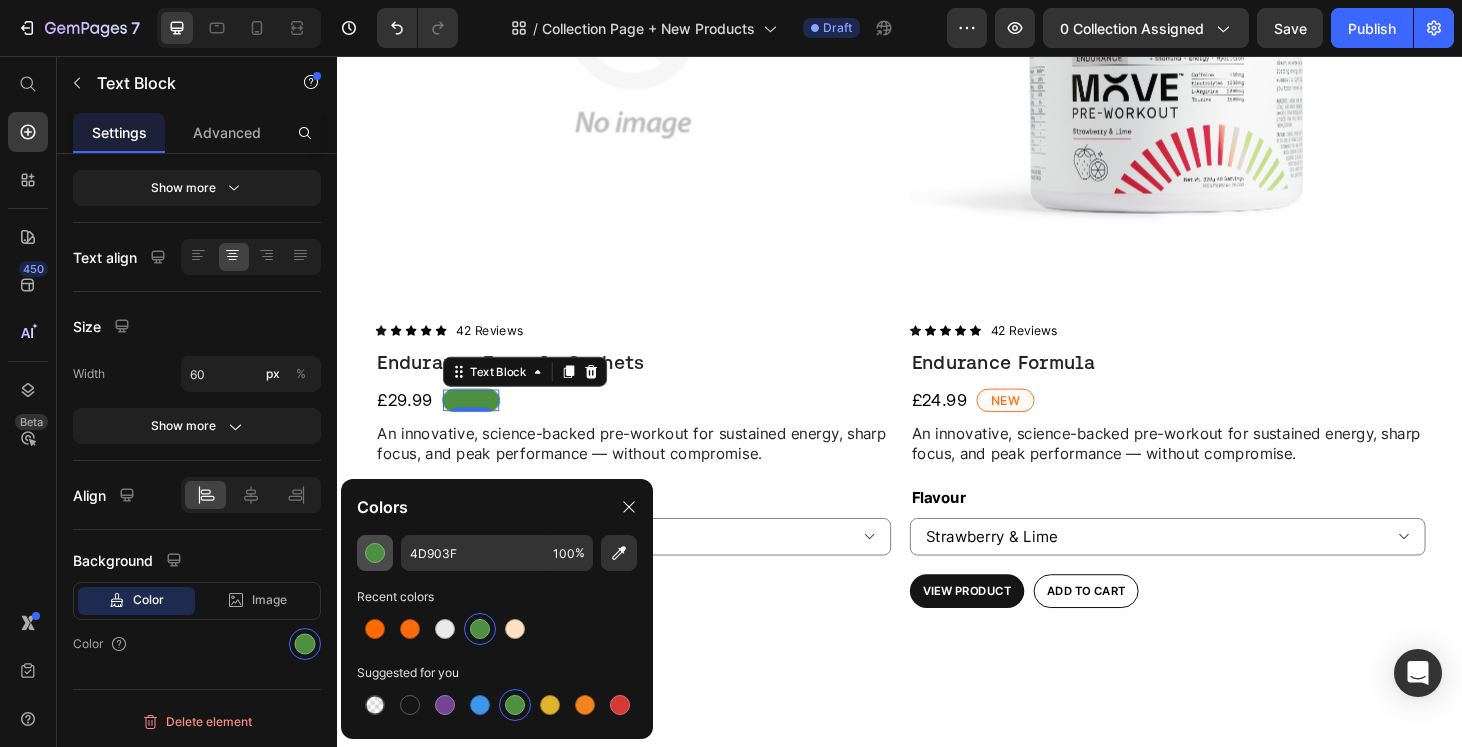 click at bounding box center (375, 553) 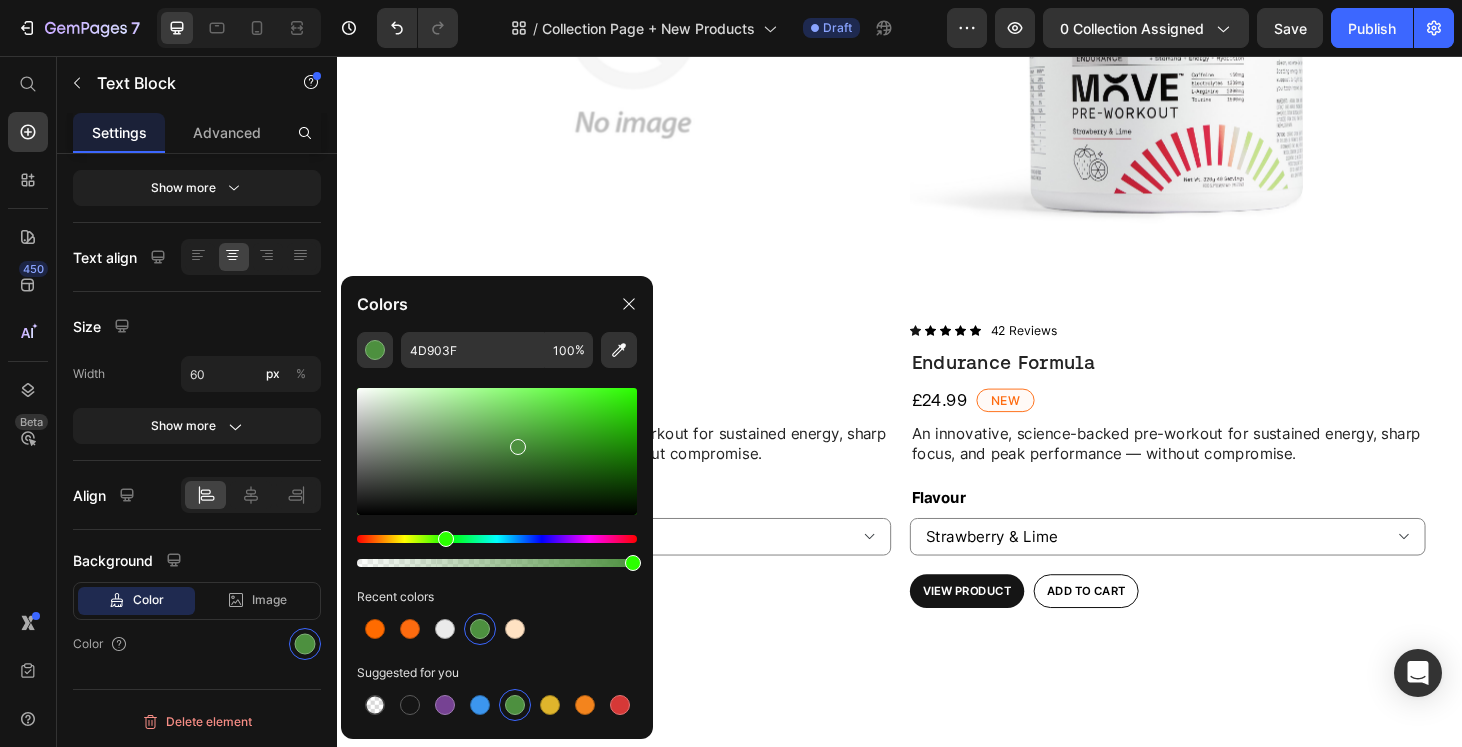 click at bounding box center [497, 451] 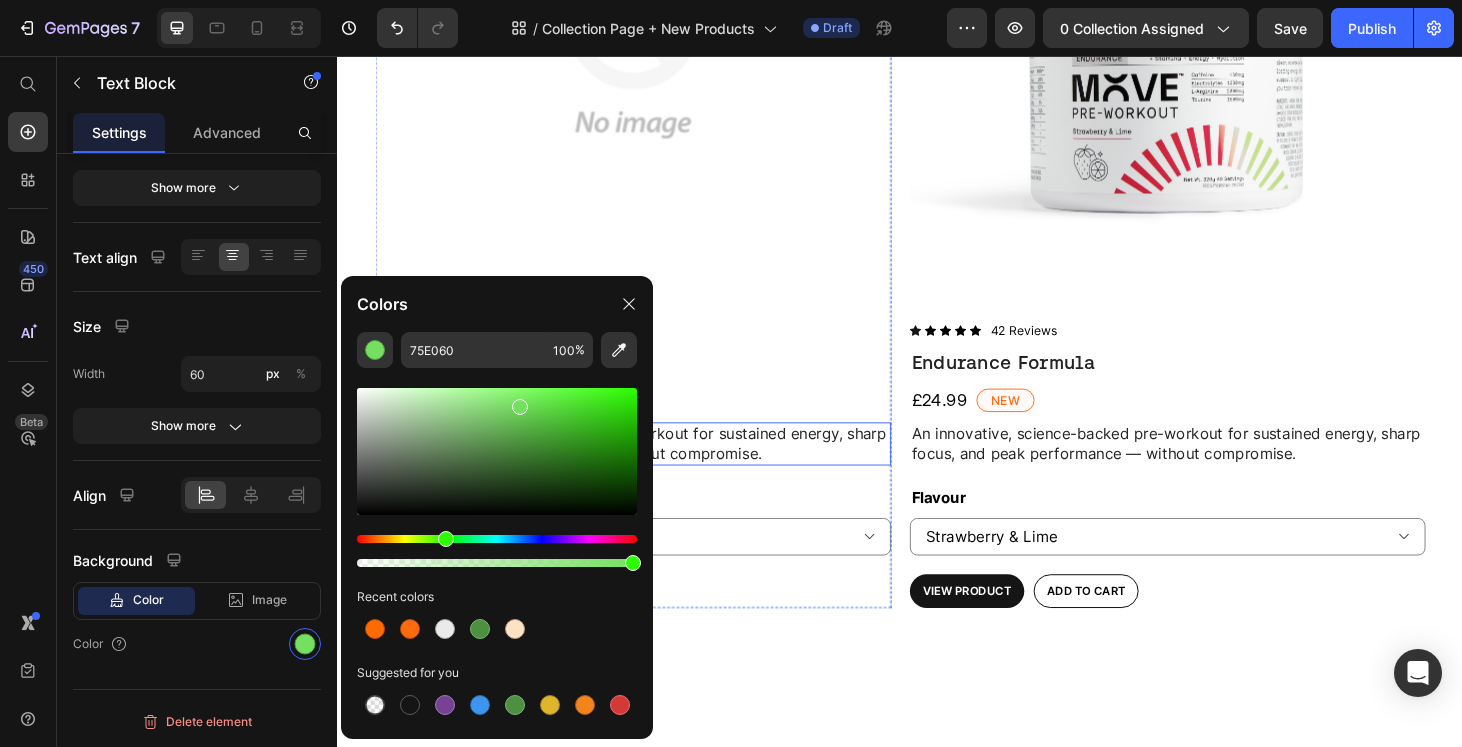 click on "An innovative, science-backed pre-workout for sustained energy, sharp focus, and peak performance — without compromise." at bounding box center [652, 470] 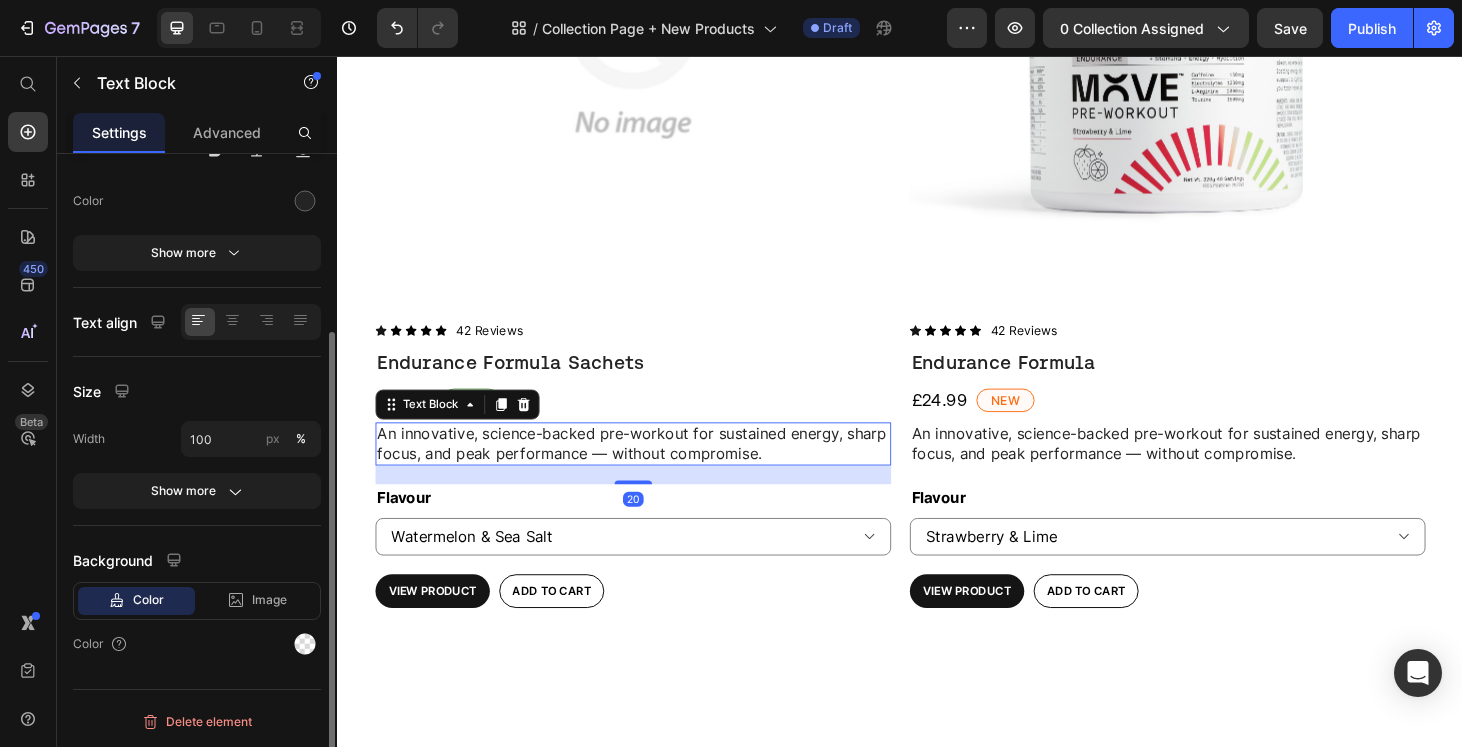 scroll, scrollTop: 245, scrollLeft: 0, axis: vertical 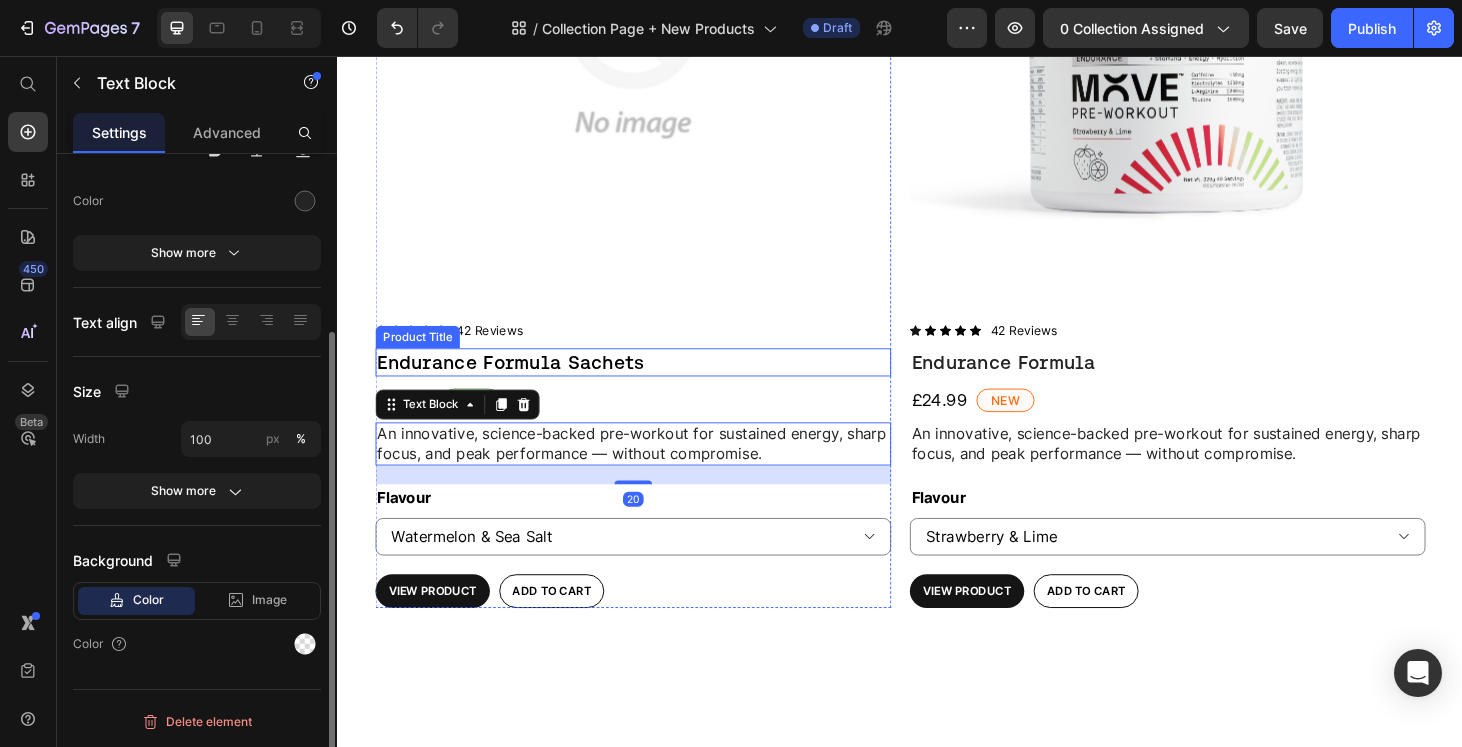 click on "Endurance Formula Sachets" at bounding box center [652, 383] 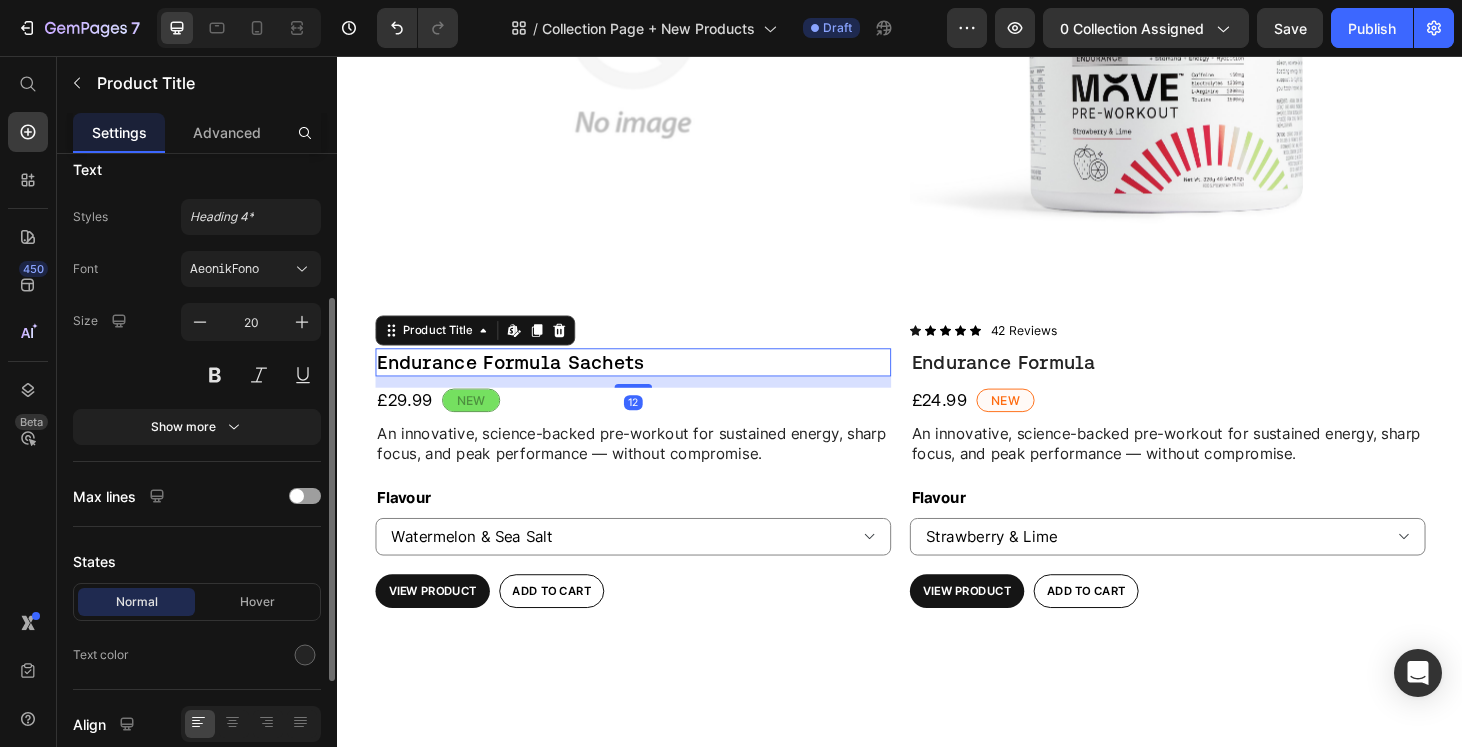 scroll, scrollTop: 0, scrollLeft: 0, axis: both 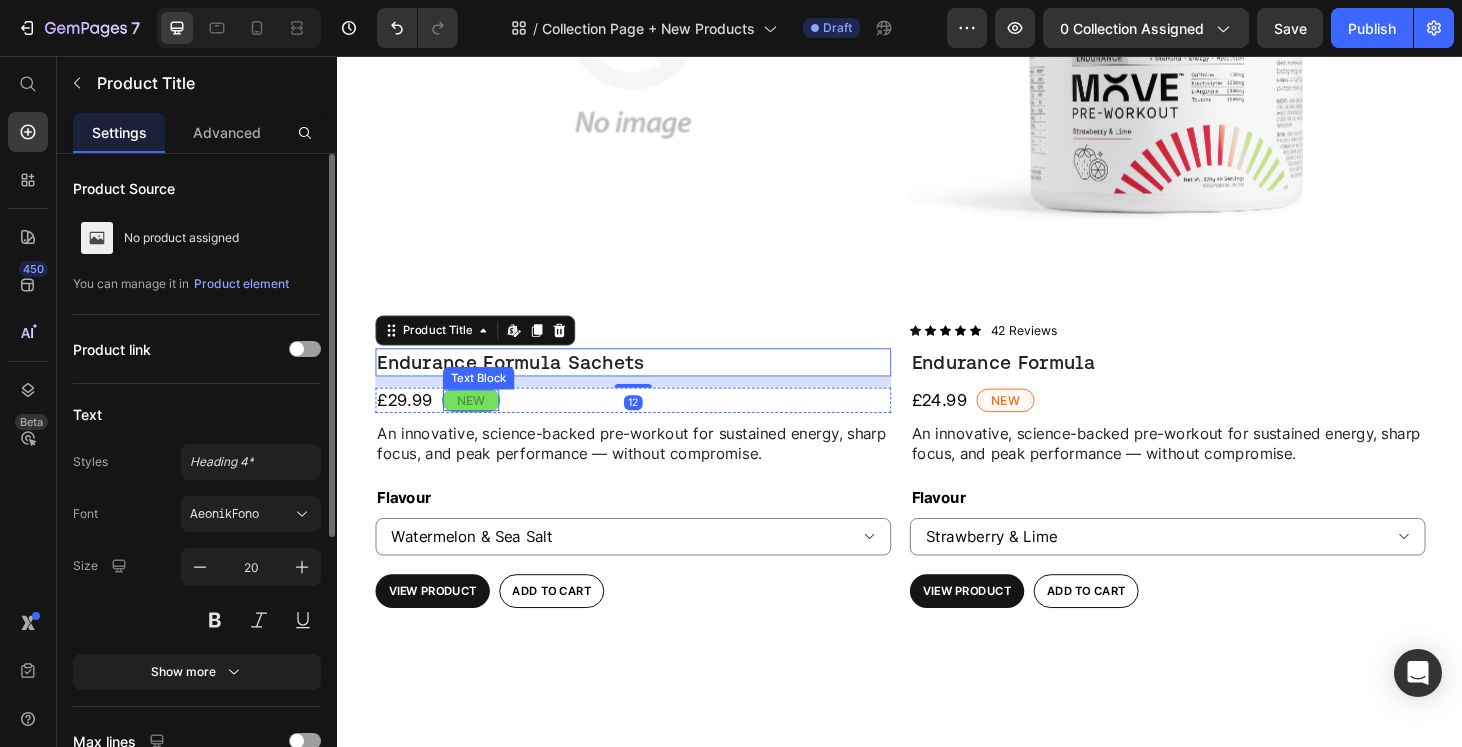 click on "New" at bounding box center [479, 424] 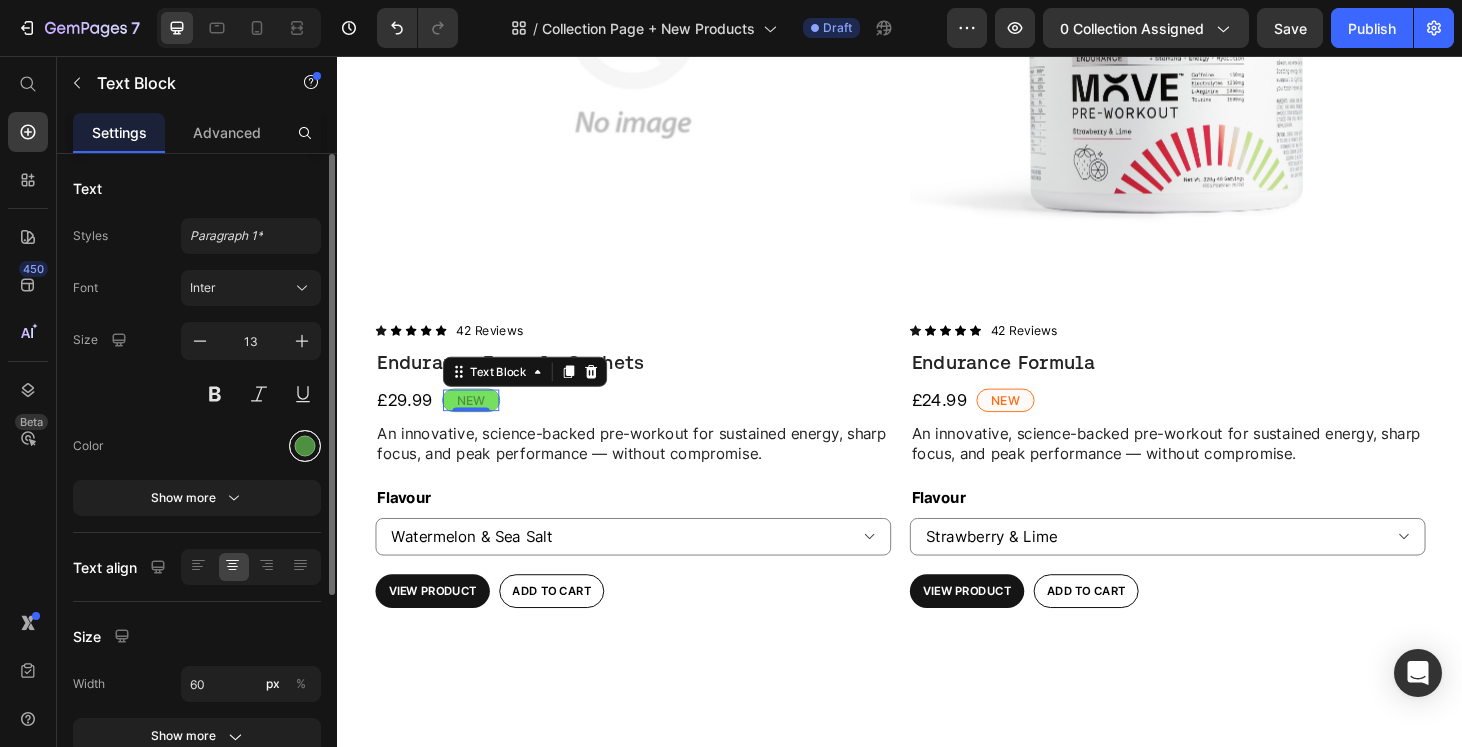 click at bounding box center [305, 446] 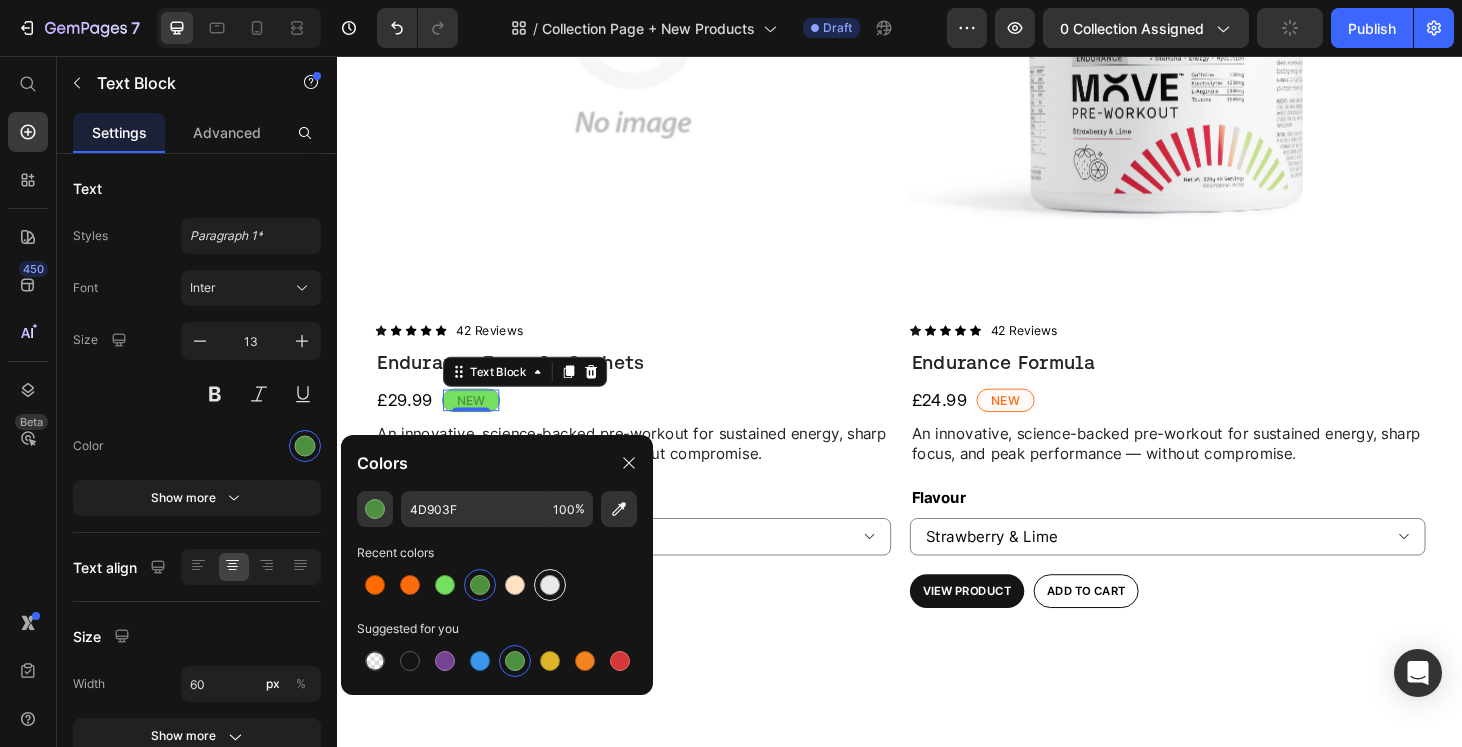 click at bounding box center (550, 585) 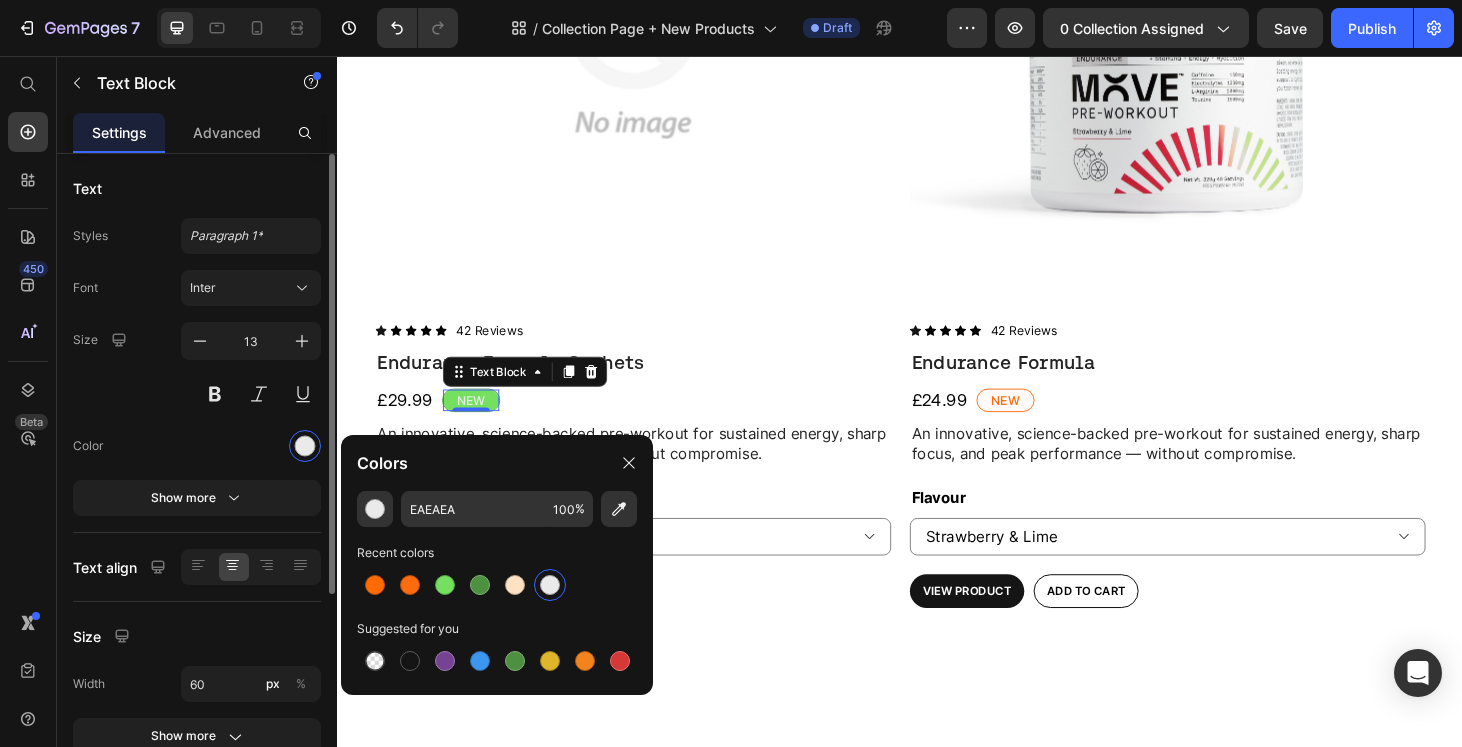 click at bounding box center (251, 446) 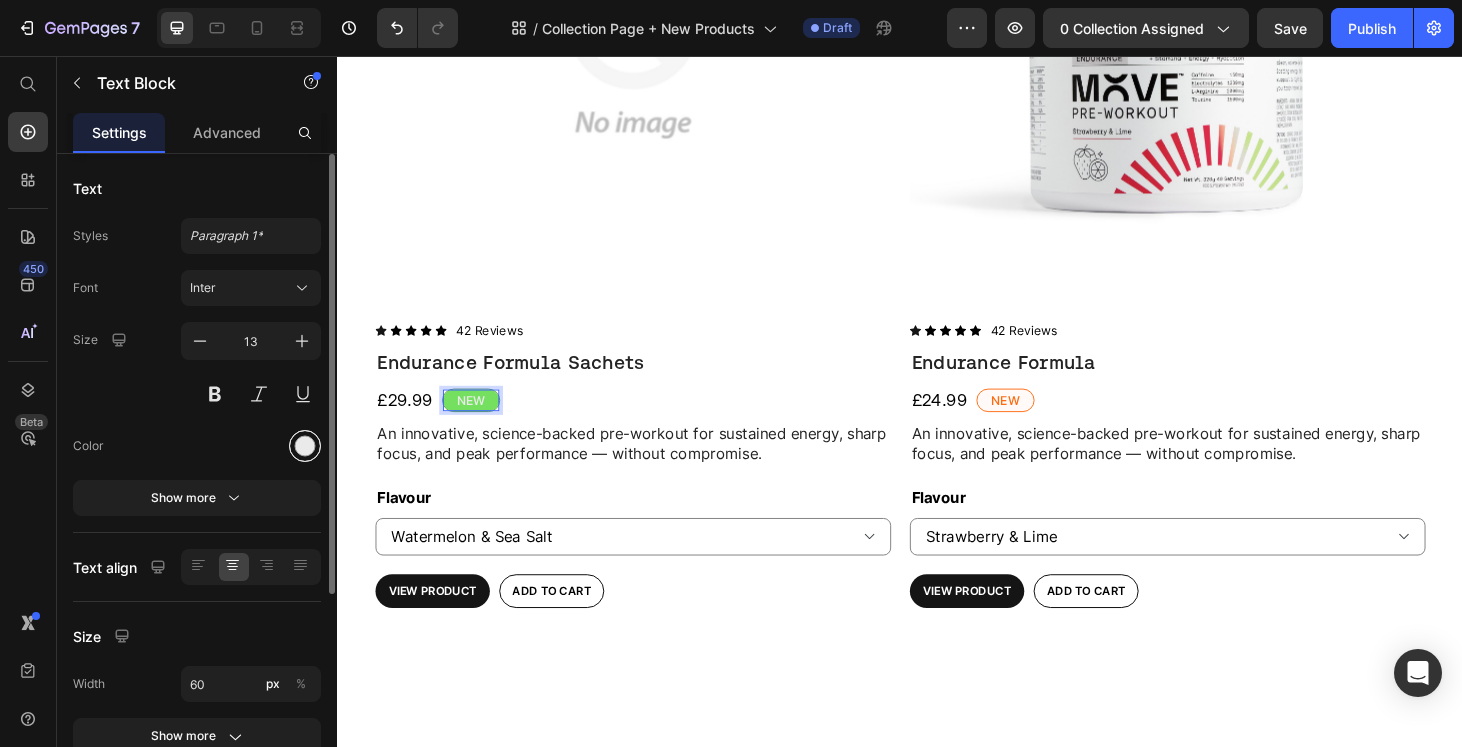 click at bounding box center [305, 446] 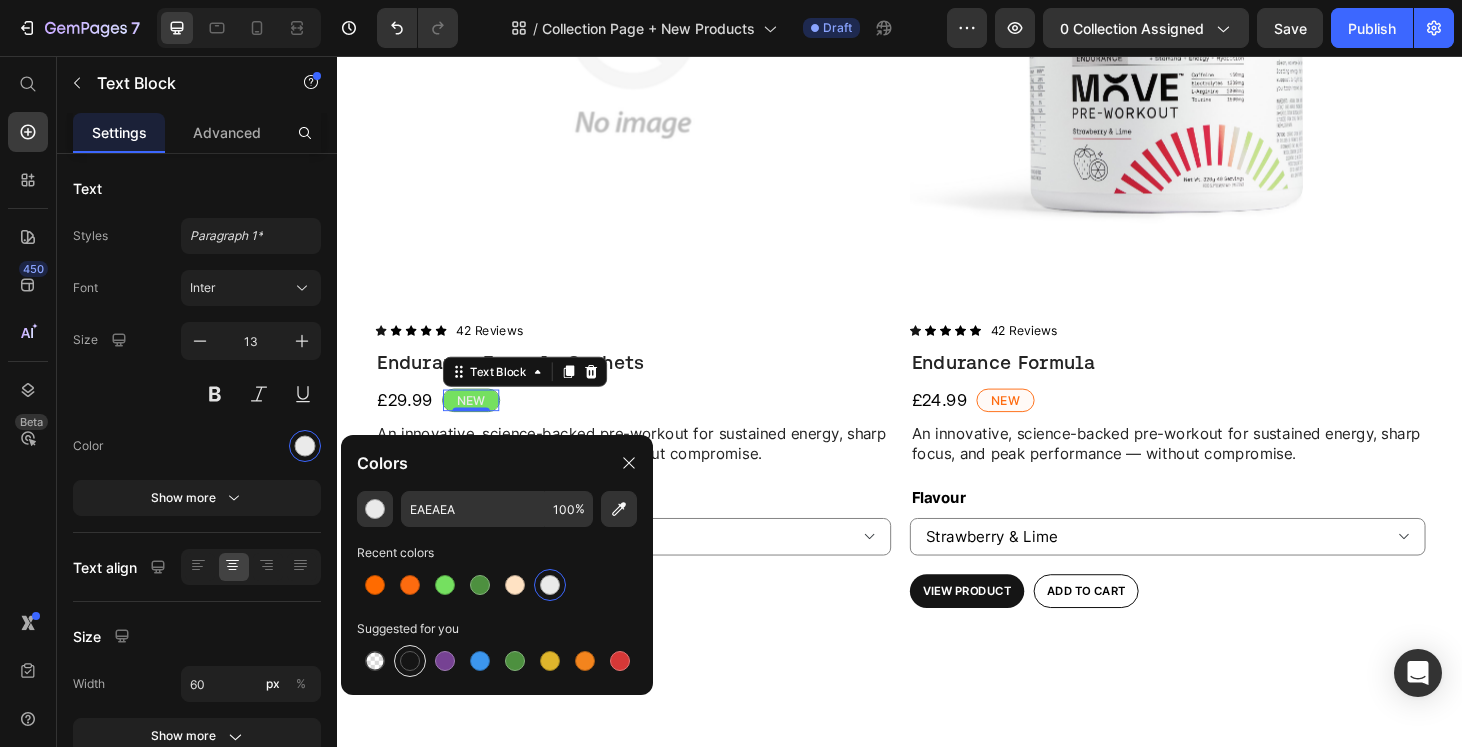 click at bounding box center (410, 661) 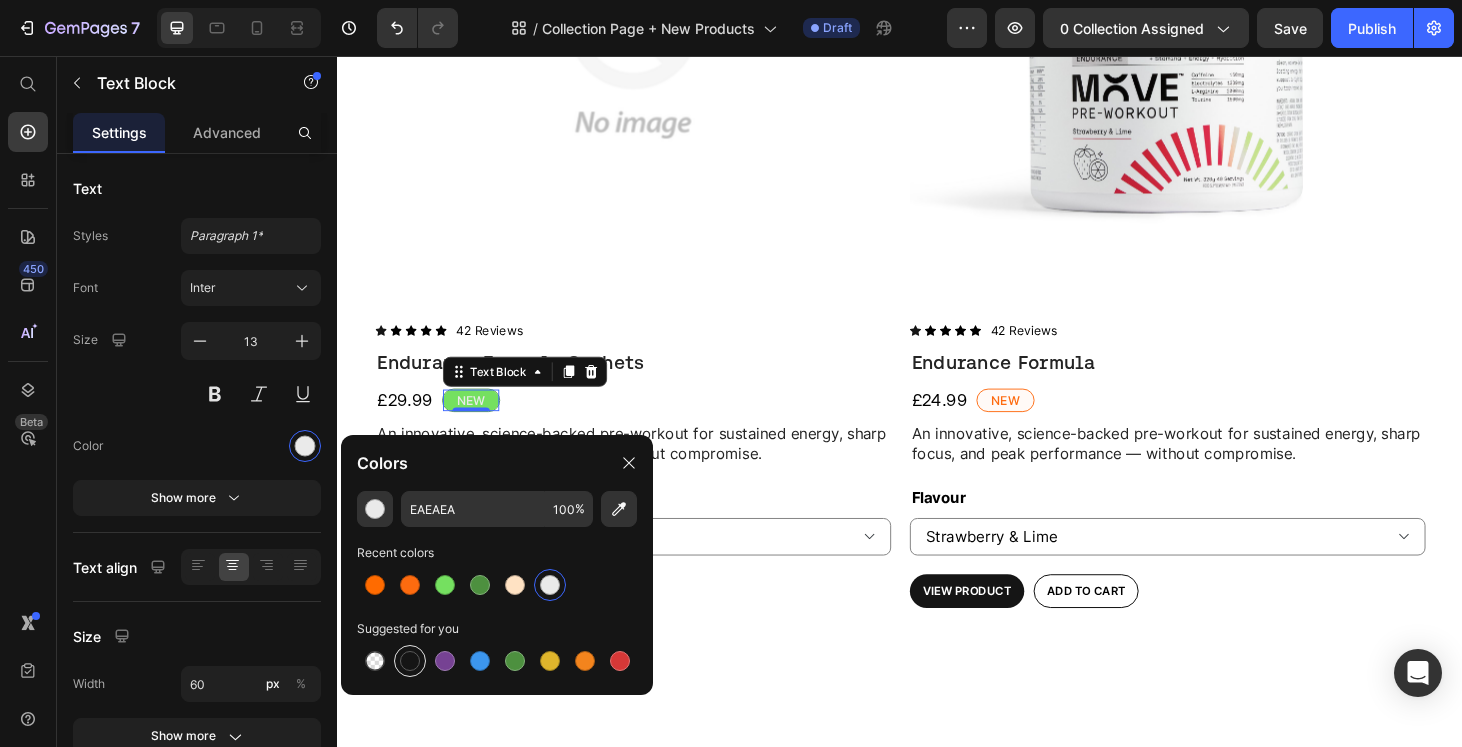 type on "151515" 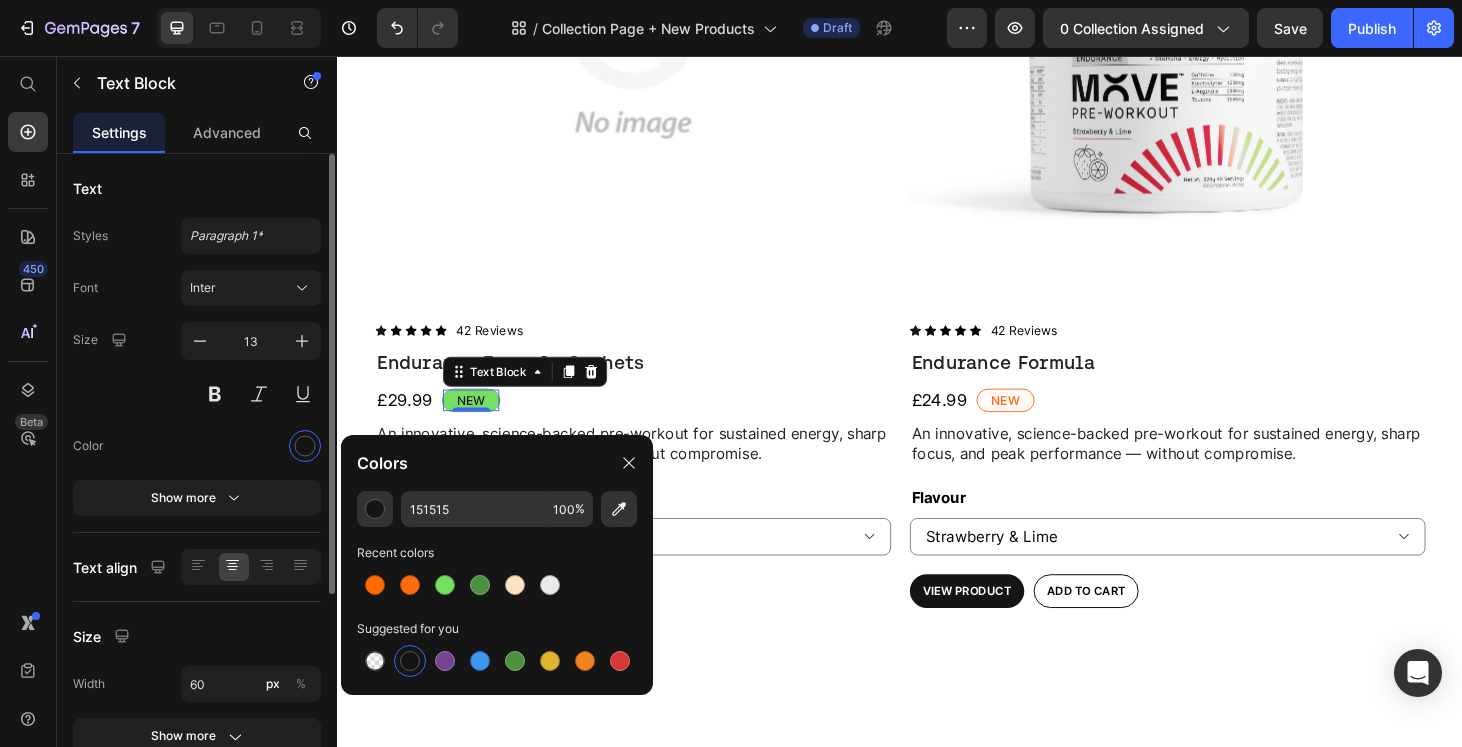 click at bounding box center (251, 446) 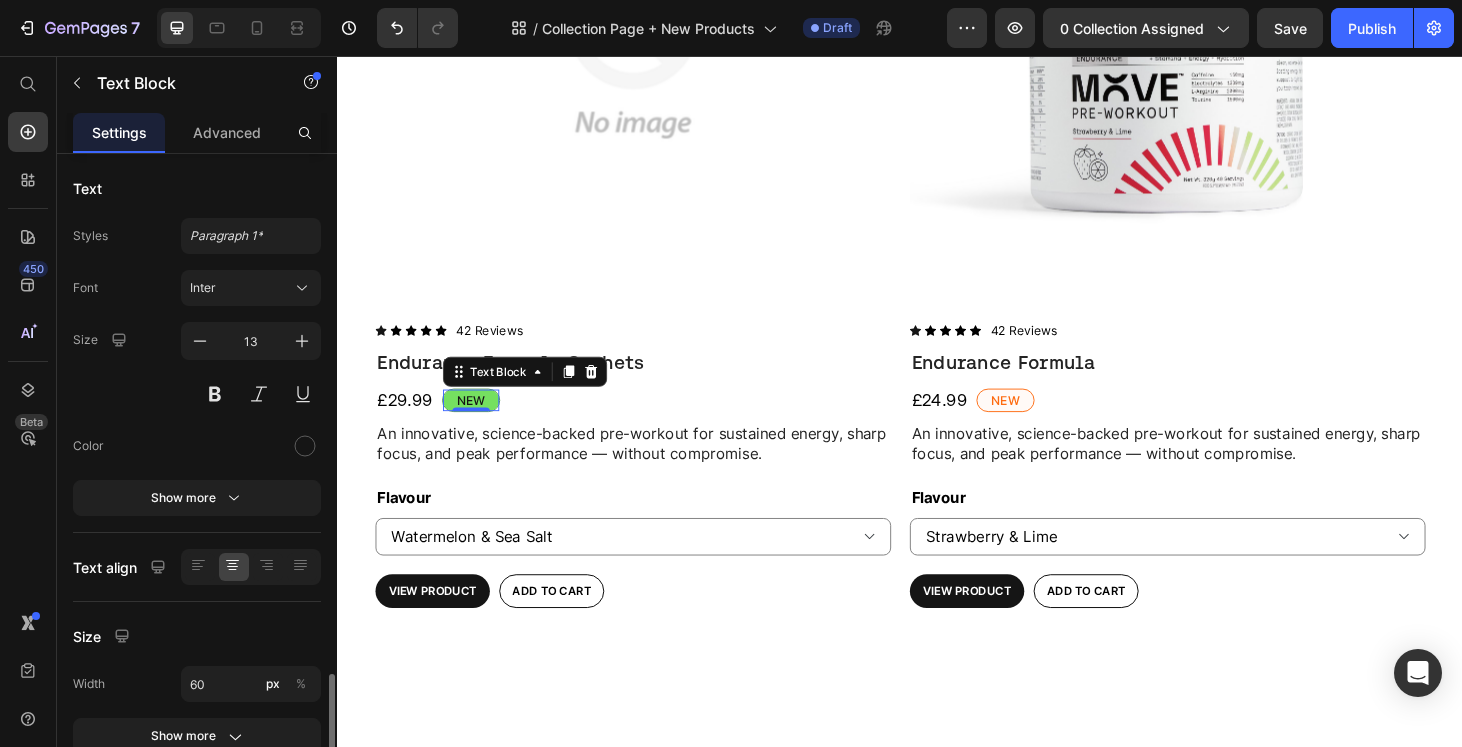 scroll, scrollTop: 310, scrollLeft: 0, axis: vertical 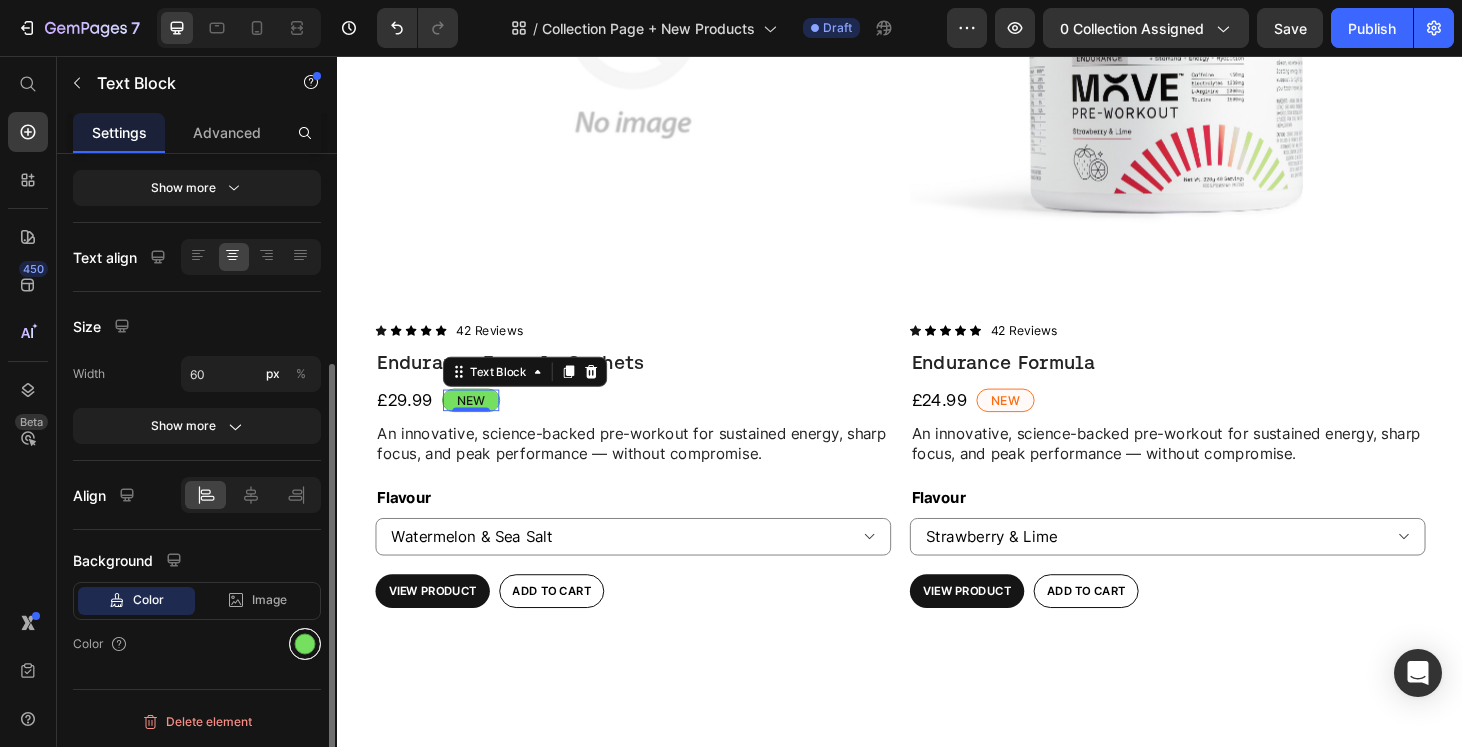 click at bounding box center [305, 644] 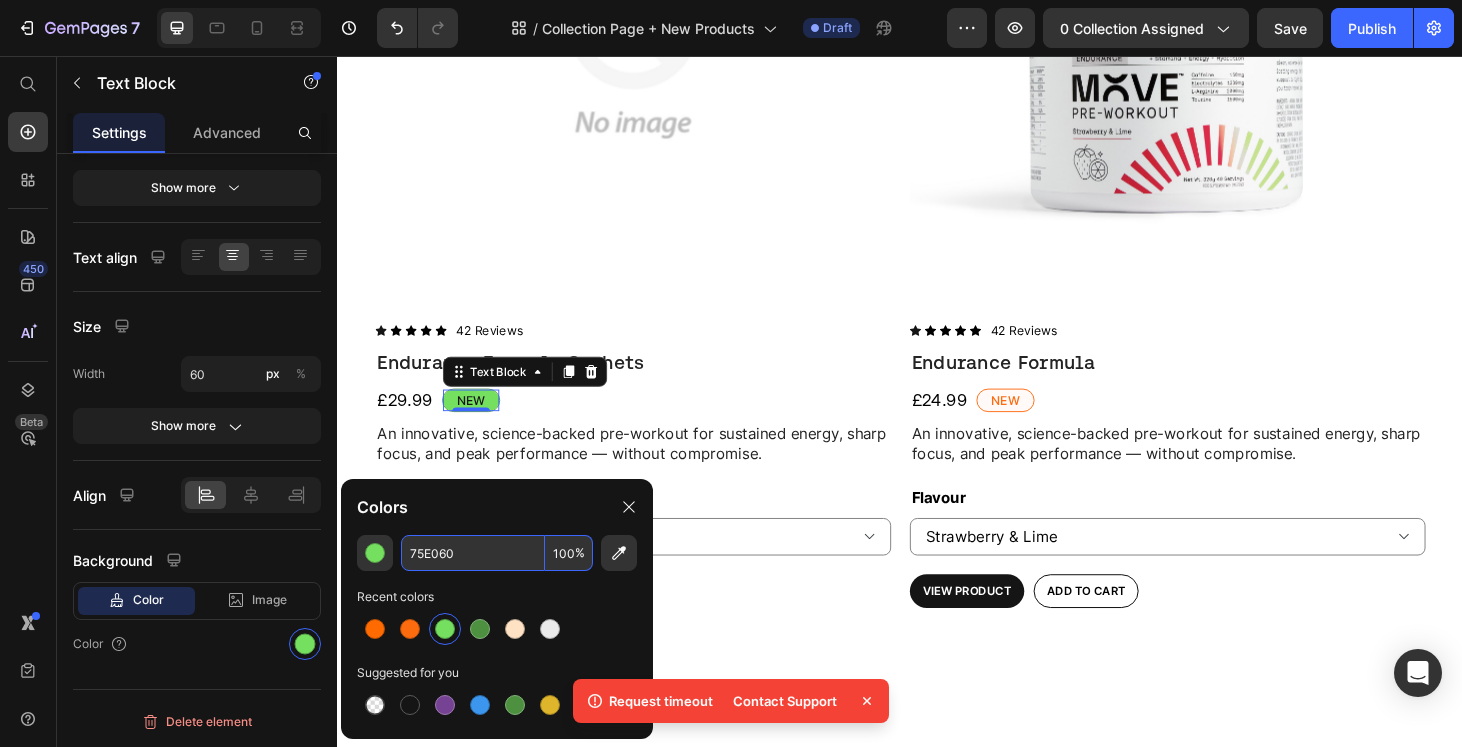 click on "75E060" at bounding box center [473, 553] 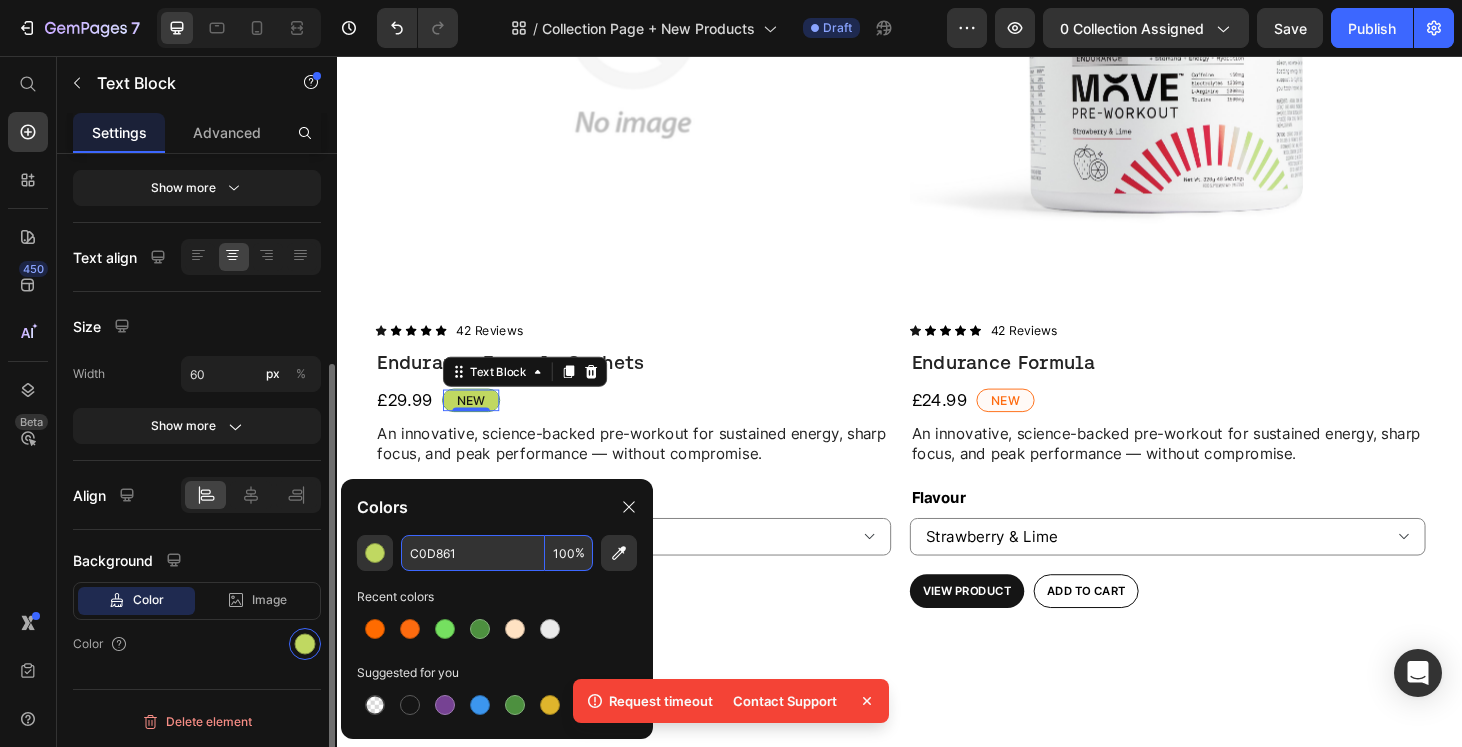 type on "C0D861" 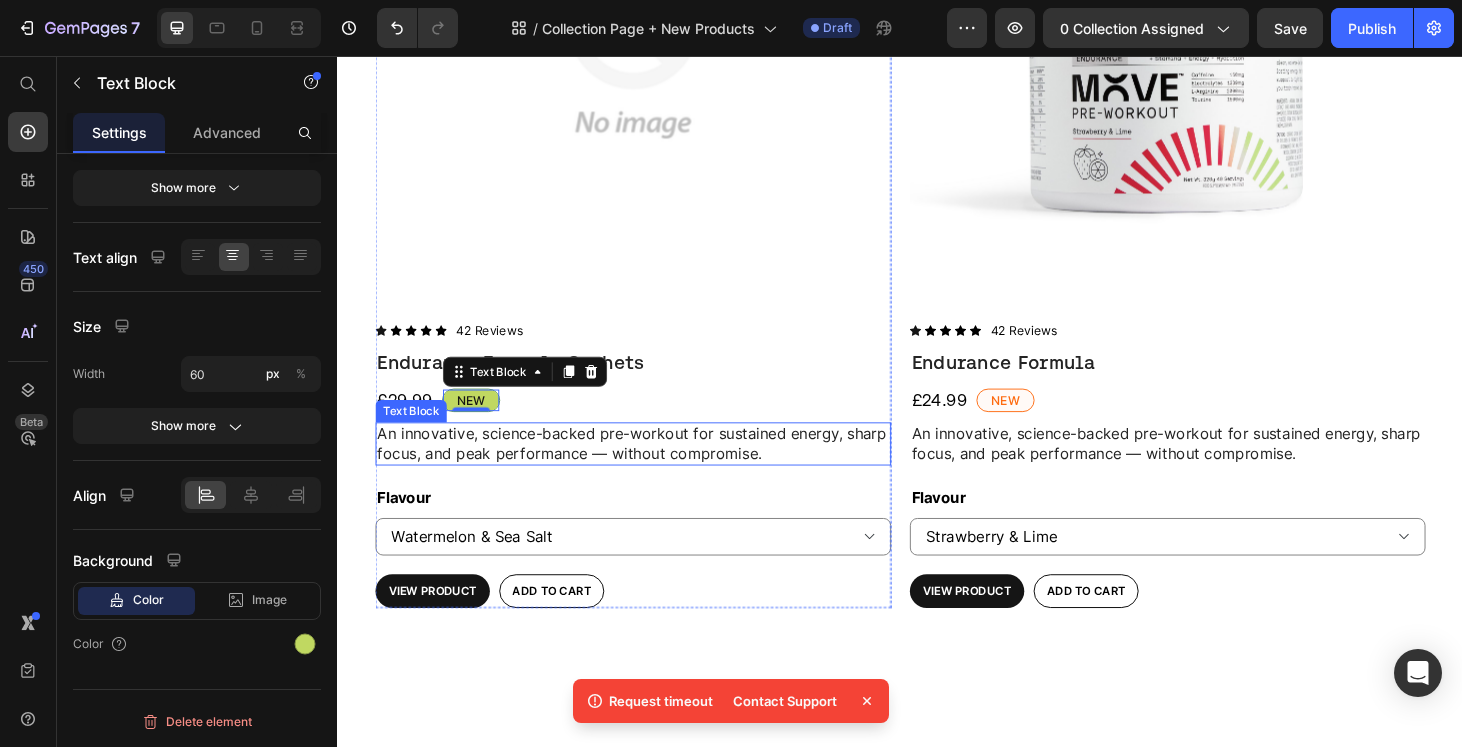 click on "An innovative, science-backed pre-workout for sustained energy, sharp focus, and peak performance — without compromise." at bounding box center [652, 470] 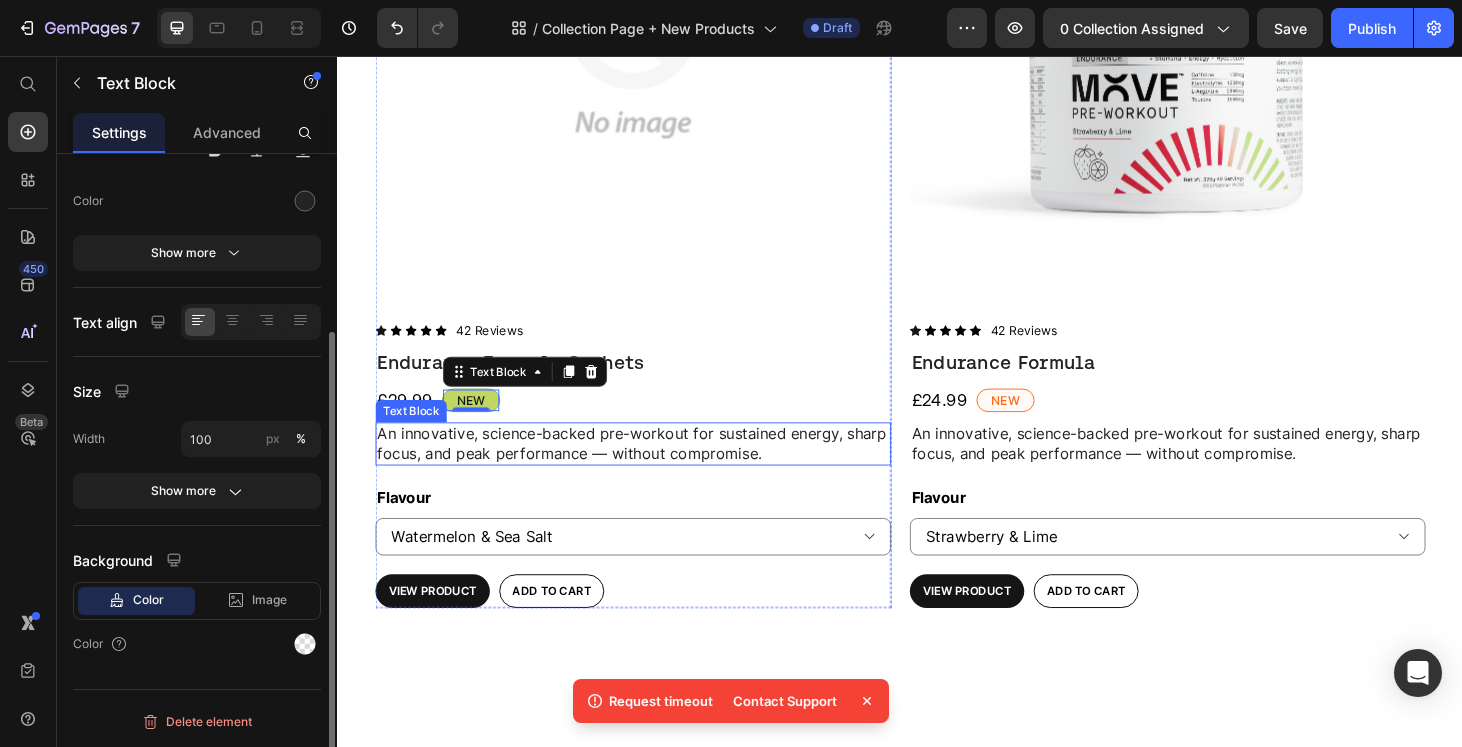 scroll, scrollTop: 245, scrollLeft: 0, axis: vertical 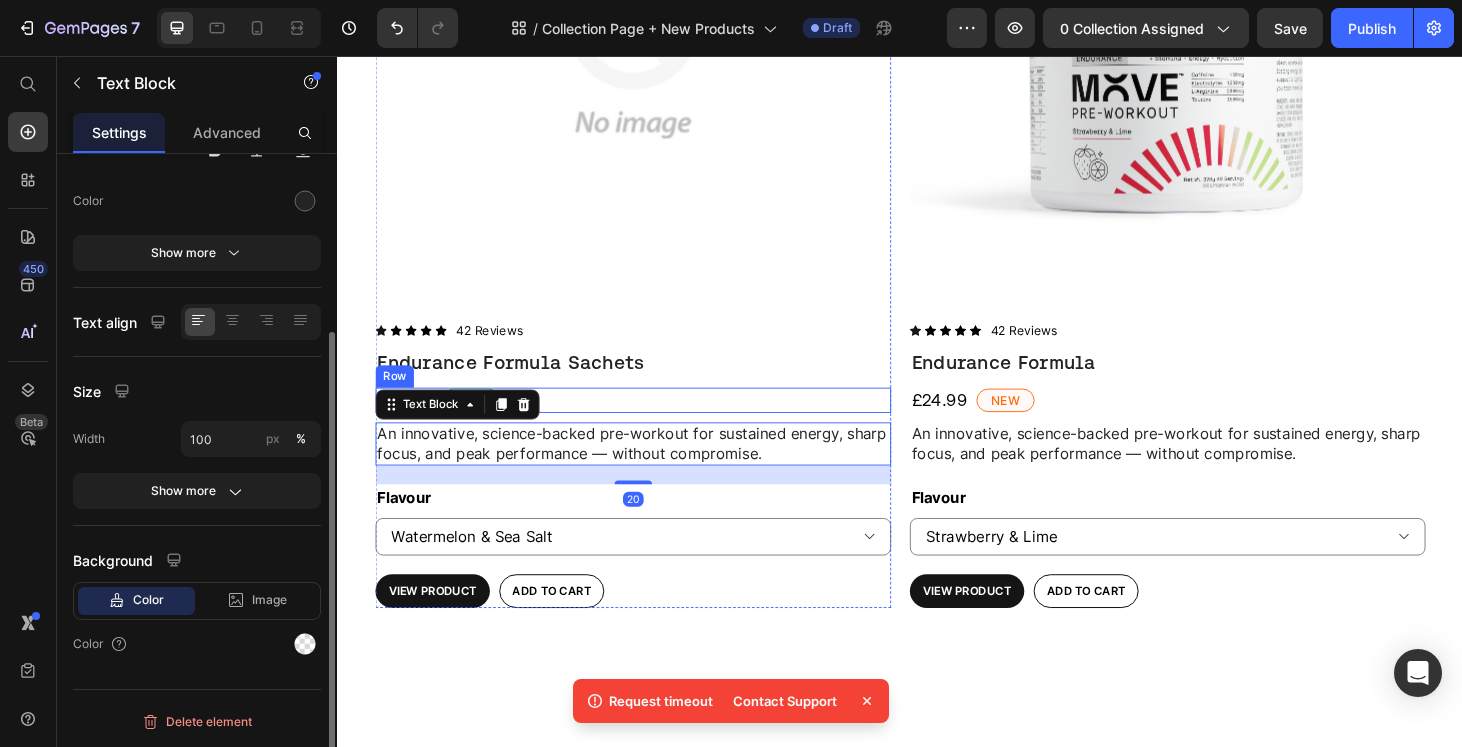 click on "£29.99 Product Price New Text Block Row" at bounding box center (652, 423) 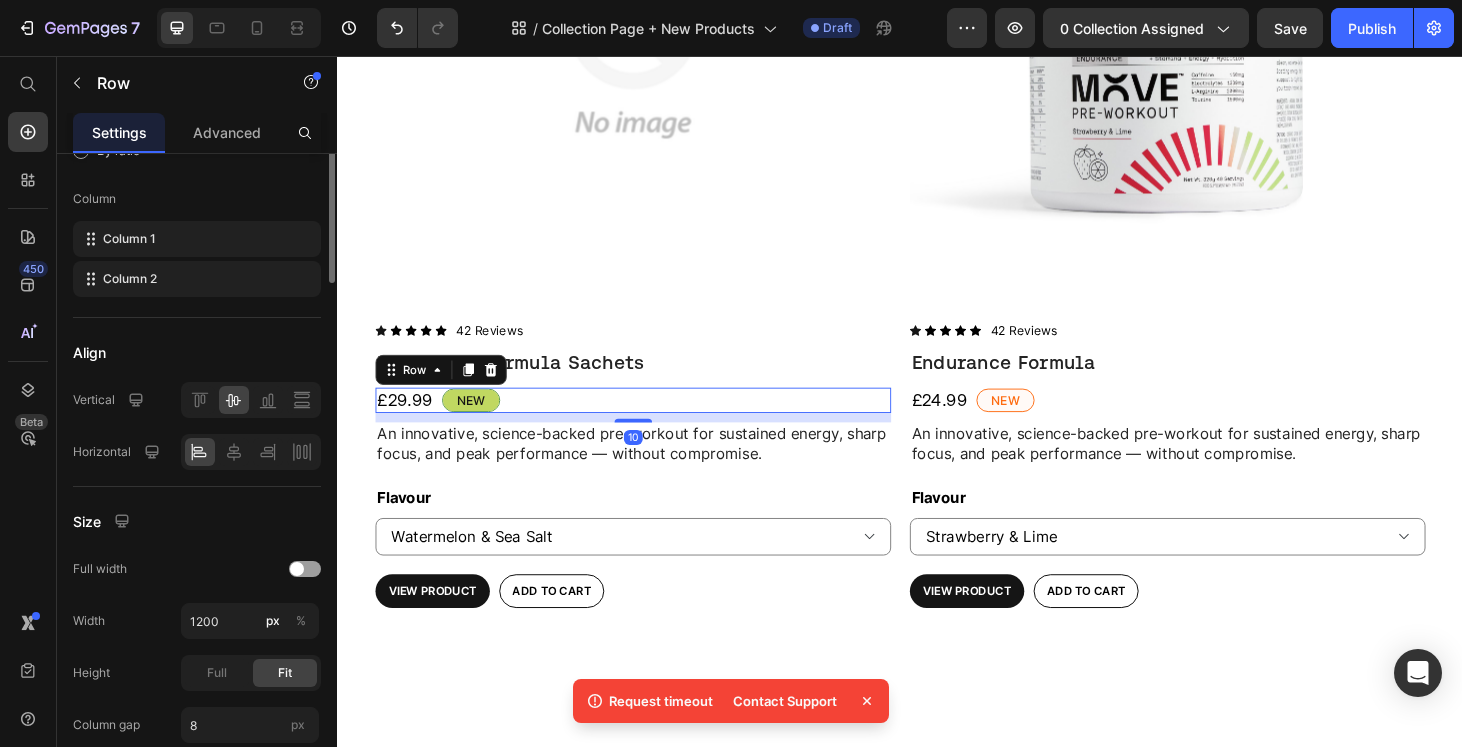 scroll, scrollTop: 0, scrollLeft: 0, axis: both 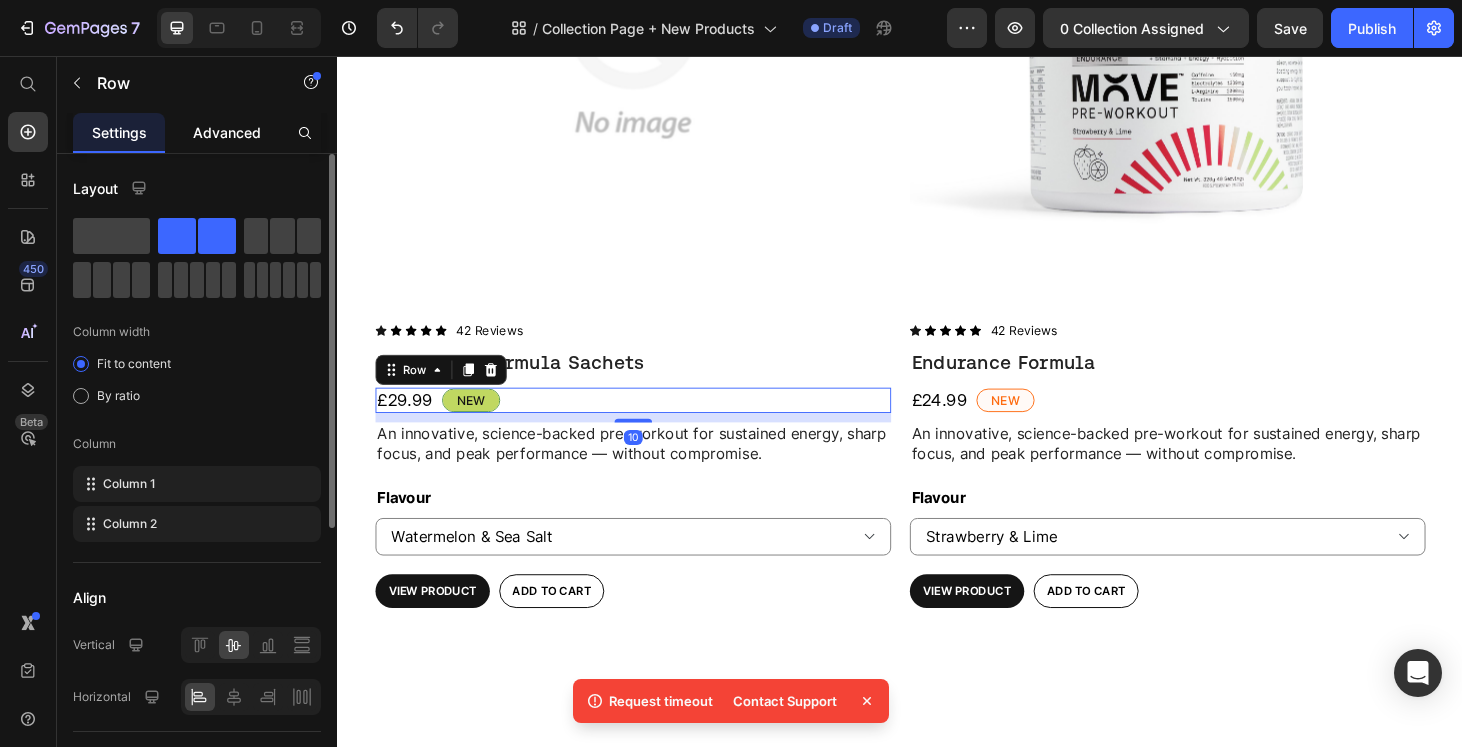 click on "Advanced" at bounding box center [227, 132] 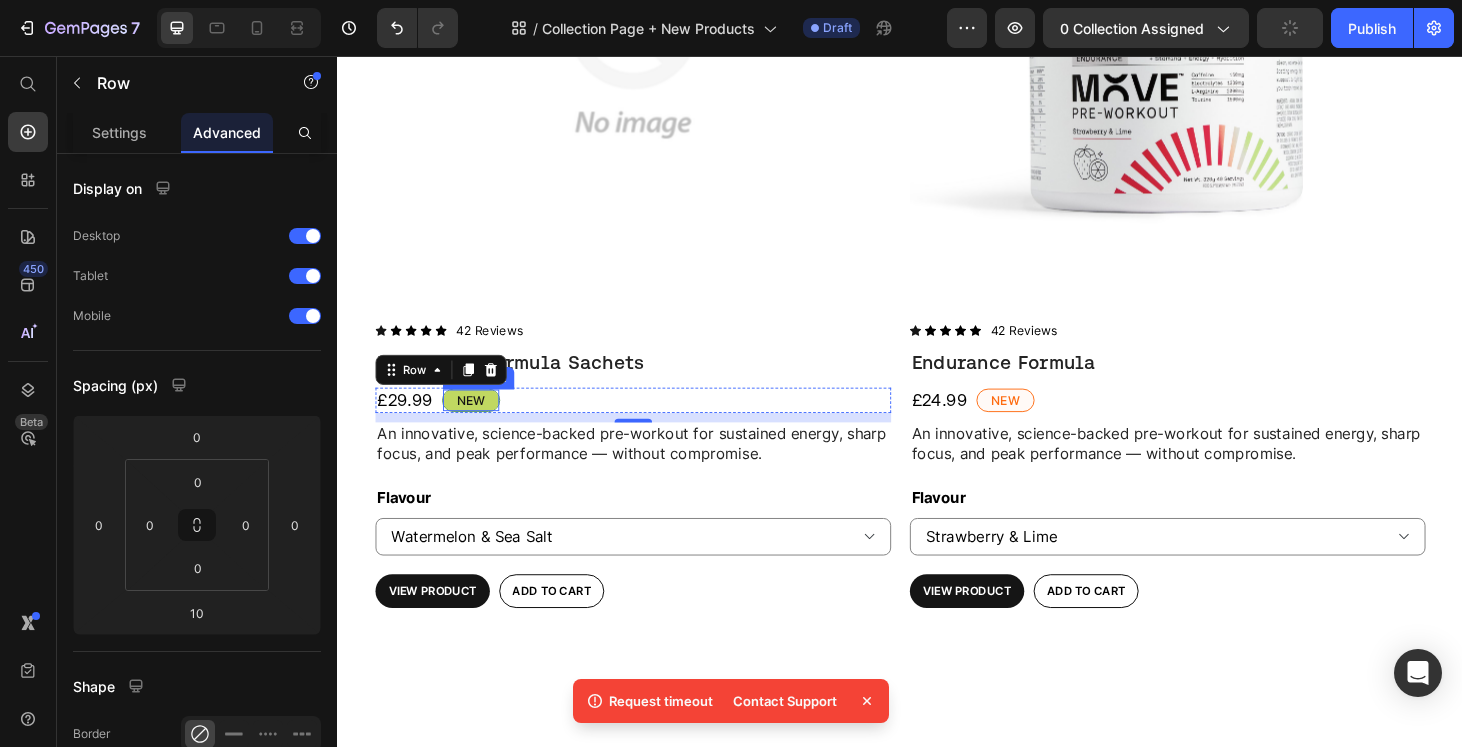click on "New" at bounding box center (479, 424) 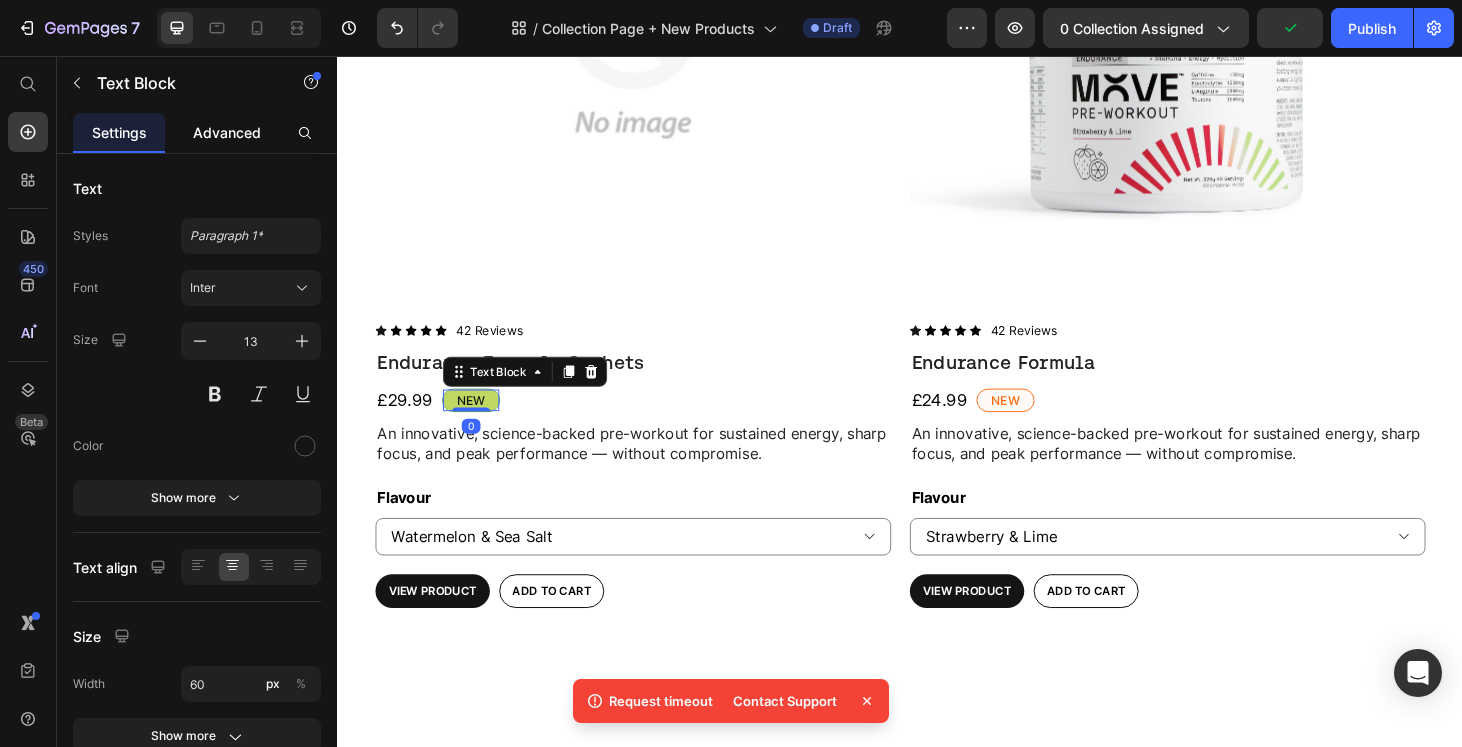 click on "Advanced" at bounding box center [227, 132] 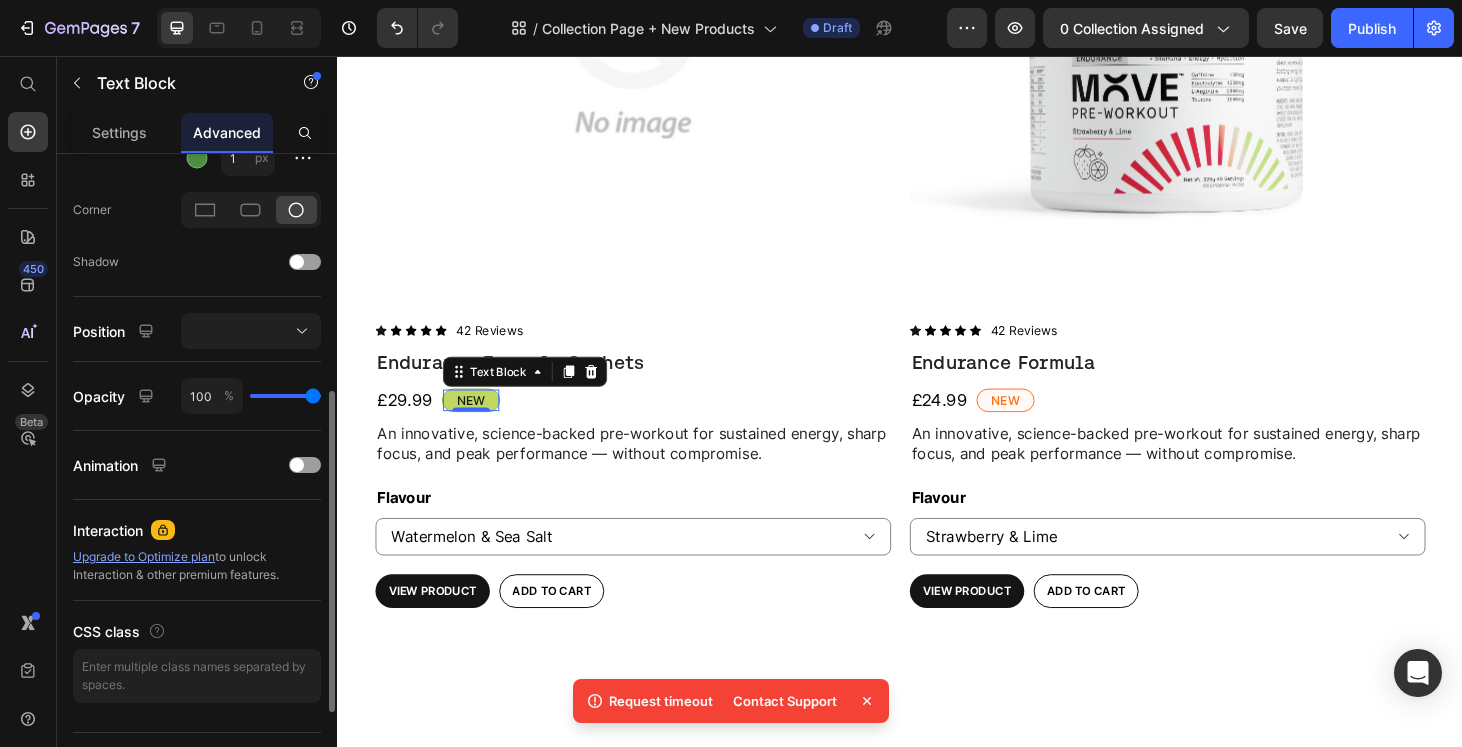 scroll, scrollTop: 430, scrollLeft: 0, axis: vertical 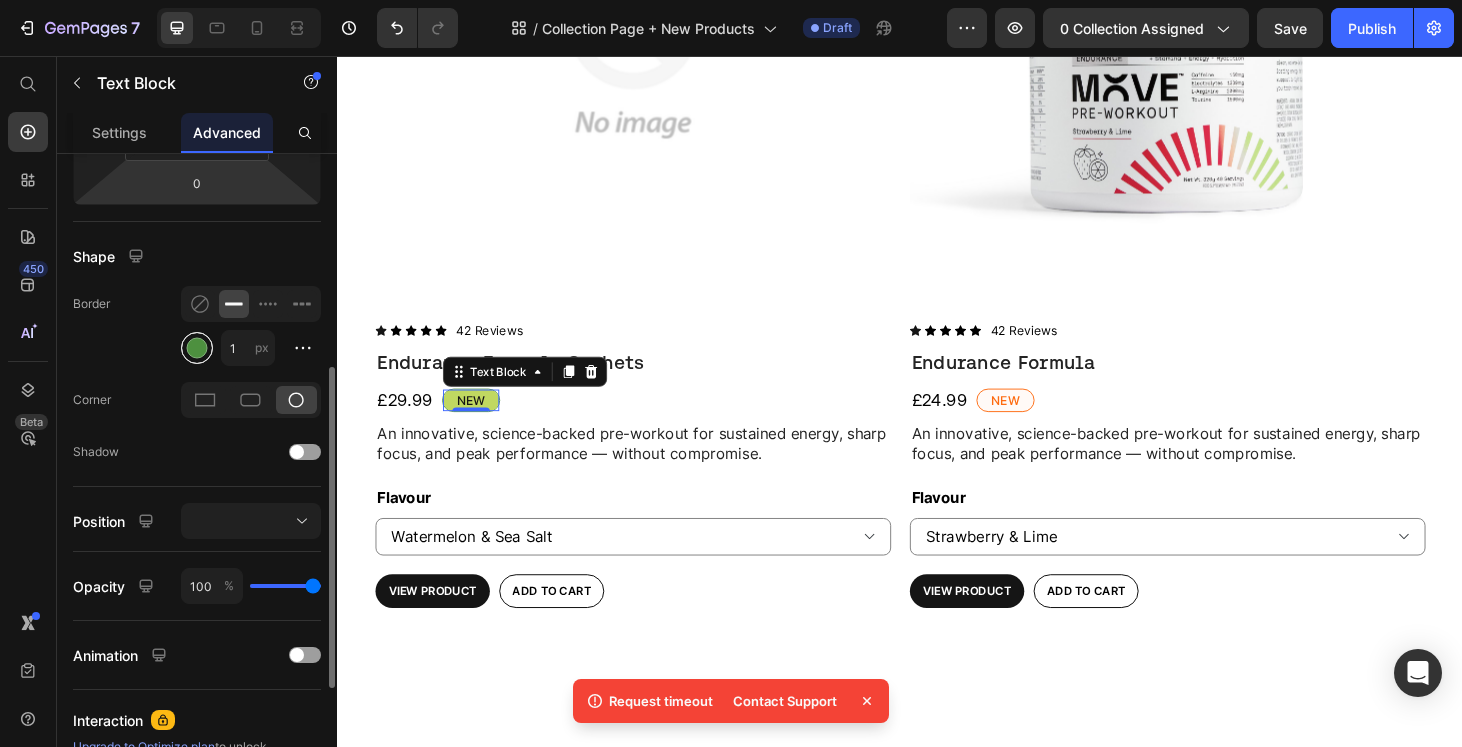 click at bounding box center (197, 348) 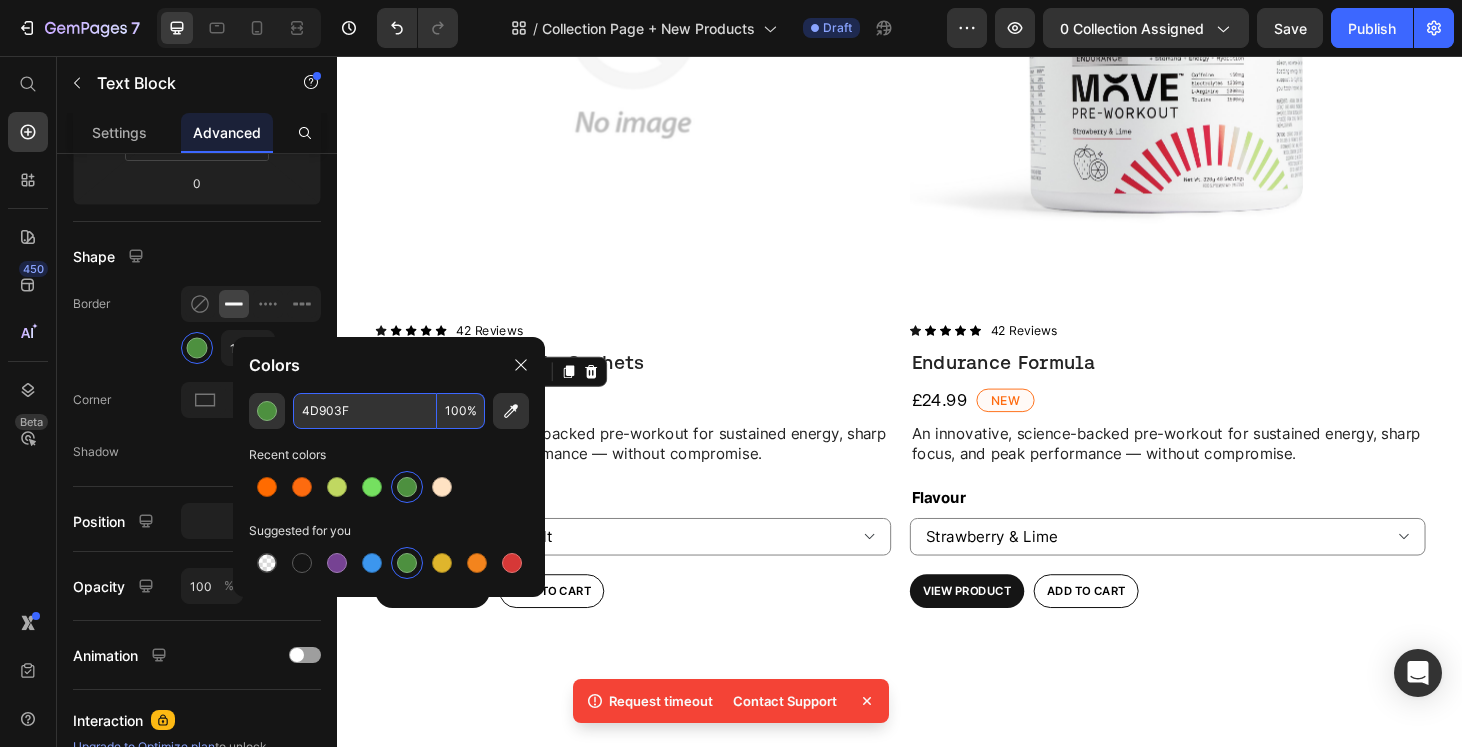 click on "4D903F" at bounding box center (365, 411) 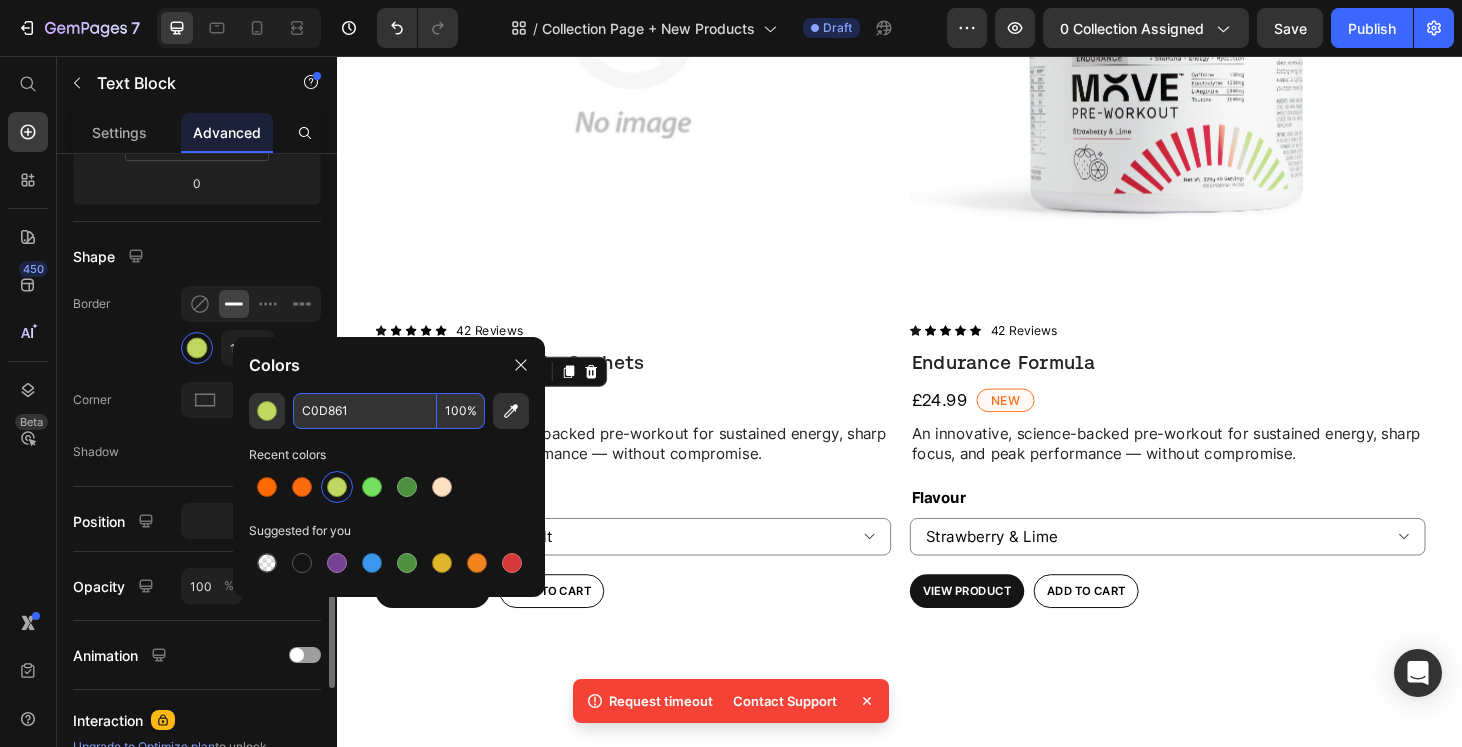 type on "C0D861" 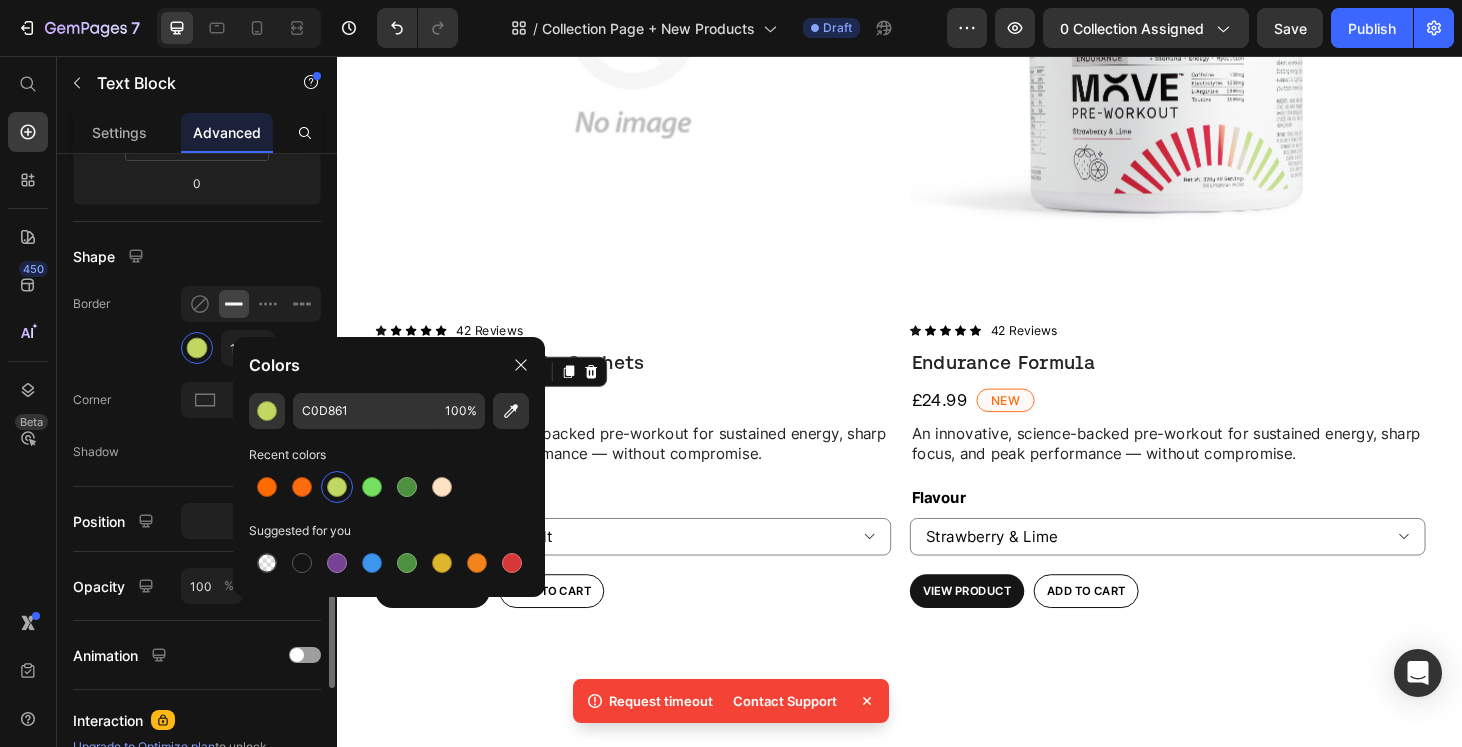 click on "Shadow" 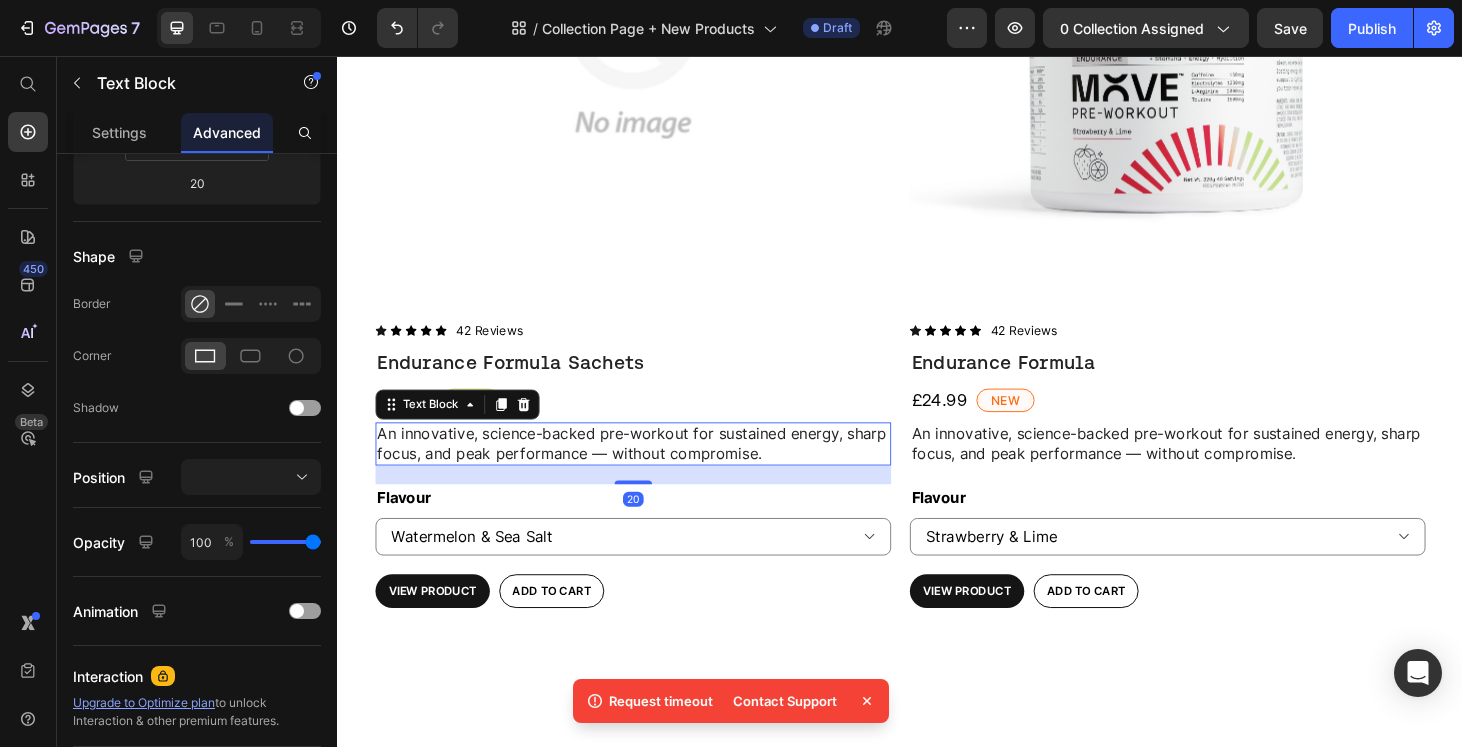click on "An innovative, science-backed pre-workout for sustained energy, sharp focus, and peak performance — without compromise." at bounding box center [652, 470] 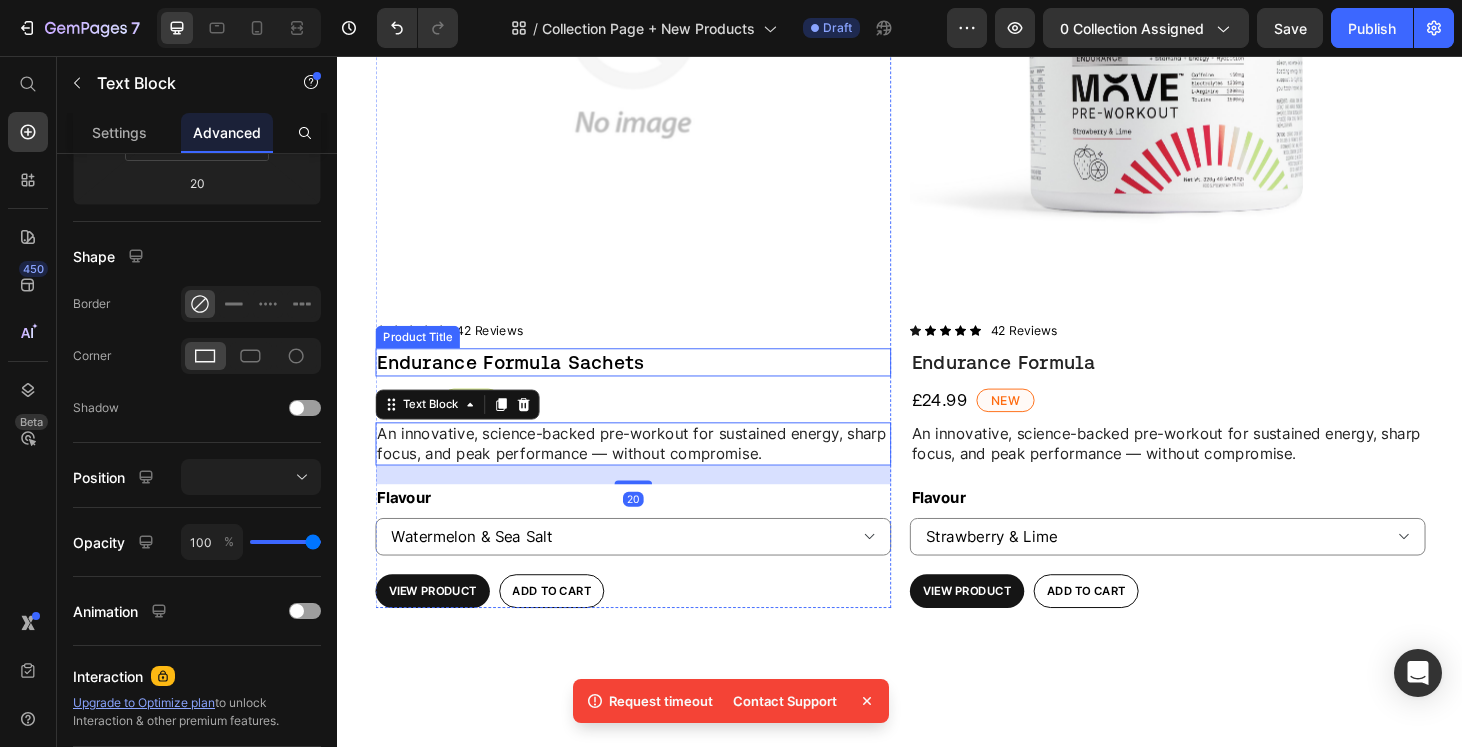 click on "Endurance Formula Sachets" at bounding box center [652, 383] 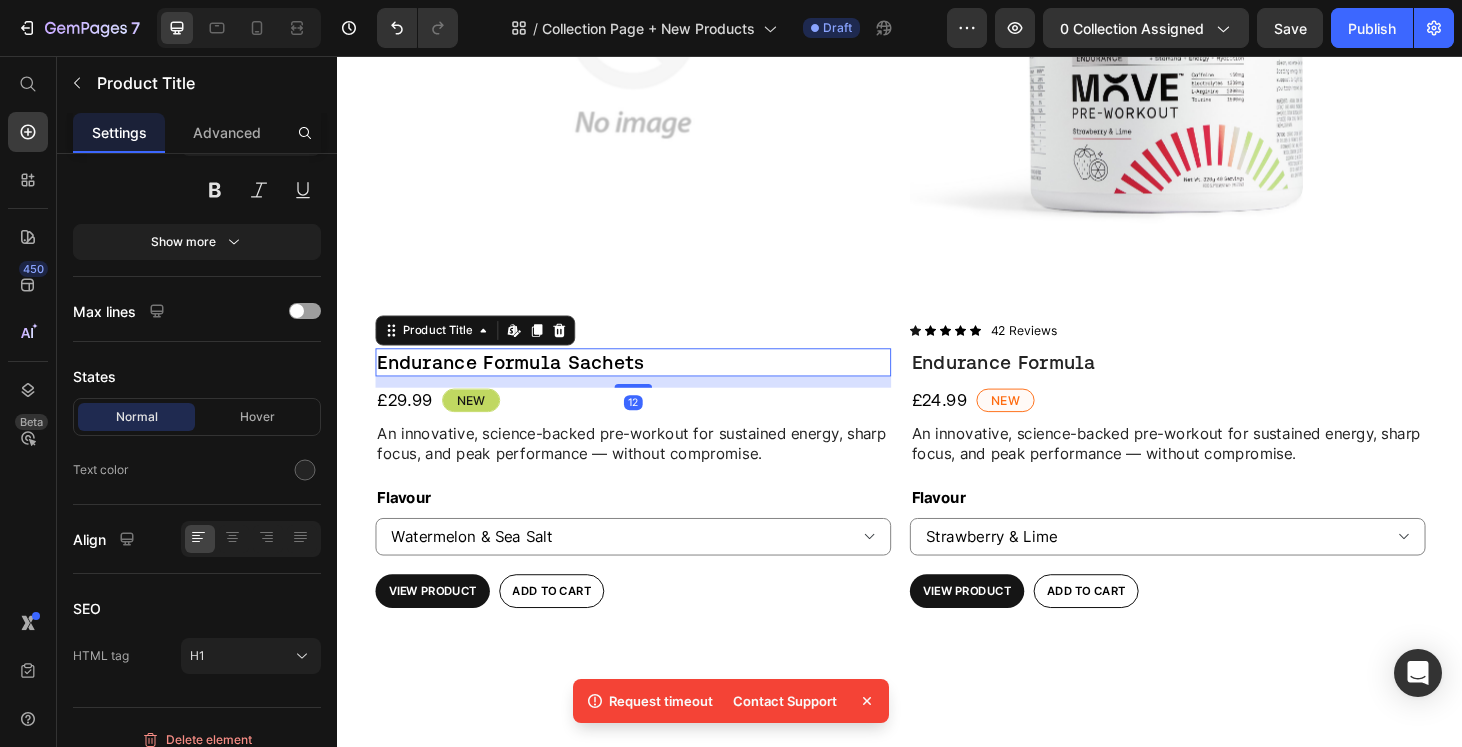 scroll, scrollTop: 0, scrollLeft: 0, axis: both 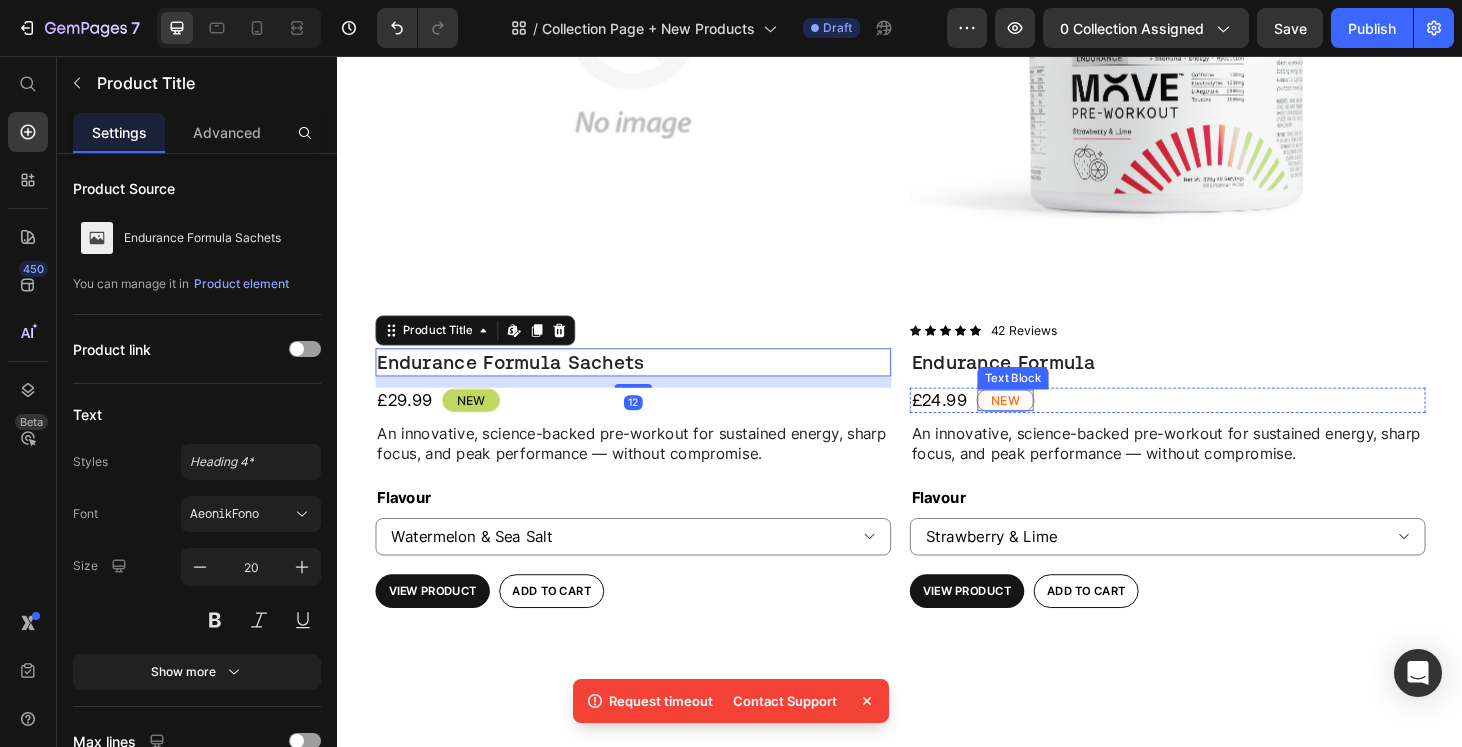 click on "New" at bounding box center (1049, 424) 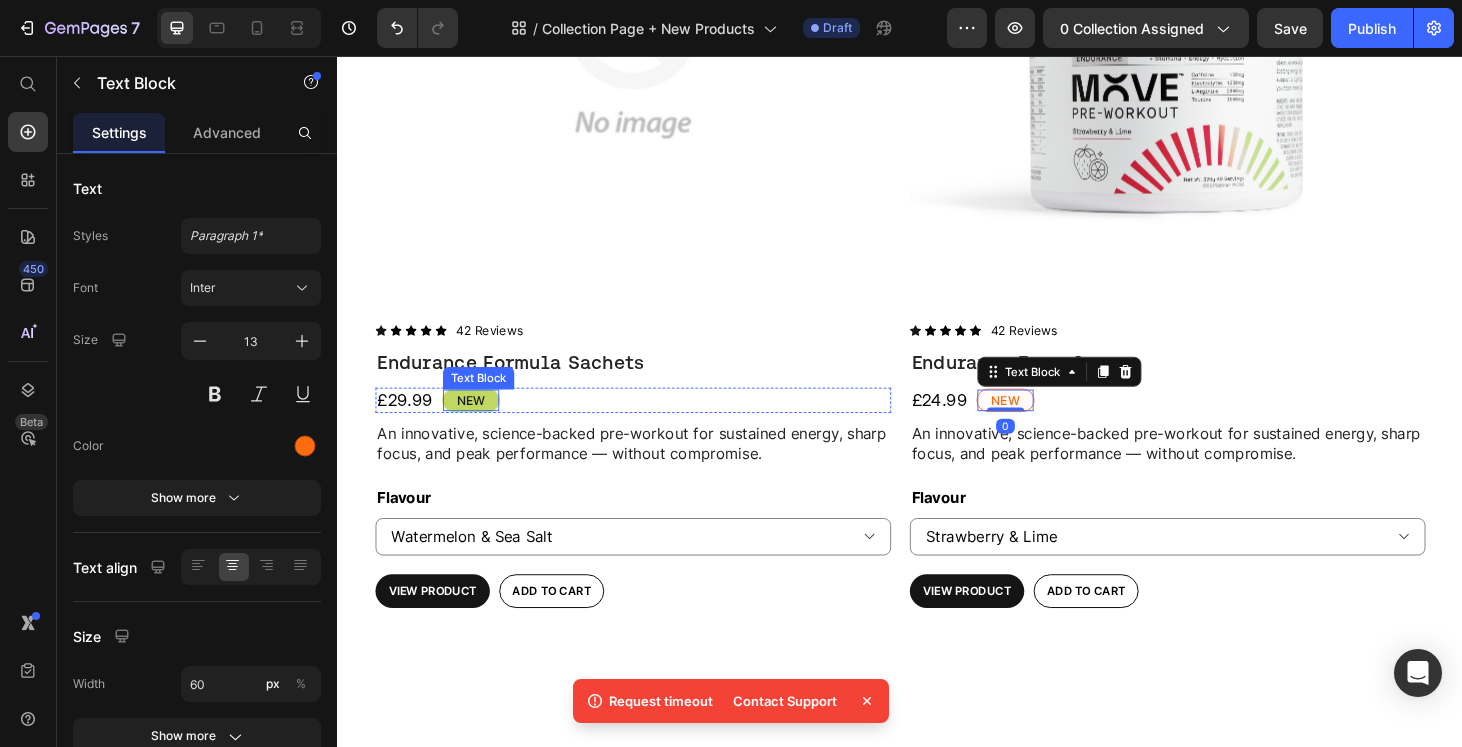 click on "New" at bounding box center [479, 424] 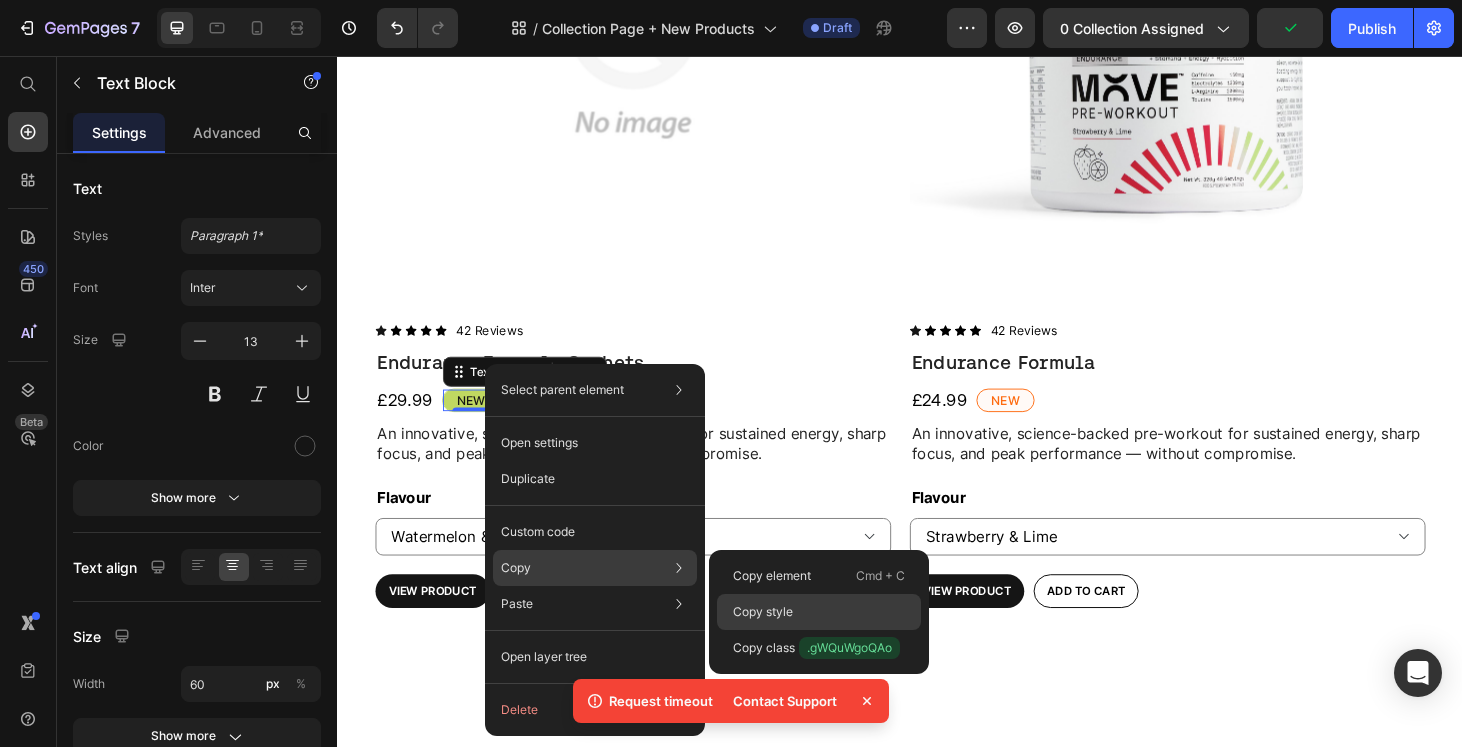 click on "Copy style" at bounding box center (763, 612) 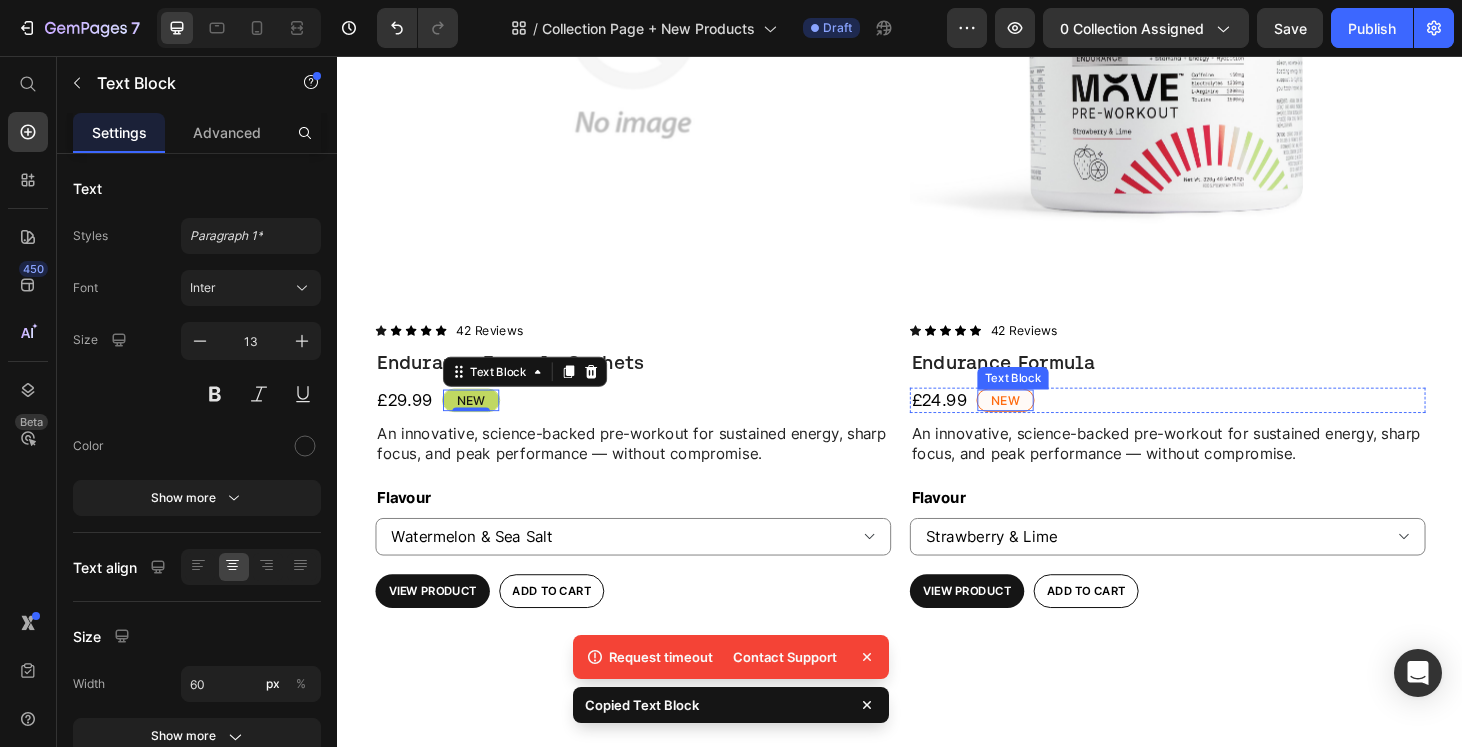 click on "New" at bounding box center [1049, 424] 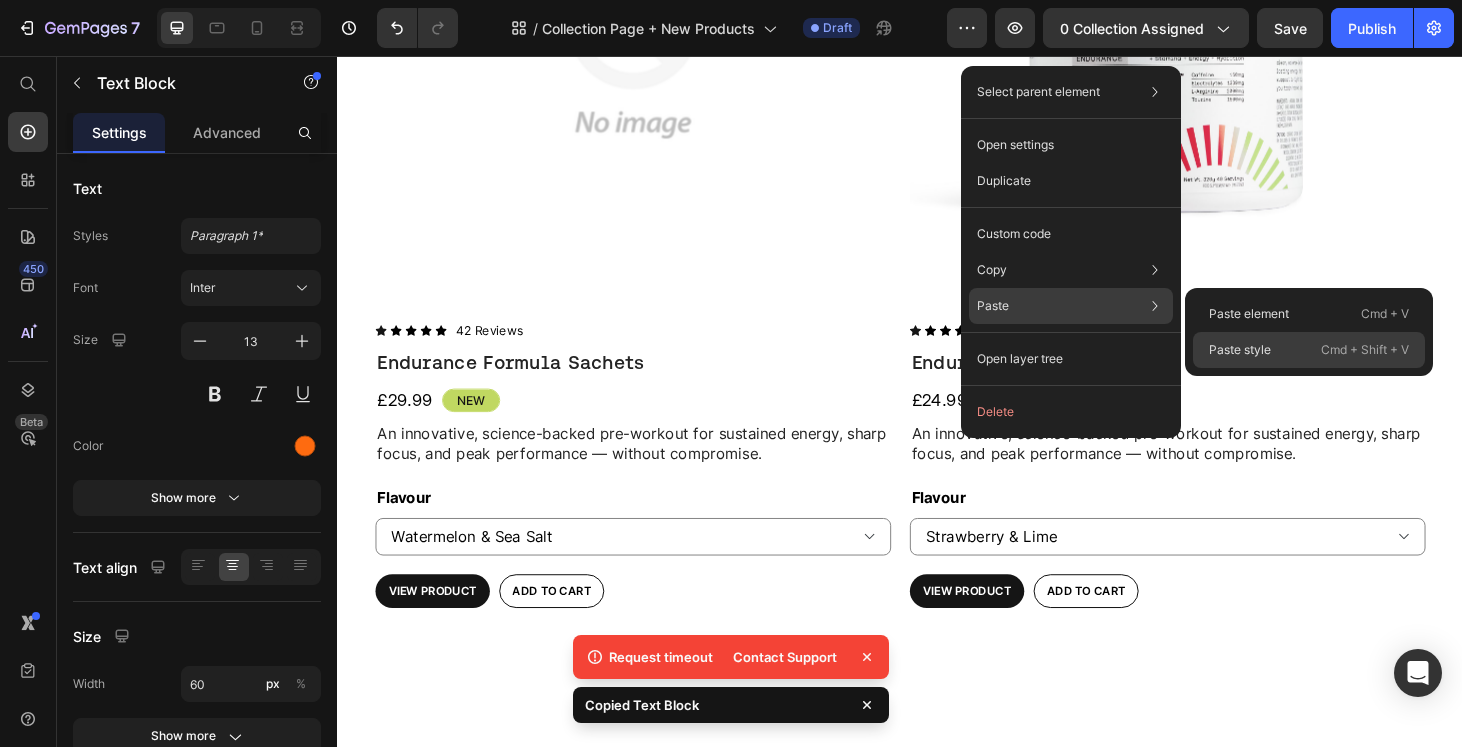 click on "Paste style" at bounding box center [1240, 350] 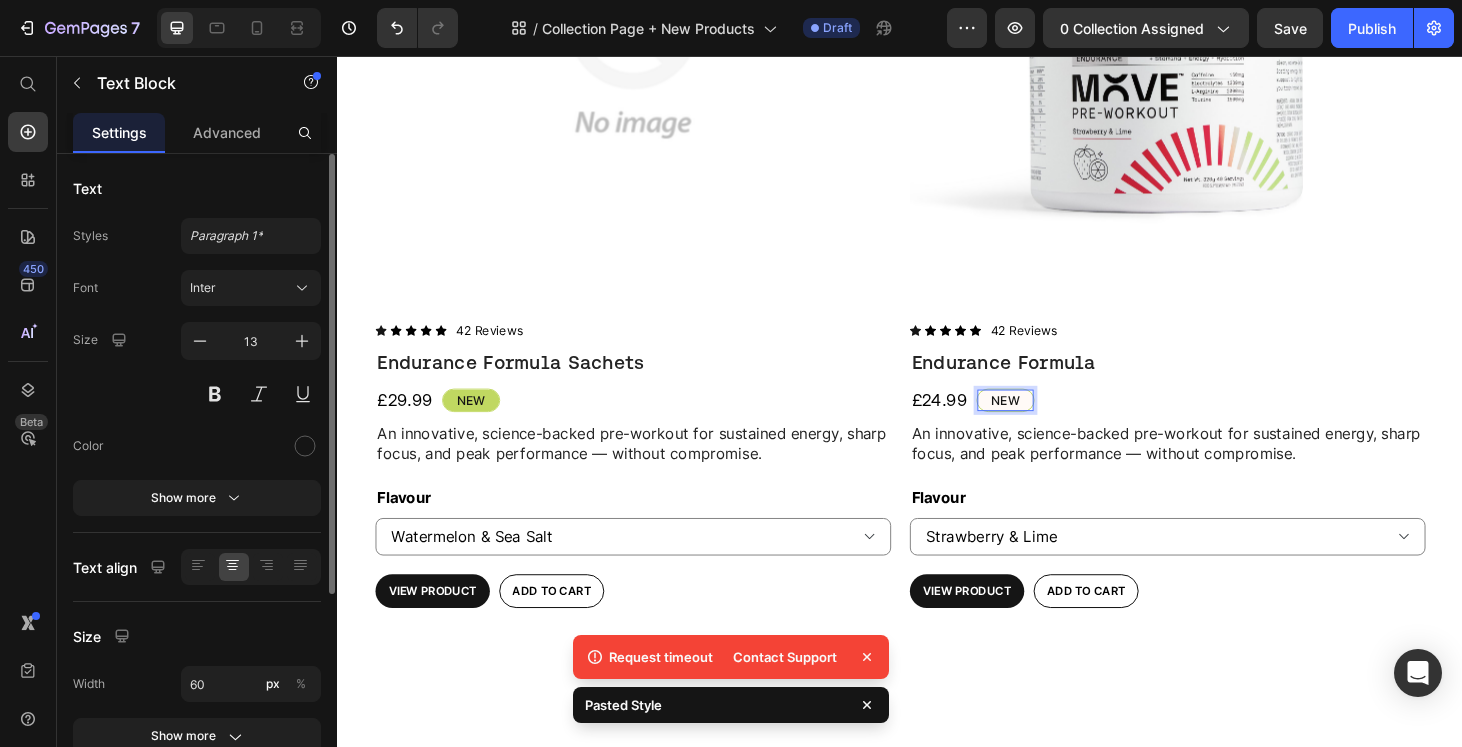 scroll, scrollTop: 310, scrollLeft: 0, axis: vertical 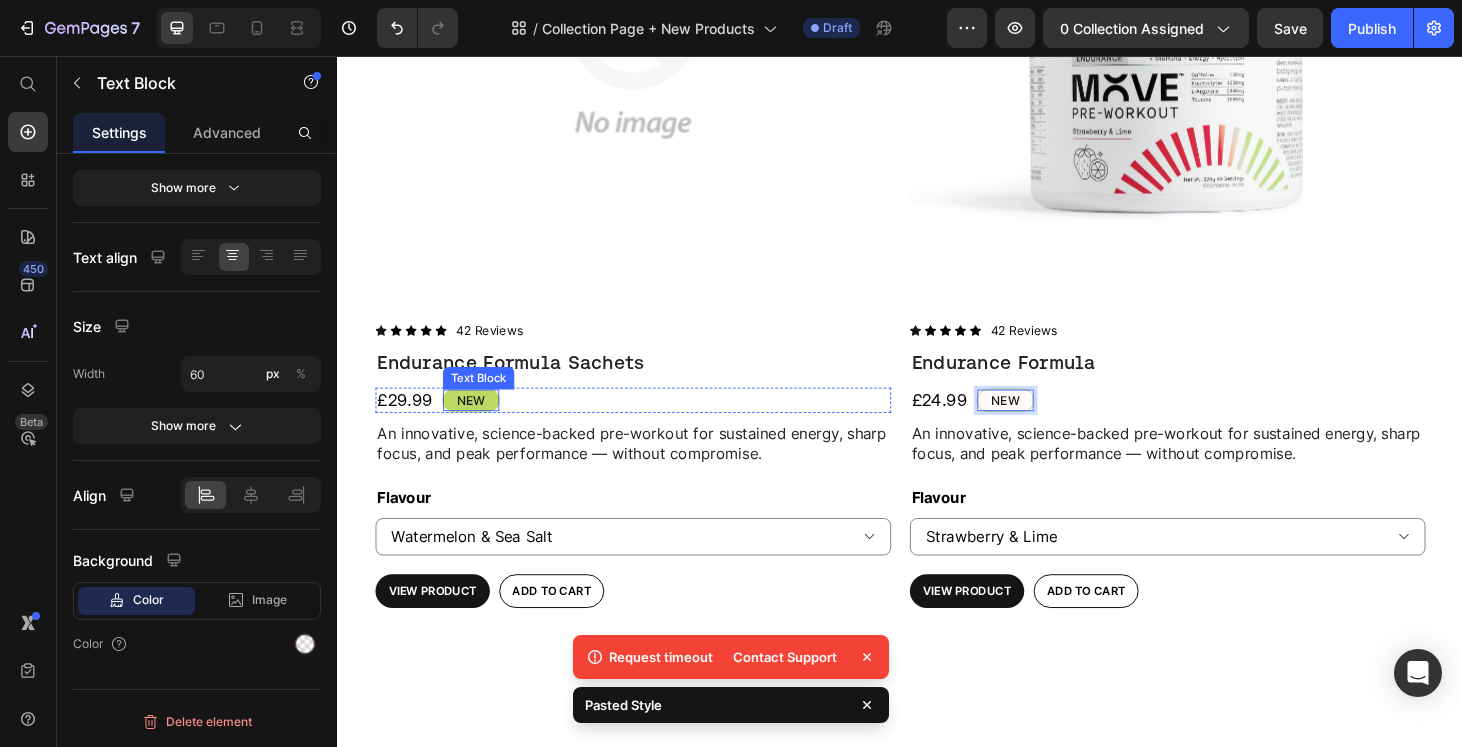 click on "New" at bounding box center (479, 424) 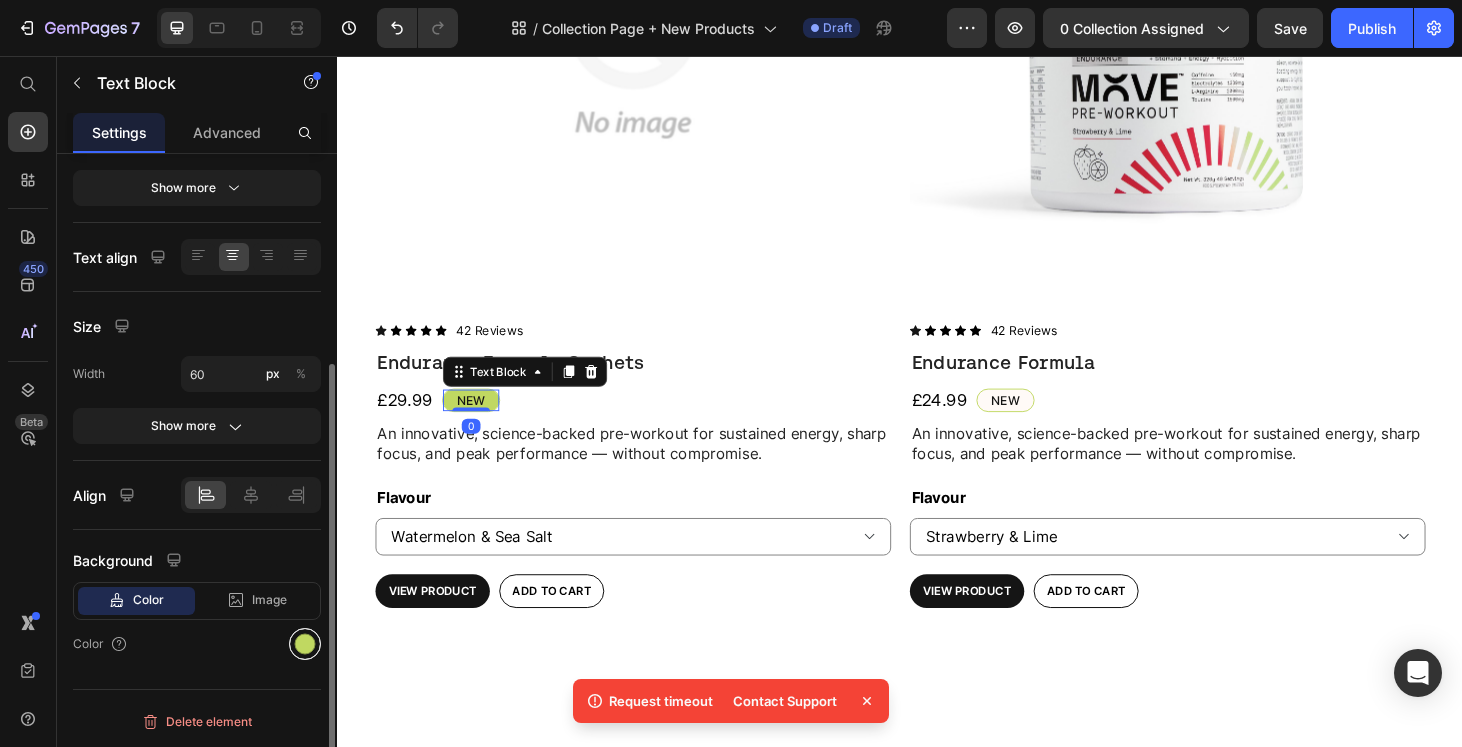 click at bounding box center (305, 644) 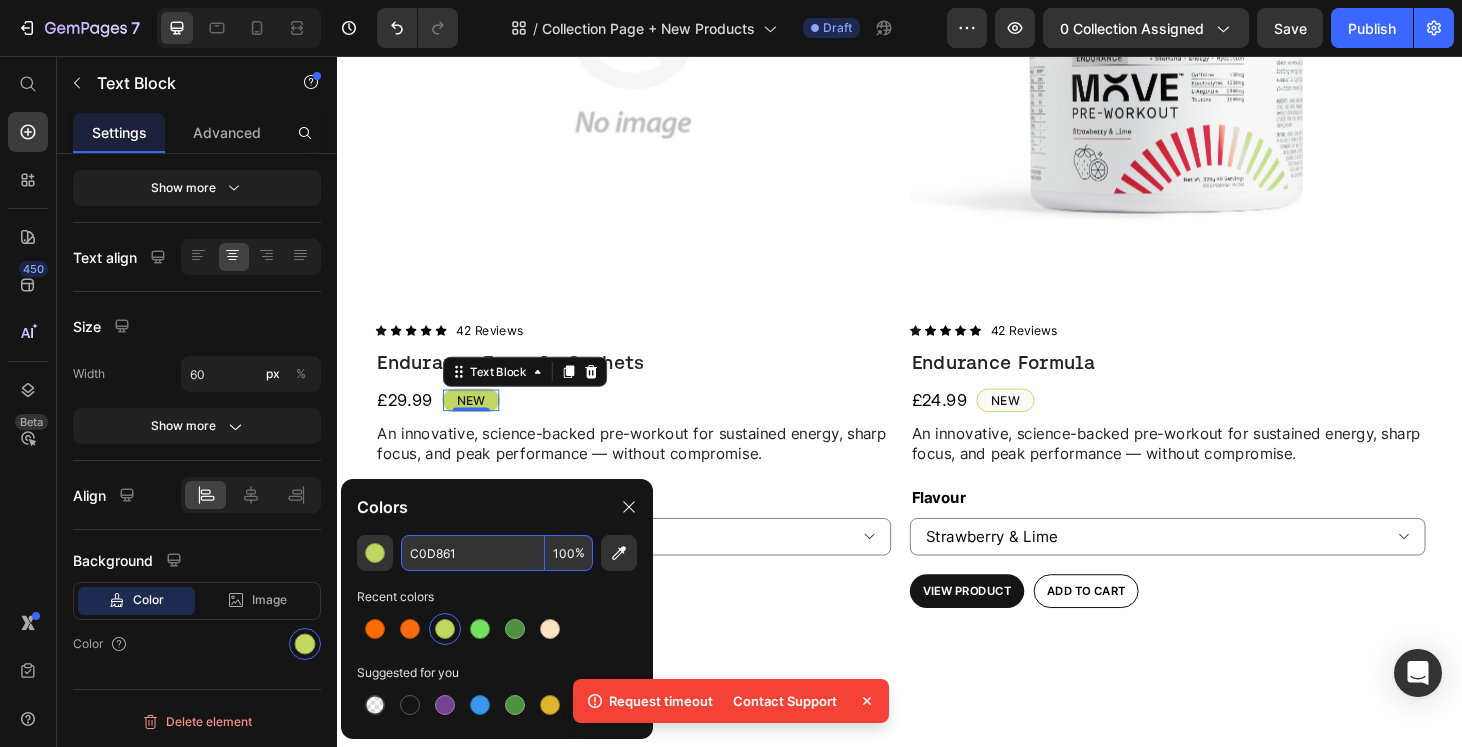 click on "C0D861" at bounding box center (473, 553) 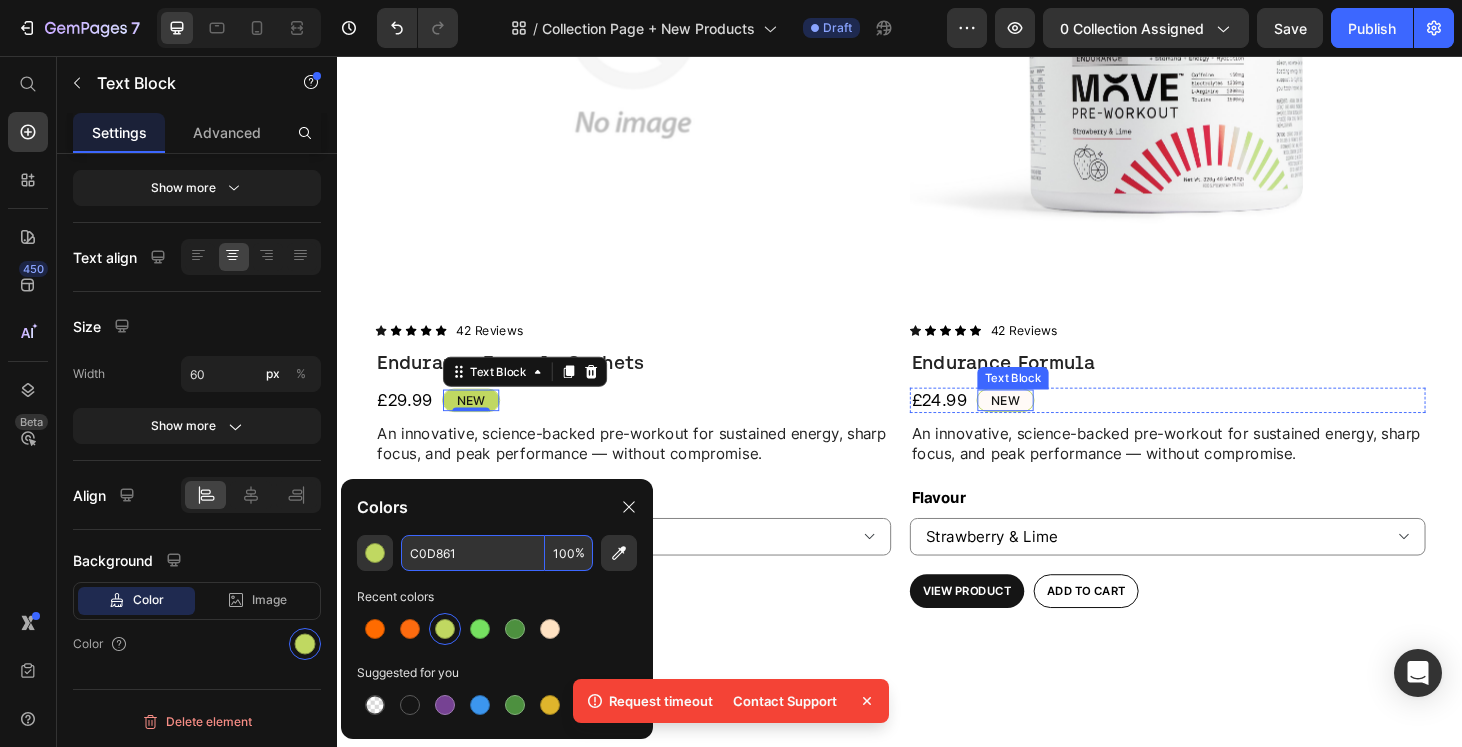 click on "New" at bounding box center (1049, 424) 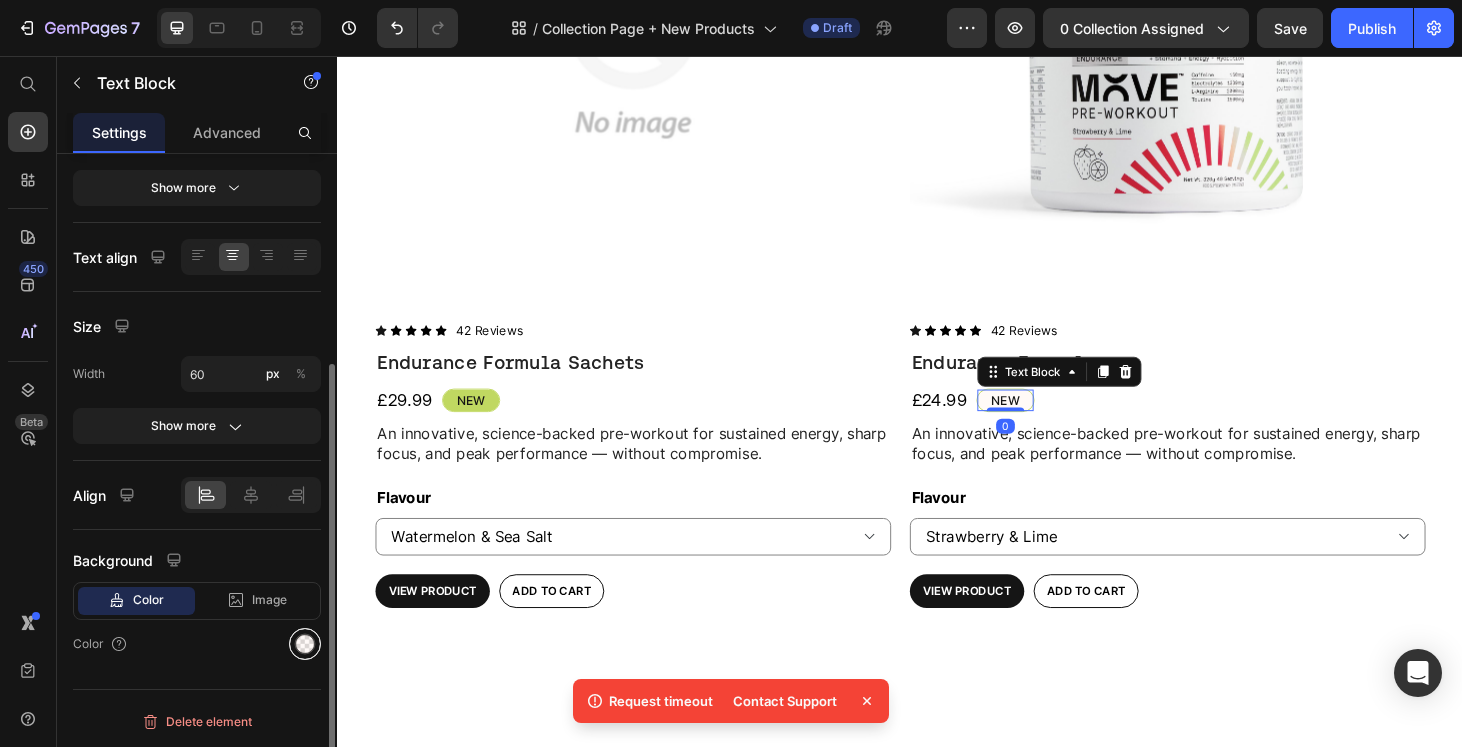 click at bounding box center (305, 644) 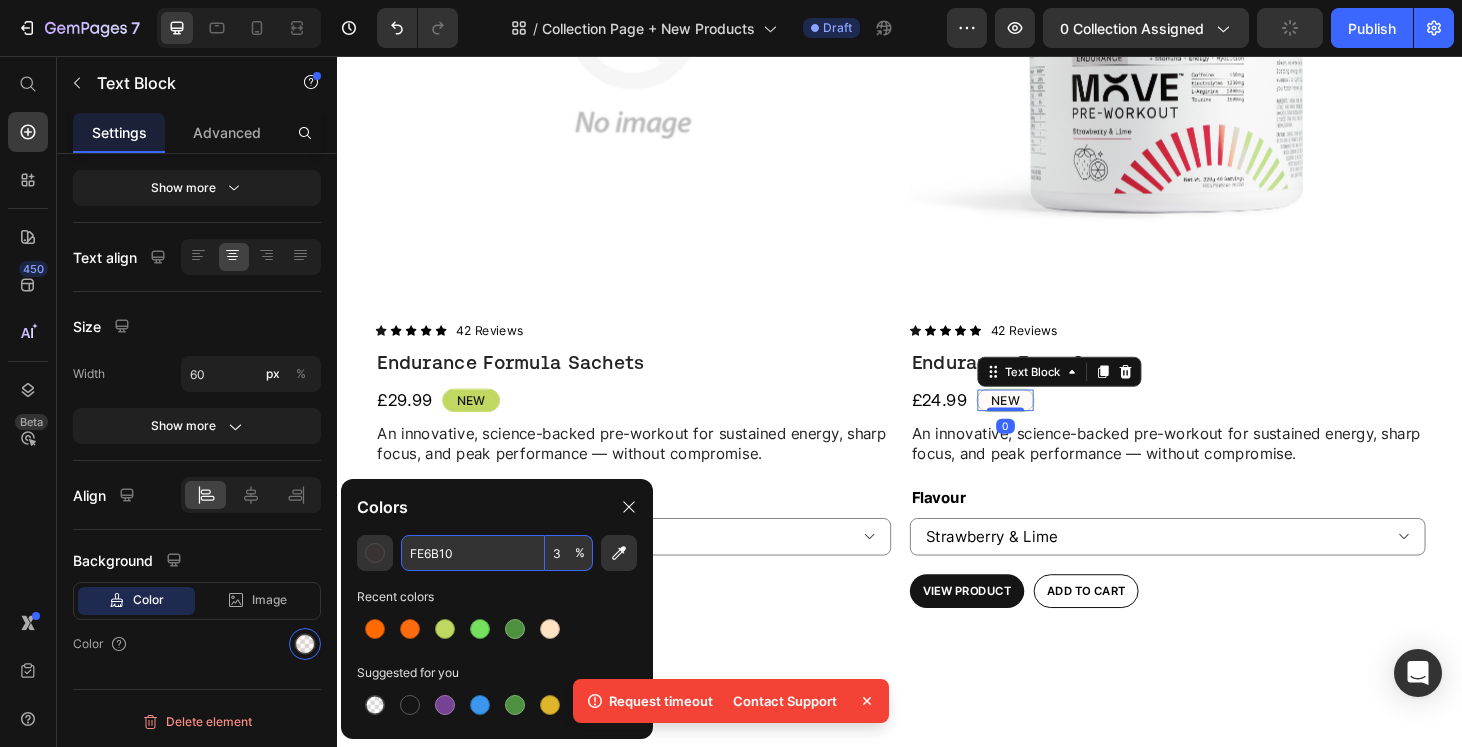 click on "FE6B10" at bounding box center (473, 553) 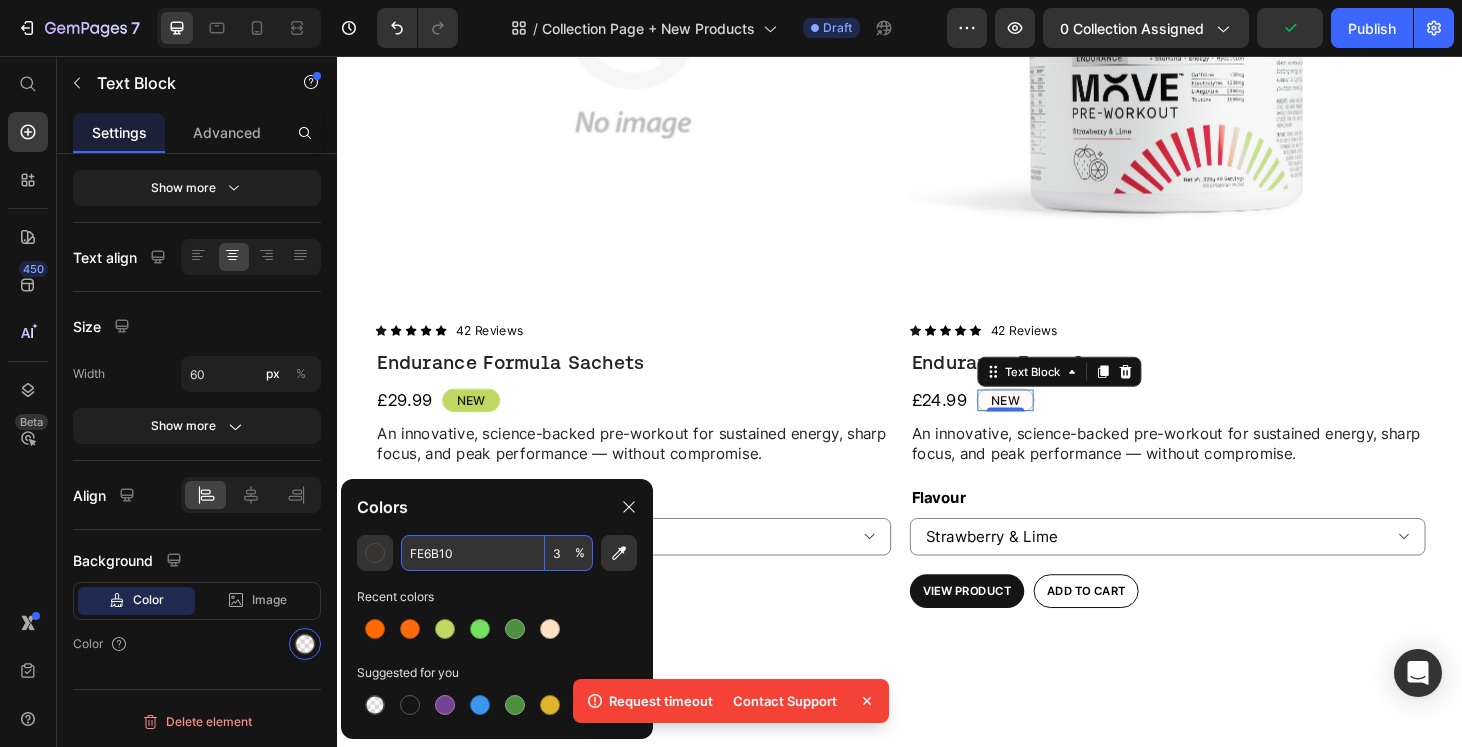 paste on "C0D861" 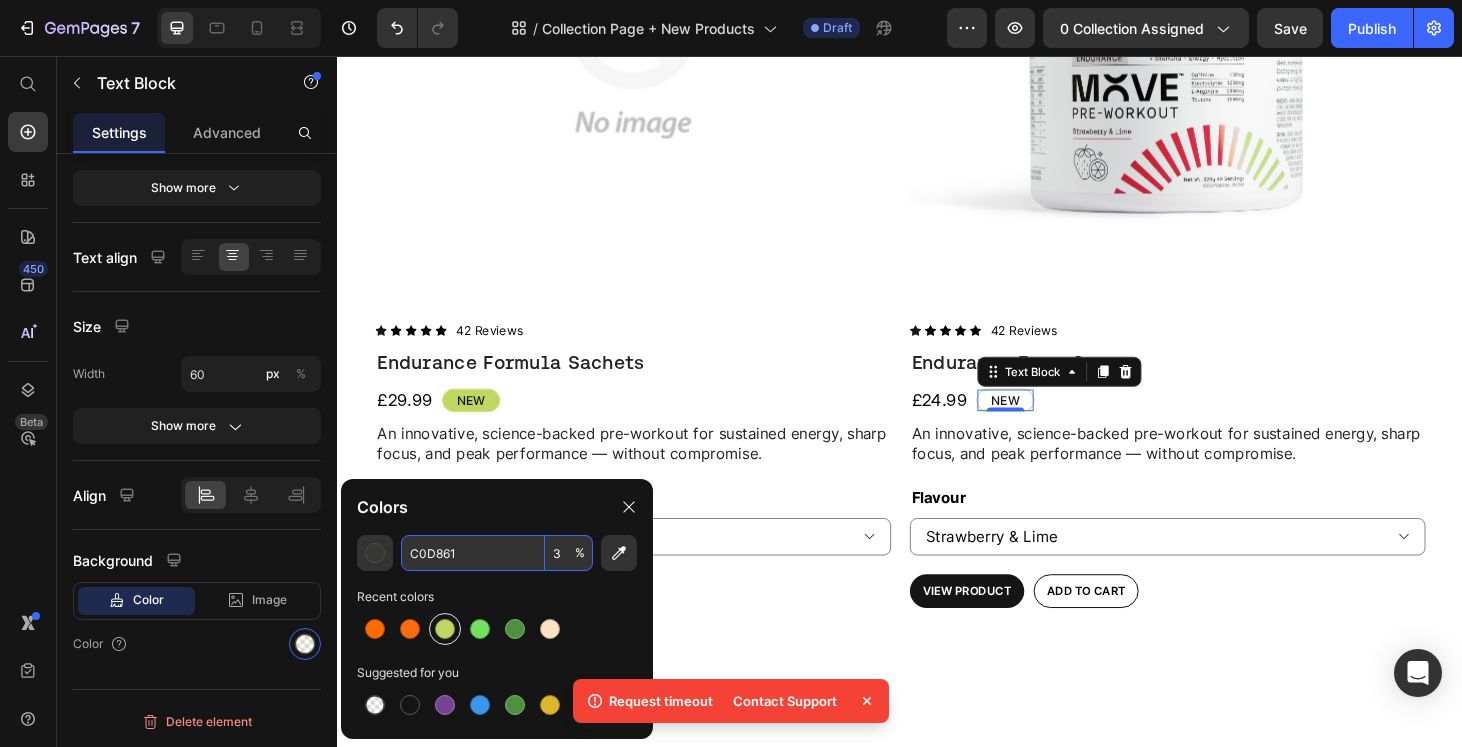 type on "C0D861" 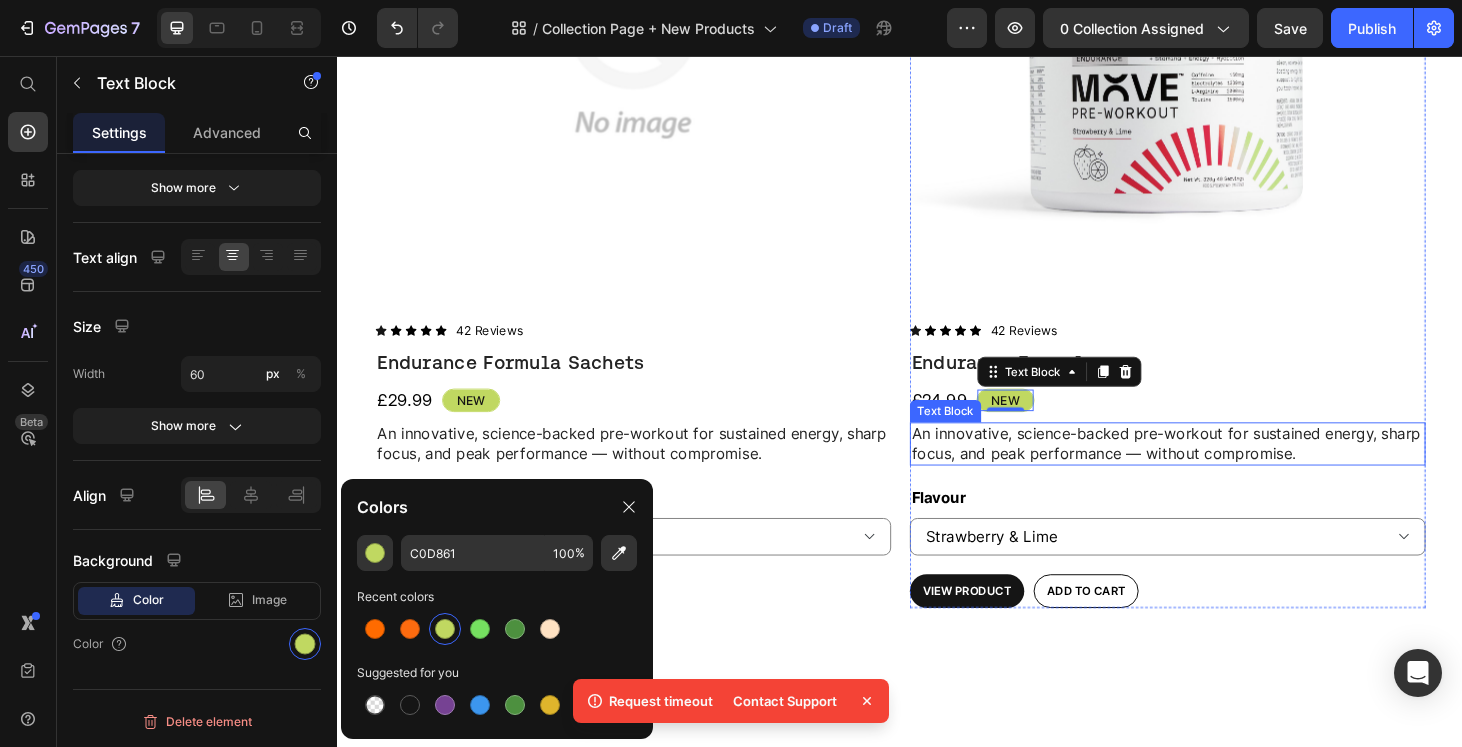 click on "An innovative, science-backed pre-workout for sustained energy, sharp focus, and peak performance — without compromise." at bounding box center [1222, 470] 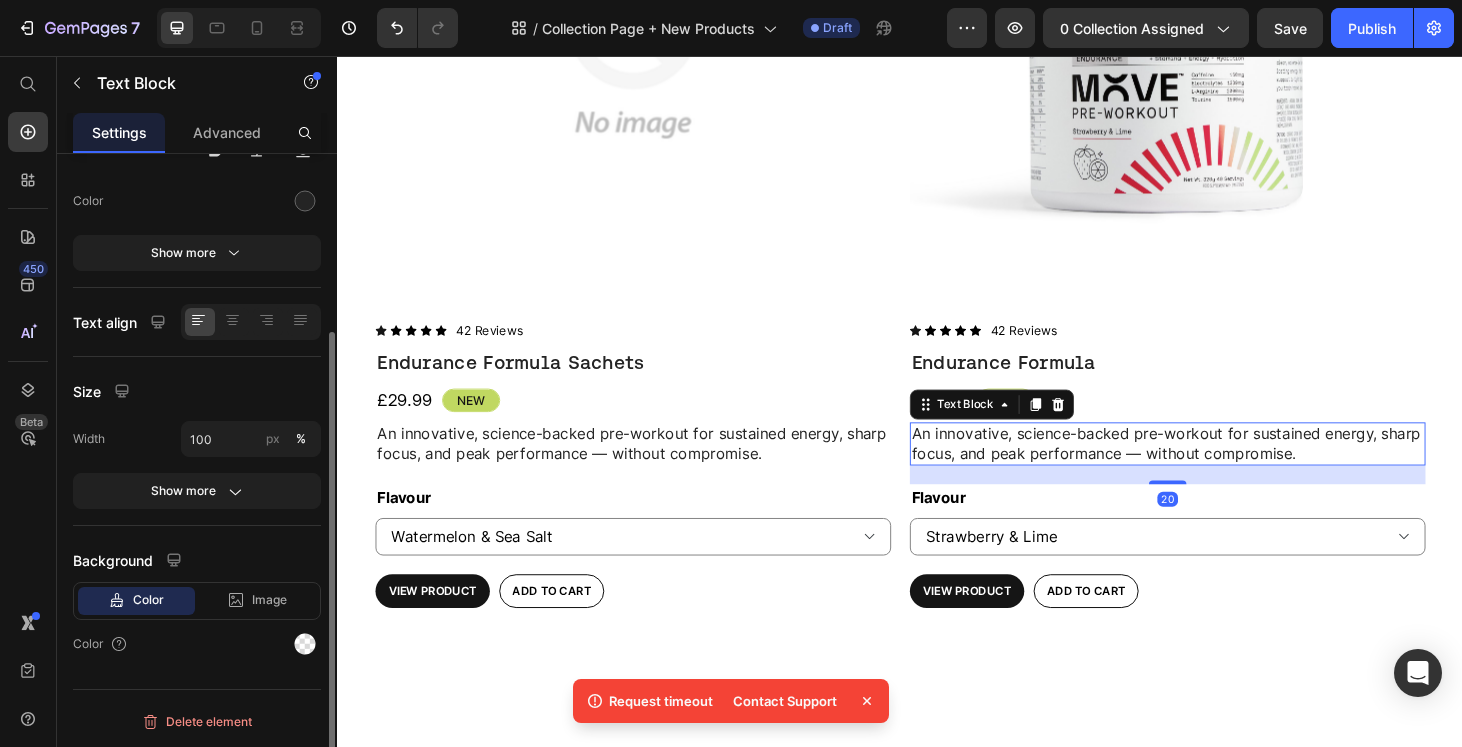 scroll, scrollTop: 245, scrollLeft: 0, axis: vertical 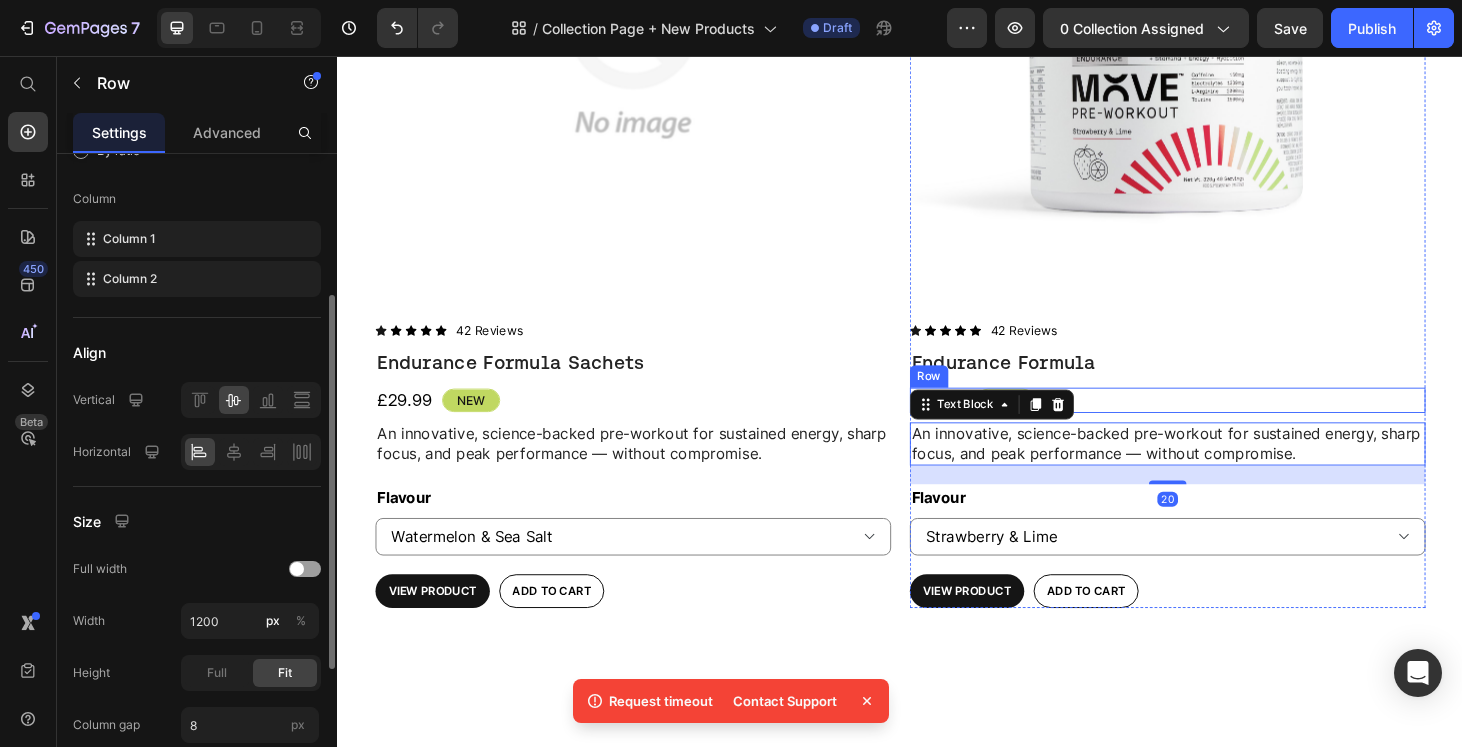 click on "£24.99 Product Price New Text Block Row" at bounding box center (1222, 423) 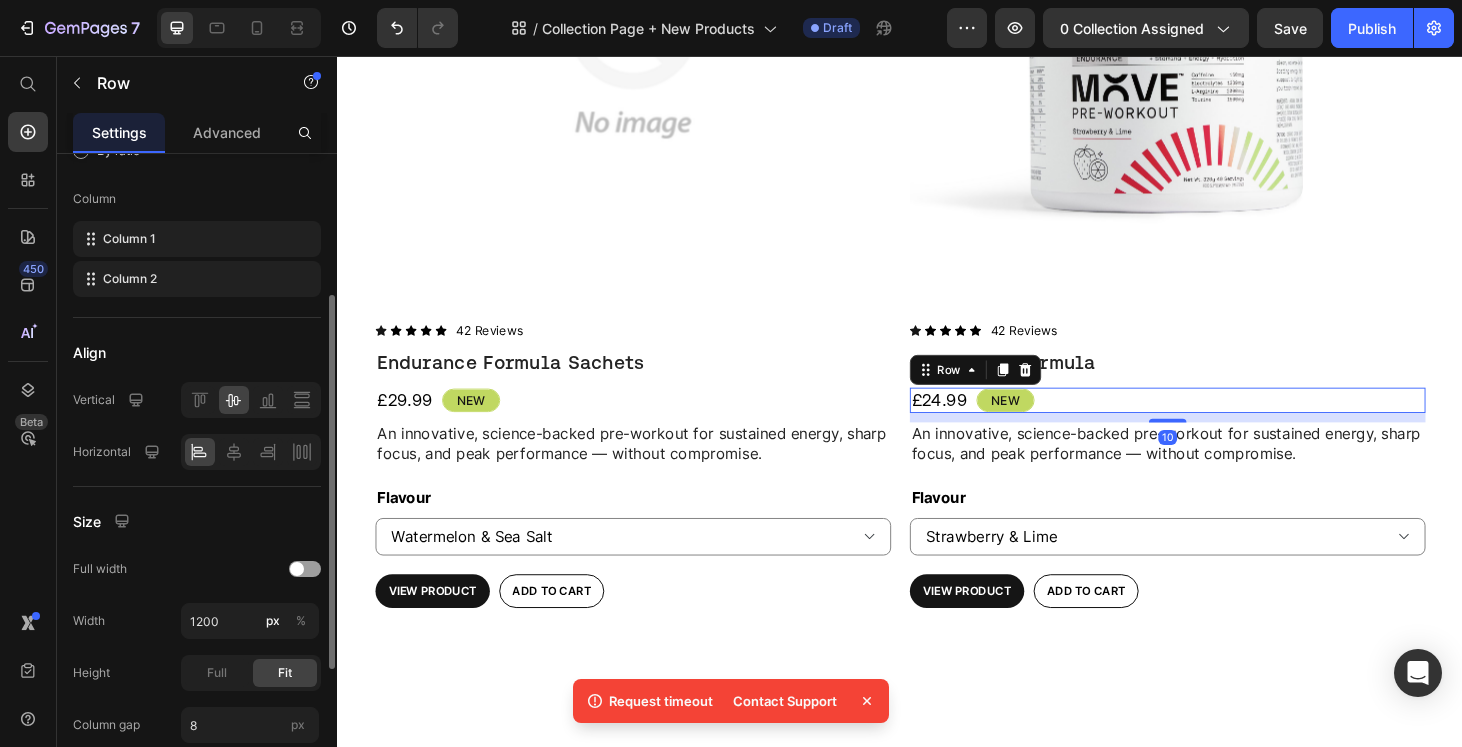 scroll, scrollTop: 0, scrollLeft: 0, axis: both 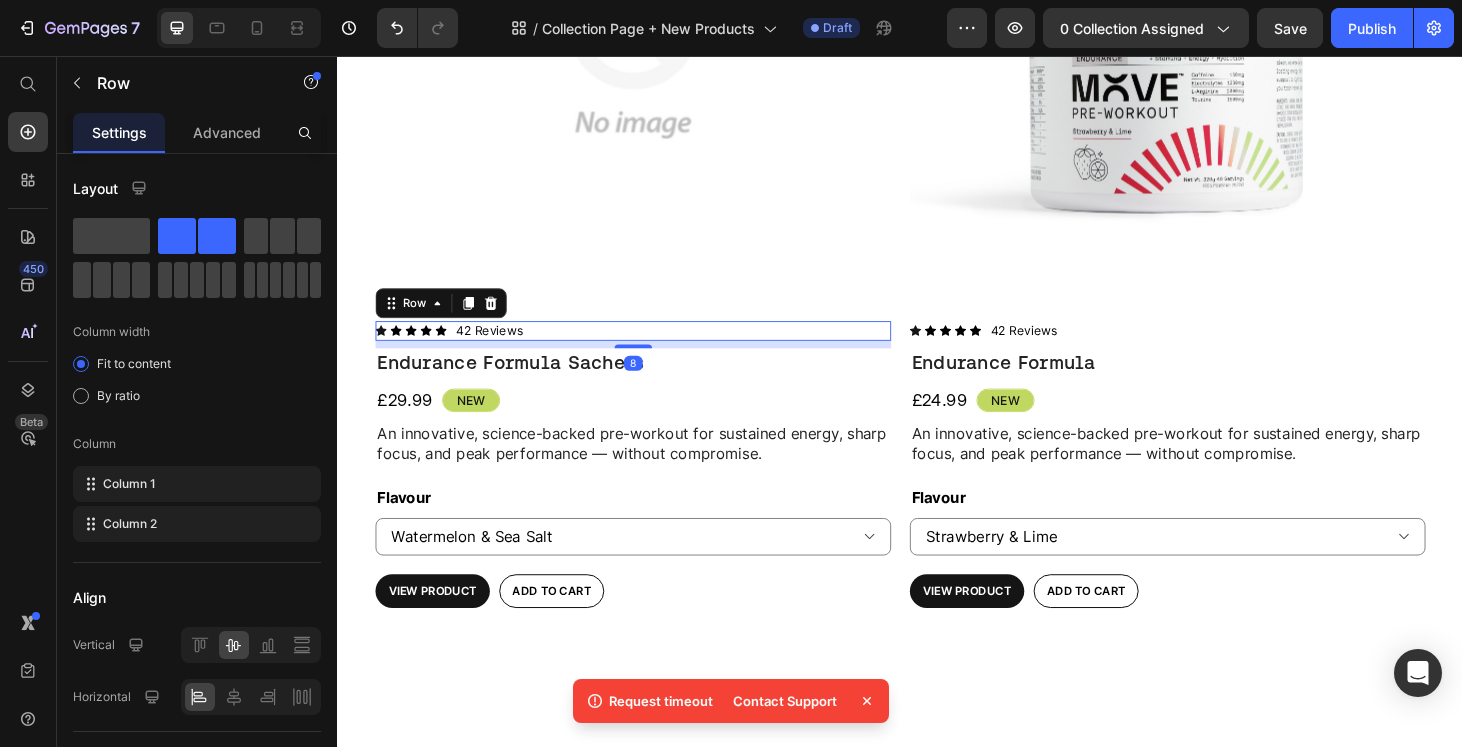 click on "Icon Icon Icon Icon Icon Icon List 42 Reviews Text Block Row   8" at bounding box center [652, 349] 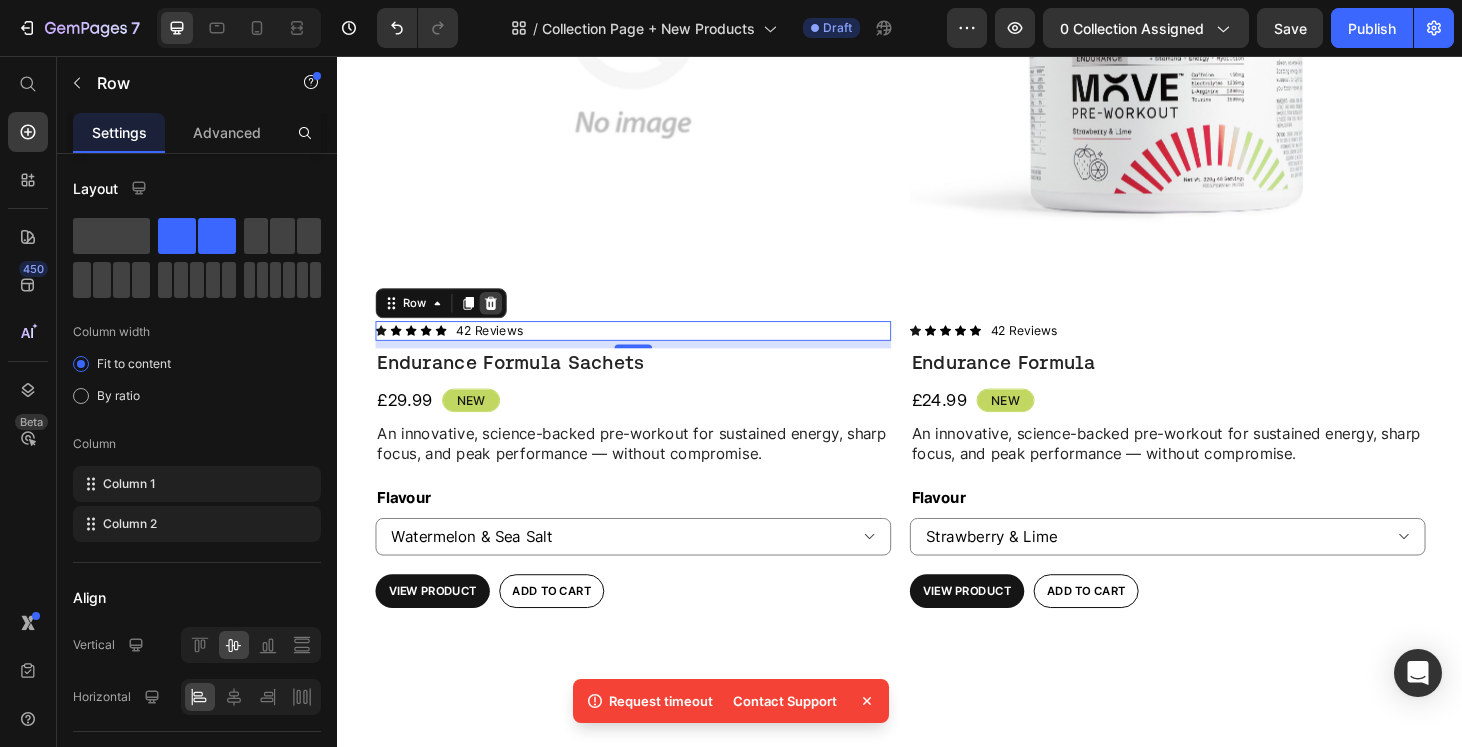 click 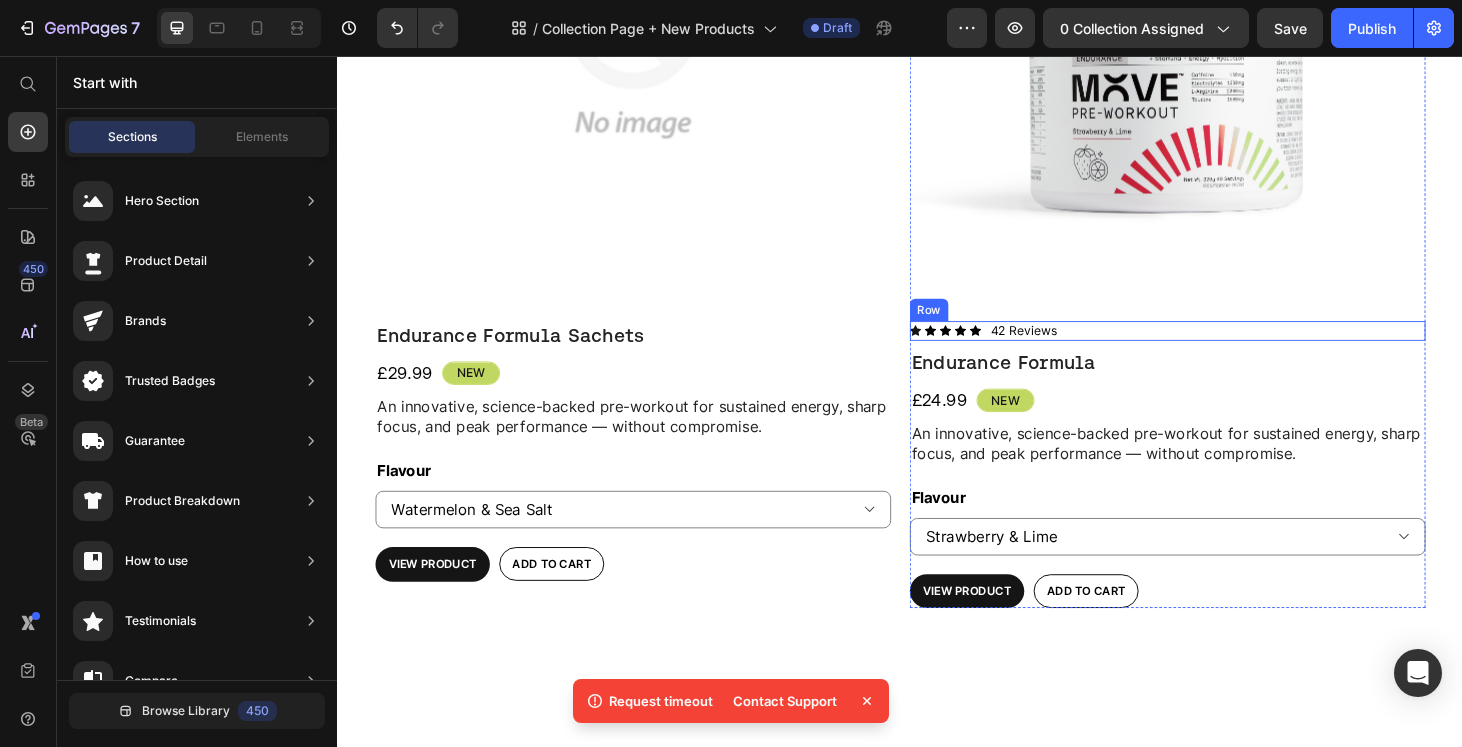 click on "Icon Icon Icon Icon Icon Icon List 42 Reviews Text Block Row" at bounding box center (1222, 349) 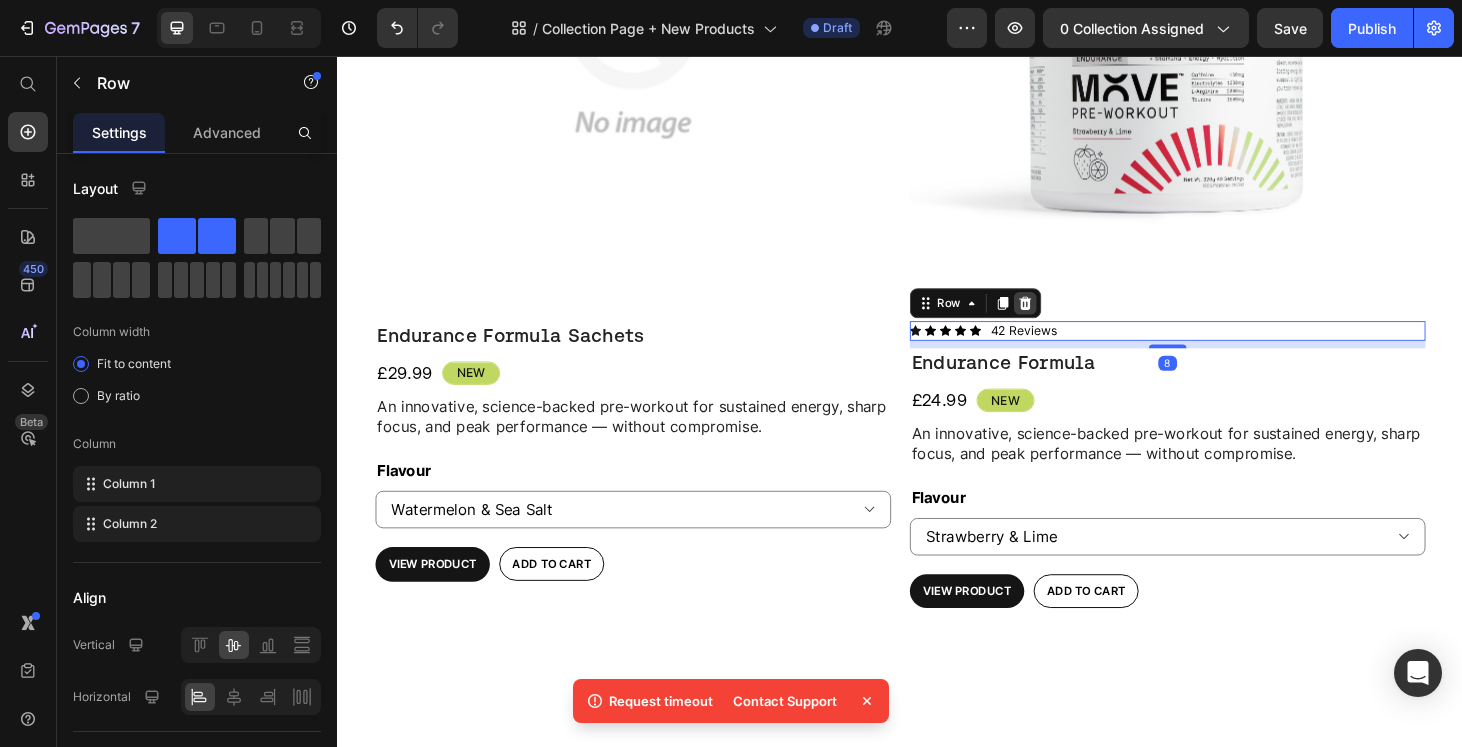 click 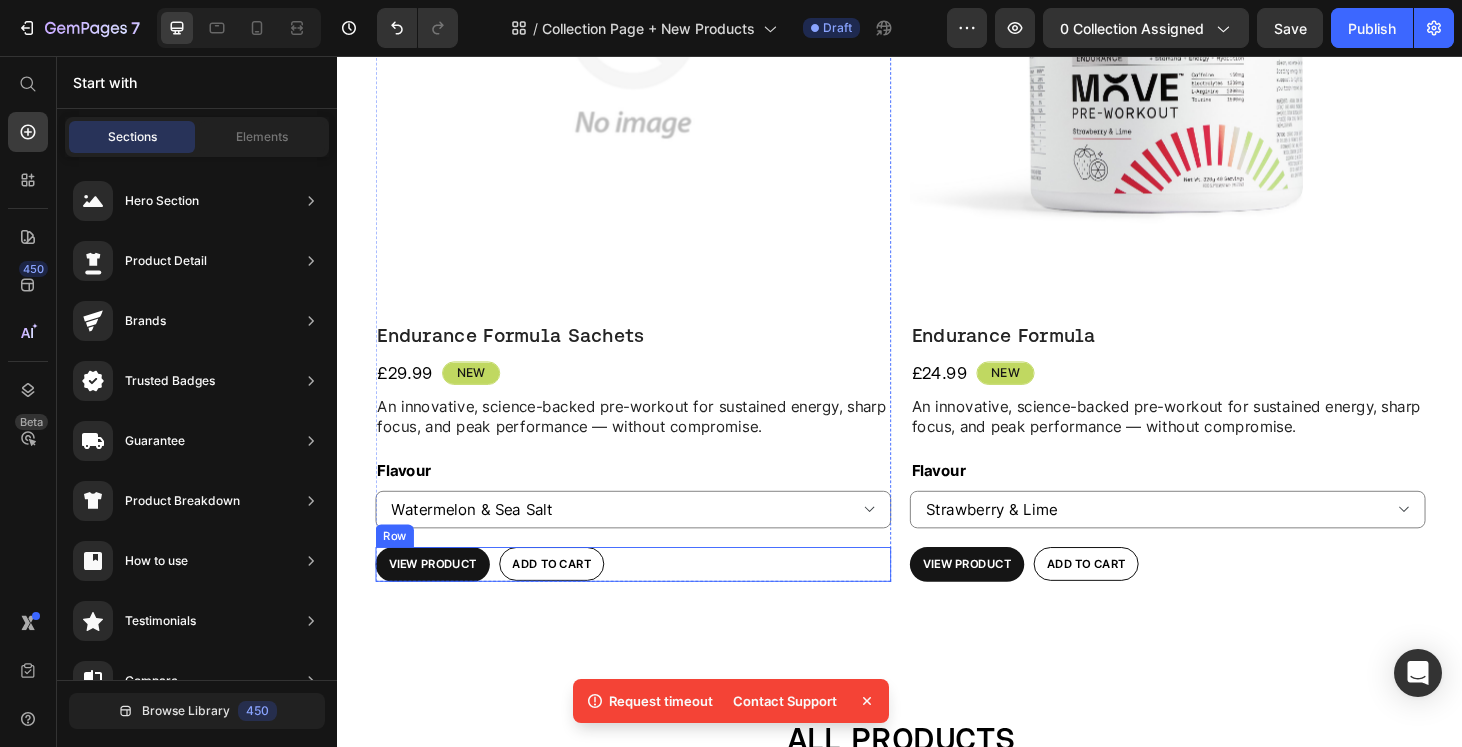 click on "View Product Product View More Add to cart Add to Cart Row" at bounding box center (652, 598) 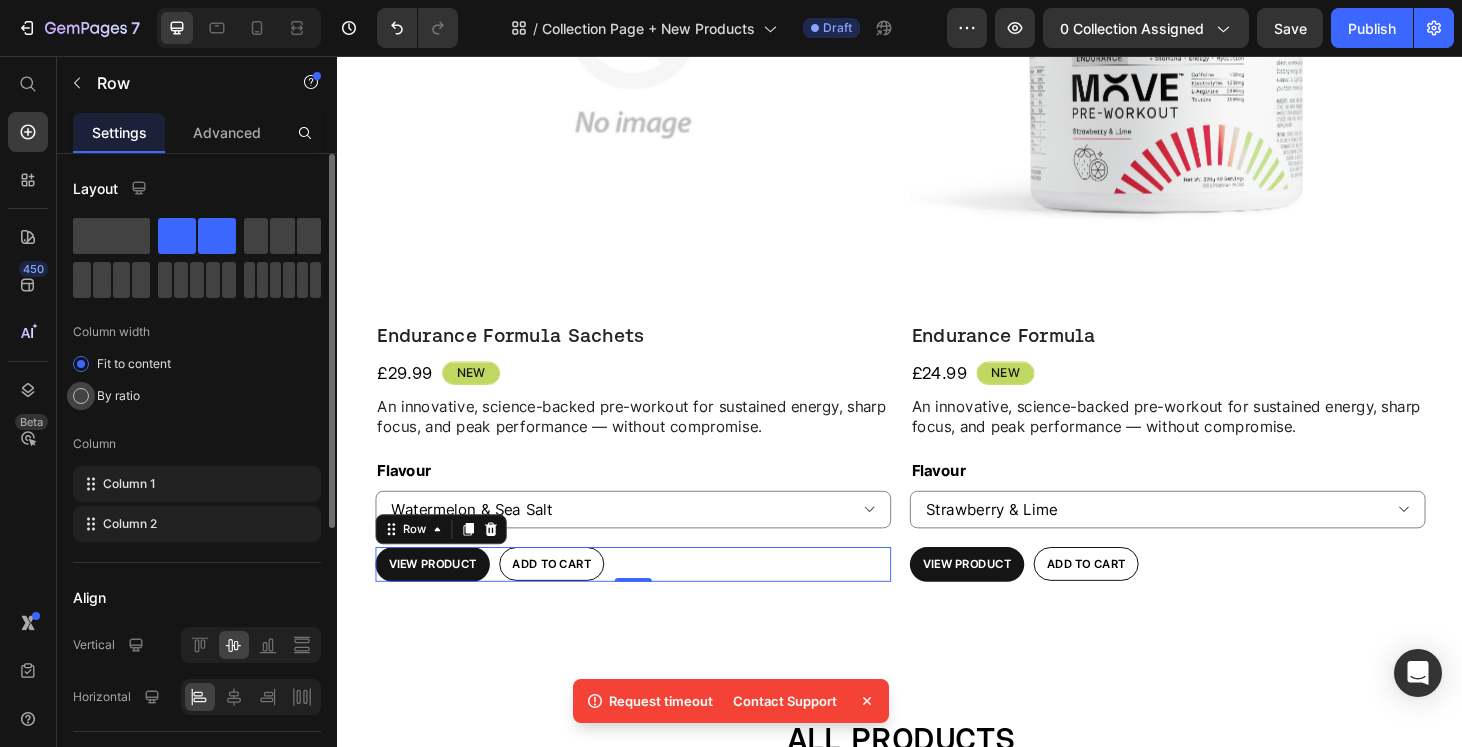 click on "By ratio" at bounding box center [118, 396] 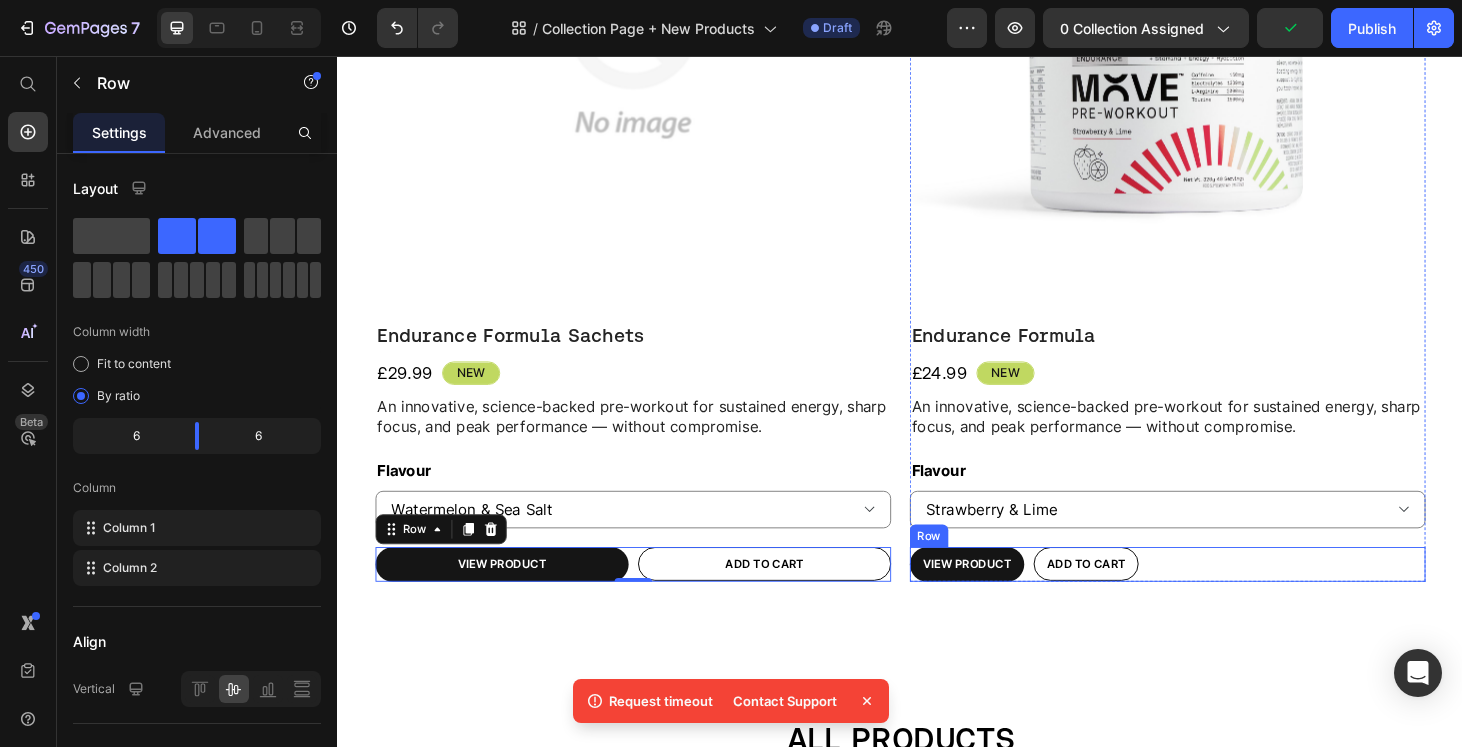 click on "View Product Product View More Add to cart Add to Cart Row" at bounding box center [1222, 598] 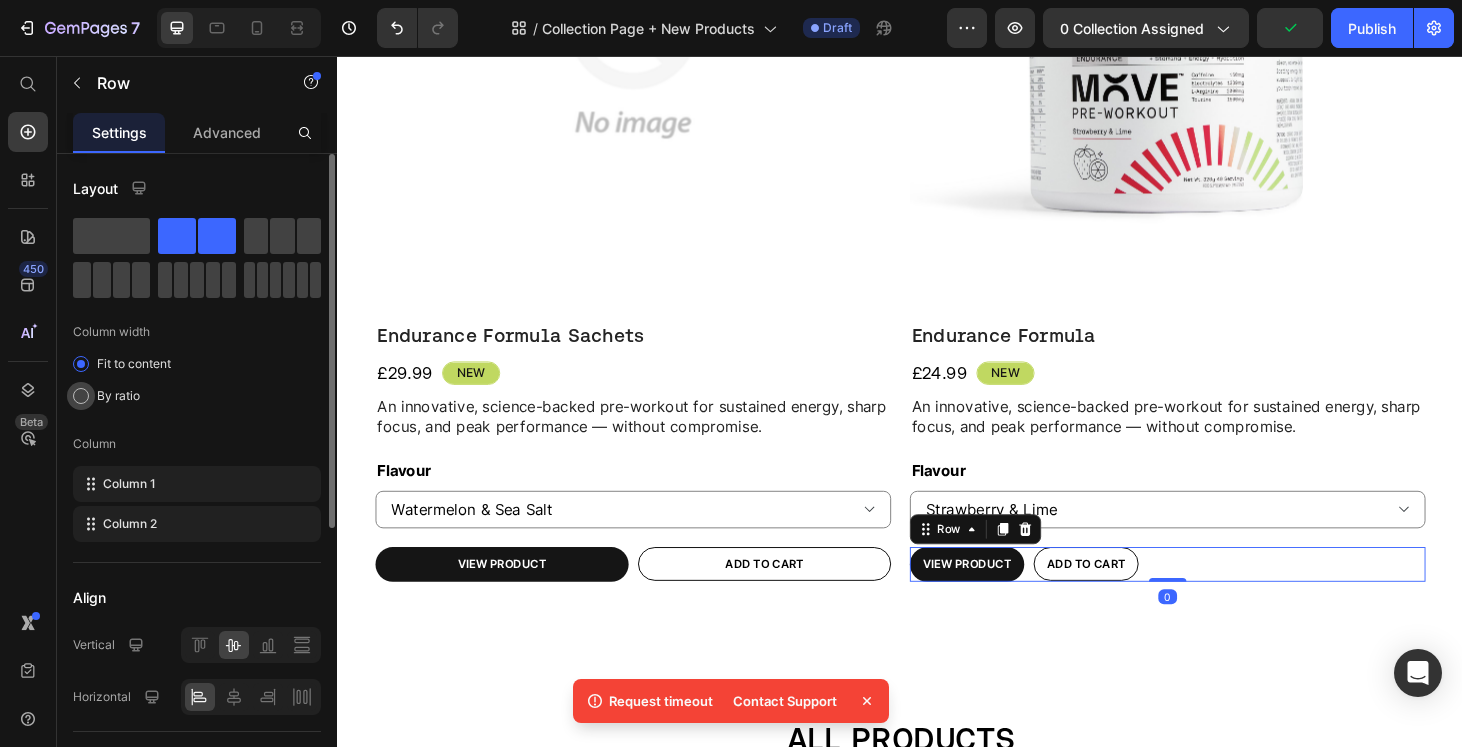 click on "By ratio" at bounding box center [118, 396] 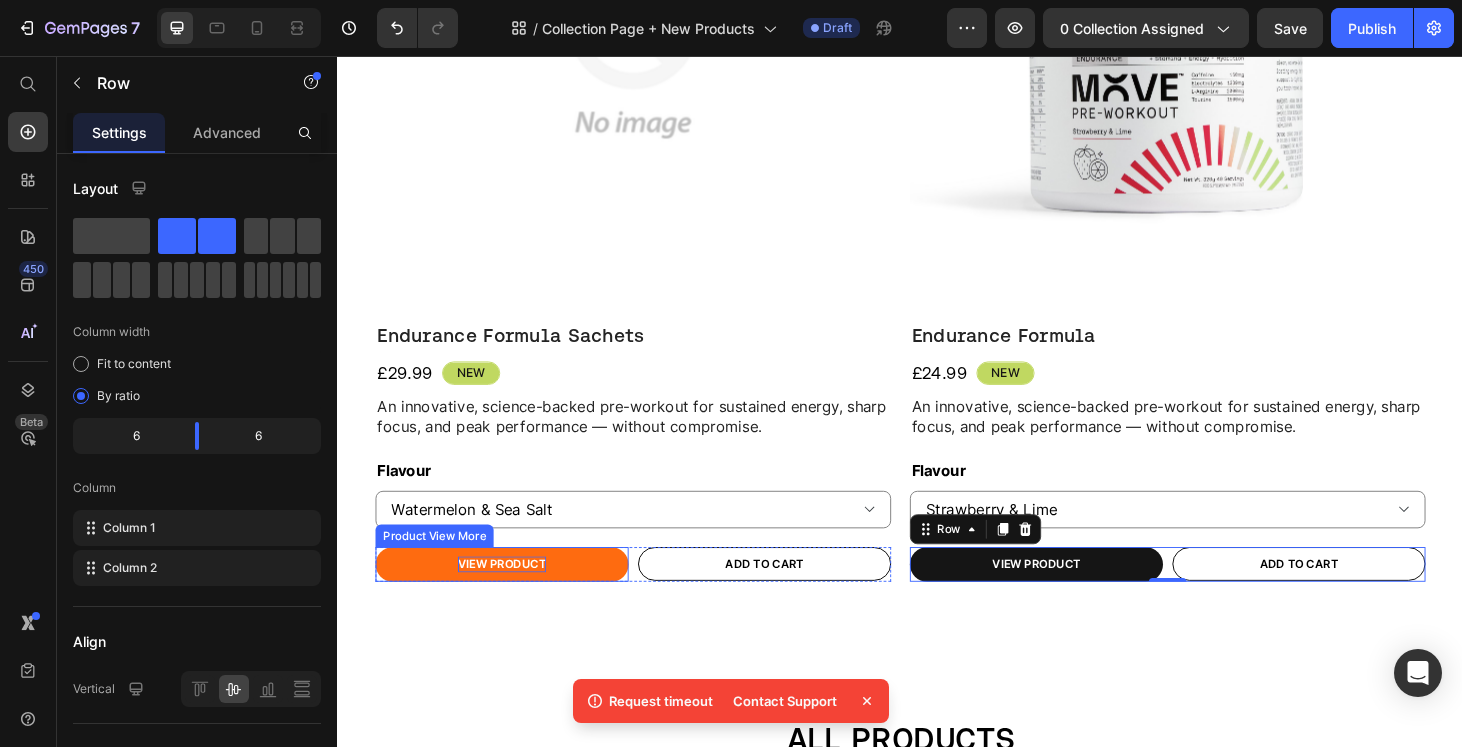 click on "View Product" at bounding box center [512, 598] 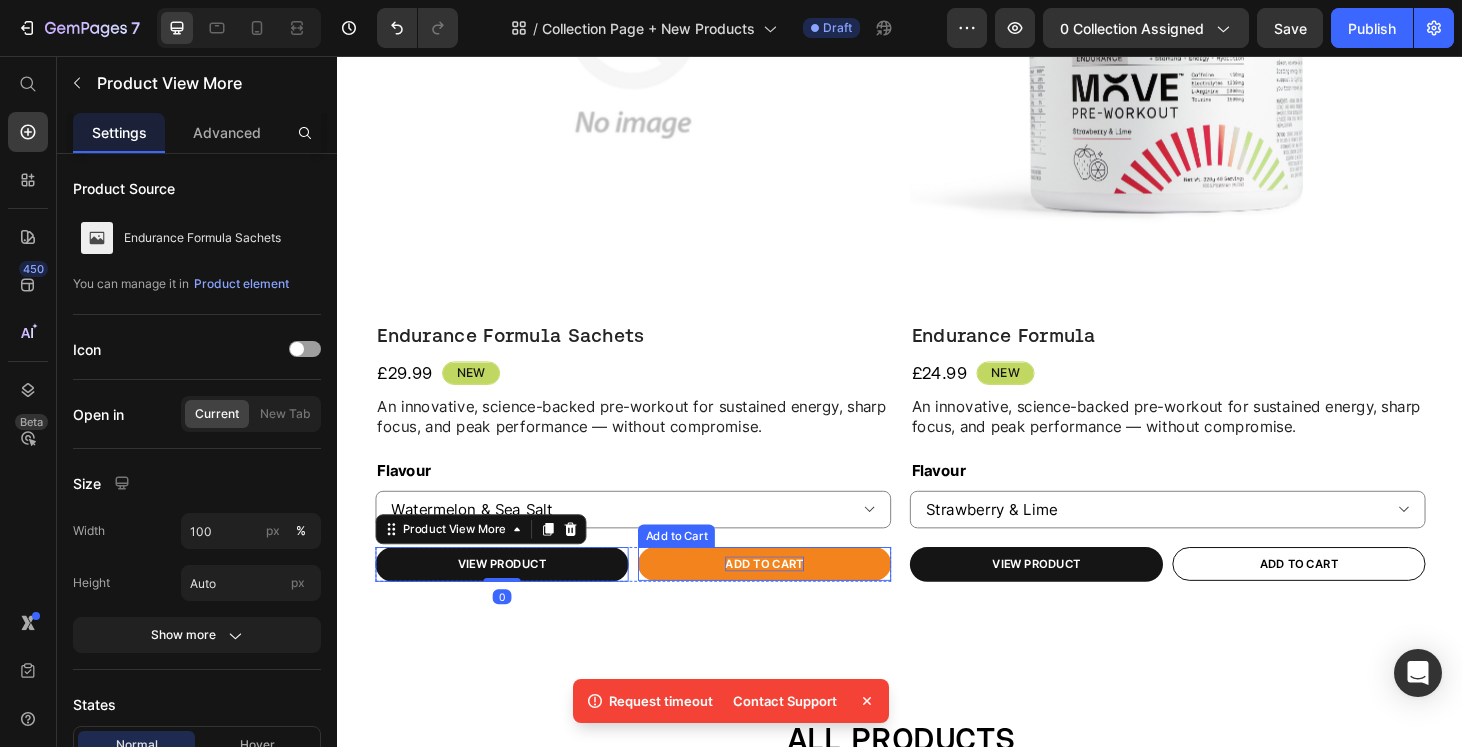 click on "Add to cart" at bounding box center (792, 598) 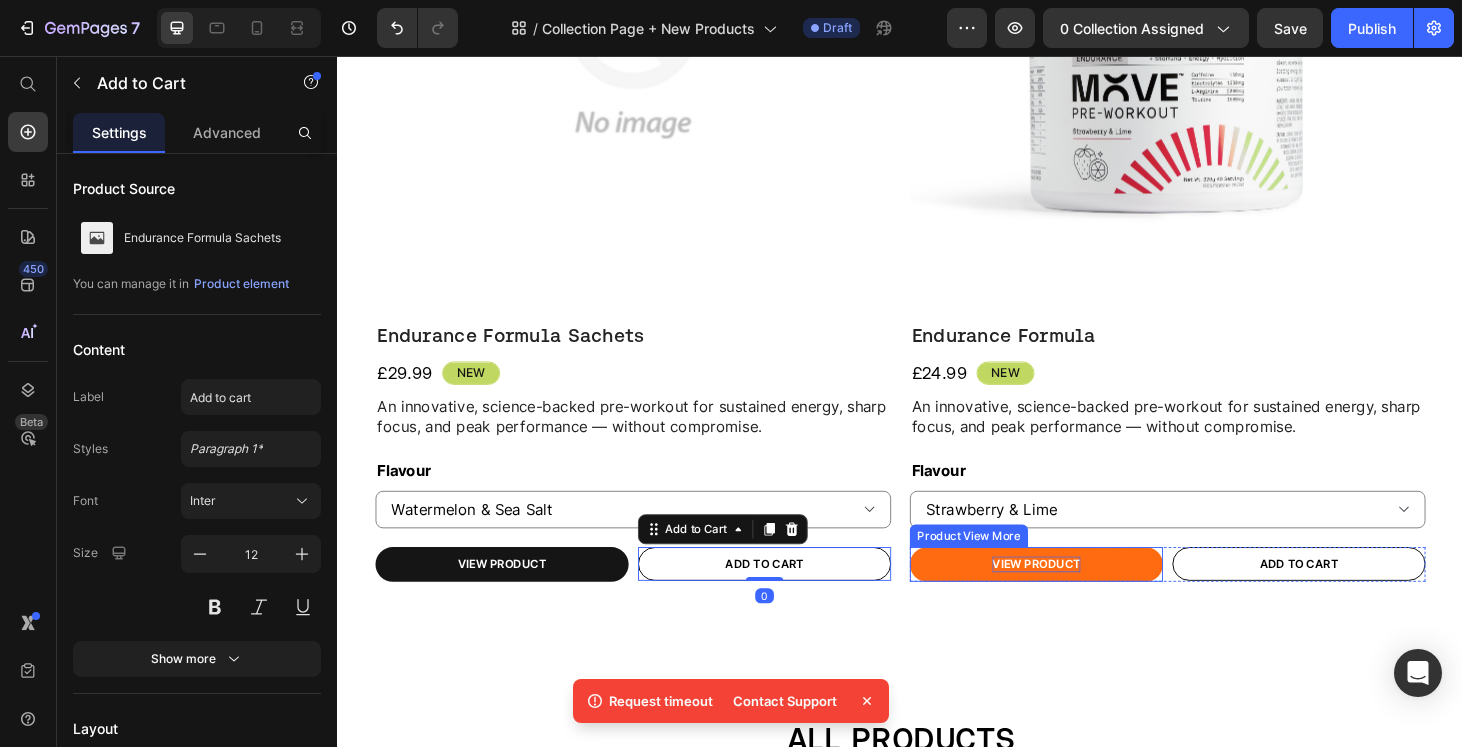 click on "View Product" at bounding box center (1082, 598) 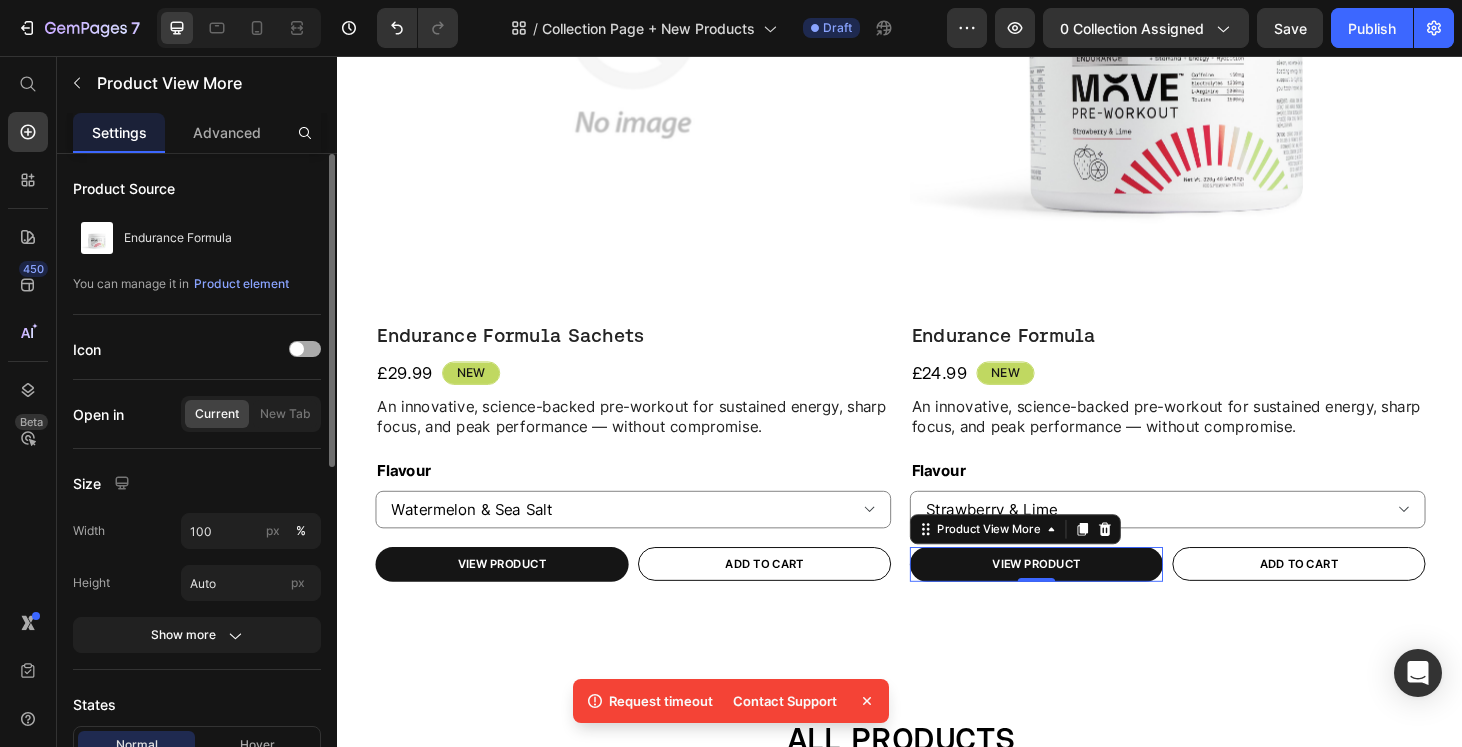 scroll, scrollTop: 695, scrollLeft: 0, axis: vertical 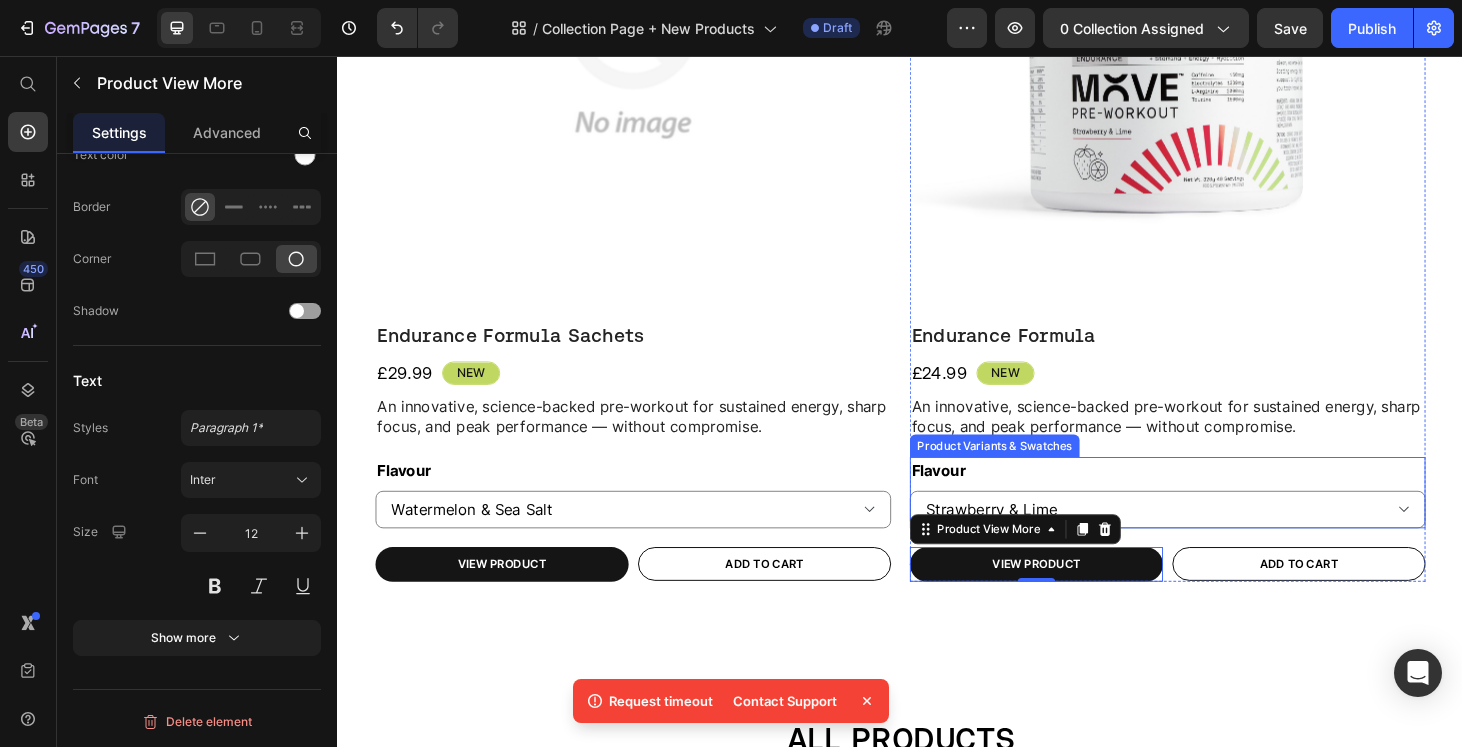 click on "Flavour Strawberry & Lime Watermelon & Sea Salt" at bounding box center [1222, 522] 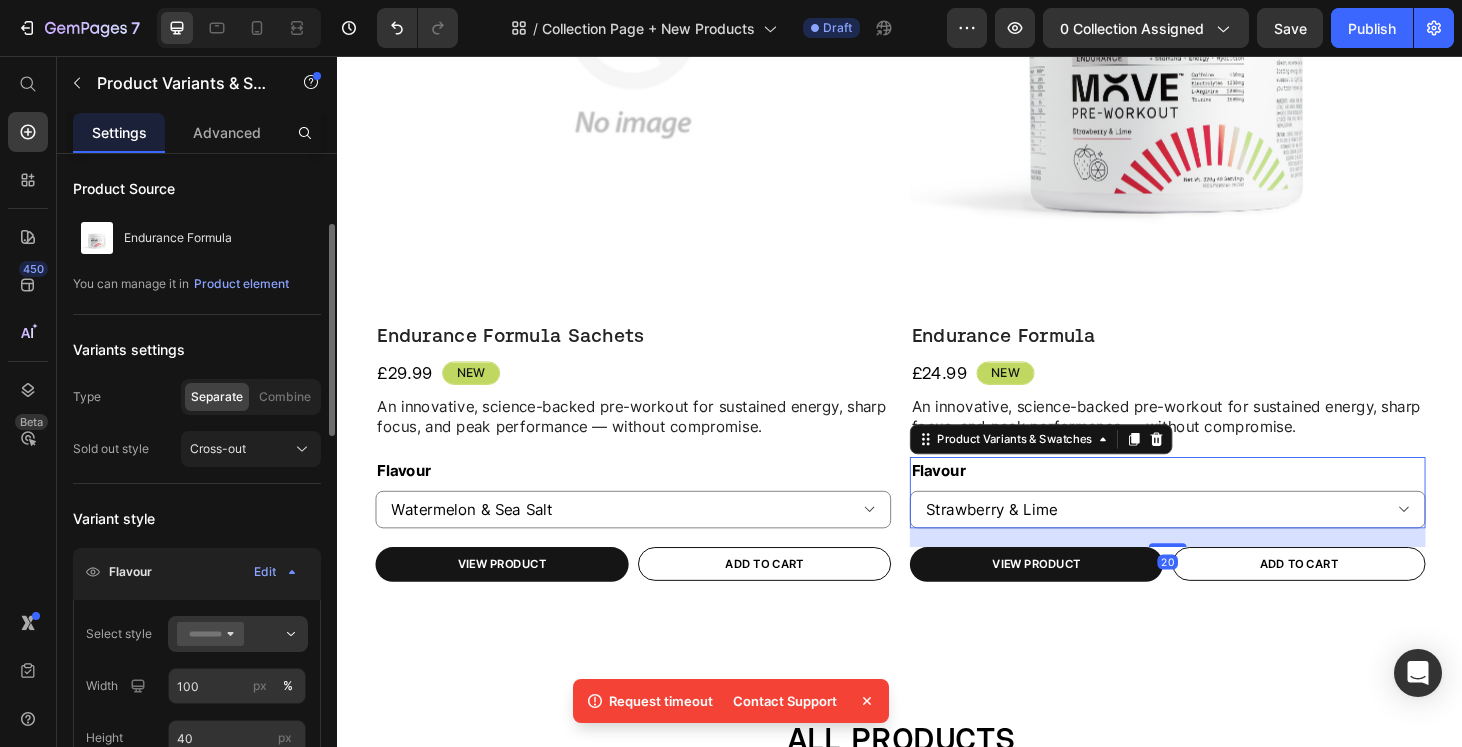 scroll, scrollTop: 1338, scrollLeft: 0, axis: vertical 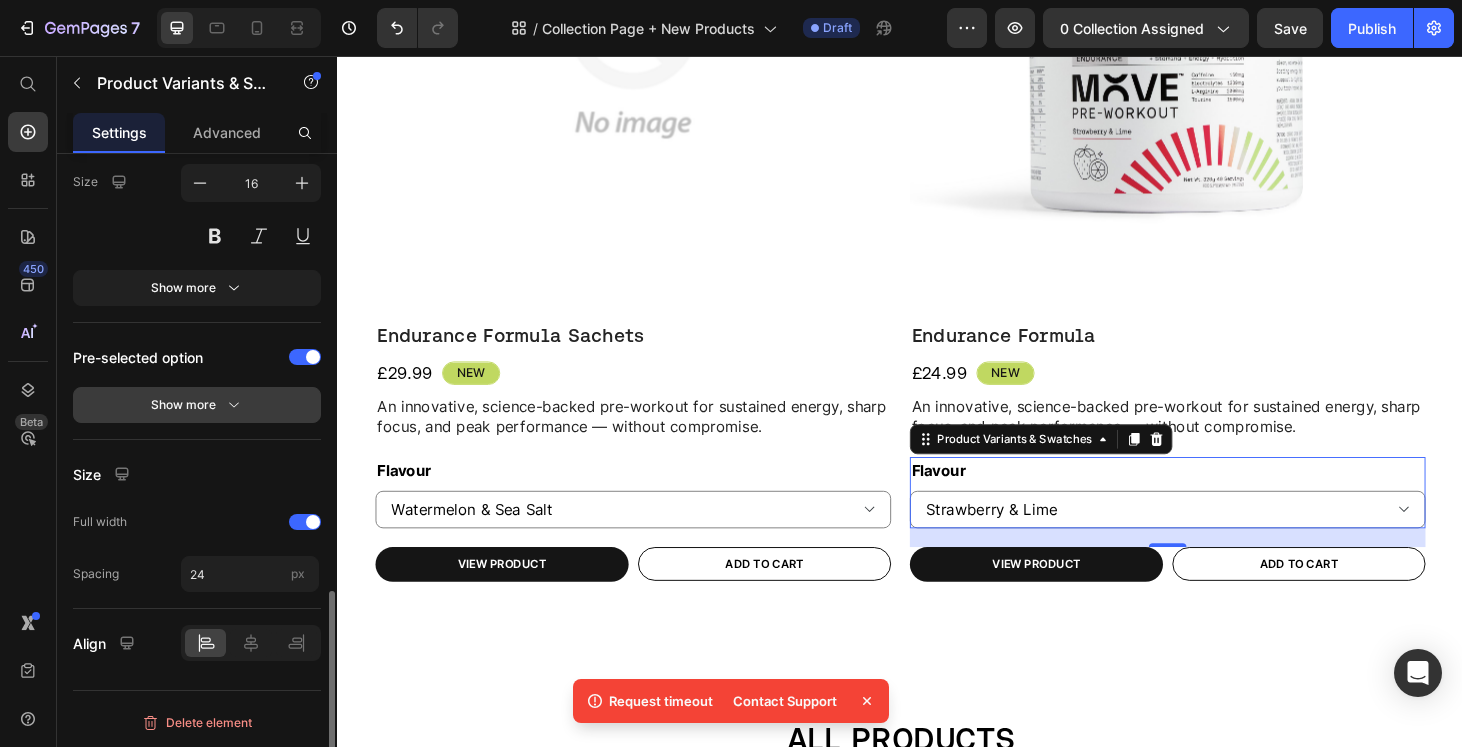 click on "Show more" 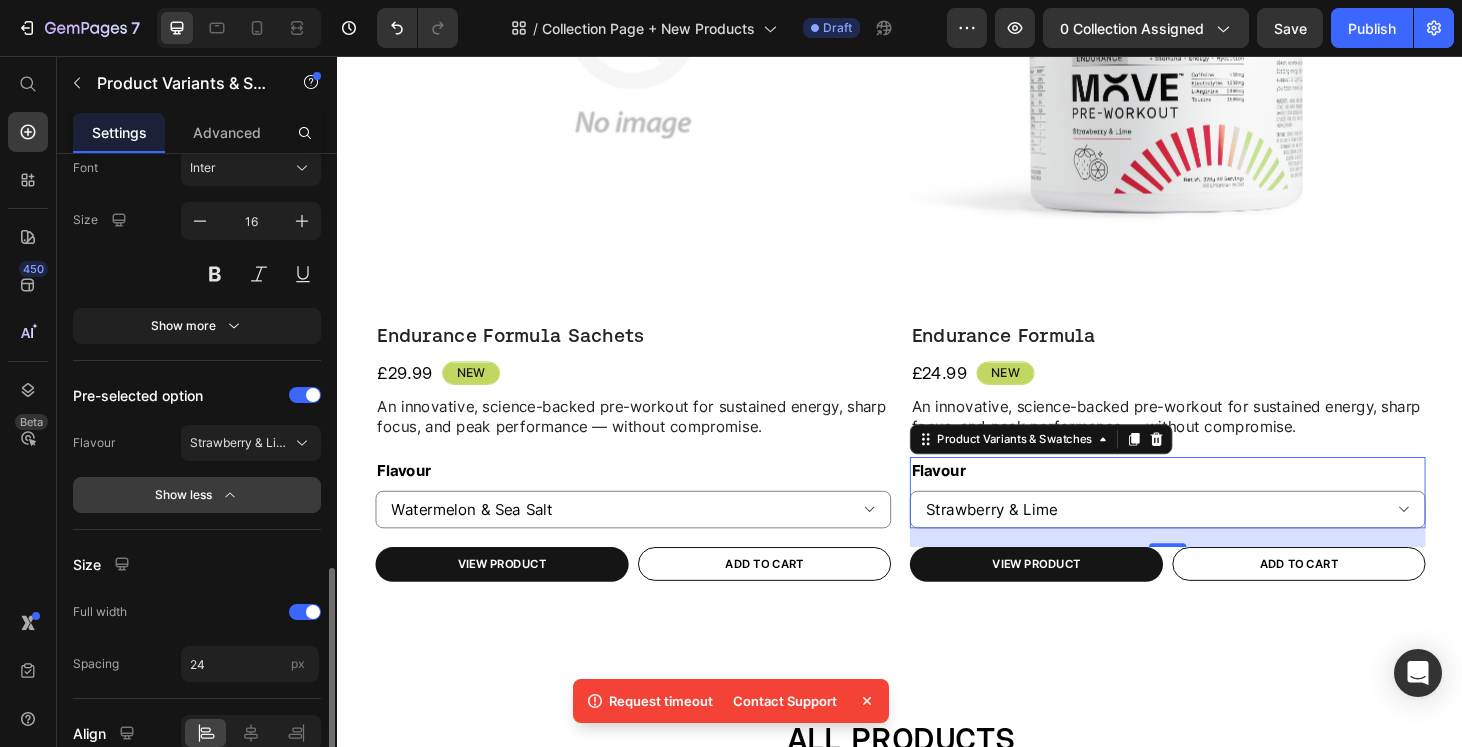 scroll, scrollTop: 1271, scrollLeft: 0, axis: vertical 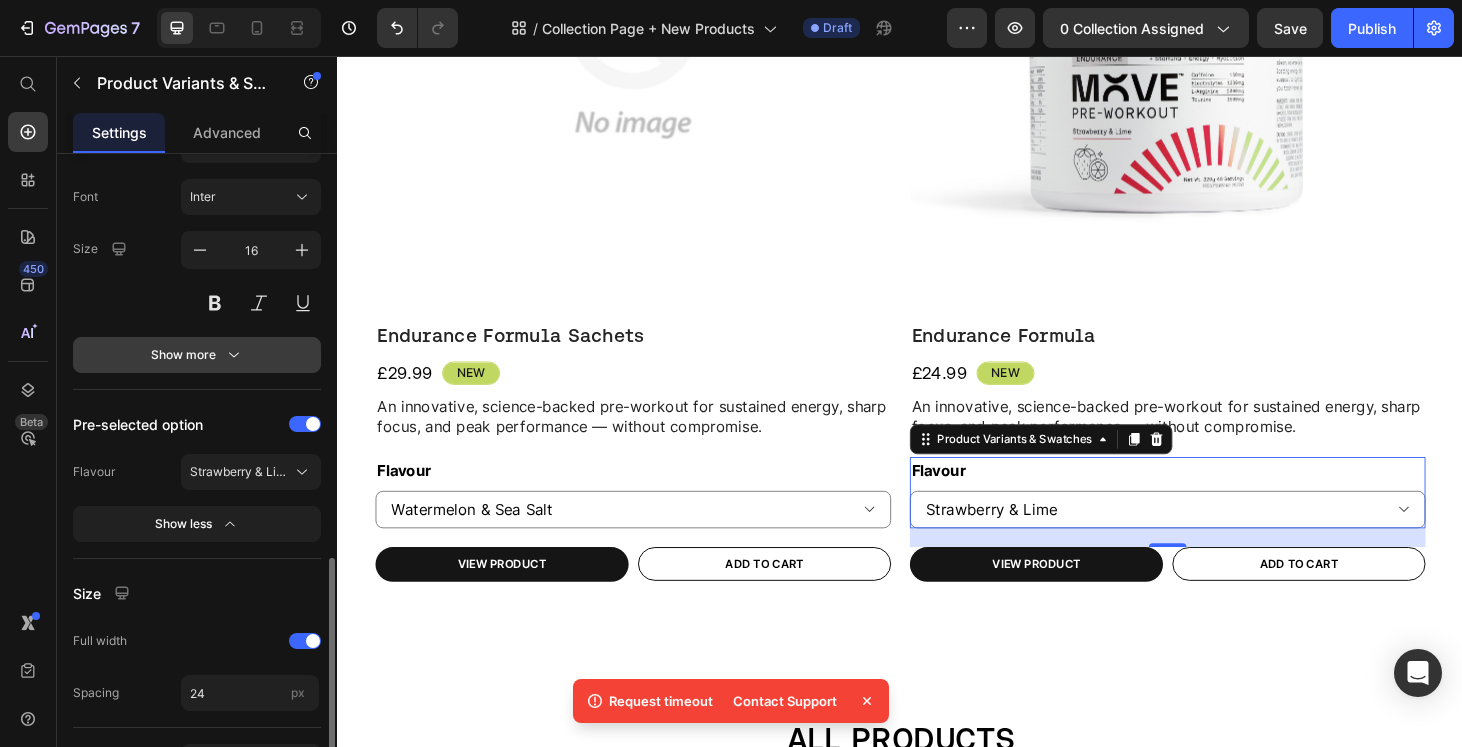 click on "Show more" at bounding box center [197, 355] 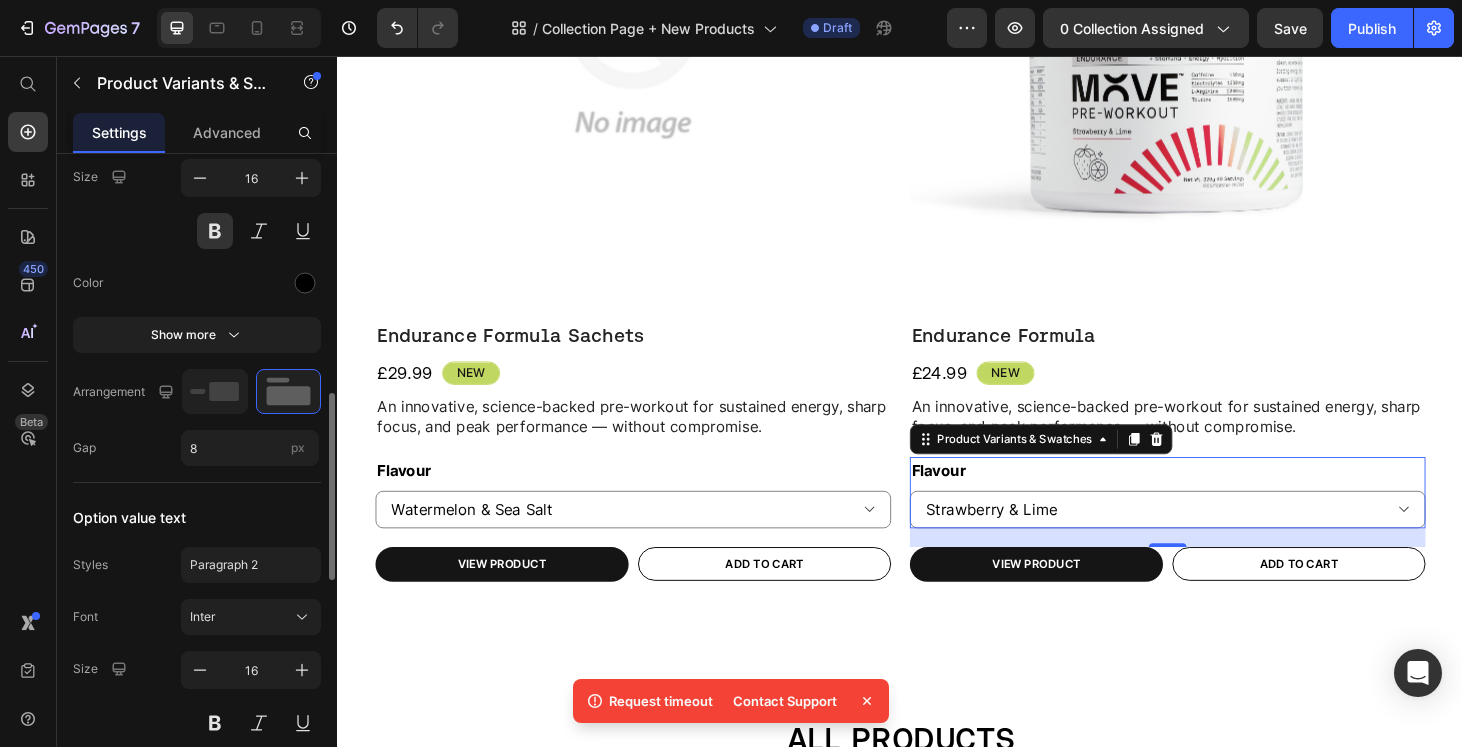 scroll, scrollTop: 846, scrollLeft: 0, axis: vertical 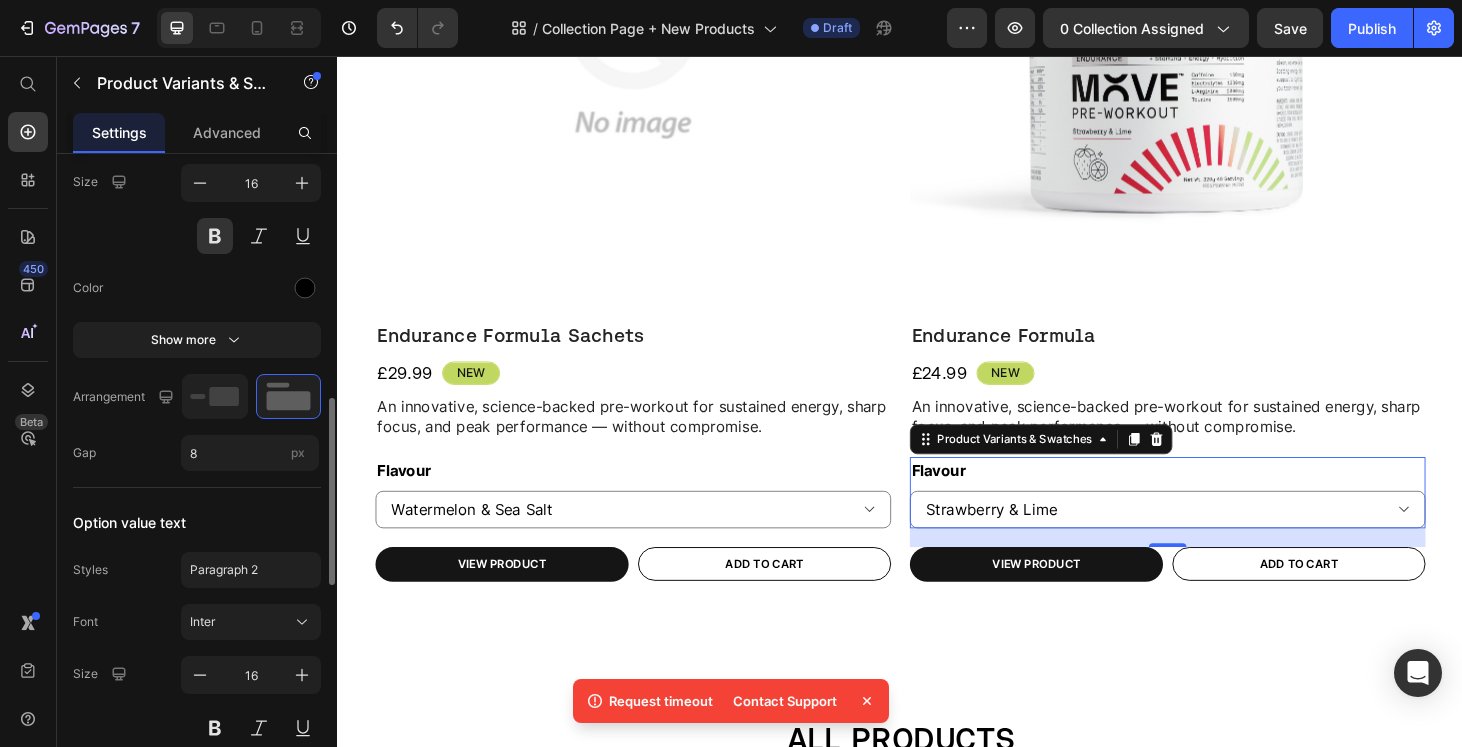 click on "Show more" at bounding box center [197, 340] 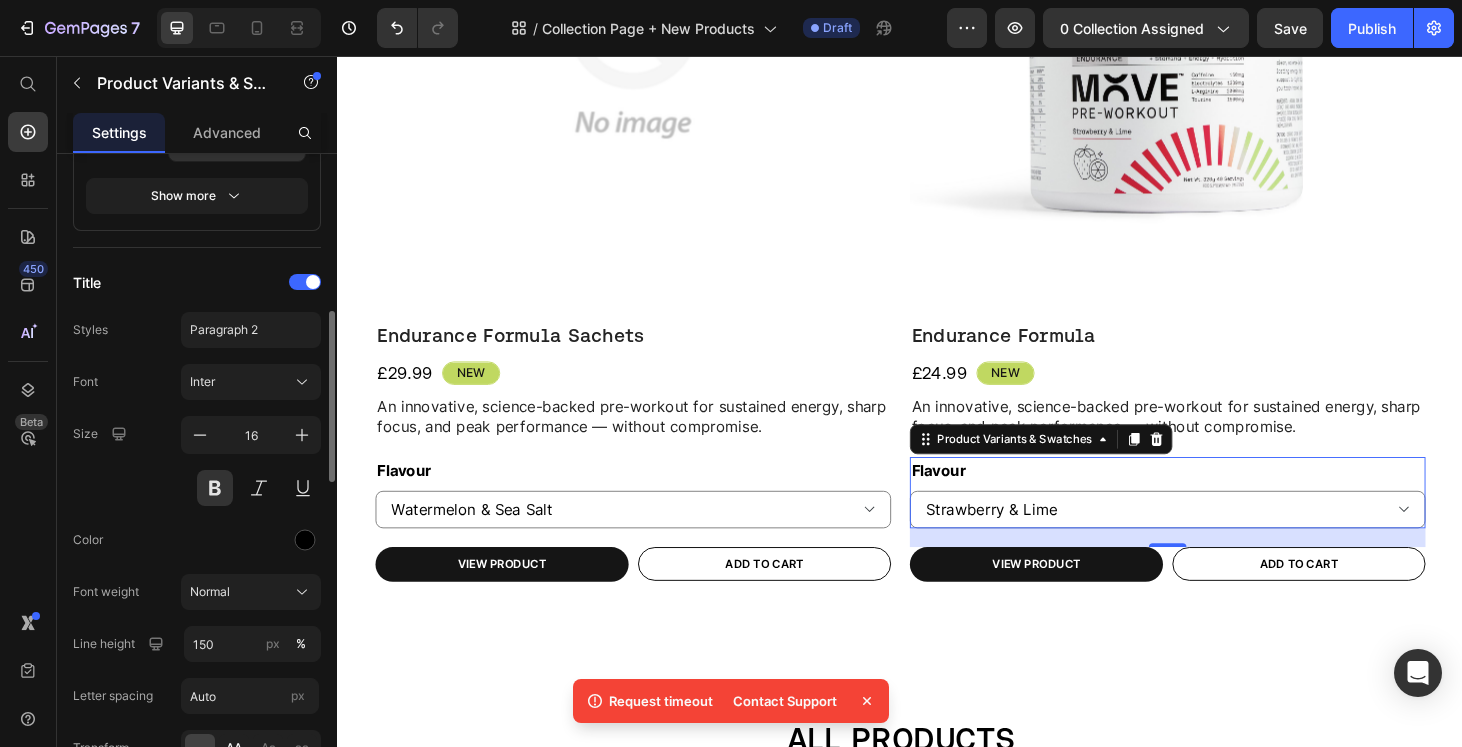 scroll, scrollTop: 386, scrollLeft: 0, axis: vertical 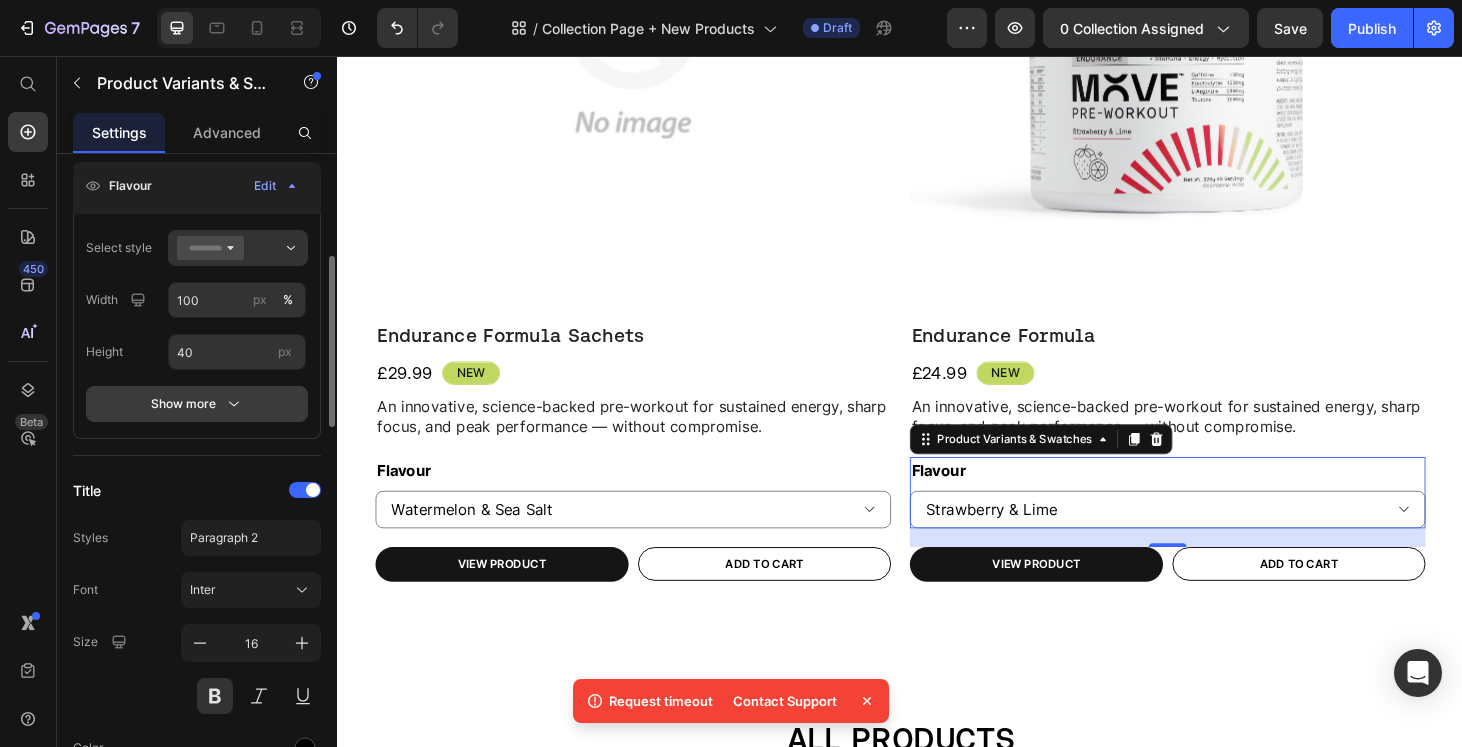 click 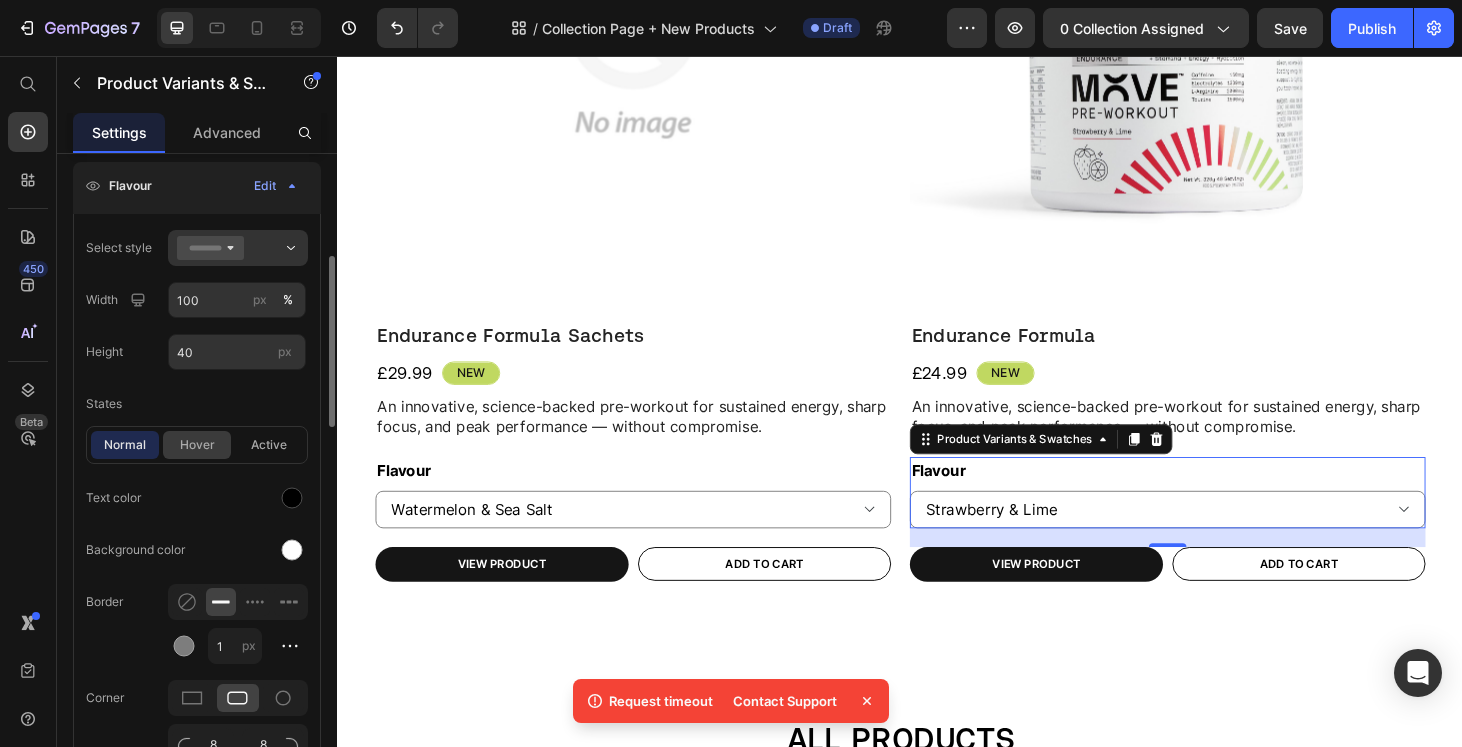 scroll, scrollTop: 390, scrollLeft: 0, axis: vertical 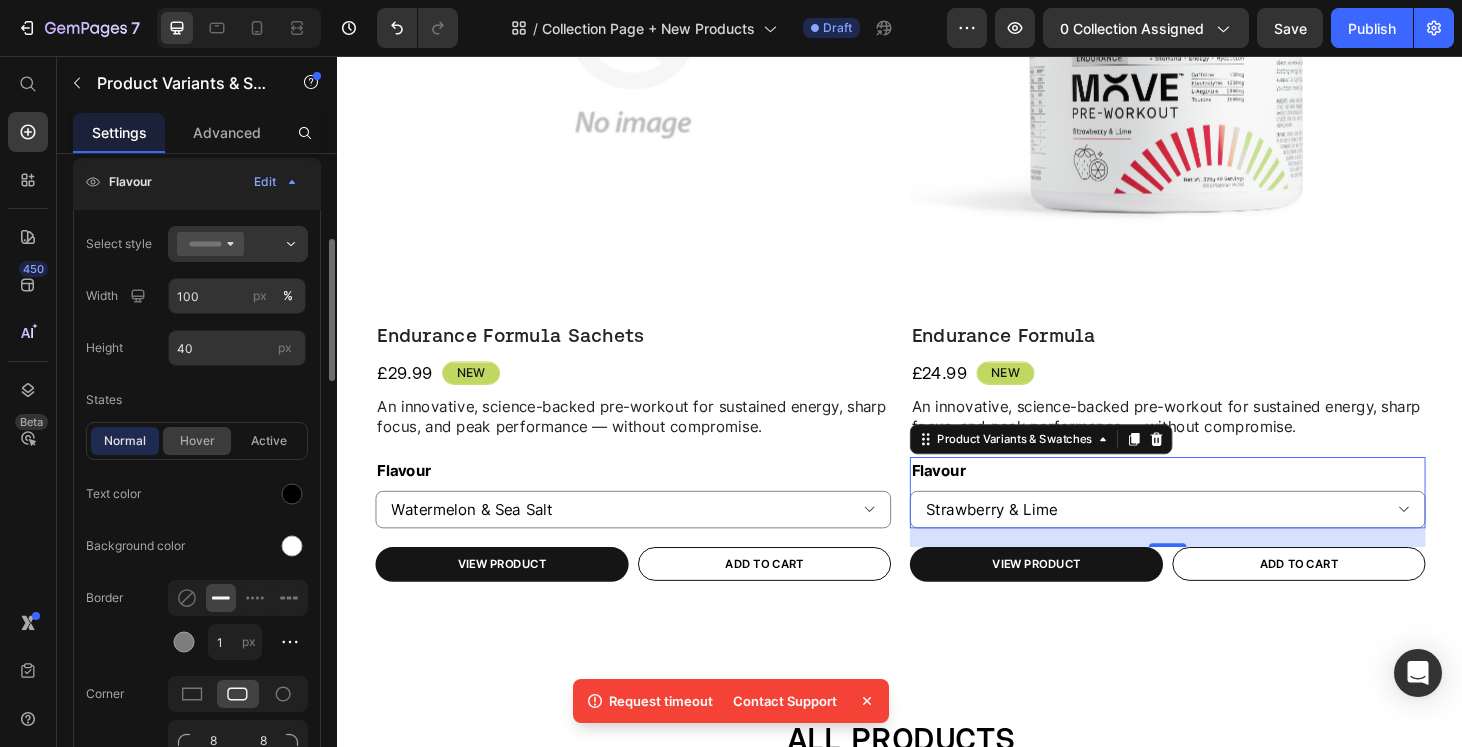 click on "hover" at bounding box center (197, 441) 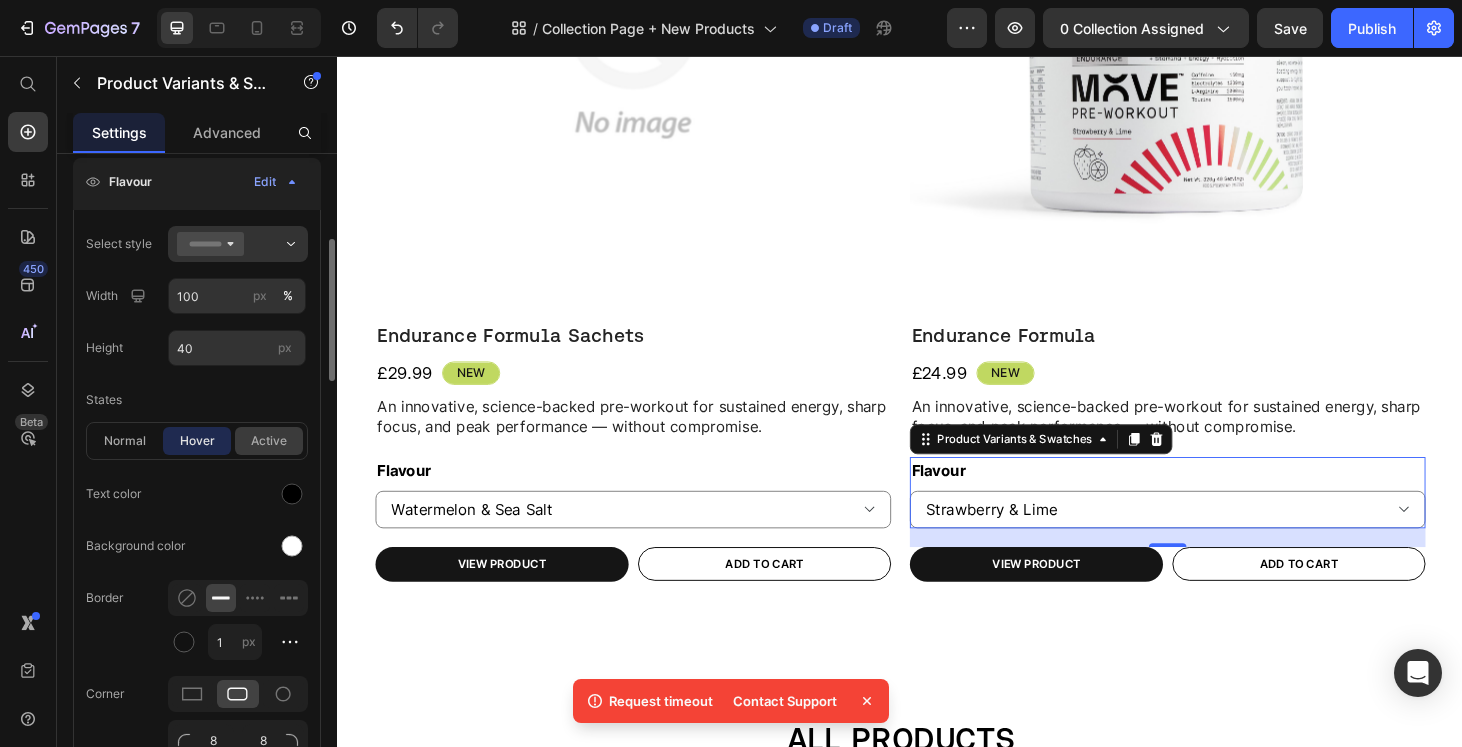 click on "active" at bounding box center [269, 441] 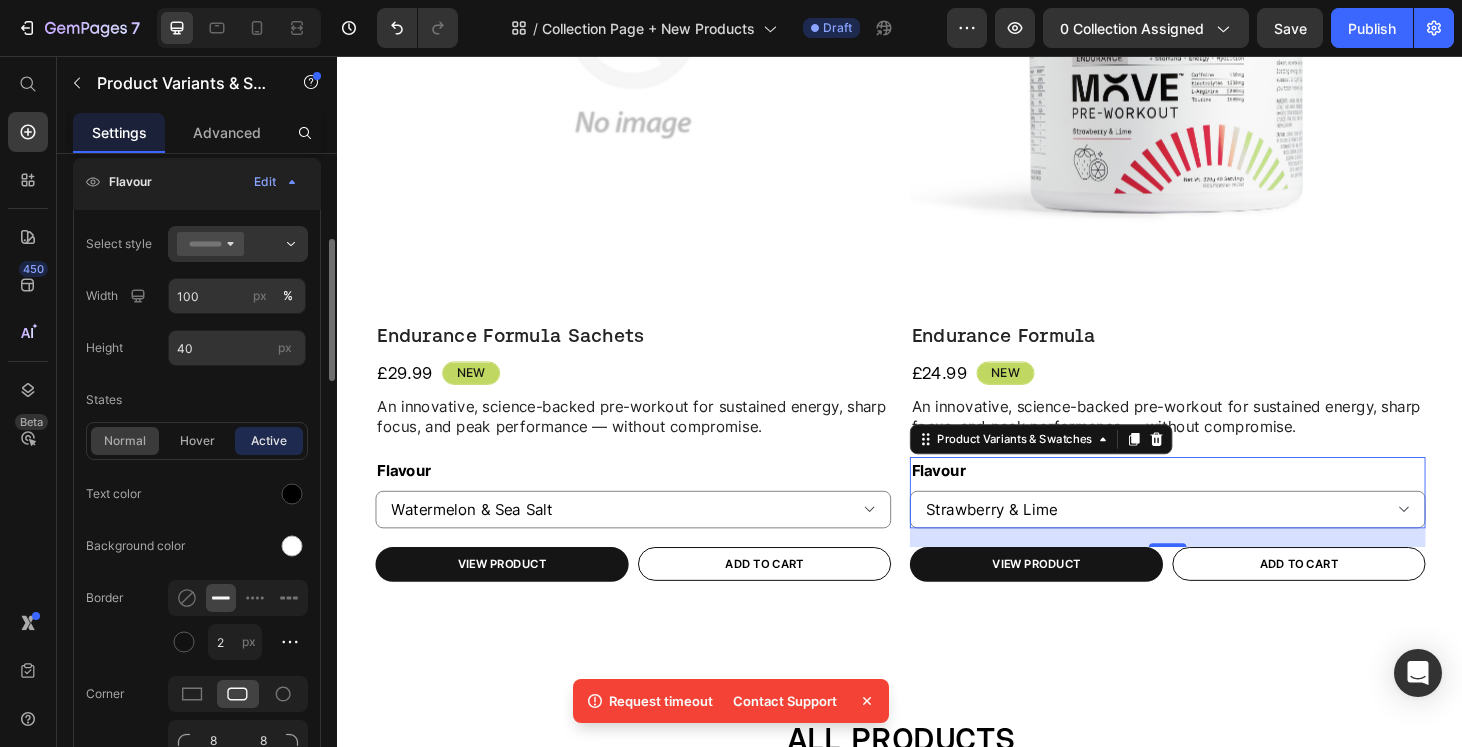 click on "normal" at bounding box center [125, 441] 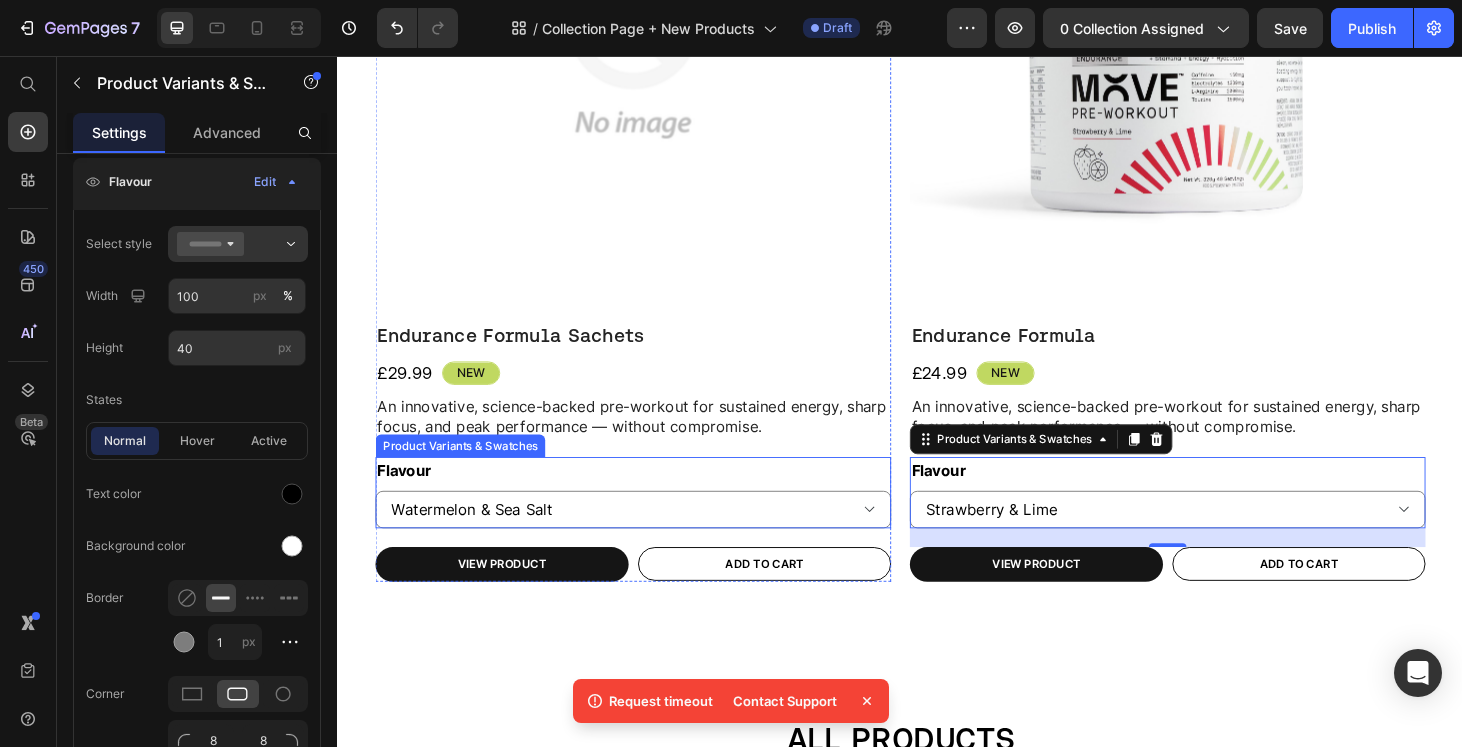 click on "Flavour Watermelon & Sea Salt Strawberry & Lime" at bounding box center [652, 522] 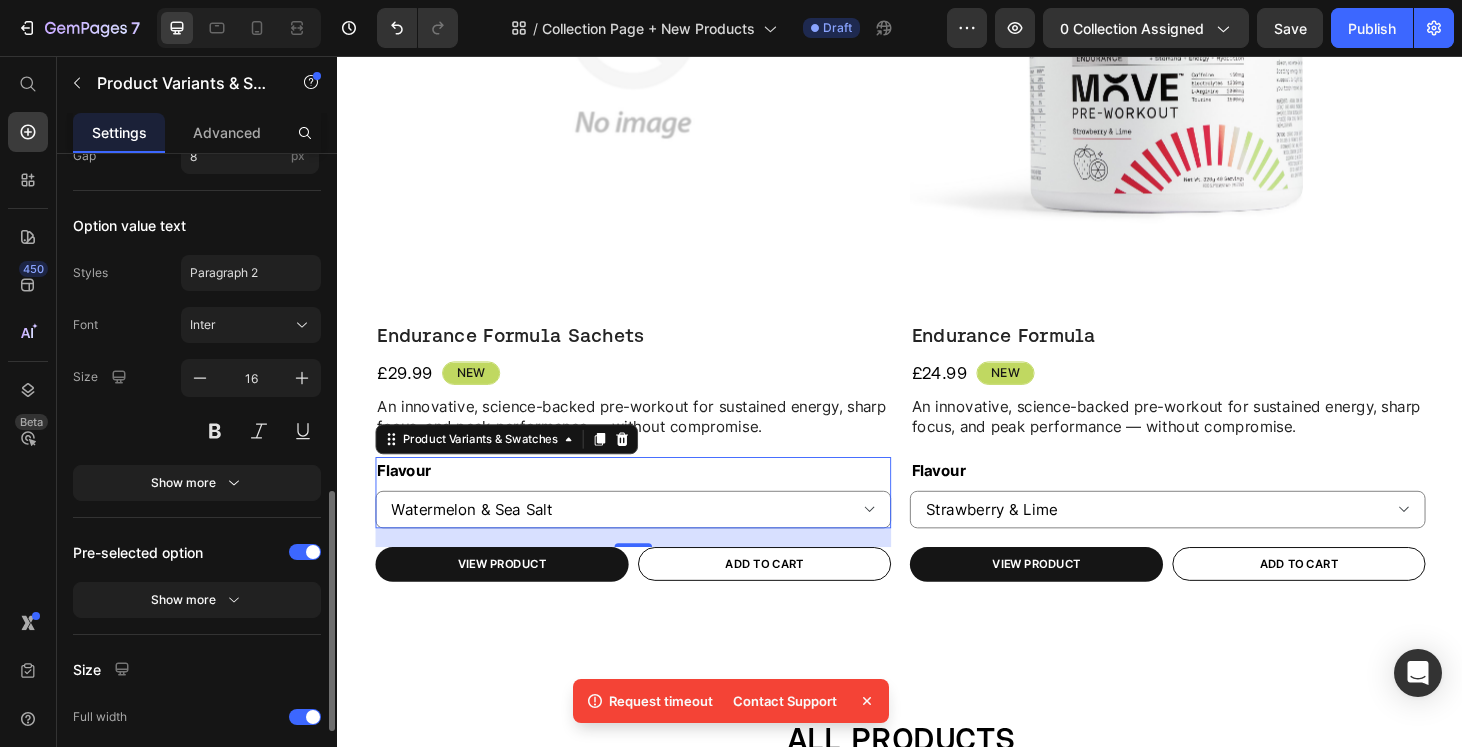scroll, scrollTop: 666, scrollLeft: 0, axis: vertical 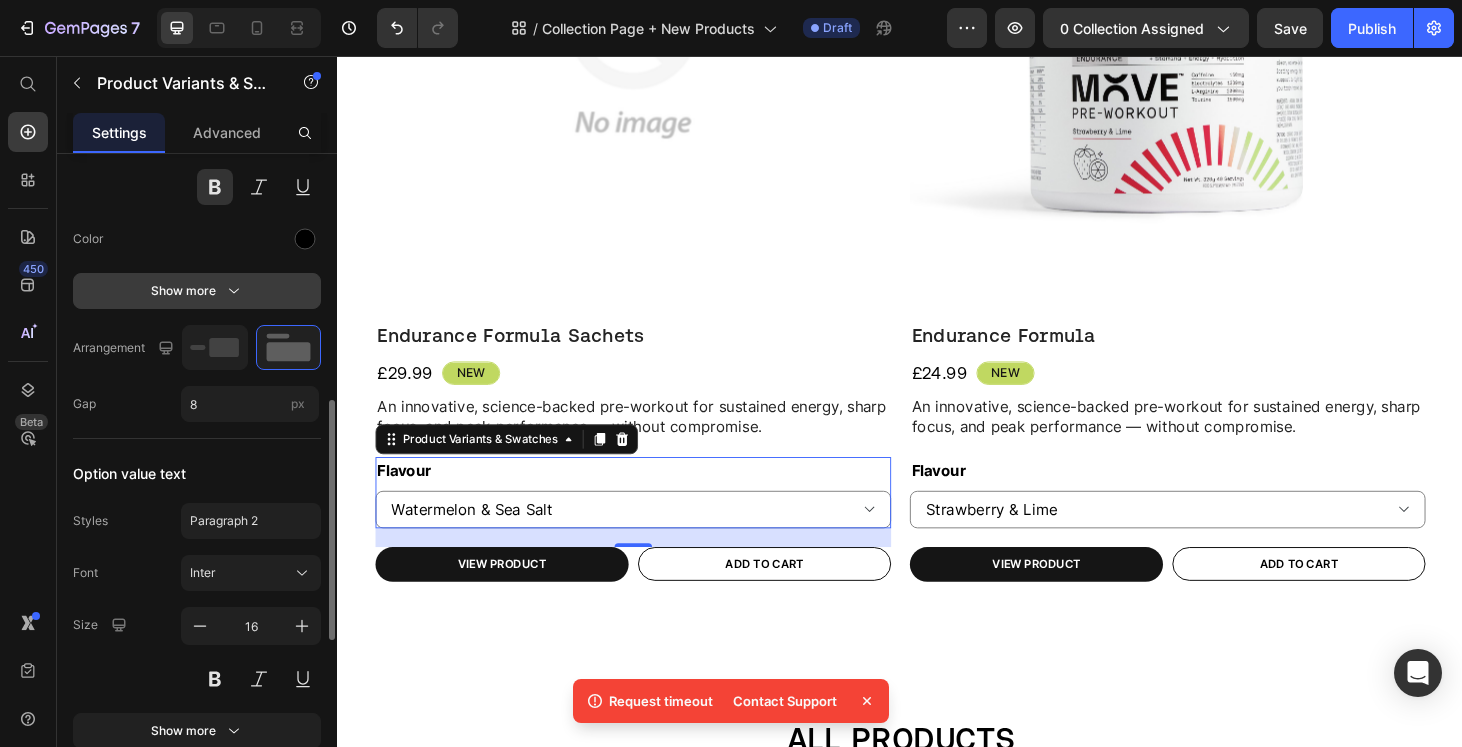 click 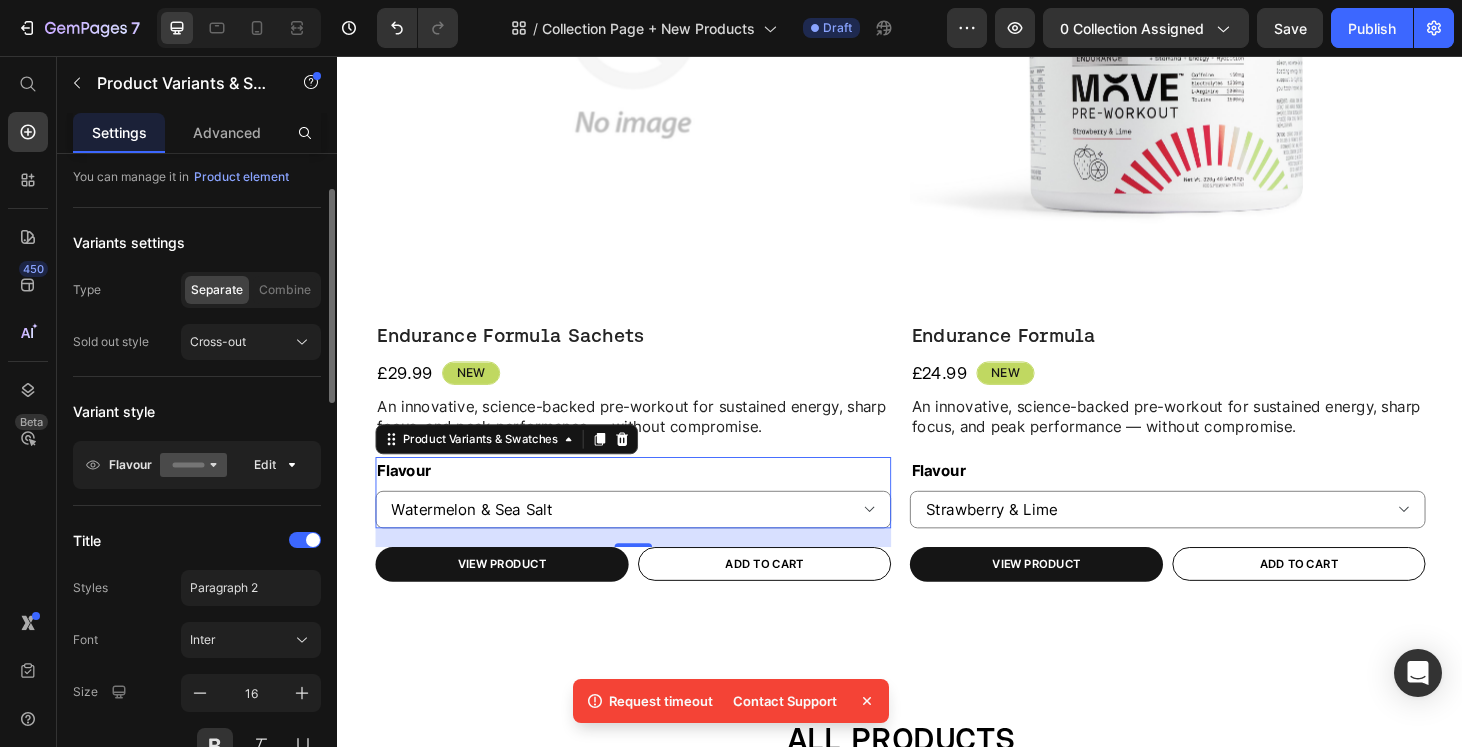 scroll, scrollTop: 103, scrollLeft: 0, axis: vertical 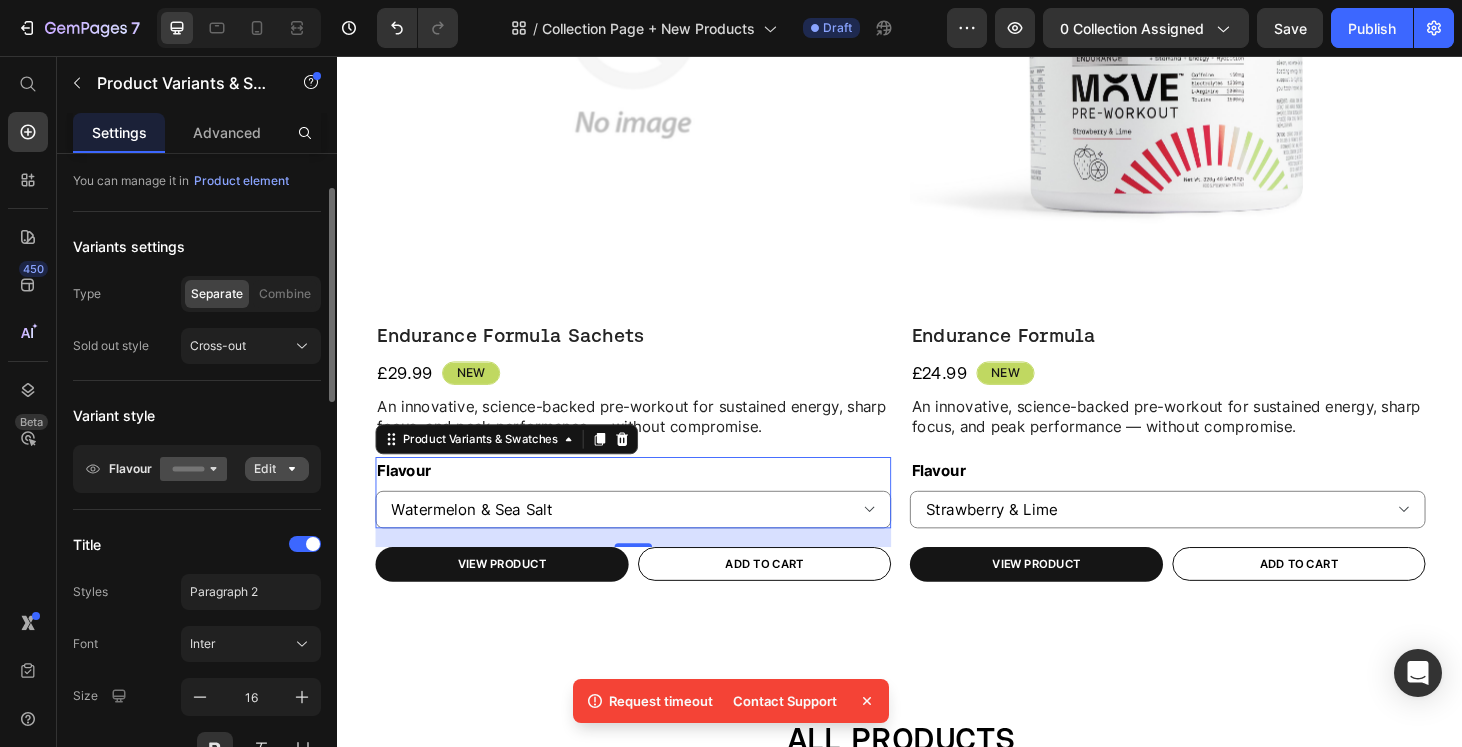 click on "Edit" at bounding box center [277, 469] 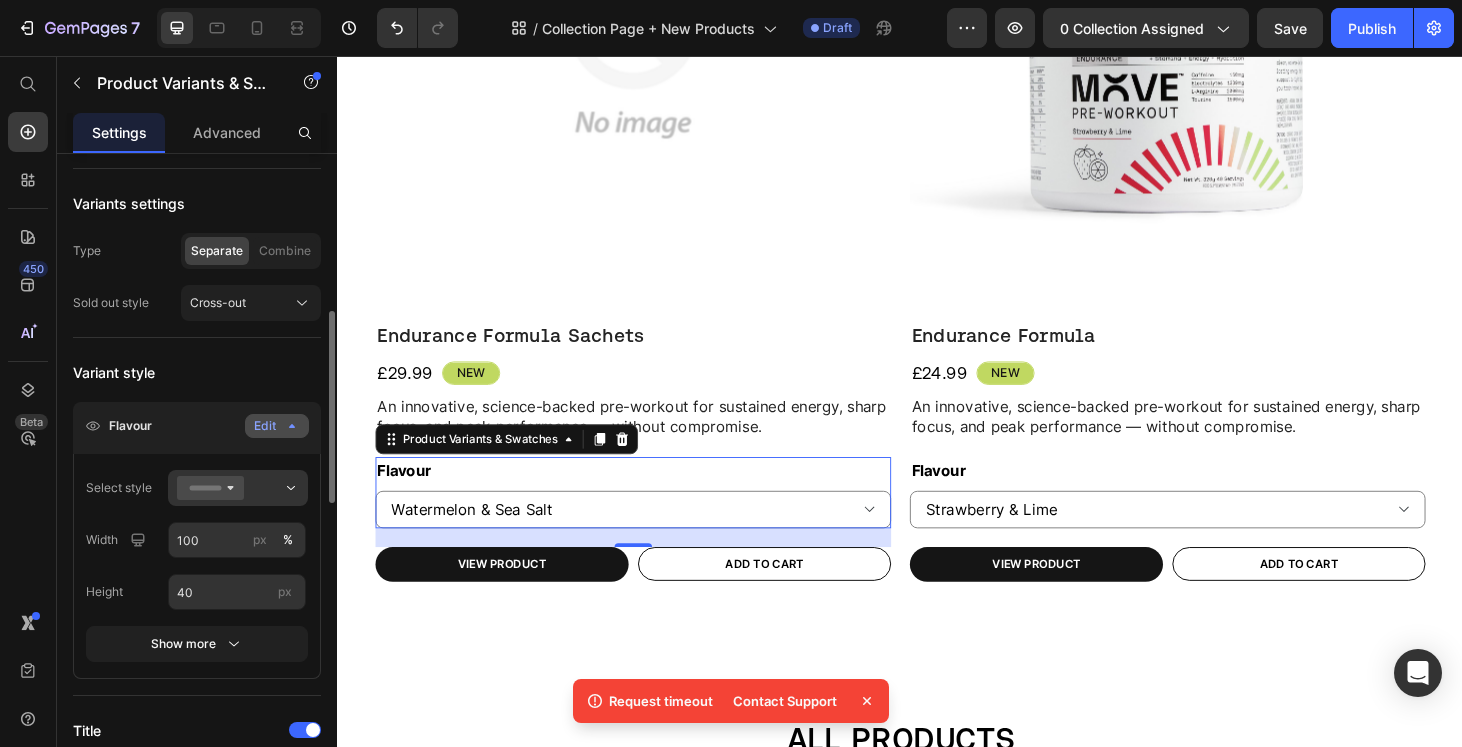 scroll, scrollTop: 234, scrollLeft: 0, axis: vertical 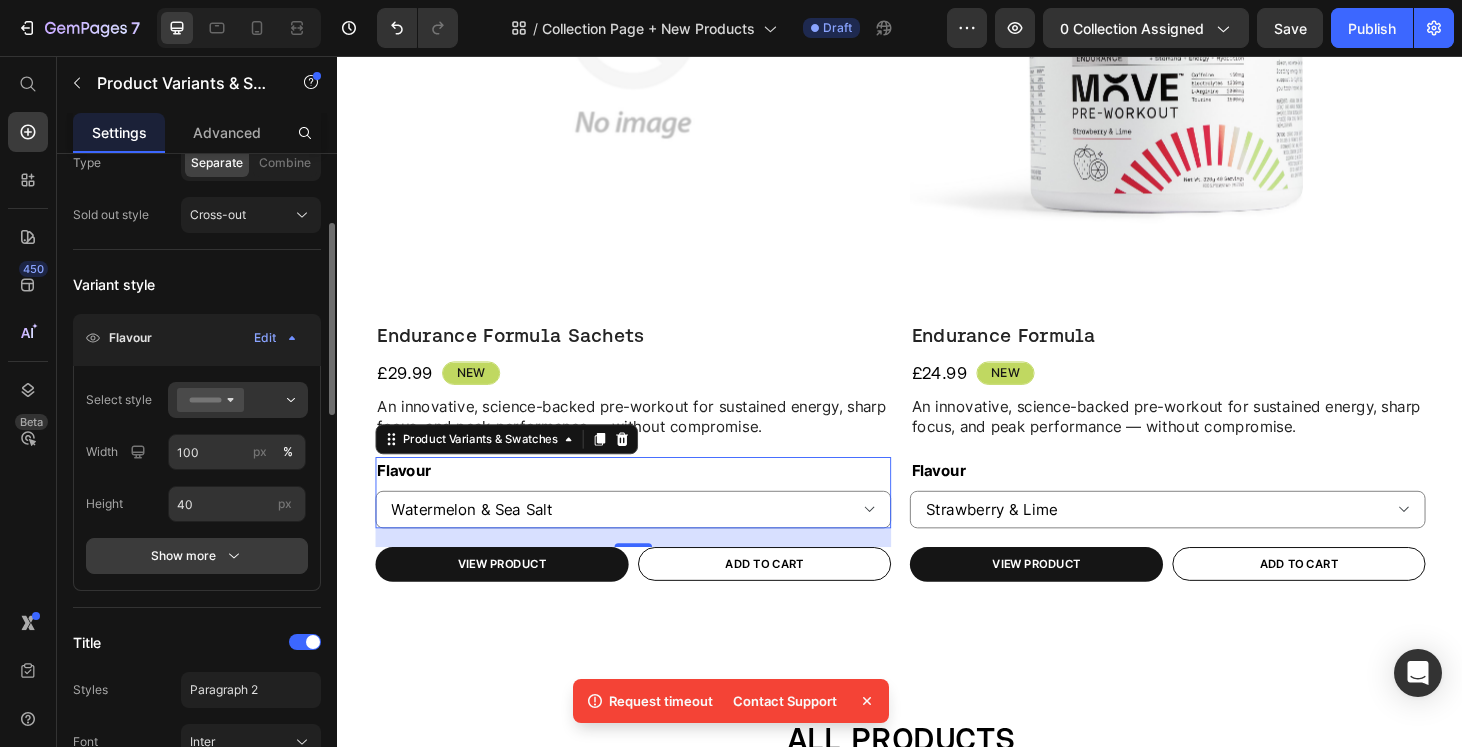 click on "Show more" at bounding box center [197, 556] 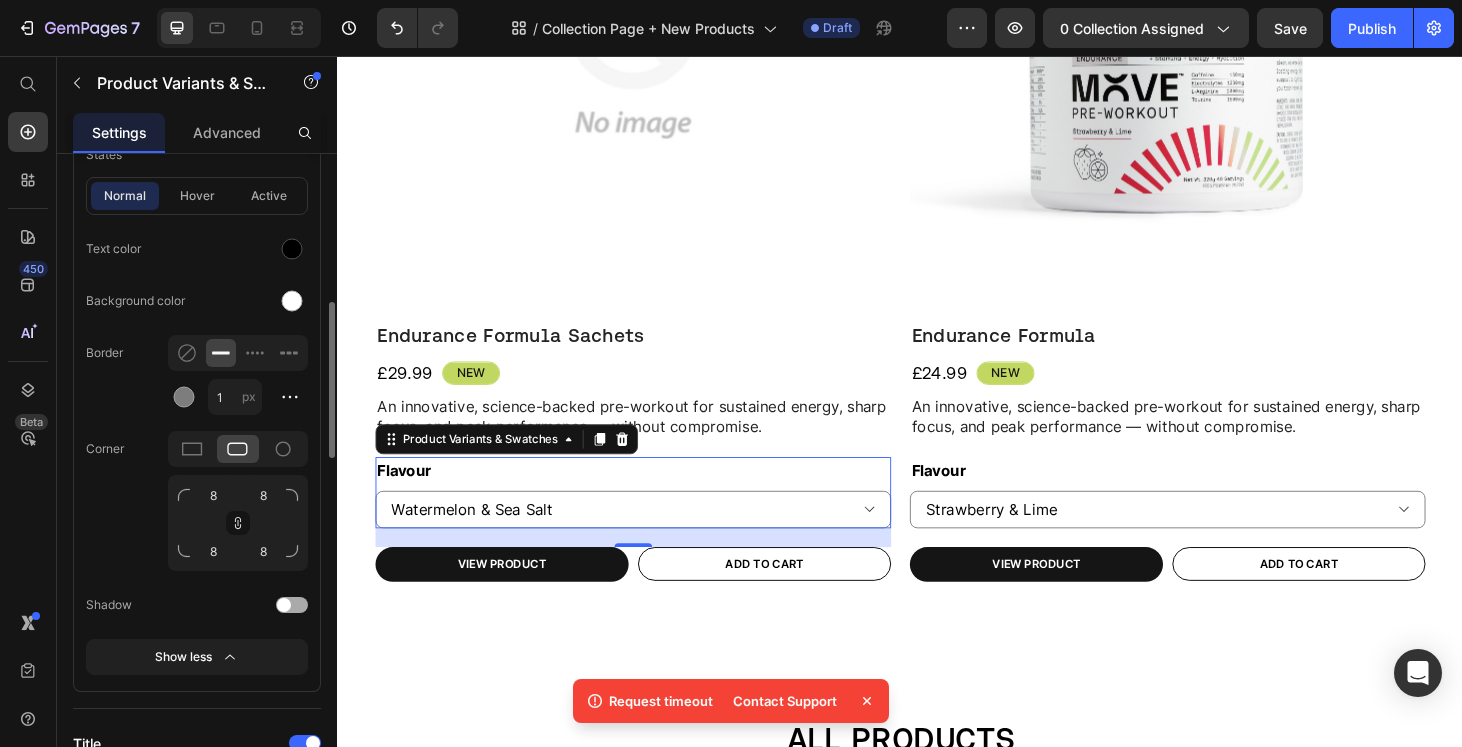 scroll, scrollTop: 611, scrollLeft: 0, axis: vertical 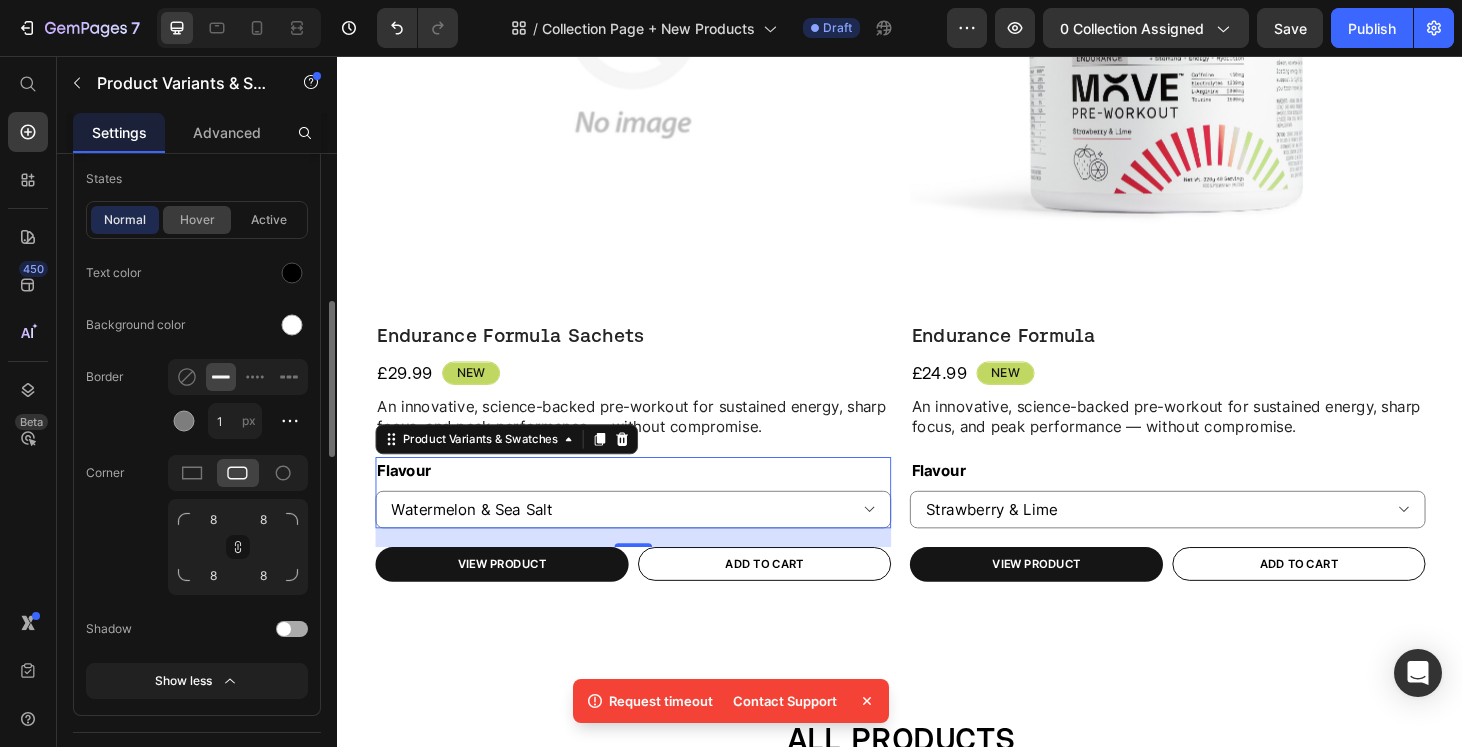 click on "hover" at bounding box center (197, 220) 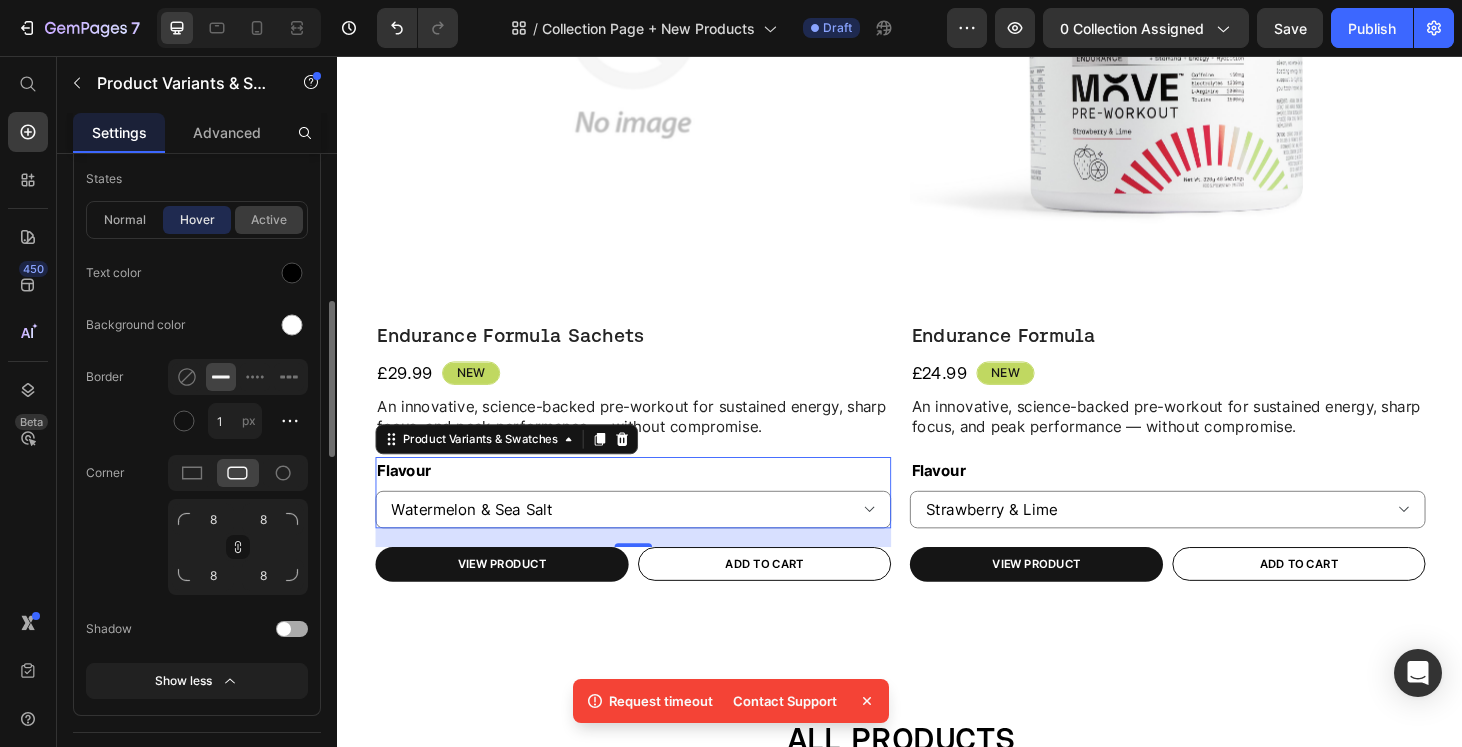 click on "active" at bounding box center (269, 220) 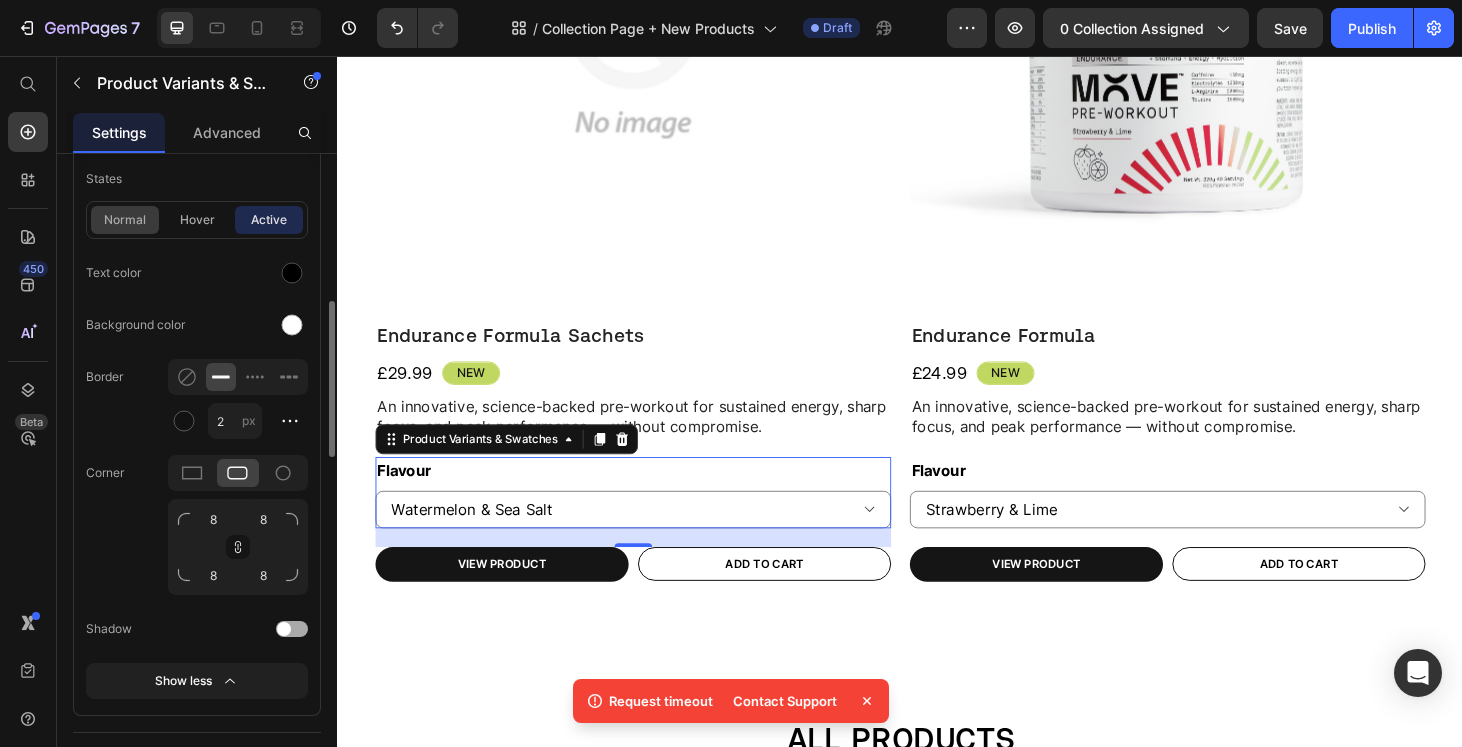 click on "normal" at bounding box center (125, 220) 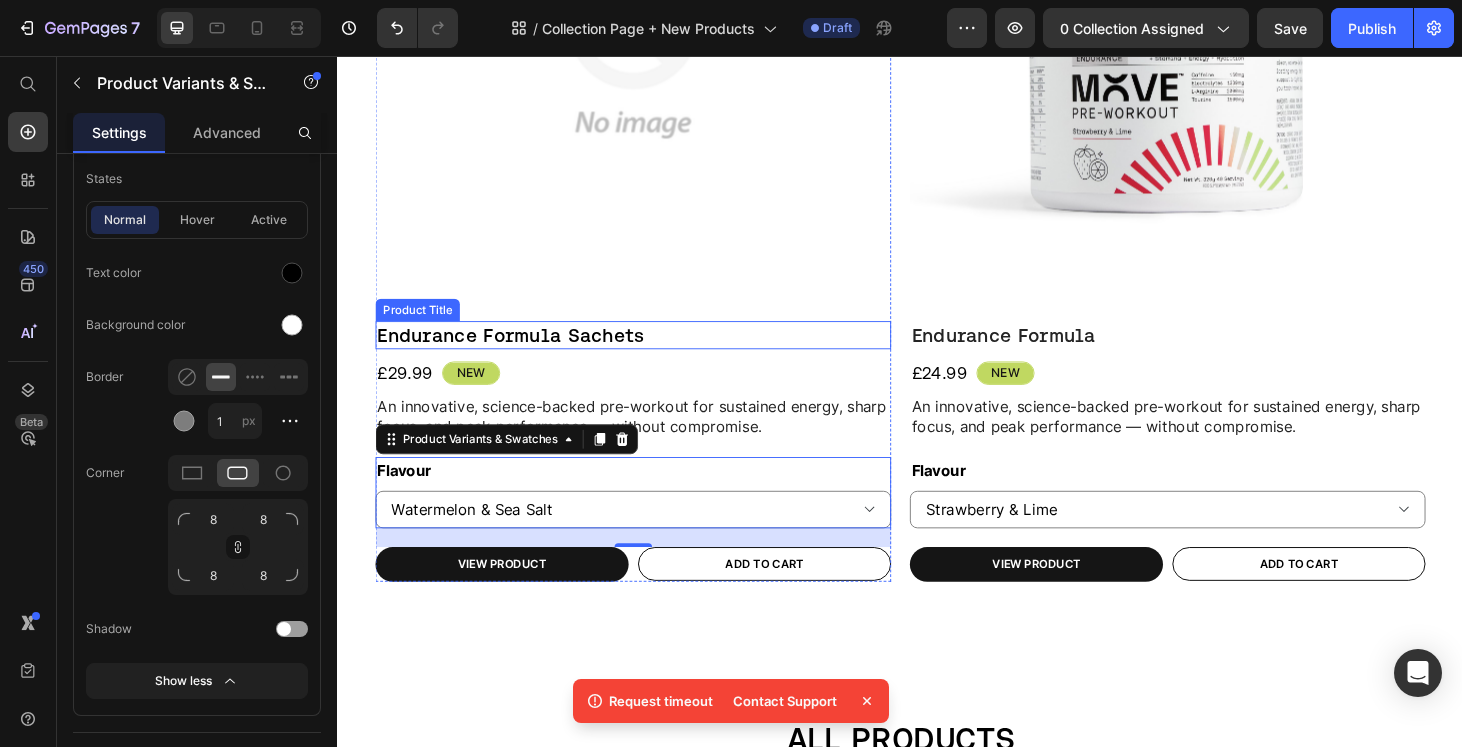 click on "Endurance Formula Sachets" at bounding box center (652, 354) 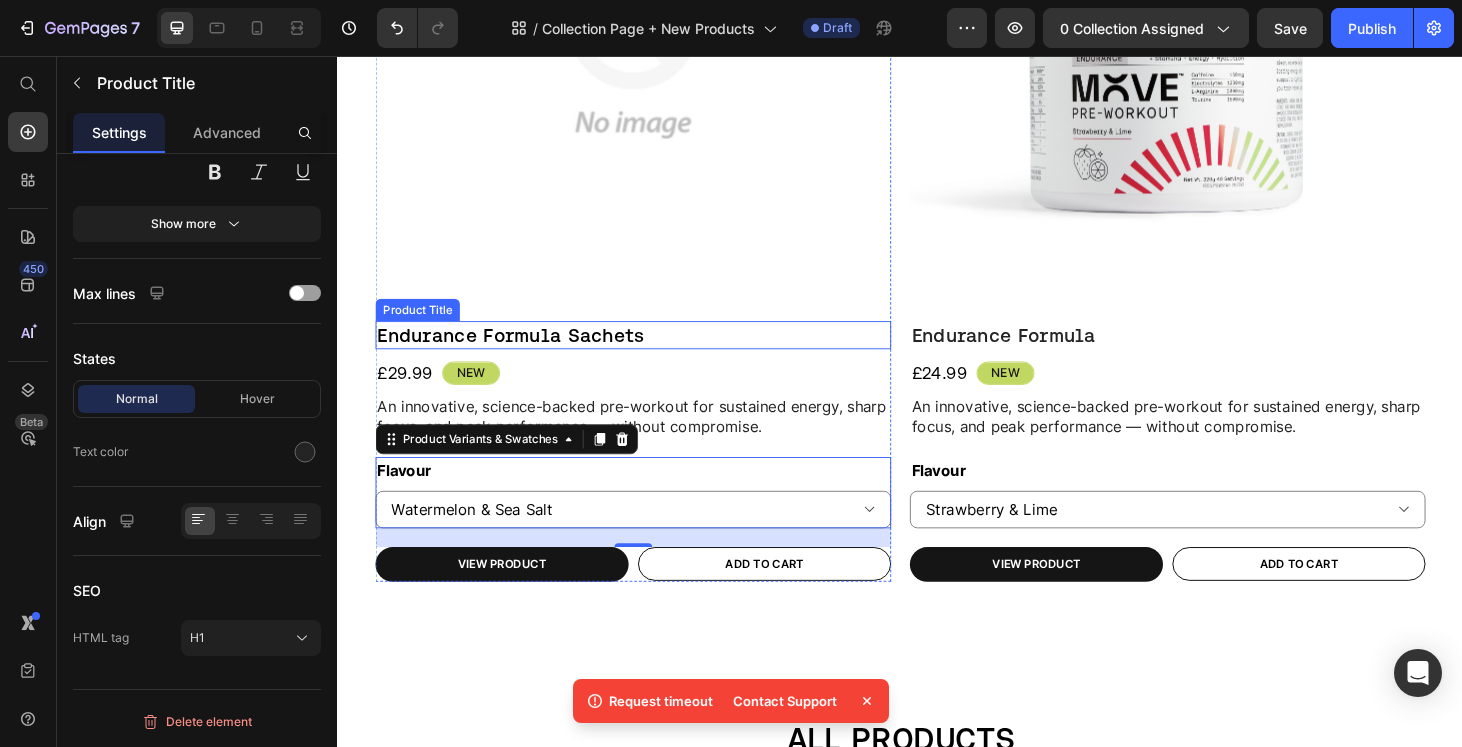 scroll, scrollTop: 0, scrollLeft: 0, axis: both 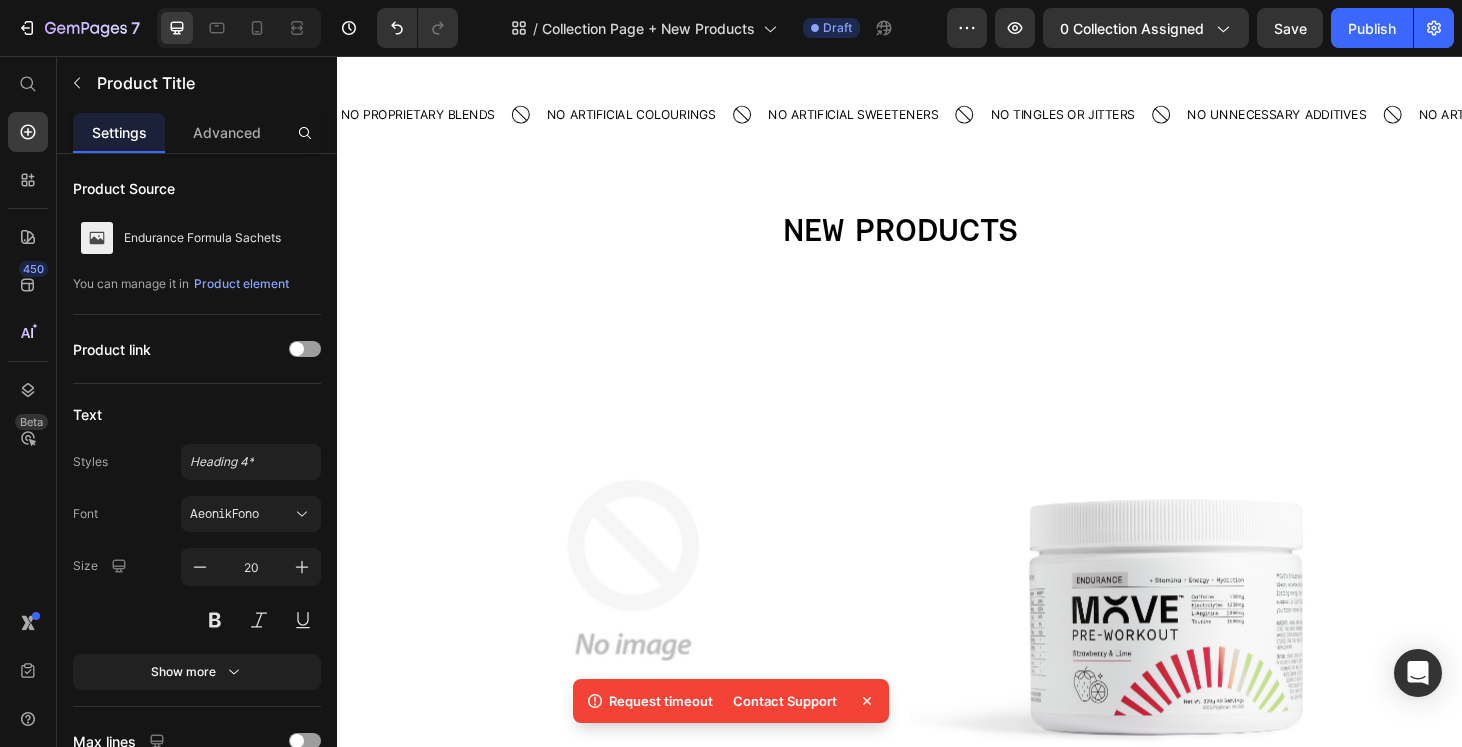 click 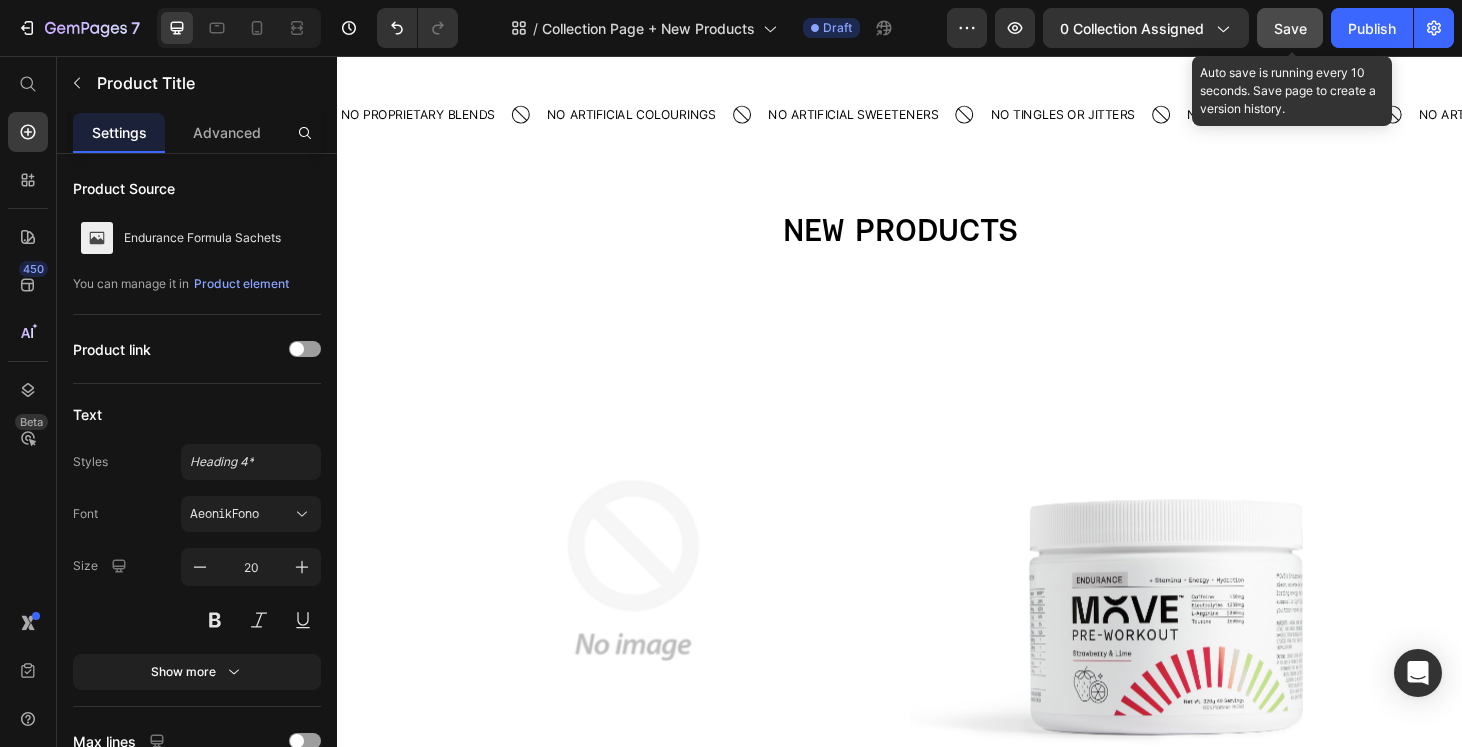 click on "Save" at bounding box center [1290, 28] 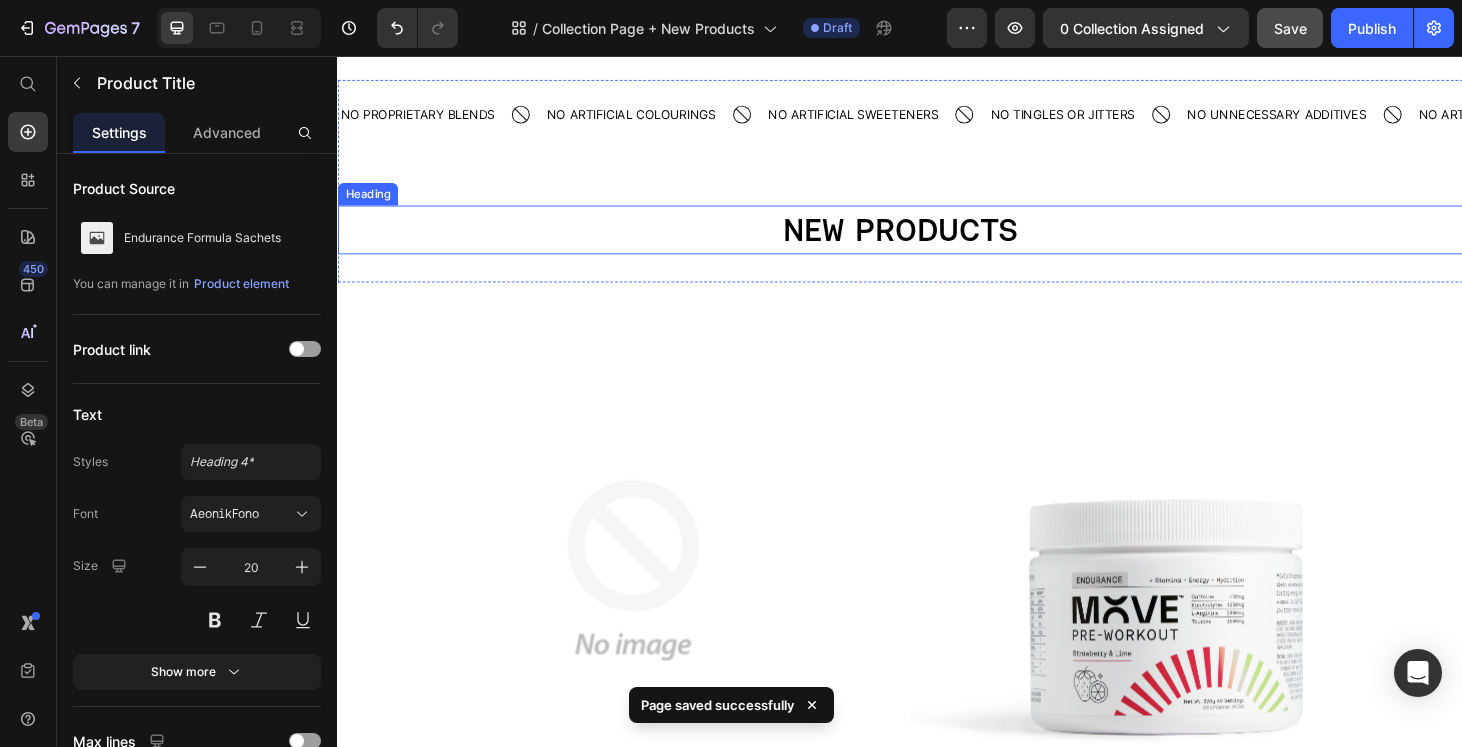scroll, scrollTop: 0, scrollLeft: 0, axis: both 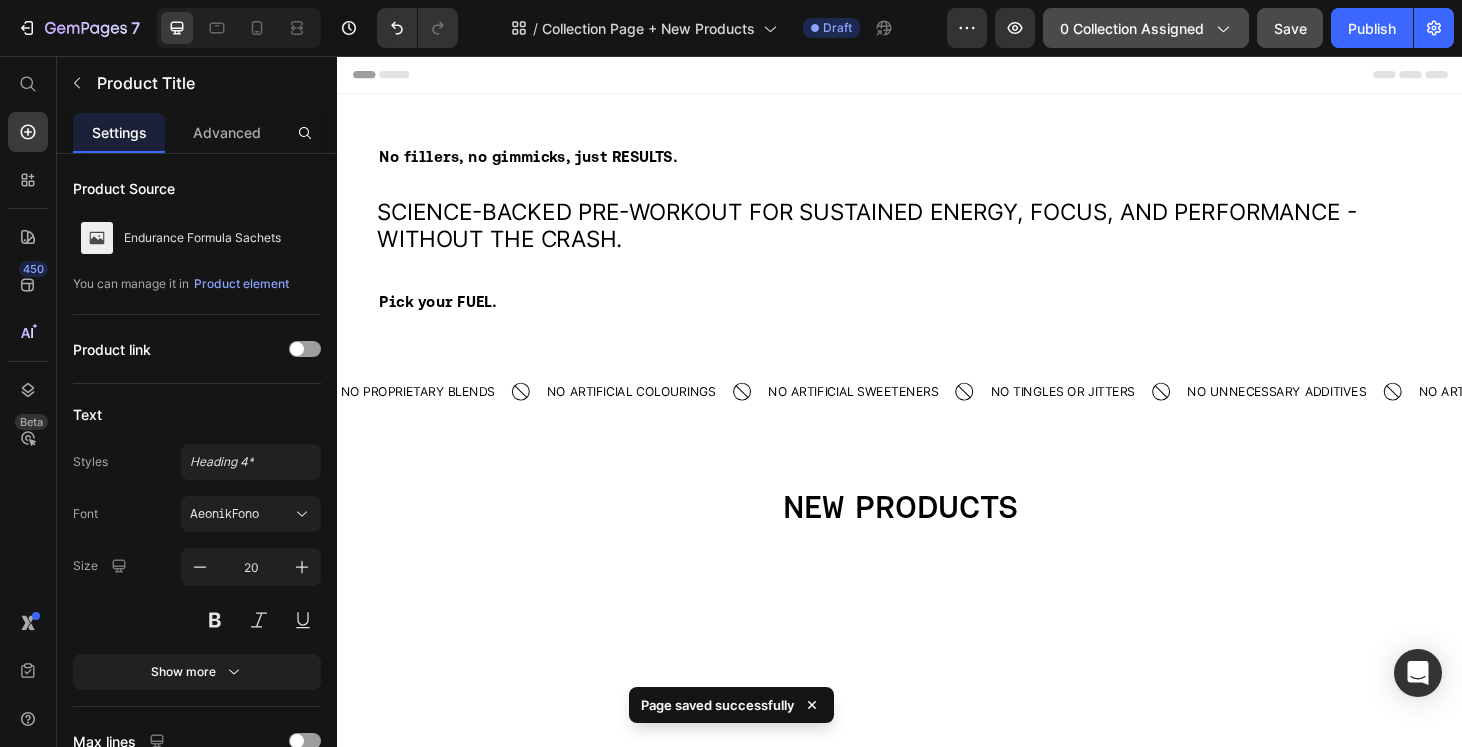 click on "0 collection assigned" 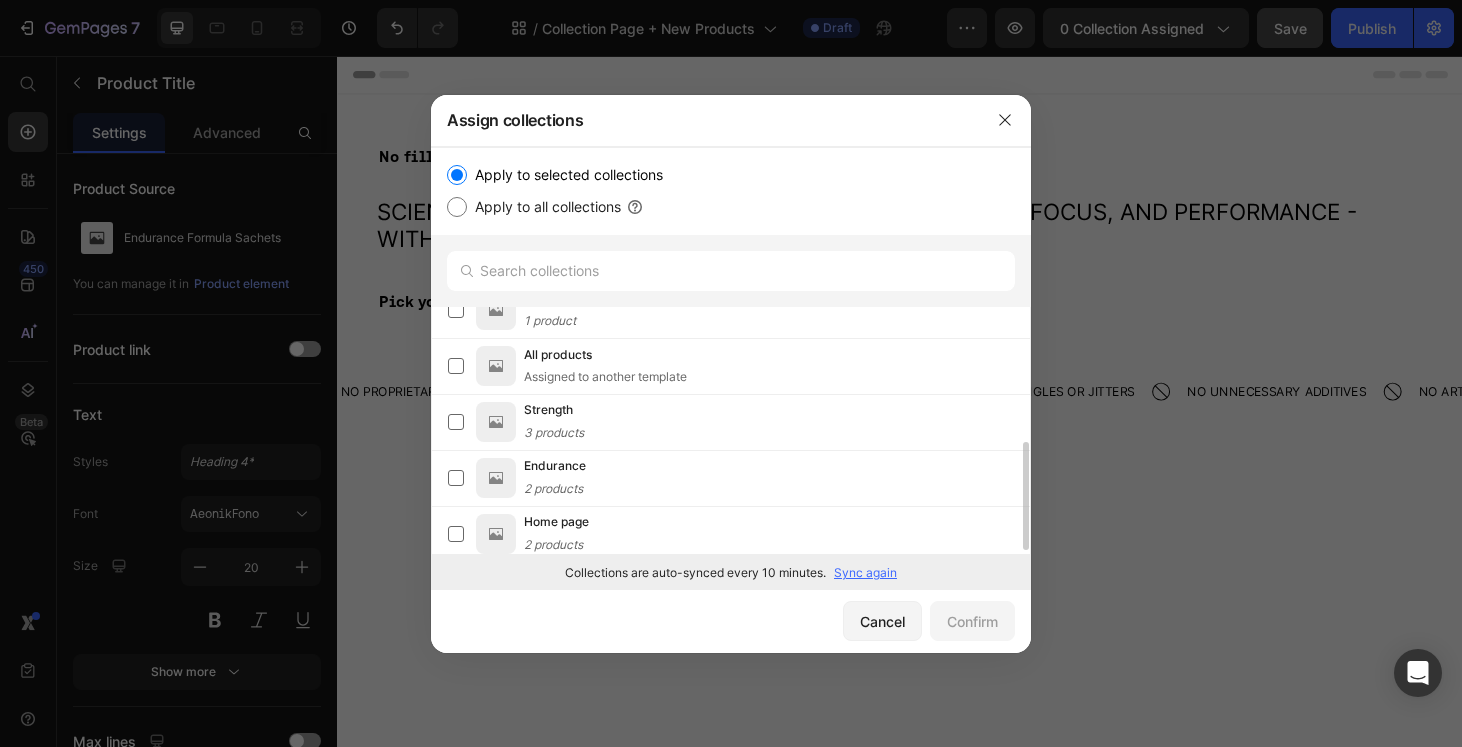scroll, scrollTop: 301, scrollLeft: 0, axis: vertical 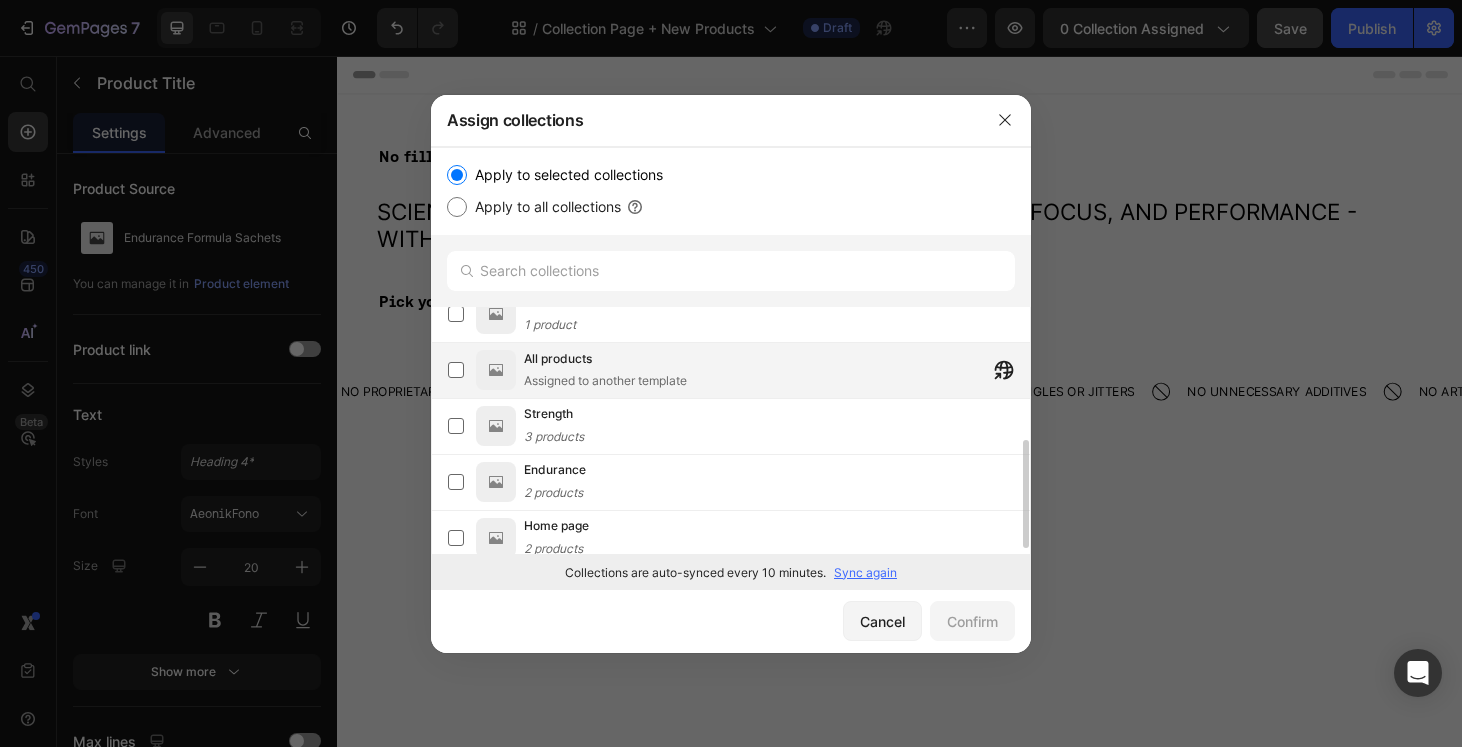 click on "All products  Assigned to another template" at bounding box center [777, 370] 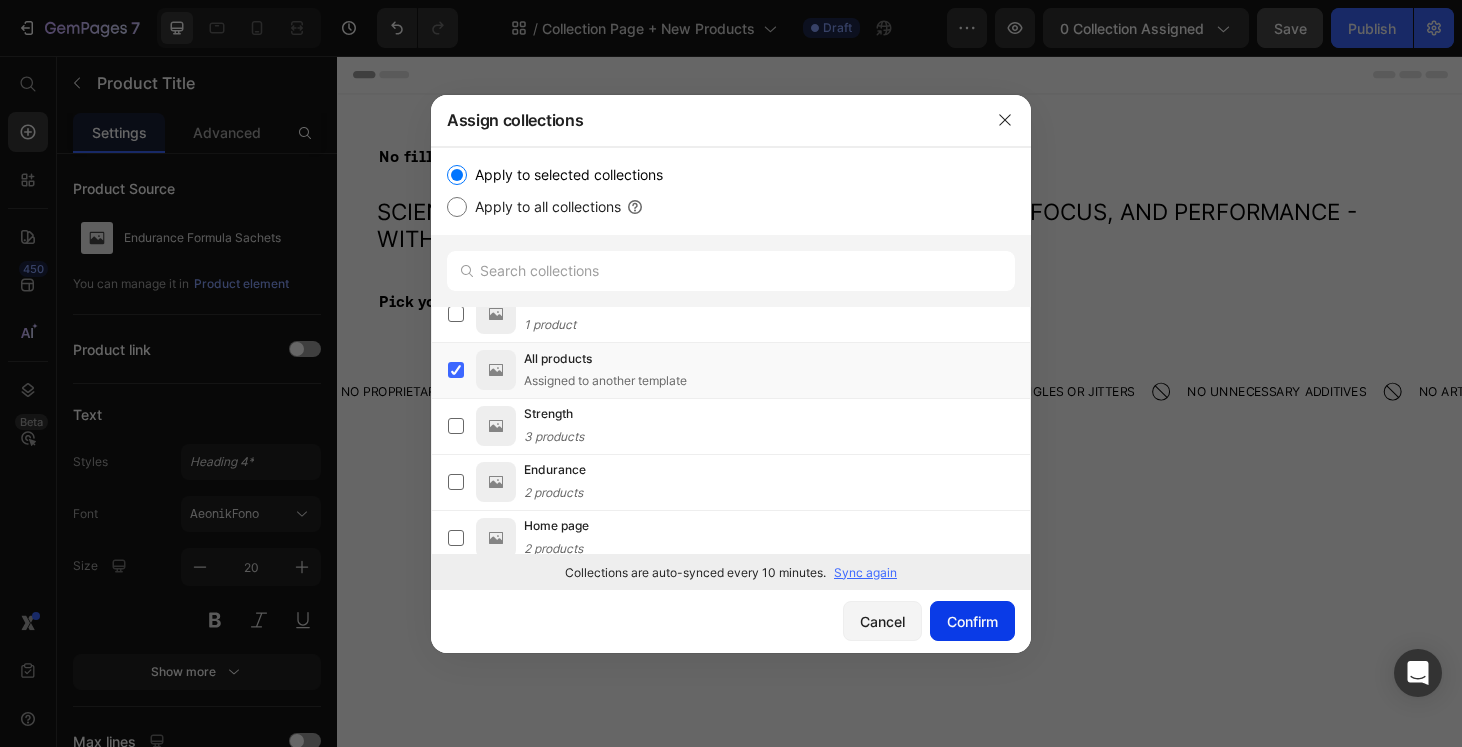click on "Confirm" at bounding box center (972, 621) 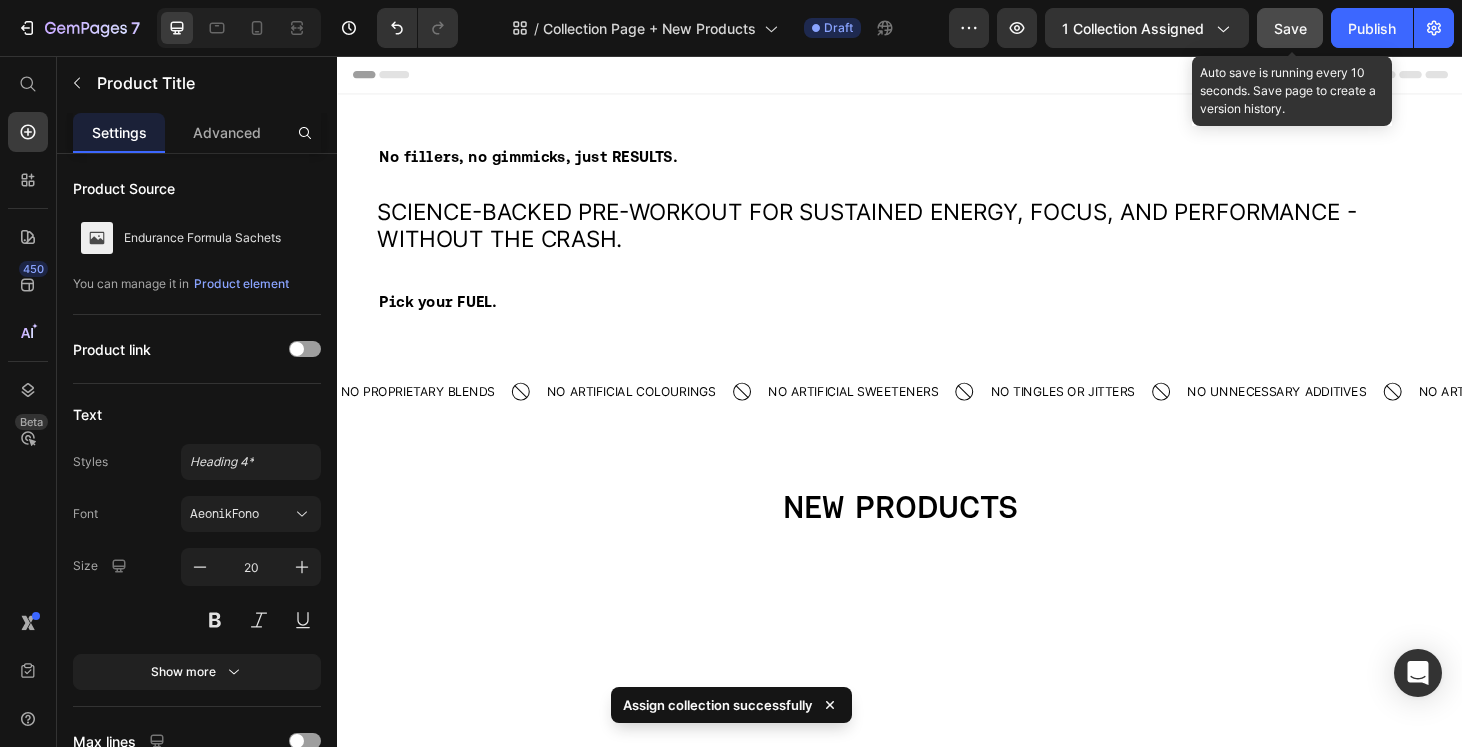 click on "Save" at bounding box center [1290, 28] 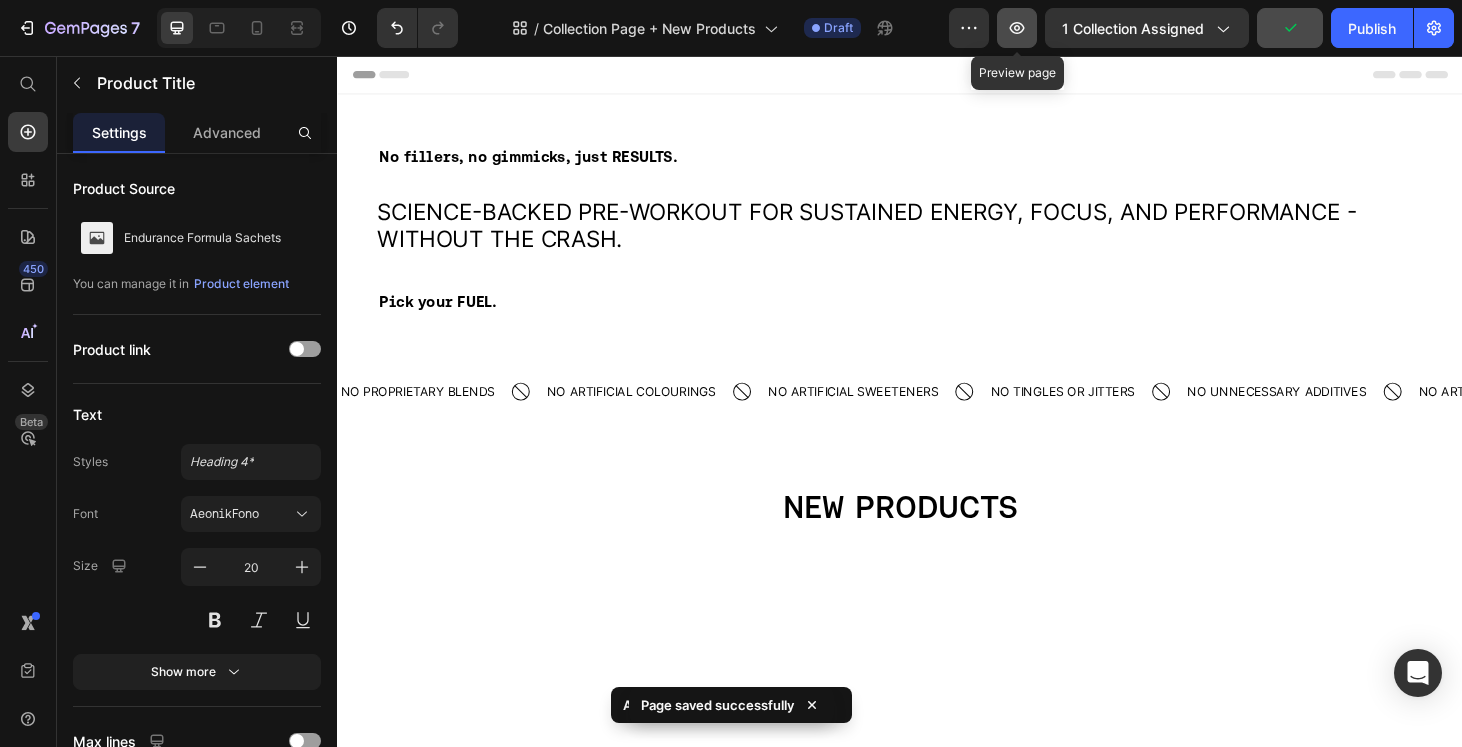 click 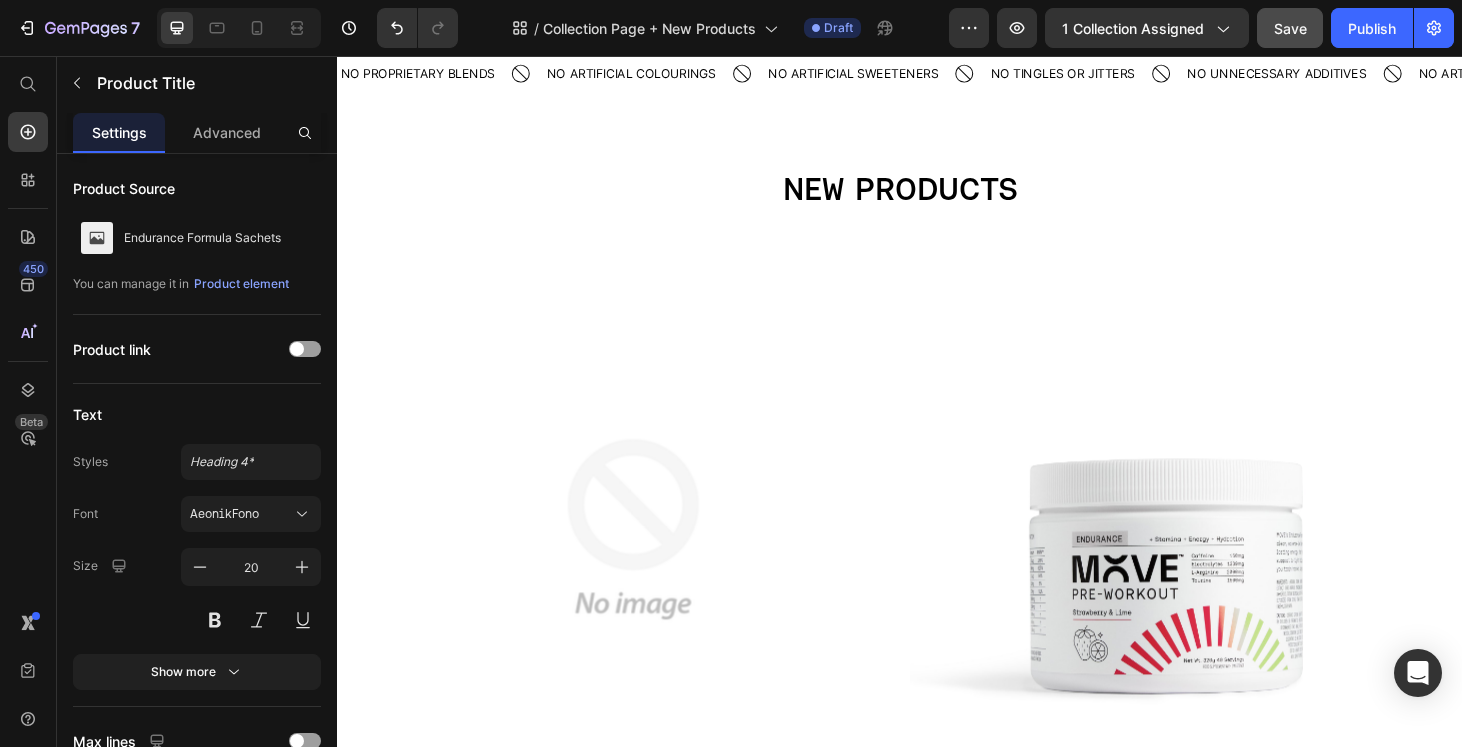 select on "Fresh Berries" 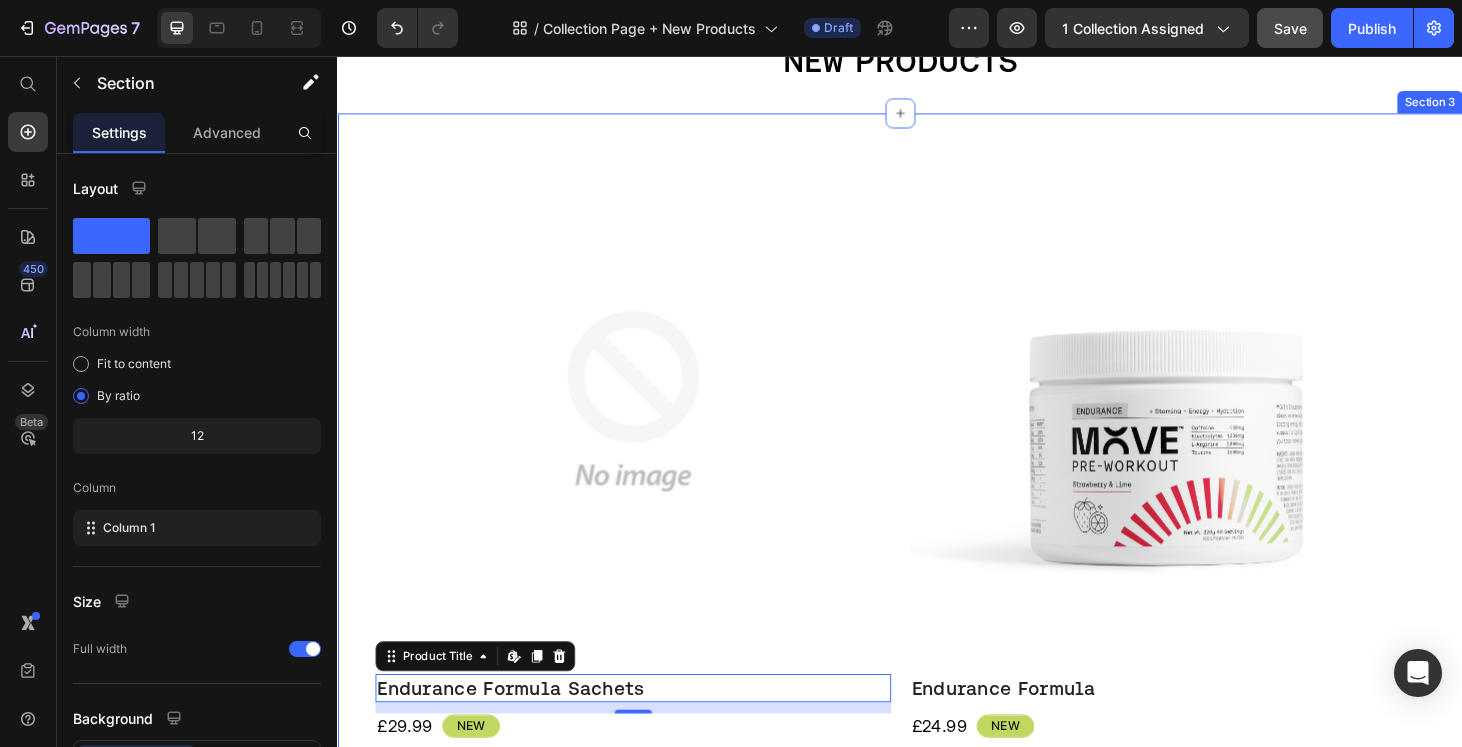 click on "Product Images Endurance Formula Sachets Product Title   Edit content in Shopify 12 £29.99 Product Price New Text Block Row An innovative, science-backed pre-workout for sustained energy, sharp focus, and peak performance — without compromise. Text Block Flavour Watermelon & Sea Salt Strawberry & Lime Product Variants & Swatches View Product Product View More Add to cart Add to Cart Row Product Product Images Endurance Formula Product Title £24.99 Product Price New Text Block Row An innovative, science-backed pre-workout for sustained energy, sharp focus, and peak performance — without compromise. Text Block Flavour Strawberry & Lime Watermelon & Sea Salt Product Variants & Swatches View Product Product View More Add to cart Add to Cart Row Product Row Section 3" at bounding box center [937, 601] 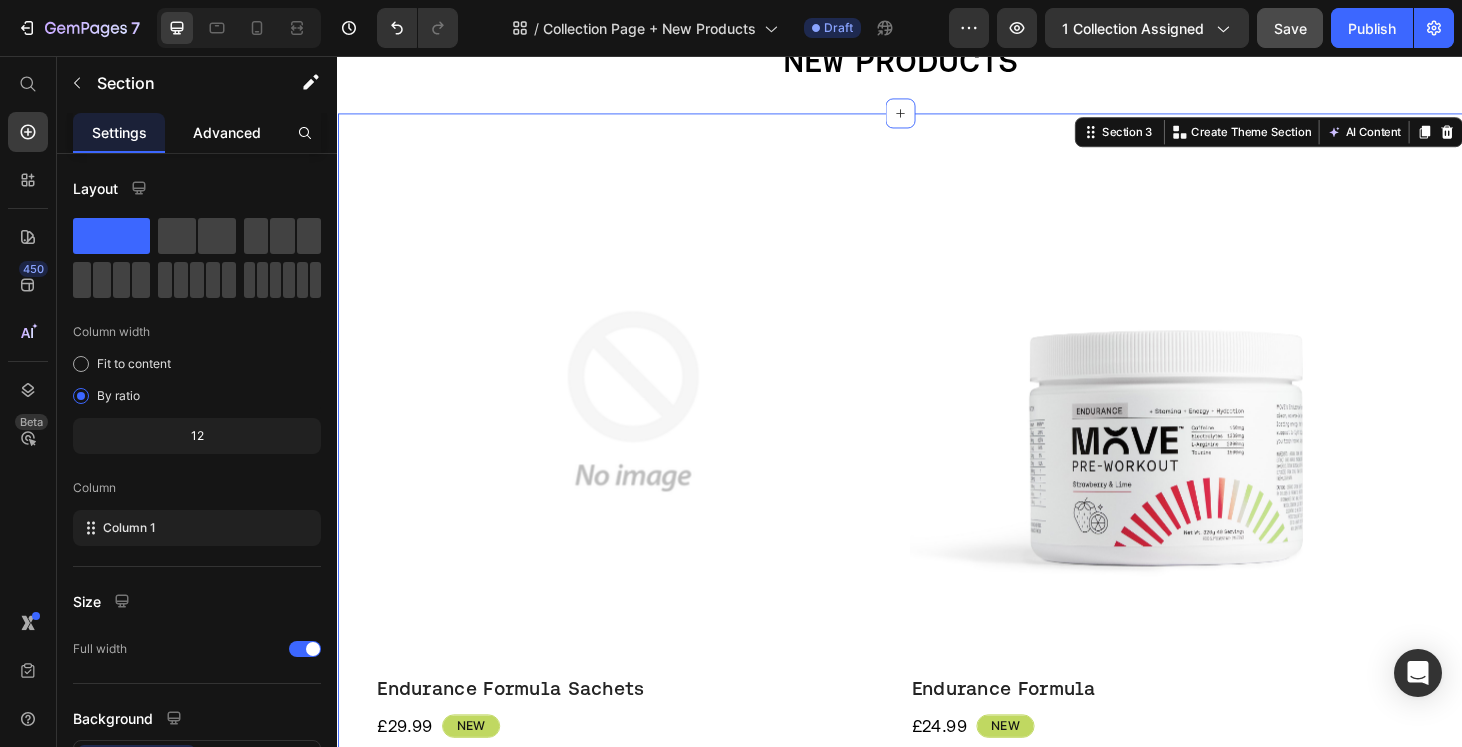 click on "Advanced" at bounding box center [227, 132] 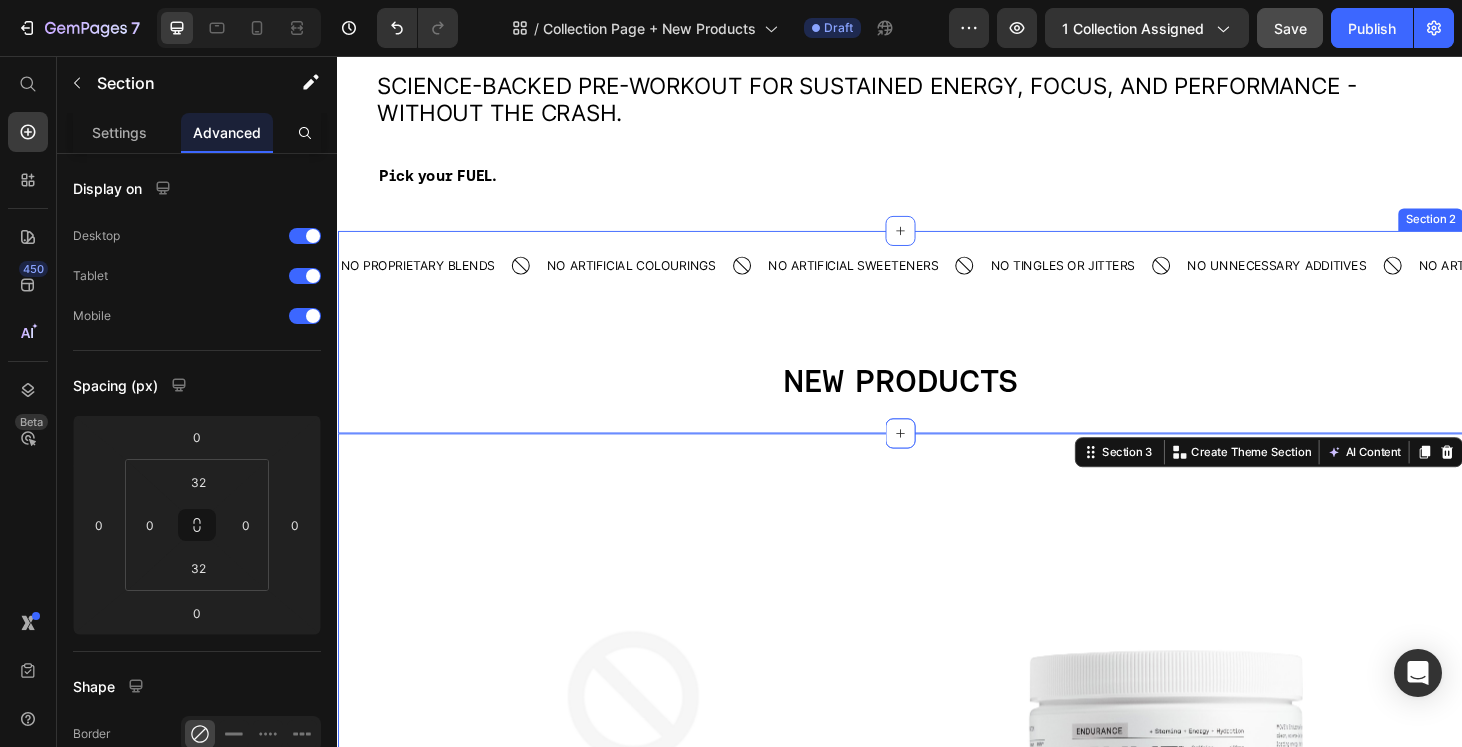 scroll, scrollTop: 204, scrollLeft: 0, axis: vertical 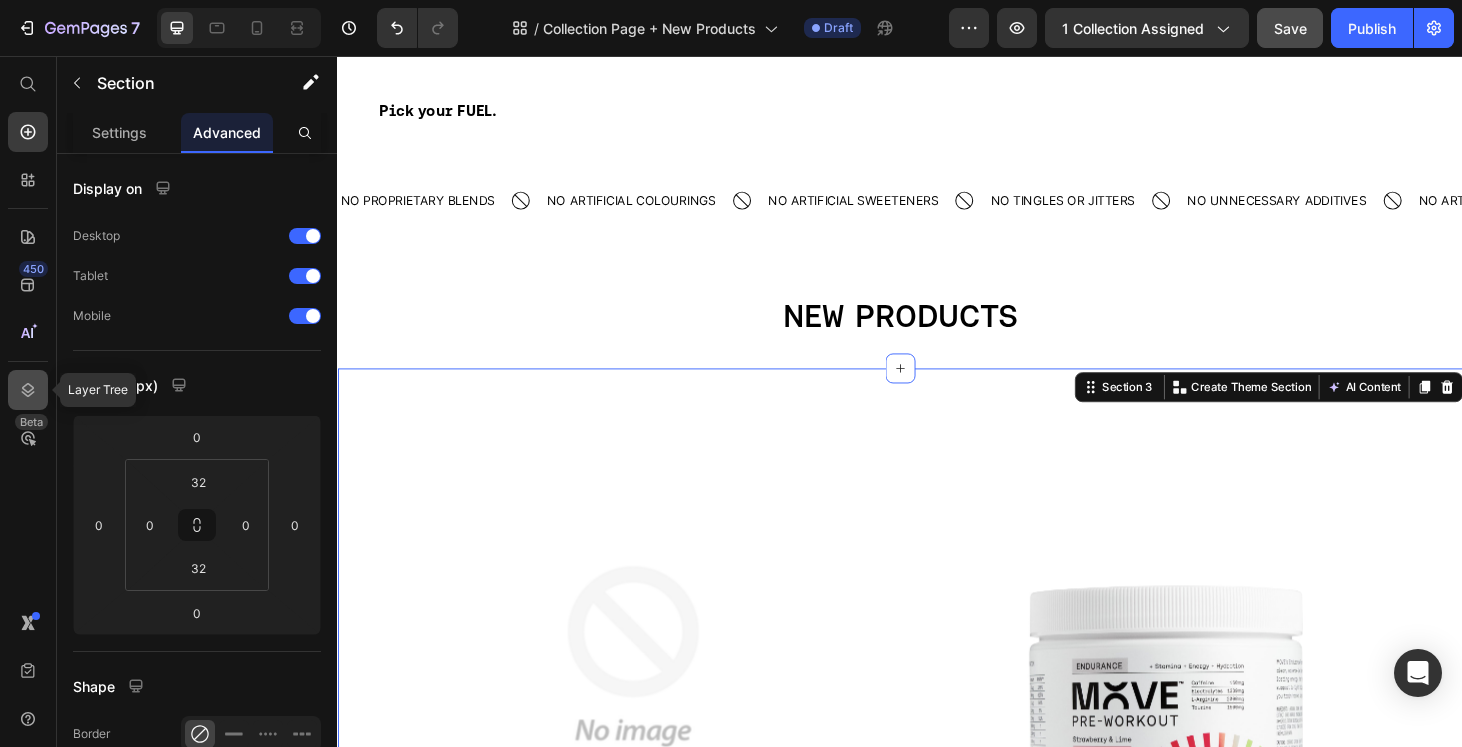 click 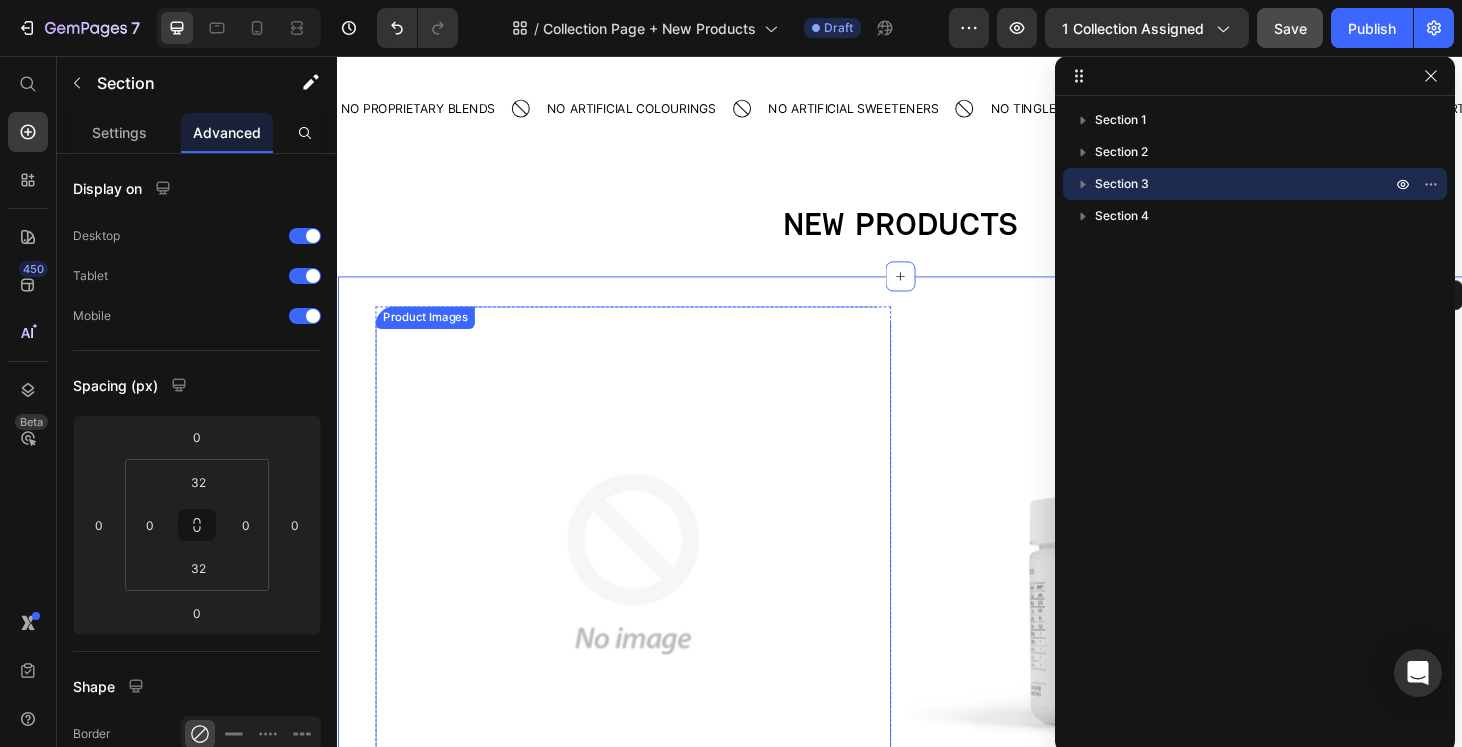 select on "Fresh Berries" 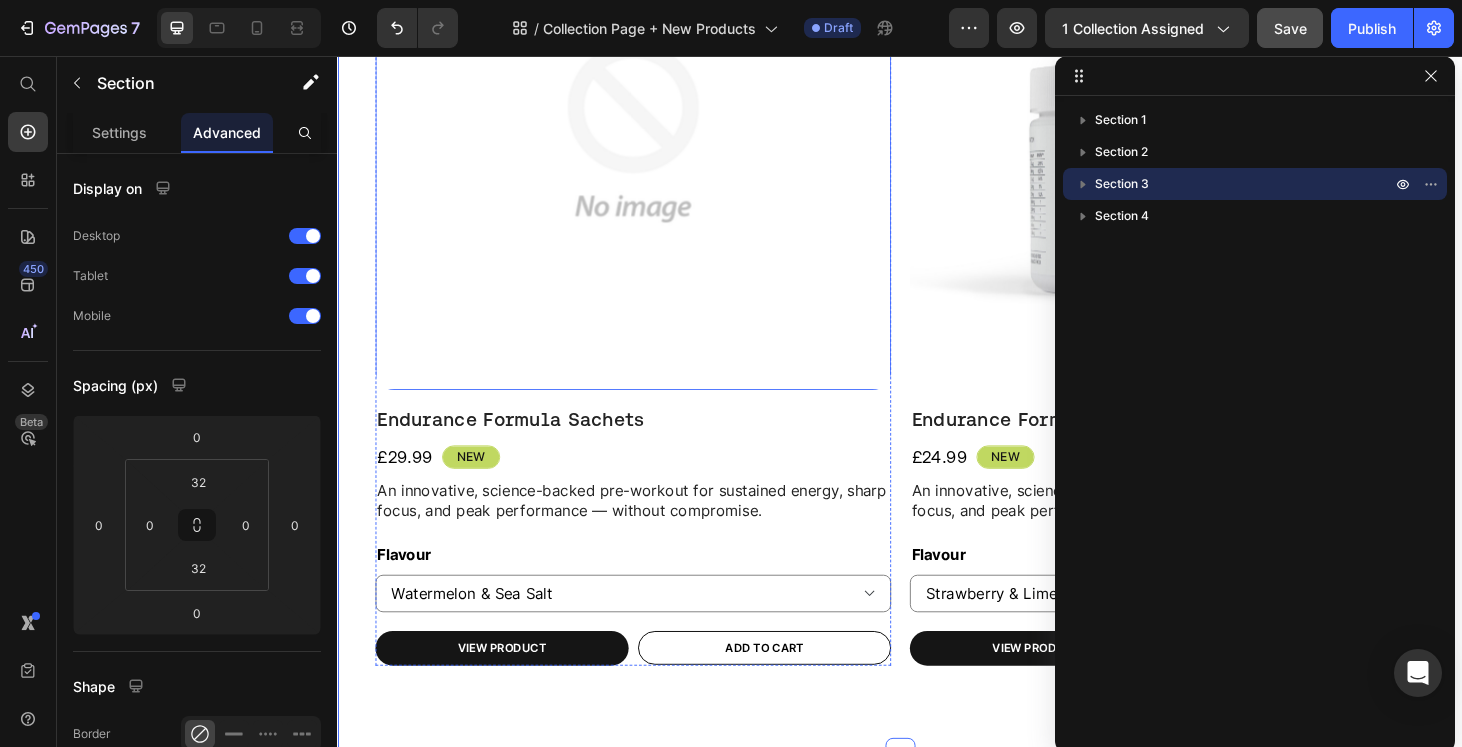 scroll, scrollTop: 1261, scrollLeft: 0, axis: vertical 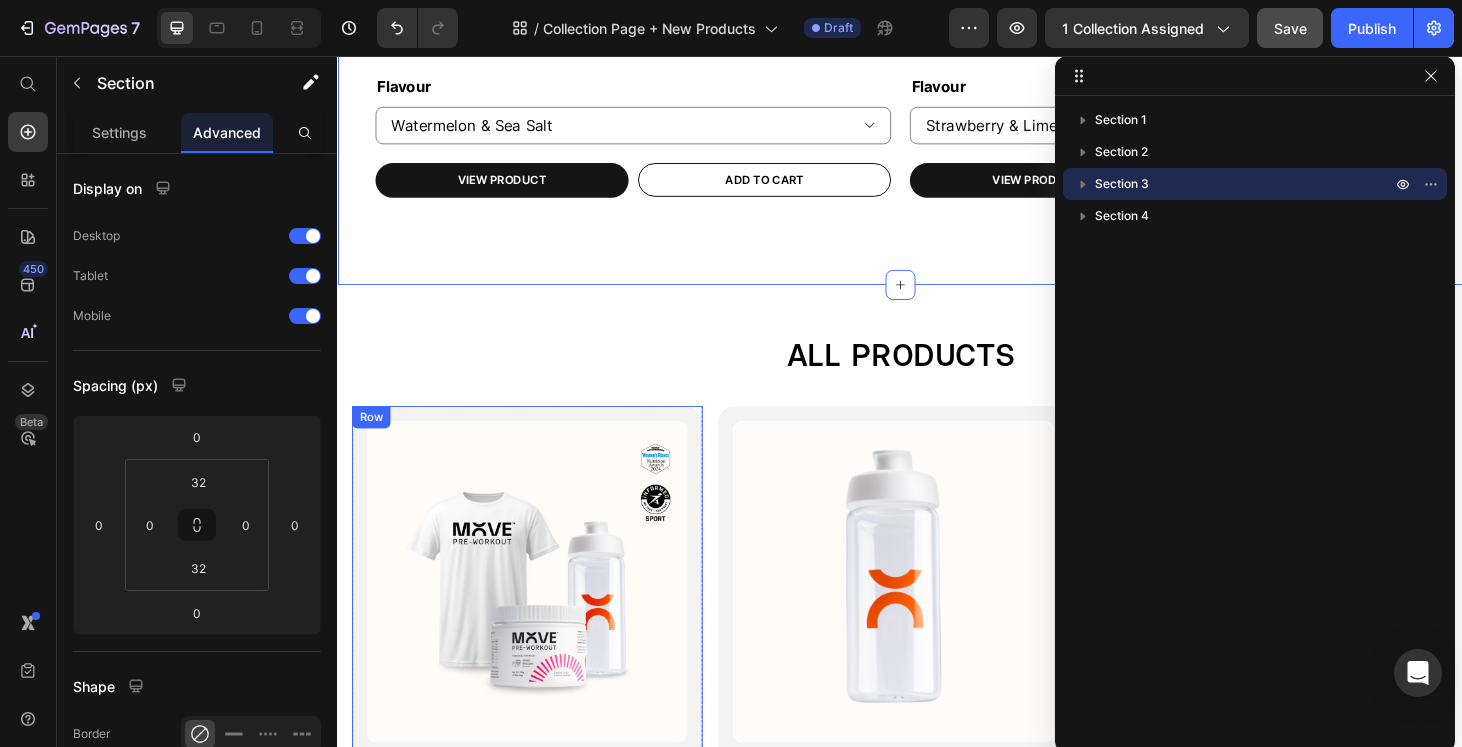 click on "Product Images Essential Bundle: Fresh Berries Heading Icon Icon Icon Icon Icon Icon List 54 Reviews Text Block Row Best Seller Heading Bundle Includes: 1x MOVE Fresh Berries Flavour, 1x Premium Shaker, 1x MOVE T-Shirt Text Block £29.99 Product Price Save over 10% Text Block Free T-Shirt (Size) XS S M L XL 2XL Product Variants & Swatches Row Add to cart Add to Cart VIEW PRODUCT Button Row Product Row" at bounding box center (539, 840) 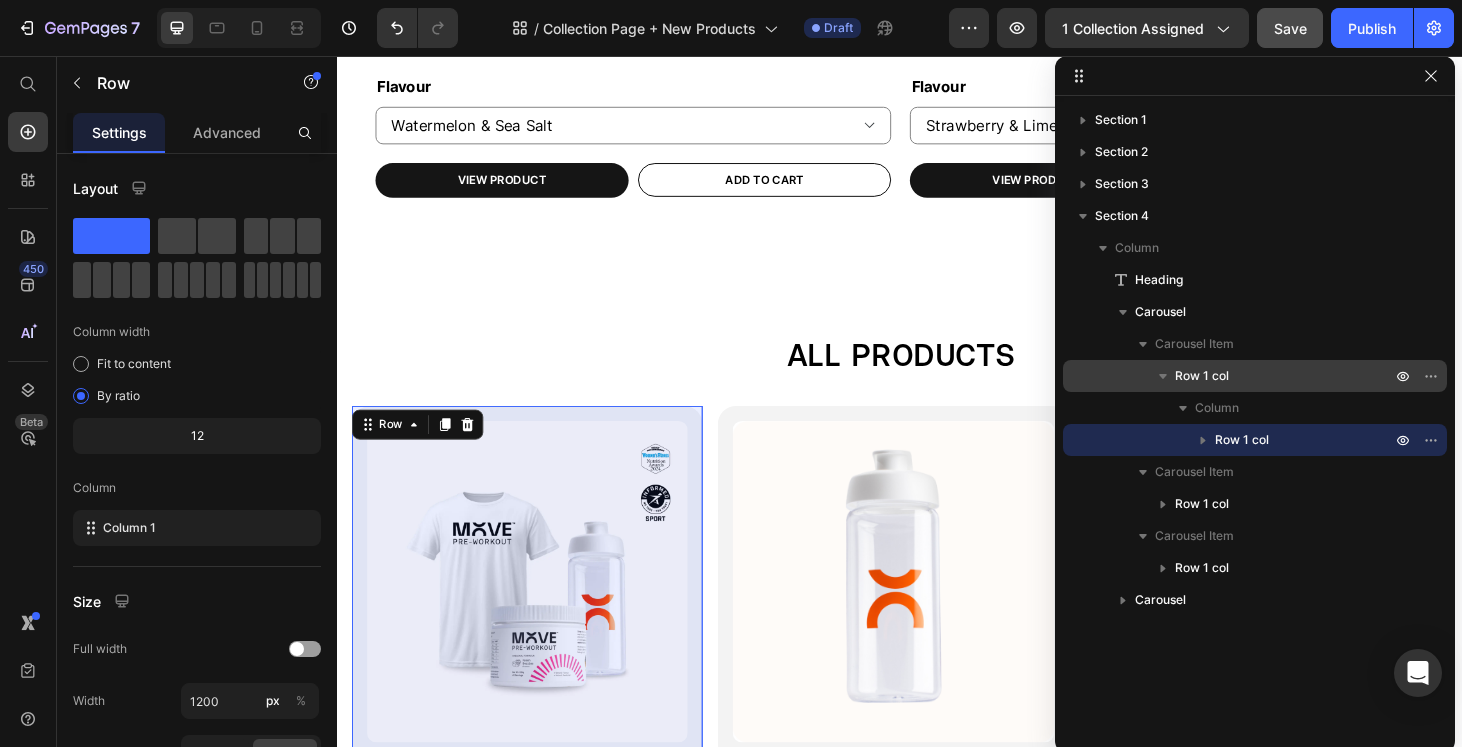 click on "Row 1 col" at bounding box center [1202, 376] 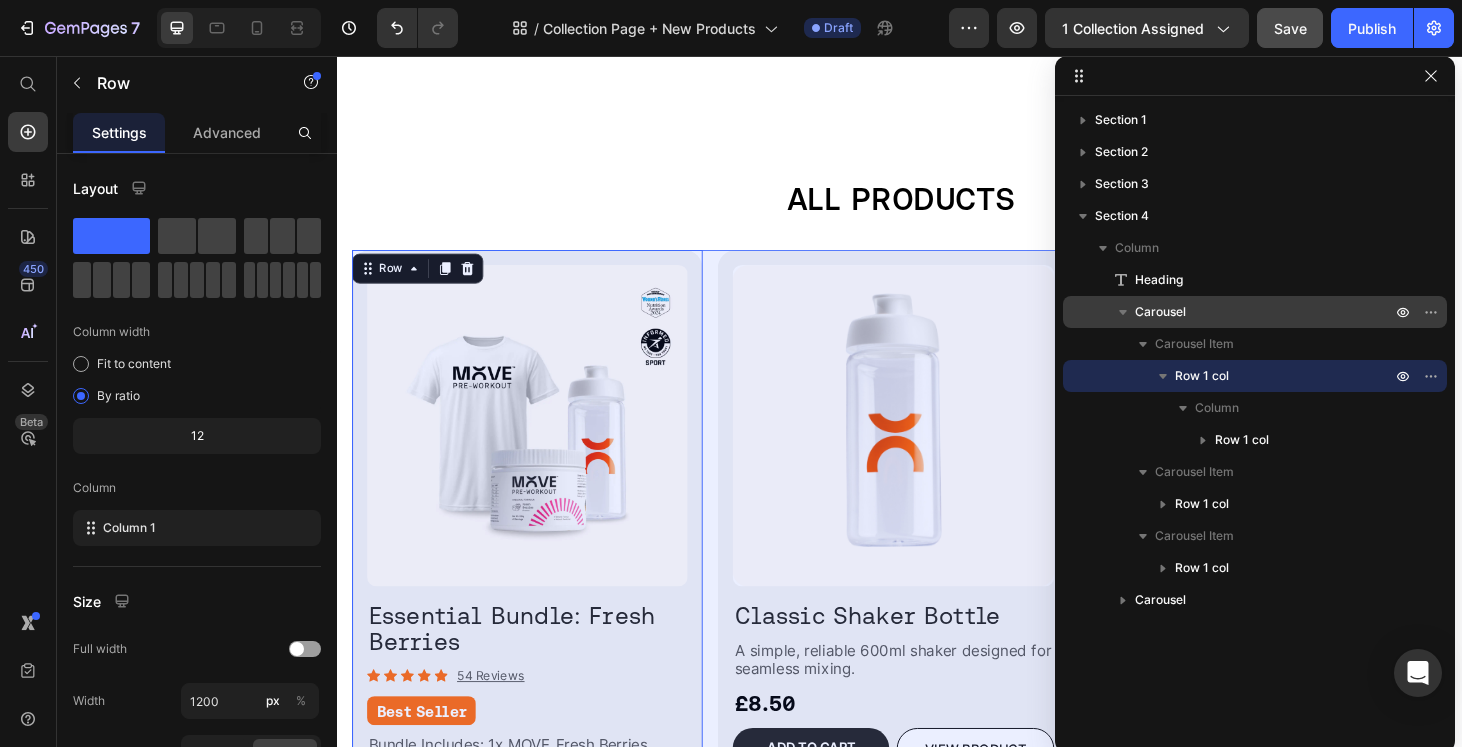 scroll, scrollTop: 1556, scrollLeft: 0, axis: vertical 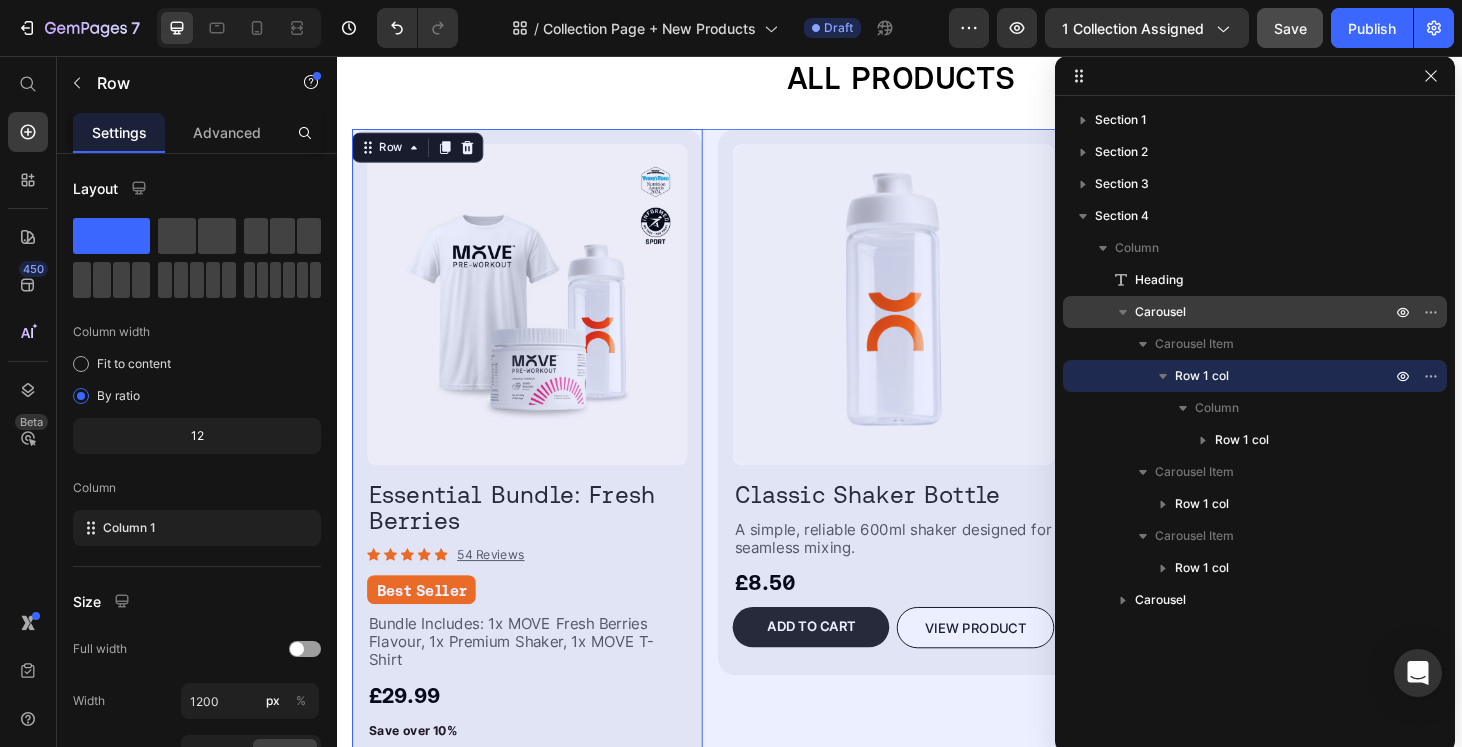 click on "Carousel" at bounding box center [1265, 312] 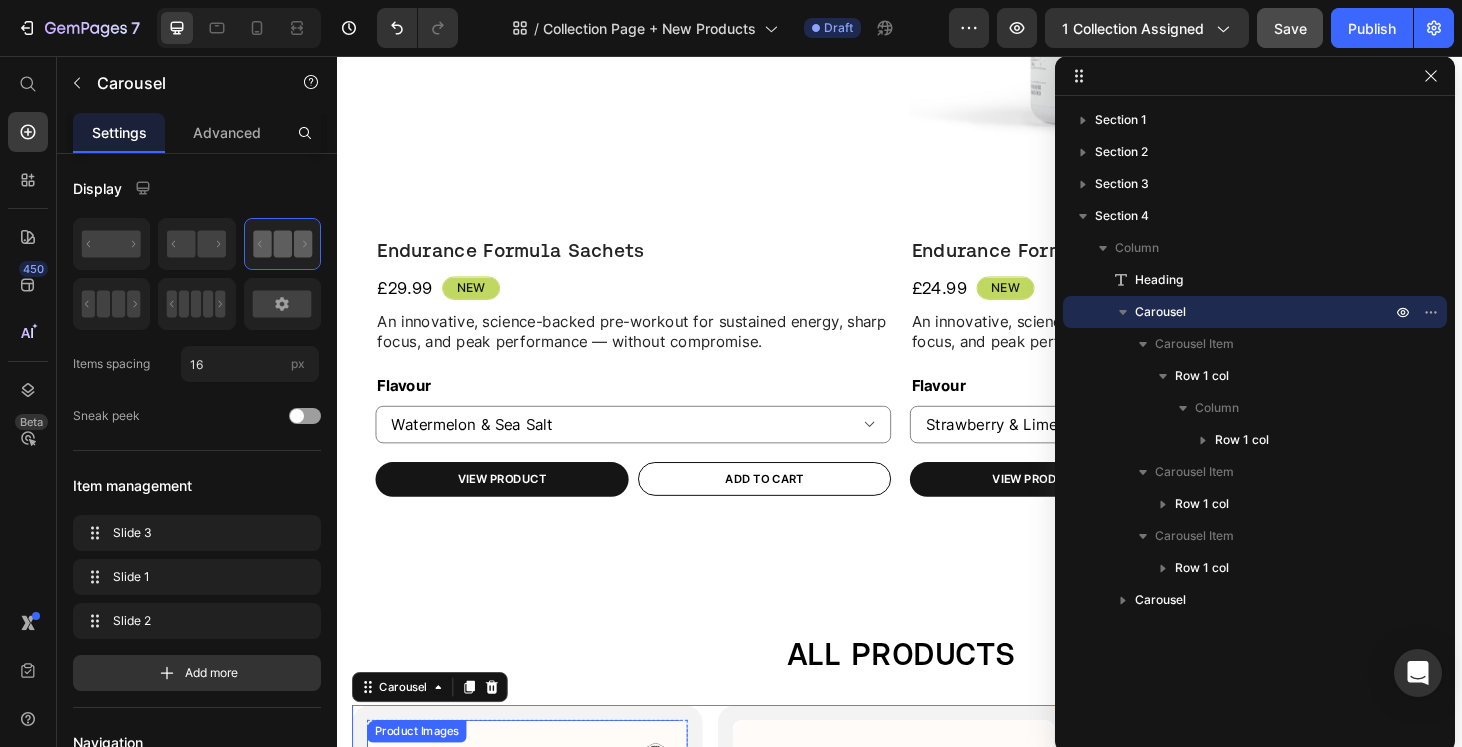 scroll, scrollTop: 921, scrollLeft: 0, axis: vertical 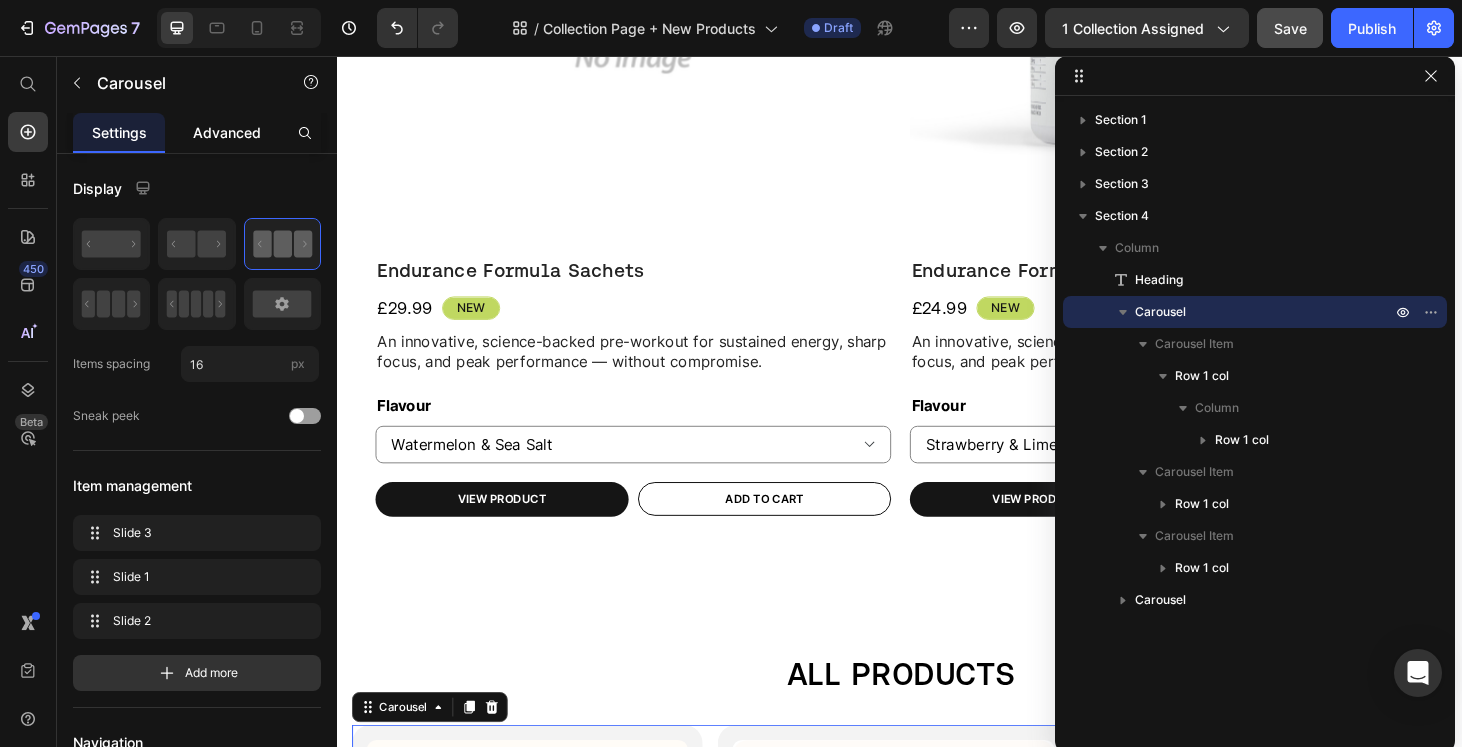 click on "Advanced" 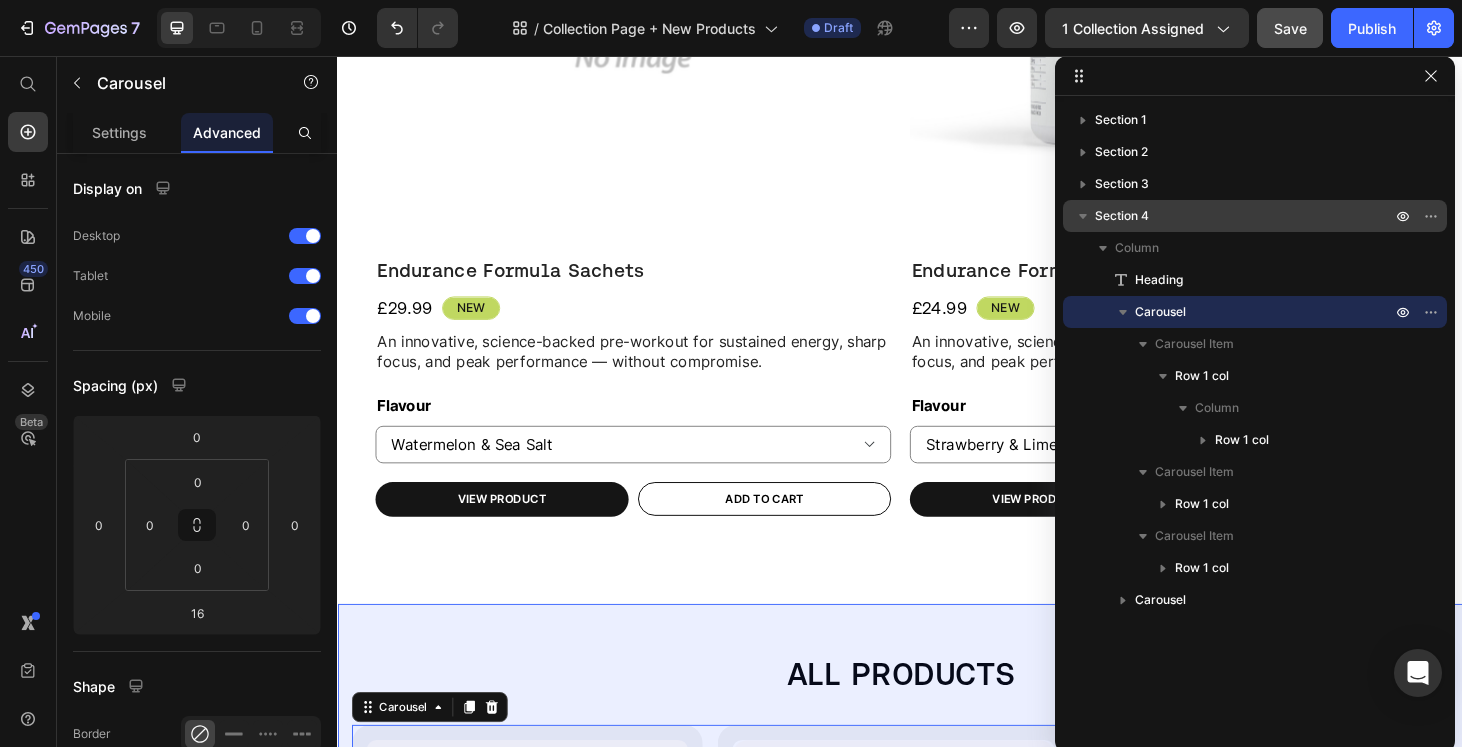 click on "Section 4" at bounding box center [1245, 216] 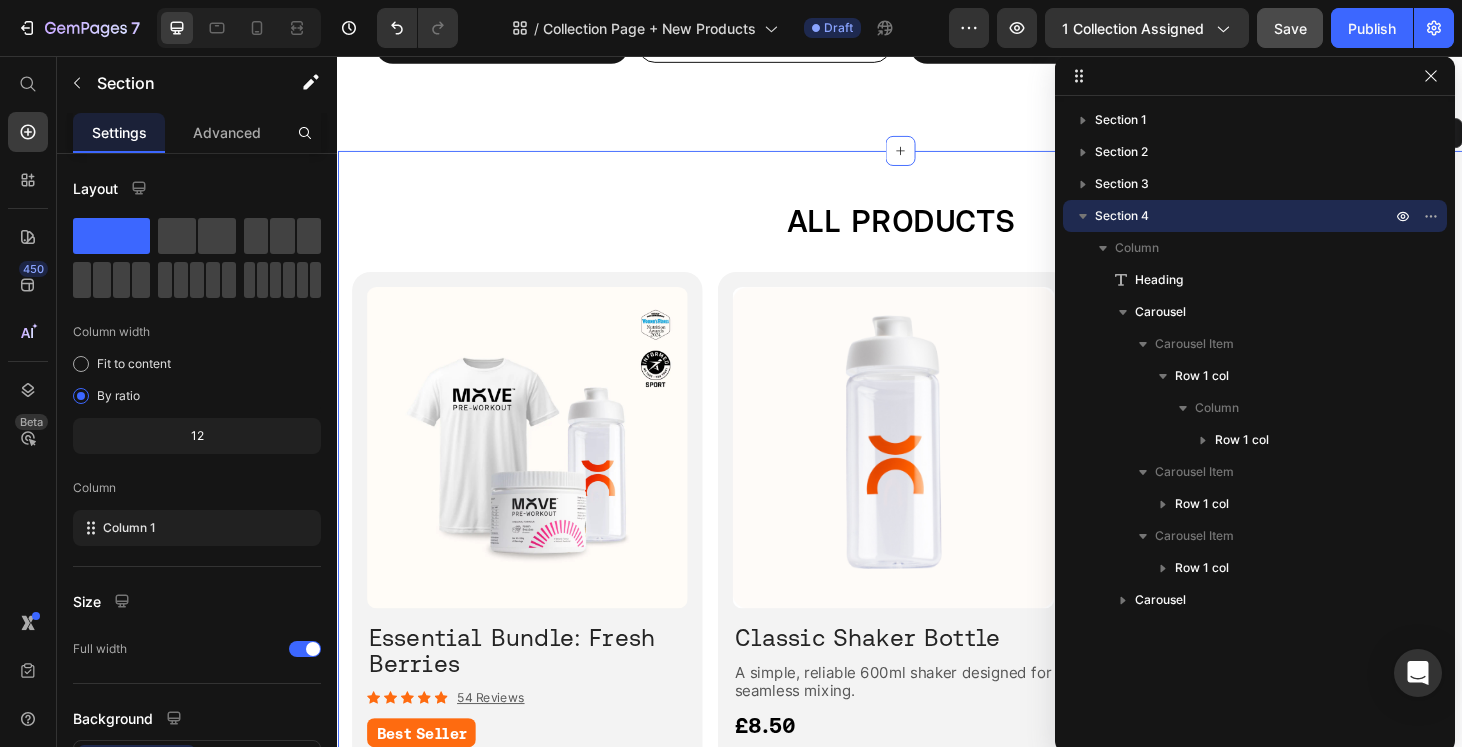 scroll, scrollTop: 1427, scrollLeft: 0, axis: vertical 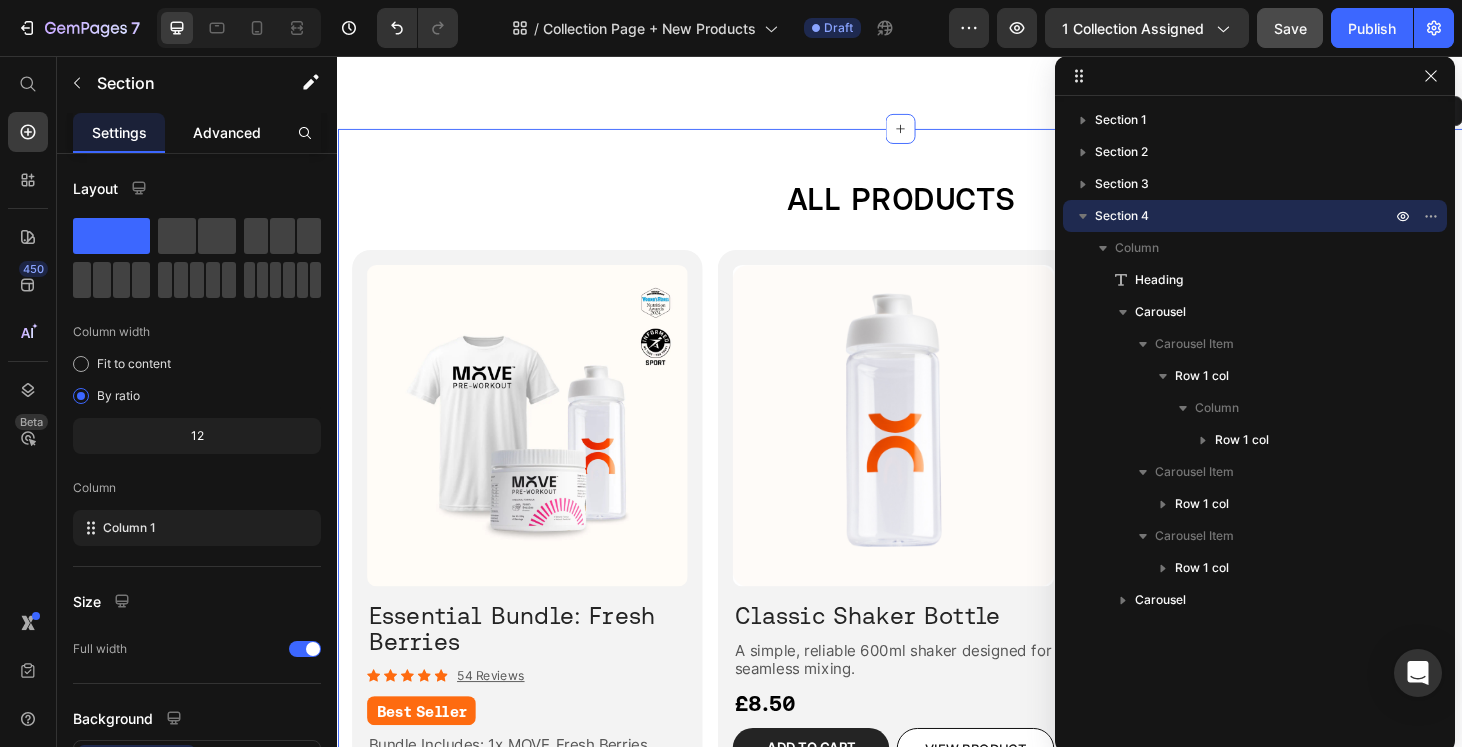 click on "Advanced" at bounding box center (227, 132) 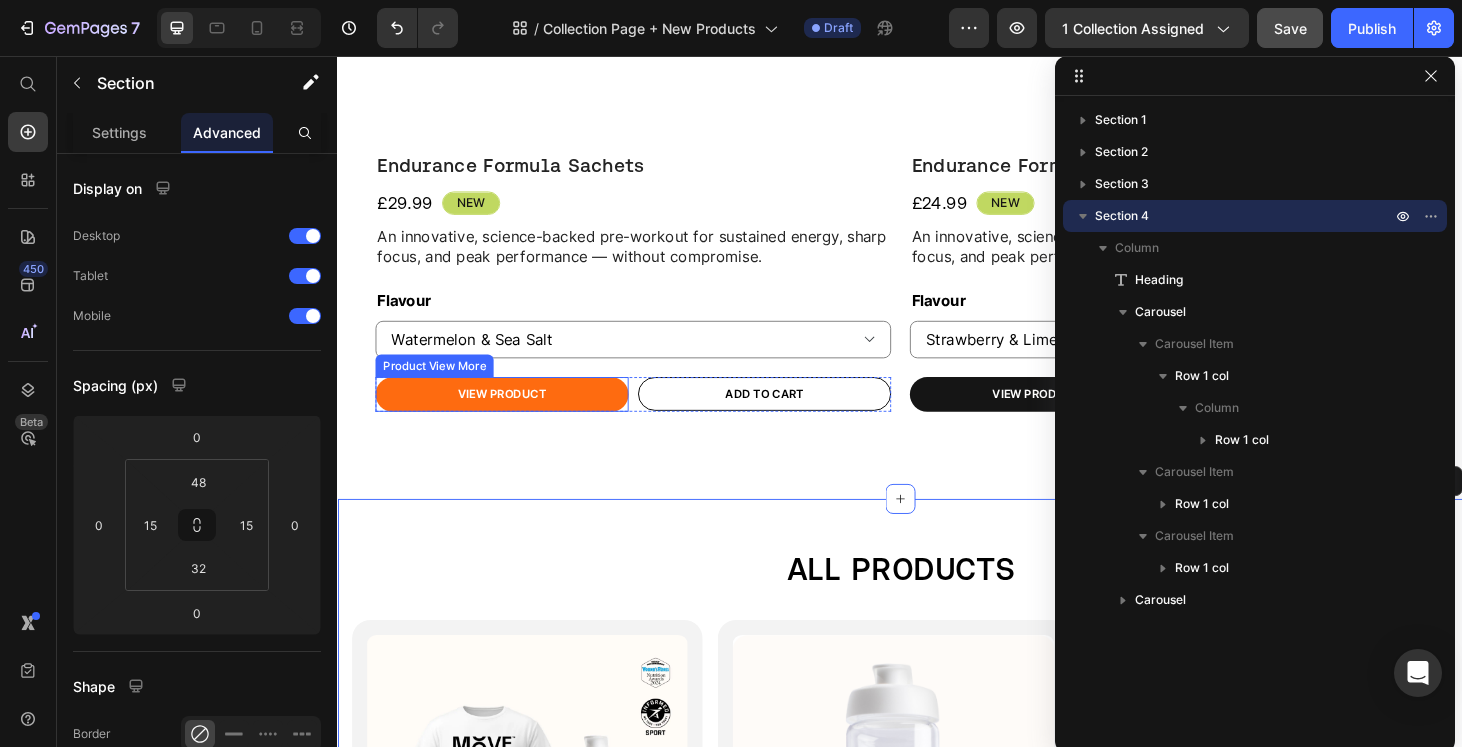 scroll, scrollTop: 557, scrollLeft: 0, axis: vertical 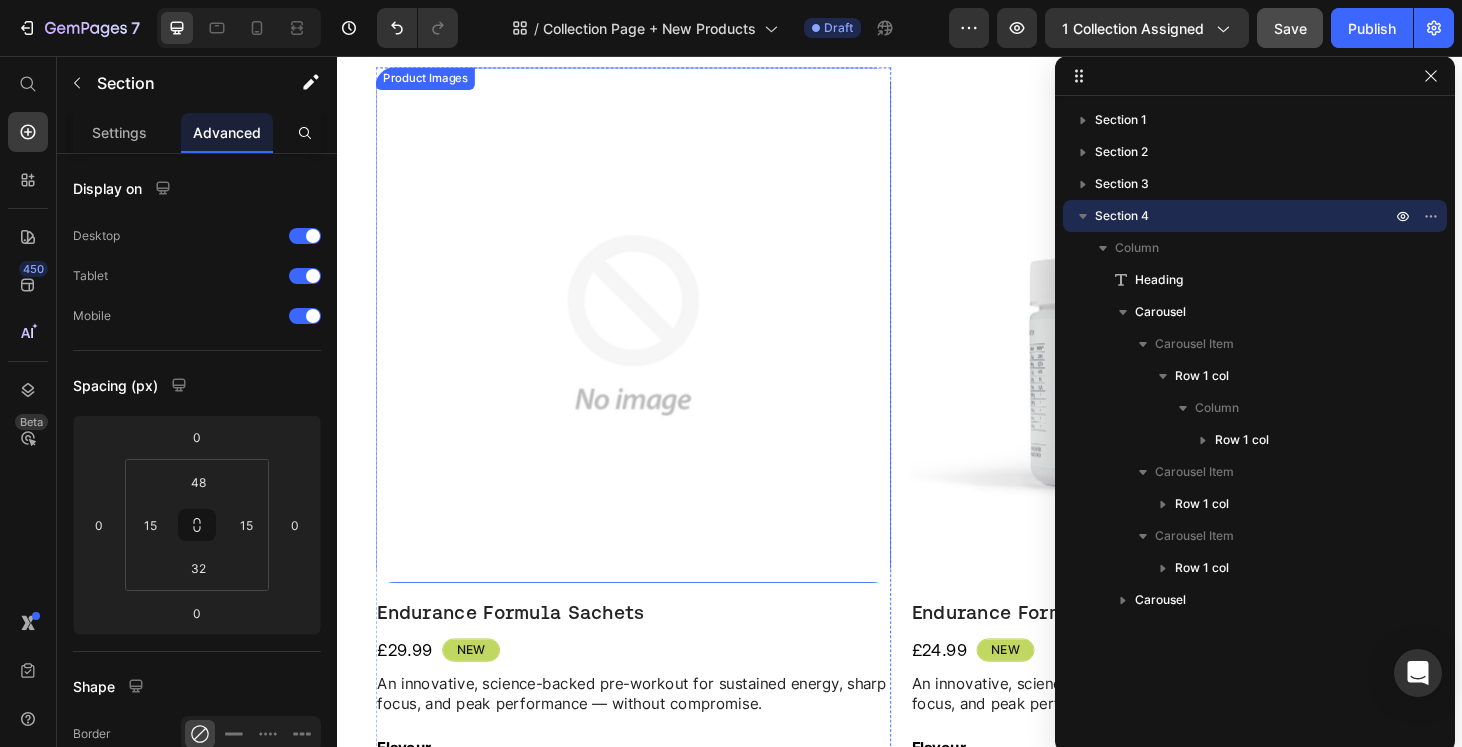 click at bounding box center (652, 343) 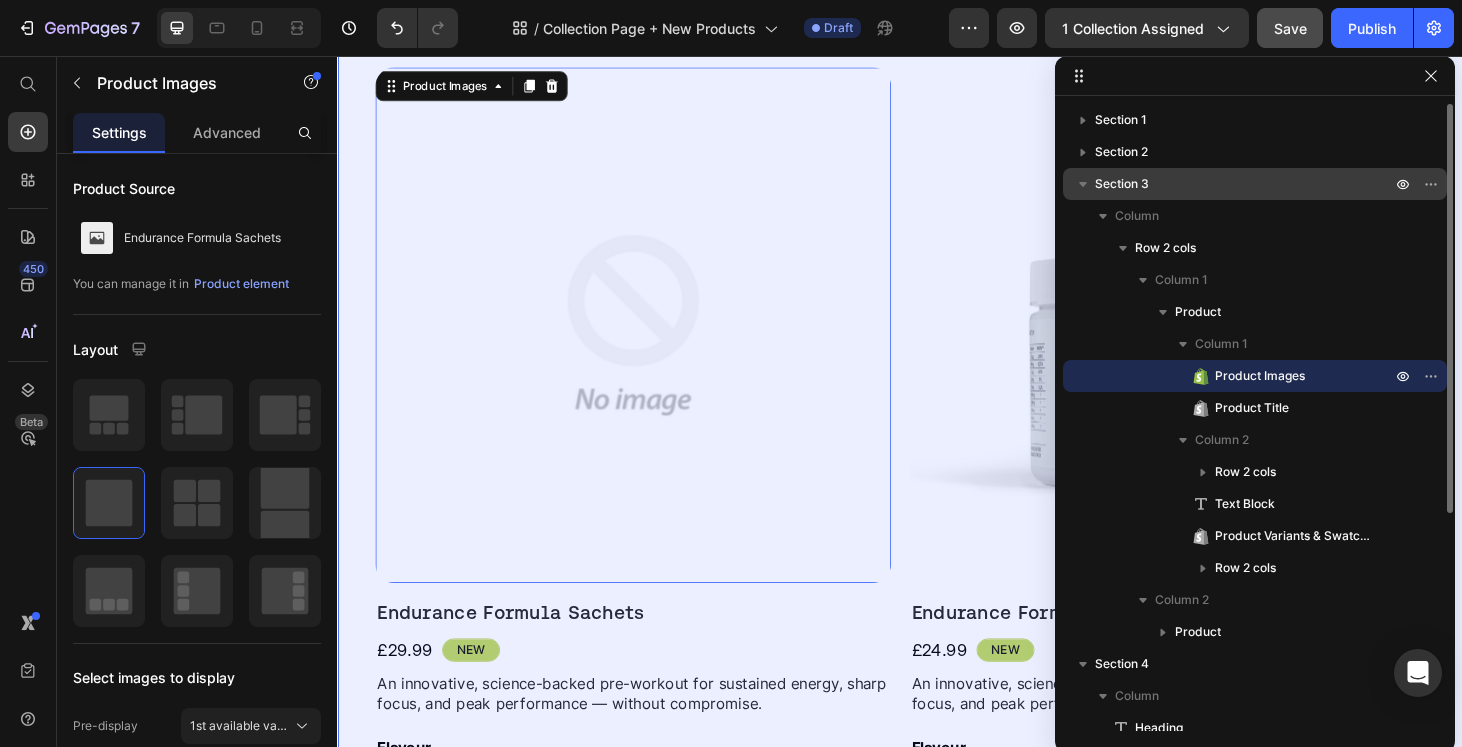 click on "Section 3" at bounding box center [1245, 184] 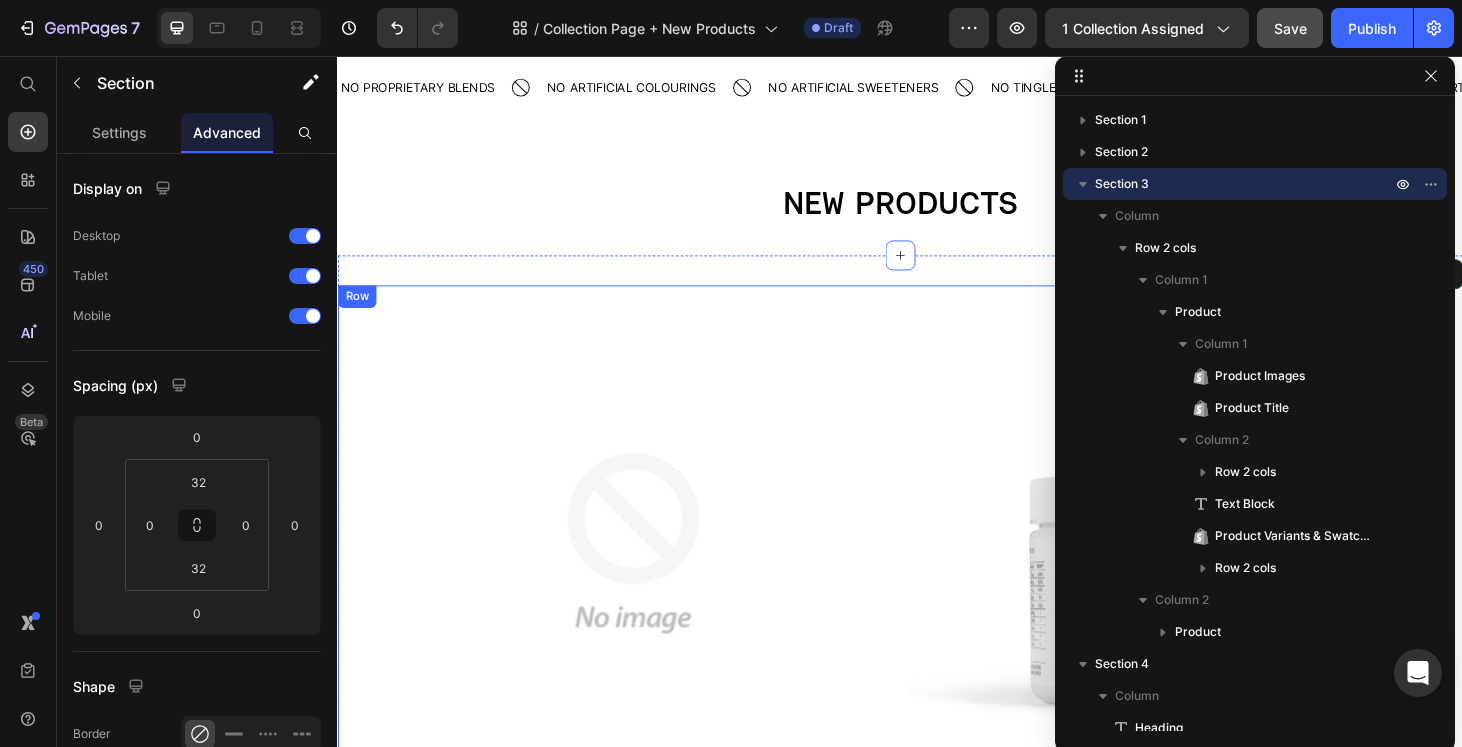 scroll, scrollTop: 314, scrollLeft: 0, axis: vertical 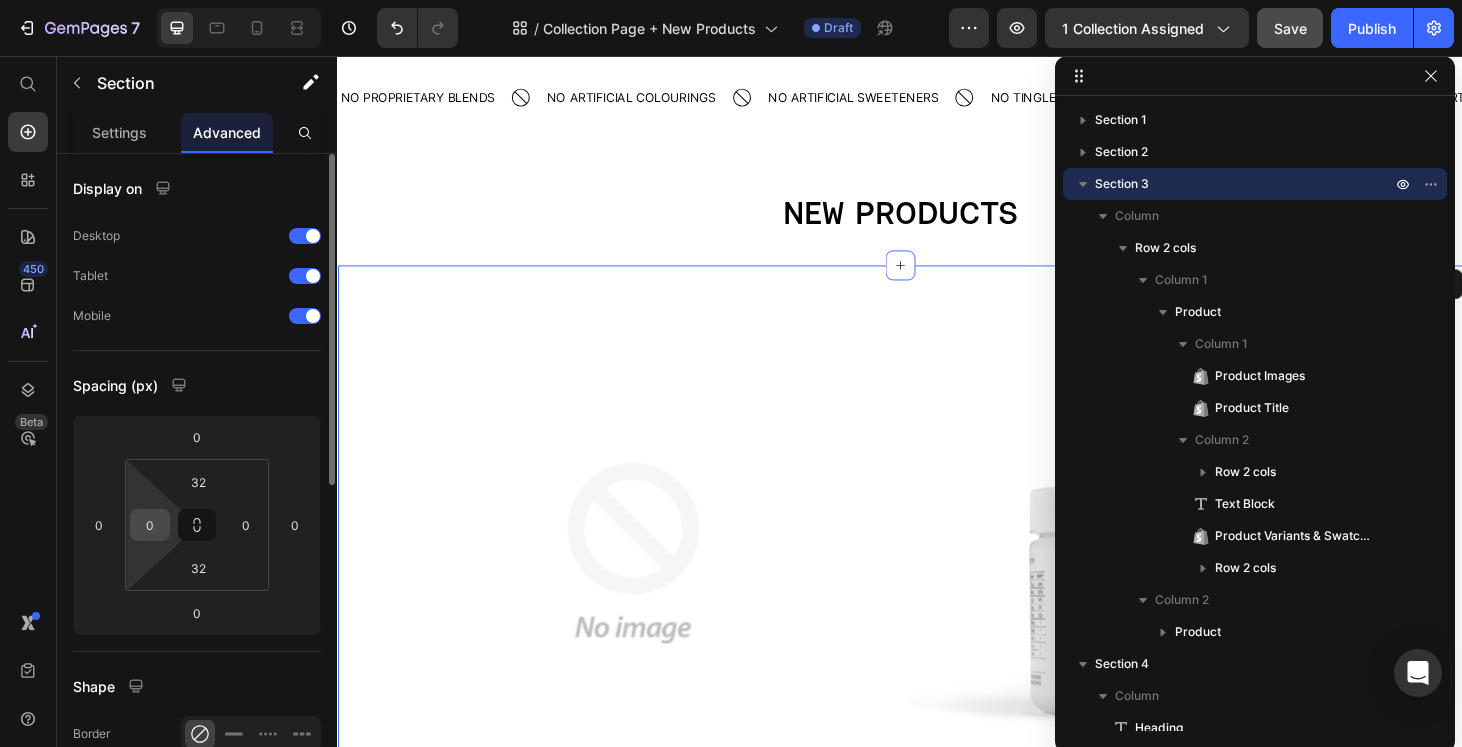 click on "0" at bounding box center (150, 525) 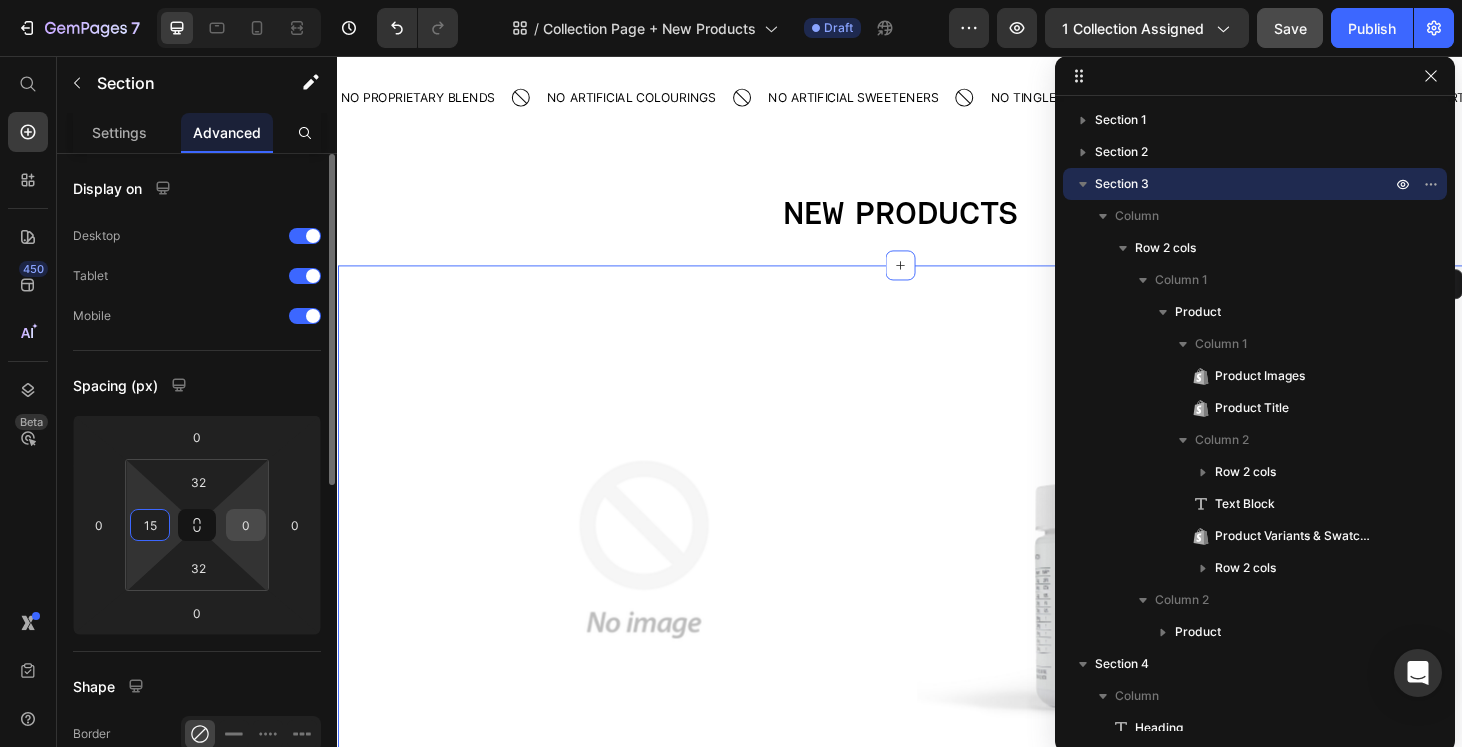 type on "15" 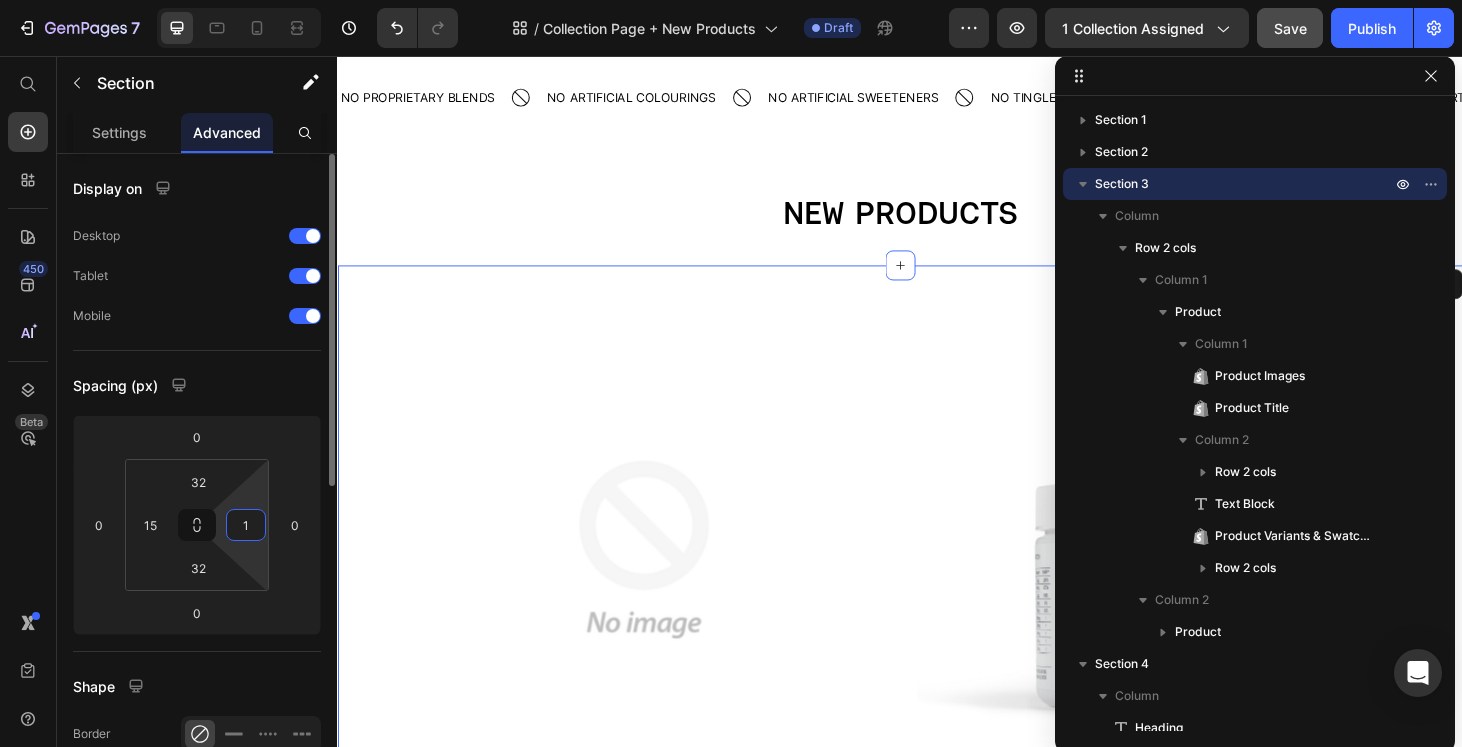 type on "15" 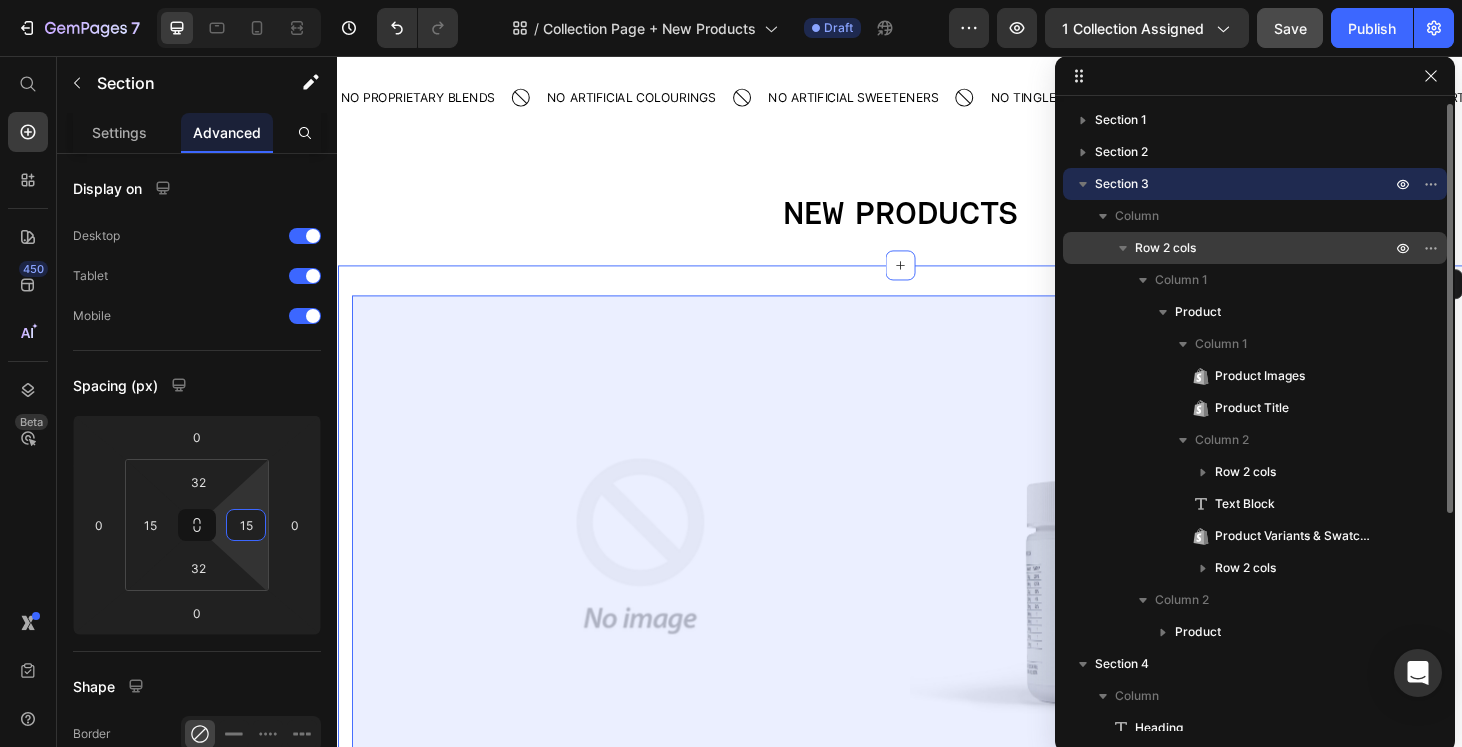 click on "Row 2 cols" at bounding box center (1255, 248) 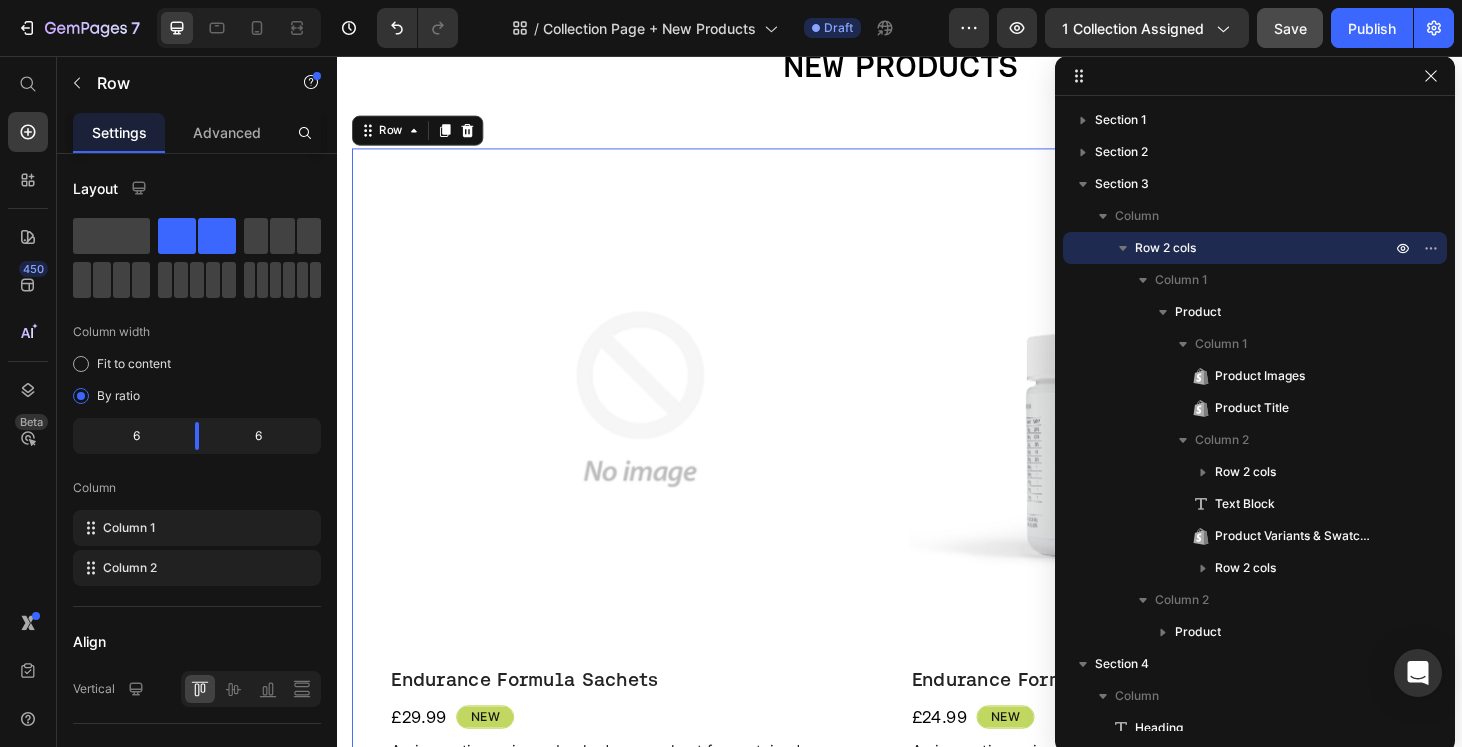 scroll, scrollTop: 498, scrollLeft: 0, axis: vertical 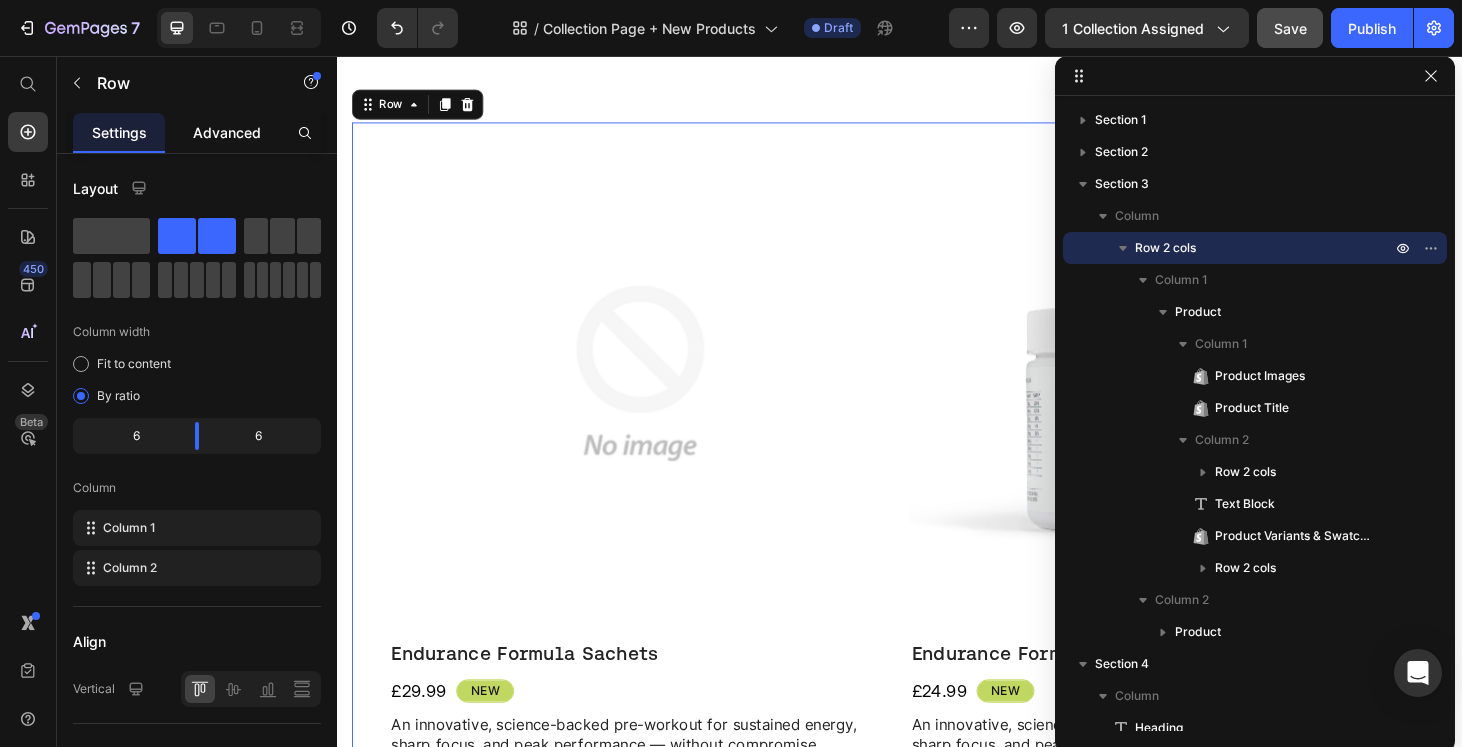 click on "Advanced" at bounding box center [227, 132] 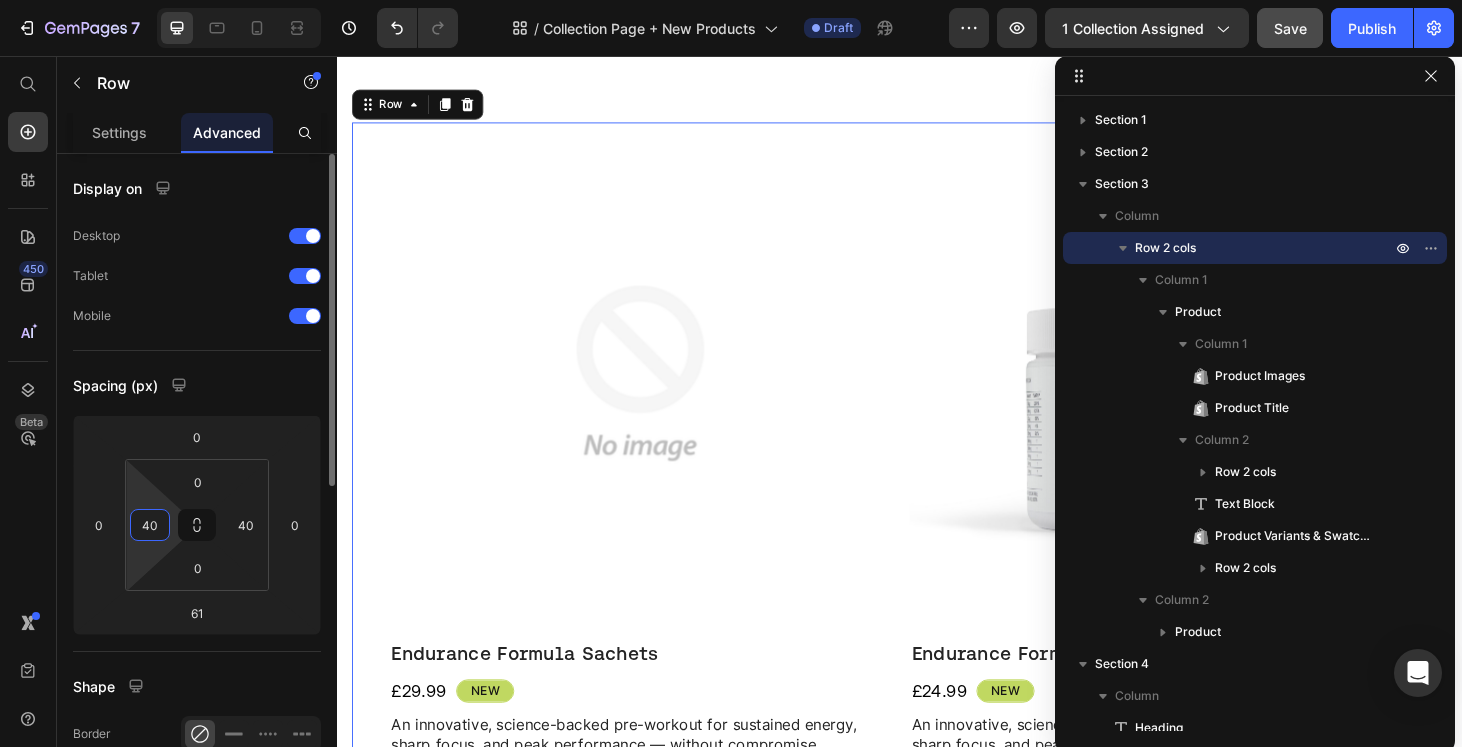 click on "40" at bounding box center [150, 525] 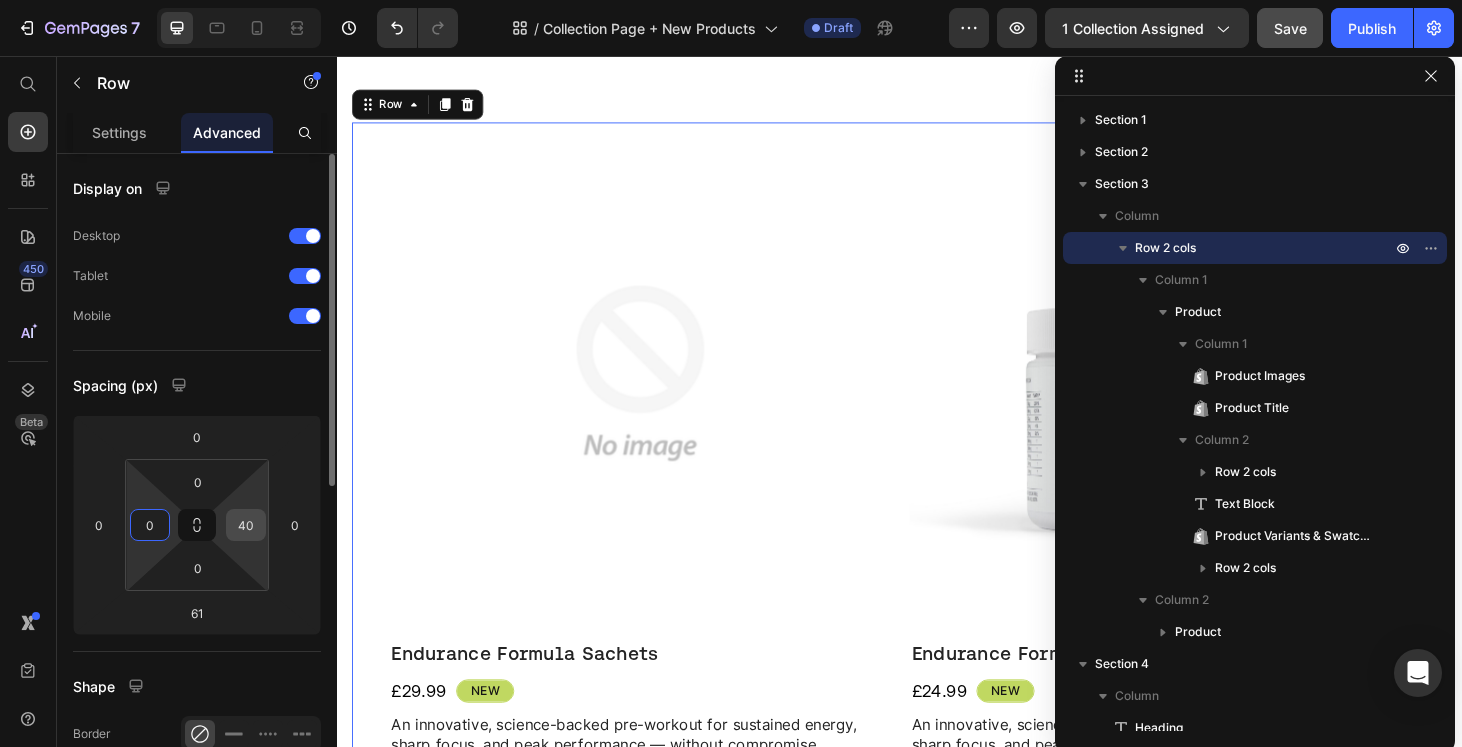 type on "0" 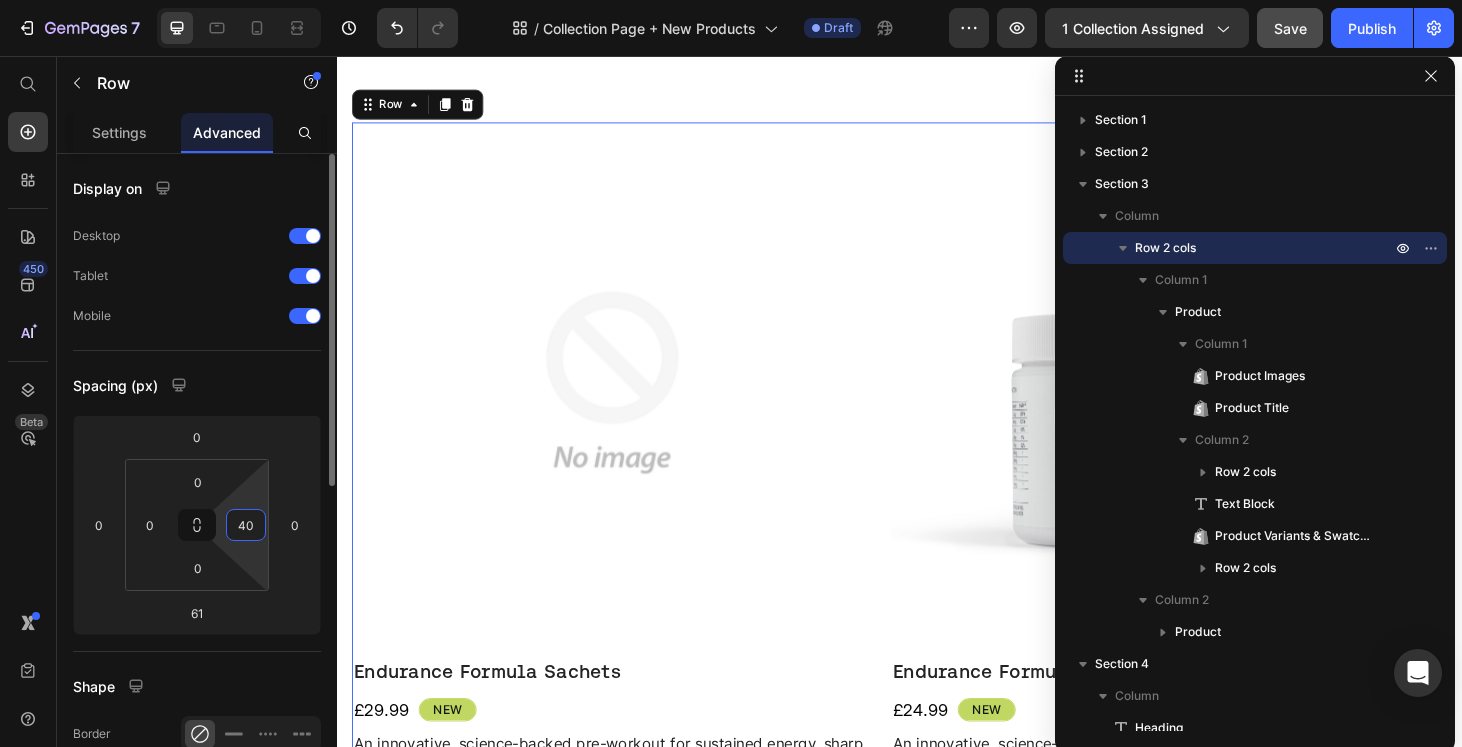 click on "40" at bounding box center (246, 525) 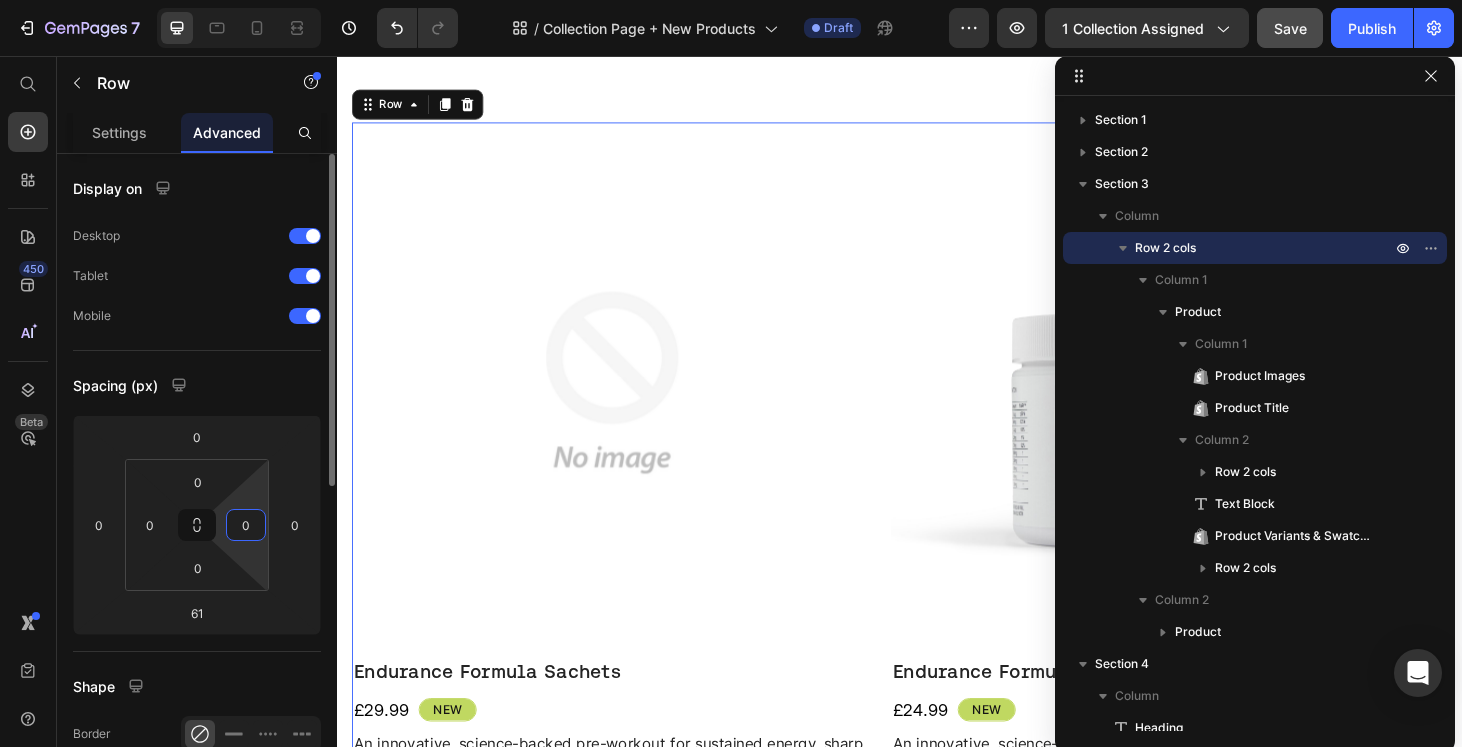 type on "0" 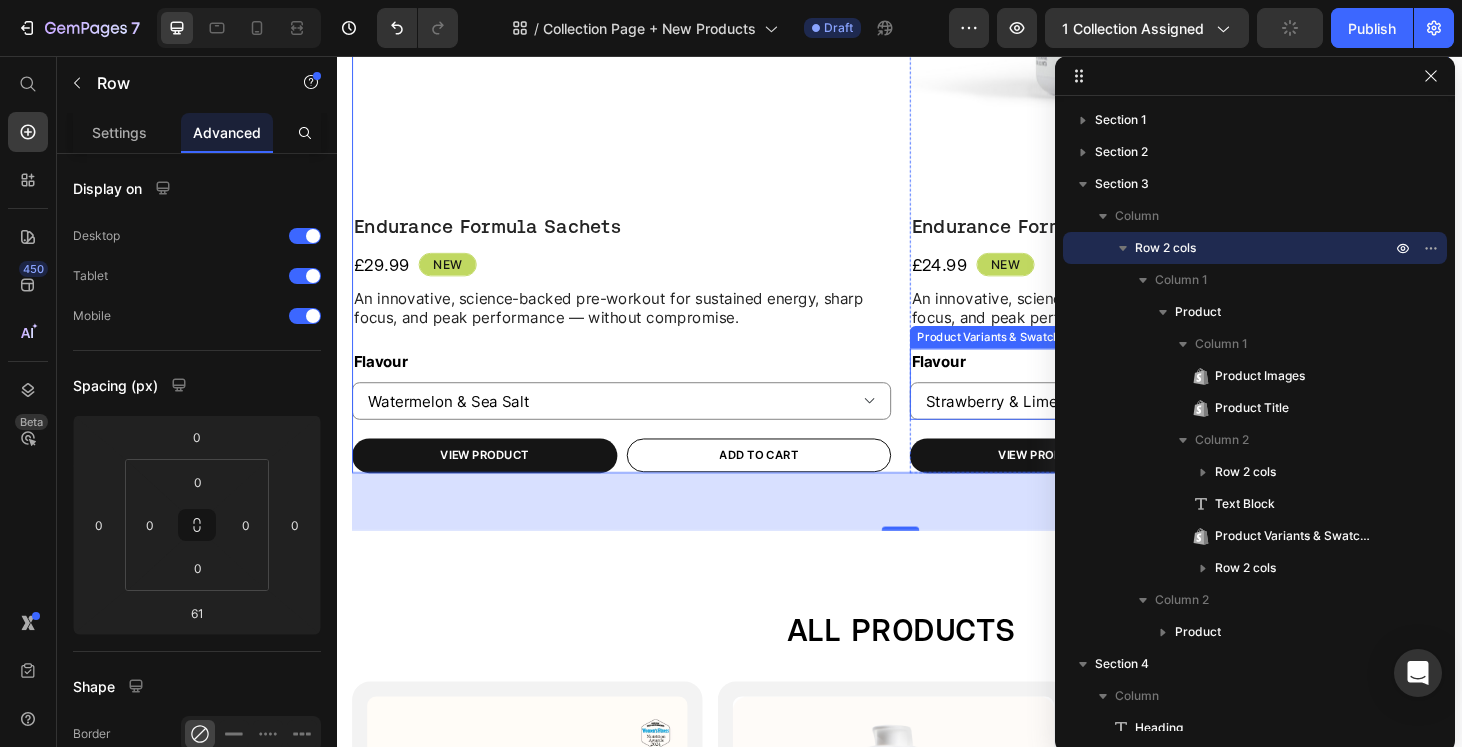 scroll, scrollTop: 1191, scrollLeft: 0, axis: vertical 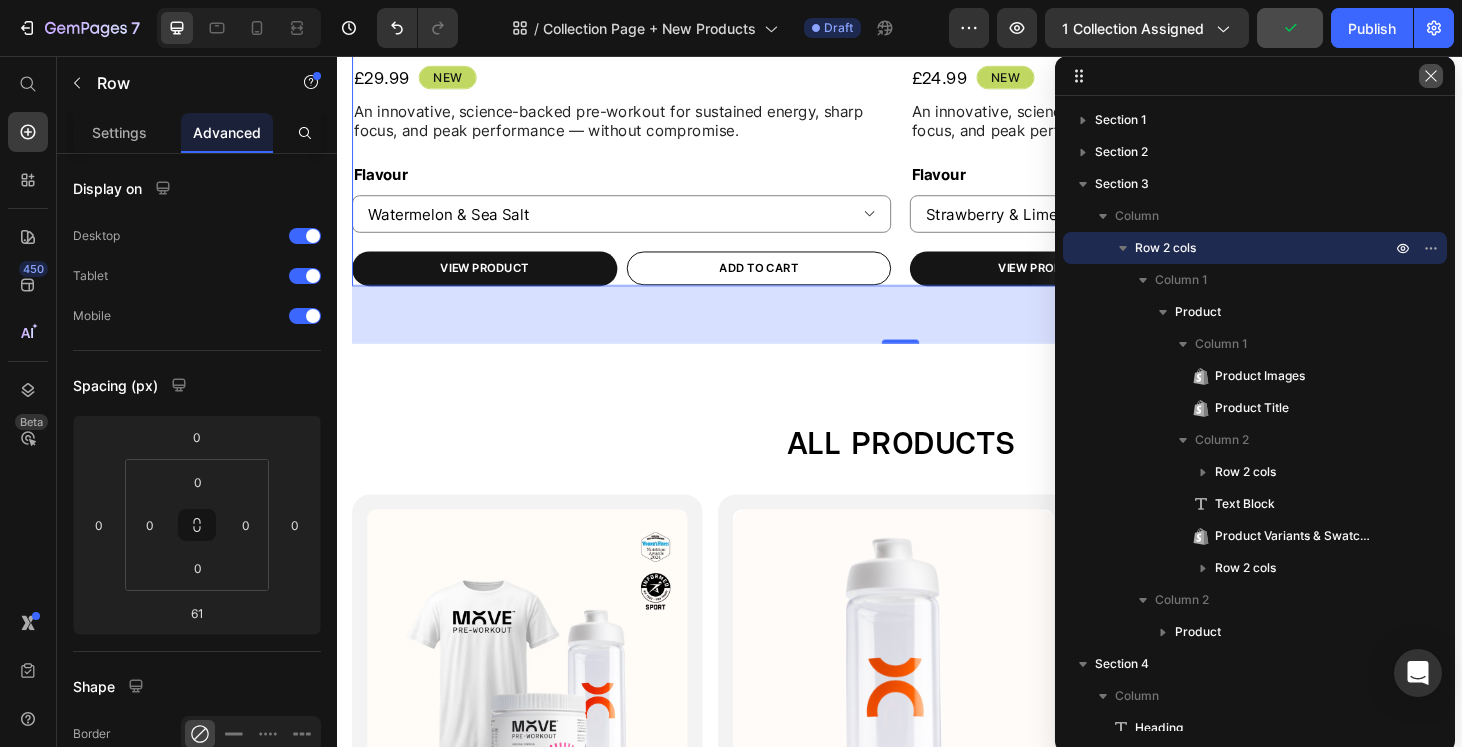 click 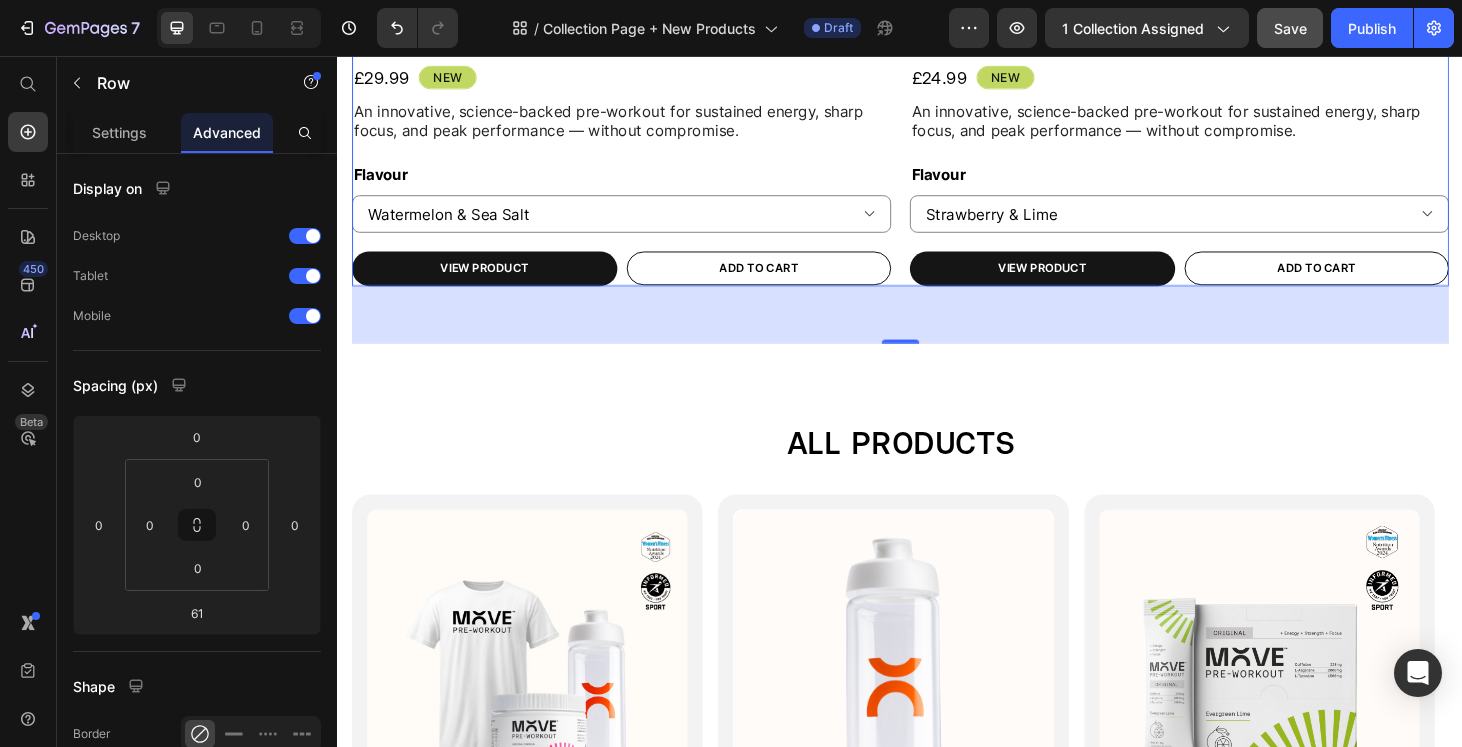 click on "Save" at bounding box center [1290, 28] 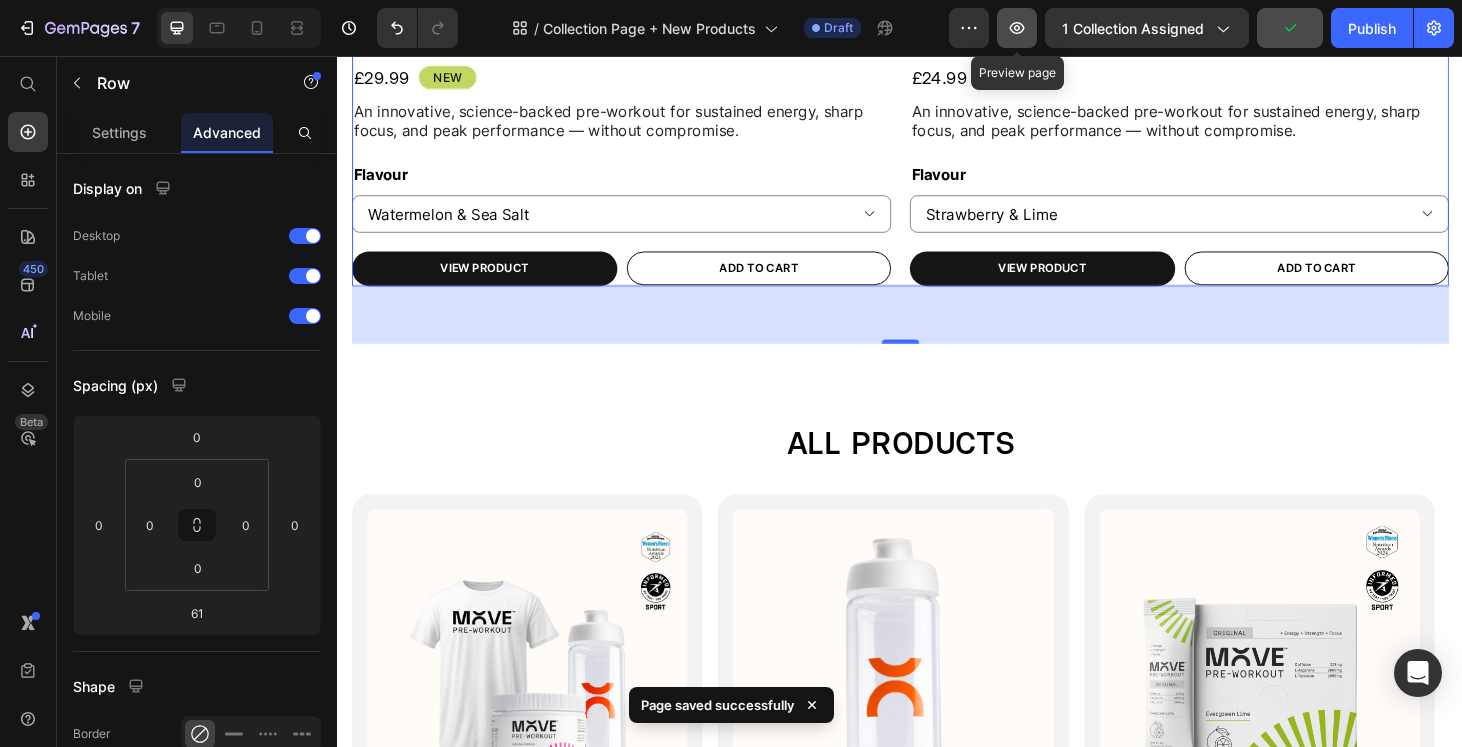 click 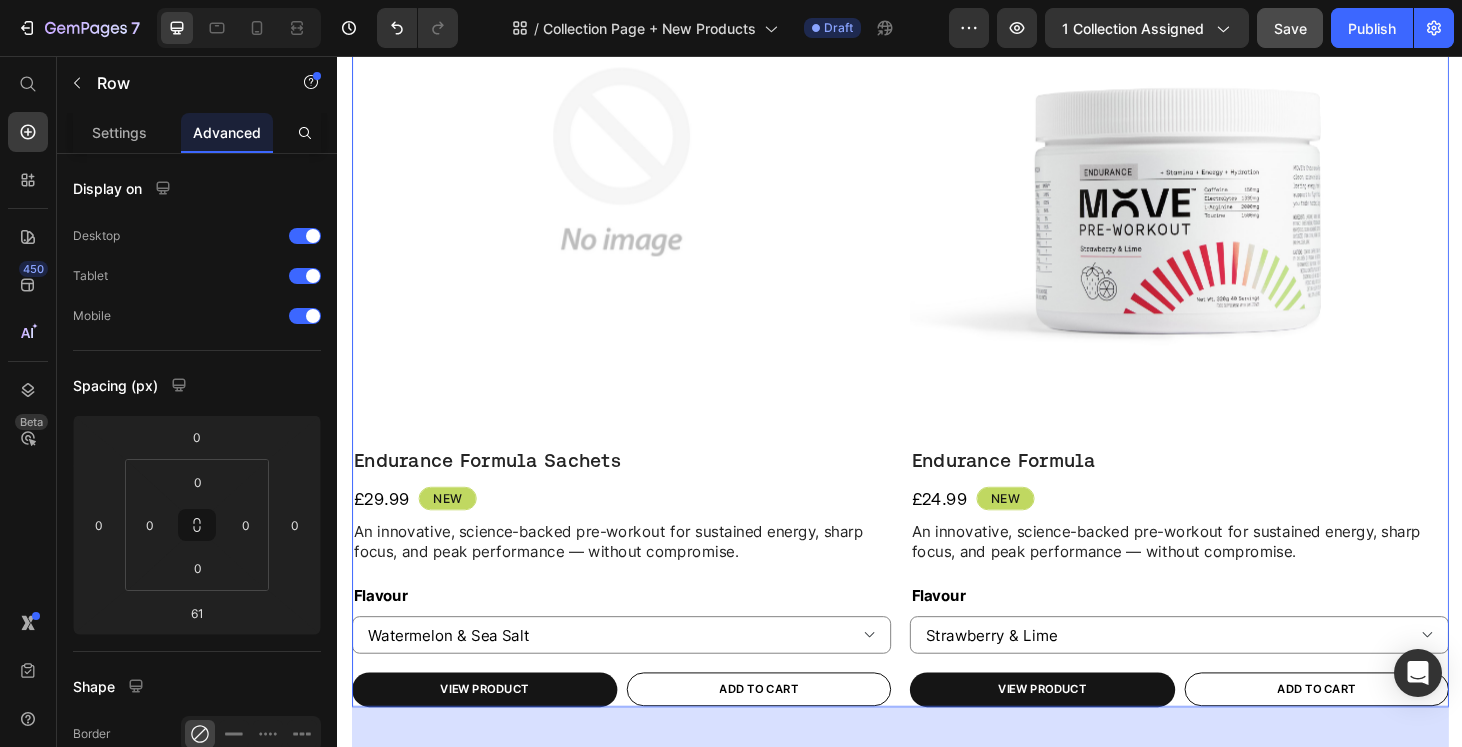 scroll, scrollTop: 744, scrollLeft: 0, axis: vertical 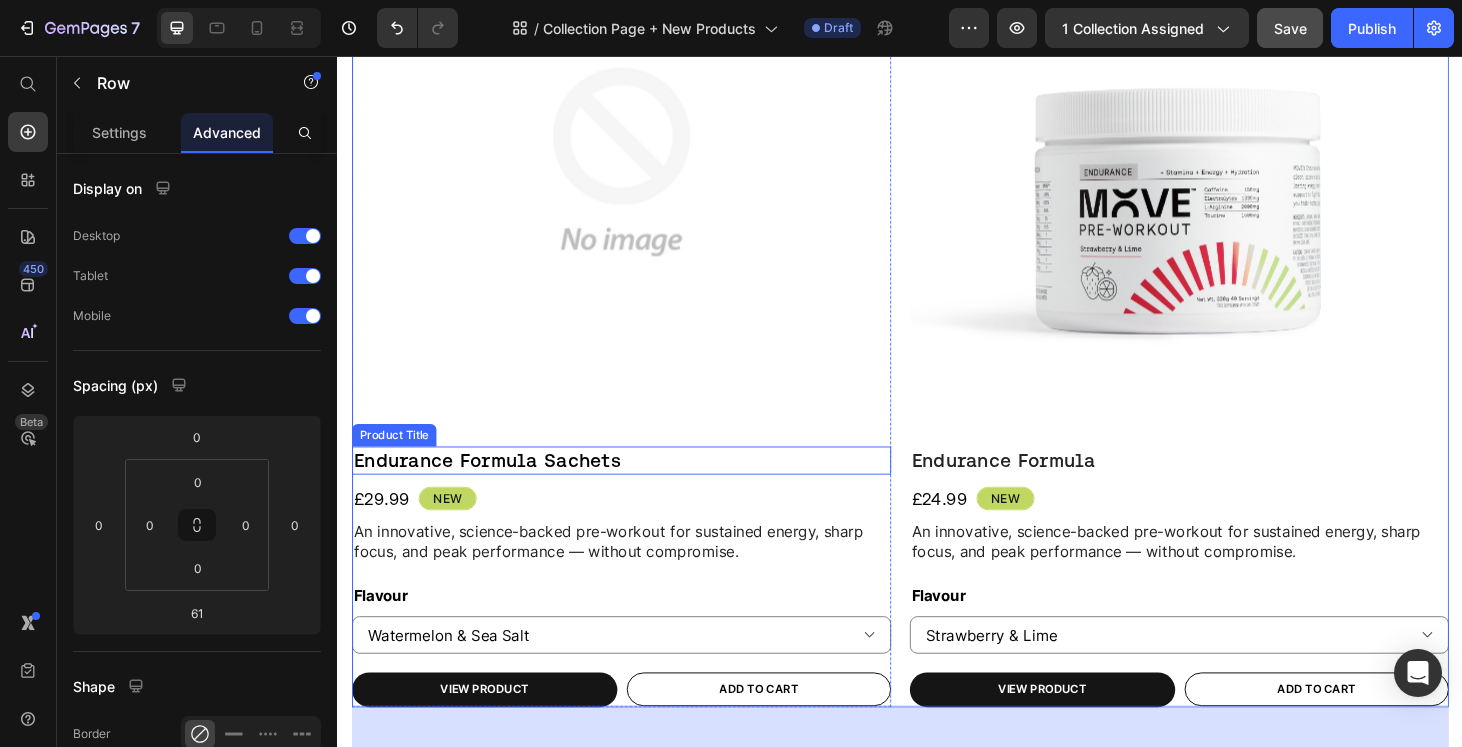 click on "Endurance Formula Sachets" at bounding box center (639, 487) 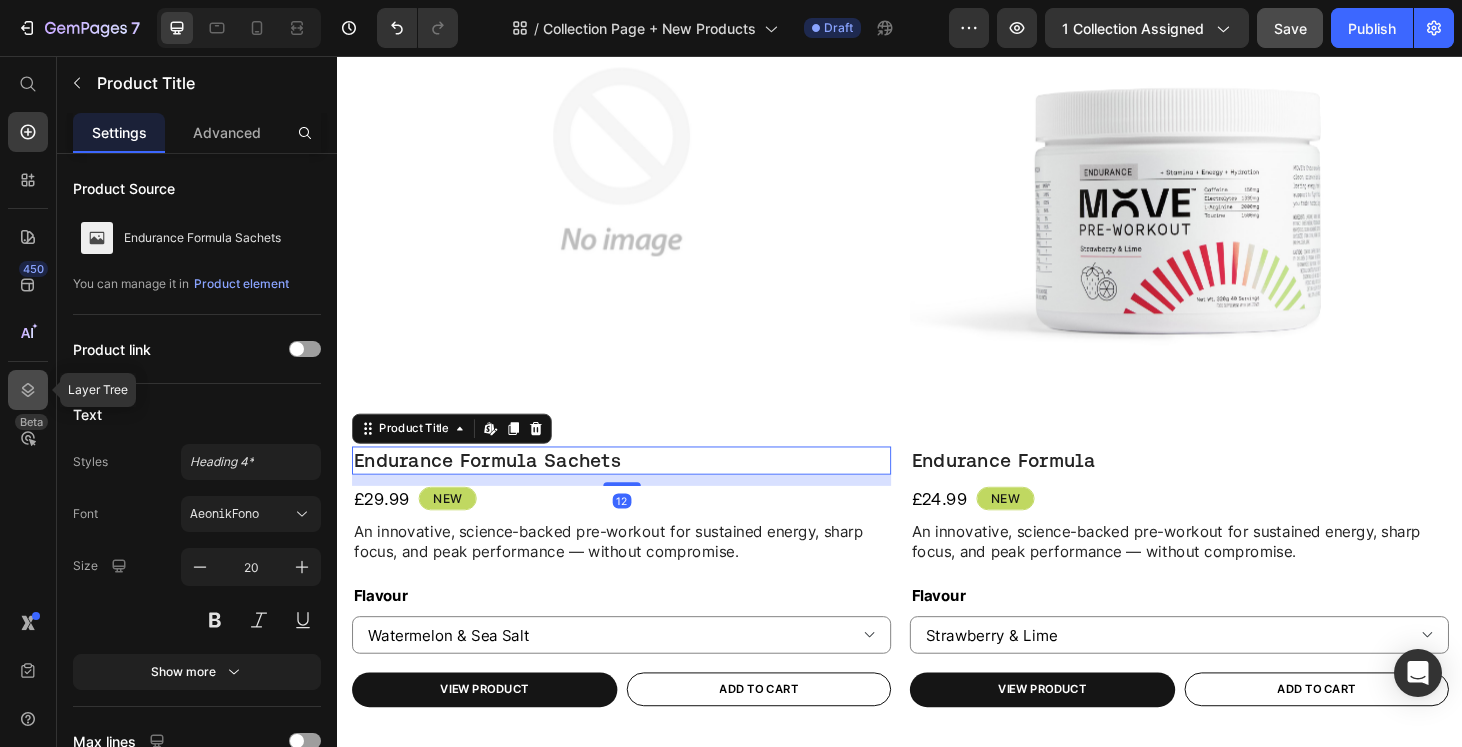 click 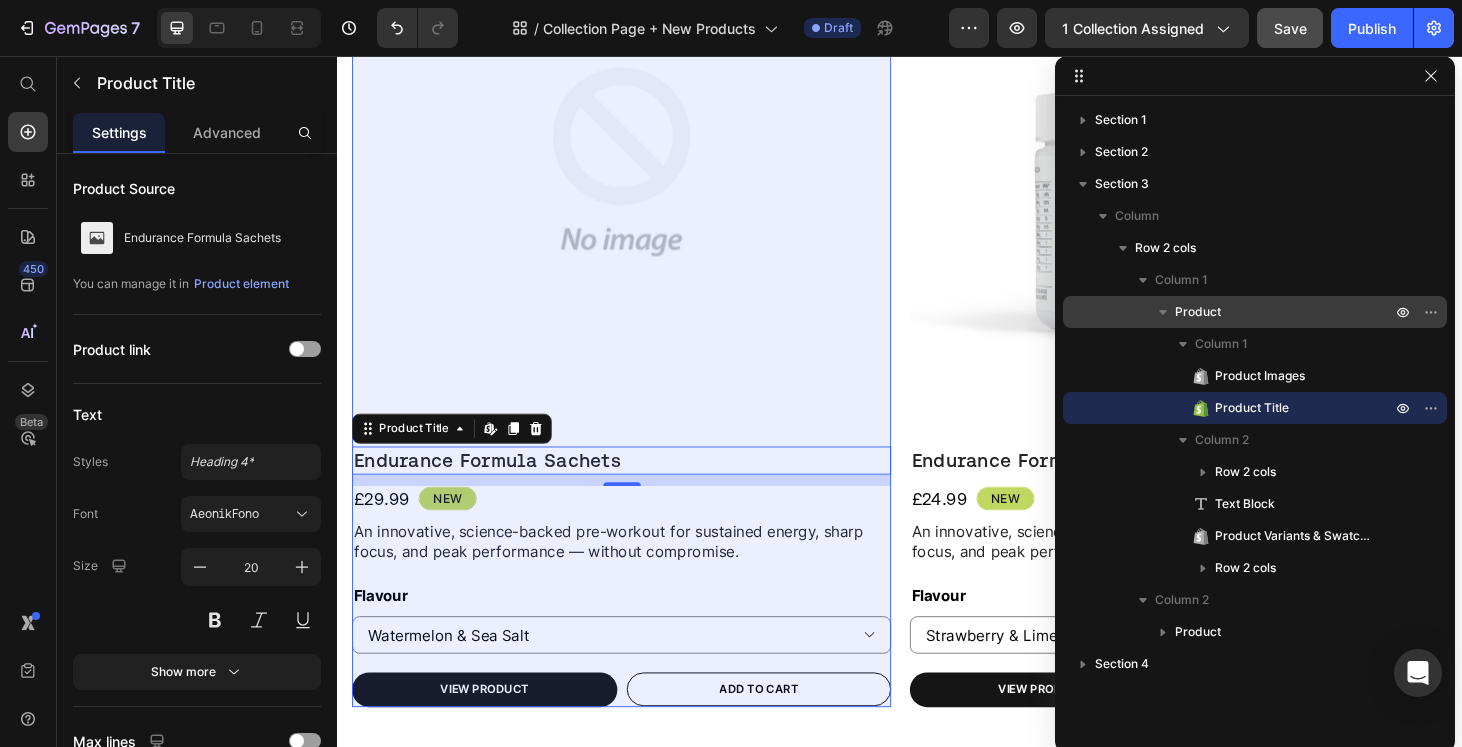 click on "Product" at bounding box center (1198, 312) 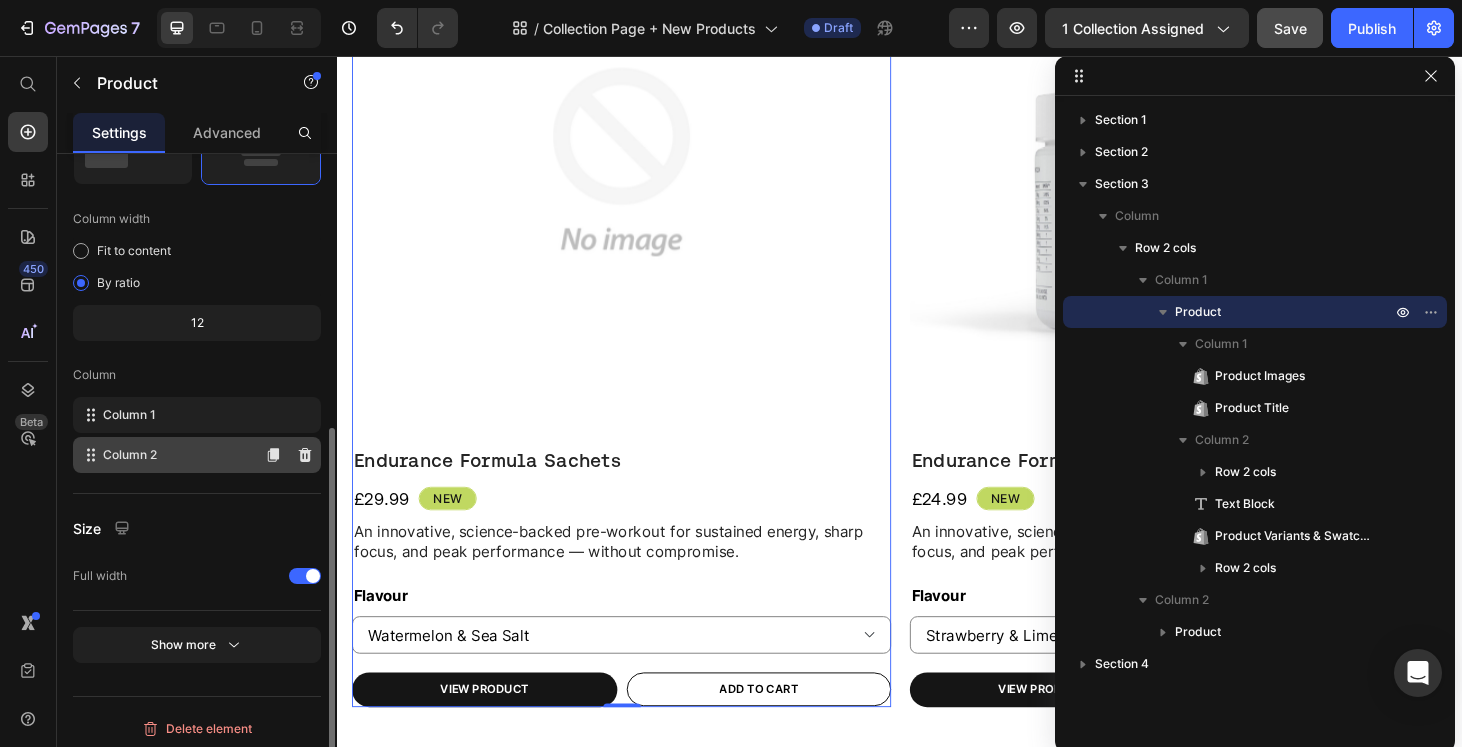 scroll, scrollTop: 0, scrollLeft: 0, axis: both 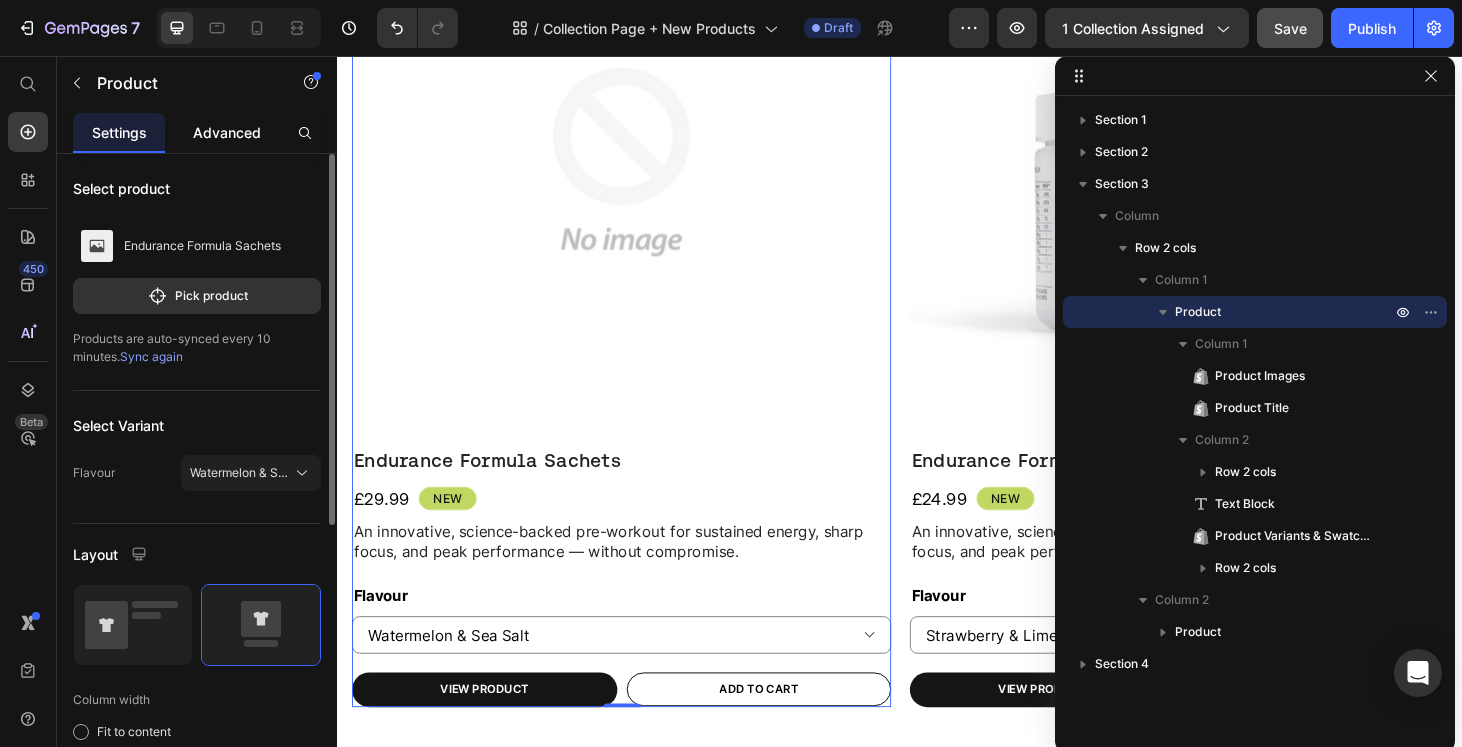 click on "Advanced" at bounding box center (227, 132) 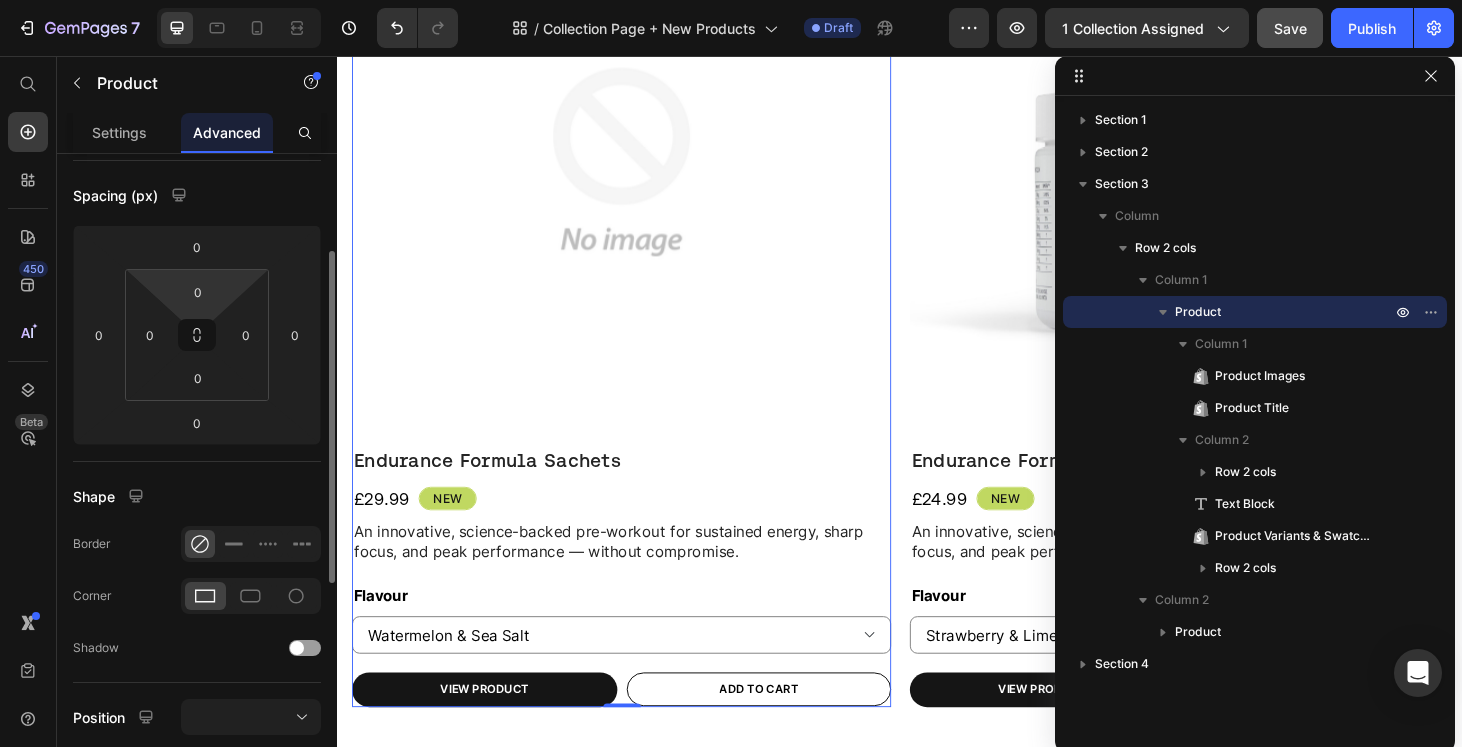 scroll, scrollTop: 228, scrollLeft: 0, axis: vertical 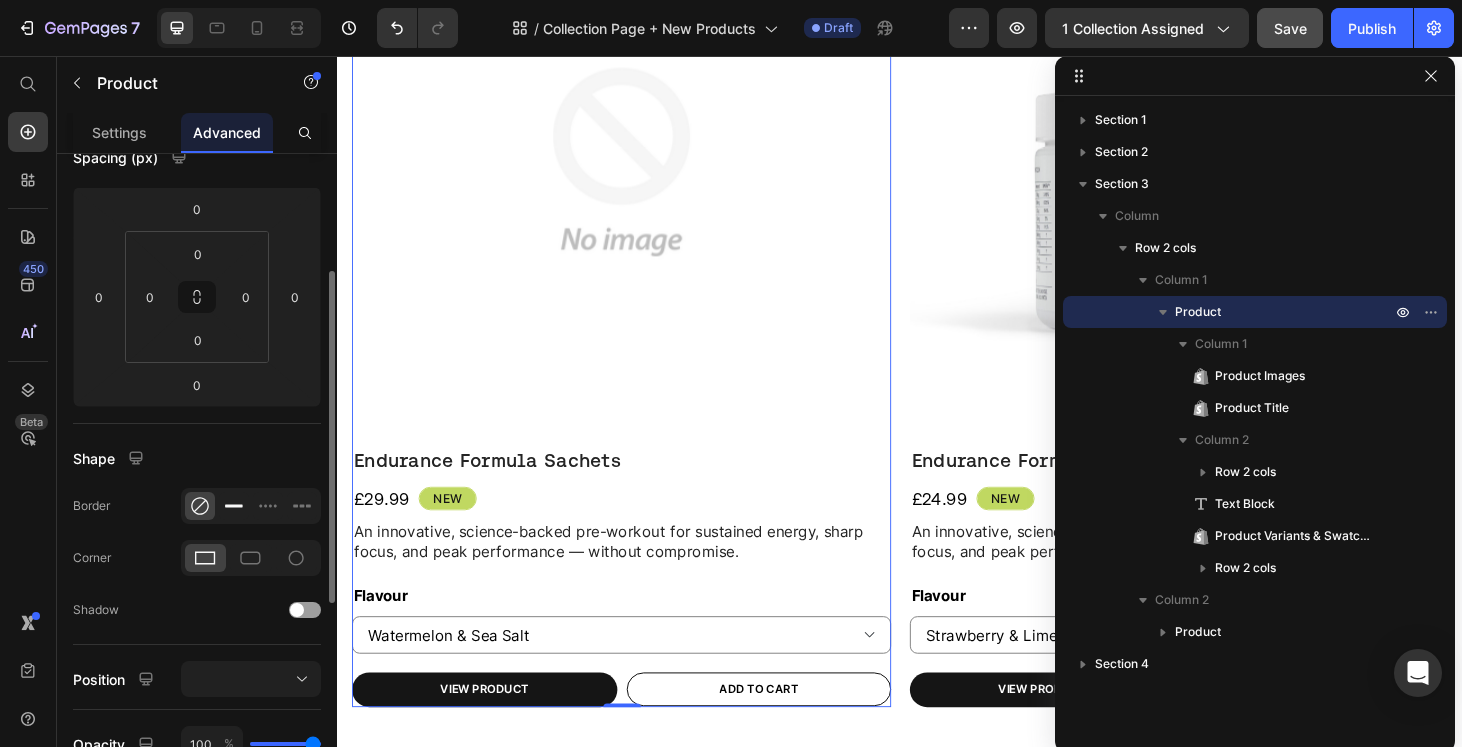 click 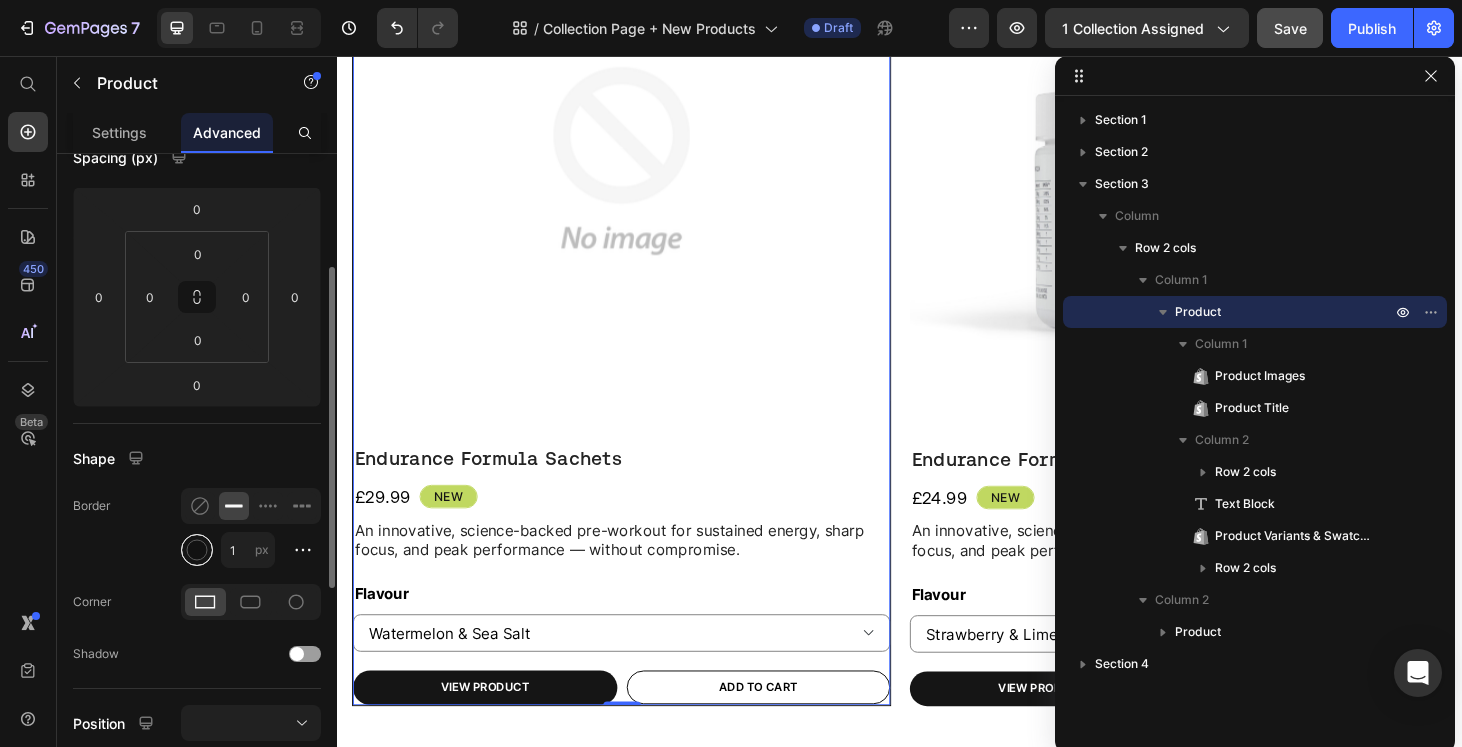 click at bounding box center (197, 550) 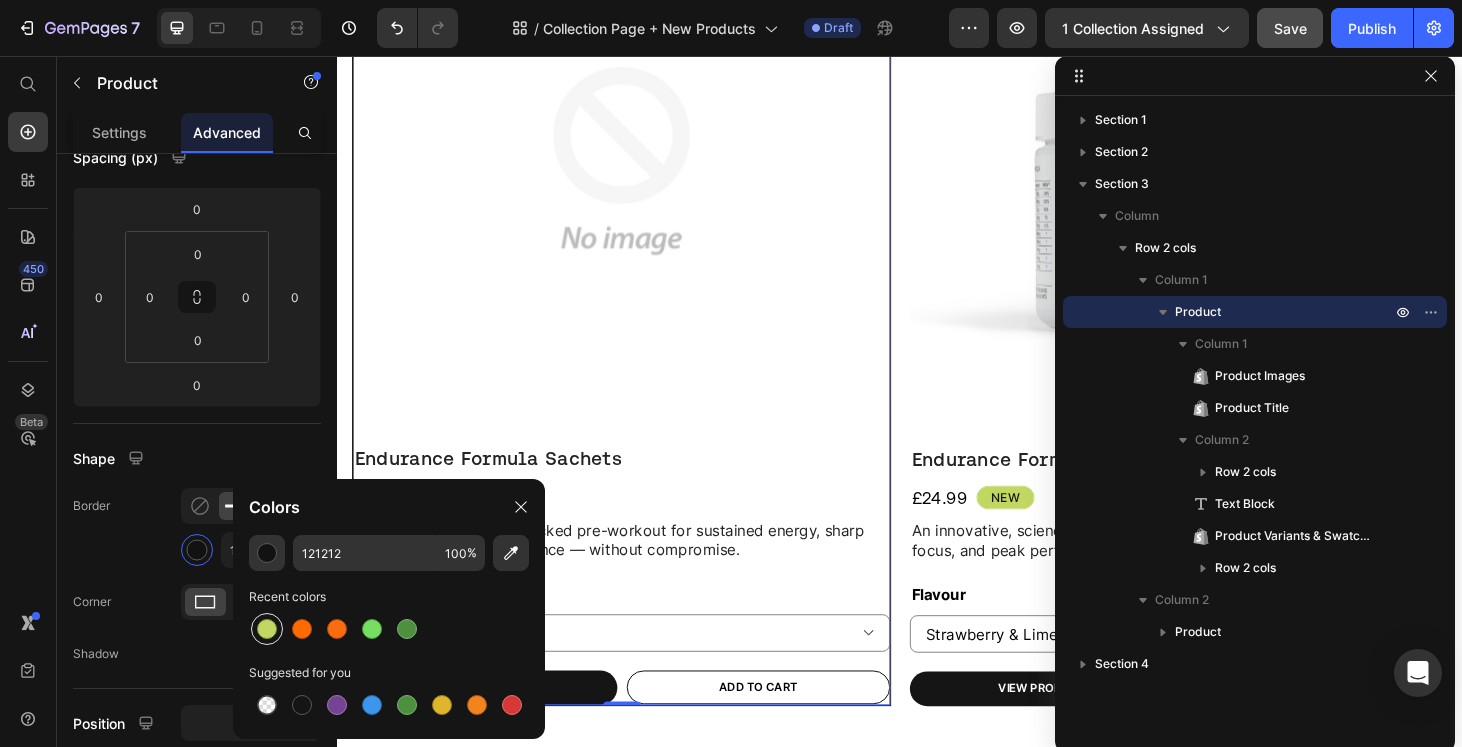 click at bounding box center (267, 629) 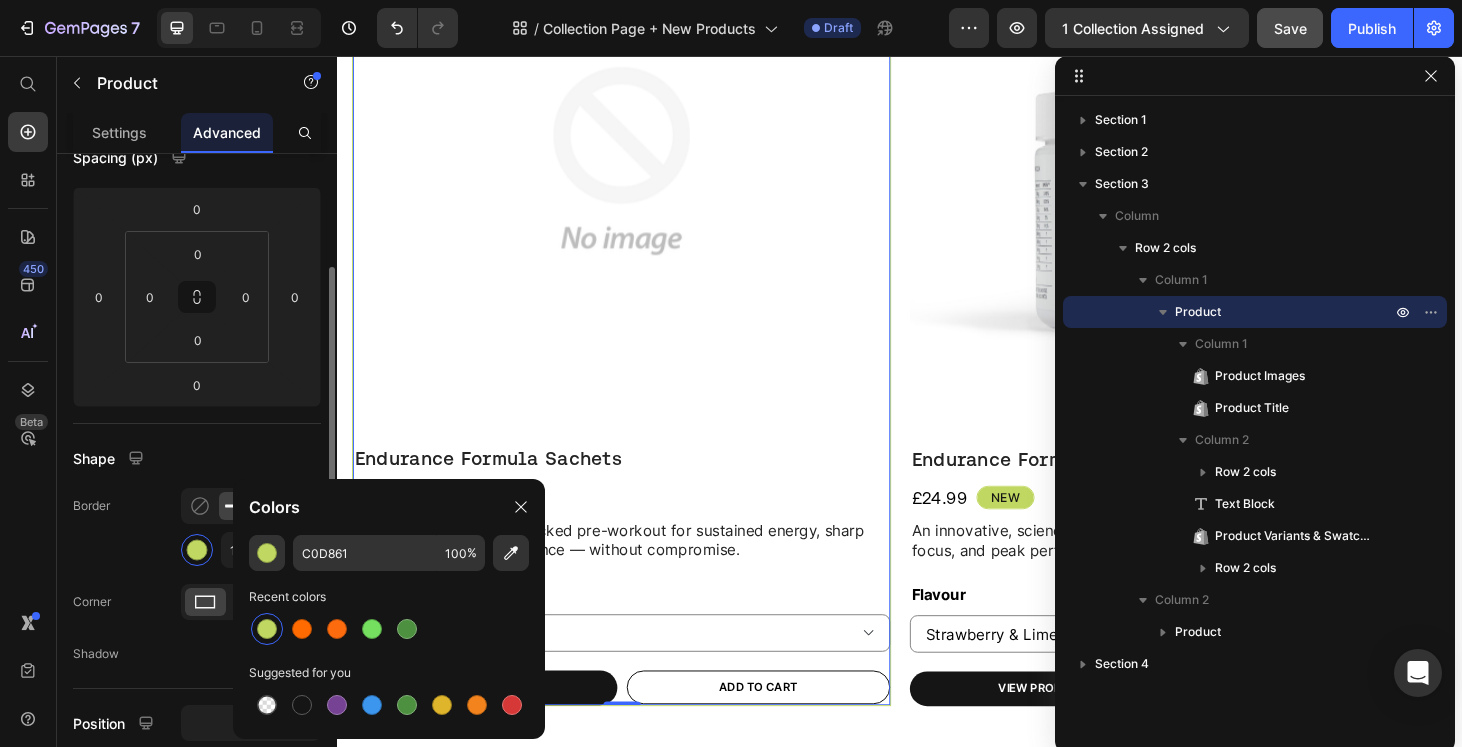 click on "Border 1 px" 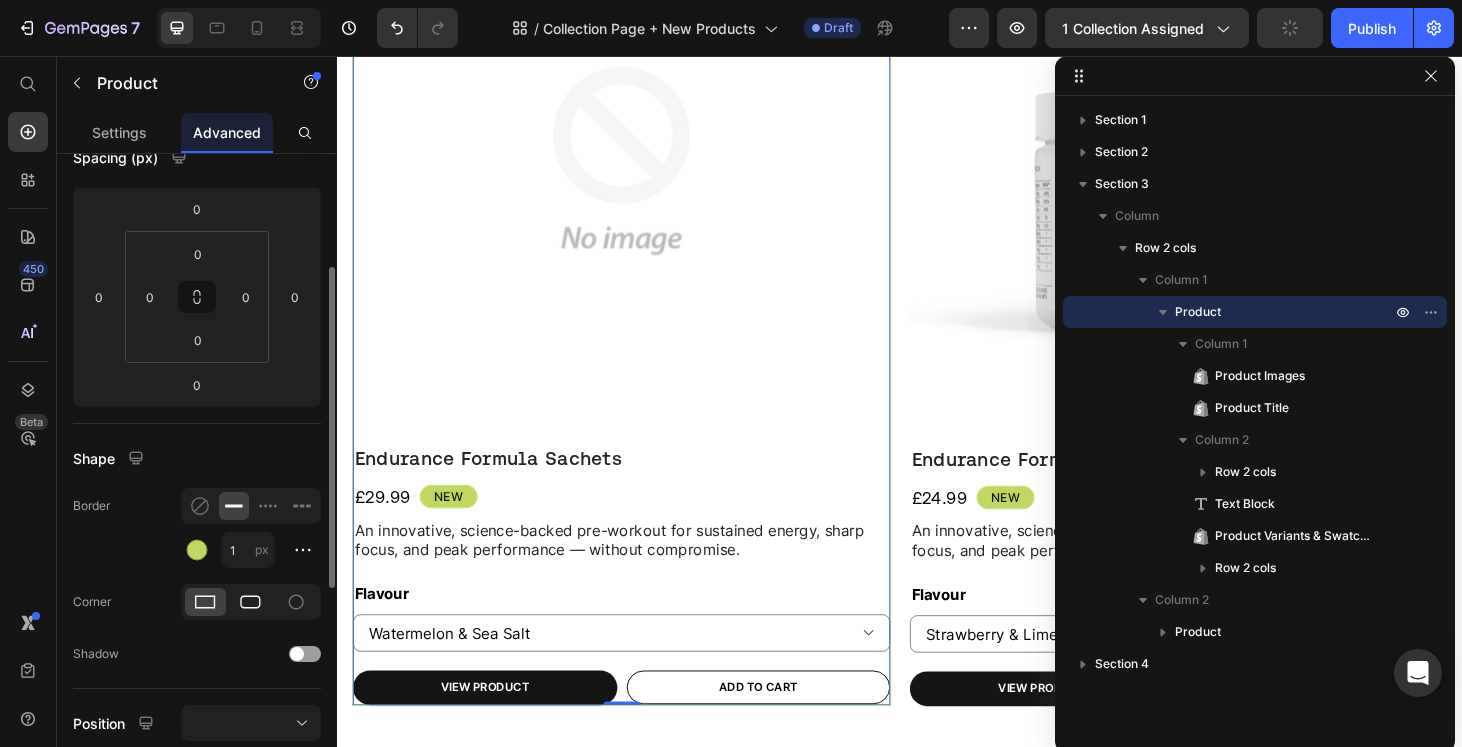 click 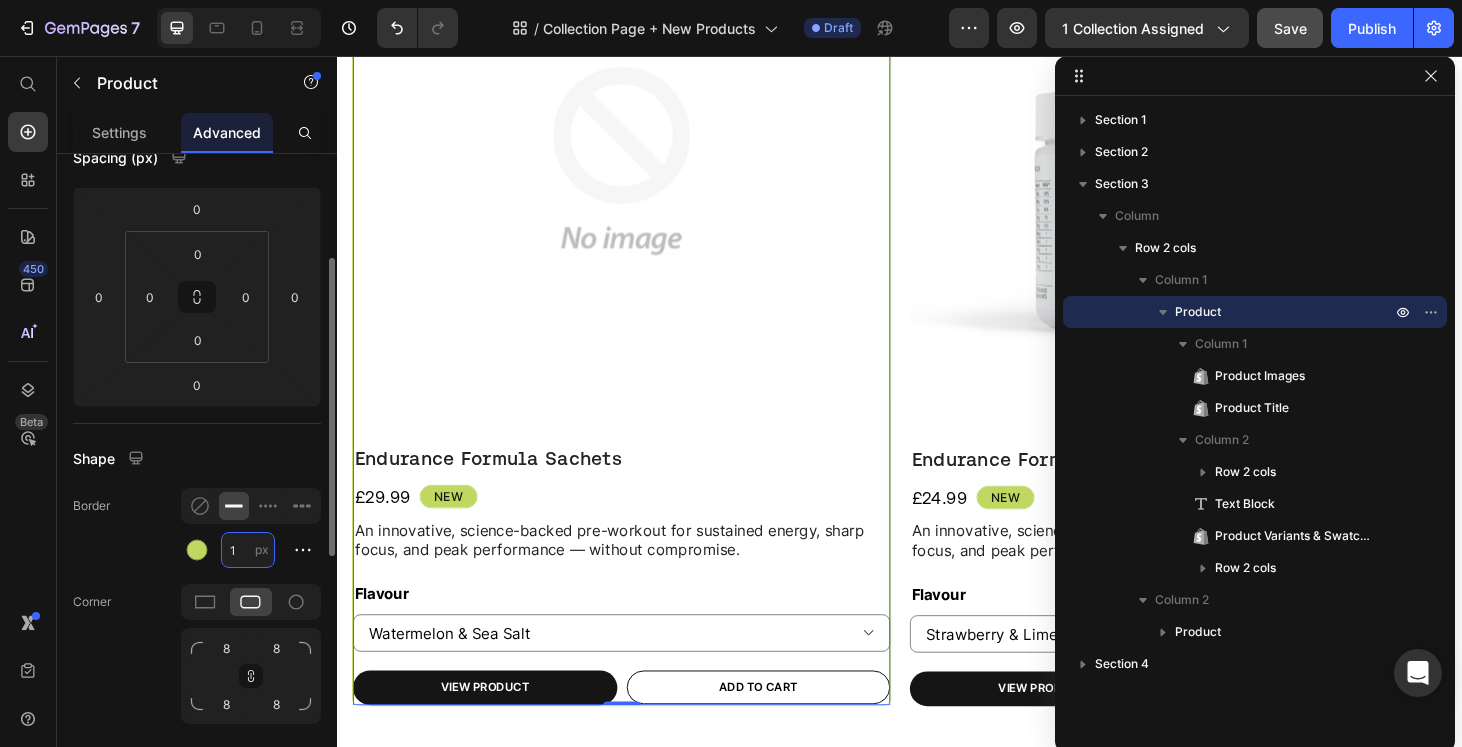 click on "1" at bounding box center [248, 550] 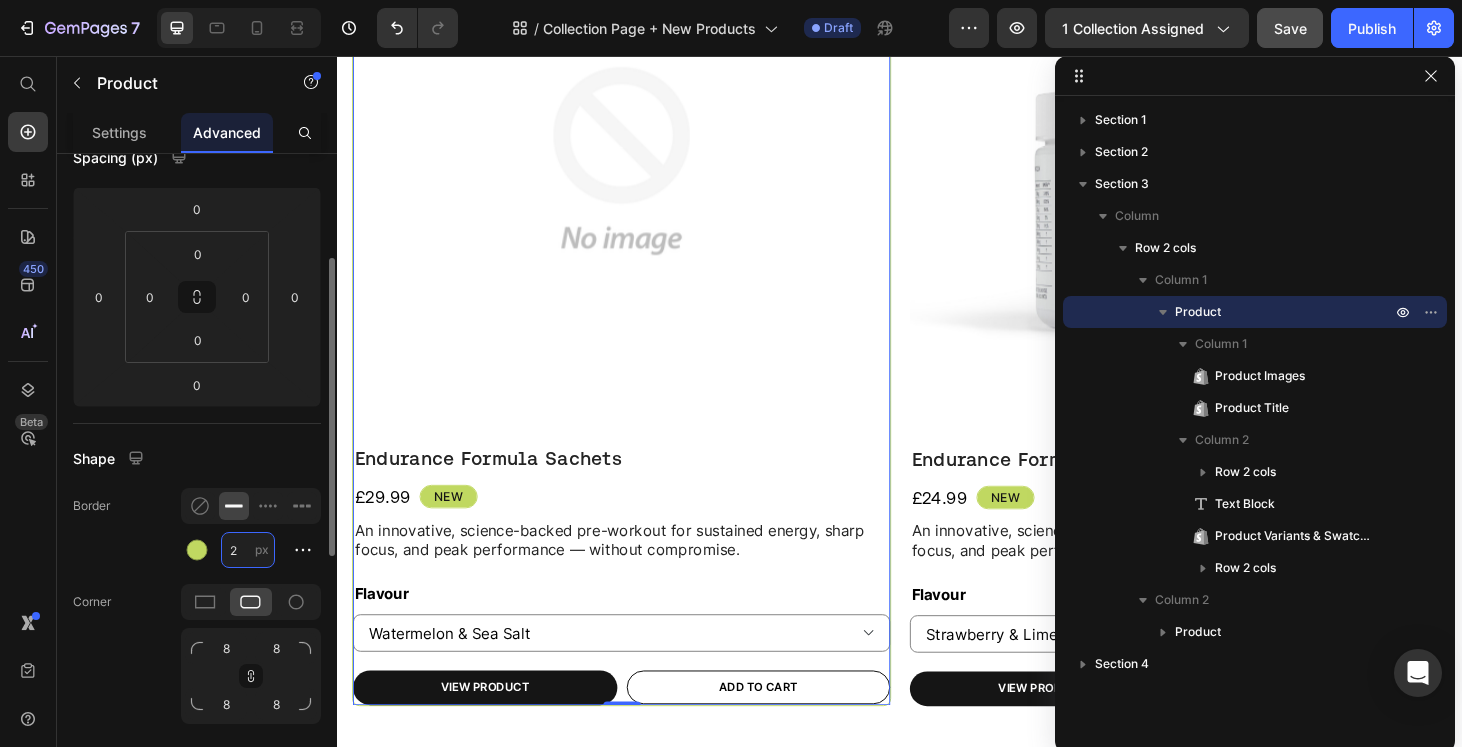 scroll, scrollTop: 746, scrollLeft: 0, axis: vertical 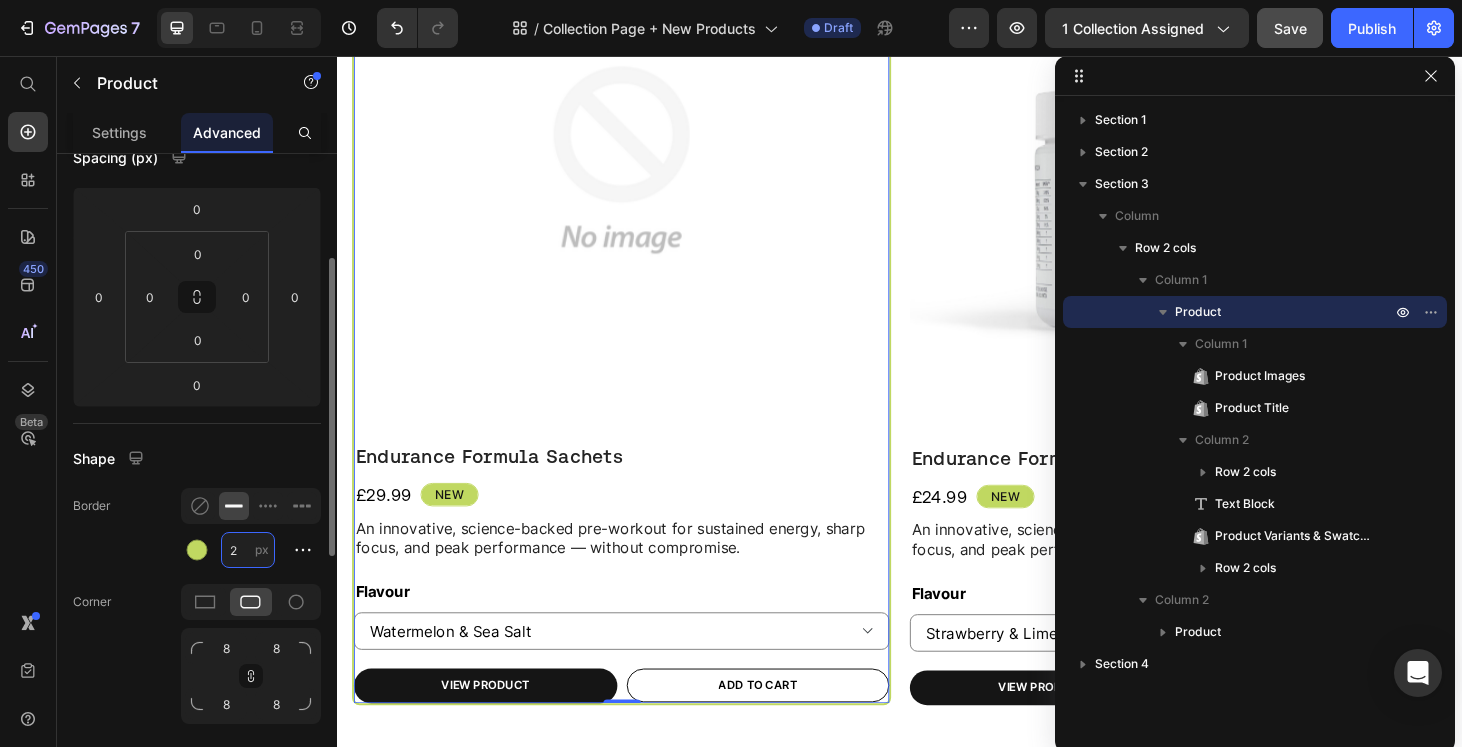 type on "2" 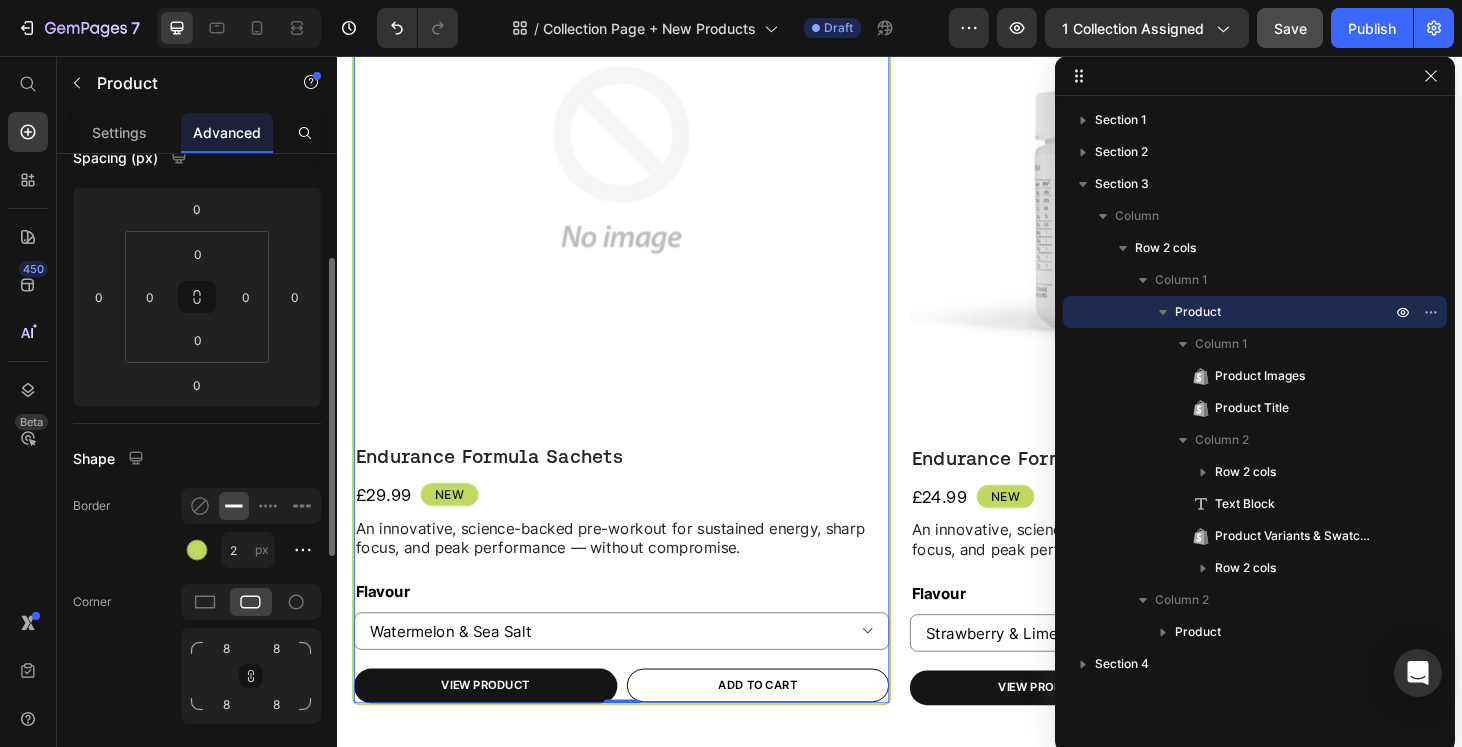 click on "Shape" at bounding box center (197, 458) 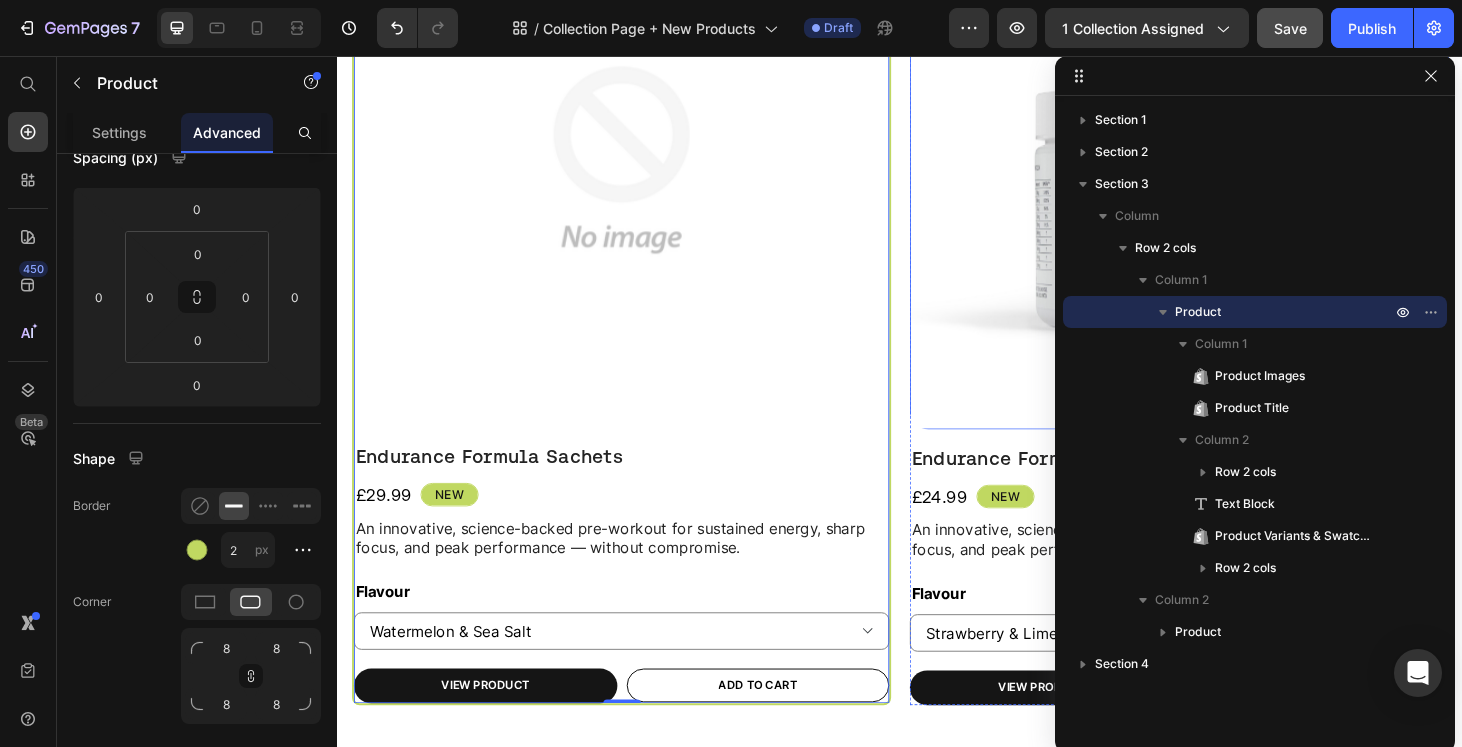 click at bounding box center (1234, 166) 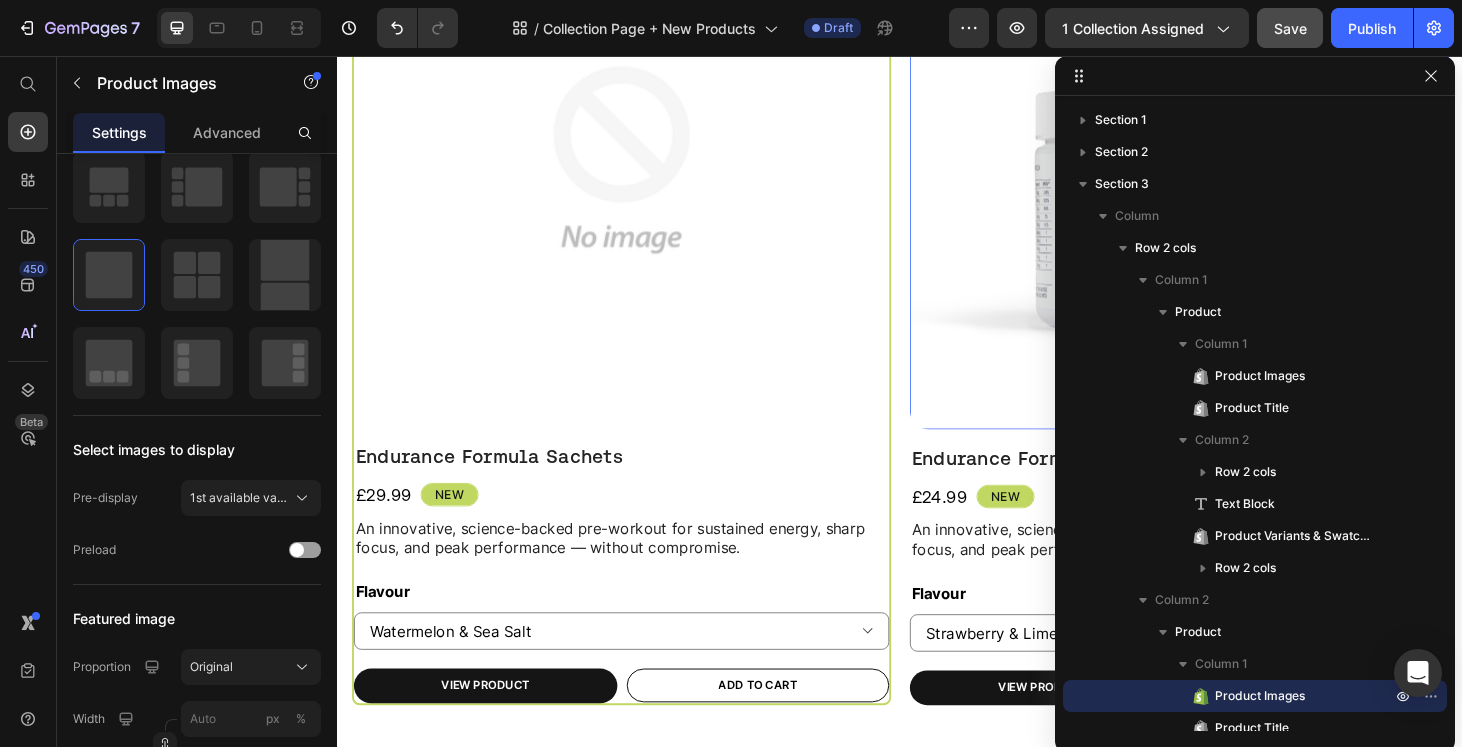 scroll, scrollTop: 0, scrollLeft: 0, axis: both 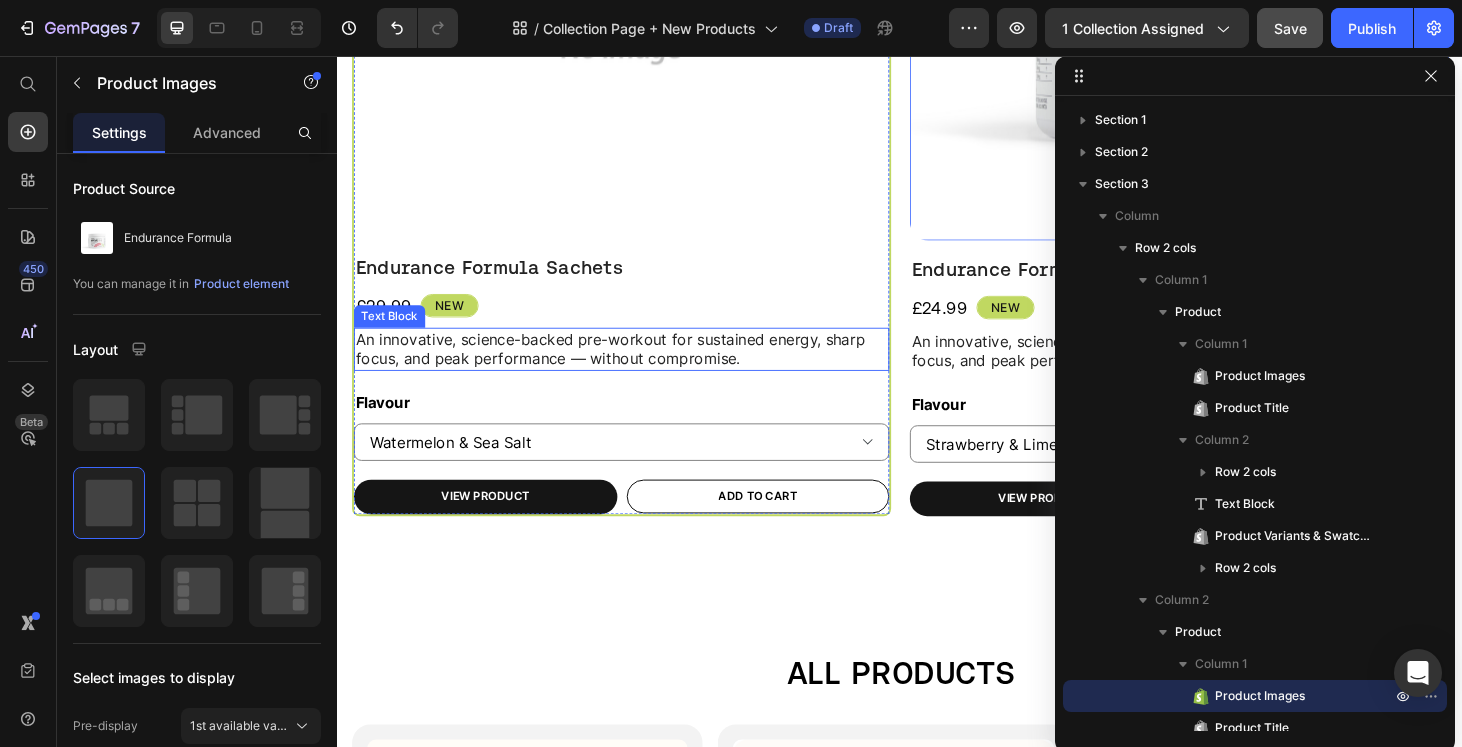 click on "An innovative, science-backed pre-workout for sustained energy, sharp focus, and peak performance — without compromise." at bounding box center (639, 369) 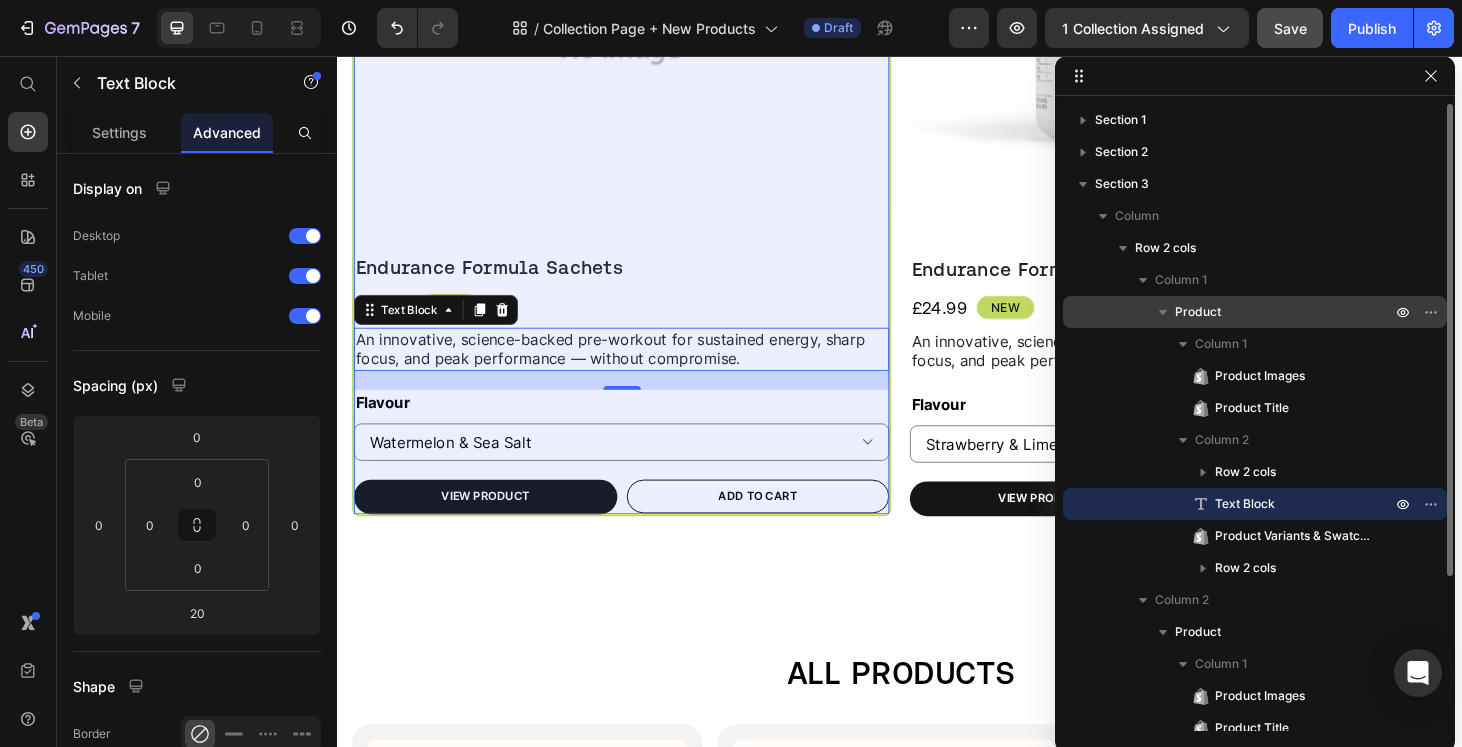 click on "Product" at bounding box center [1198, 312] 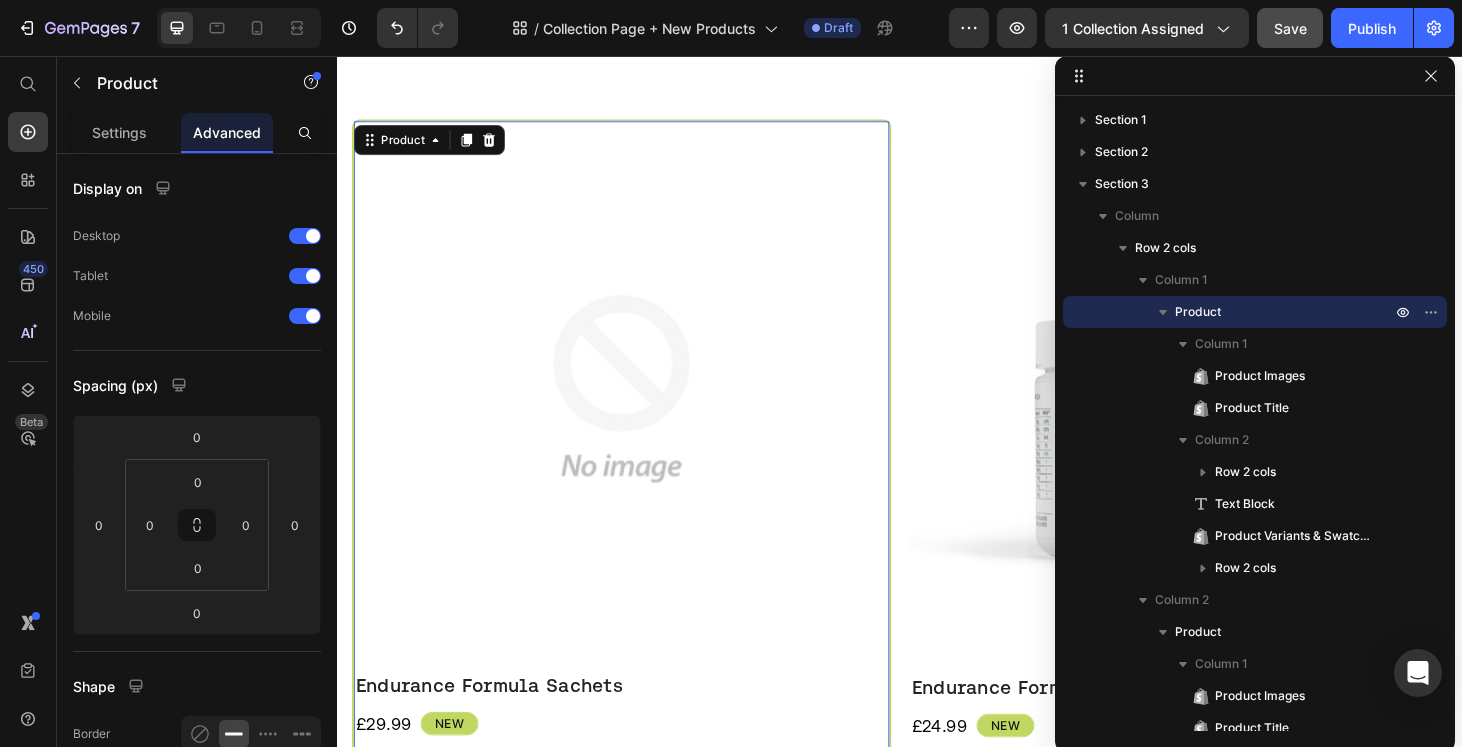 scroll, scrollTop: 498, scrollLeft: 0, axis: vertical 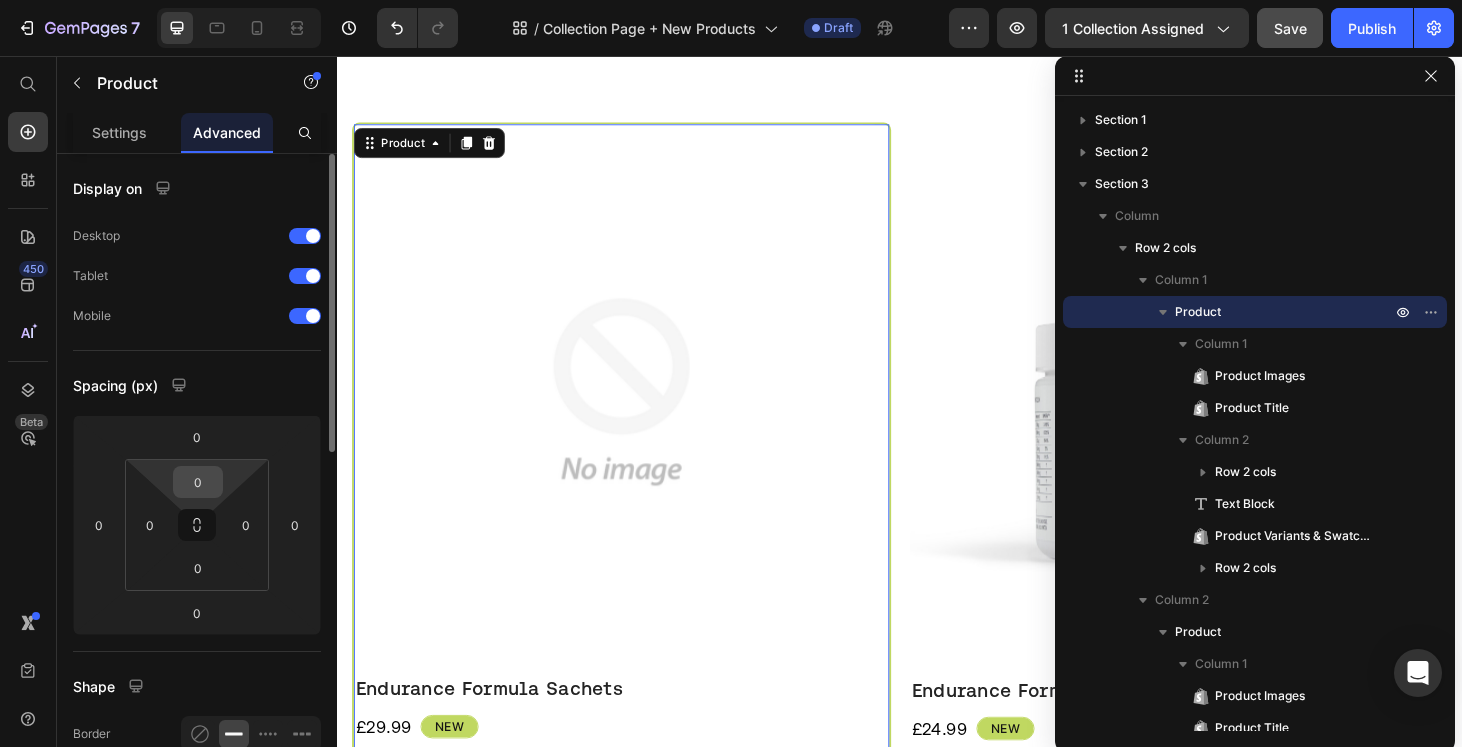 click on "0" at bounding box center (198, 482) 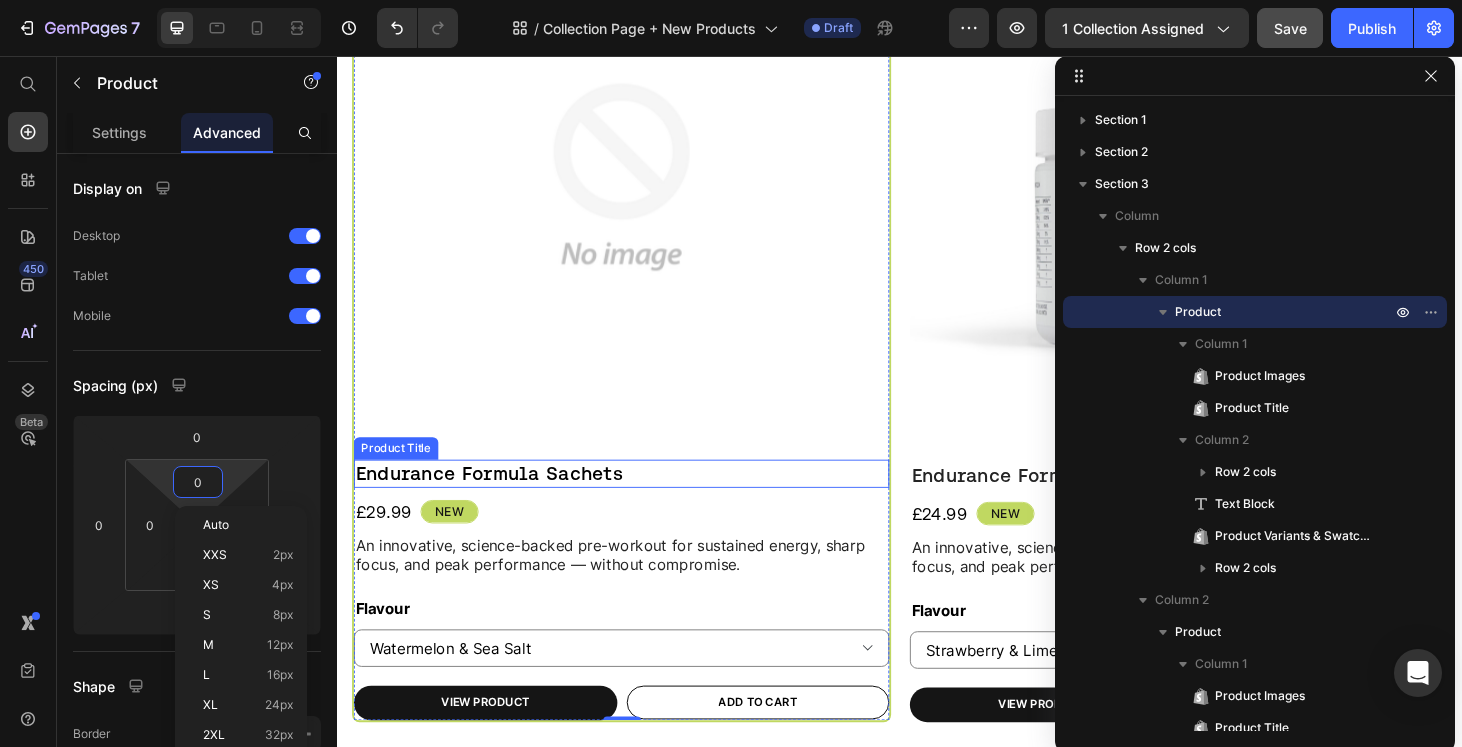 scroll, scrollTop: 841, scrollLeft: 0, axis: vertical 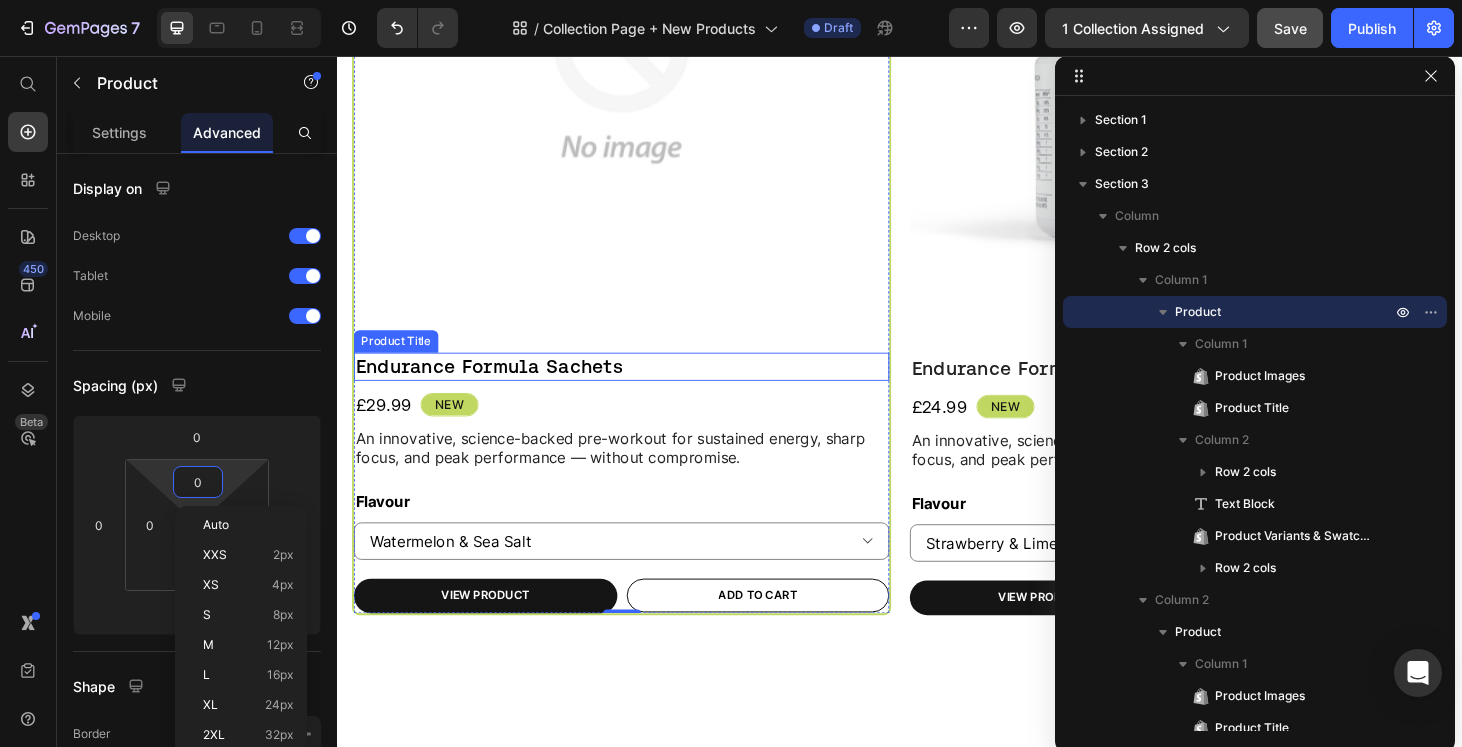 click on "Endurance Formula Sachets" at bounding box center (639, 387) 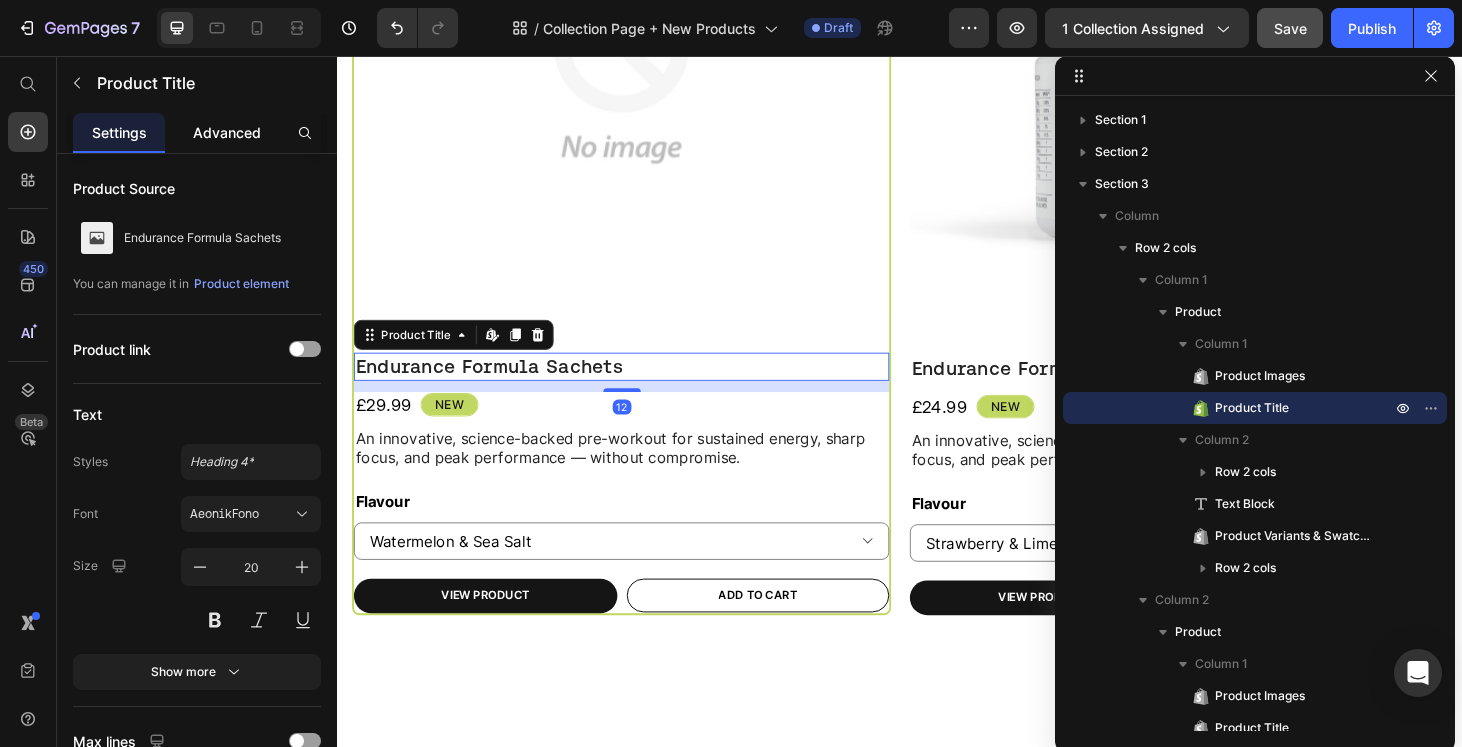click on "Advanced" at bounding box center [227, 132] 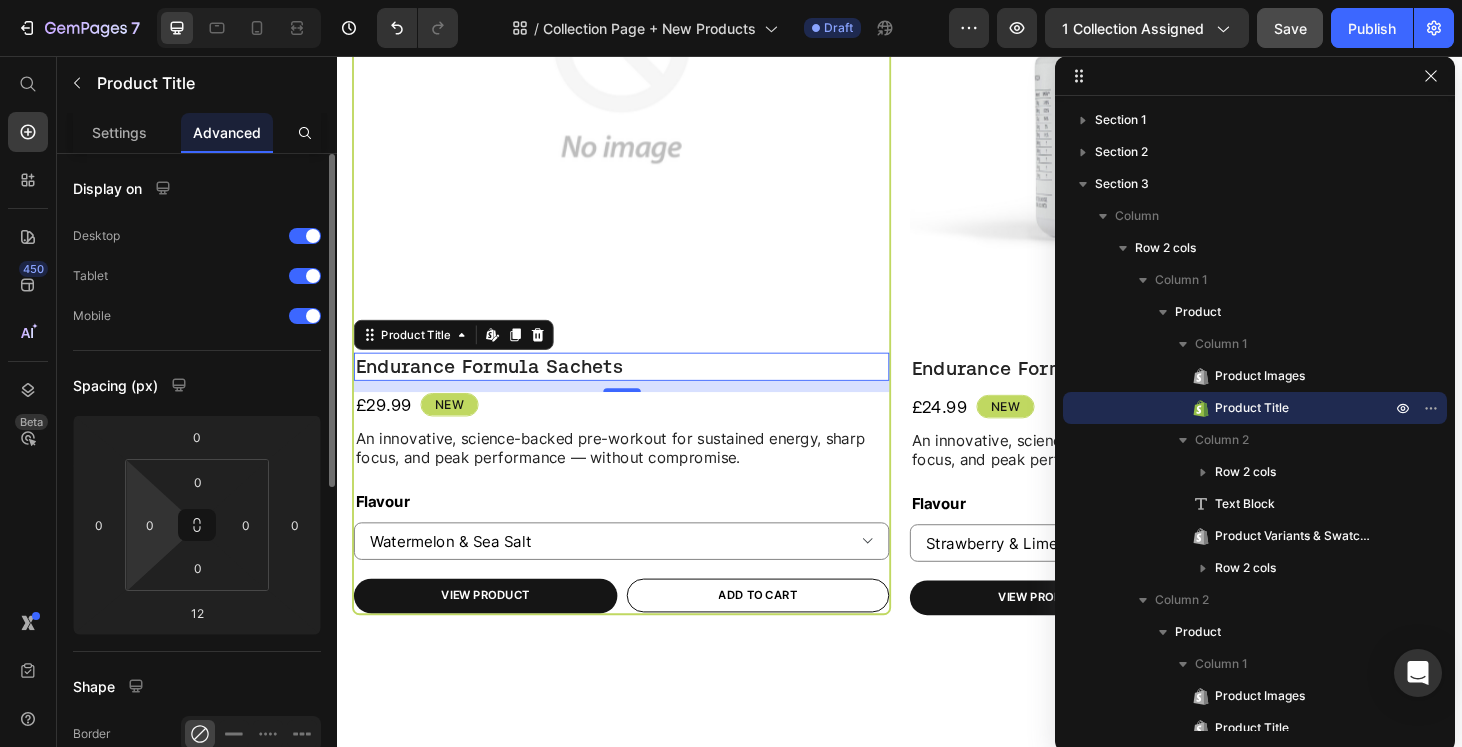 click on "7  Version history  /  Collection Page + New Products Draft Preview 1 collection assigned  Save   Publish  450 Beta Start with Sections Elements Hero Section Product Detail Brands Trusted Badges Guarantee Product Breakdown How to use Testimonials Compare Bundle FAQs Social Proof Brand Story Product List Collection Blog List Contact Sticky Add to Cart Custom Footer Browse Library 450 Layout
Row
Row
Row
Row Text
Heading
Text Block Button
Button
Button
Sticky Back to top Media" at bounding box center (731, 0) 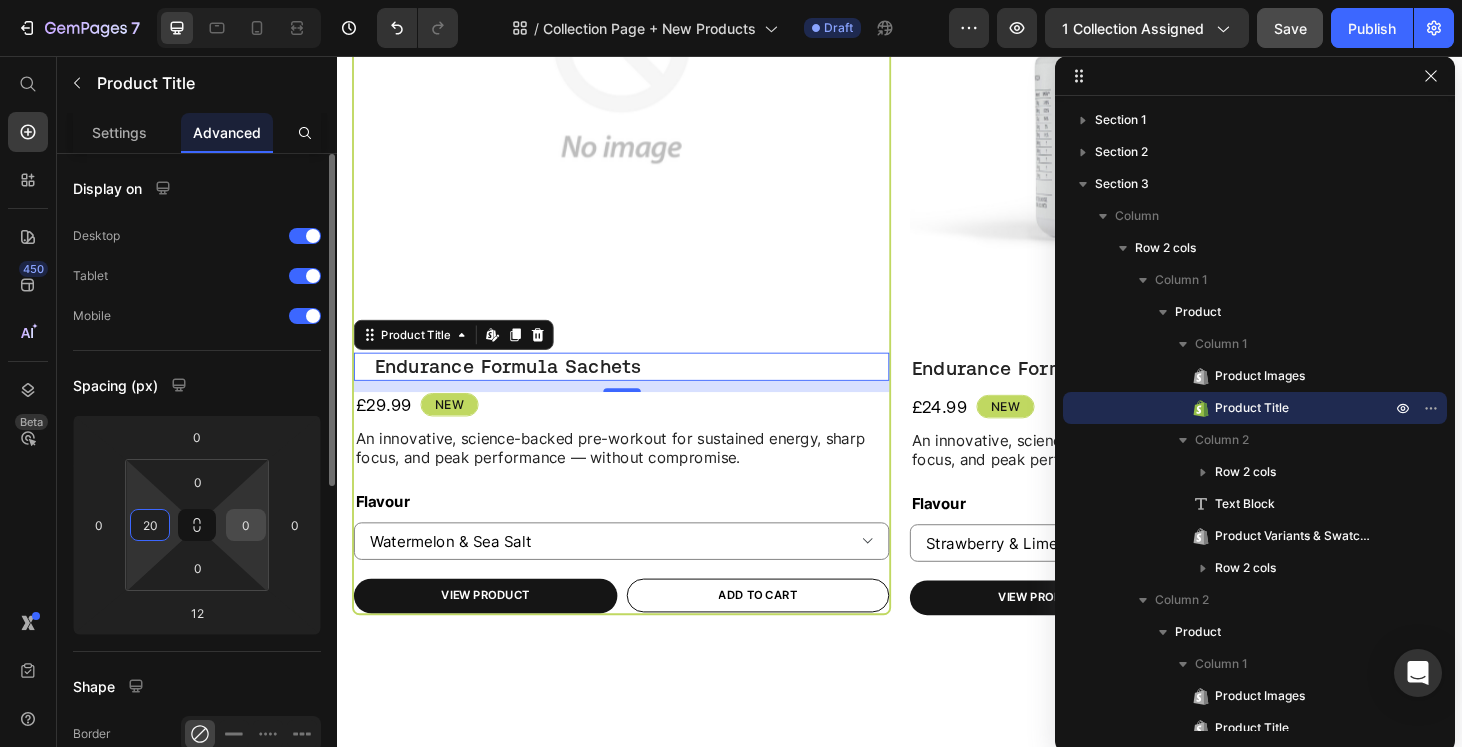 type on "20" 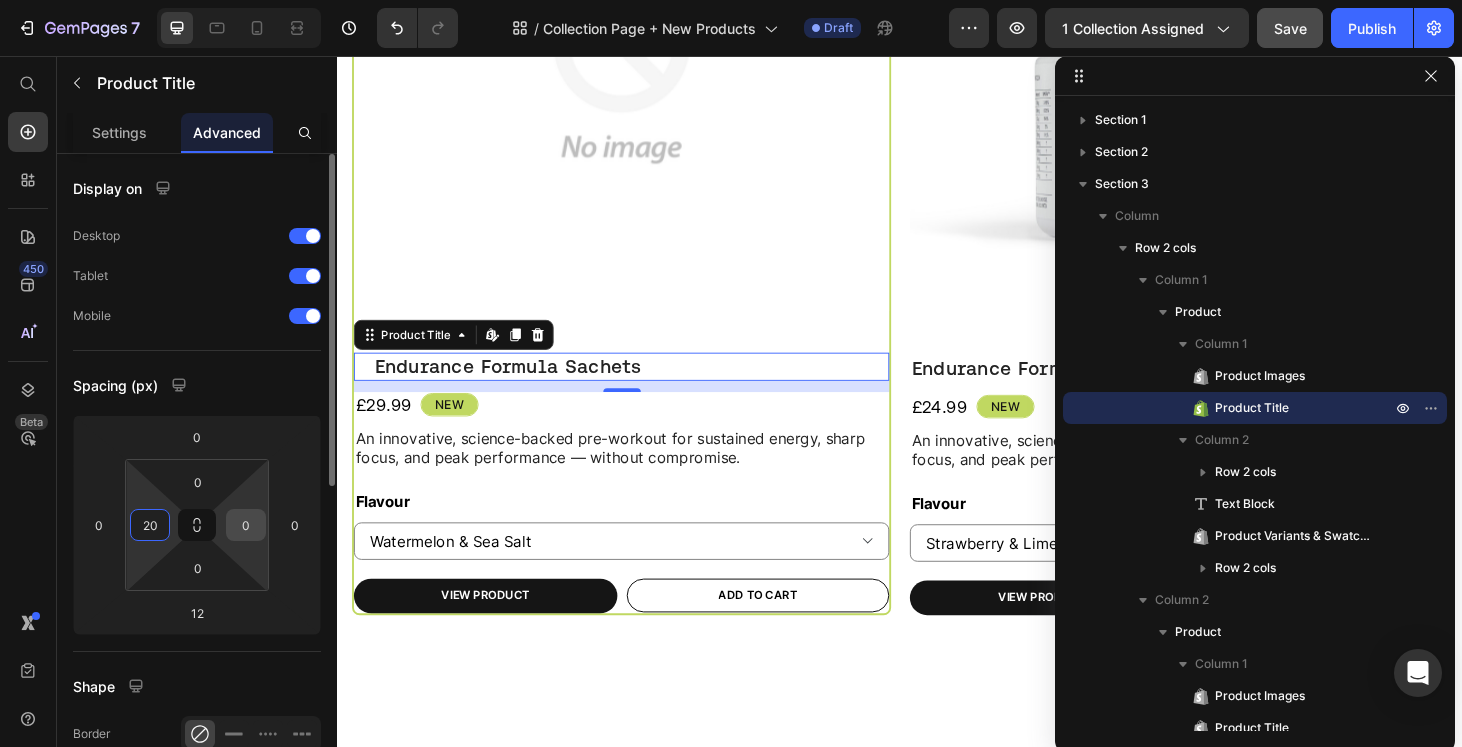 click on "0" at bounding box center (246, 525) 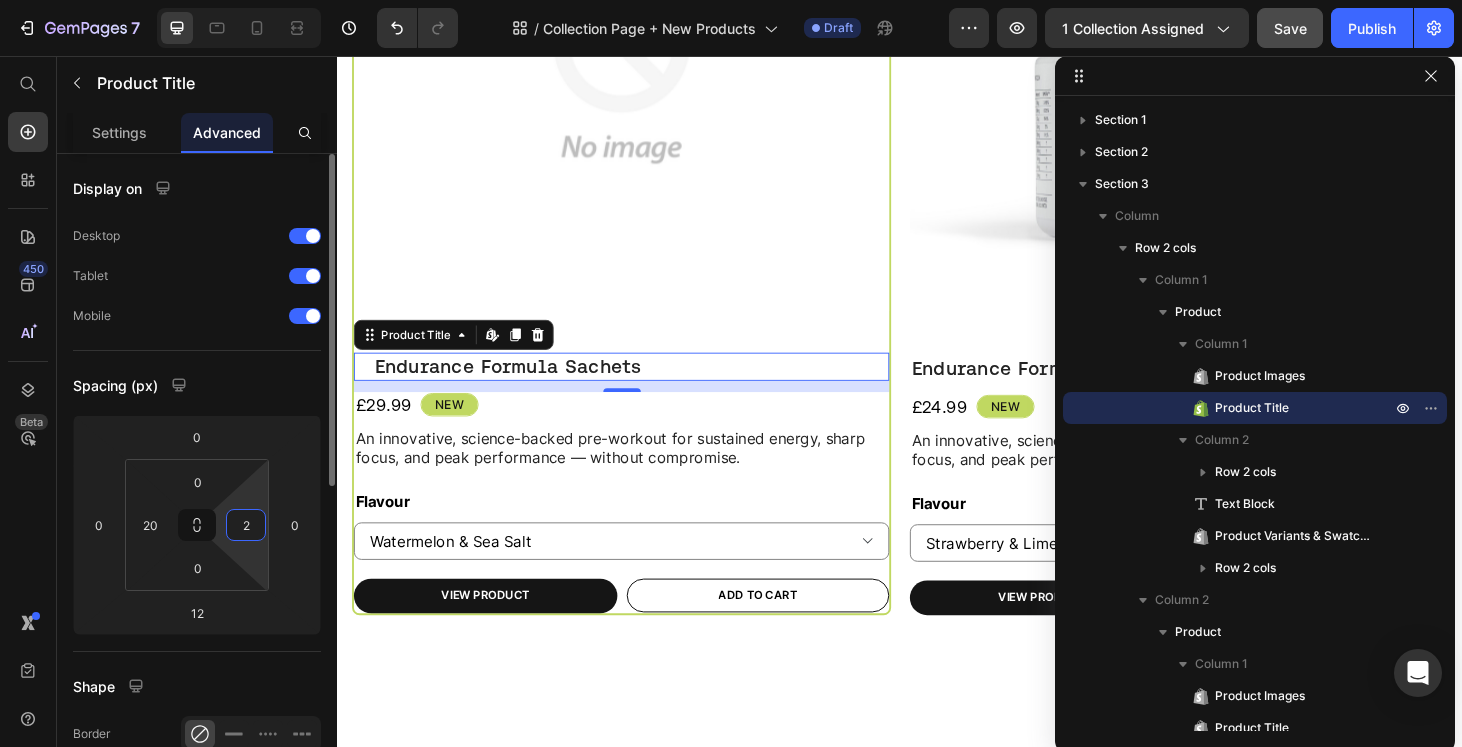 type on "20" 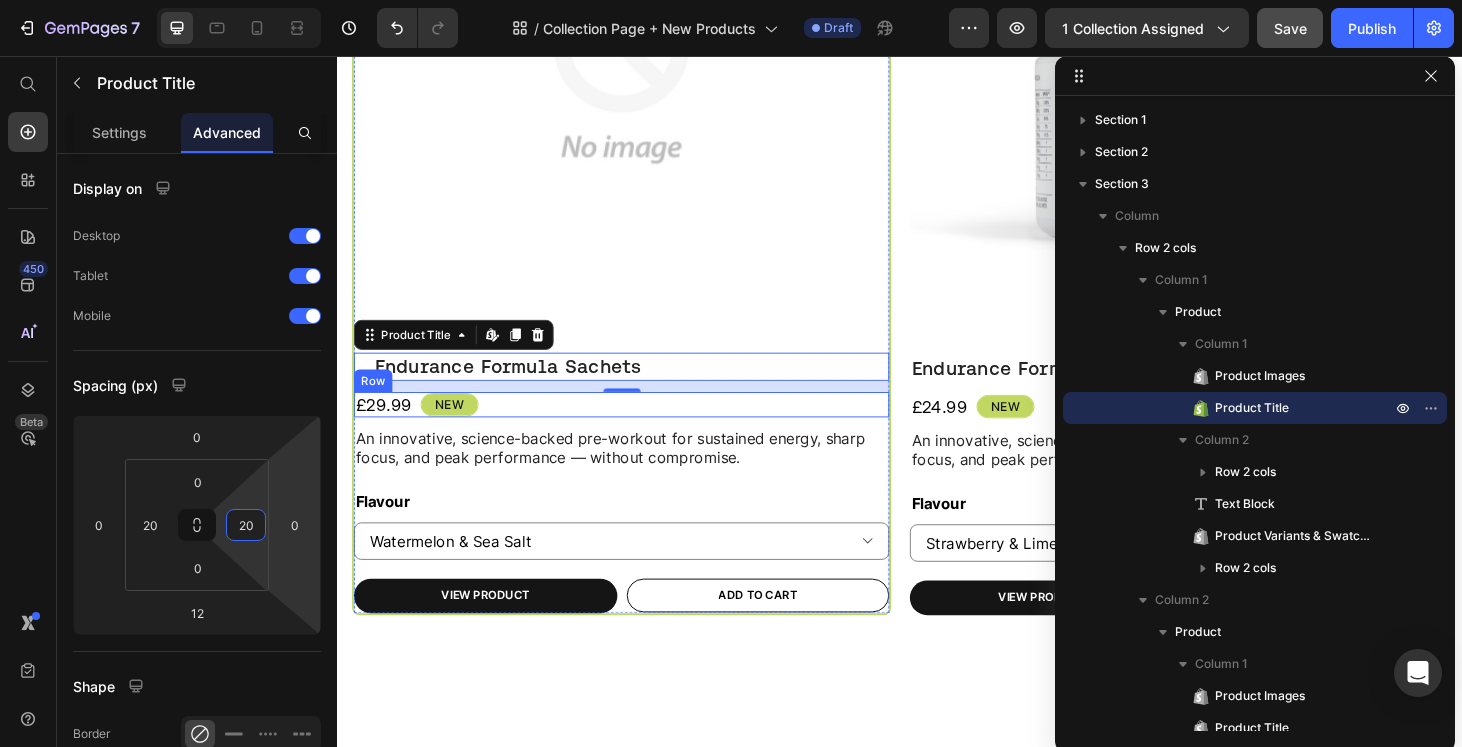 click on "£29.99 Product Price New Text Block Row" at bounding box center [639, 427] 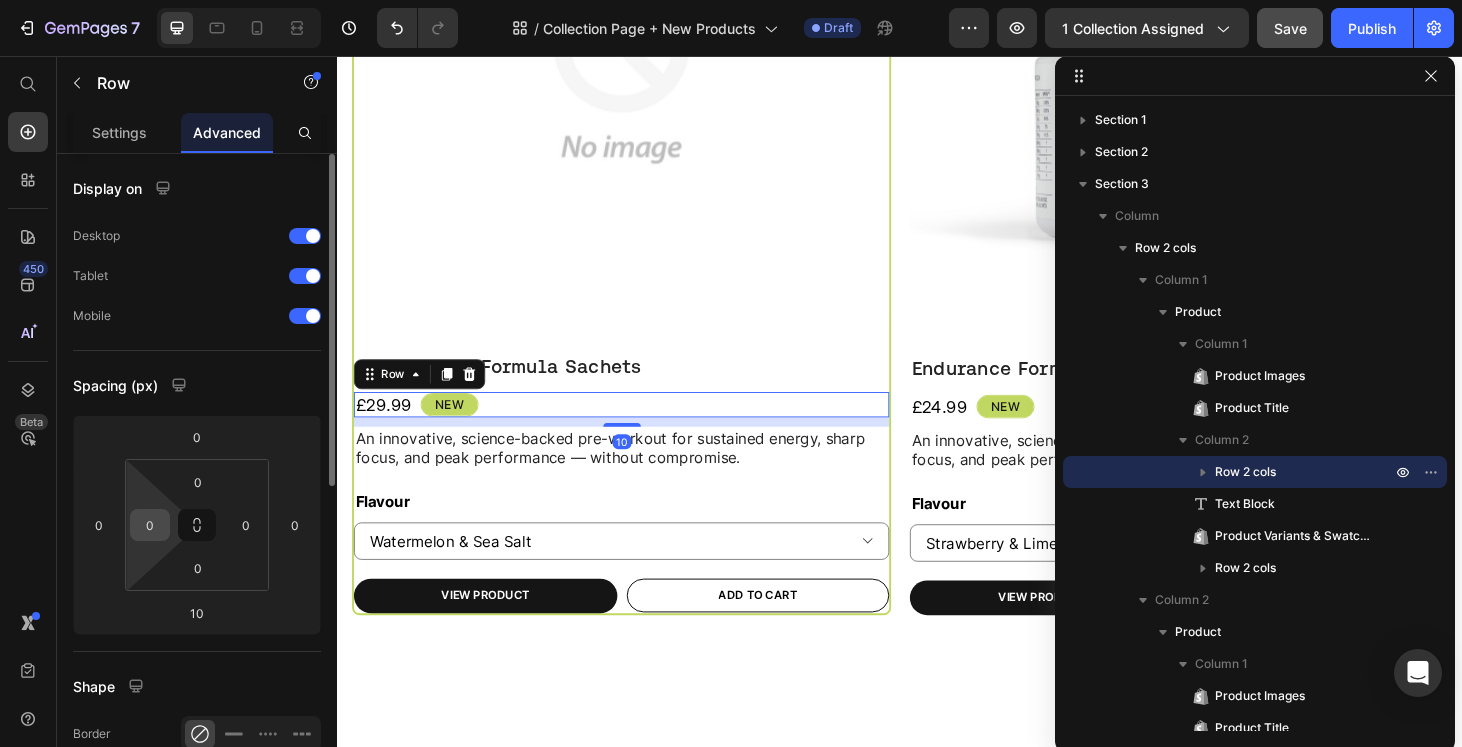click on "0" at bounding box center [150, 525] 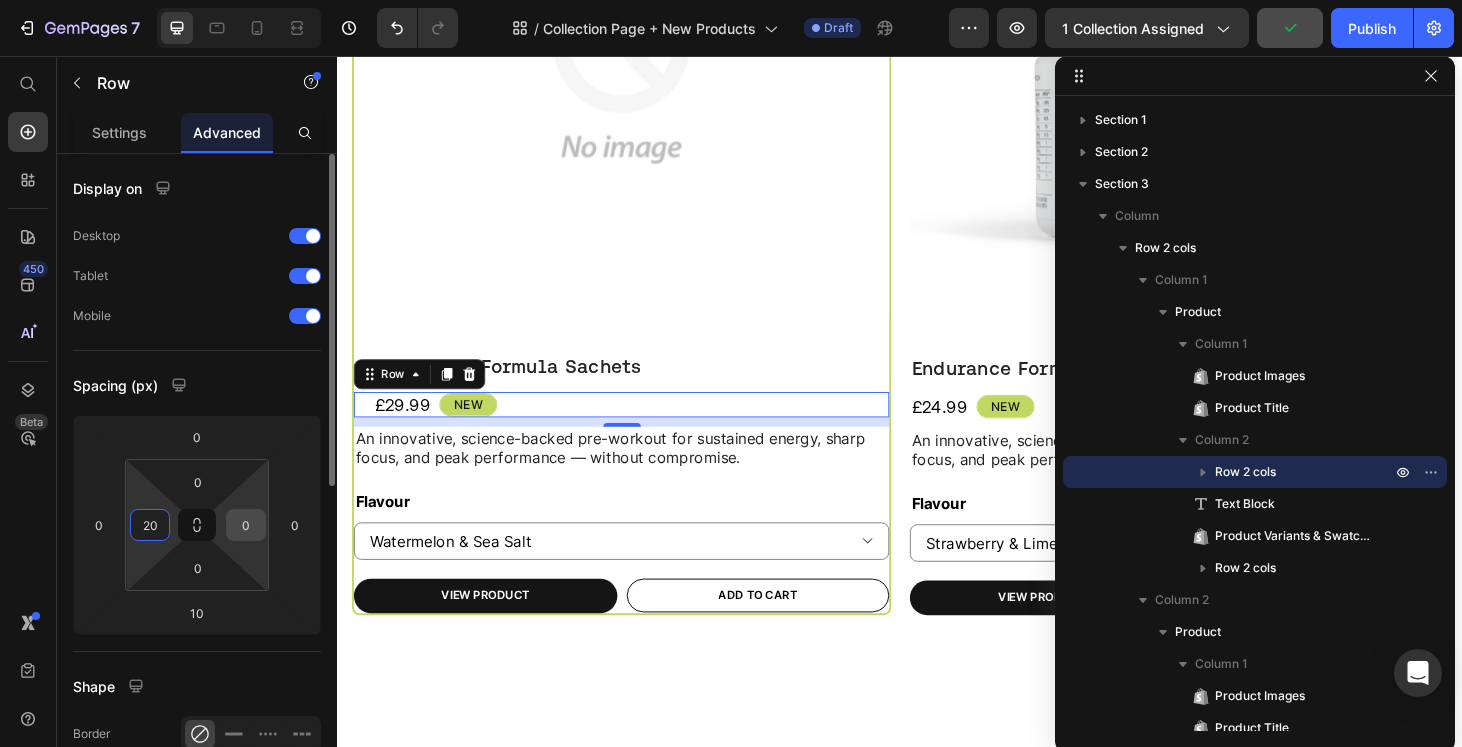 type on "20" 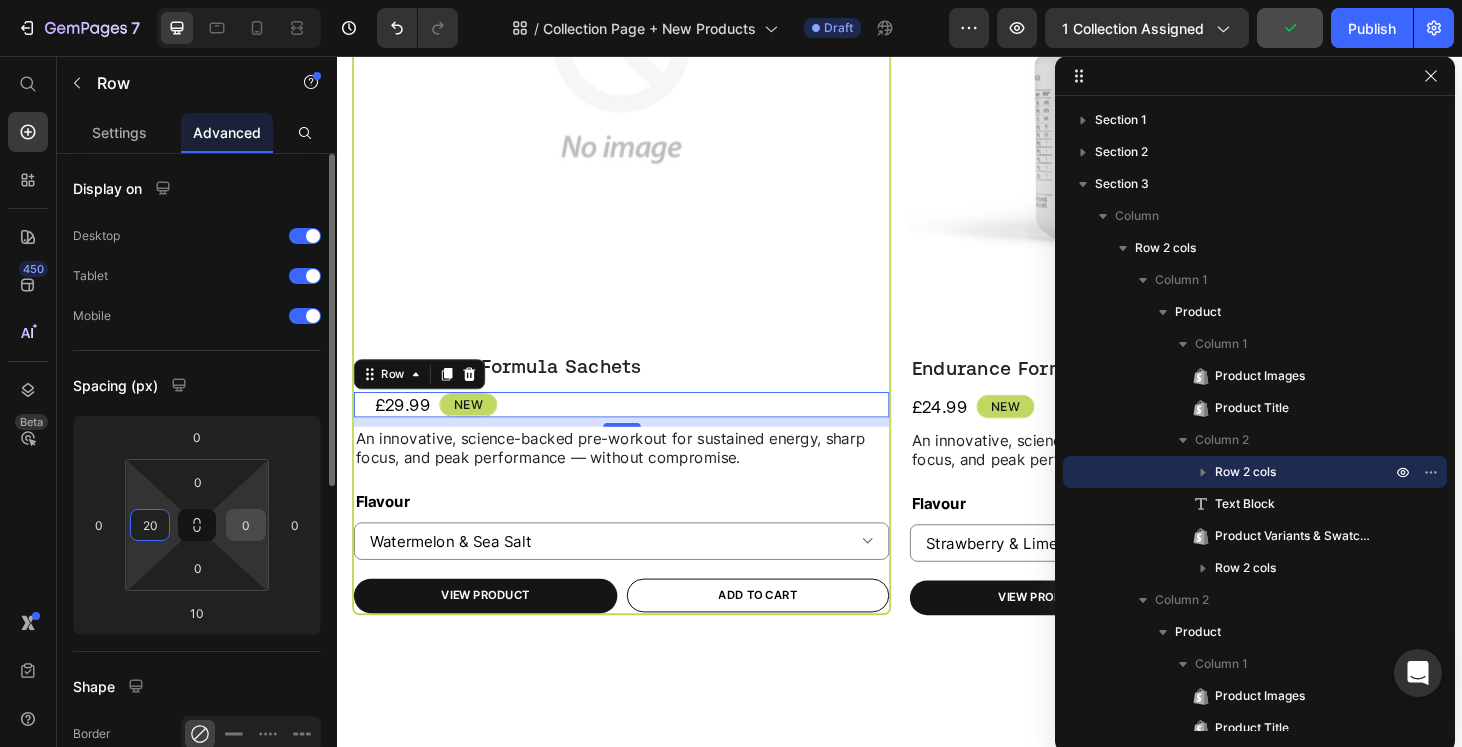 click on "0" at bounding box center [246, 525] 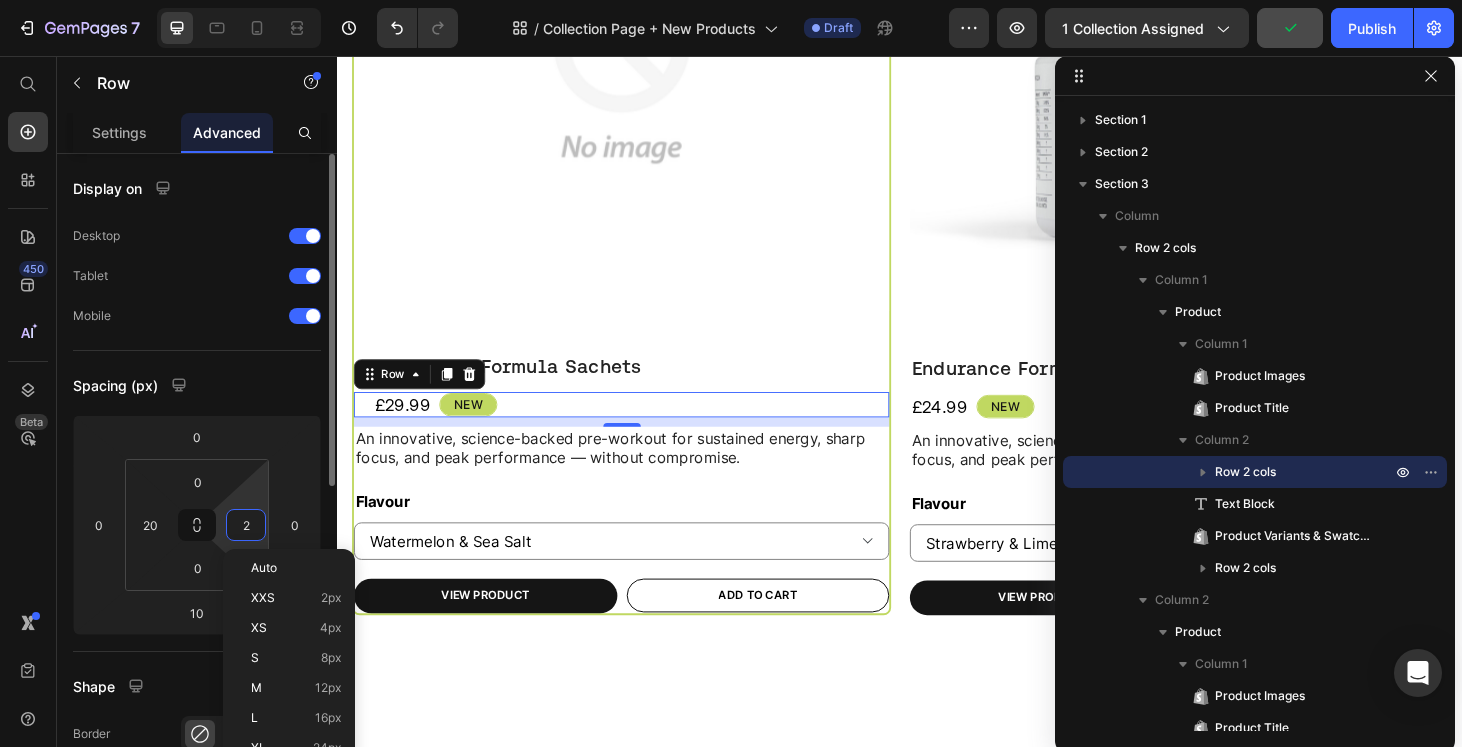 type on "20" 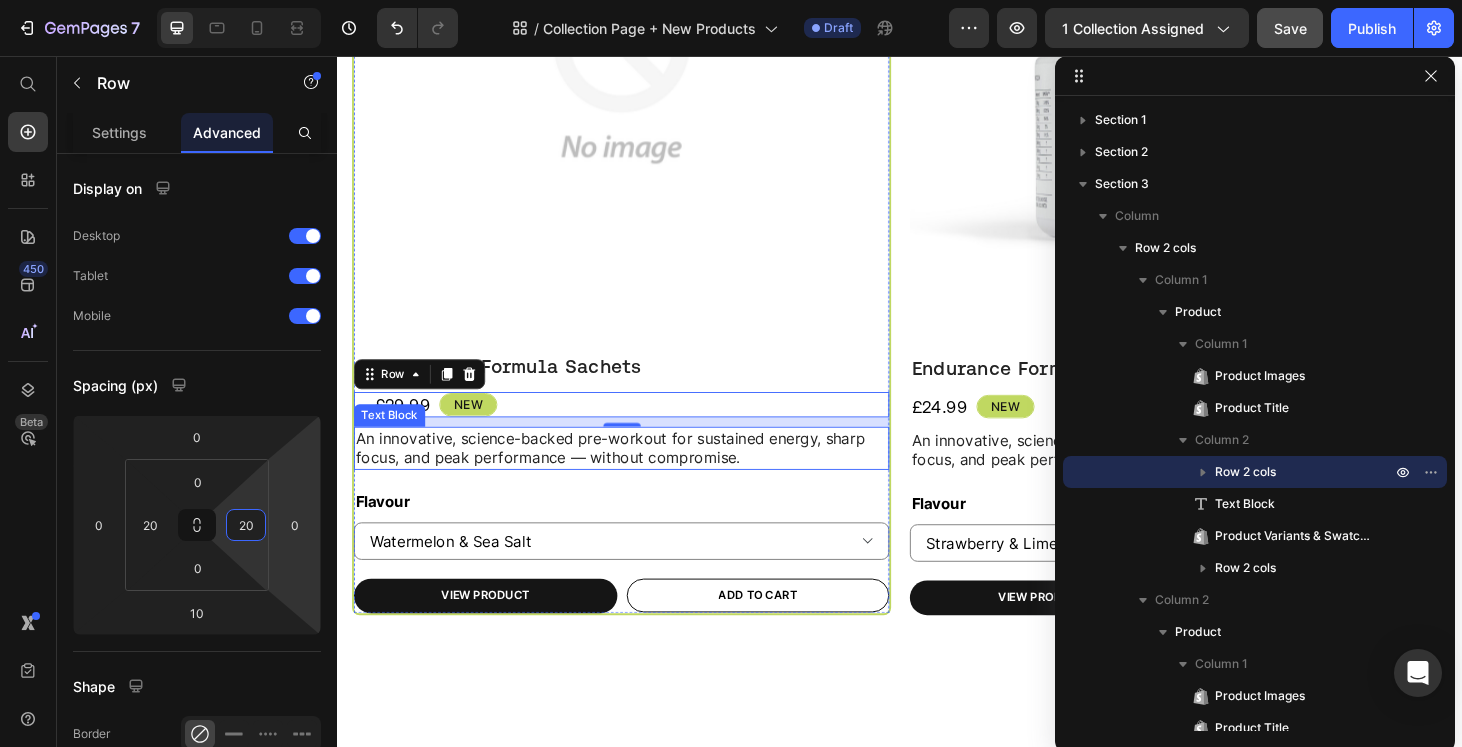 click on "An innovative, science-backed pre-workout for sustained energy, sharp focus, and peak performance — without compromise." at bounding box center [639, 474] 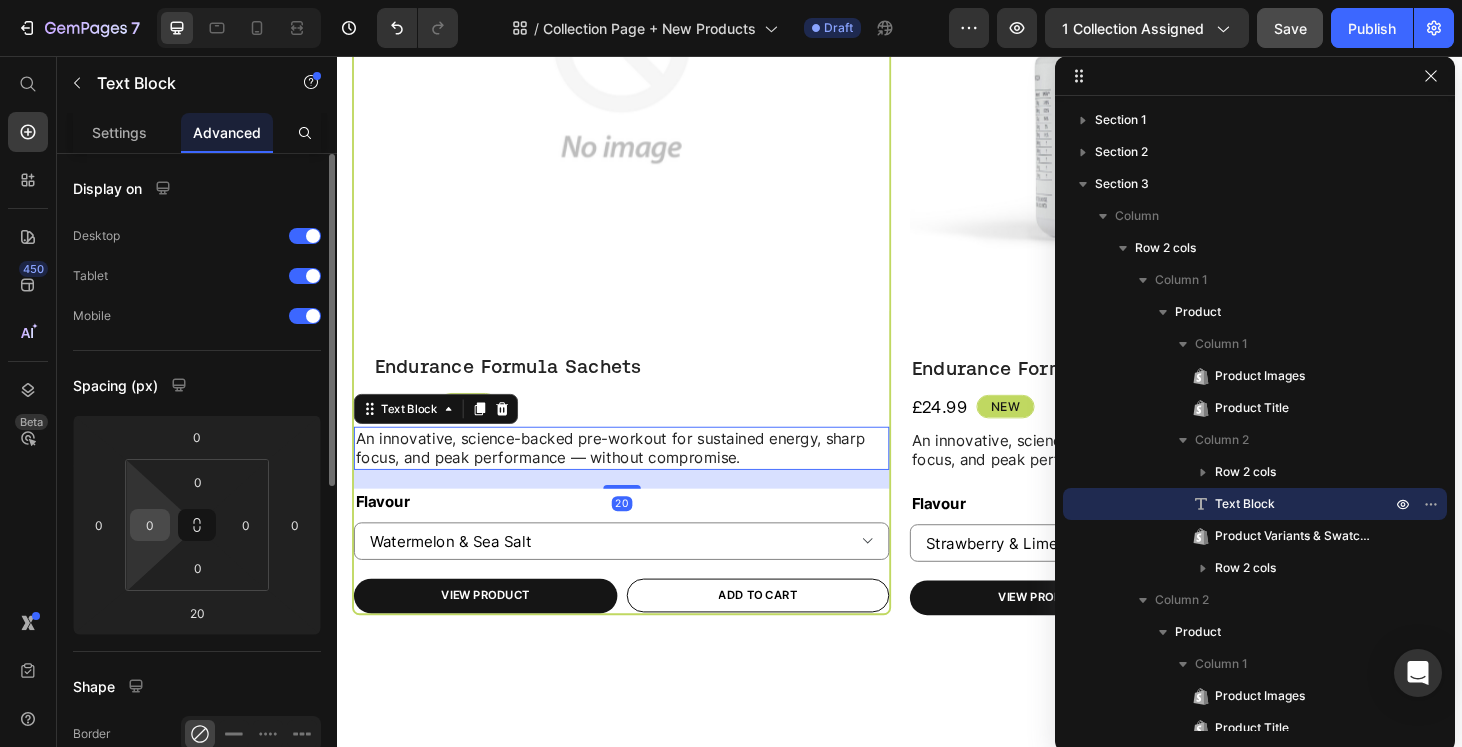 click on "0" at bounding box center [150, 525] 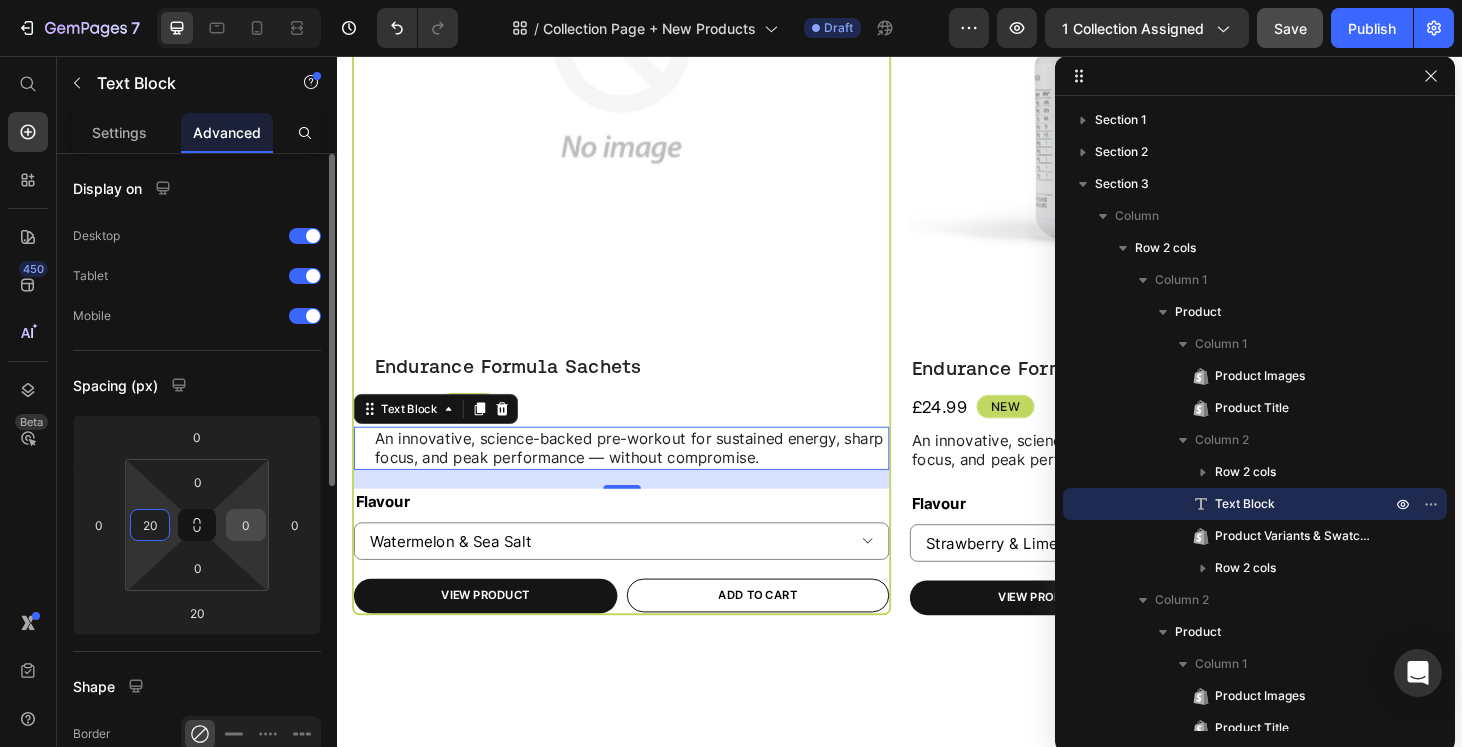 type on "20" 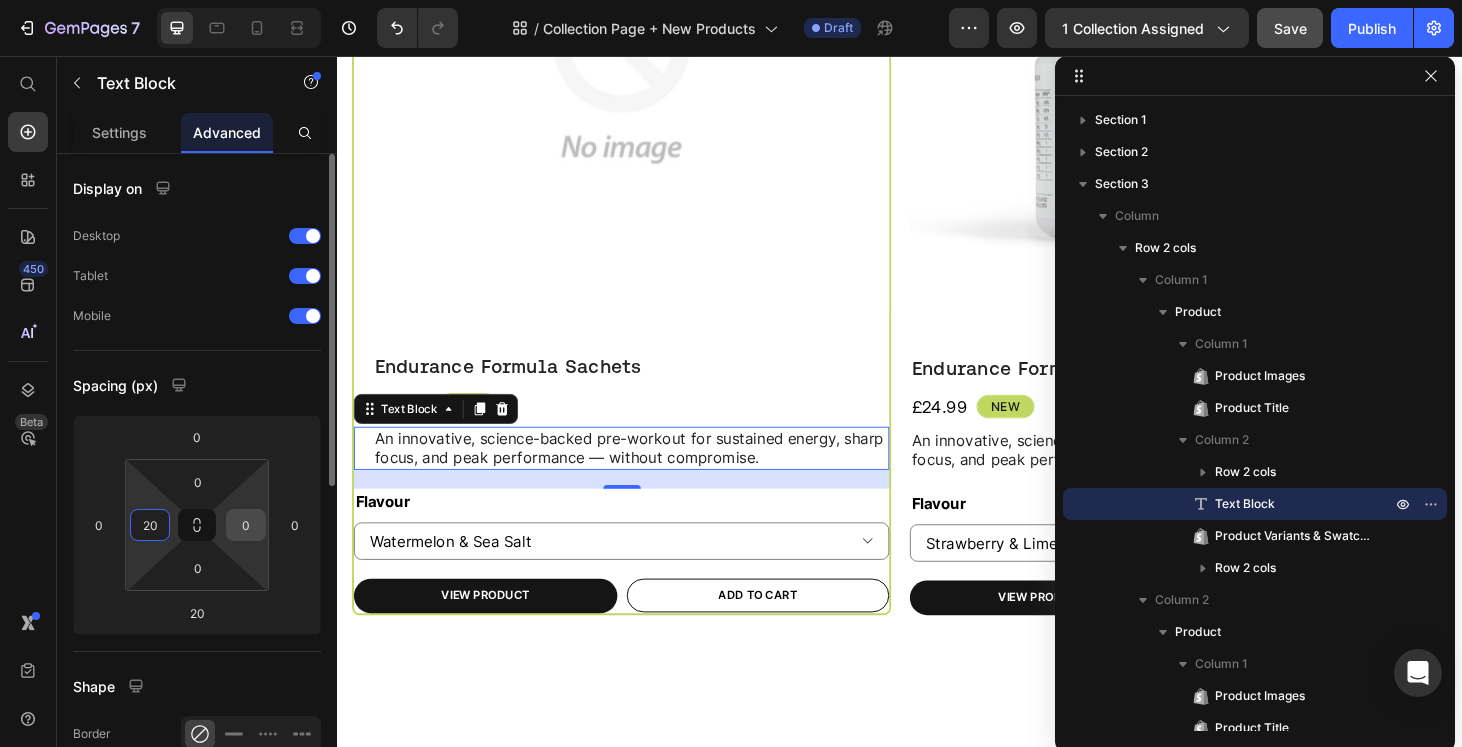 click on "0" at bounding box center [246, 525] 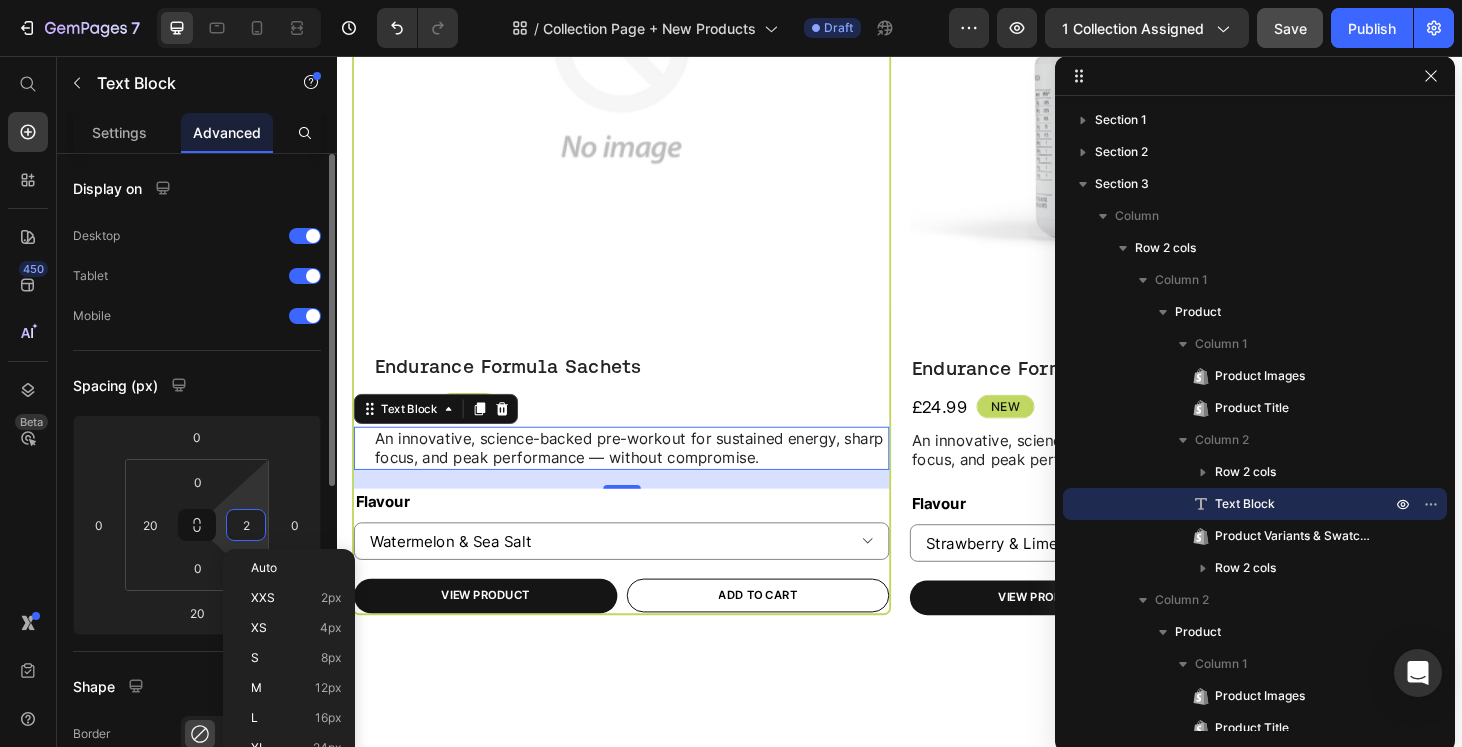 type on "20" 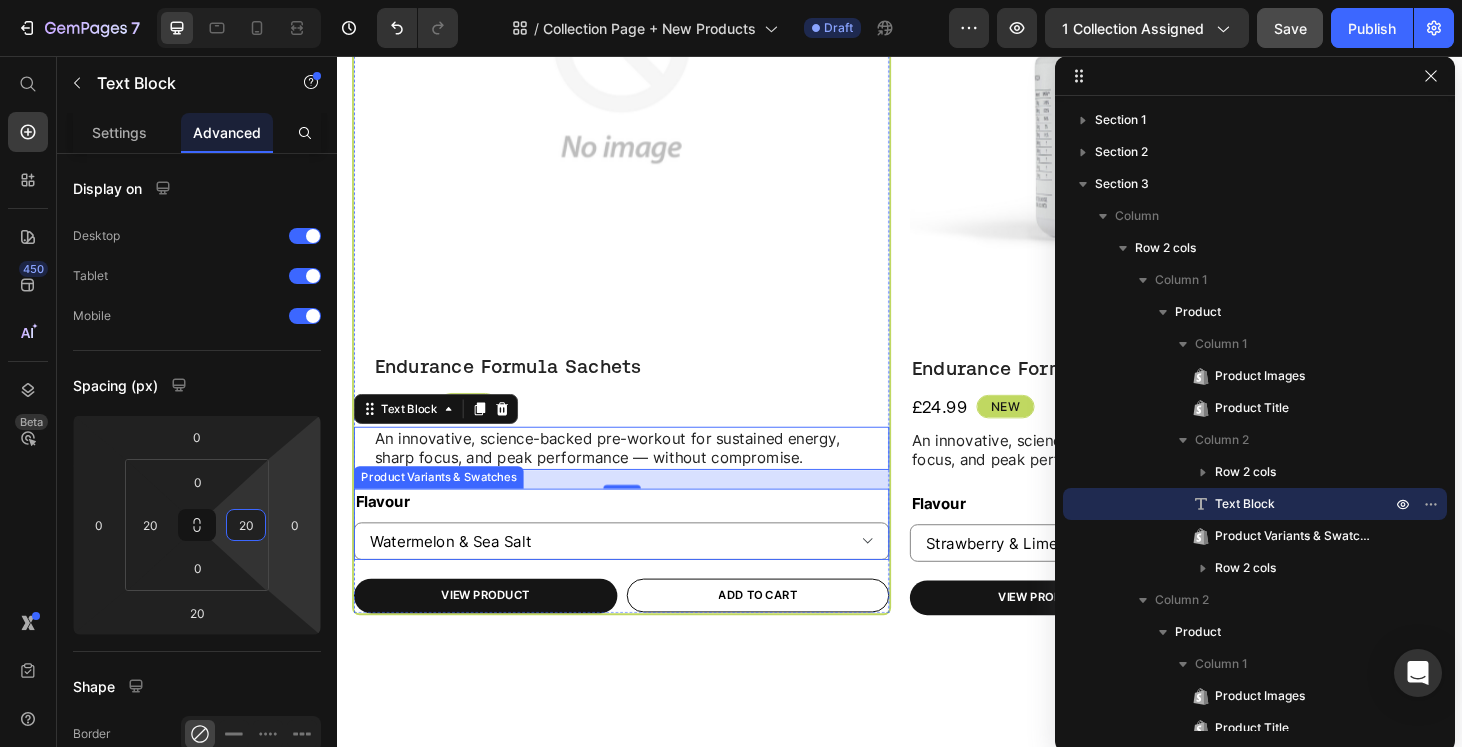 click on "Flavour Watermelon & Sea Salt Strawberry & Lime" at bounding box center (639, 555) 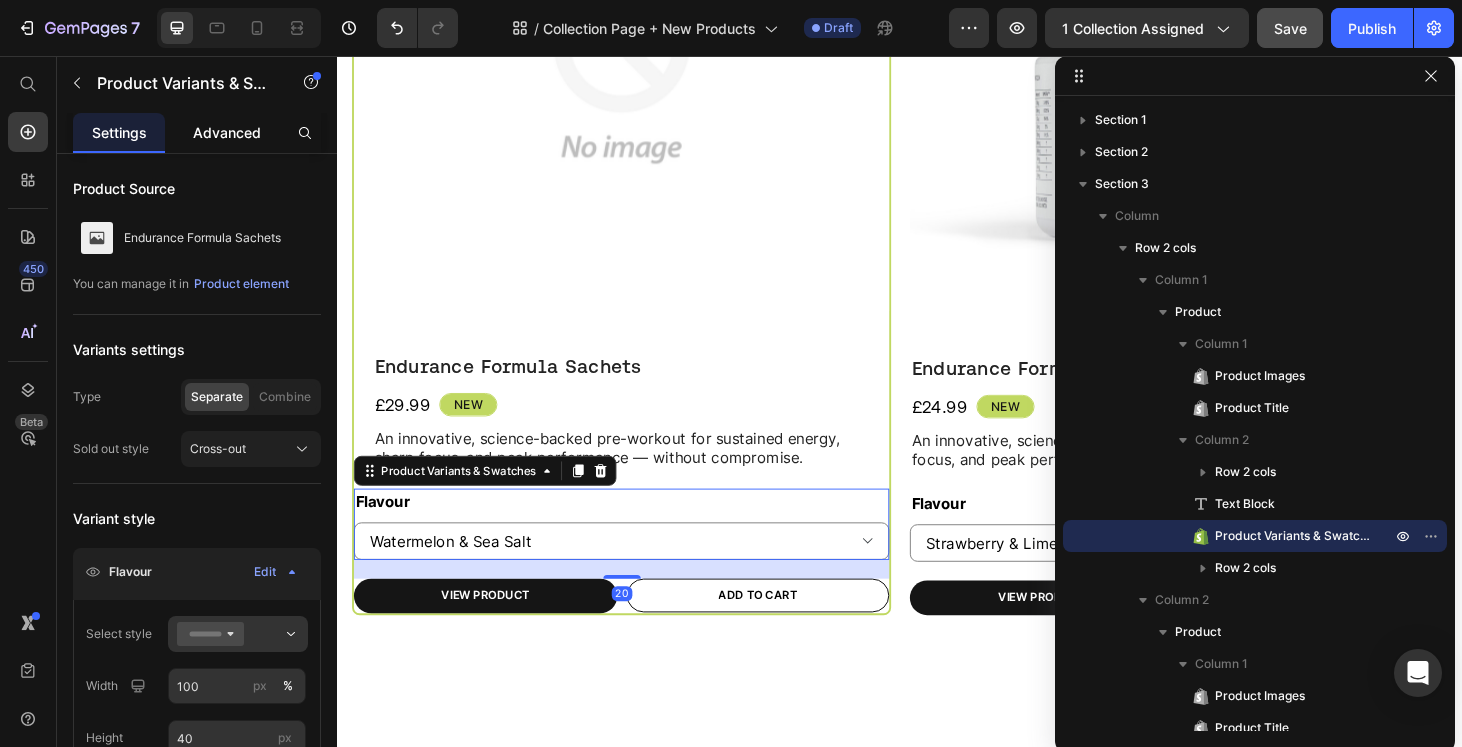click on "Advanced" 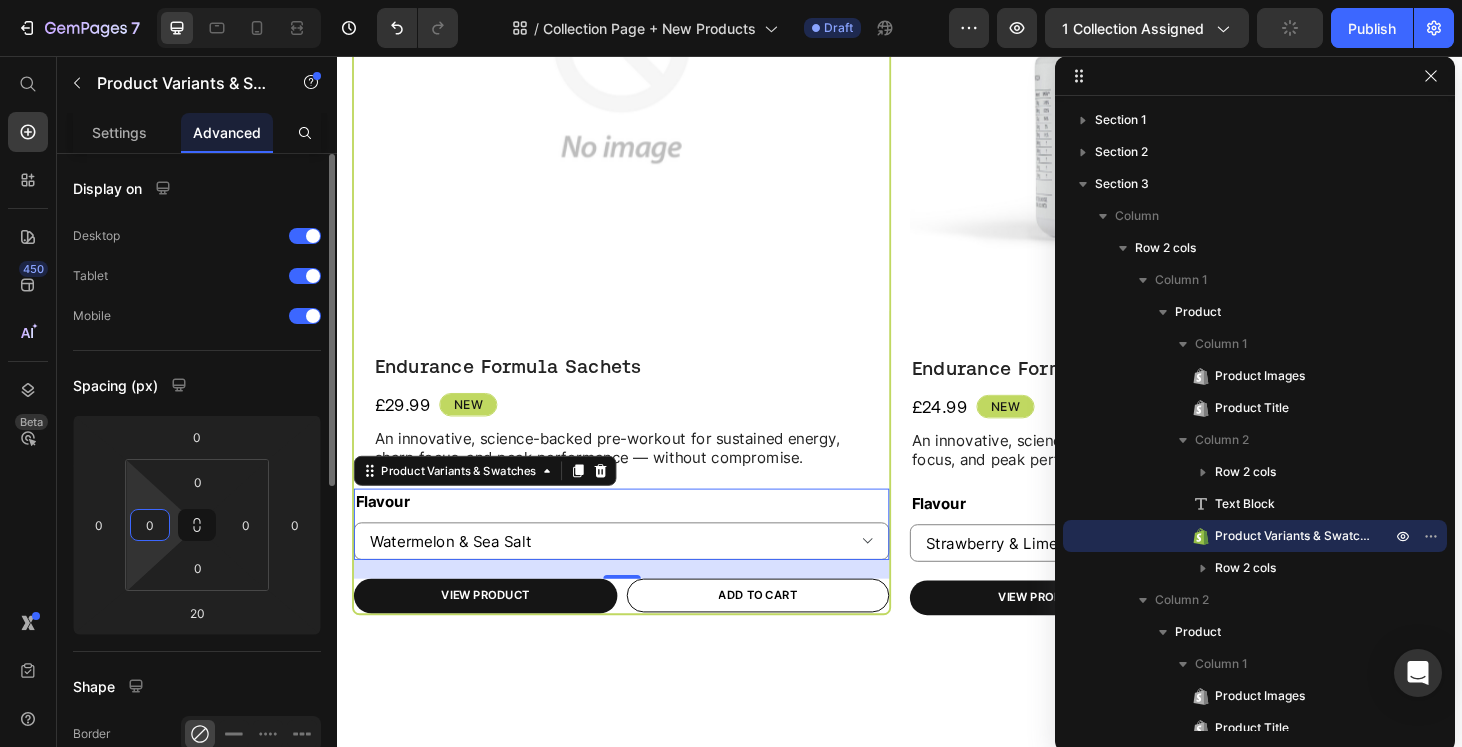 click on "0" at bounding box center [150, 525] 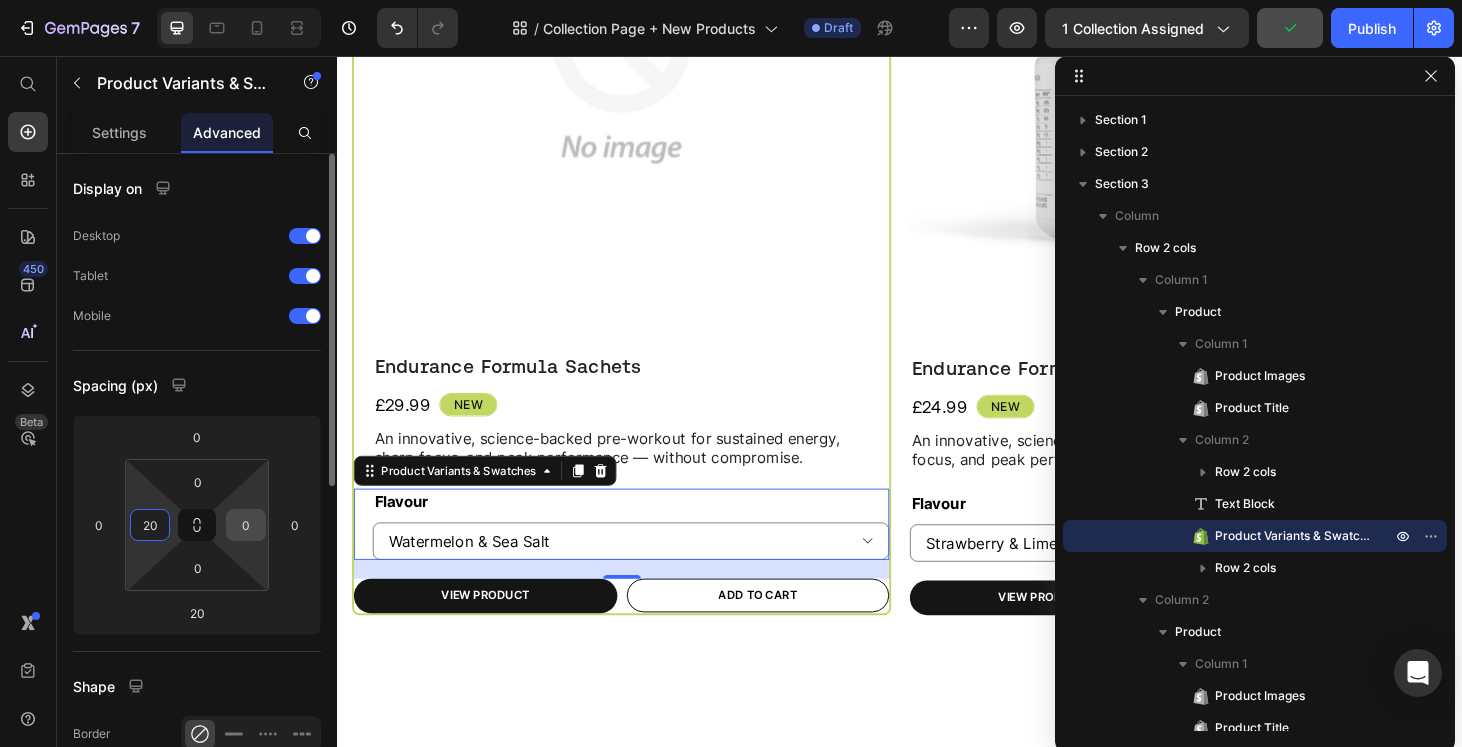 type on "20" 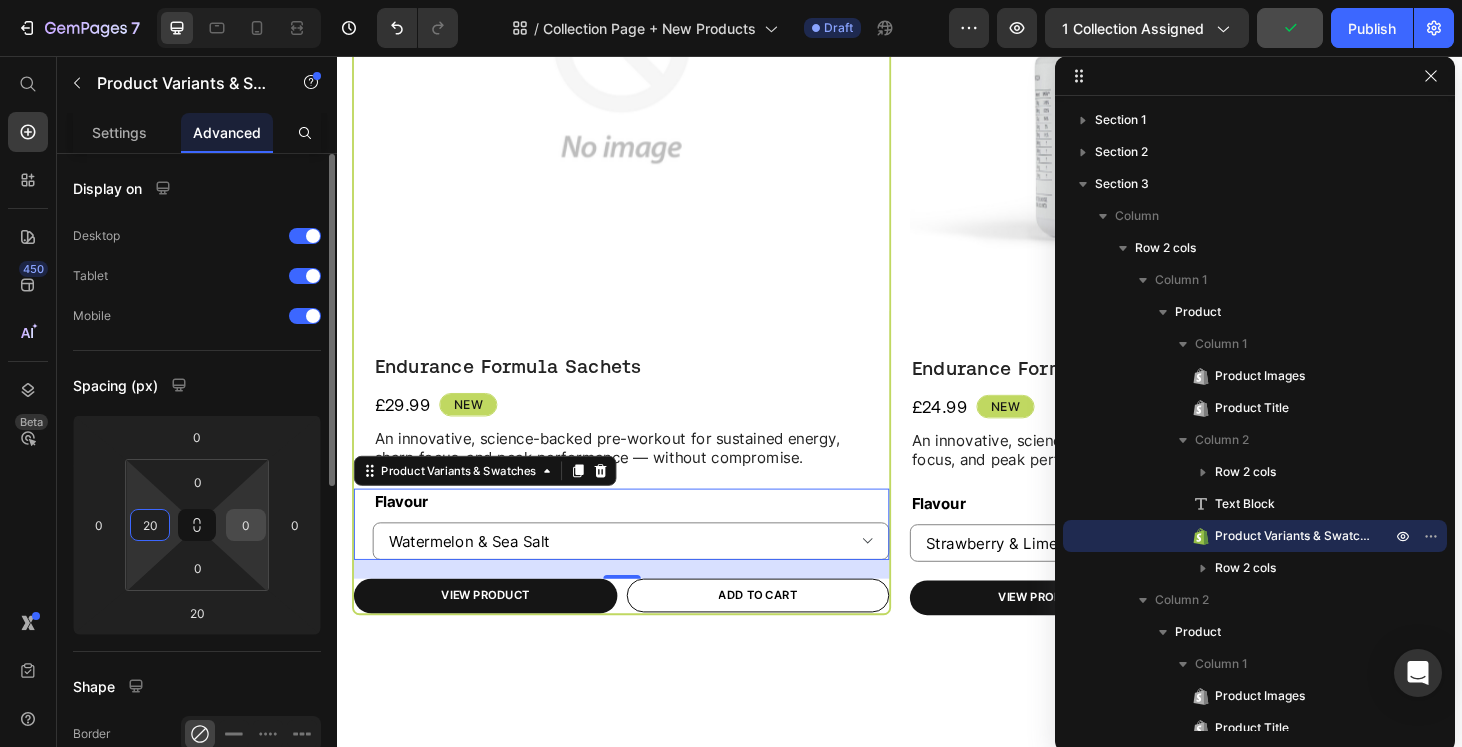 click on "0" at bounding box center [246, 525] 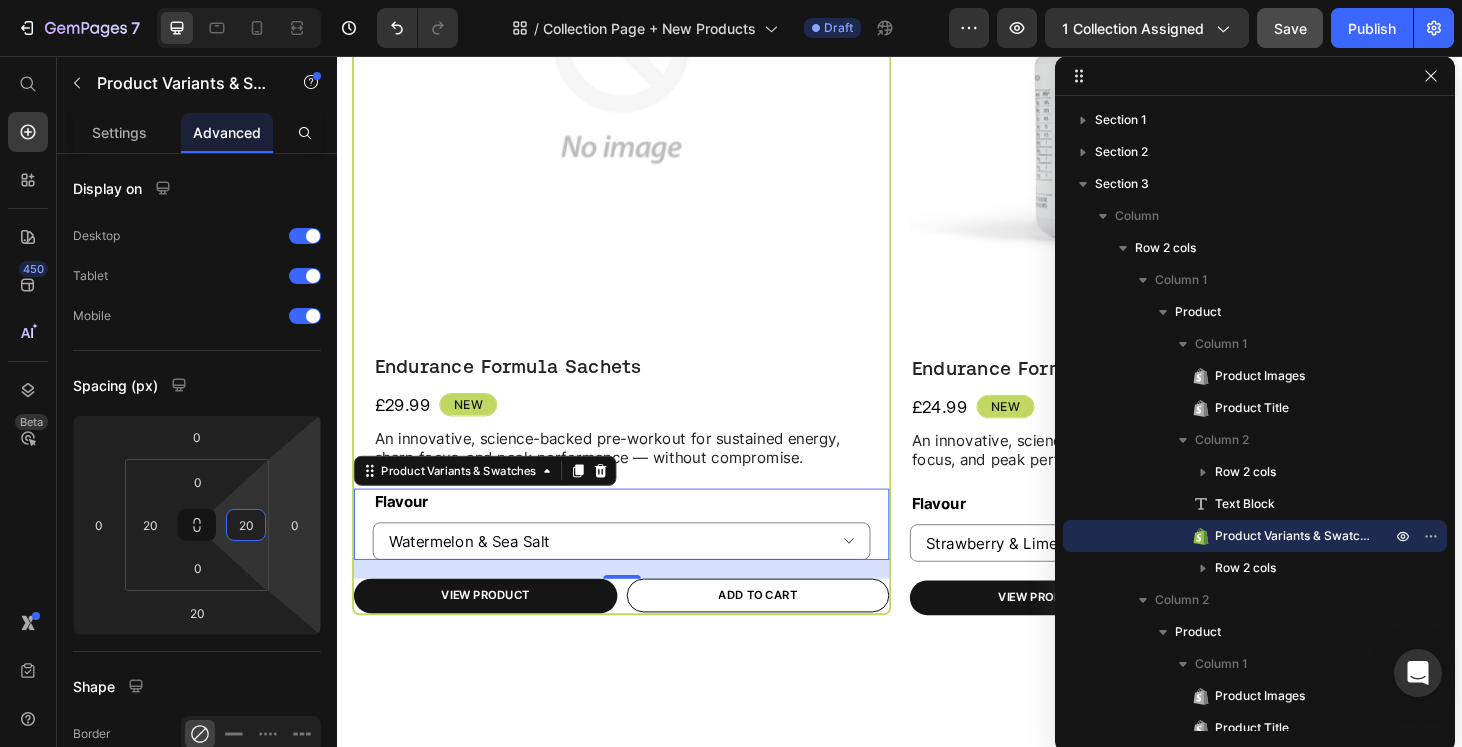 type on "20" 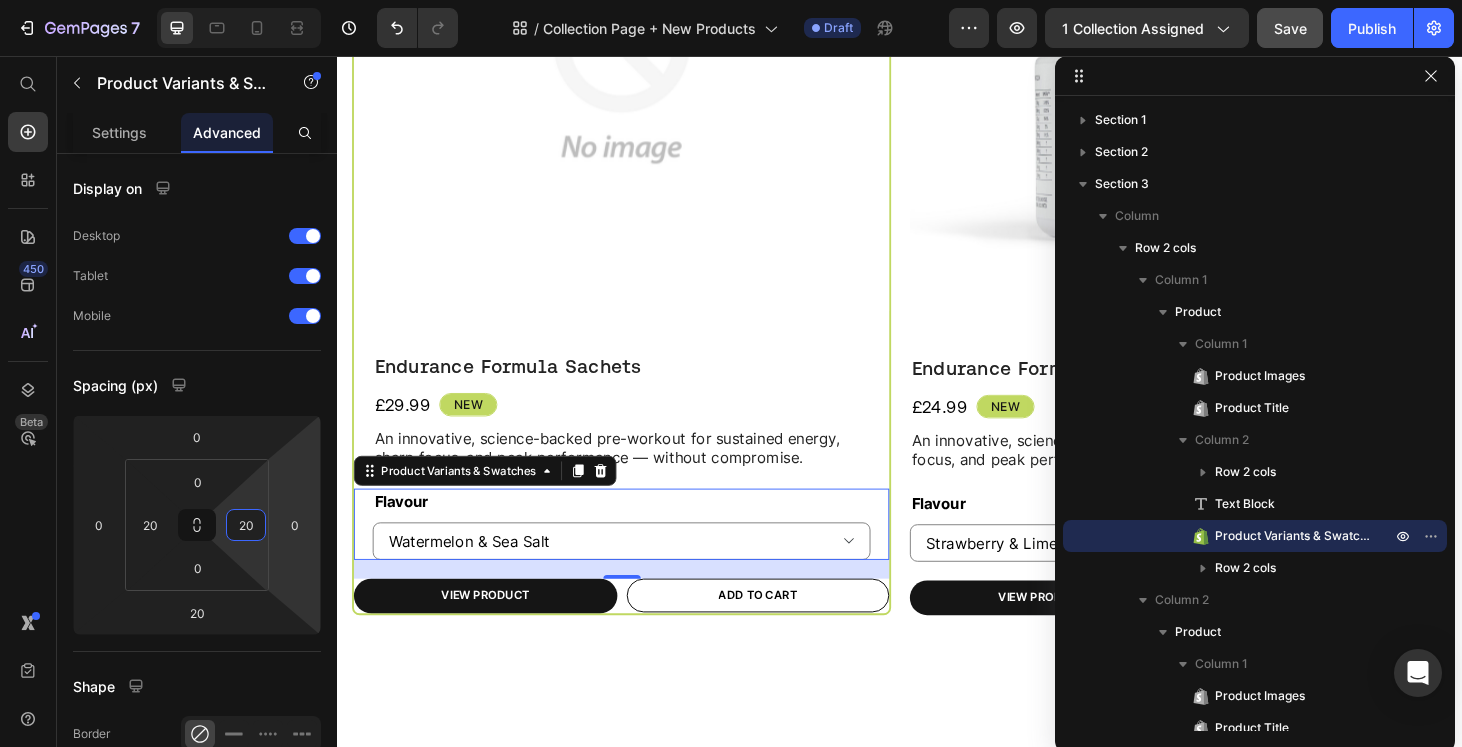 click on "20" at bounding box center [640, 629] 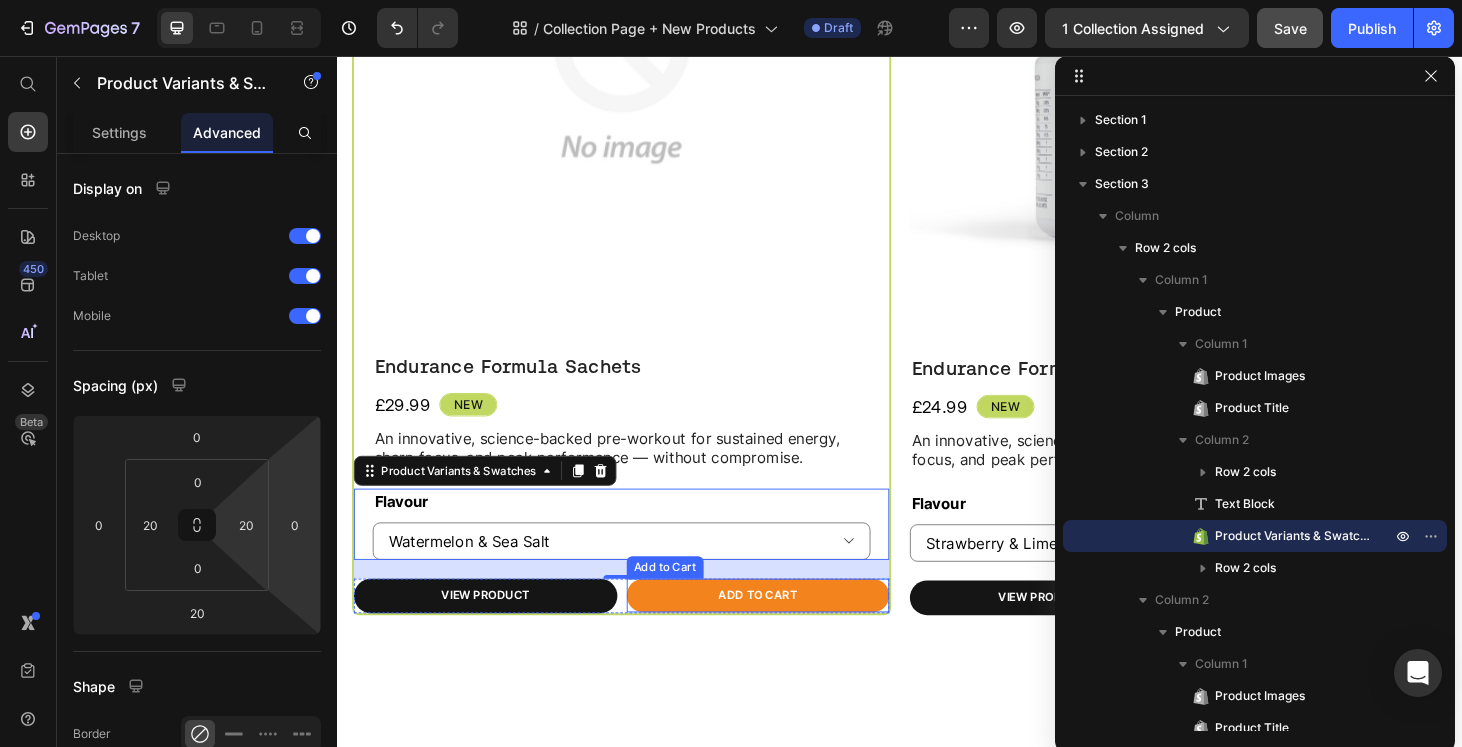 click on "Add to cart" at bounding box center (785, 631) 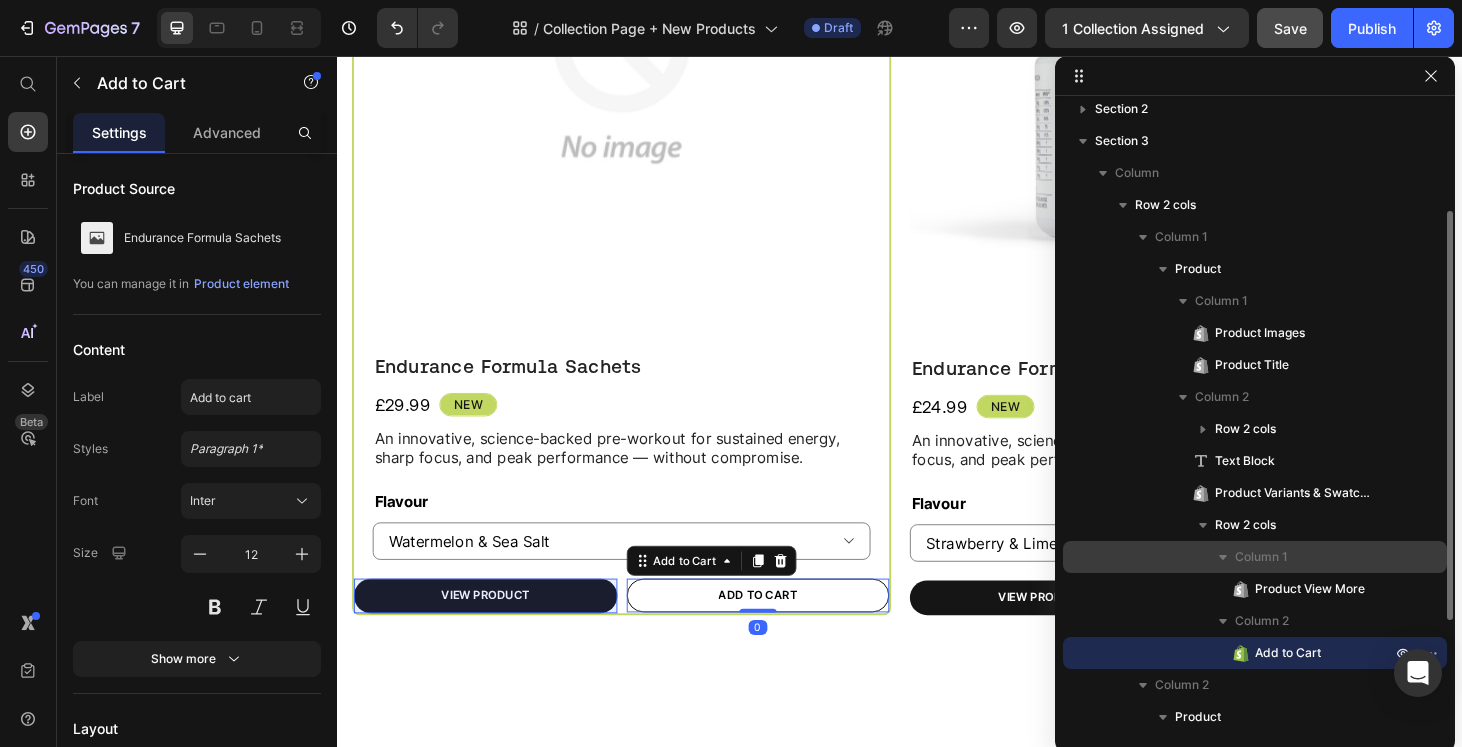 scroll, scrollTop: 91, scrollLeft: 0, axis: vertical 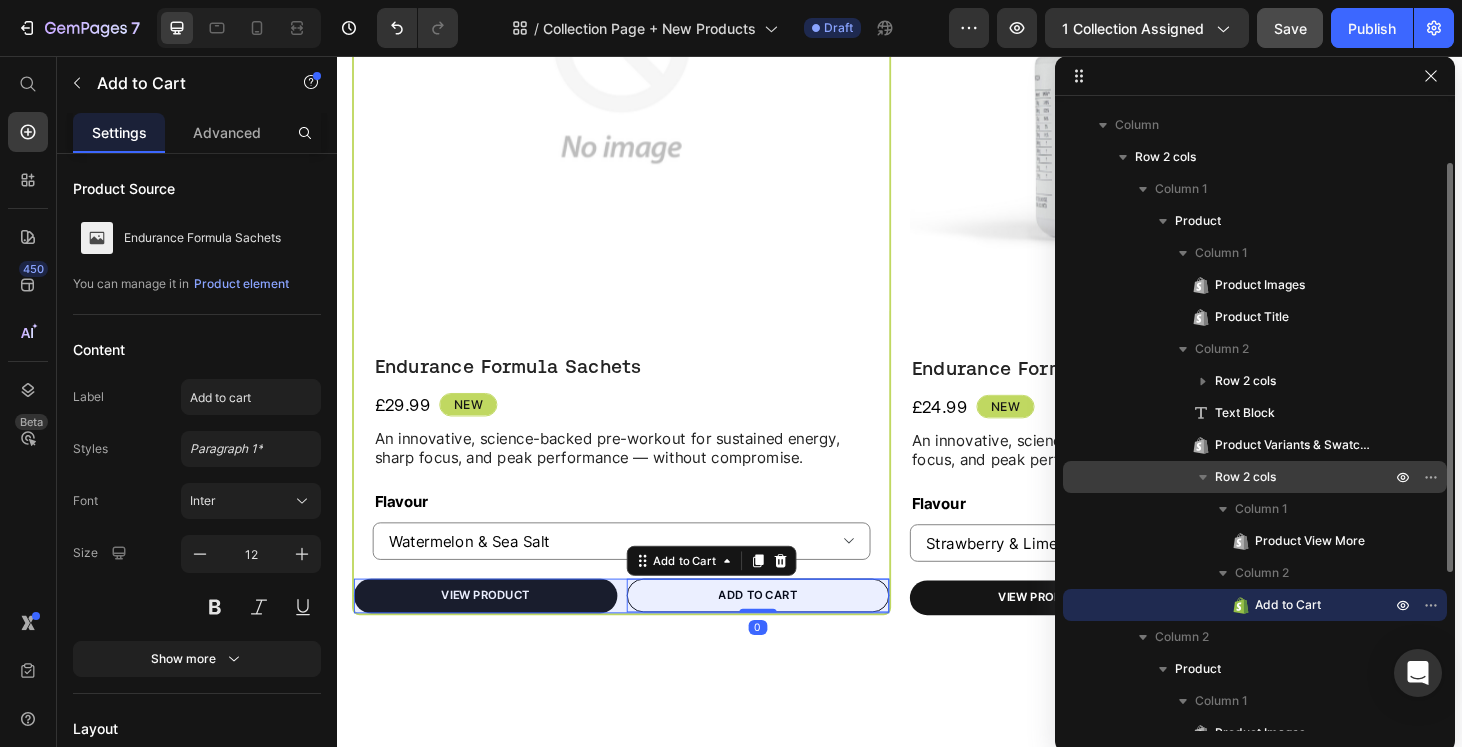click on "Row 2 cols" at bounding box center (1305, 477) 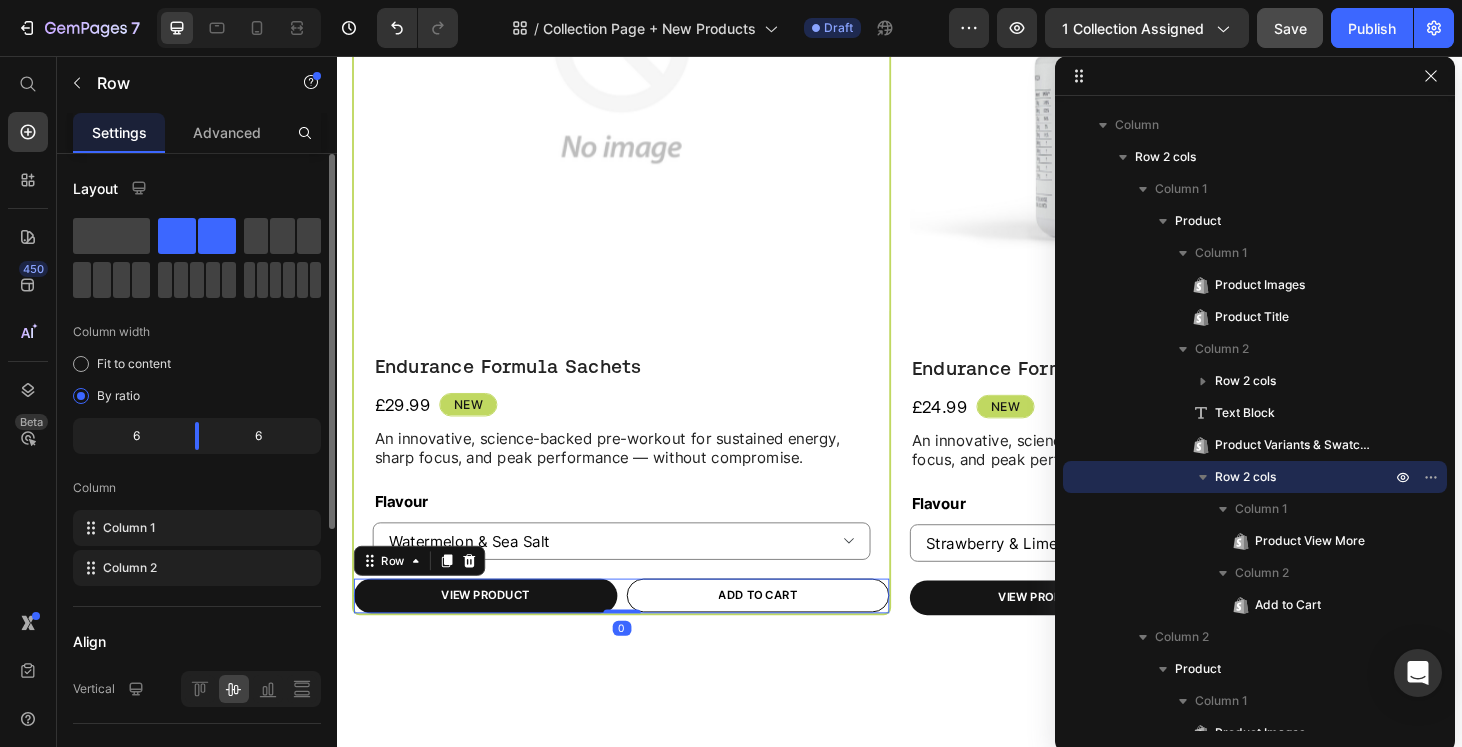 drag, startPoint x: 240, startPoint y: 135, endPoint x: 238, endPoint y: 165, distance: 30.066593 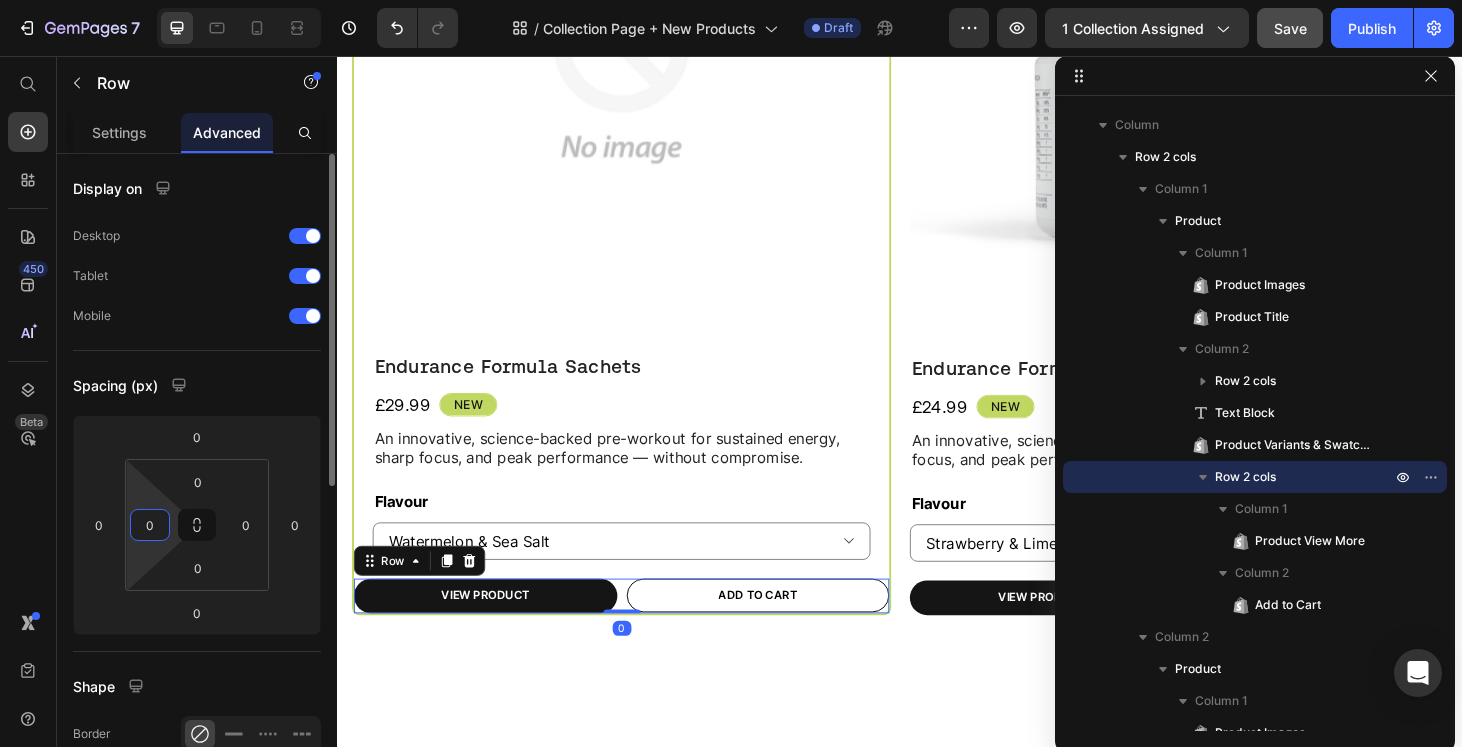 click on "0" at bounding box center (150, 525) 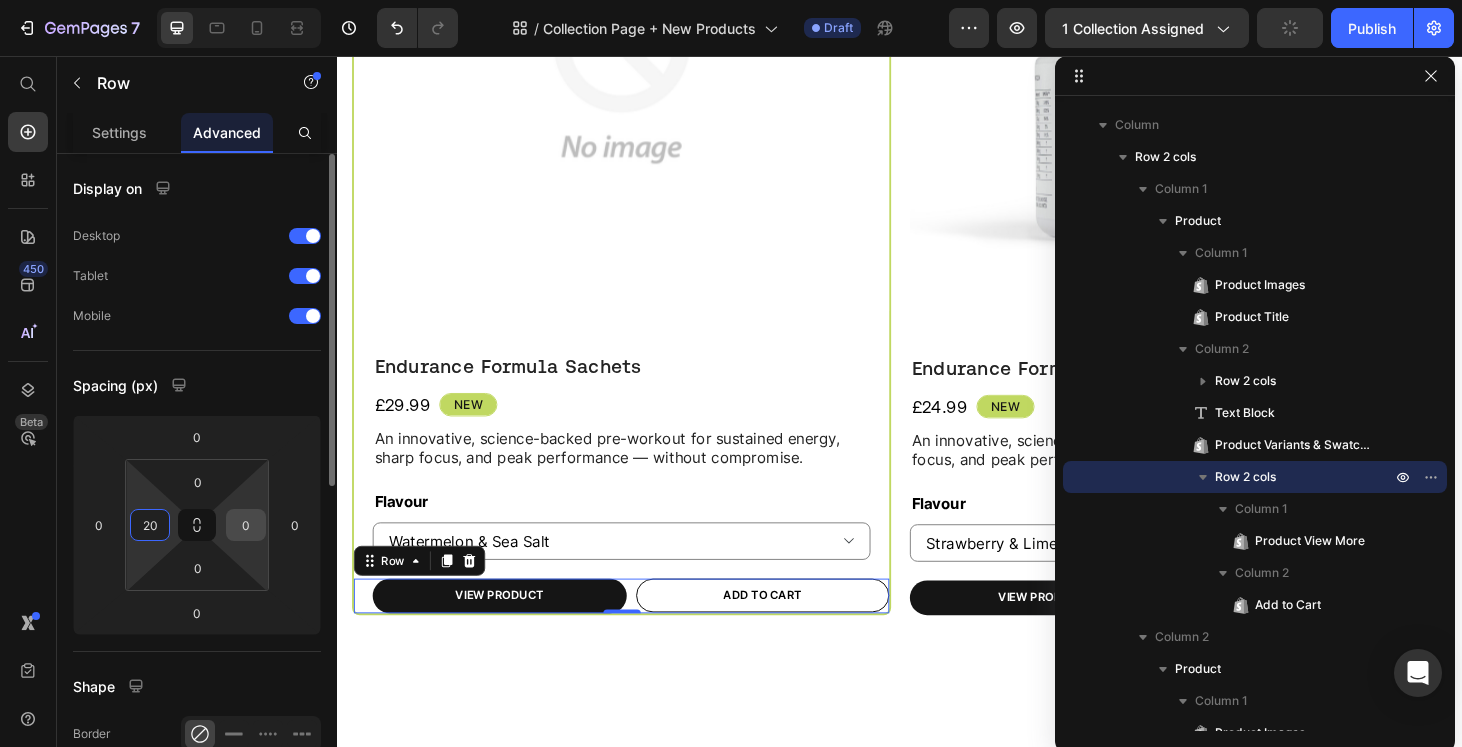 type on "20" 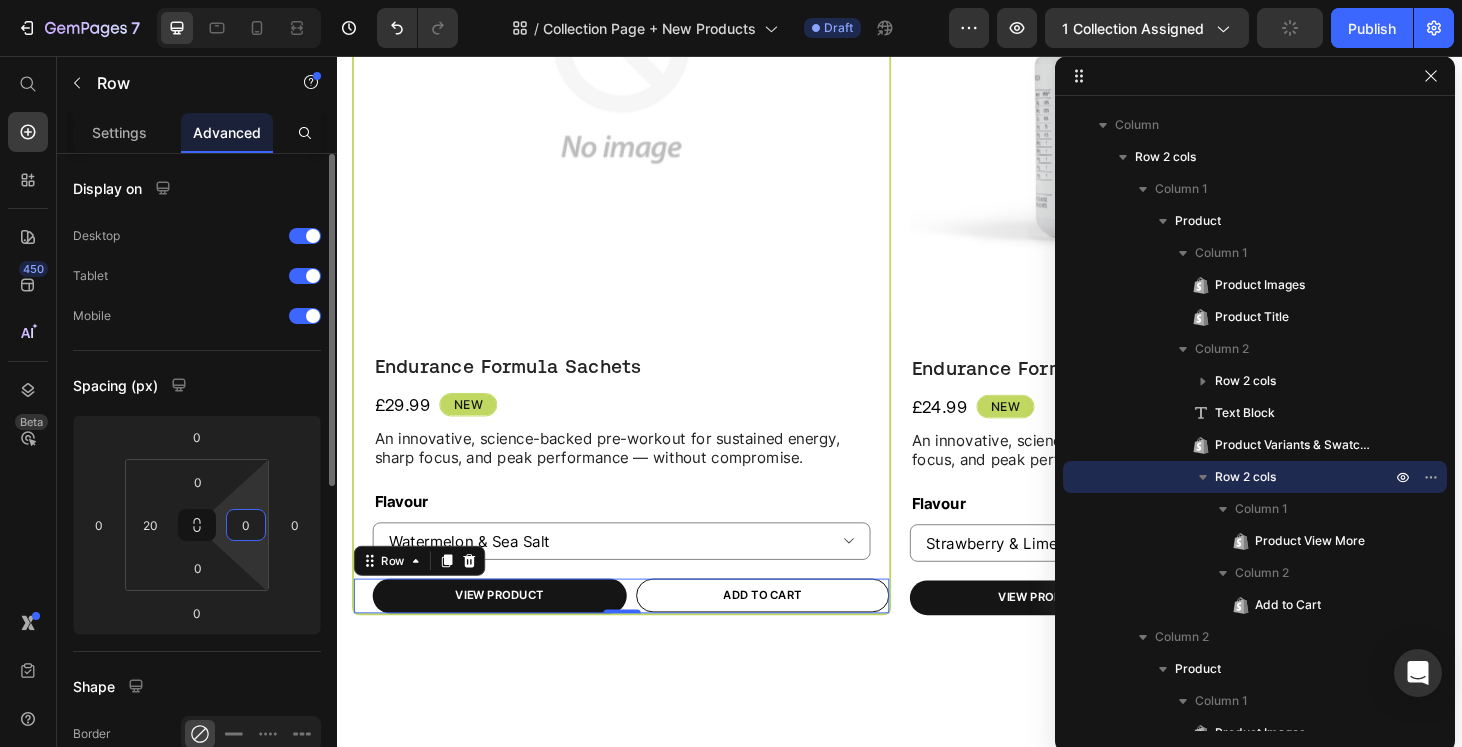 click on "0" at bounding box center (246, 525) 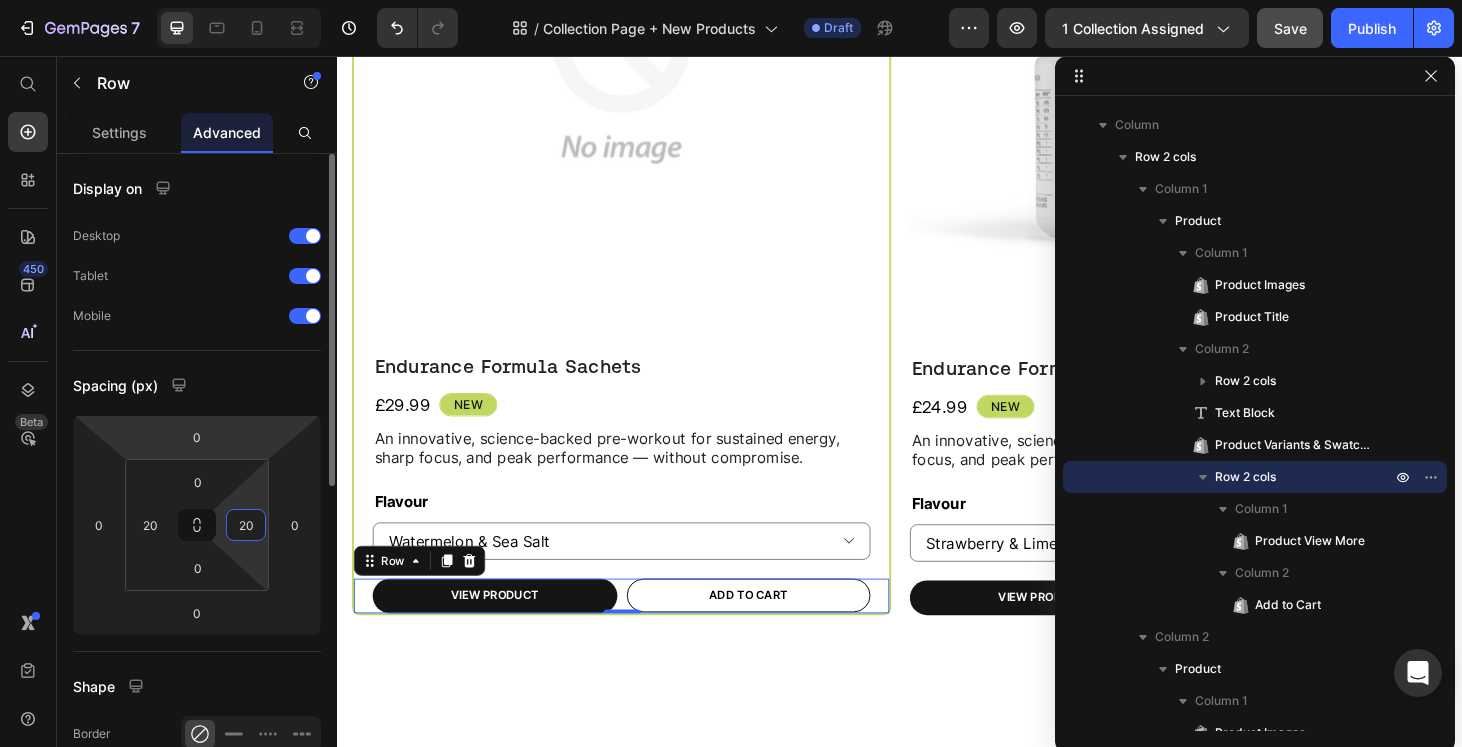 type on "20" 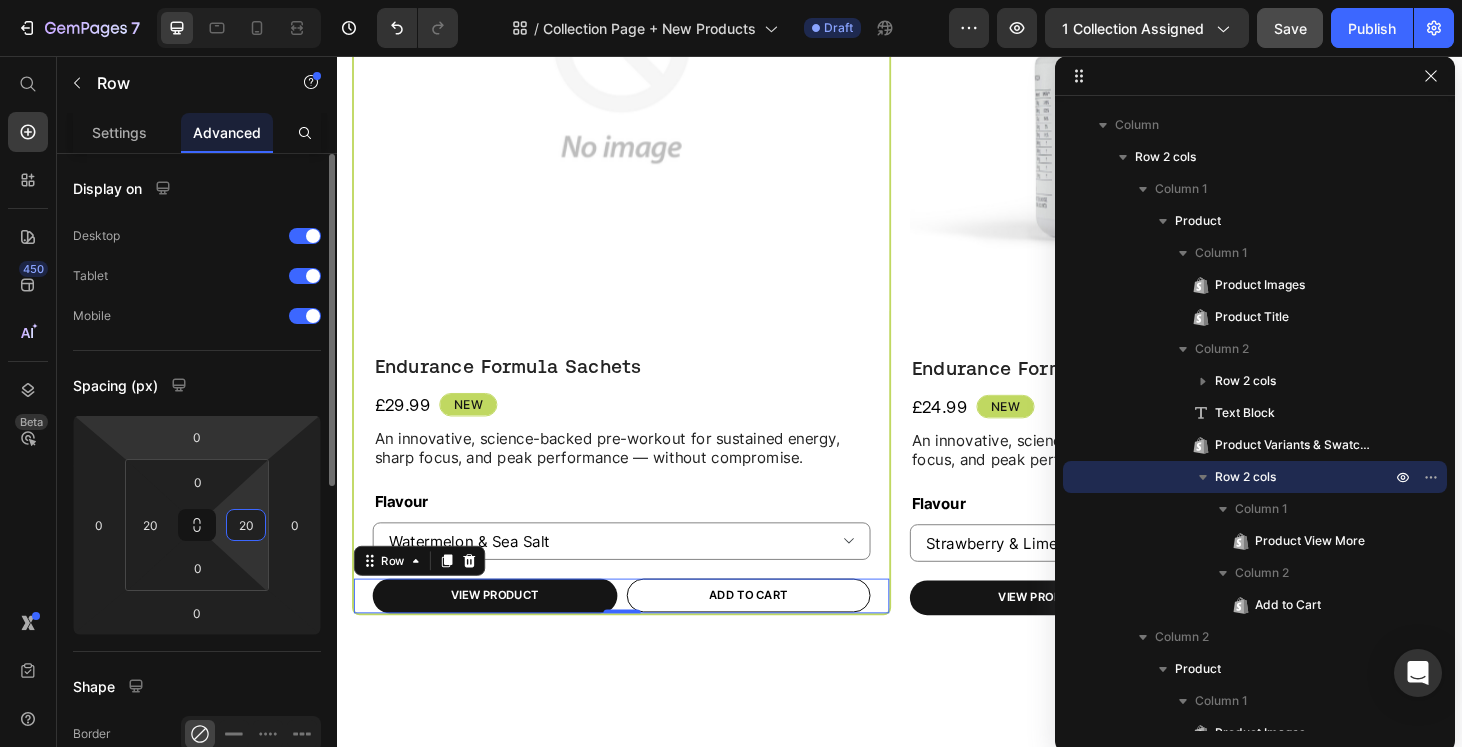 click on "Spacing (px)" at bounding box center (197, 385) 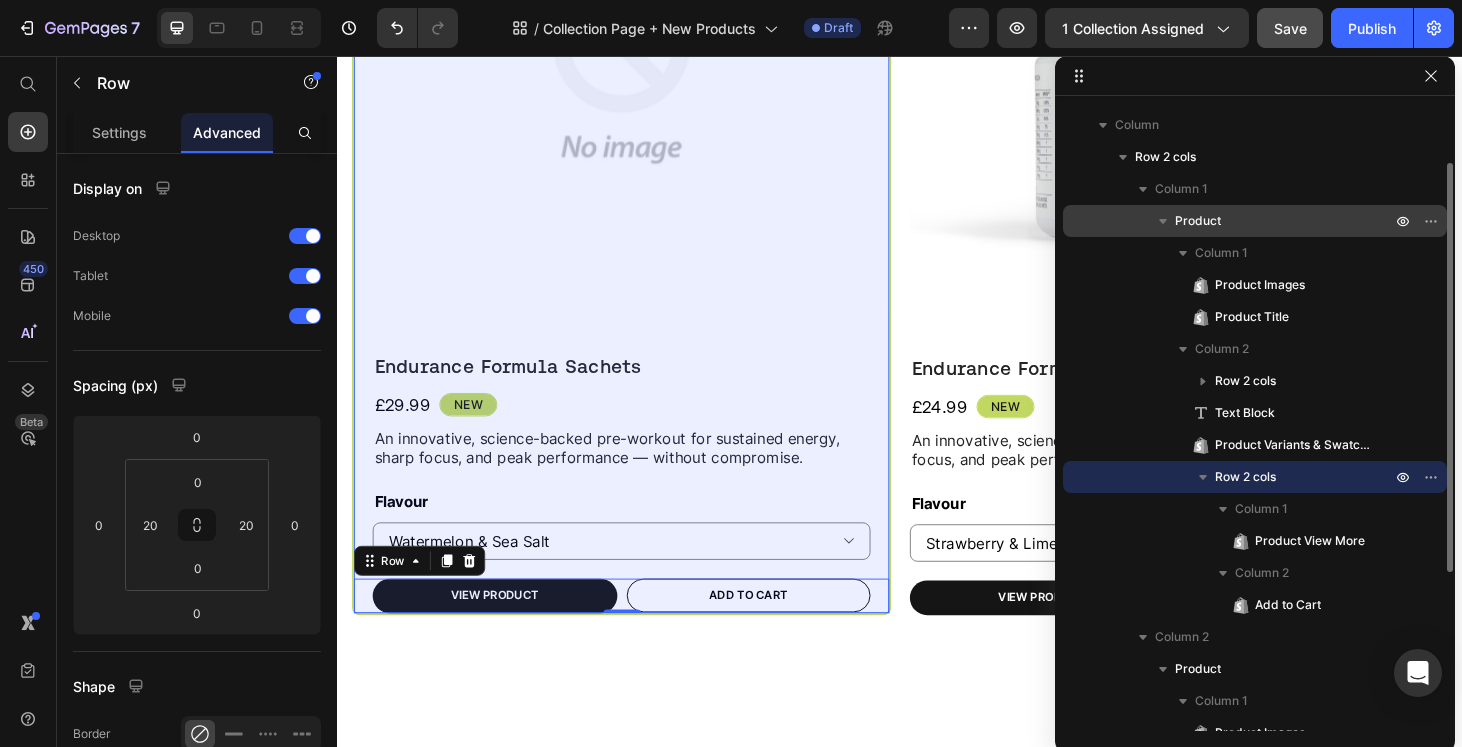 click on "Product" at bounding box center (1285, 221) 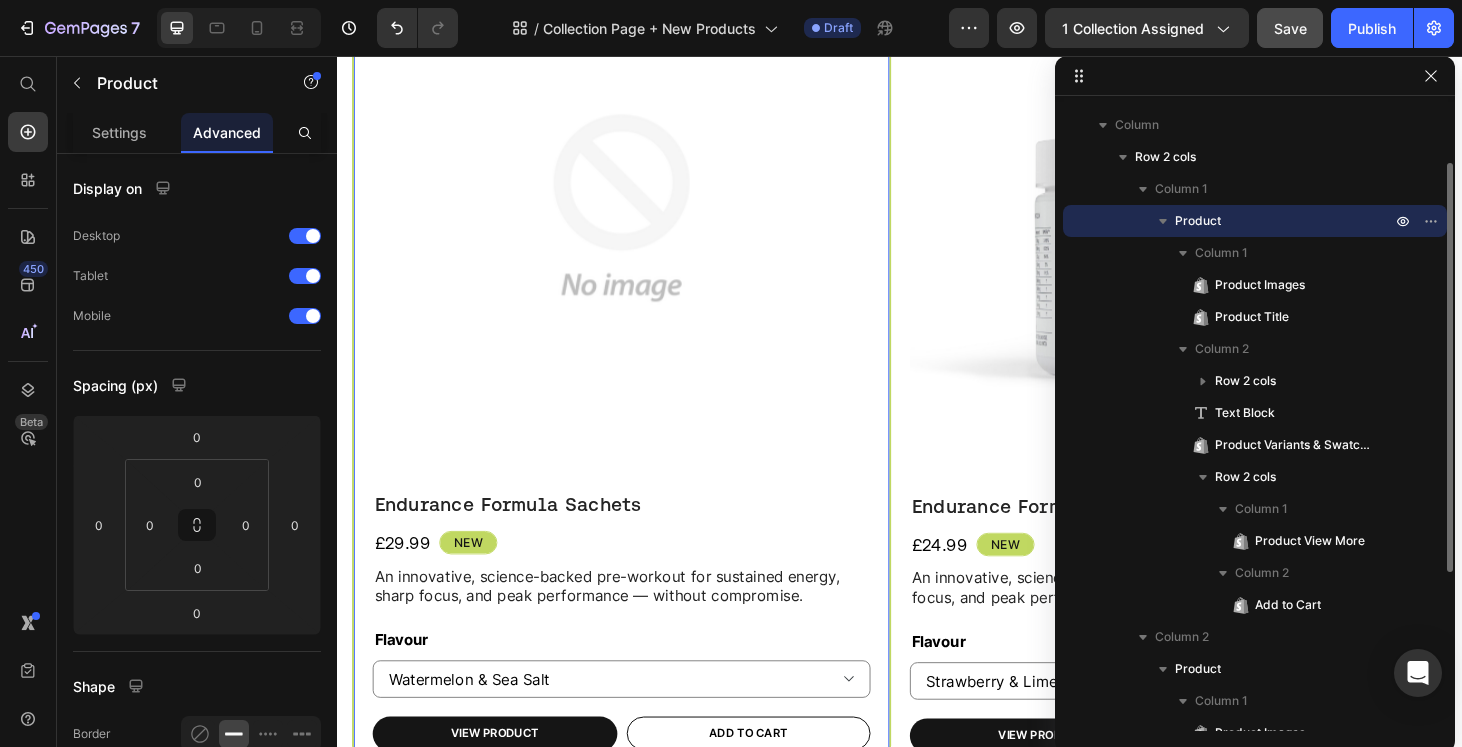 scroll, scrollTop: 498, scrollLeft: 0, axis: vertical 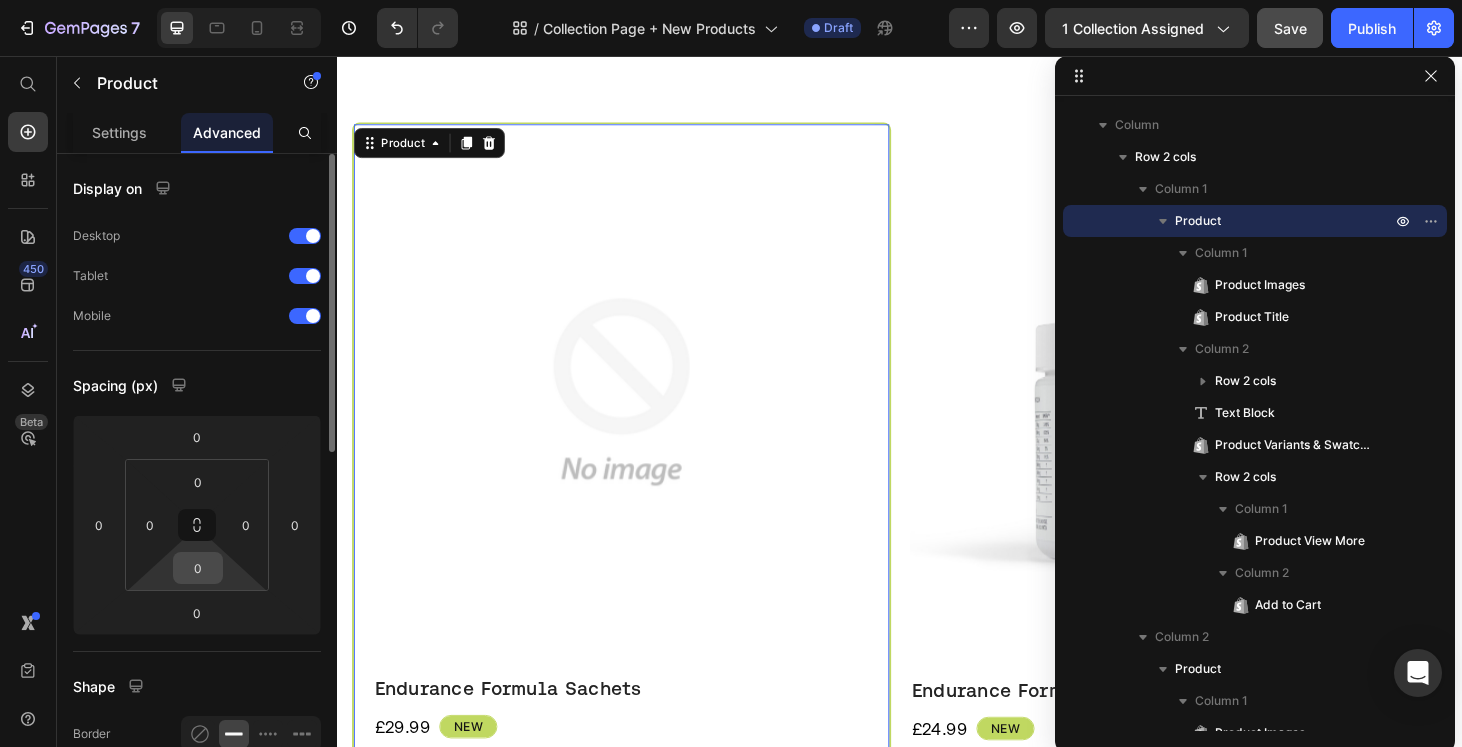 click on "0" at bounding box center (198, 568) 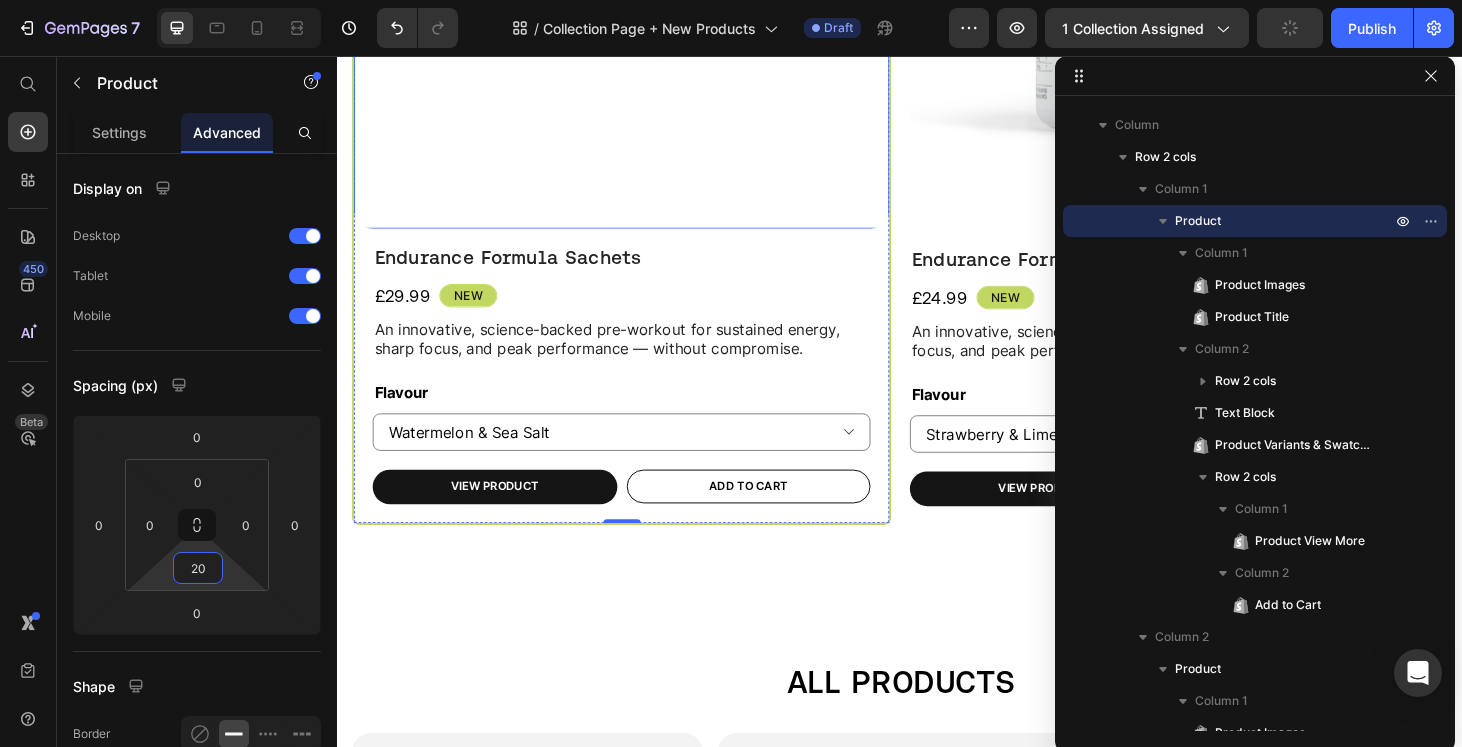 scroll, scrollTop: 1004, scrollLeft: 0, axis: vertical 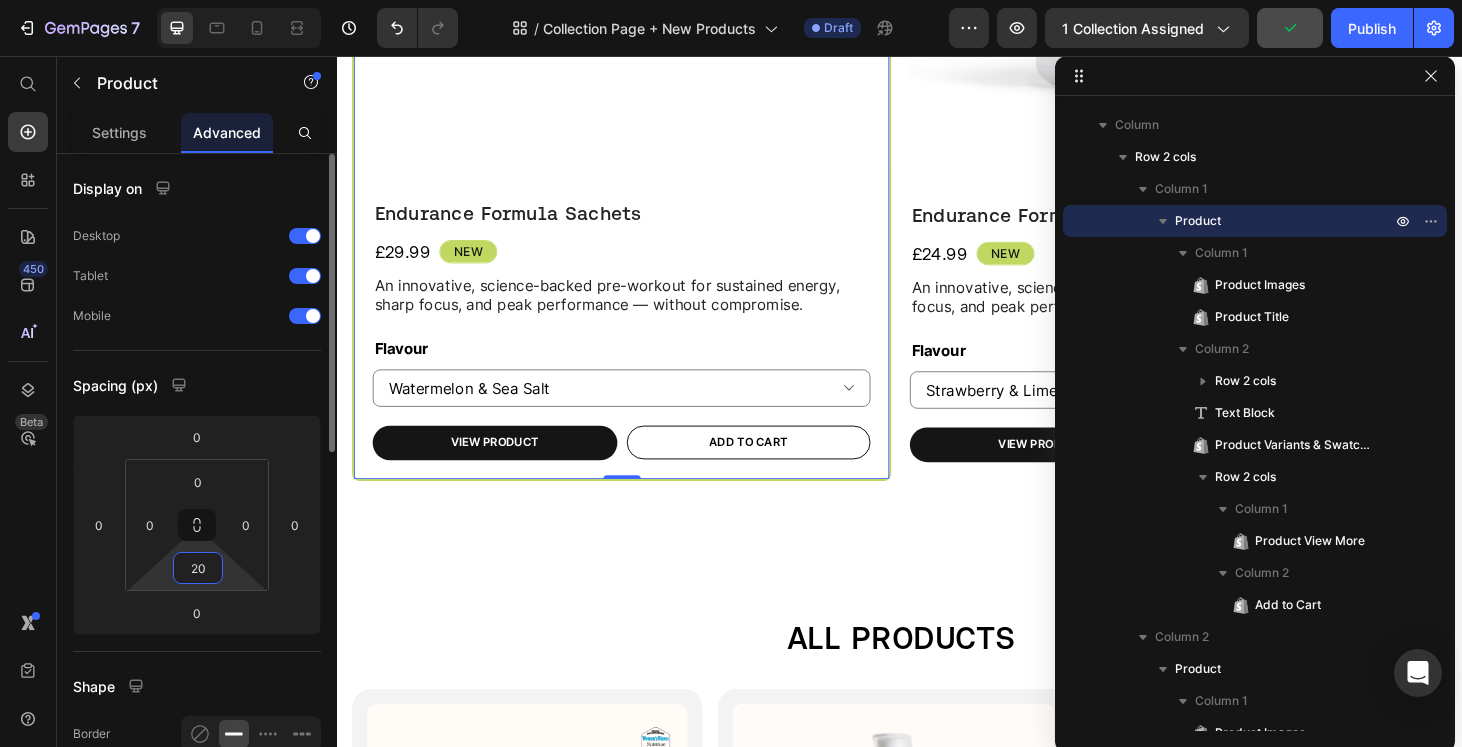type on "20" 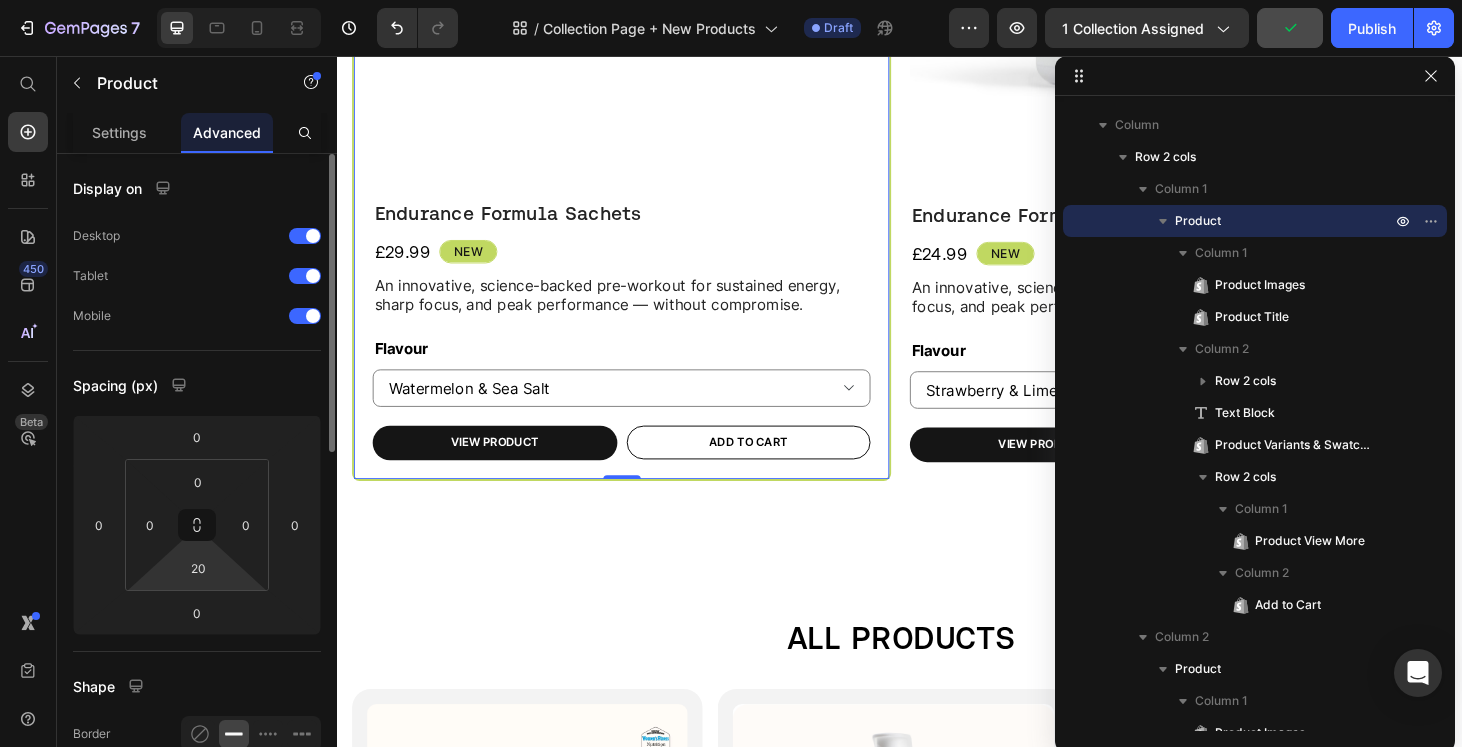 click on "Spacing (px)" at bounding box center (197, 385) 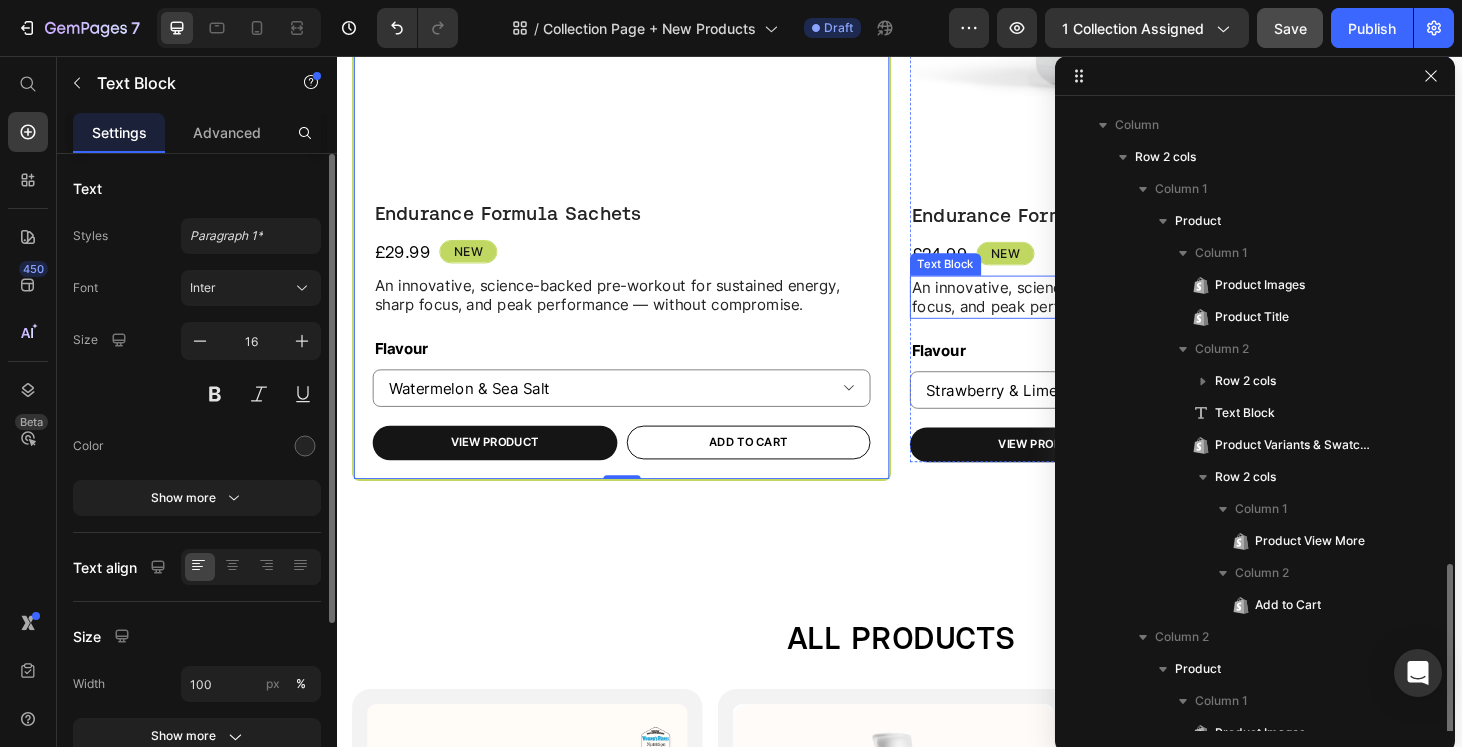 click on "An innovative, science-backed pre-workout for sustained energy, sharp focus, and peak performance — without compromise." at bounding box center [1234, 313] 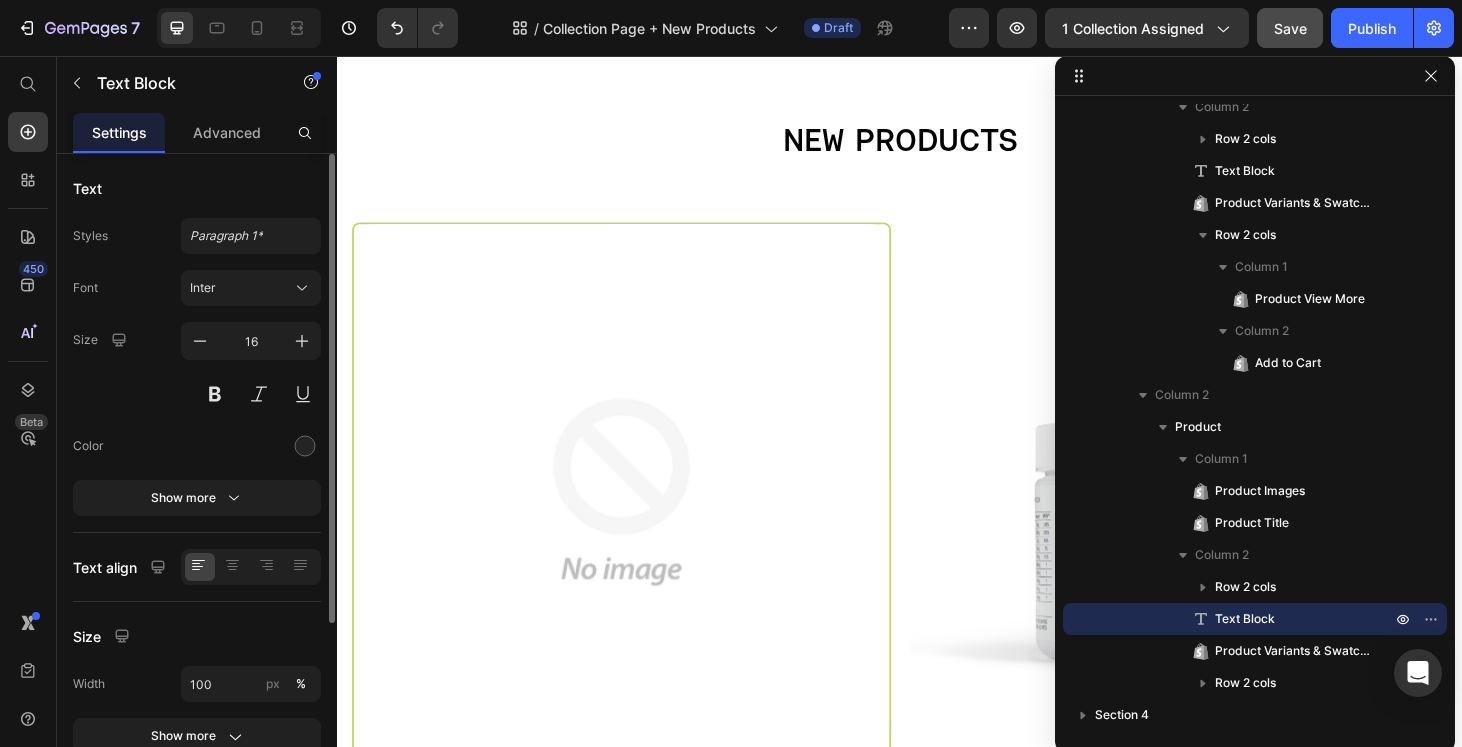 scroll, scrollTop: 392, scrollLeft: 0, axis: vertical 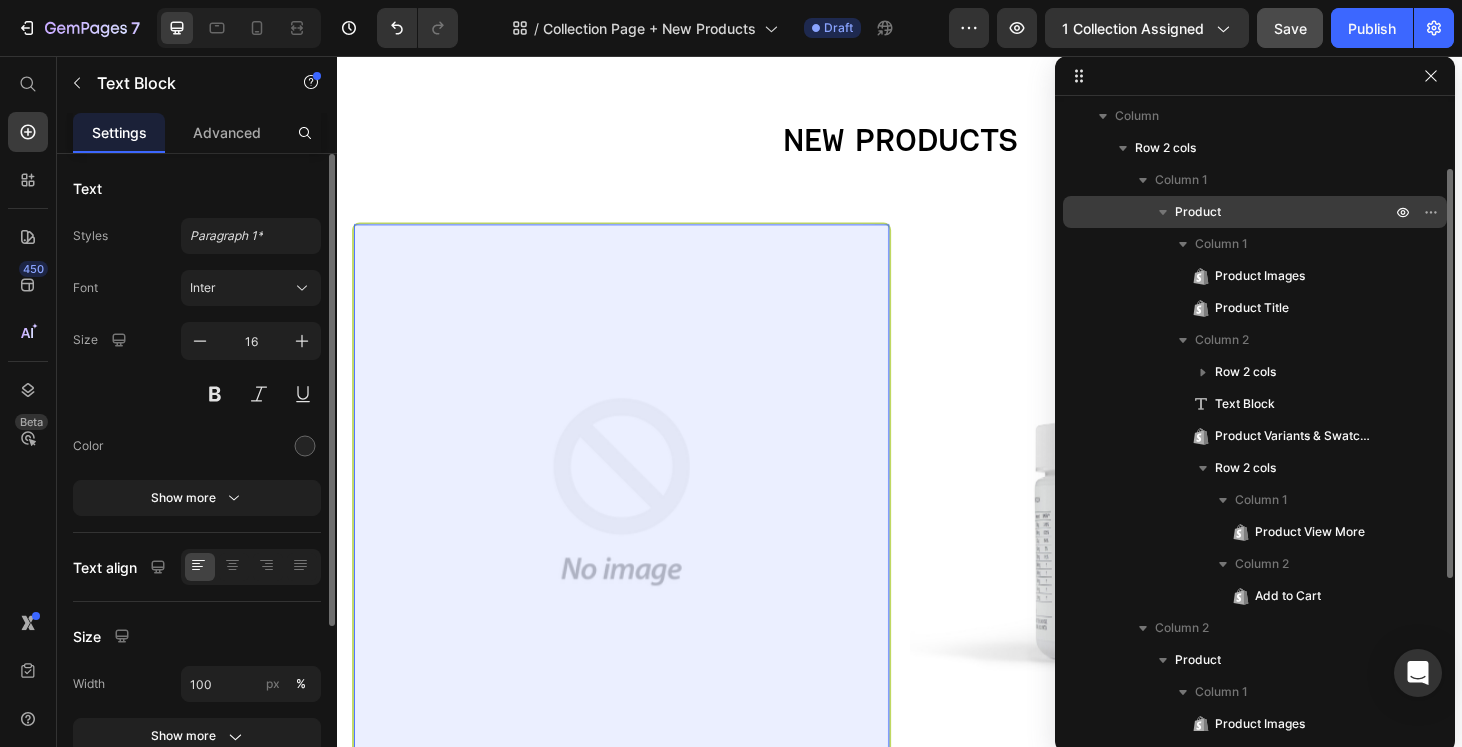 click on "Product" at bounding box center (1285, 212) 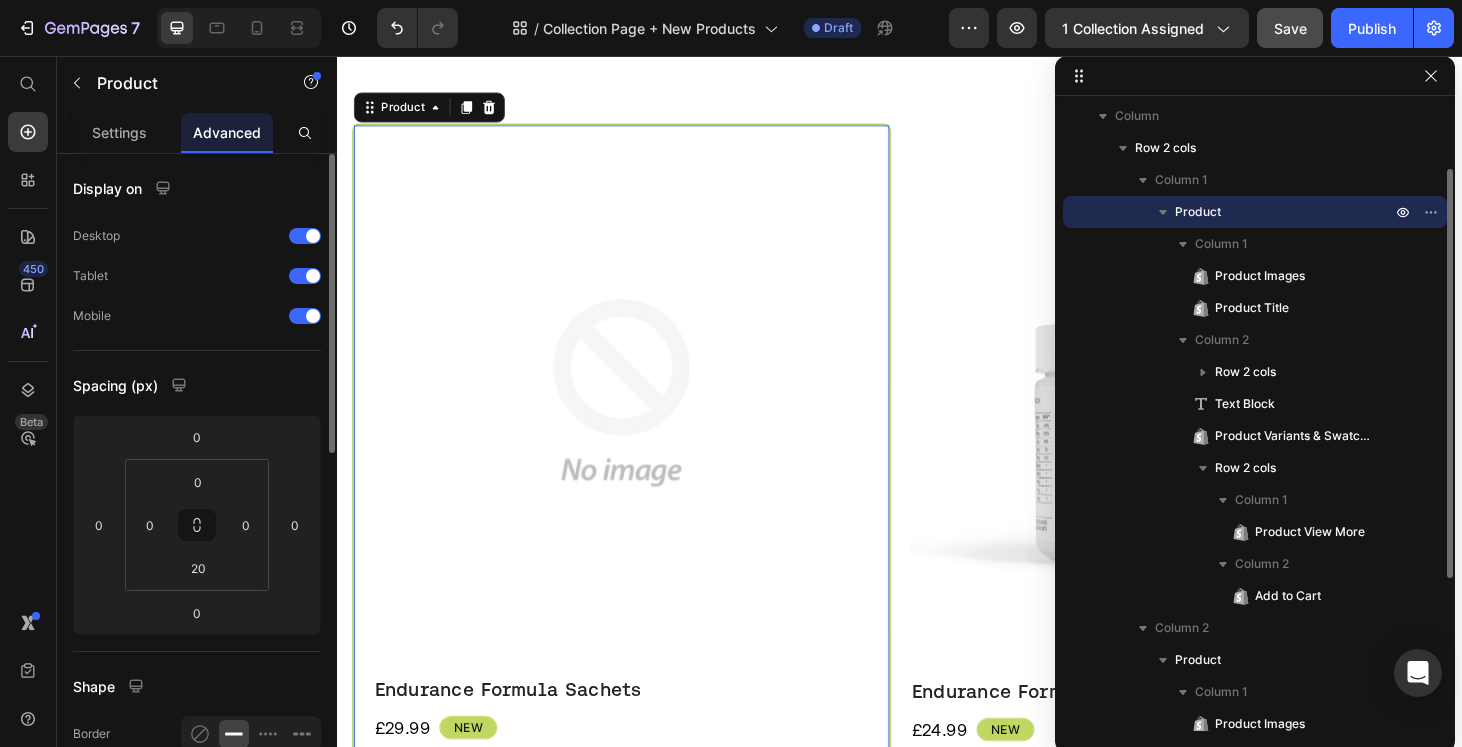 scroll, scrollTop: 498, scrollLeft: 0, axis: vertical 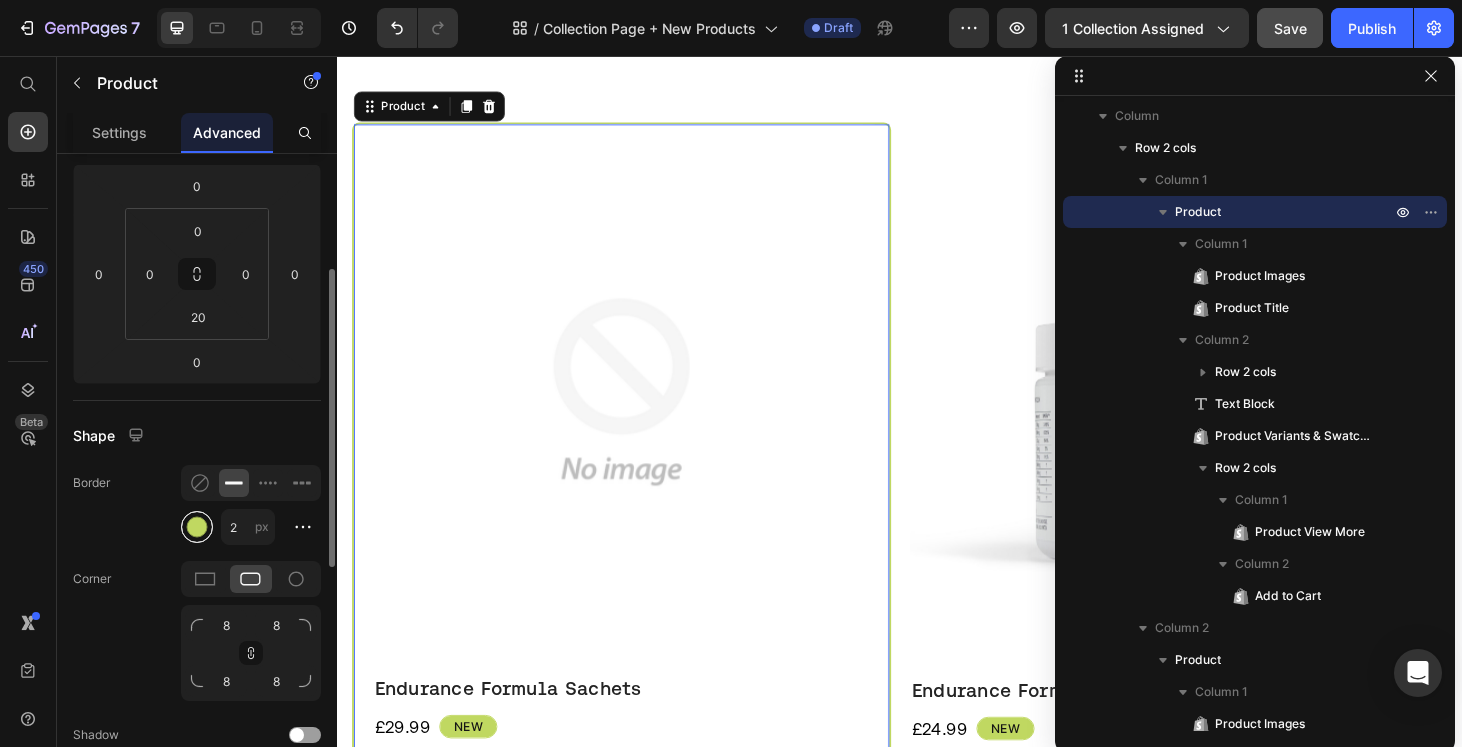 click at bounding box center [197, 527] 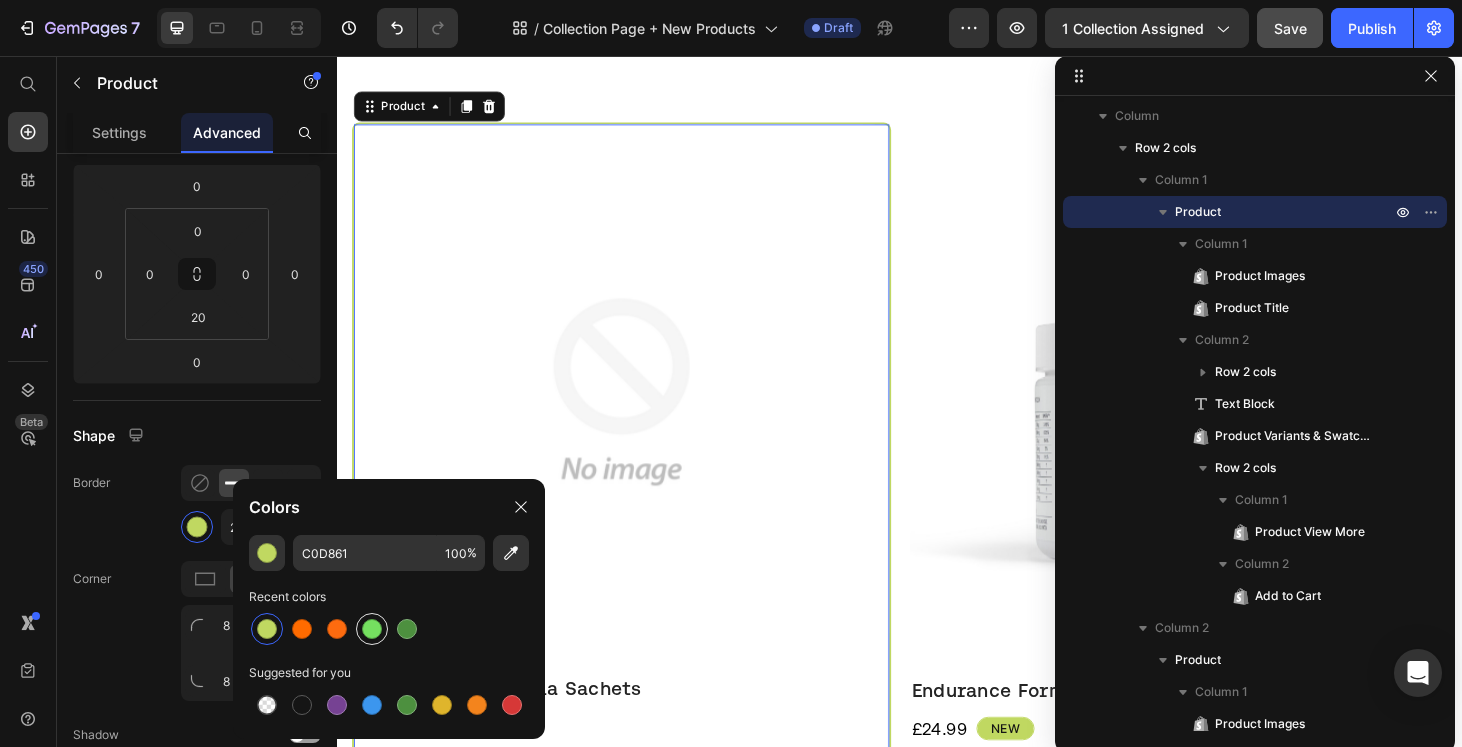 click at bounding box center [372, 629] 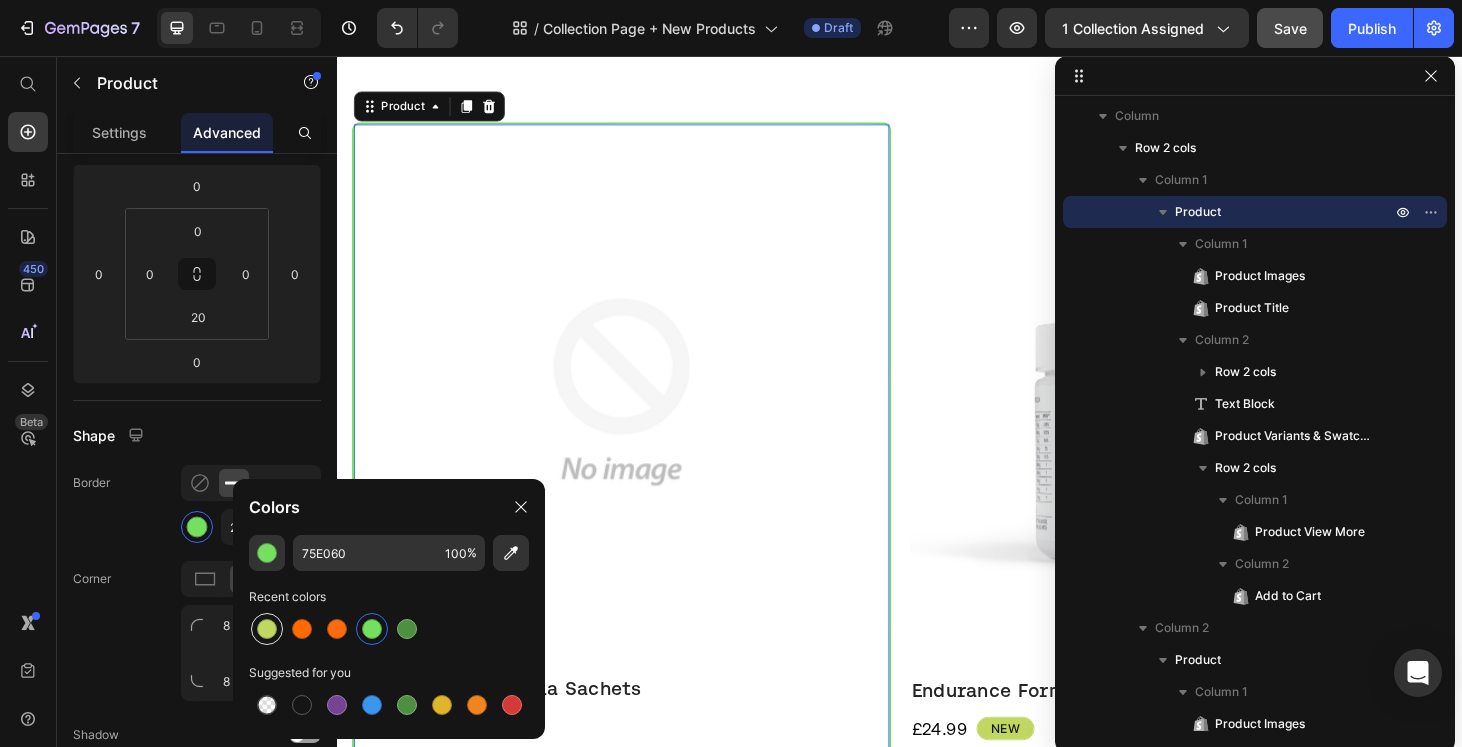 click at bounding box center [267, 629] 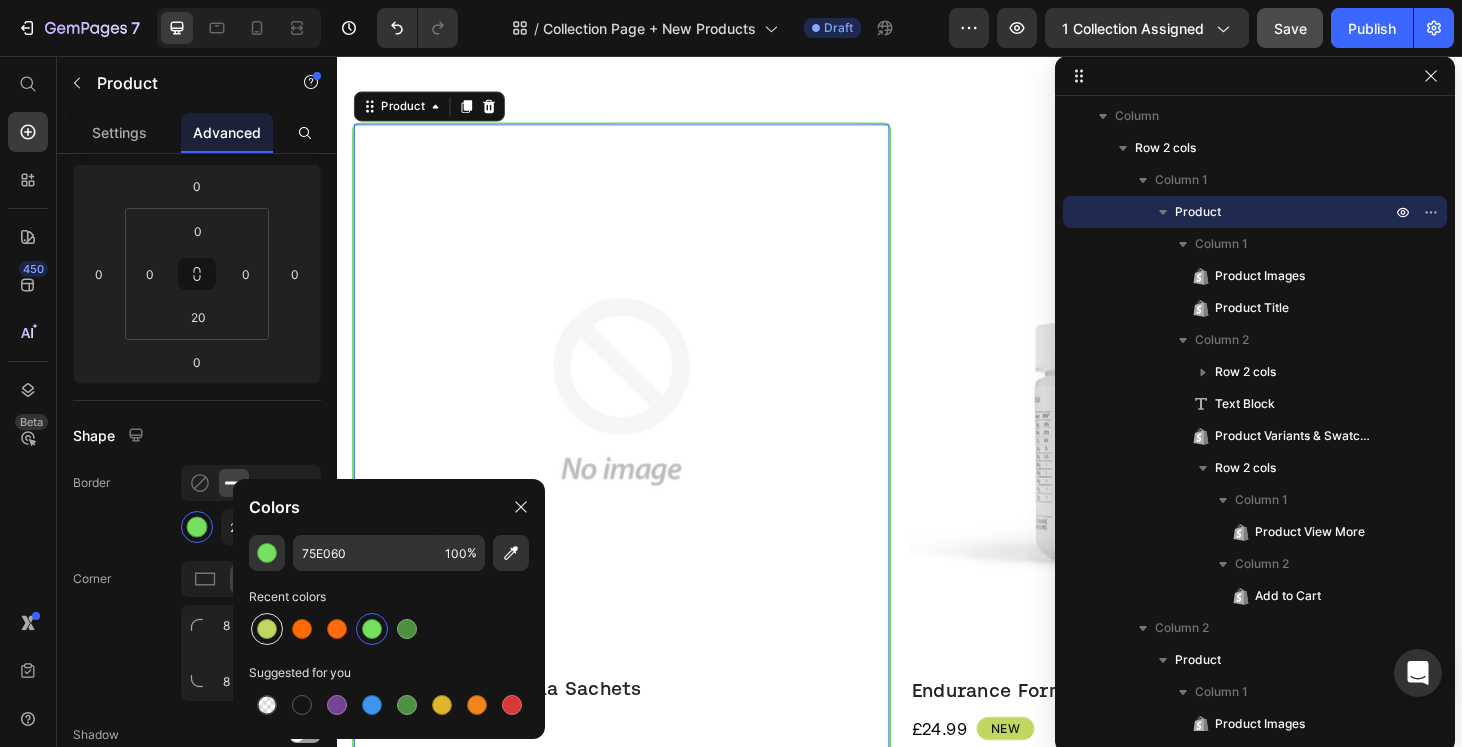 type on "C0D861" 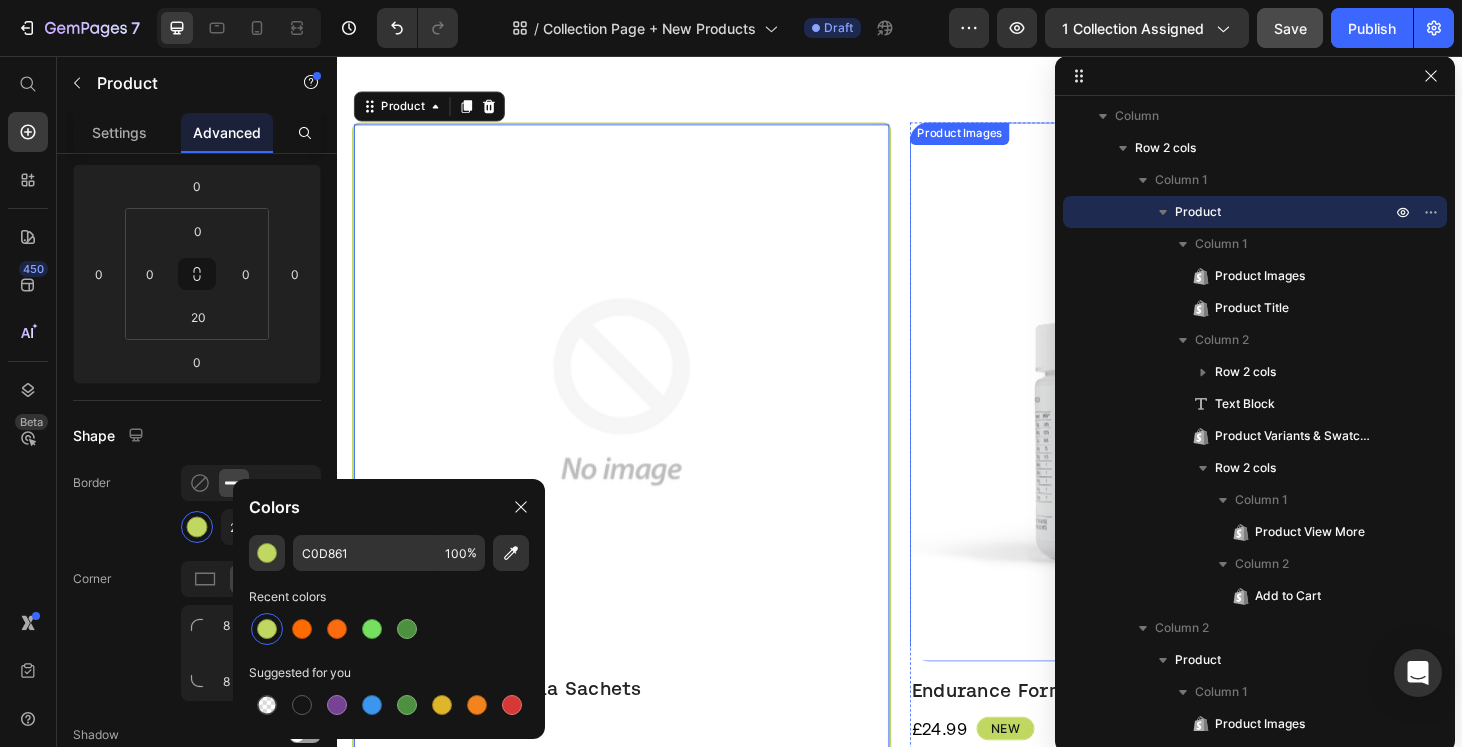 click at bounding box center [1234, 414] 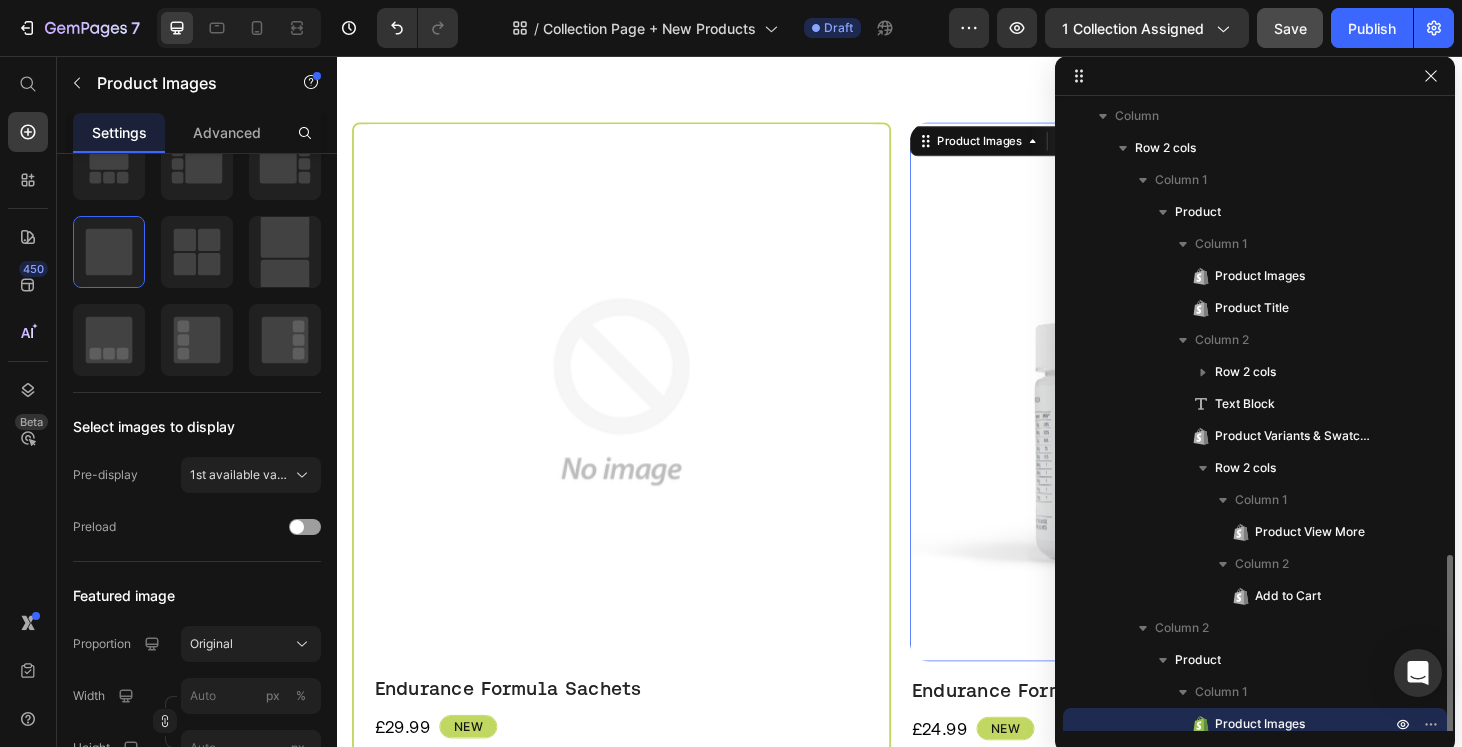 scroll, scrollTop: 333, scrollLeft: 0, axis: vertical 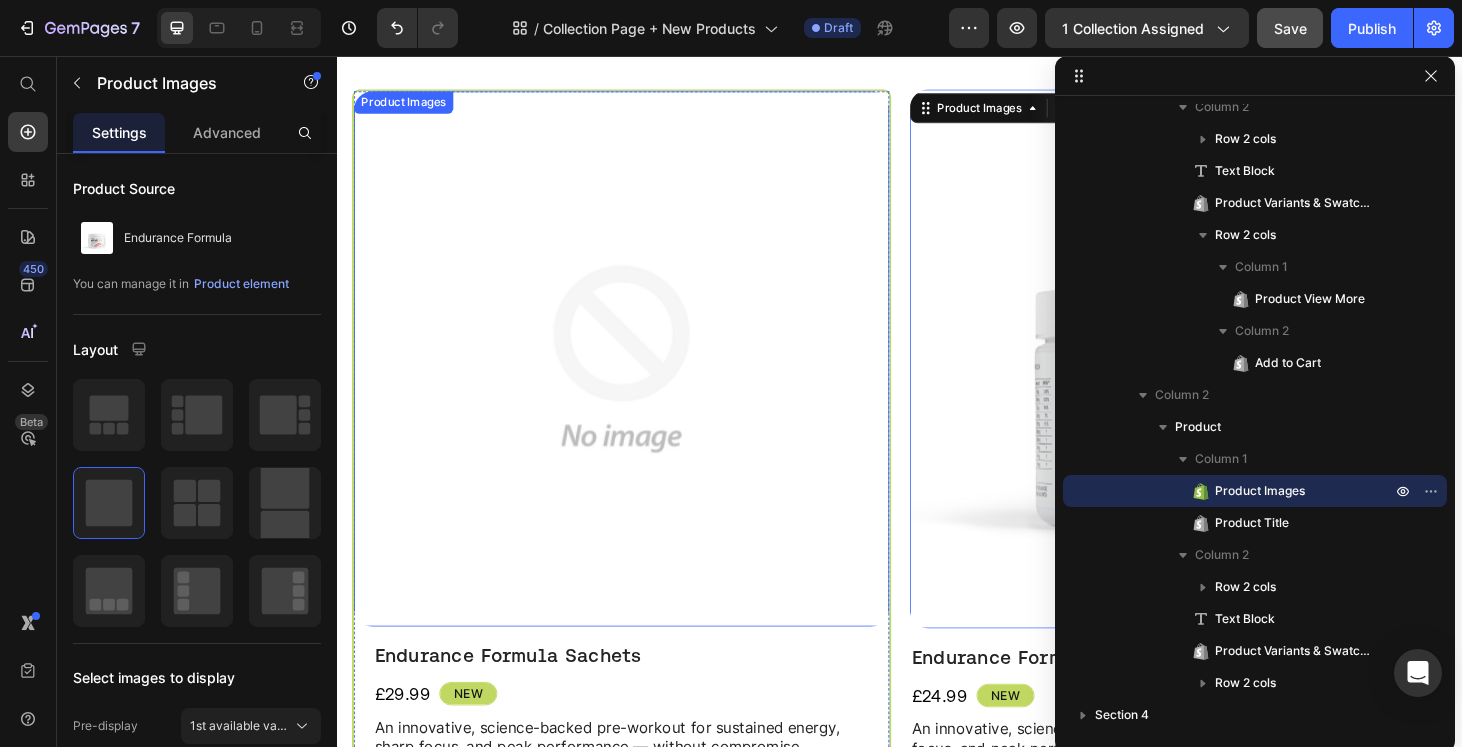 click at bounding box center (639, 379) 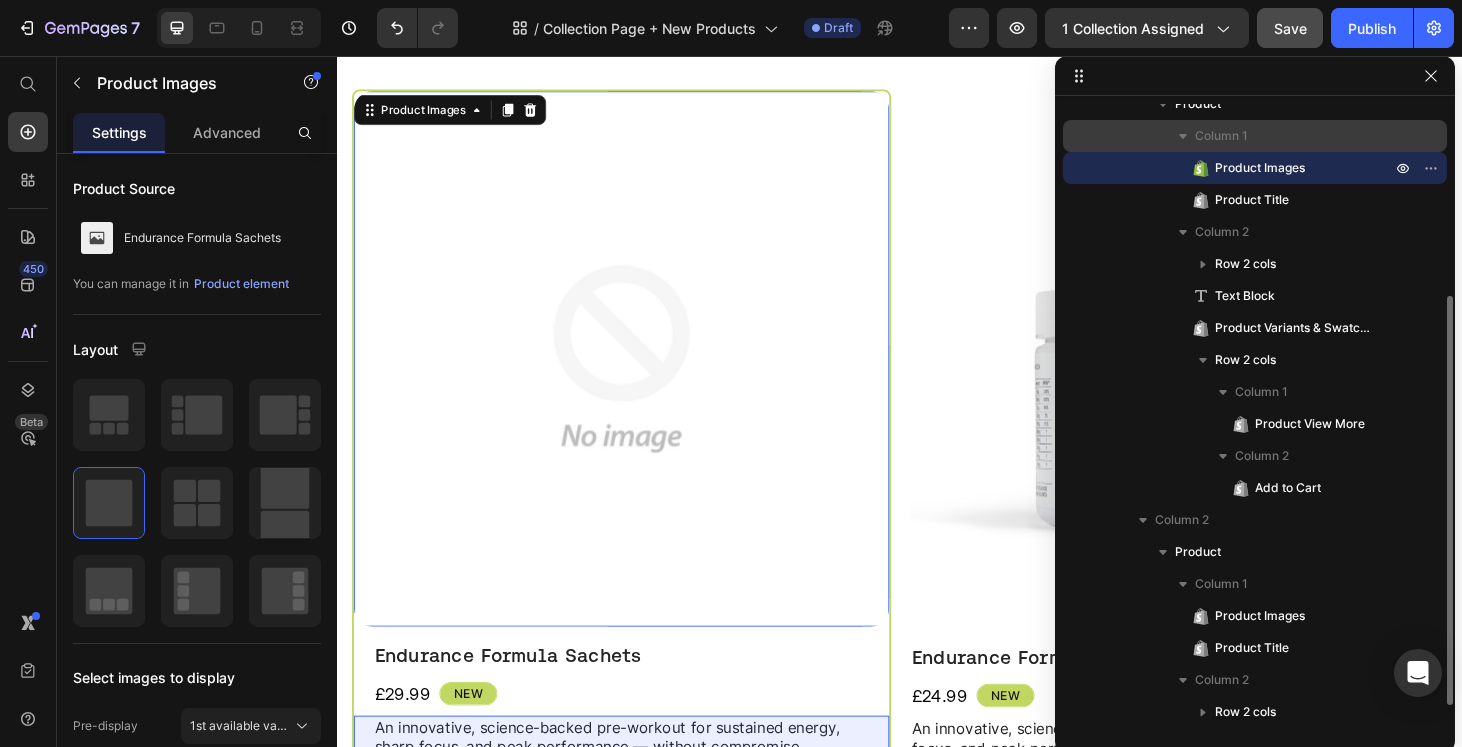 scroll, scrollTop: 242, scrollLeft: 0, axis: vertical 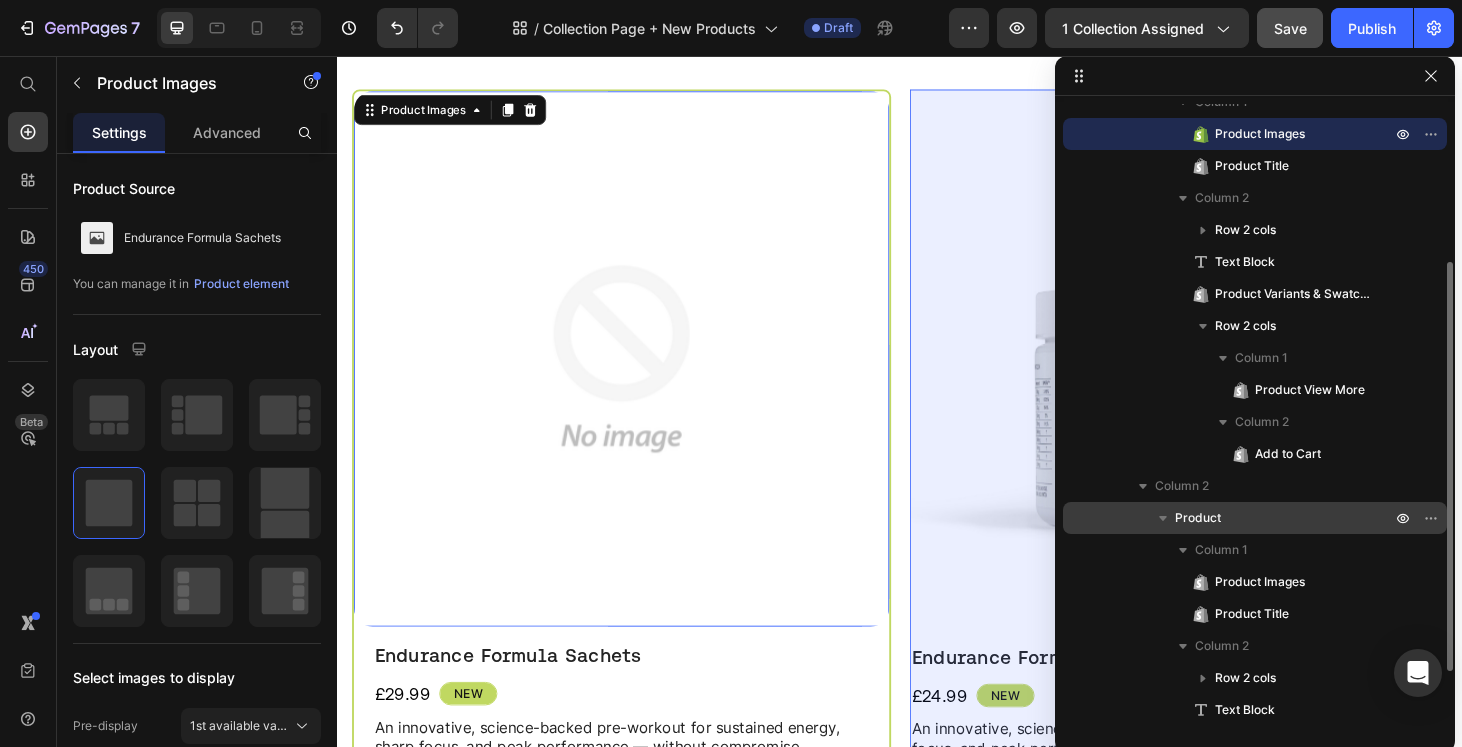 click on "Product" at bounding box center (1198, 518) 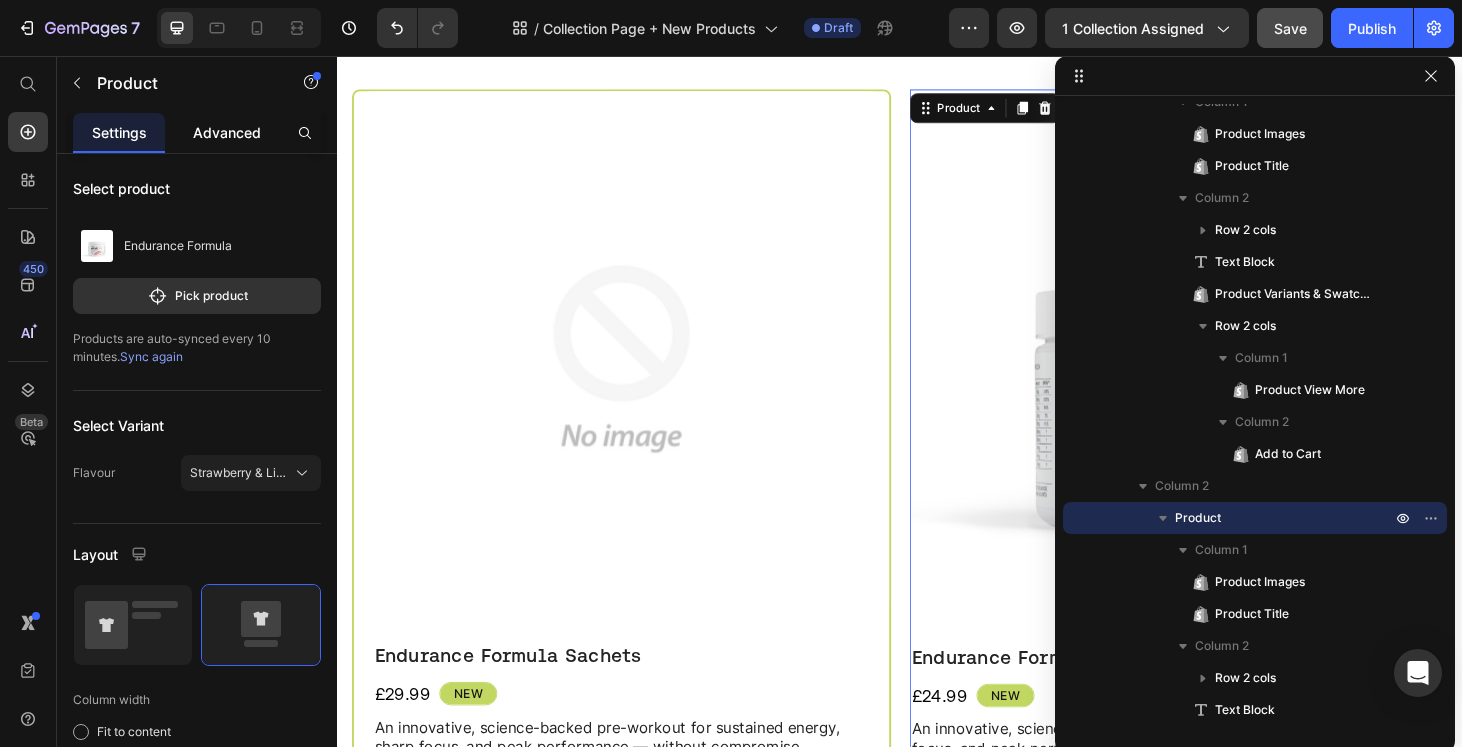 click on "Advanced" at bounding box center [227, 132] 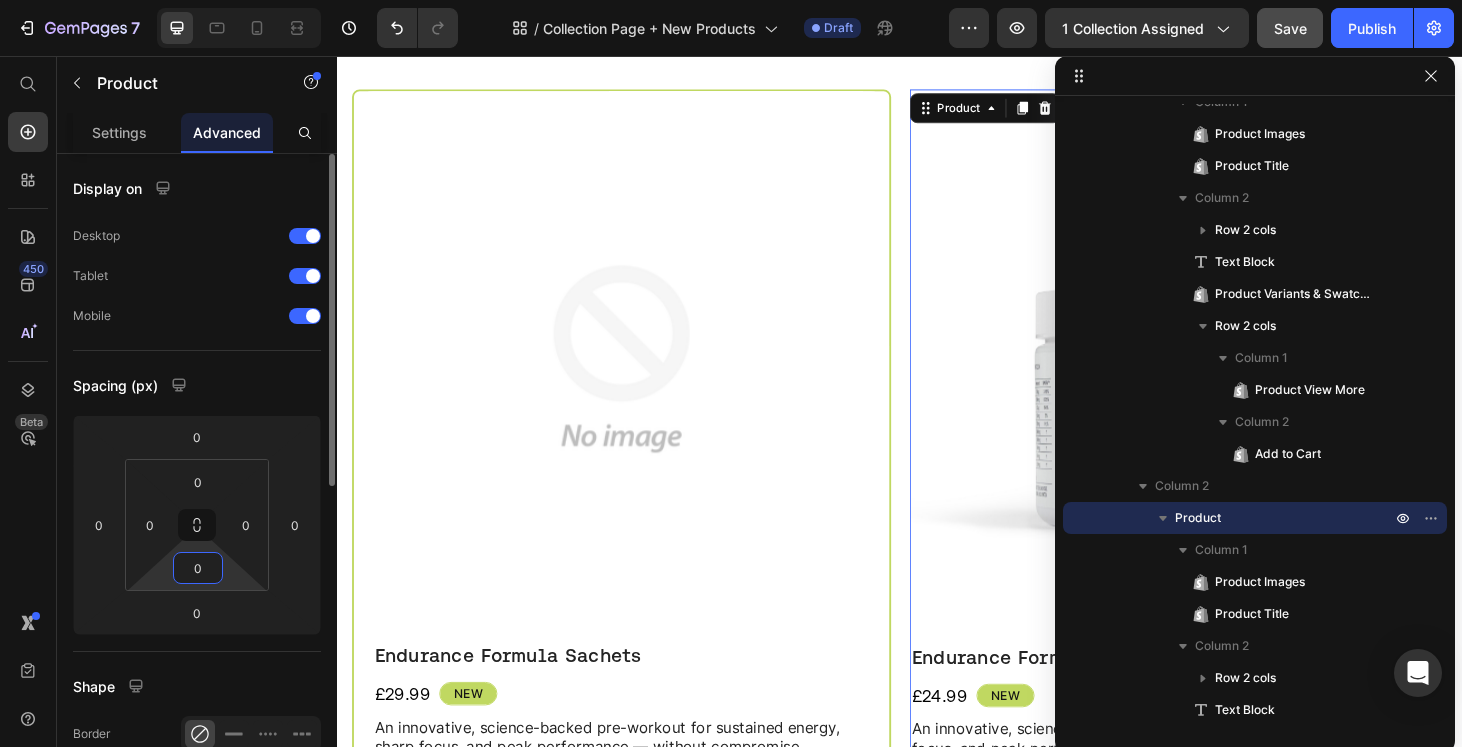 click on "0" at bounding box center (198, 568) 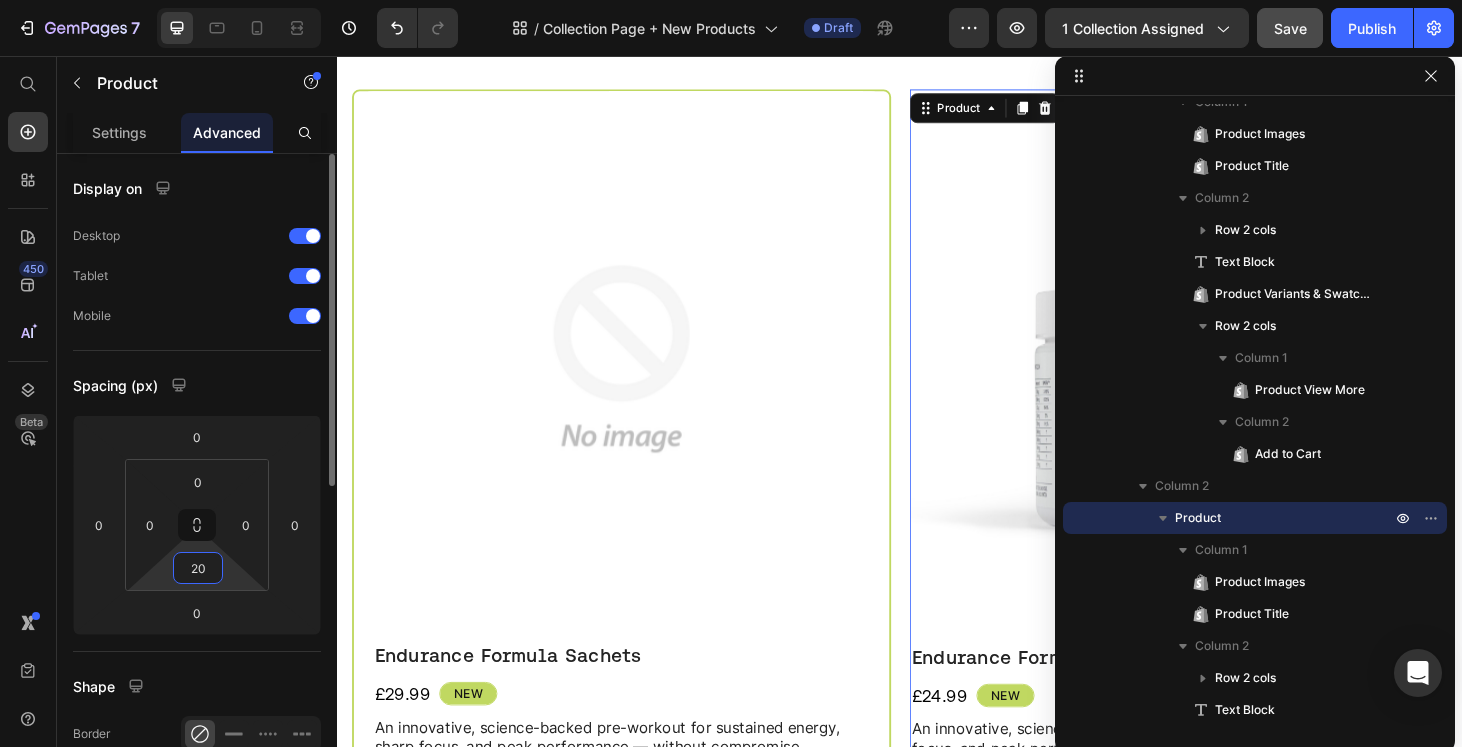 type on "20" 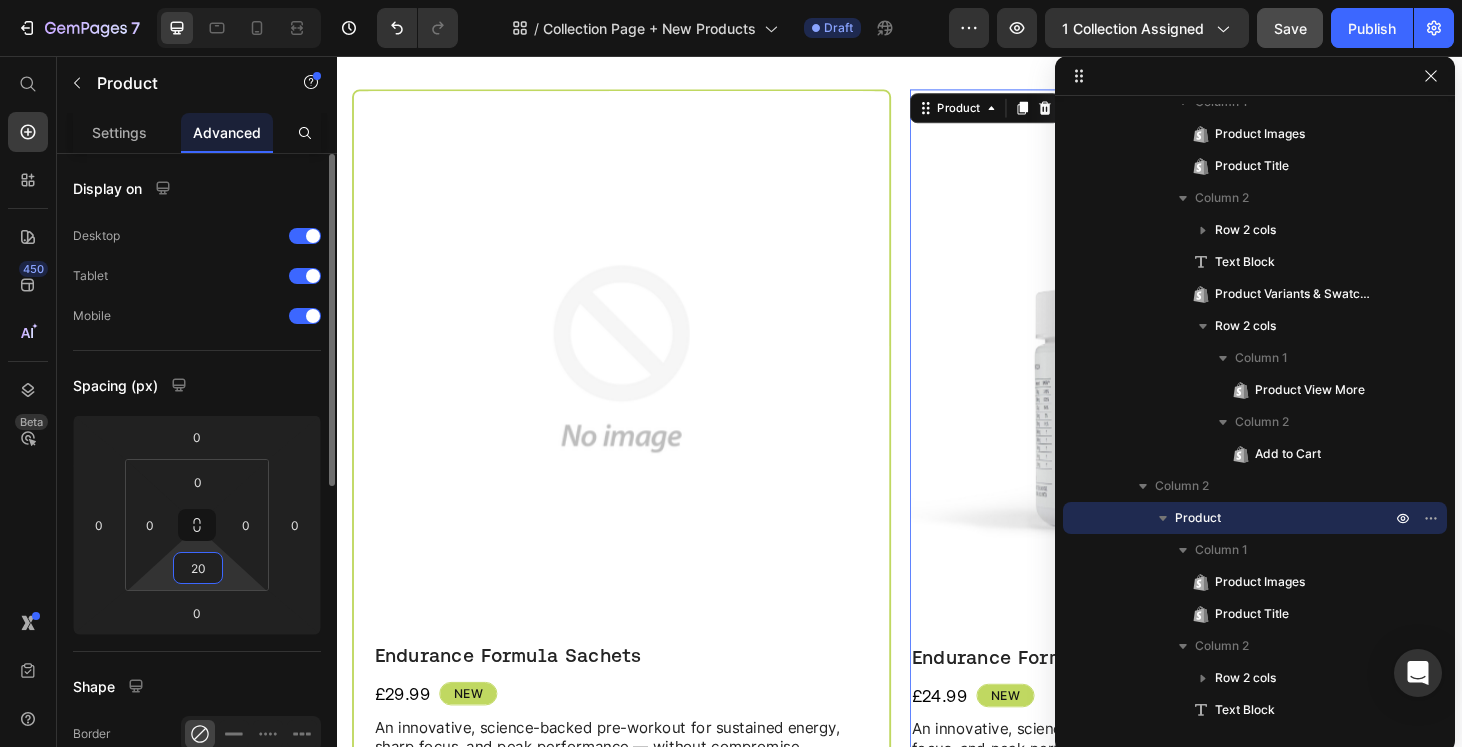 click on "Spacing (px)" at bounding box center (197, 385) 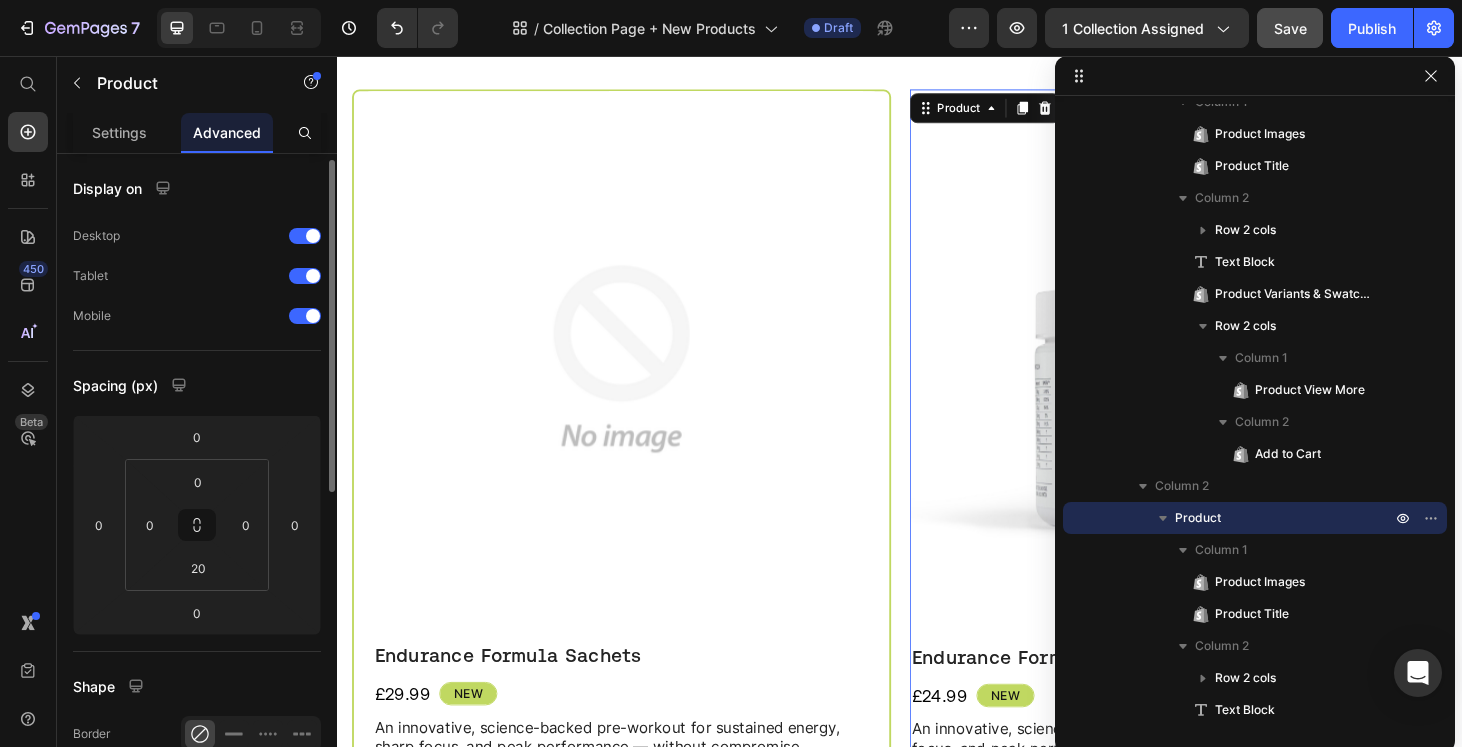 scroll, scrollTop: 177, scrollLeft: 0, axis: vertical 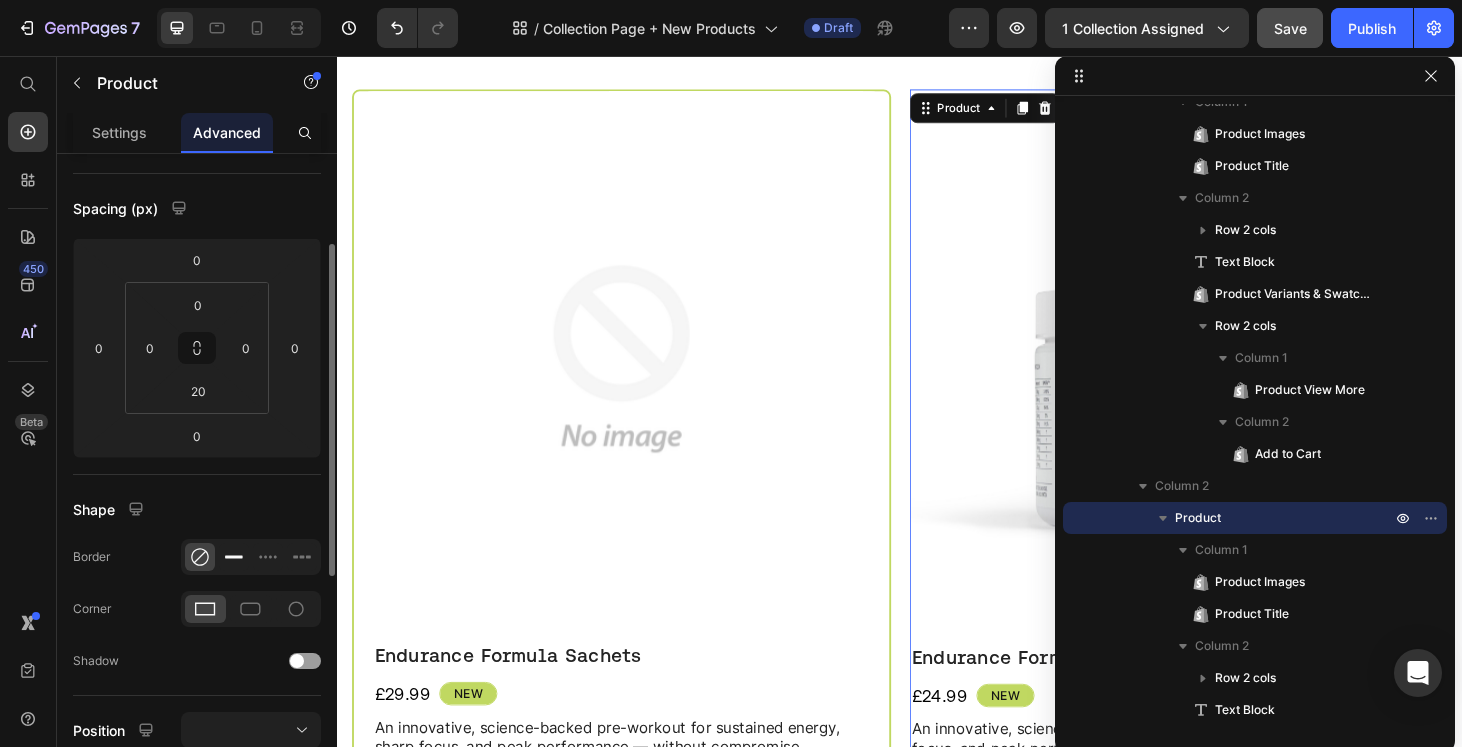 click 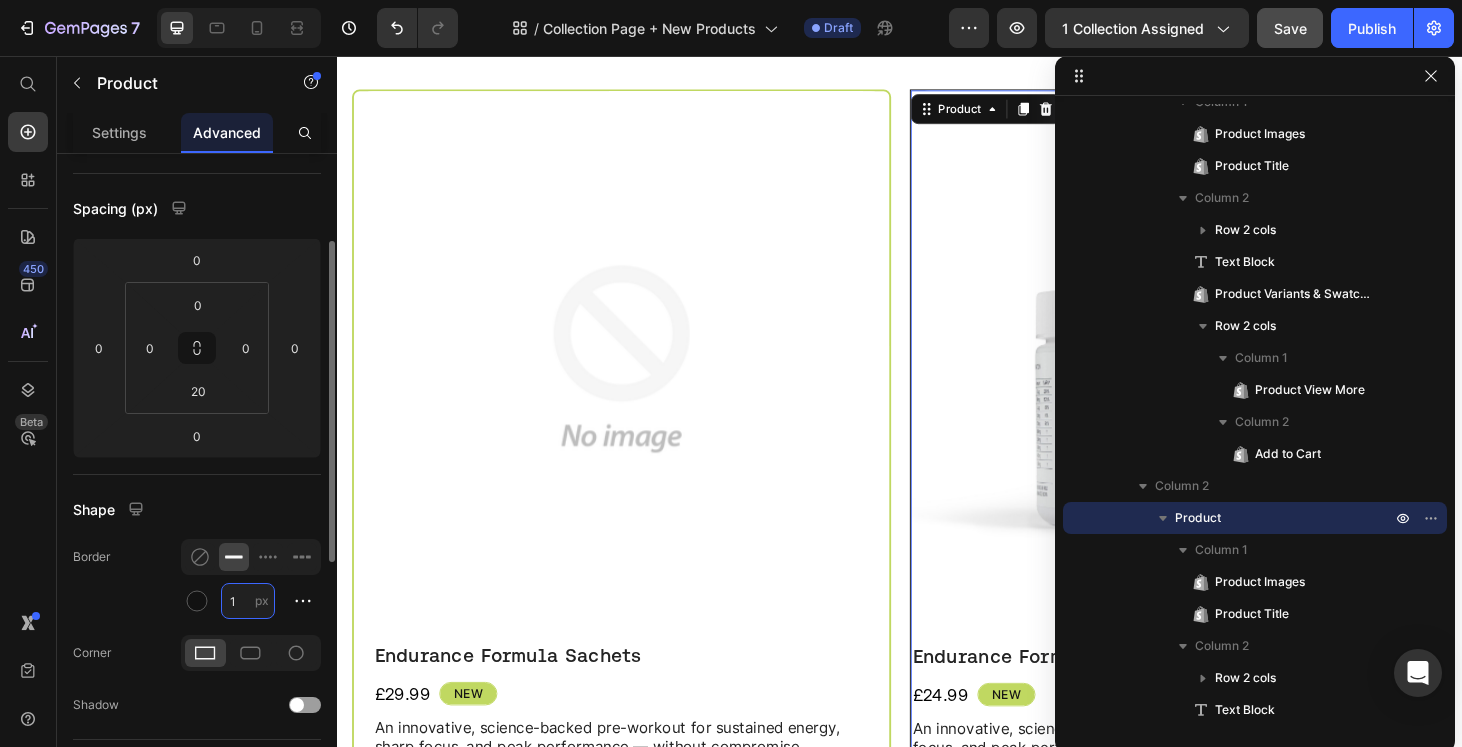 click on "1" at bounding box center [248, 601] 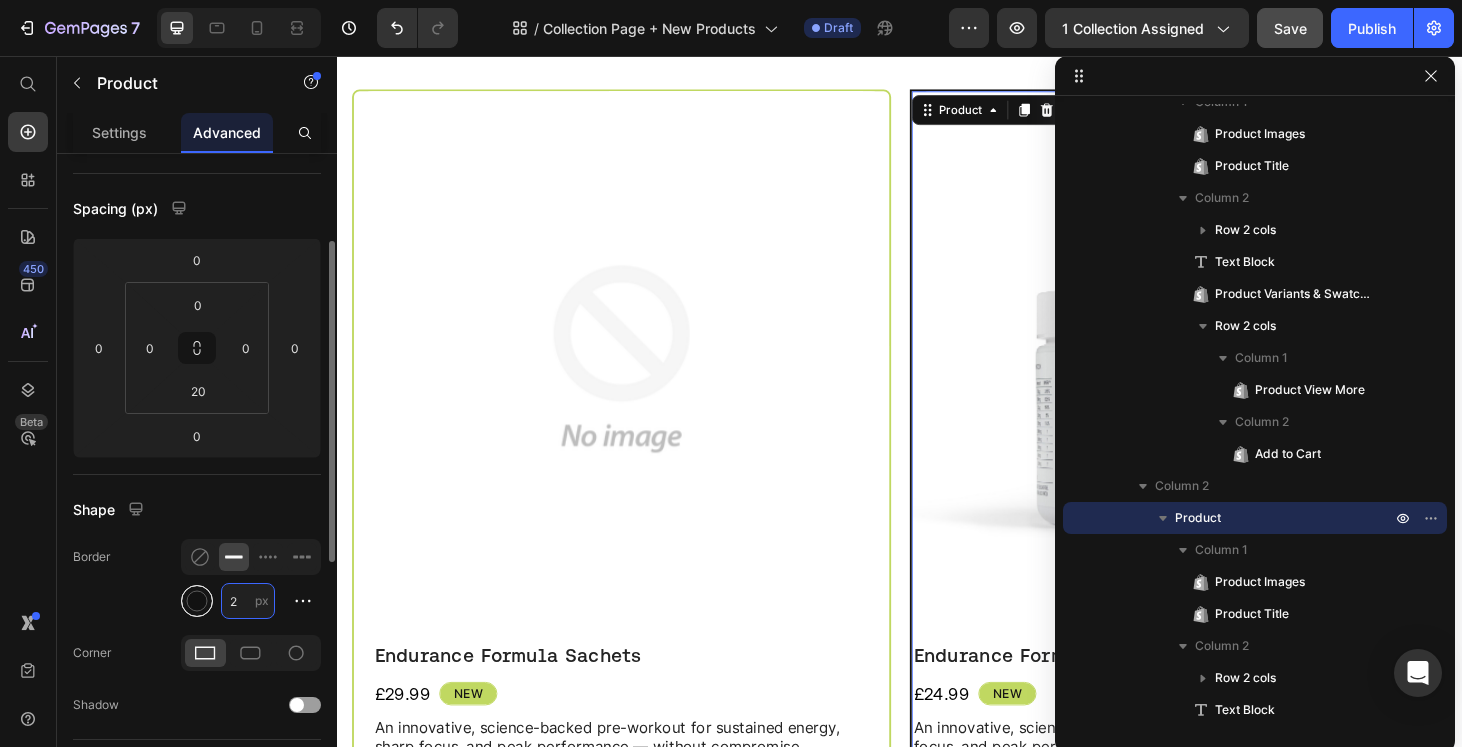 type on "2" 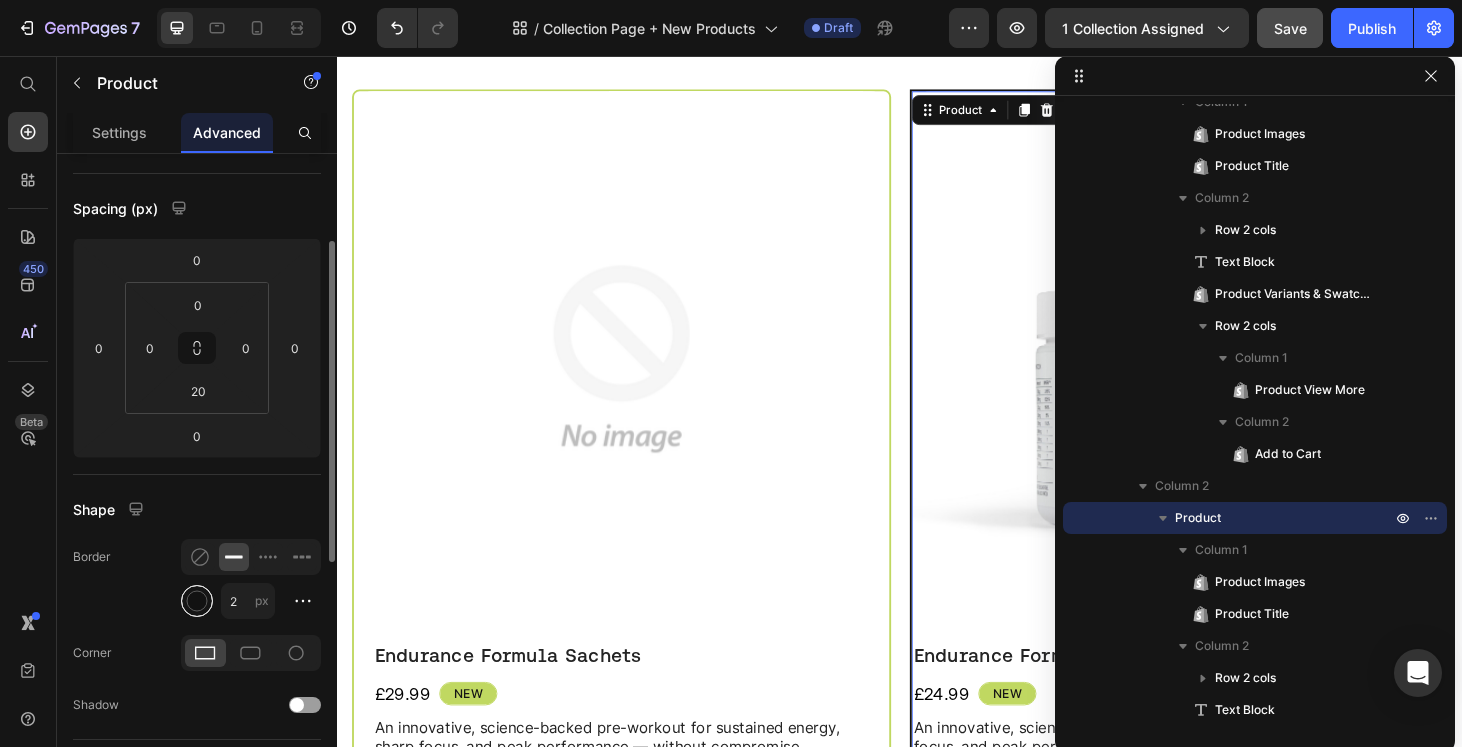 click at bounding box center [197, 601] 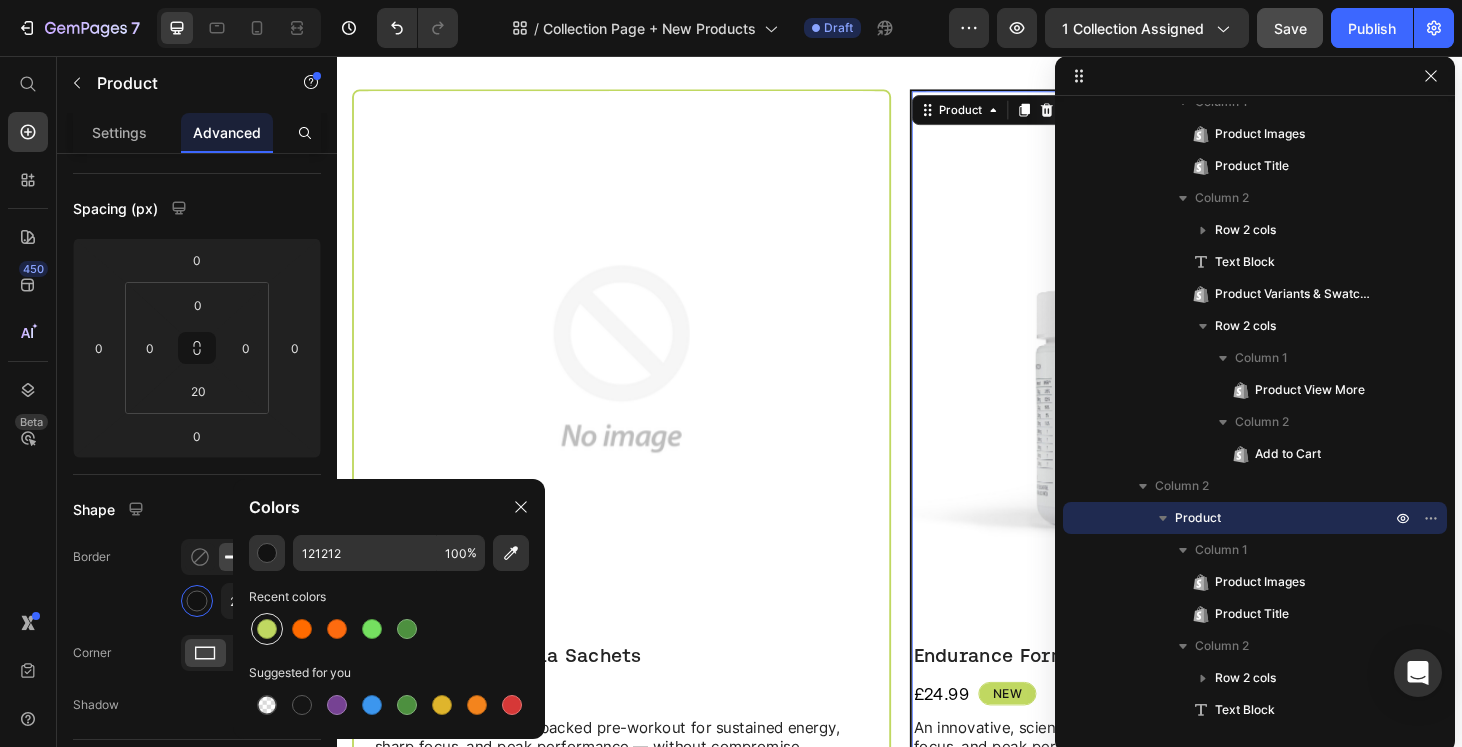 click at bounding box center [267, 629] 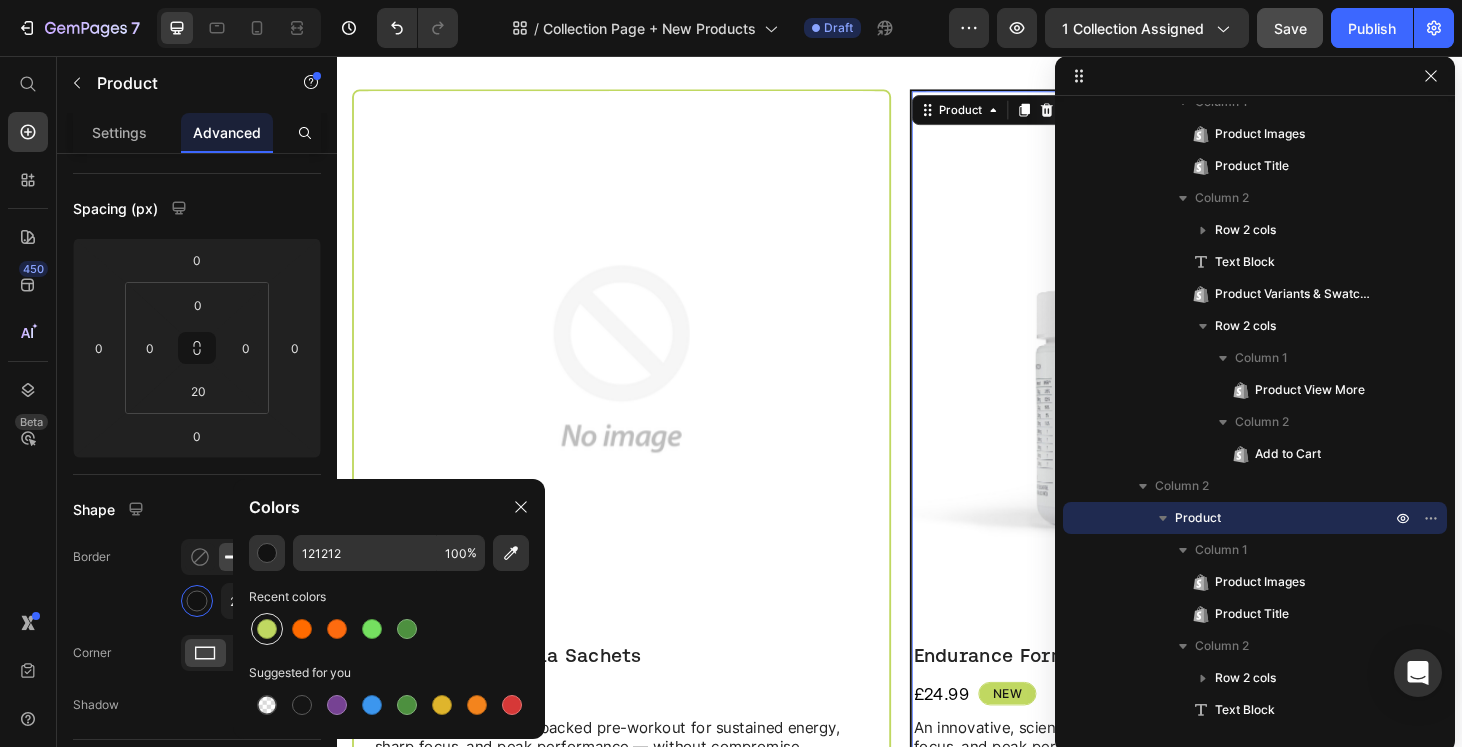 type on "C0D861" 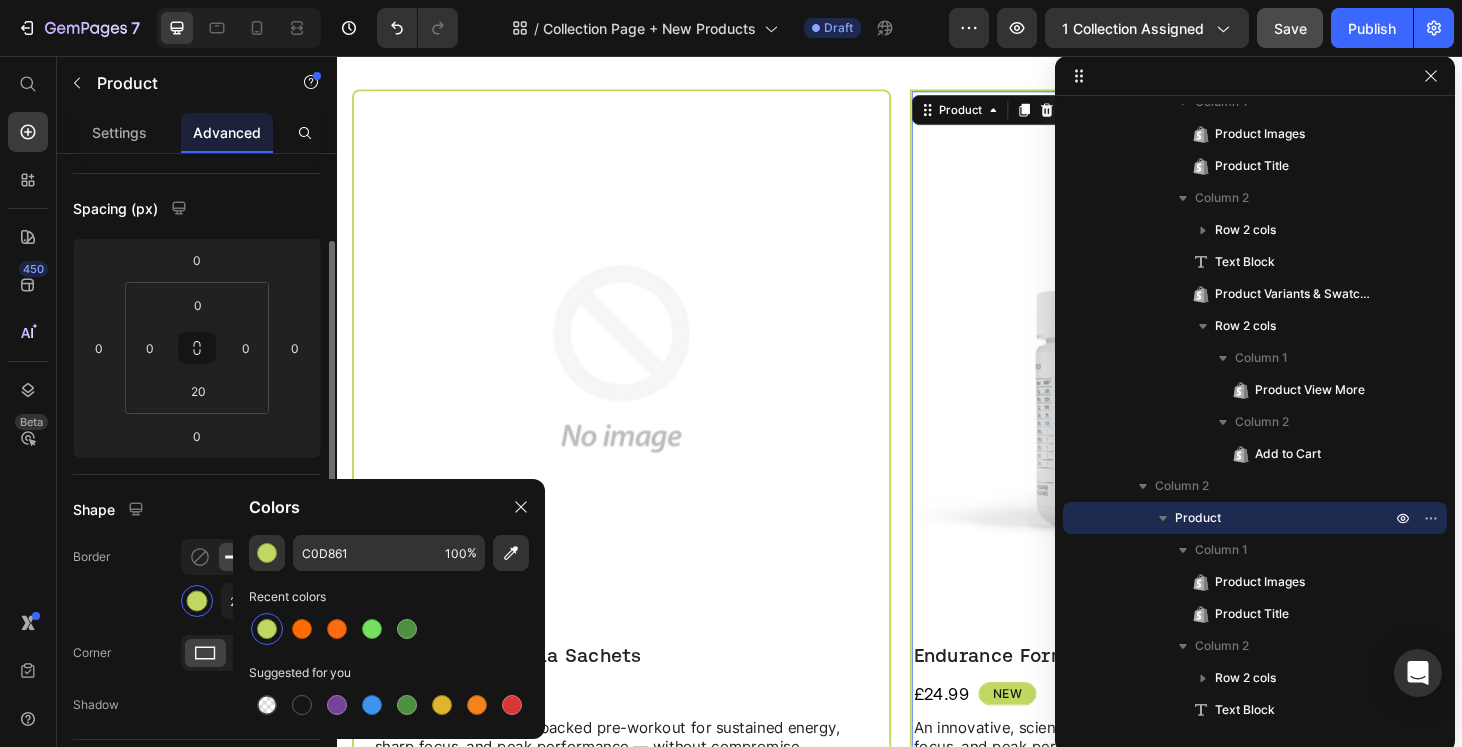 click on "Display on Desktop Tablet Mobile Spacing (px) 0 0 0 0 0 0 20 0 Shape Border 2 px Corner Shadow Position Opacity 100 % Animation Interaction Upgrade to Optimize plan  to unlock Interaction & other premium features. CSS class" at bounding box center (197, 584) 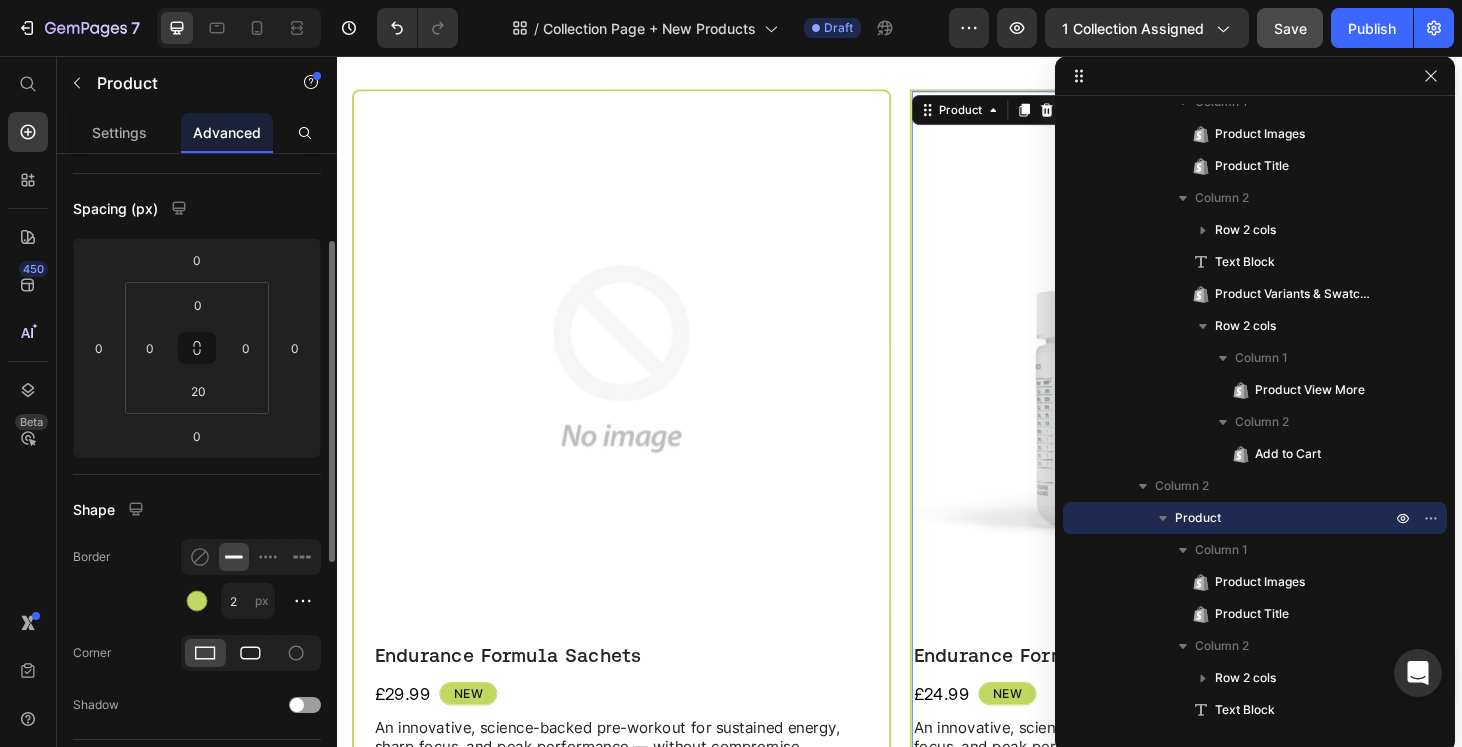 click 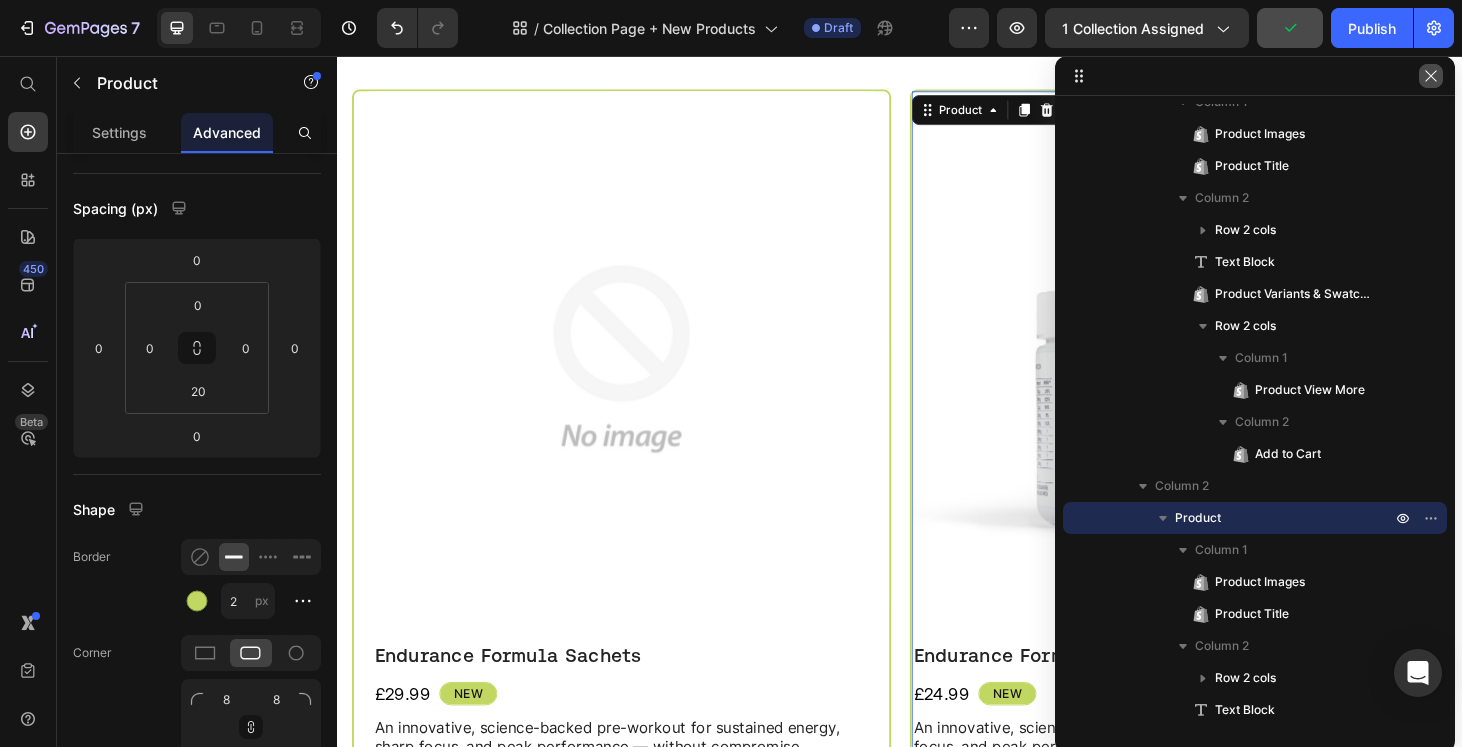 click 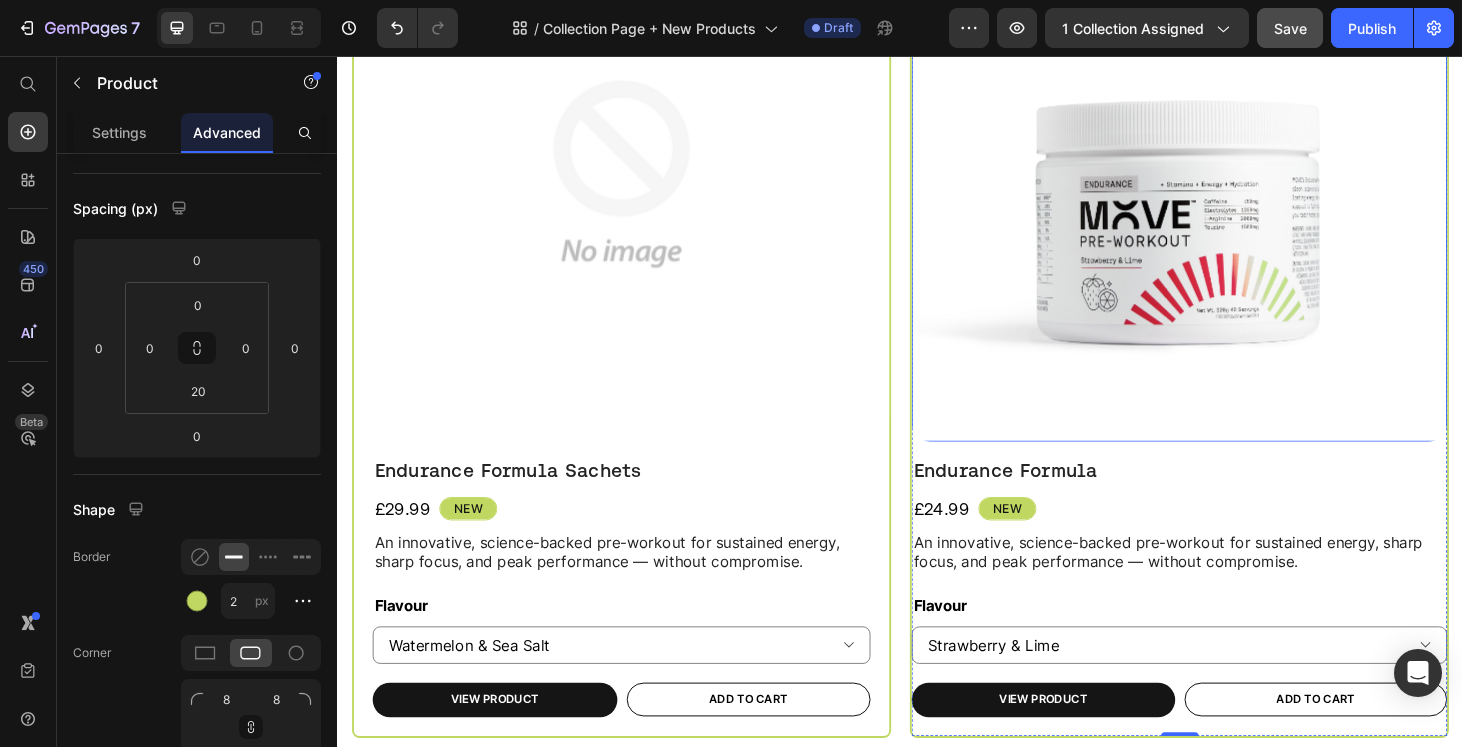 scroll, scrollTop: 999, scrollLeft: 0, axis: vertical 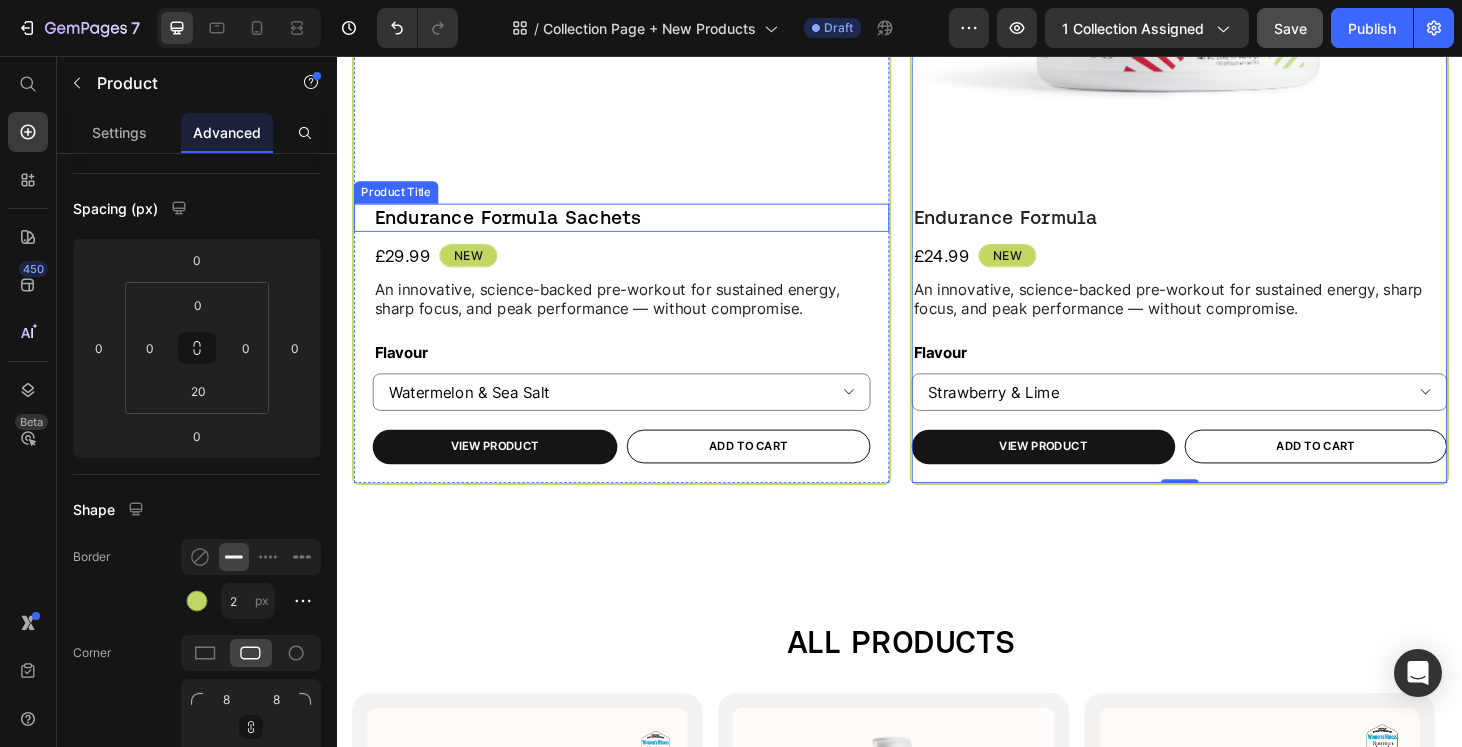 click on "Endurance Formula Sachets" at bounding box center [639, 229] 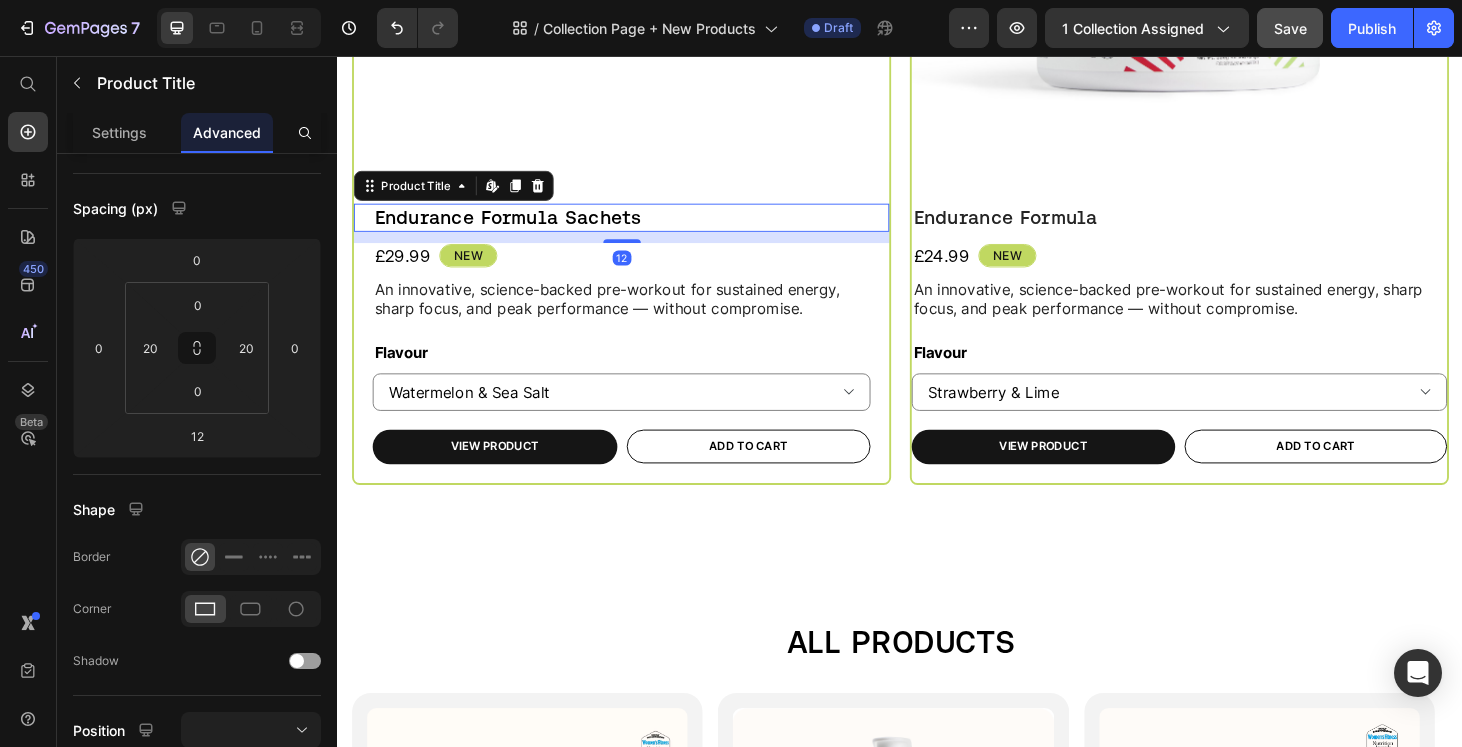 scroll, scrollTop: 0, scrollLeft: 0, axis: both 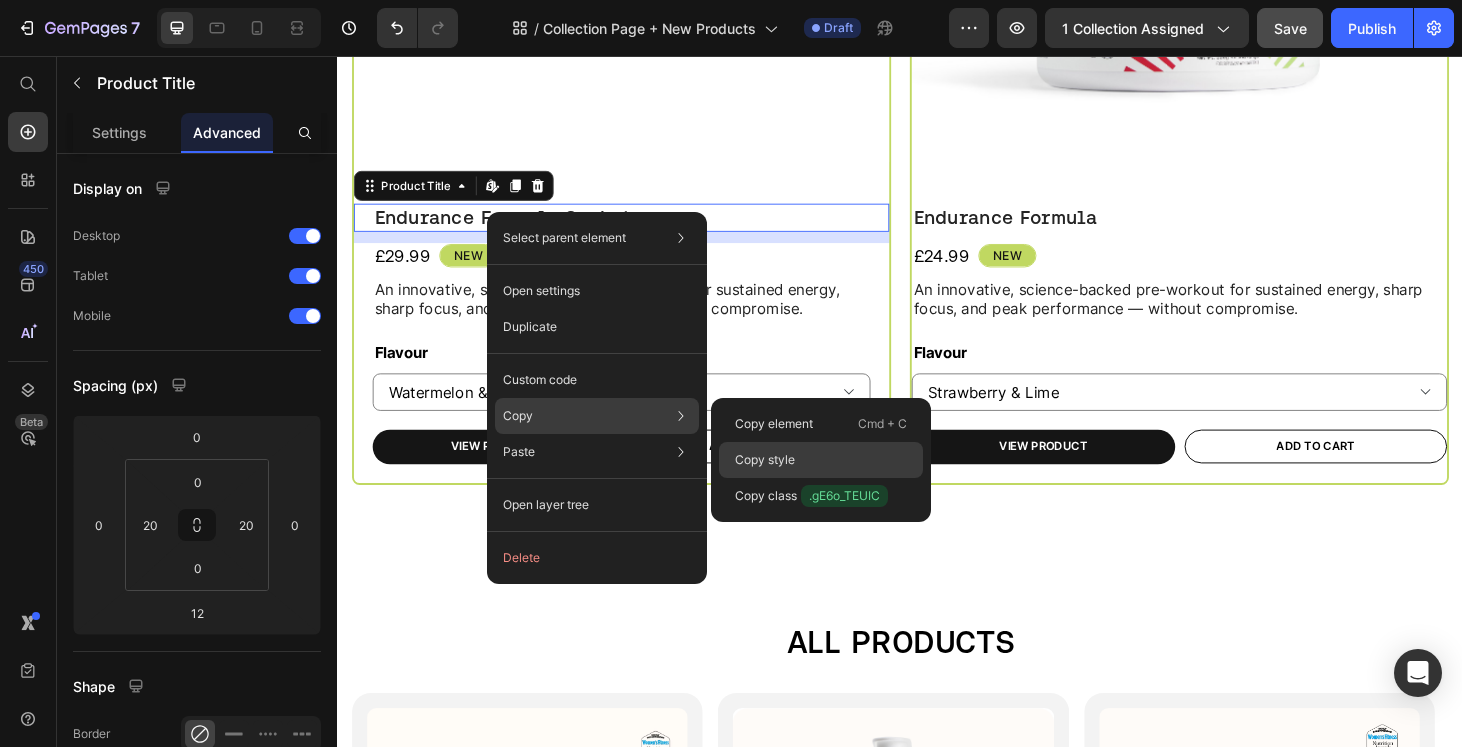 click on "Copy style" 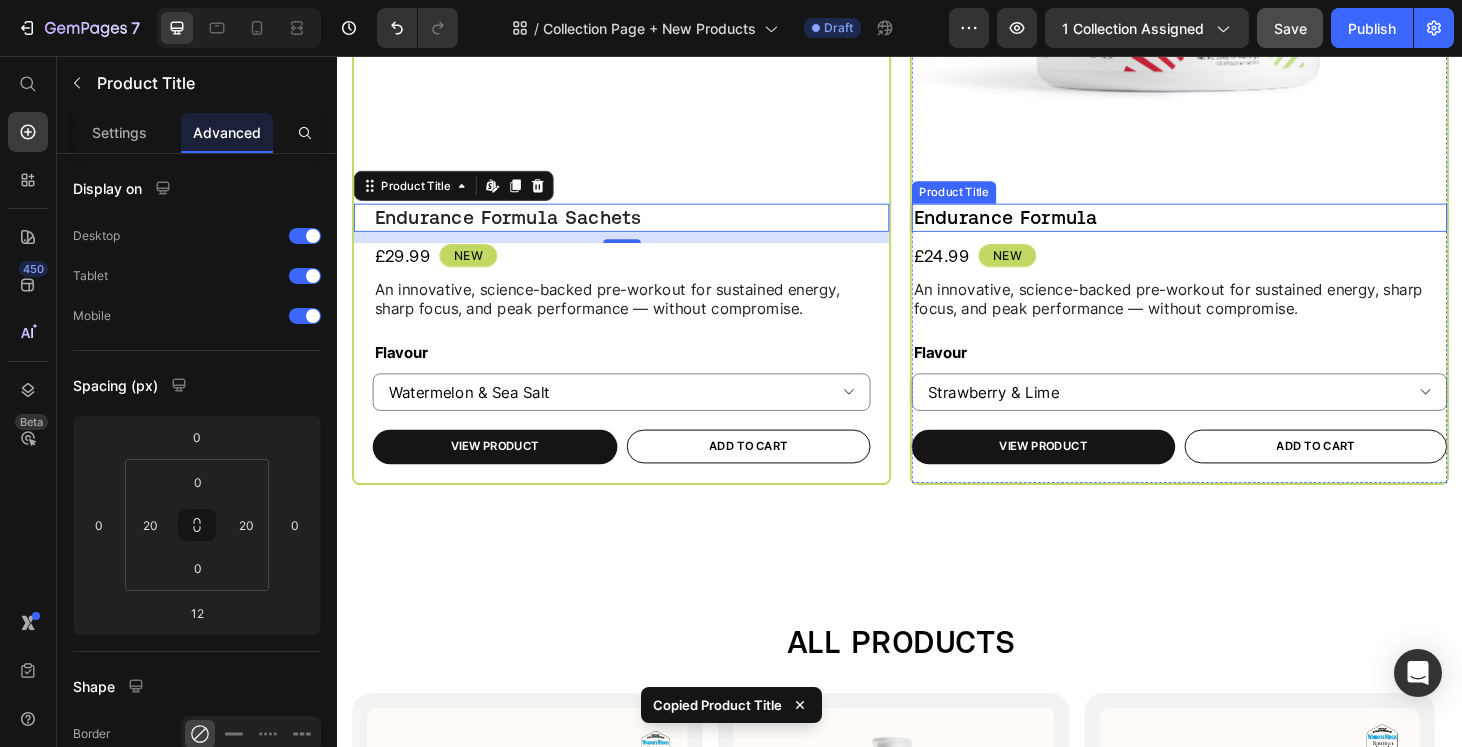 click on "Endurance Formula" at bounding box center [1234, 229] 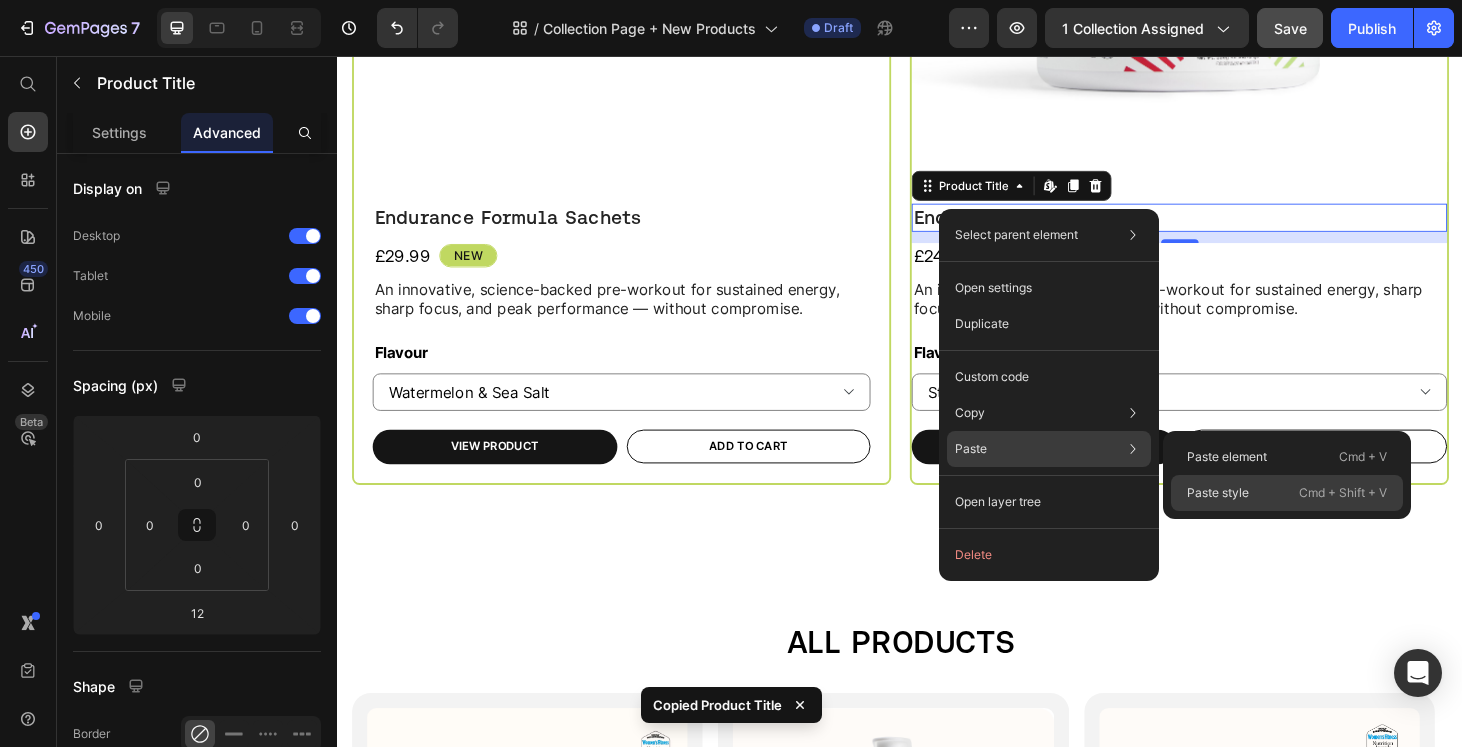 click on "Paste style  Cmd + Shift + V" 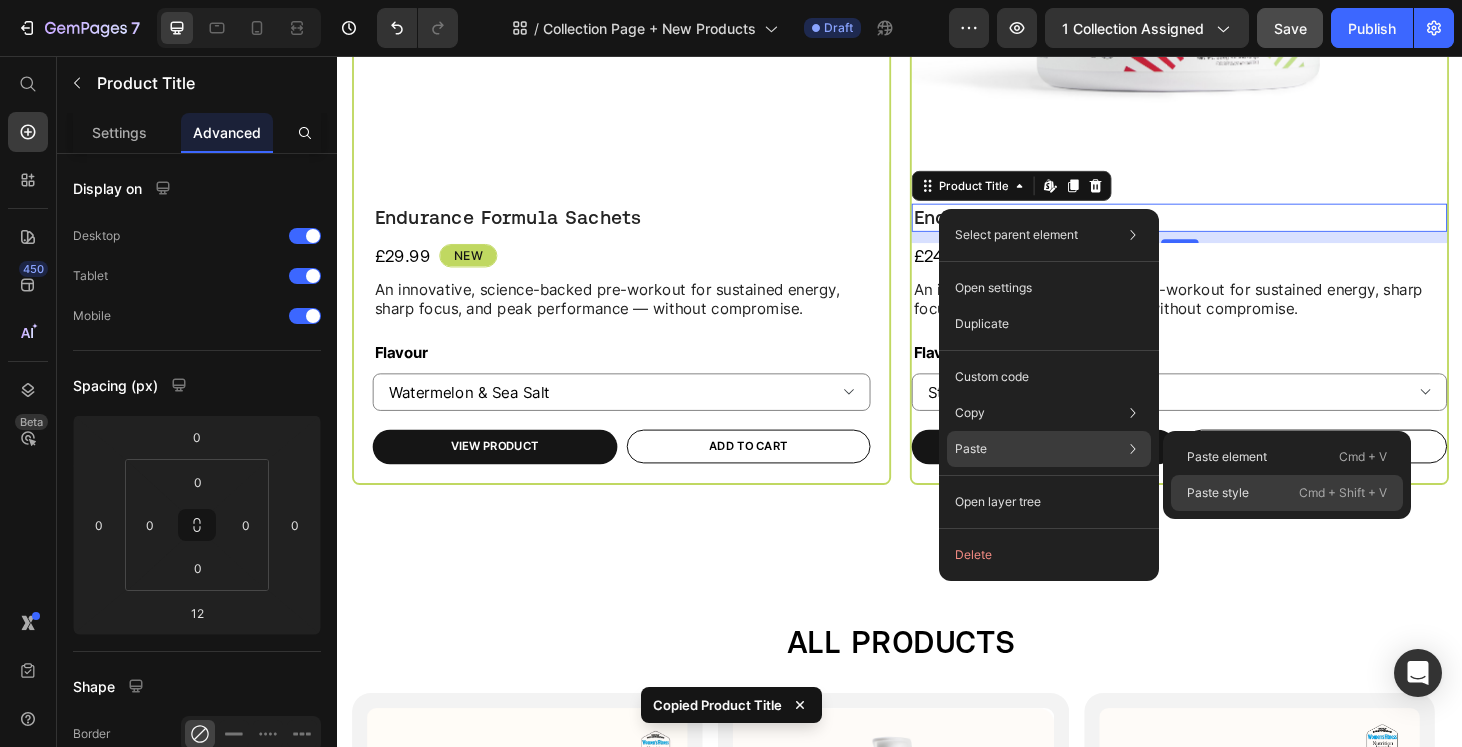 type on "20" 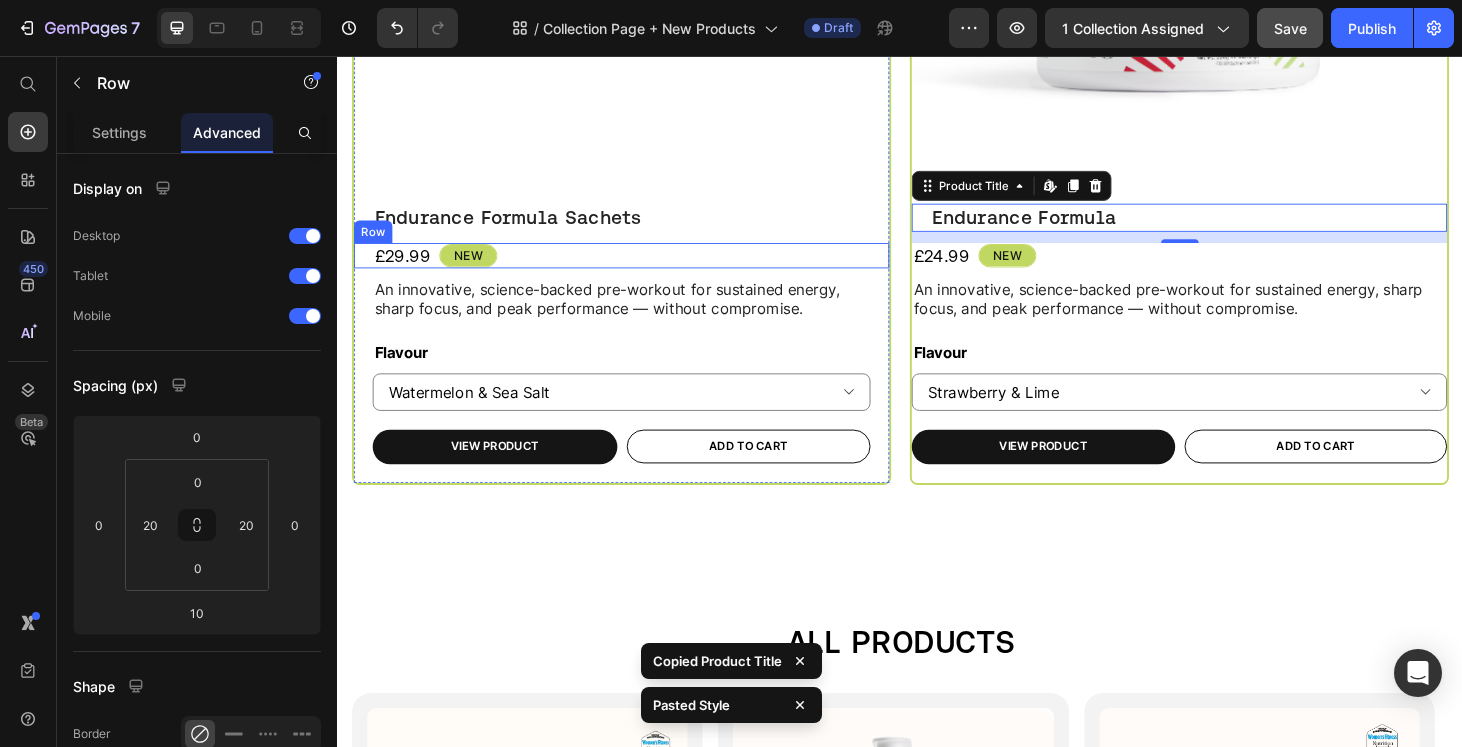 click on "£29.99 Product Price New Text Block Row" at bounding box center (639, 269) 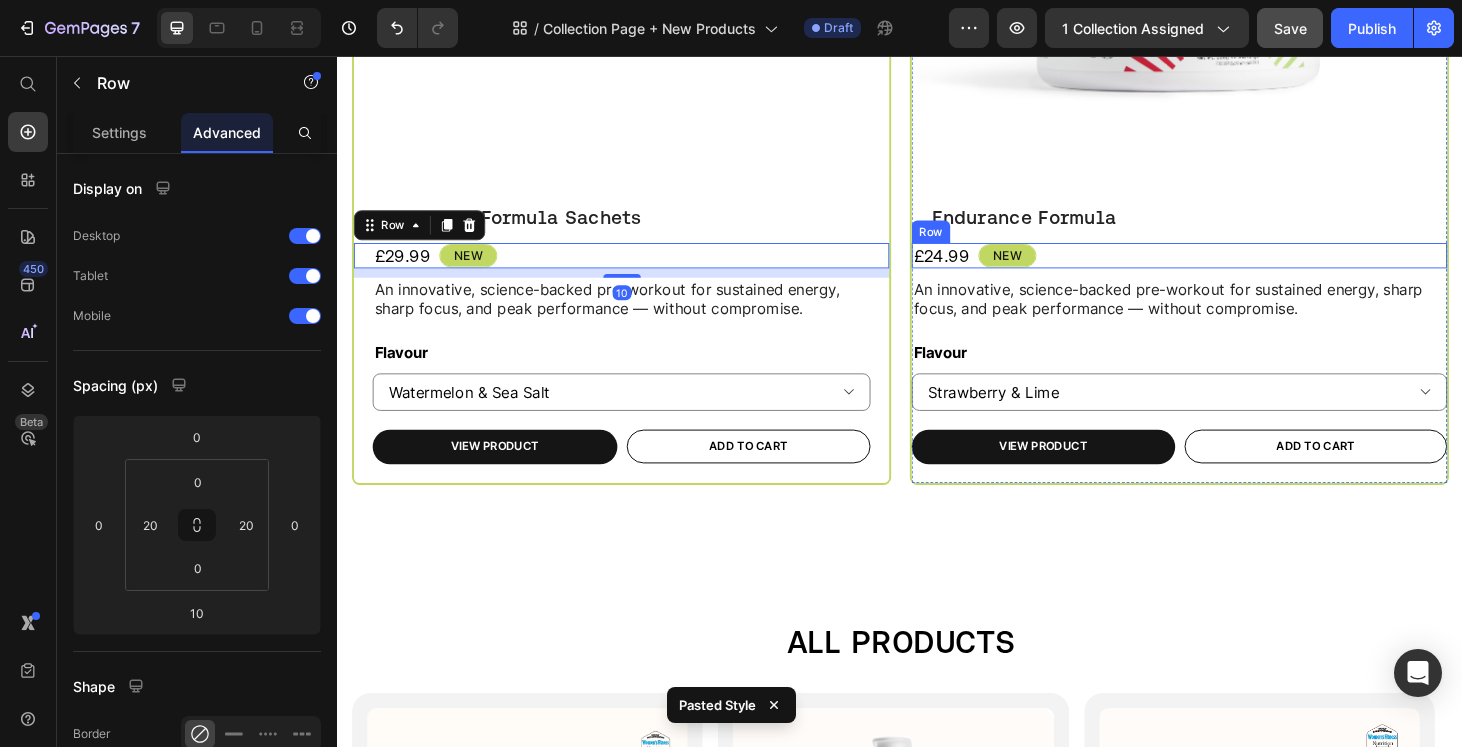 click on "£24.99 Product Price New Text Block Row" at bounding box center [1234, 269] 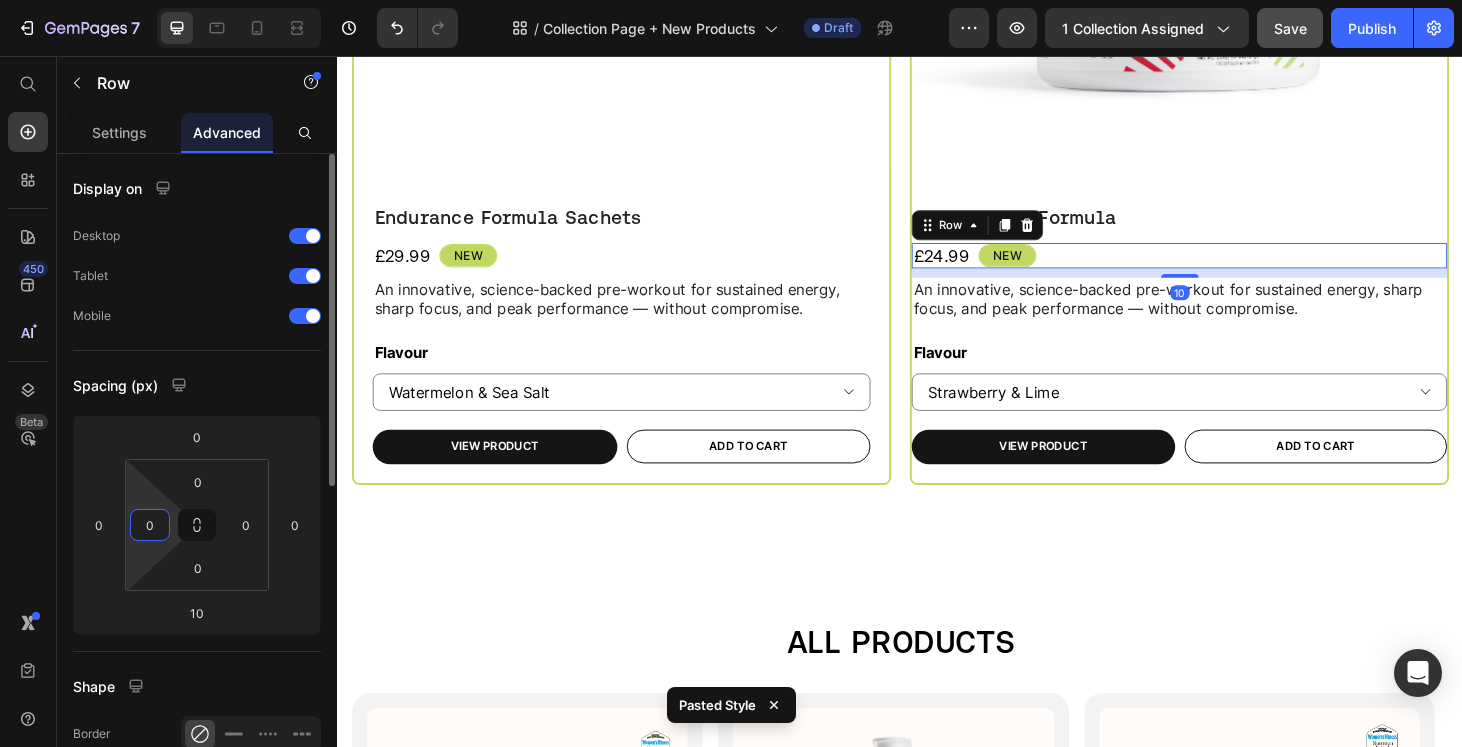 click on "0" at bounding box center (150, 525) 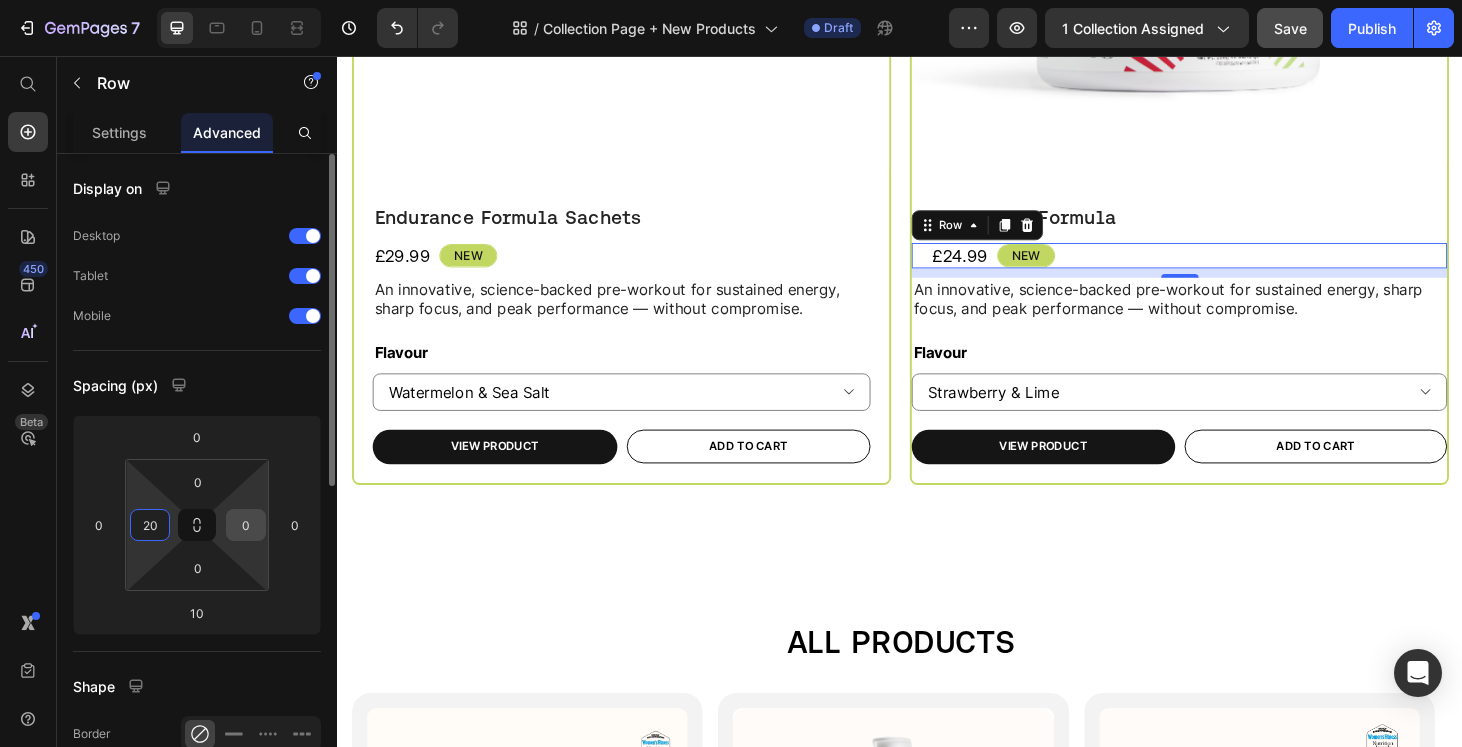 type on "20" 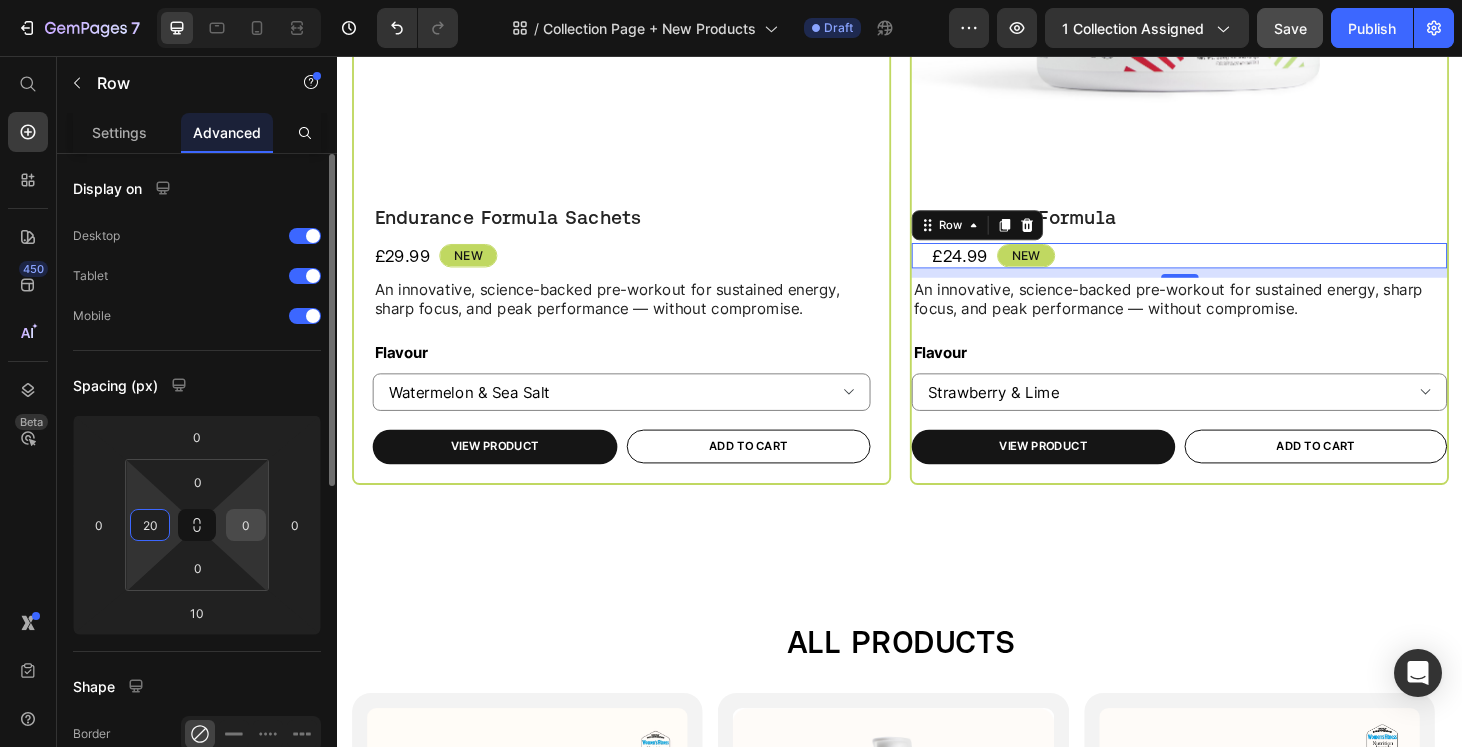 click on "0" at bounding box center [246, 525] 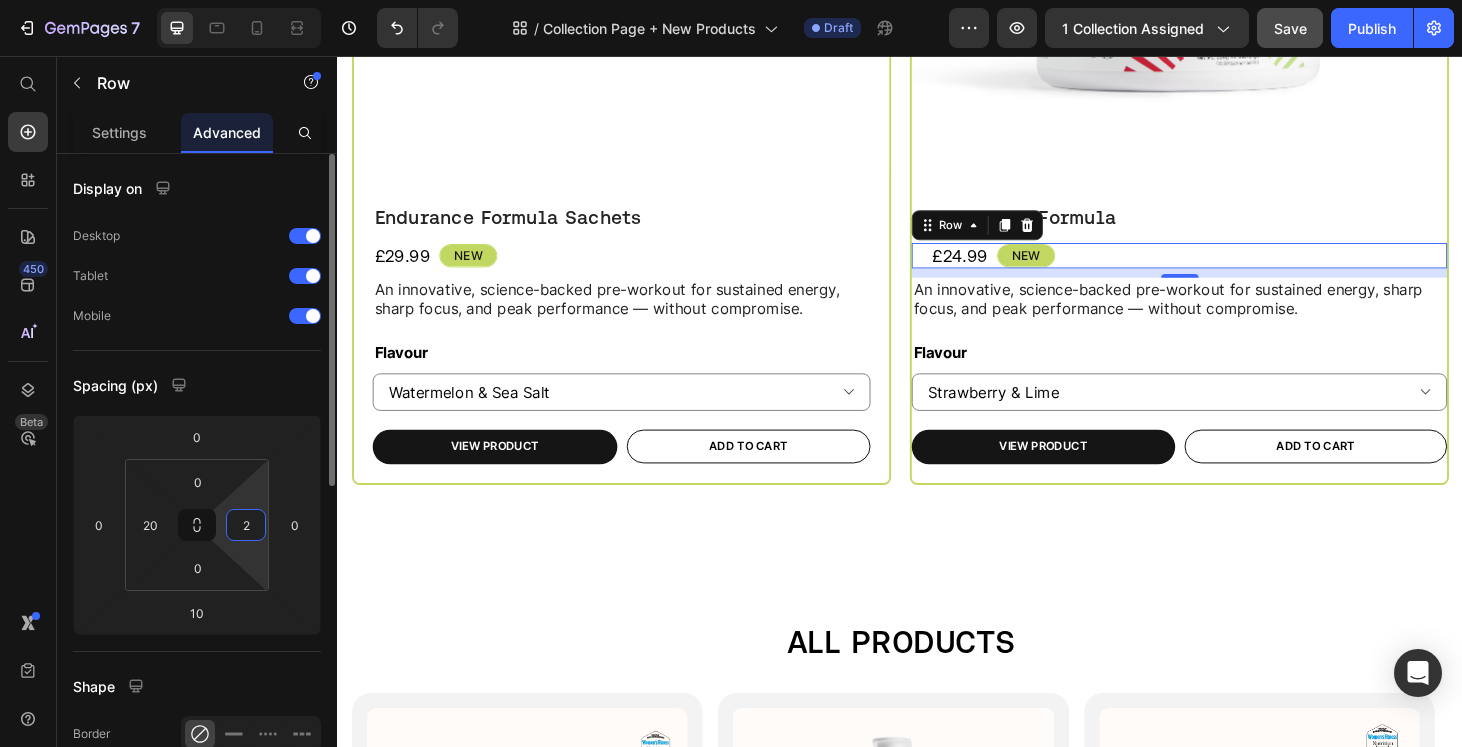 type on "20" 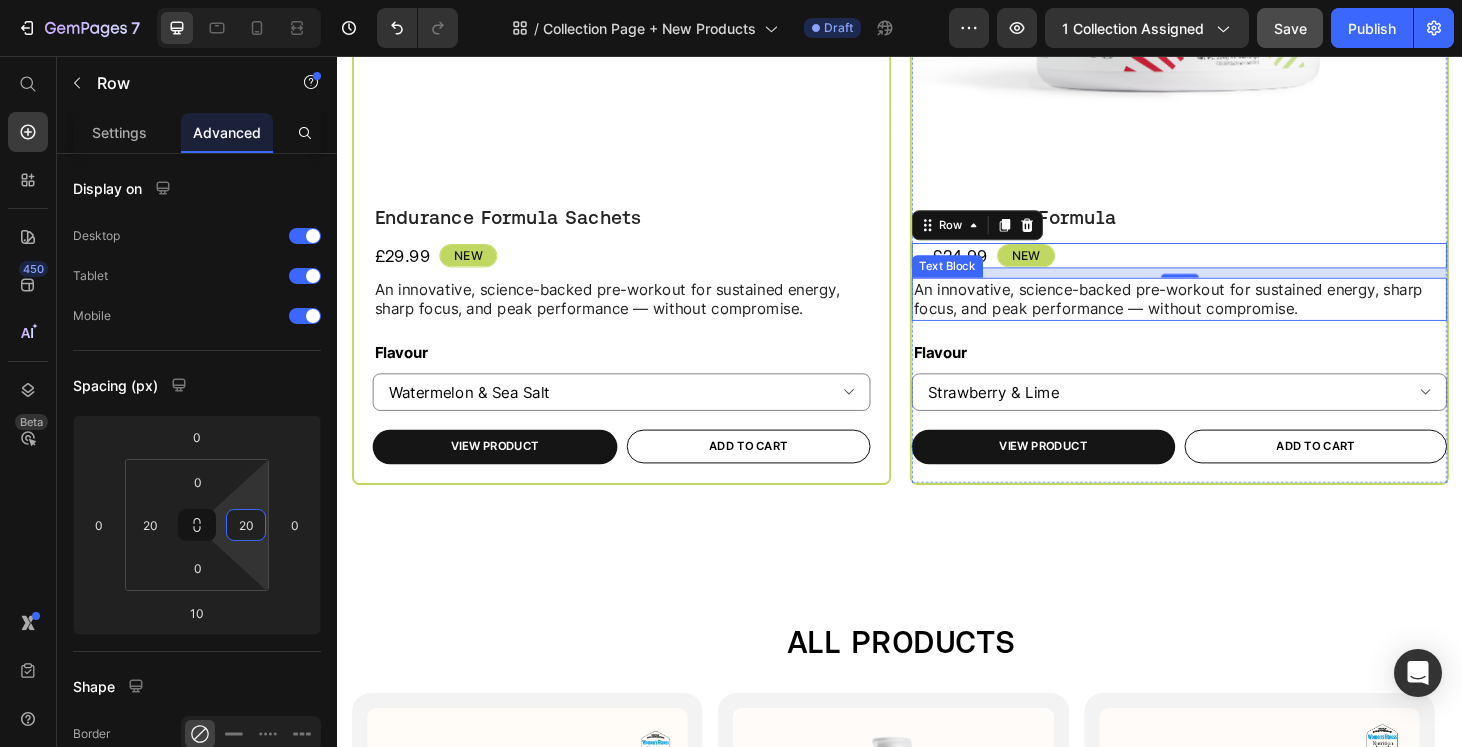 click on "An innovative, science-backed pre-workout for sustained energy, sharp focus, and peak performance — without compromise." at bounding box center [1234, 316] 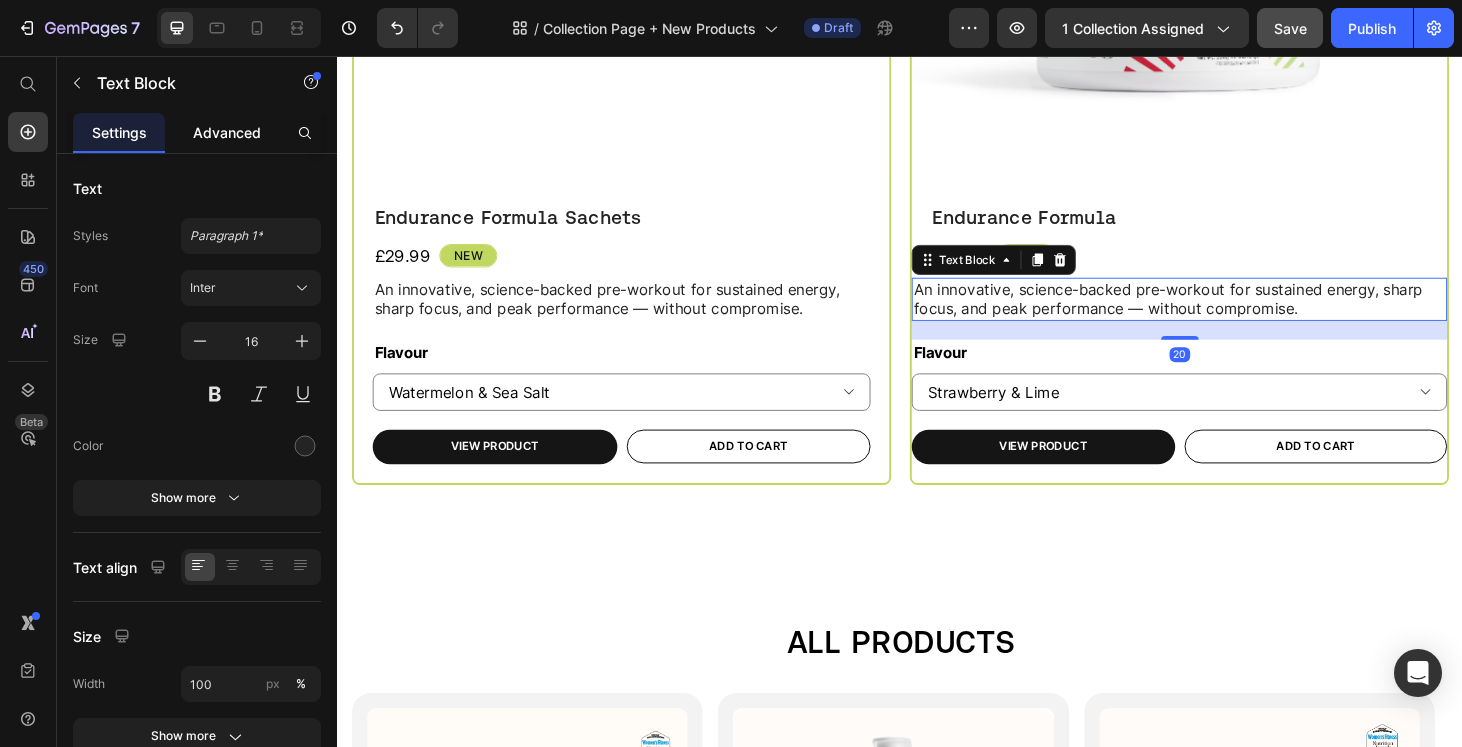 click on "Advanced" 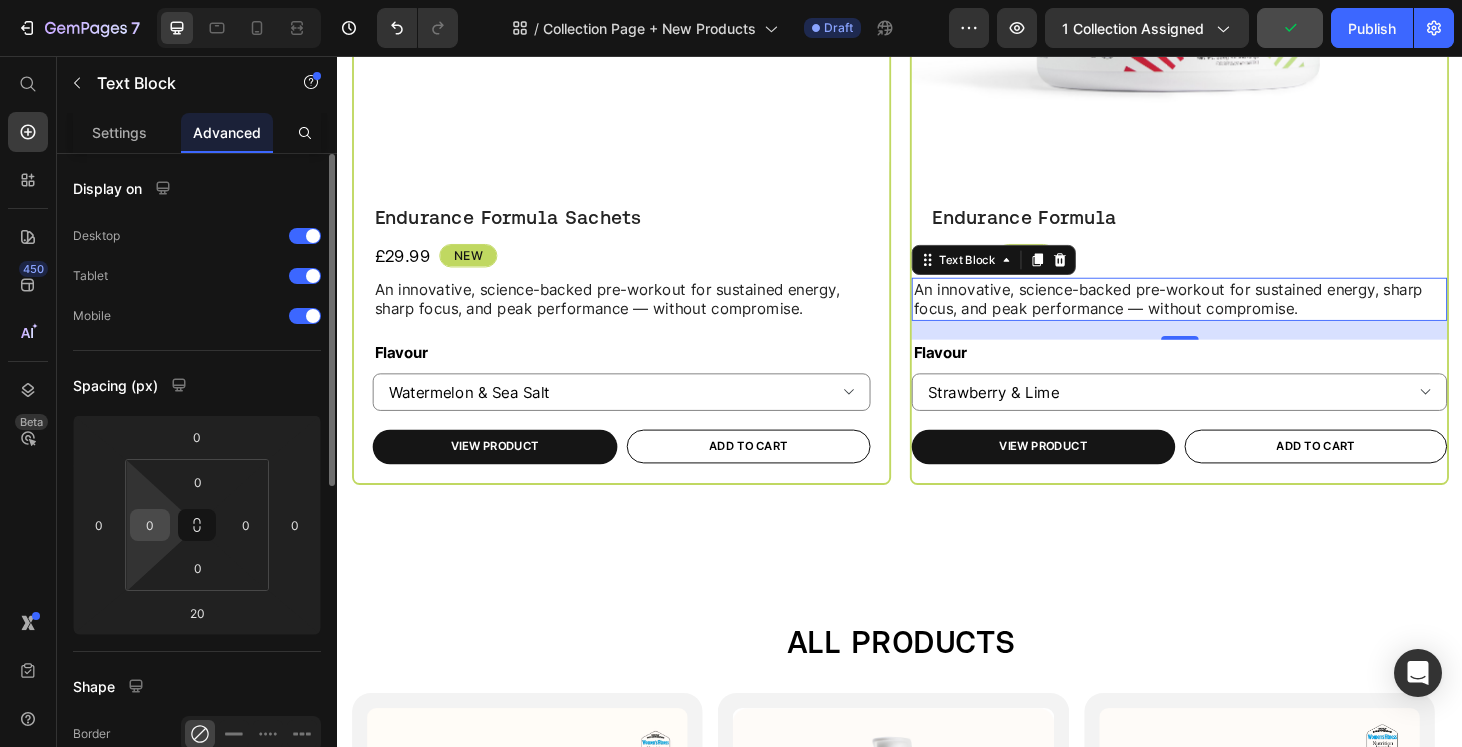 click on "0" at bounding box center (150, 525) 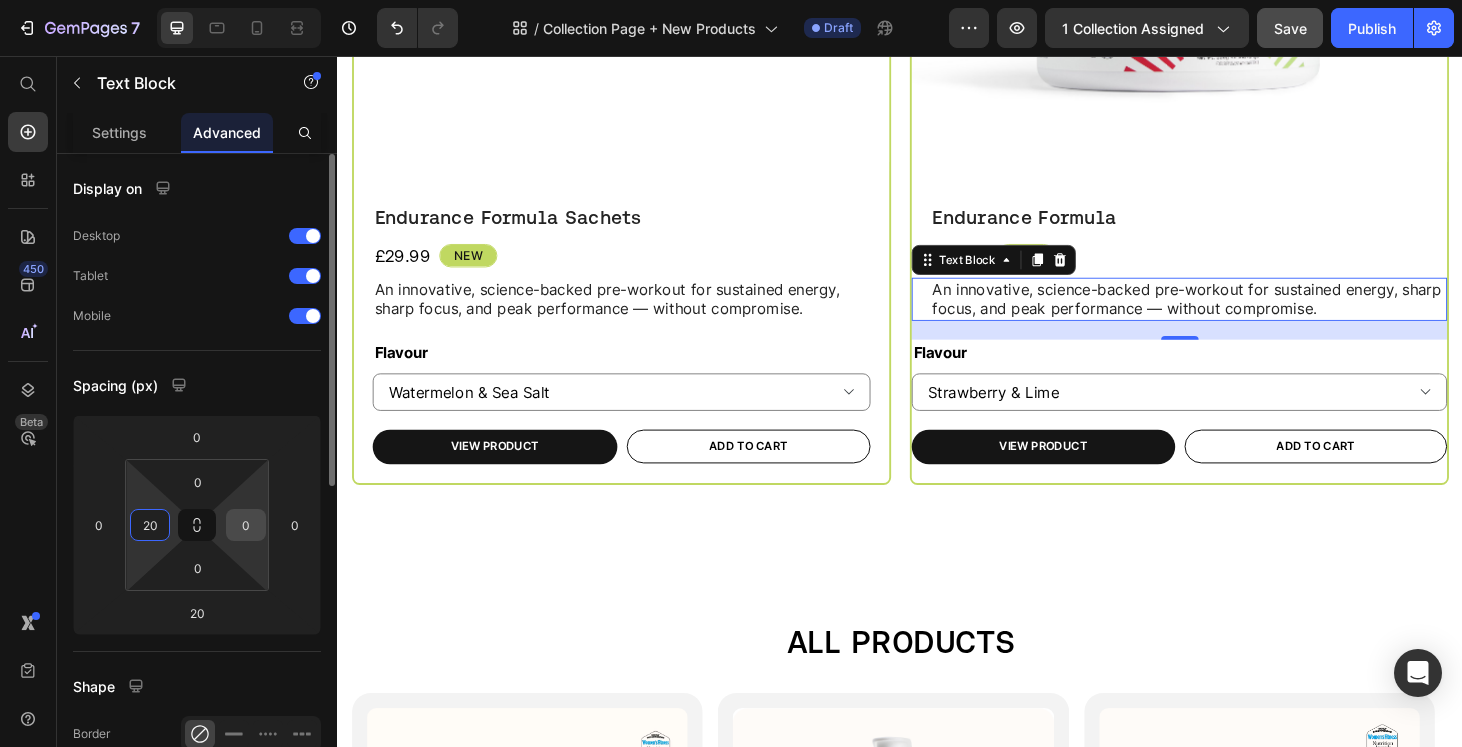 type on "20" 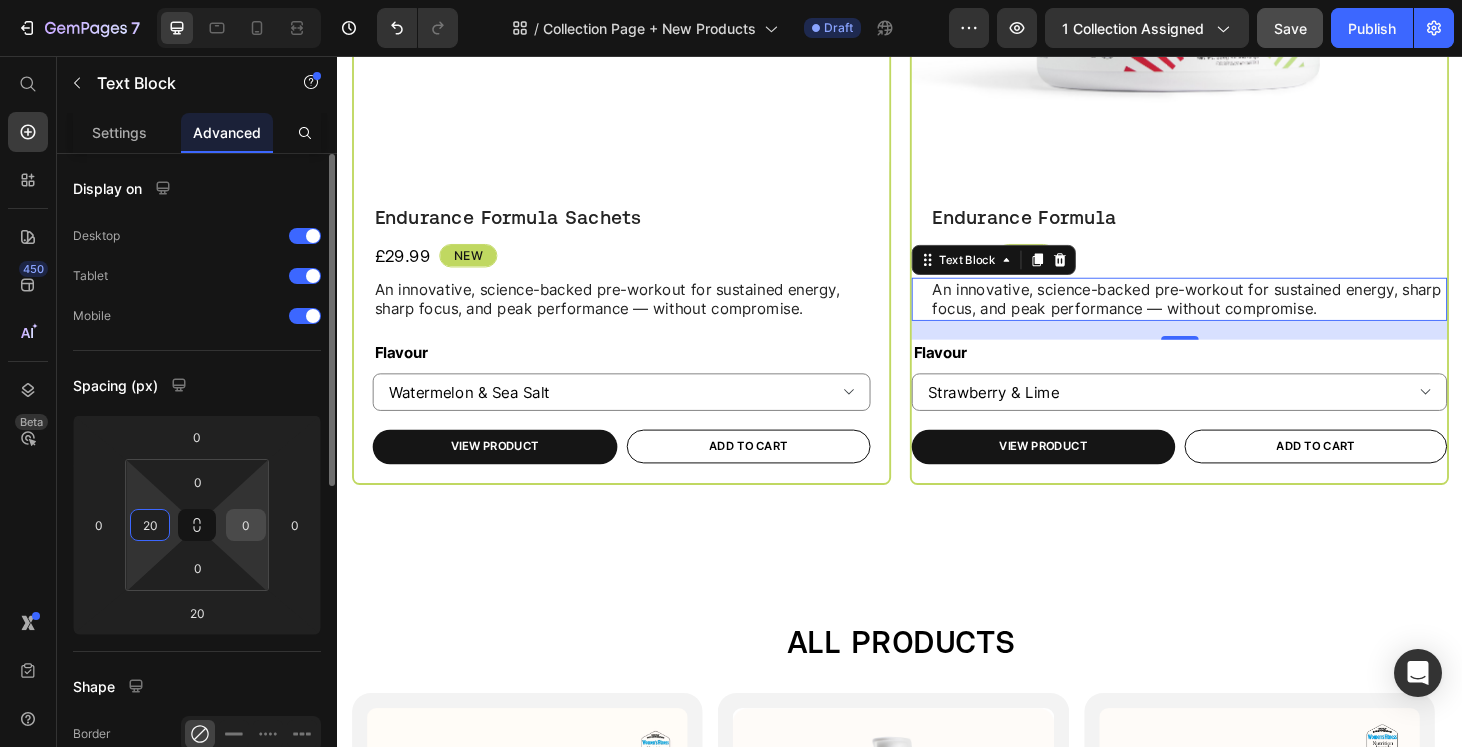 click on "0" at bounding box center [246, 525] 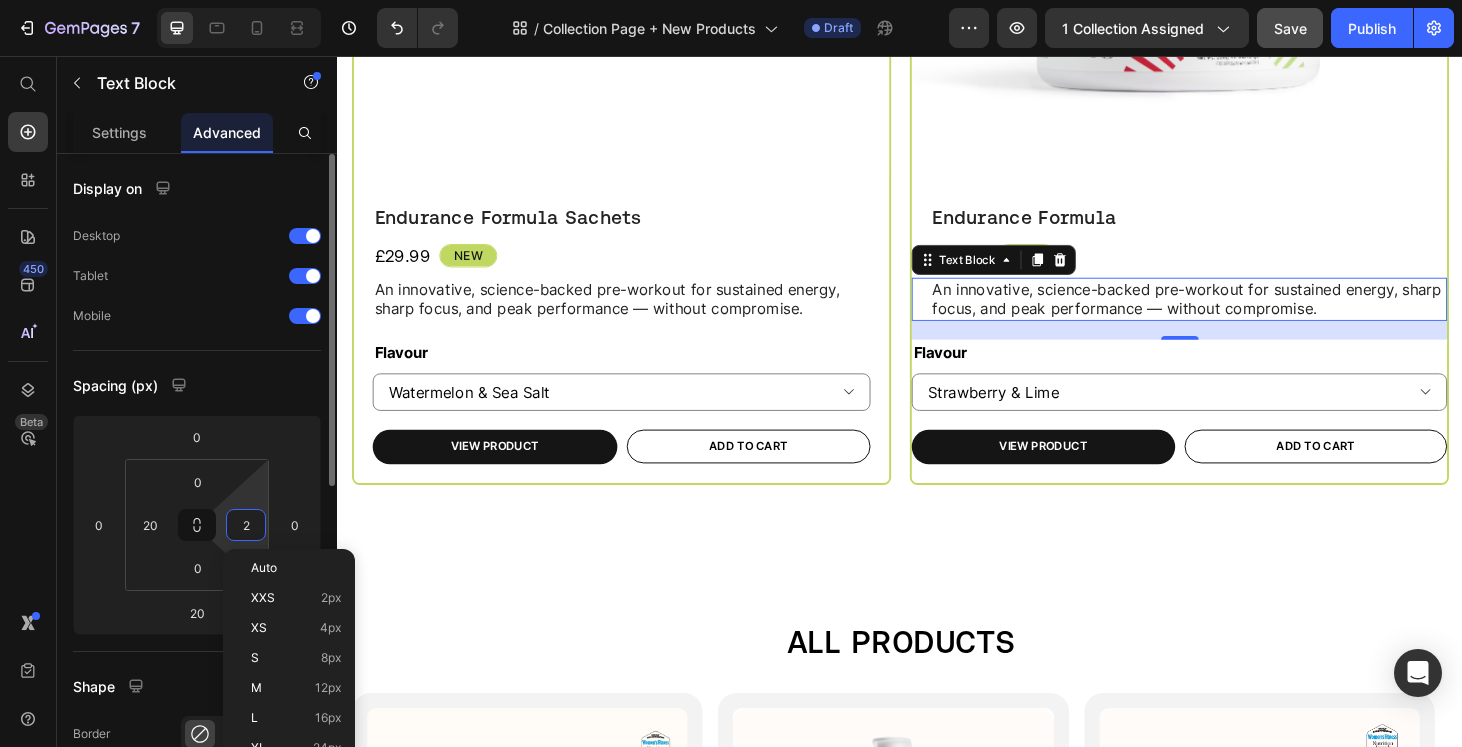 type on "20" 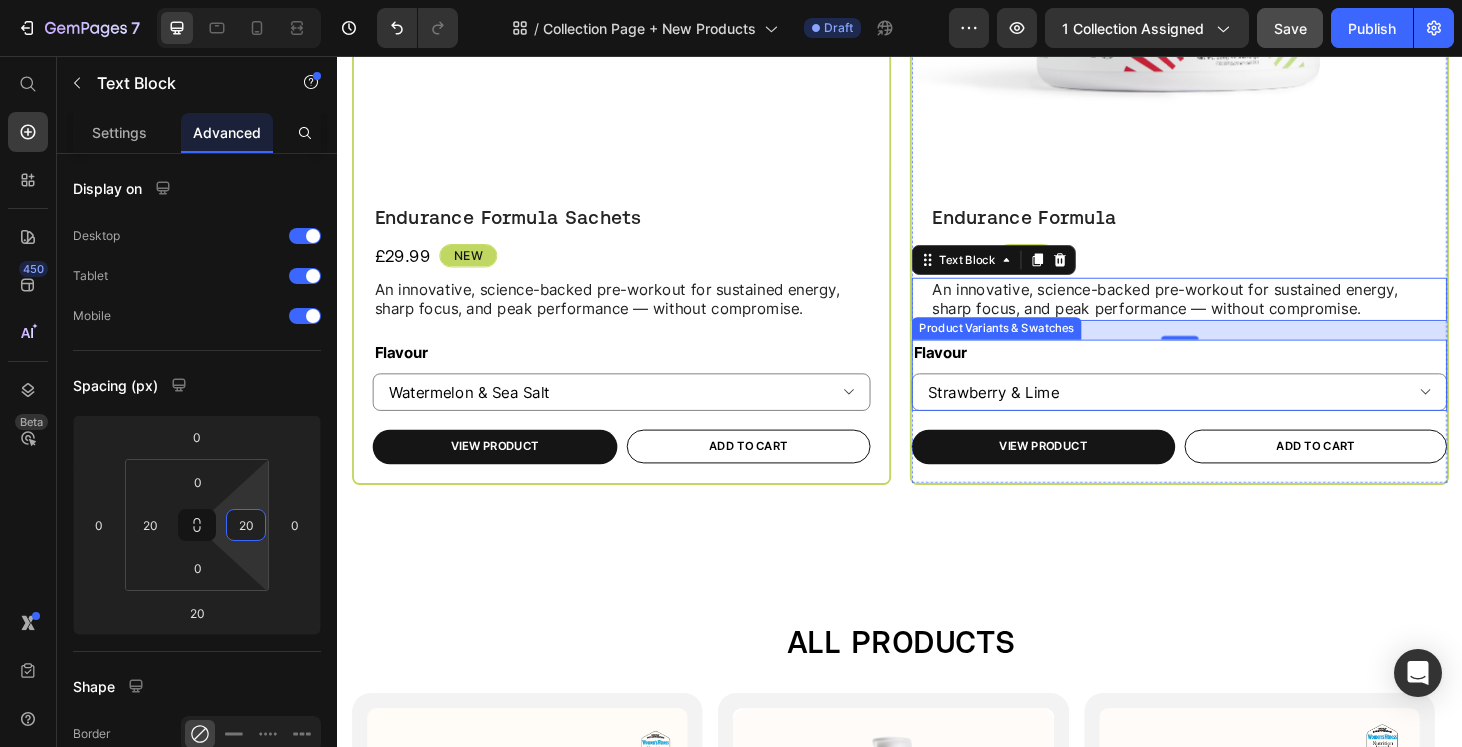 click on "Flavour Strawberry & Lime Watermelon & Sea Salt" at bounding box center [1234, 397] 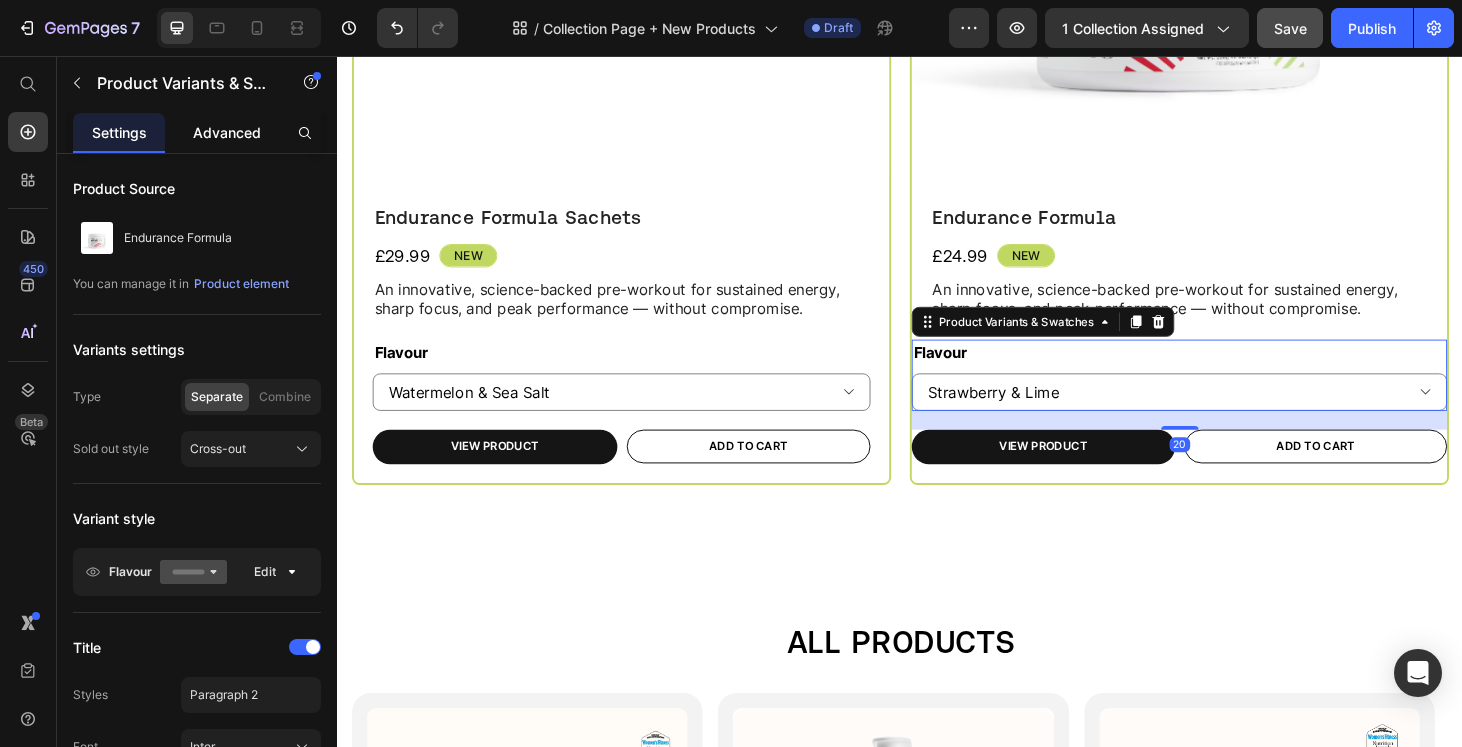 click on "Advanced" at bounding box center (227, 132) 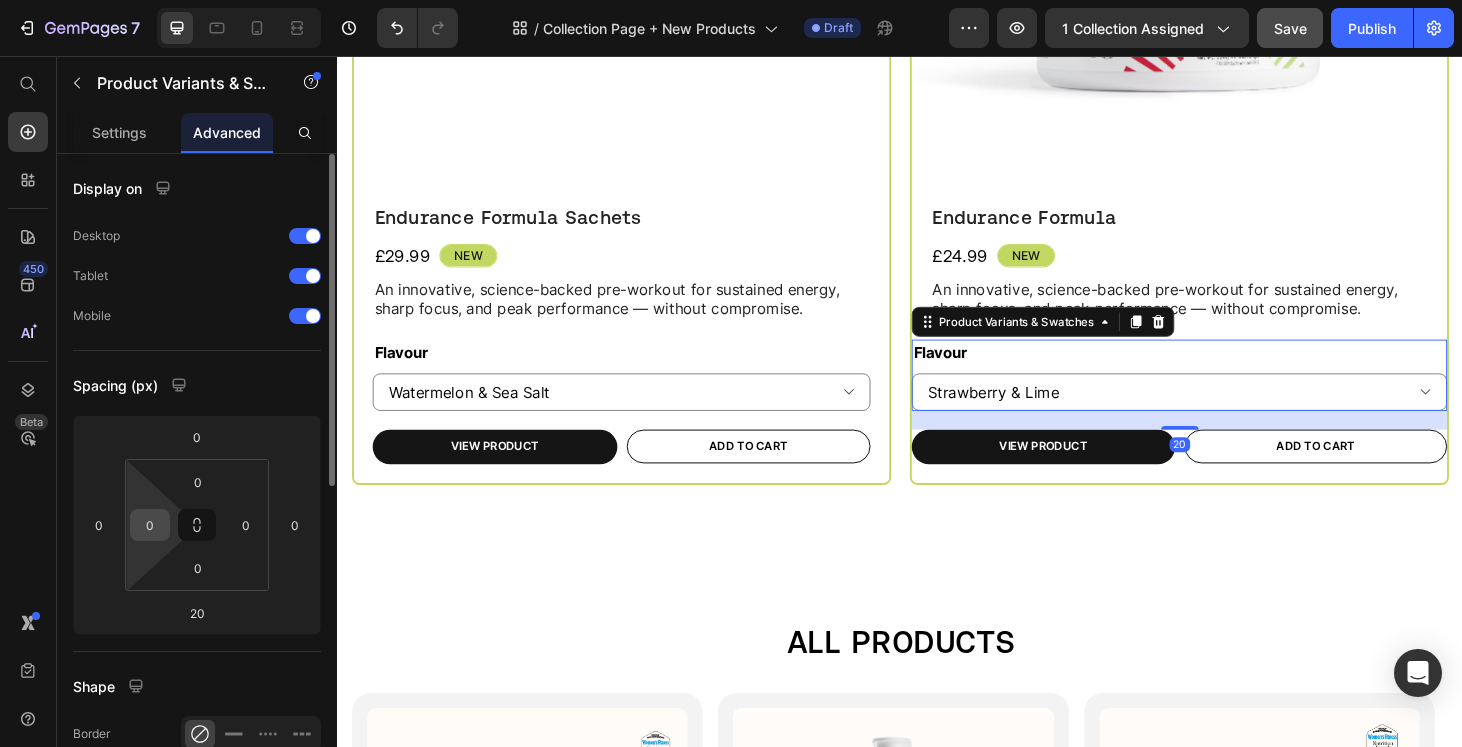click on "0" at bounding box center [150, 525] 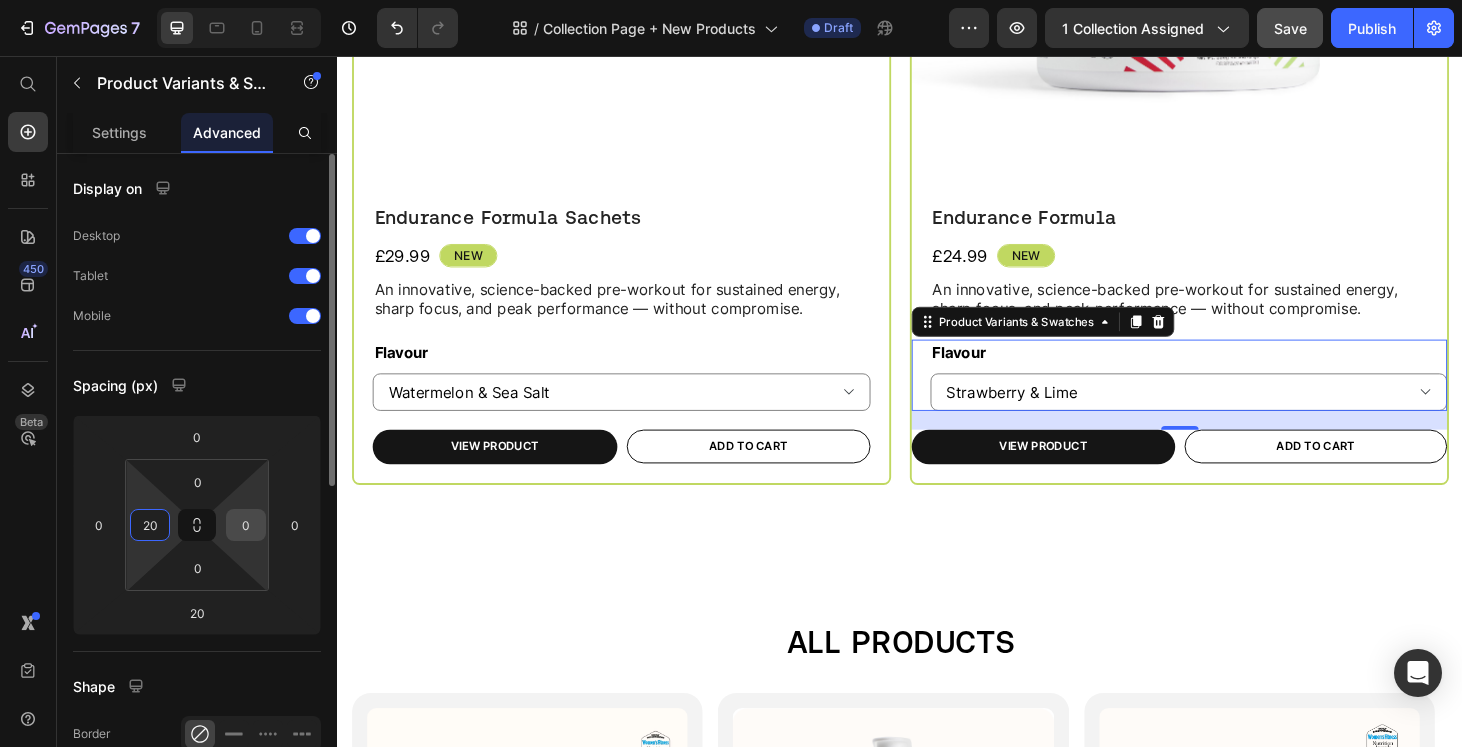 type on "20" 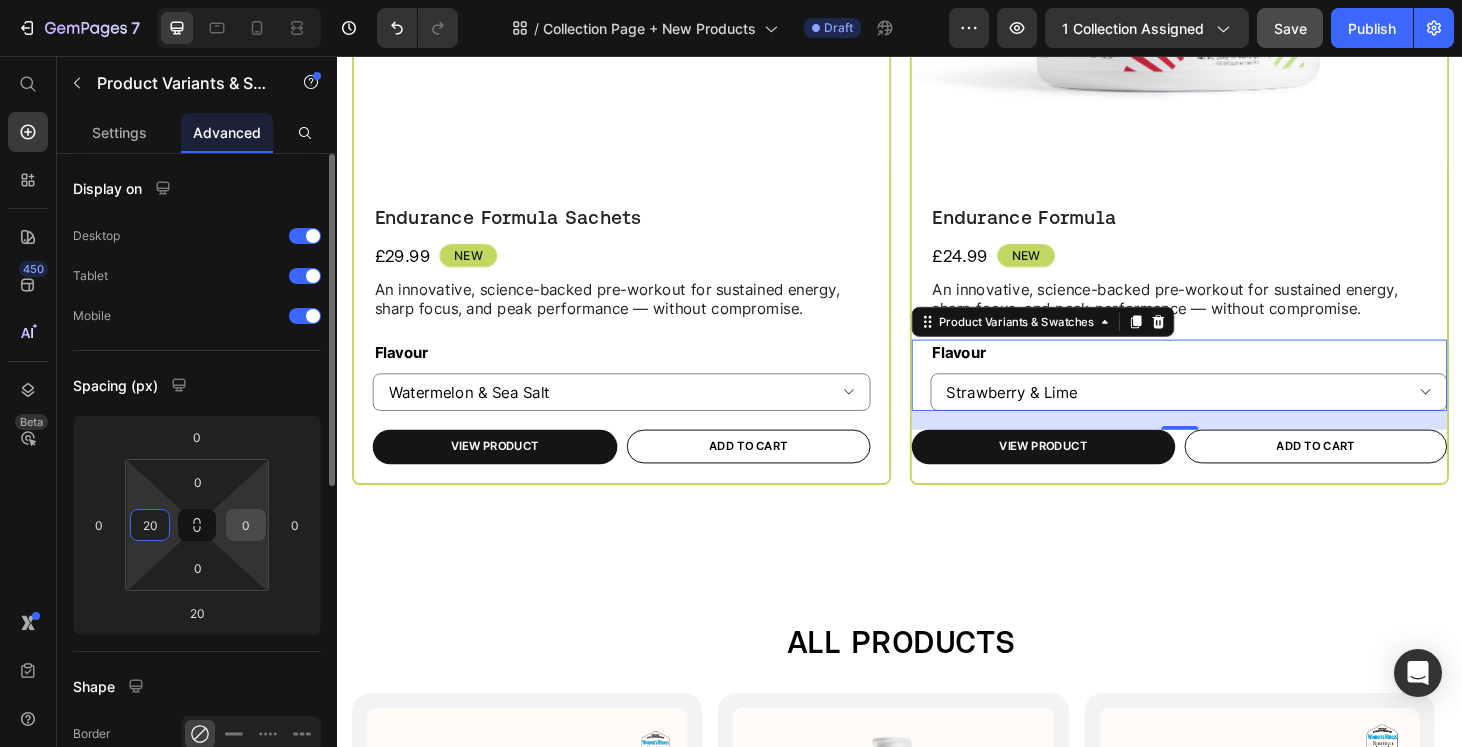 click on "0" at bounding box center (246, 525) 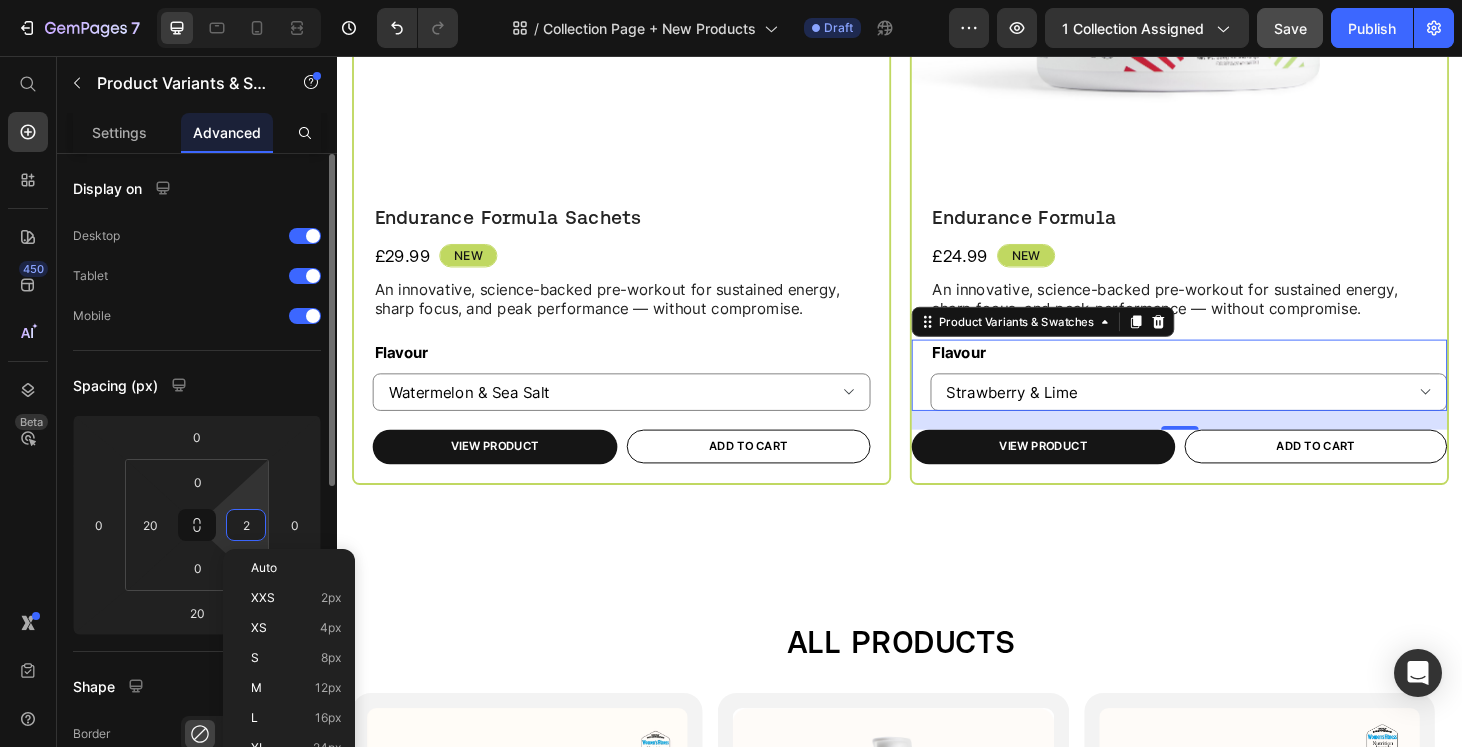 type on "20" 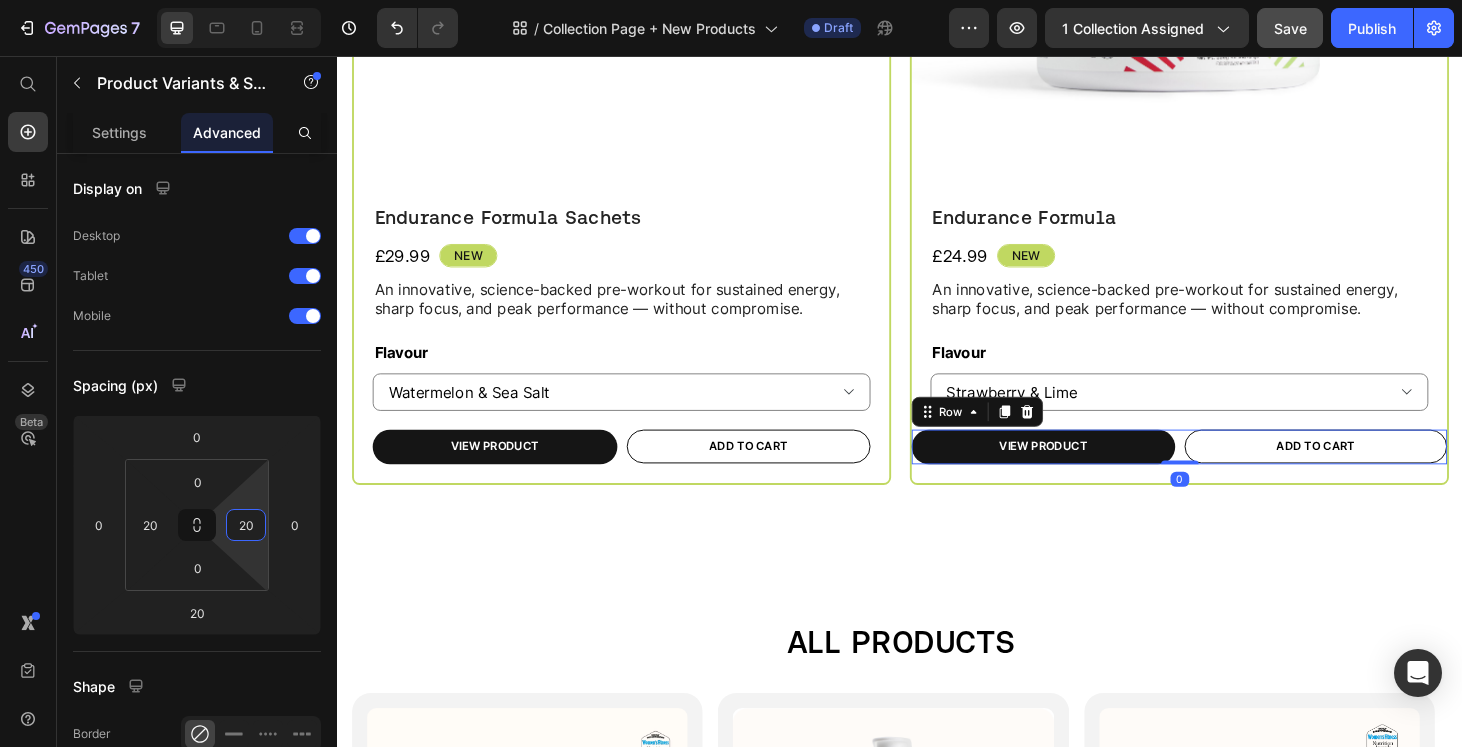 click on "View Product Product View More Add to cart Add to Cart Row   0" at bounding box center (1234, 473) 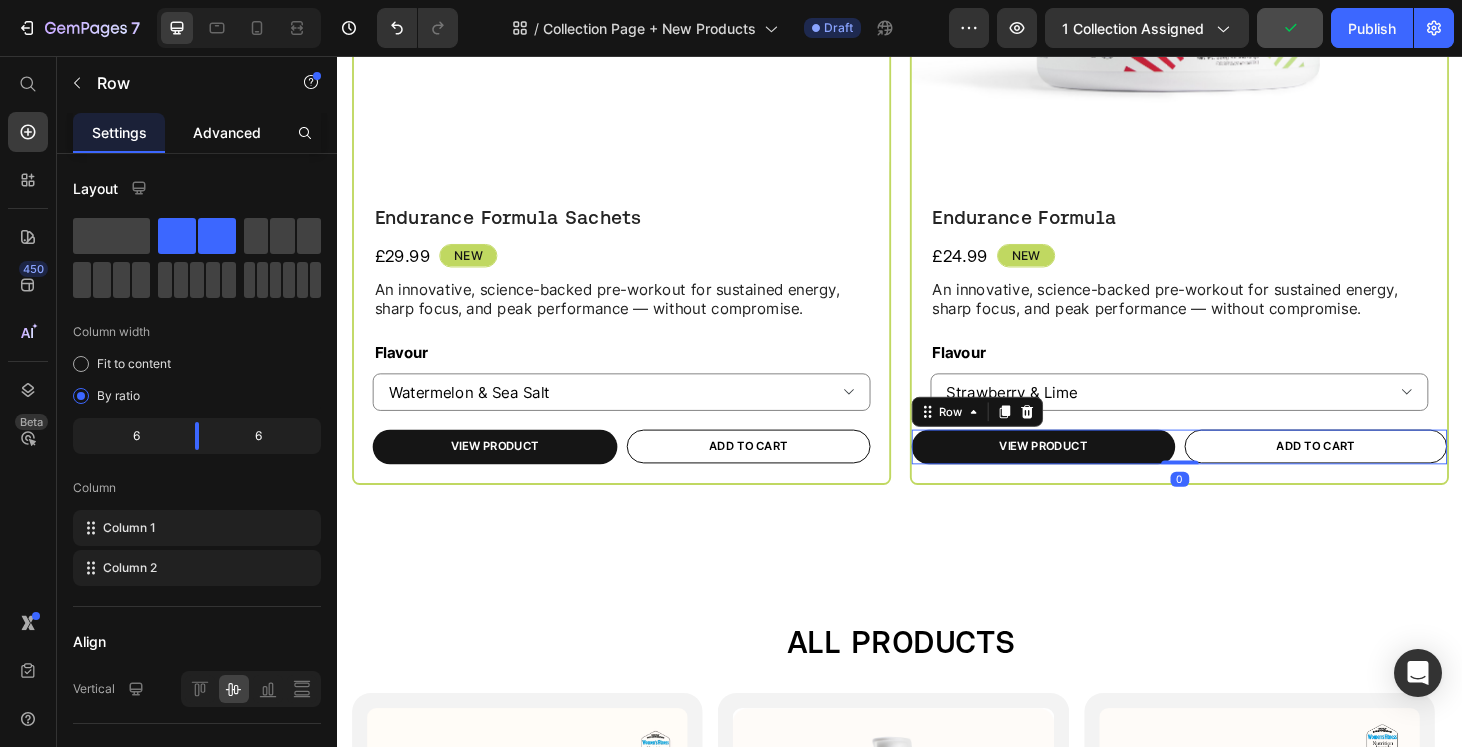click on "Advanced" at bounding box center (227, 132) 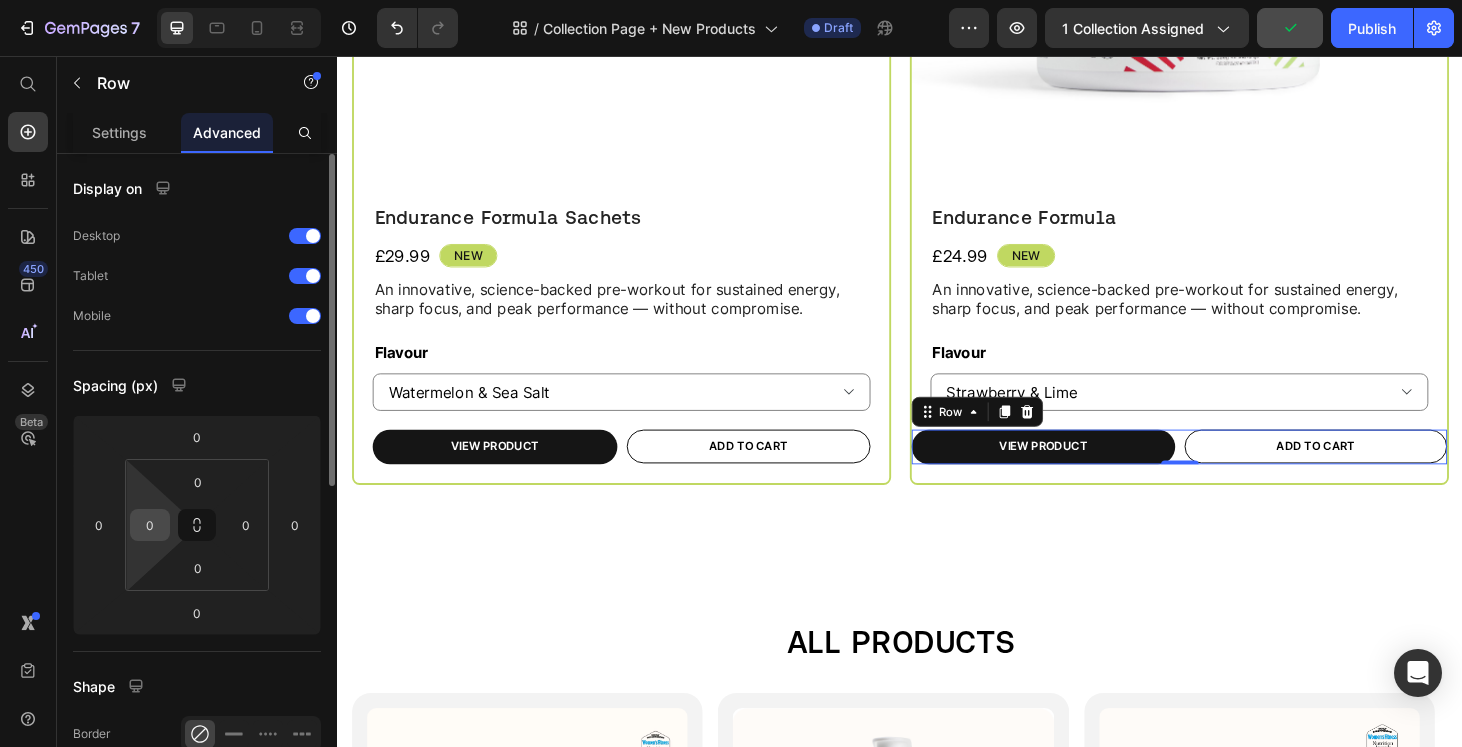 click on "0" at bounding box center [150, 525] 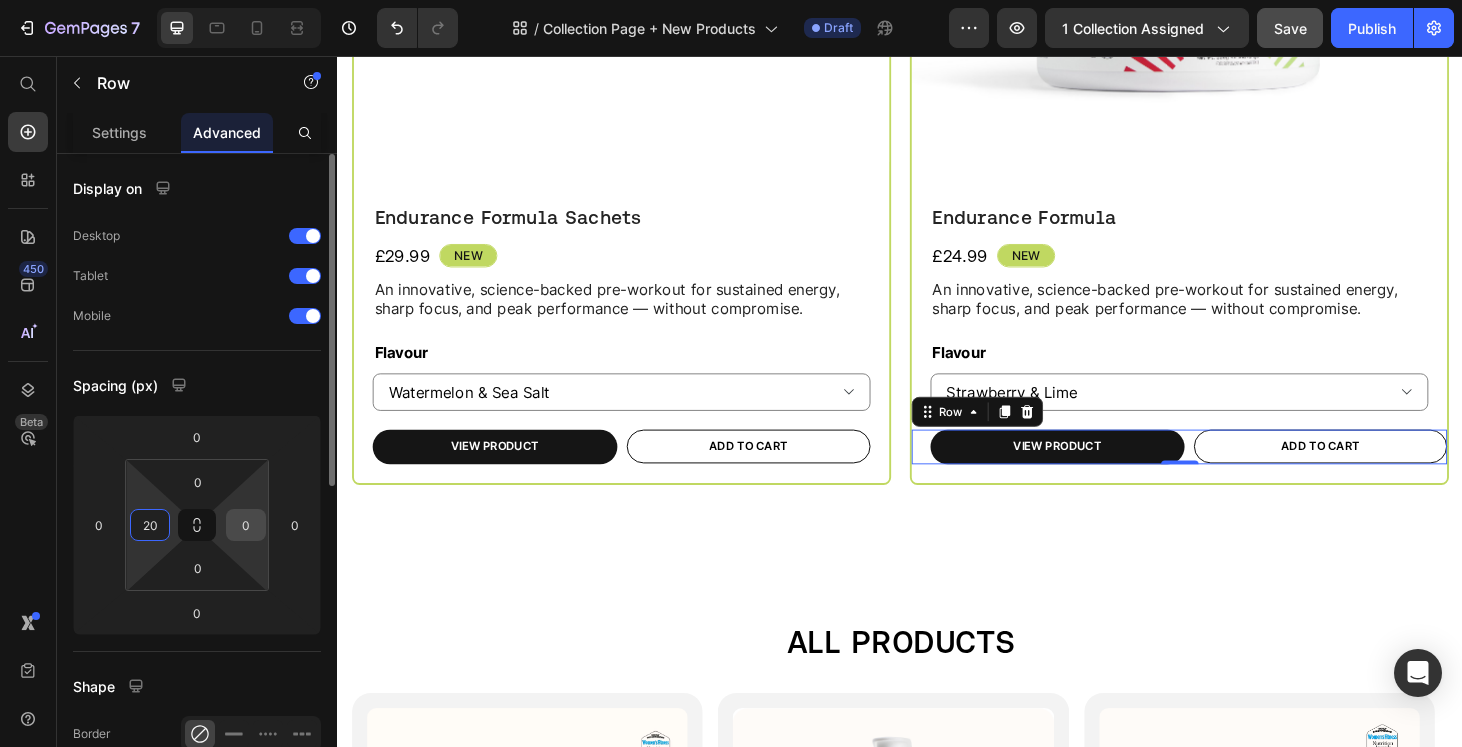 type on "20" 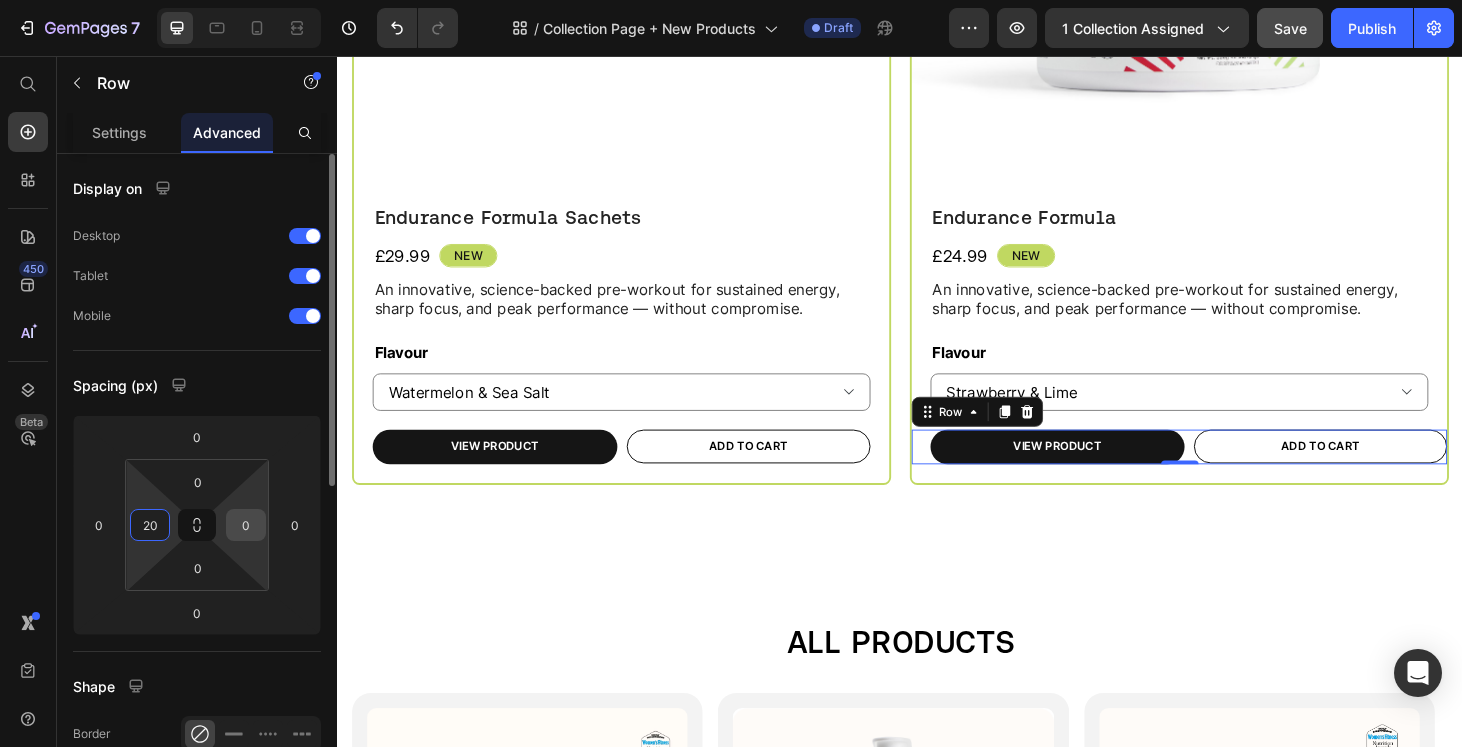click on "0" at bounding box center (246, 525) 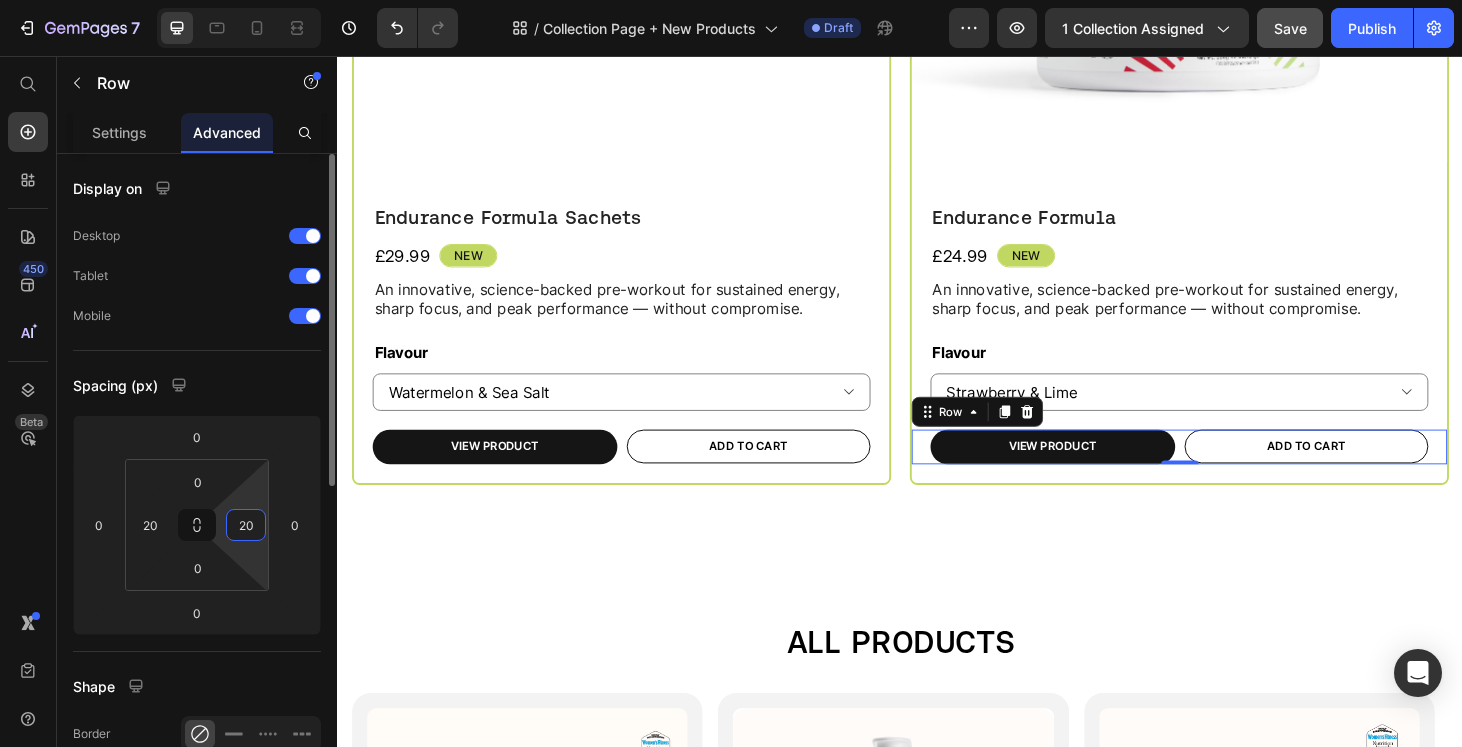 type on "20" 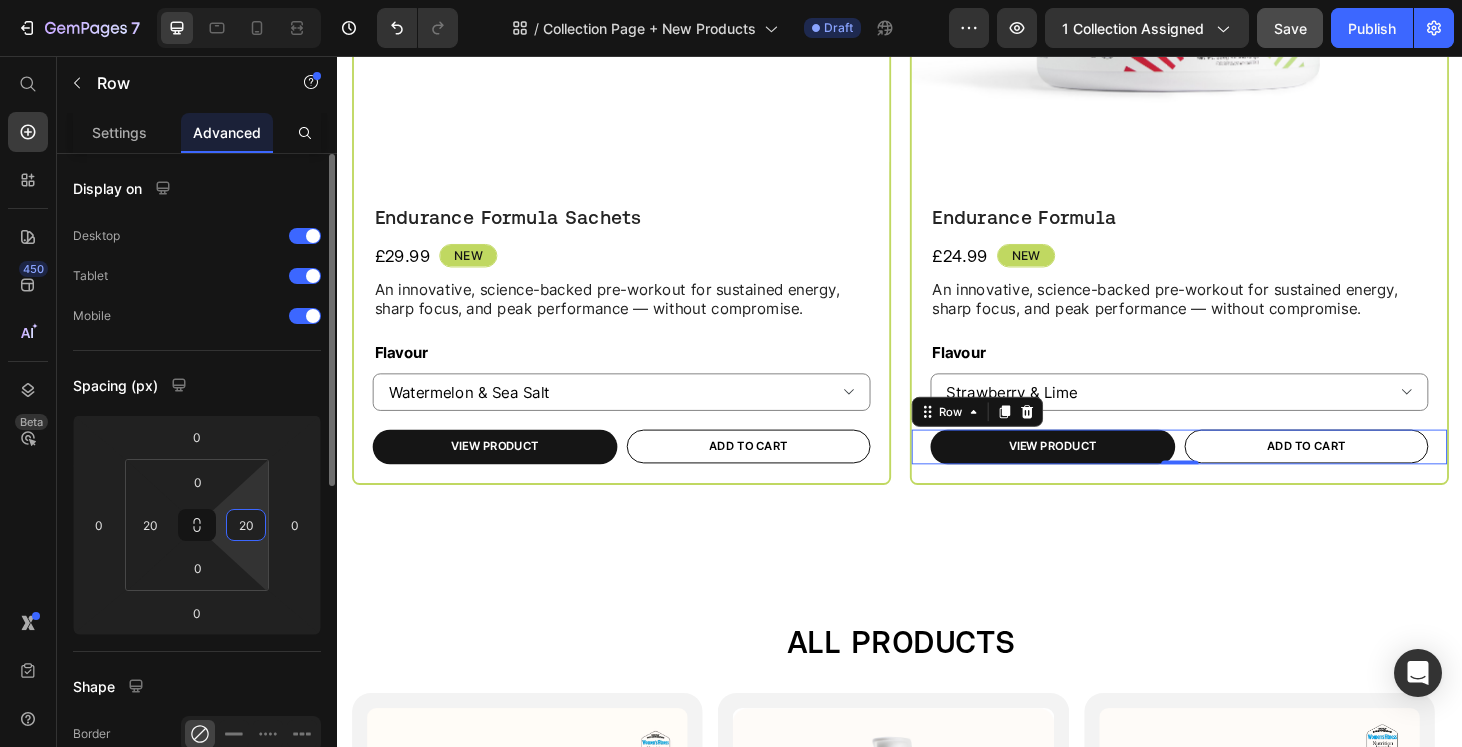 click on "Spacing (px)" at bounding box center [197, 385] 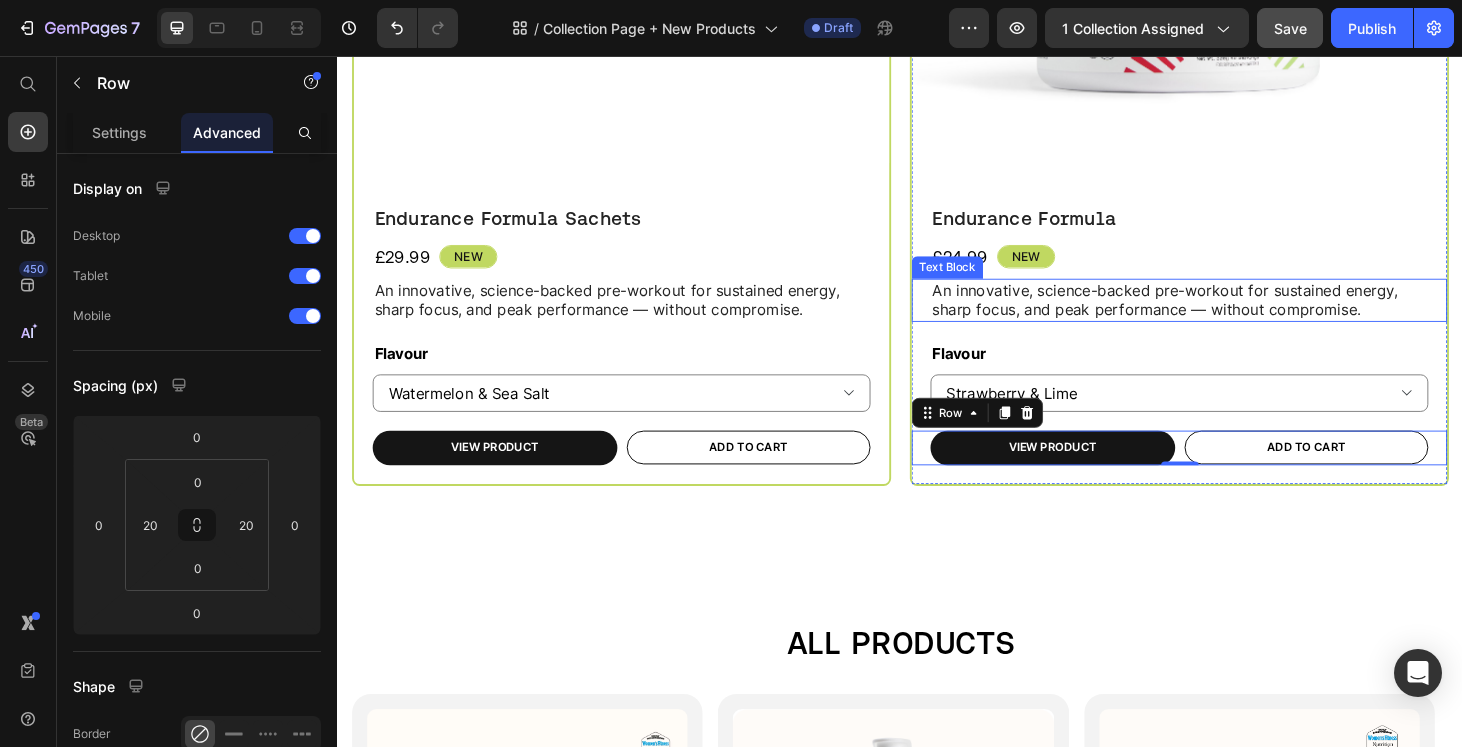 scroll, scrollTop: 951, scrollLeft: 0, axis: vertical 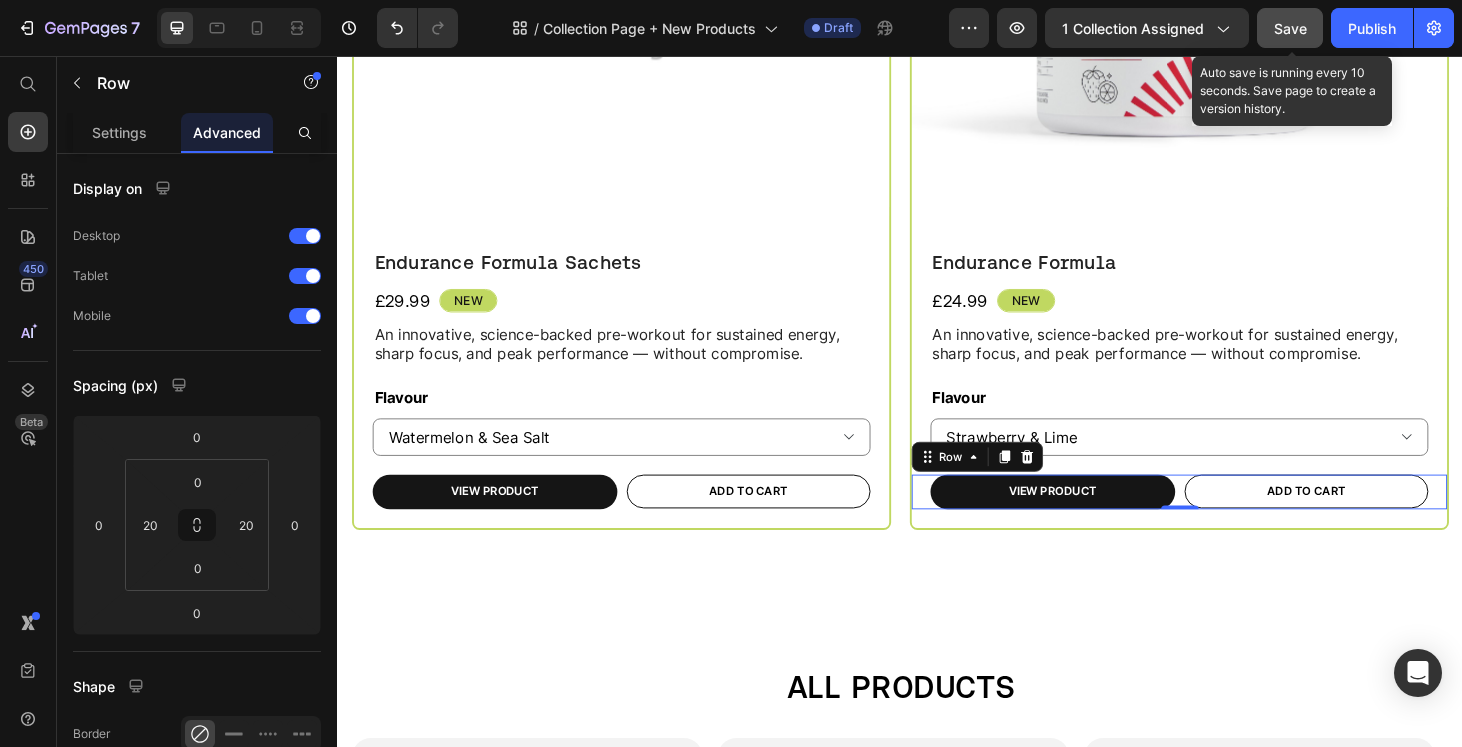 click on "Save" at bounding box center (1290, 28) 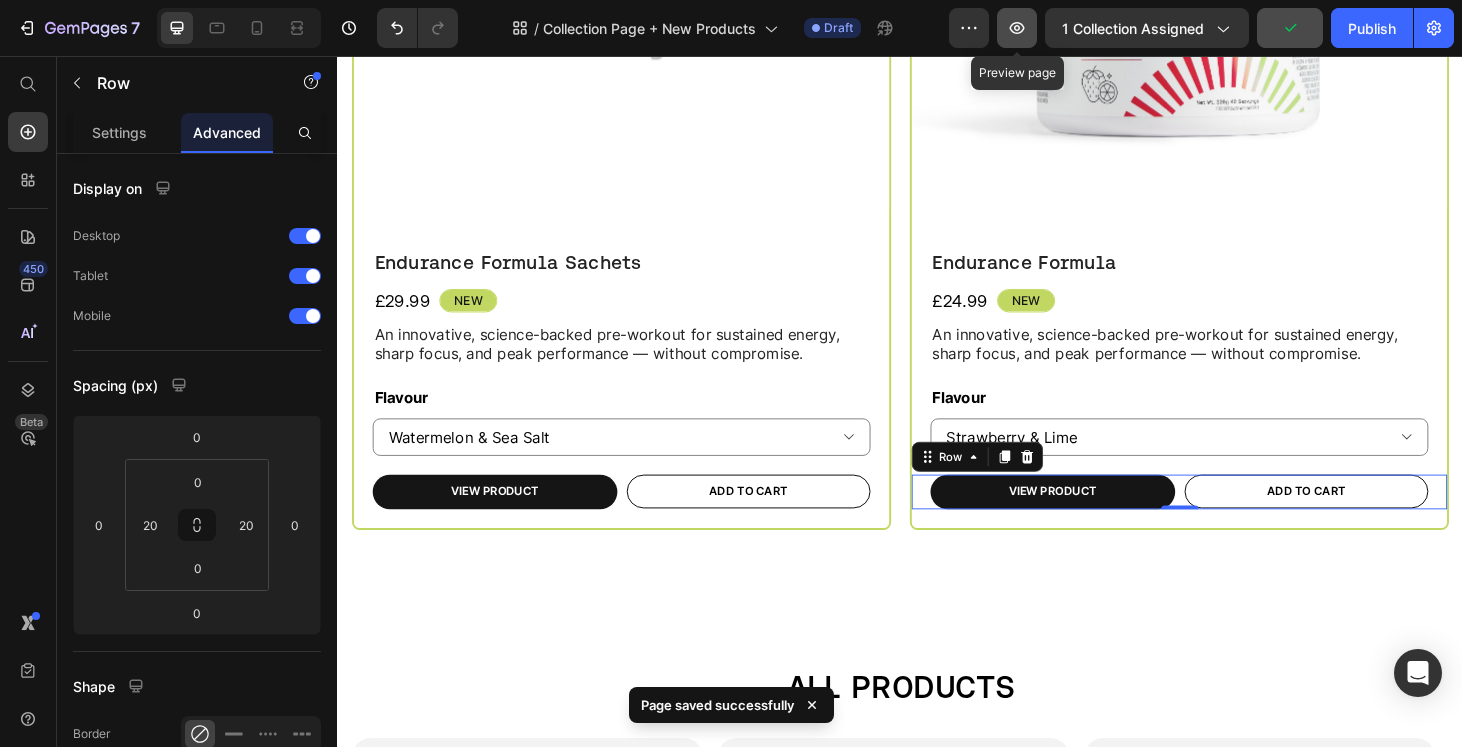 click 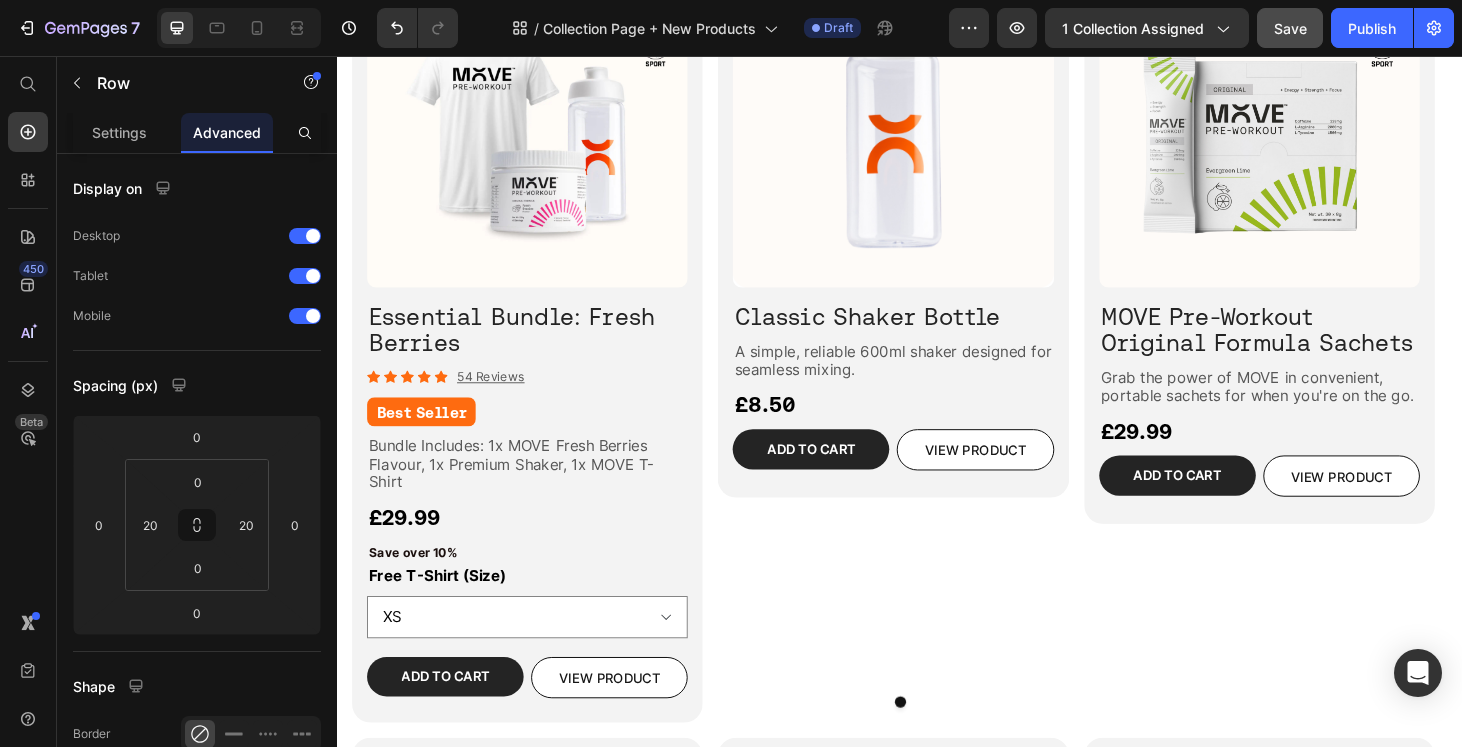 scroll, scrollTop: 1820, scrollLeft: 0, axis: vertical 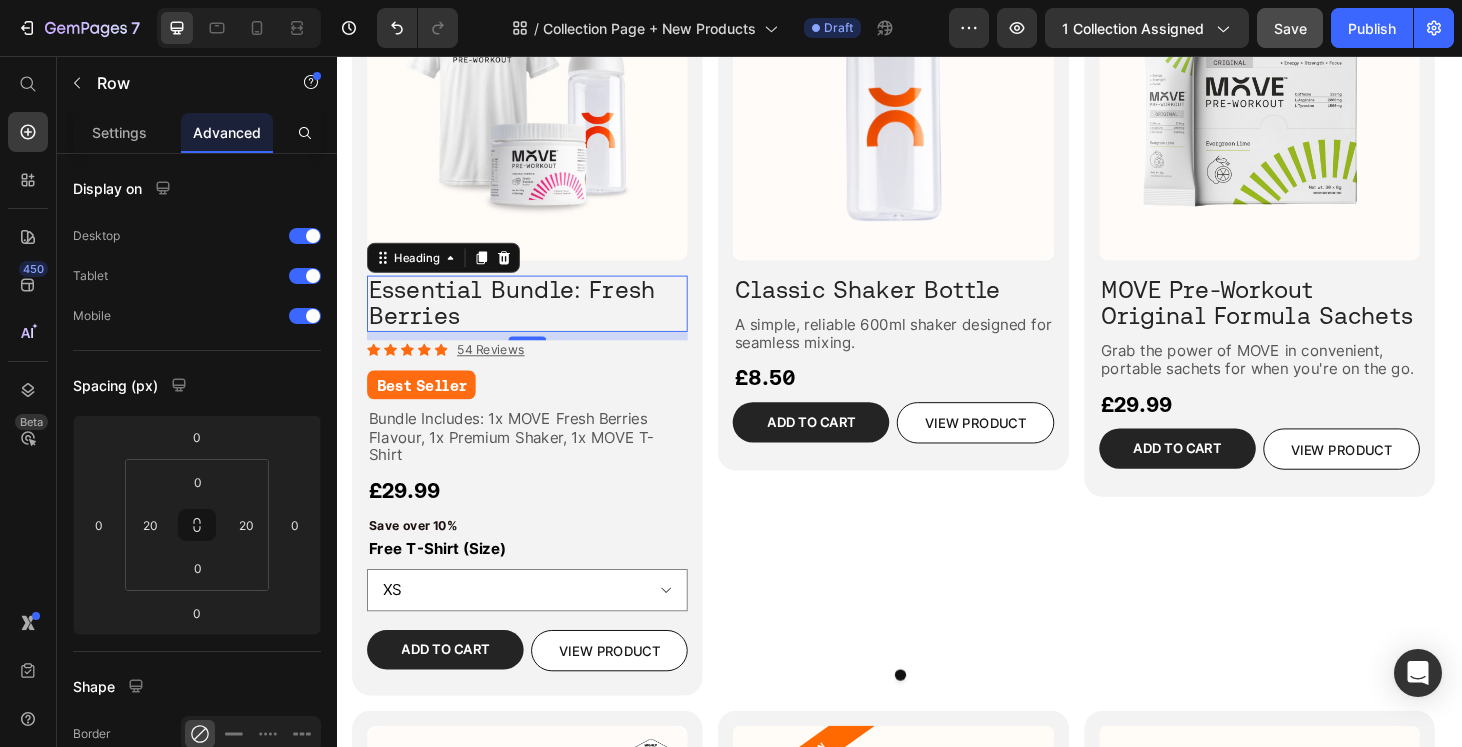 click on "Essential Bundle: Fresh Berries" at bounding box center (539, 320) 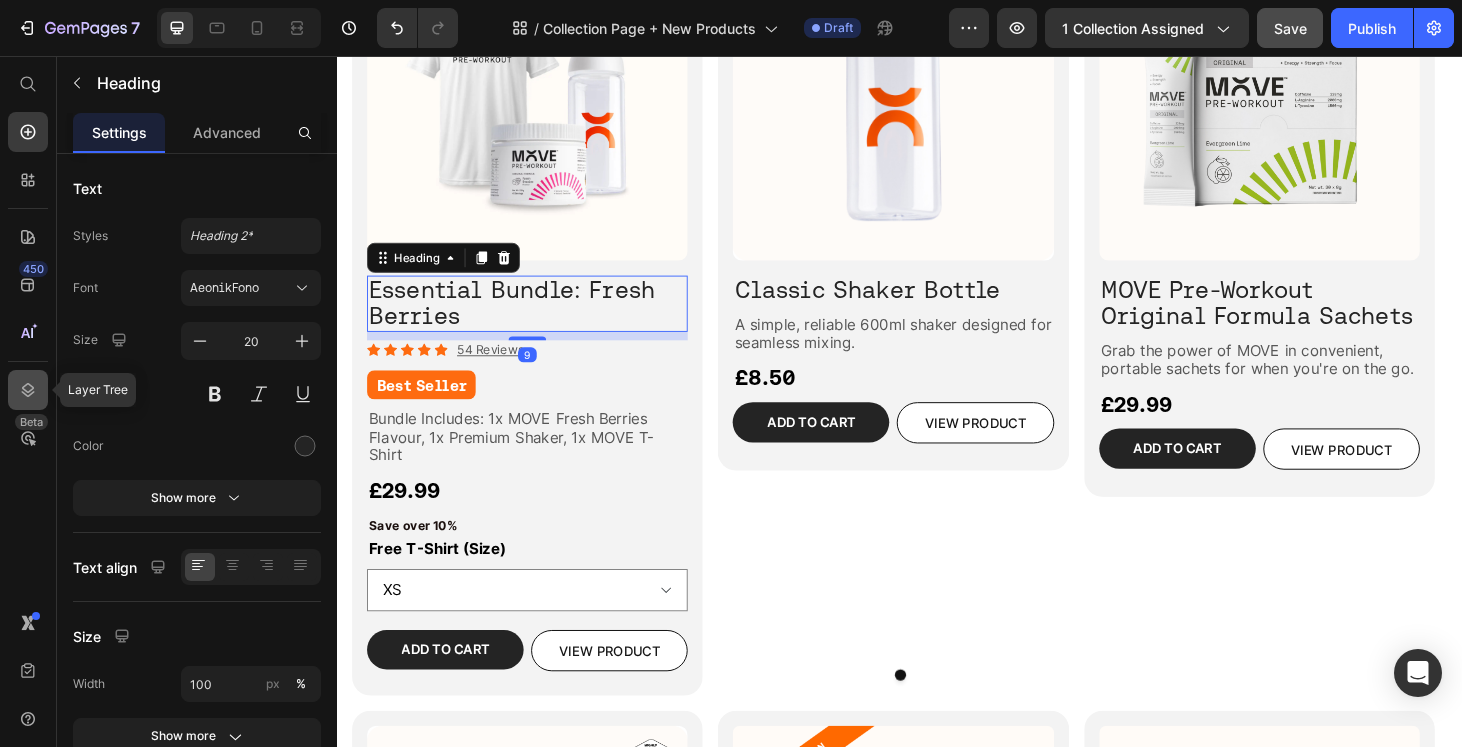 click 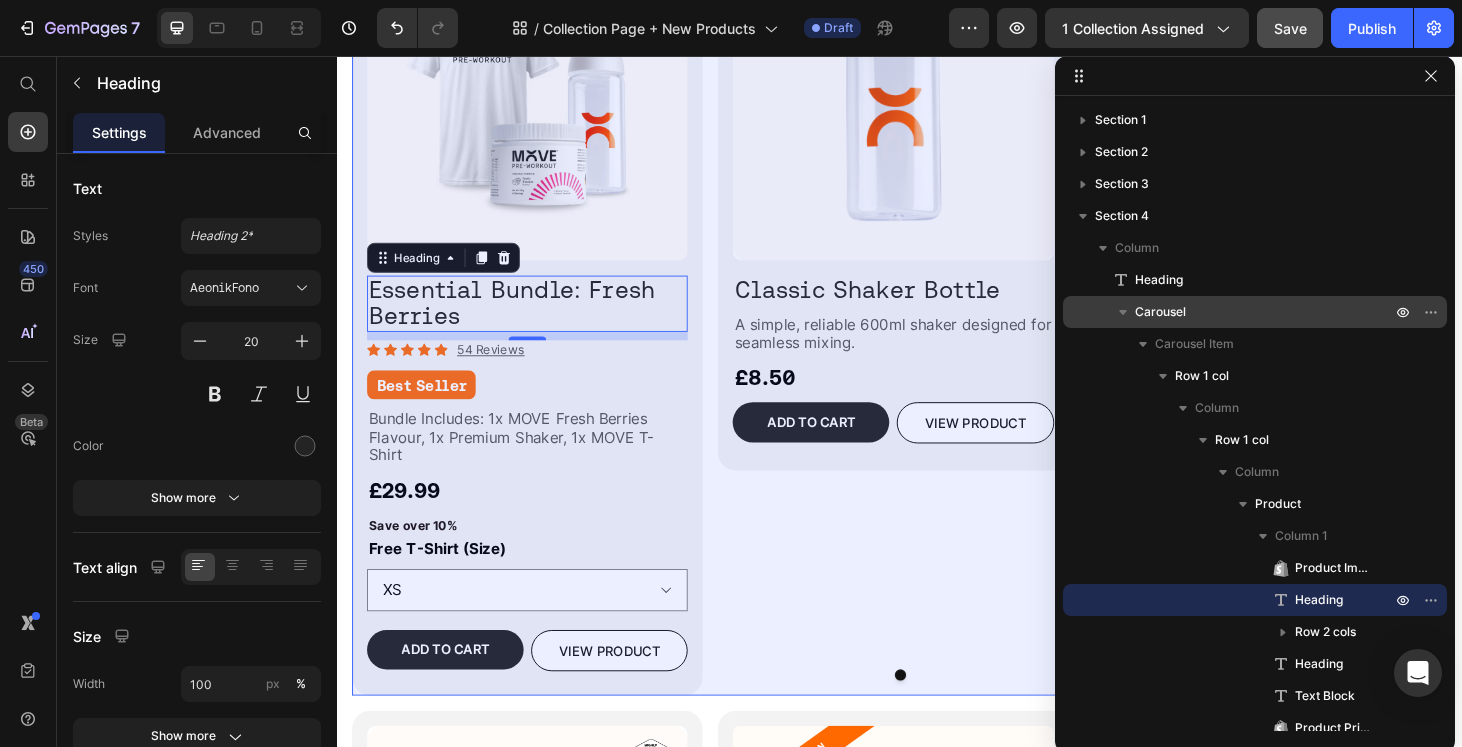 click on "Carousel" at bounding box center [1265, 312] 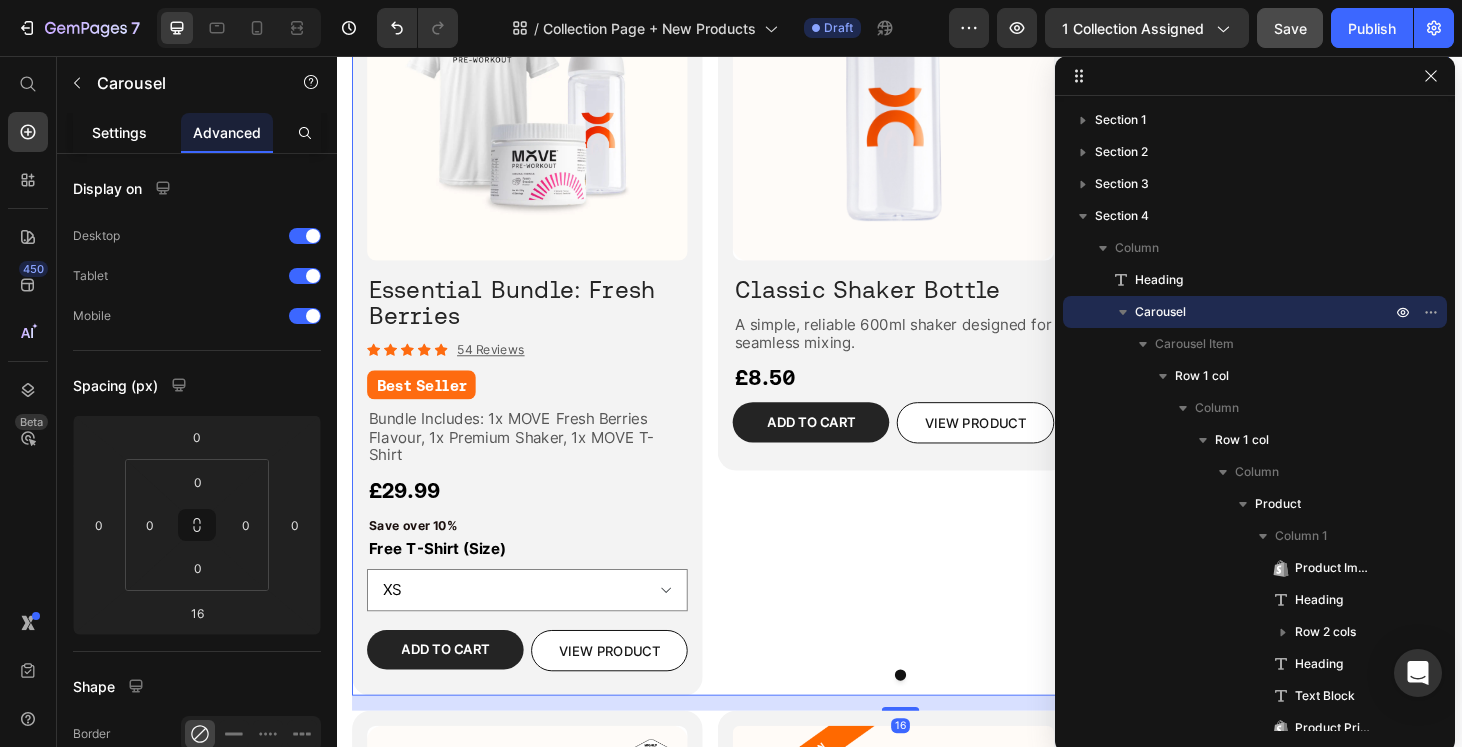 click on "Settings" at bounding box center [119, 132] 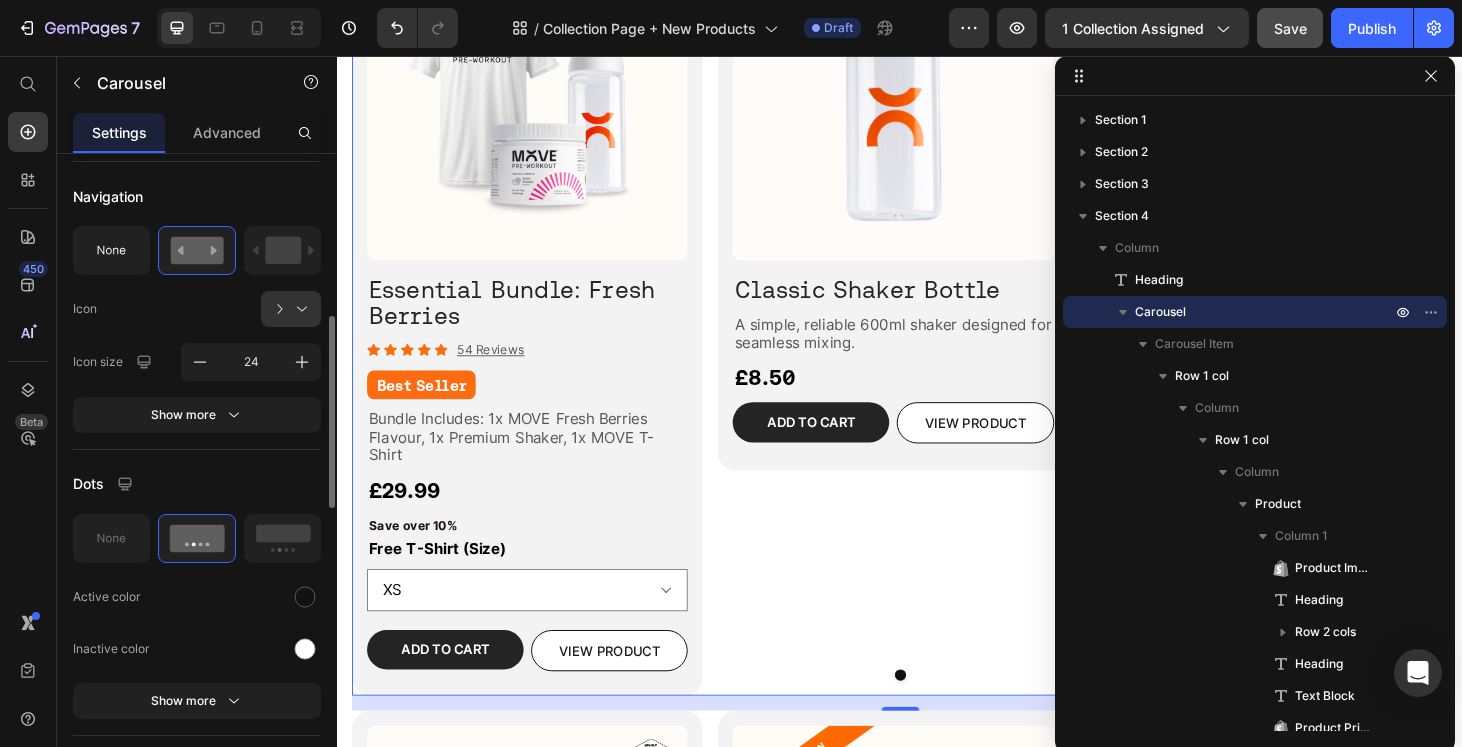 scroll, scrollTop: 542, scrollLeft: 0, axis: vertical 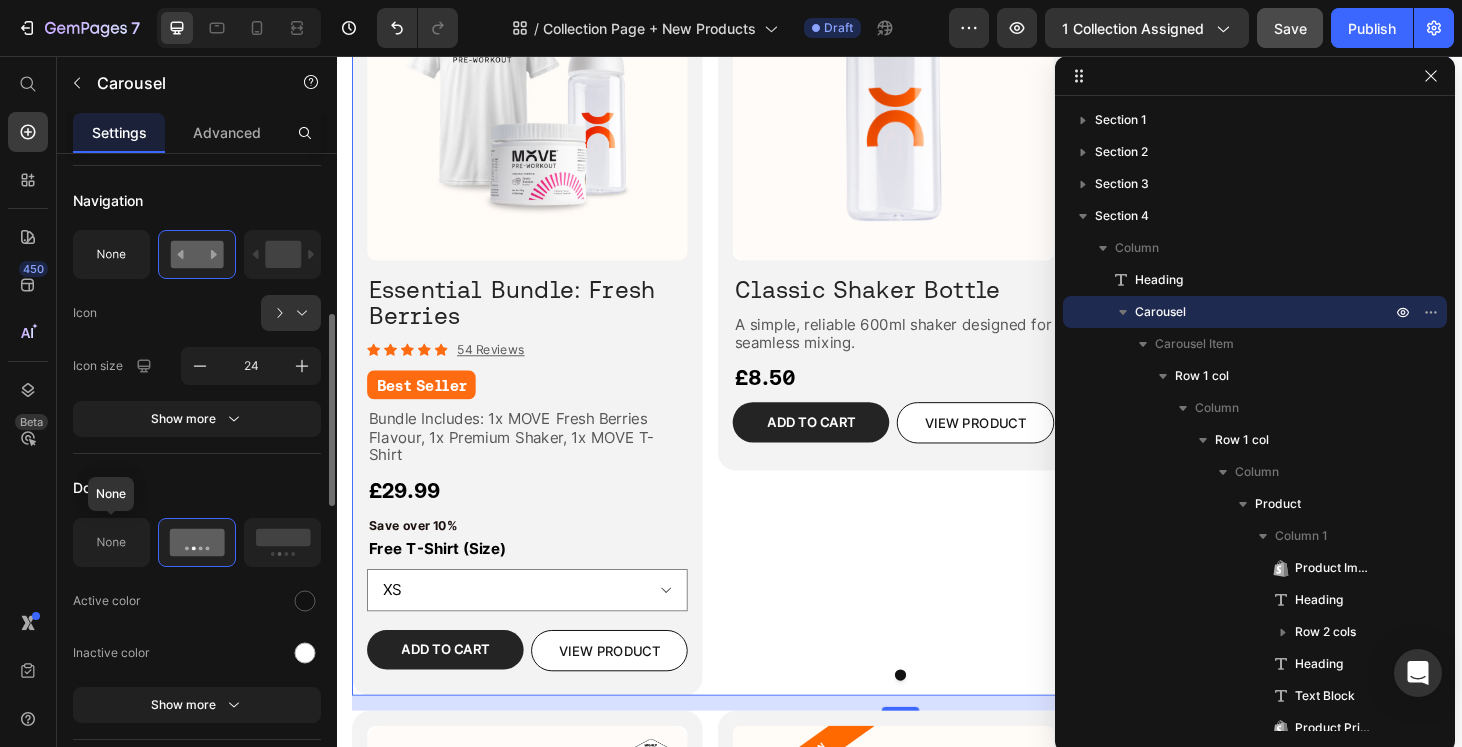 click 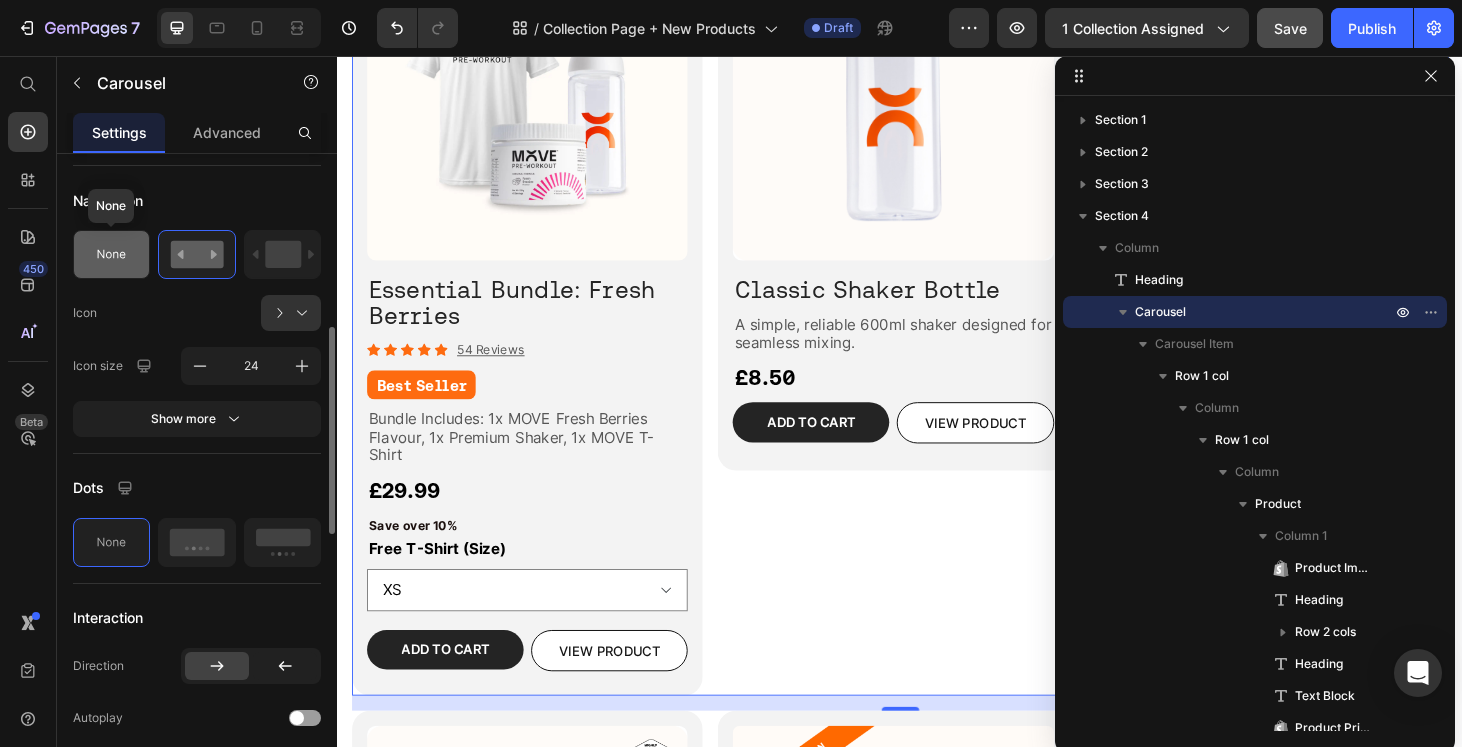 click 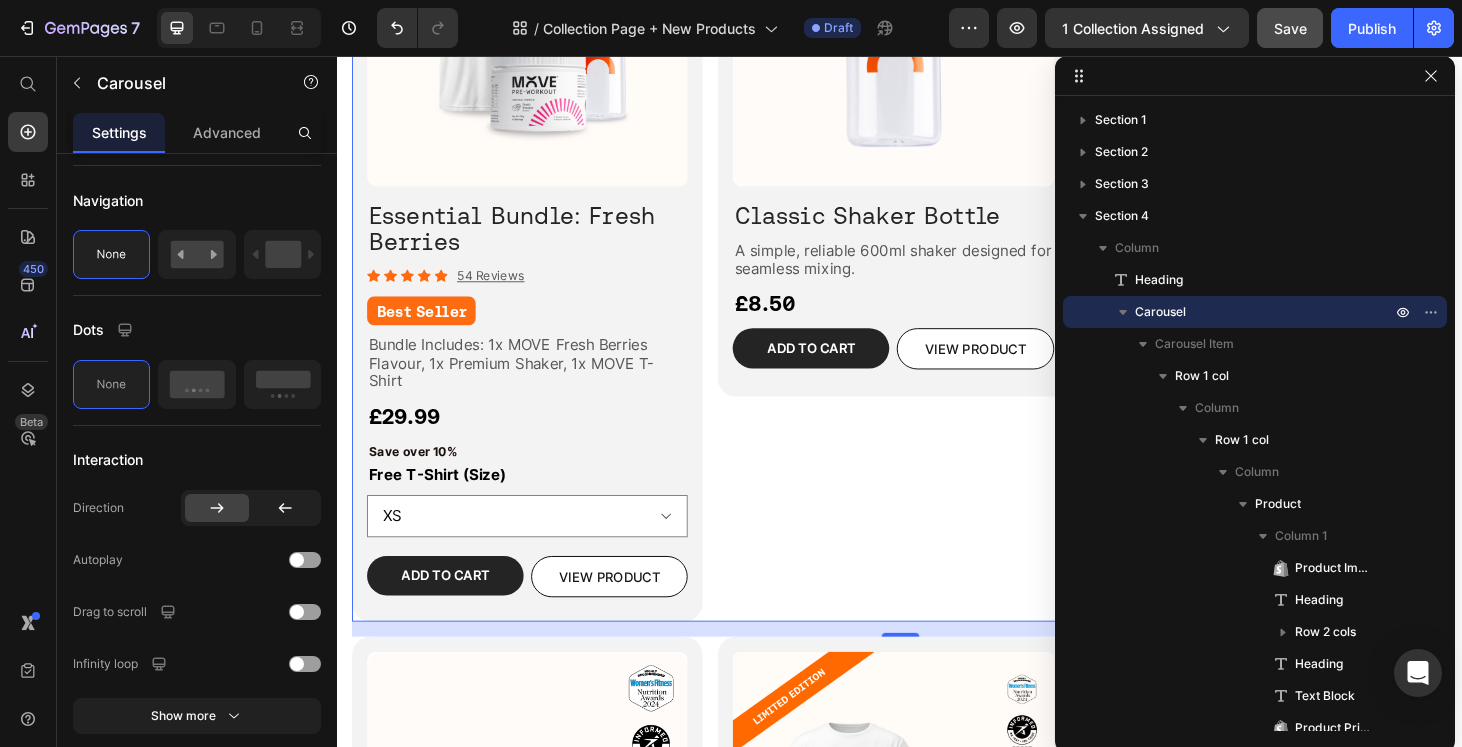 scroll, scrollTop: 2244, scrollLeft: 0, axis: vertical 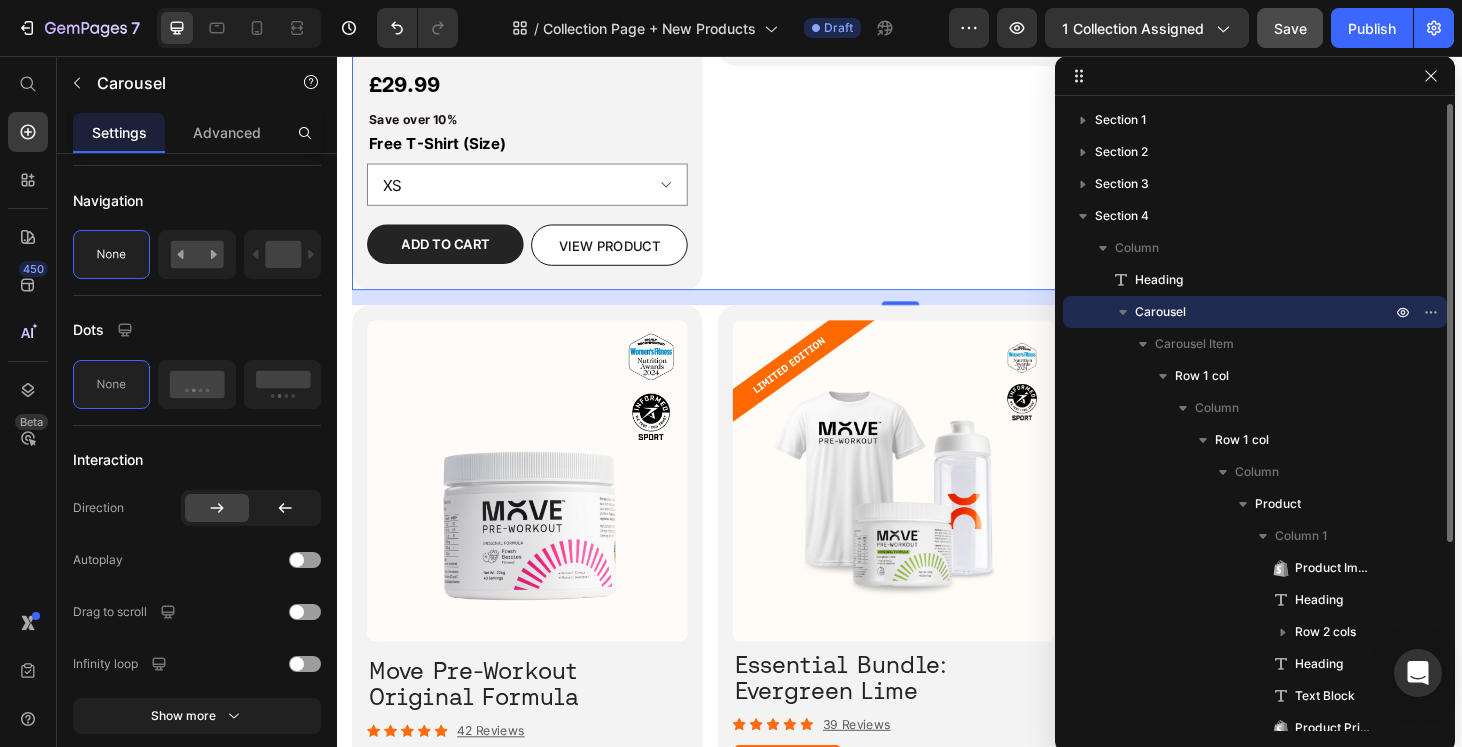 click 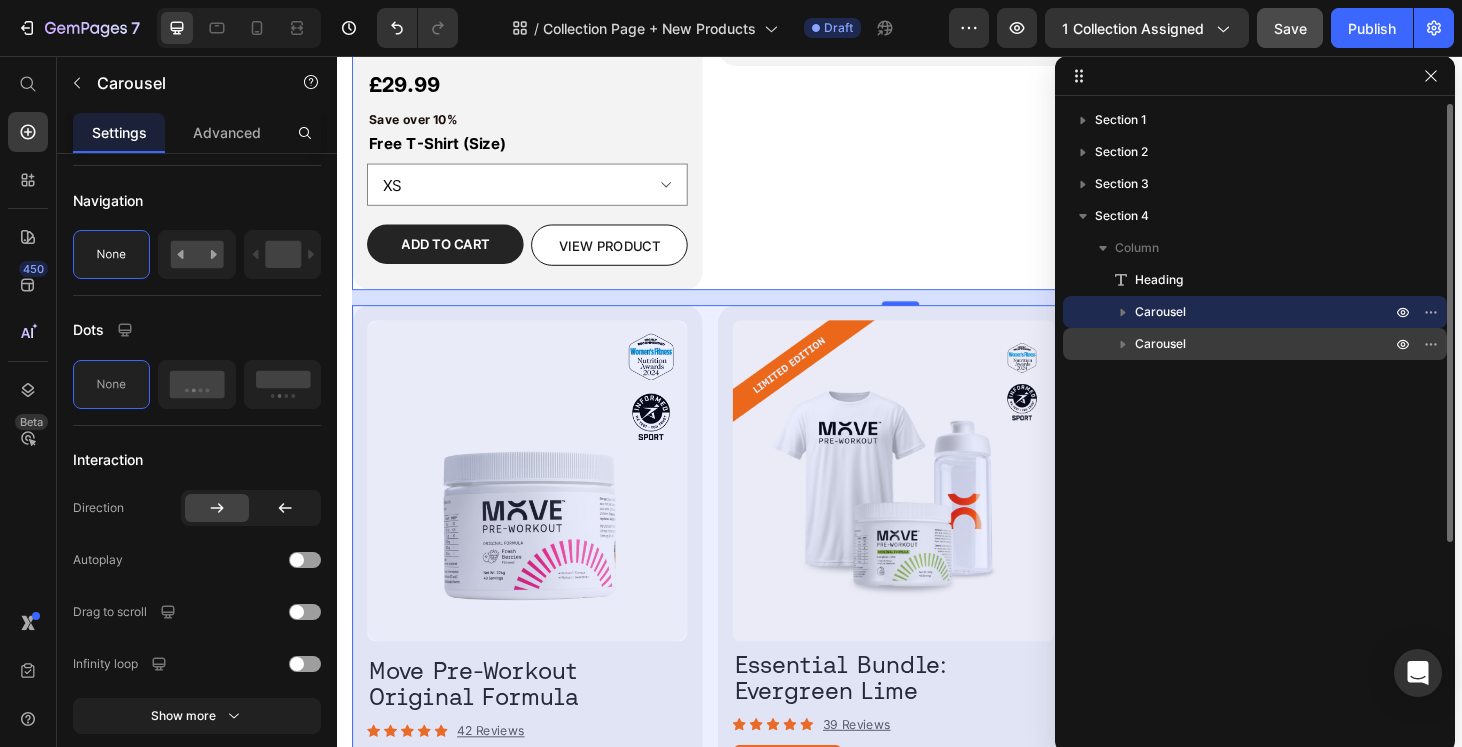 click on "Carousel" at bounding box center [1160, 344] 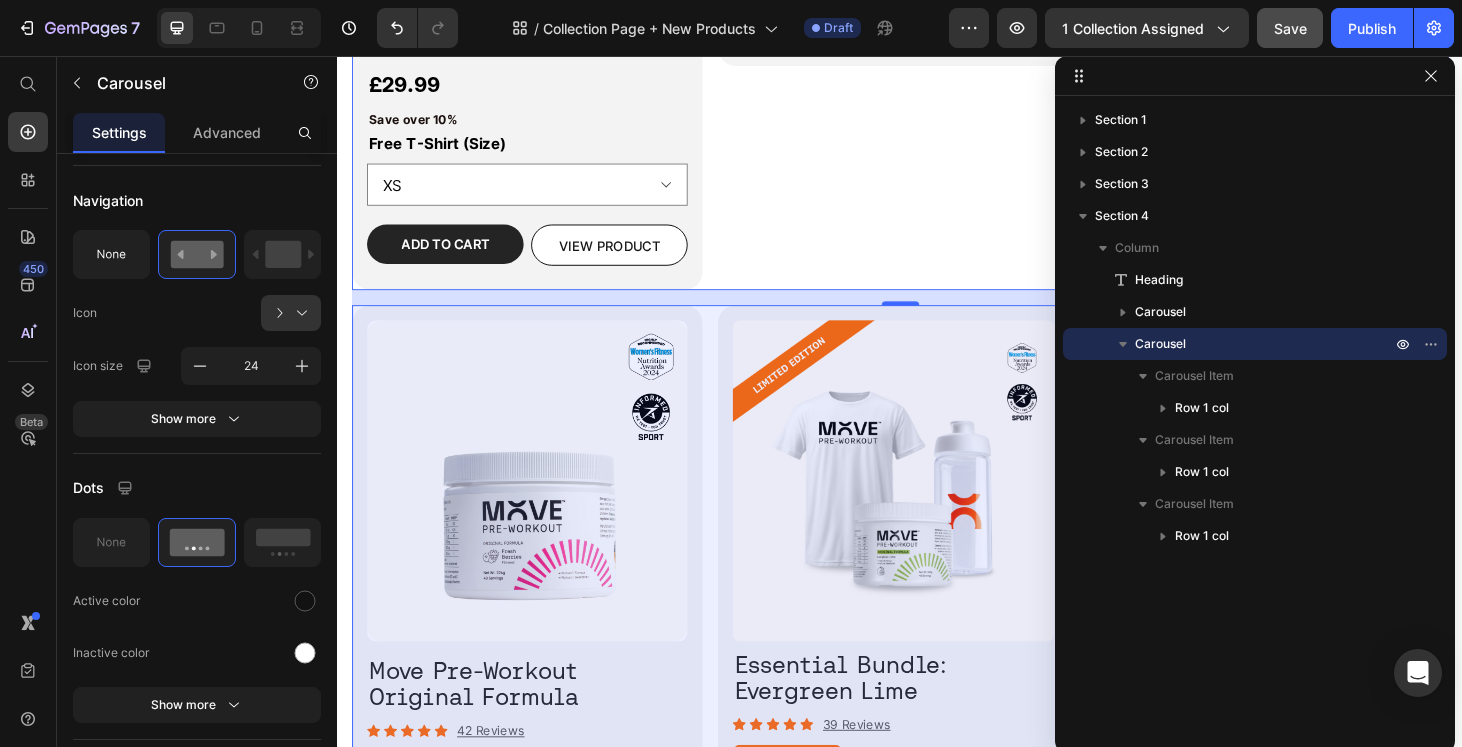 scroll, scrollTop: 542, scrollLeft: 0, axis: vertical 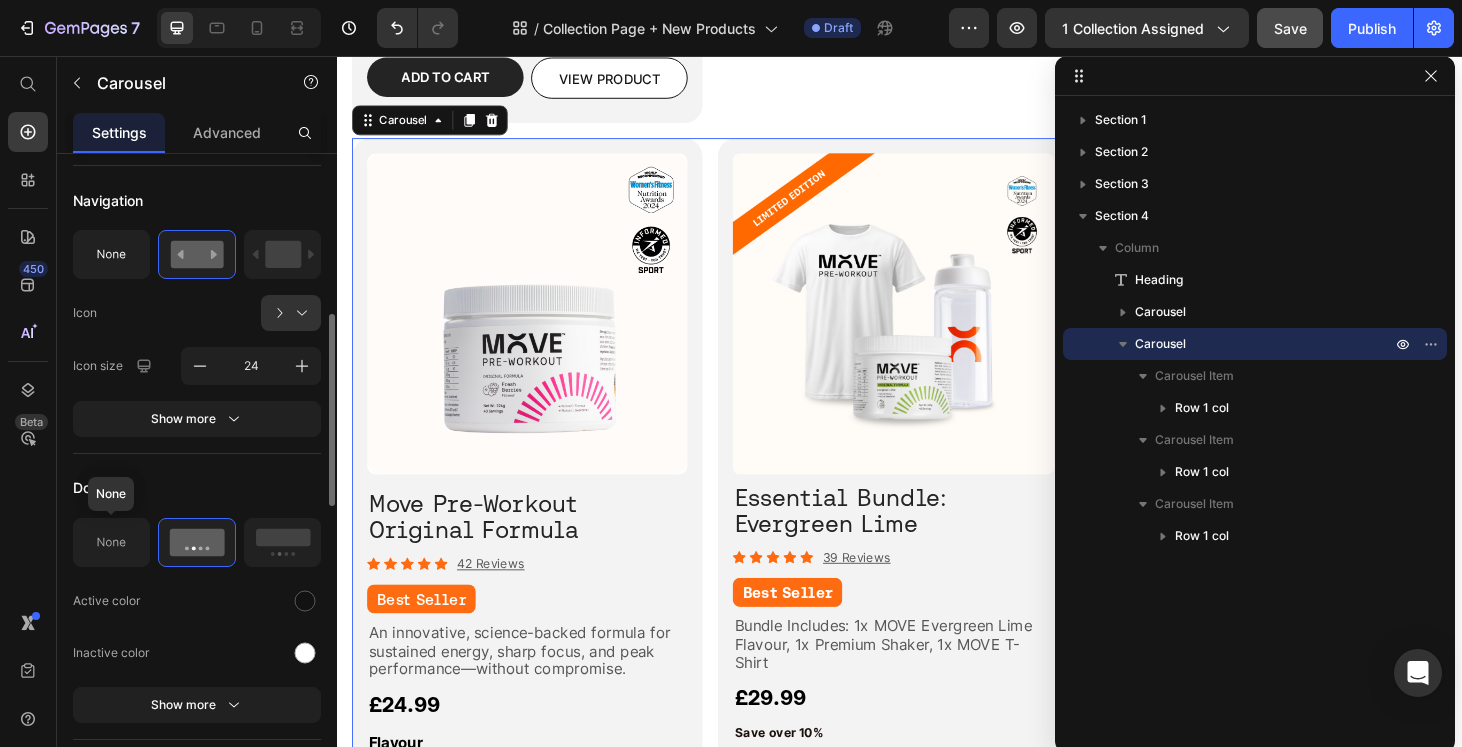 click 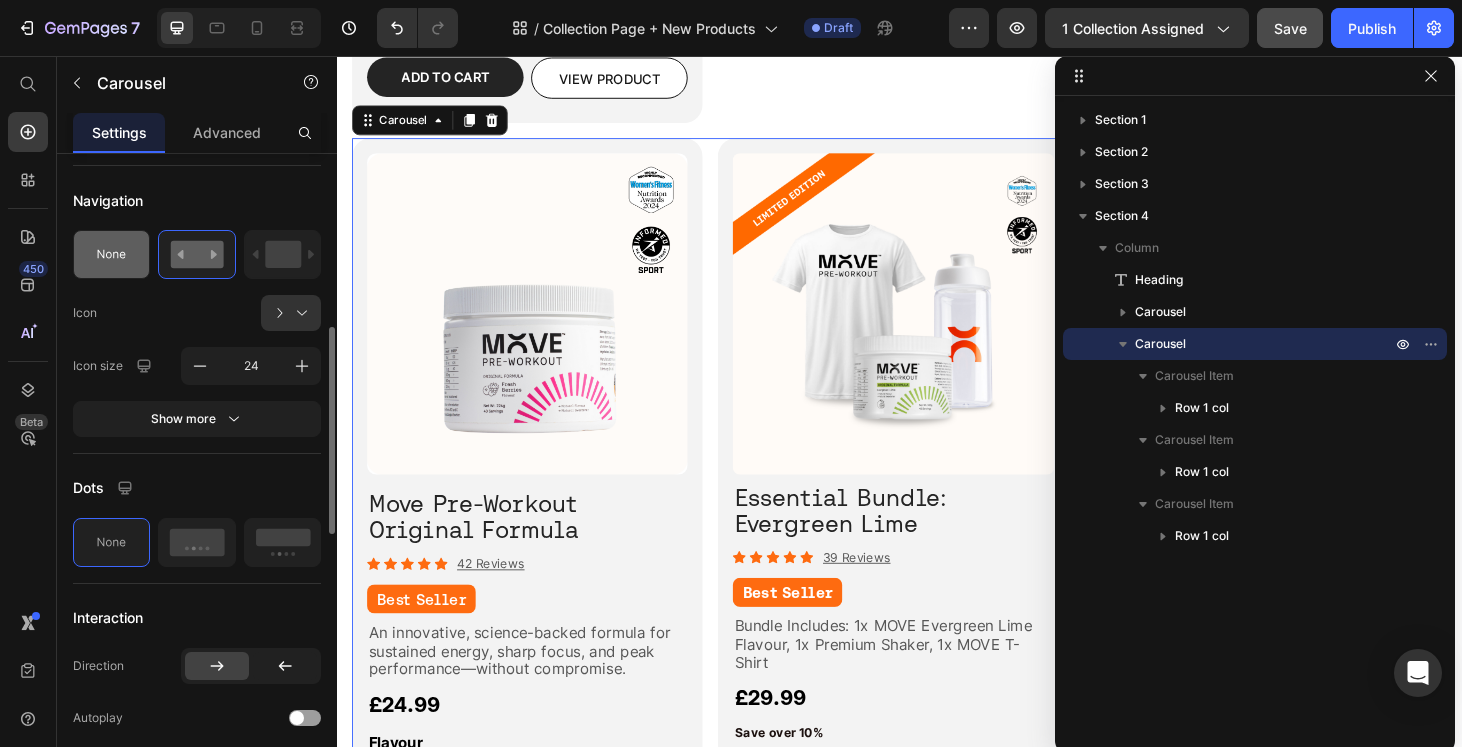 click 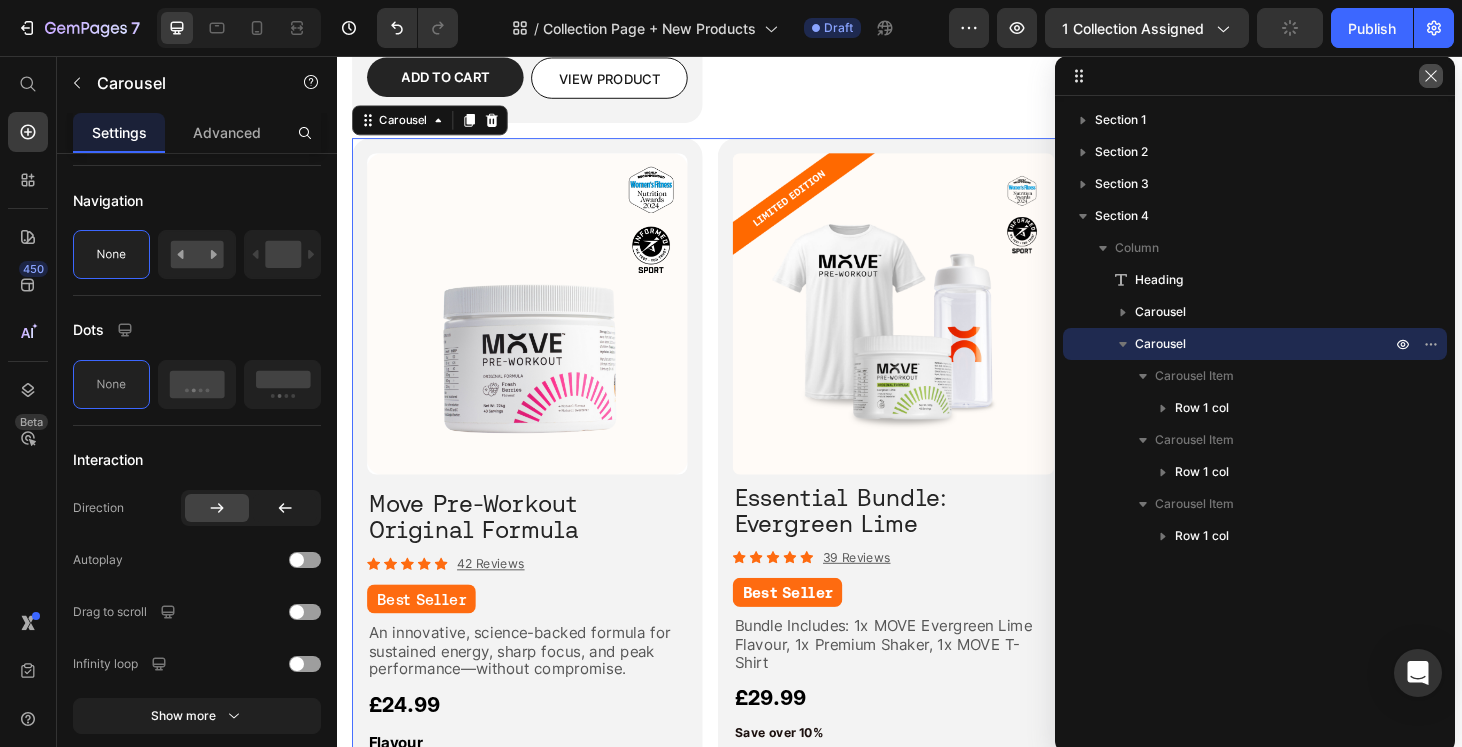 click 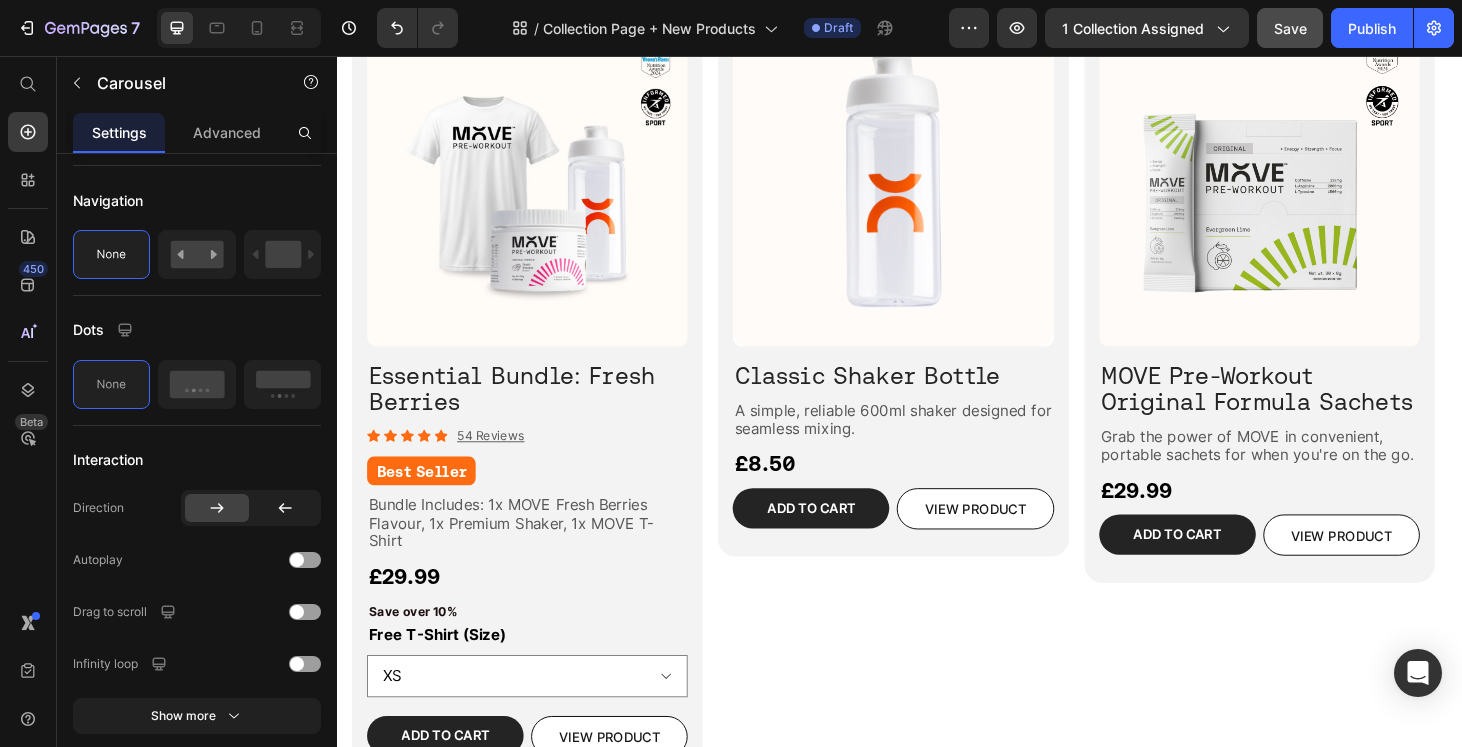 scroll, scrollTop: 1571, scrollLeft: 0, axis: vertical 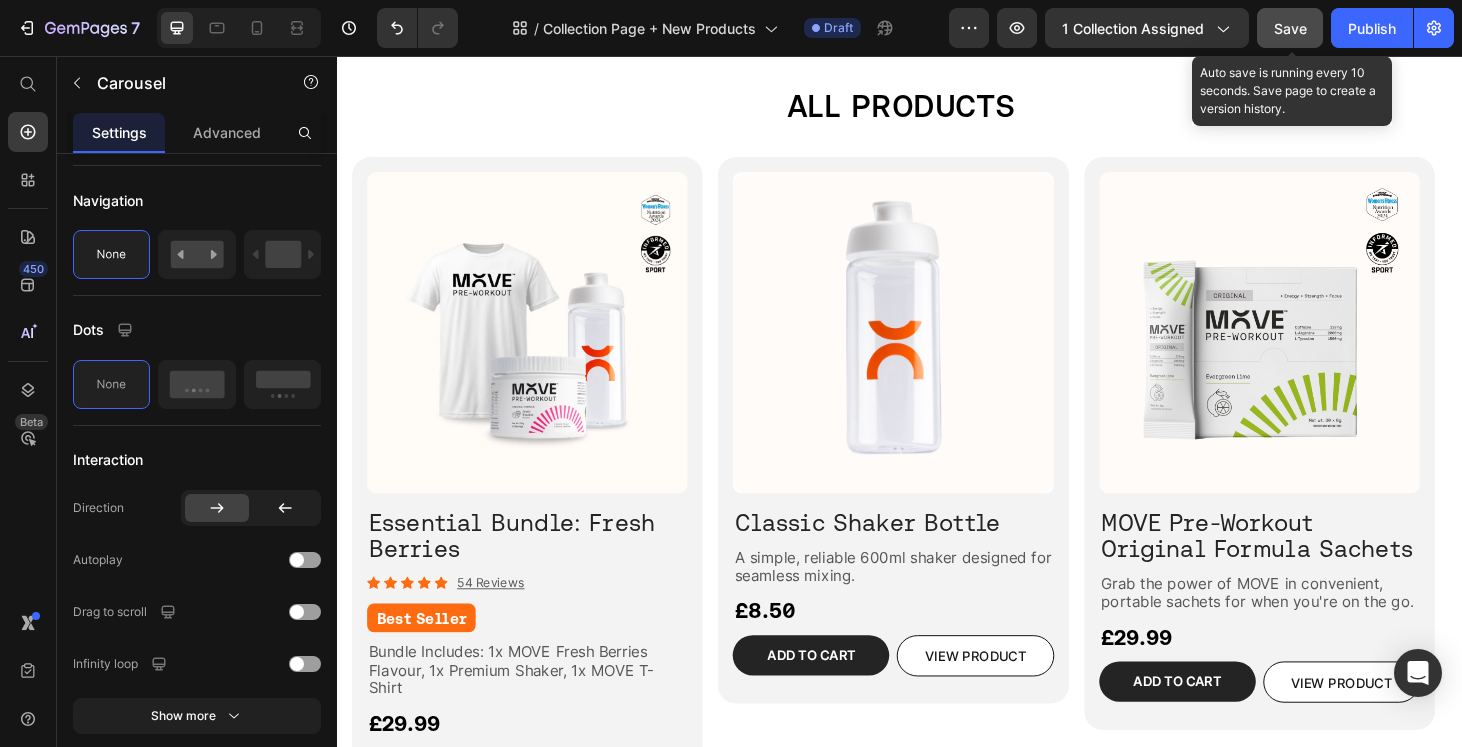 click on "Save" at bounding box center (1290, 28) 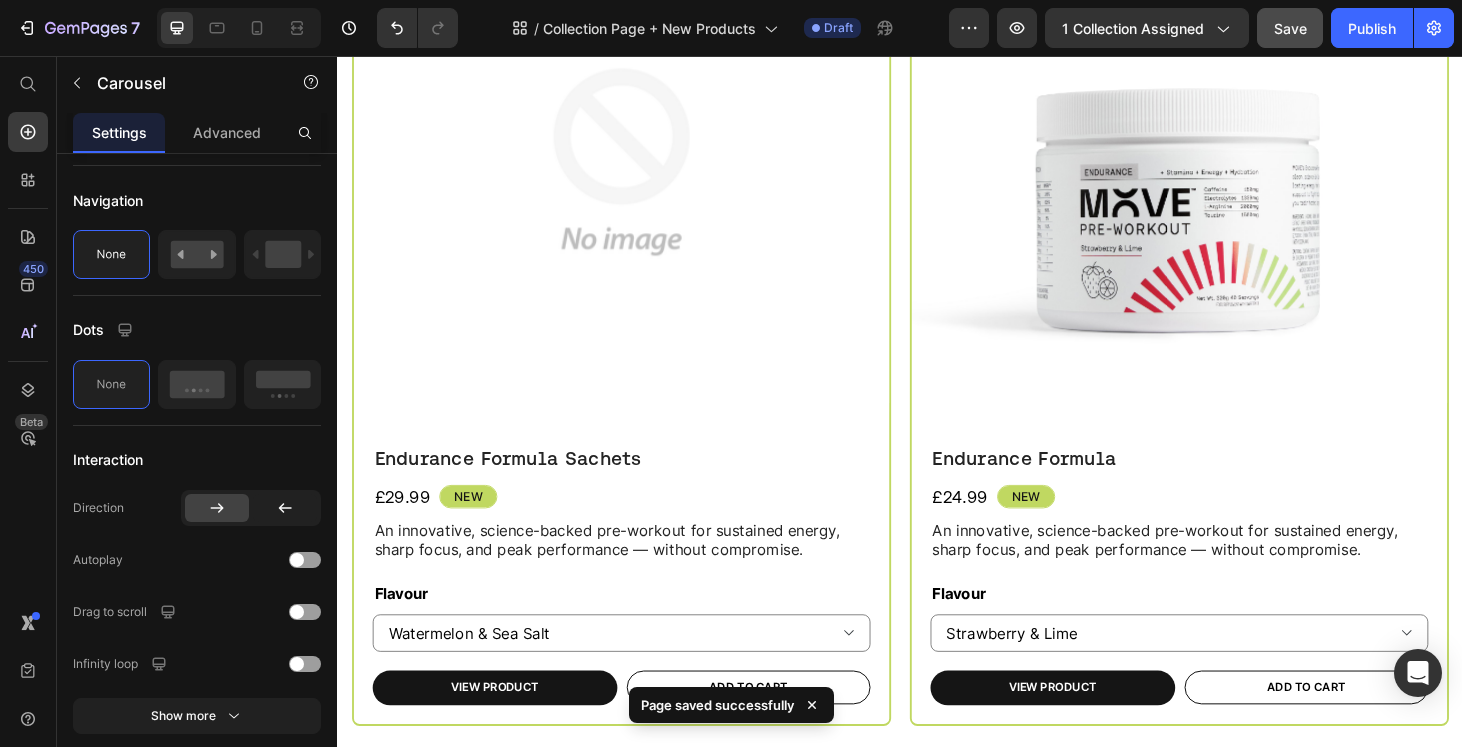 scroll, scrollTop: 743, scrollLeft: 0, axis: vertical 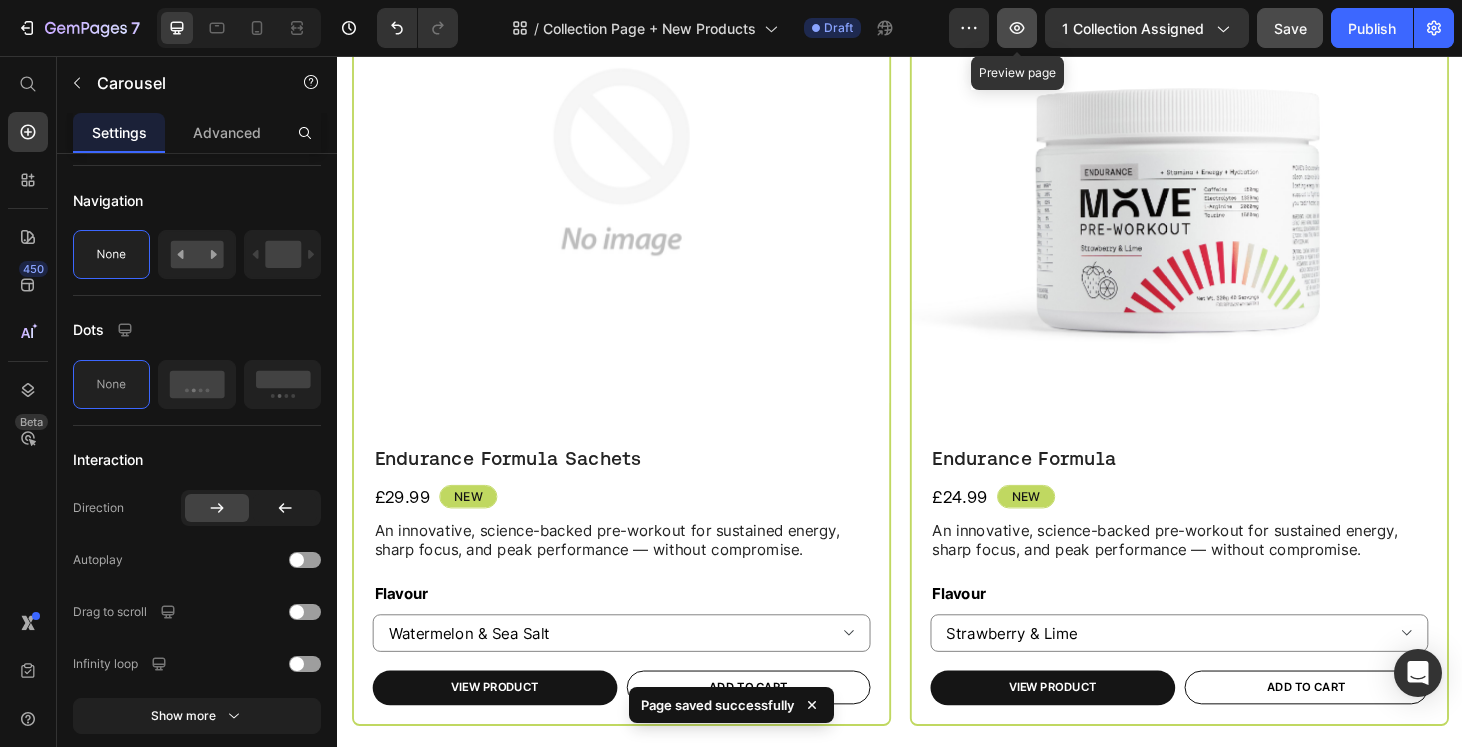 click 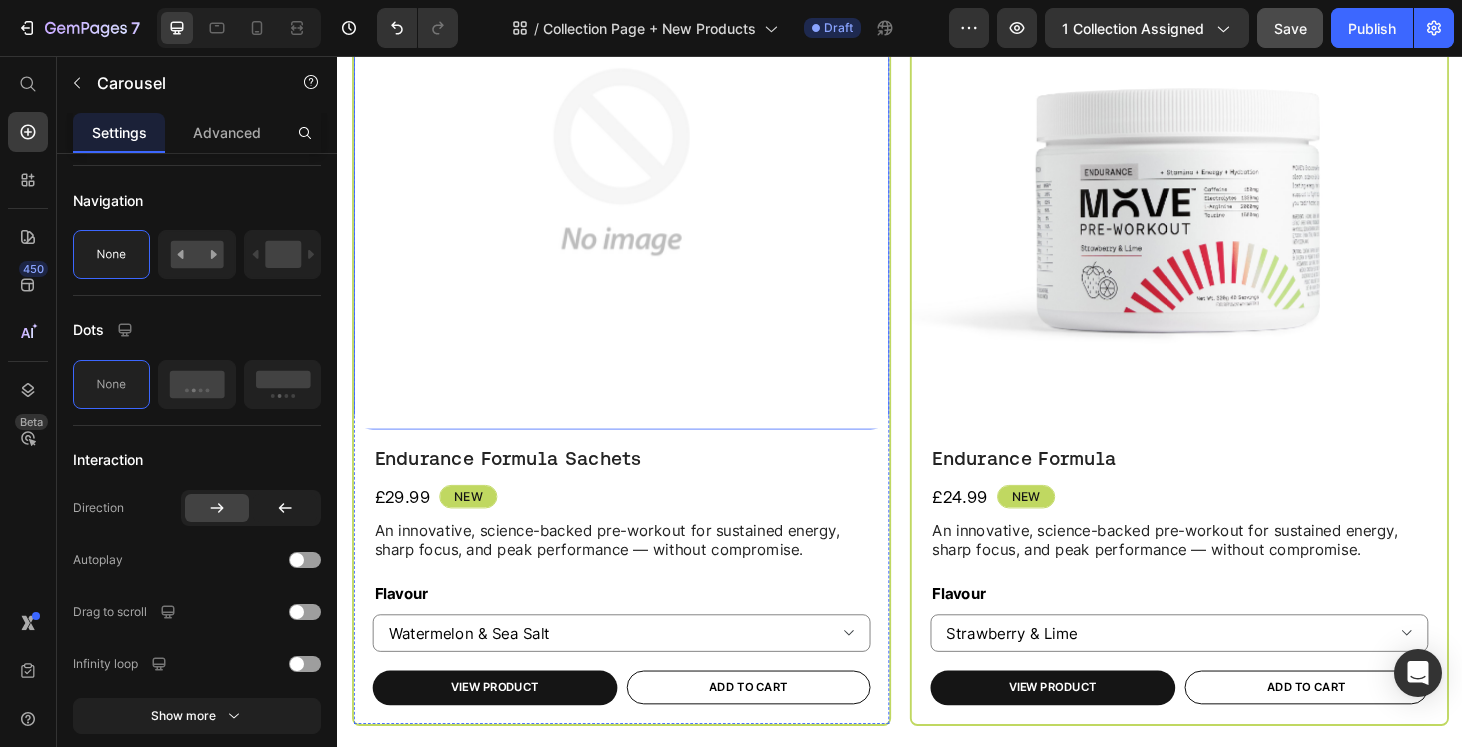 scroll, scrollTop: 0, scrollLeft: 0, axis: both 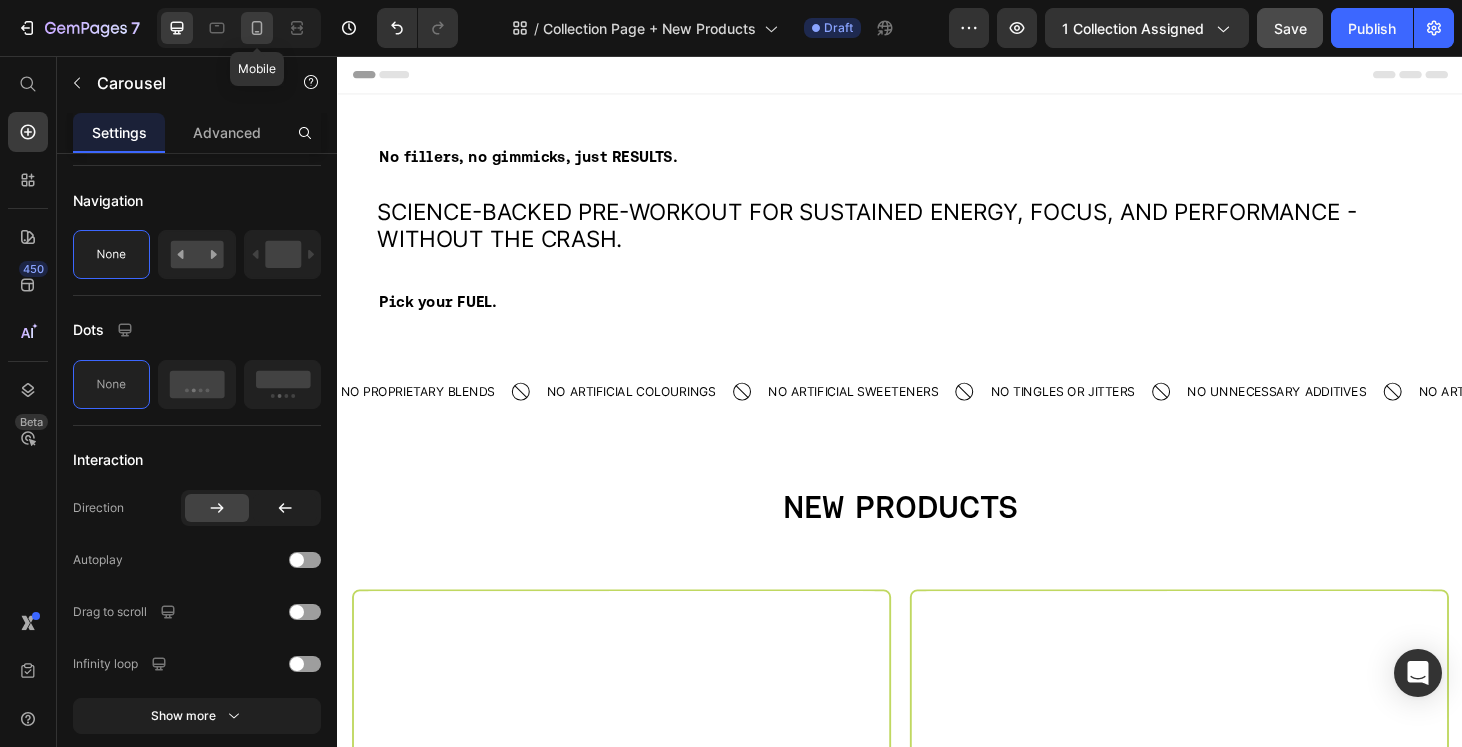 click 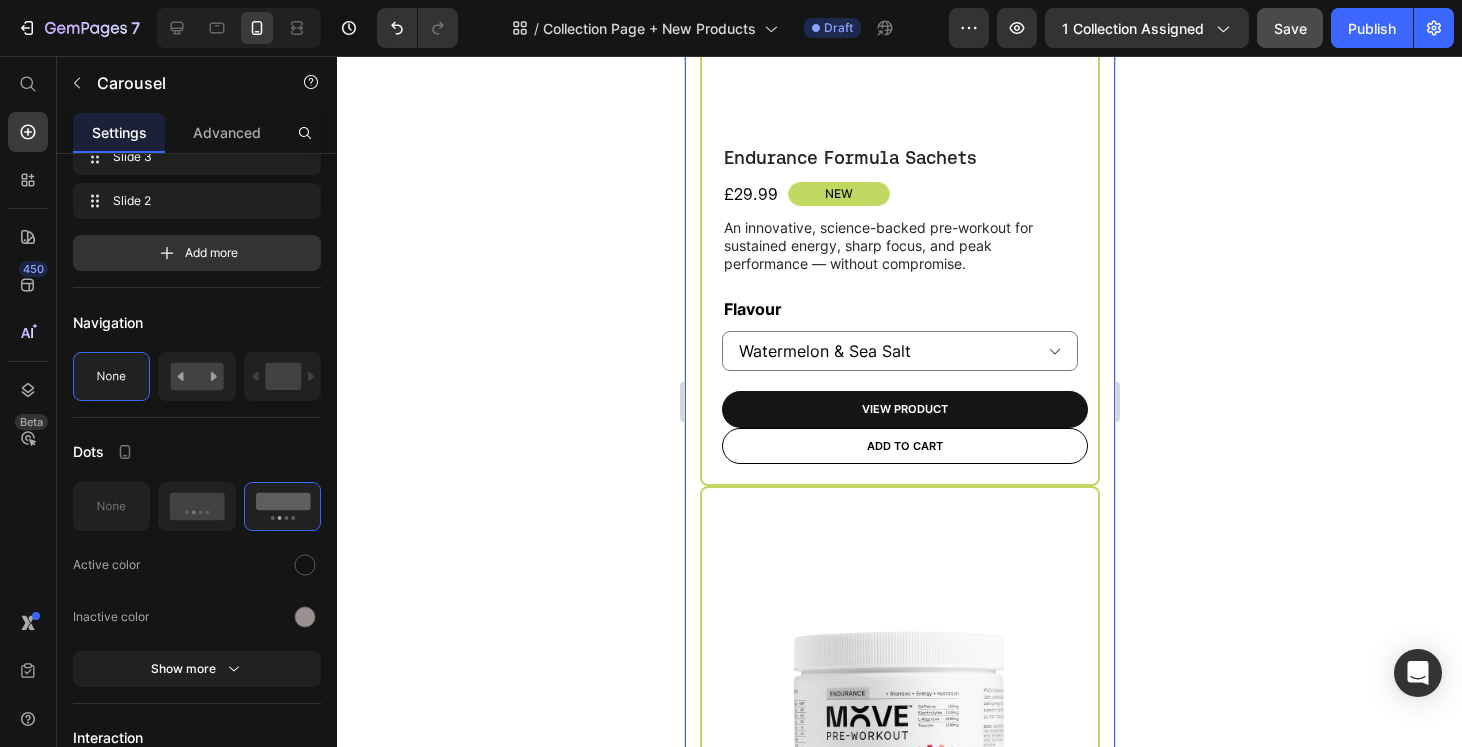 scroll, scrollTop: 947, scrollLeft: 0, axis: vertical 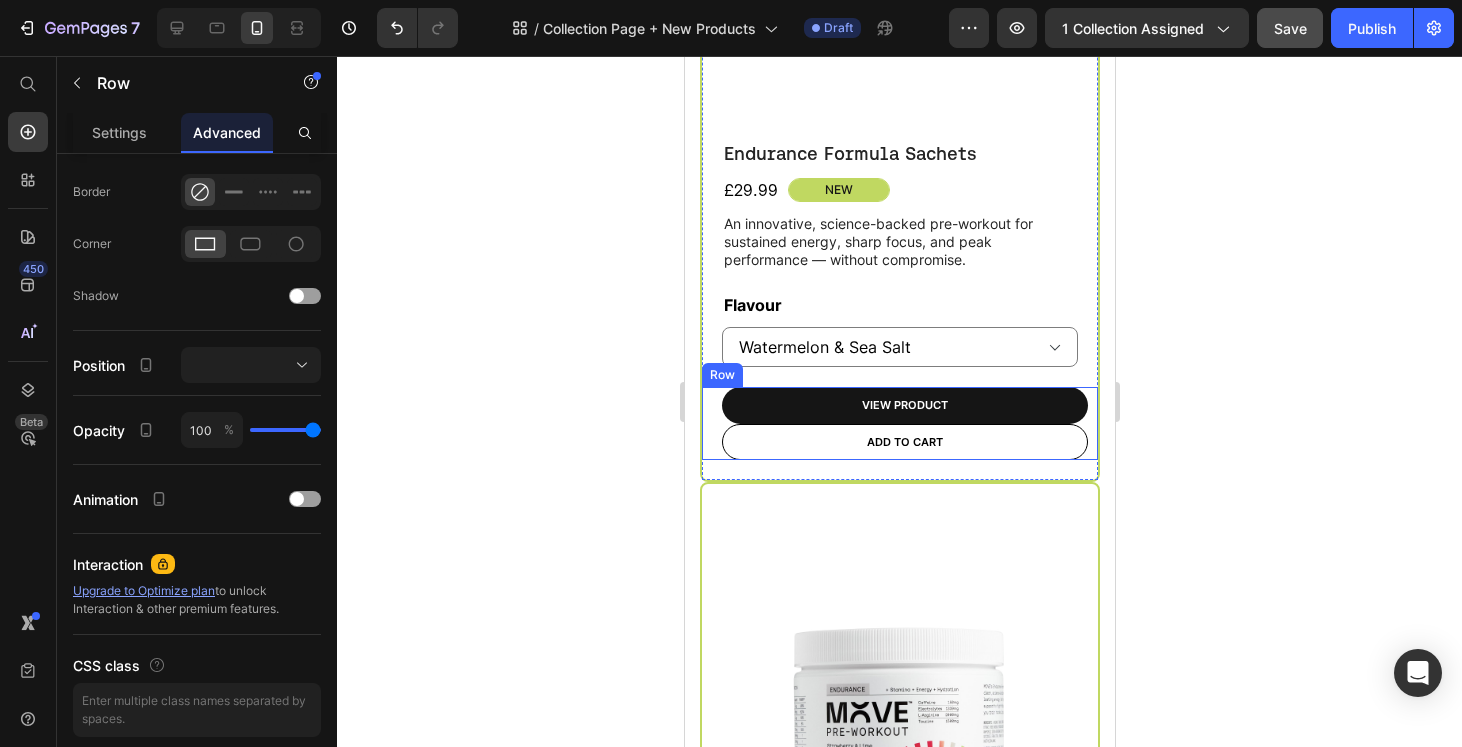 click on "View Product Product View More Add to cart Add to Cart Row" at bounding box center [899, 423] 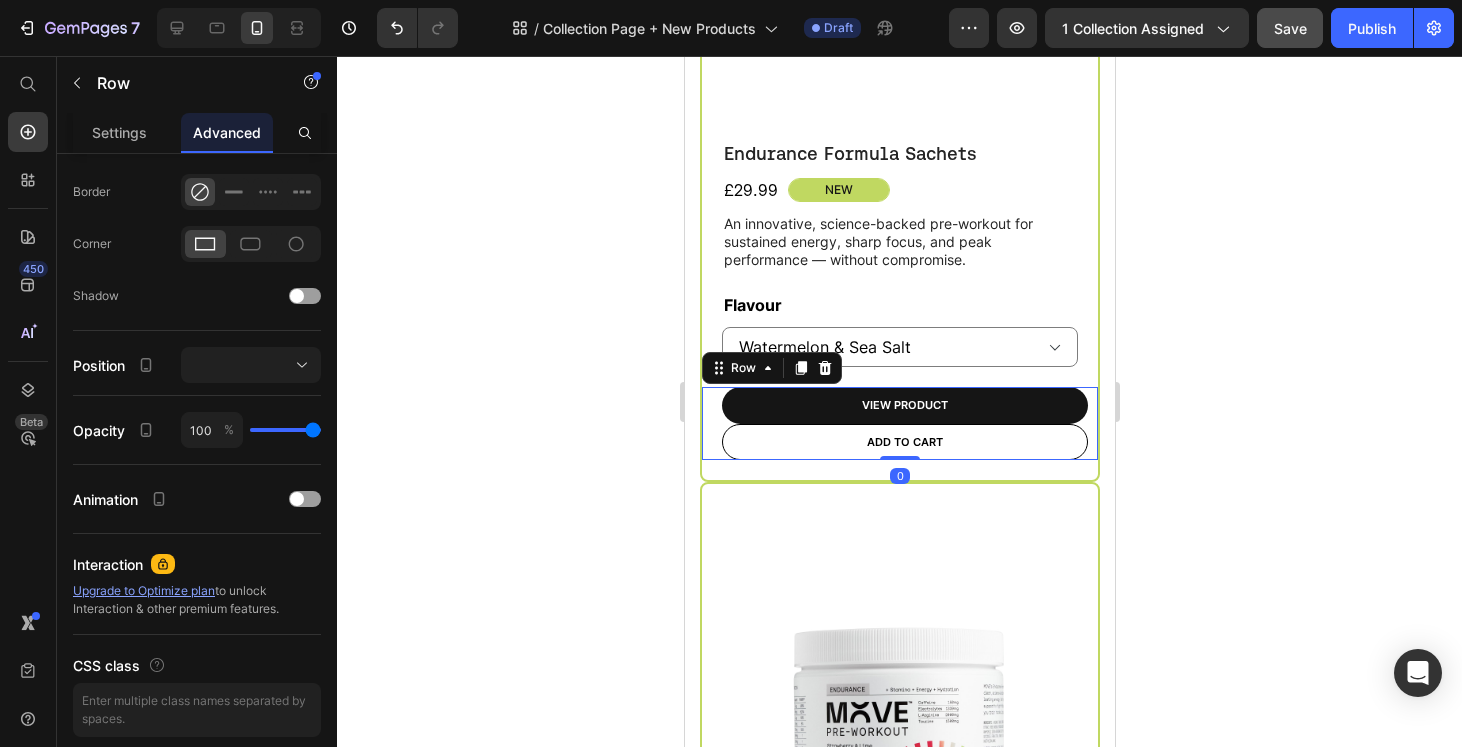 scroll, scrollTop: 0, scrollLeft: 0, axis: both 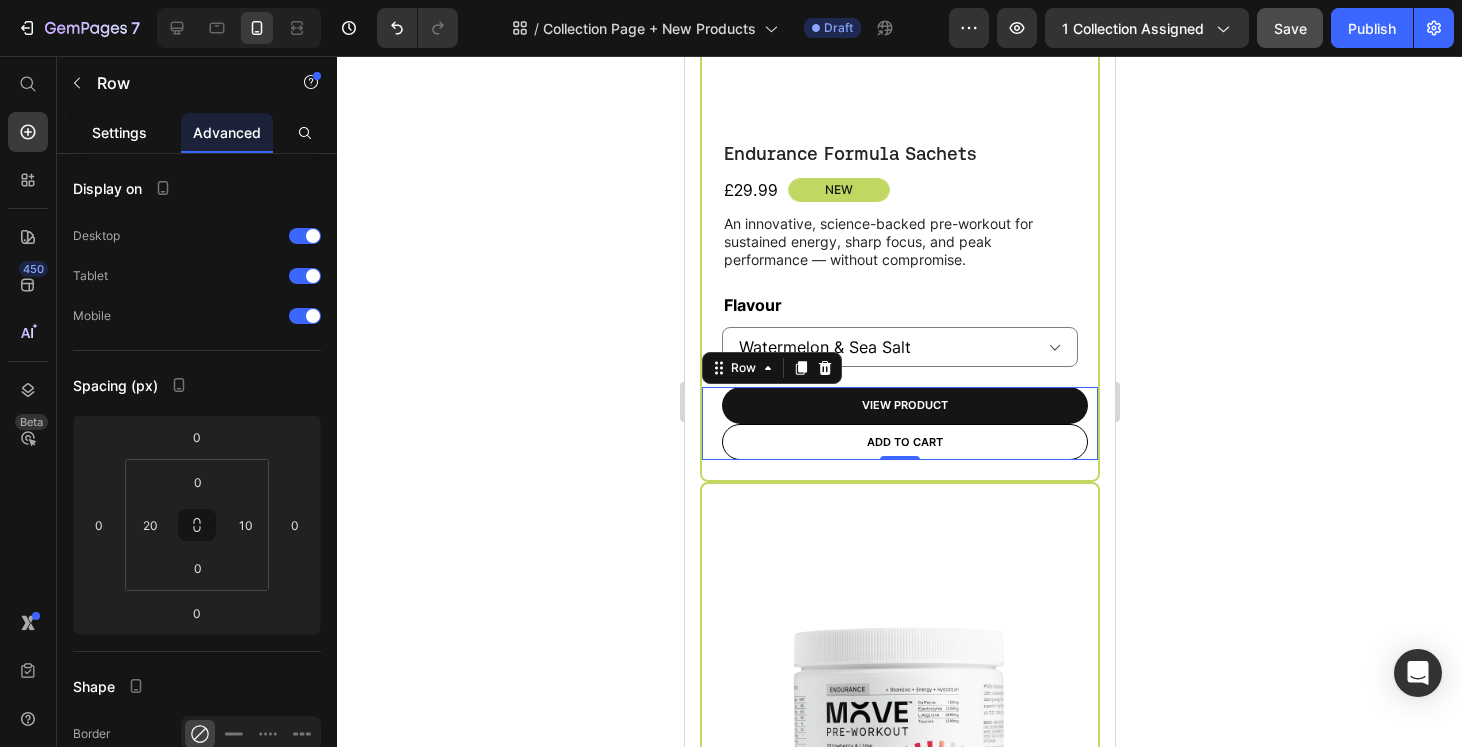 click on "Settings" at bounding box center [119, 132] 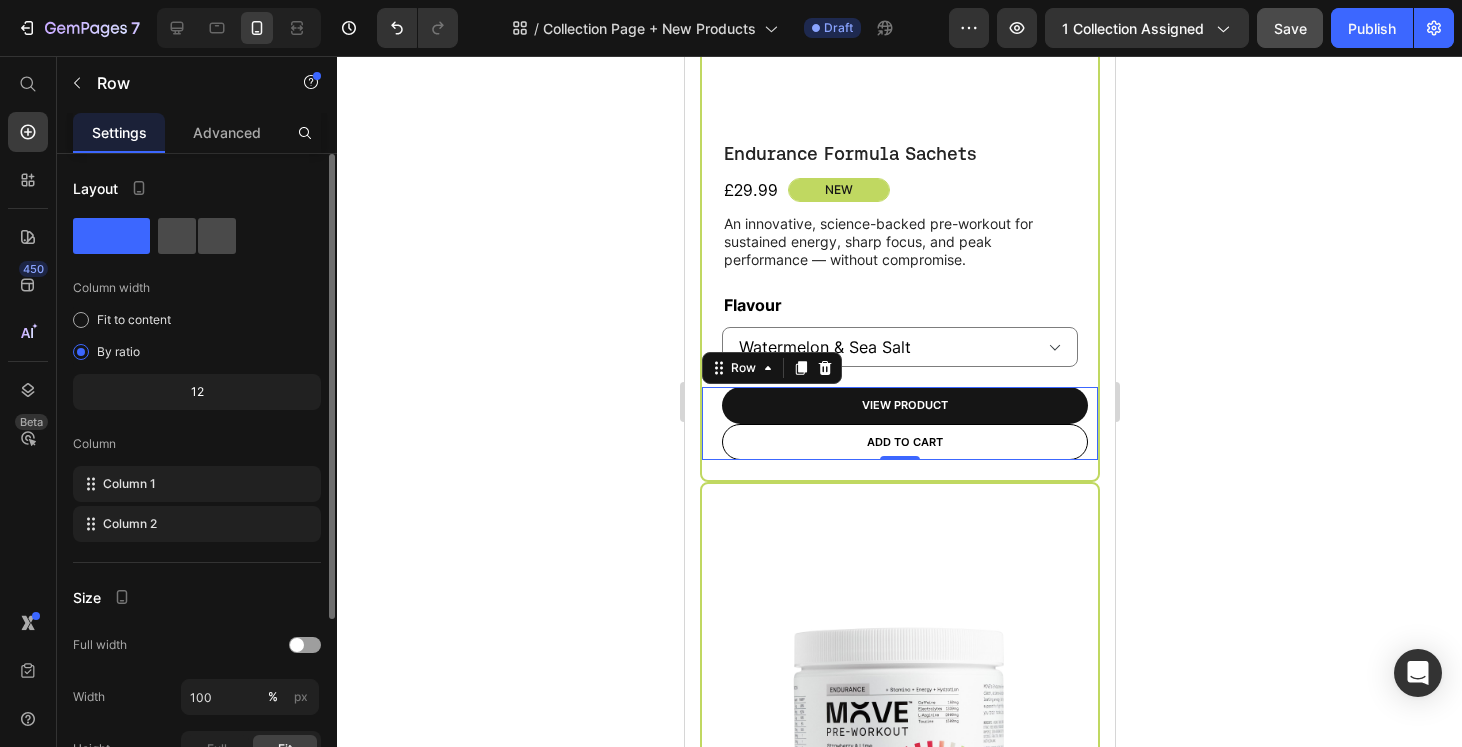 click 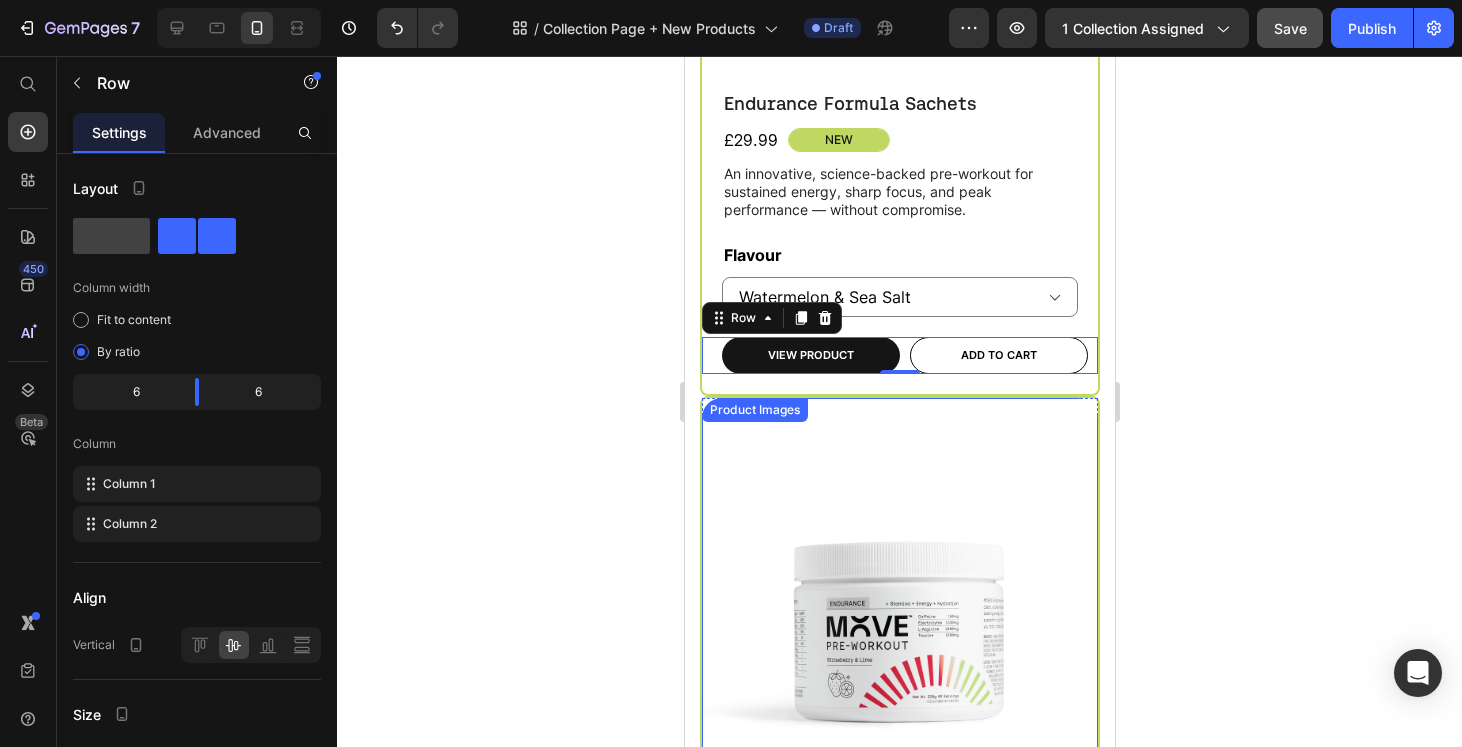 select on "Fresh Berries" 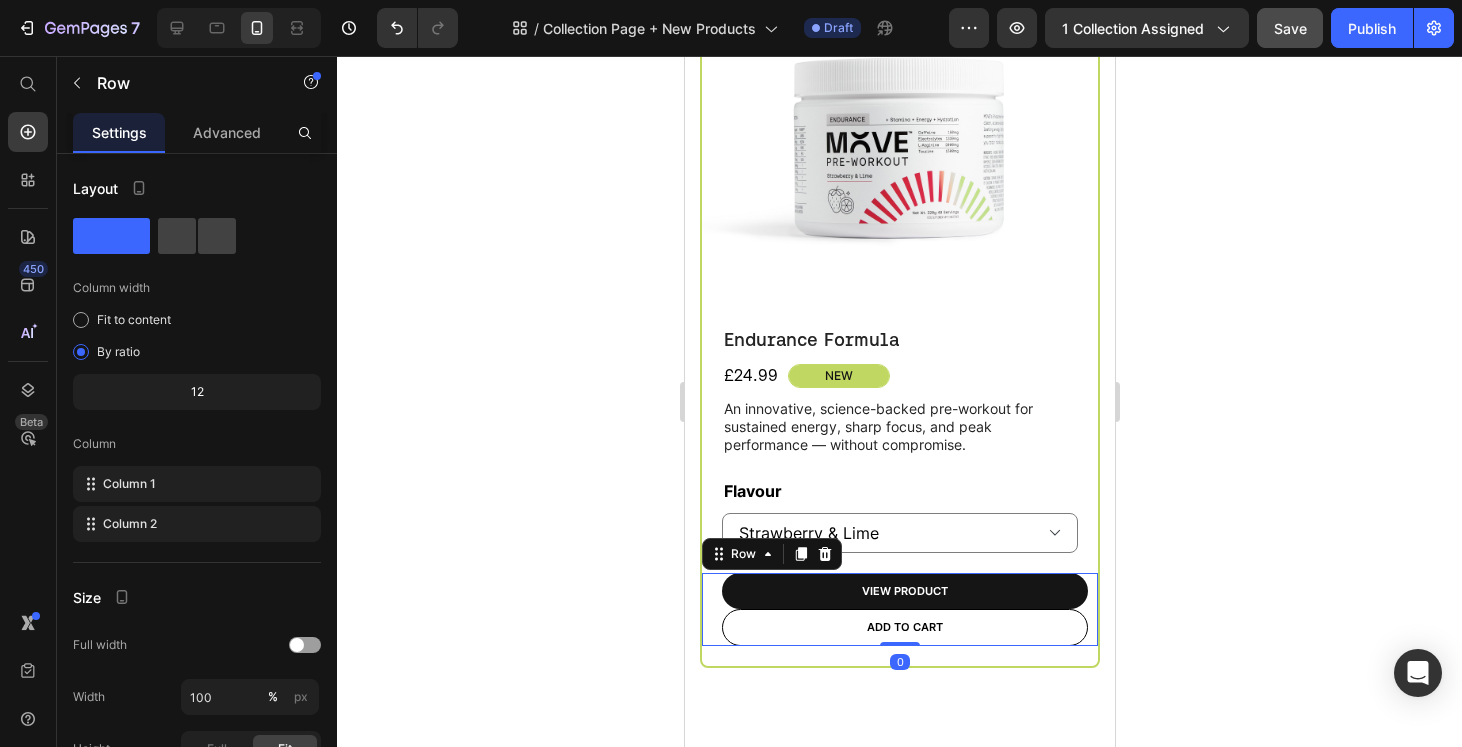 click on "View Product Product View More Add to cart Add to Cart Row   0" at bounding box center [899, 609] 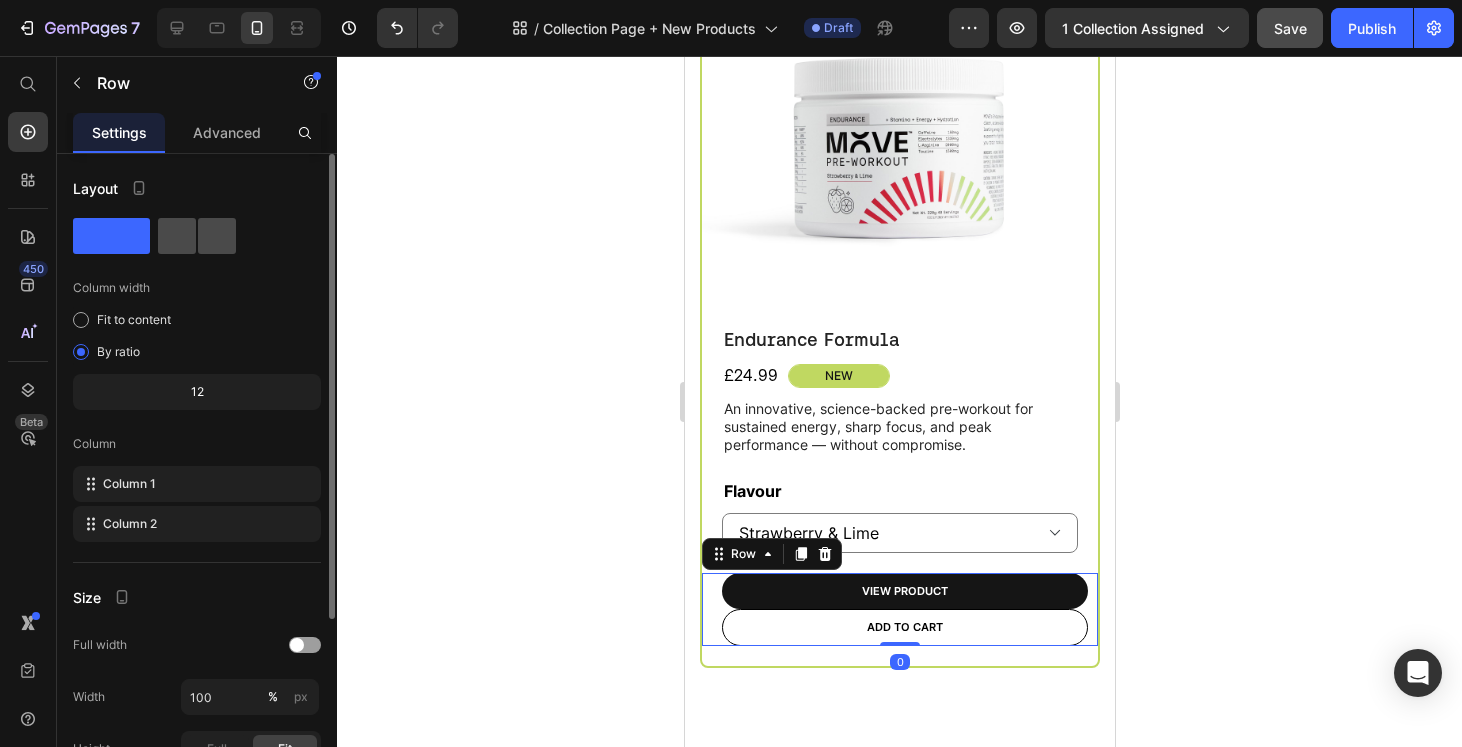 click 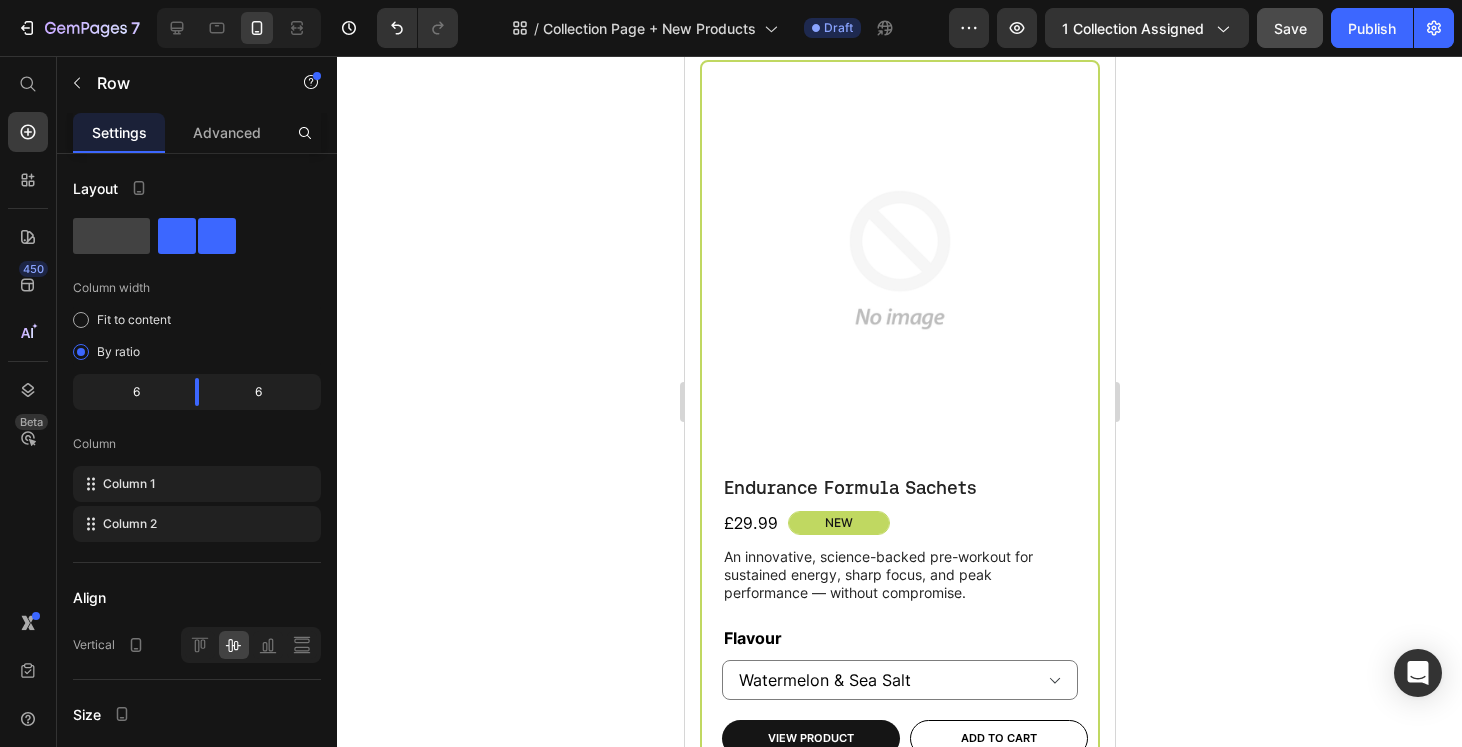 scroll, scrollTop: 613, scrollLeft: 0, axis: vertical 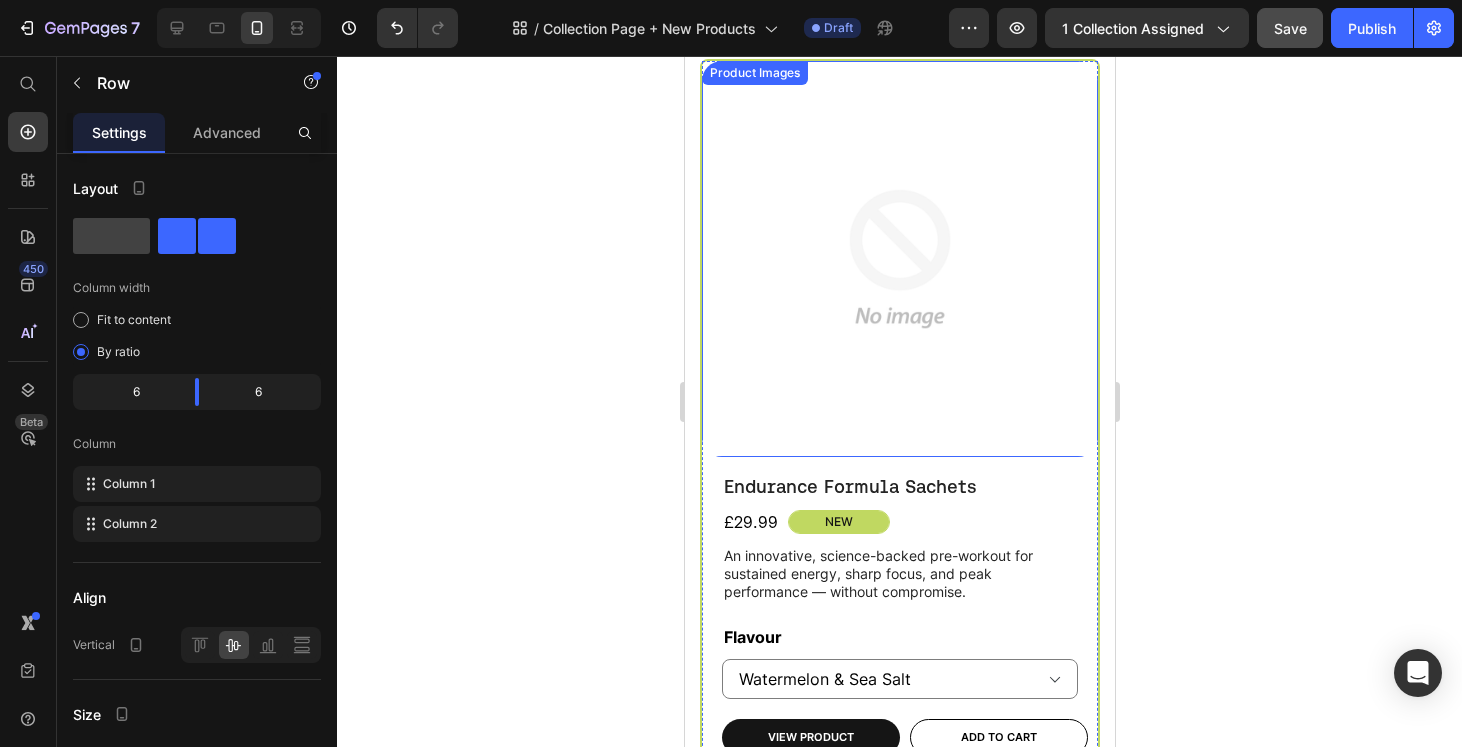 click at bounding box center [899, 259] 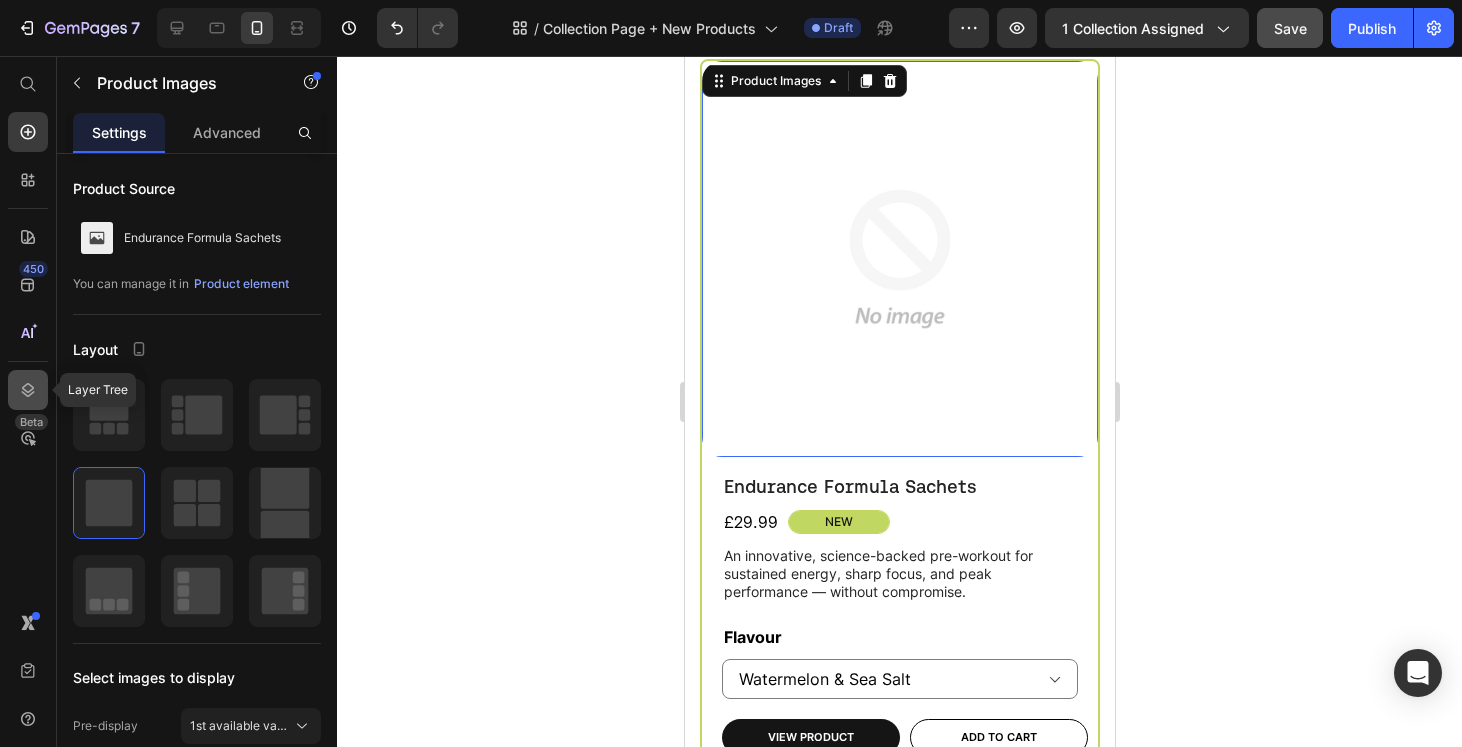 click 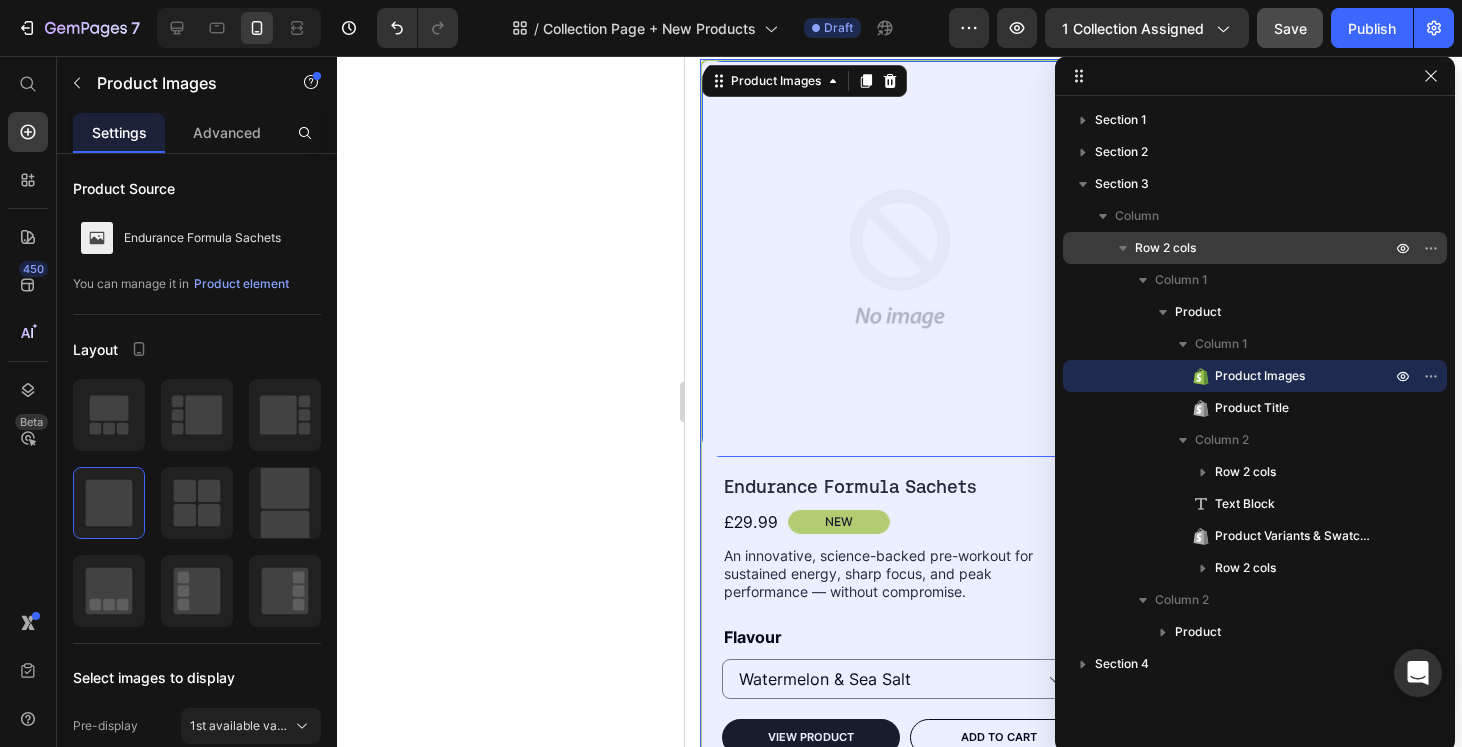 click on "Row 2 cols" at bounding box center [1165, 248] 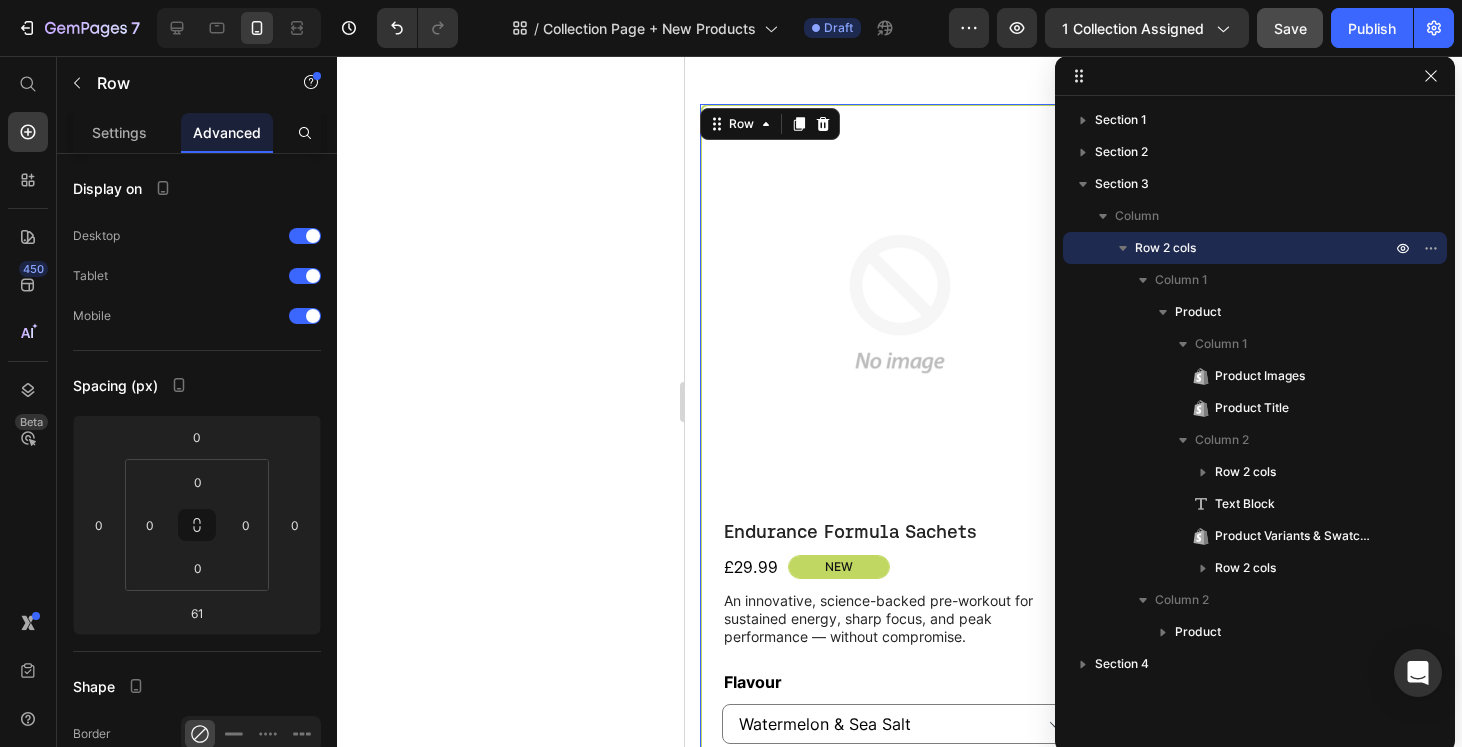 scroll, scrollTop: 547, scrollLeft: 0, axis: vertical 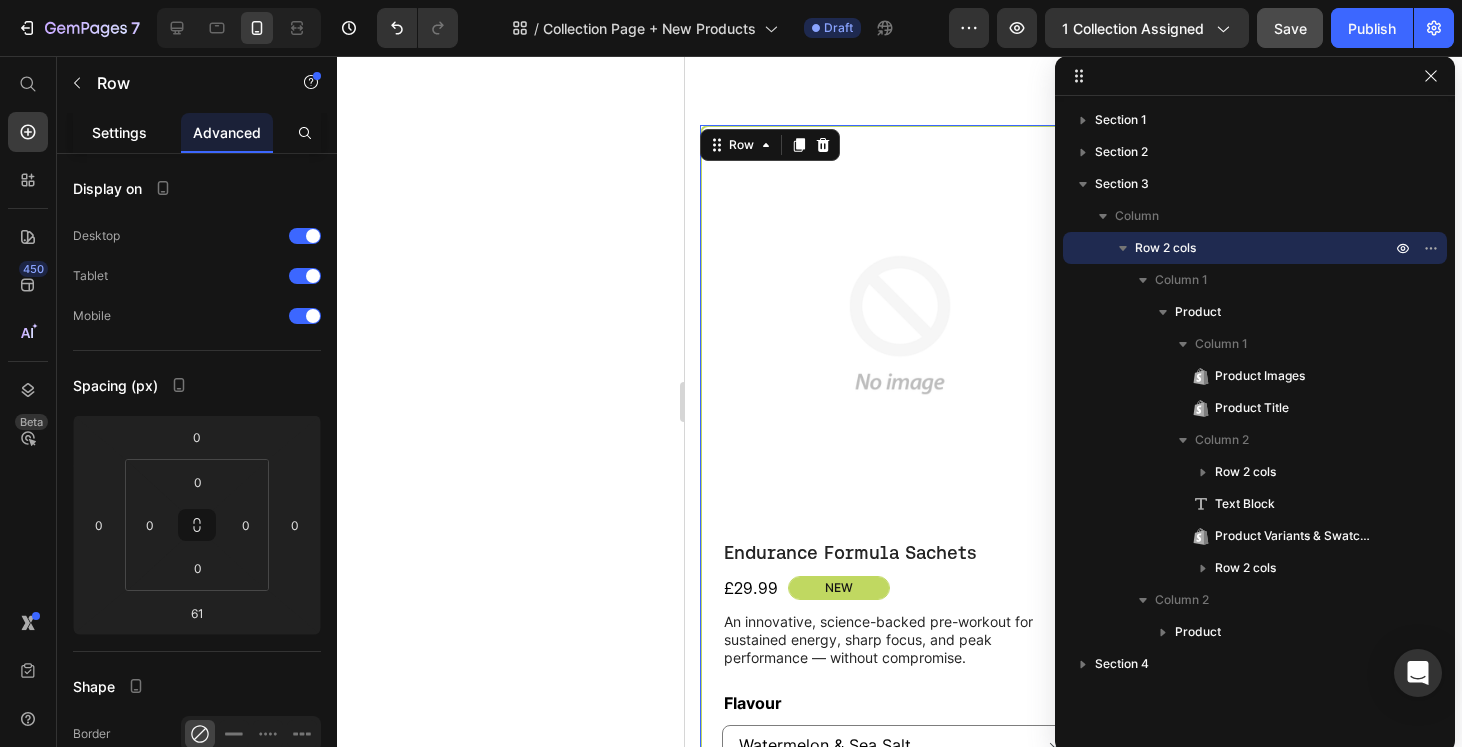 click on "Settings" at bounding box center [119, 132] 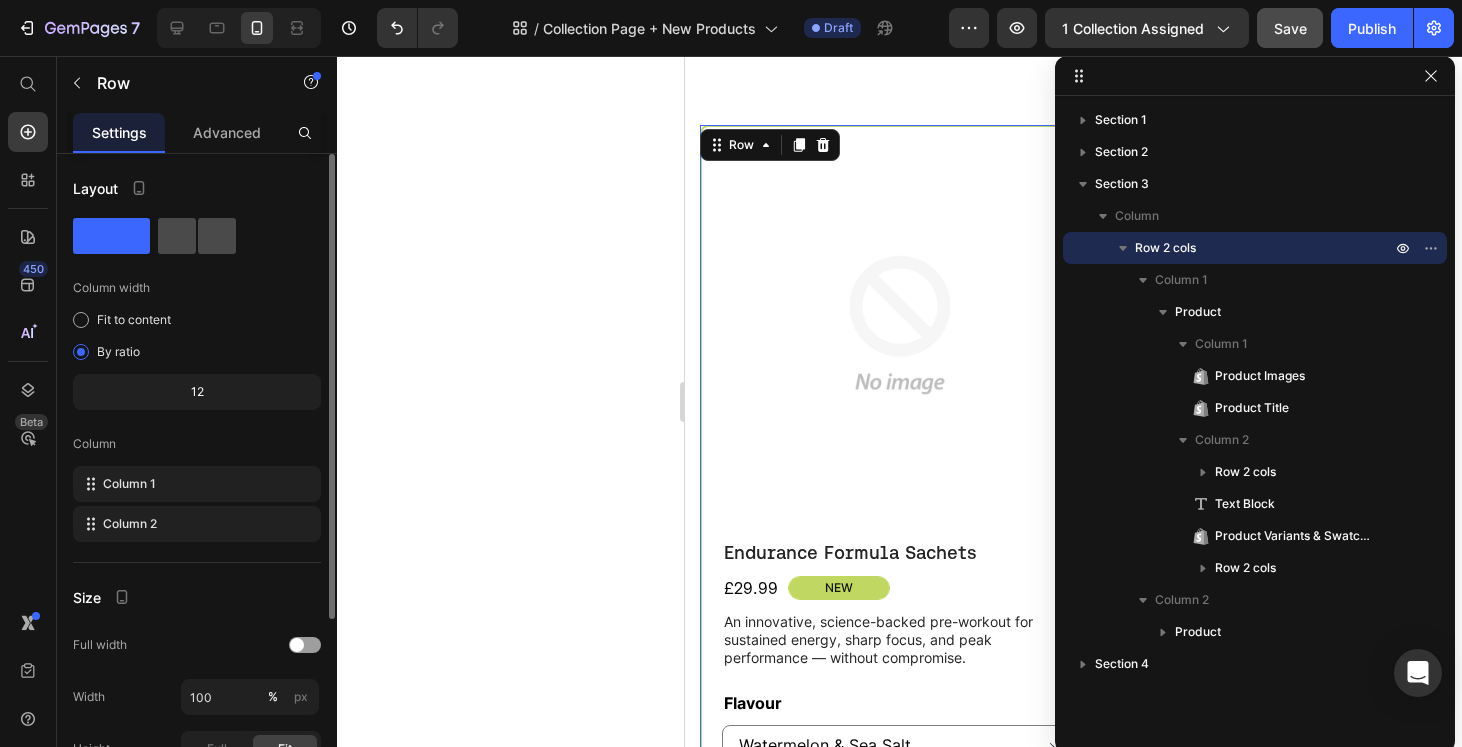 click 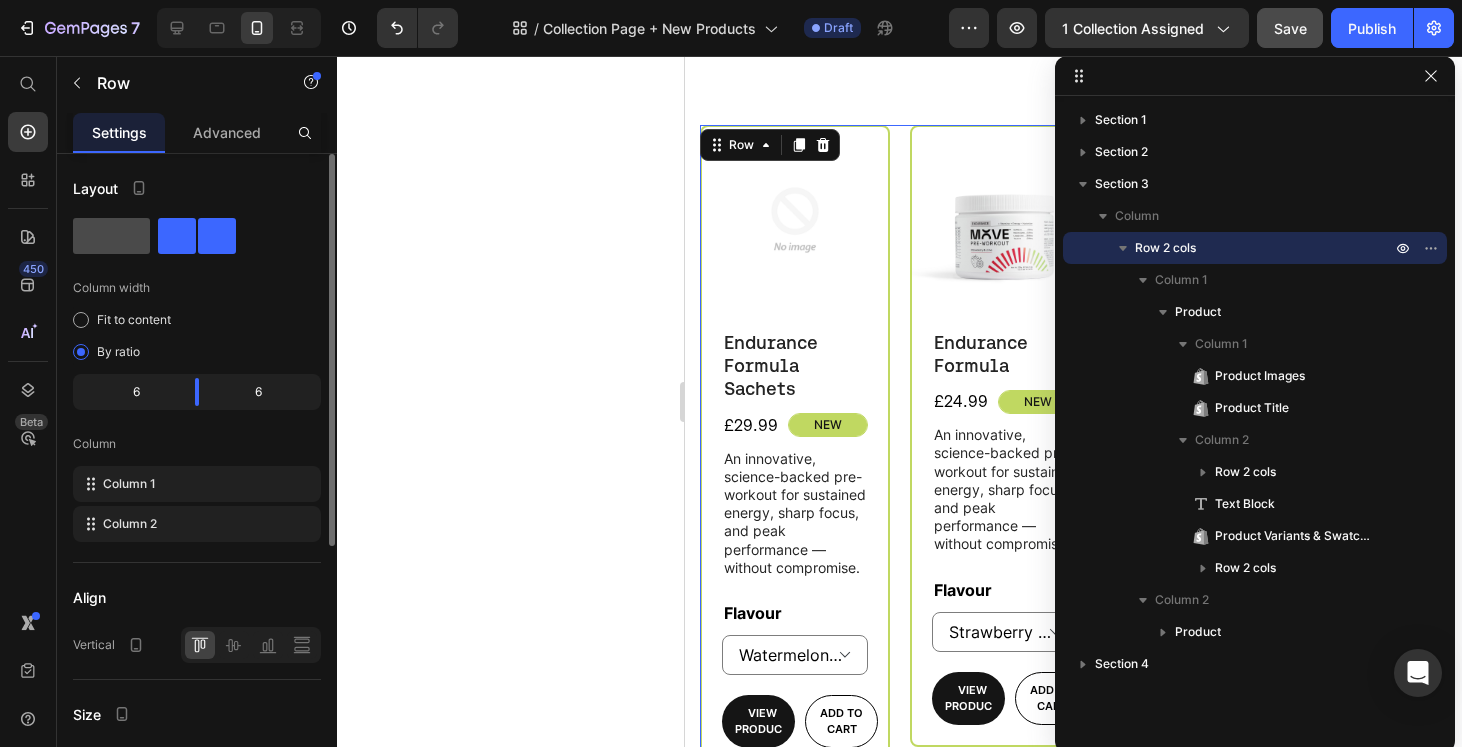 click 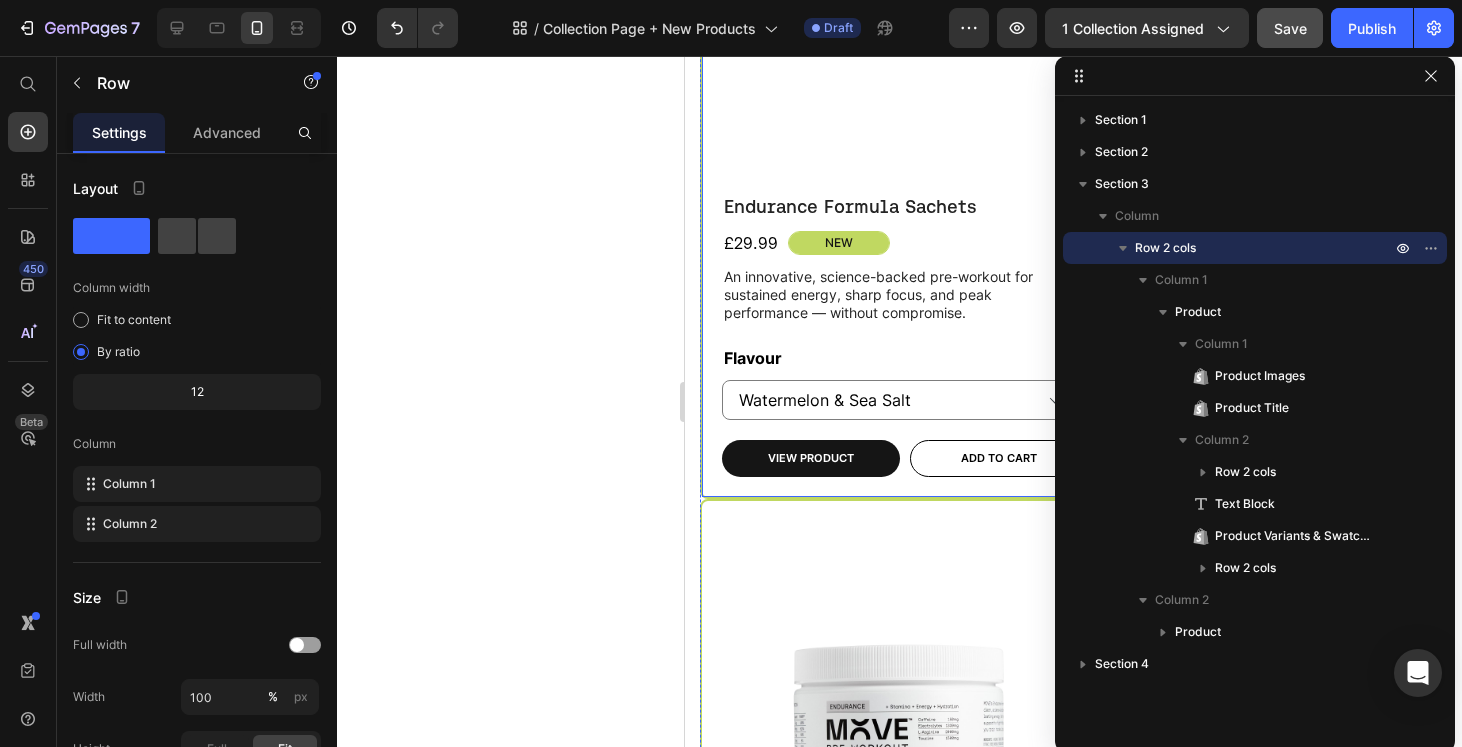select on "Fresh Berries" 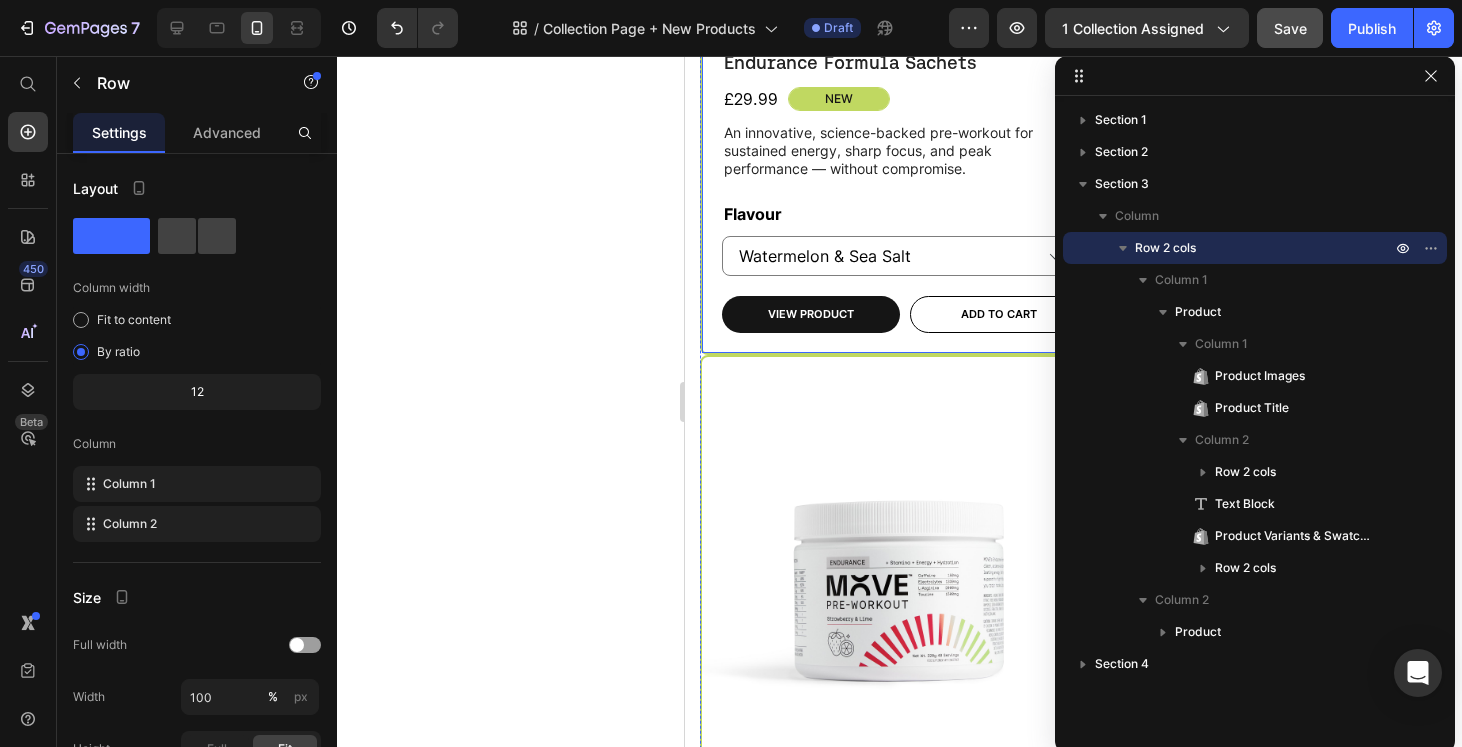 scroll, scrollTop: 1151, scrollLeft: 0, axis: vertical 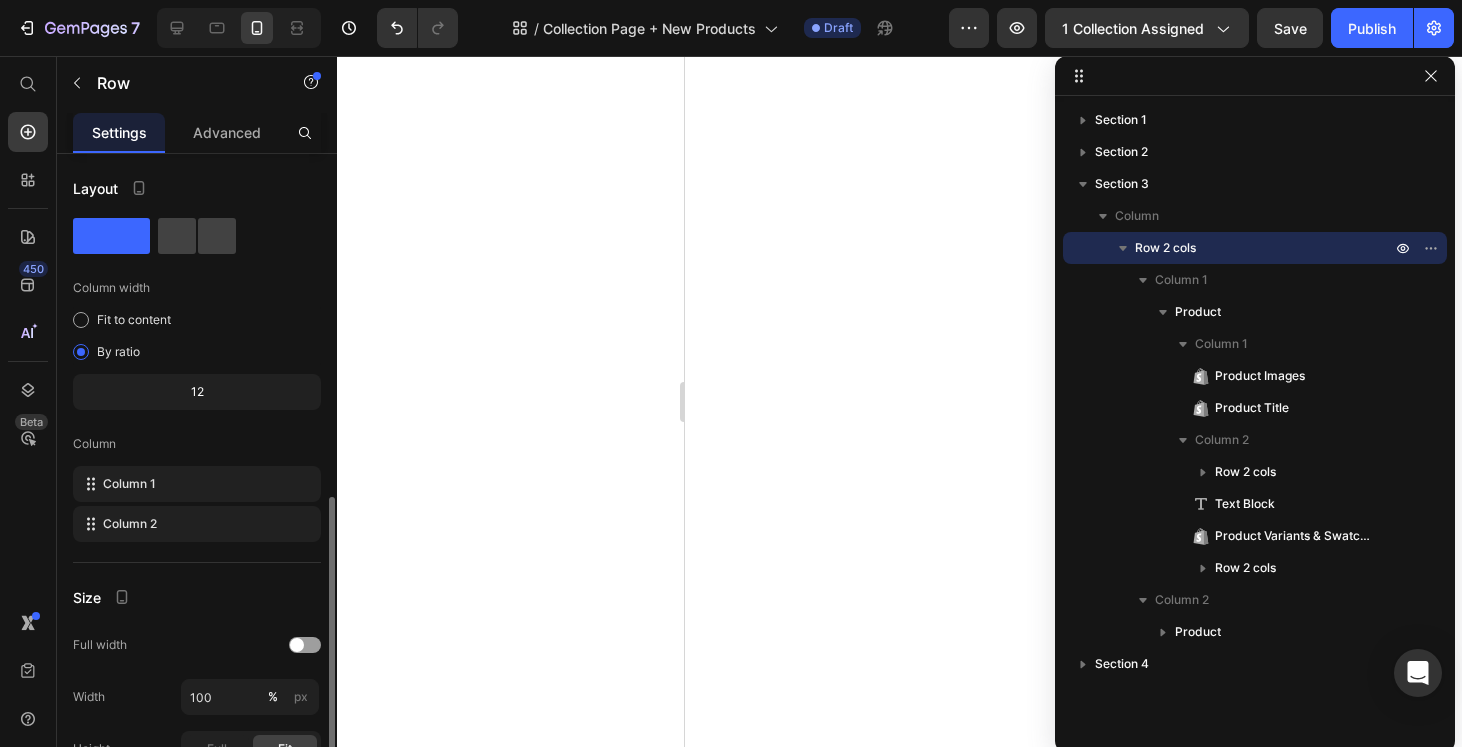 select on "Fresh Berries" 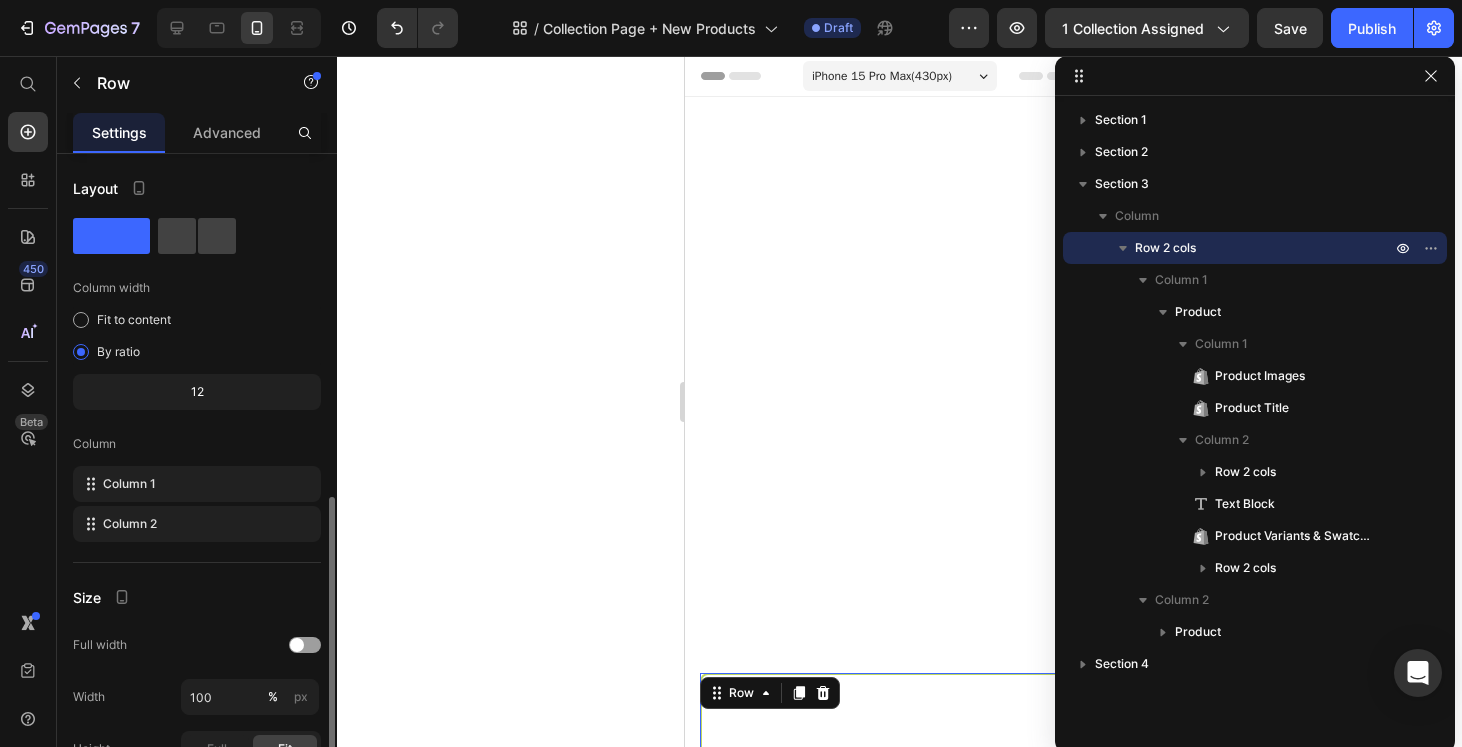 scroll, scrollTop: 0, scrollLeft: 0, axis: both 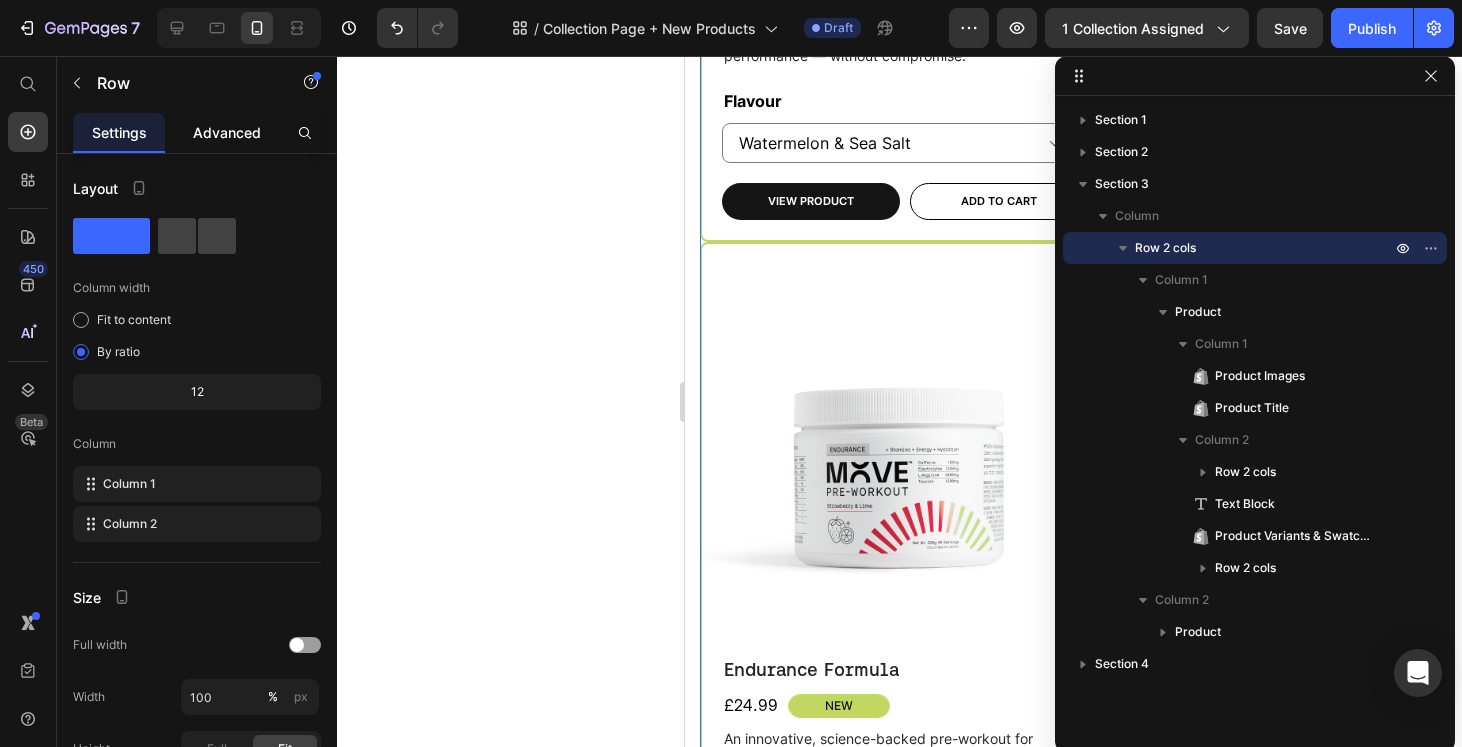 click on "Advanced" at bounding box center [227, 132] 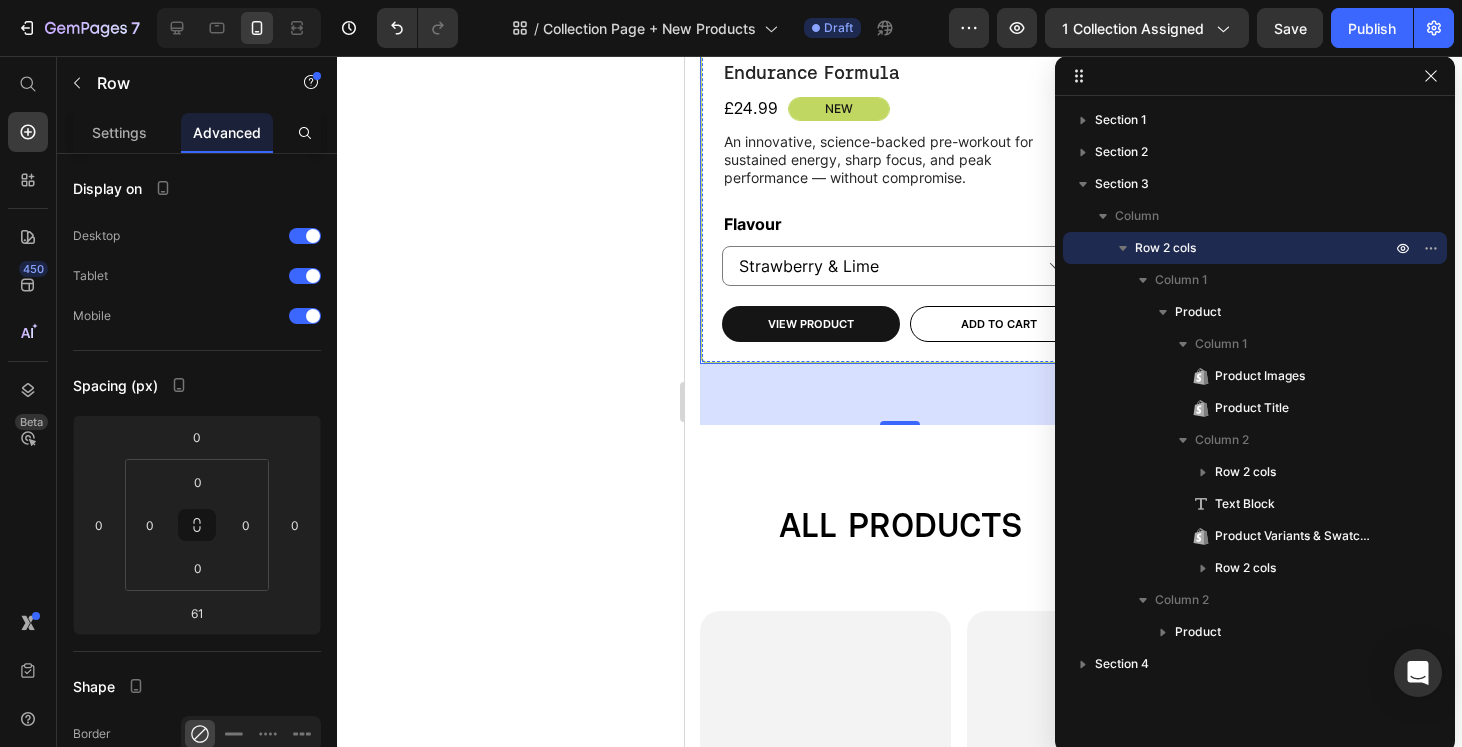 scroll, scrollTop: 1749, scrollLeft: 0, axis: vertical 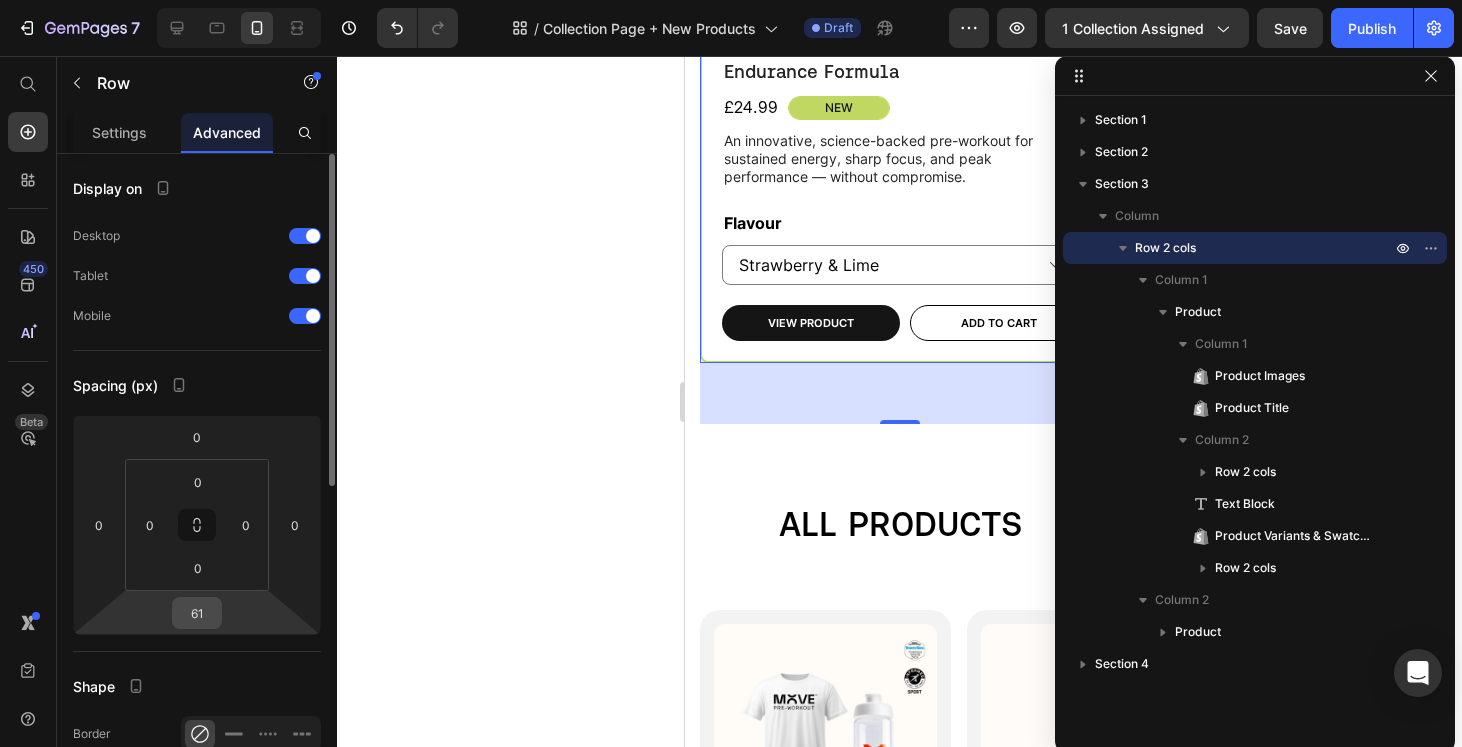 click on "61" at bounding box center (197, 613) 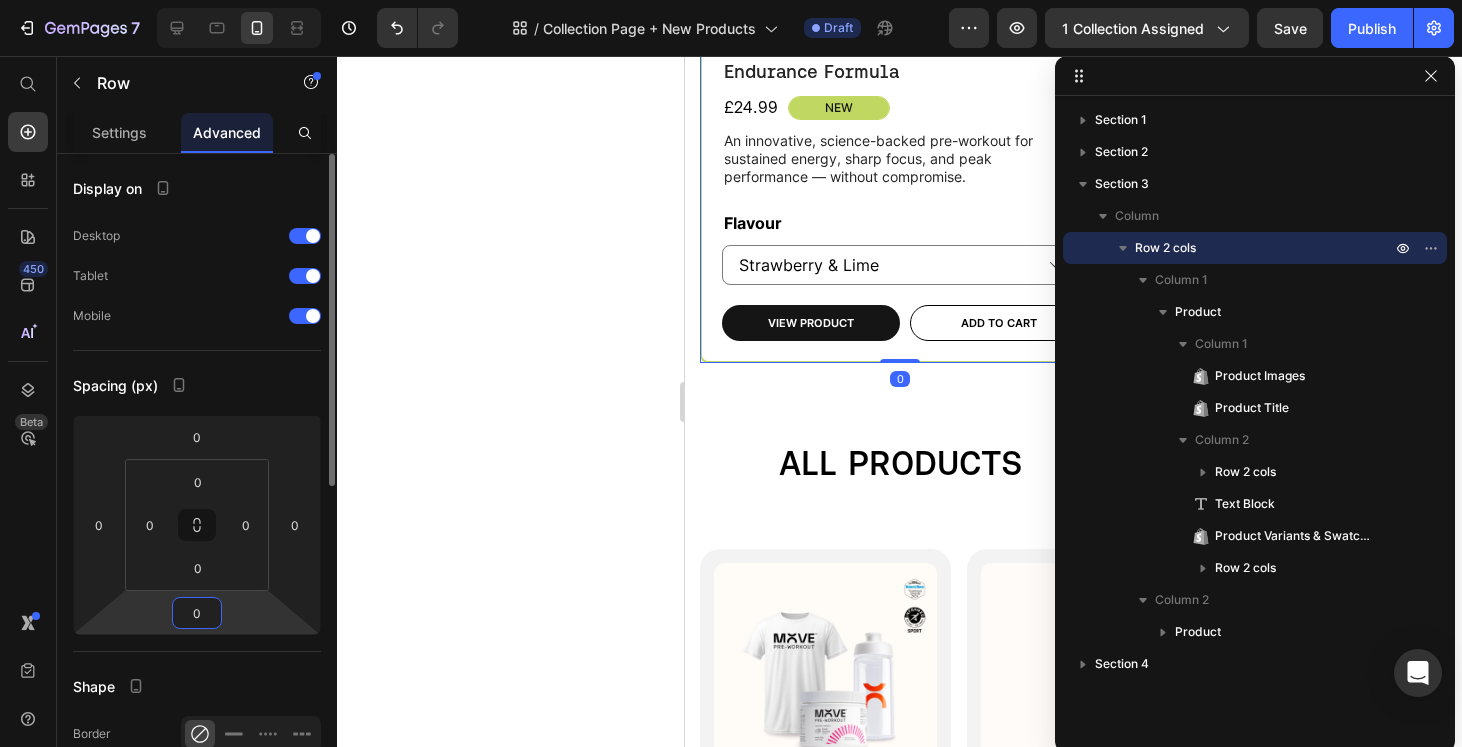 type on "0" 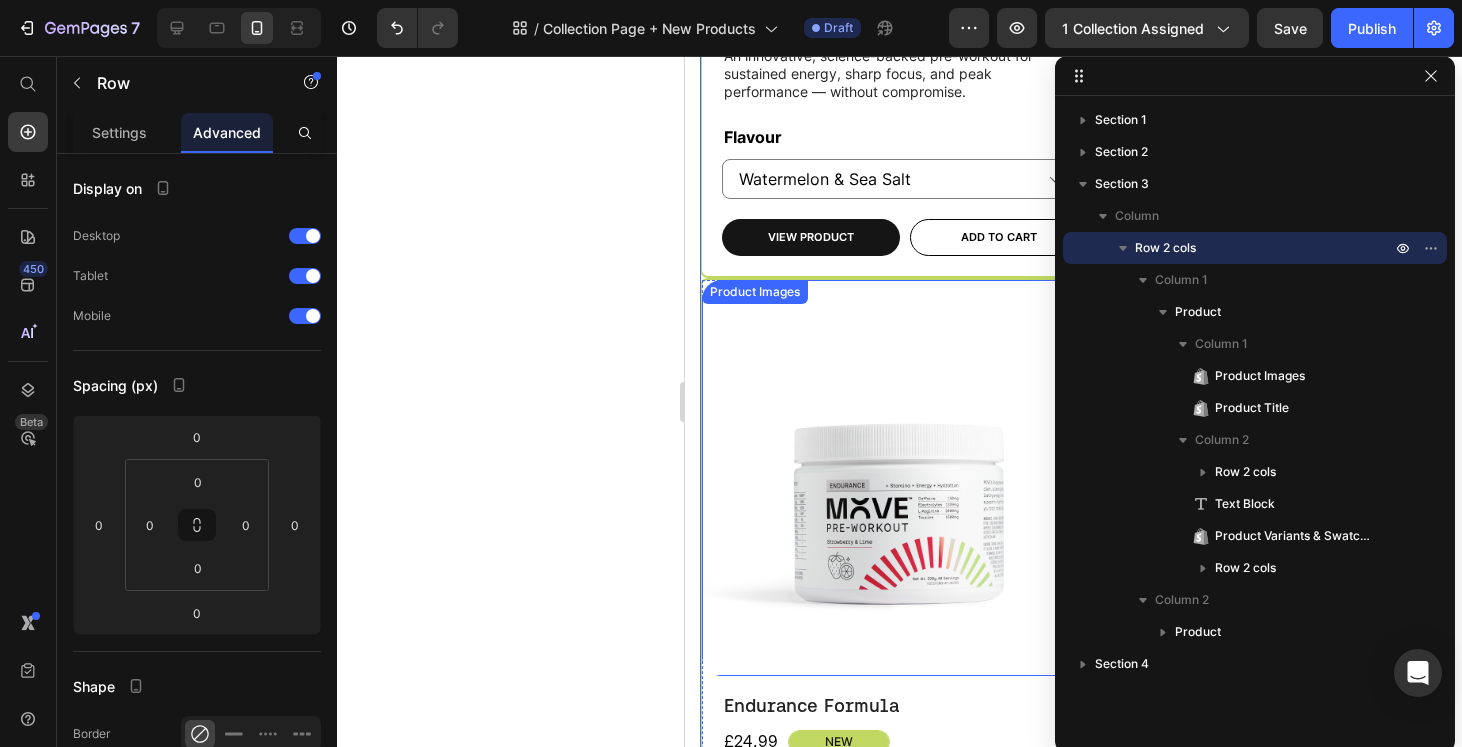 scroll, scrollTop: 1036, scrollLeft: 0, axis: vertical 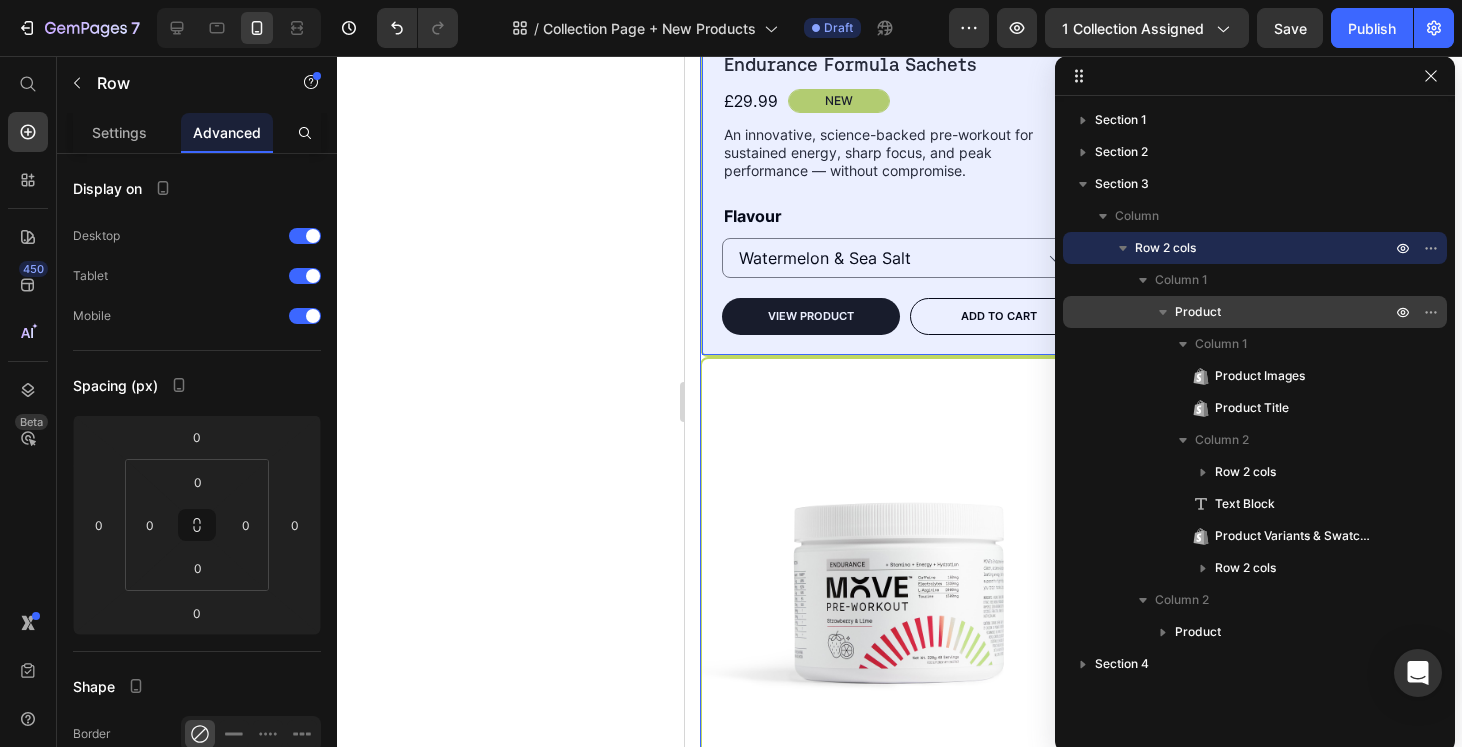 click on "Product" at bounding box center [1198, 312] 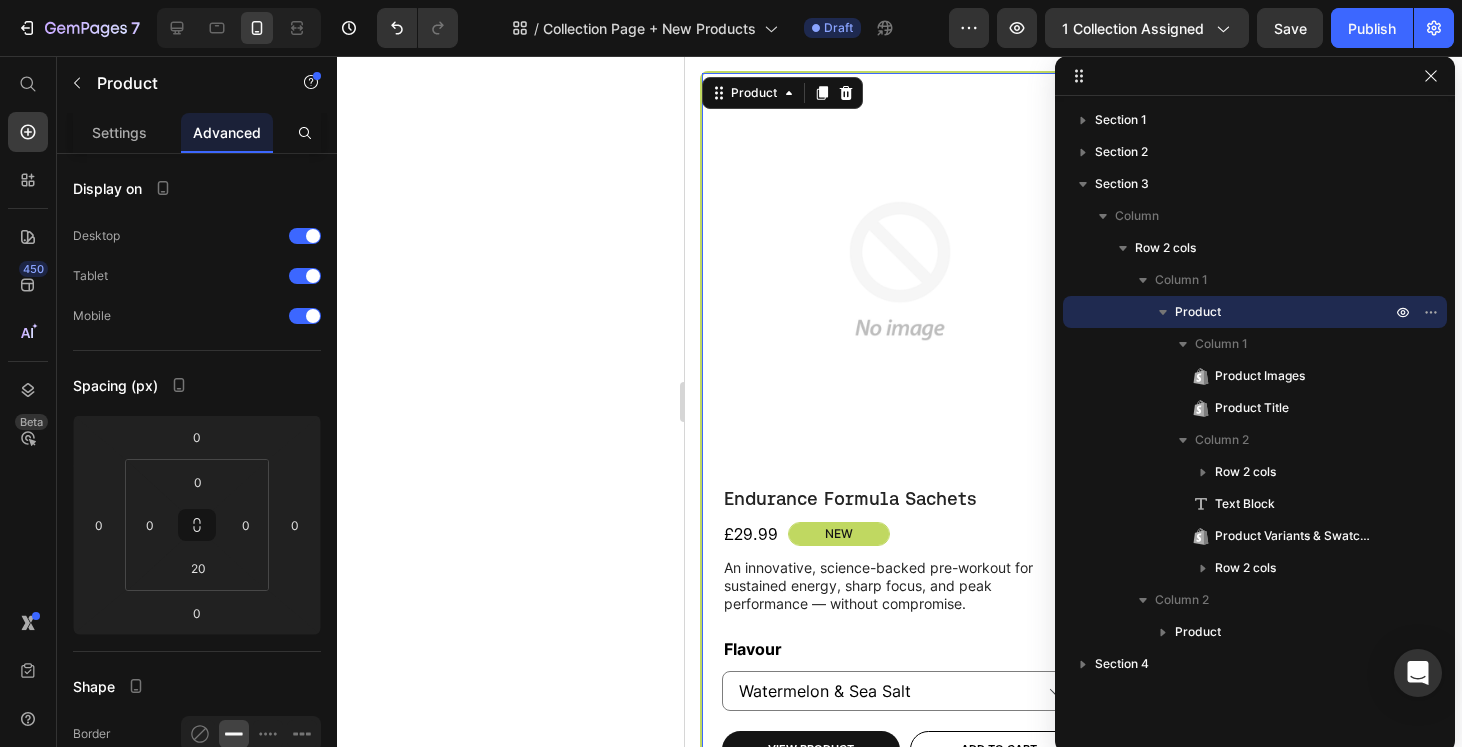 scroll, scrollTop: 547, scrollLeft: 0, axis: vertical 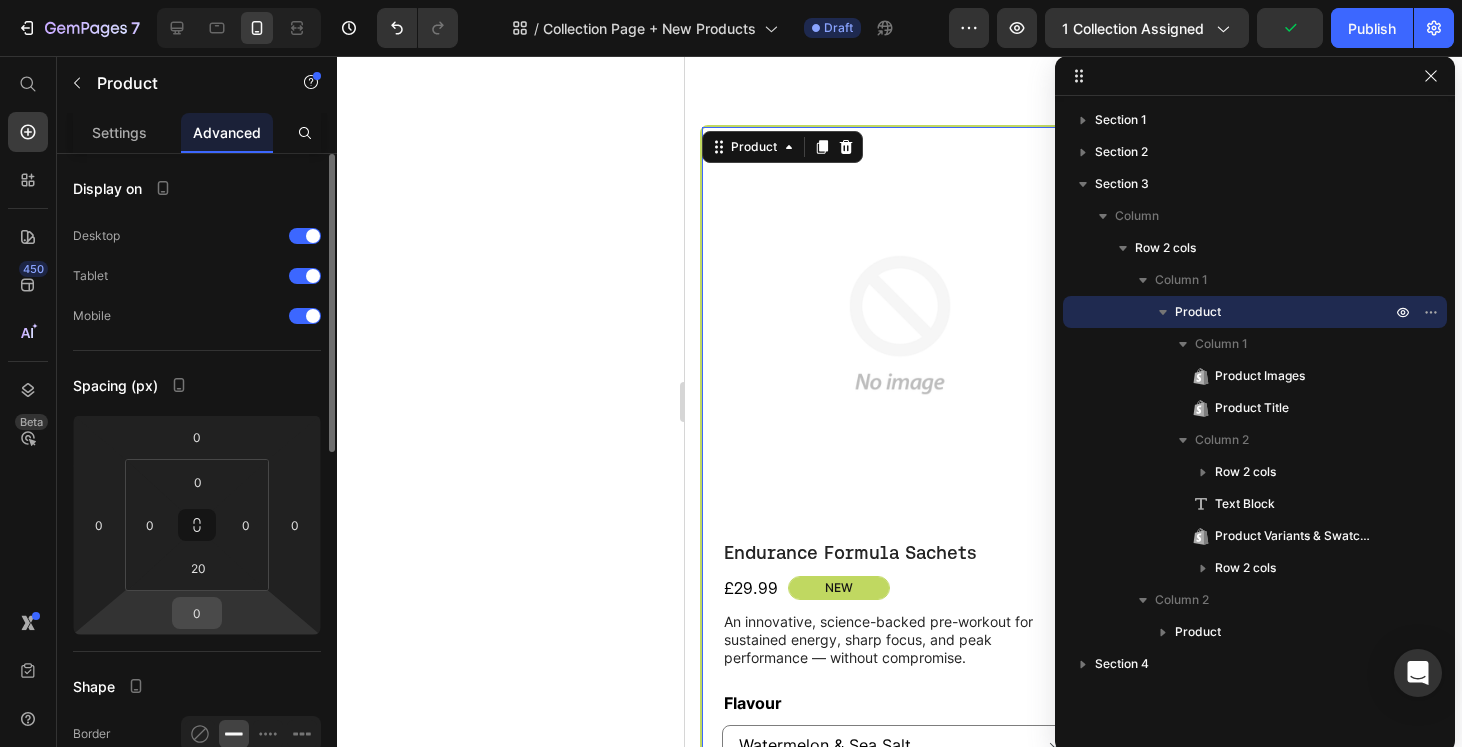 click on "0" at bounding box center [197, 613] 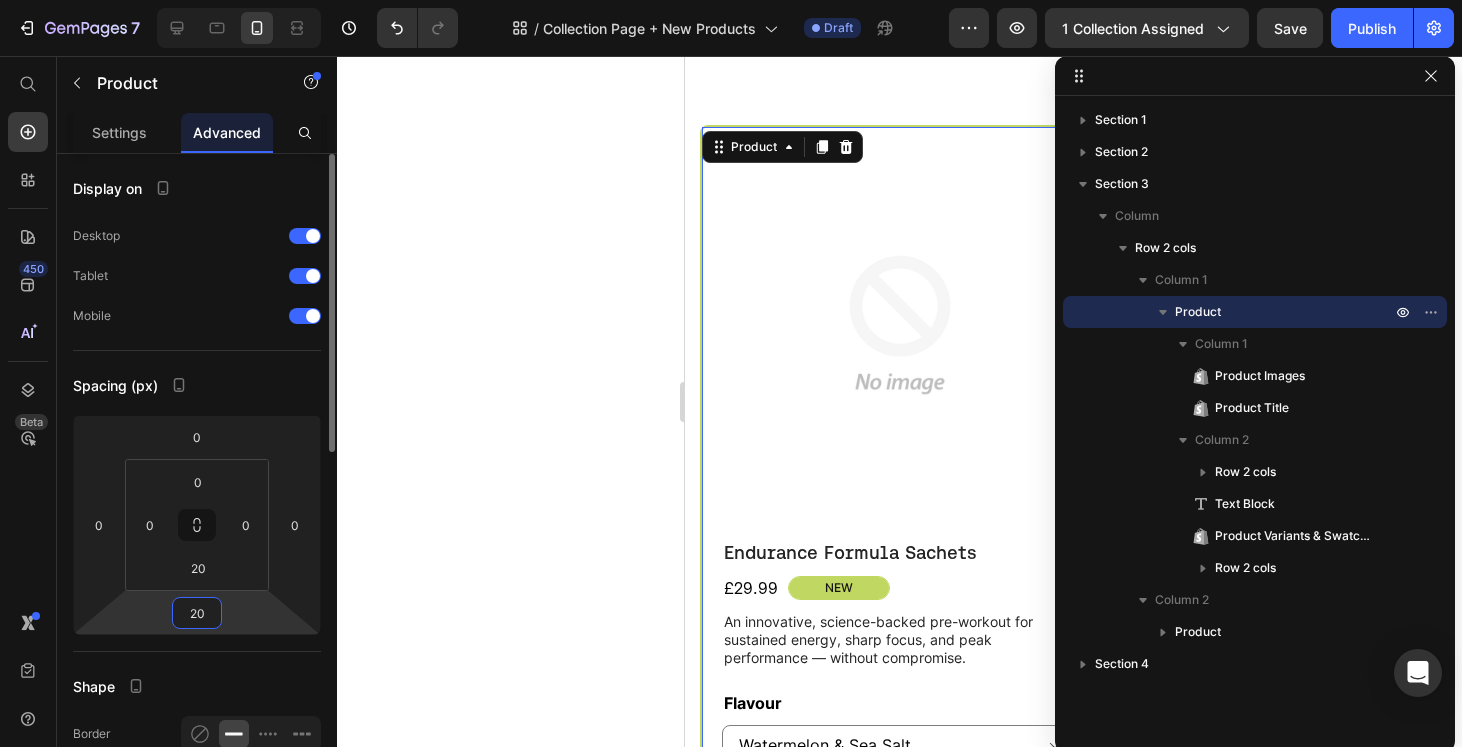 type on "20" 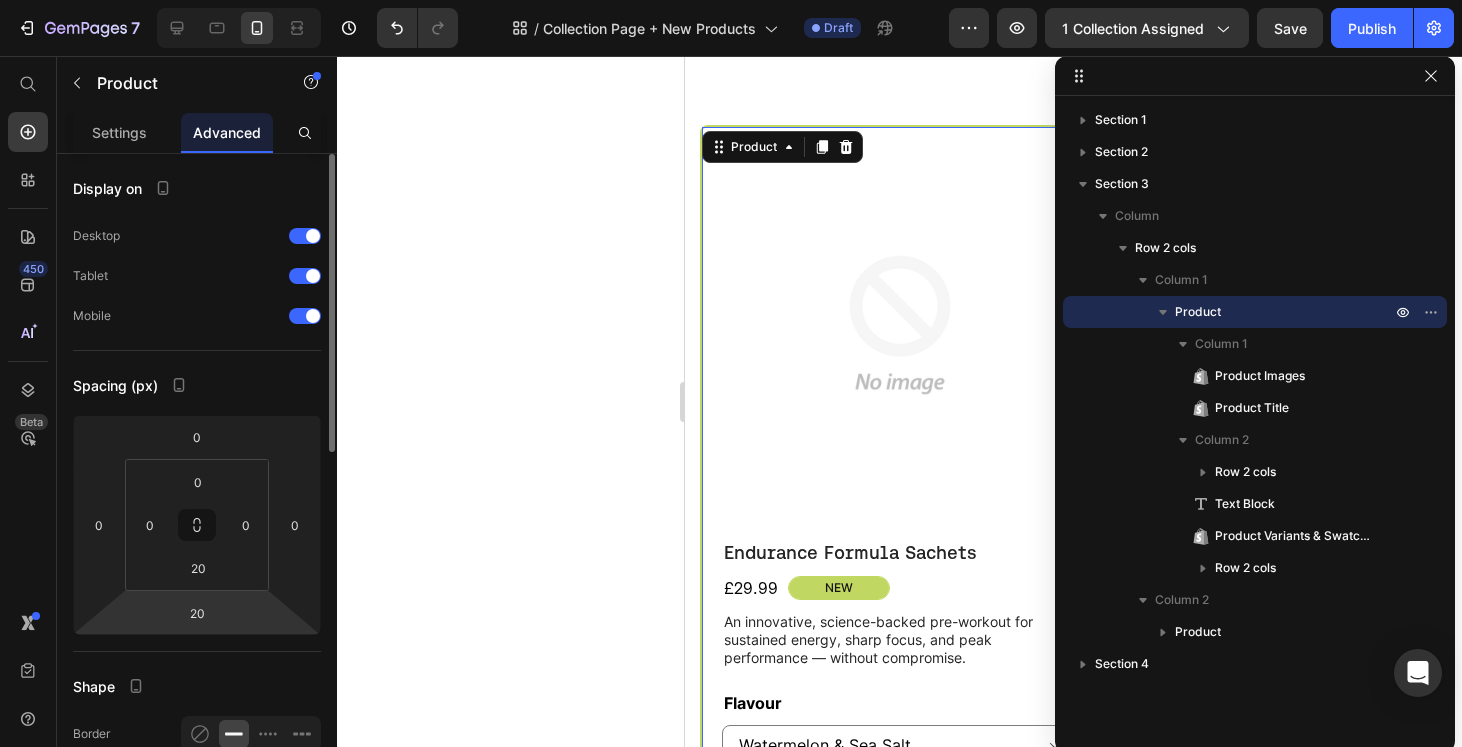 click on "Spacing (px)" at bounding box center (197, 385) 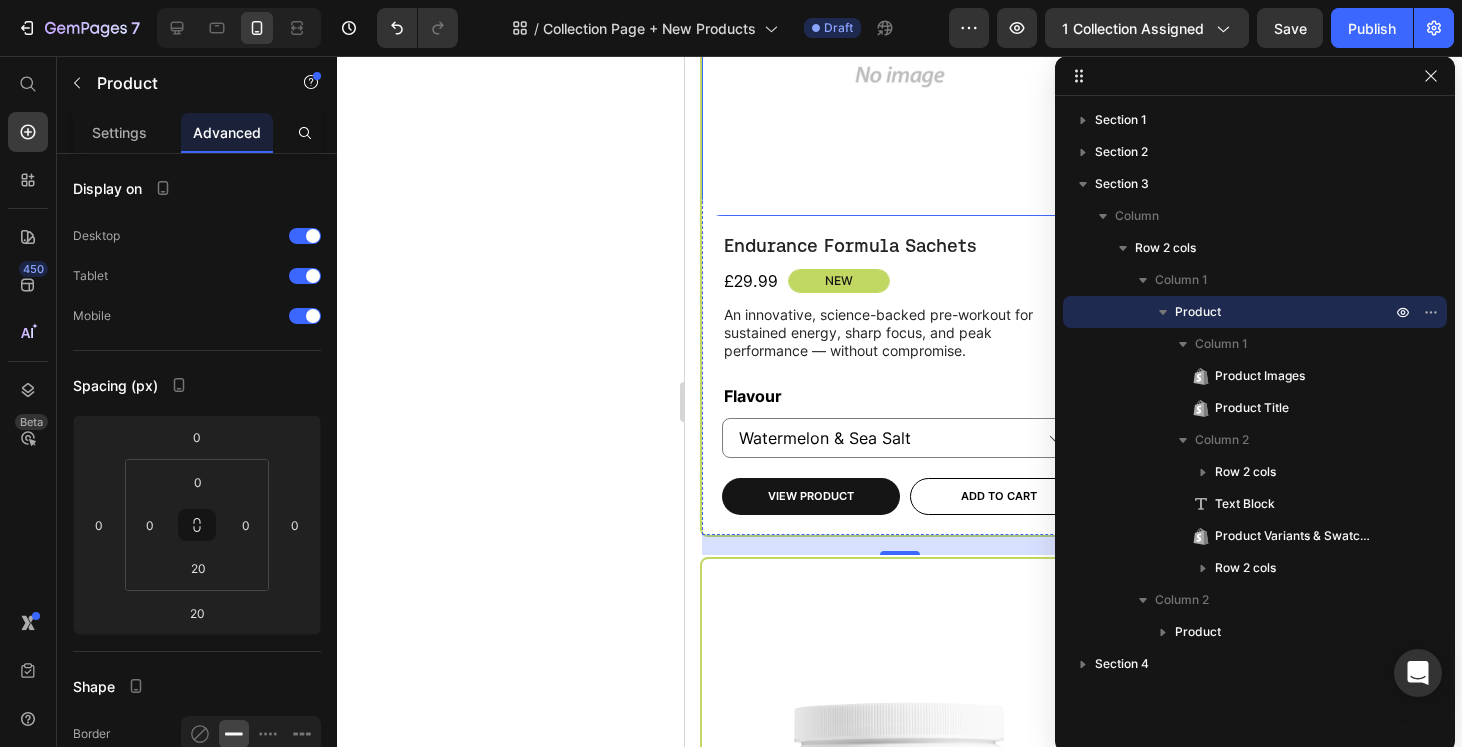 select on "Fresh Berries" 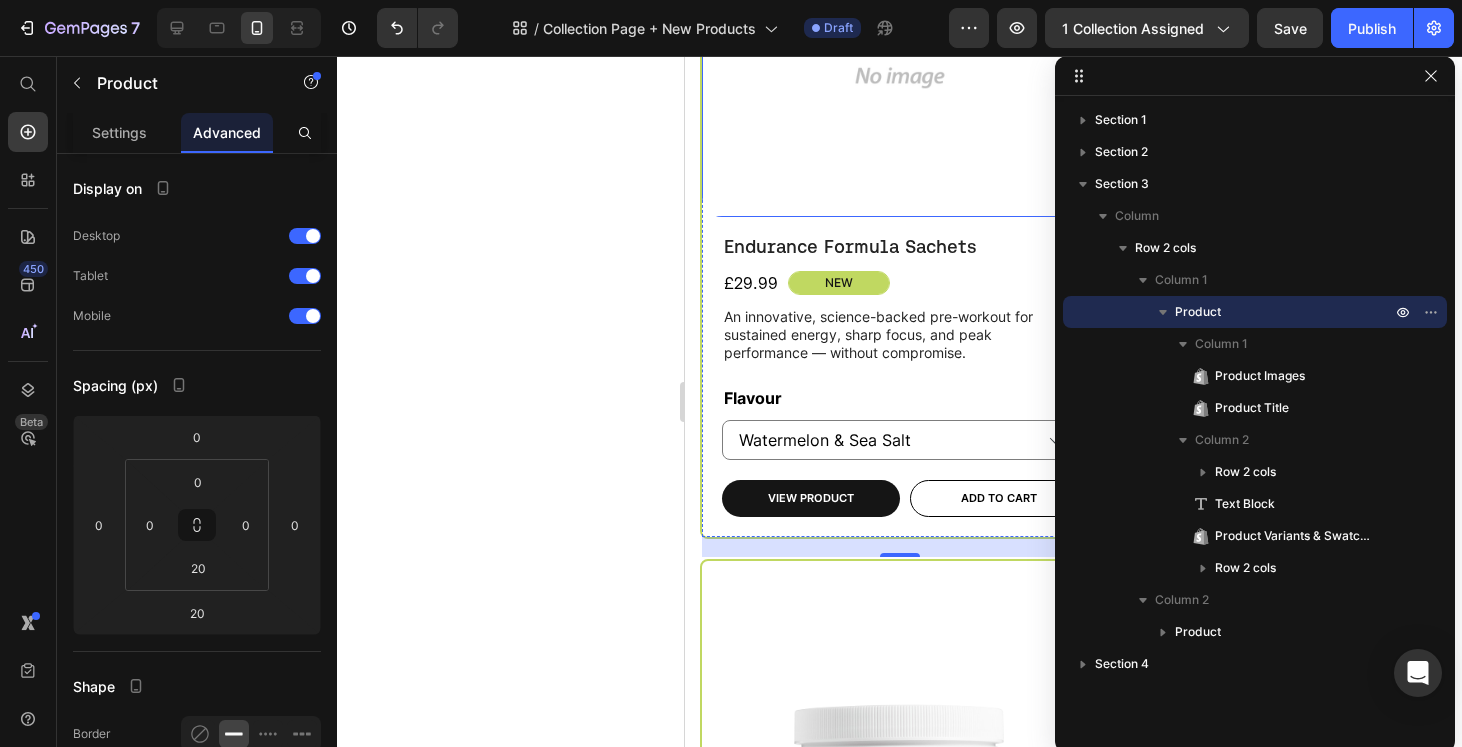 scroll, scrollTop: 952, scrollLeft: 0, axis: vertical 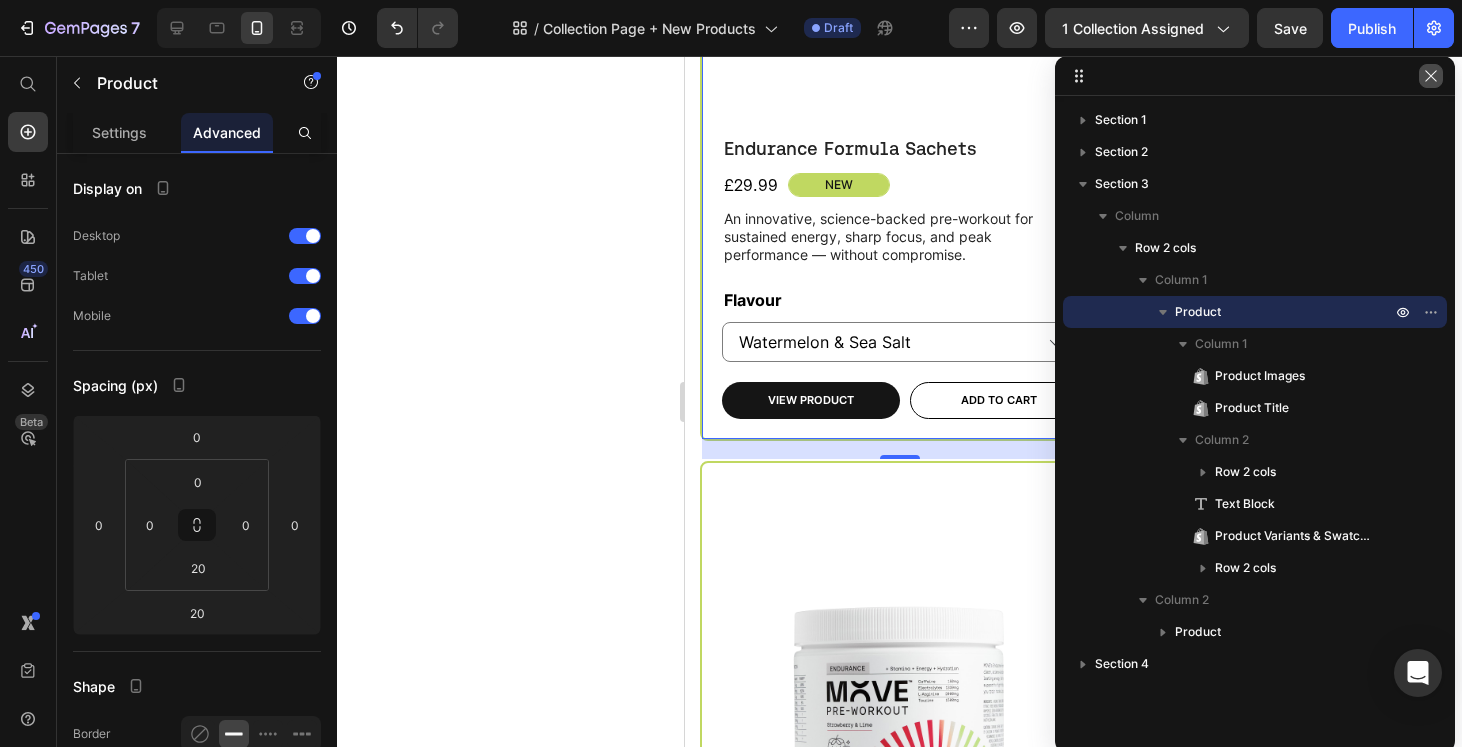 click 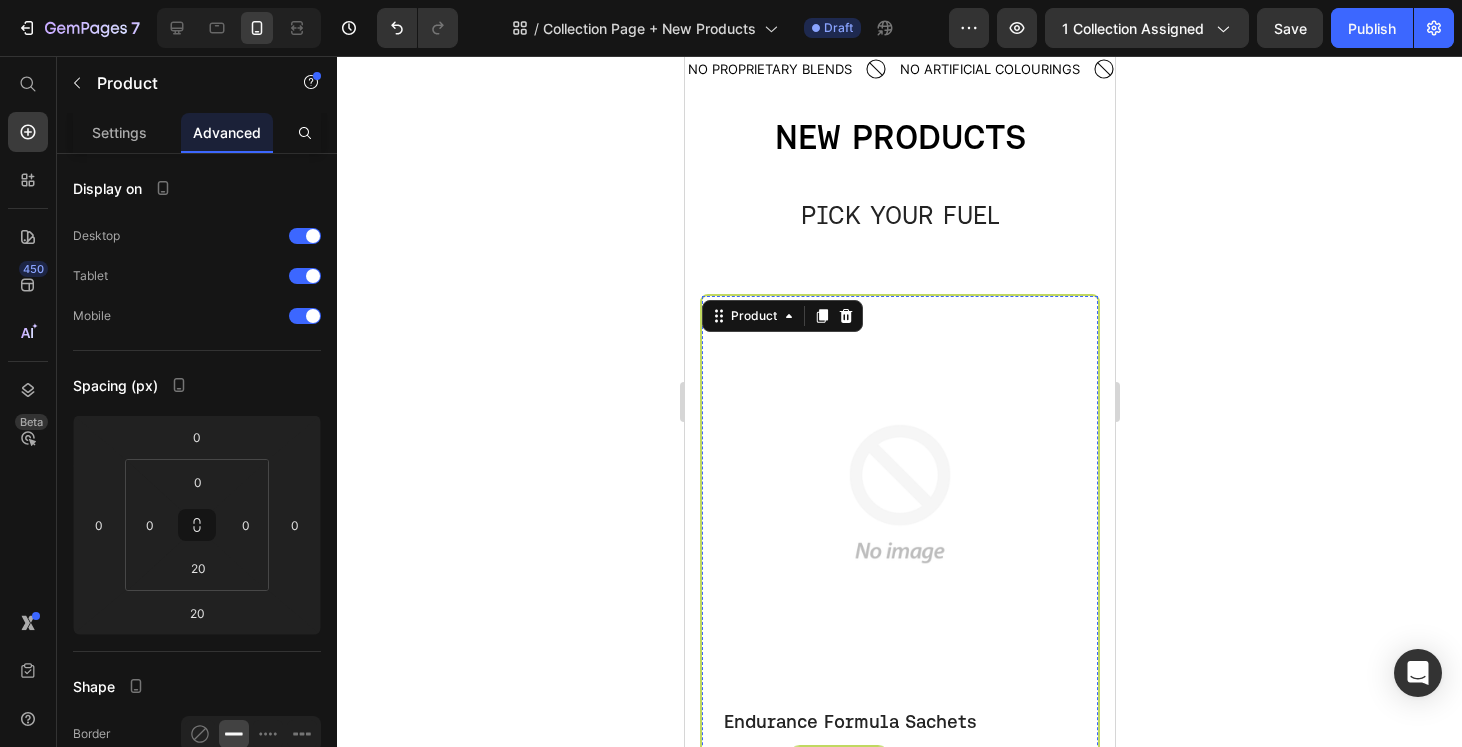 scroll, scrollTop: 126, scrollLeft: 0, axis: vertical 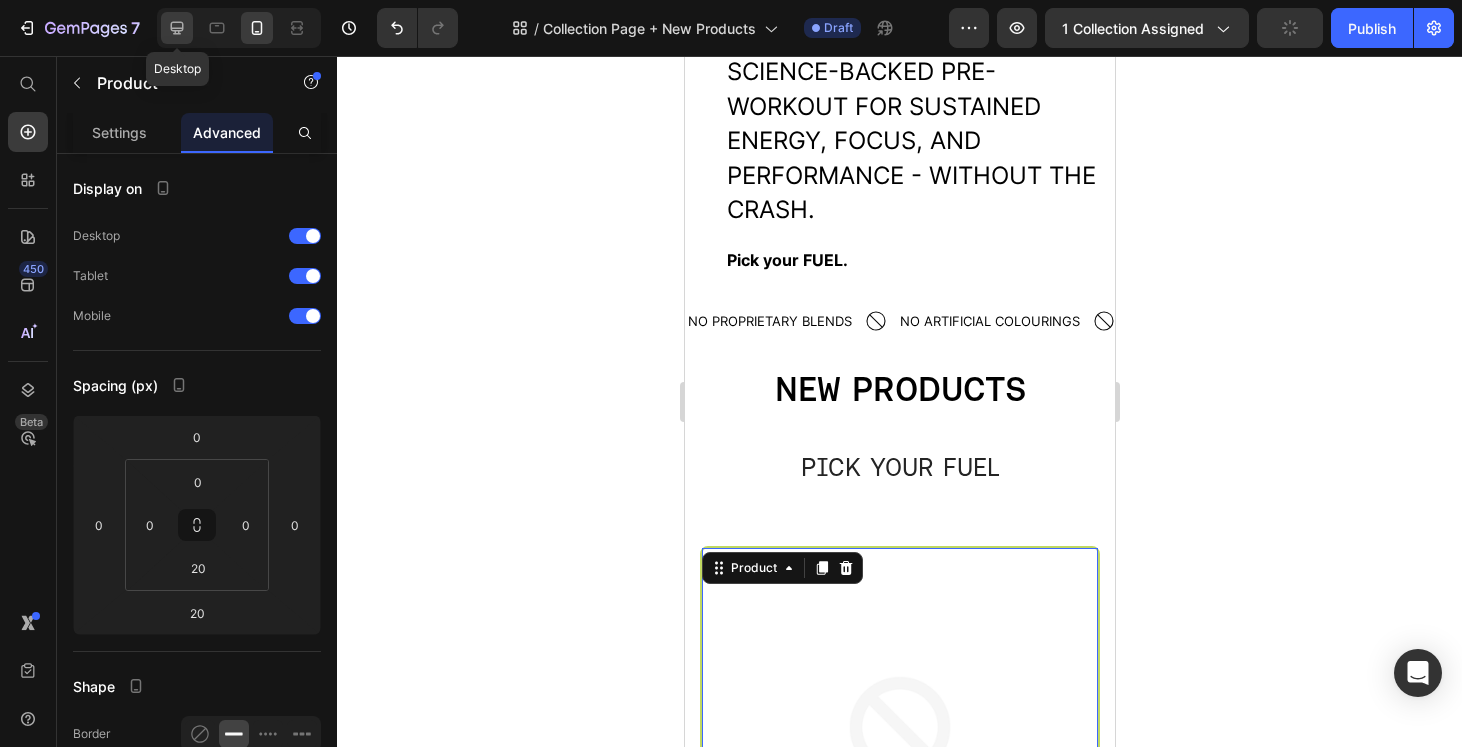 click 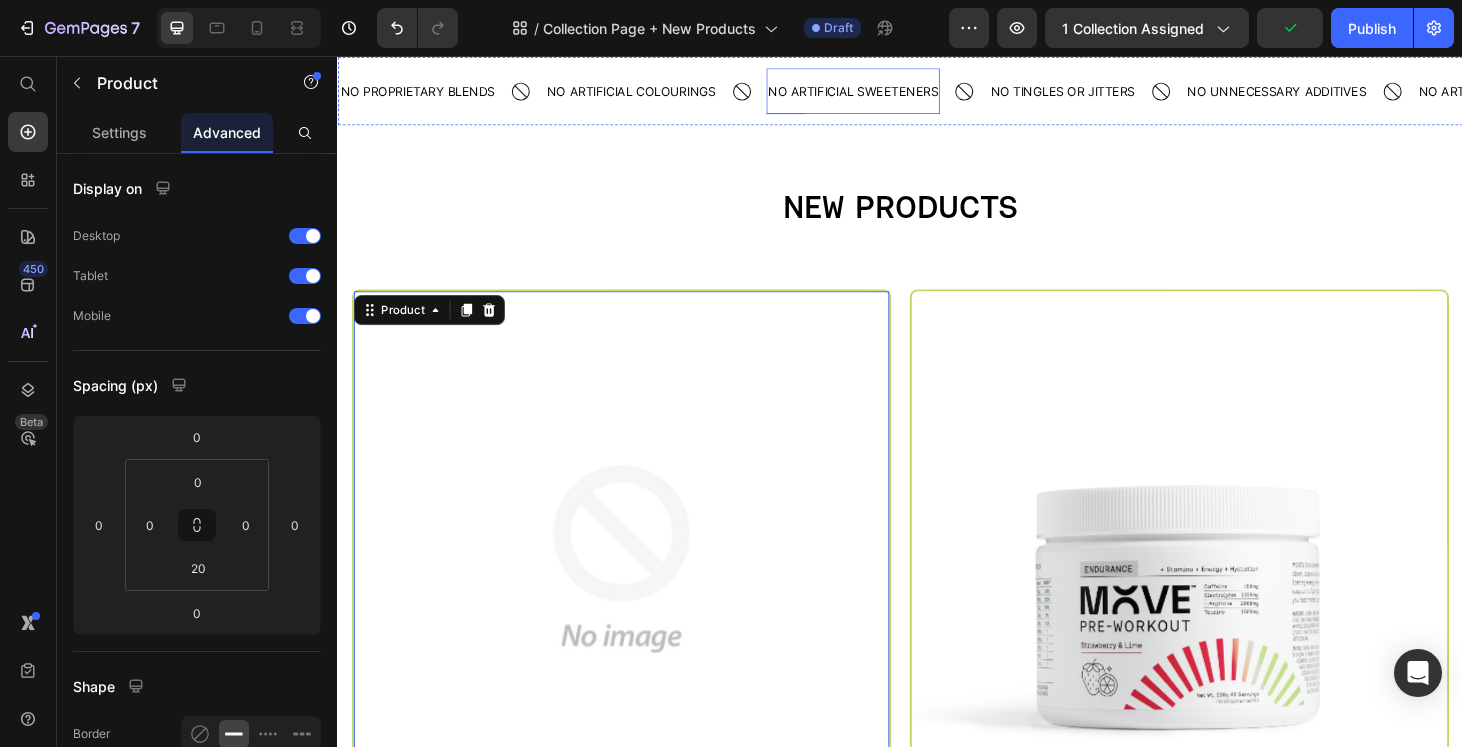 select on "Fresh Berries" 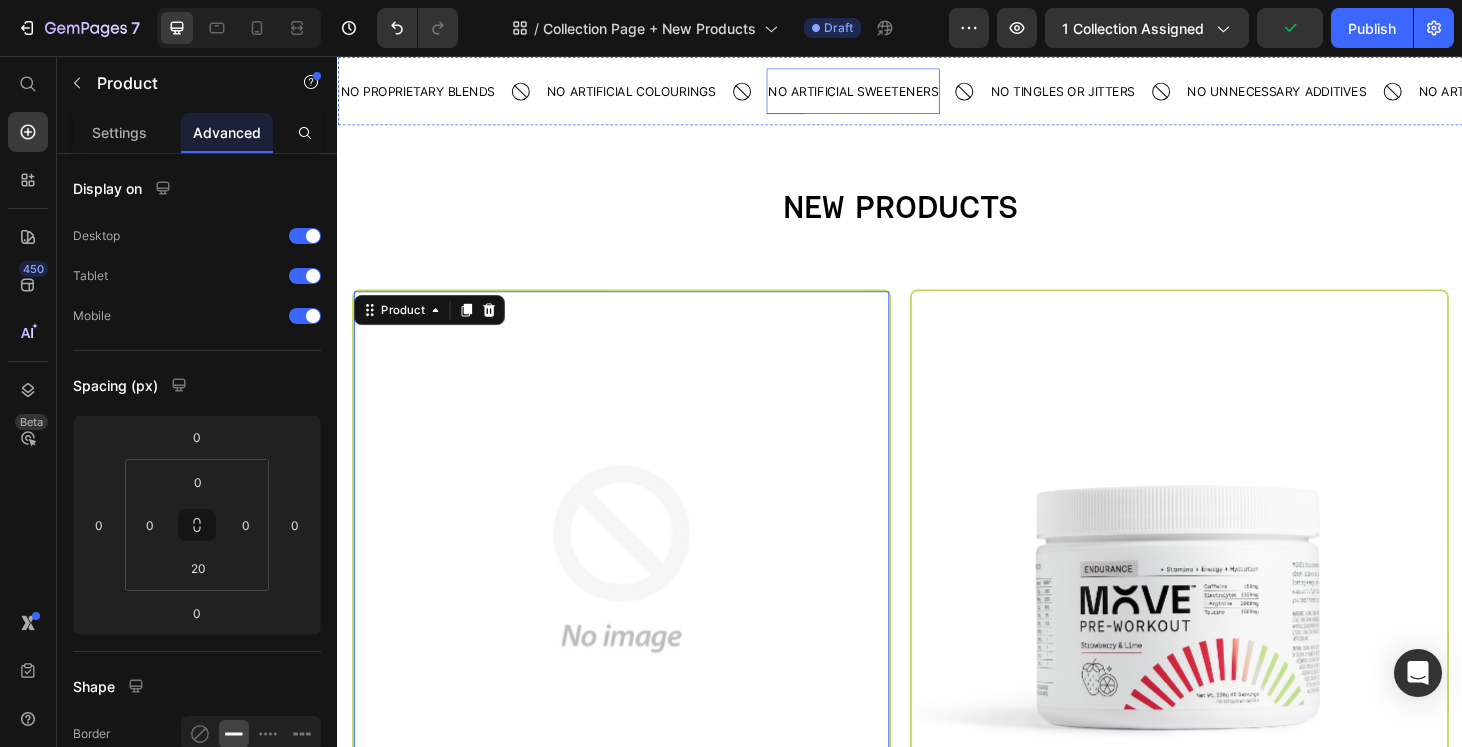 scroll, scrollTop: 498, scrollLeft: 0, axis: vertical 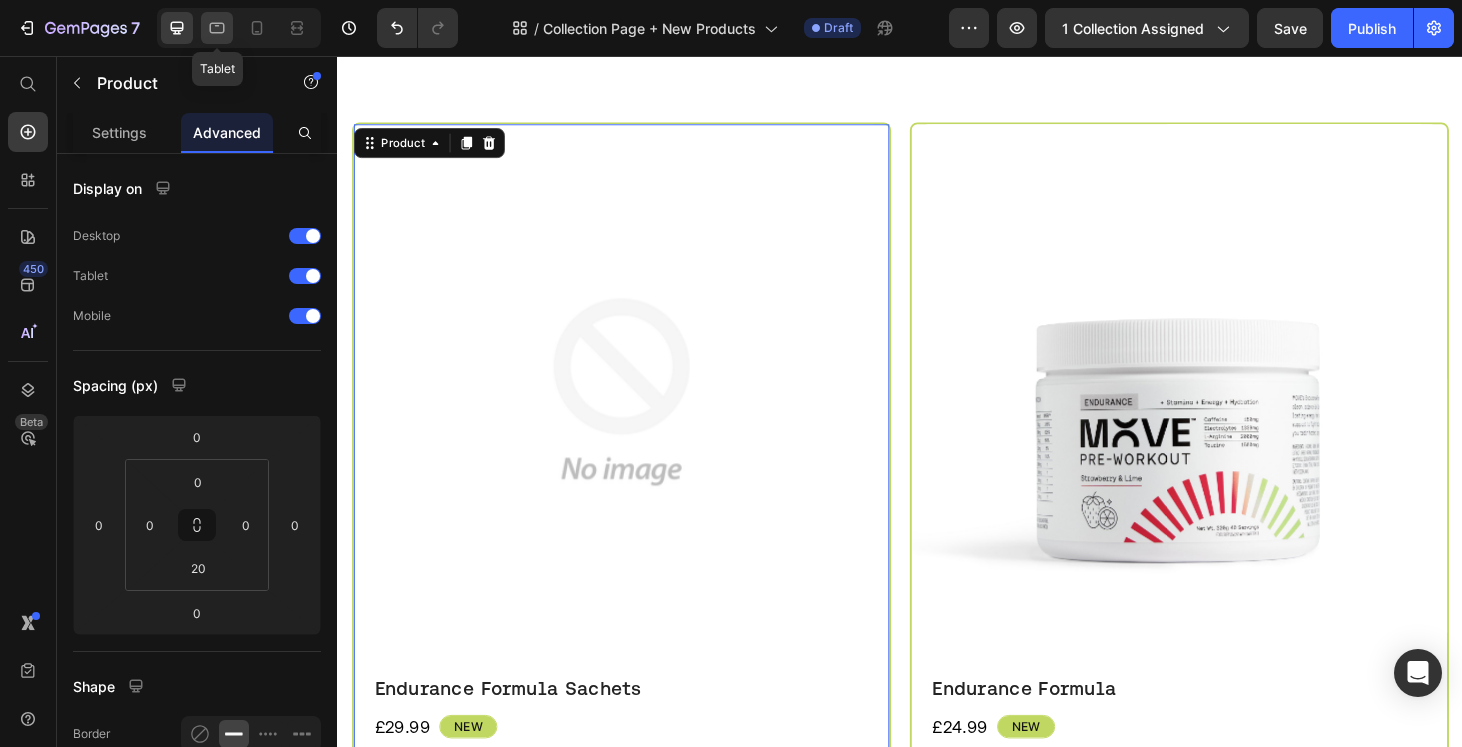 click 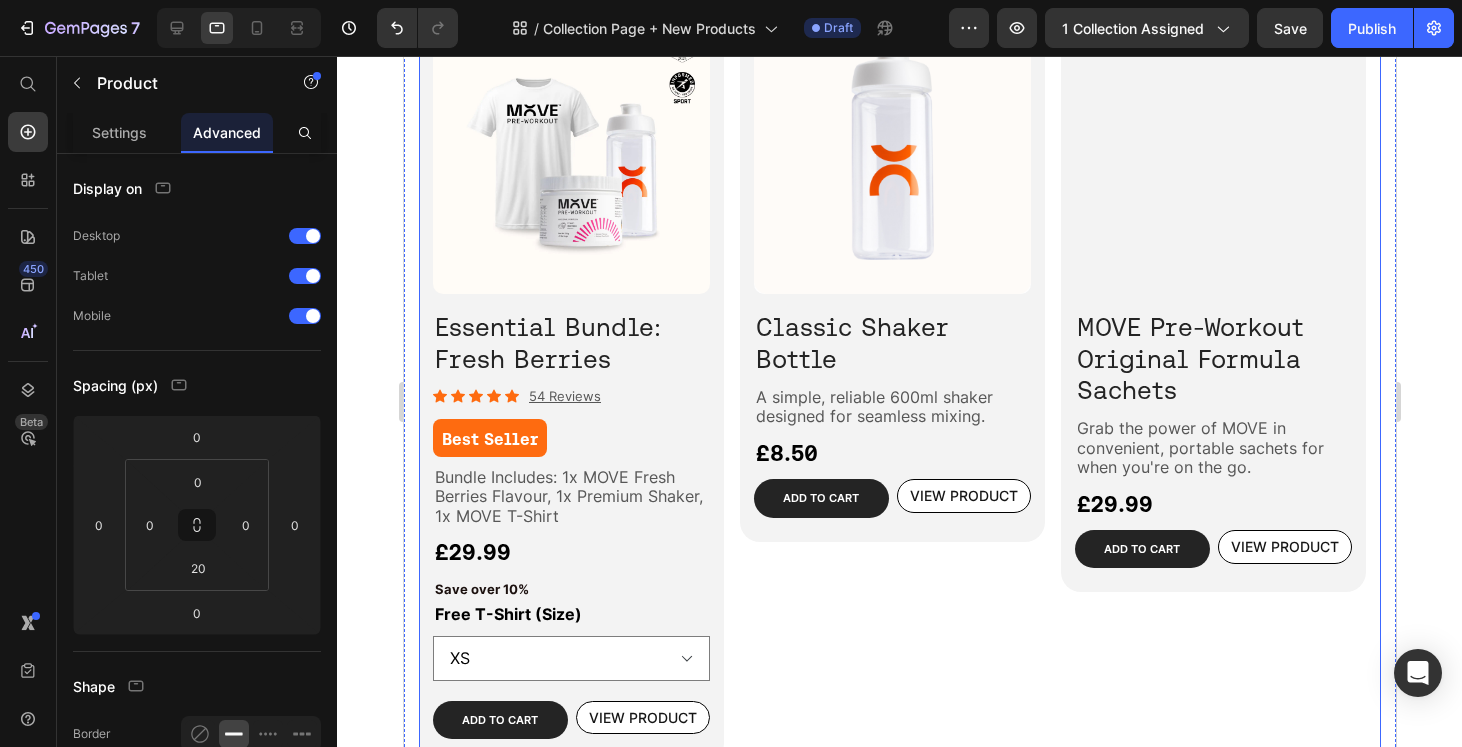 scroll, scrollTop: 1798, scrollLeft: 0, axis: vertical 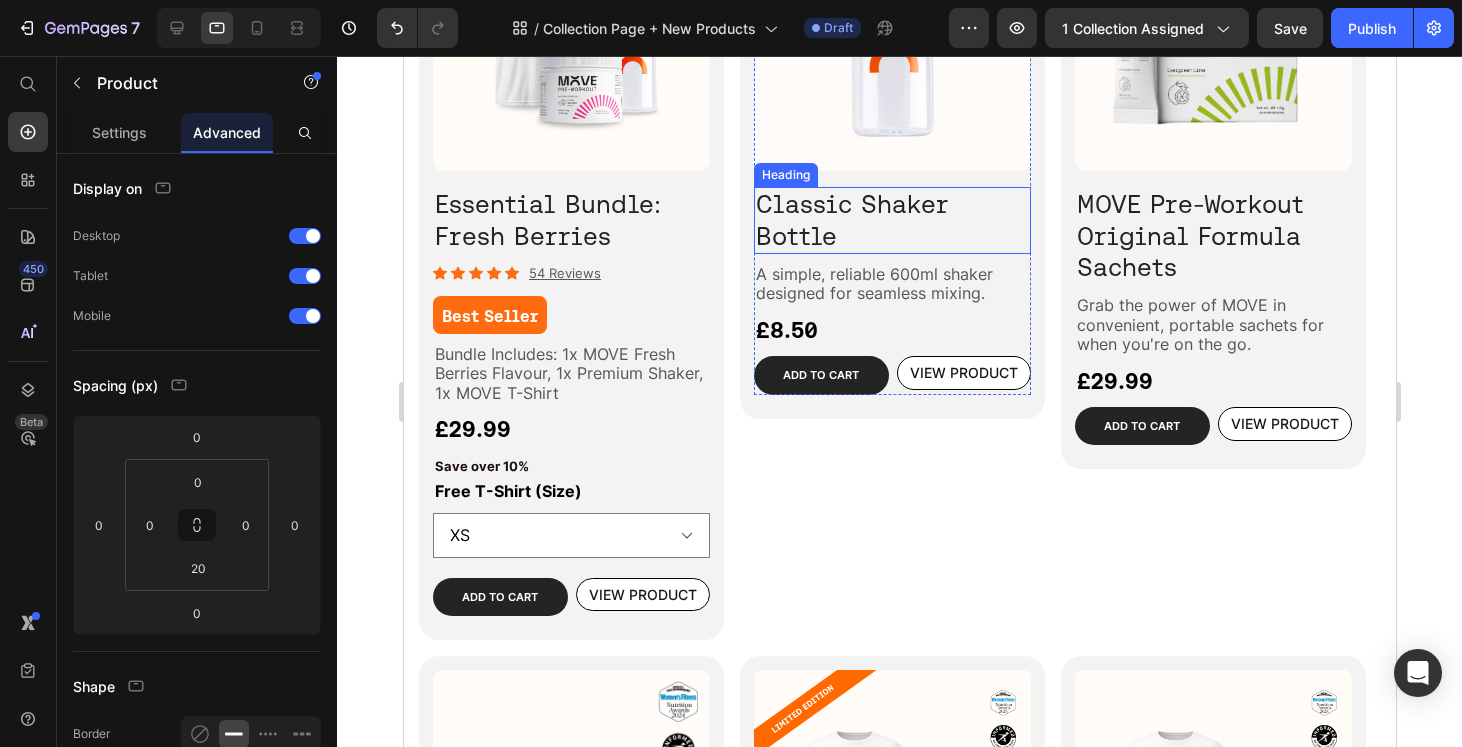 click on "Classic Shaker Bottle" at bounding box center [851, 219] 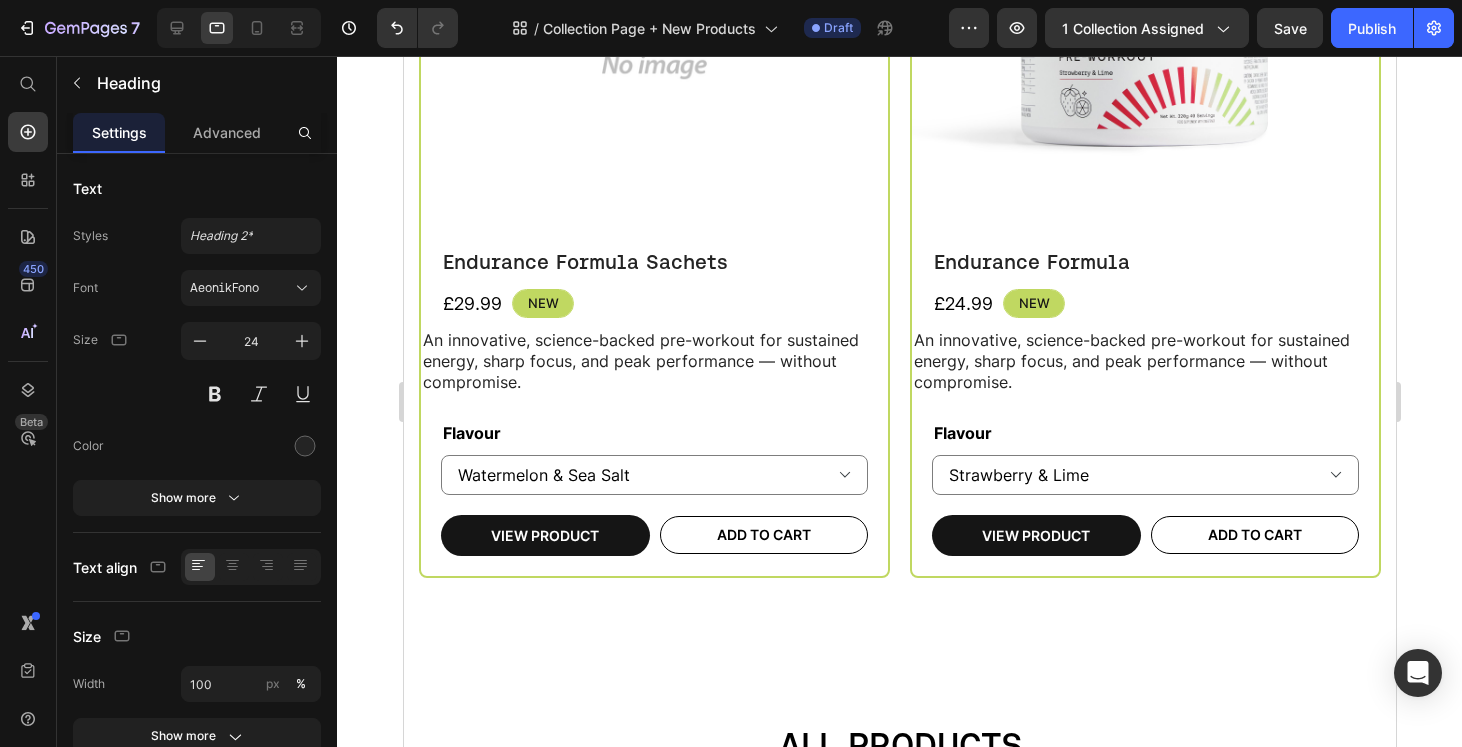 scroll, scrollTop: 706, scrollLeft: 0, axis: vertical 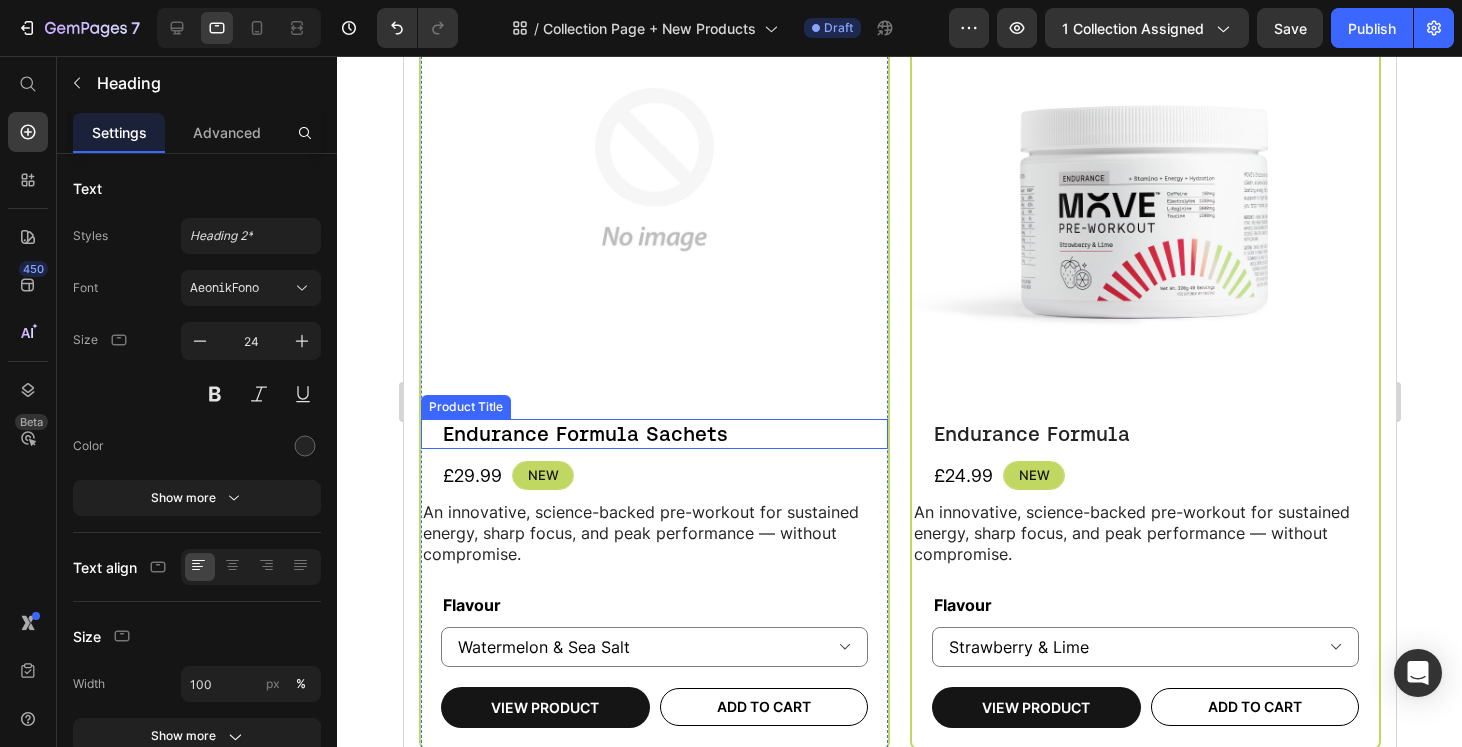 click on "Endurance Formula Sachets" at bounding box center (653, 434) 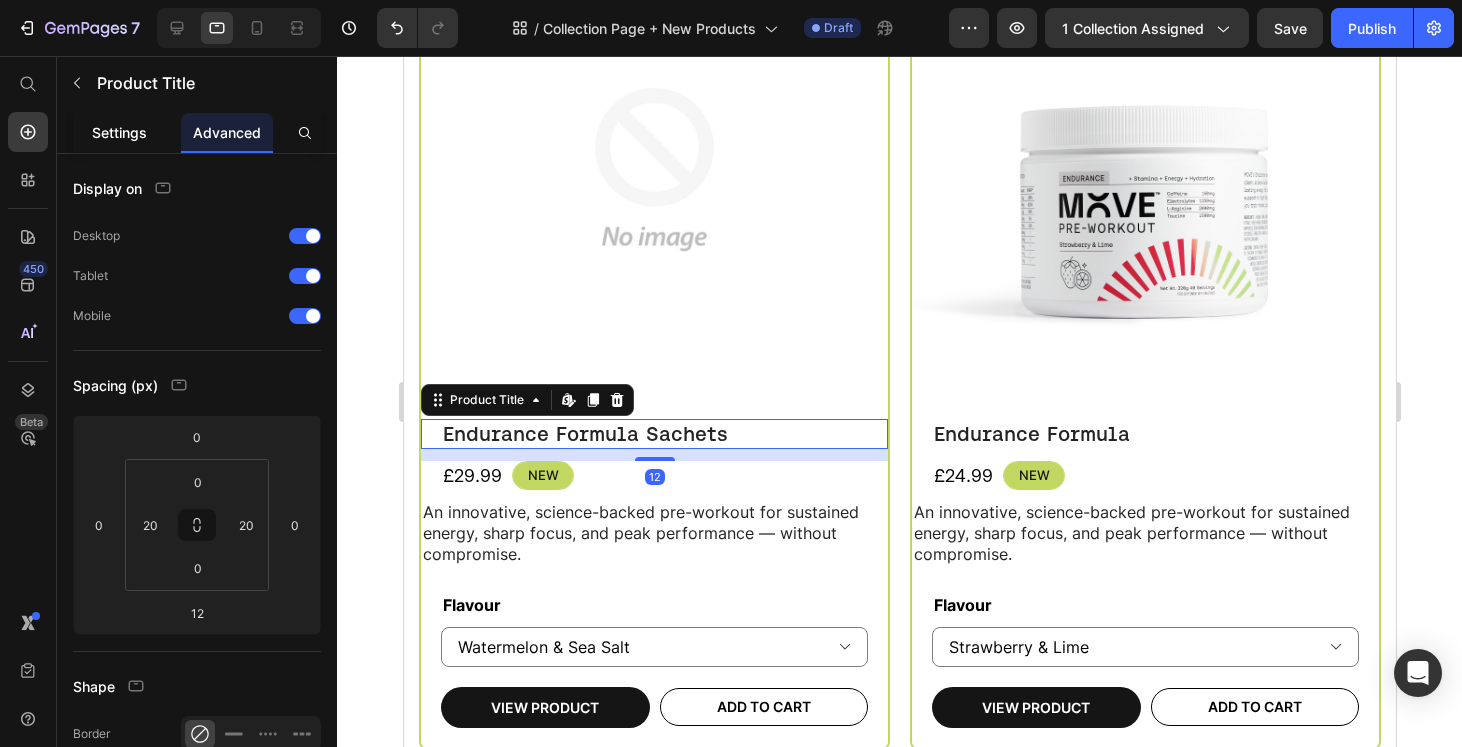 click on "Settings" 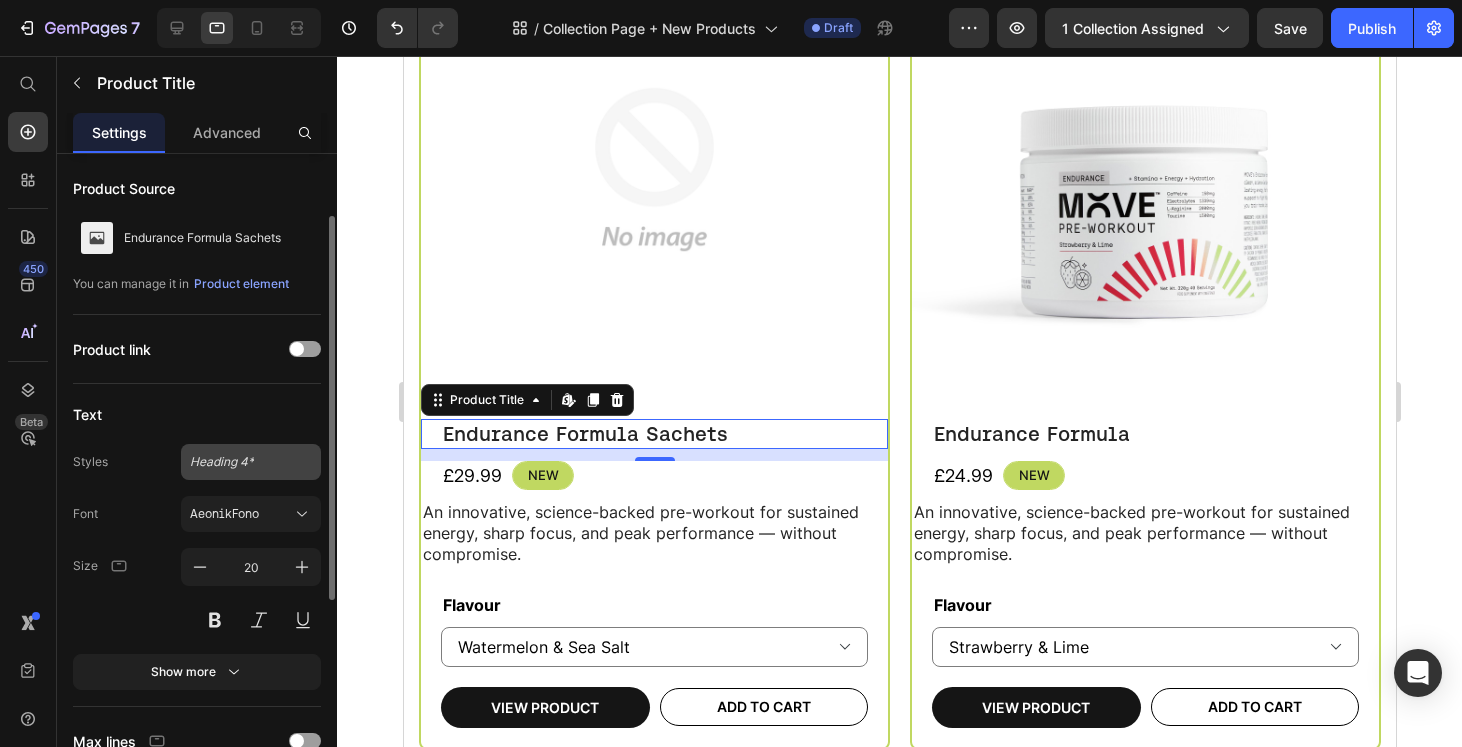 scroll, scrollTop: 39, scrollLeft: 0, axis: vertical 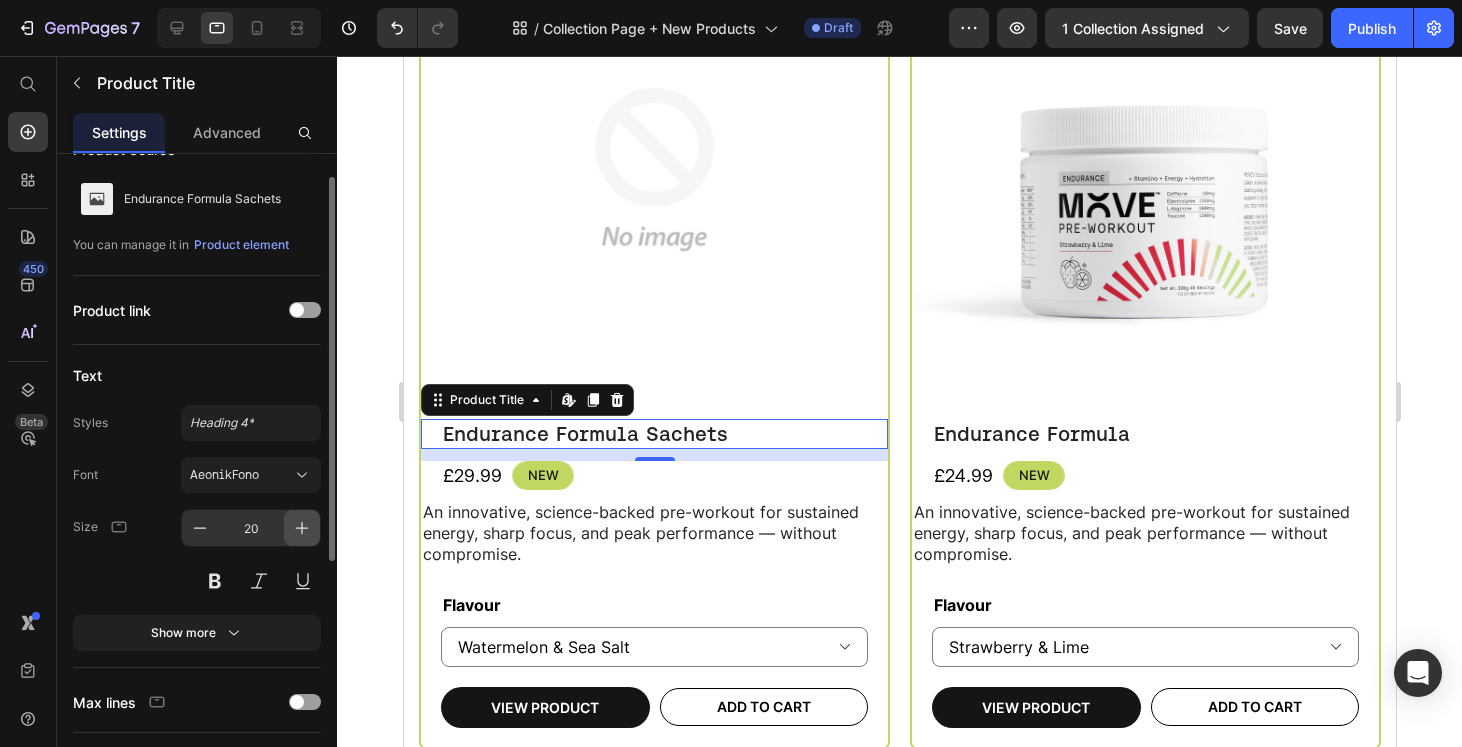 click 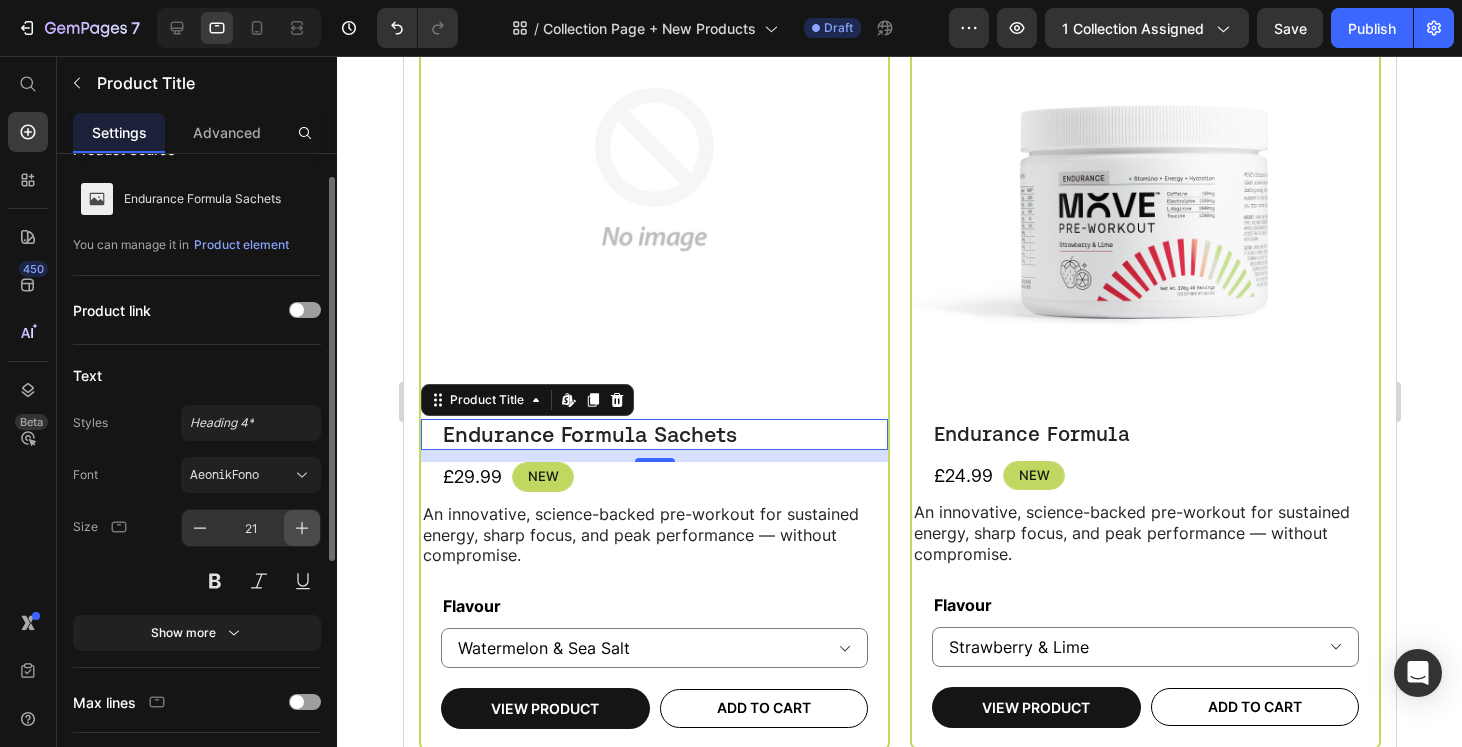 click 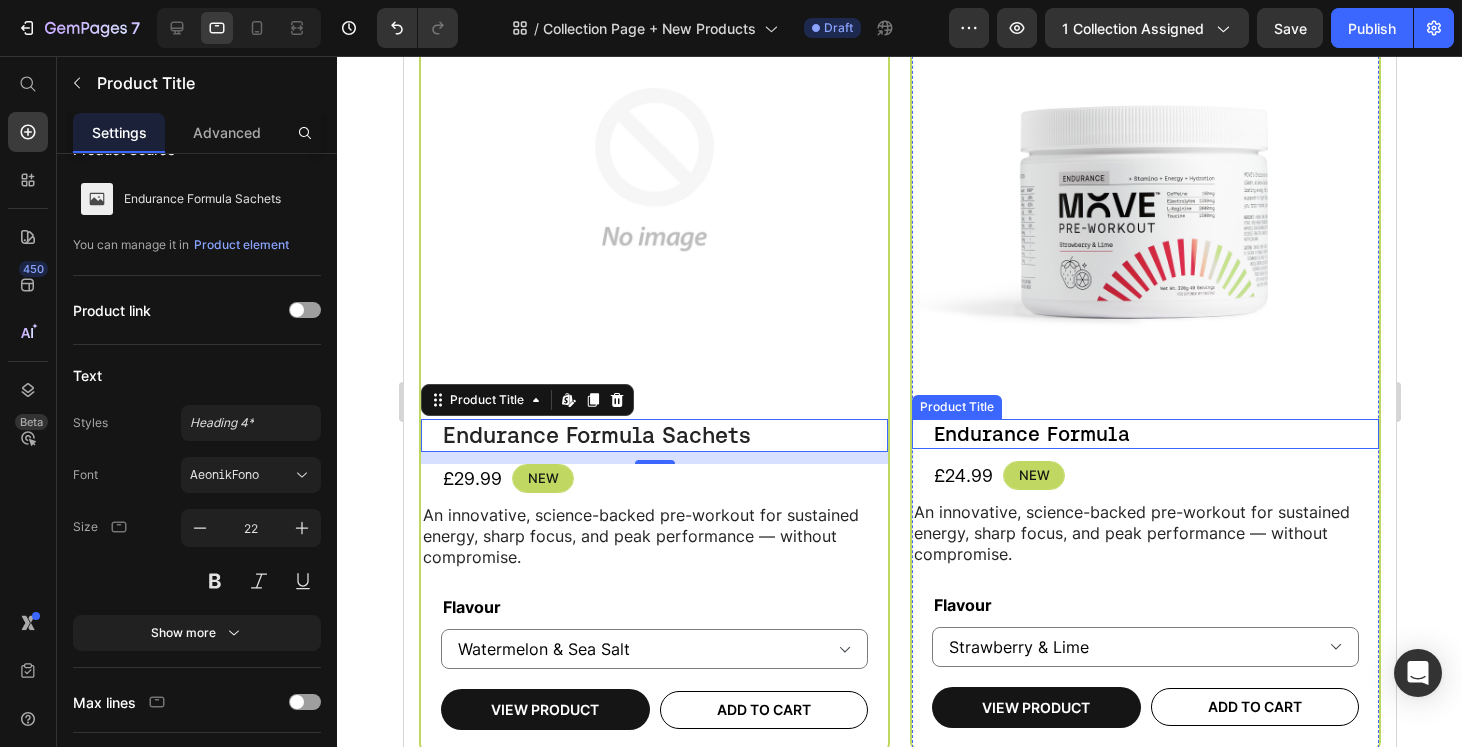 click on "Endurance Formula" at bounding box center [1144, 434] 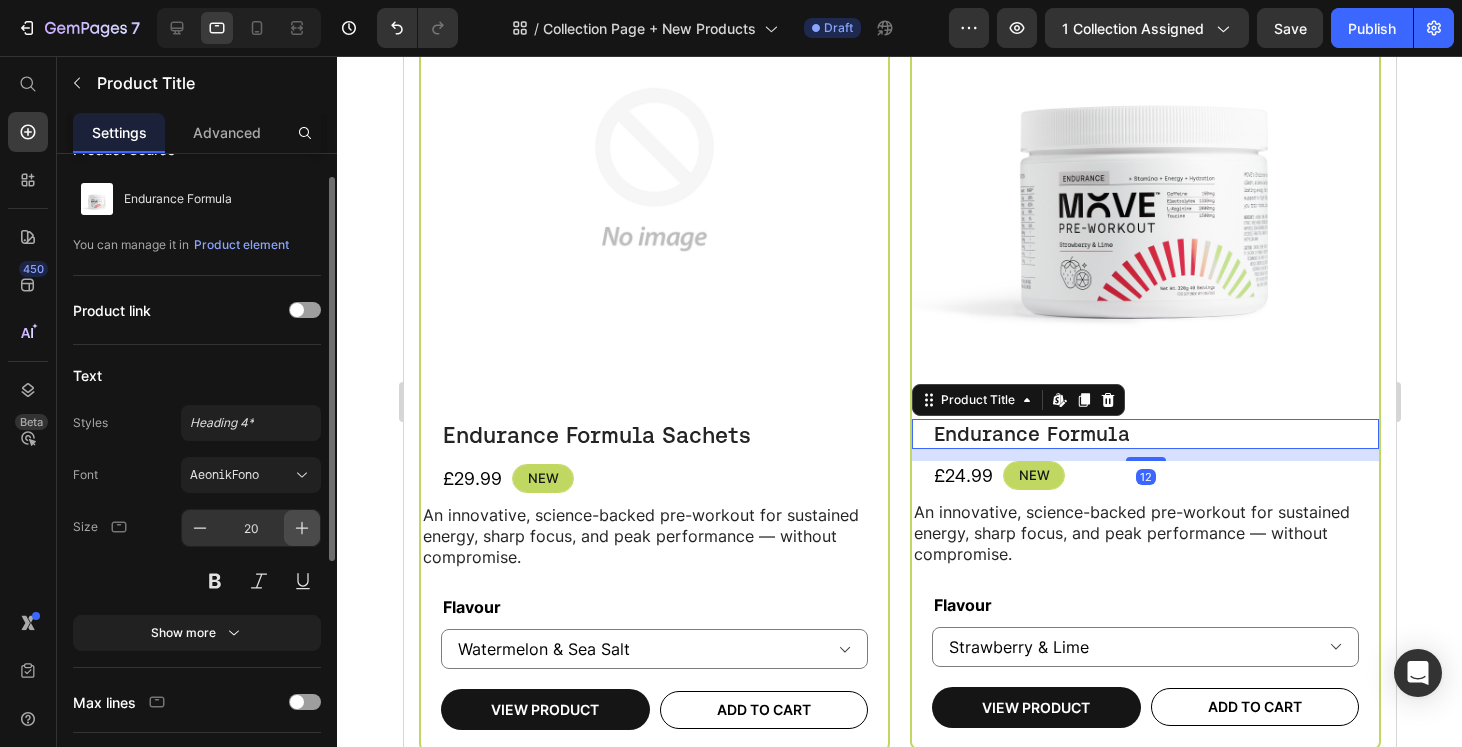 click 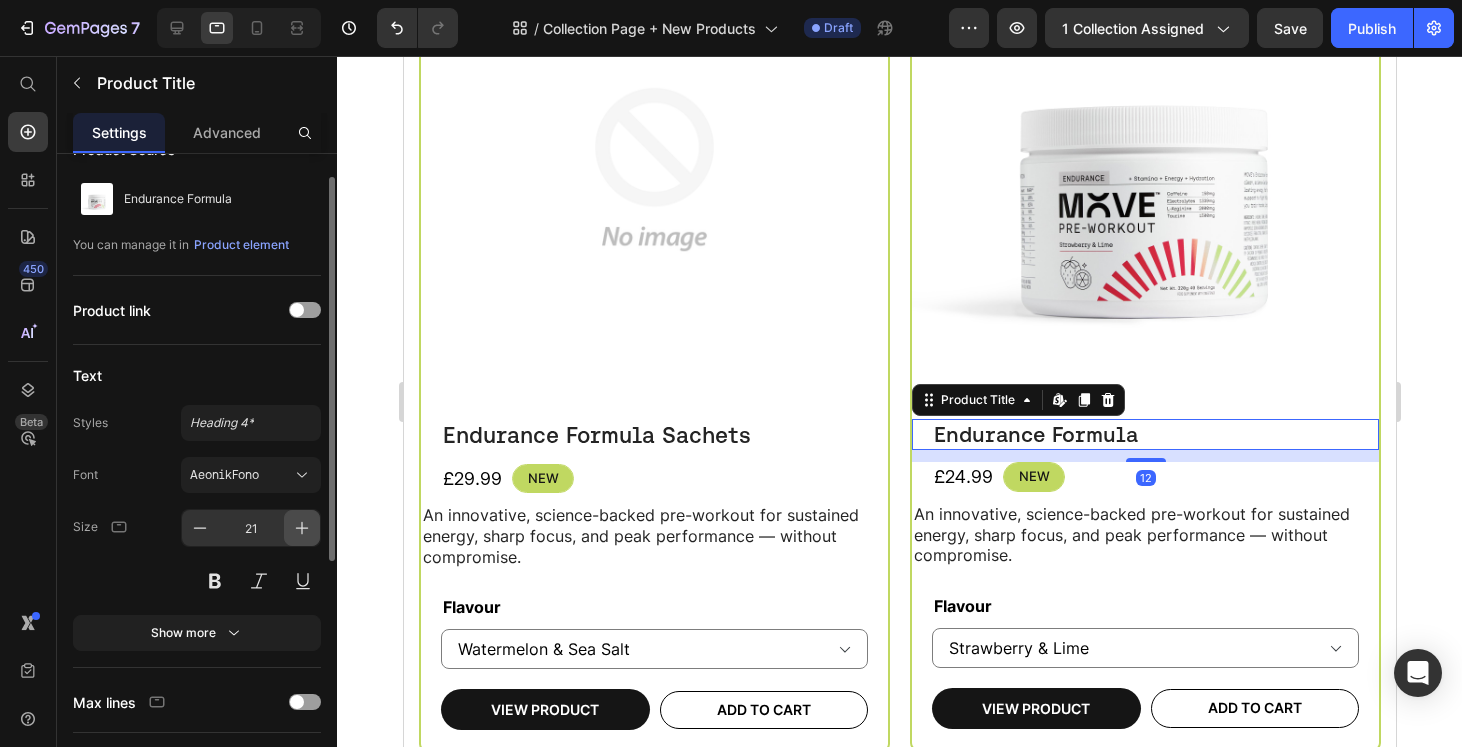 click 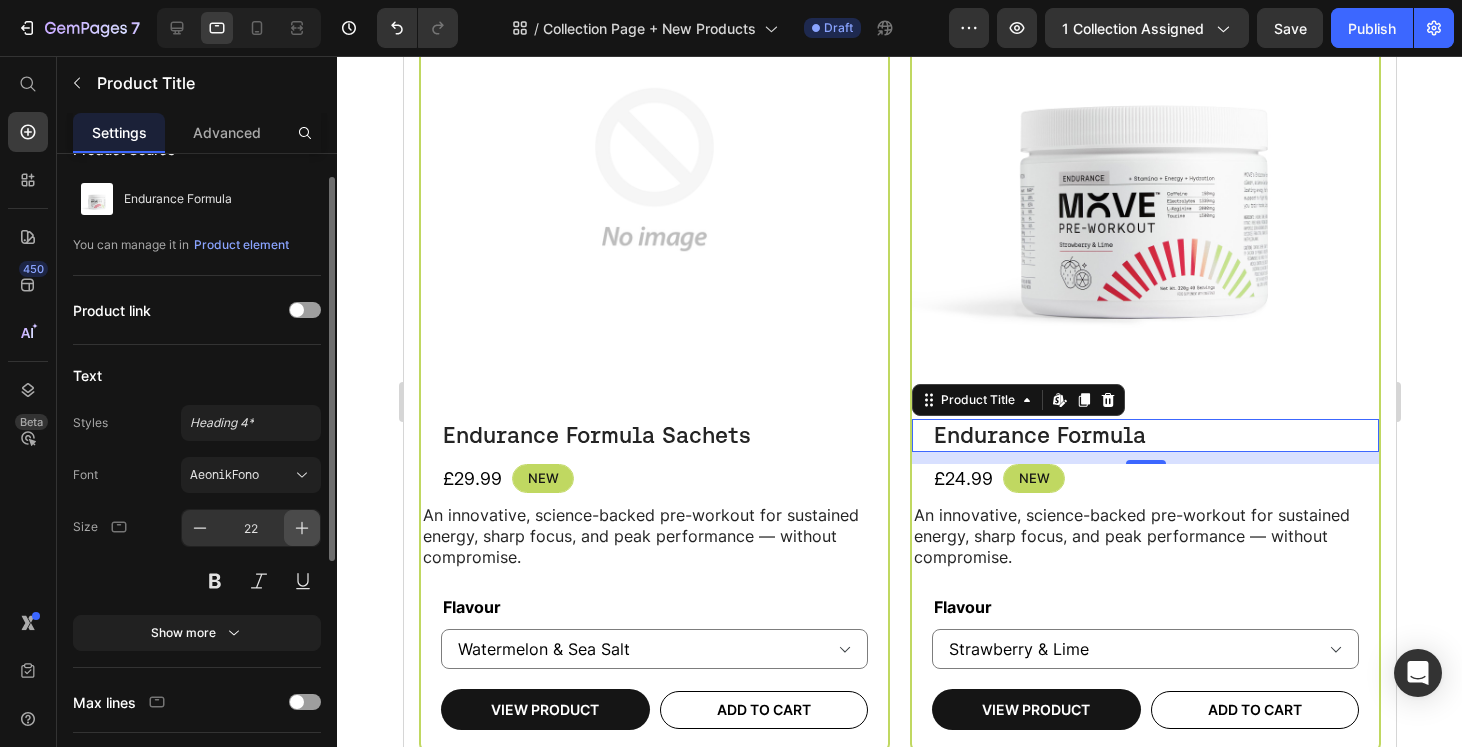 click 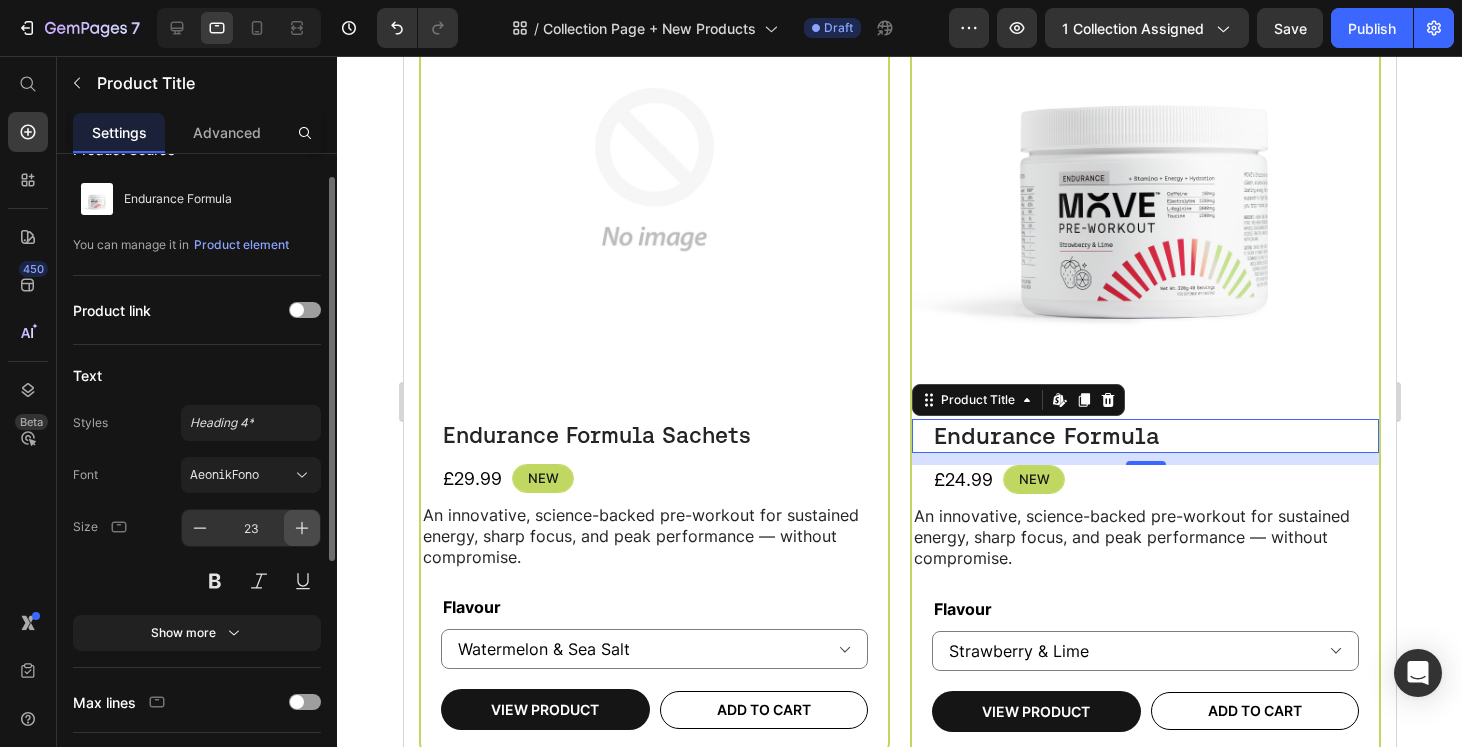 click 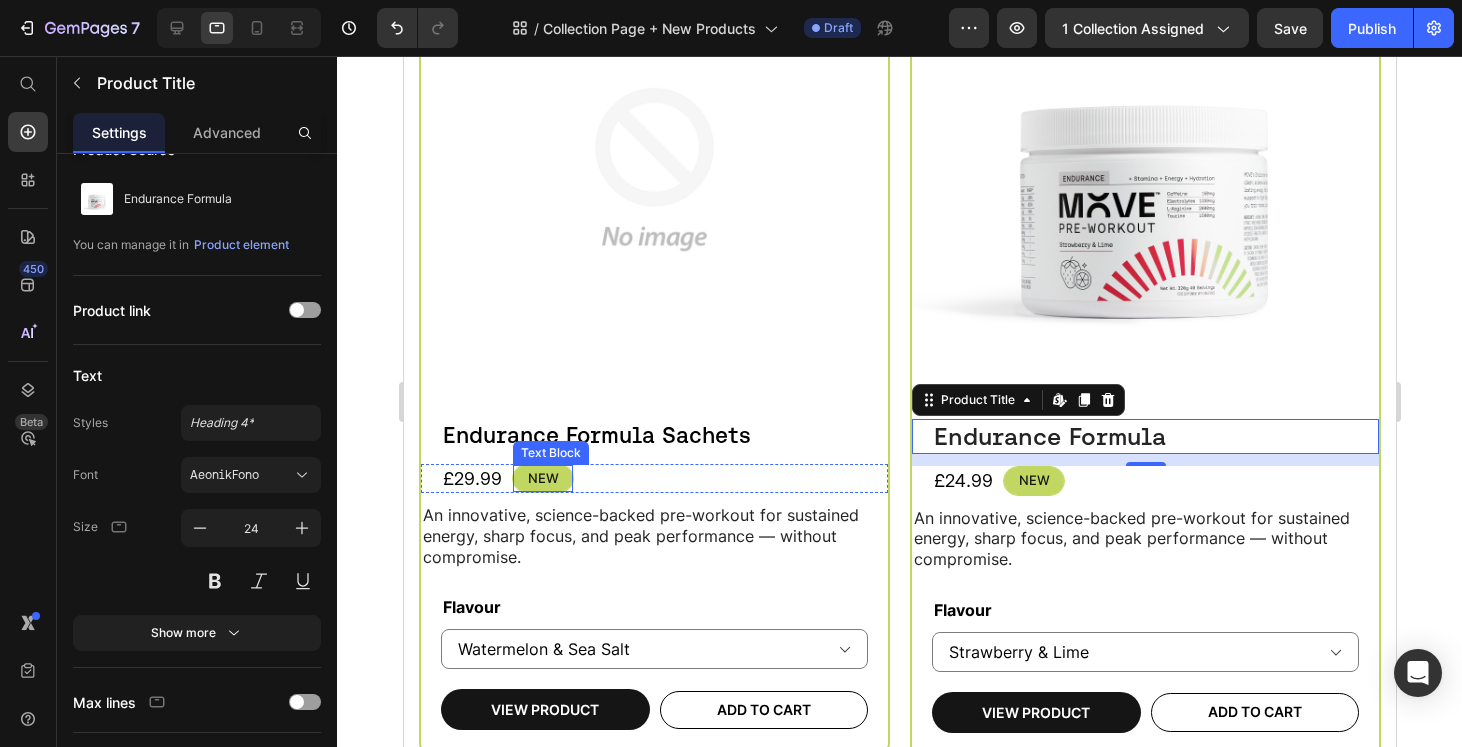 click on "Endurance Formula Sachets" at bounding box center (653, 435) 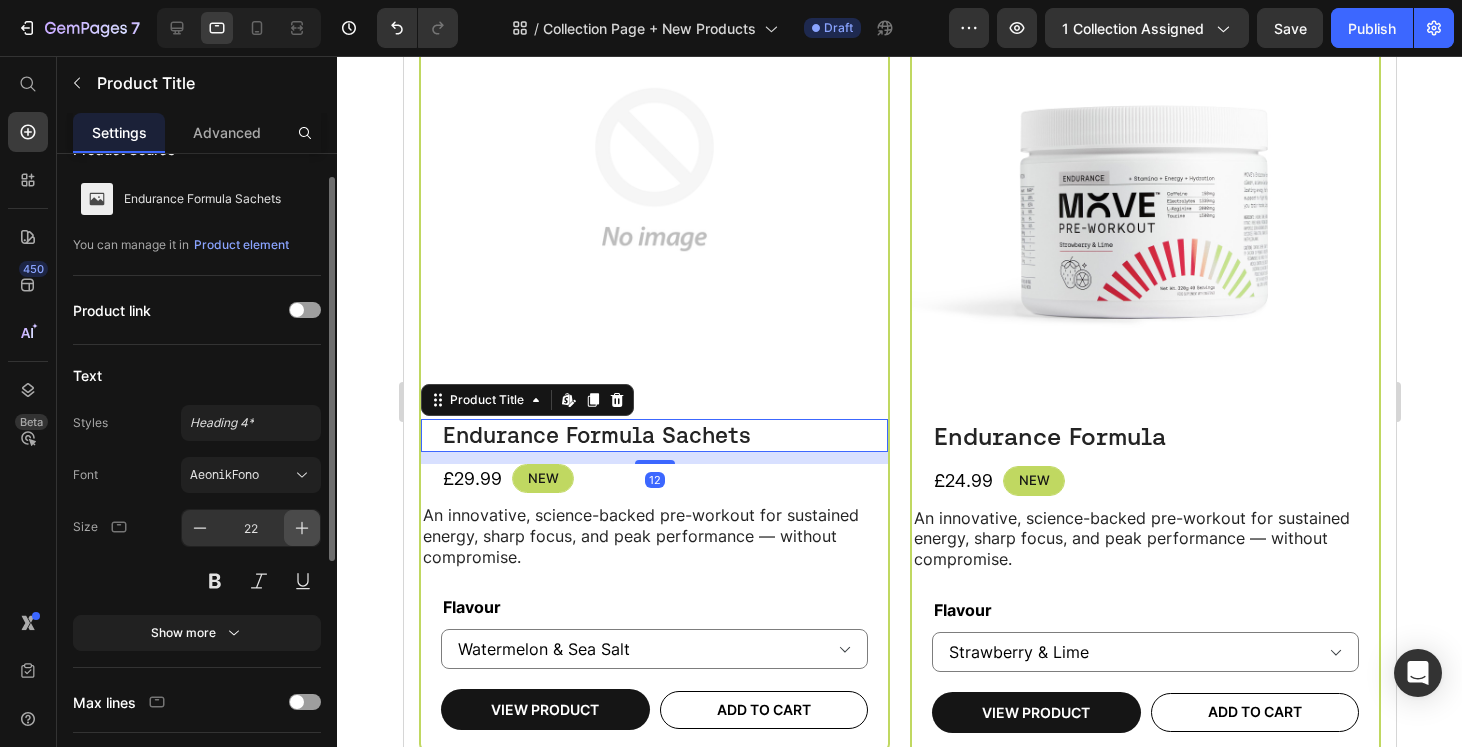 click 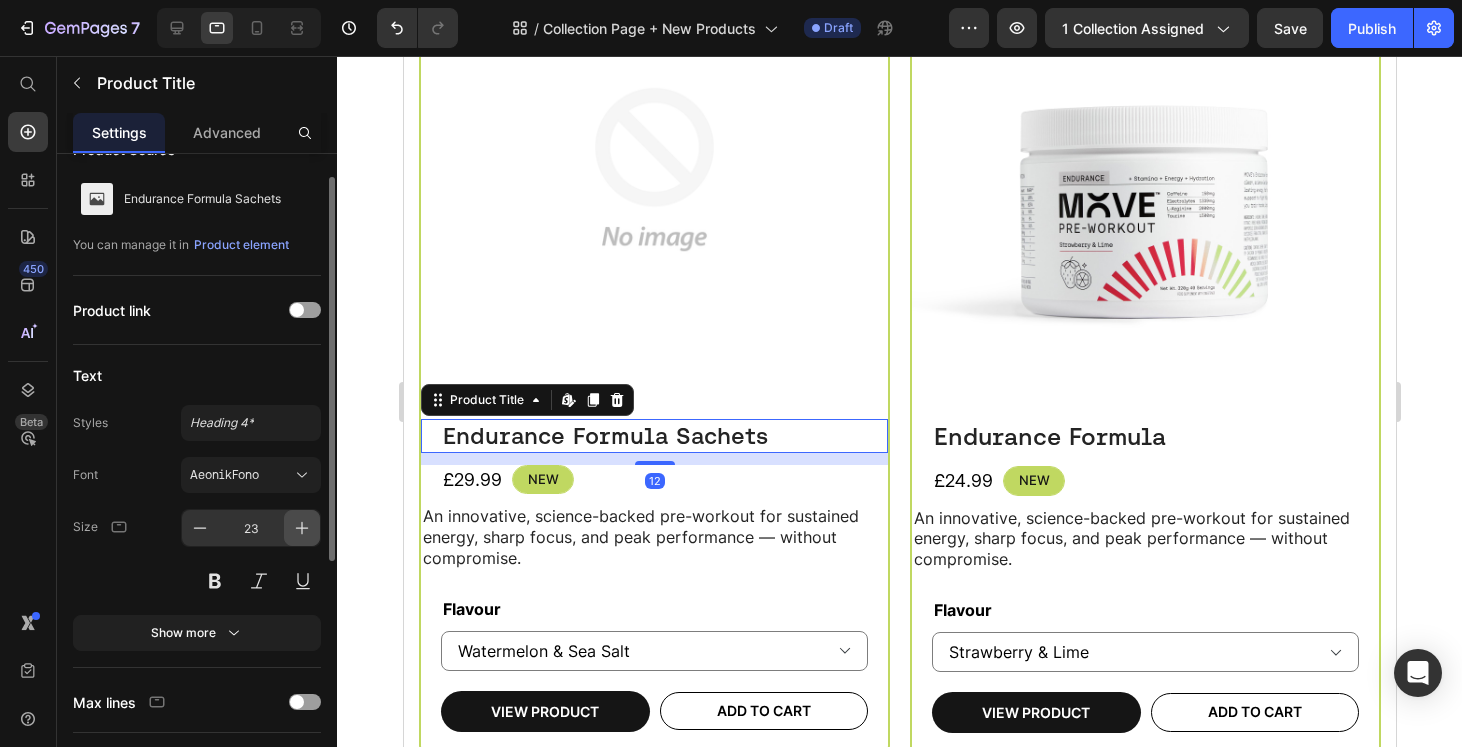 click 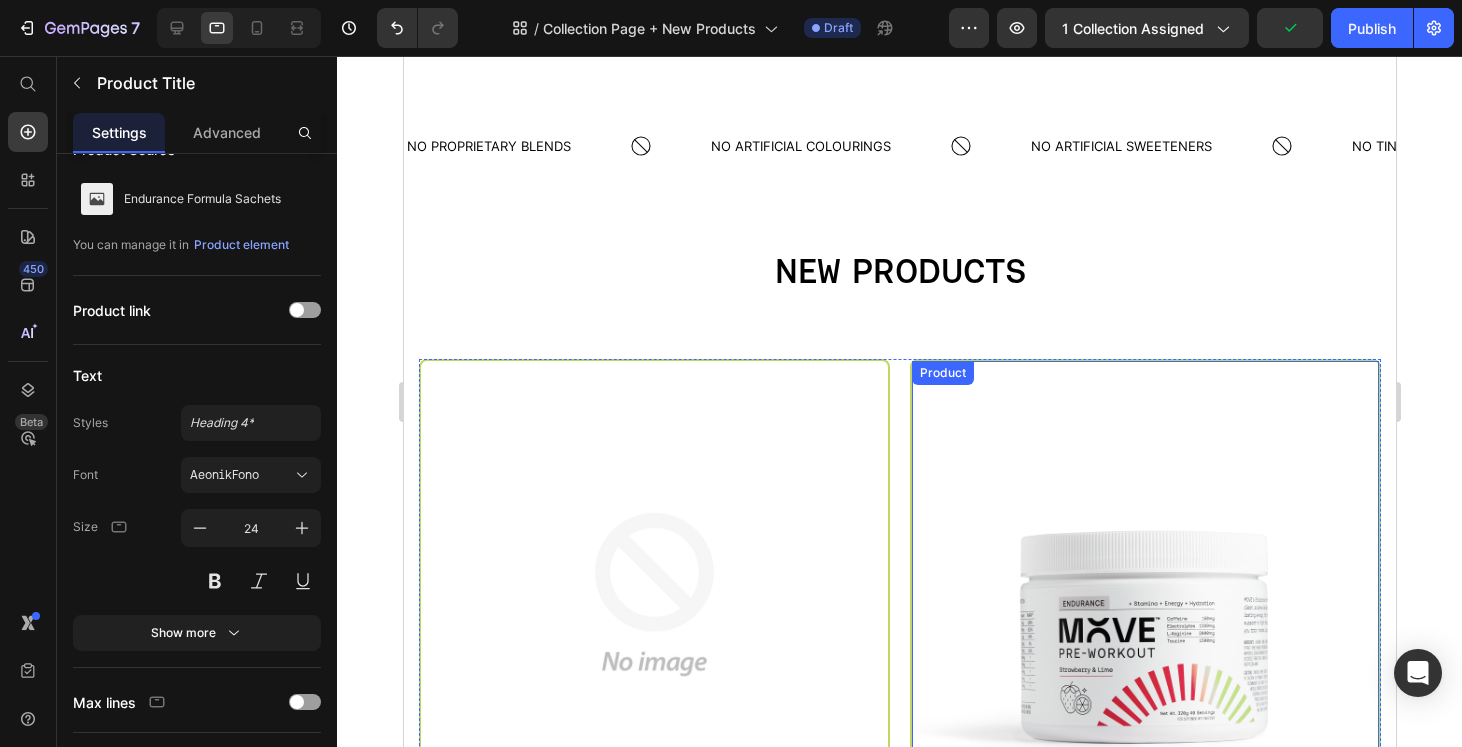 scroll, scrollTop: 0, scrollLeft: 0, axis: both 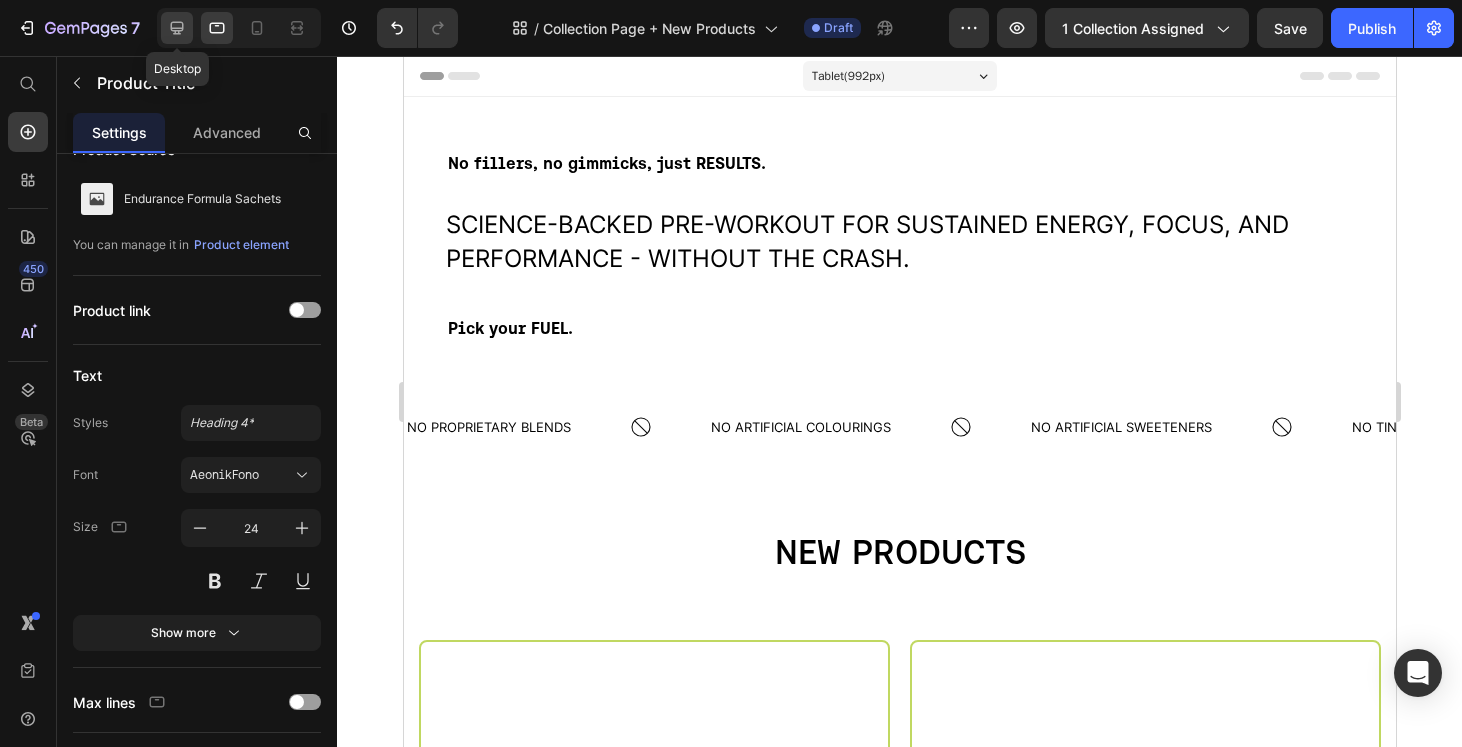click 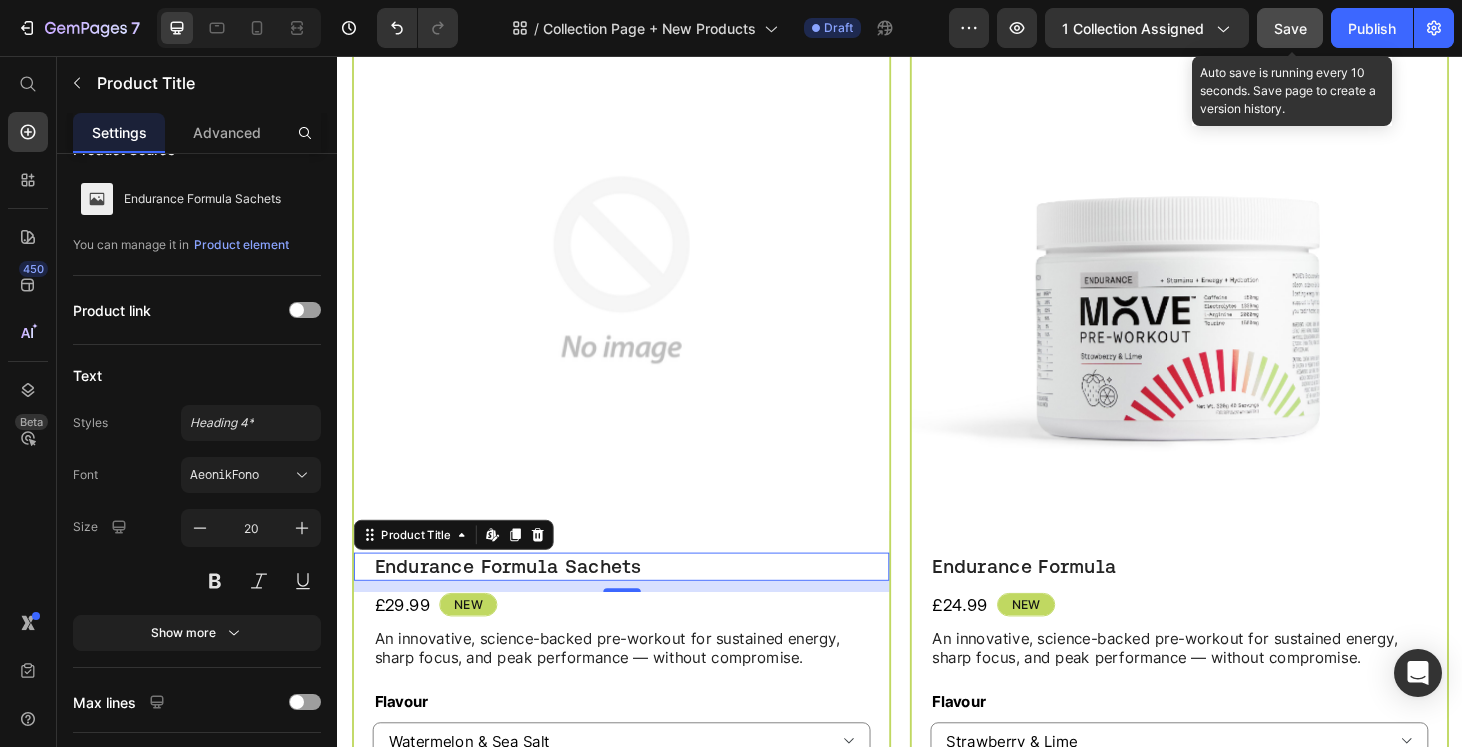 select on "Fresh Berries" 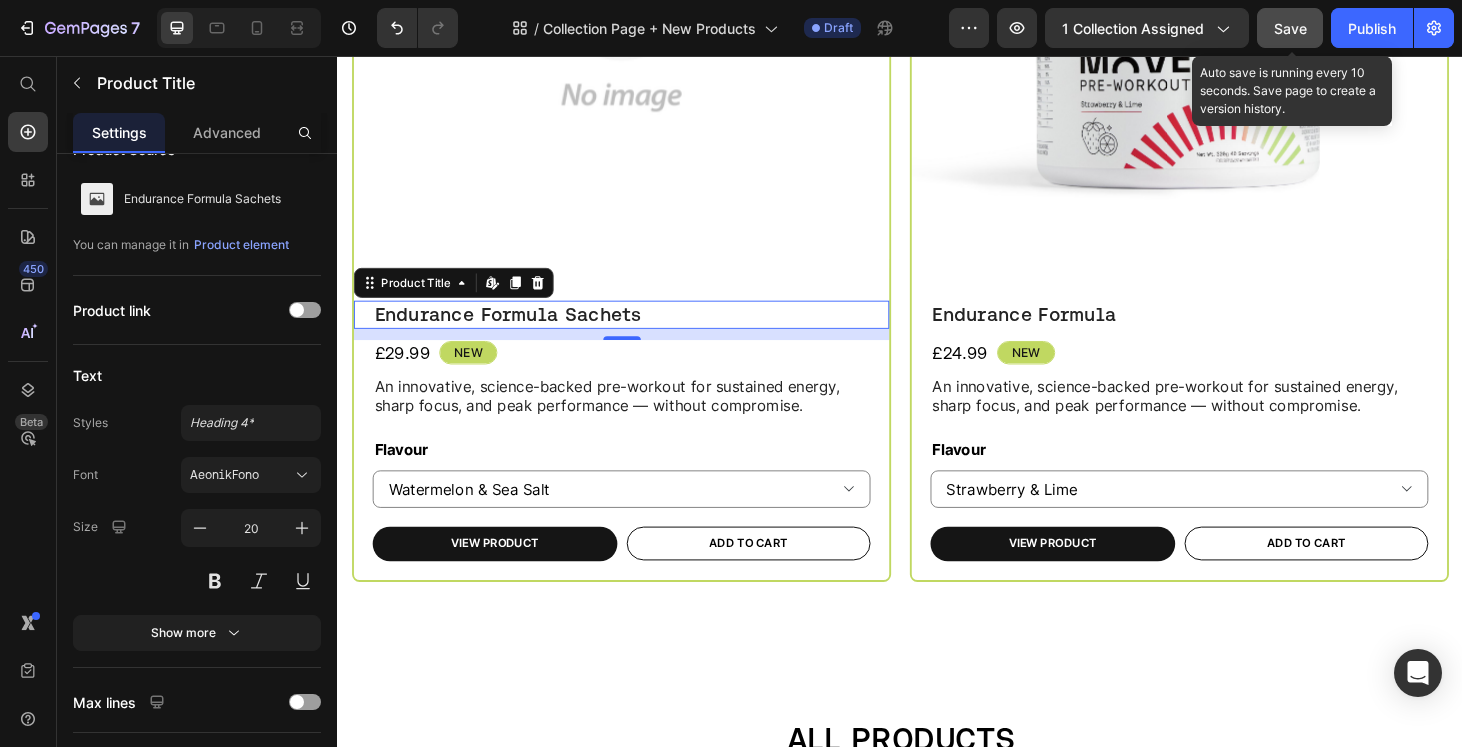 scroll, scrollTop: 1079, scrollLeft: 0, axis: vertical 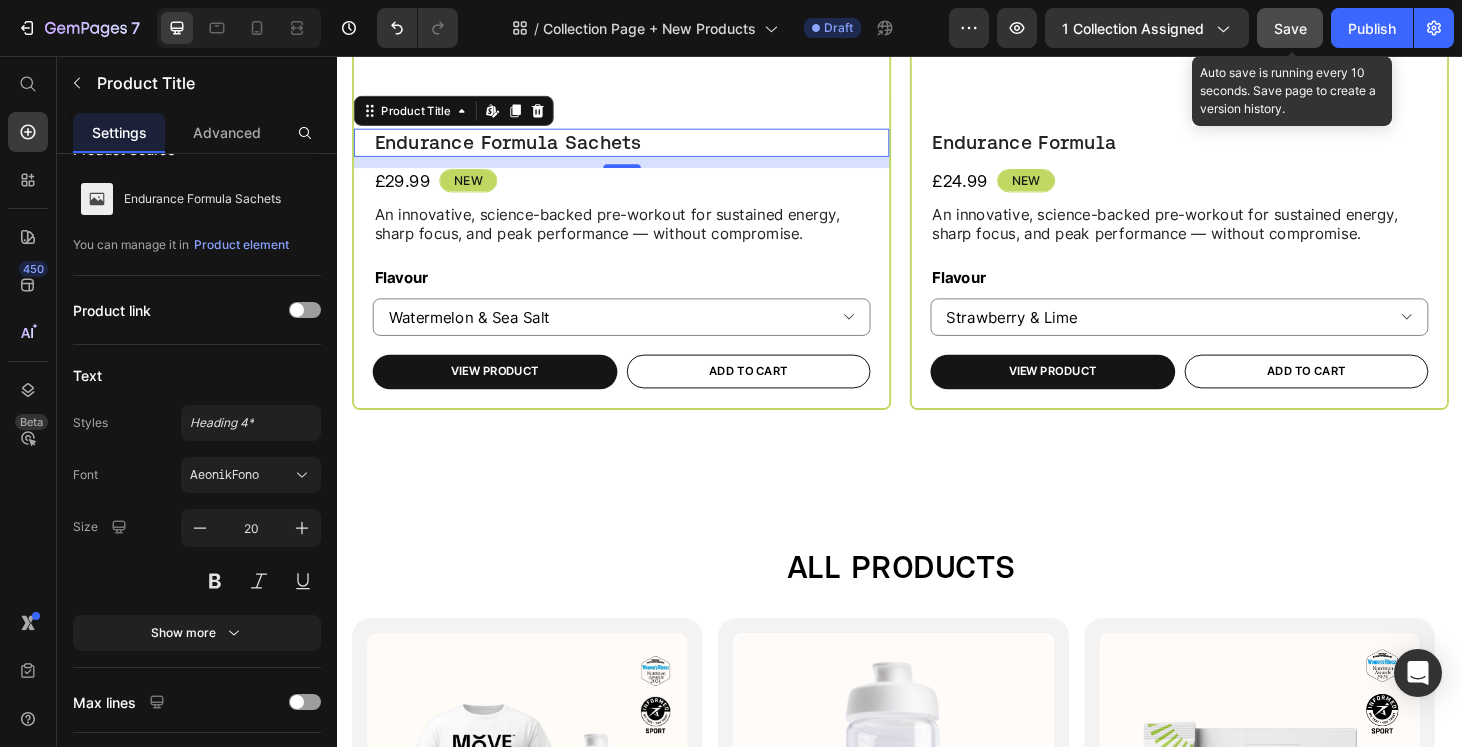 click on "Save" at bounding box center [1290, 28] 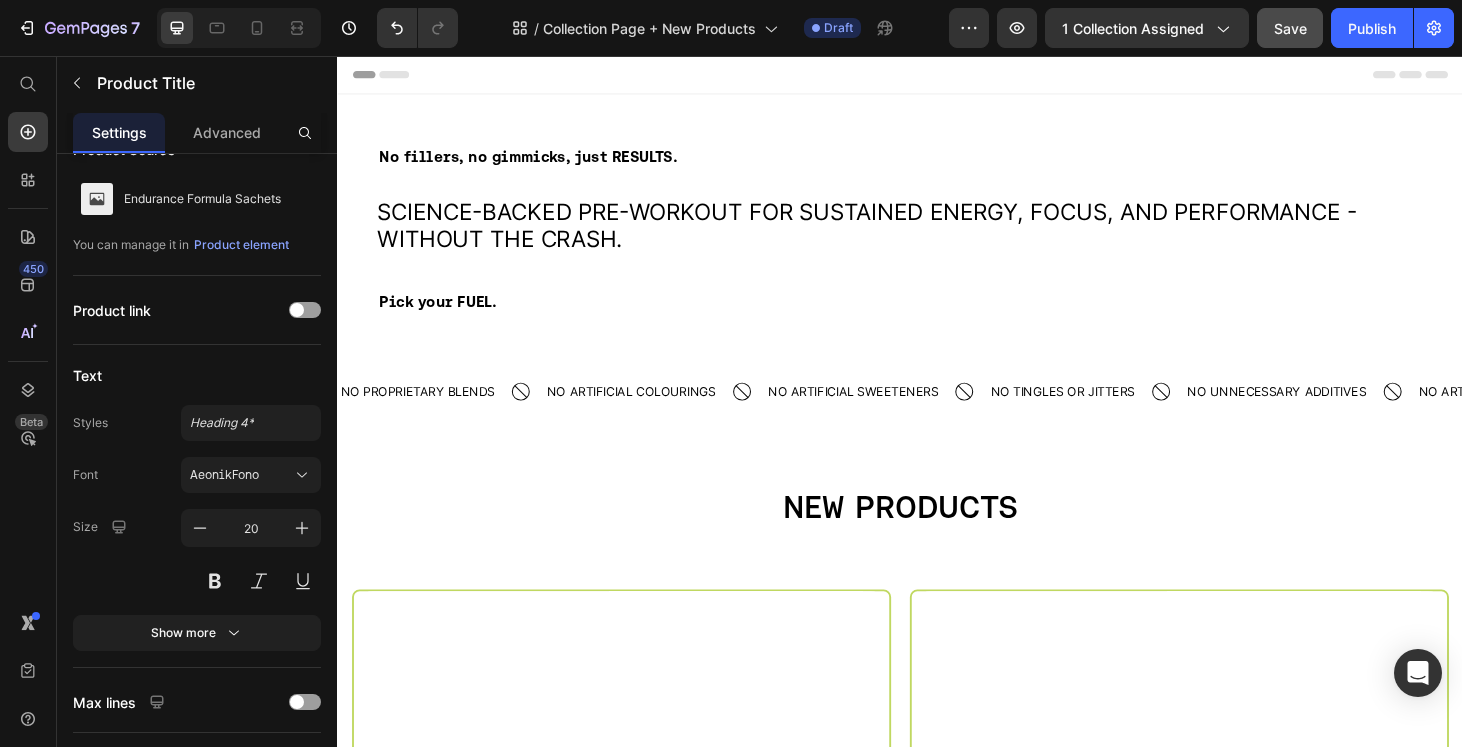 scroll, scrollTop: 4, scrollLeft: 0, axis: vertical 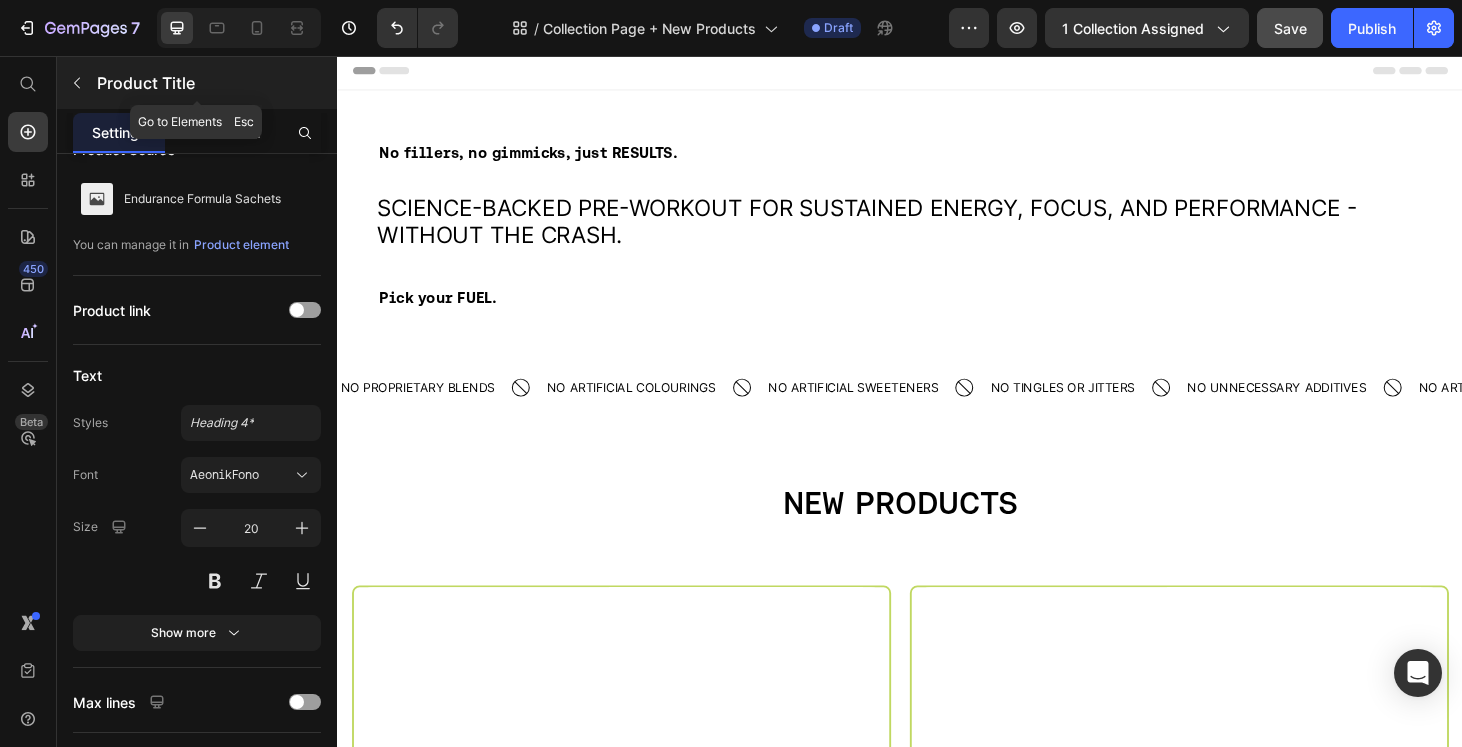 click 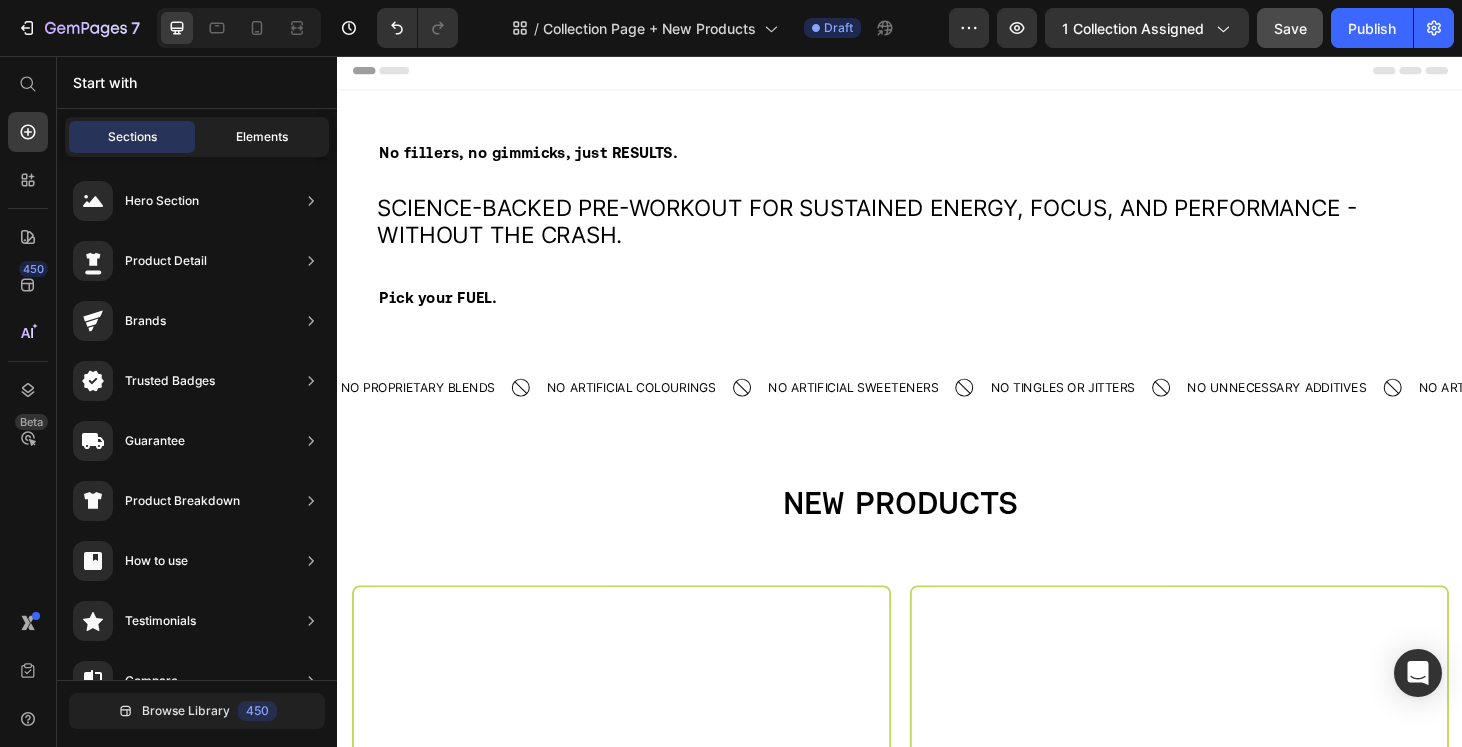 click on "Elements" at bounding box center [262, 137] 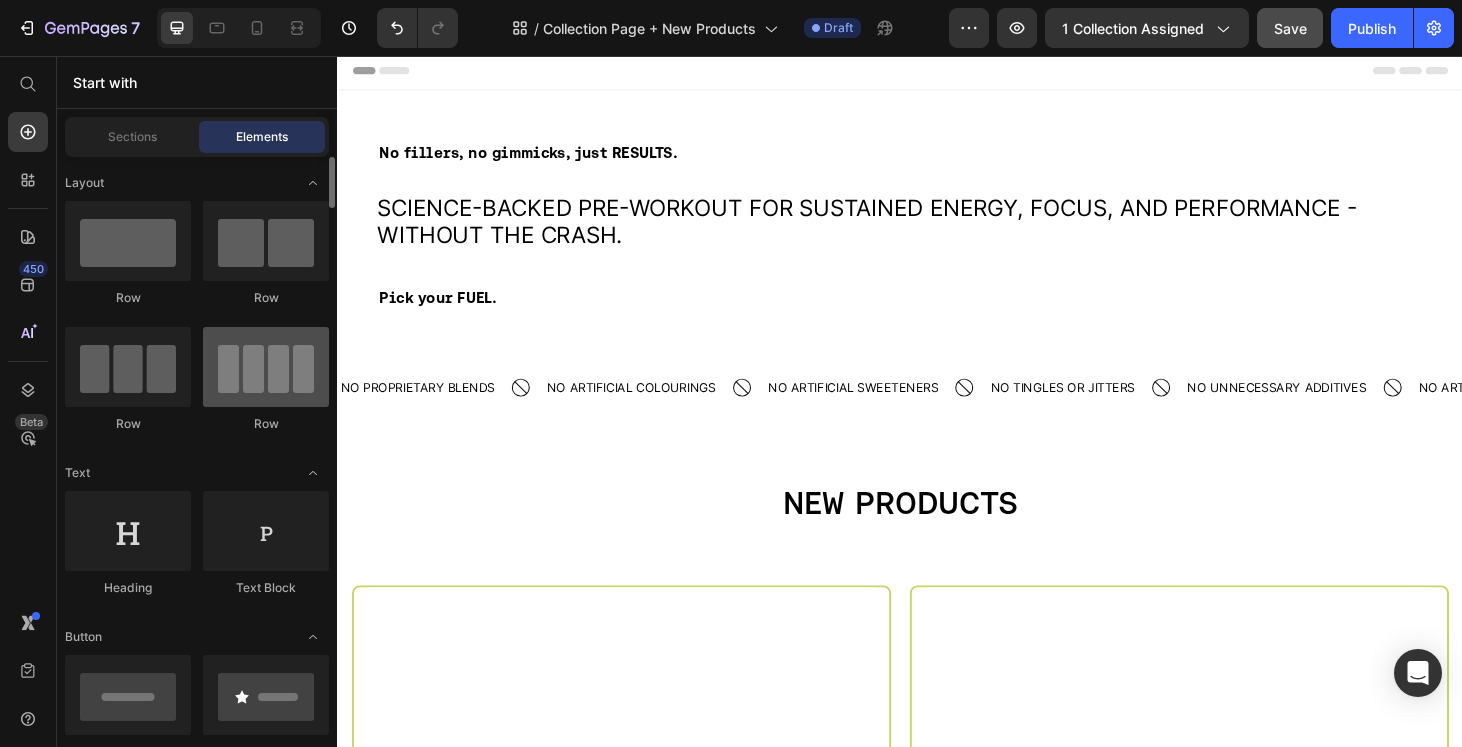 scroll, scrollTop: 186, scrollLeft: 0, axis: vertical 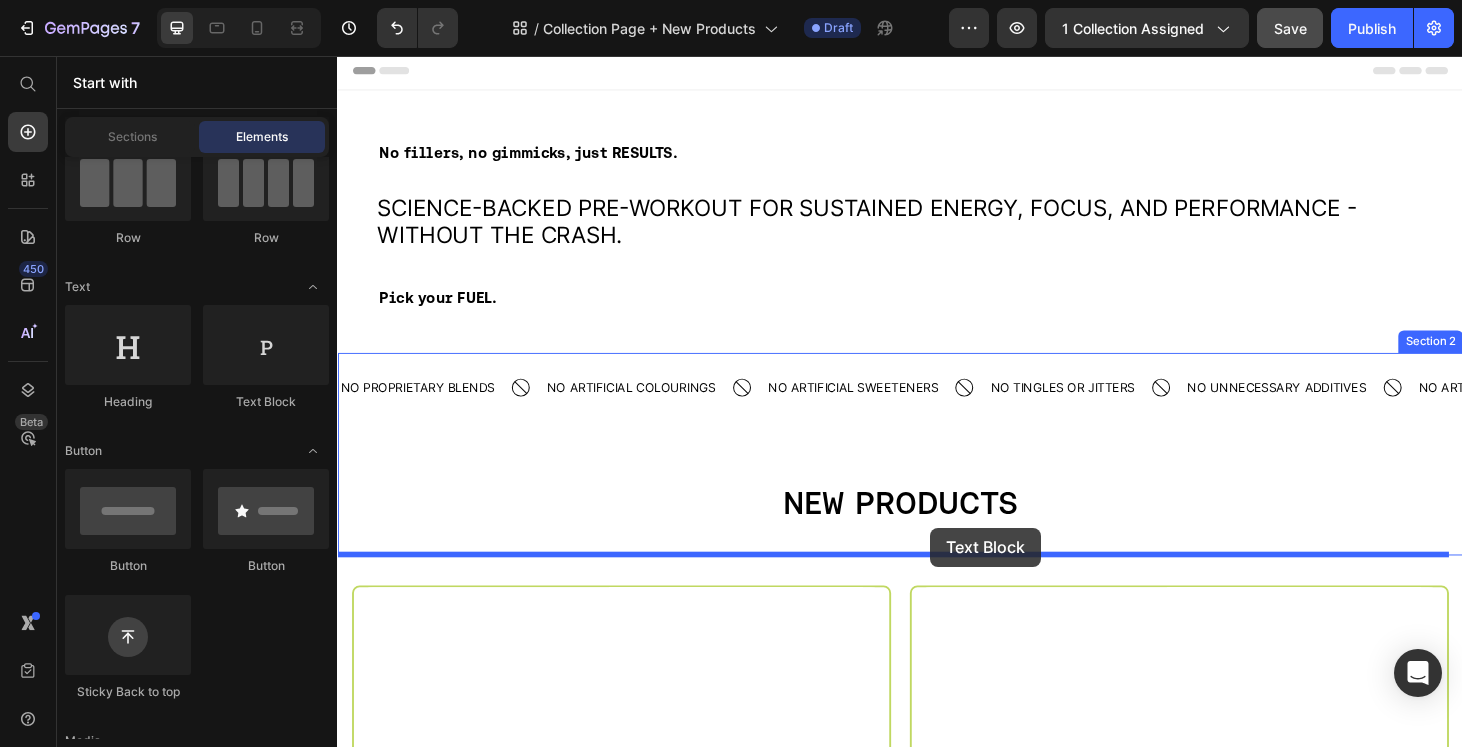 drag, startPoint x: 630, startPoint y: 426, endPoint x: 969, endPoint y: 559, distance: 364.15656 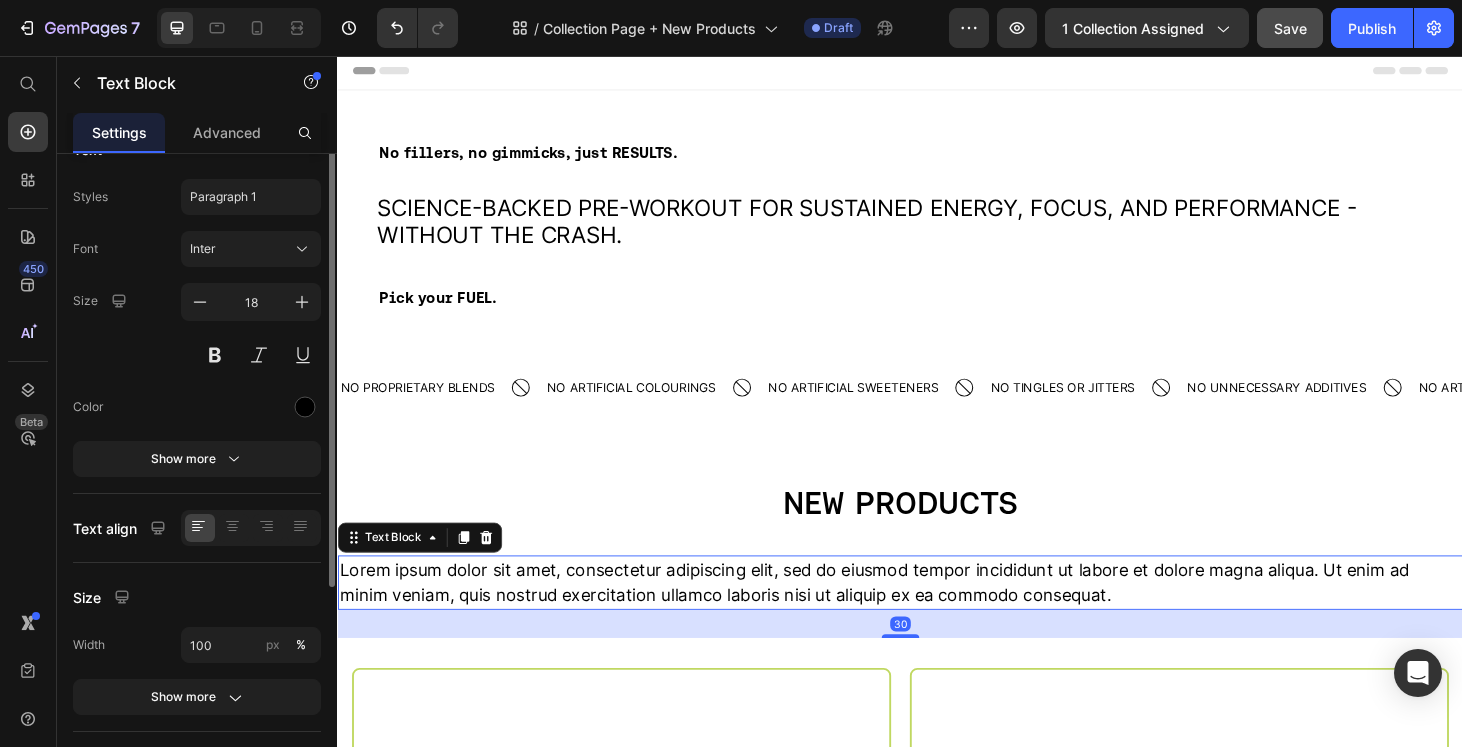 scroll, scrollTop: 0, scrollLeft: 0, axis: both 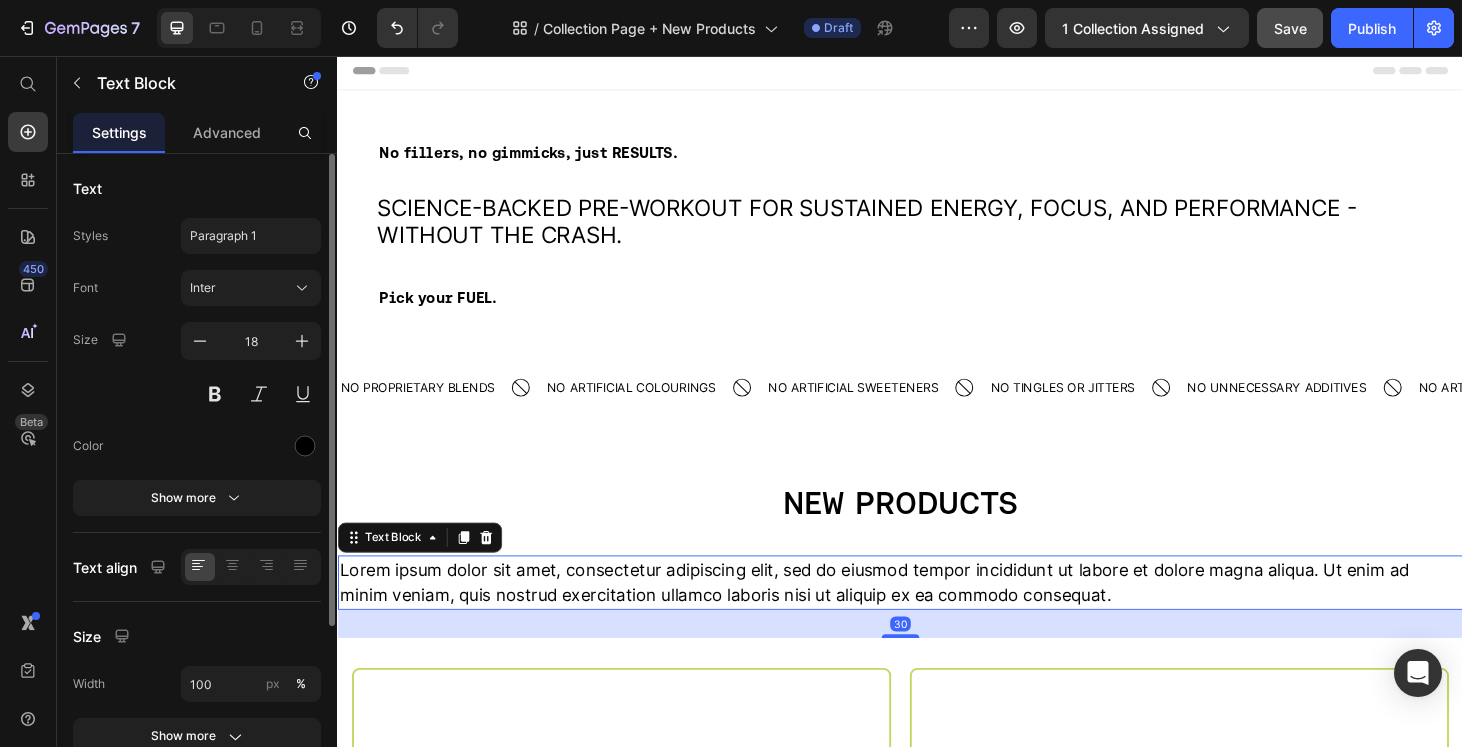 click on "Lorem ipsum dolor sit amet, consectetur adipiscing elit, sed do eiusmod tempor incididunt ut labore et dolore magna aliqua. Ut enim ad minim veniam, quis nostrud exercitation ullamco laboris nisi ut aliquip ex ea commodo consequat." at bounding box center [937, 618] 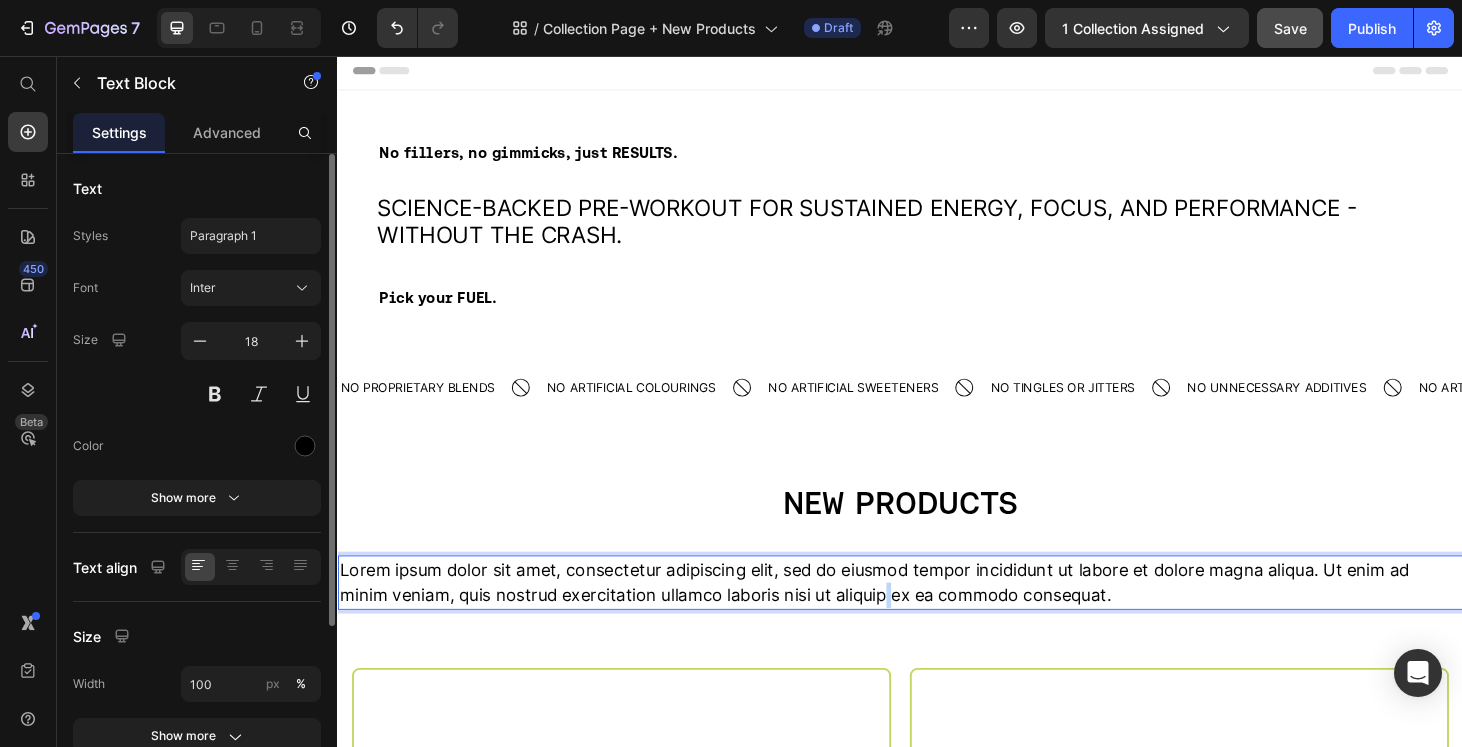 click on "Lorem ipsum dolor sit amet, consectetur adipiscing elit, sed do eiusmod tempor incididunt ut labore et dolore magna aliqua. Ut enim ad minim veniam, quis nostrud exercitation ullamco laboris nisi ut aliquip ex ea commodo consequat." at bounding box center [937, 618] 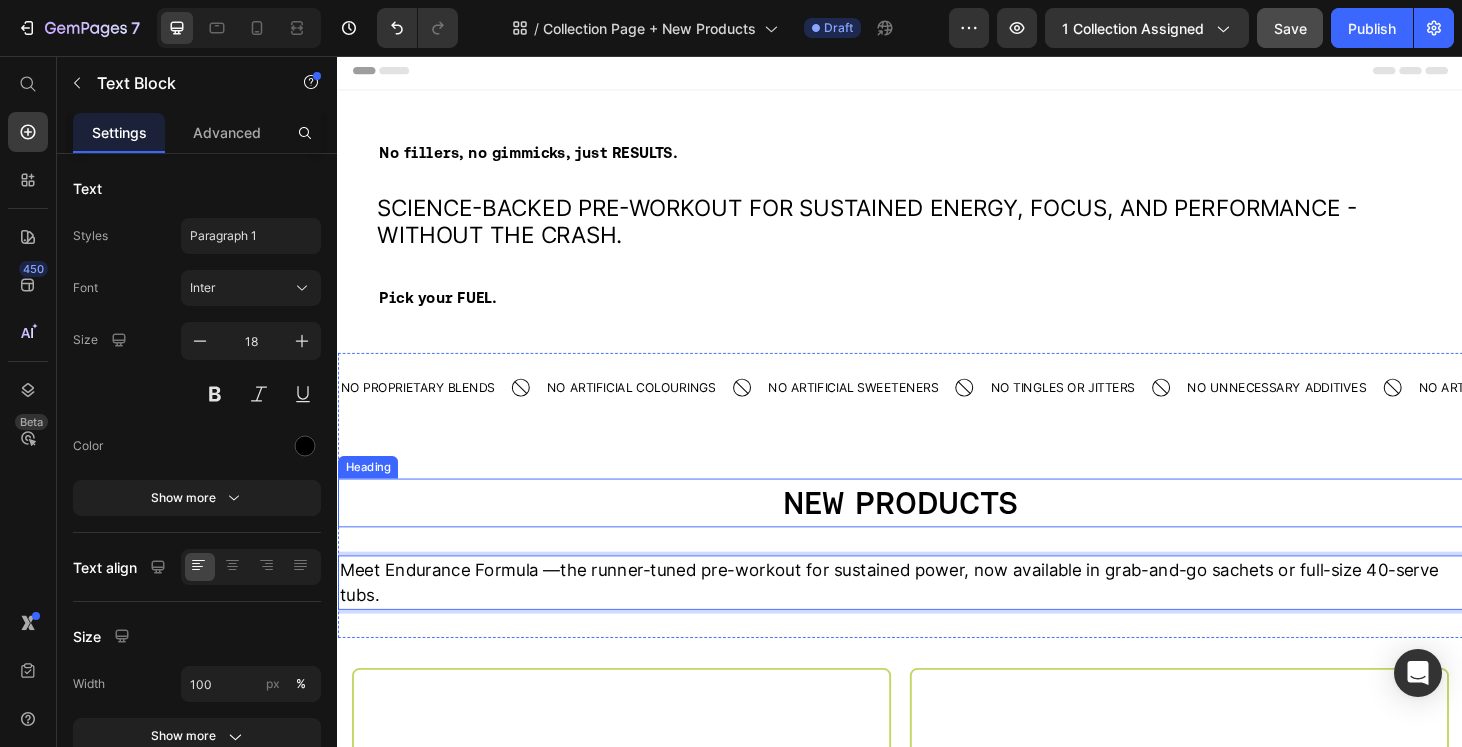 click on "NEW PRODUCTS" at bounding box center [937, 533] 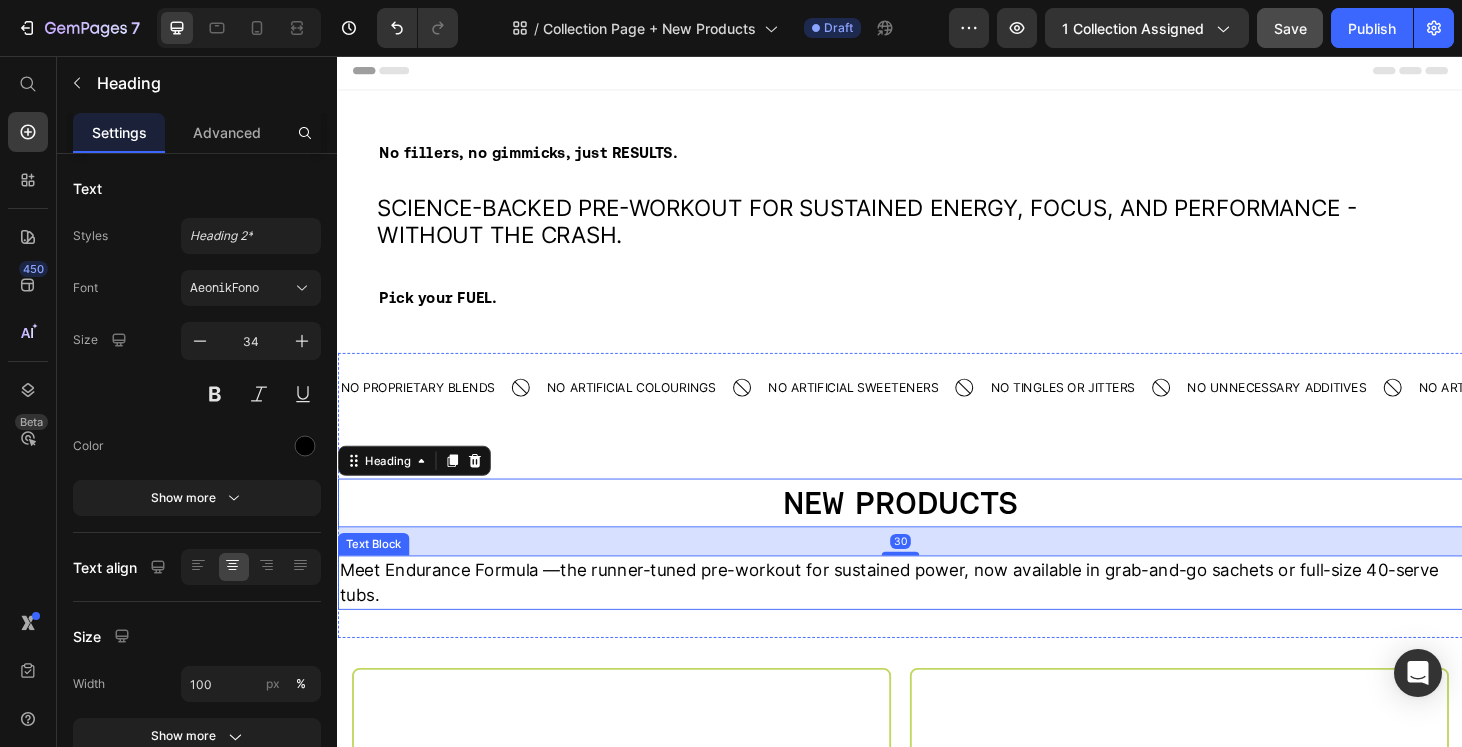 click on "Meet Endurance Formula —the runner-tuned pre-workout for sustained power, now available in grab-and-go sachets or full-size 40-serve tubs." at bounding box center [937, 618] 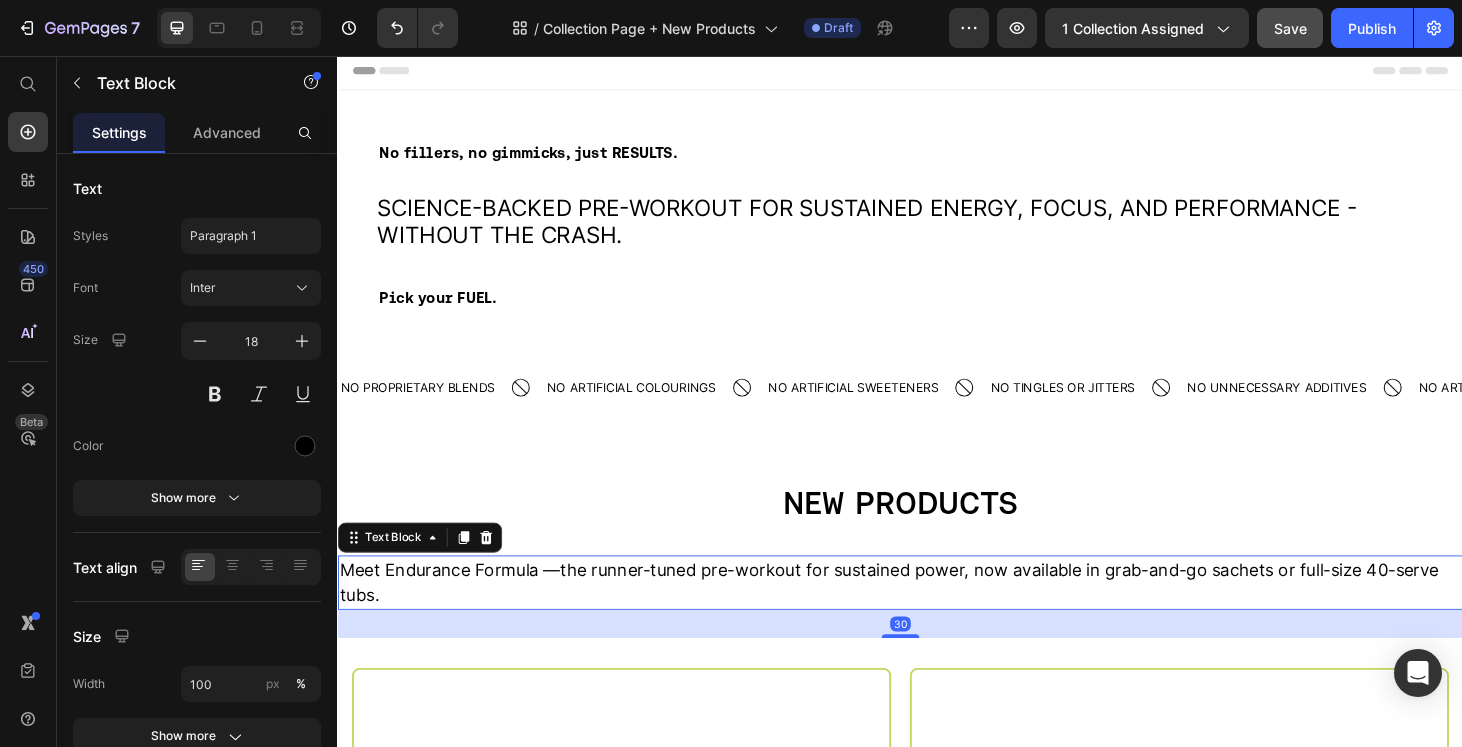 click on "Meet Endurance Formula —the runner-tuned pre-workout for sustained power, now available in grab-and-go sachets or full-size 40-serve tubs." at bounding box center (937, 618) 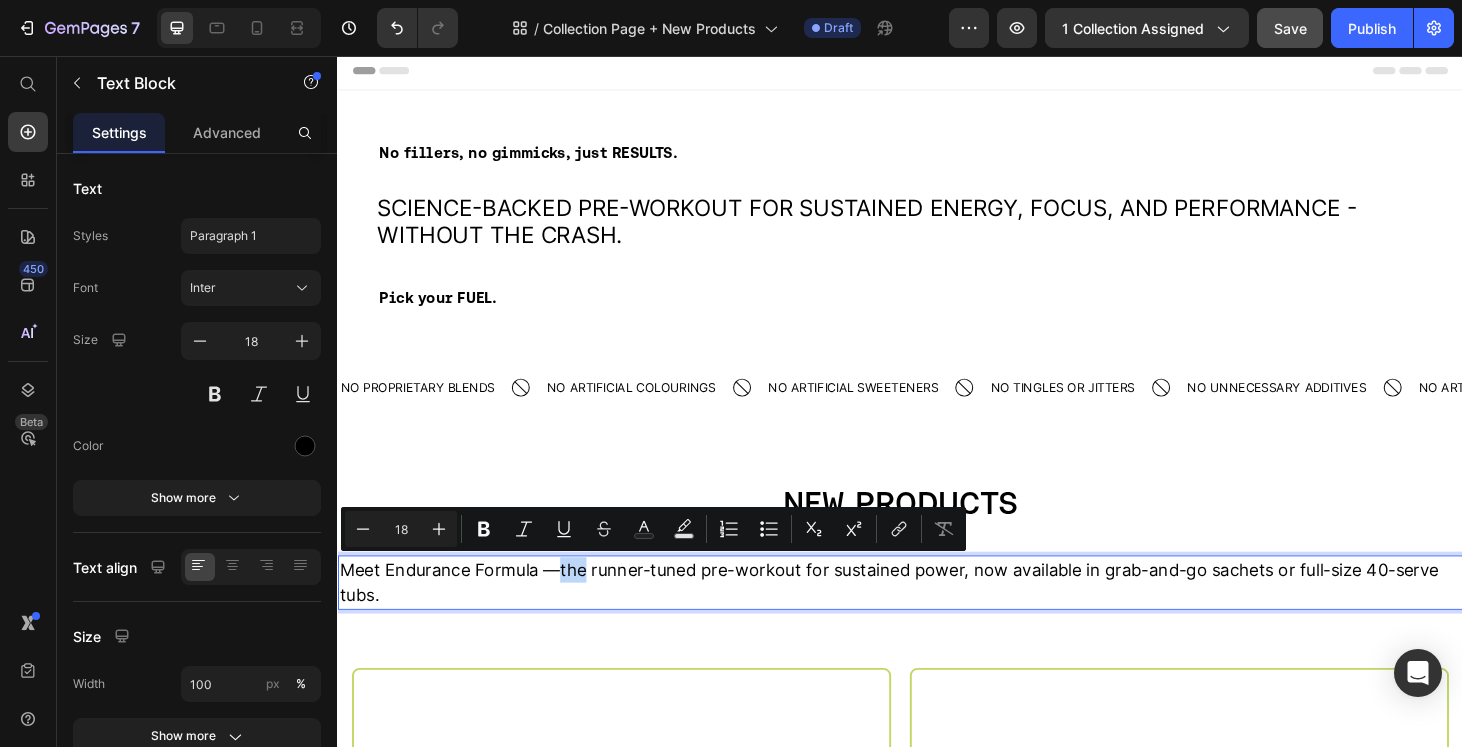 click on "Meet Endurance Formula —the runner-tuned pre-workout for sustained power, now available in grab-and-go sachets or full-size 40-serve tubs." at bounding box center [937, 618] 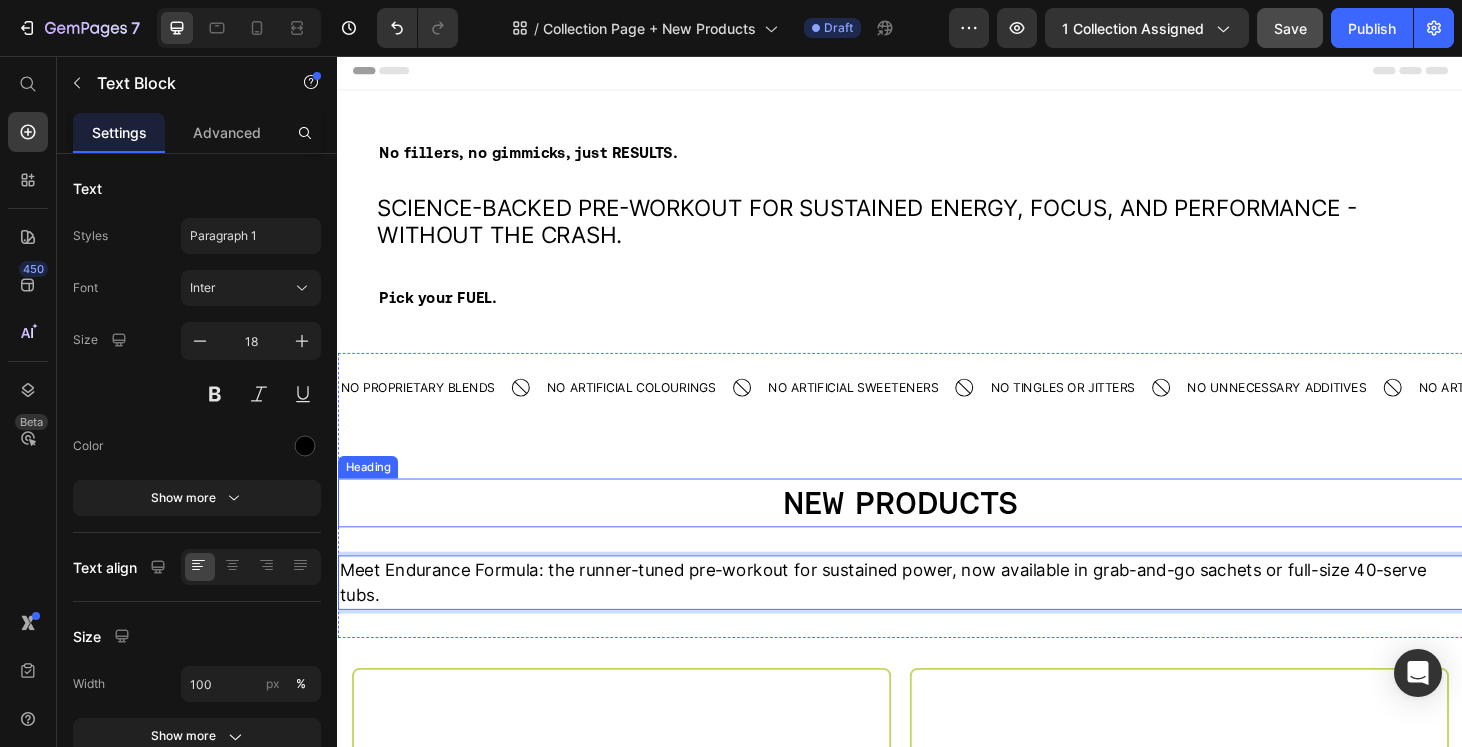 click on "NEW PRODUCTS" at bounding box center [937, 533] 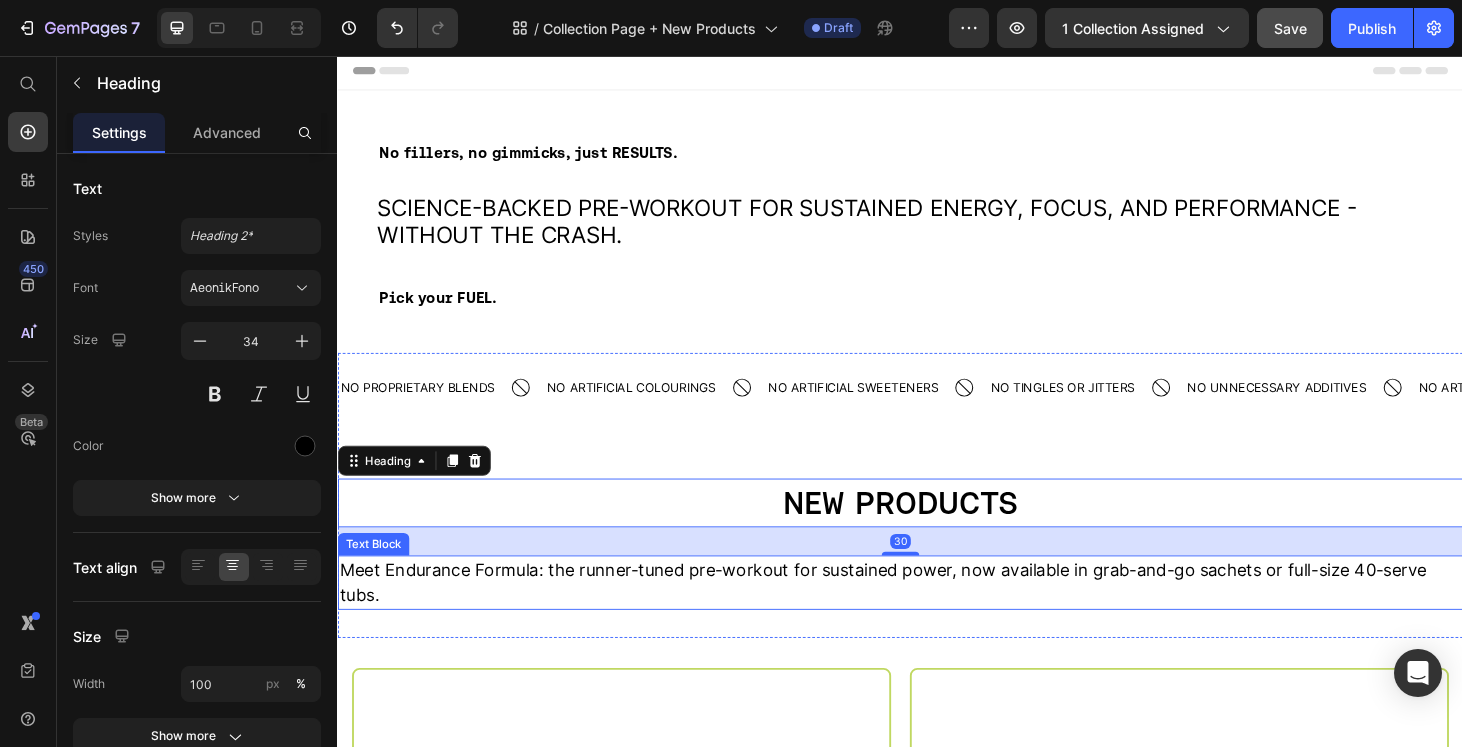 click on "Meet Endurance Formula: the runner-tuned pre-workout for sustained power, now available in grab-and-go sachets or full-size 40-serve tubs." at bounding box center [937, 618] 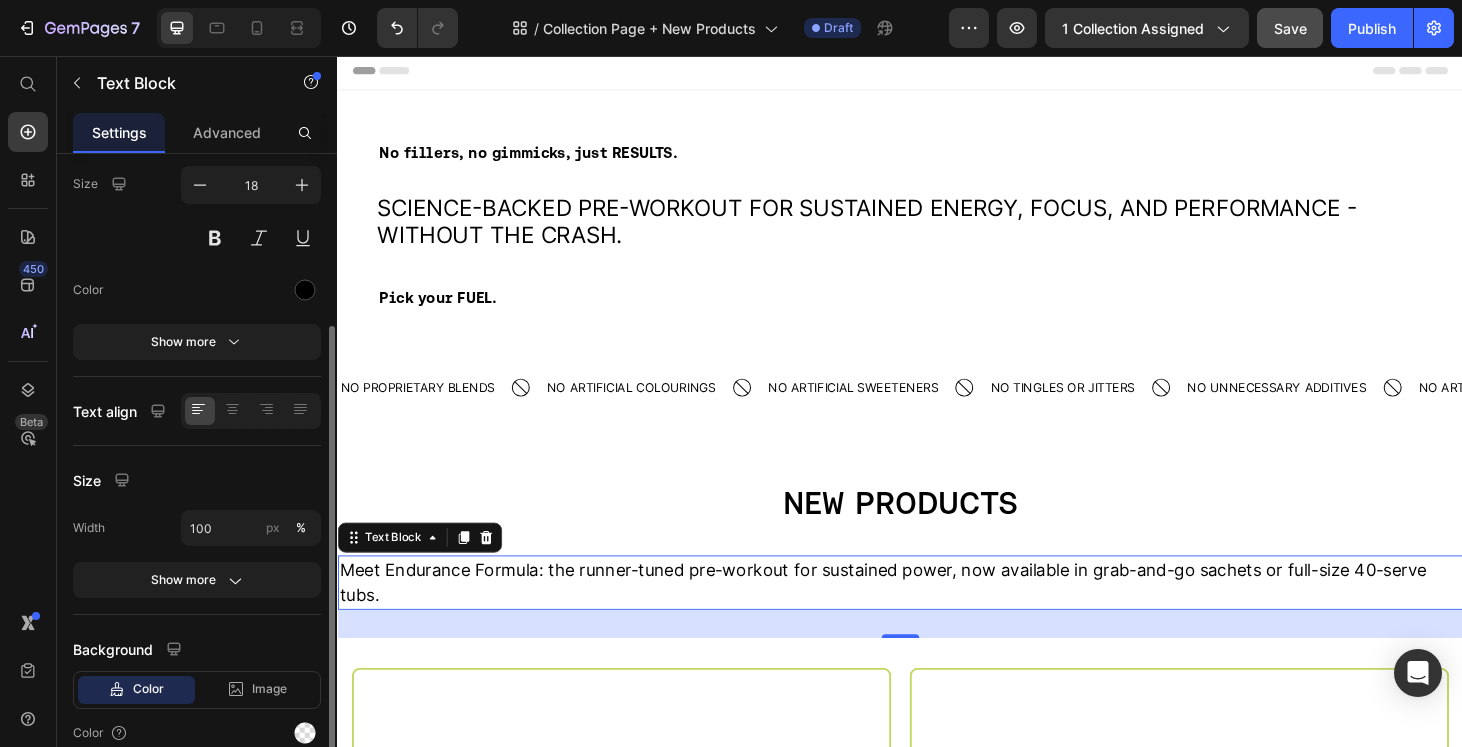 scroll, scrollTop: 190, scrollLeft: 0, axis: vertical 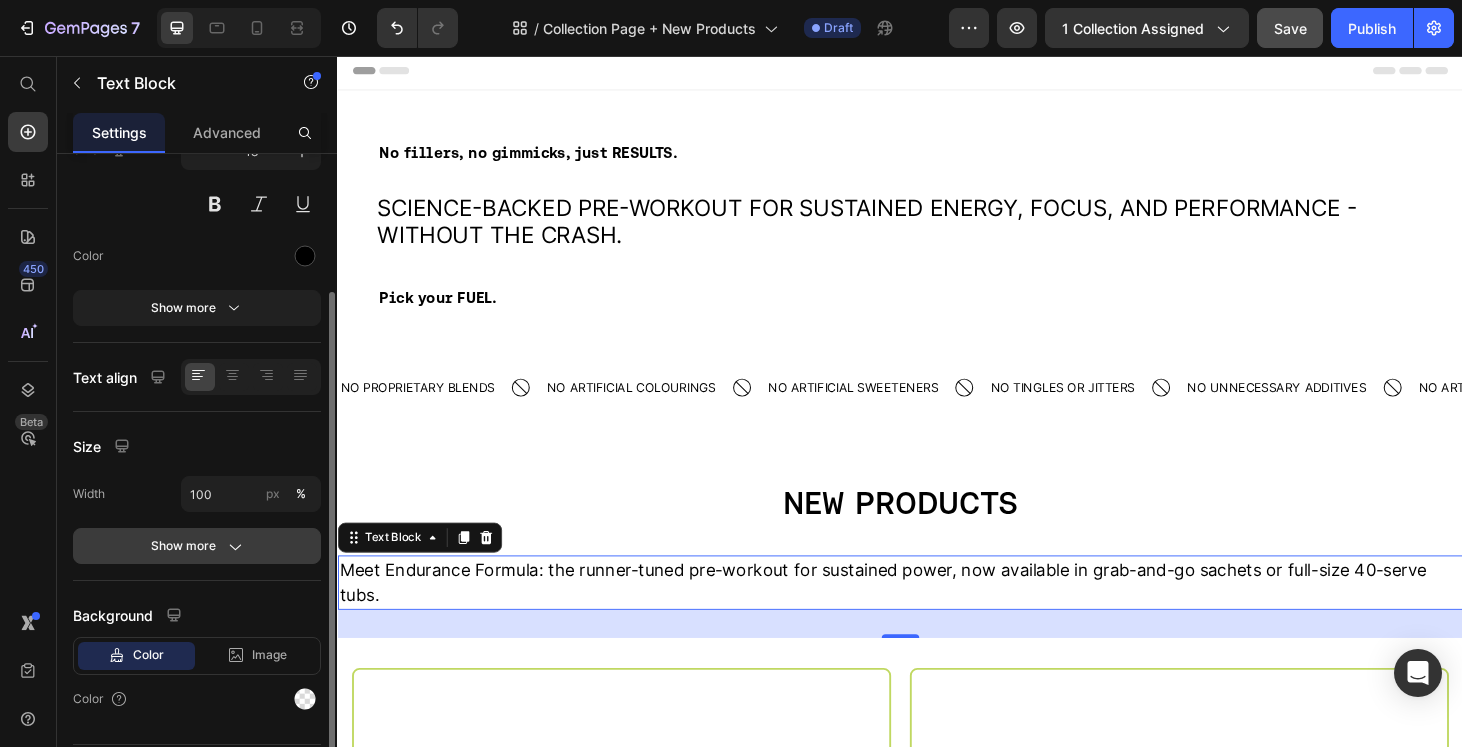 click 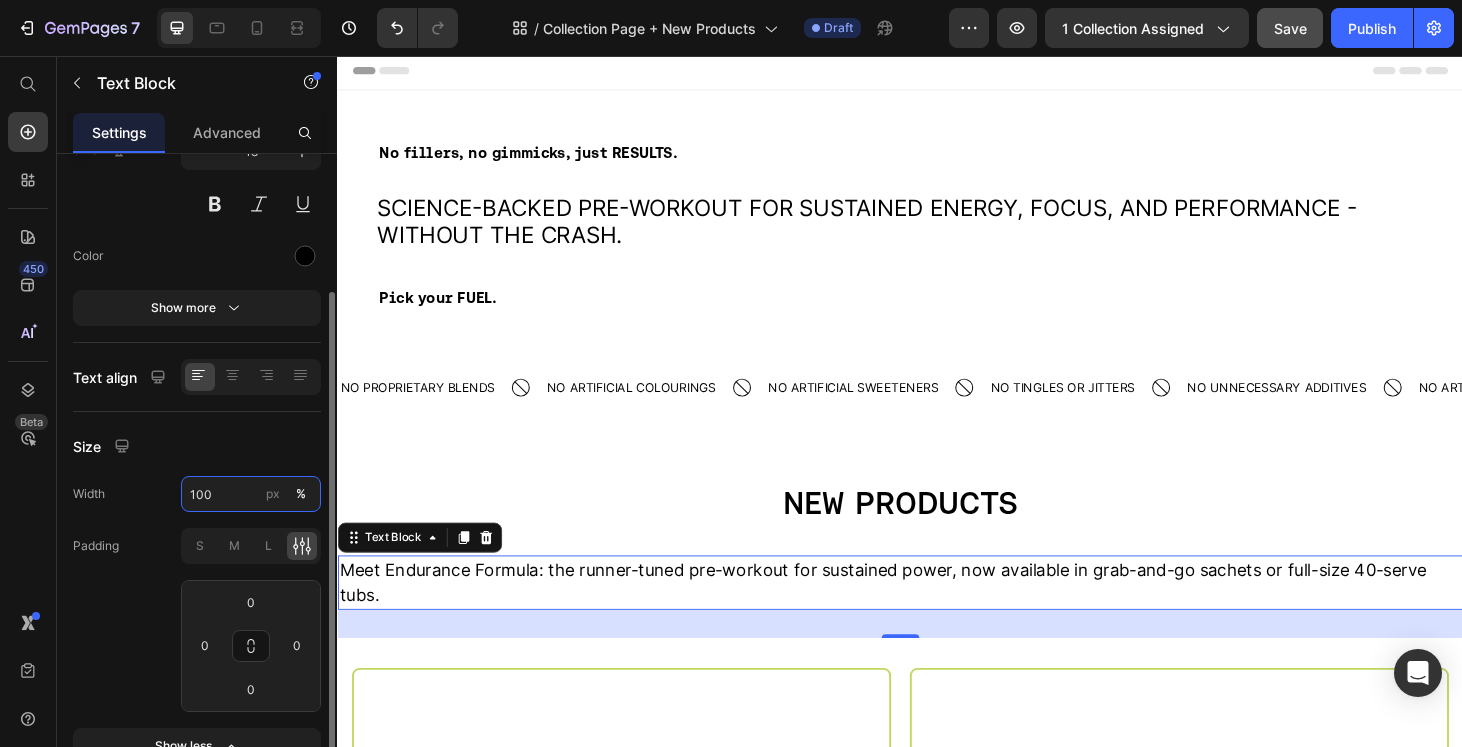 click on "100" at bounding box center (251, 494) 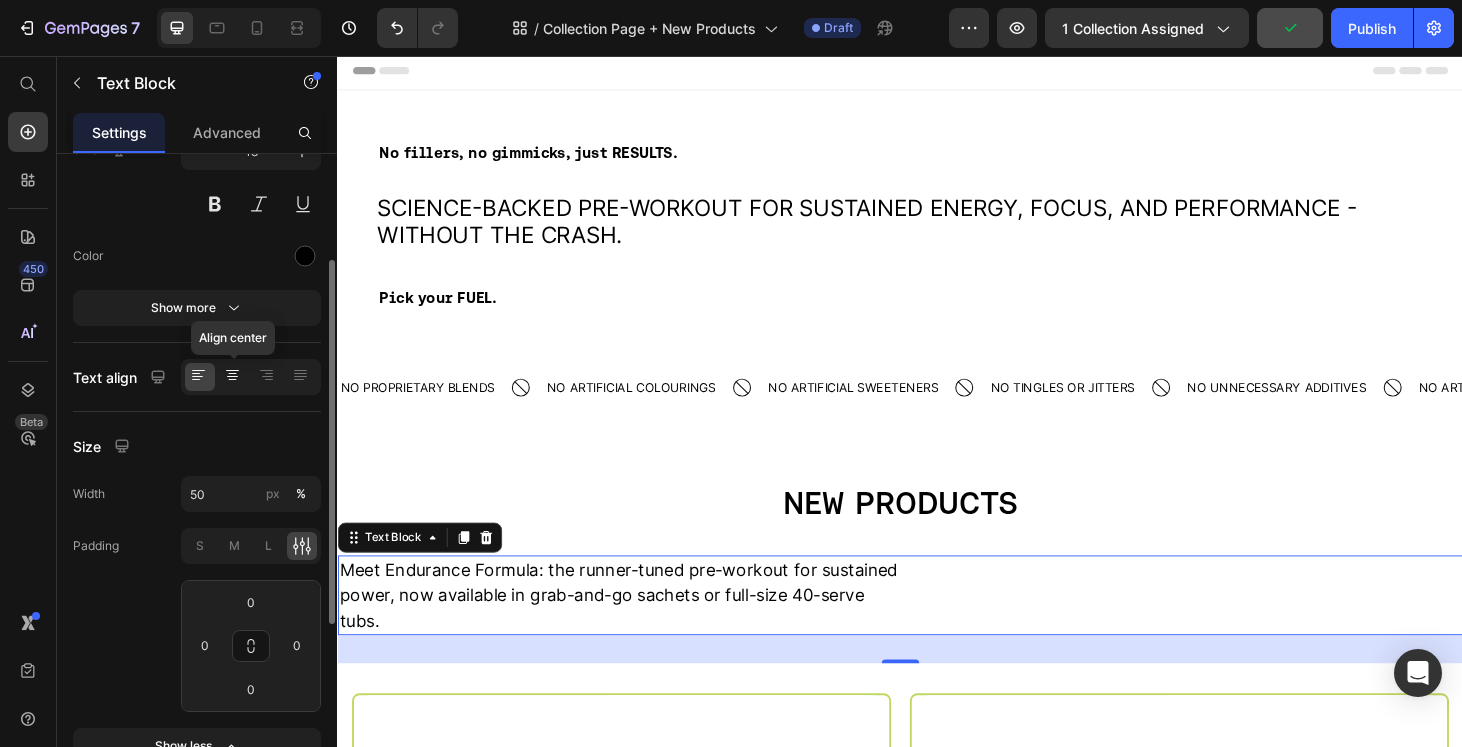 click 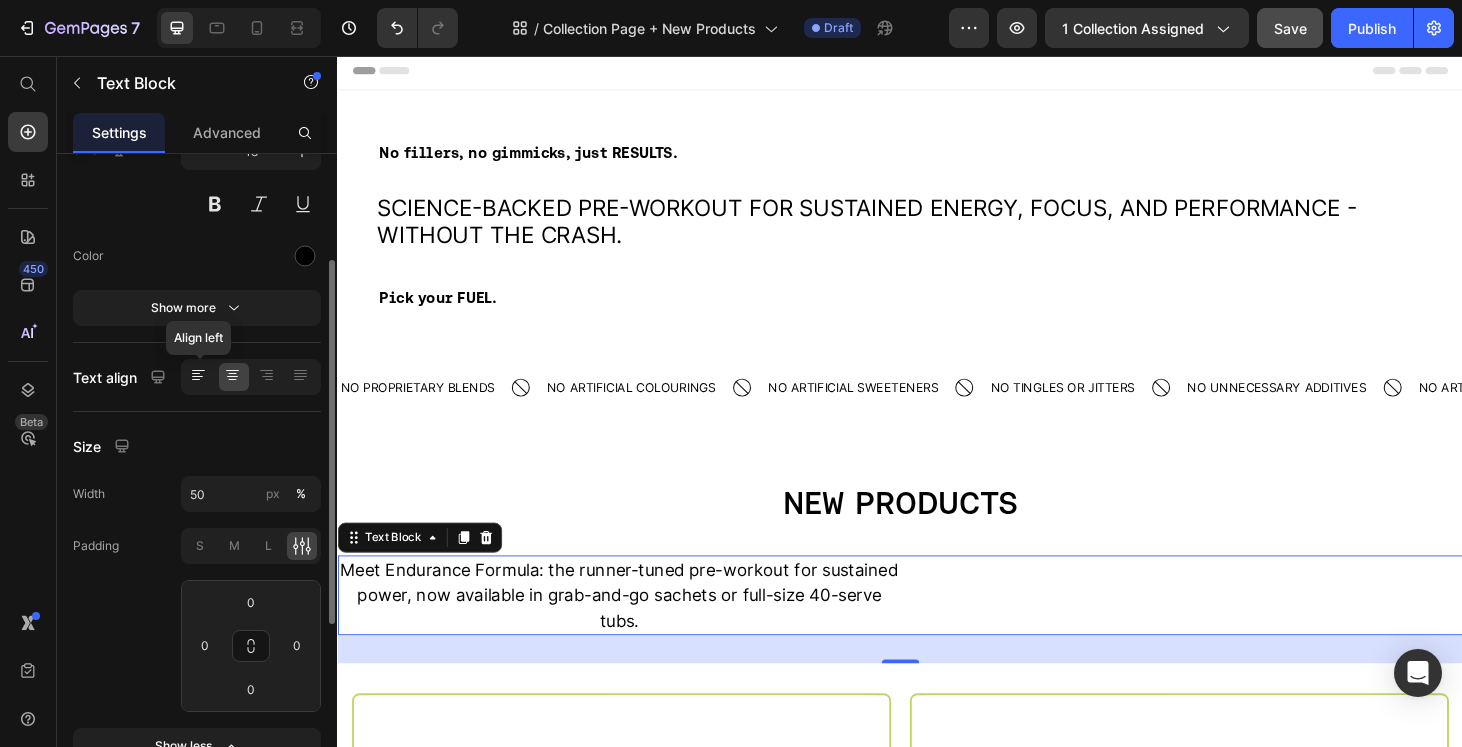 click 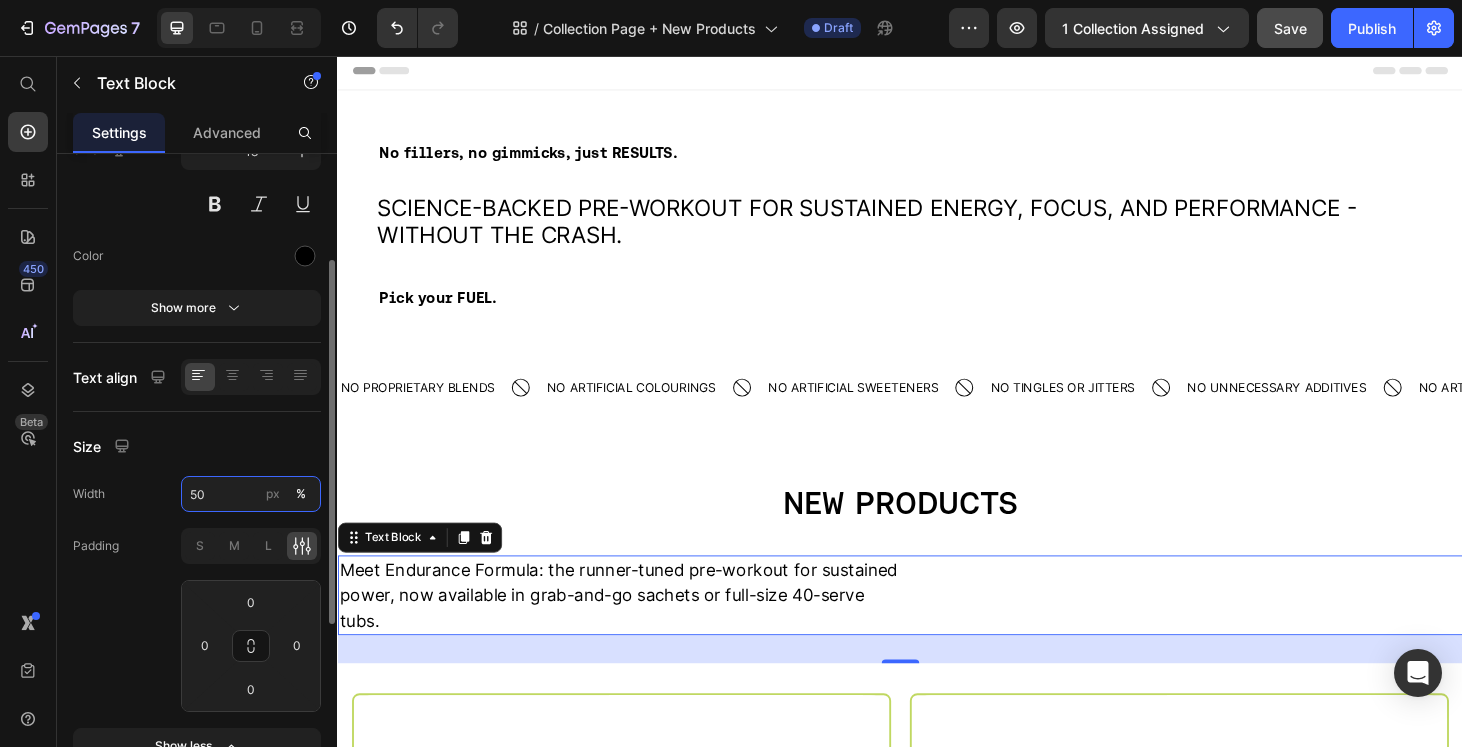 click on "50" at bounding box center (251, 494) 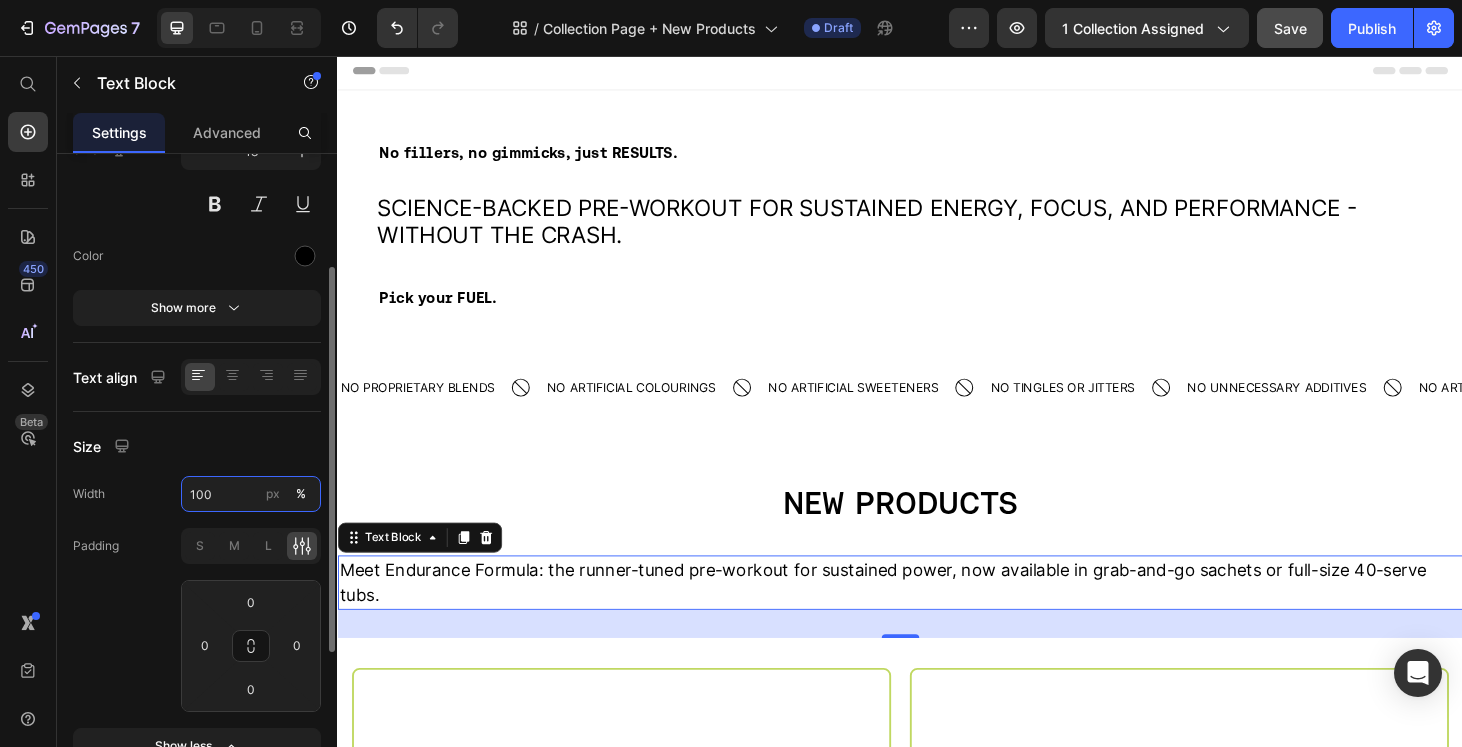 type on "100" 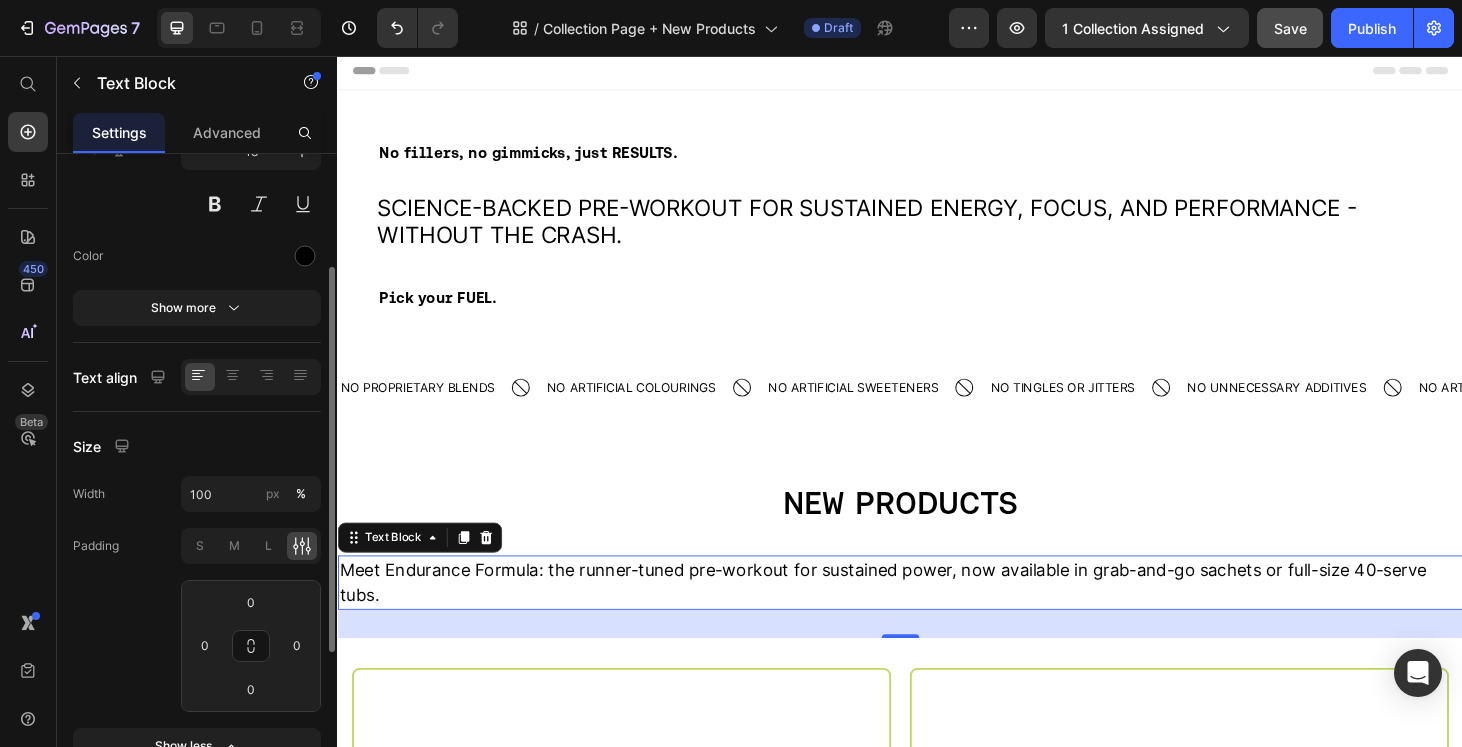 click on "Size" at bounding box center (197, 446) 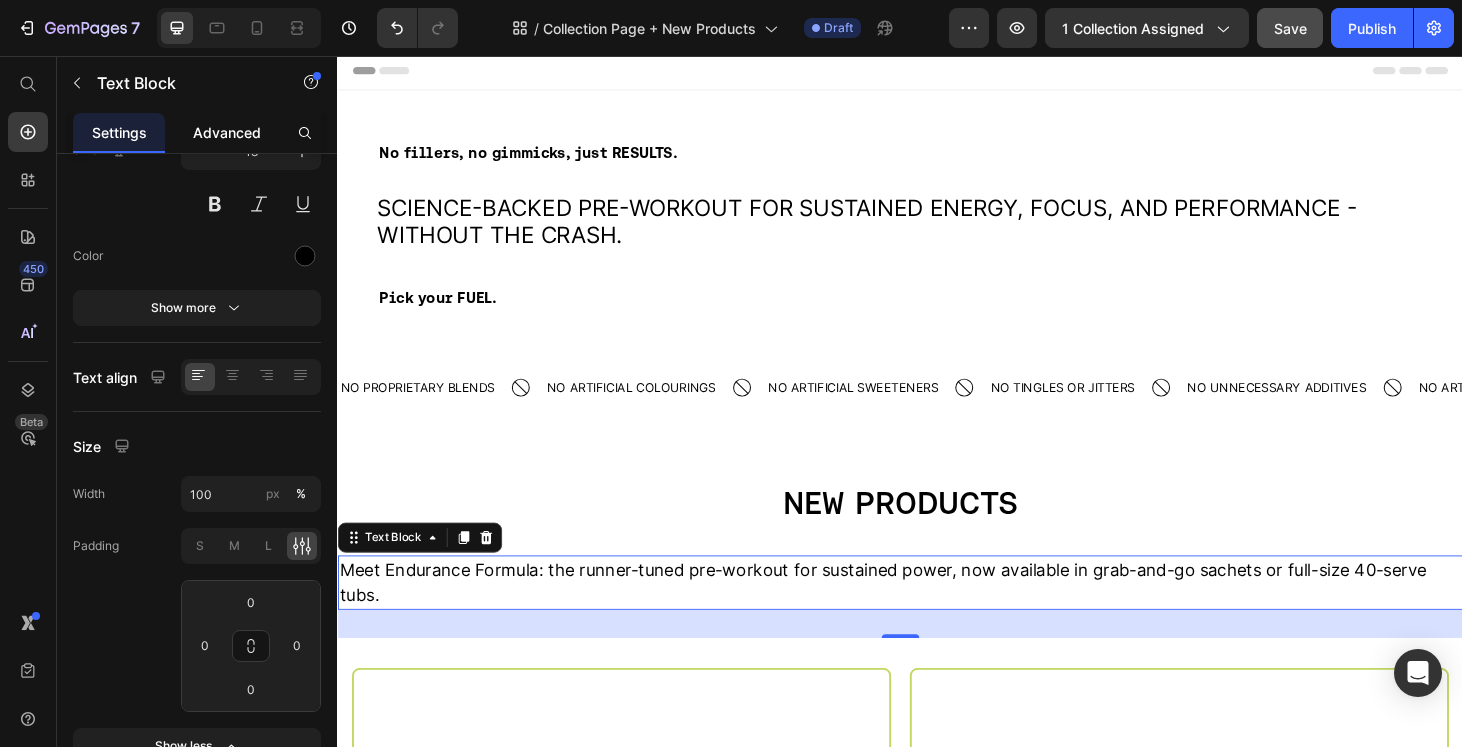 click on "Advanced" 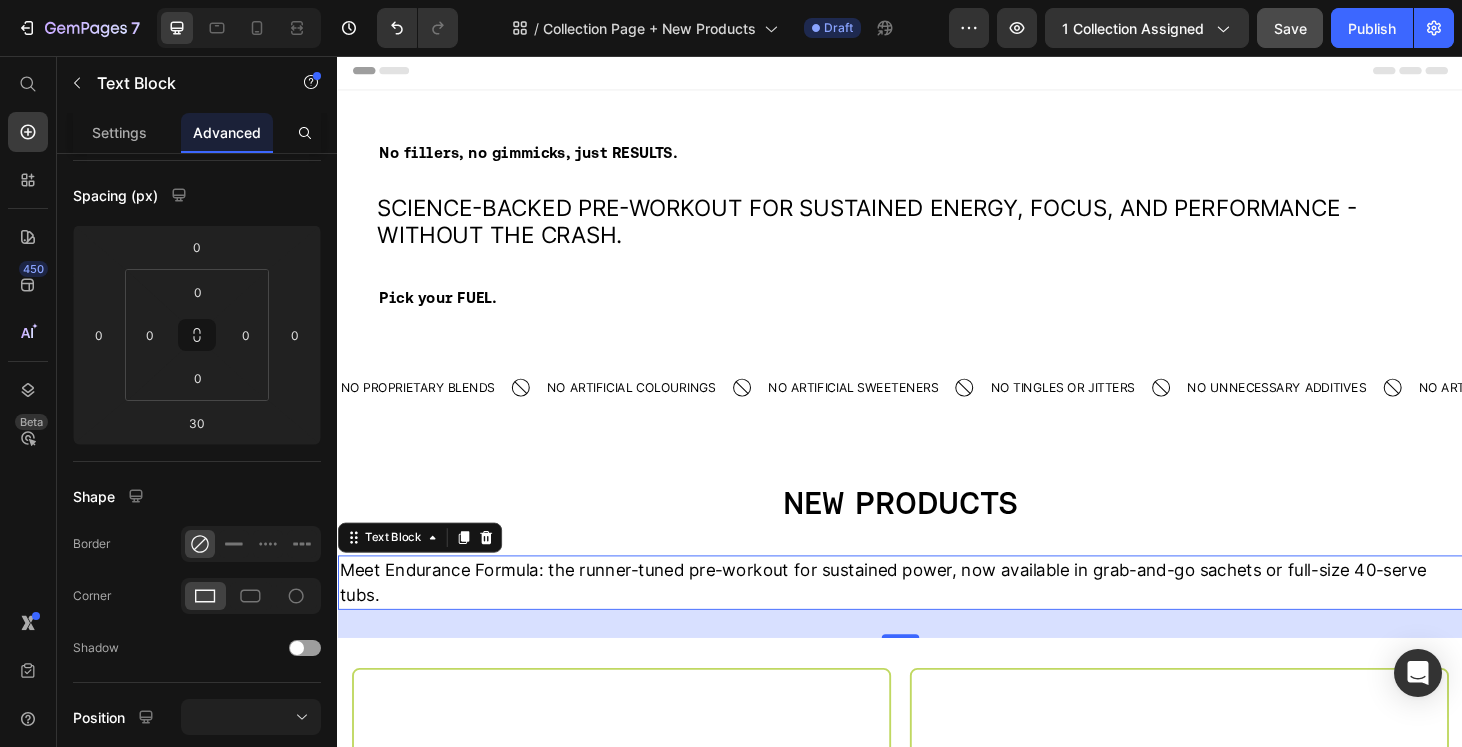 scroll, scrollTop: 0, scrollLeft: 0, axis: both 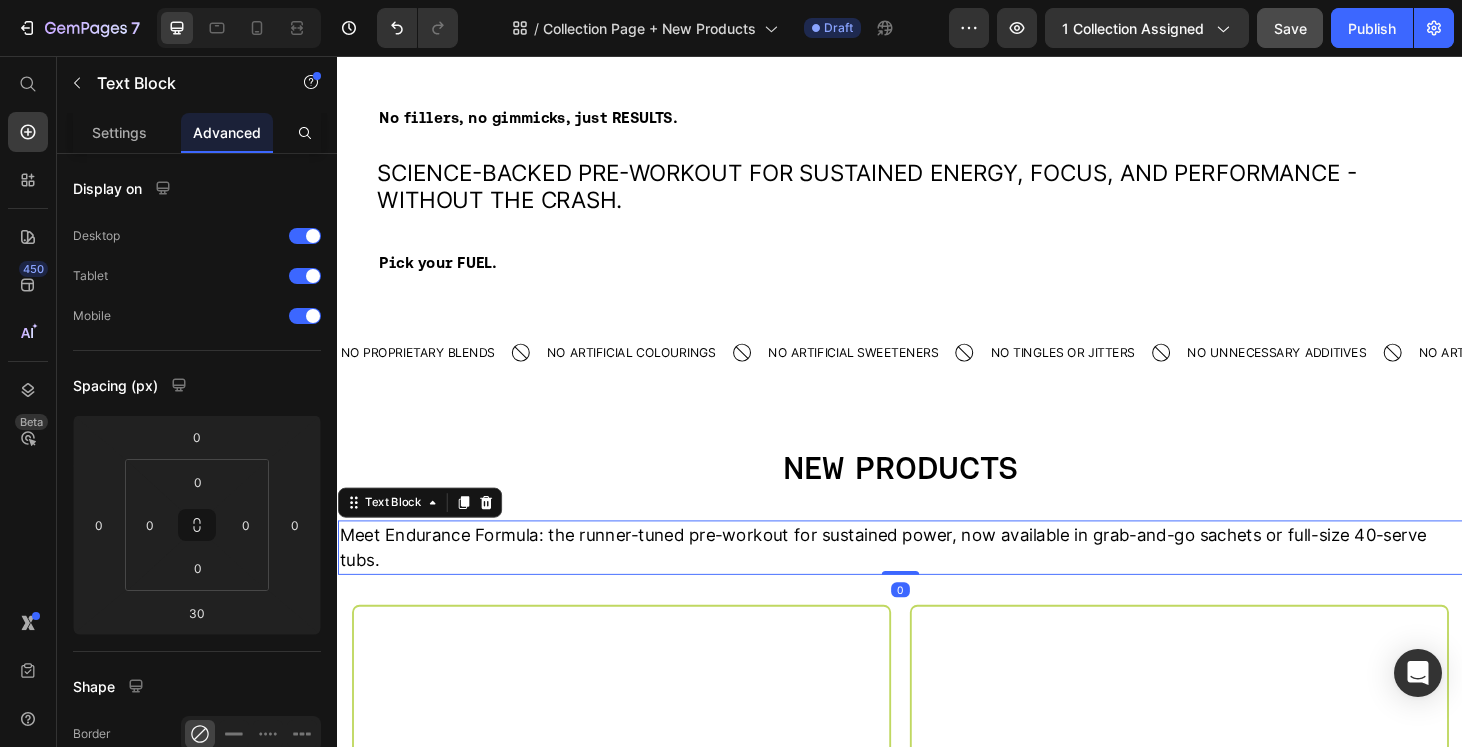 drag, startPoint x: 939, startPoint y: 633, endPoint x: 940, endPoint y: 600, distance: 33.01515 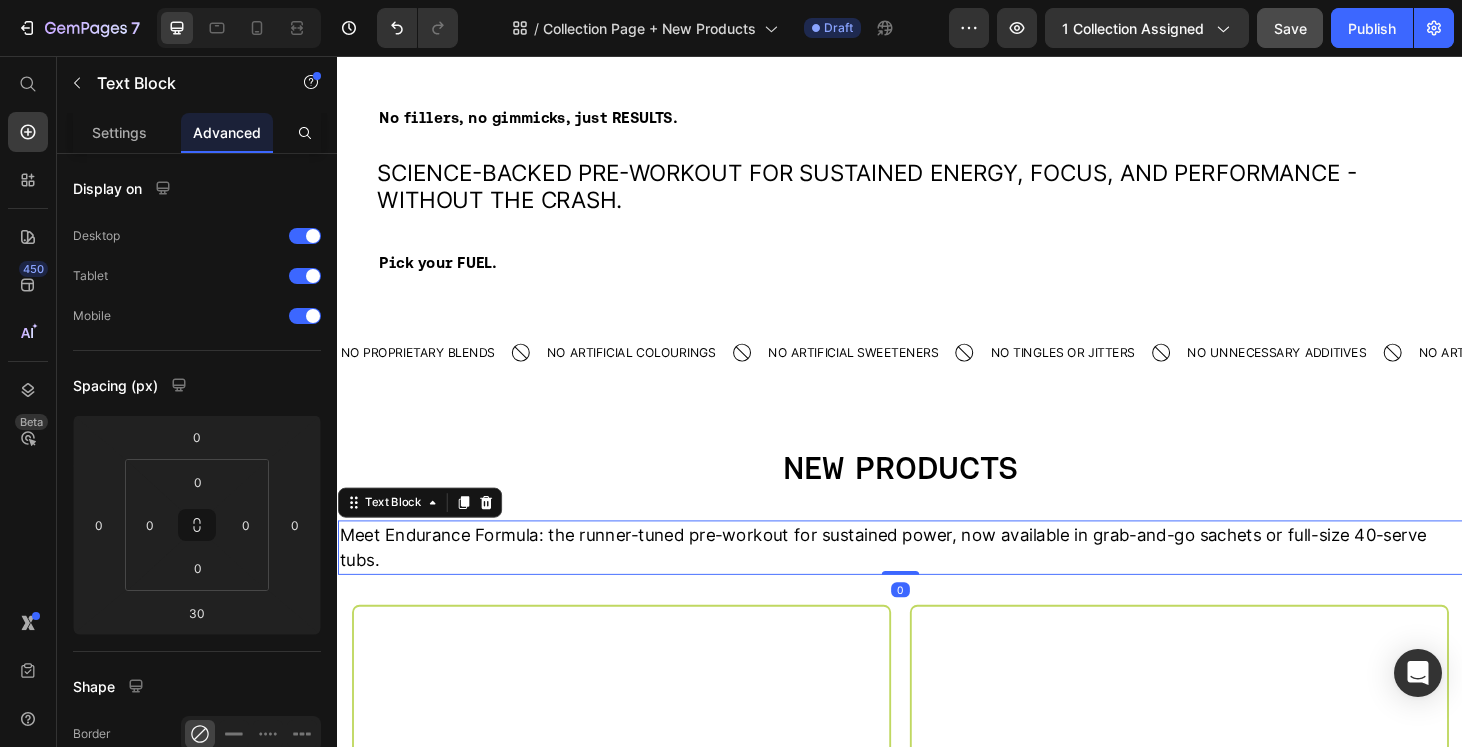 click on "Meet Endurance Formula: the runner-tuned pre-workout for sustained power, now available in grab-and-go sachets or full-size 40-serve tubs. Text Block   0" at bounding box center (937, 580) 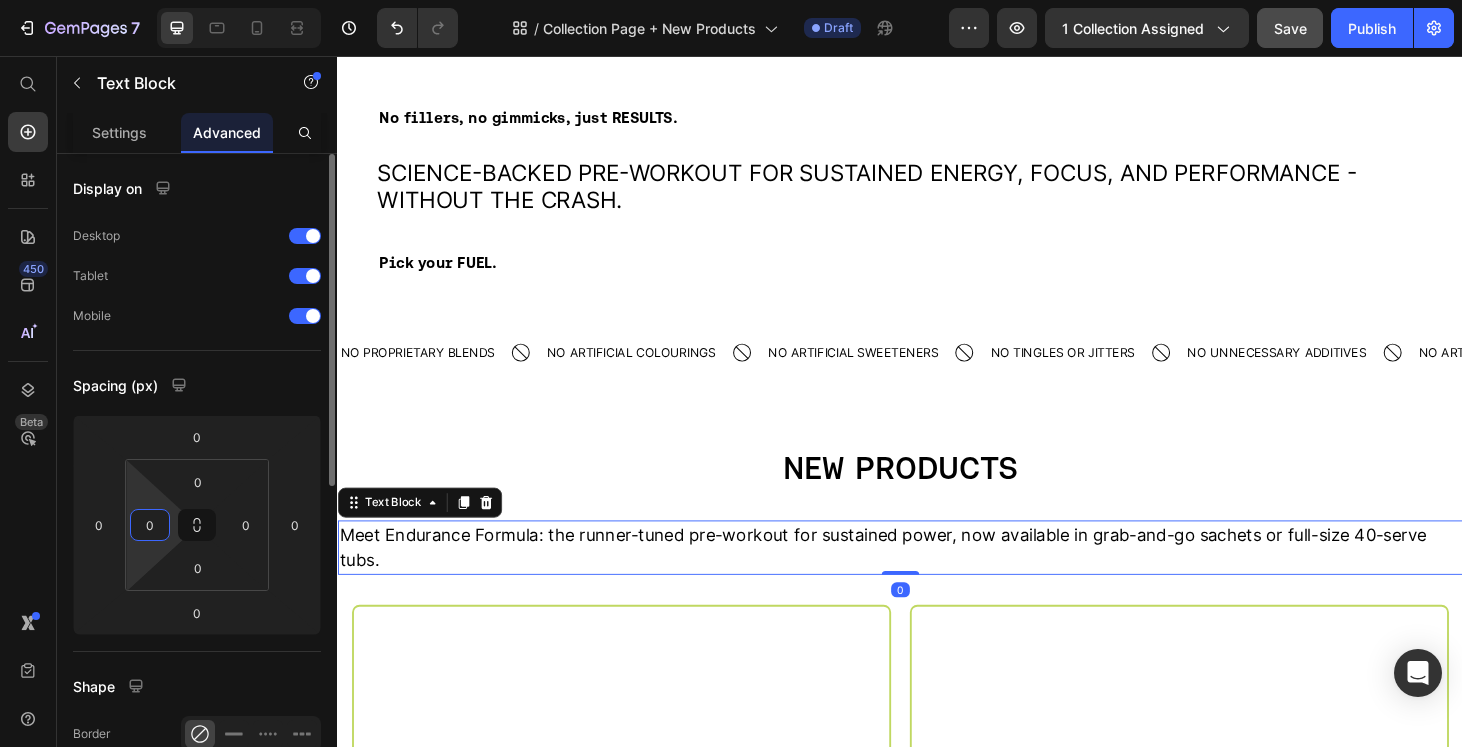 click on "0" at bounding box center (150, 525) 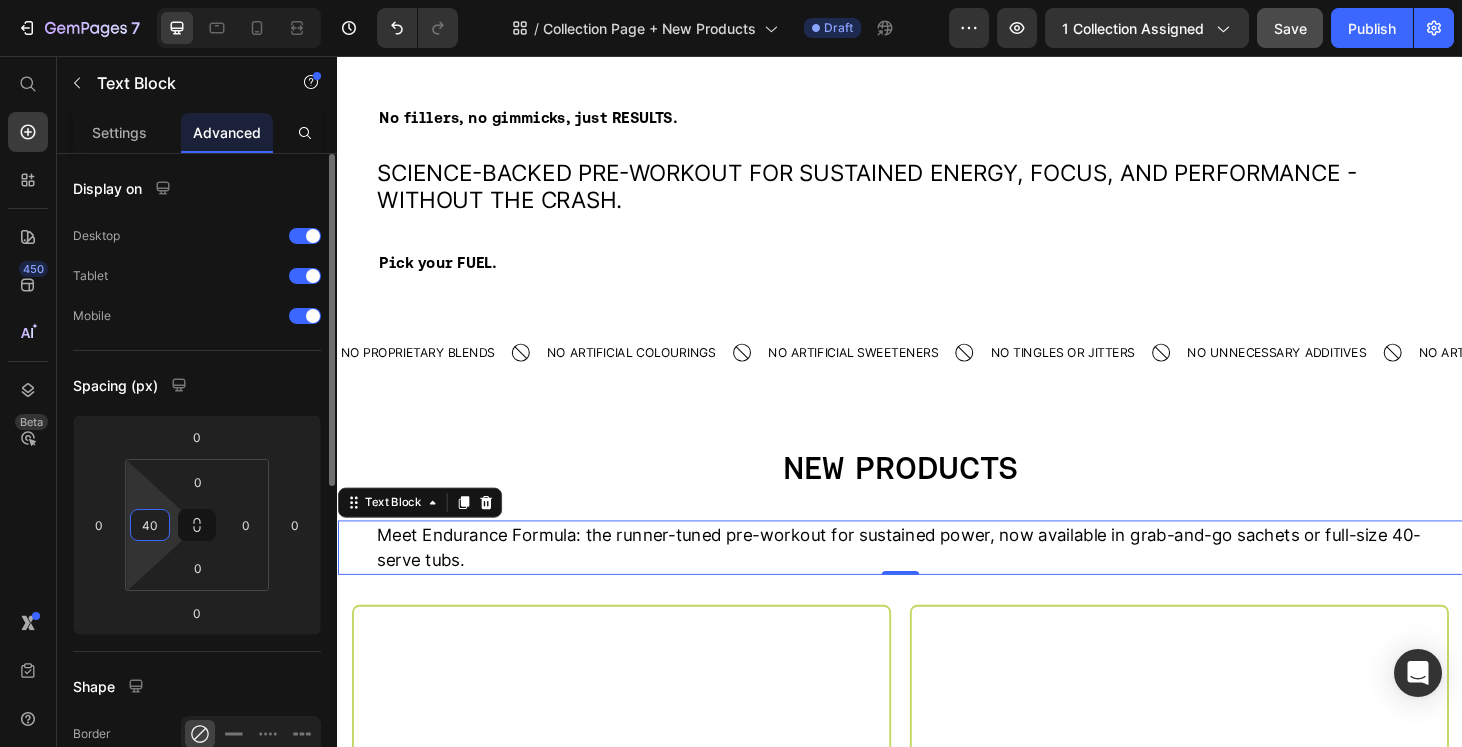 drag, startPoint x: 156, startPoint y: 523, endPoint x: 140, endPoint y: 523, distance: 16 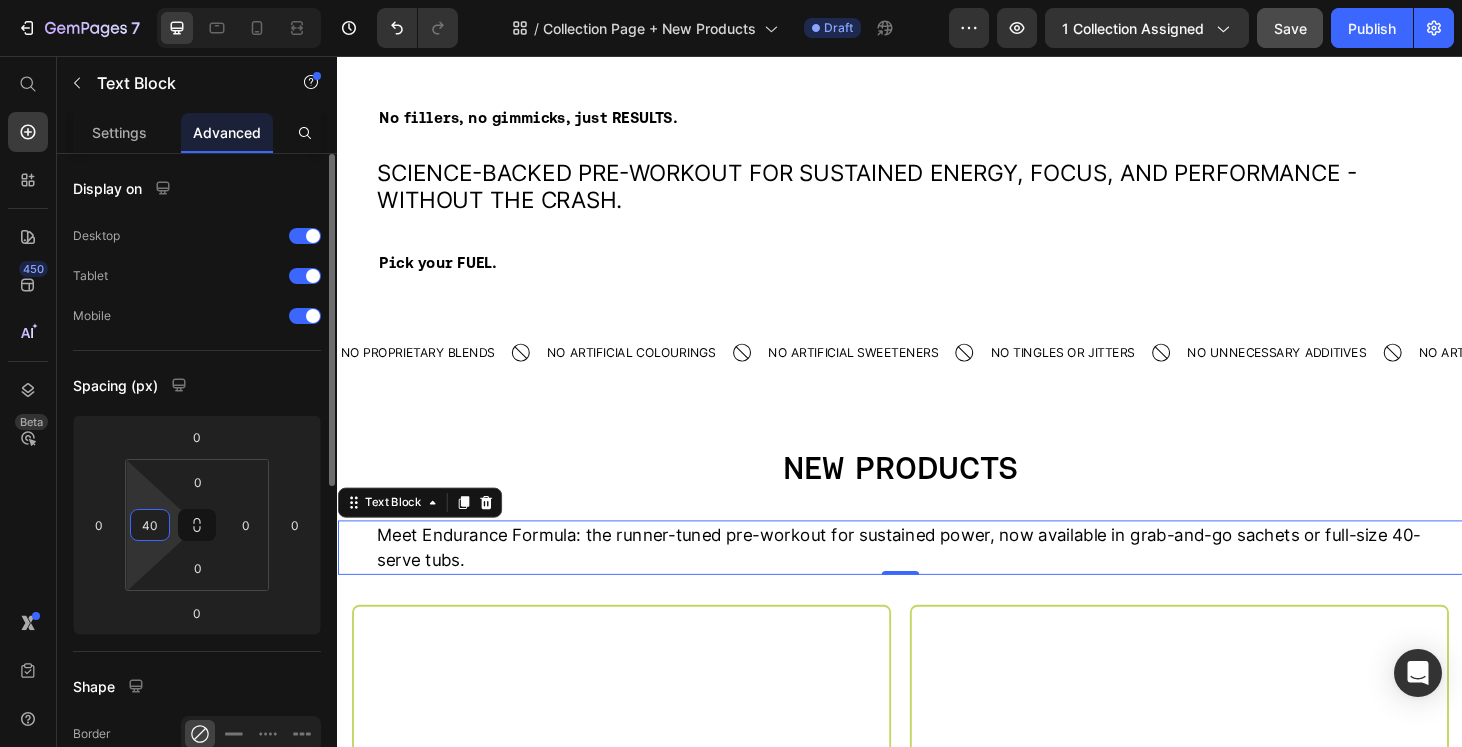 click on "40" at bounding box center (150, 525) 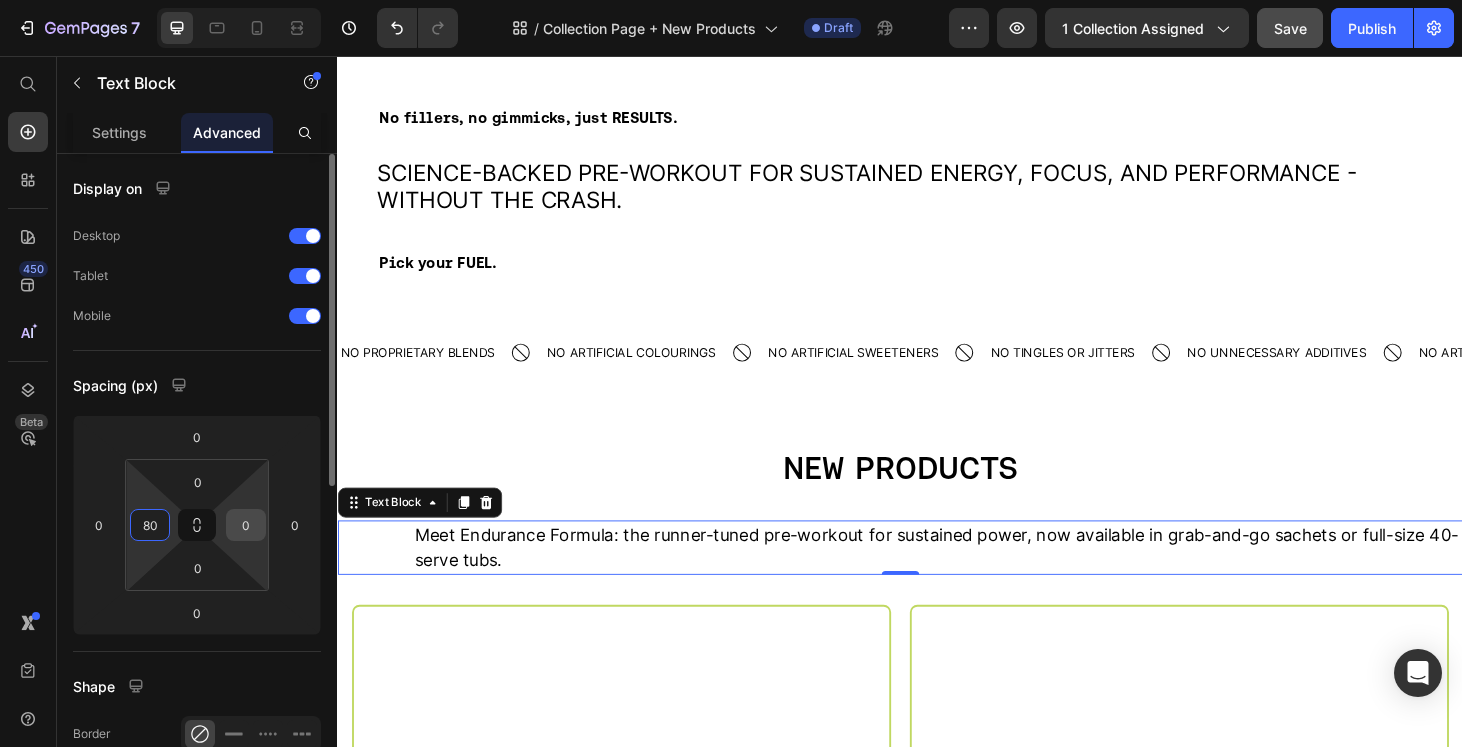 type on "80" 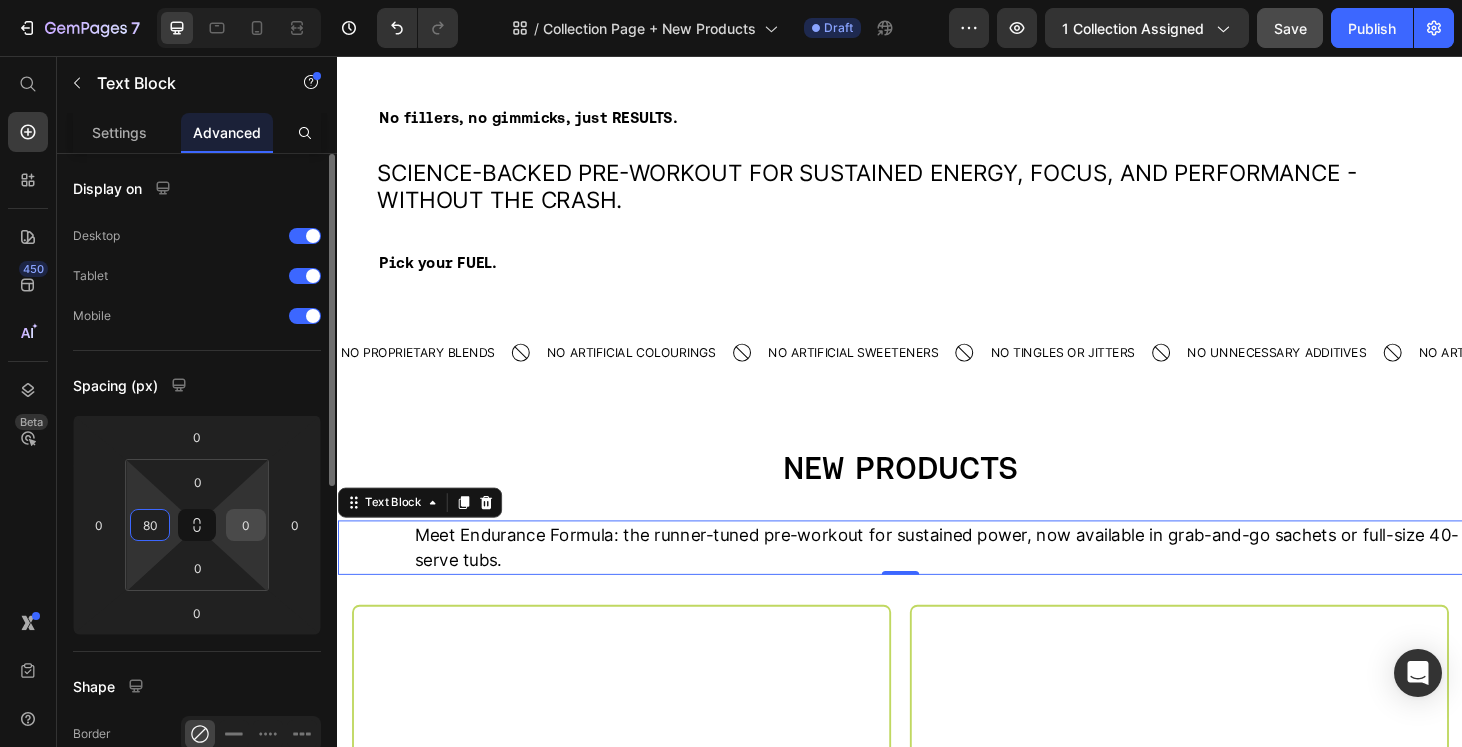 click on "0" at bounding box center [246, 525] 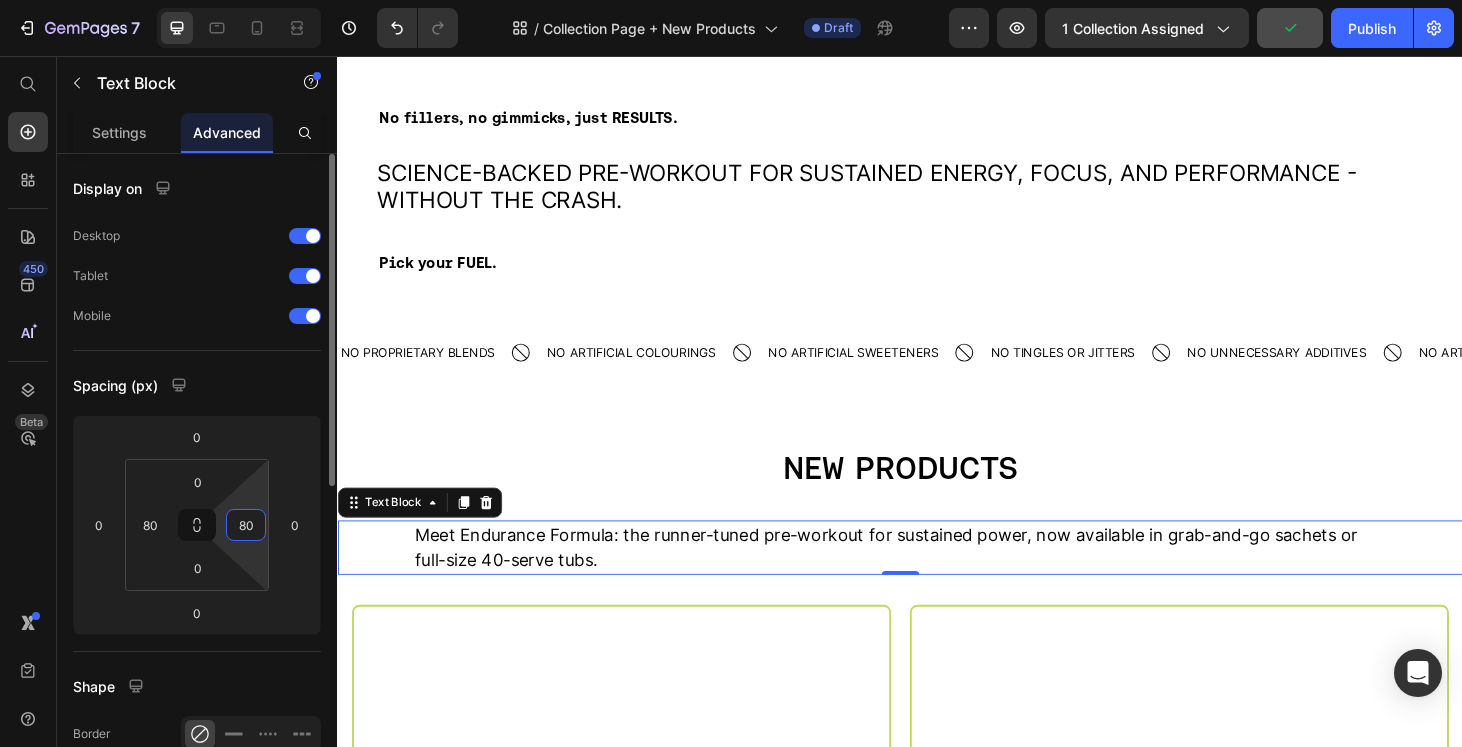 type on "80" 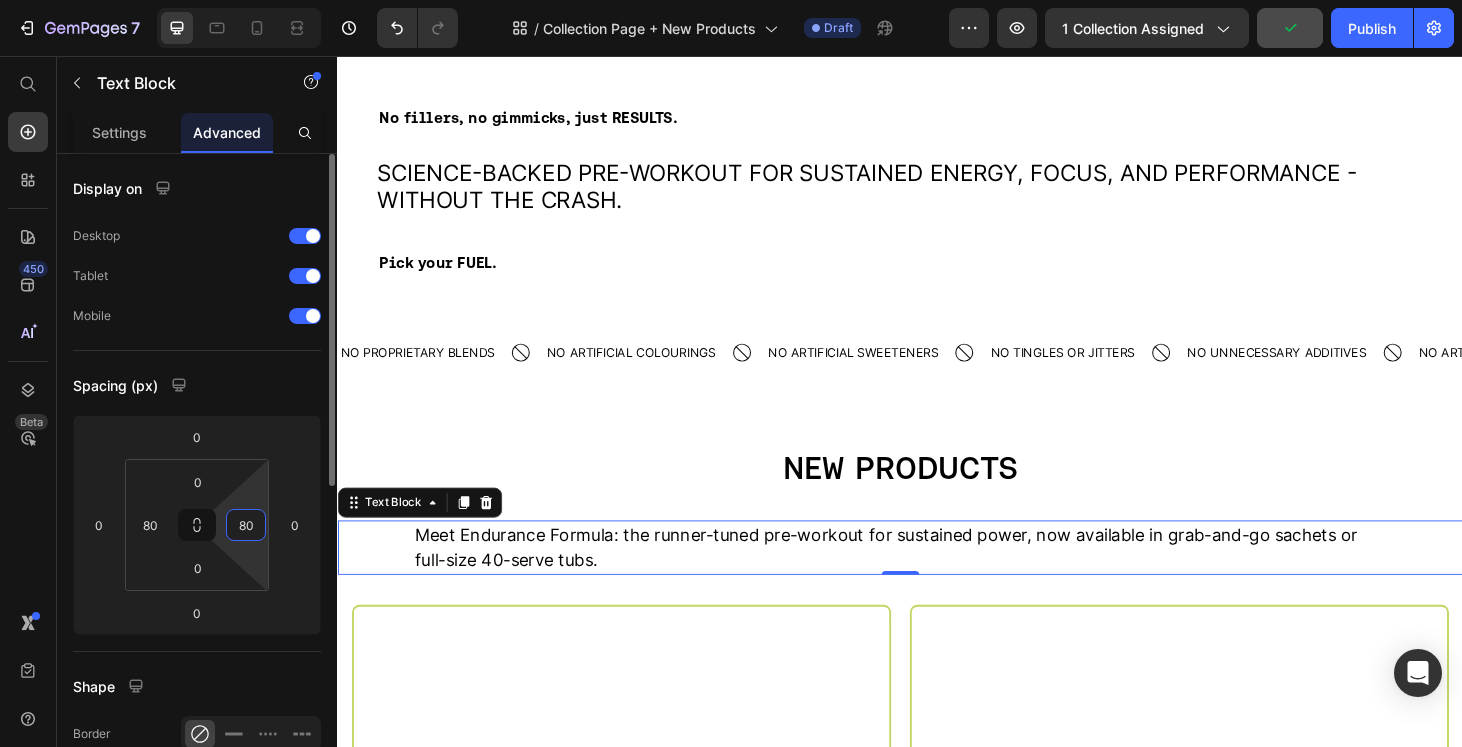 click on "Spacing (px)" at bounding box center [197, 385] 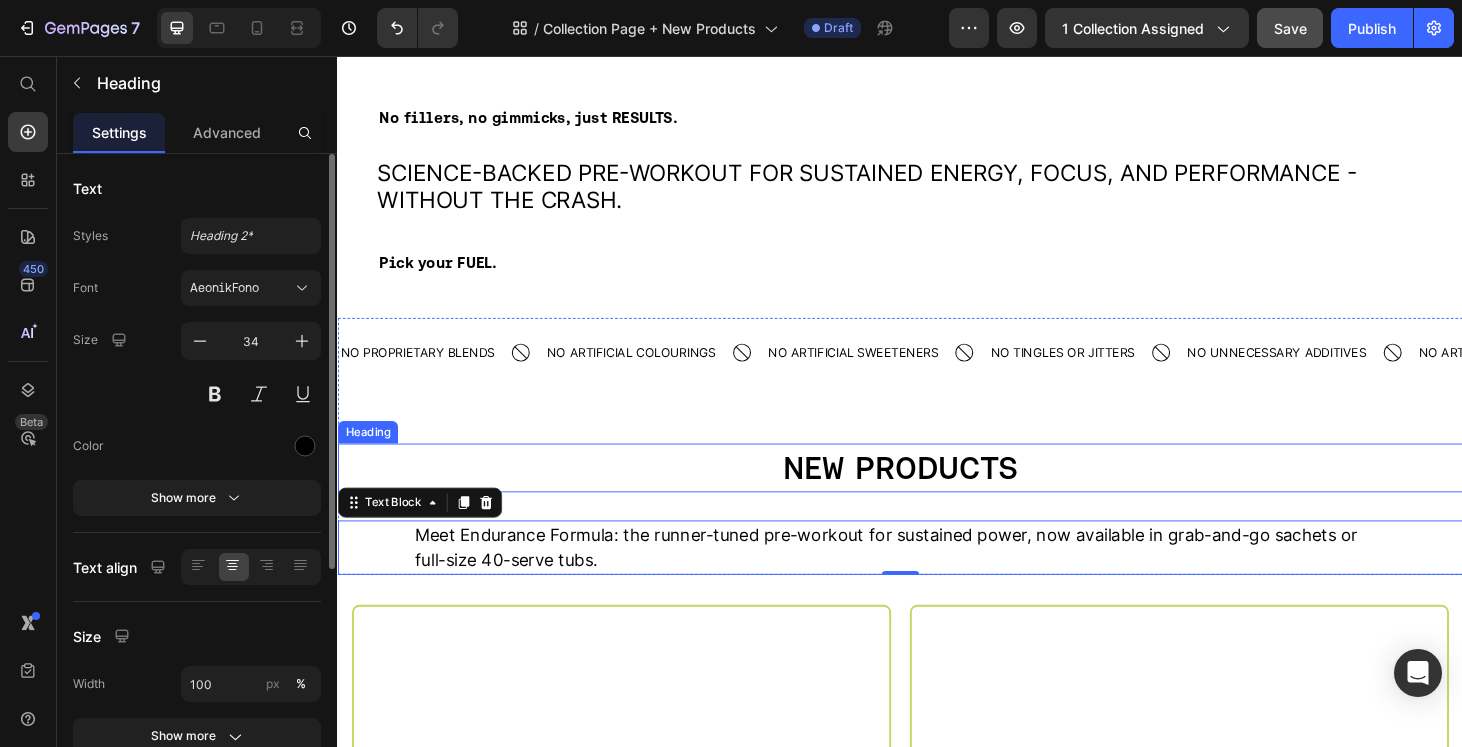 click on "NEW PRODUCTS" at bounding box center (937, 495) 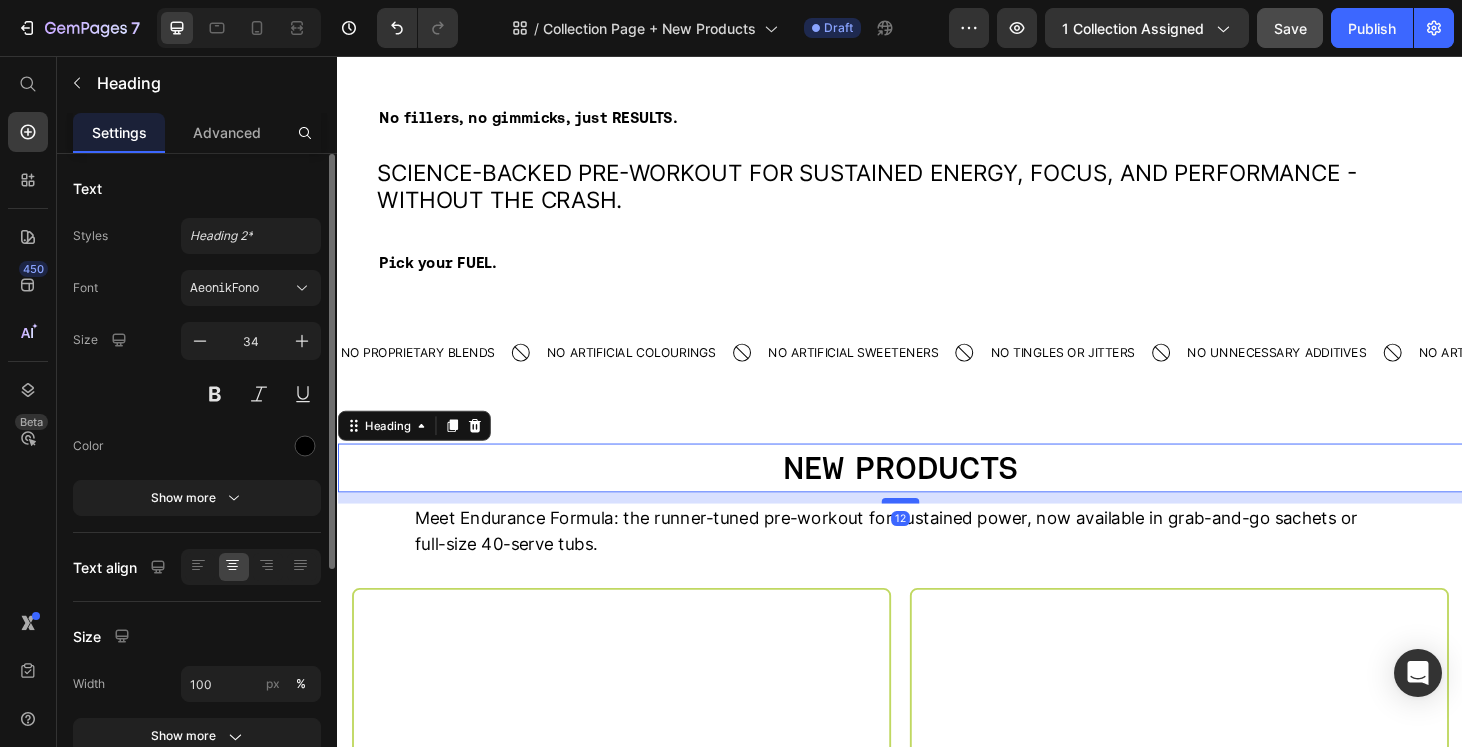 drag, startPoint x: 941, startPoint y: 547, endPoint x: 948, endPoint y: 529, distance: 19.313208 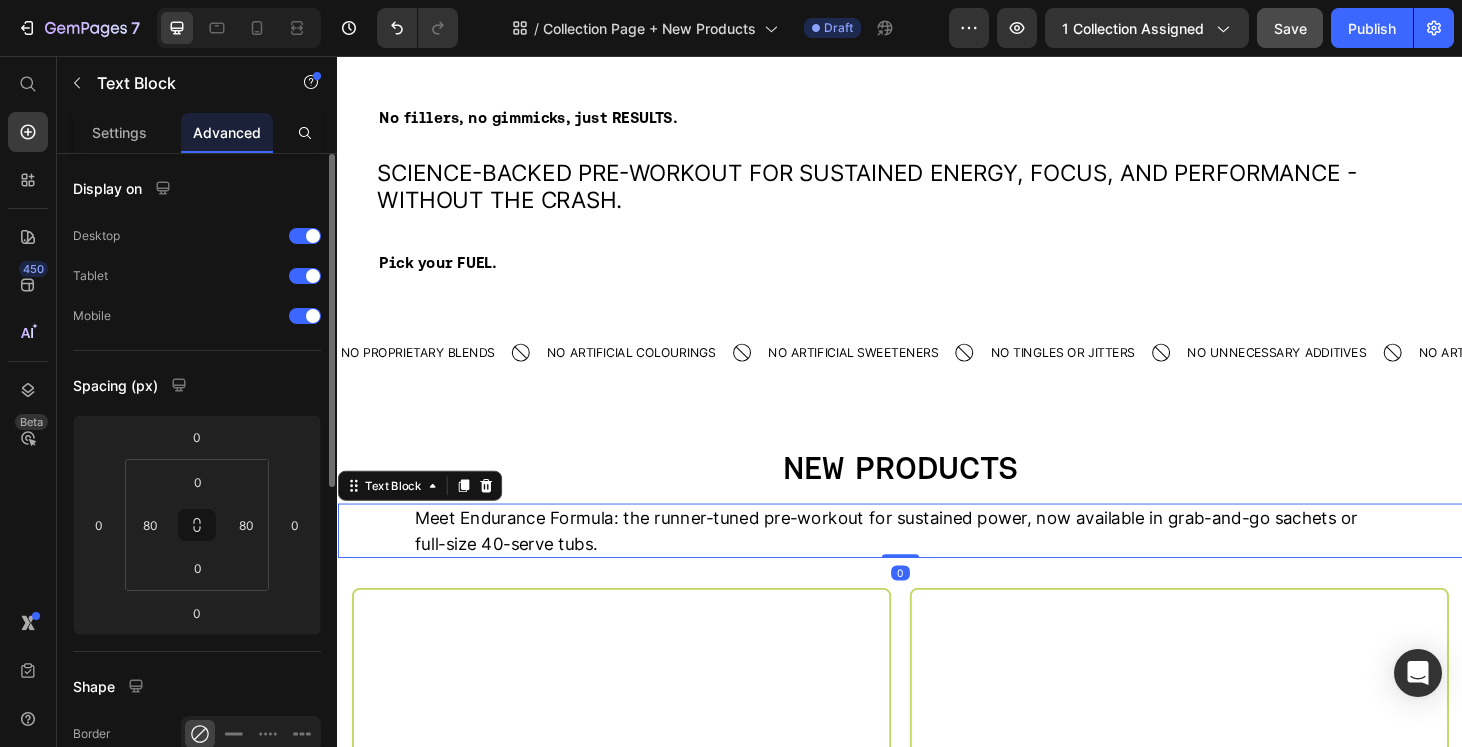 click on "Meet Endurance Formula: the runner-tuned pre-workout for sustained power, now available in grab-and-go sachets or full-size 40-serve tubs." at bounding box center (937, 562) 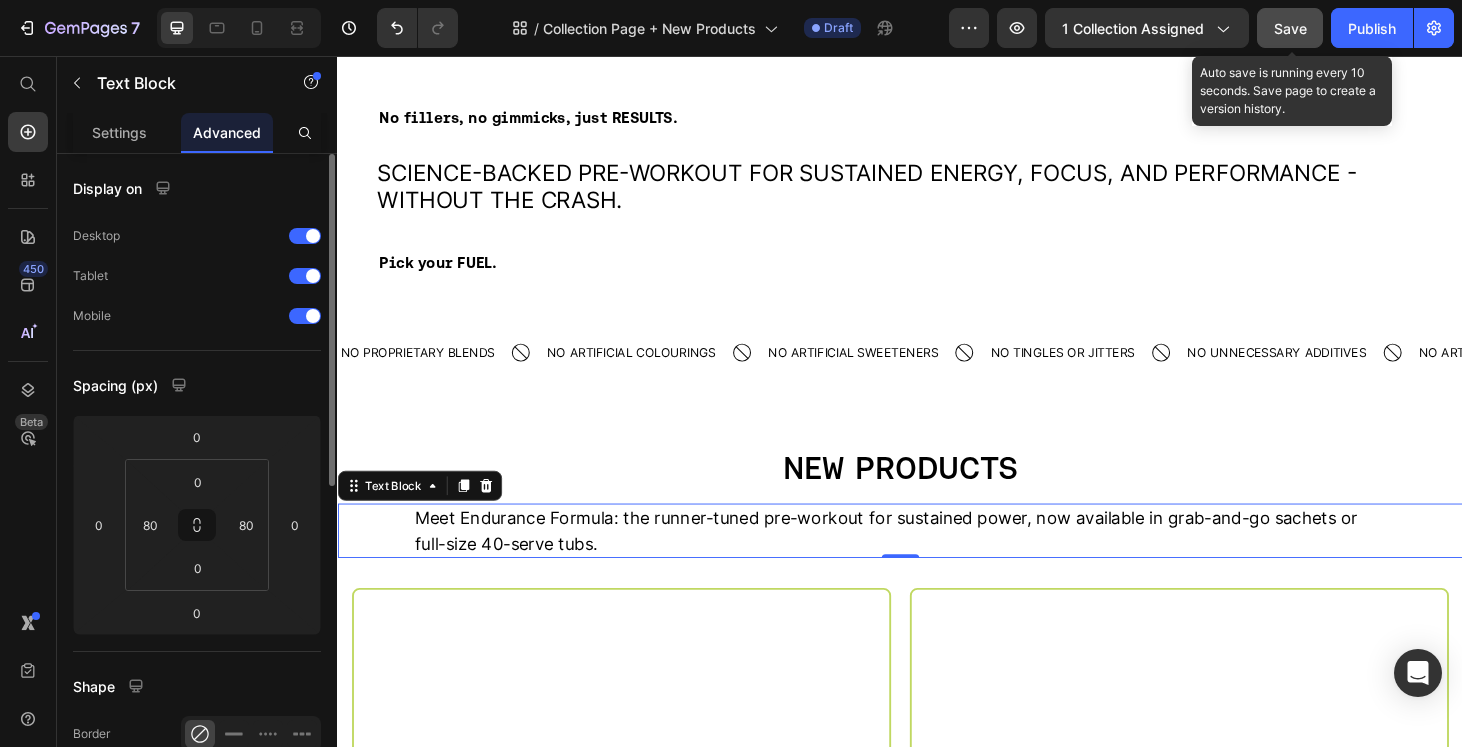 click on "Save" at bounding box center [1290, 28] 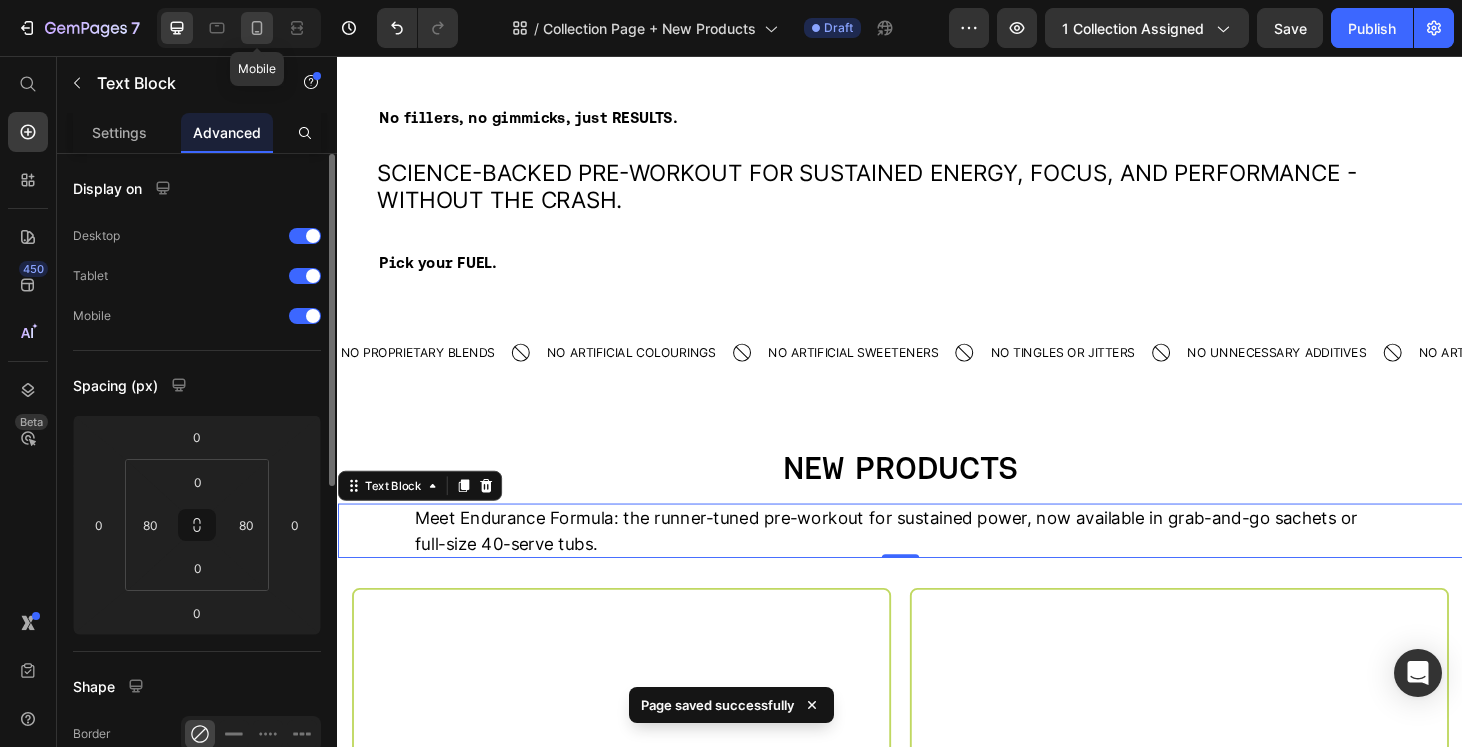 click 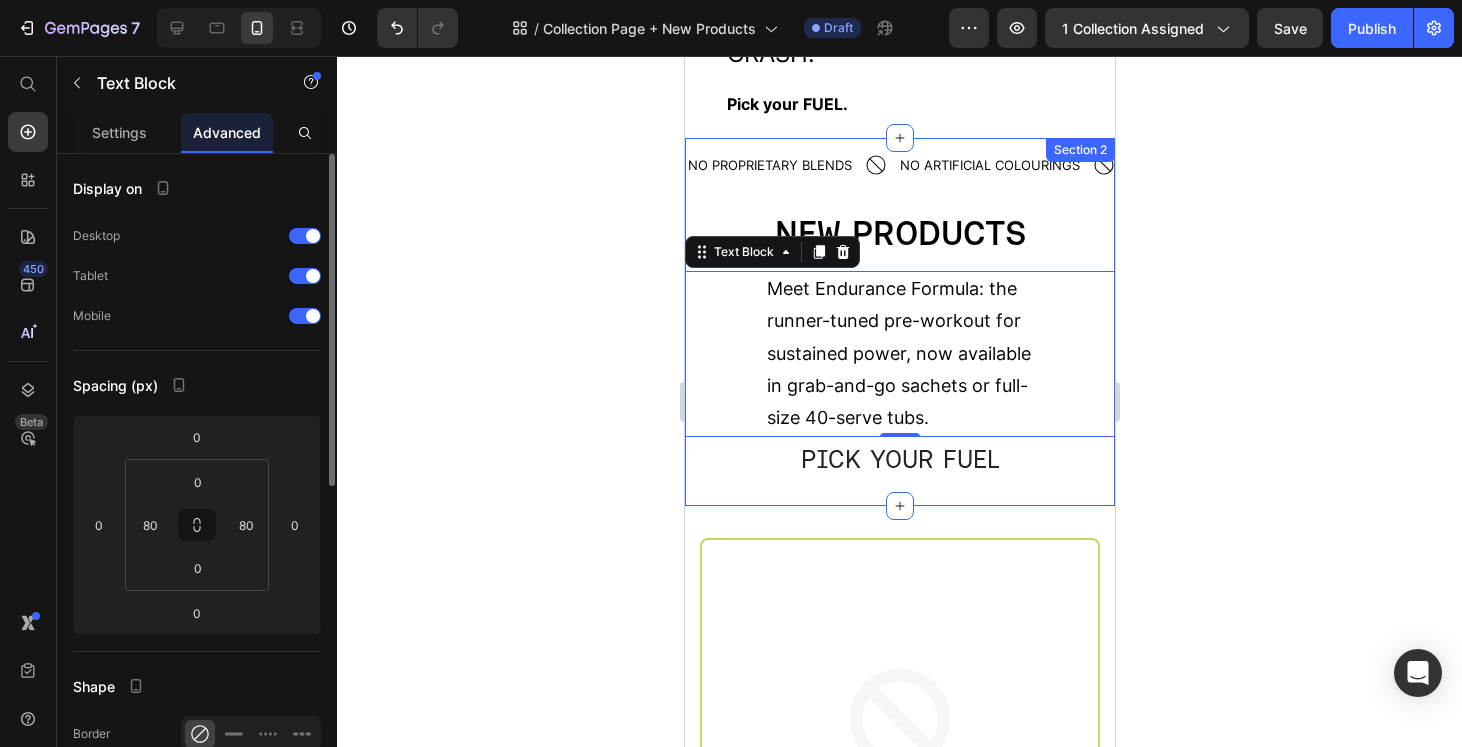 scroll, scrollTop: 211, scrollLeft: 0, axis: vertical 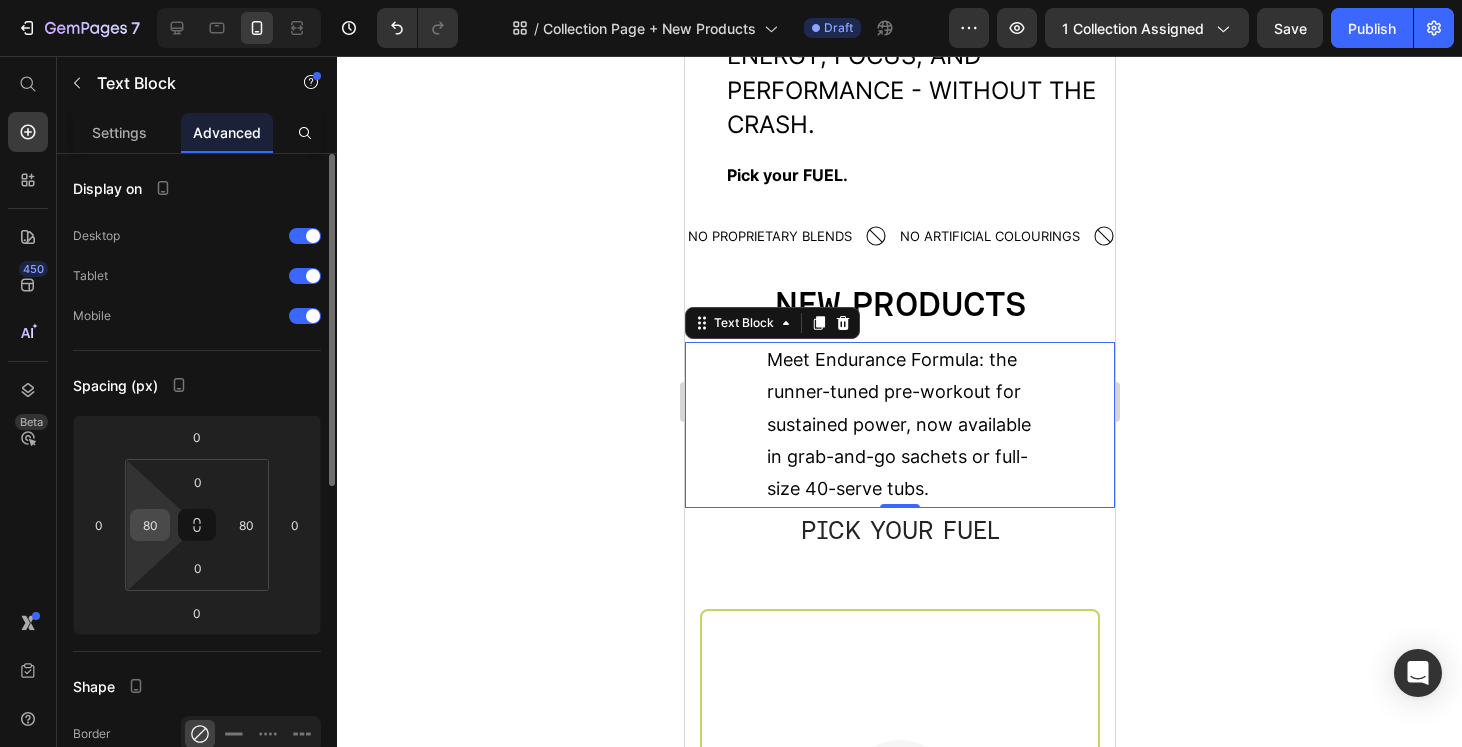 click on "80" at bounding box center [150, 525] 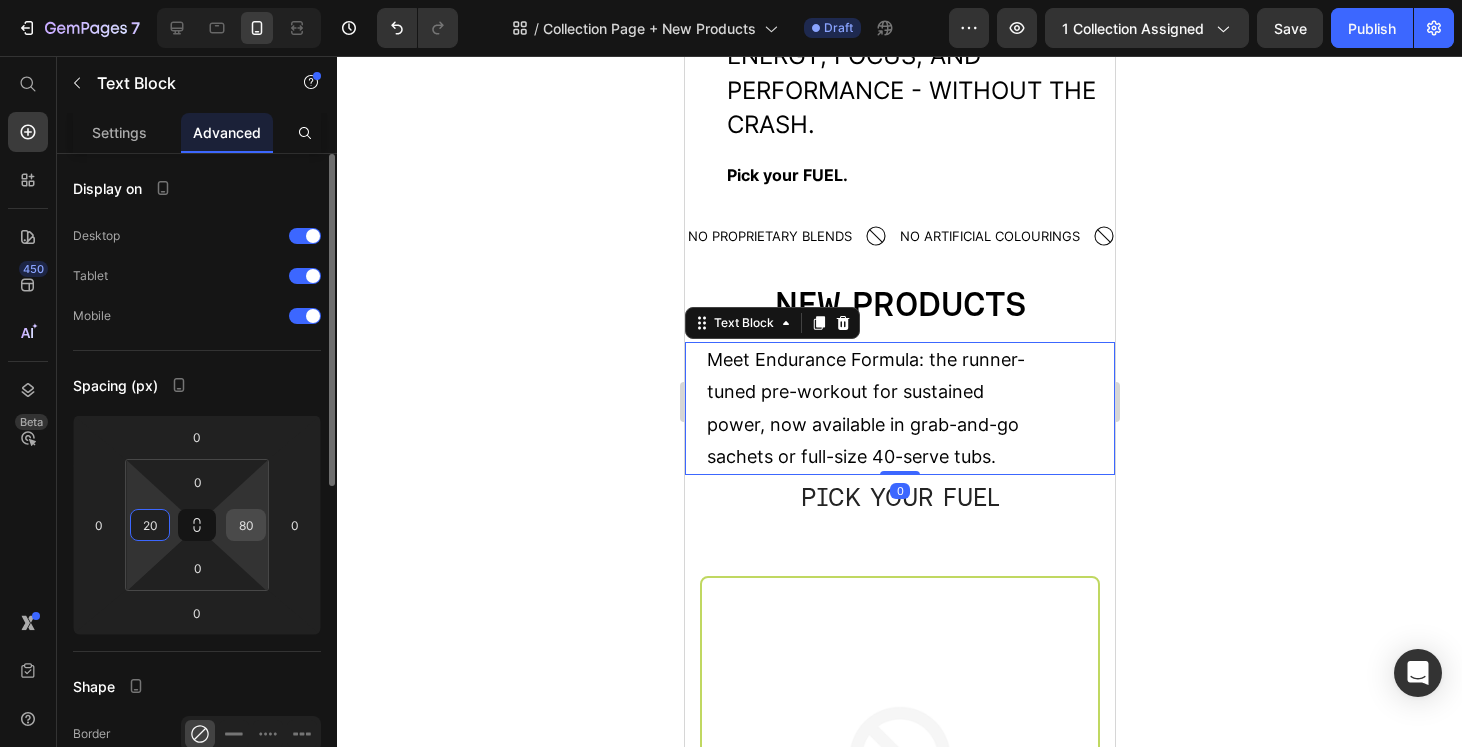 type on "20" 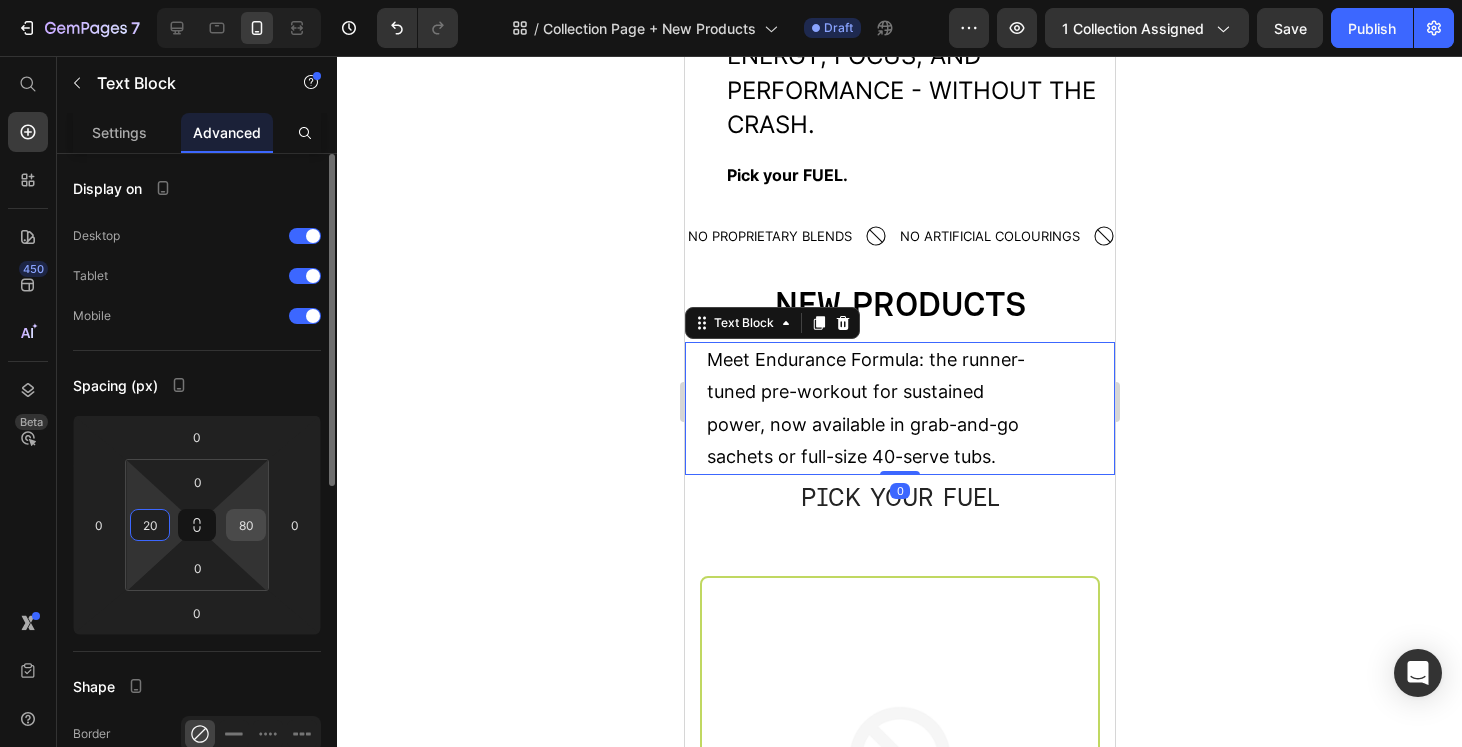 click on "80" at bounding box center (246, 525) 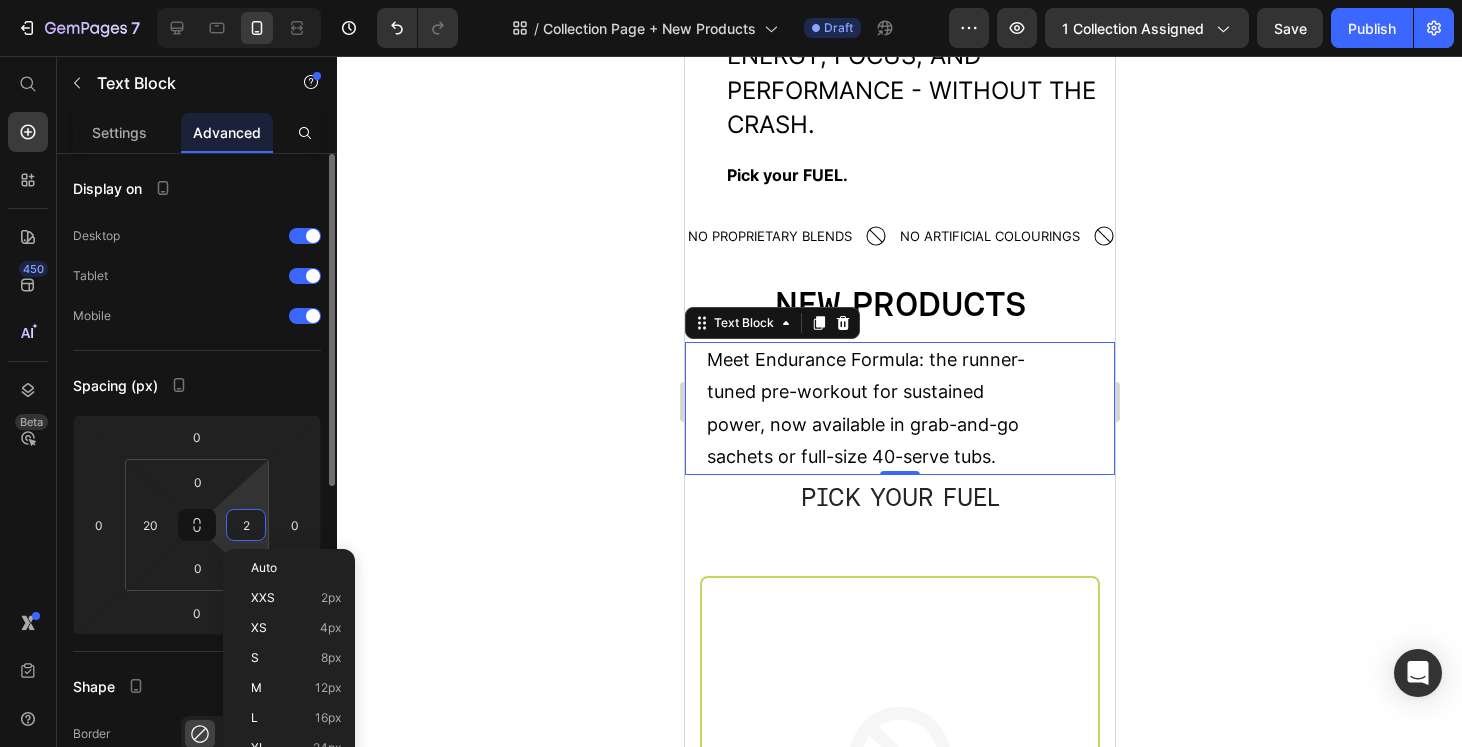 type on "20" 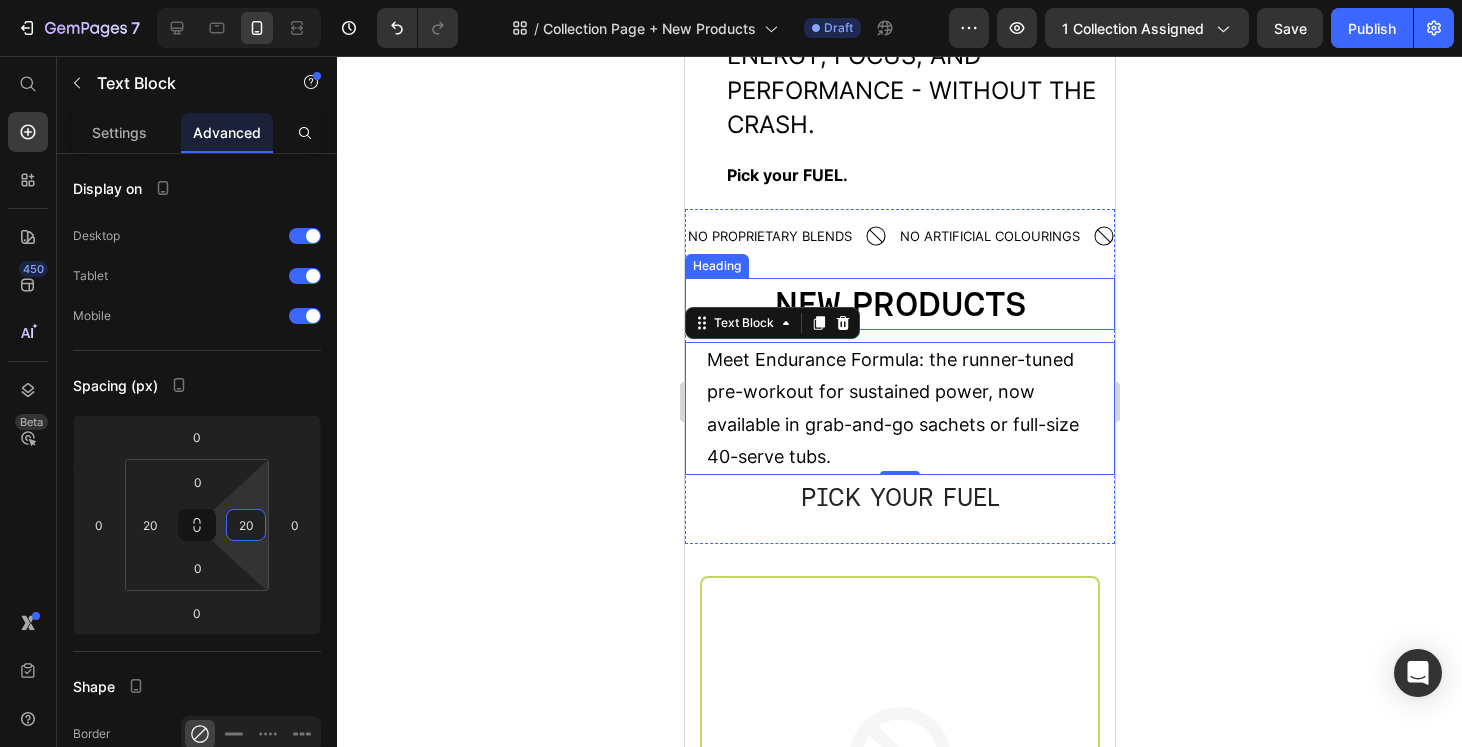 click on "NEW PRODUCTS" at bounding box center [899, 304] 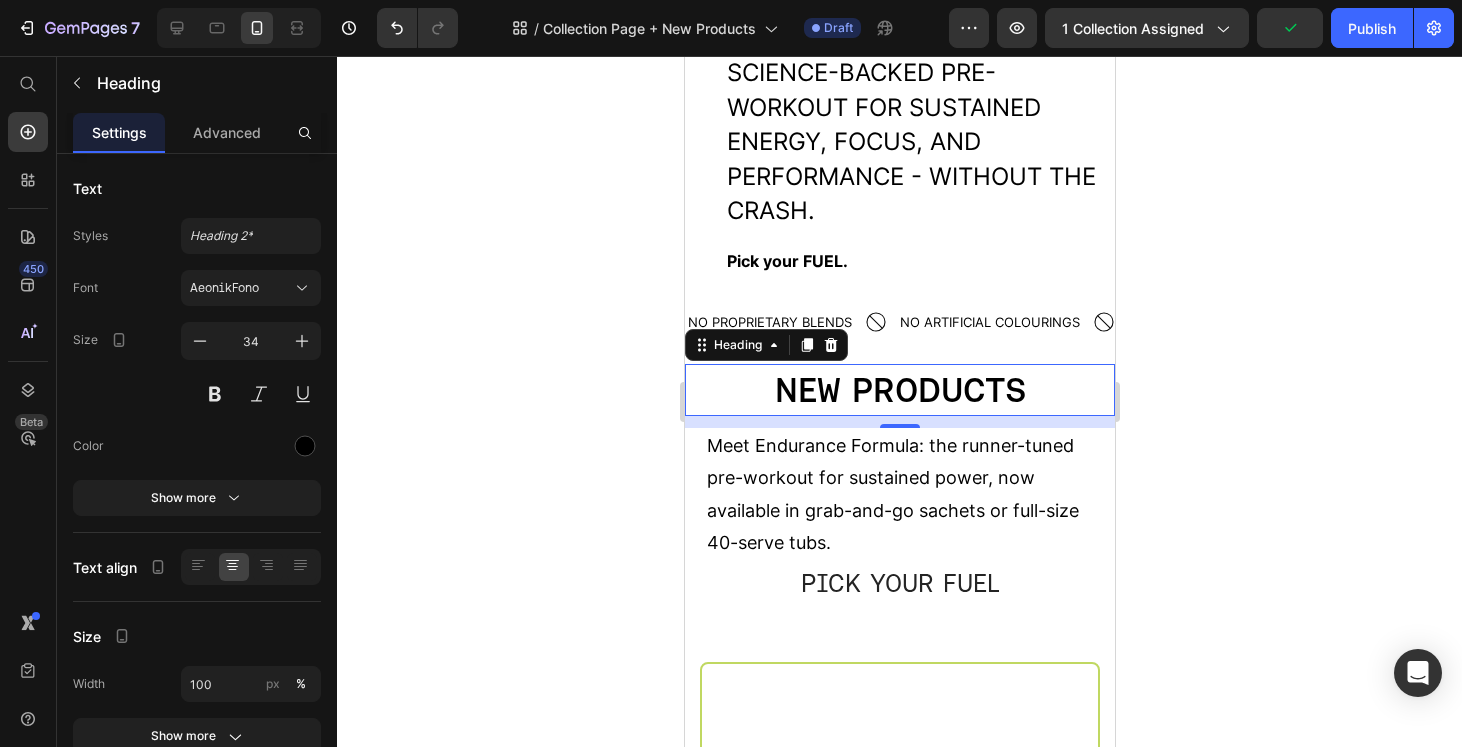 scroll, scrollTop: 0, scrollLeft: 0, axis: both 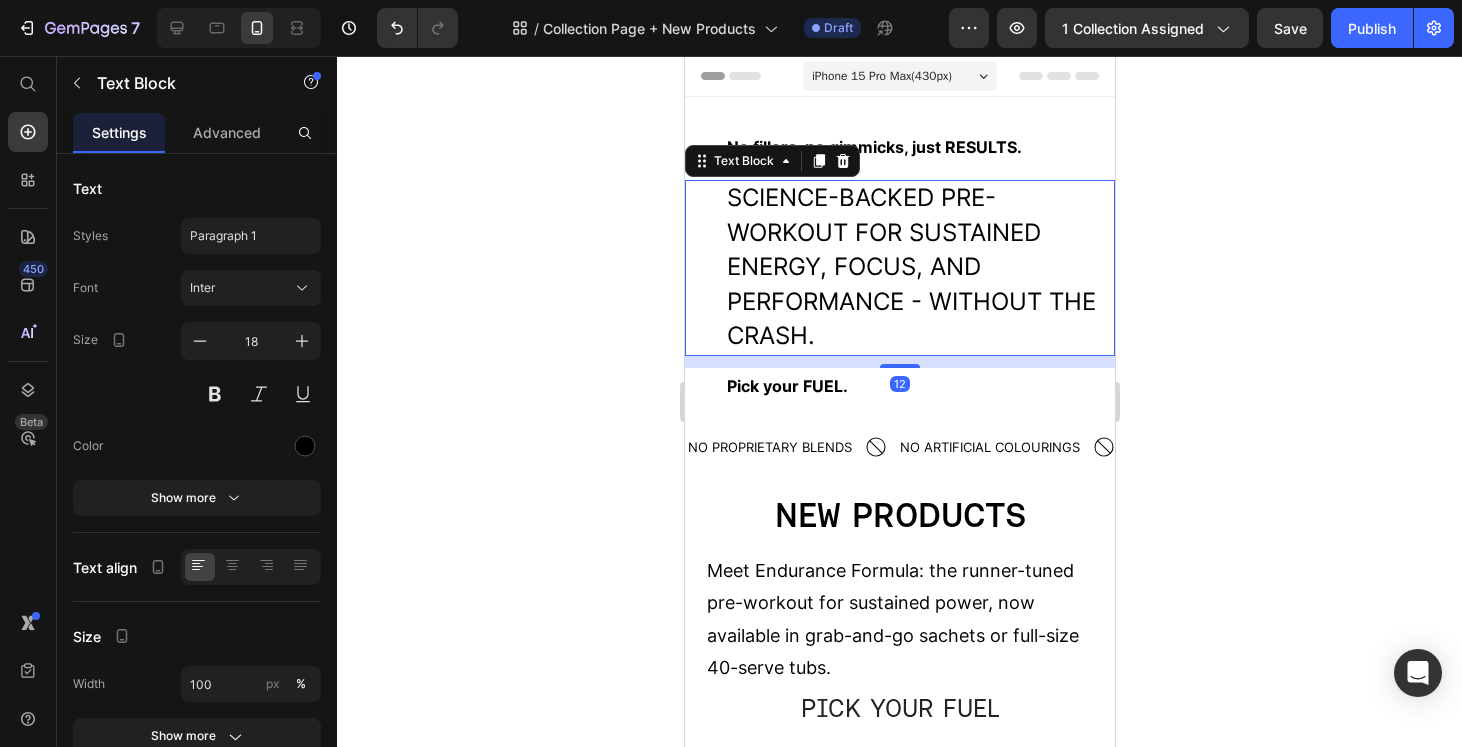 click on "SCIENCE-BACKED PRE-WORKOUT FOR SUSTAINED ENERGY, FOCUS, AND PERFORMANCE - WITHOUT THE CRASH." at bounding box center (910, 266) 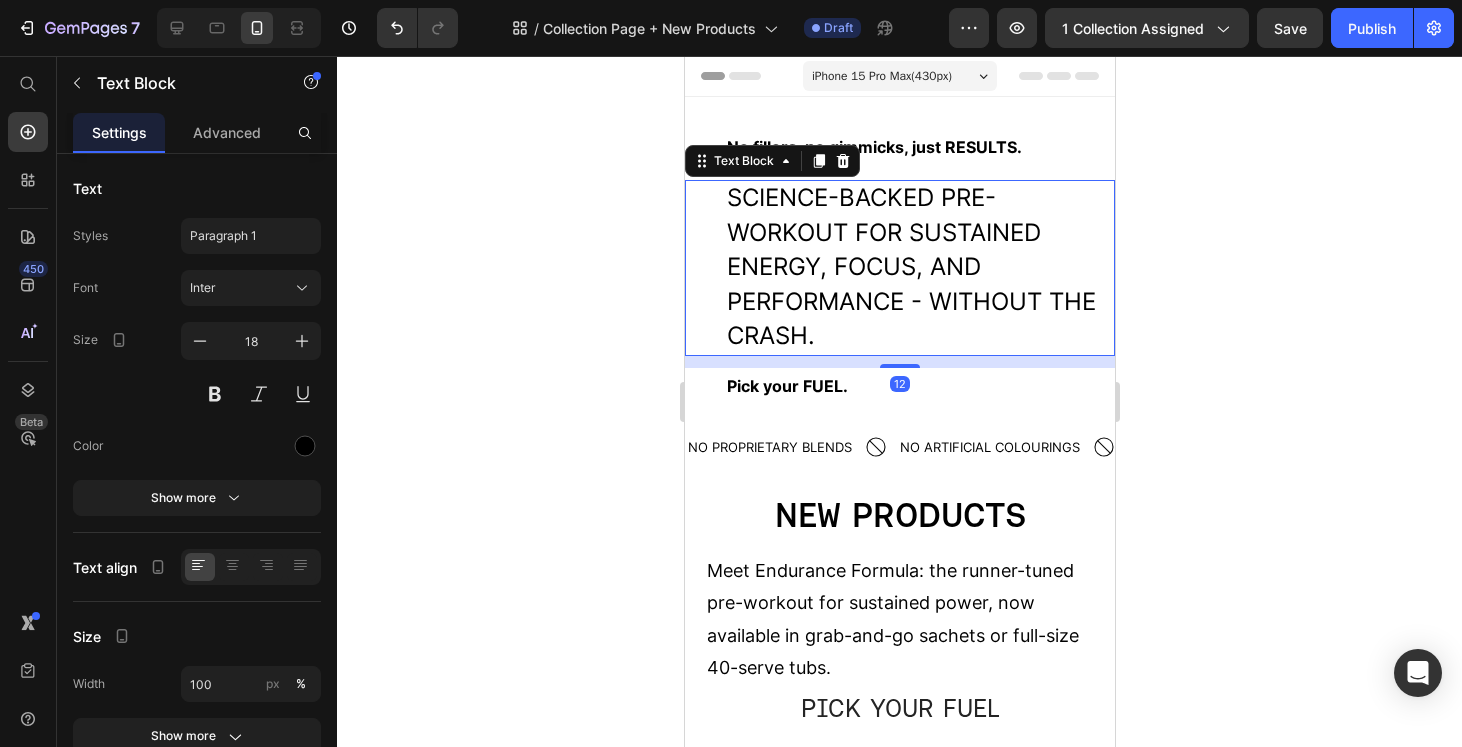 click on "SCIENCE-BACKED PRE-WORKOUT FOR SUSTAINED ENERGY, FOCUS, AND PERFORMANCE - WITHOUT THE CRASH." at bounding box center [910, 266] 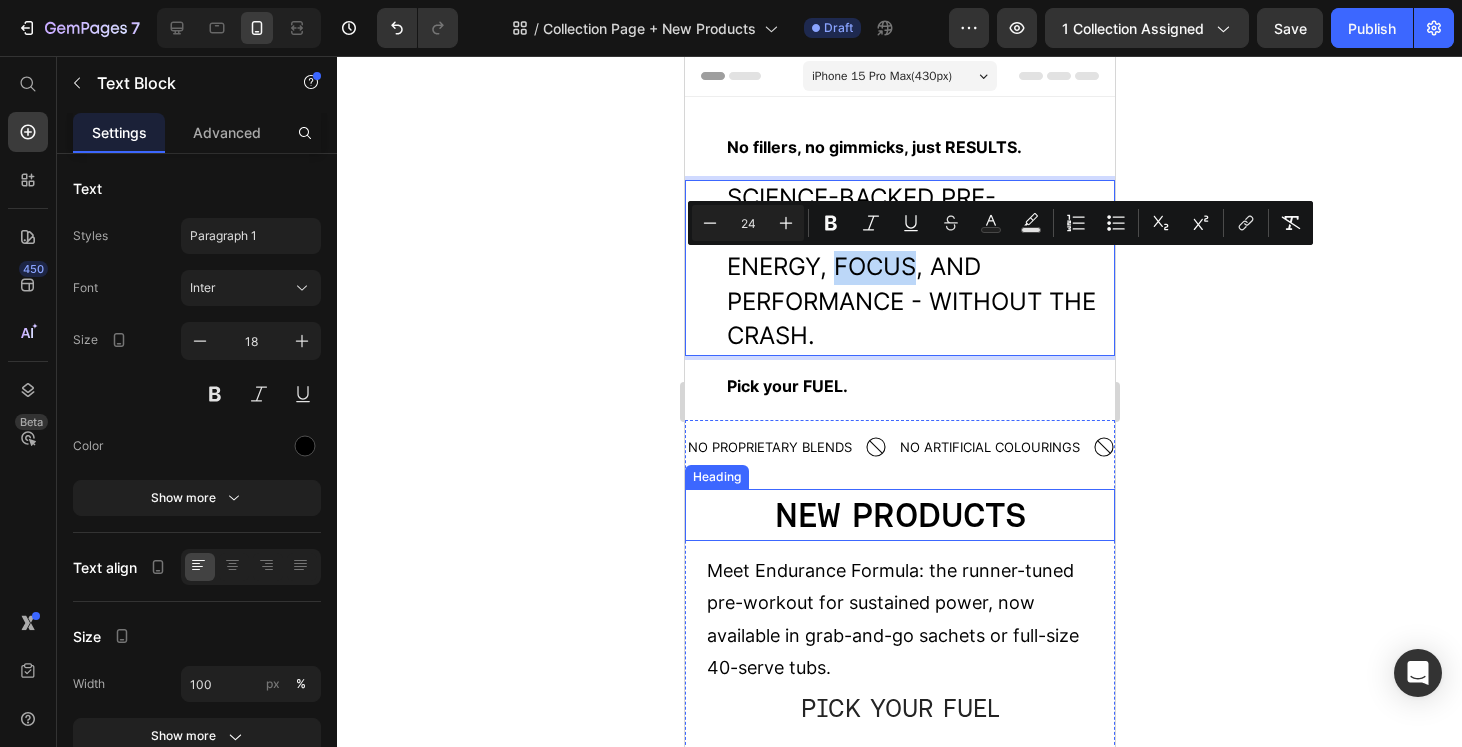 click on "NEW PRODUCTS" at bounding box center [899, 515] 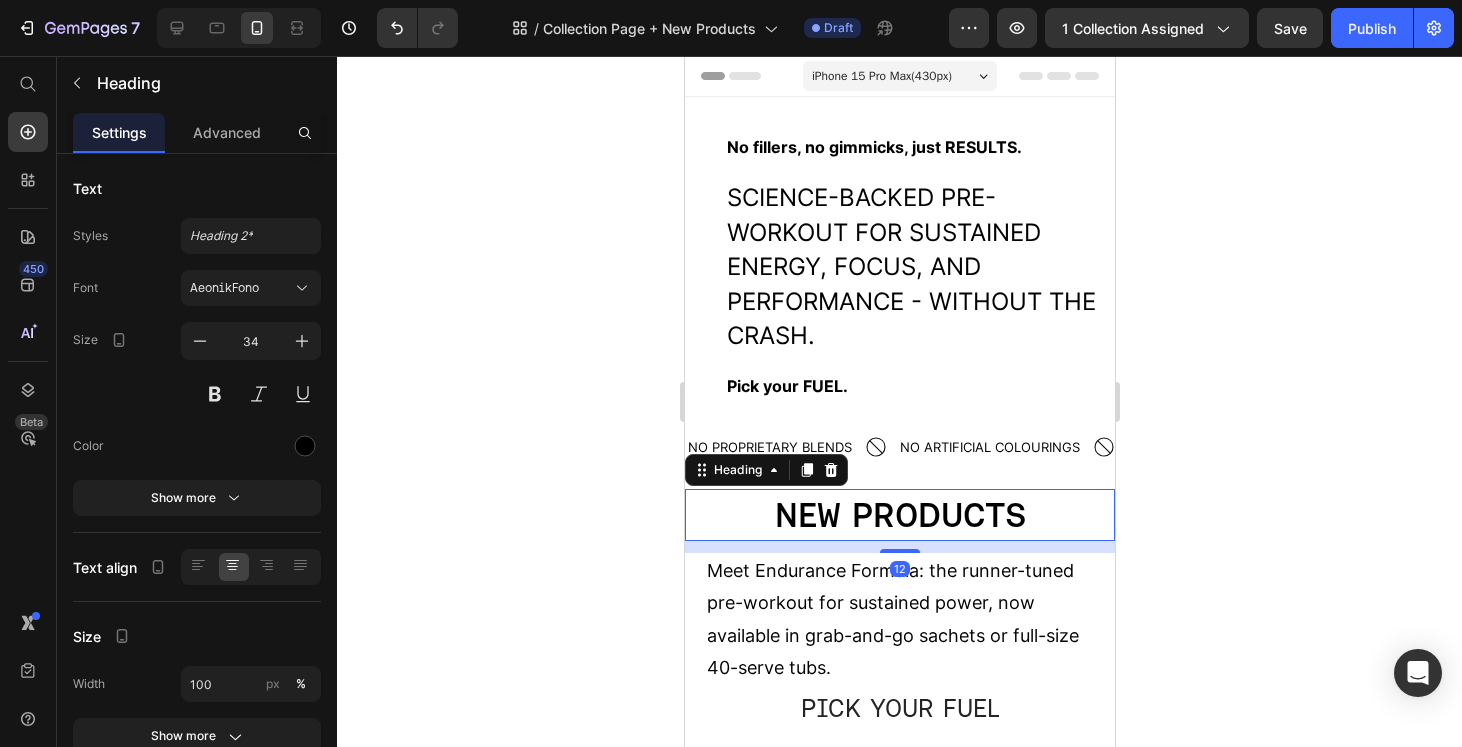 click on "NEW PRODUCTS" at bounding box center (899, 515) 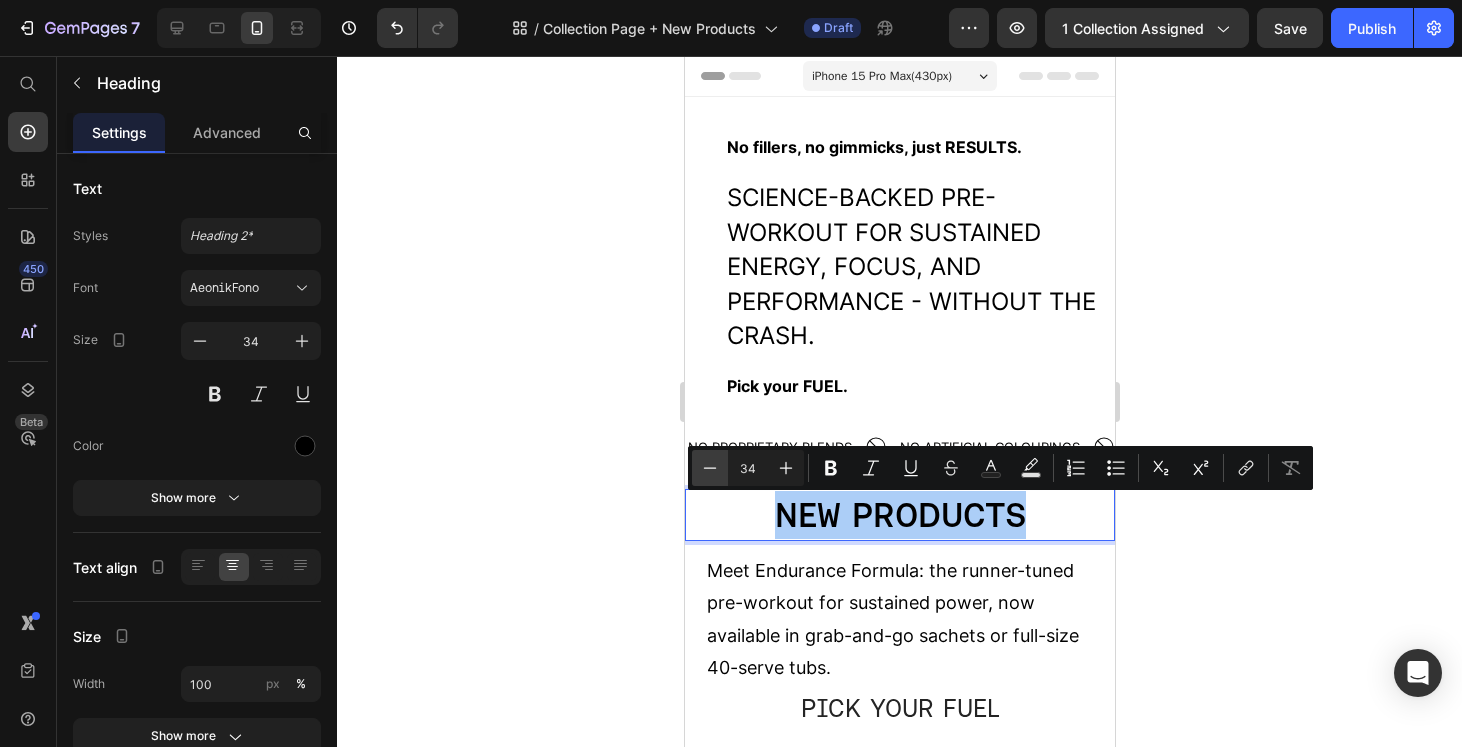 click 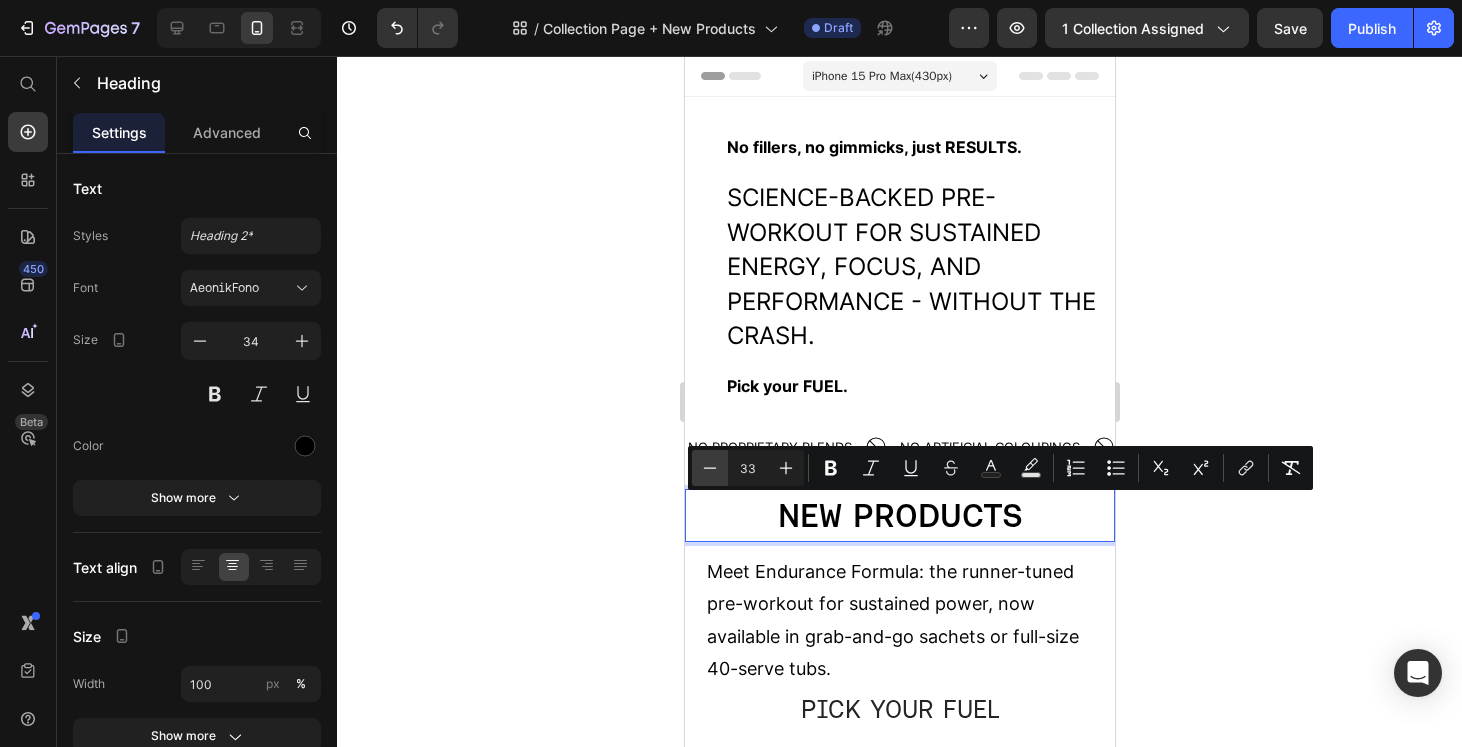 click 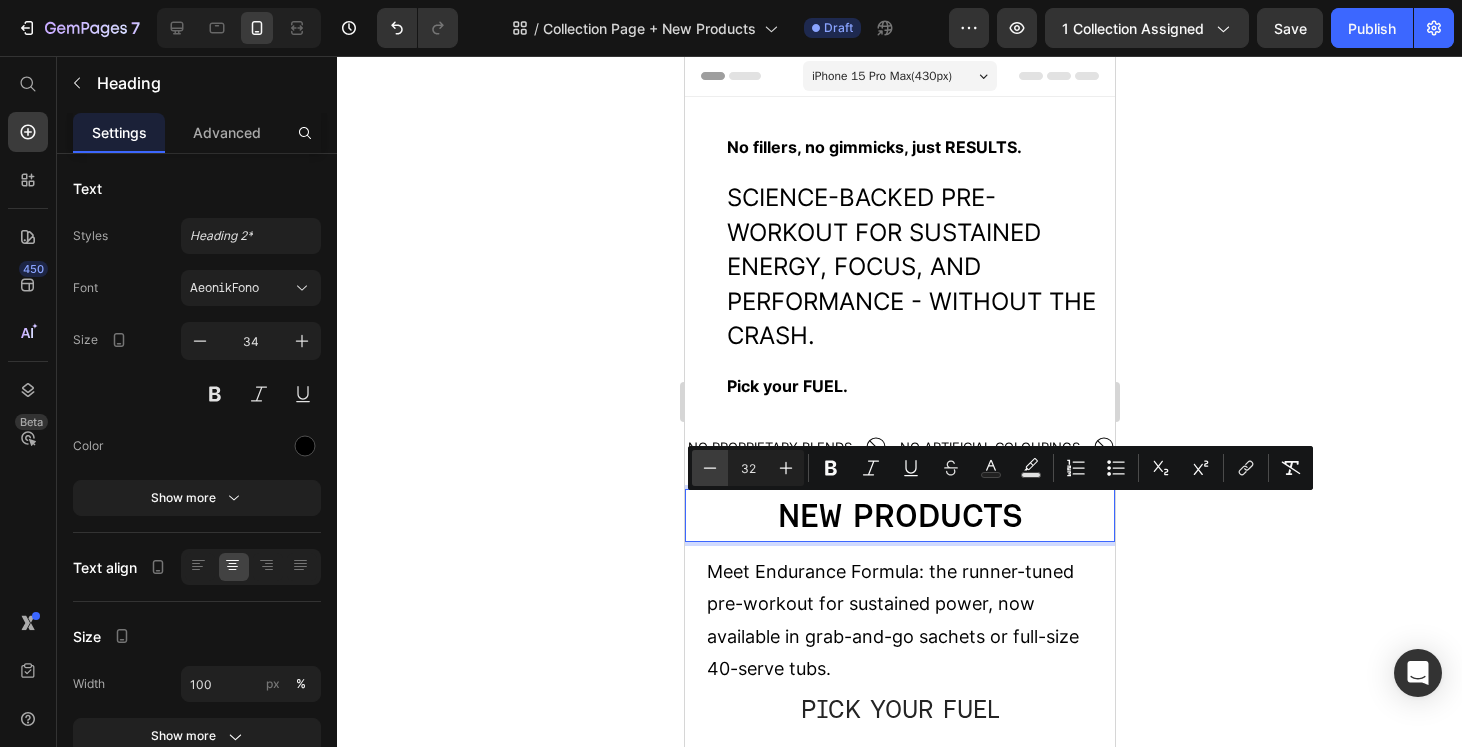 click 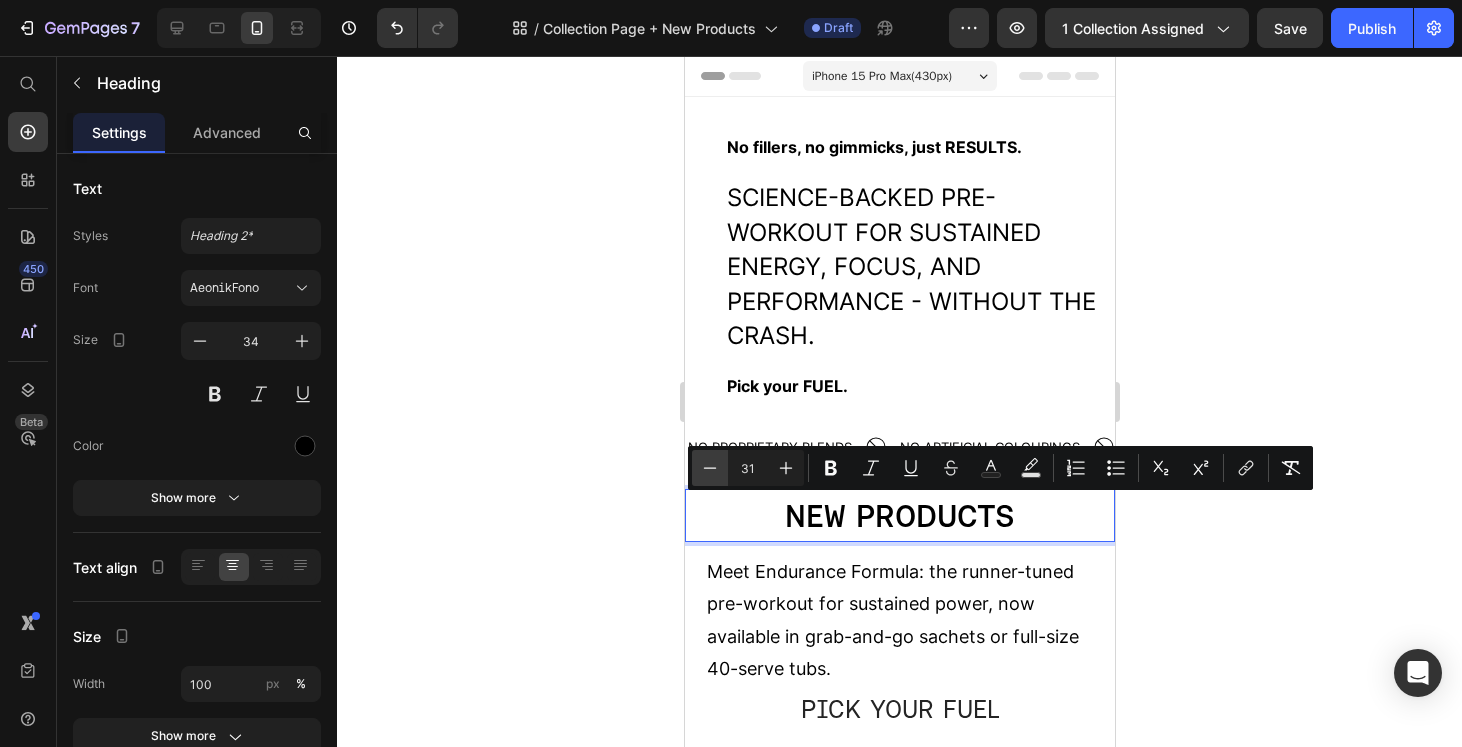 click 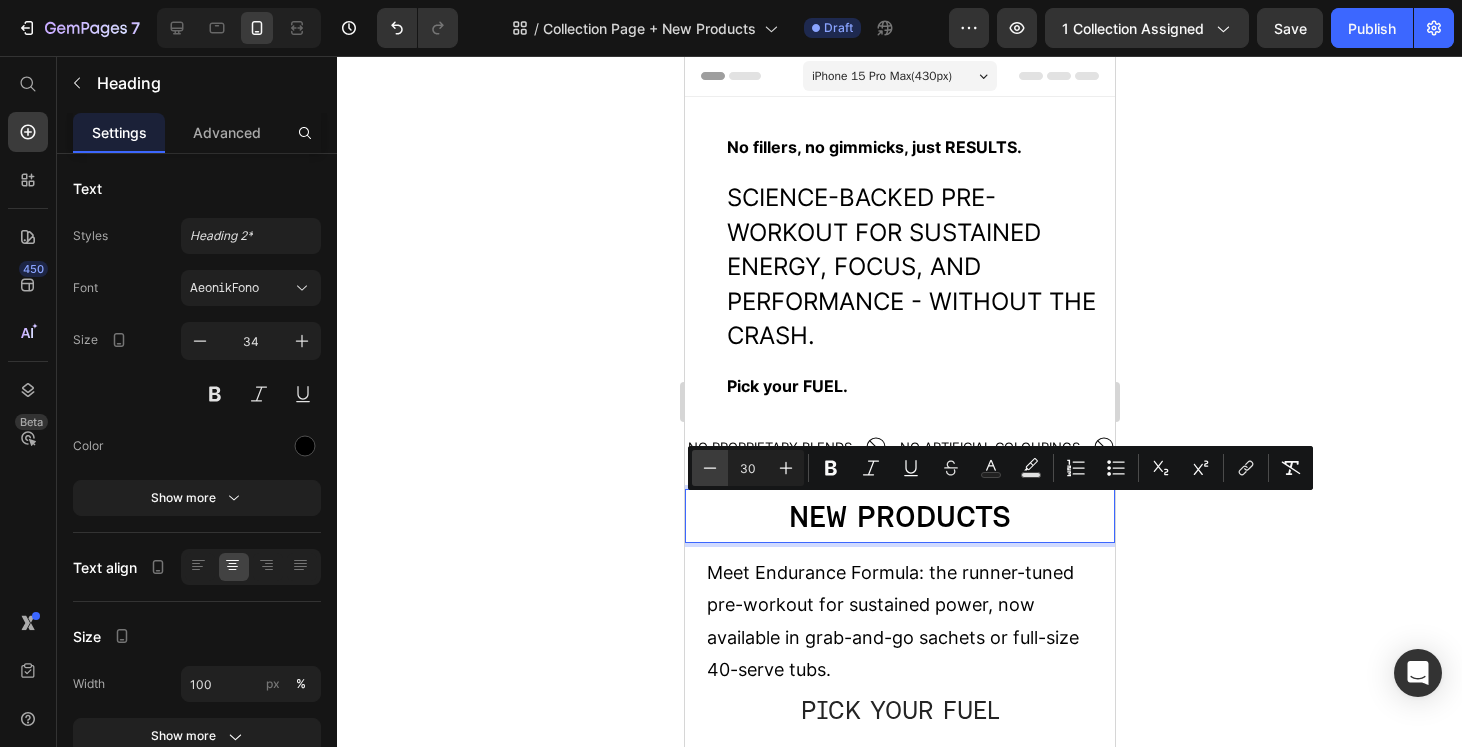 click 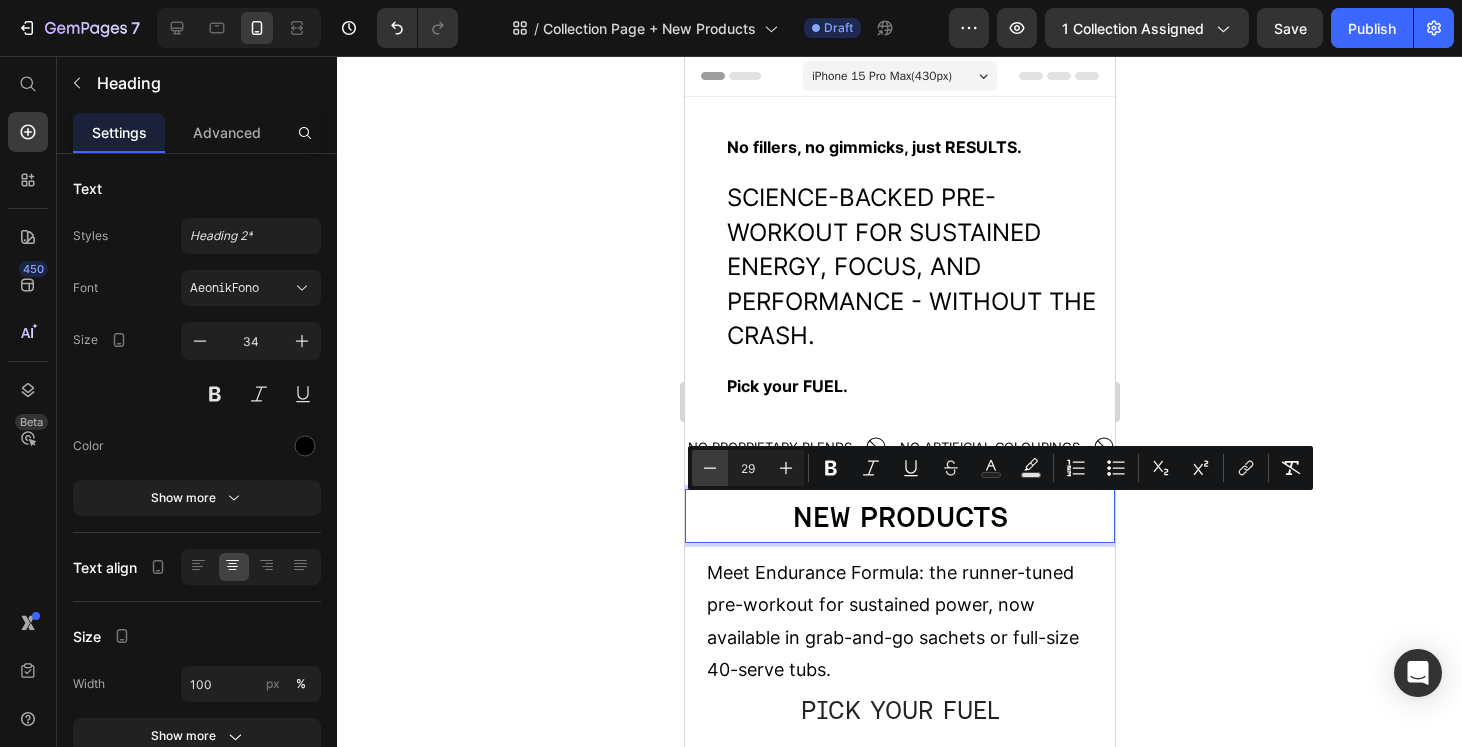 click 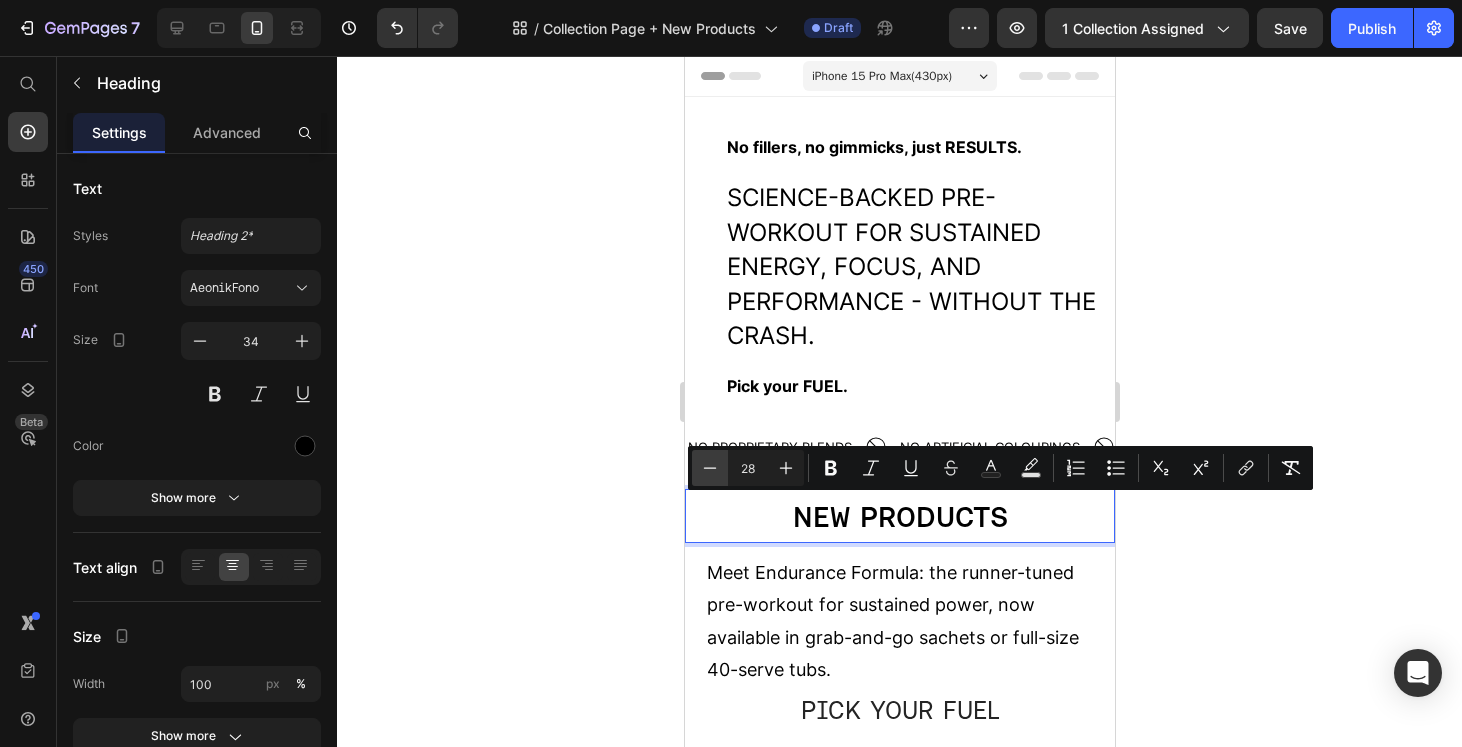 click 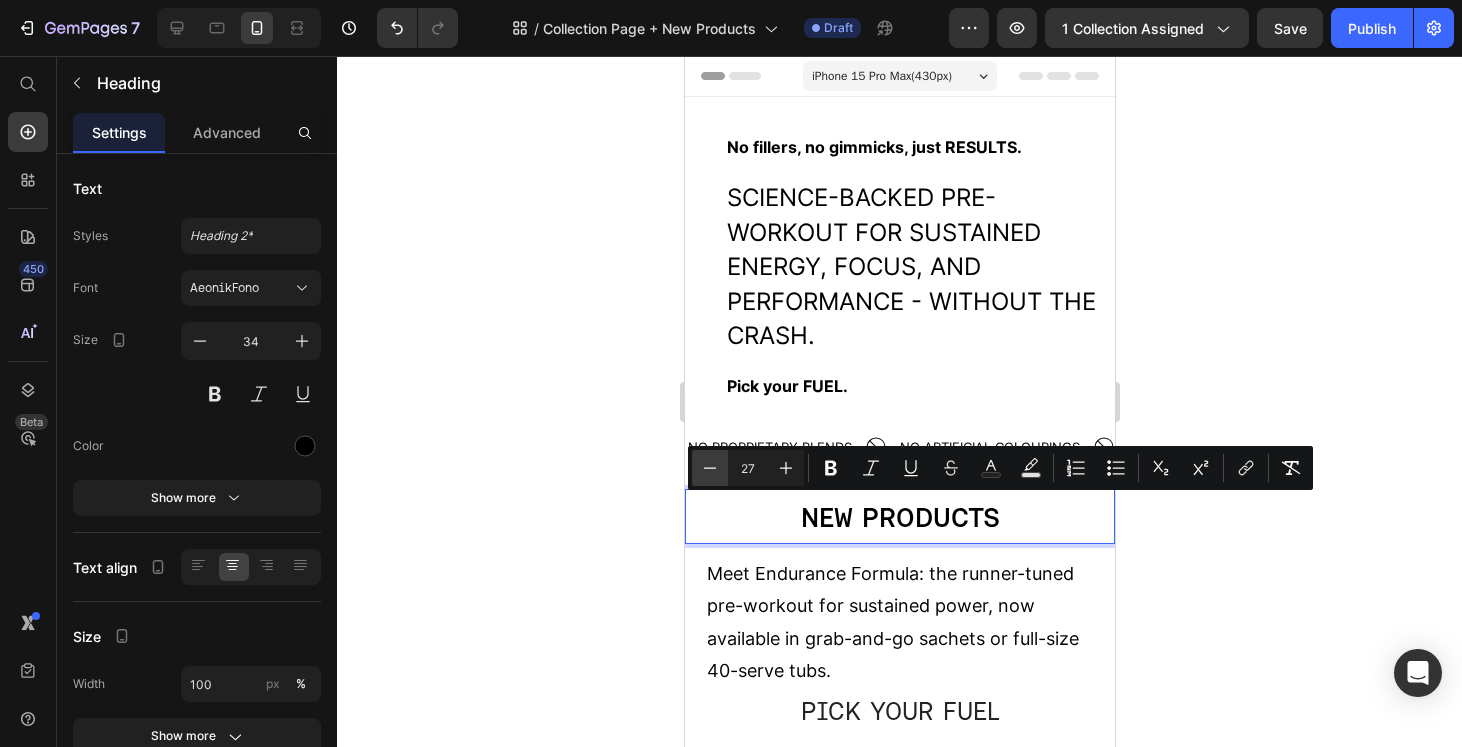 click 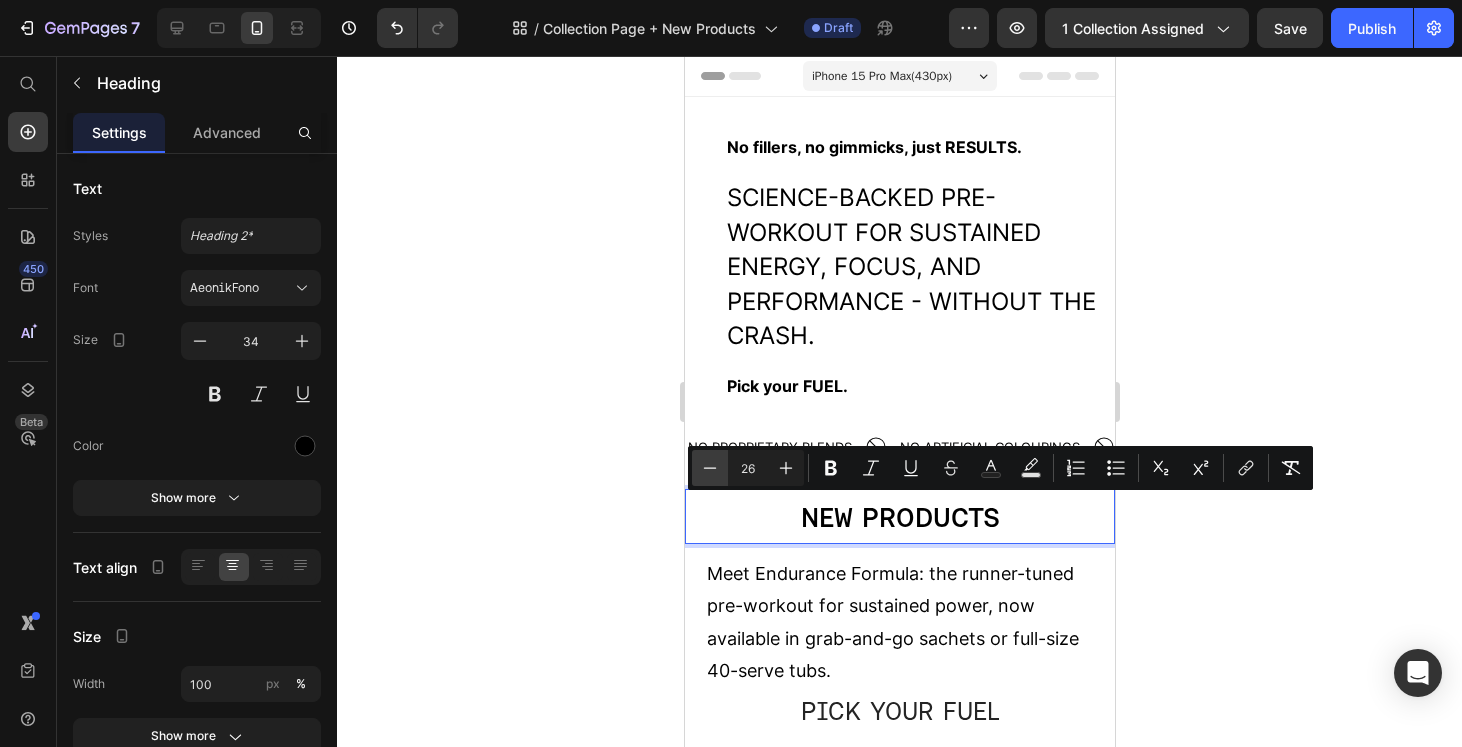 click 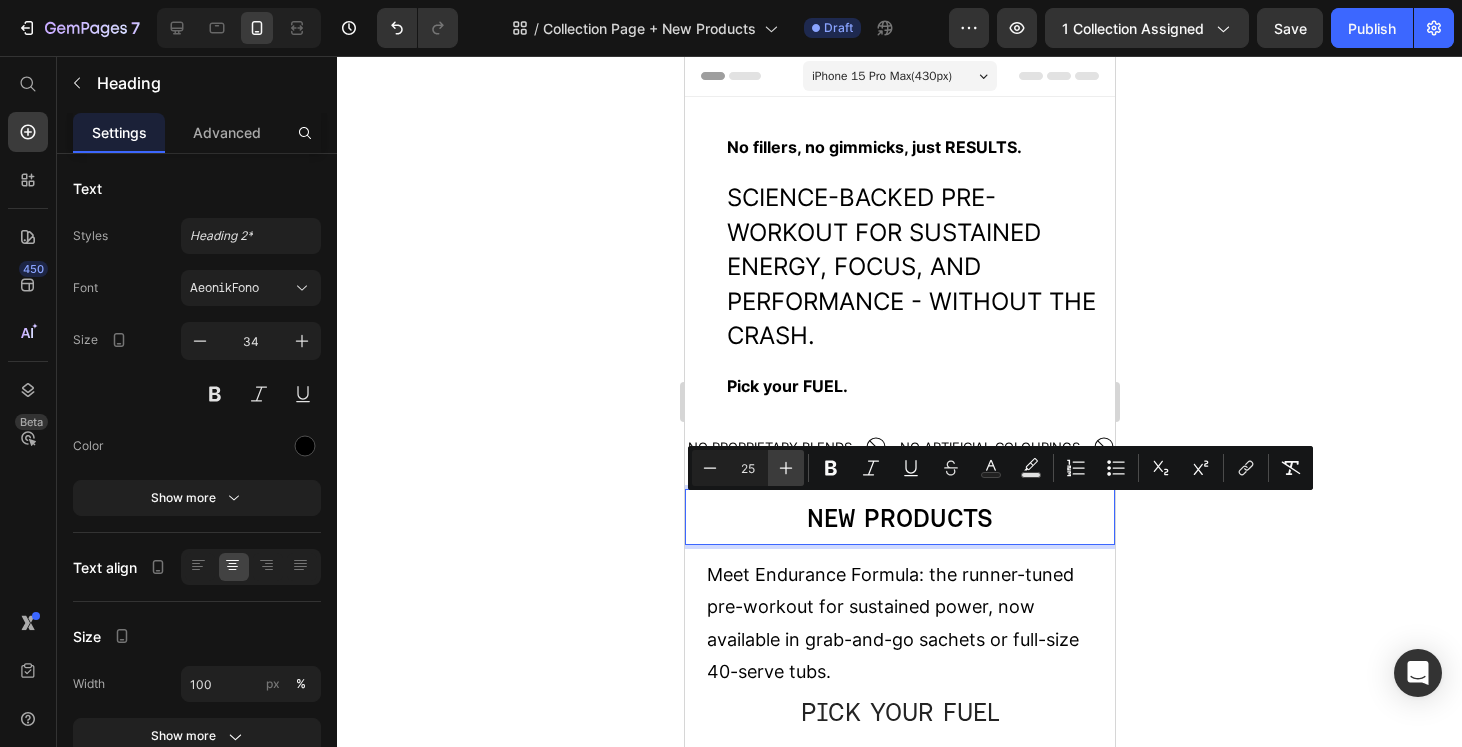 click 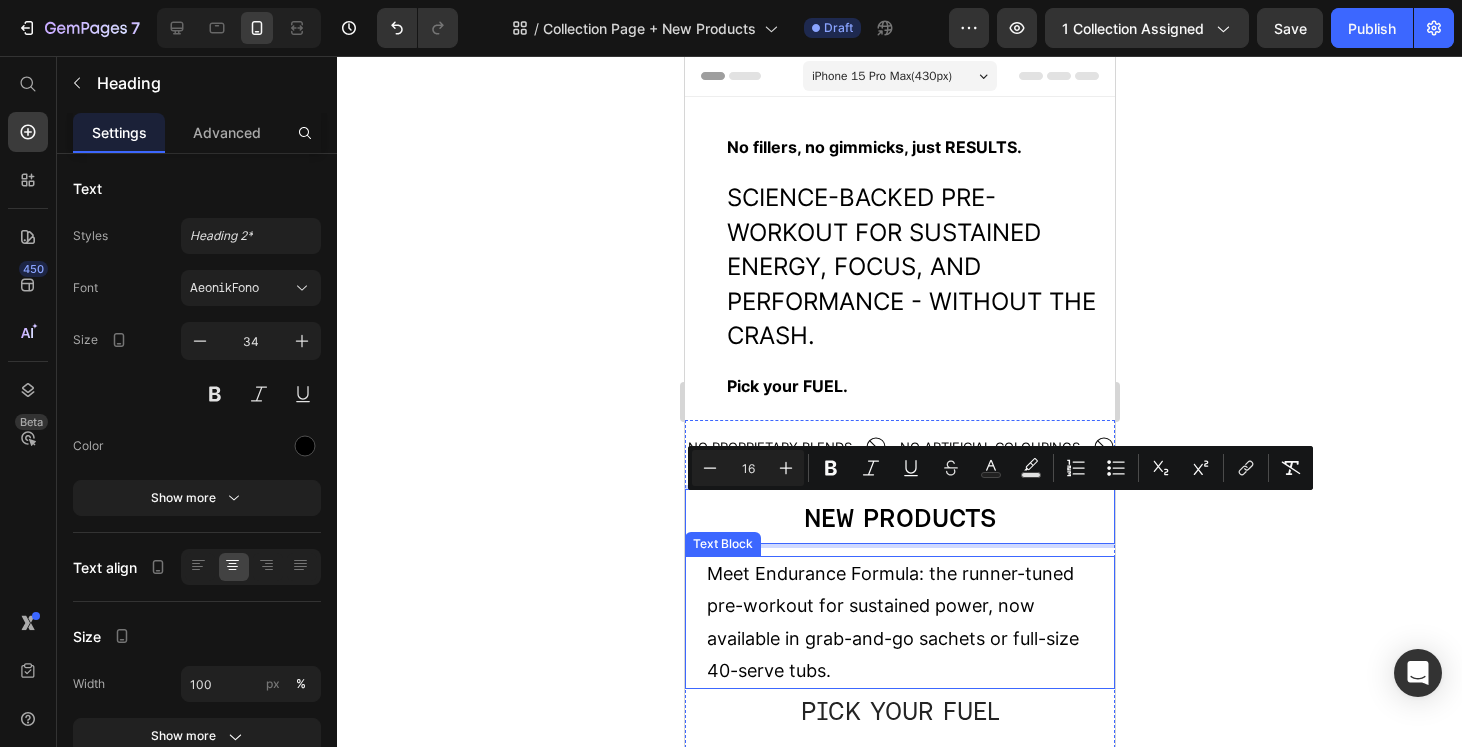 click on "Meet Endurance Formula: the runner-tuned pre-workout for sustained power, now available in grab-and-go sachets or full-size 40-serve tubs." at bounding box center (899, 623) 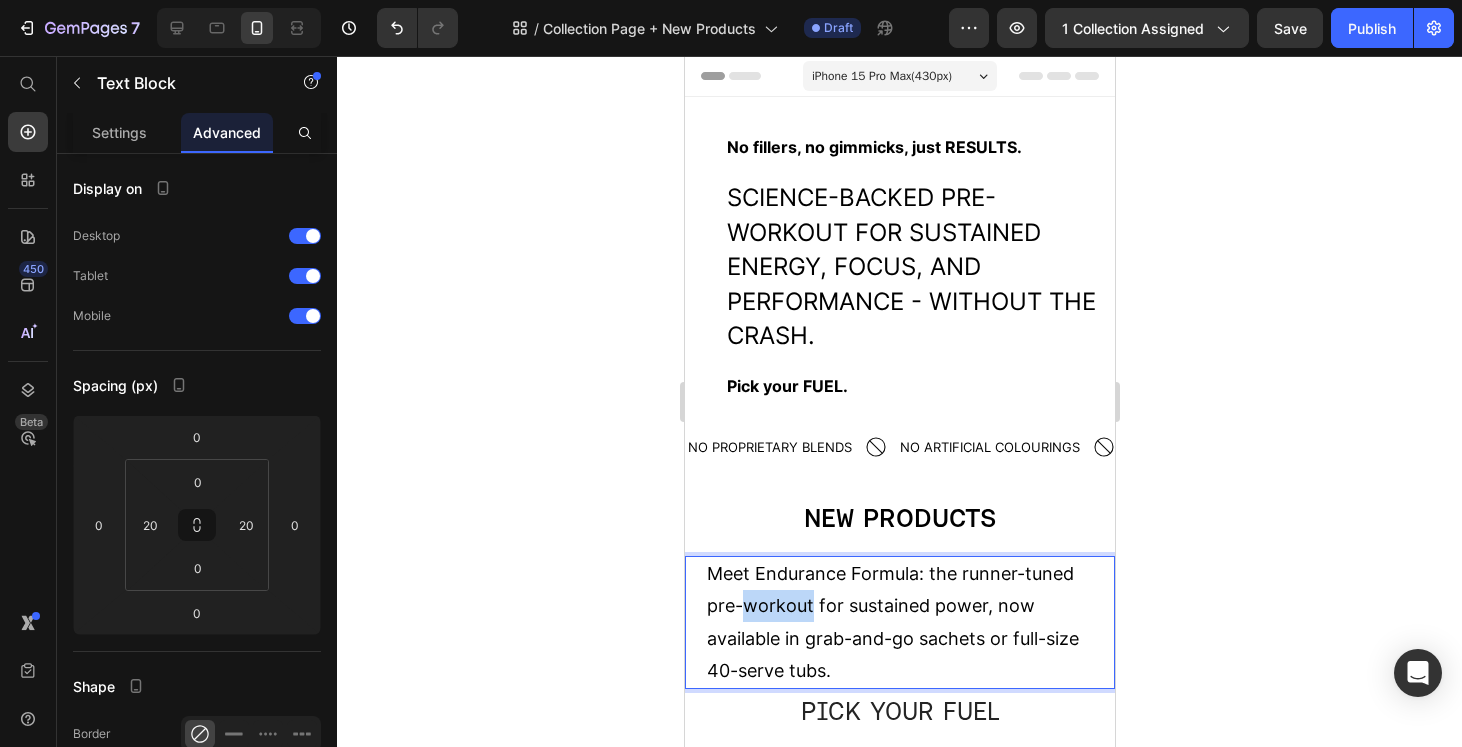 click on "Meet Endurance Formula: the runner-tuned pre-workout for sustained power, now available in grab-and-go sachets or full-size 40-serve tubs." at bounding box center [899, 623] 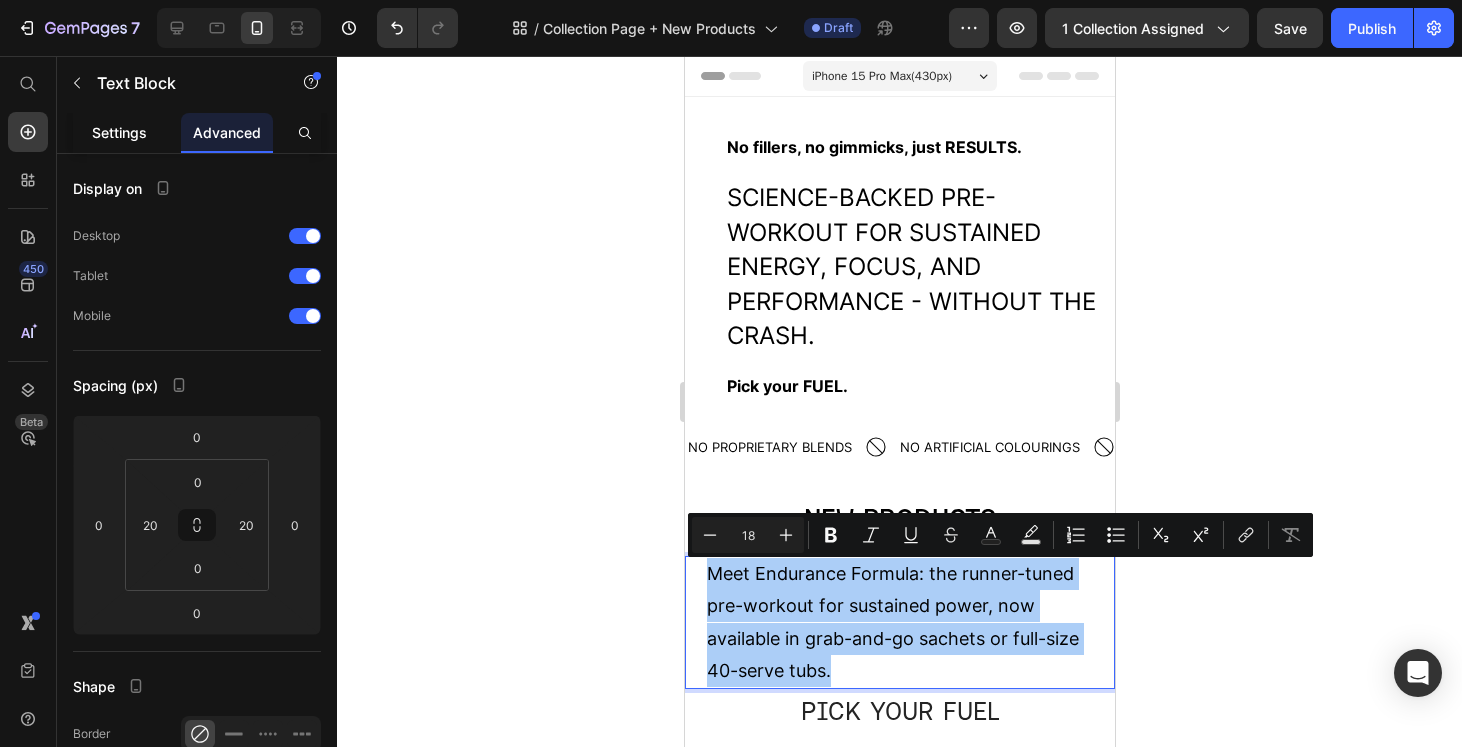 click on "Settings" 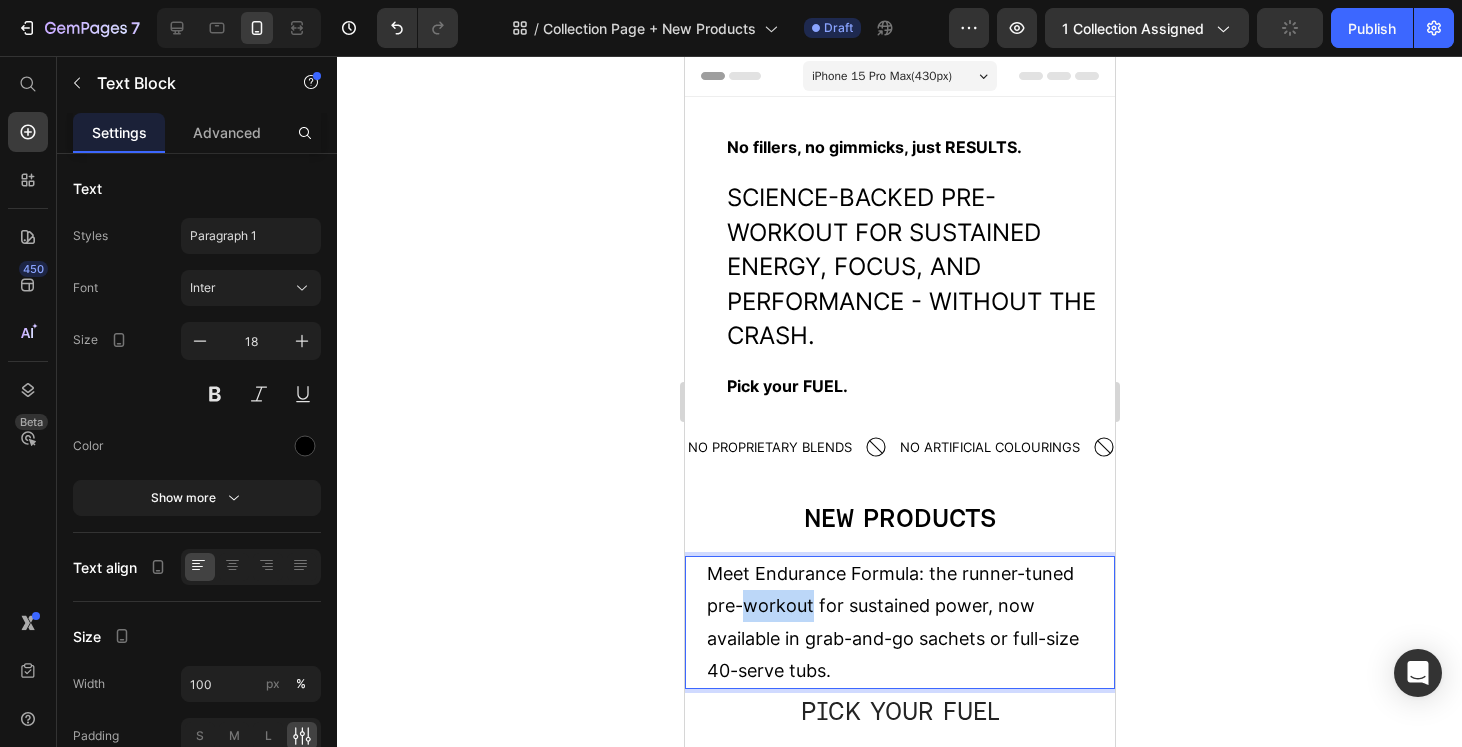 click on "Meet Endurance Formula: the runner-tuned pre-workout for sustained power, now available in grab-and-go sachets or full-size 40-serve tubs." at bounding box center [899, 623] 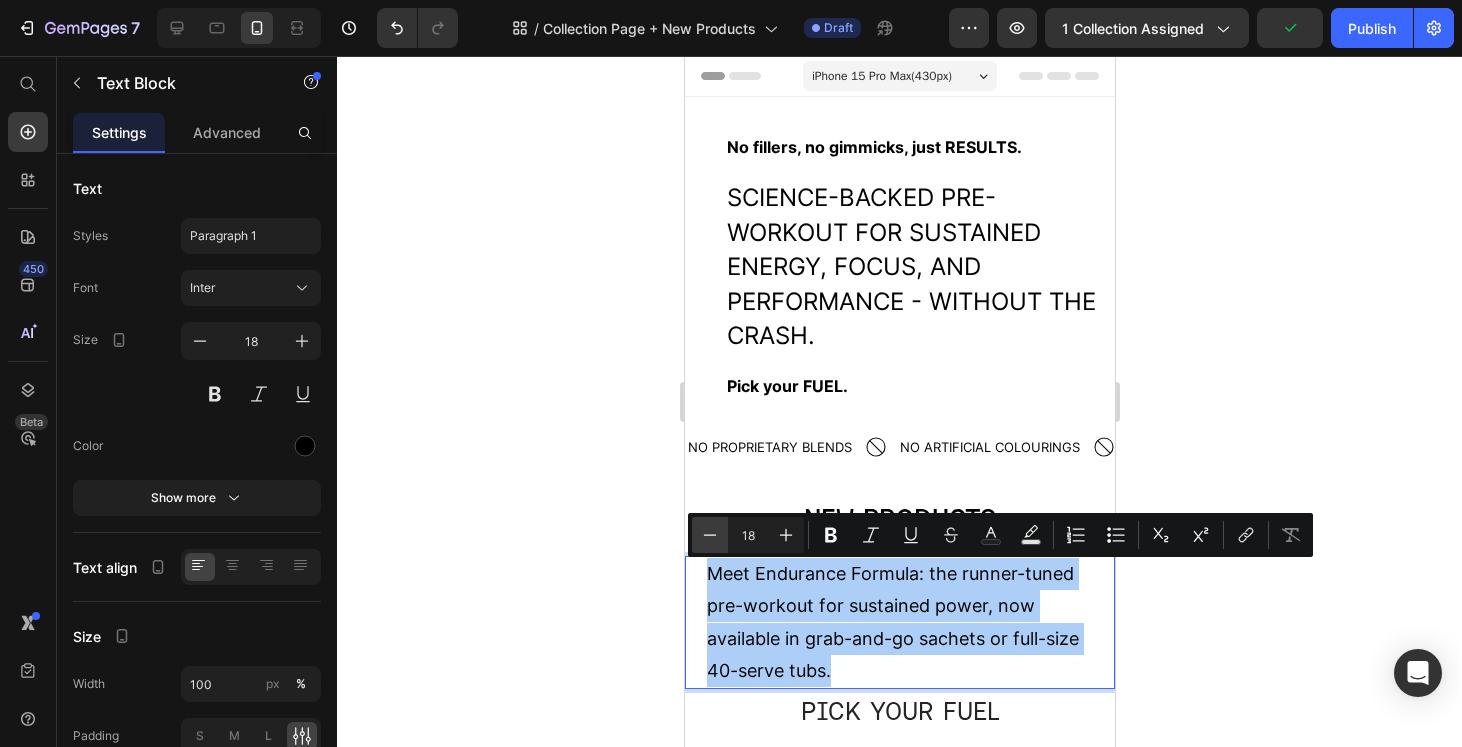 click 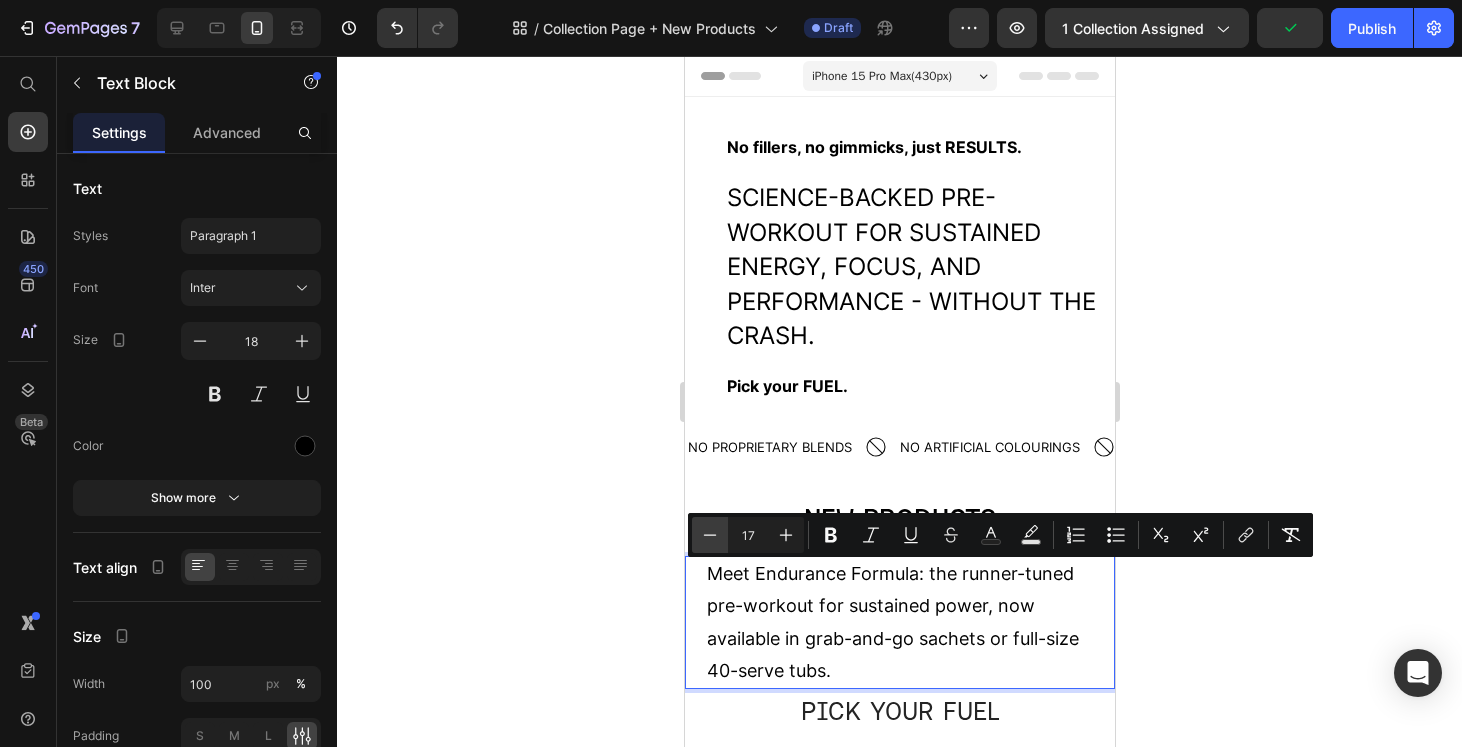 click 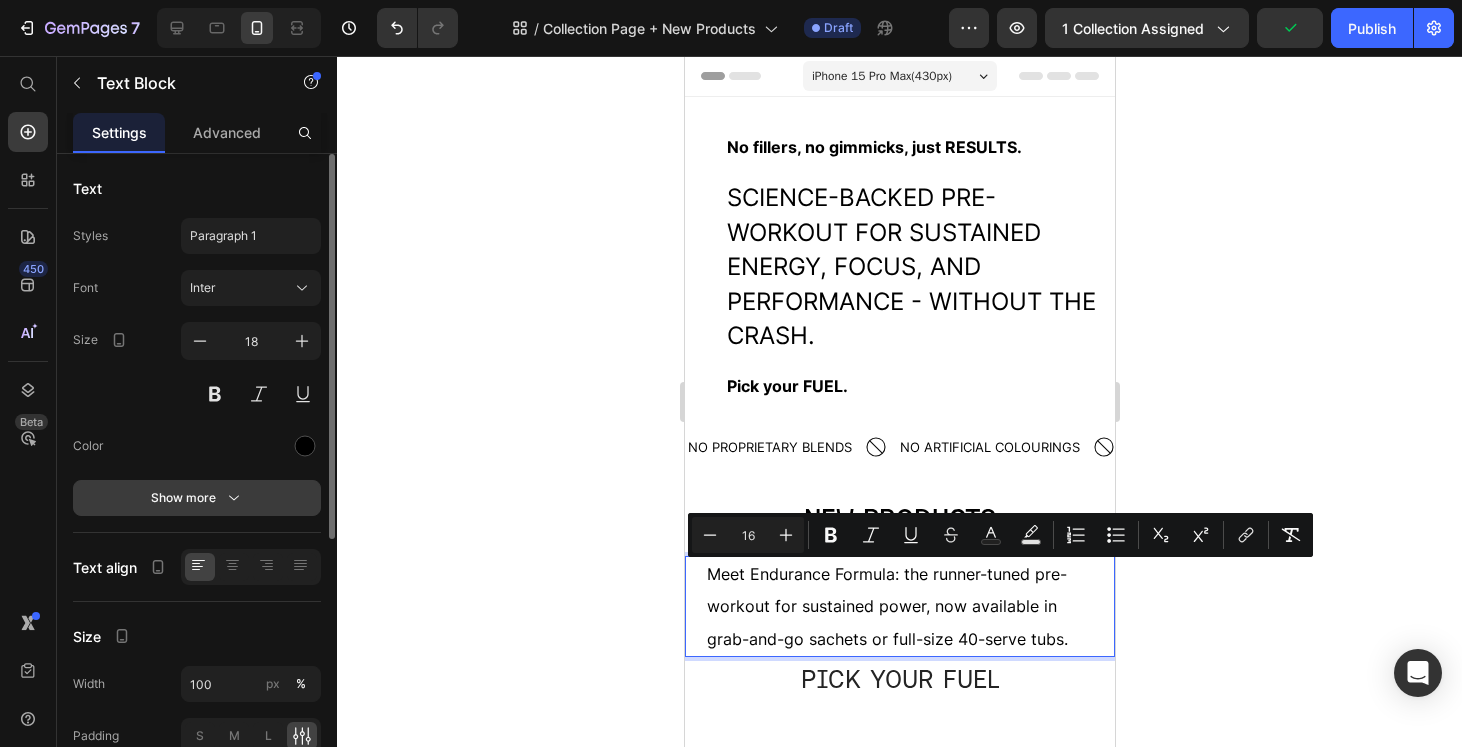 click on "Show more" at bounding box center [197, 498] 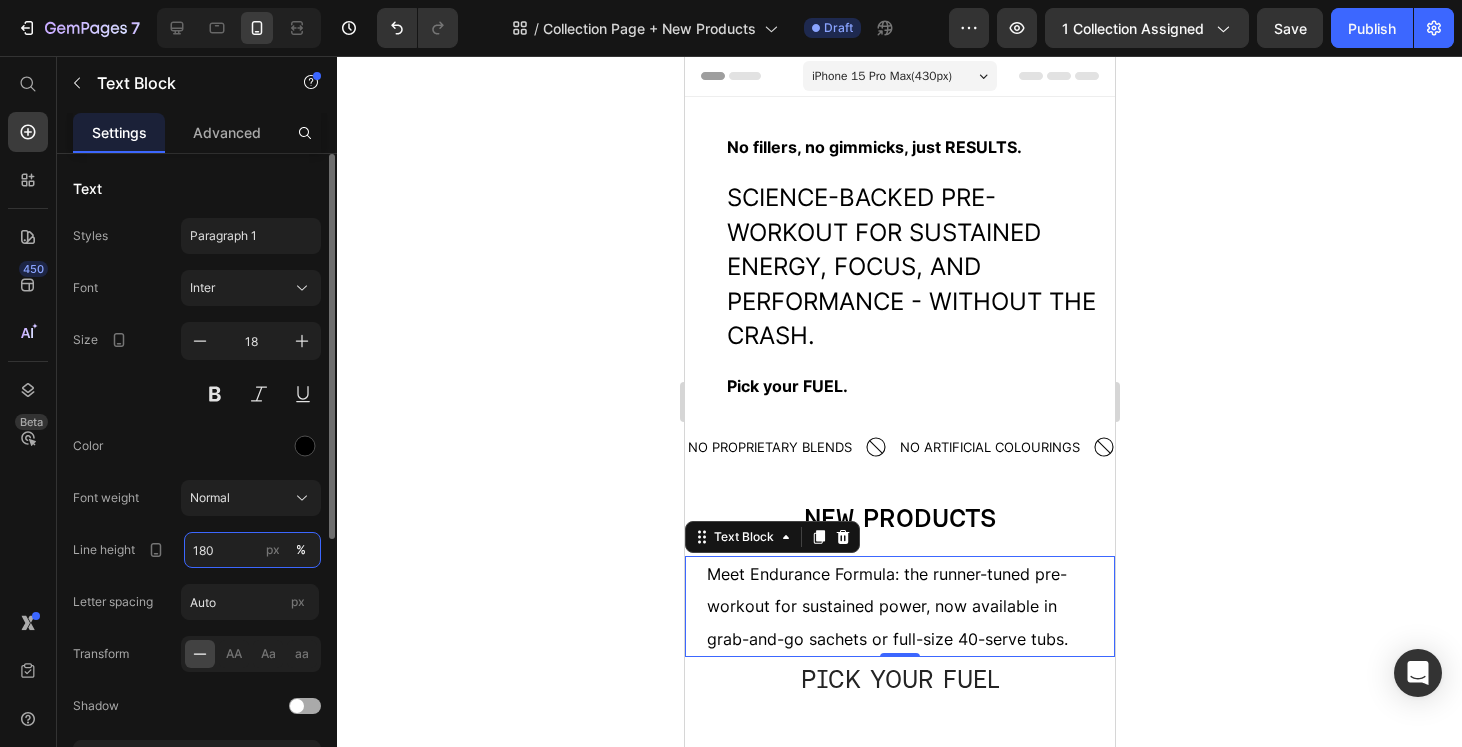 click on "180" at bounding box center (252, 550) 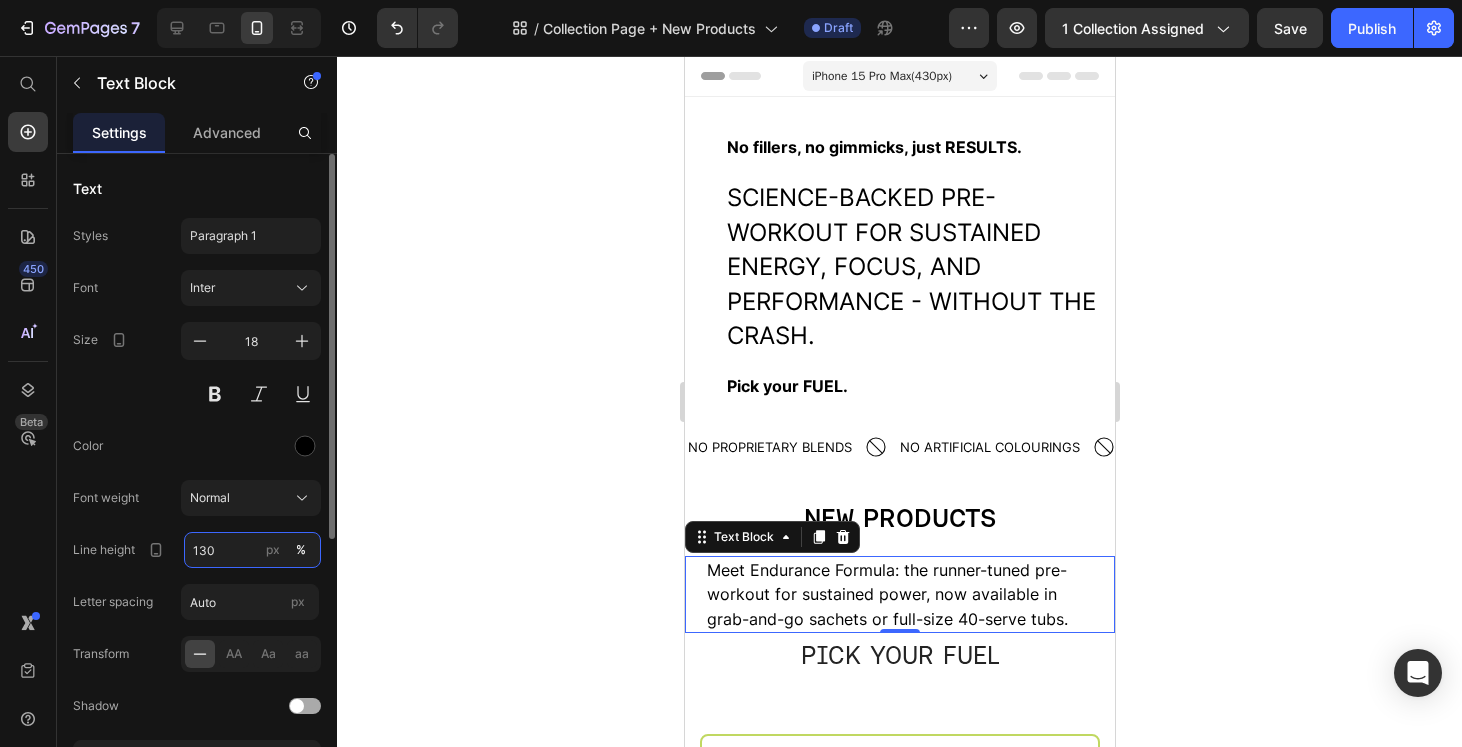 type on "130" 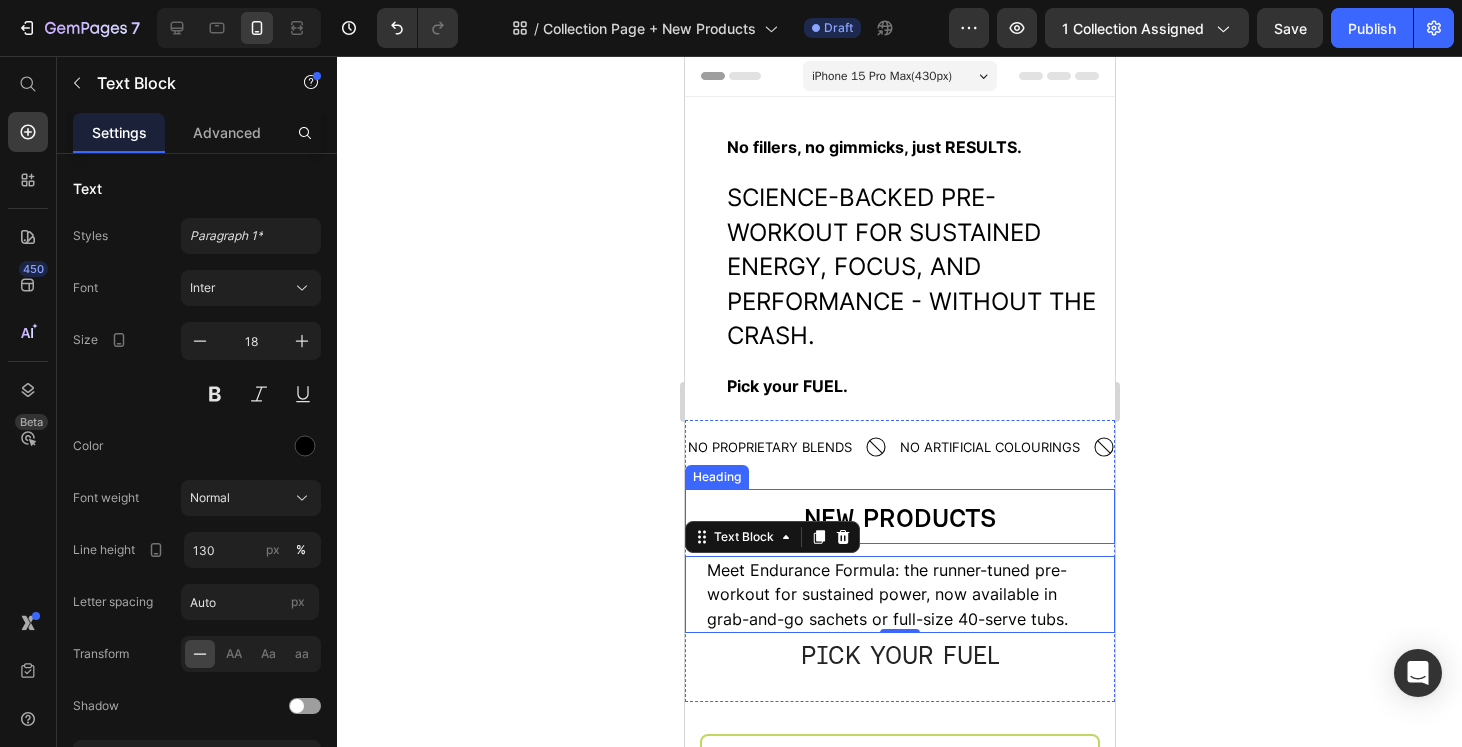 click on "NEW PRODUCTS" at bounding box center [899, 517] 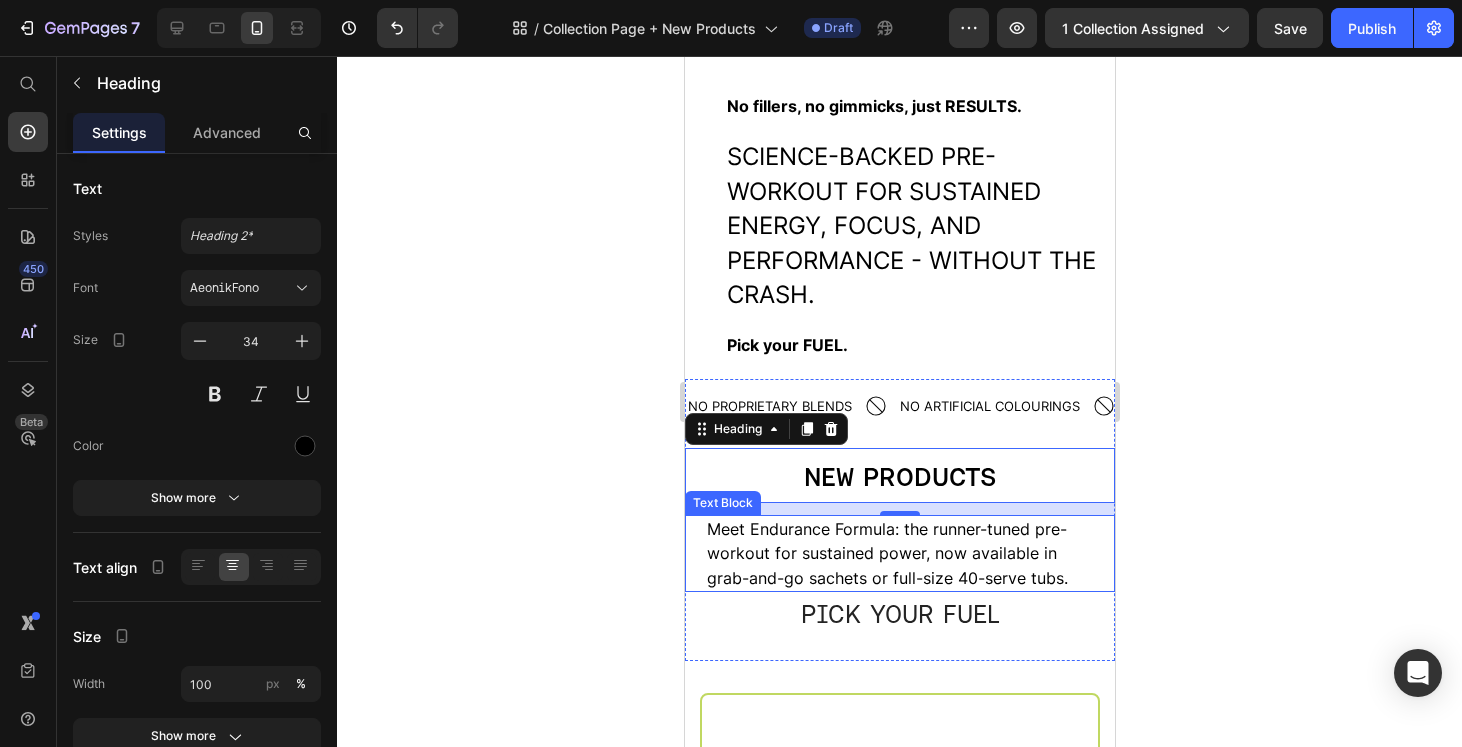 scroll, scrollTop: 43, scrollLeft: 0, axis: vertical 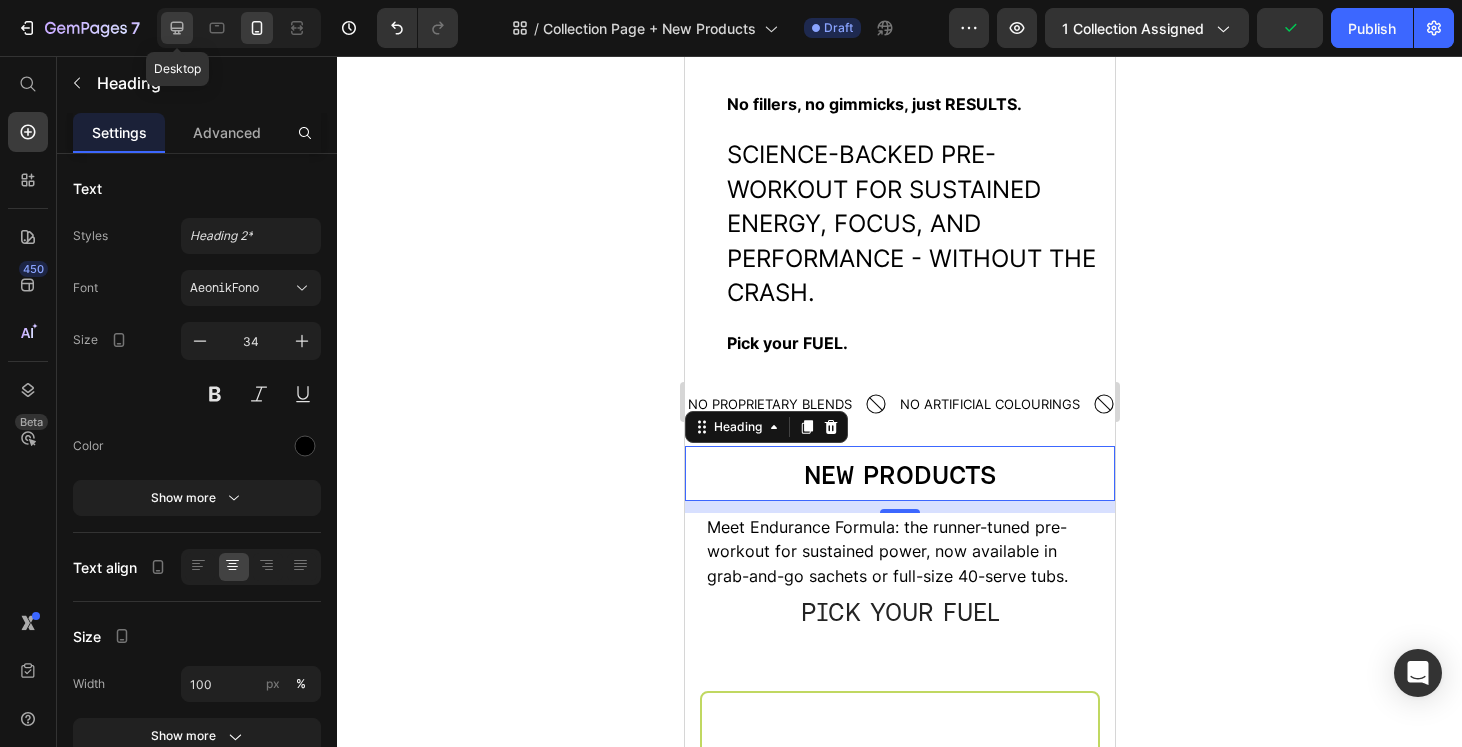 click 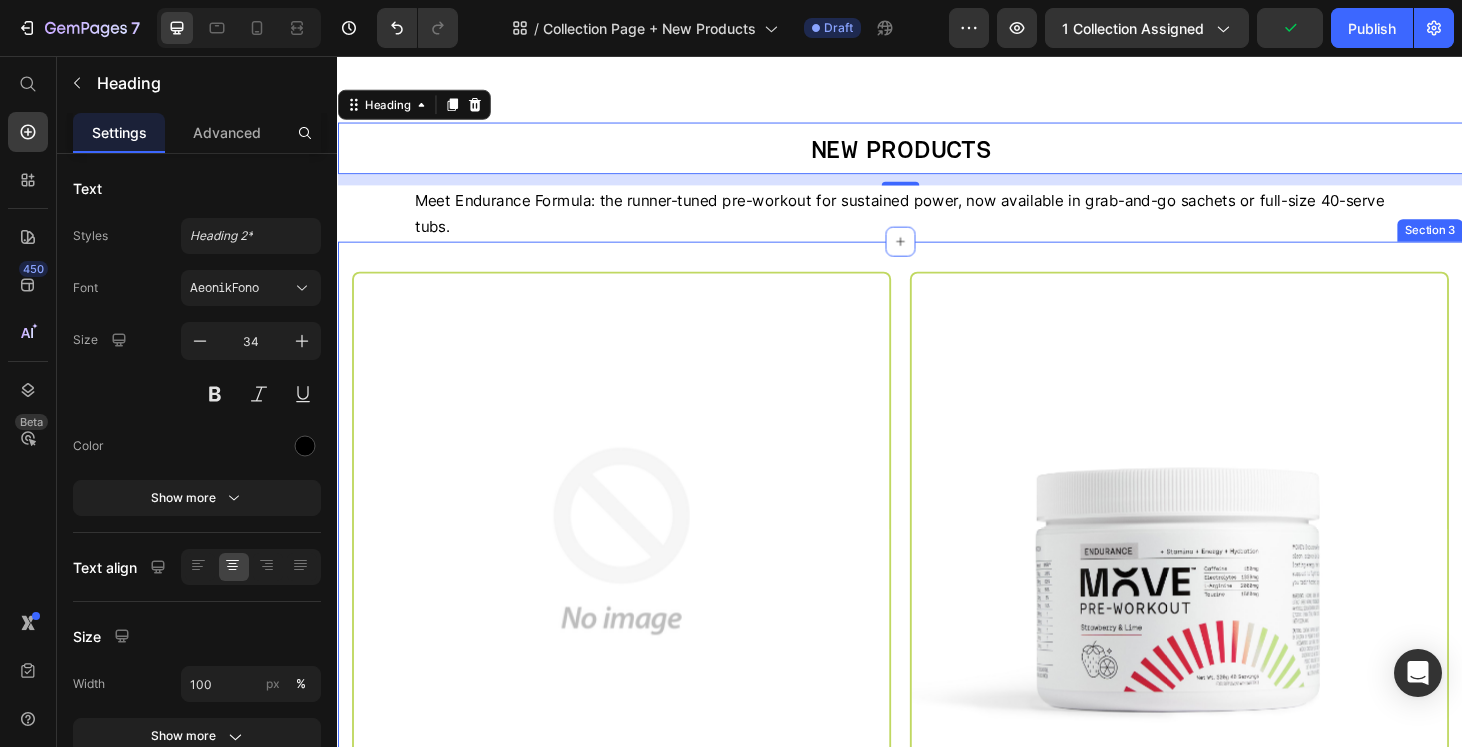 select on "Fresh Berries" 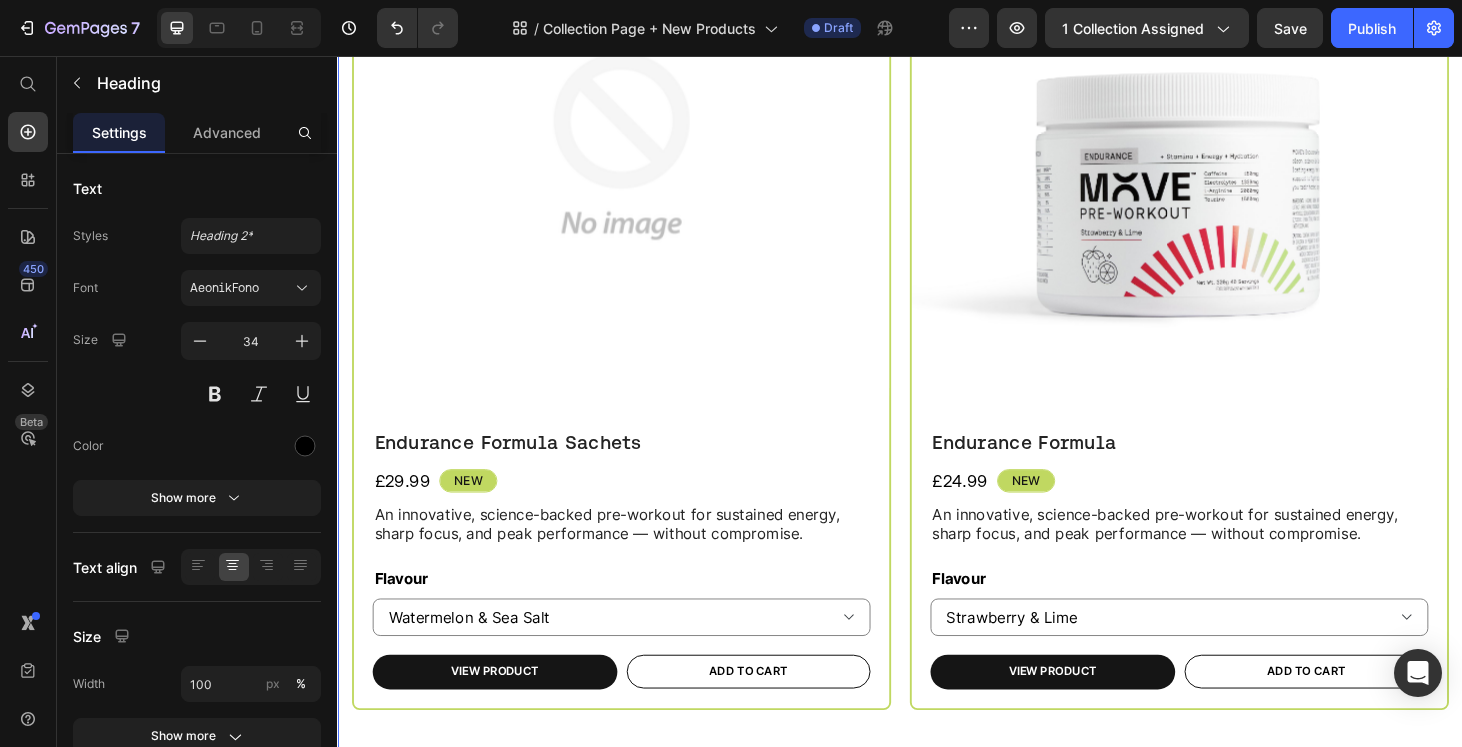 scroll, scrollTop: 0, scrollLeft: 0, axis: both 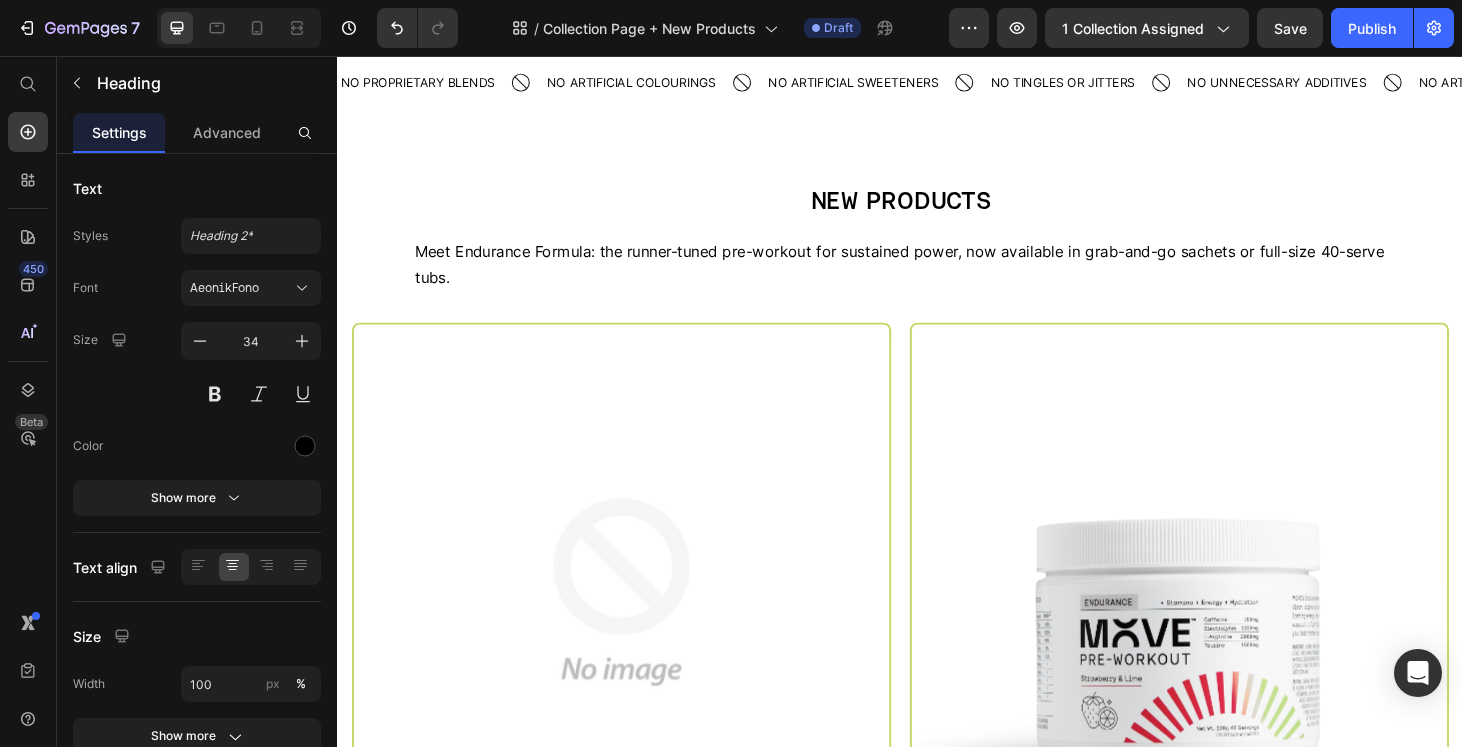 select on "Fresh Berries" 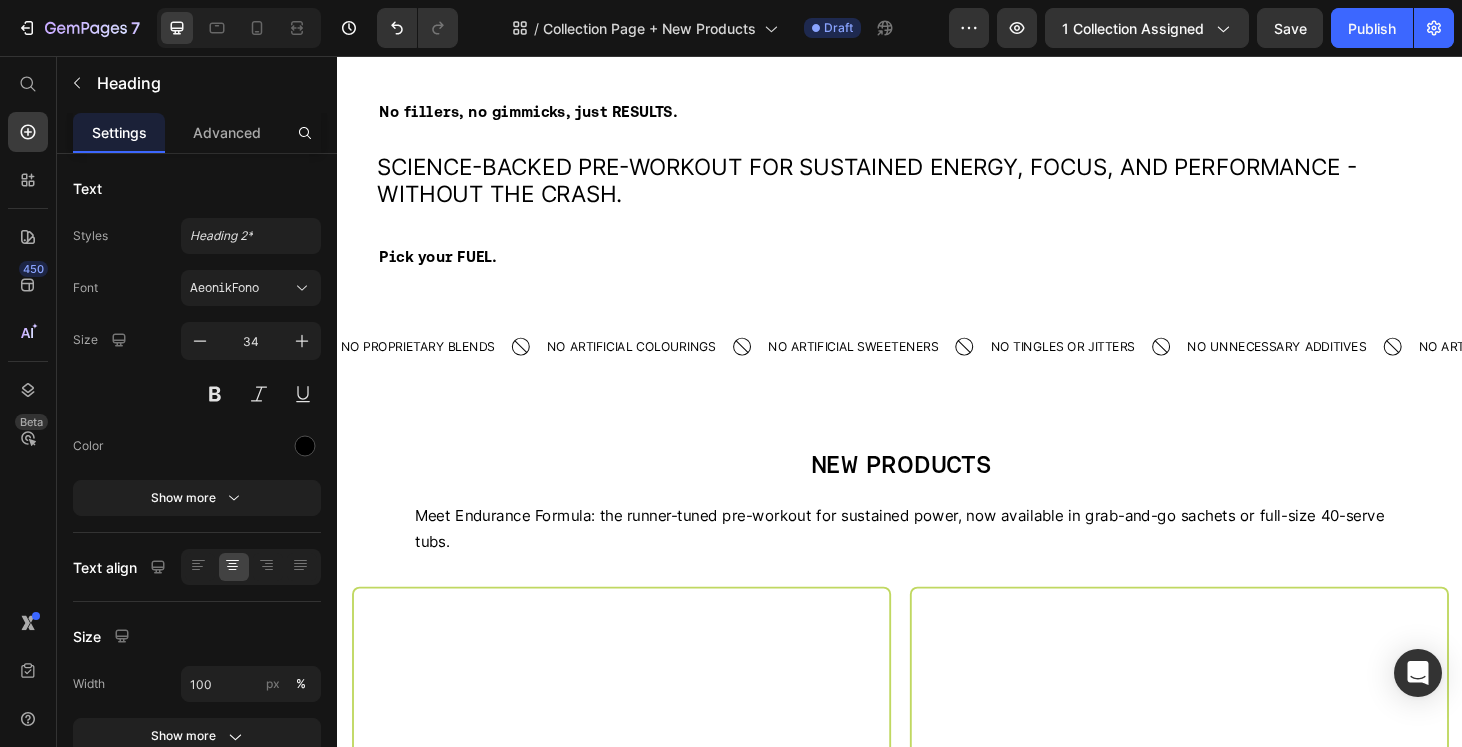 scroll, scrollTop: 0, scrollLeft: 0, axis: both 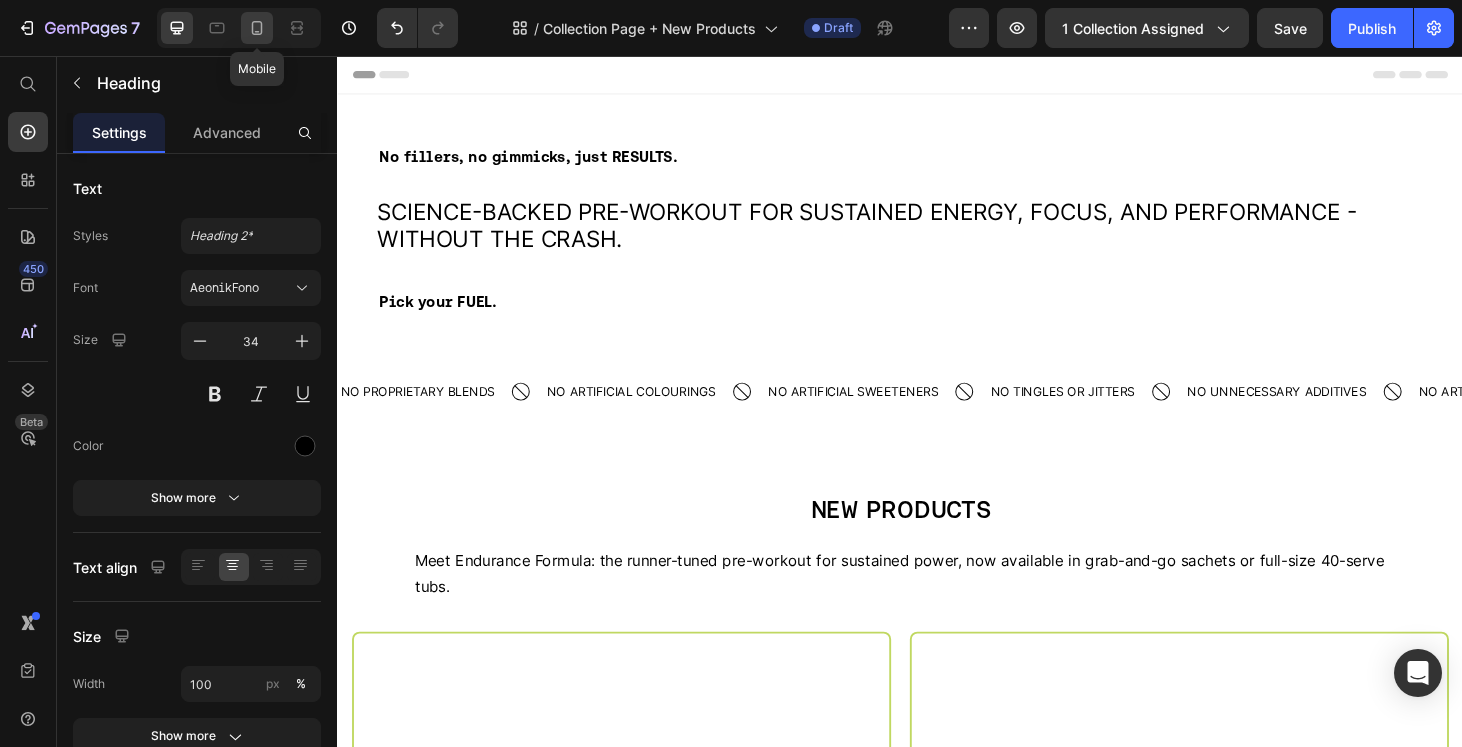 click 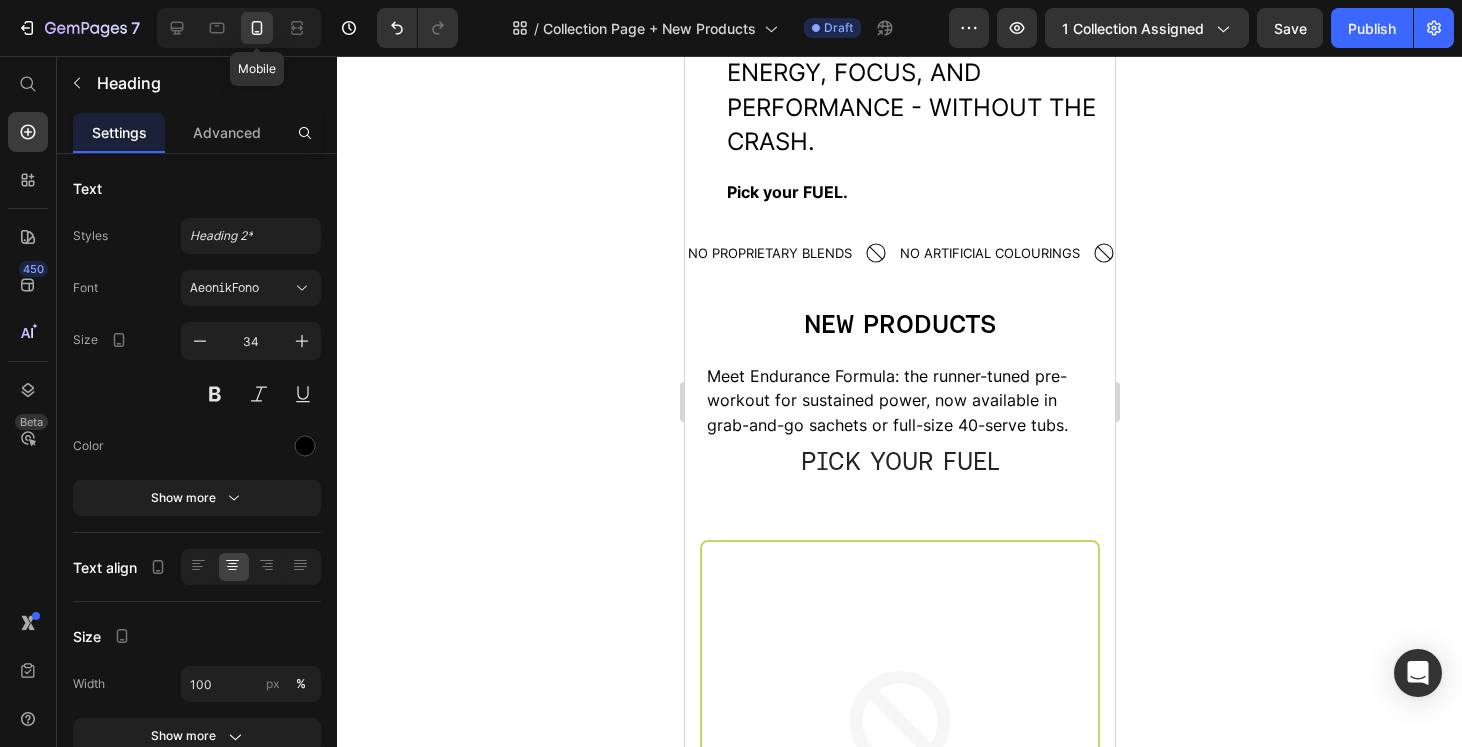scroll, scrollTop: 366, scrollLeft: 0, axis: vertical 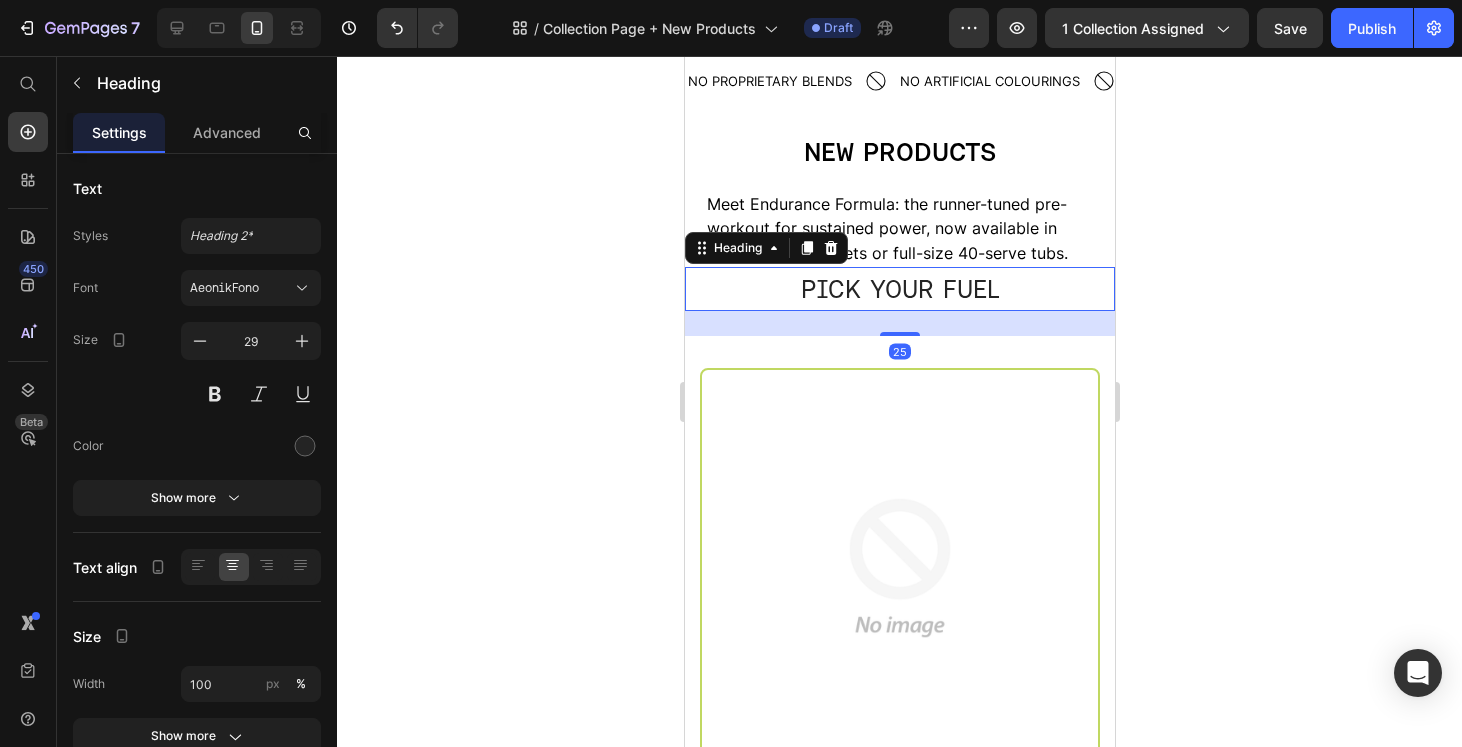 click on "PICK YOUR FUEL" at bounding box center [899, 289] 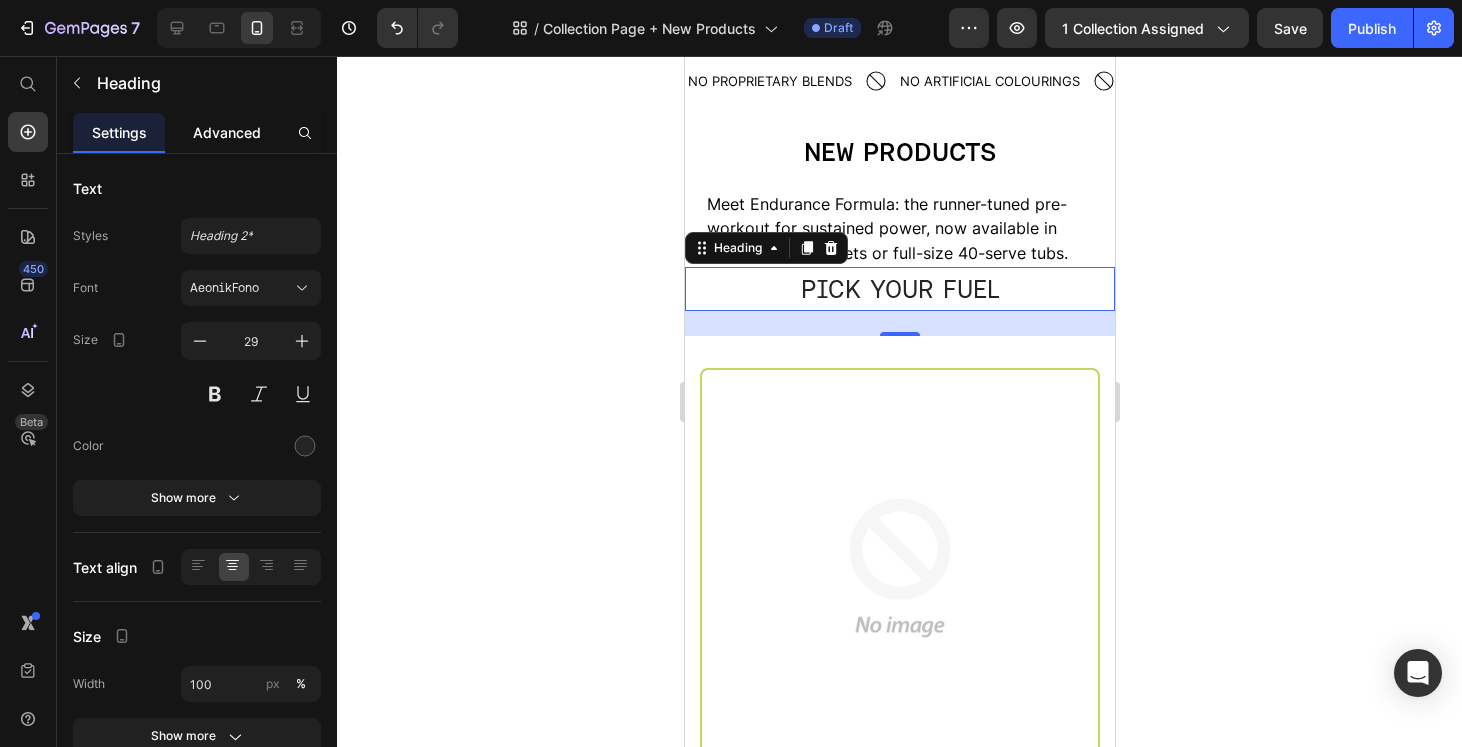 click on "Advanced" at bounding box center (227, 132) 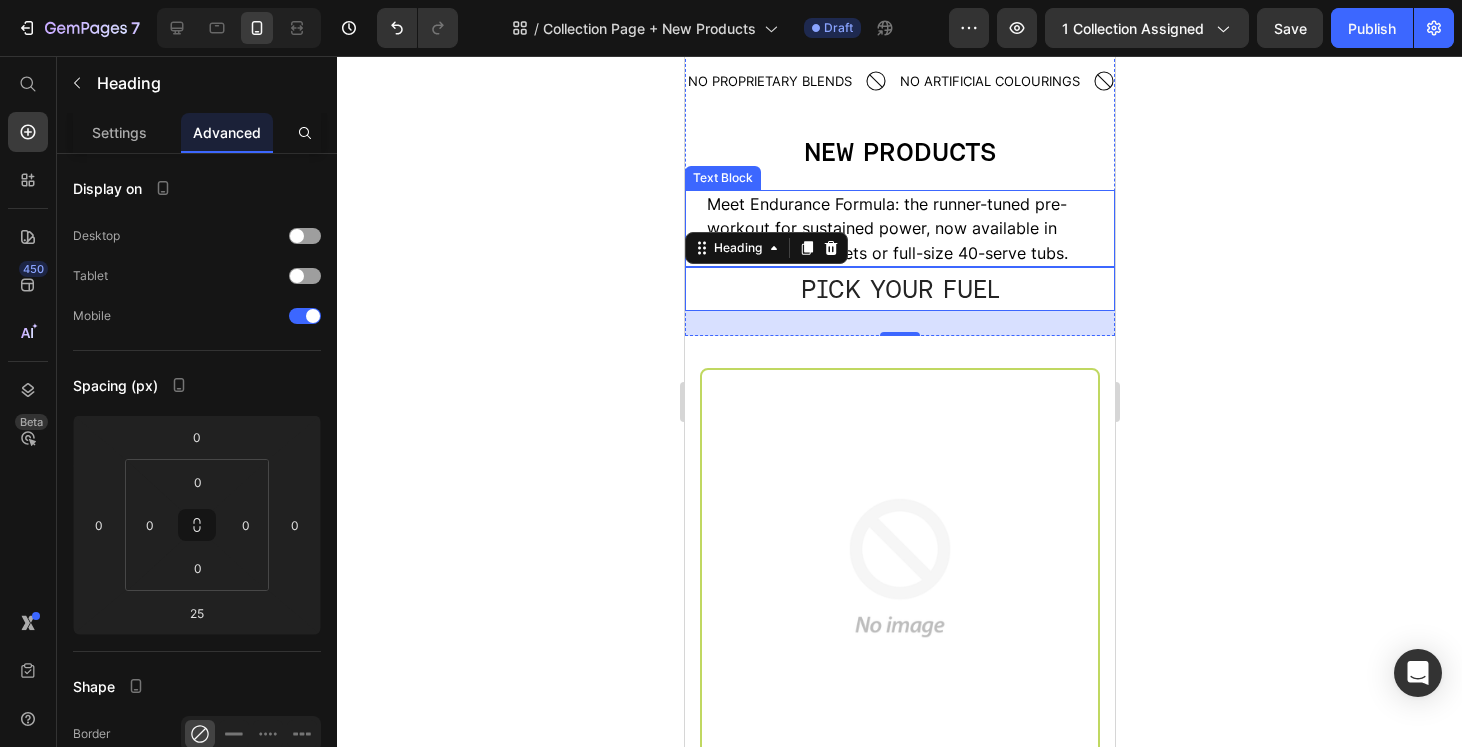 click on "Meet Endurance Formula: the runner-tuned pre-workout for sustained power, now available in grab-and-go sachets or full-size 40-serve tubs." at bounding box center (886, 228) 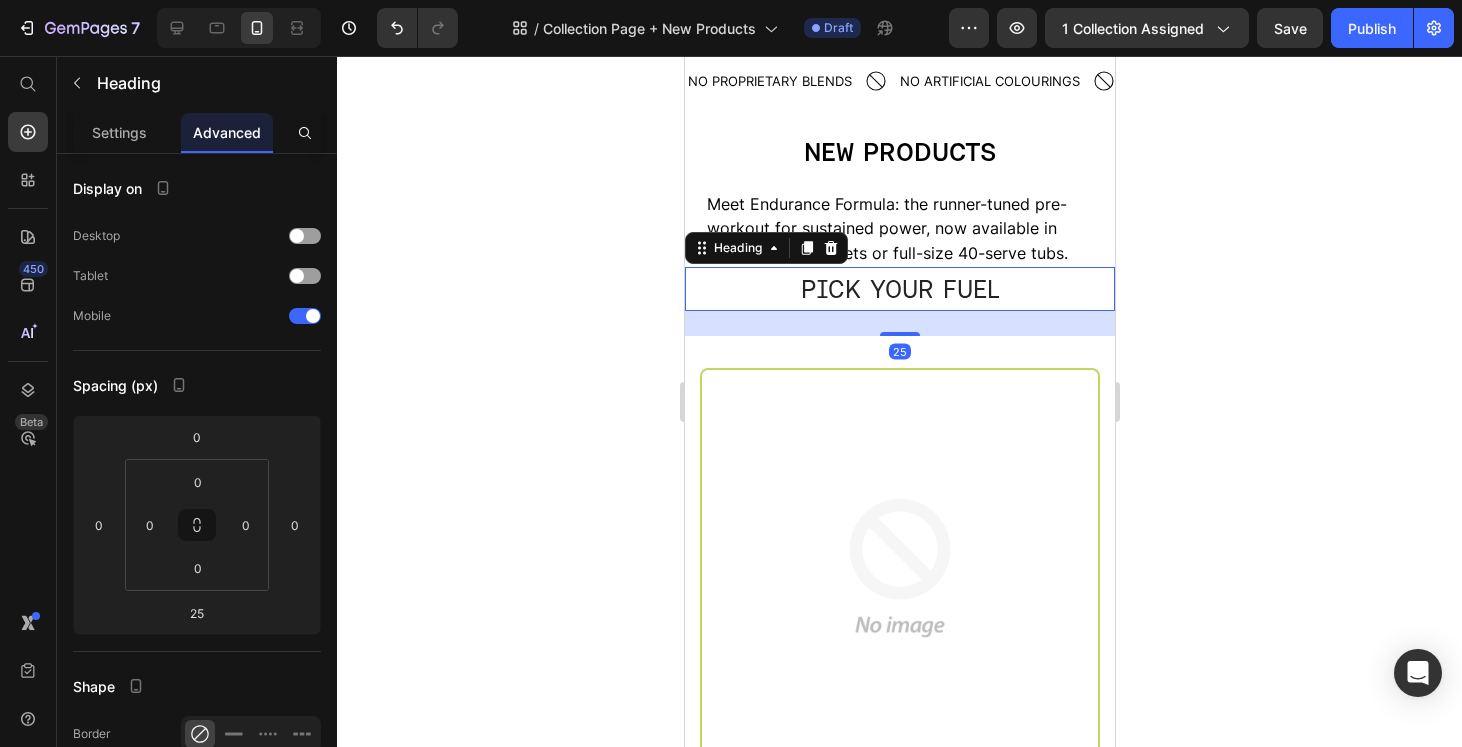 click on "PICK YOUR FUEL" at bounding box center (899, 289) 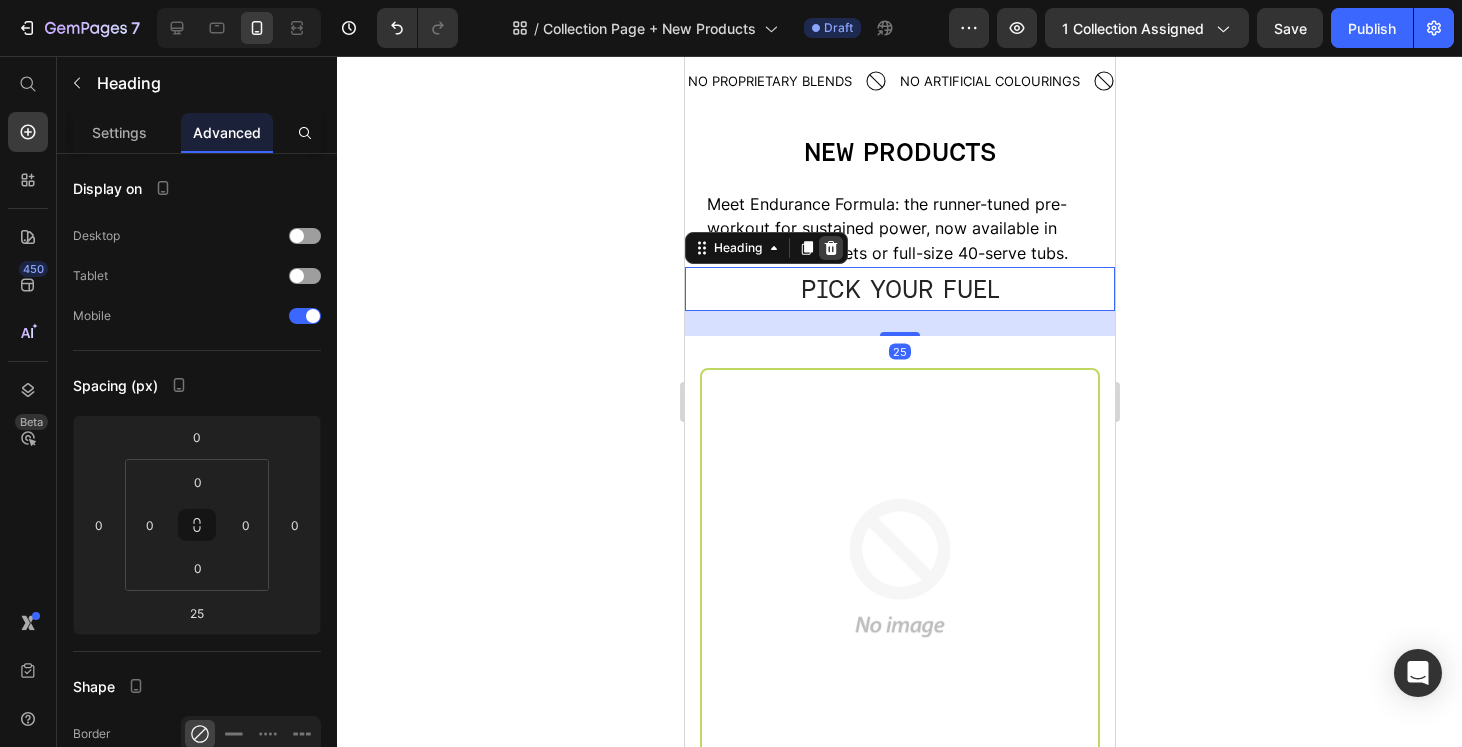 click 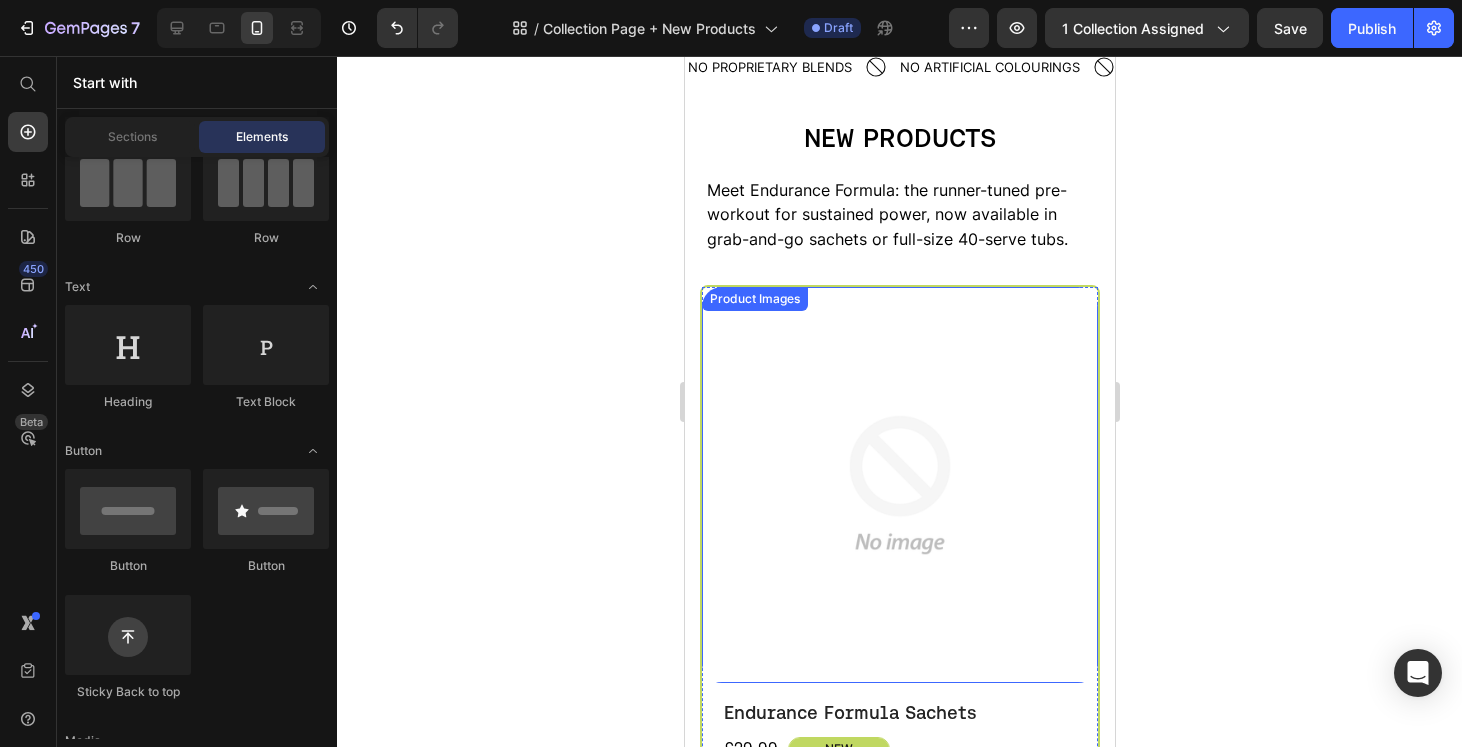scroll, scrollTop: 399, scrollLeft: 0, axis: vertical 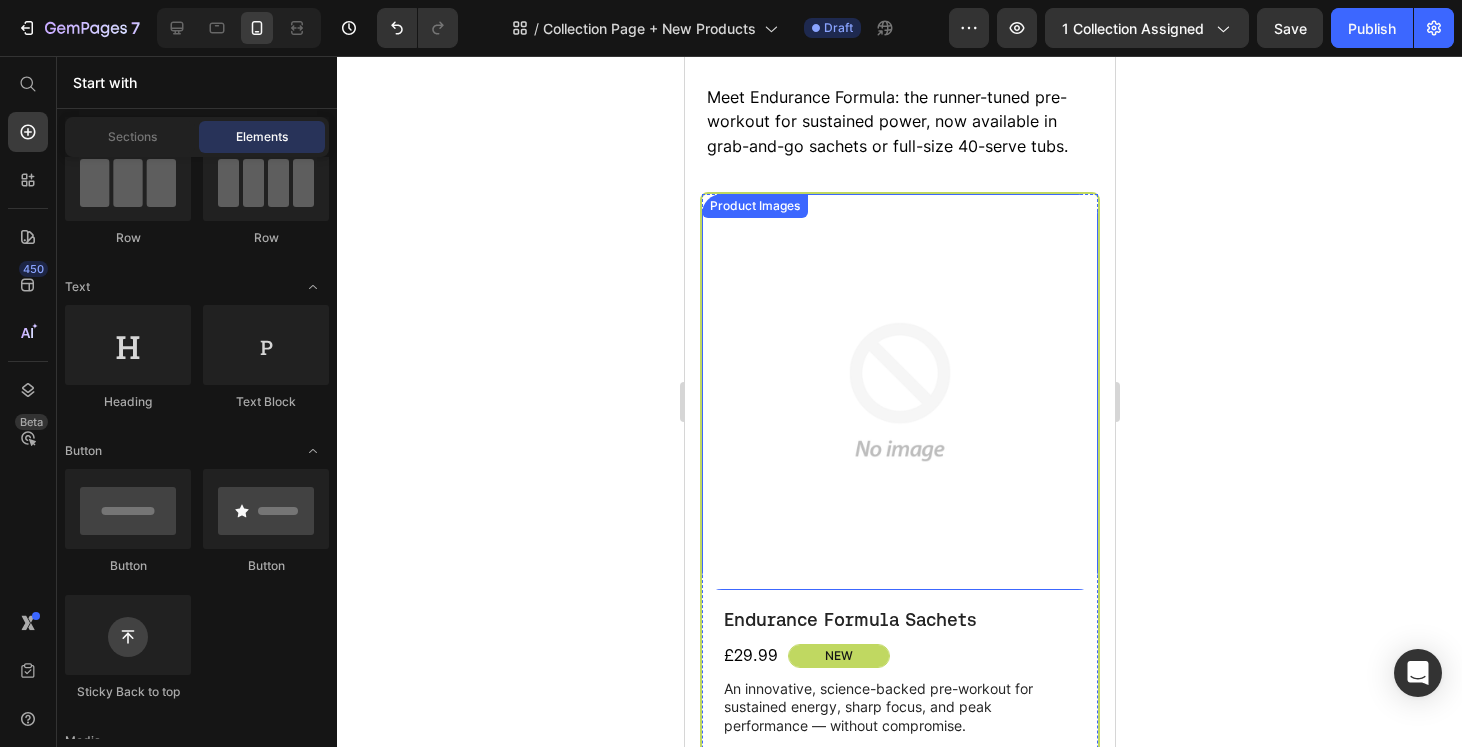 select on "Fresh Berries" 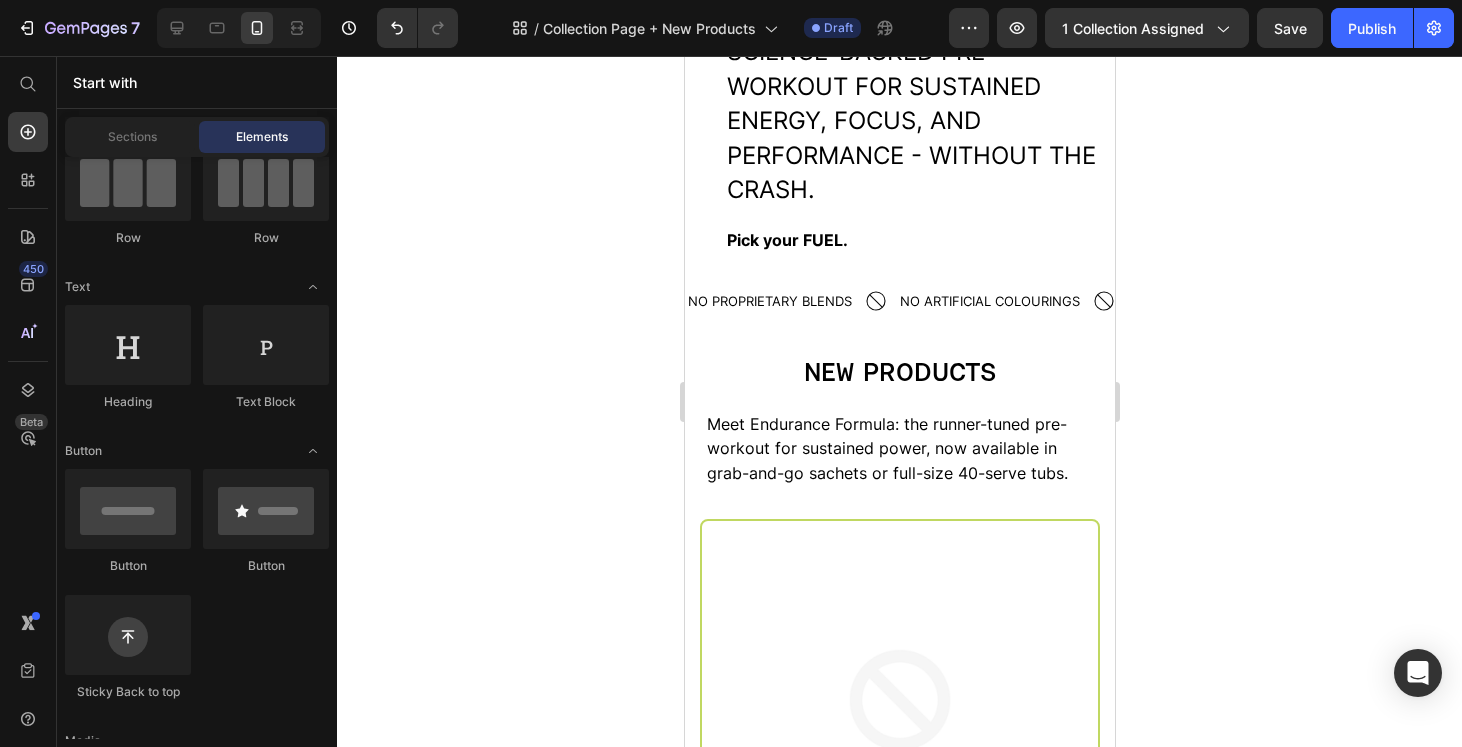 scroll, scrollTop: 0, scrollLeft: 0, axis: both 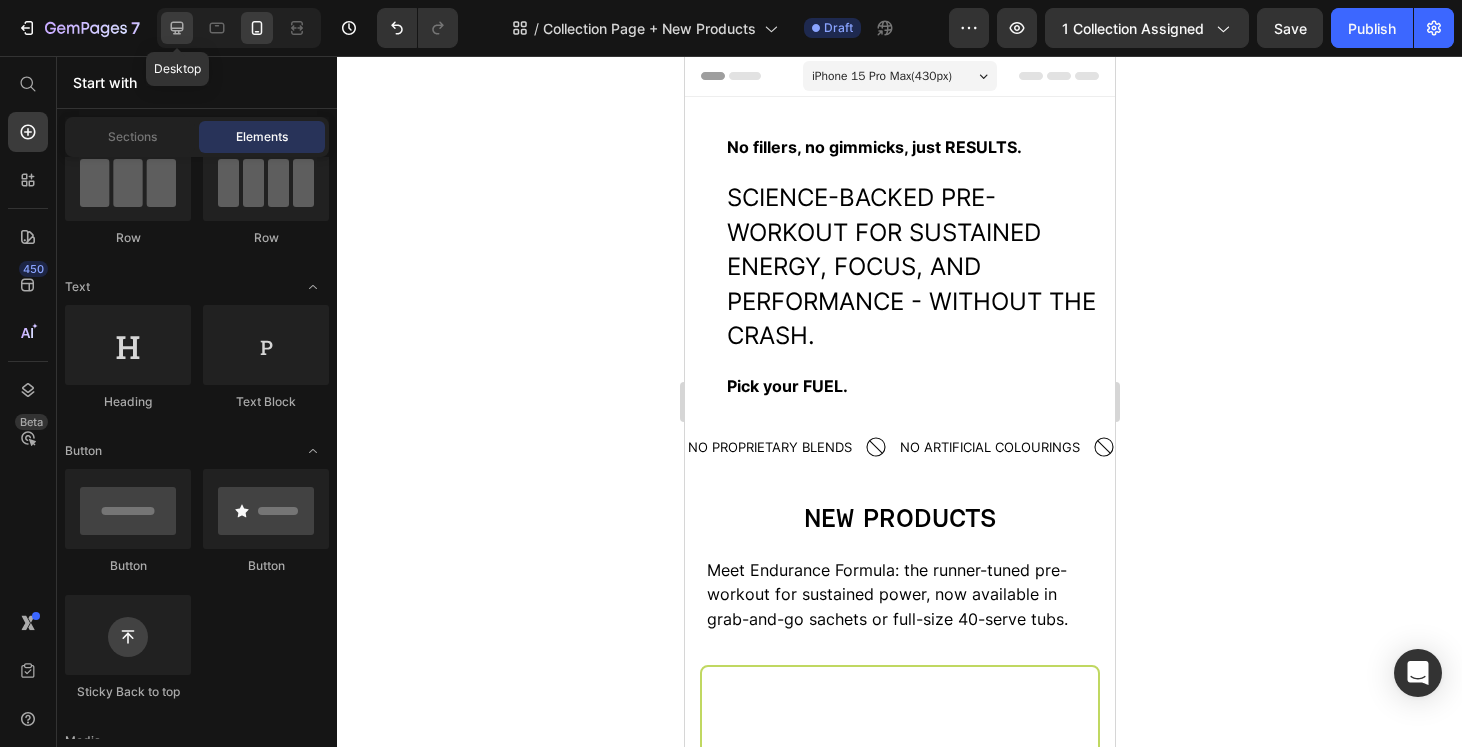 click 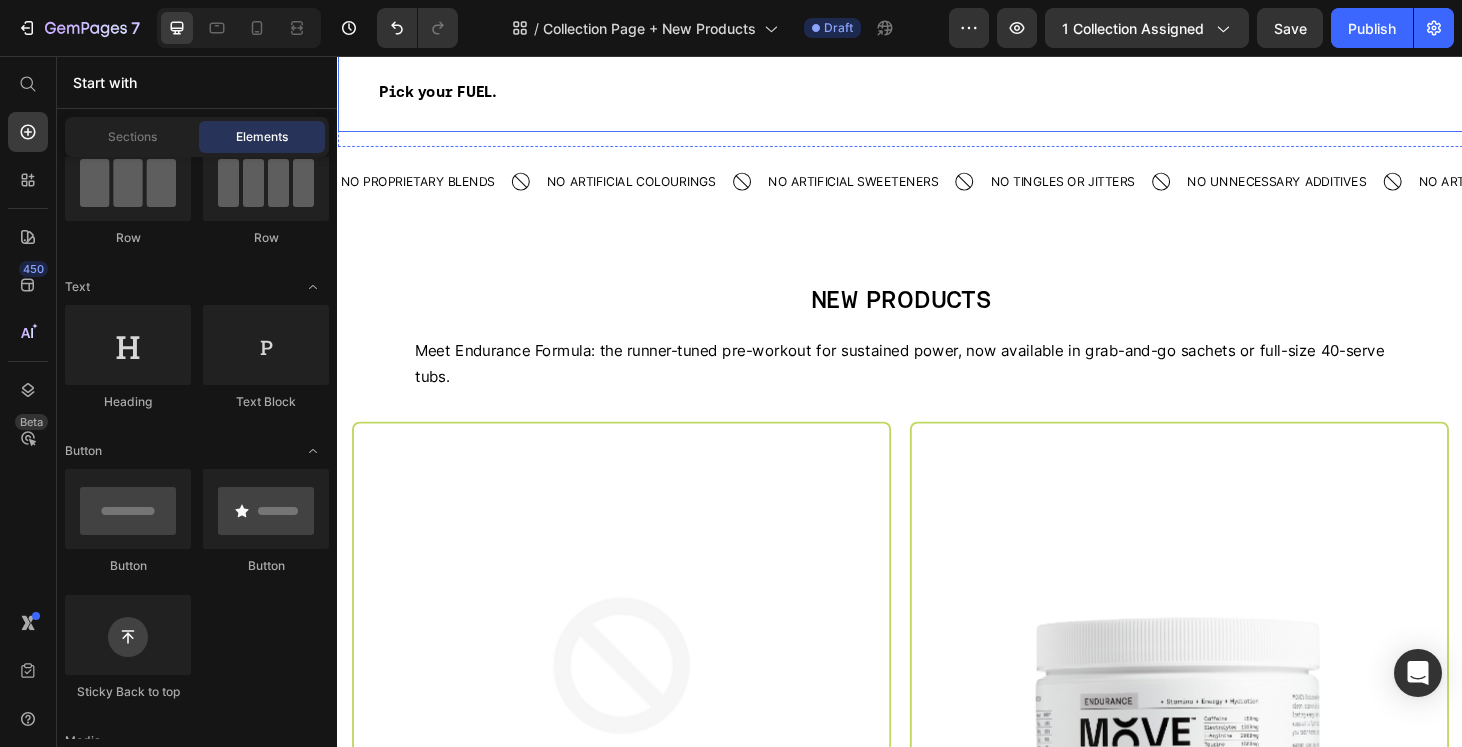 scroll, scrollTop: 226, scrollLeft: 0, axis: vertical 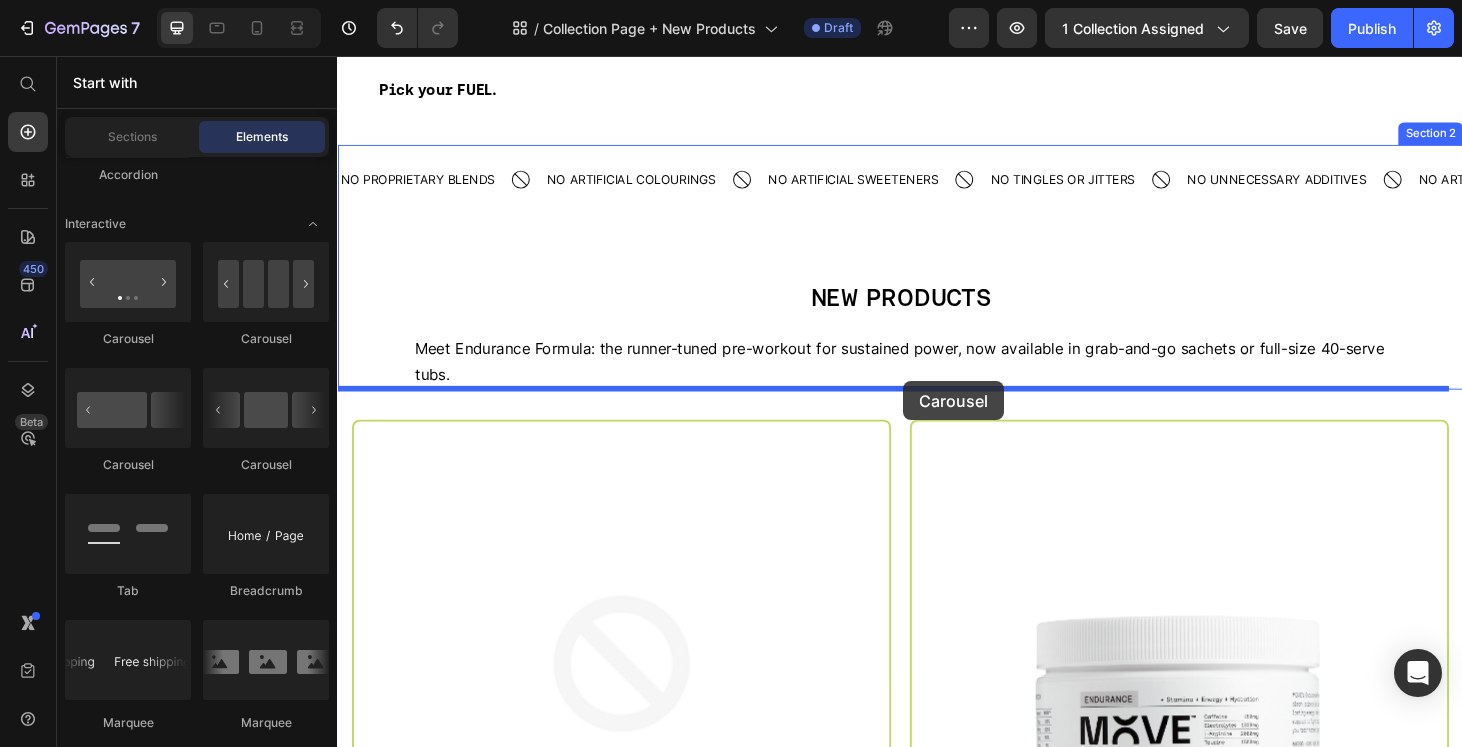 drag, startPoint x: 451, startPoint y: 347, endPoint x: 941, endPoint y: 403, distance: 493.1896 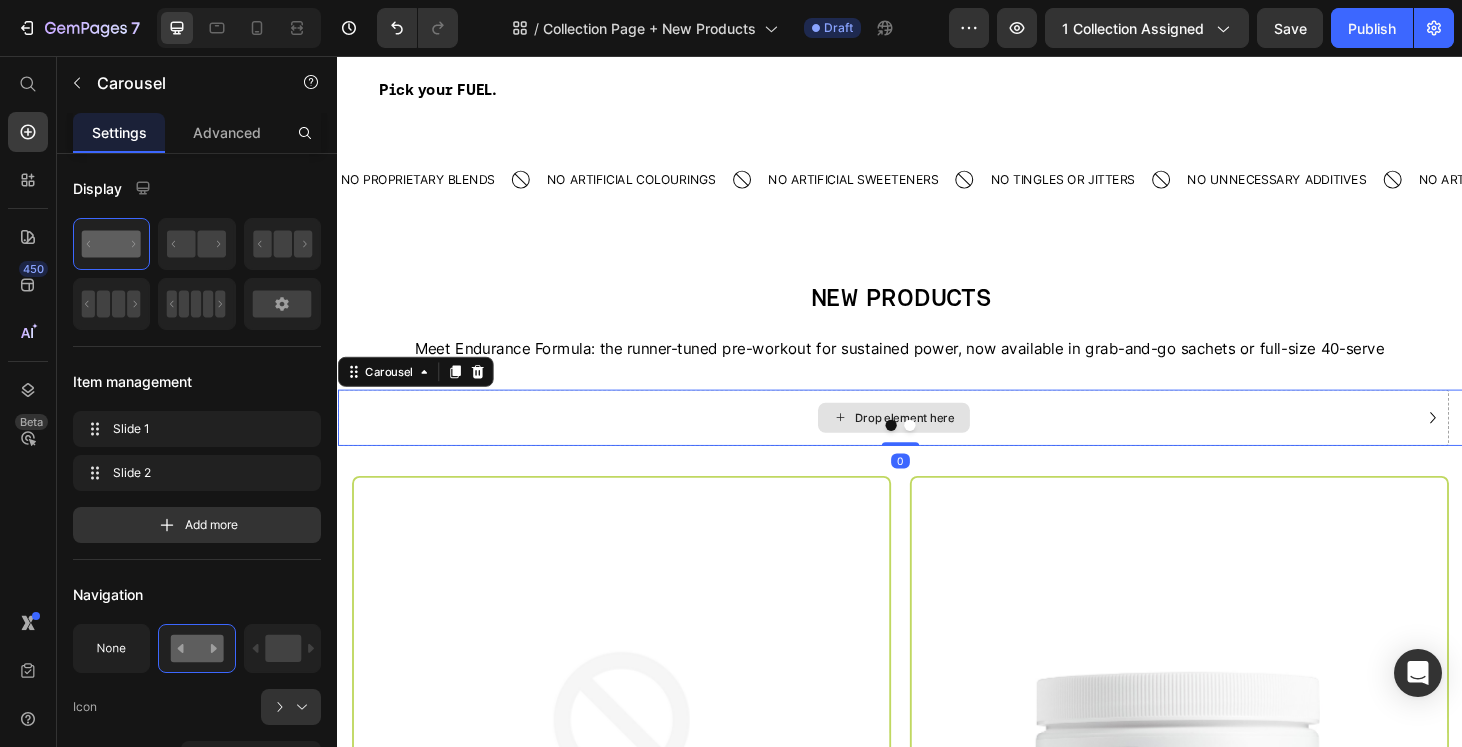 click on "Drop element here" at bounding box center (929, 442) 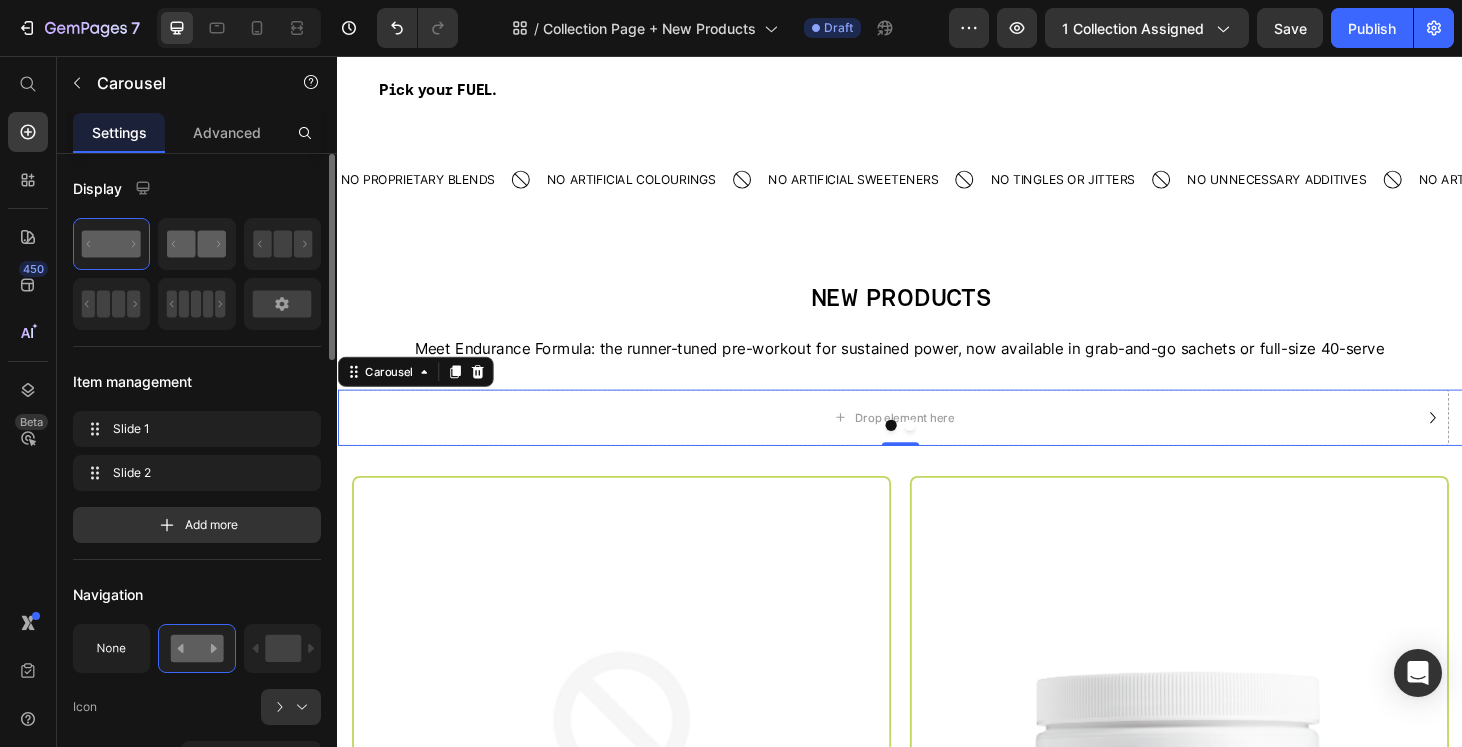 click 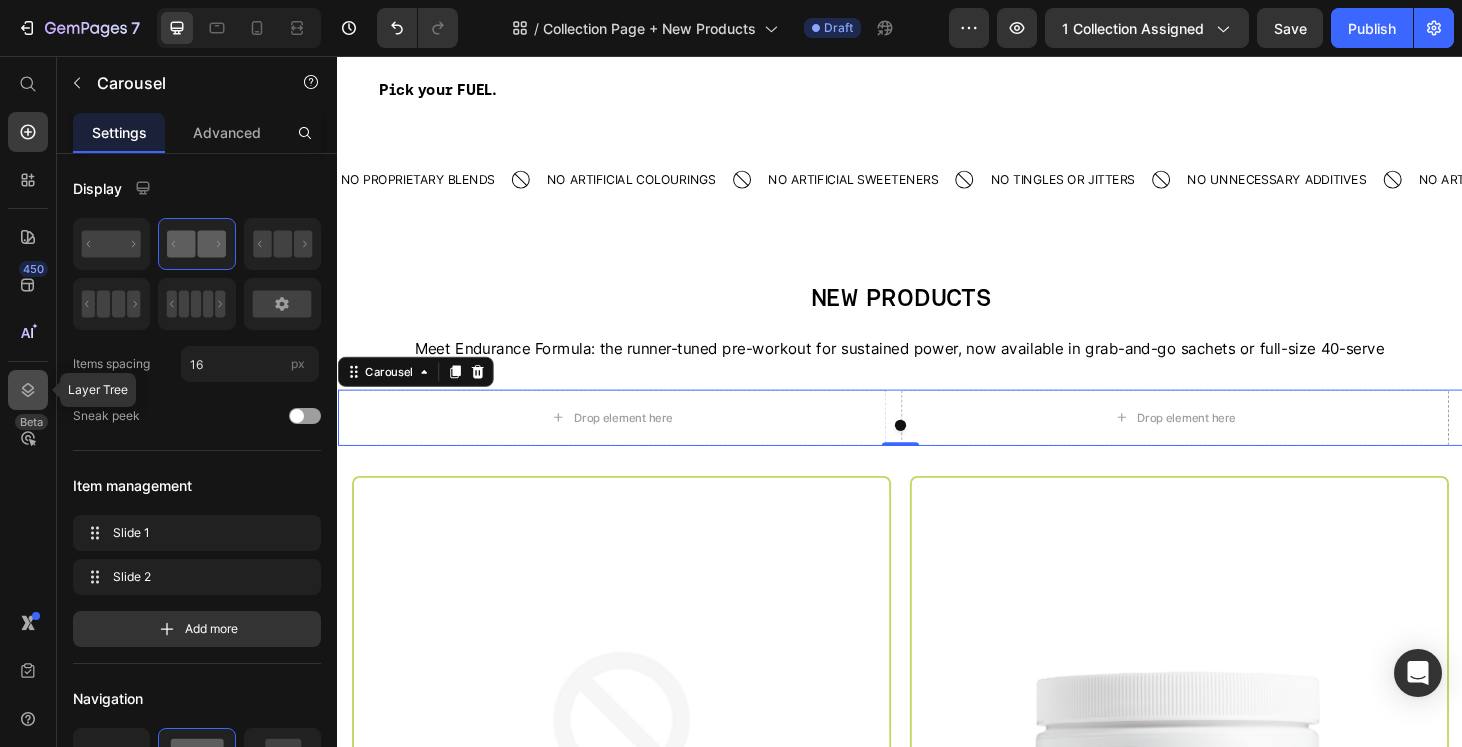 click 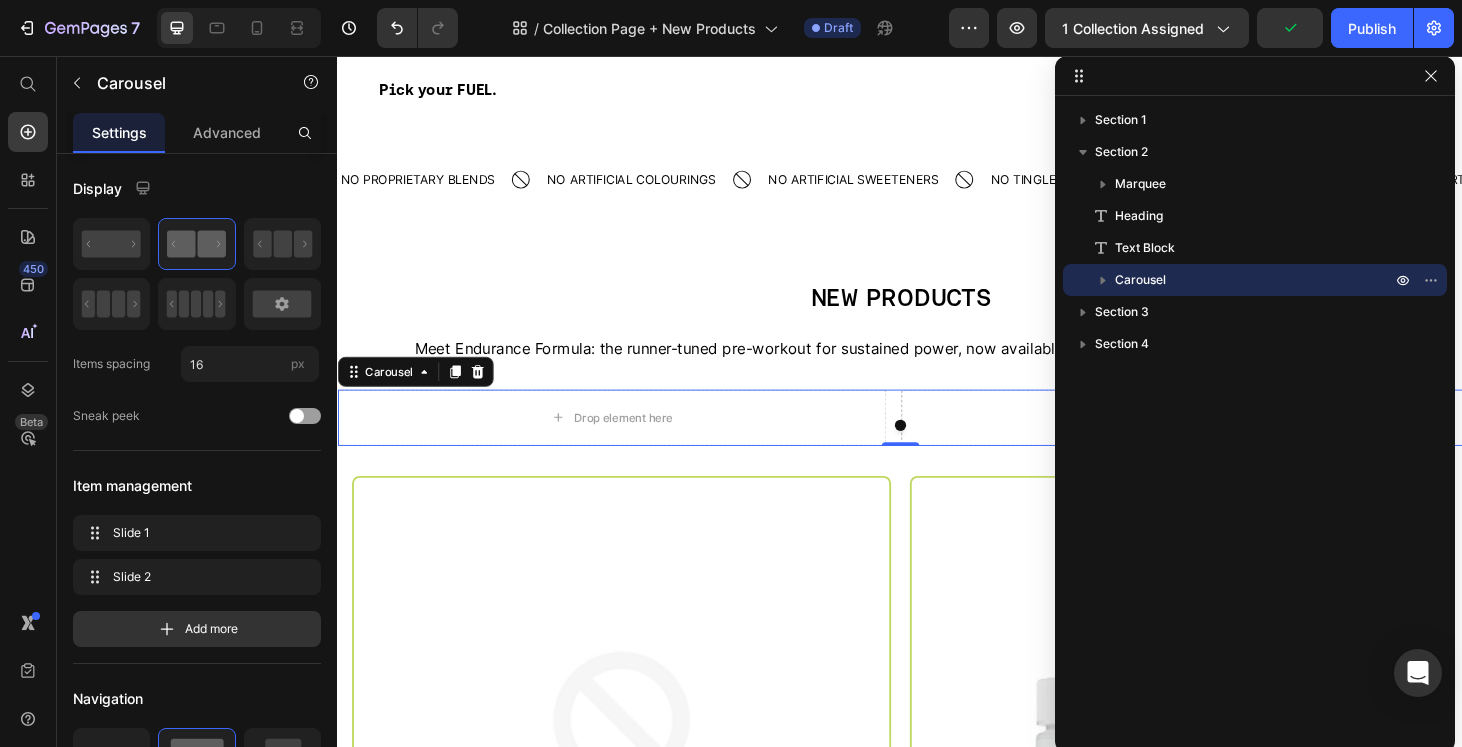 click 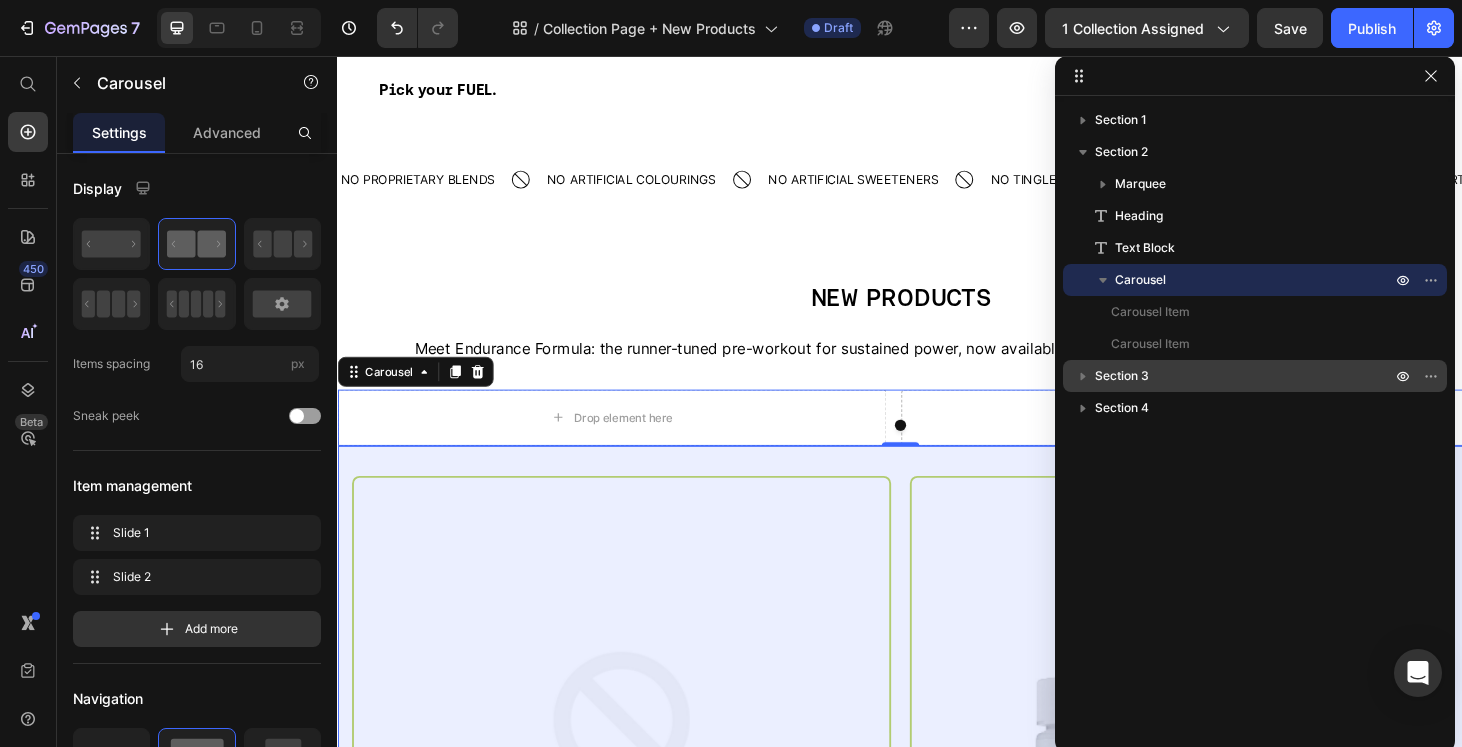 click 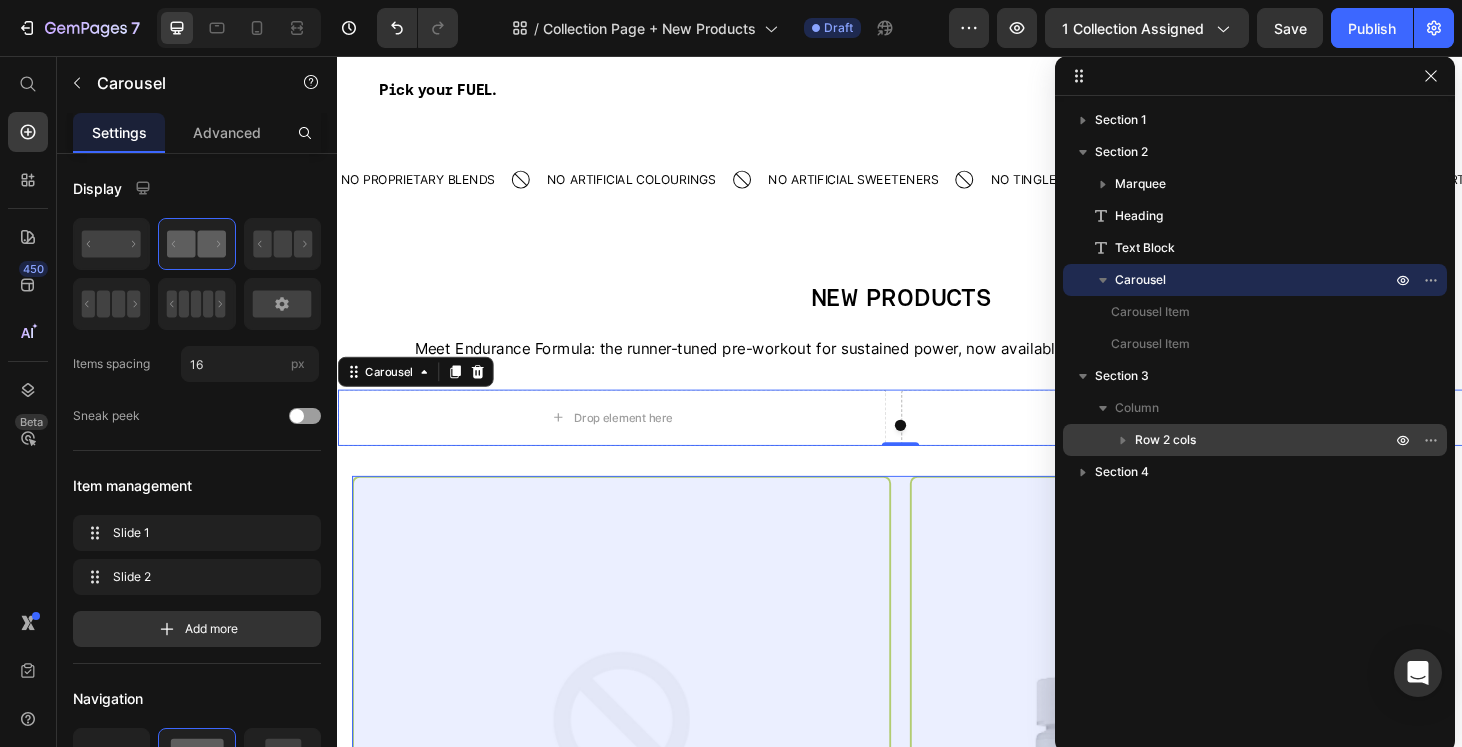 click 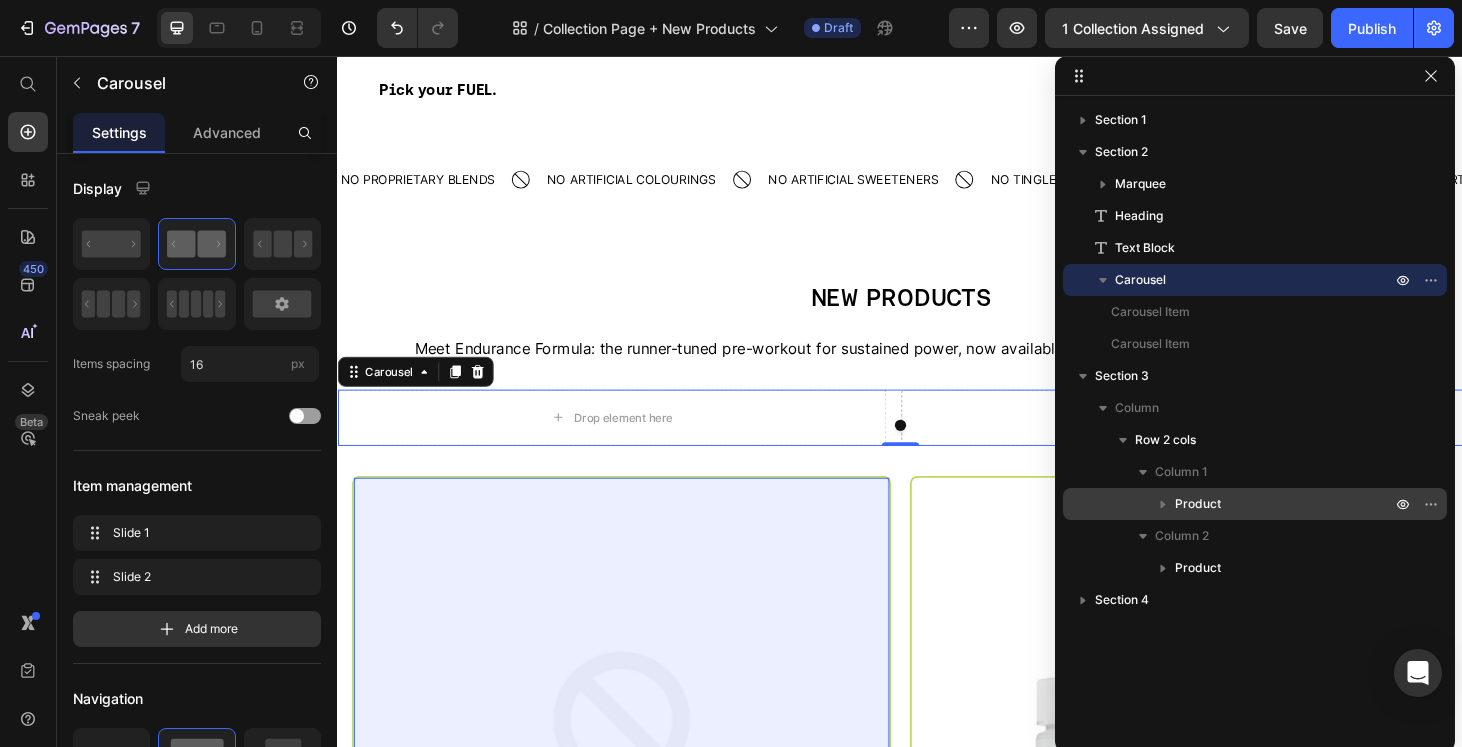 click on "Product" at bounding box center [1198, 504] 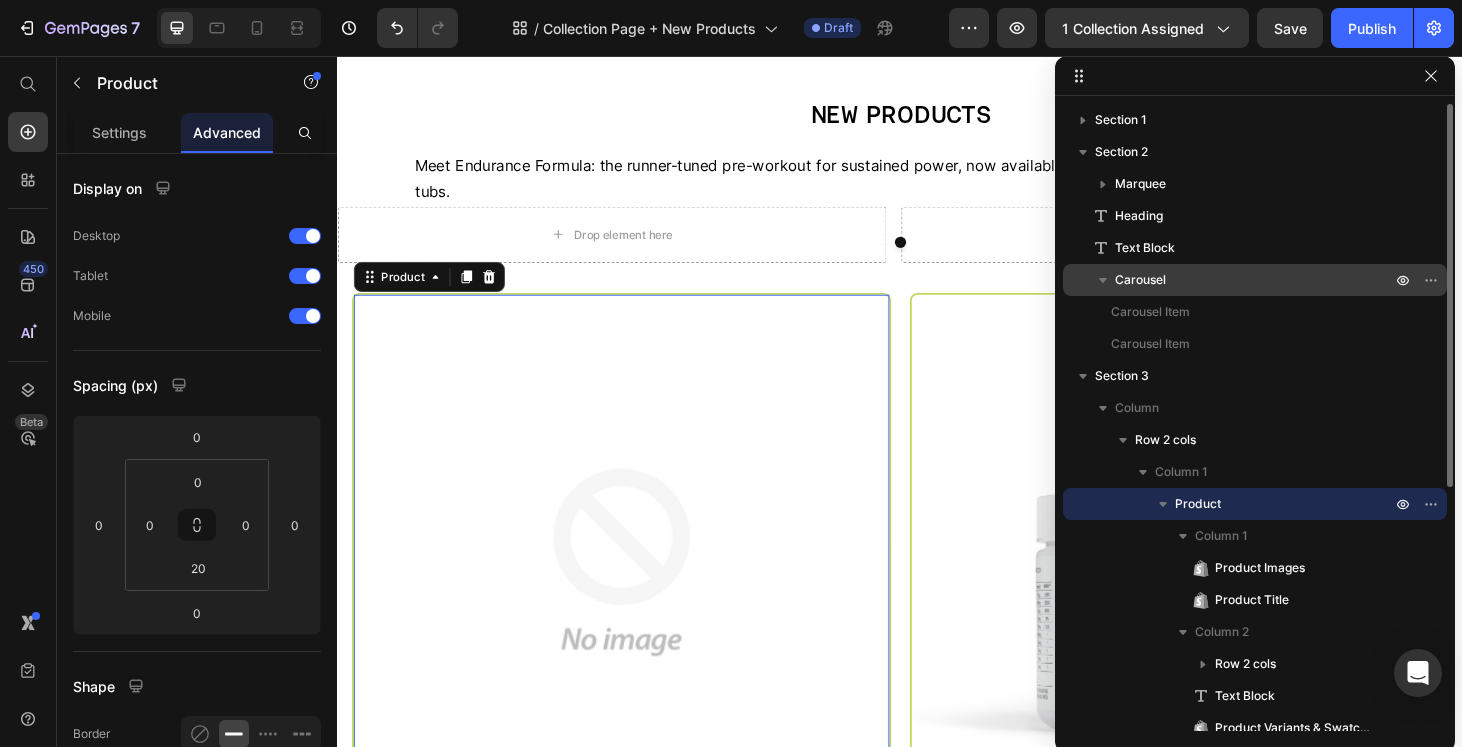 select on "Fresh Berries" 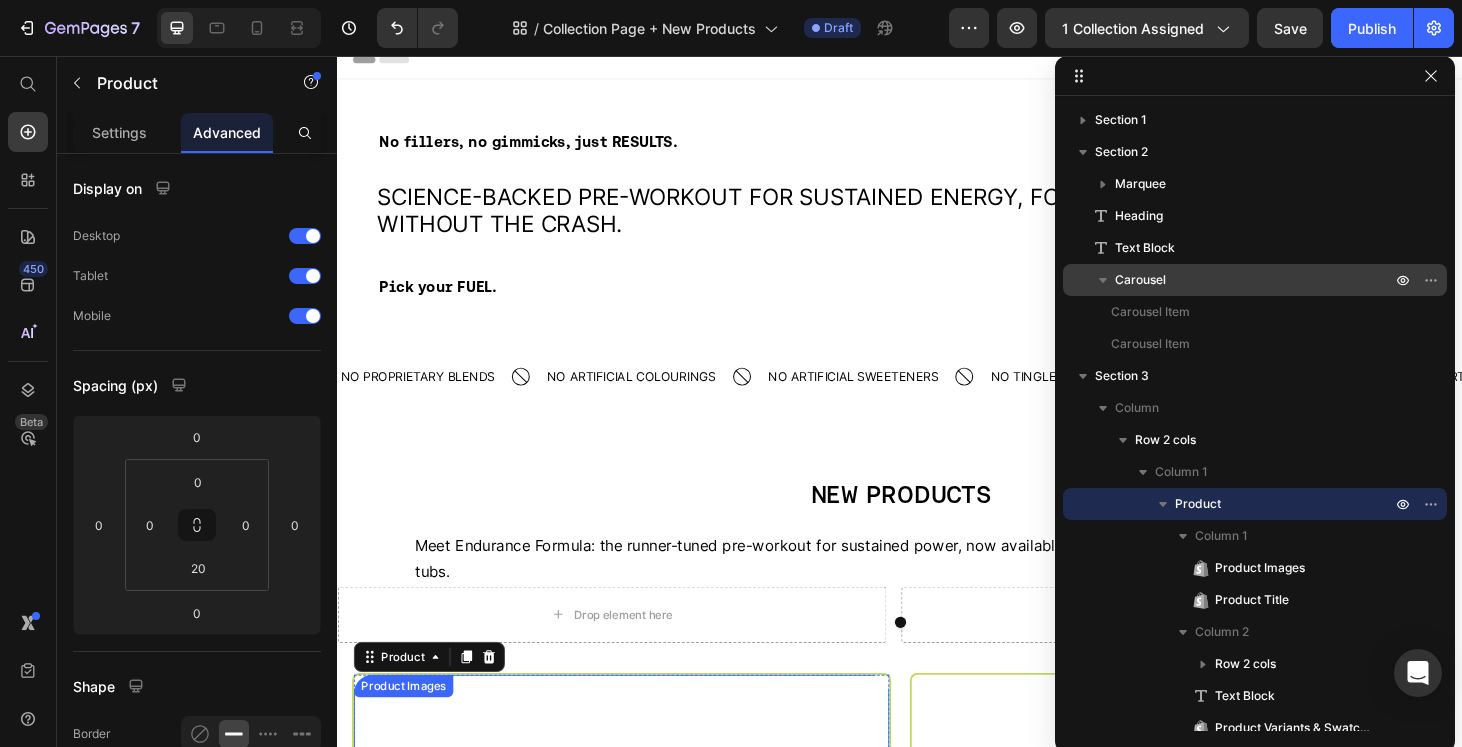 scroll, scrollTop: 13, scrollLeft: 0, axis: vertical 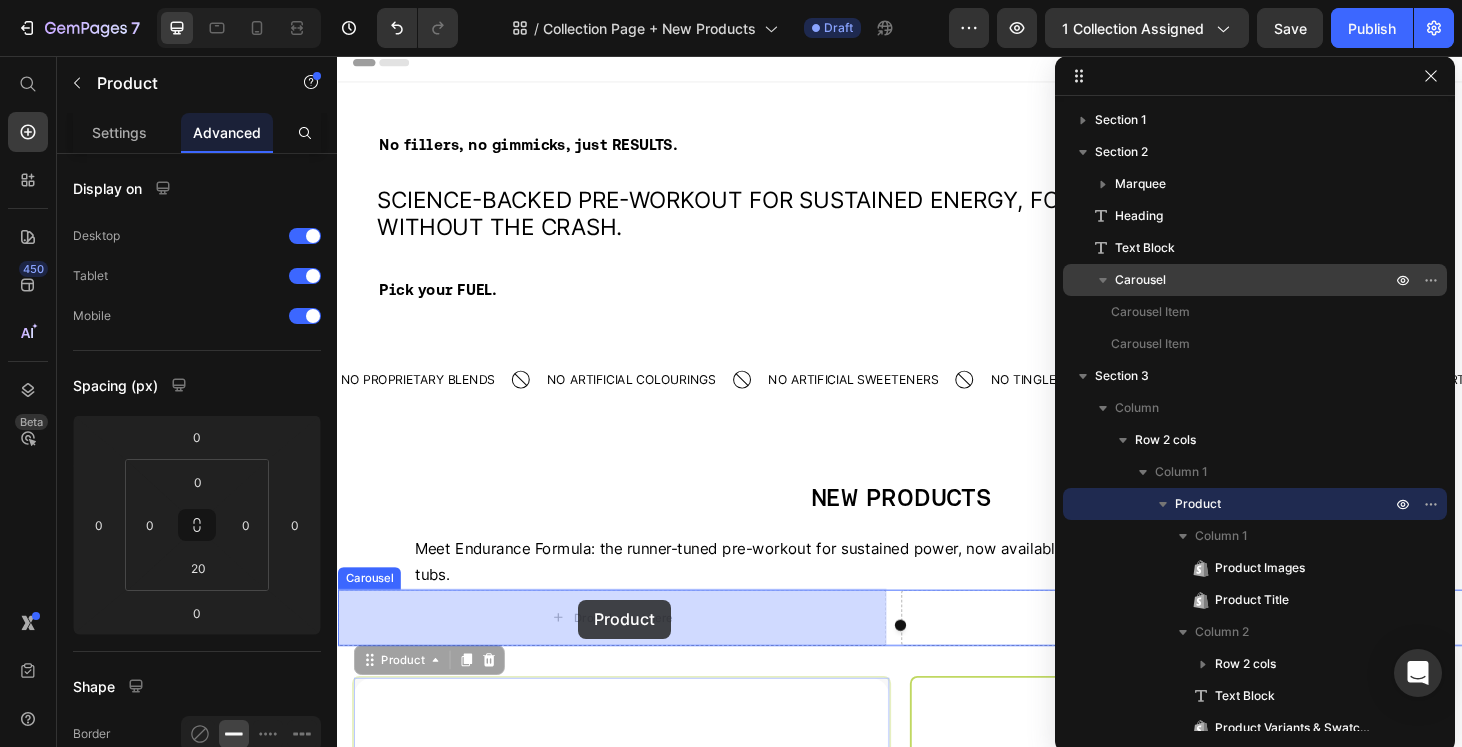 drag, startPoint x: 369, startPoint y: 700, endPoint x: 594, endPoint y: 636, distance: 233.9252 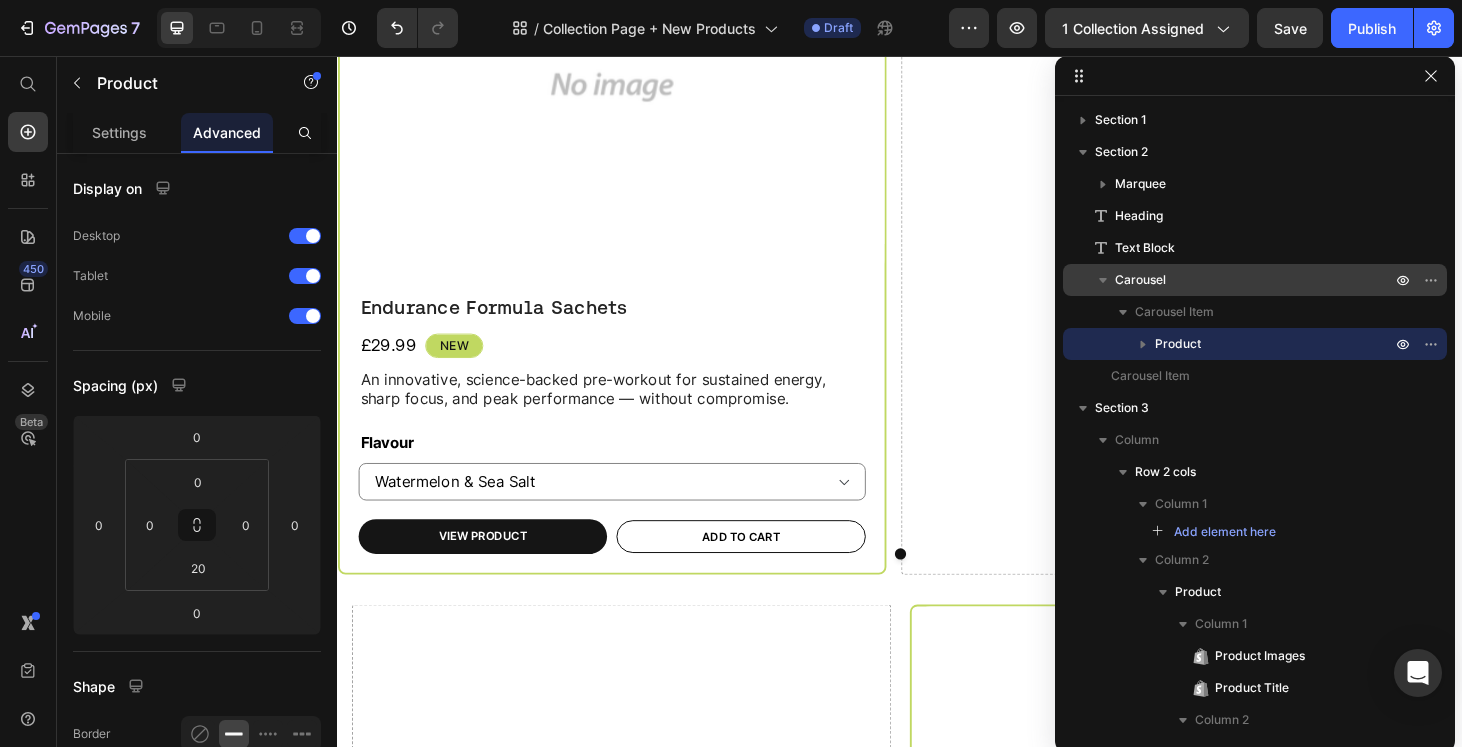 scroll, scrollTop: 1130, scrollLeft: 0, axis: vertical 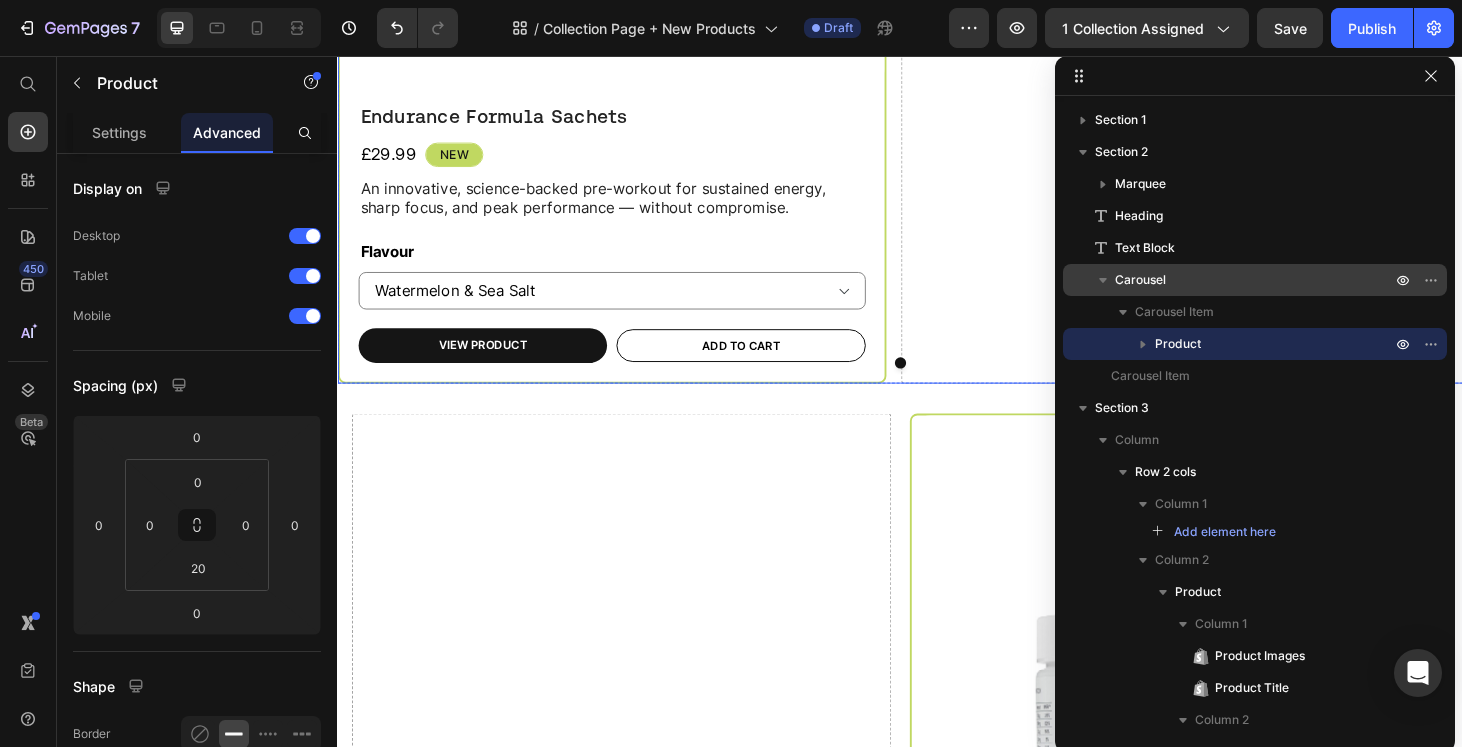 click on "Drop element here" at bounding box center (1230, -44) 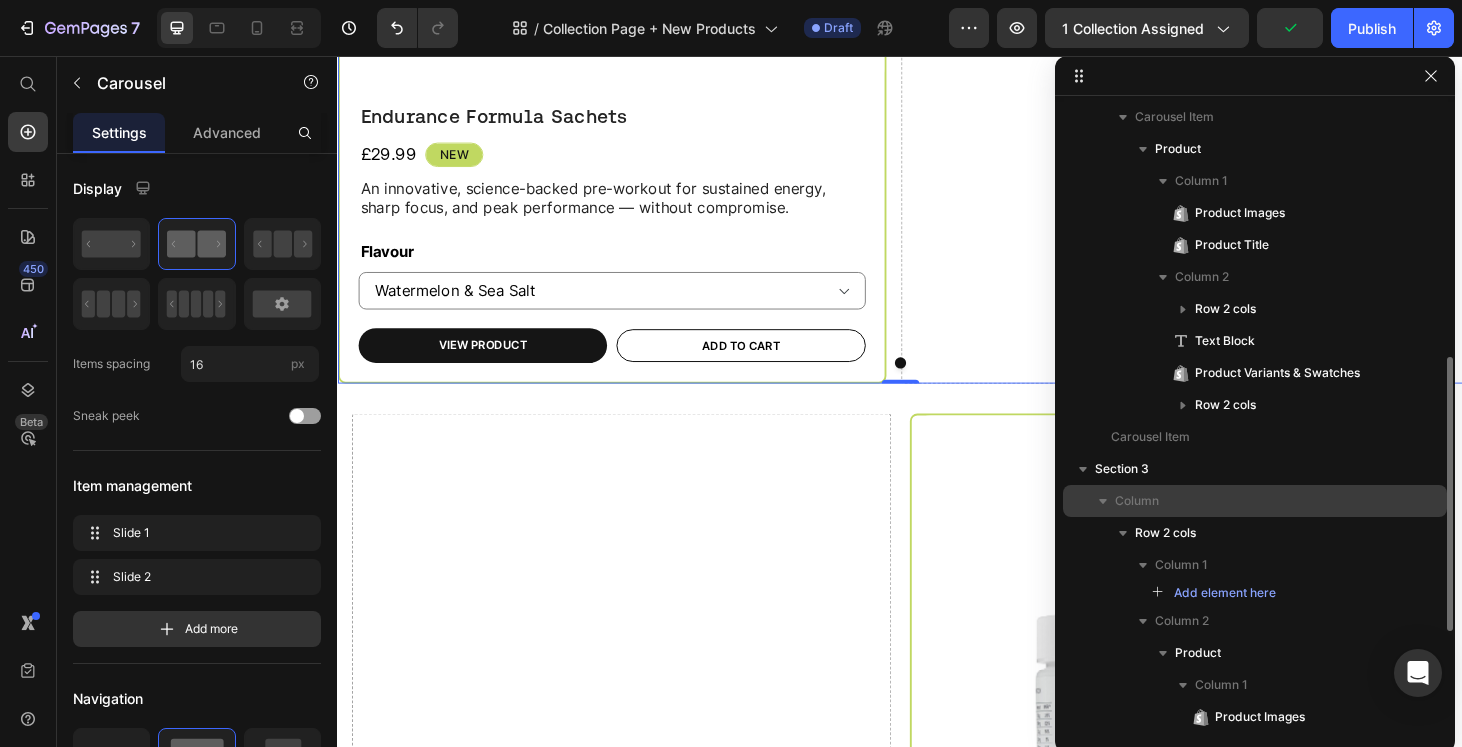 scroll, scrollTop: 706, scrollLeft: 0, axis: vertical 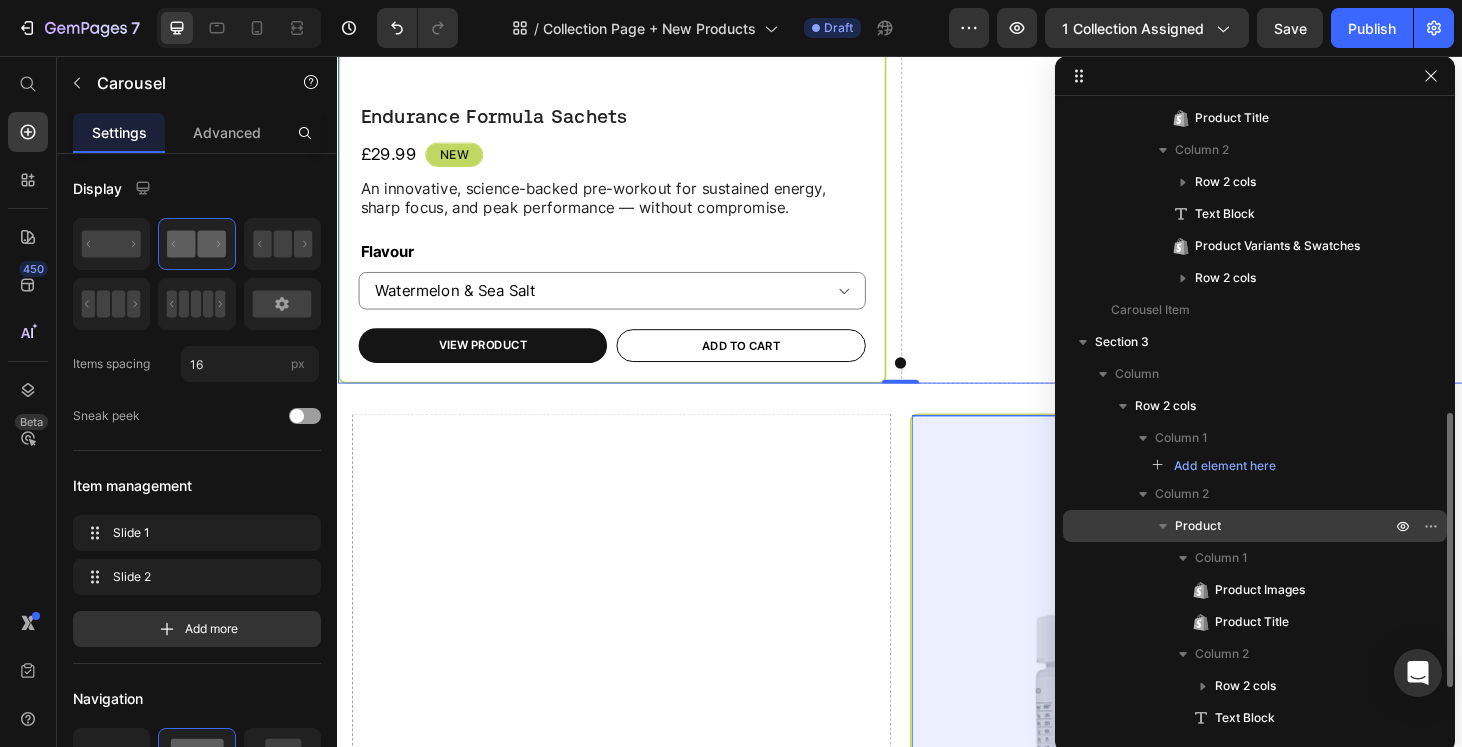 click on "Product" at bounding box center (1198, 526) 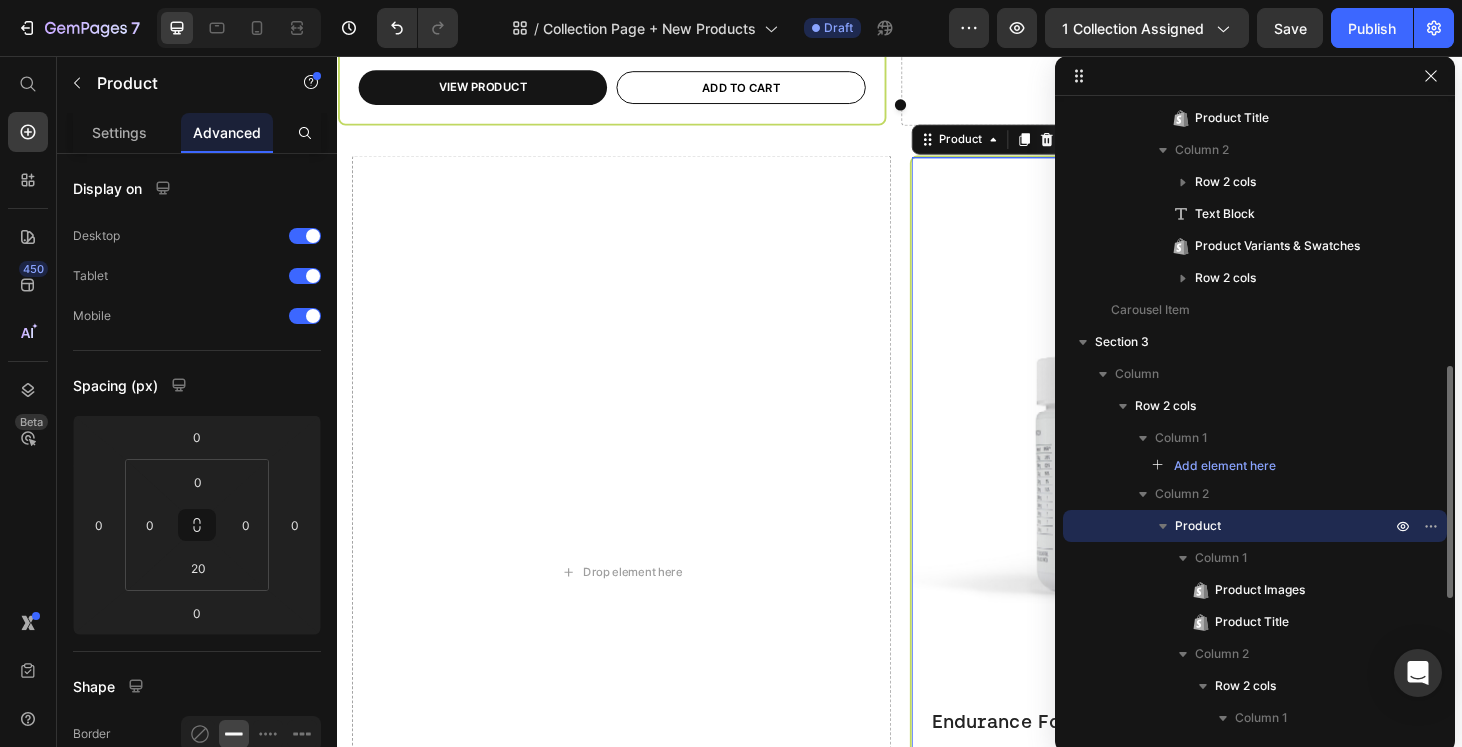 select on "Fresh Berries" 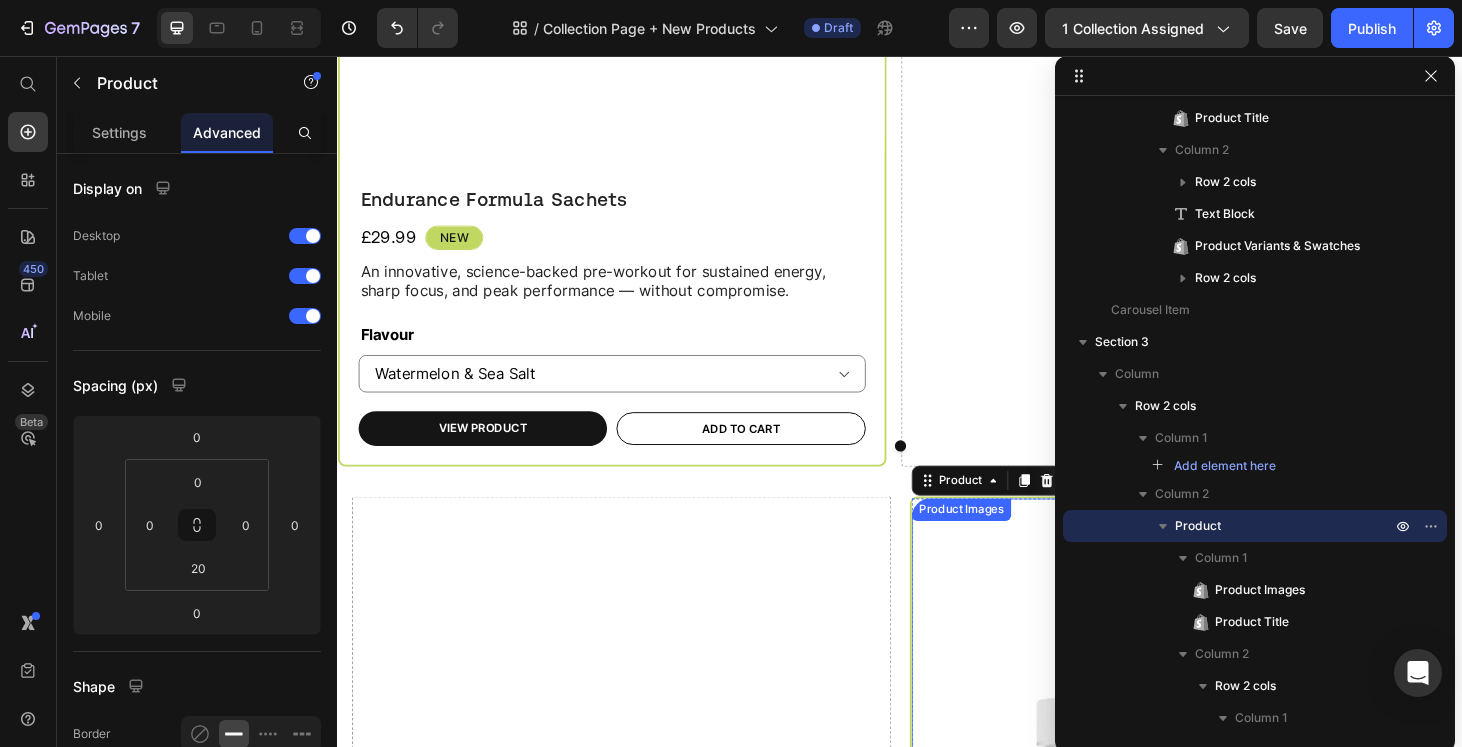 scroll, scrollTop: 1023, scrollLeft: 0, axis: vertical 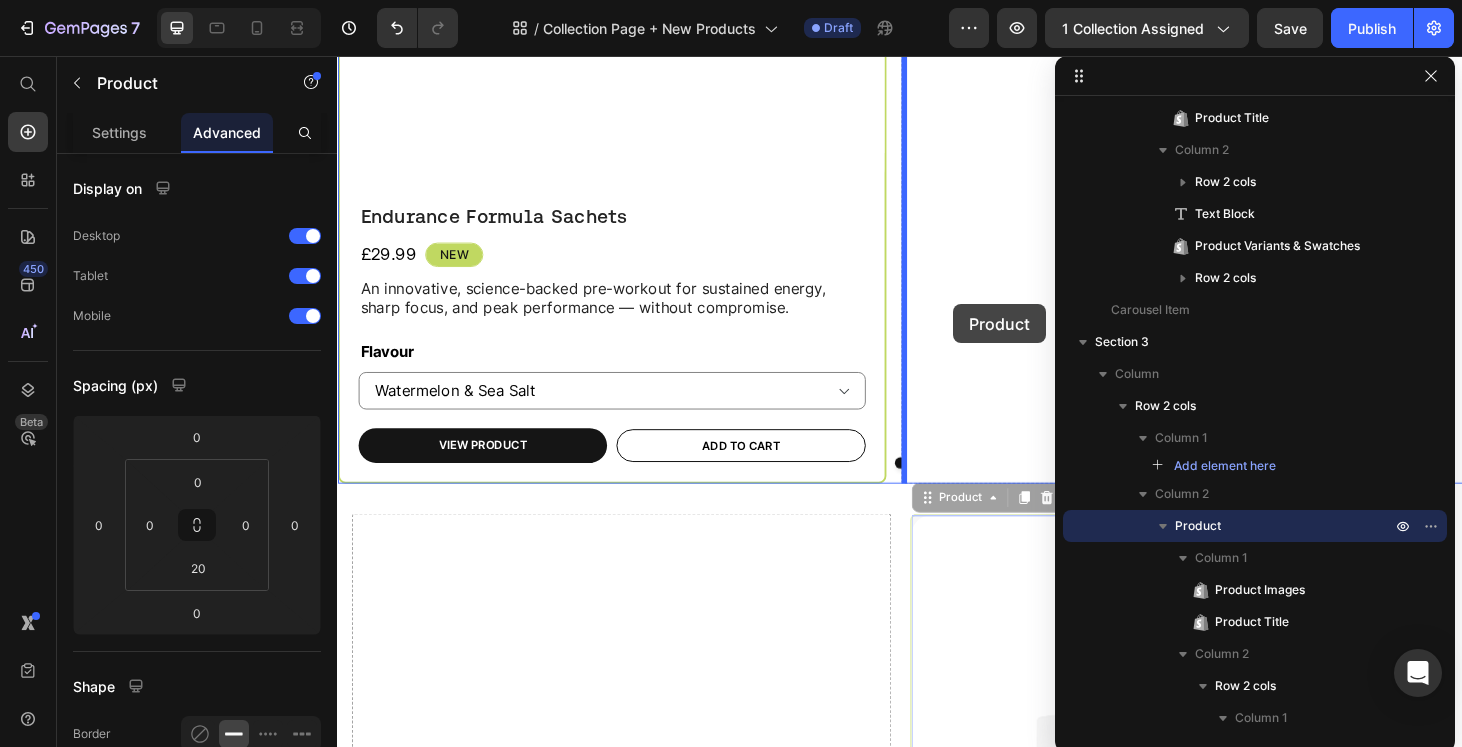 drag, startPoint x: 959, startPoint y: 529, endPoint x: 994, endPoint y: 321, distance: 210.92416 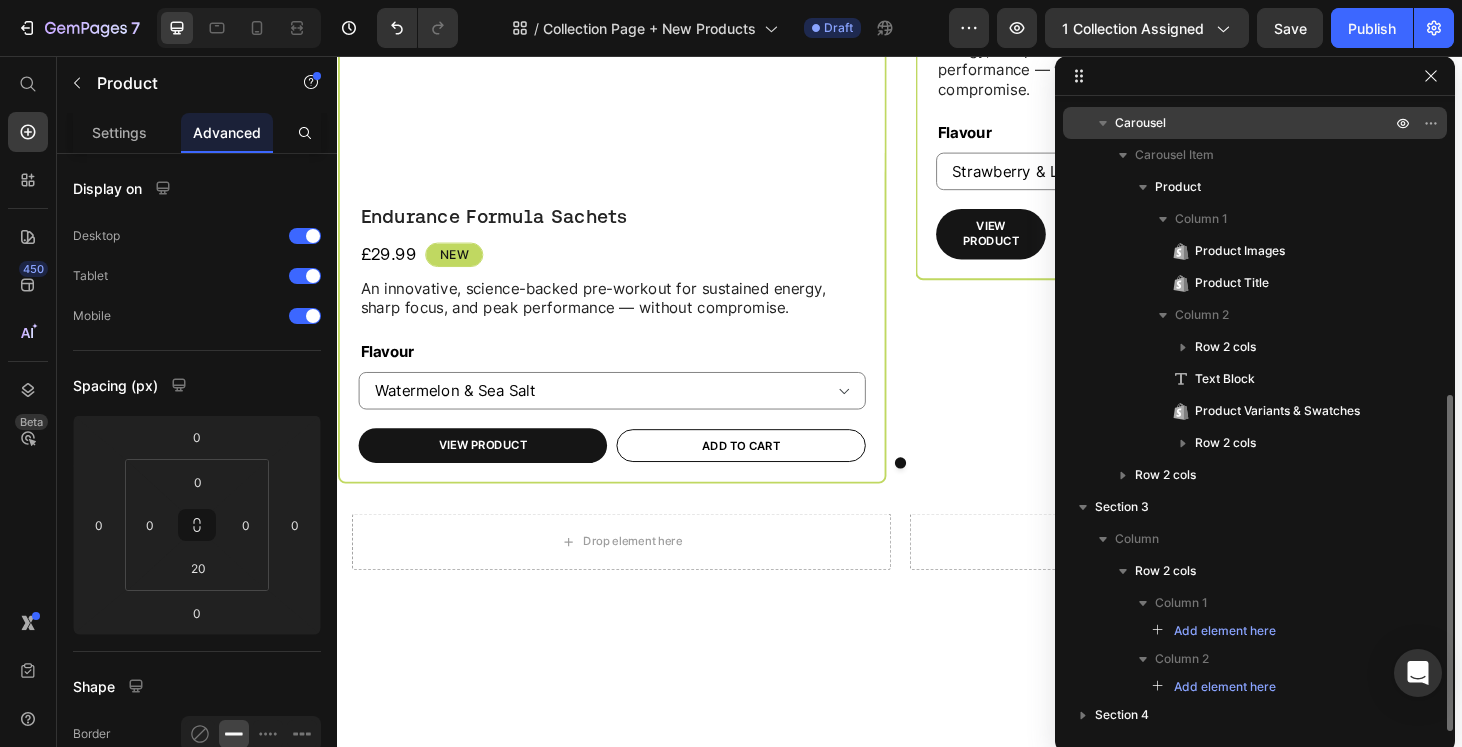 scroll, scrollTop: 541, scrollLeft: 0, axis: vertical 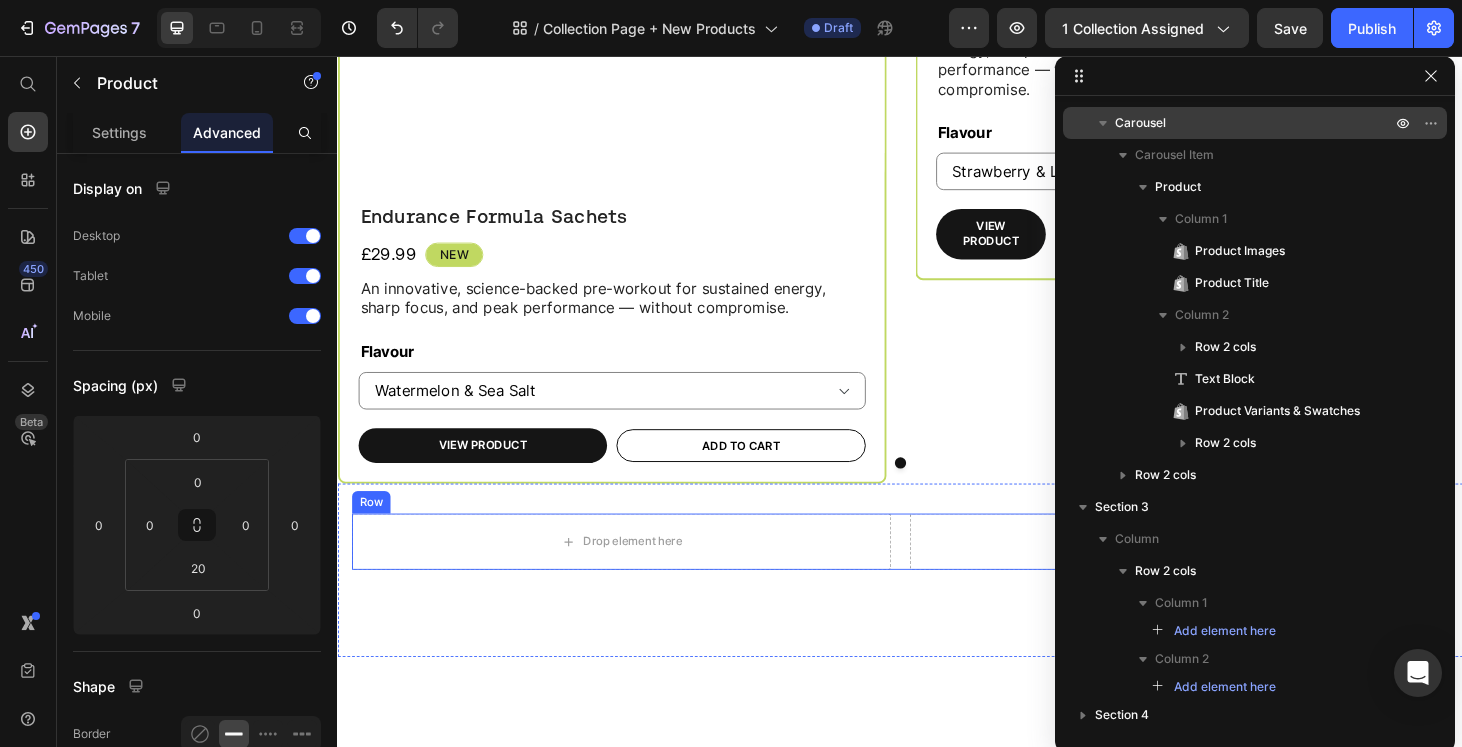 click on "Drop element here
Drop element here Row" at bounding box center [937, 574] 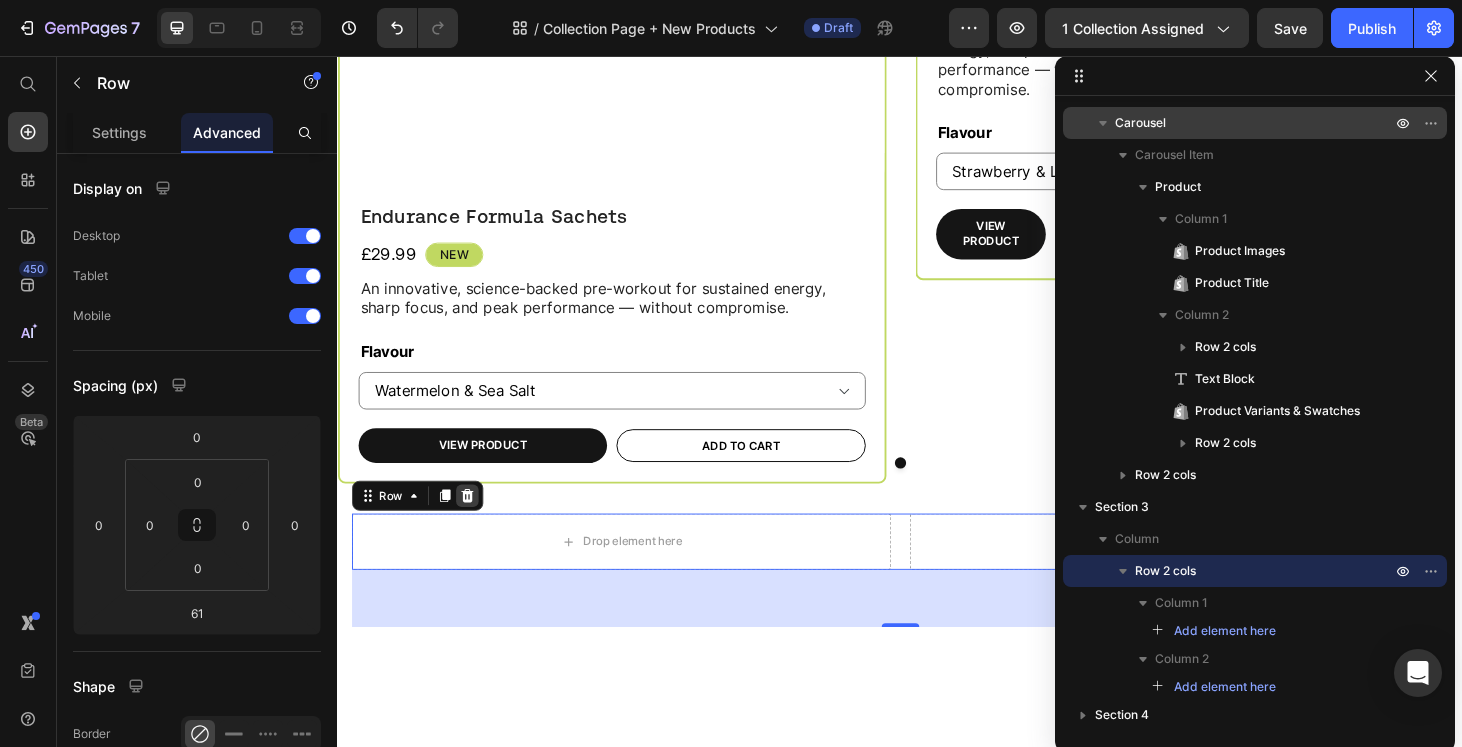 click 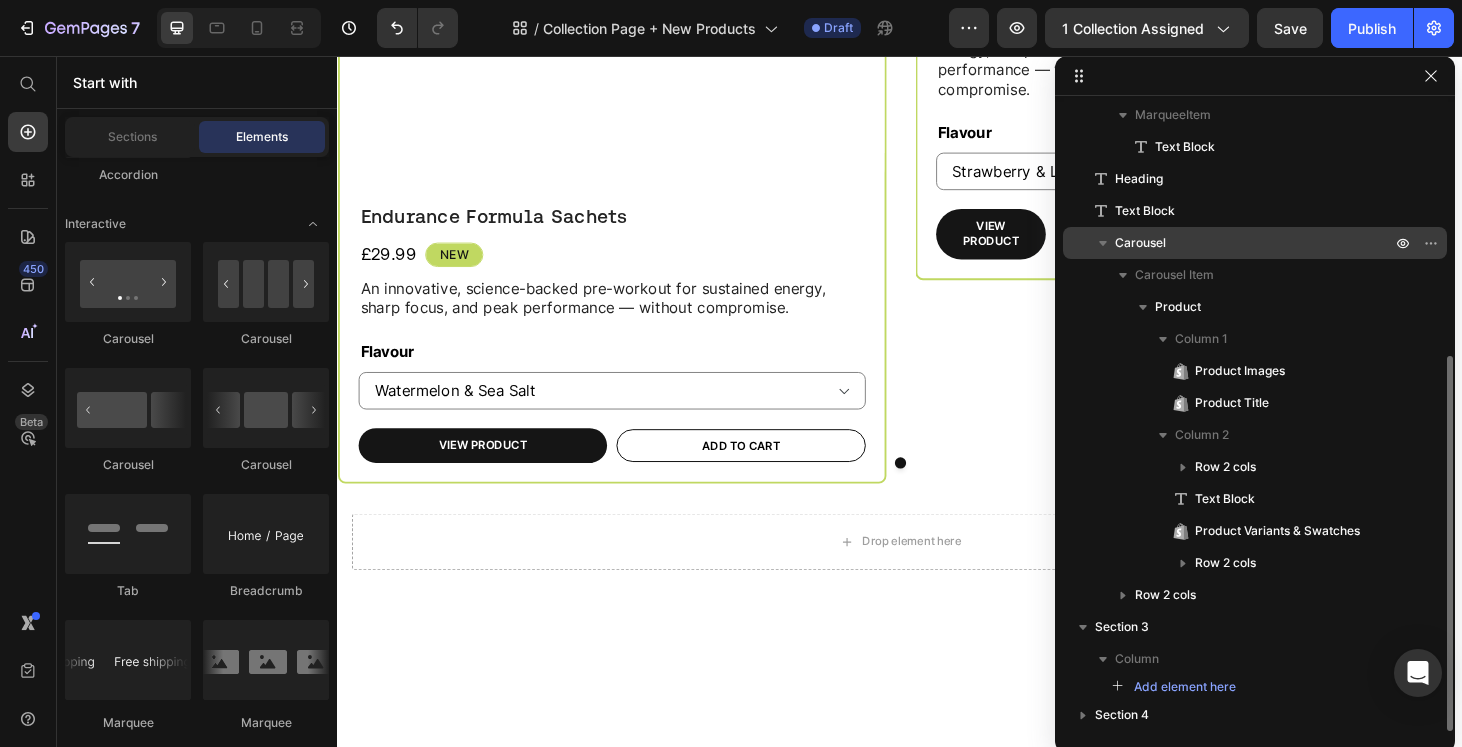 scroll, scrollTop: 421, scrollLeft: 0, axis: vertical 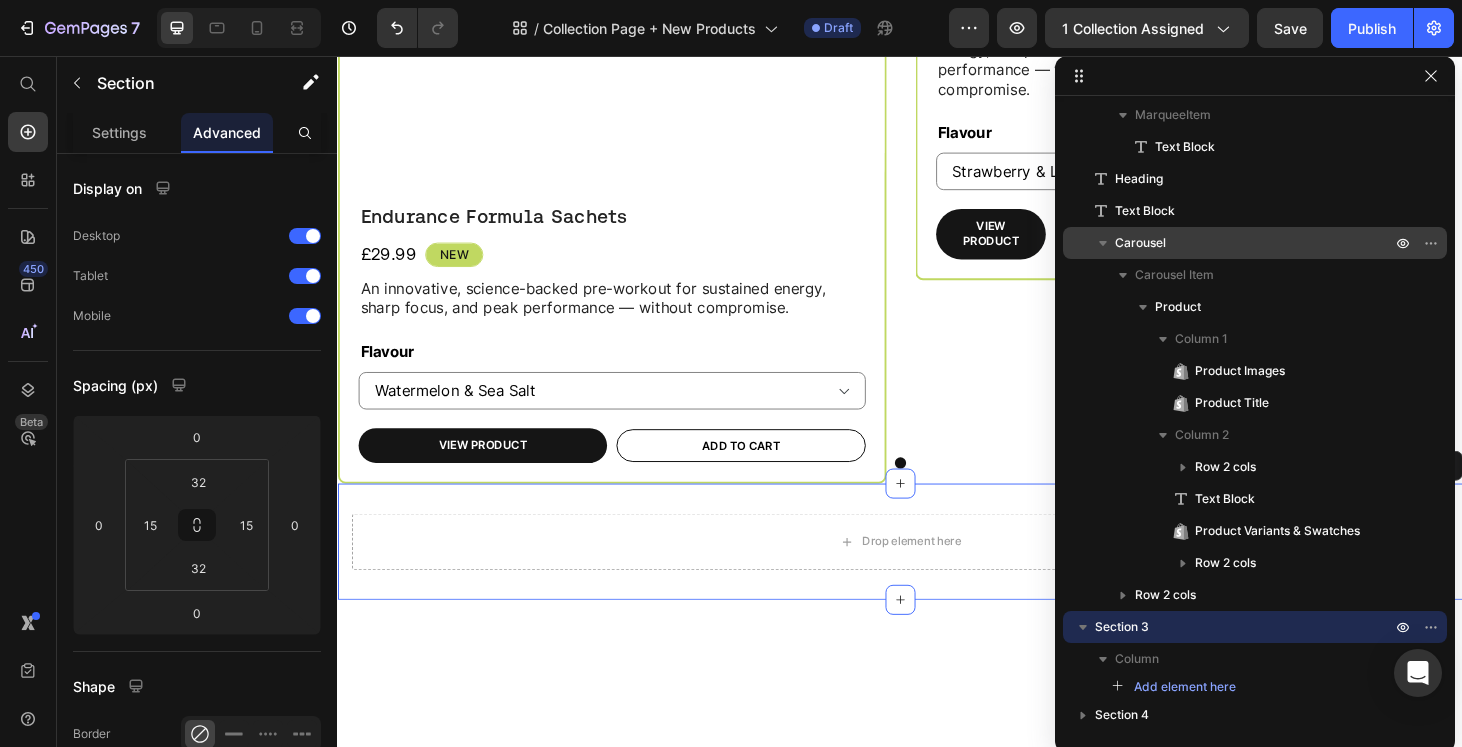 click on "Drop element here Section 3   Create Theme Section AI Content Write with GemAI What would you like to describe here? Tone and Voice Persuasive Product Endurance Formula Sachets Show more Generate" at bounding box center (937, 574) 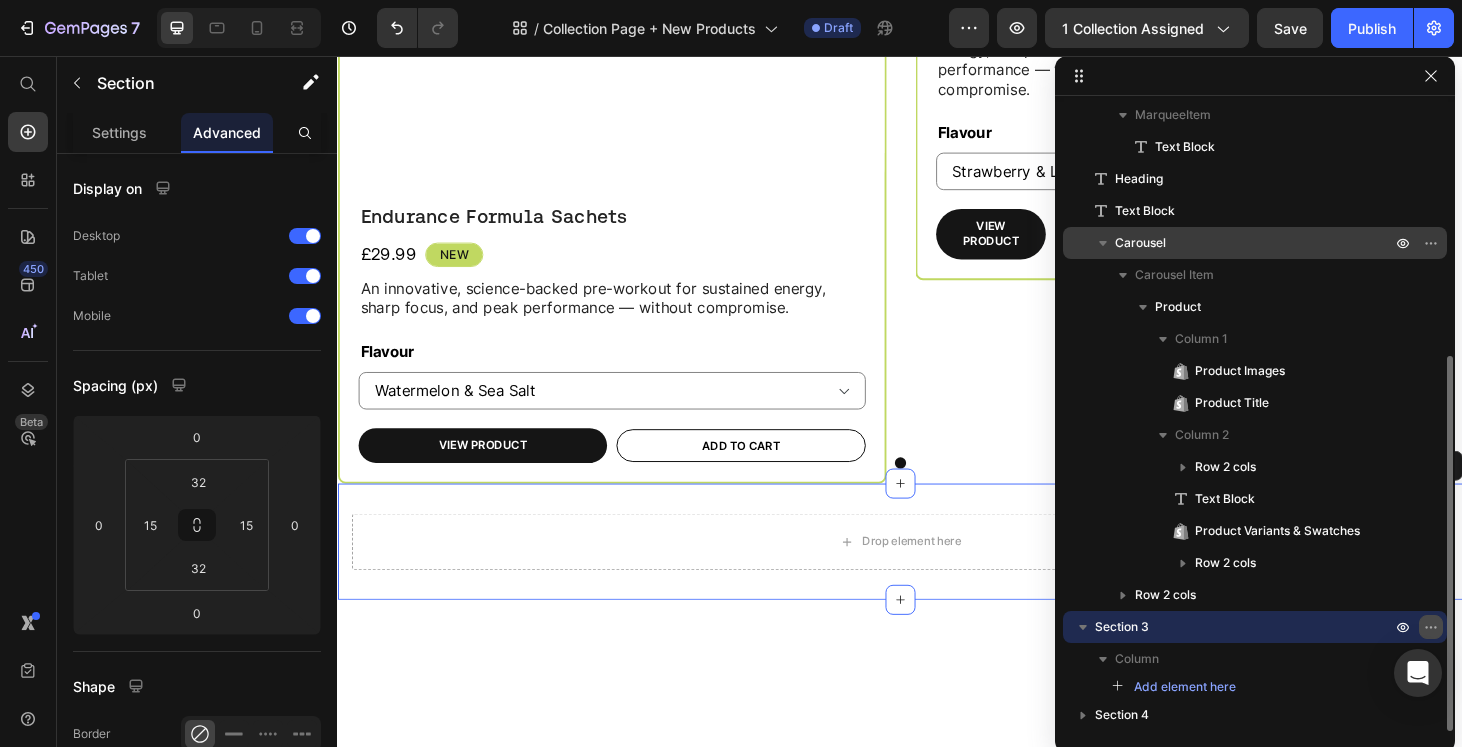 click 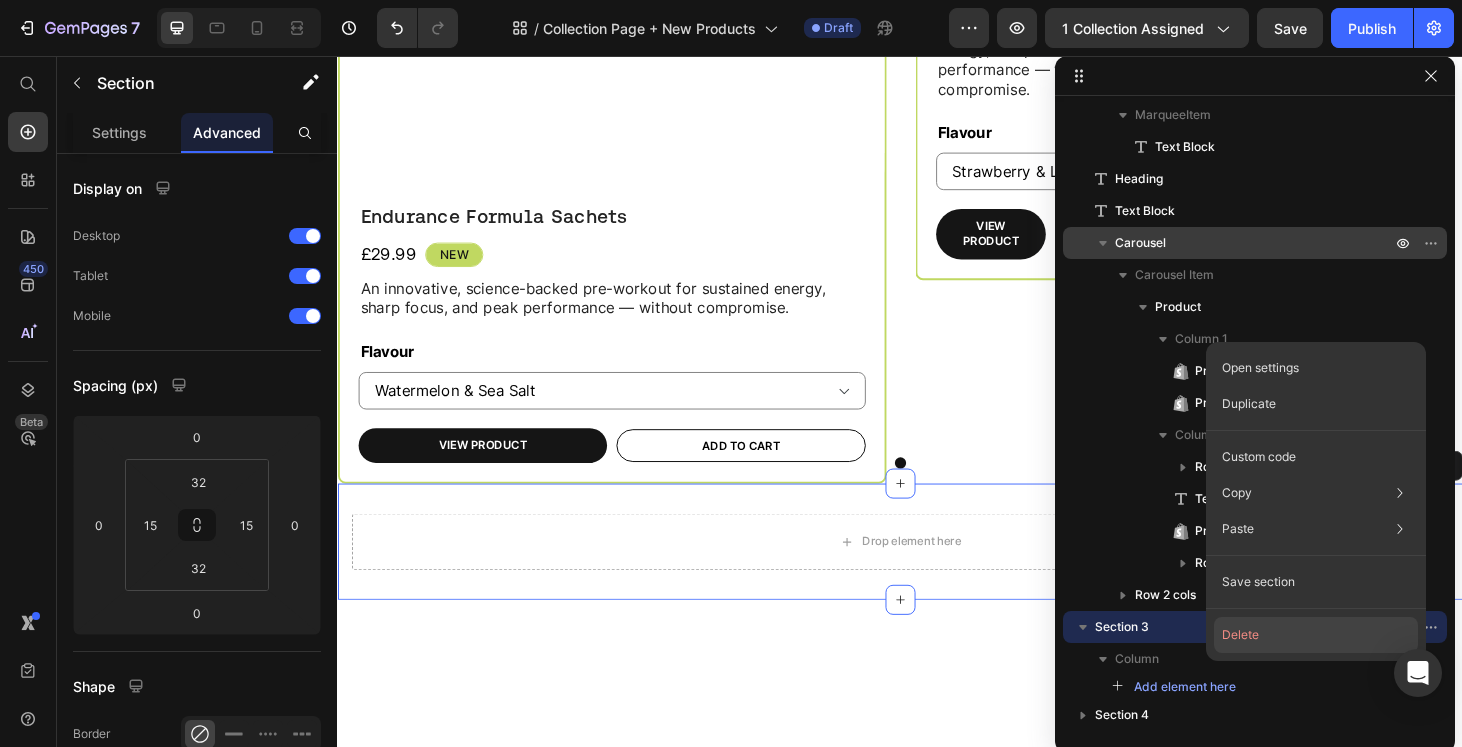 click on "Delete" 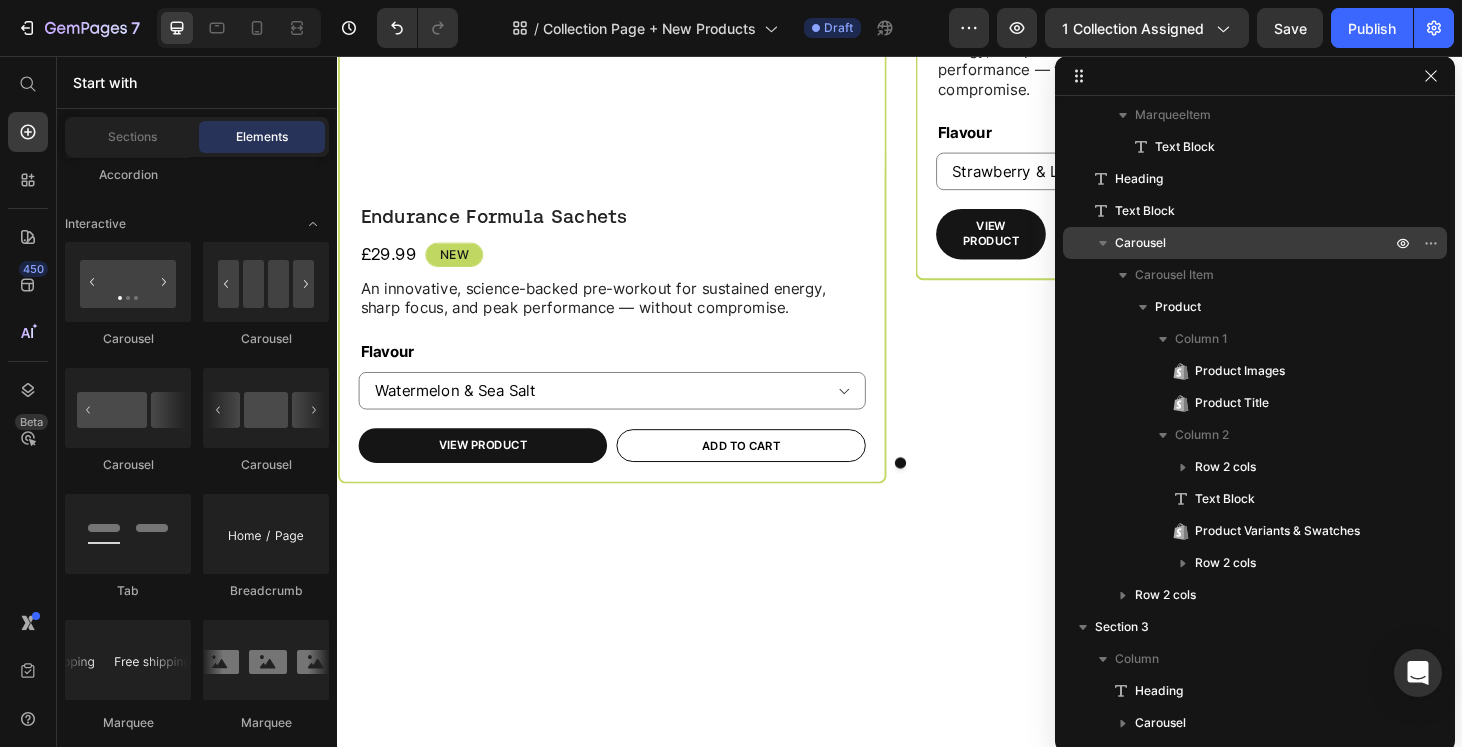 select on "Fresh Berries" 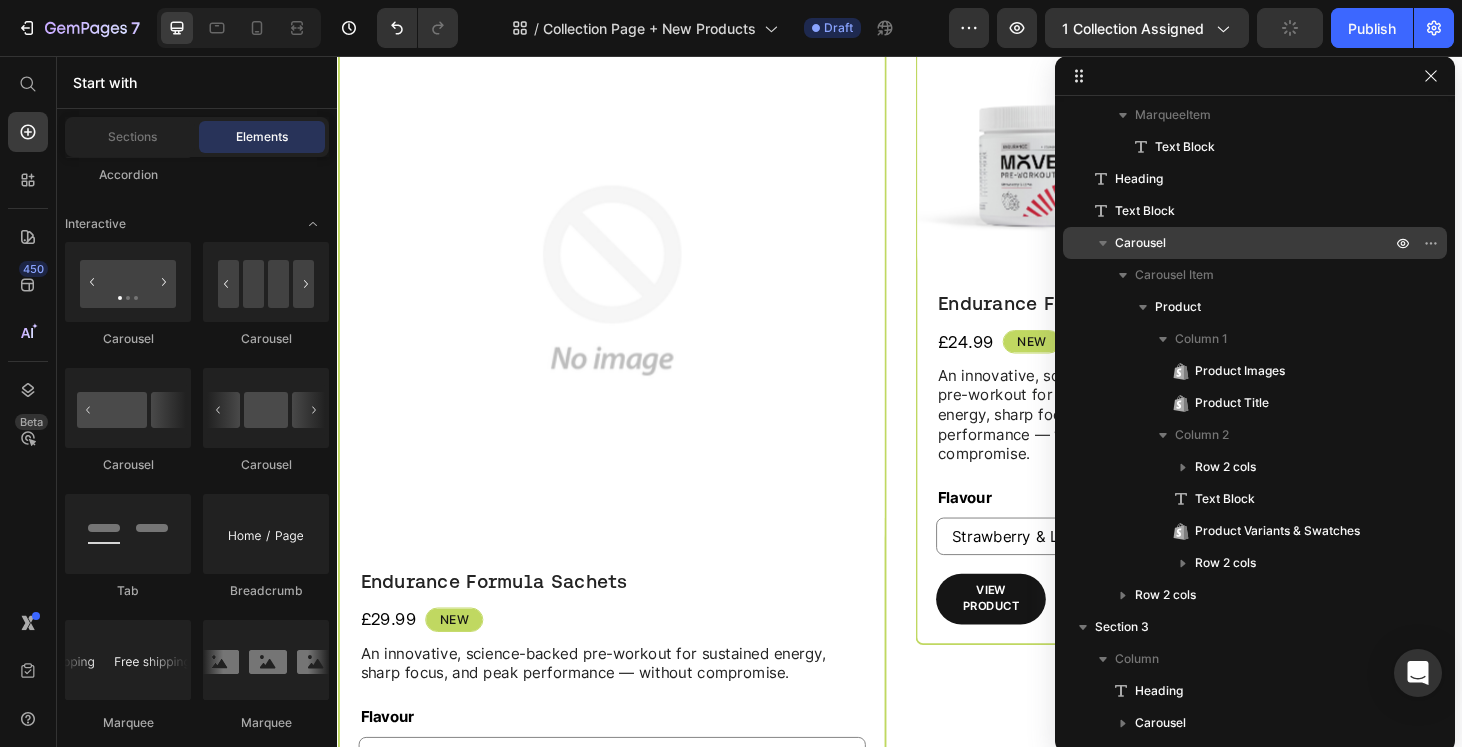 scroll, scrollTop: 558, scrollLeft: 0, axis: vertical 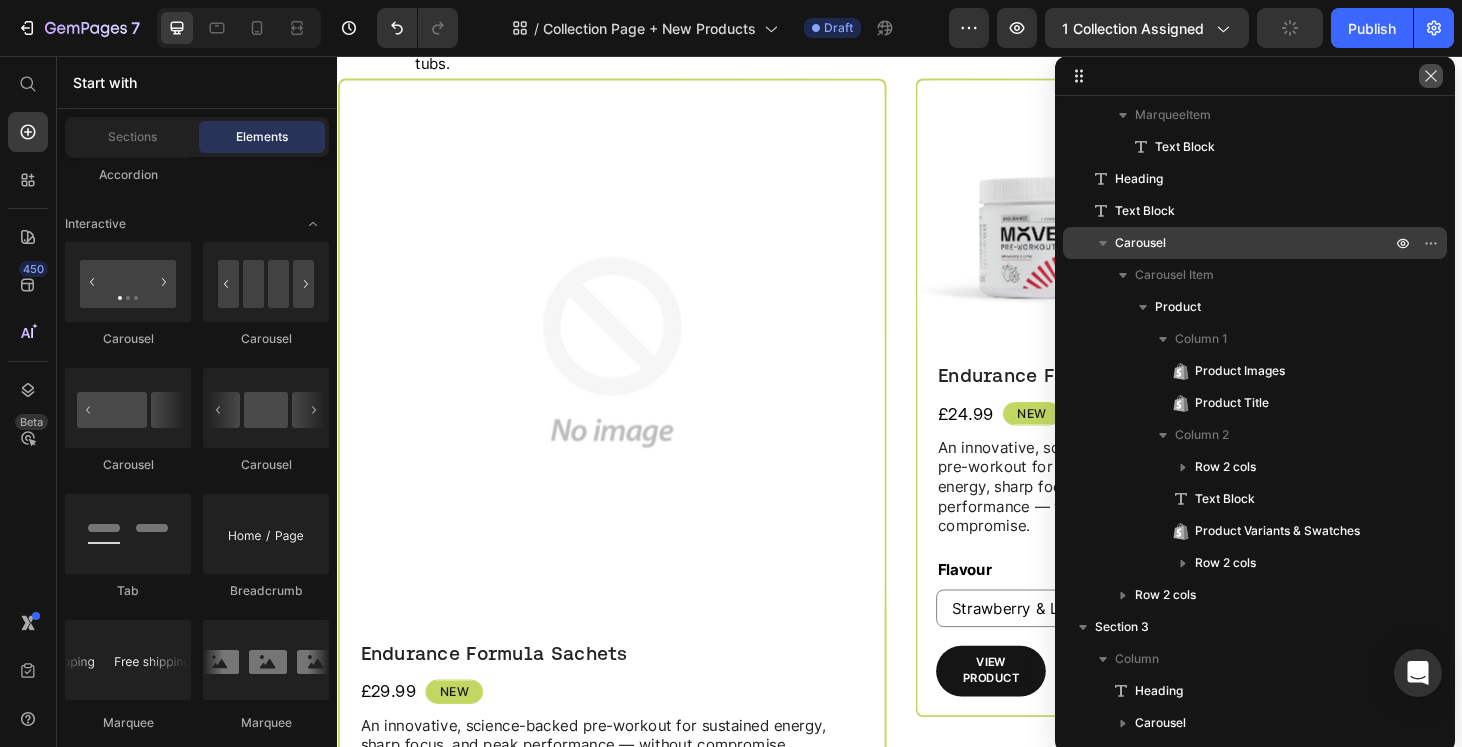click 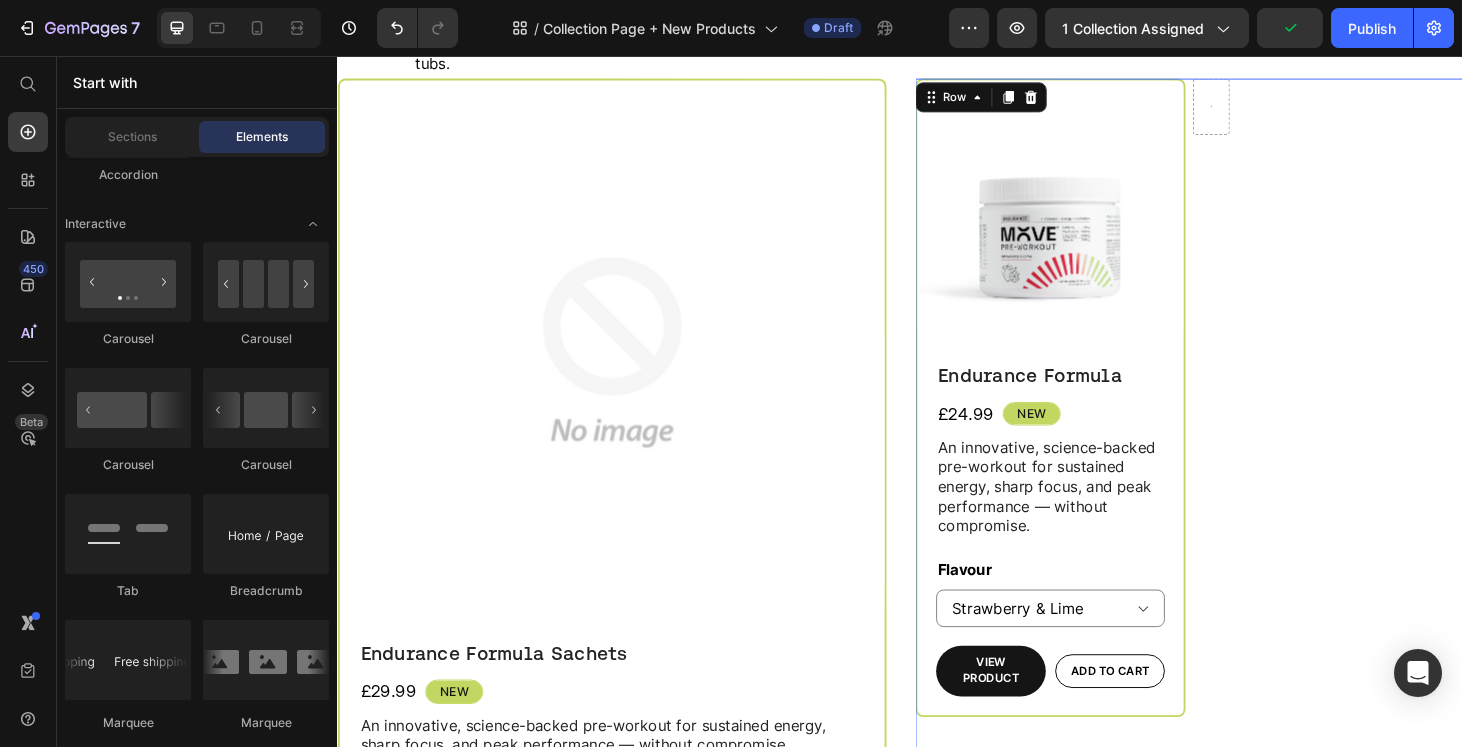 click at bounding box center [1393, 529] 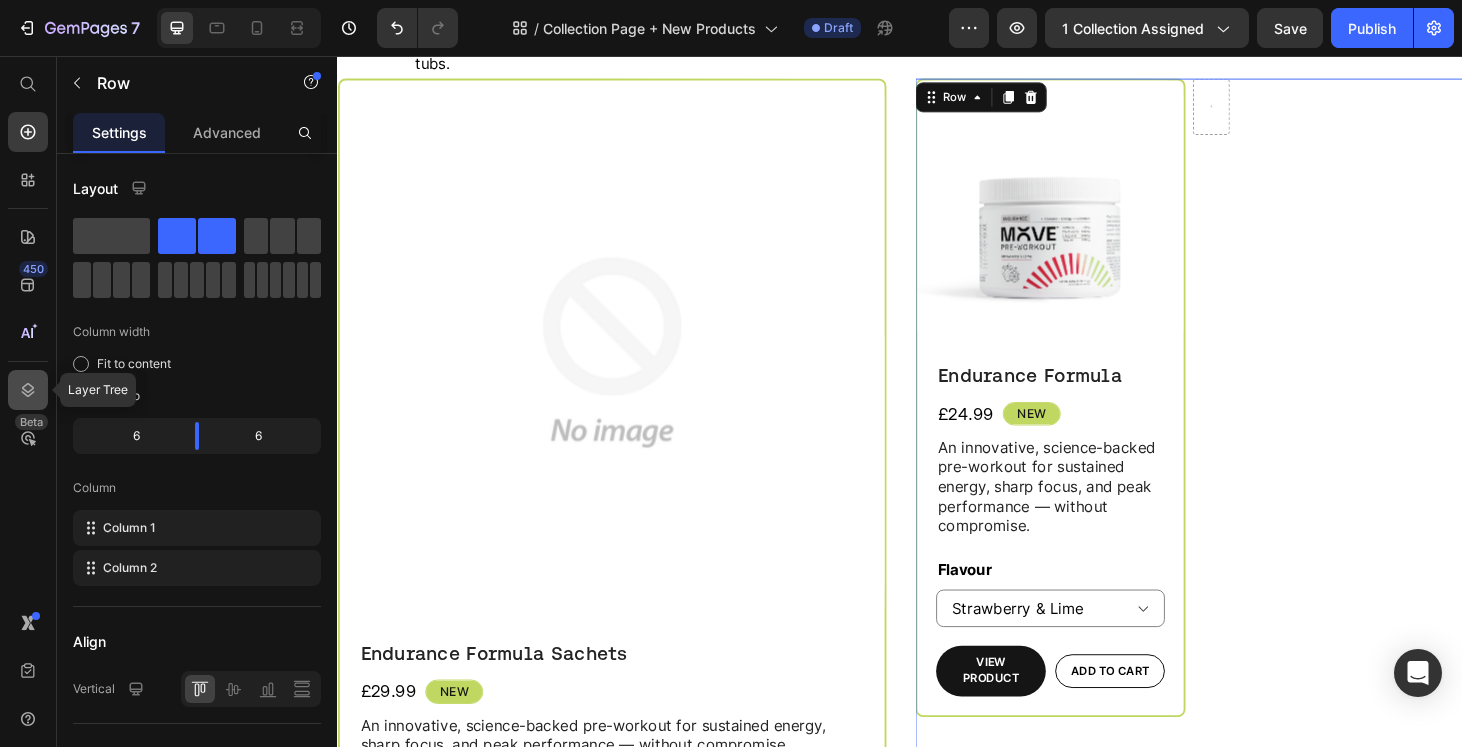 click 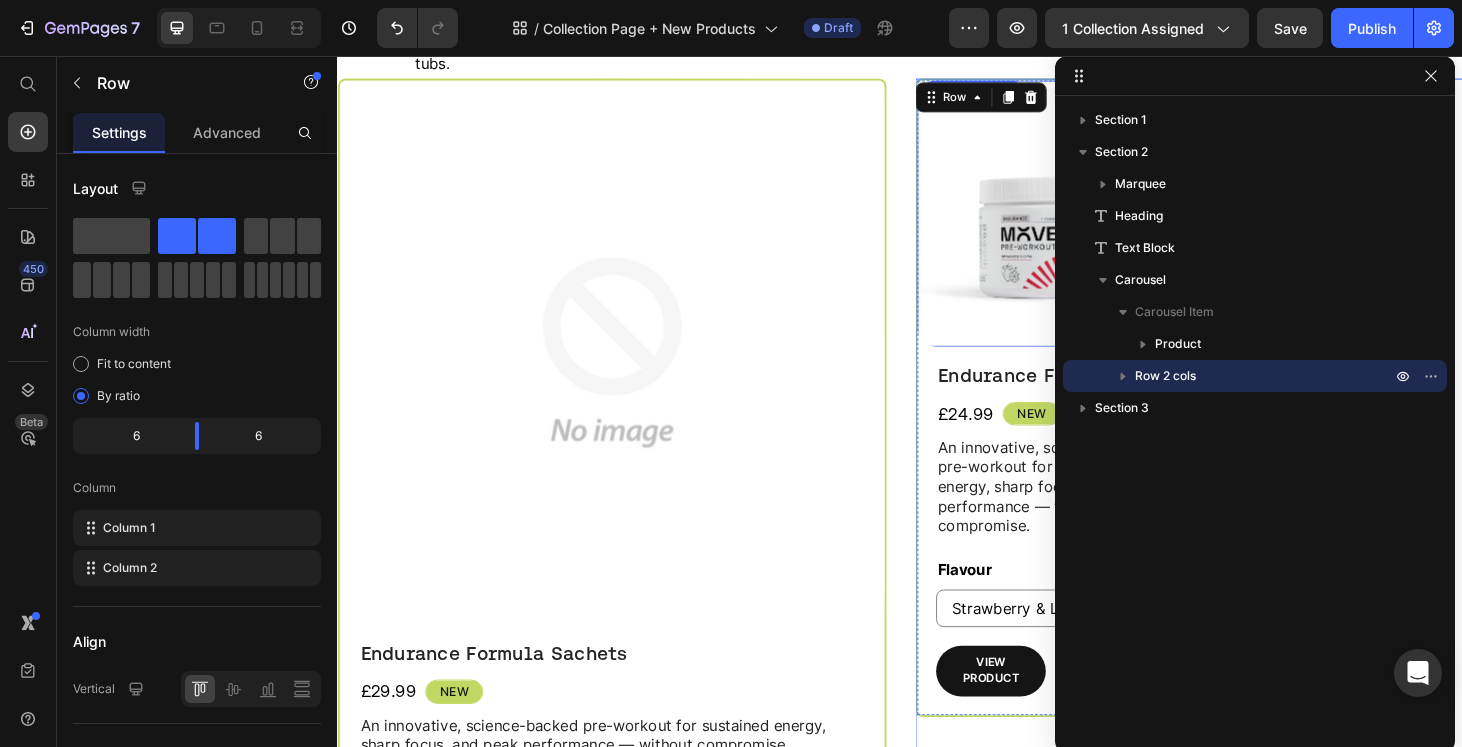 click at bounding box center [1097, 224] 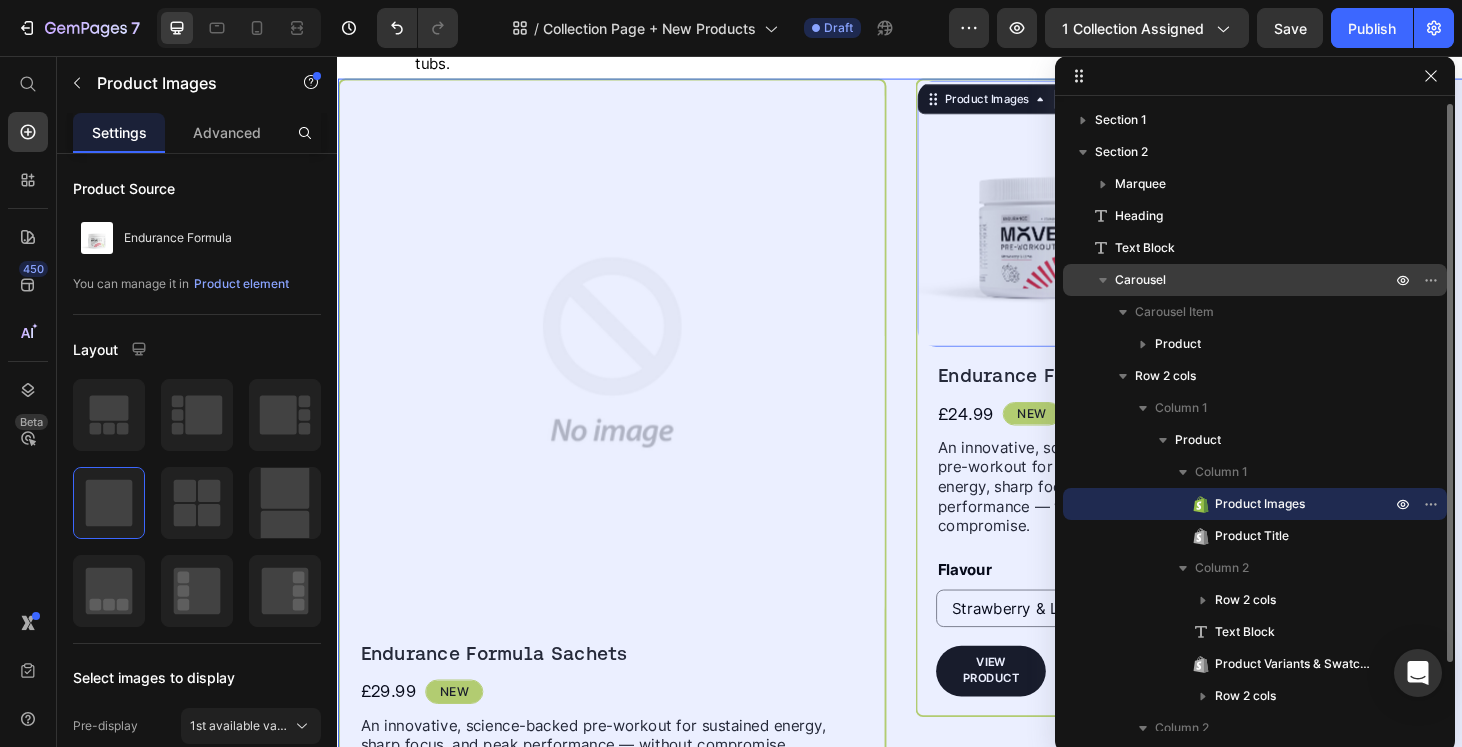 click on "Carousel" at bounding box center [1255, 280] 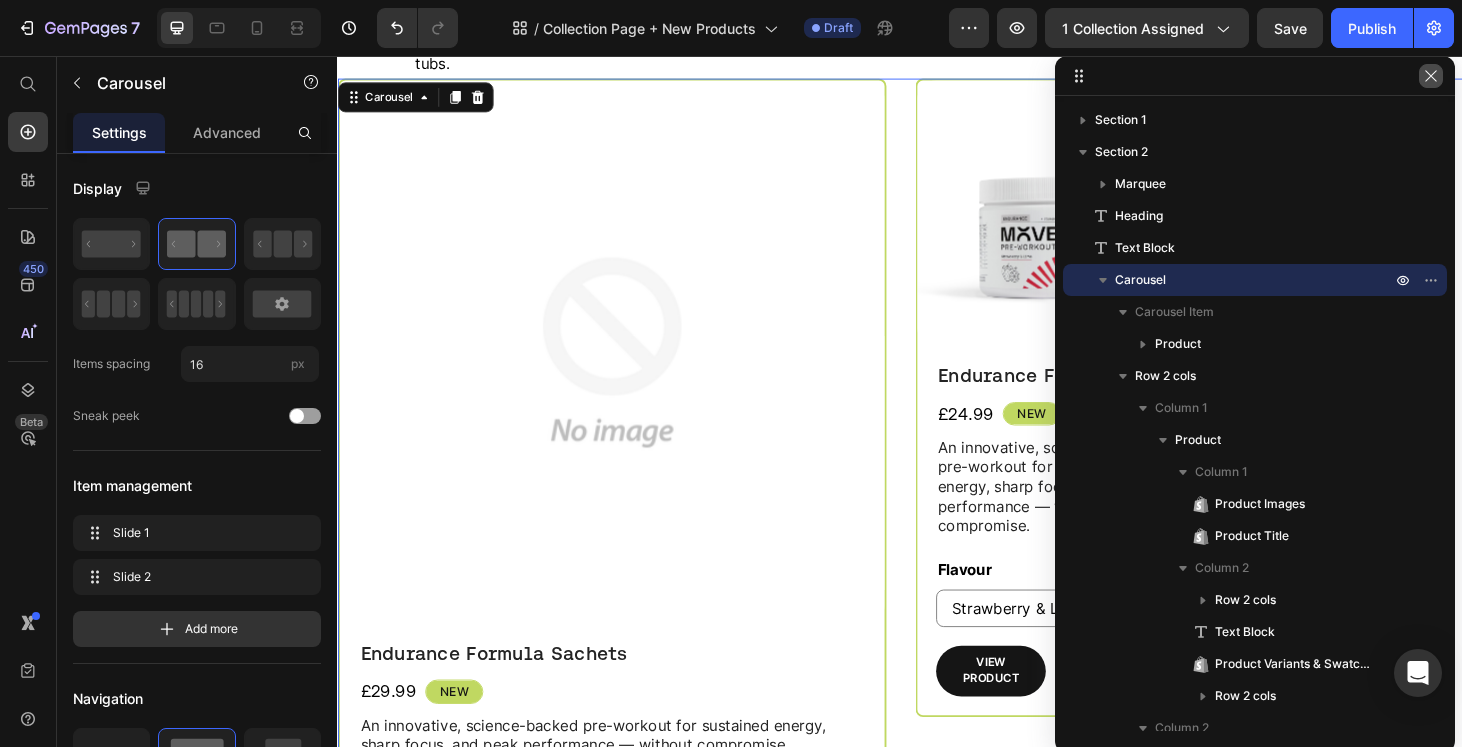 click 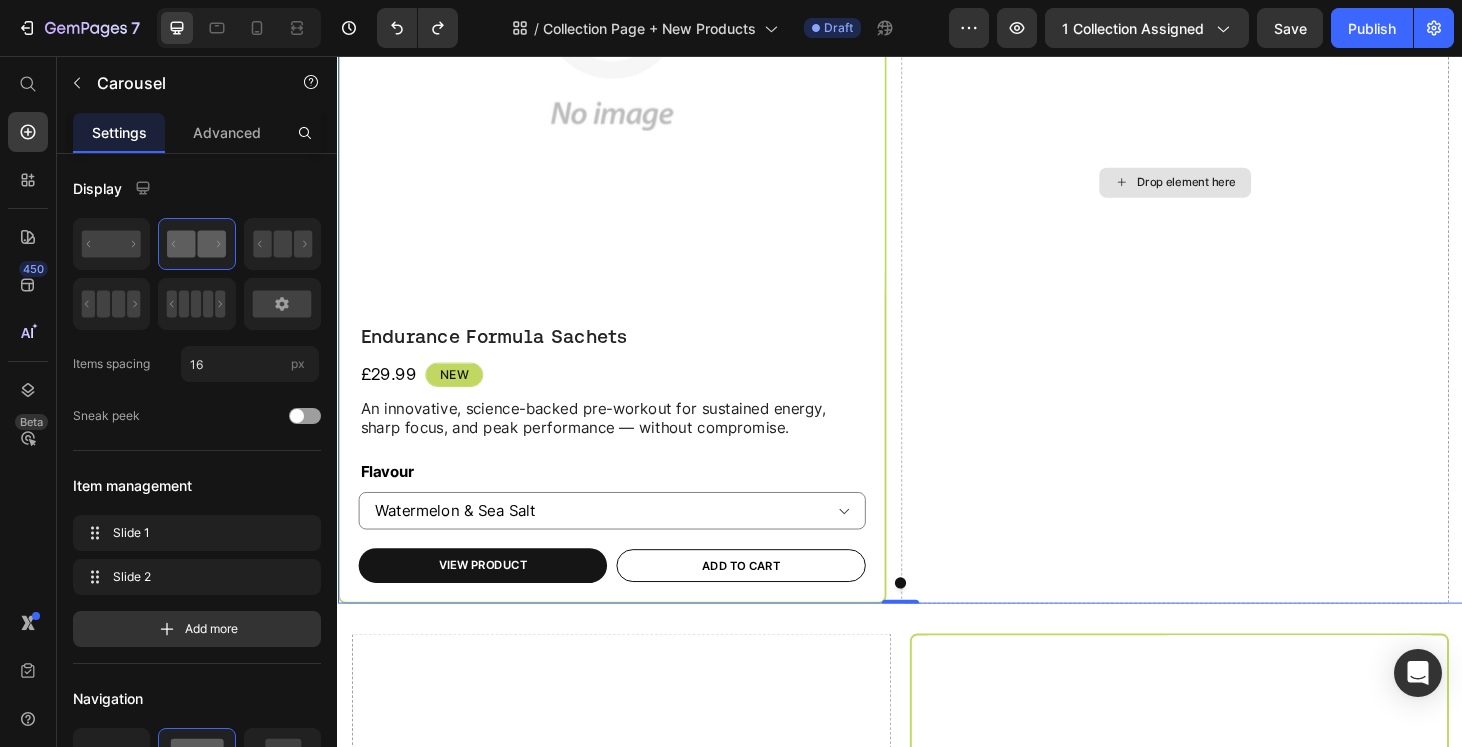 scroll, scrollTop: 1084, scrollLeft: 0, axis: vertical 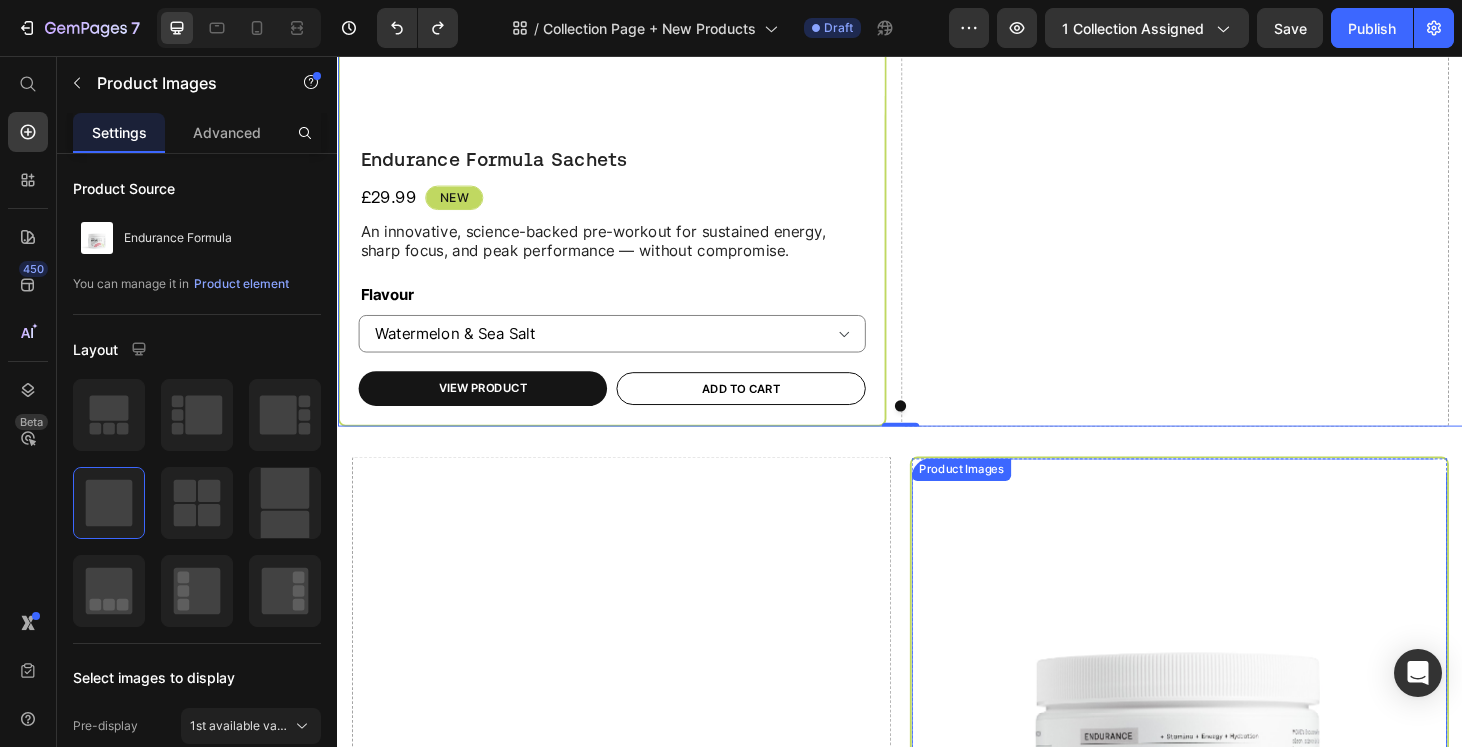 click on "Product Images" at bounding box center [1234, 770] 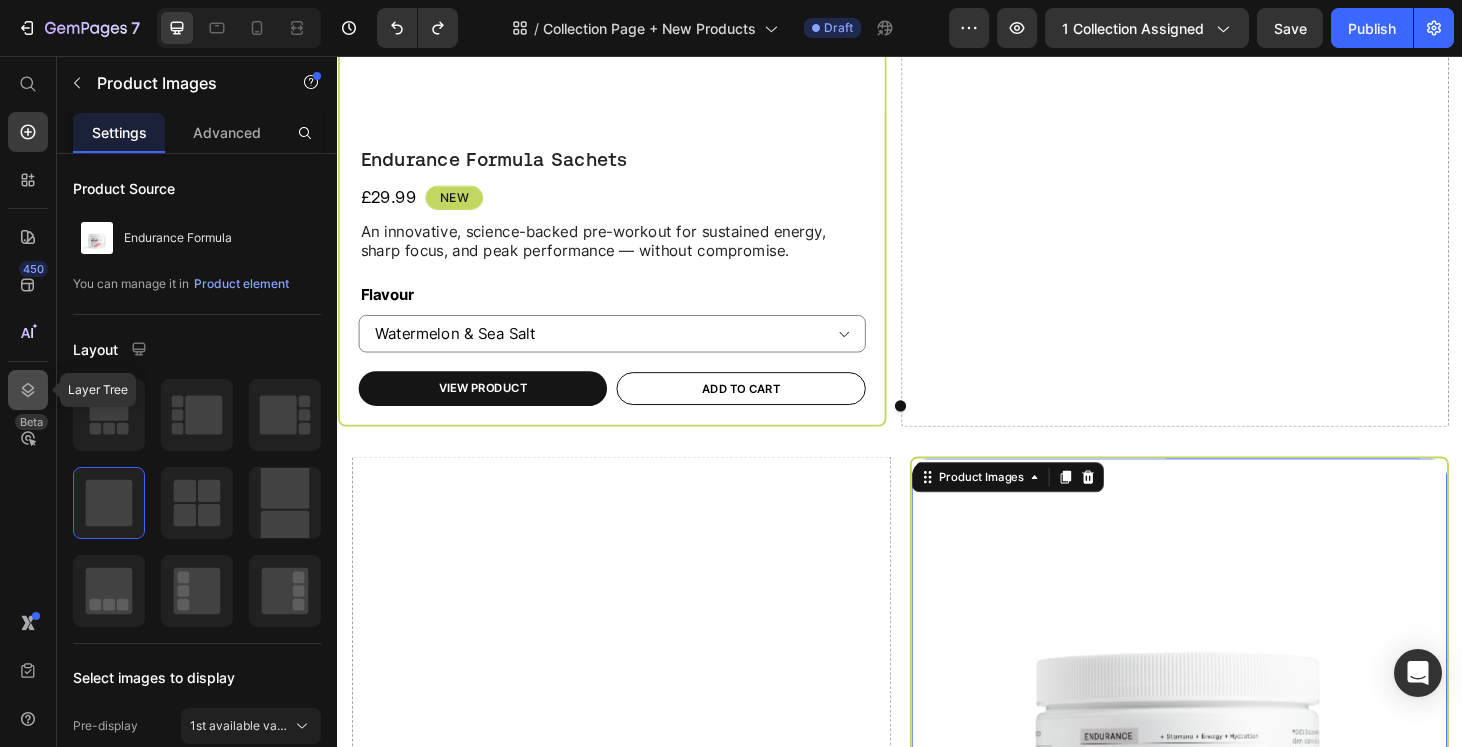click 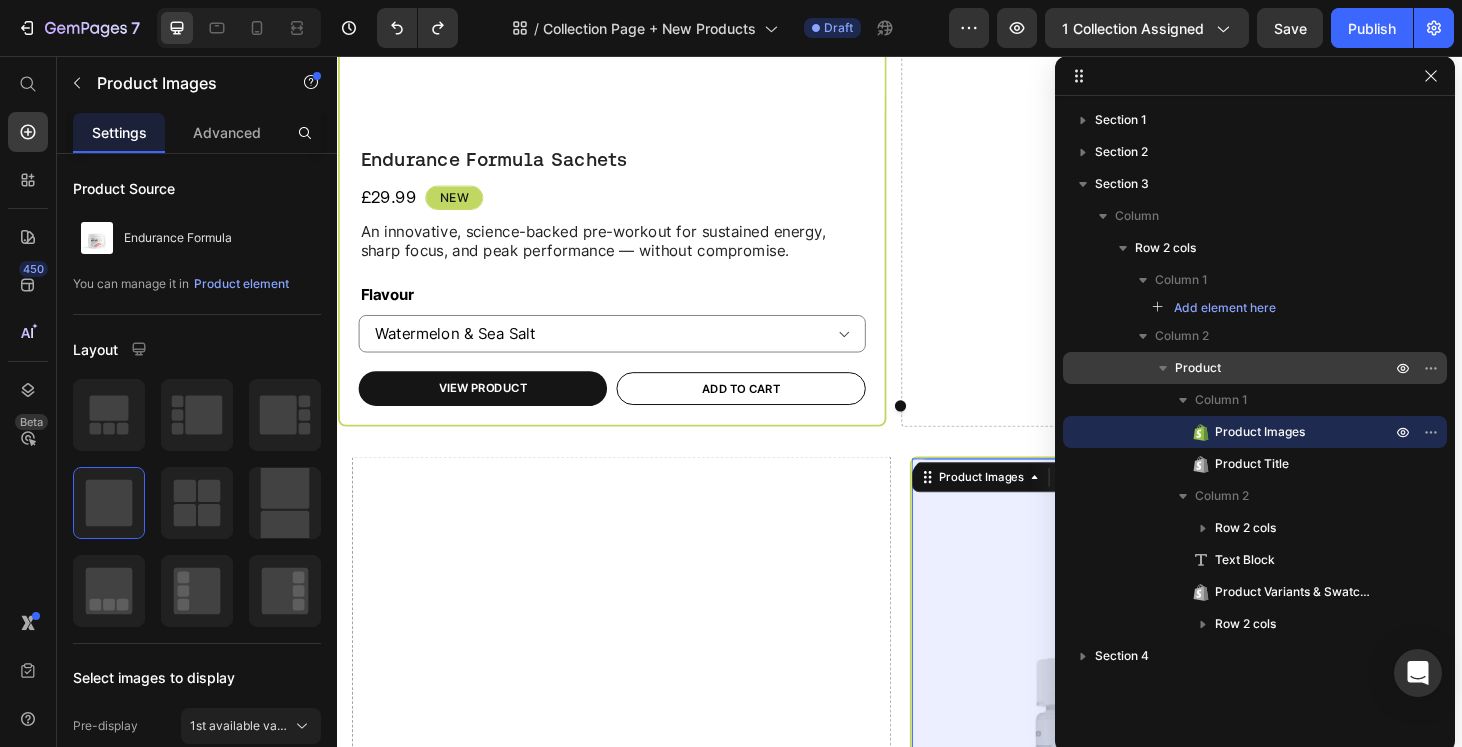 click on "Product" at bounding box center (1285, 368) 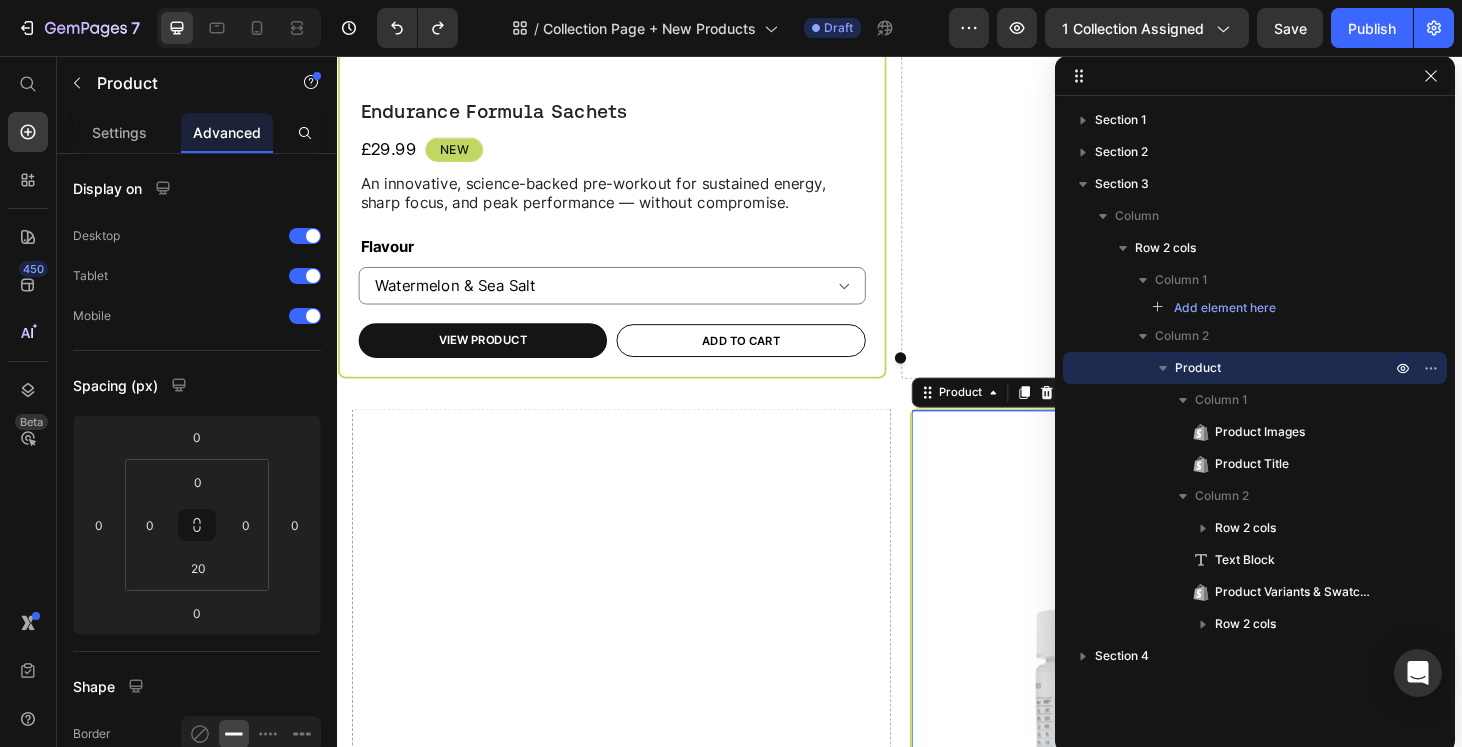 select on "Fresh Berries" 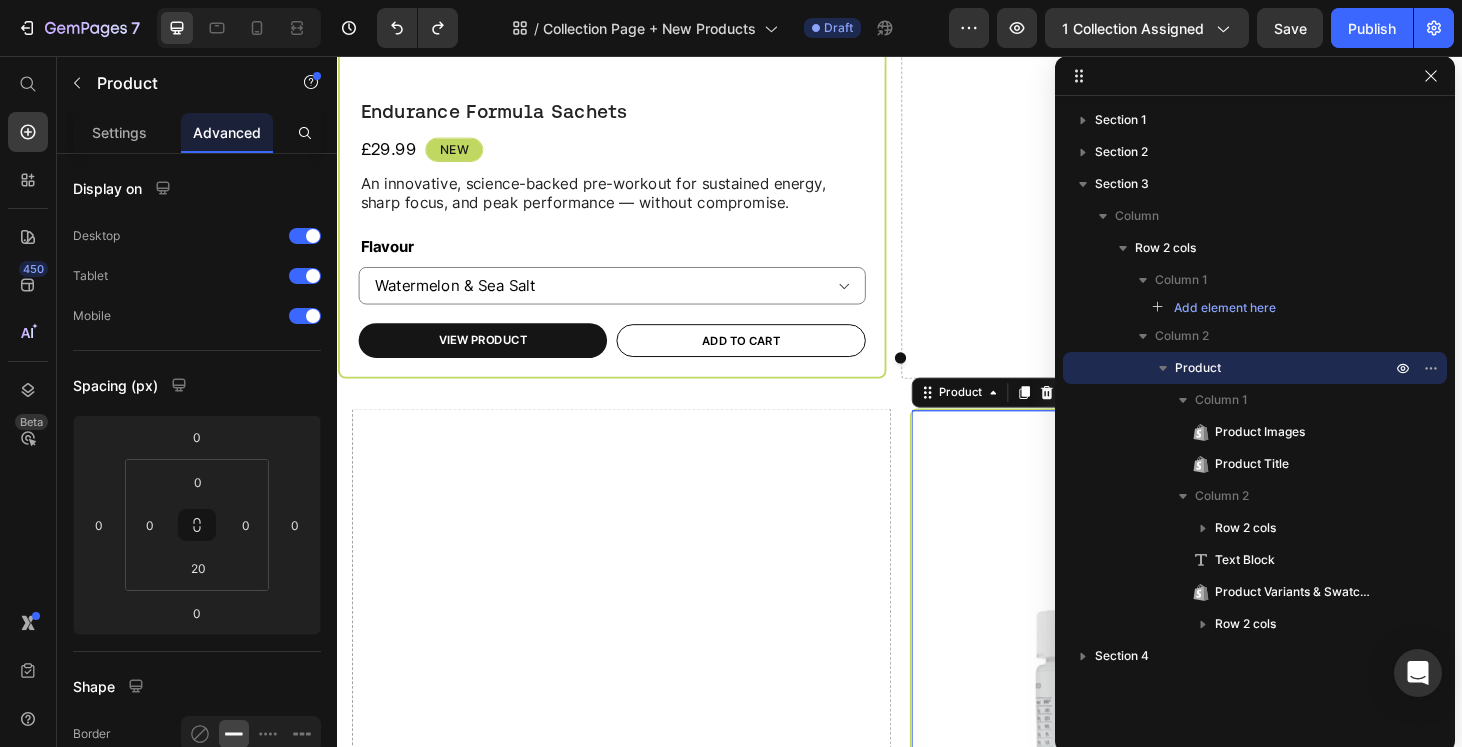 scroll, scrollTop: 1441, scrollLeft: 0, axis: vertical 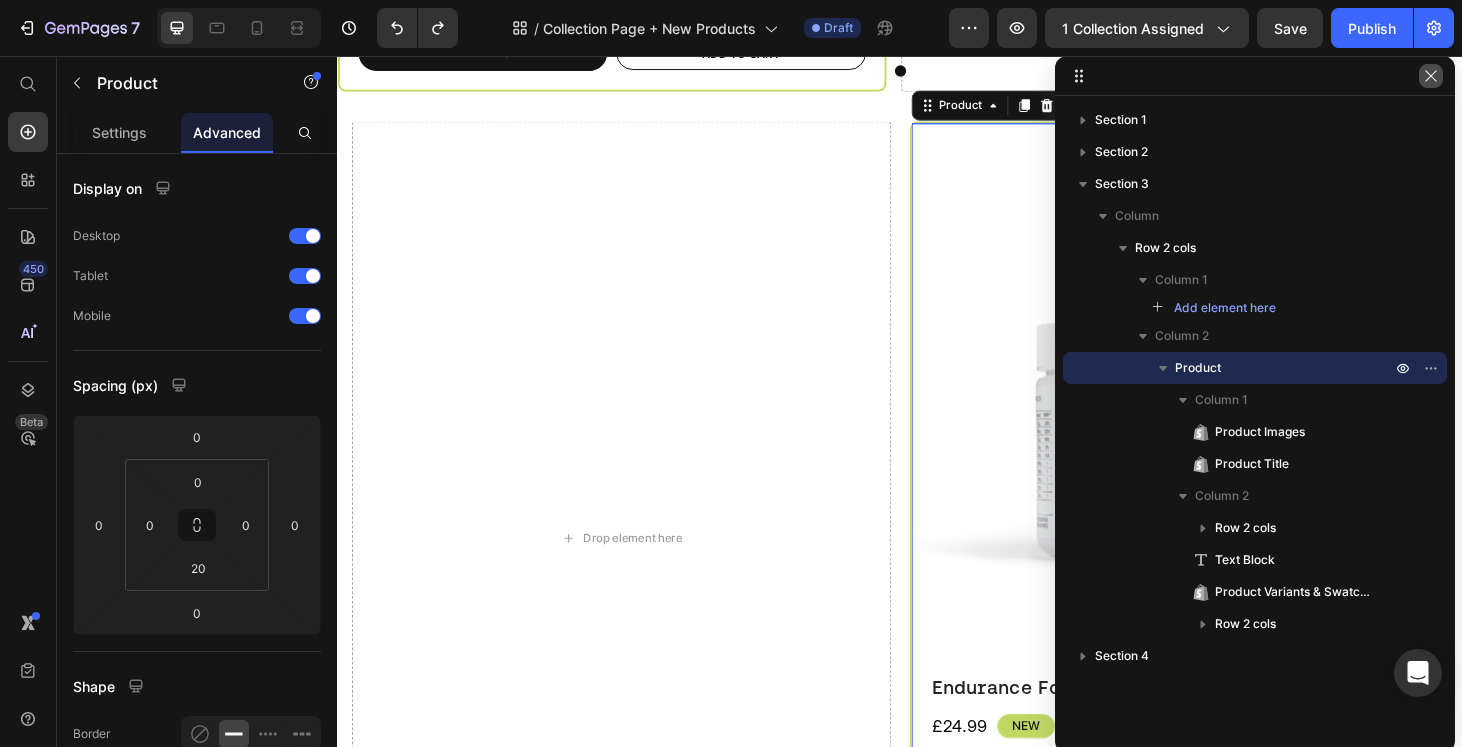 click at bounding box center [1431, 76] 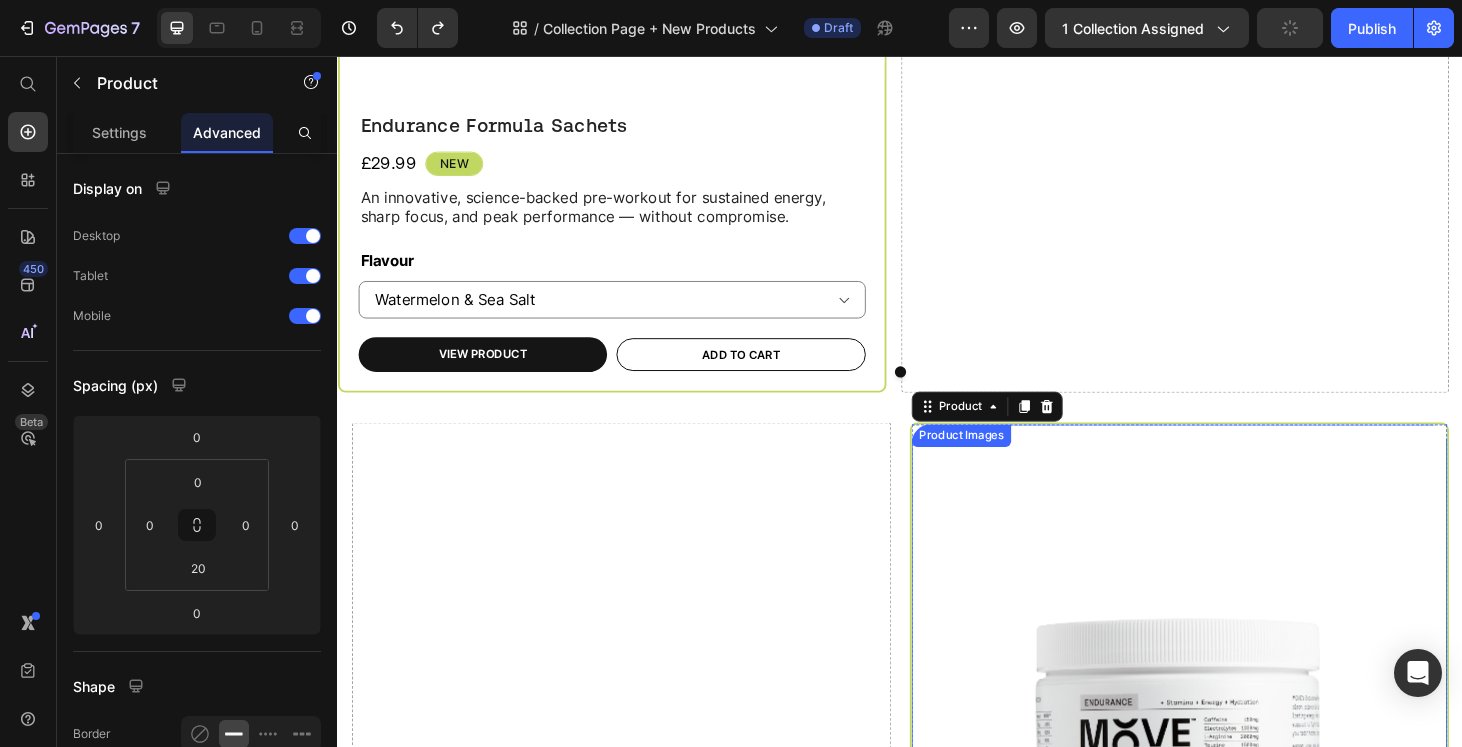 scroll, scrollTop: 949, scrollLeft: 0, axis: vertical 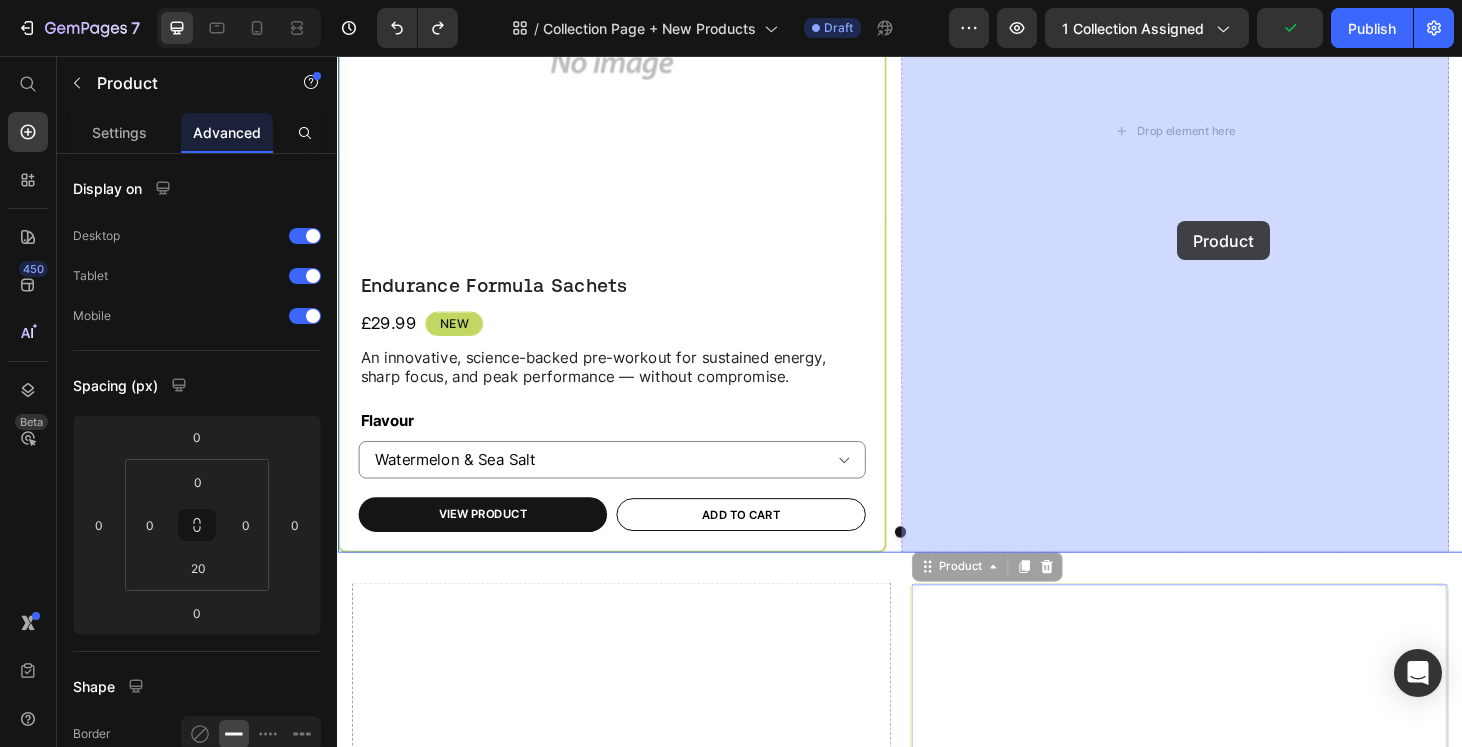 drag, startPoint x: 956, startPoint y: 603, endPoint x: 1233, endPoint y: 232, distance: 463.00107 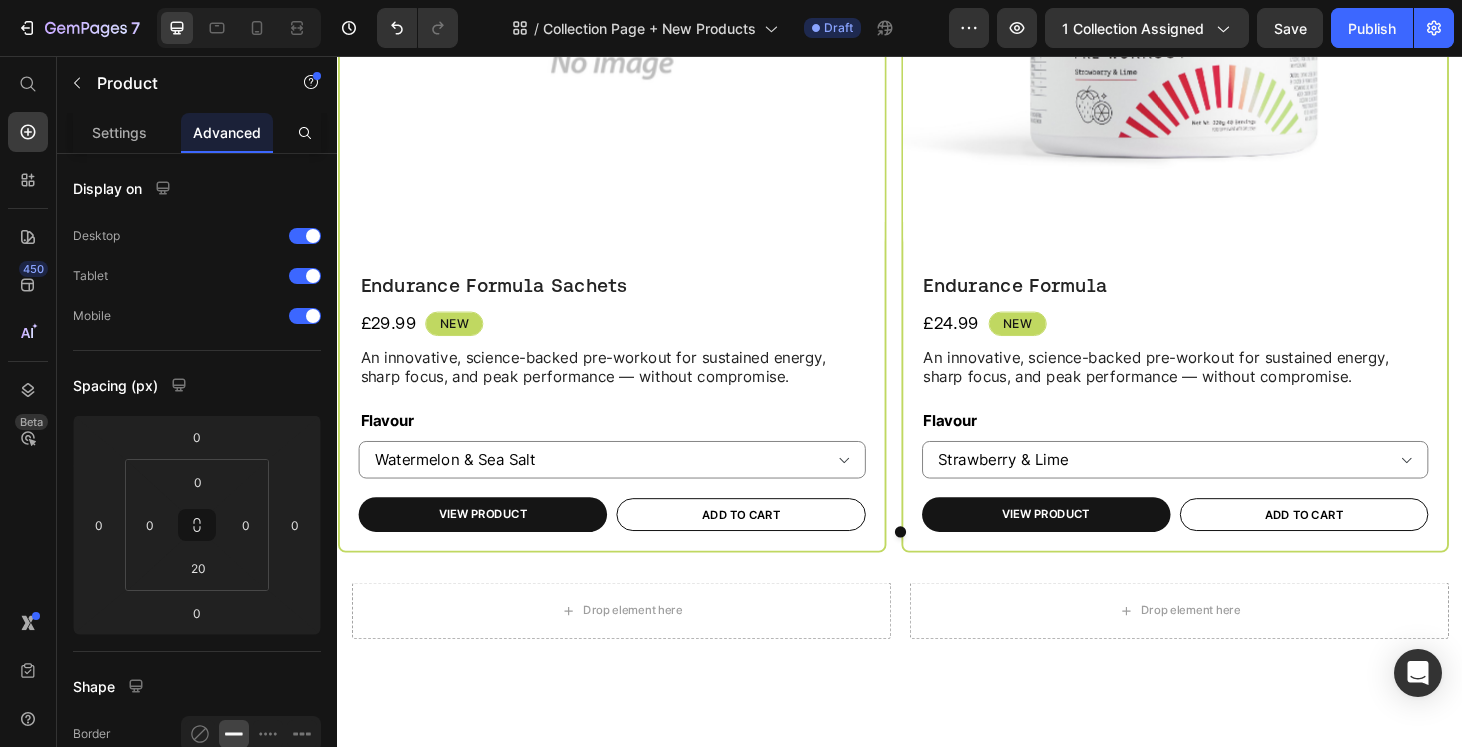 scroll, scrollTop: 953, scrollLeft: 0, axis: vertical 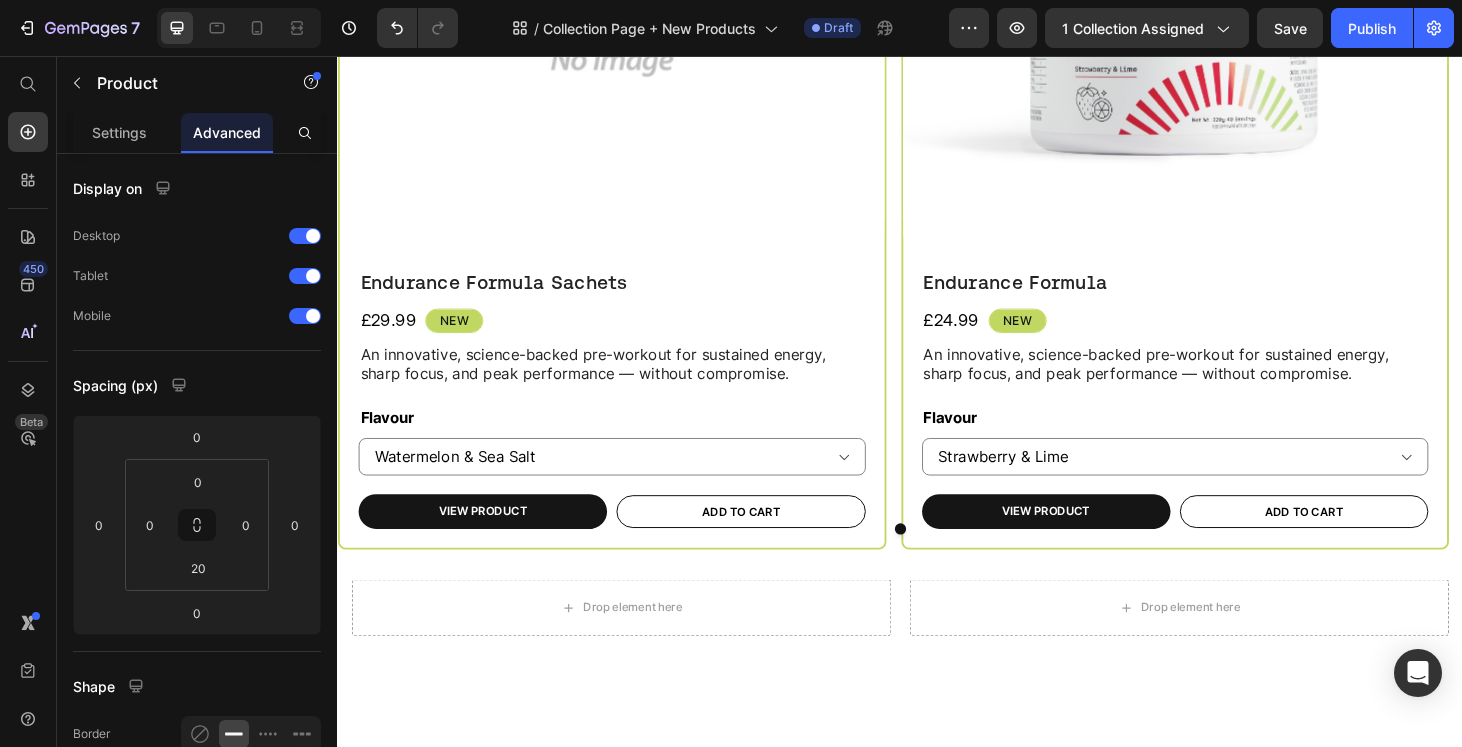 select on "Fresh Berries" 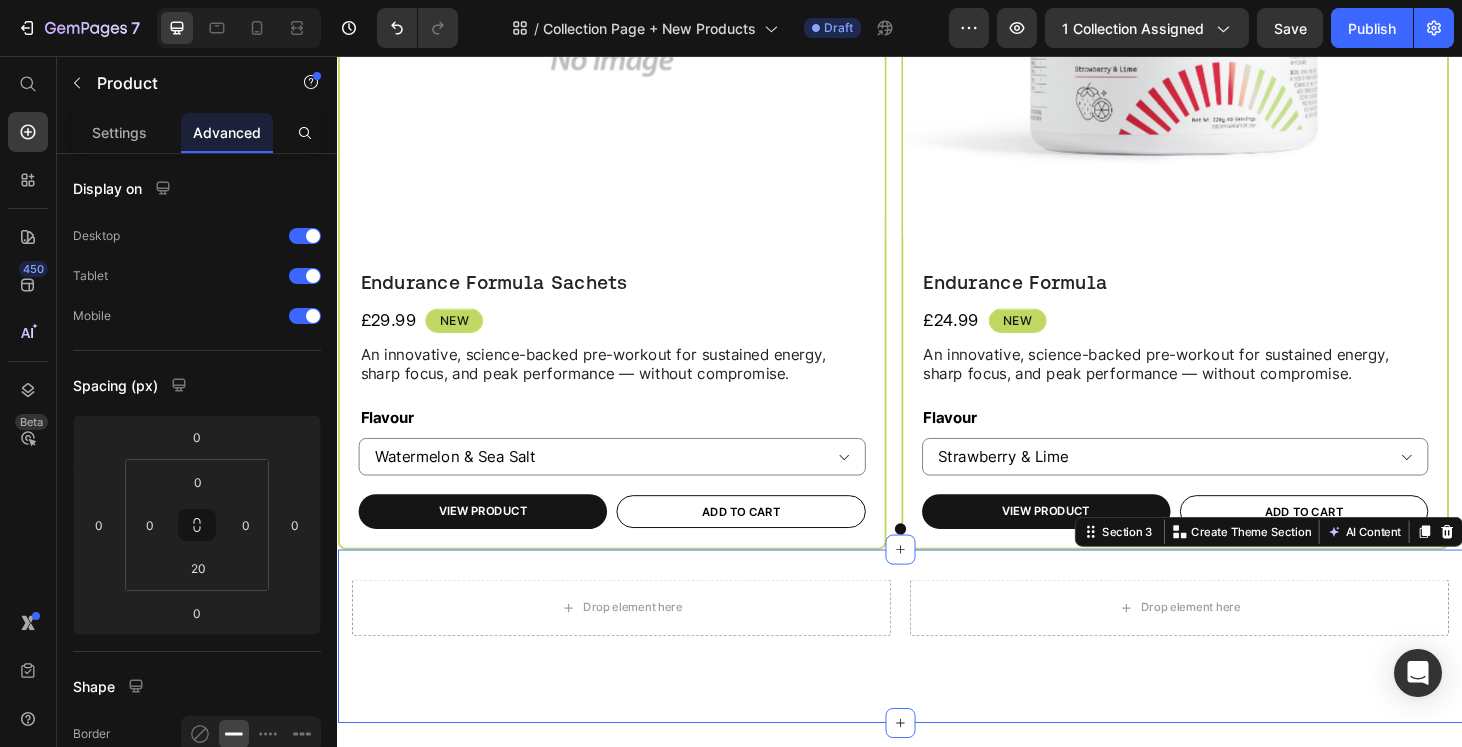 click on "Drop element here
Drop element here Row Section 3   Create Theme Section AI Content Write with GemAI What would you like to describe here? Tone and Voice Persuasive Product Endurance Formula Sachets Show more Generate" at bounding box center [937, 674] 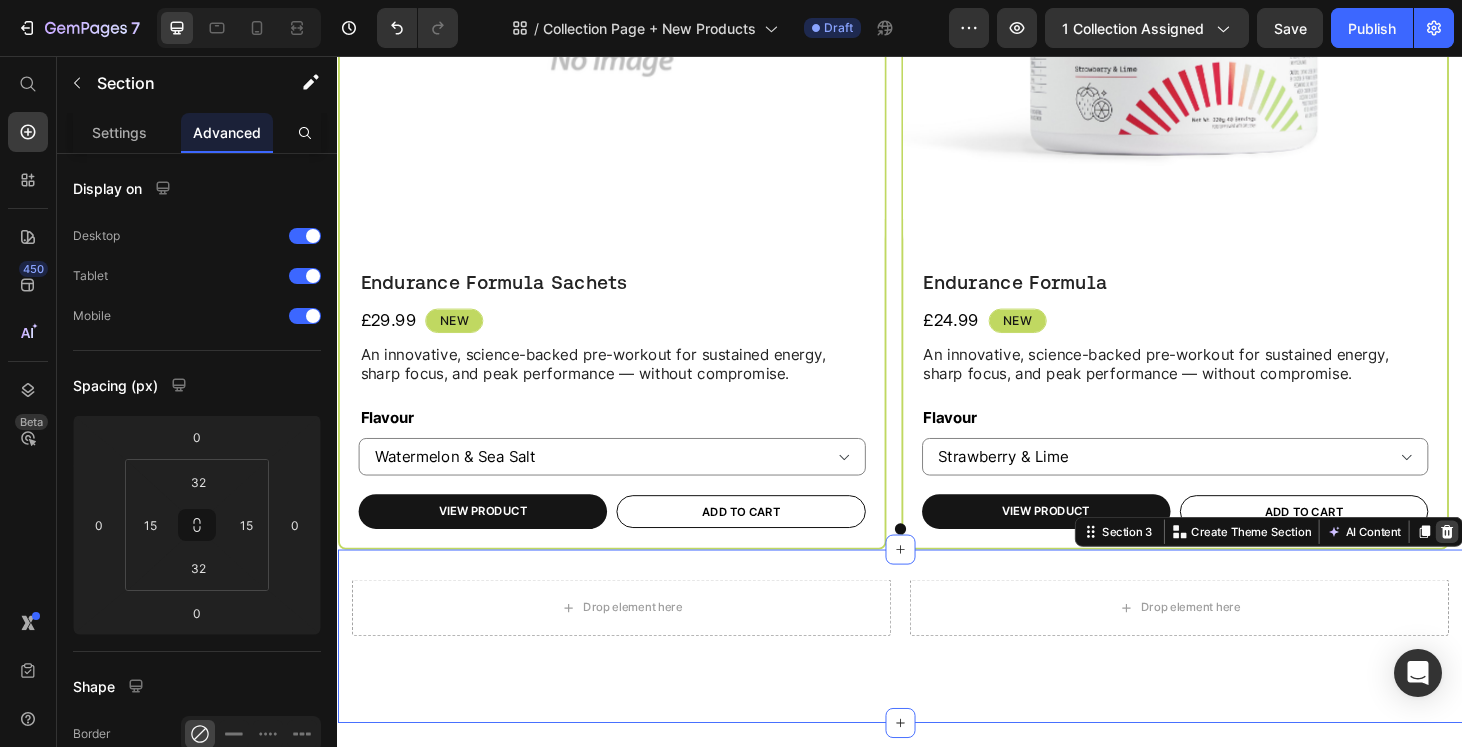 click 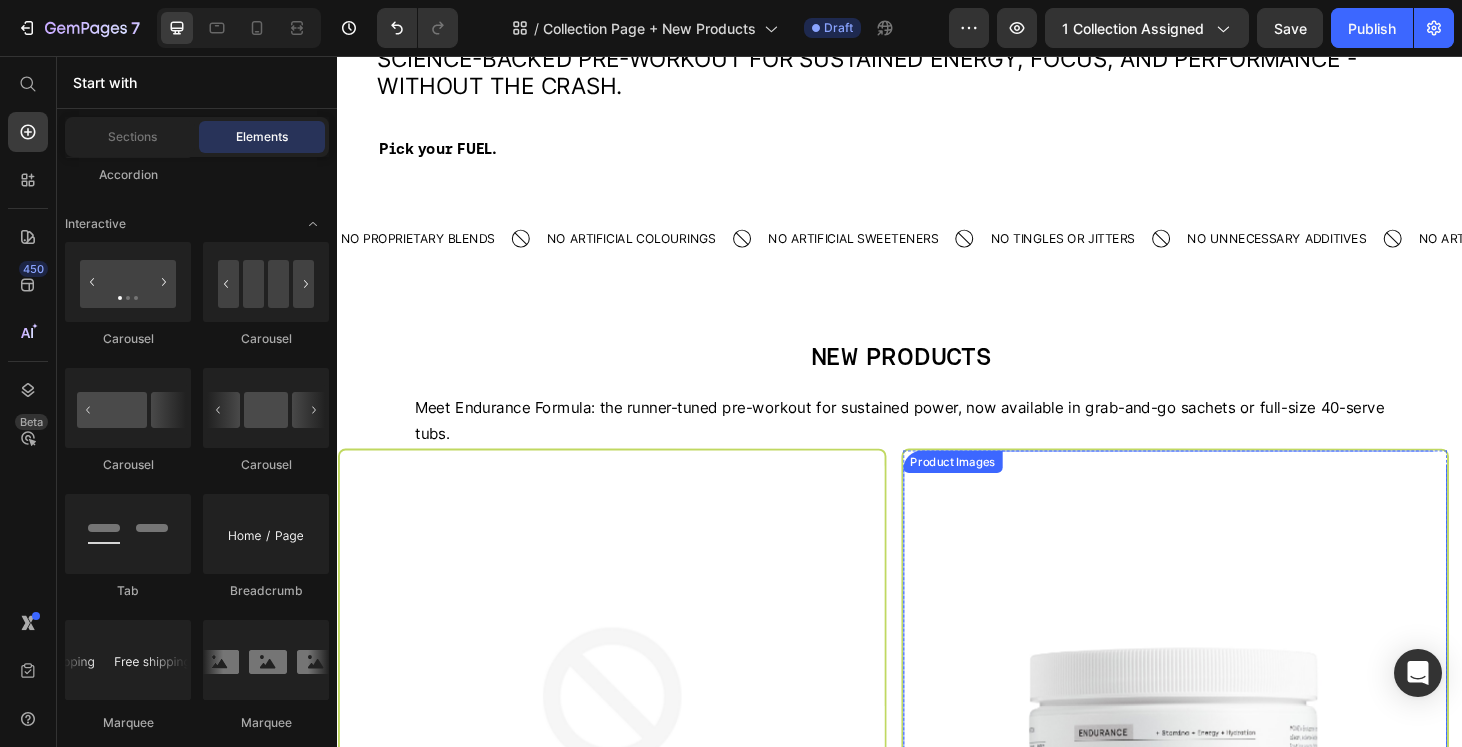 select on "Fresh Berries" 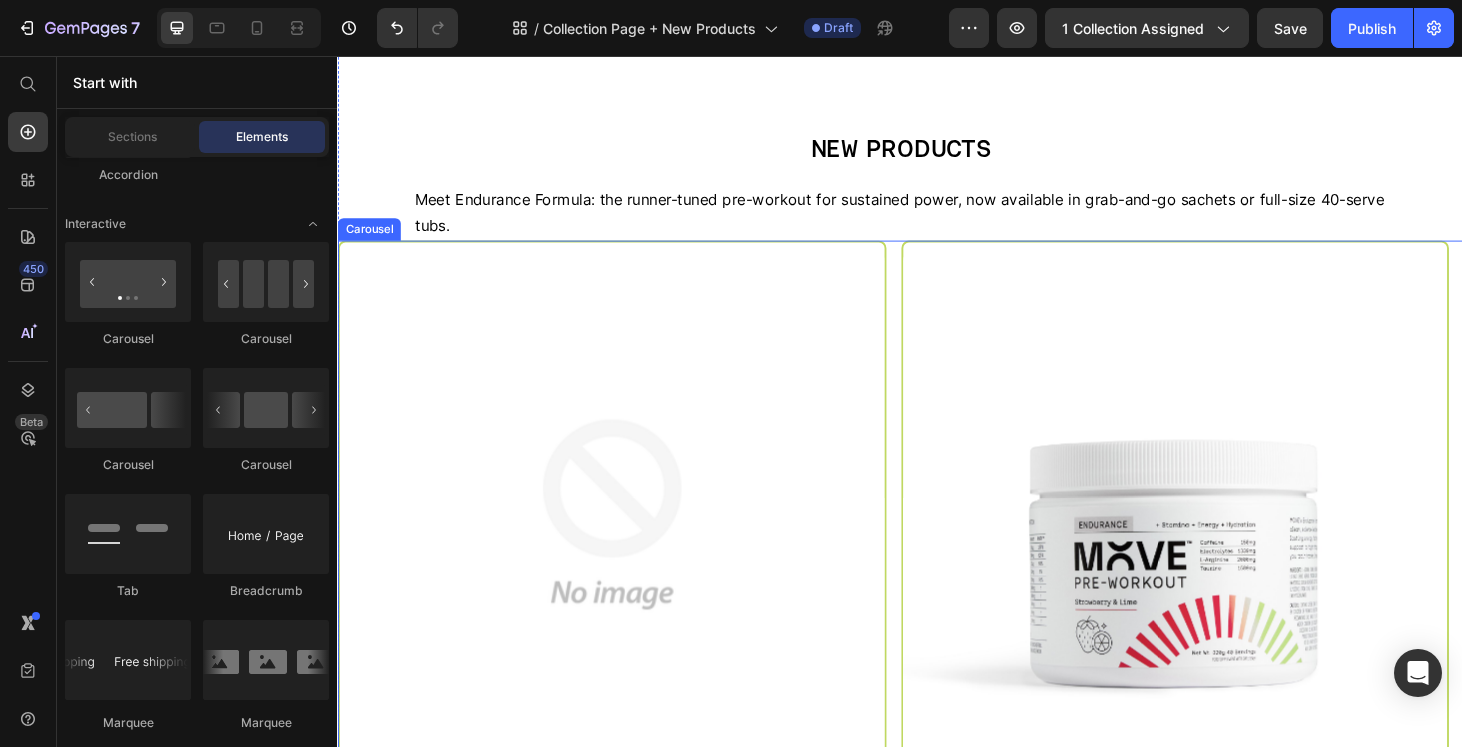 click on "Product Images Endurance Formula Sachets Product Title £29.99 Product Price New Text Block Row An innovative, science-backed pre-workout for sustained energy, sharp focus, and peak performance — without compromise. Text Block Flavour Watermelon & Sea Salt Strawberry & Lime Product Variants & Swatches View Product Product View More Add to cart Add to Cart Row Product Product Images Endurance Formula Product Title £24.99 Product Price New Text Block Row An innovative, science-backed pre-workout for sustained energy, sharp focus, and peak performance — without compromise. Text Block Flavour Strawberry & Lime Watermelon & Sea Salt Product Variants & Swatches View Product Product View More Add to cart Add to Cart Row Product" at bounding box center [937, 702] 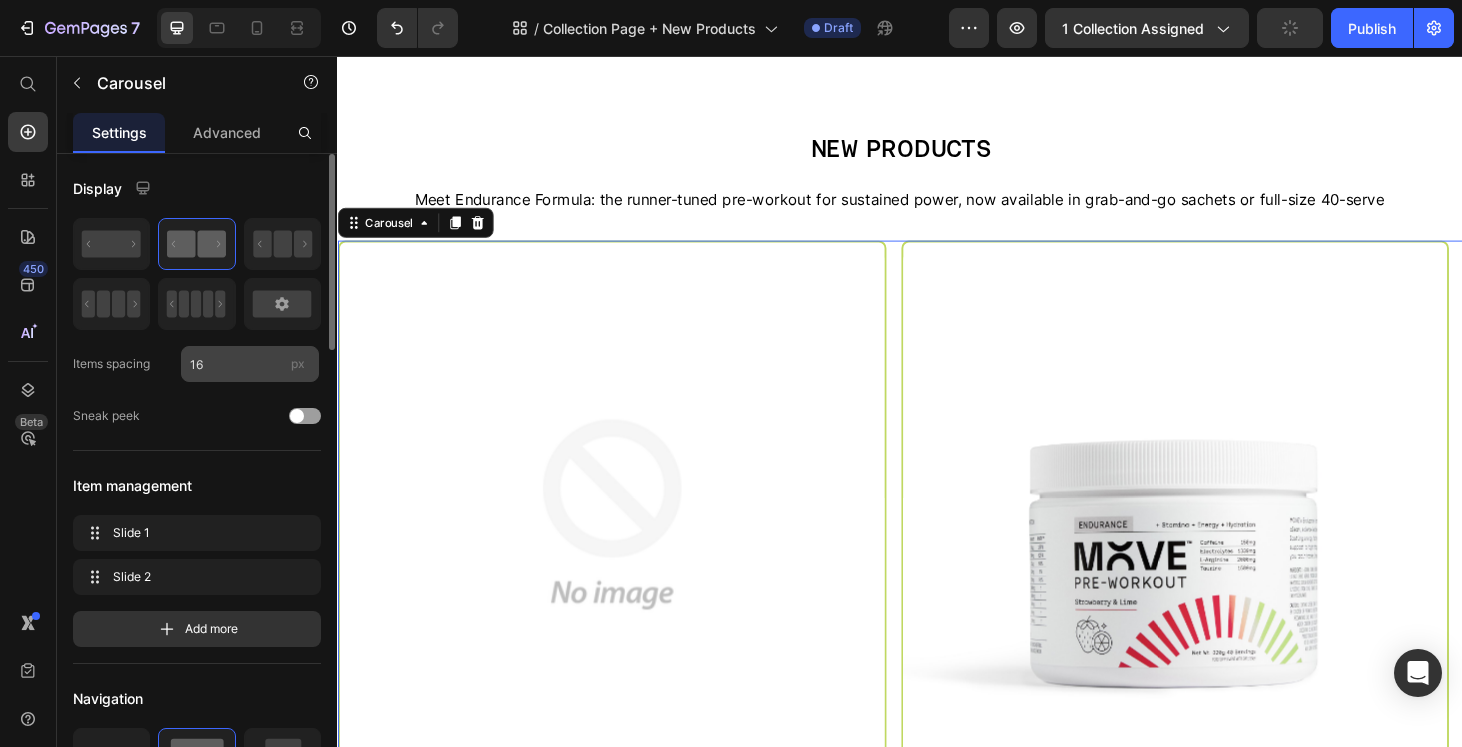 scroll, scrollTop: 492, scrollLeft: 0, axis: vertical 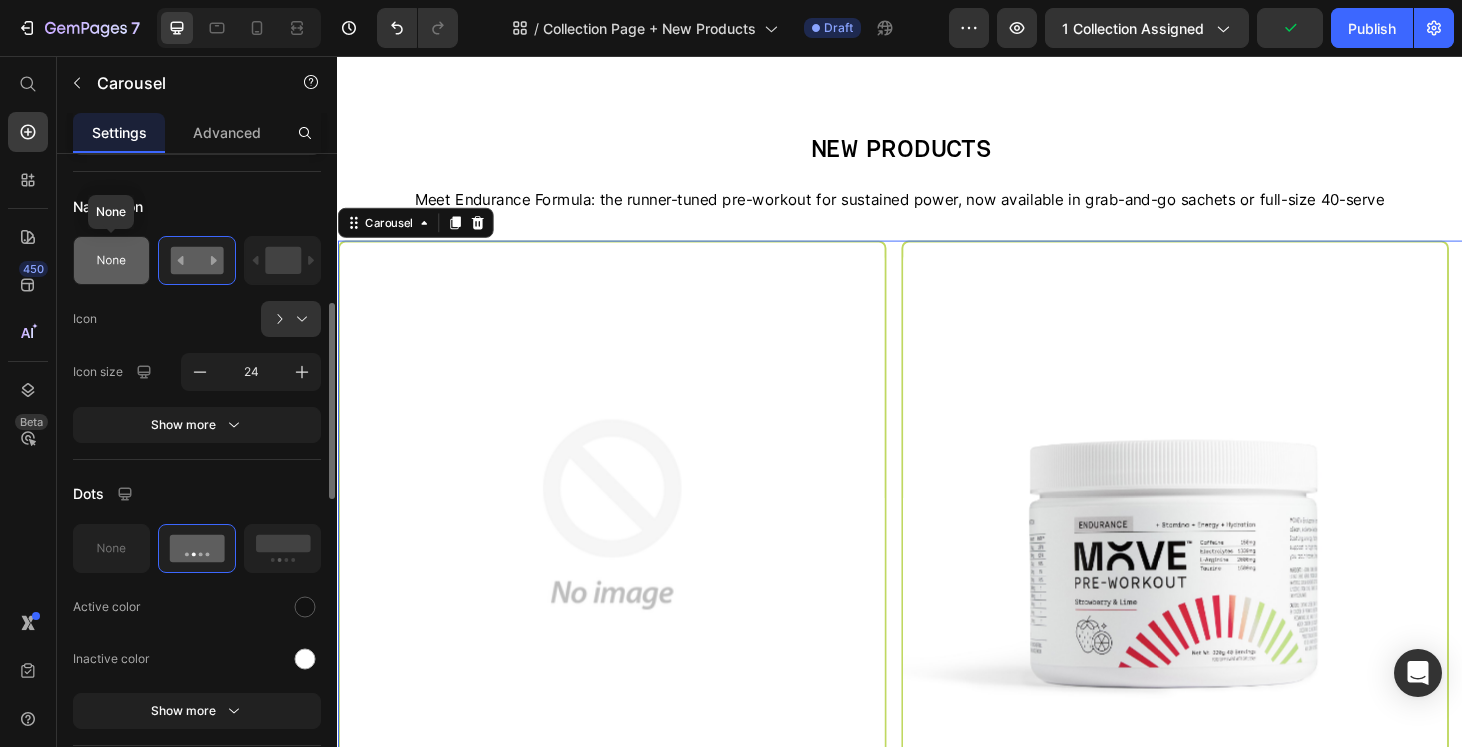 click 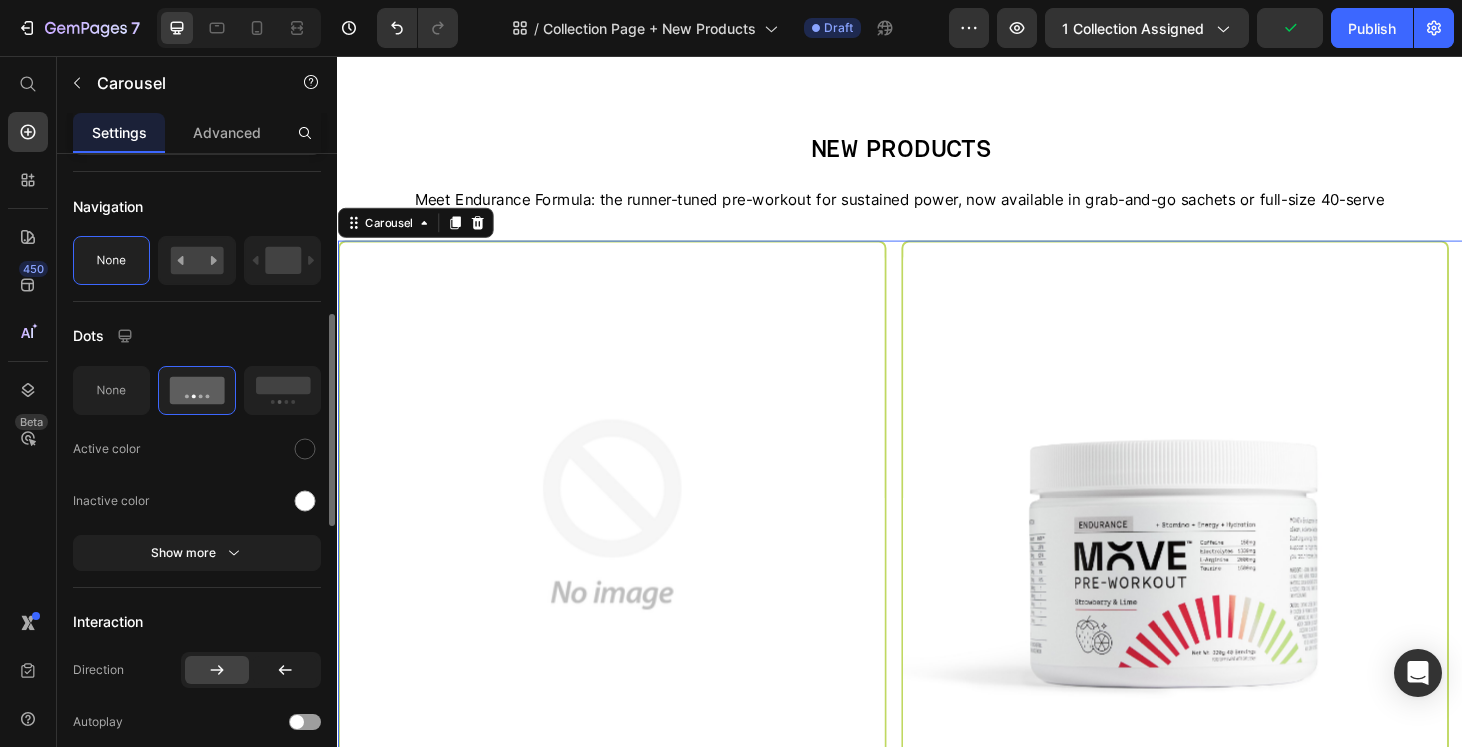 click 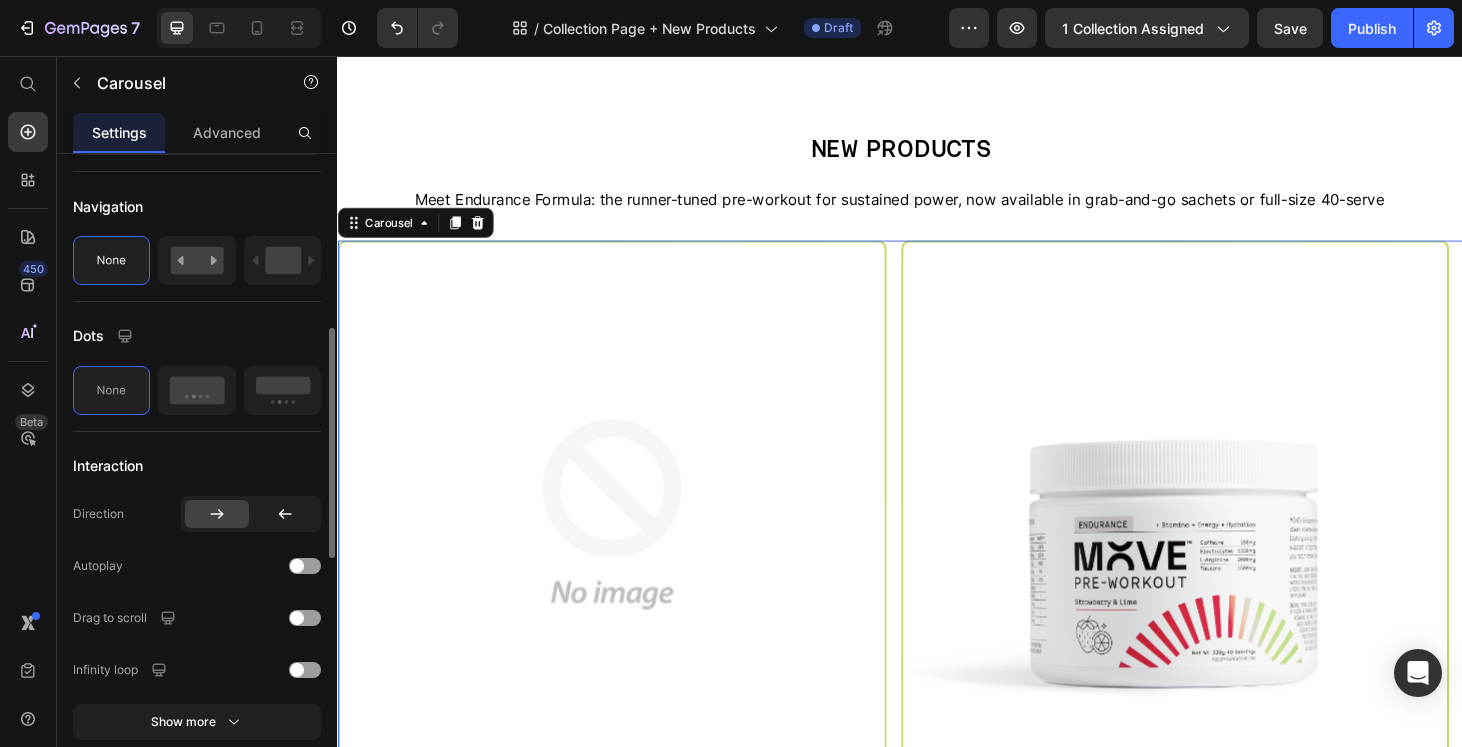 scroll, scrollTop: 261, scrollLeft: 0, axis: vertical 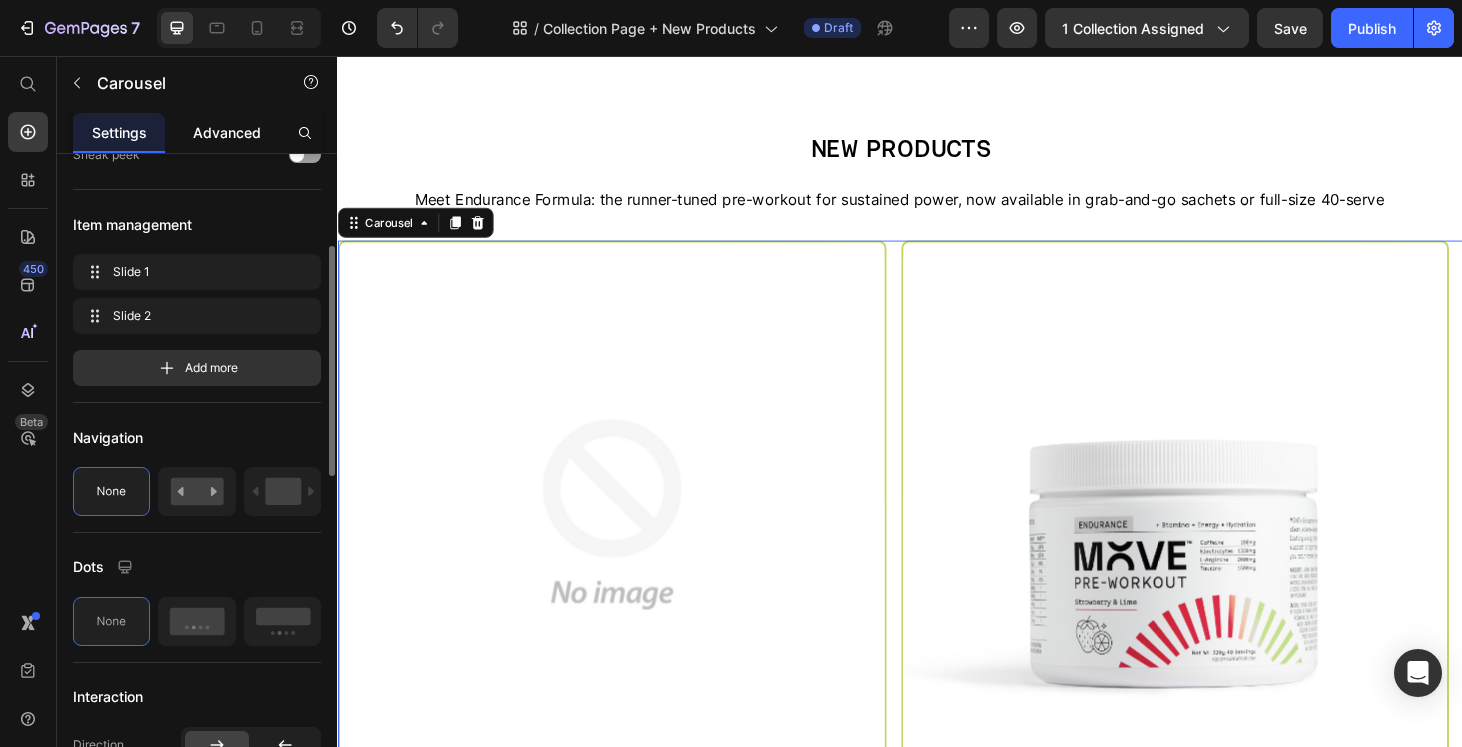 click on "Advanced" at bounding box center [227, 132] 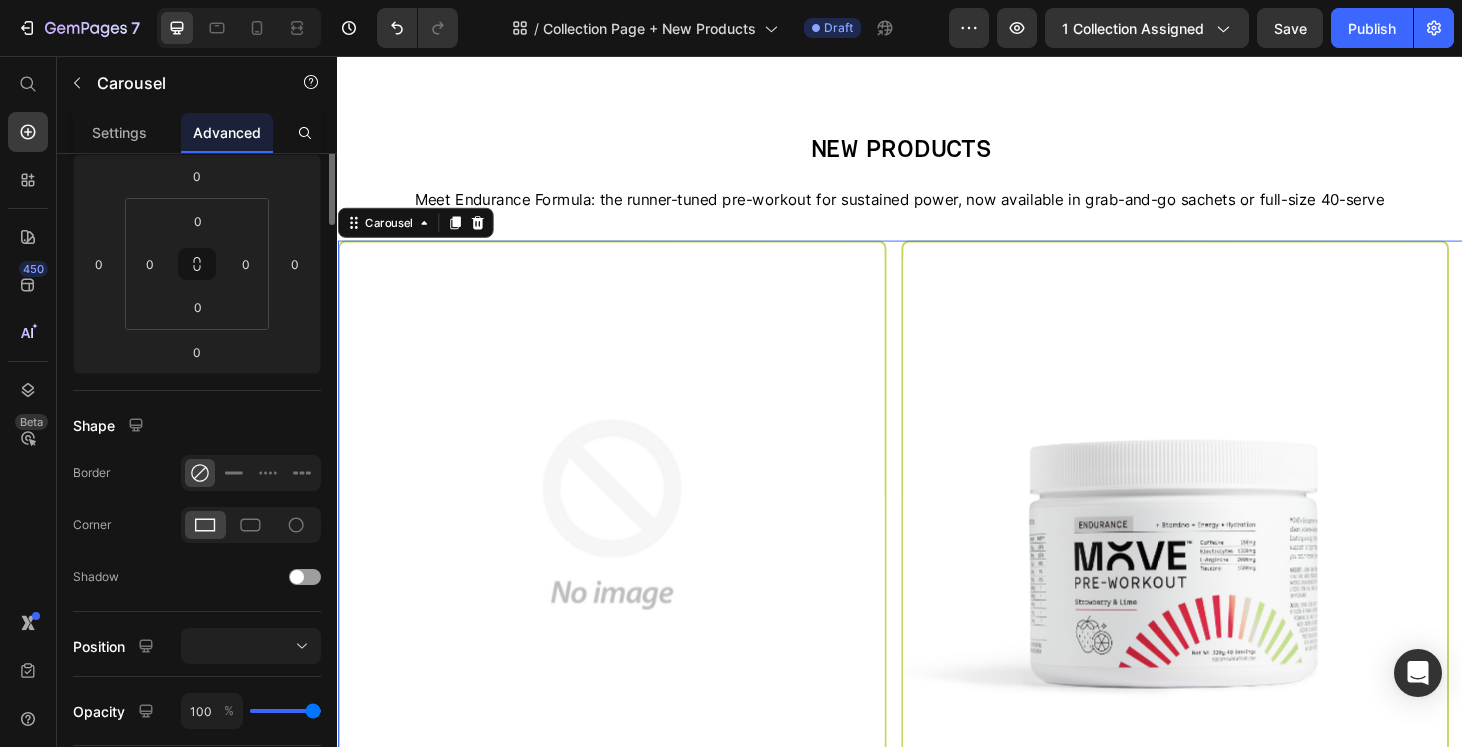 scroll, scrollTop: 0, scrollLeft: 0, axis: both 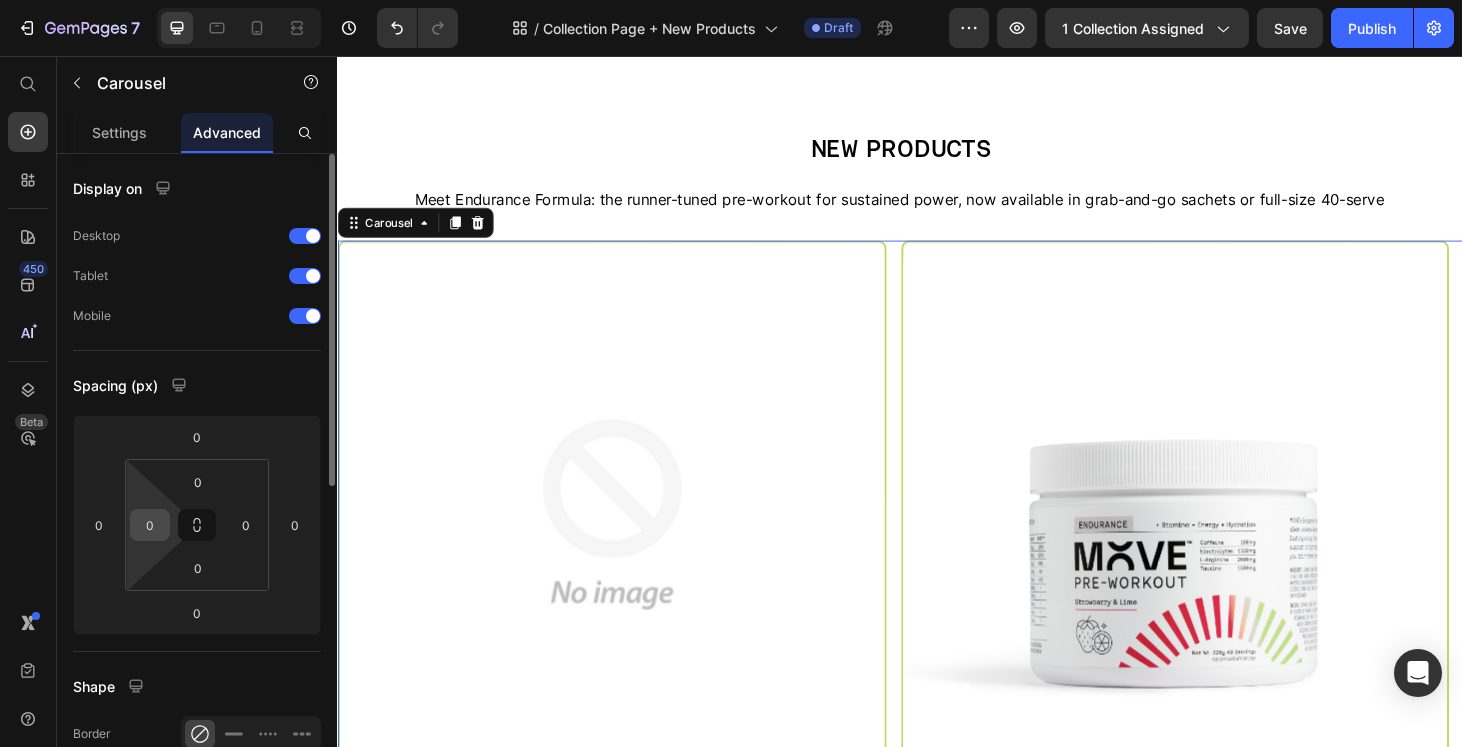 click on "0" at bounding box center [150, 525] 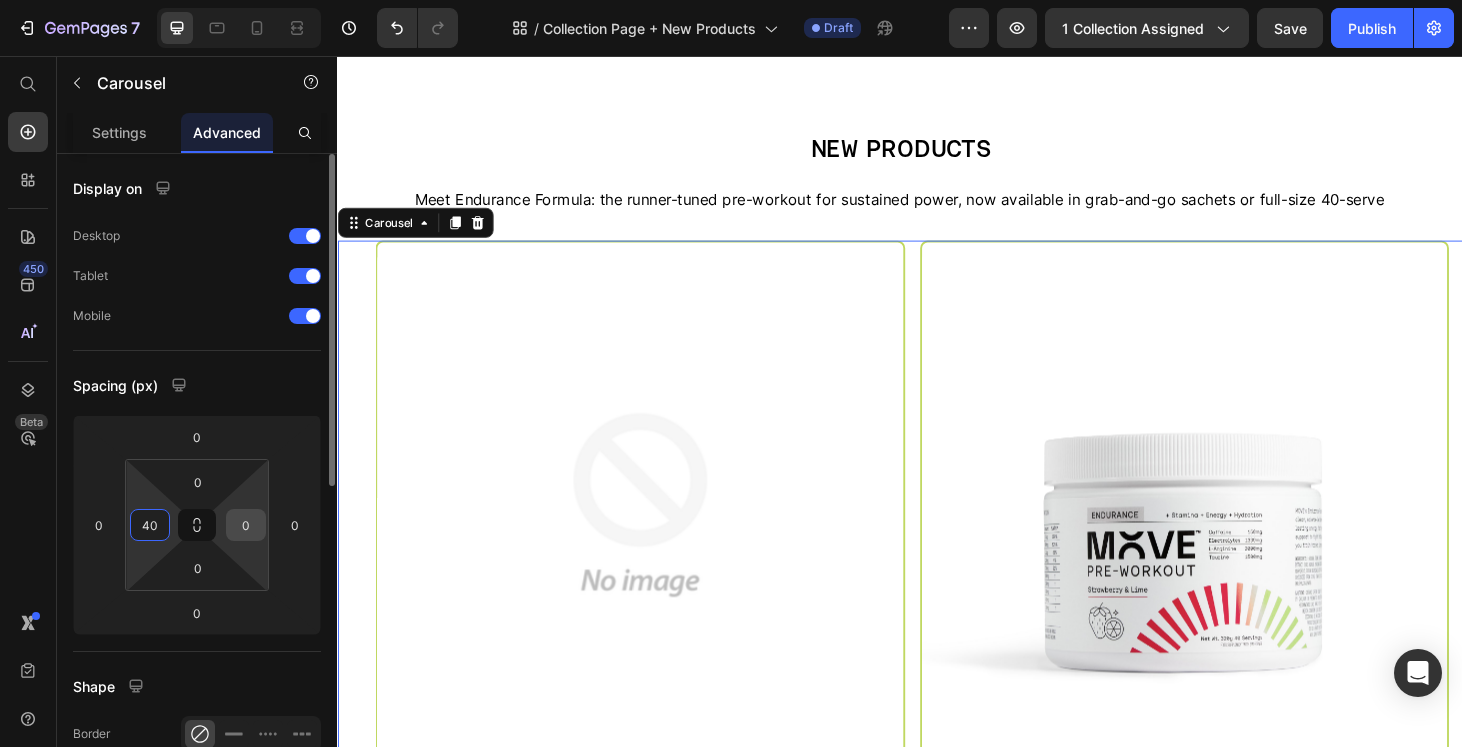 type on "40" 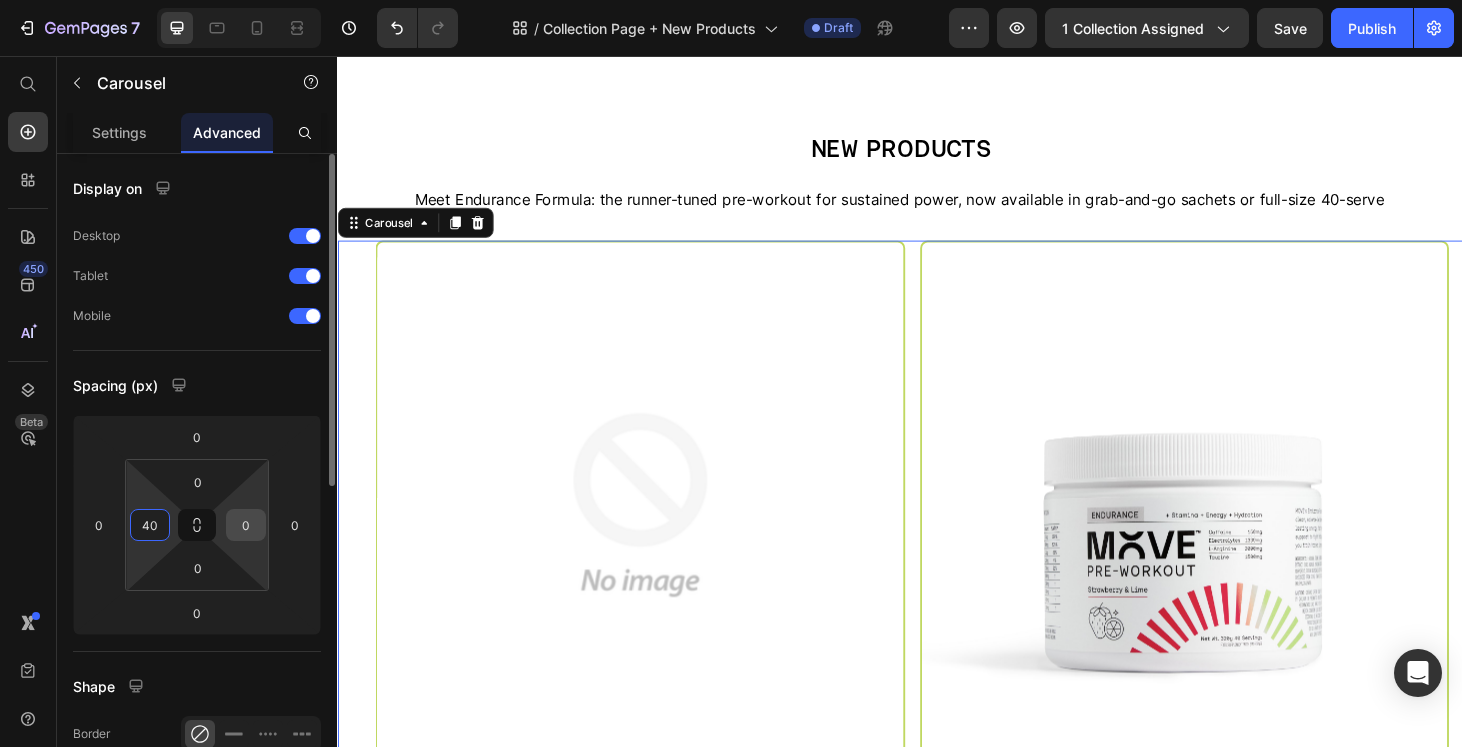 click on "0" at bounding box center (246, 525) 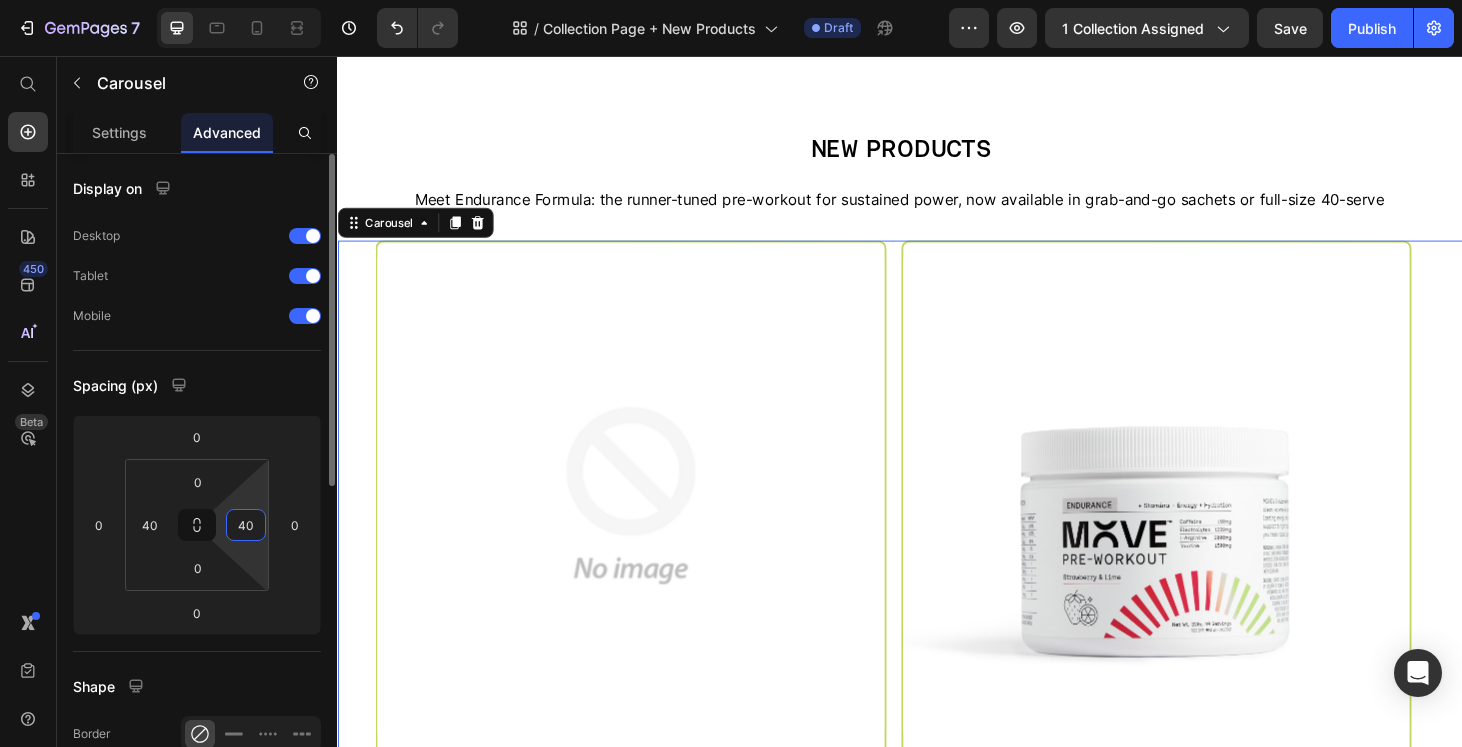 type on "40" 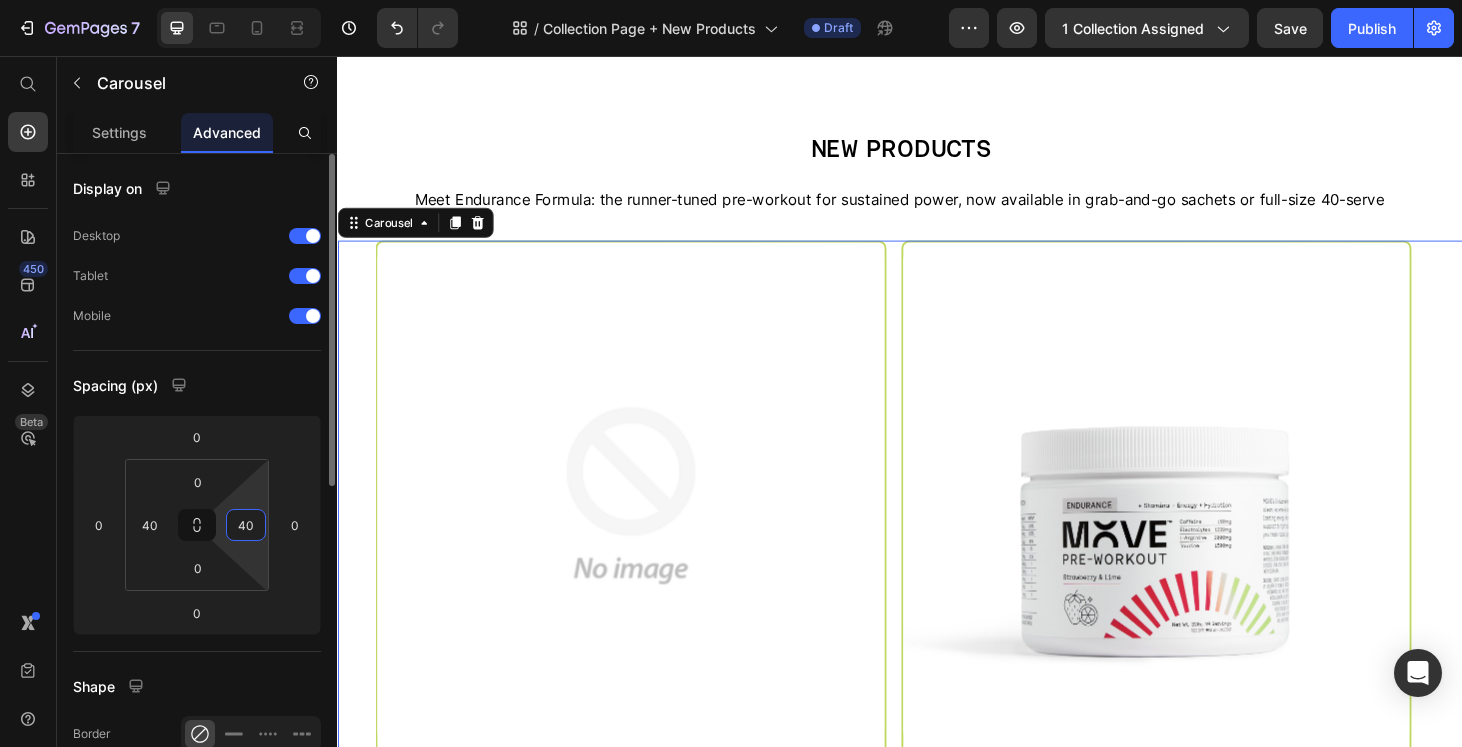 click on "Display on Desktop Tablet Mobile Spacing (px) 0 0 0 0 0 40 0 40 Shape Border Corner Shadow Position Opacity 100 % Animation Interaction Upgrade to Optimize plan  to unlock Interaction & other premium features. CSS class" at bounding box center [197, 739] 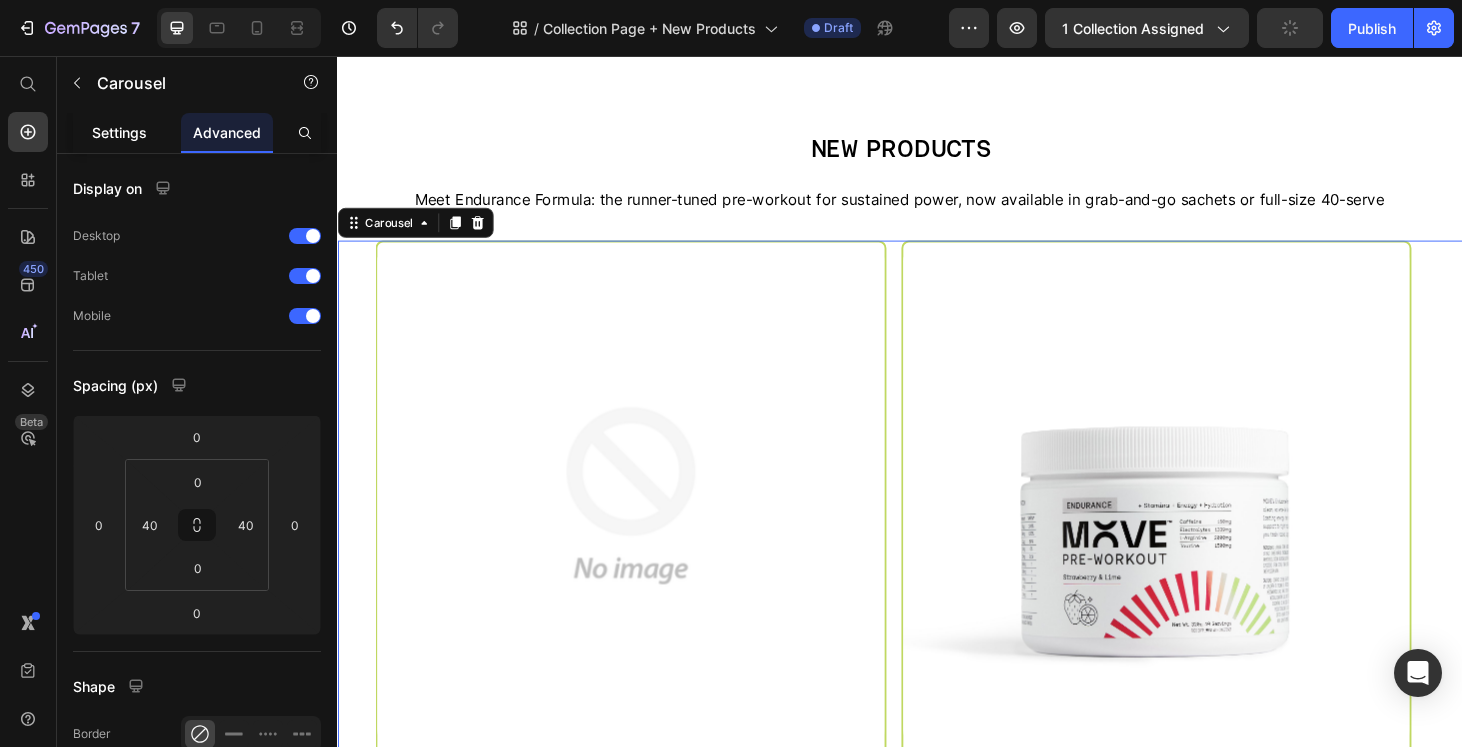 click on "Settings" 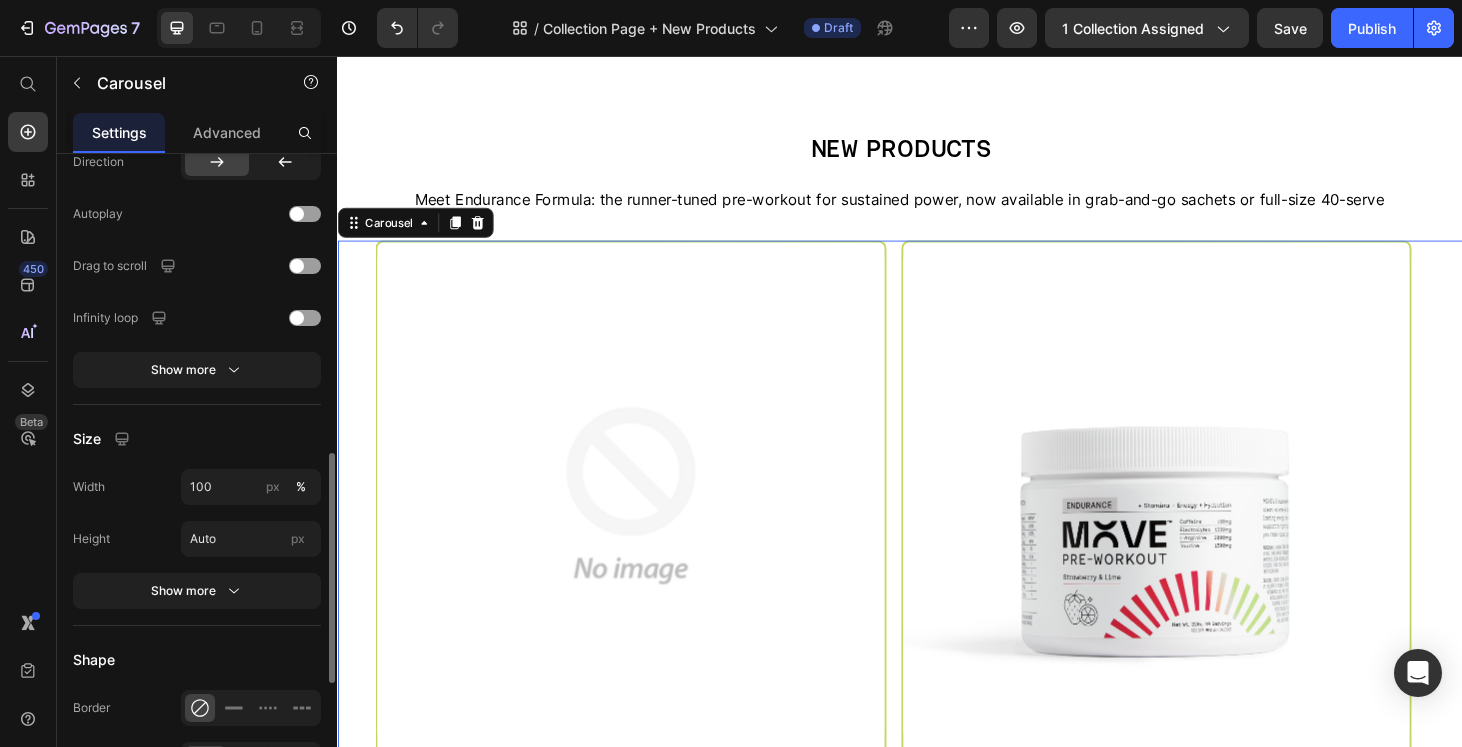 scroll, scrollTop: 888, scrollLeft: 0, axis: vertical 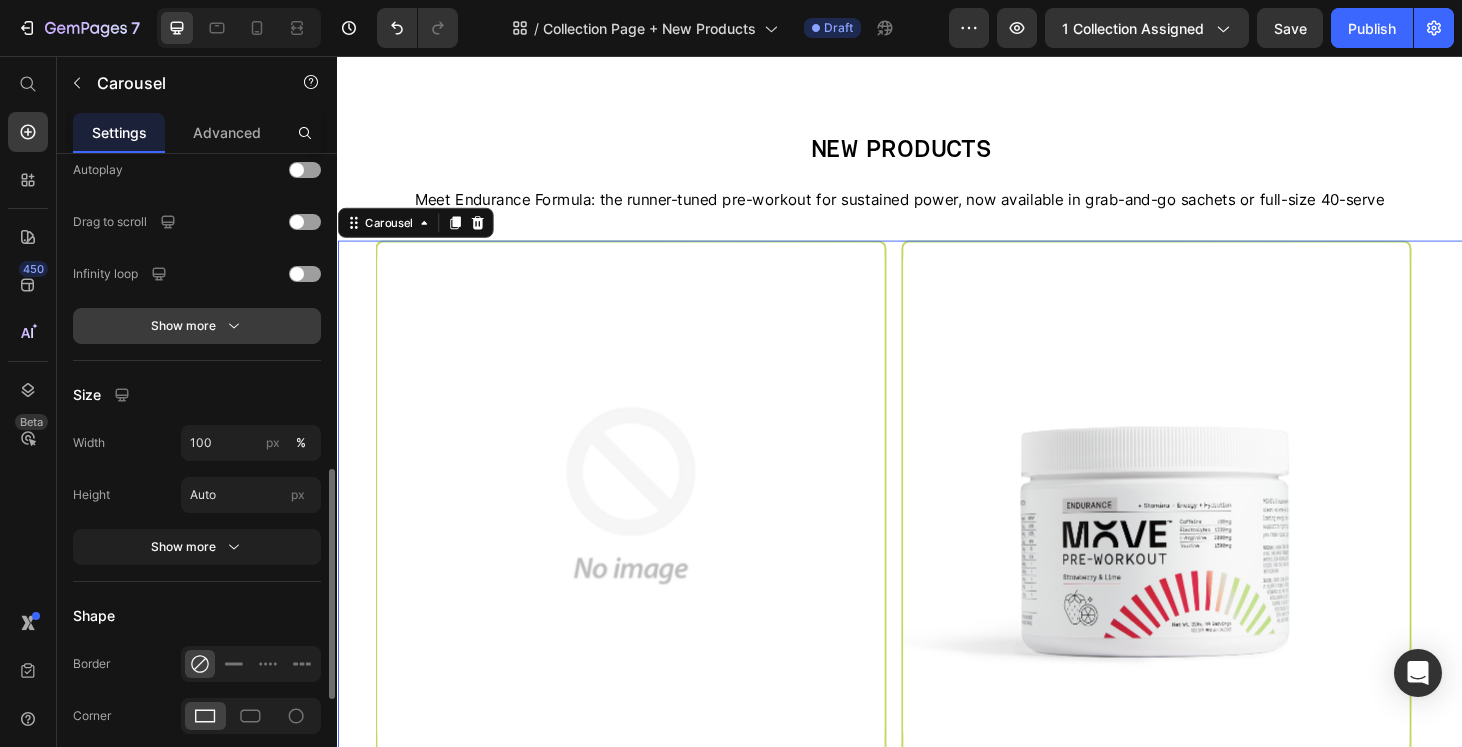 click on "Show more" at bounding box center [197, 326] 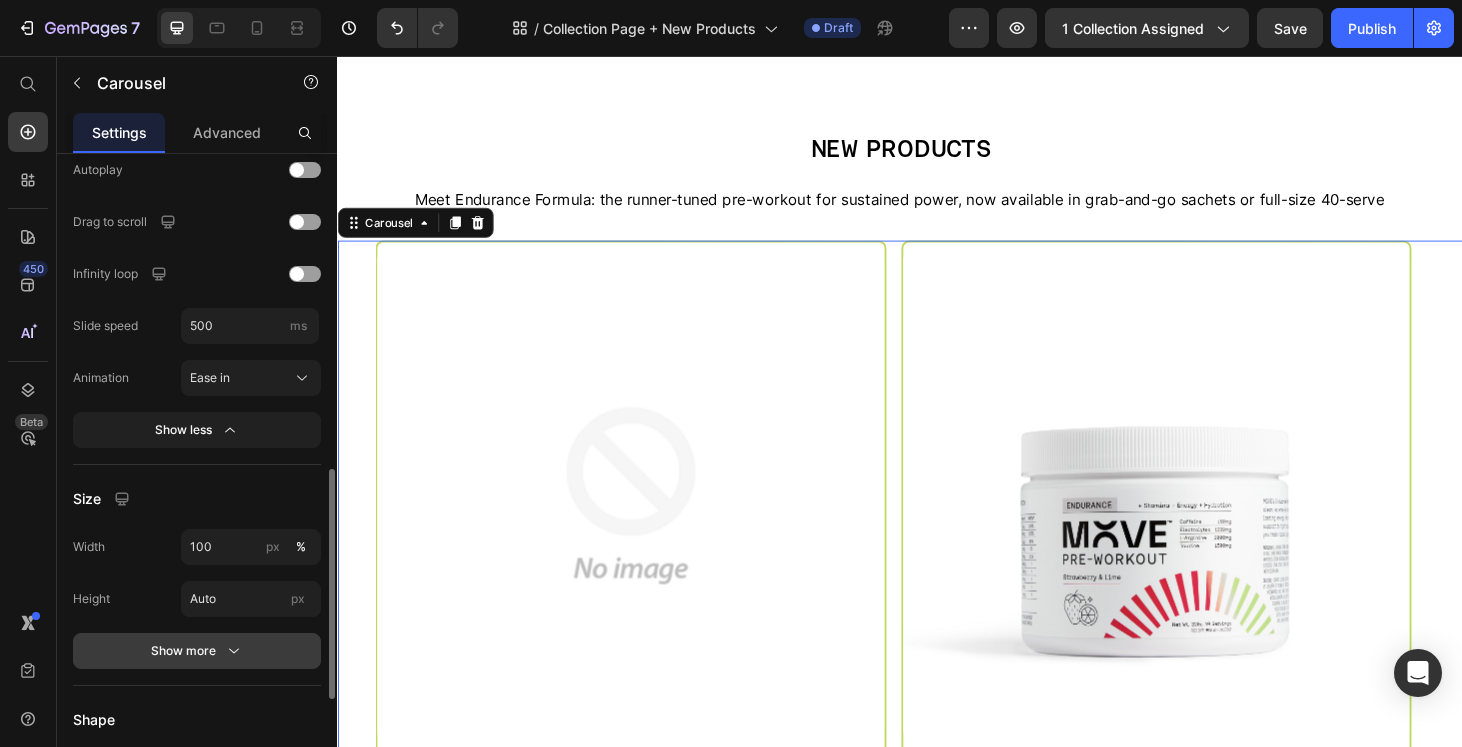 click on "Show more" at bounding box center (197, 651) 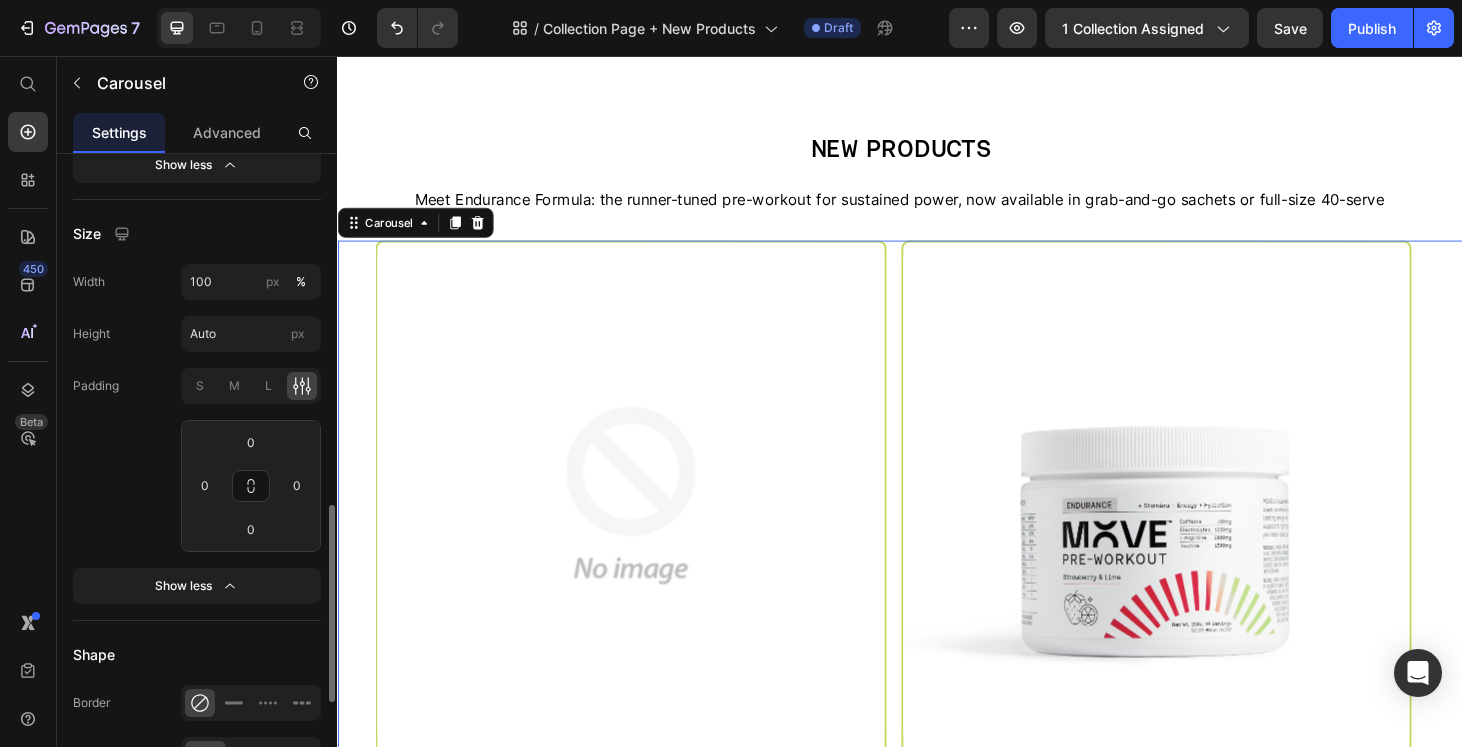 scroll, scrollTop: 0, scrollLeft: 0, axis: both 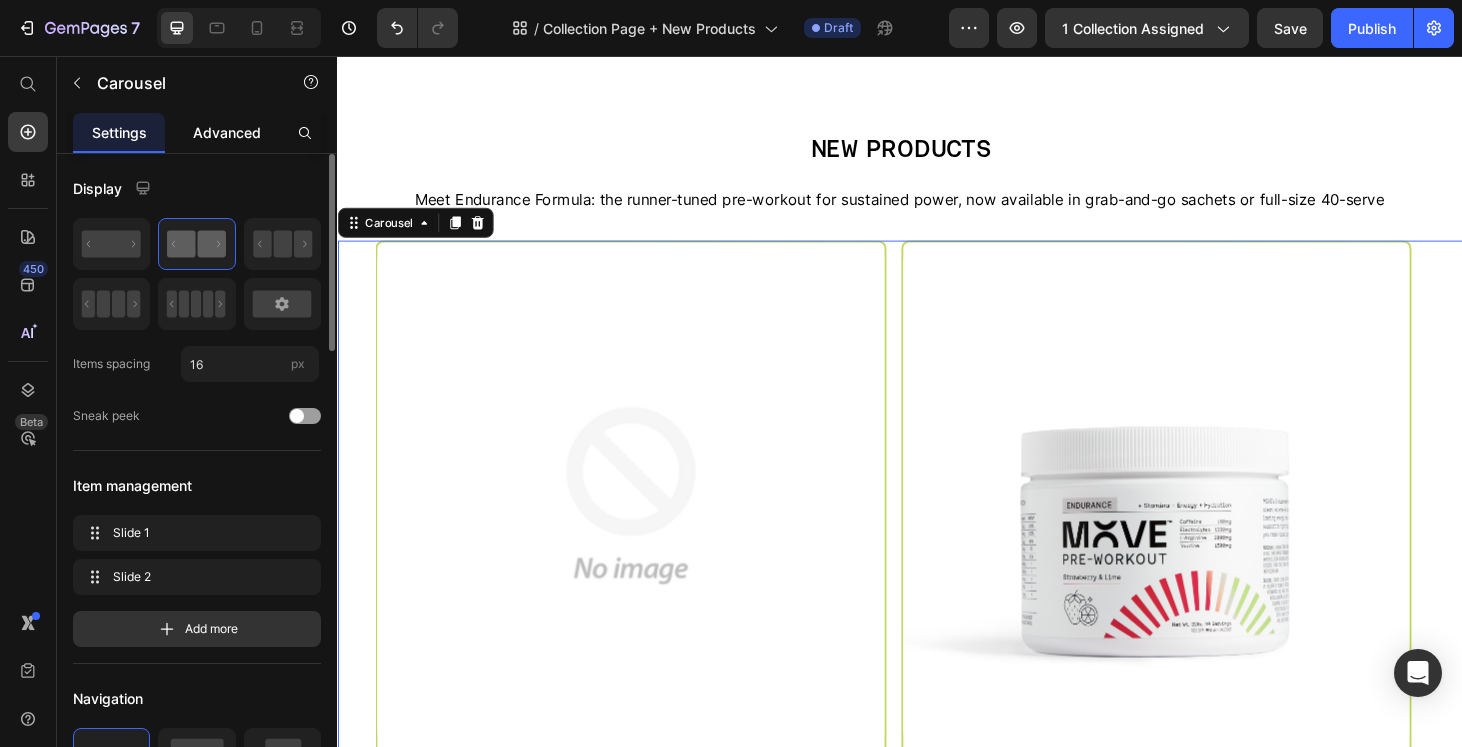 click on "Advanced" at bounding box center (227, 132) 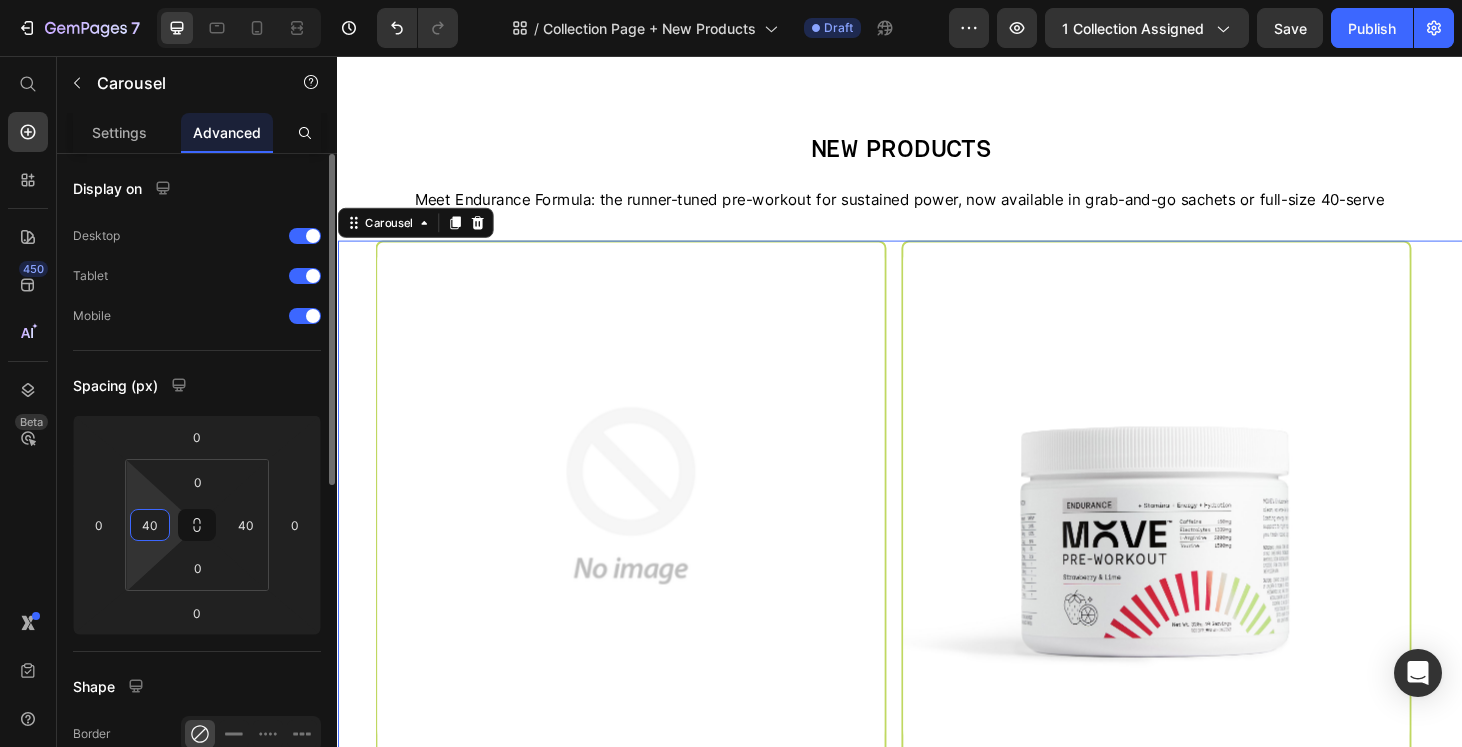 click on "40" at bounding box center (150, 525) 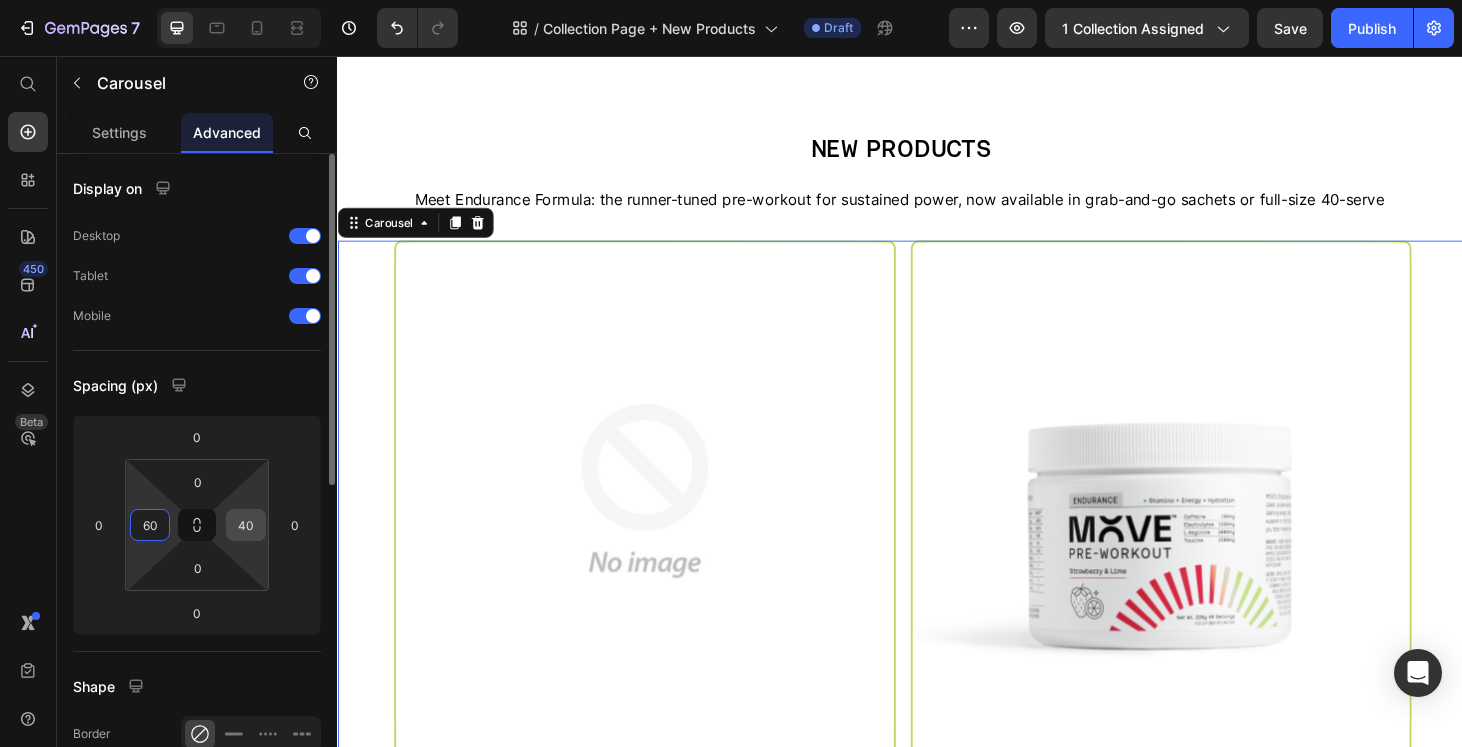 type on "60" 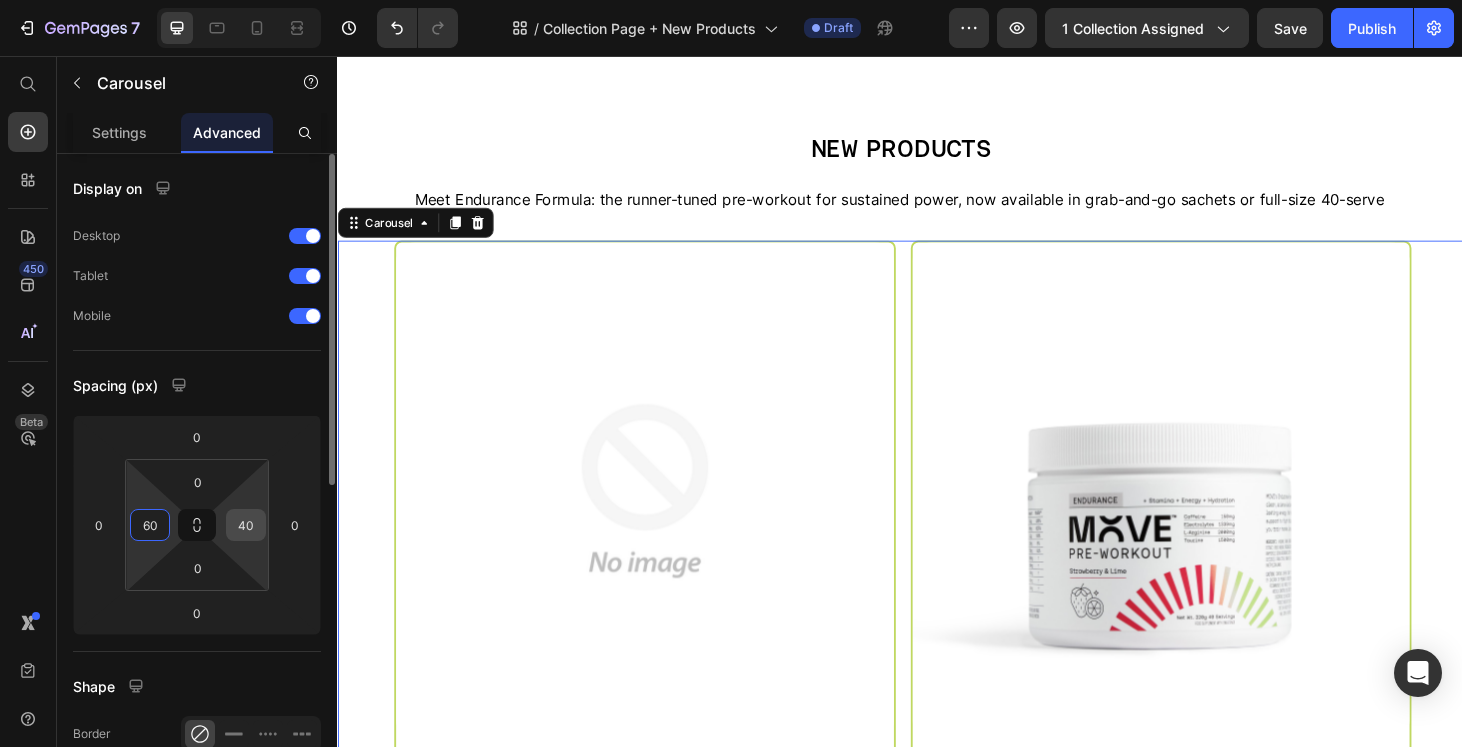 click on "40" at bounding box center (246, 525) 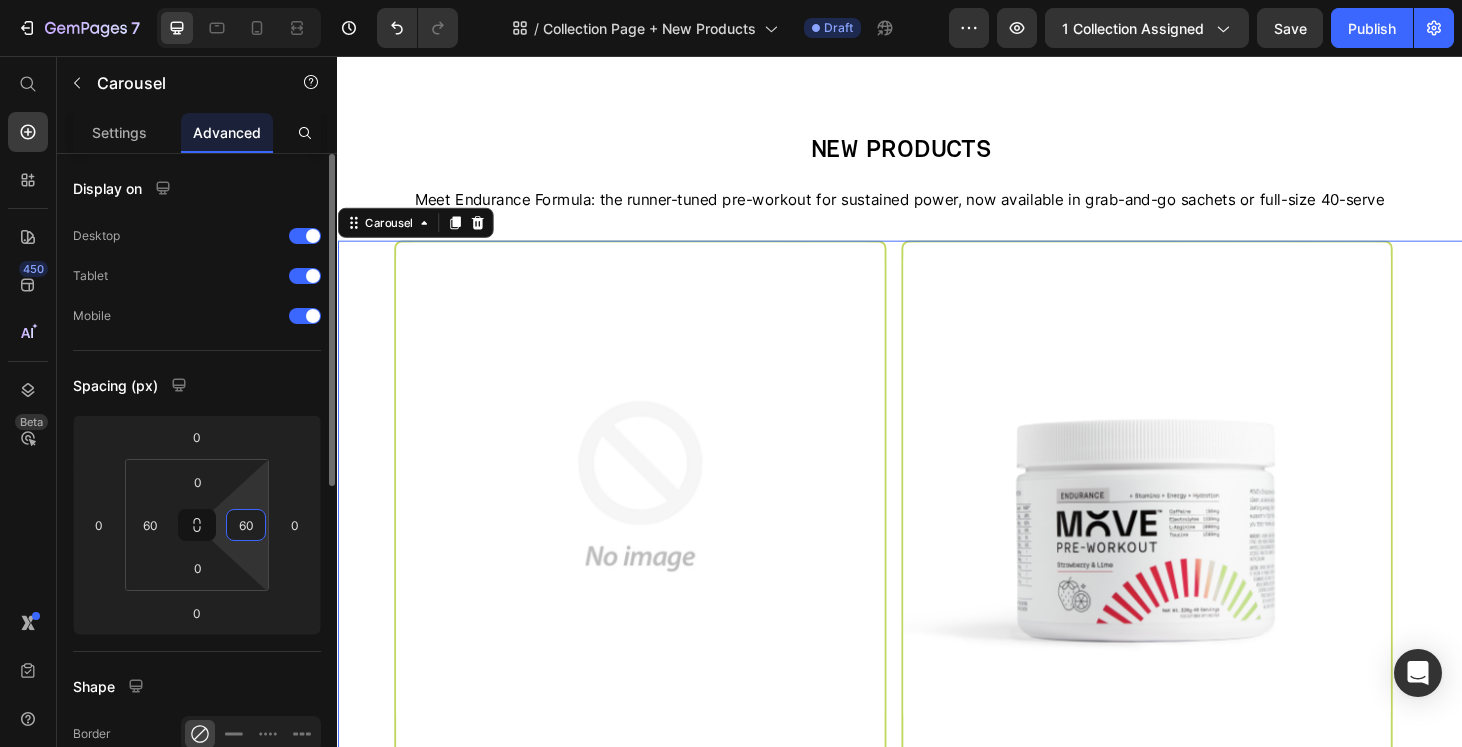 type on "60" 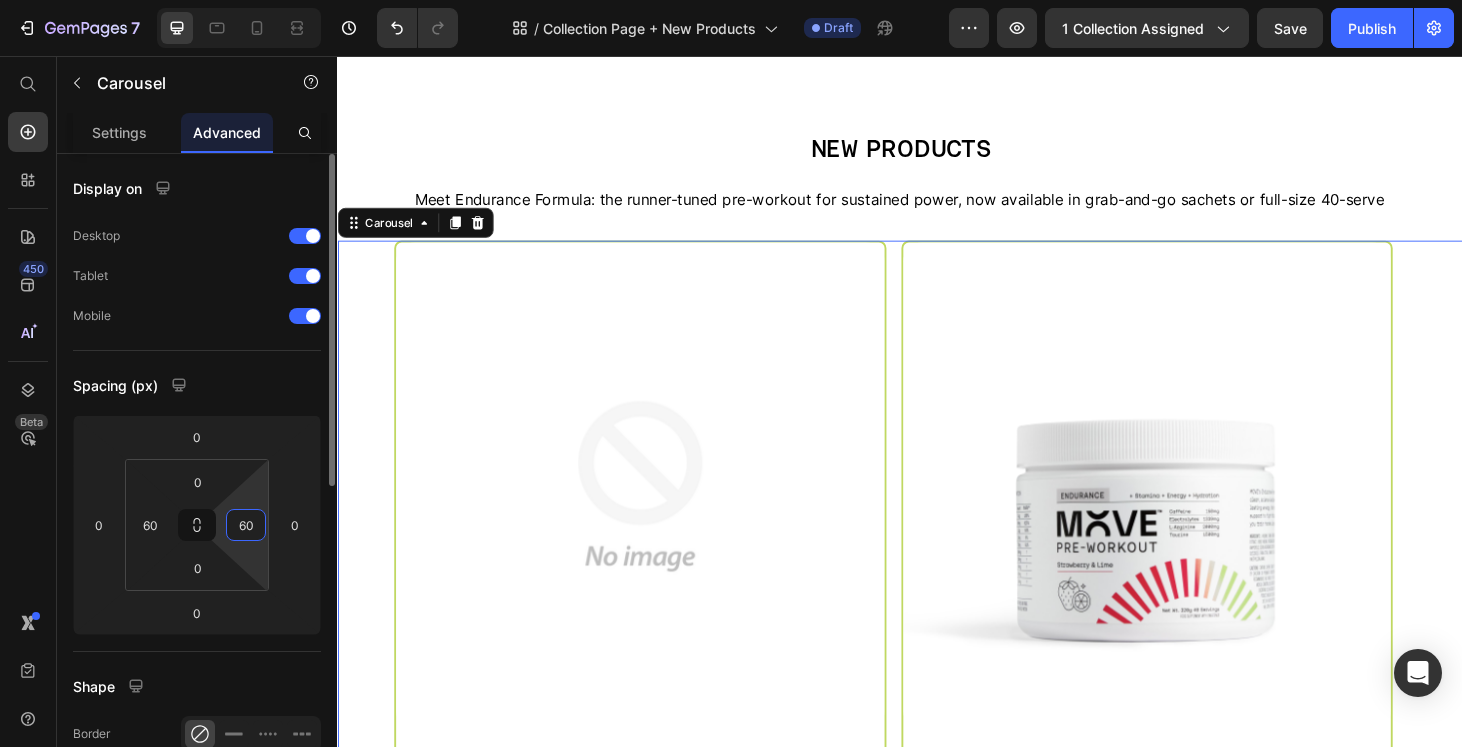 click on "Spacing (px)" at bounding box center (197, 385) 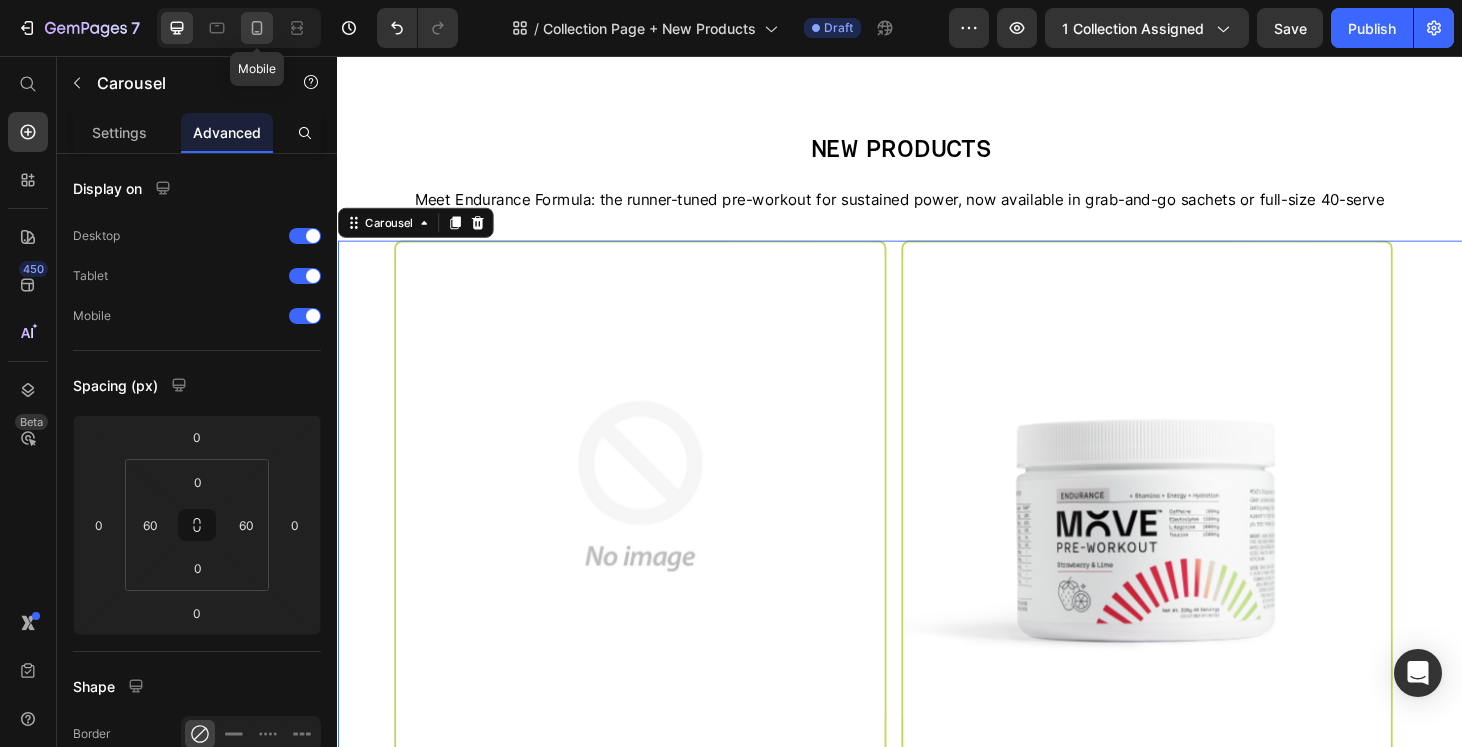 click 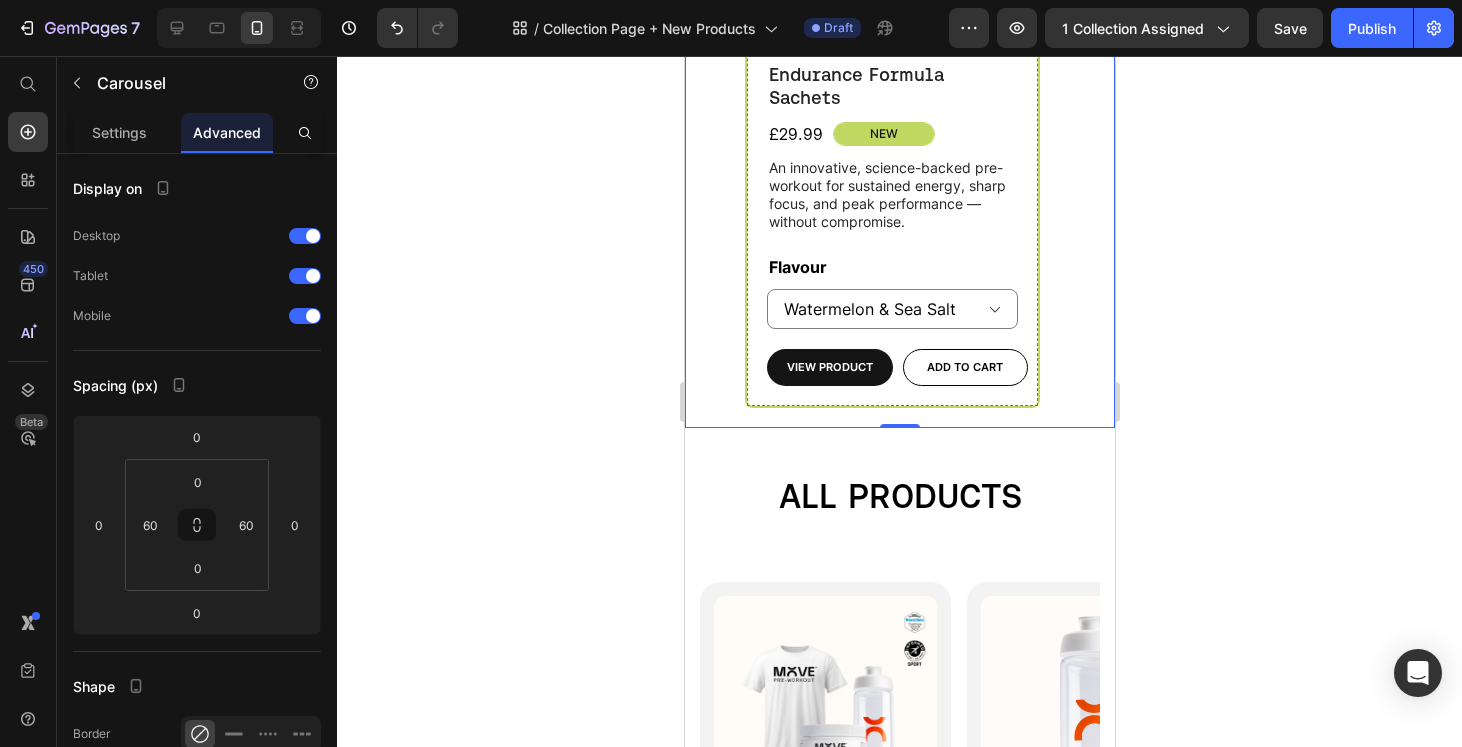 scroll, scrollTop: 847, scrollLeft: 0, axis: vertical 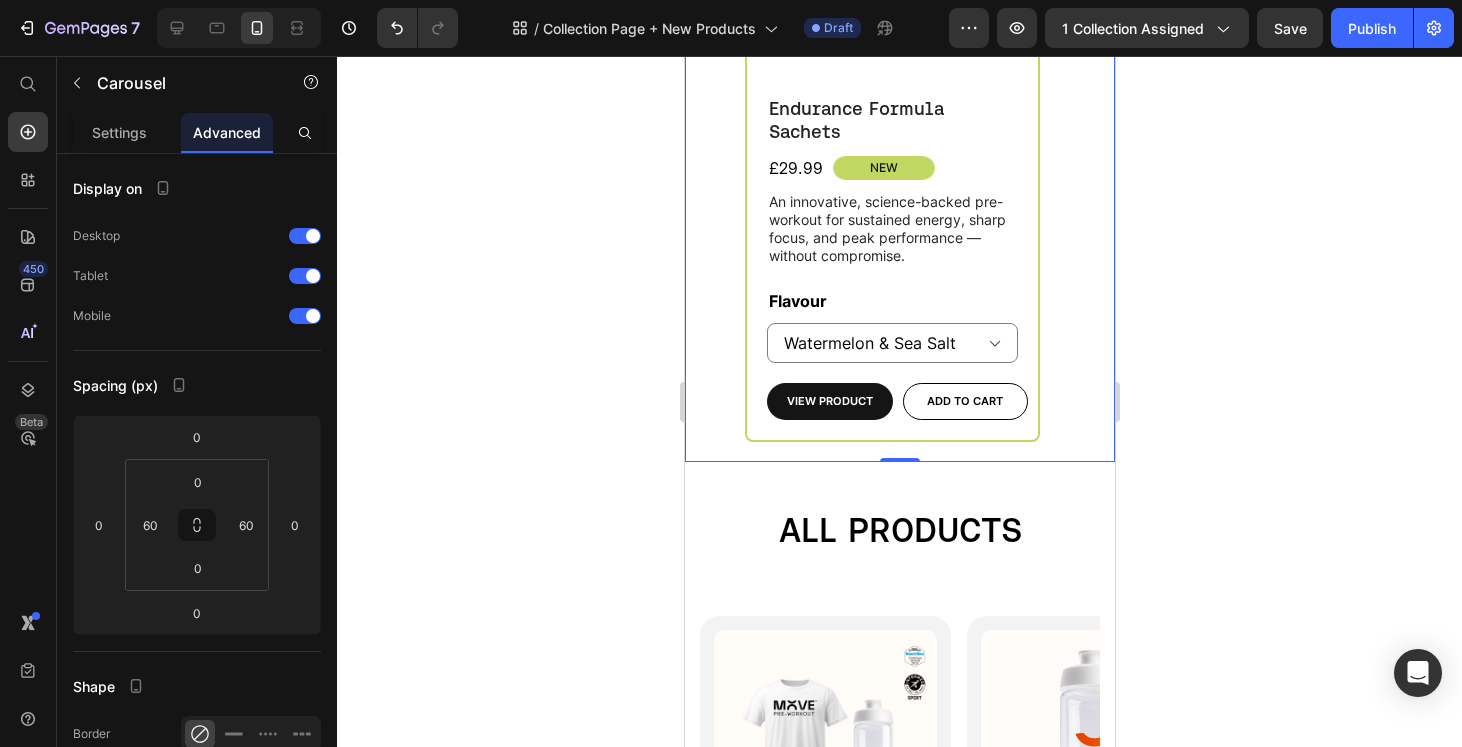 click on "Product Images Endurance Formula Sachets Product Title £29.99 Product Price New Text Block Row An innovative, science-backed pre-workout for sustained energy, sharp focus, and peak performance — without compromise. Text Block Flavour Watermelon & Sea Salt Strawberry & Lime Product Variants & Swatches View Product Product View More Add to cart Add to Cart Row Product Product Images Endurance Formula Product Title £24.99 Product Price New Text Block Row An innovative, science-backed pre-workout for sustained energy, sharp focus, and peak performance — without compromise. Text Block Flavour Strawberry & Lime Watermelon & Sea Salt Product Variants & Swatches View Product Product View More Add to cart Add to Cart Row Product Carousel   0" at bounding box center [899, 124] 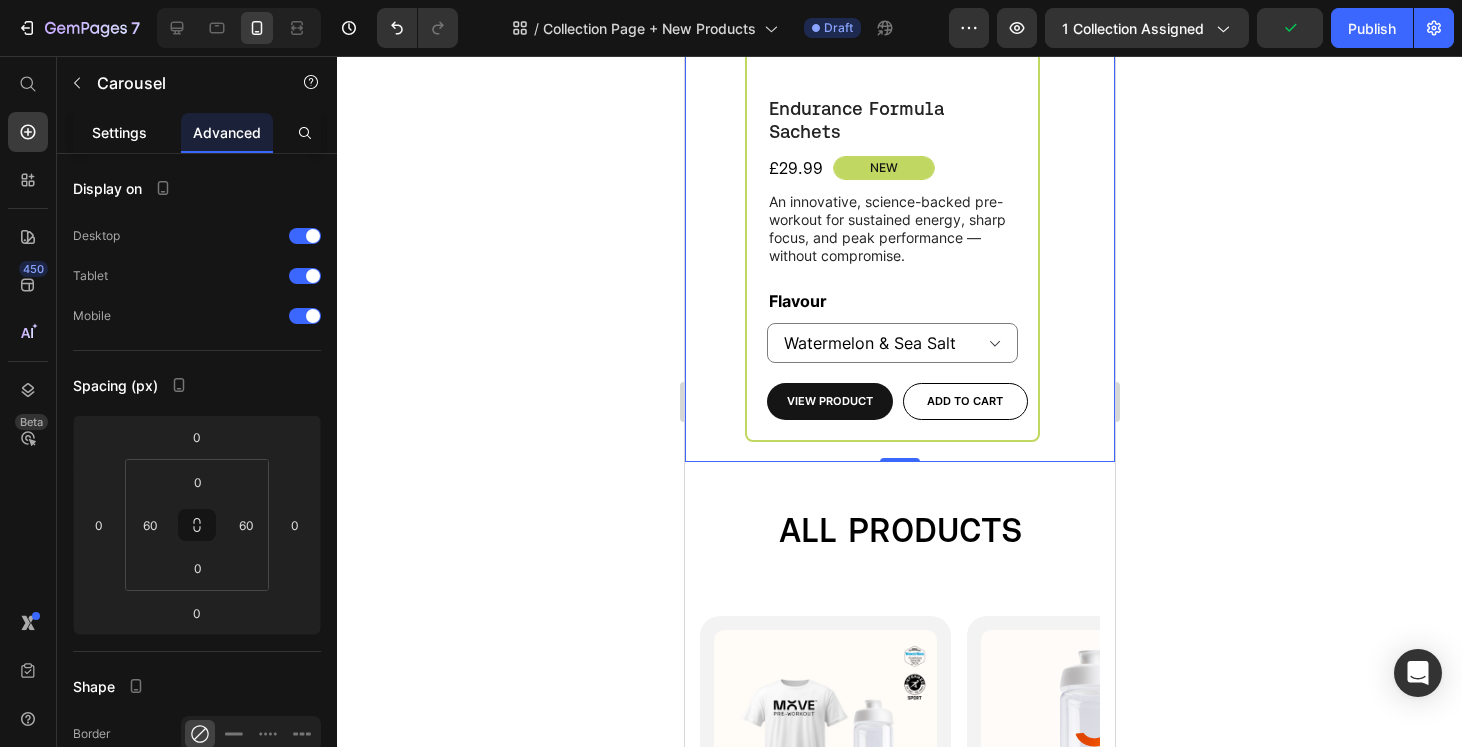 click on "Settings" at bounding box center (119, 132) 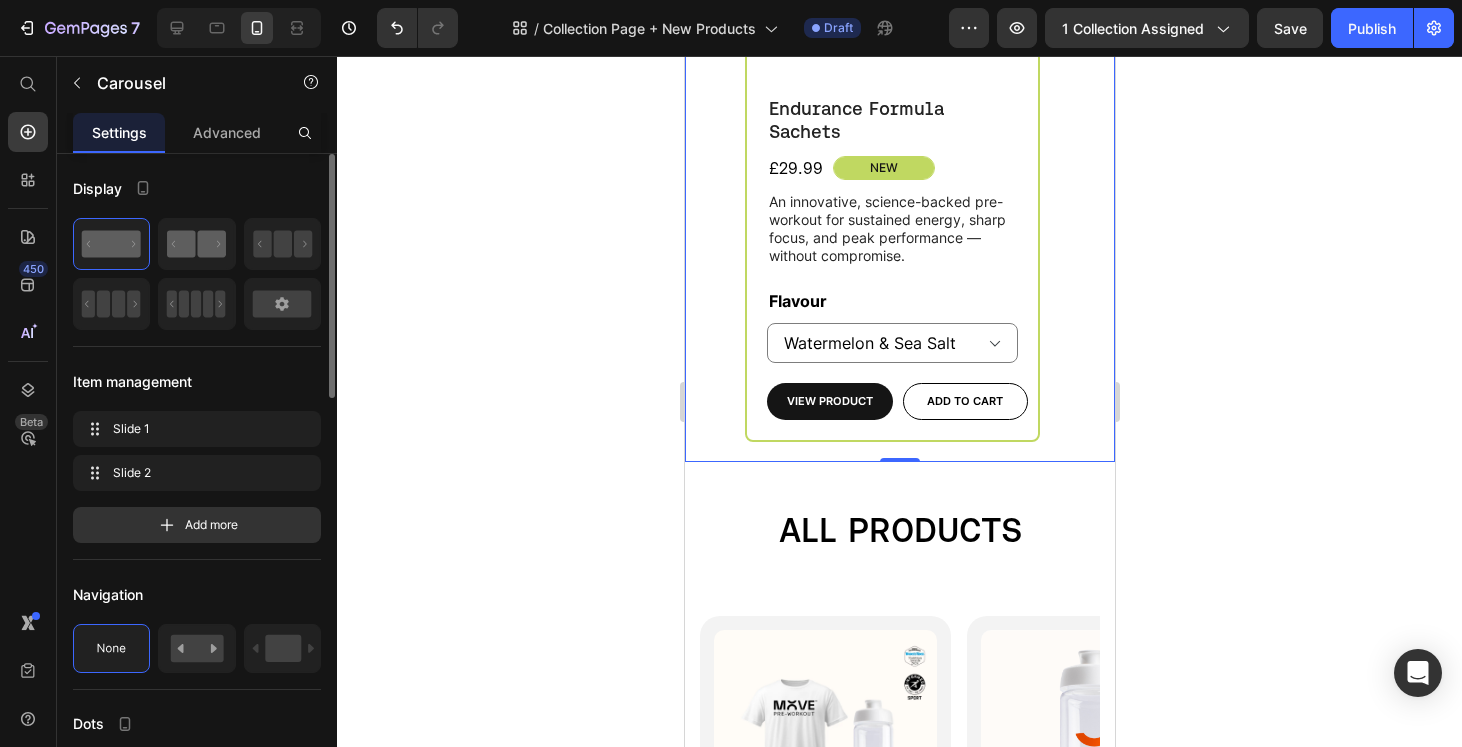 click 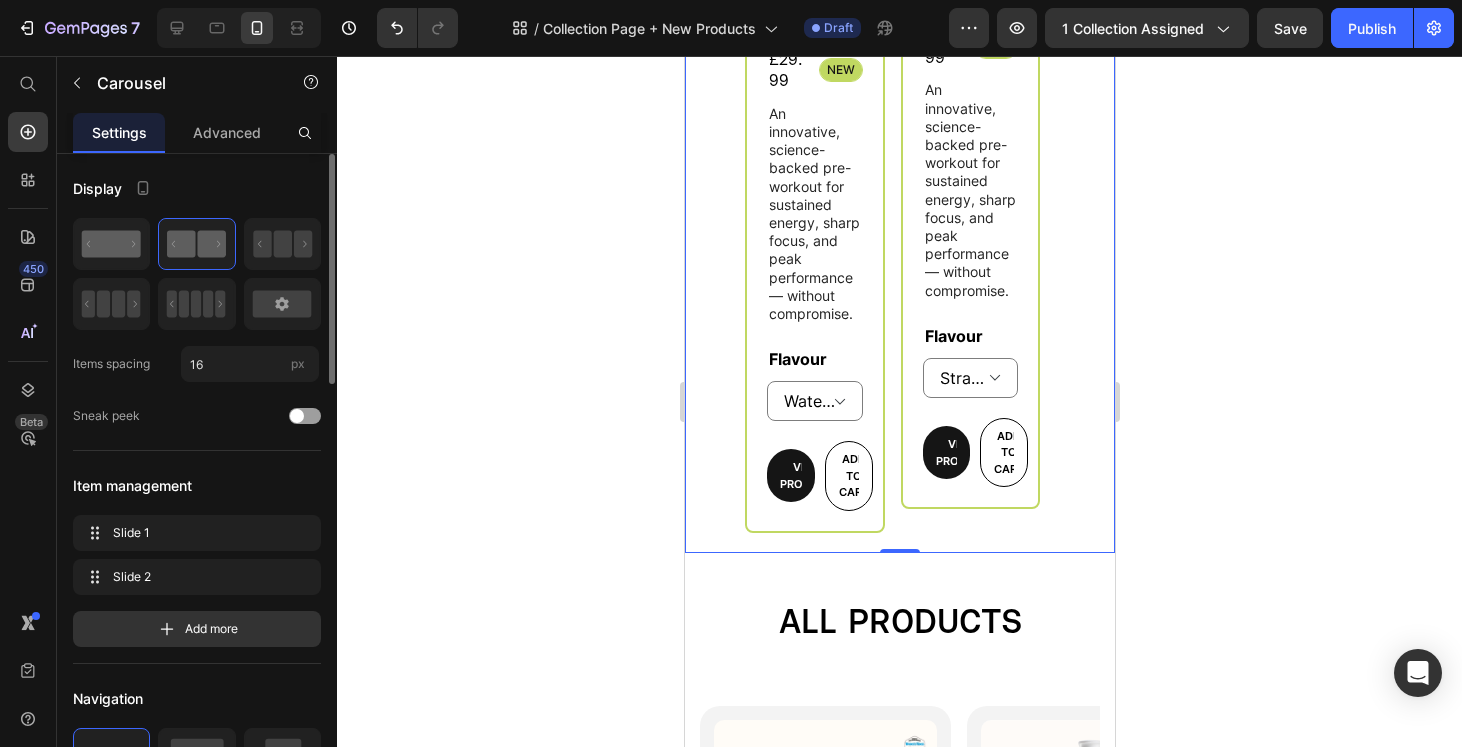 click 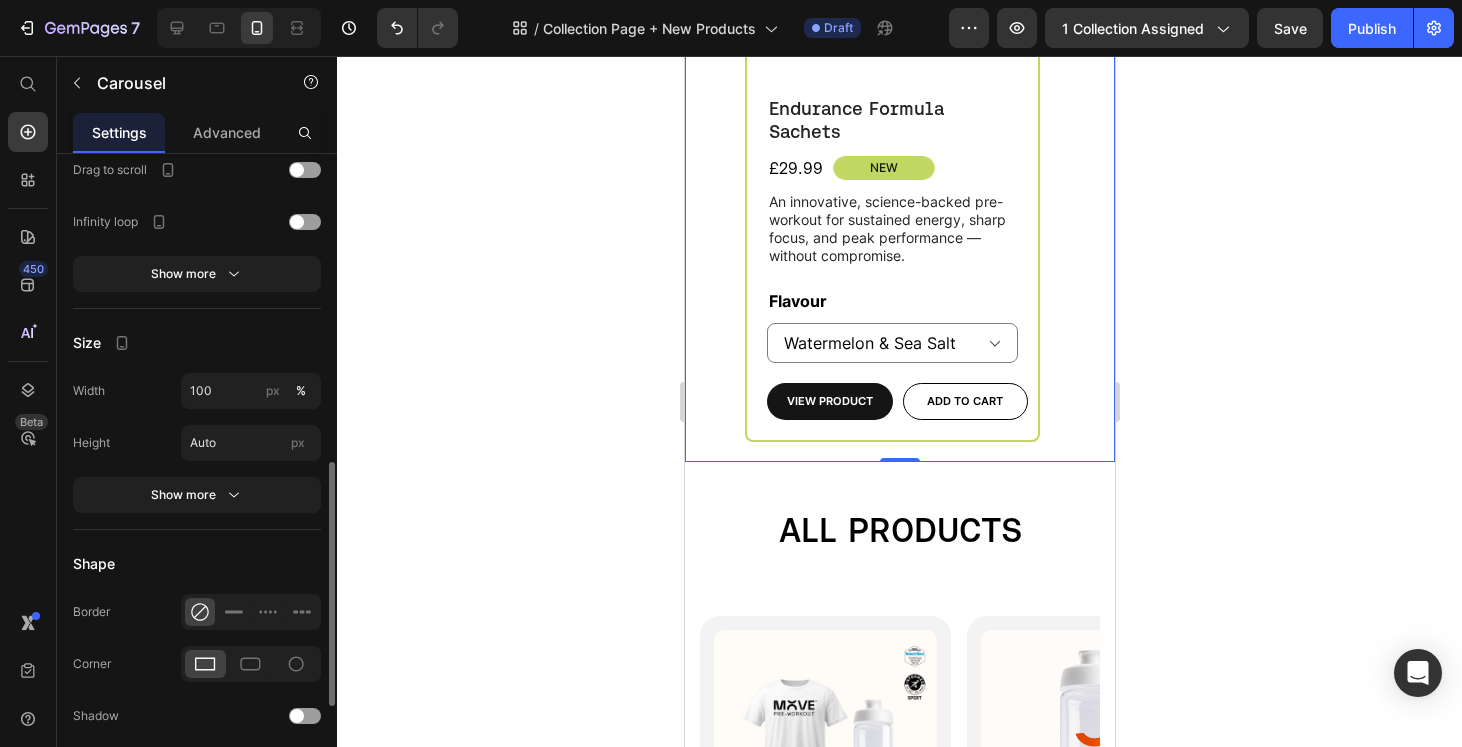scroll, scrollTop: 597, scrollLeft: 0, axis: vertical 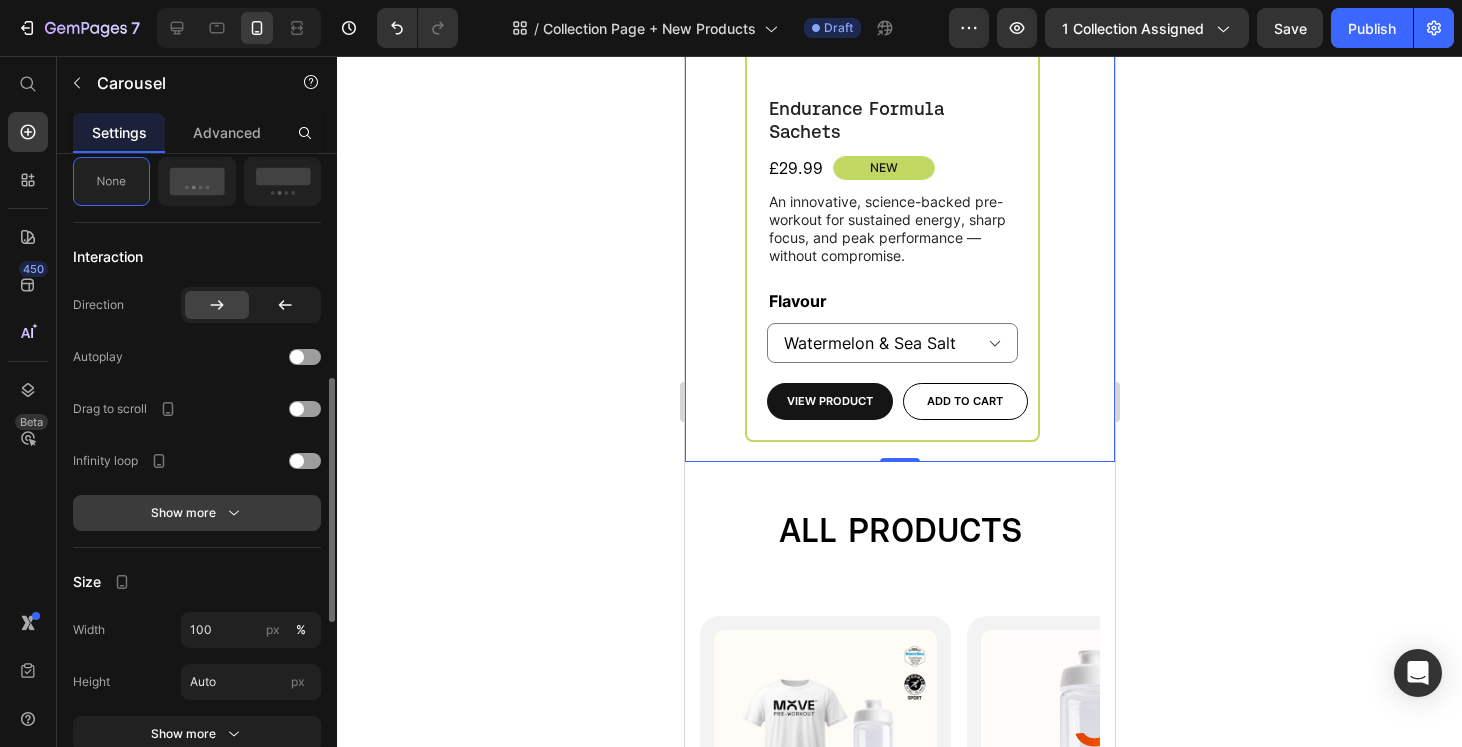 click on "Show more" at bounding box center [197, 513] 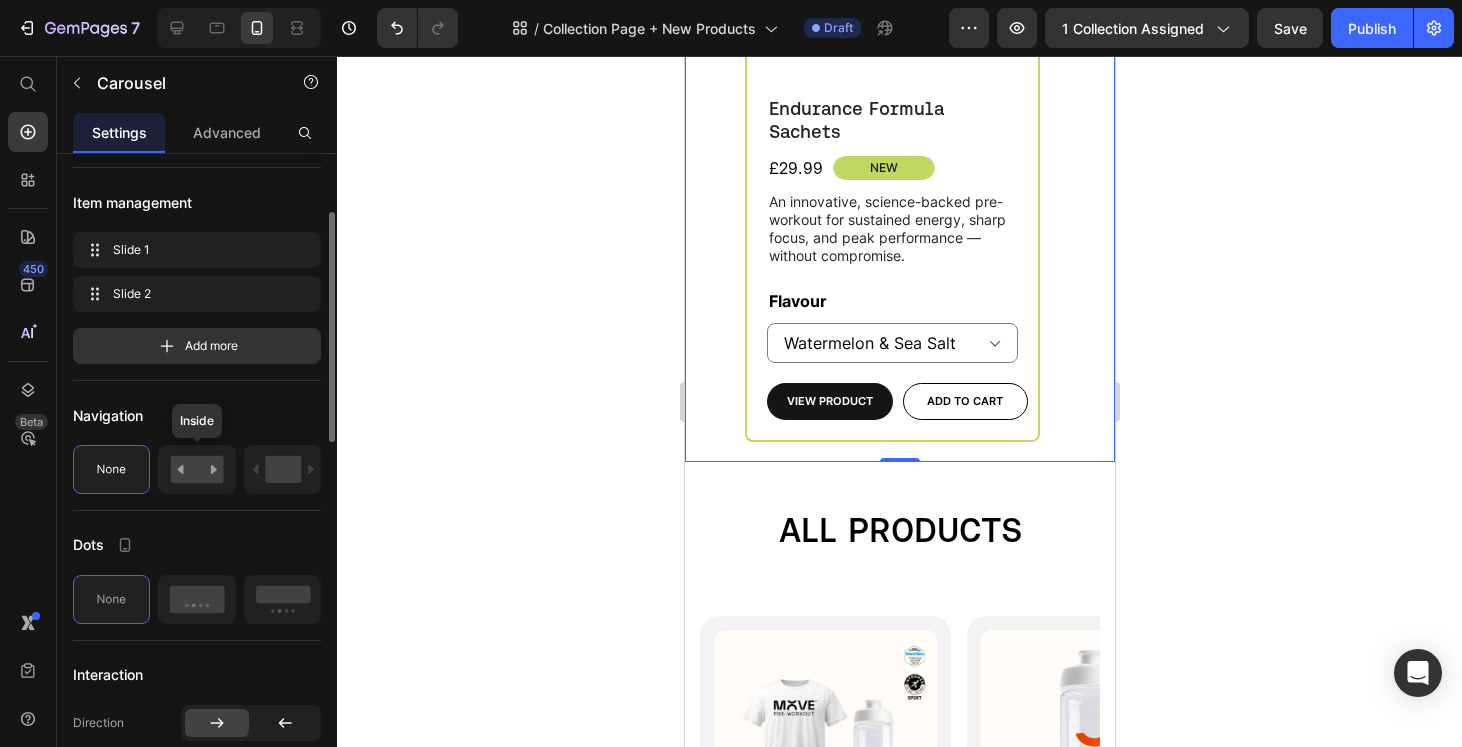 scroll, scrollTop: 0, scrollLeft: 0, axis: both 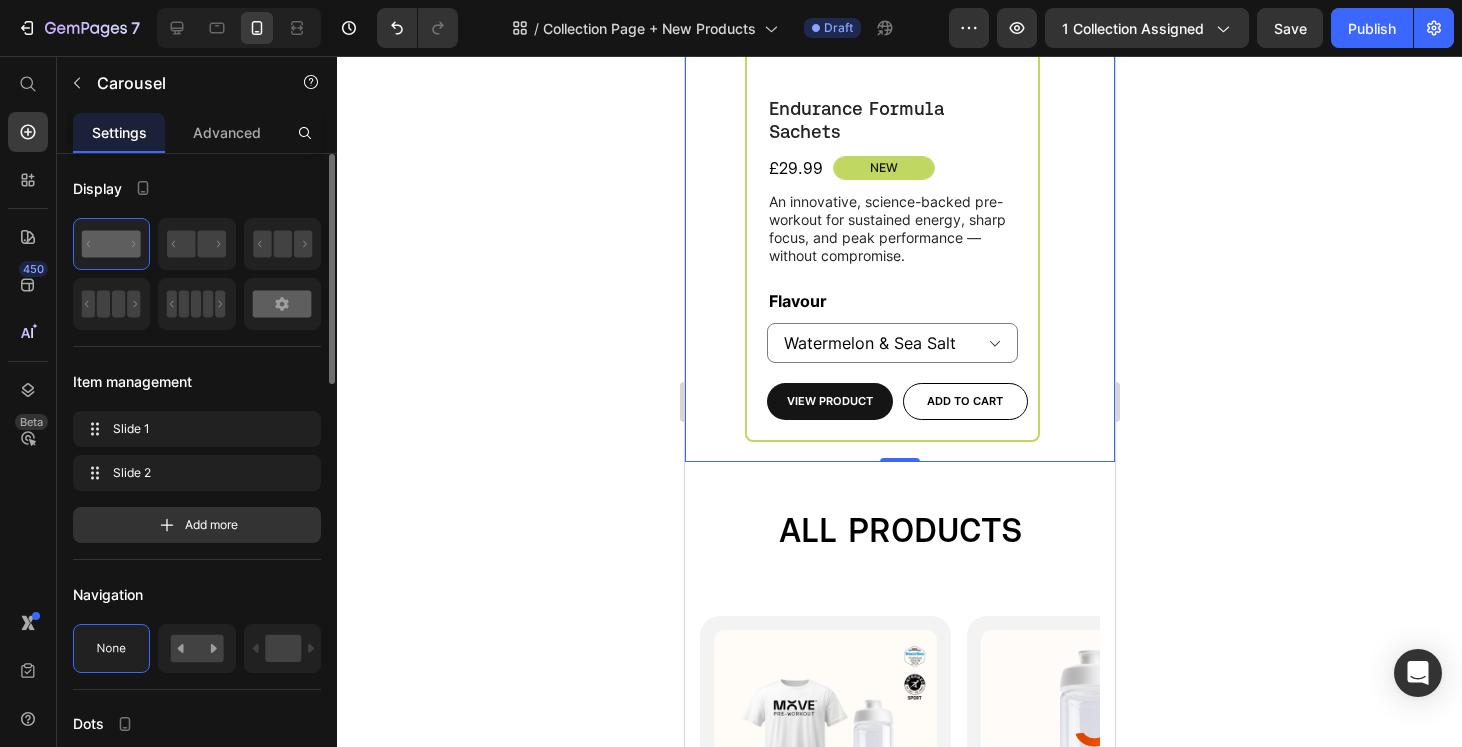 click 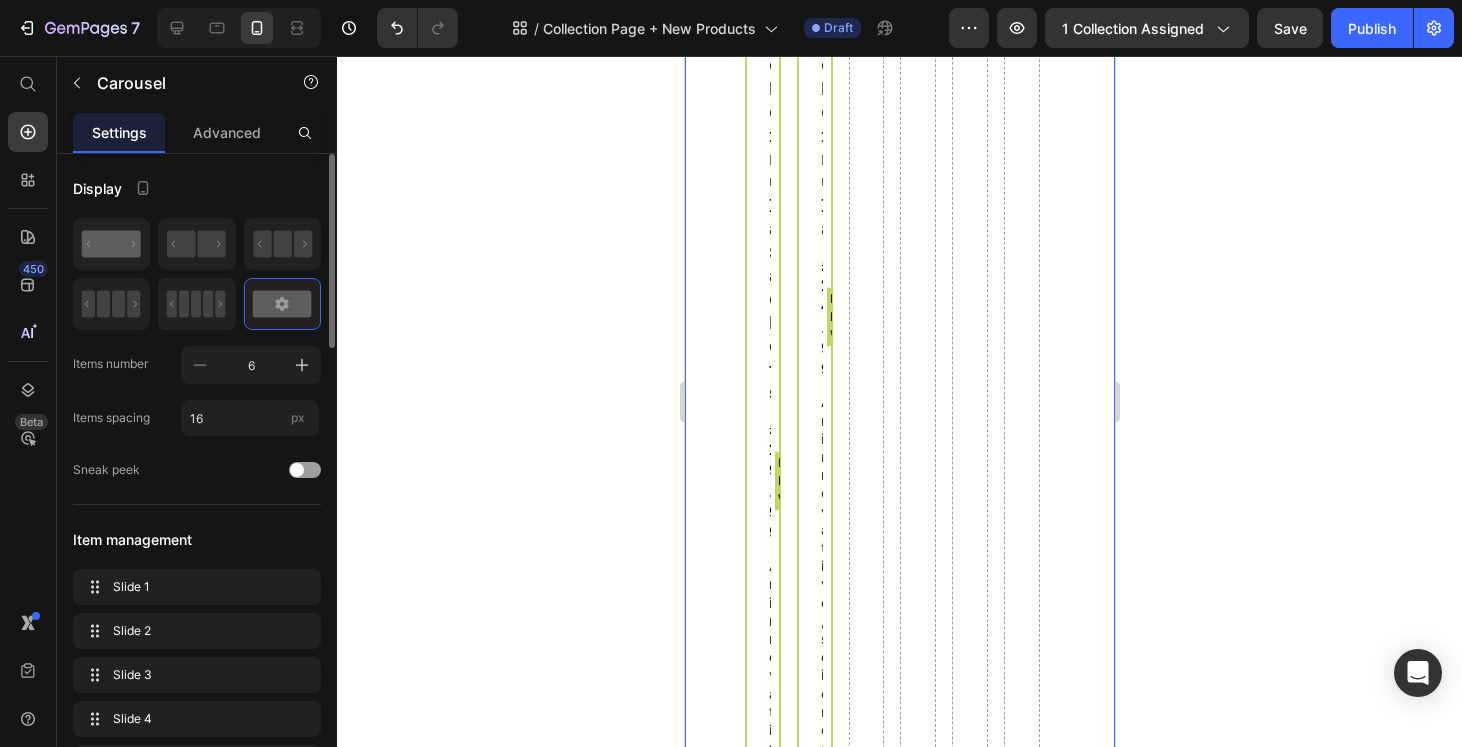 click 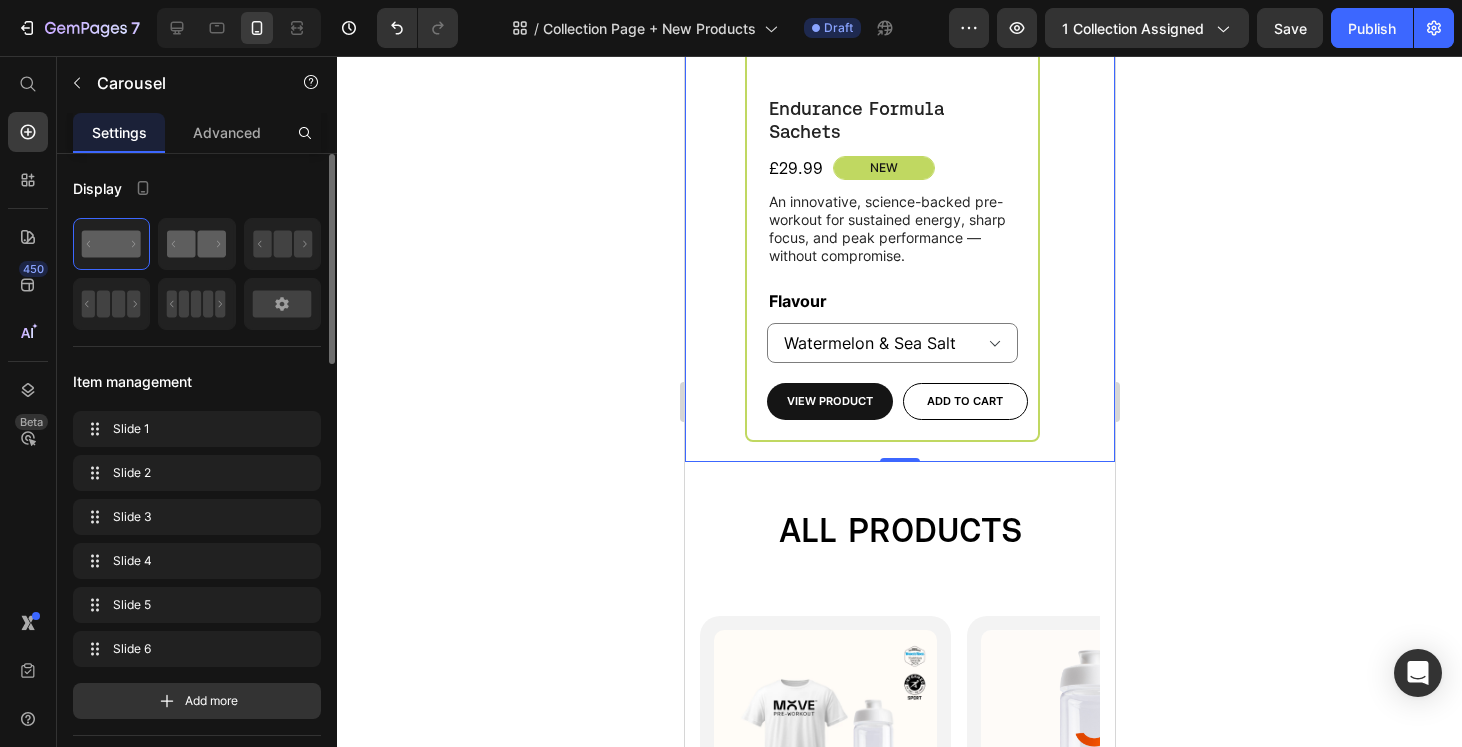 click 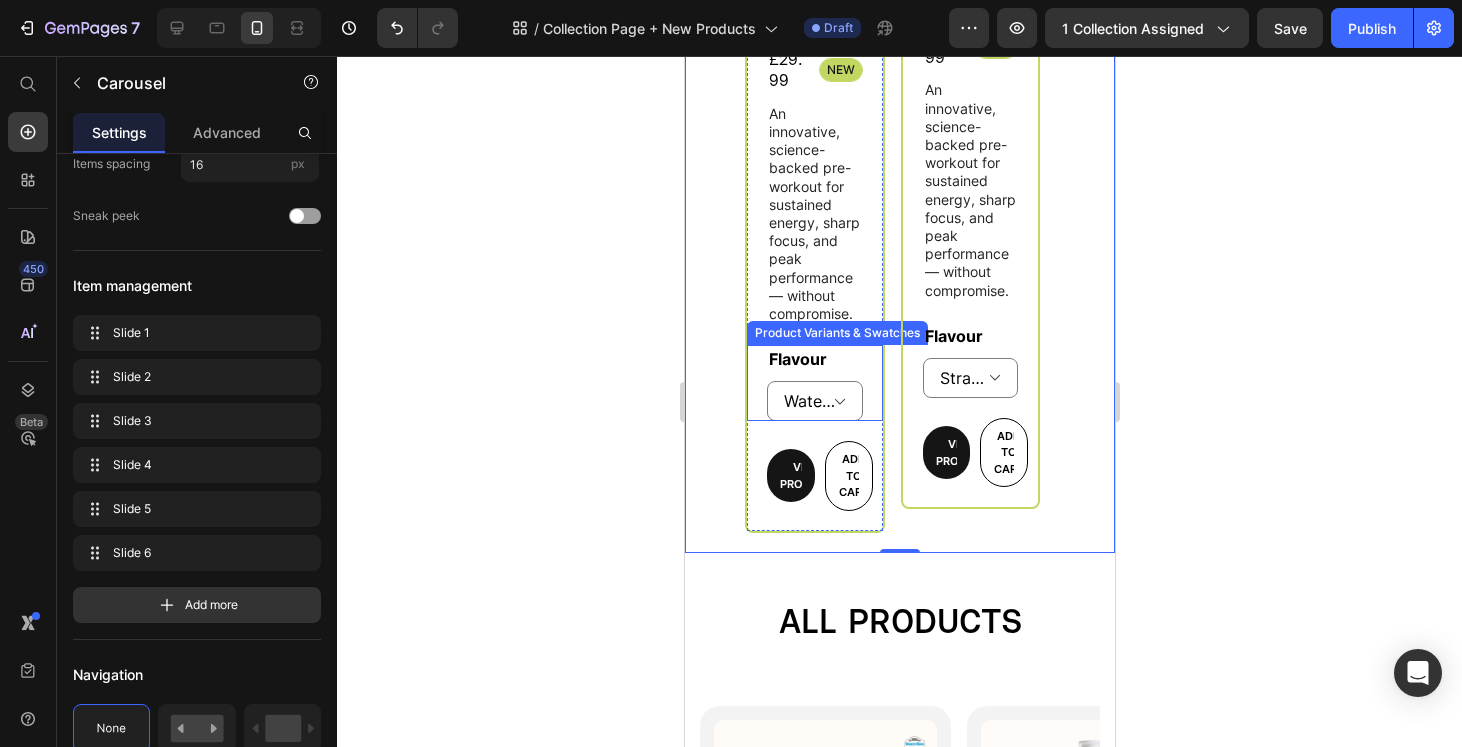 scroll, scrollTop: 0, scrollLeft: 0, axis: both 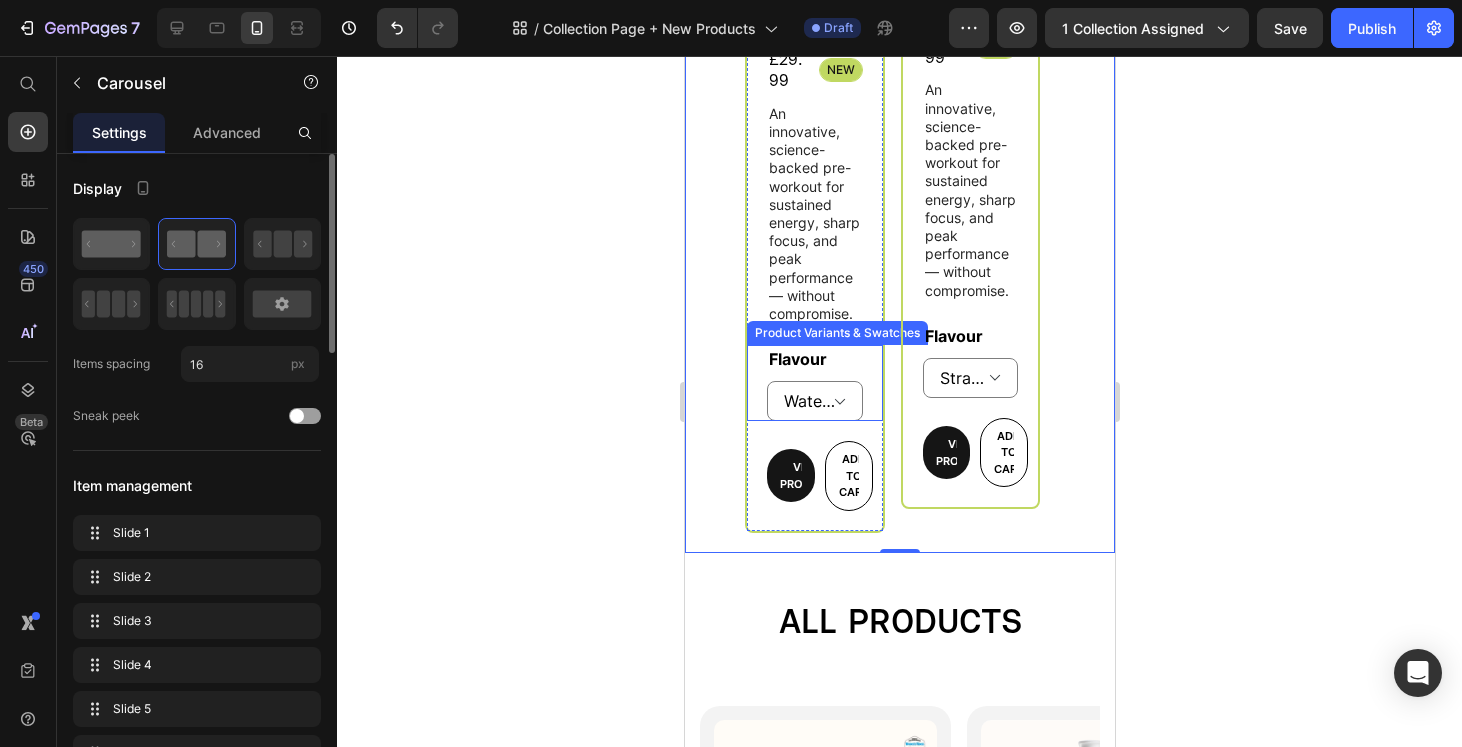 click 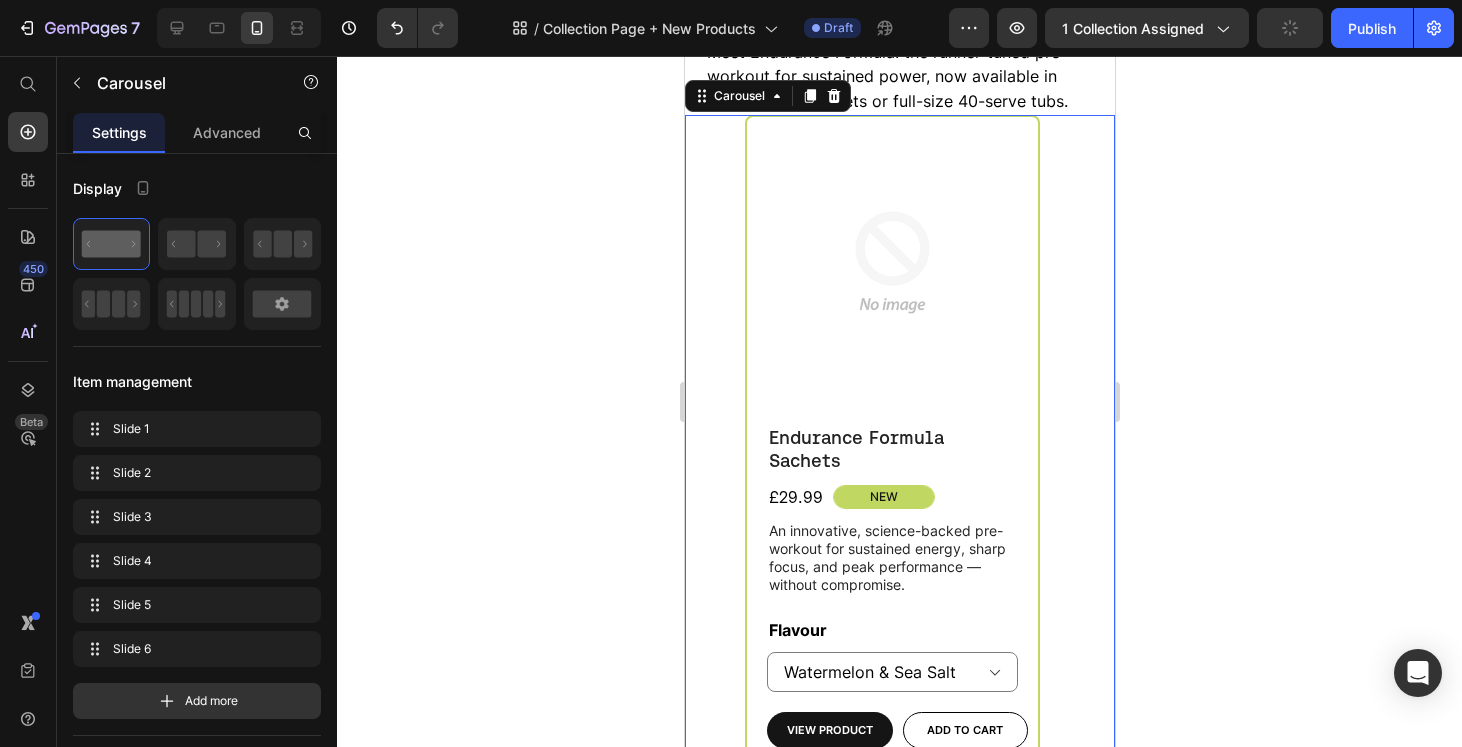 scroll, scrollTop: 443, scrollLeft: 0, axis: vertical 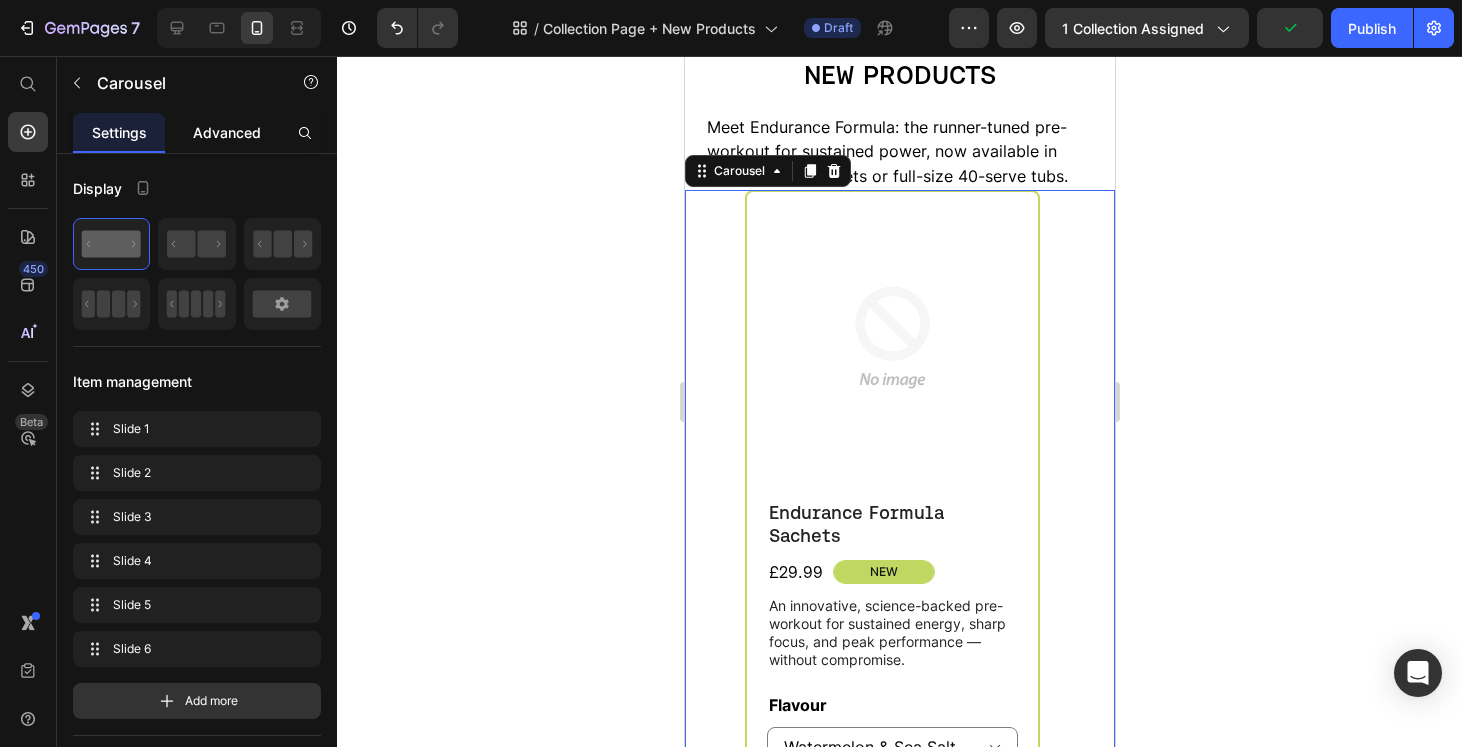 click on "Advanced" at bounding box center [227, 132] 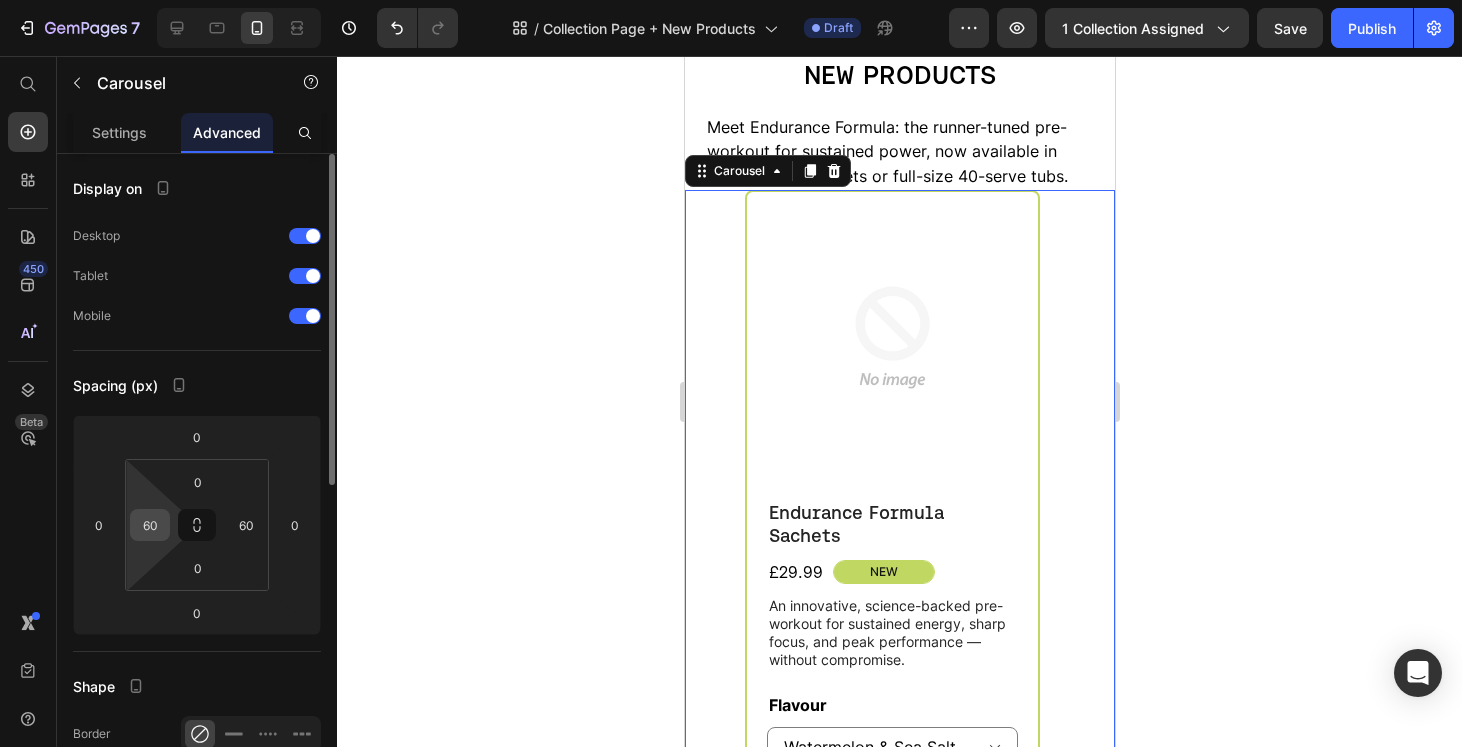 click on "60" at bounding box center (150, 525) 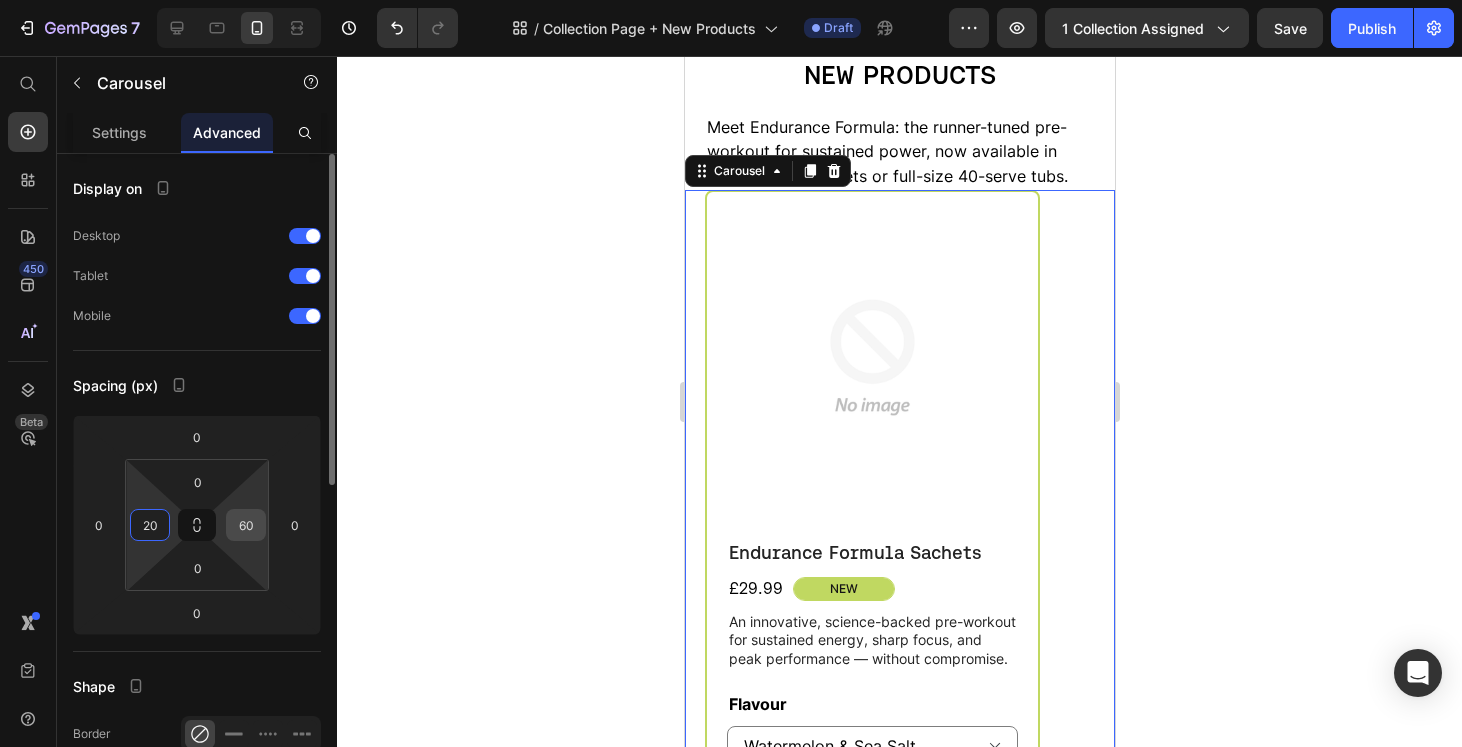 type on "20" 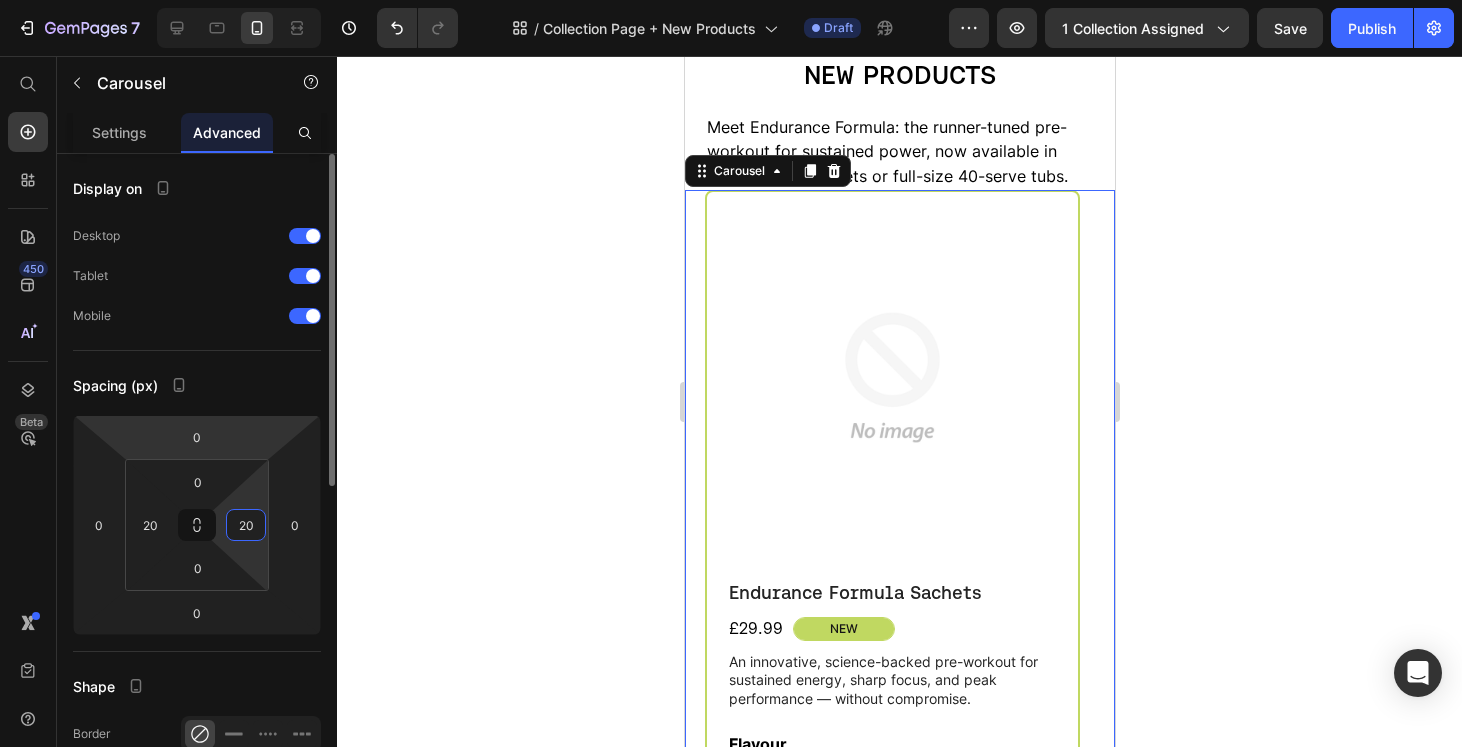 type on "20" 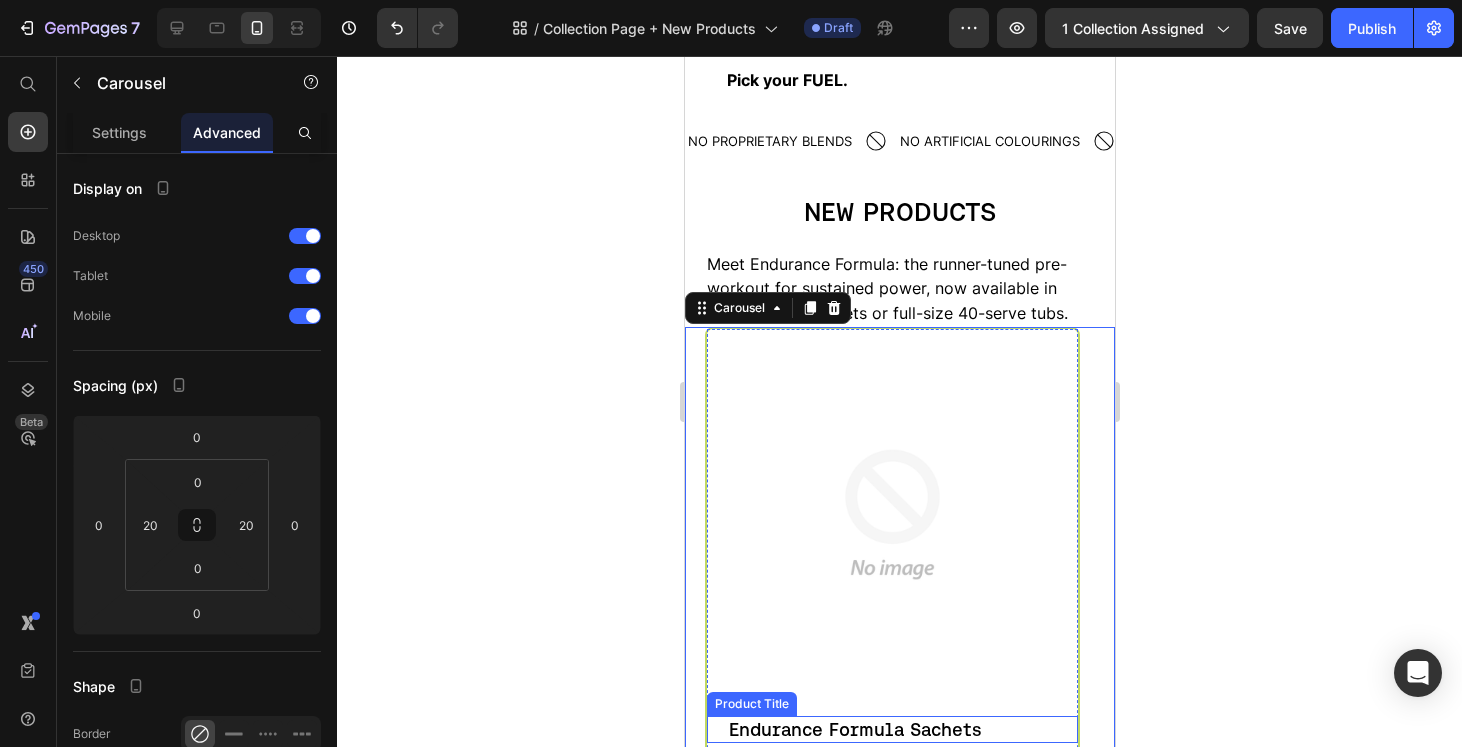 scroll, scrollTop: 377, scrollLeft: 0, axis: vertical 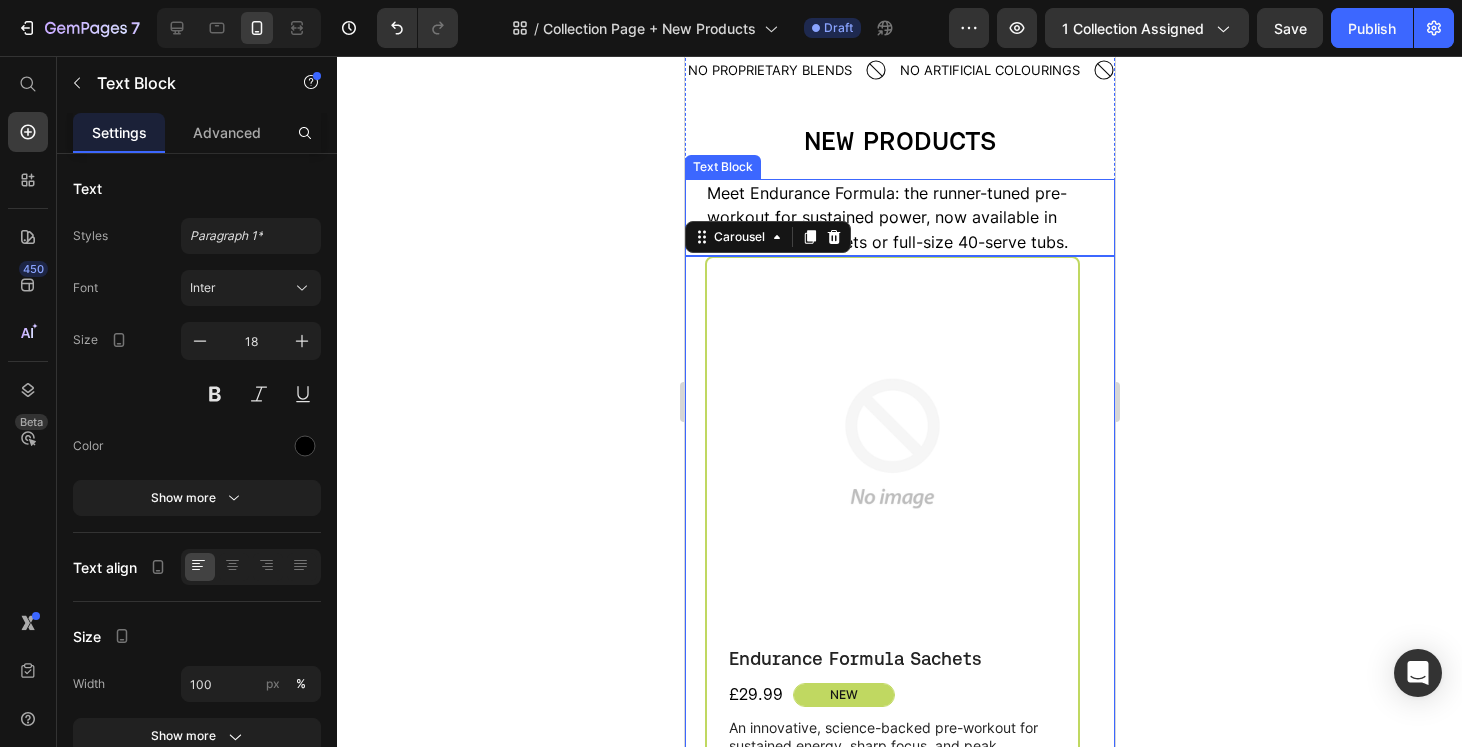 click on "Meet Endurance Formula: the runner-tuned pre-workout for sustained power, now available in grab-and-go sachets or full-size 40-serve tubs." at bounding box center [886, 217] 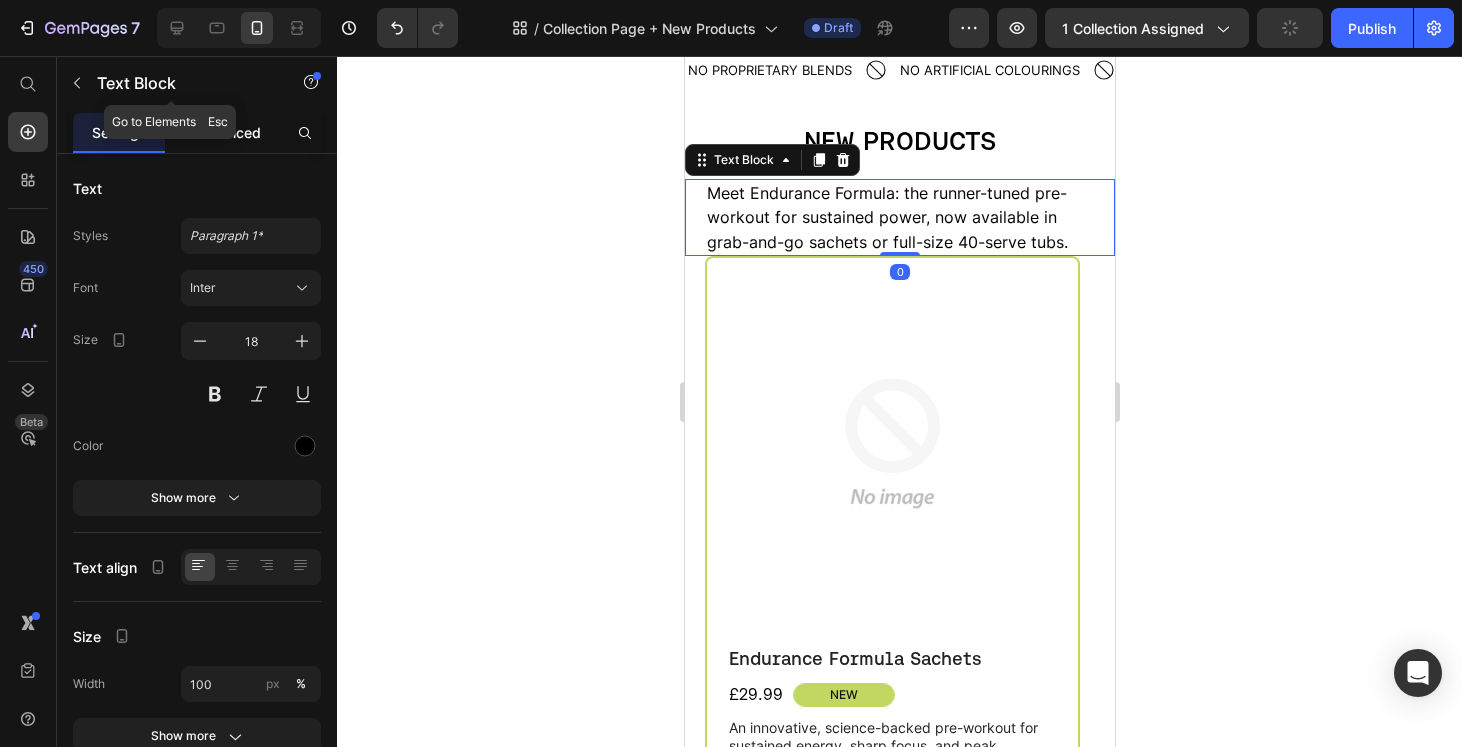 click on "Advanced" at bounding box center [227, 132] 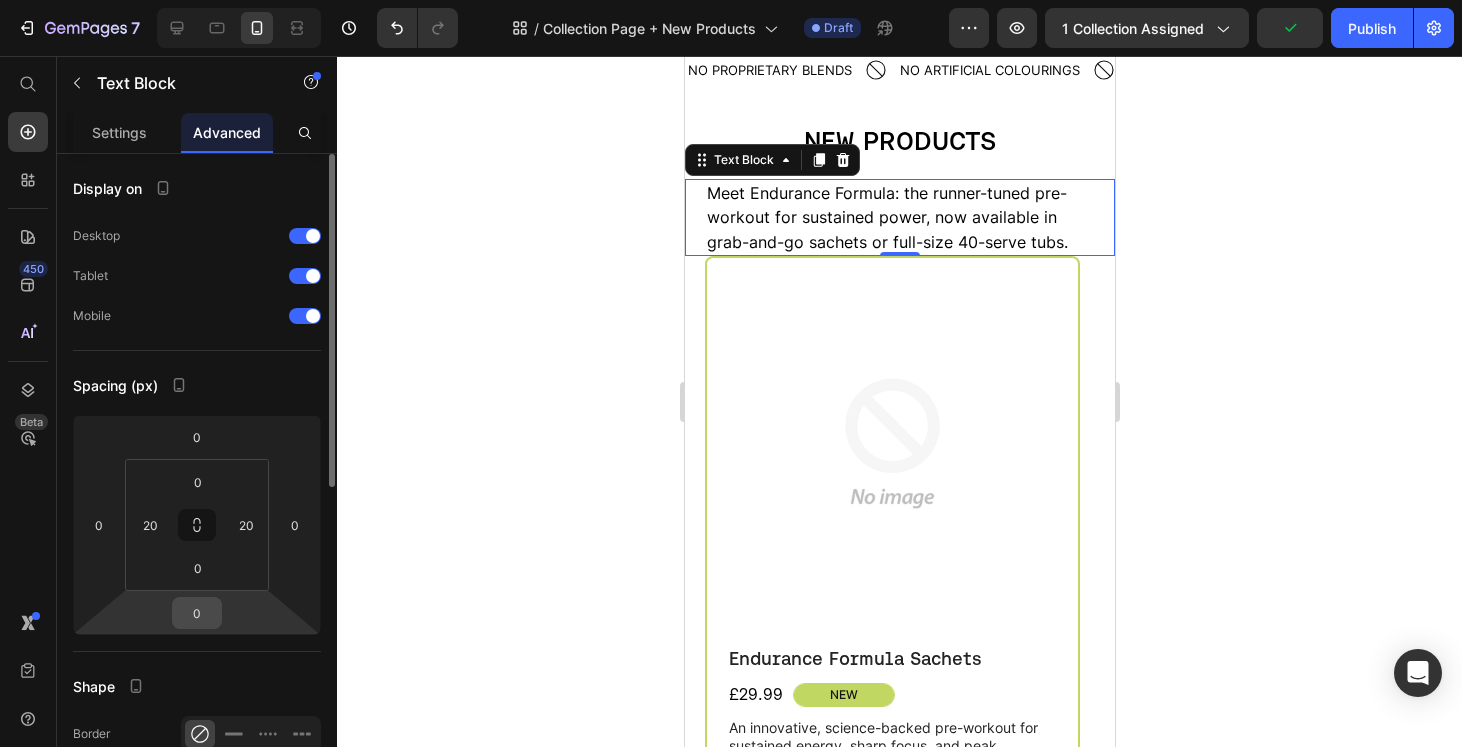 click on "0" at bounding box center [197, 613] 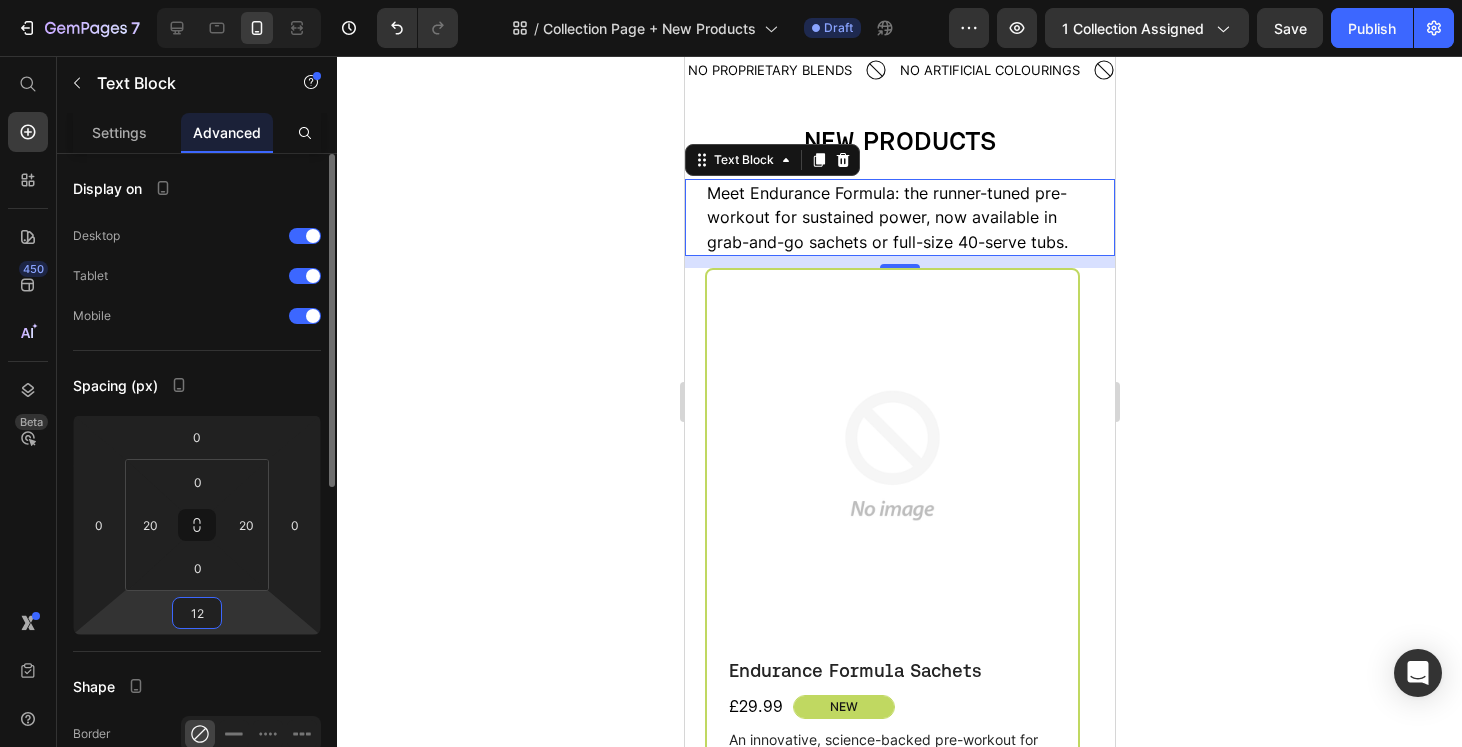 type on "12" 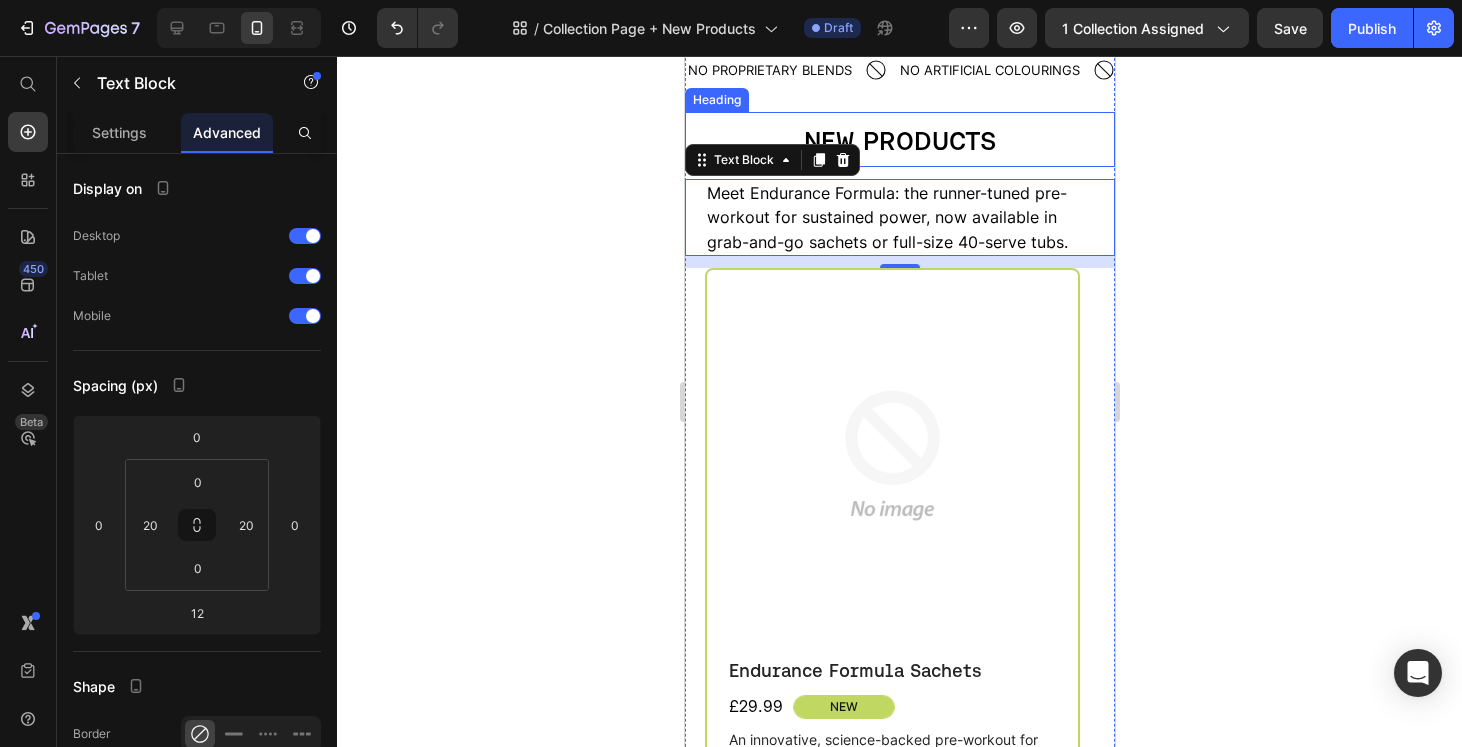 click on "NEW PRODUCTS" at bounding box center (899, 140) 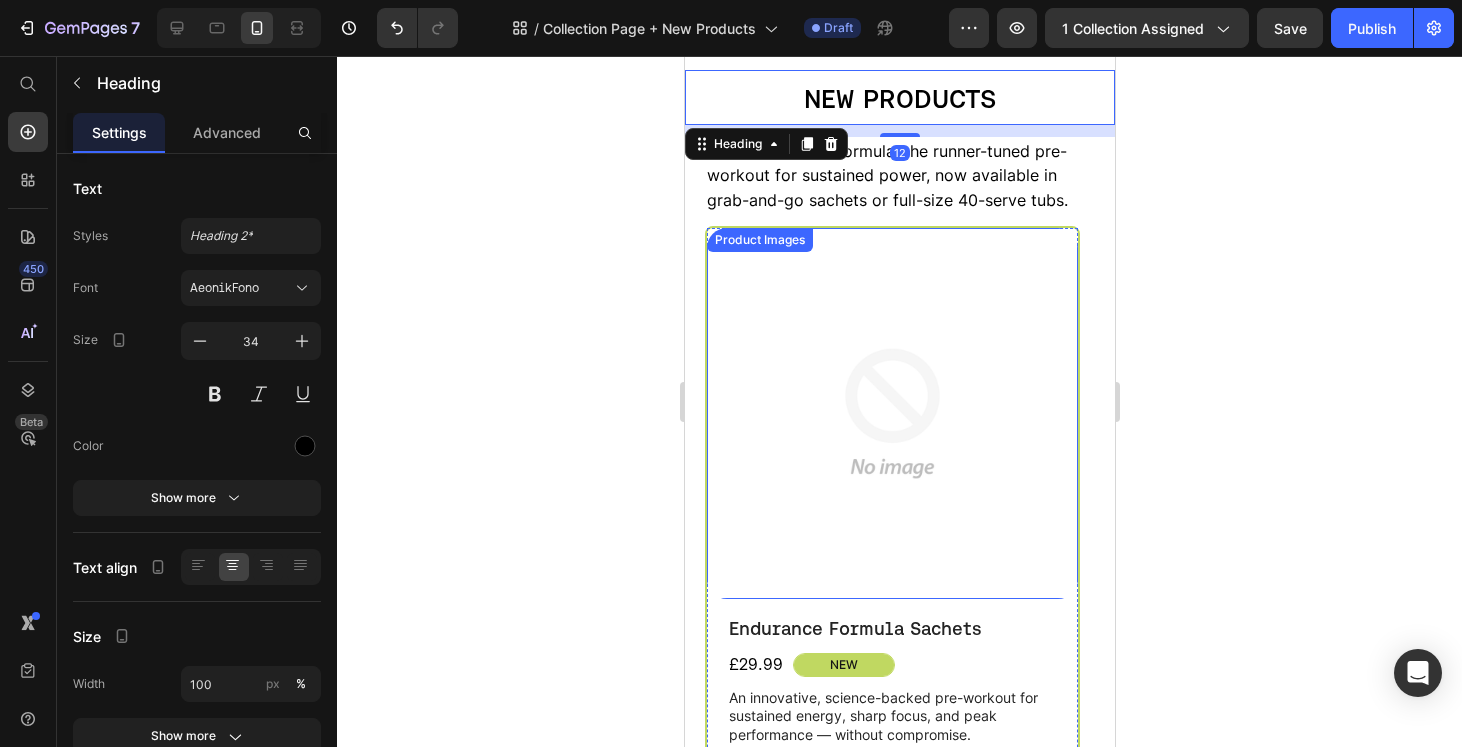 scroll, scrollTop: 564, scrollLeft: 0, axis: vertical 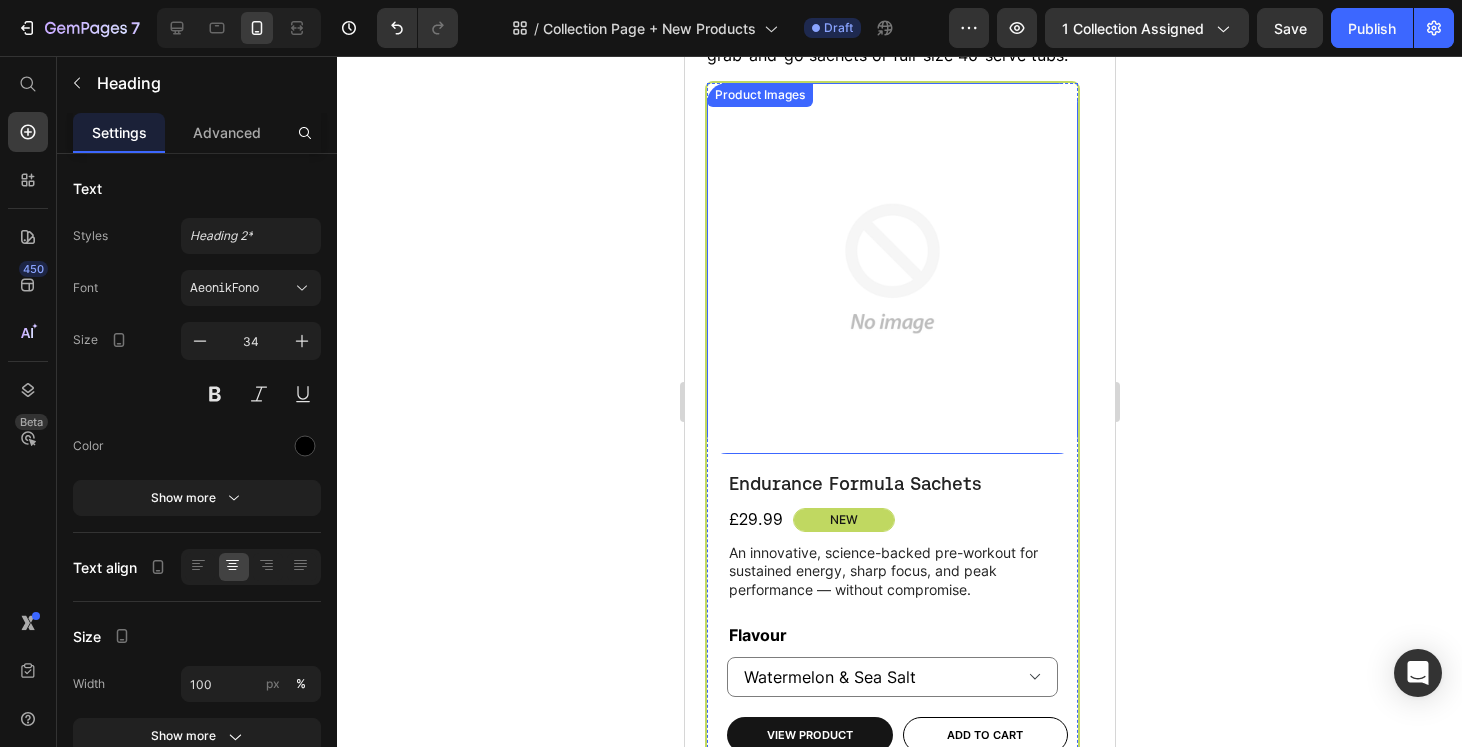 click at bounding box center [891, 268] 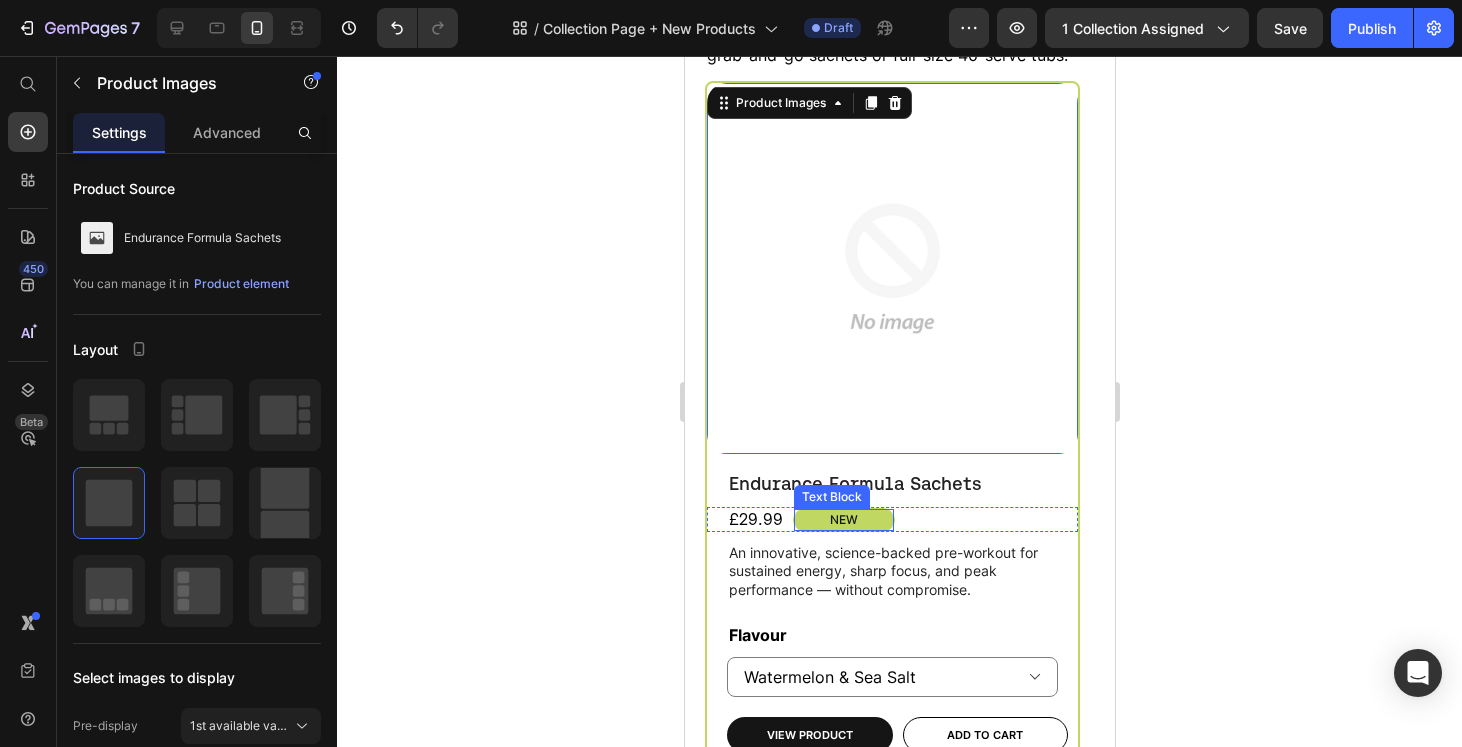 click on "New" at bounding box center [843, 520] 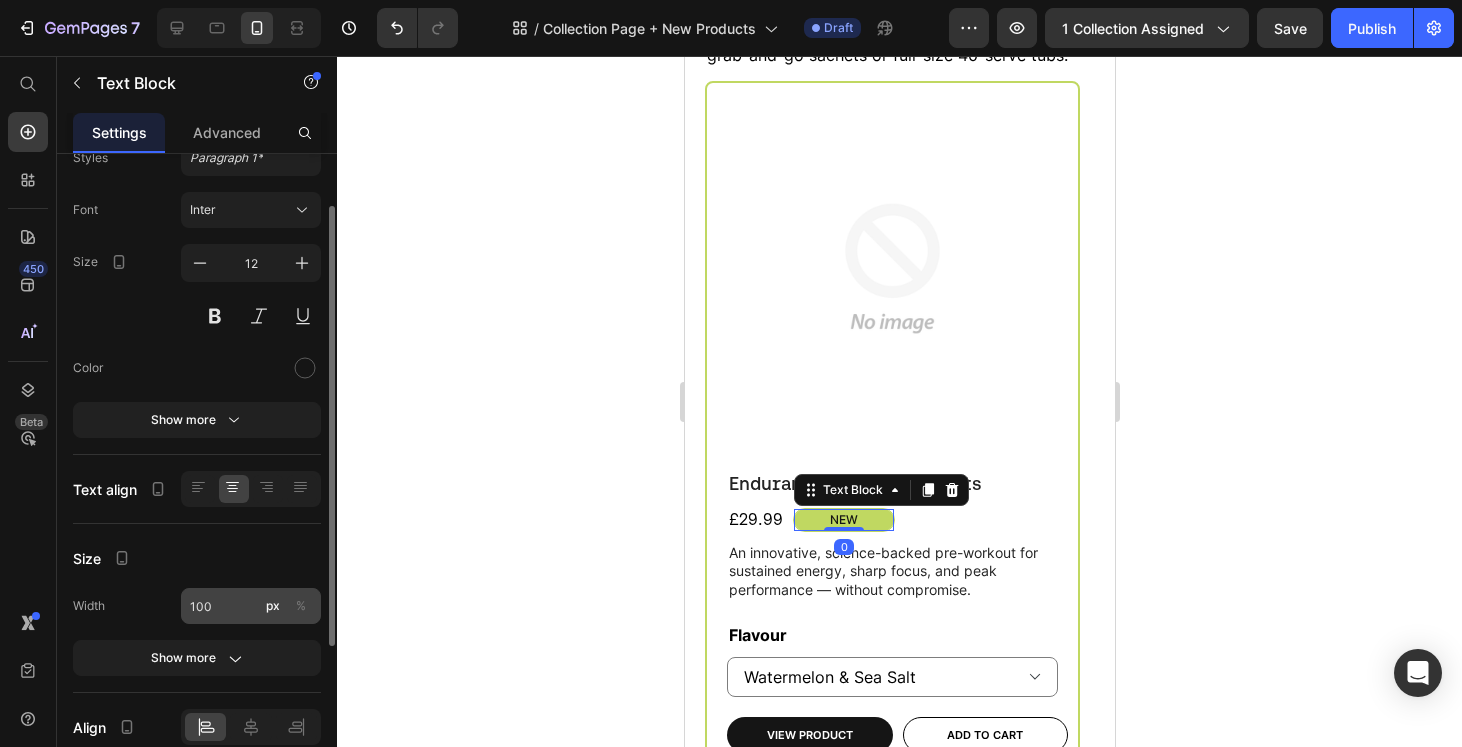 scroll, scrollTop: 82, scrollLeft: 0, axis: vertical 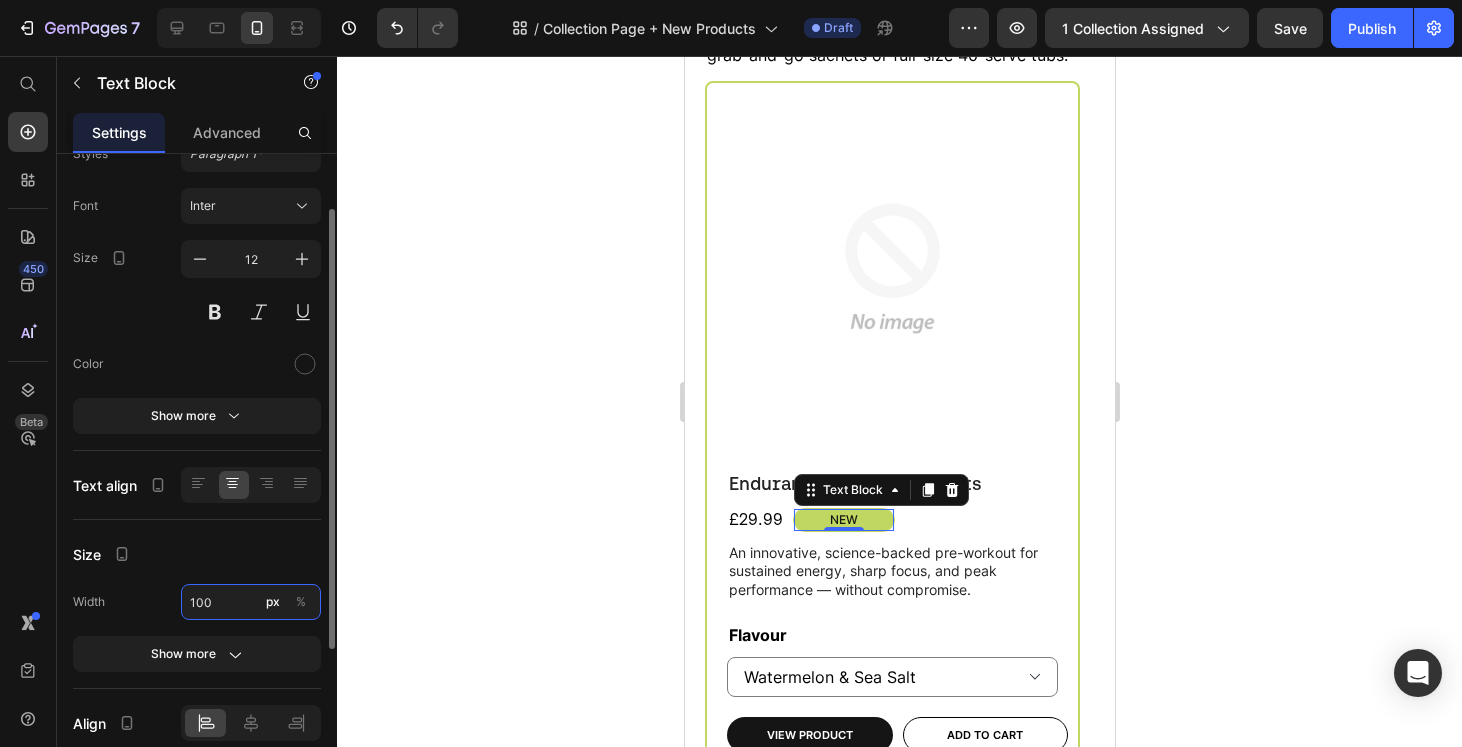 click on "100" at bounding box center [251, 602] 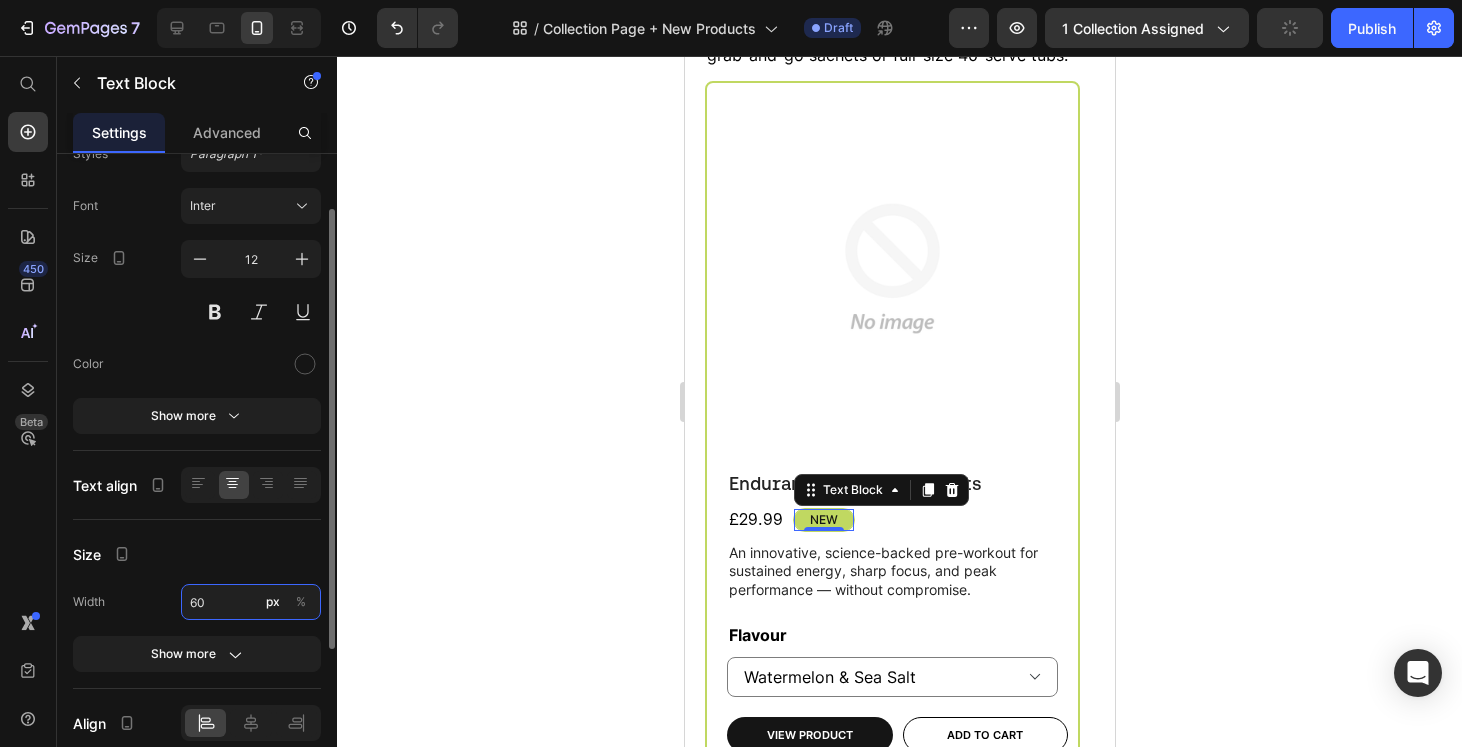 type on "60" 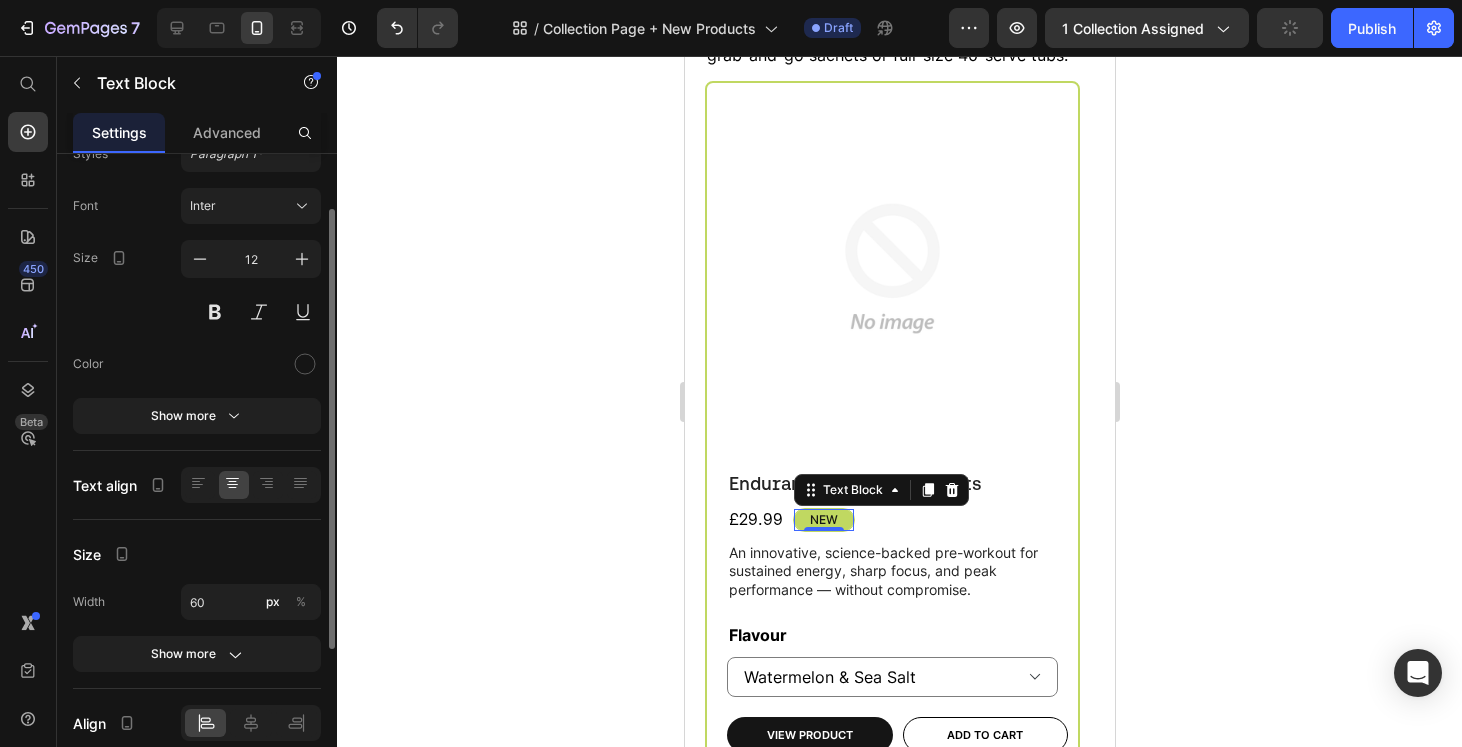 click on "Size" at bounding box center (197, 554) 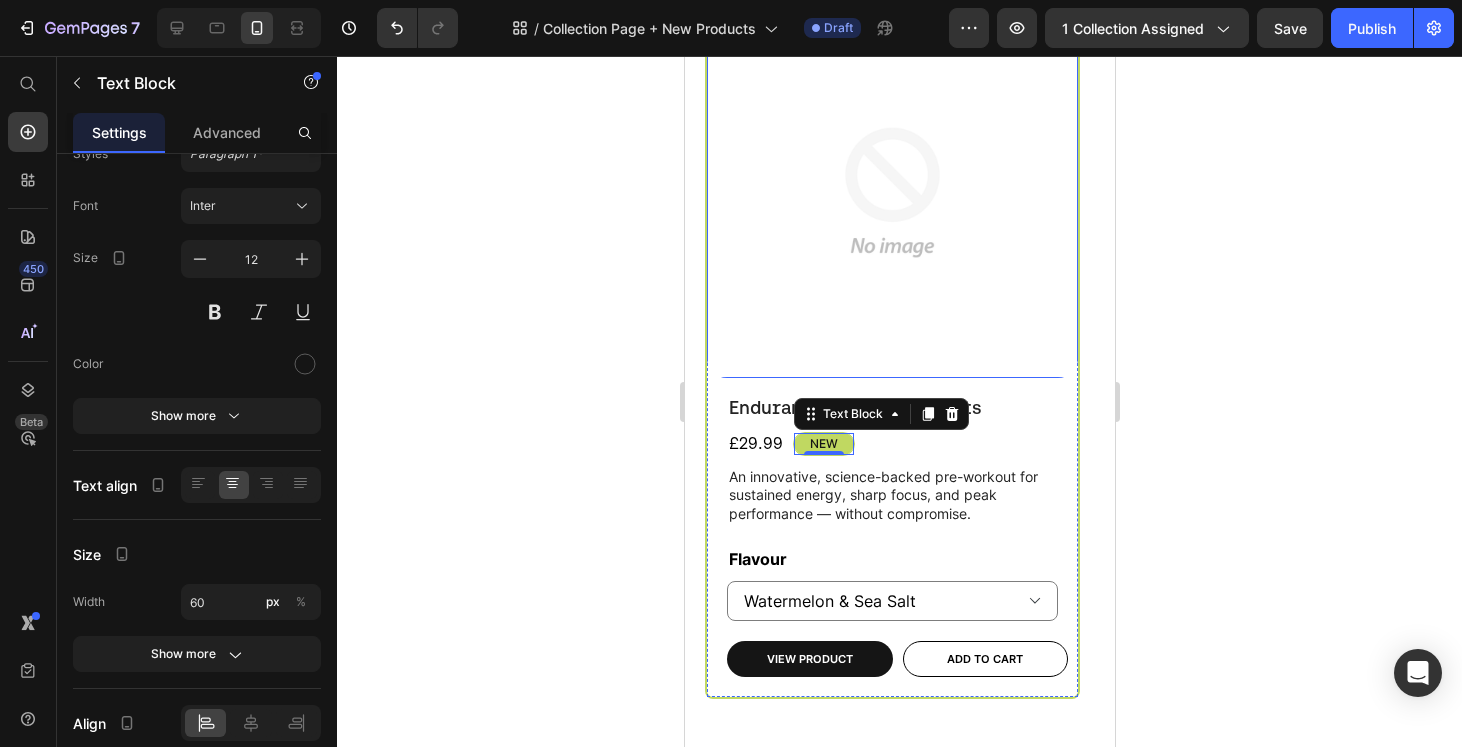 scroll, scrollTop: 753, scrollLeft: 0, axis: vertical 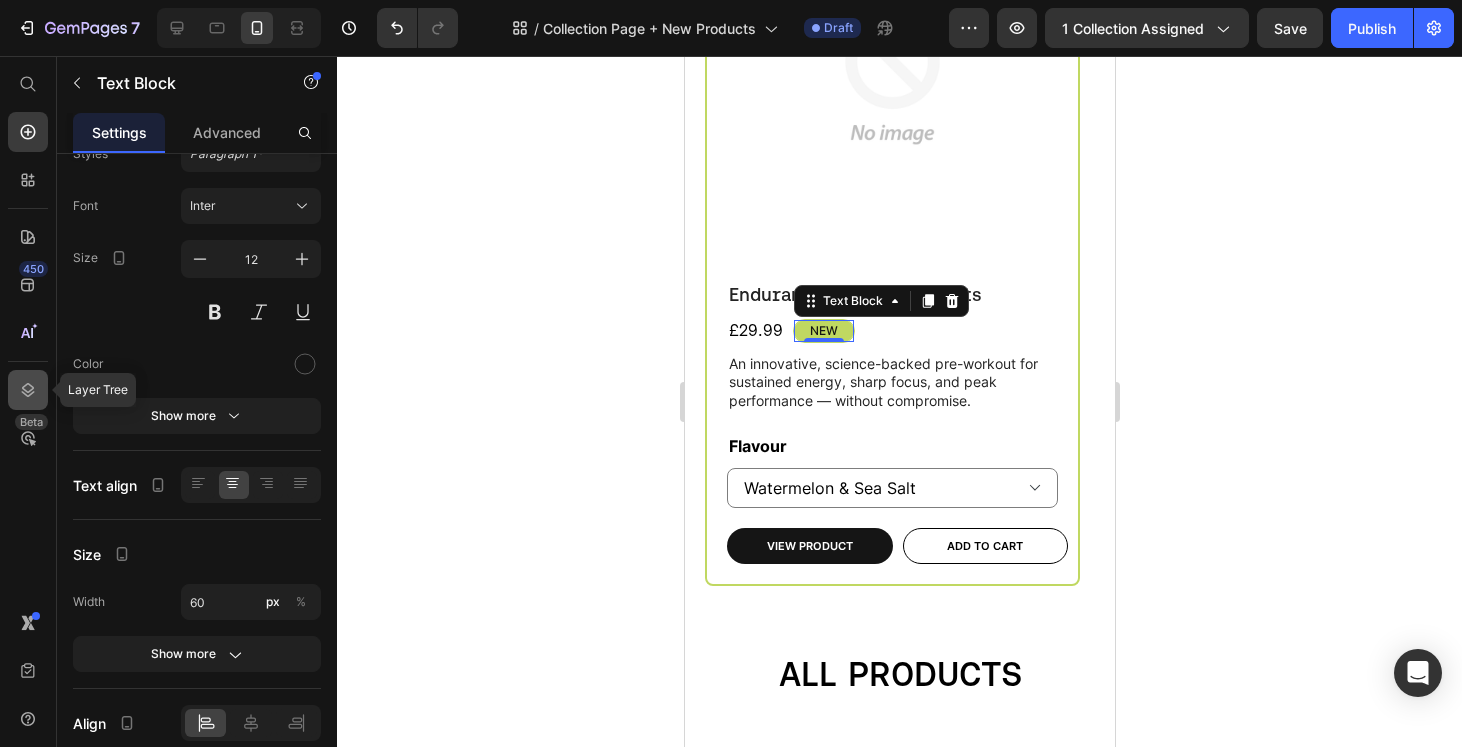 click 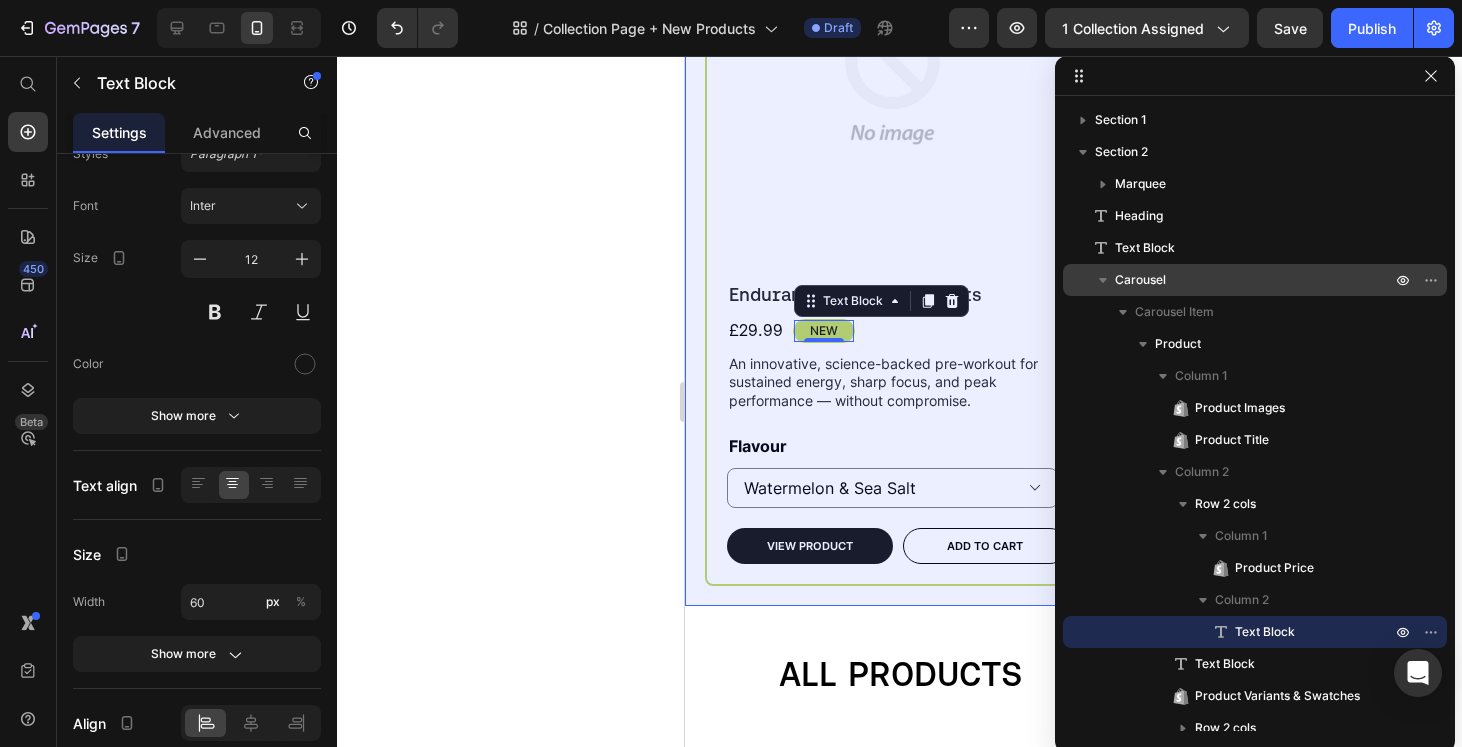 click on "Carousel" at bounding box center (1255, 280) 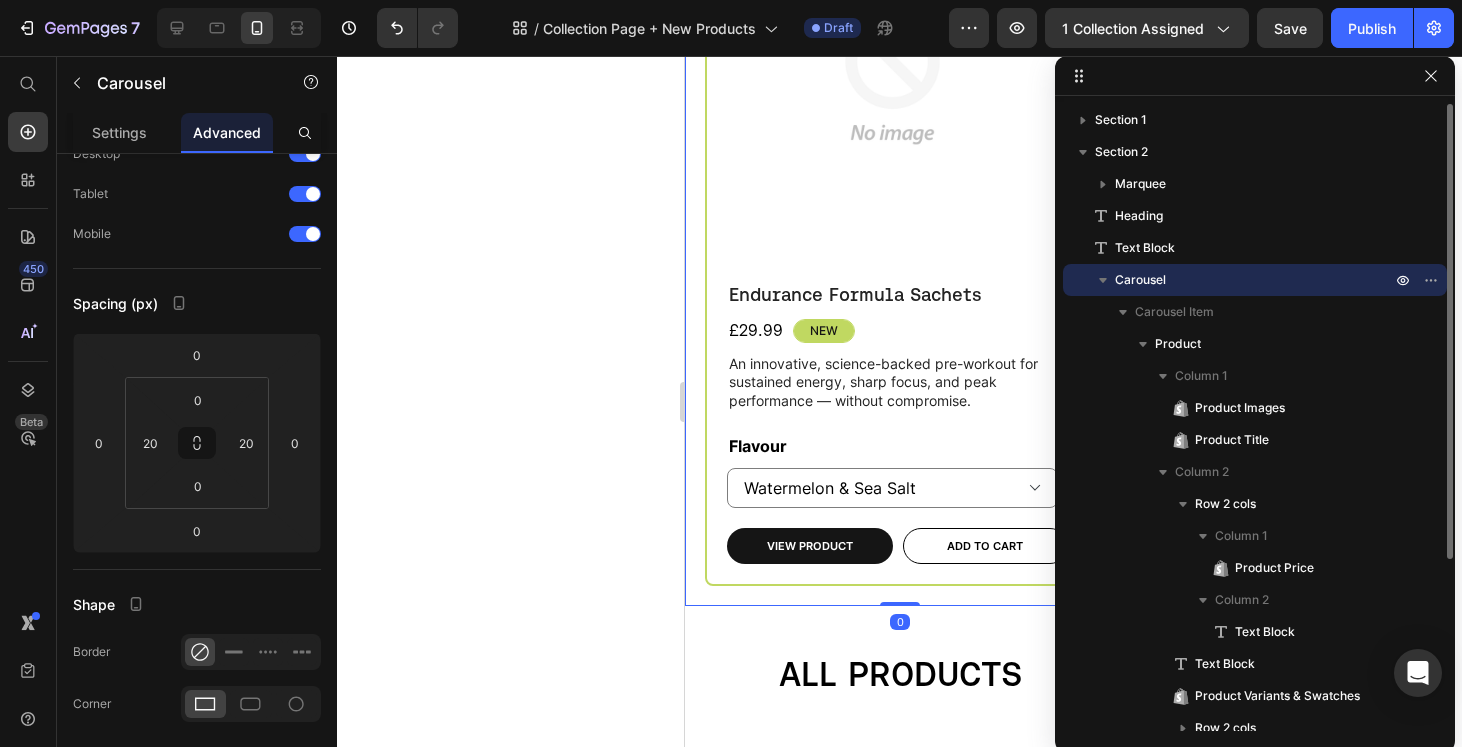 scroll, scrollTop: 0, scrollLeft: 0, axis: both 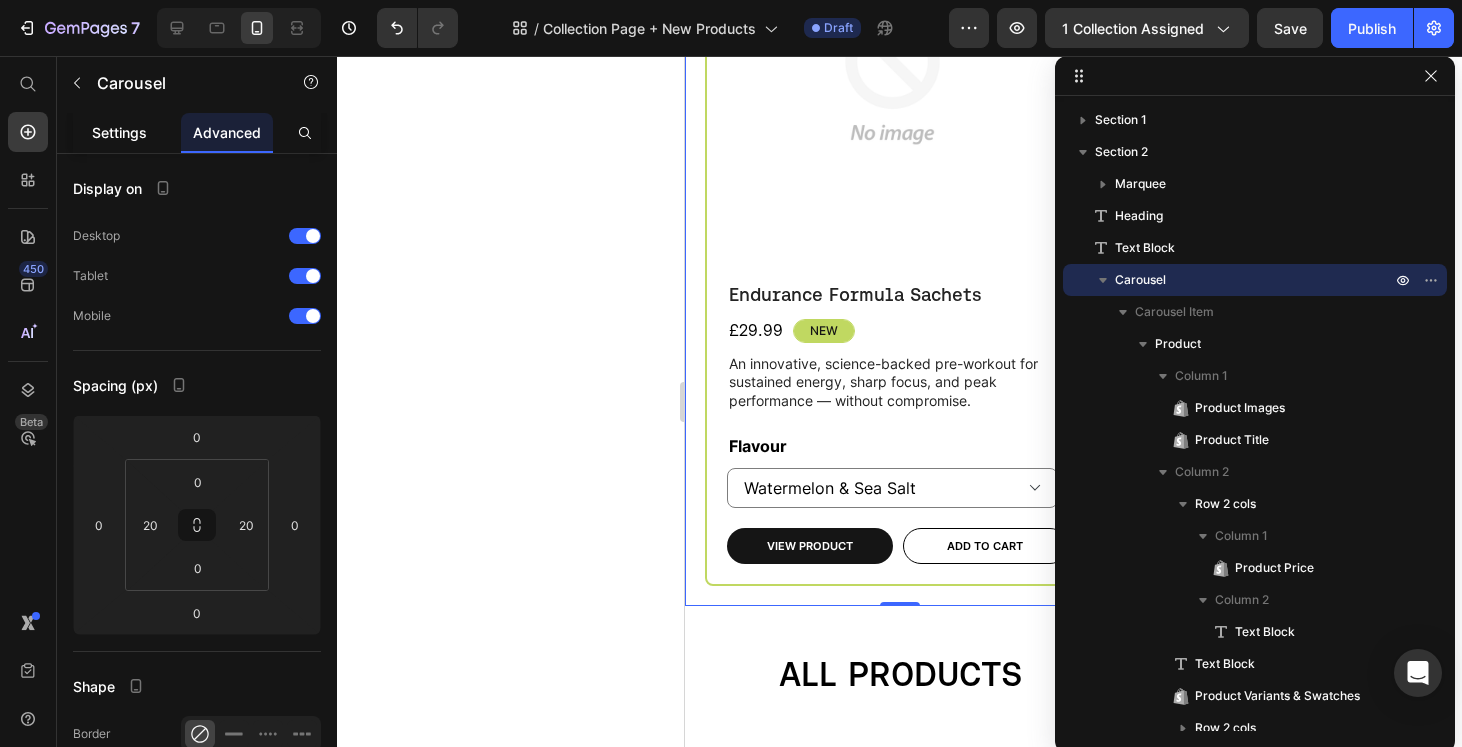 click on "Settings" at bounding box center [119, 132] 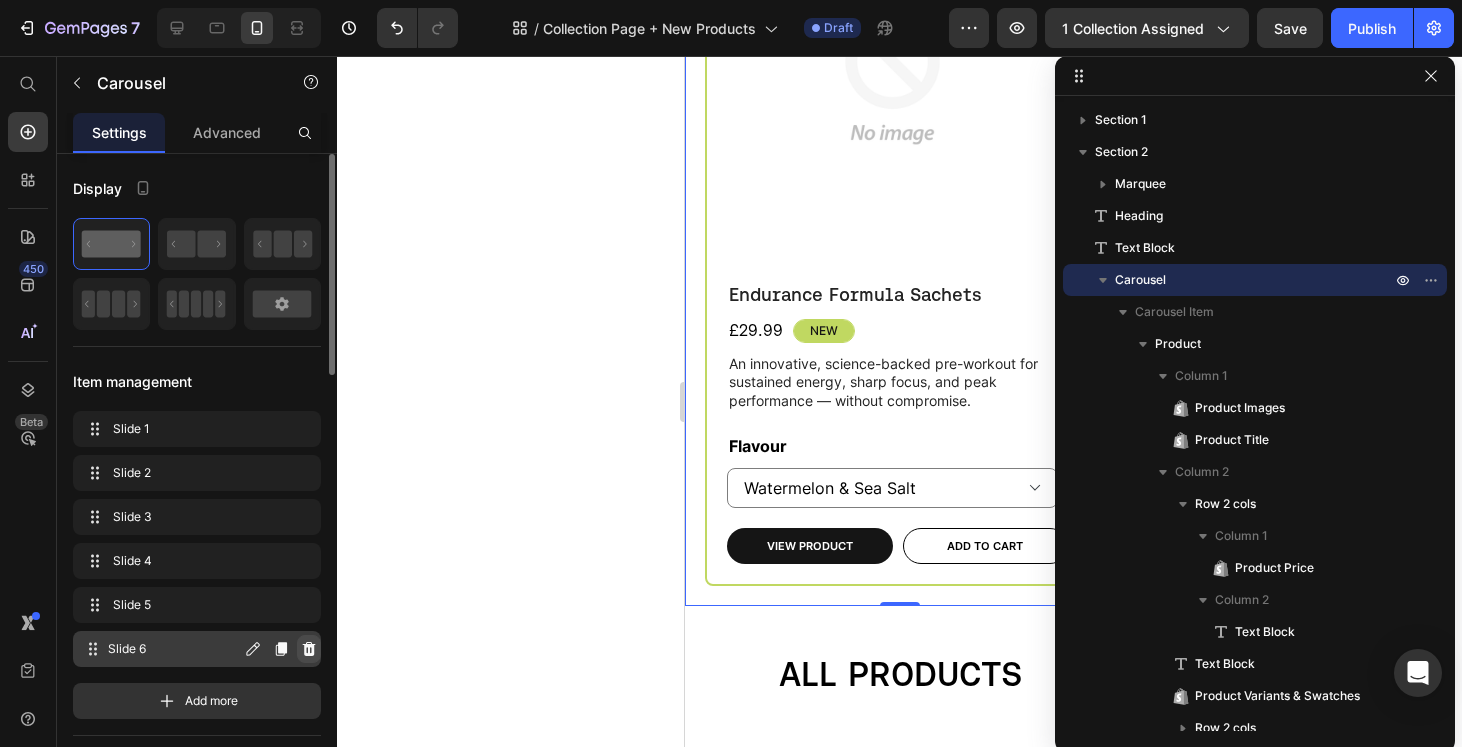click 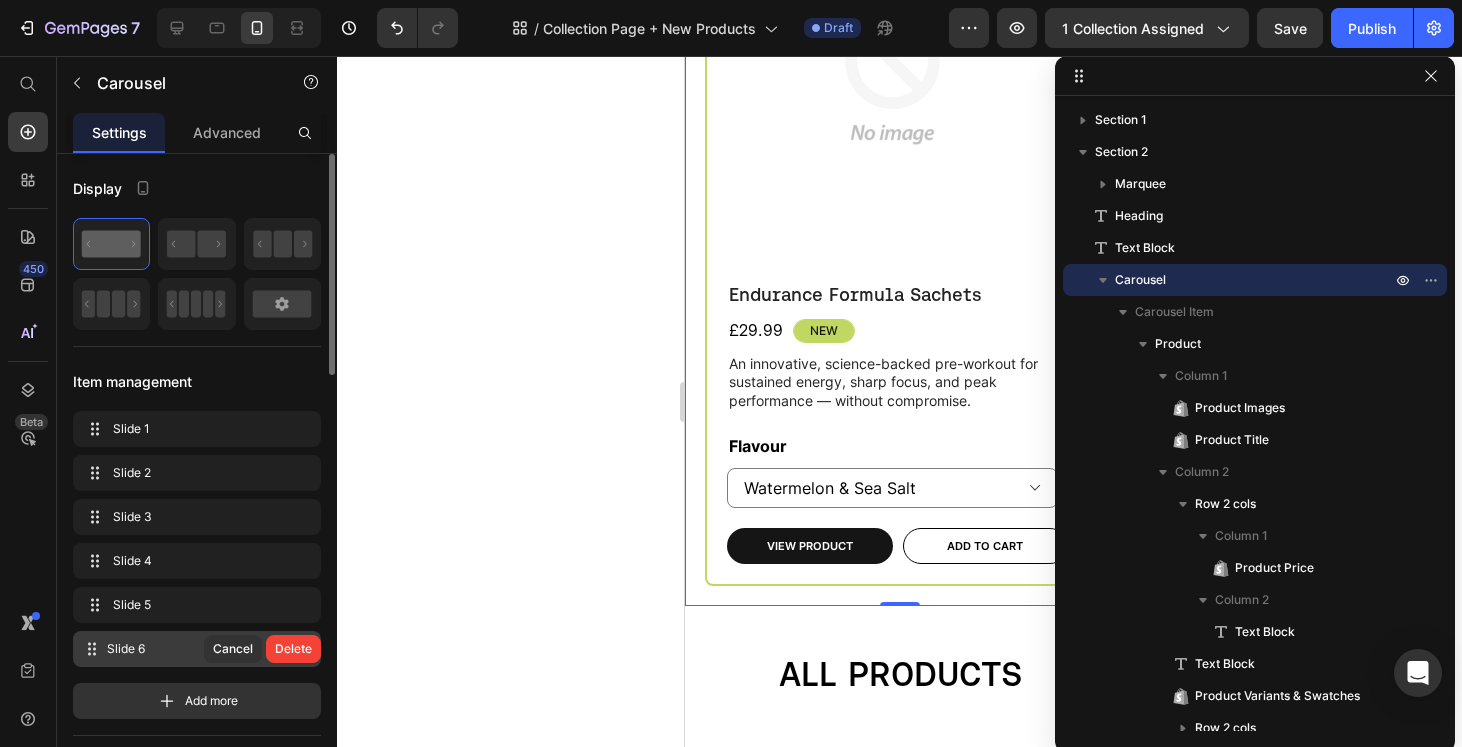 click on "Delete" at bounding box center [293, 649] 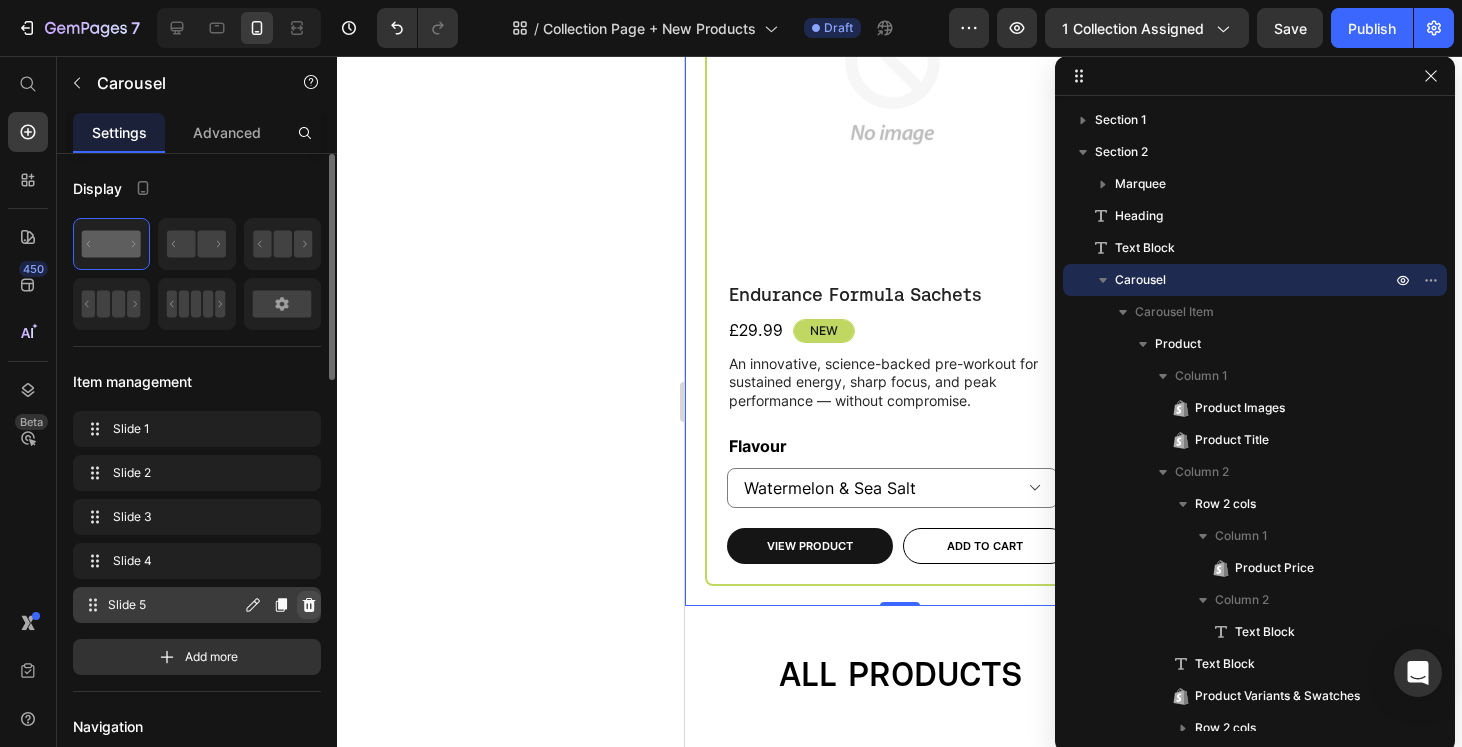 click 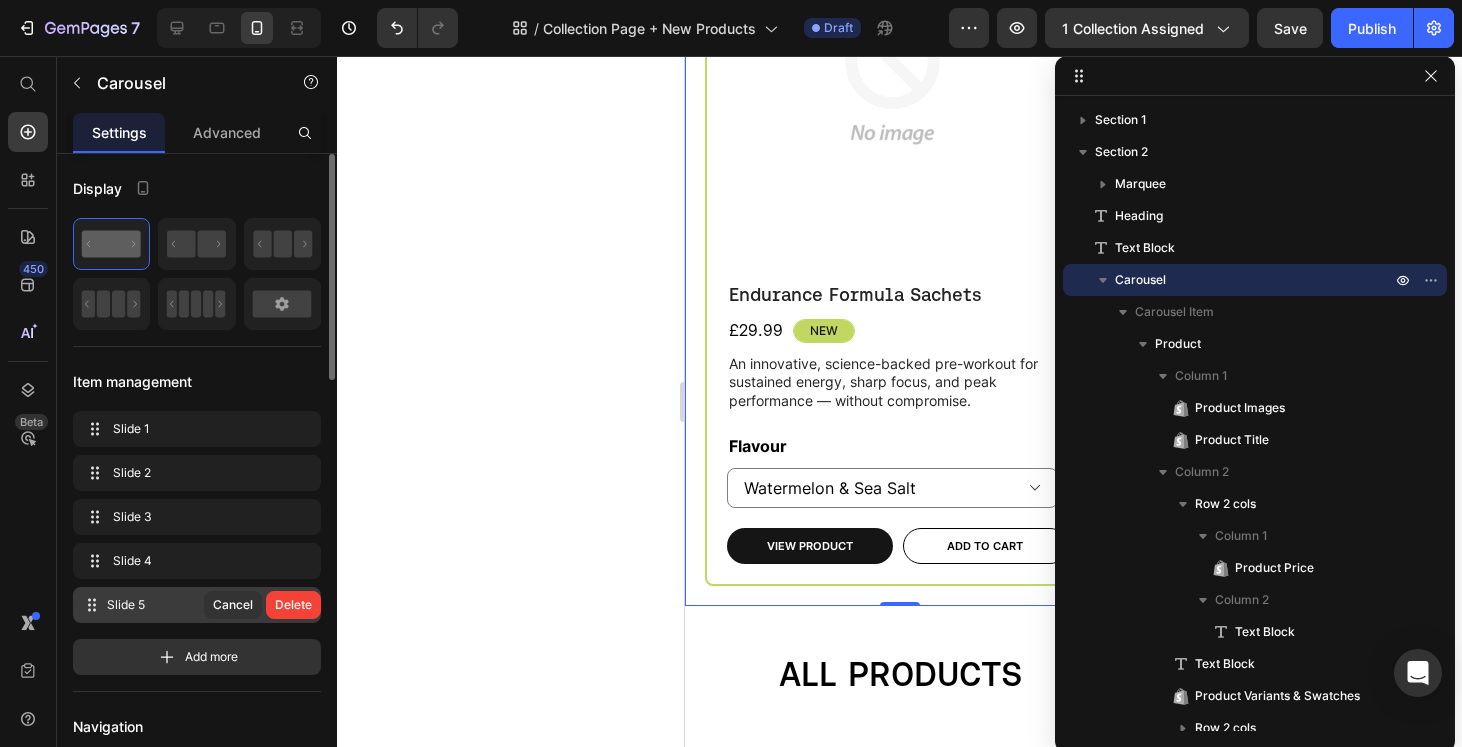 click on "Delete" at bounding box center [293, 605] 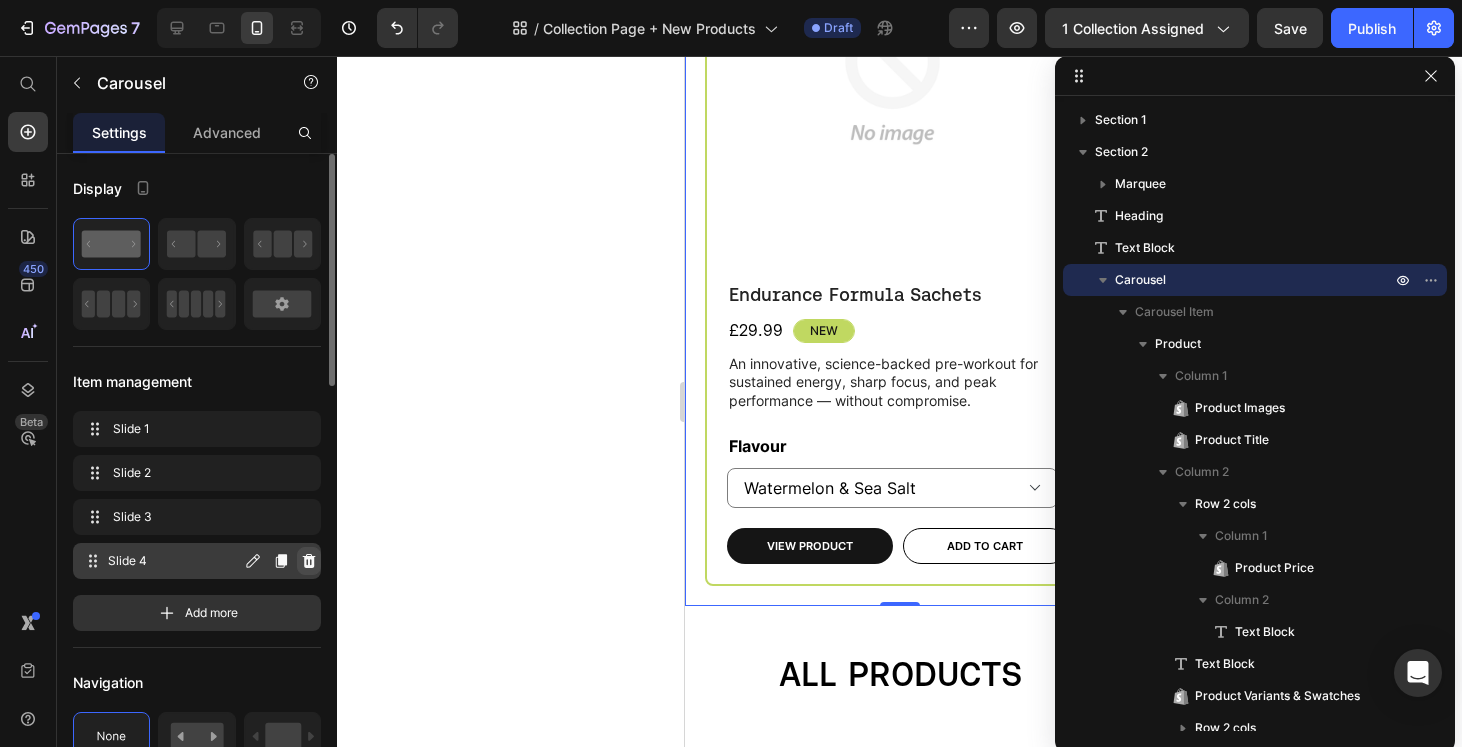 click 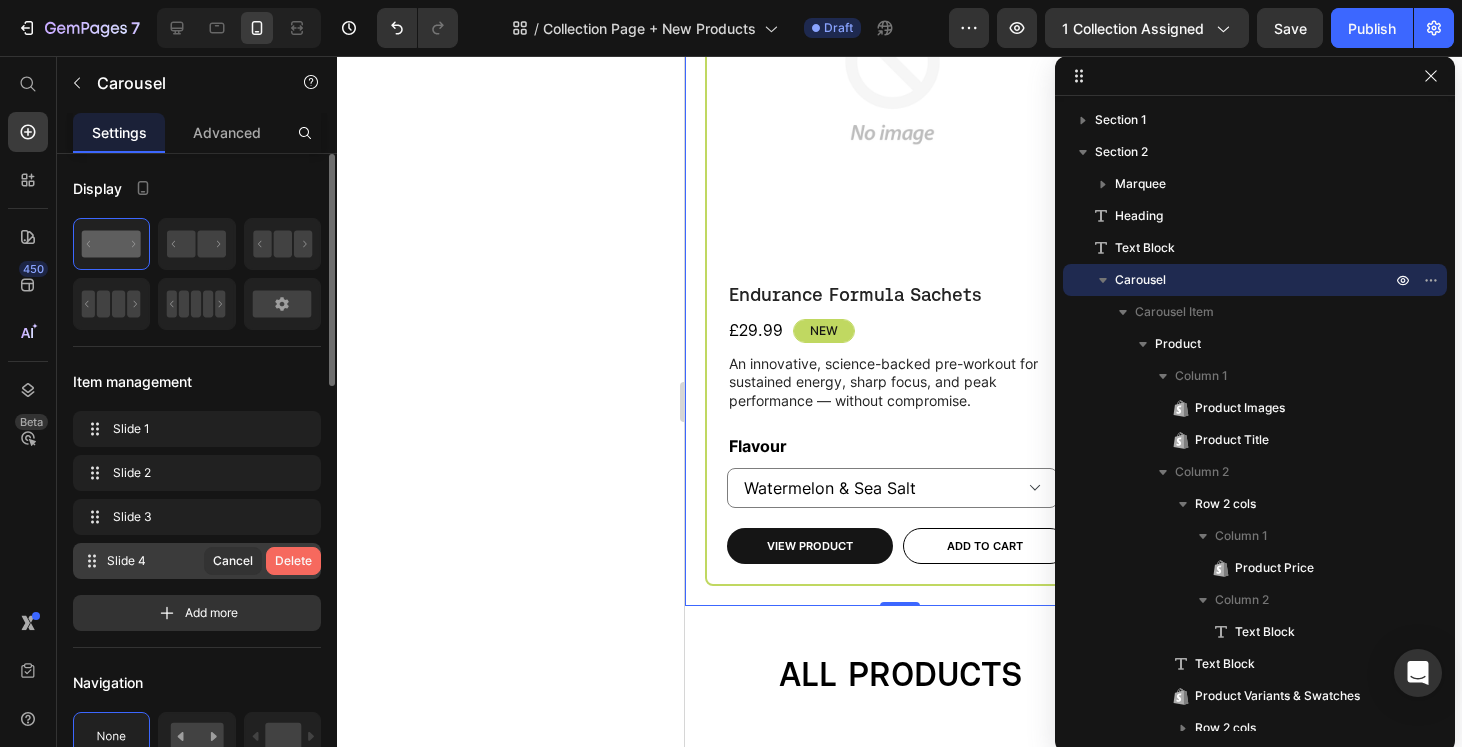 click on "Delete" at bounding box center [293, 561] 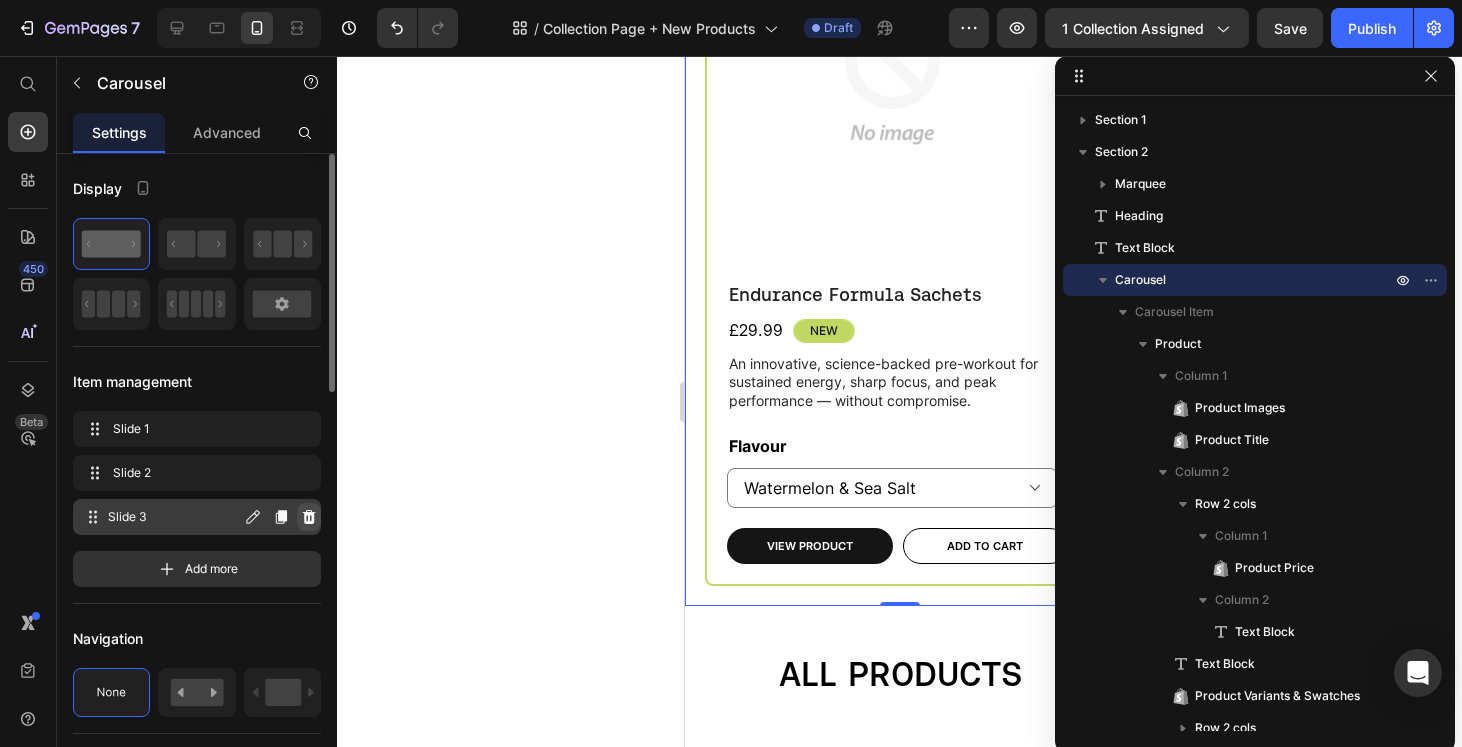 click 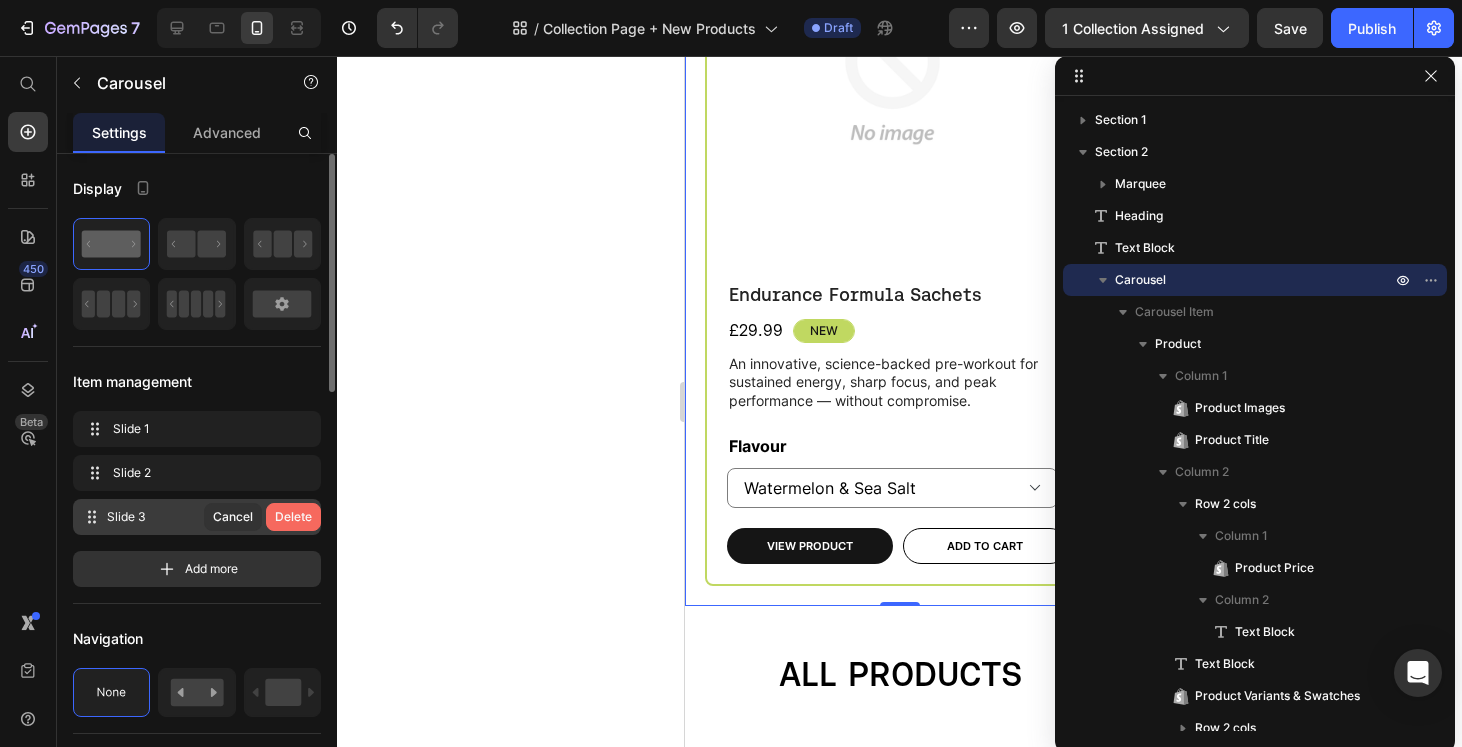 click on "Delete" at bounding box center (293, 517) 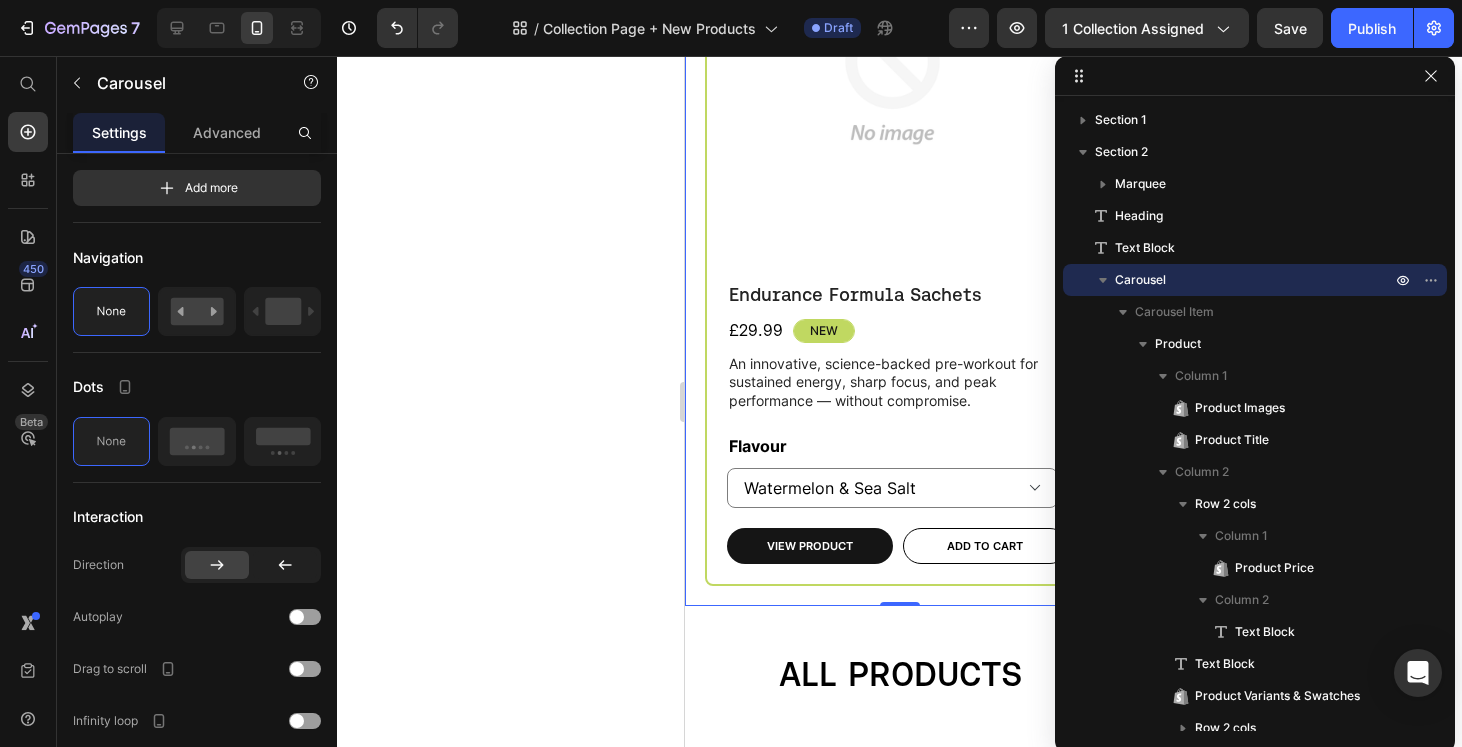 scroll, scrollTop: 0, scrollLeft: 0, axis: both 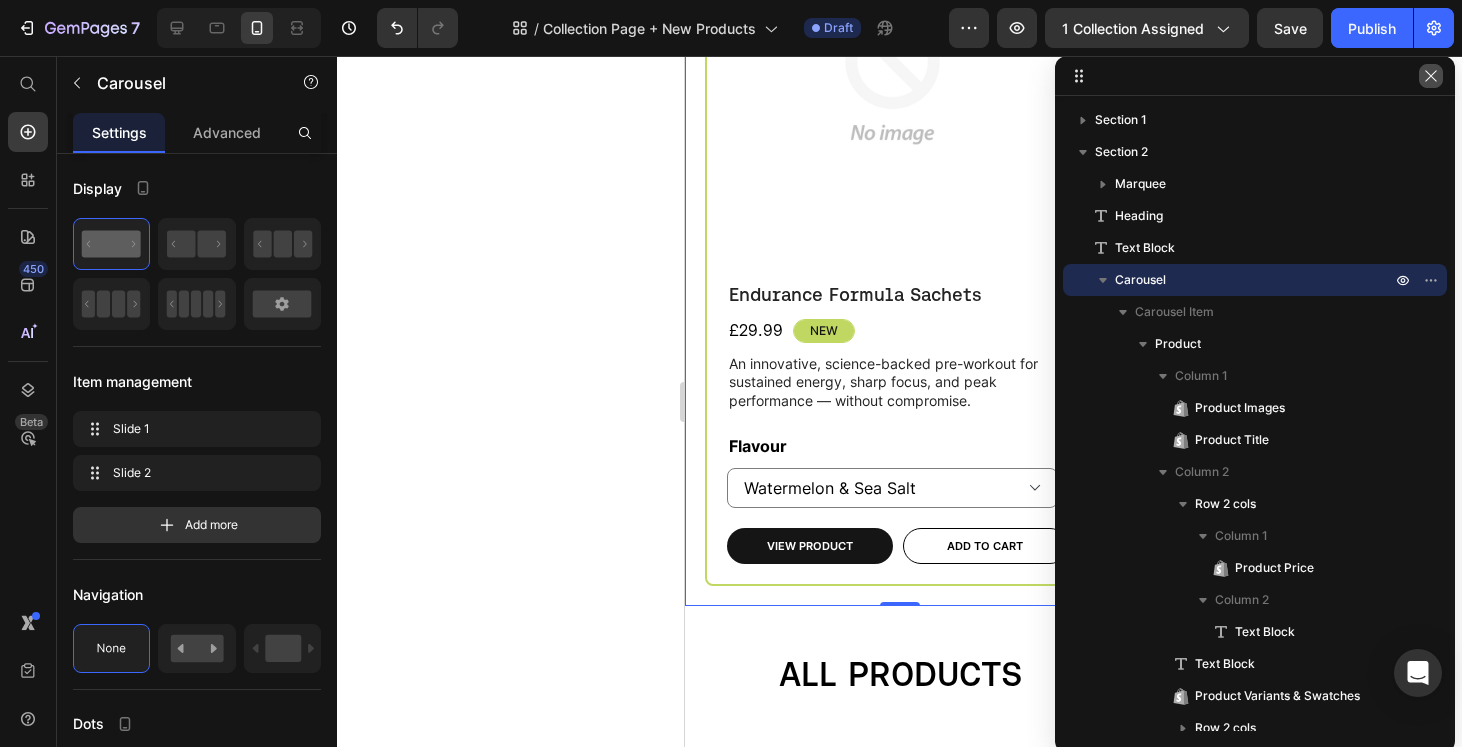 click 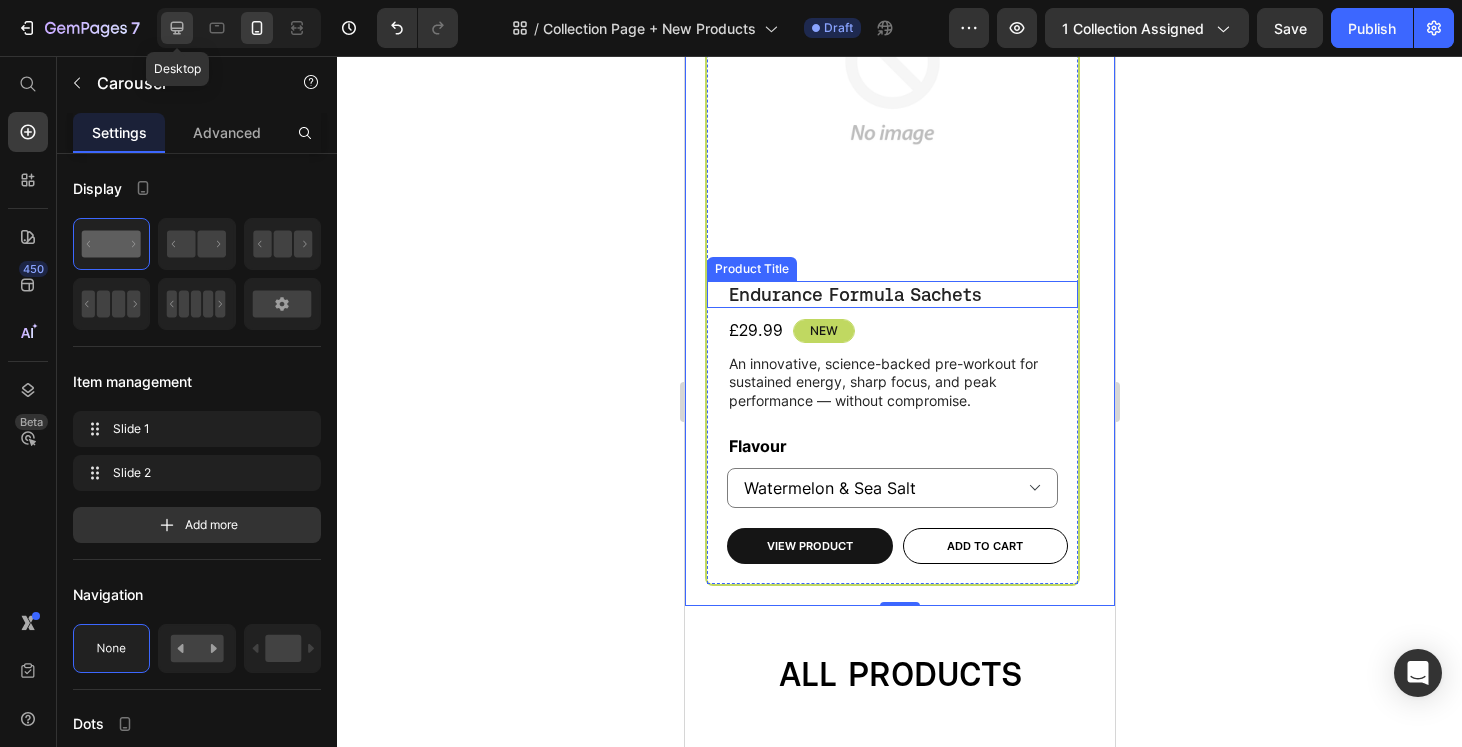 click 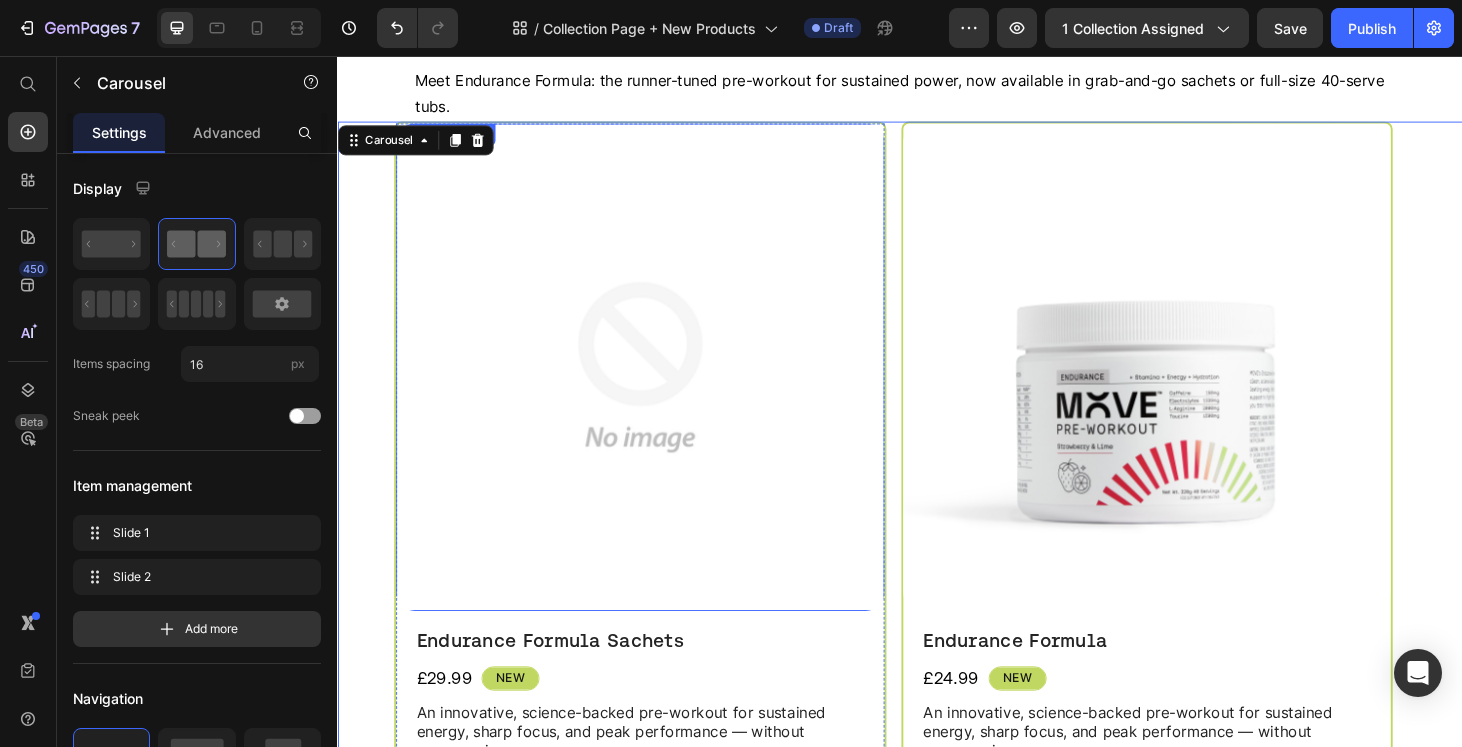 scroll, scrollTop: 511, scrollLeft: 0, axis: vertical 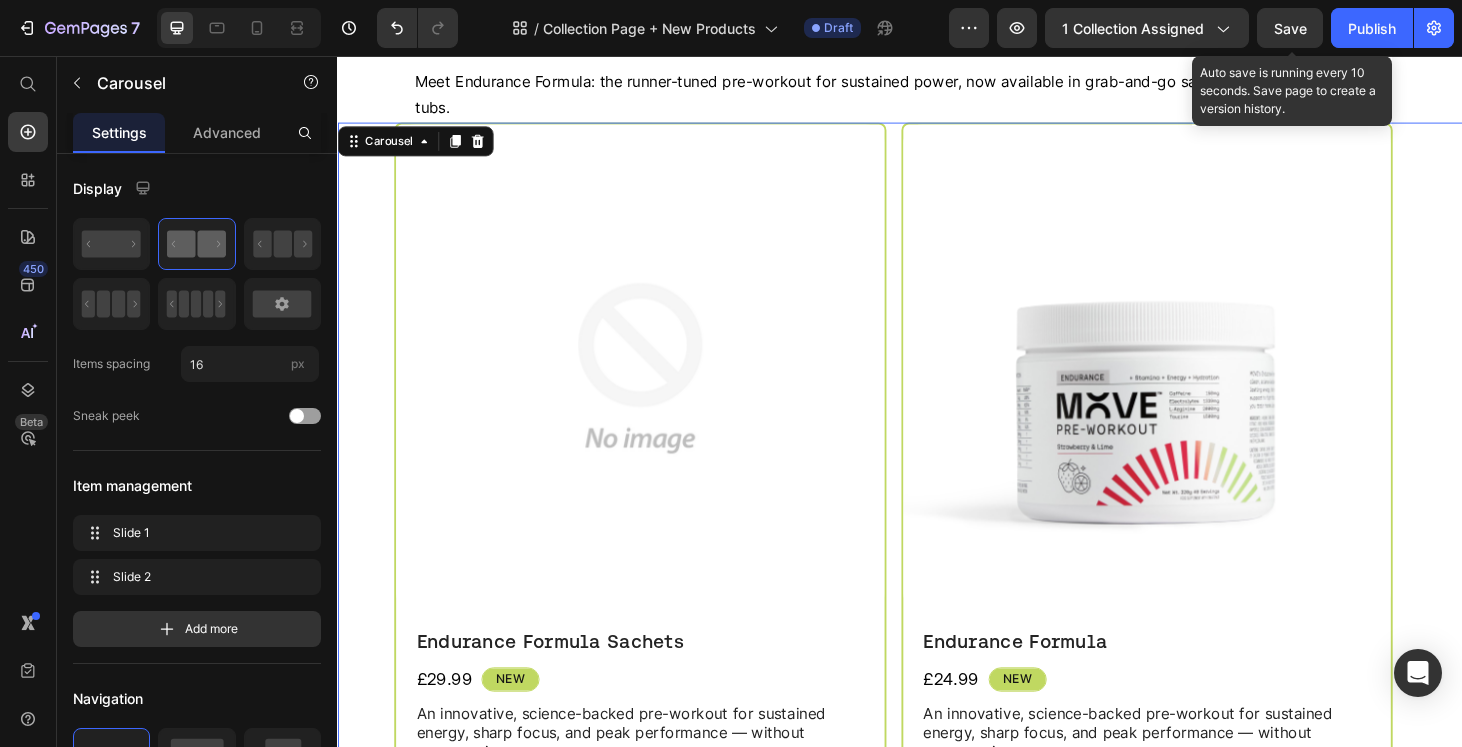 click on "Save" at bounding box center [1290, 28] 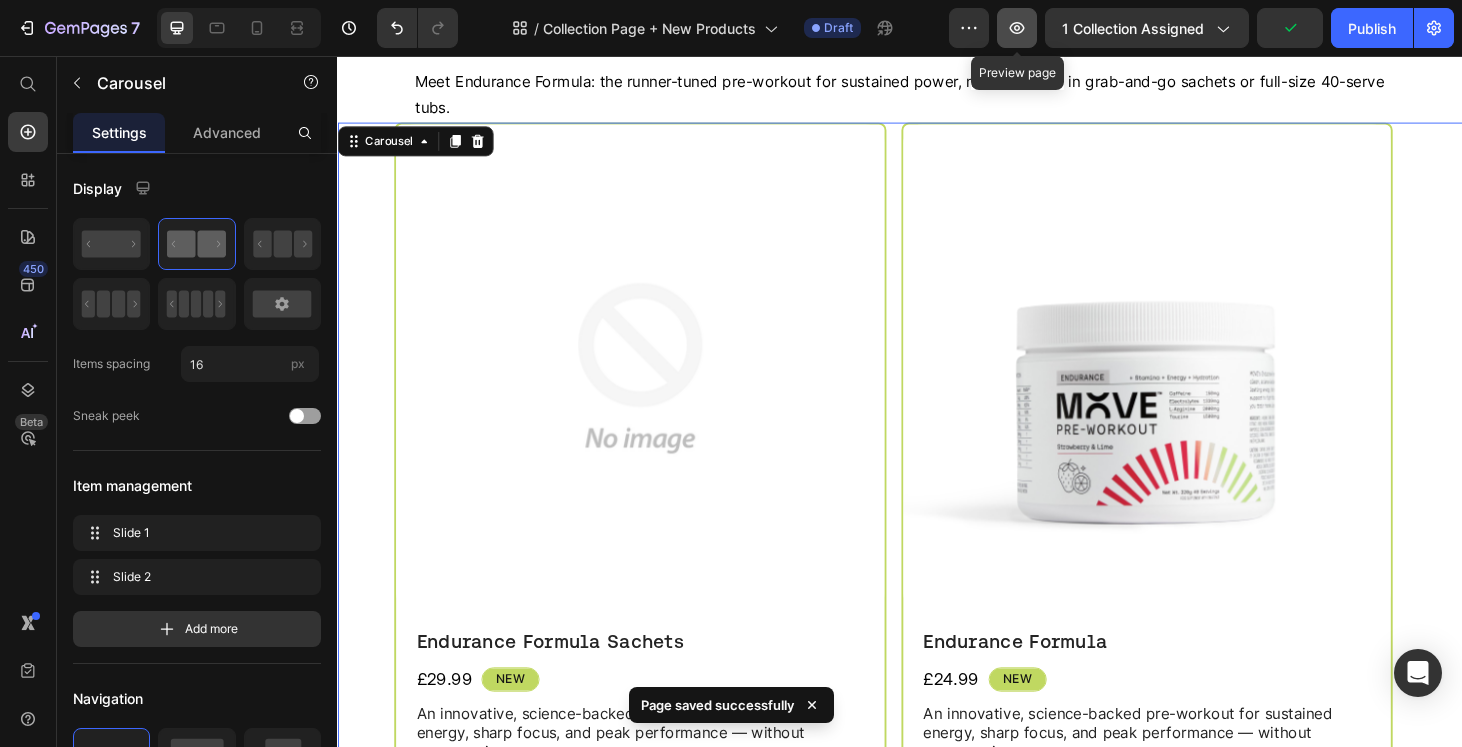 click 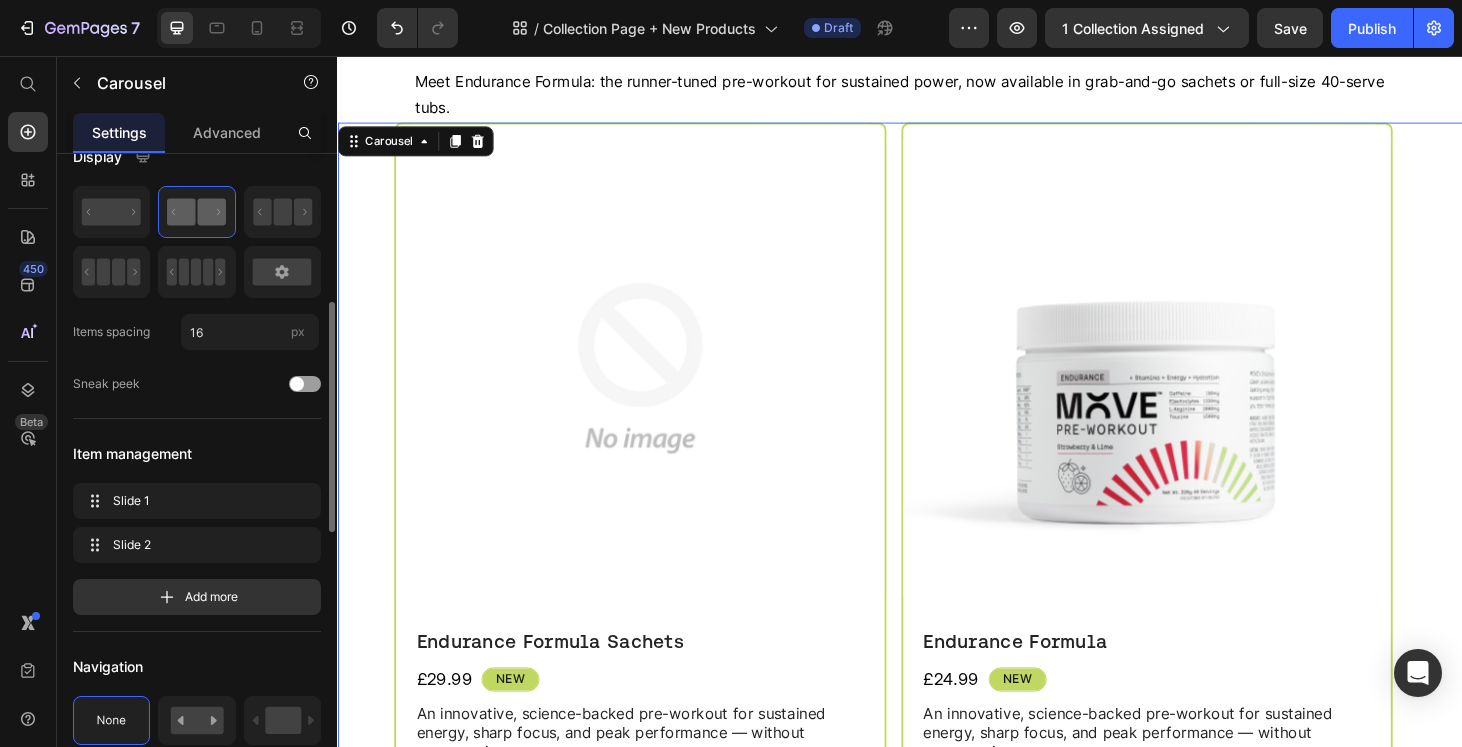 scroll, scrollTop: 133, scrollLeft: 0, axis: vertical 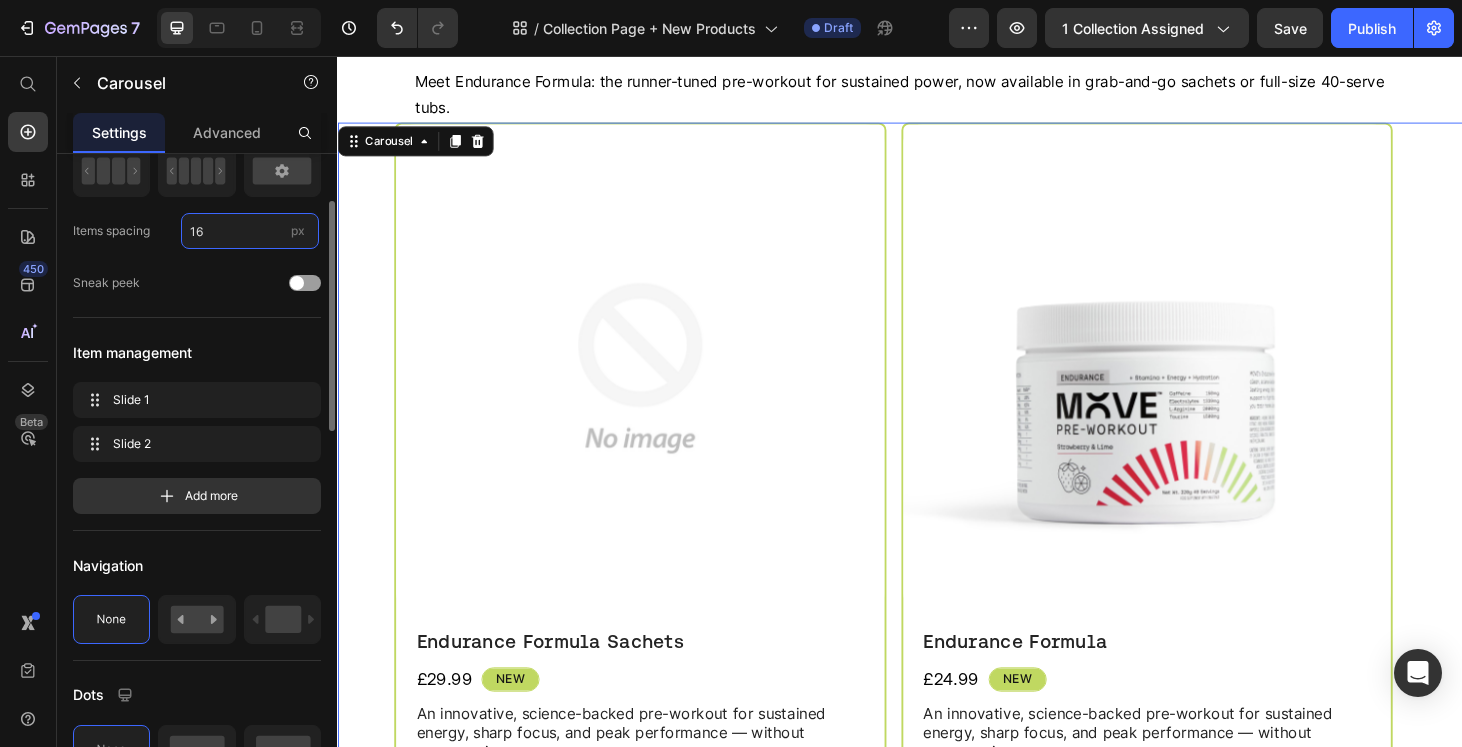 click on "16" at bounding box center [250, 231] 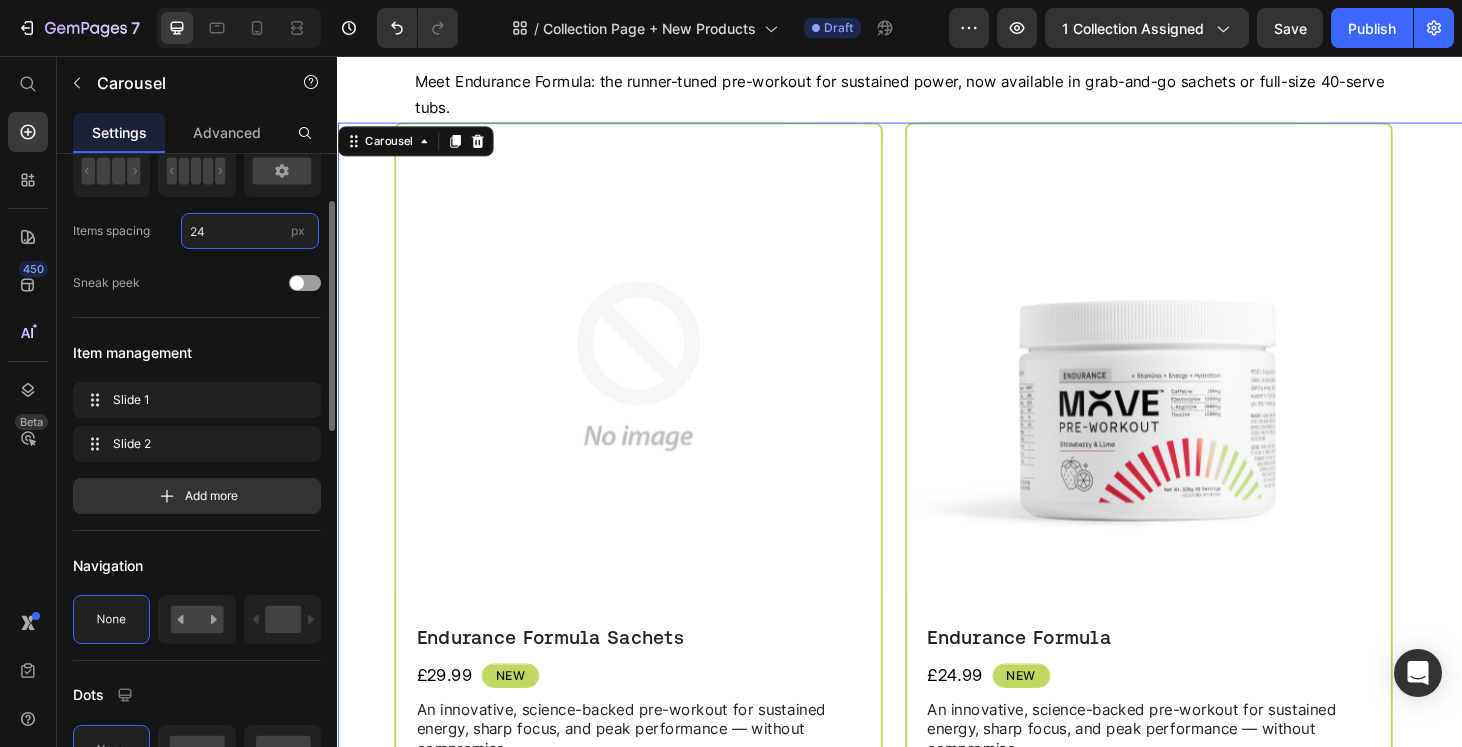 type on "24" 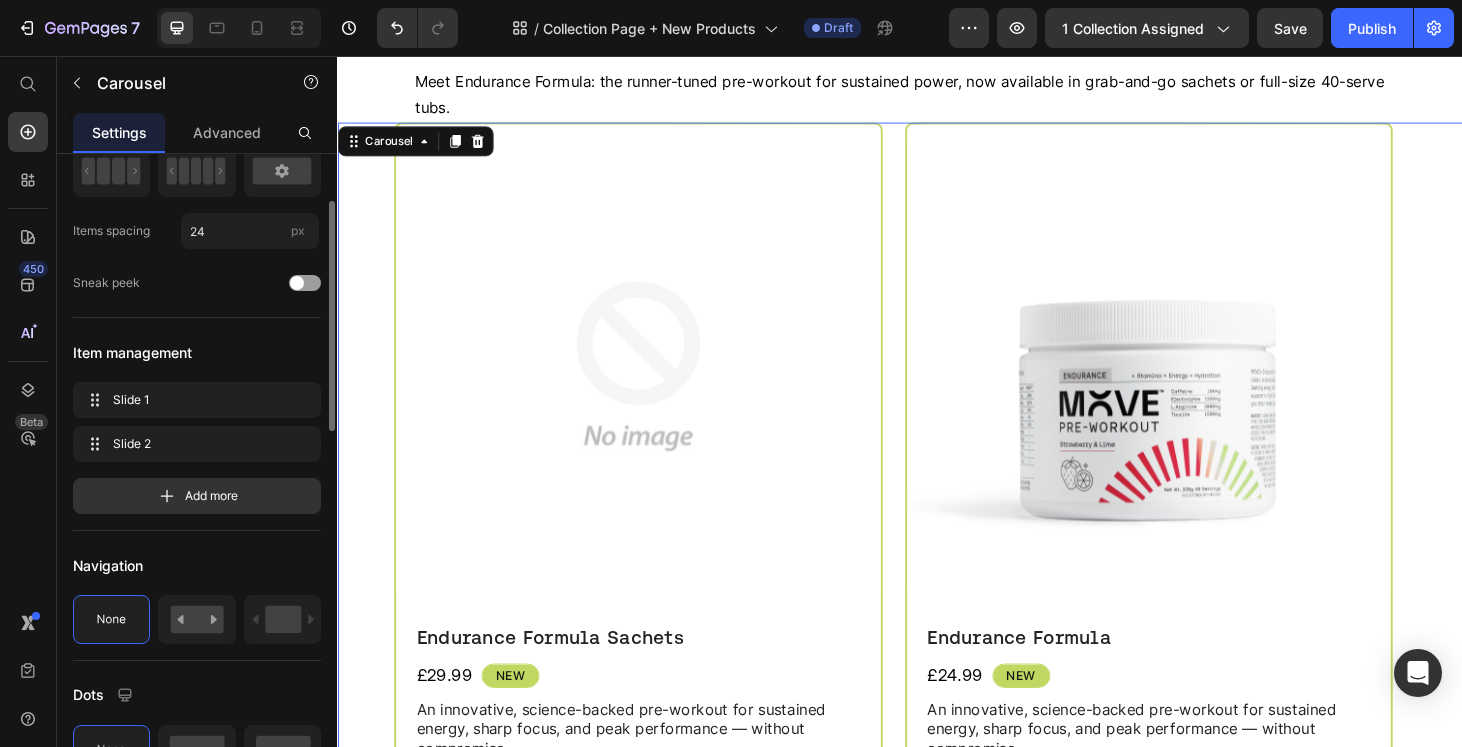 click on "Display Items spacing 24 px Sneak peek" 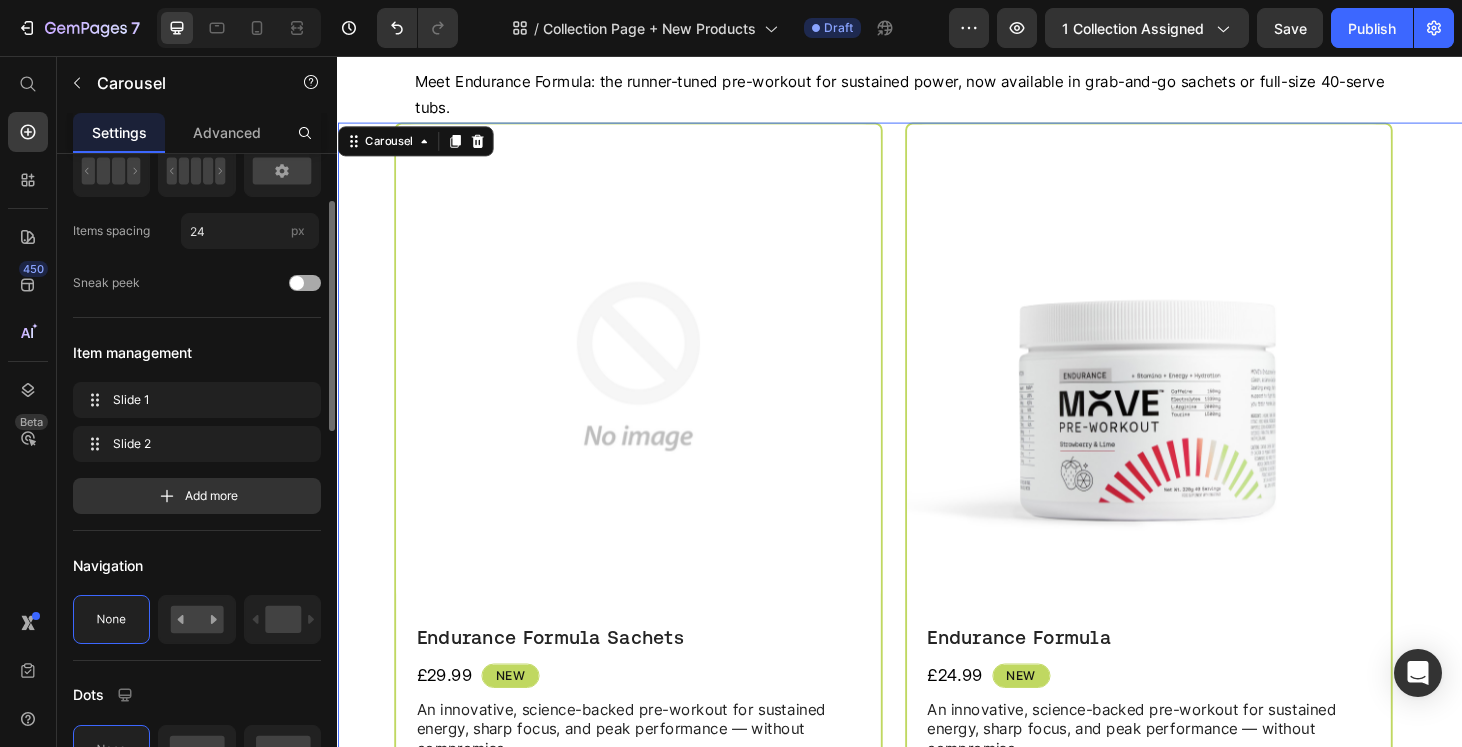 click at bounding box center [297, 283] 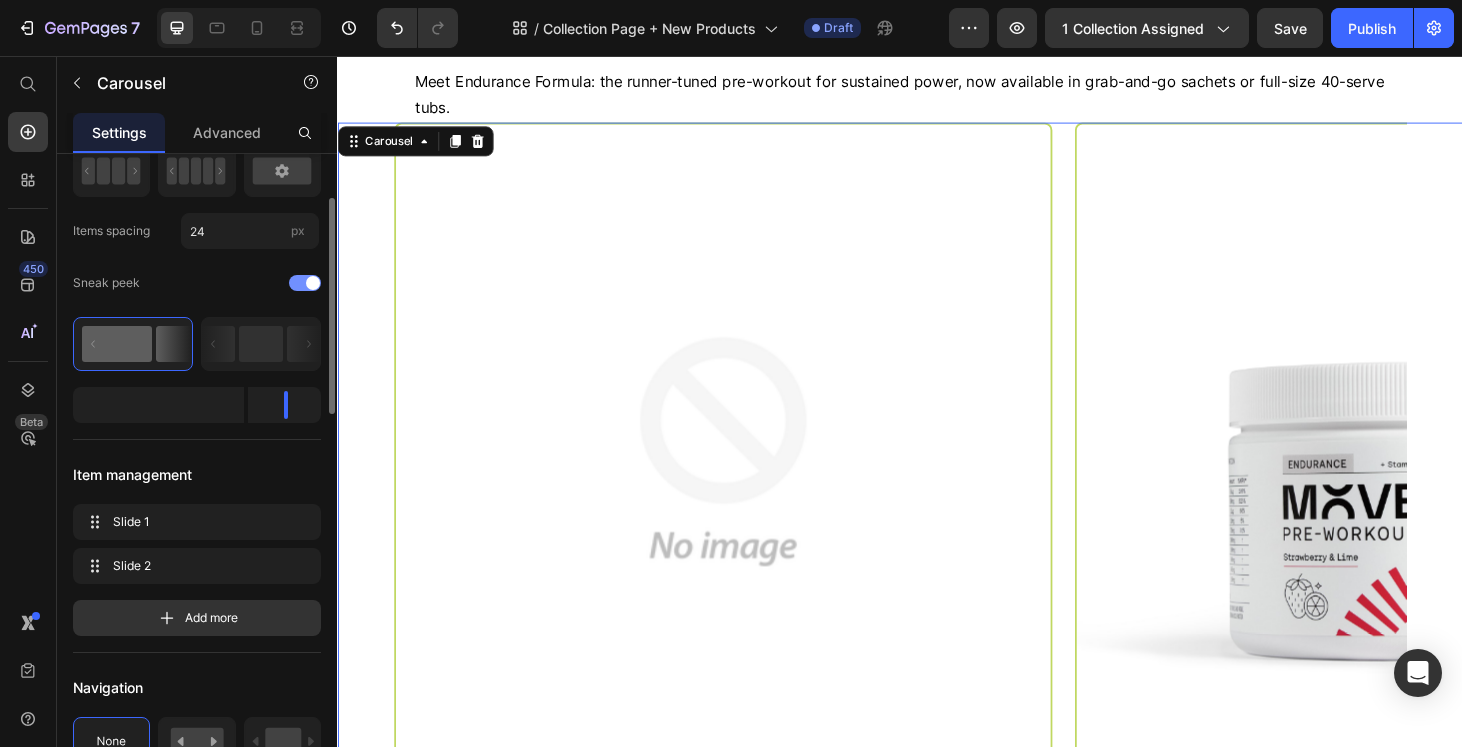 click on "Sneak peek" 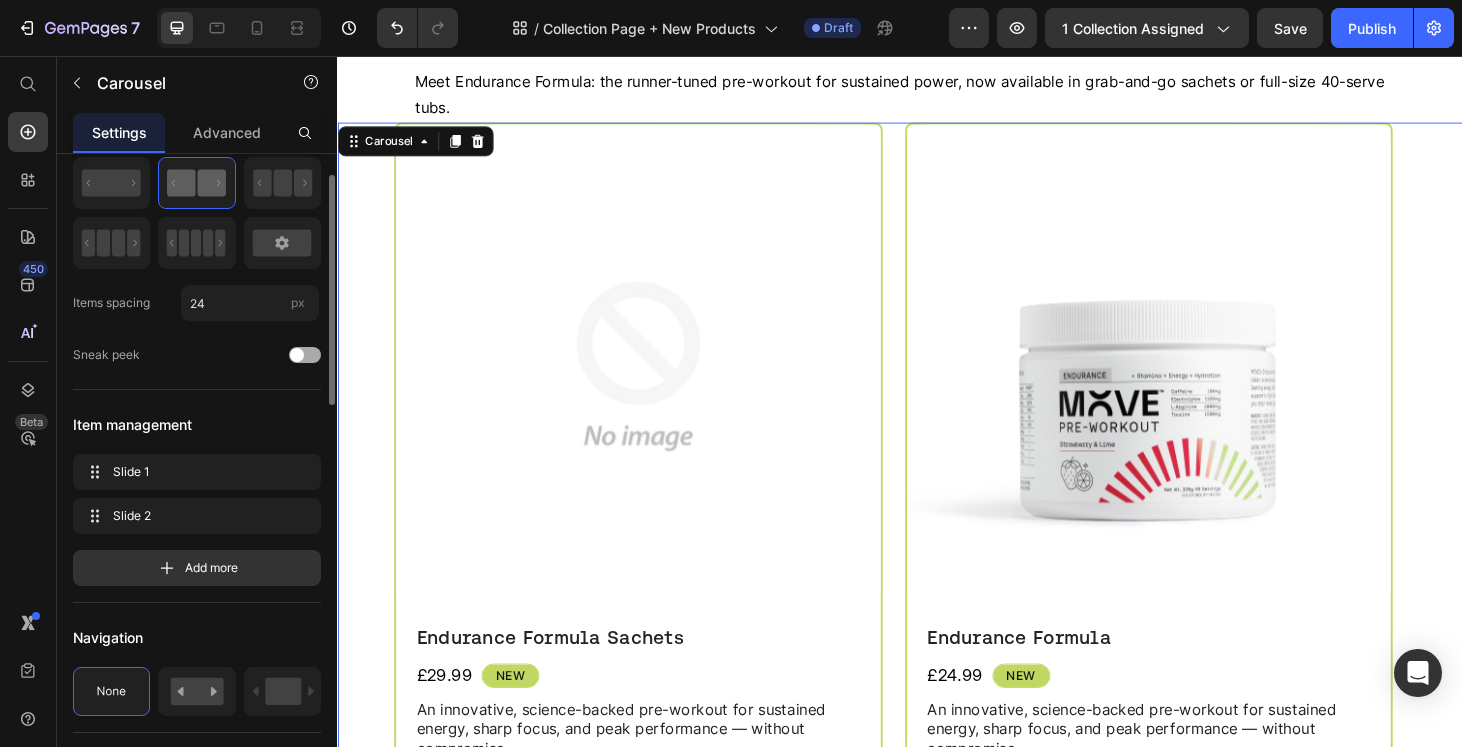 scroll, scrollTop: 27, scrollLeft: 0, axis: vertical 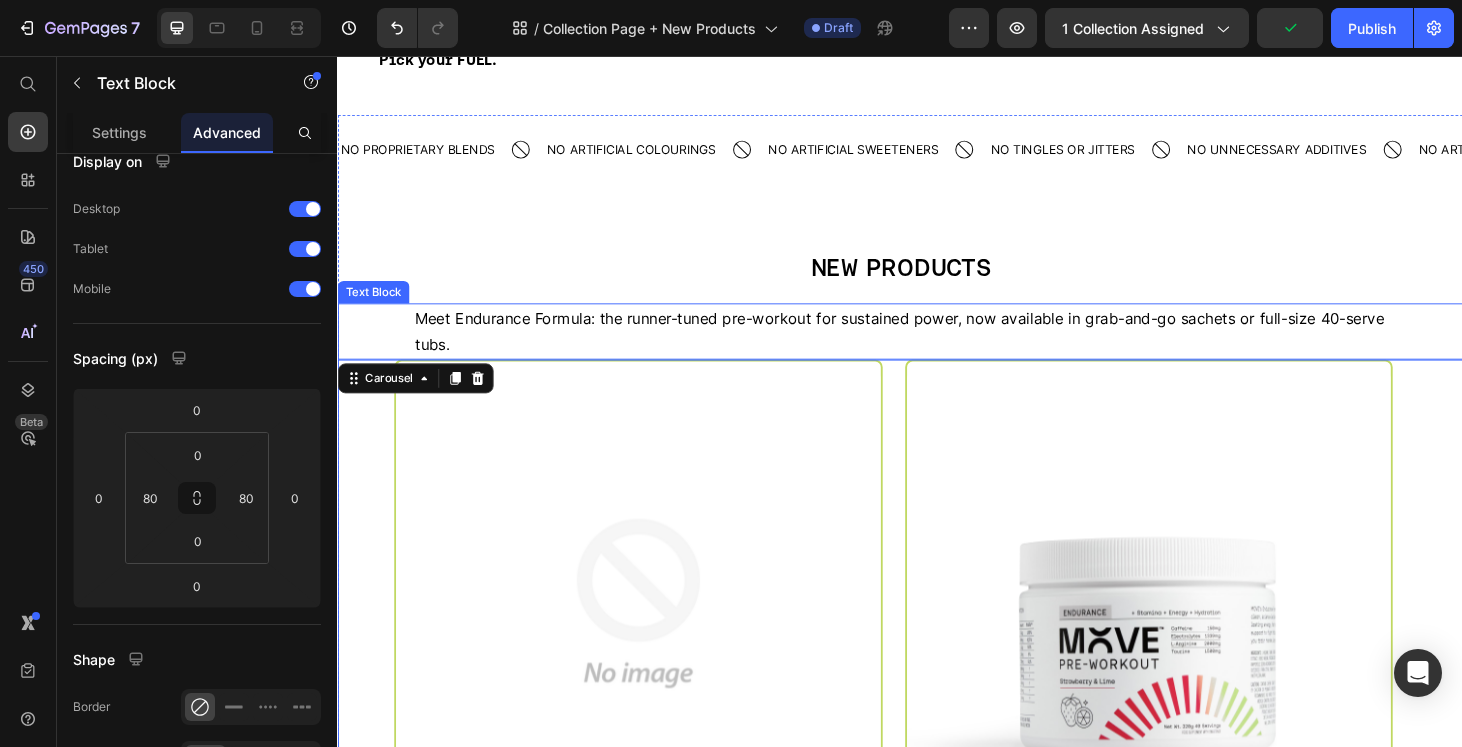 click on "Meet Endurance Formula: the runner-tuned pre-workout for sustained power, now available in grab-and-go sachets or full-size 40-serve tubs." at bounding box center [936, 350] 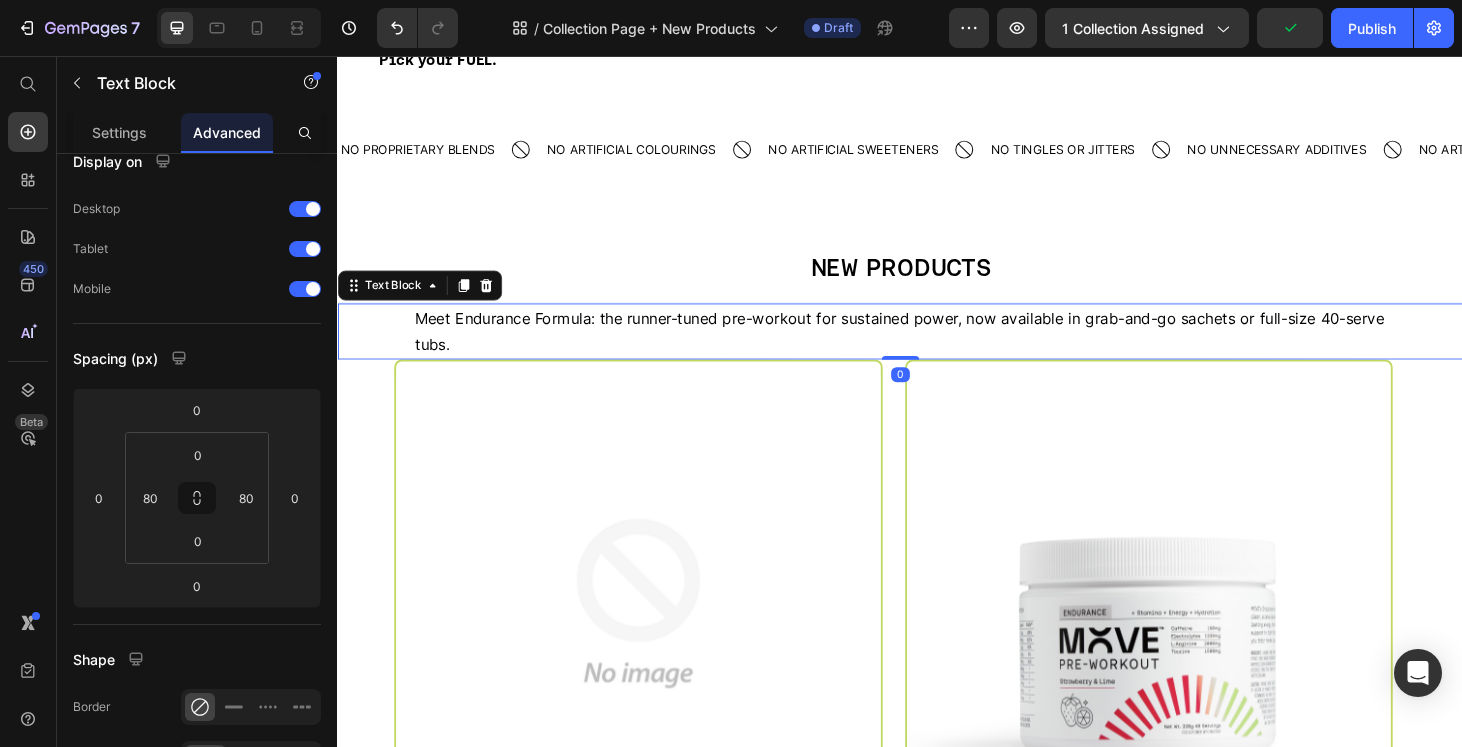 scroll, scrollTop: 0, scrollLeft: 0, axis: both 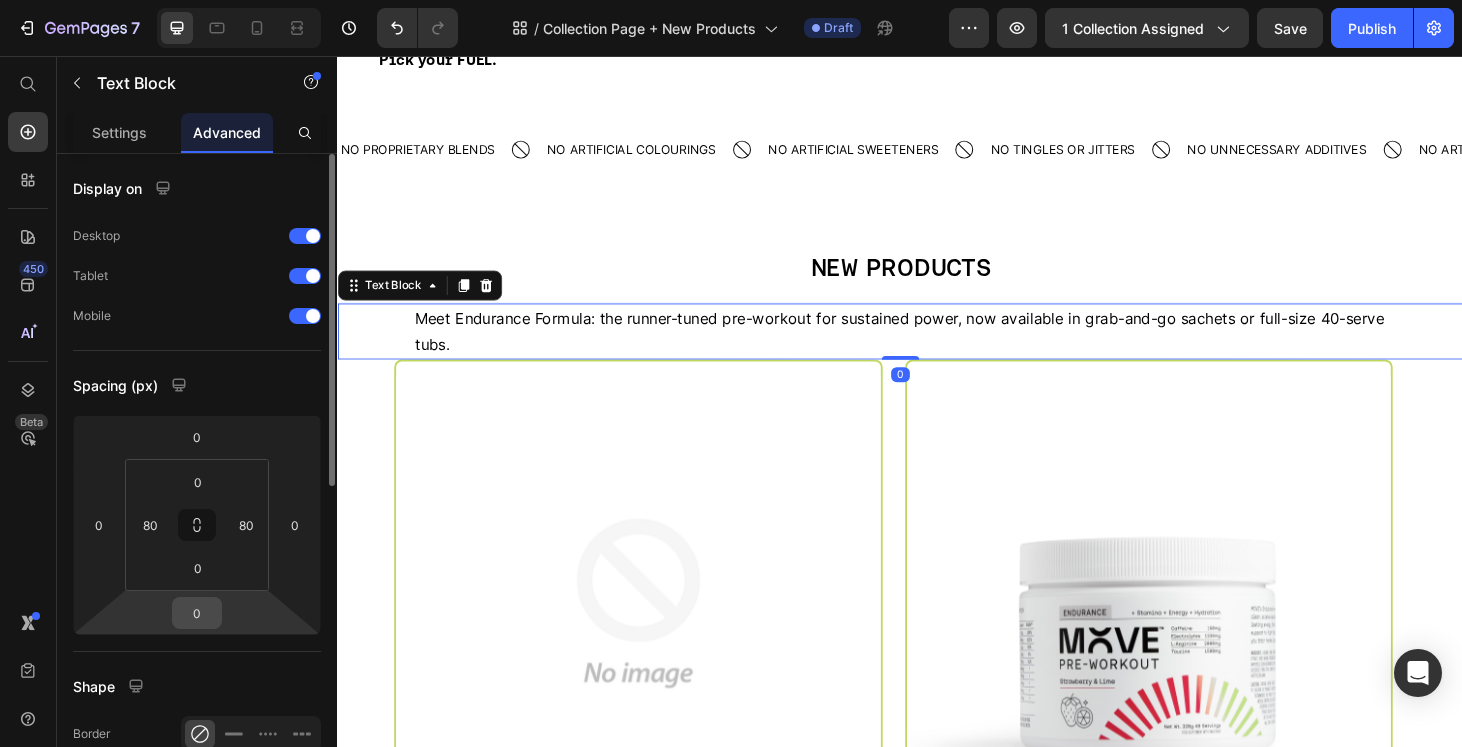 click on "0" at bounding box center (197, 613) 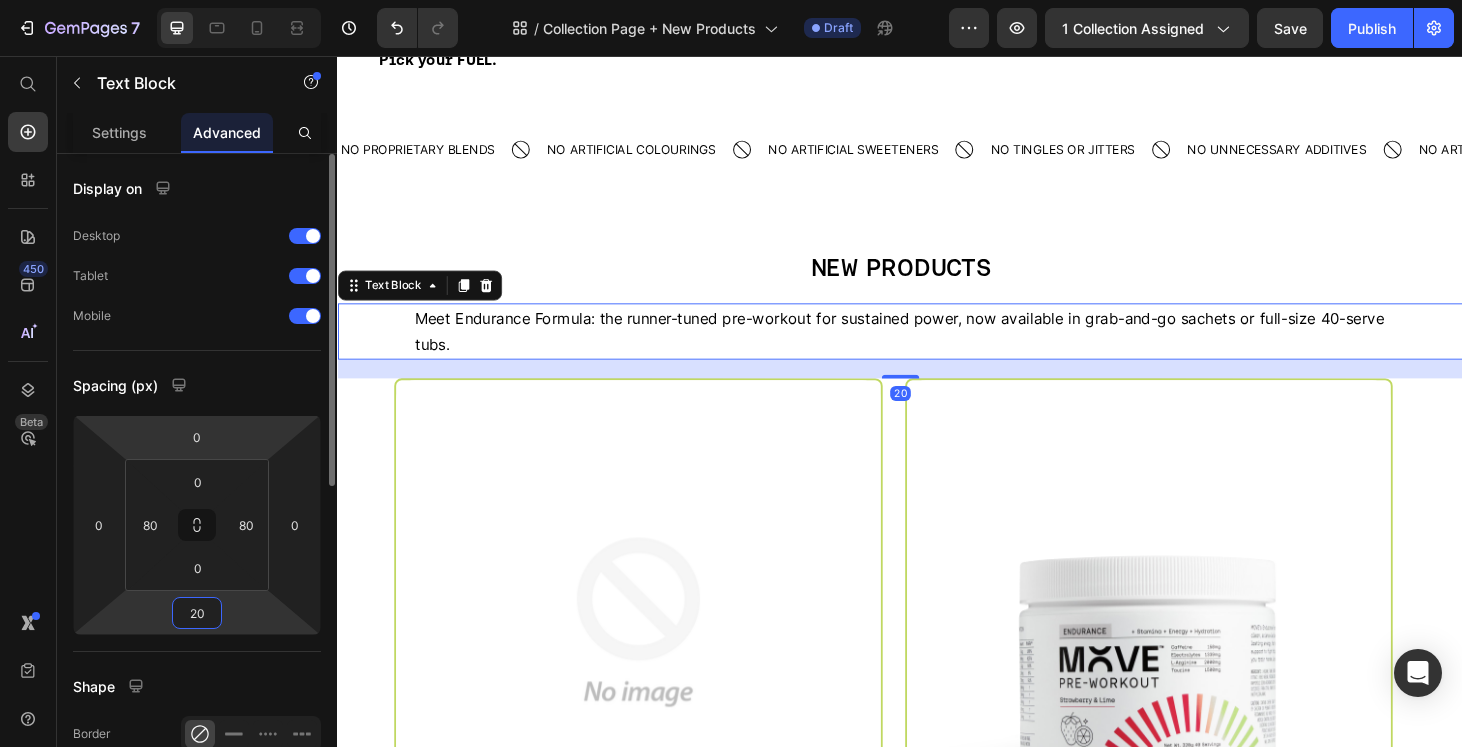 type on "20" 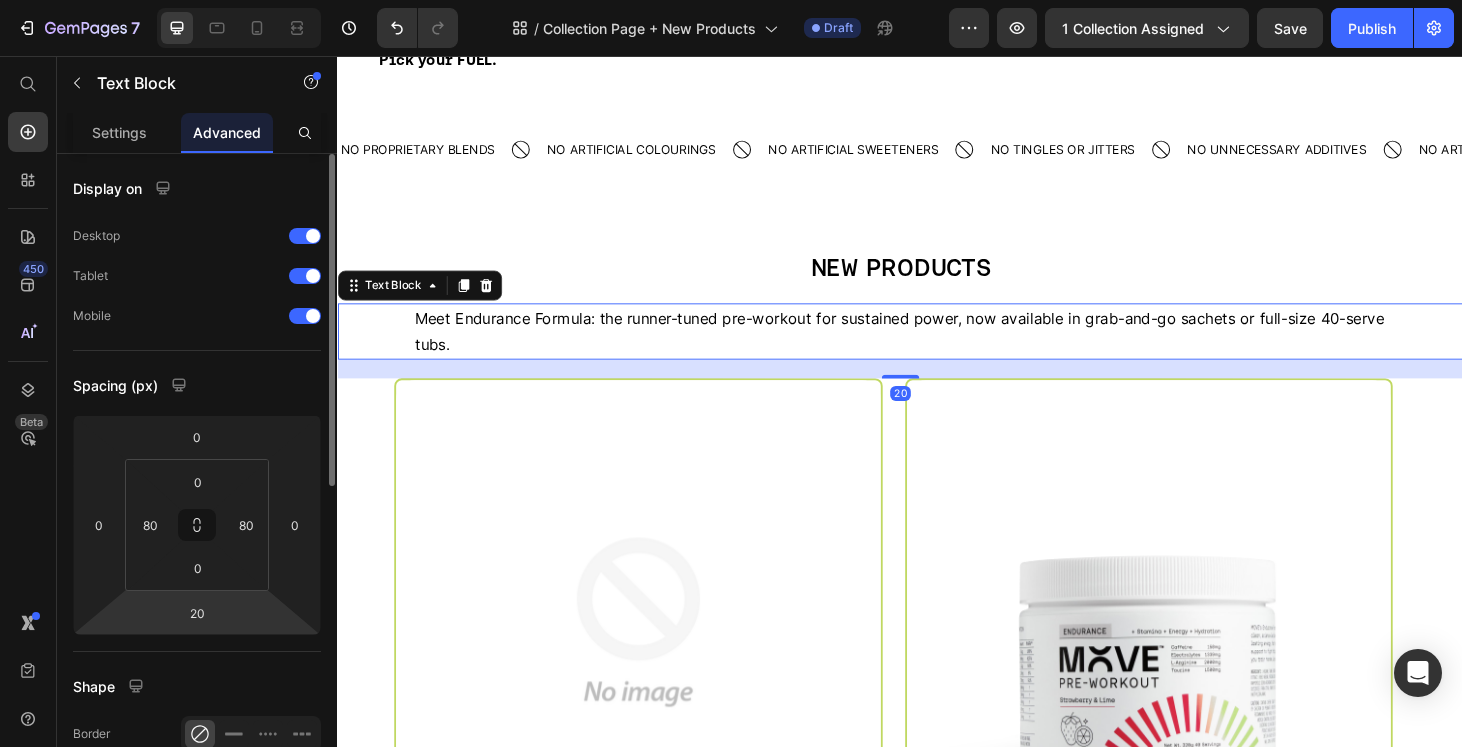 click on "Spacing (px)" at bounding box center (197, 385) 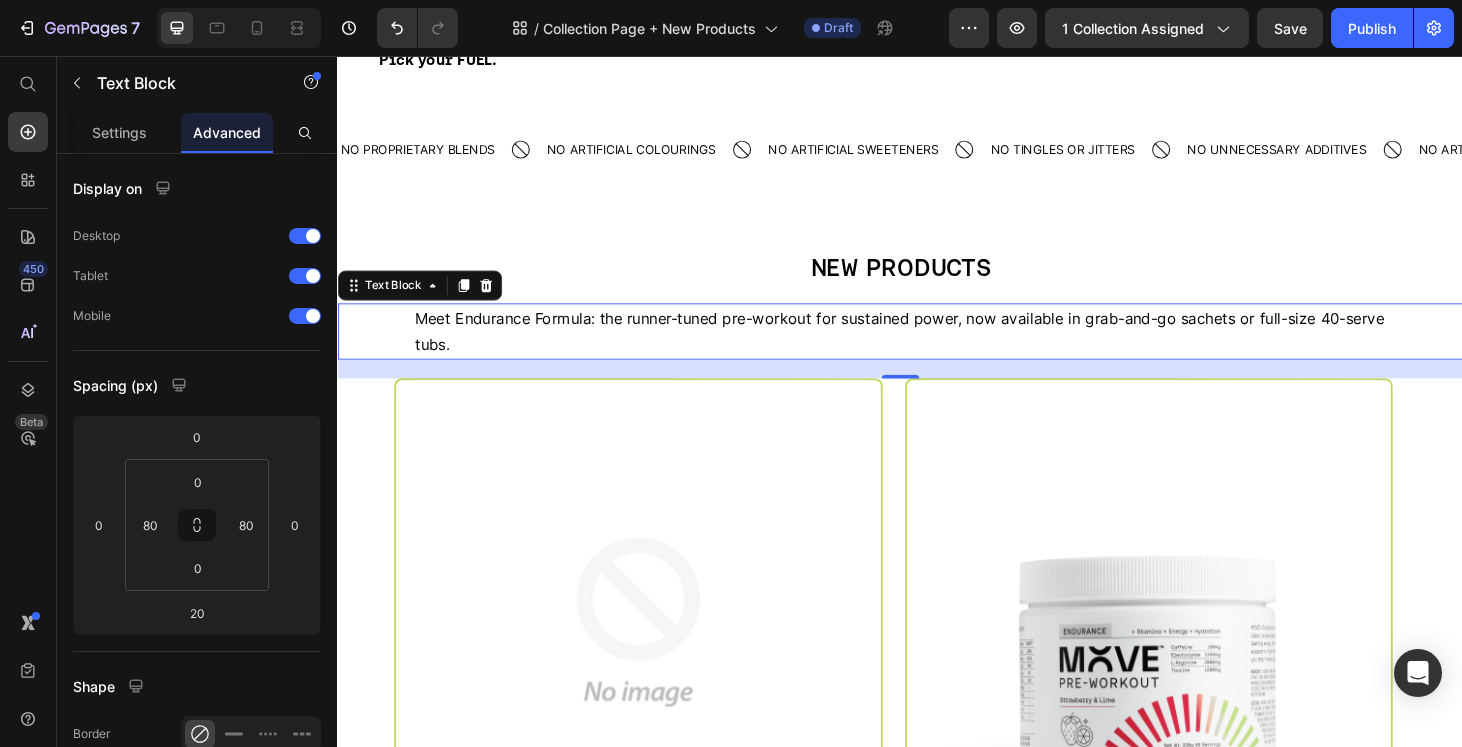 click on "Meet Endurance Formula: the runner-tuned pre-workout for sustained power, now available in grab-and-go sachets or full-size 40-serve tubs." at bounding box center [936, 350] 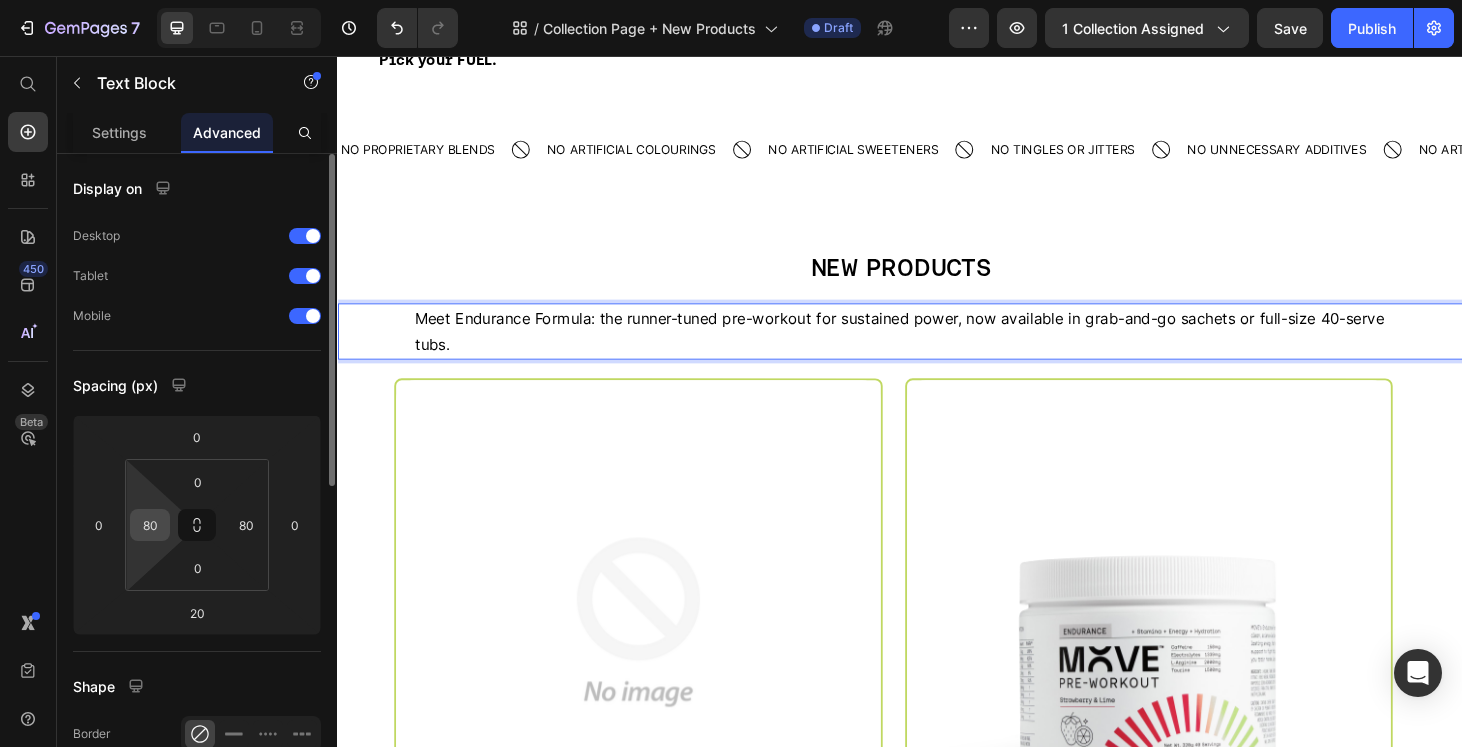 click on "80" at bounding box center [150, 525] 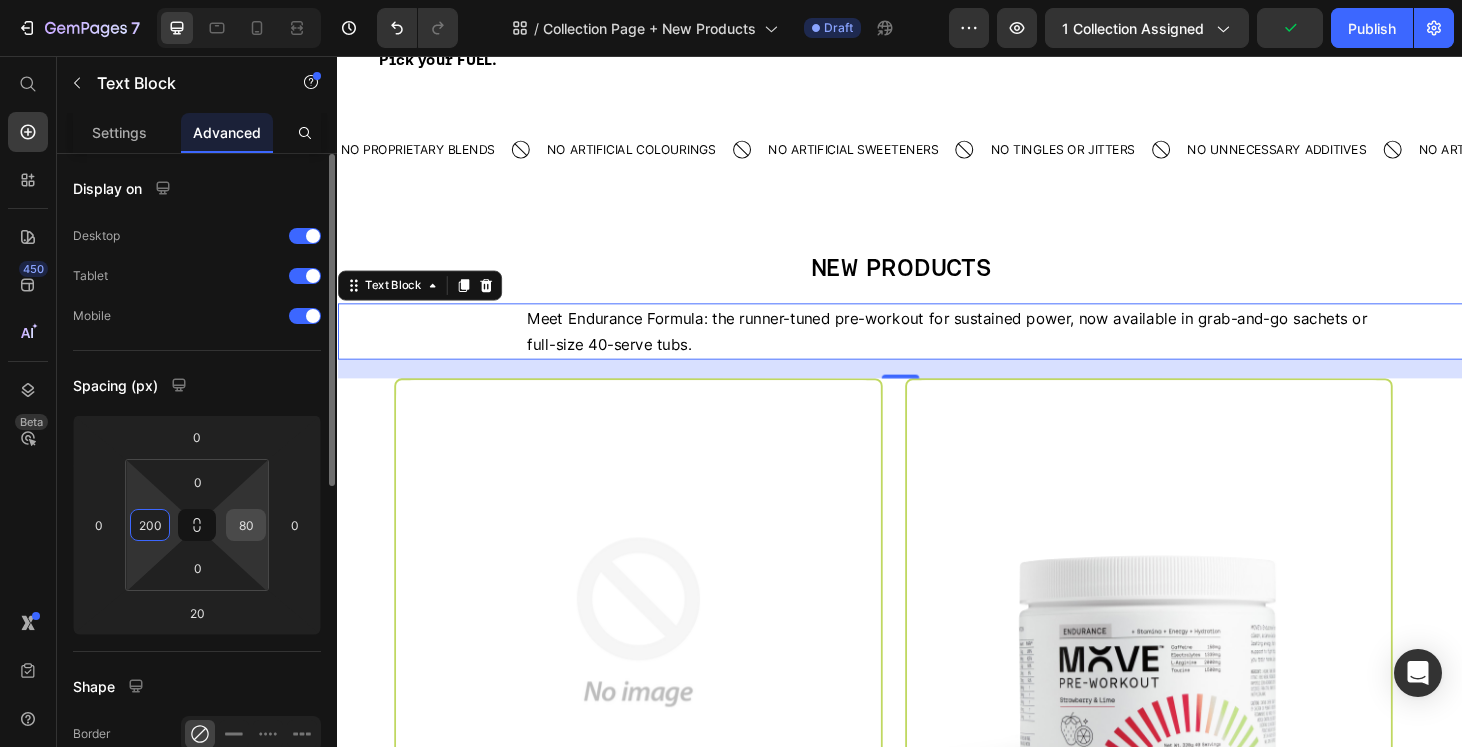 type on "200" 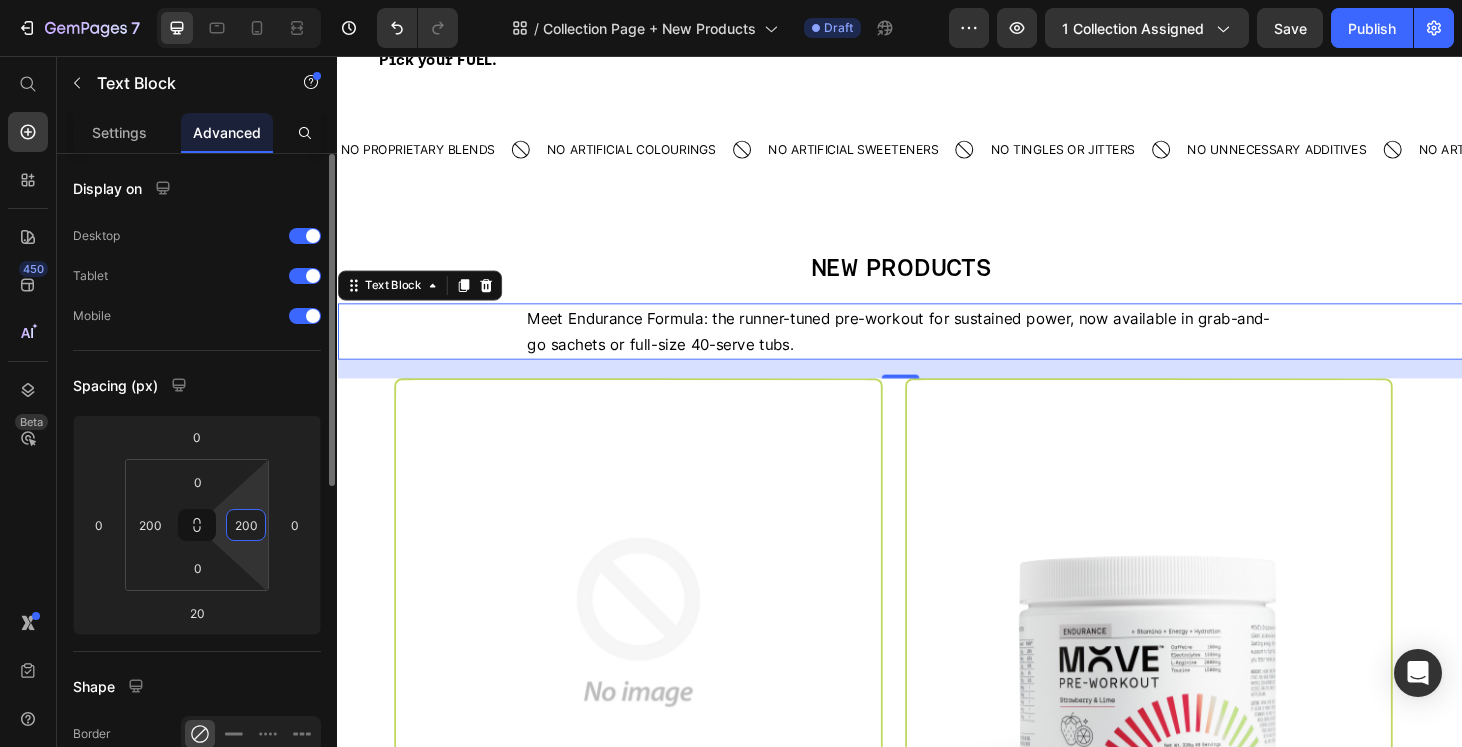 type on "200" 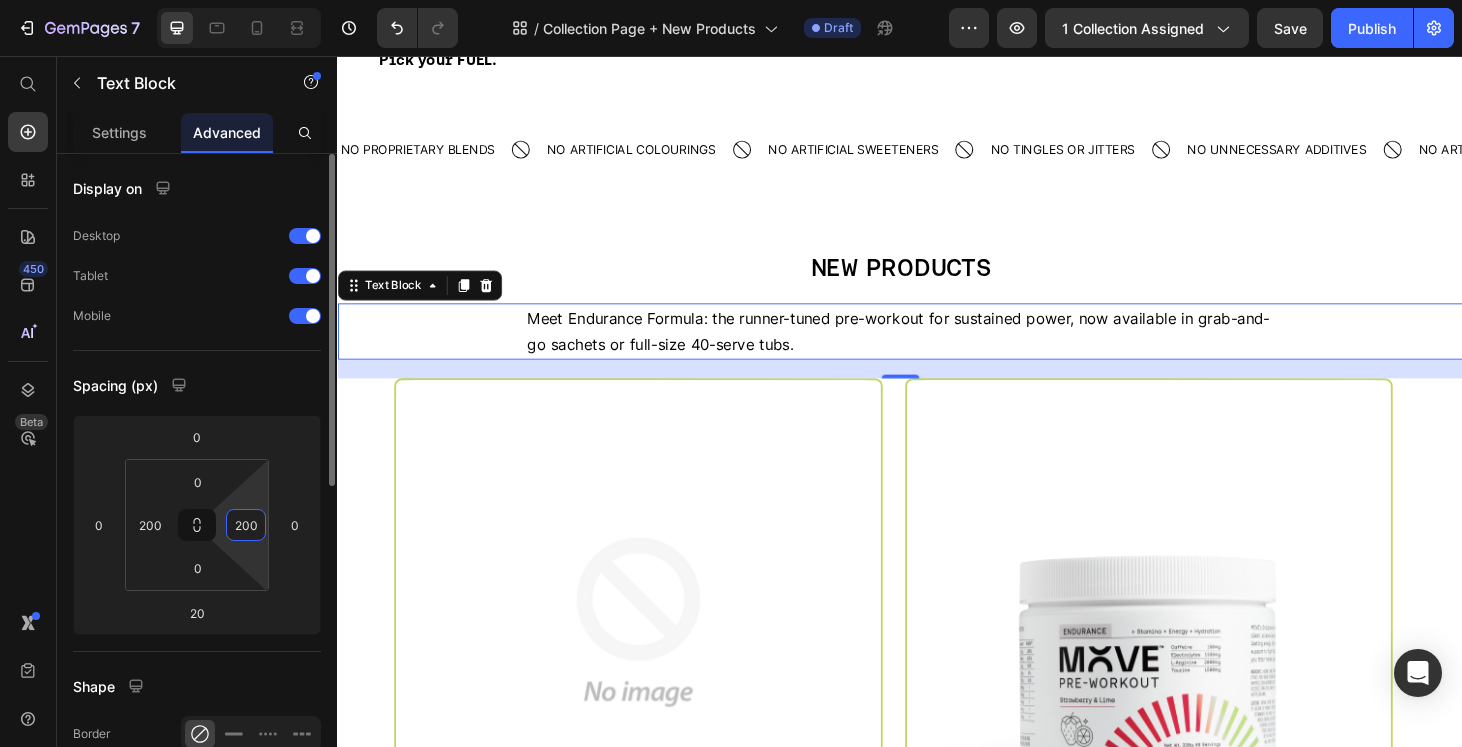 click on "Spacing (px)" at bounding box center [197, 385] 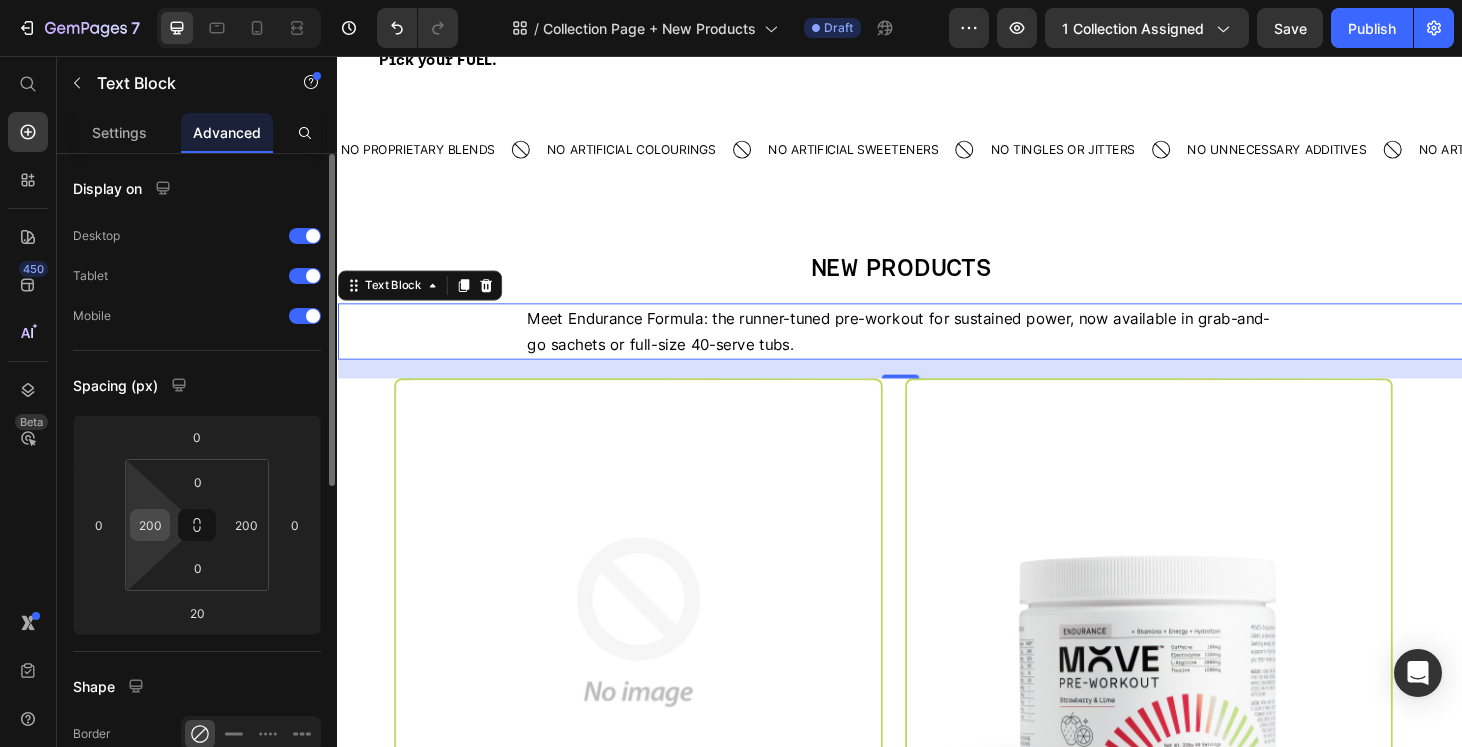 click on "200" at bounding box center (150, 525) 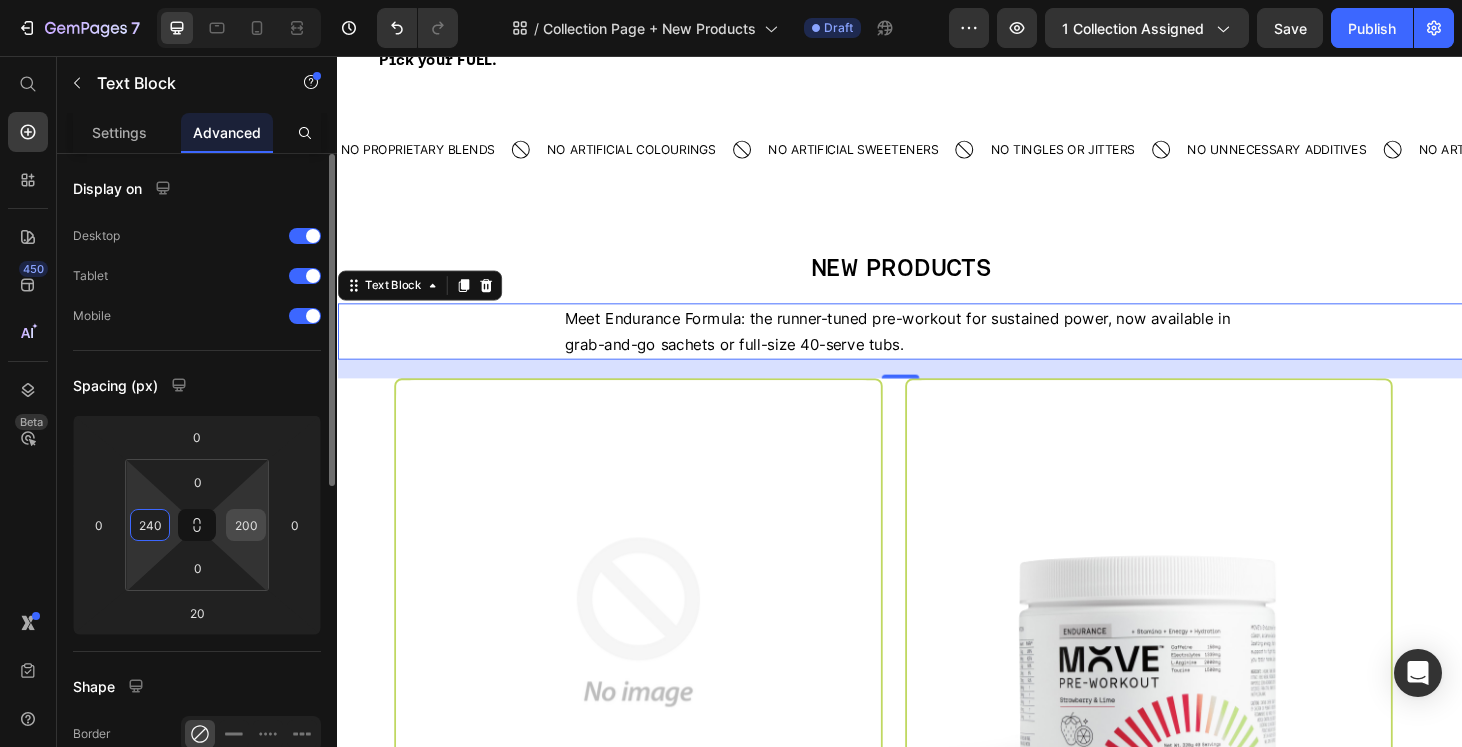 type on "240" 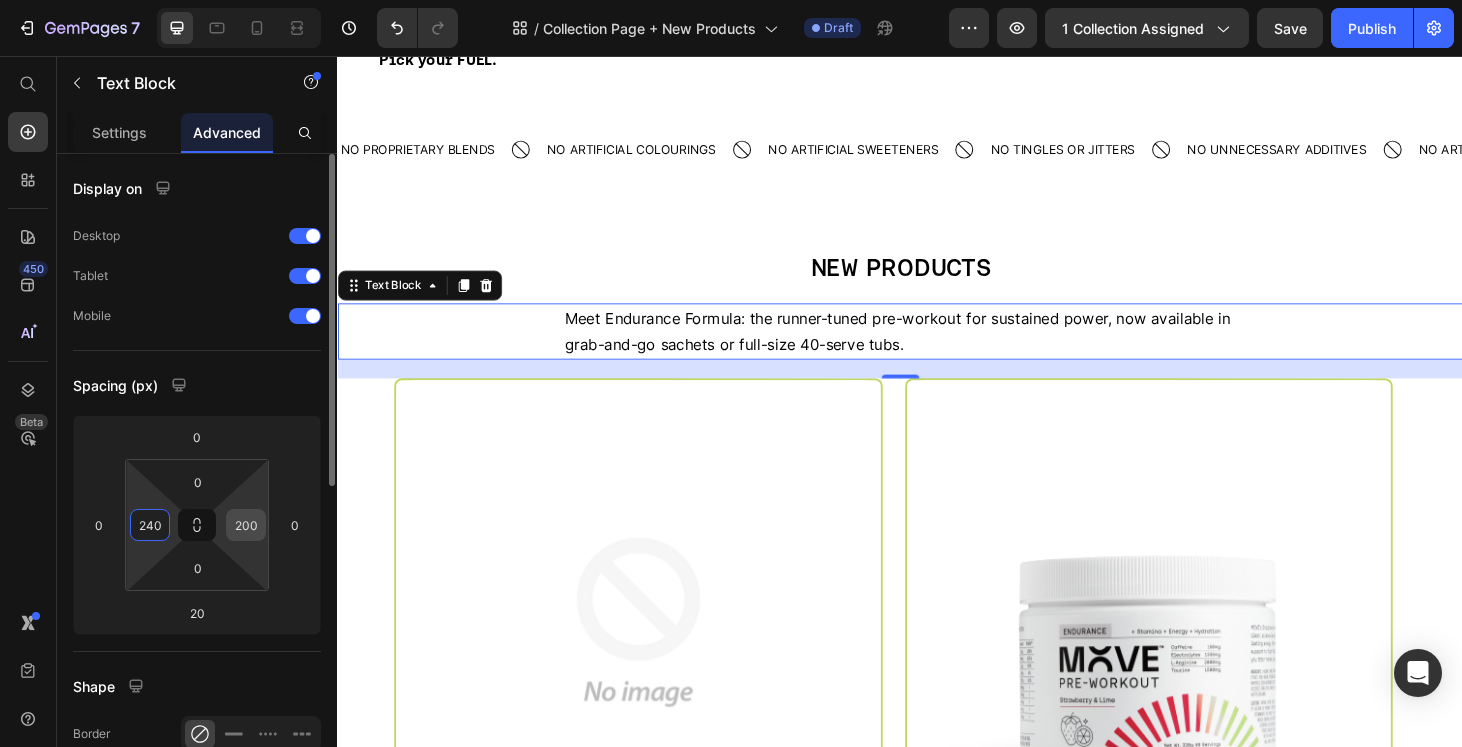 click on "200" at bounding box center [246, 525] 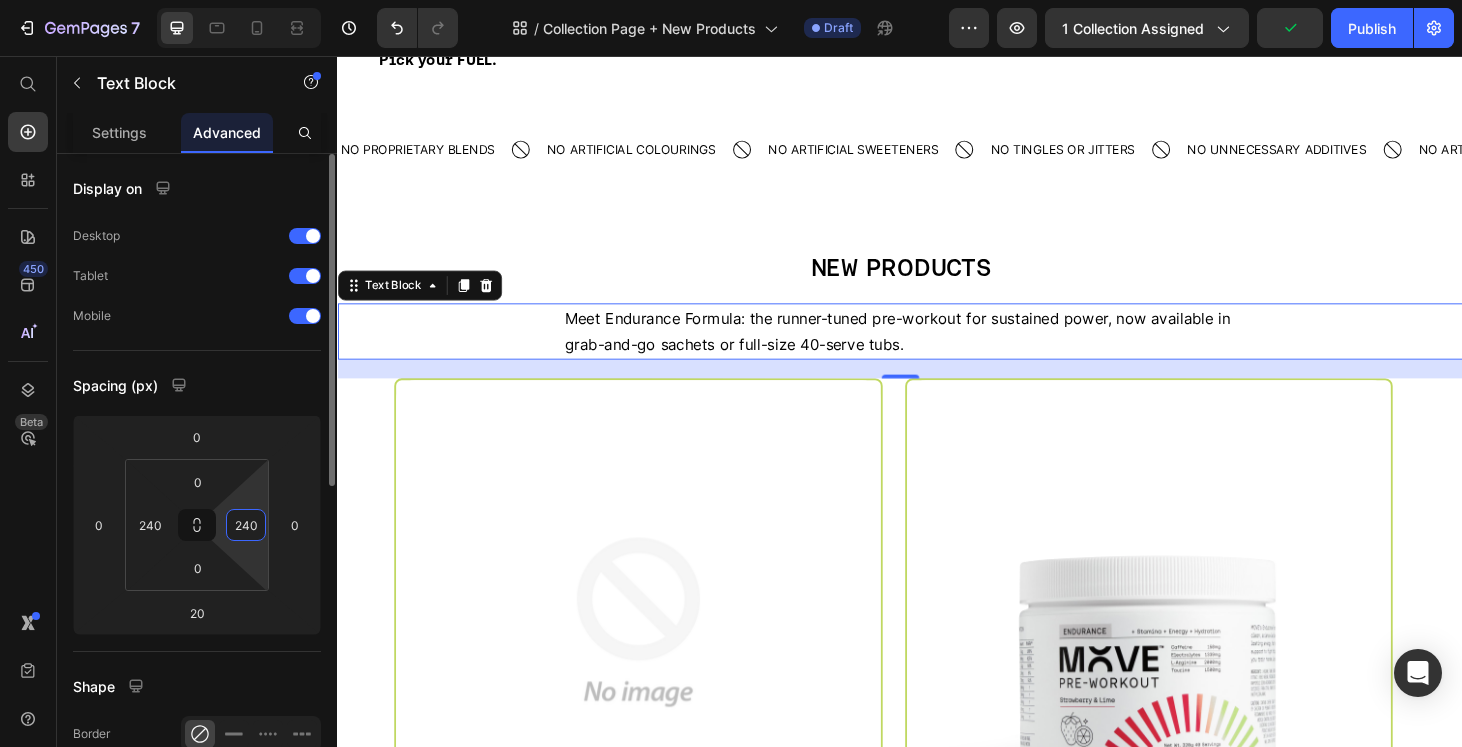 type on "240" 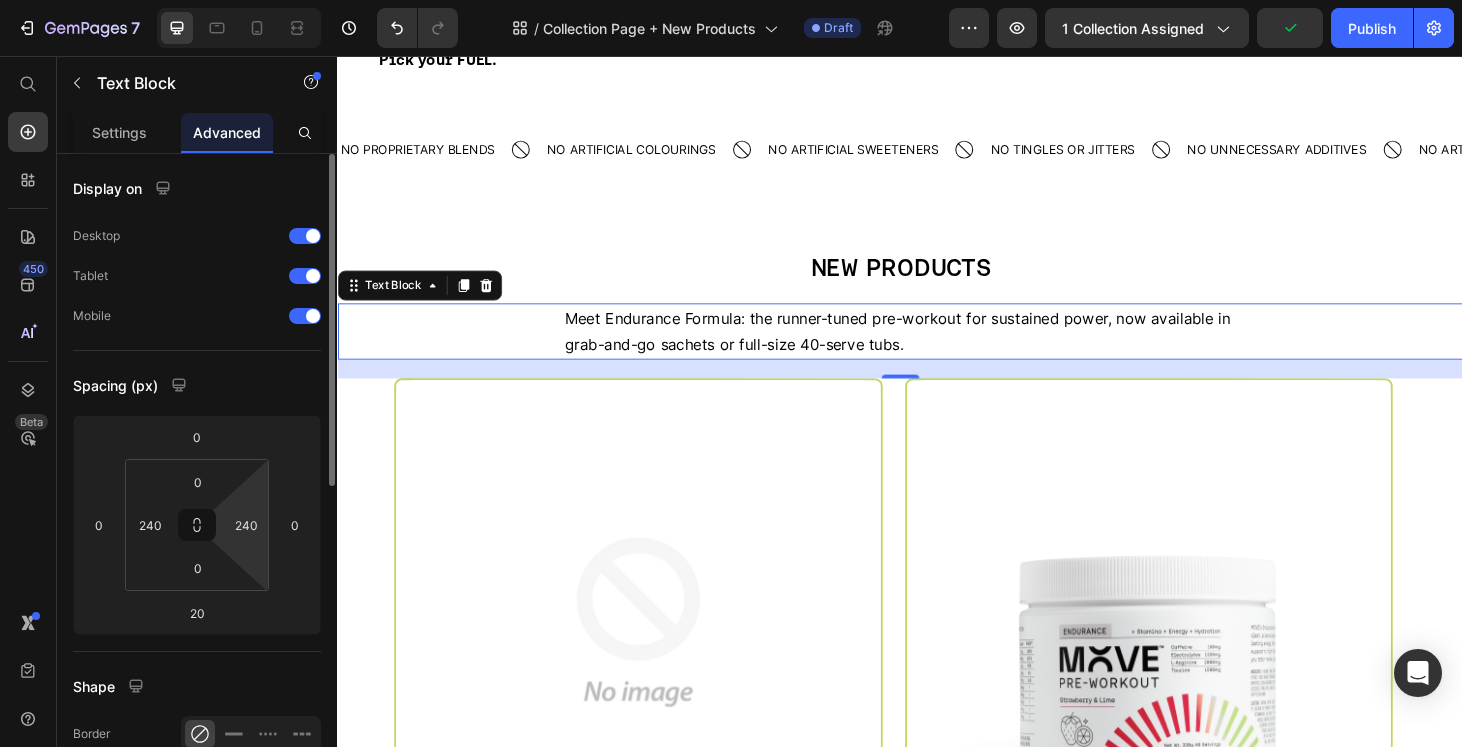 click on "Spacing (px)" at bounding box center (197, 385) 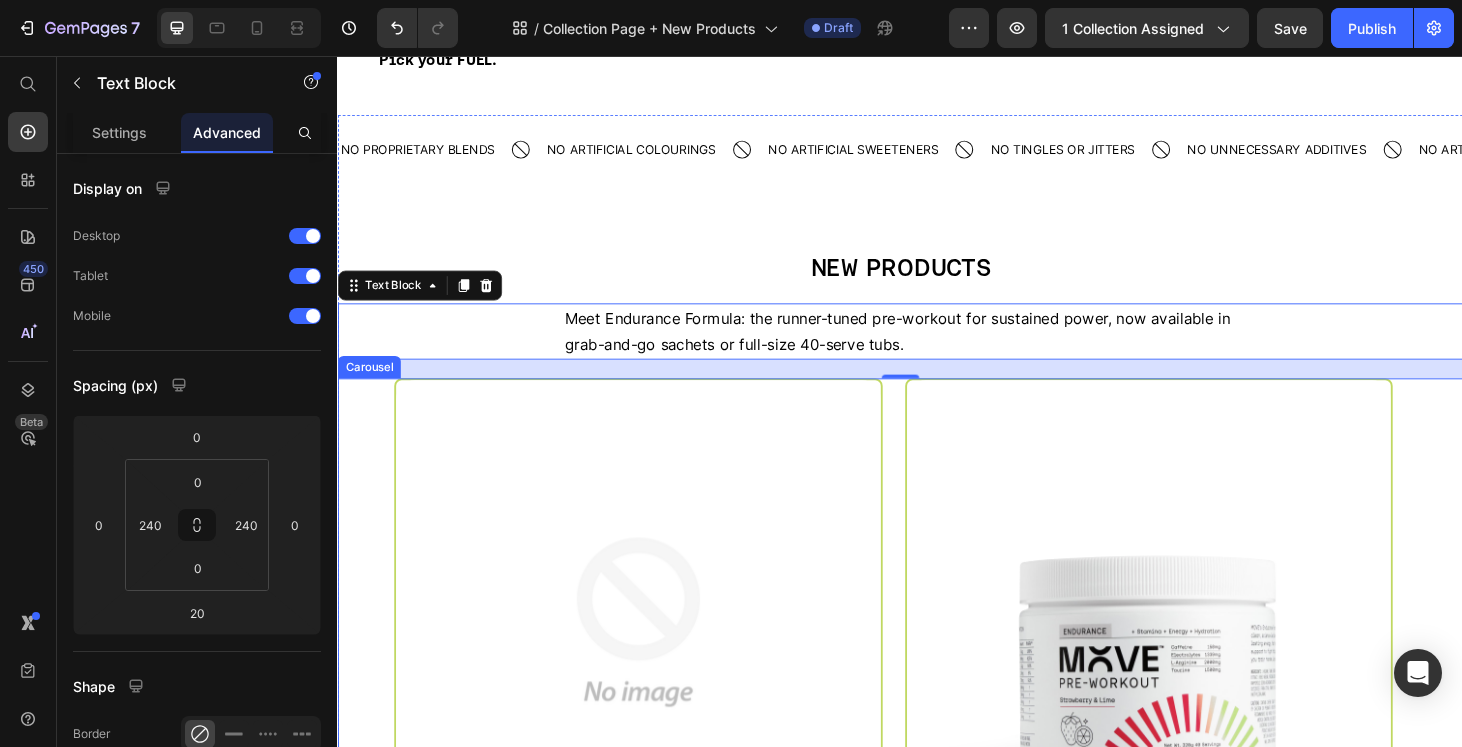 click on "Product Images Endurance Formula Sachets Product Title £29.99 Product Price New Text Block Row An innovative, science-backed pre-workout for sustained energy, sharp focus, and peak performance — without compromise. Text Block Flavour Watermelon & Sea Salt Strawberry & Lime Product Variants & Swatches View Product Product View More Add to cart Add to Cart Row Product Product Images Endurance Formula Product Title £24.99 Product Price New Text Block Row An innovative, science-backed pre-workout for sustained energy, sharp focus, and peak performance — without compromise. Text Block Flavour Strawberry & Lime Watermelon & Sea Salt Product Variants & Swatches View Product Product View More Add to cart Add to Cart Row Product Carousel" at bounding box center [937, 827] 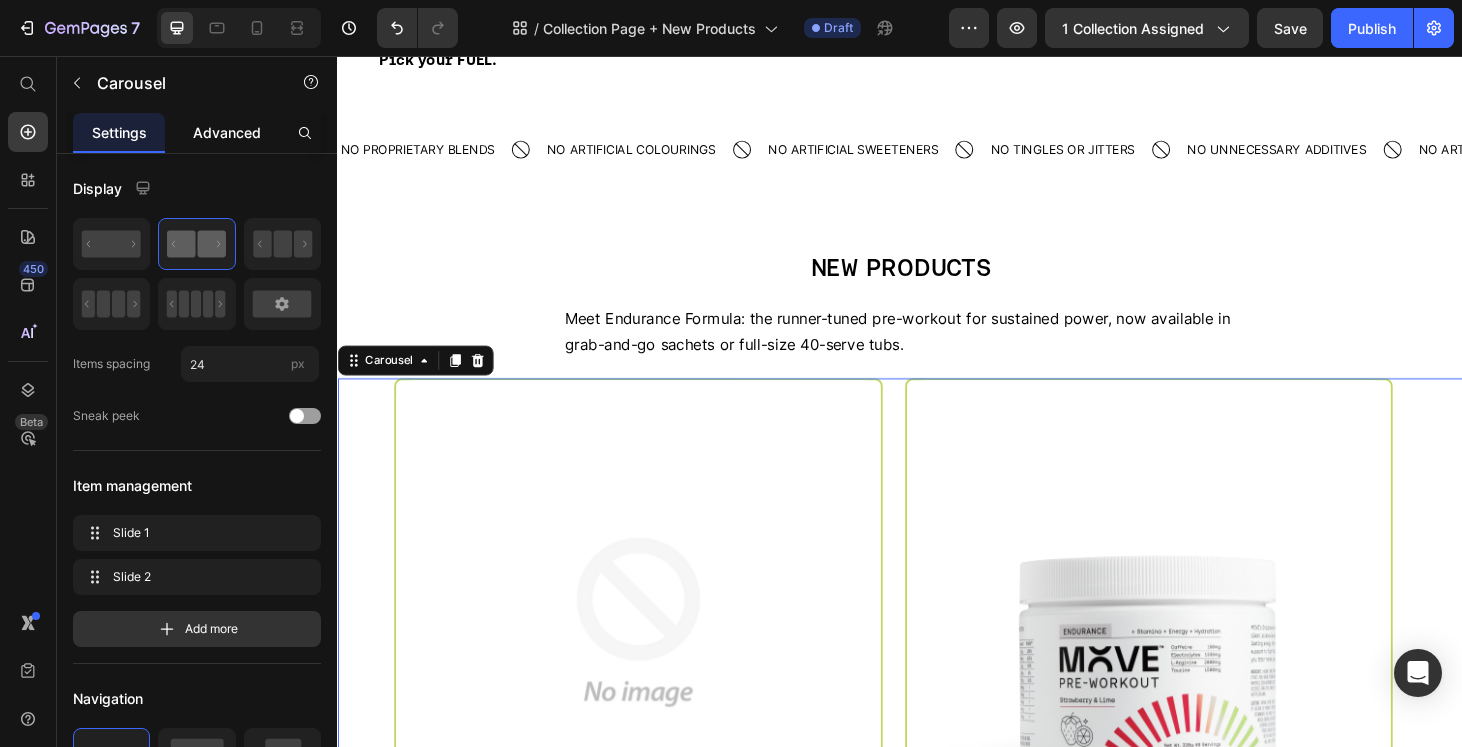 click on "Advanced" at bounding box center (227, 132) 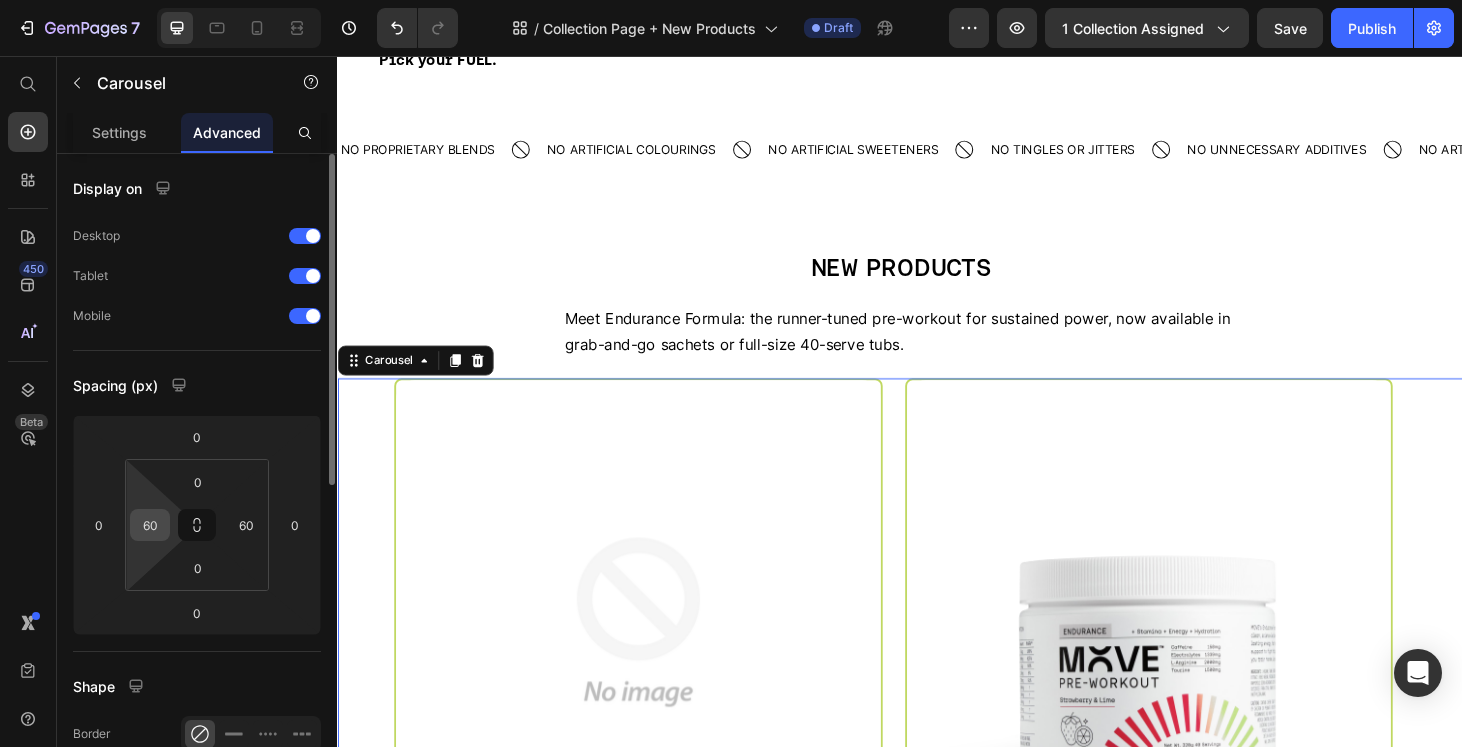 click on "60" at bounding box center (150, 525) 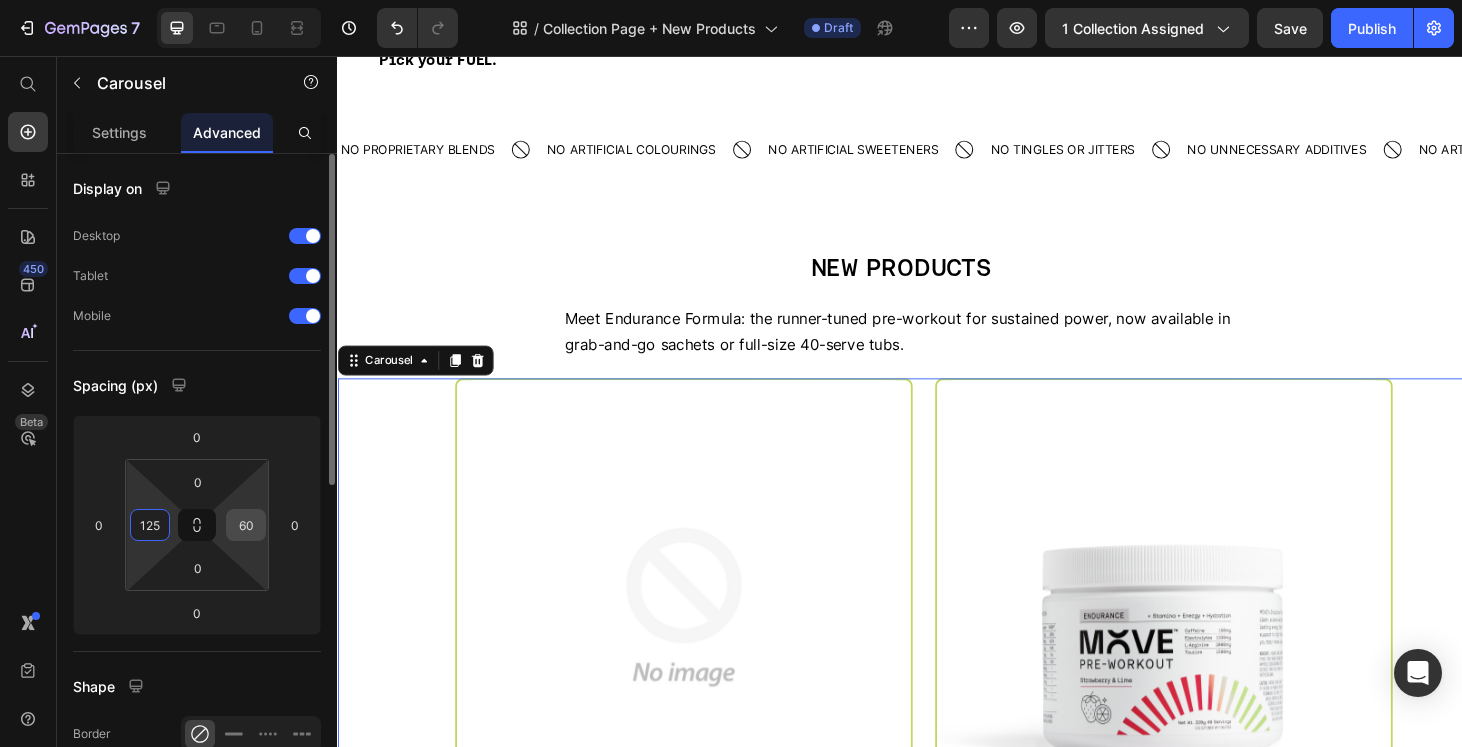 type on "125" 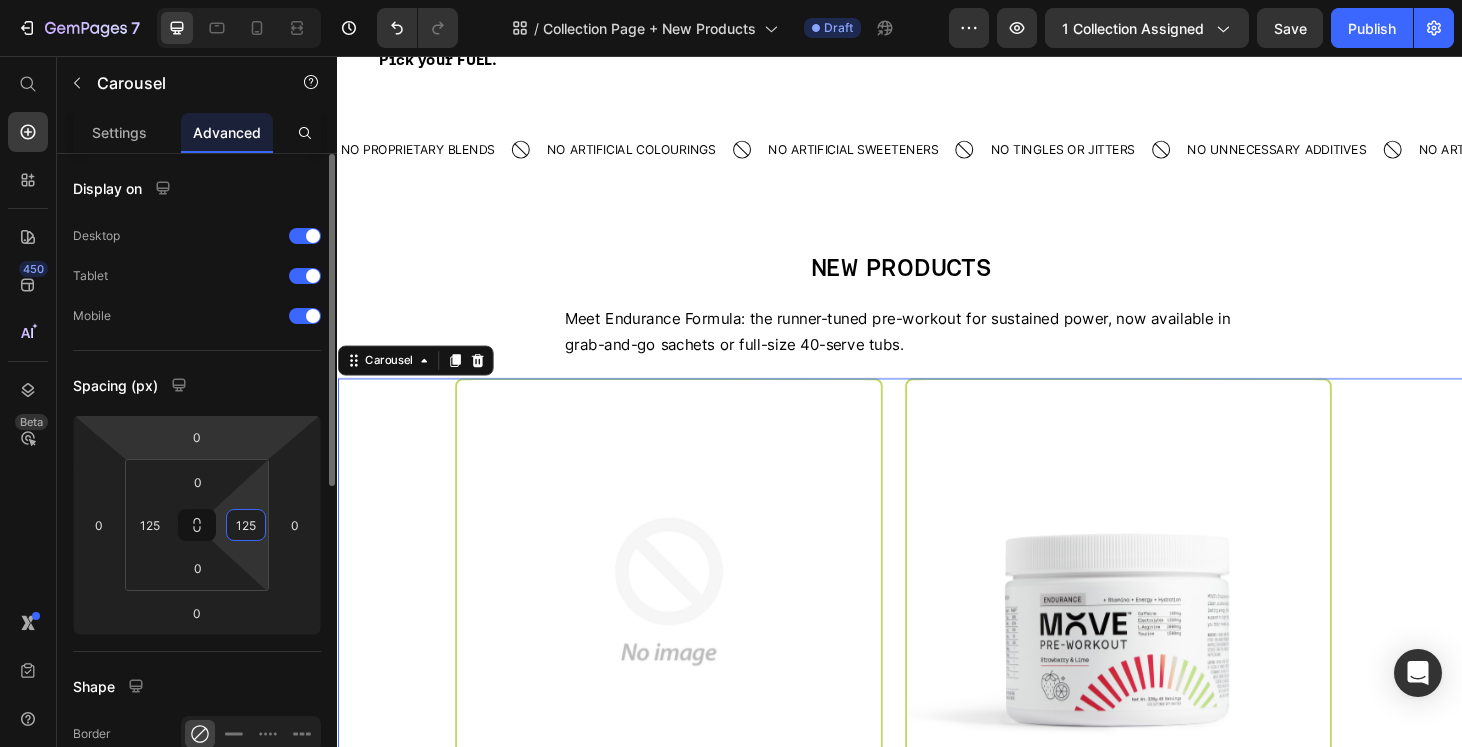 type on "125" 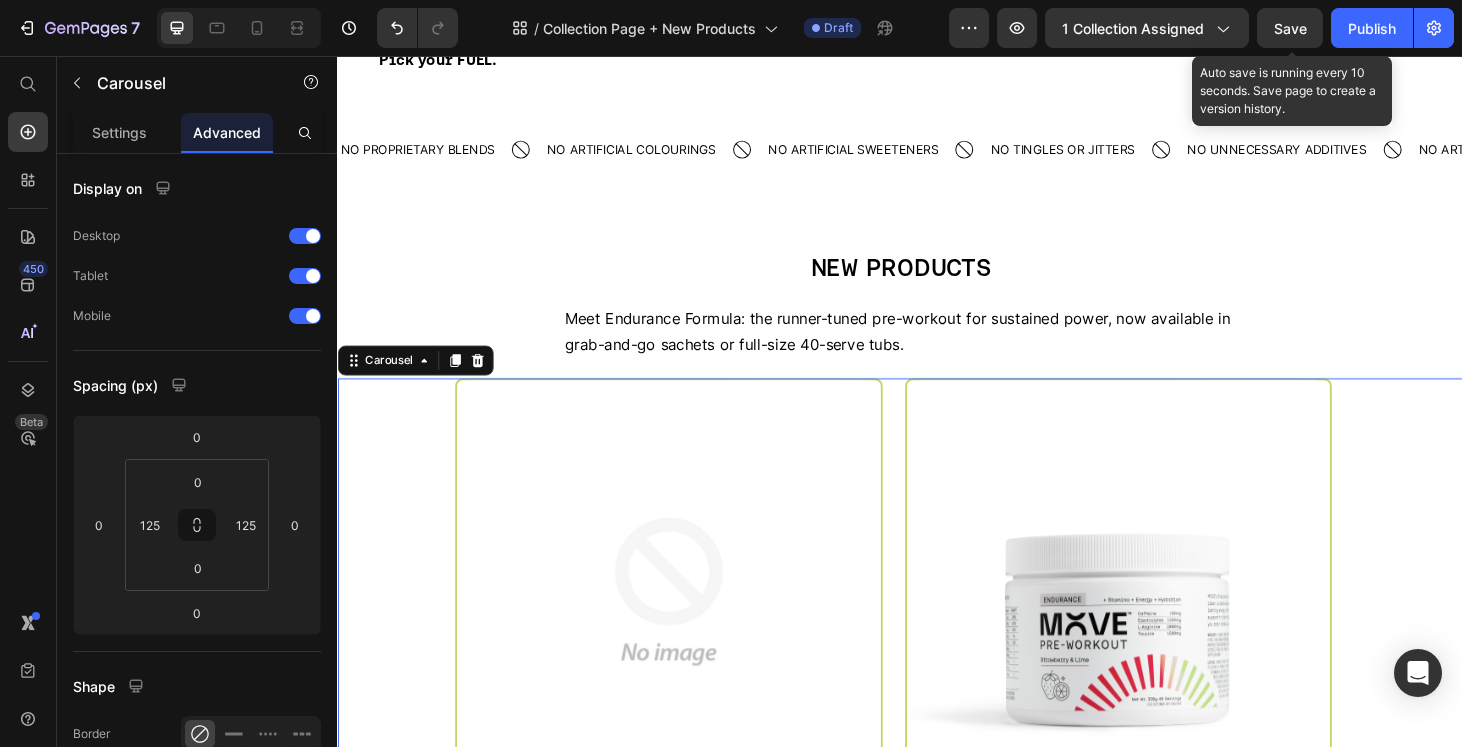 click on "Save" at bounding box center [1290, 28] 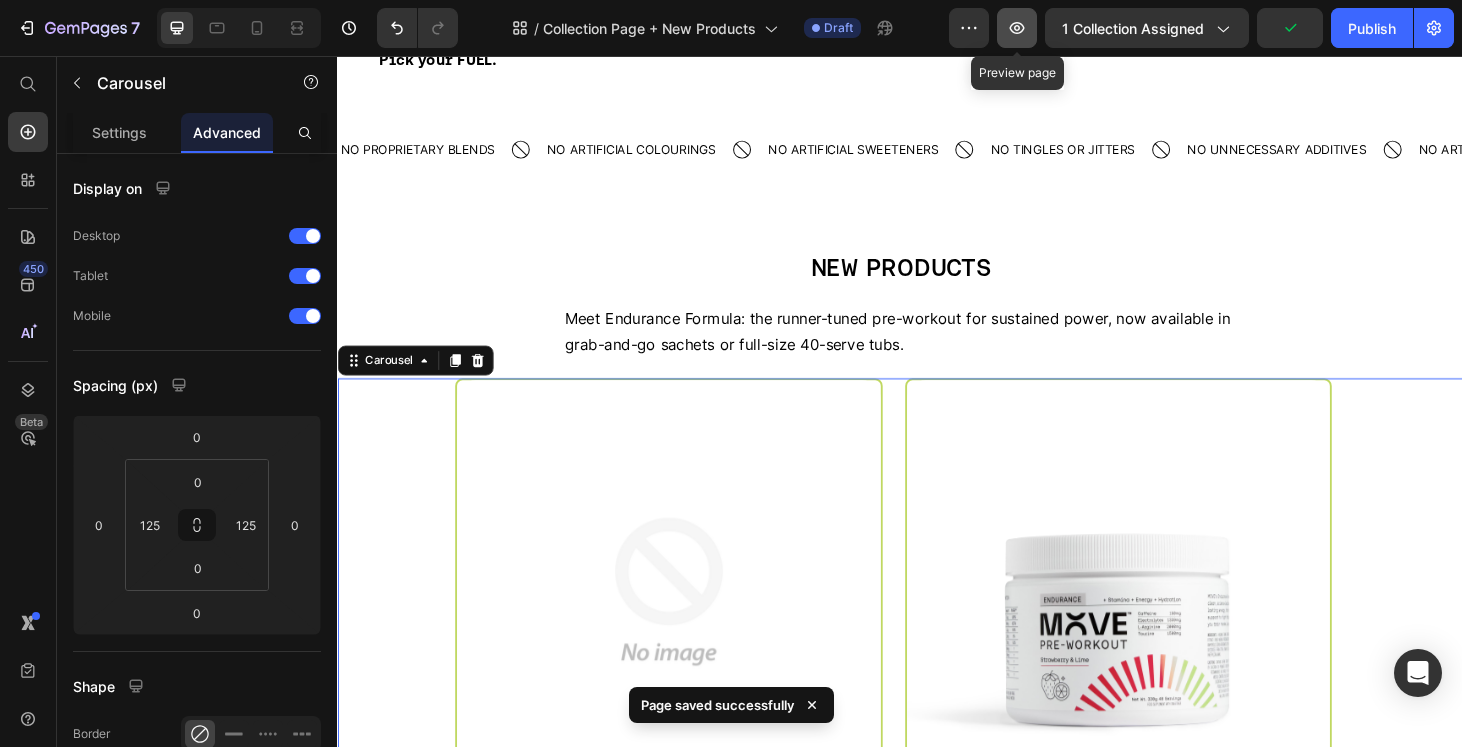click 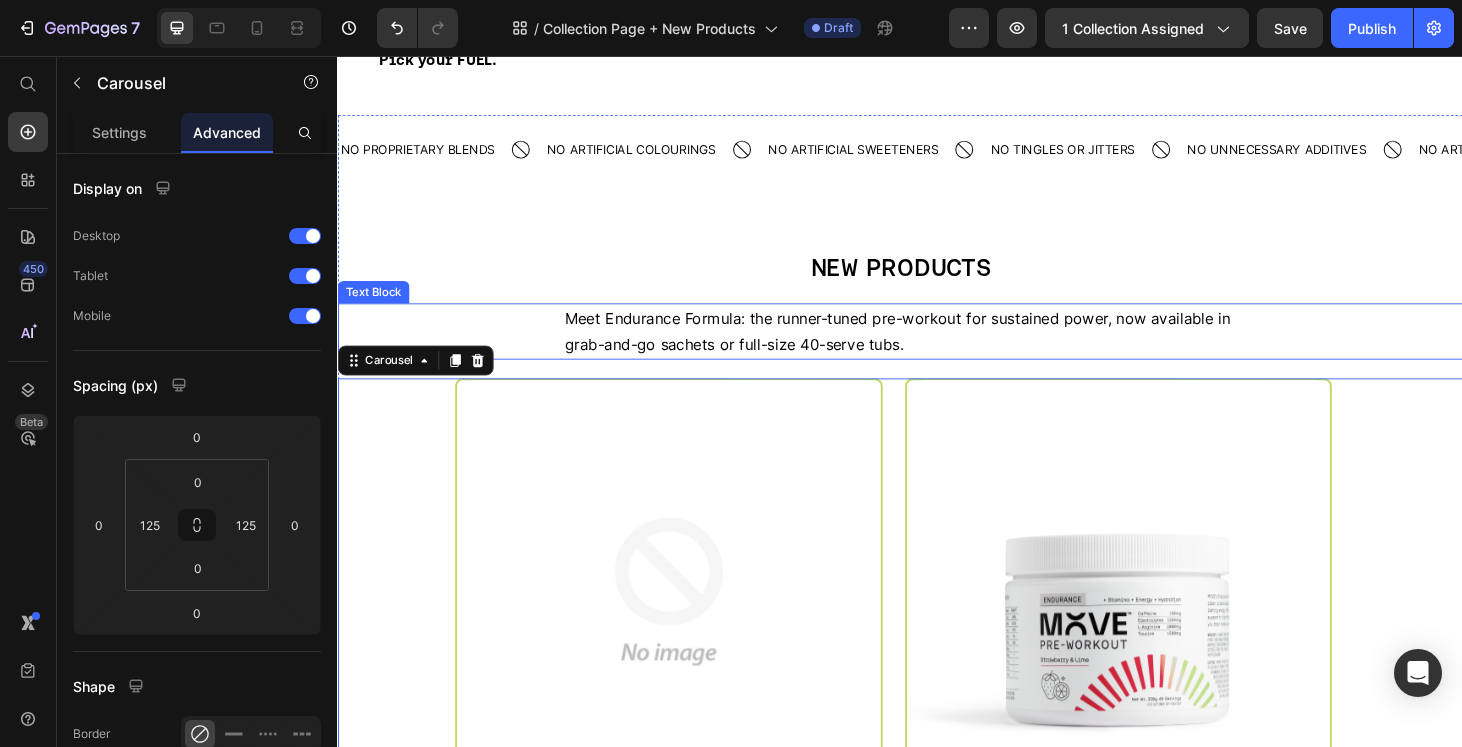 scroll, scrollTop: 0, scrollLeft: 0, axis: both 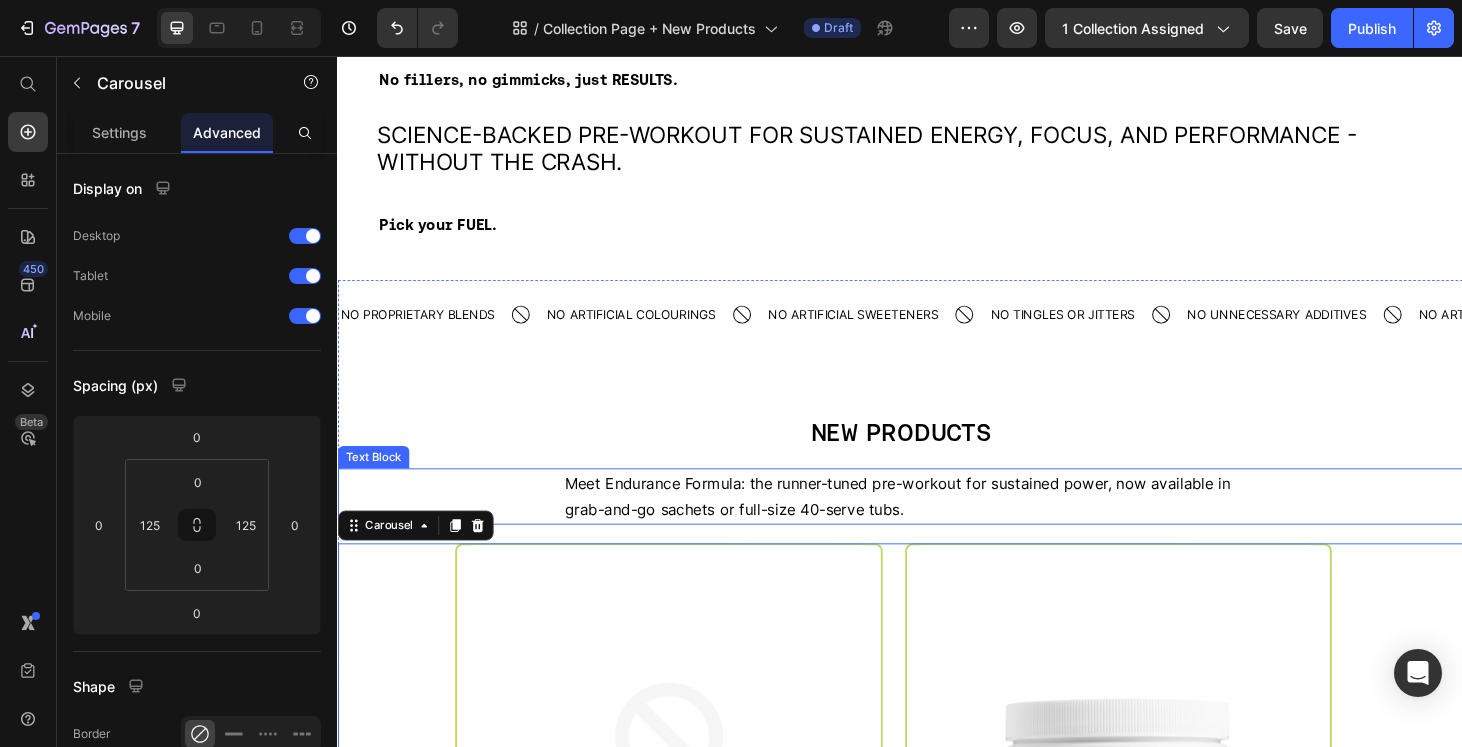 select on "Fresh Berries" 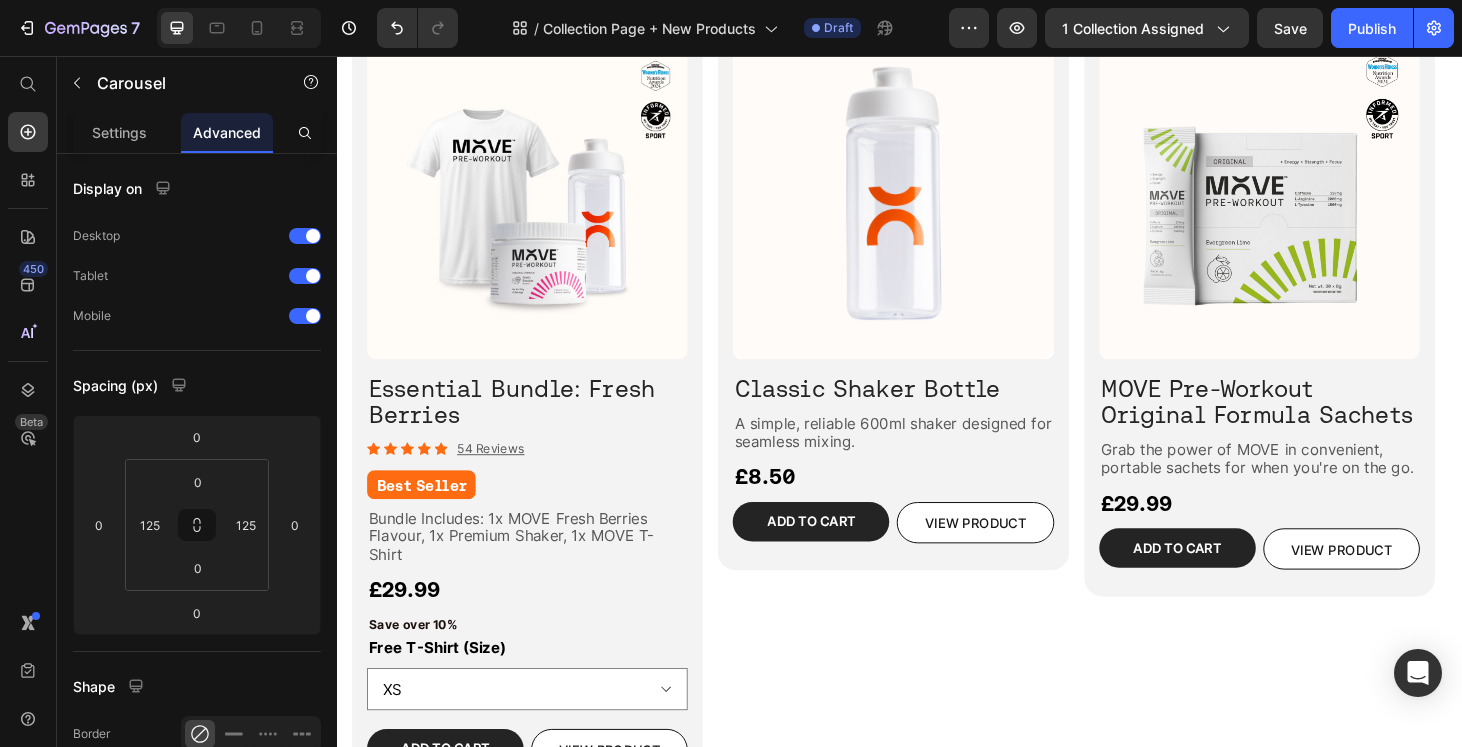 scroll, scrollTop: 1341, scrollLeft: 0, axis: vertical 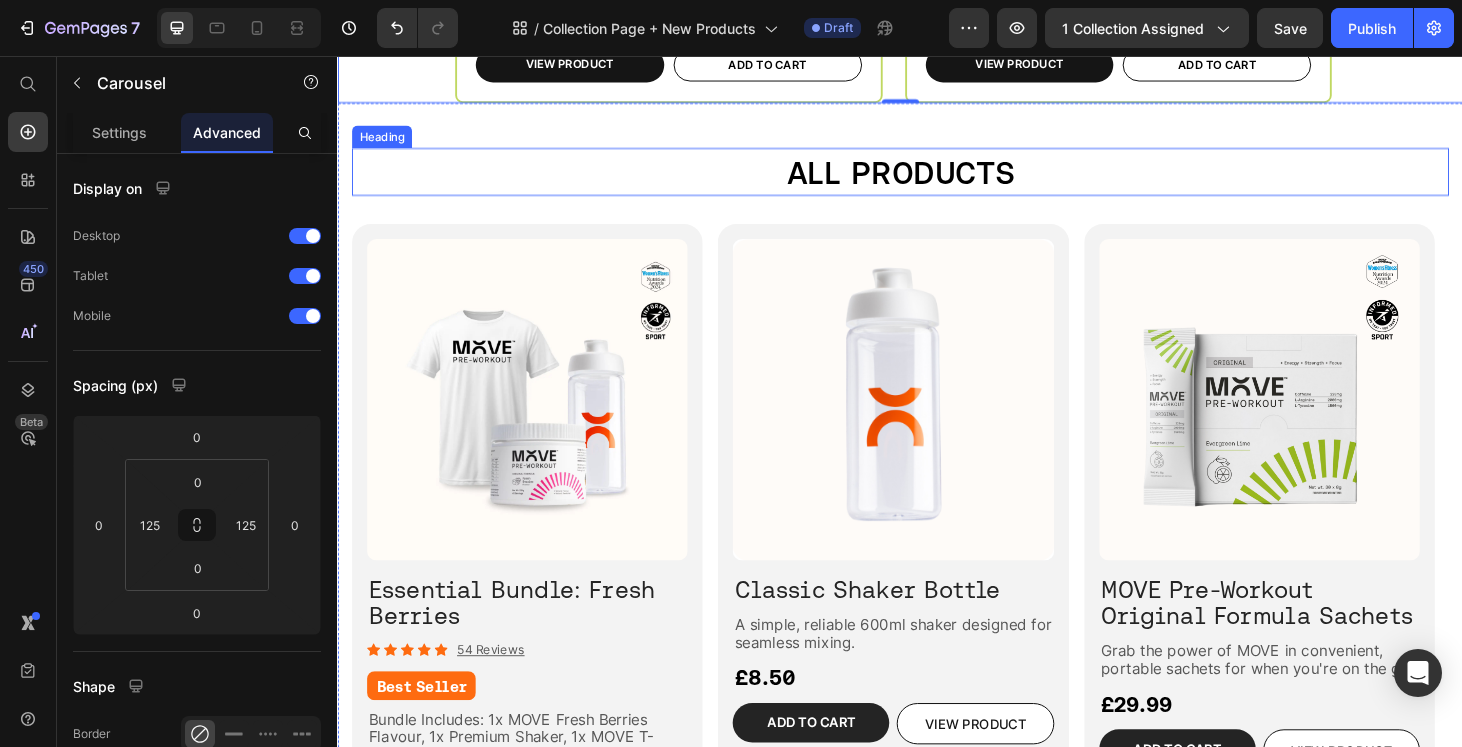 click on "ALL PRODUCTS" at bounding box center [937, 180] 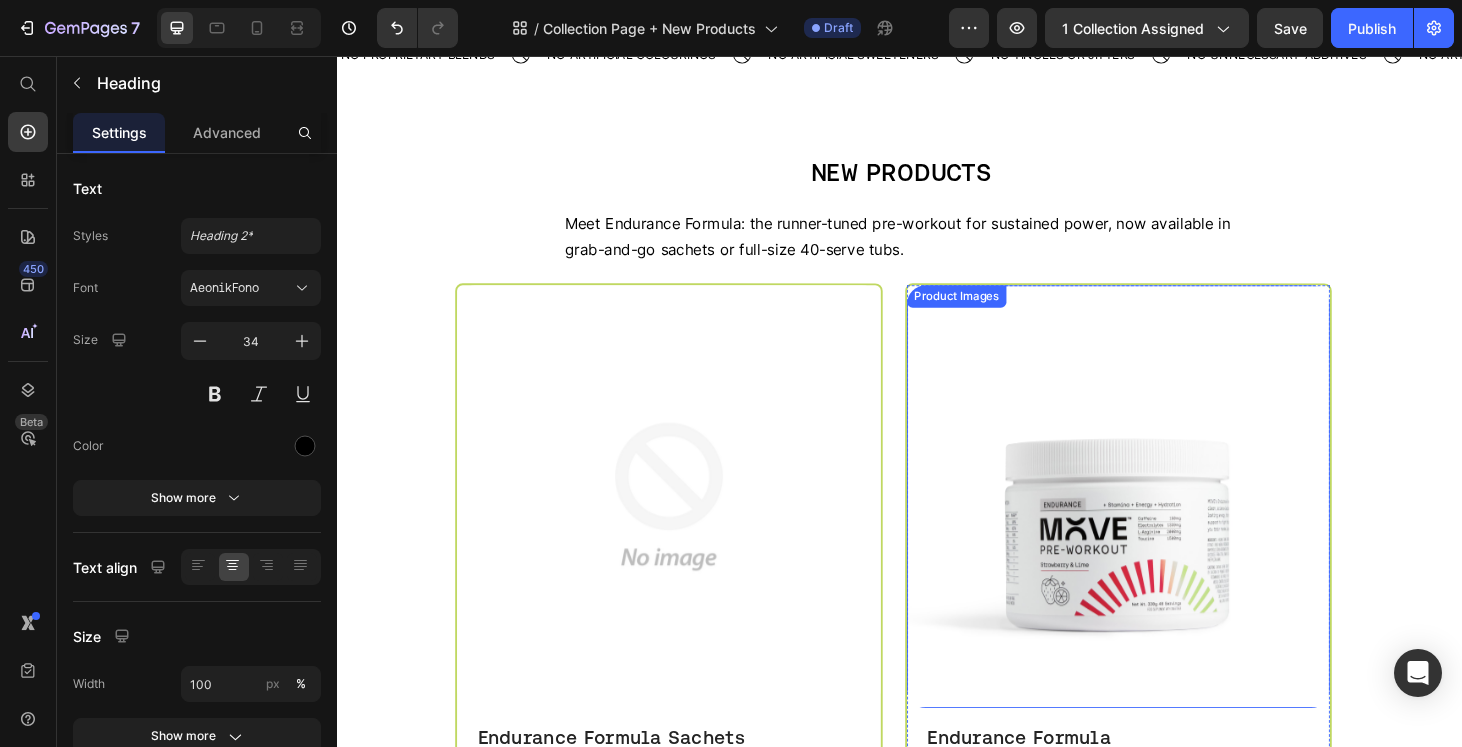 scroll, scrollTop: 244, scrollLeft: 0, axis: vertical 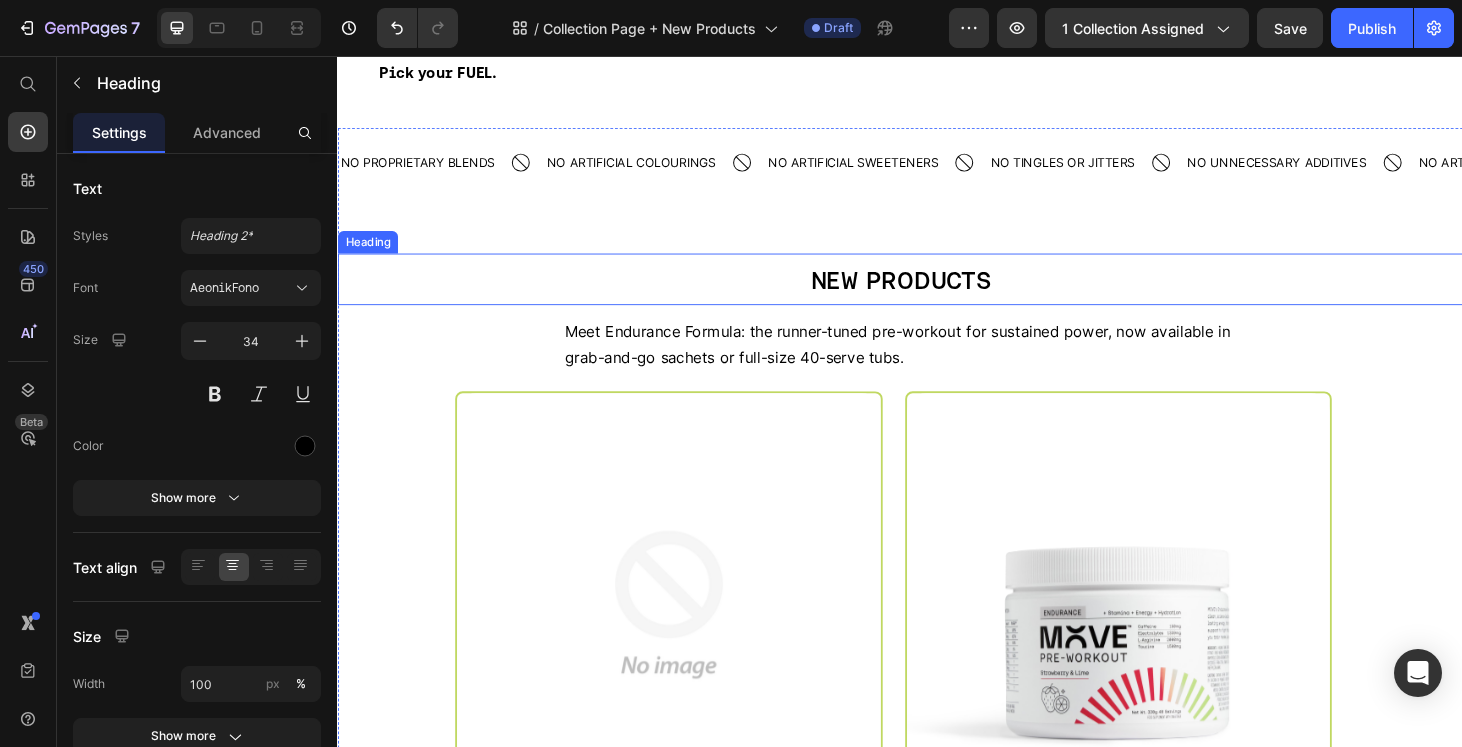 click on "NEW PRODUCTS" at bounding box center (937, 295) 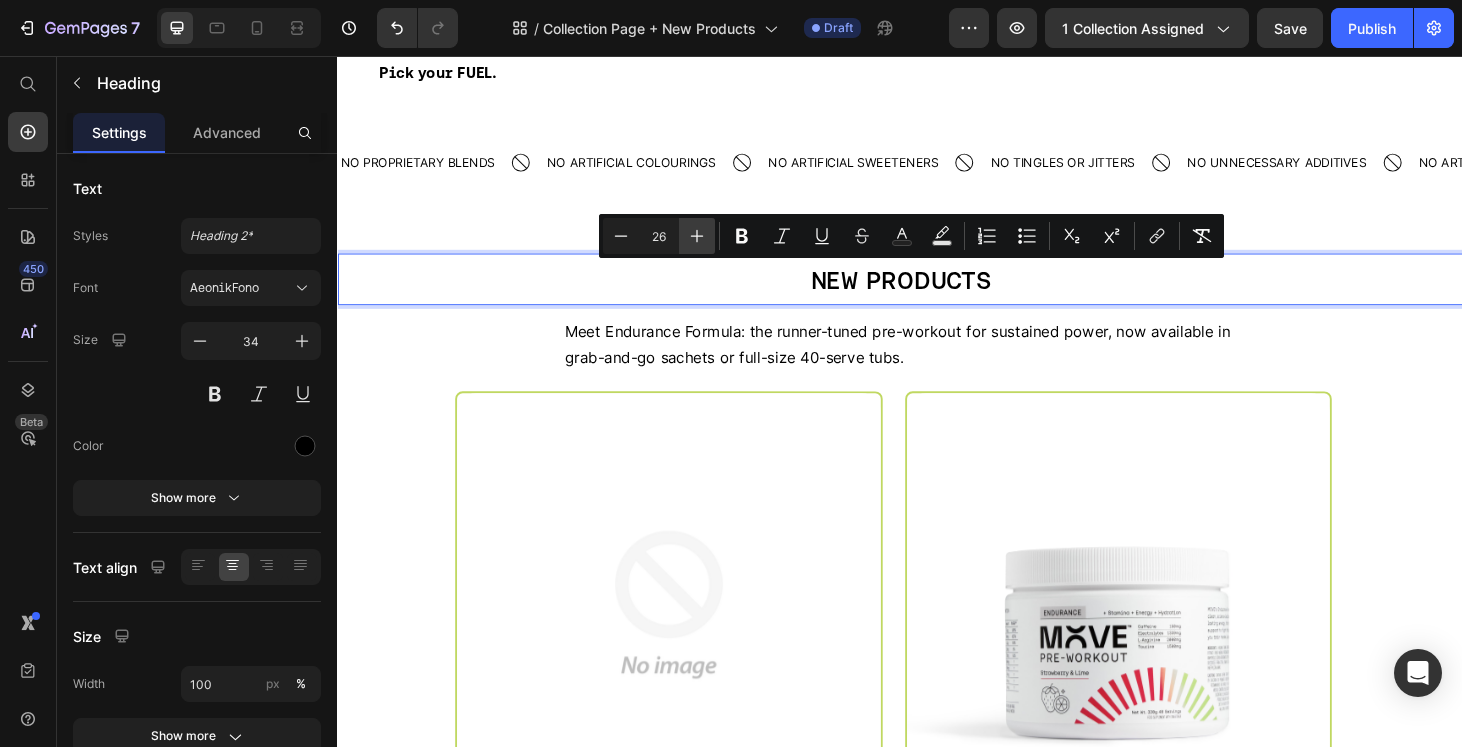 click 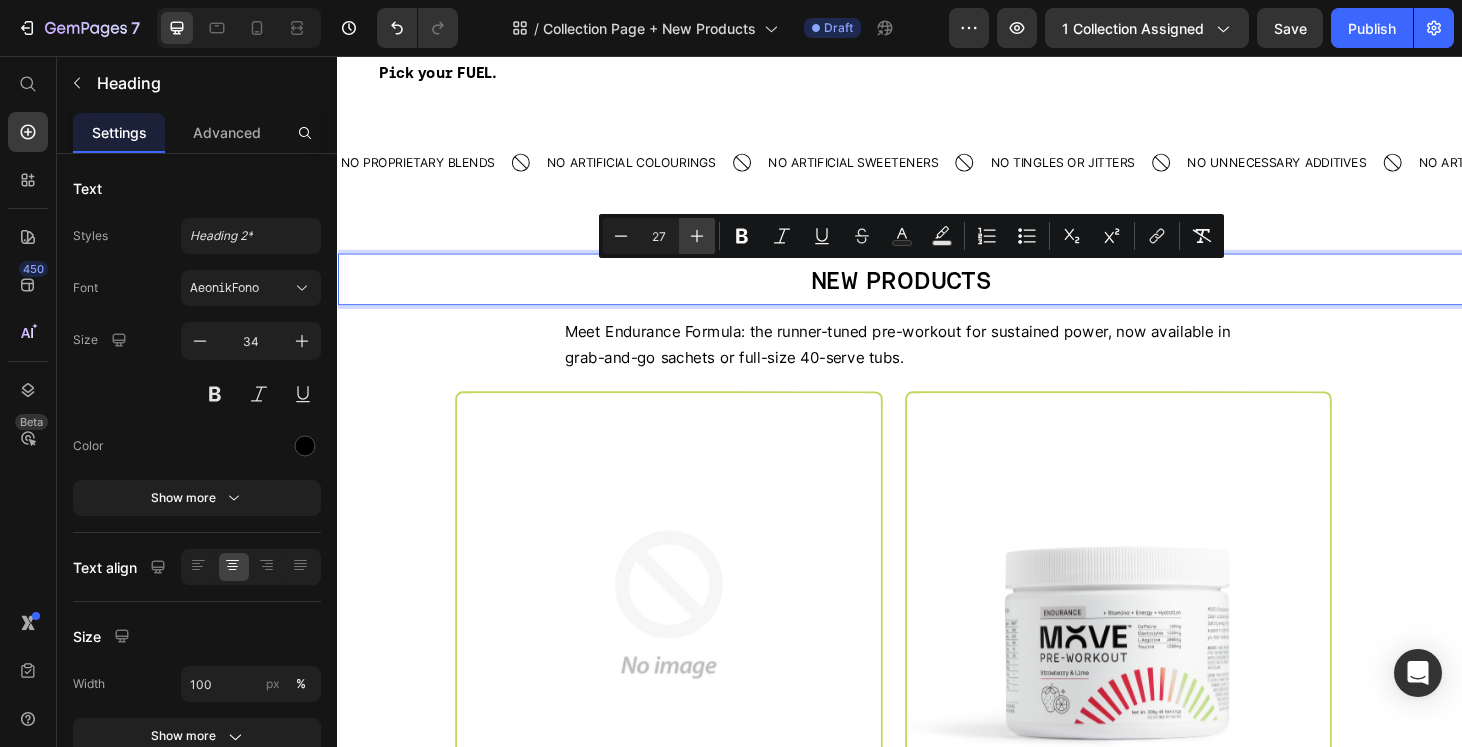 click 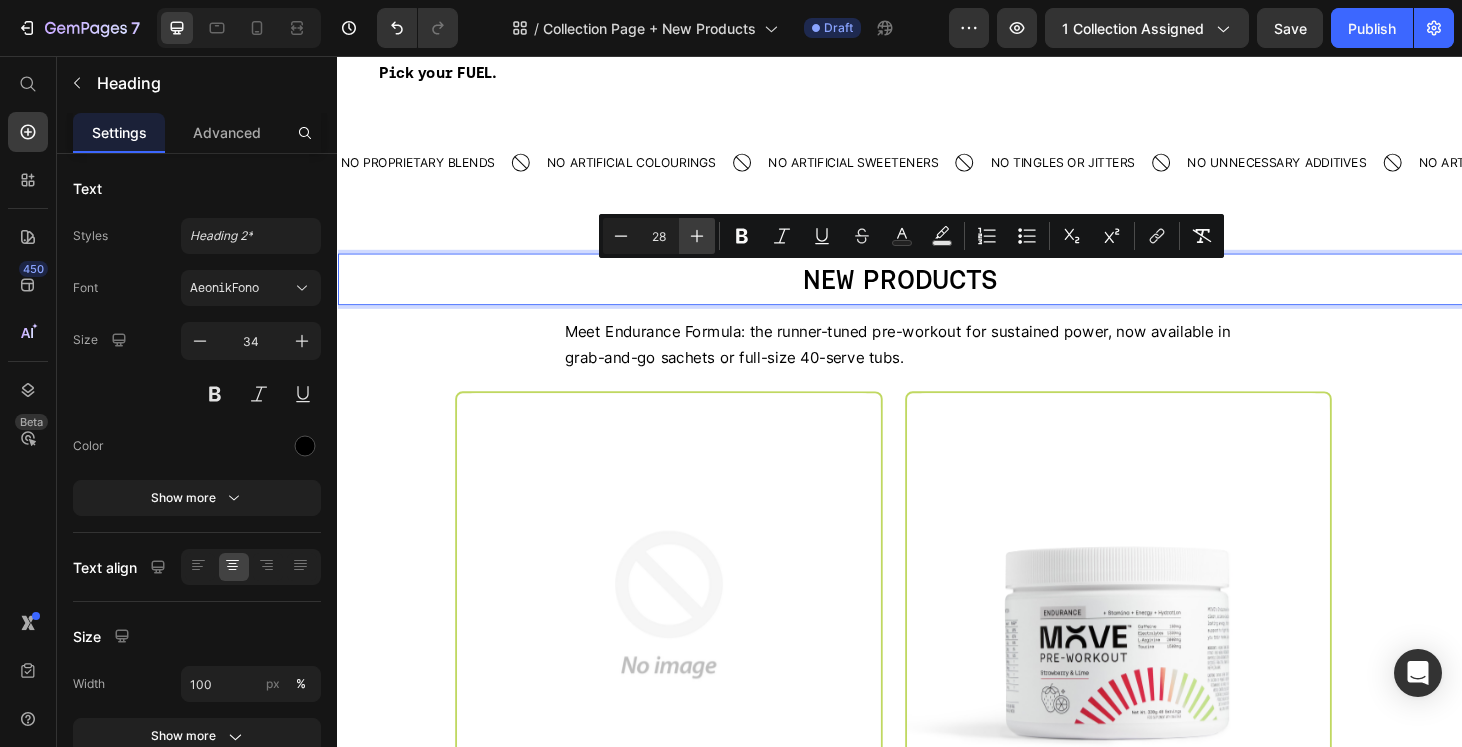 click 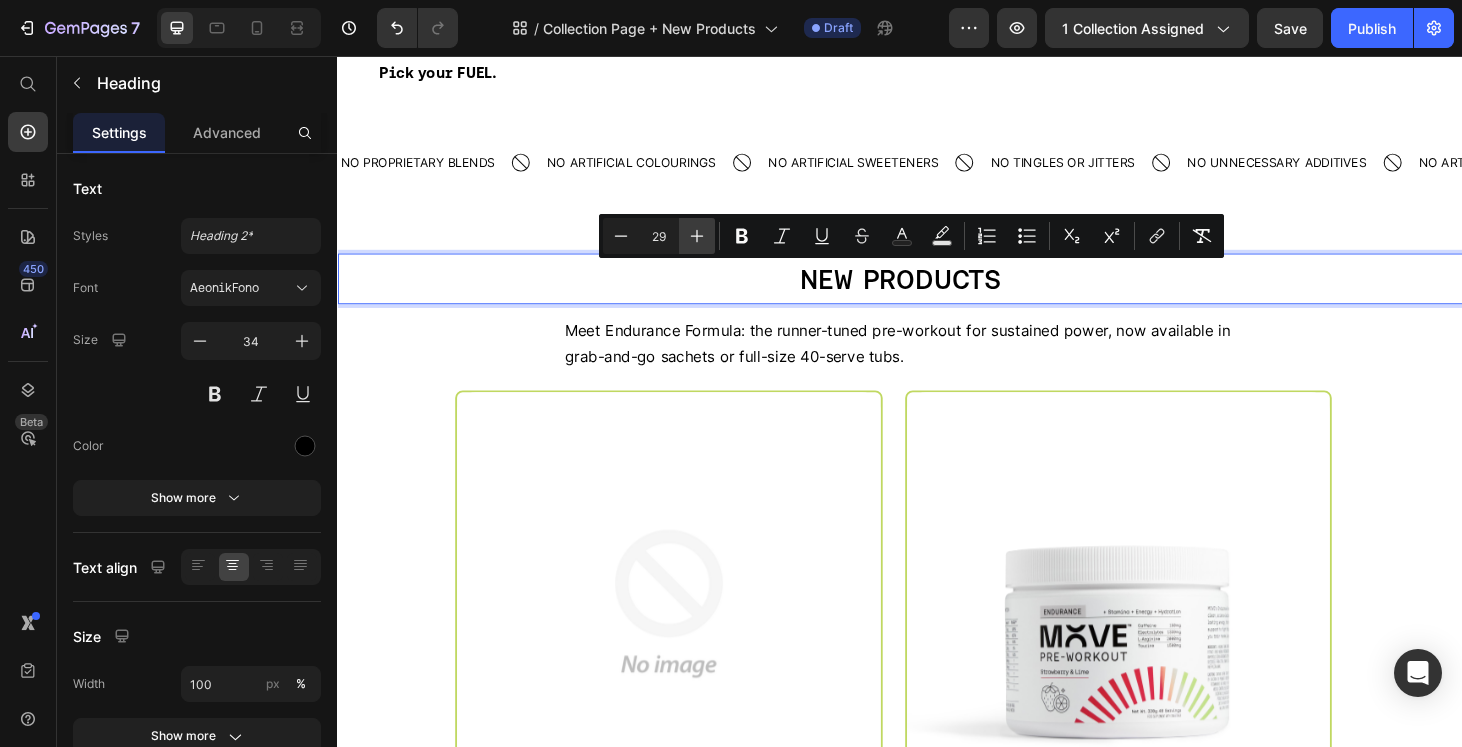 click 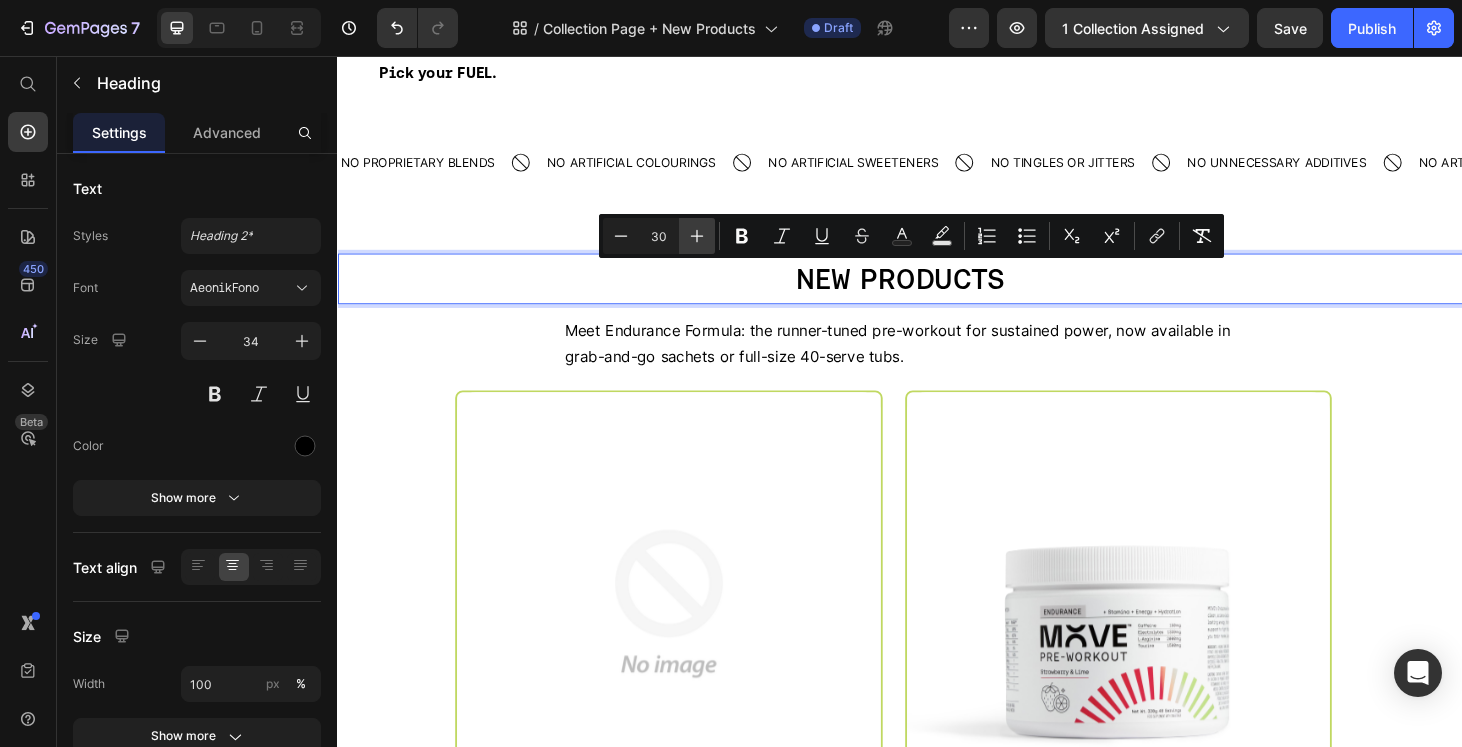 click 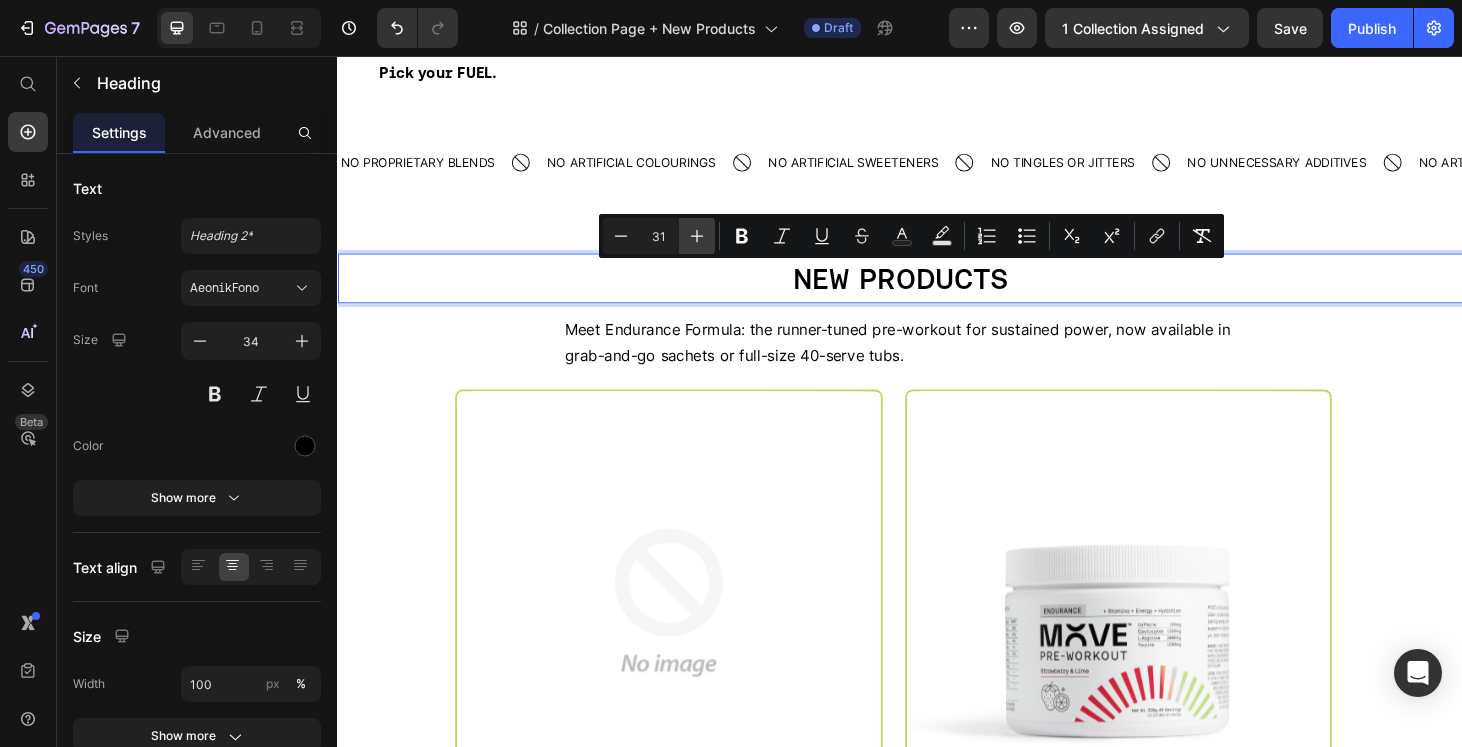click 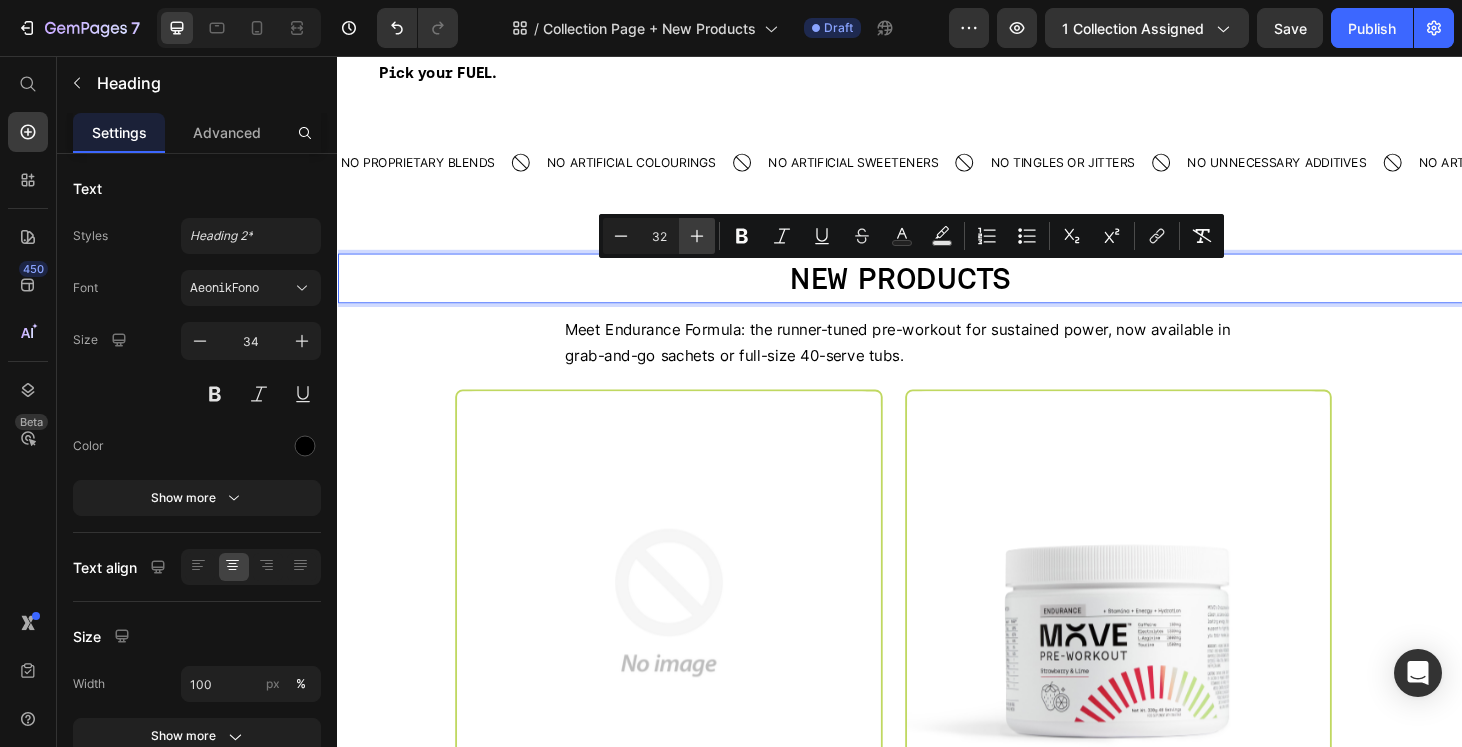 click 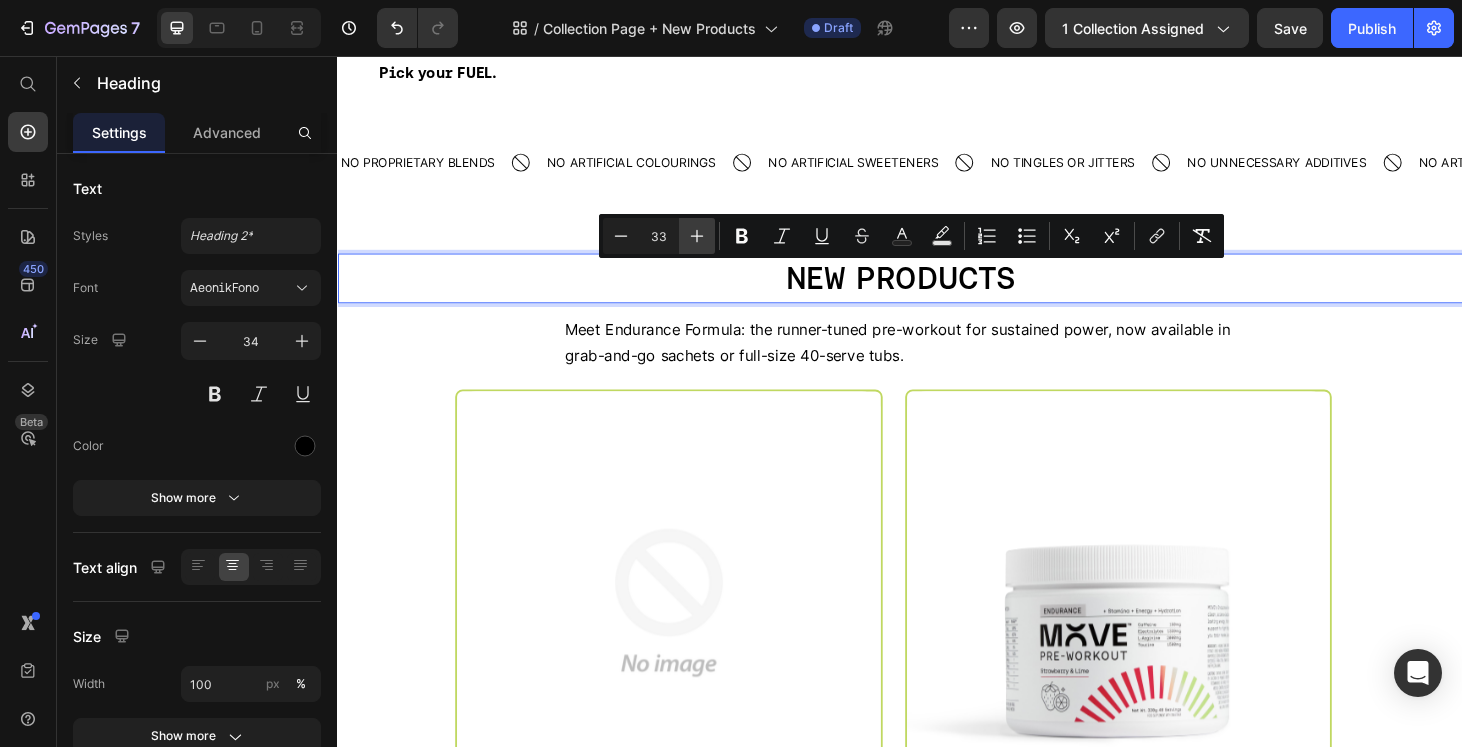 click 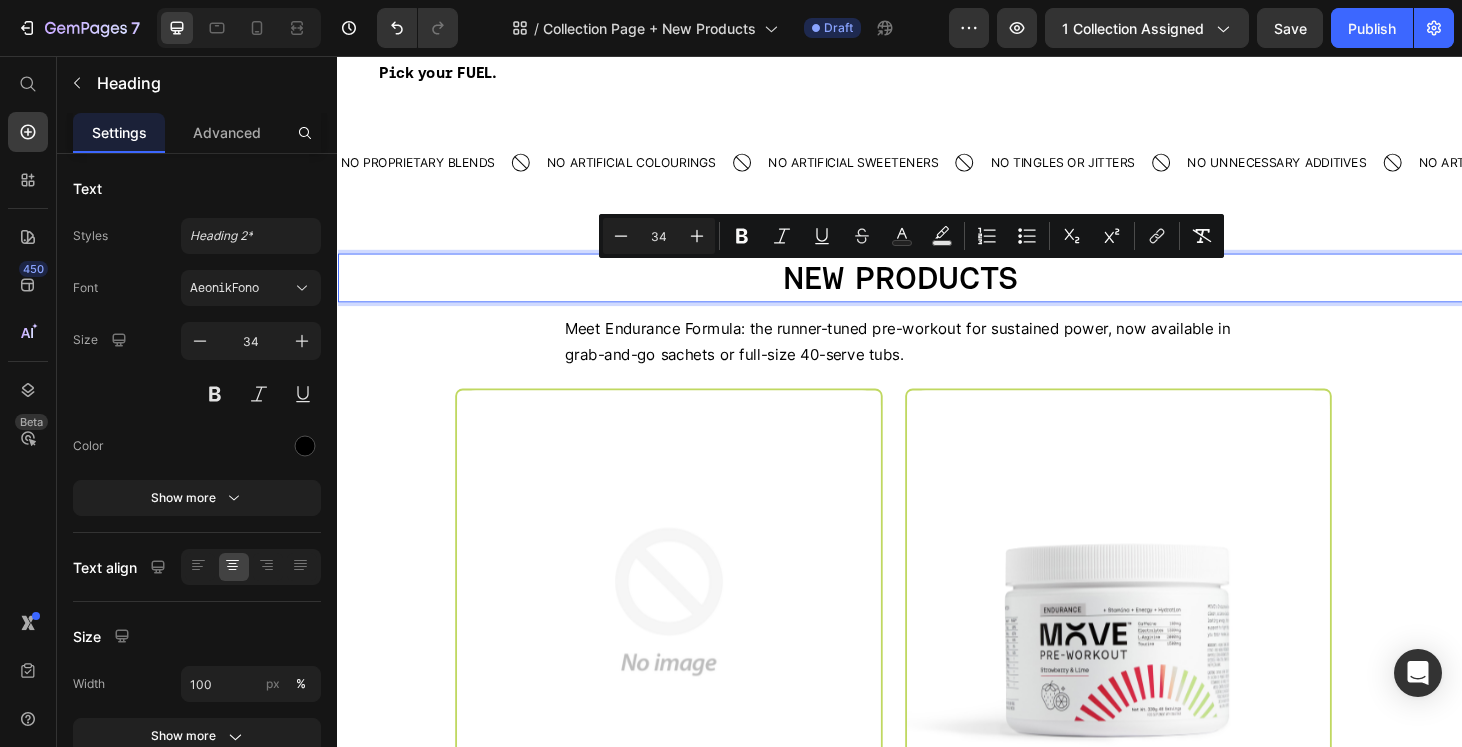 click on "Meet Endurance Formula: the runner-tuned pre-workout for sustained power, now available in grab-and-go sachets or full-size 40-serve tubs." at bounding box center (934, 361) 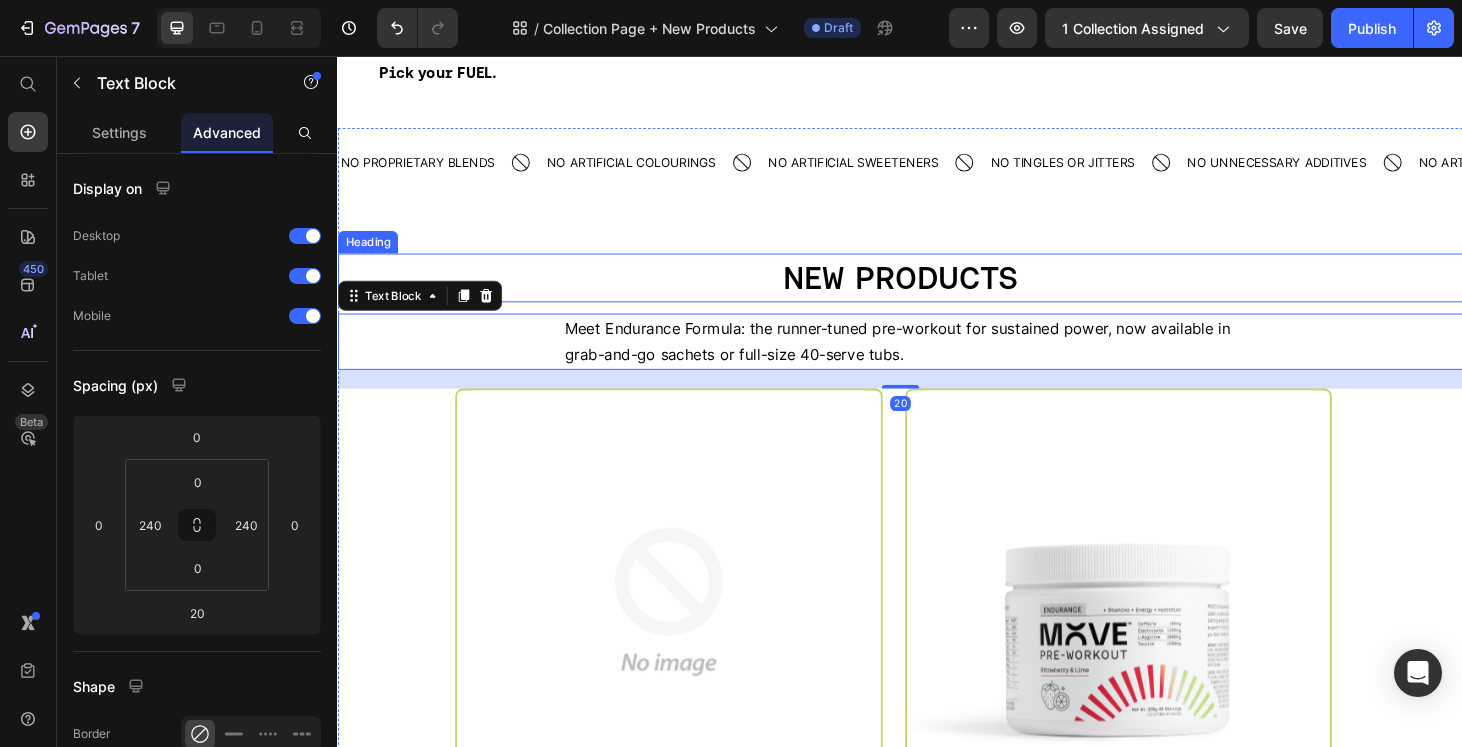 click on "⁠⁠⁠⁠⁠⁠⁠ NEW PRODUCTS" at bounding box center (937, 293) 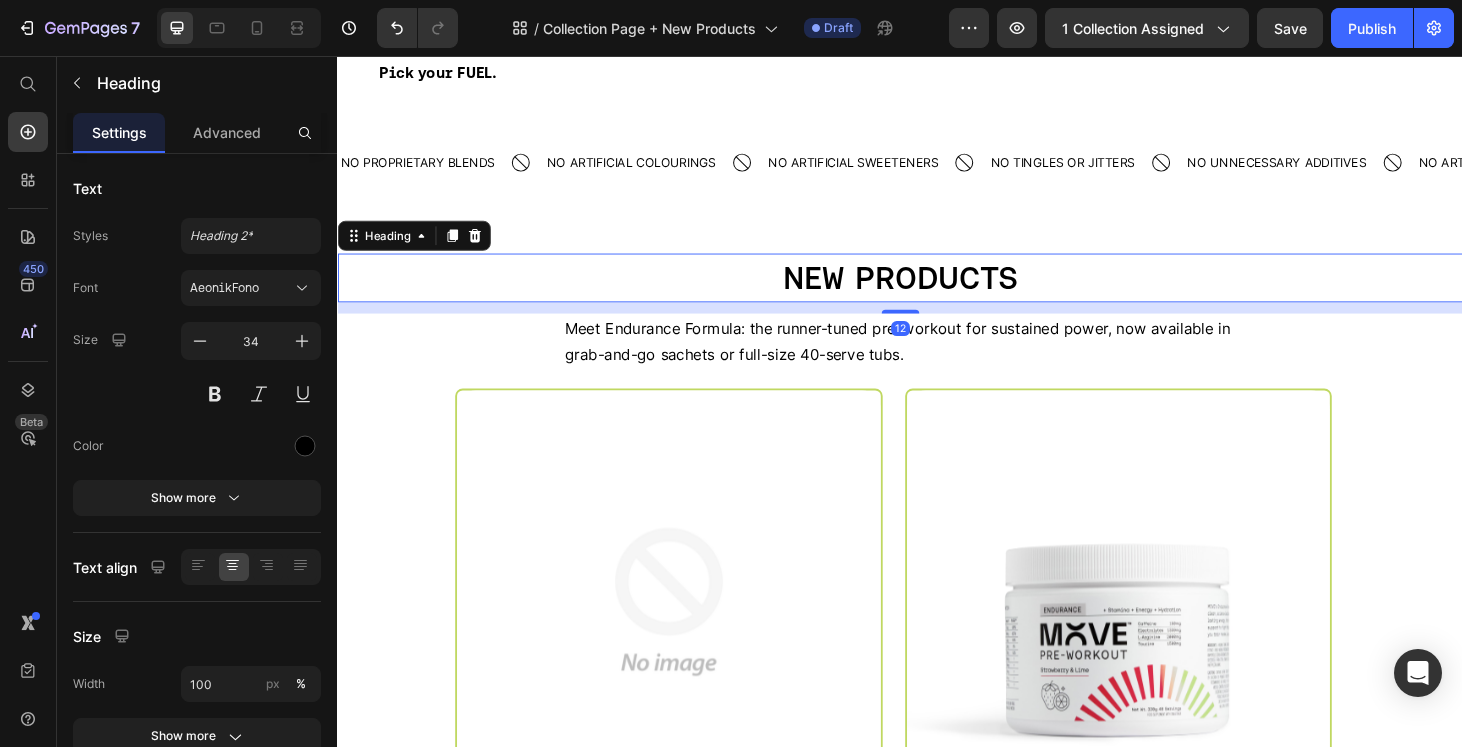 click on "12" at bounding box center [937, 325] 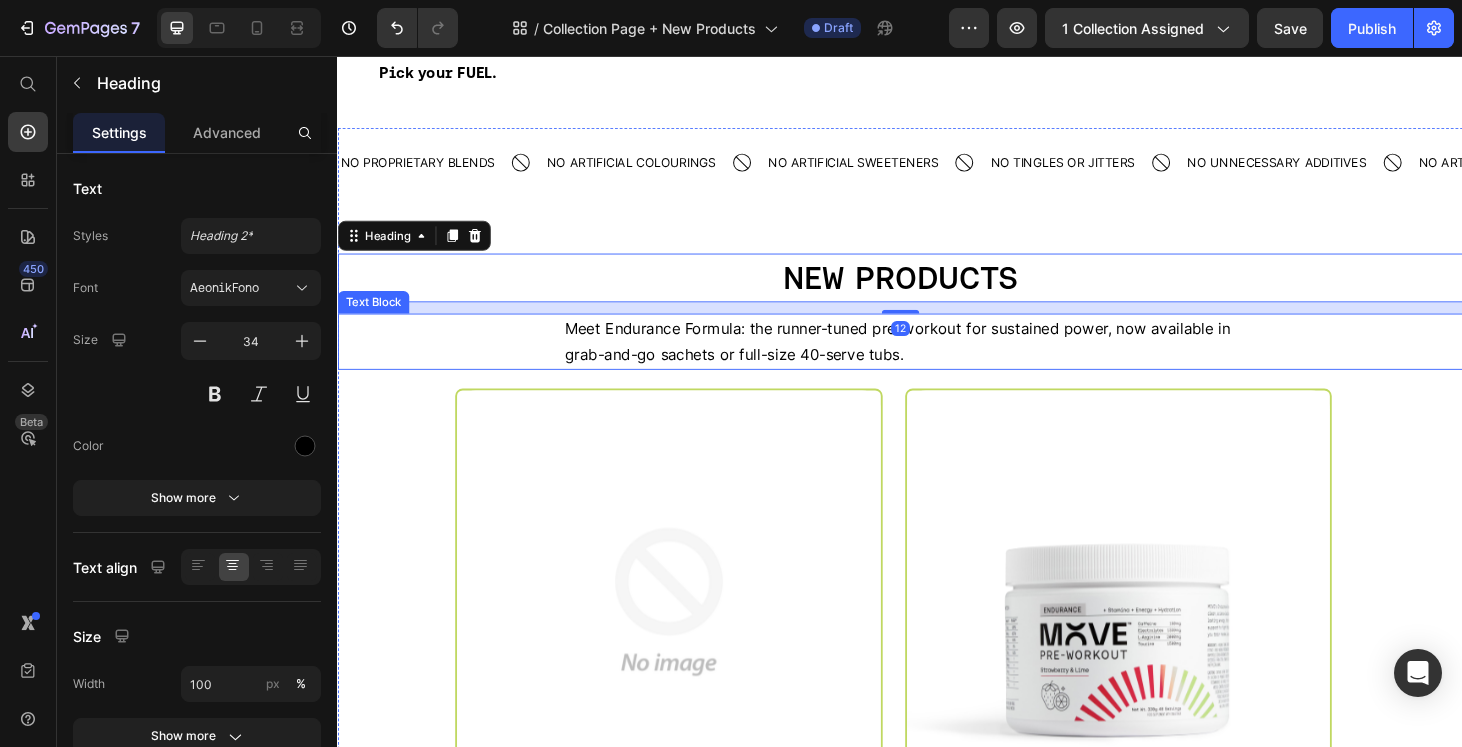 click on "Meet Endurance Formula: the runner-tuned pre-workout for sustained power, now available in grab-and-go sachets or full-size 40-serve tubs." at bounding box center [937, 361] 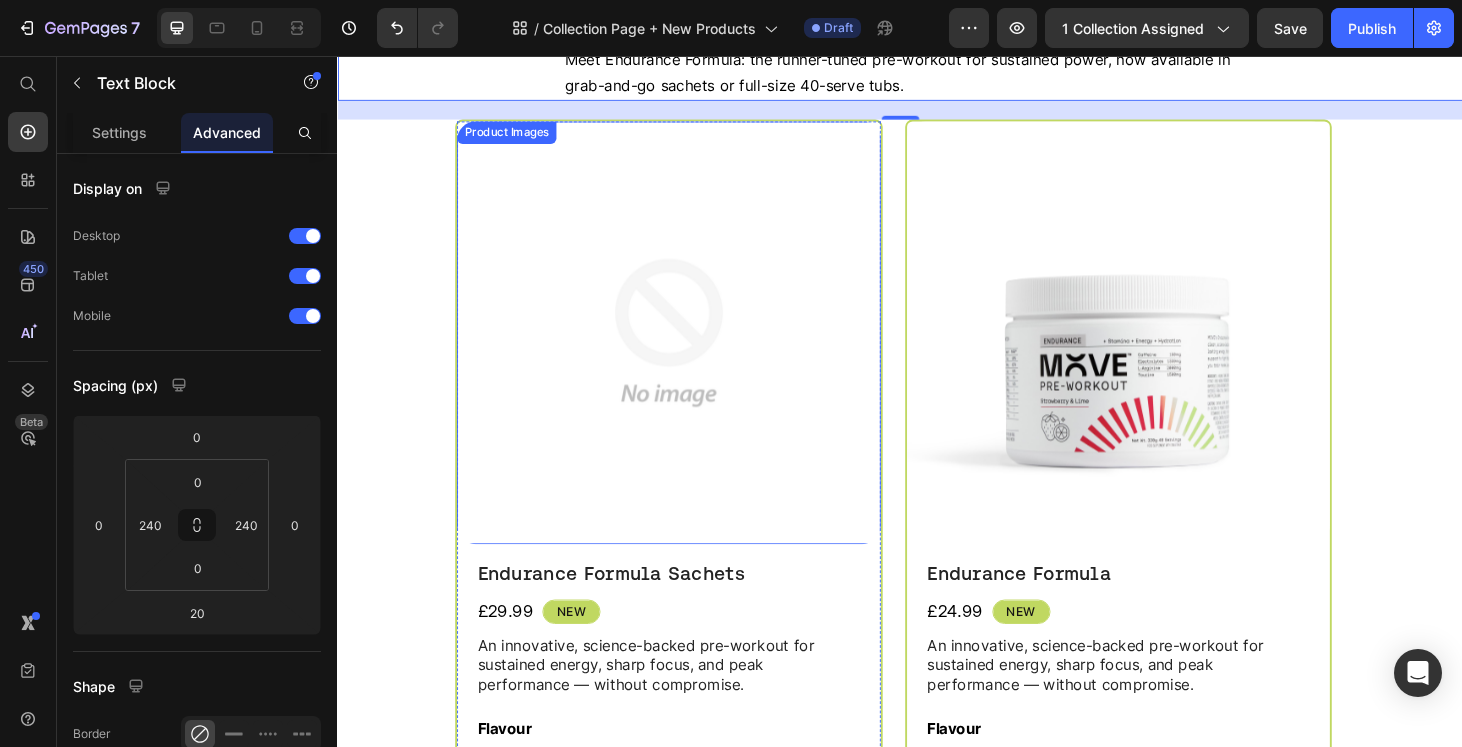 scroll, scrollTop: 512, scrollLeft: 0, axis: vertical 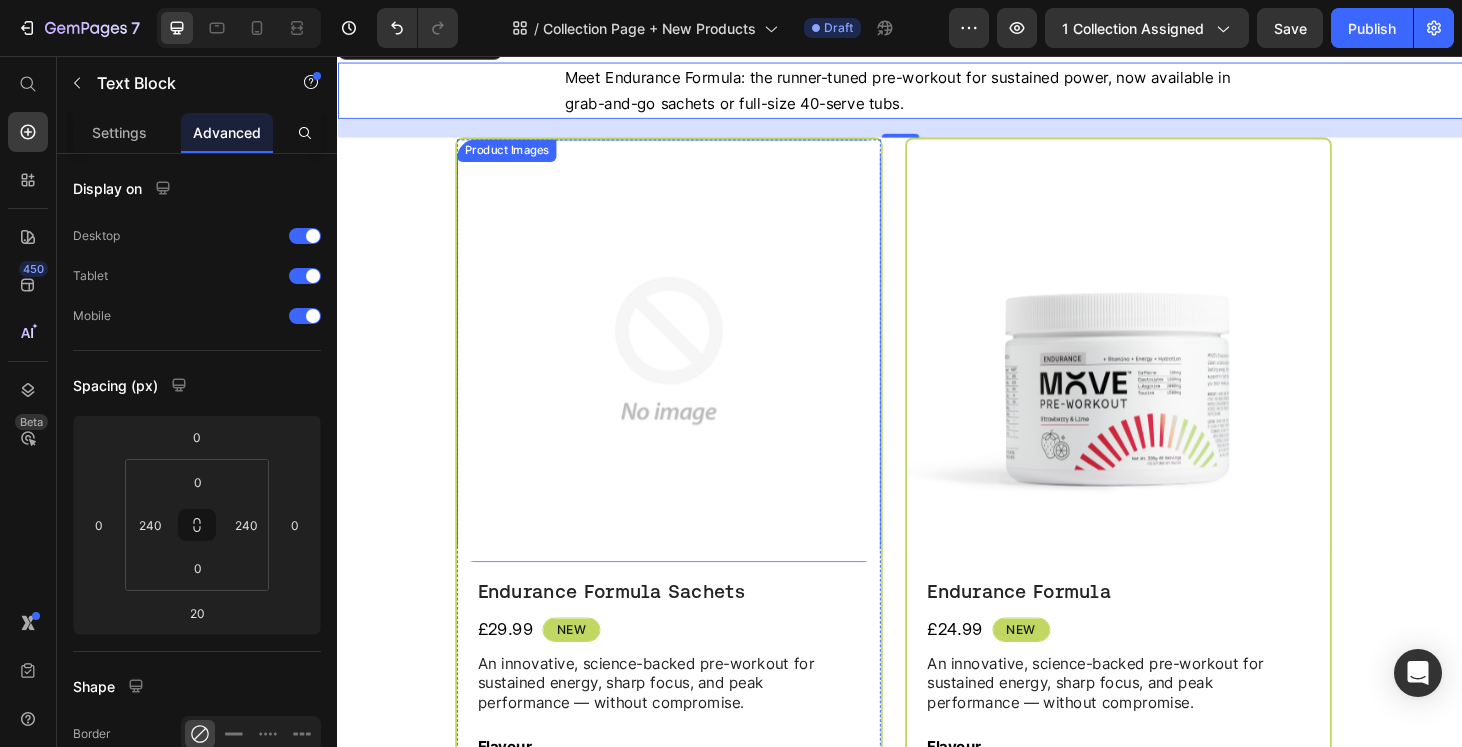 click at bounding box center [690, 371] 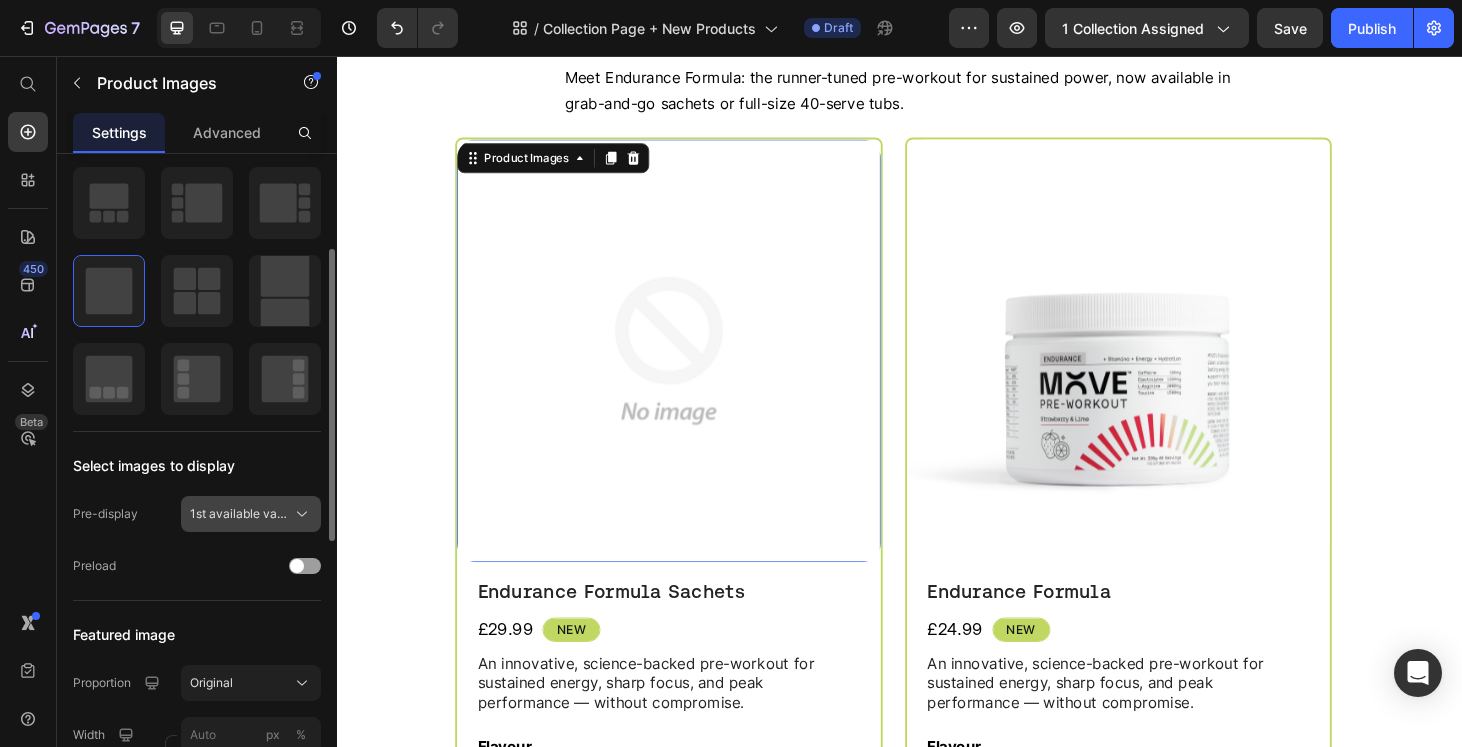 scroll, scrollTop: 379, scrollLeft: 0, axis: vertical 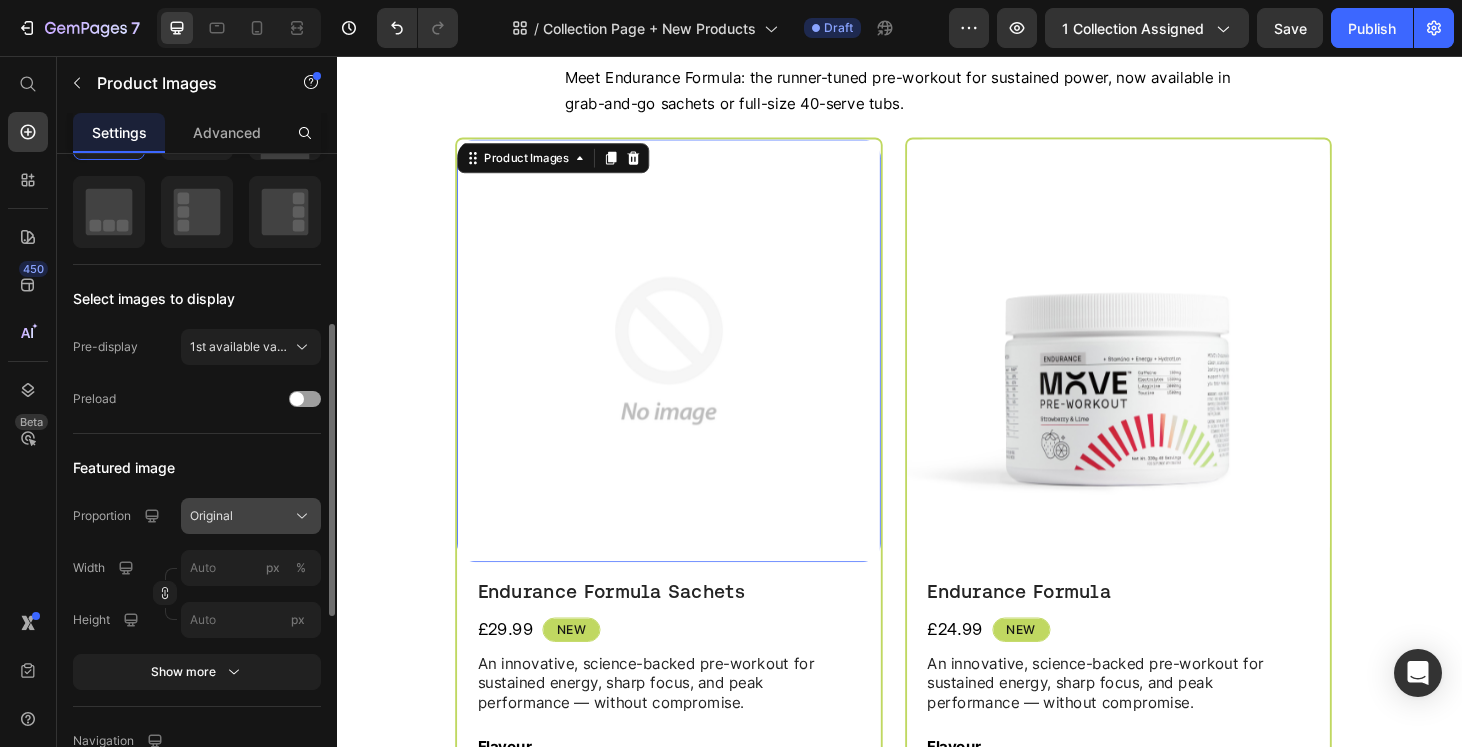 click on "Original" at bounding box center (211, 516) 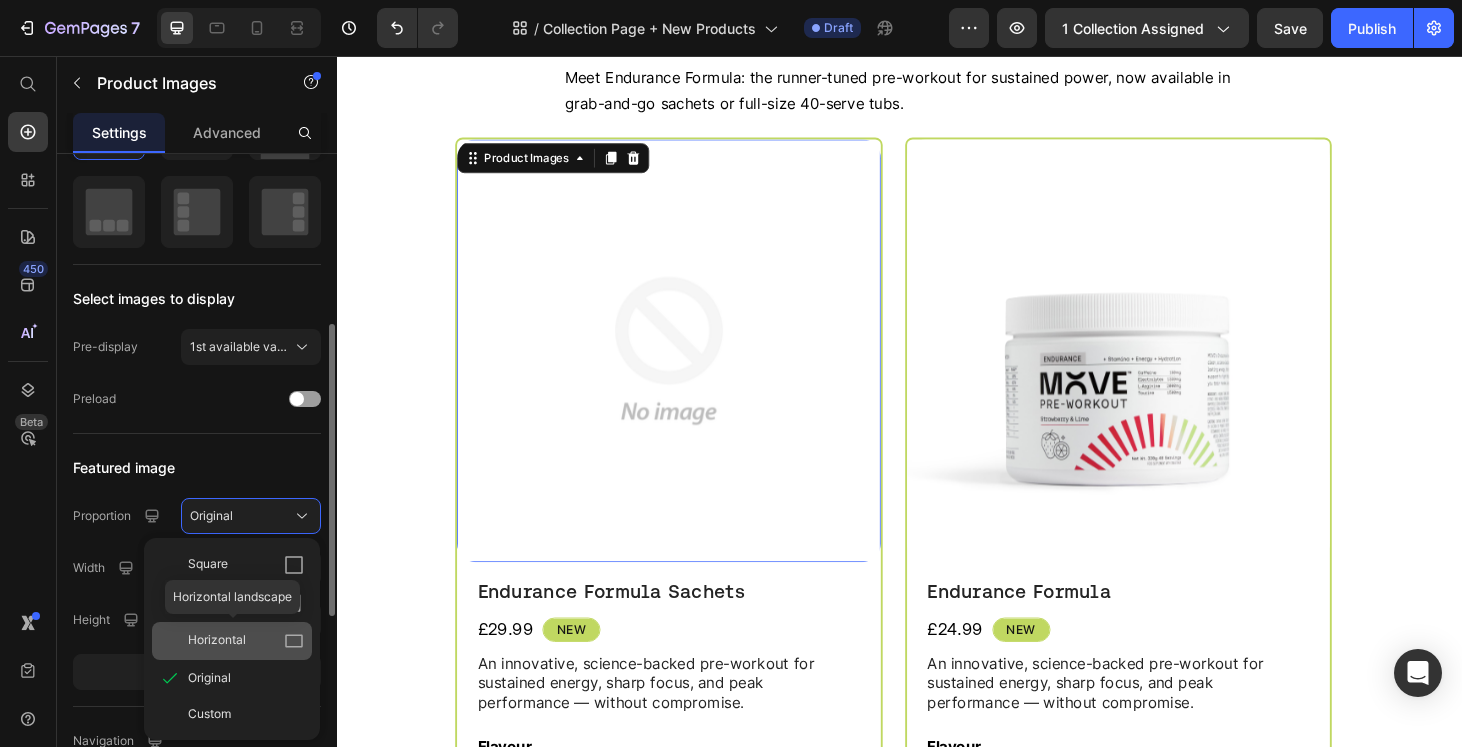 click on "Horizontal" at bounding box center [217, 641] 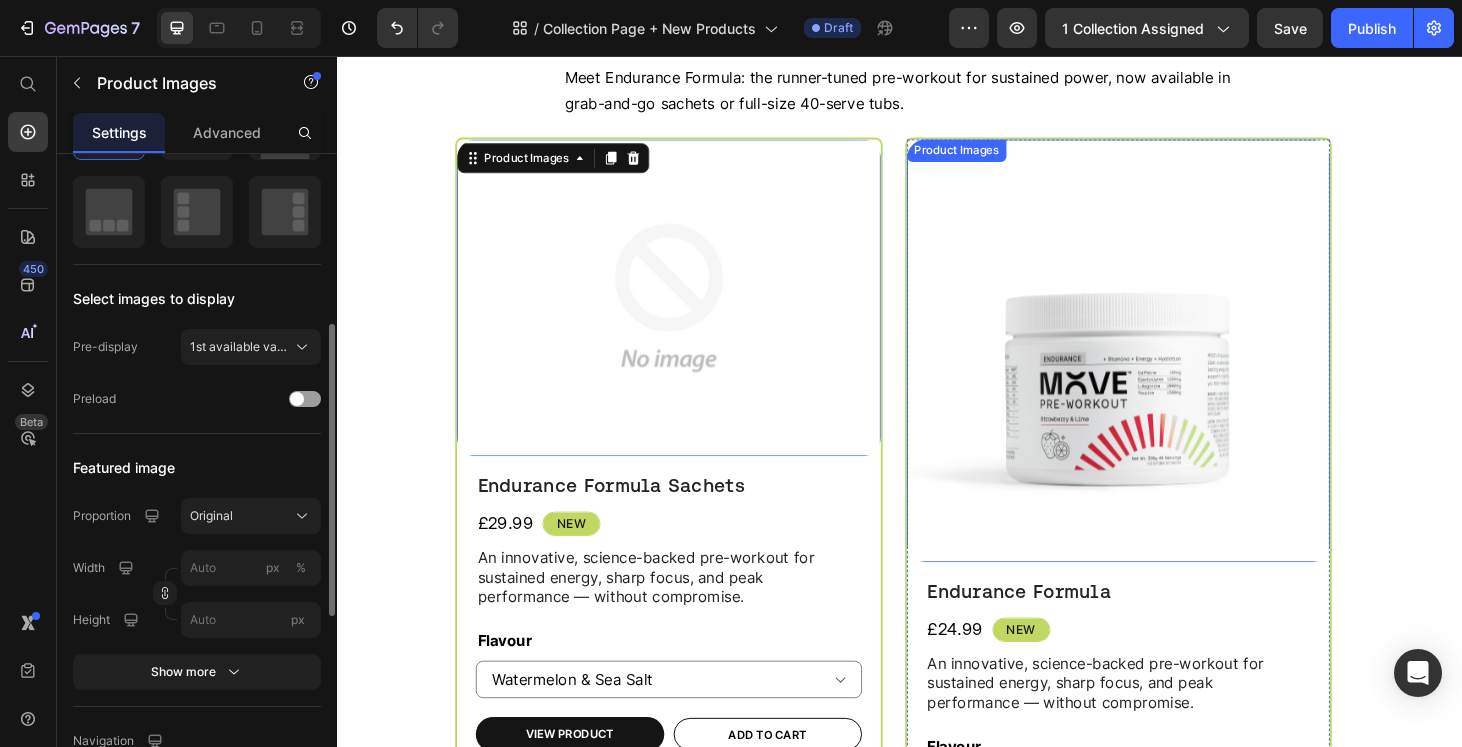 click at bounding box center [1170, 371] 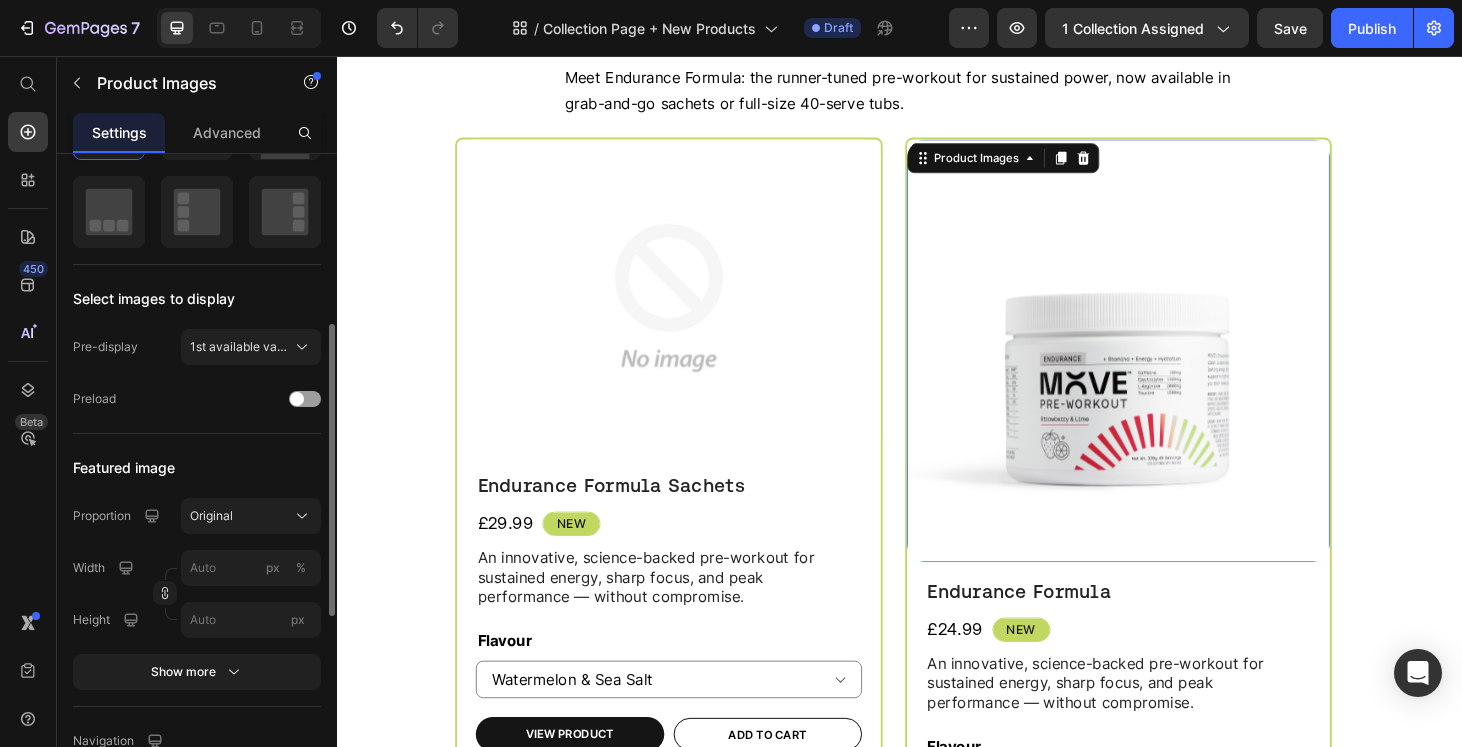 scroll, scrollTop: 379, scrollLeft: 0, axis: vertical 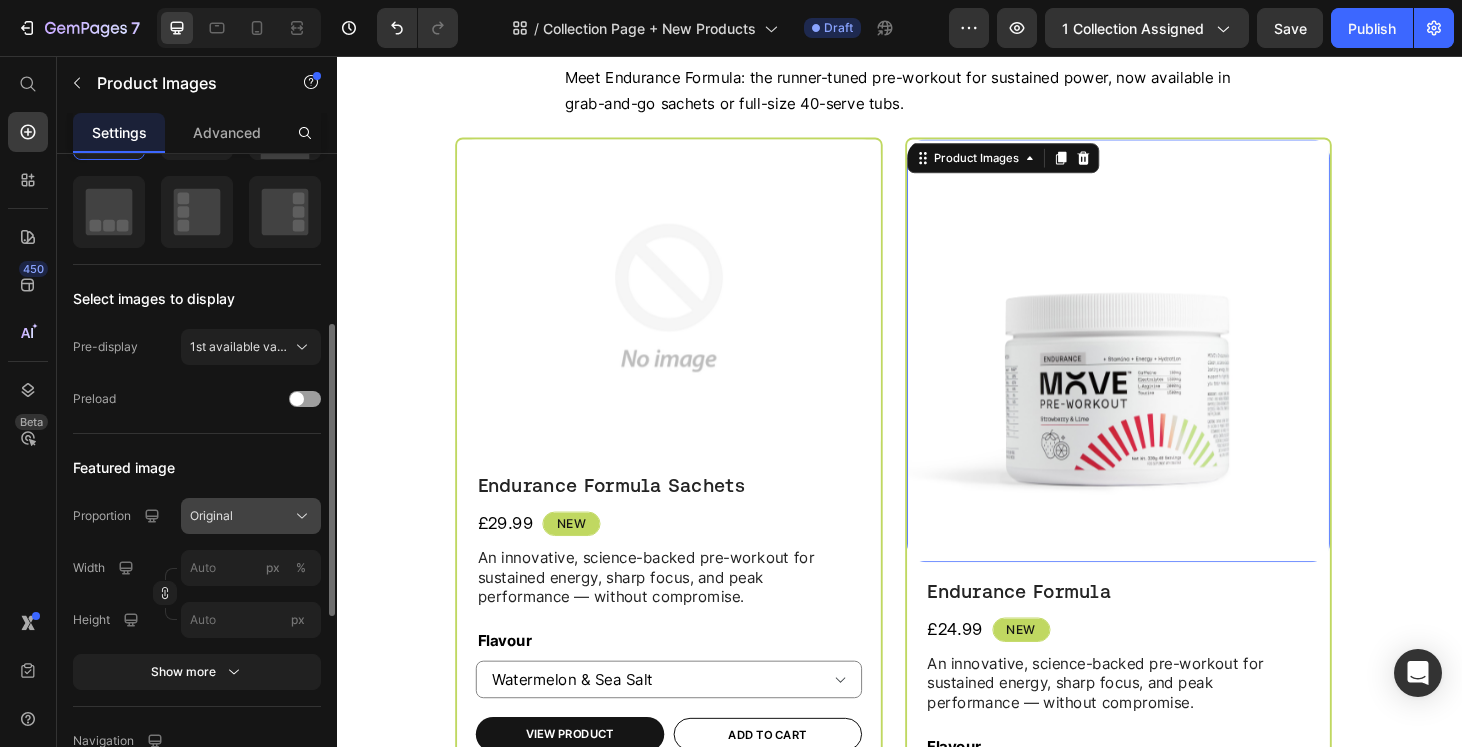 click on "Original" 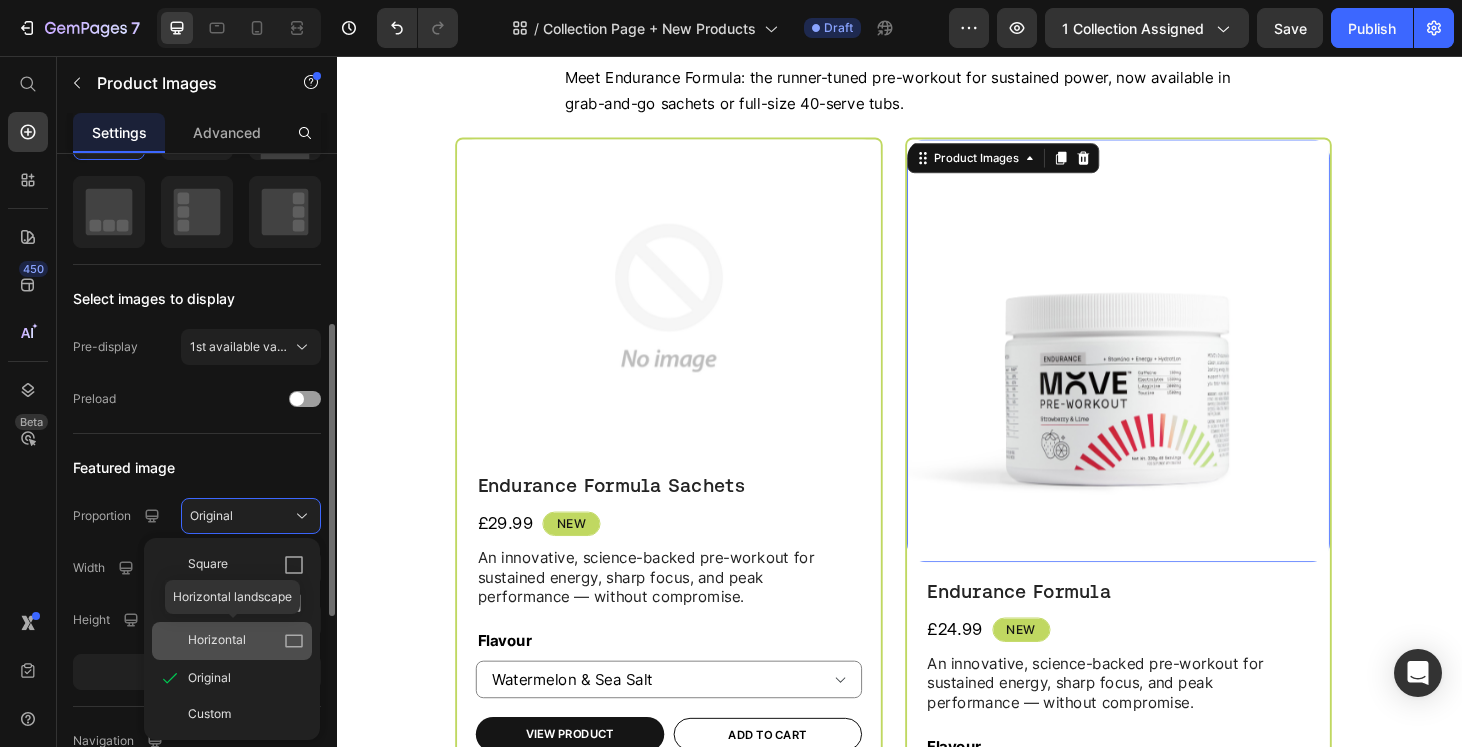 click on "Horizontal" at bounding box center (246, 641) 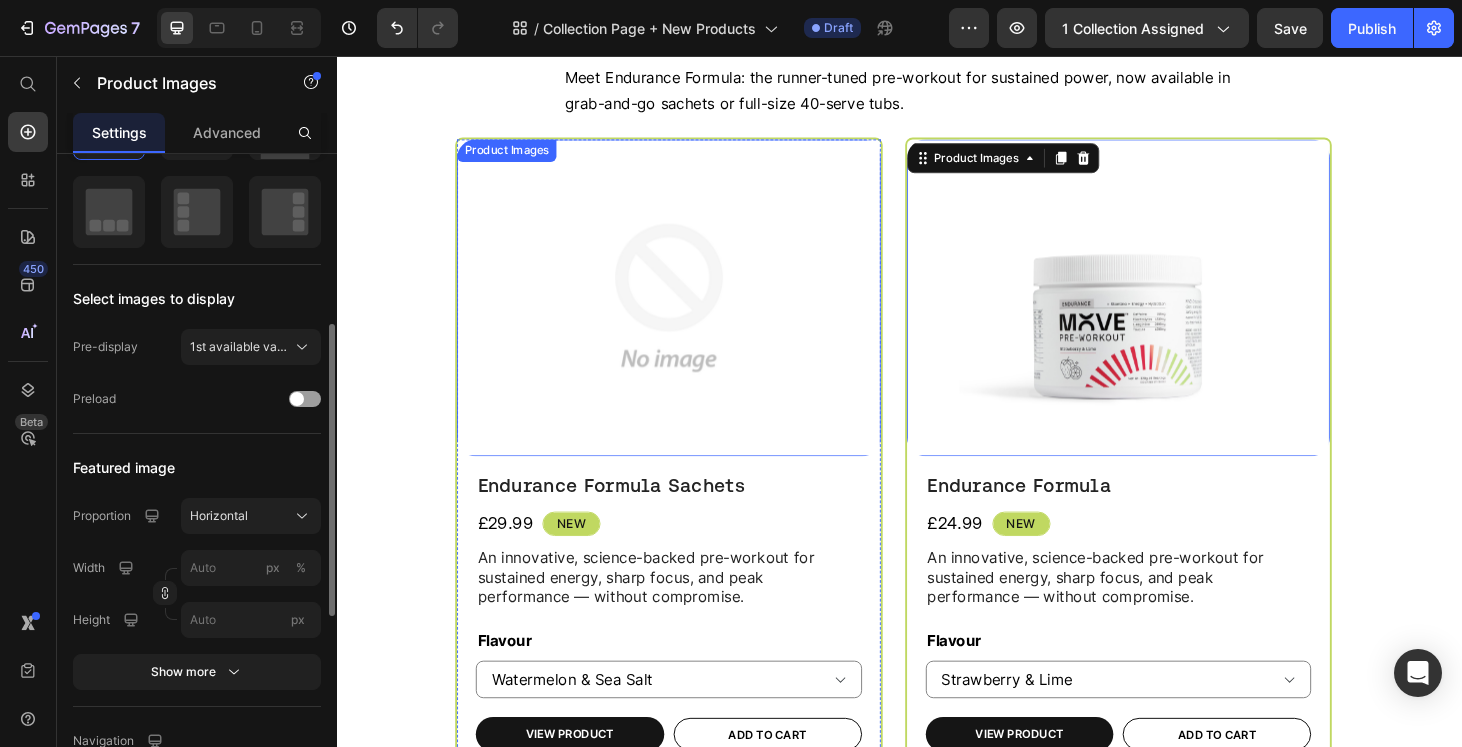 scroll, scrollTop: 723, scrollLeft: 0, axis: vertical 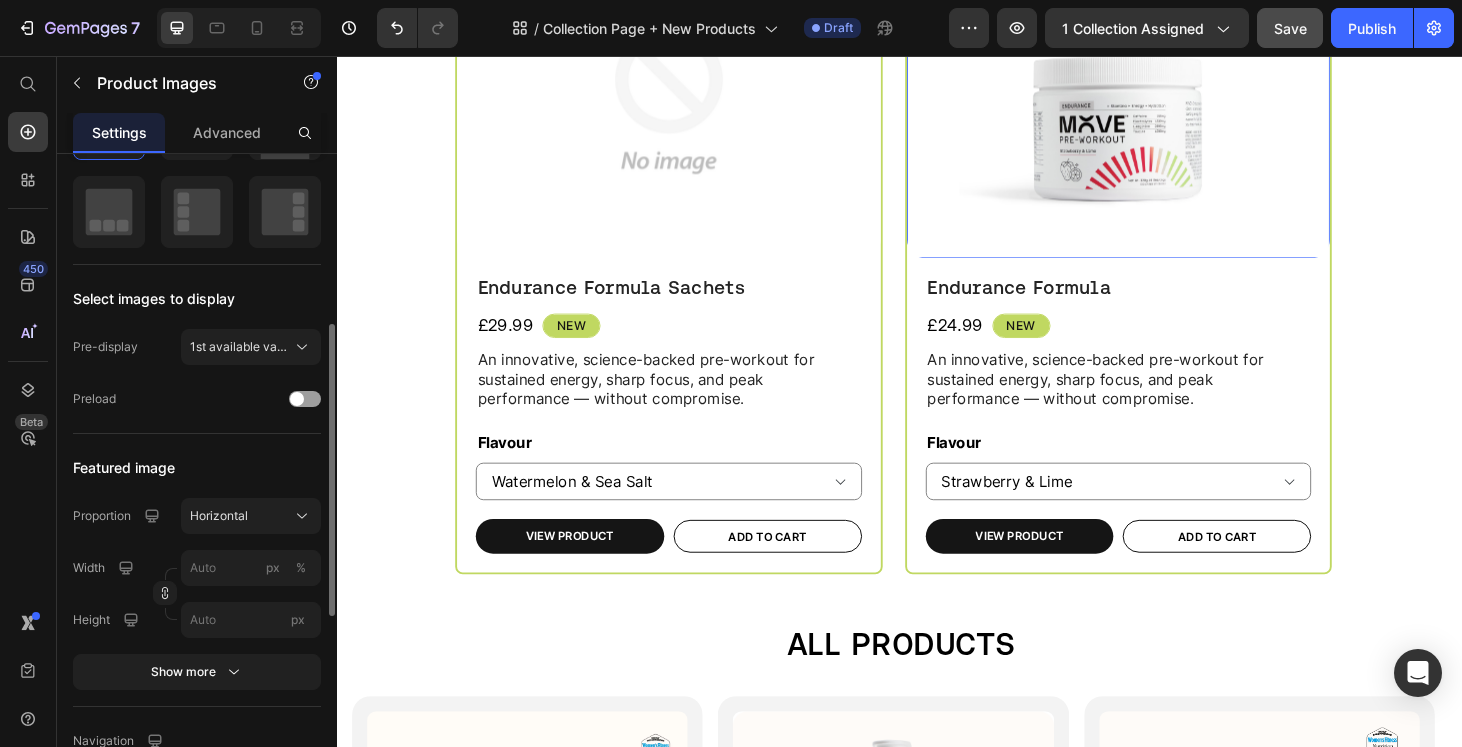 click on "Save" 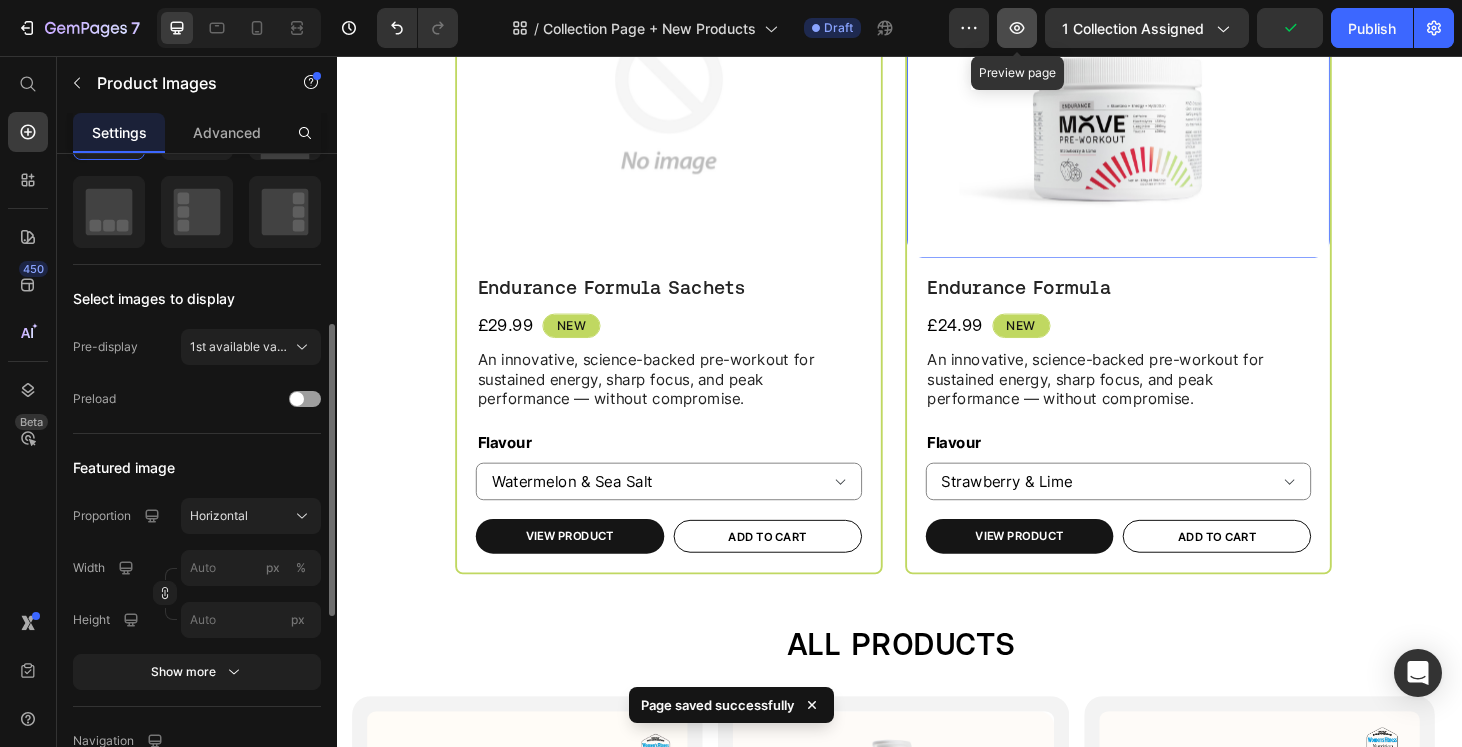 click 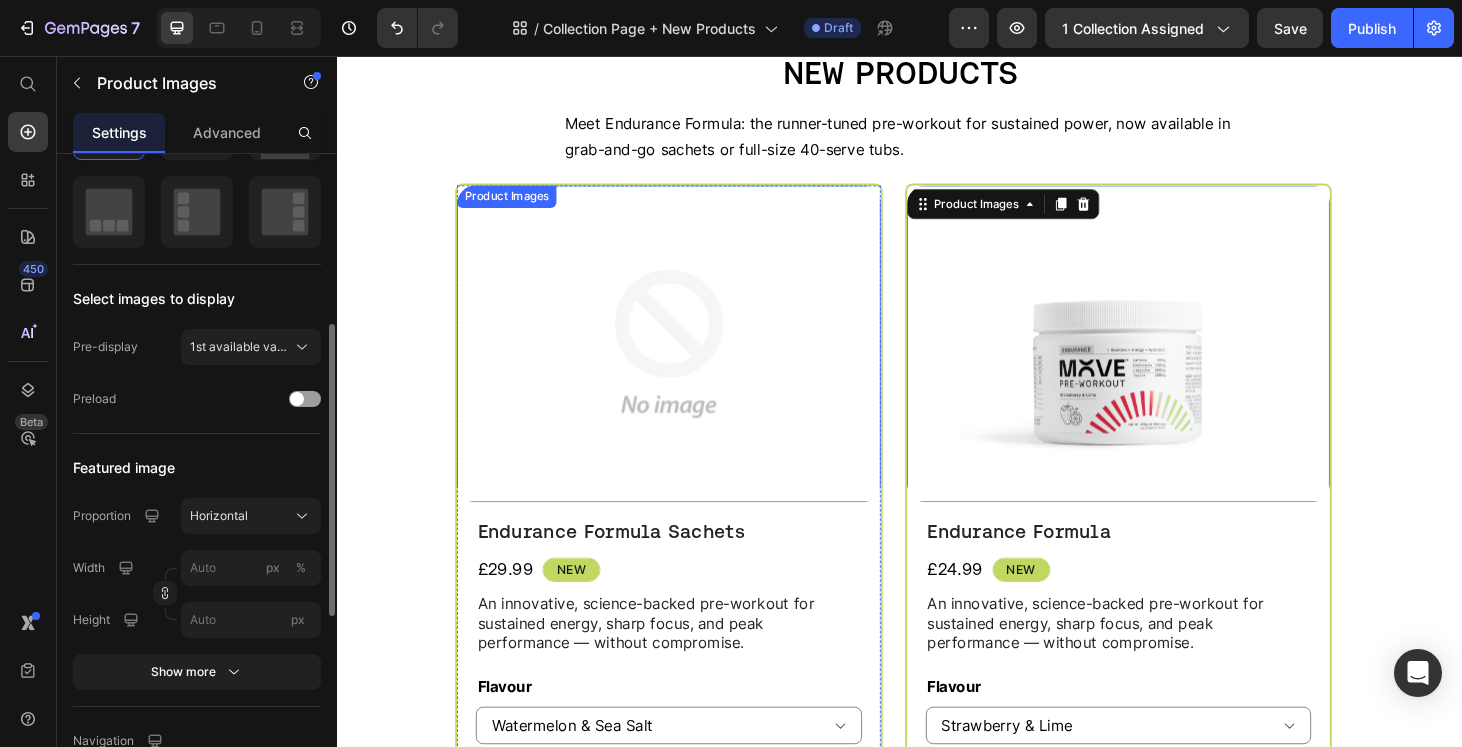 scroll, scrollTop: 438, scrollLeft: 0, axis: vertical 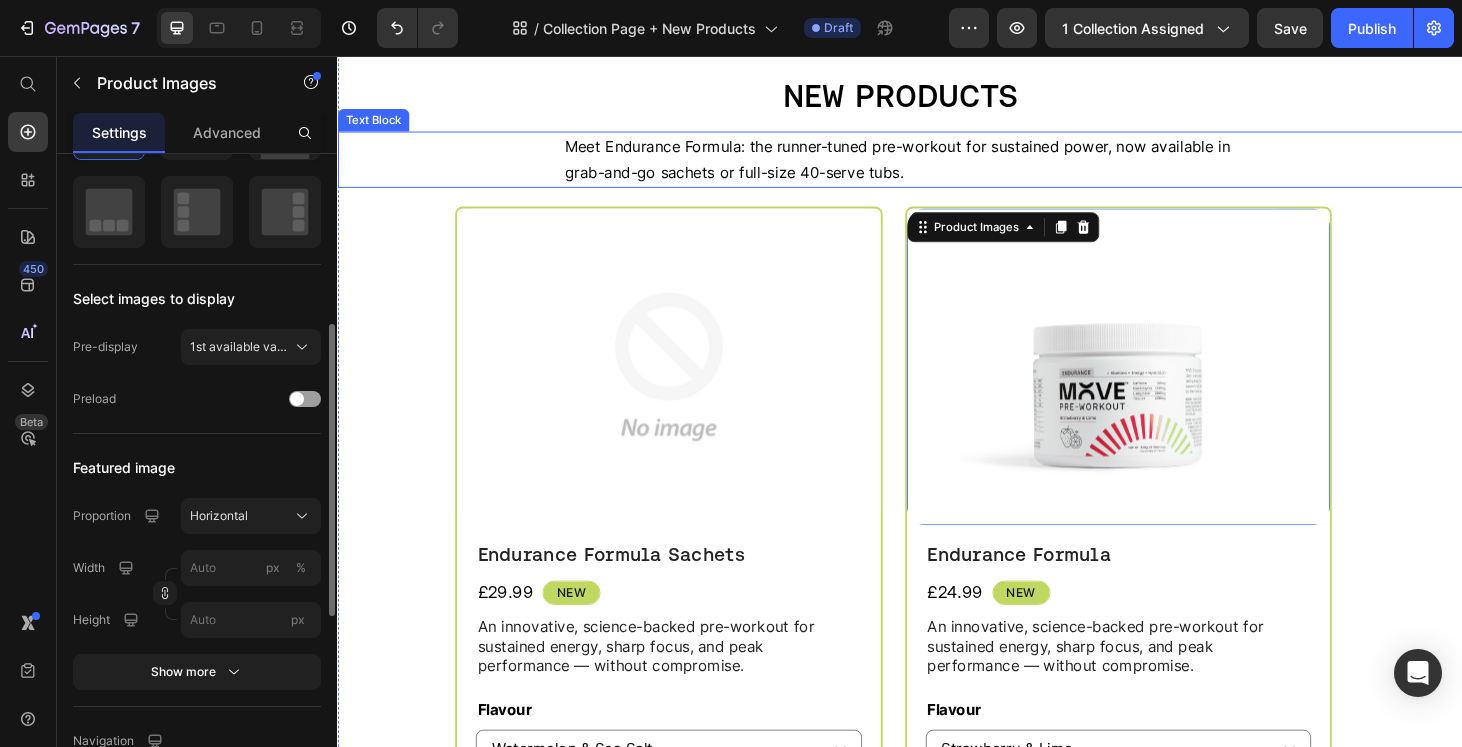 click on "Meet Endurance Formula: the runner-tuned pre-workout for sustained power, now available in grab-and-go sachets or full-size 40-serve tubs." at bounding box center [934, 167] 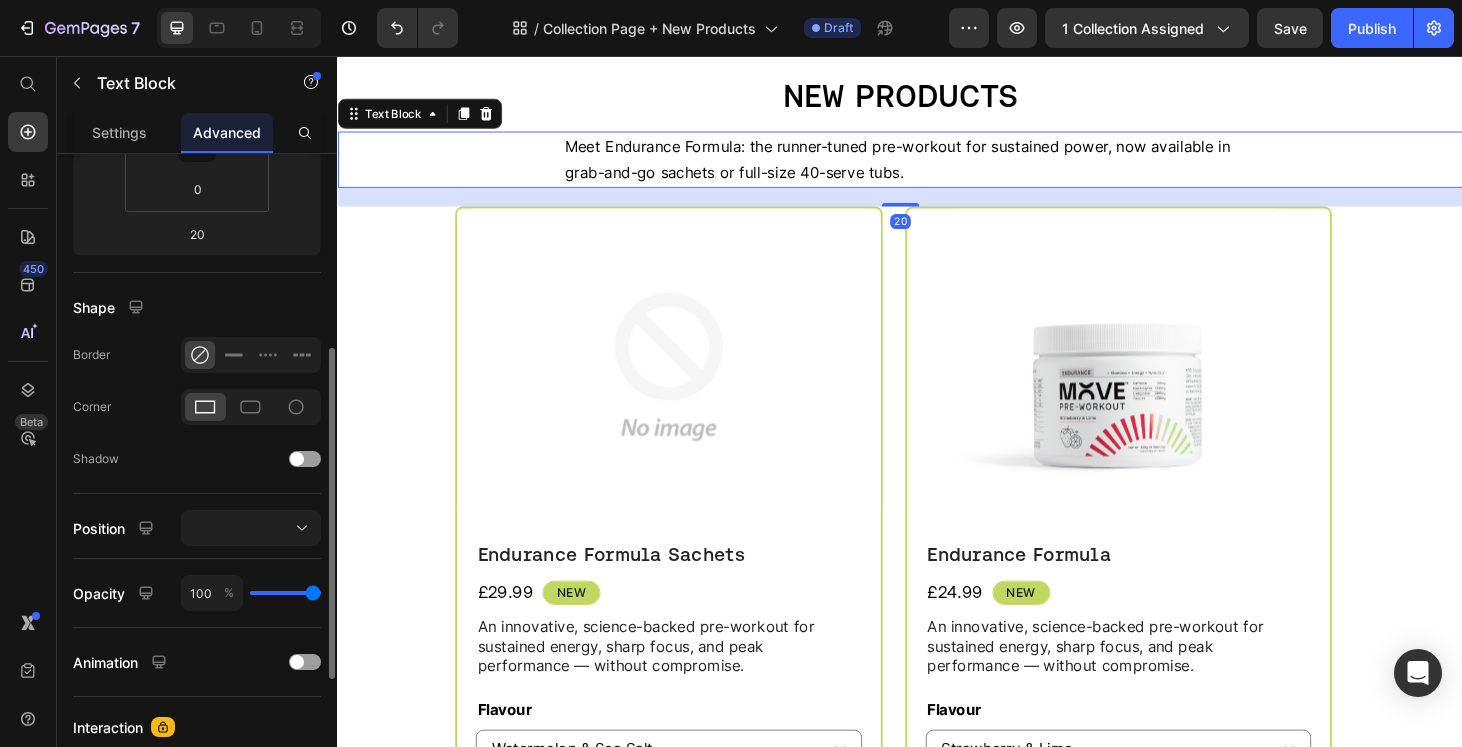 scroll, scrollTop: 0, scrollLeft: 0, axis: both 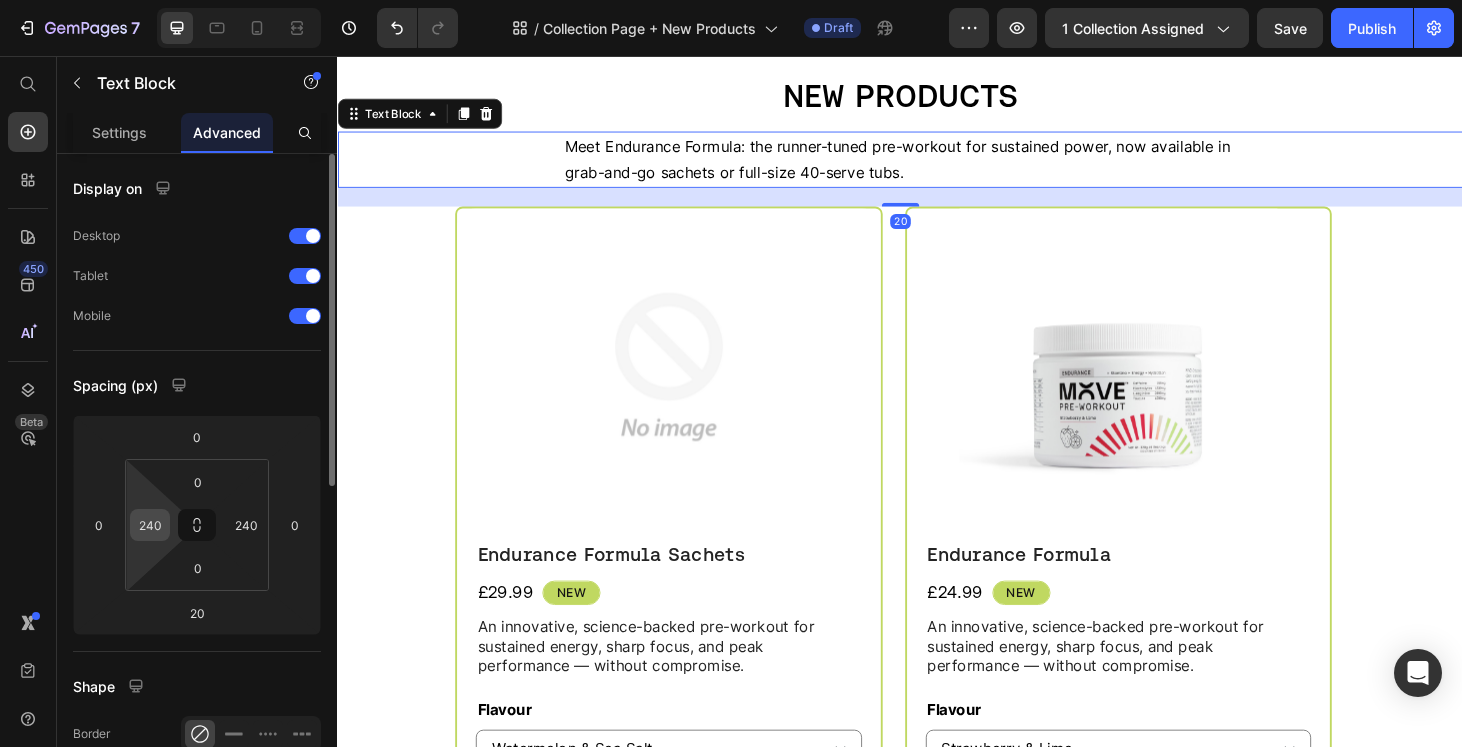 click on "240" at bounding box center [150, 525] 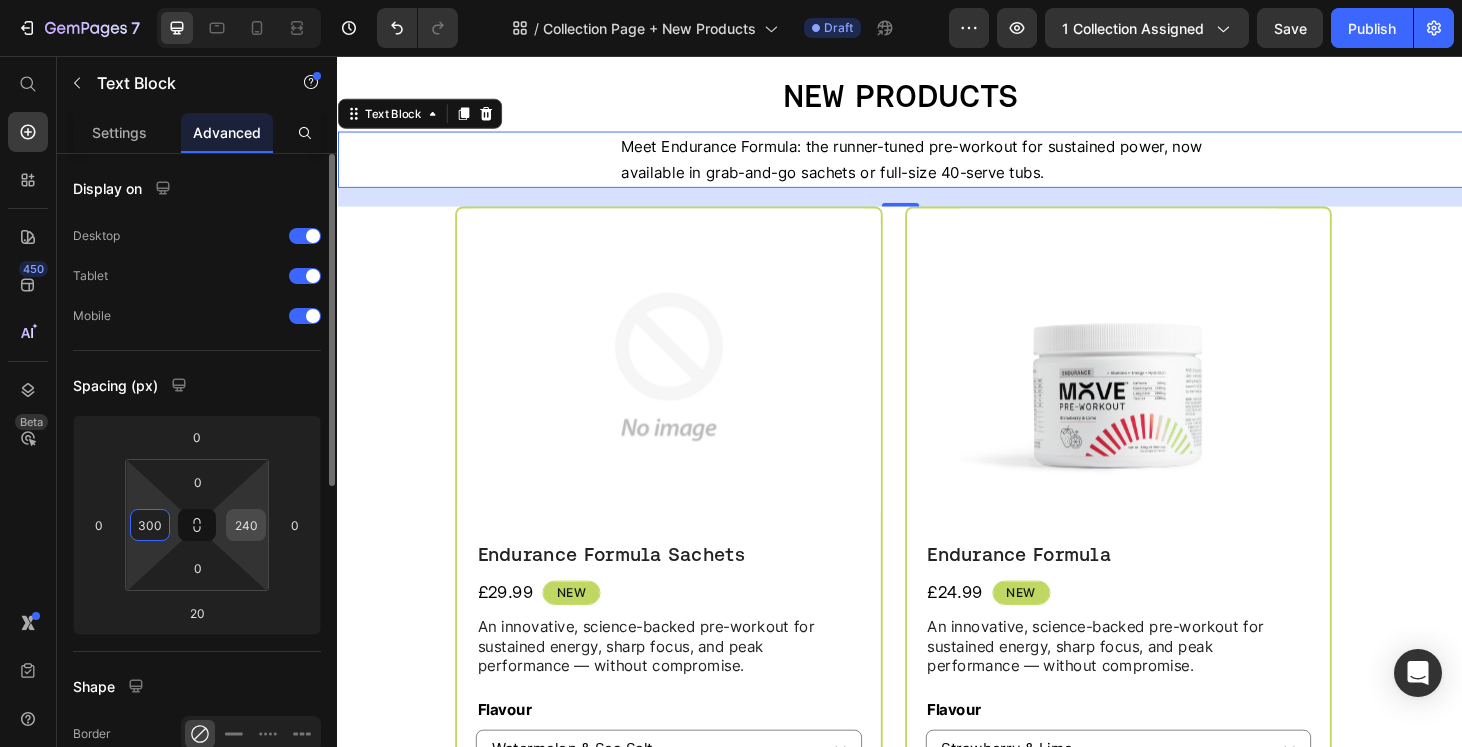 type on "300" 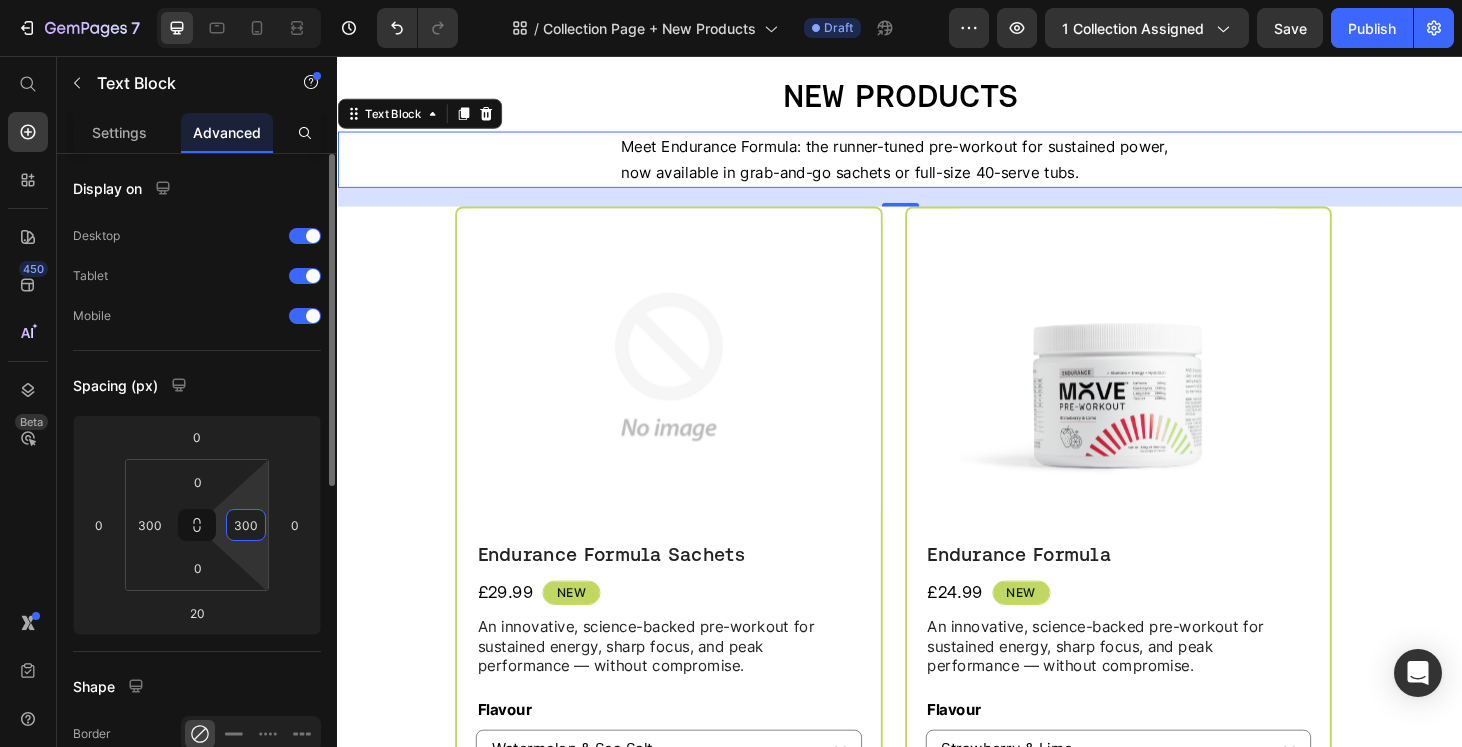 type on "300" 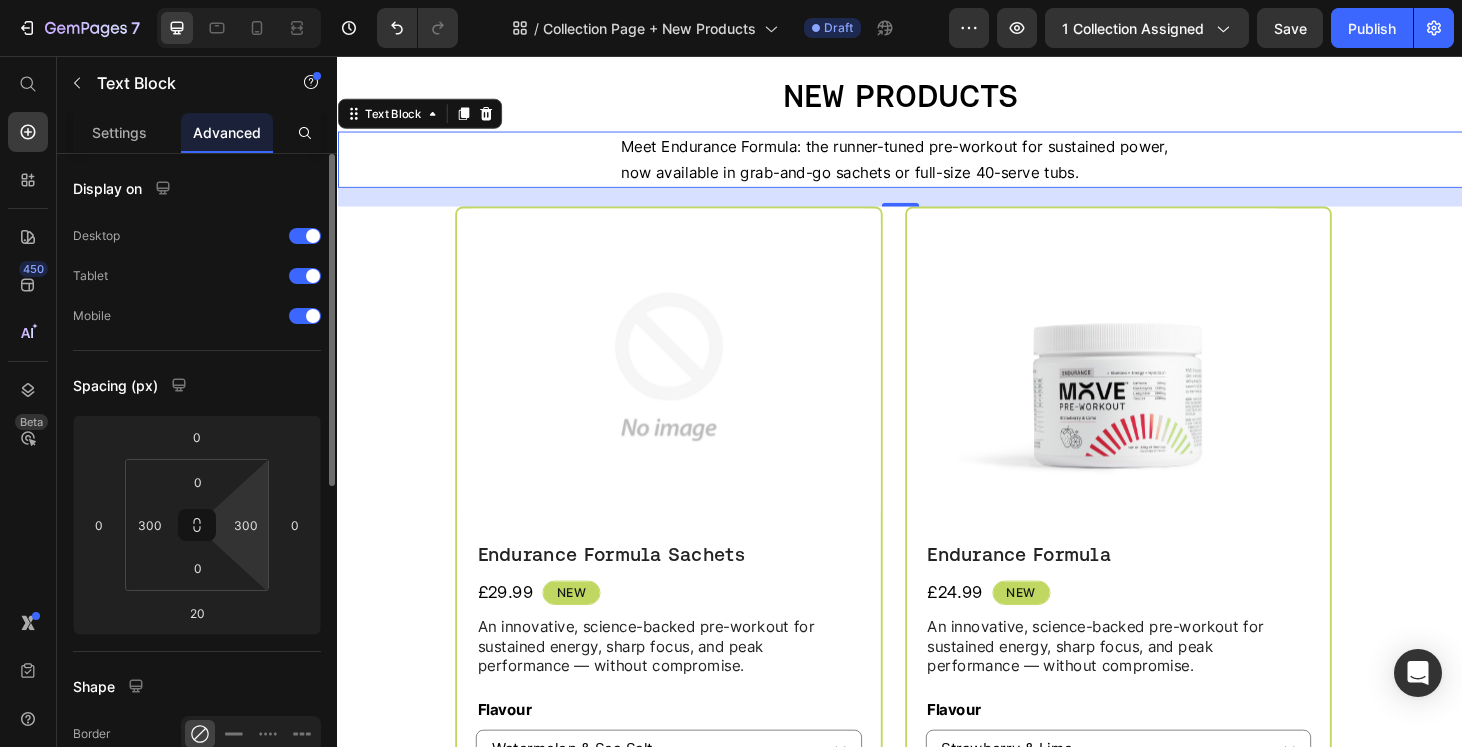 click on "Spacing (px)" at bounding box center [197, 385] 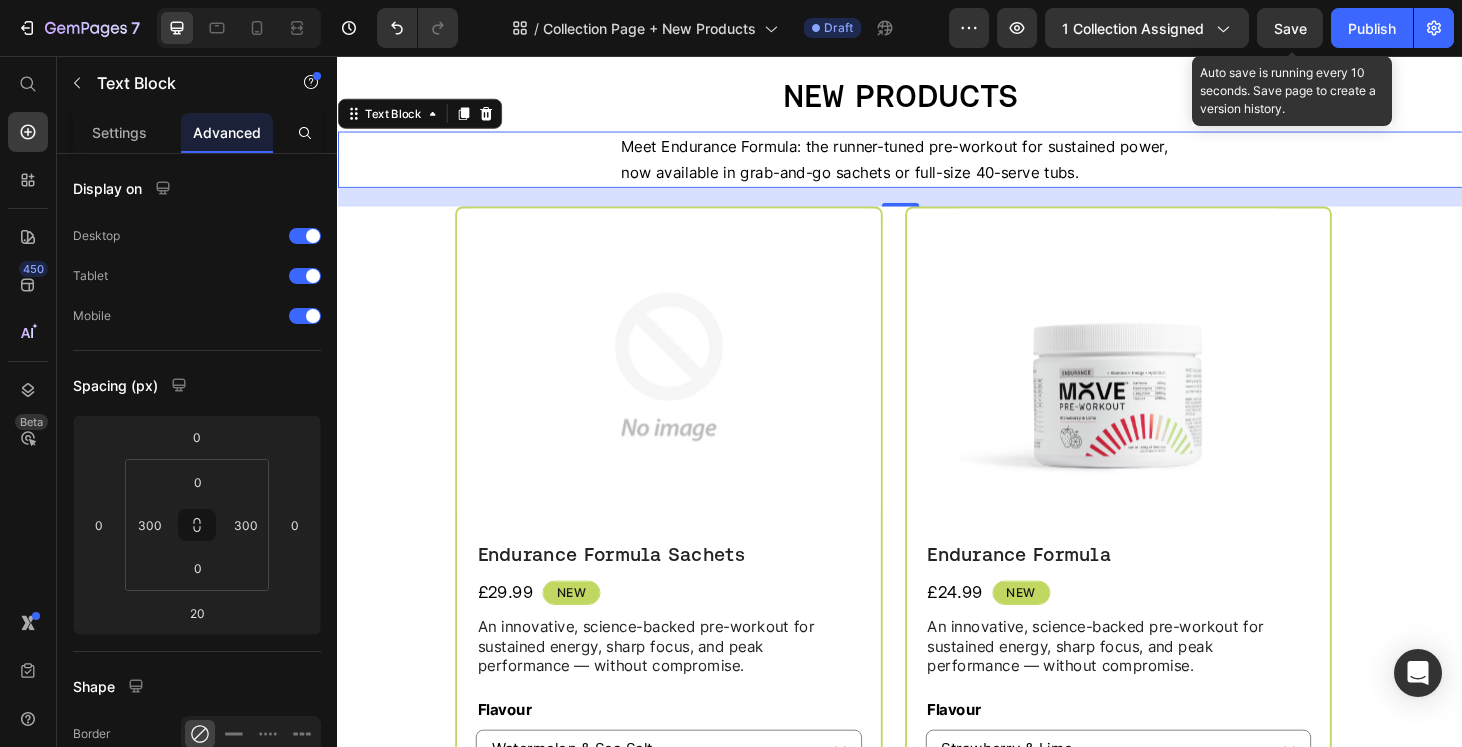 click on "Save" at bounding box center [1290, 28] 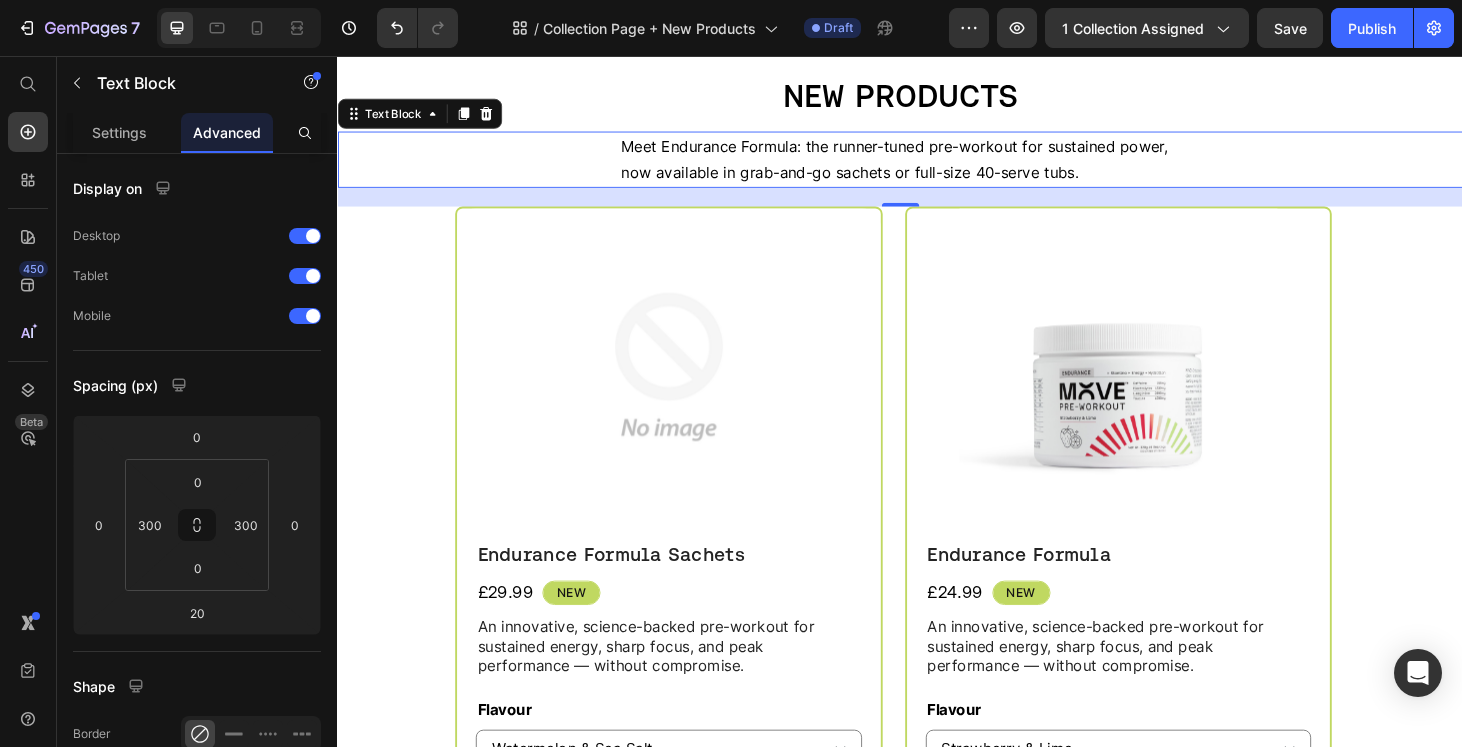 scroll, scrollTop: 0, scrollLeft: 0, axis: both 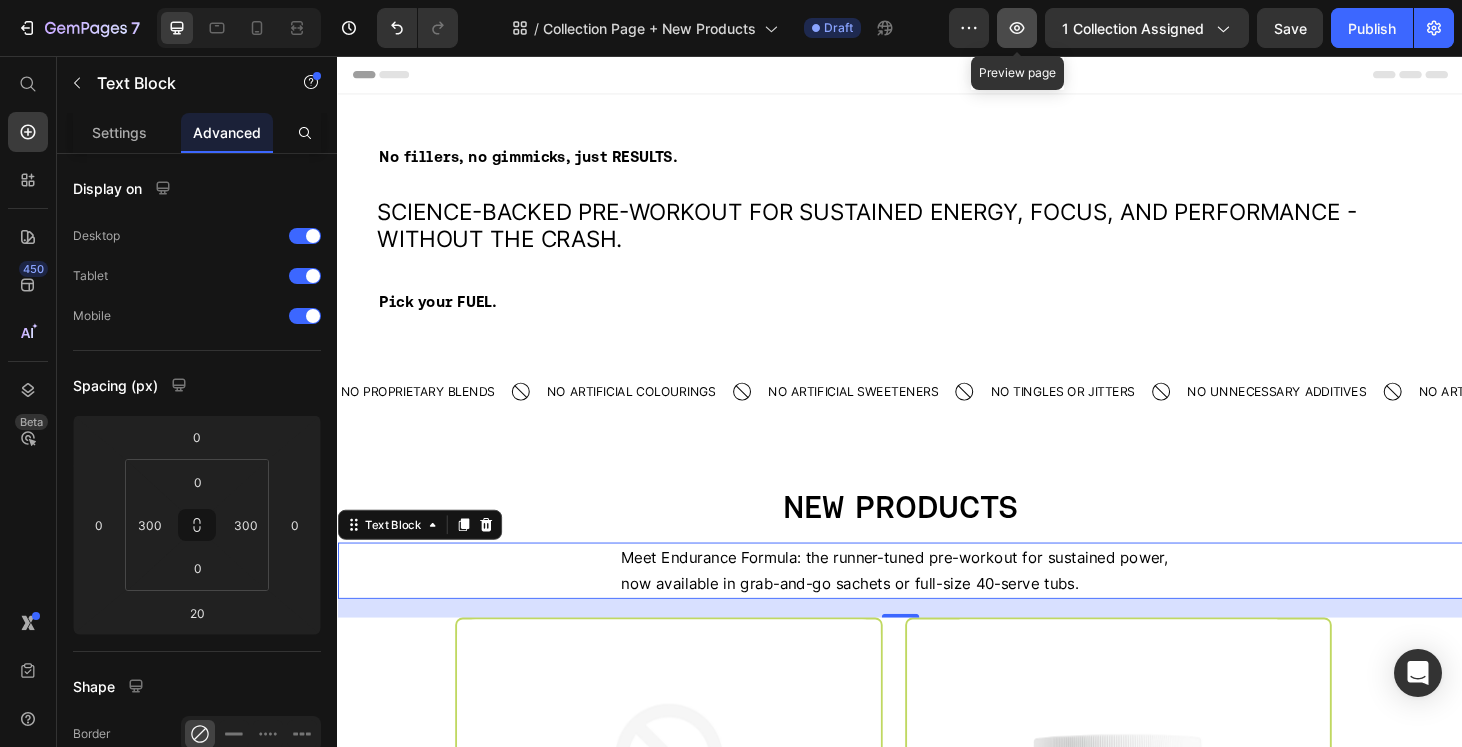 click 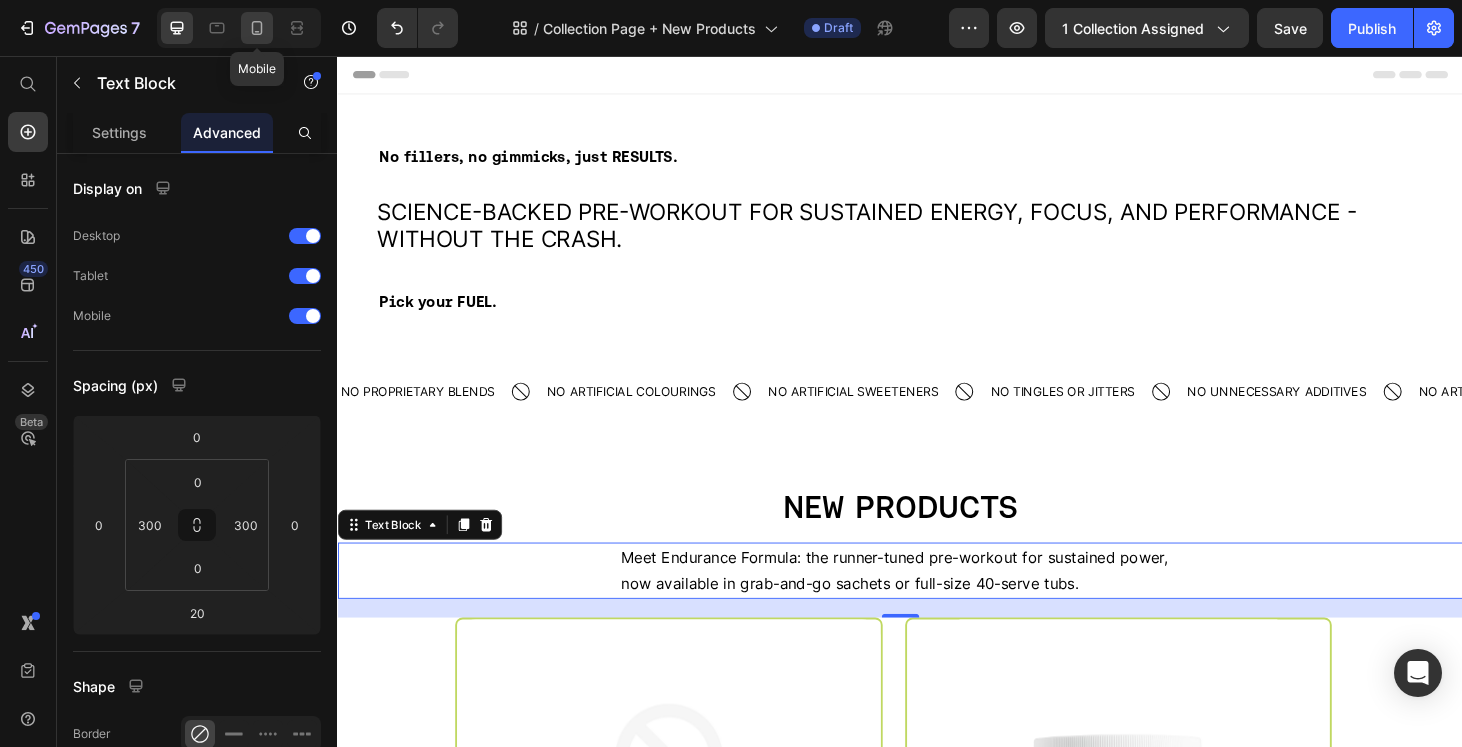 click 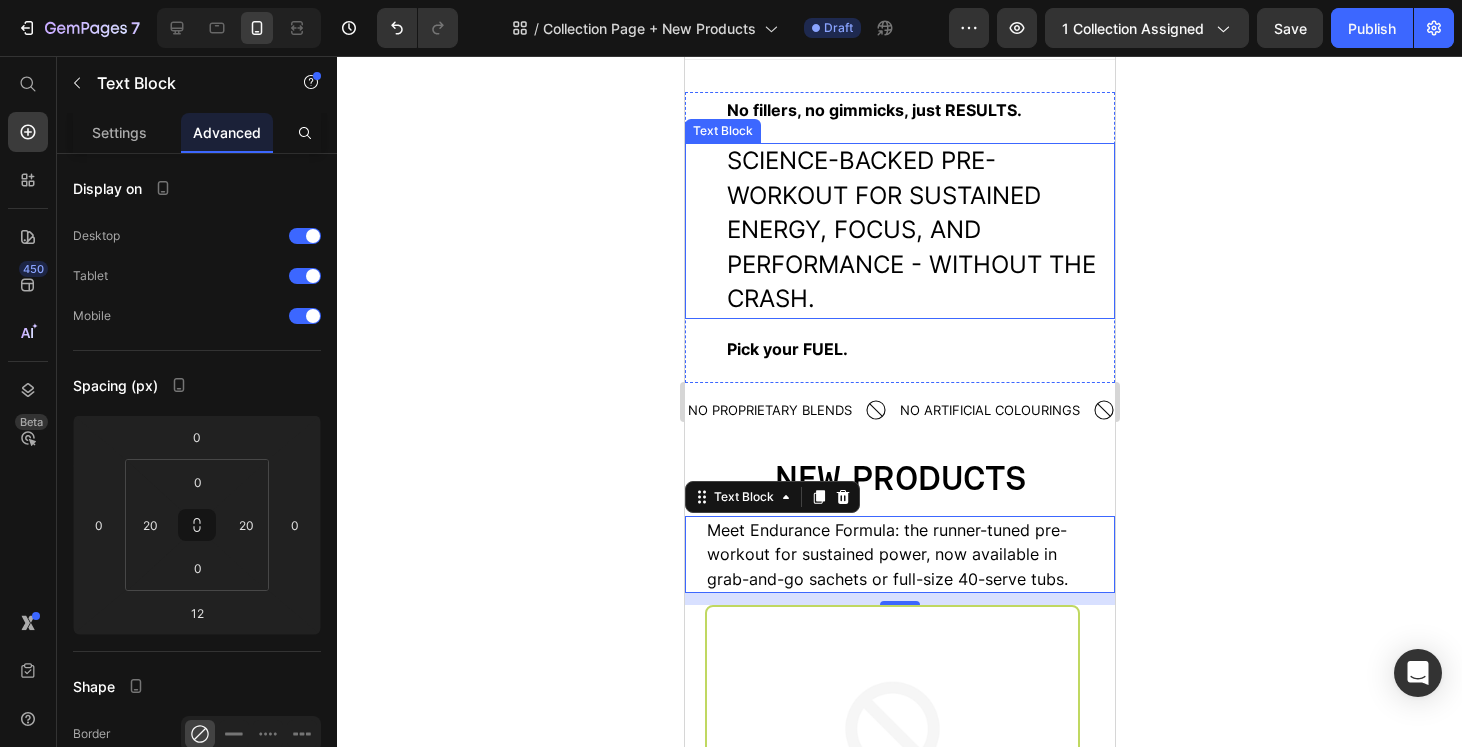 select on "Fresh Berries" 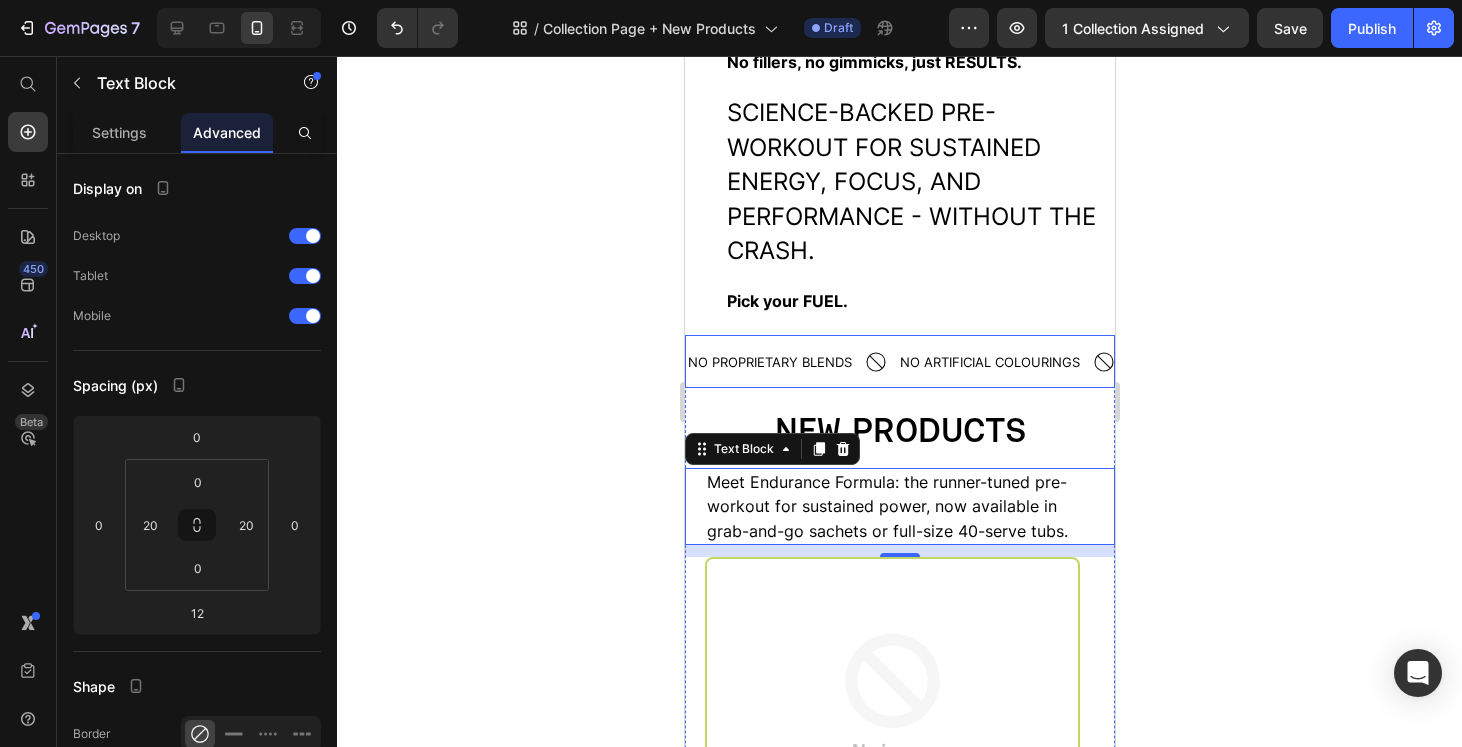 scroll, scrollTop: 83, scrollLeft: 0, axis: vertical 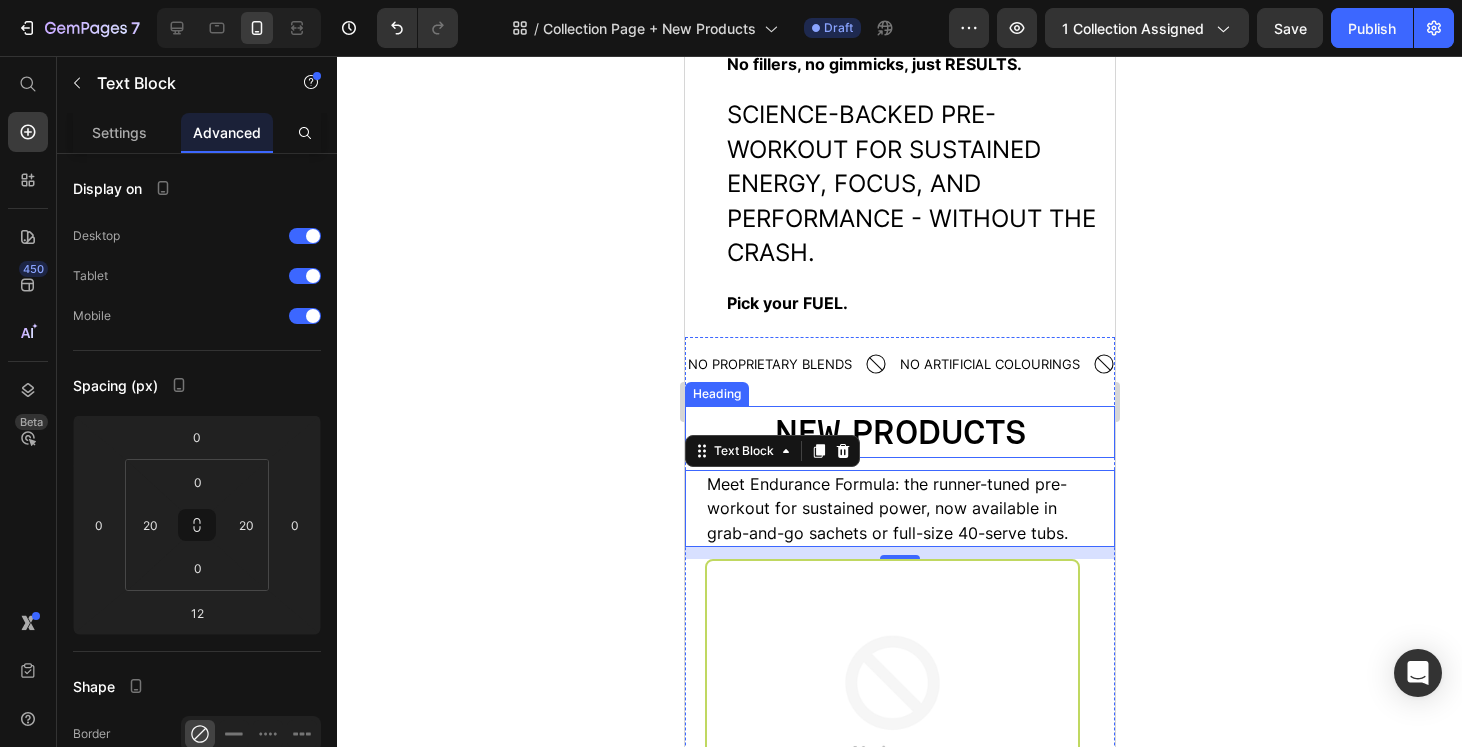 click on "NEW PRODUCTS" at bounding box center (899, 431) 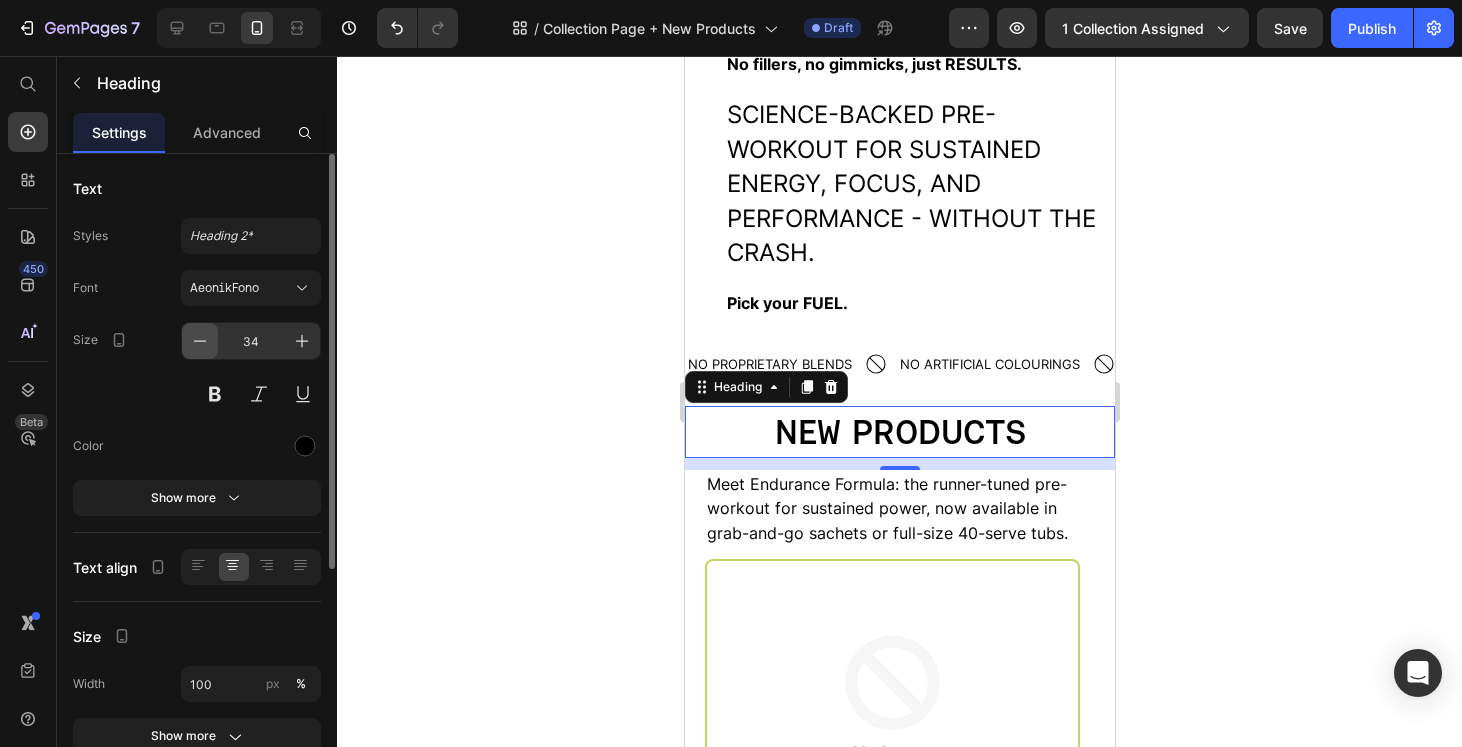 click 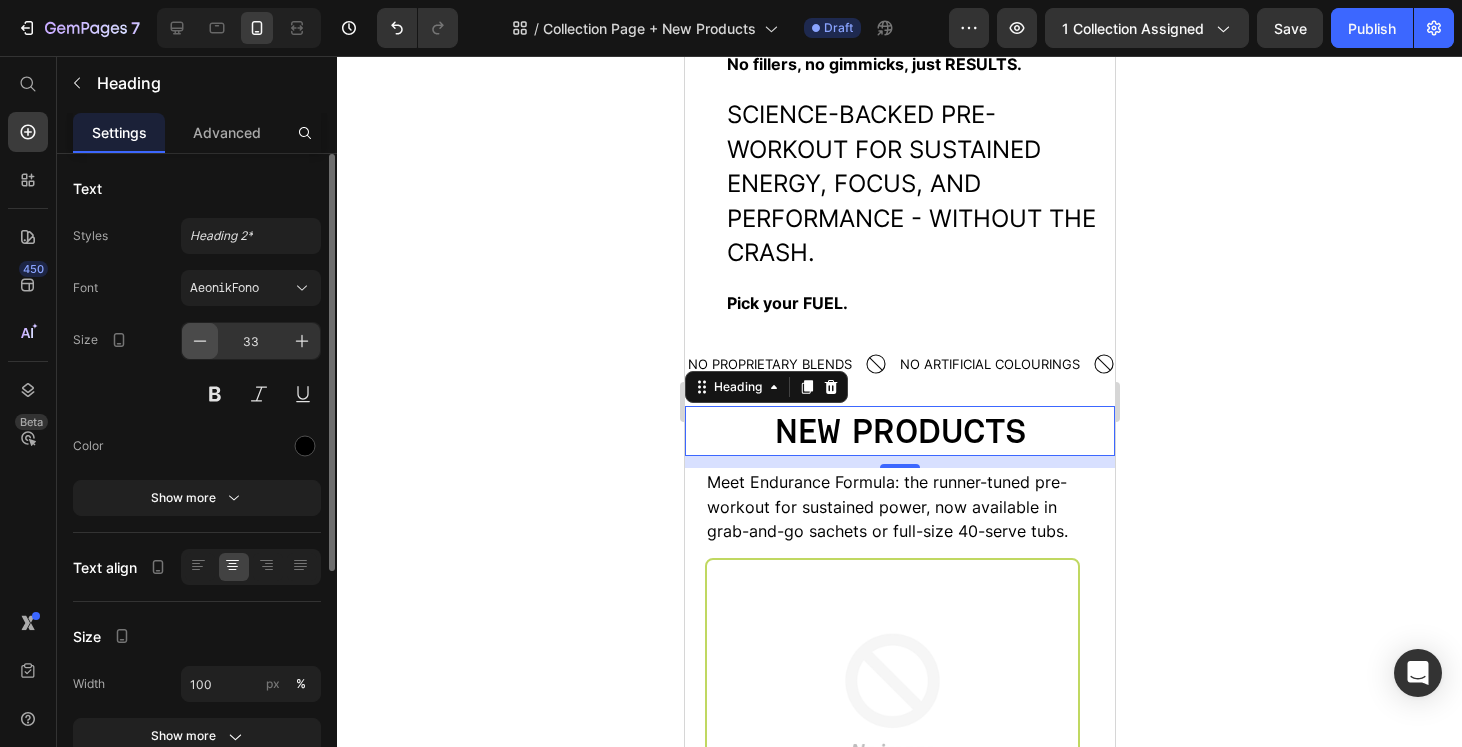 click 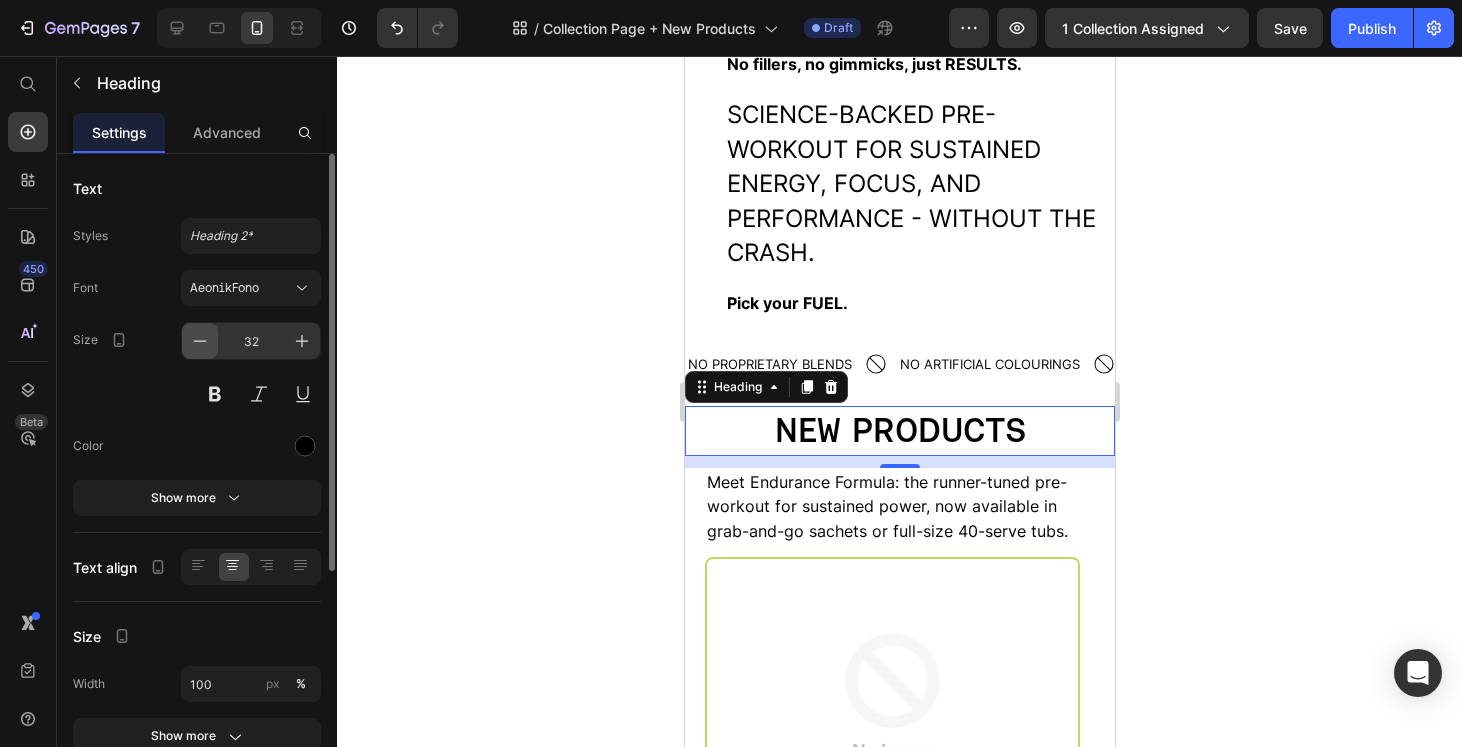 click 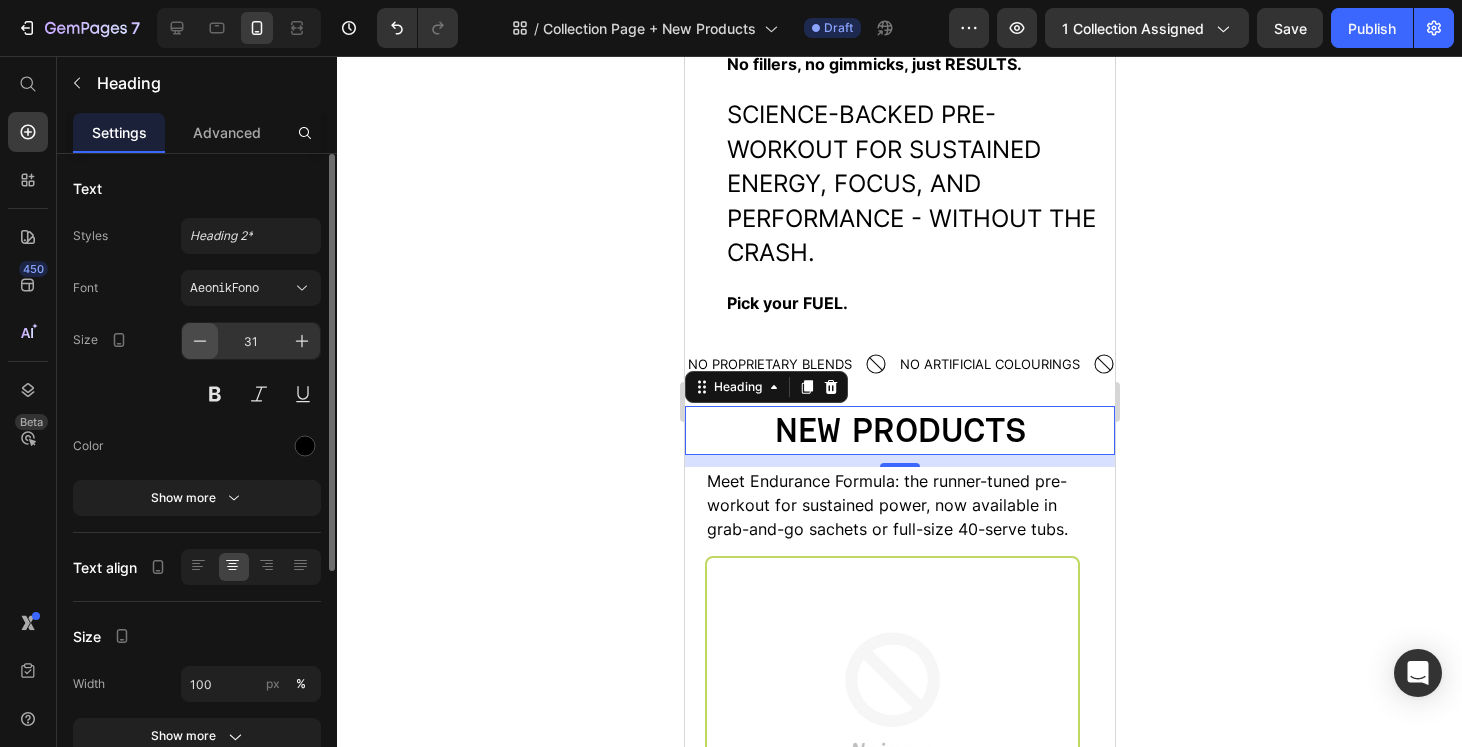 click 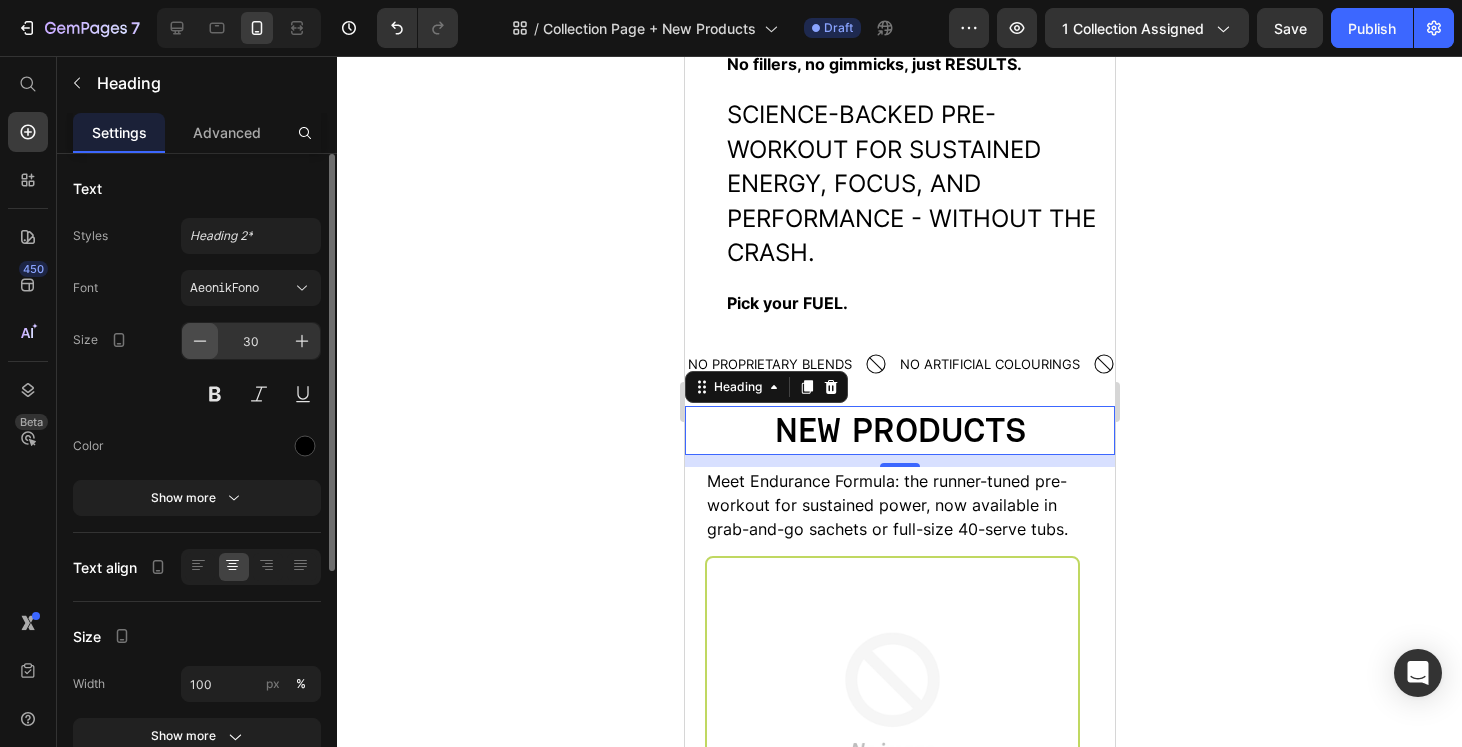 click 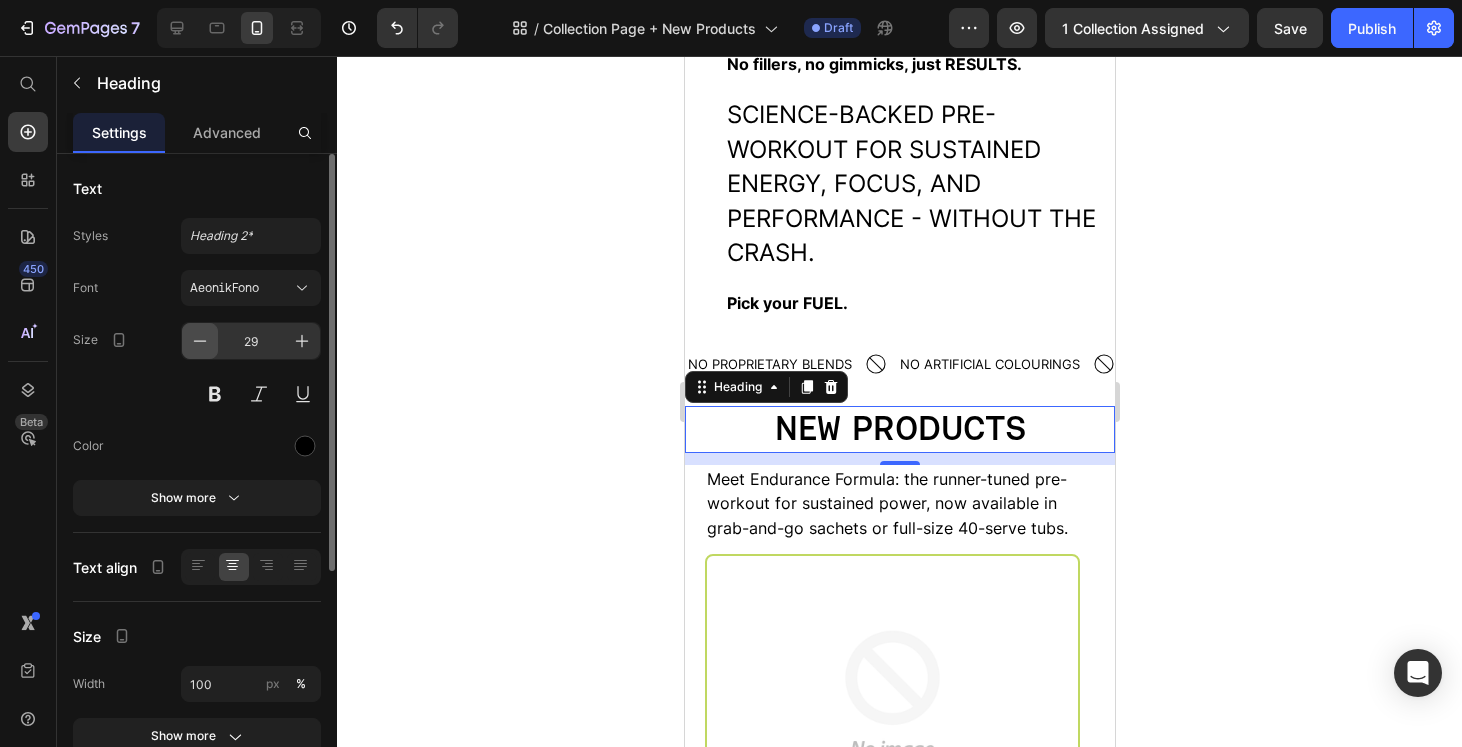 click 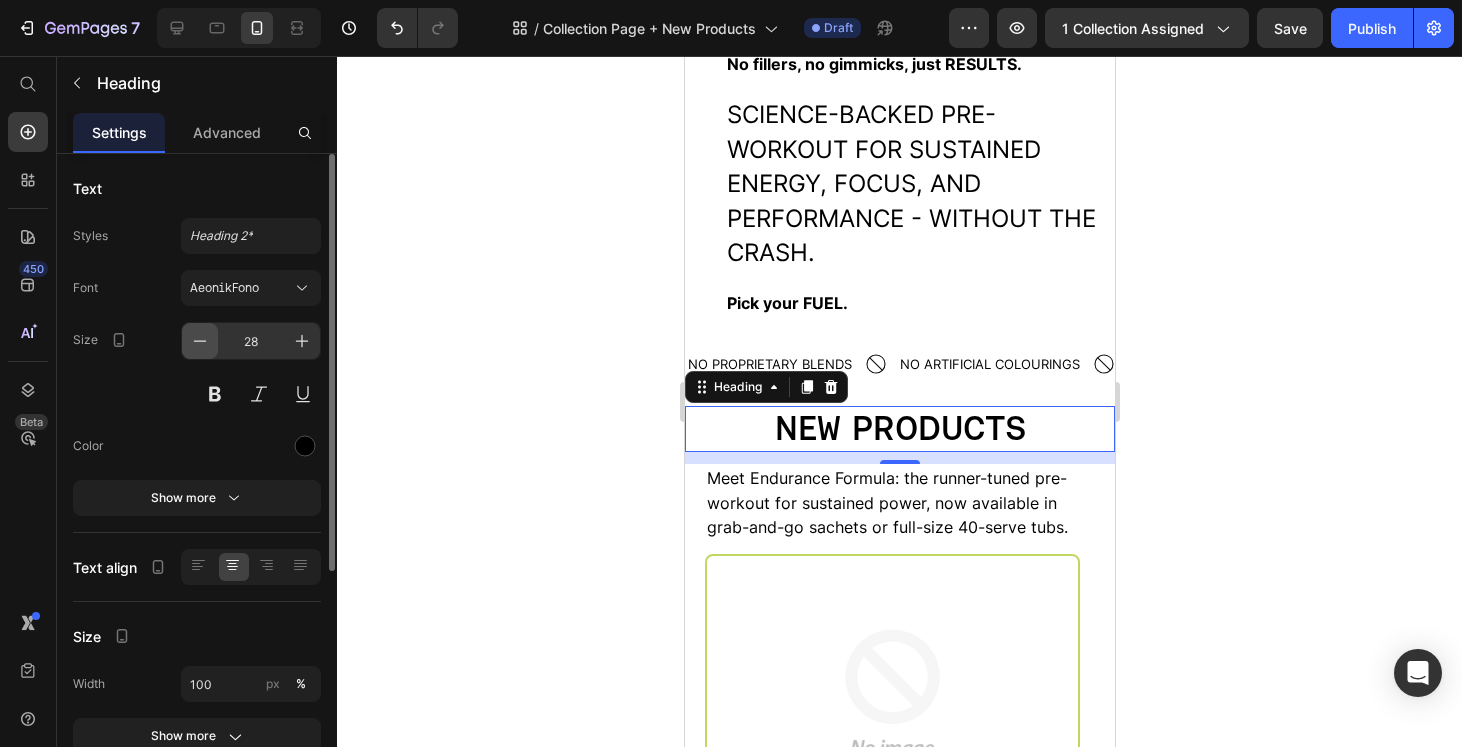 click 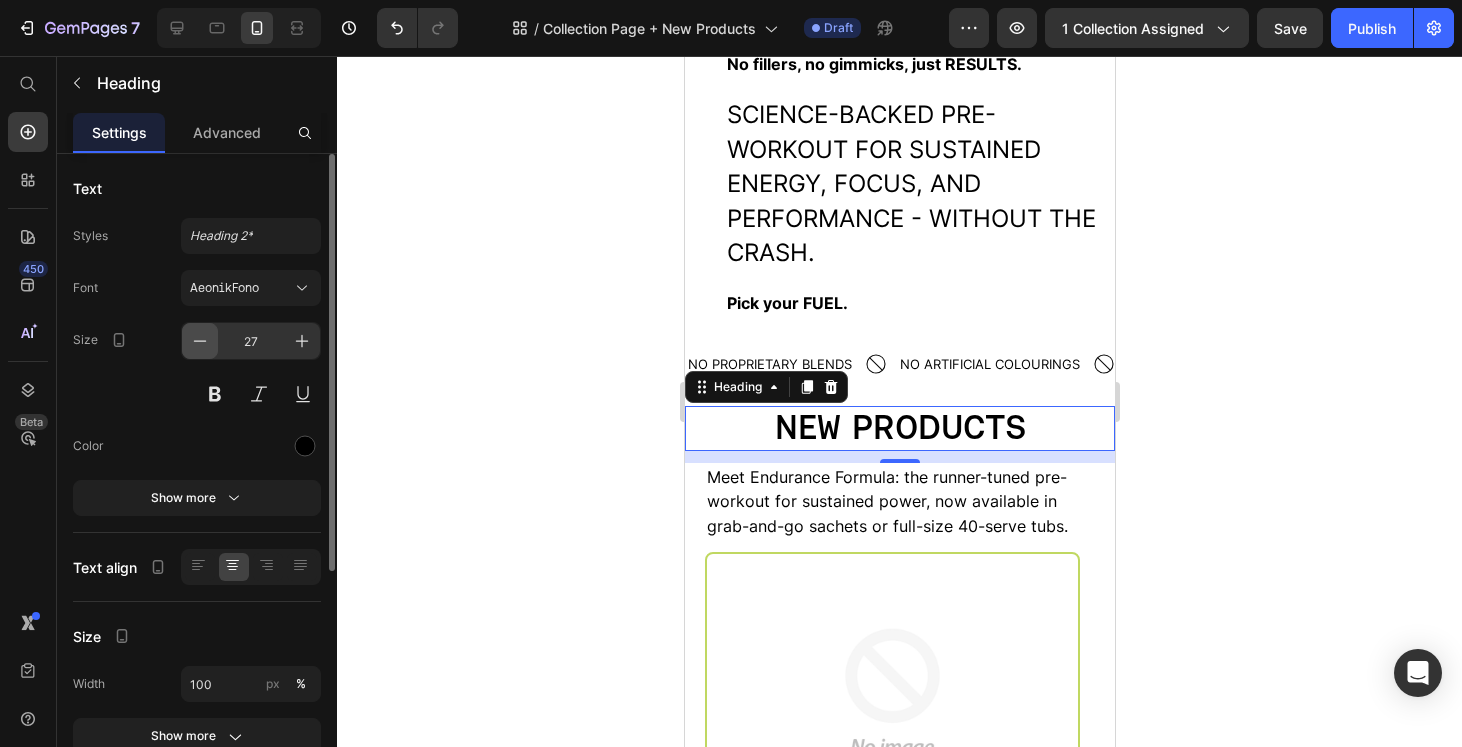 click 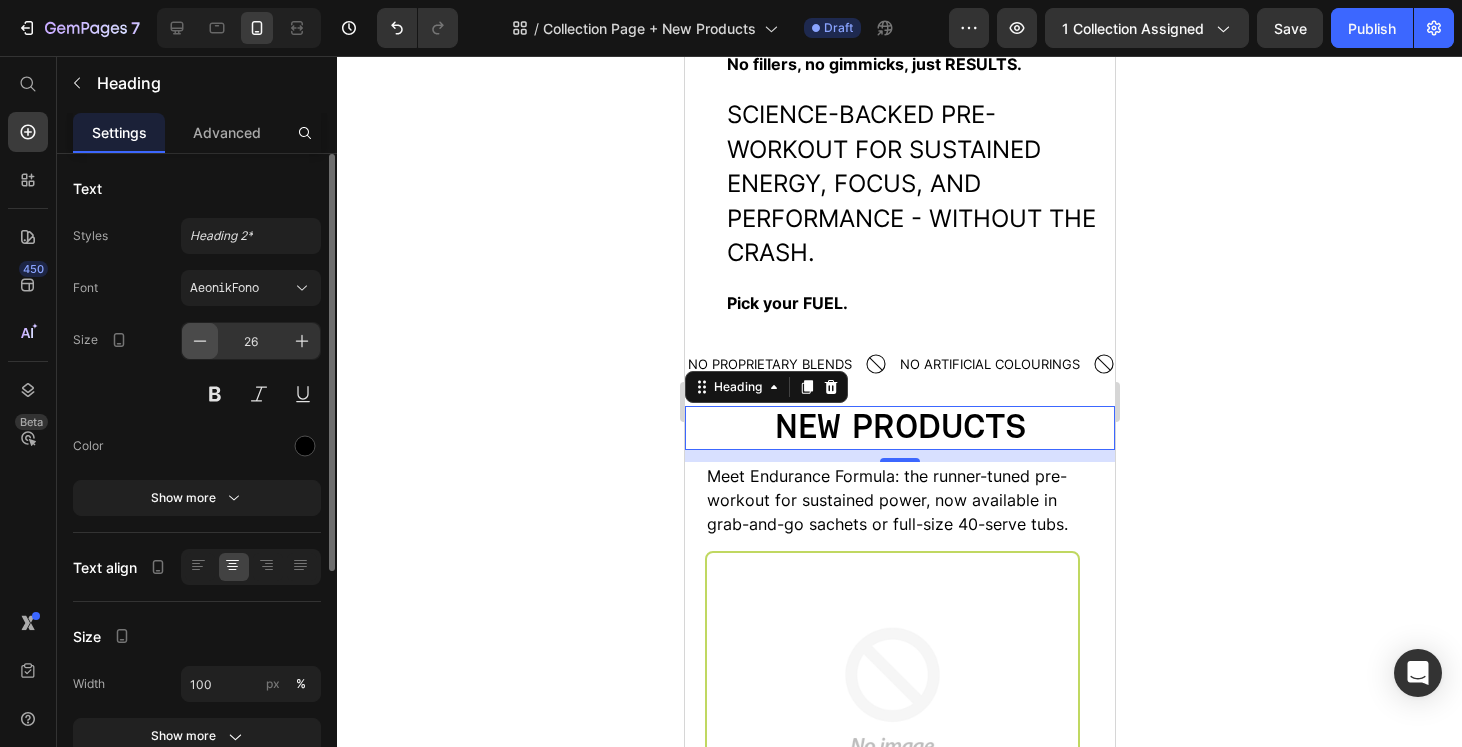 click 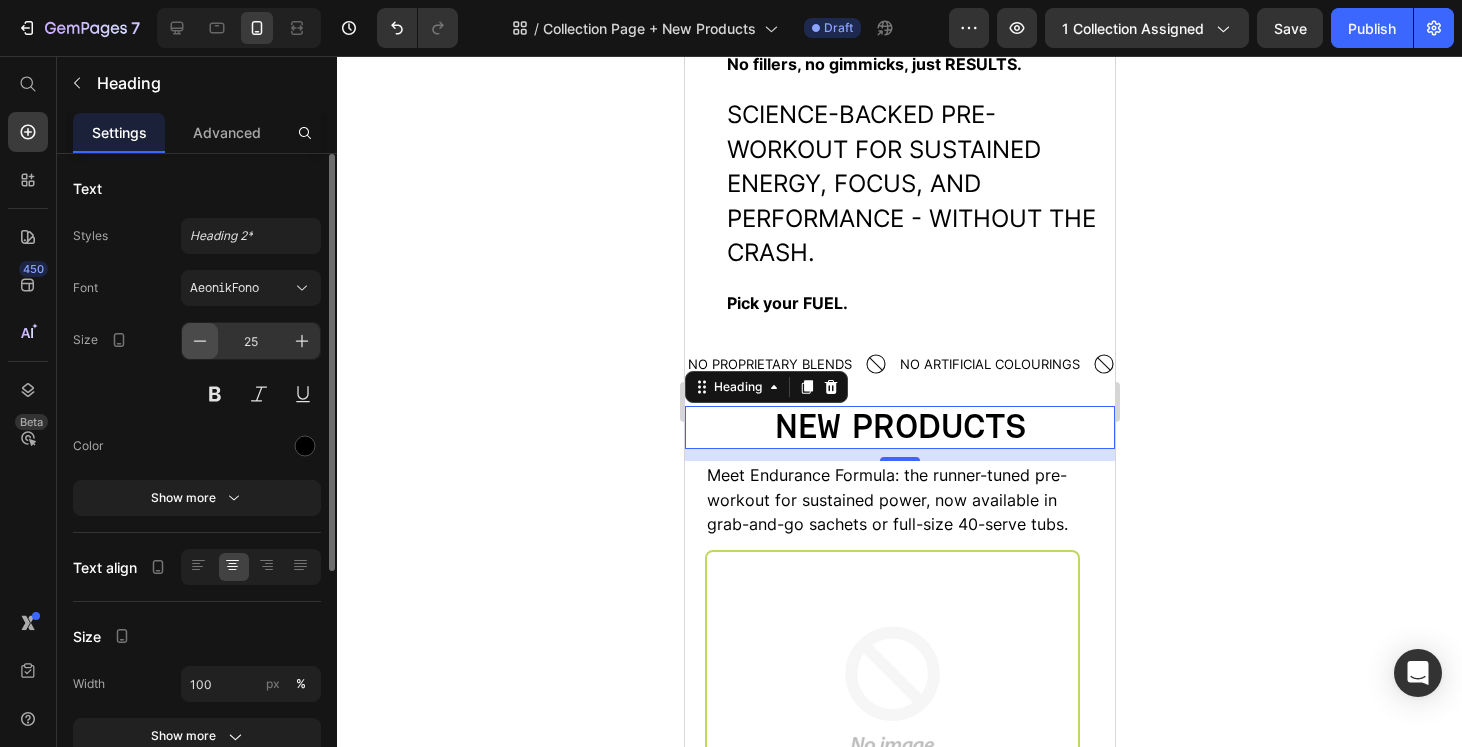 click 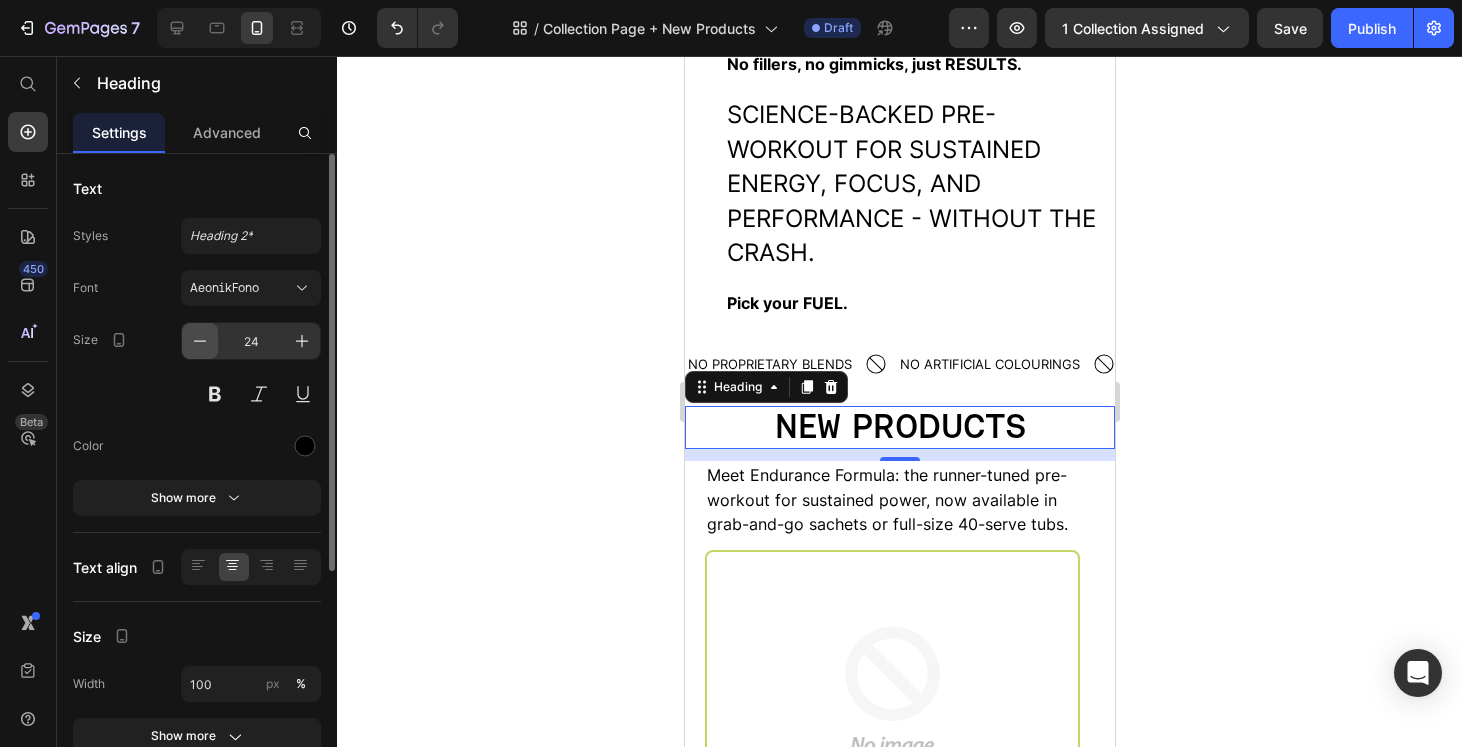 click 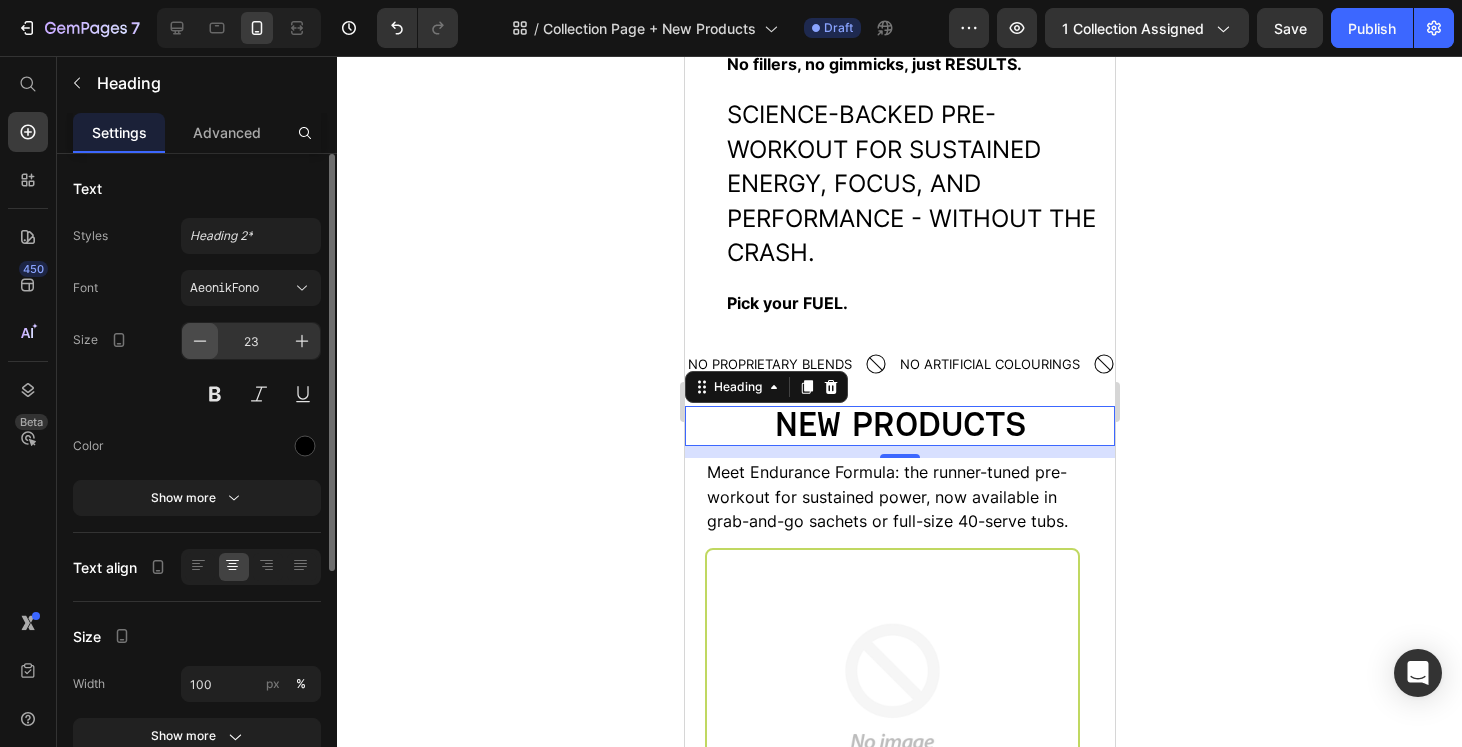 click 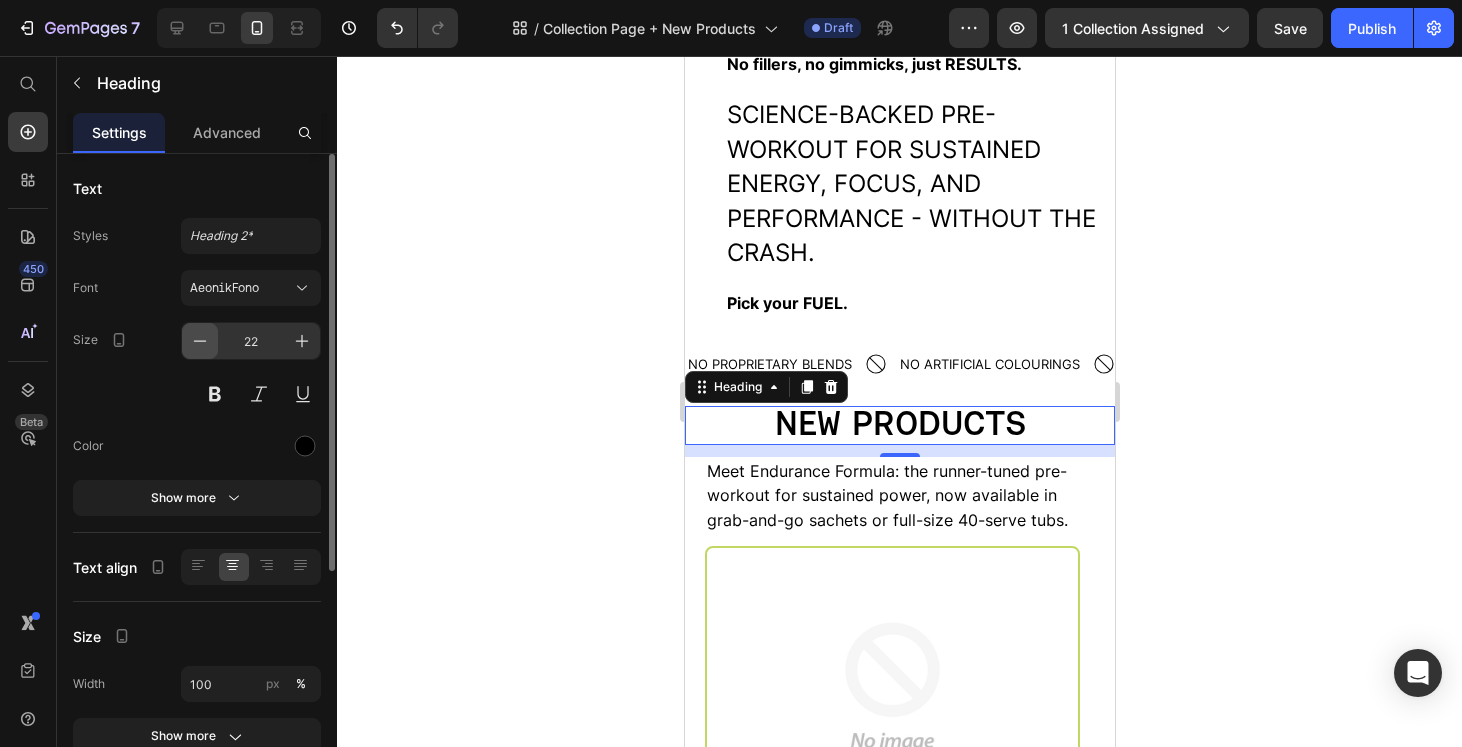 click 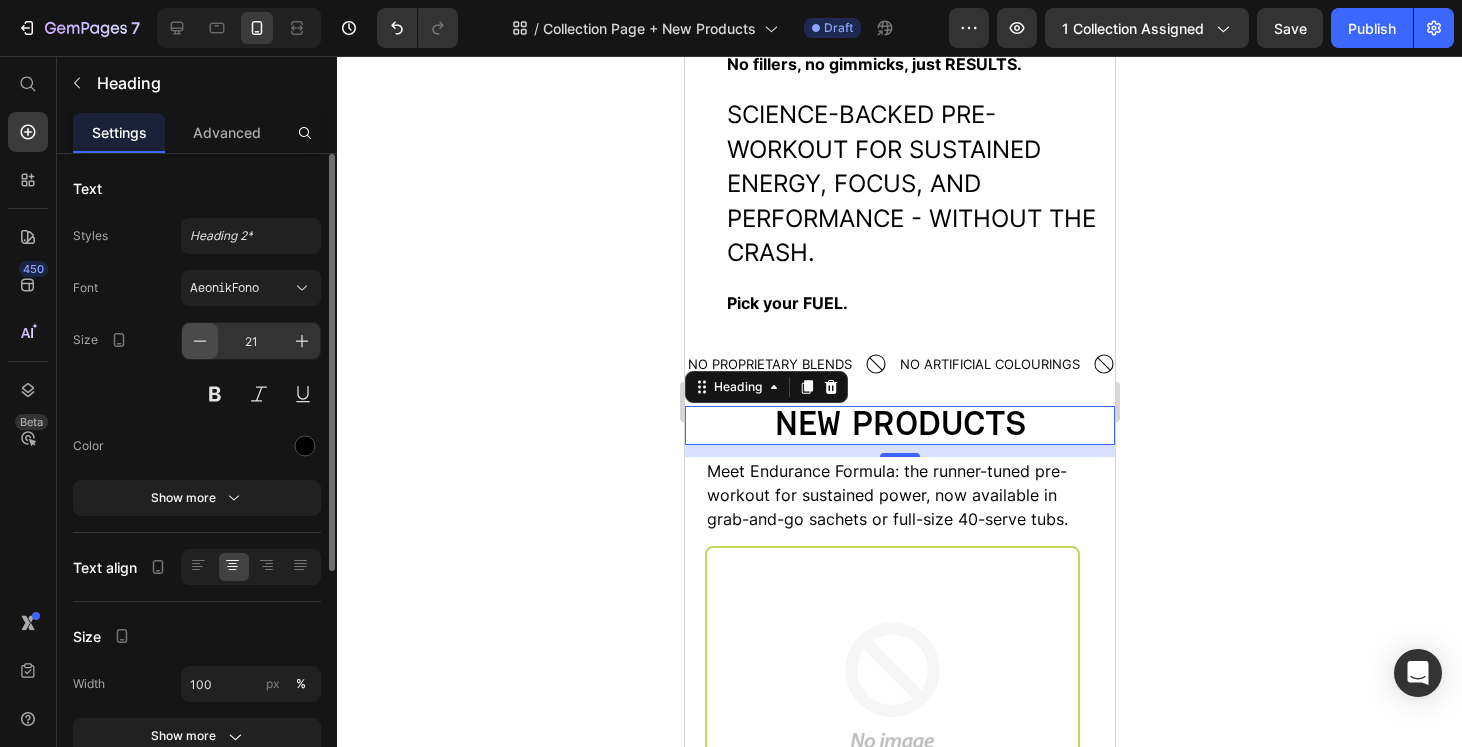click 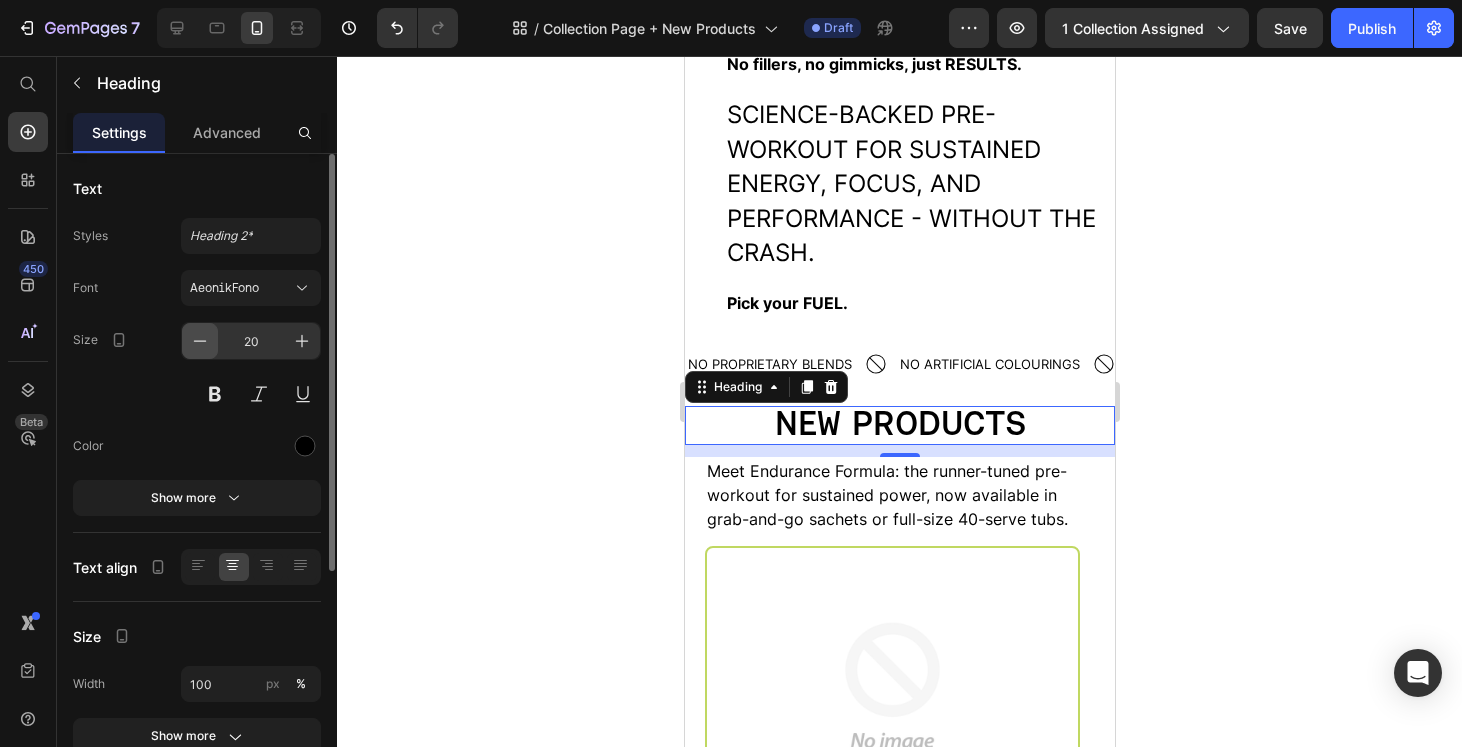 click 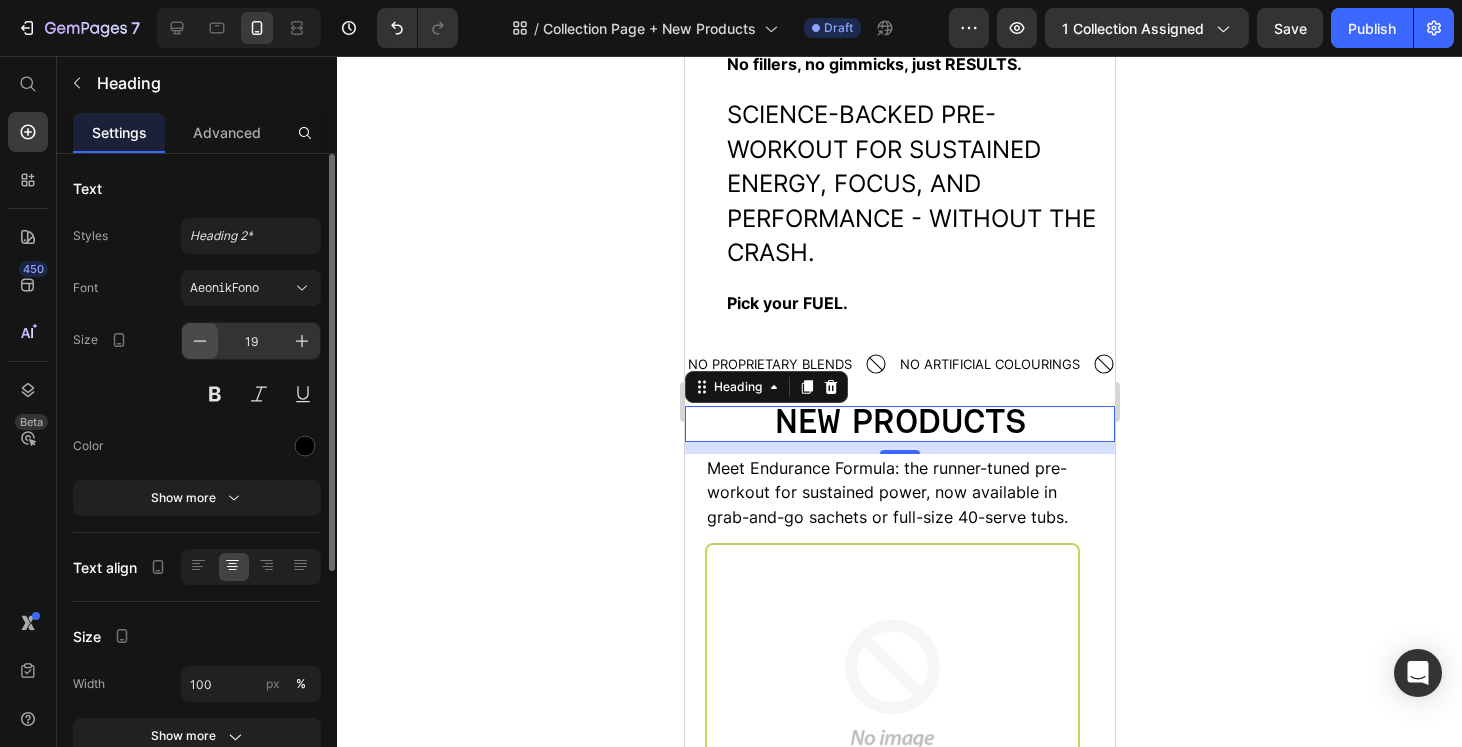 click 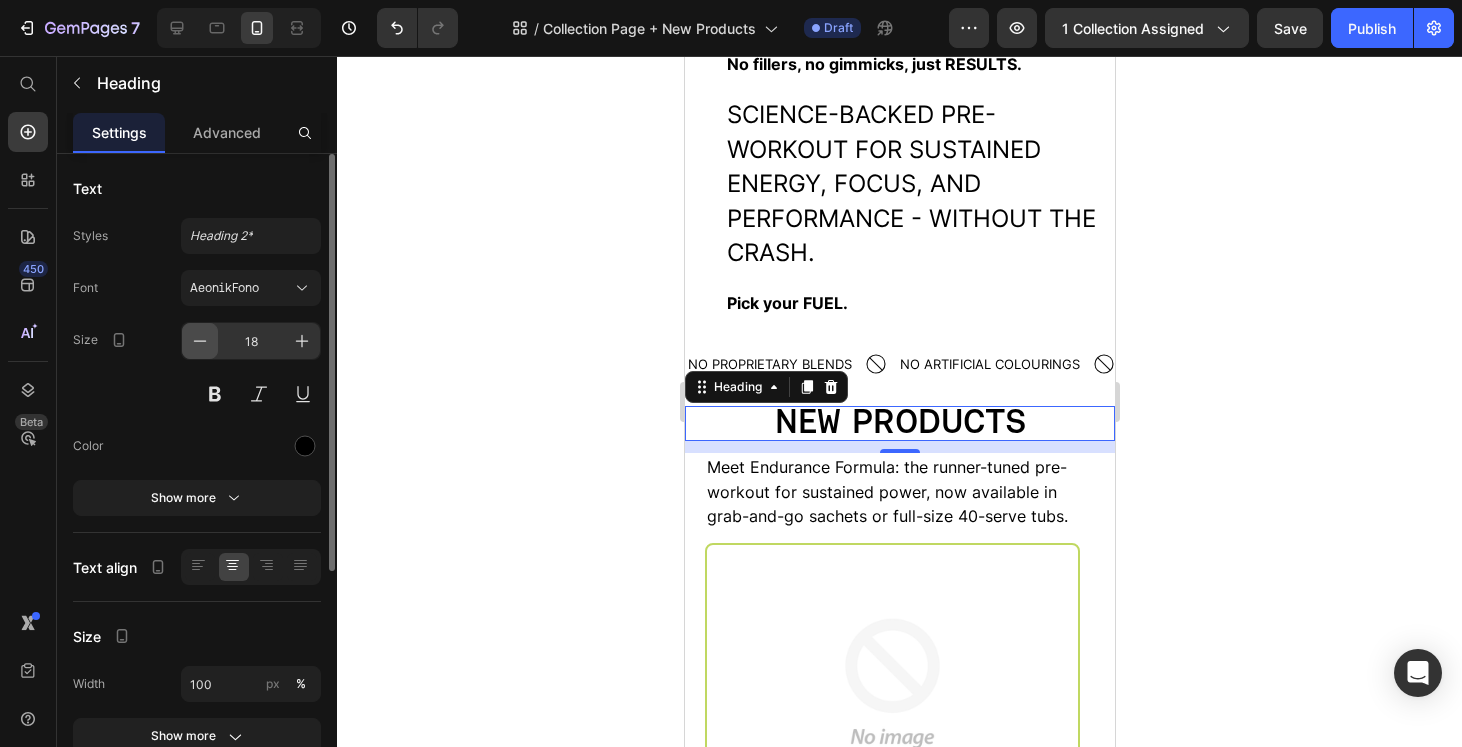 click 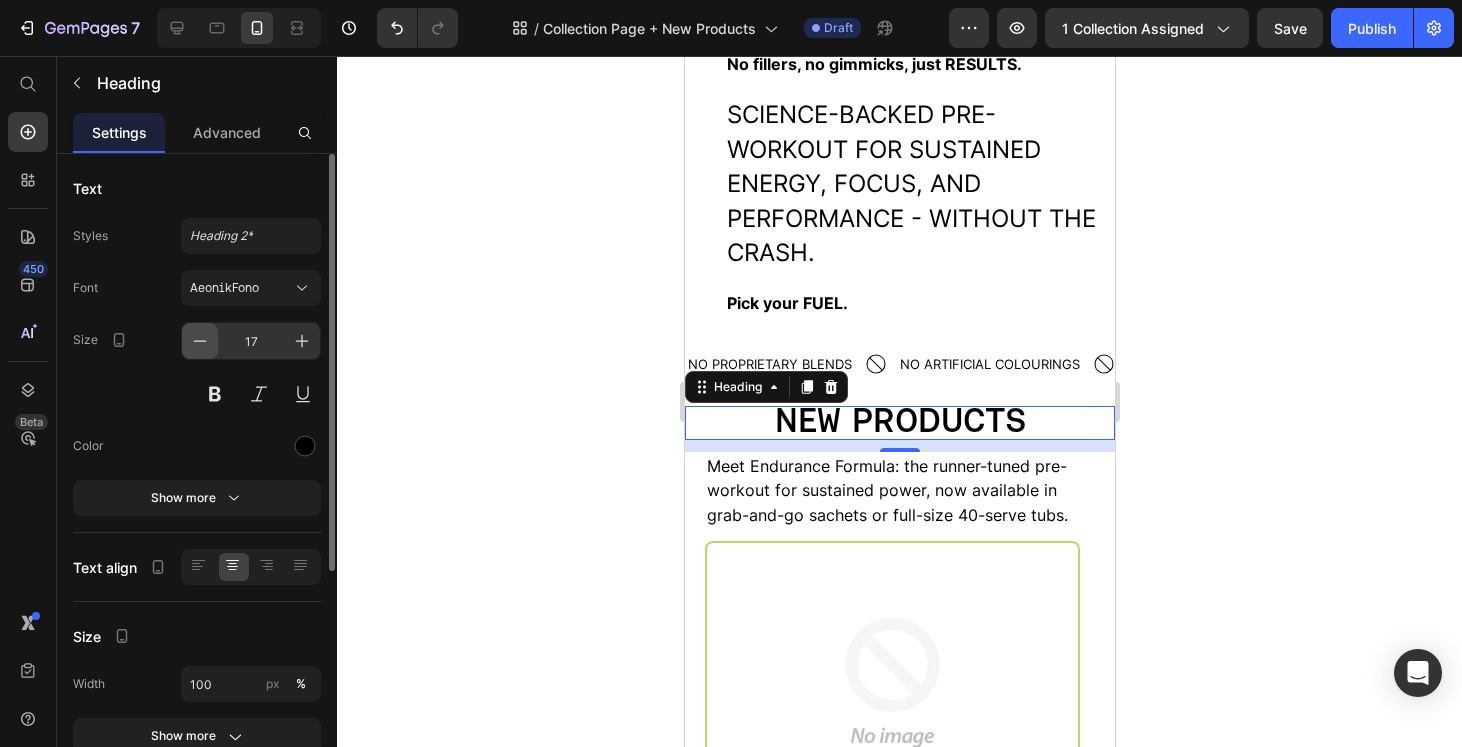 click 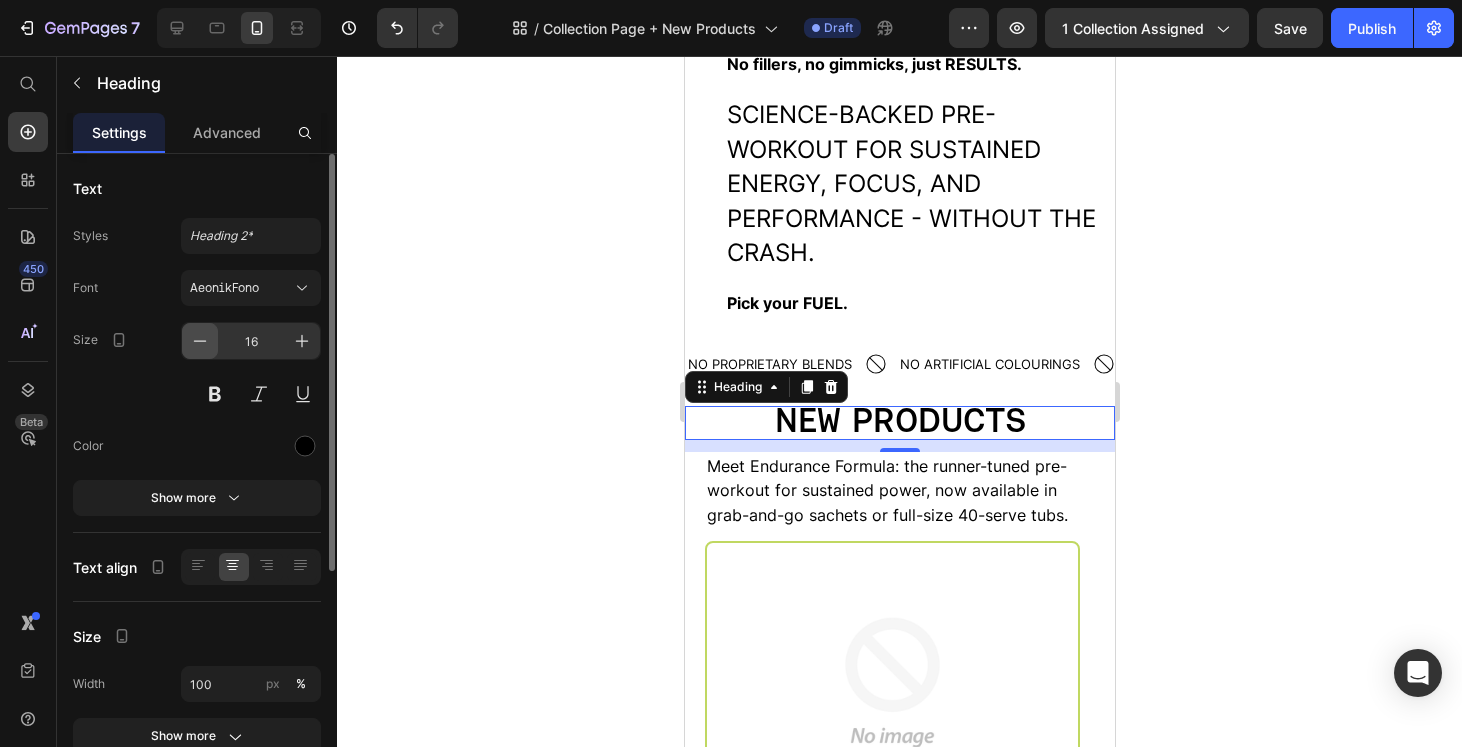 click 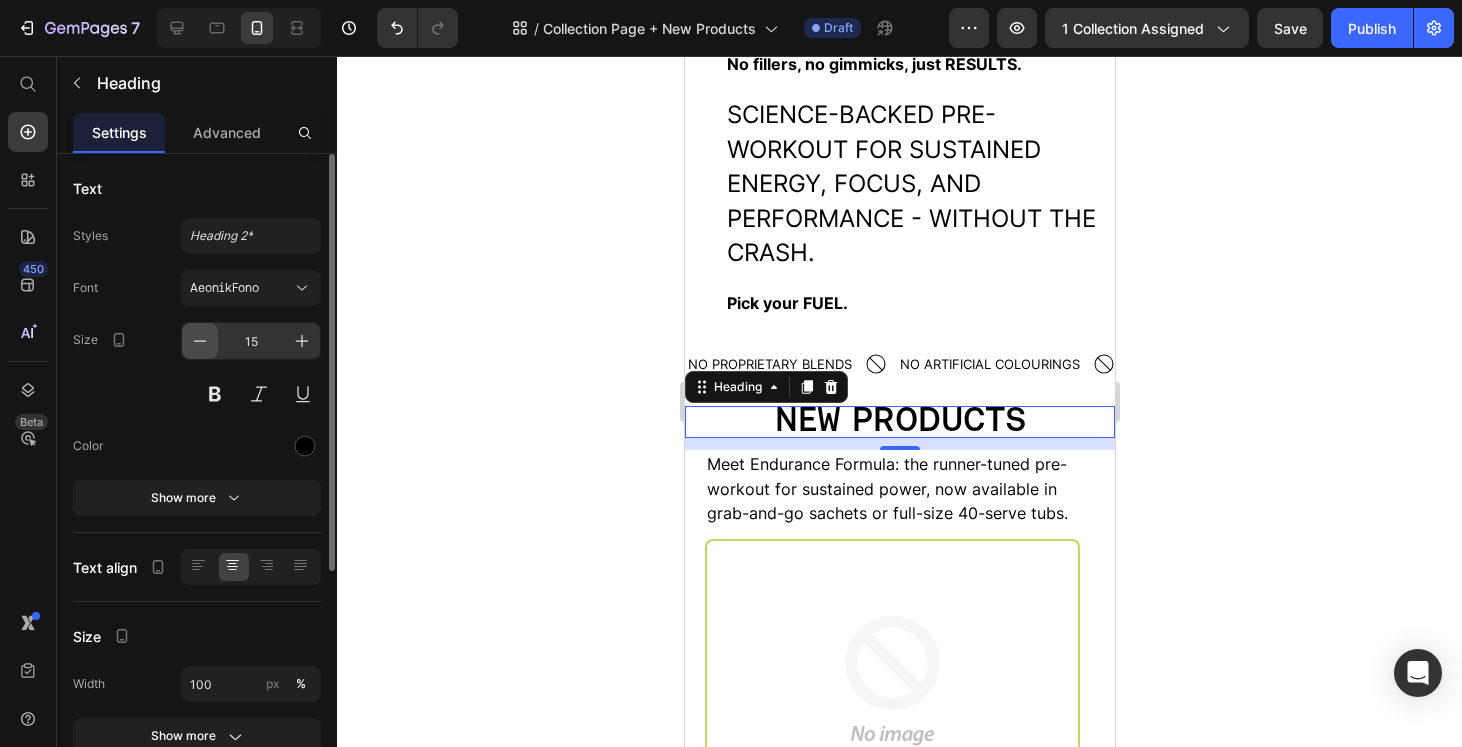 click 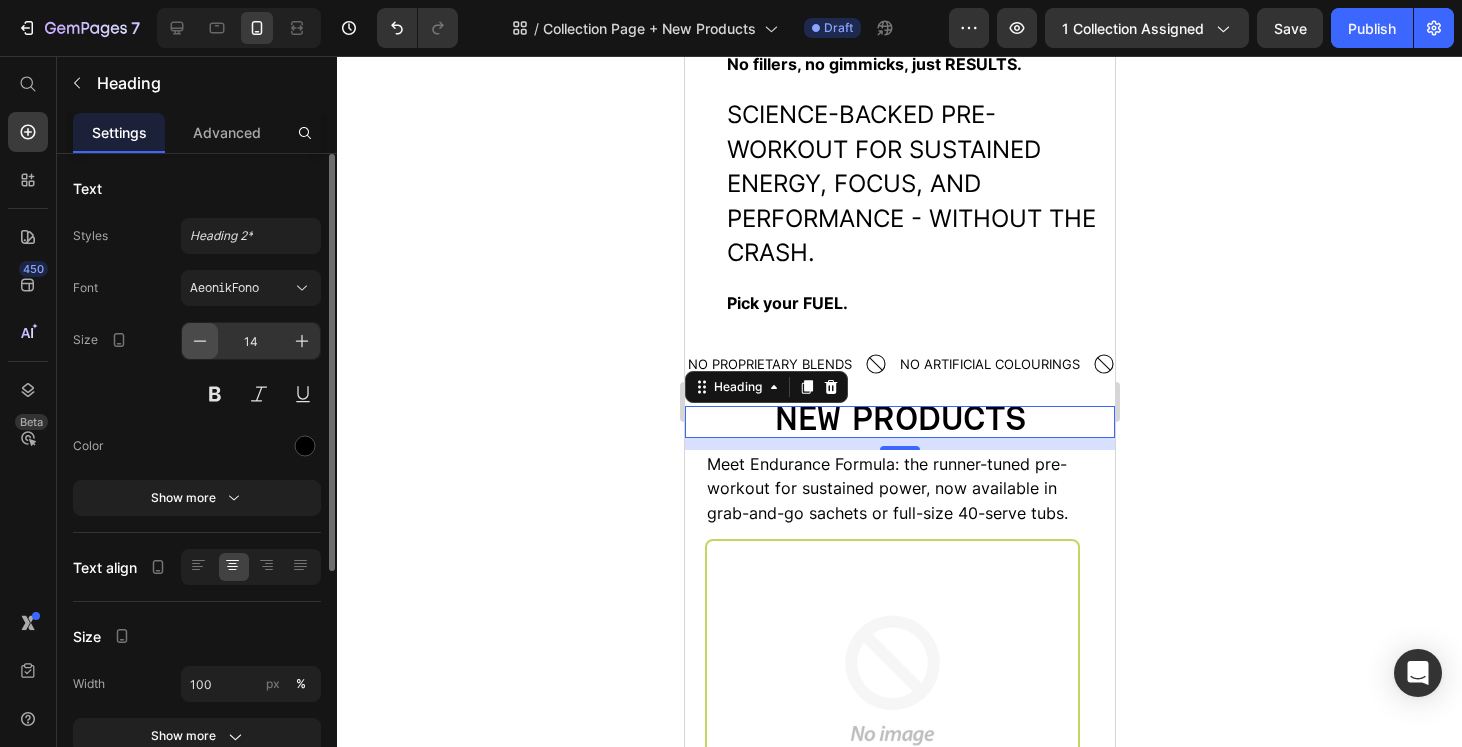 click 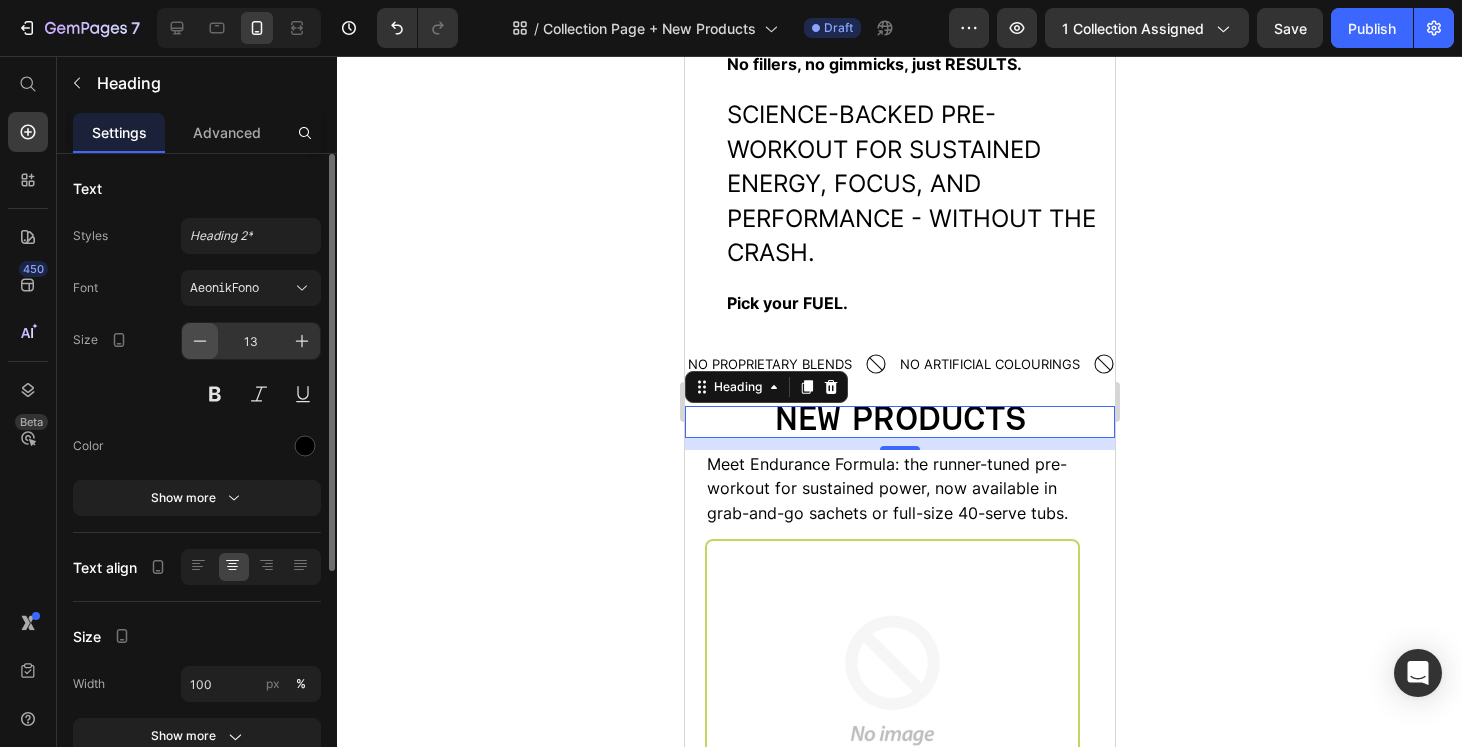 click 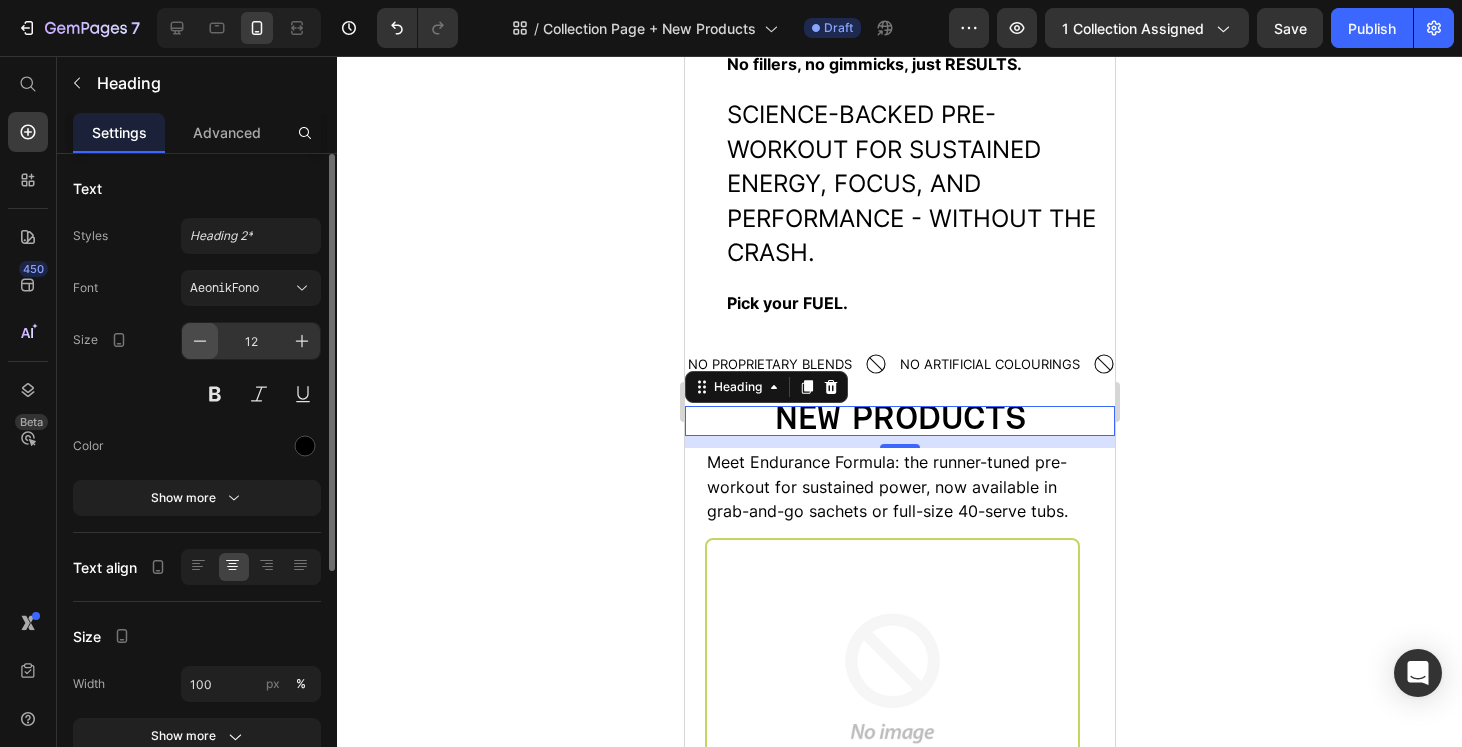 click 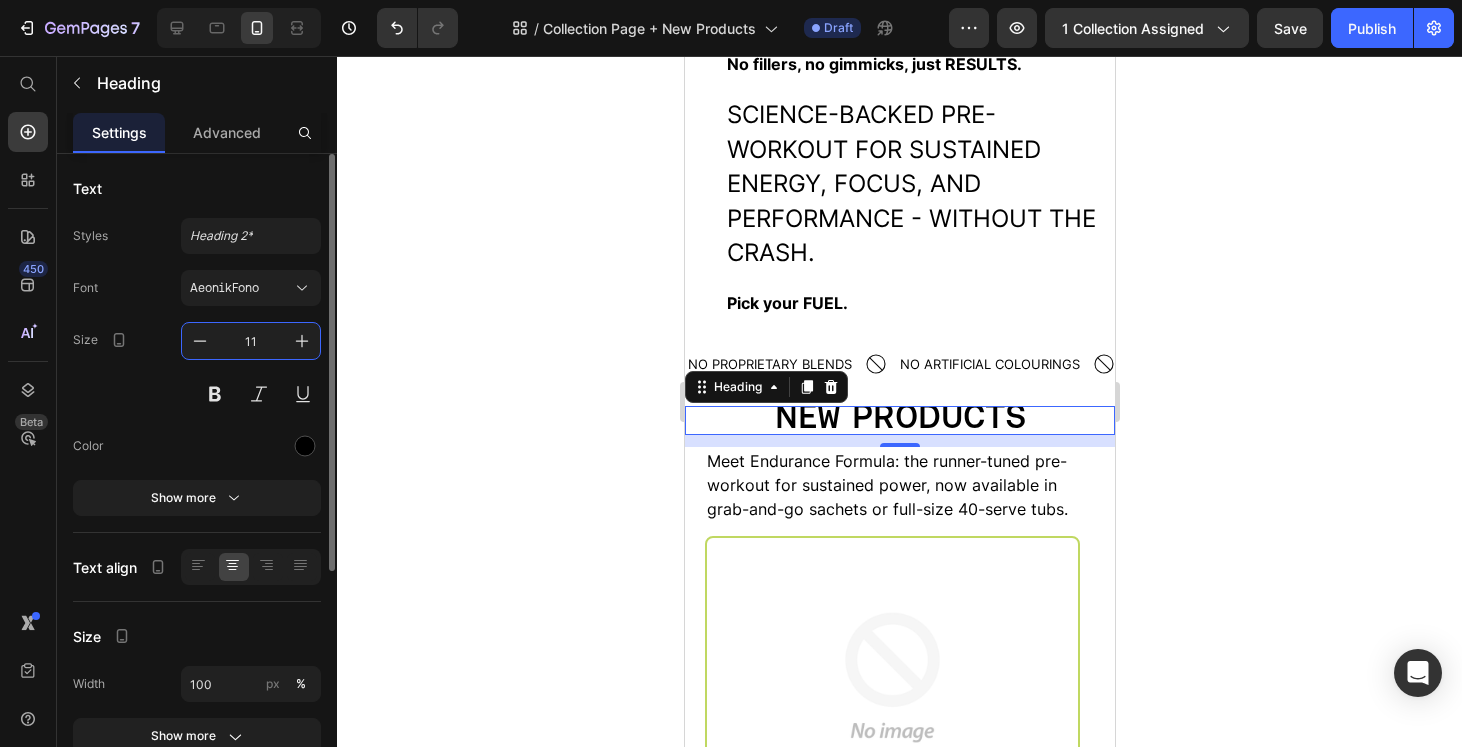 click on "11" 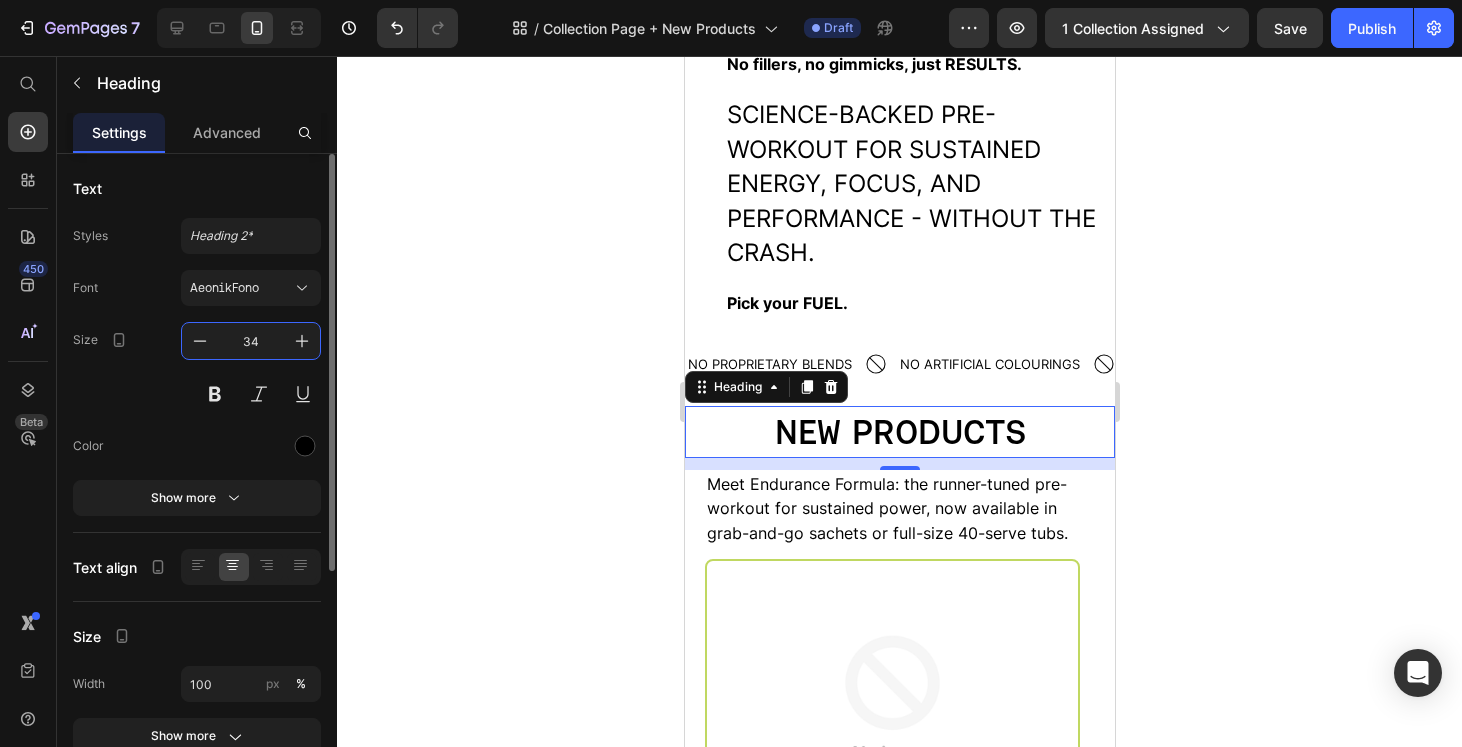 type on "34" 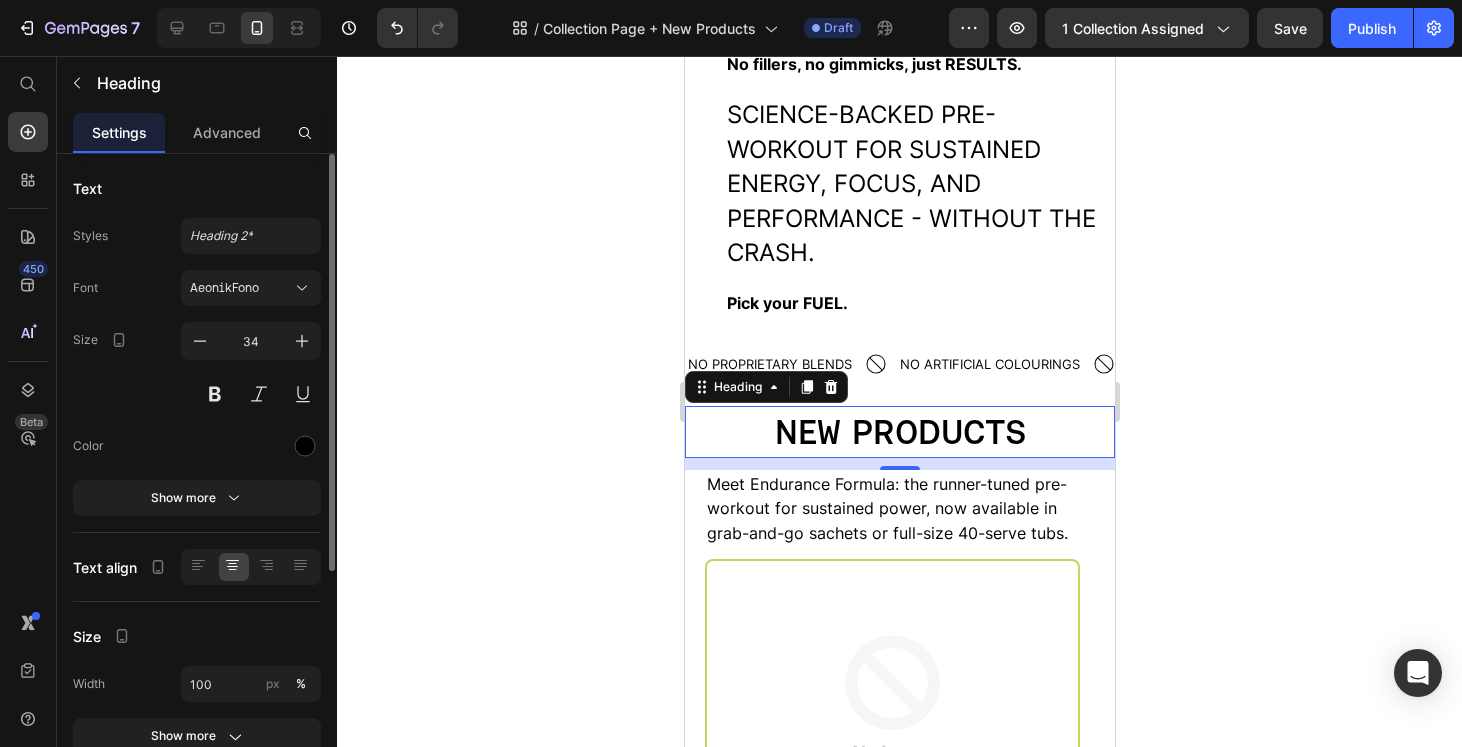 click on "Size 34" 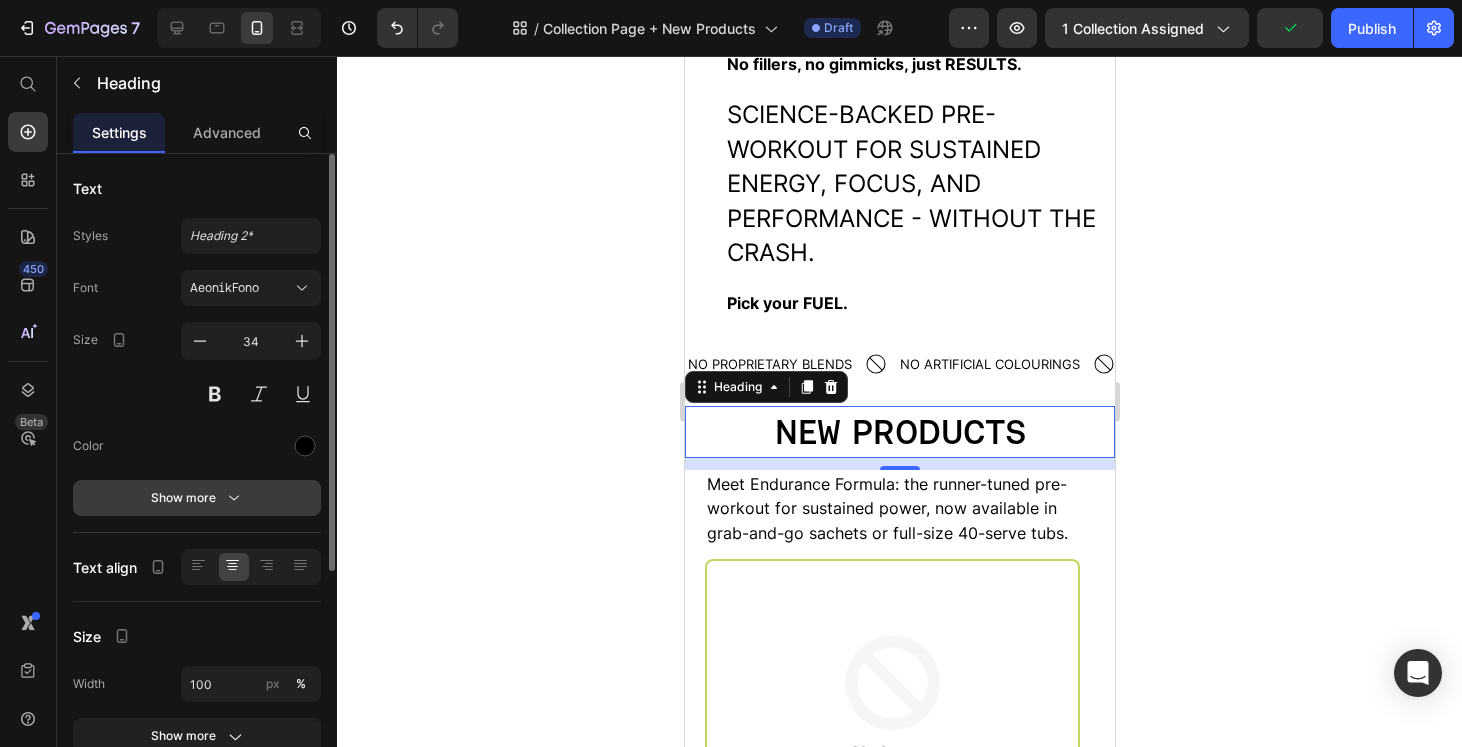 click on "Show more" 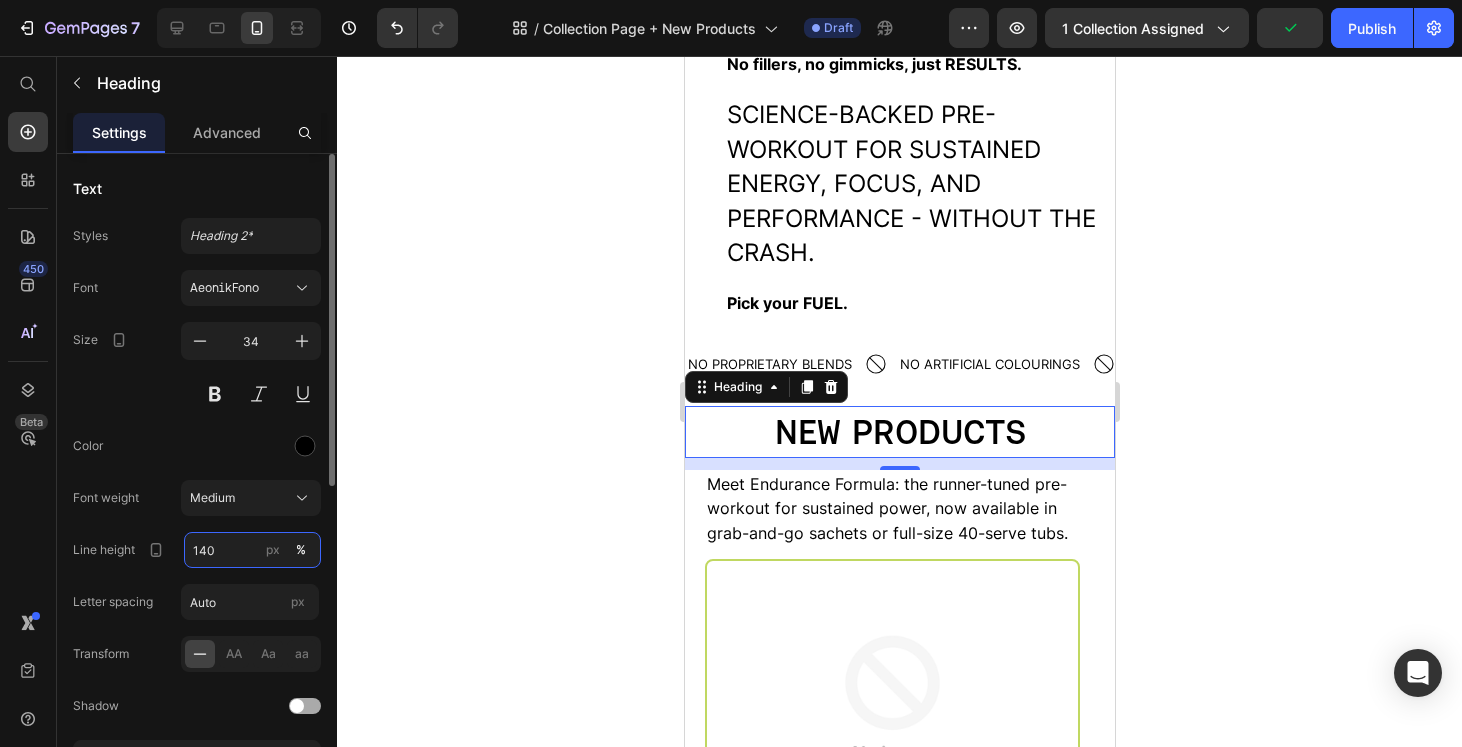 click on "140" 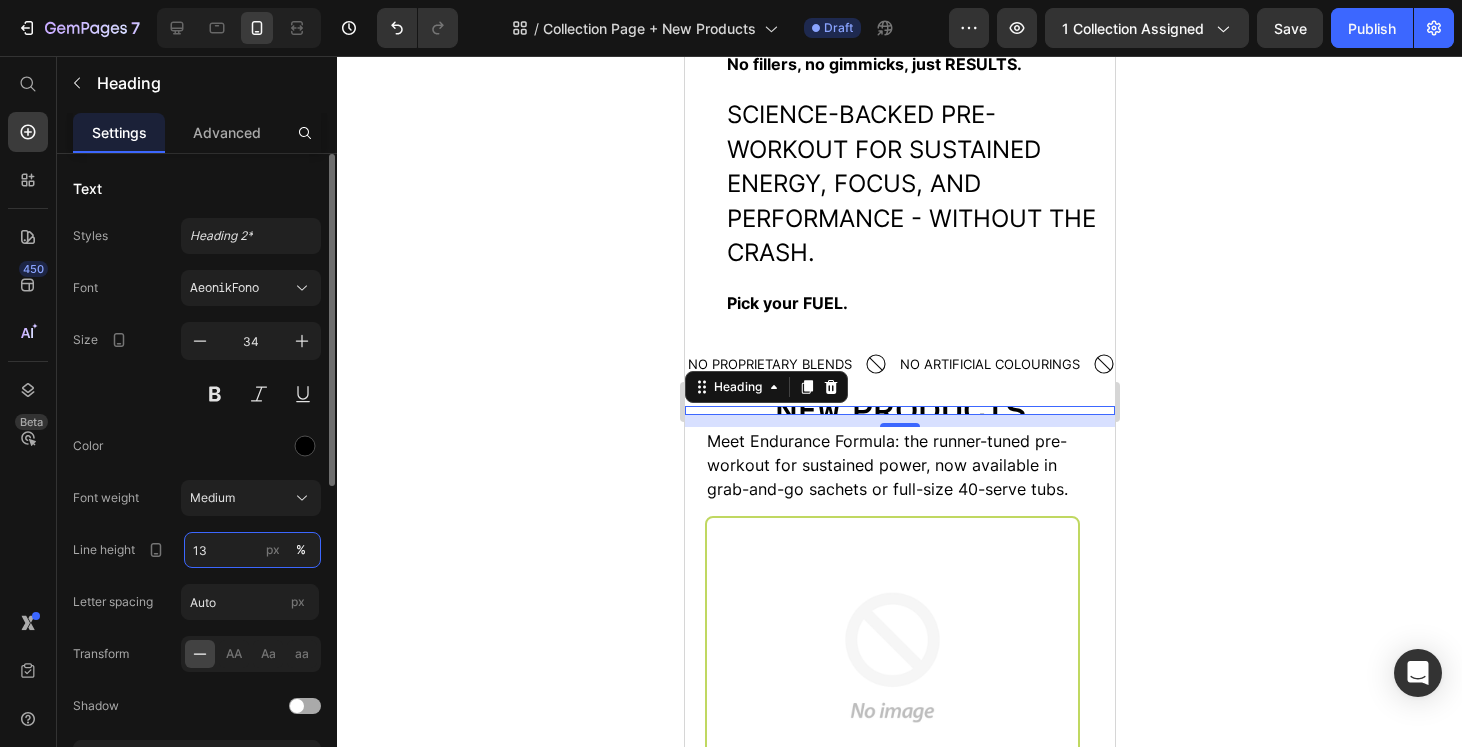 type on "130" 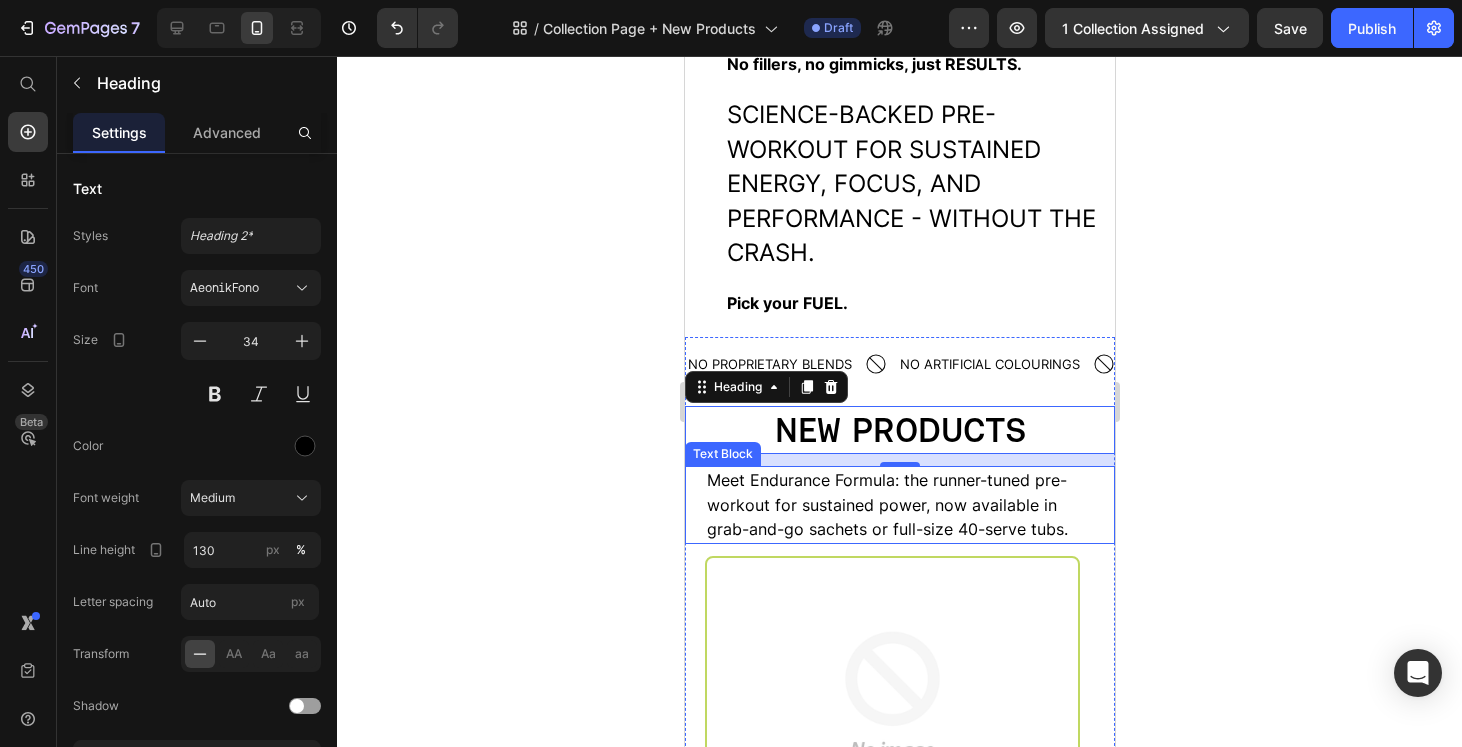 click on "Meet Endurance Formula: the runner-tuned pre-workout for sustained power, now available in grab-and-go sachets or full-size 40-serve tubs." 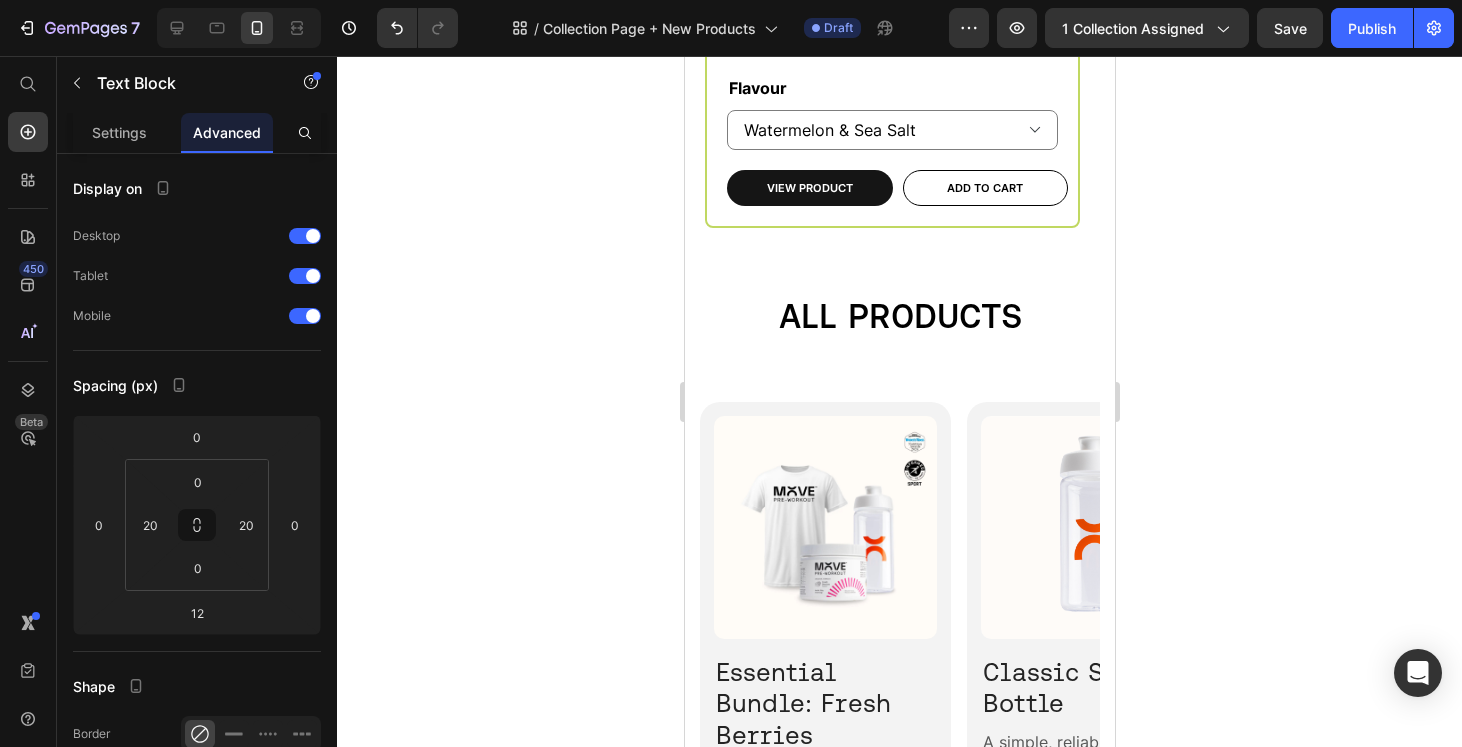 scroll, scrollTop: 1015, scrollLeft: 0, axis: vertical 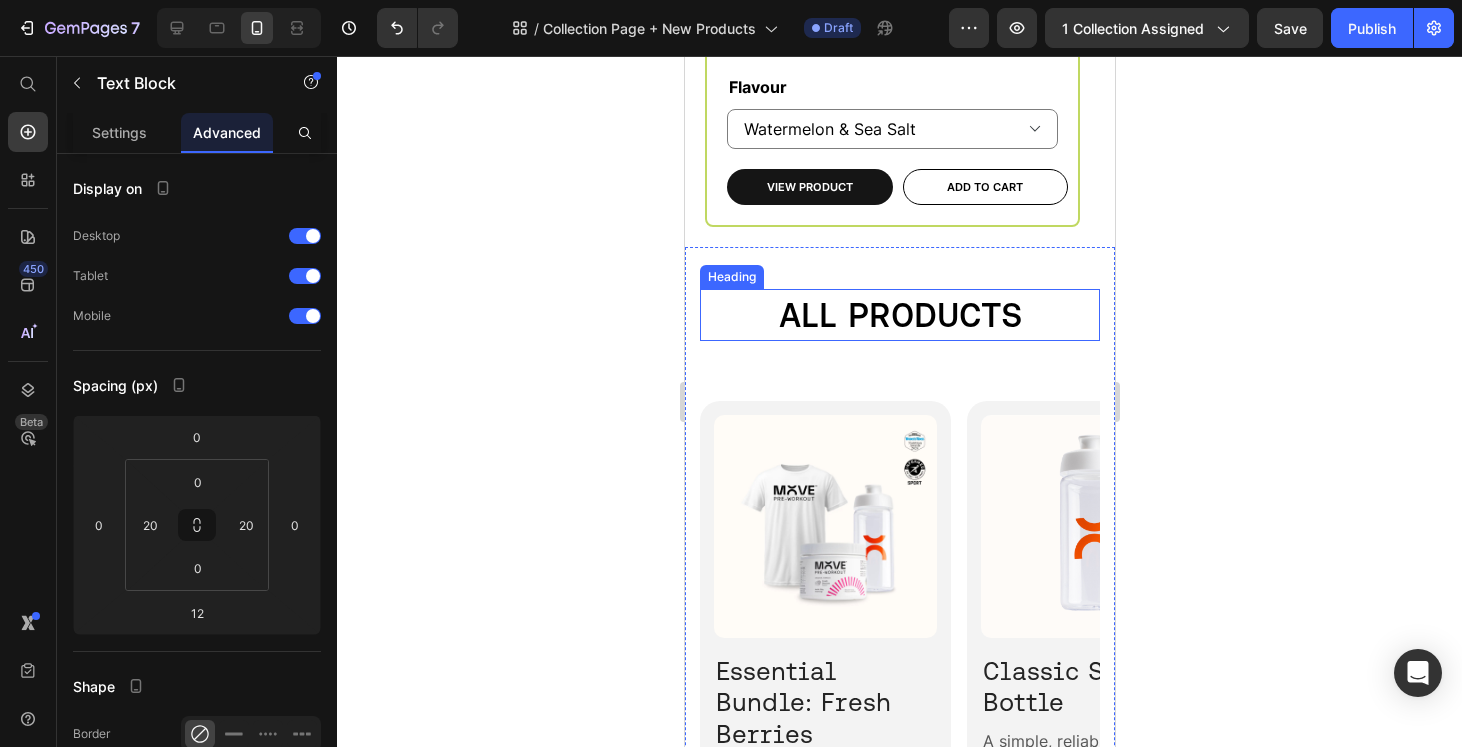click on "ALL PRODUCTS" 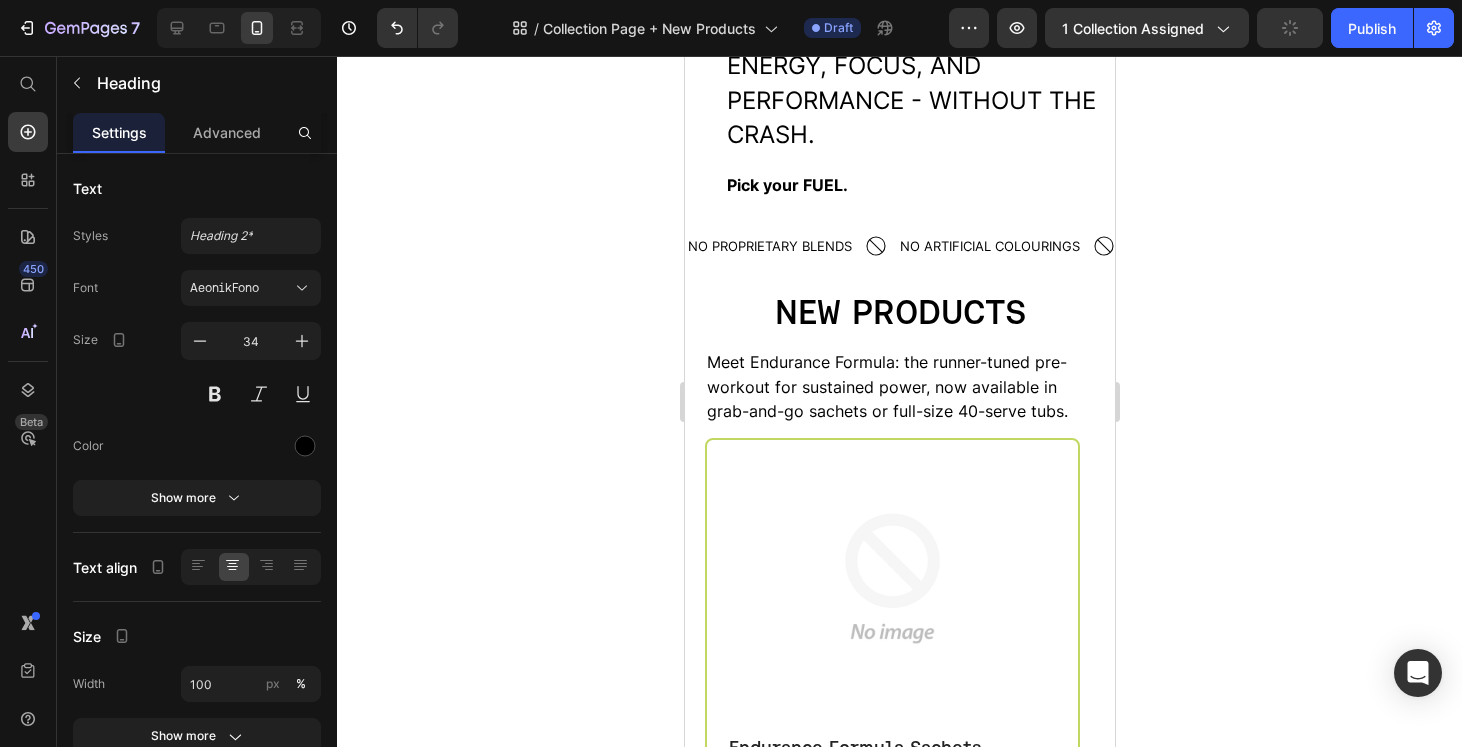 scroll, scrollTop: 0, scrollLeft: 0, axis: both 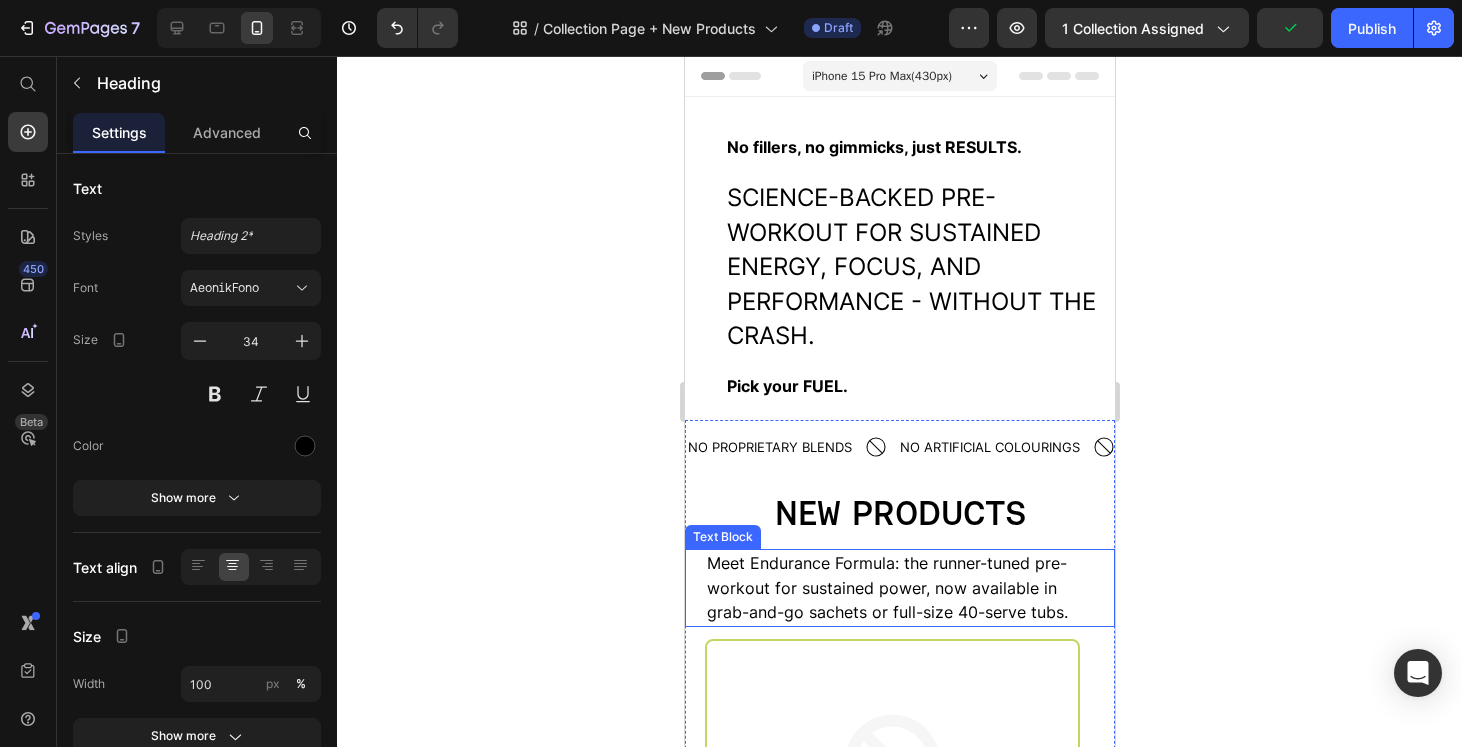 click on "Meet Endurance Formula: the runner-tuned pre-workout for sustained power, now available in grab-and-go sachets or full-size 40-serve tubs." 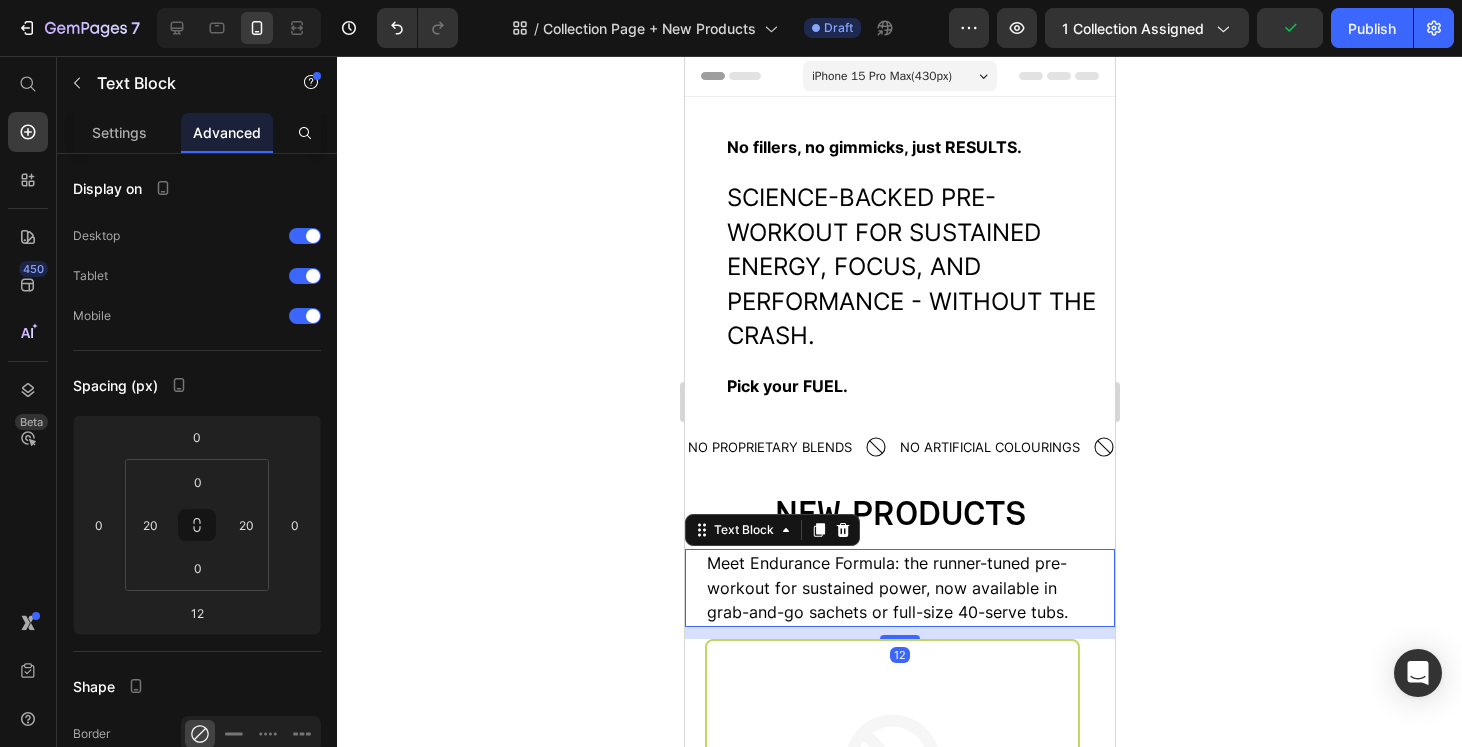 scroll, scrollTop: 485, scrollLeft: 0, axis: vertical 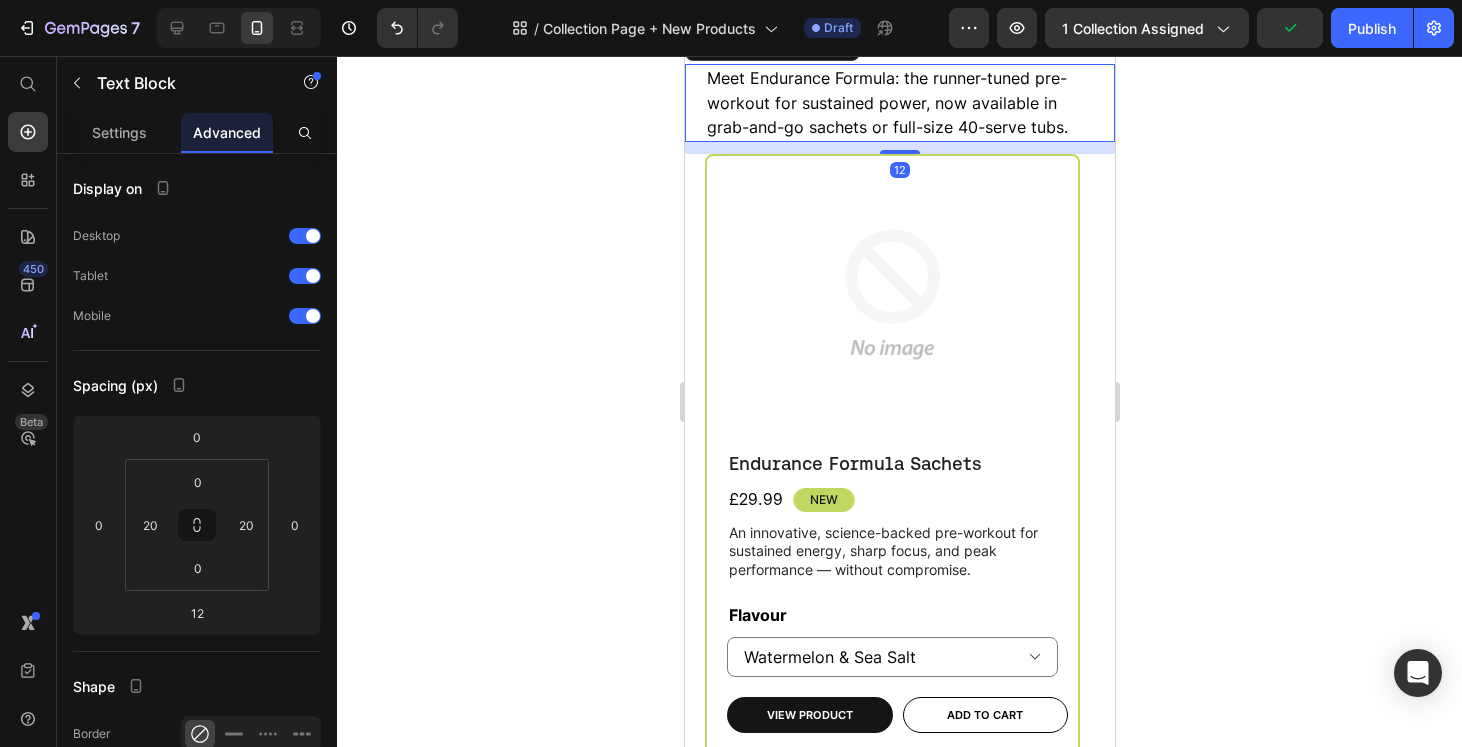 select on "Fresh Berries" 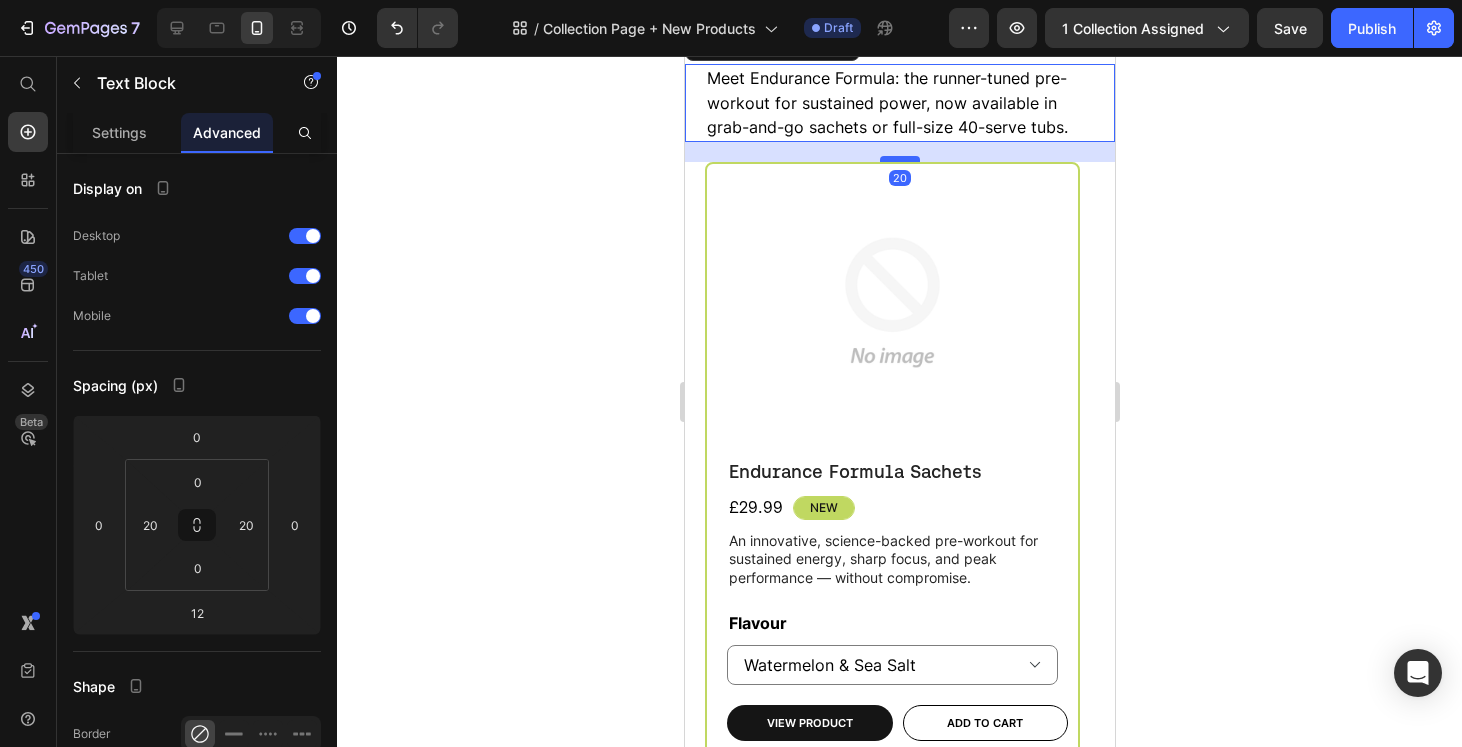 click 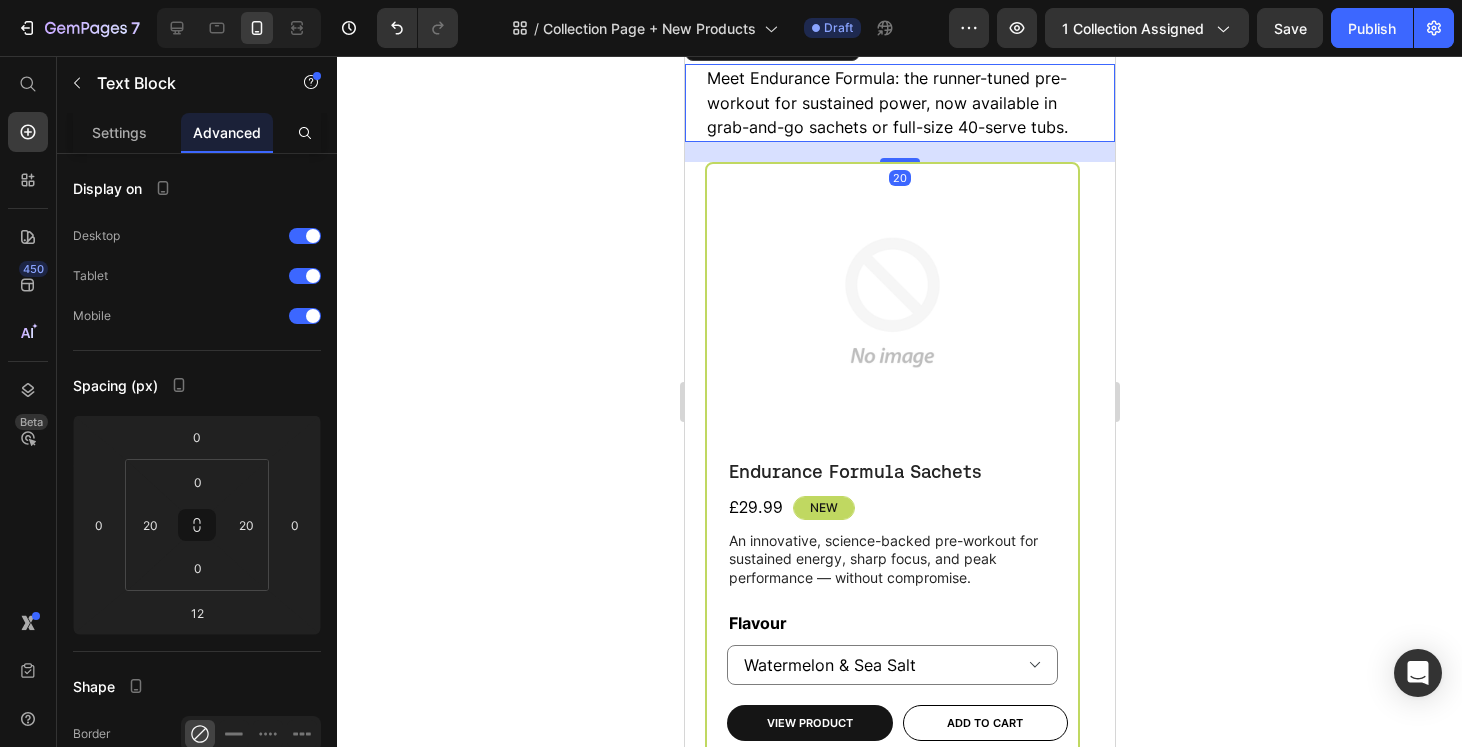 type on "20" 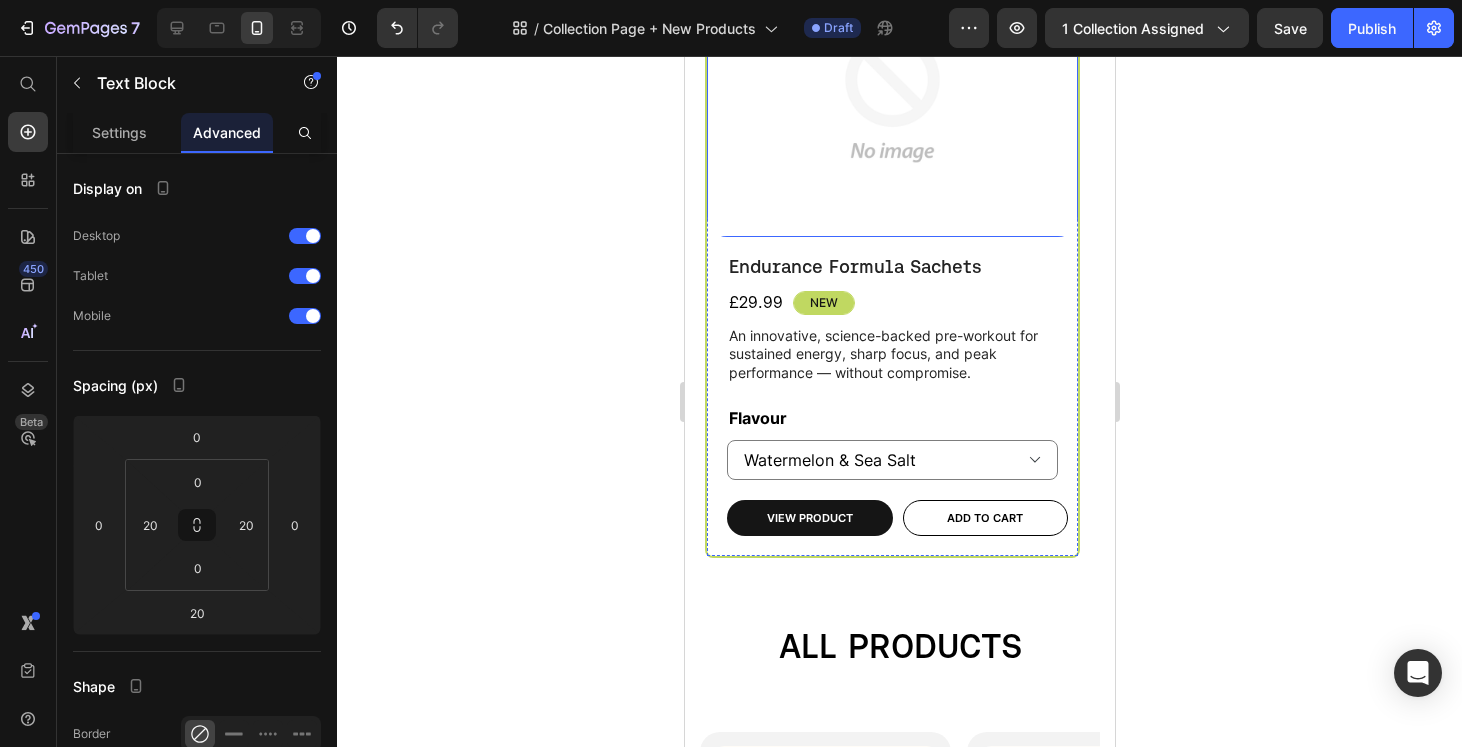 scroll, scrollTop: 905, scrollLeft: 0, axis: vertical 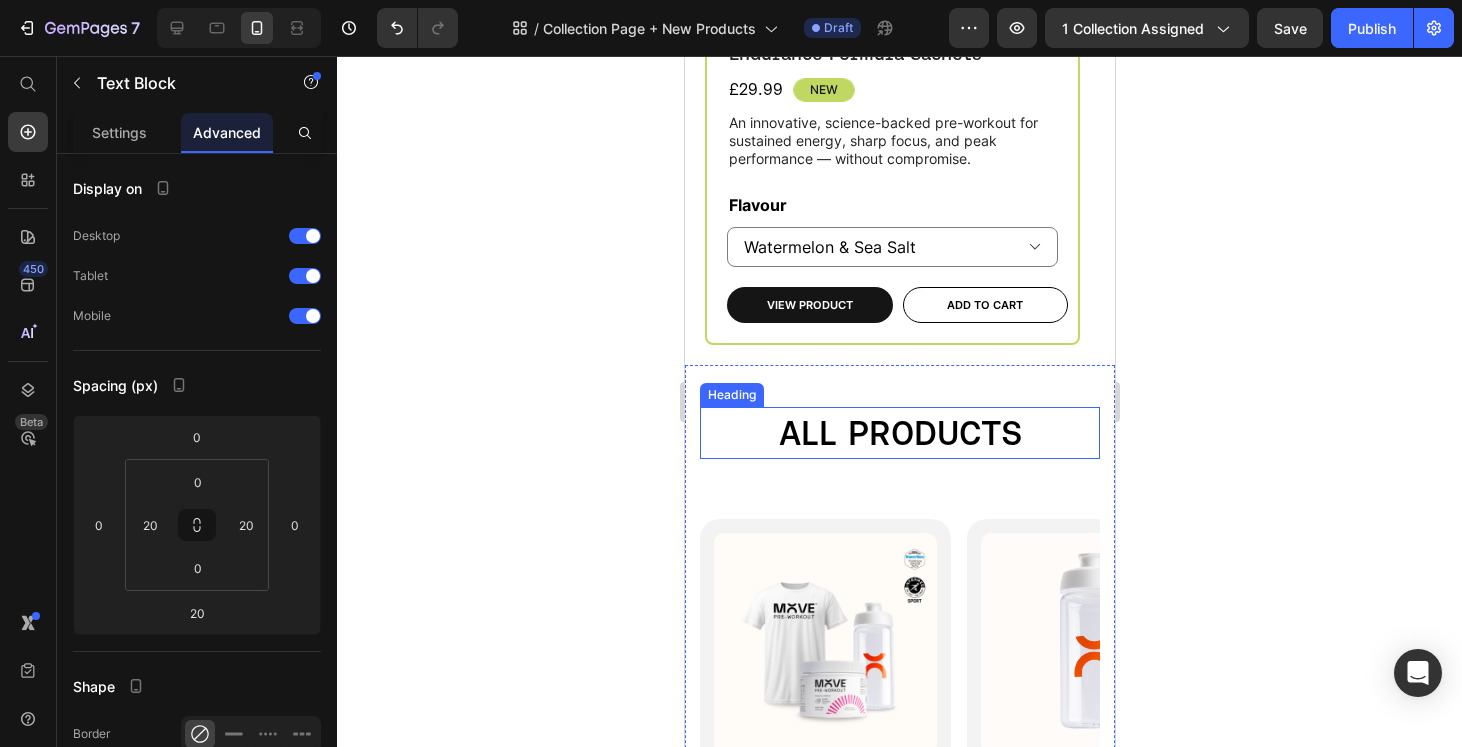 click on "ALL PRODUCTS" 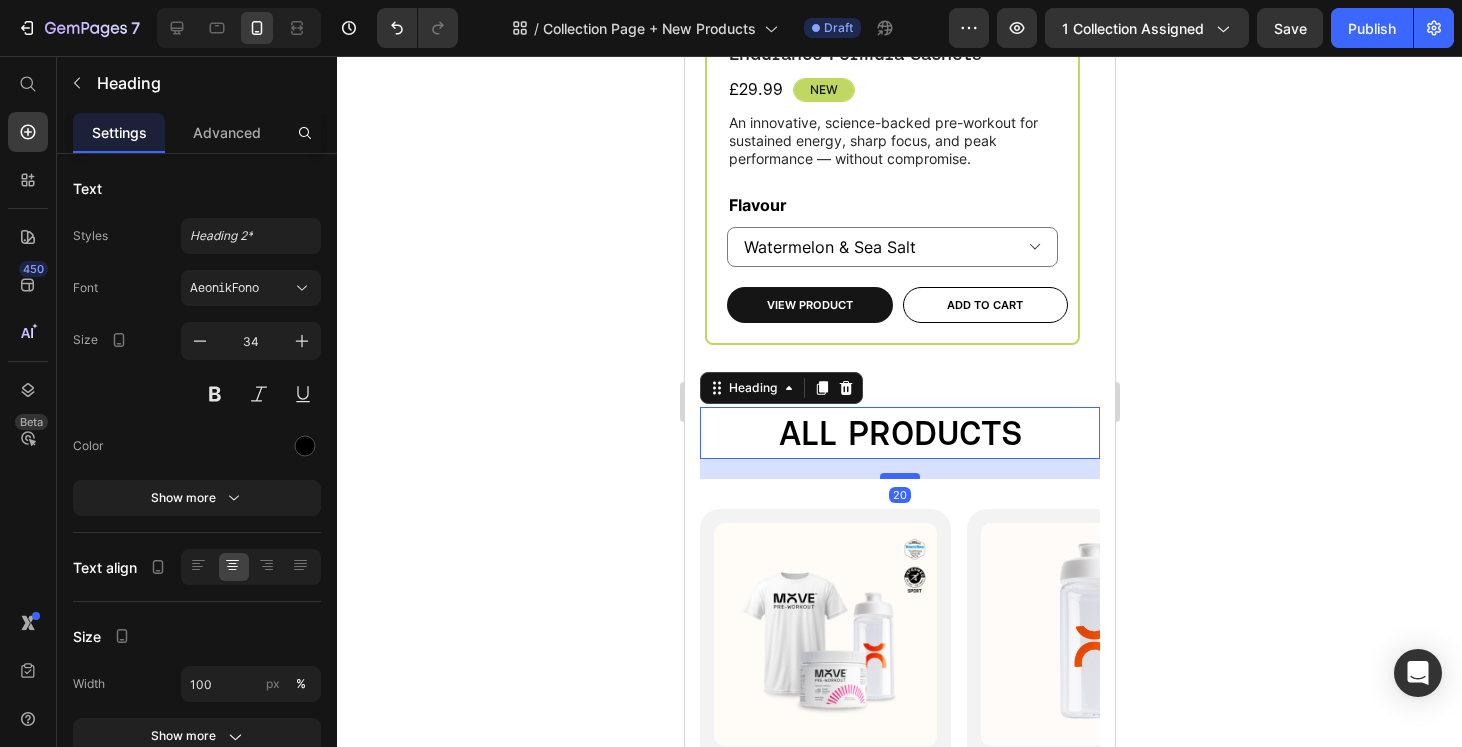 drag, startPoint x: 210, startPoint y: 428, endPoint x: 211, endPoint y: 418, distance: 10.049875 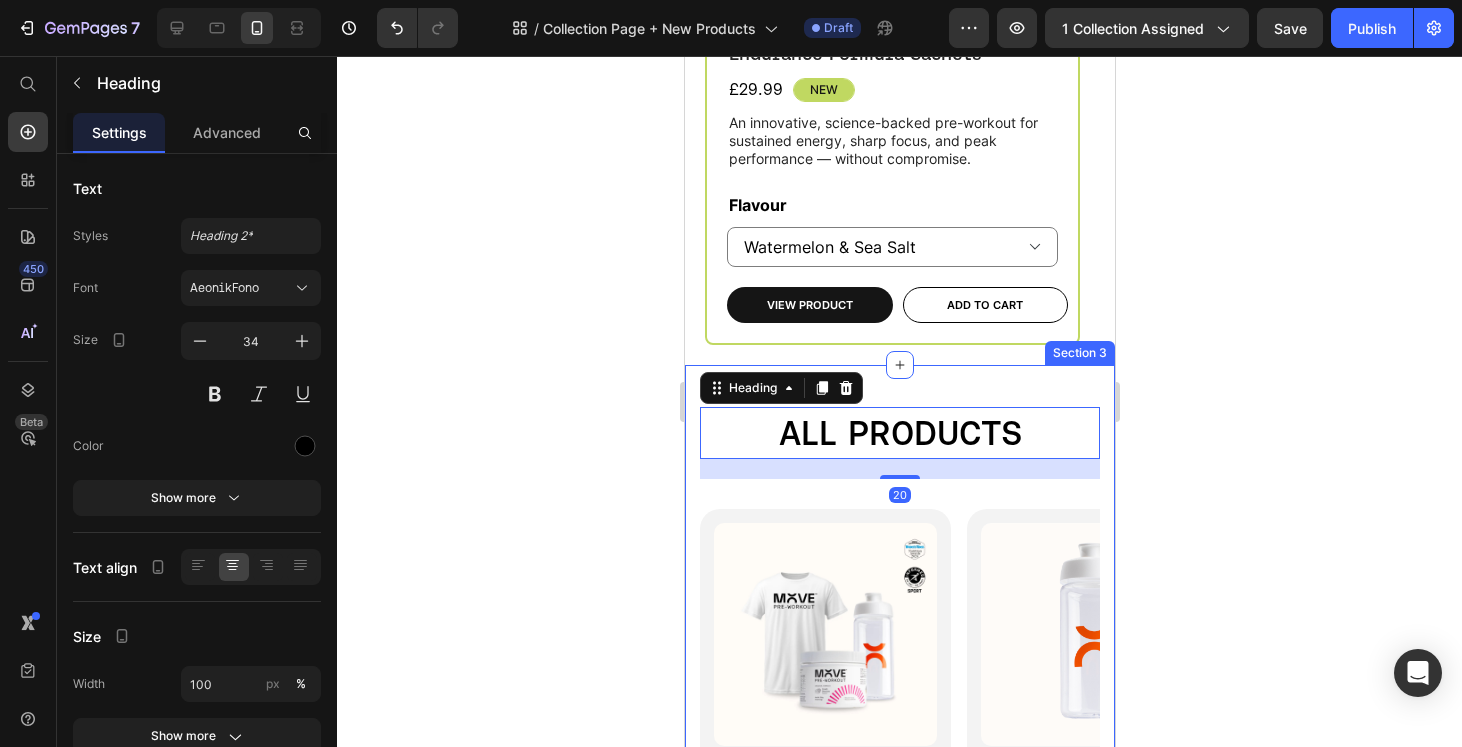 click on "ALL PRODUCTS Heading   20 Product Images Essential Bundle: Fresh Berries Heading Icon Icon Icon Icon Icon Icon List 54 Reviews Text Block Row Best Seller Heading Bundle Includes: 1x MOVE Fresh Berries Flavour, 1x Premium Shaker, 1x MOVE T-Shirt Text Block £29.99 Product Price Save over 10% Text Block Free T-Shirt (Size) XS S M L XL 2XL Product Variants & Swatches Row Add to cart Add to Cart VIEW PRODUCT Button Row Product Row Row Product Images Classic Shaker Bottle Heading A simple, reliable 600ml shaker designed for seamless mixing.  Text Block £8.50 Product Price Add to cart Add to Cart VIEW PRODUCT Button Row Product Row Product Images MOVE Pre-Workout Original Formula Sachets Heading Grab the power of MOVE in convenient, portable sachets for when you're on the go. Text Block £29.99 Product Price Add to cart Add to Cart VIEW PRODUCT Button Row Product Row Carousel Product Images Move Pre-Workout Original Formula Heading Icon Icon Icon Icon Icon Icon List 42 Reviews Text Block Row Best Seller Heading S" 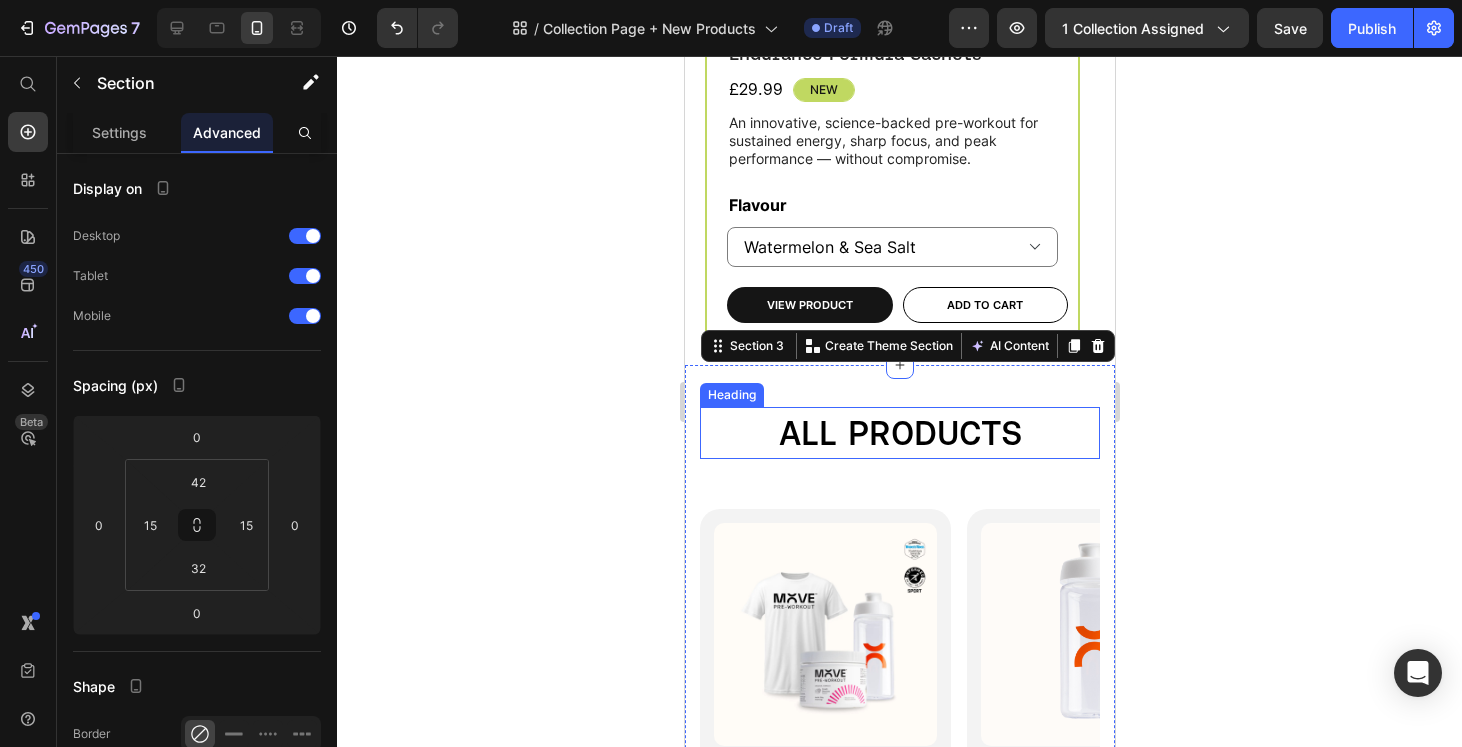 click on "ALL PRODUCTS" 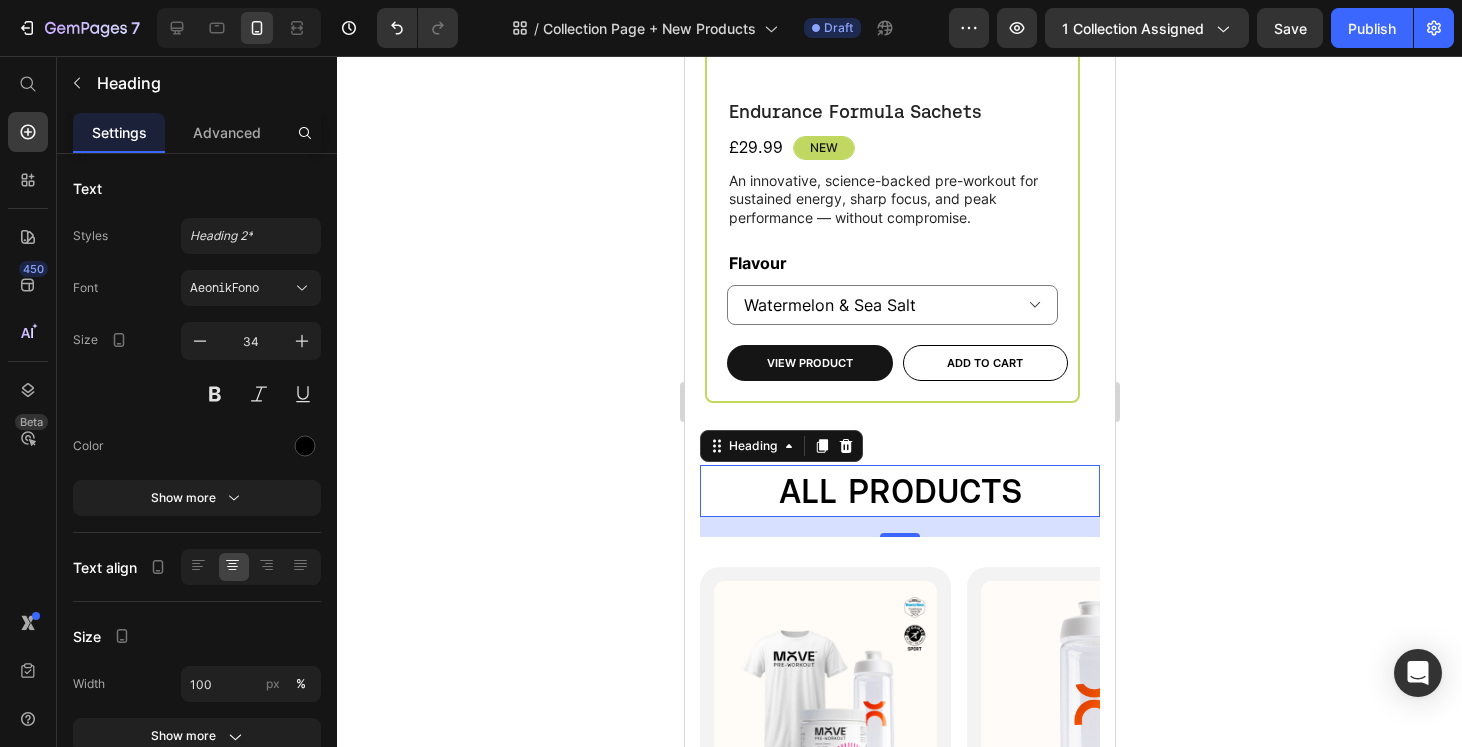 scroll, scrollTop: 606, scrollLeft: 0, axis: vertical 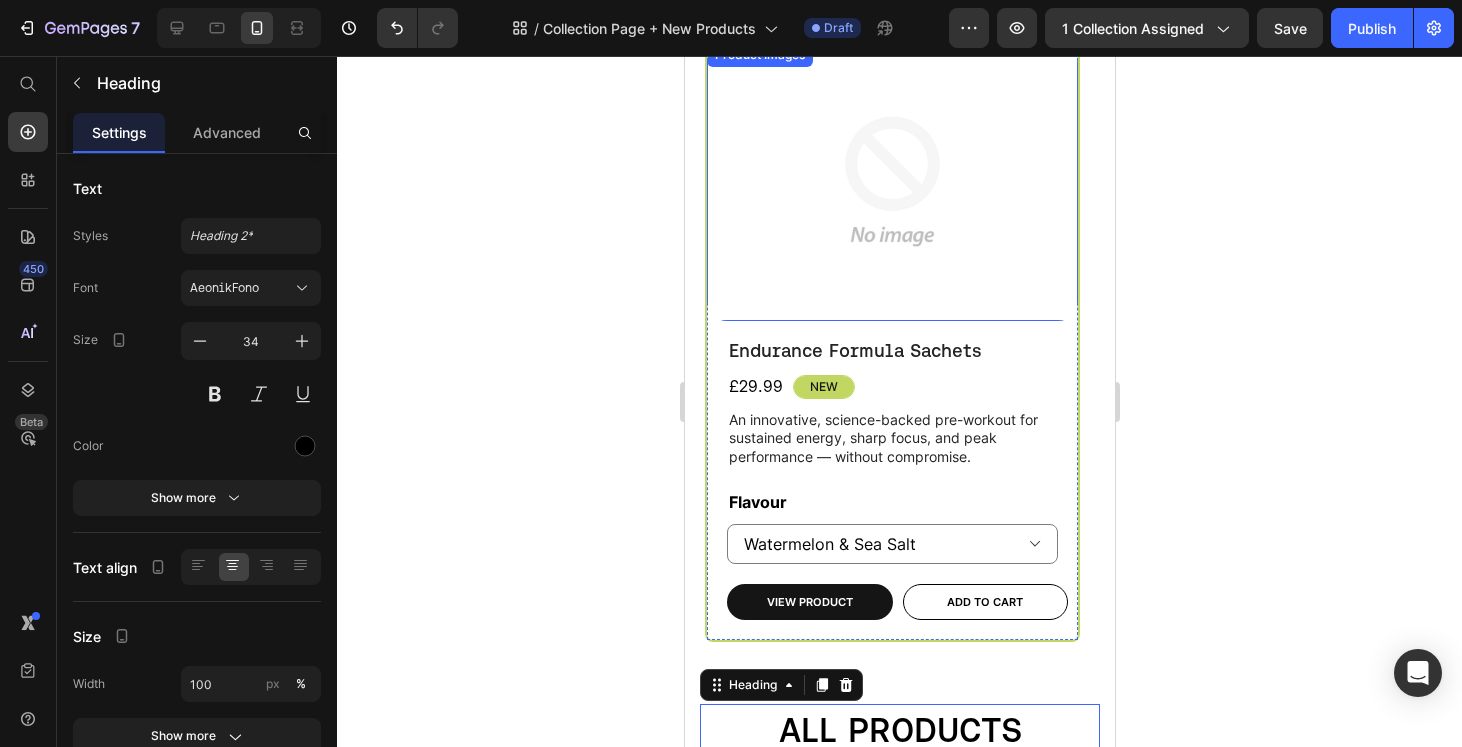 click 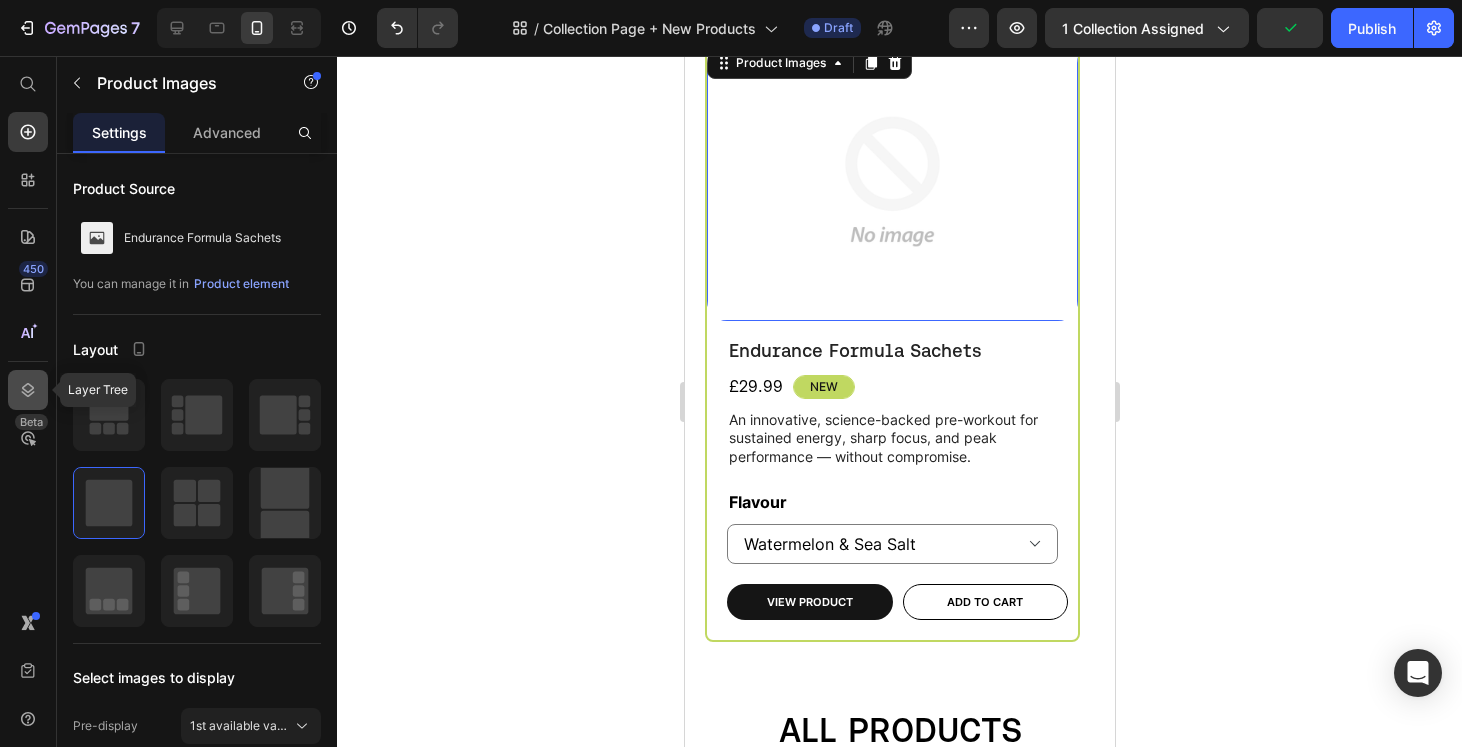 click 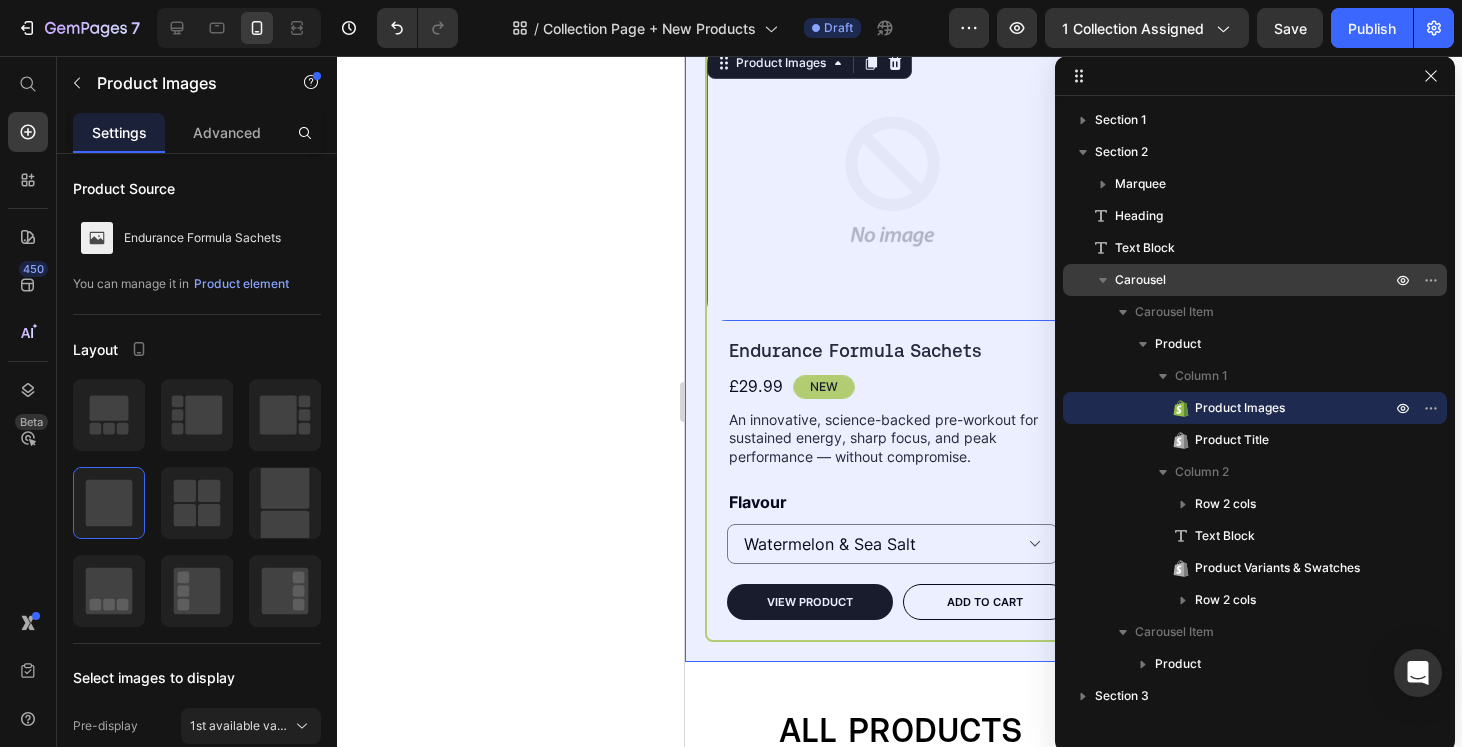 click on "Carousel" 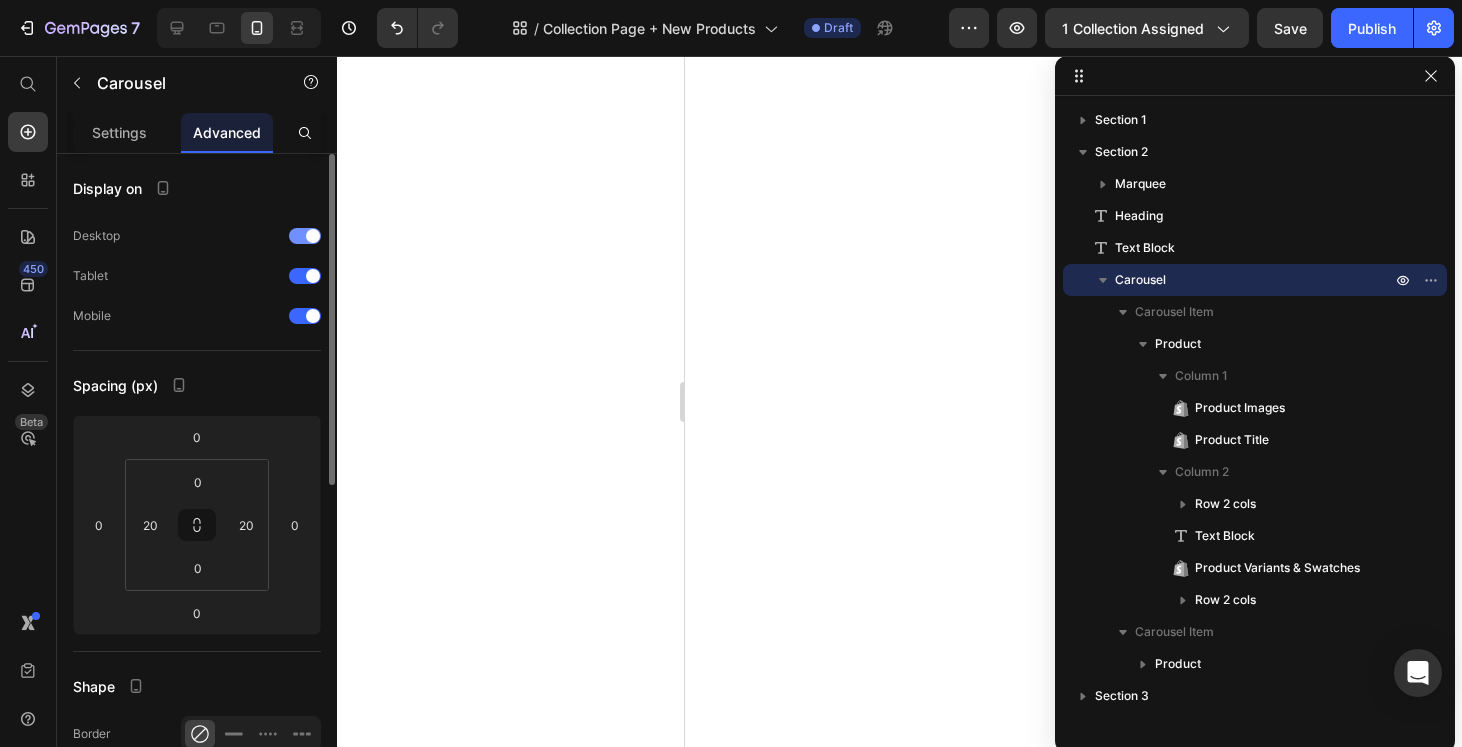 scroll, scrollTop: 0, scrollLeft: 0, axis: both 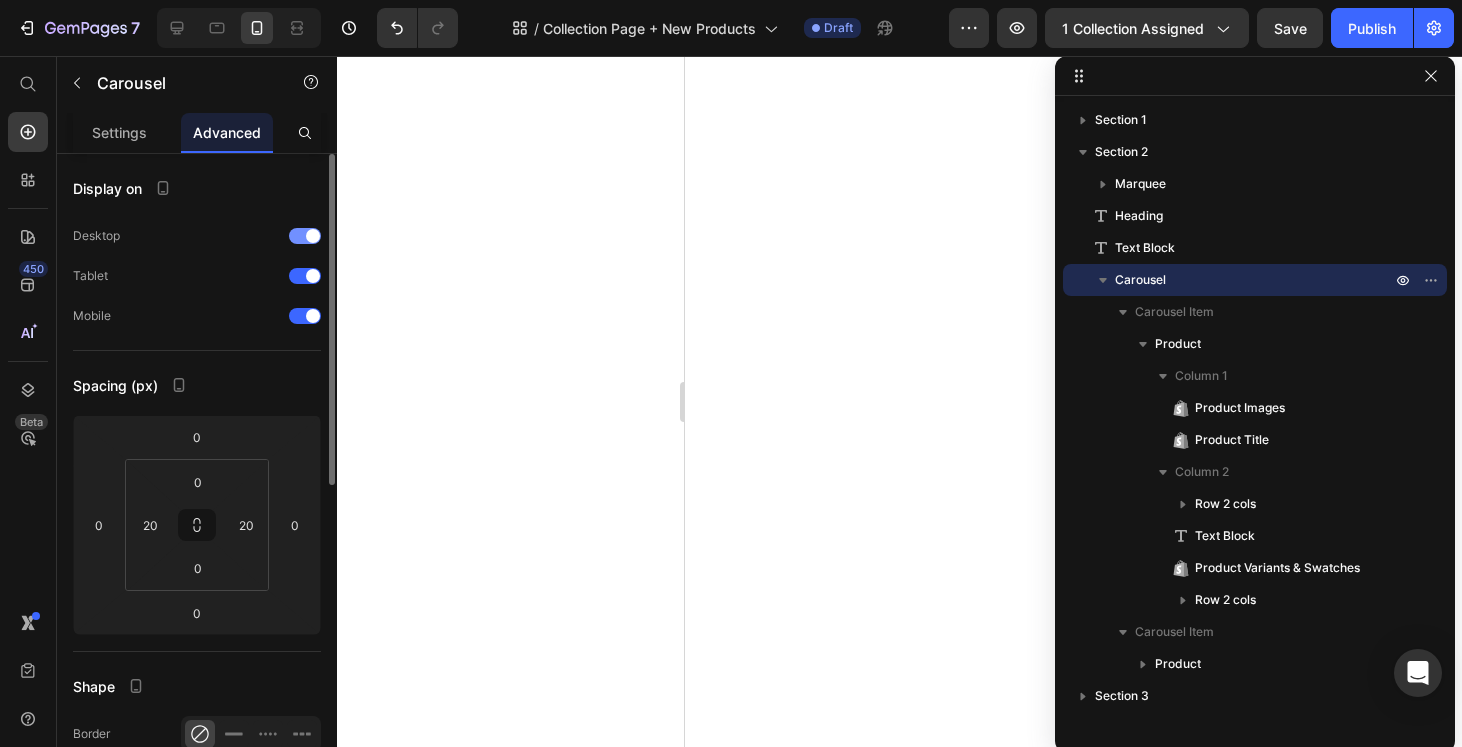 select on "Fresh Berries" 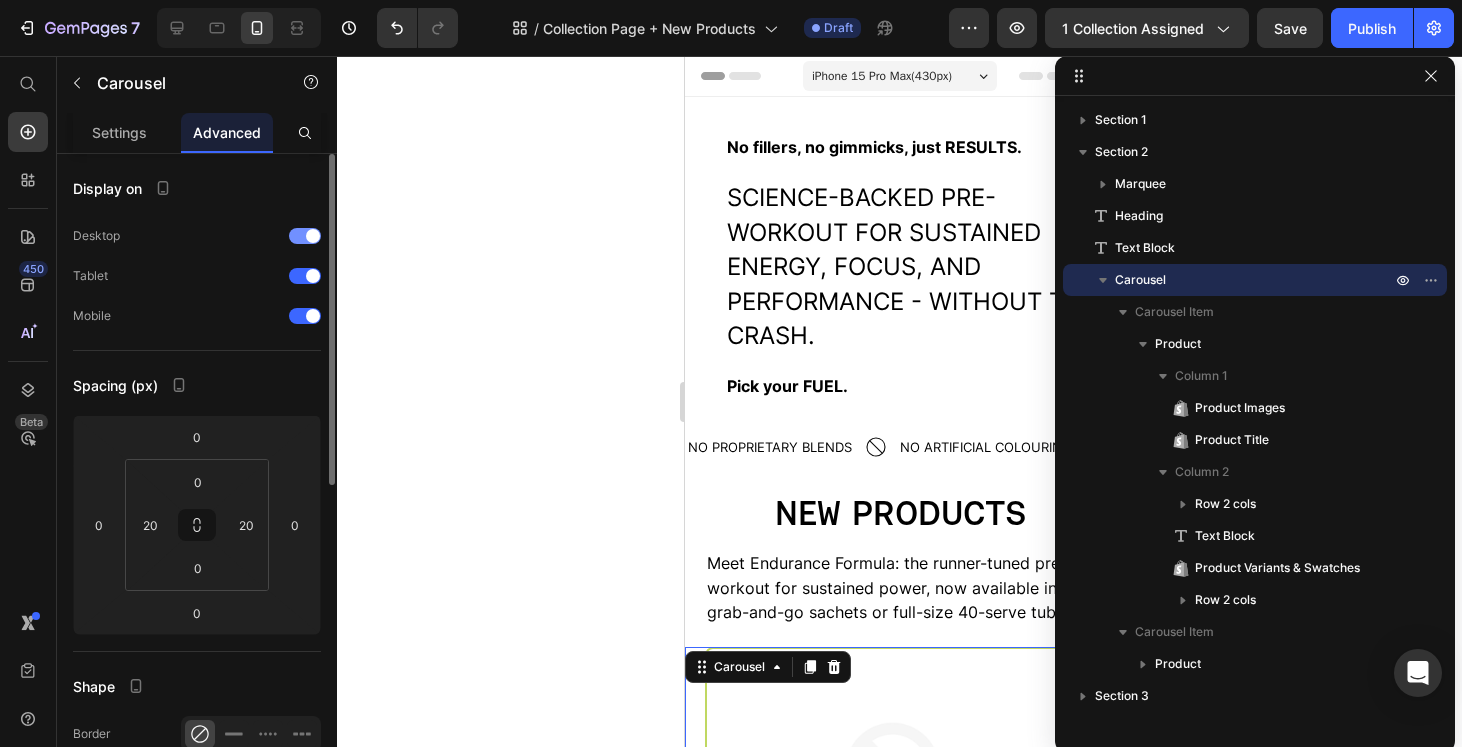 scroll, scrollTop: 0, scrollLeft: 0, axis: both 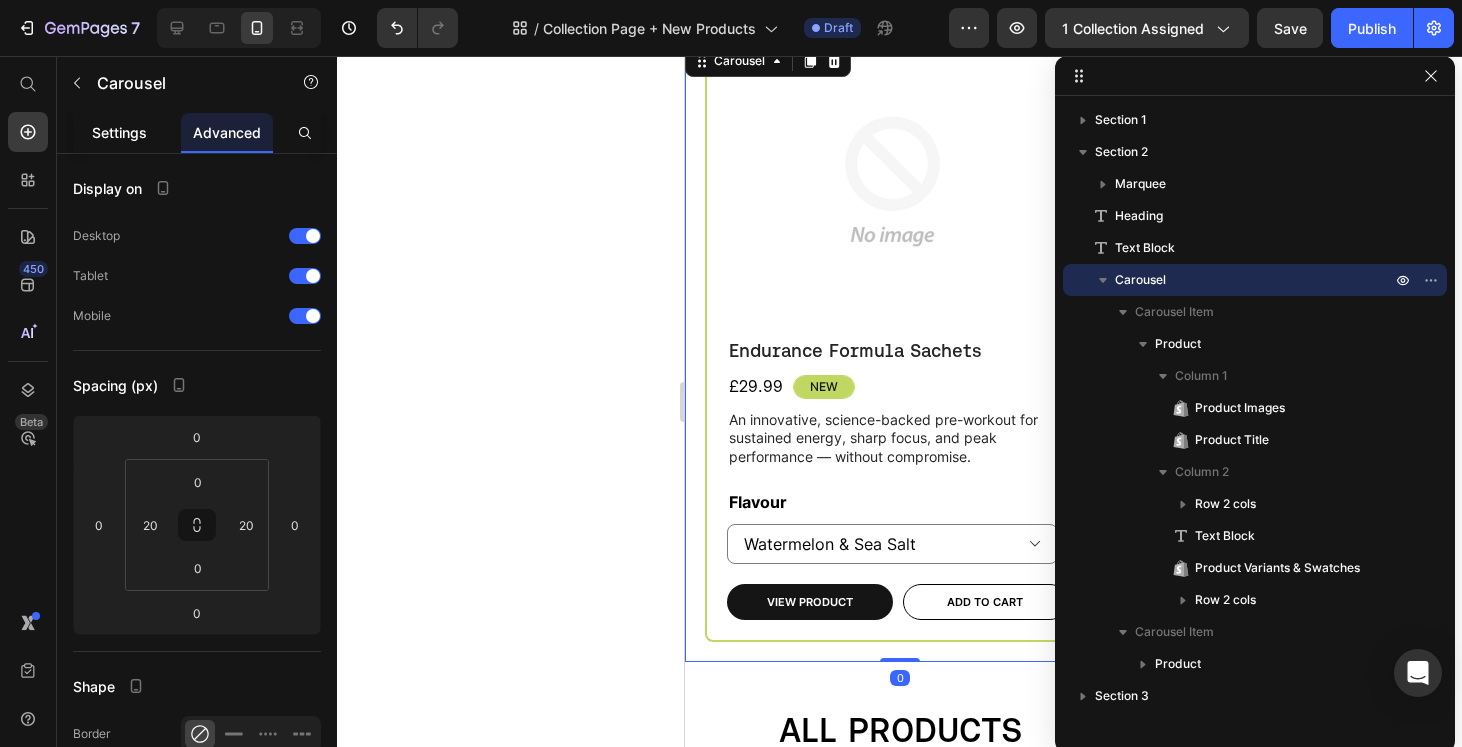 click on "Settings" at bounding box center (119, 132) 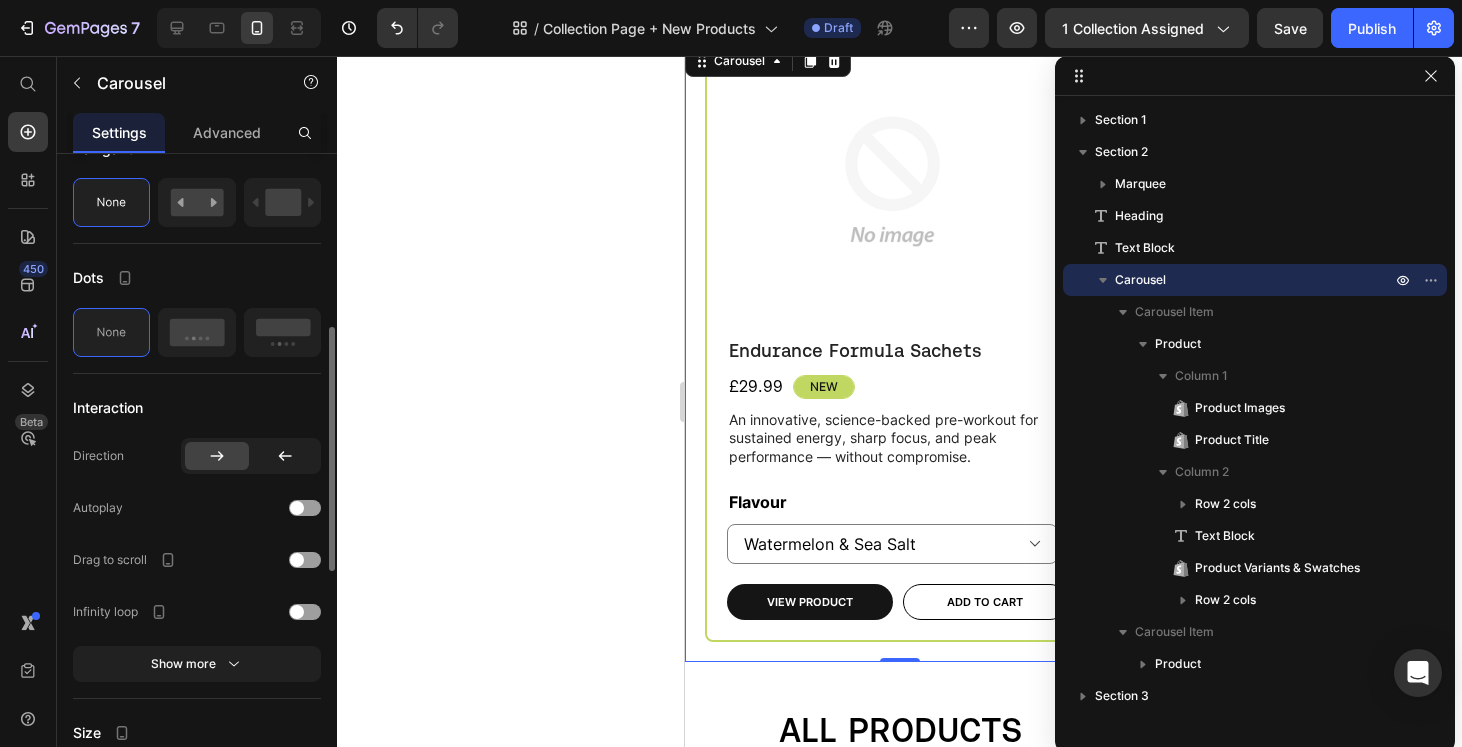 scroll, scrollTop: 0, scrollLeft: 0, axis: both 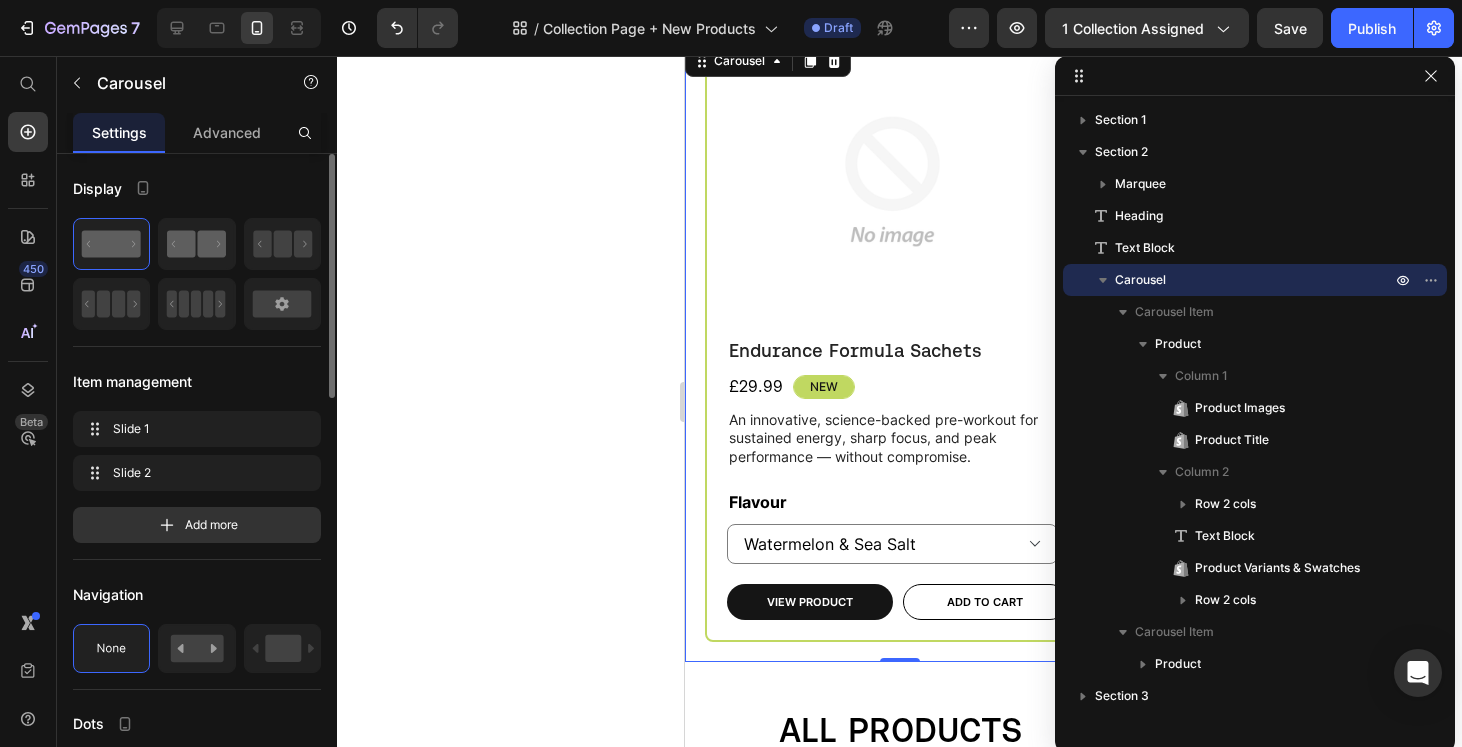 click 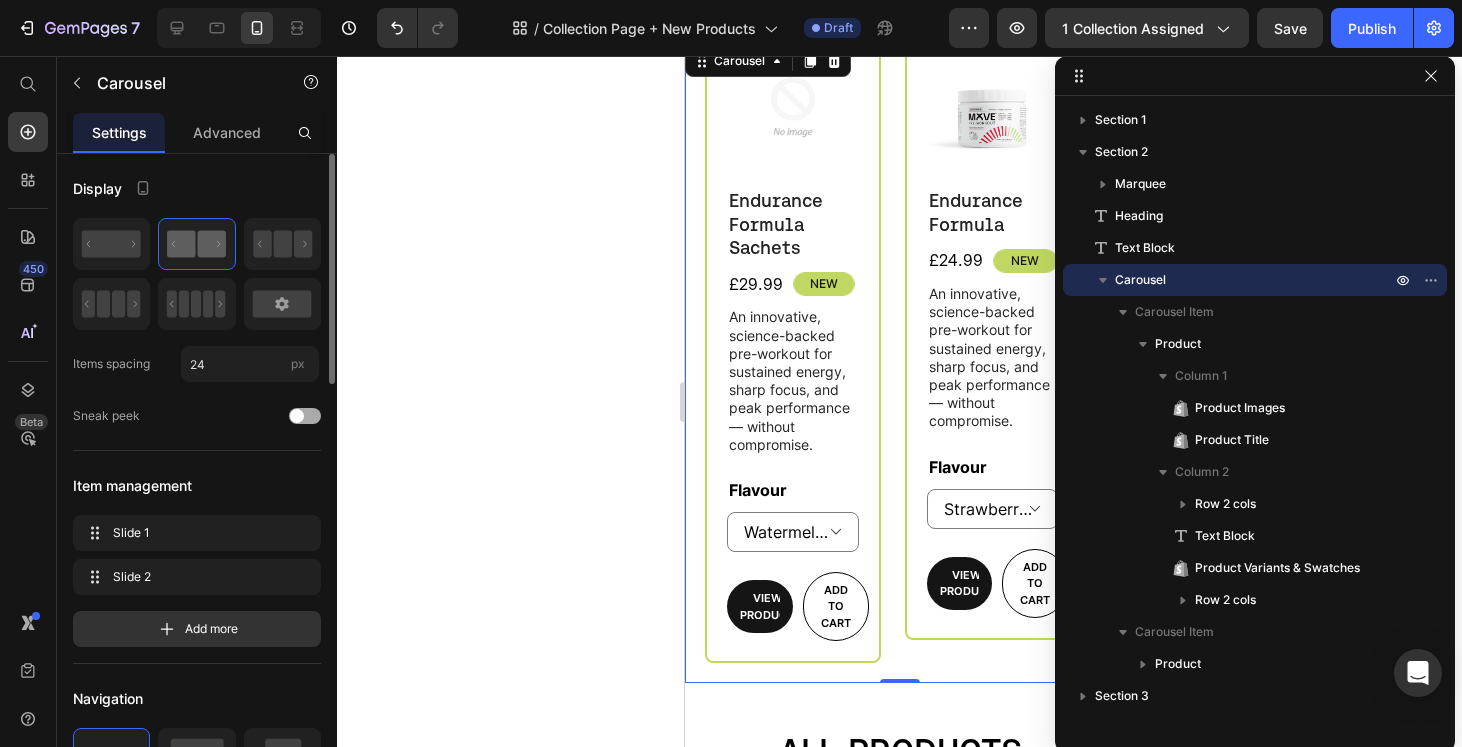 click at bounding box center [297, 416] 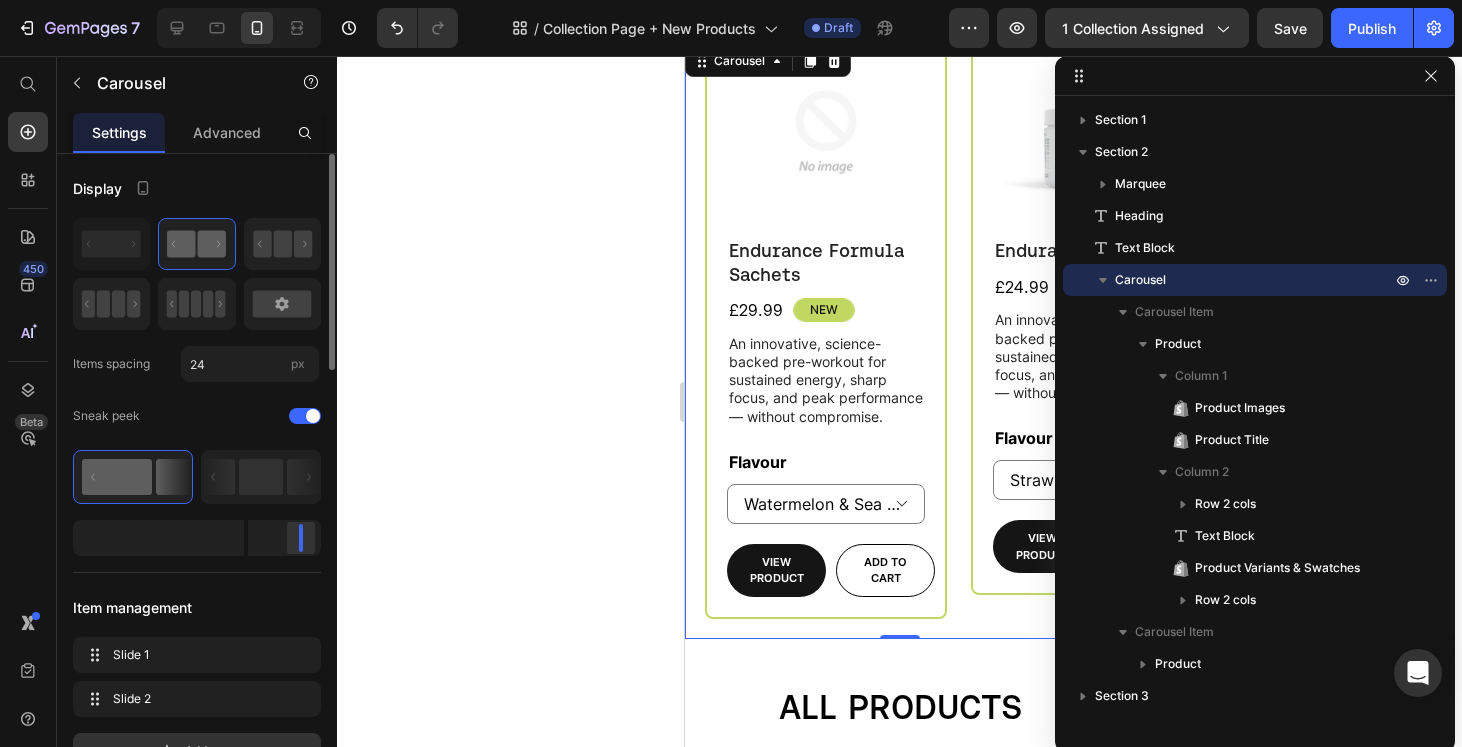 drag, startPoint x: 287, startPoint y: 546, endPoint x: 305, endPoint y: 546, distance: 18 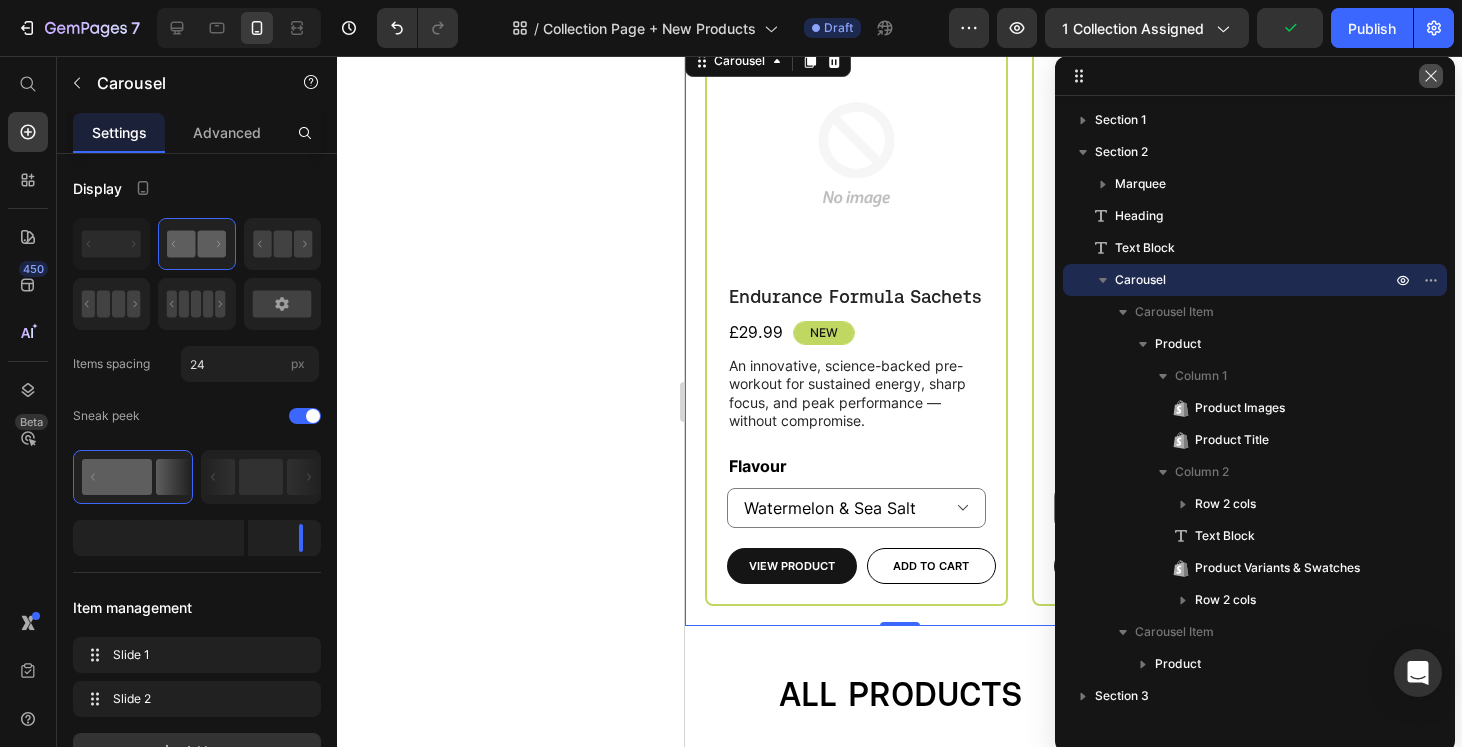 click 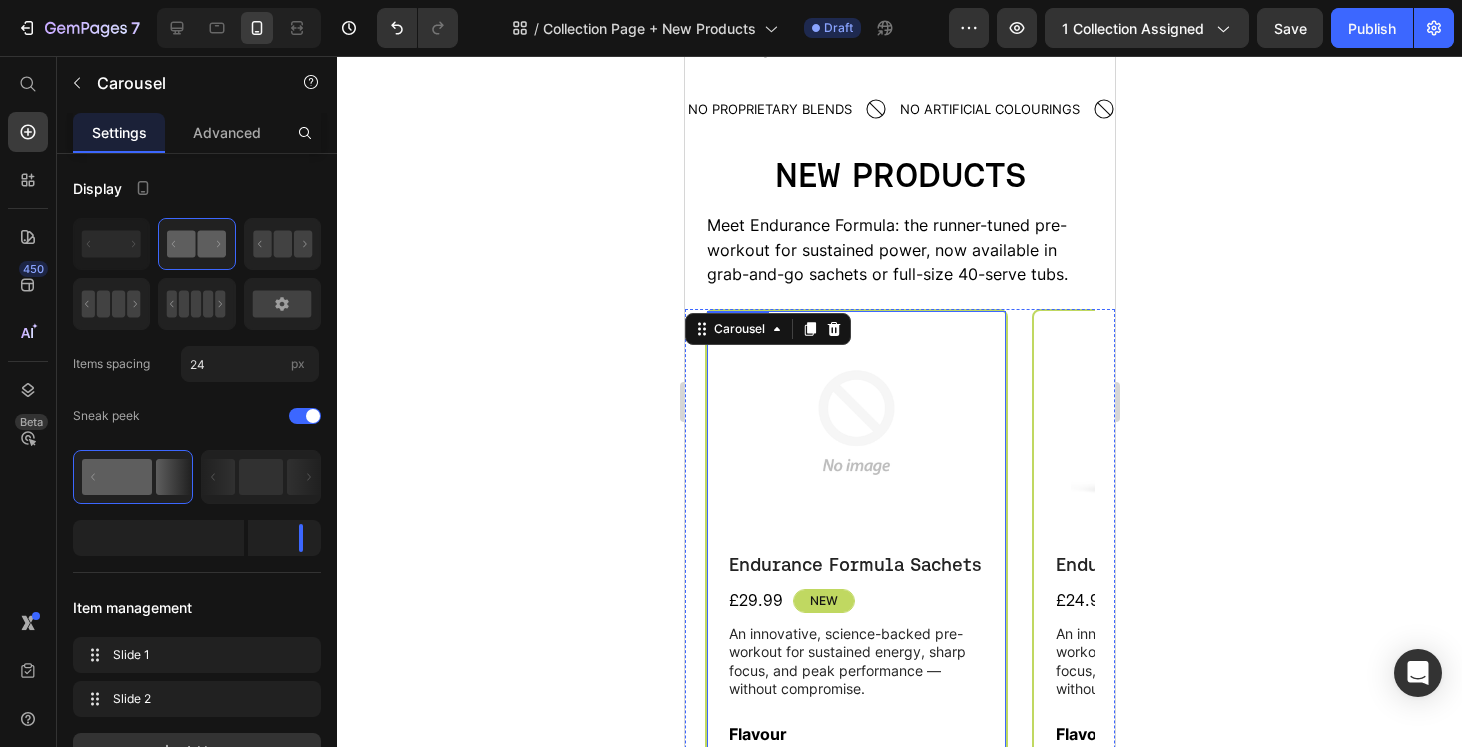 scroll, scrollTop: 338, scrollLeft: 0, axis: vertical 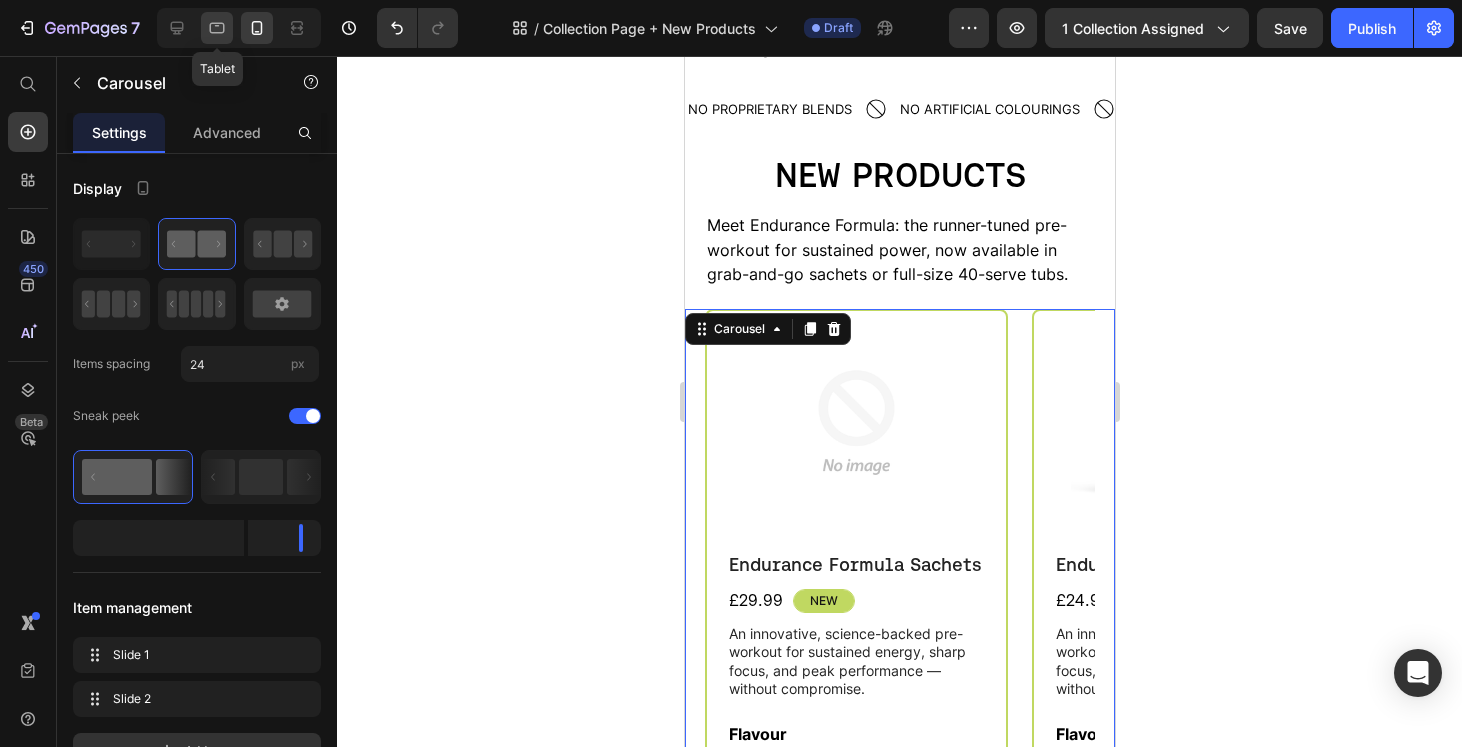 click 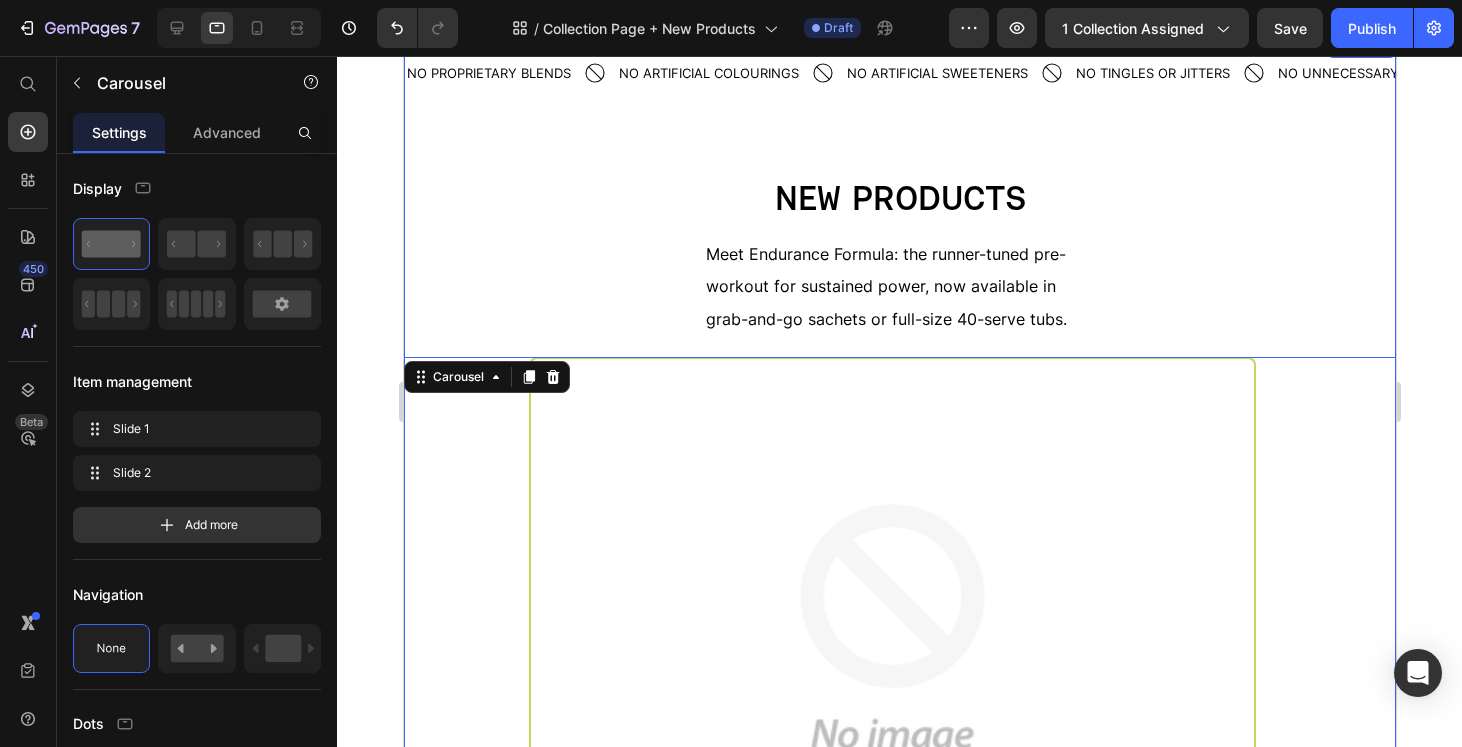 select on "Fresh Berries" 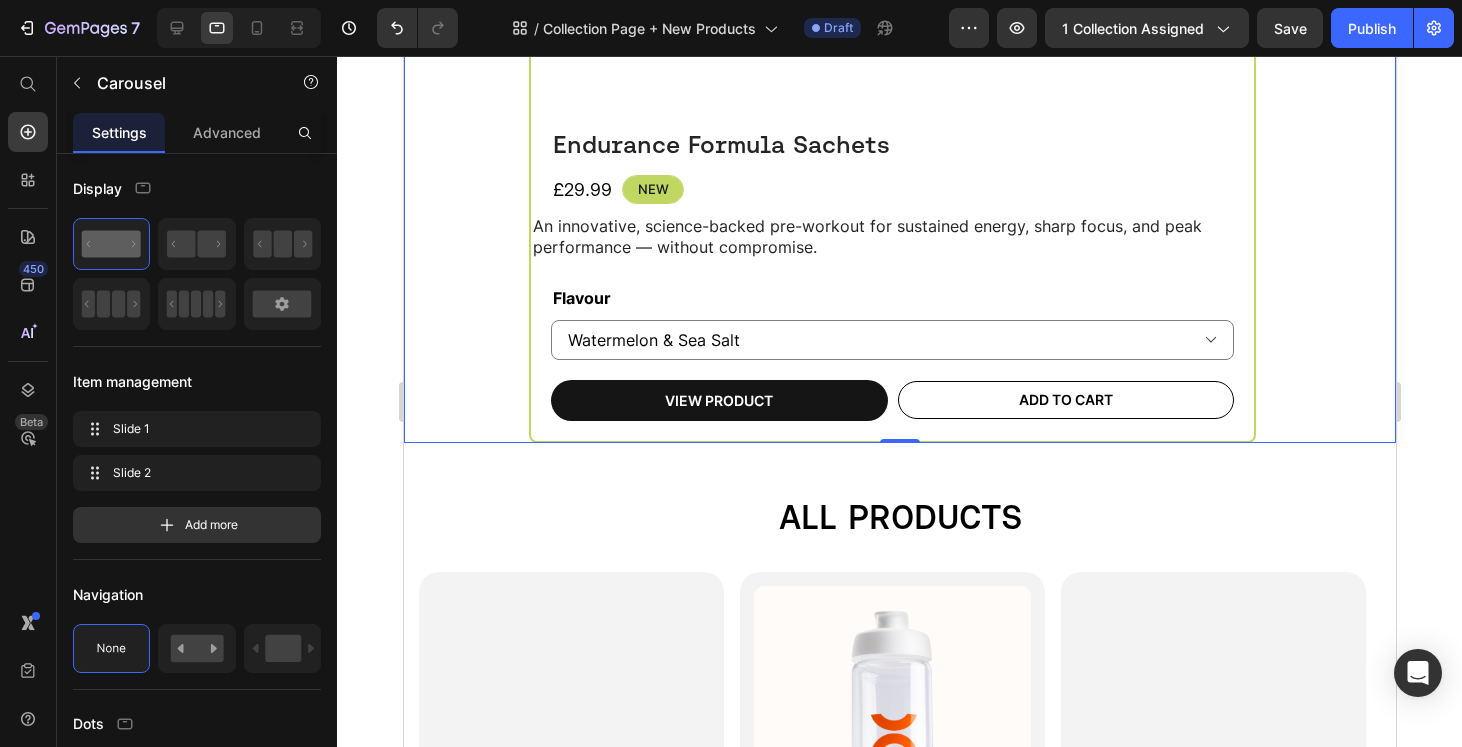 scroll, scrollTop: 1242, scrollLeft: 0, axis: vertical 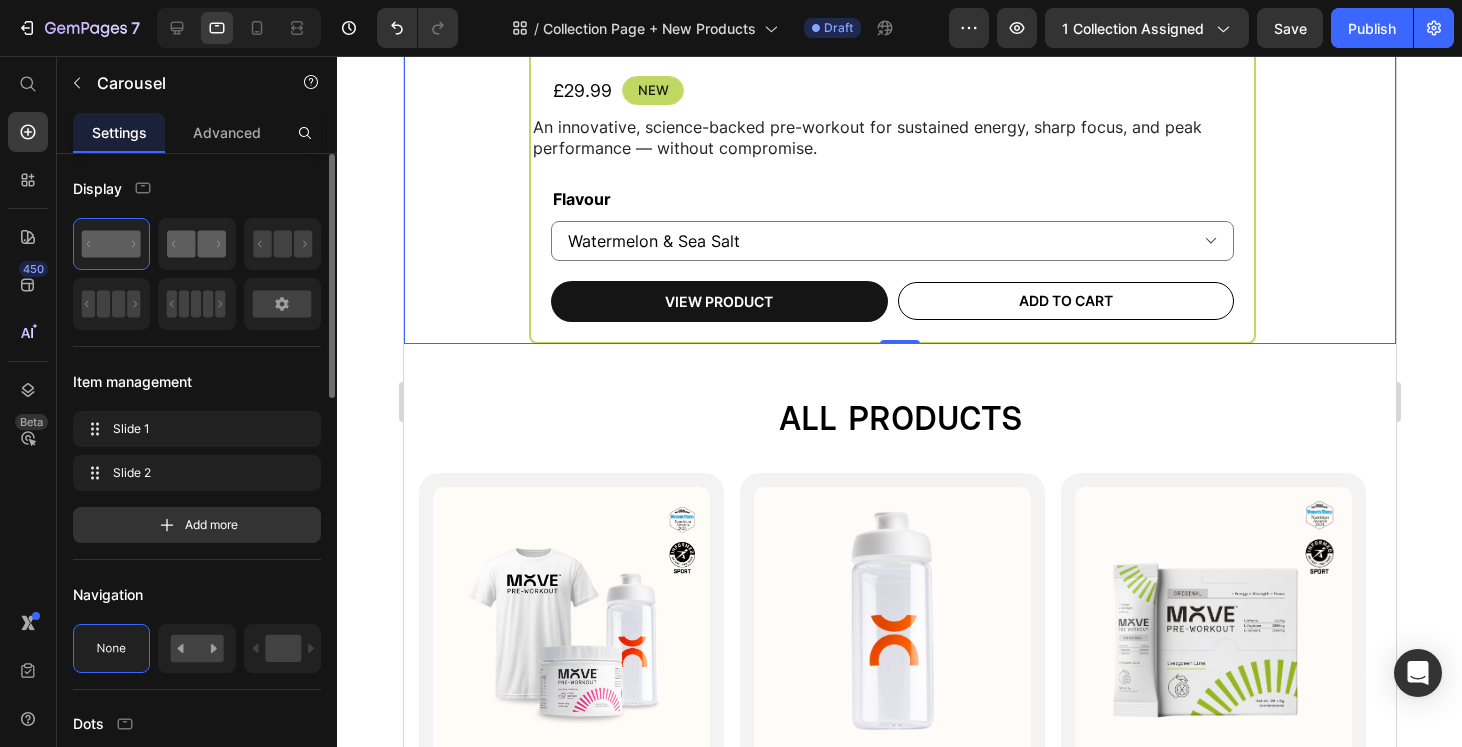 click 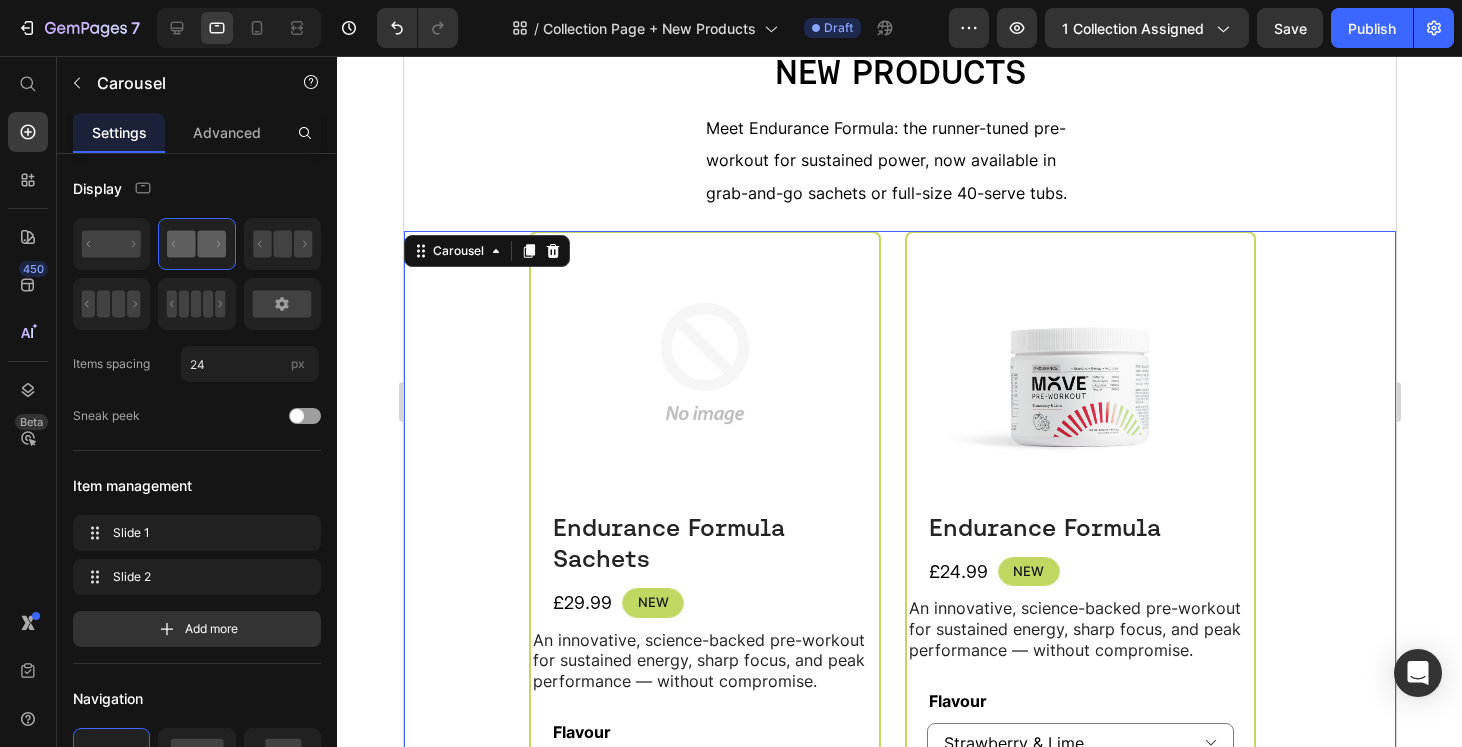 scroll, scrollTop: 476, scrollLeft: 0, axis: vertical 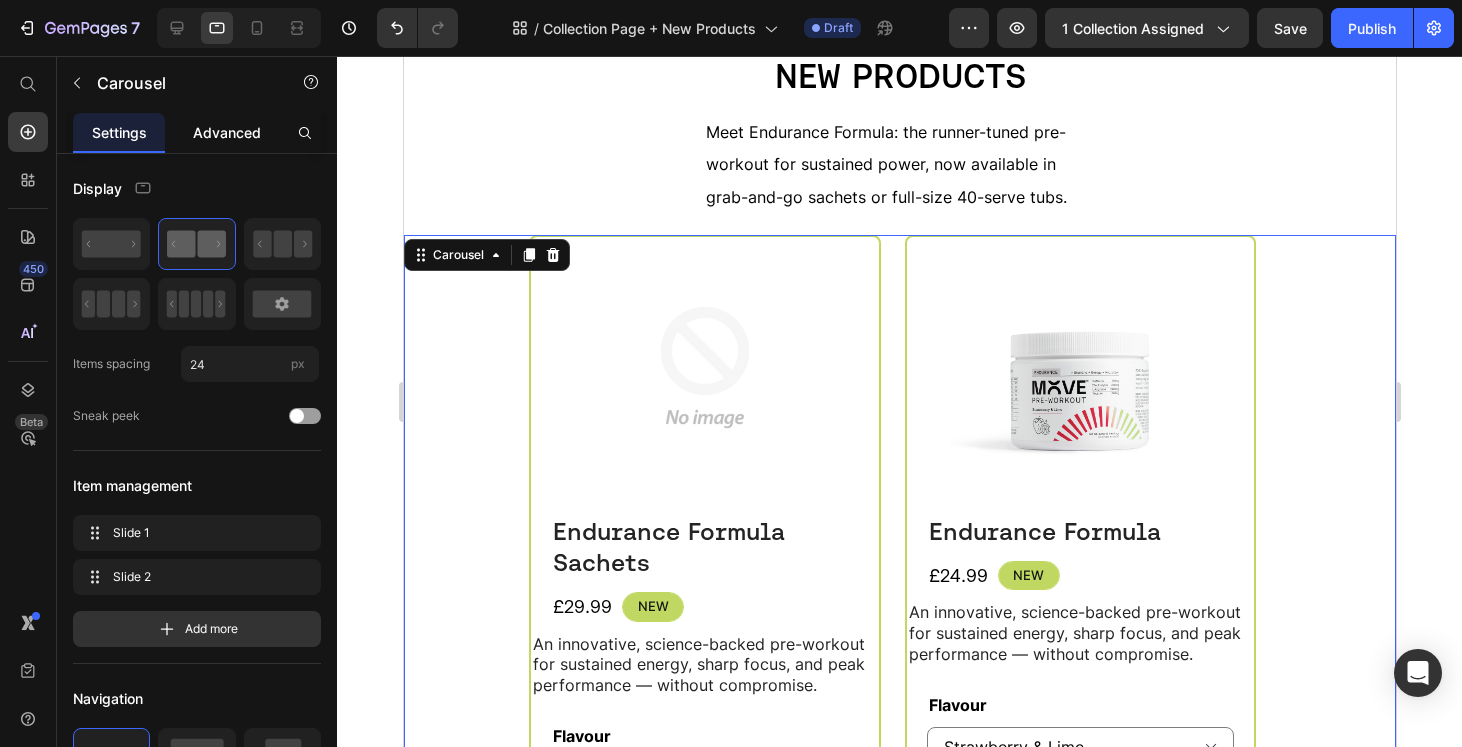 click on "Advanced" at bounding box center [227, 132] 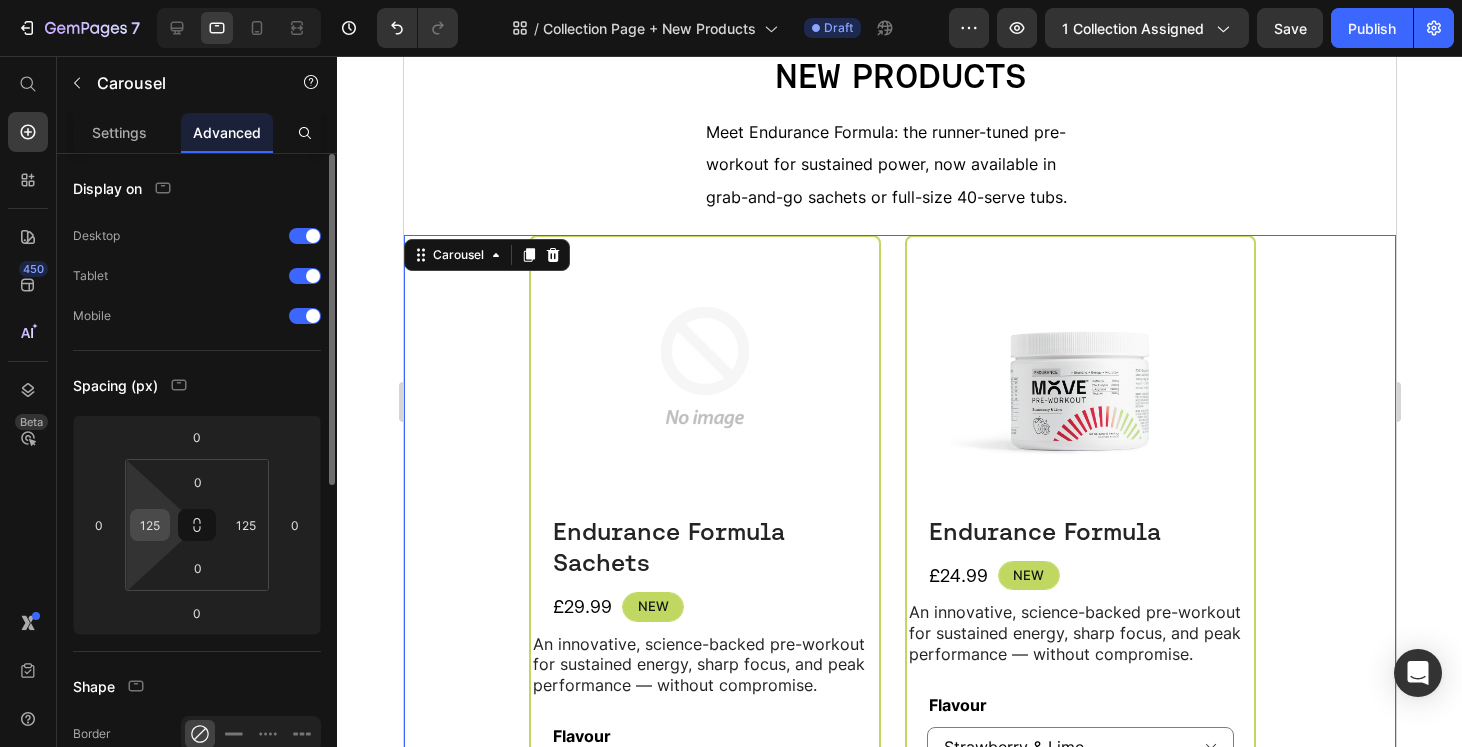 click on "125" at bounding box center (150, 525) 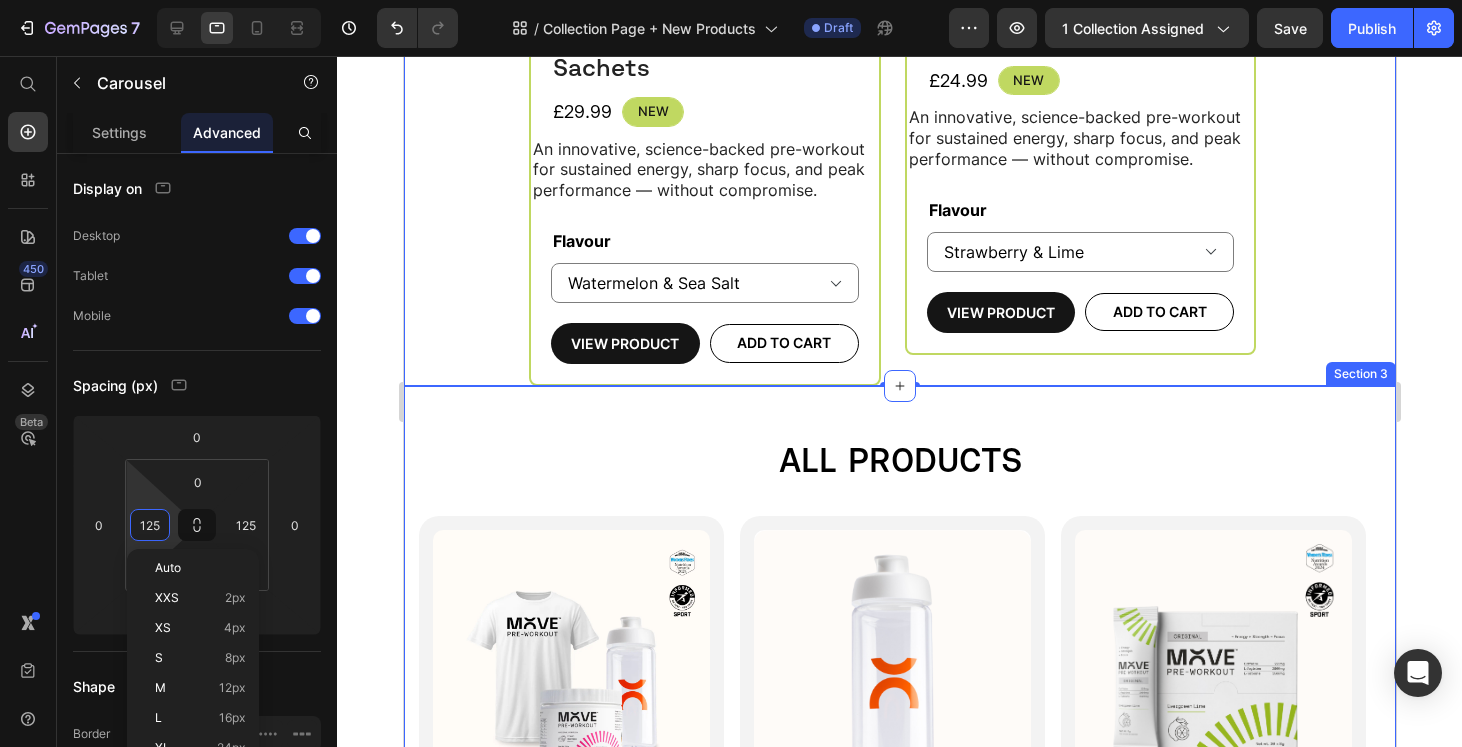 scroll, scrollTop: 974, scrollLeft: 0, axis: vertical 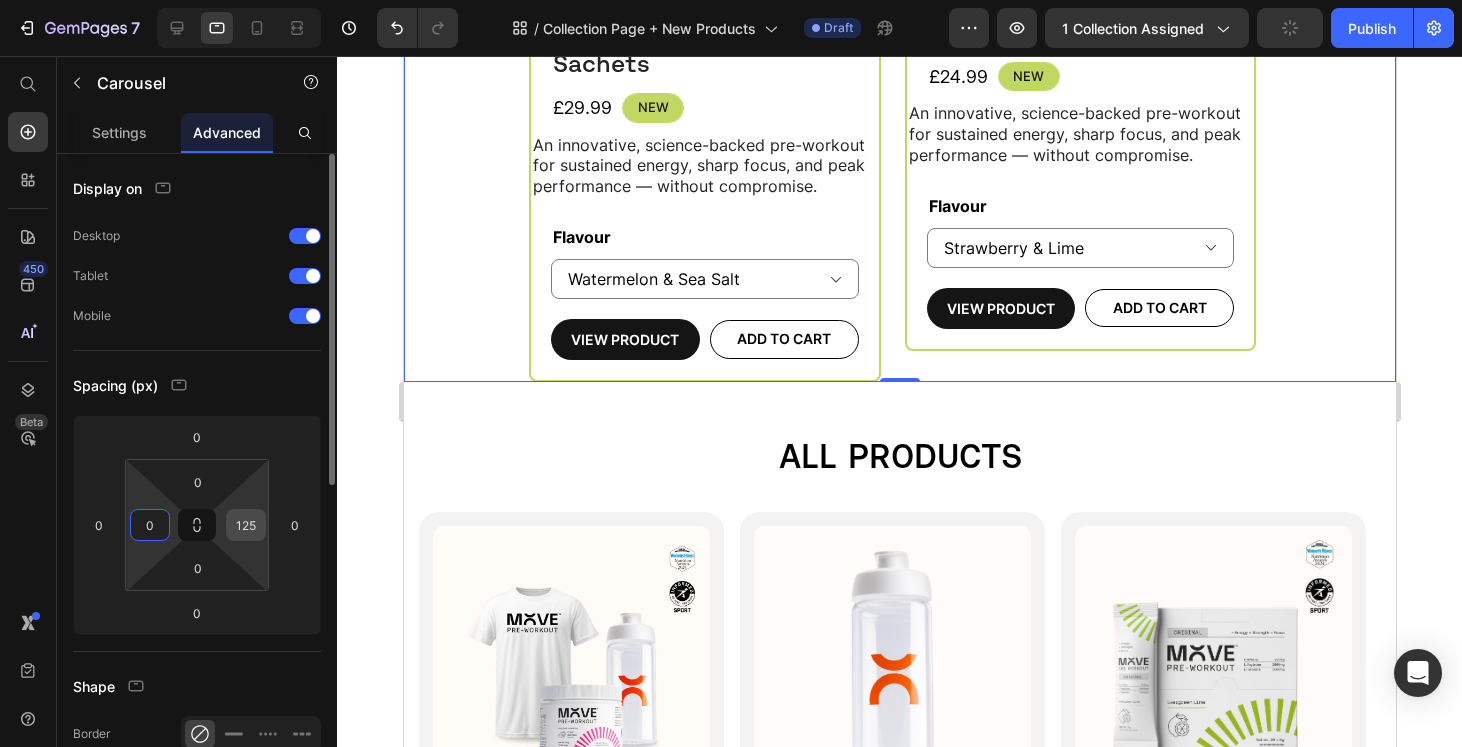 click on "125" at bounding box center [246, 525] 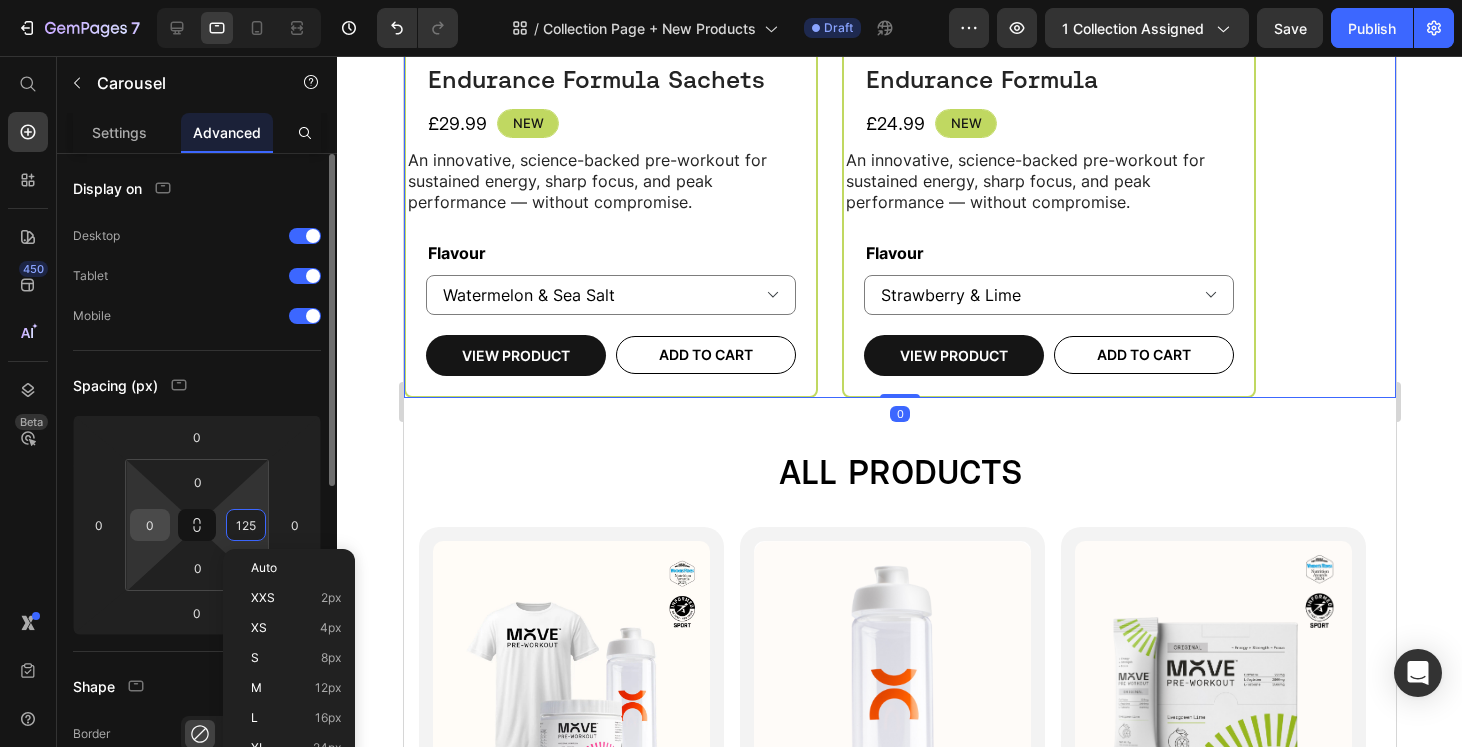 click on "0" at bounding box center [150, 525] 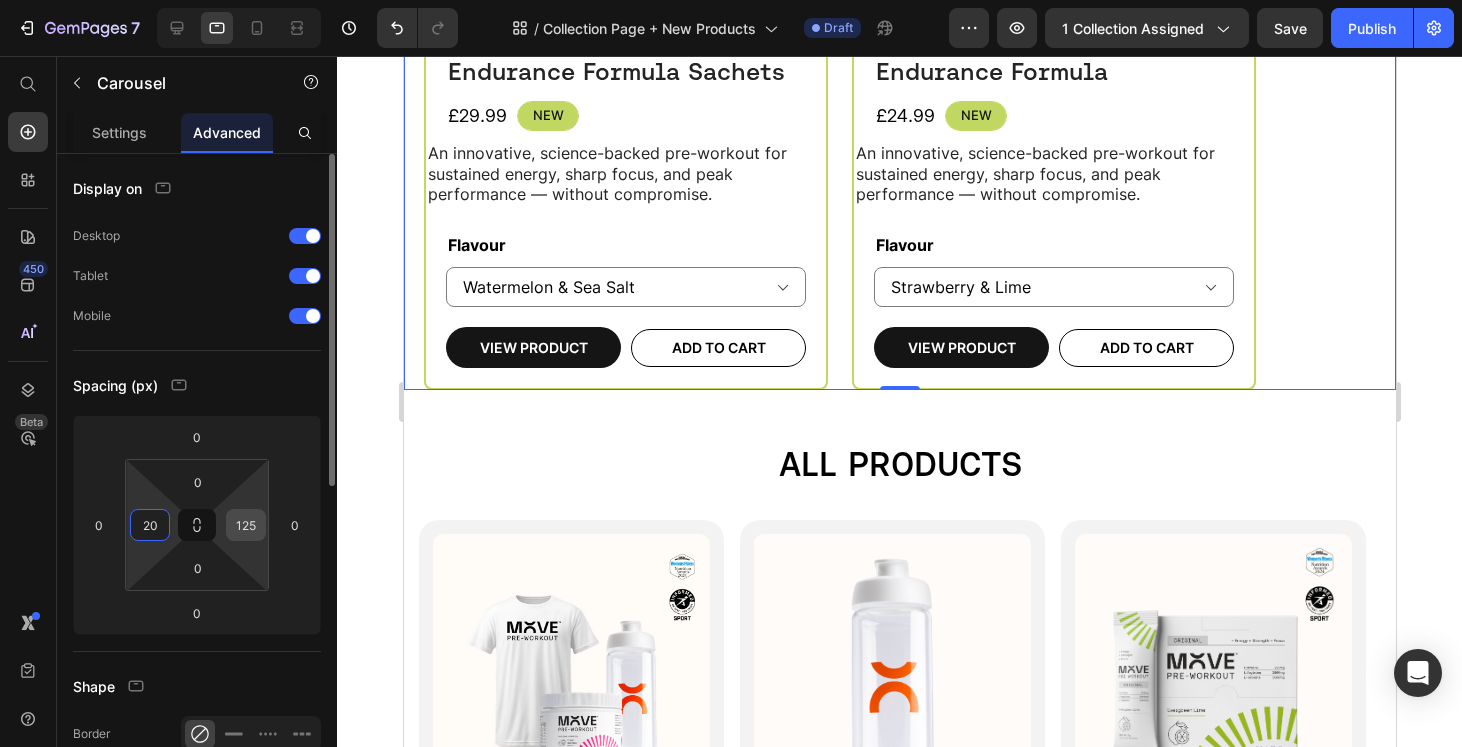 type on "20" 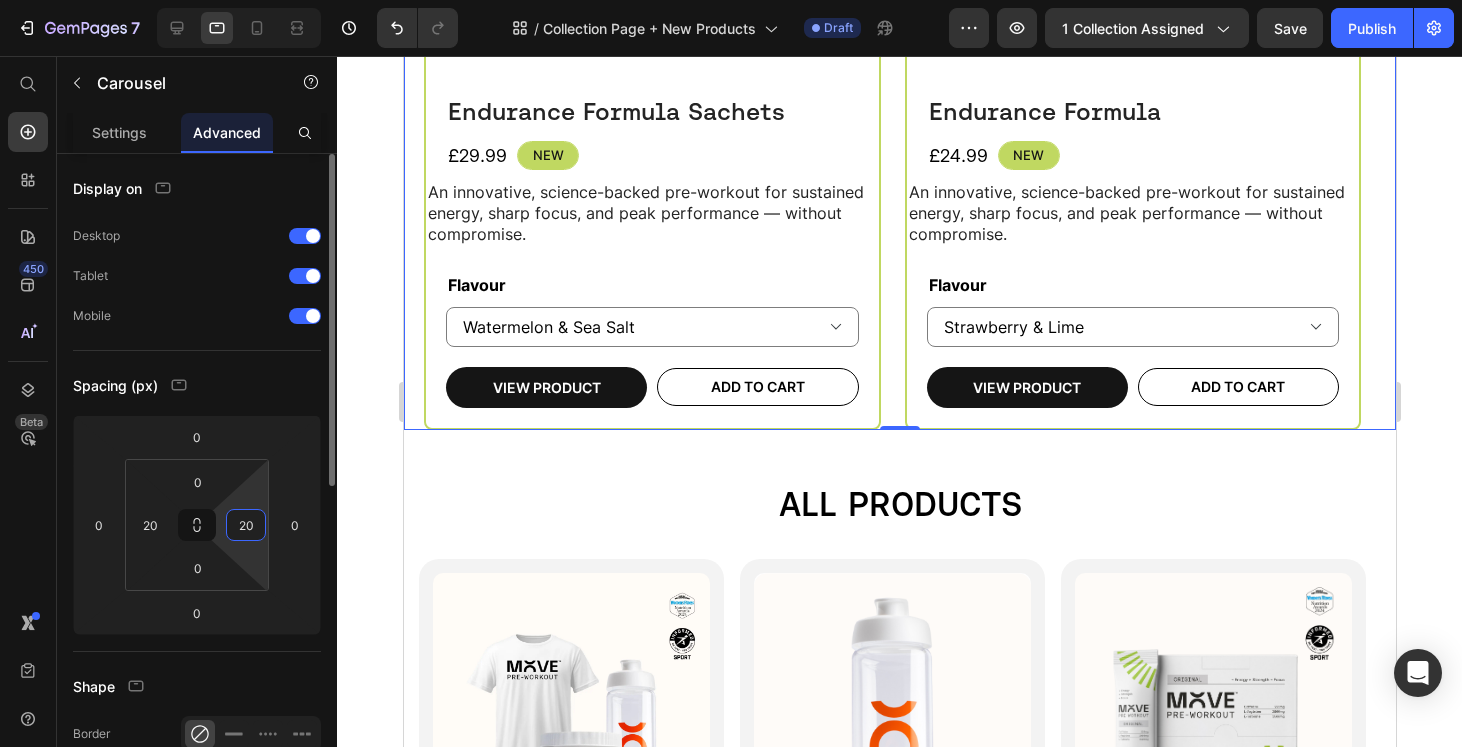 type on "20" 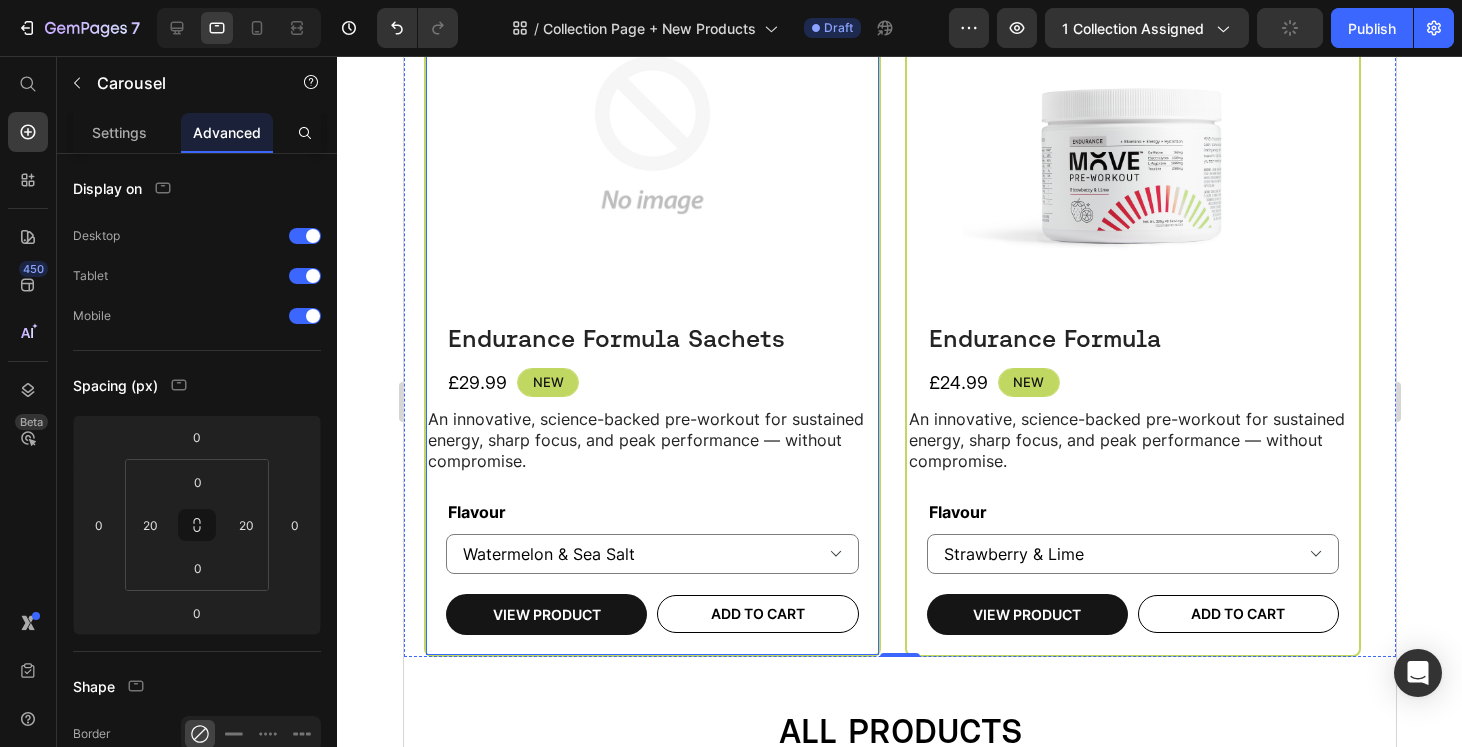 scroll, scrollTop: 736, scrollLeft: 0, axis: vertical 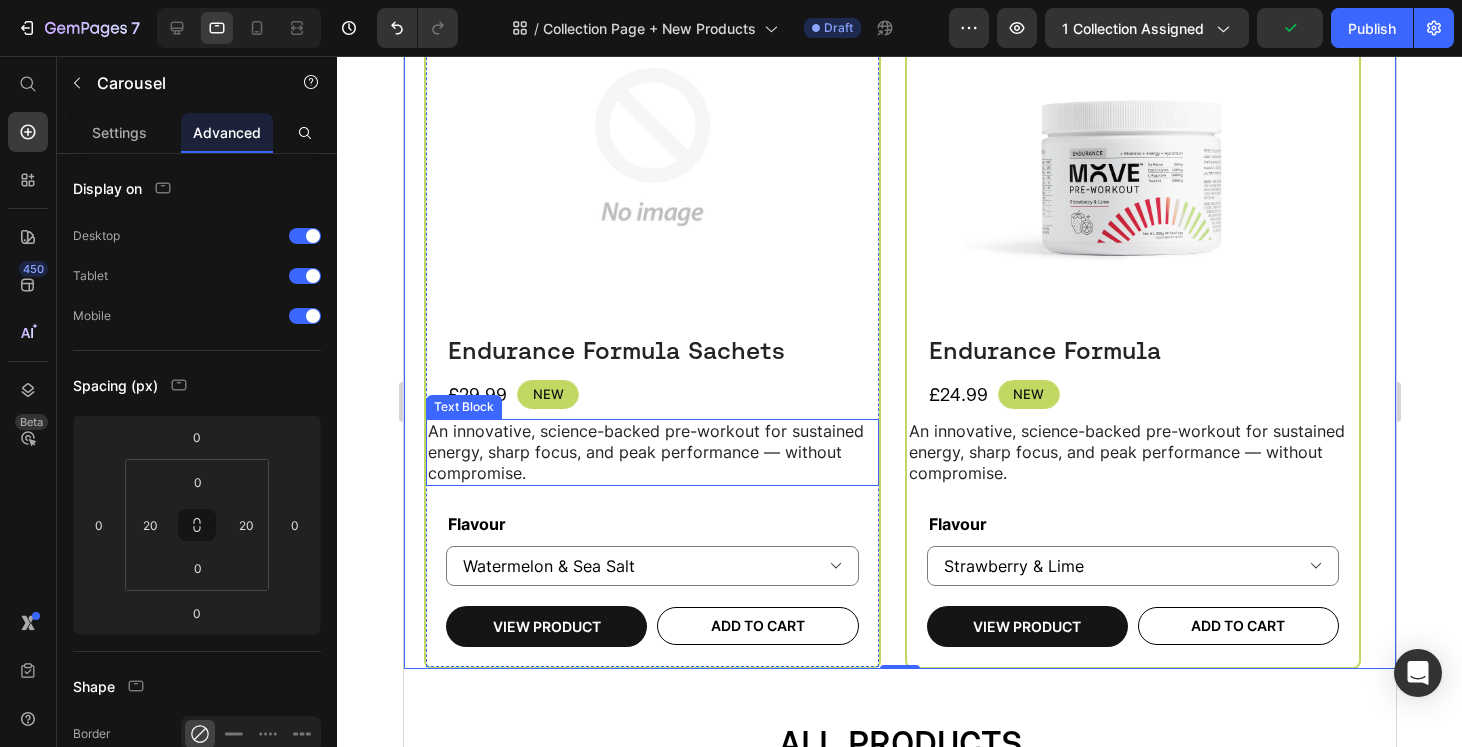 click on "An innovative, science-backed pre-workout for sustained energy, sharp focus, and peak performance — without compromise." at bounding box center (651, 452) 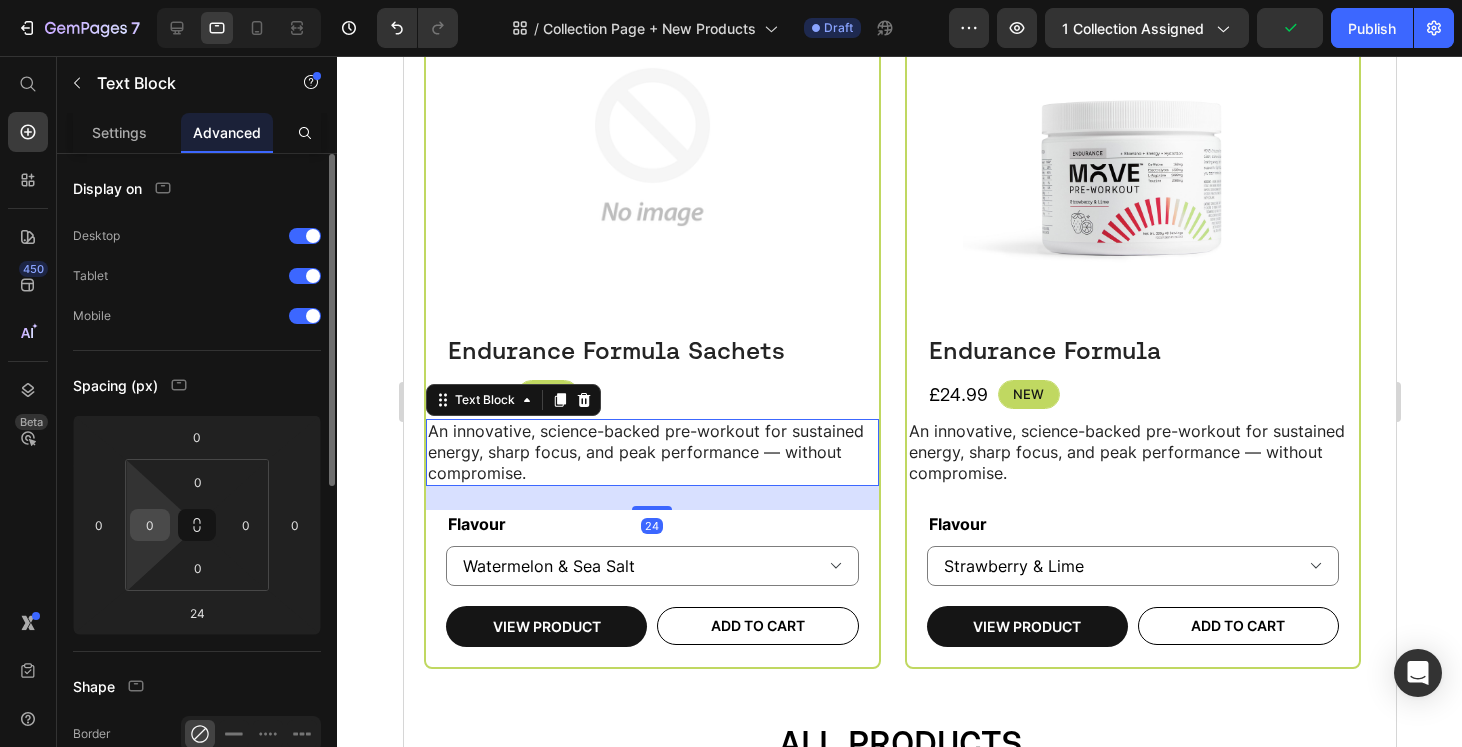 click on "0" at bounding box center [150, 525] 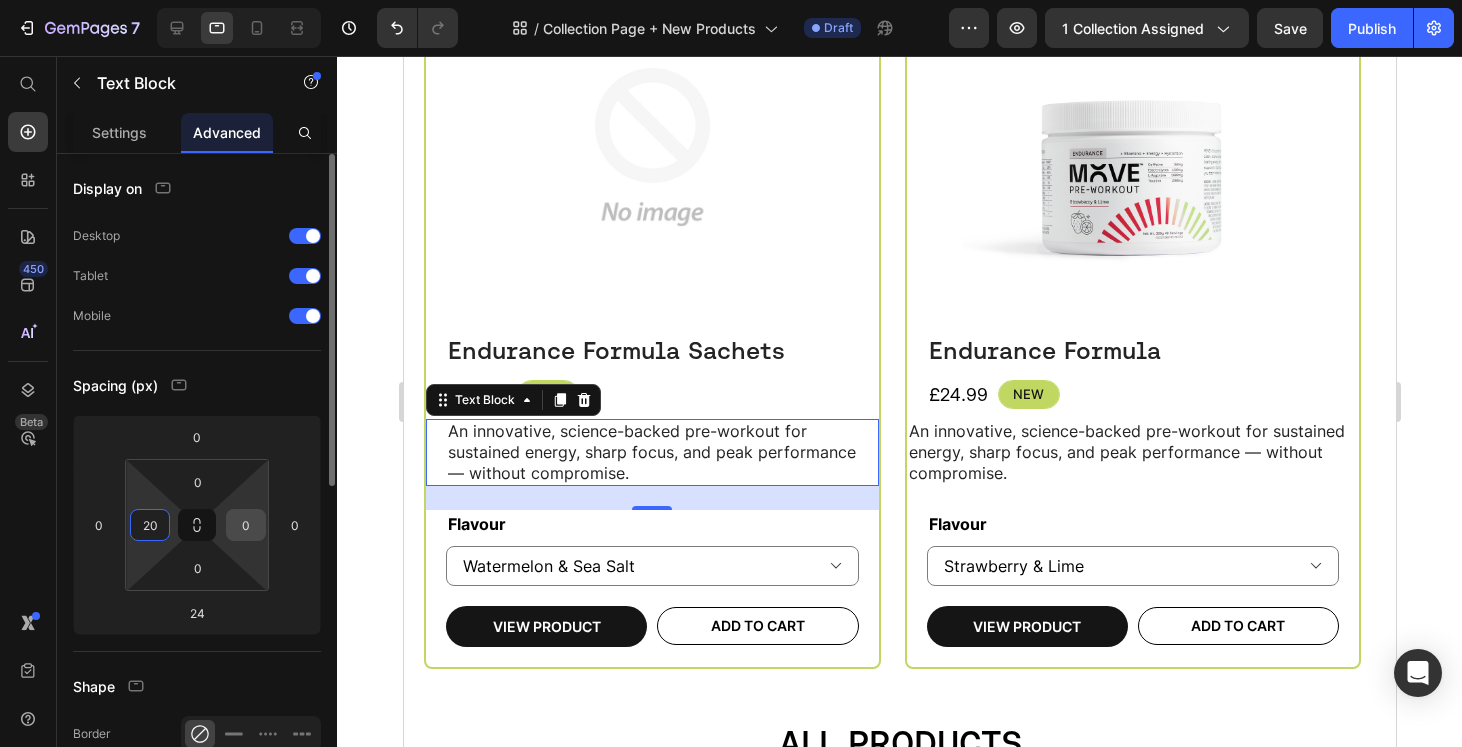 type on "20" 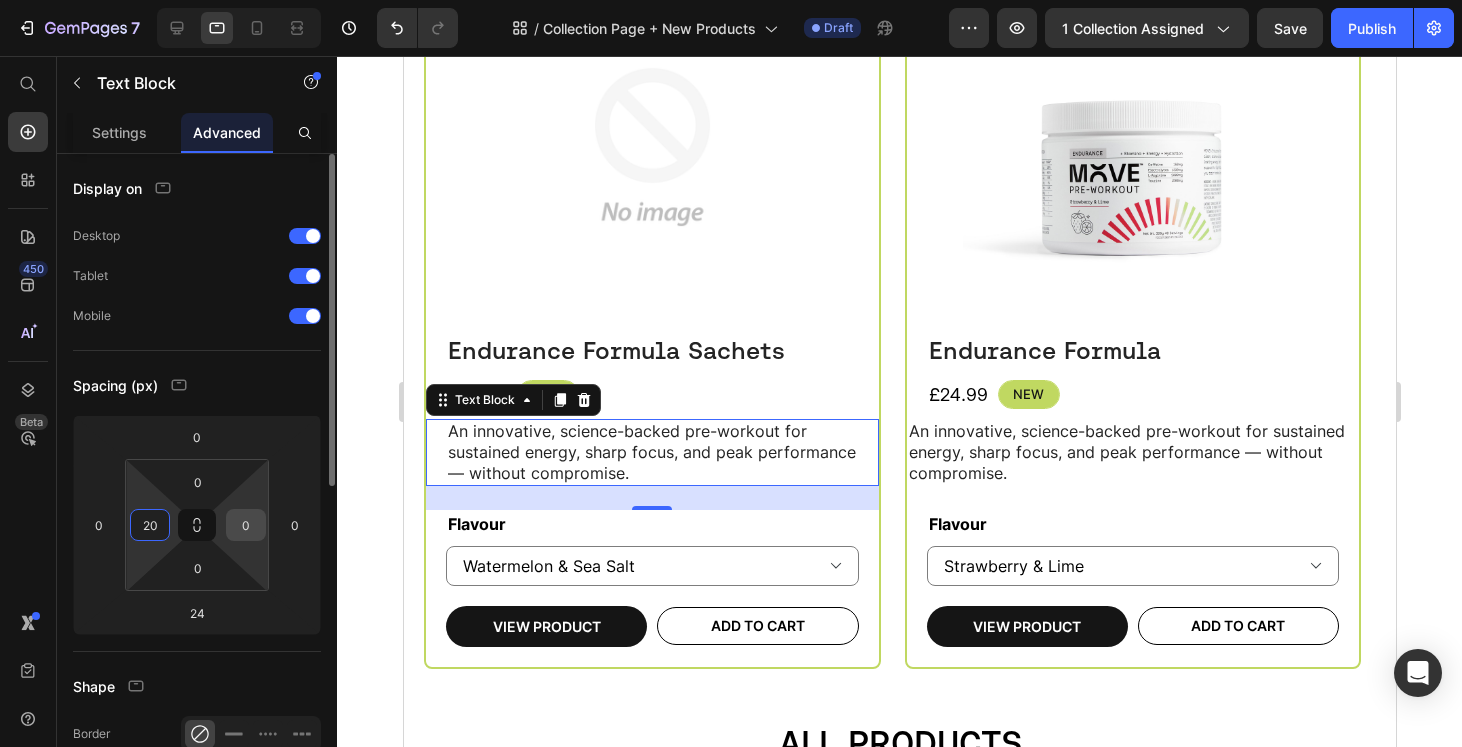 click on "0" at bounding box center [246, 525] 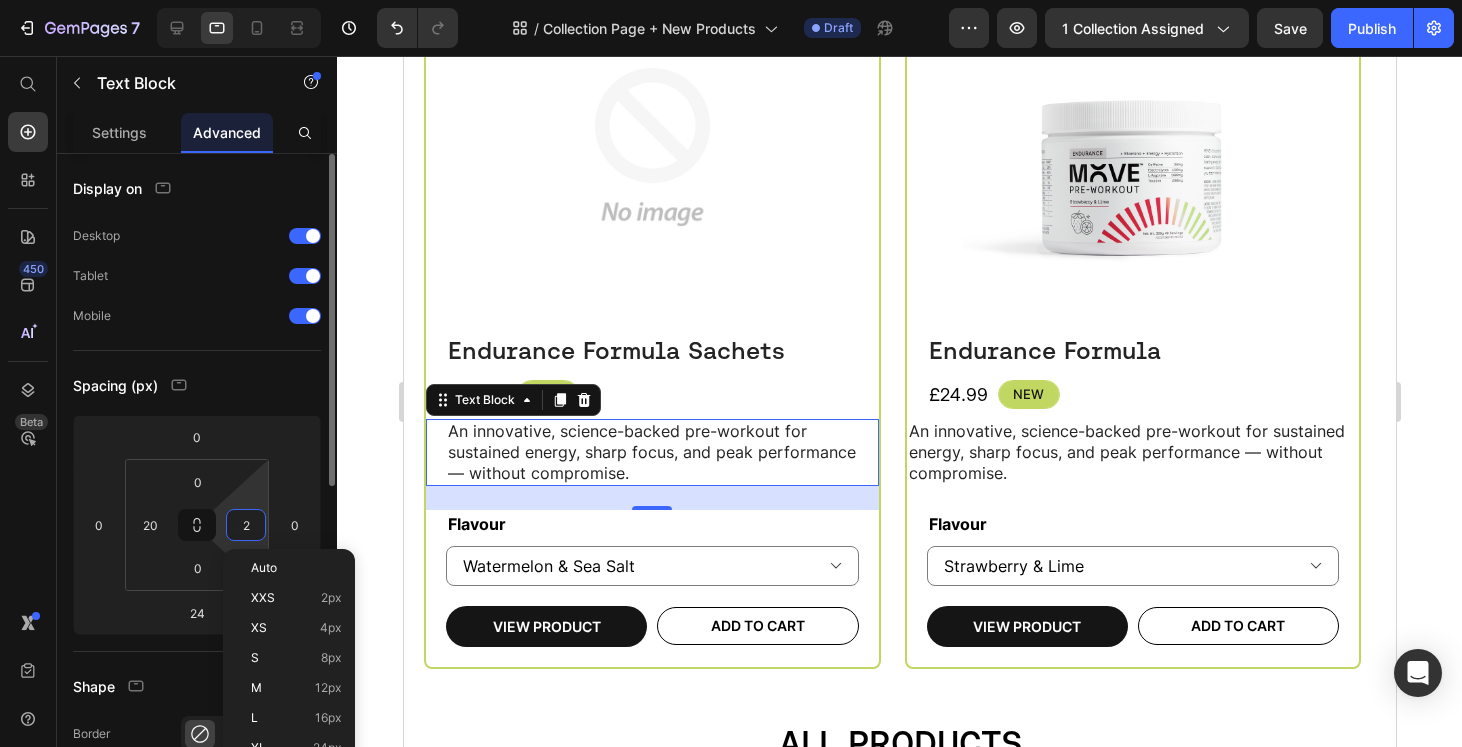 type on "20" 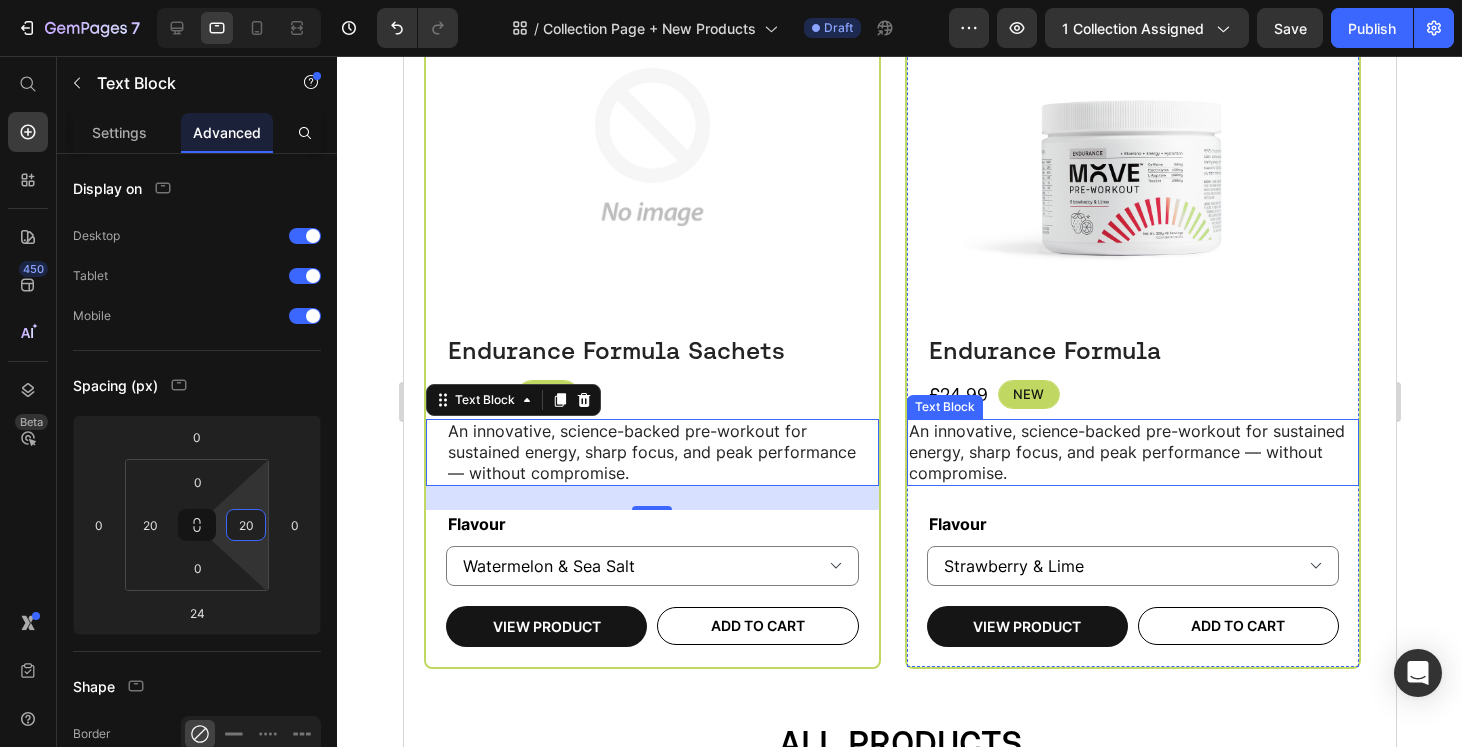click on "An innovative, science-backed pre-workout for sustained energy, sharp focus, and peak performance — without compromise." at bounding box center [1132, 452] 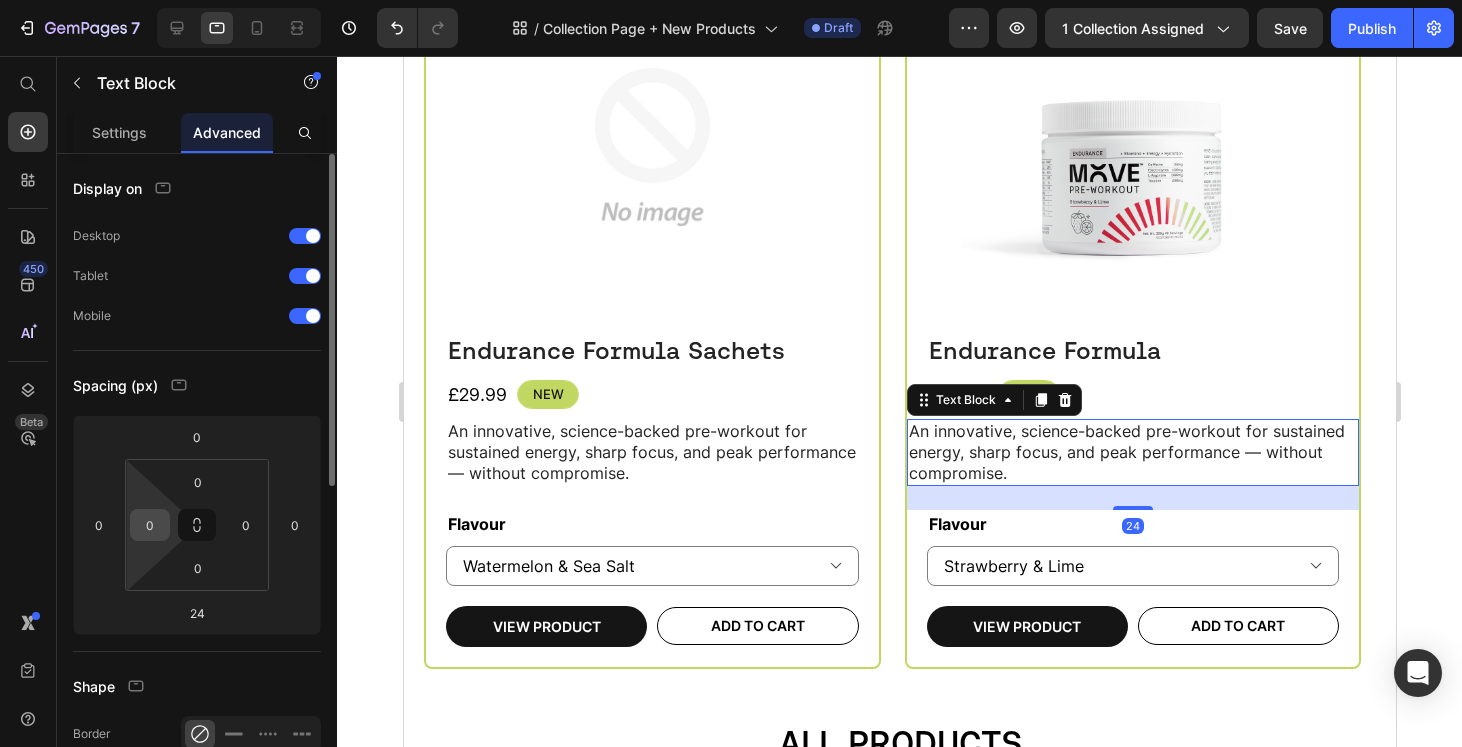 click on "0" at bounding box center (150, 525) 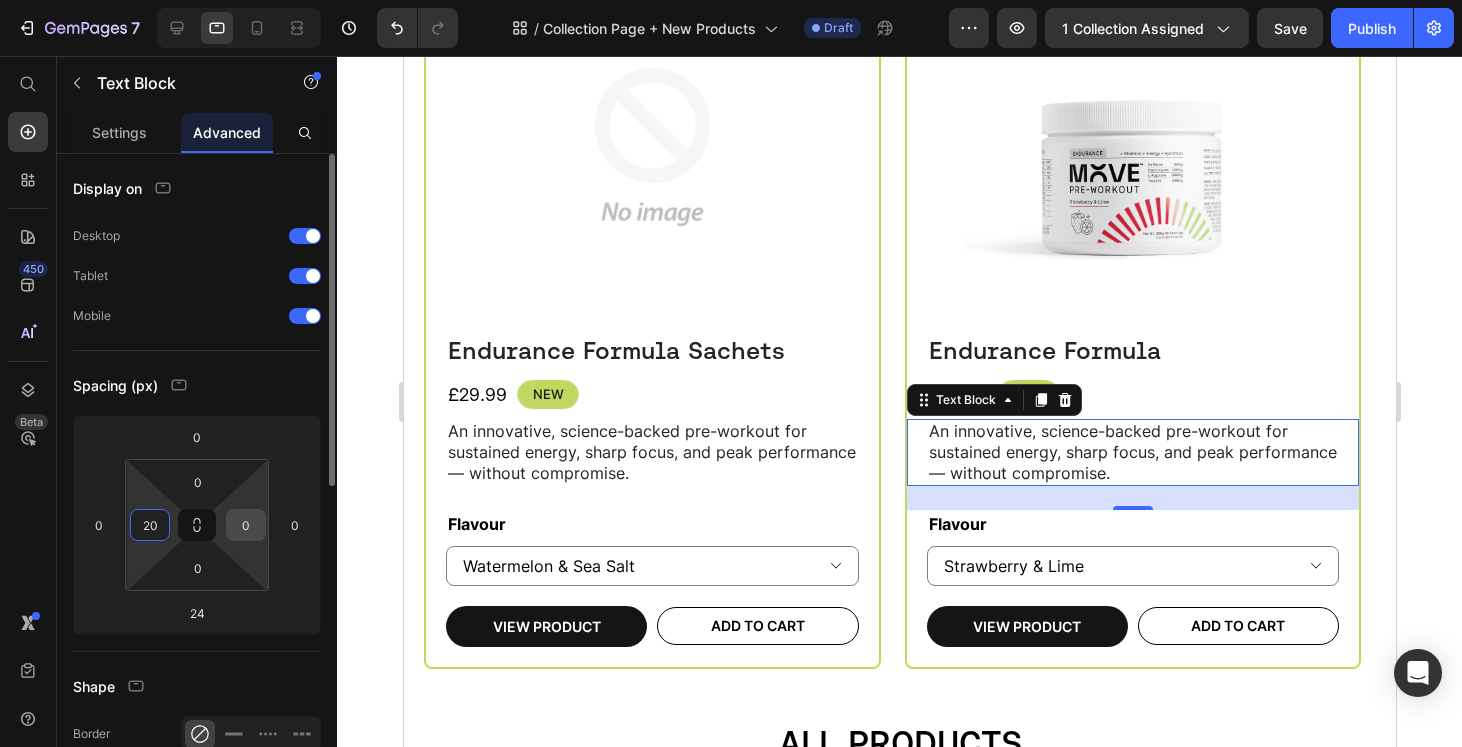 type on "20" 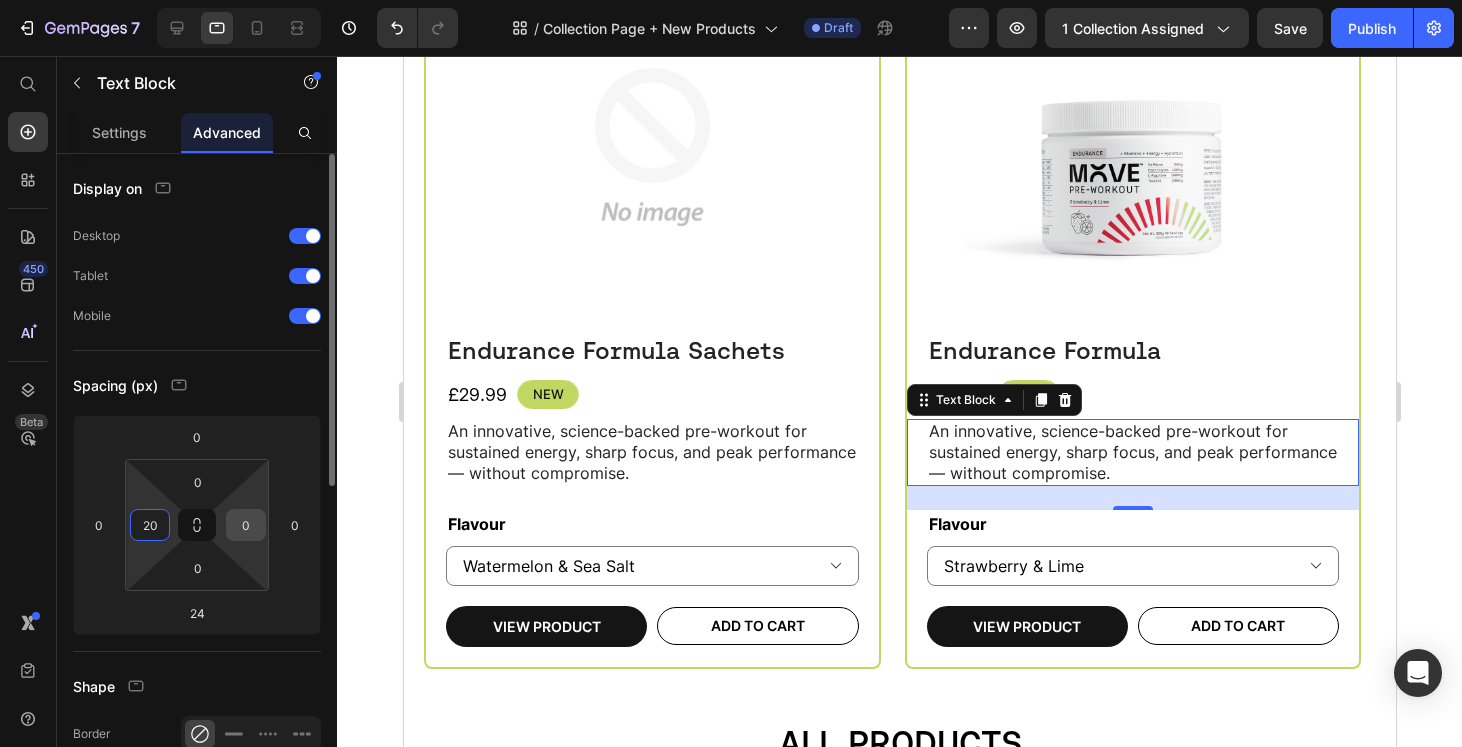click on "0" at bounding box center [246, 525] 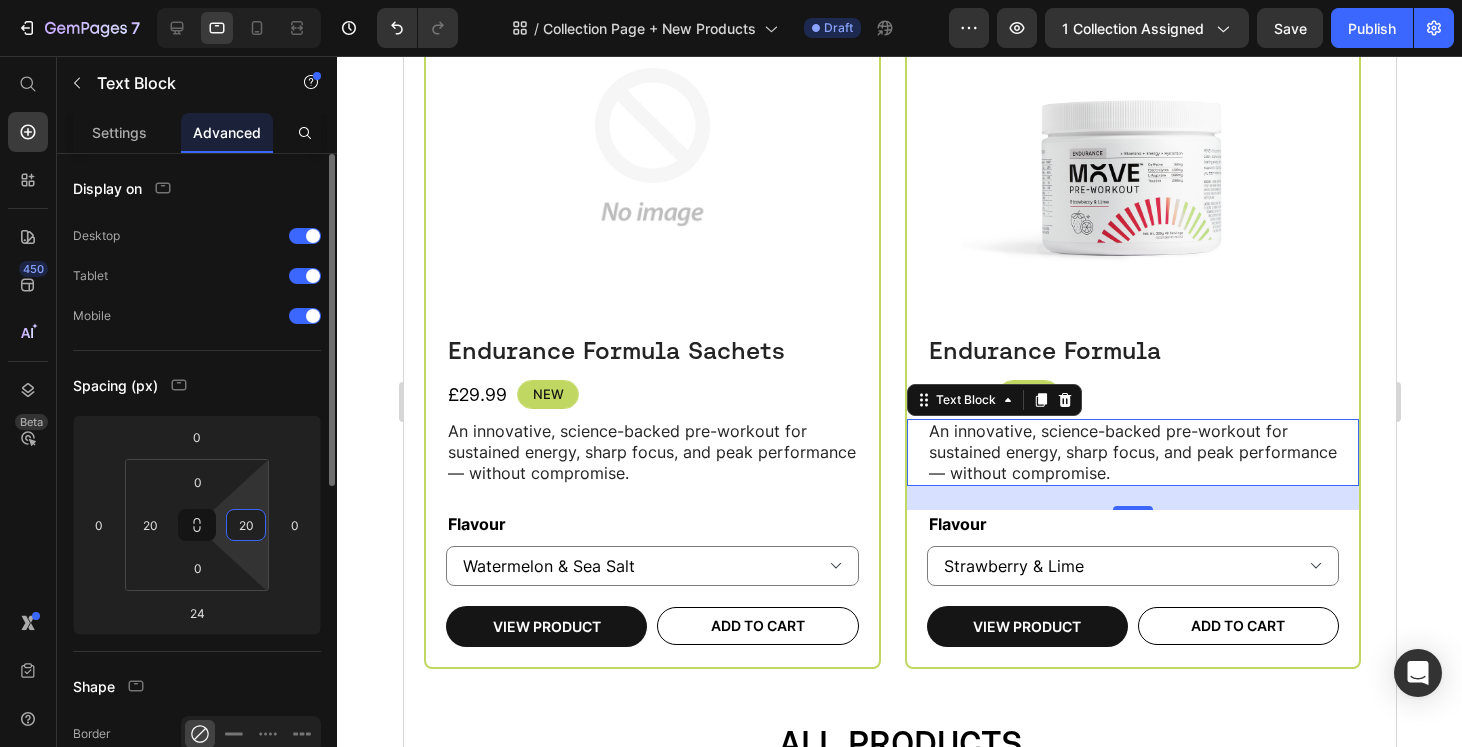 type on "20" 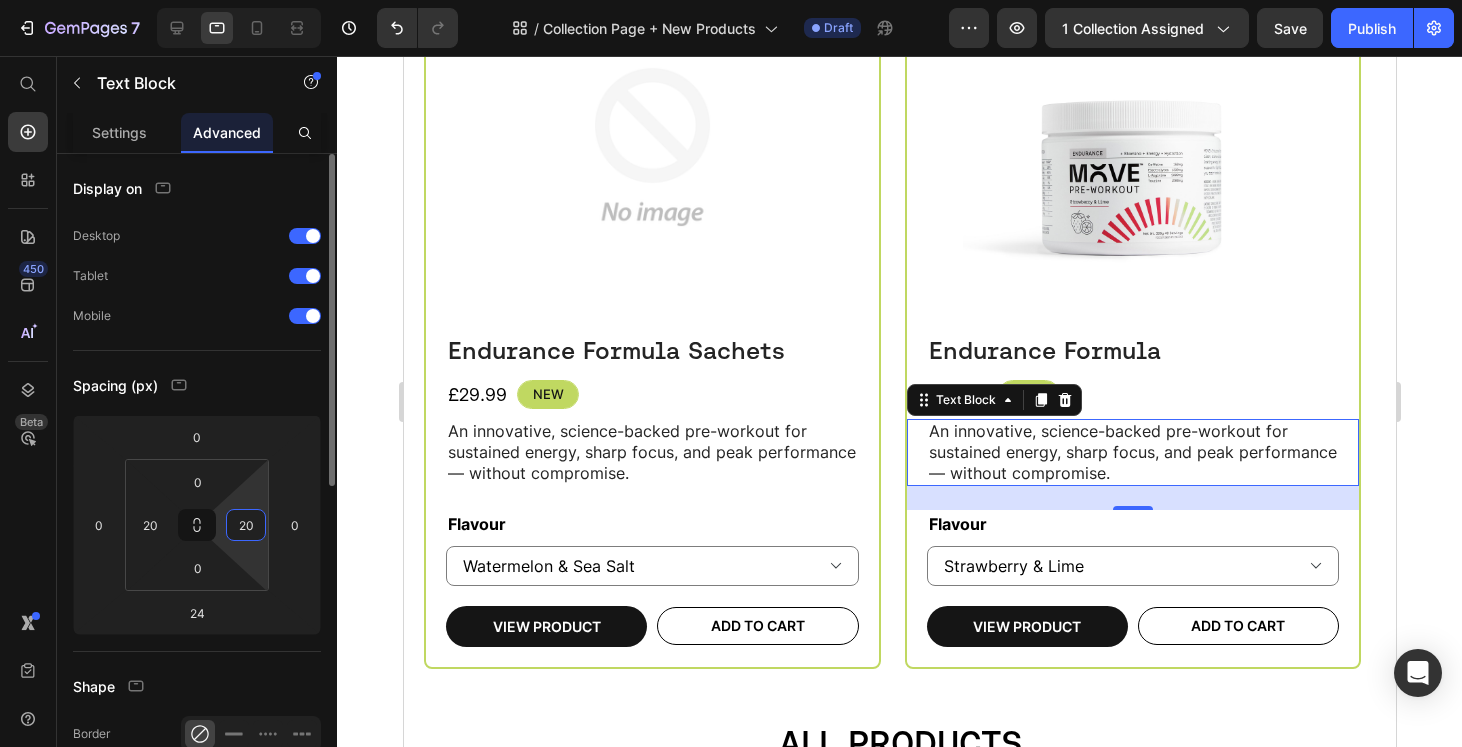 click on "Display on Desktop Tablet Mobile Spacing (px) 0 0 24 0 0 20 0 20 Shape Border Corner Shadow Position Opacity 100 % Animation Interaction Upgrade to Optimize plan  to unlock Interaction & other premium features. CSS class" at bounding box center [197, 739] 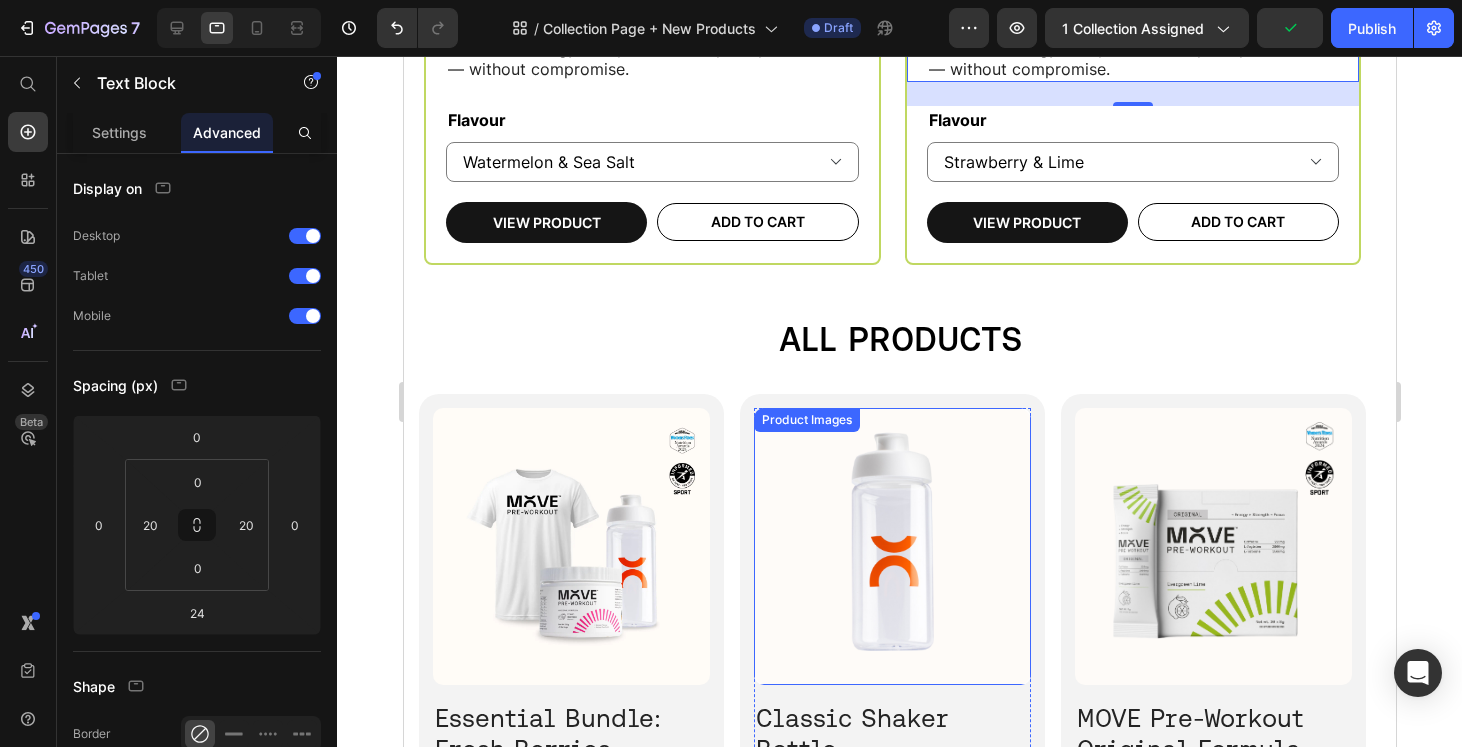 scroll, scrollTop: 246, scrollLeft: 0, axis: vertical 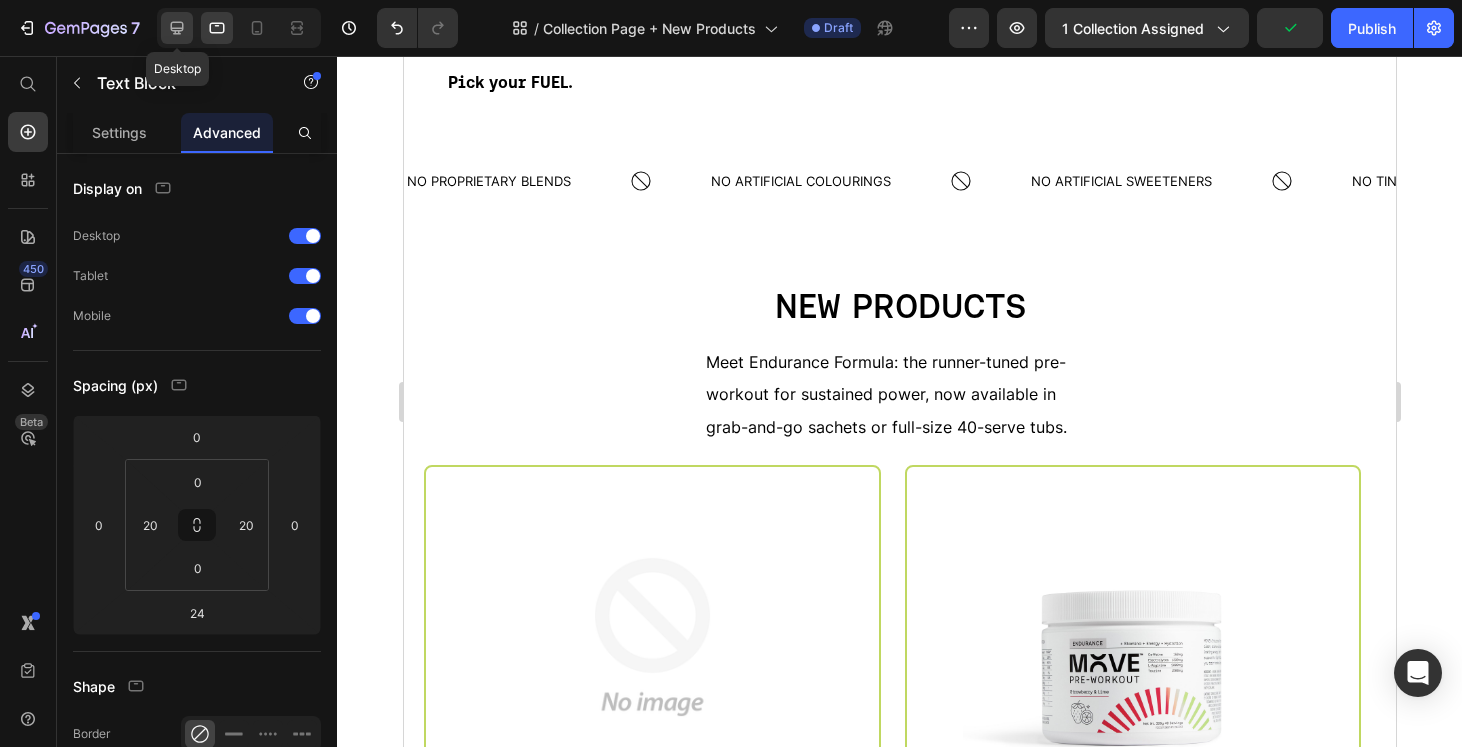 click 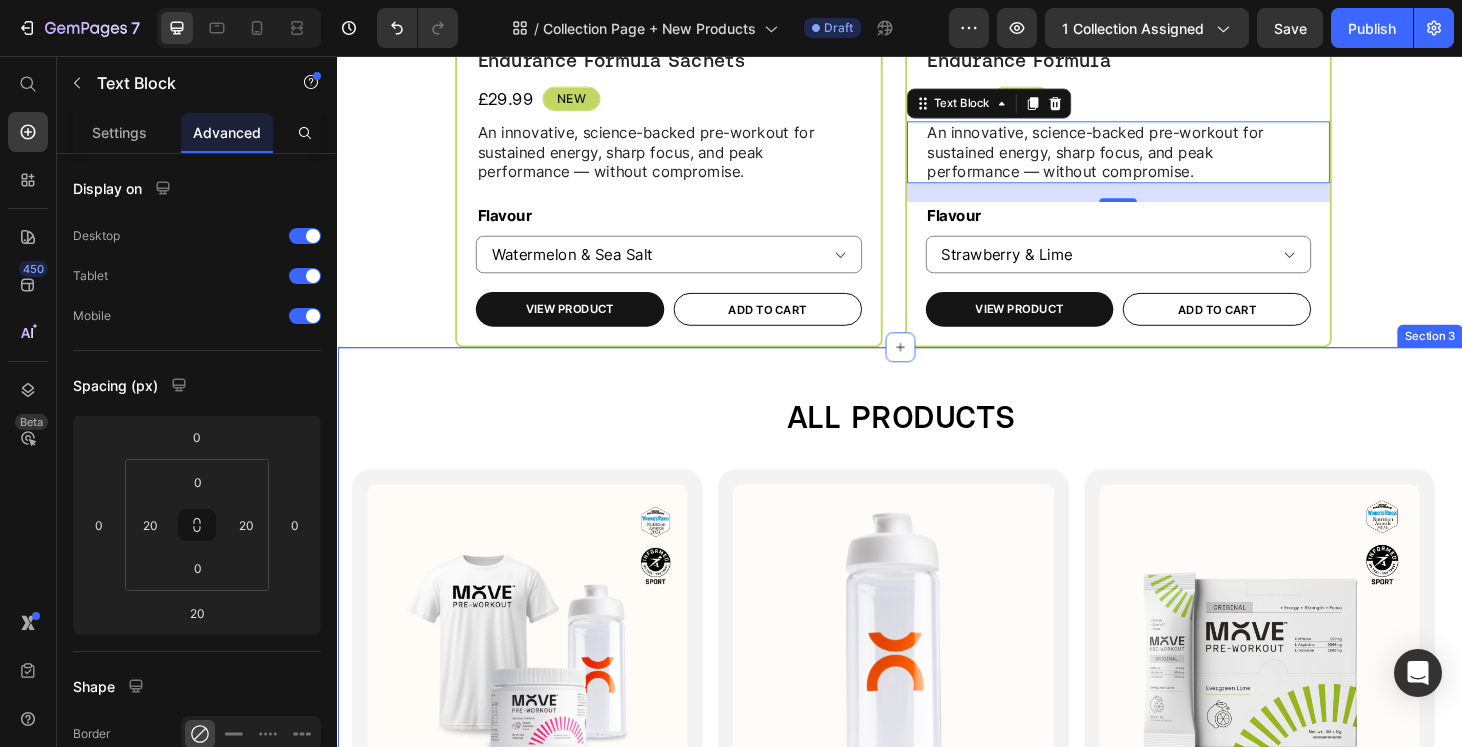 scroll, scrollTop: 65, scrollLeft: 0, axis: vertical 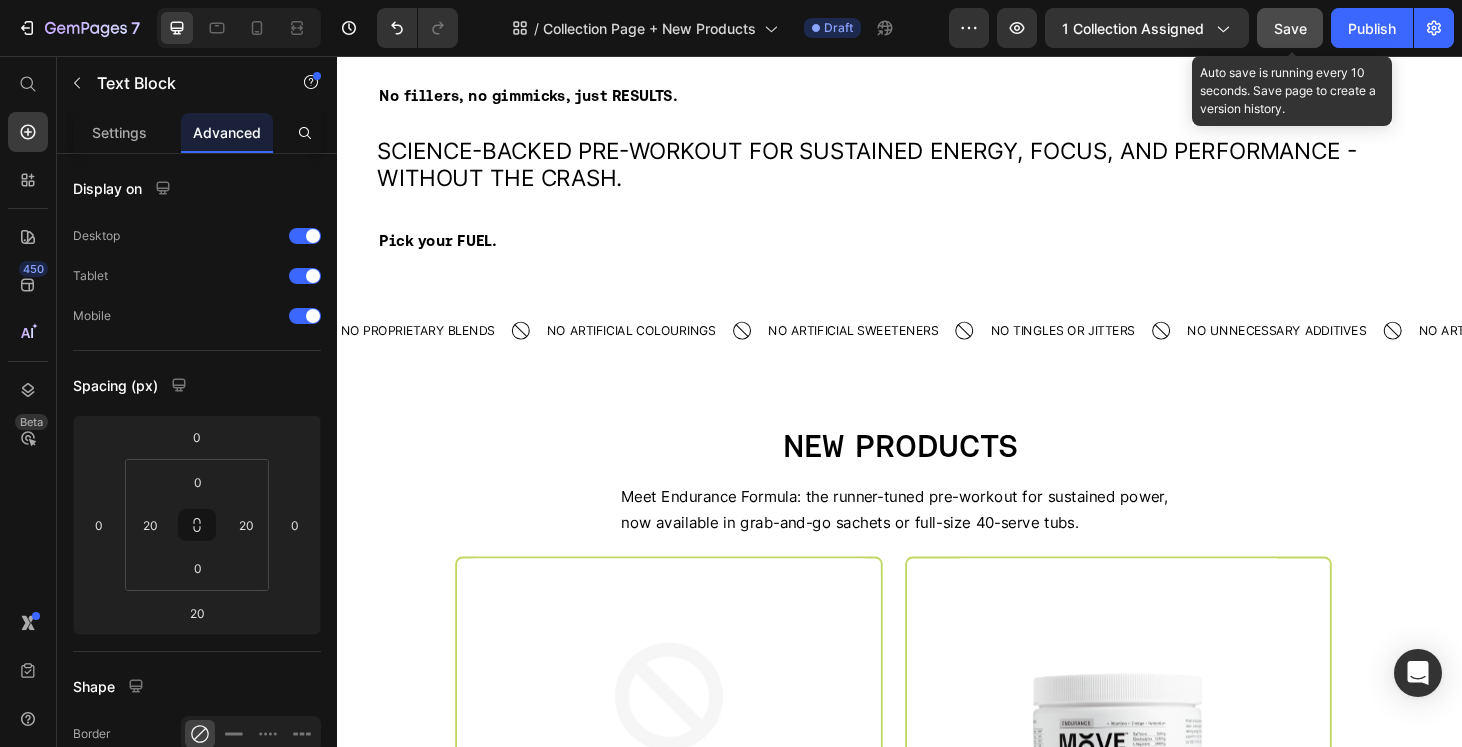 click on "Save" at bounding box center (1290, 28) 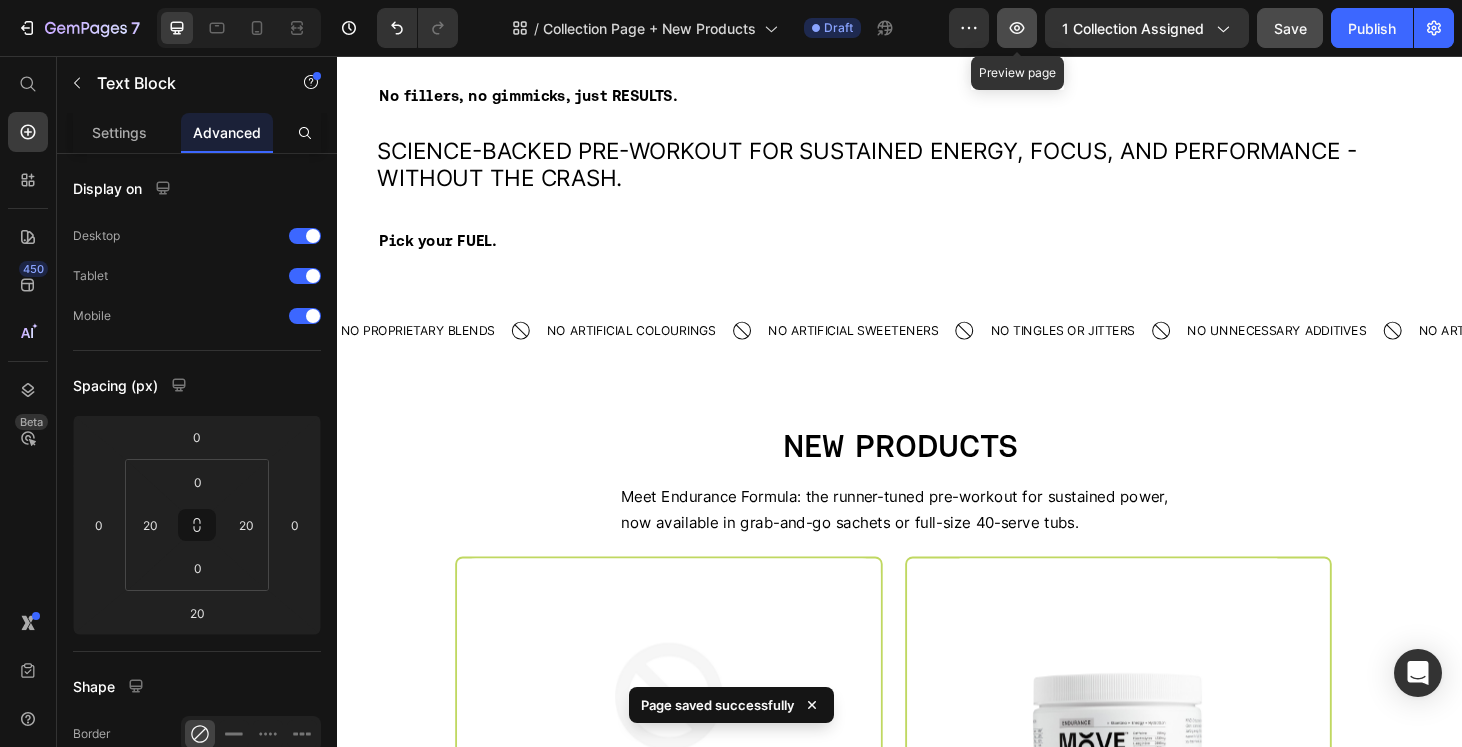 click 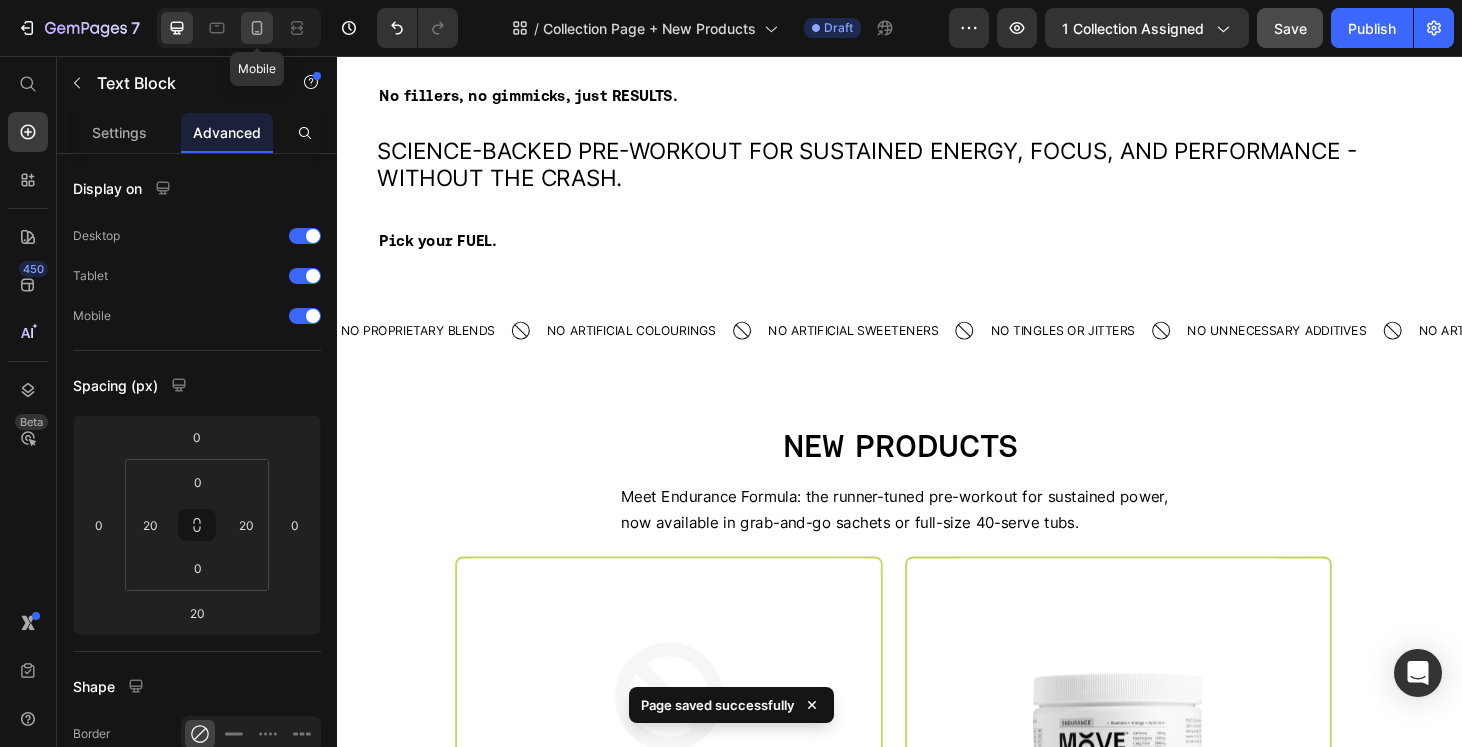click 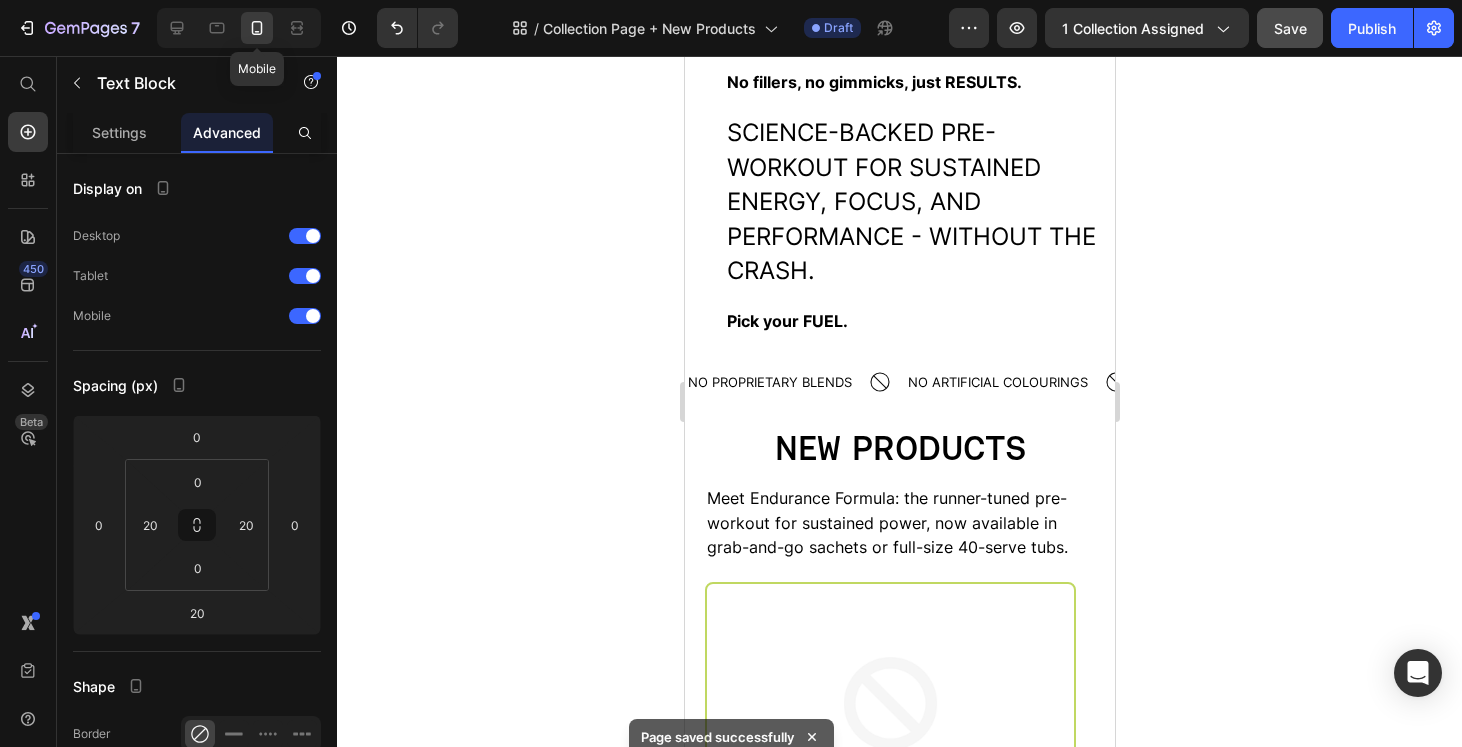 select on "Fresh Berries" 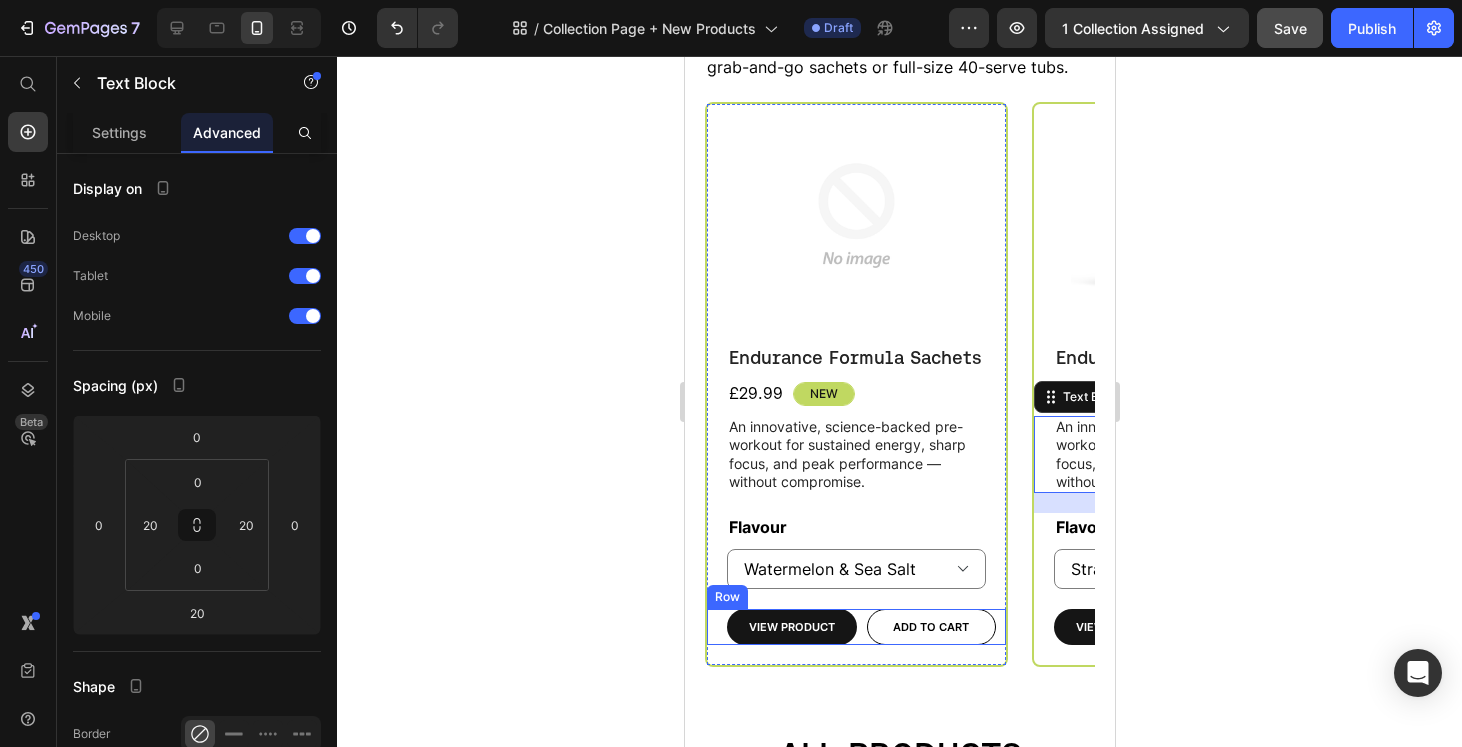 scroll, scrollTop: 543, scrollLeft: 0, axis: vertical 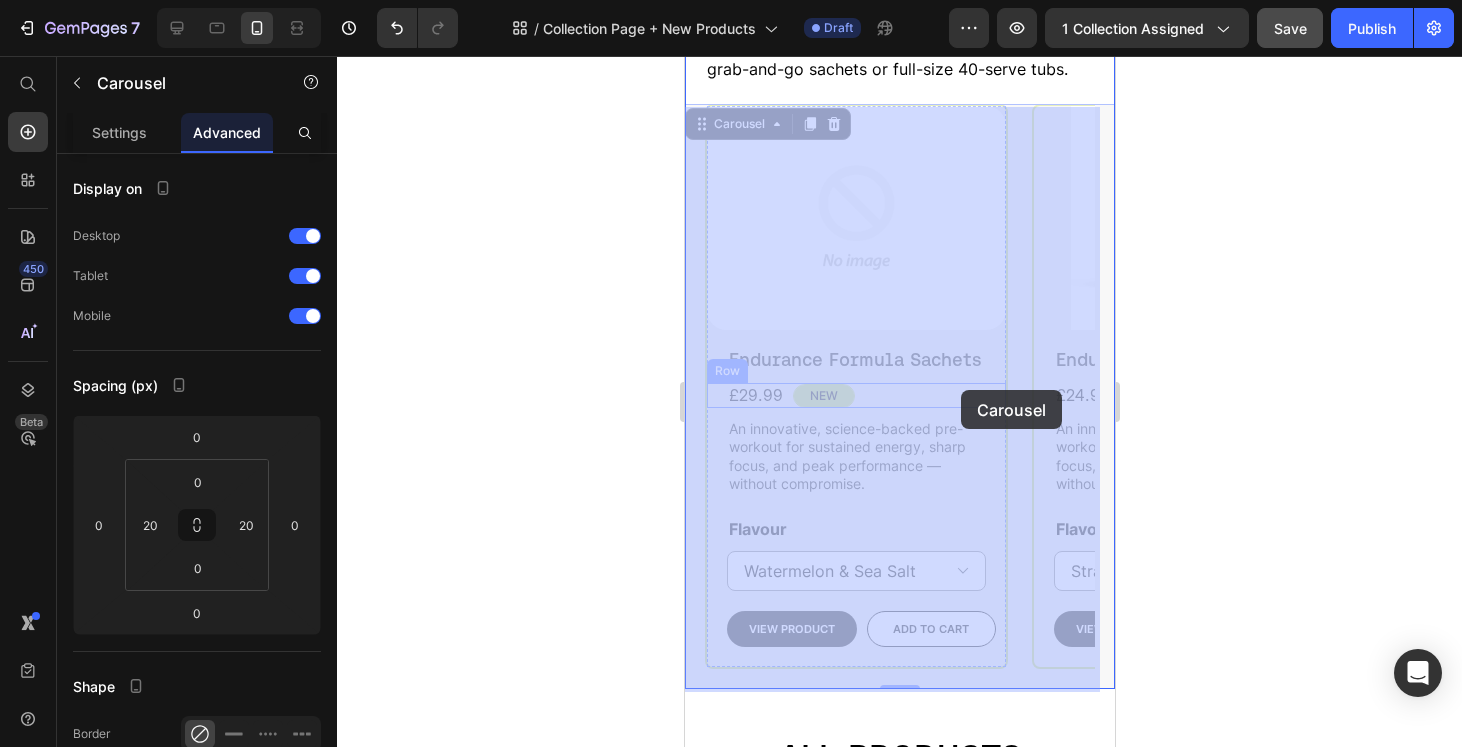 drag, startPoint x: 1009, startPoint y: 390, endPoint x: 987, endPoint y: 390, distance: 22 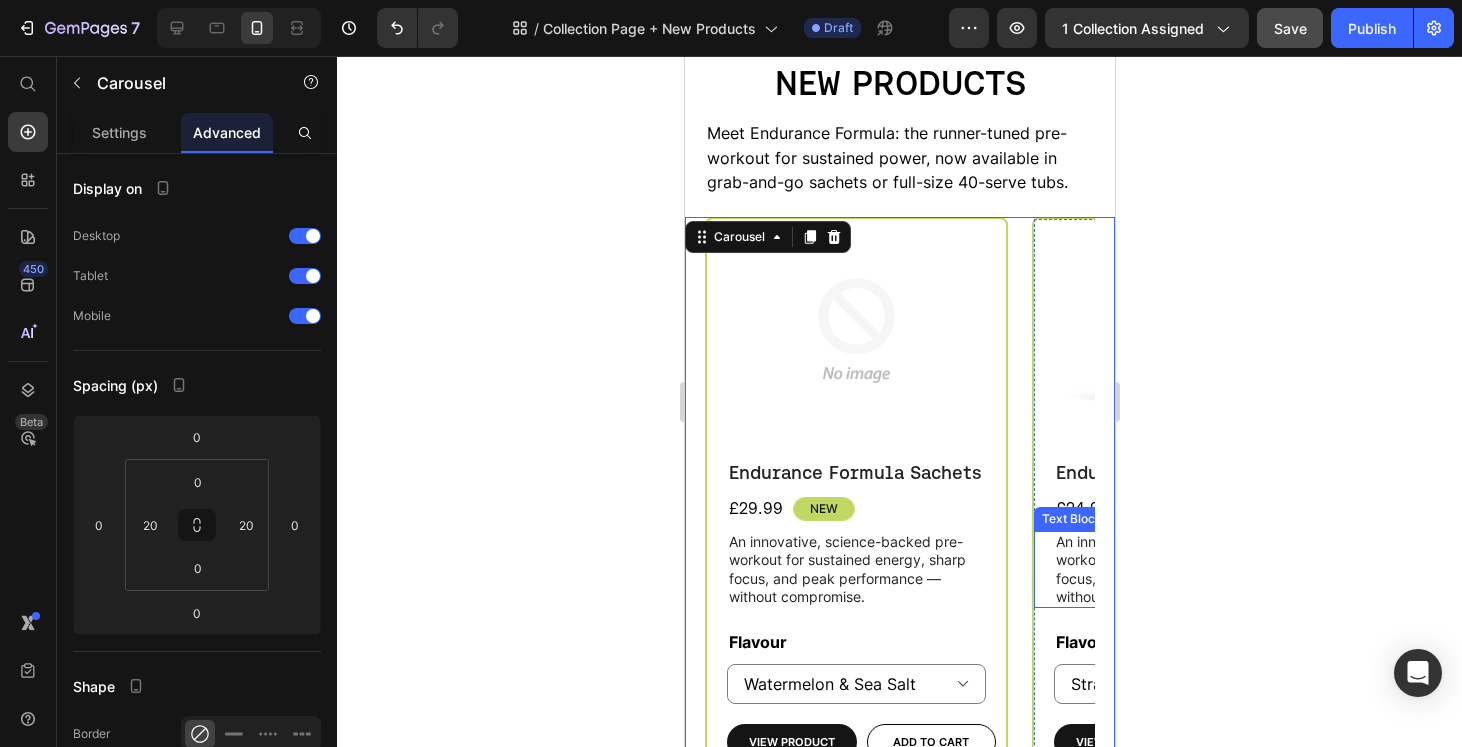 scroll, scrollTop: 427, scrollLeft: 0, axis: vertical 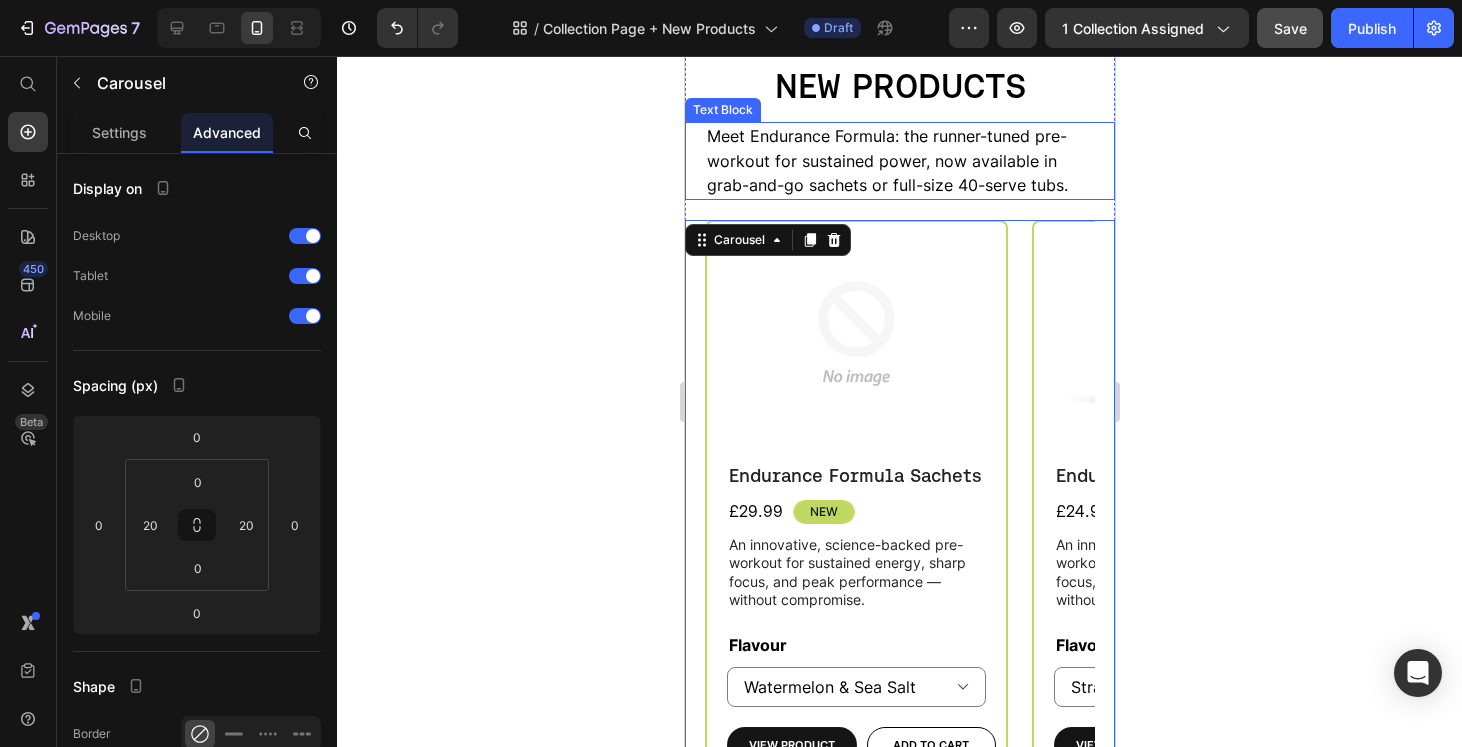 click on "Meet Endurance Formula: the runner-tuned pre-workout for sustained power, now available in grab-and-go sachets or full-size 40-serve tubs." at bounding box center [886, 160] 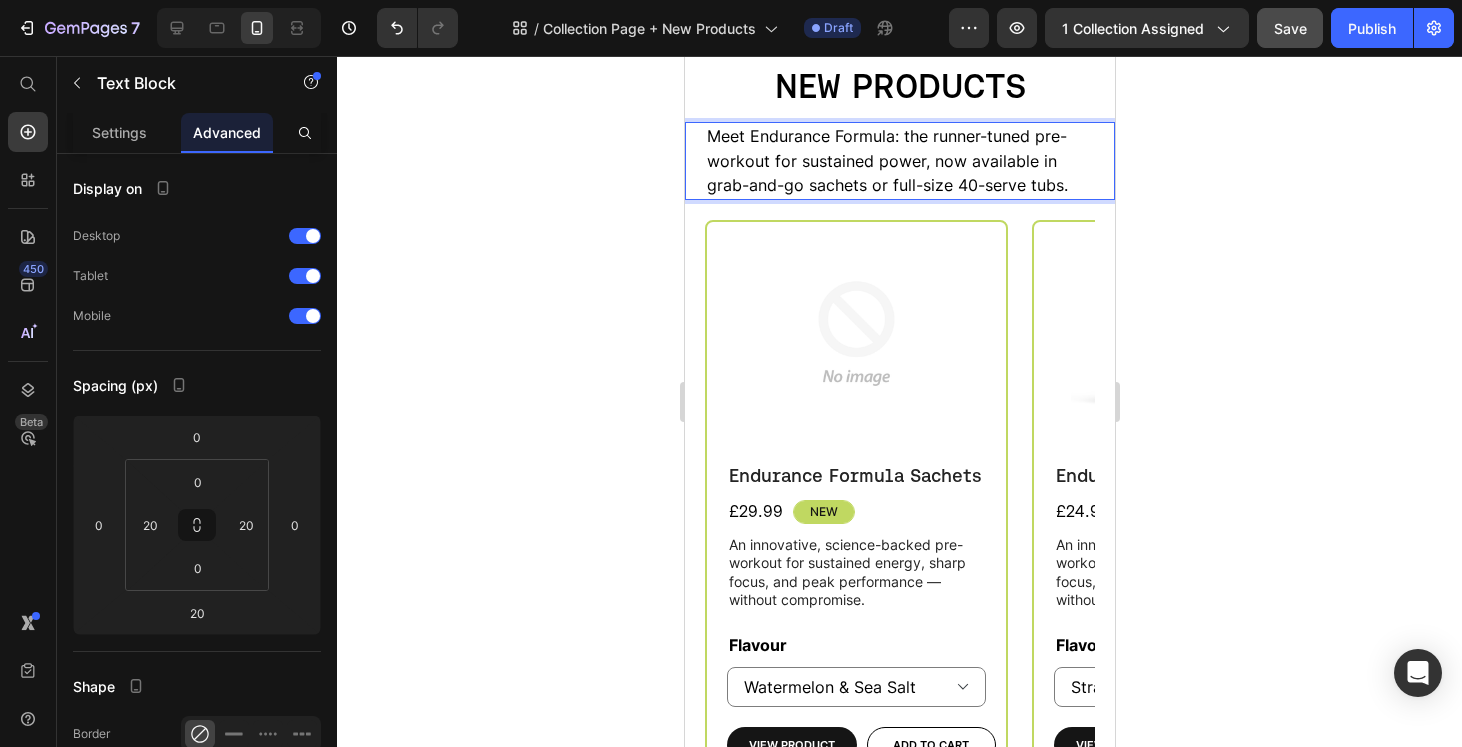 click on "Meet Endurance Formula: the runner-tuned pre-workout for sustained power, now available in grab-and-go sachets or full-size 40-serve tubs." at bounding box center [886, 160] 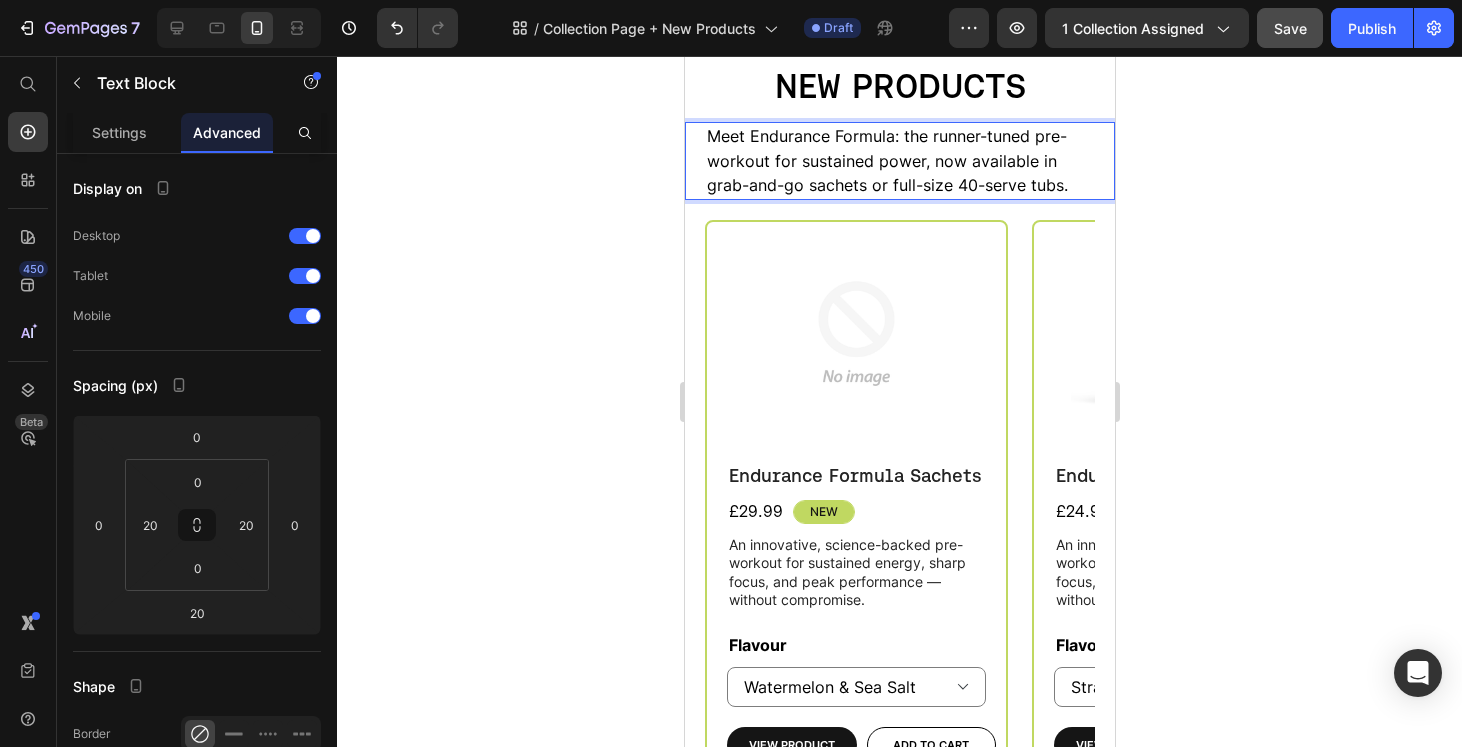 click on "Meet Endurance Formula: the runner-tuned pre-workout for sustained power, now available in grab-and-go sachets or full-size 40-serve tubs." at bounding box center (886, 160) 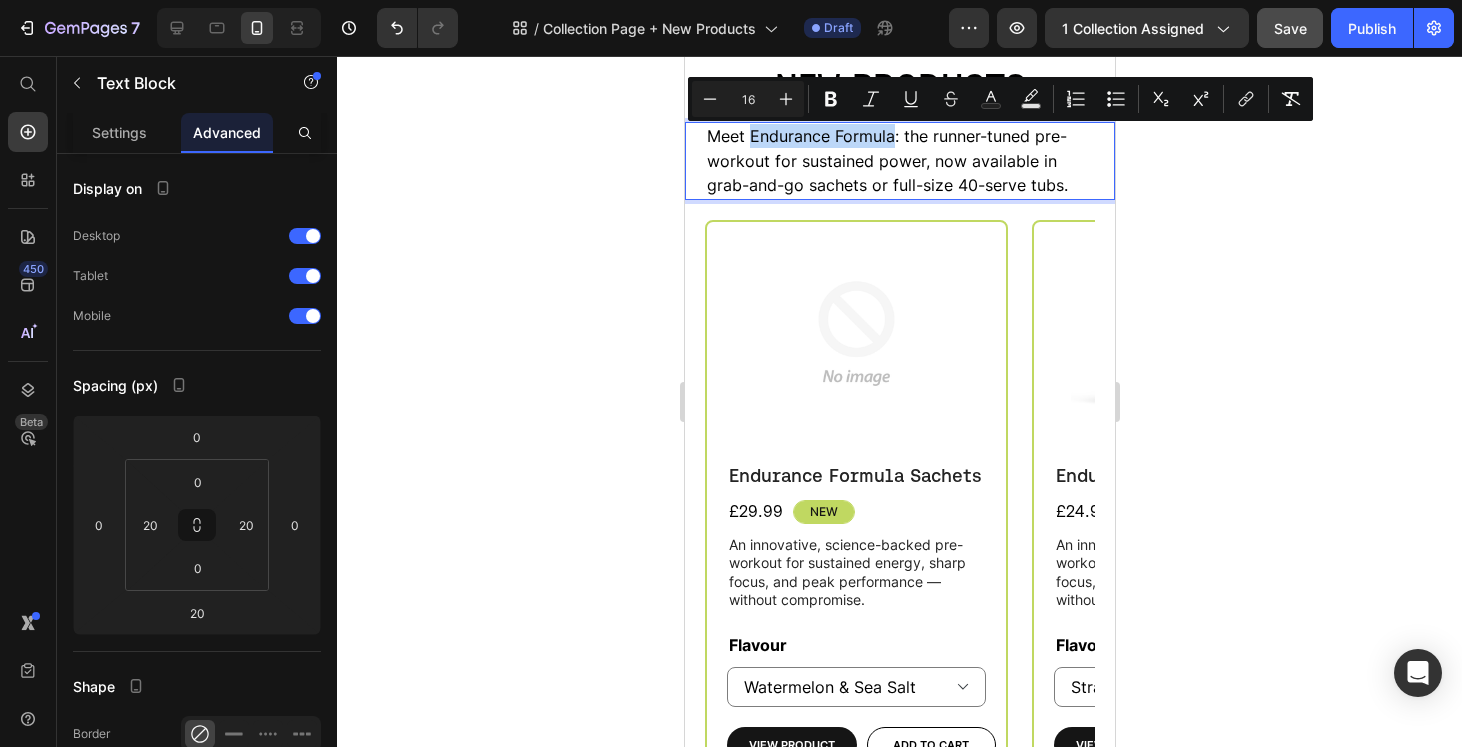 drag, startPoint x: 748, startPoint y: 139, endPoint x: 892, endPoint y: 138, distance: 144.00348 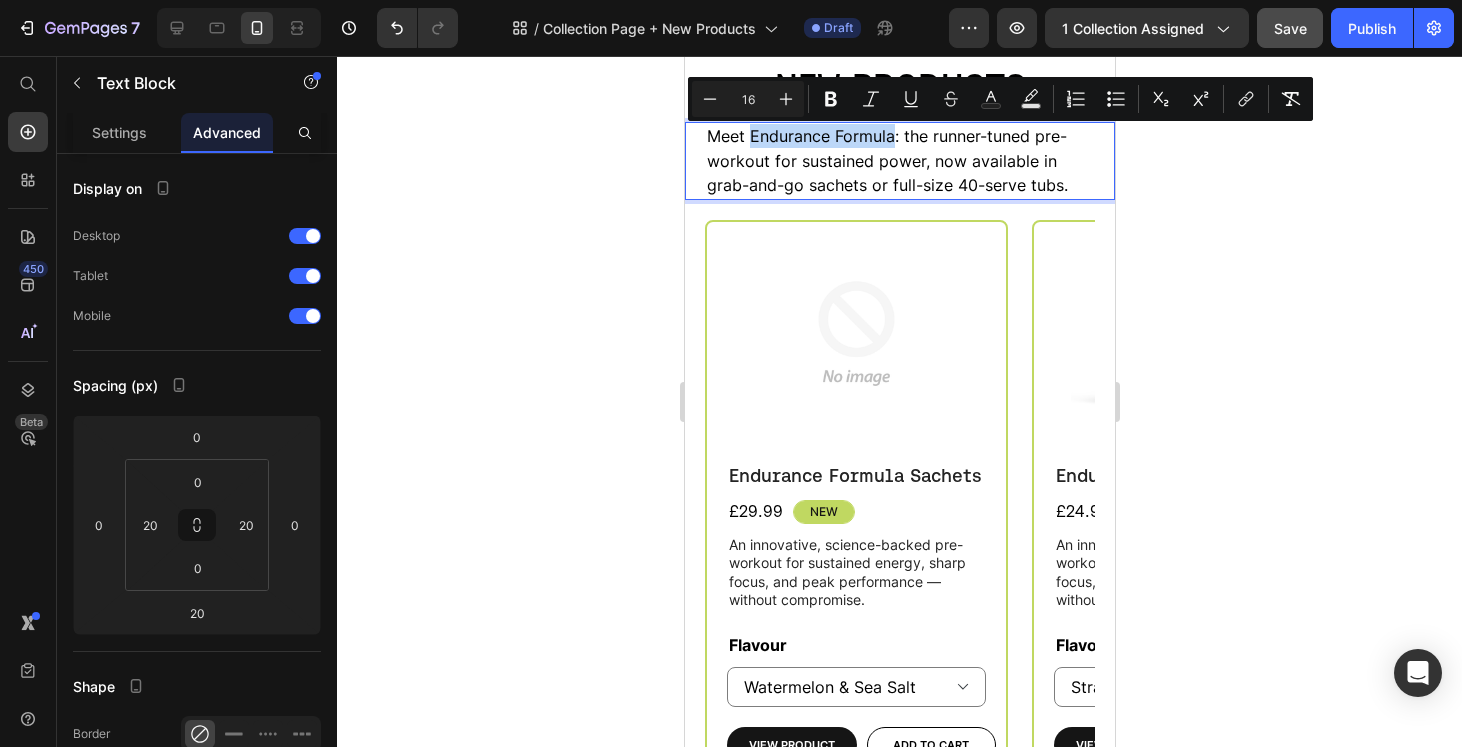 click on "Meet Endurance Formula: the runner-tuned pre-workout for sustained power, now available in grab-and-go sachets or full-size 40-serve tubs." at bounding box center [886, 160] 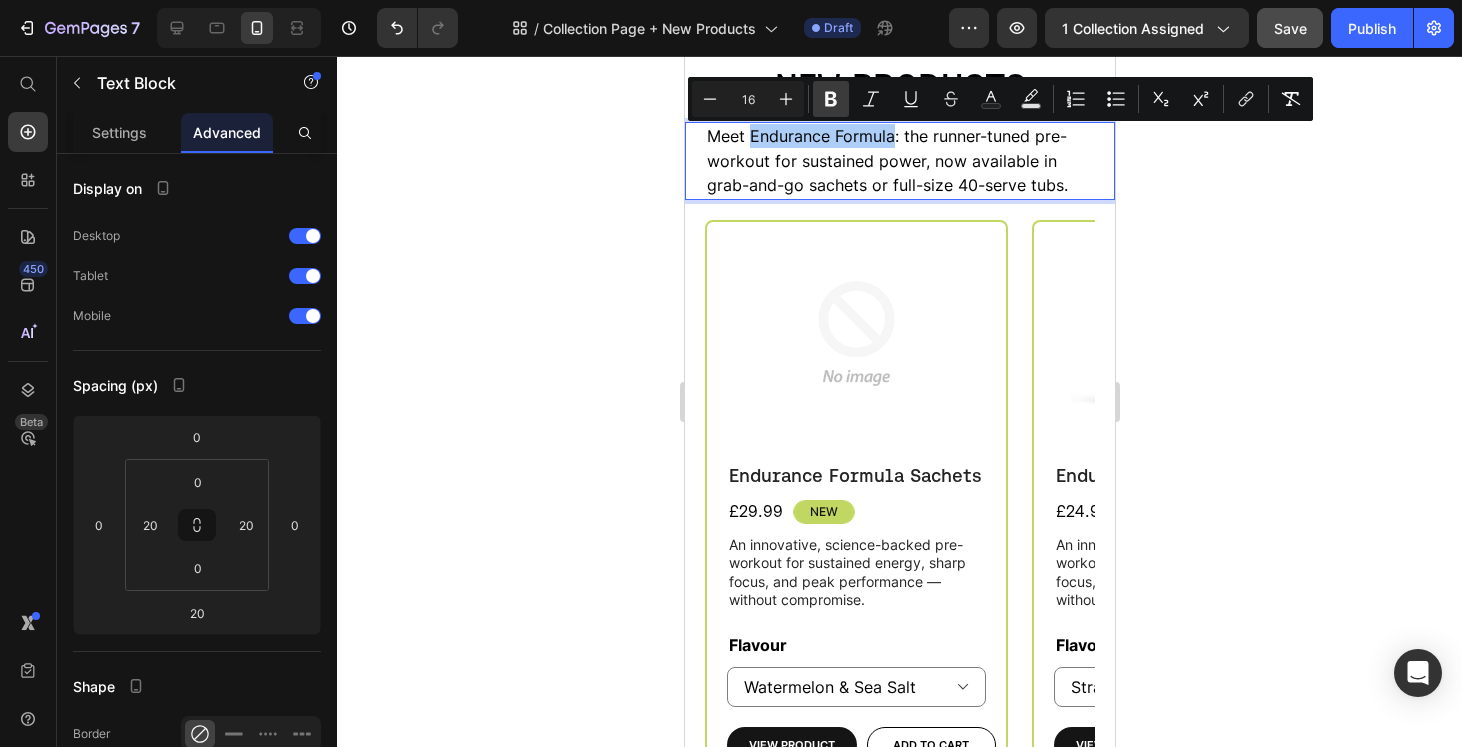 click on "Bold" at bounding box center [831, 99] 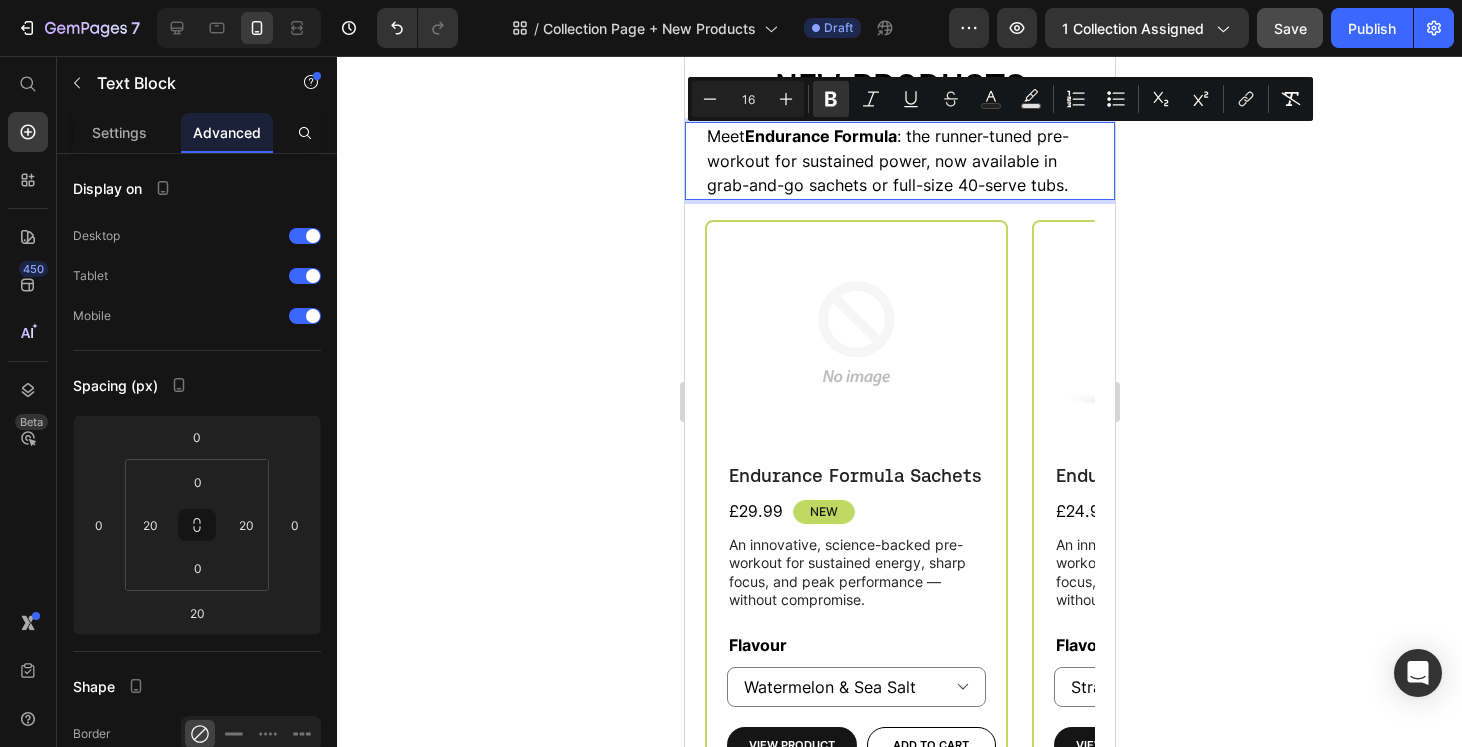click on "Meet  Endurance Formula : the runner-tuned pre-workout for sustained power, now available in grab-and-go sachets or full-size 40-serve tubs." at bounding box center [887, 160] 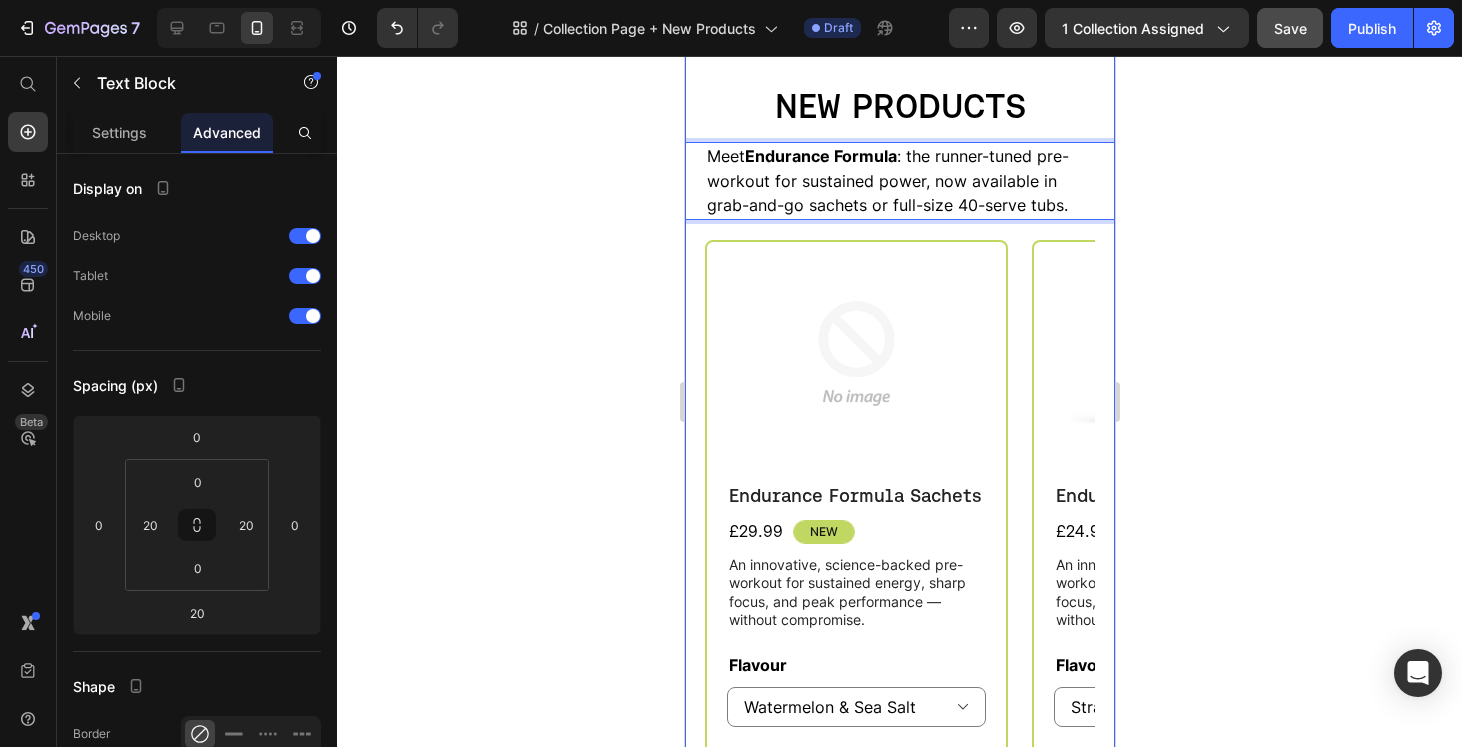 scroll, scrollTop: 384, scrollLeft: 0, axis: vertical 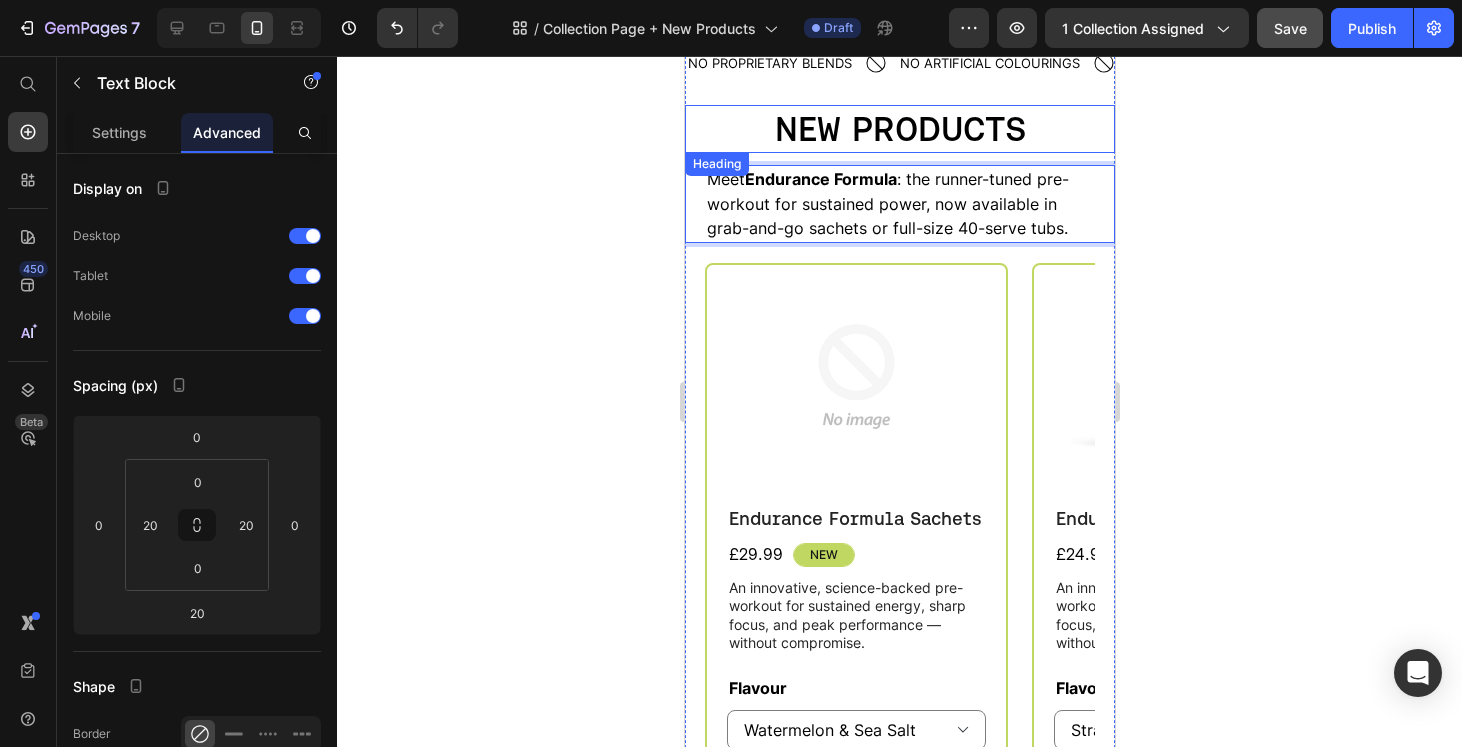 click on "⁠⁠⁠⁠⁠⁠⁠ NEW PRODUCTS" at bounding box center (899, 129) 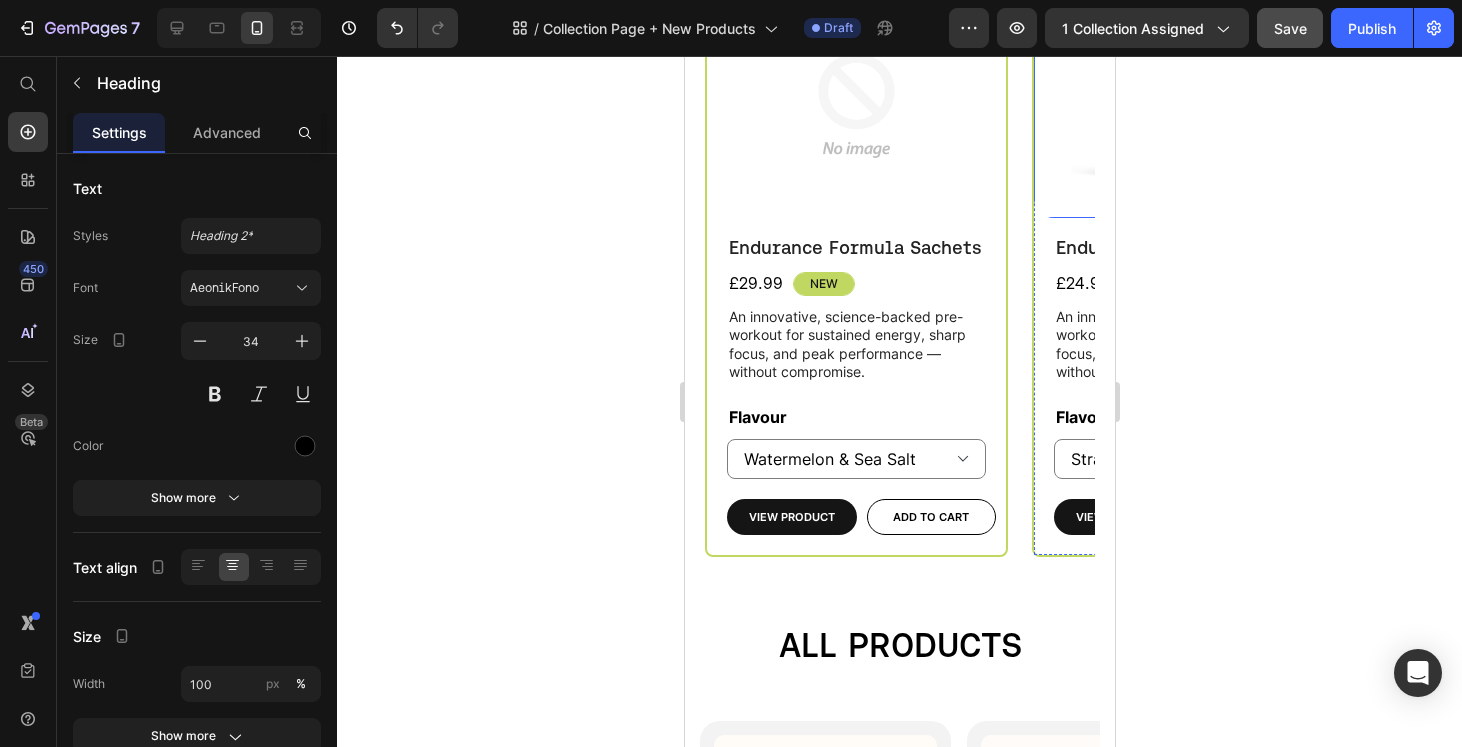 scroll, scrollTop: 658, scrollLeft: 0, axis: vertical 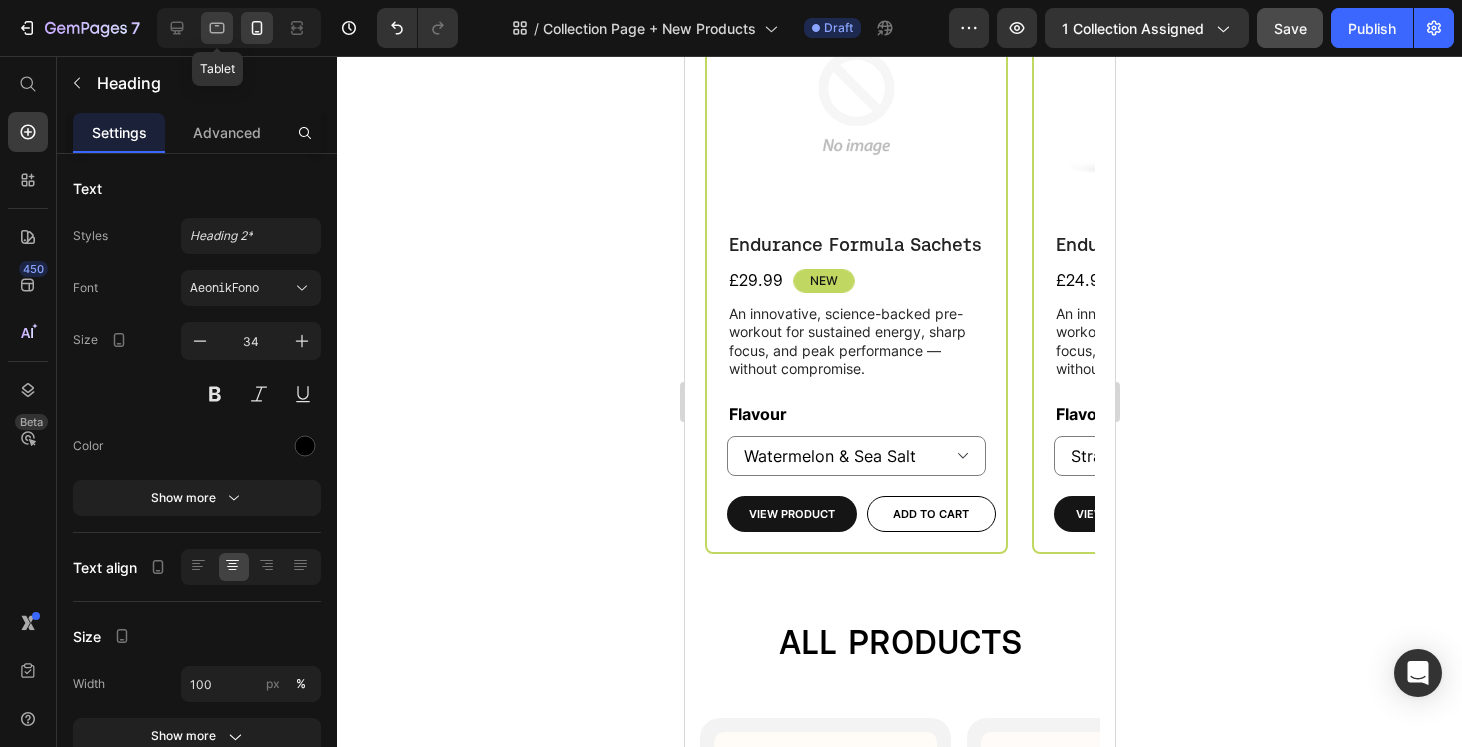 click 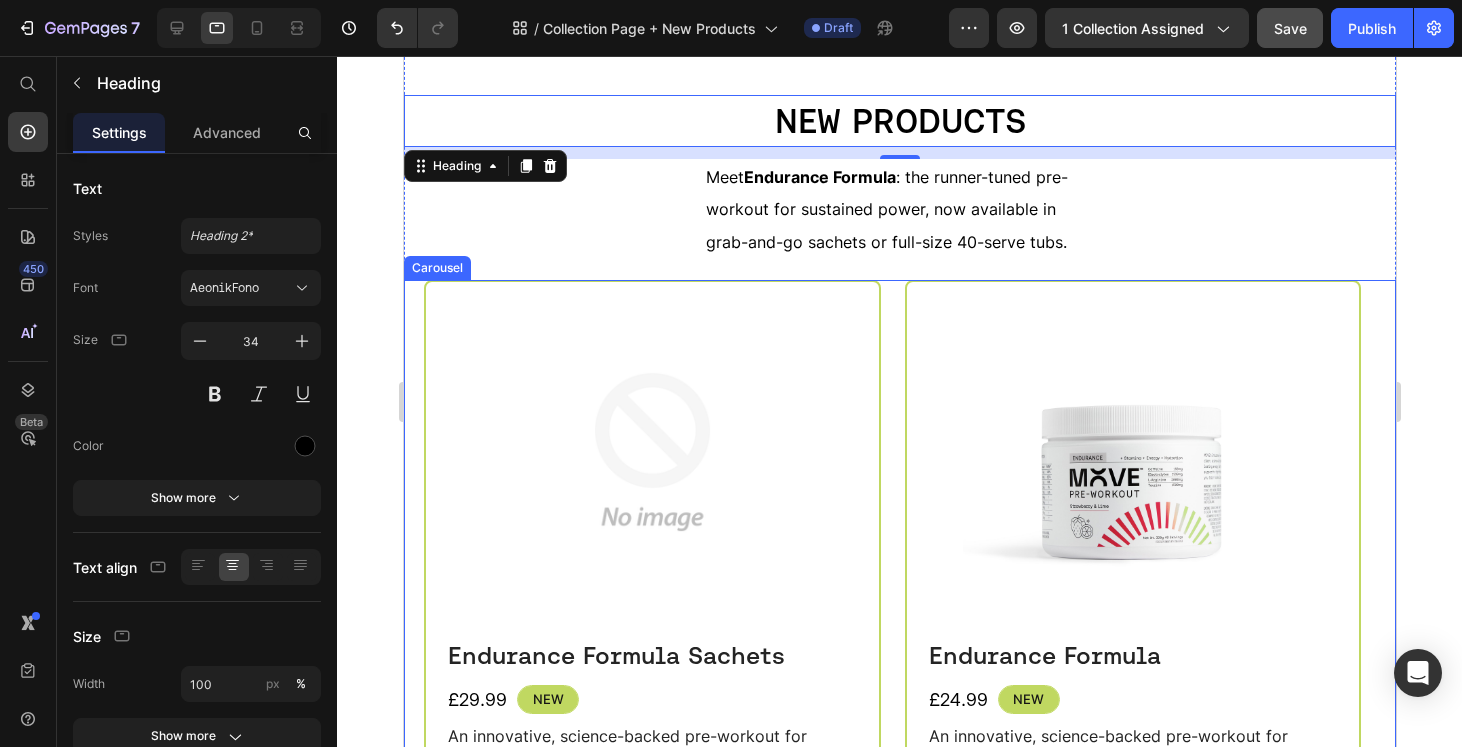 scroll, scrollTop: 400, scrollLeft: 0, axis: vertical 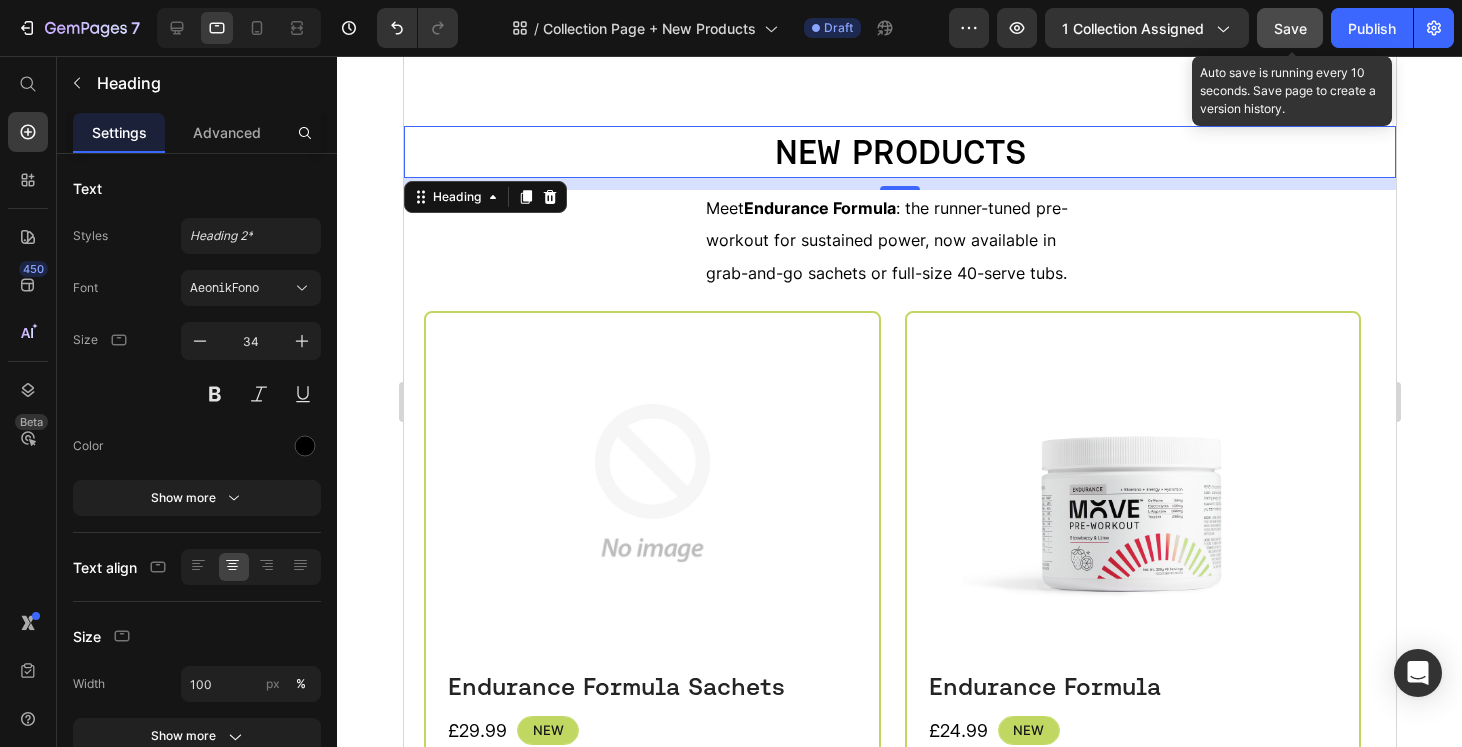 click on "Save" 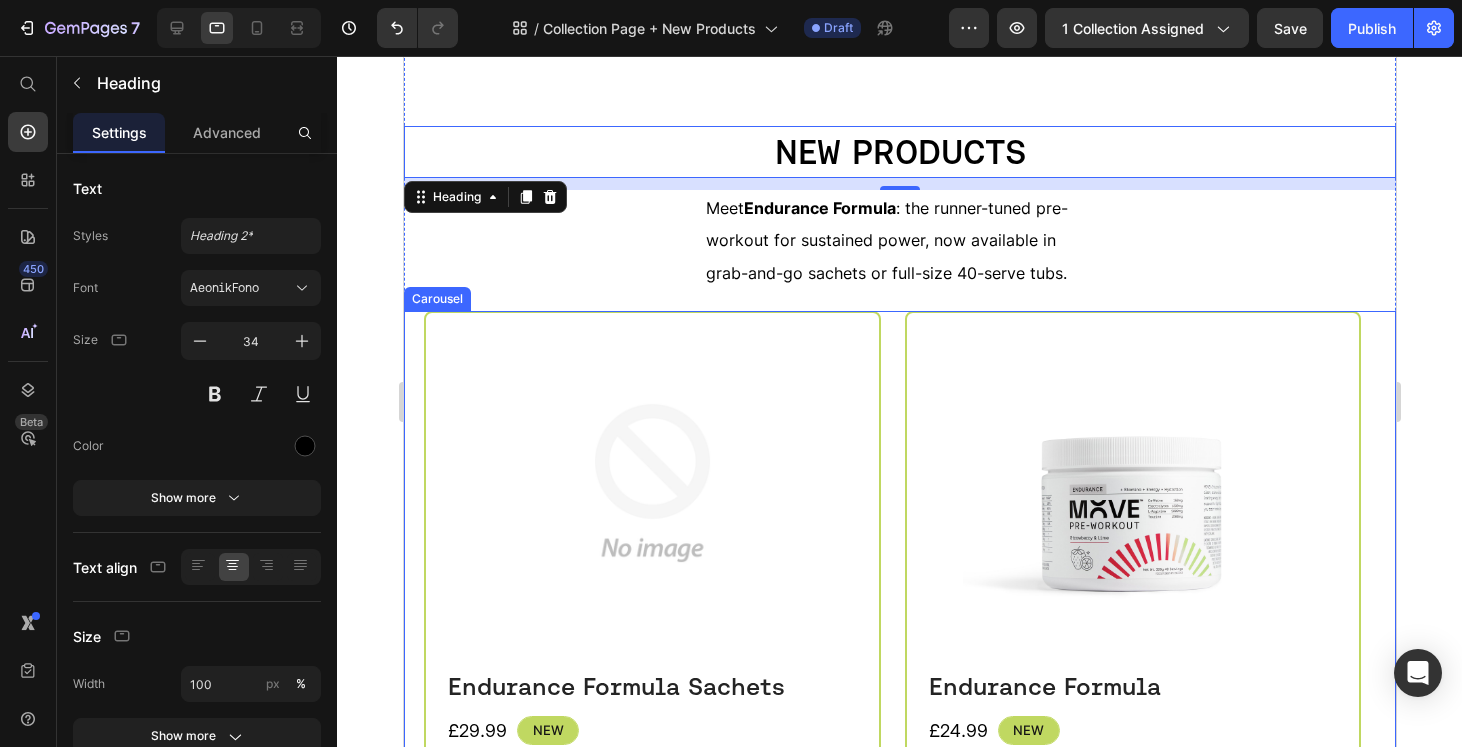 click on "Product Images Endurance Formula Sachets Product Title £29.99 Product Price New Text Block Row An innovative, science-backed pre-workout for sustained energy, sharp focus, and peak performance — without compromise. Text Block Flavour Watermelon & Sea Salt Strawberry & Lime Product Variants & Swatches View Product Product View More Add to cart Add to Cart Row Product Product Images Endurance Formula Product Title £24.99 Product Price New Text Block Row An innovative, science-backed pre-workout for sustained energy, sharp focus, and peak performance — without compromise. Text Block Flavour Strawberry & Lime Watermelon & Sea Salt Product Variants & Swatches View Product Product View More Add to cart Add to Cart Row Product Carousel" at bounding box center (899, 657) 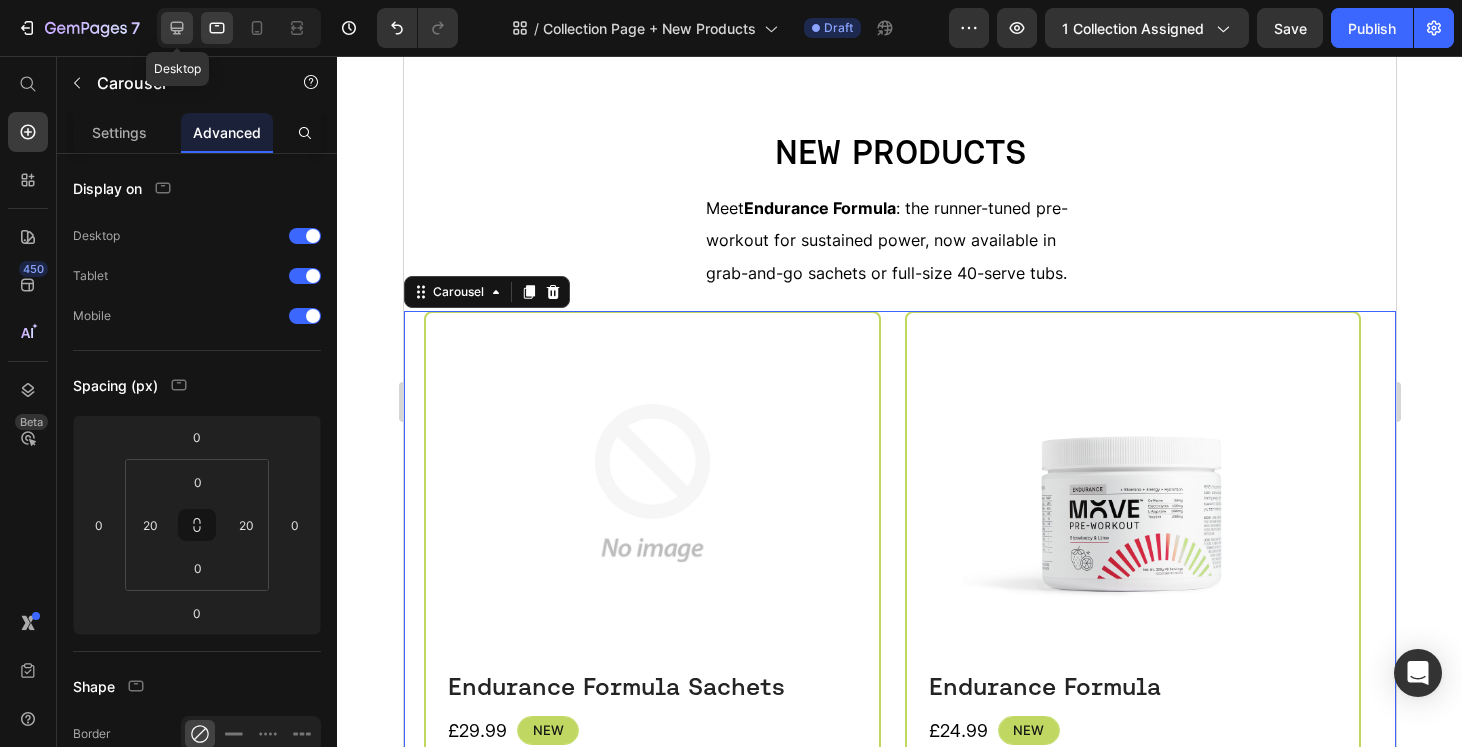 click 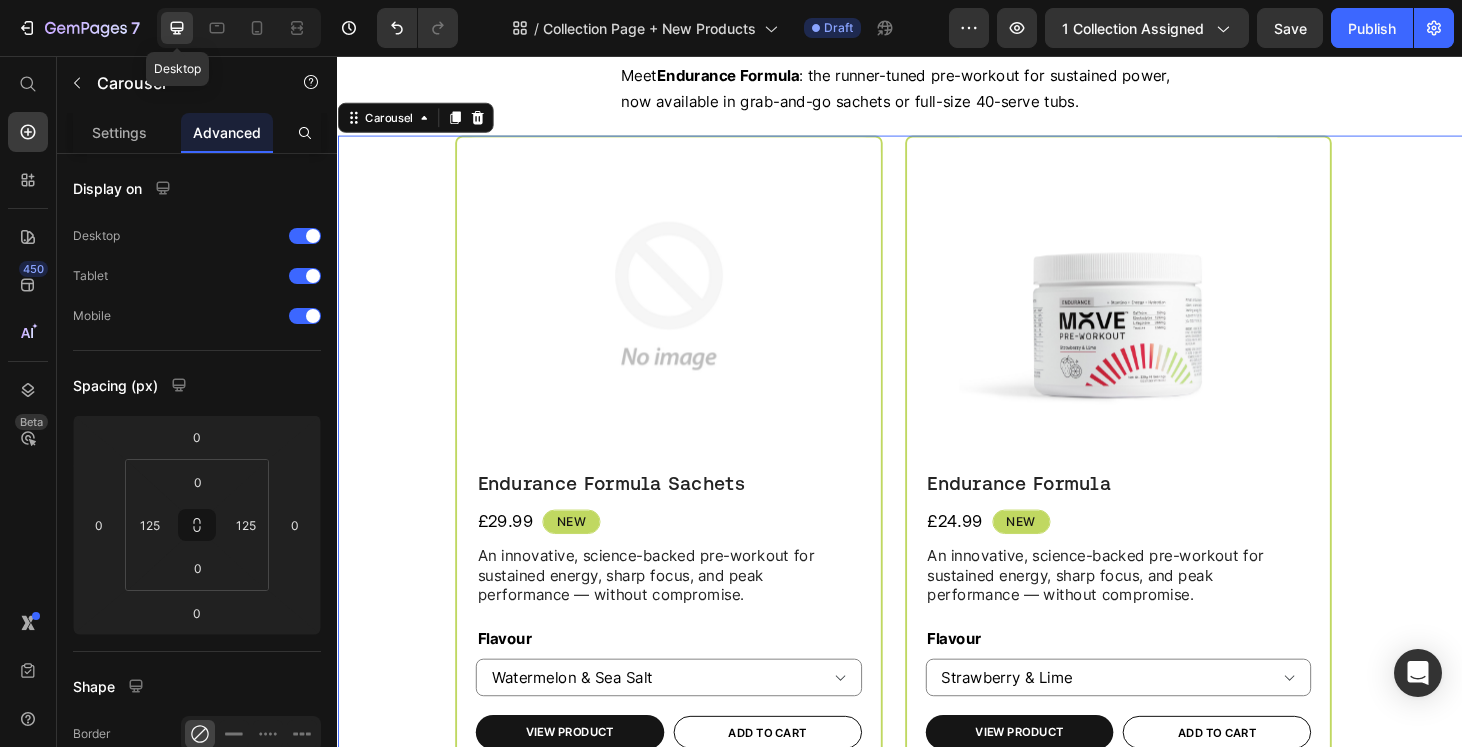scroll, scrollTop: 528, scrollLeft: 0, axis: vertical 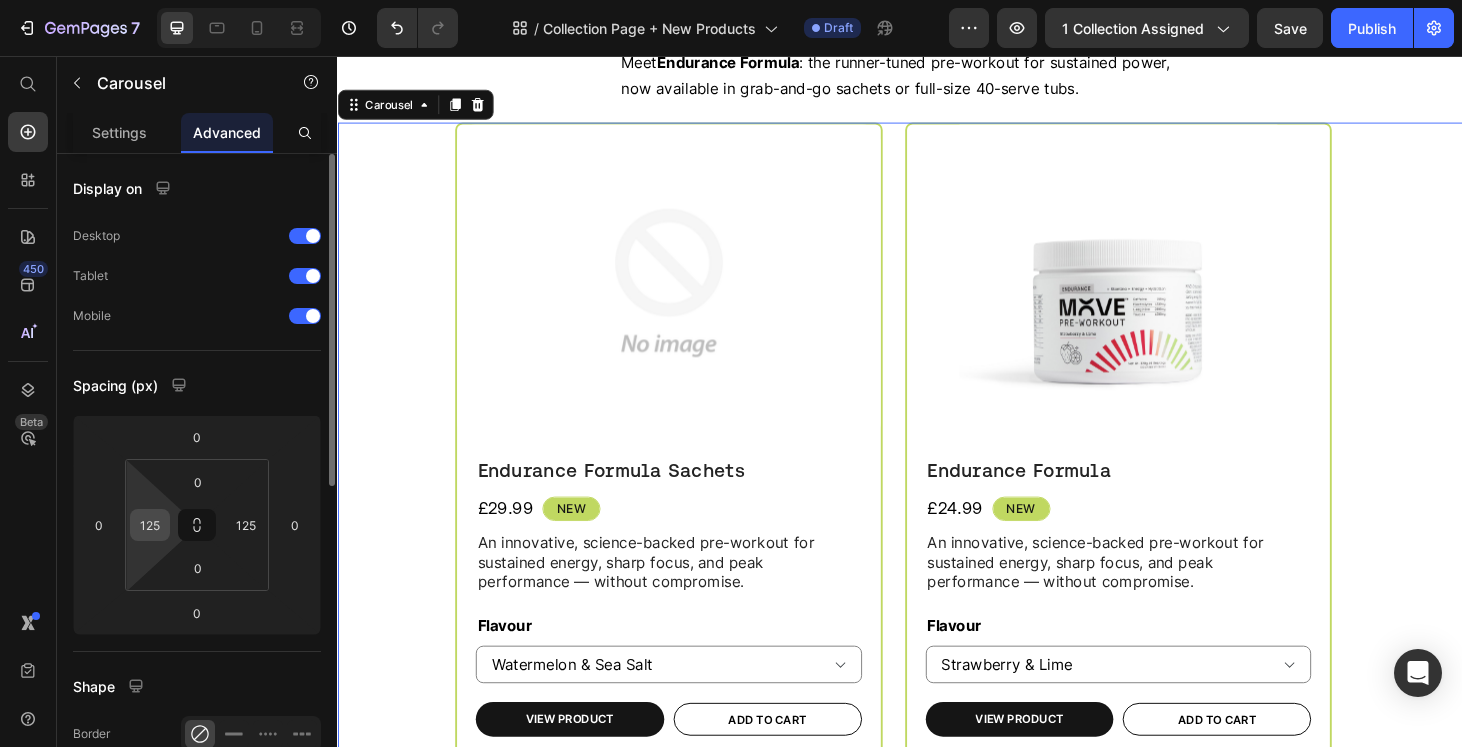 click on "125" at bounding box center [150, 525] 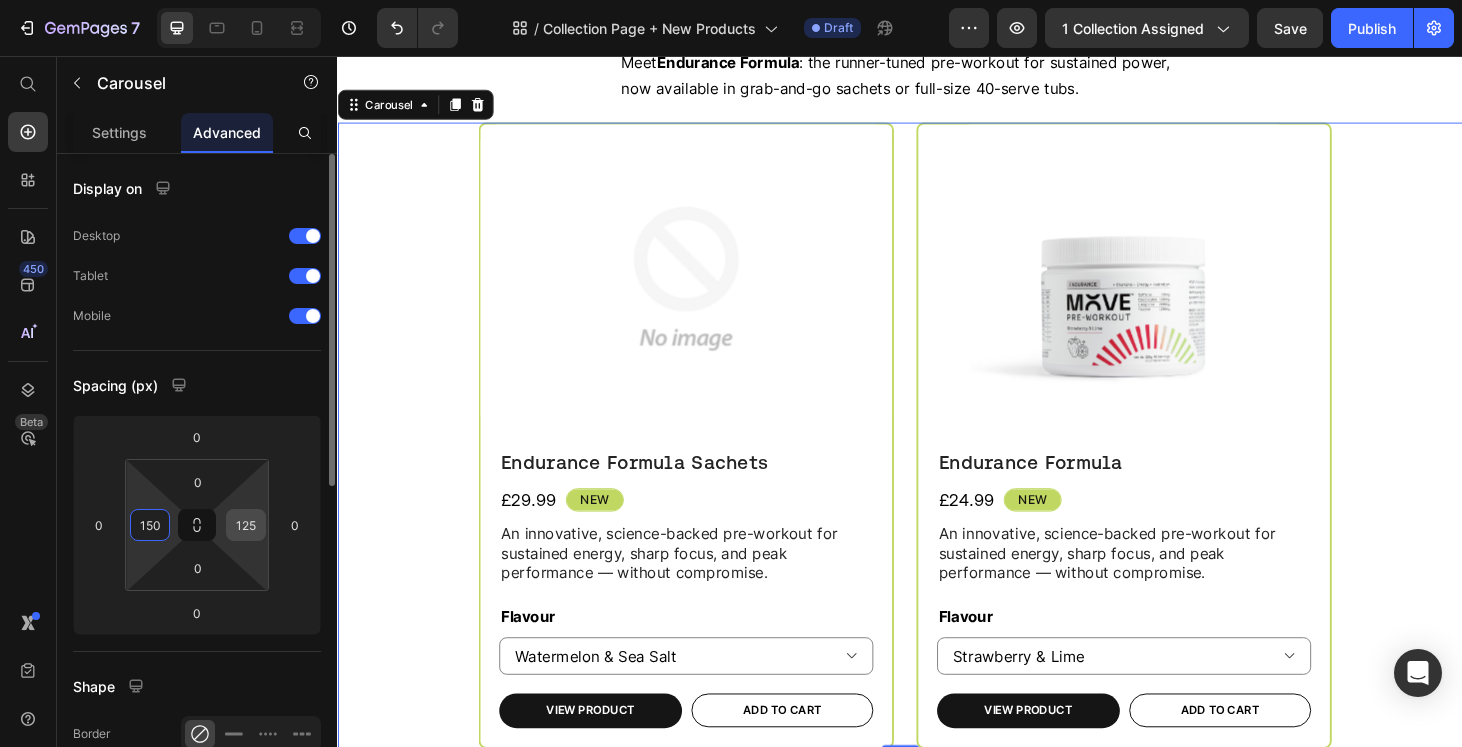 type on "150" 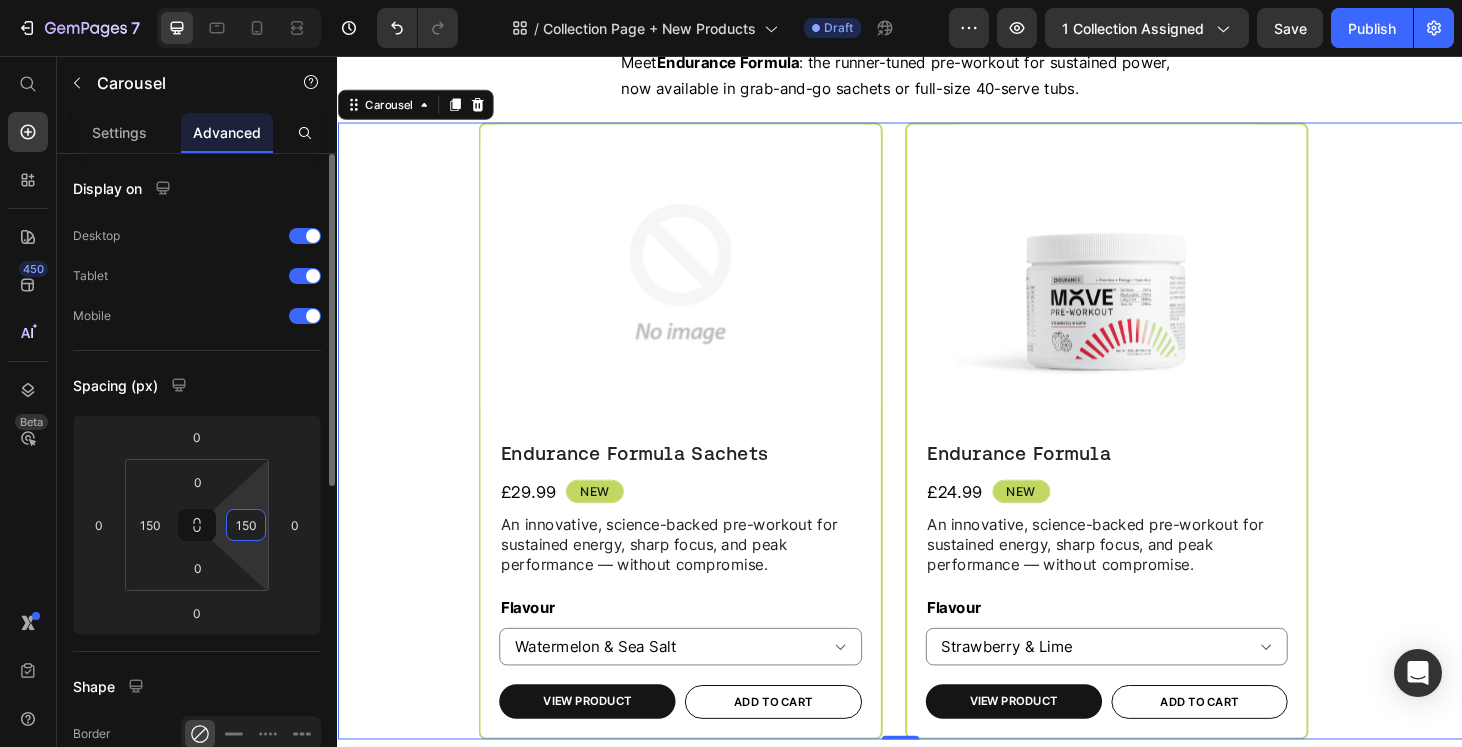type on "150" 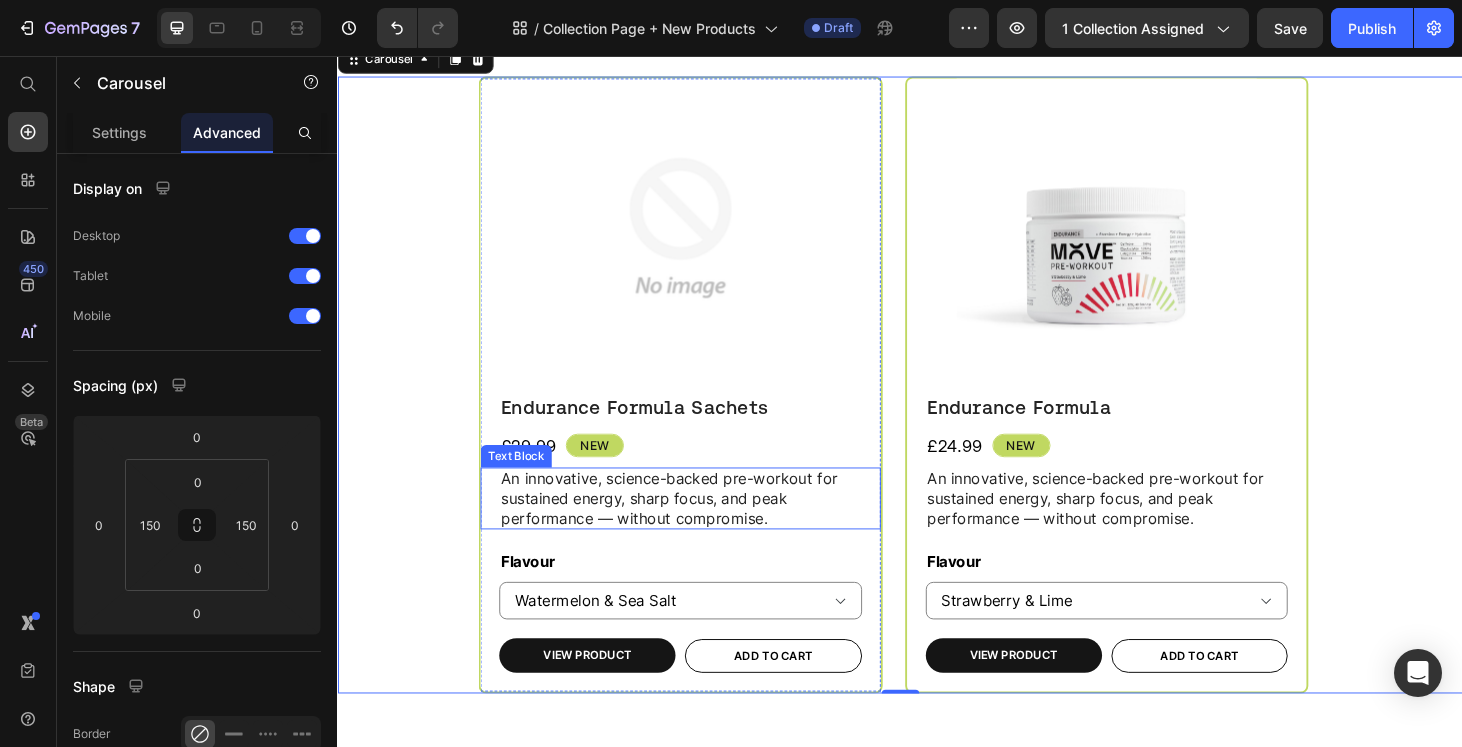 scroll, scrollTop: 525, scrollLeft: 0, axis: vertical 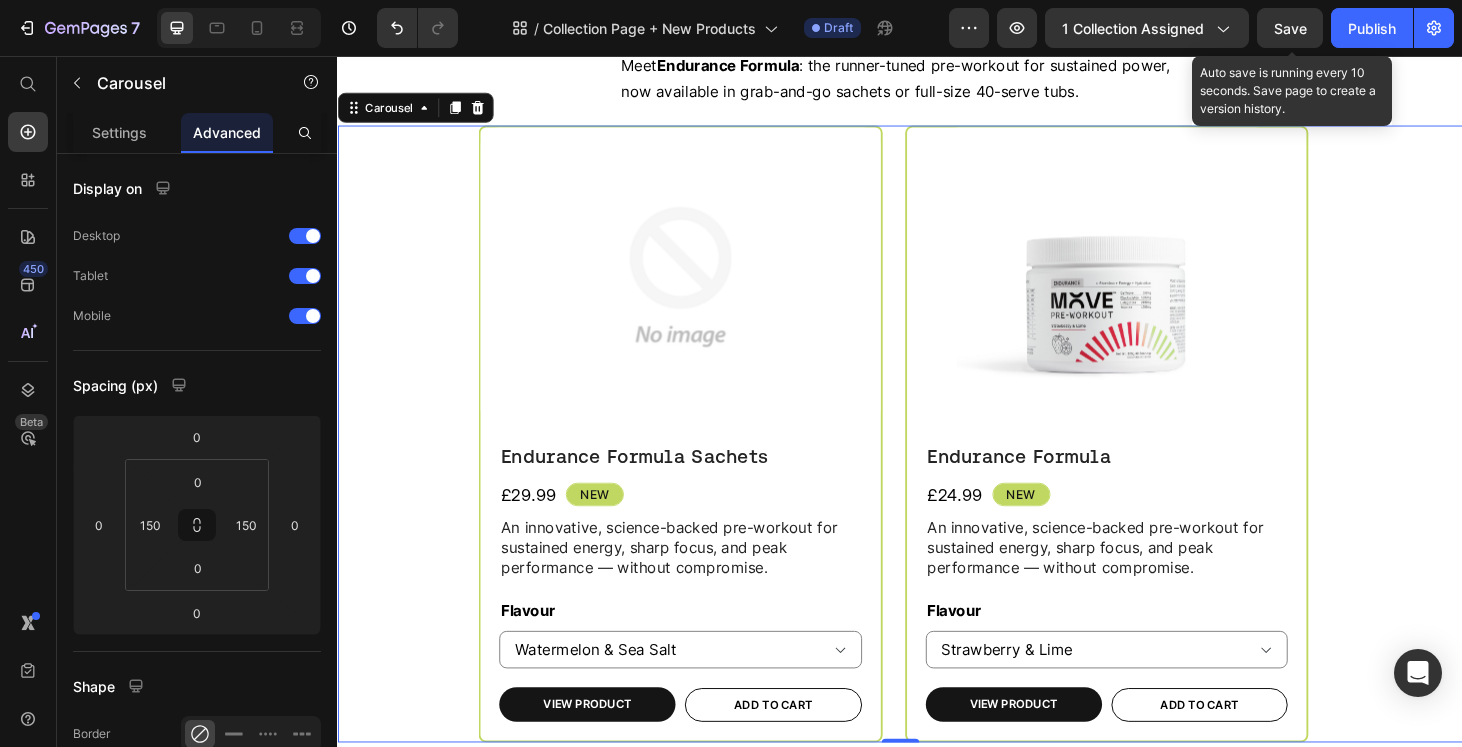 click on "Save" at bounding box center [1290, 28] 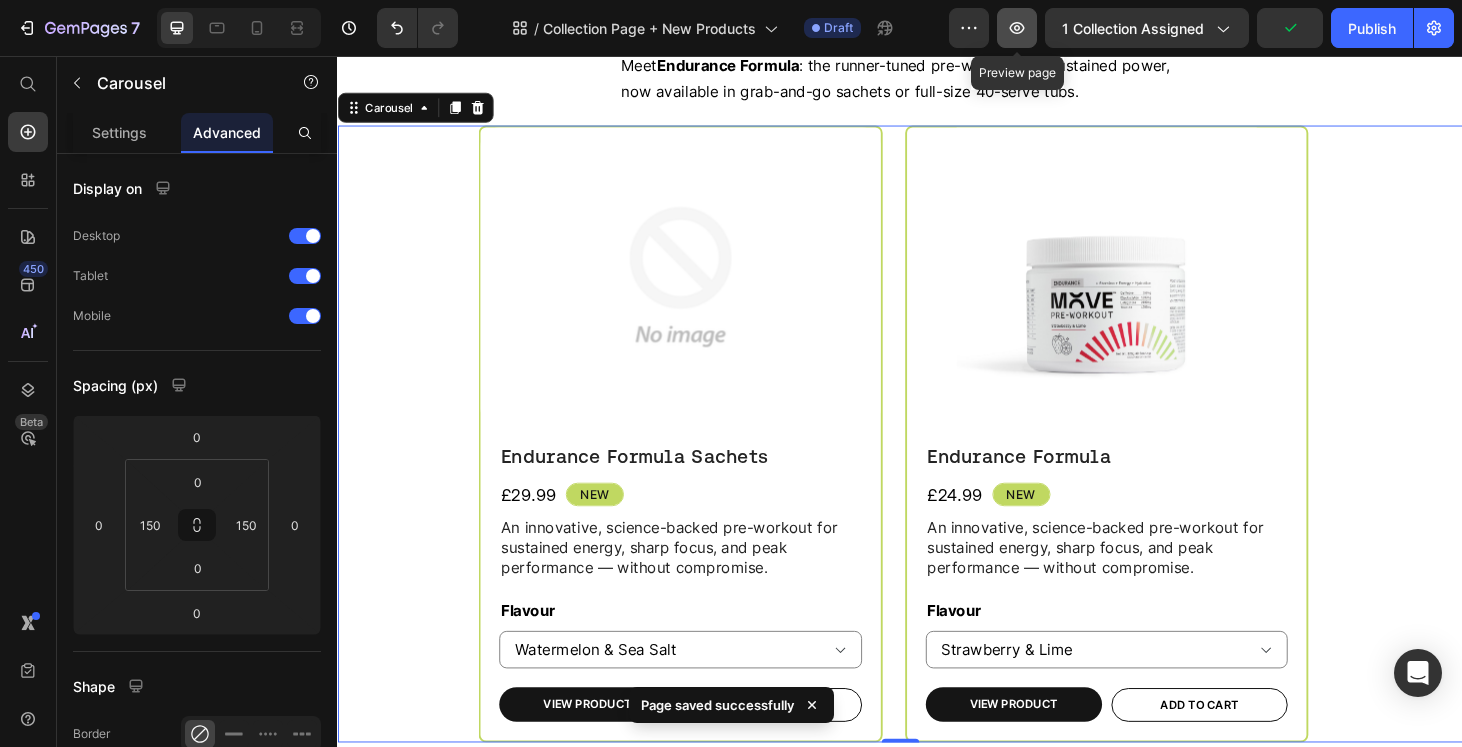 click 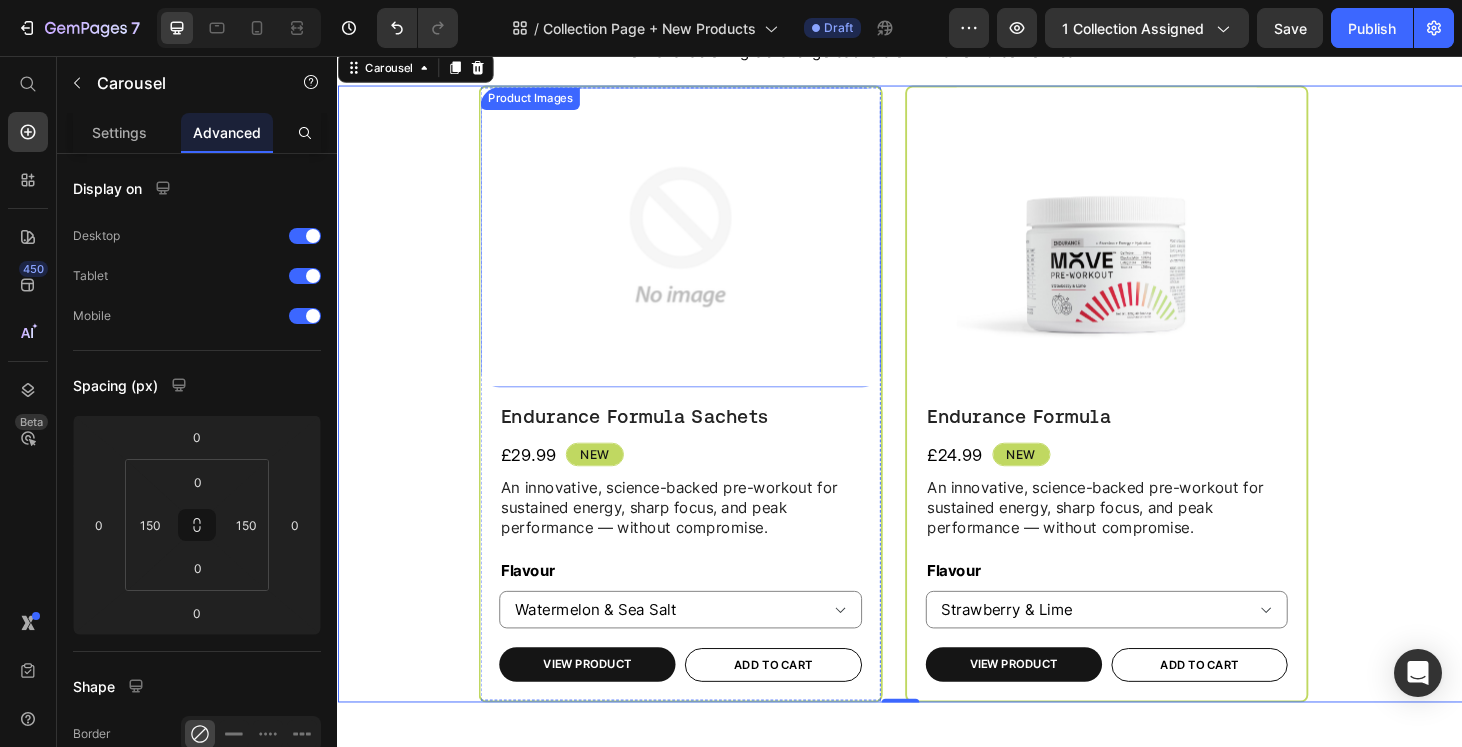scroll, scrollTop: 568, scrollLeft: 0, axis: vertical 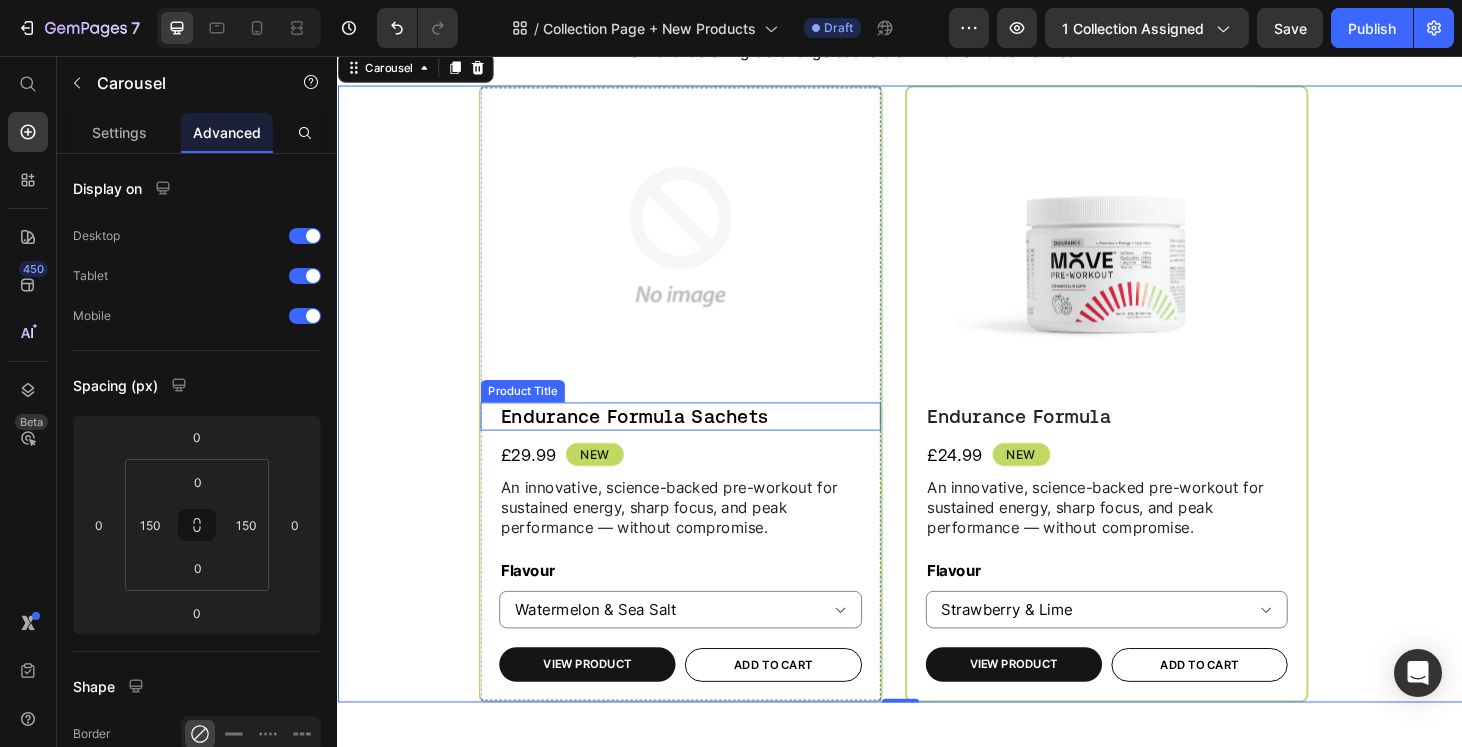 click on "Endurance Formula Sachets" at bounding box center [702, 440] 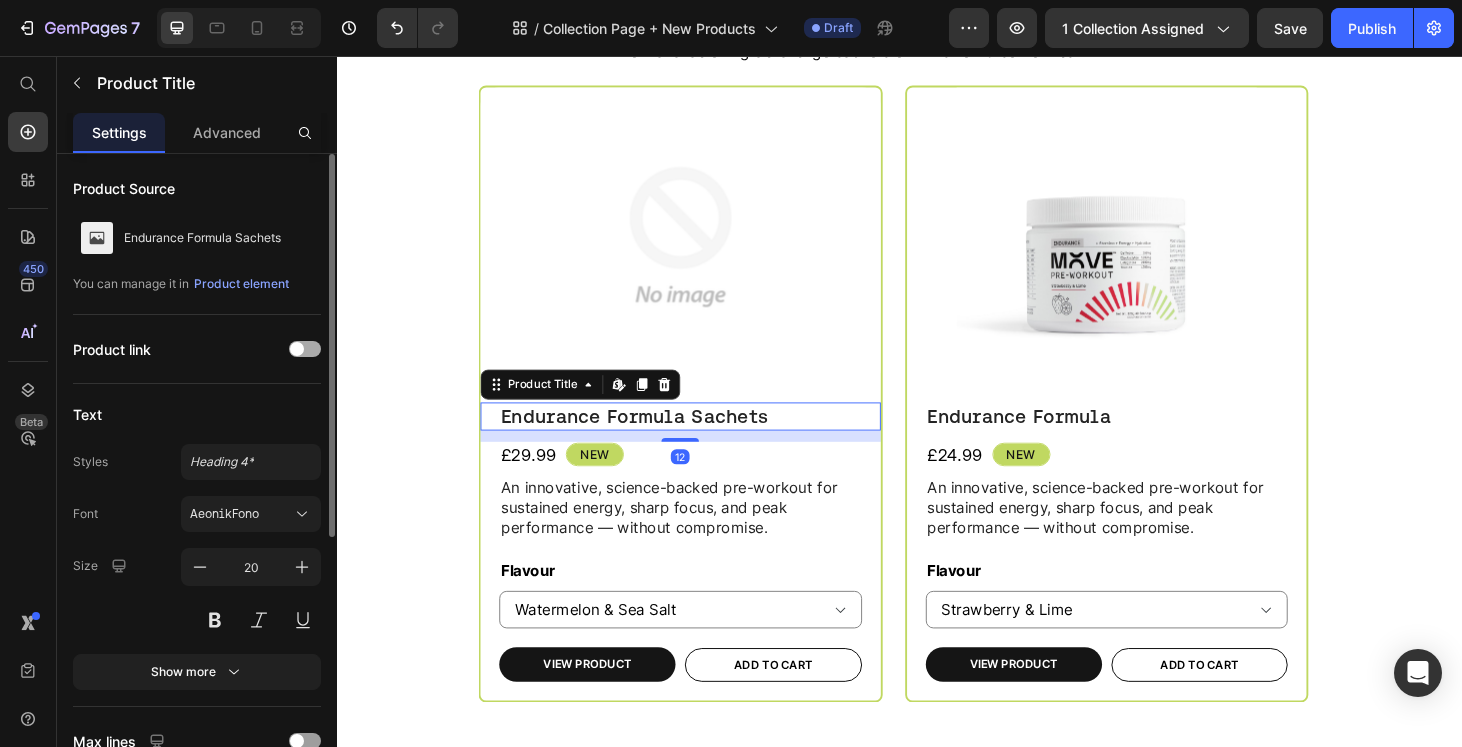 click at bounding box center (305, 349) 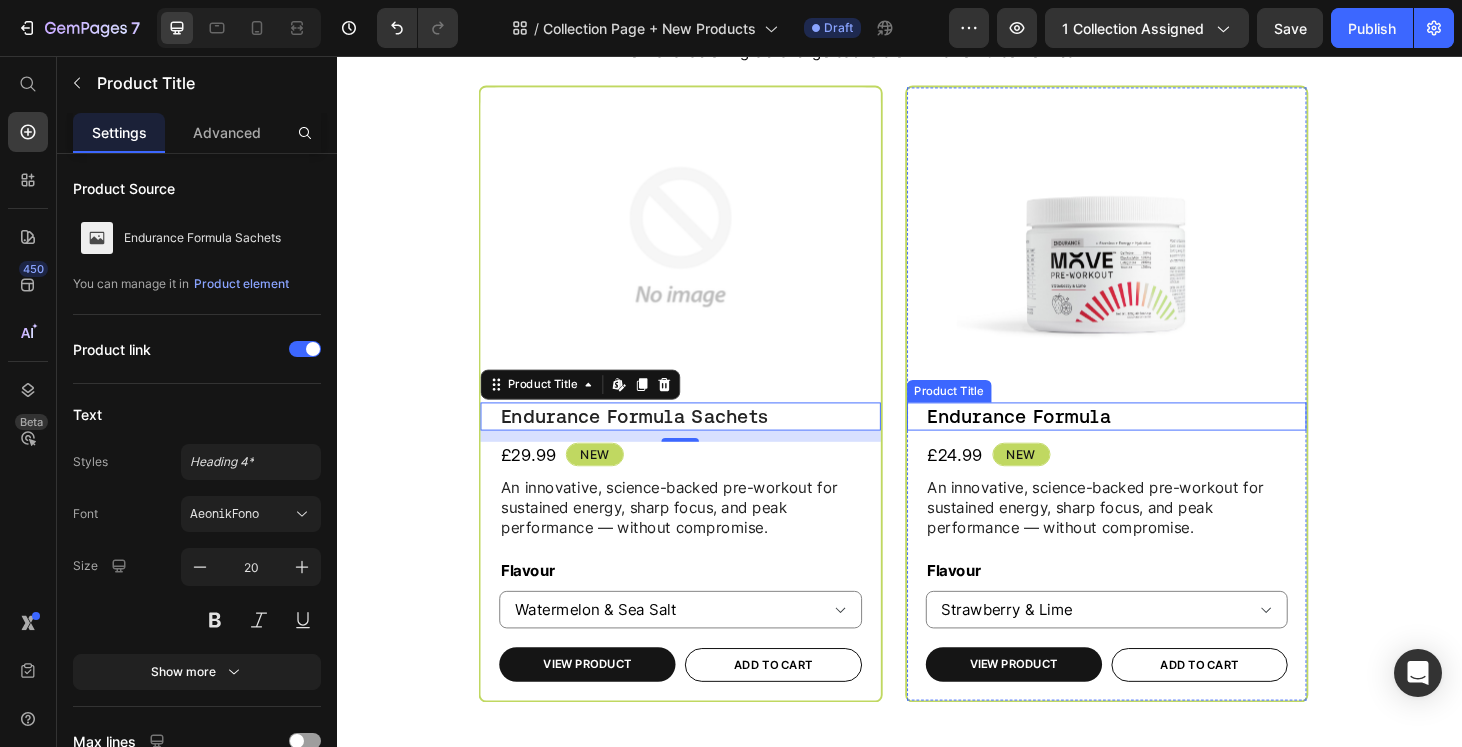 click on "Endurance Formula" at bounding box center [1157, 440] 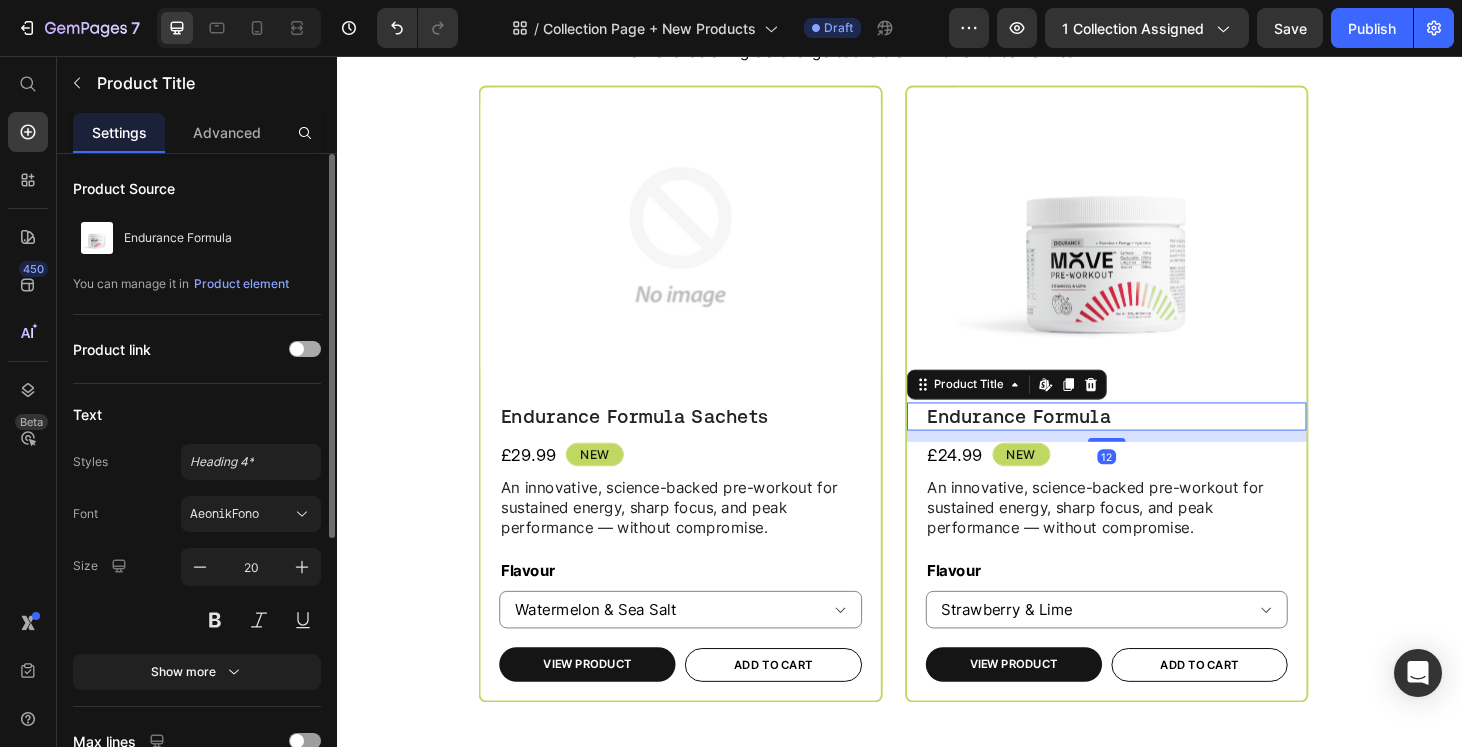 click at bounding box center (305, 349) 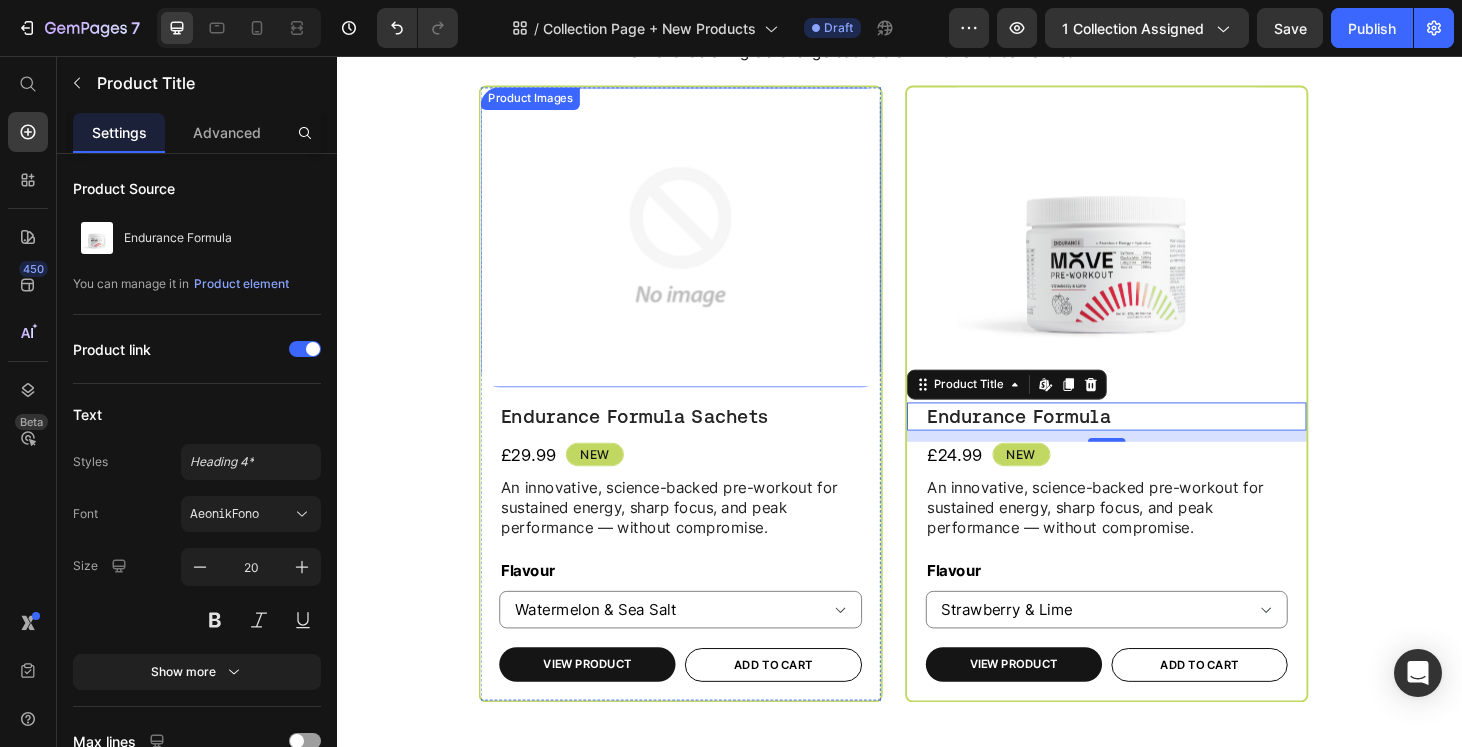 click at bounding box center (702, 249) 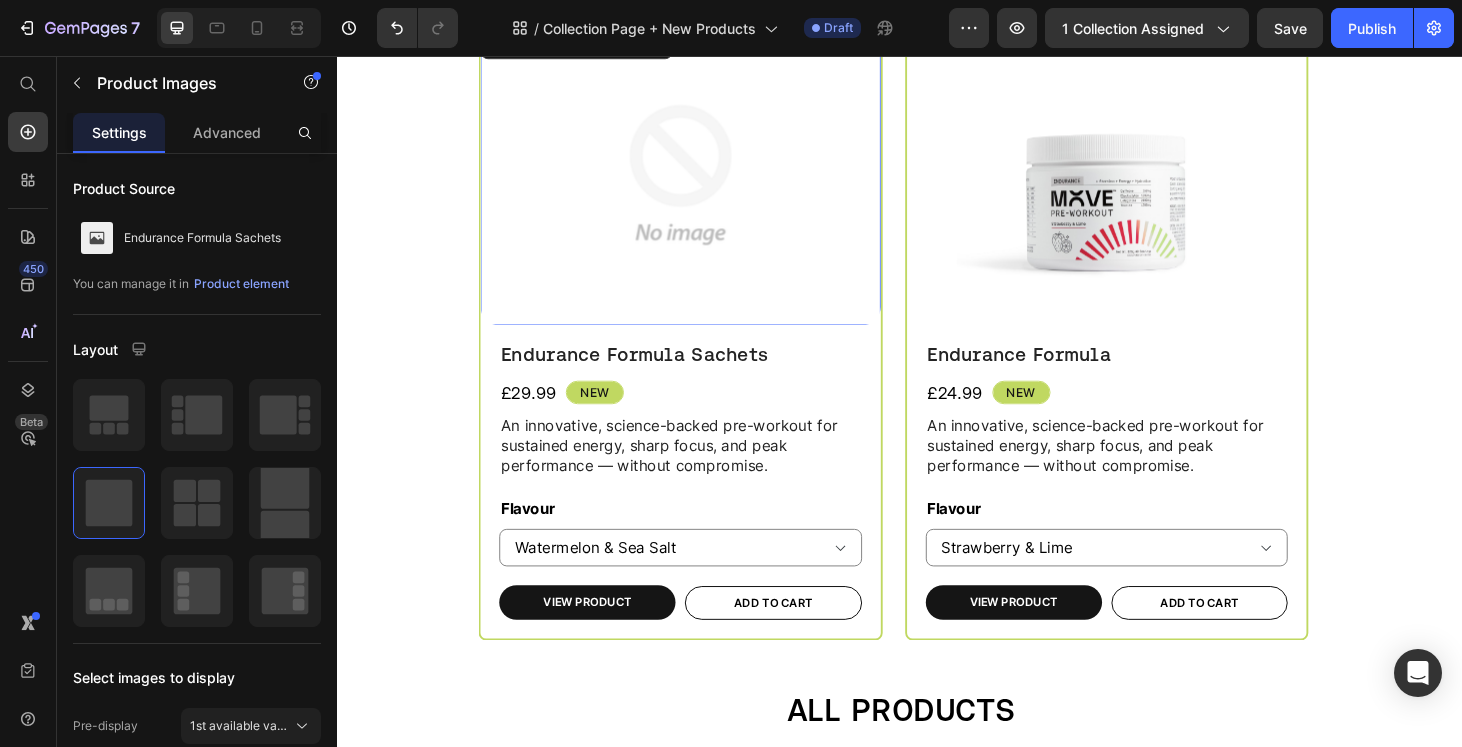scroll, scrollTop: 738, scrollLeft: 0, axis: vertical 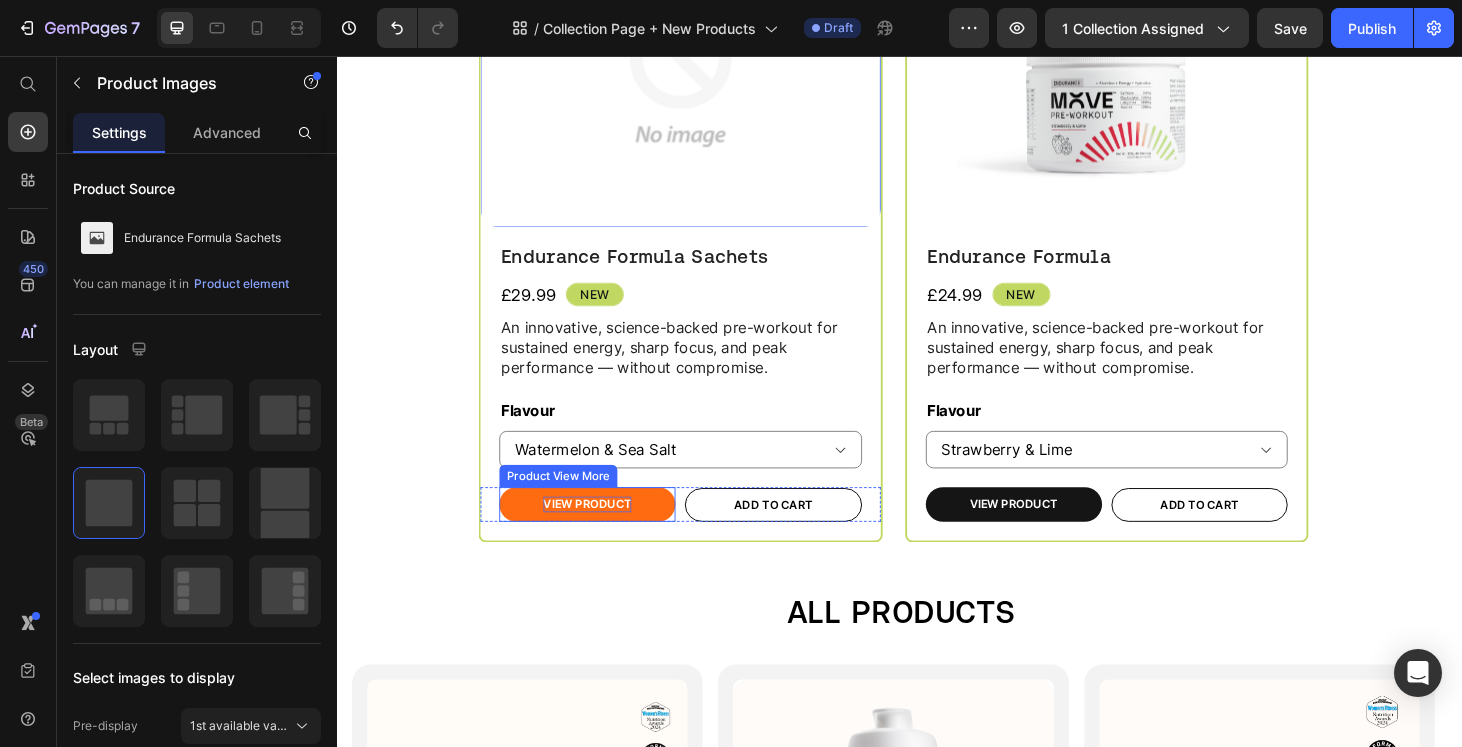click on "View Product" at bounding box center [603, 534] 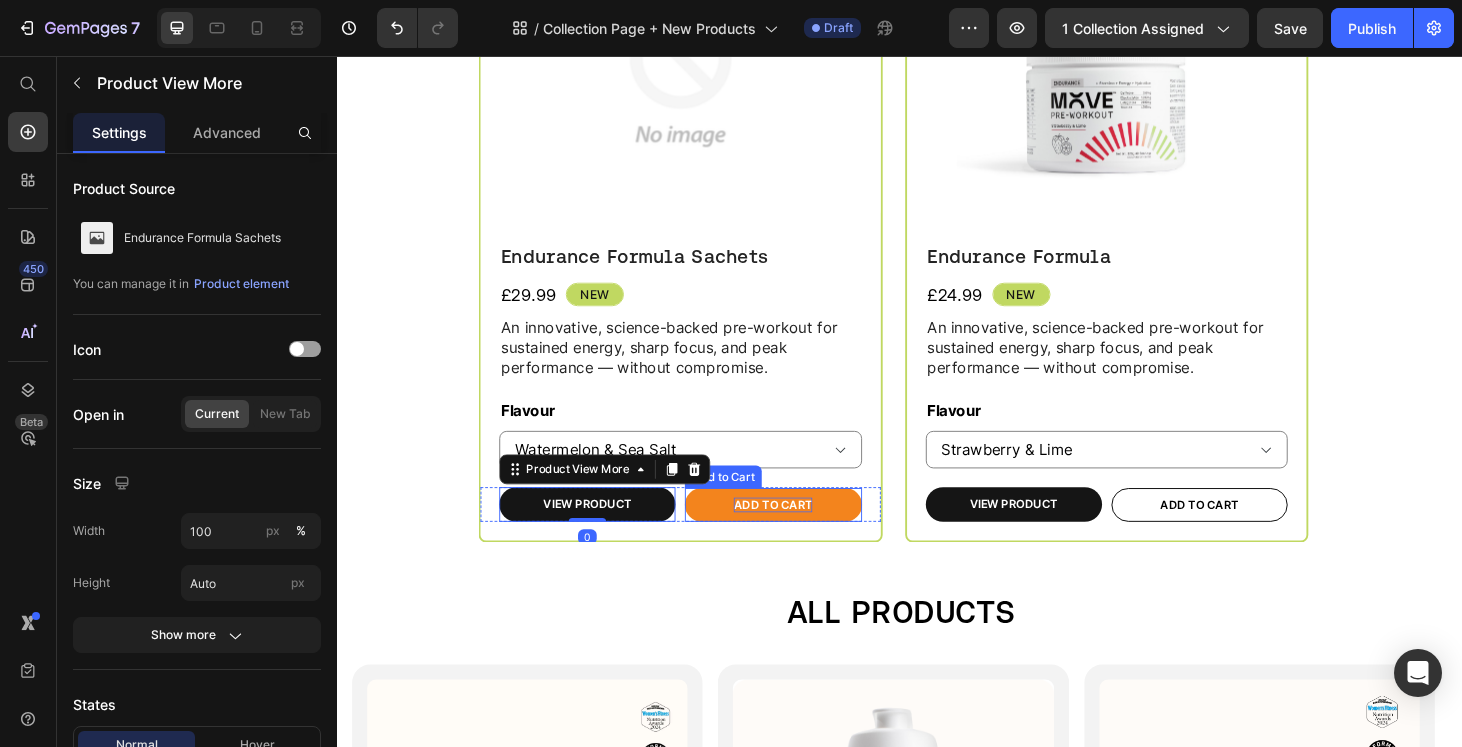 click on "Add to cart" at bounding box center [801, 535] 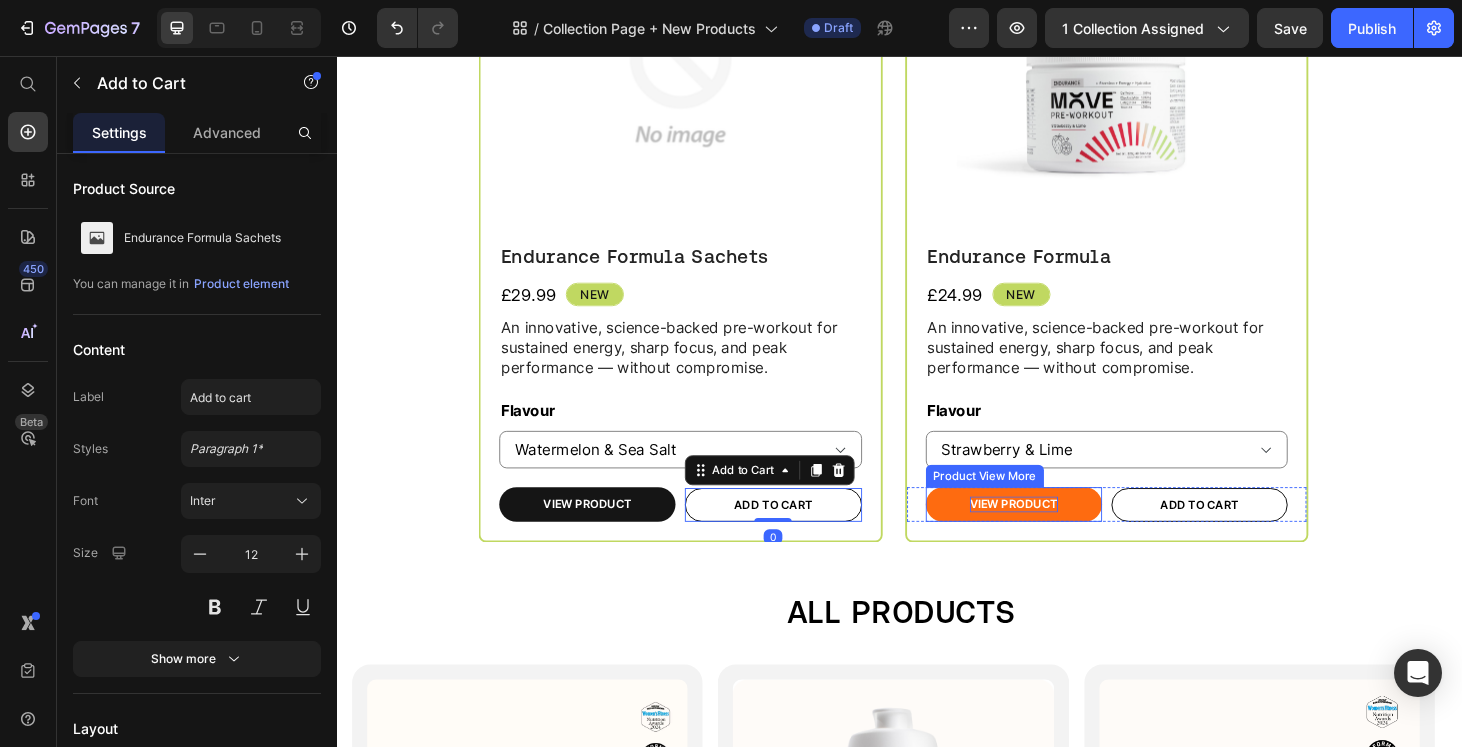 click on "View Product" at bounding box center [1058, 534] 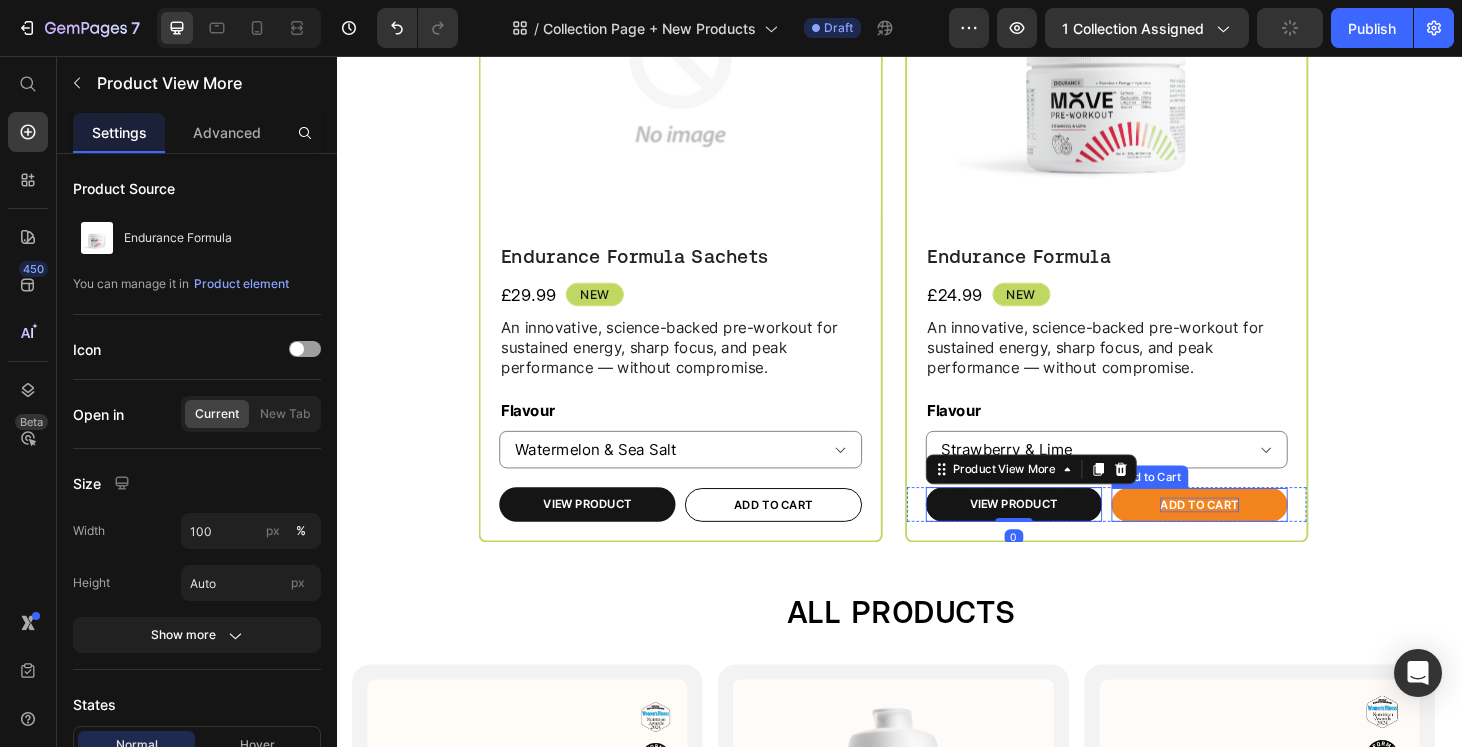 click on "Add to cart" at bounding box center [1256, 535] 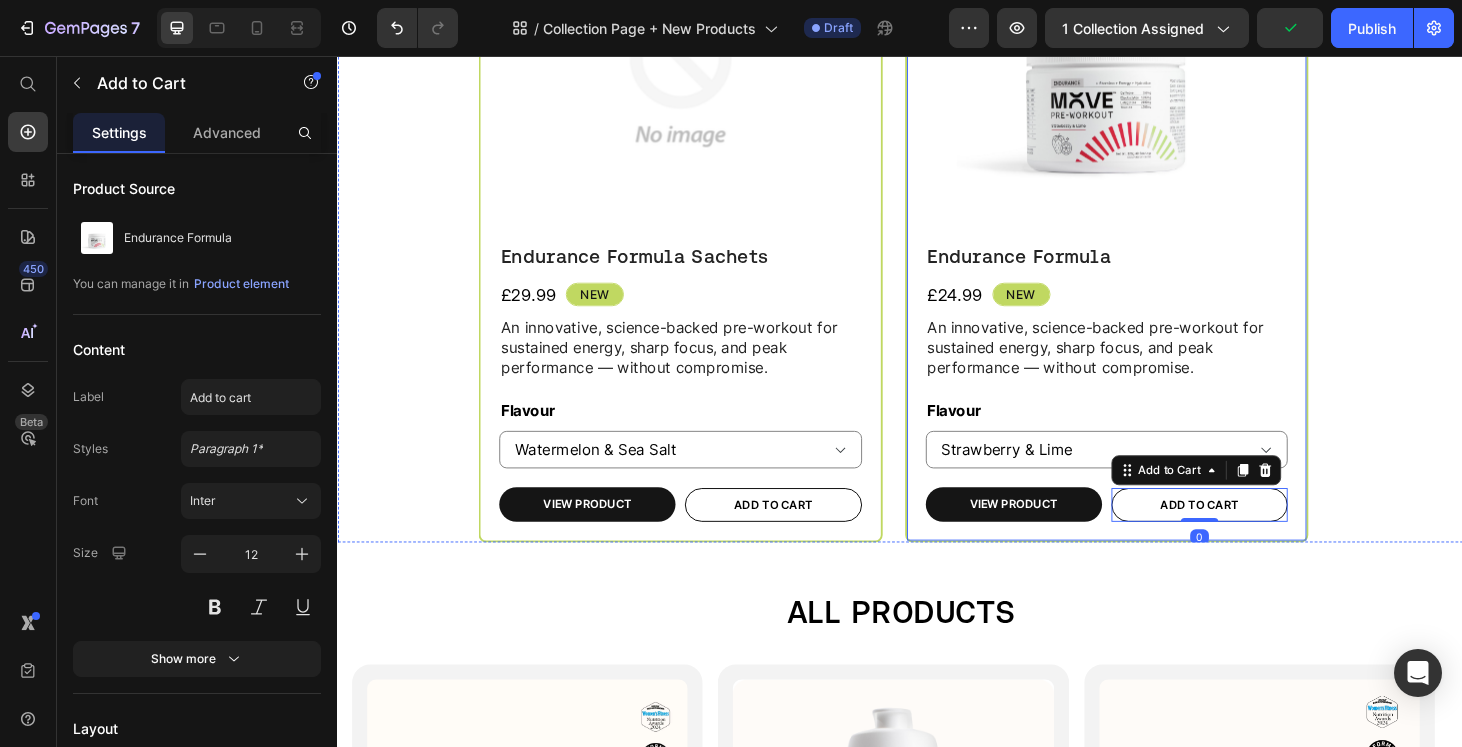 scroll, scrollTop: 489, scrollLeft: 0, axis: vertical 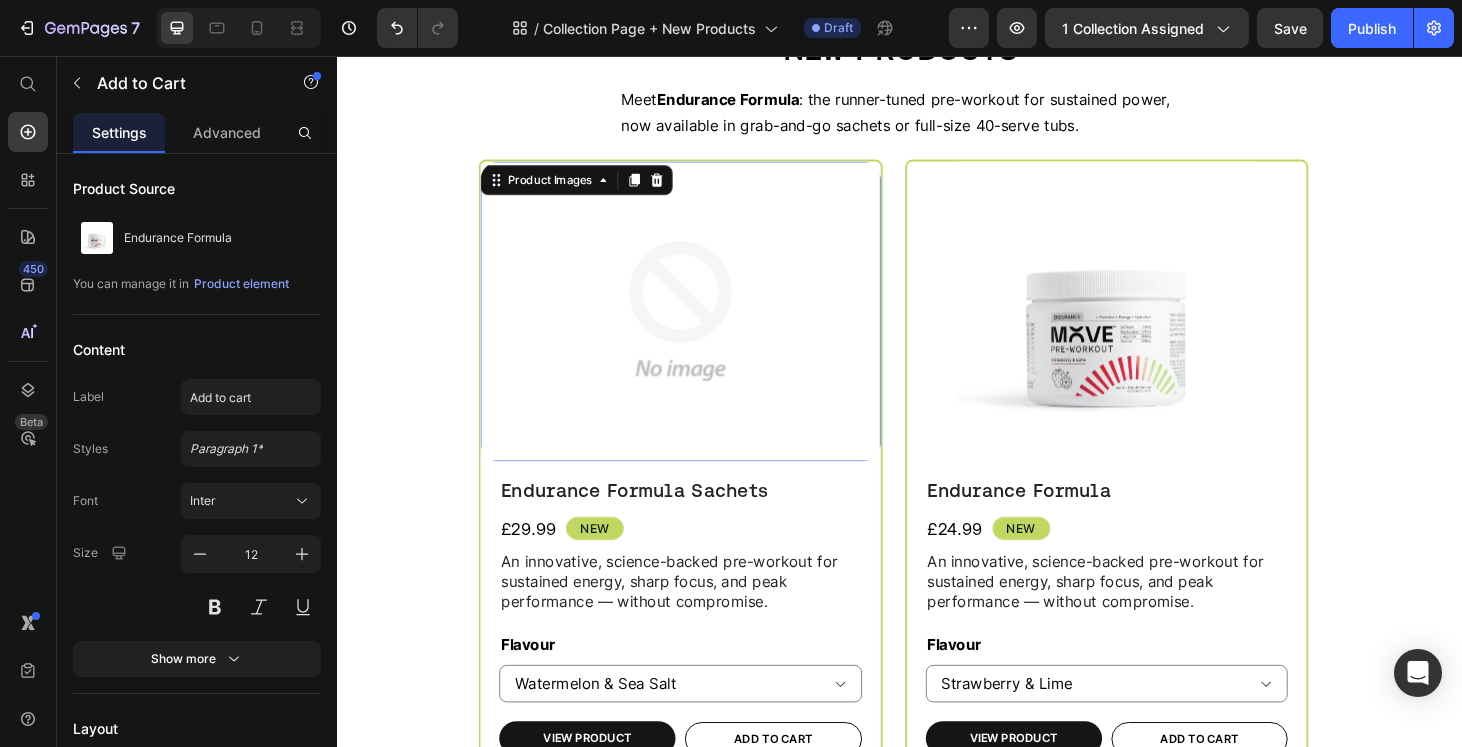 click at bounding box center [702, 328] 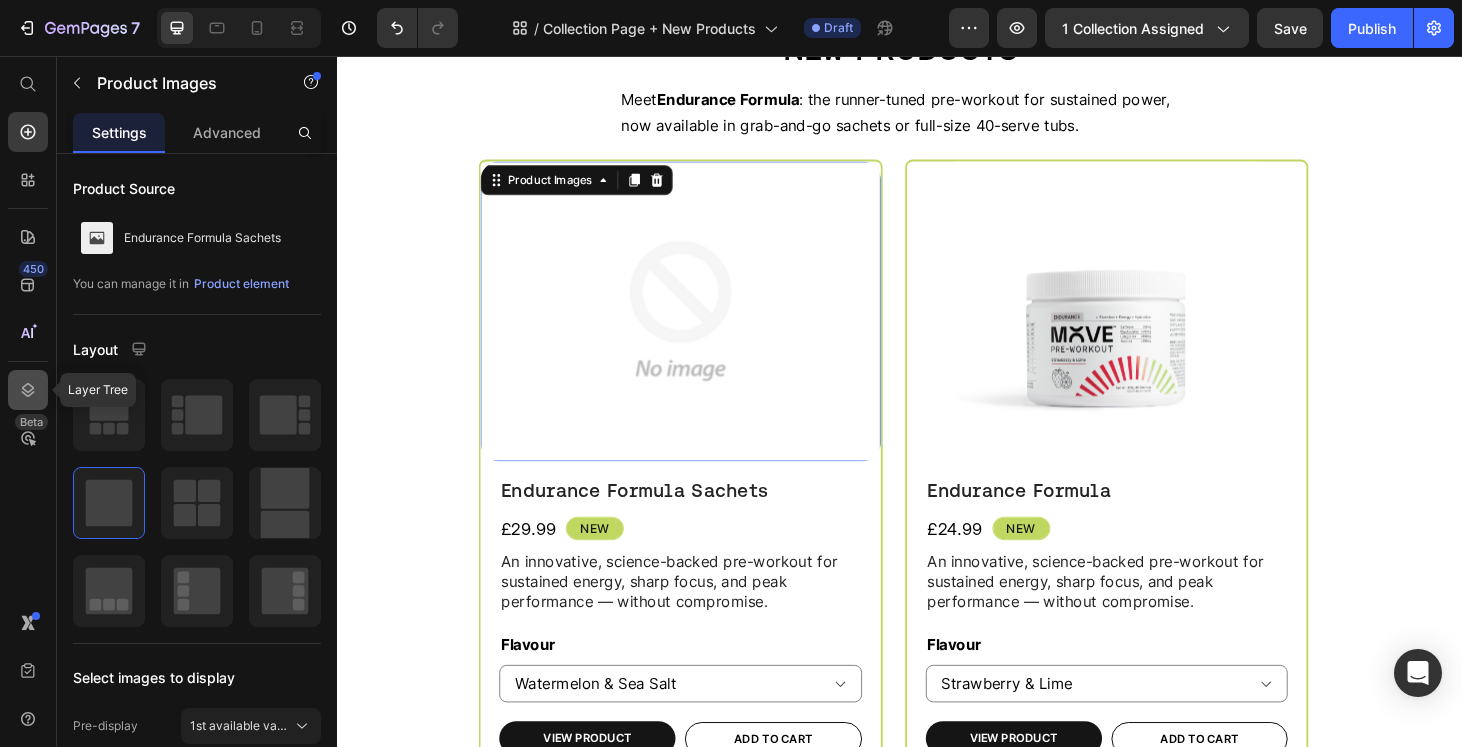 click 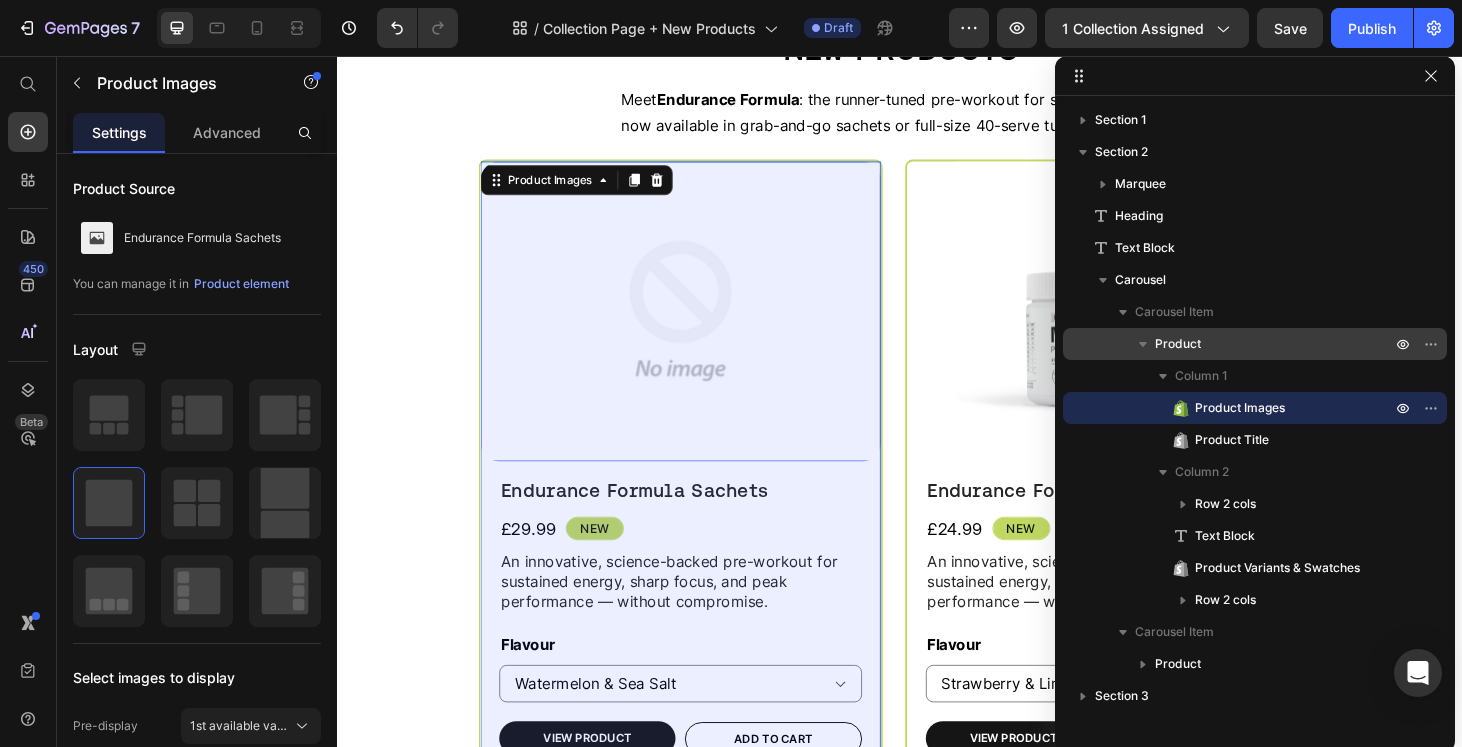 click on "Product" at bounding box center (1275, 344) 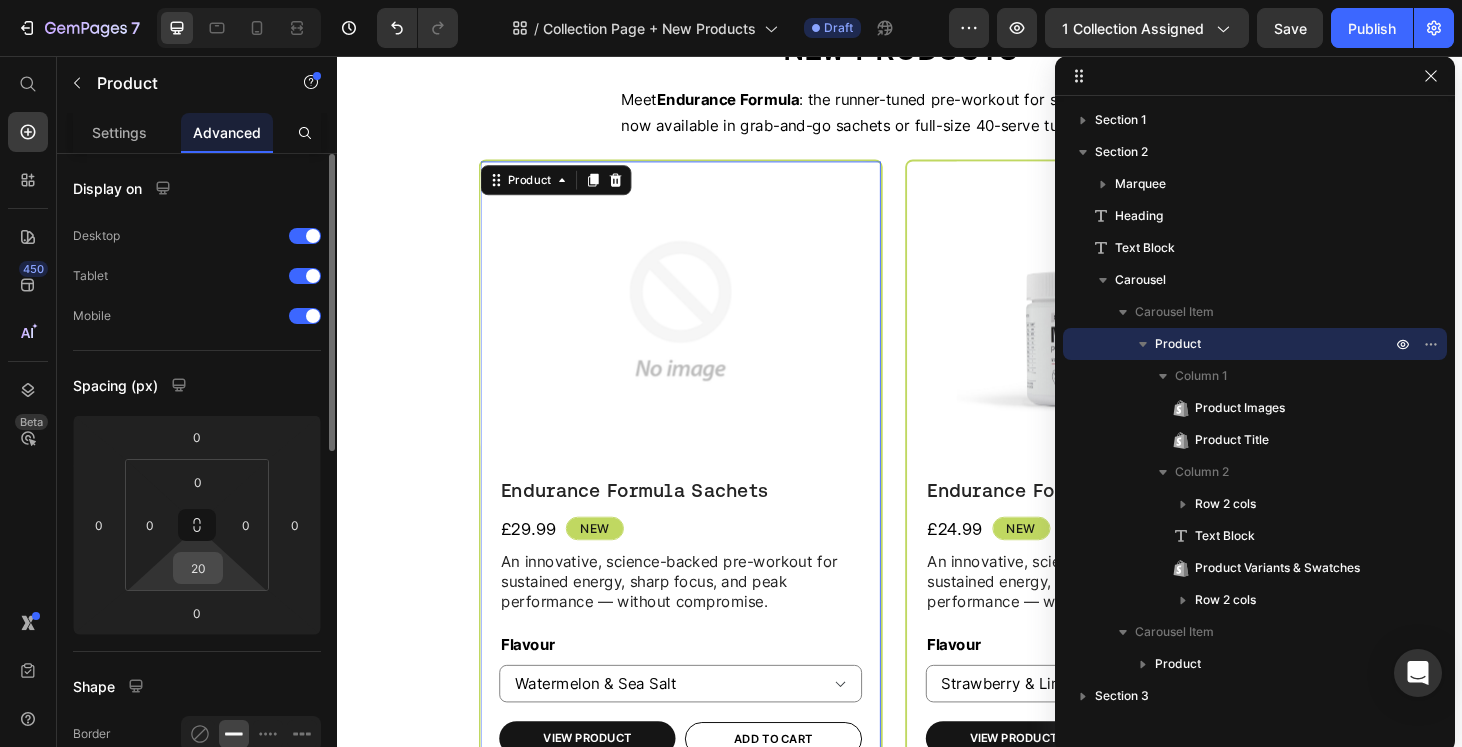 click on "20" at bounding box center (198, 568) 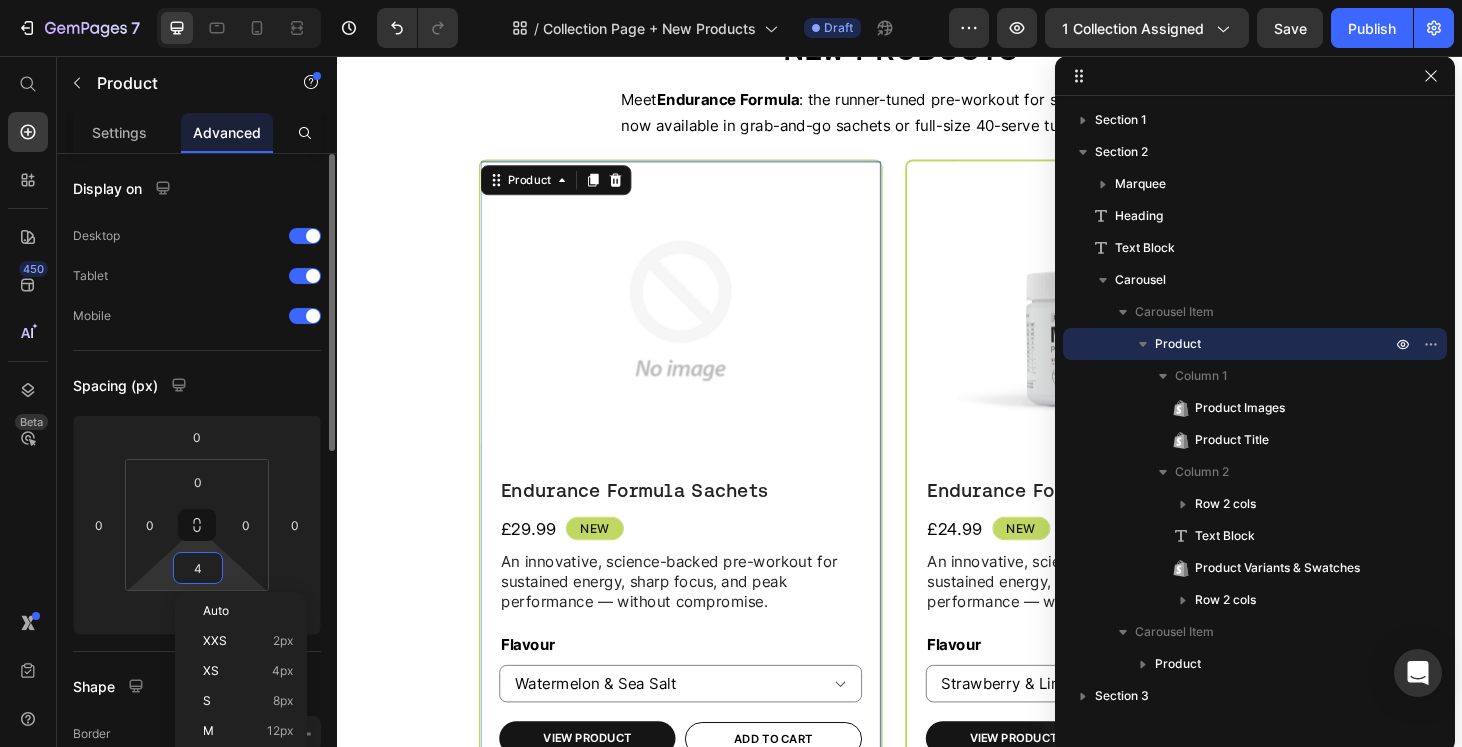 type on "40" 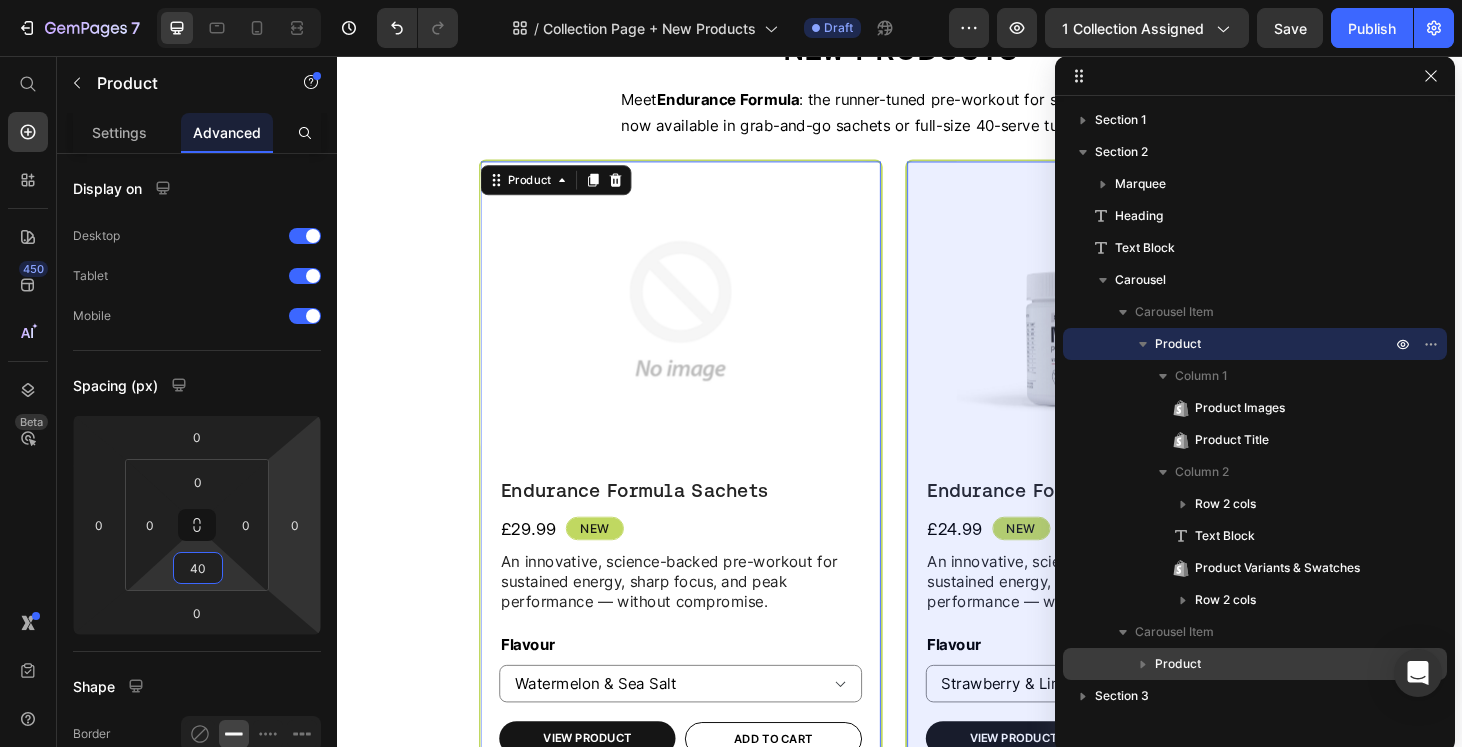 click on "Product" at bounding box center (1178, 664) 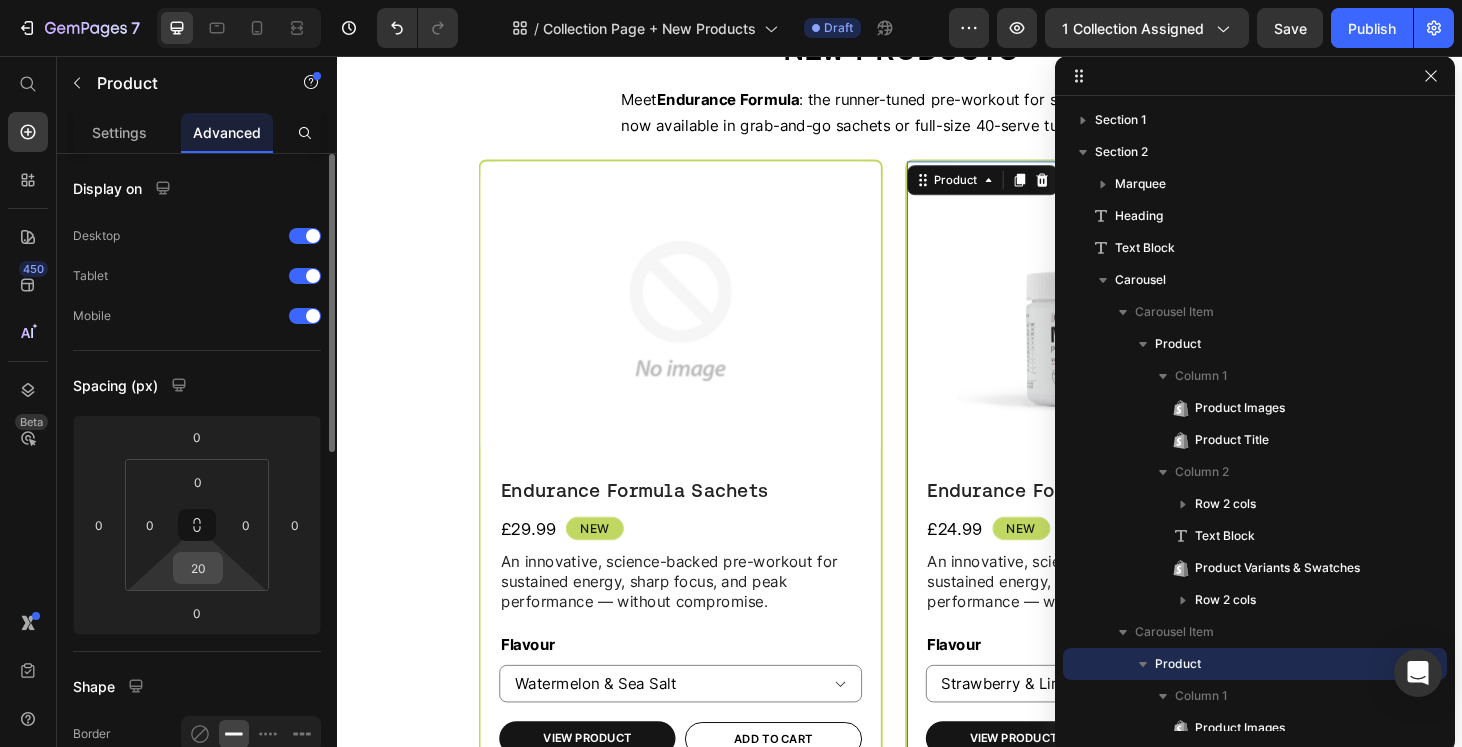 click on "20" at bounding box center (198, 568) 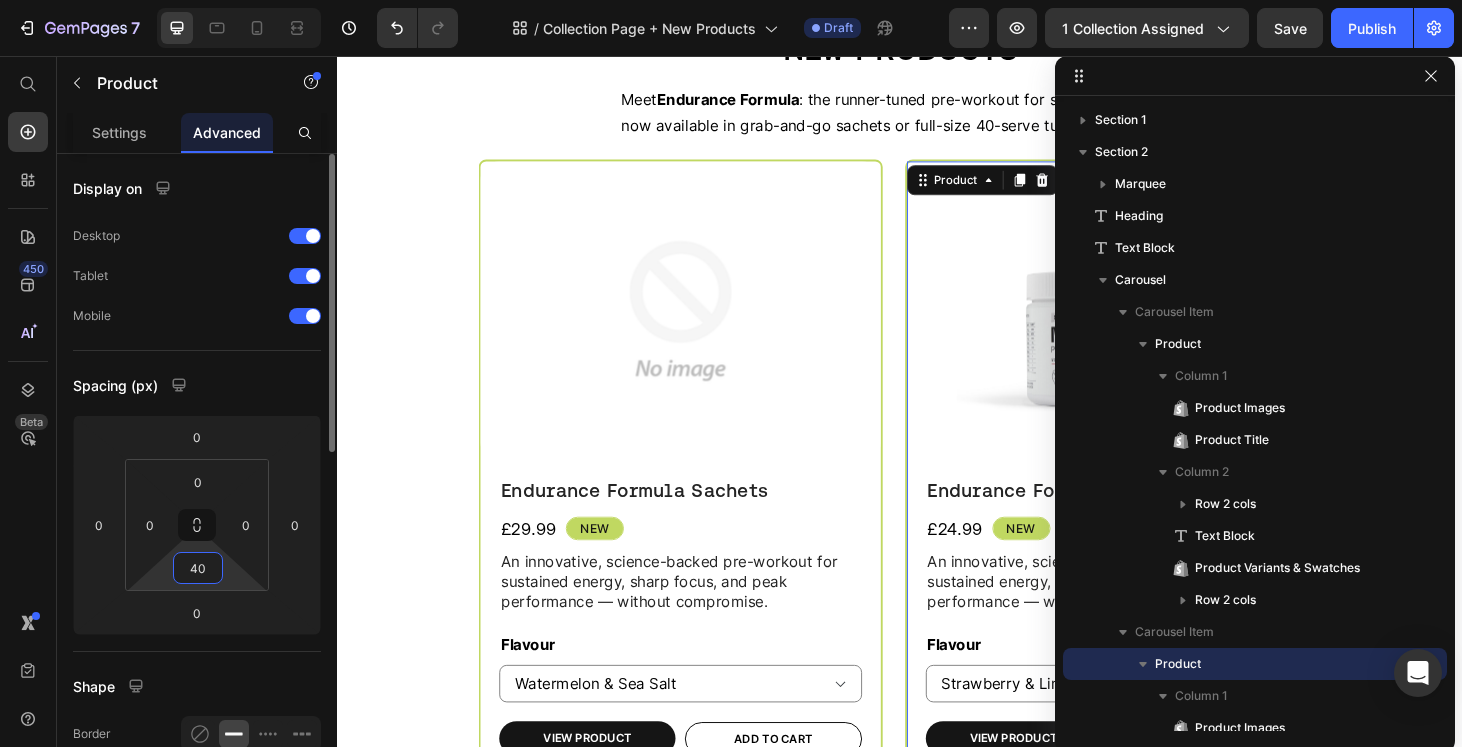 type on "40" 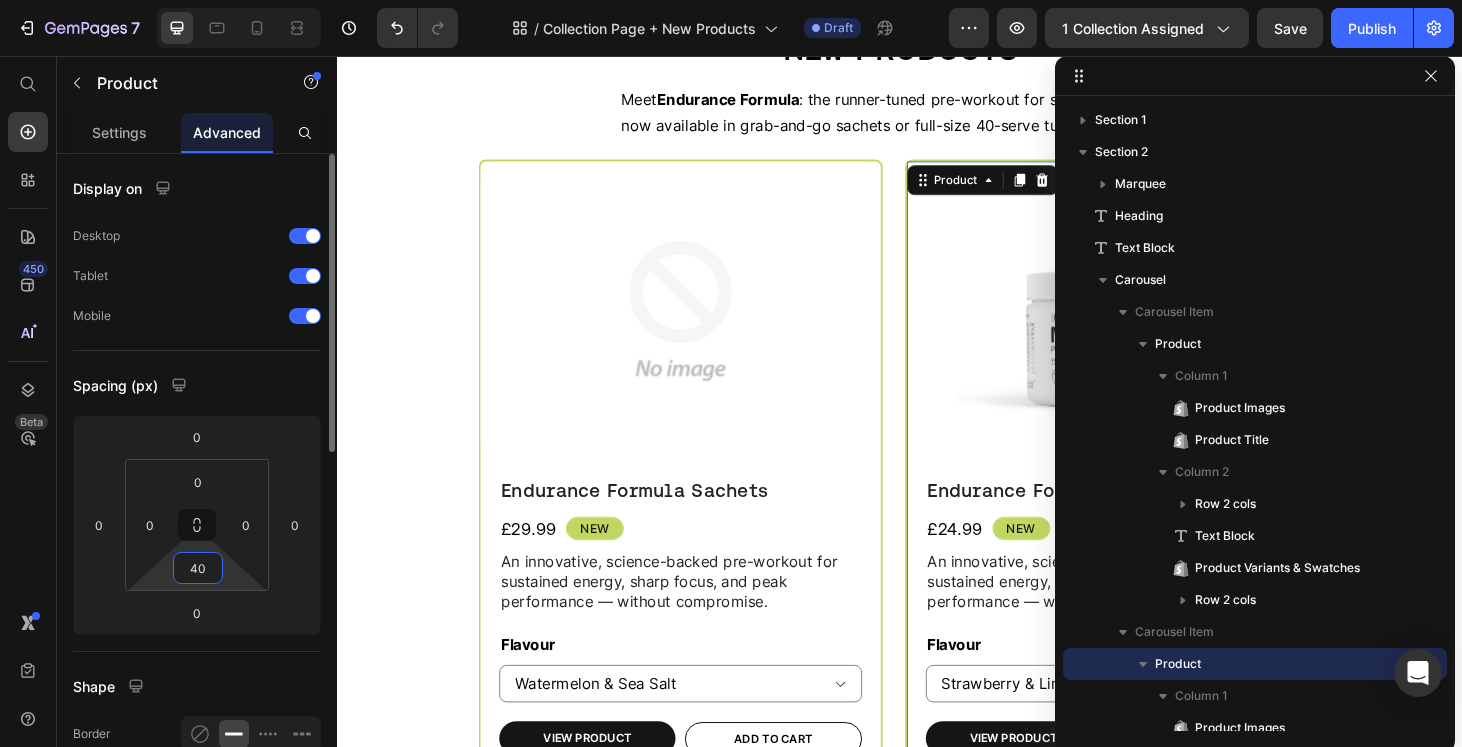 click on "Spacing (px)" at bounding box center [197, 385] 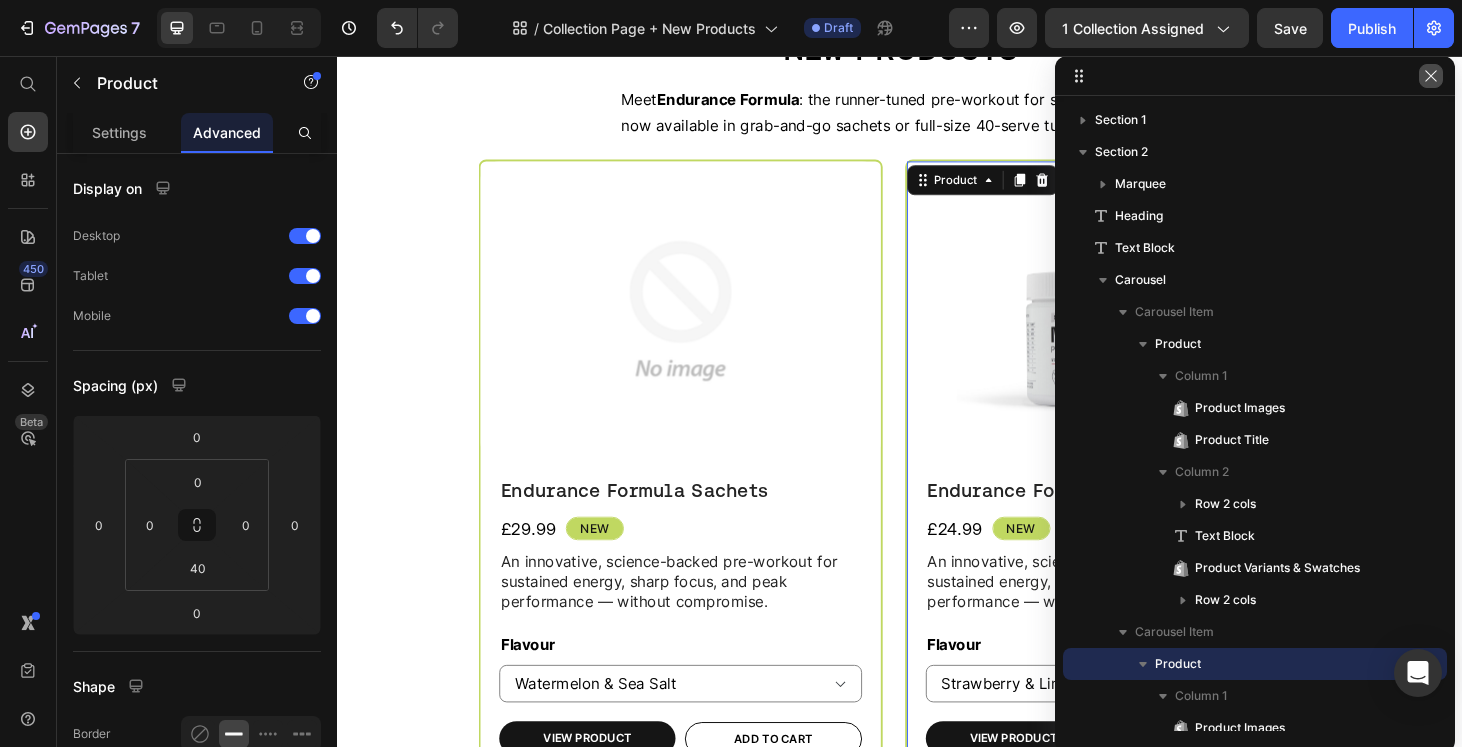 click 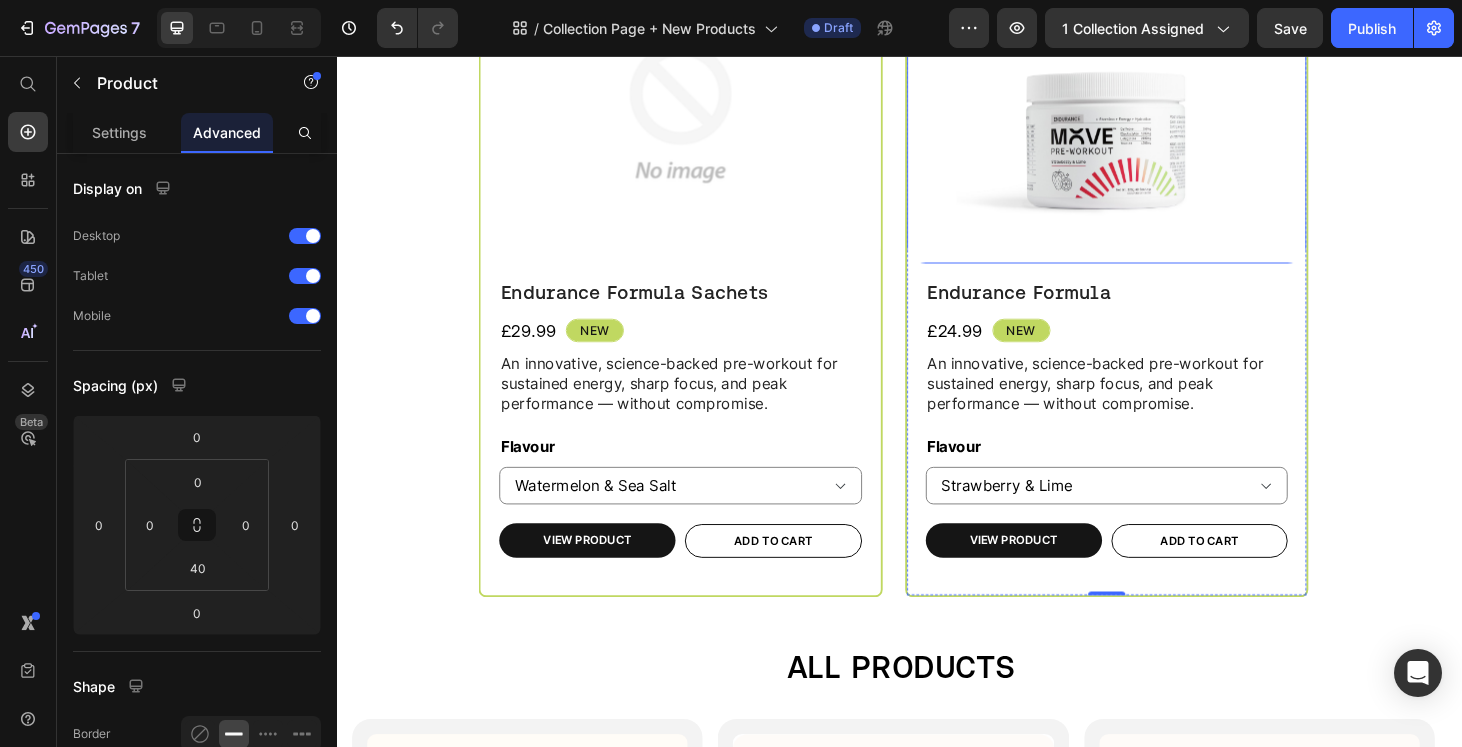 scroll, scrollTop: 722, scrollLeft: 0, axis: vertical 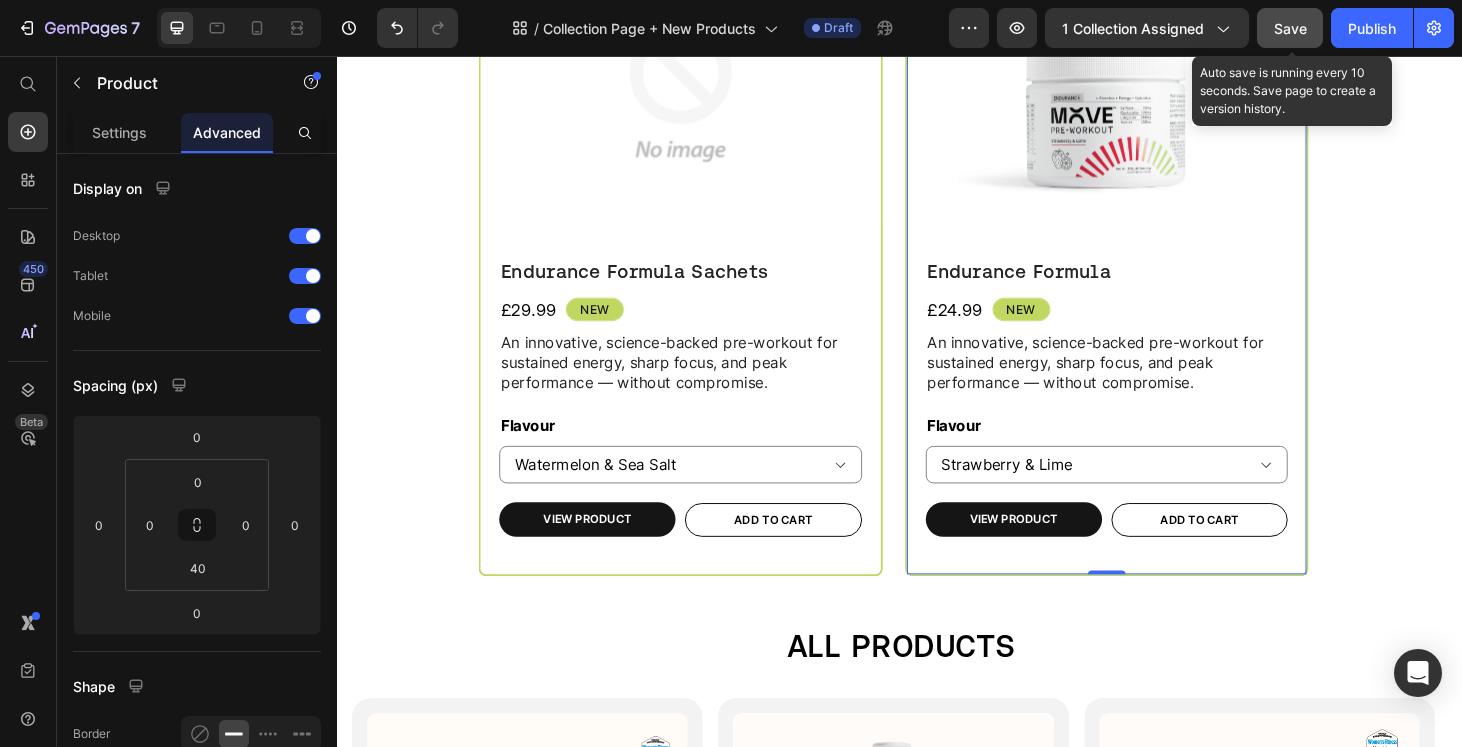 click on "Save" 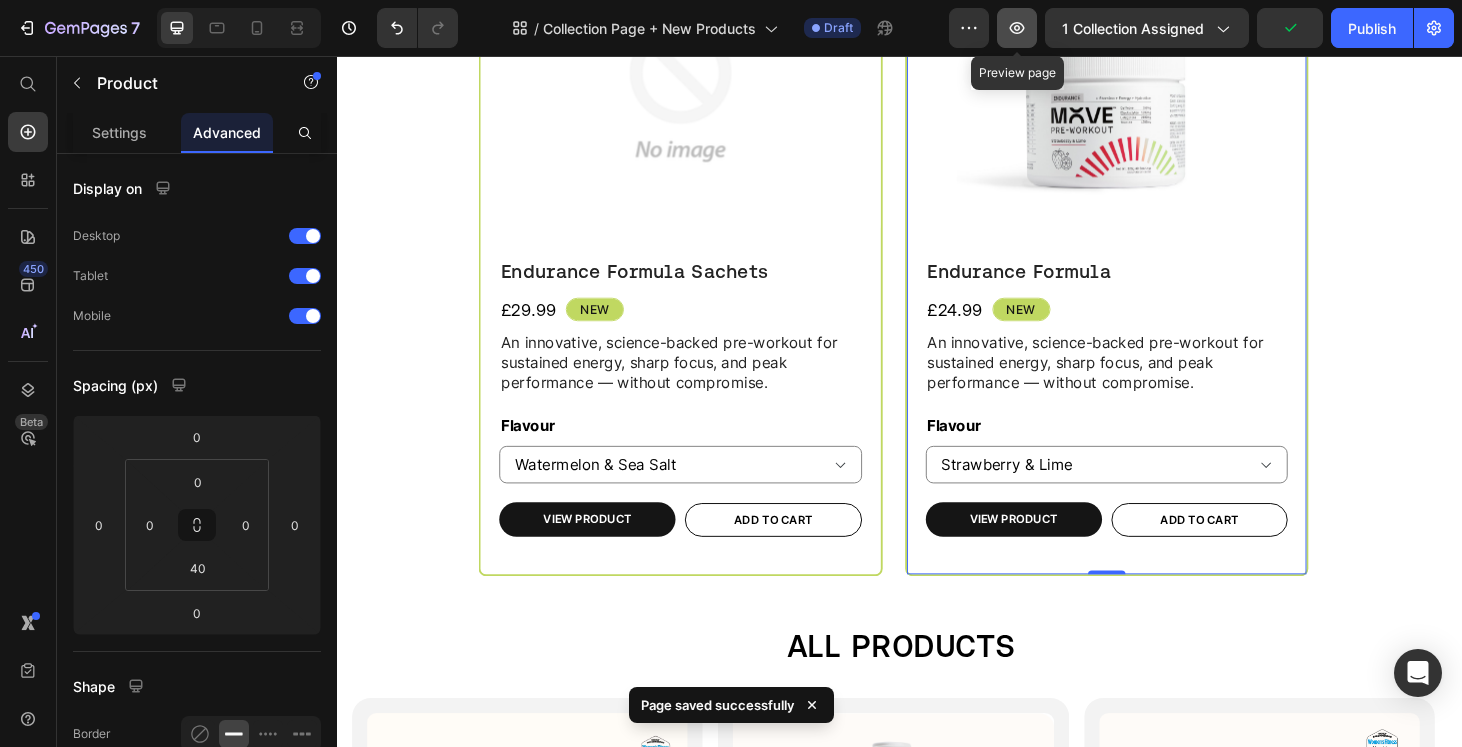 click 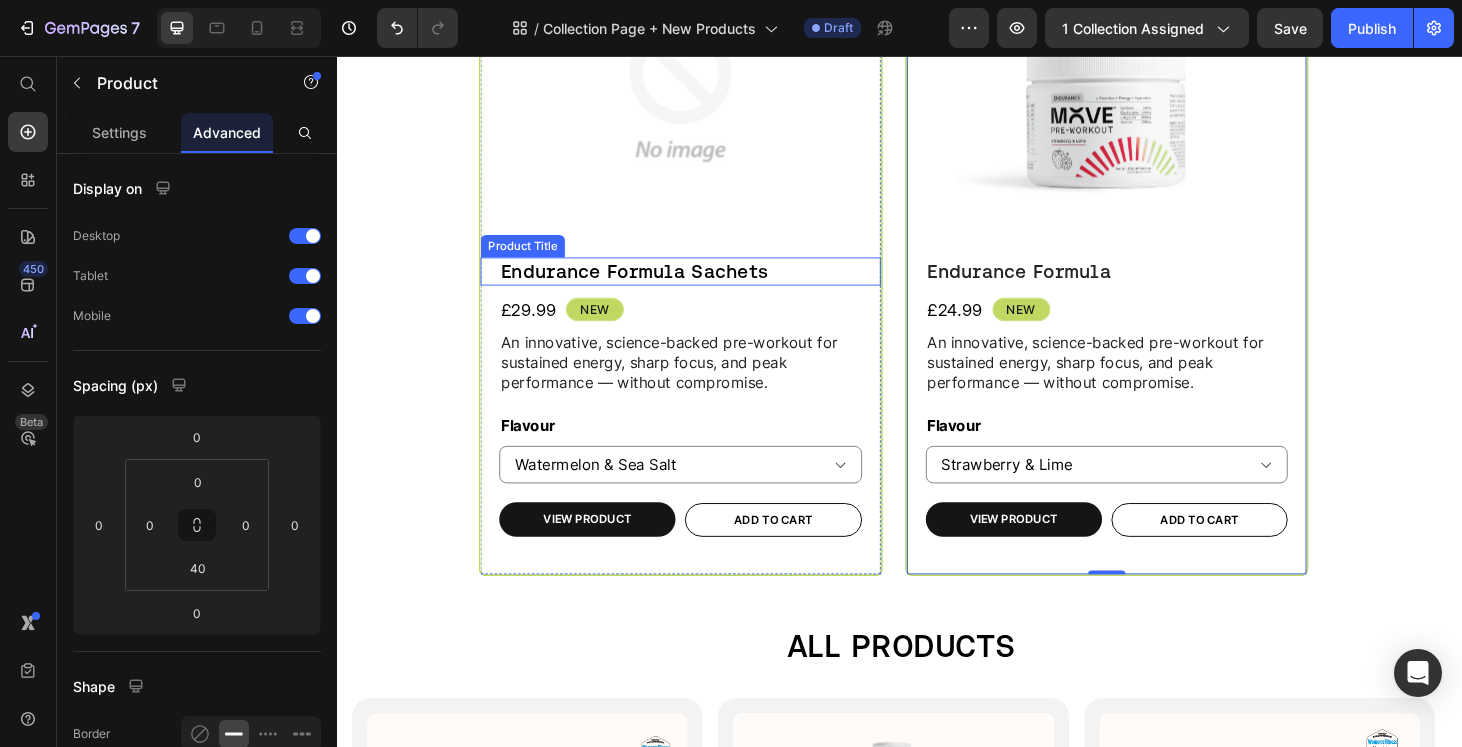 click on "Endurance Formula Sachets" at bounding box center (702, 286) 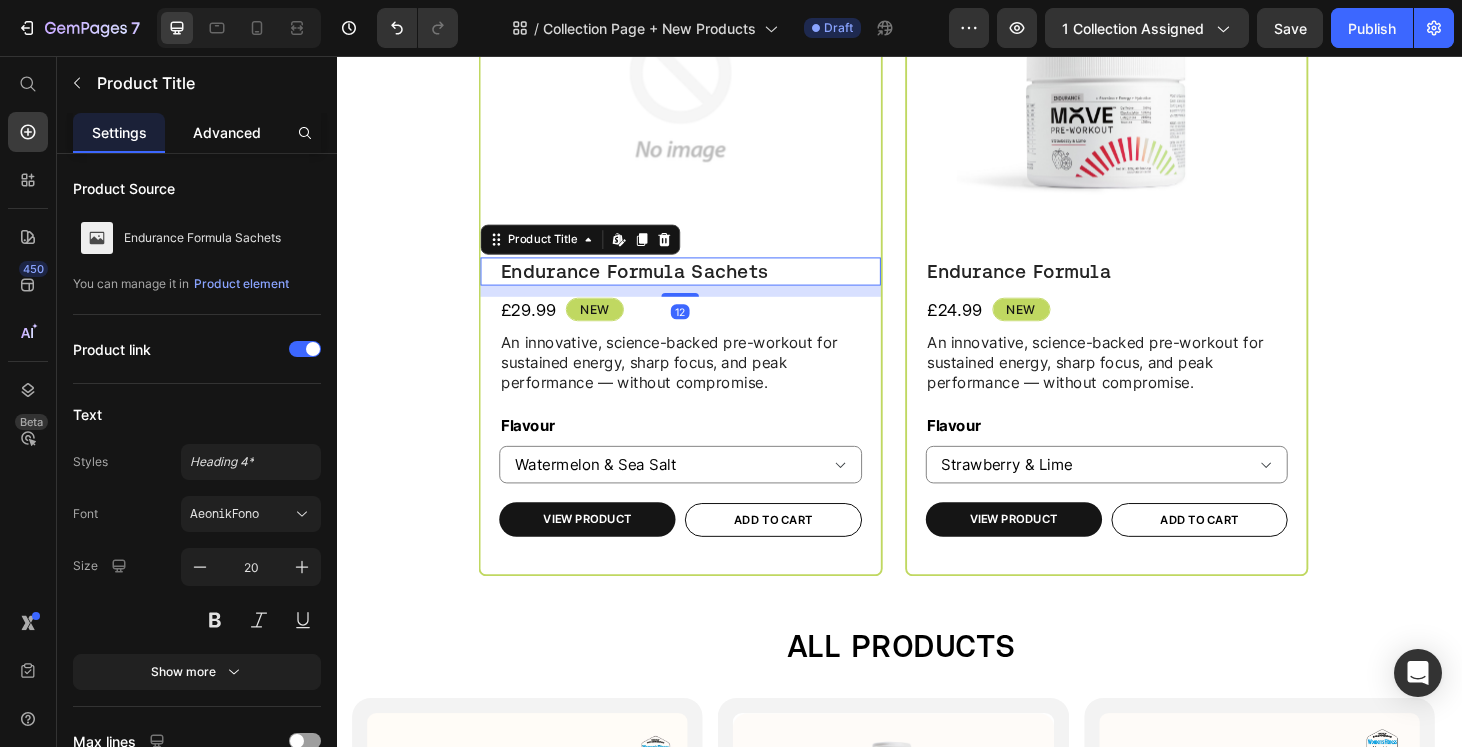 click on "Advanced" at bounding box center (227, 132) 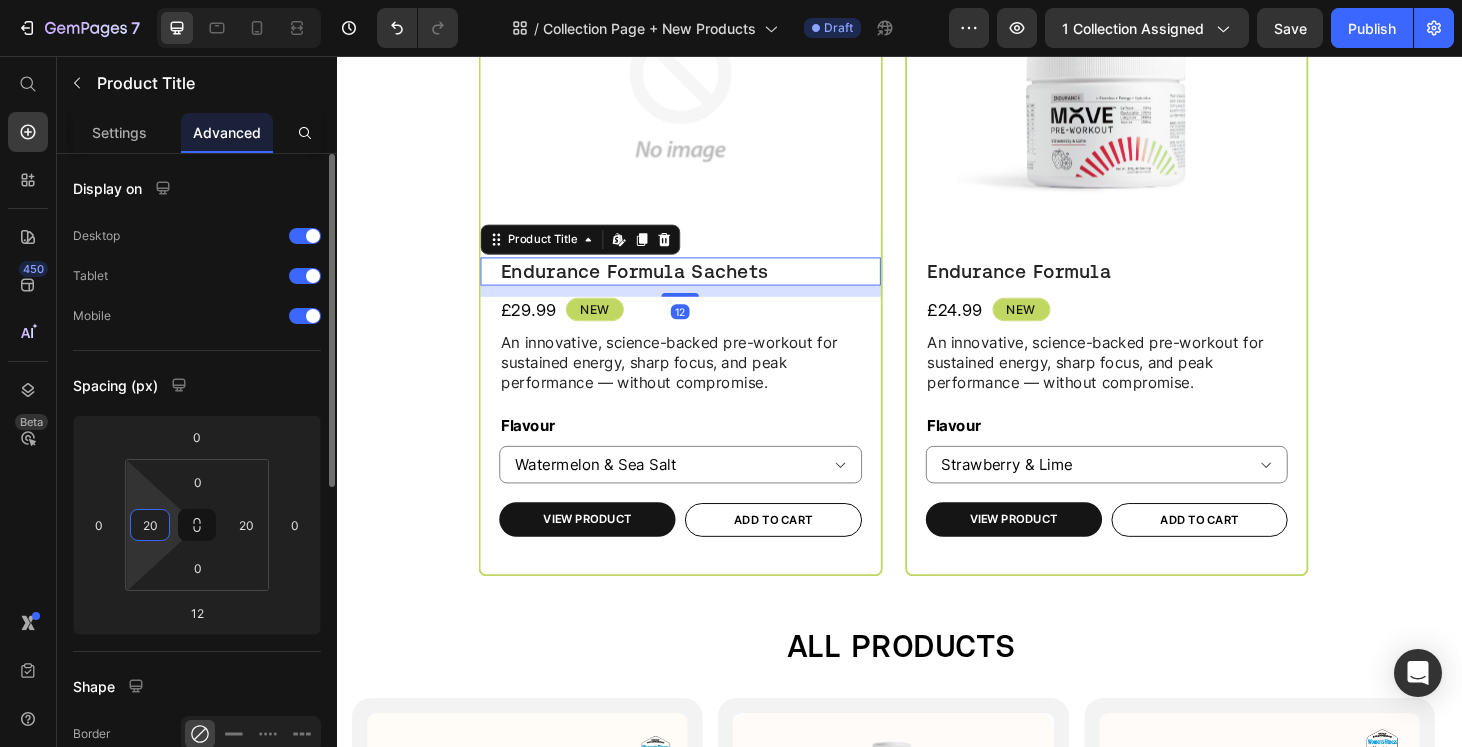 click on "20" at bounding box center [150, 525] 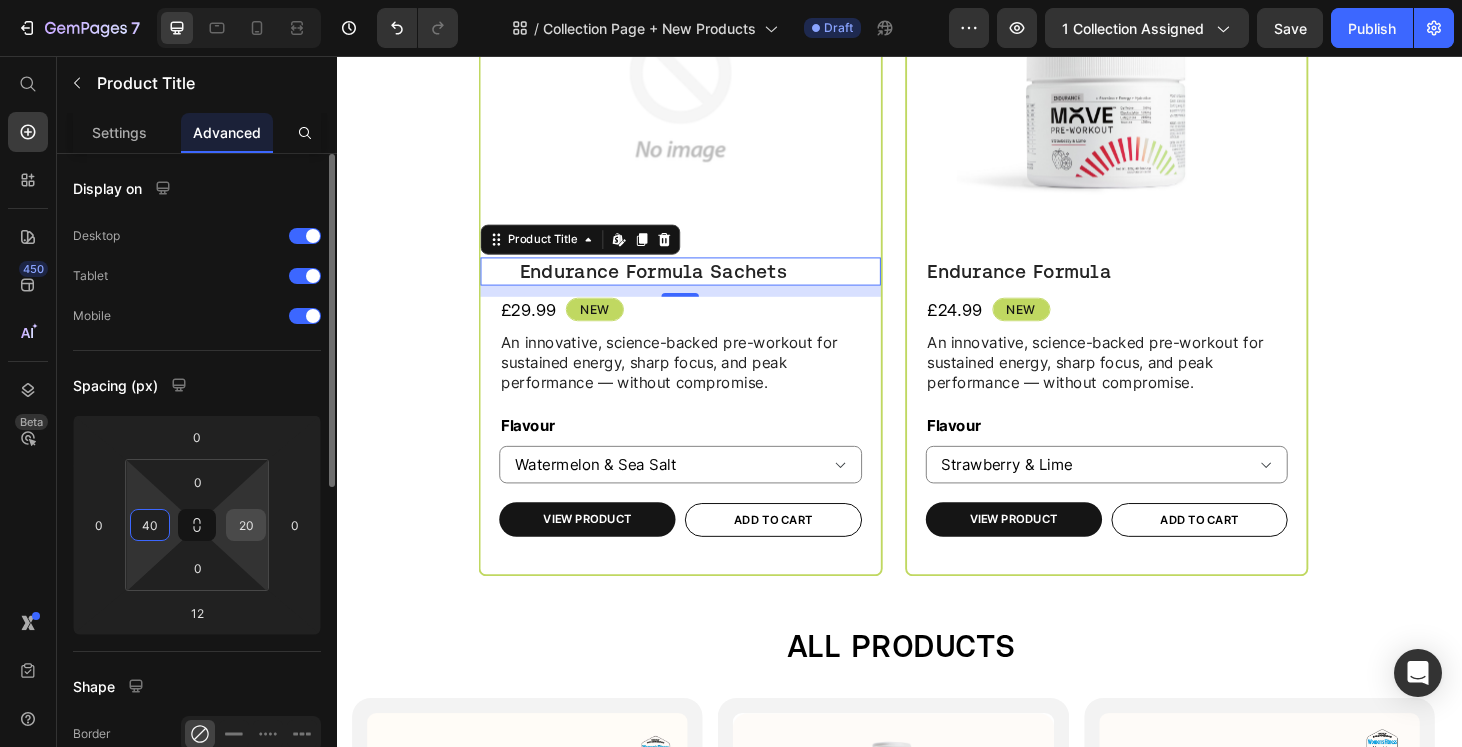 type on "40" 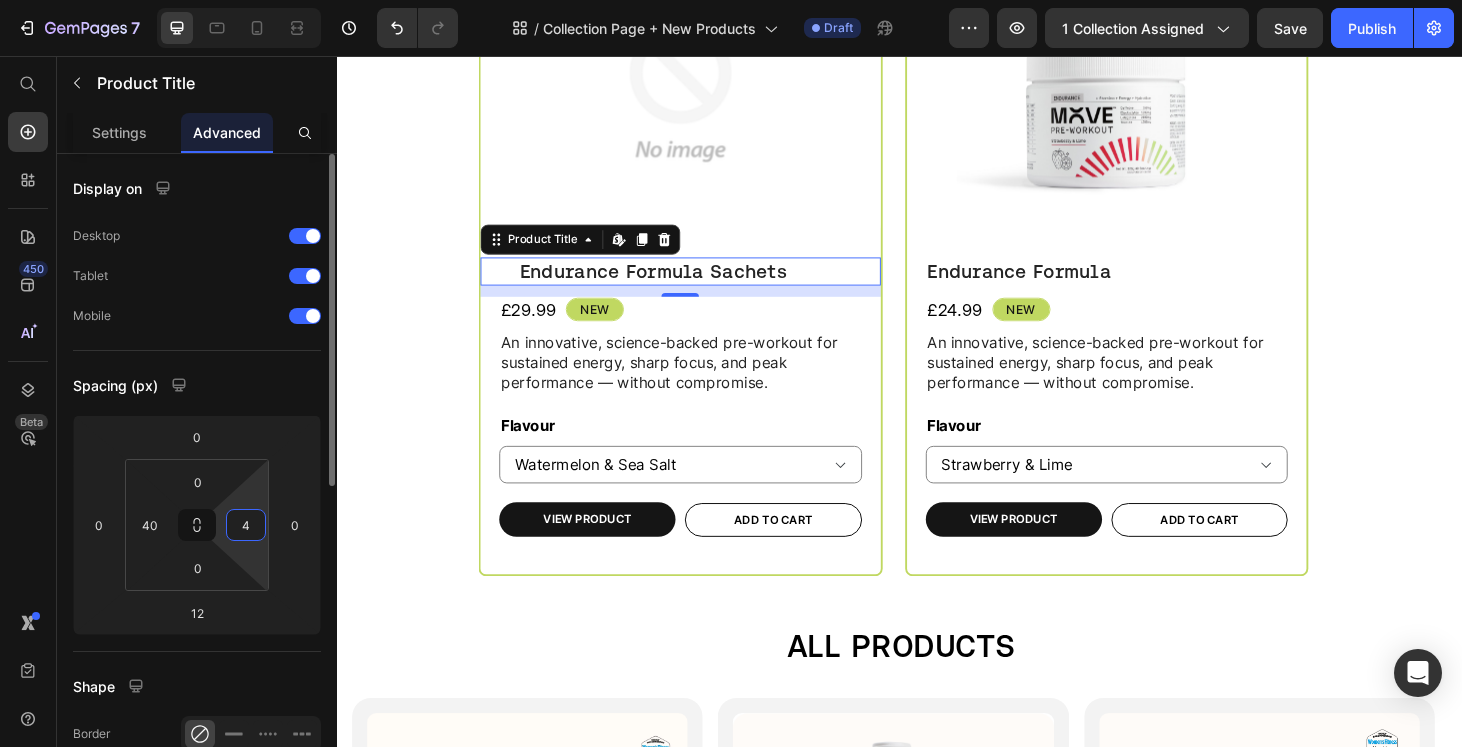 type on "40" 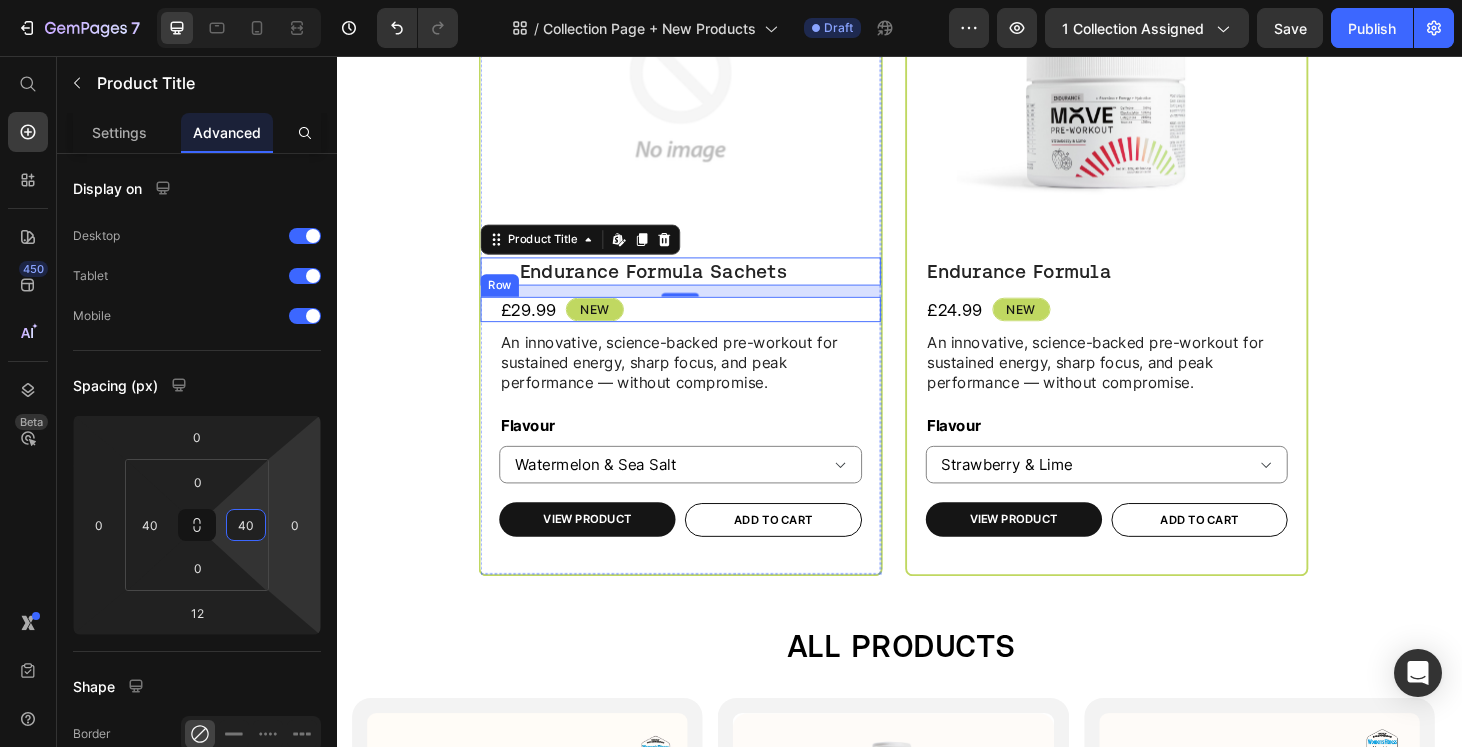 click on "£29.99 Product Price New Text Block Row" at bounding box center [702, 326] 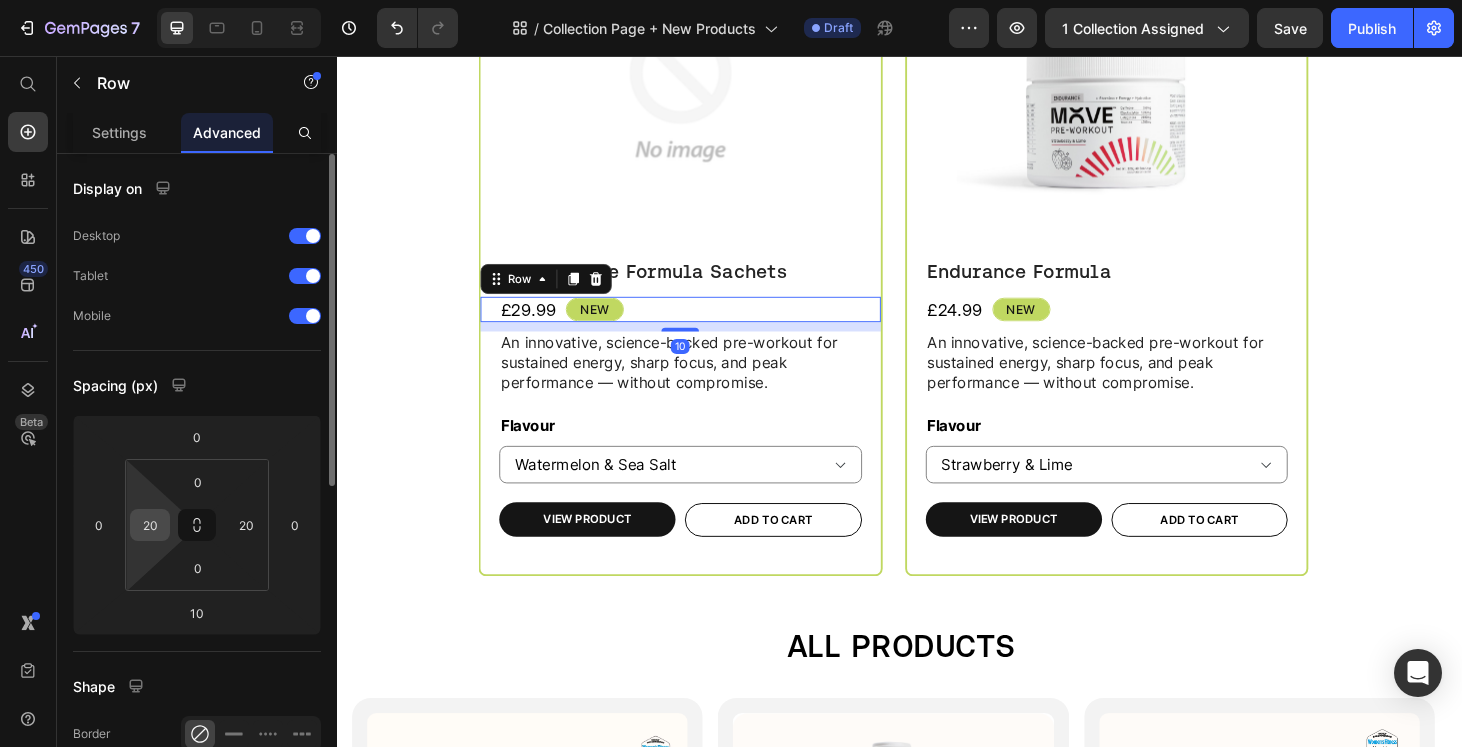 click on "20" at bounding box center (150, 525) 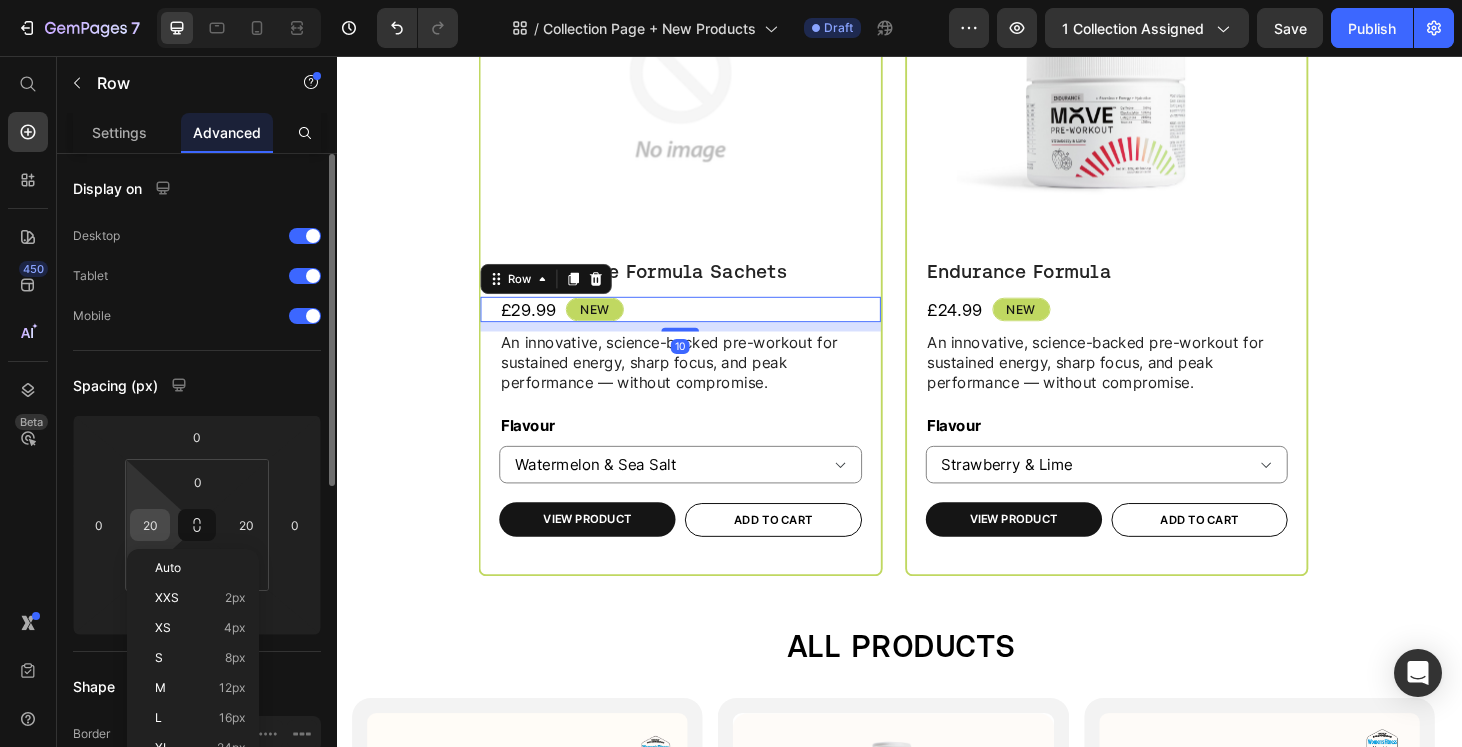 click on "20" at bounding box center (150, 525) 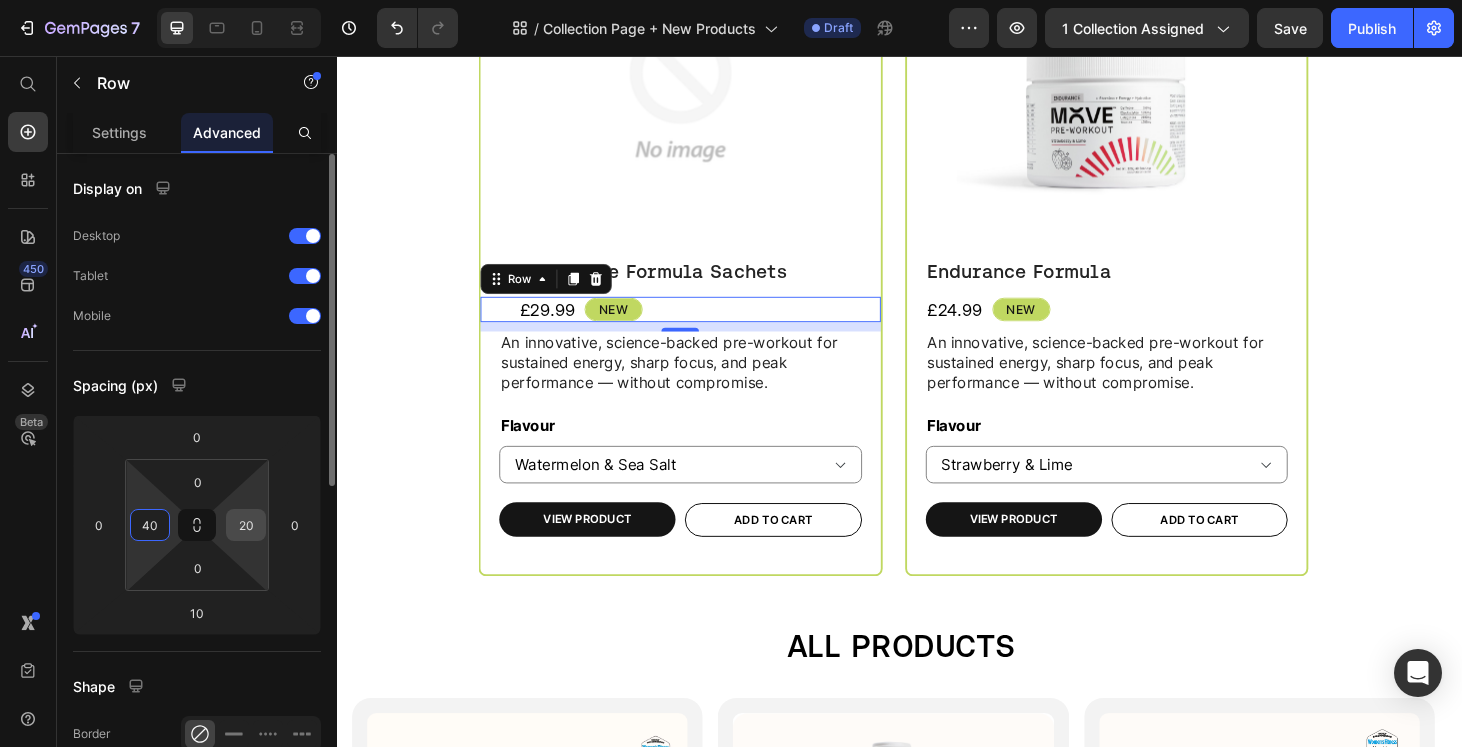 type on "40" 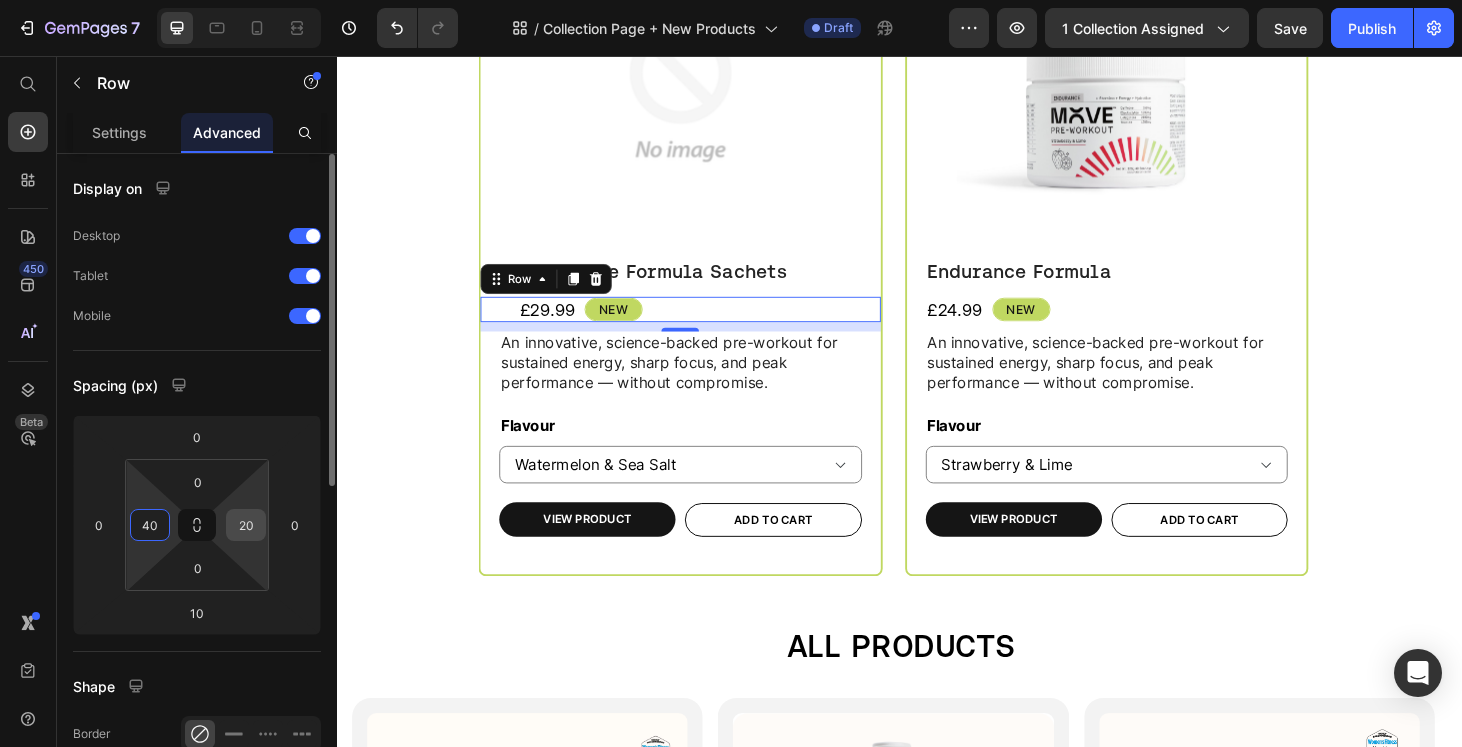 click on "20" at bounding box center [246, 525] 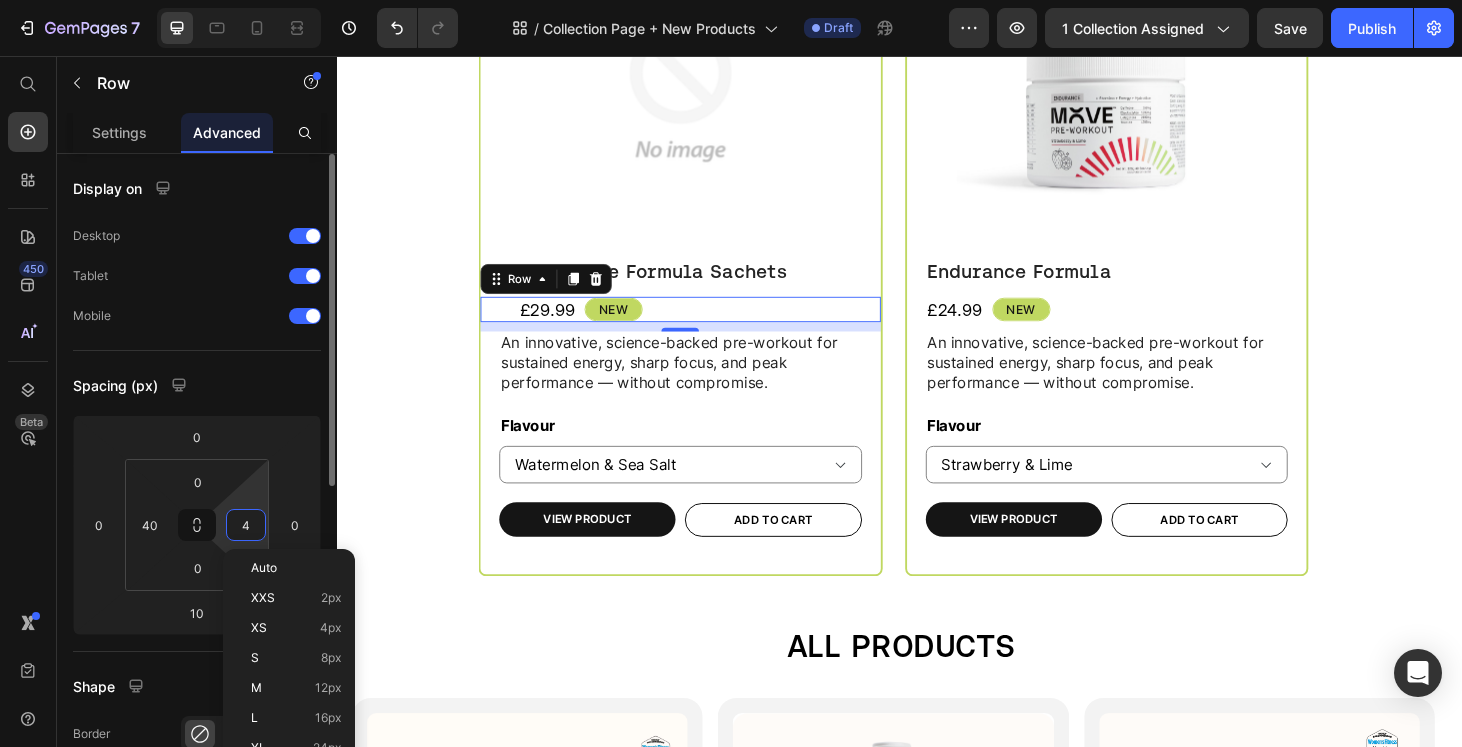 type on "40" 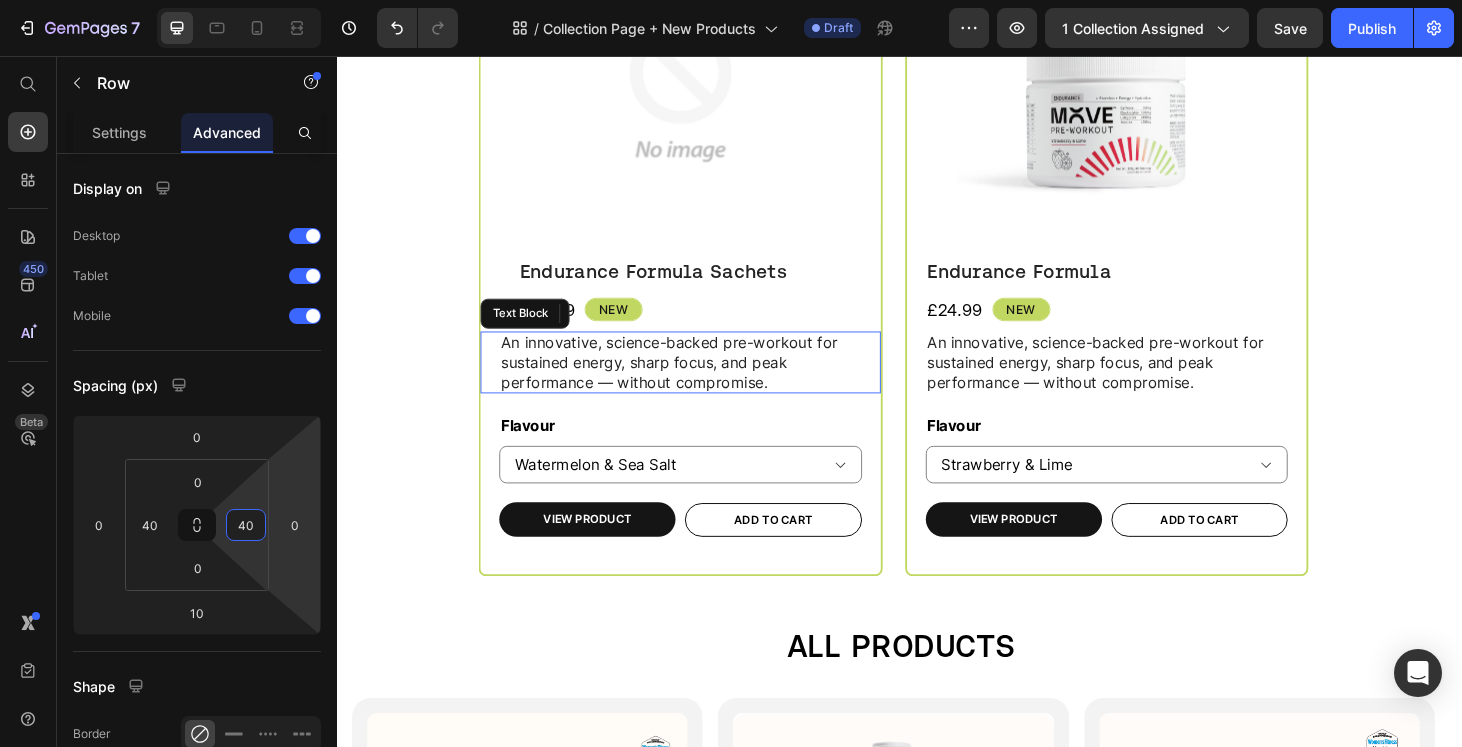 click on "An innovative, science-backed pre-workout for sustained energy, sharp focus, and peak performance — without compromise." at bounding box center [702, 383] 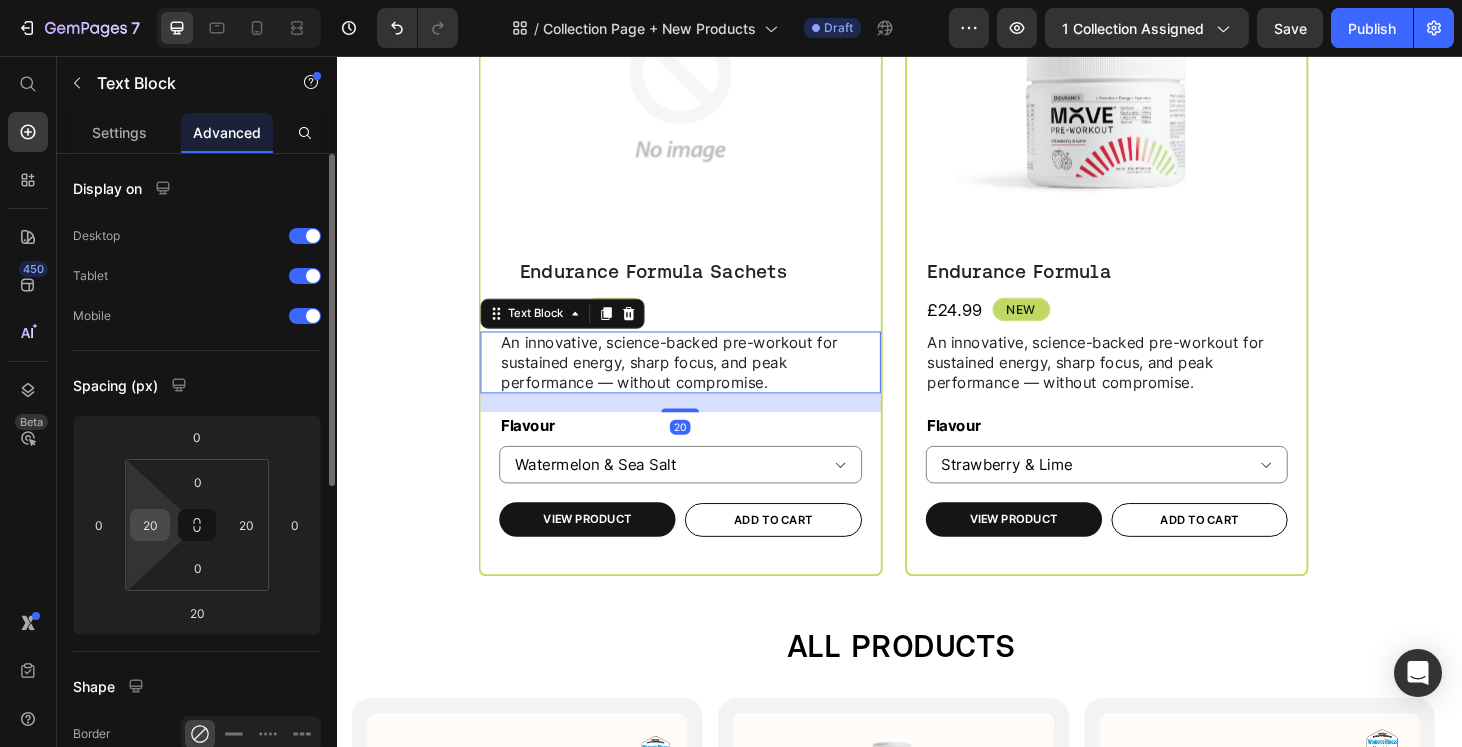 click on "20" at bounding box center [150, 525] 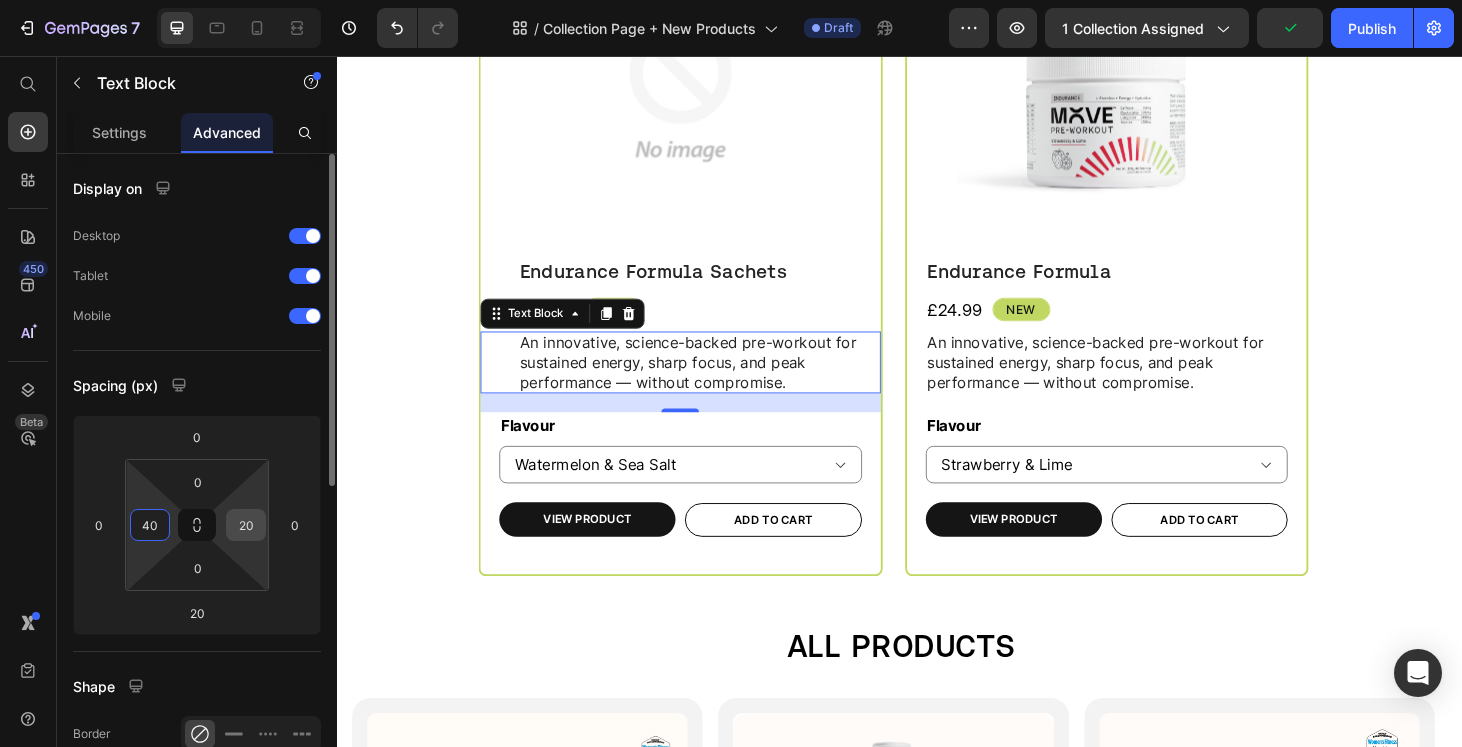 type on "40" 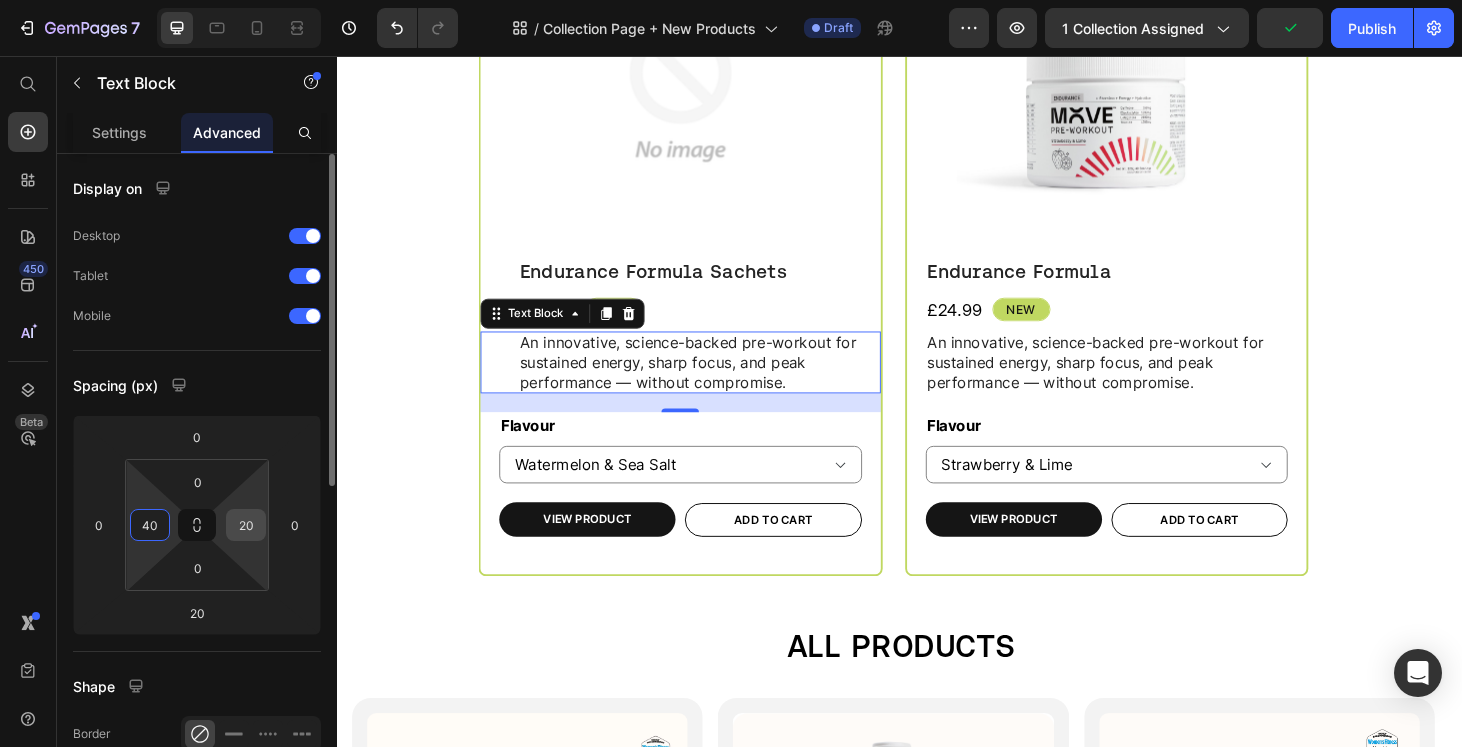 click on "20" at bounding box center [246, 525] 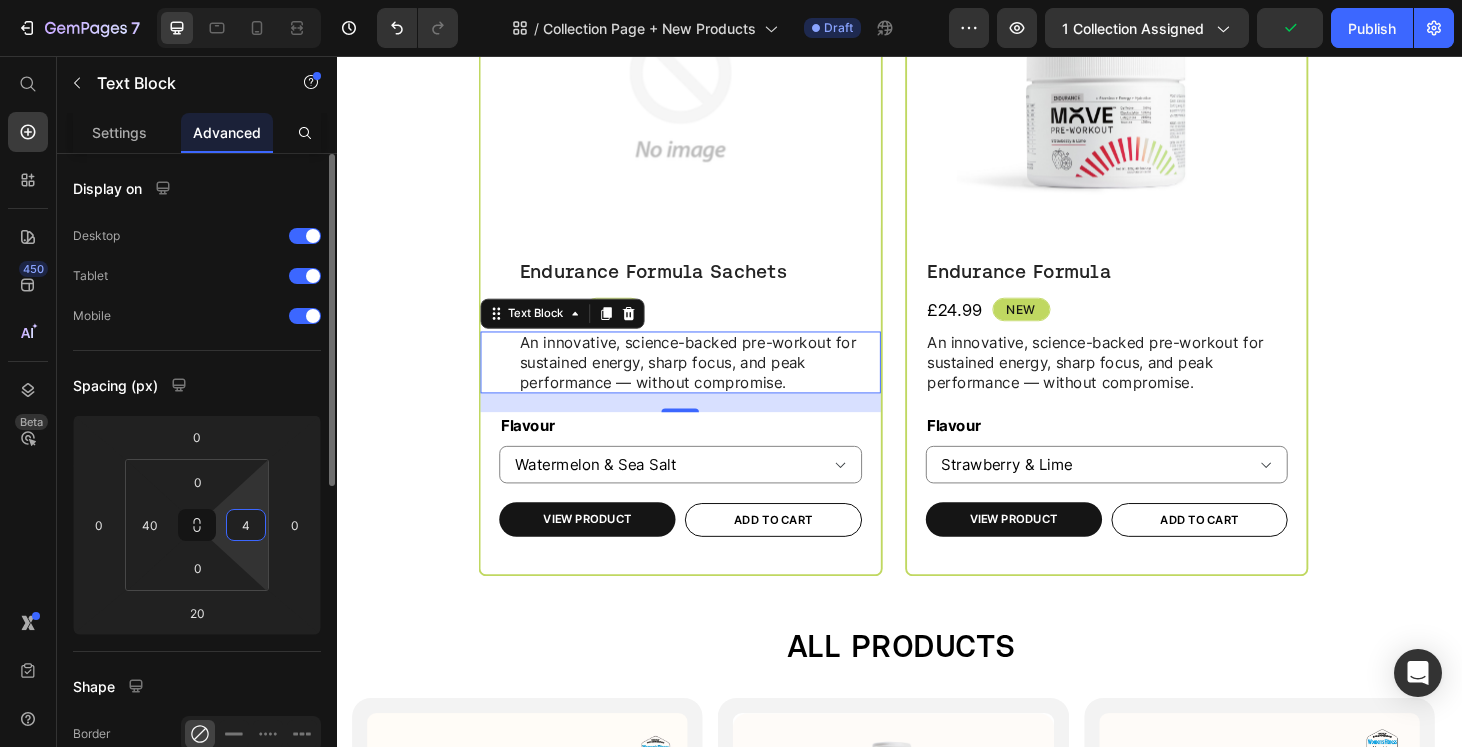 type on "40" 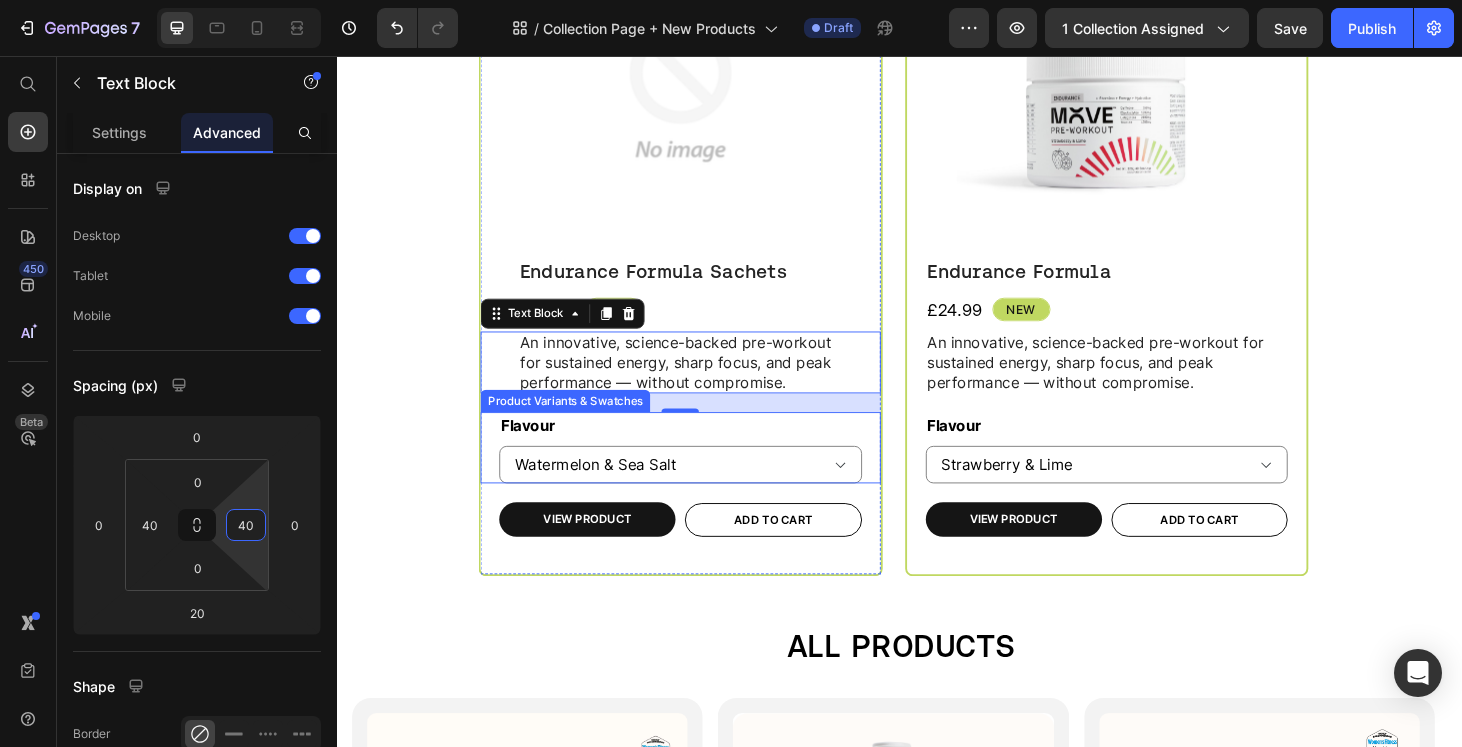 click on "Flavour Watermelon & Sea Salt Strawberry & Lime" at bounding box center (702, 474) 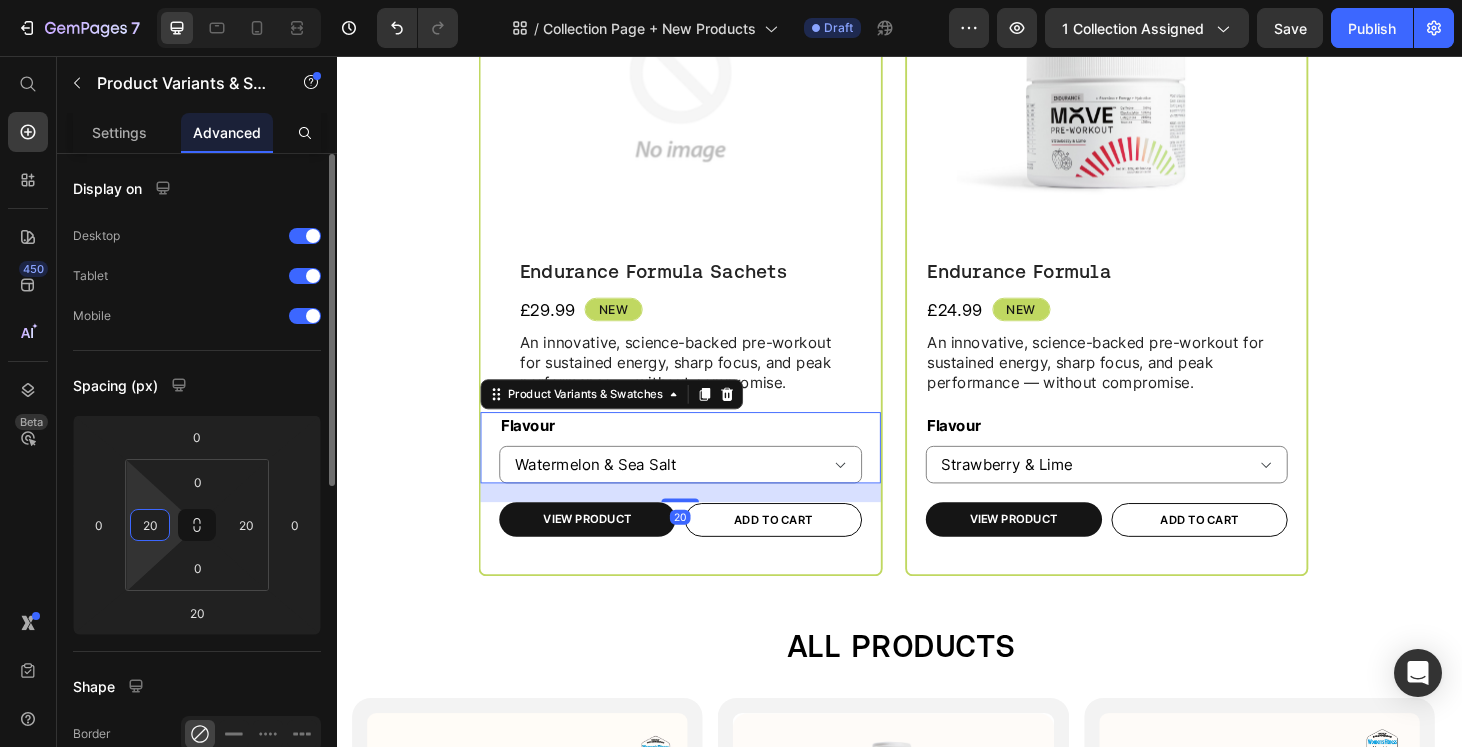 click on "20" at bounding box center (150, 525) 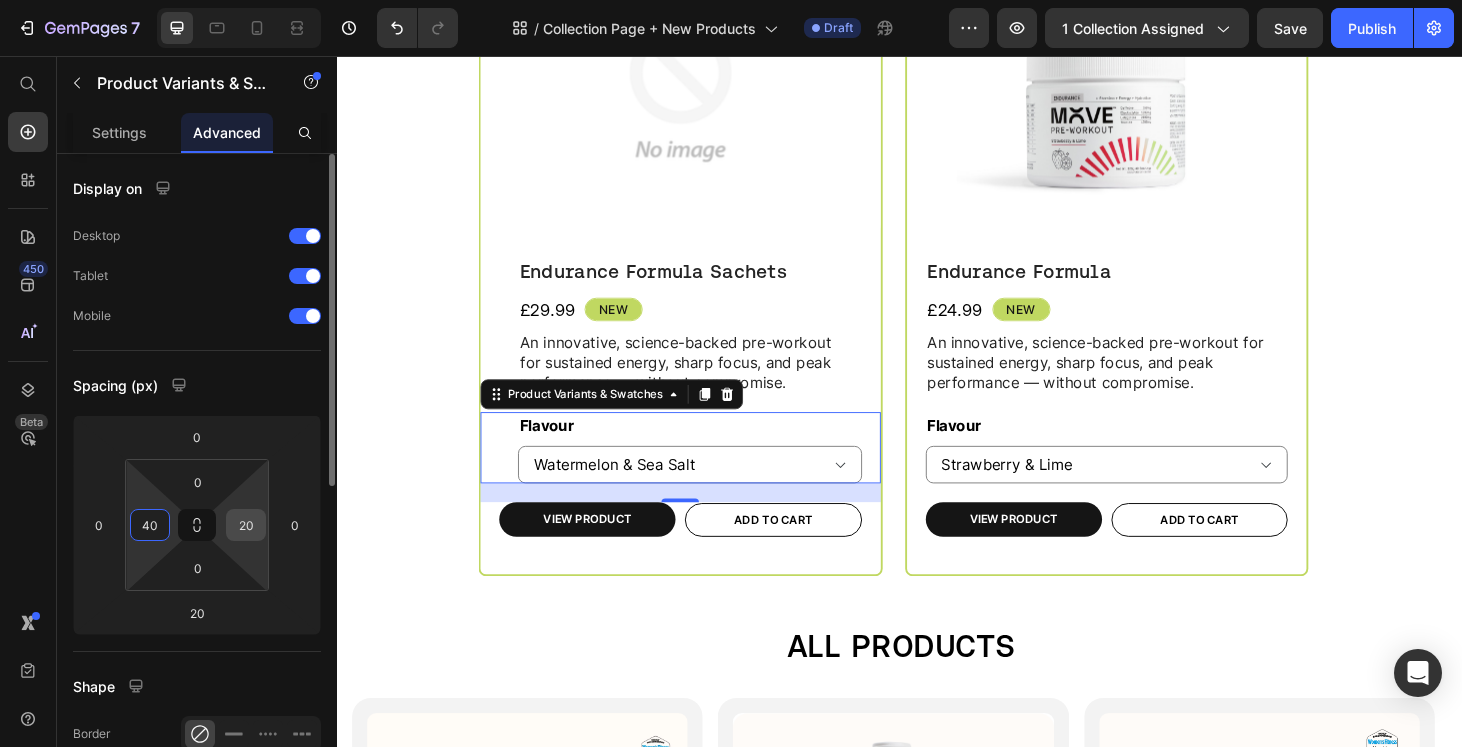 type on "40" 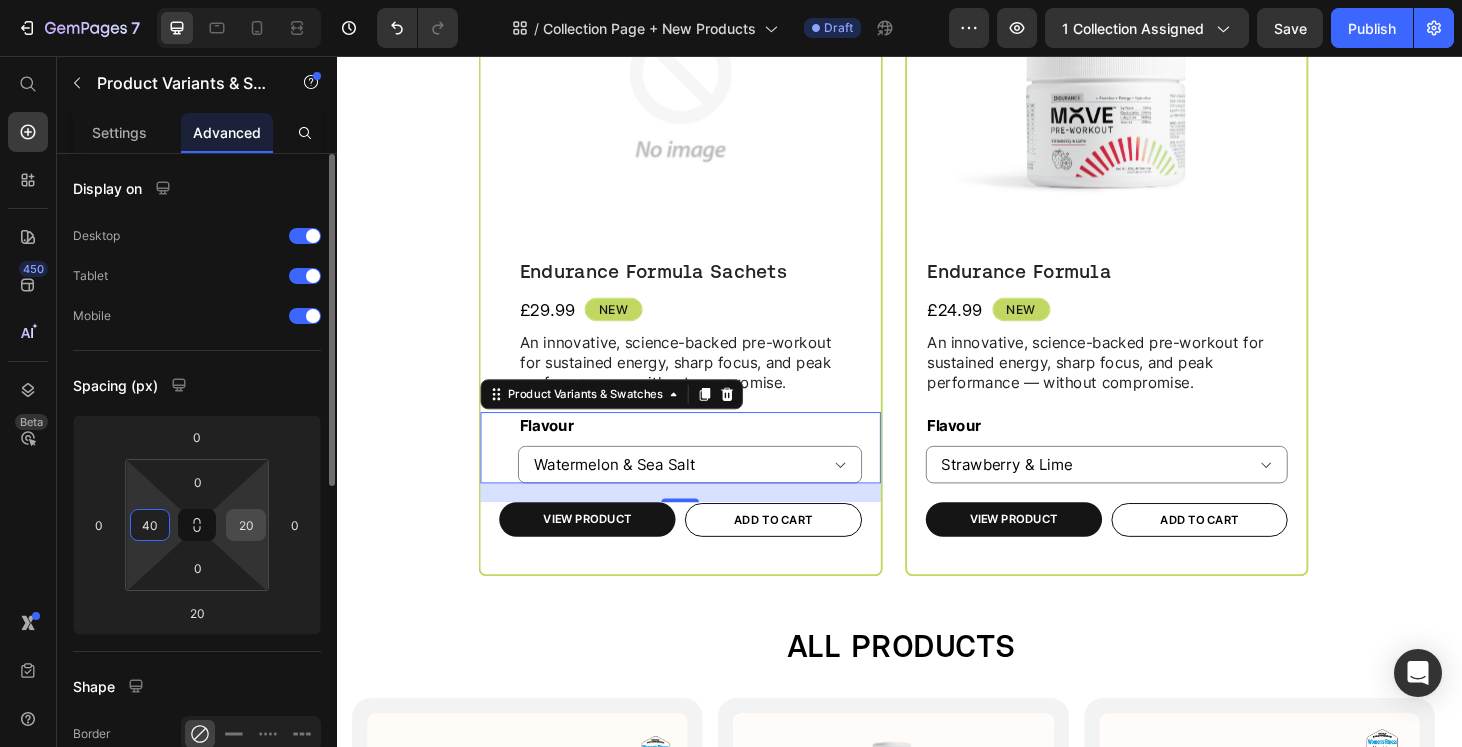 click on "20" at bounding box center (246, 525) 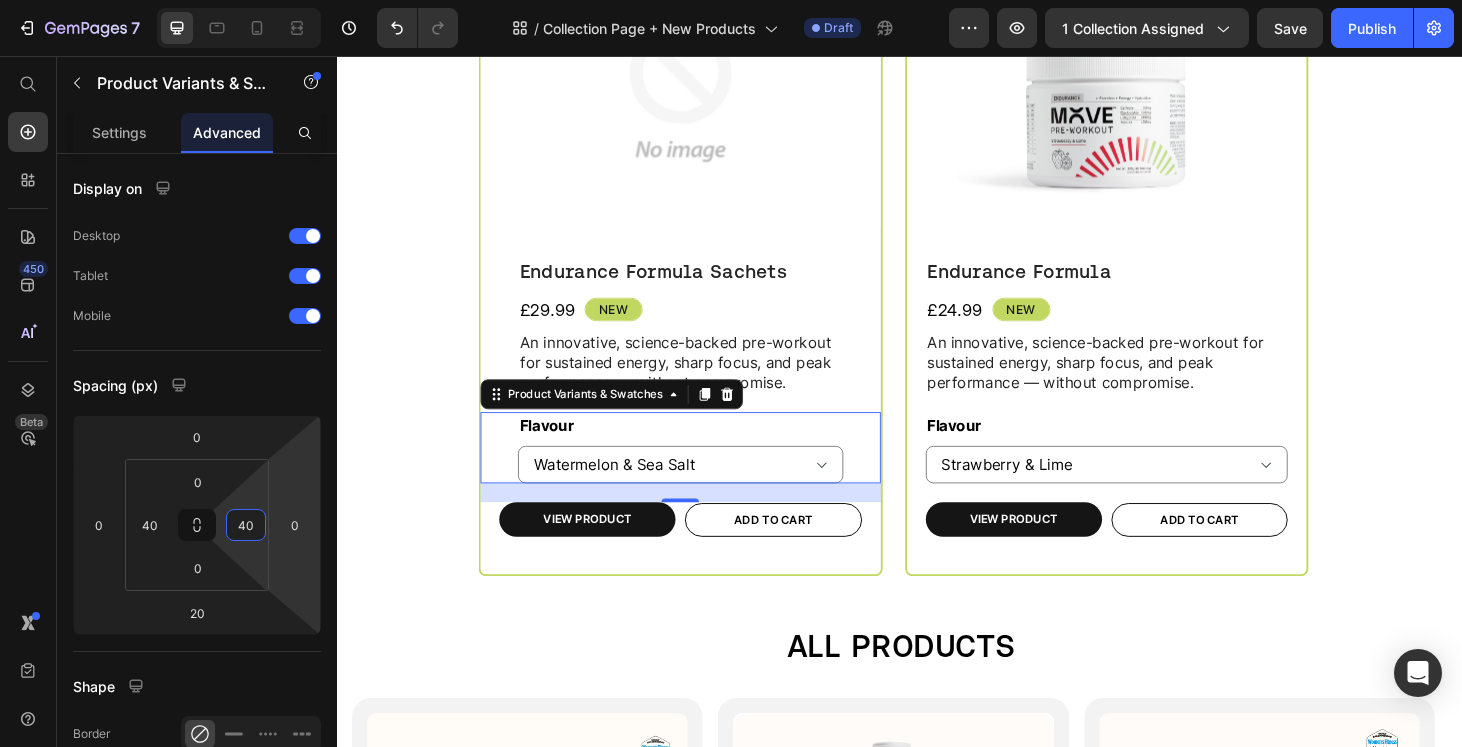 type on "40" 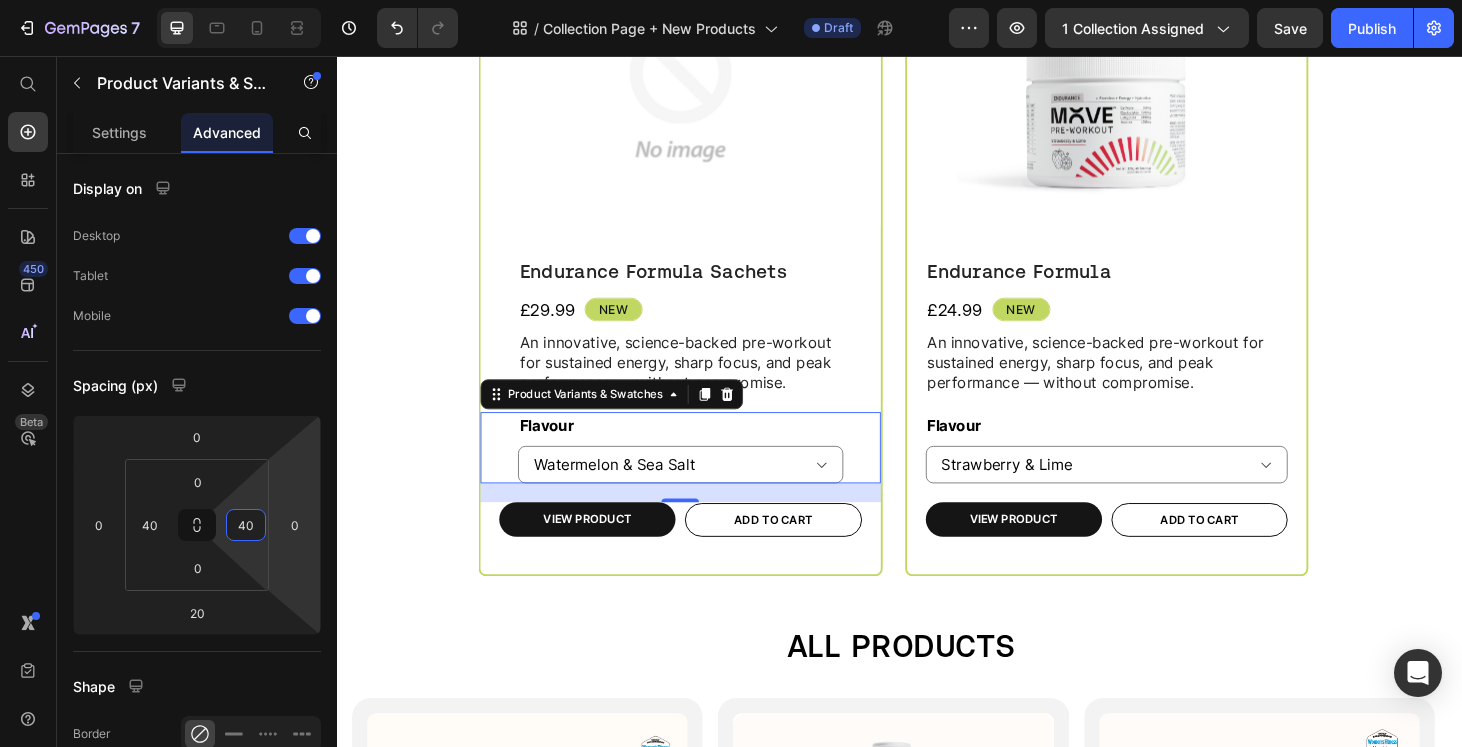 click on "20" at bounding box center [702, 548] 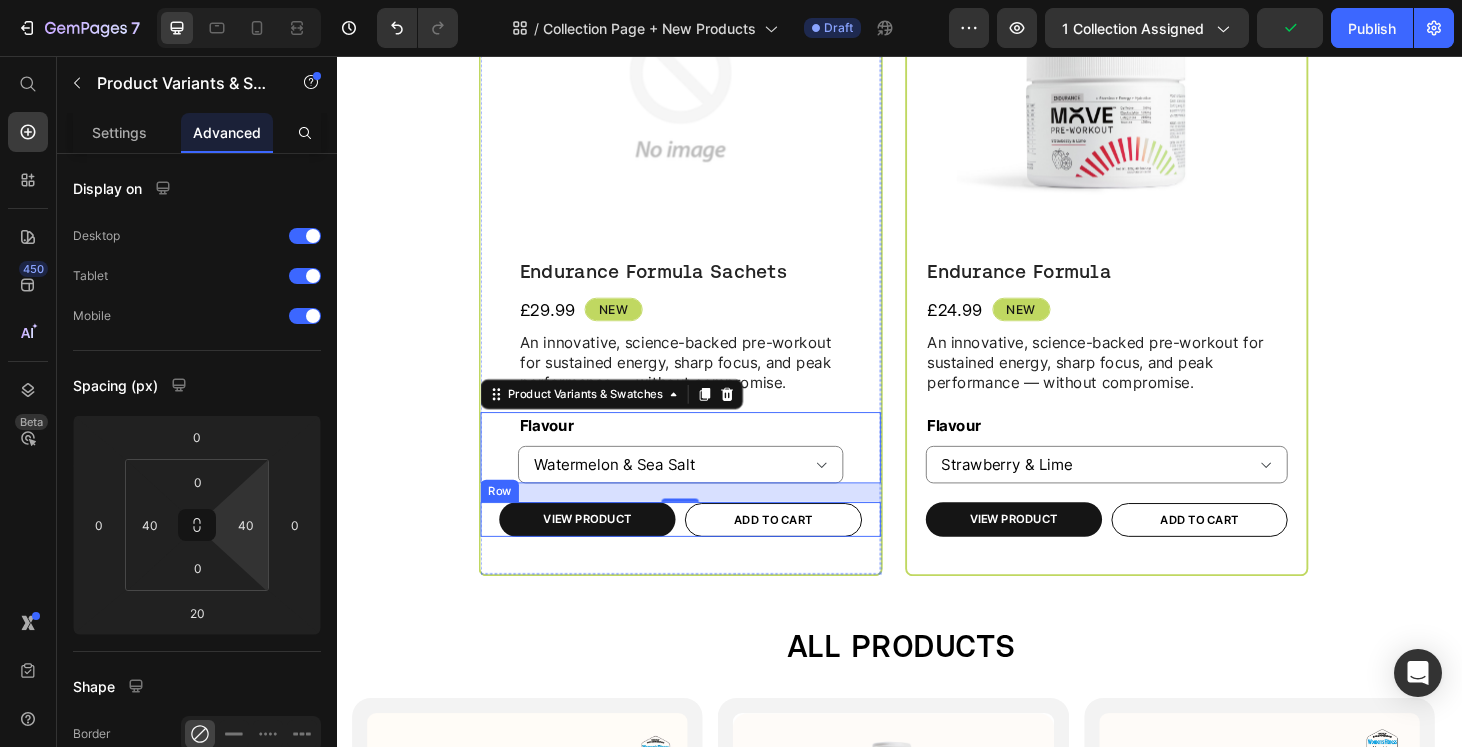click on "View Product Product View More Add to cart Add to Cart Row" at bounding box center [702, 550] 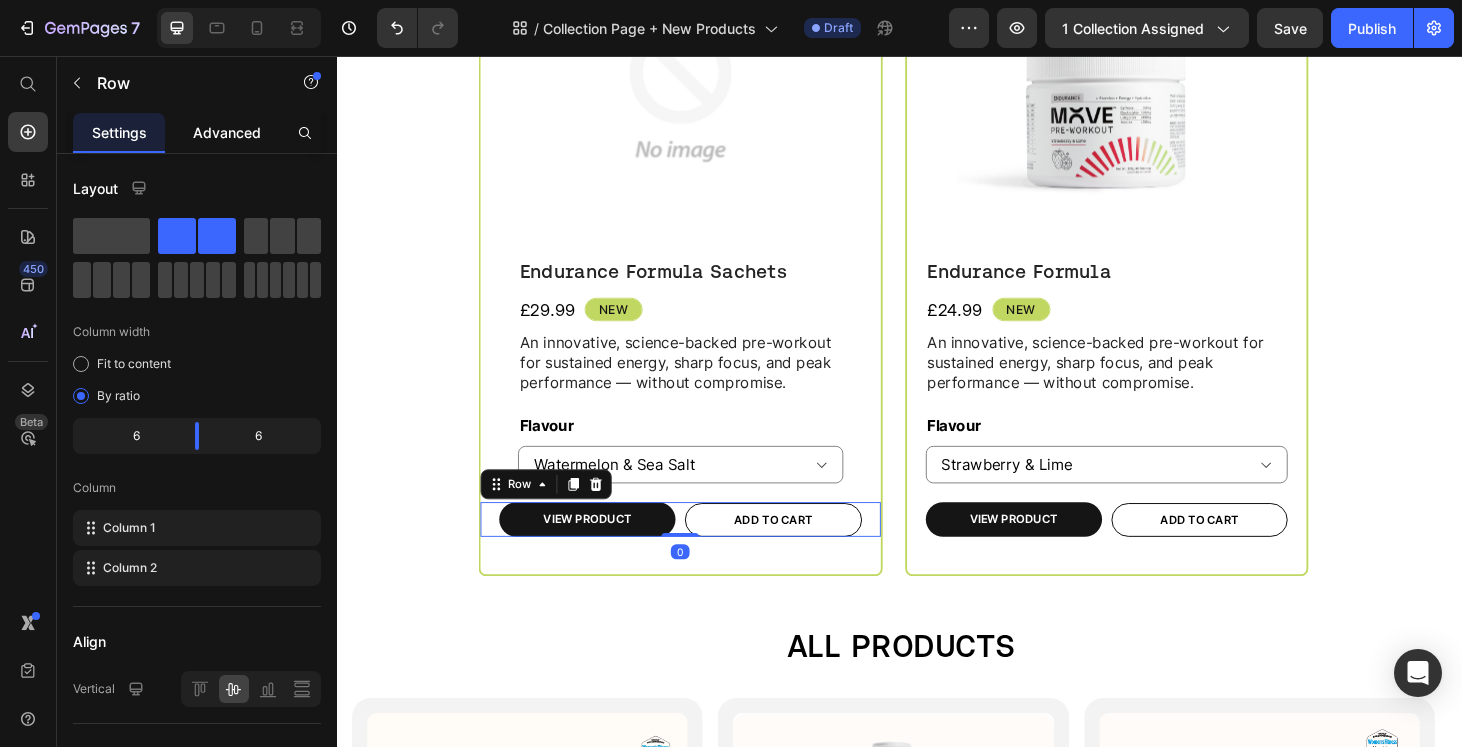 click on "Advanced" at bounding box center [227, 132] 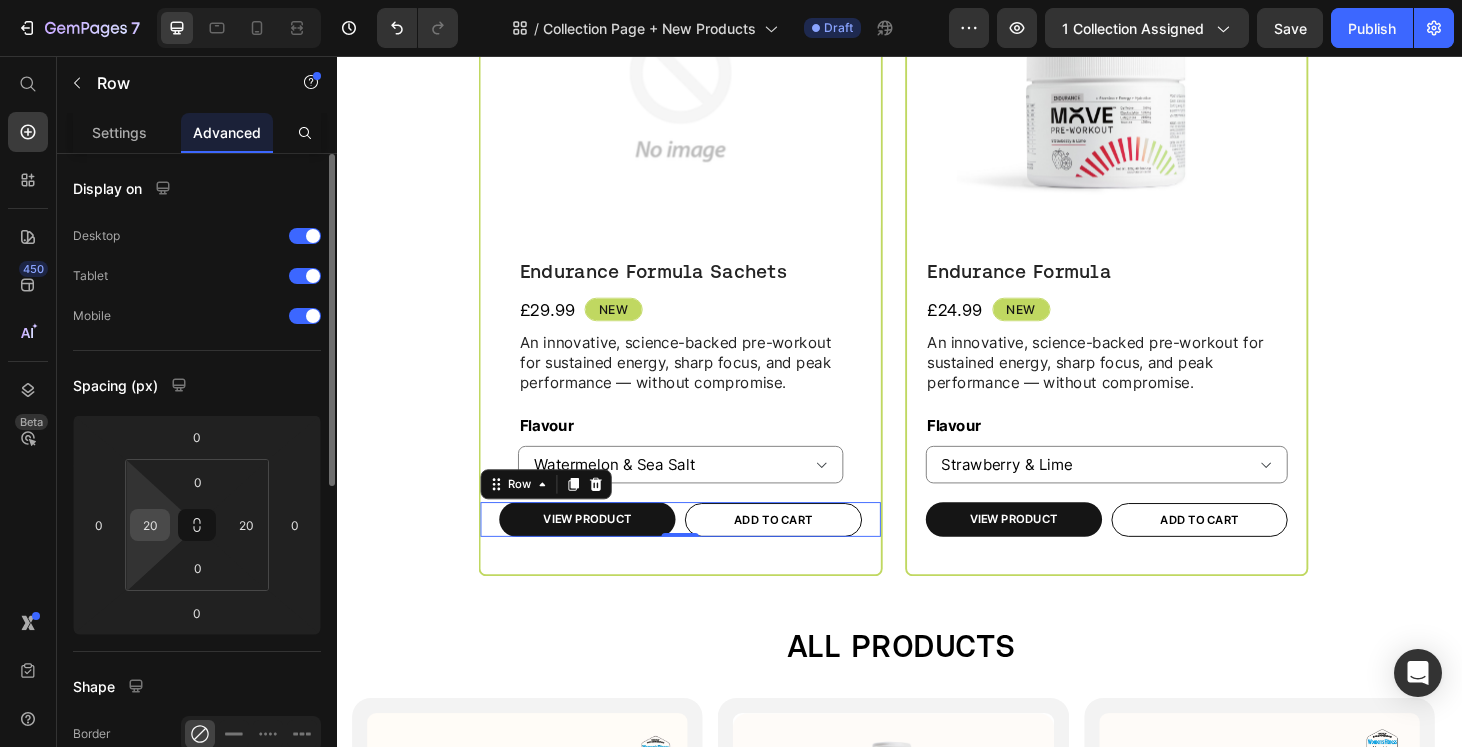 click on "20" at bounding box center (150, 525) 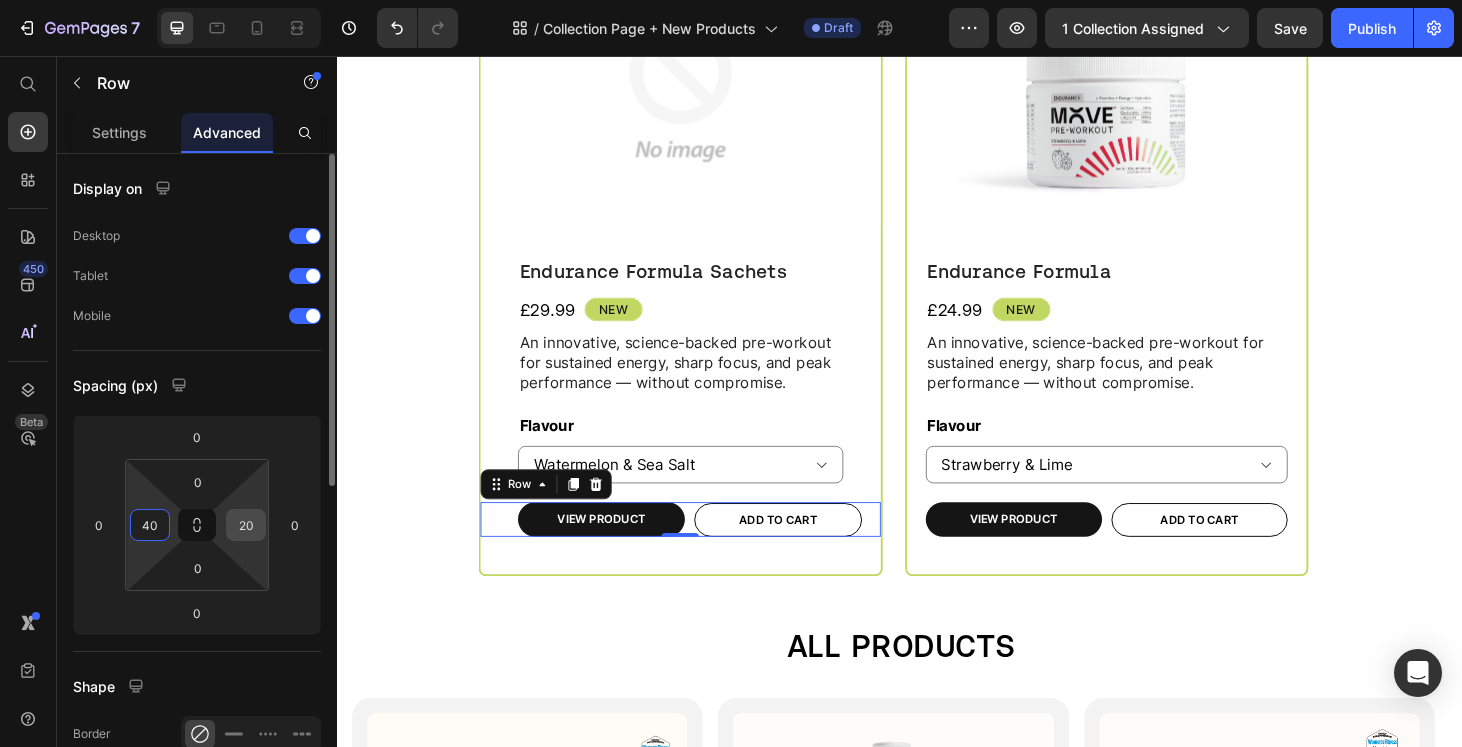 type on "40" 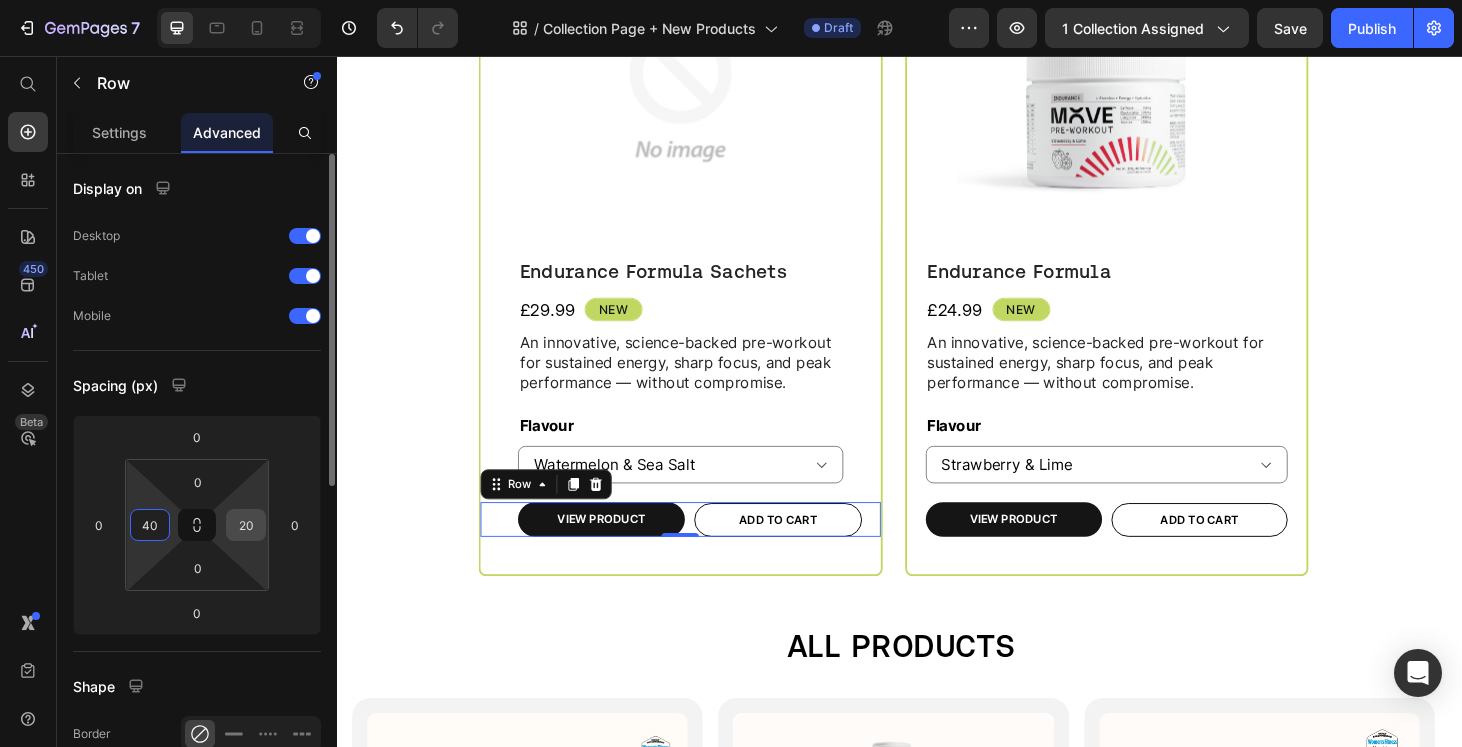 click on "20" at bounding box center (246, 525) 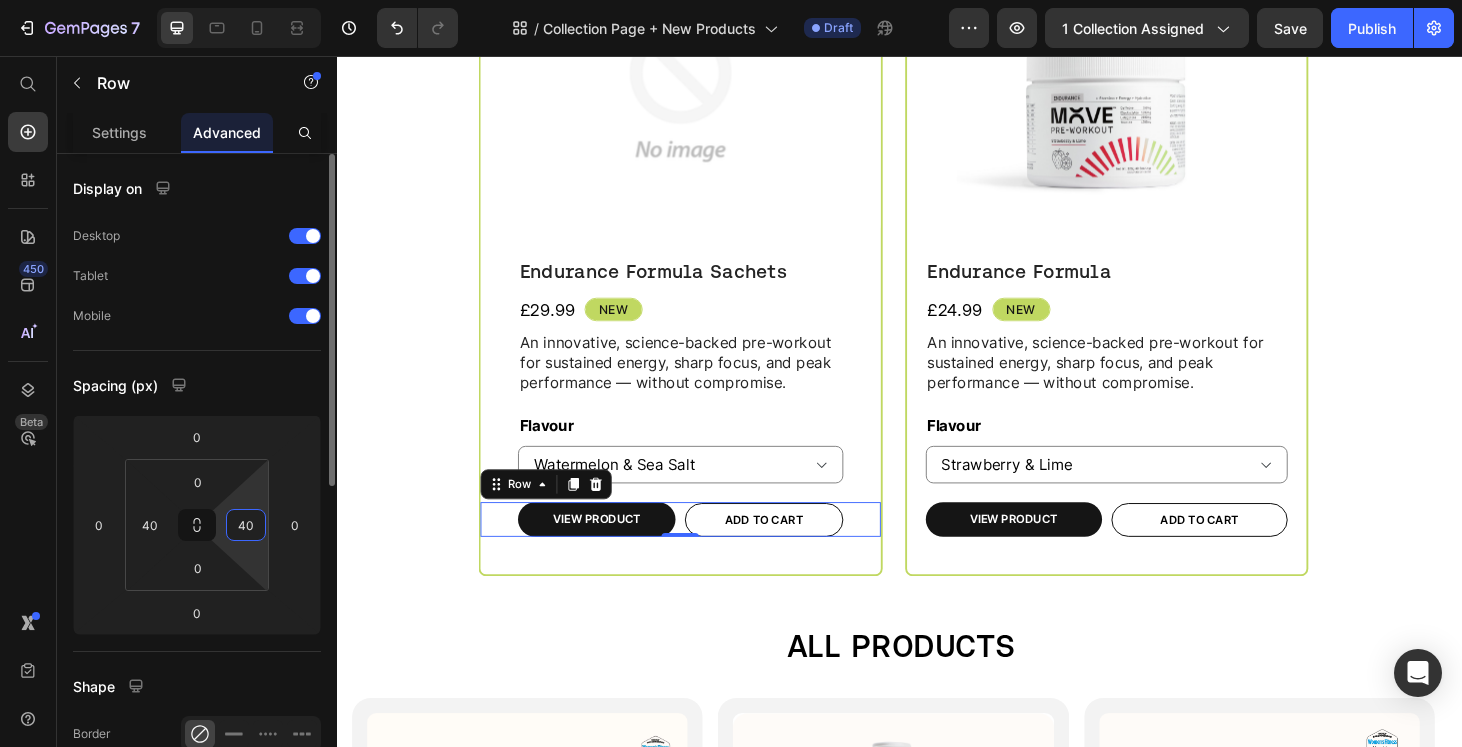 type on "40" 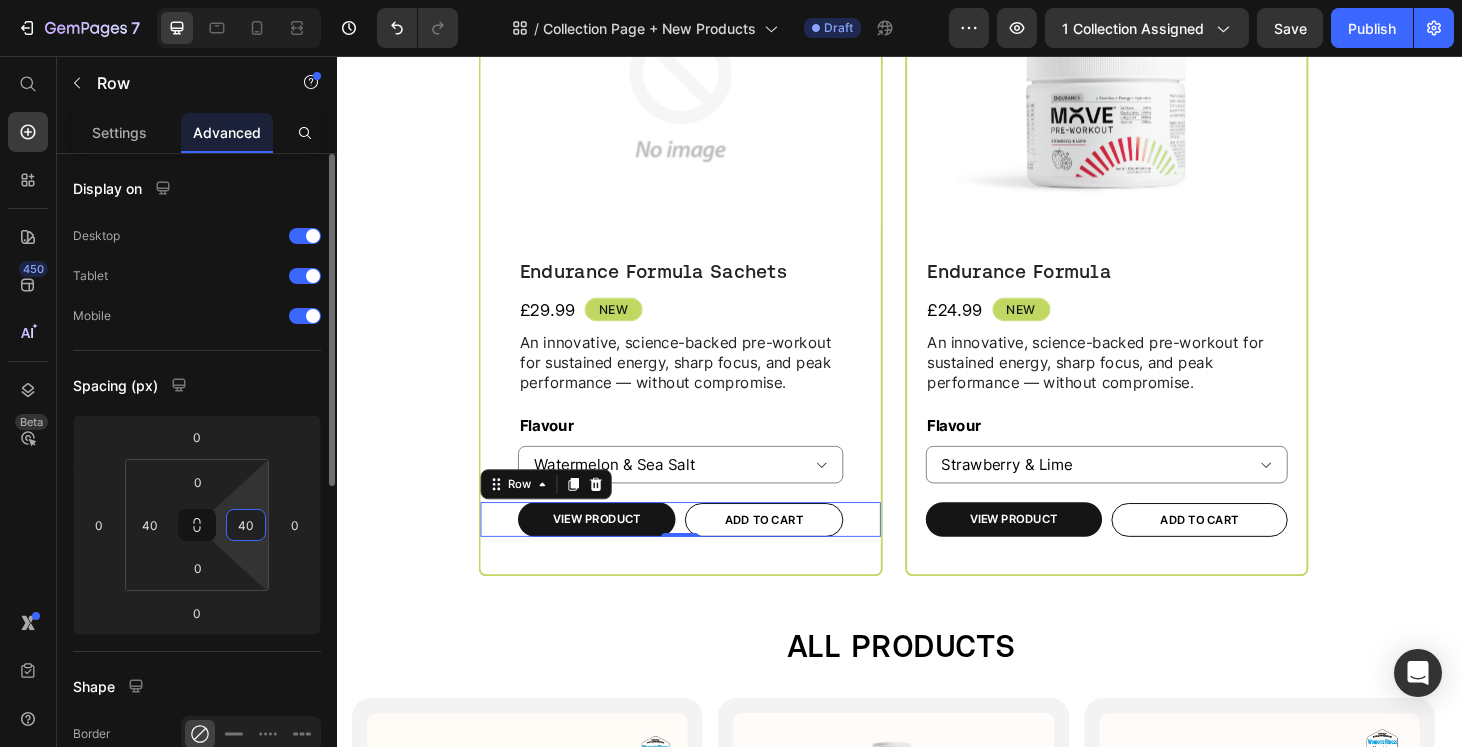 click on "Spacing (px)" at bounding box center [197, 385] 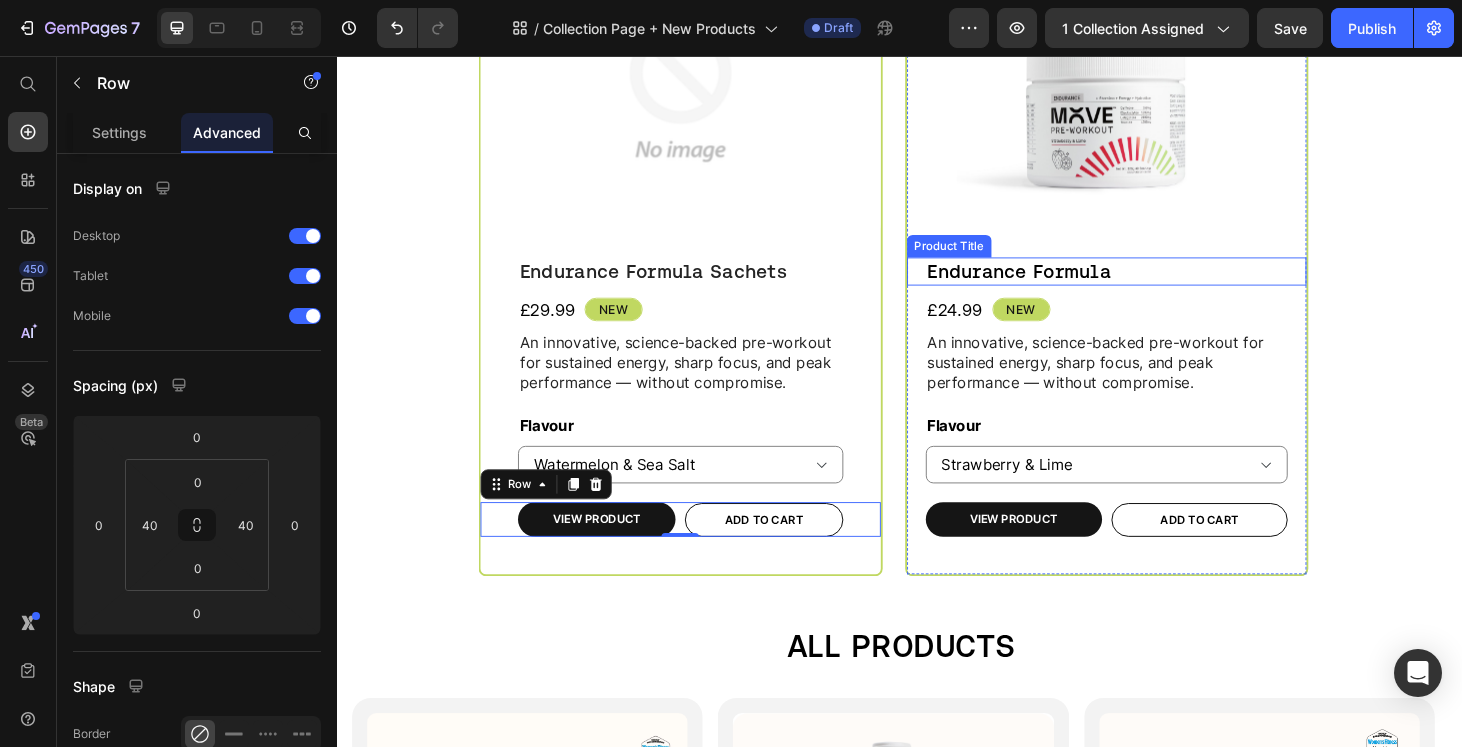 click on "Endurance Formula" at bounding box center [1157, 286] 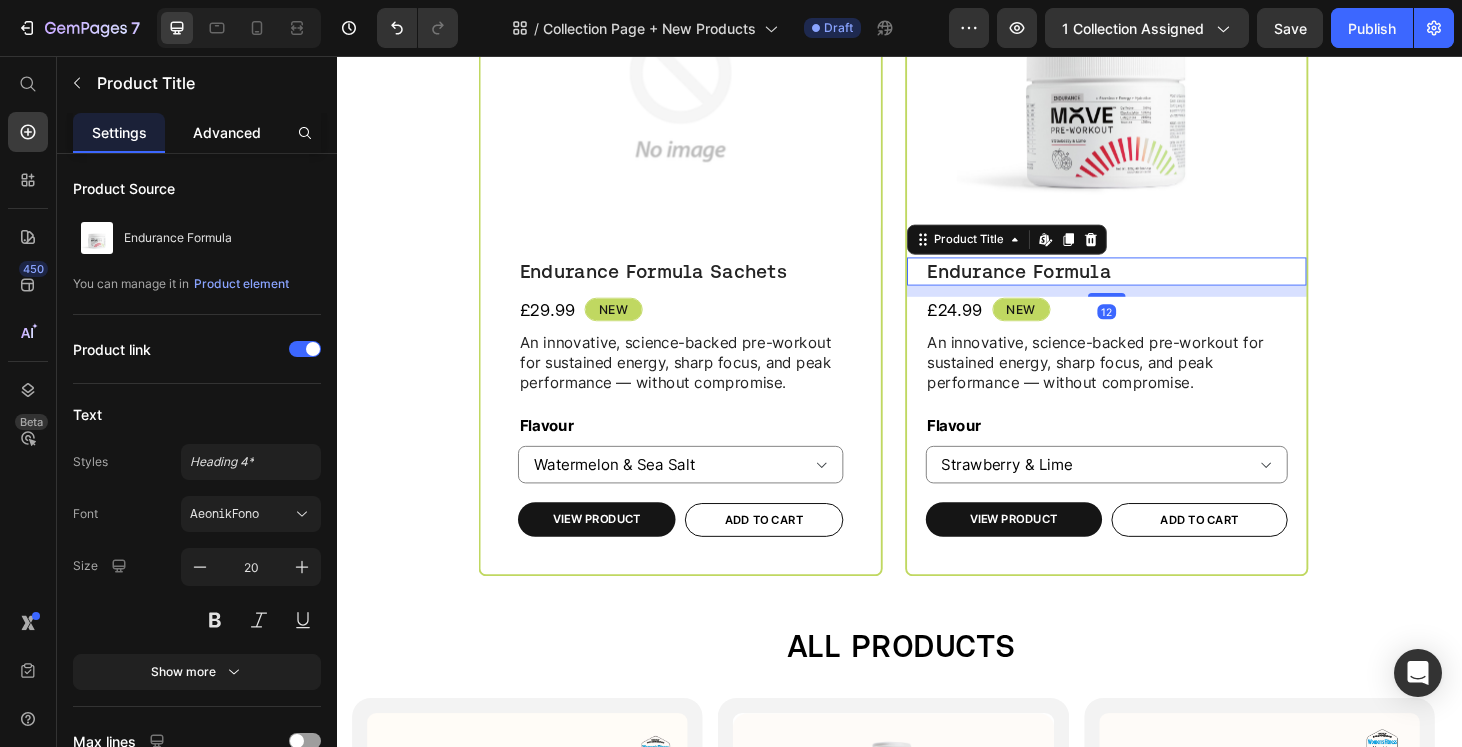 click on "Advanced" at bounding box center [227, 132] 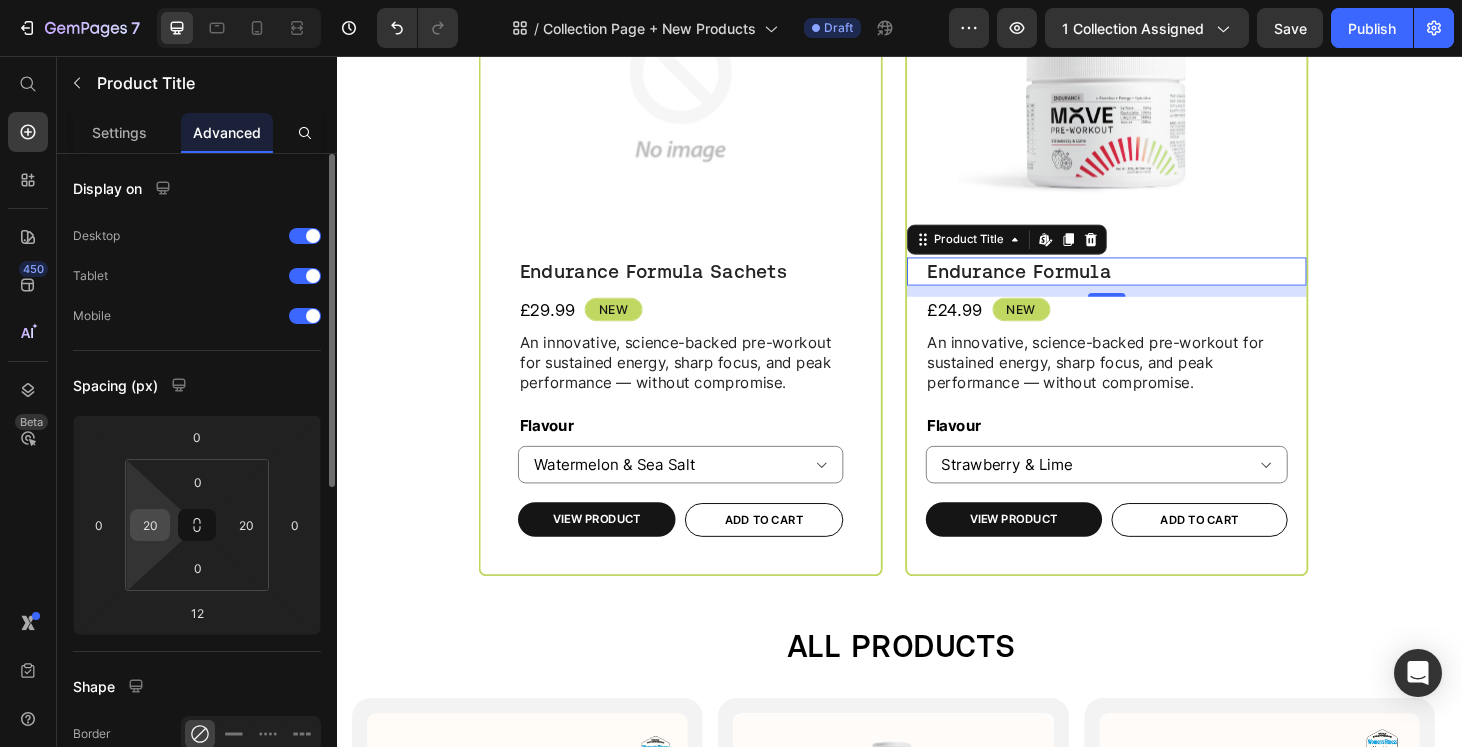 click on "20" at bounding box center [150, 525] 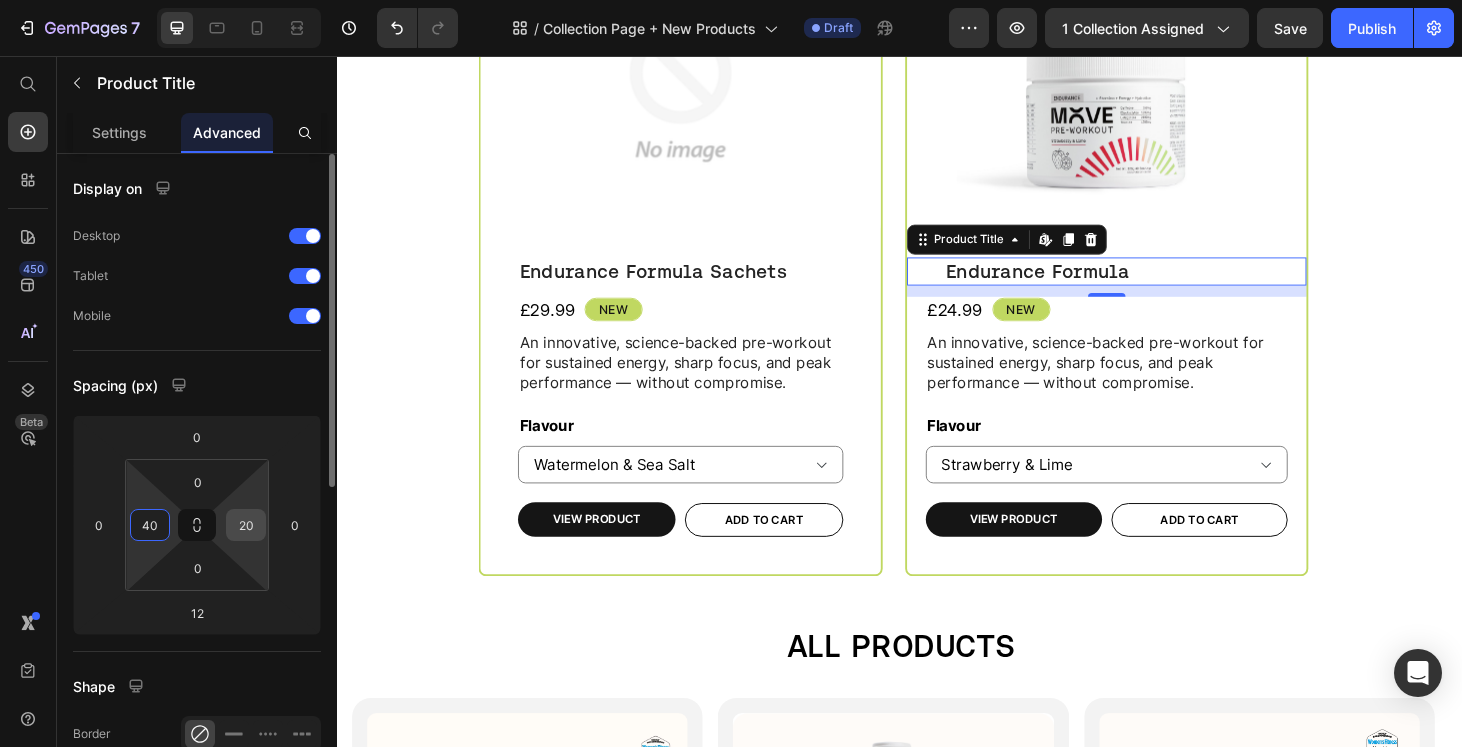 type on "40" 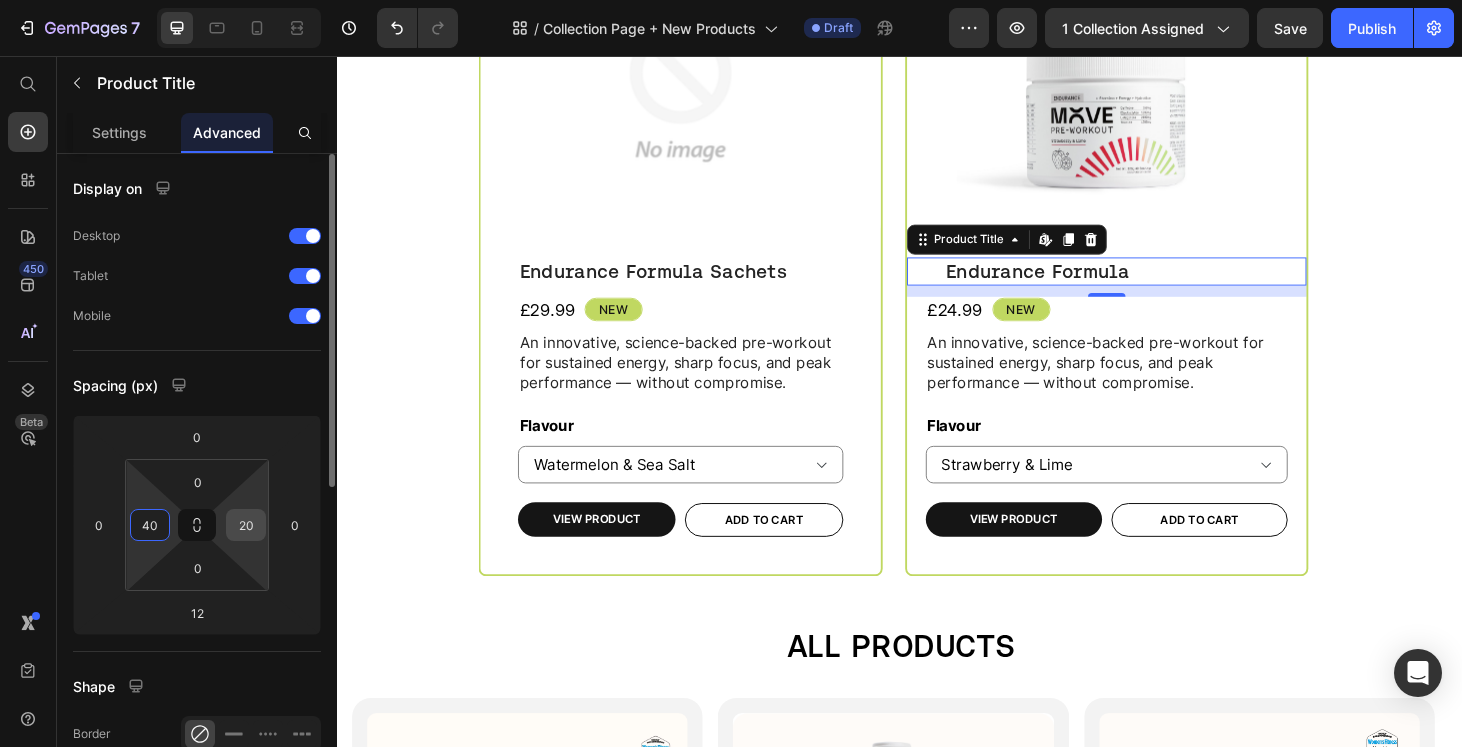 click on "20" at bounding box center [246, 525] 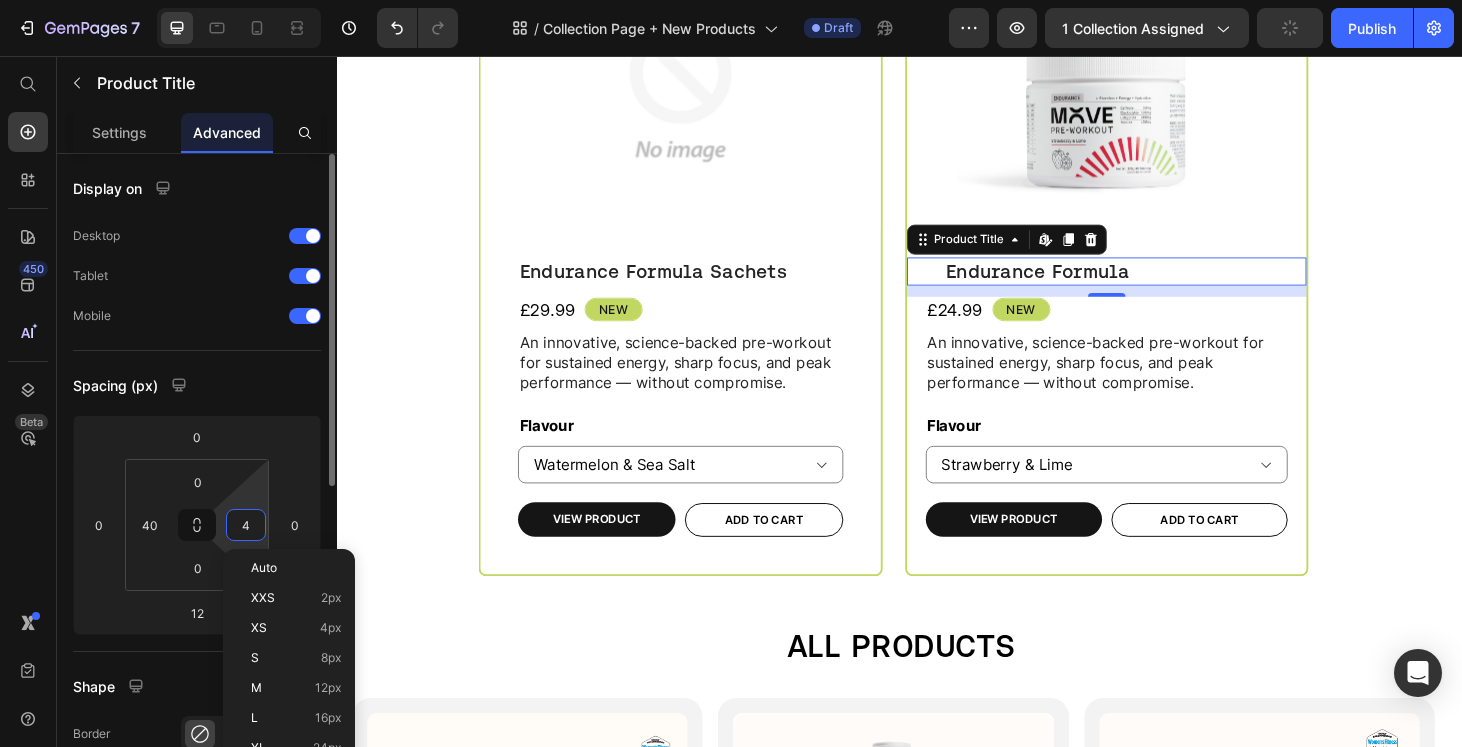 type on "40" 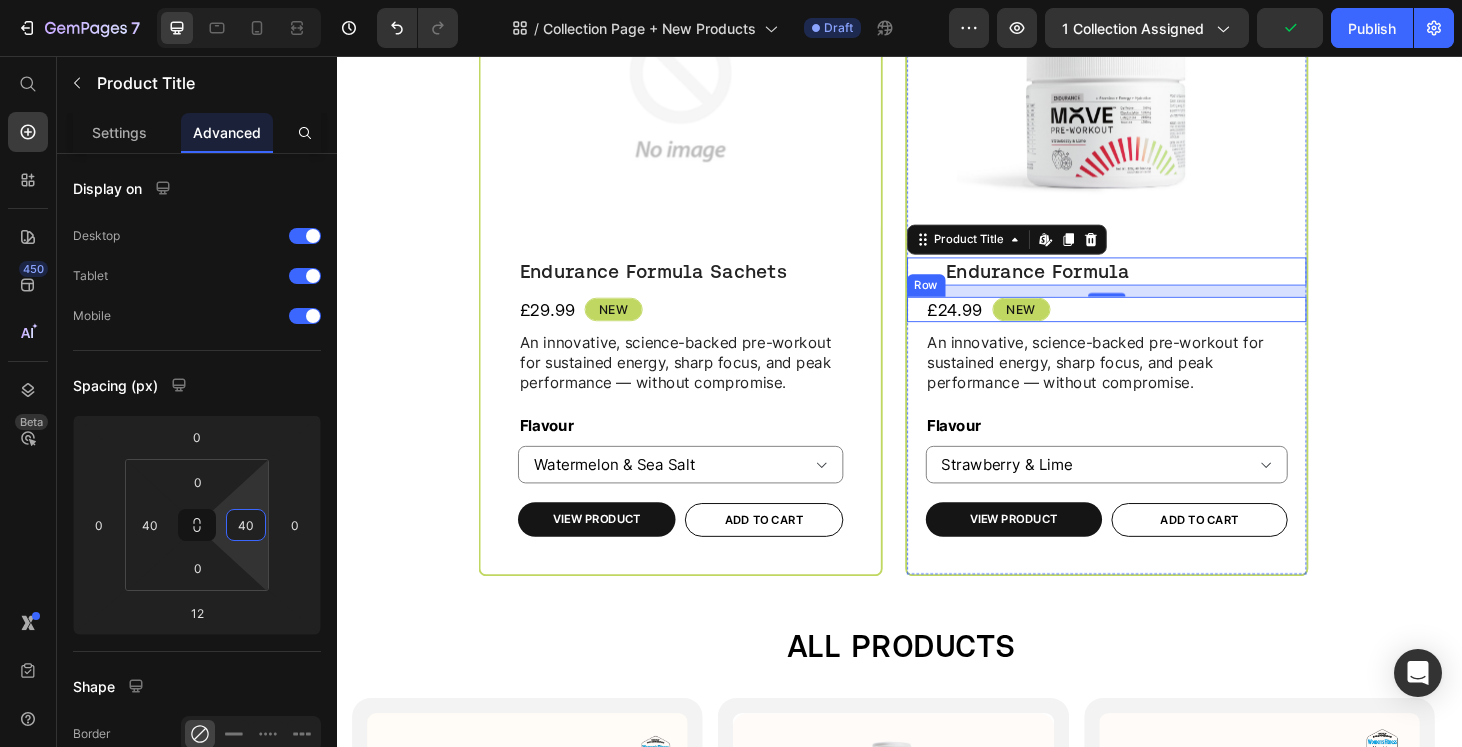 click on "£24.99 Product Price New Text Block Row" at bounding box center [1157, 326] 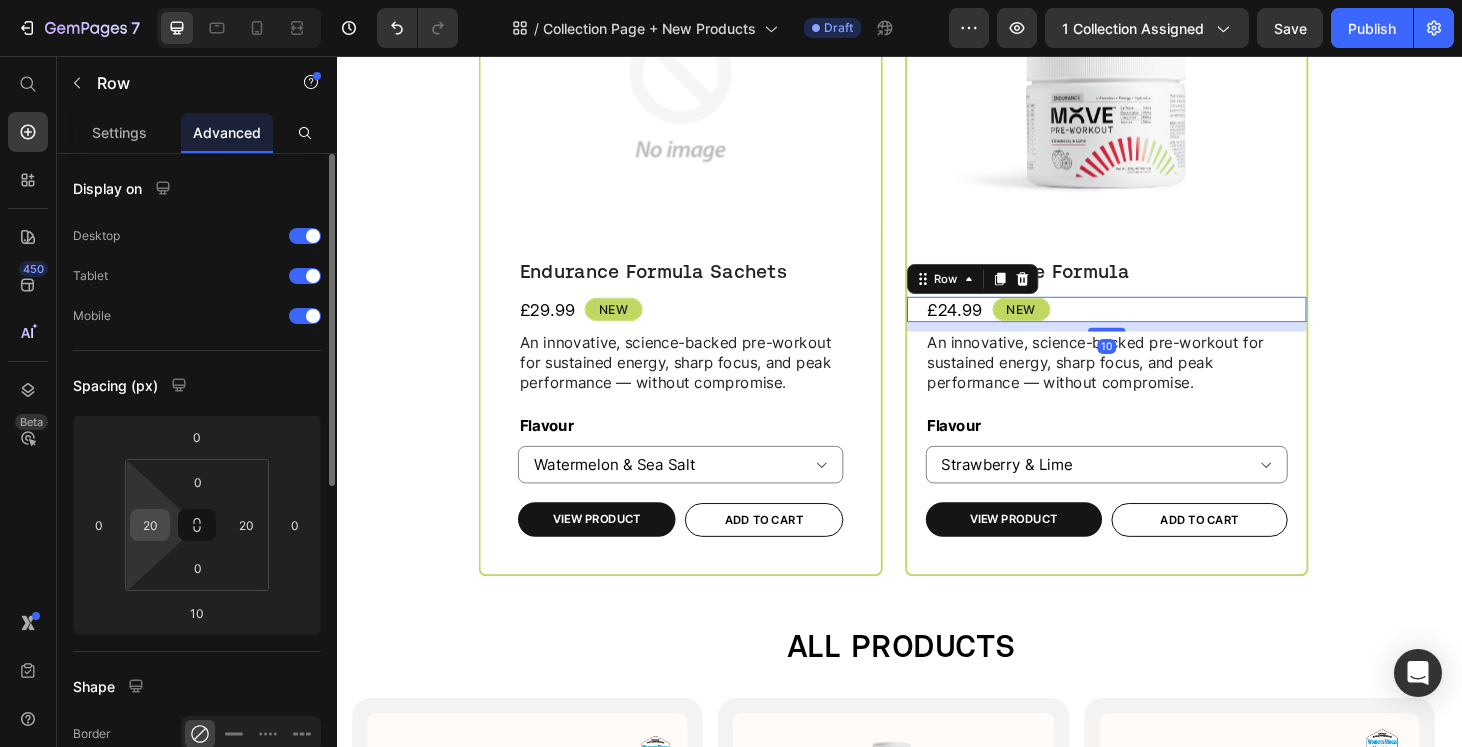 click on "20" at bounding box center [150, 525] 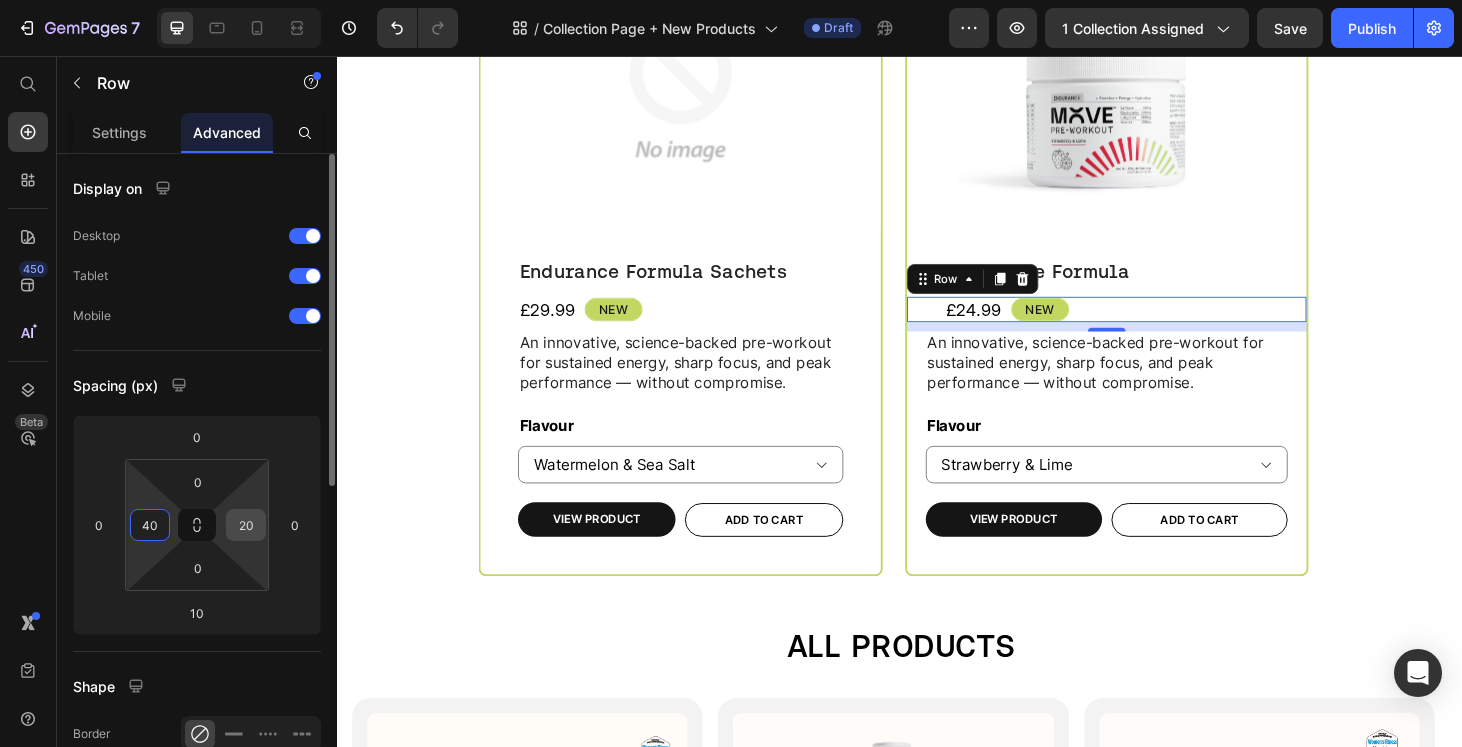 type on "40" 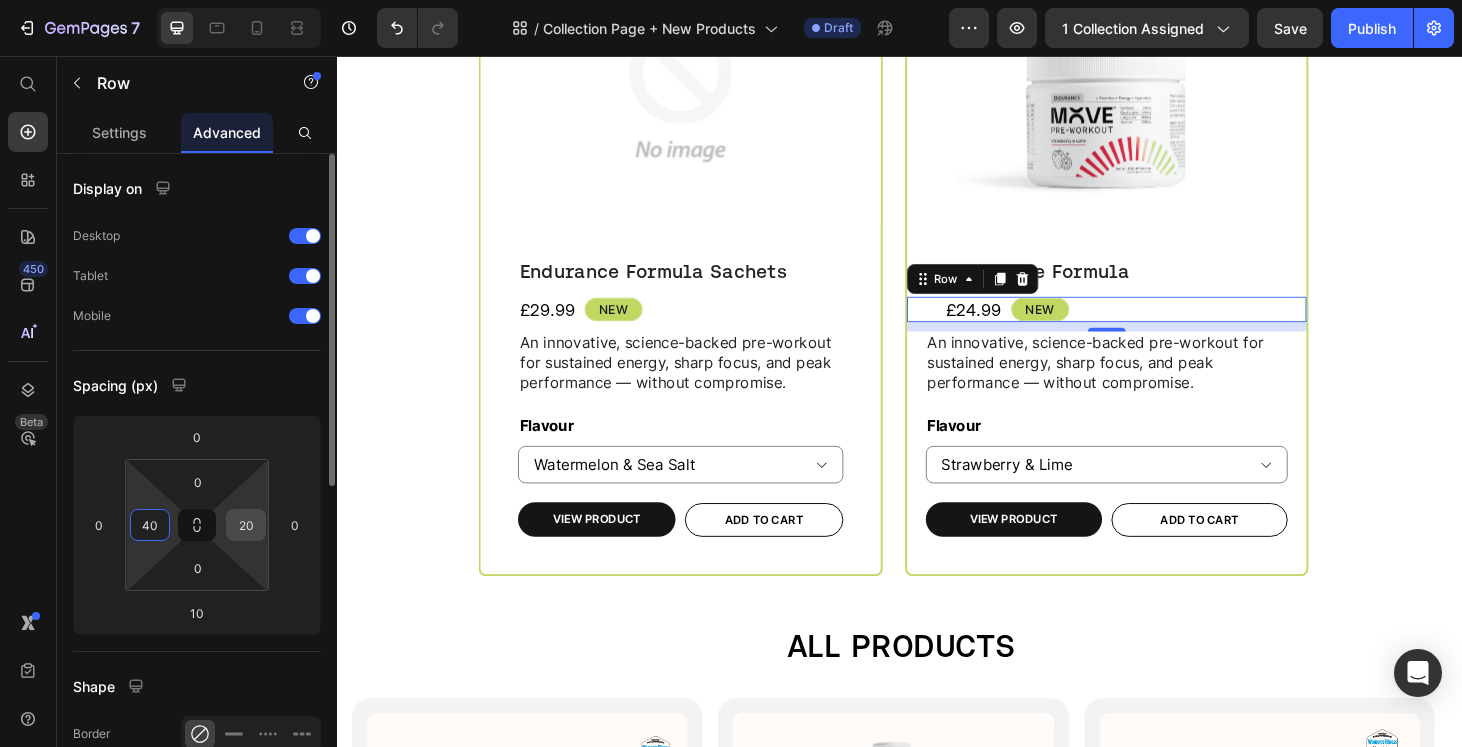 click on "20" at bounding box center (246, 525) 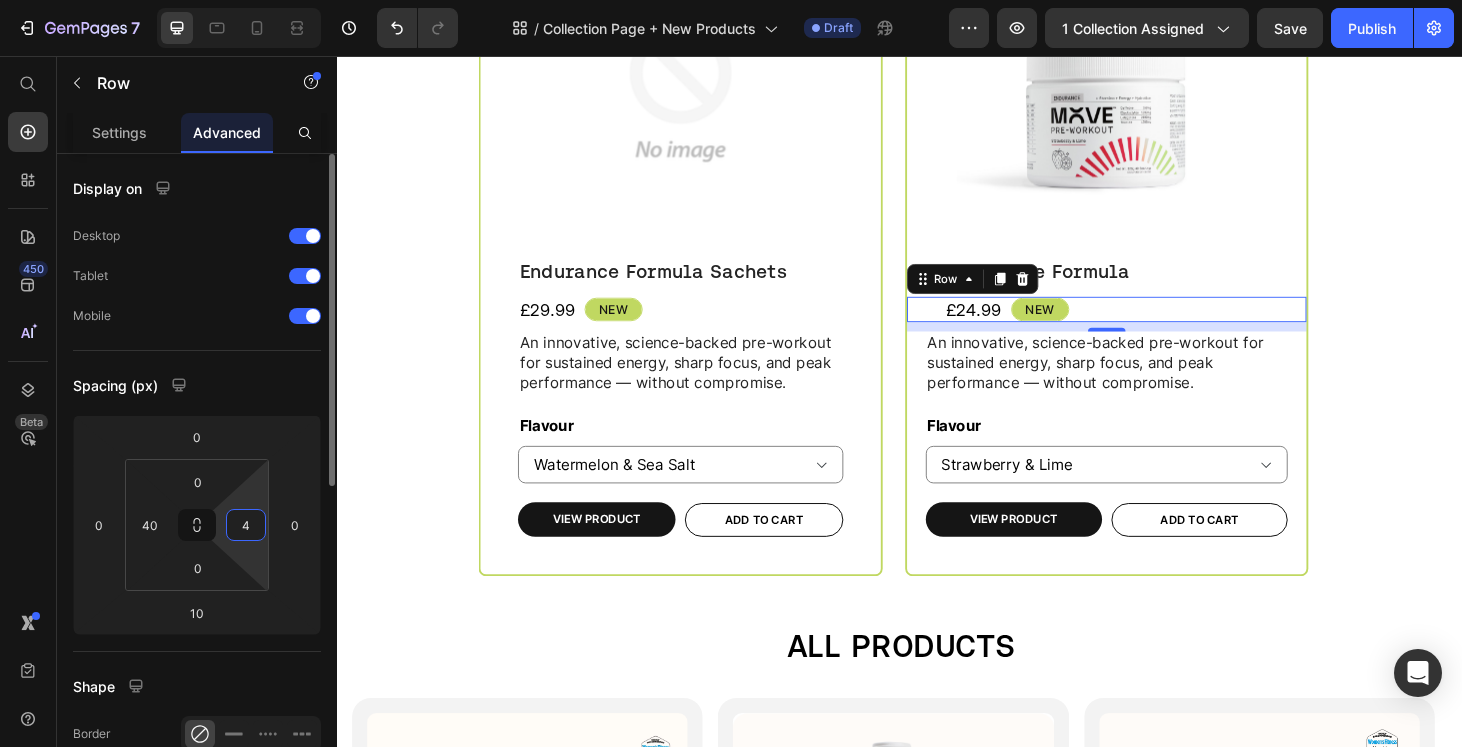 type on "40" 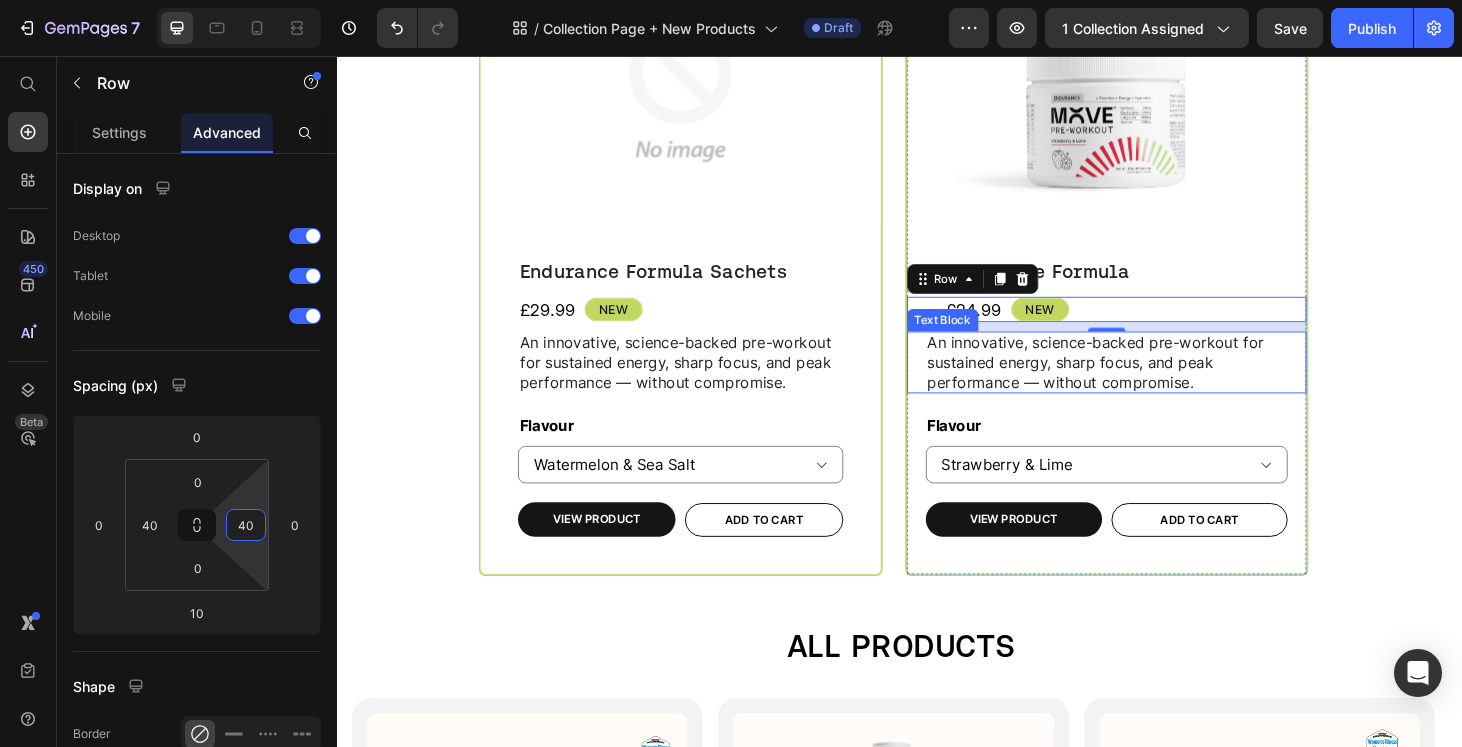 click on "An innovative, science-backed pre-workout for sustained energy, sharp focus, and peak performance — without compromise." at bounding box center [1157, 383] 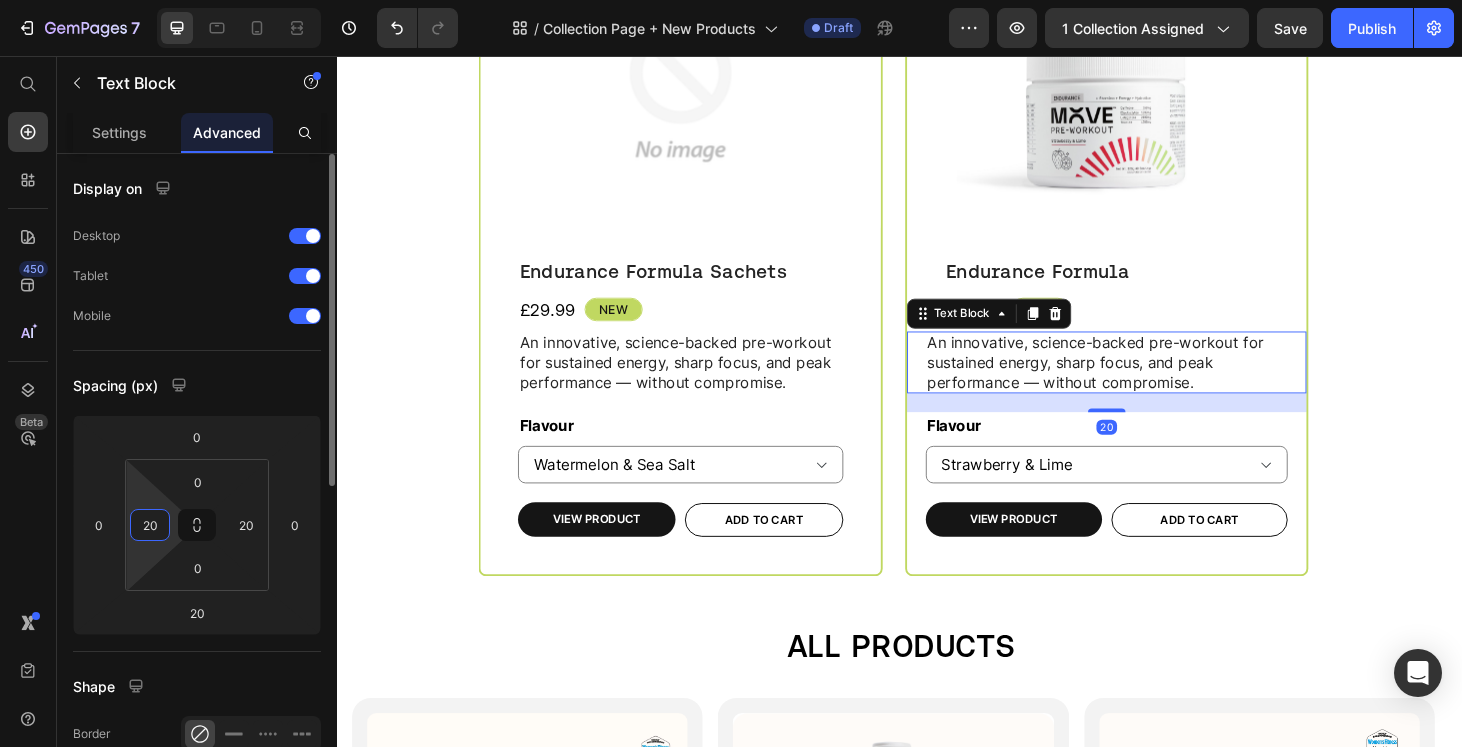 click on "20" at bounding box center [150, 525] 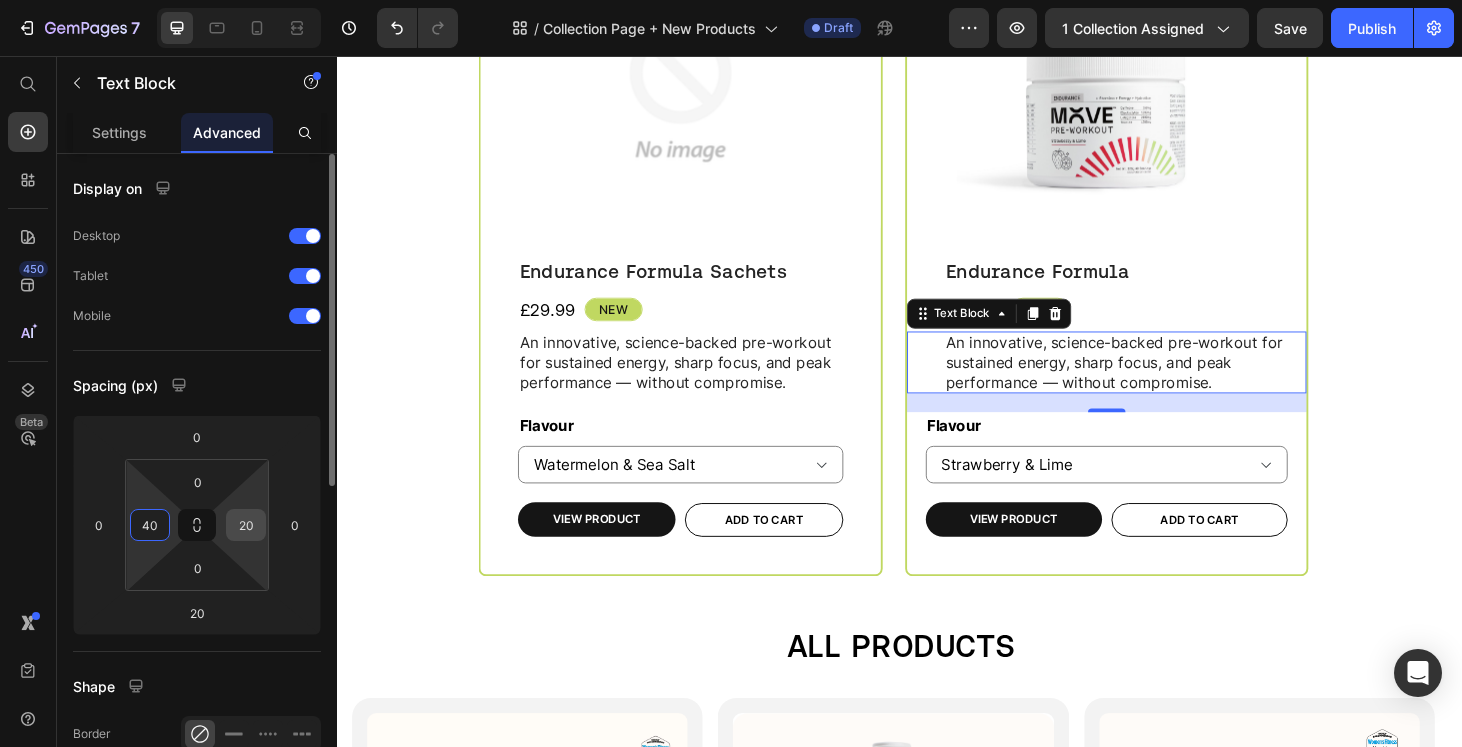 type on "40" 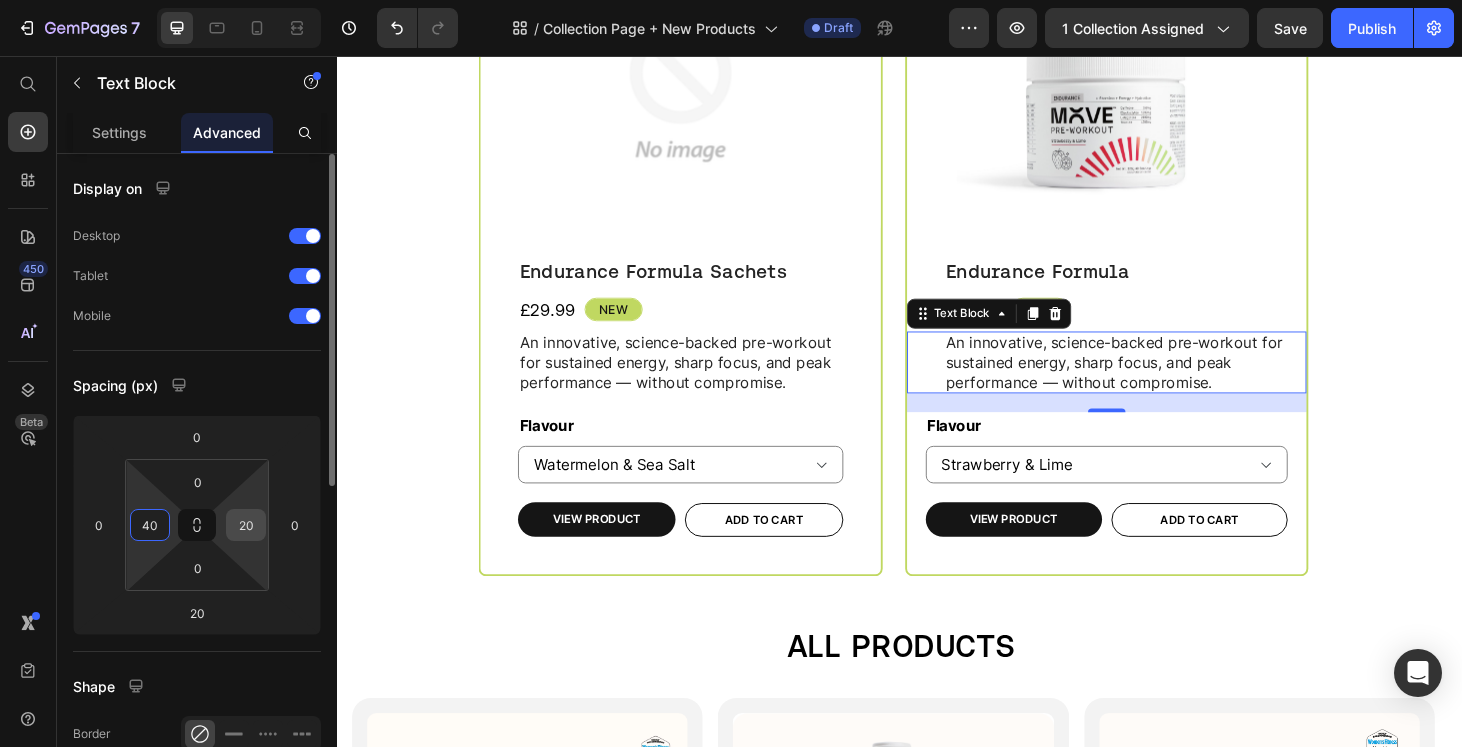 click on "20" at bounding box center (246, 525) 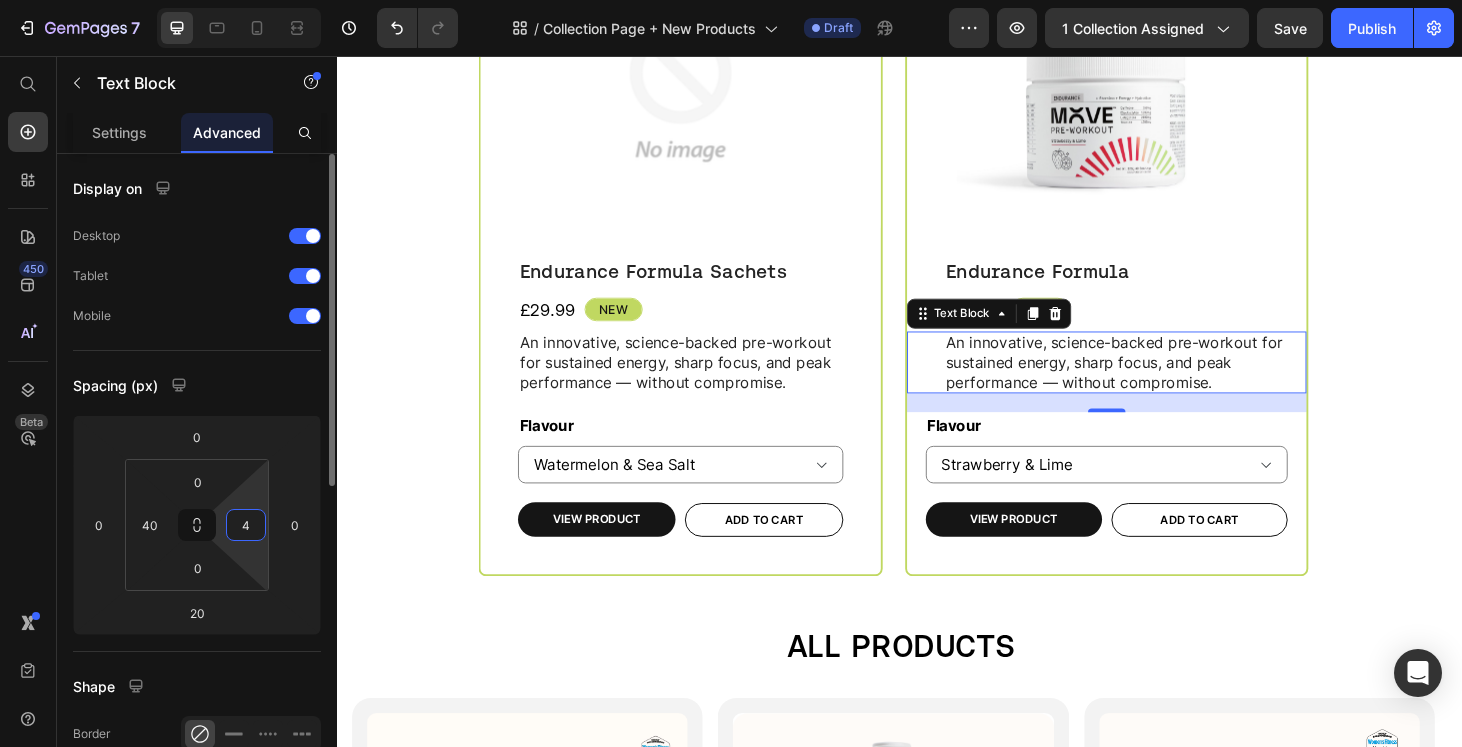 type on "40" 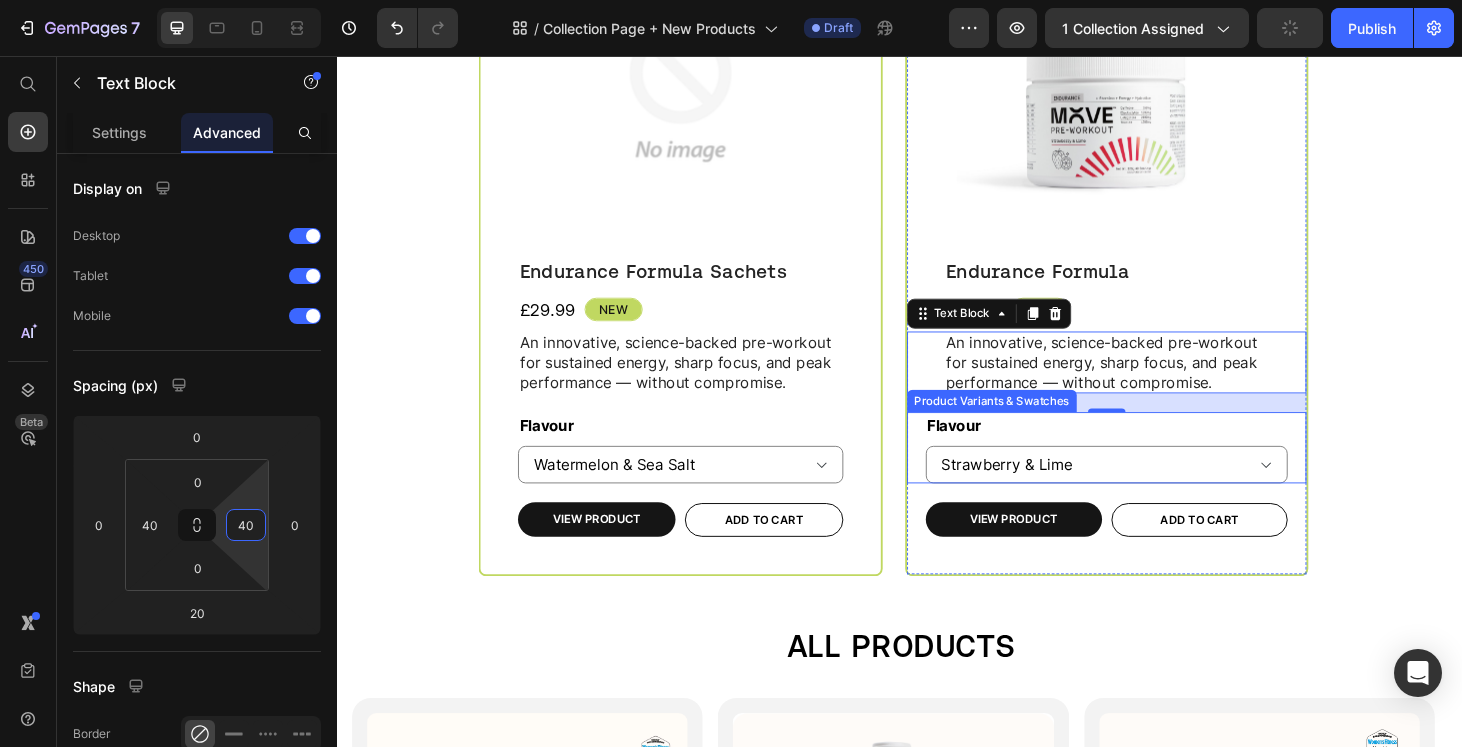 click on "Flavour Strawberry & Lime Watermelon & Sea Salt" at bounding box center (1157, 474) 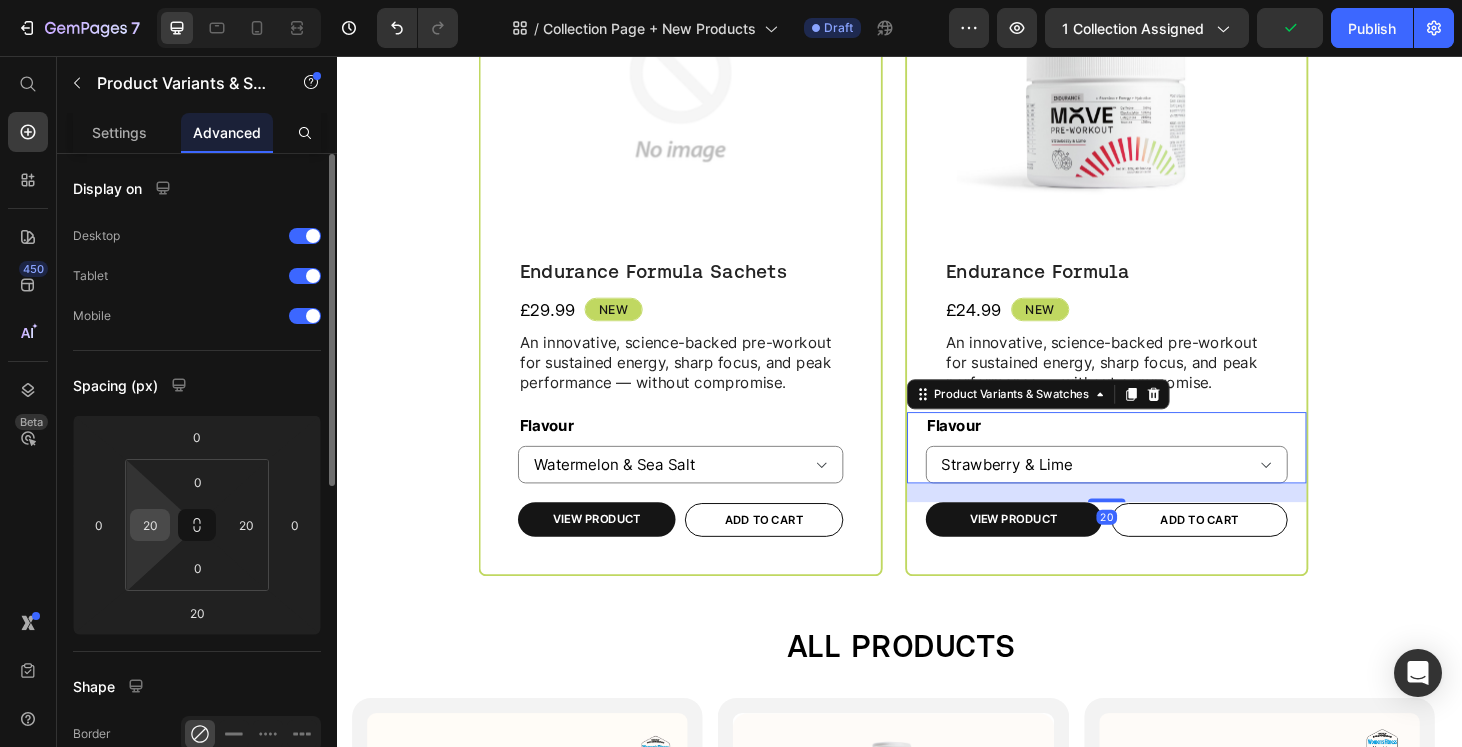click on "20" at bounding box center [150, 525] 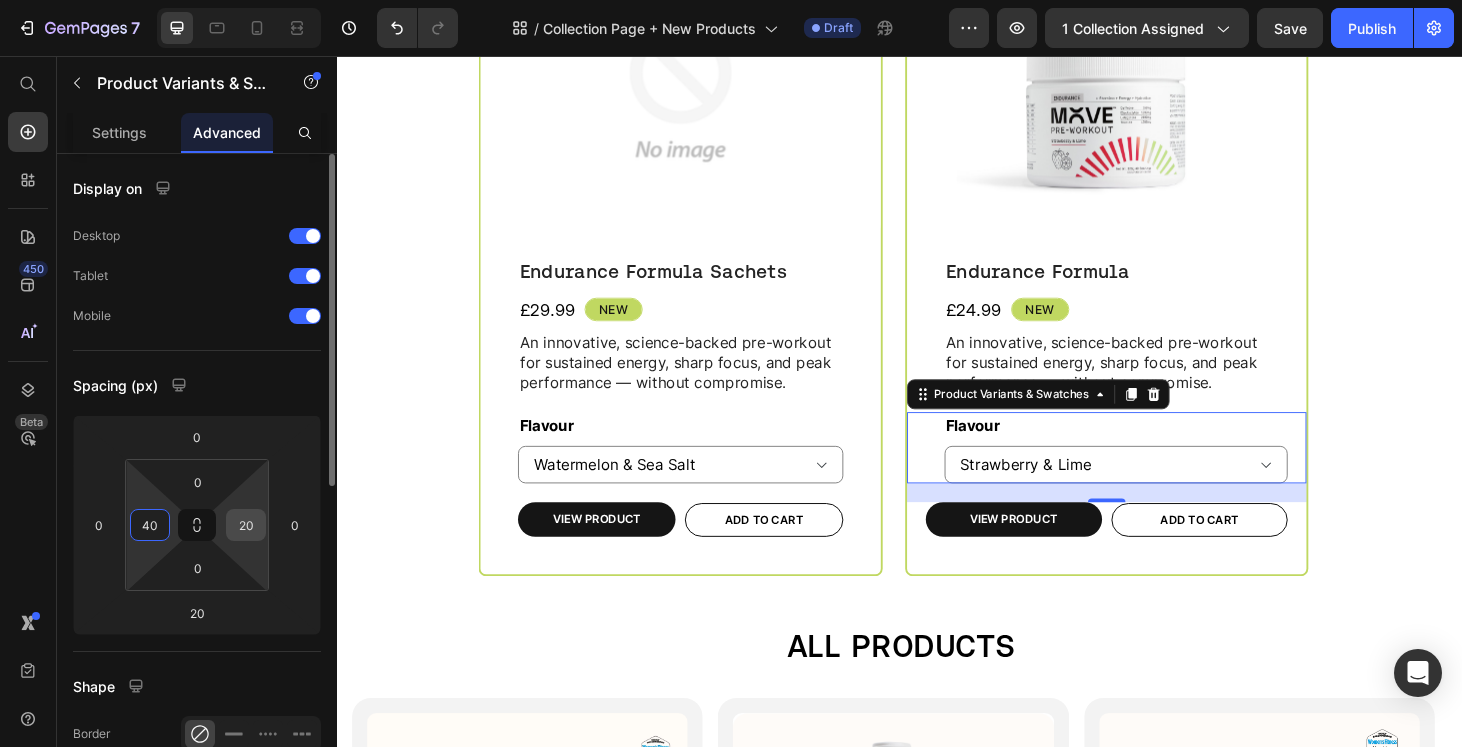 type on "40" 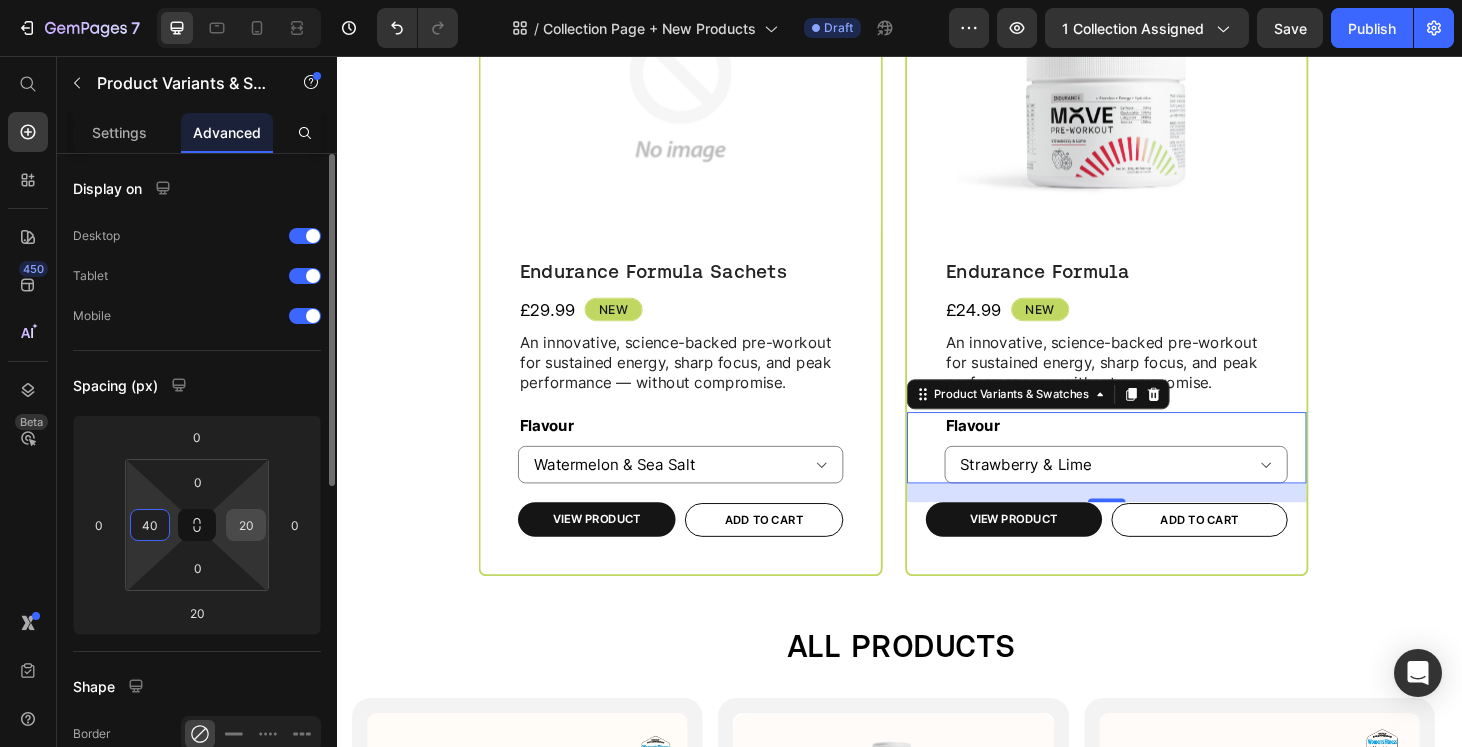 click on "20" at bounding box center [246, 525] 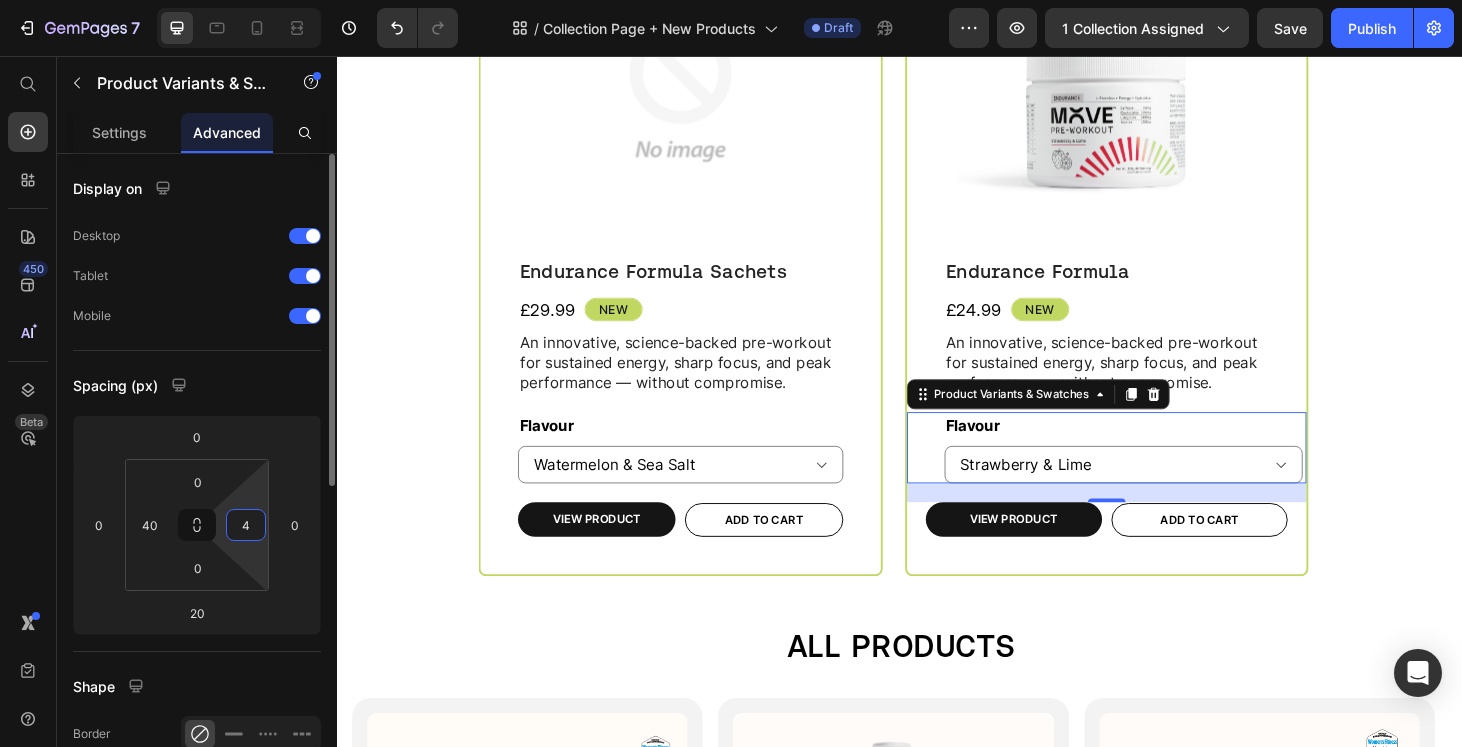 type on "40" 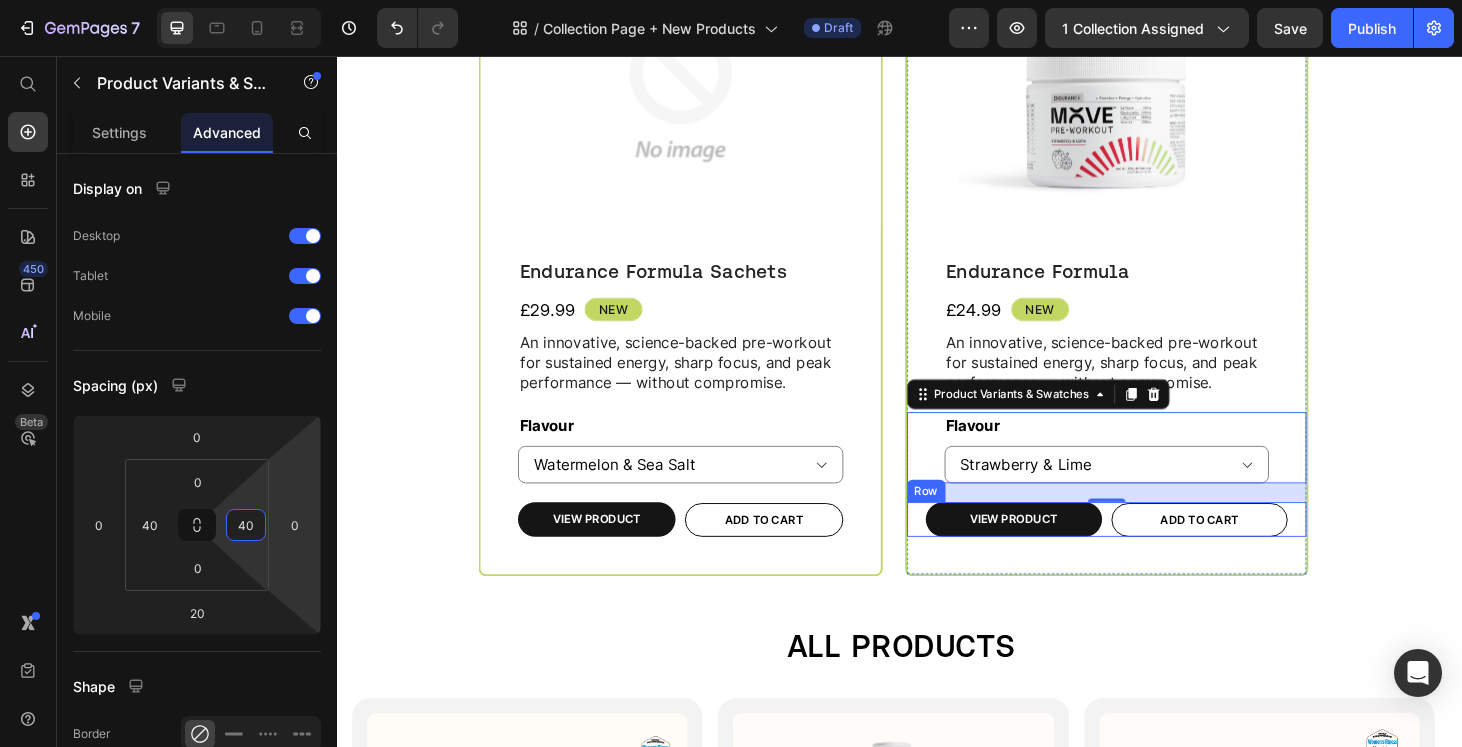 click on "View Product Product View More Add to cart Add to Cart Row" at bounding box center [1157, 550] 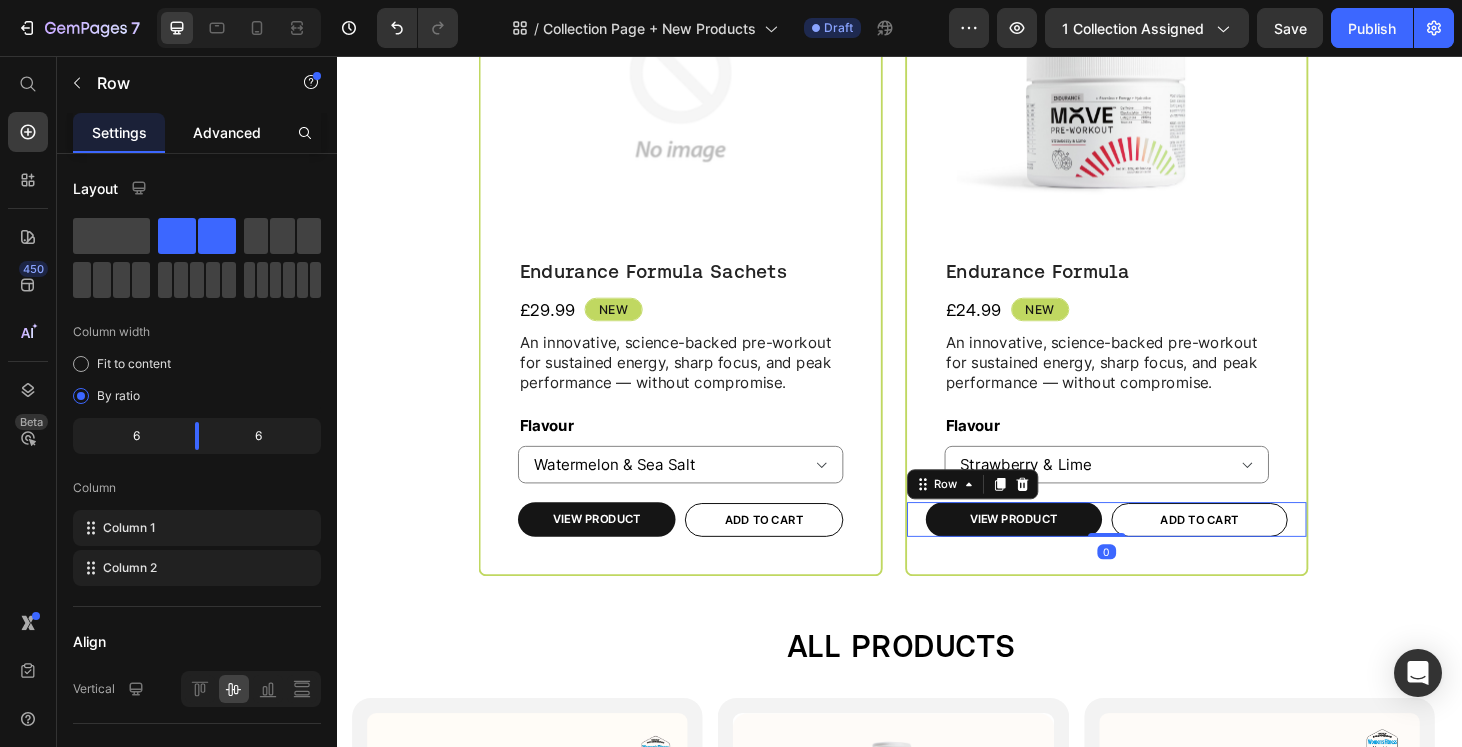 click on "Advanced" at bounding box center (227, 132) 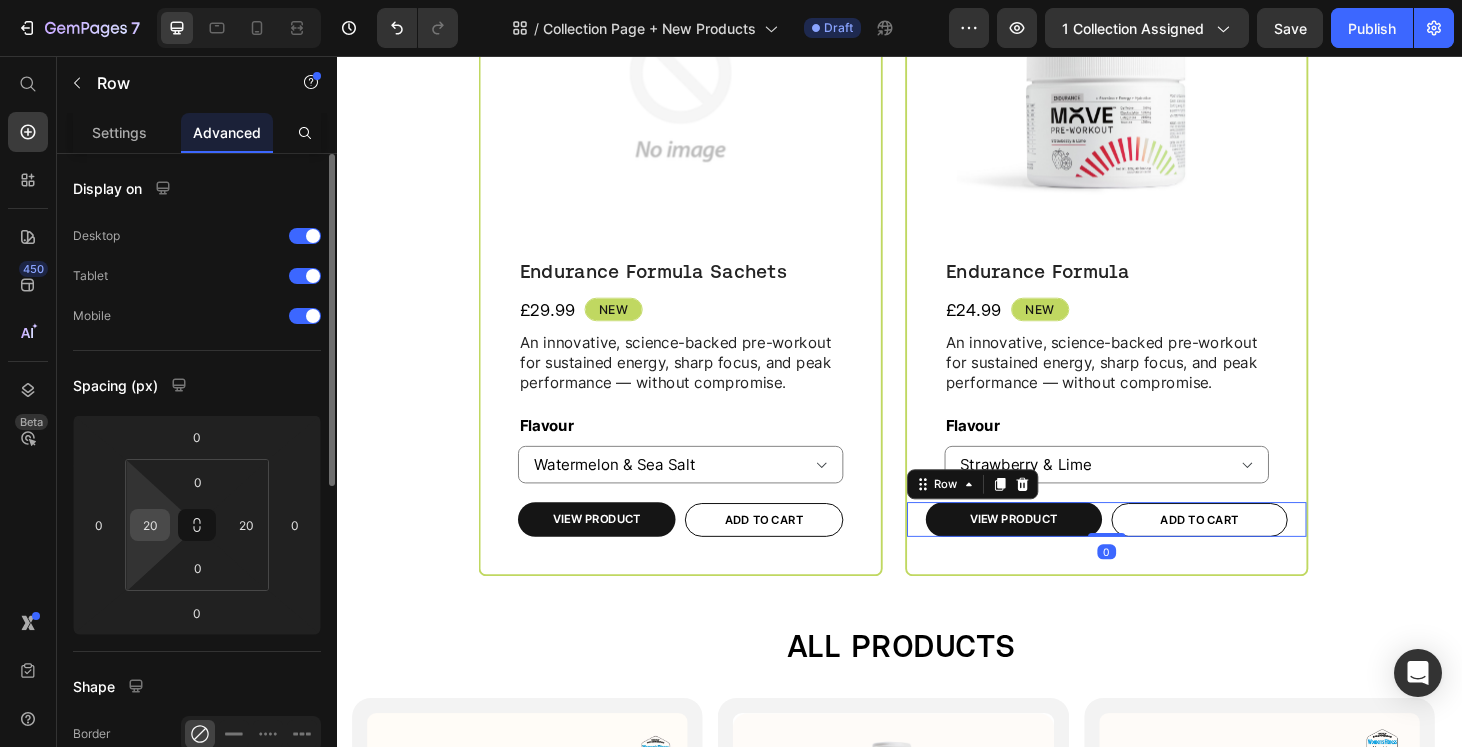 click on "20" at bounding box center (150, 525) 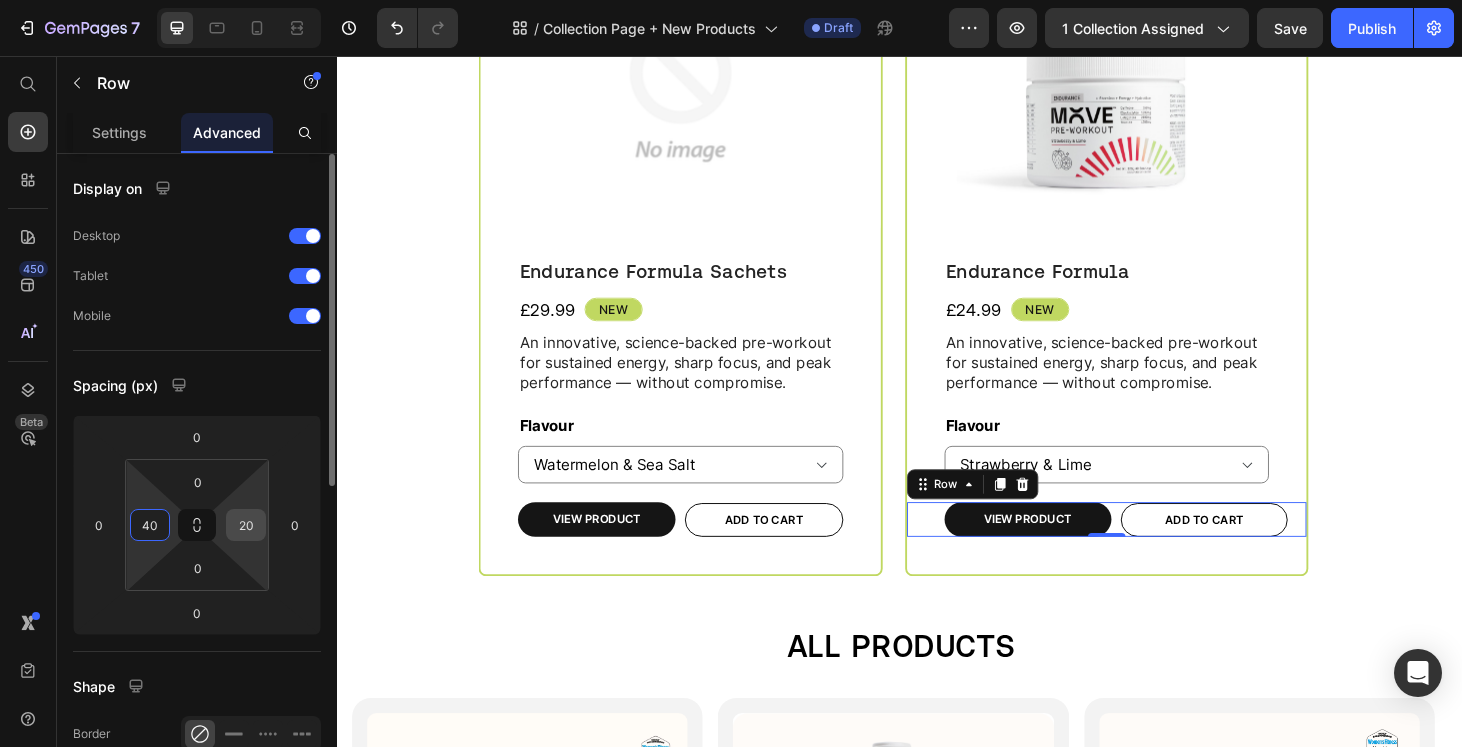 type on "40" 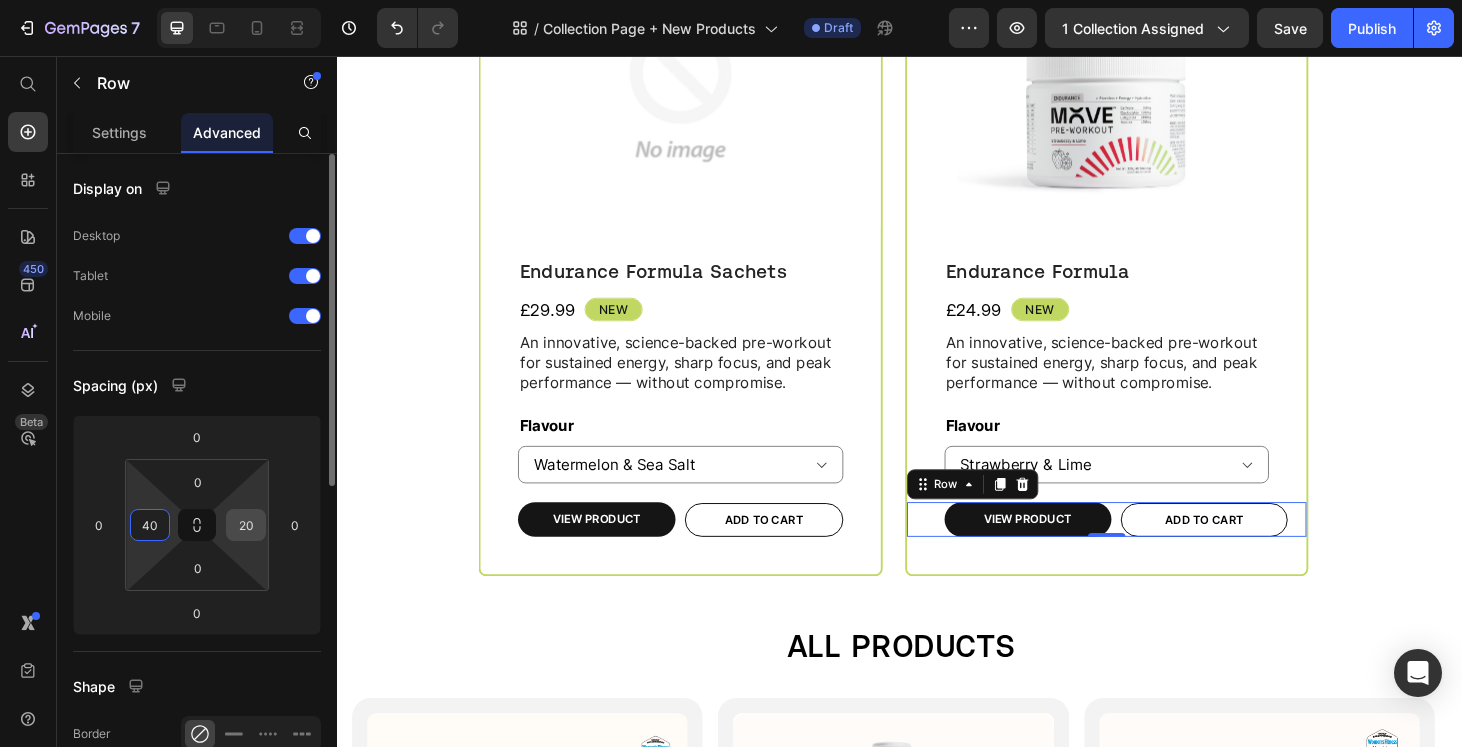 click on "20" at bounding box center [246, 525] 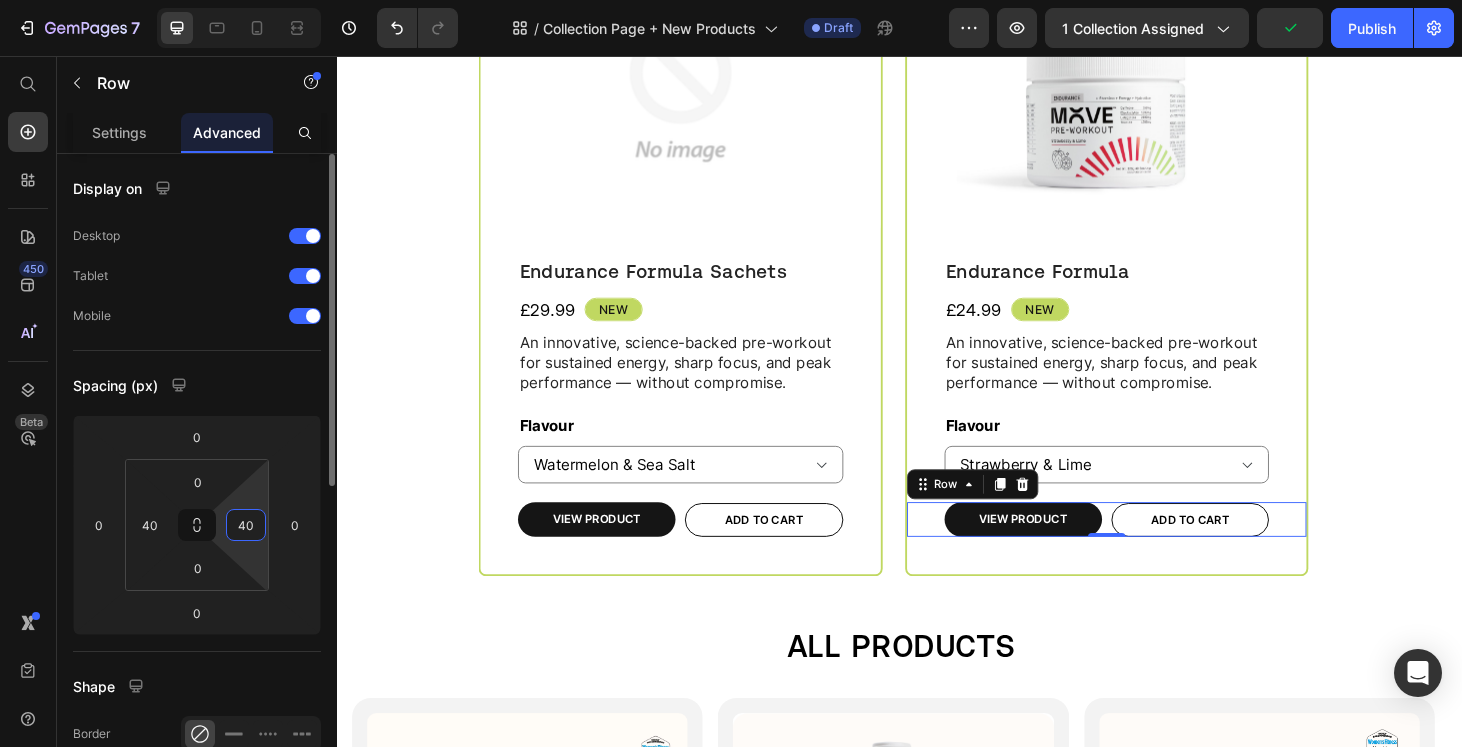 type on "40" 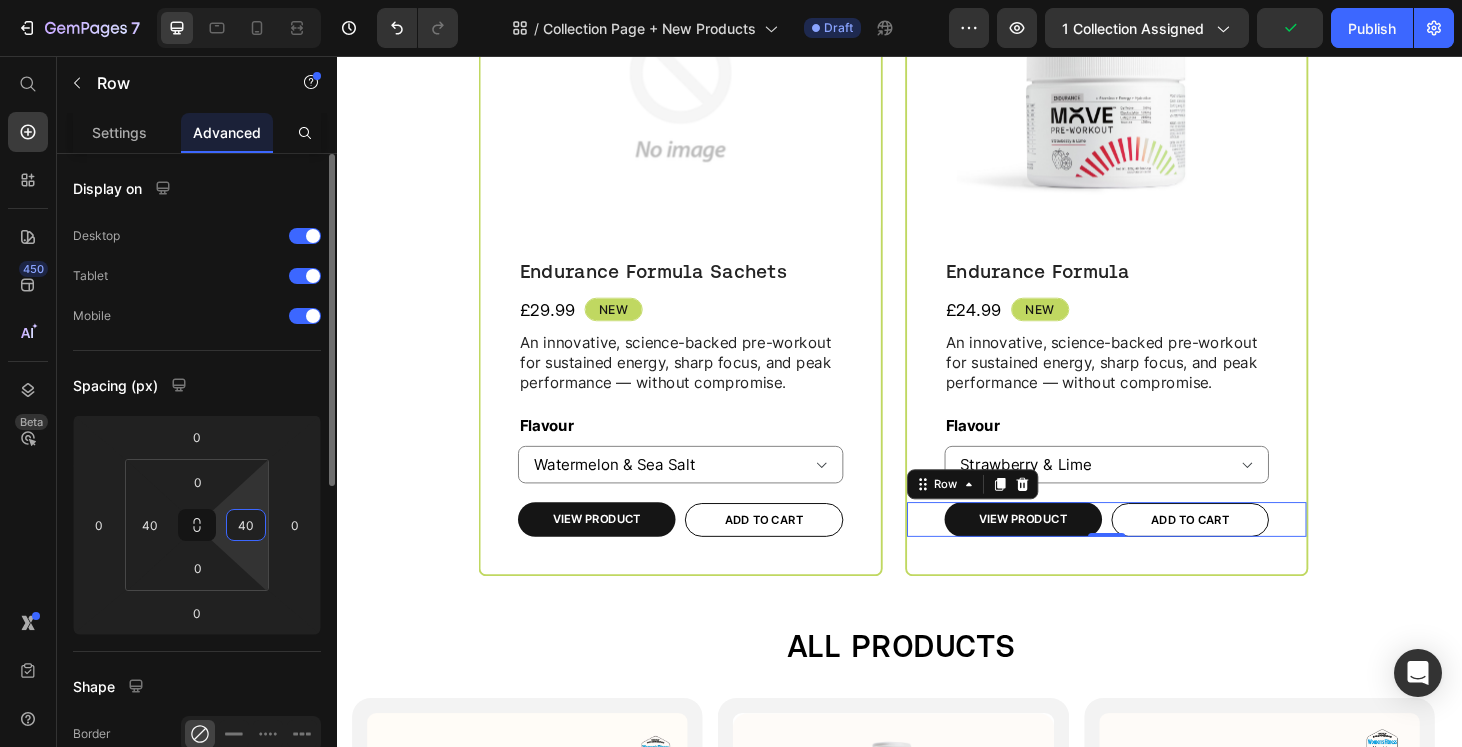 click on "Spacing (px)" at bounding box center (197, 385) 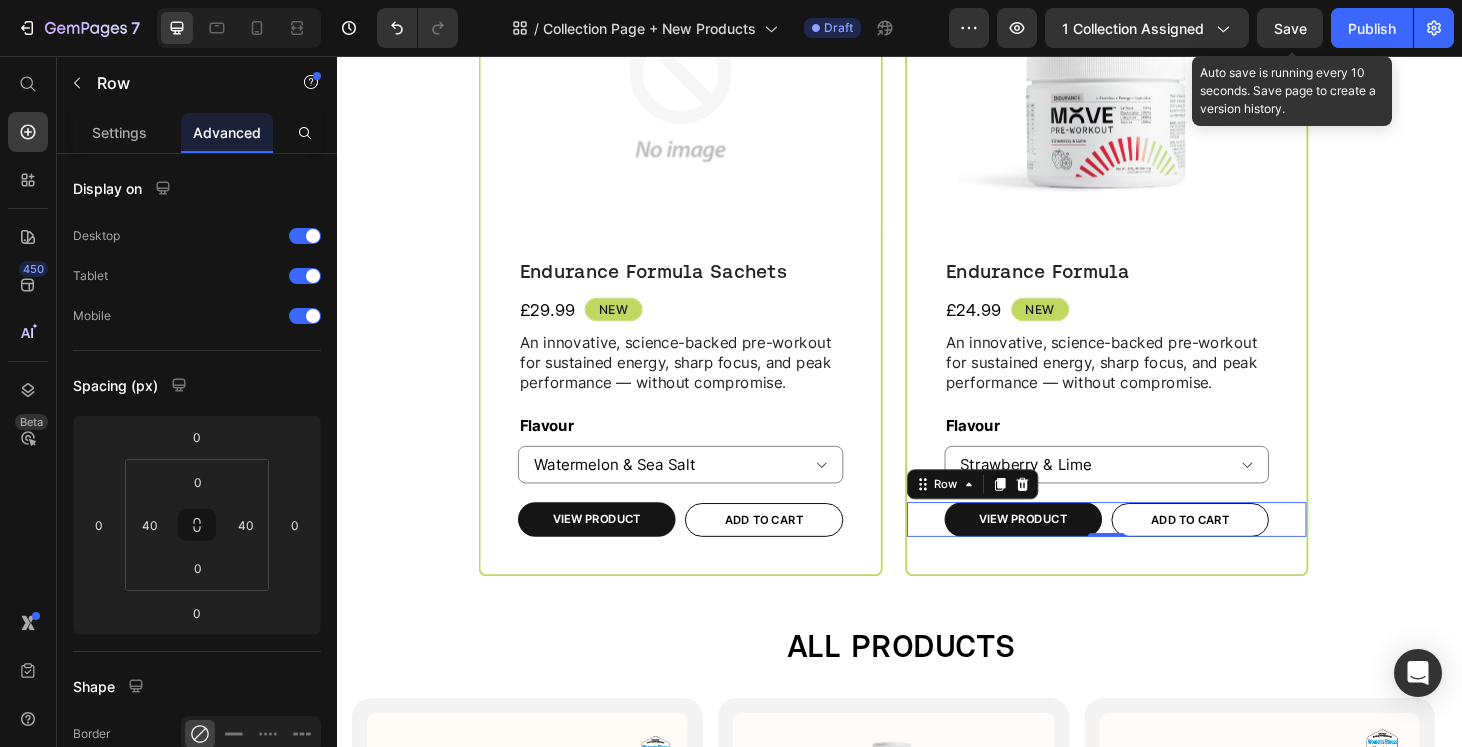 click on "Save" at bounding box center (1290, 28) 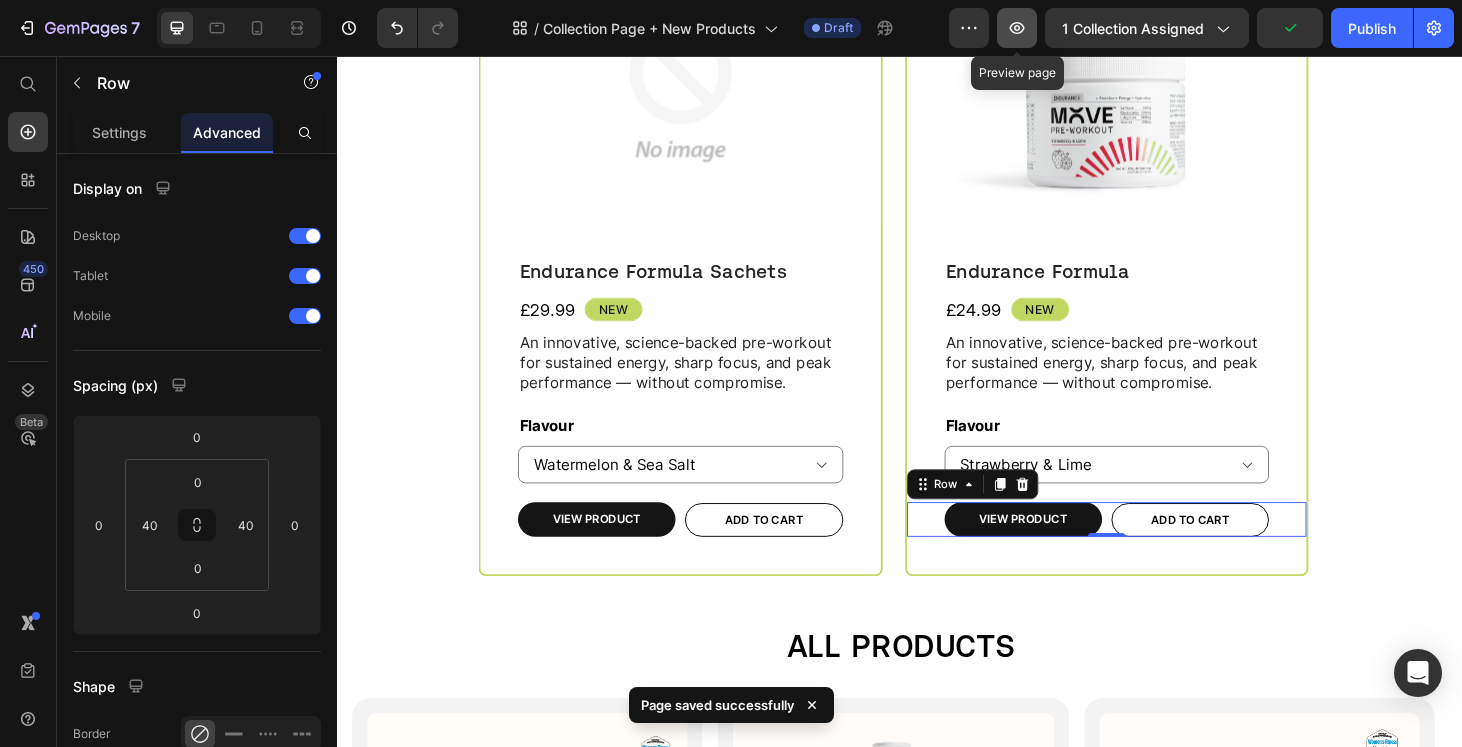 click 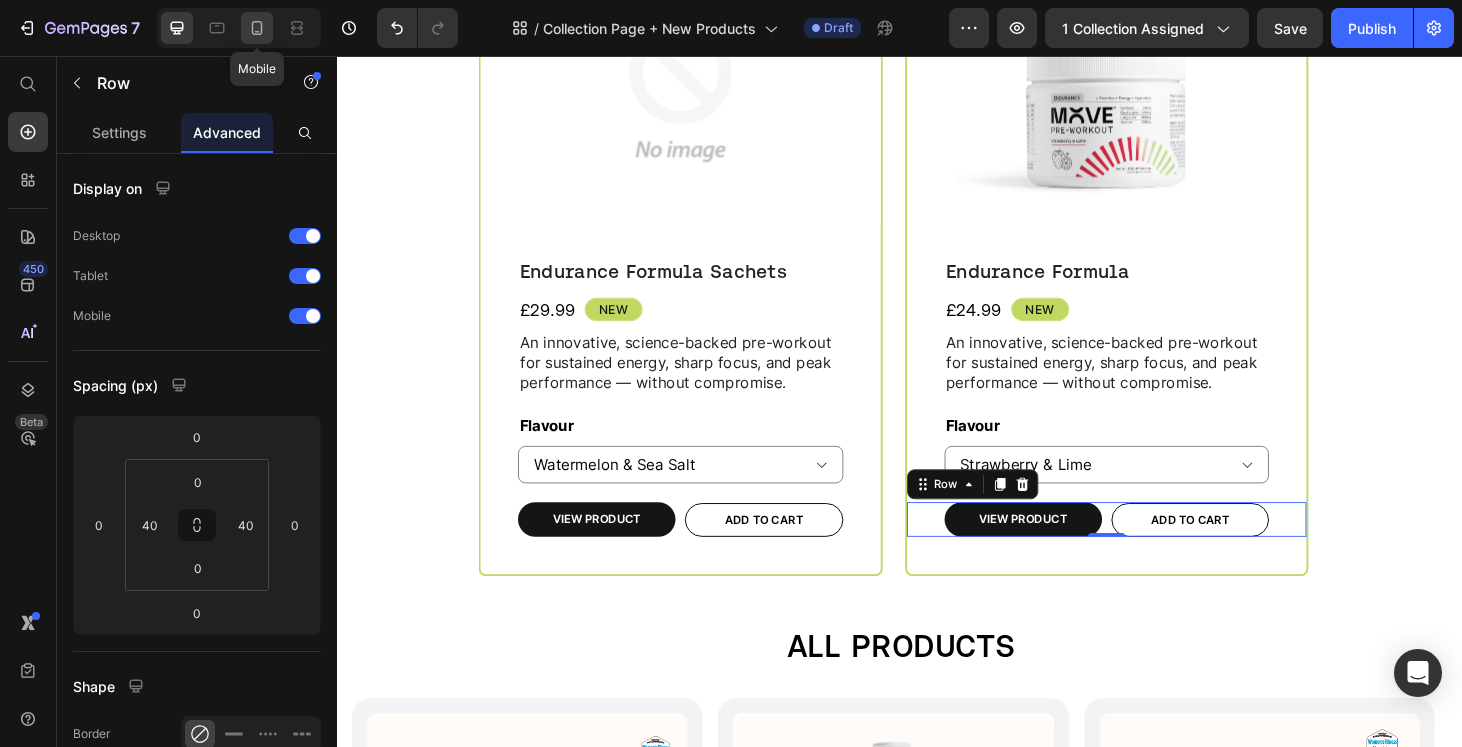 click 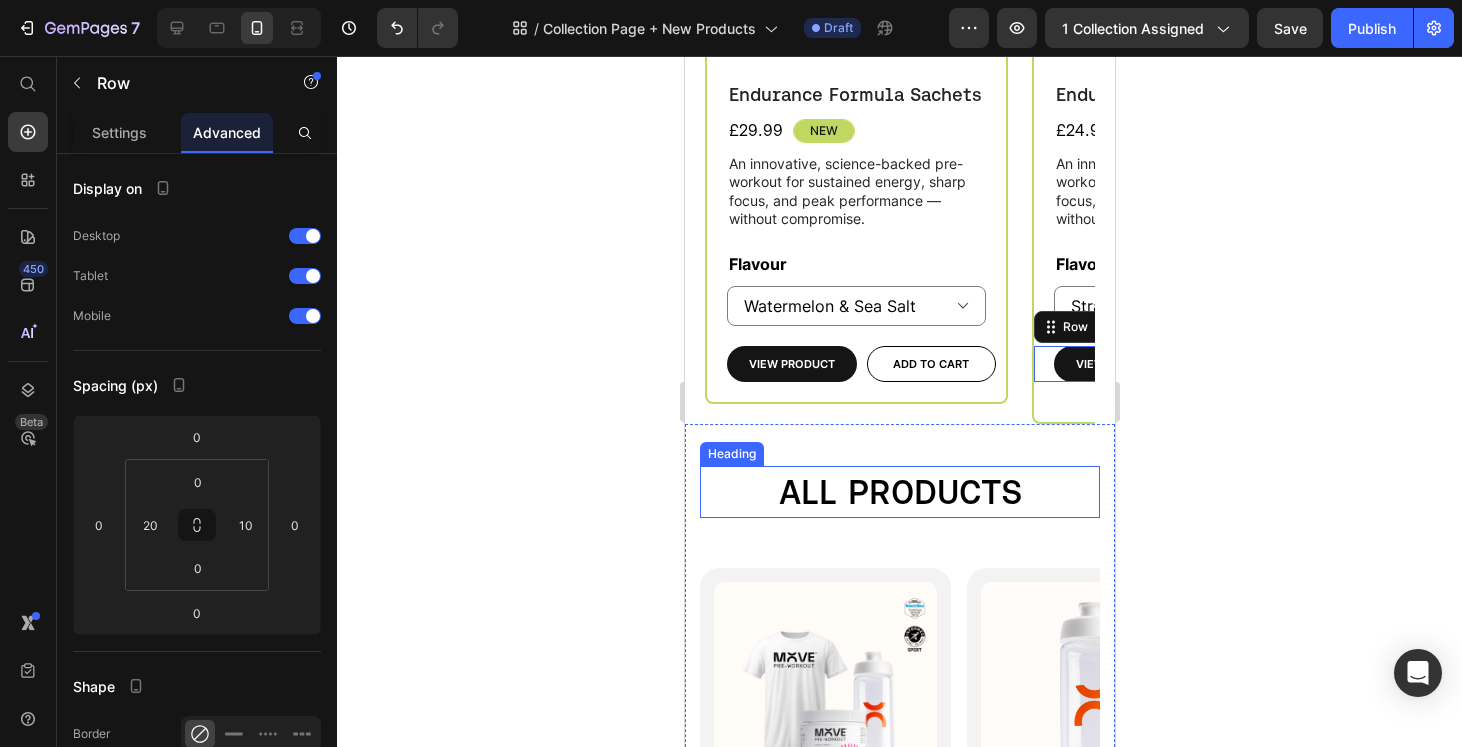 scroll, scrollTop: 664, scrollLeft: 0, axis: vertical 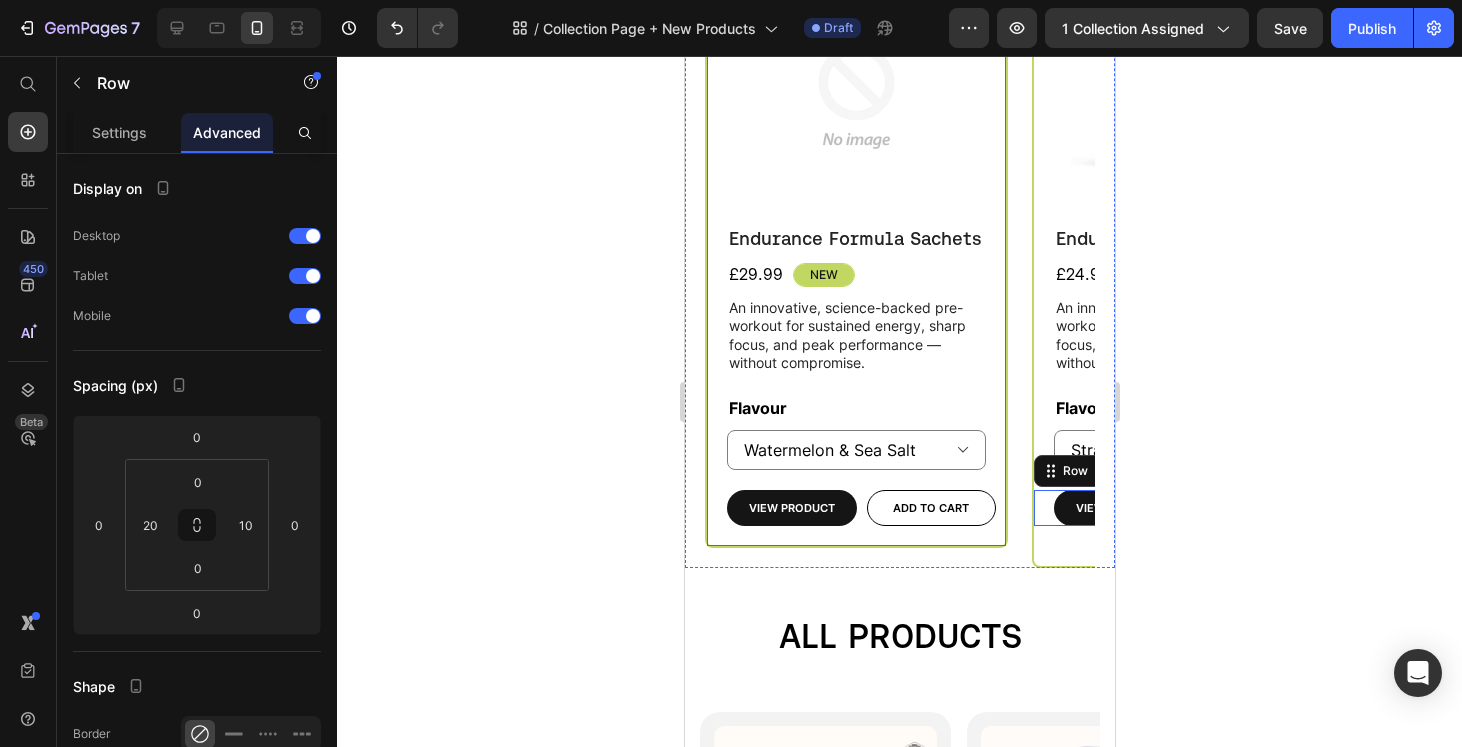click on "Product Images Endurance Formula Sachets Product Title £29.99 Product Price New Text Block Row An innovative, science-backed pre-workout for sustained energy, sharp focus, and peak performance — without compromise. Text Block Flavour Watermelon & Sea Salt Strawberry & Lime Product Variants & Swatches View Product Product View More Add to cart Add to Cart Row Product" at bounding box center [855, 266] 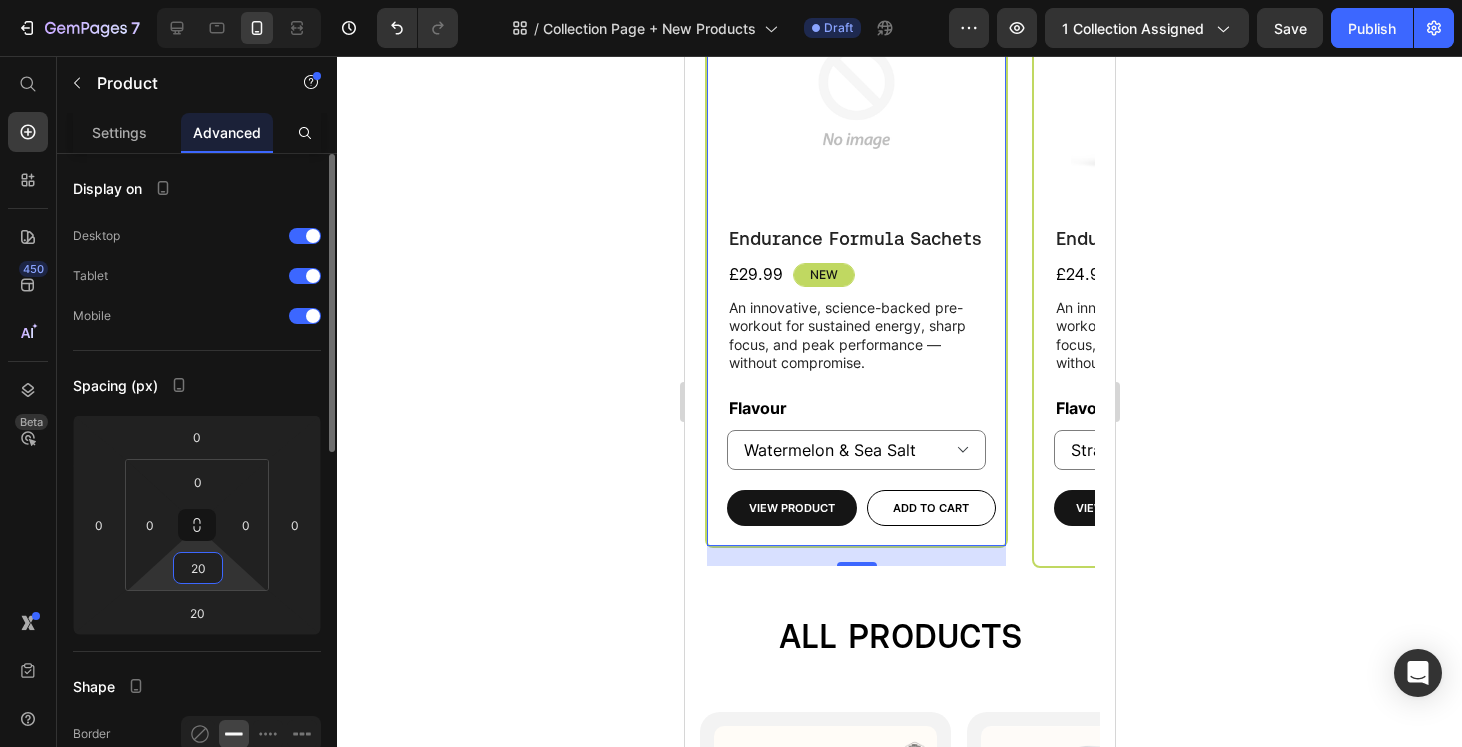 click on "20" at bounding box center (198, 568) 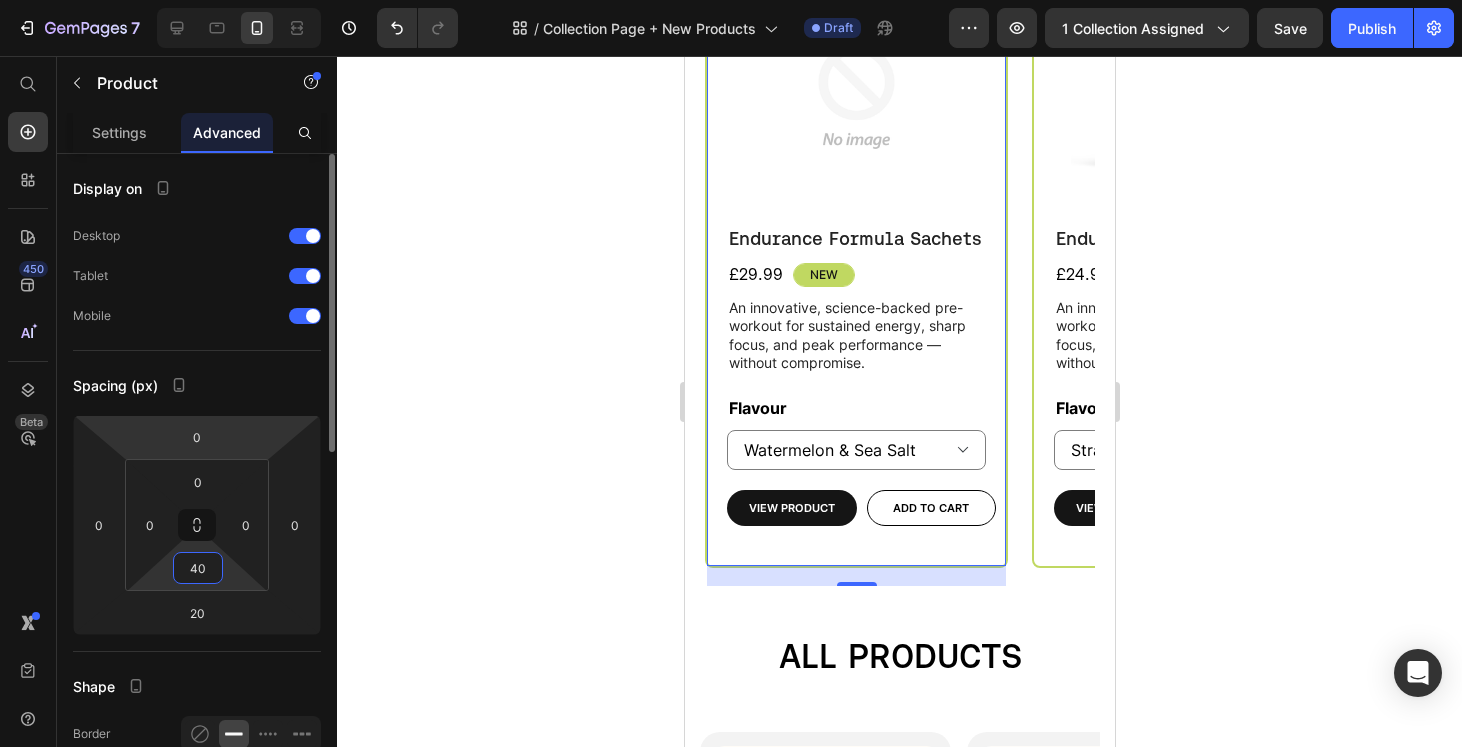 type on "40" 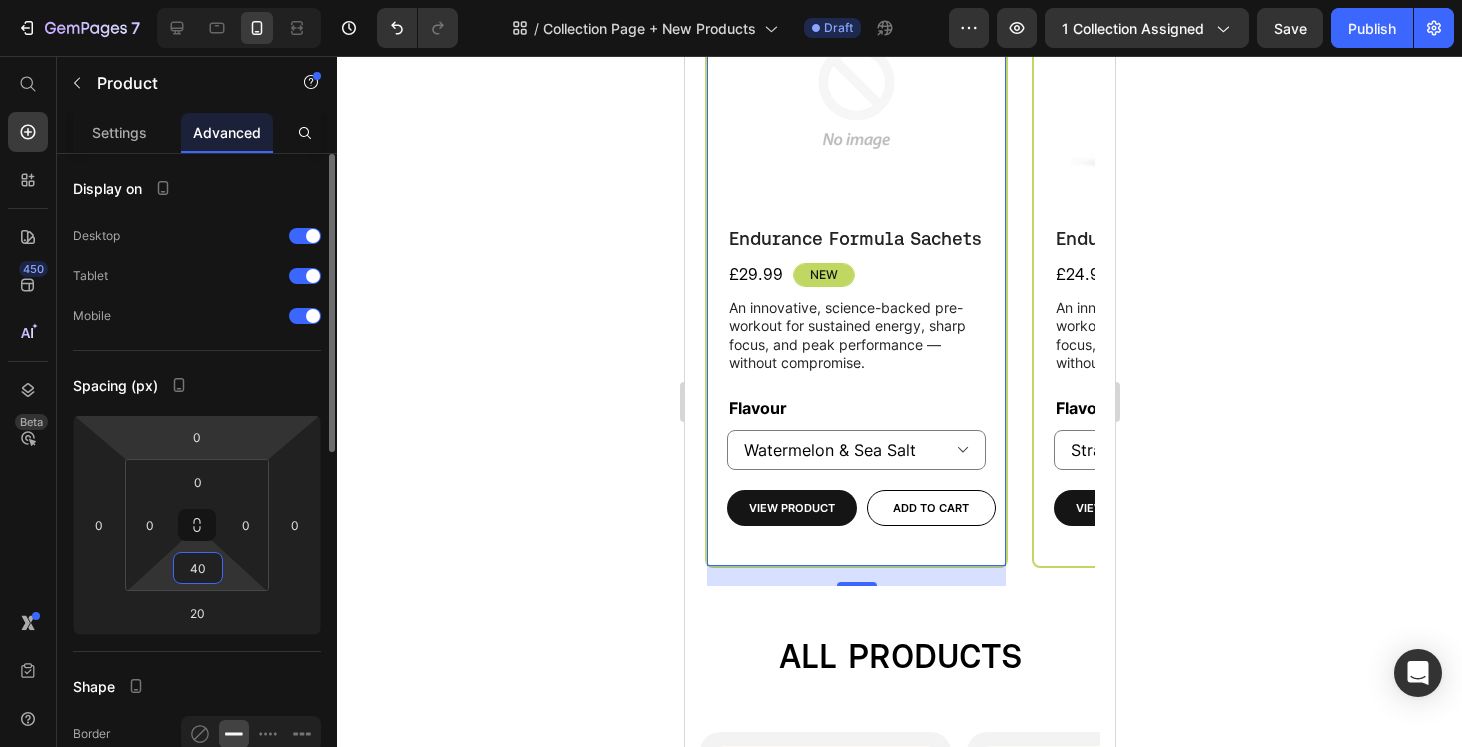 click on "Spacing (px)" at bounding box center (197, 385) 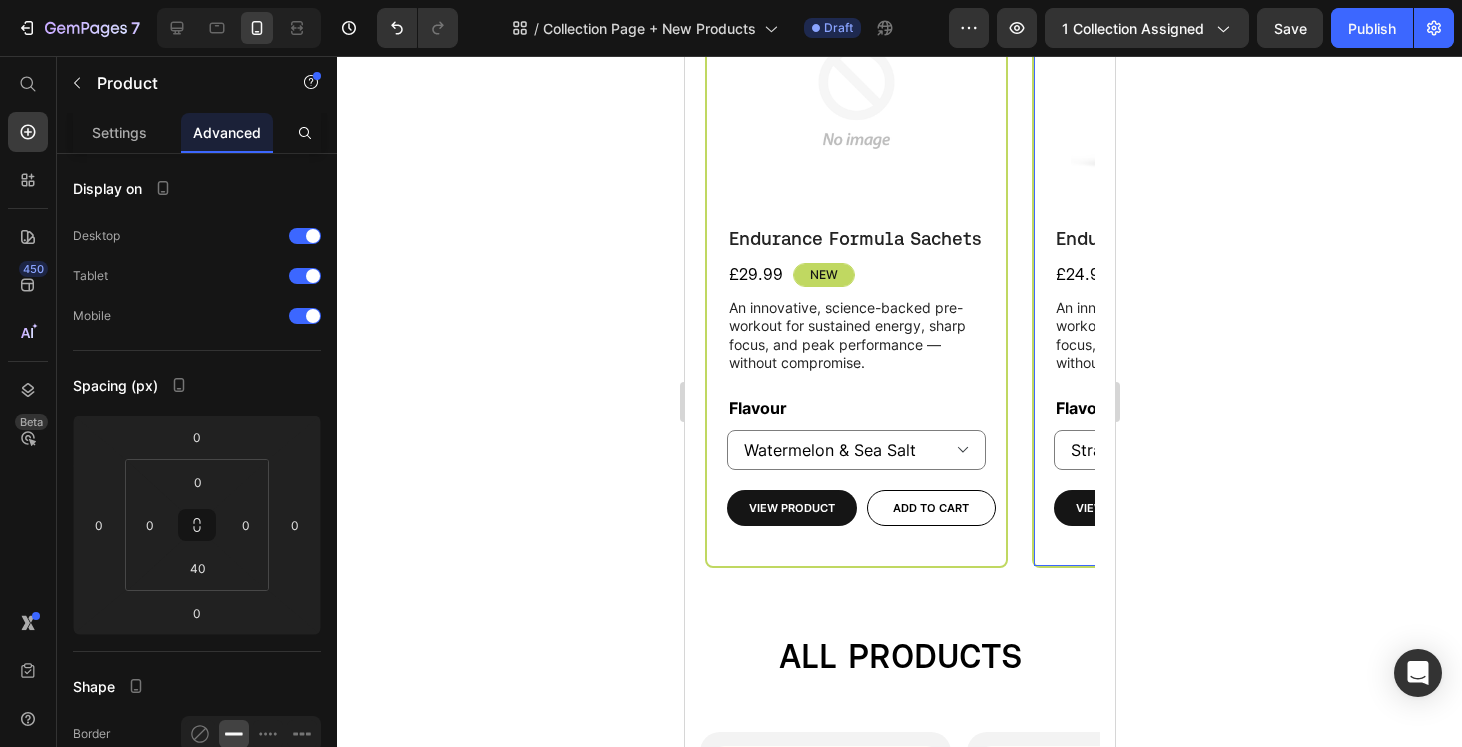 click on "Product Images Endurance Formula Product Title £24.99 Product Price New Text Block Row An innovative, science-backed pre-workout for sustained energy, sharp focus, and peak performance — without compromise. Text Block Flavour Strawberry & Lime Watermelon & Sea Salt Product Variants & Swatches View Product Product View More Add to cart Add to Cart Row Product   0" at bounding box center (1182, 276) 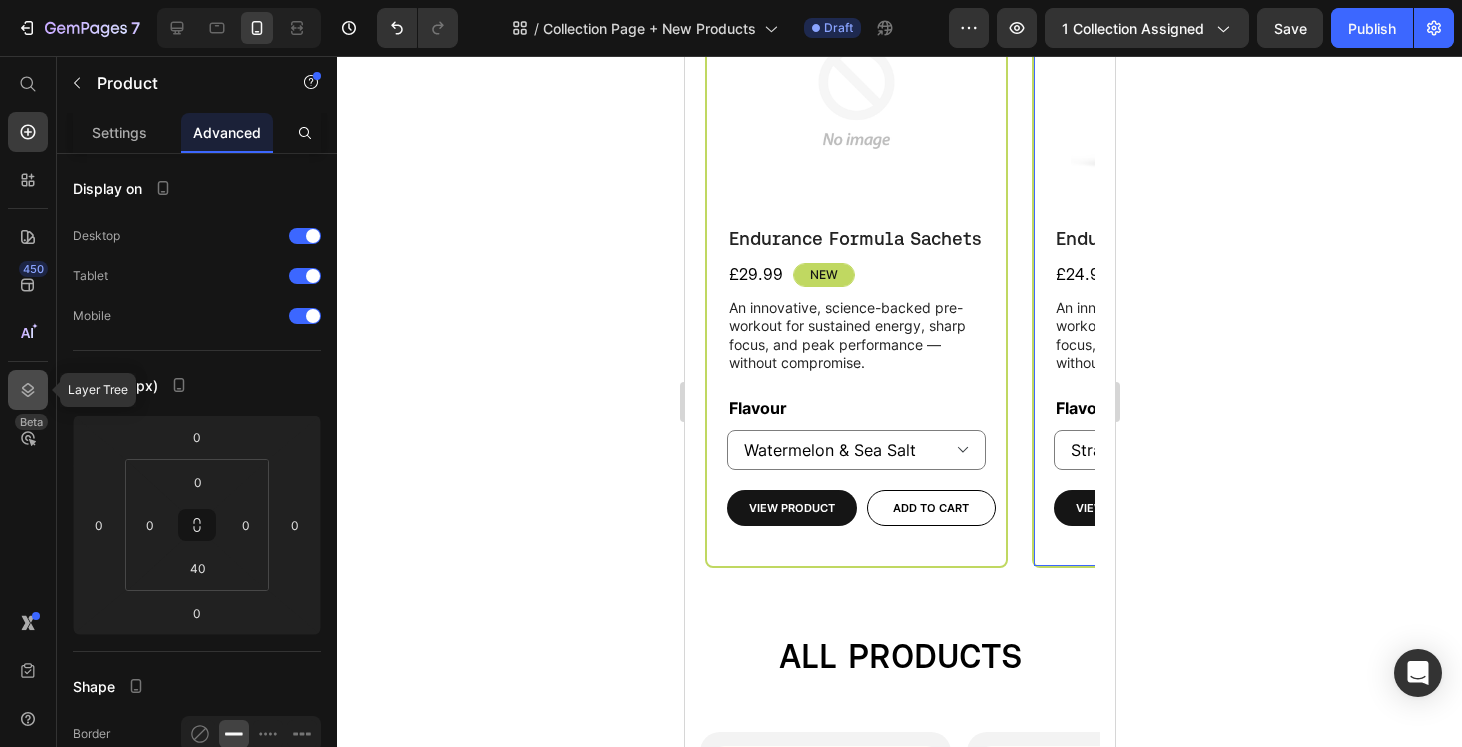 click 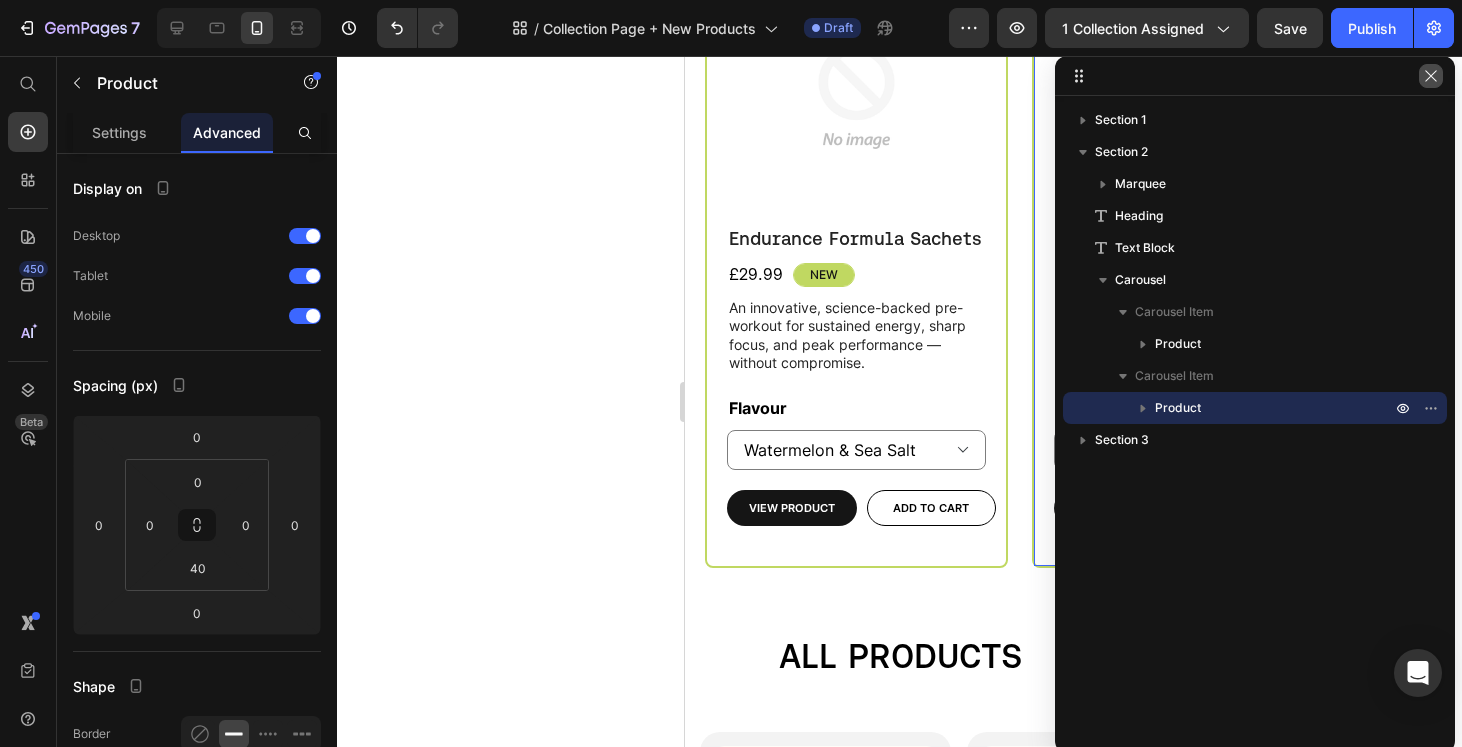 click 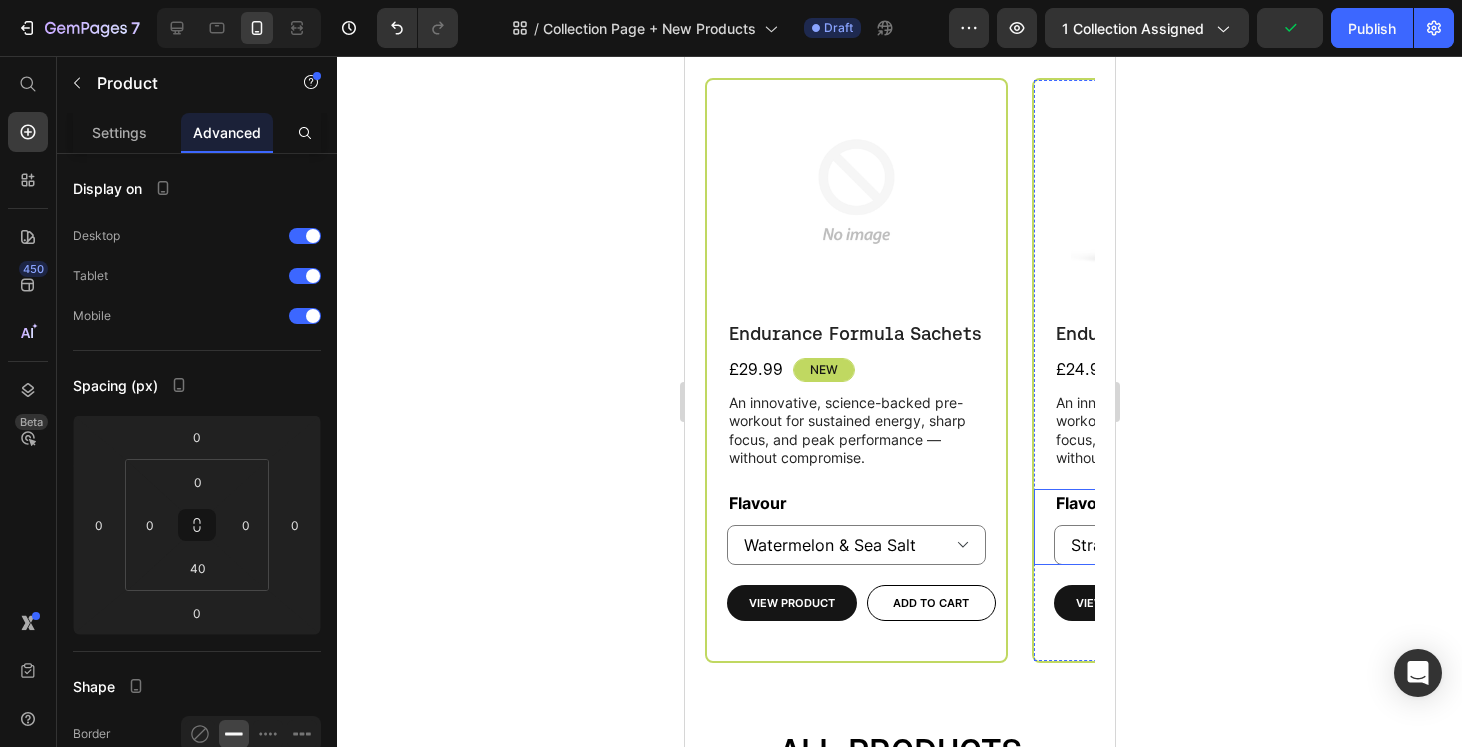 scroll, scrollTop: 473, scrollLeft: 0, axis: vertical 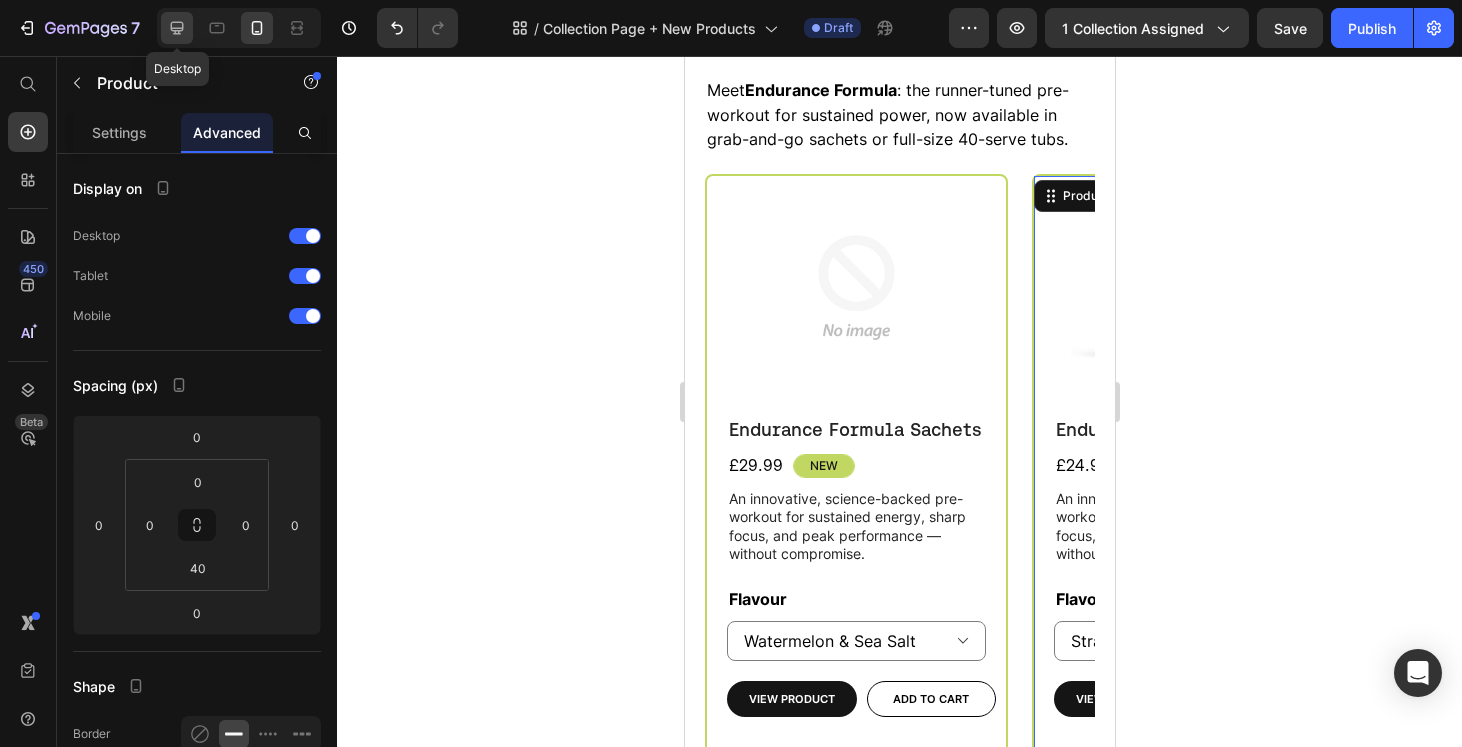 click 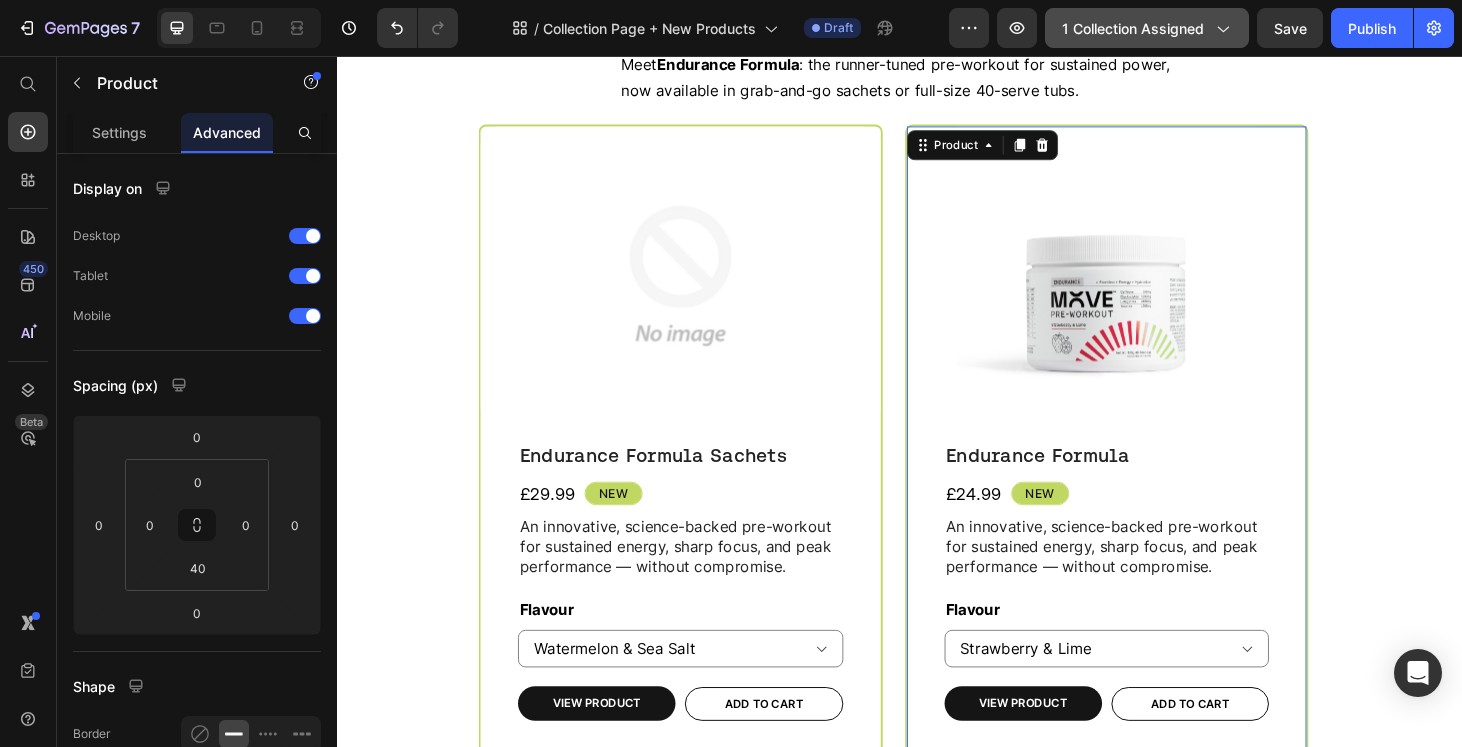 scroll, scrollTop: 528, scrollLeft: 0, axis: vertical 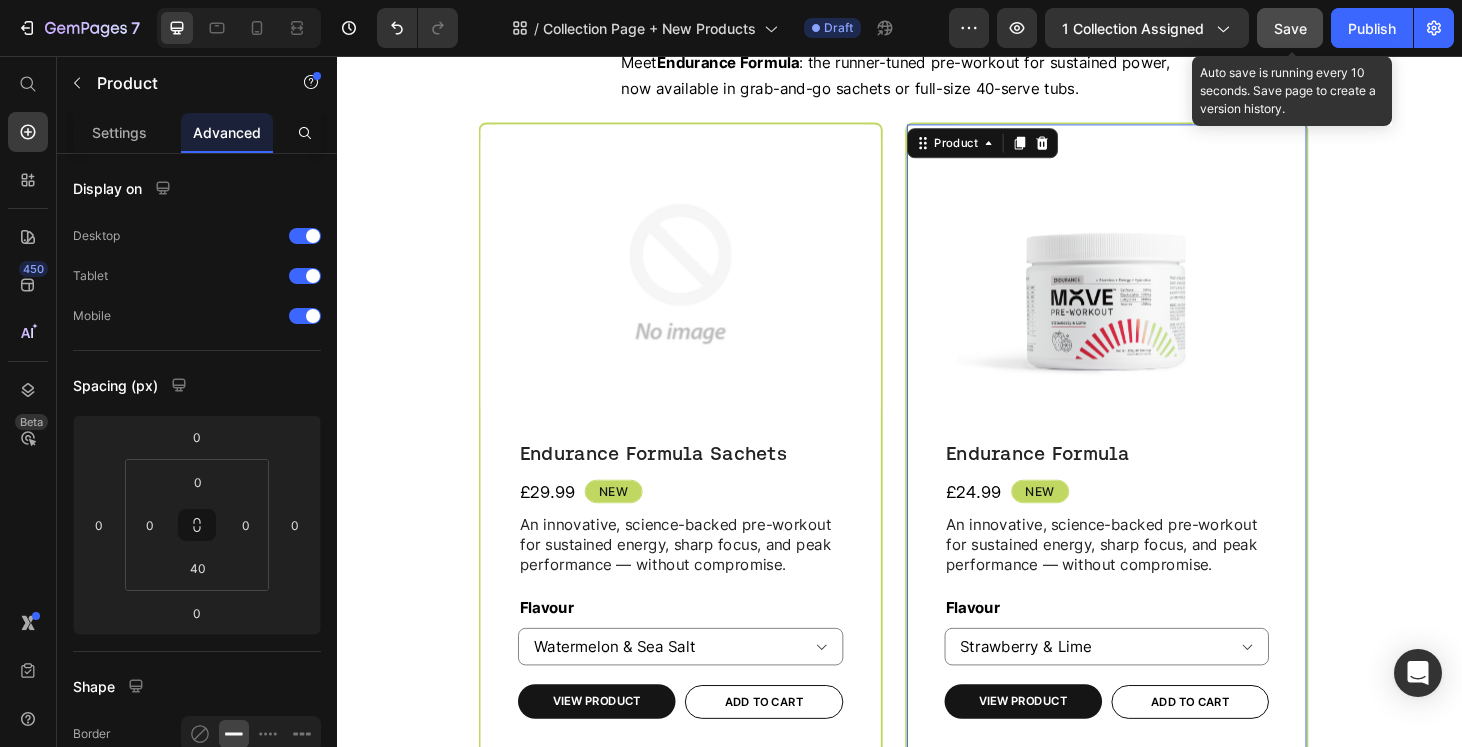 click on "Save" 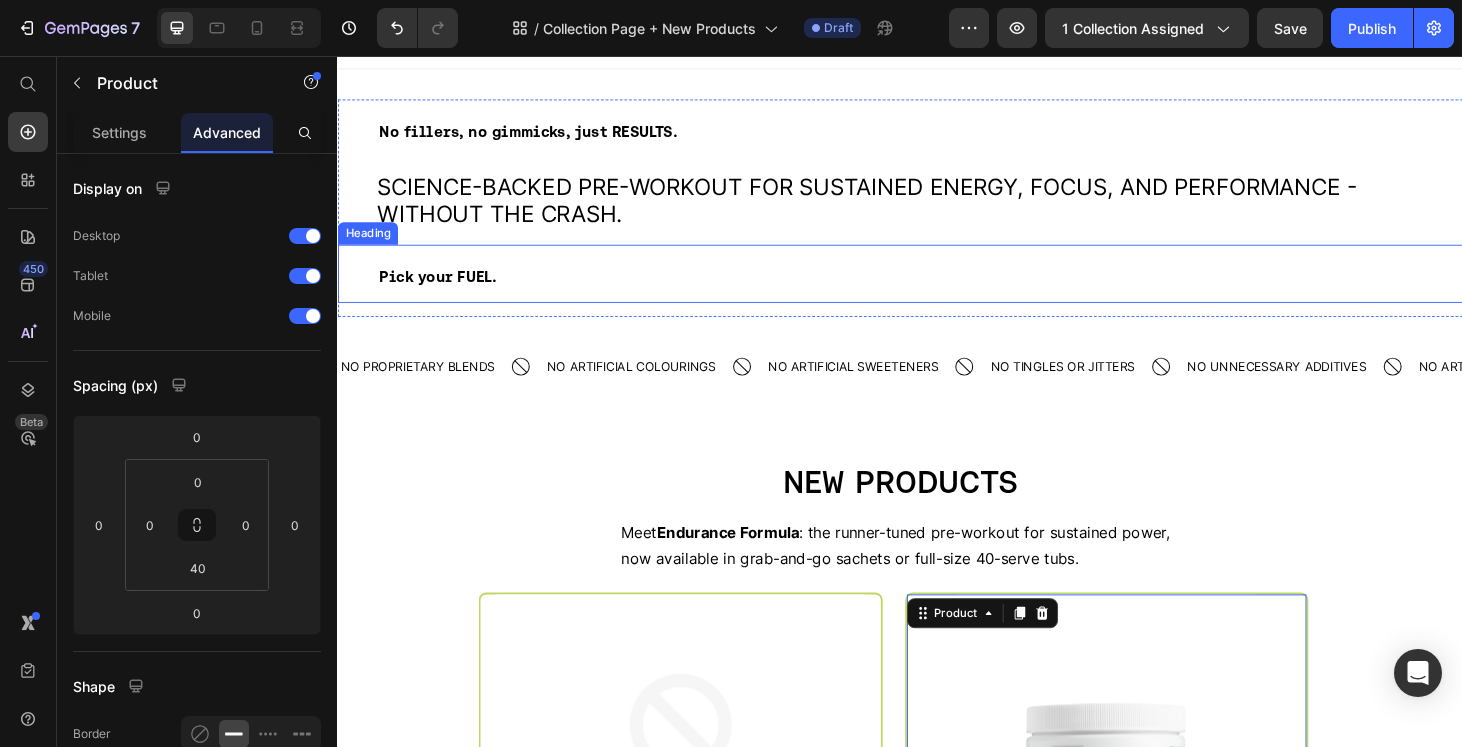 scroll, scrollTop: 186, scrollLeft: 0, axis: vertical 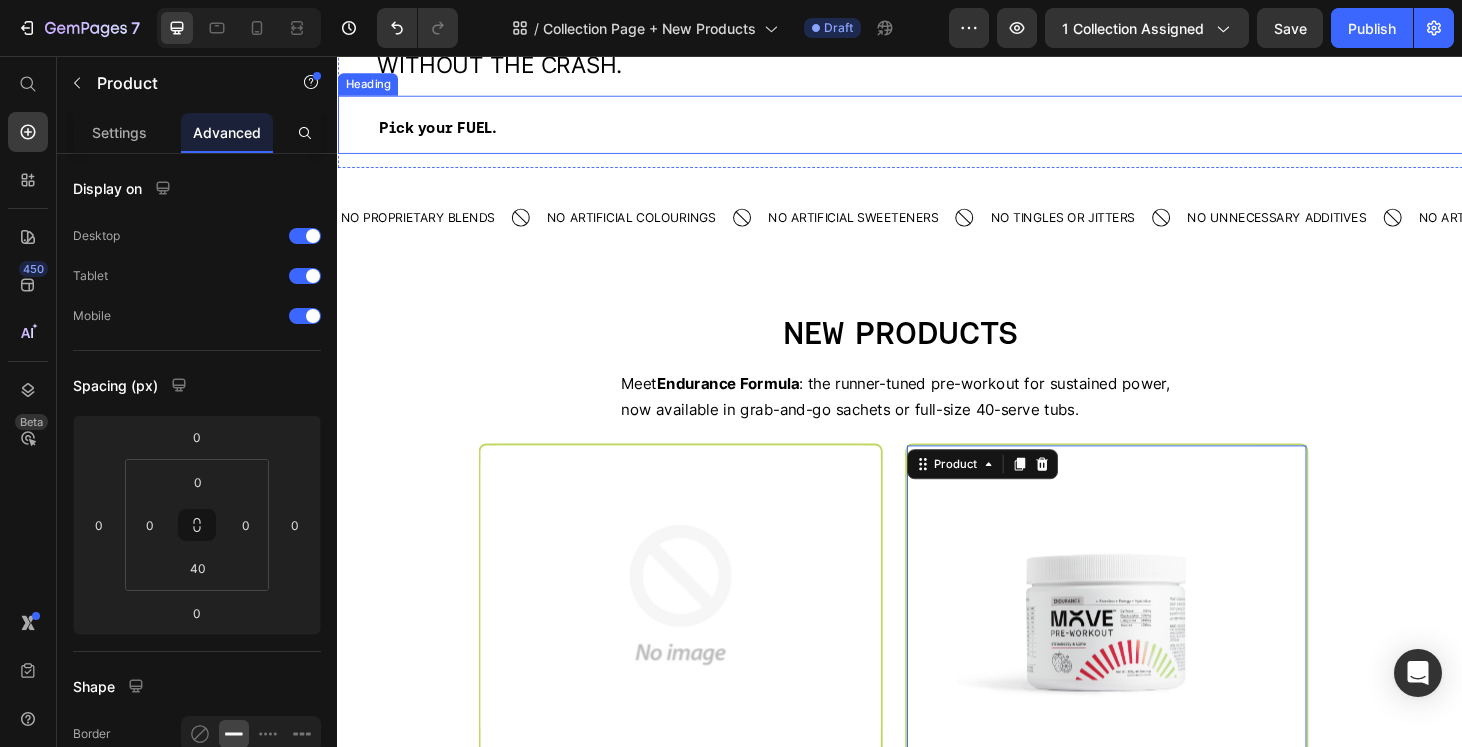 select on "Fresh Berries" 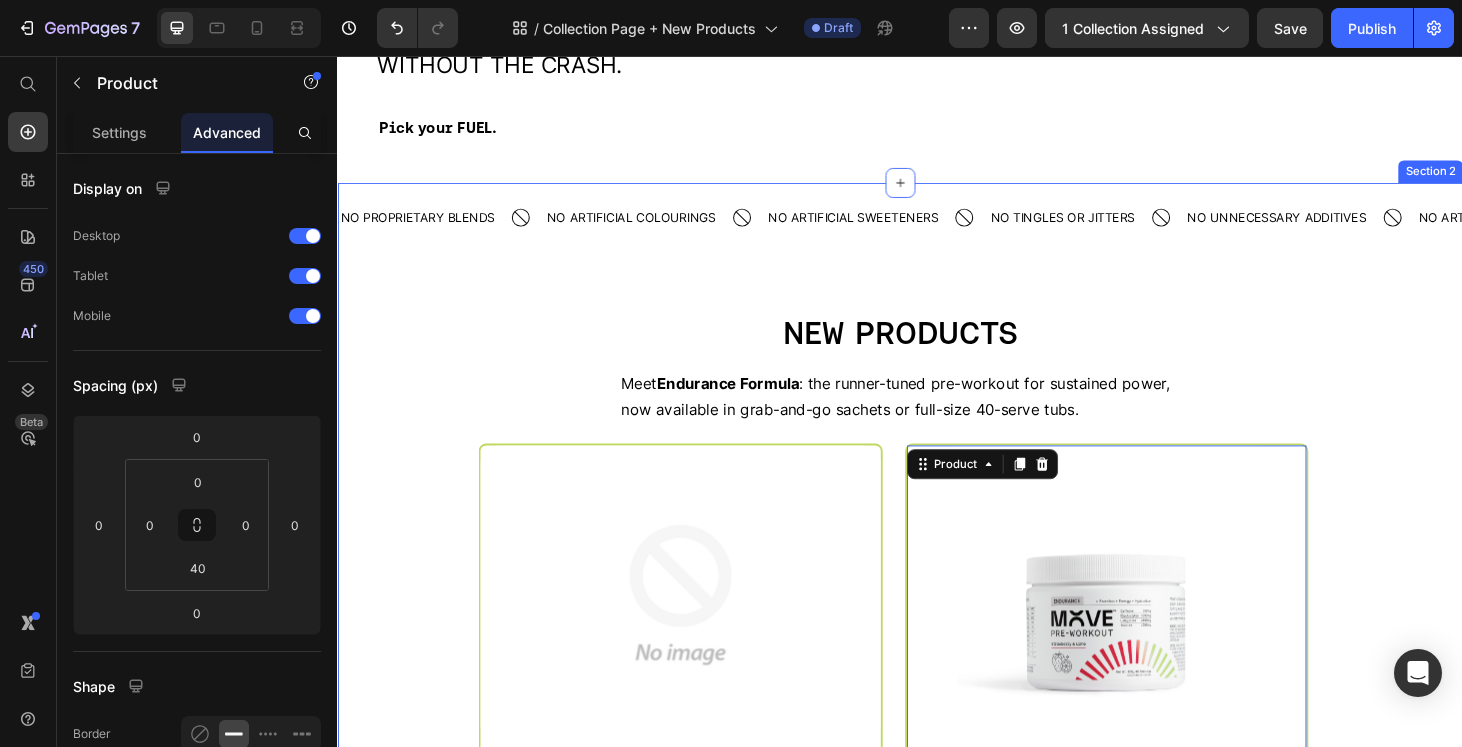 select on "Fresh Berries" 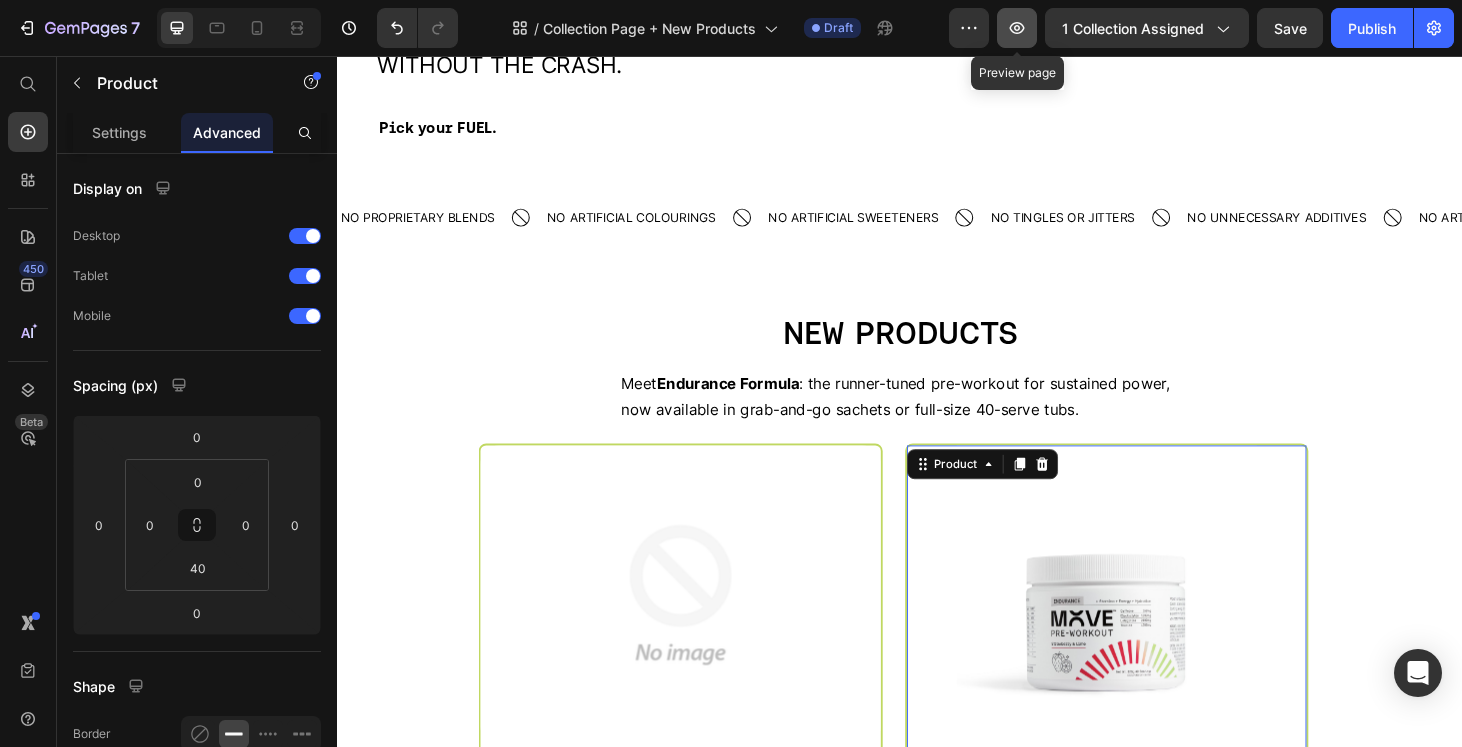 click 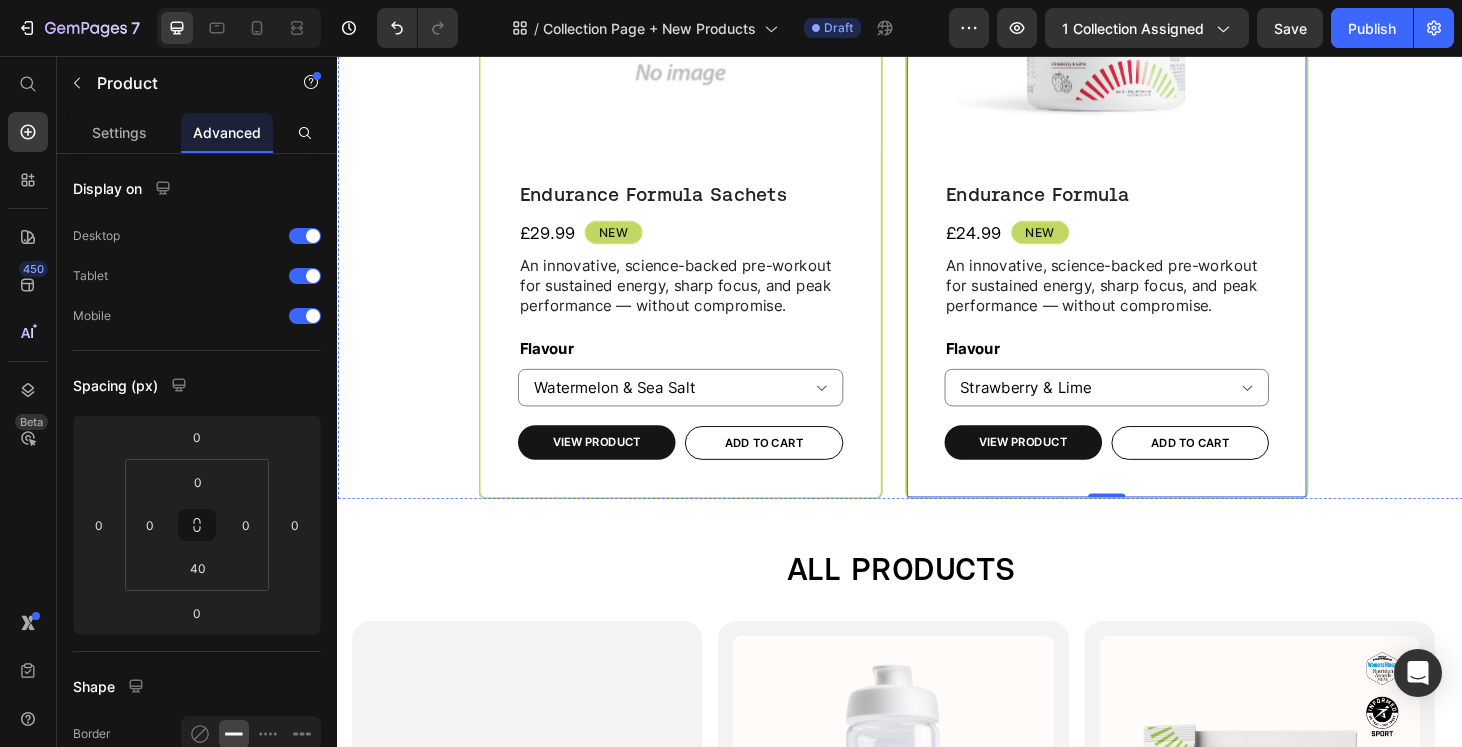 scroll, scrollTop: 809, scrollLeft: 0, axis: vertical 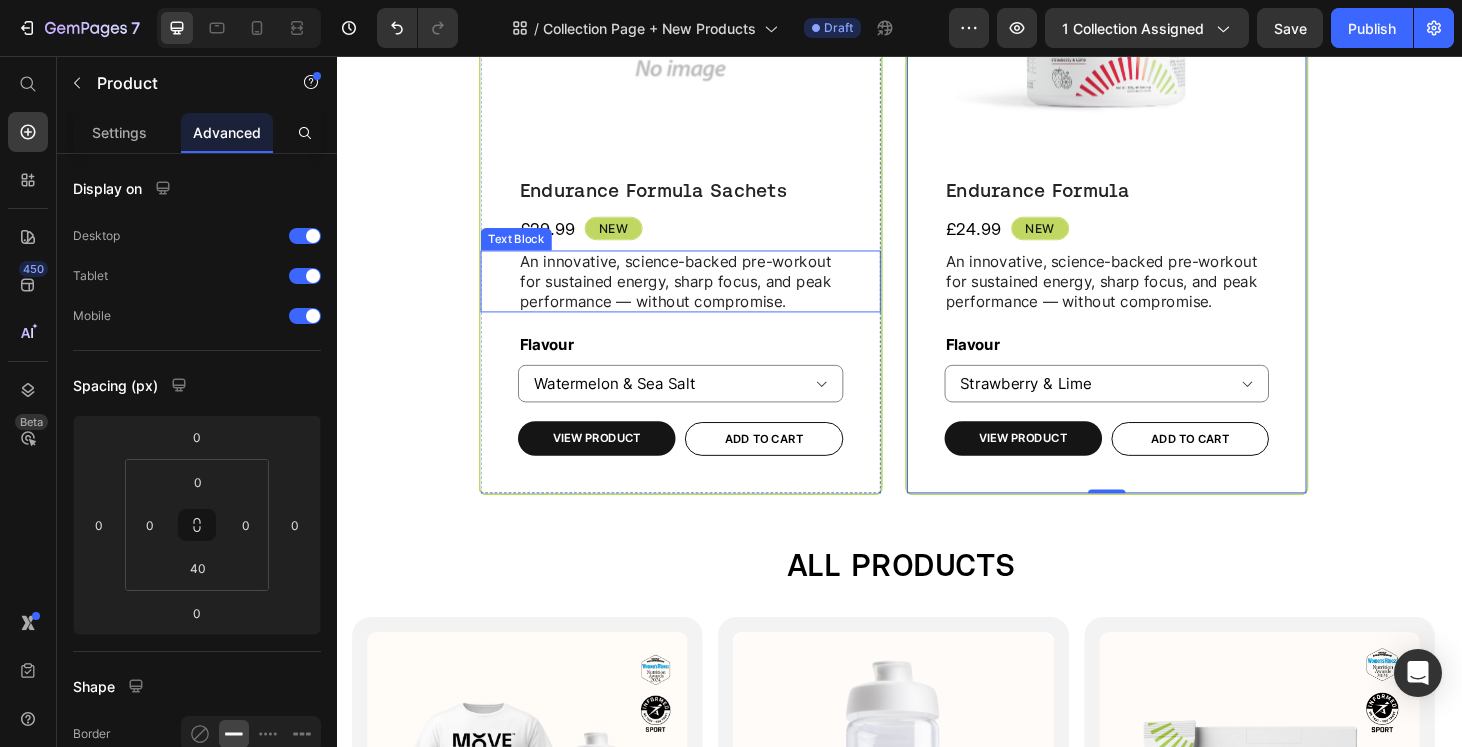 click on "An innovative, science-backed pre-workout for sustained energy, sharp focus, and peak performance — without compromise." at bounding box center (702, 296) 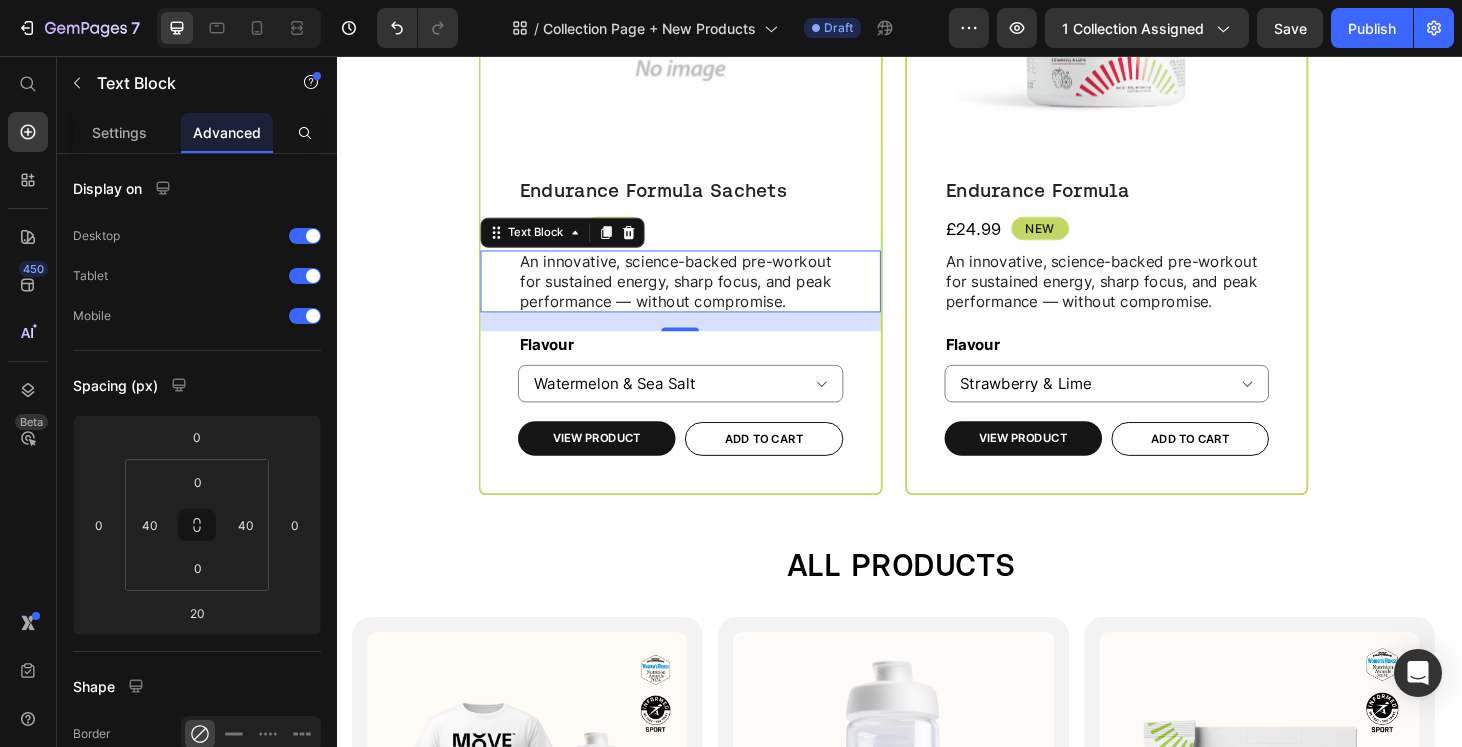 click on "An innovative, science-backed pre-workout for sustained energy, sharp focus, and peak performance — without compromise." at bounding box center (702, 296) 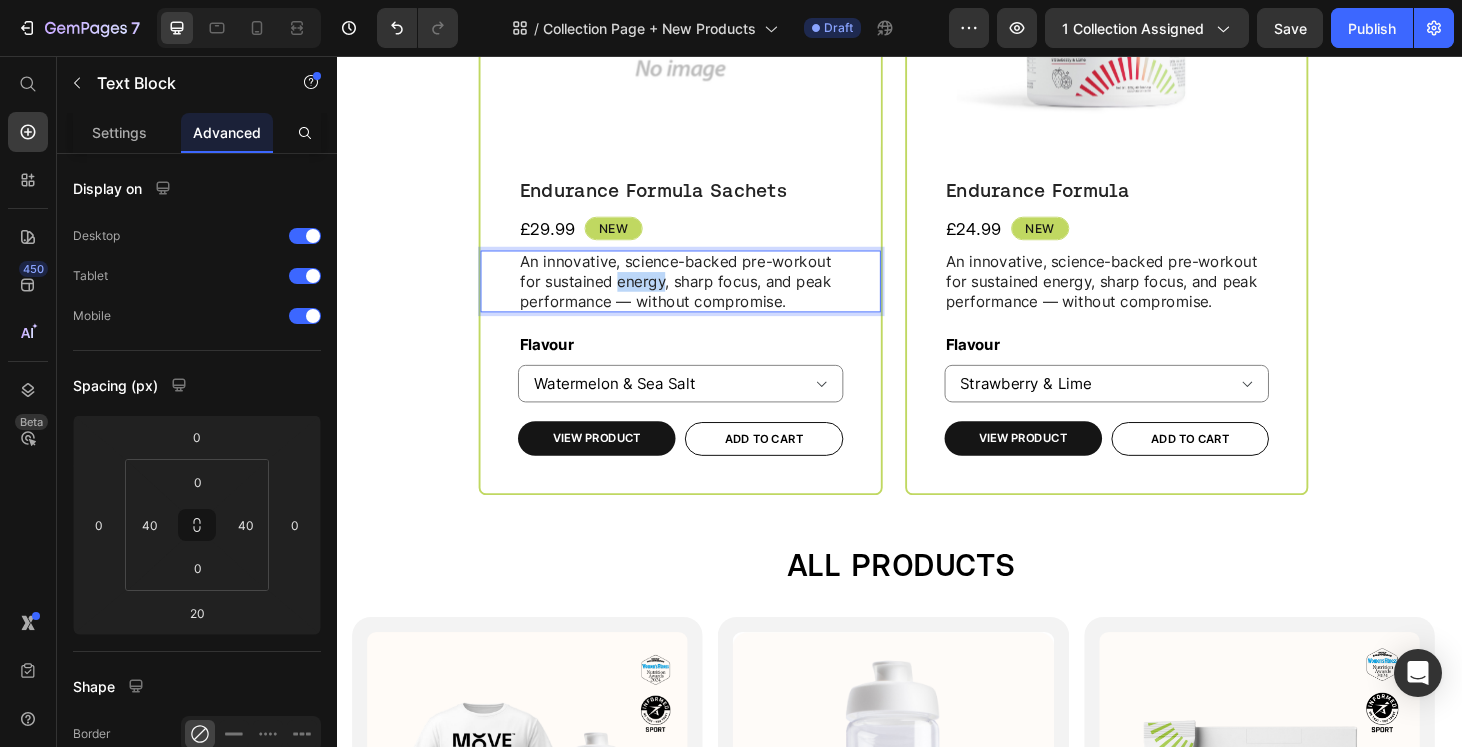 click on "An innovative, science-backed pre-workout for sustained energy, sharp focus, and peak performance — without compromise." at bounding box center [702, 296] 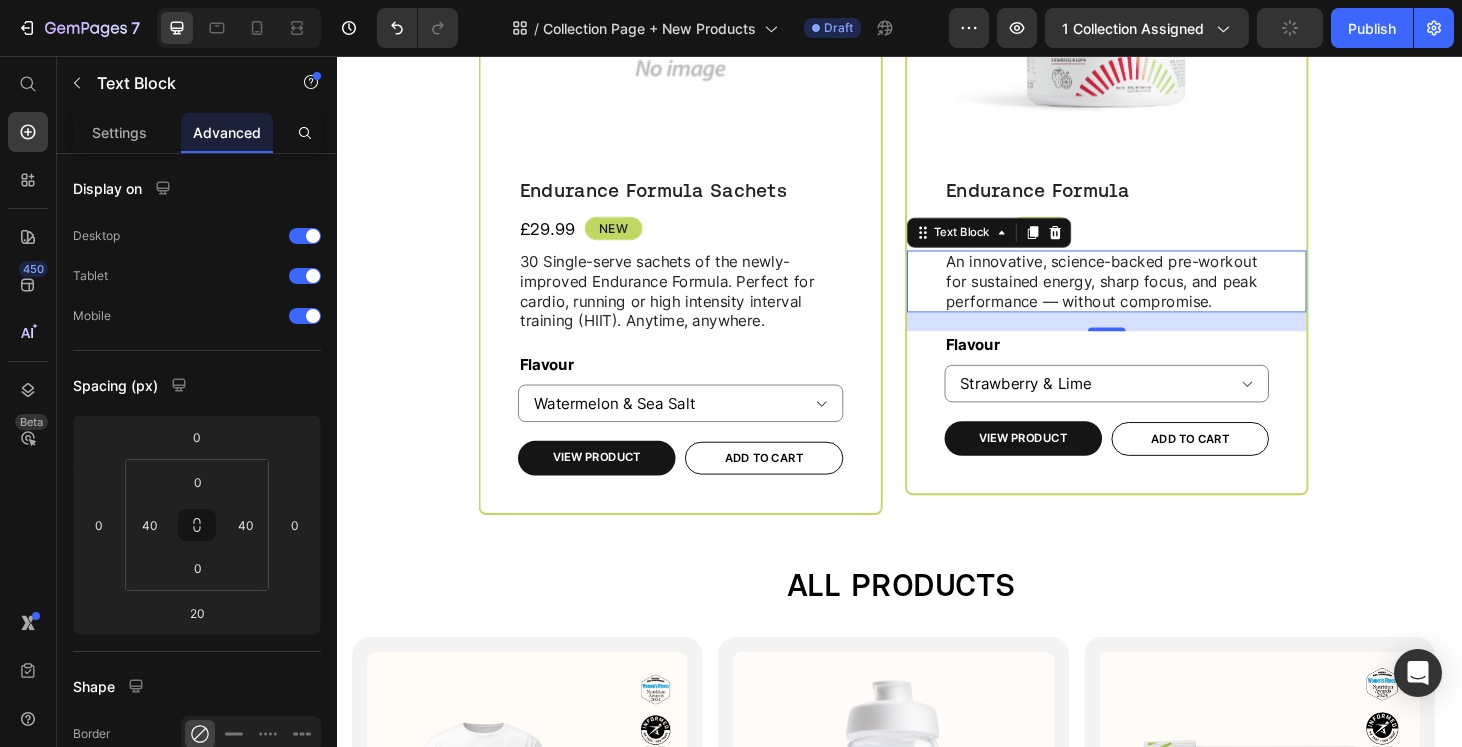 click on "An innovative, science-backed pre-workout for sustained energy, sharp focus, and peak performance — without compromise." at bounding box center [1157, 296] 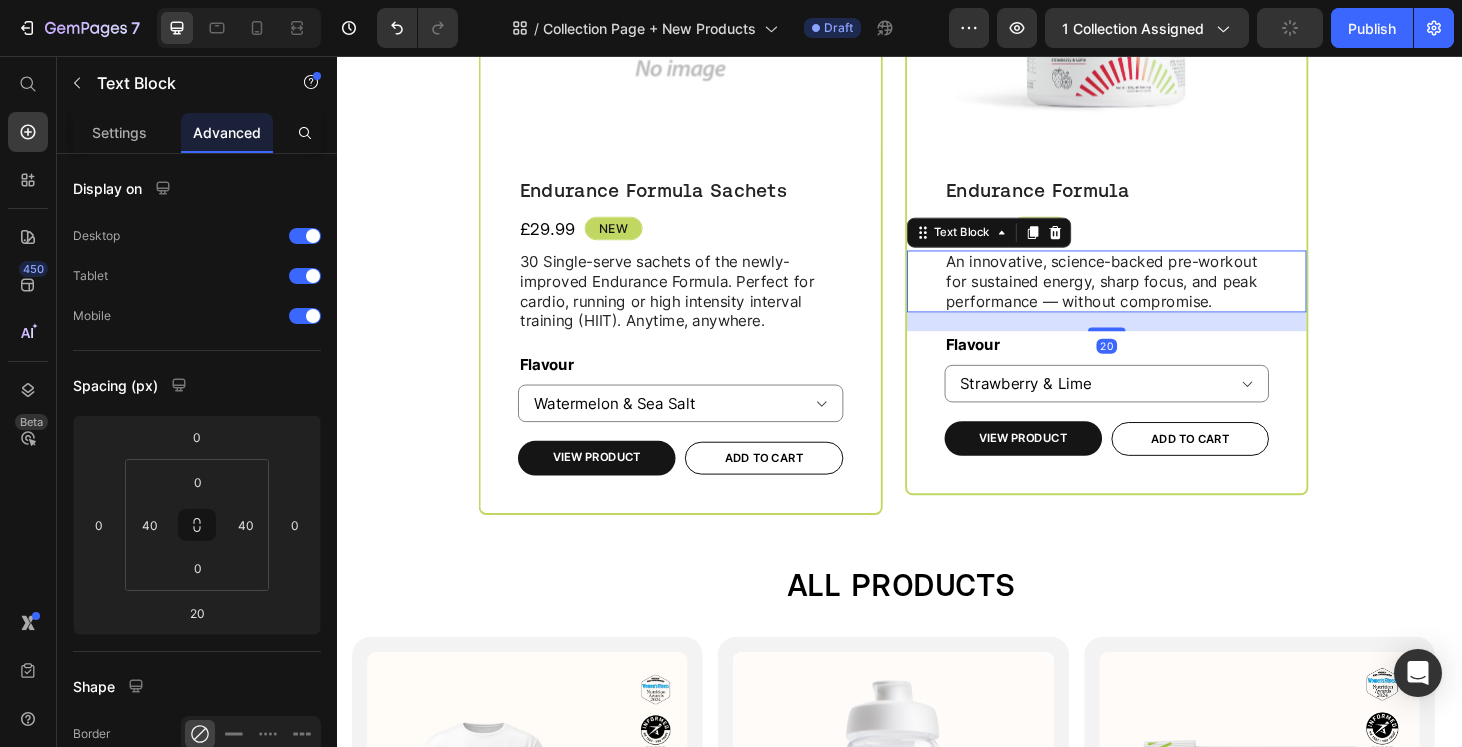 click on "An innovative, science-backed pre-workout for sustained energy, sharp focus, and peak performance — without compromise." at bounding box center (1157, 296) 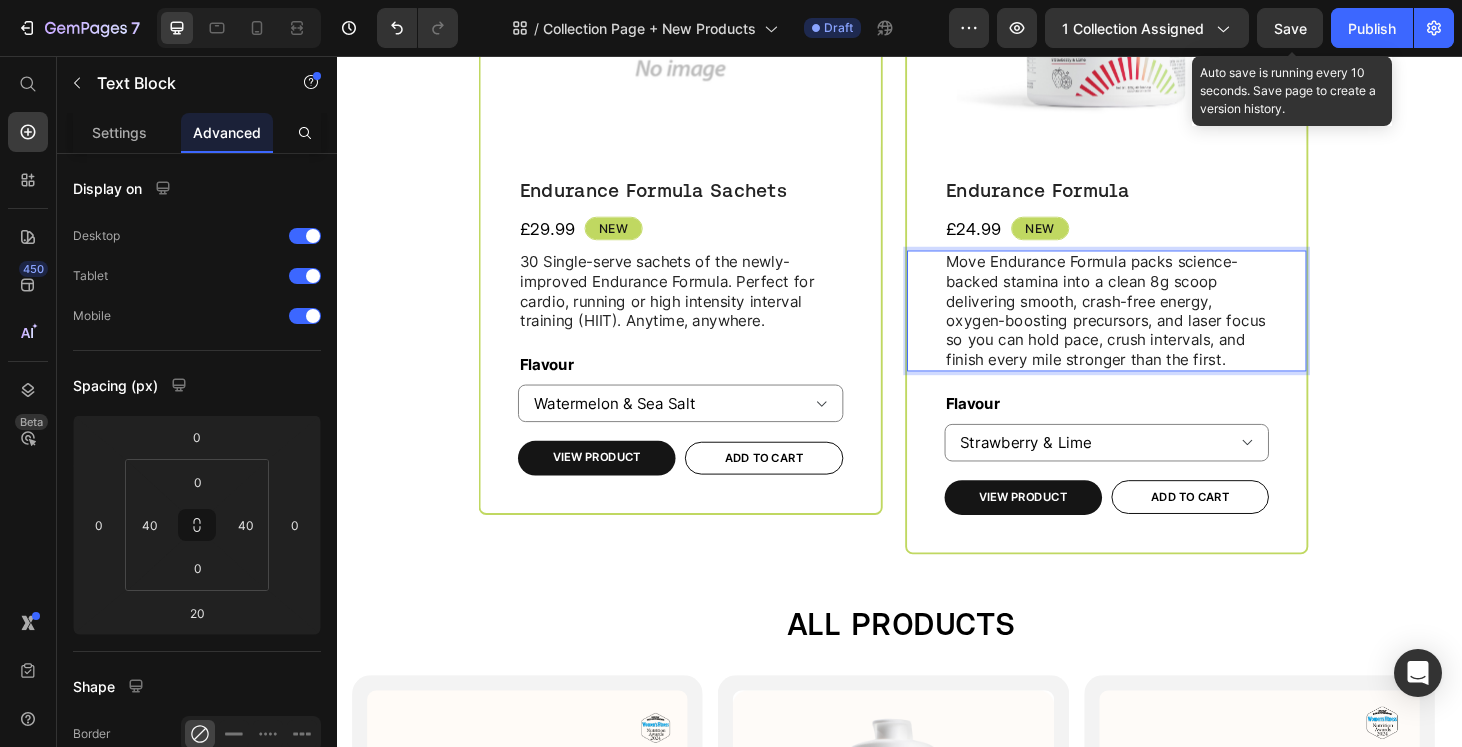 click on "Save" at bounding box center [1290, 28] 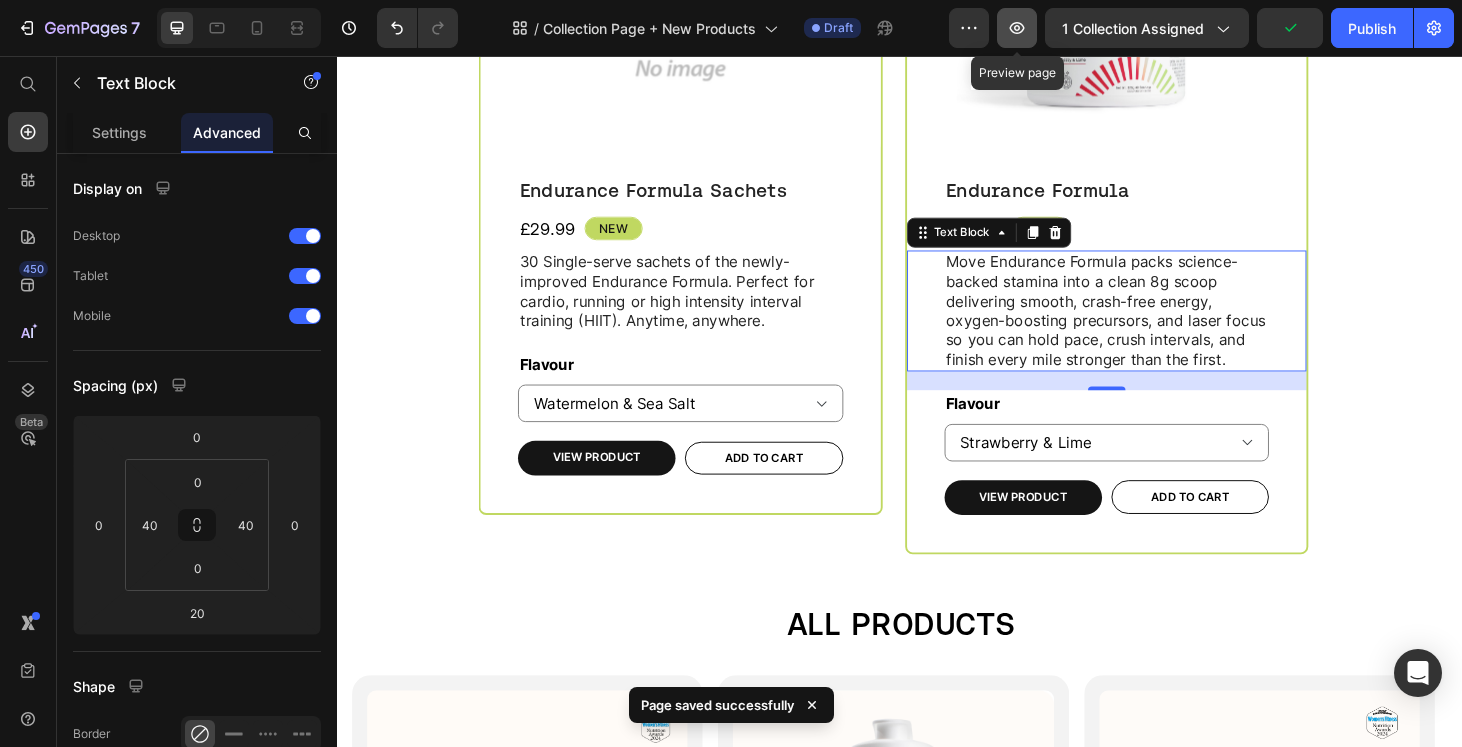 click 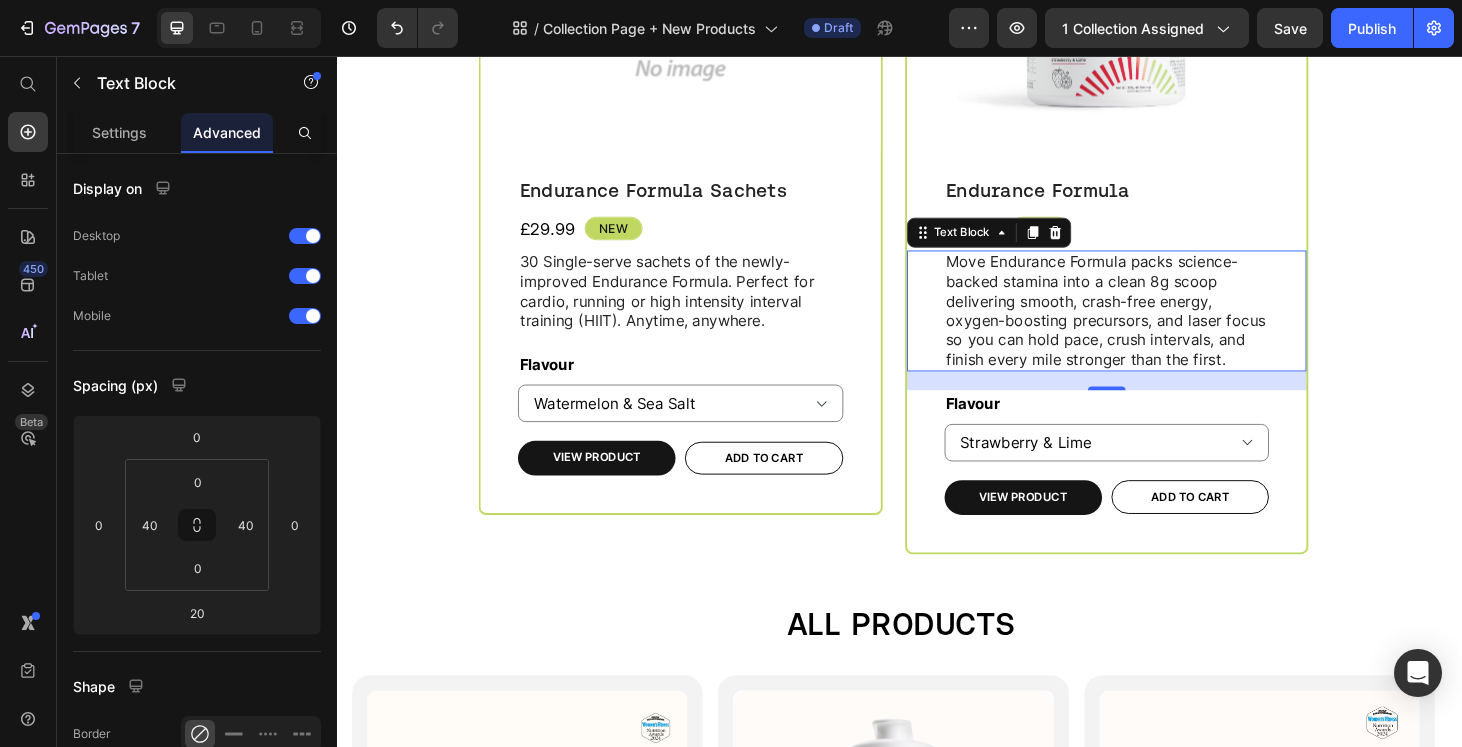 type 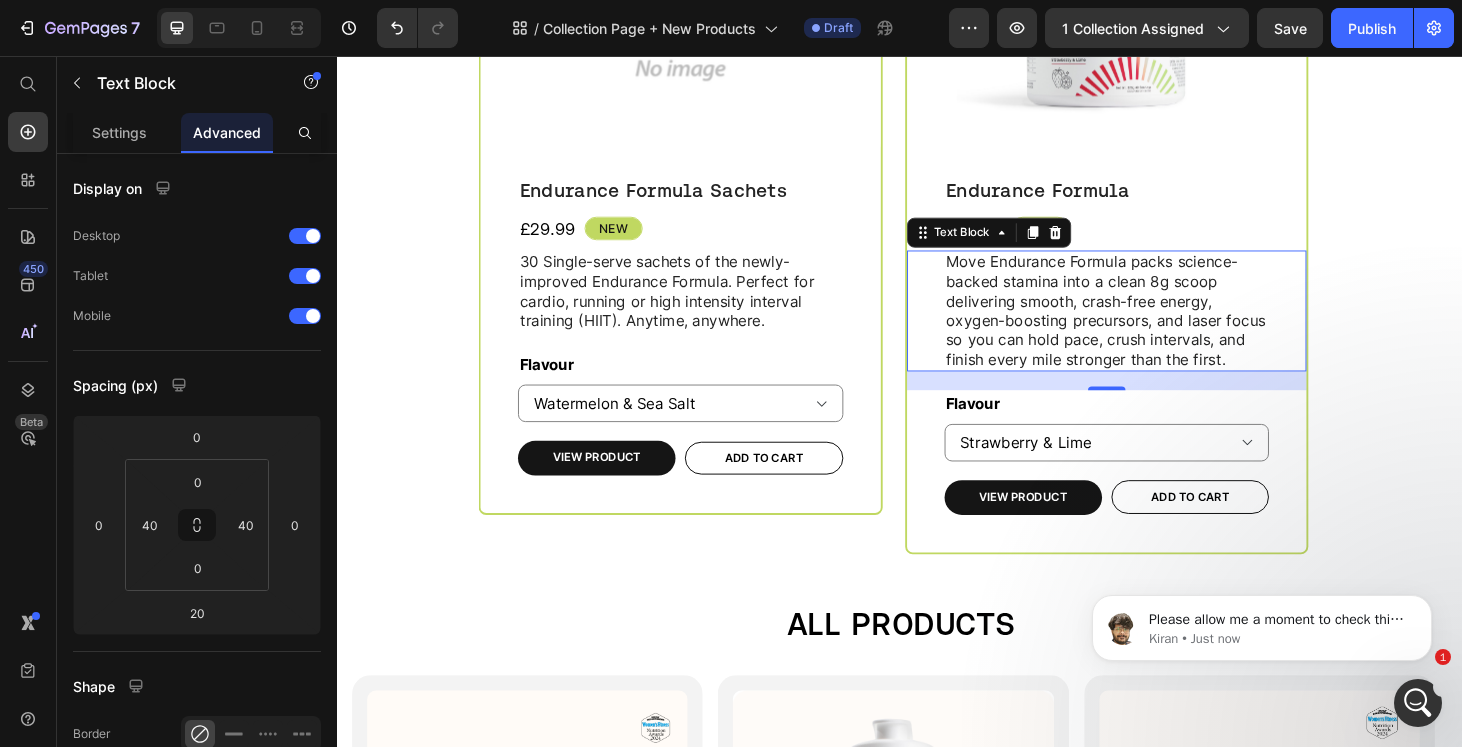 scroll, scrollTop: 0, scrollLeft: 0, axis: both 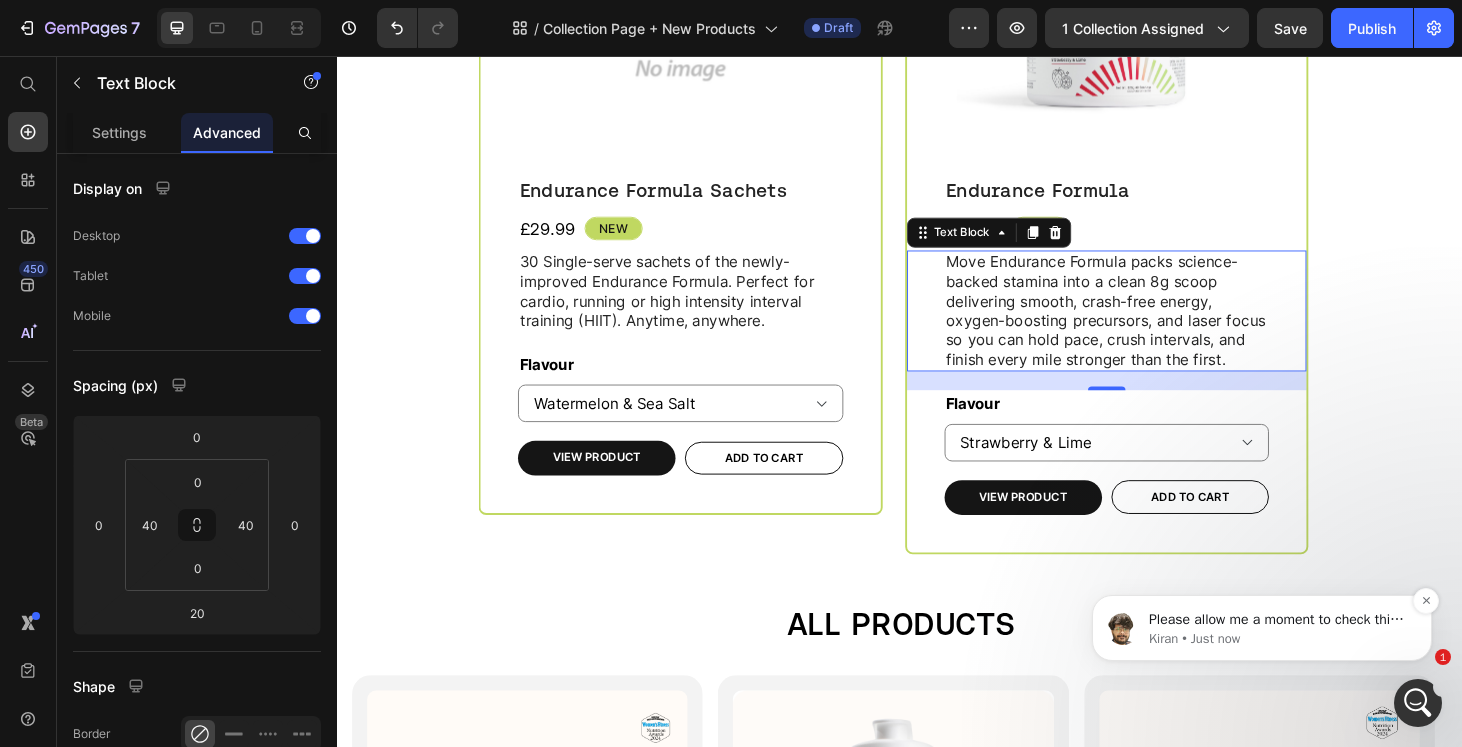 click on "Kiran • Just now" at bounding box center (1278, 639) 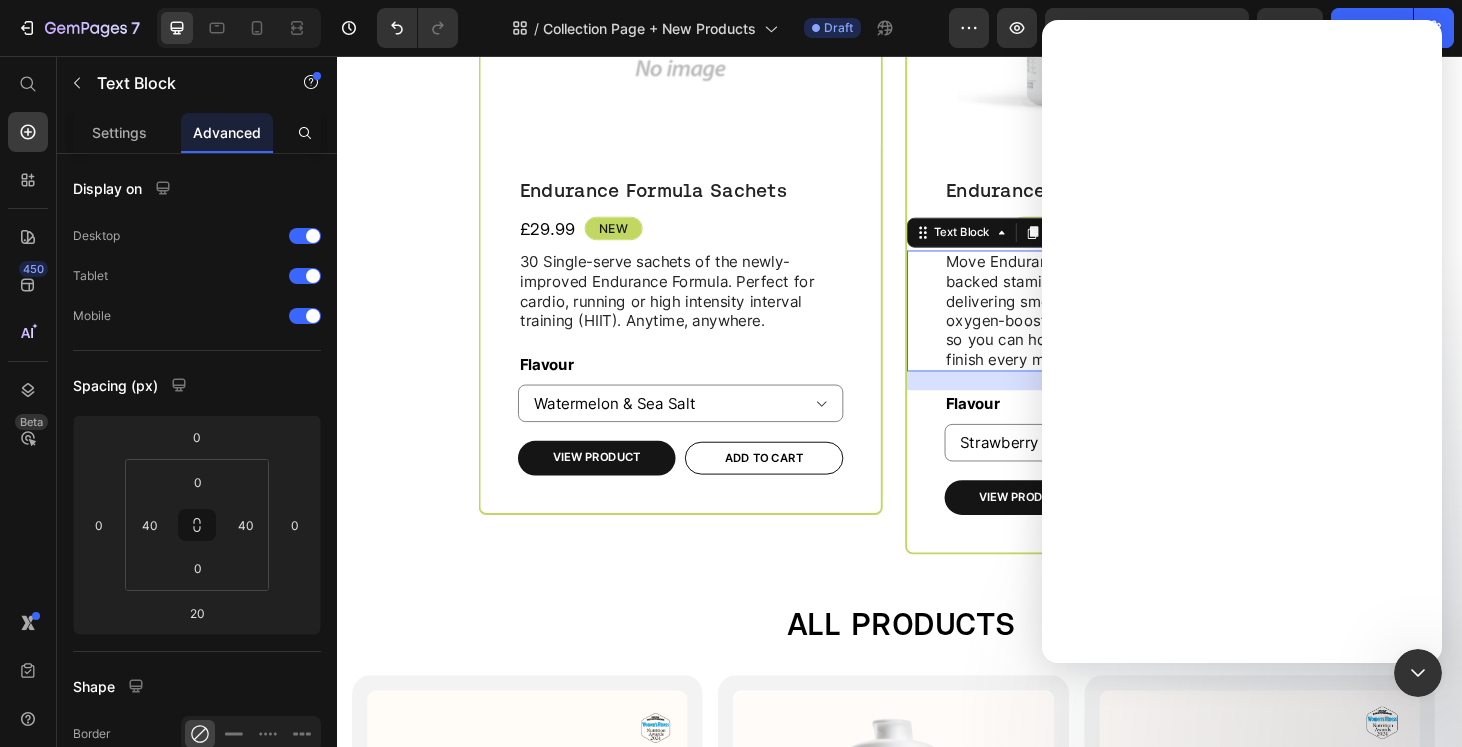 scroll, scrollTop: 0, scrollLeft: 0, axis: both 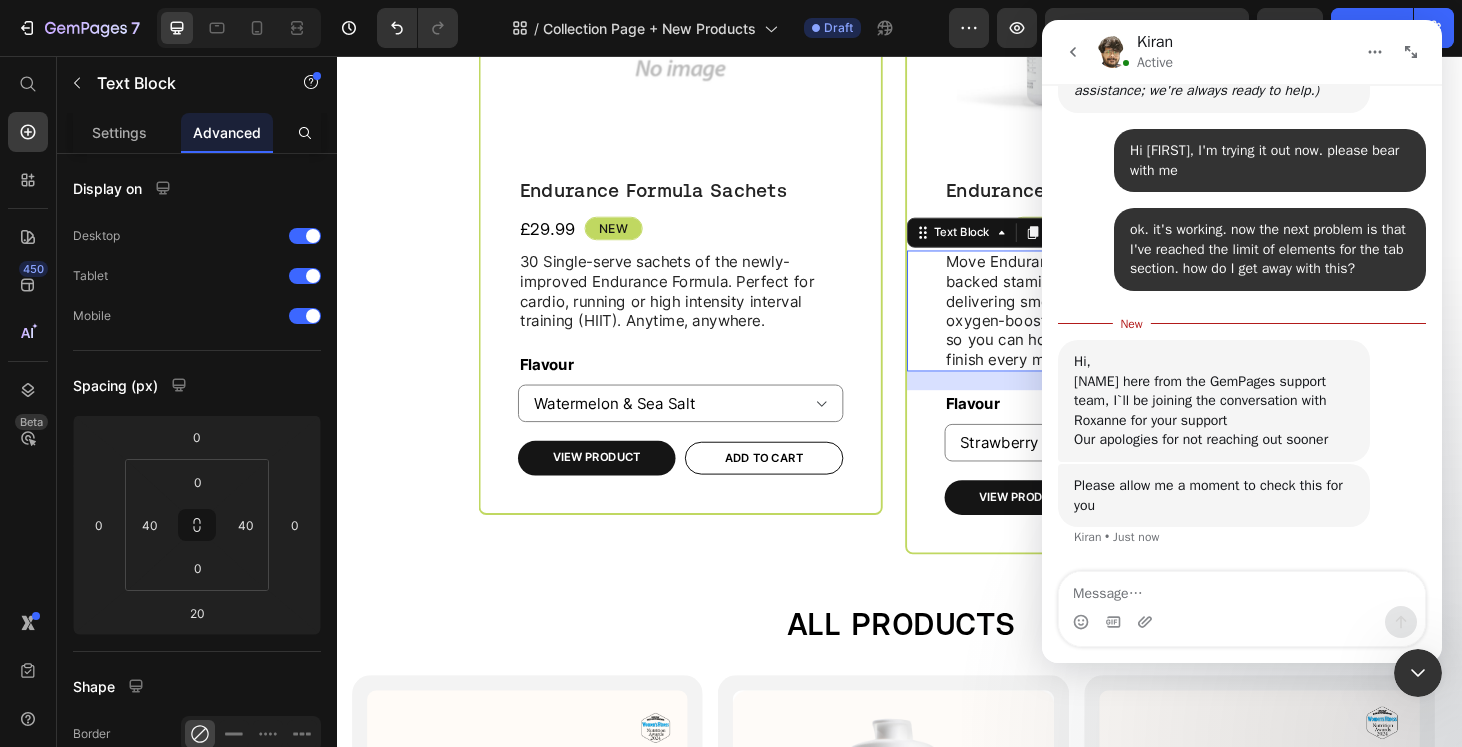 click at bounding box center (1242, 589) 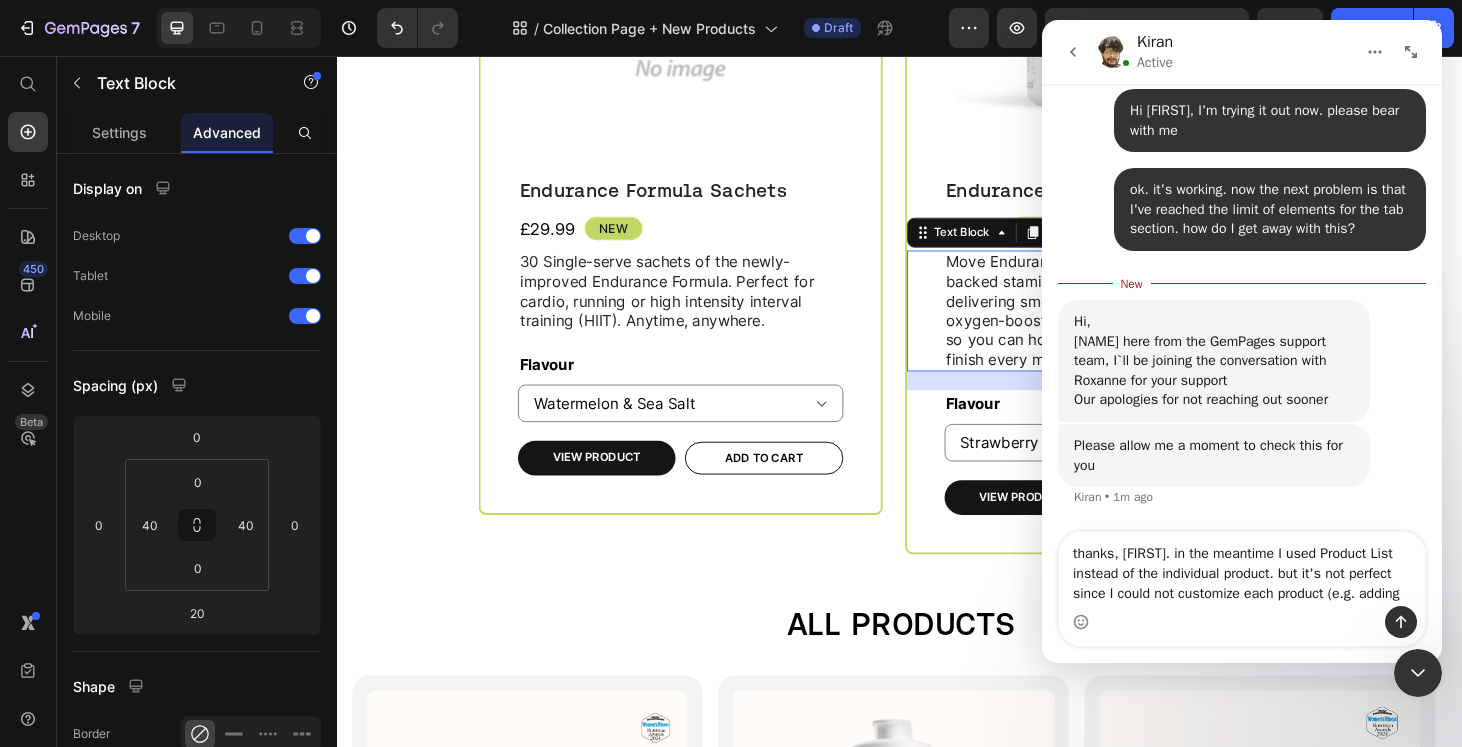scroll, scrollTop: 9646, scrollLeft: 0, axis: vertical 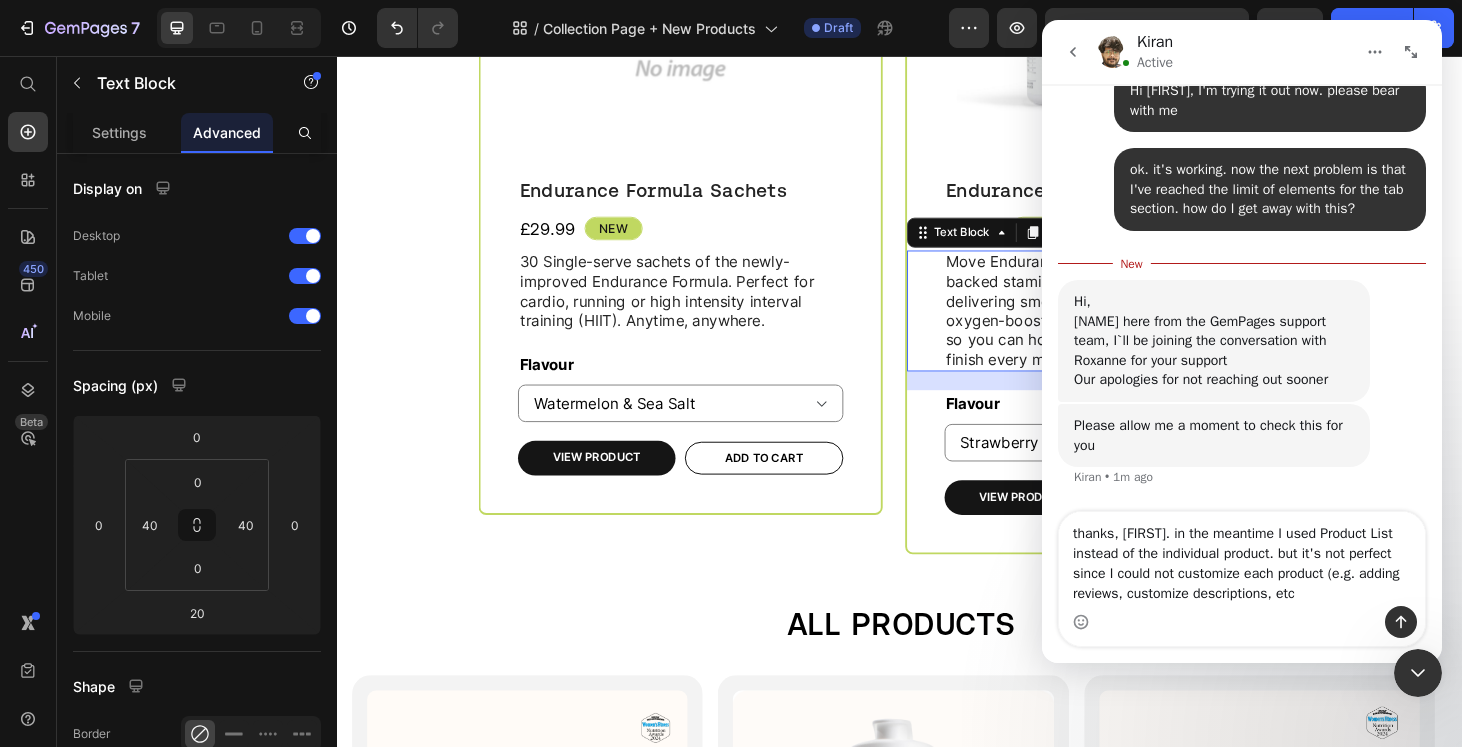 type on "thanks, [NAME]. in the meantime I used Product List instead of the individual product. but it's not perfect since I could not customize each product (e.g. adding reviews, customize descriptions, etc)" 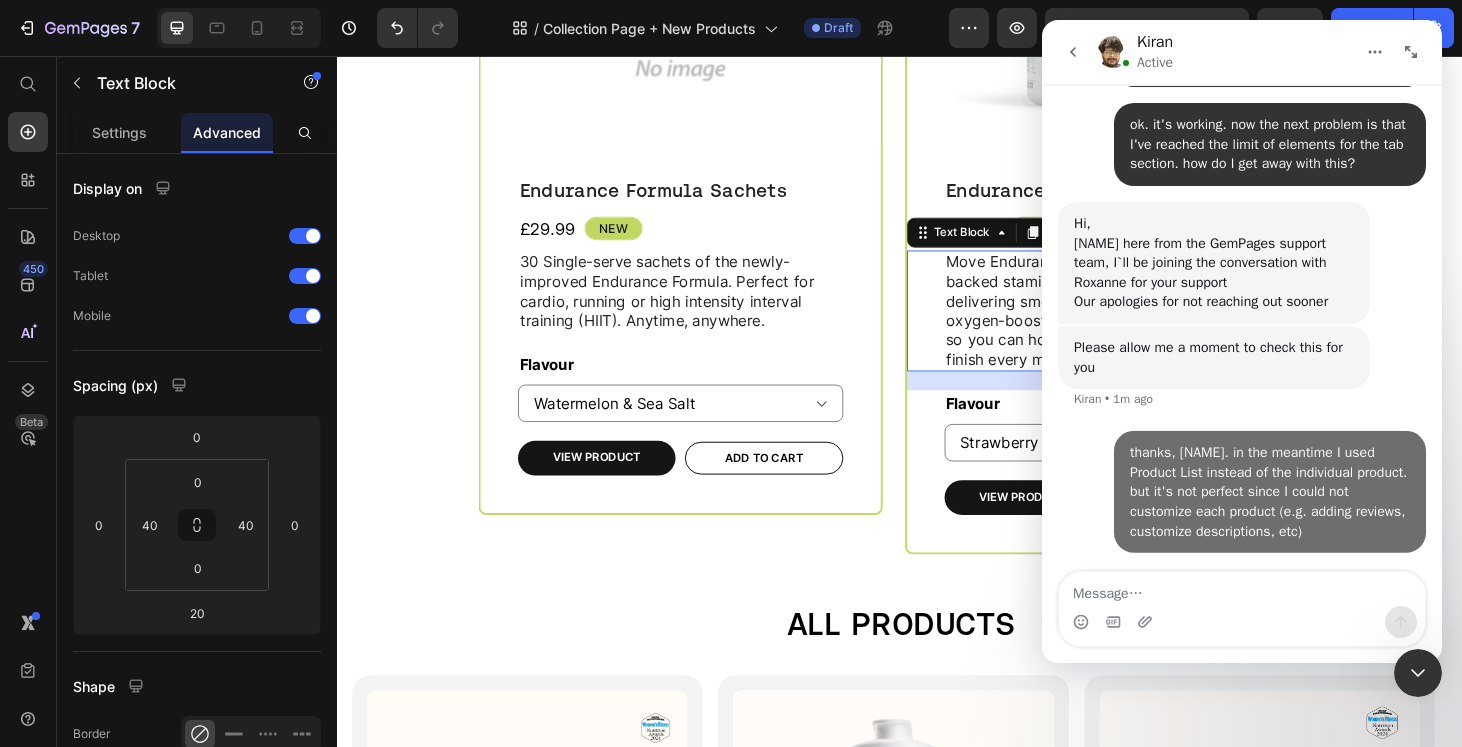 scroll, scrollTop: 9691, scrollLeft: 0, axis: vertical 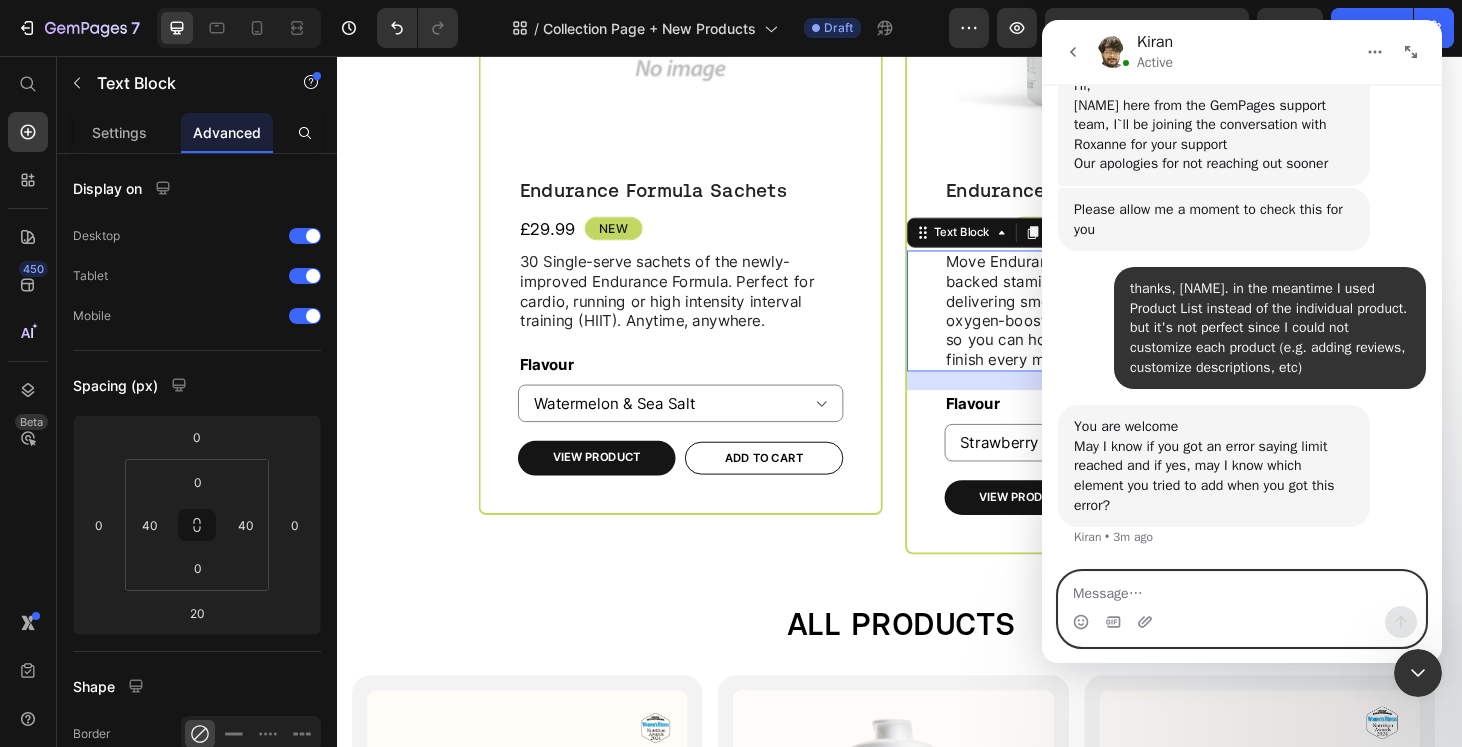 click at bounding box center [1242, 589] 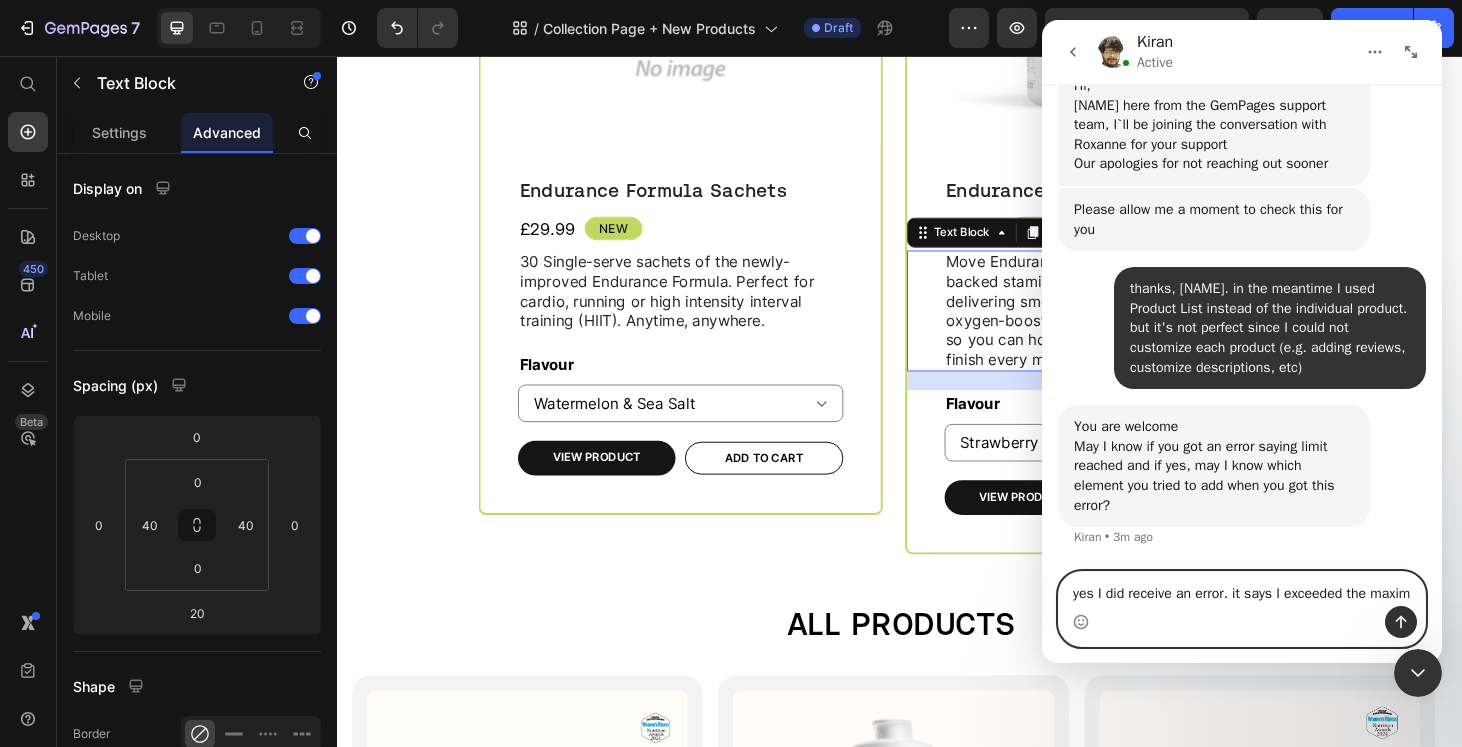 scroll, scrollTop: 9849, scrollLeft: 0, axis: vertical 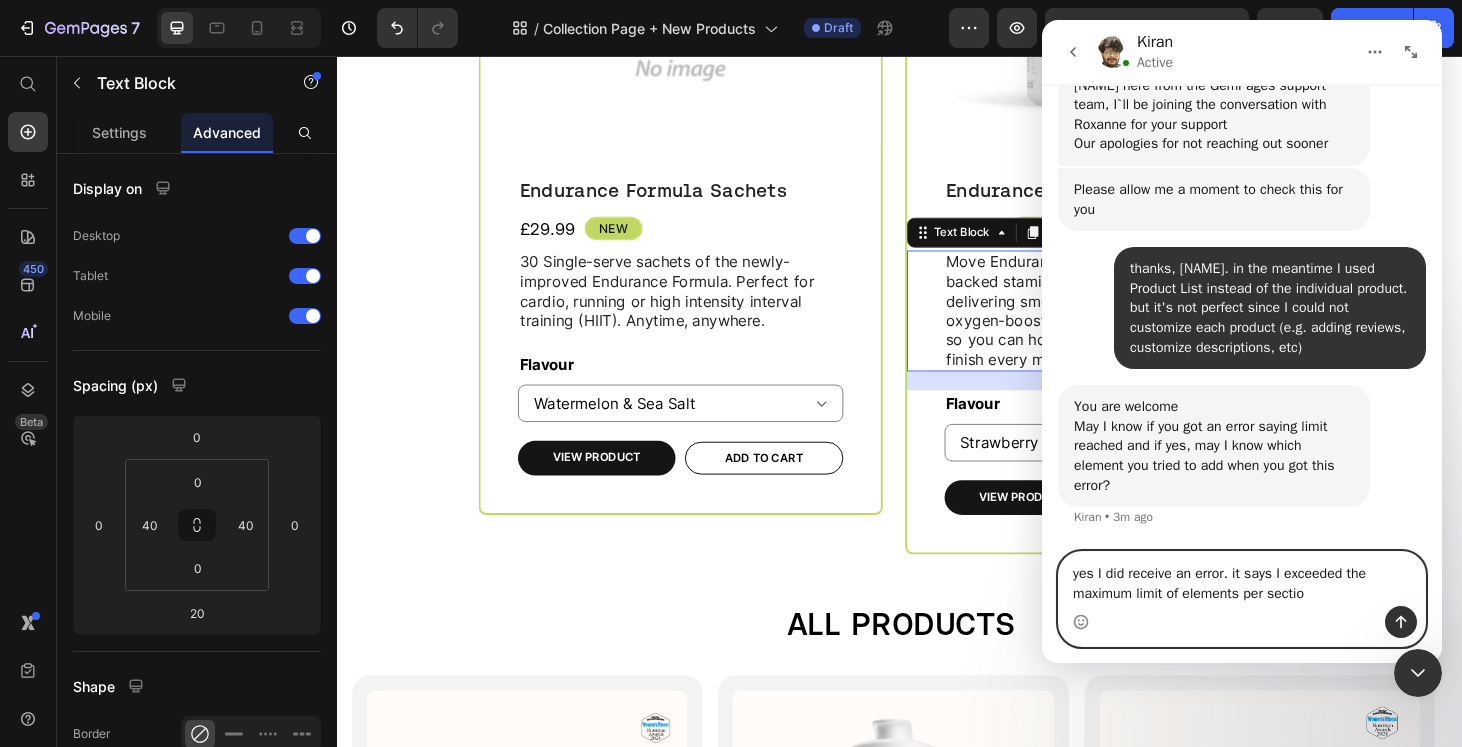 type on "yes I did receive an error. it says I exceeded the maximum limit of elements per section" 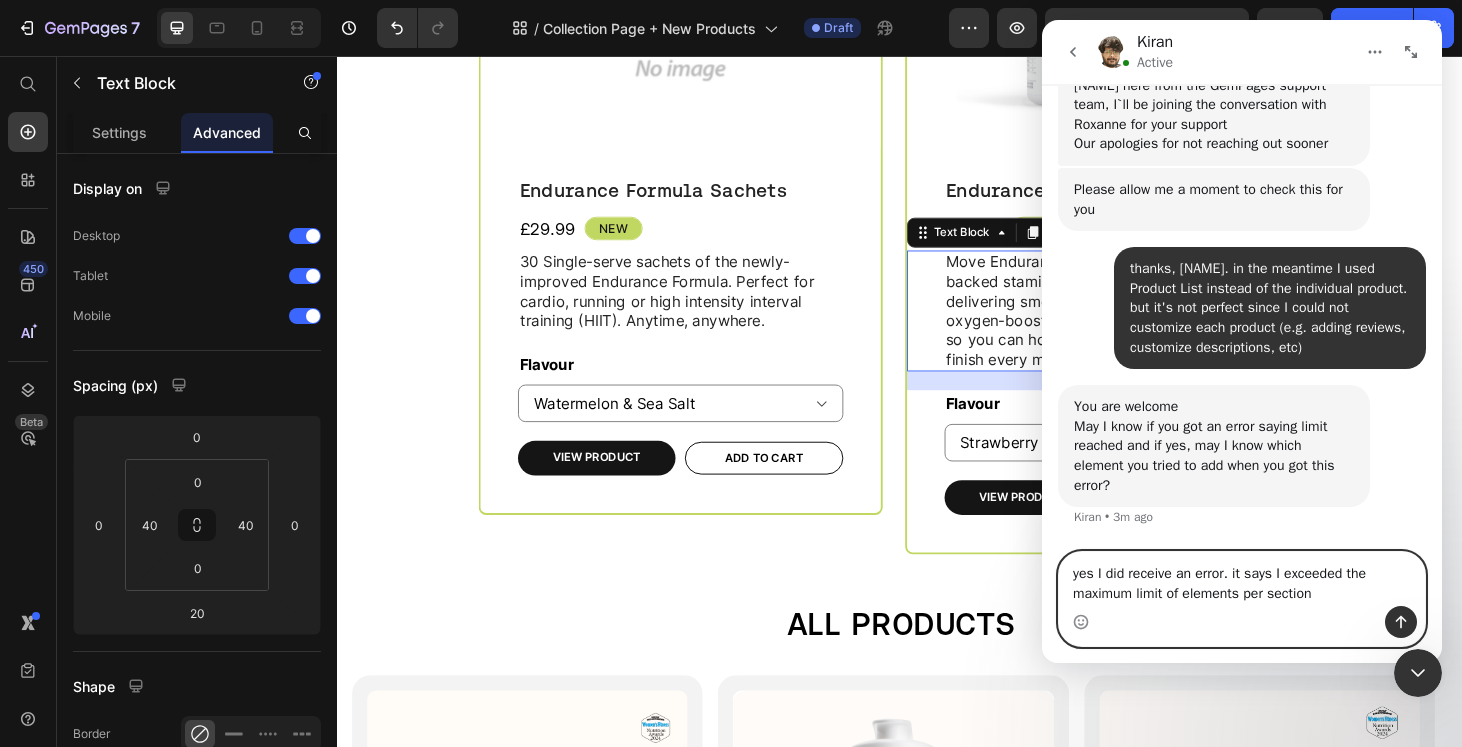 type 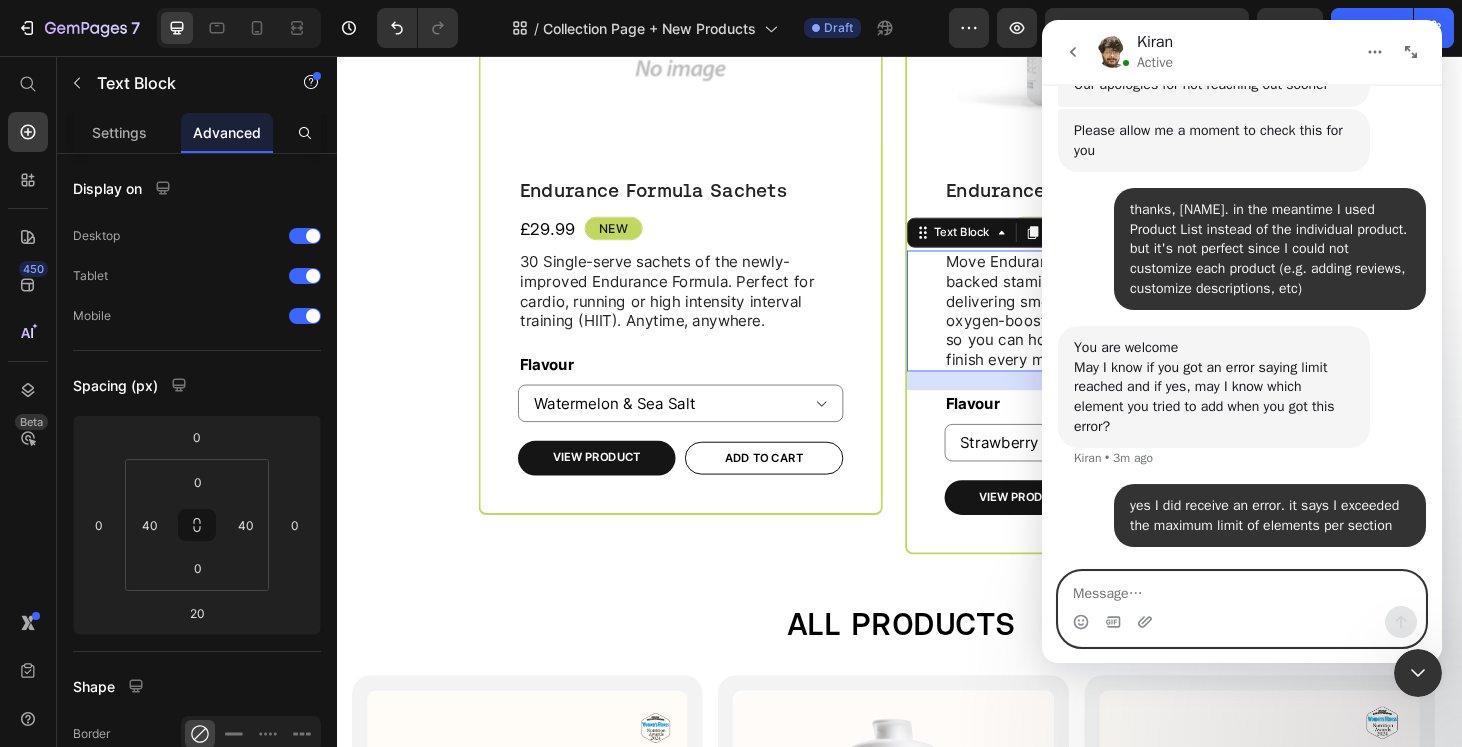 scroll, scrollTop: 9927, scrollLeft: 0, axis: vertical 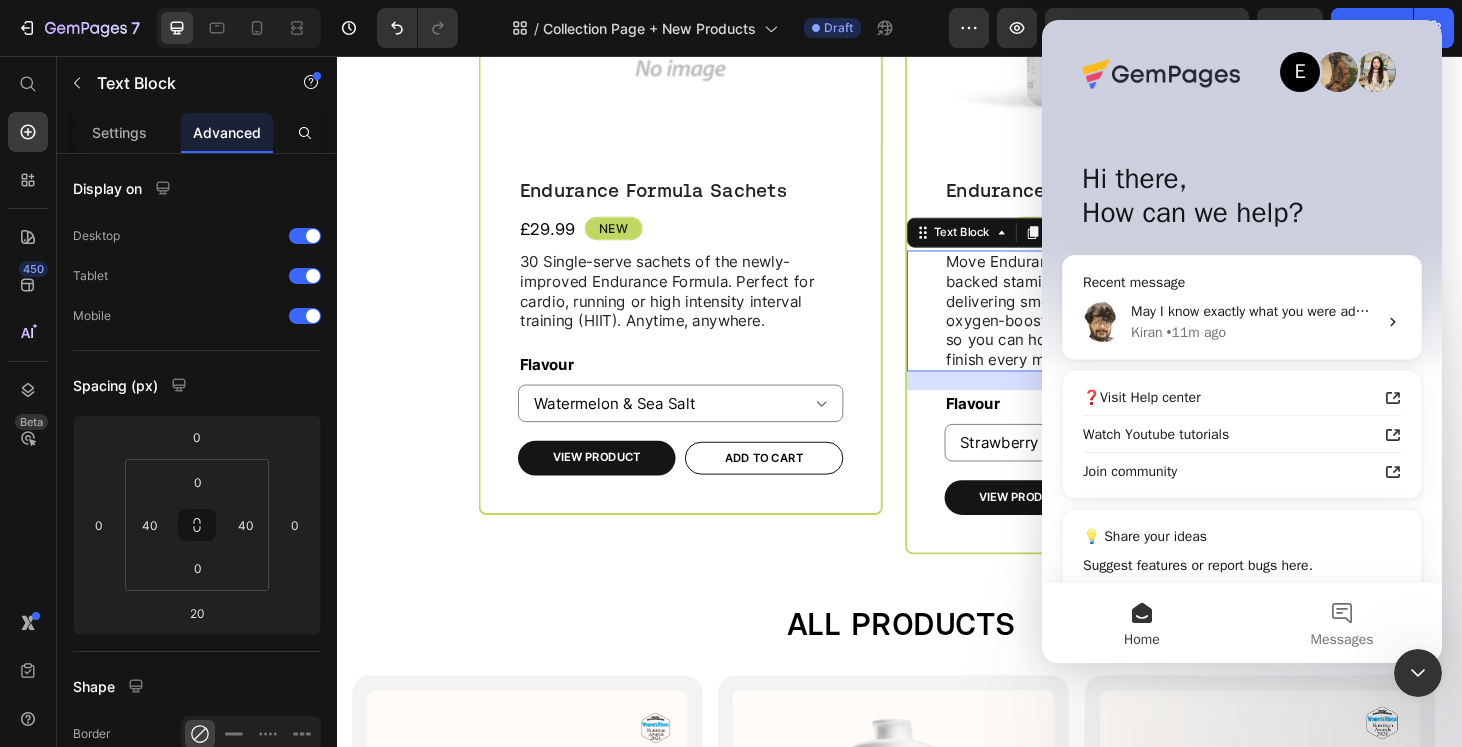 click 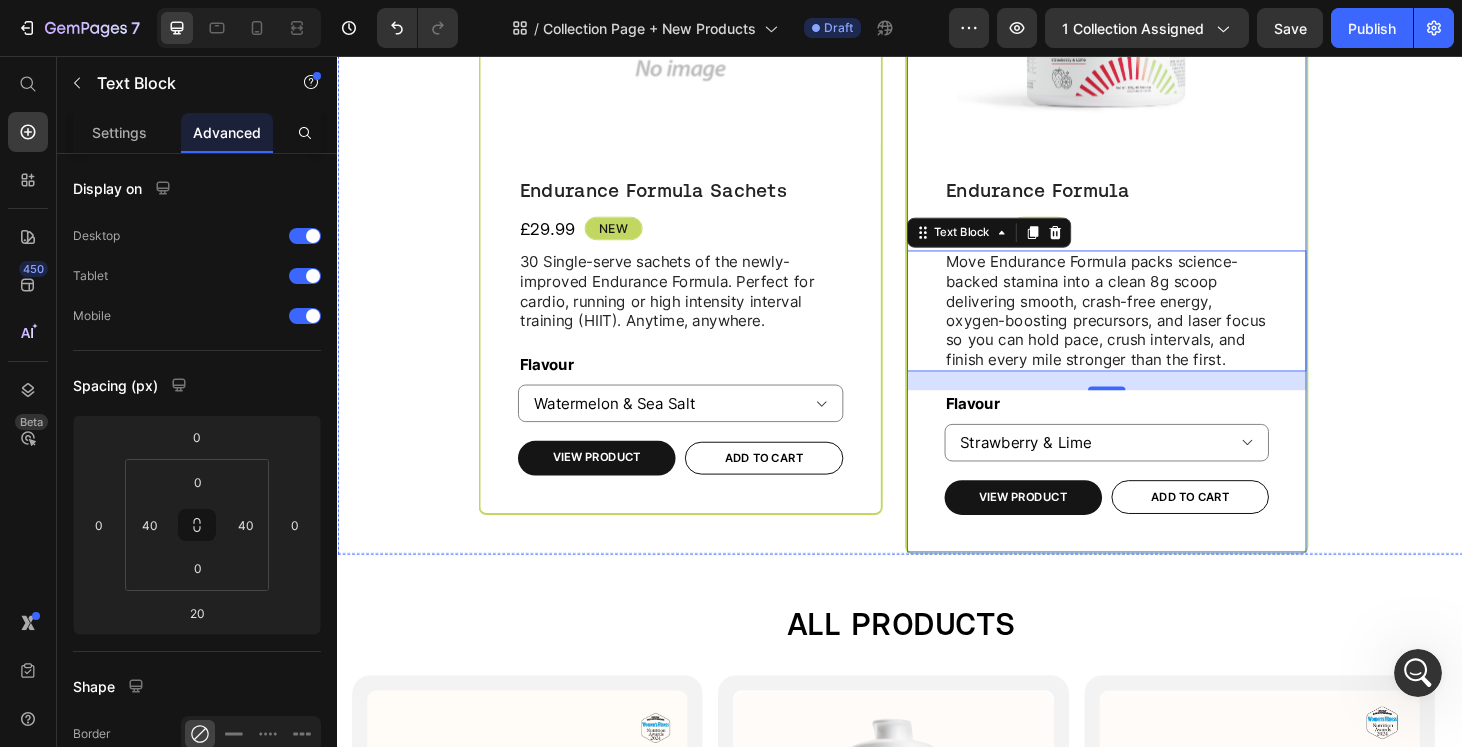 scroll, scrollTop: 0, scrollLeft: 0, axis: both 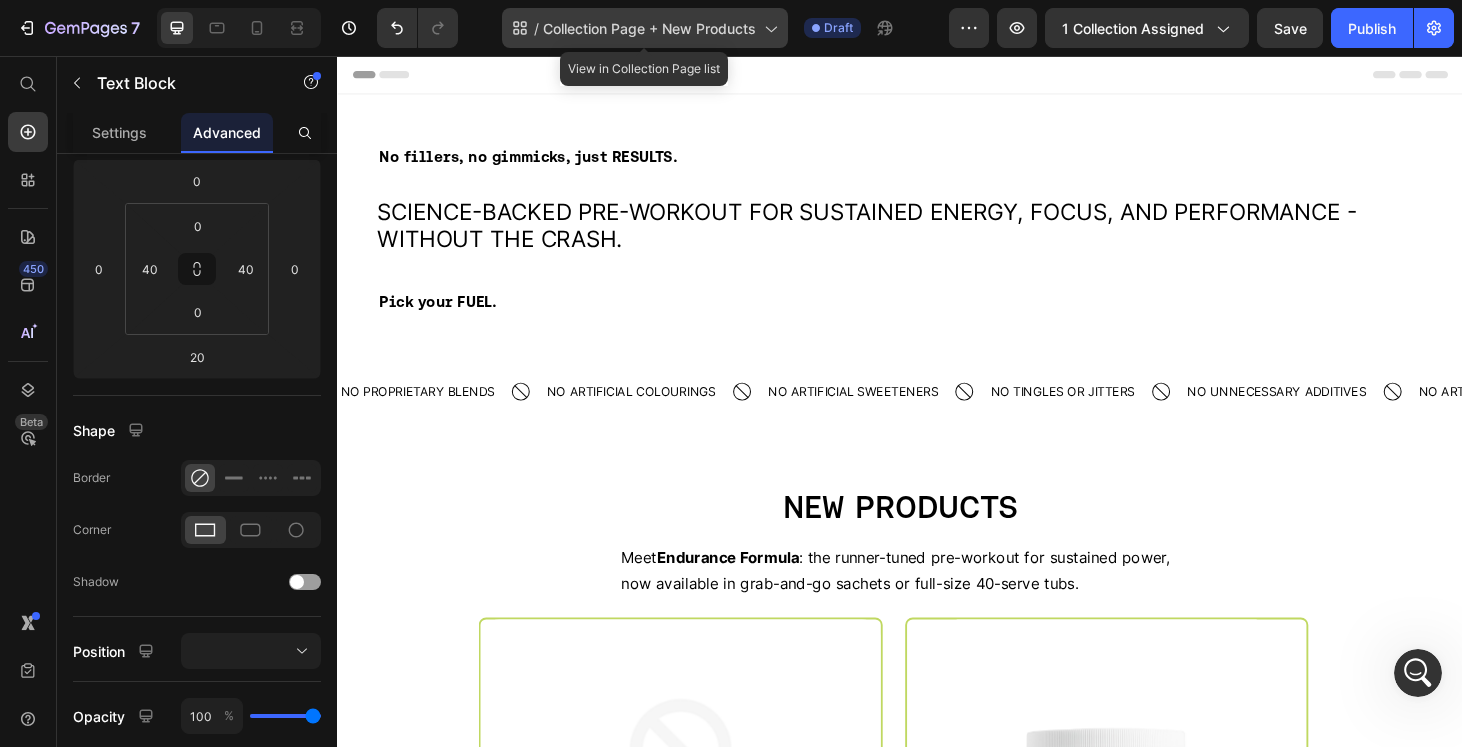 click on "Collection Page + New Products" at bounding box center [649, 28] 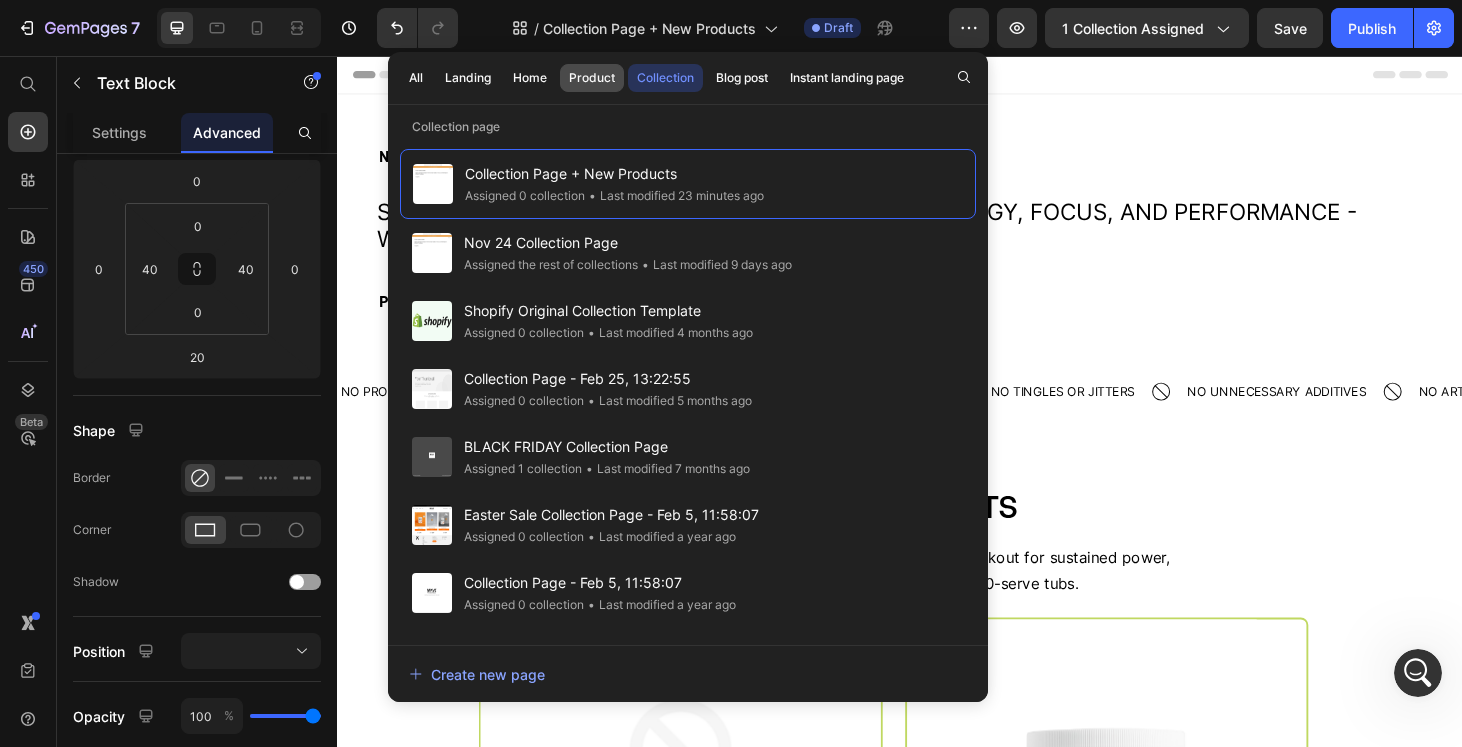 click on "Product" at bounding box center [592, 78] 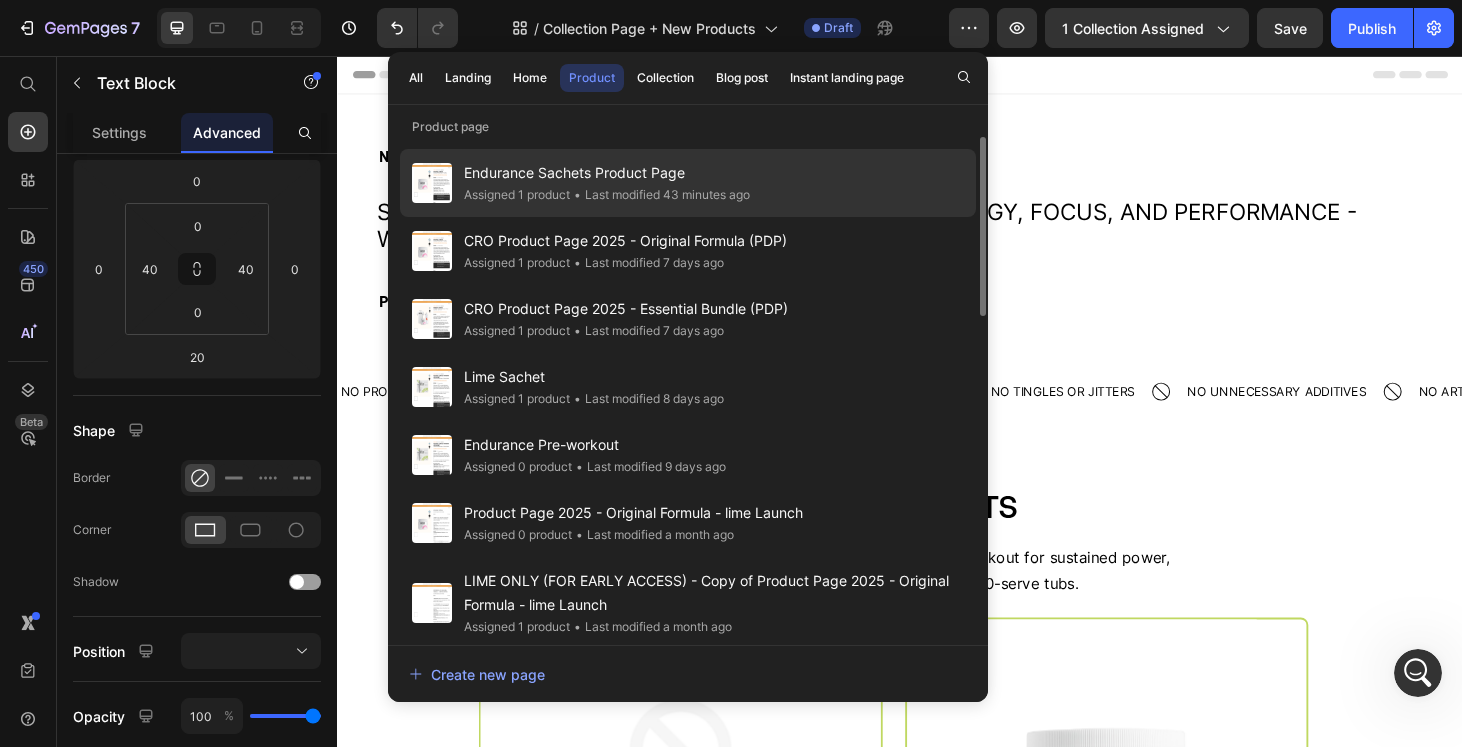 click on "• Last modified 43 minutes ago" 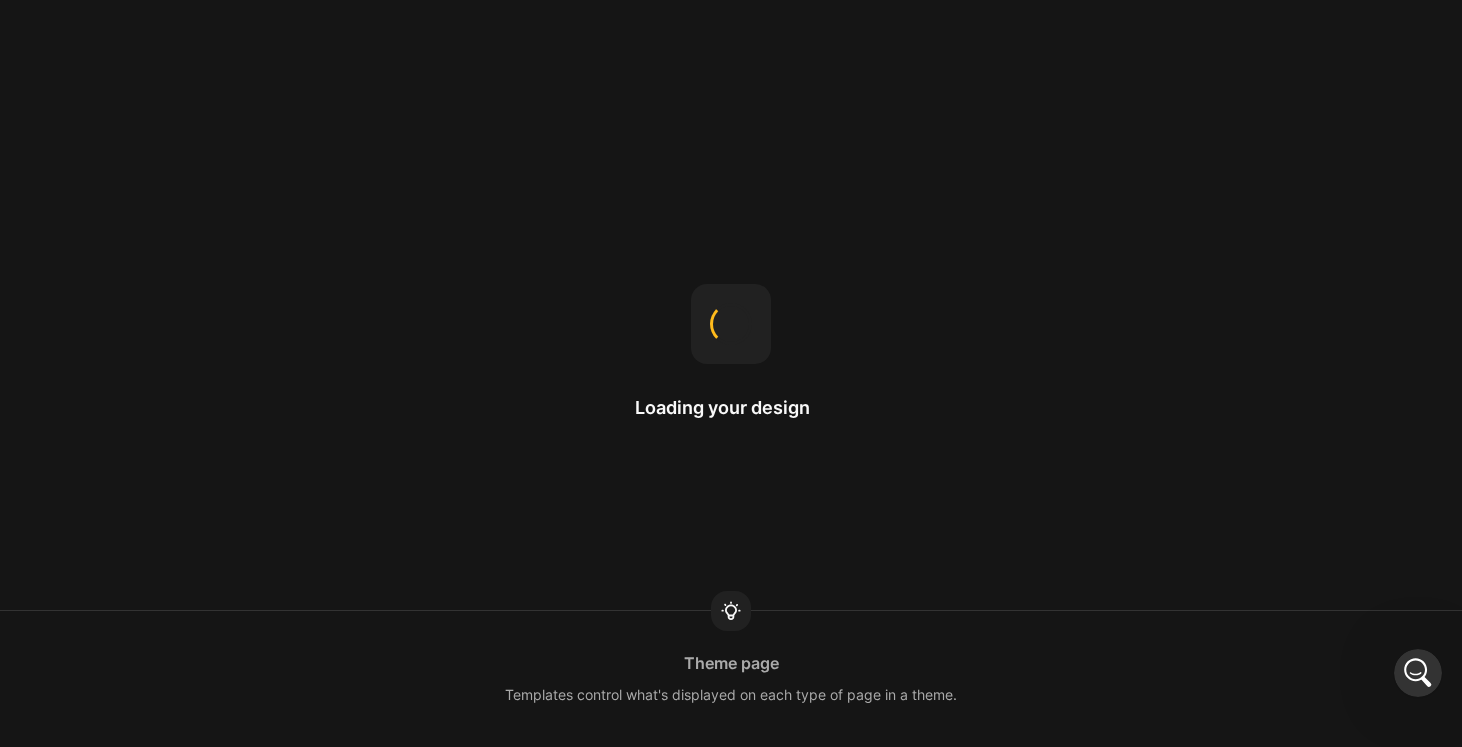 scroll, scrollTop: 0, scrollLeft: 0, axis: both 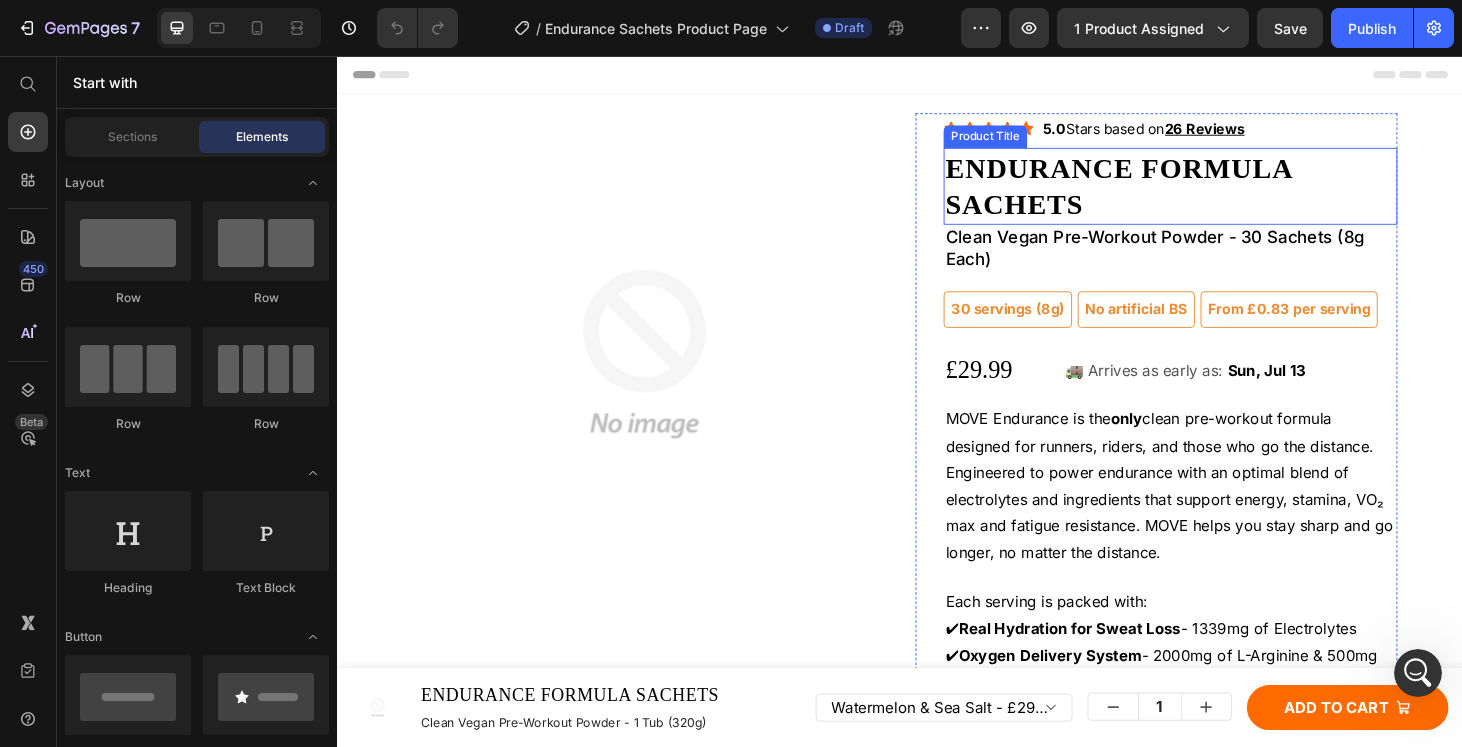 click on "Endurance Formula Sachets" at bounding box center [1225, 195] 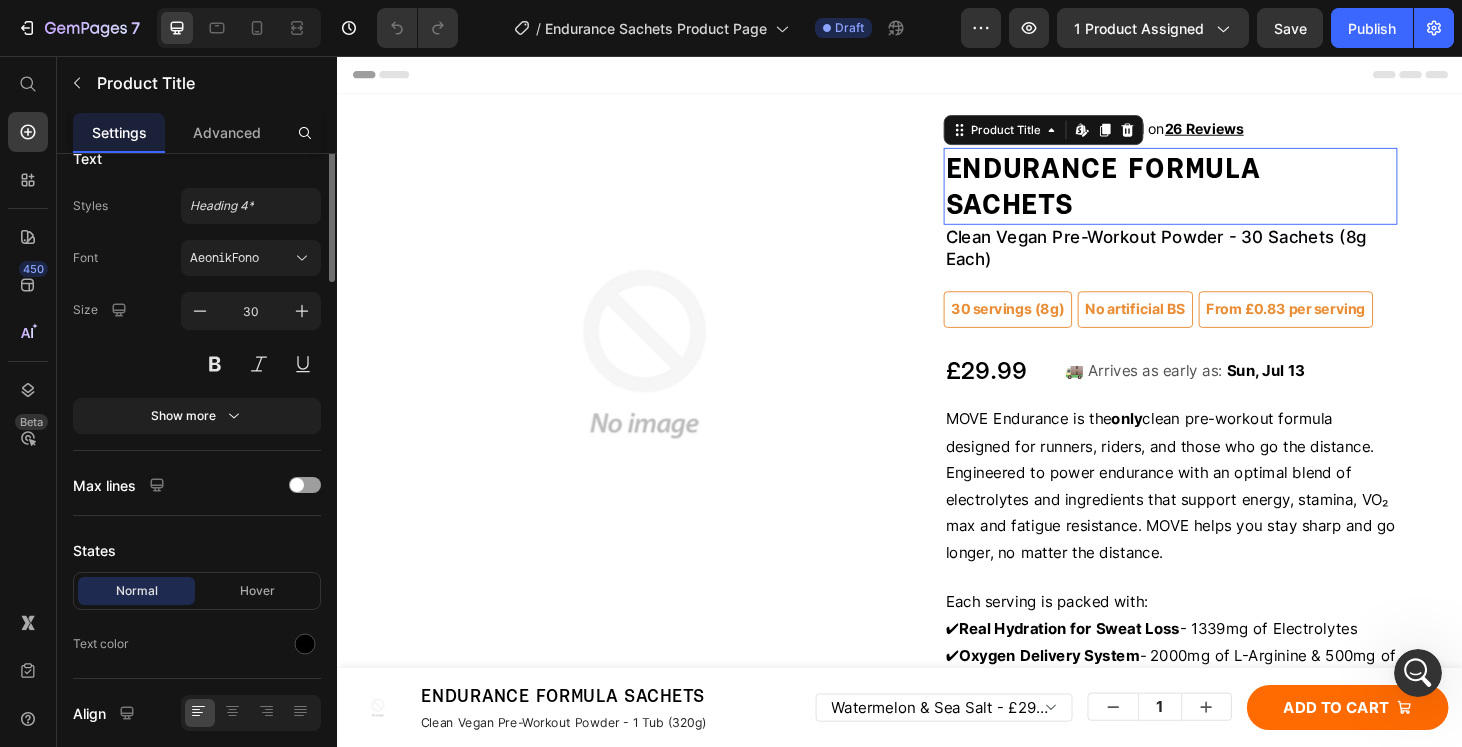 scroll, scrollTop: 0, scrollLeft: 0, axis: both 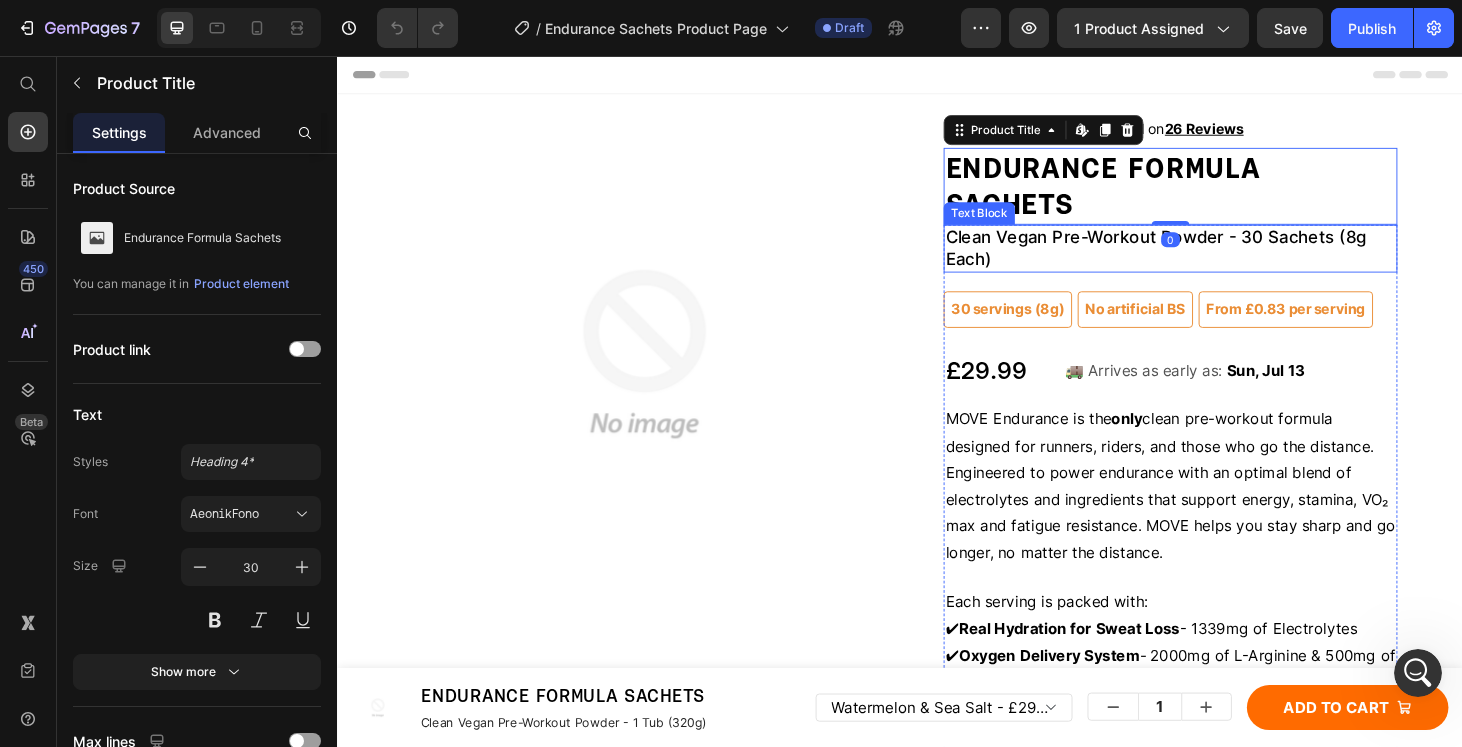 click on "Clean Vegan Pre-Workout Powder - 30 Sachets (8g Each)" at bounding box center [1209, 260] 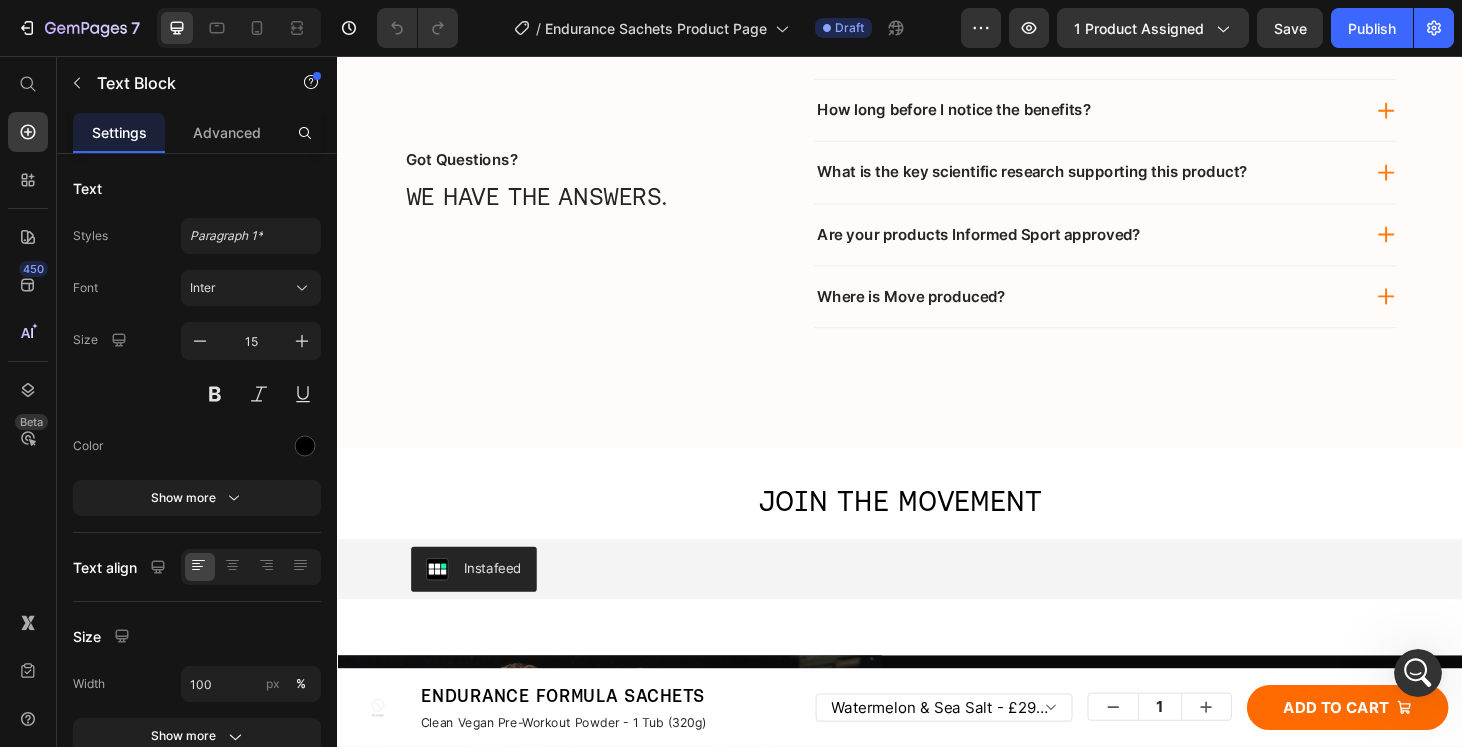 scroll, scrollTop: 9727, scrollLeft: 0, axis: vertical 